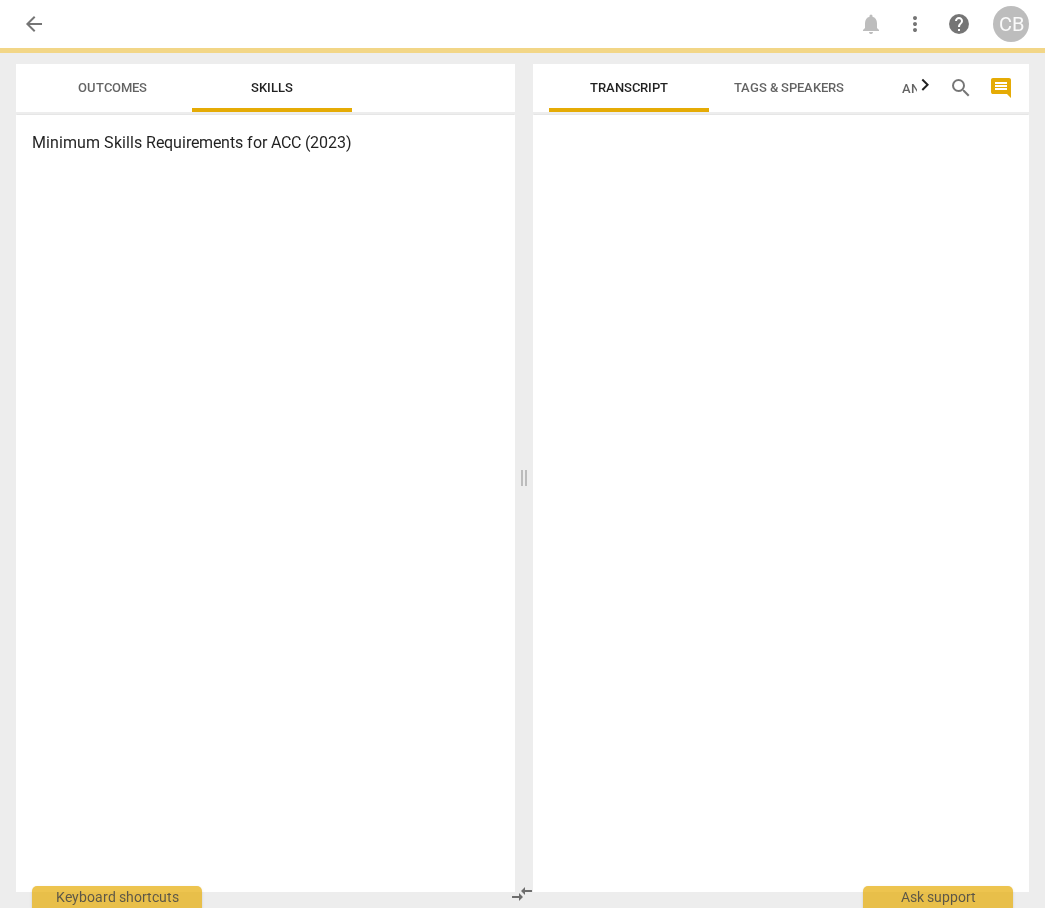 scroll, scrollTop: 0, scrollLeft: 0, axis: both 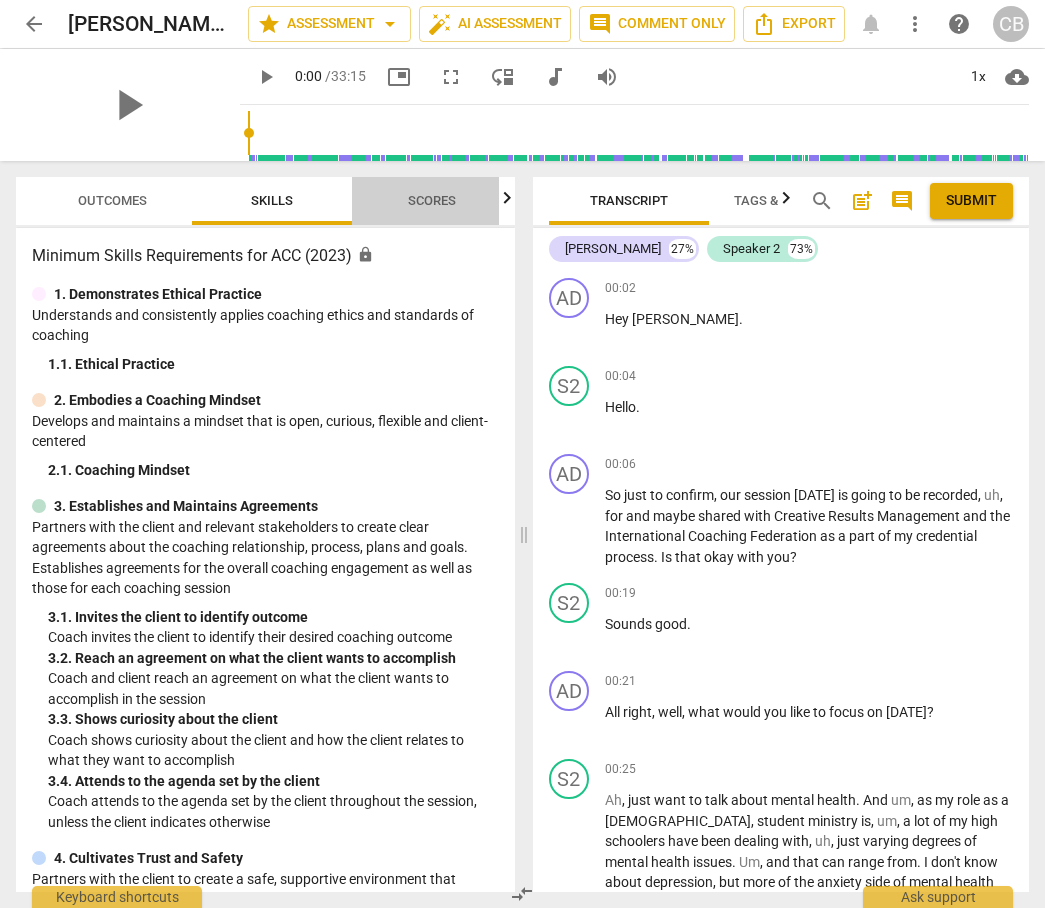 click on "Scores" at bounding box center [432, 200] 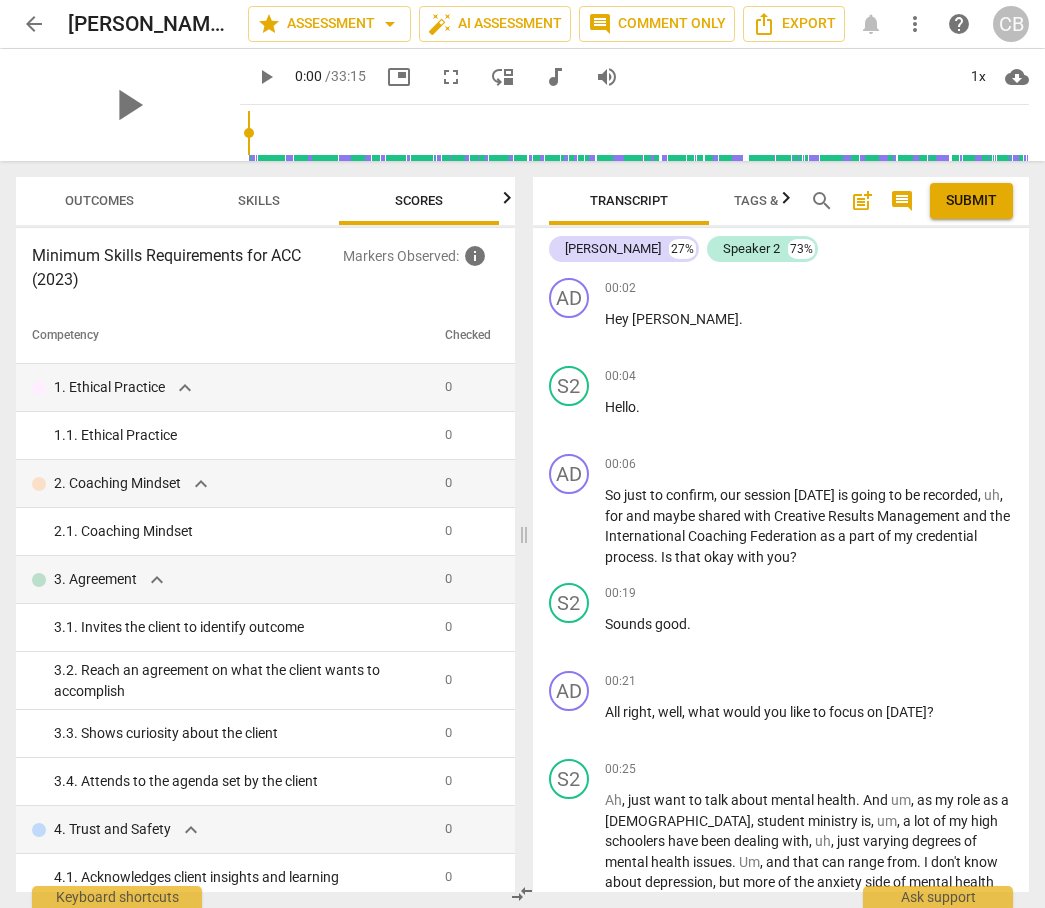 scroll, scrollTop: 0, scrollLeft: 13, axis: horizontal 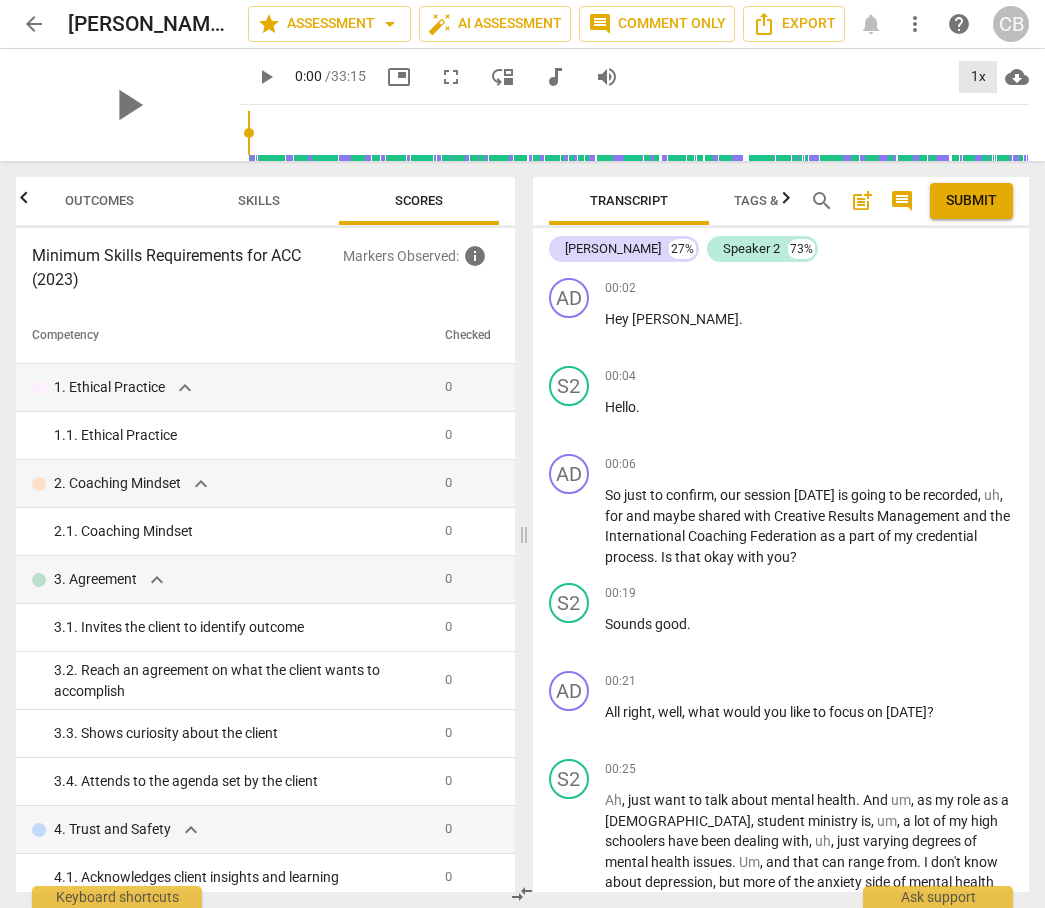 click on "1x" at bounding box center [978, 77] 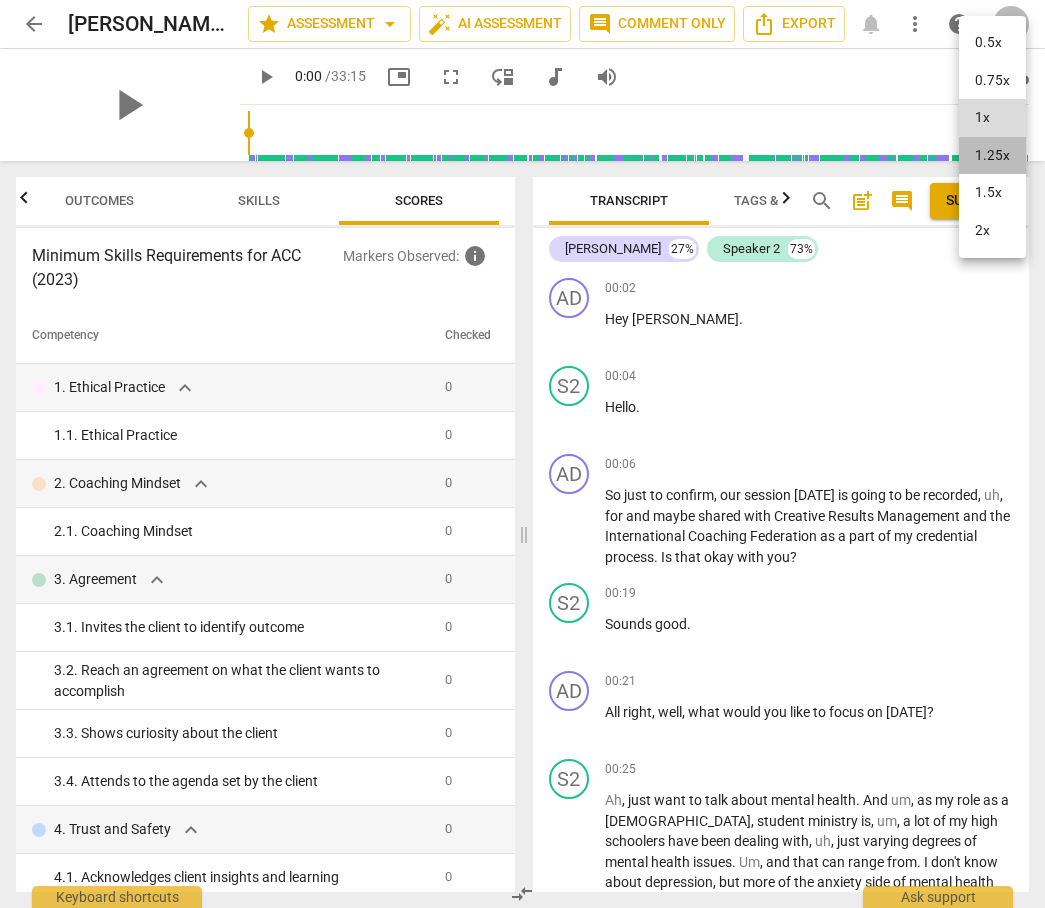 click on "1.25x" at bounding box center (992, 156) 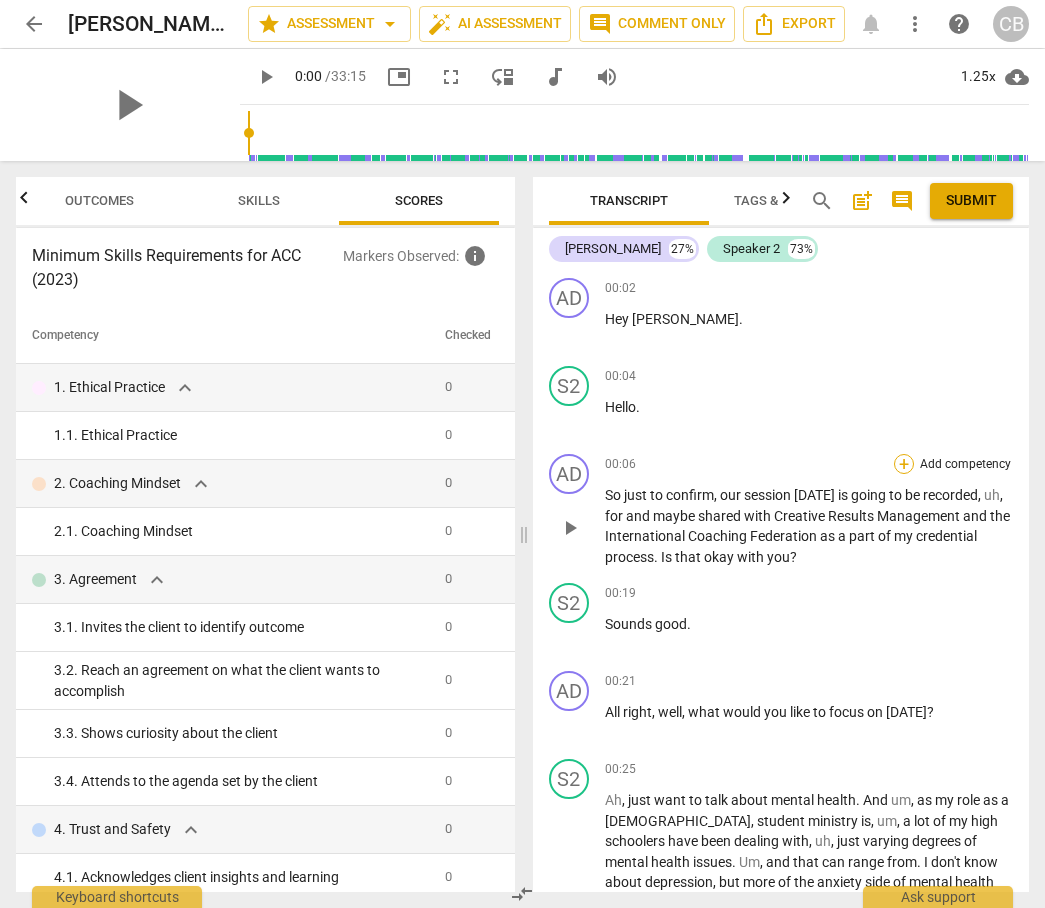click on "+" at bounding box center (904, 464) 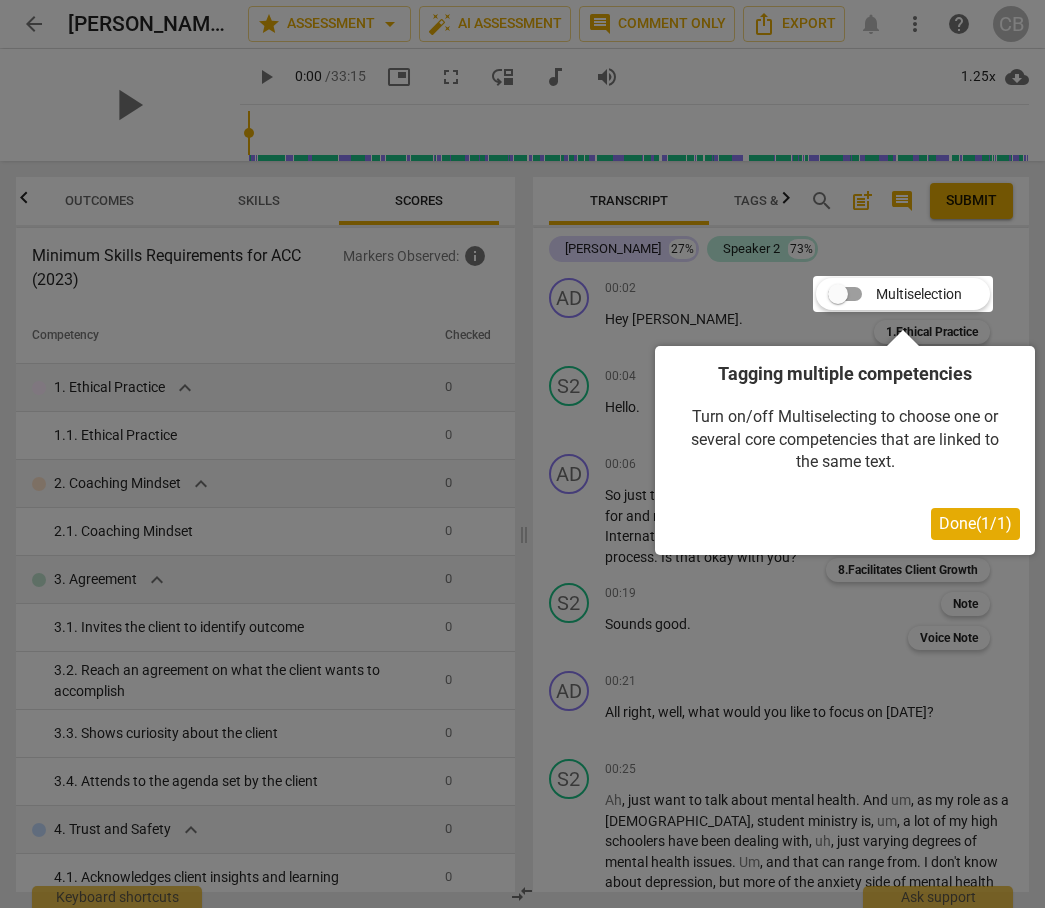 click on "Done  ( 1 / 1 )" at bounding box center [975, 523] 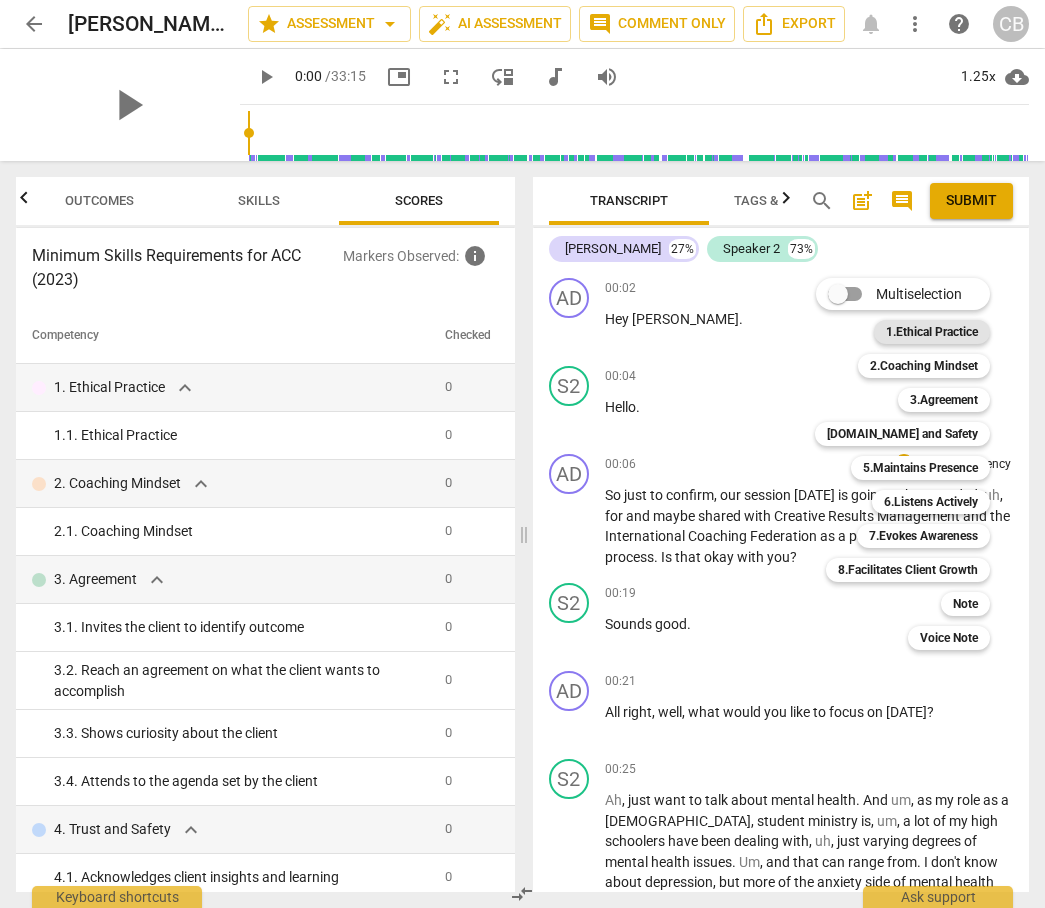 click on "1.Ethical Practice" at bounding box center (932, 332) 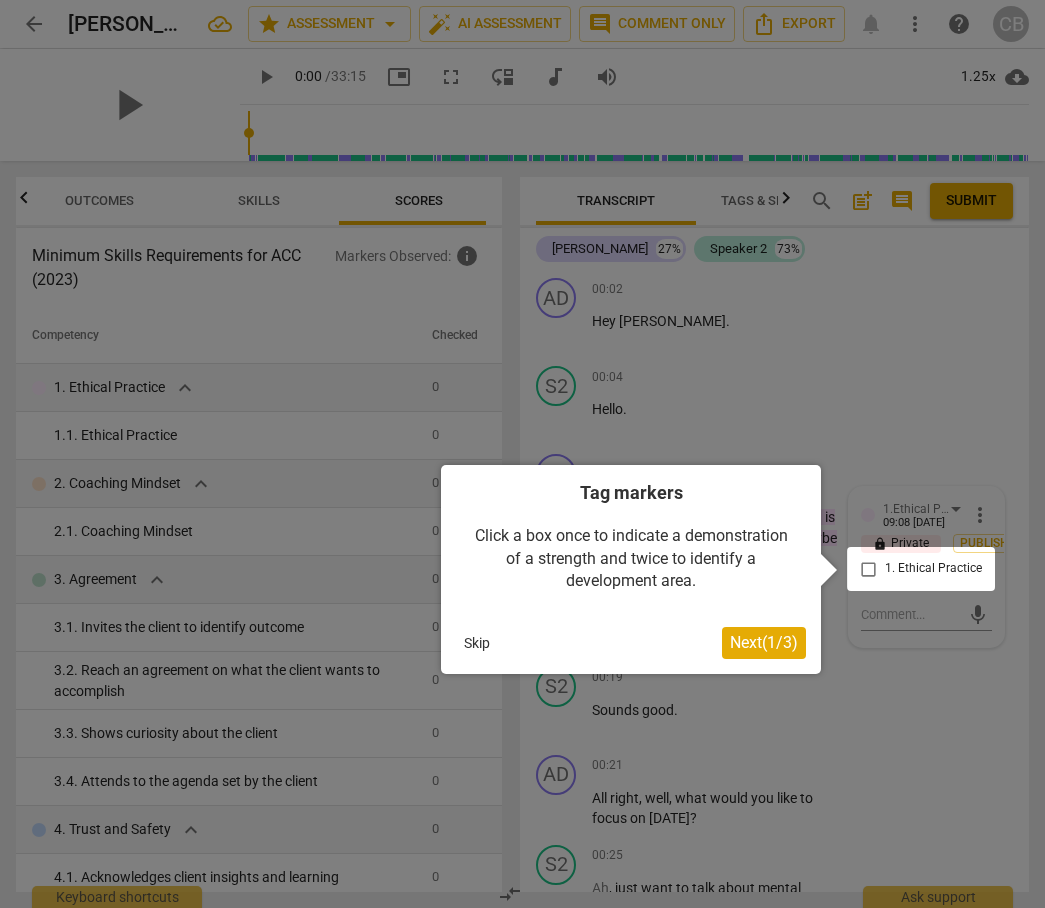 click at bounding box center (921, 569) 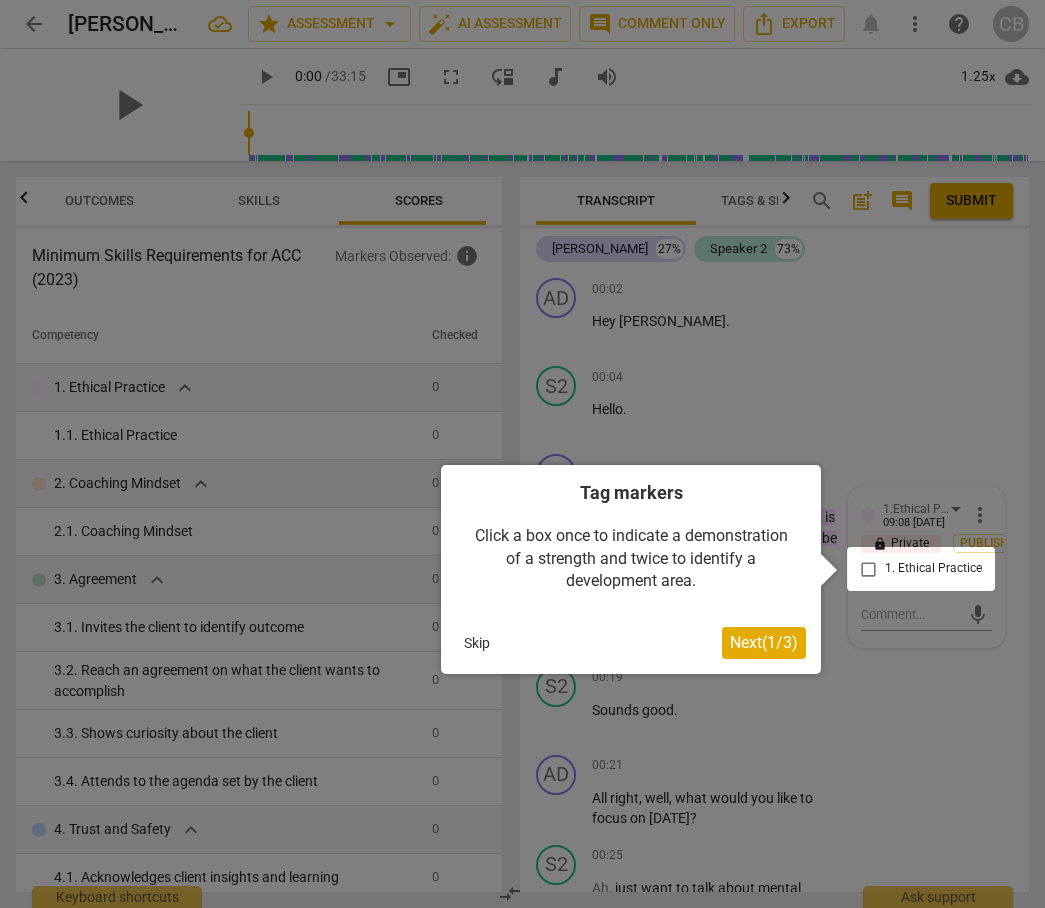 click at bounding box center [522, 454] 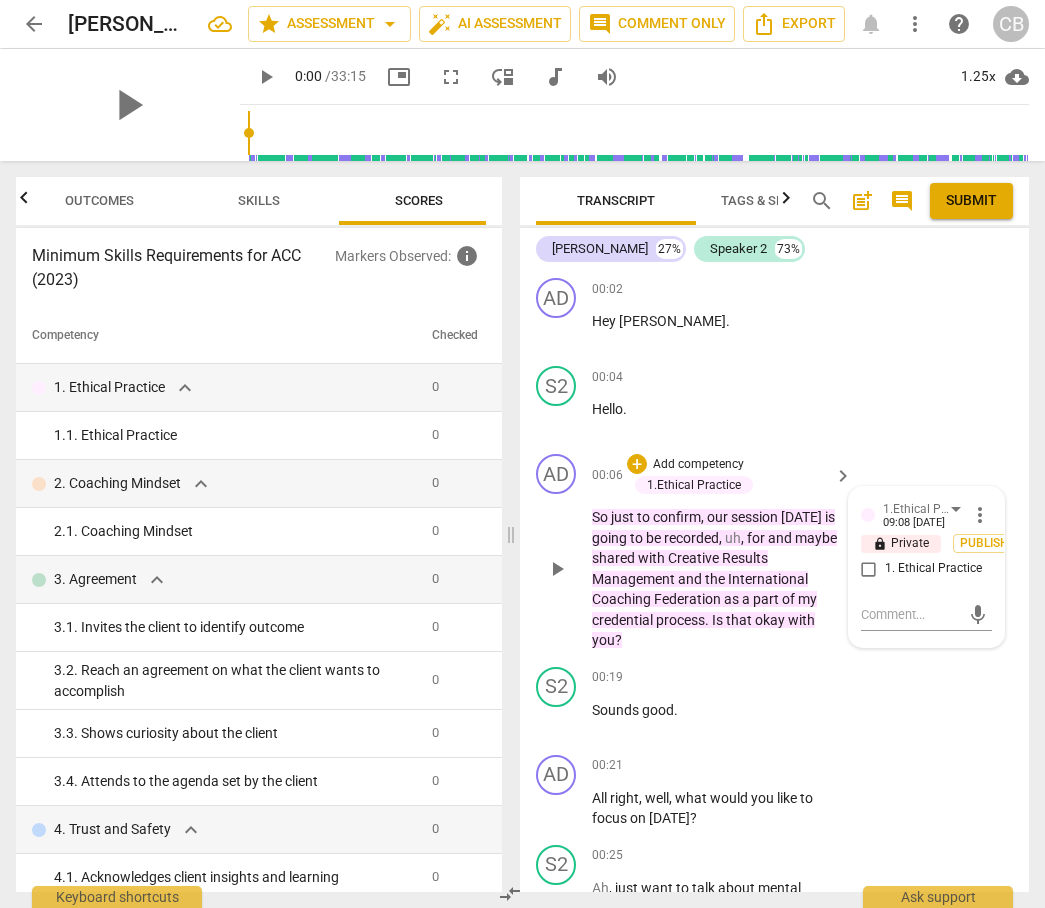 click on "1. Ethical Practice" at bounding box center (869, 569) 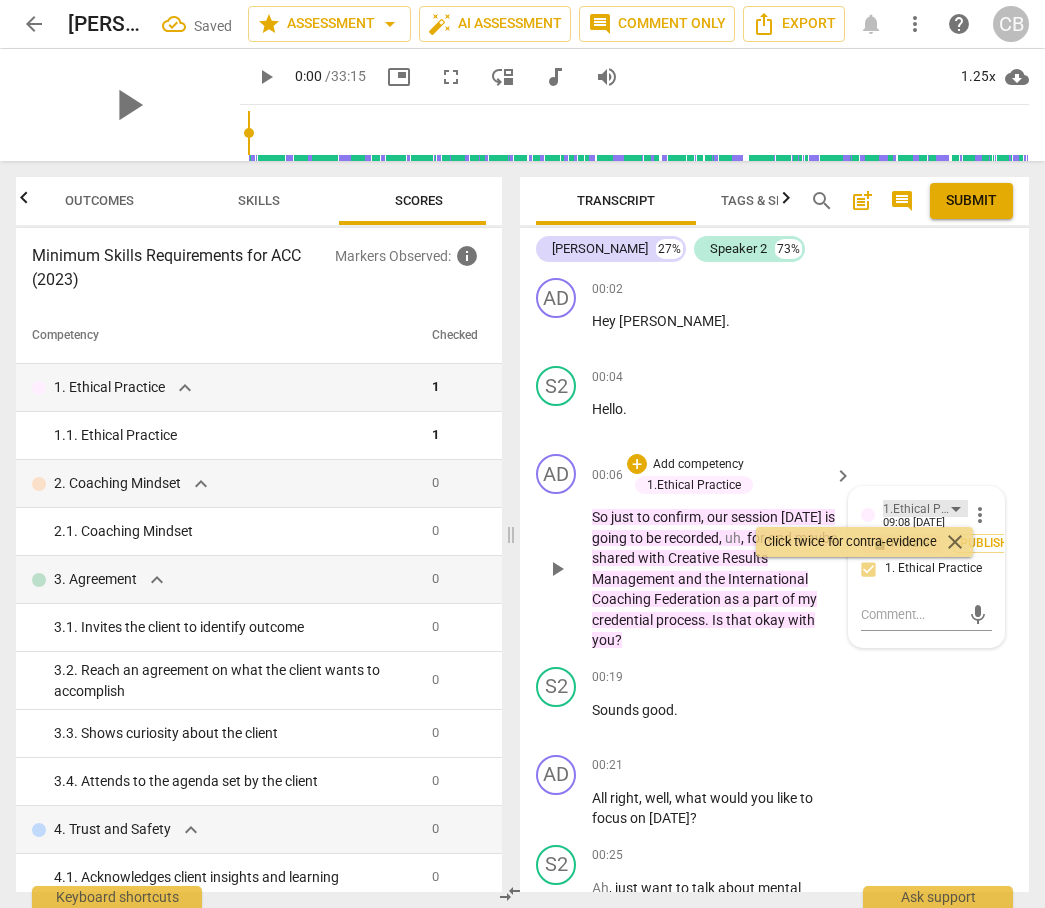 click on "1.Ethical Practice" at bounding box center [925, 508] 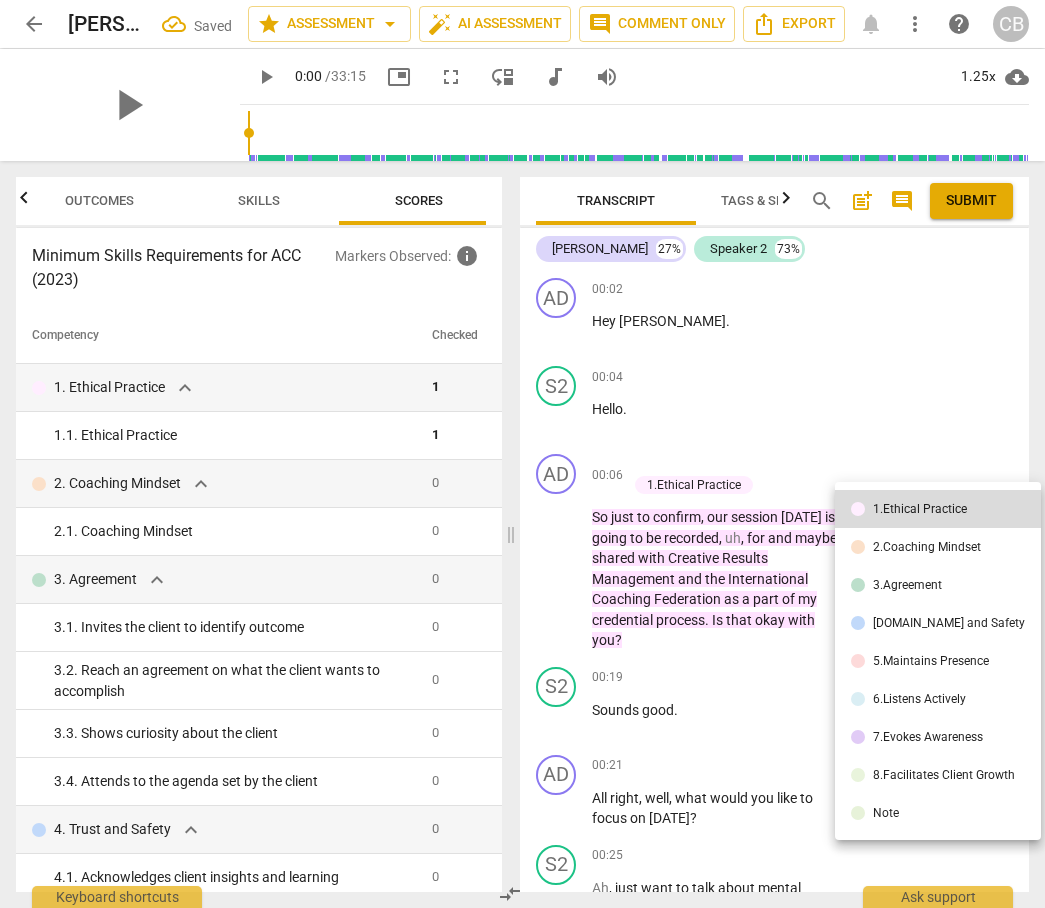click at bounding box center [522, 454] 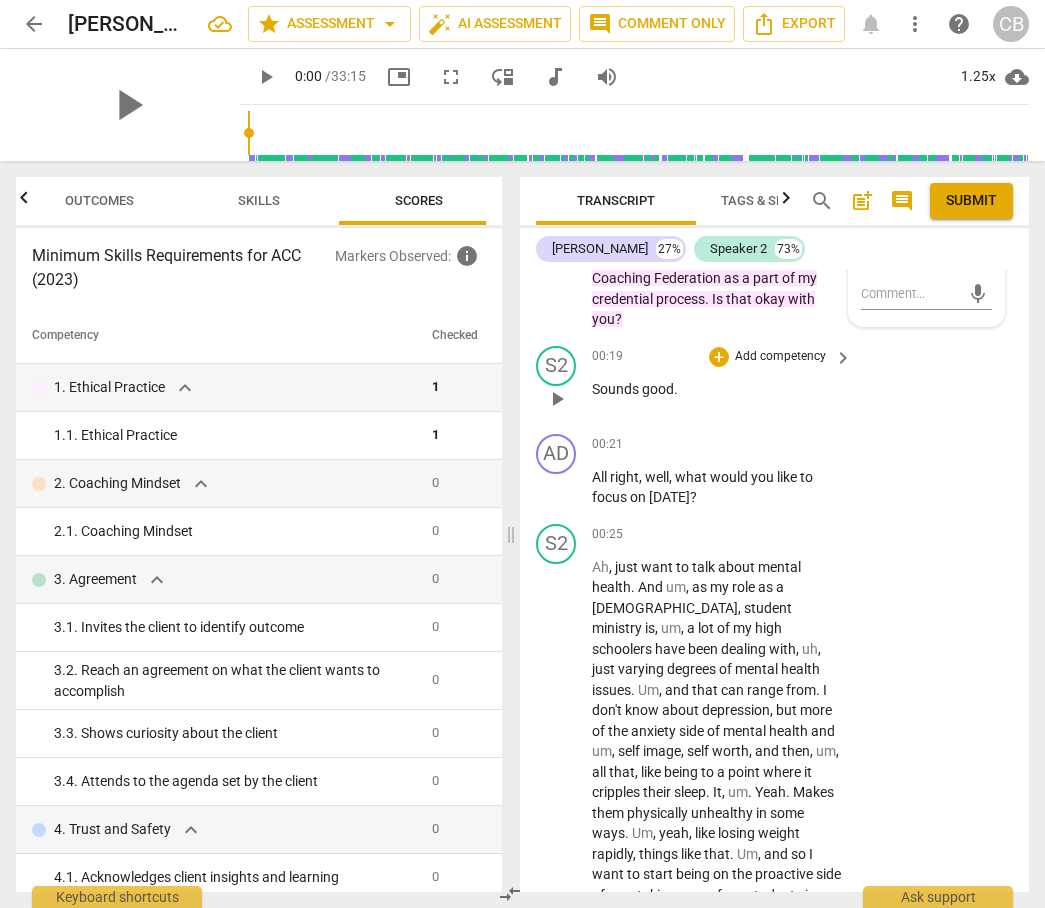 scroll, scrollTop: 354, scrollLeft: 0, axis: vertical 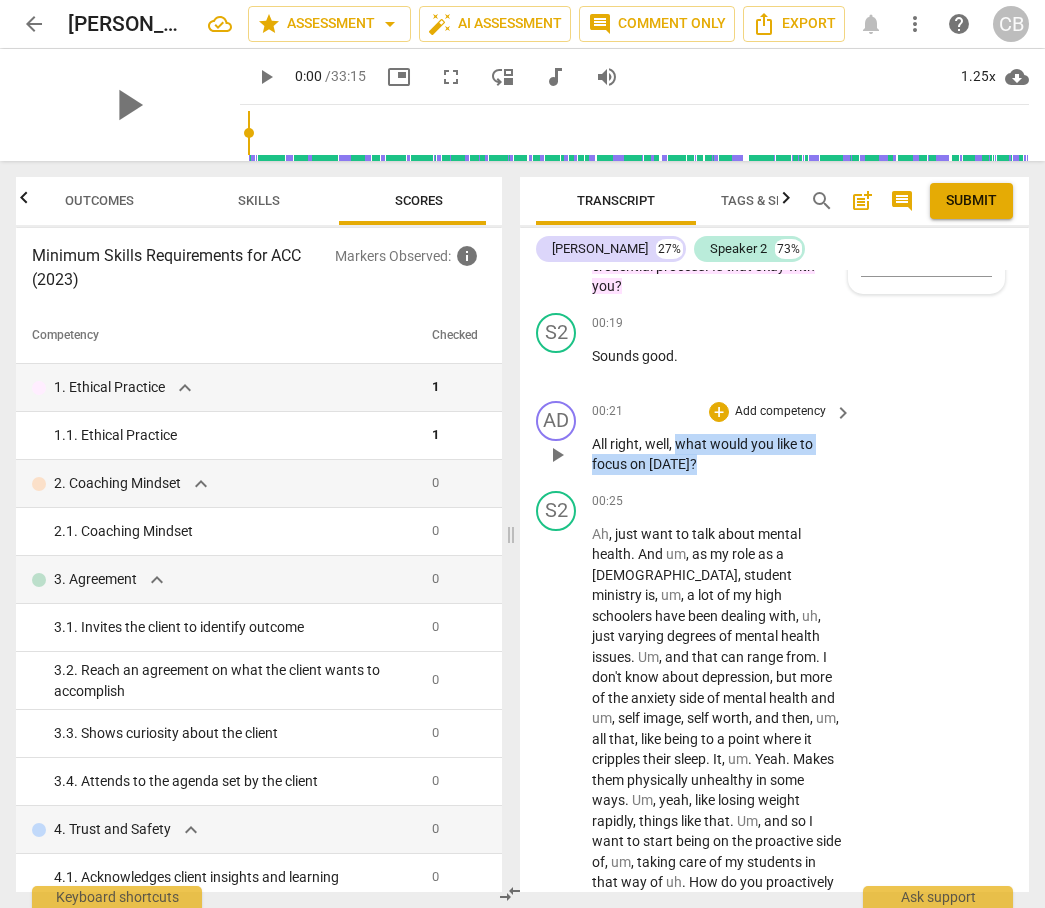 drag, startPoint x: 677, startPoint y: 444, endPoint x: 690, endPoint y: 463, distance: 23.021729 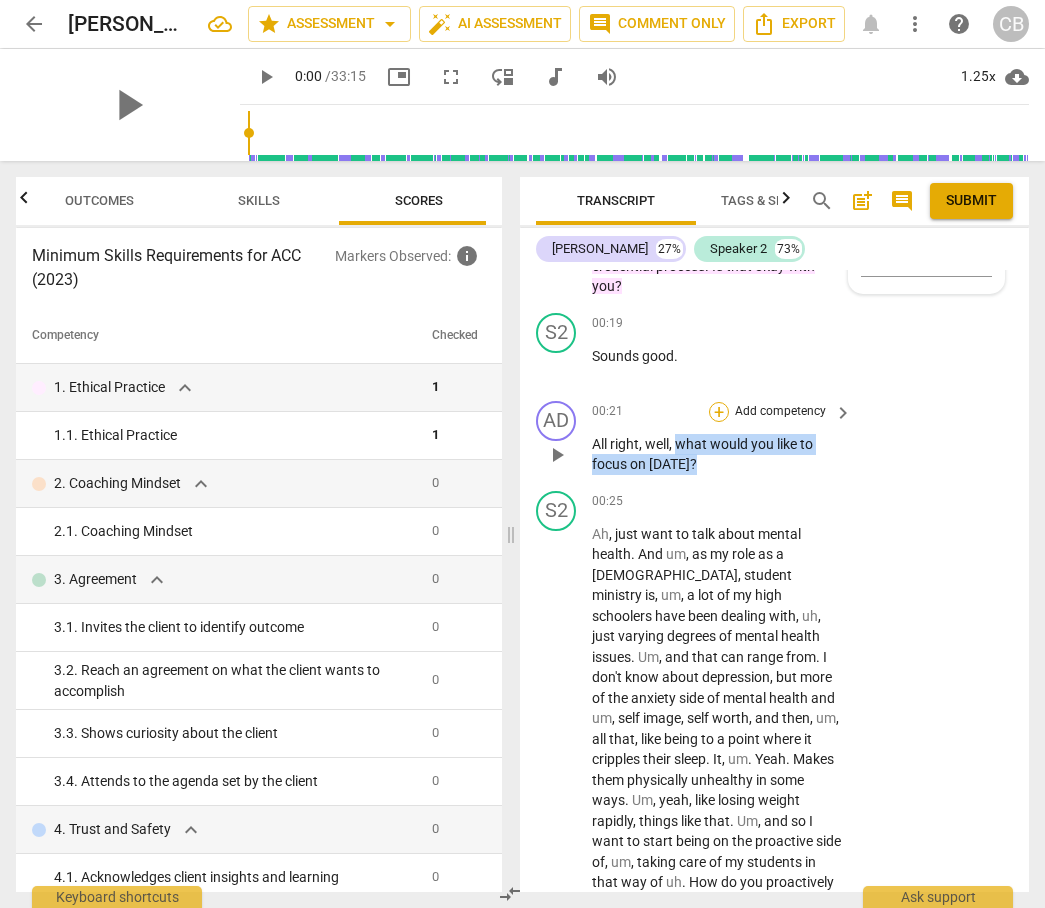 click on "+" at bounding box center (719, 412) 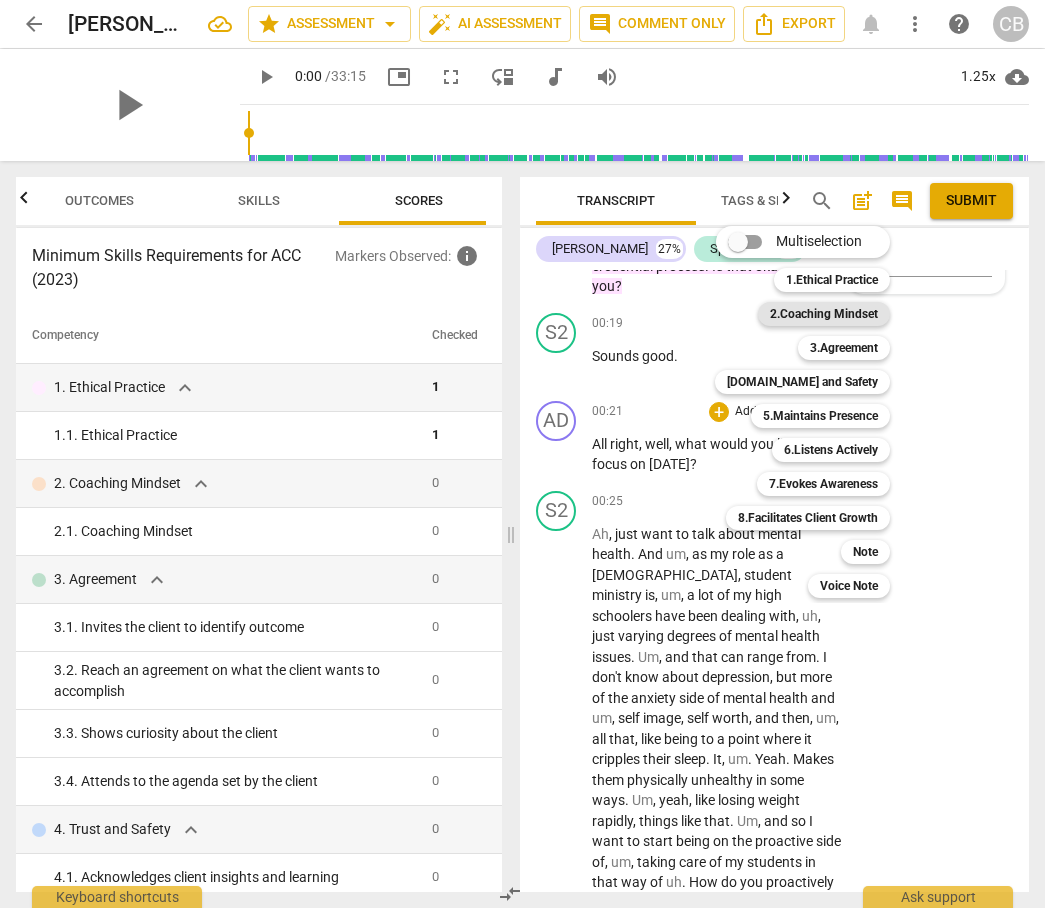 click on "2.Coaching Mindset" at bounding box center (824, 314) 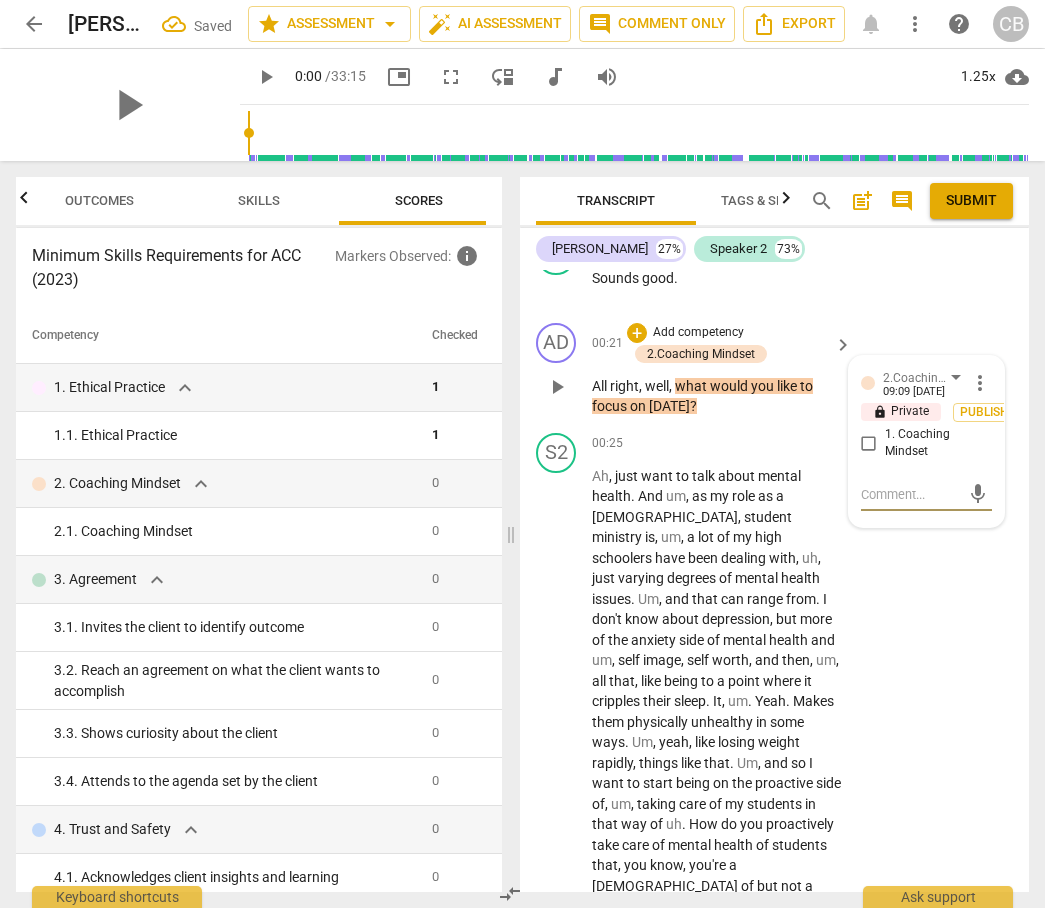 scroll, scrollTop: 433, scrollLeft: 0, axis: vertical 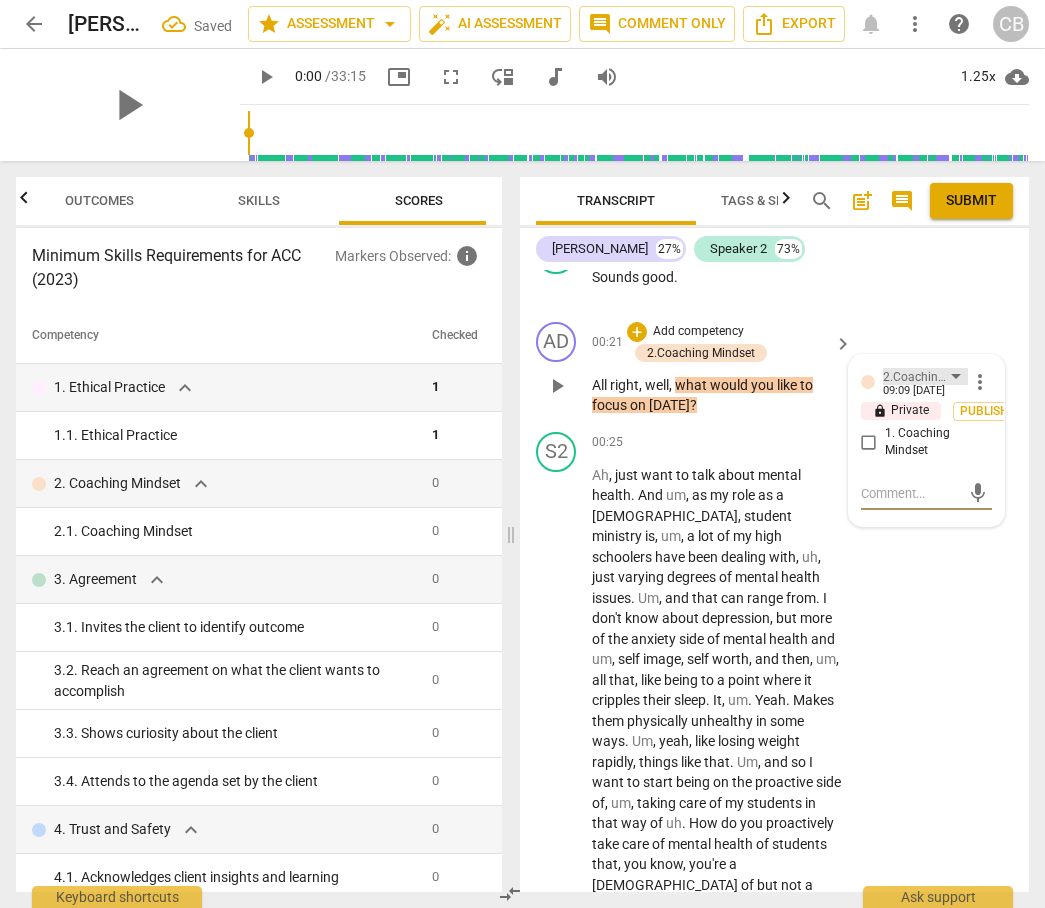 click on "2.Coaching Mindset" at bounding box center [925, 376] 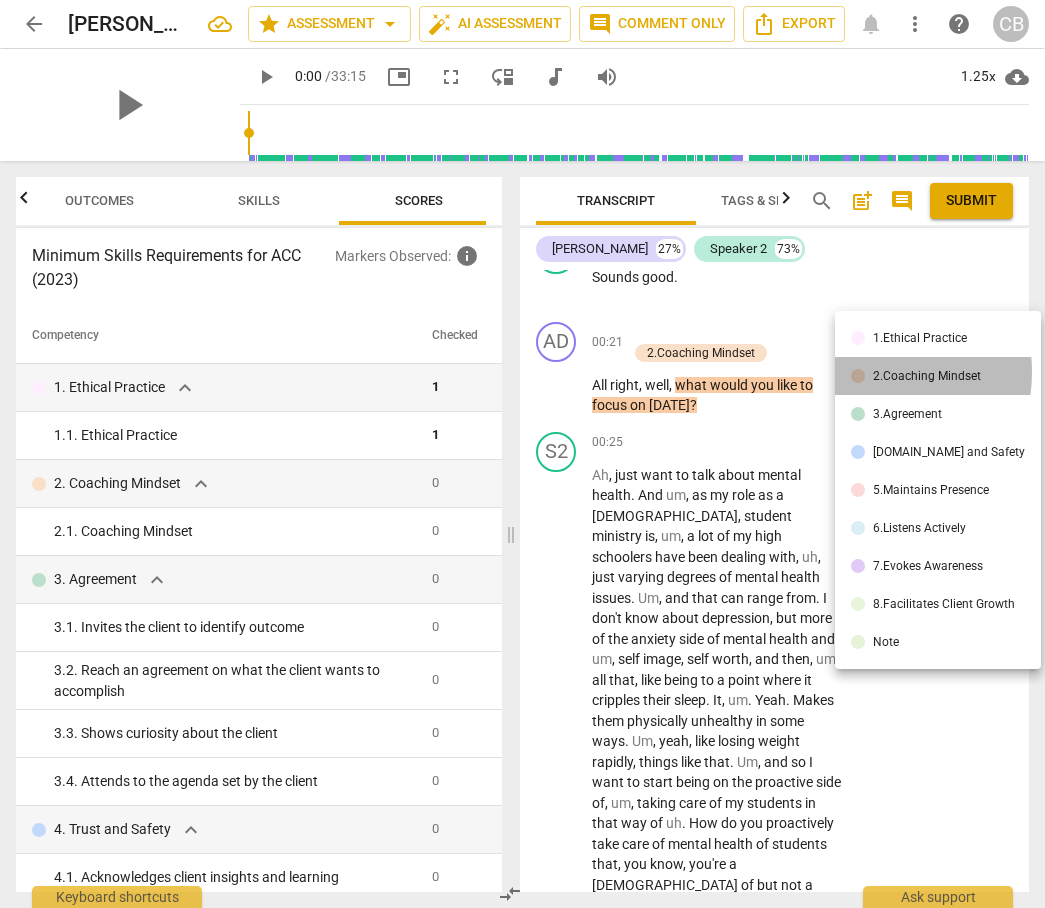 click at bounding box center (858, 376) 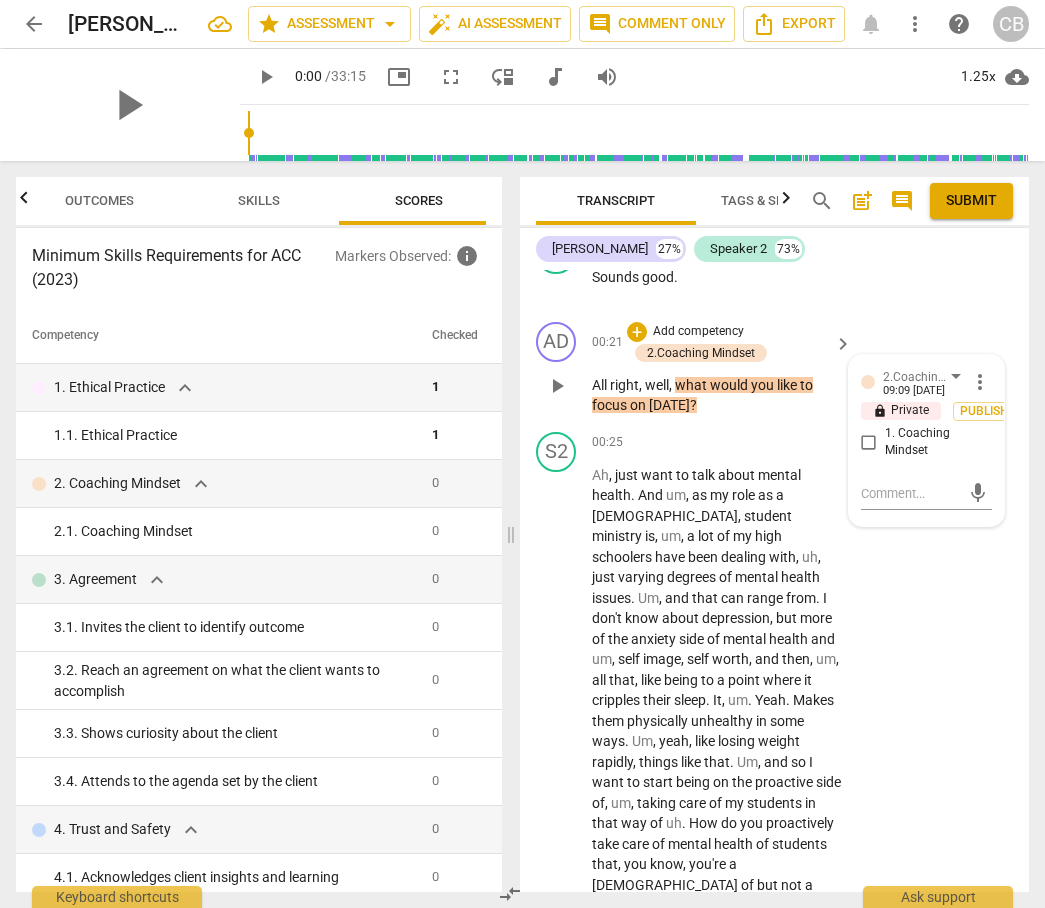click on "more_vert" at bounding box center (980, 382) 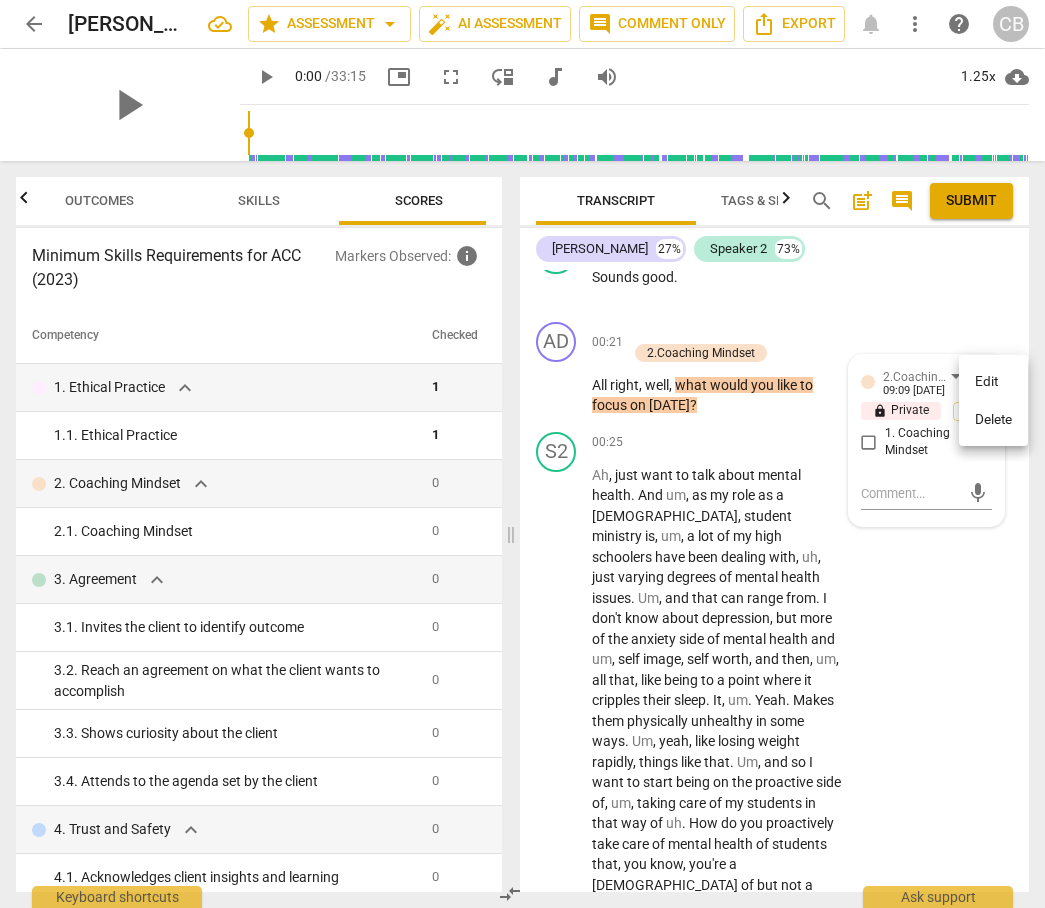 click on "Delete" at bounding box center [993, 420] 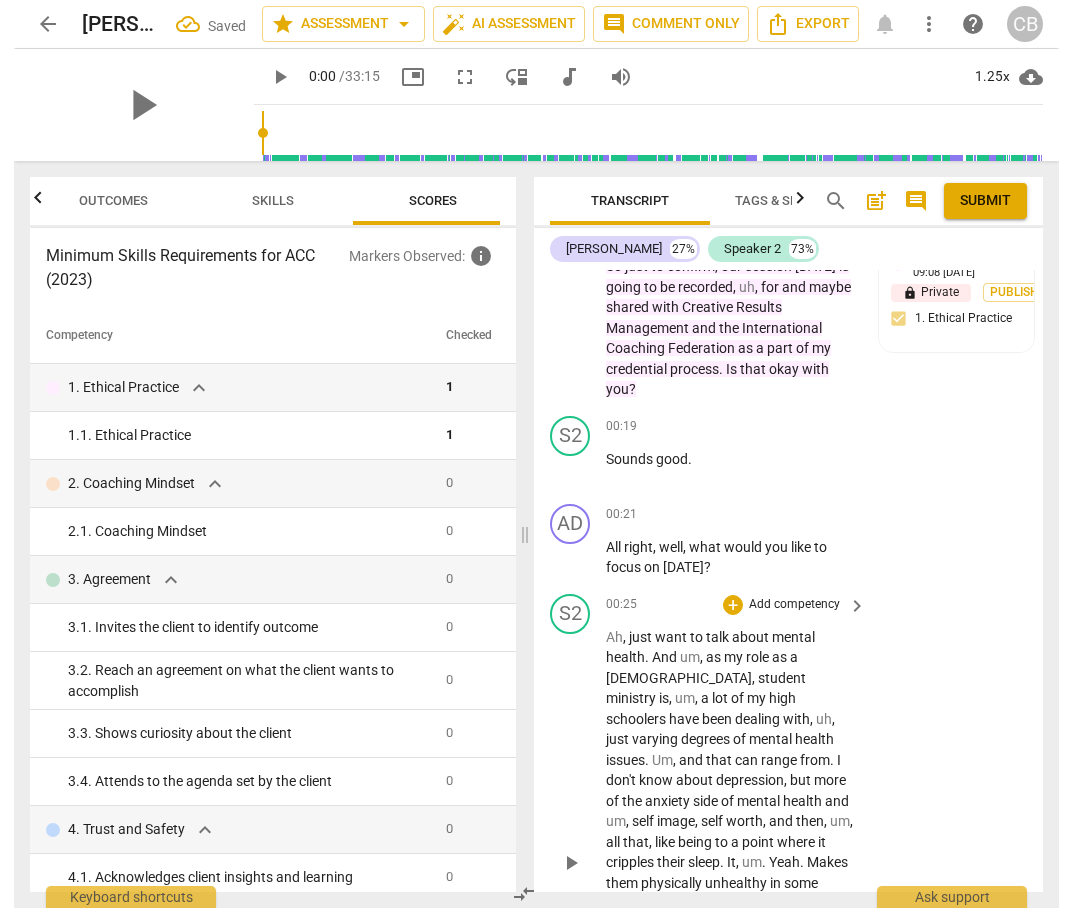 scroll, scrollTop: 269, scrollLeft: 0, axis: vertical 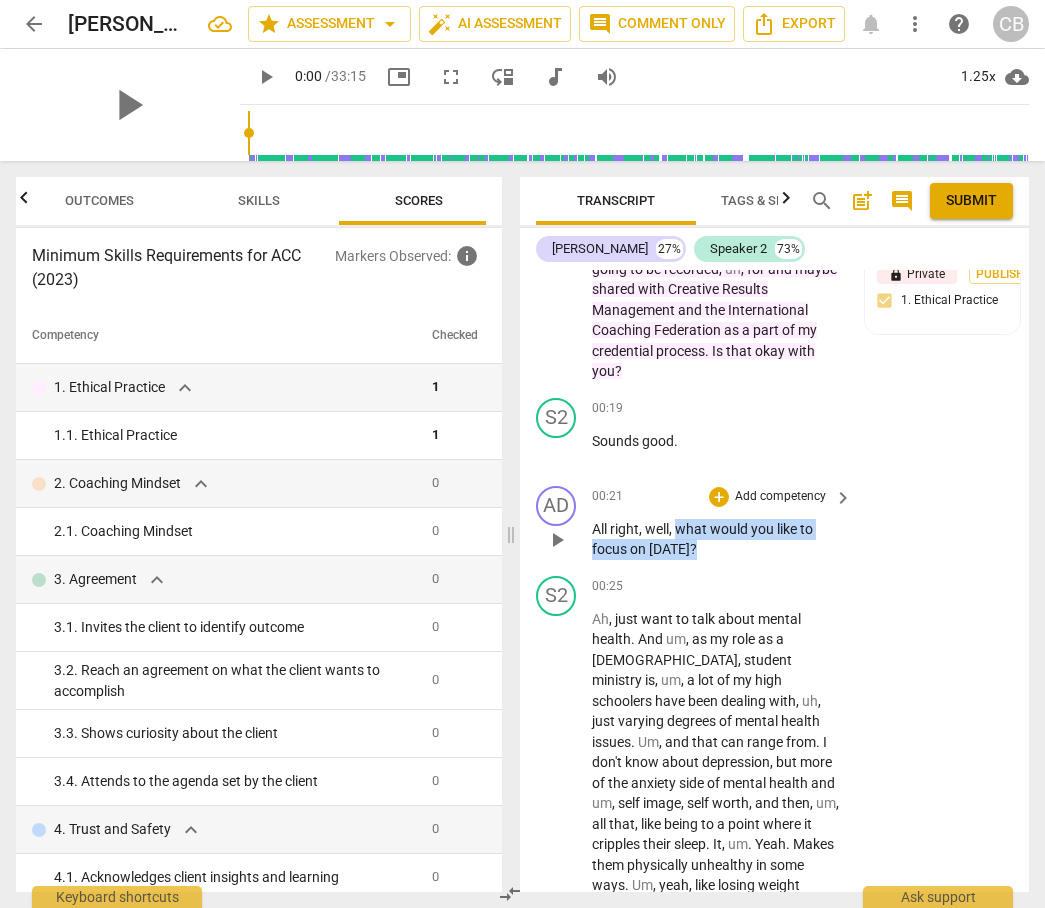 drag, startPoint x: 680, startPoint y: 533, endPoint x: 691, endPoint y: 555, distance: 24.596748 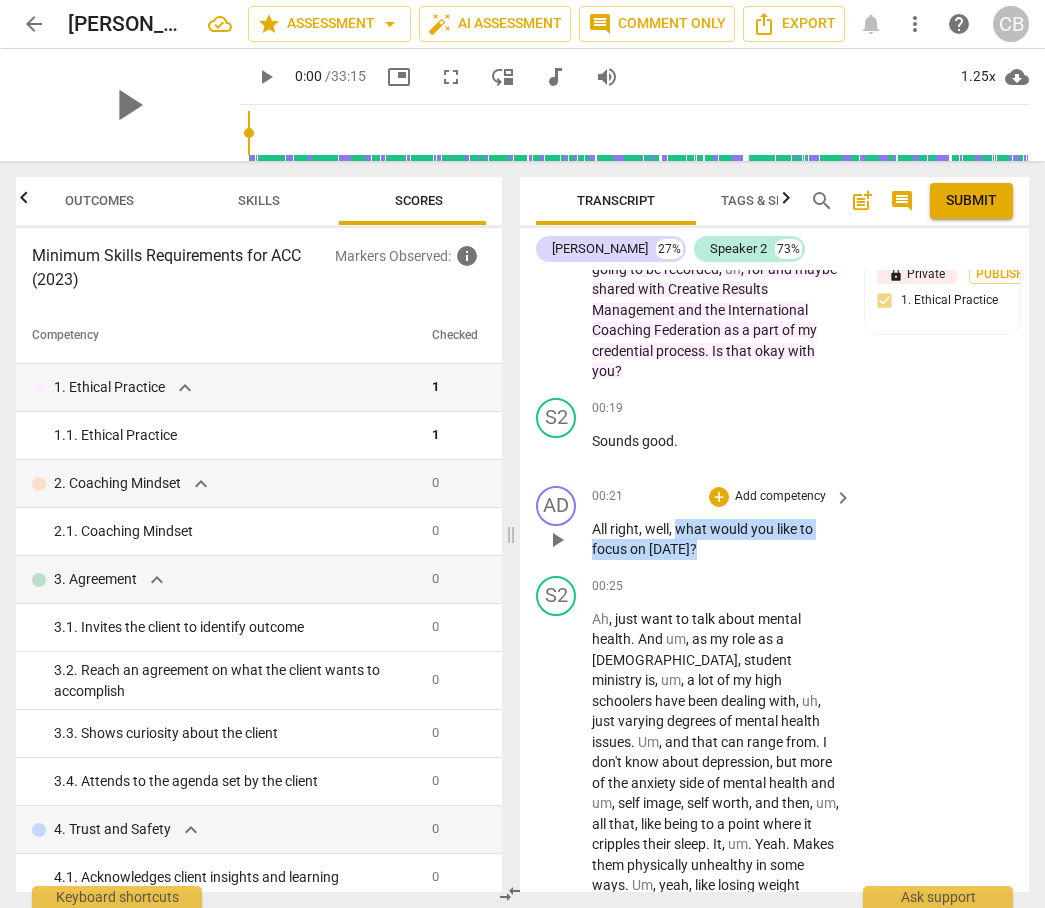 click on "All   right ,   well ,   what   would   you   like   to   focus   on   [DATE] ?" at bounding box center (717, 539) 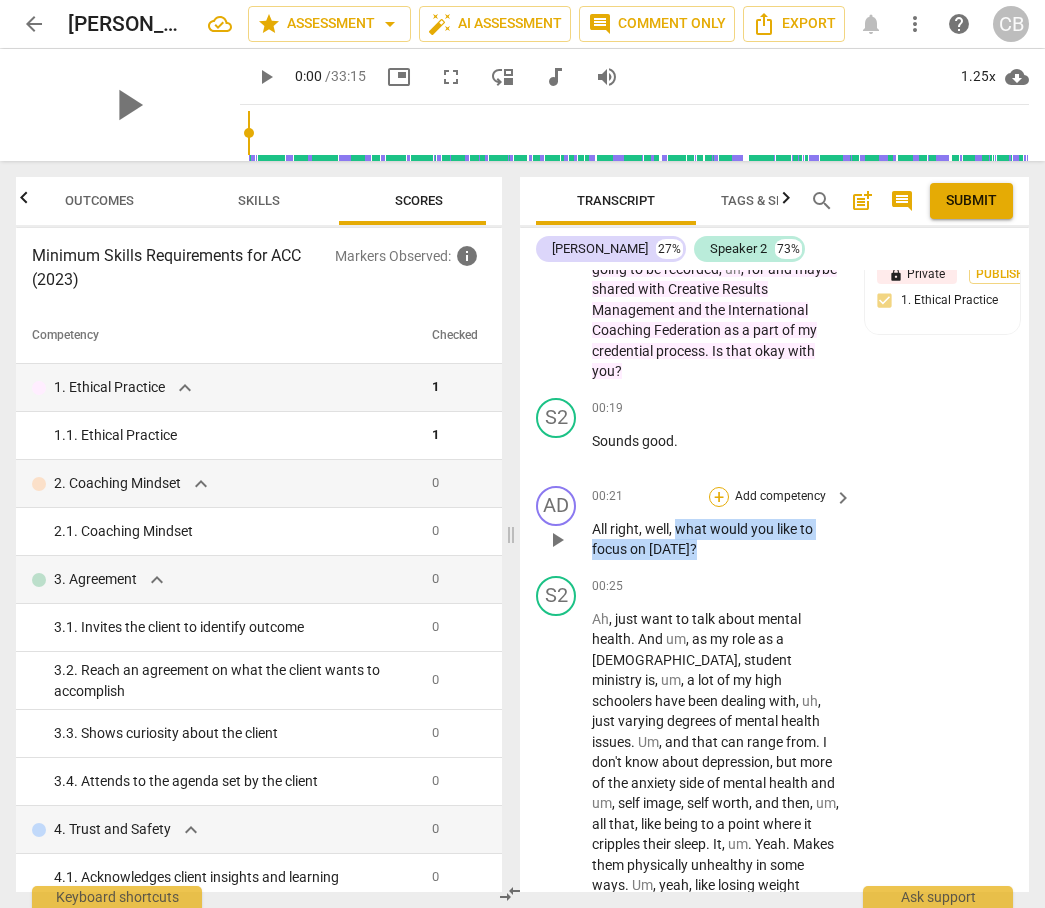 click on "+" at bounding box center (719, 497) 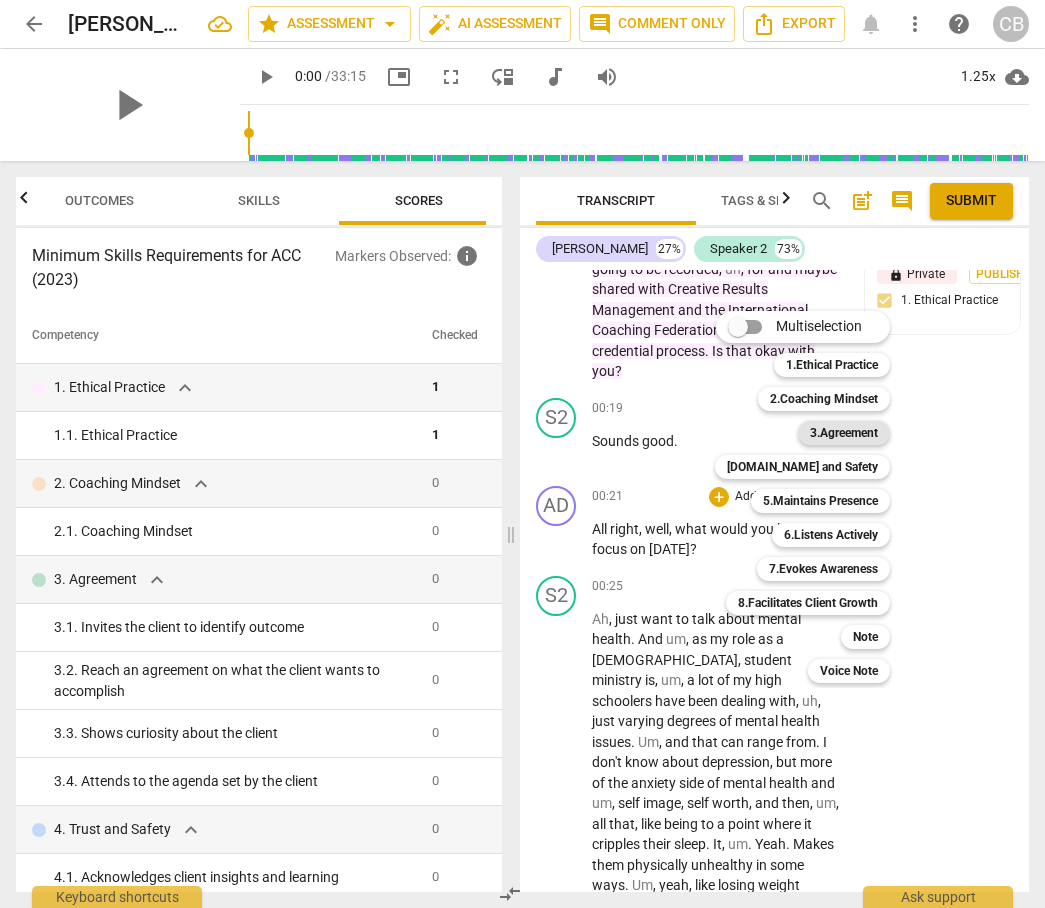 click on "3.Agreement" at bounding box center (844, 433) 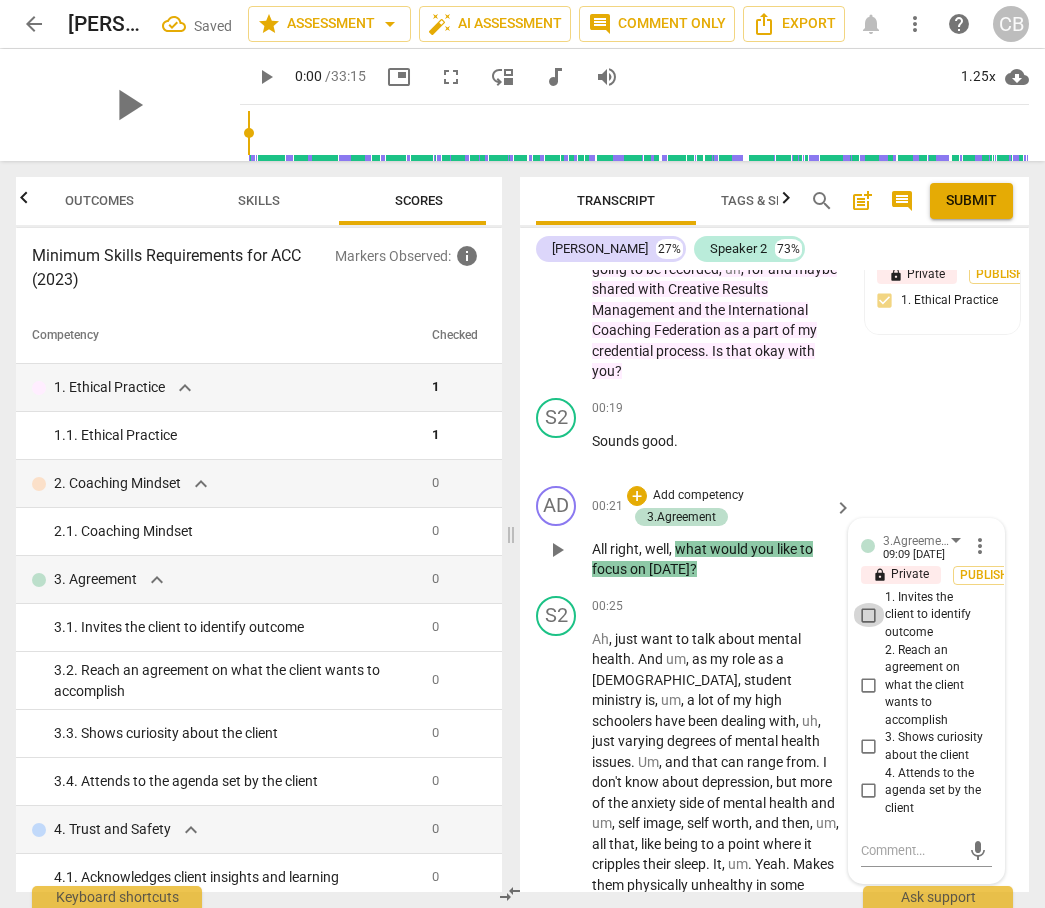 click on "1. Invites the client to identify outcome" at bounding box center (869, 615) 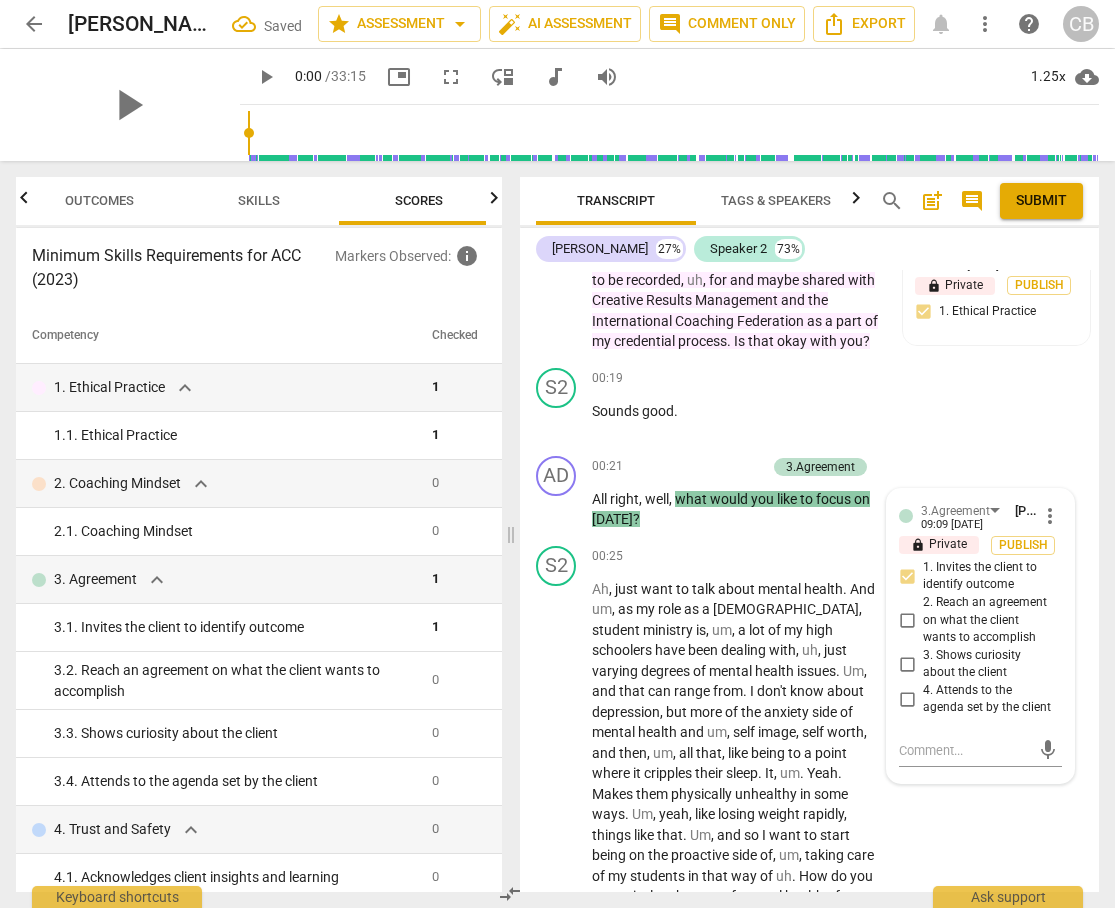 scroll, scrollTop: 248, scrollLeft: 0, axis: vertical 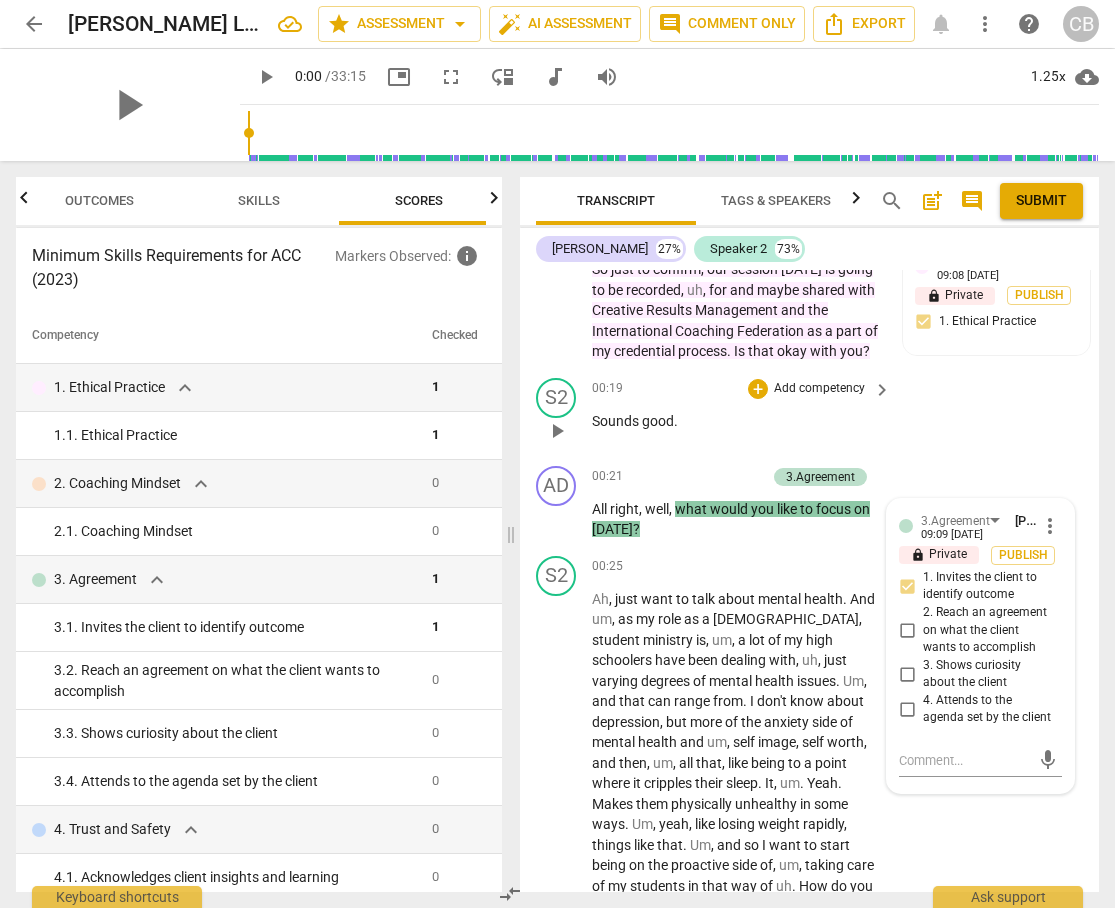 click on "S2 play_arrow pause 00:19 + Add competency keyboard_arrow_right Sounds   good ." at bounding box center [809, 414] 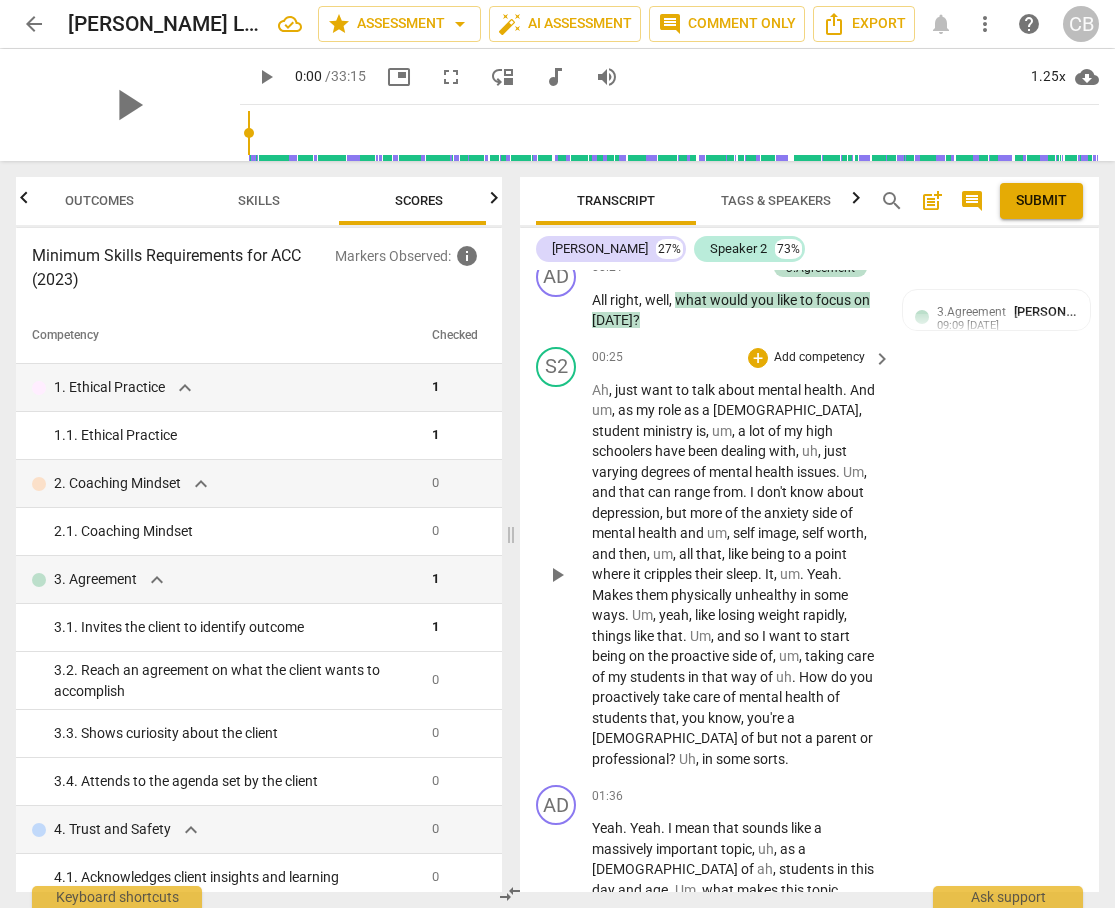 scroll, scrollTop: 458, scrollLeft: 0, axis: vertical 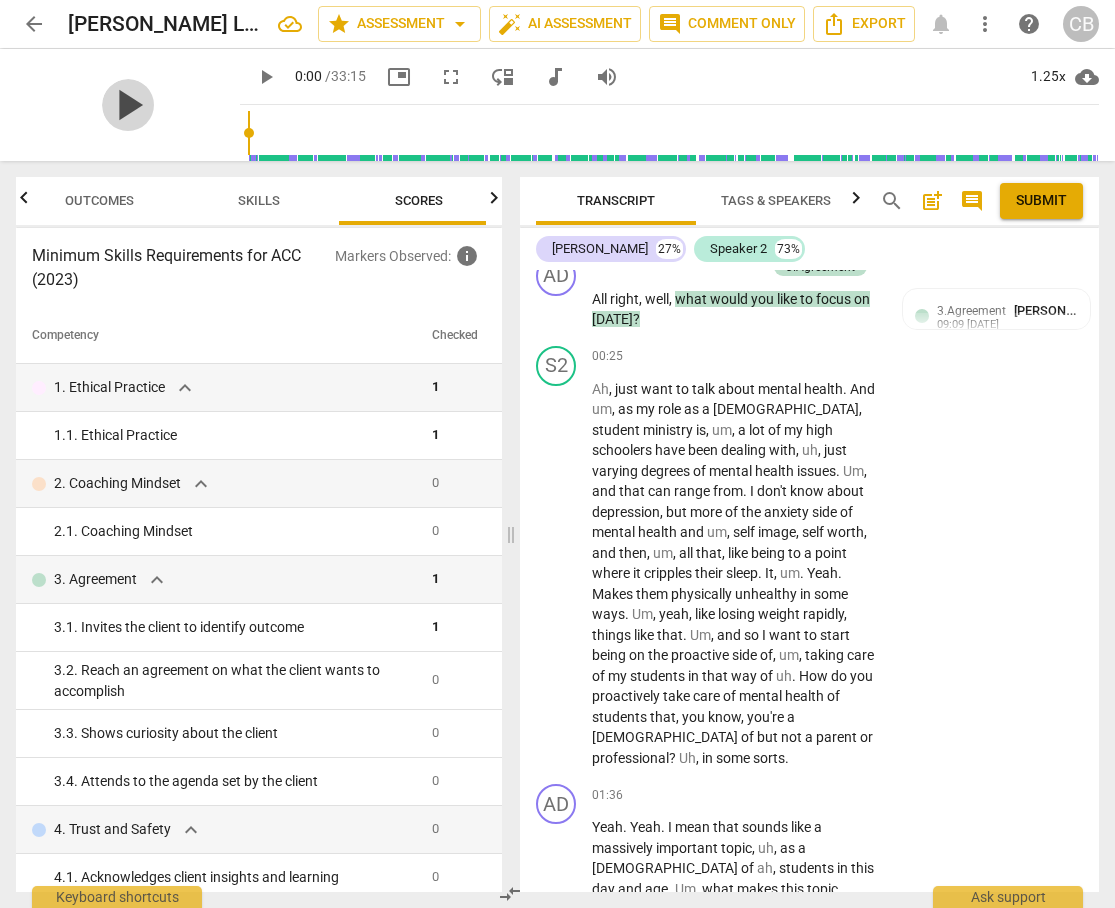 click on "play_arrow" at bounding box center (128, 105) 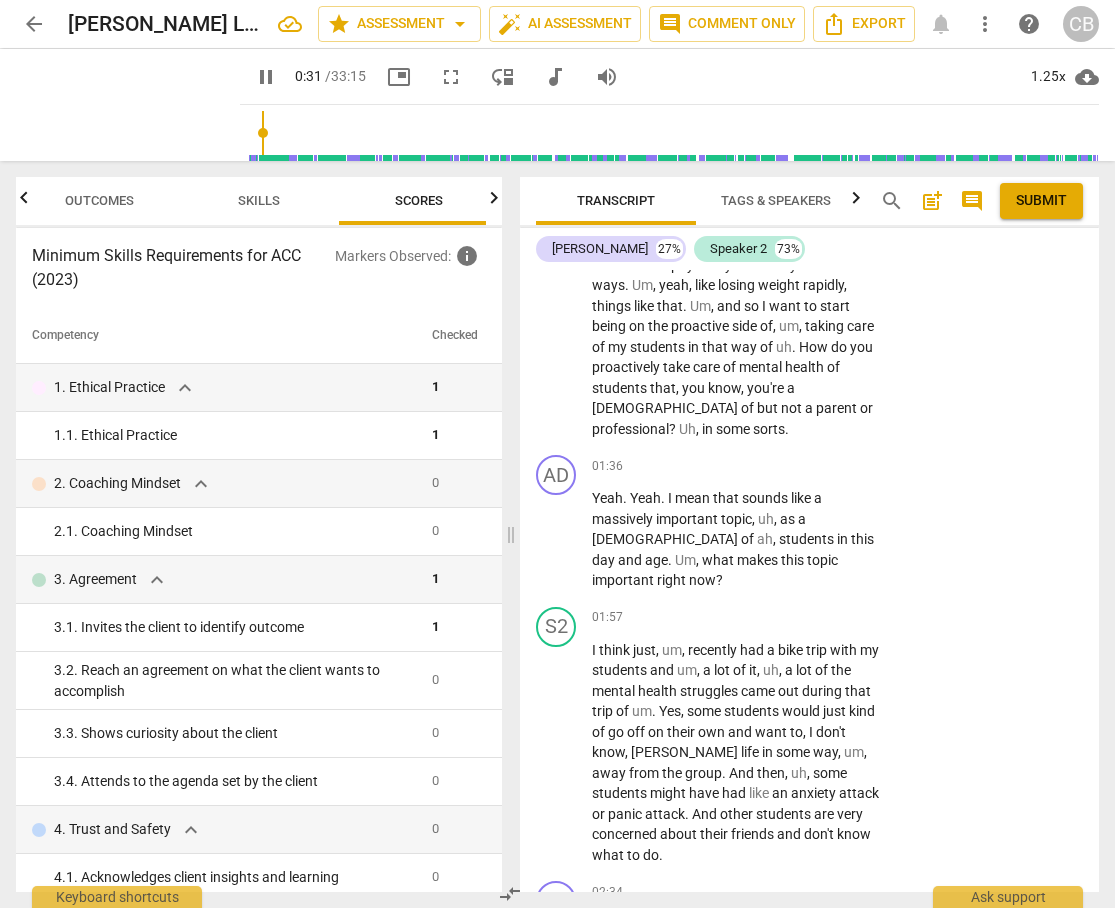 scroll, scrollTop: 790, scrollLeft: 0, axis: vertical 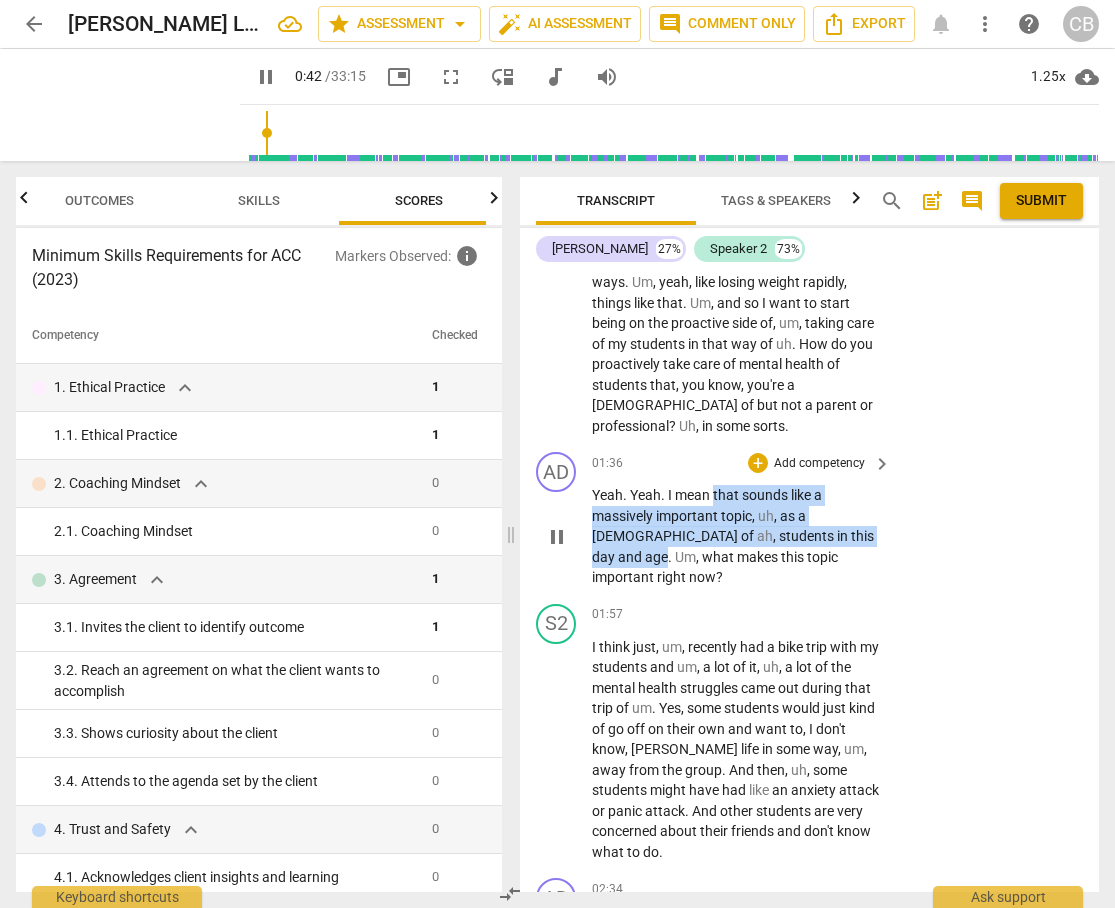 drag, startPoint x: 715, startPoint y: 472, endPoint x: 784, endPoint y: 511, distance: 79.25907 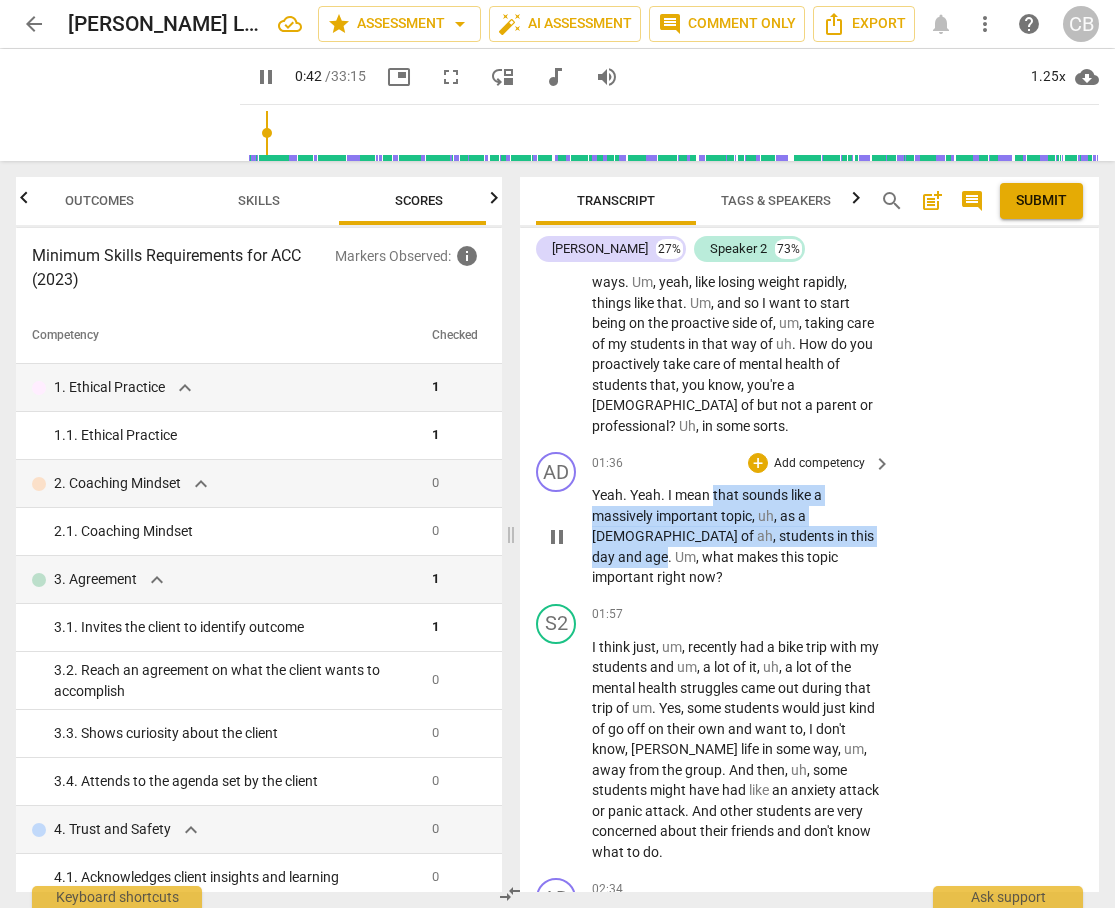 click on "Yeah .   Yeah .   I   mean   that   sounds   like   a   massively   important   topic ,   uh ,   as   a   [DEMOGRAPHIC_DATA]   of   ah ,   students   in   this   day   and   age .   Um ,   what   makes   this   topic   important   right   now ?" at bounding box center [736, 536] 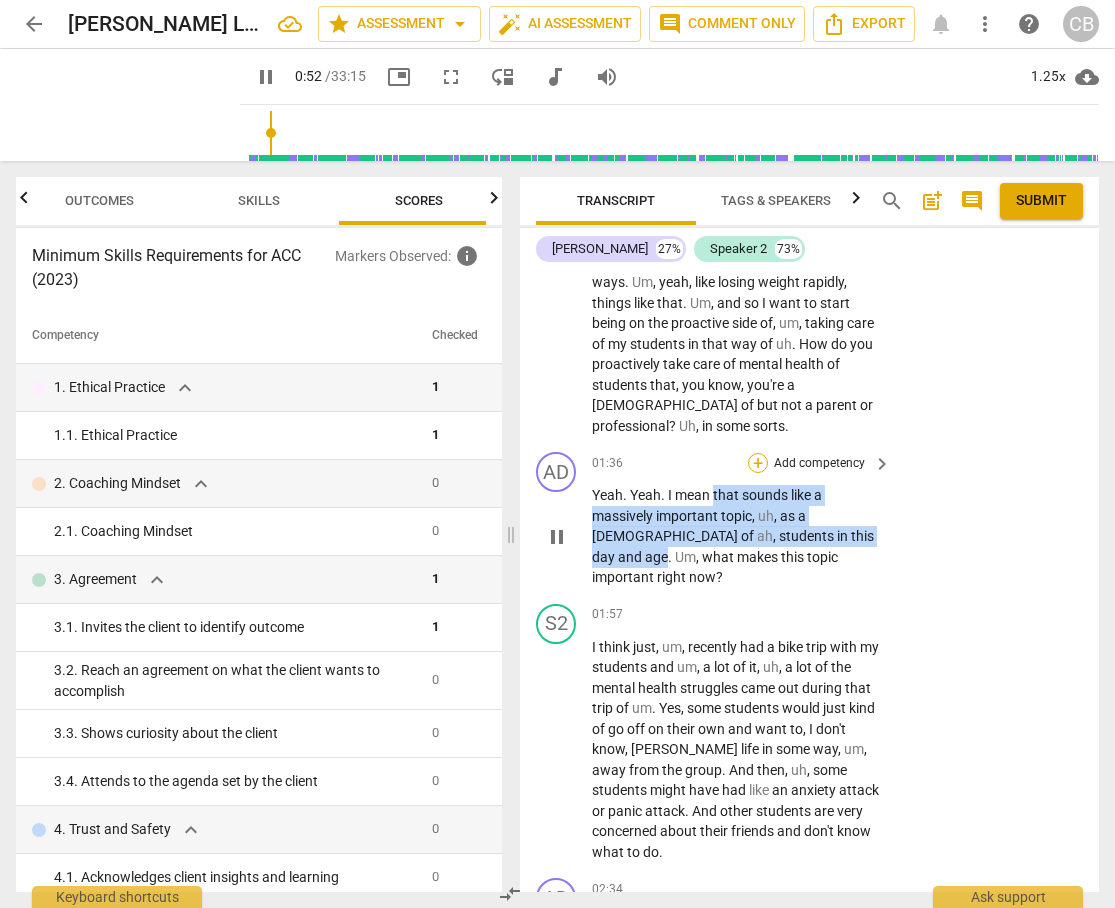 click on "+" at bounding box center (758, 463) 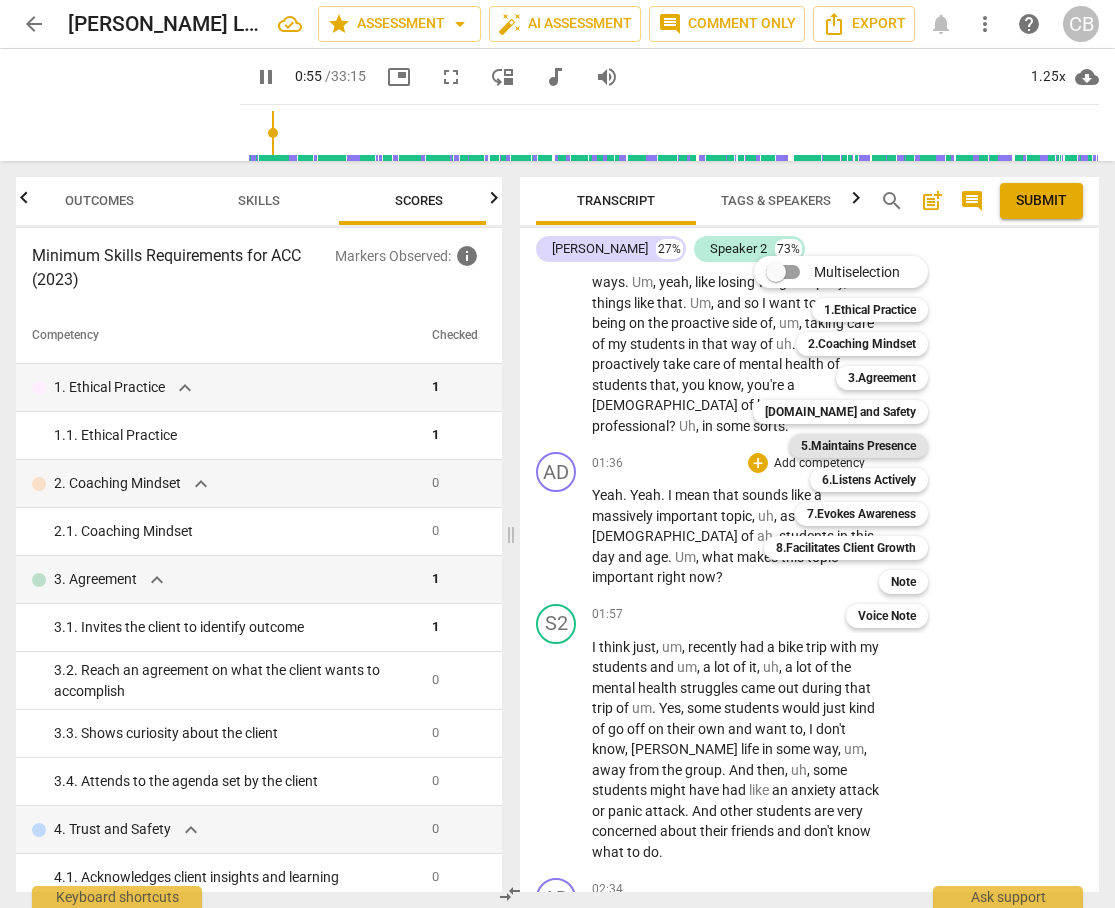 click on "5.Maintains Presence" at bounding box center [858, 446] 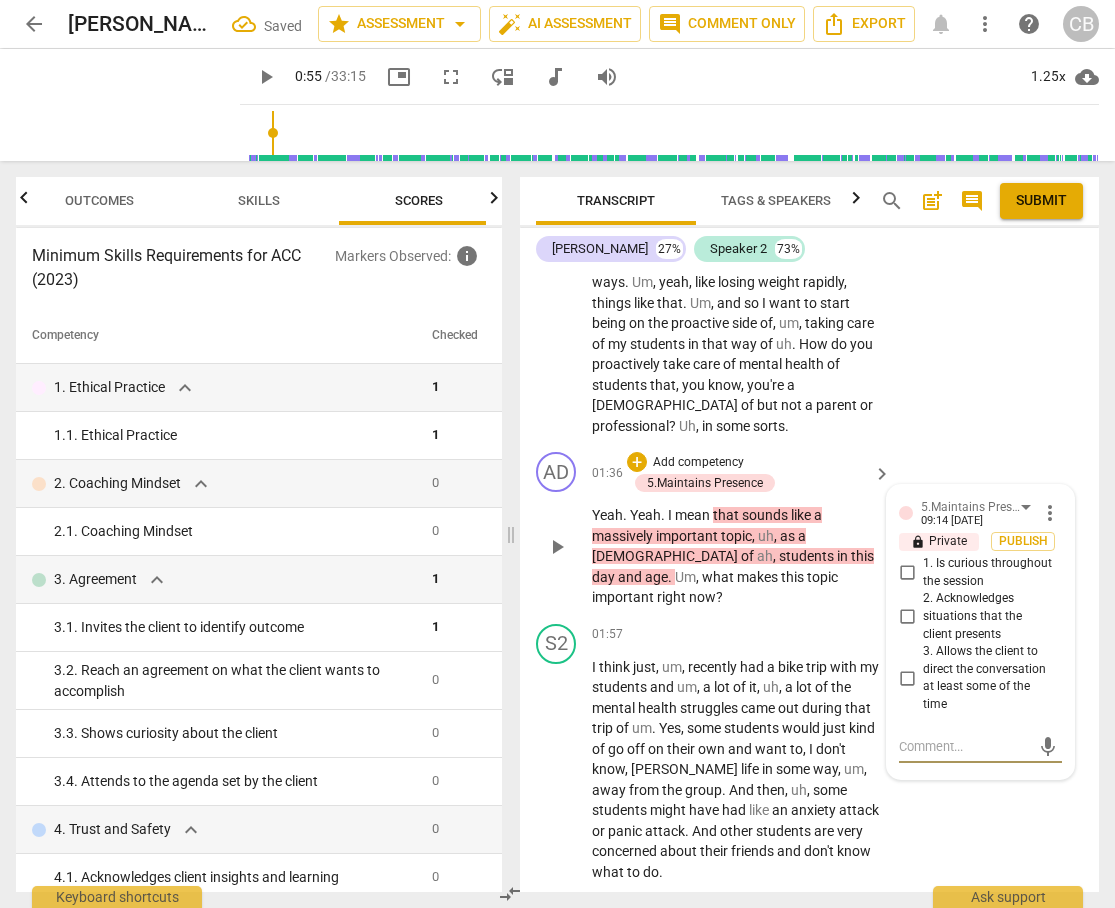 click on "2. Acknowledges situations that the client presents" at bounding box center (907, 617) 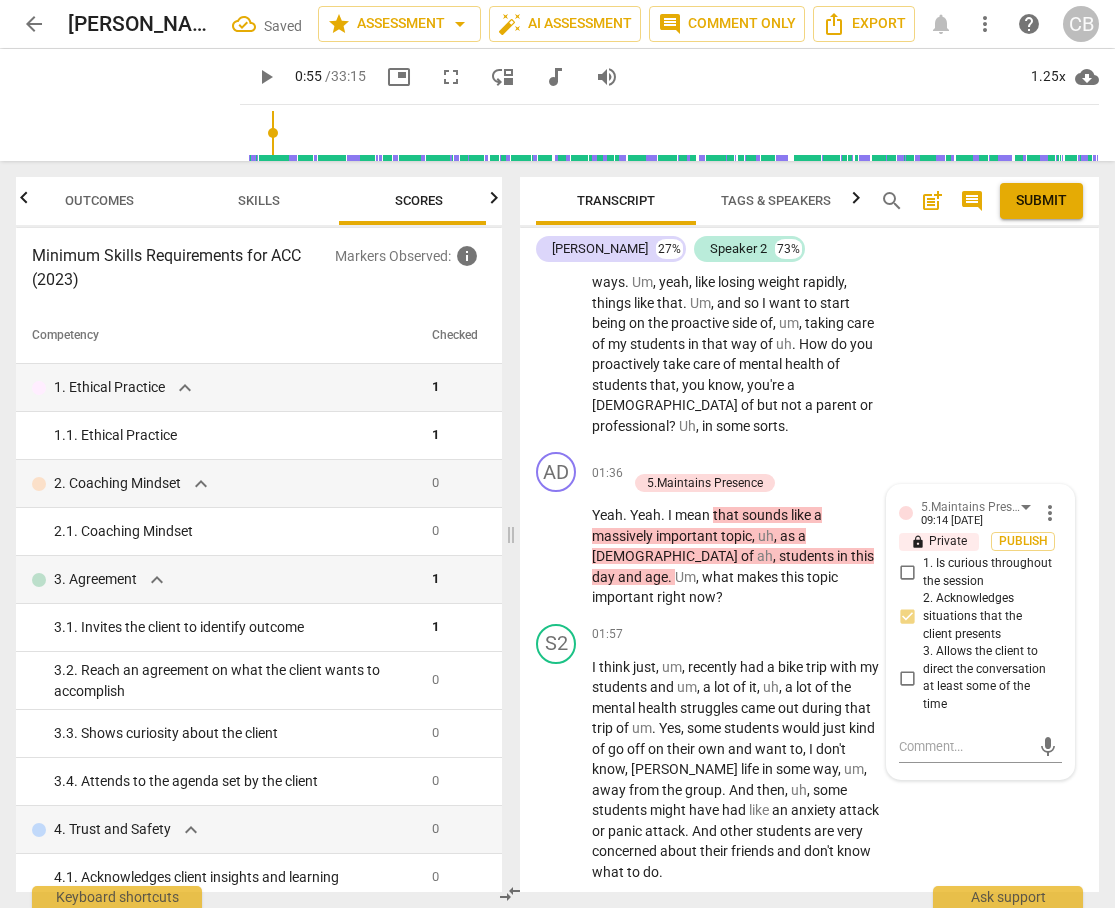 click on "play_arrow" at bounding box center [266, 77] 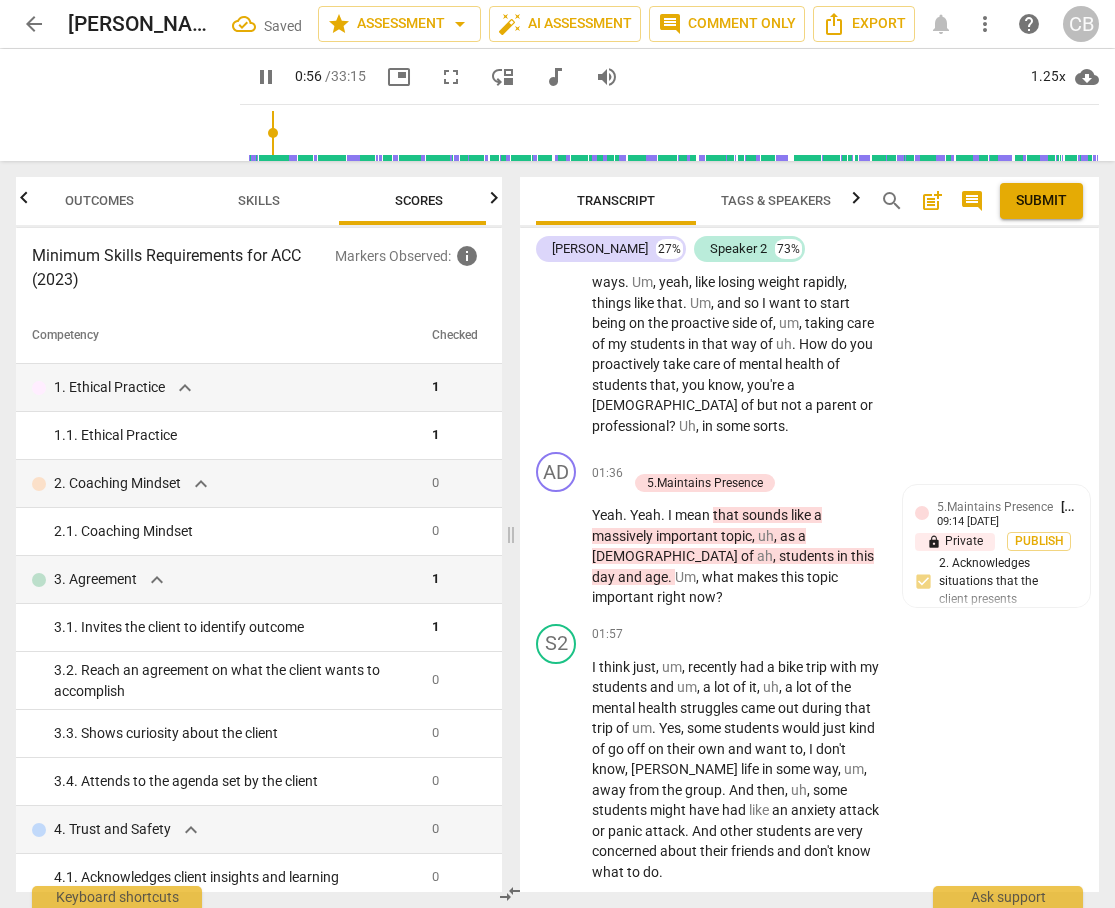 click on "pause" at bounding box center (266, 77) 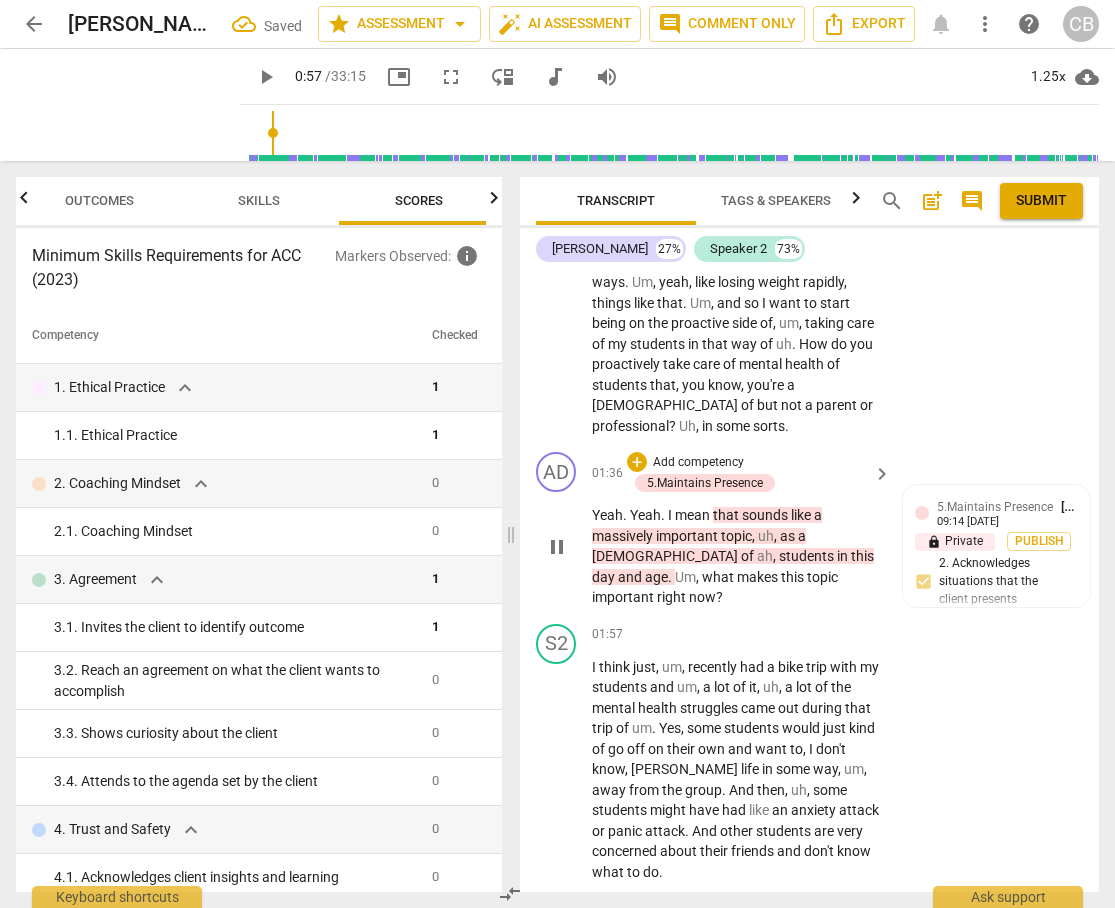 type on "57" 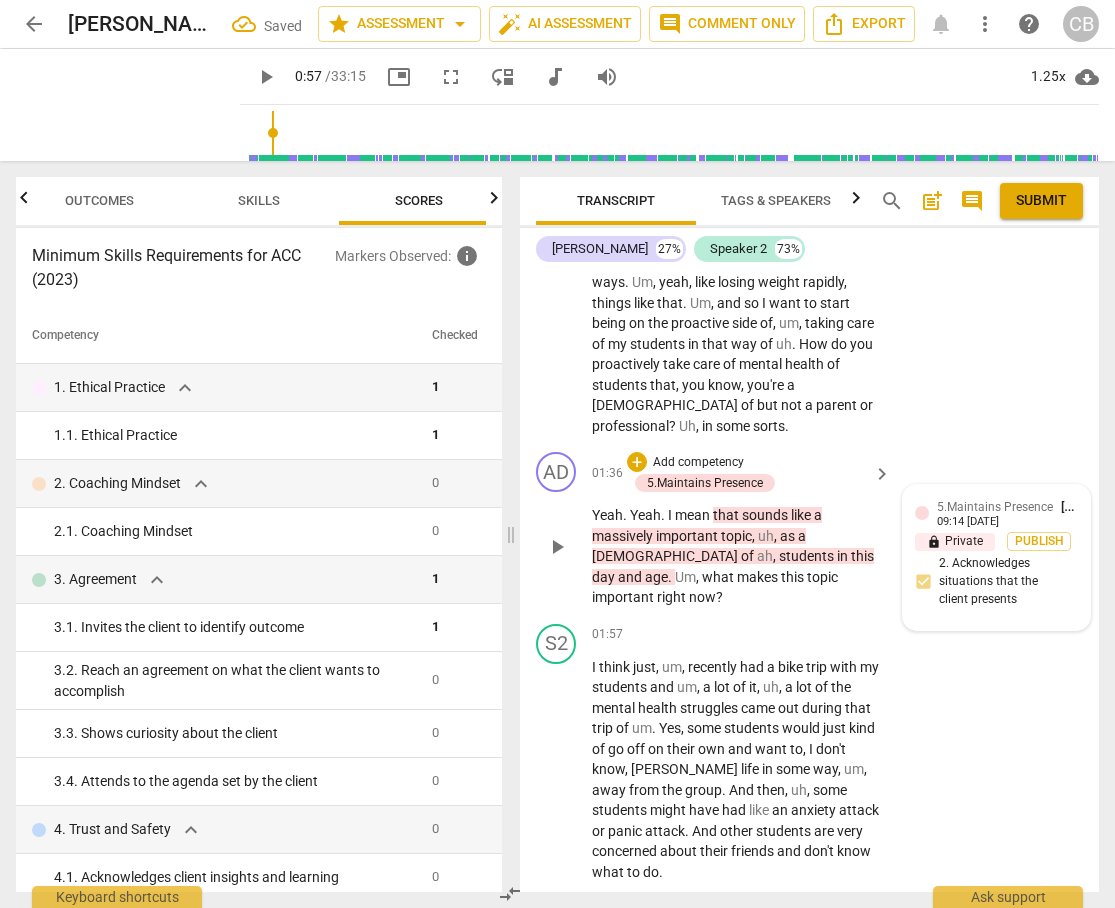 click on "5.Maintains Presence [PERSON_NAME] 09:14 [DATE] lock Private Publish 2. Acknowledges situations that the client presents" at bounding box center [996, 557] 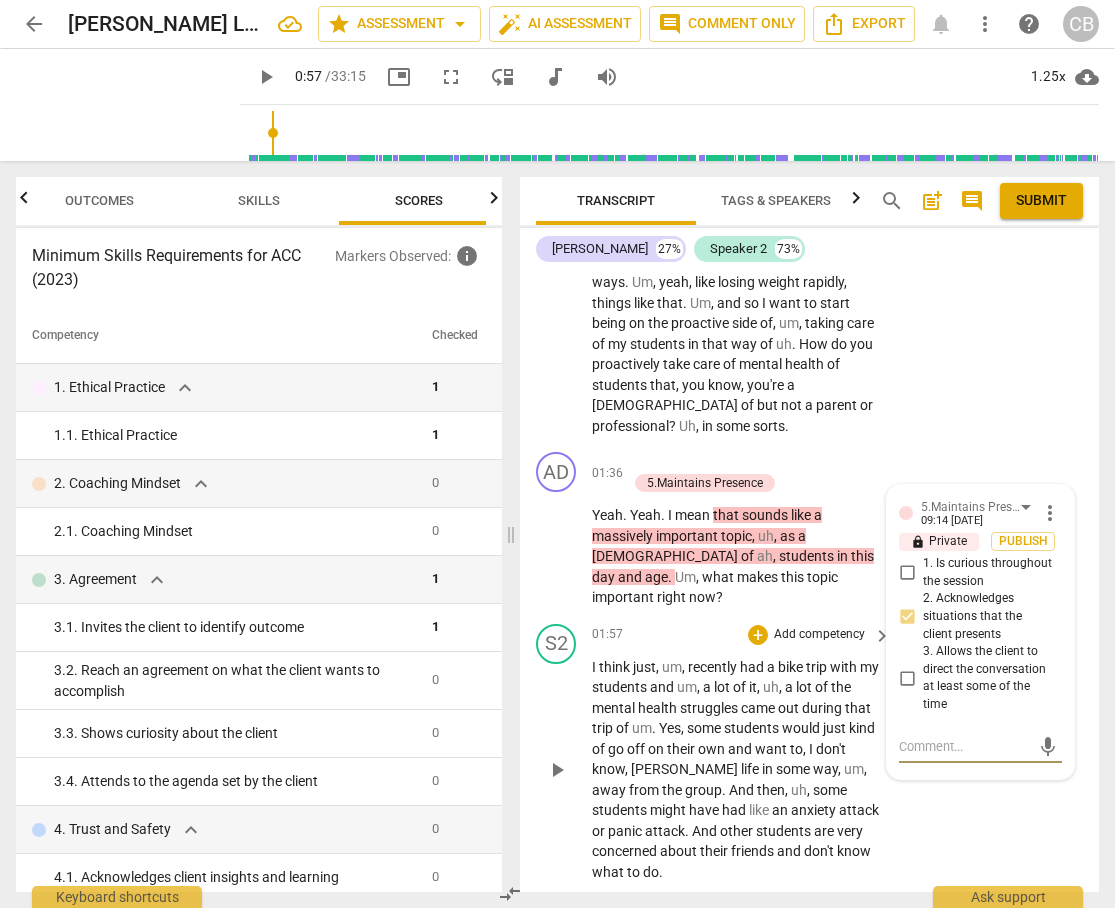 type 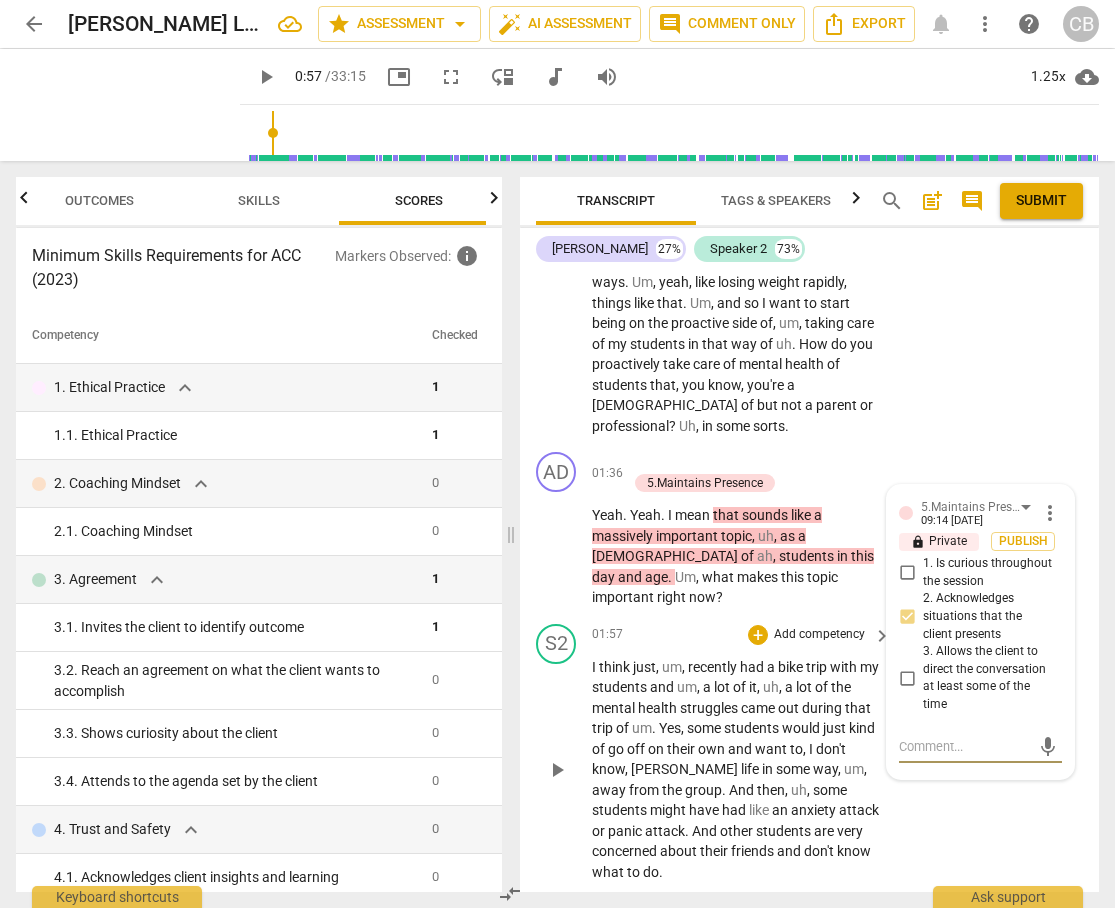 type 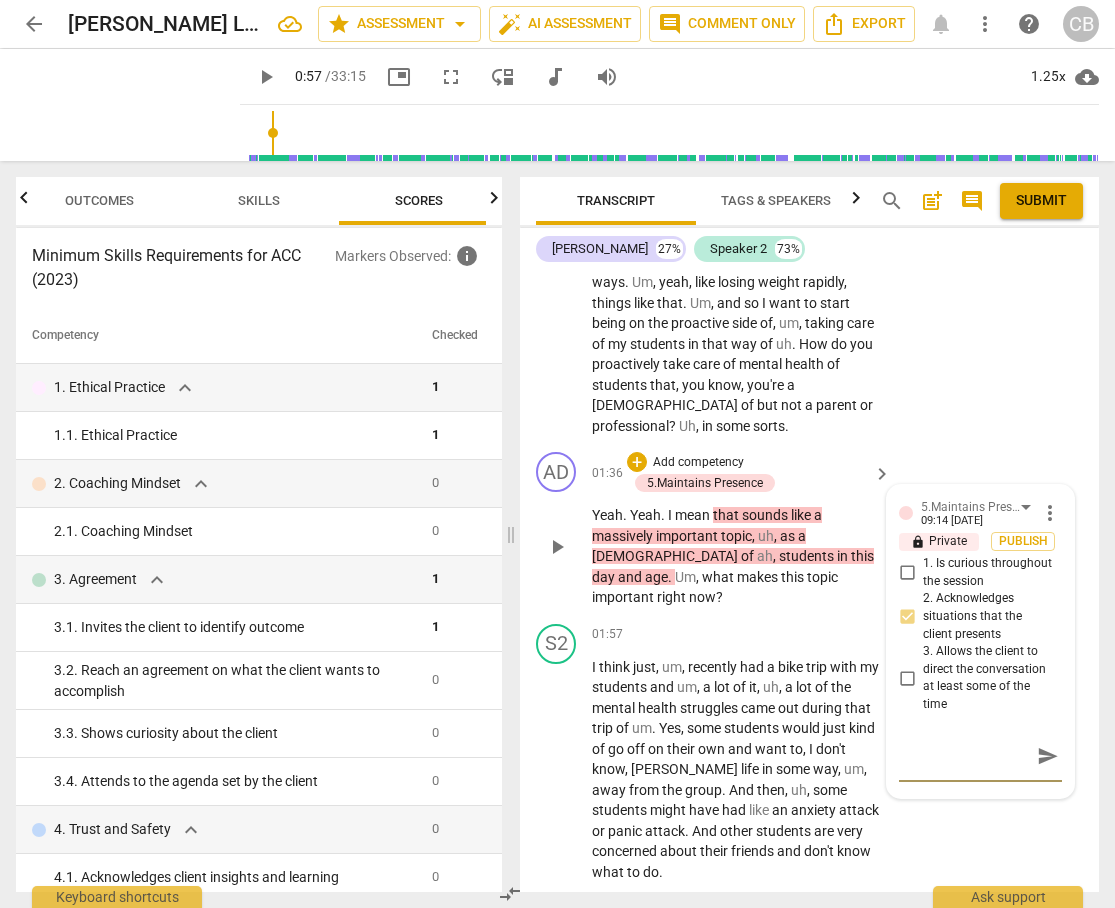 type 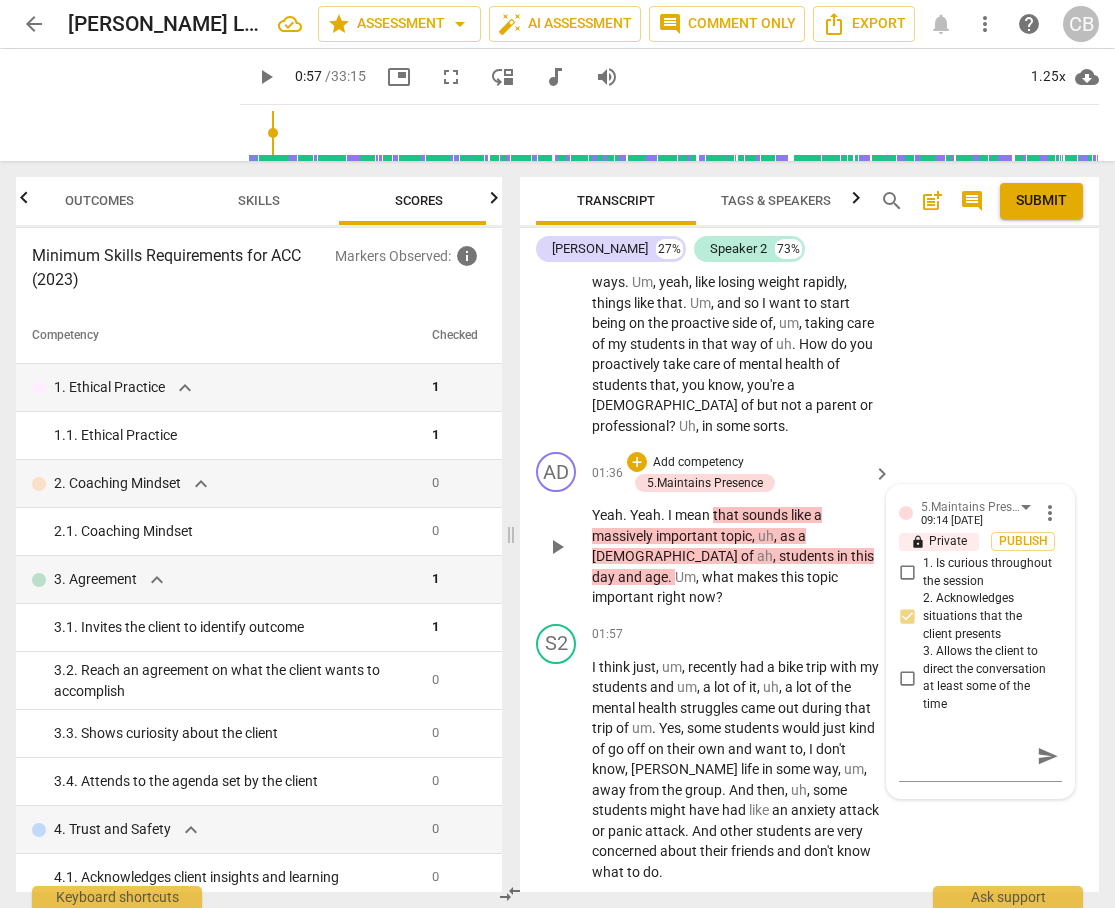 click on "what" at bounding box center (719, 577) 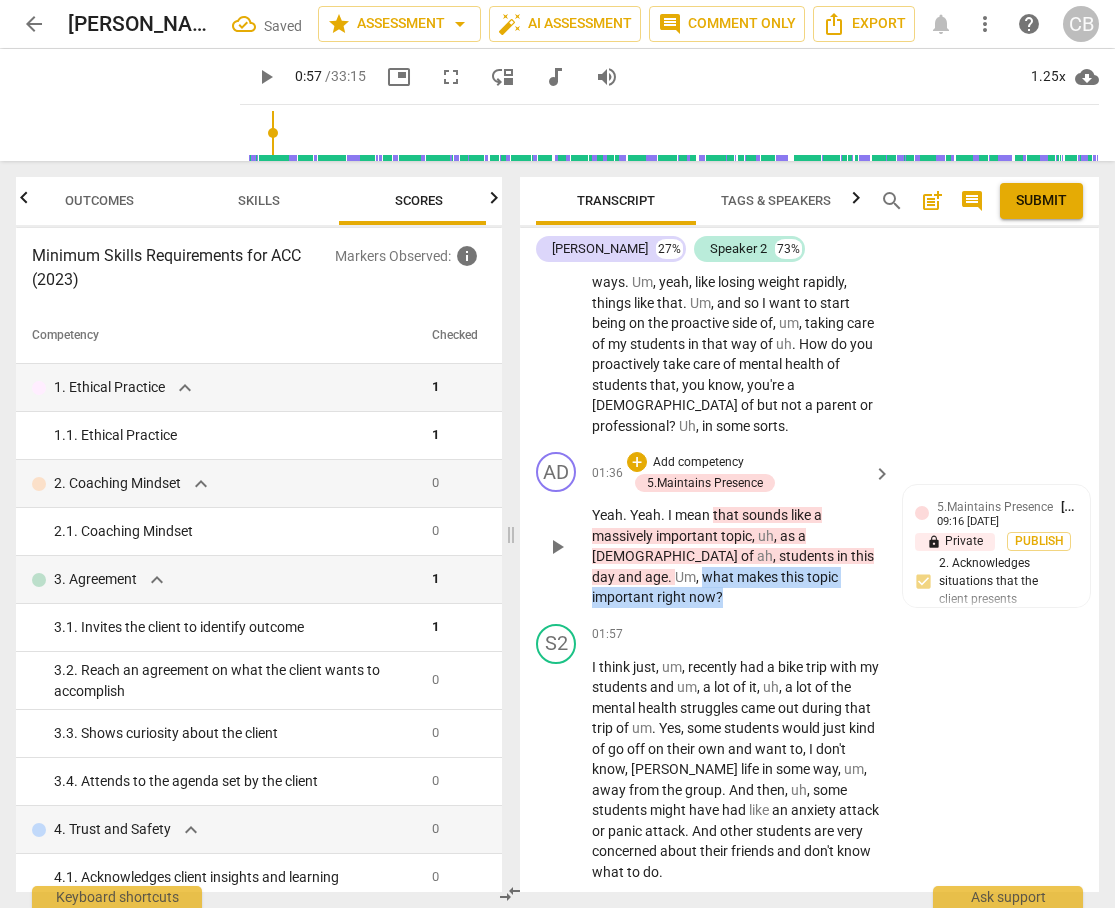 drag, startPoint x: 825, startPoint y: 533, endPoint x: 828, endPoint y: 549, distance: 16.27882 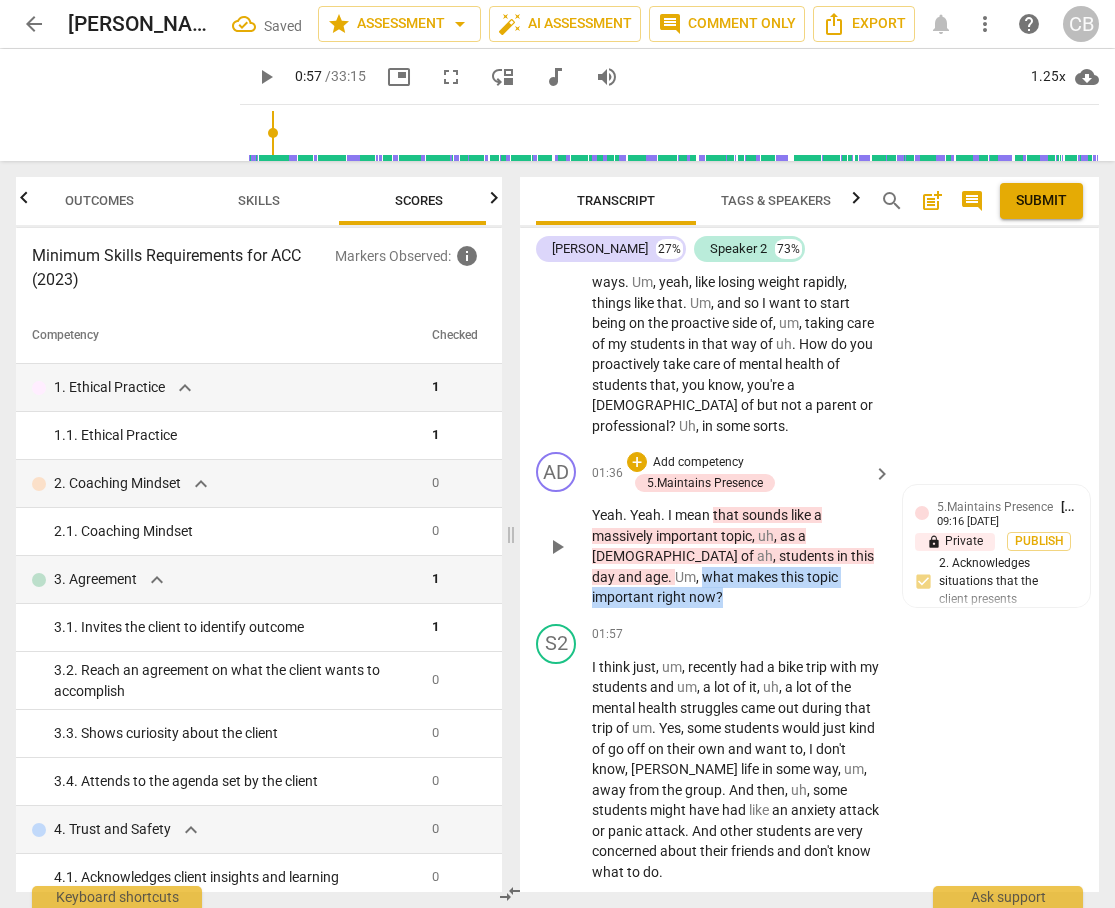 click on "Yeah .   Yeah .   I   mean   that   sounds   like   a   massively   important   topic ,   uh ,   as   a   [DEMOGRAPHIC_DATA]   of   ah ,   students   in   this   day   and   age .   Um ,   what   makes   this   topic   important   right   now ?" at bounding box center [736, 556] 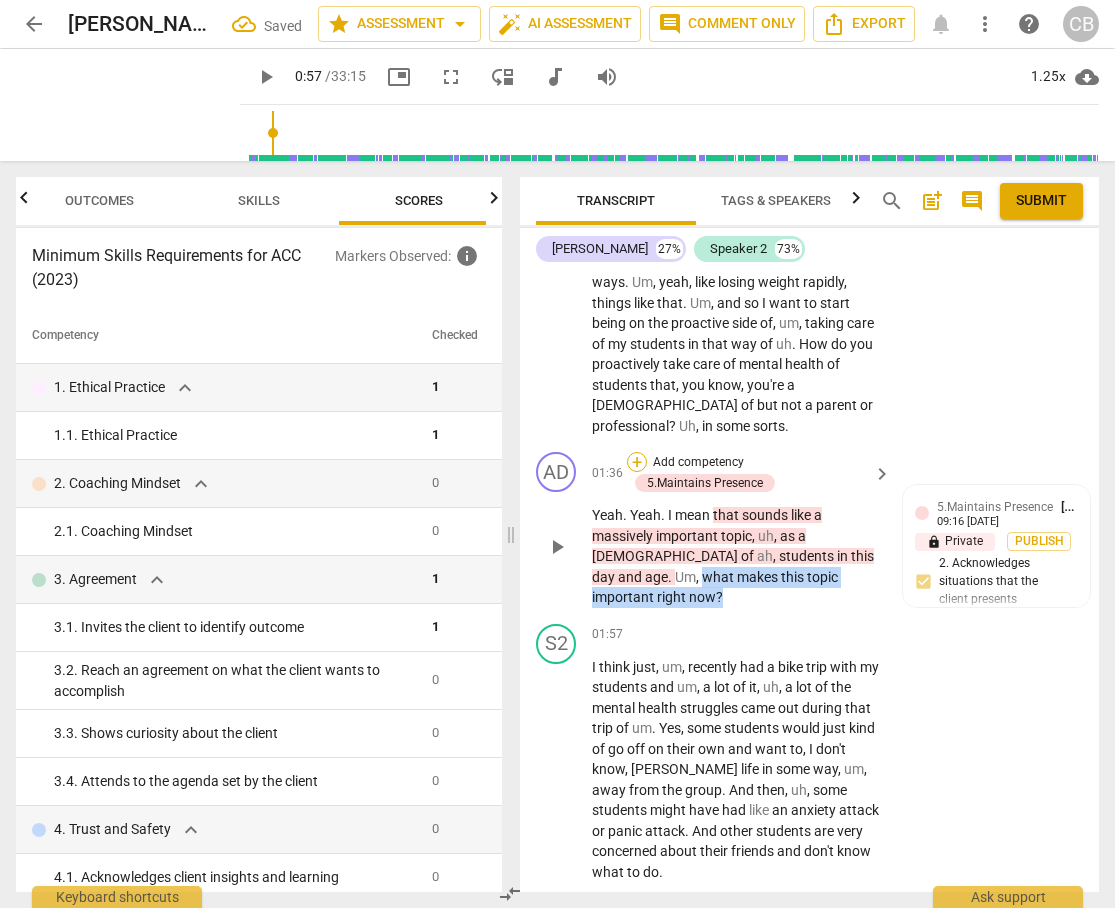 click on "+" at bounding box center [637, 462] 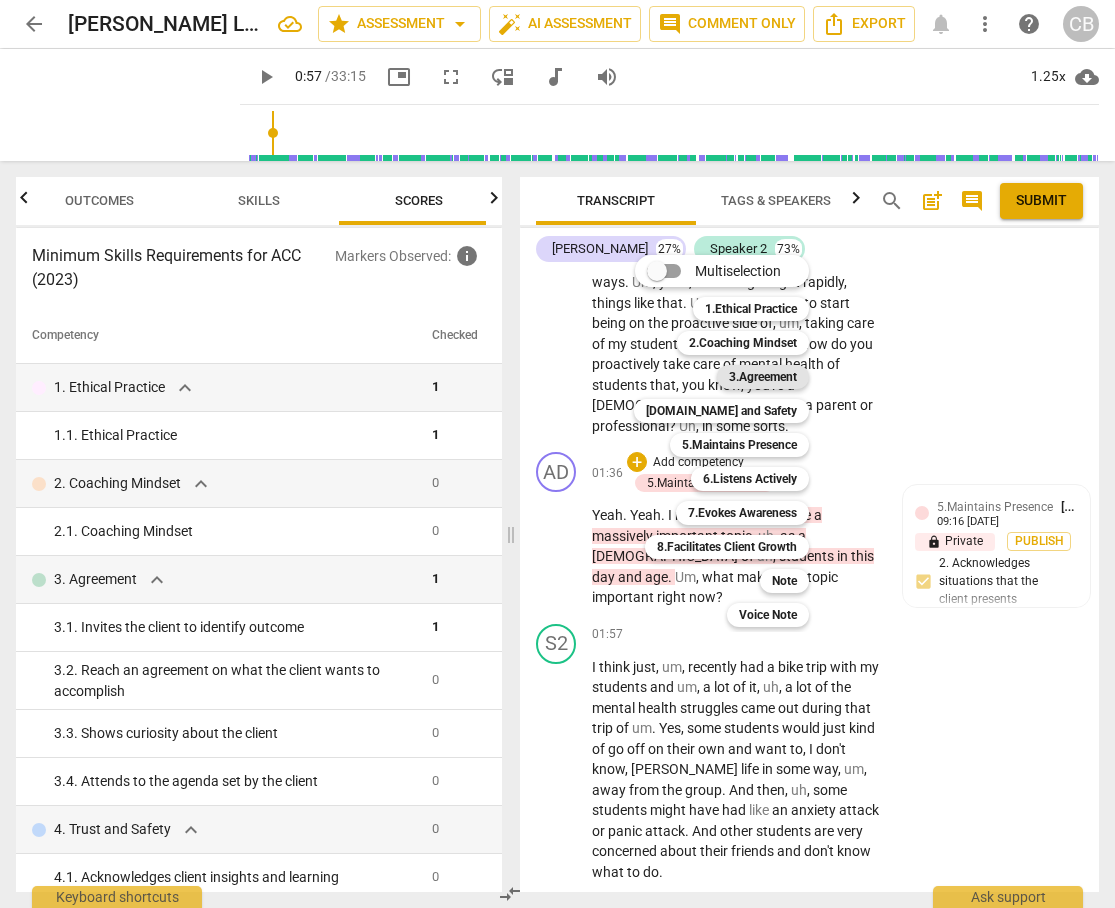 click on "3.Agreement" at bounding box center (763, 377) 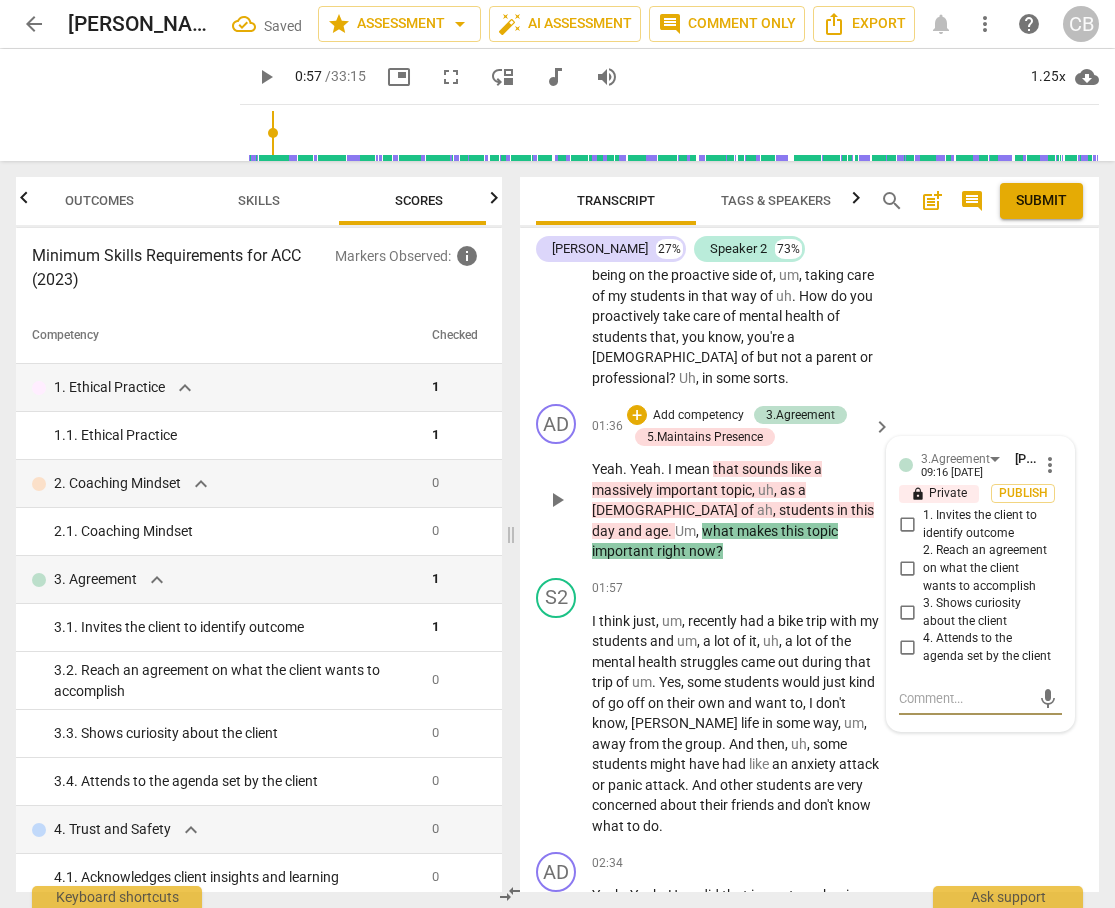 scroll, scrollTop: 847, scrollLeft: 0, axis: vertical 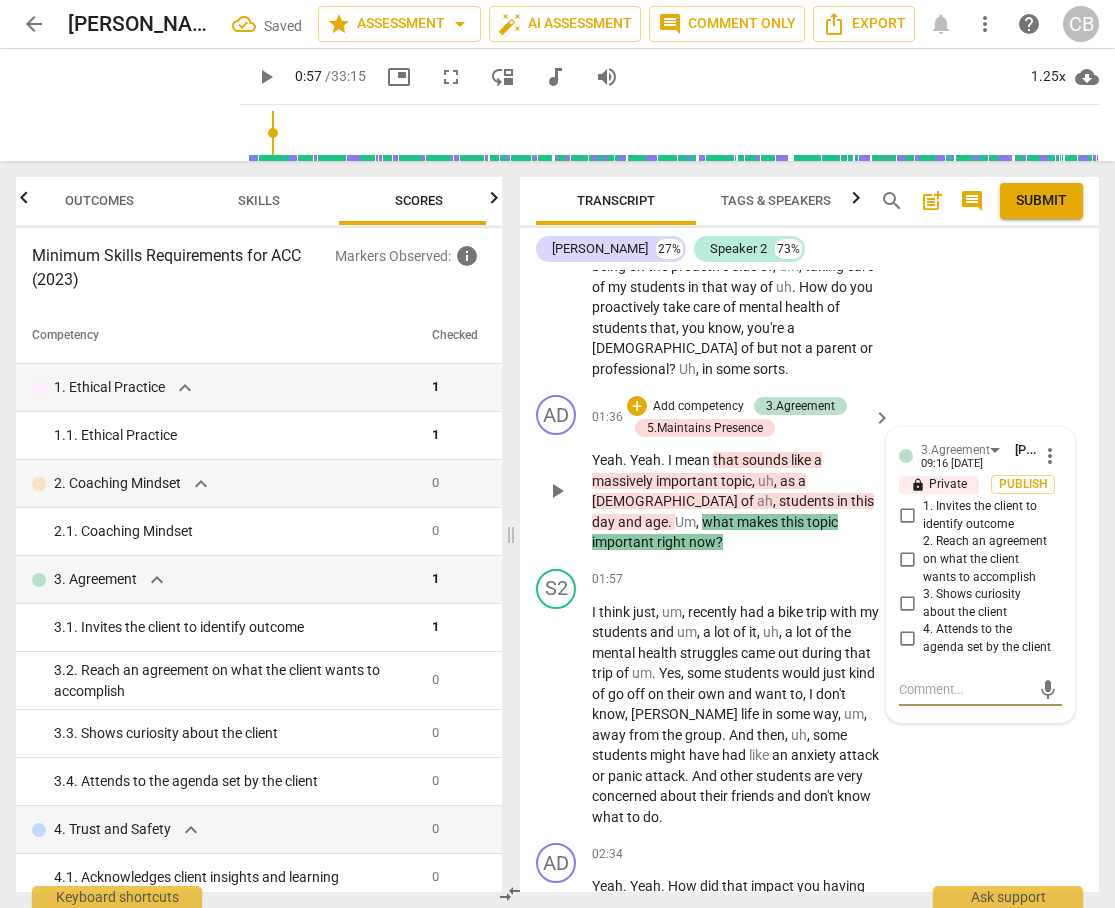 click on "3. Shows curiosity about the client" at bounding box center (907, 604) 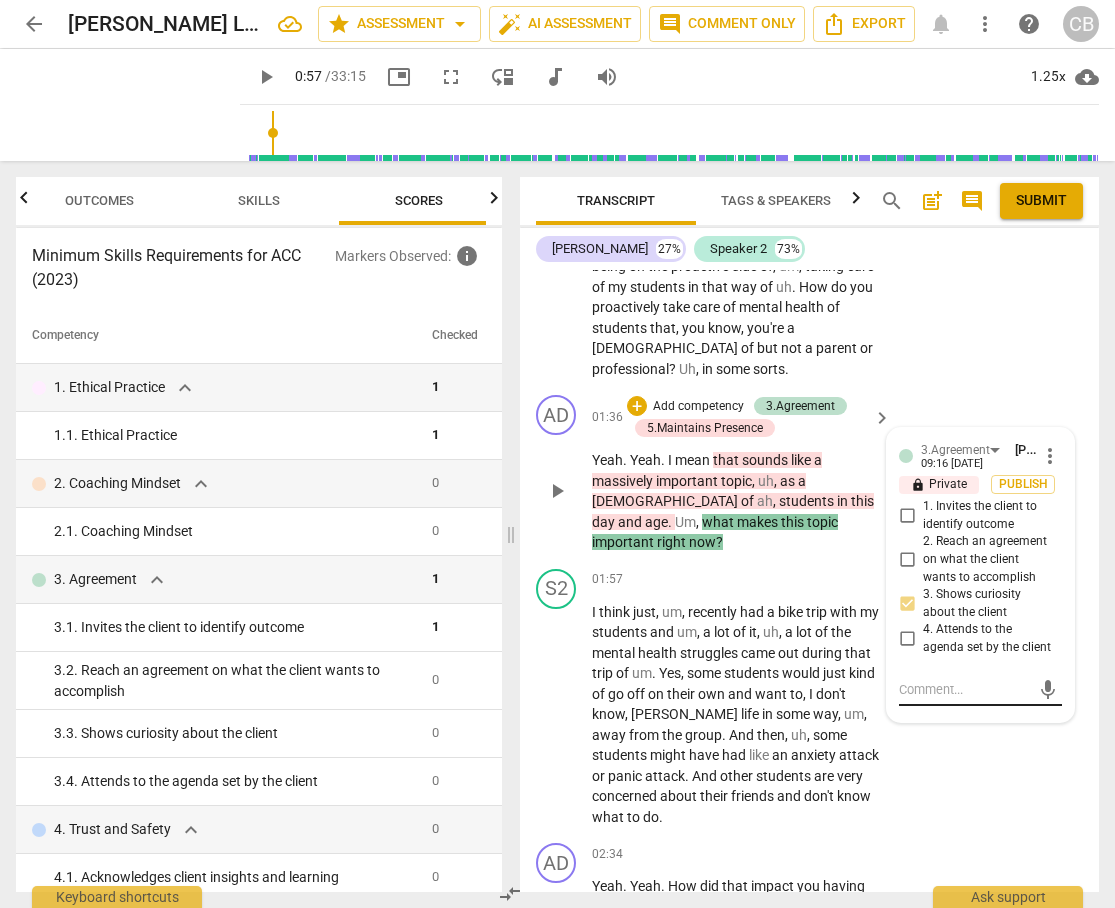 click at bounding box center (964, 689) 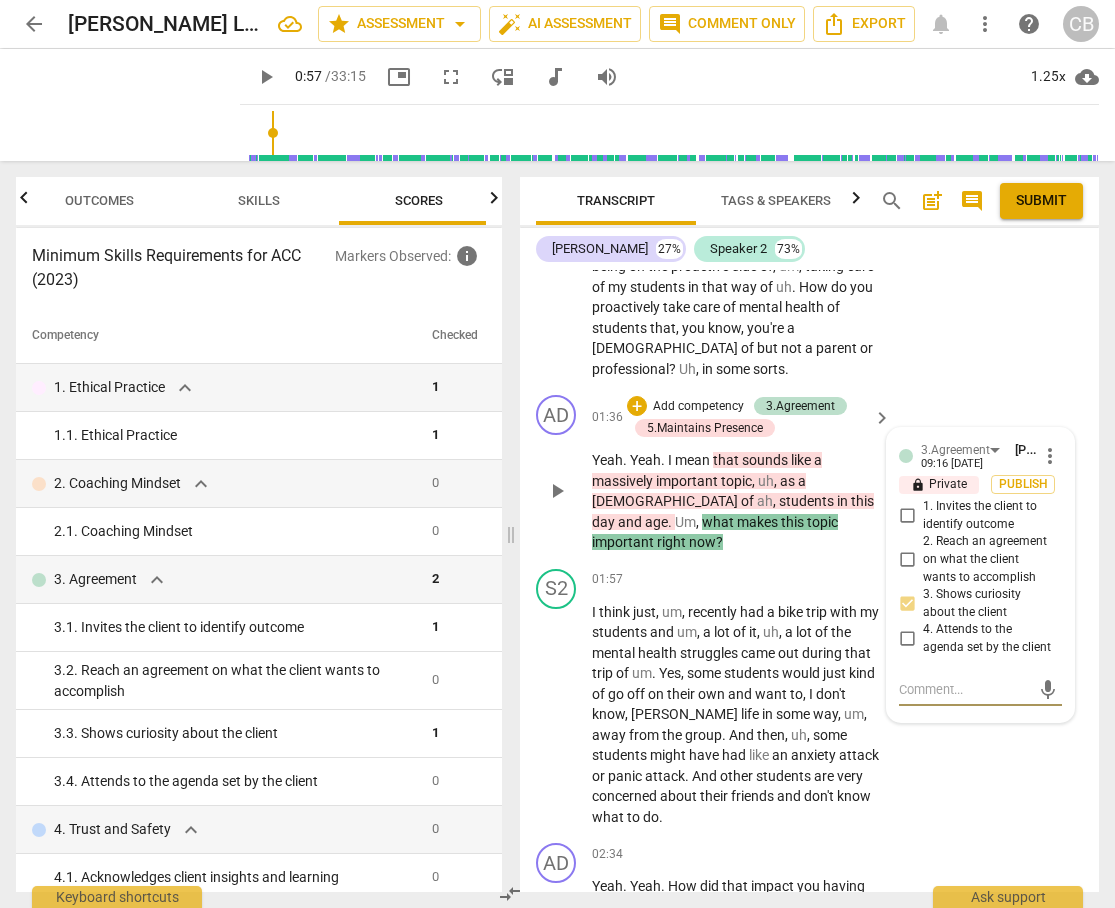 type on "T" 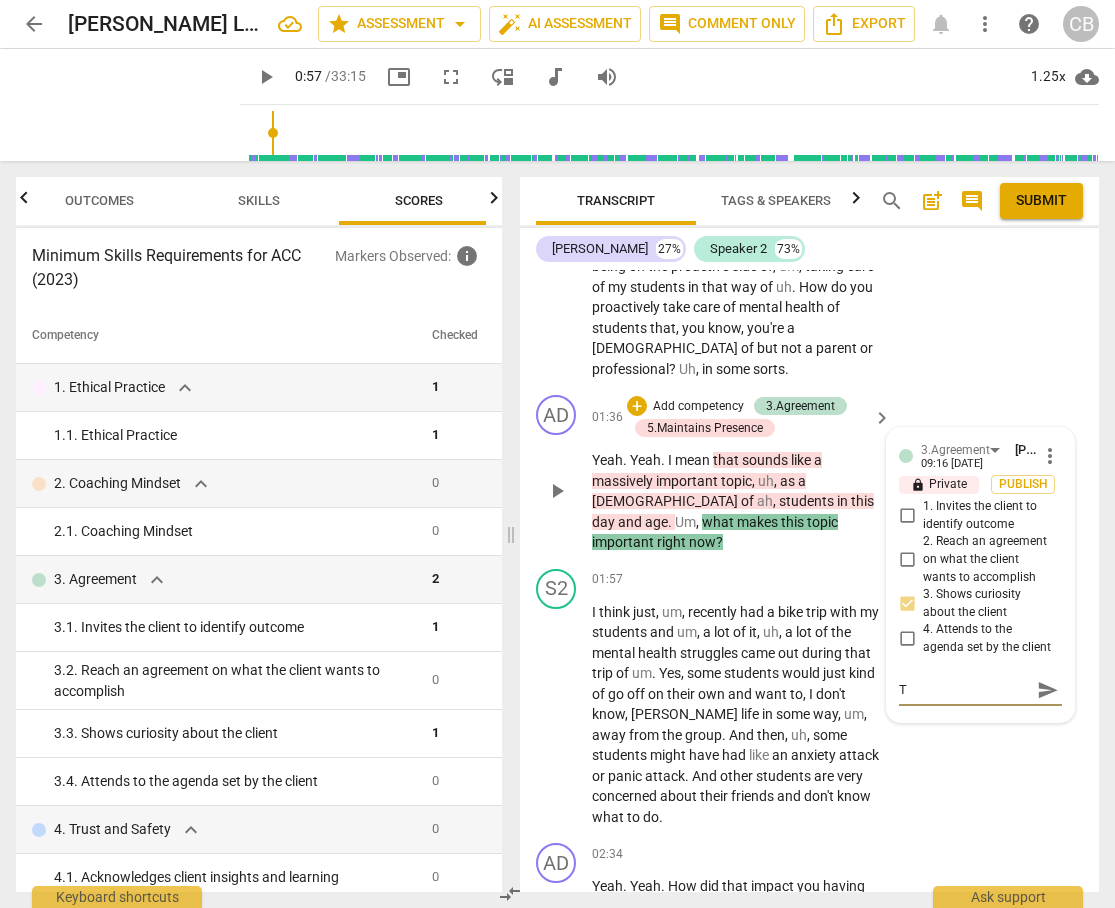 type on "Th" 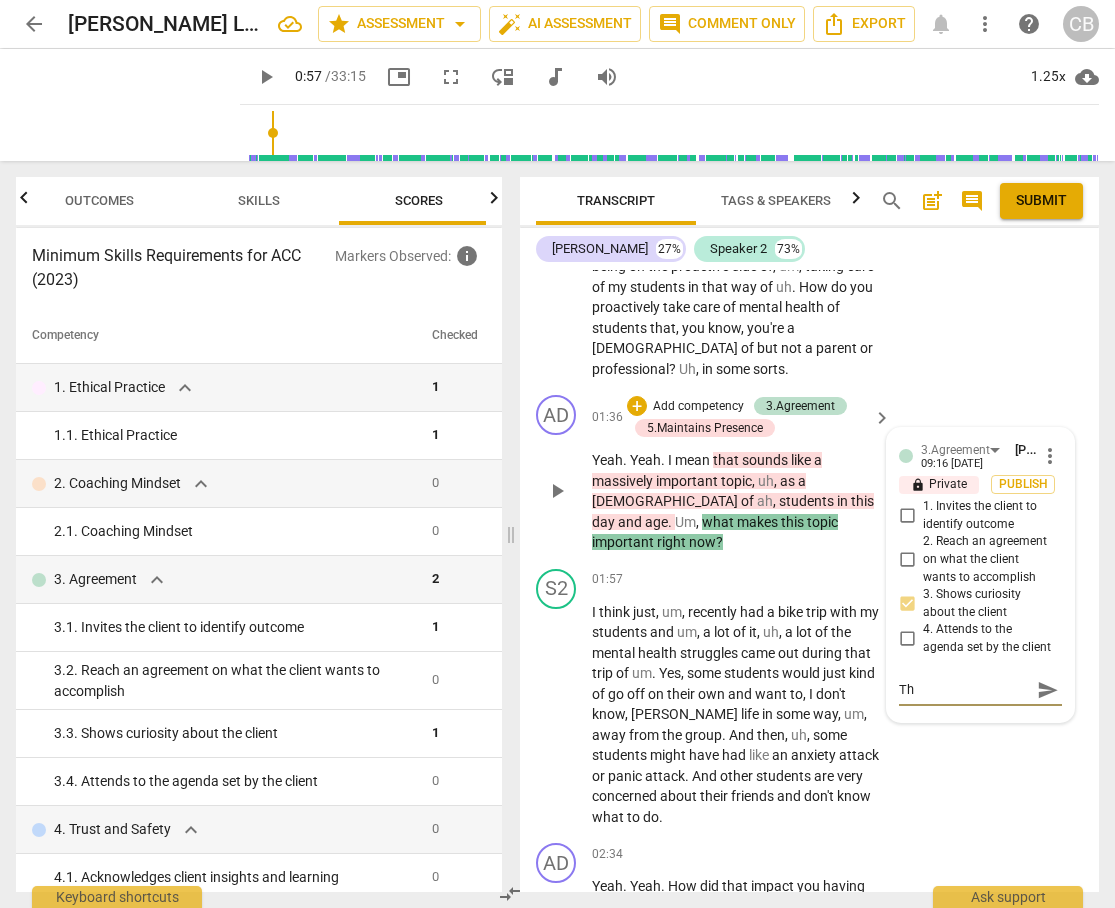 type on "The" 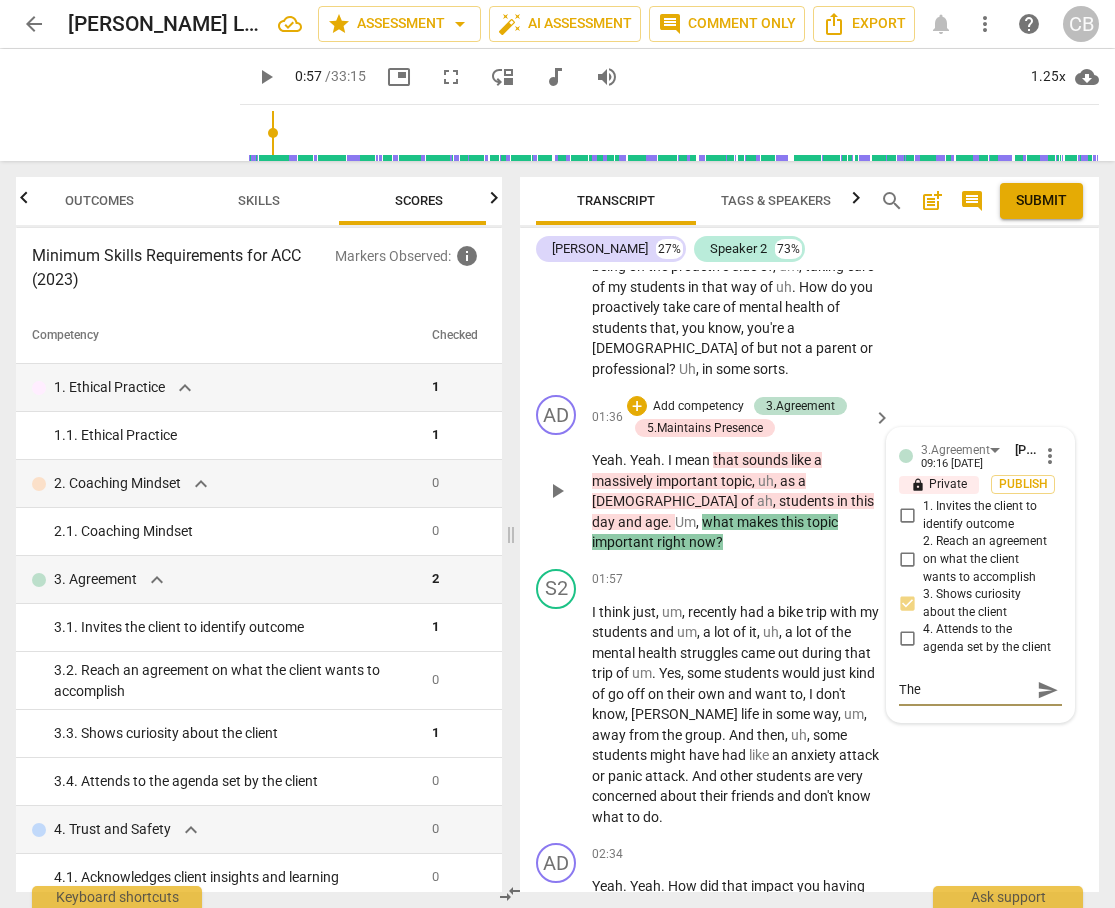 type on "The" 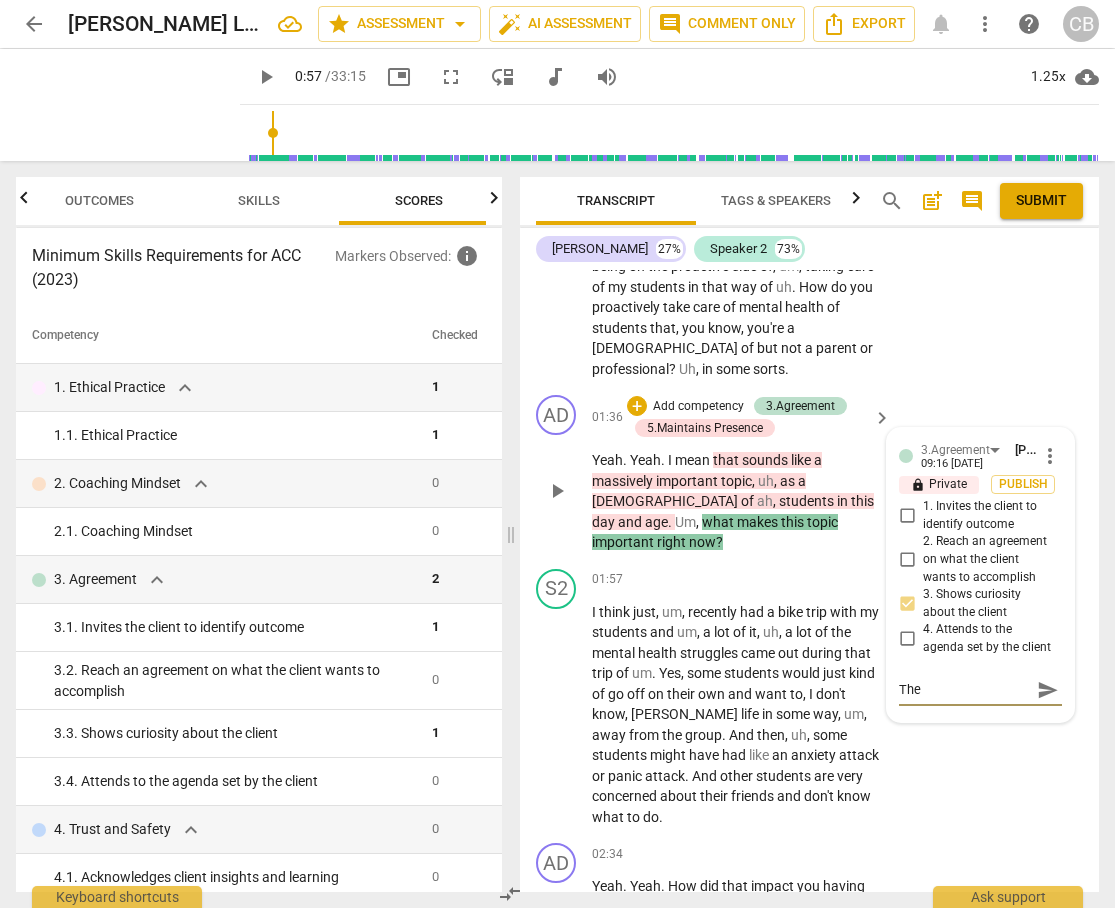 type on "The c" 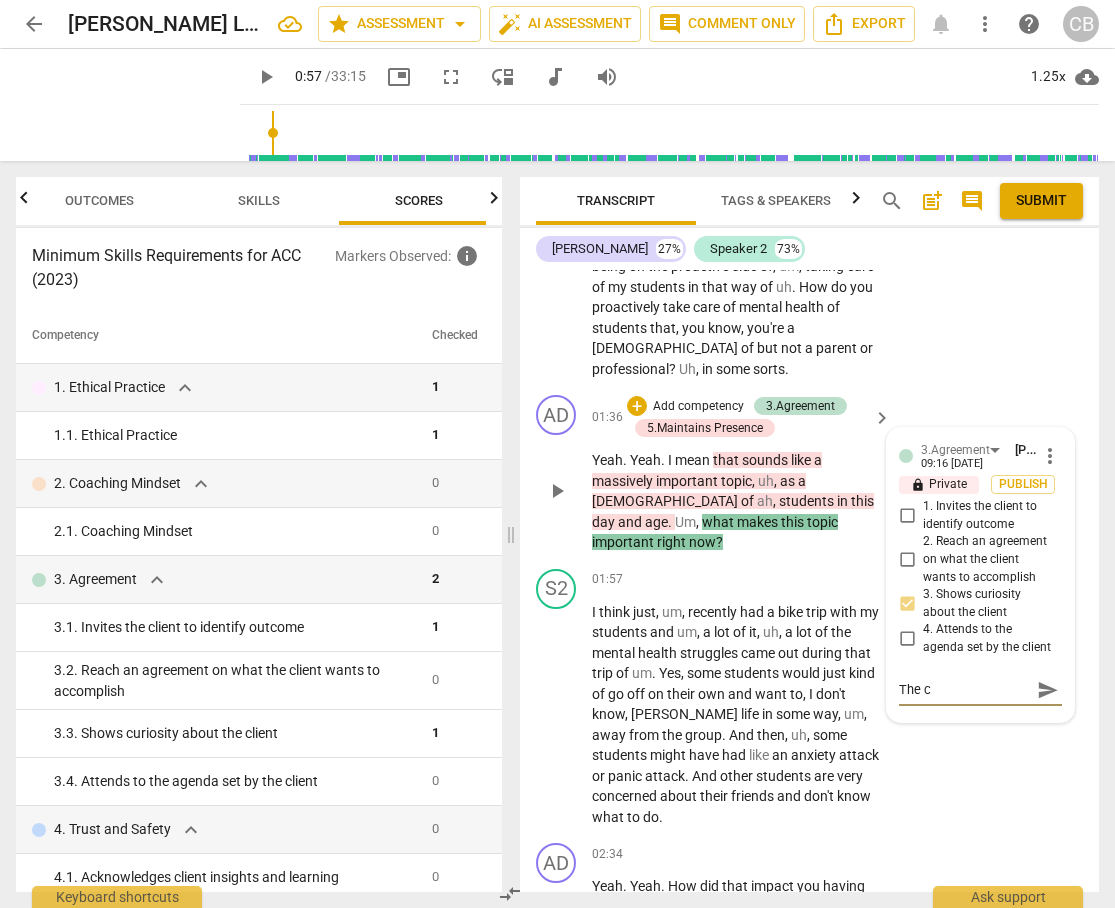 type on "The co" 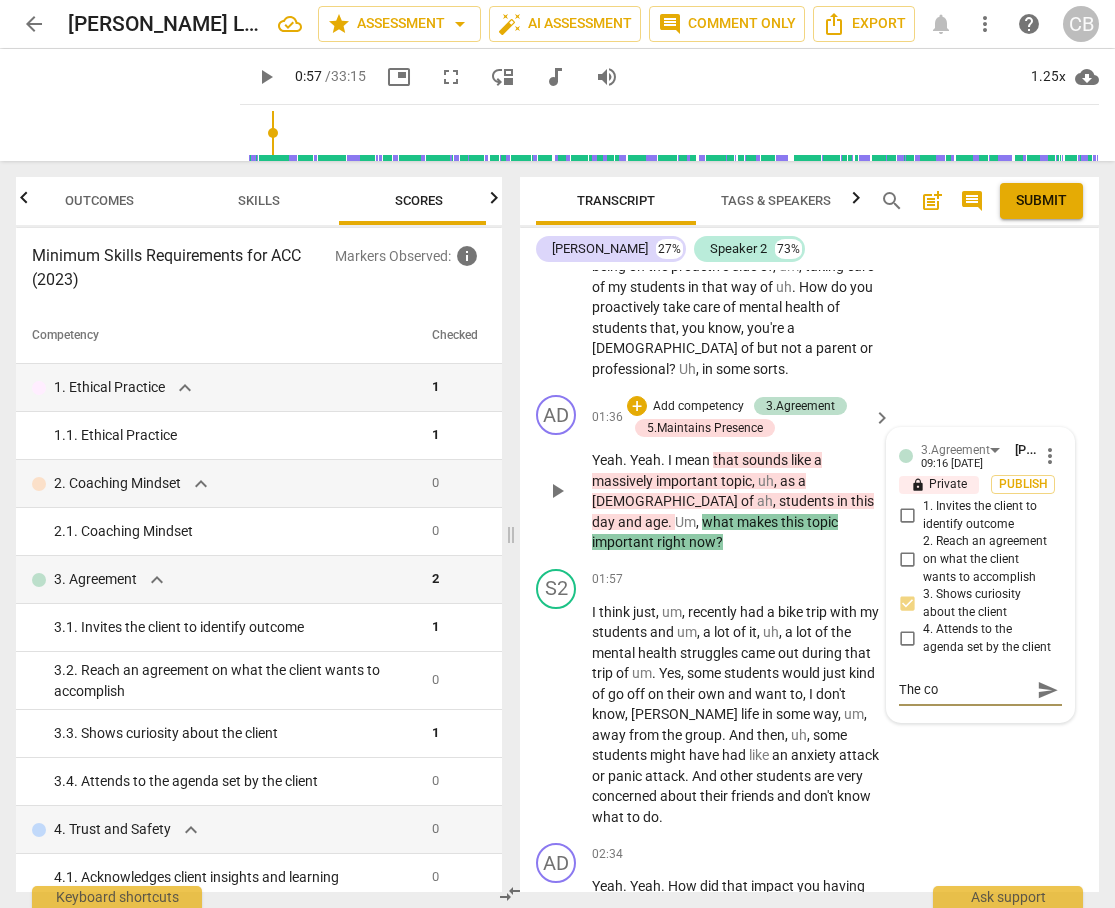 type on "The coa" 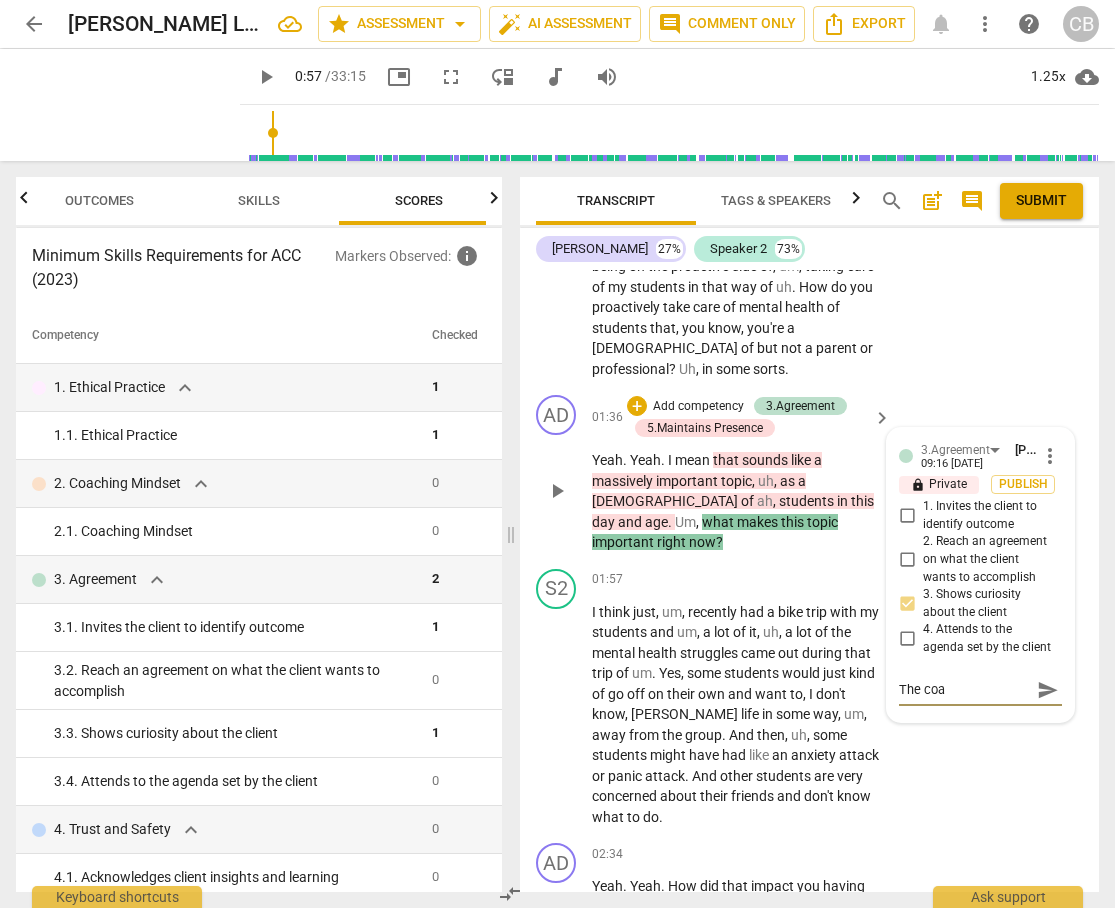 type on "The coac" 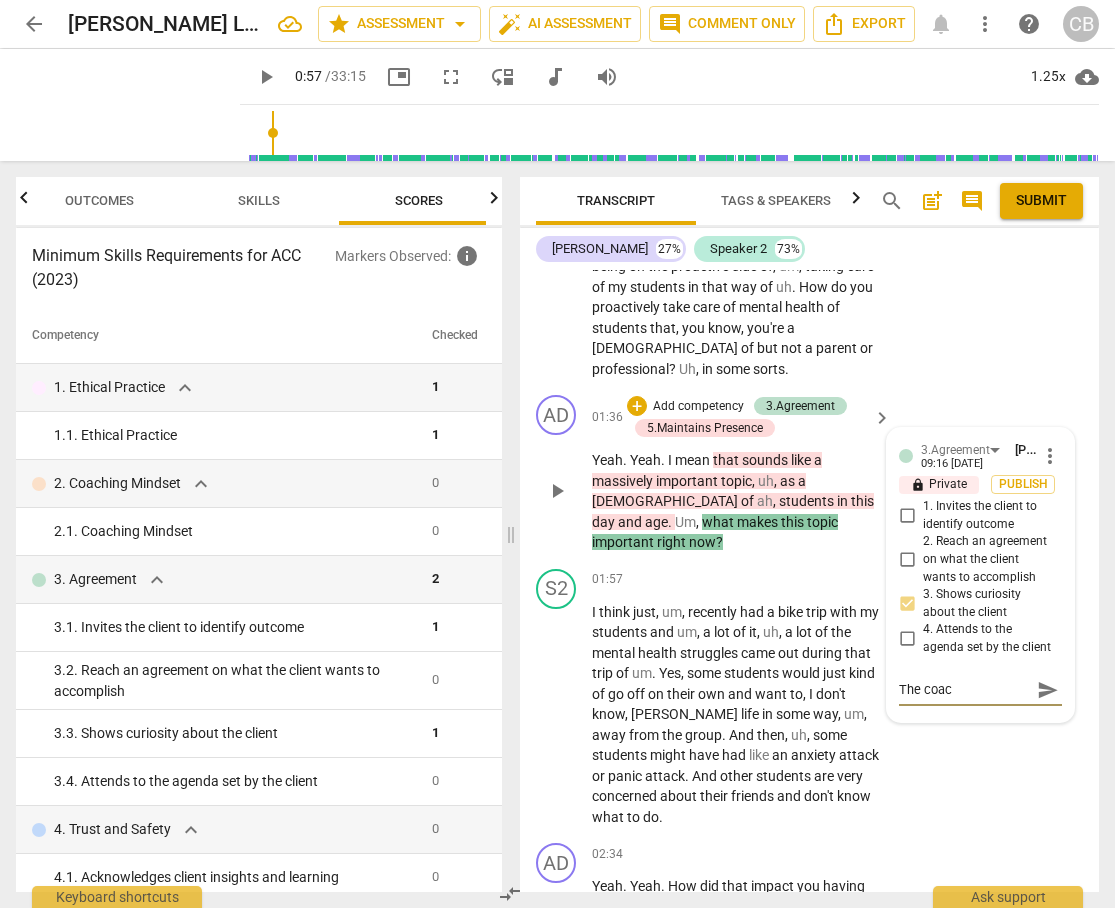 type on "The coach" 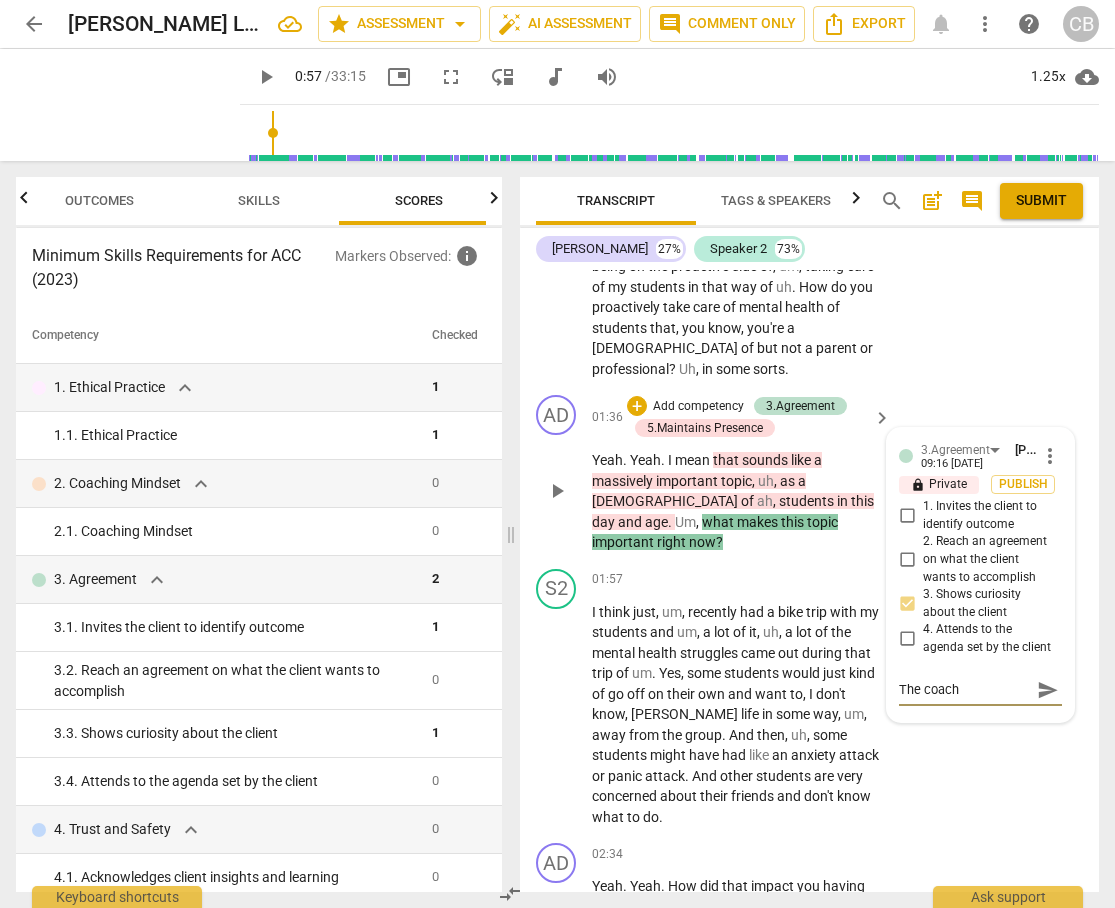 type on "The coach" 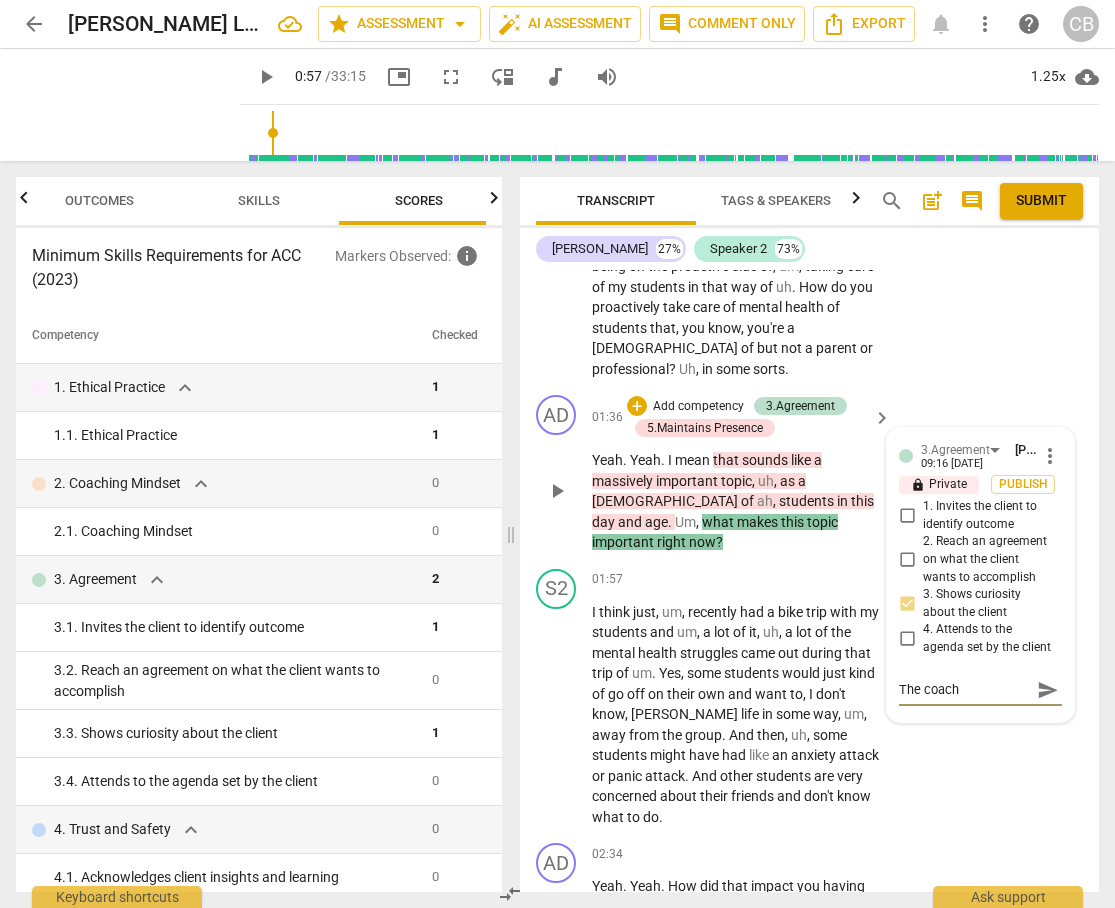 type on "The coach" 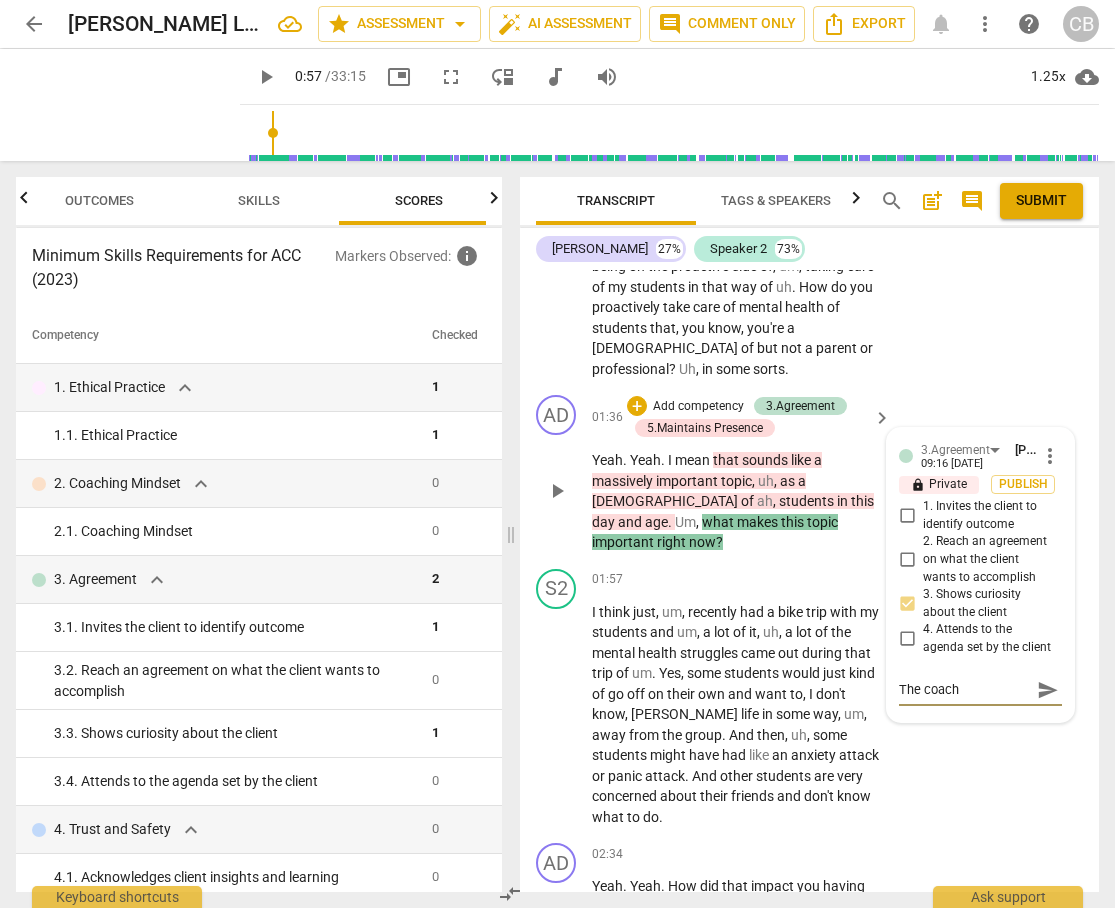type on "The coach d" 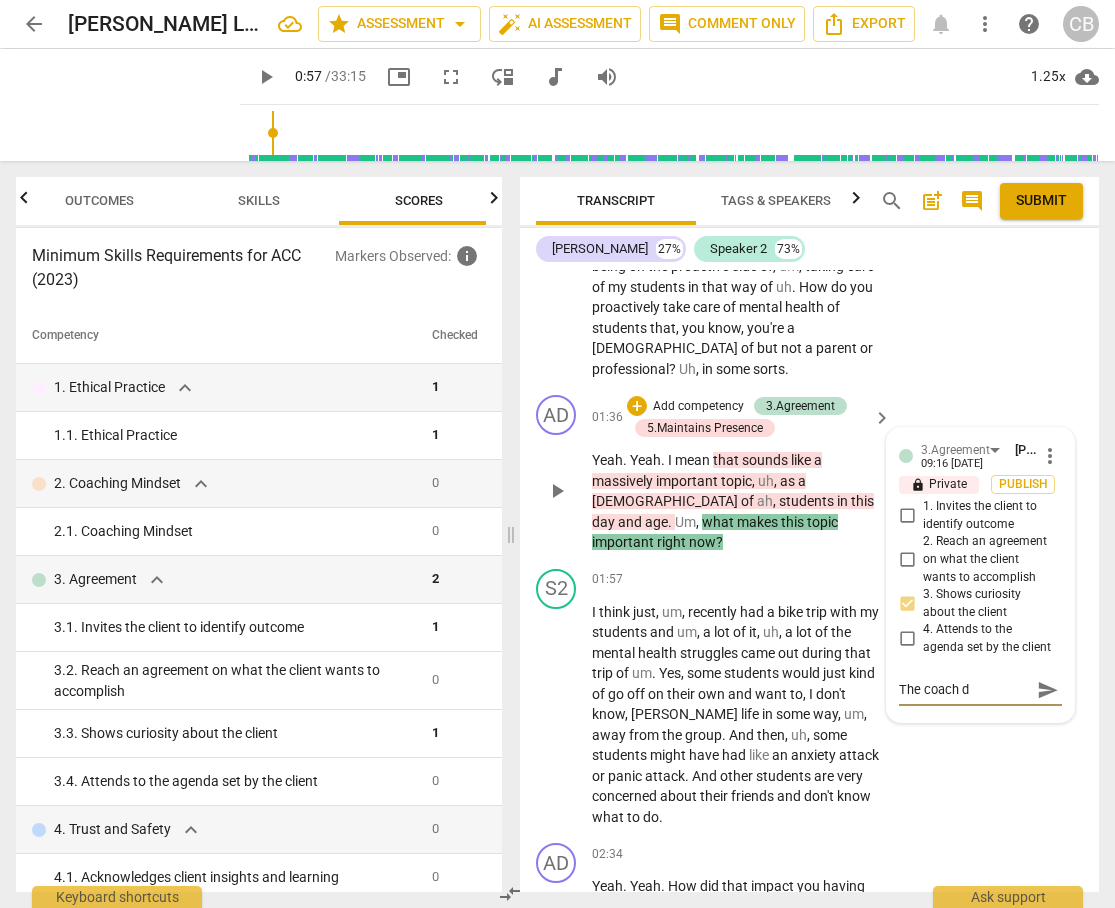 type on "The coach de" 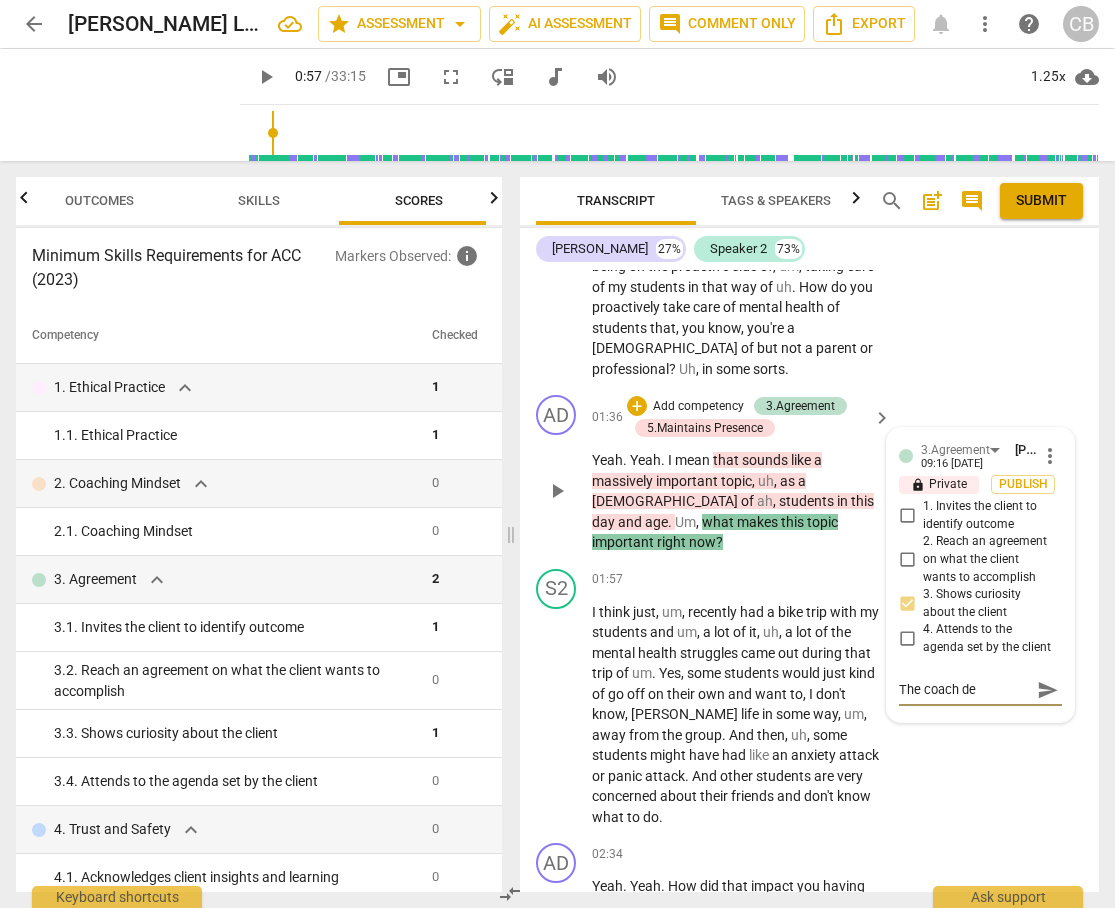 type on "The coach dem" 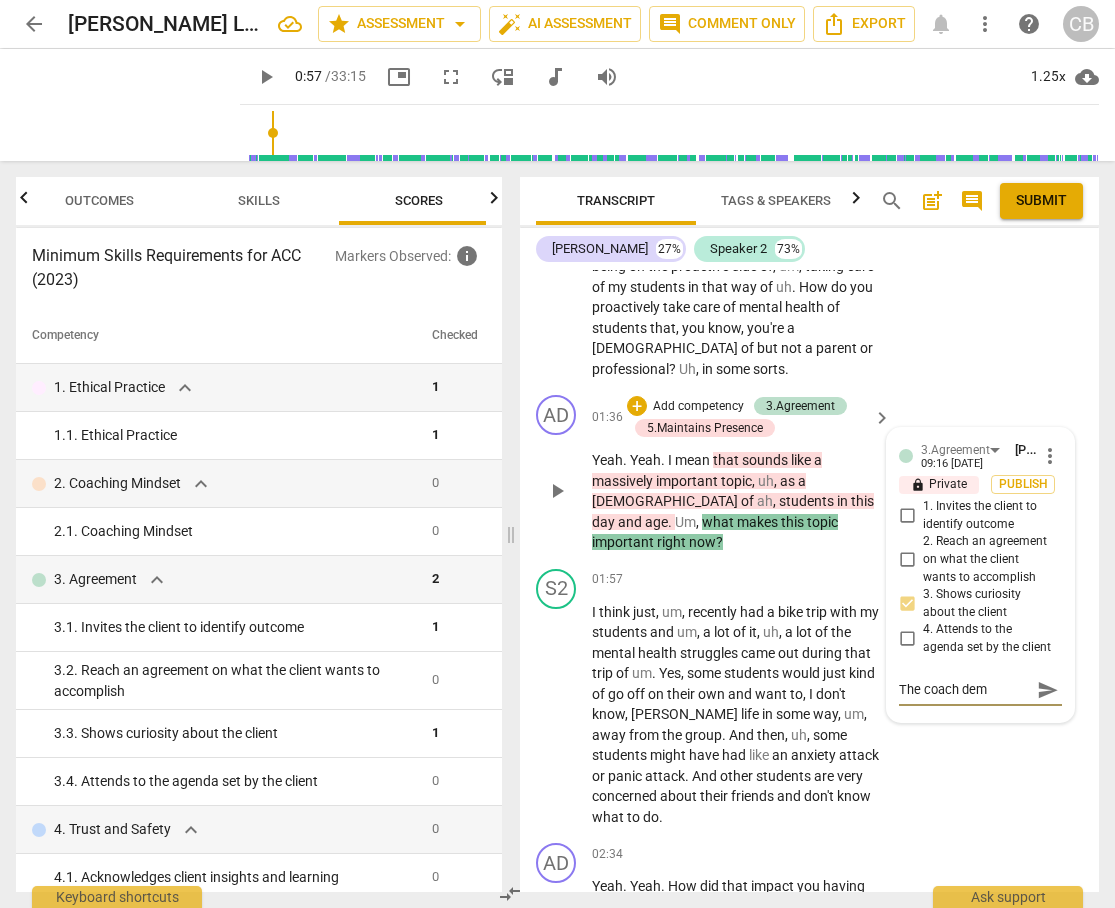 type on "The coach demo" 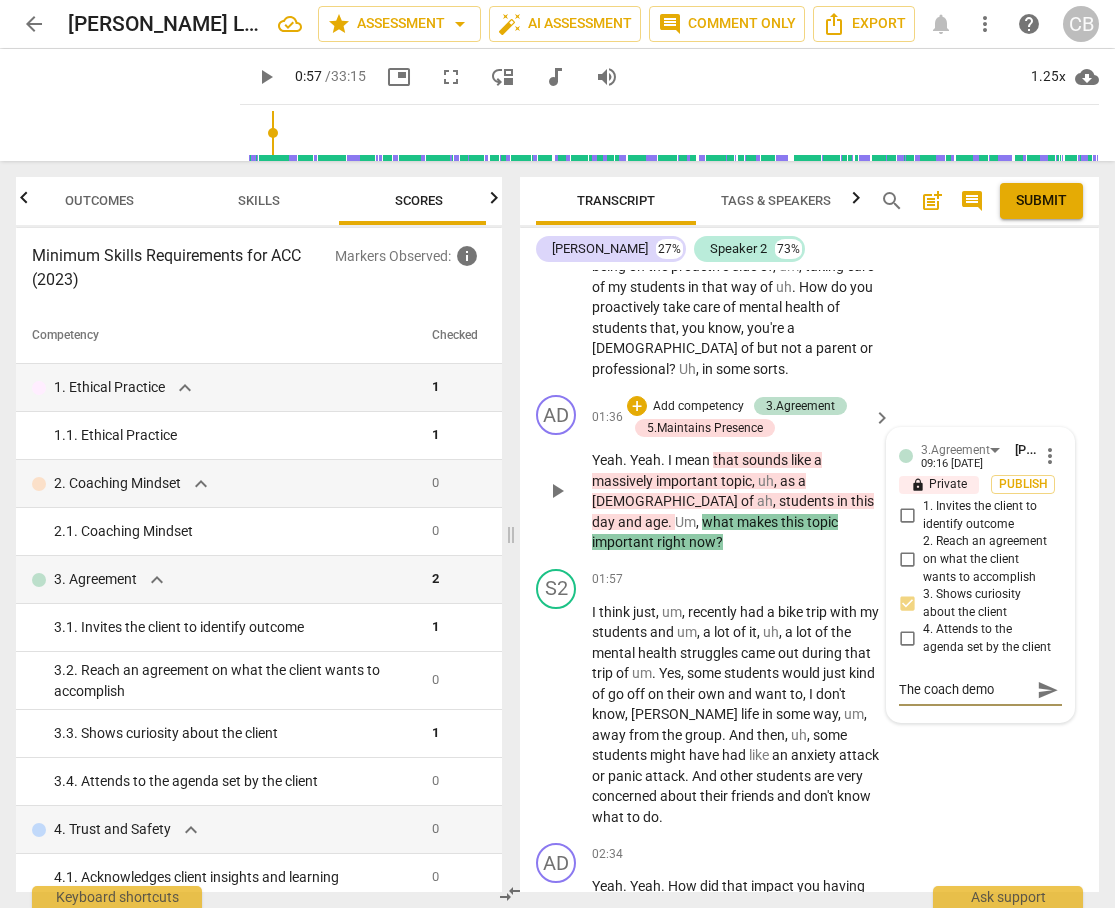 type on "The coach demon" 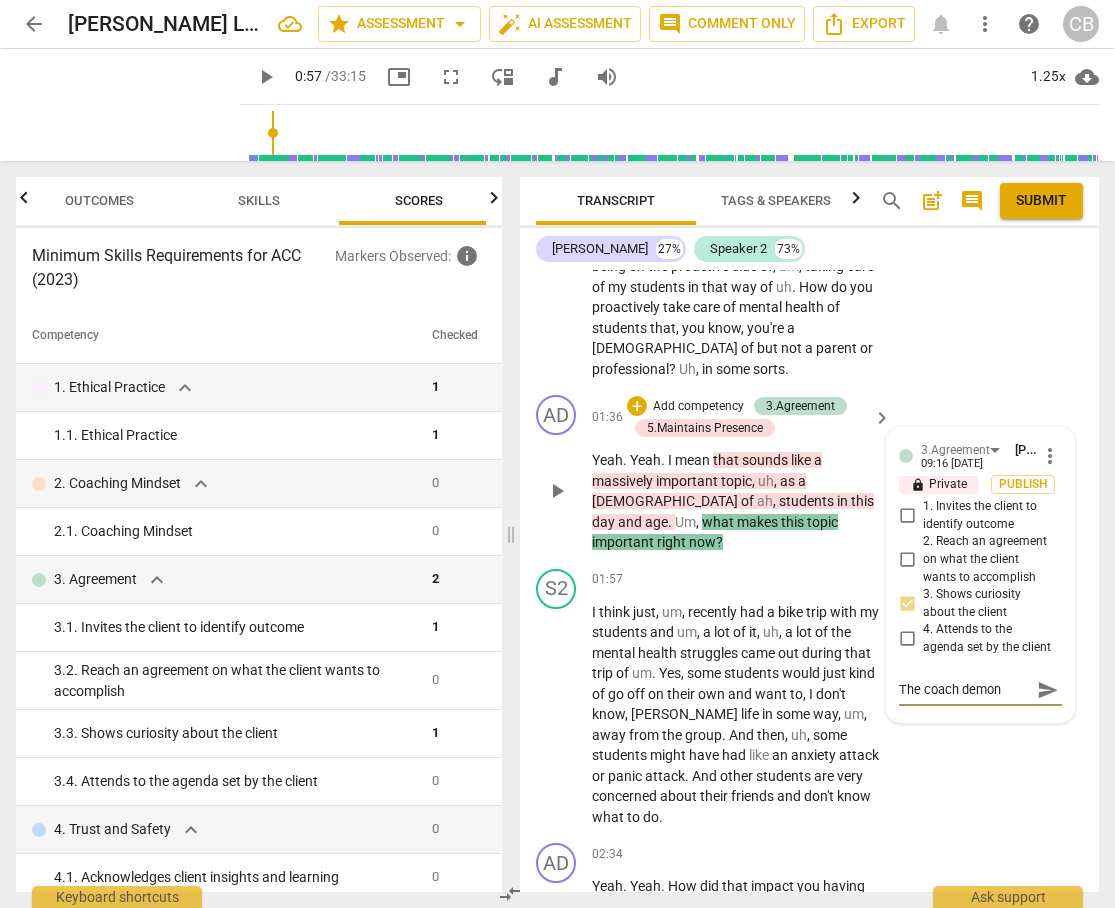 type on "The coach demons" 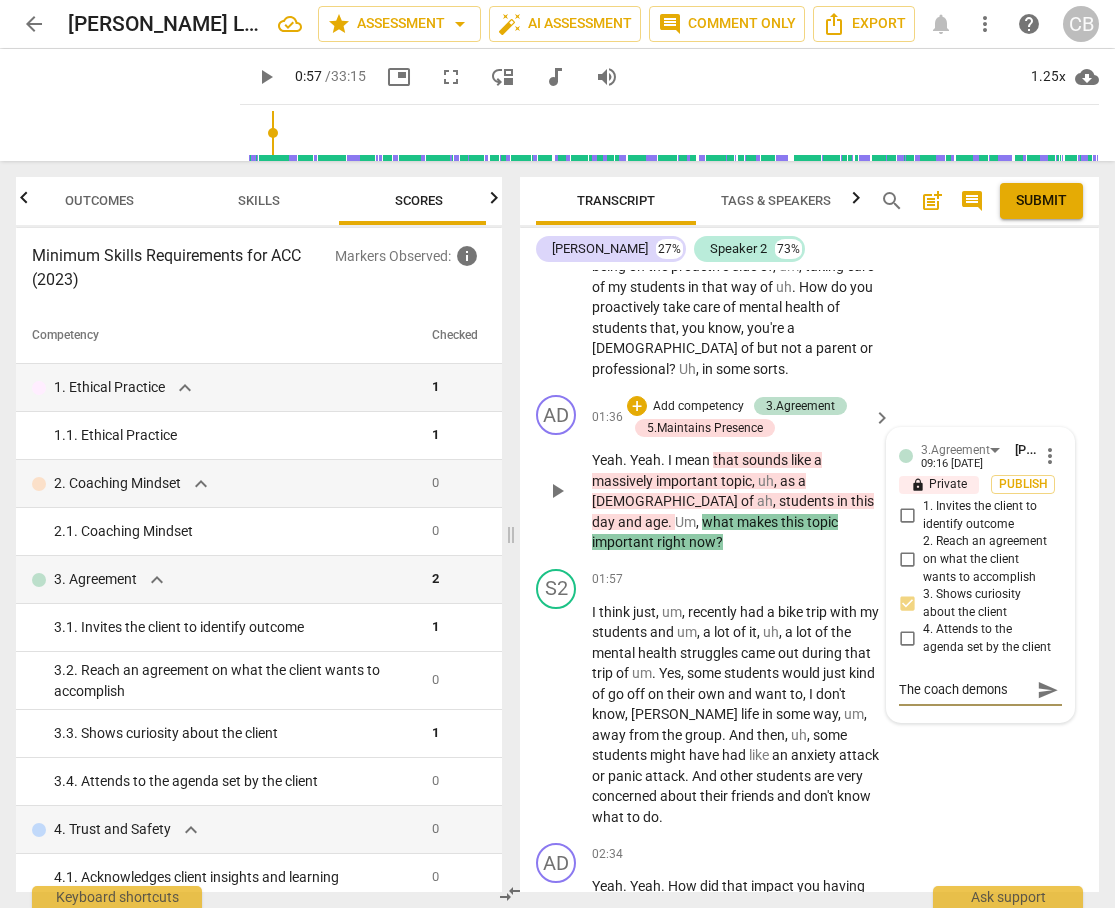 type on "The coach demonst" 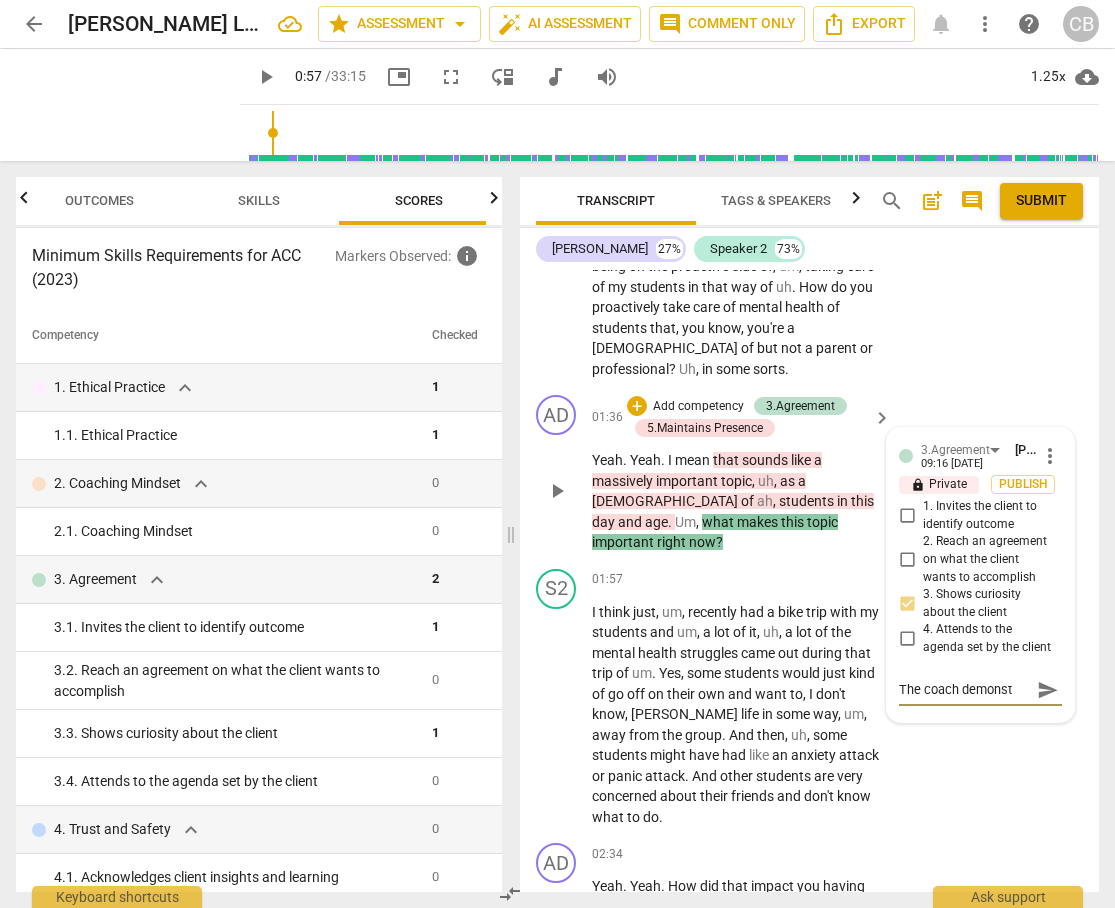 type on "The coach demonstr" 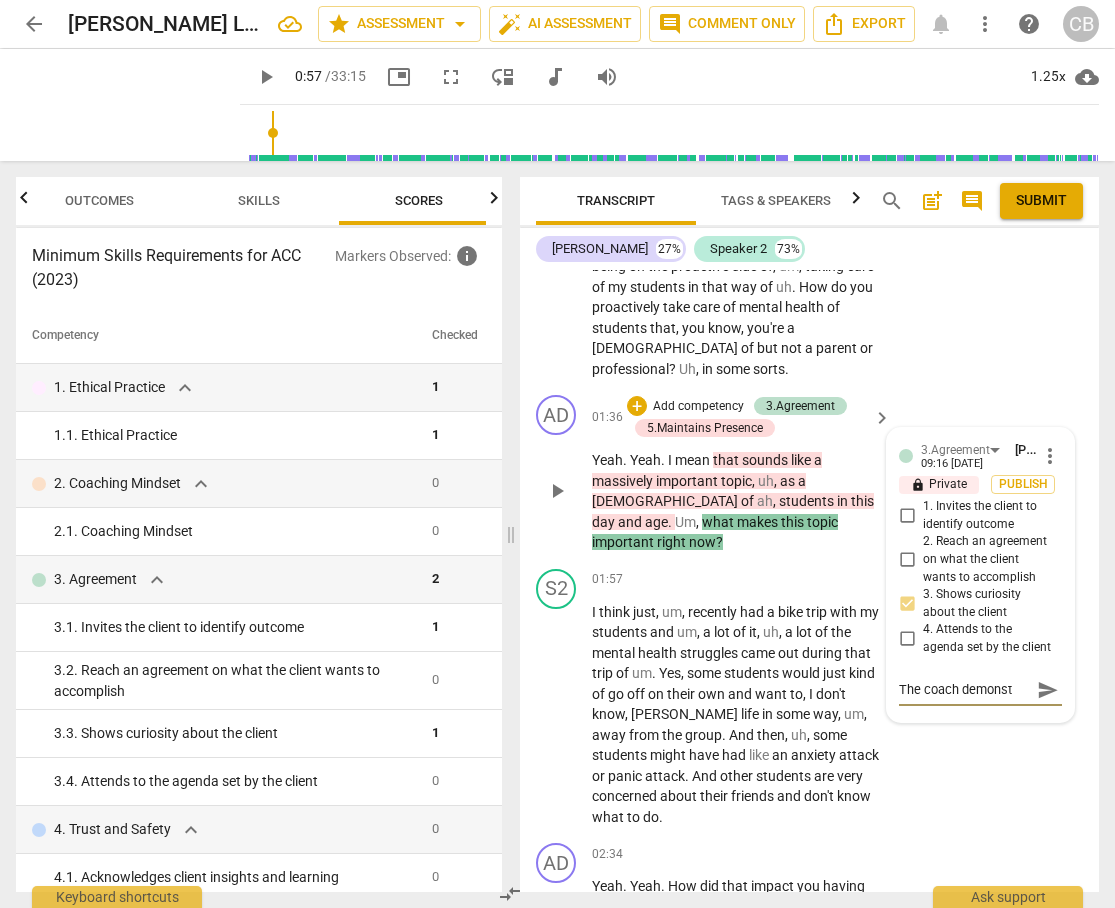 type on "The coach demonstr" 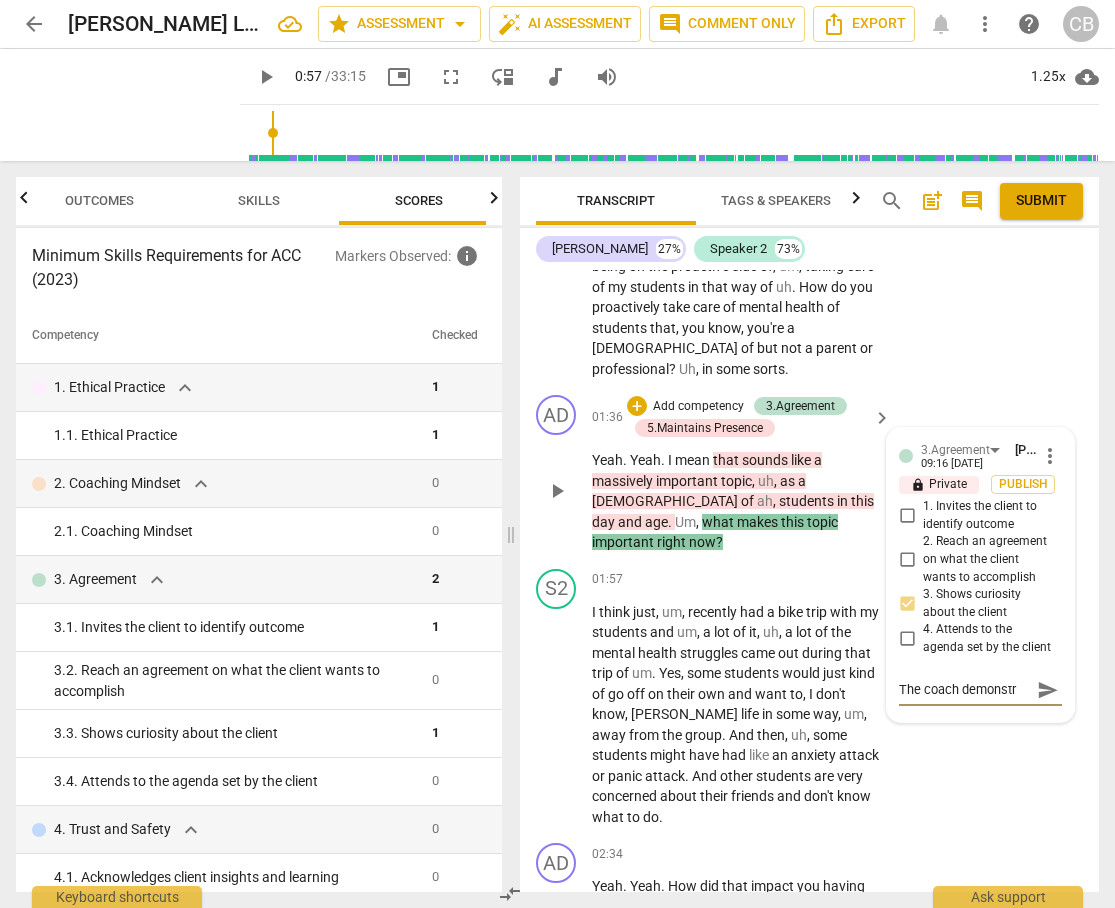 type on "The coach demonstra" 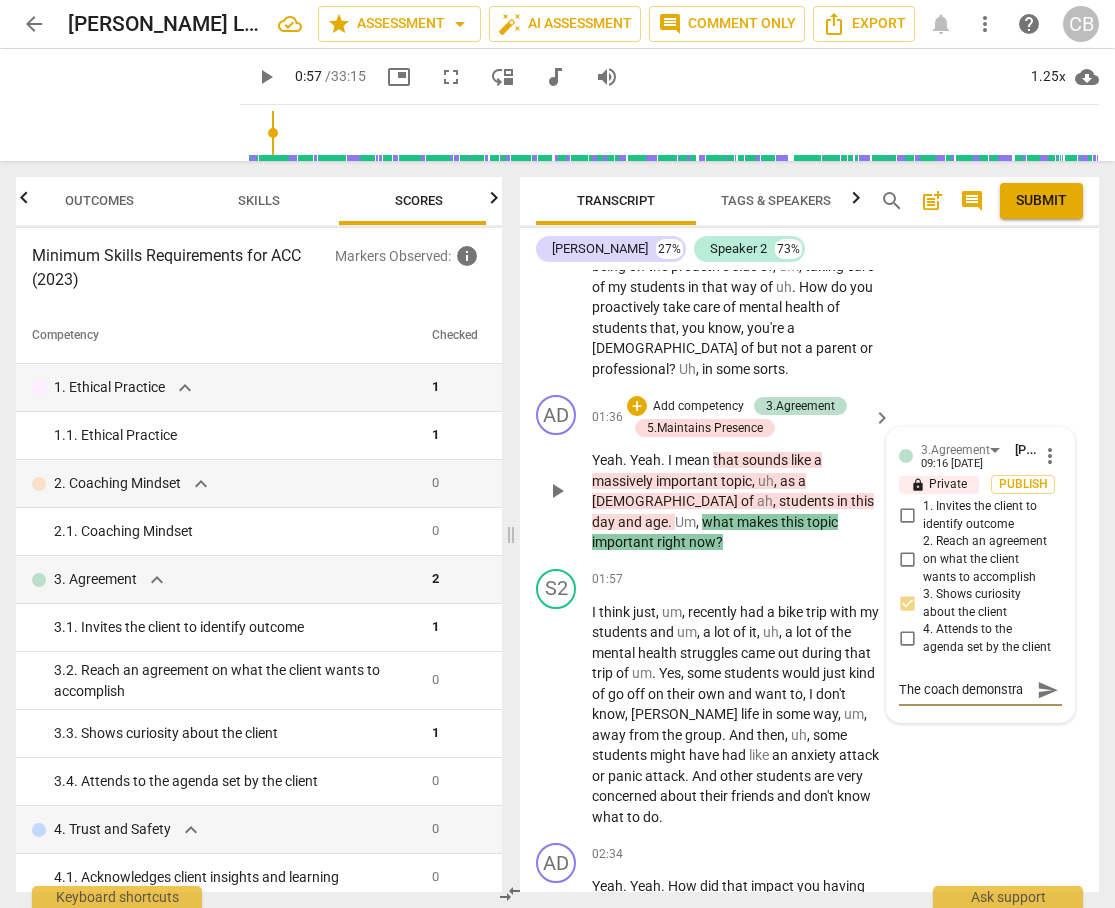 type on "The coach demonstrat" 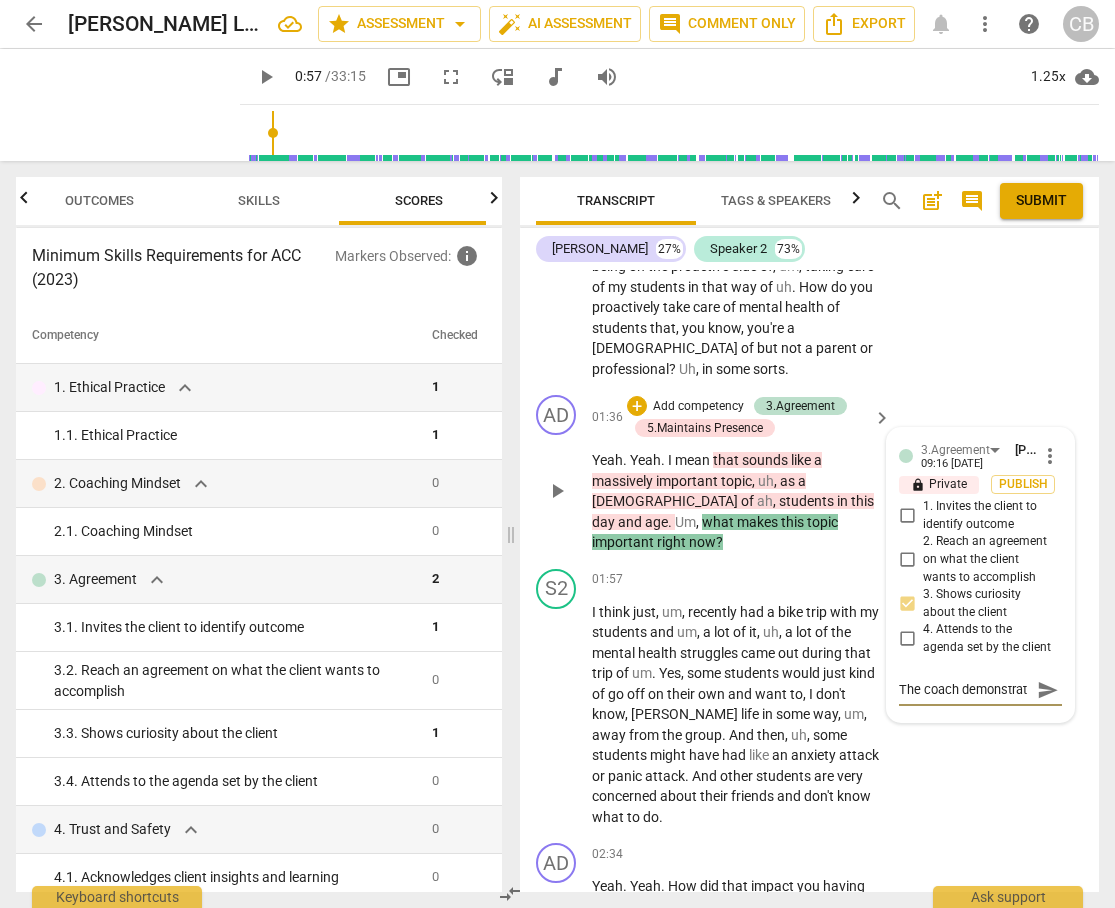 scroll, scrollTop: 17, scrollLeft: 0, axis: vertical 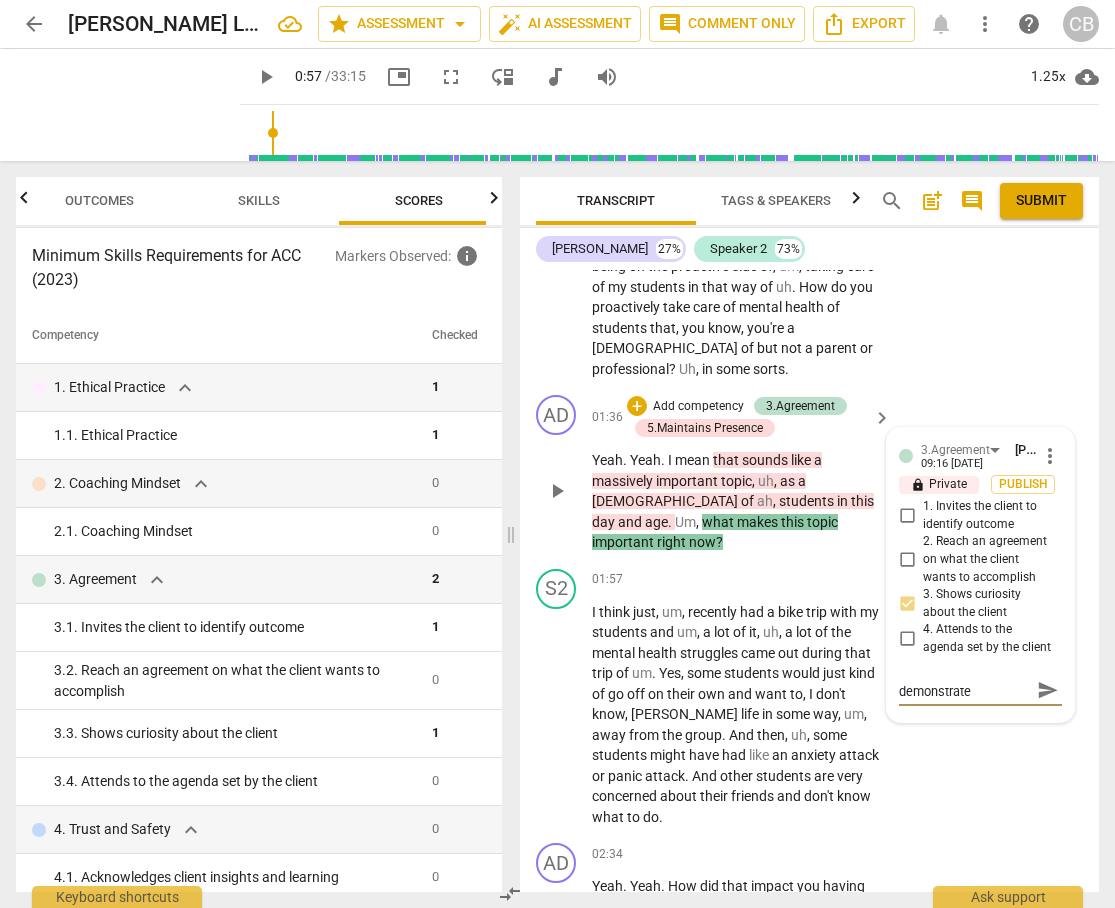 type on "The coach demonstrated" 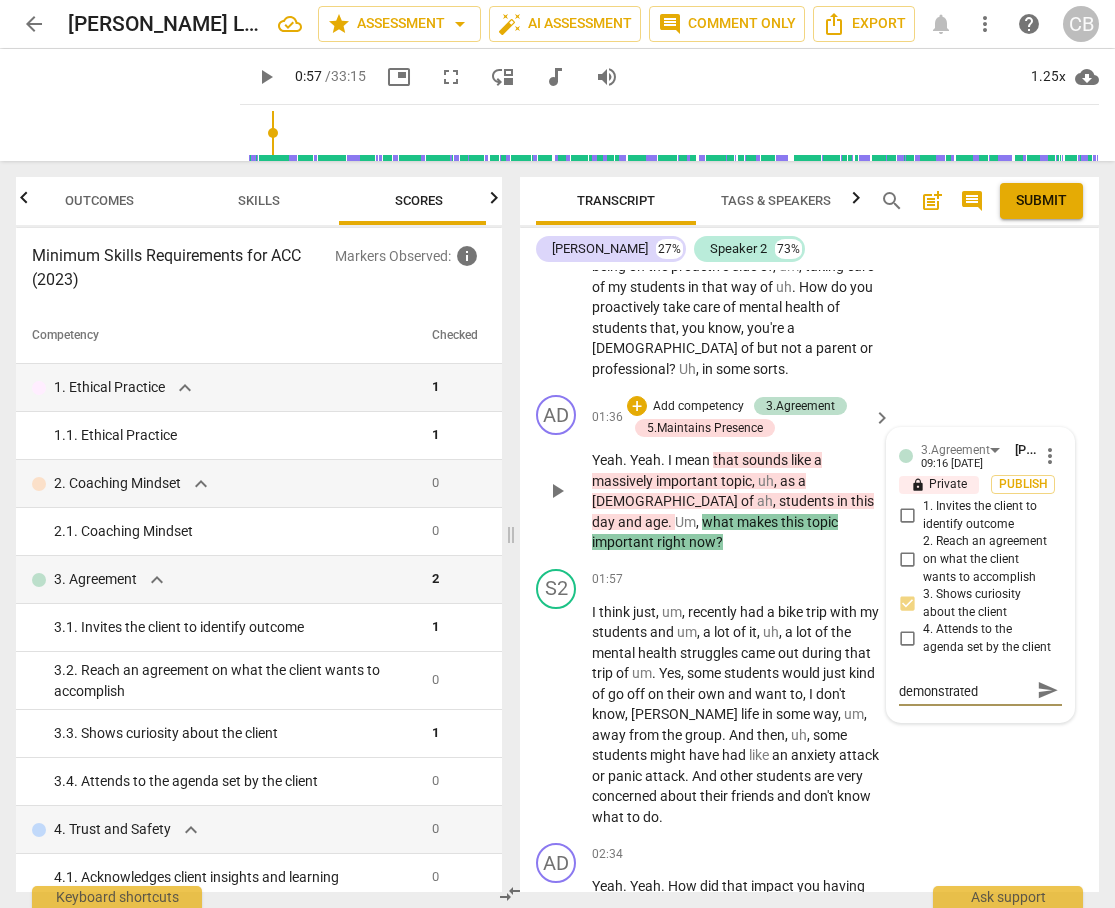 type on "The coach demonstrated" 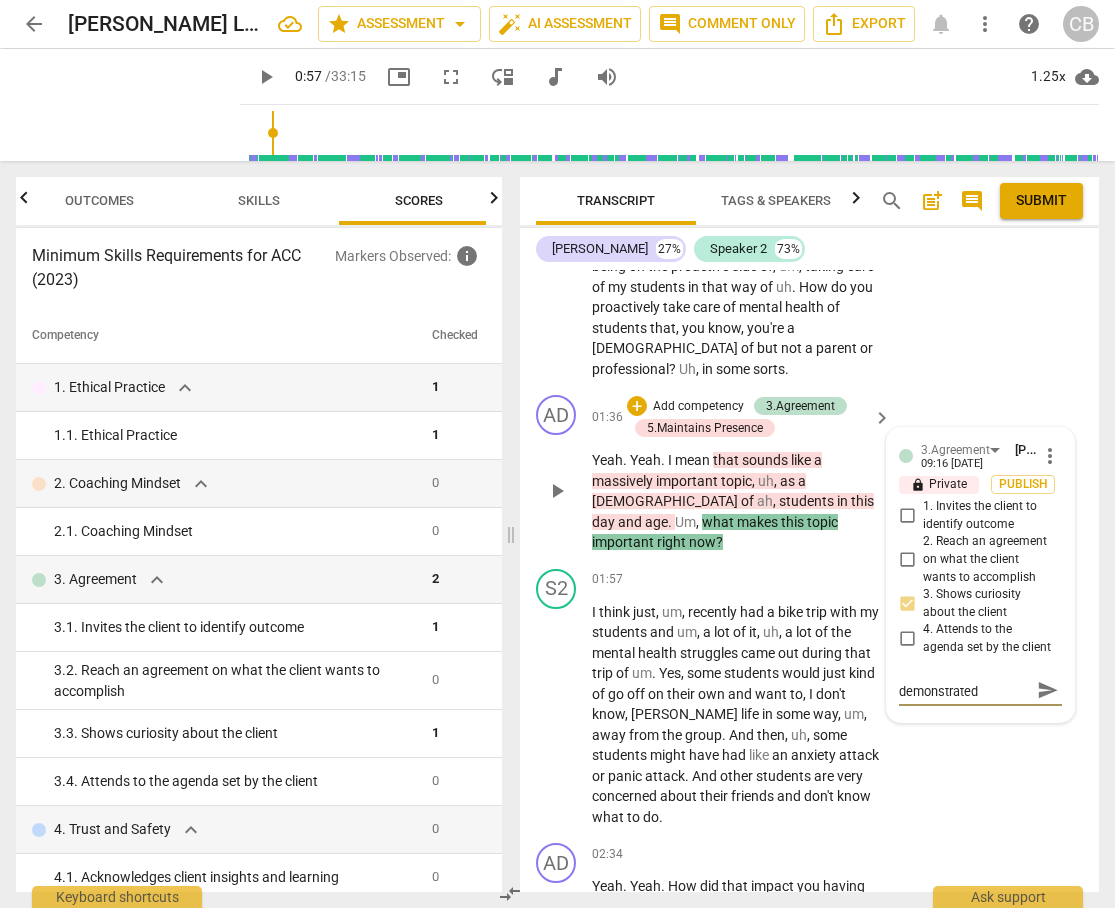 type on "The coach demonstrated c" 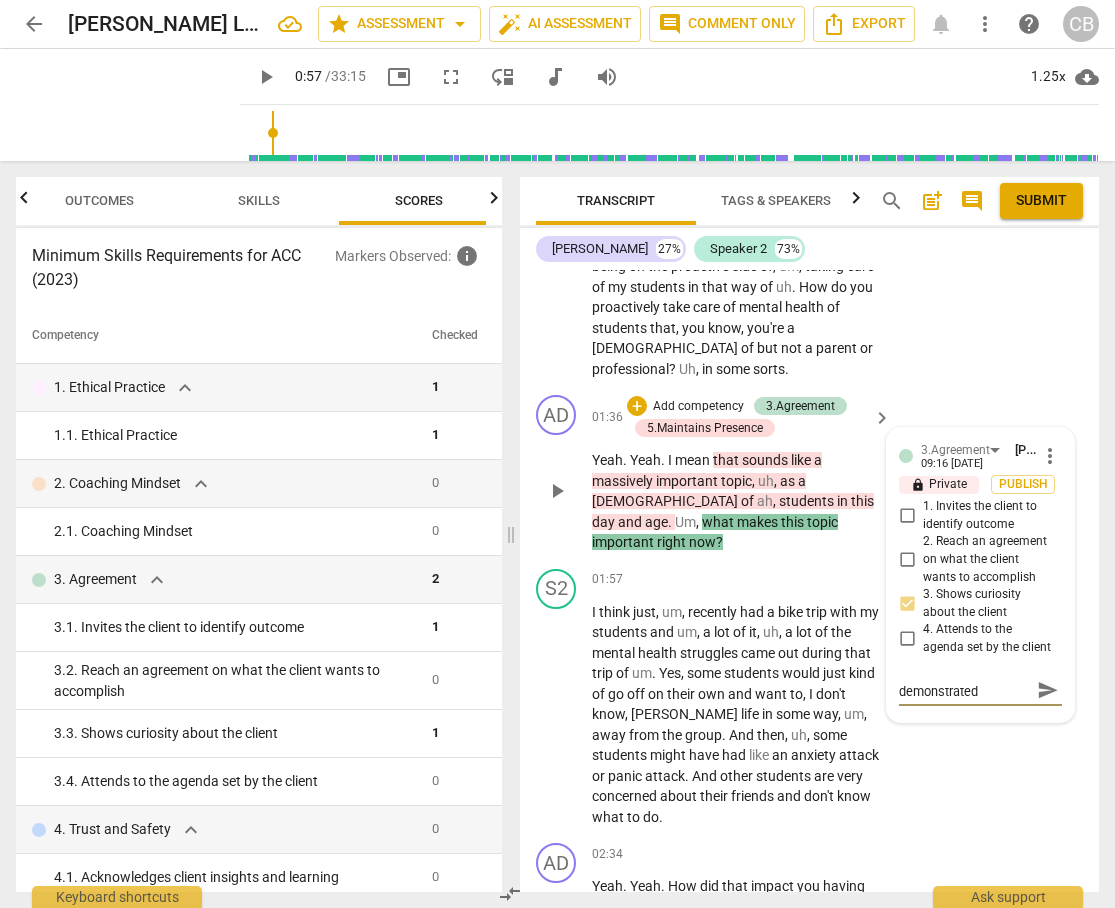 type on "The coach demonstrated c" 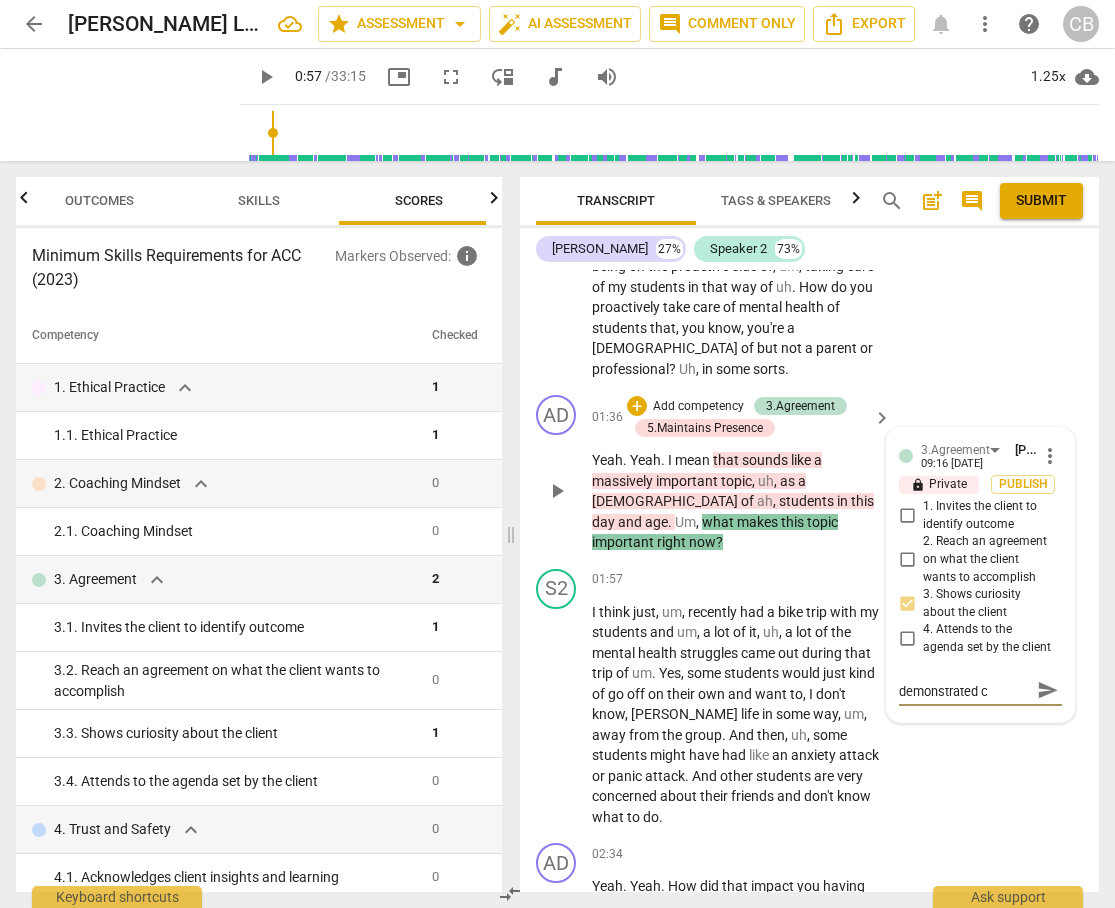 type on "The coach demonstrated cu" 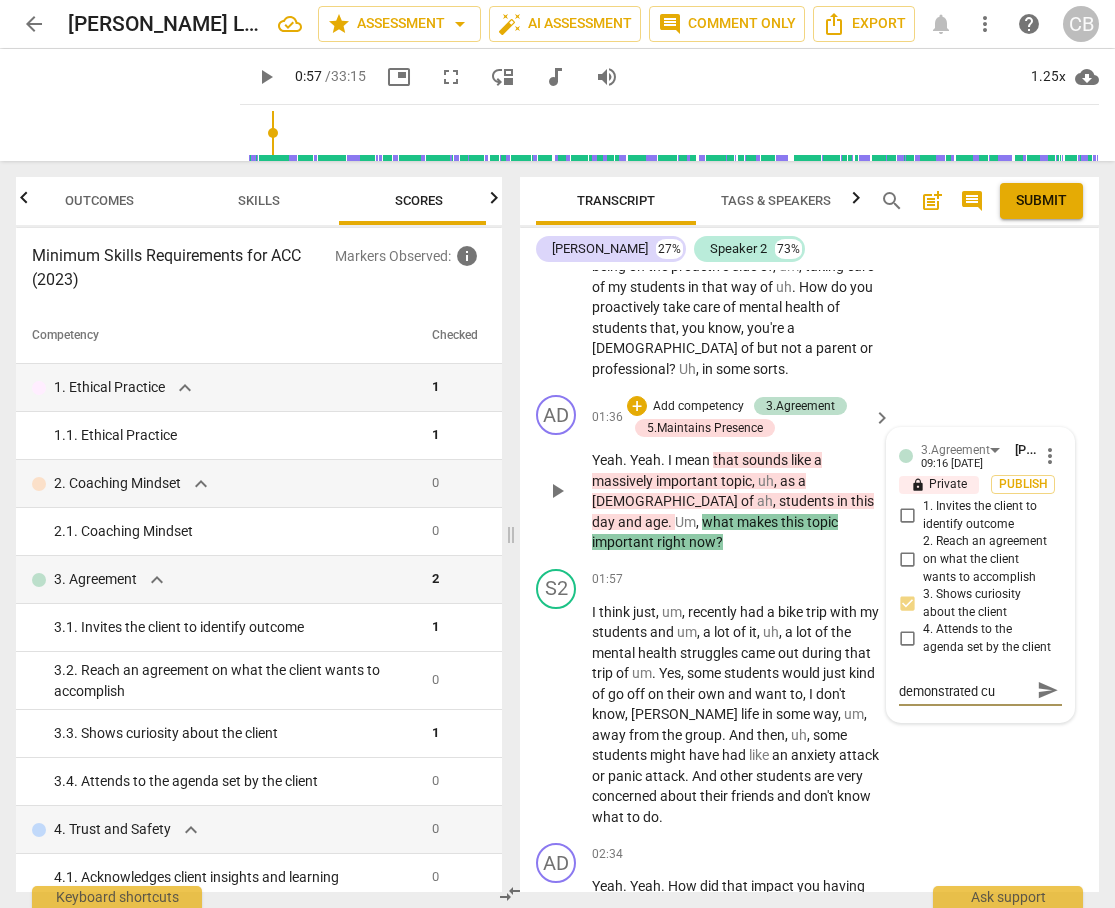 type on "The coach demonstrated cur" 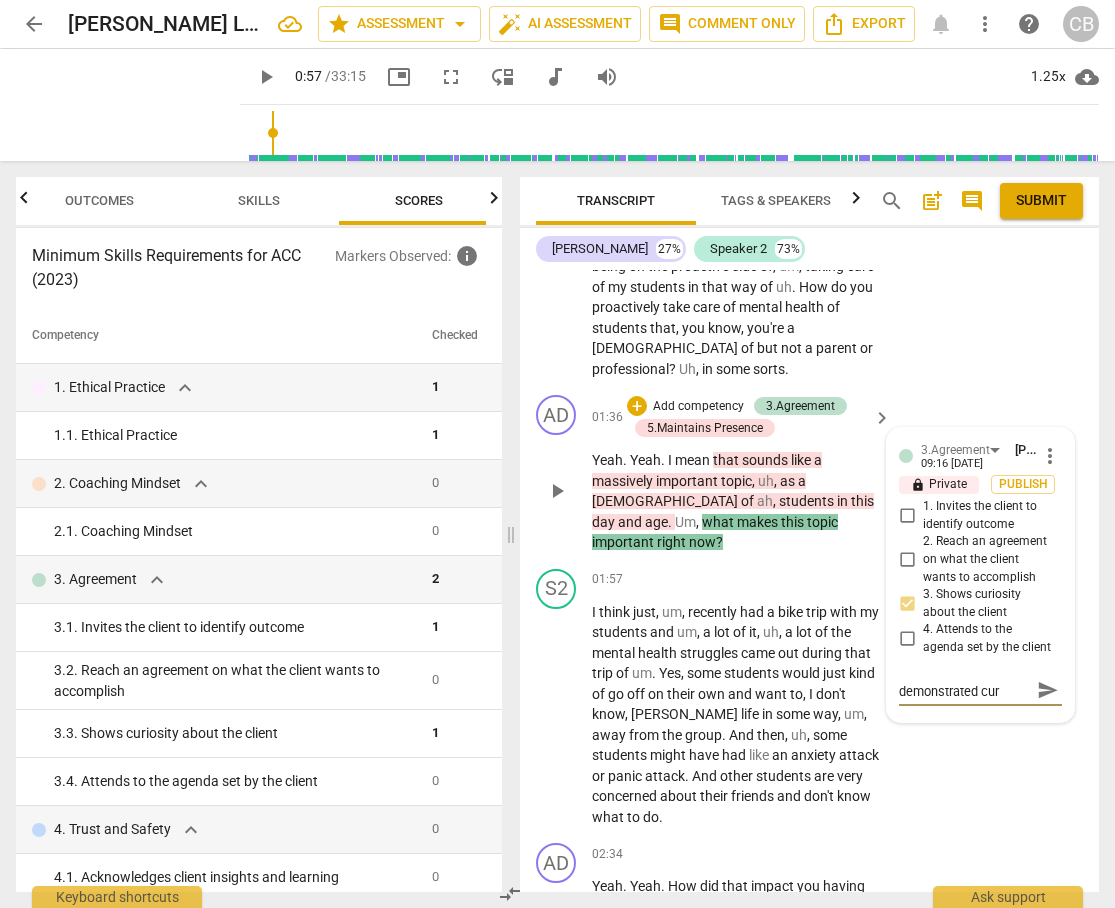 type on "The coach demonstrated curi" 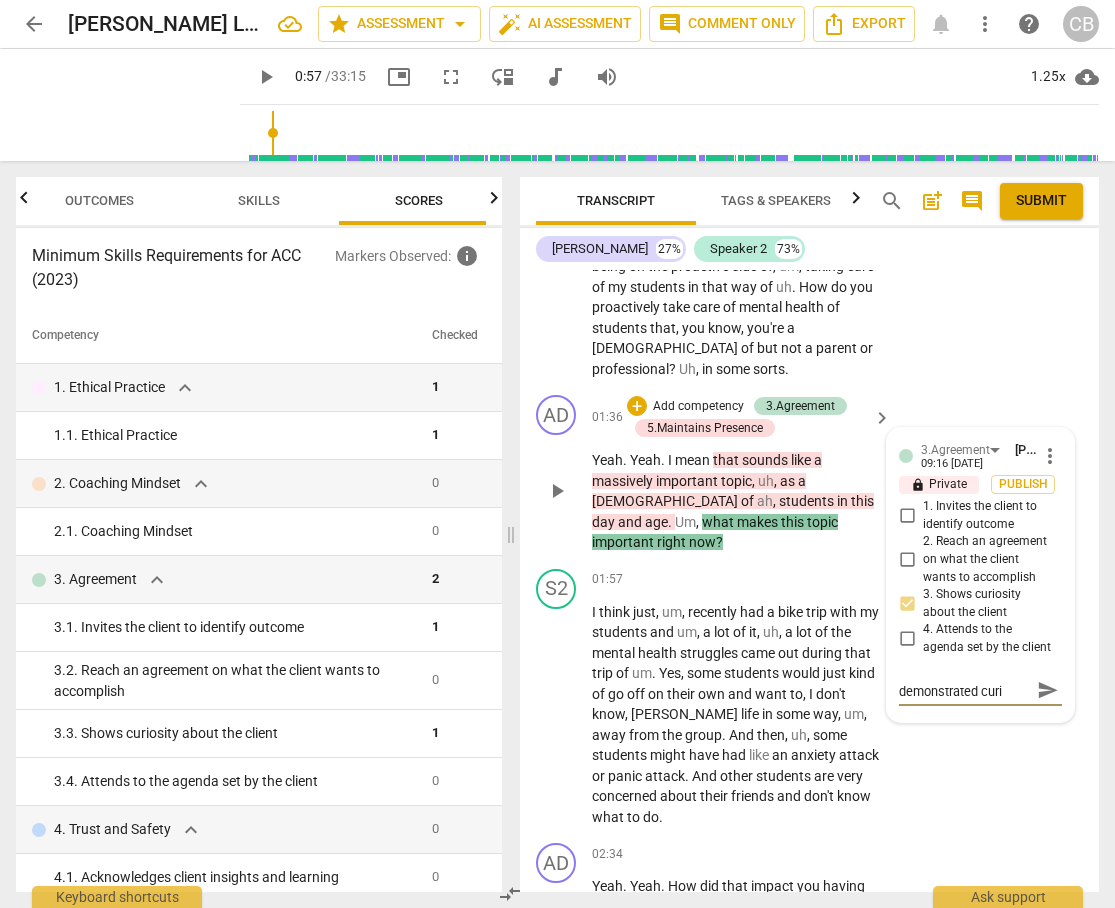 scroll, scrollTop: 0, scrollLeft: 0, axis: both 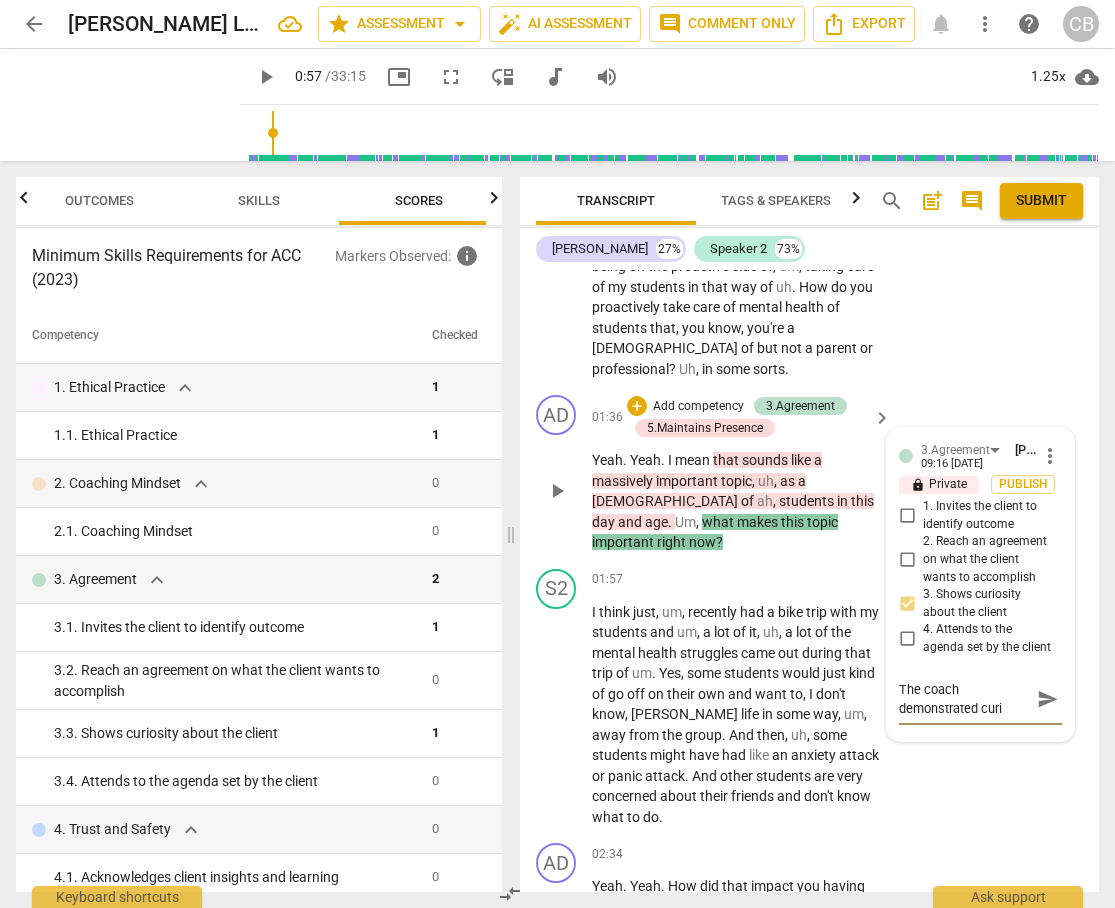 type on "The coach demonstrated curio" 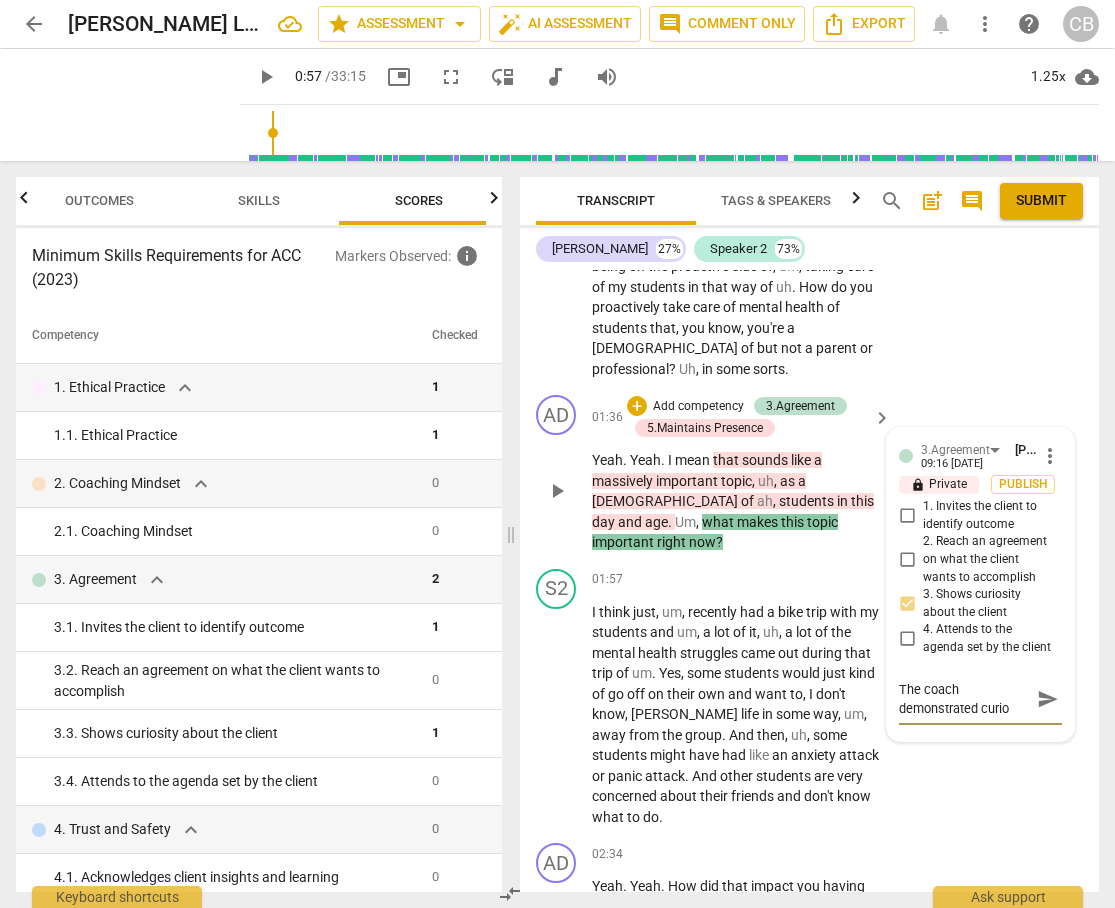 type on "The coach demonstrated curios" 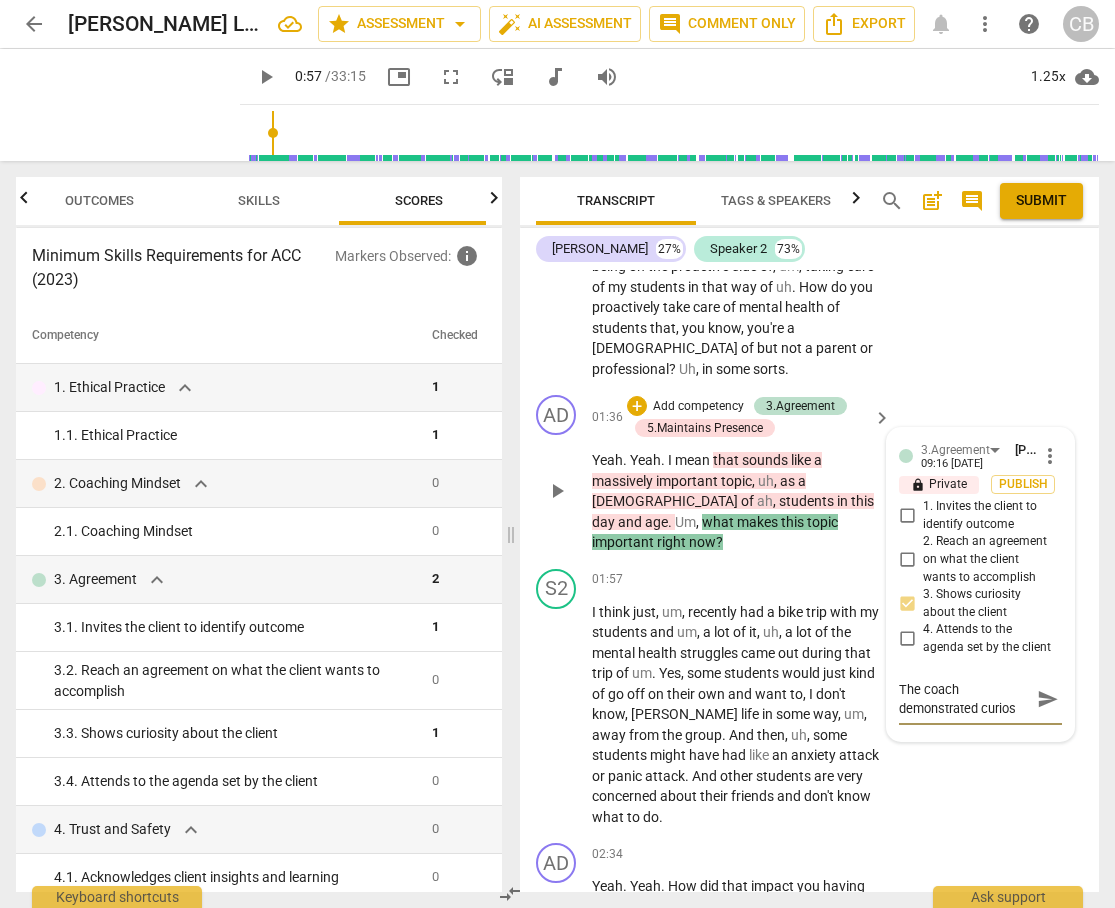 type on "The coach demonstrated curiosi" 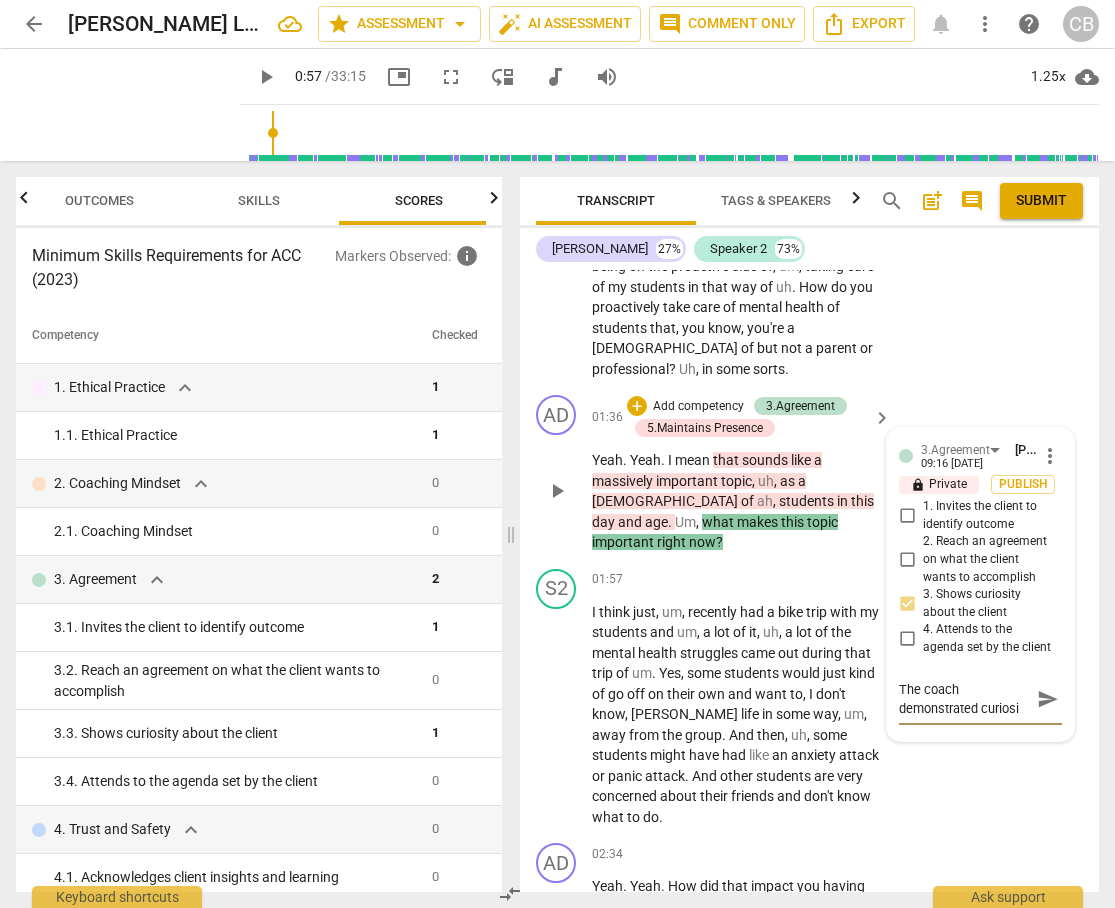 type on "The coach demonstrated curiosit" 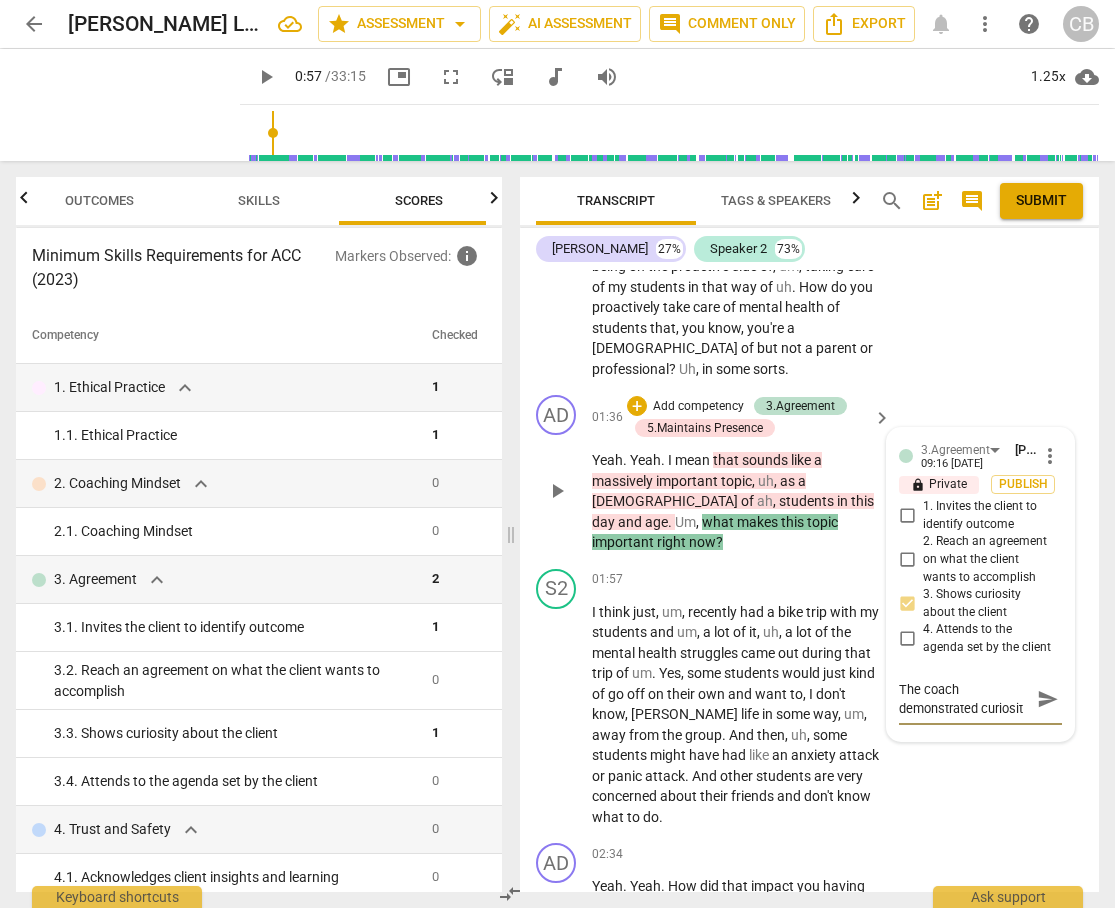 type on "The coach demonstrated curiosity" 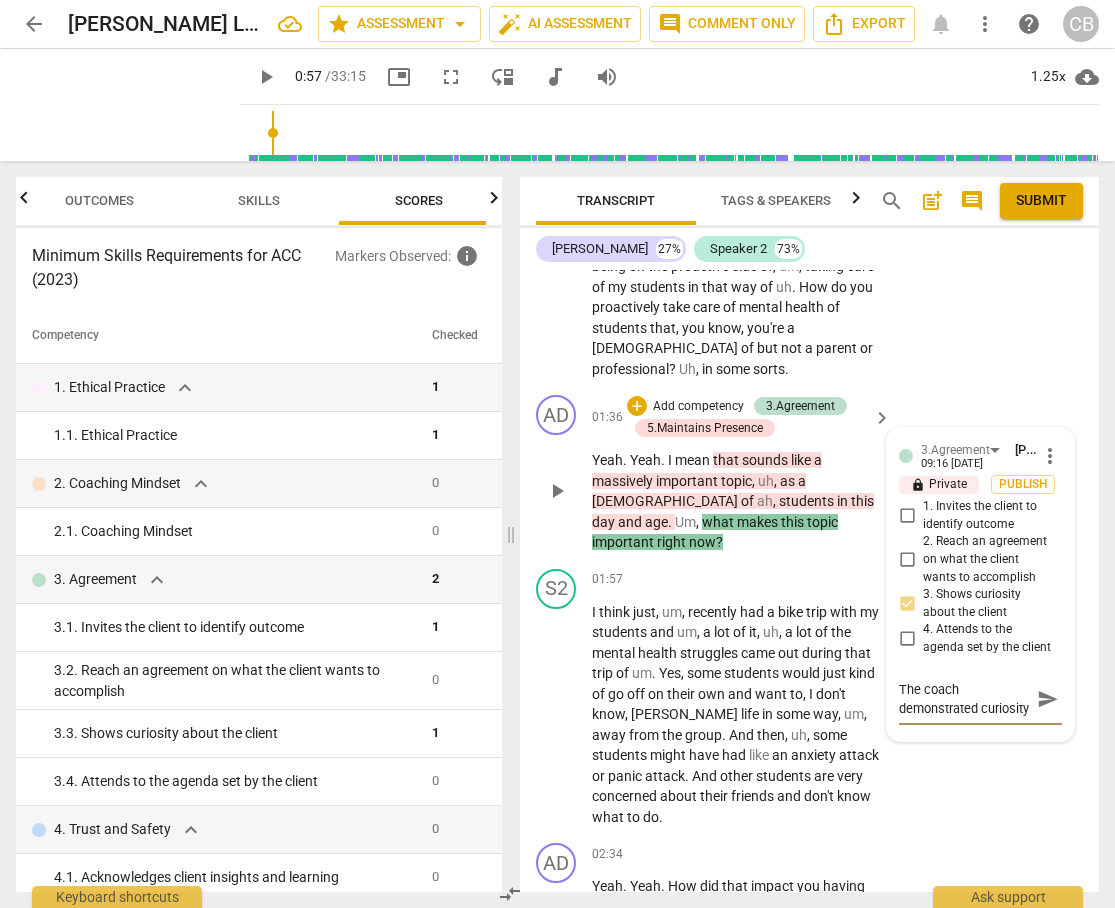 scroll, scrollTop: 17, scrollLeft: 0, axis: vertical 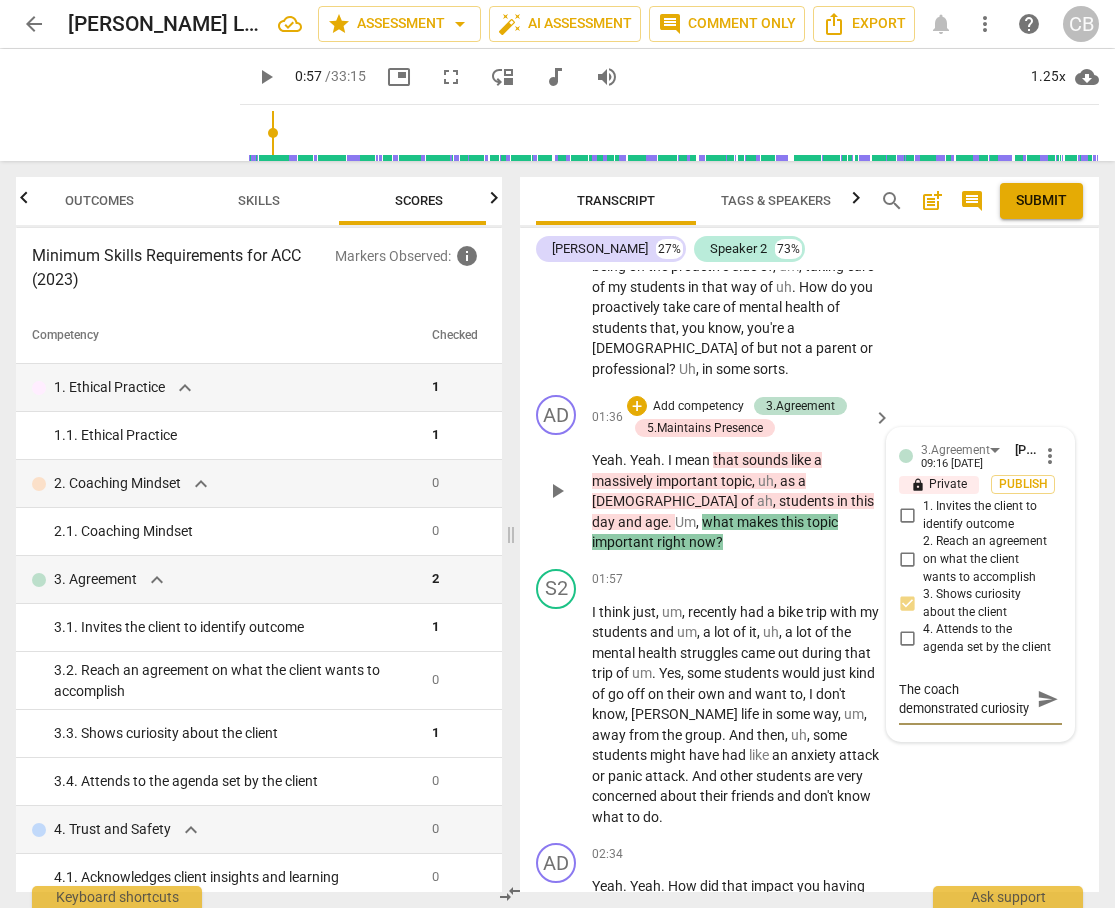 type on "The coach demonstrated curiosity a" 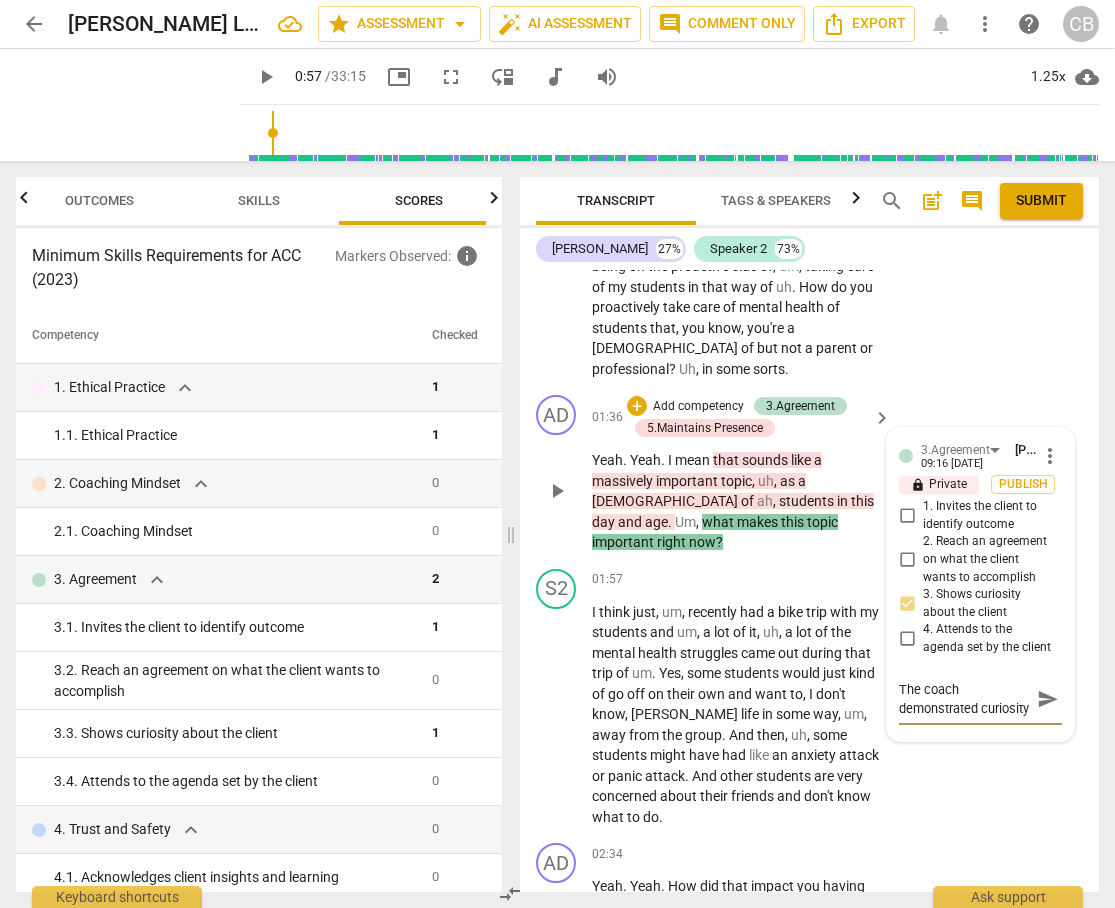 type on "The coach demonstrated curiosity a" 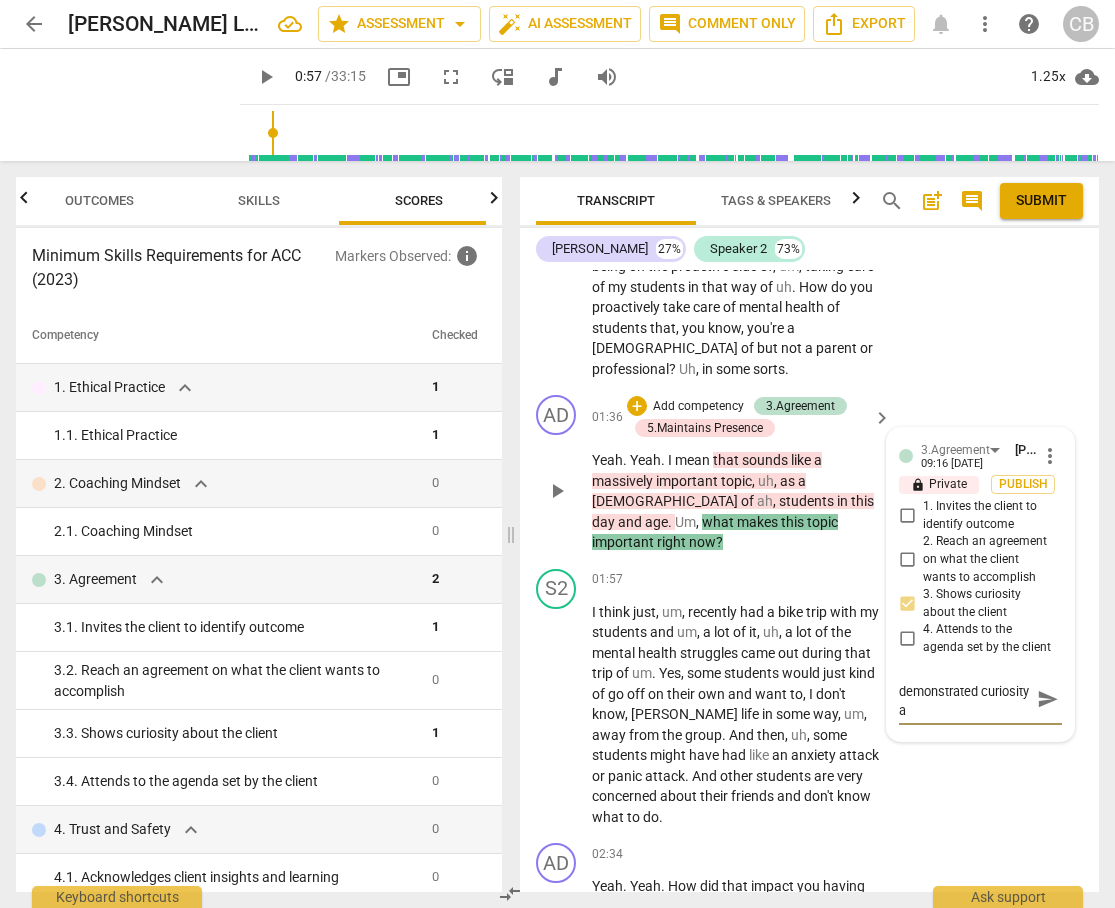 type on "The coach demonstrated curiosity ar" 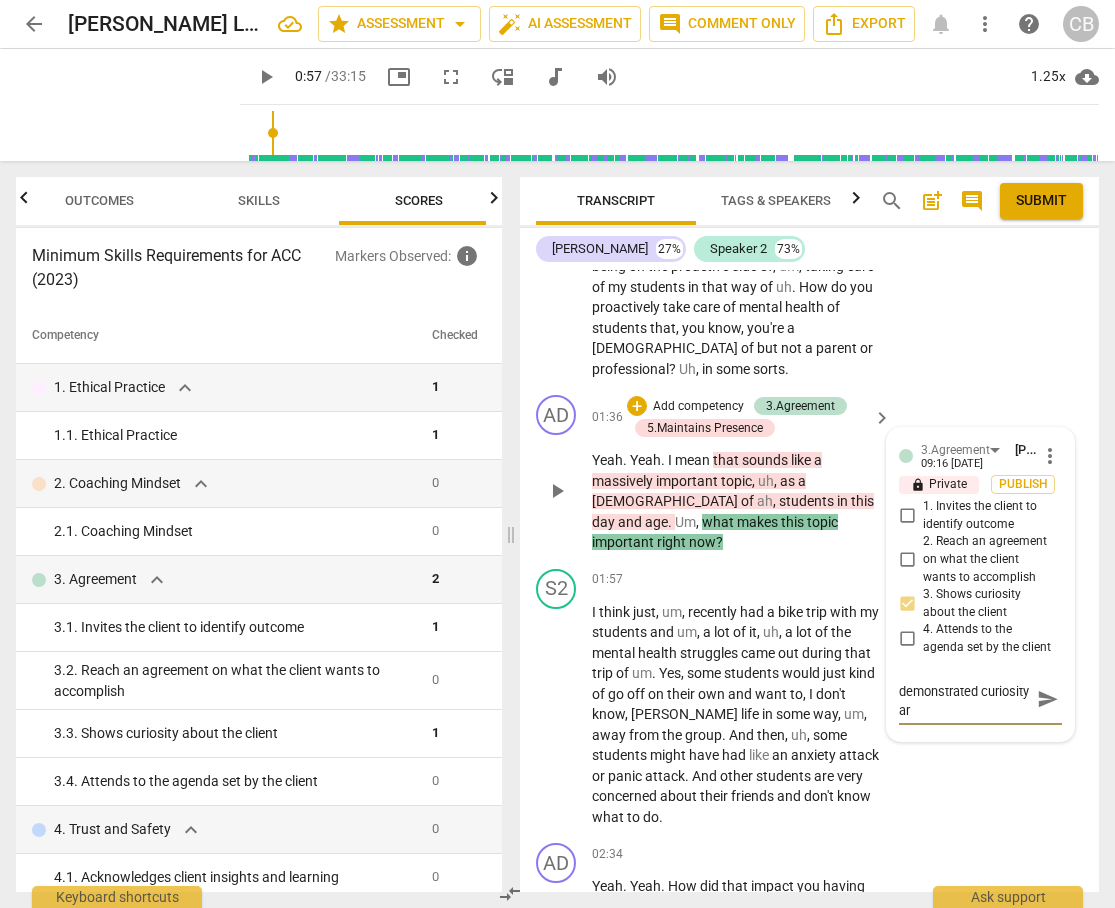 type on "The coach demonstrated curiosity aro" 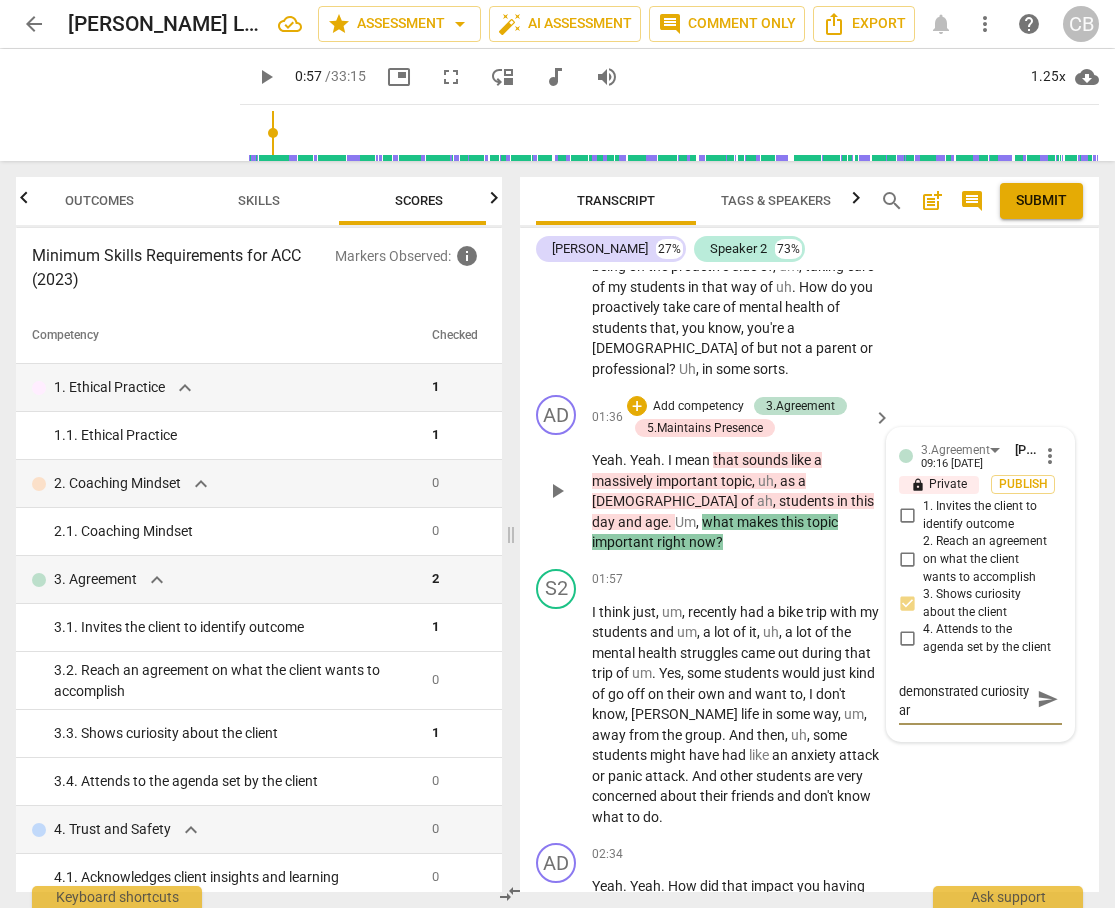 type on "The coach demonstrated curiosity aro" 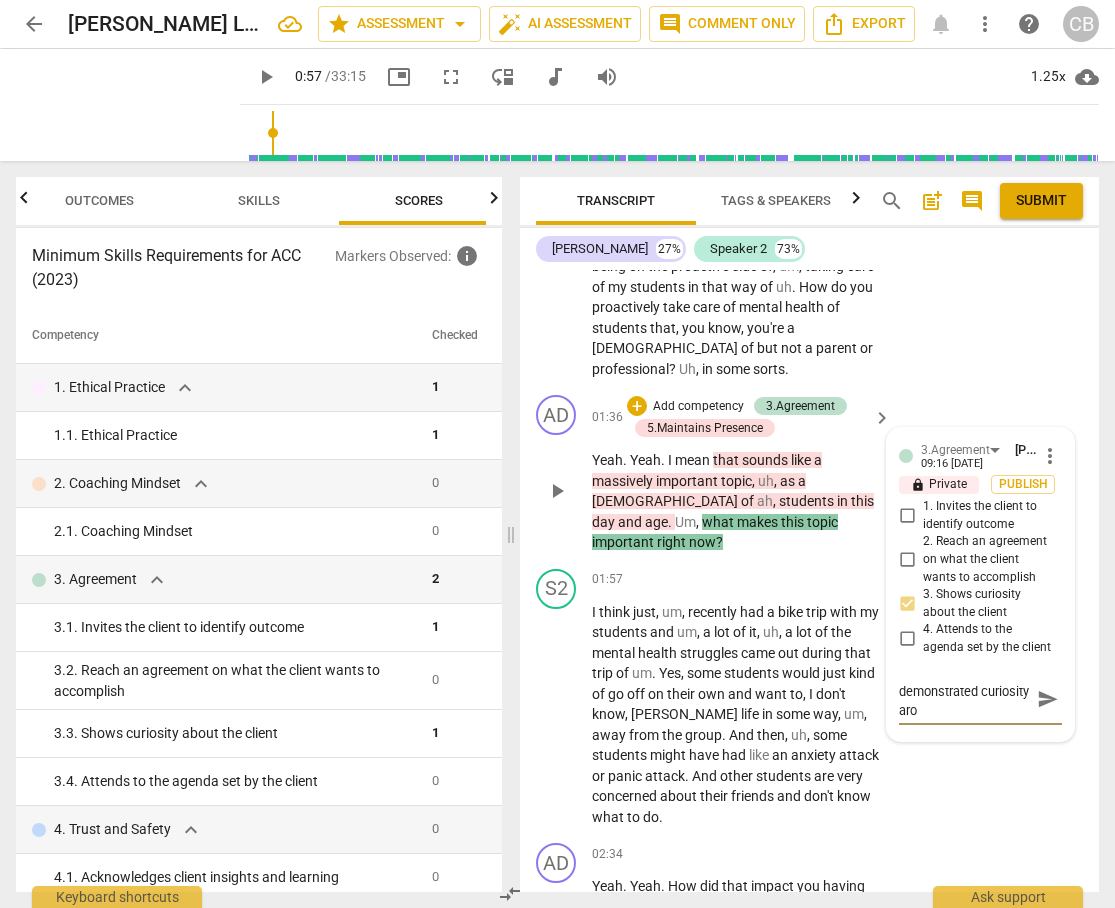 type on "The coach demonstrated curiosity arou" 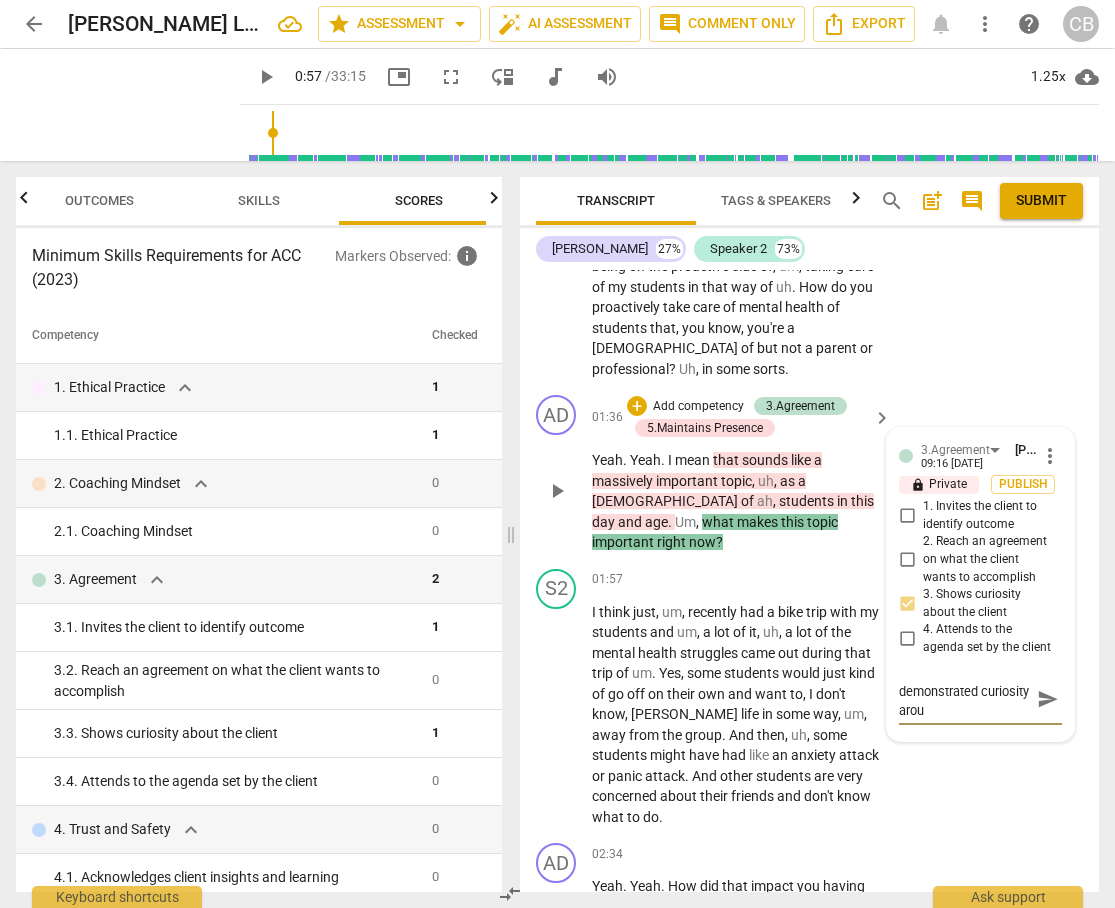 type on "The coach demonstrated curiosity aroun" 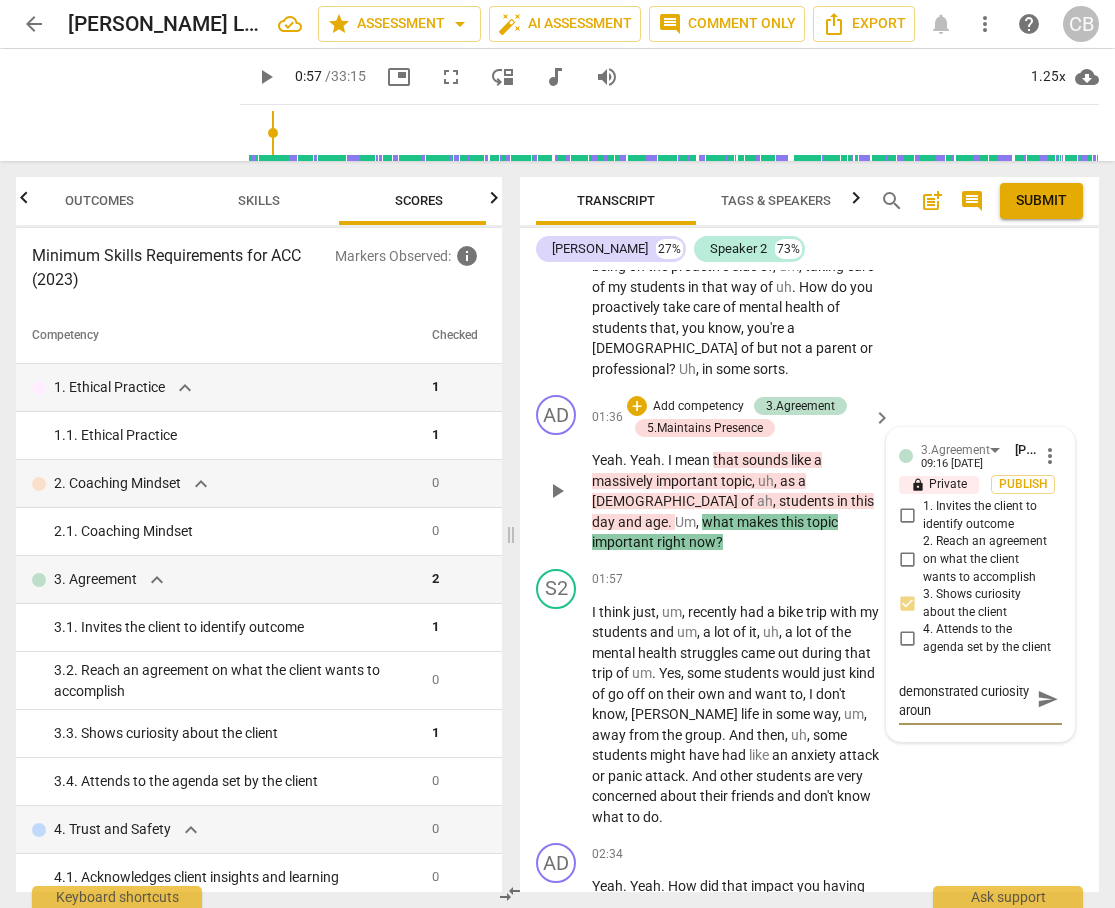 type on "The coach demonstrated curiosity around" 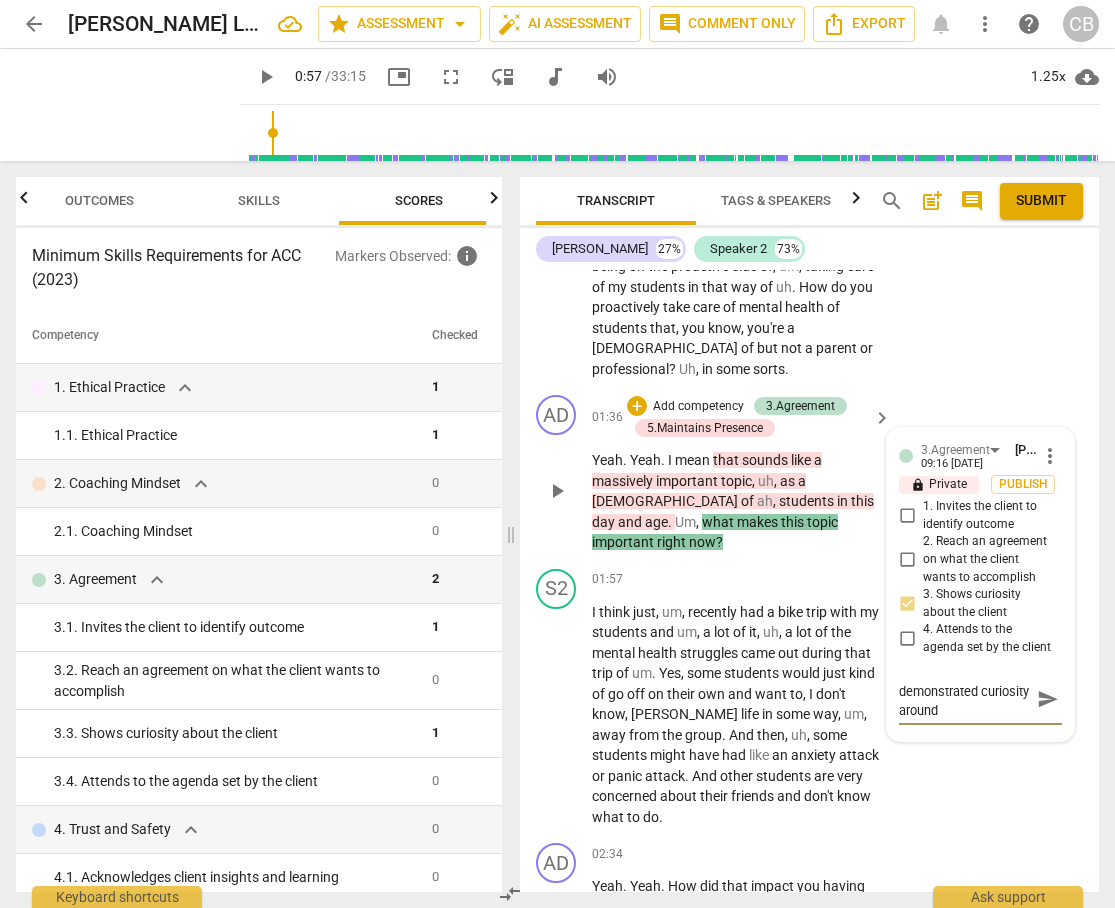 type on "The coach demonstrated curiosity around" 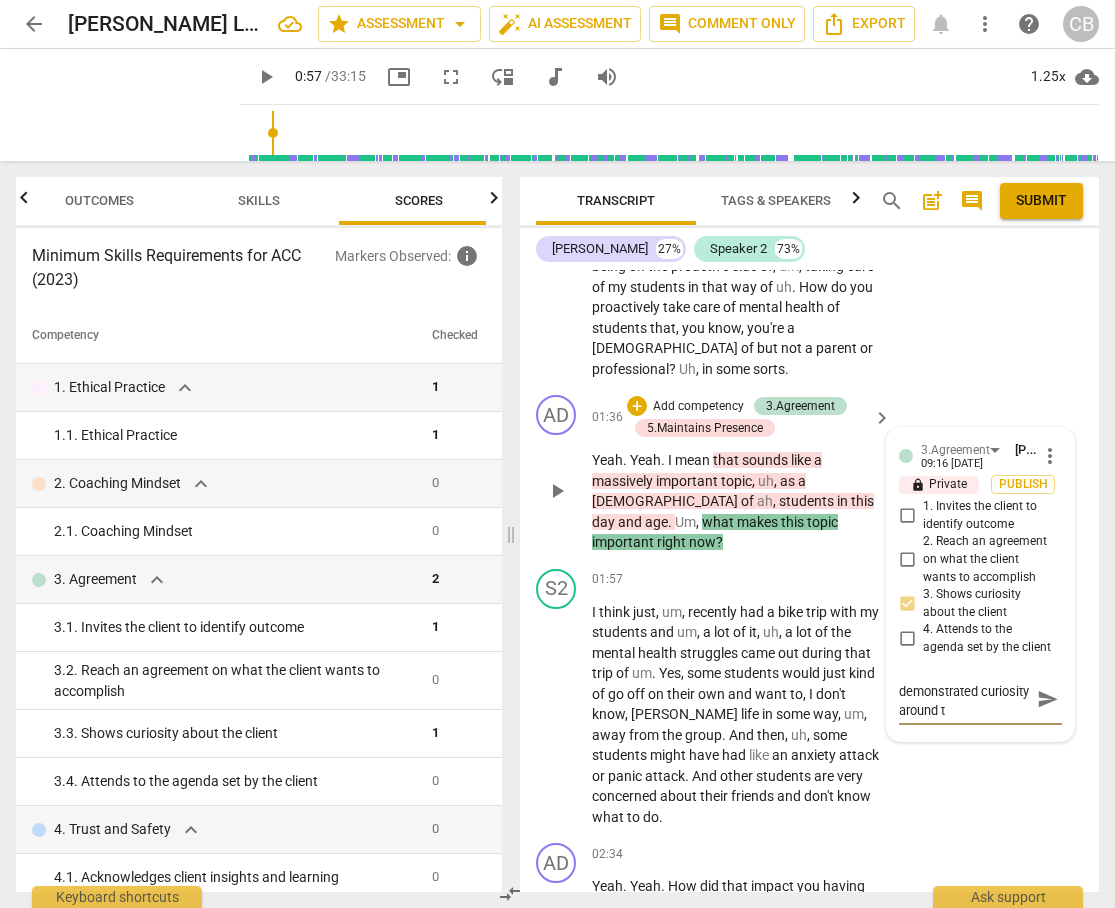 type on "The coach demonstrated curiosity around th" 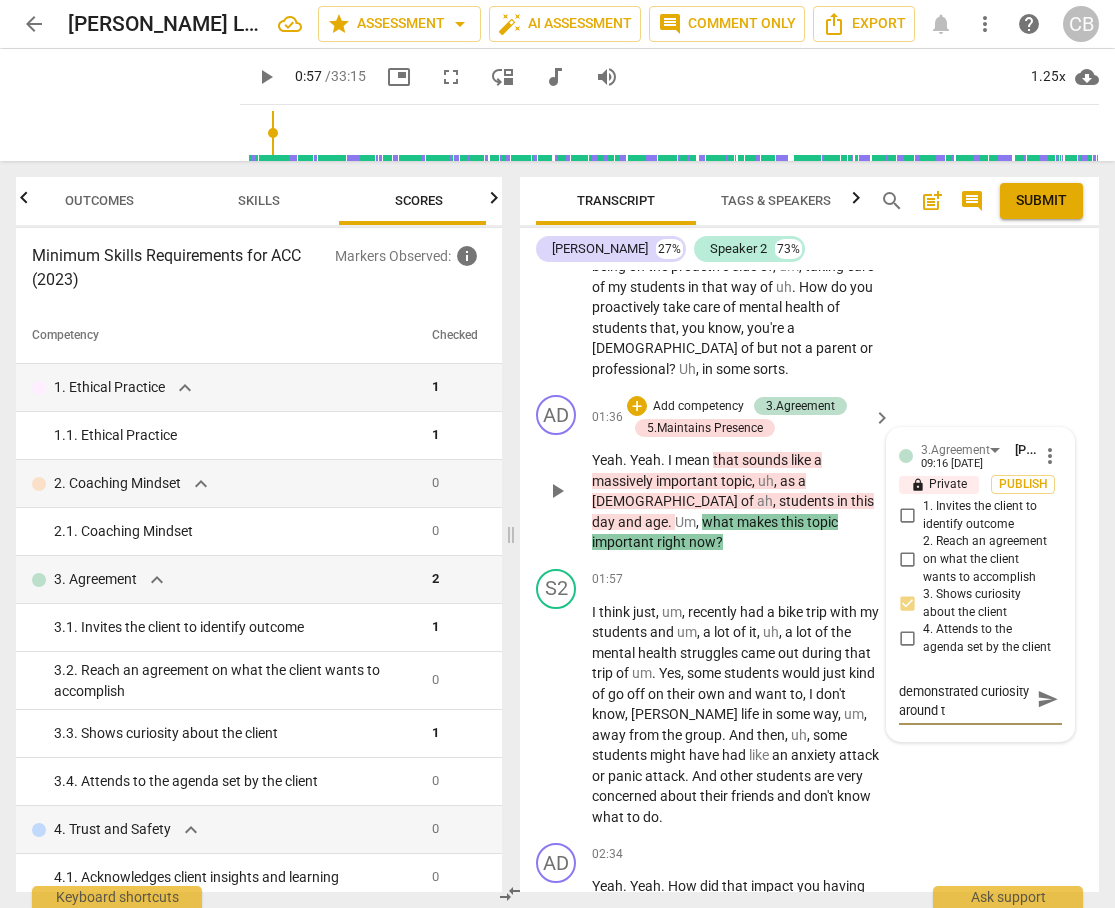 type on "The coach demonstrated curiosity around th" 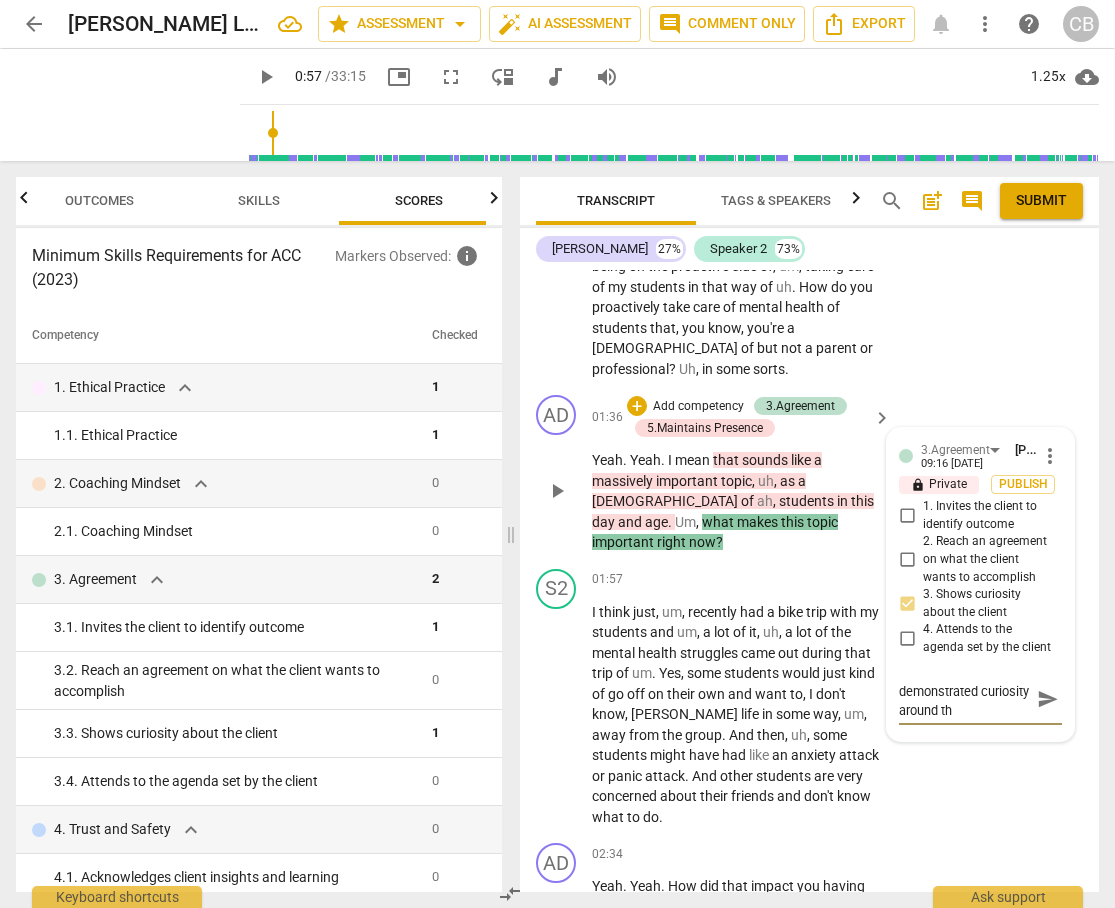 type on "The coach demonstrated curiosity around the" 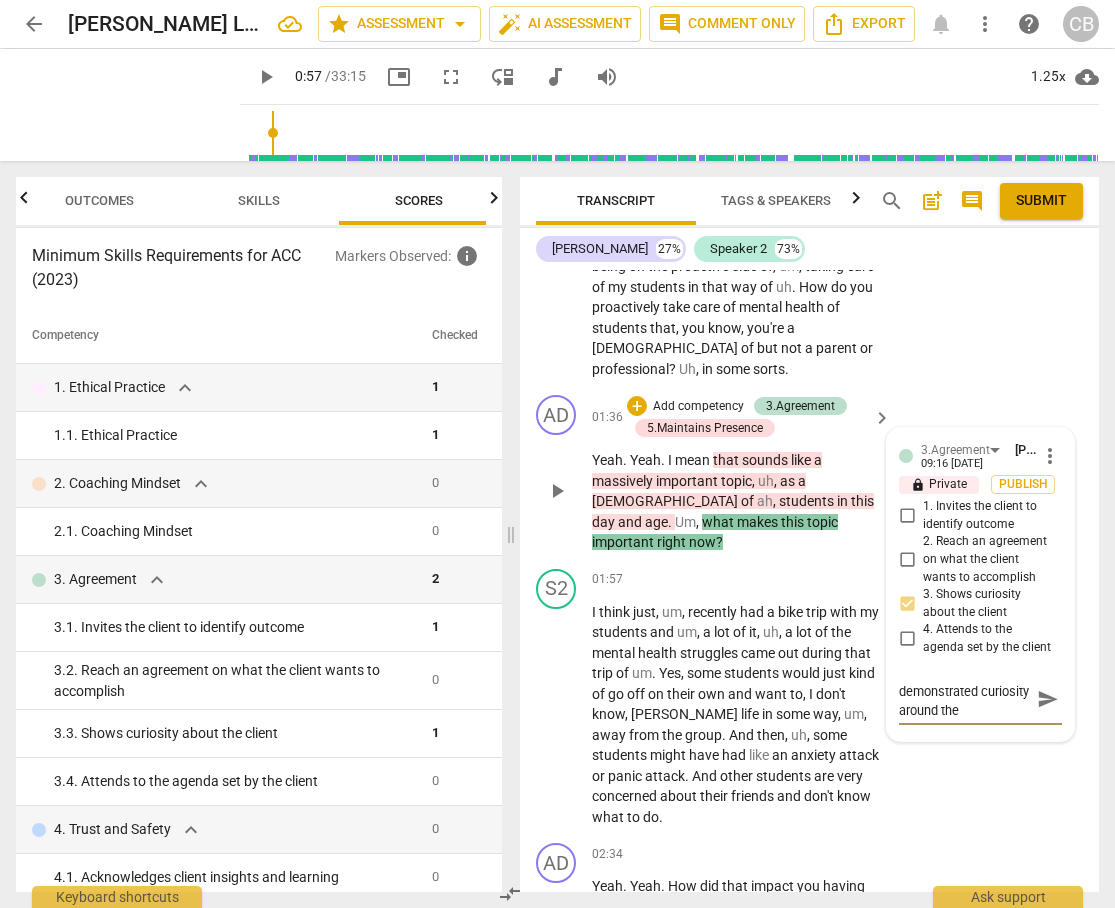 type on "The coach demonstrated curiosity around the" 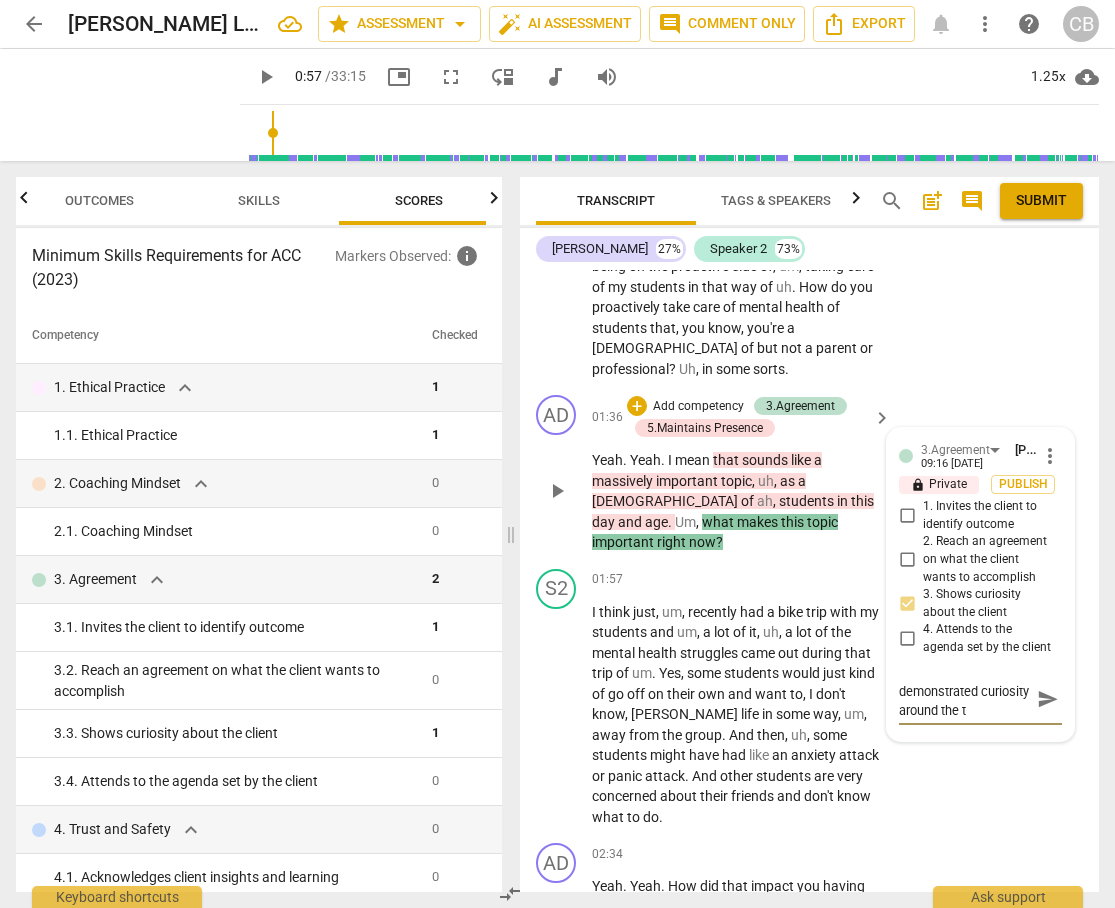 type on "The coach demonstrated curiosity around the to" 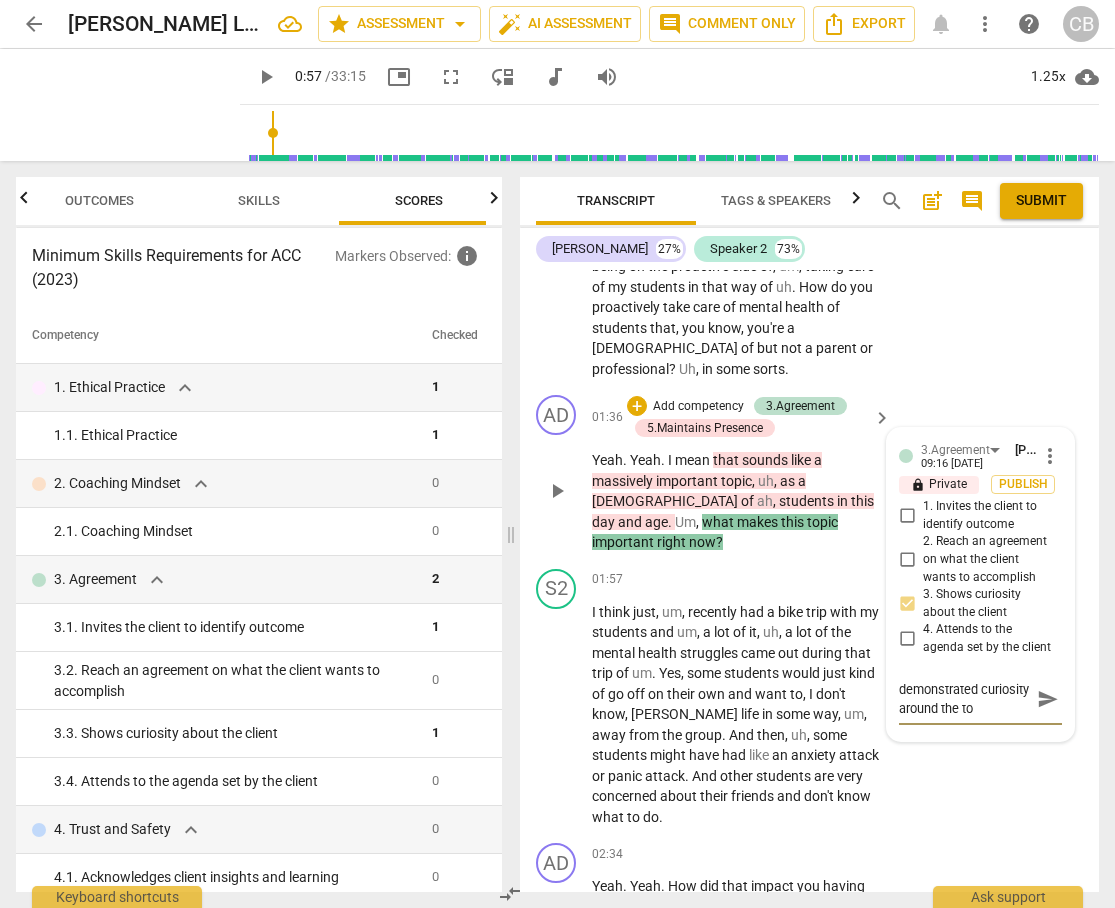 type on "The coach demonstrated curiosity around the top" 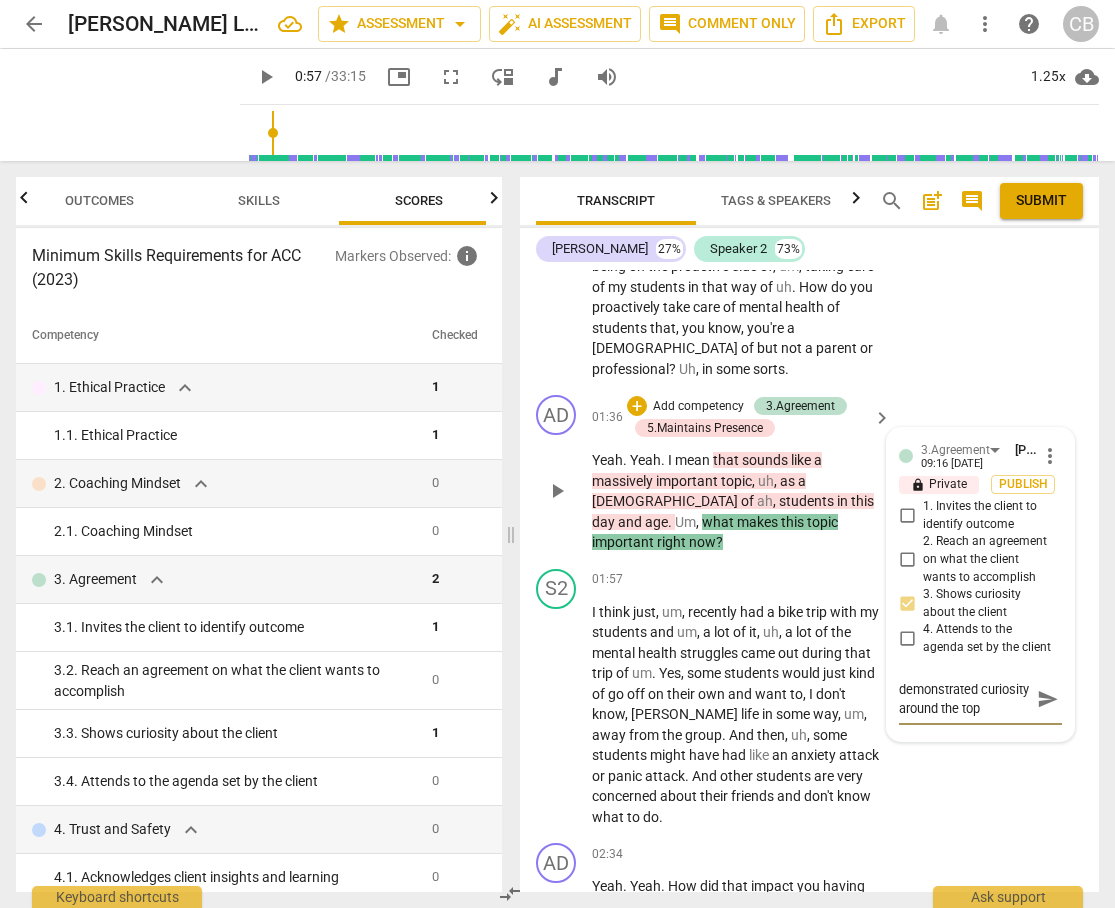 type on "The coach demonstrated curiosity around the topi" 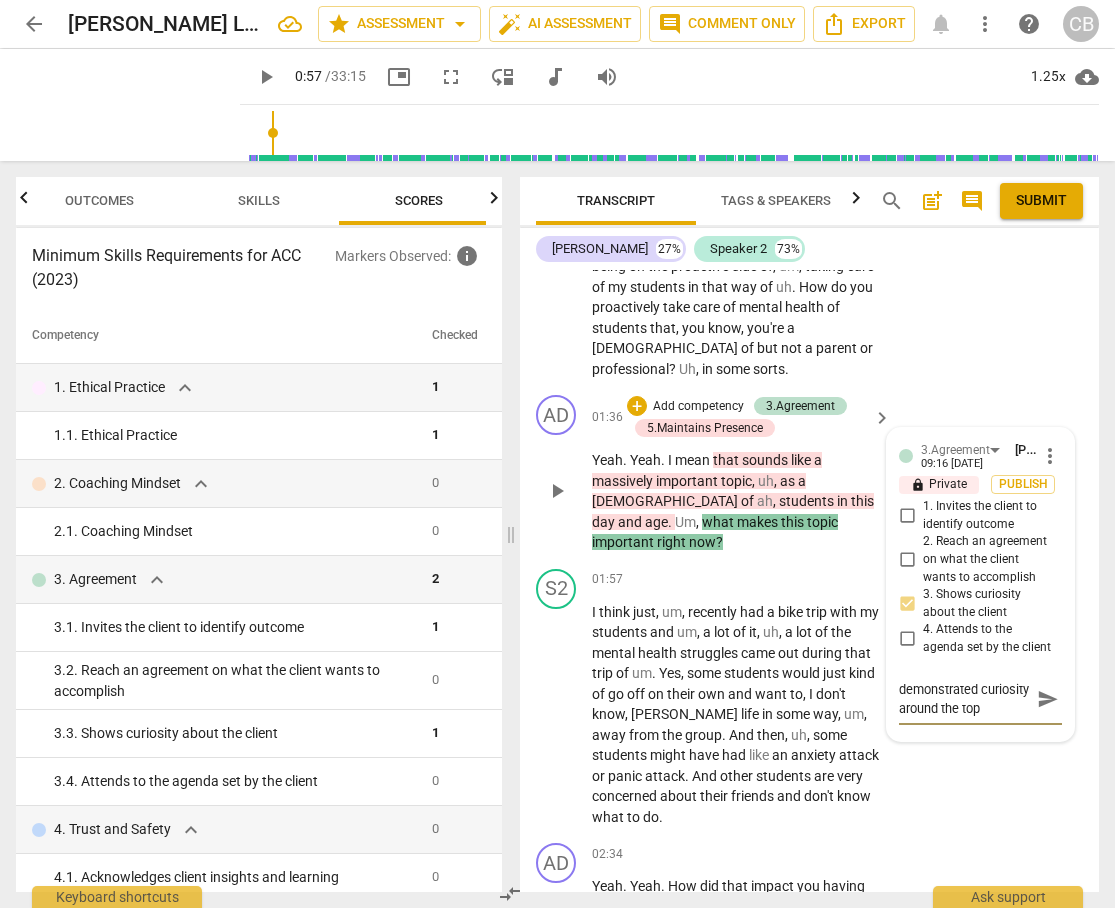 type on "The coach demonstrated curiosity around the topi" 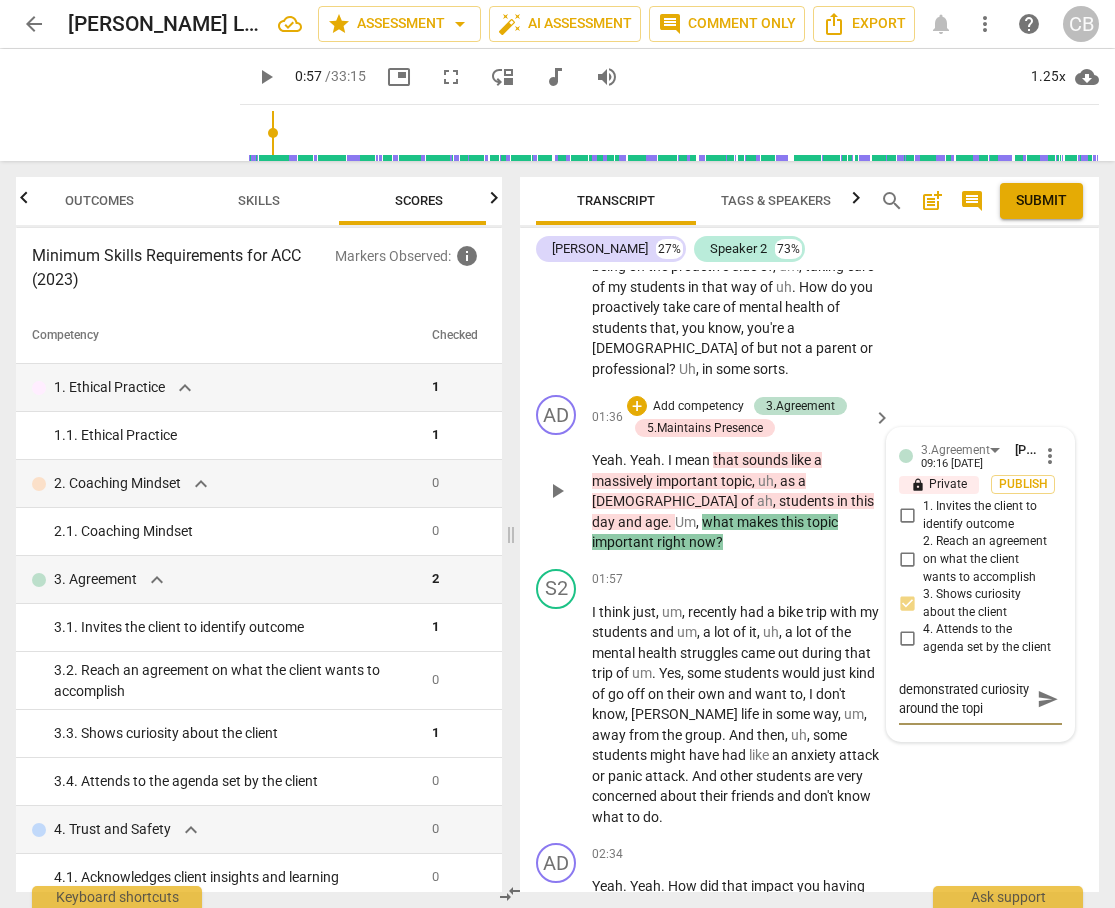 type on "The coach demonstrated curiosity around the topic" 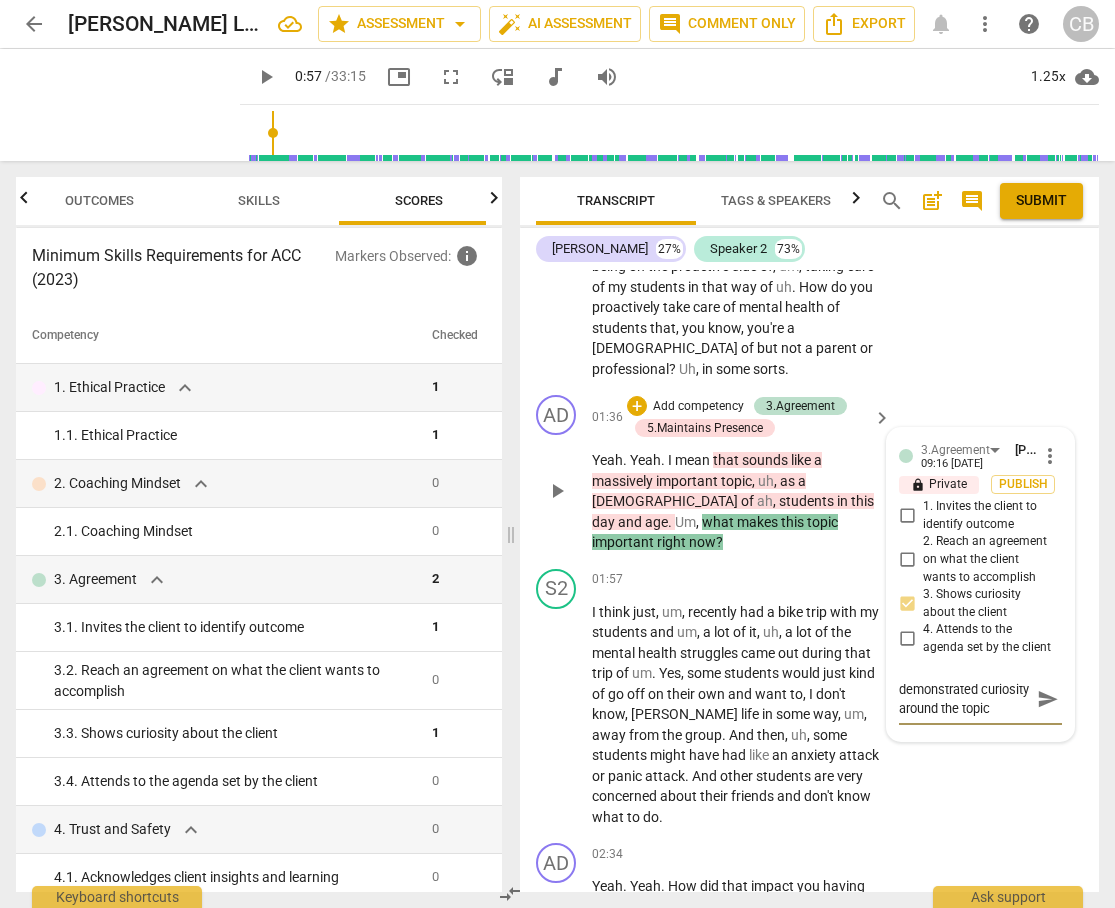 type on "The coach demonstrated curiosity around the topic" 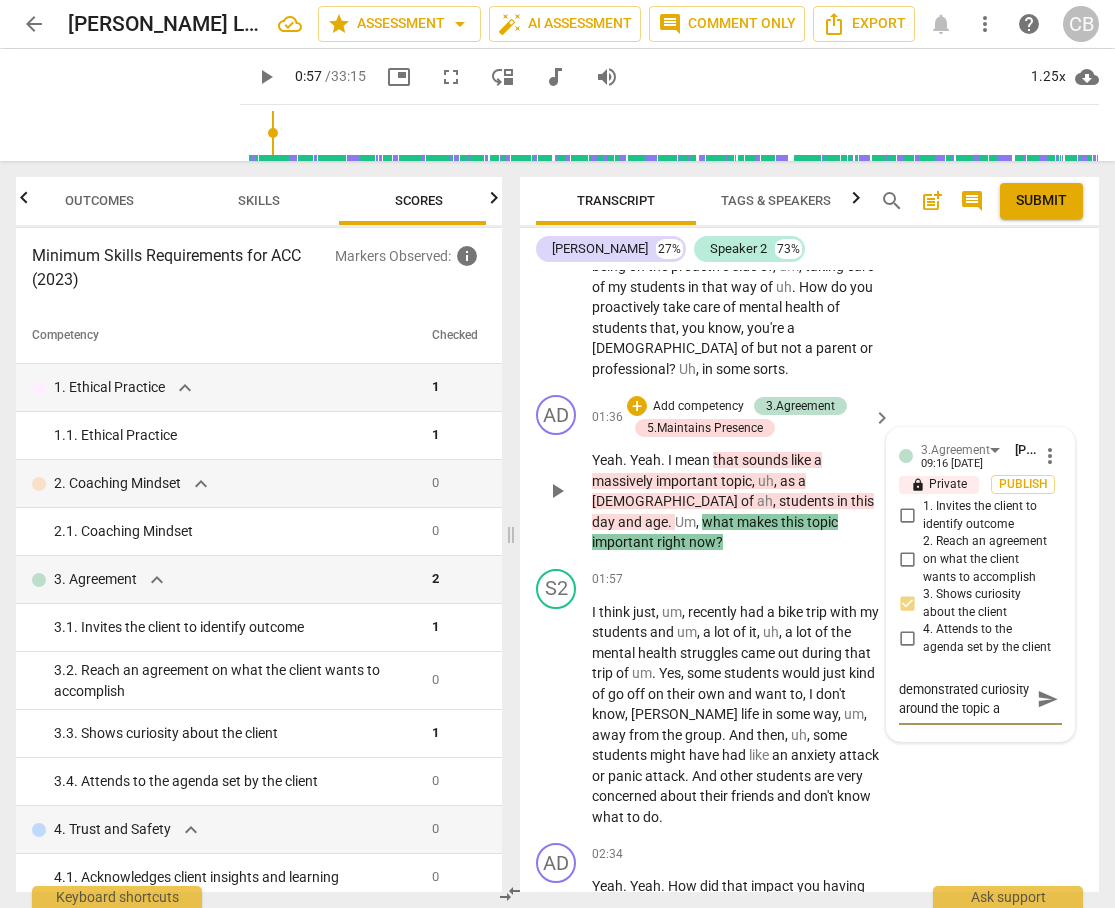 type on "The coach demonstrated curiosity around the topic an" 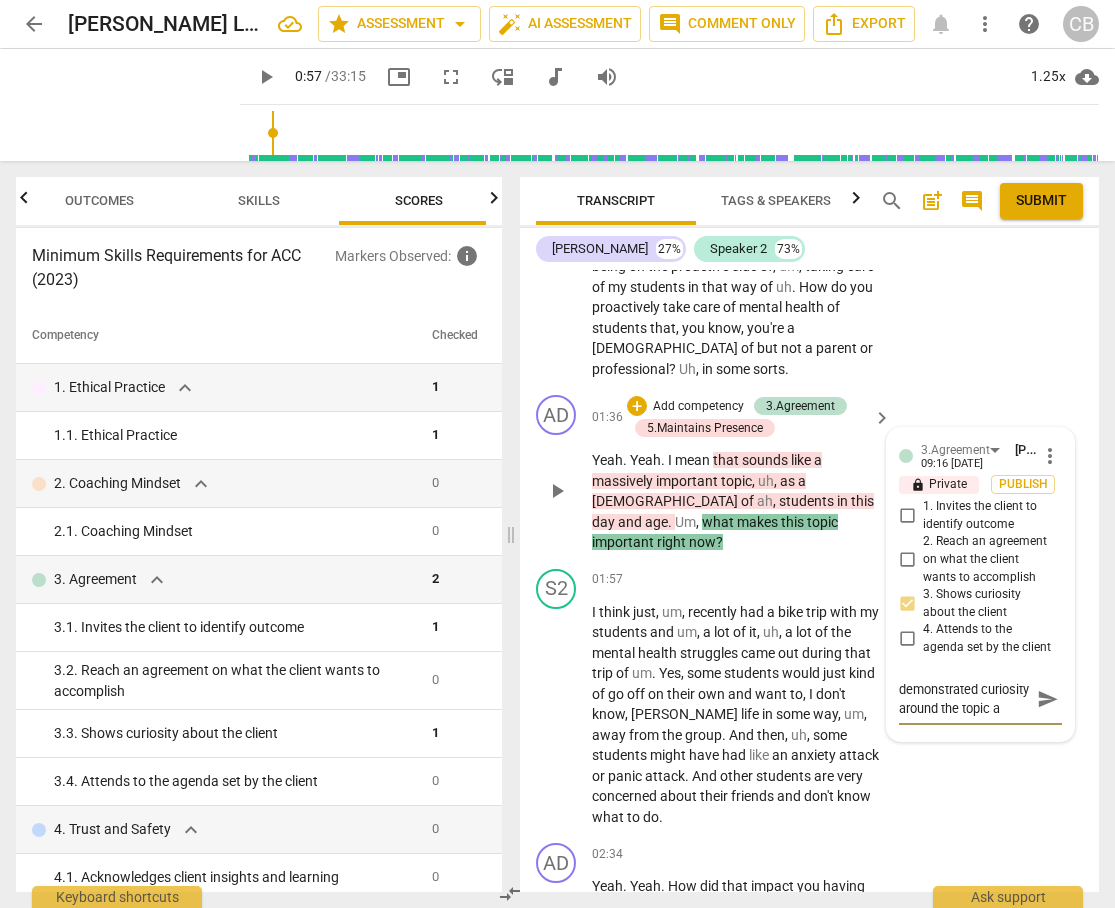 type on "The coach demonstrated curiosity around the topic an" 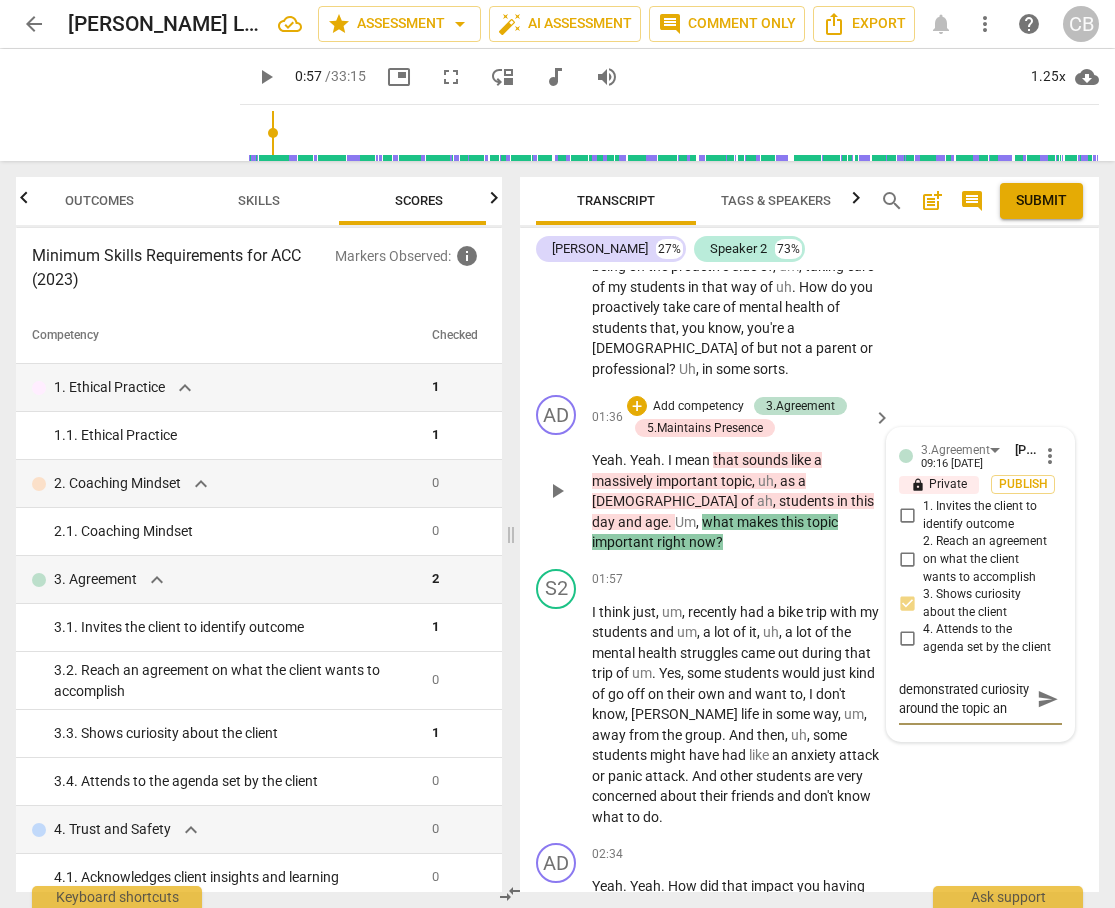 type on "The coach demonstrated curiosity around the topic and" 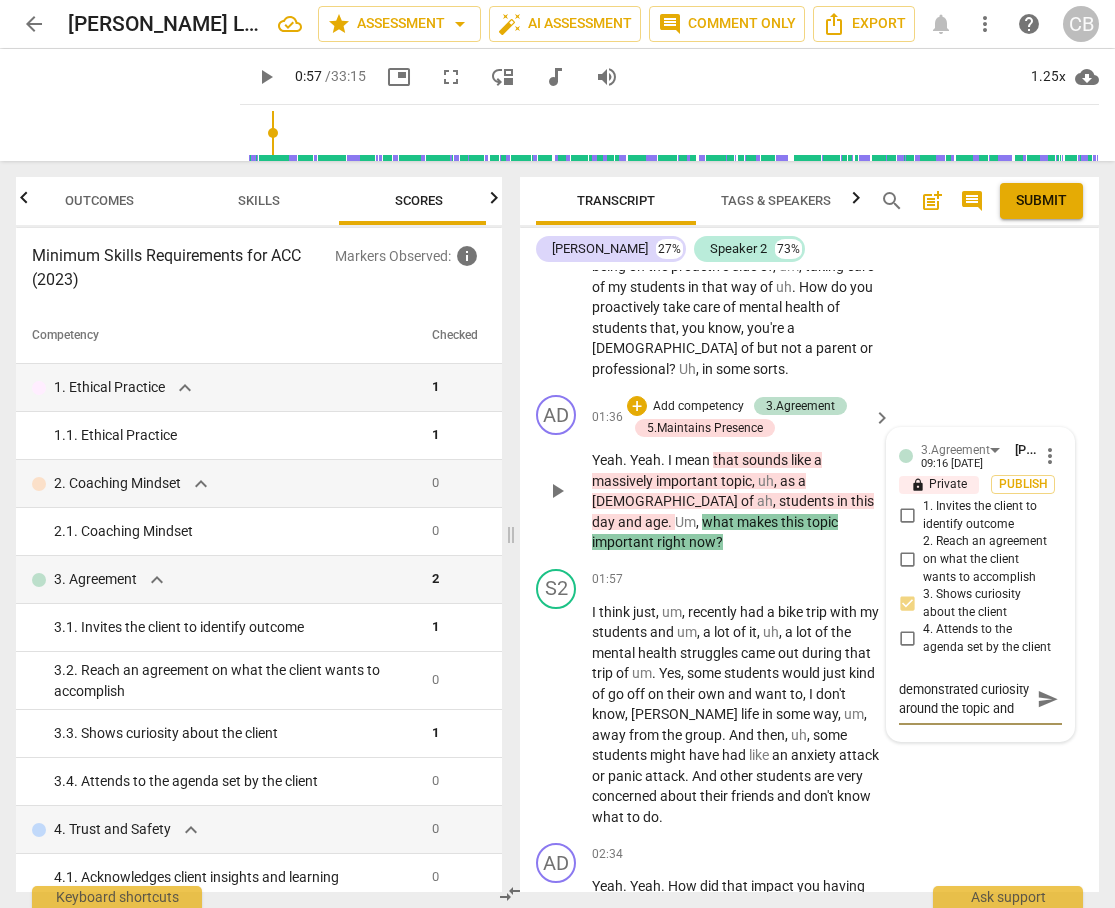 scroll, scrollTop: 19, scrollLeft: 0, axis: vertical 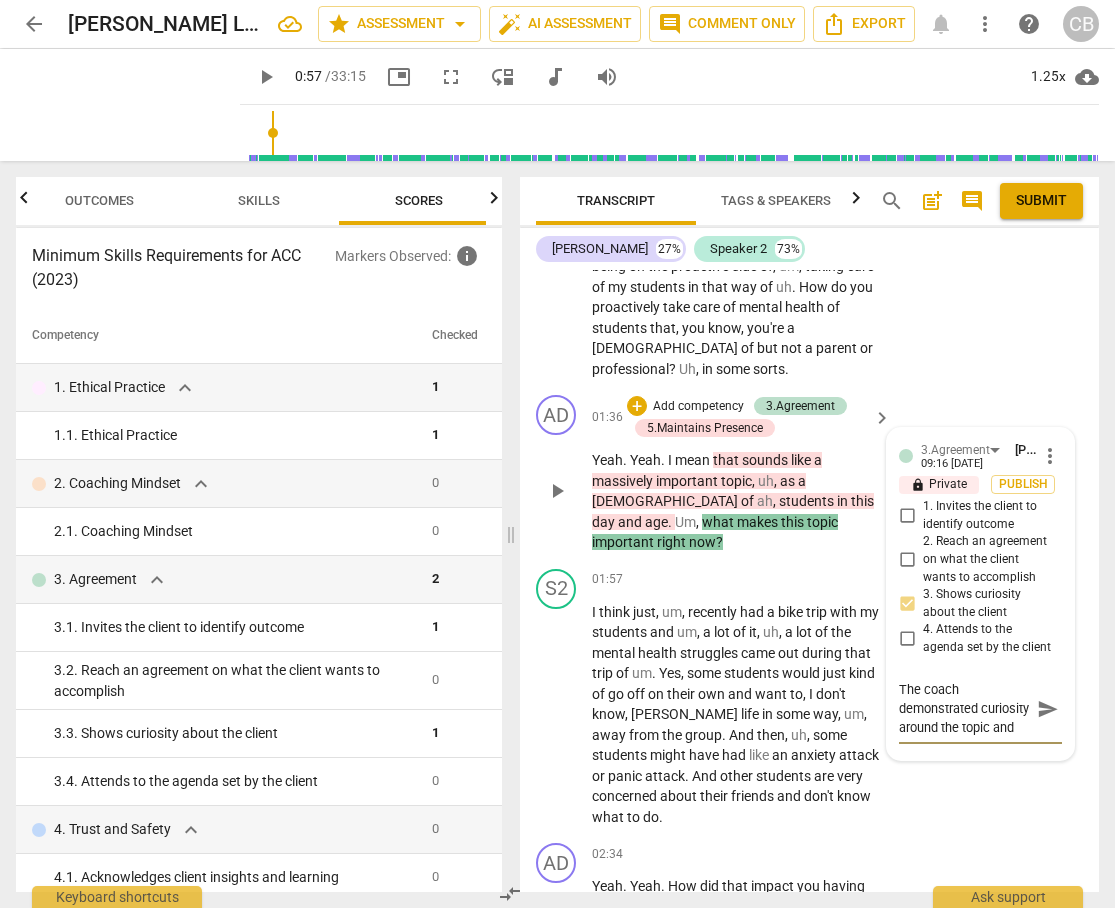 type on "The coach demonstrated curiosity around the topic and w" 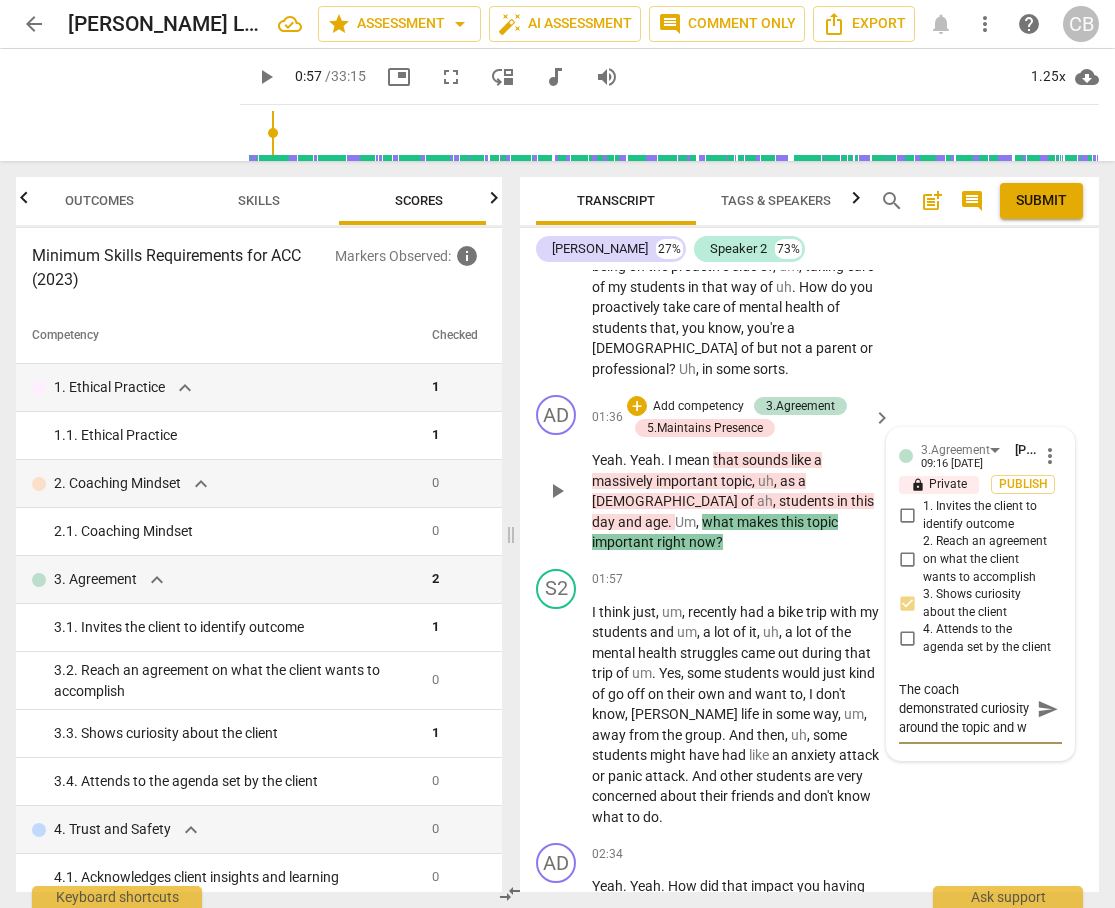 type on "The coach demonstrated curiosity around the topic and wh" 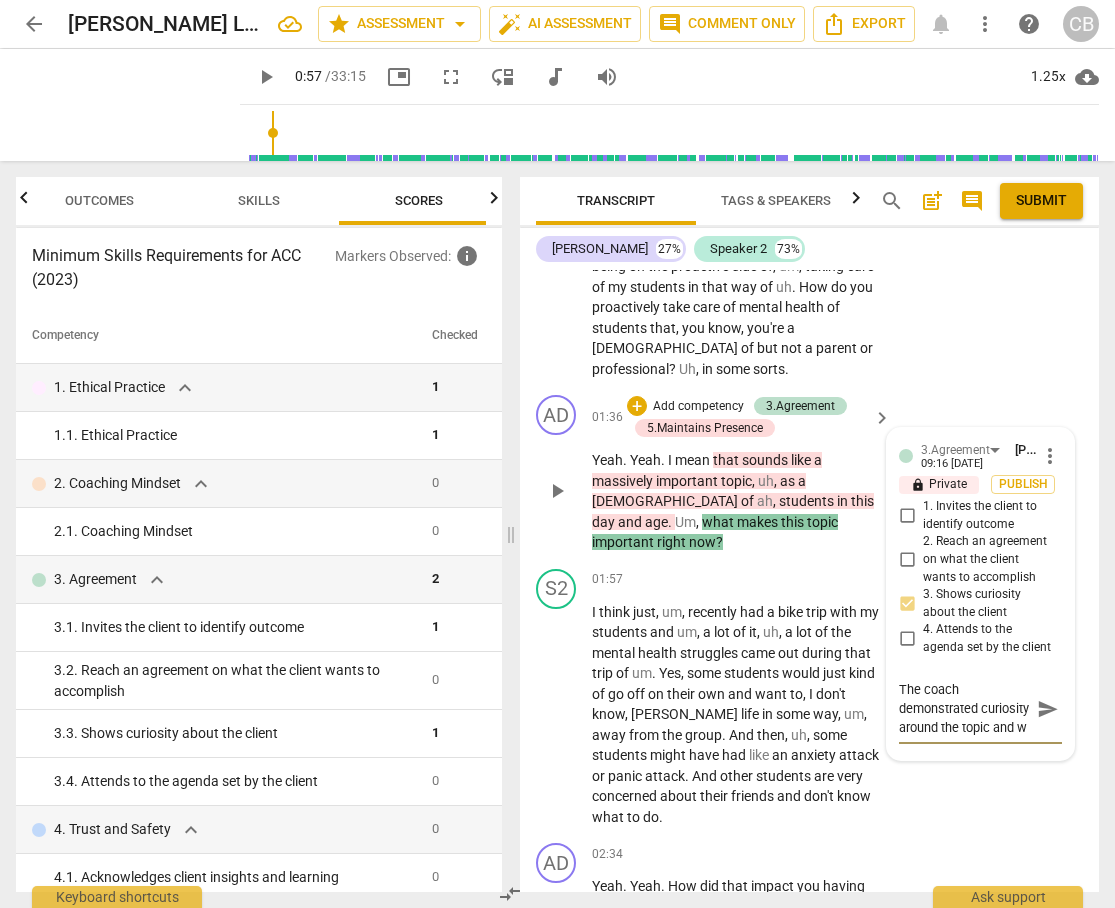 type on "The coach demonstrated curiosity around the topic and wh" 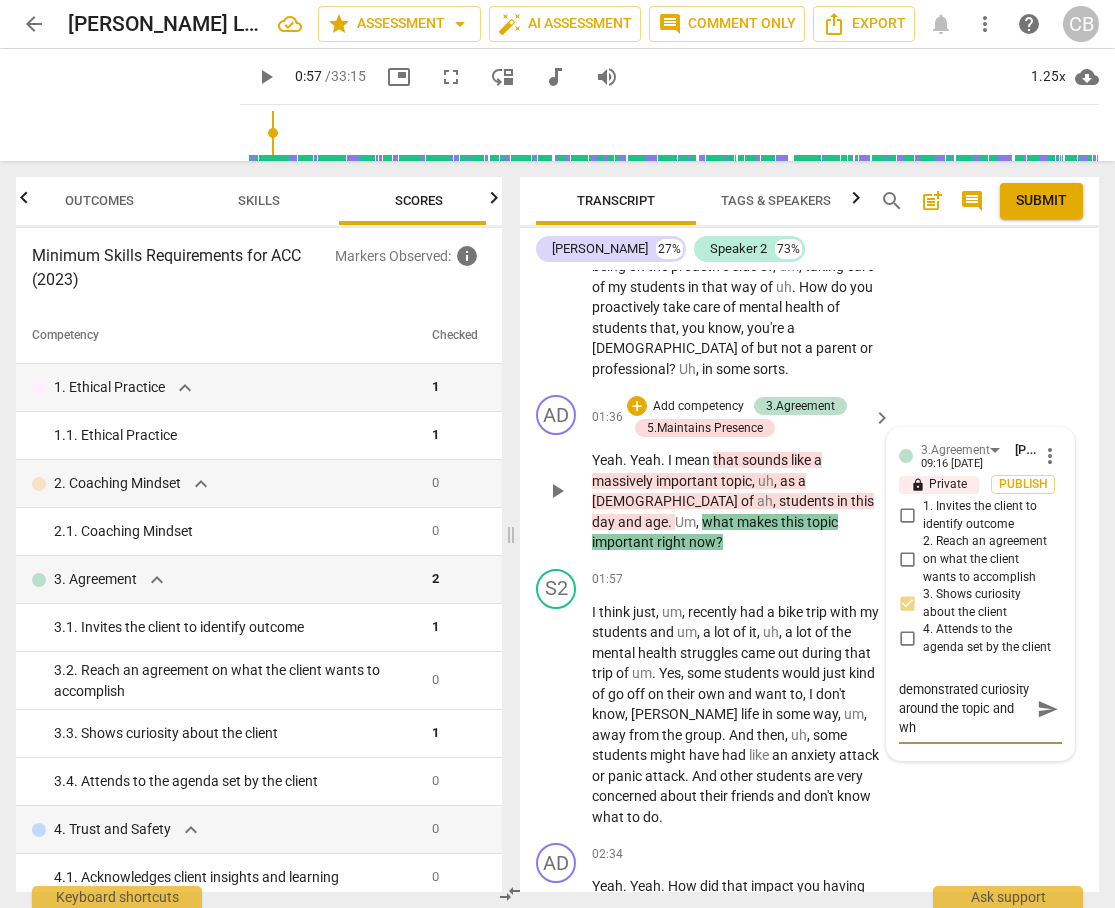 type on "The coach demonstrated curiosity around the topic and why" 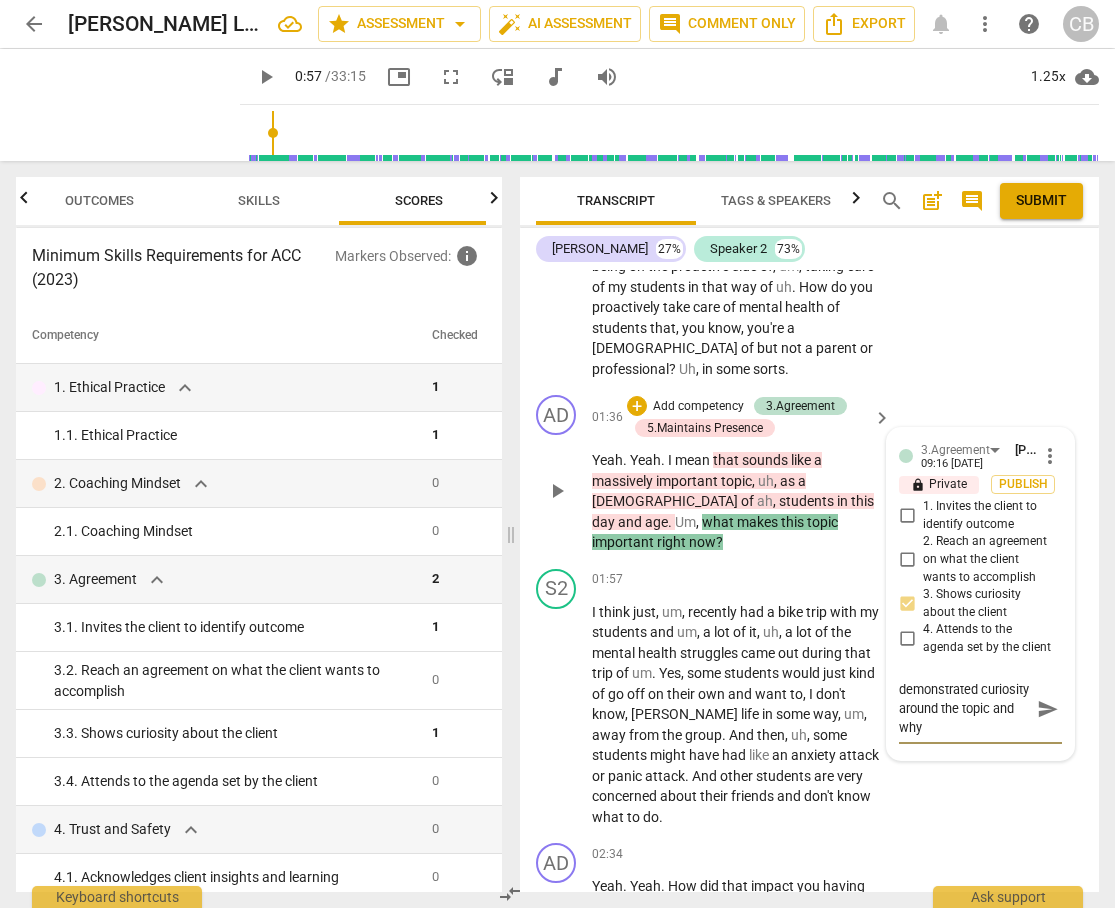 type on "The coach demonstrated curiosity around the topic and why" 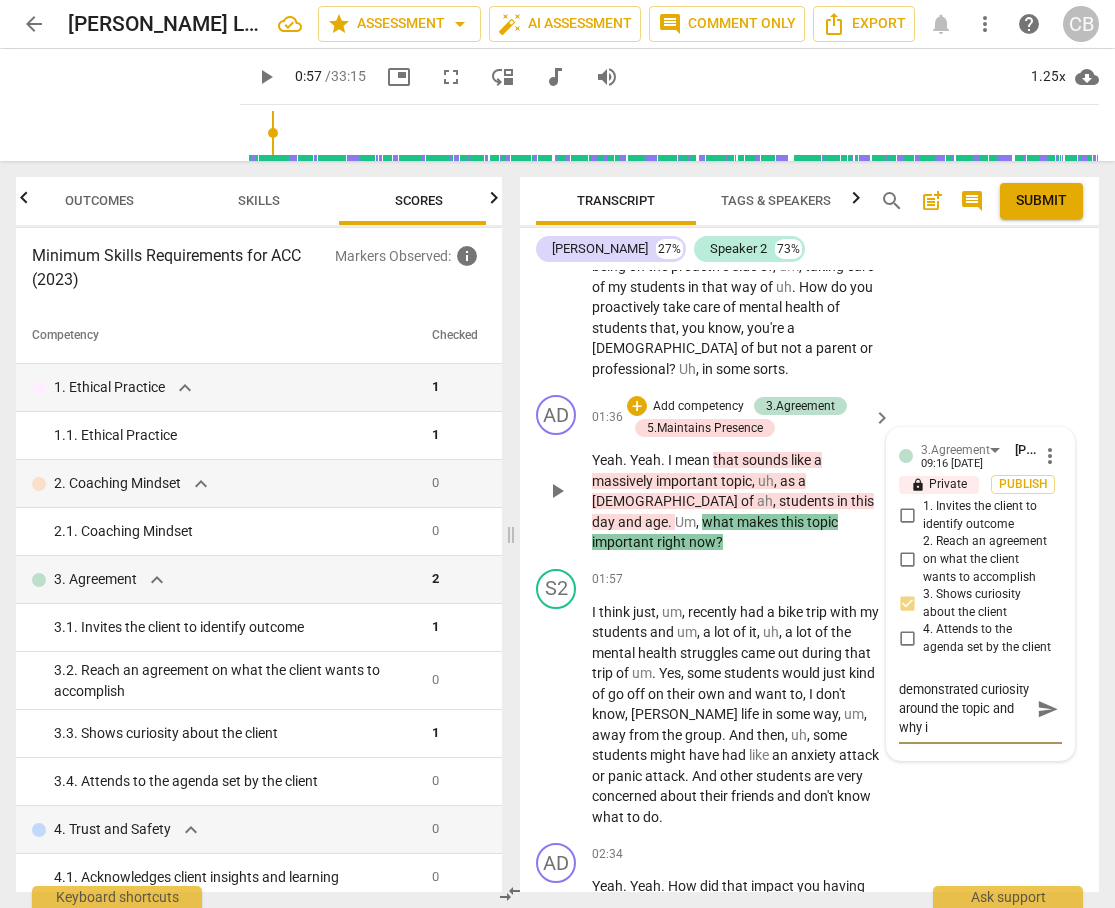 type on "The coach demonstrated curiosity around the topic and why it" 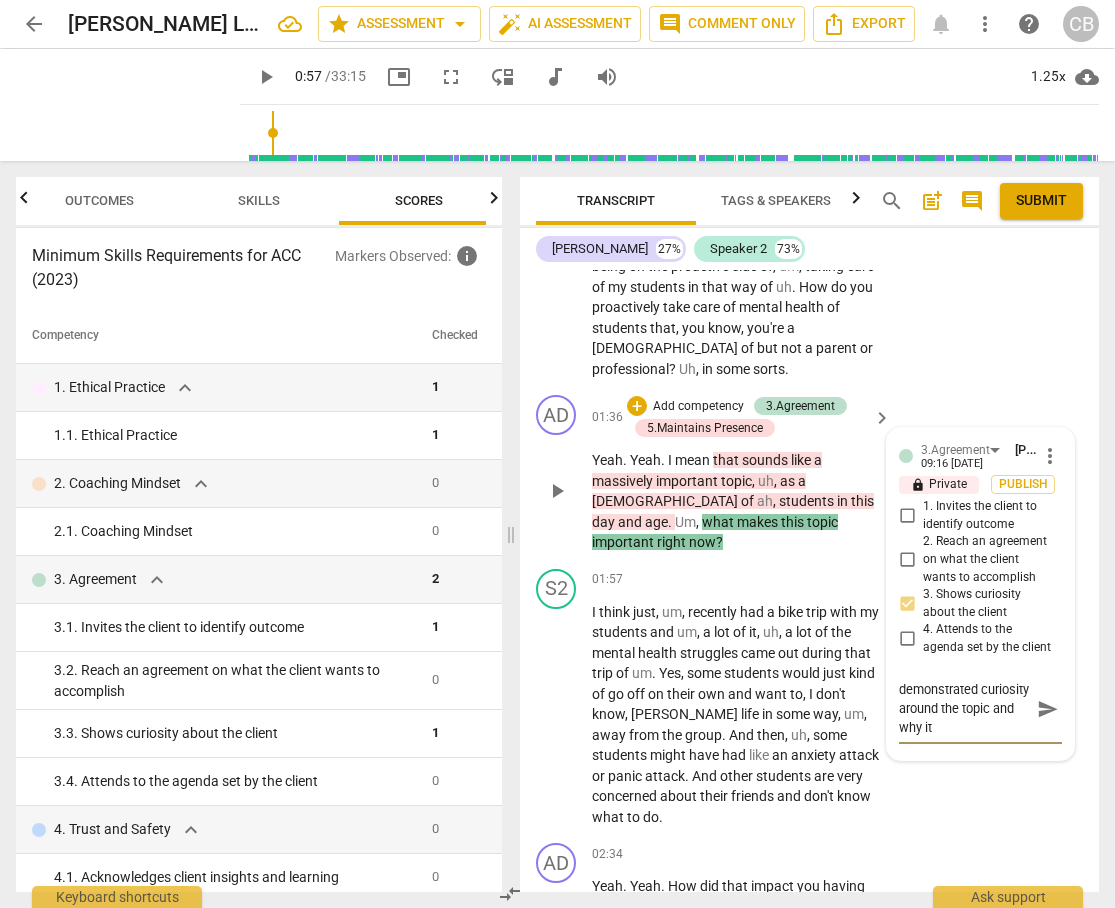 type on "The coach demonstrated curiosity around the topic and why it" 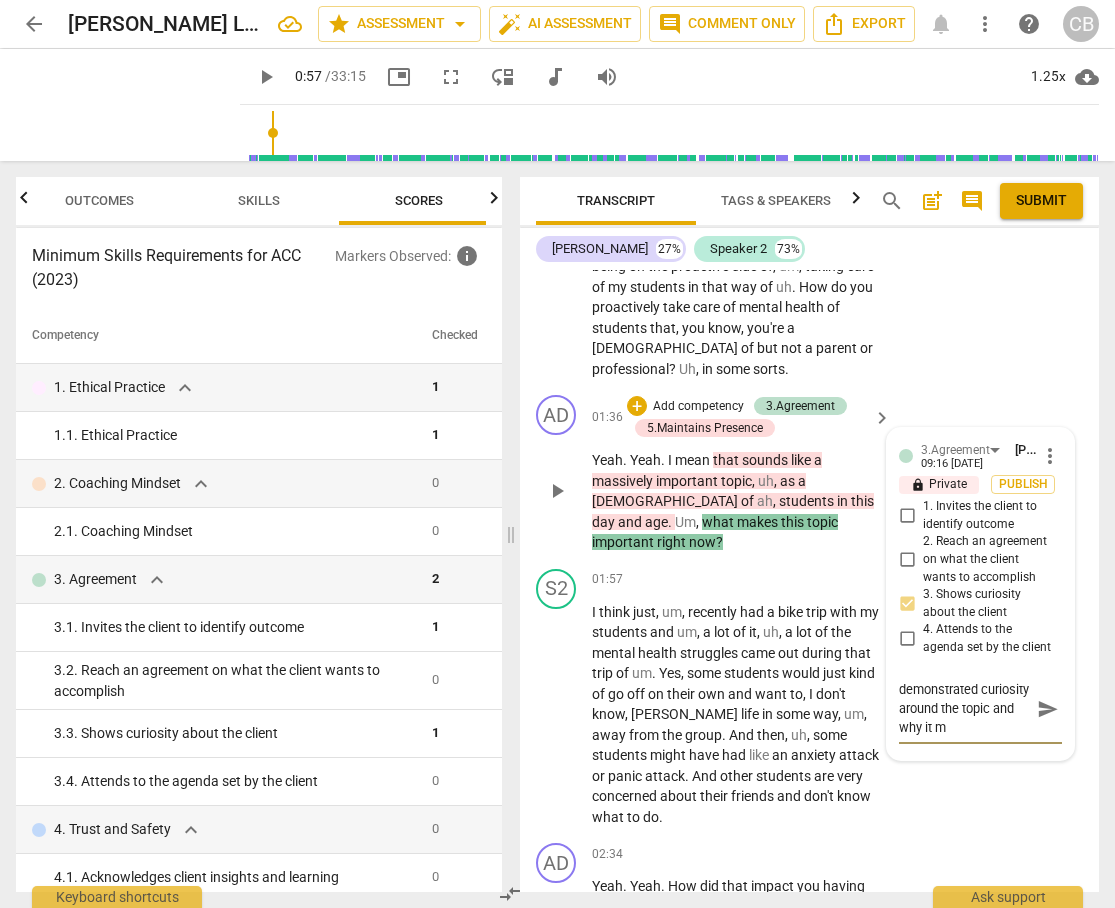 type on "The coach demonstrated curiosity around the topic and why it ma" 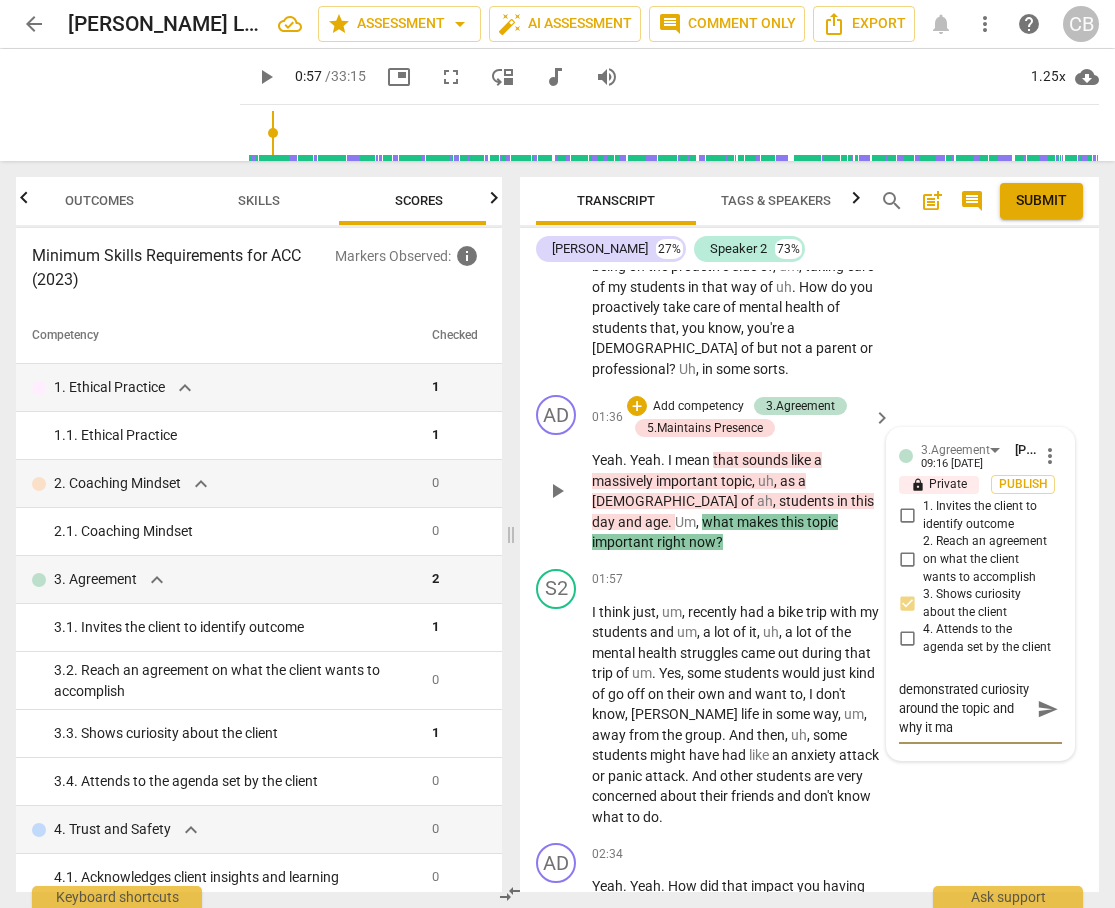 type on "The coach demonstrated curiosity around the topic and why it mat" 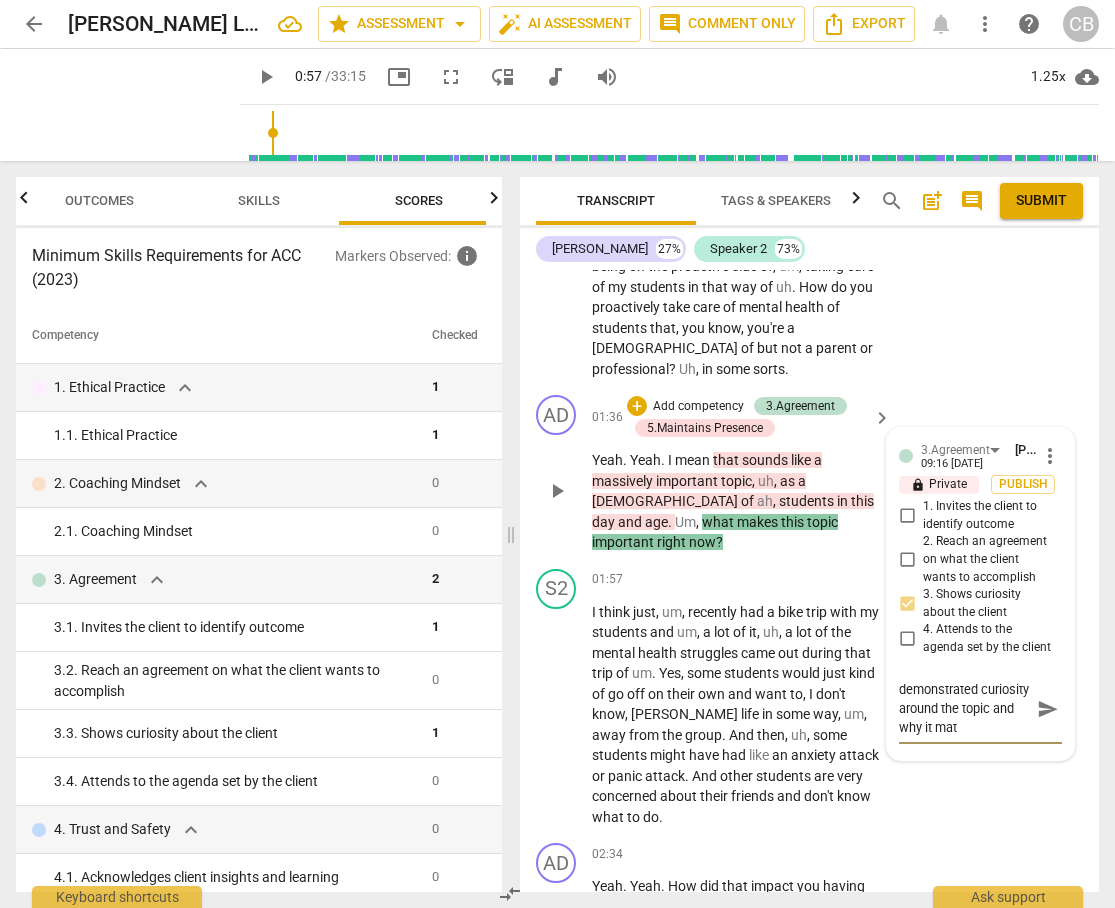 type on "The coach demonstrated curiosity around the topic and why it matt" 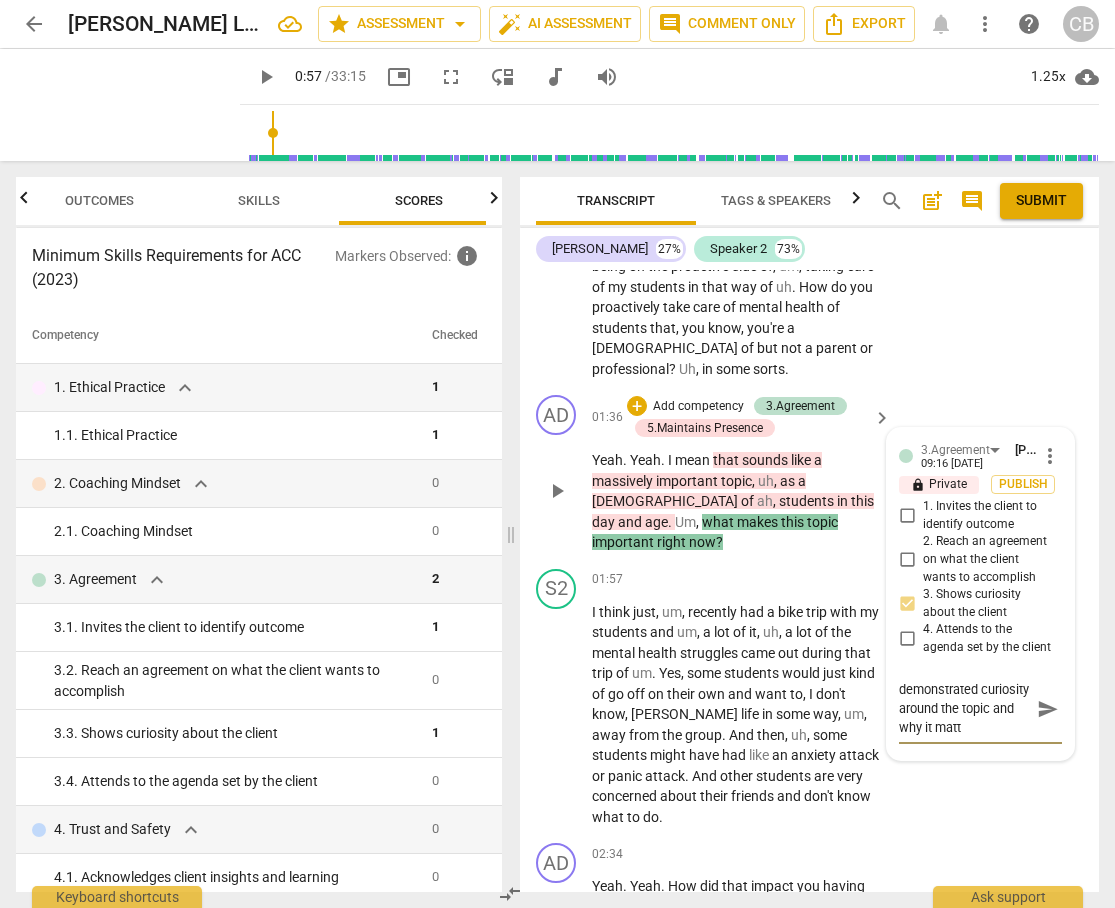 type on "The coach demonstrated curiosity around the topic and why it matte" 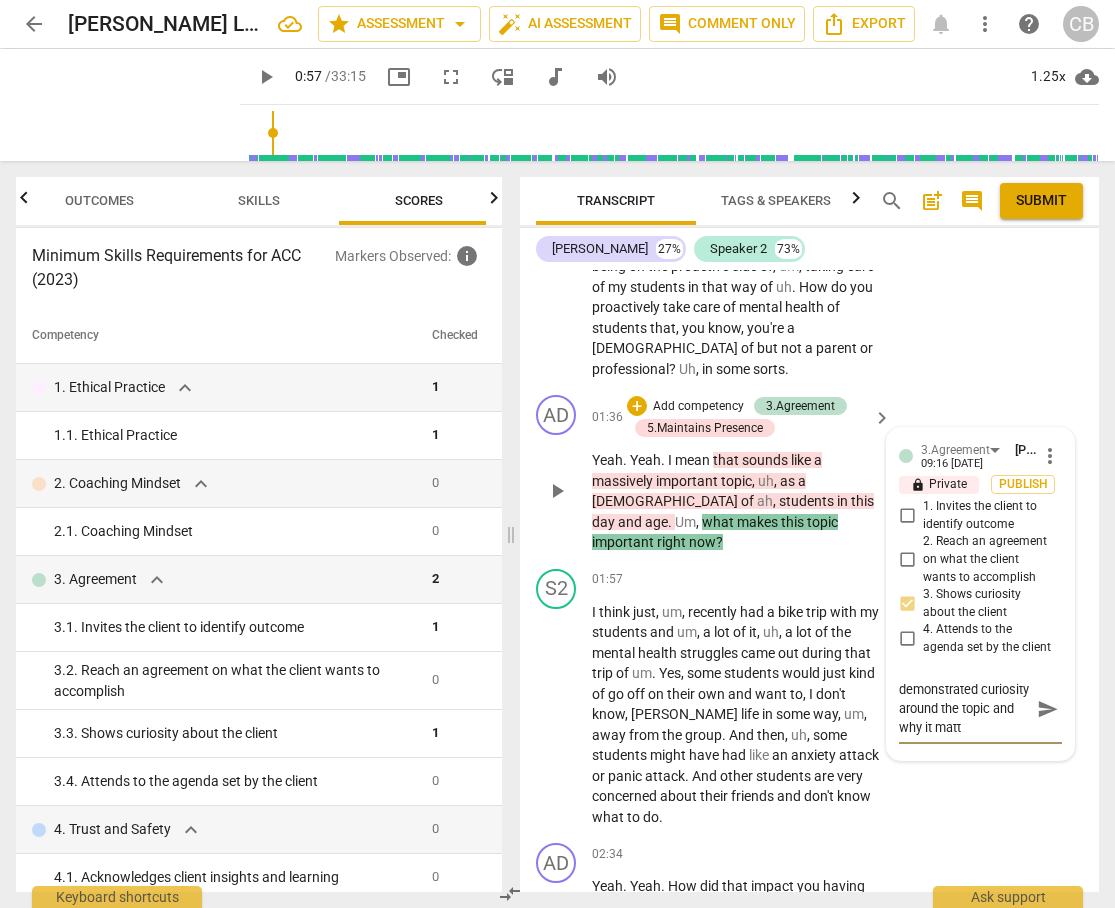 type on "The coach demonstrated curiosity around the topic and why it matte" 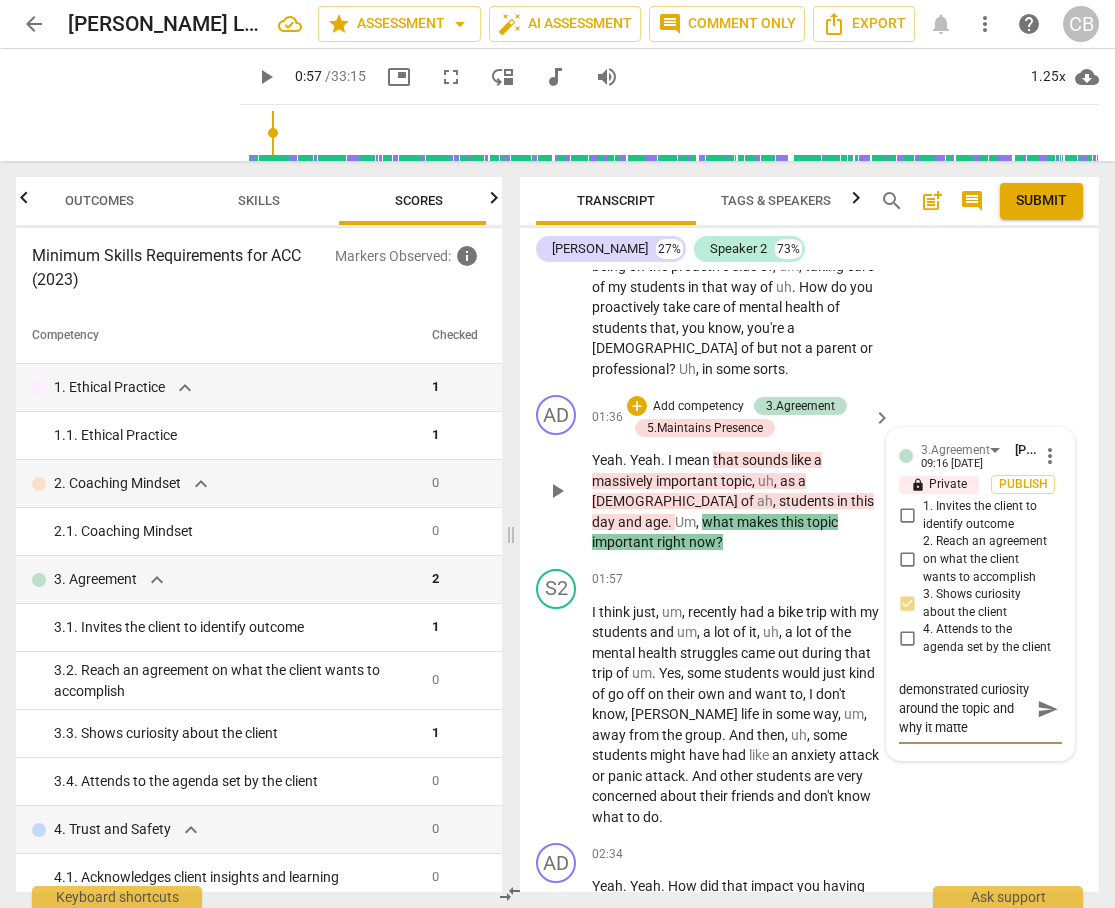 scroll, scrollTop: 36, scrollLeft: 0, axis: vertical 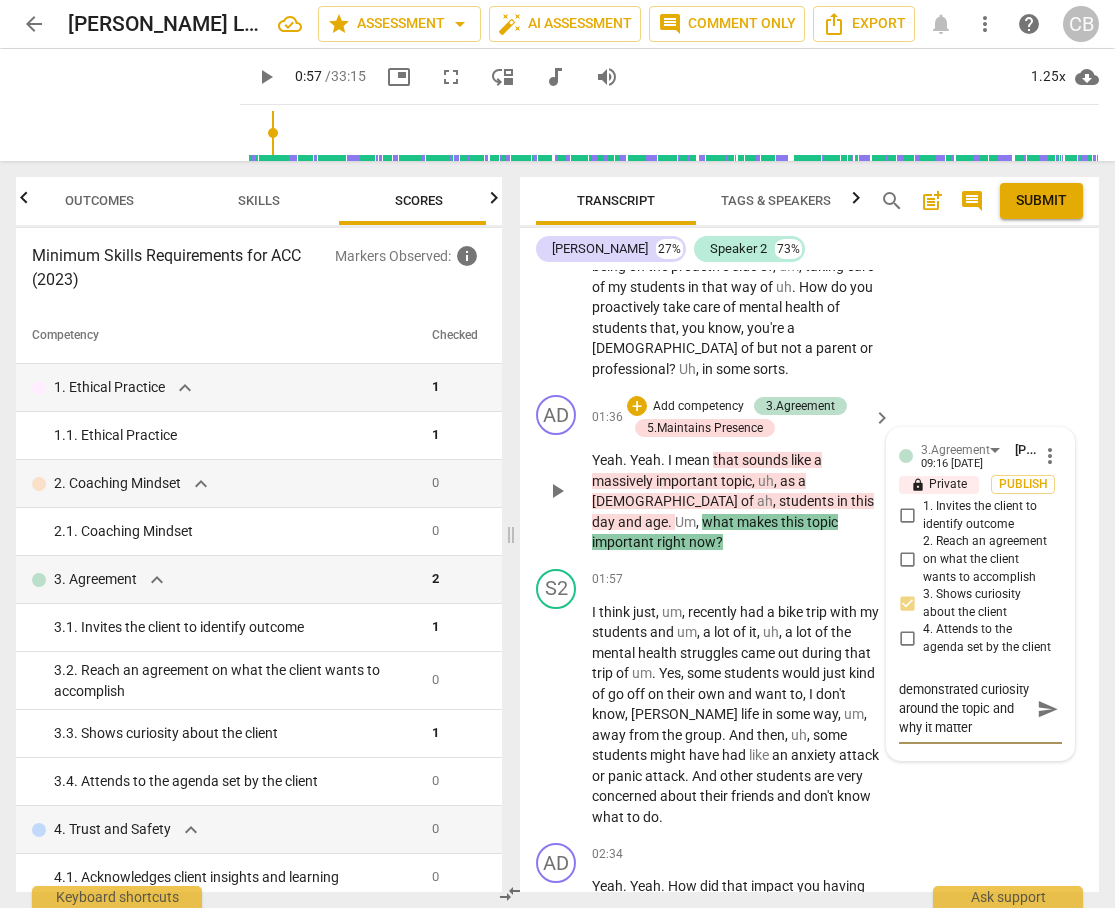 type on "The coach demonstrated curiosity around the topic and why it mattere" 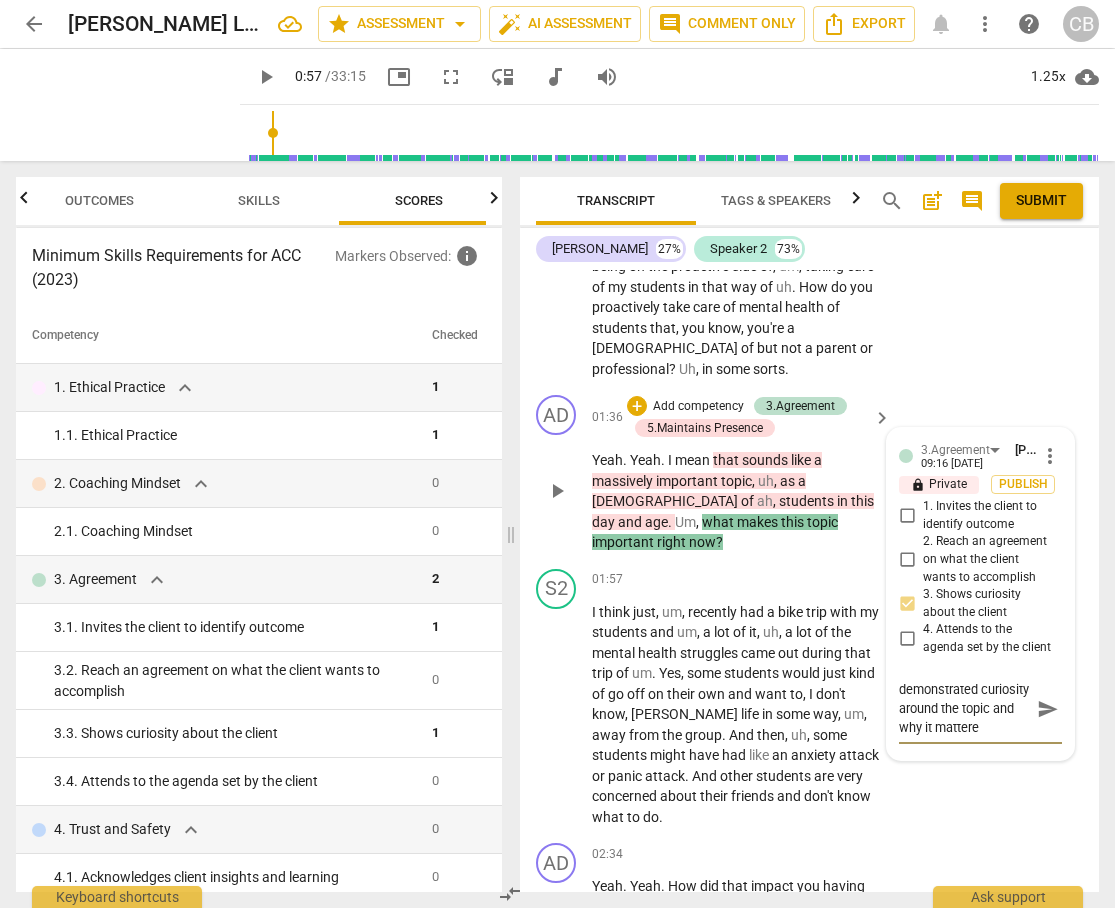 type on "The coach demonstrated curiosity around the topic and why it mattered" 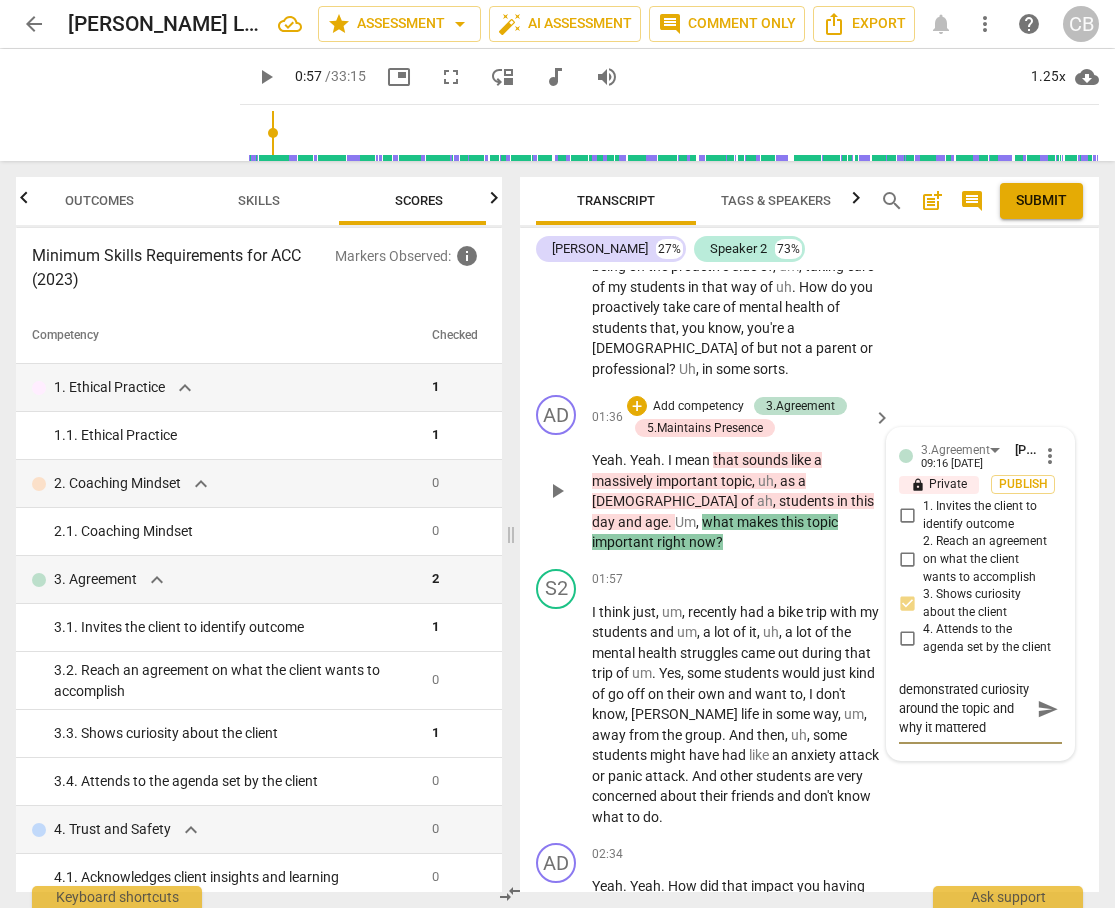 type on "The coach demonstrated curiosity around the topic and why it mattered" 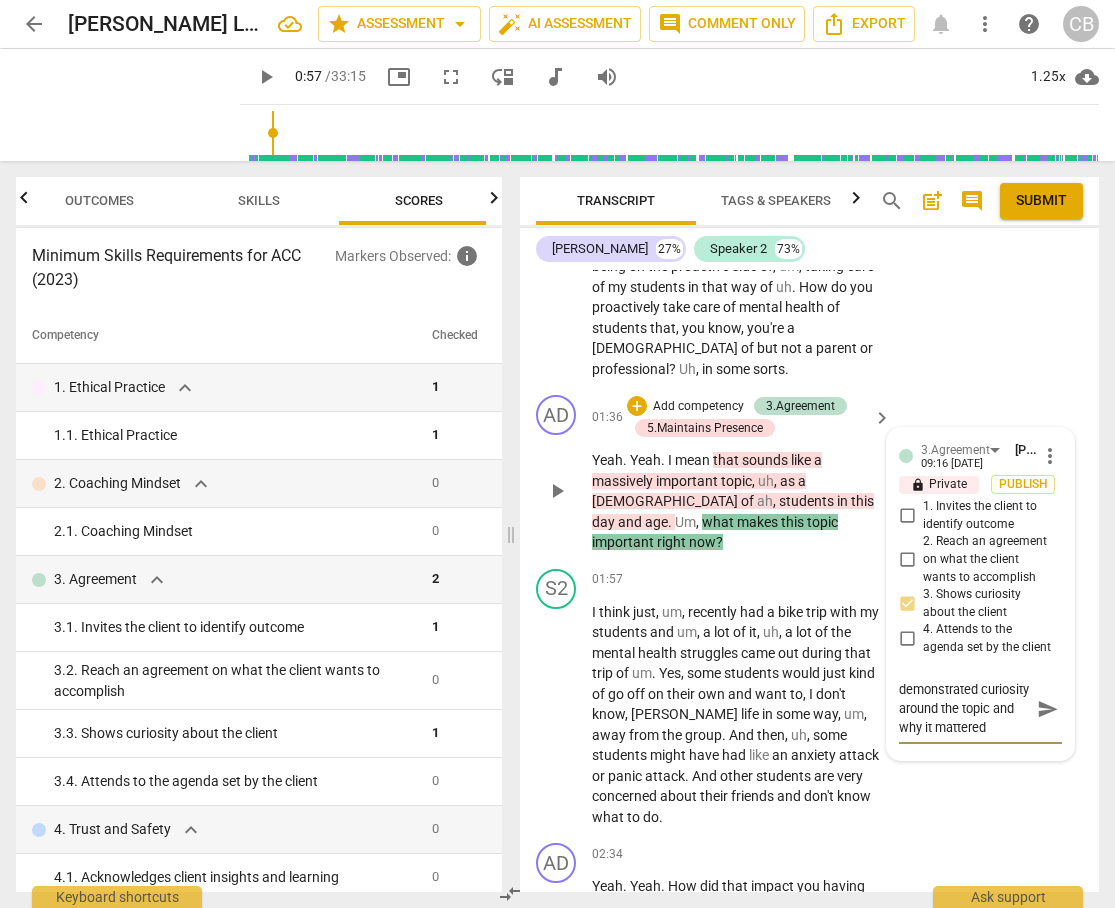 type on "The coach demonstrated curiosity around the topic and why it mattered" 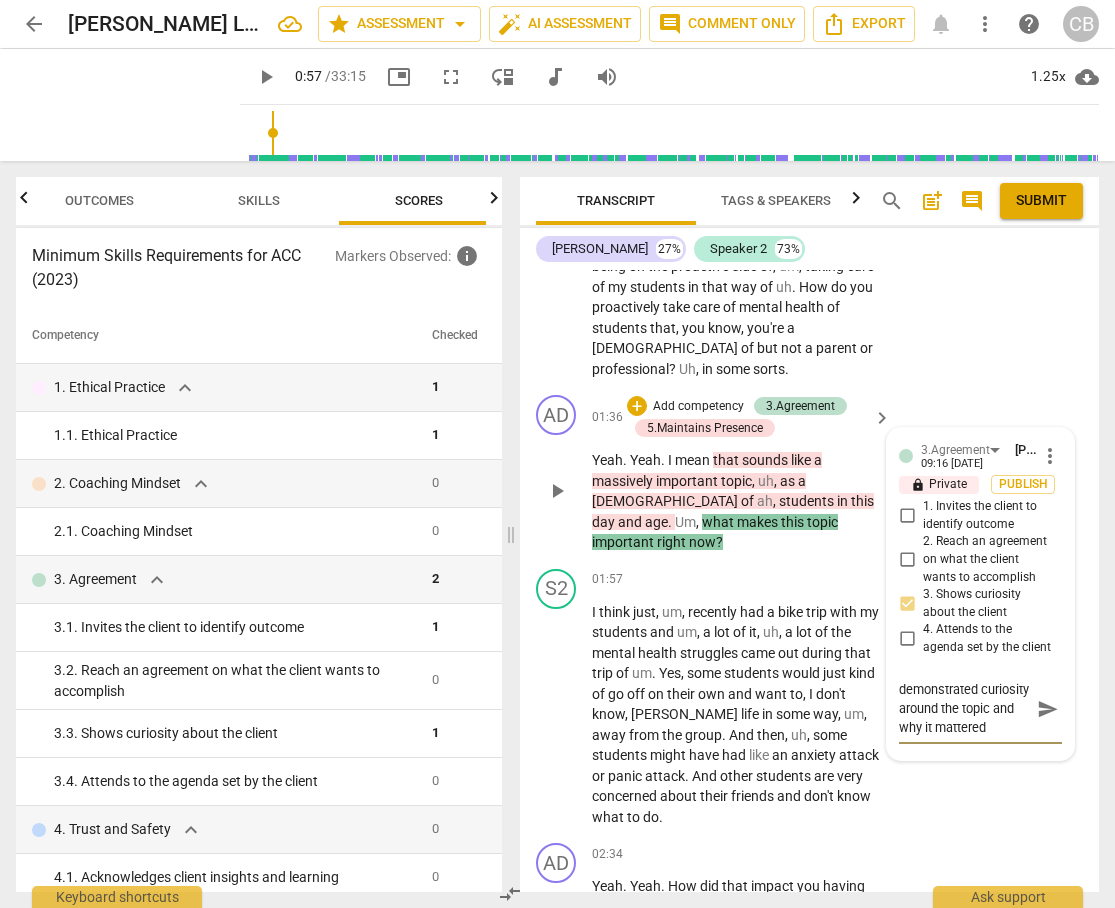 type on "The coach demonstrated curiosity around the topic and why it mattered t" 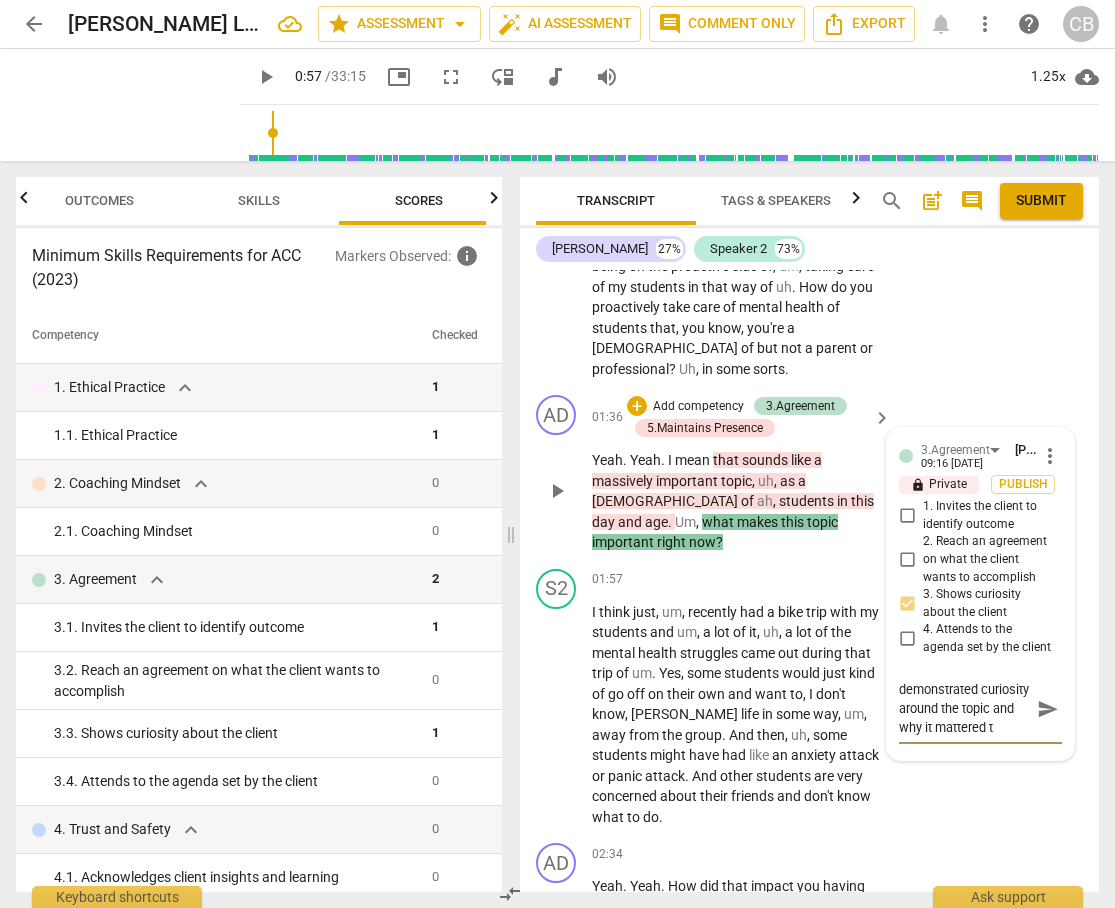 type on "The coach demonstrated curiosity around the topic and why it mattered to" 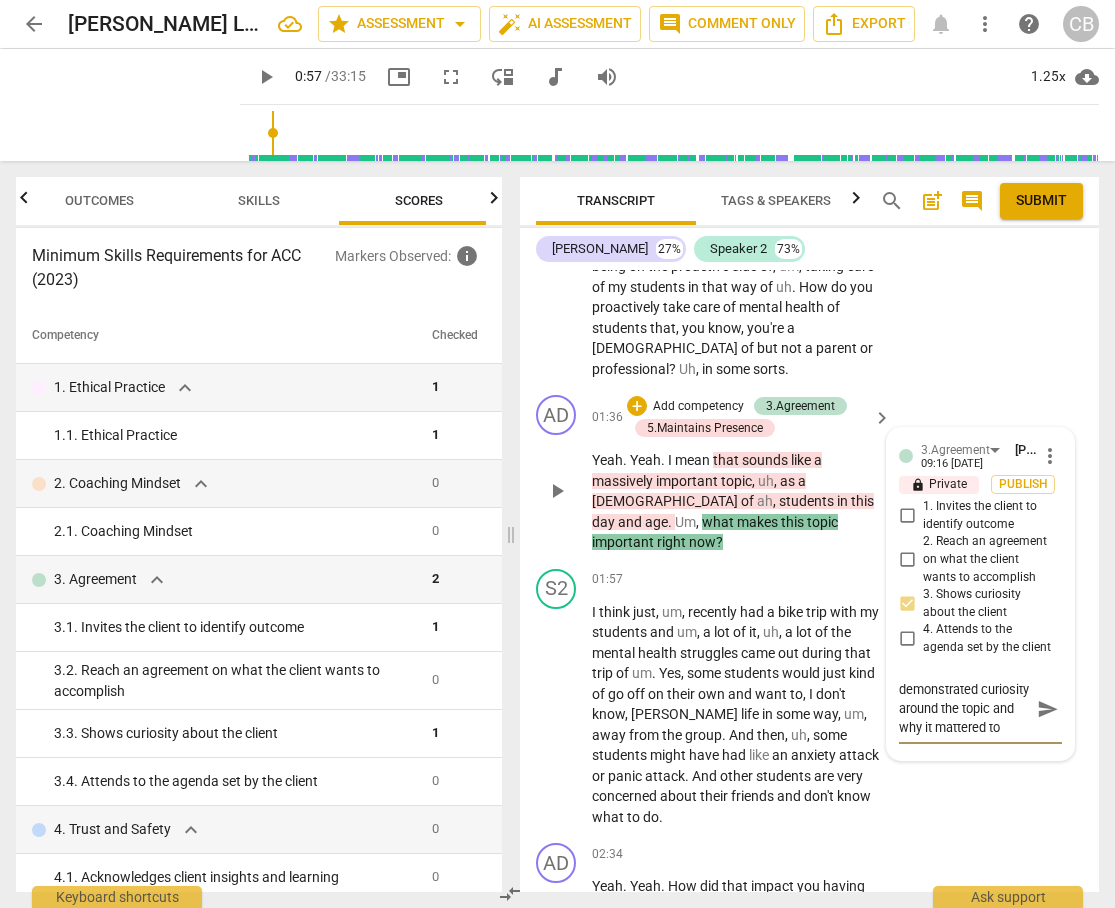 type on "The coach demonstrated curiosity around the topic and why it mattered to" 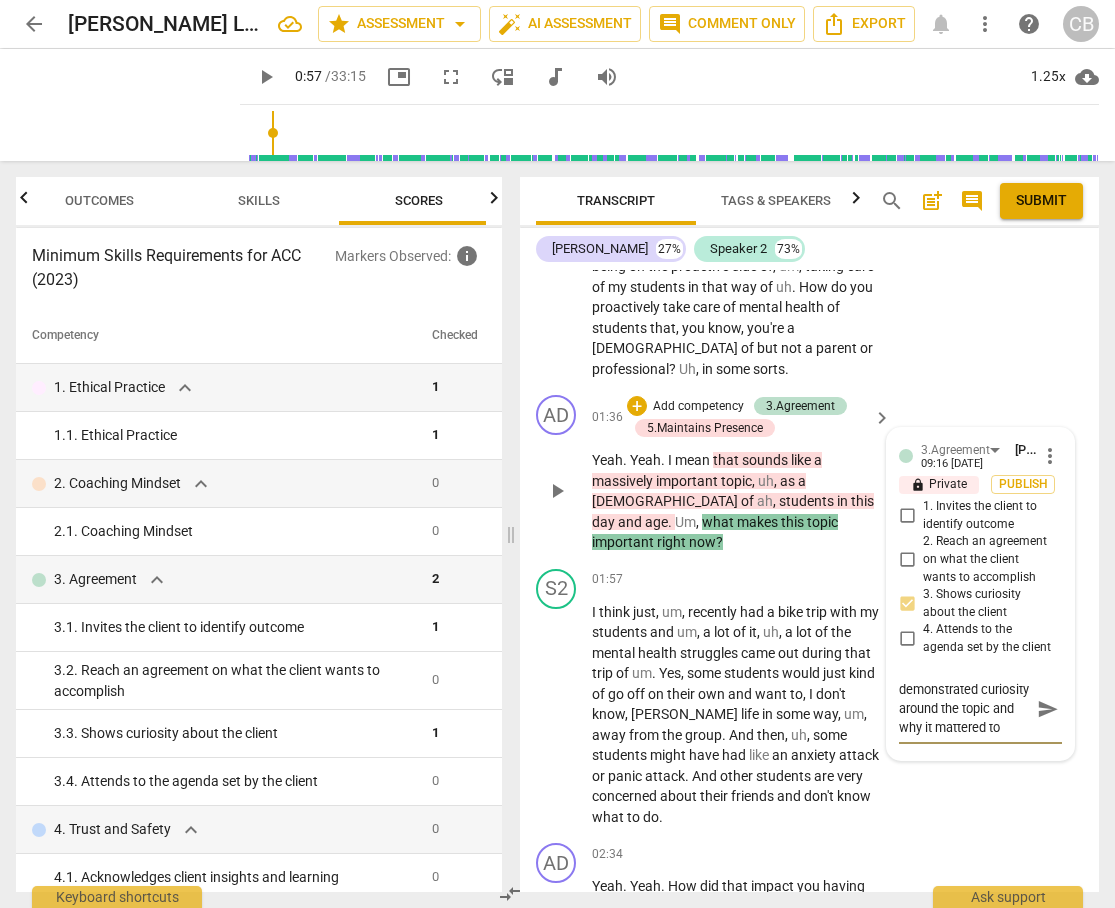 type on "The coach demonstrated curiosity around the topic and why it mattered to t" 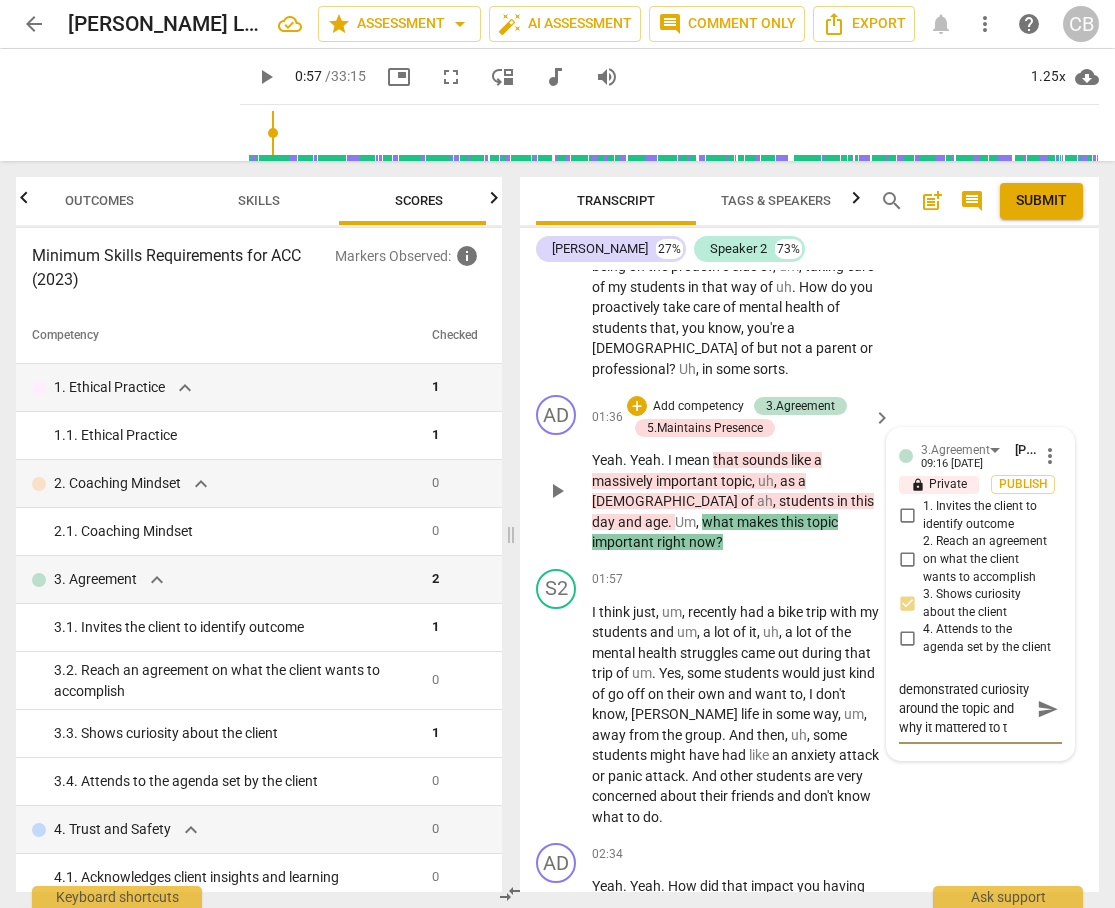 type on "The coach demonstrated curiosity around the topic and why it mattered to th" 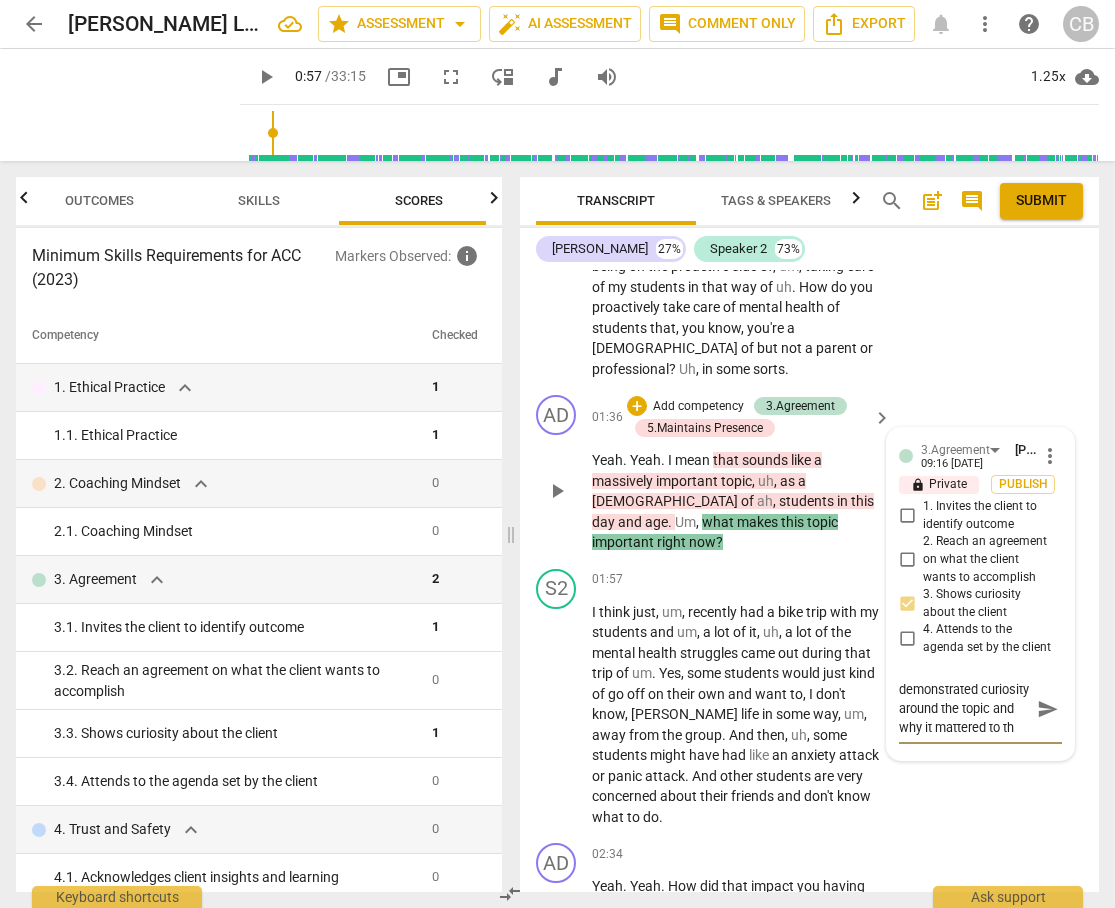 type on "The coach demonstrated curiosity around the topic and why it mattered to the" 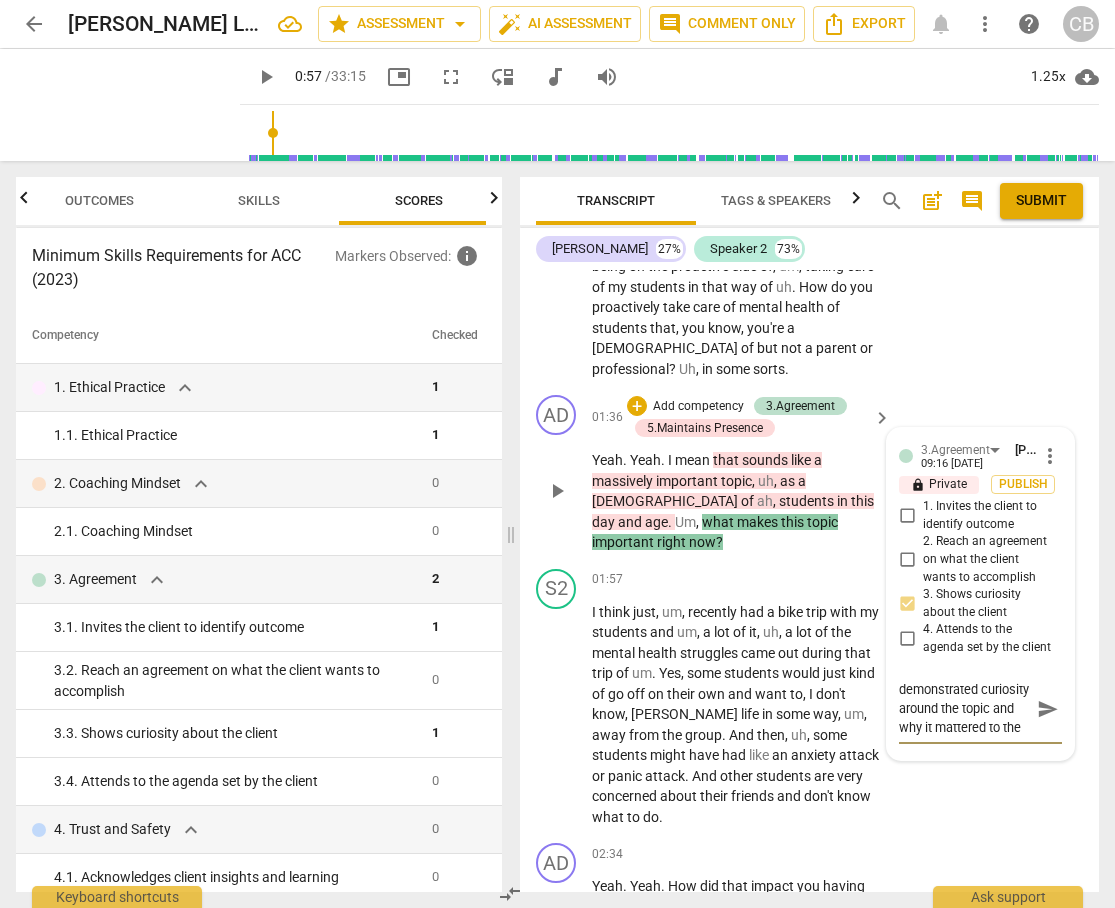 type on "The coach demonstrated curiosity around the topic and why it mattered to the" 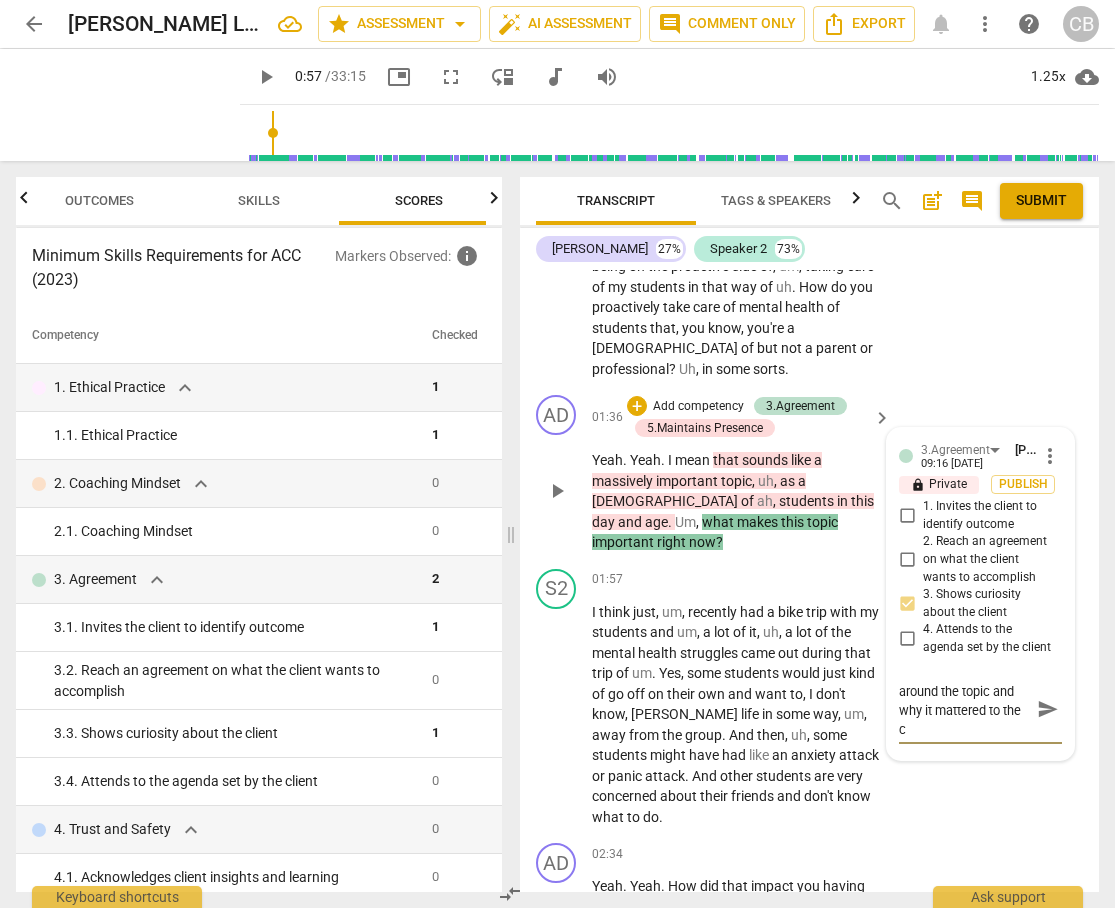 type on "The coach demonstrated curiosity around the topic and why it mattered to the cl" 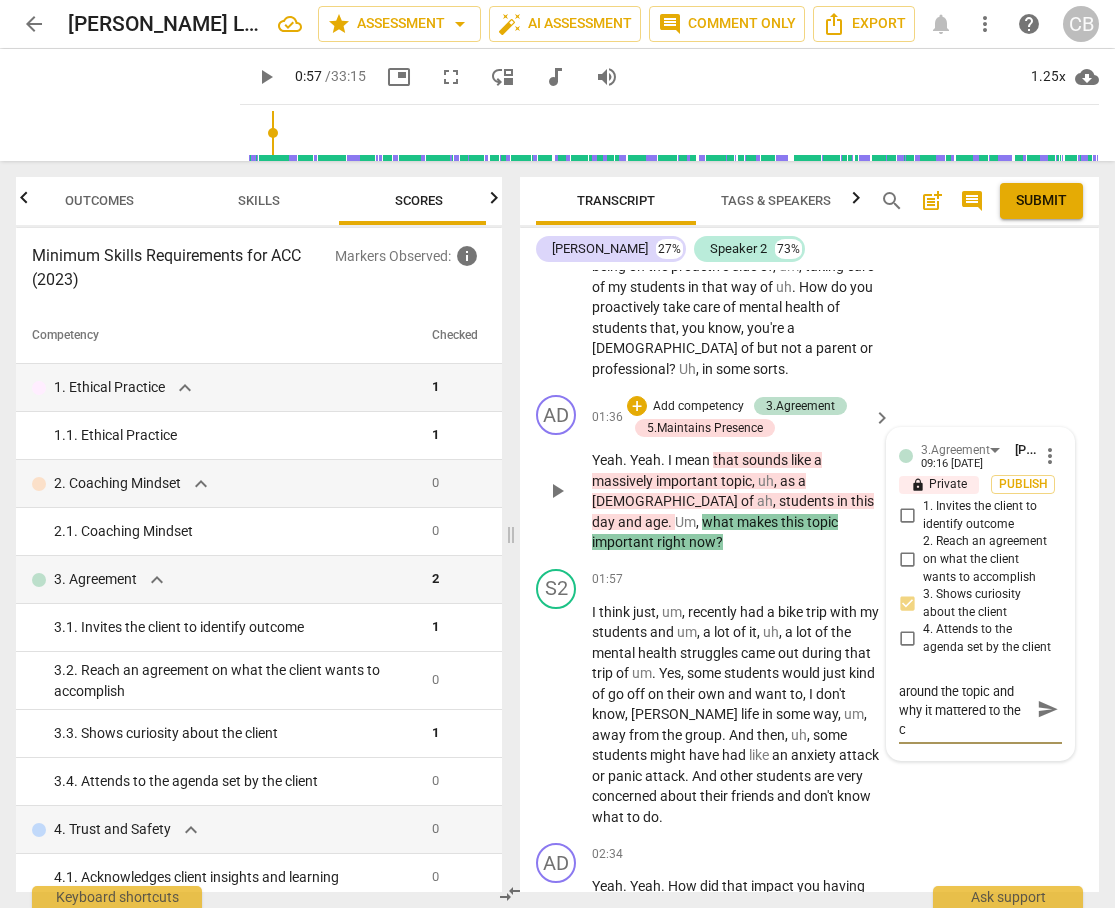 type on "The coach demonstrated curiosity around the topic and why it mattered to the cl" 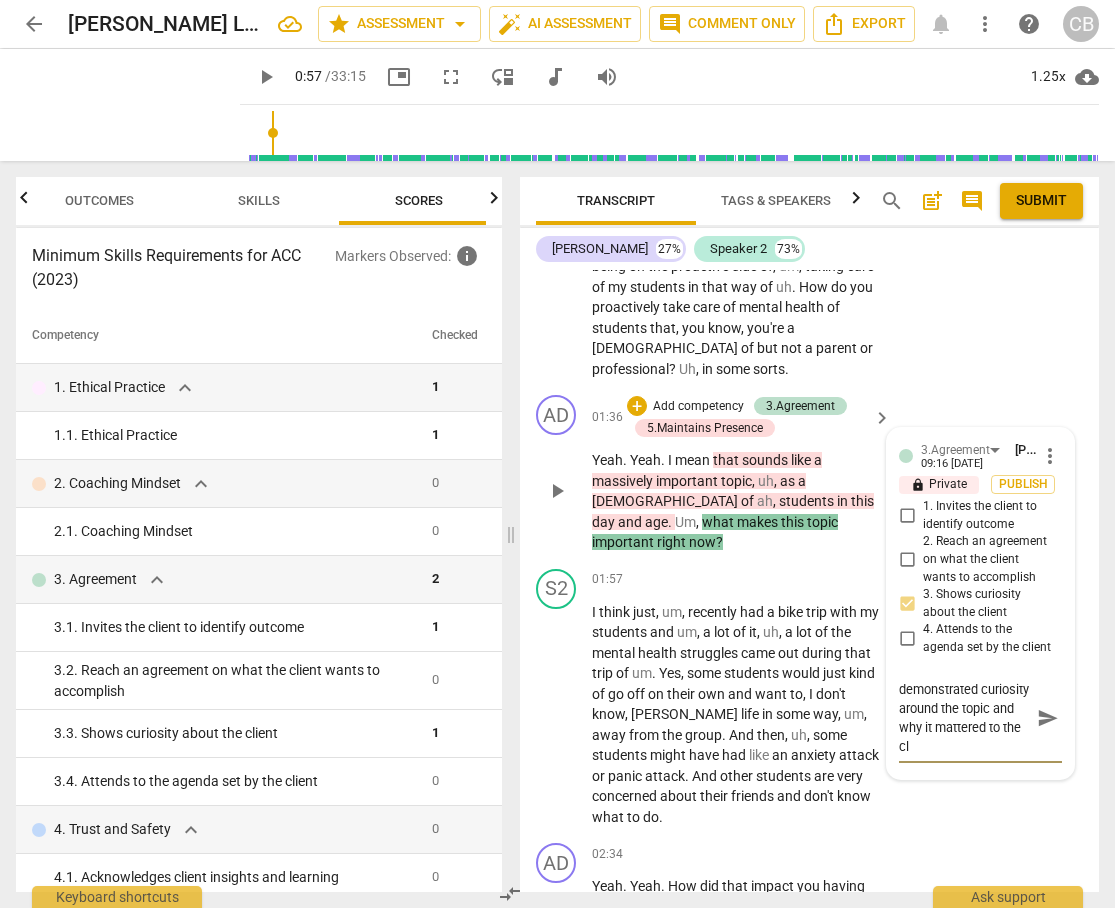 type on "The coach demonstrated curiosity around the topic and why it mattered to the cli" 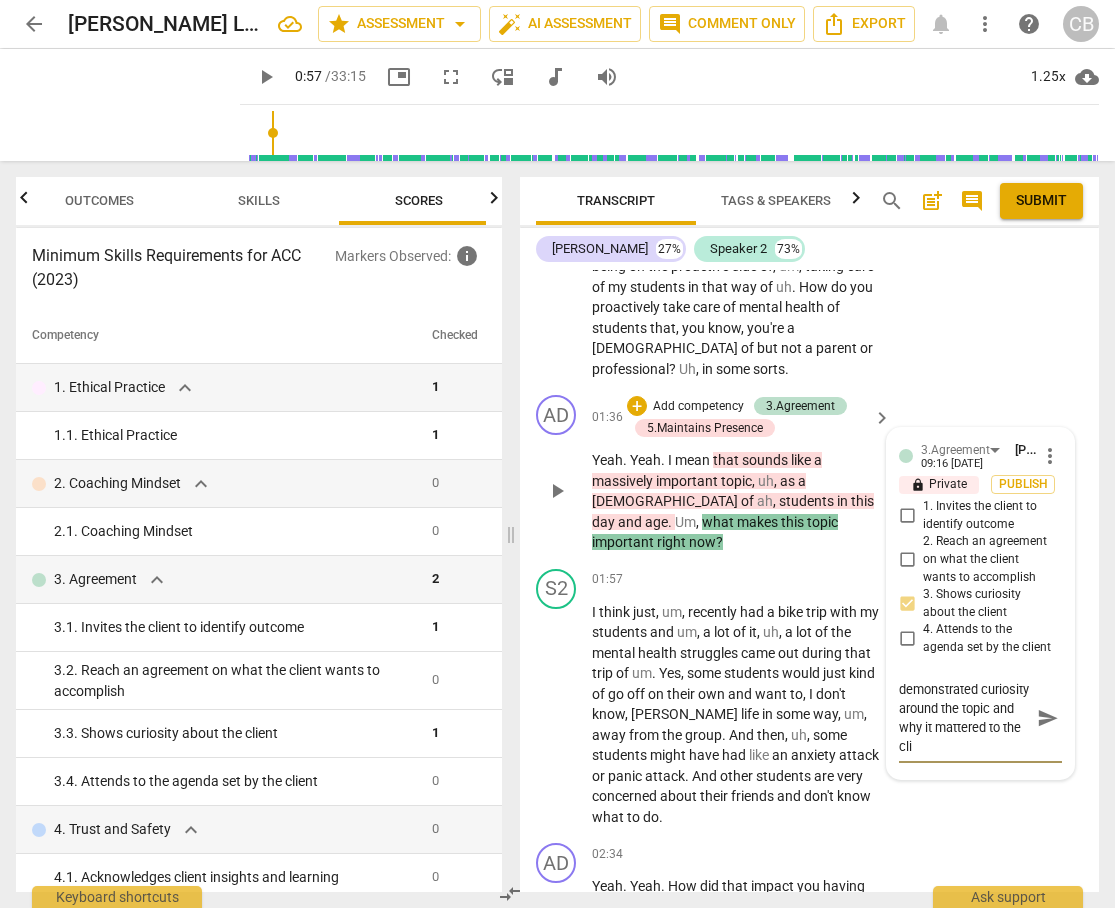 type on "The coach demonstrated curiosity around the topic and why it mattered to the clie" 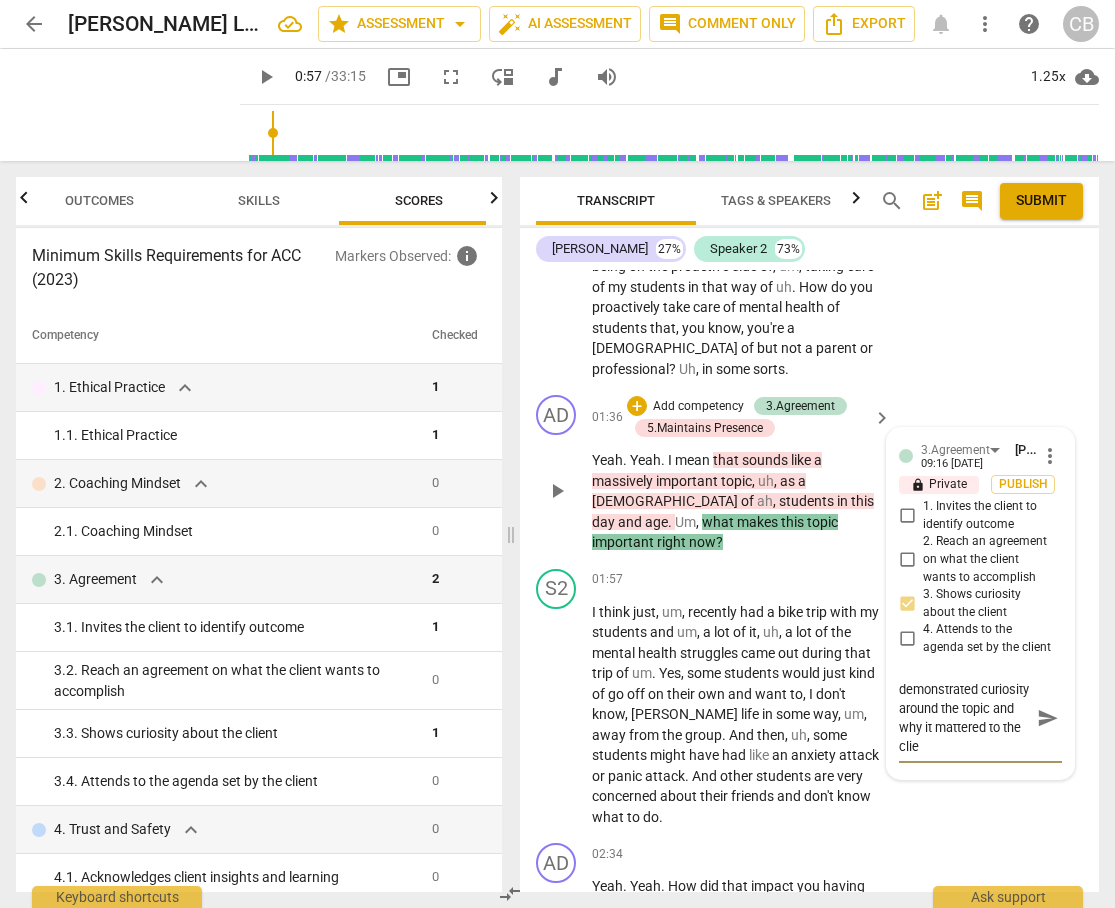type on "The coach demonstrated curiosity around the topic and why it mattered to the clien" 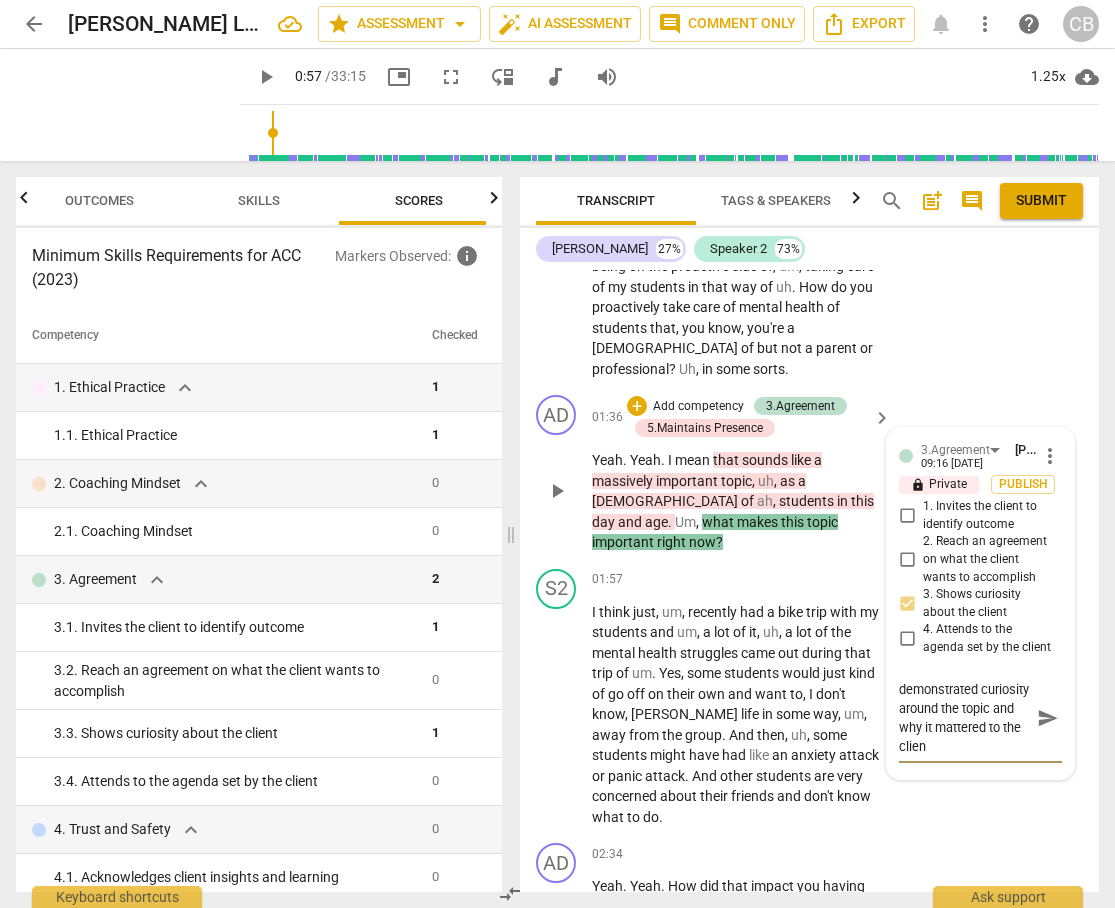 type on "The coach demonstrated curiosity around the topic and why it mattered to the client" 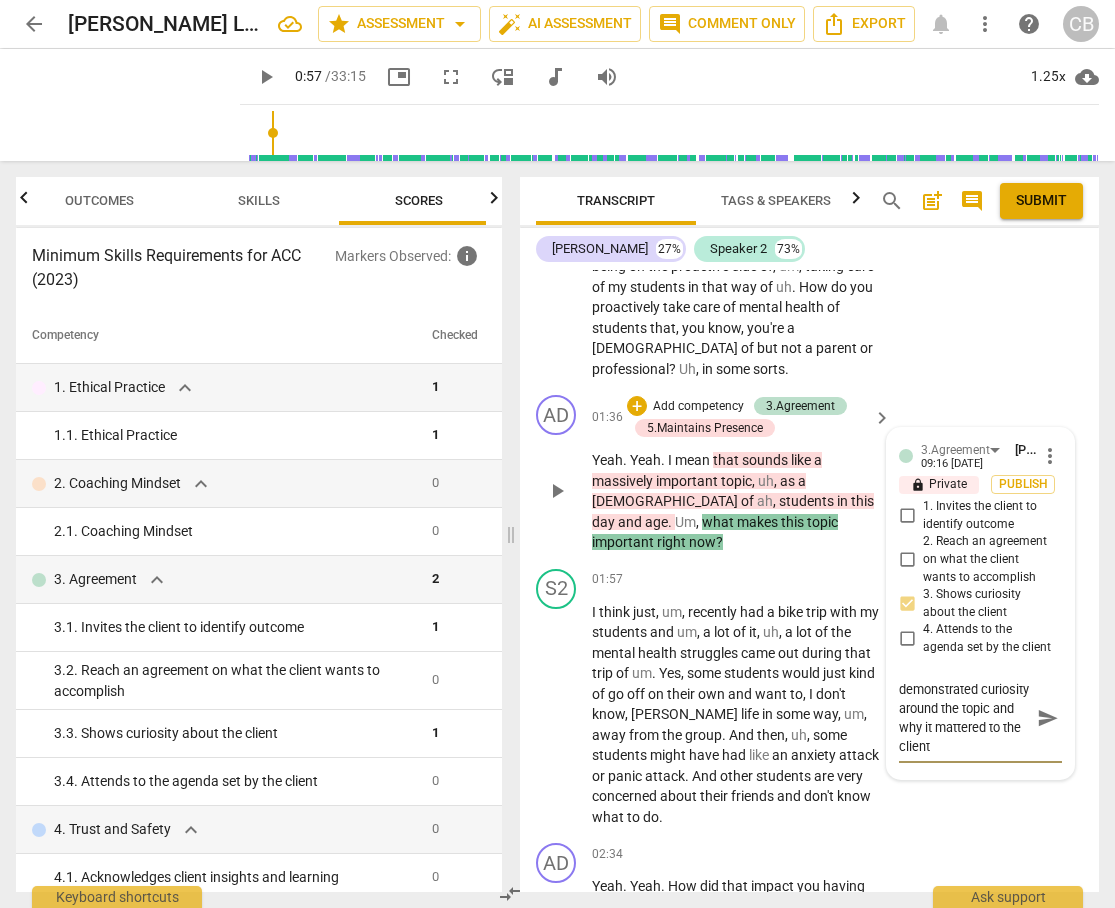 type on "The coach demonstrated curiosity around the topic and why it mattered to the client." 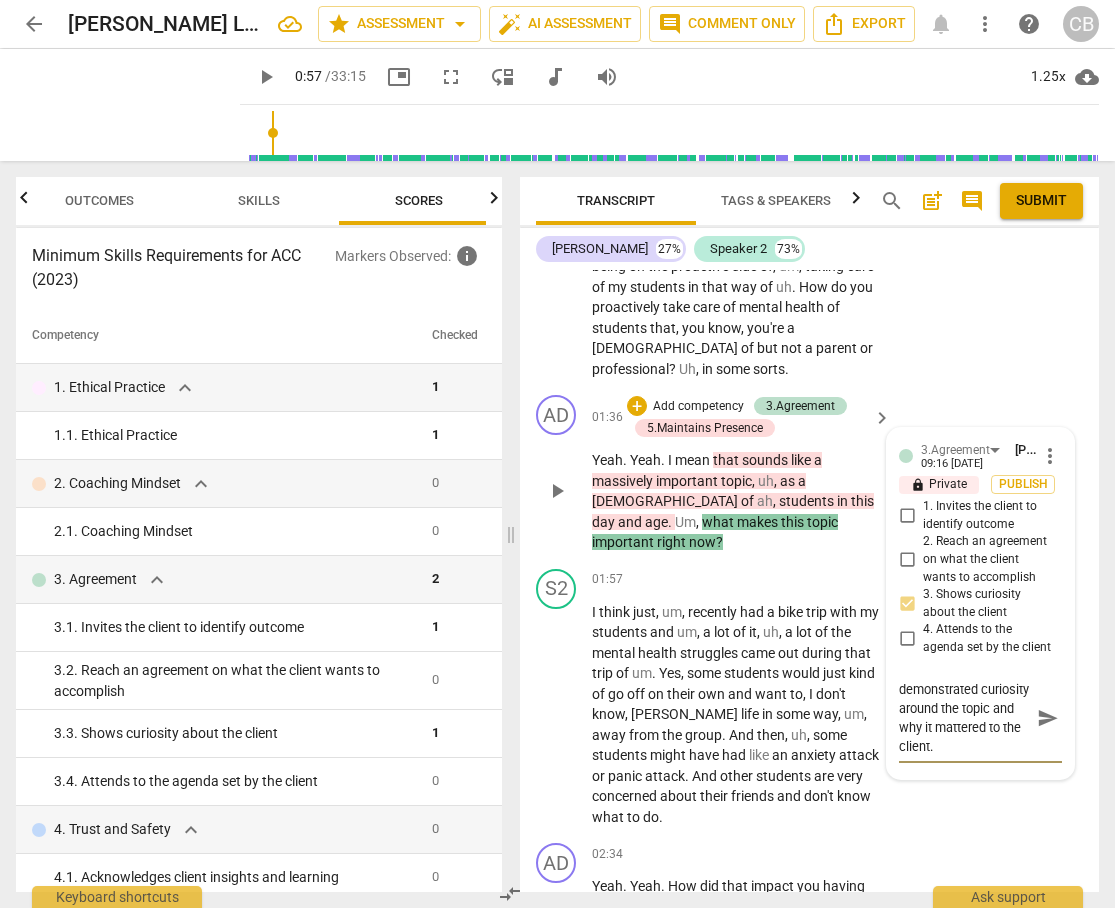 scroll, scrollTop: 36, scrollLeft: 0, axis: vertical 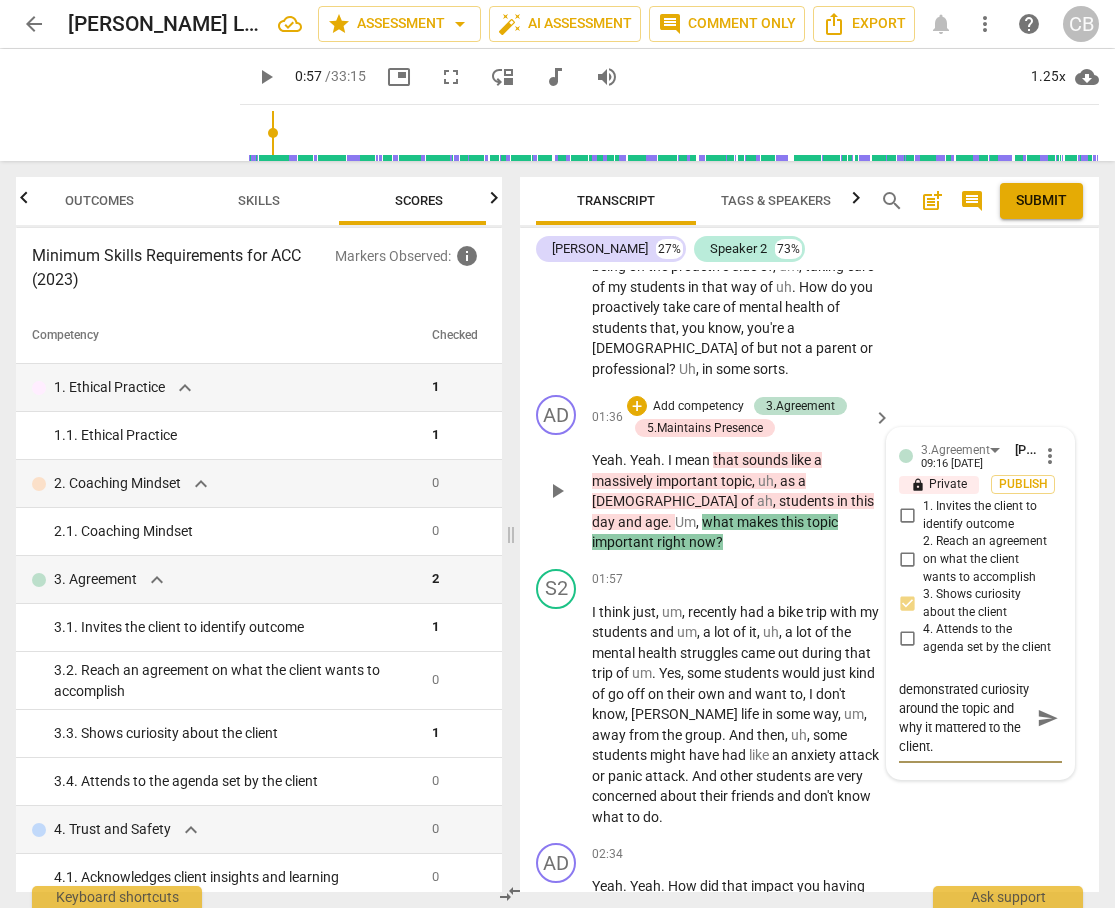 type on "The coach demonstrated curiosity around the topic and why it mattered to the client." 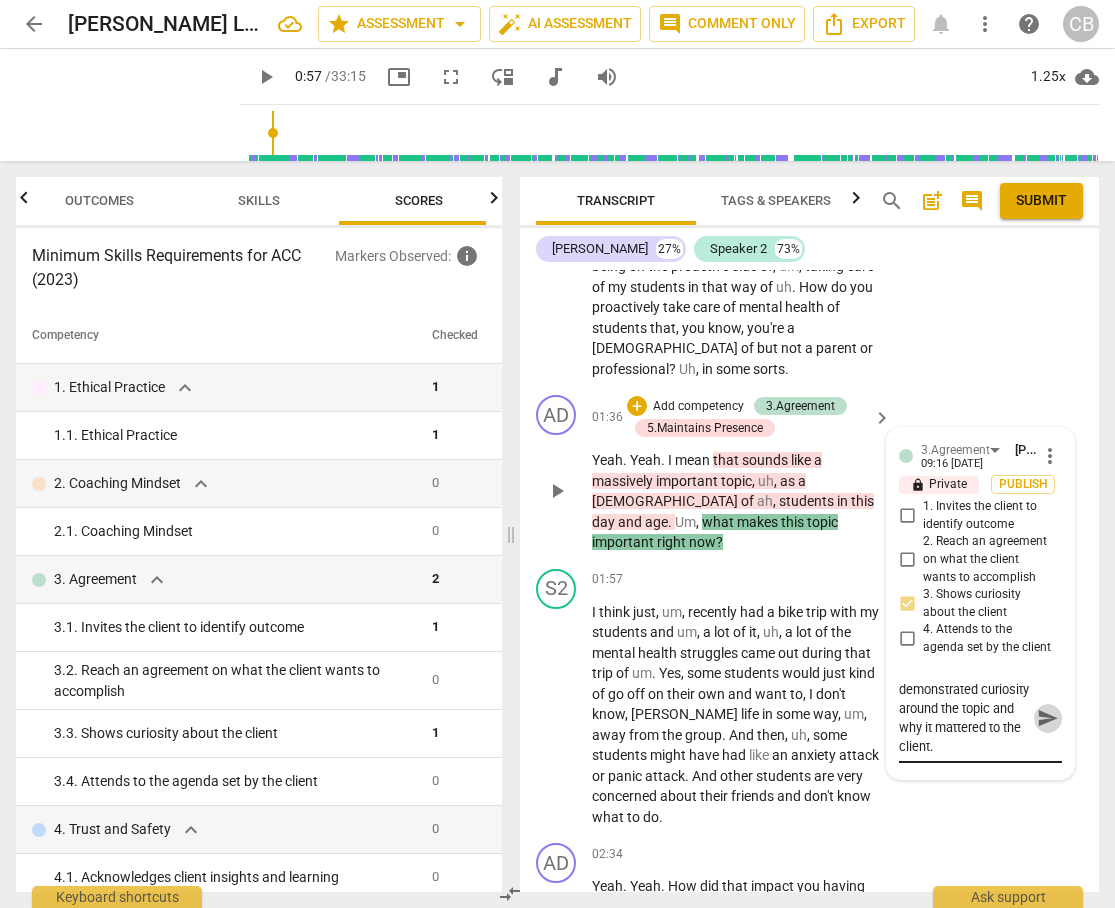 click on "send" at bounding box center (1048, 719) 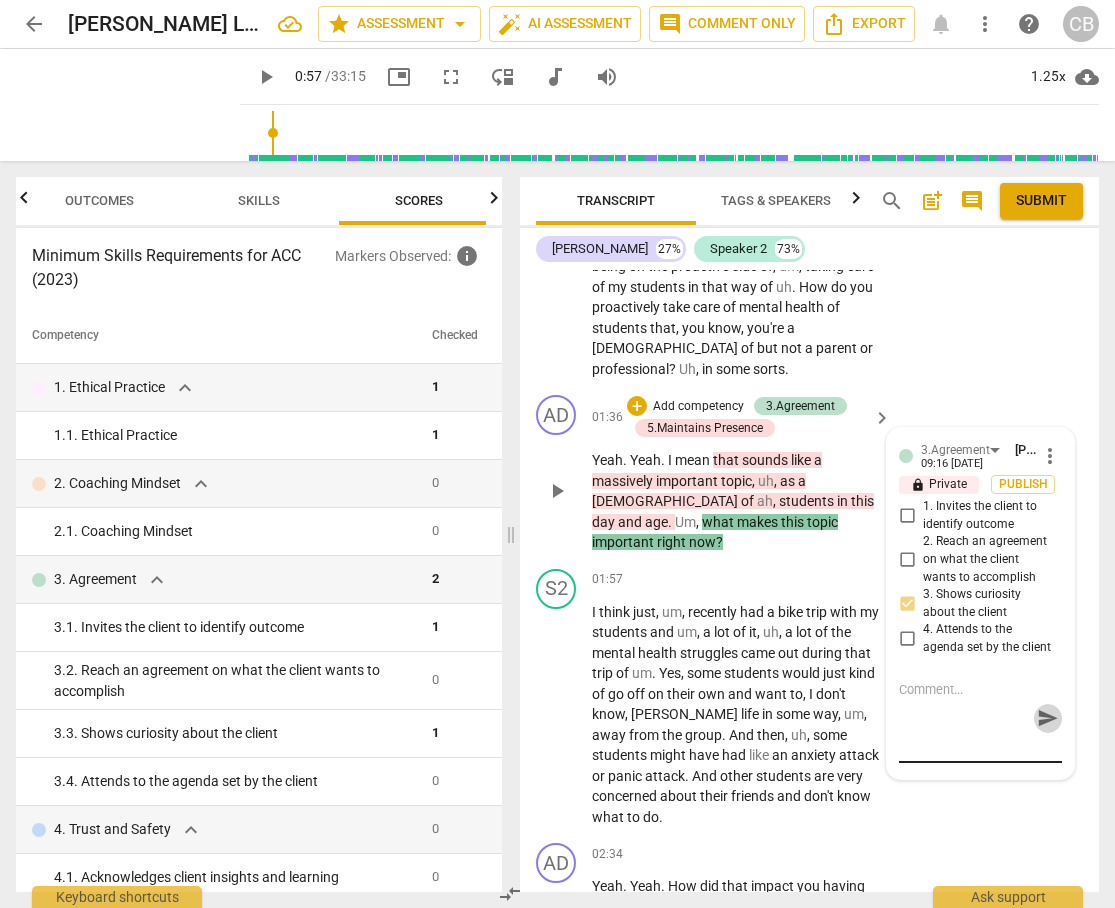 scroll, scrollTop: 0, scrollLeft: 0, axis: both 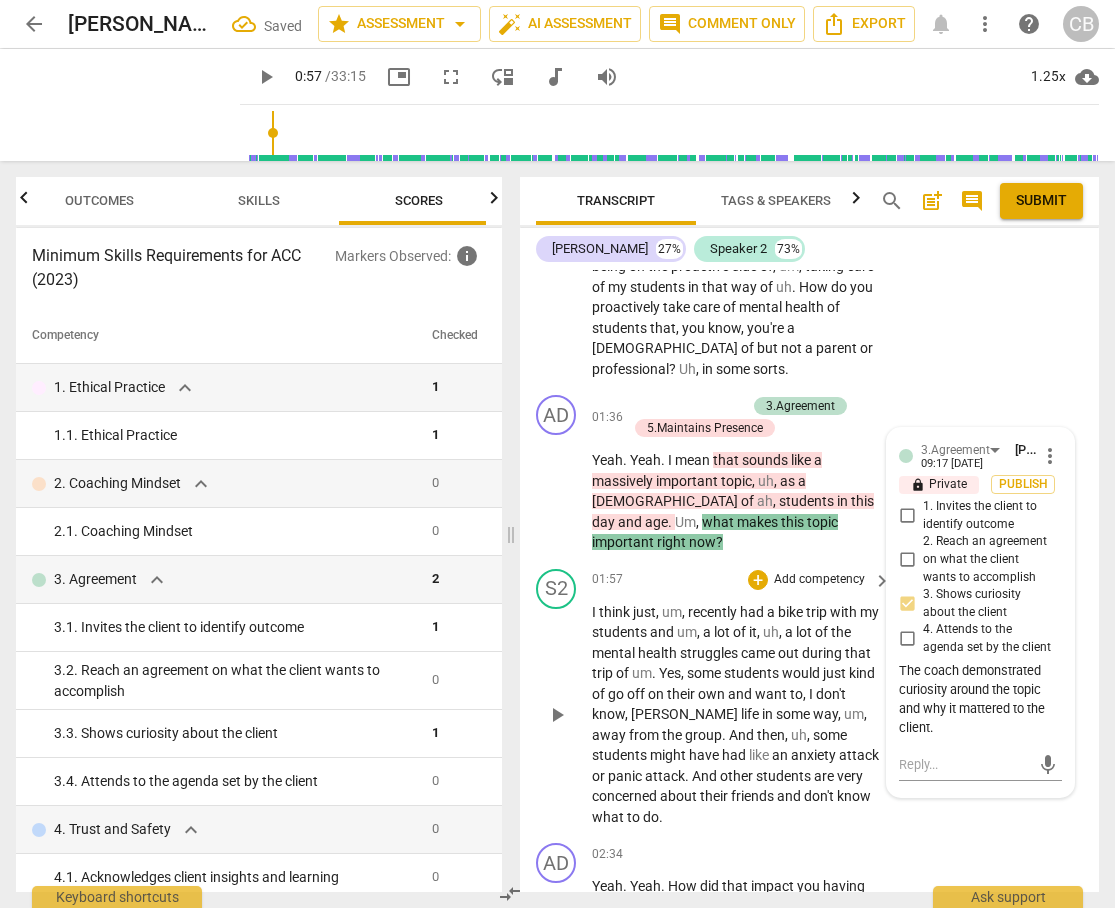 click on "I   think   just ,   um ,   recently   had   a   bike   trip   with   my   students   and   um ,   a   lot   of   it ,   uh ,   a   lot   of   the   mental   health   struggles   came   out   during   that   trip   of   um .   Yes ,   some   students   would   just   kind   of   go   off   on   their   own   and   want   to ,   I   don't   know ,   [PERSON_NAME]   life   in   some   way ,   um ,   away   from   the   group .   And   then ,   uh ,   some   students   might   have   had   like   an   [MEDICAL_DATA]   or   [MEDICAL_DATA] .   And   other   students   are   very   concerned   about   their   friends   and   don't   know   what   to   do ." at bounding box center [736, 715] 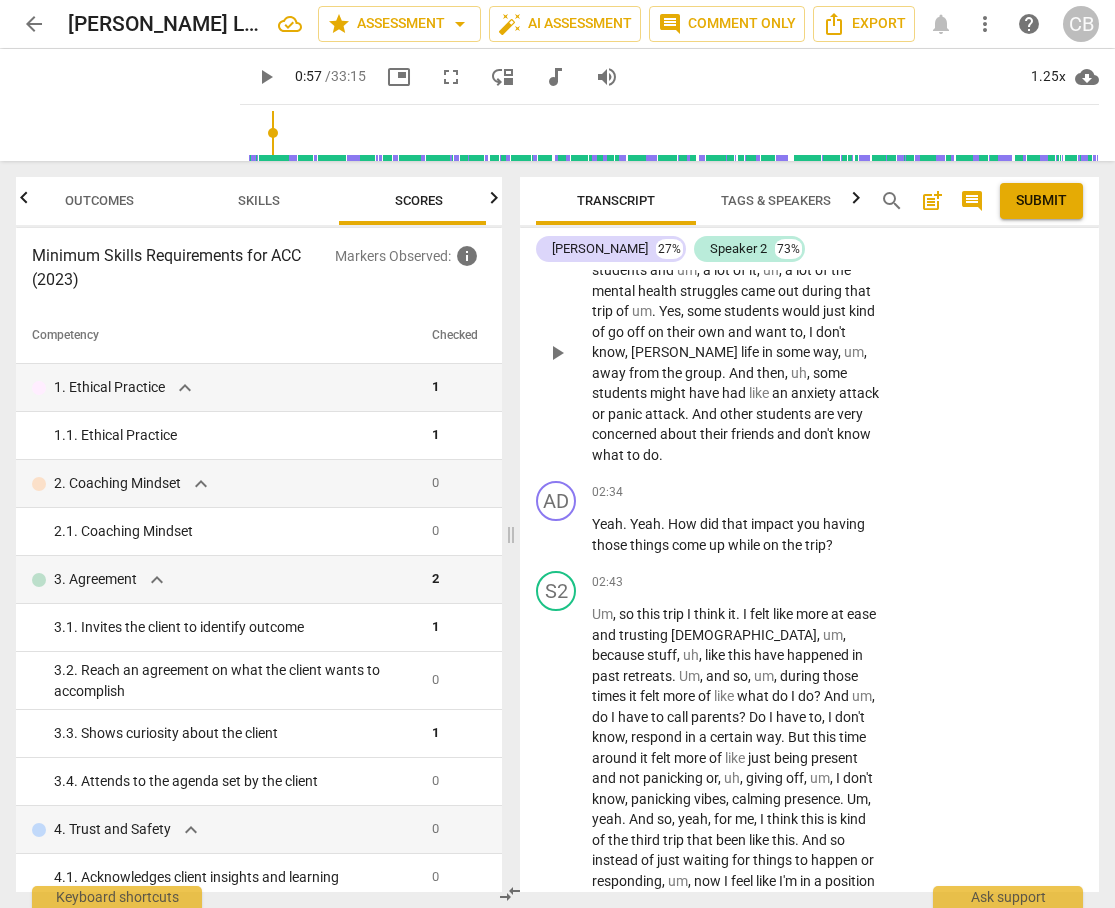 scroll, scrollTop: 1223, scrollLeft: 0, axis: vertical 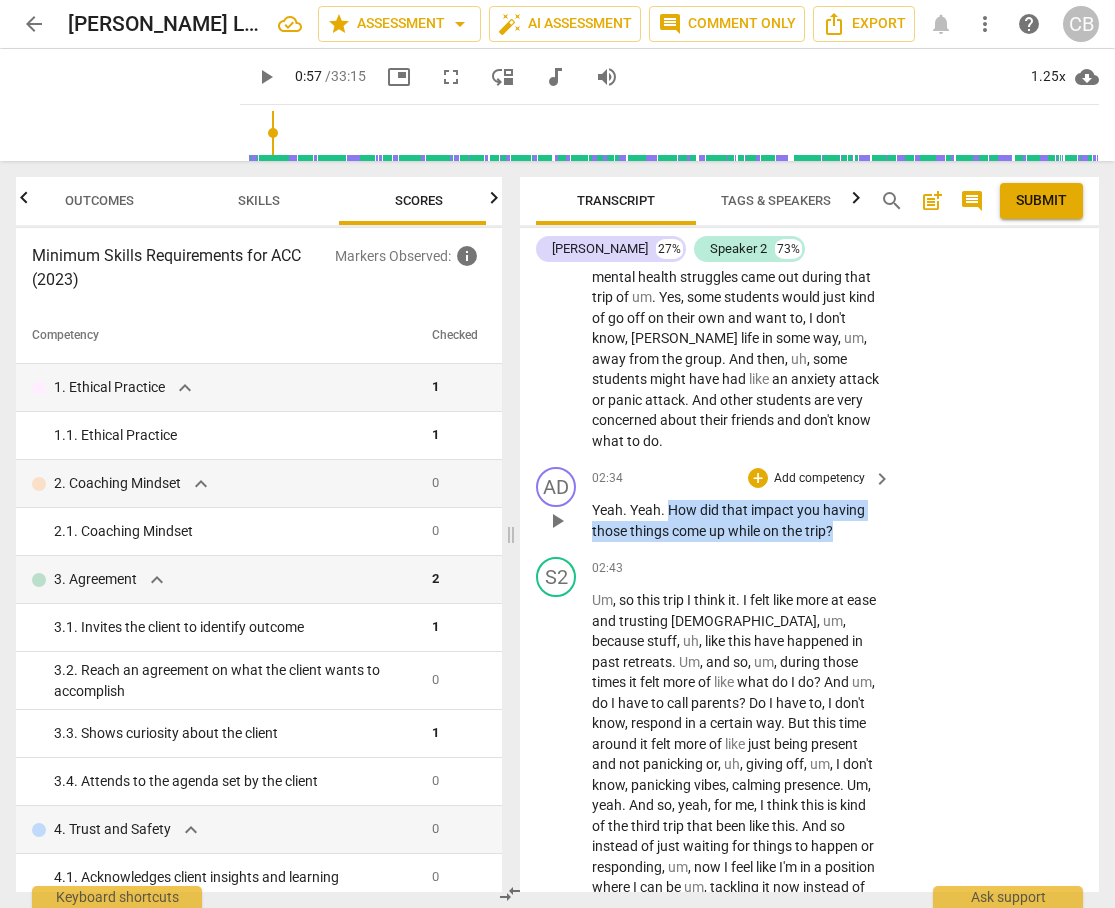 drag, startPoint x: 668, startPoint y: 465, endPoint x: 845, endPoint y: 484, distance: 178.01685 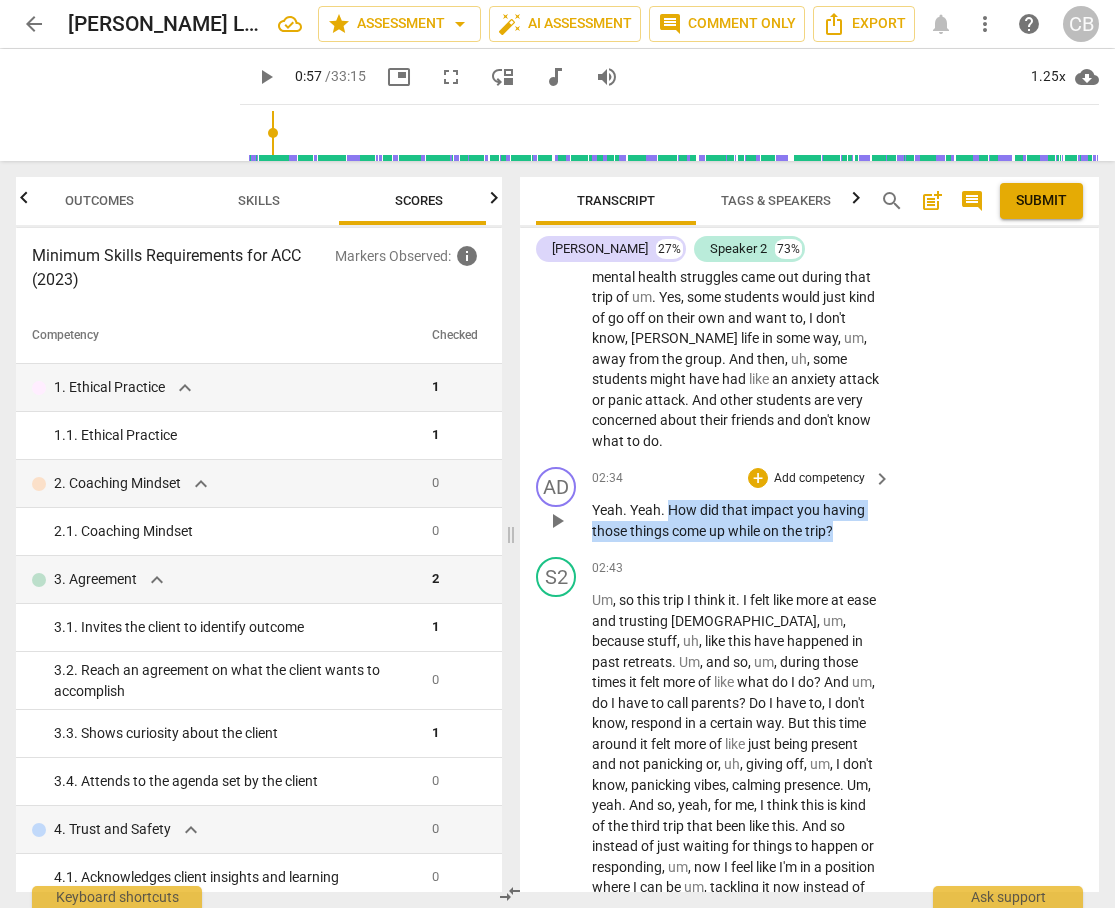 click on "Yeah .   Yeah .   How   did   that   impact   you   having   those   things   come   up   while   on   the   trip ?" at bounding box center (736, 520) 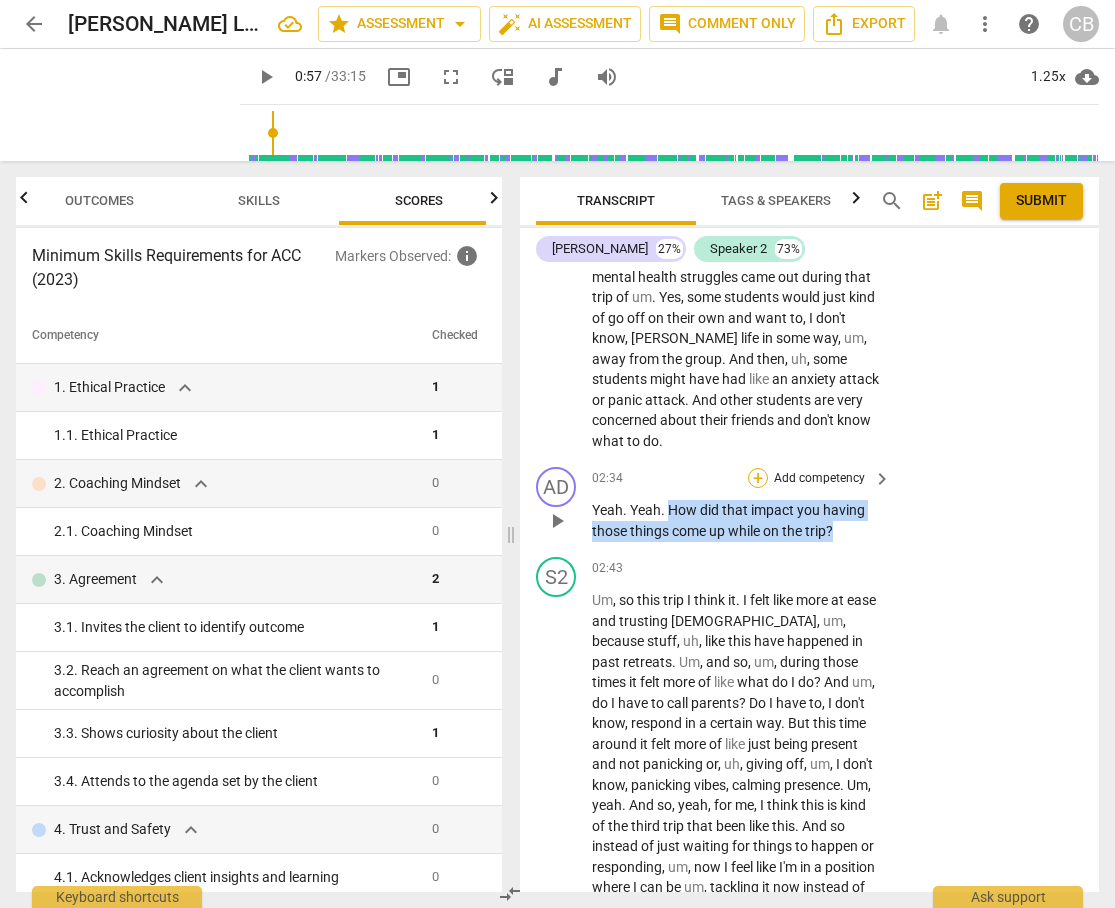 click on "+" at bounding box center [758, 478] 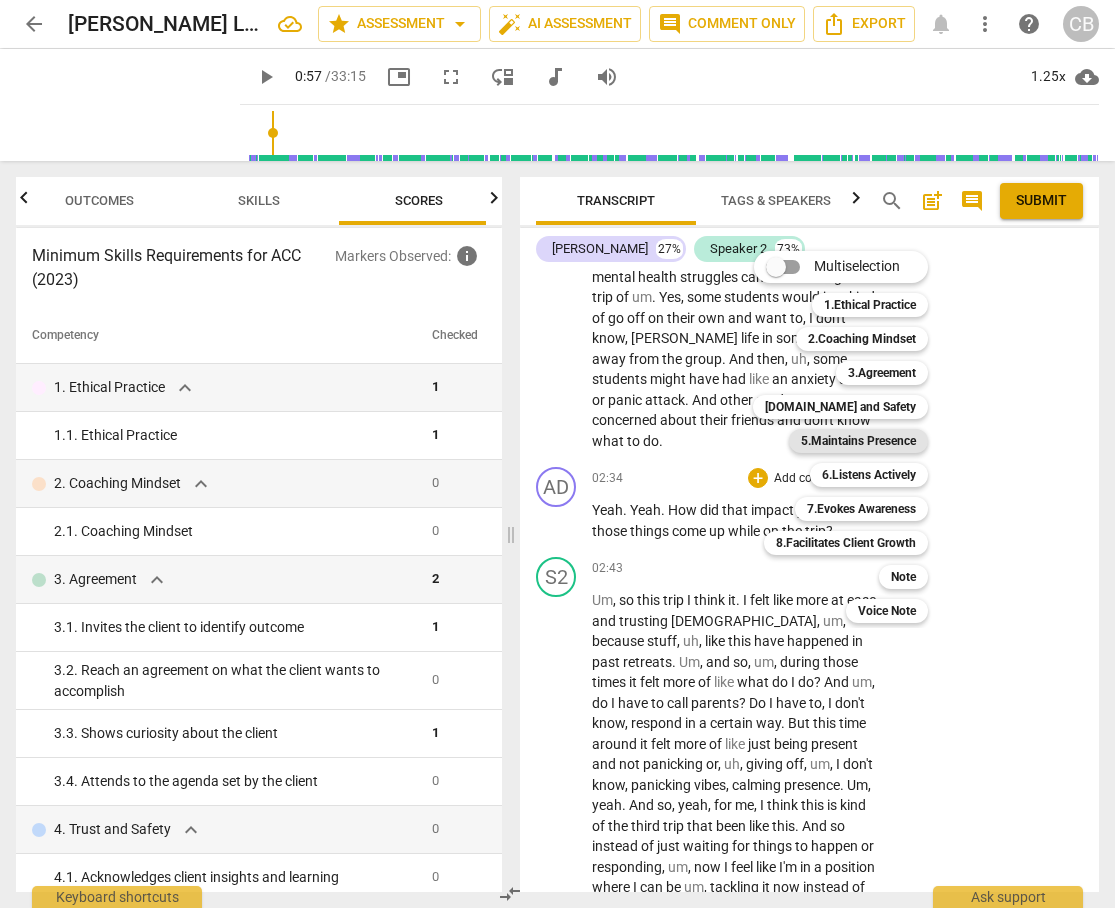 click on "5.Maintains Presence" at bounding box center [858, 441] 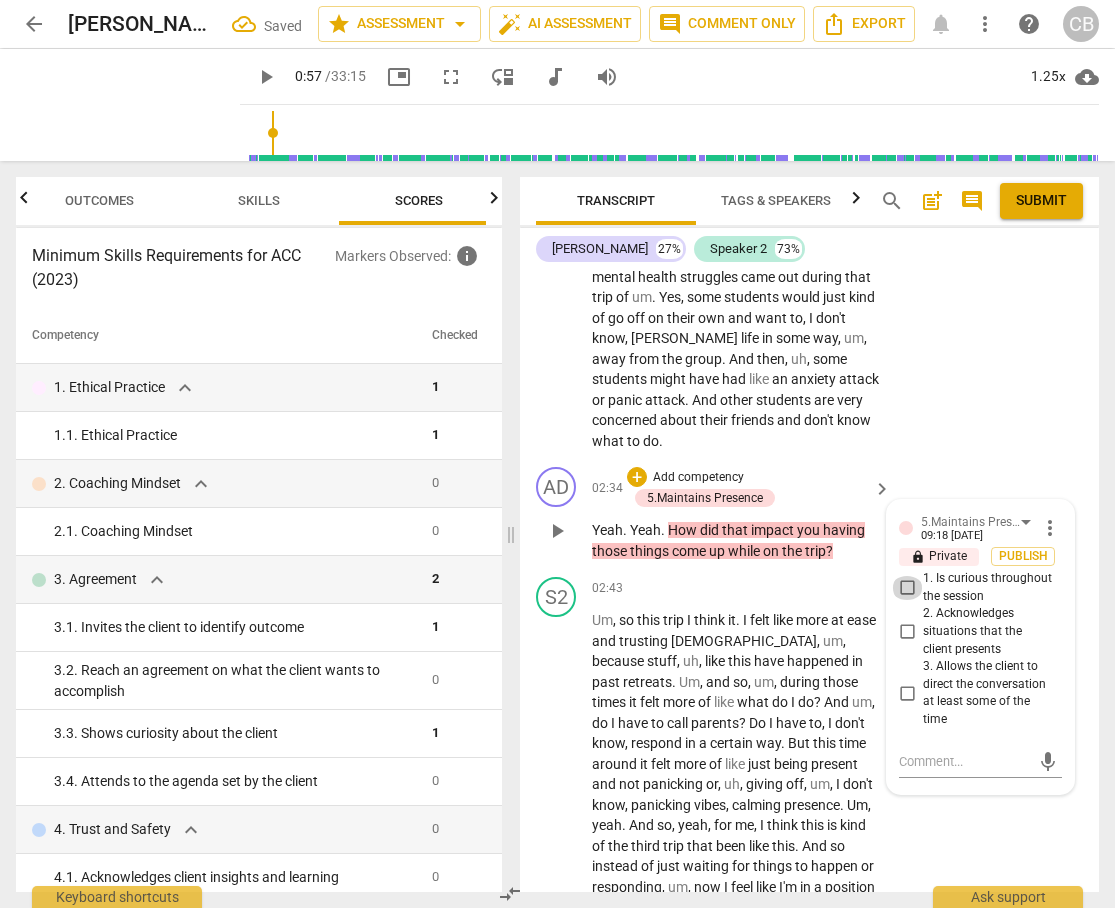 click on "1. Is curious throughout the session" at bounding box center (907, 588) 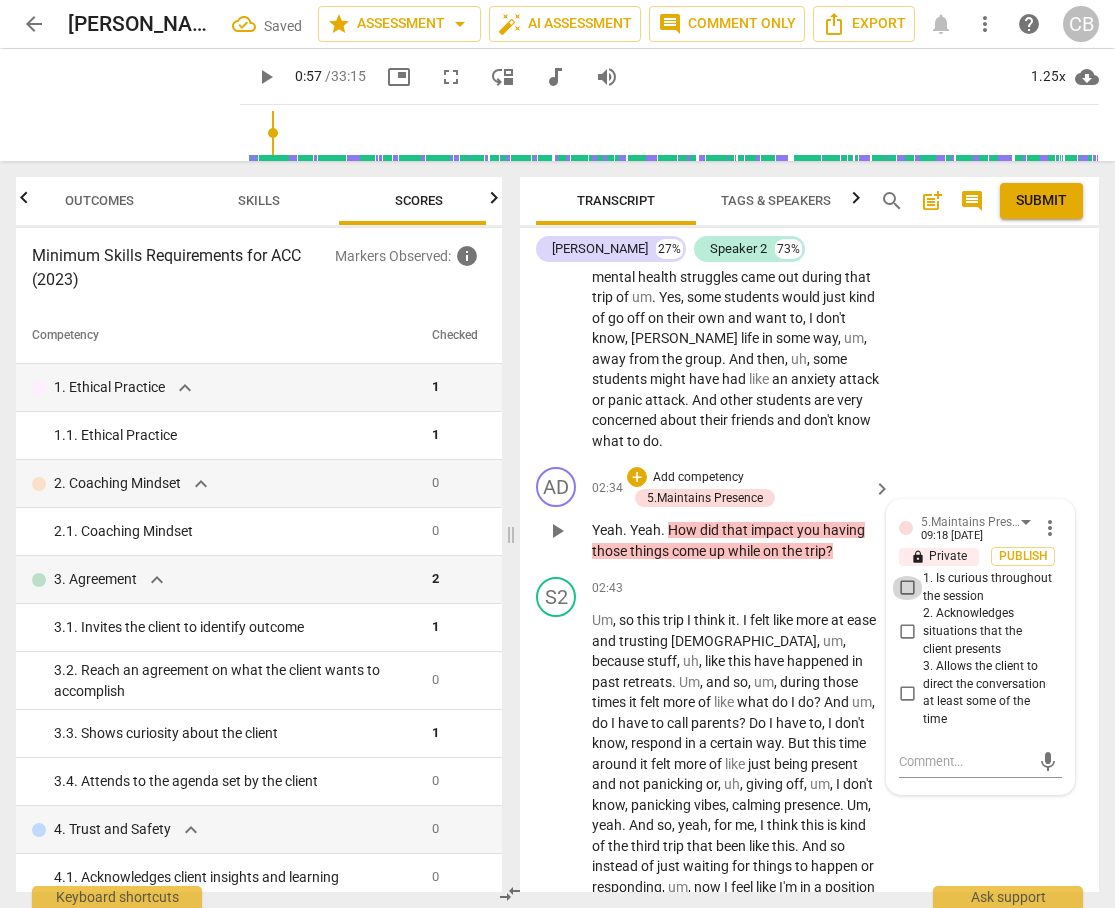 checkbox on "true" 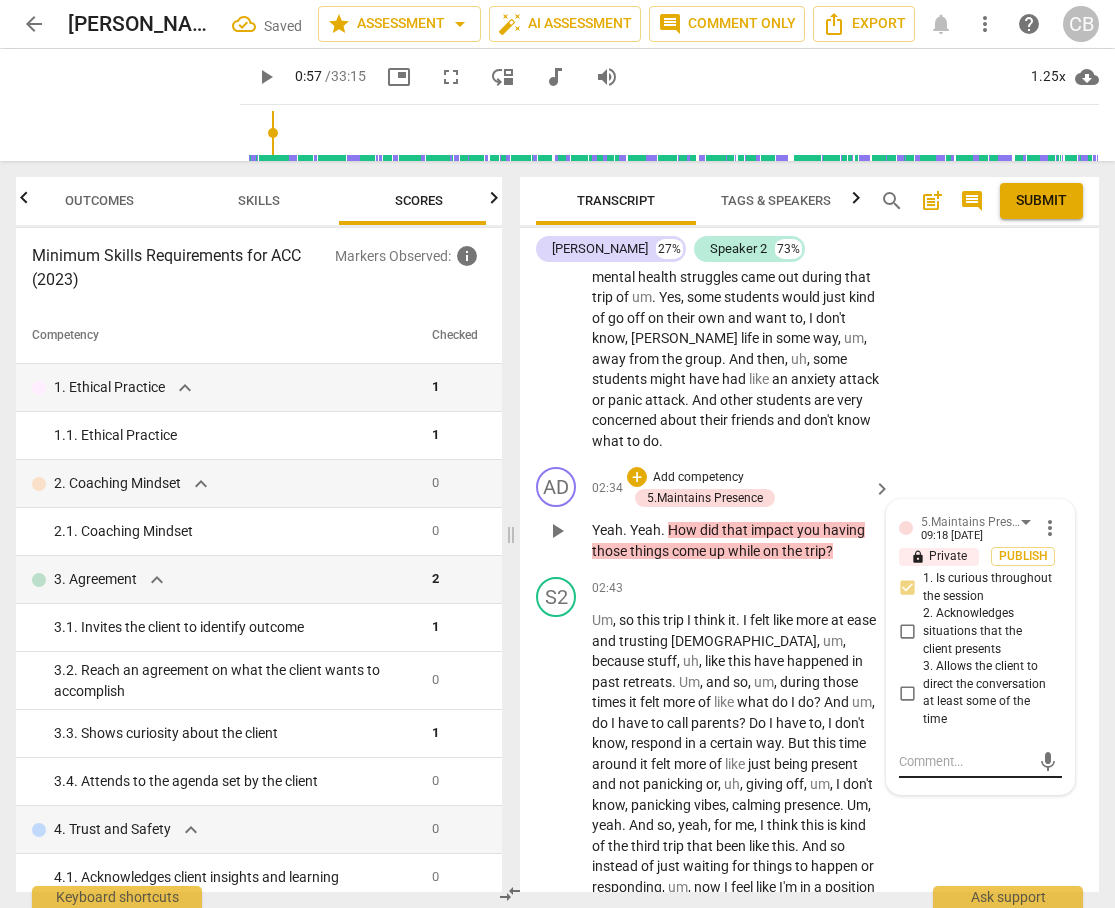 click at bounding box center (964, 761) 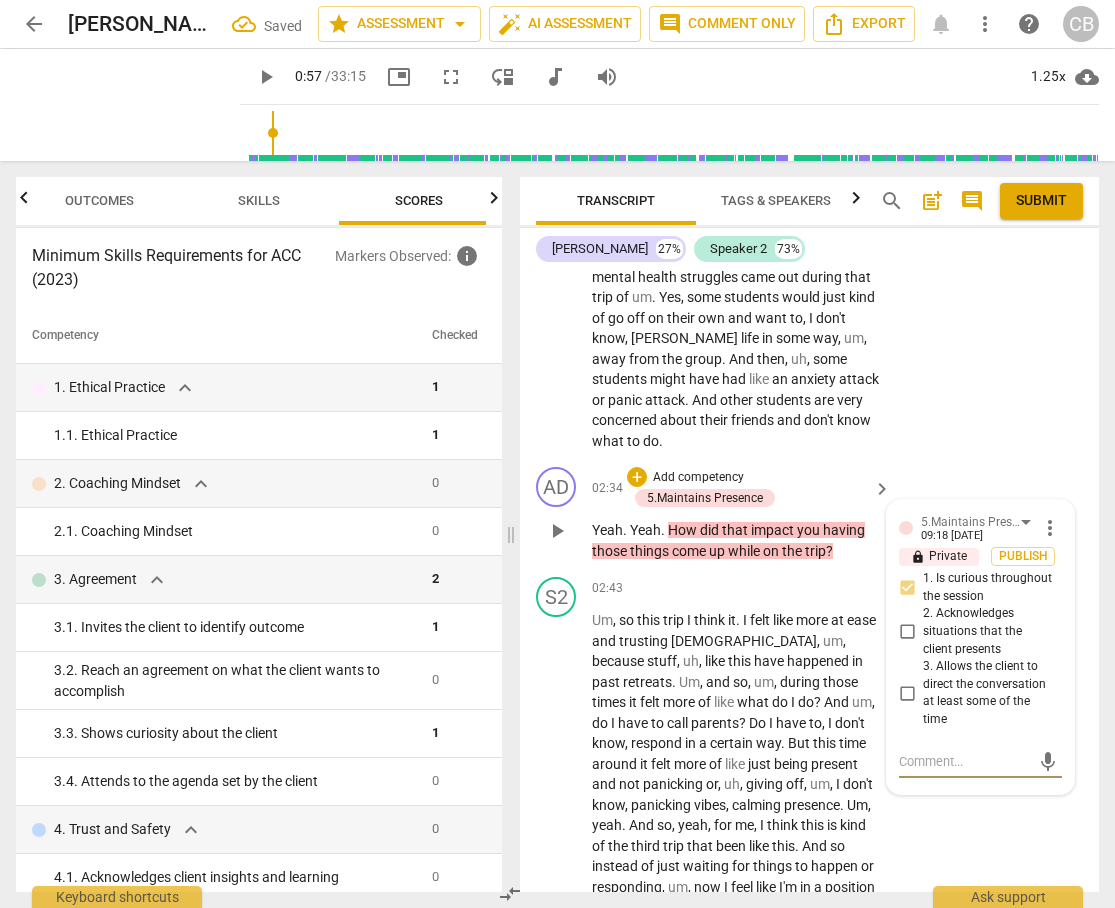type on "Y" 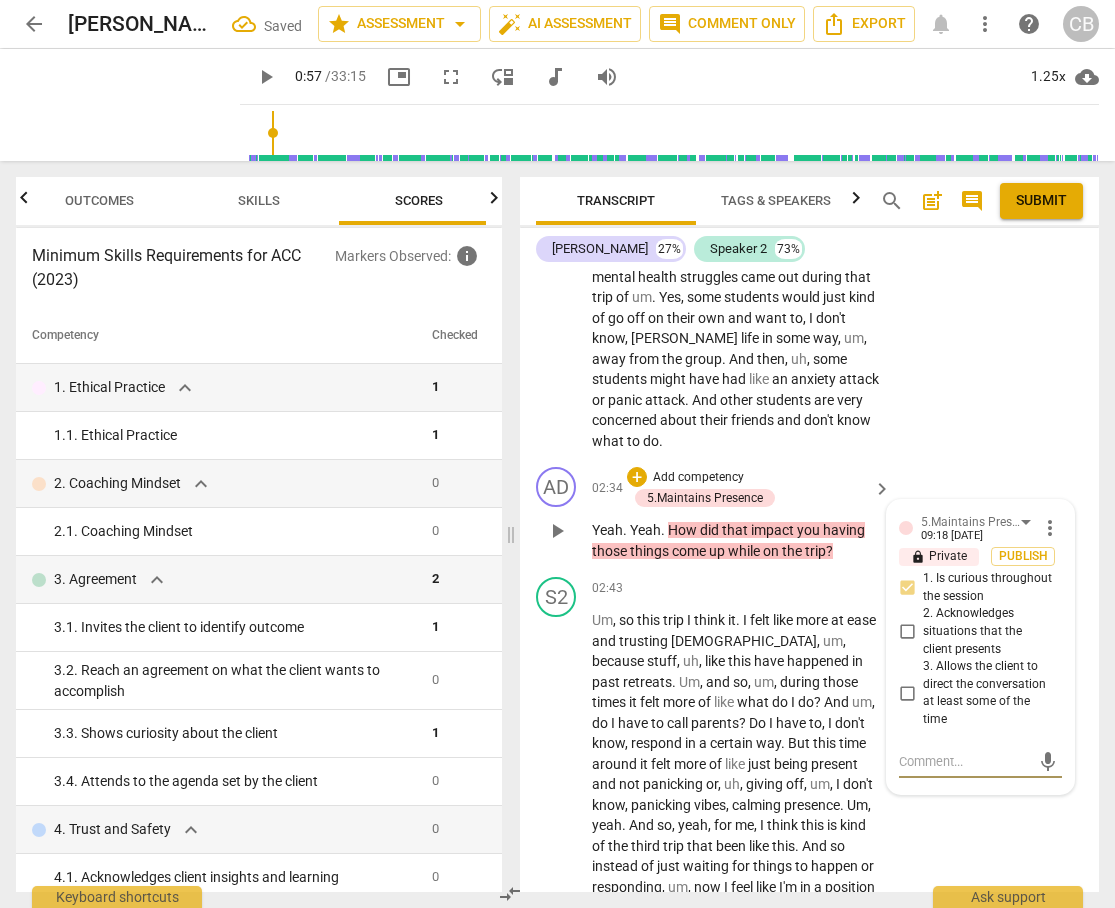 type on "Y" 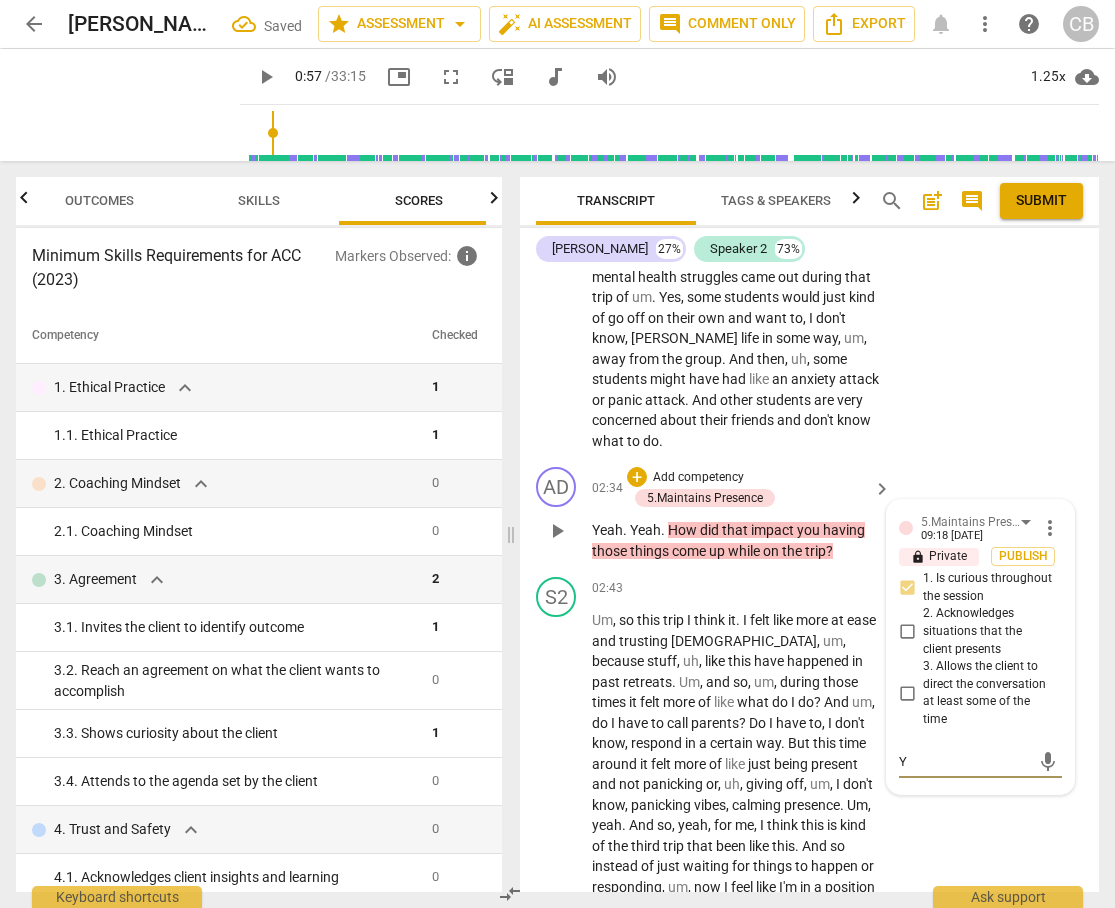type on "Ye" 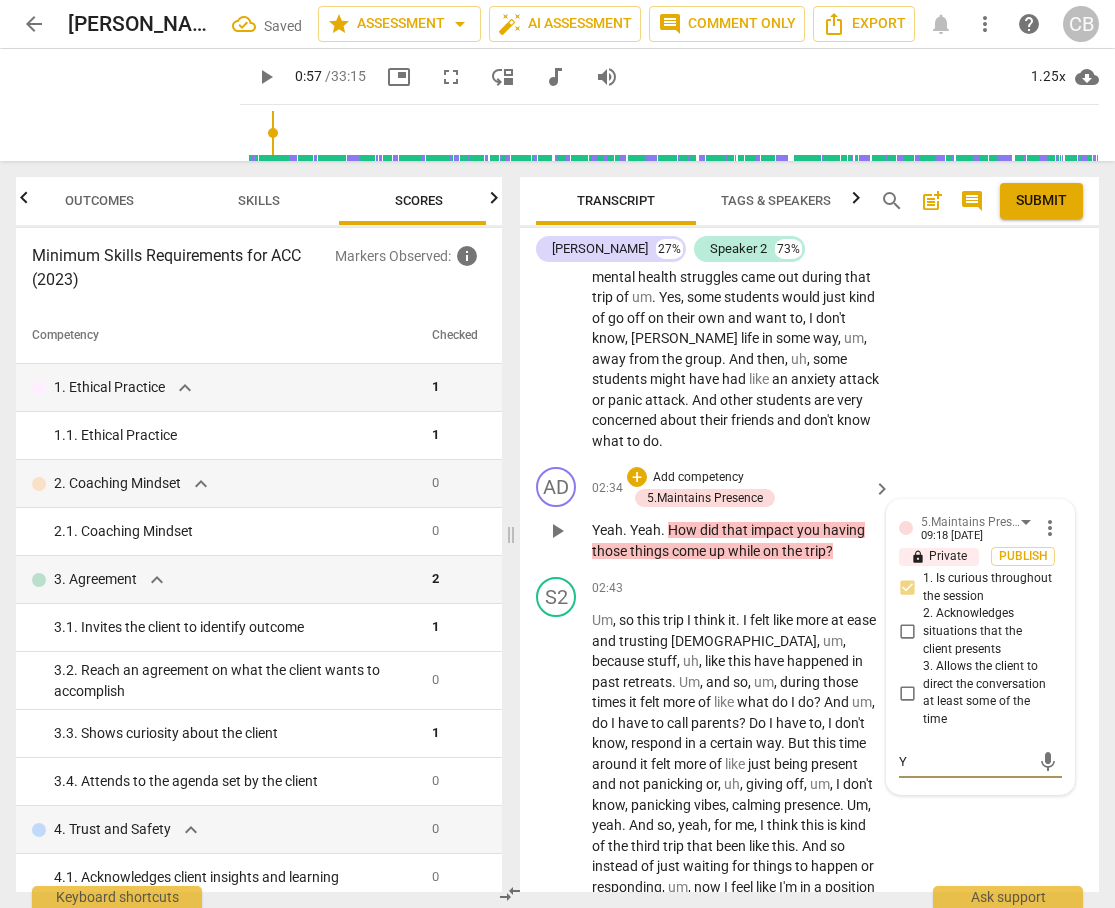 type on "Ye" 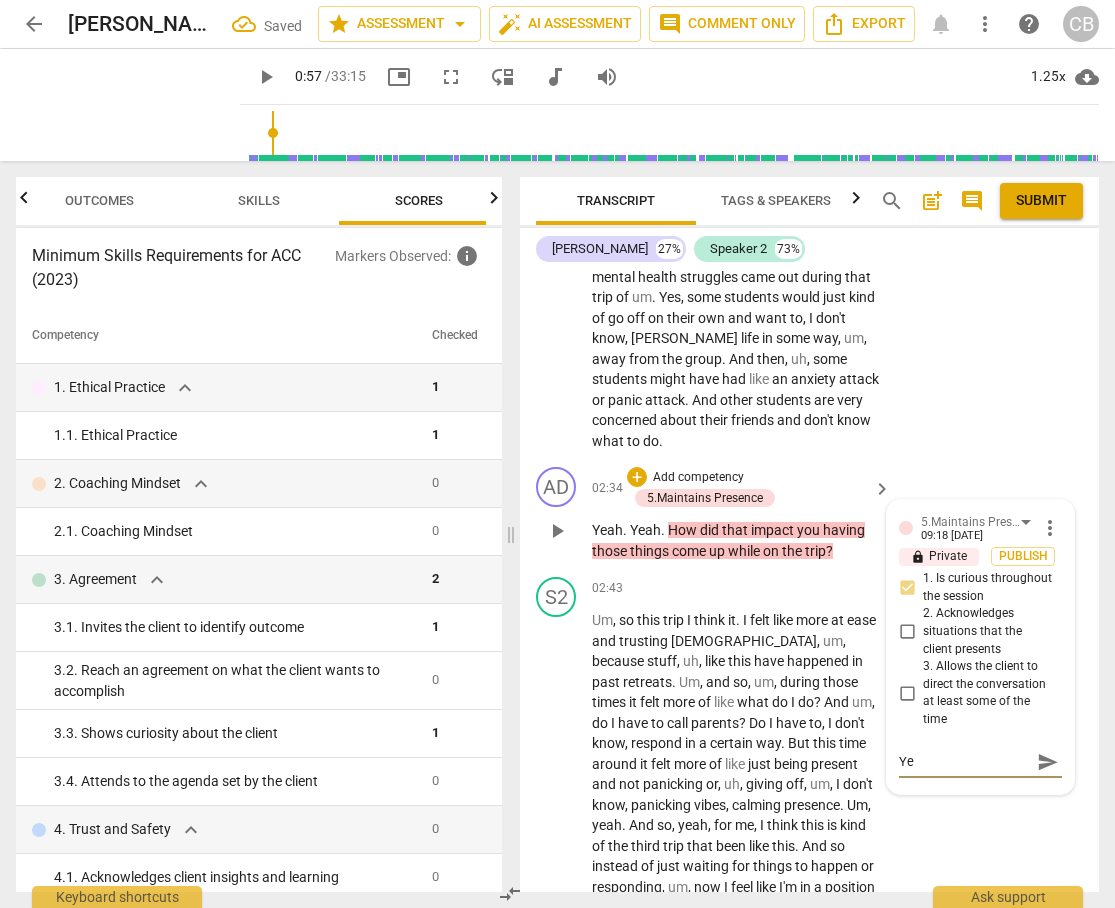 type on "Yes" 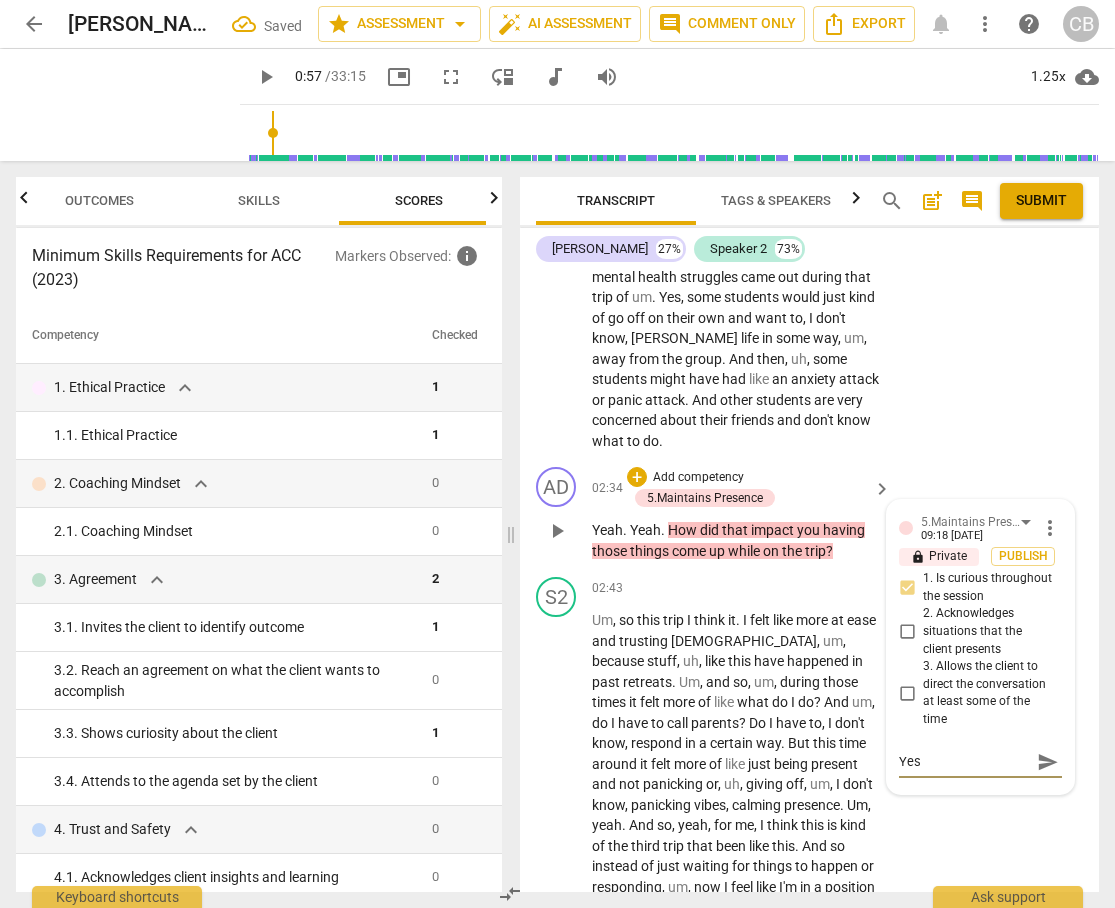 type on "Yes1" 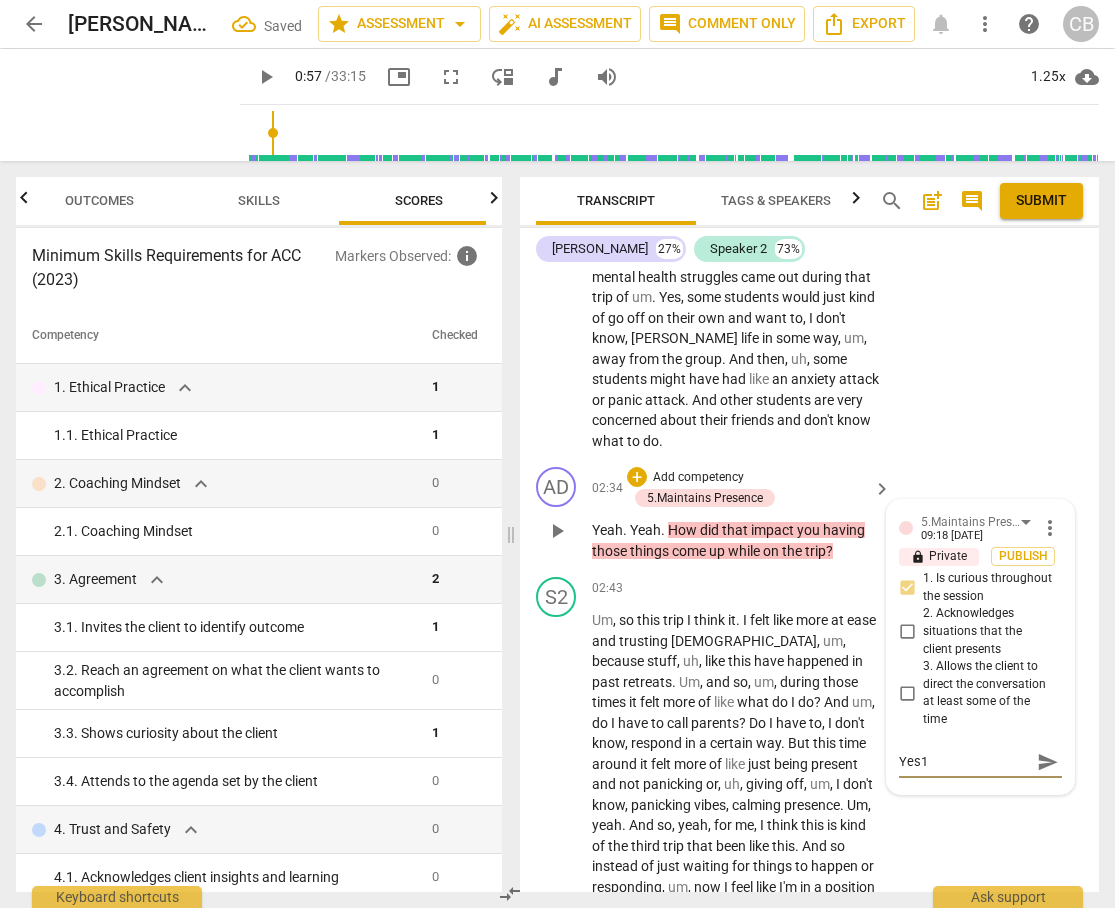 type on "Yes1" 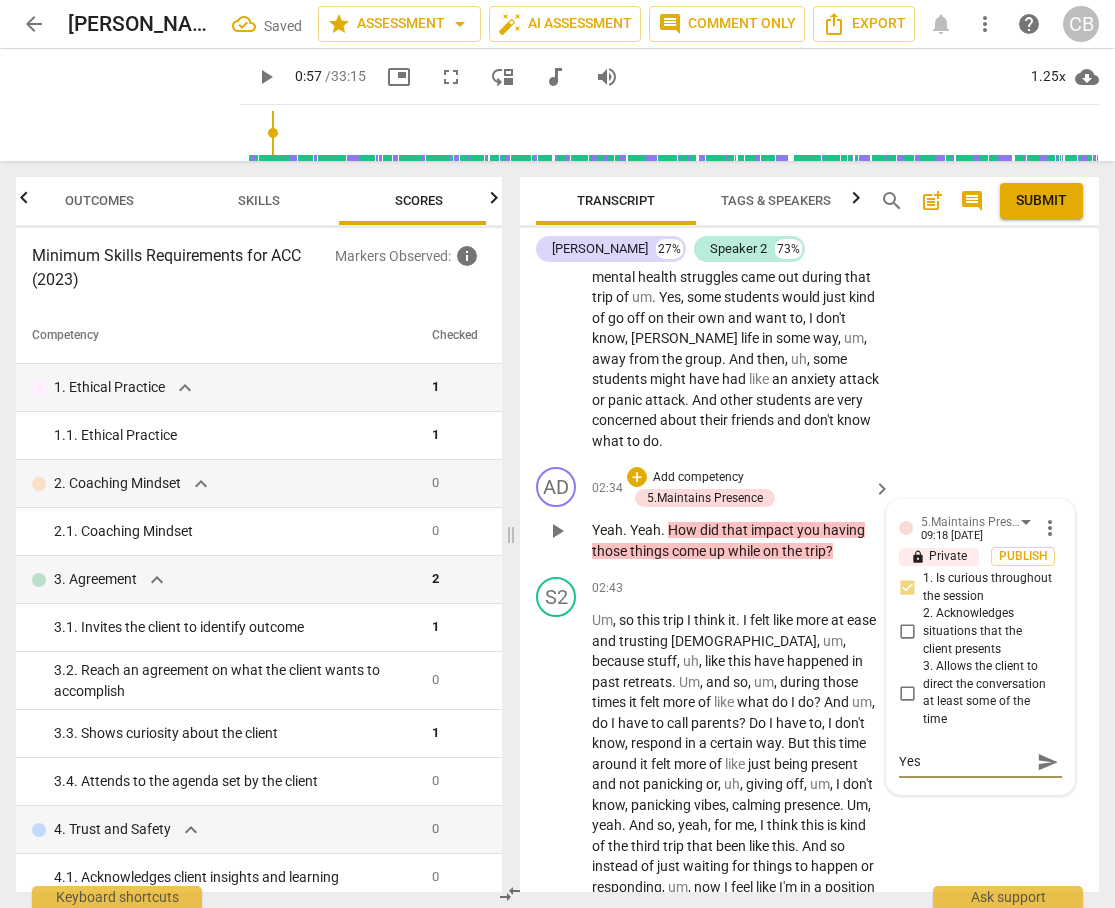 type on "Yes!" 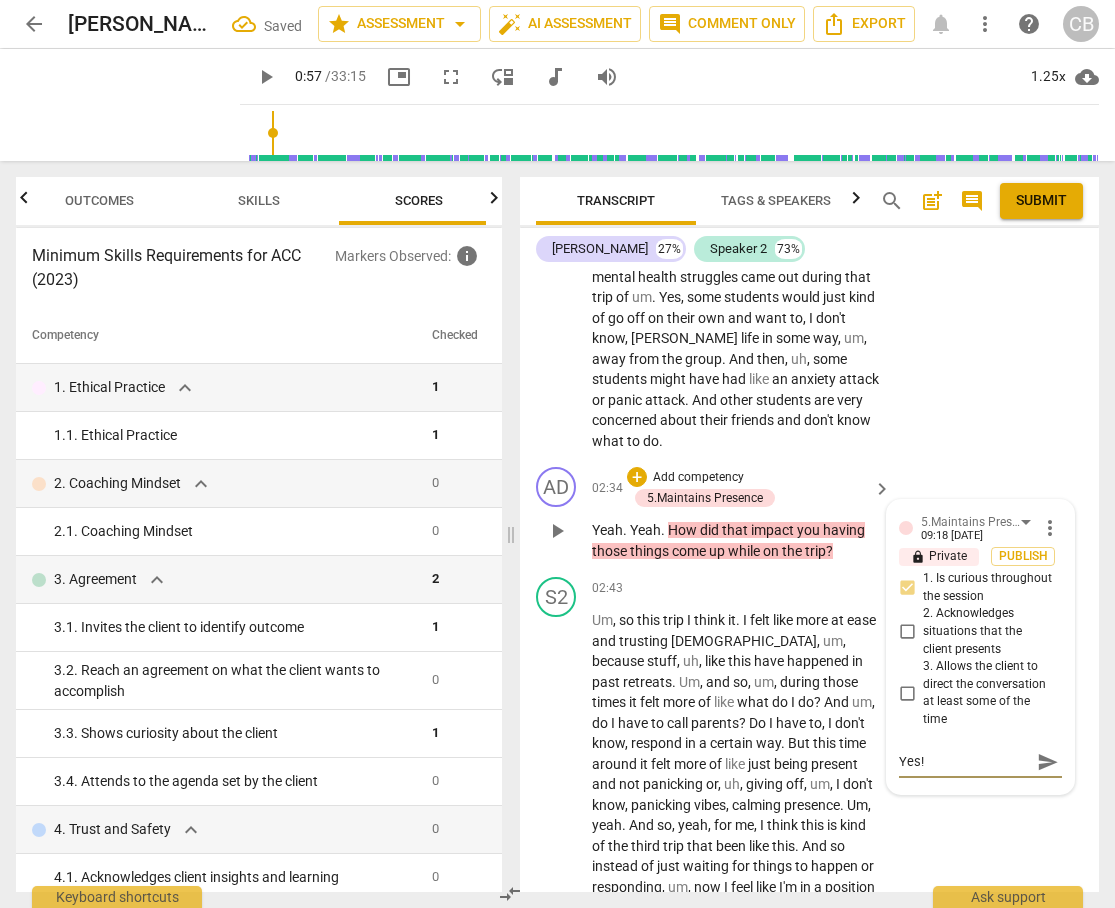 type on "Yes!" 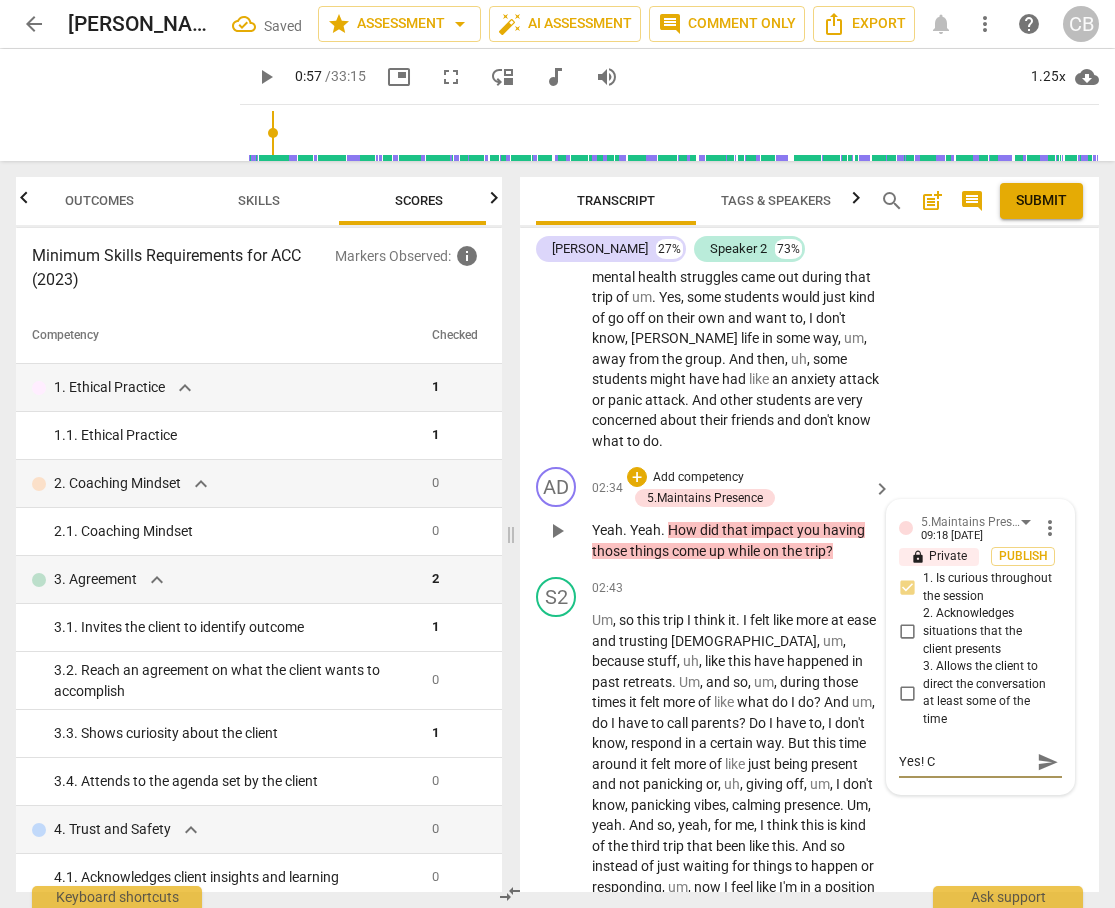 type on "Yes! Cu" 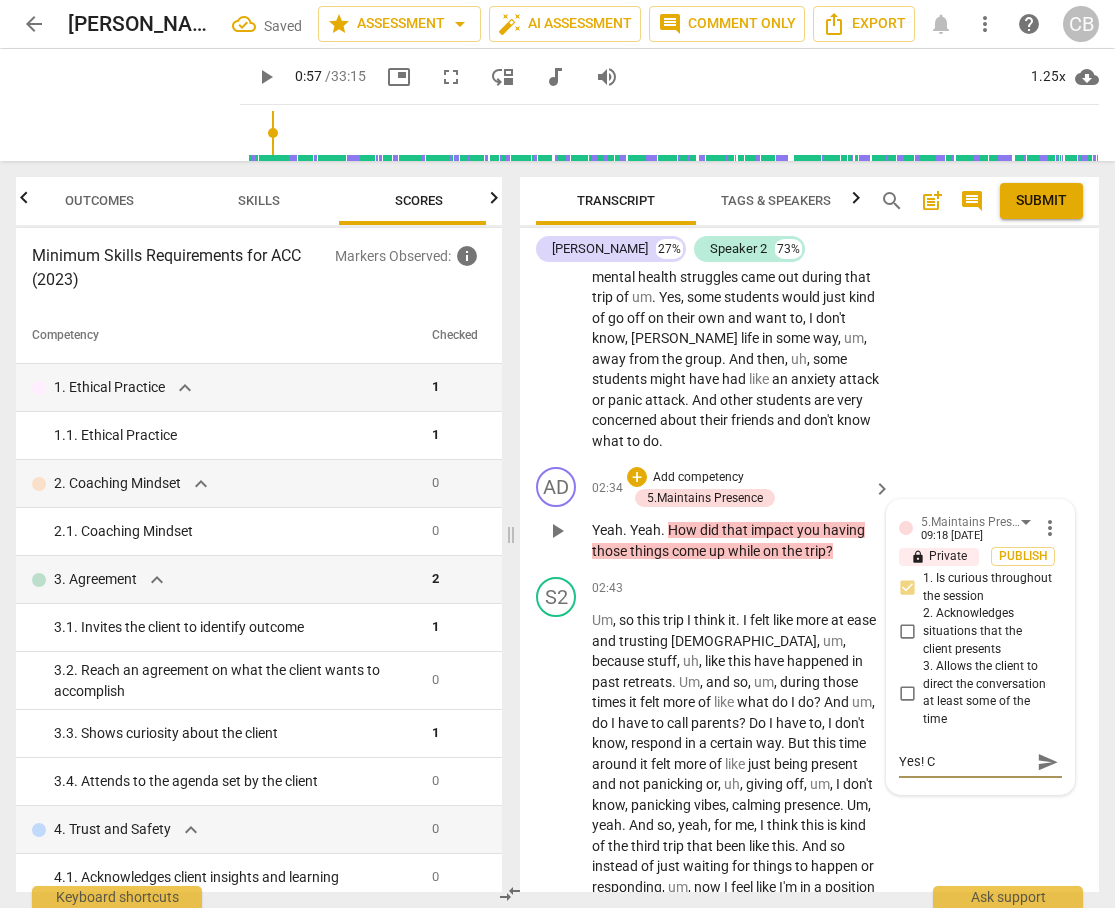 type on "Yes! Cu" 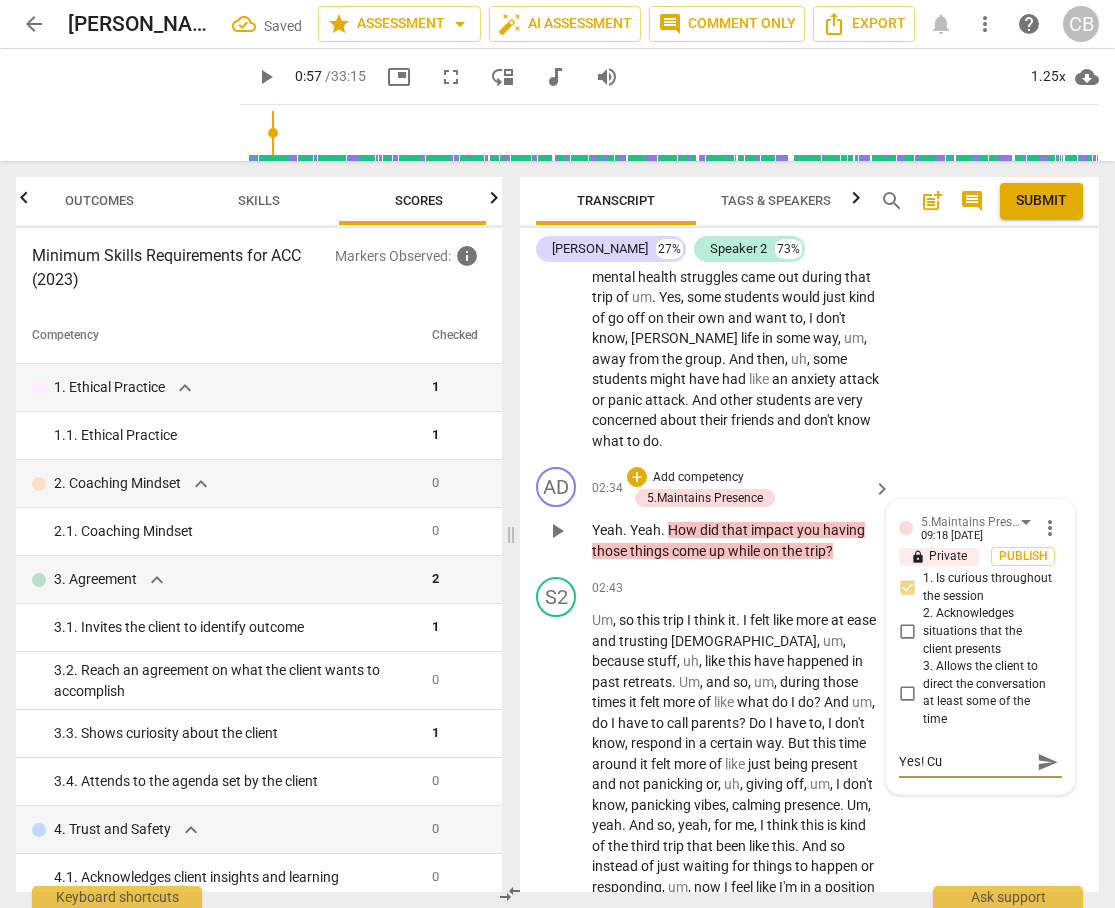 type on "Yes! Cur" 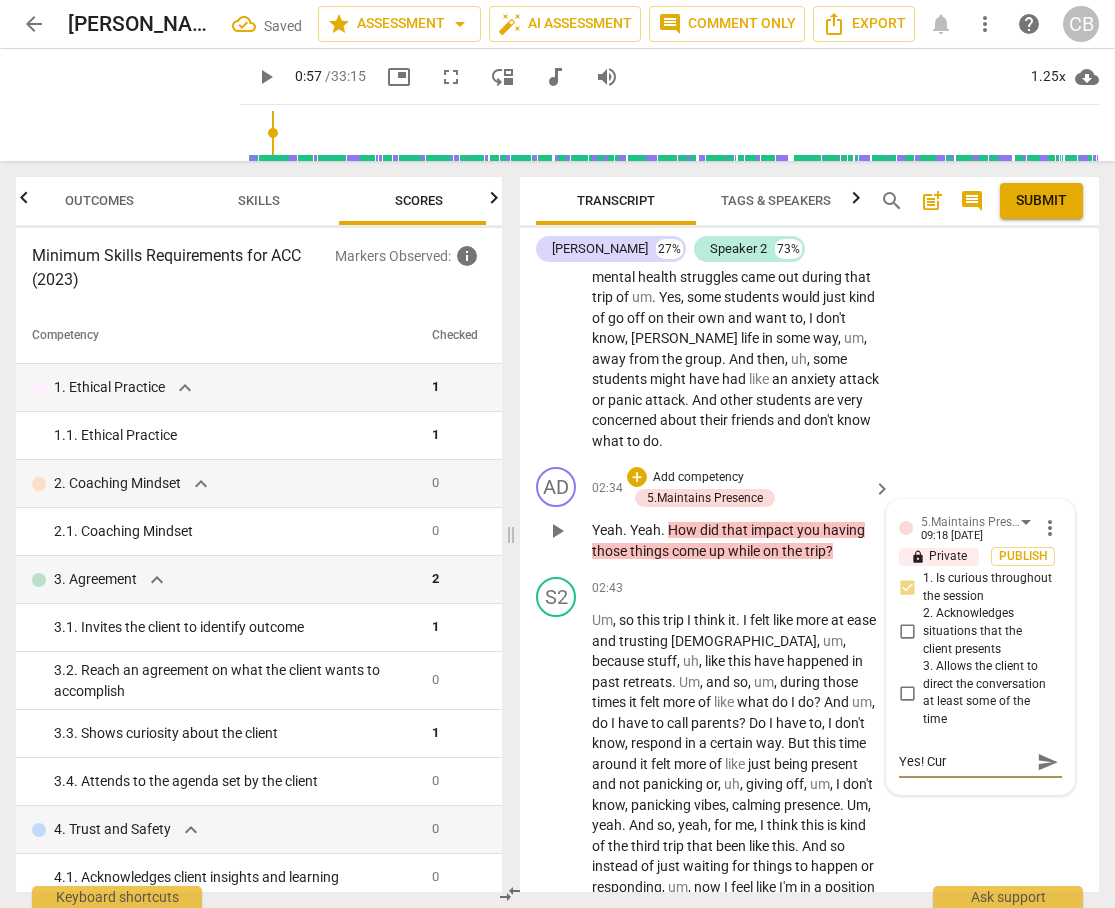 type on "Yes! [GEOGRAPHIC_DATA]" 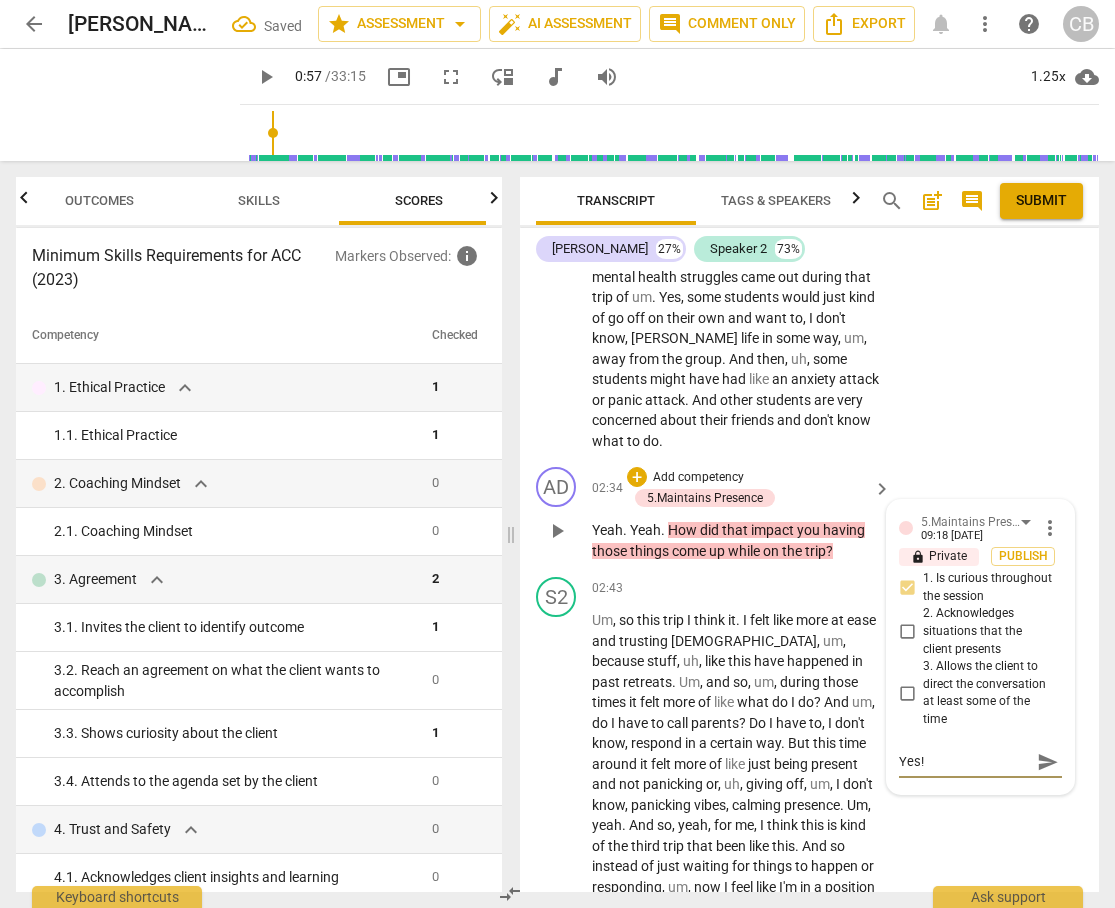 type on "Yes! Curio" 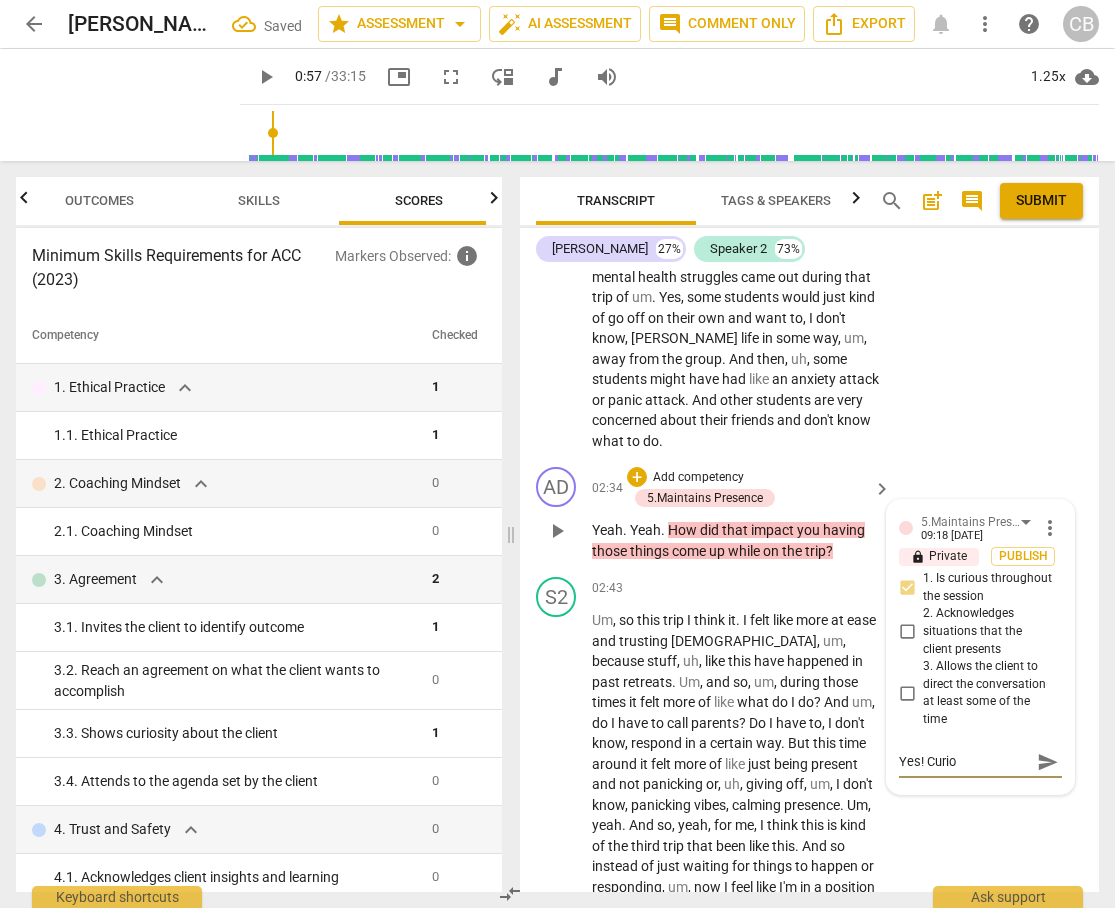 type on "Yes! Curios" 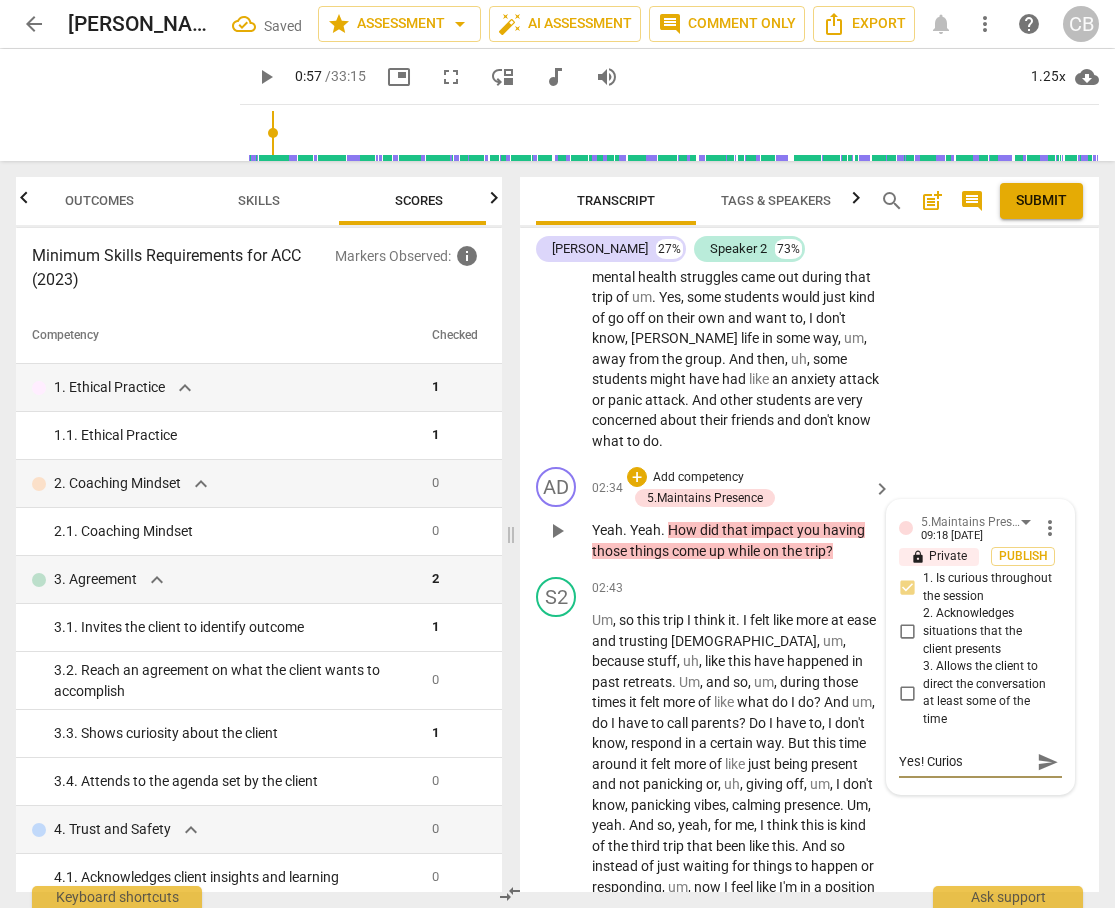 type on "Yes! Curiosi" 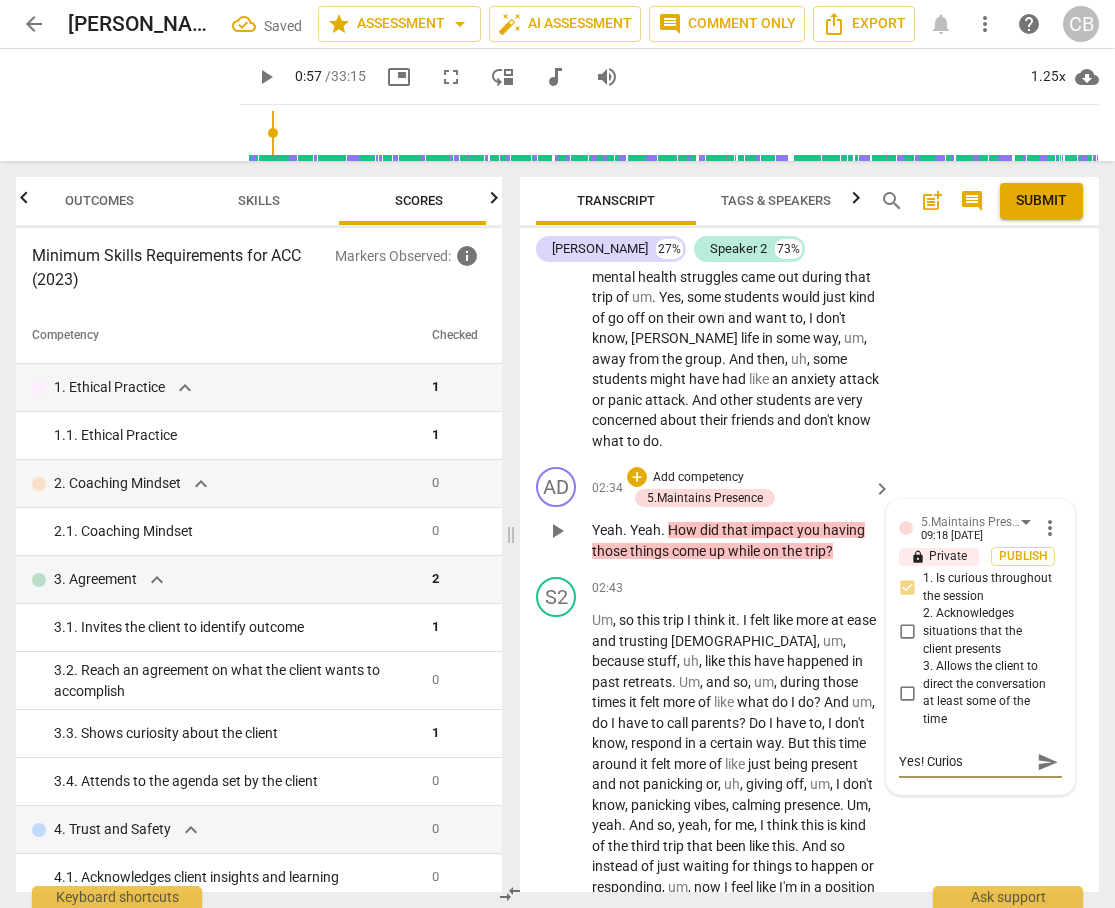 type on "Yes! Curiosi" 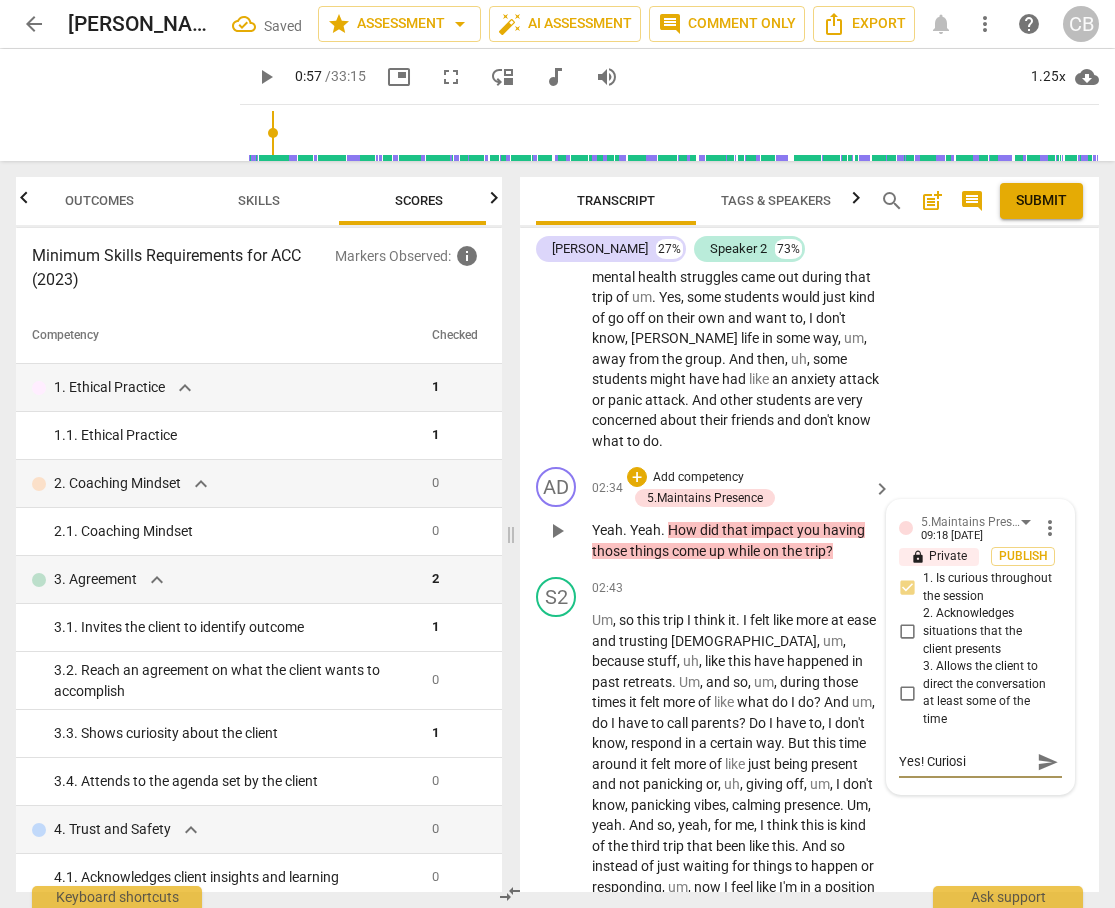 type on "Yes! Curiosit" 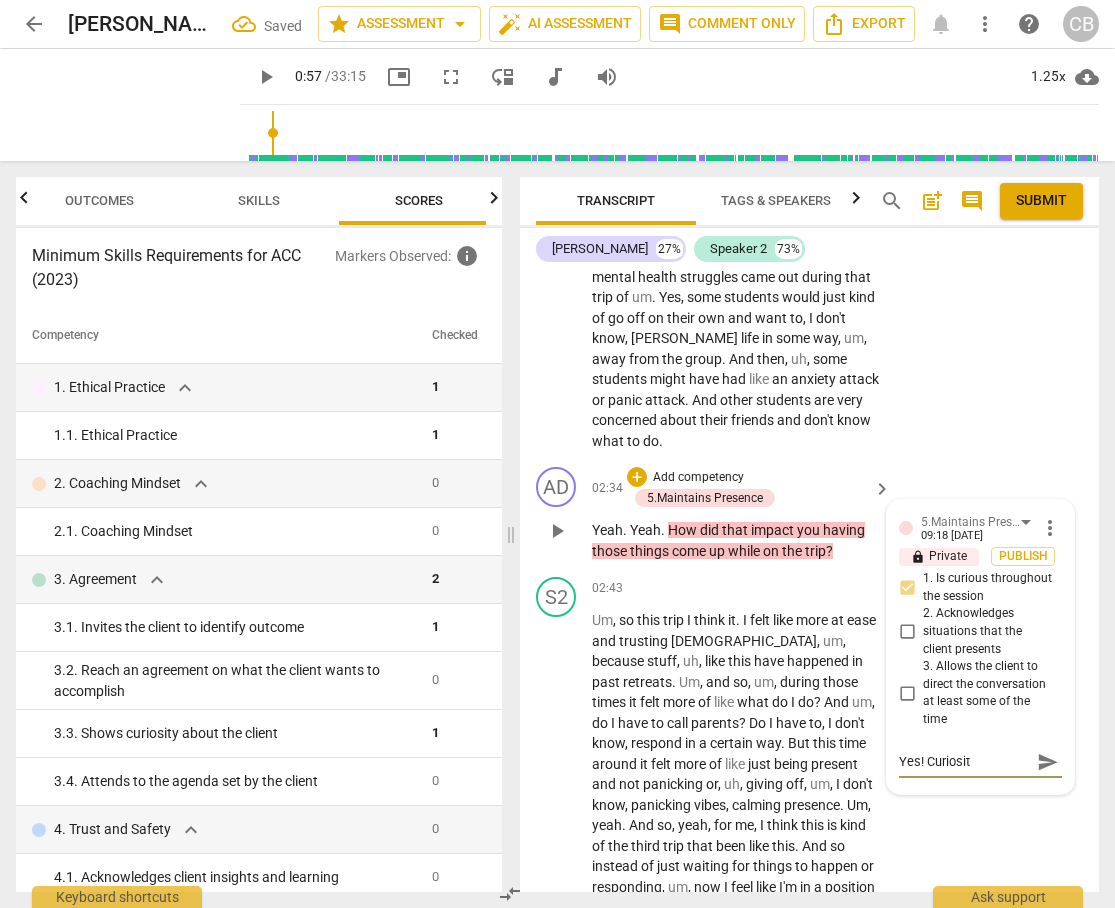 type 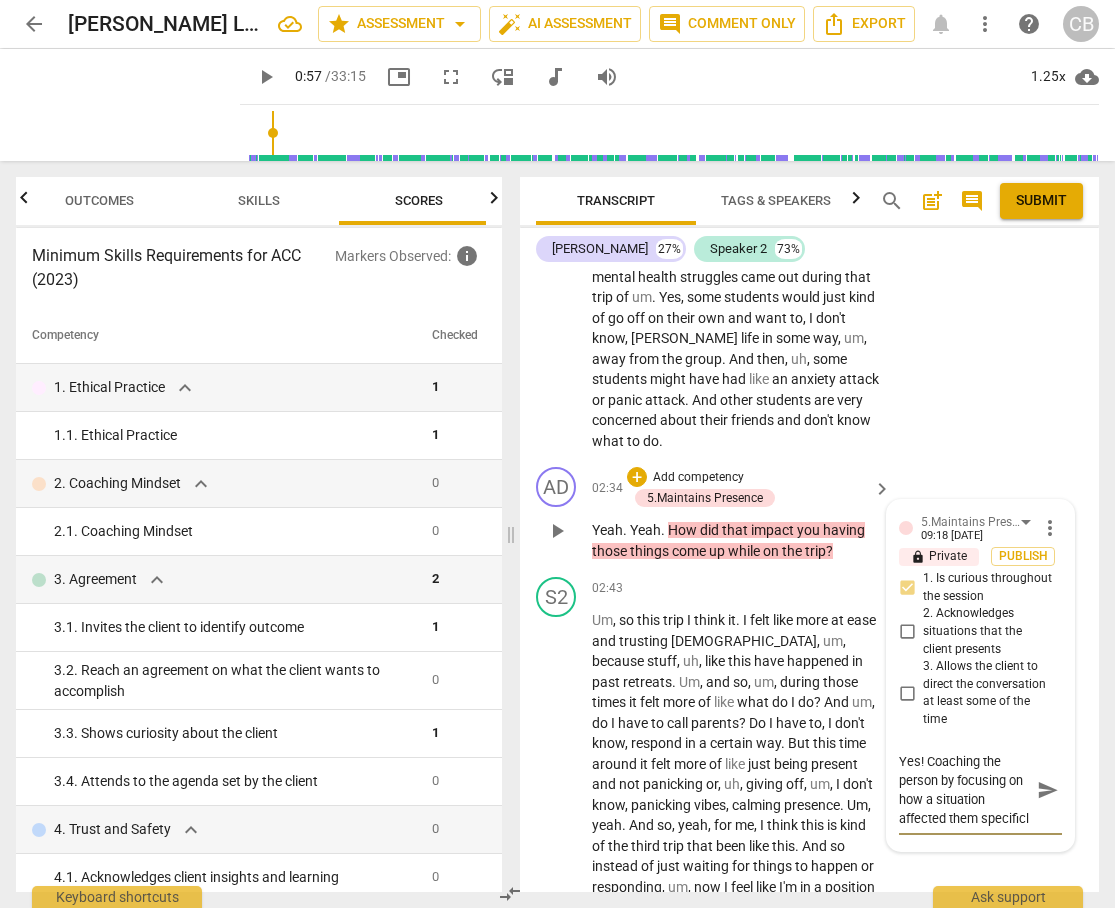 scroll, scrollTop: 17, scrollLeft: 0, axis: vertical 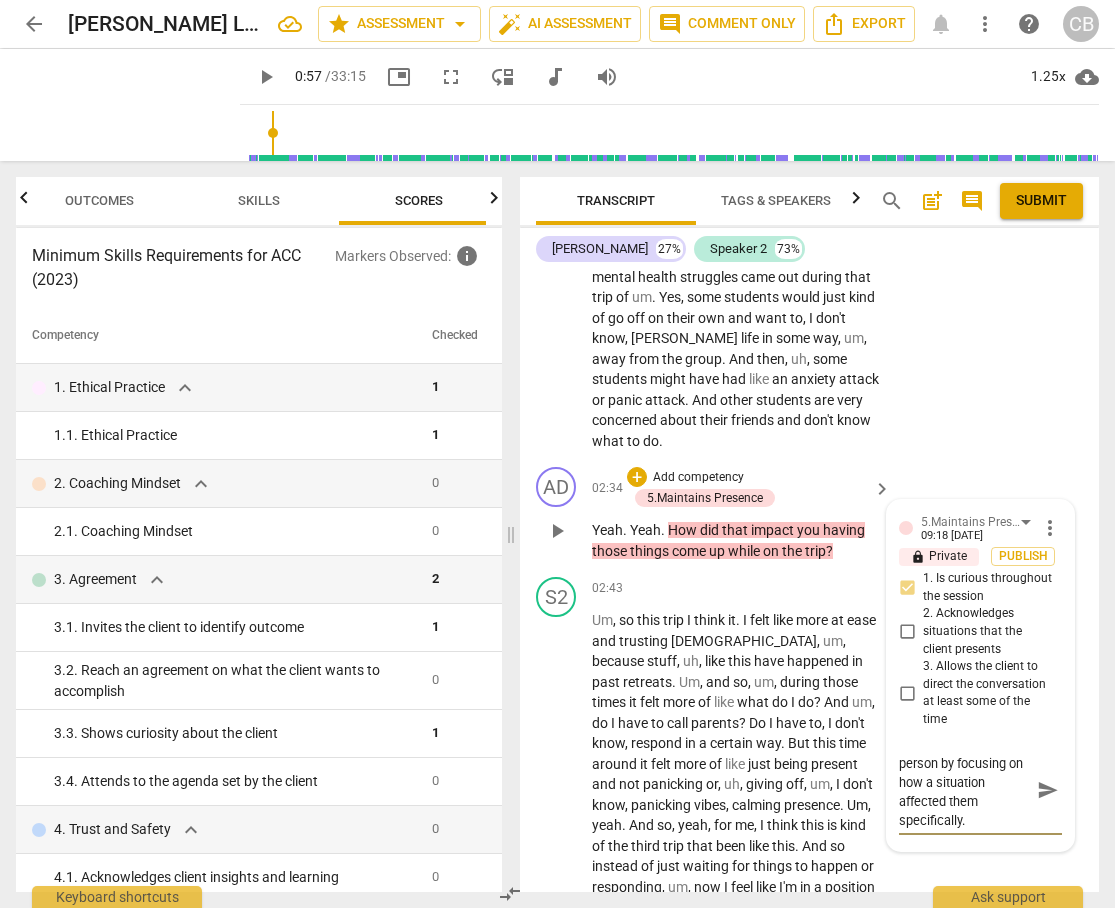 click on "Yes! Coaching the person by focusing on how a situation affected them specifically." at bounding box center (964, 790) 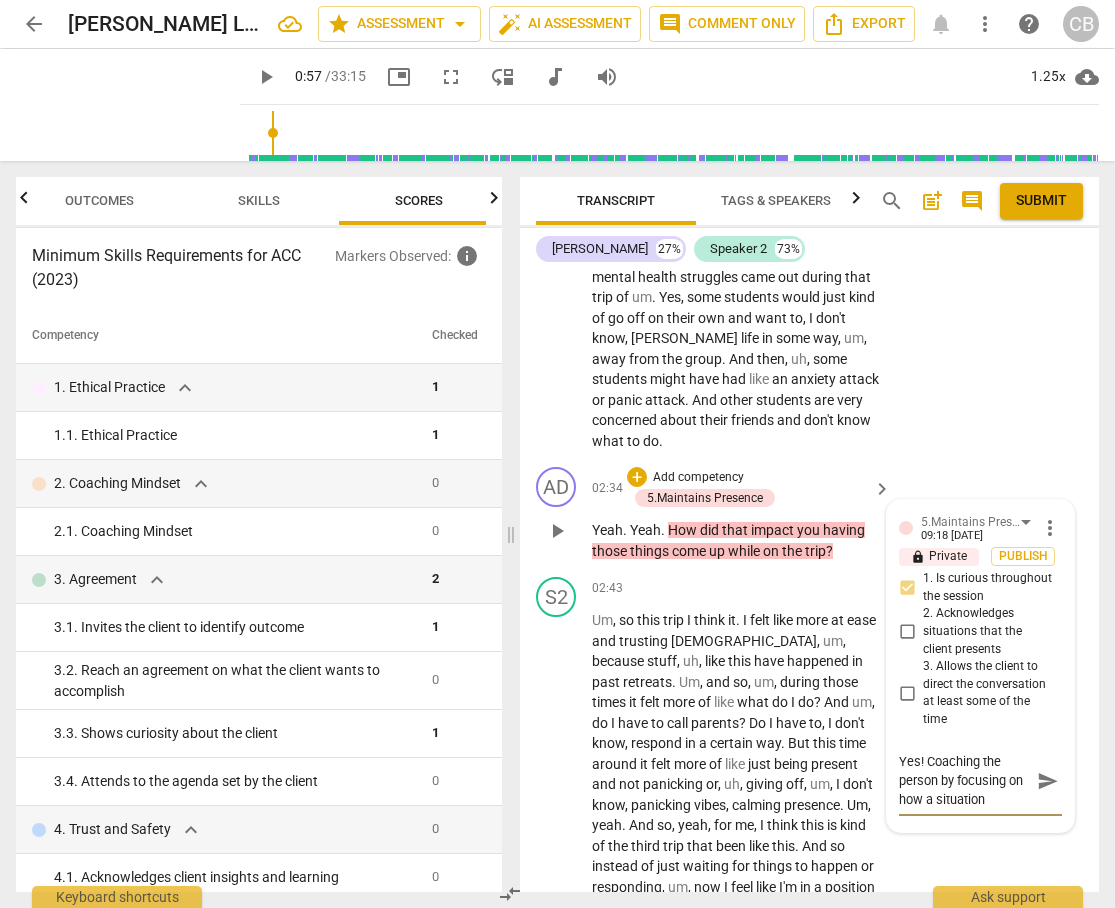 scroll, scrollTop: 19, scrollLeft: 0, axis: vertical 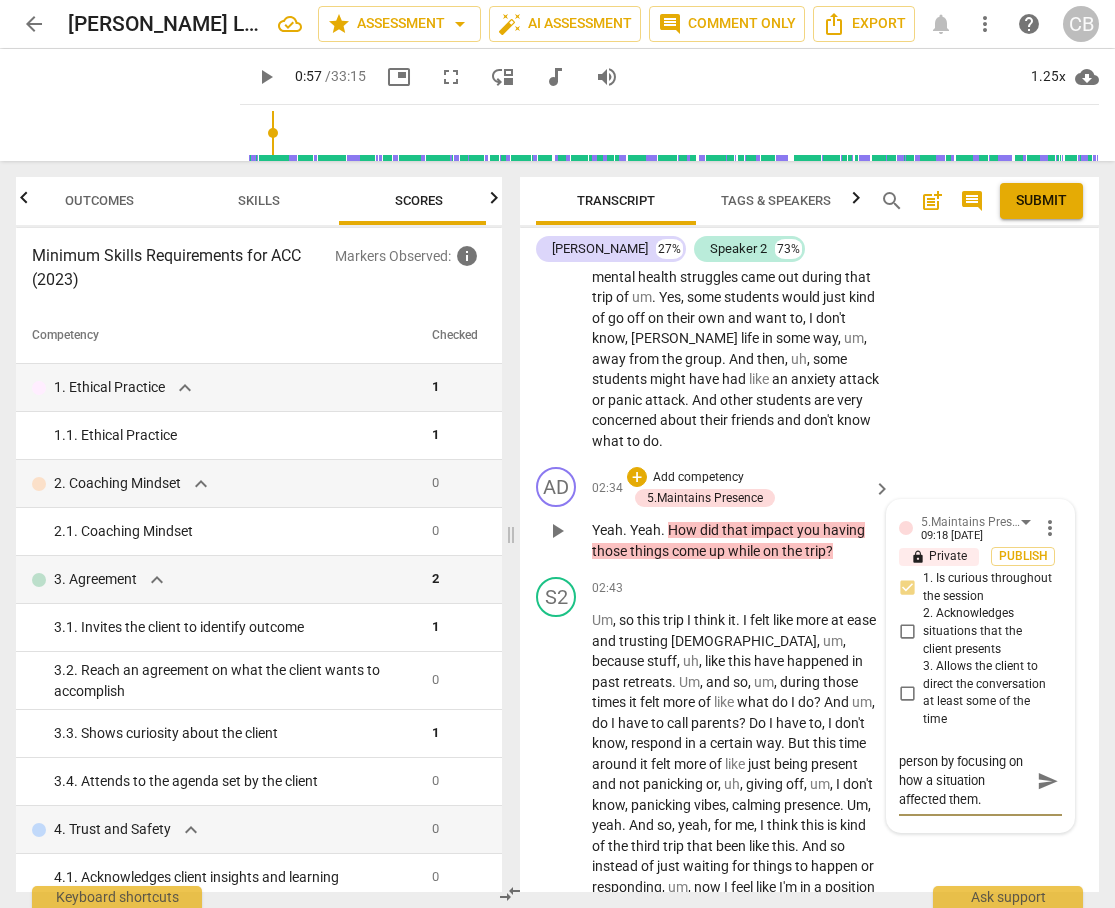 click on "Yes! Coaching the person by focusing on how a situation affected them." at bounding box center [964, 780] 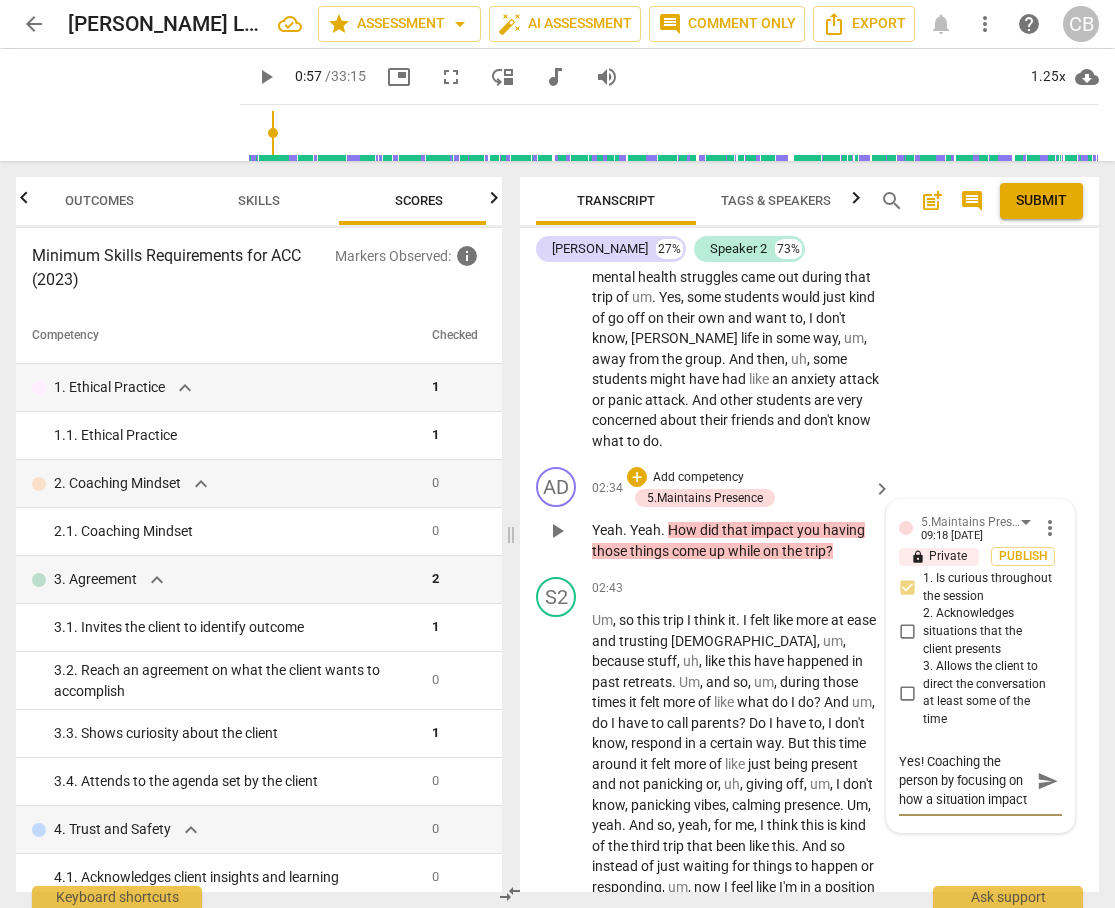 scroll, scrollTop: 17, scrollLeft: 0, axis: vertical 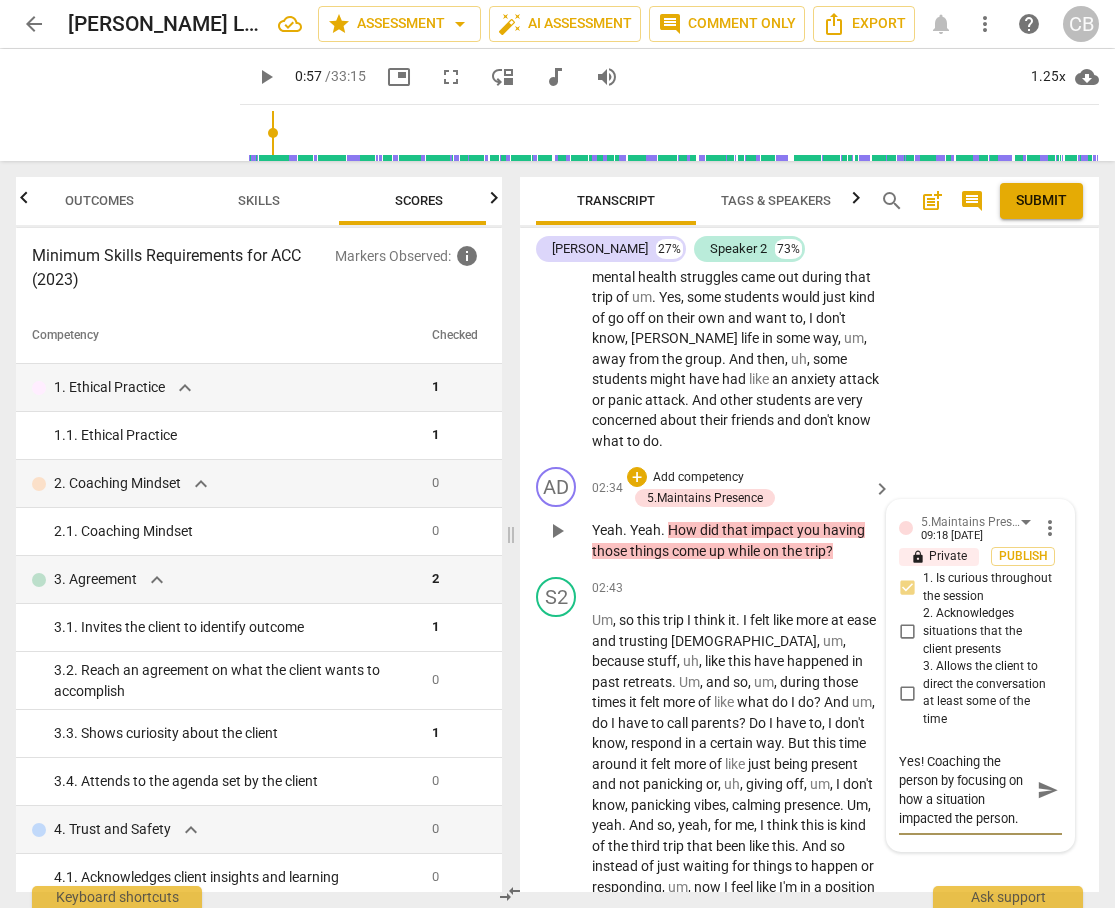 click on "Yes! Coaching the person by focusing on how a situation impacted the person." at bounding box center [964, 790] 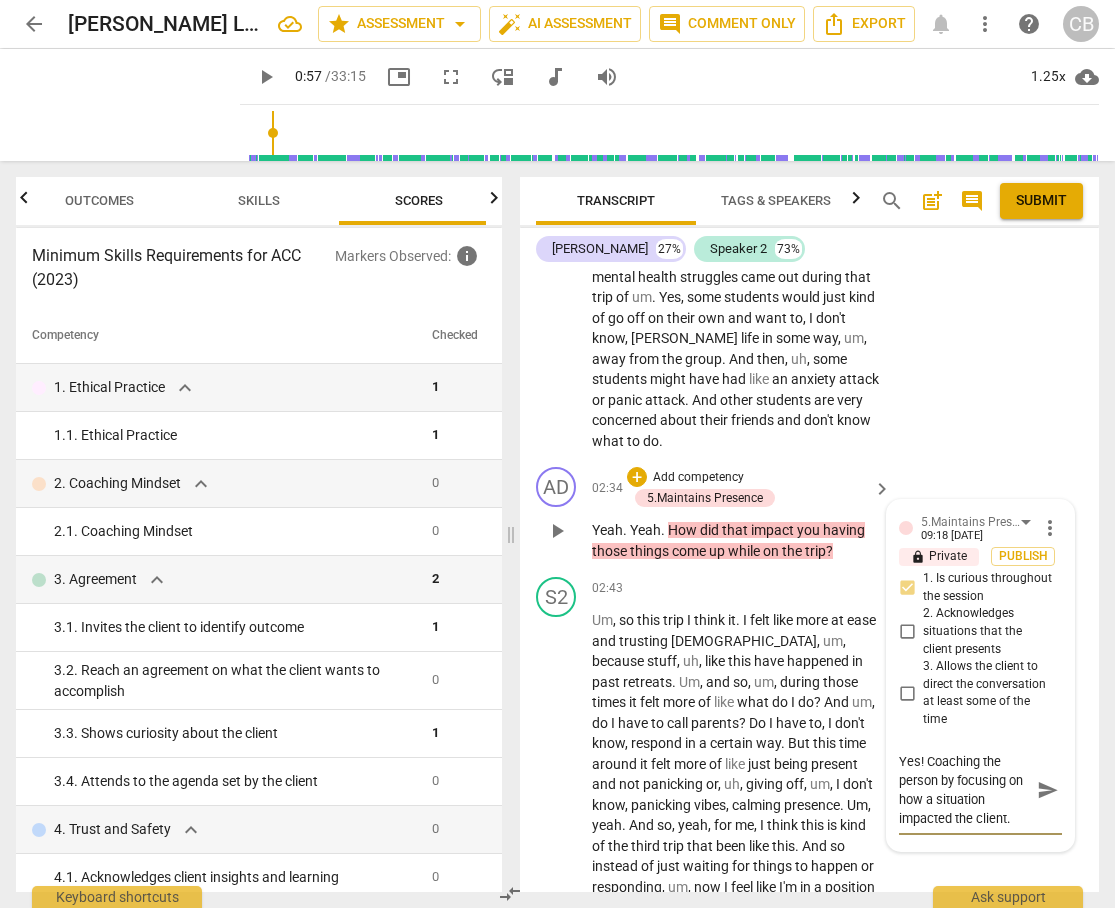 scroll, scrollTop: 0, scrollLeft: 0, axis: both 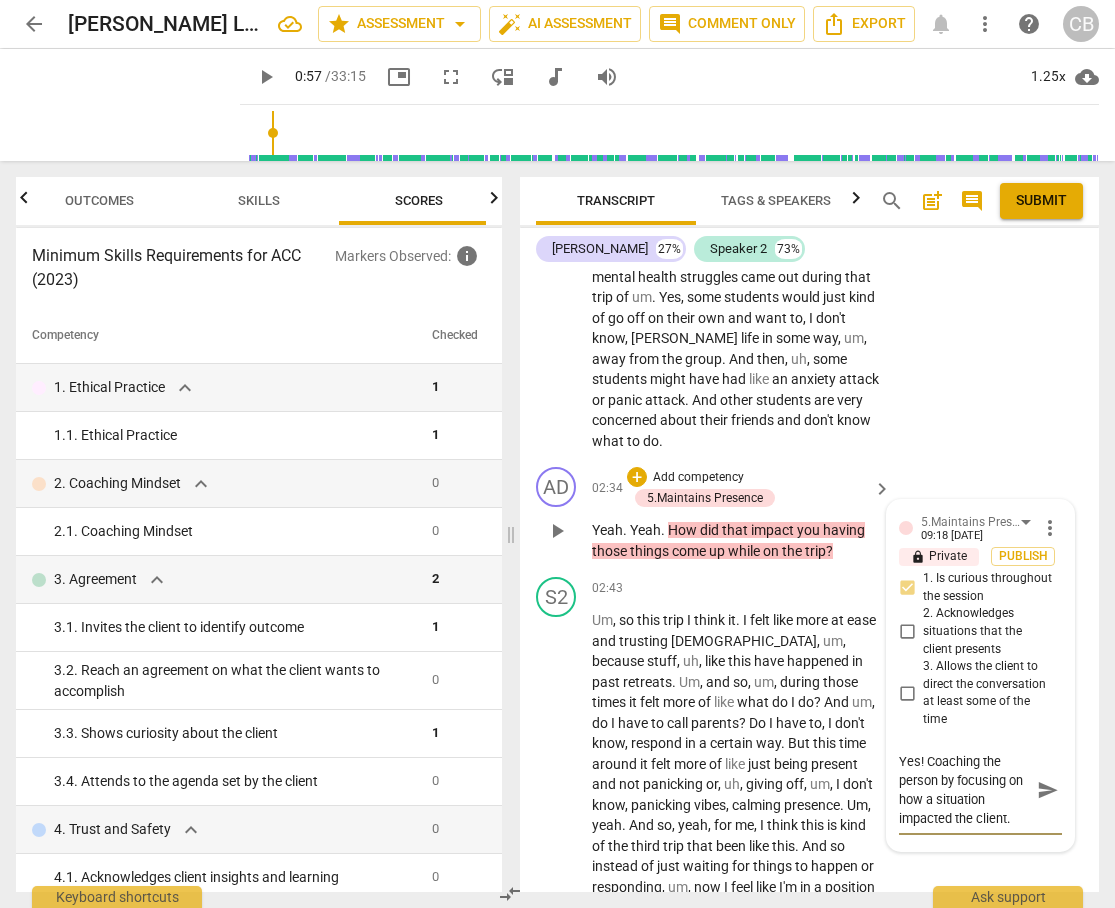 click on "send" at bounding box center [1048, 791] 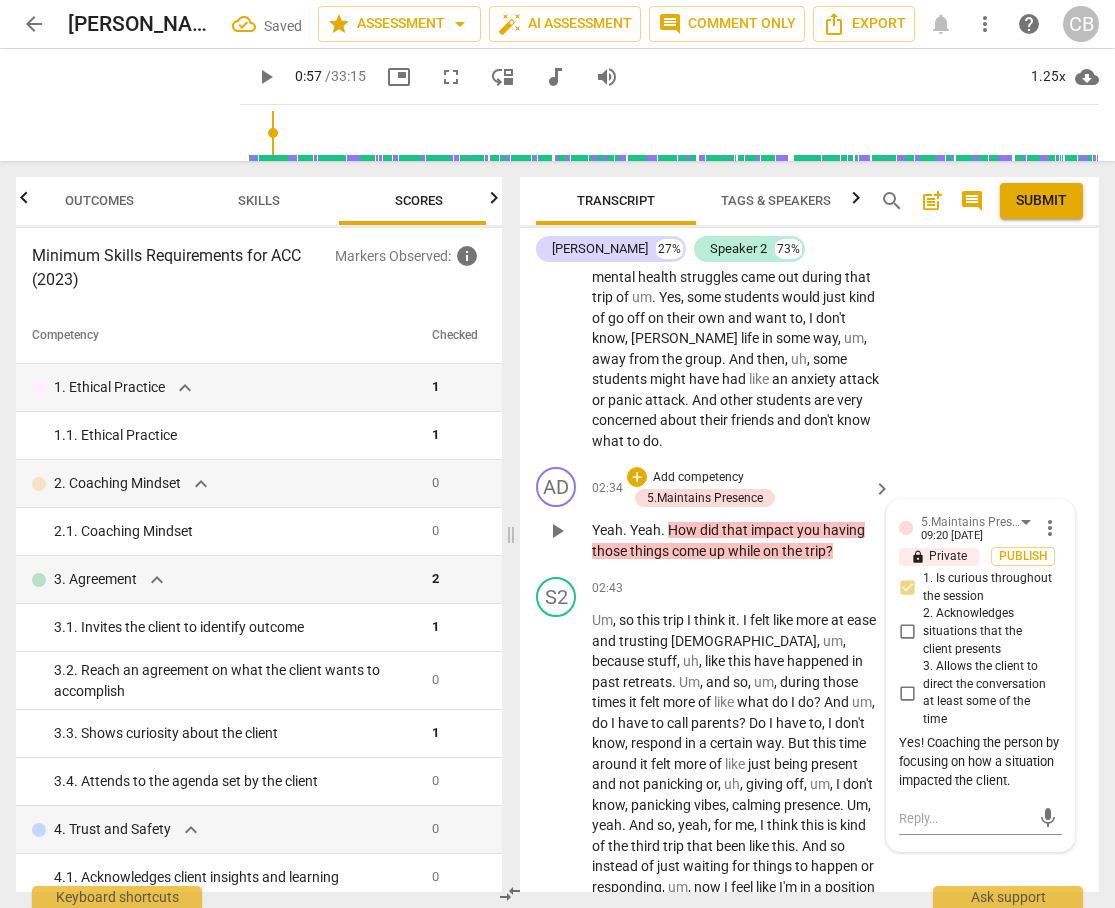 click on "How" at bounding box center (684, 530) 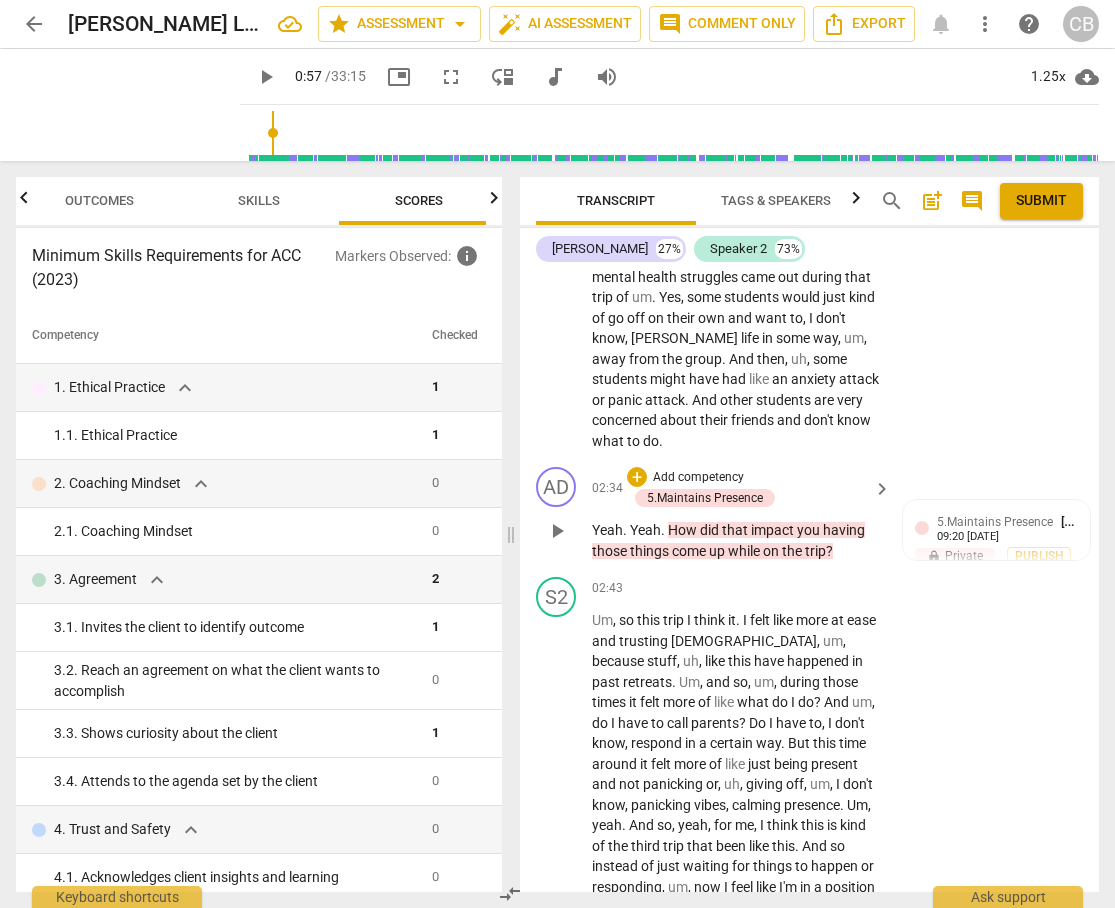 click on "How" at bounding box center (684, 530) 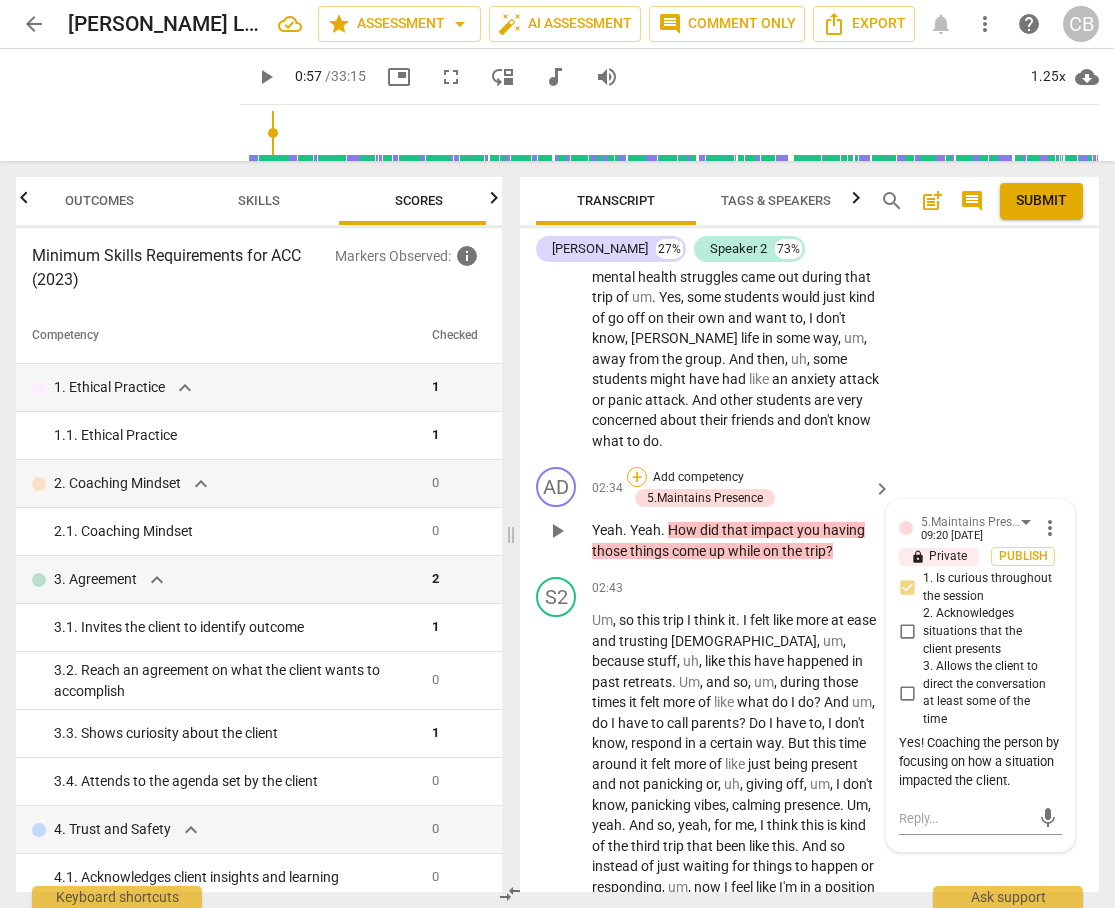click on "+" at bounding box center (637, 477) 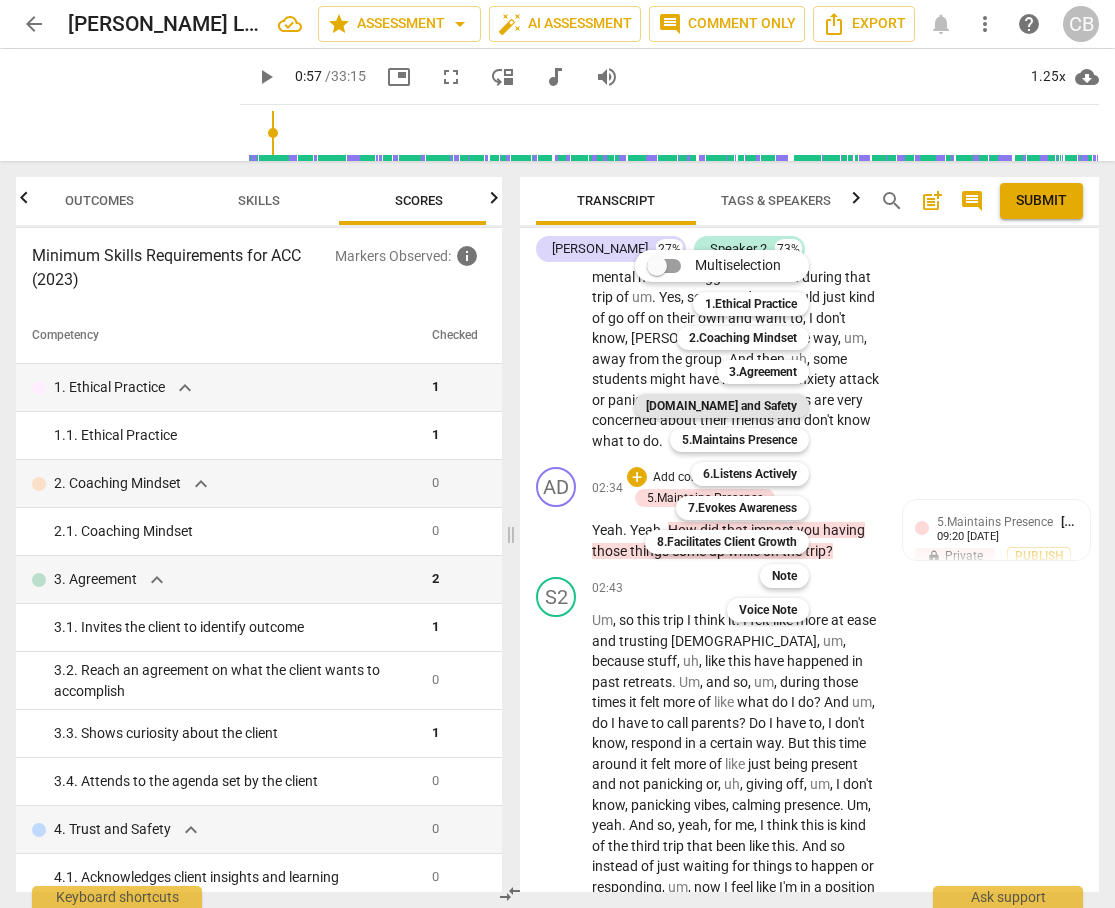 click on "[DOMAIN_NAME] and Safety" at bounding box center (721, 406) 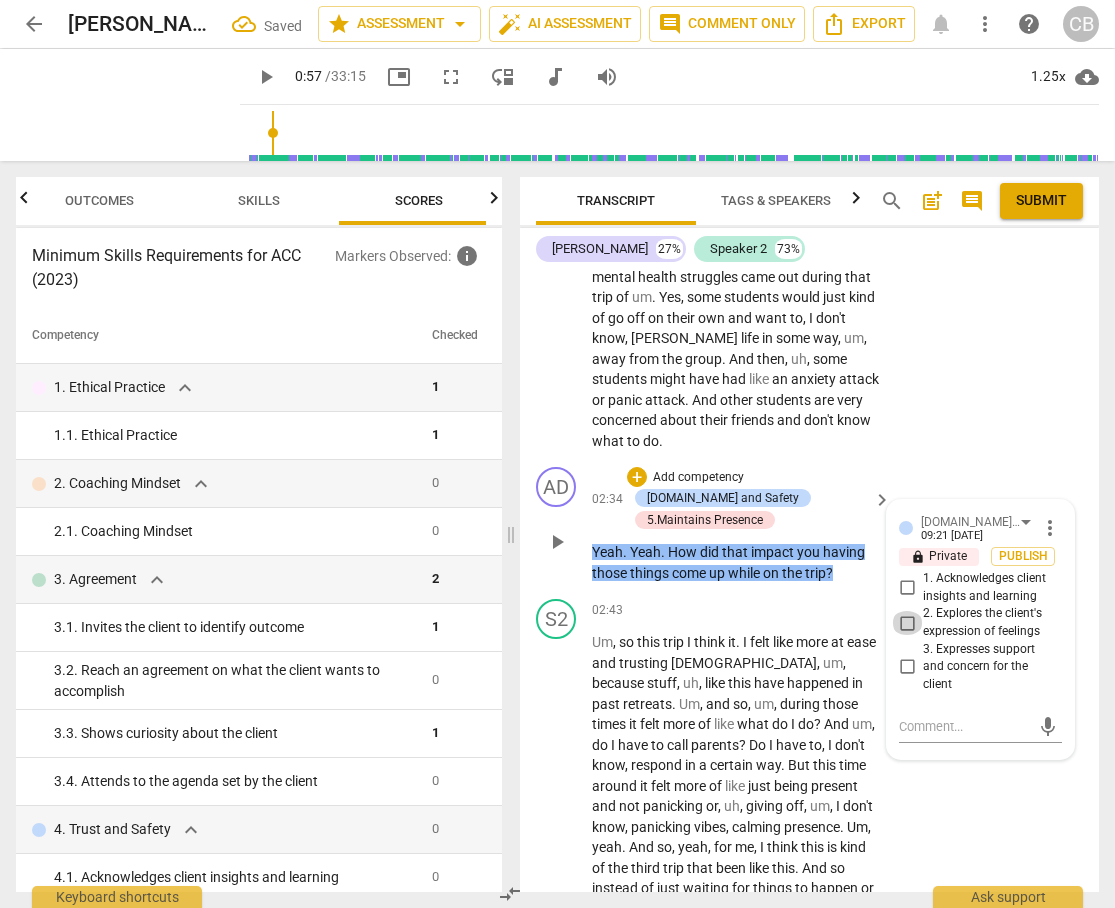 click on "2. Explores the client's expression of feelings" at bounding box center (907, 623) 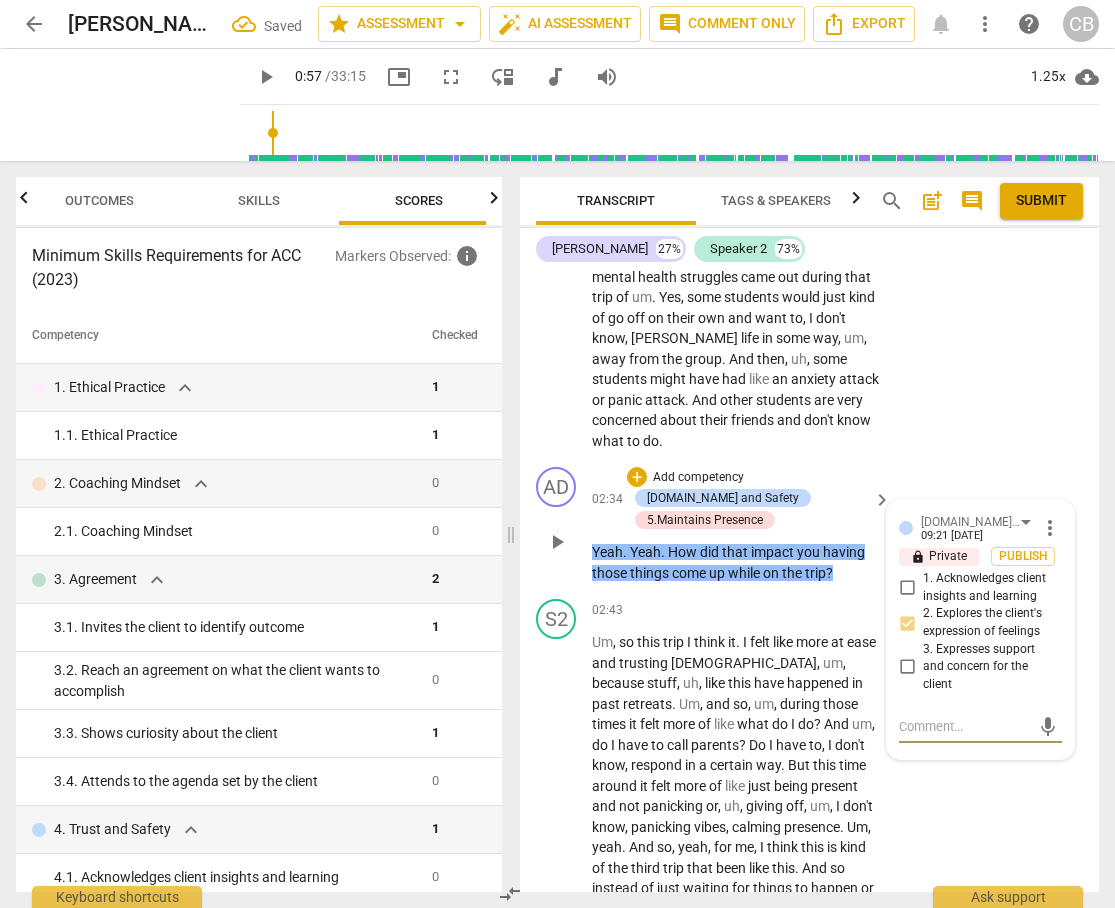 click at bounding box center [964, 726] 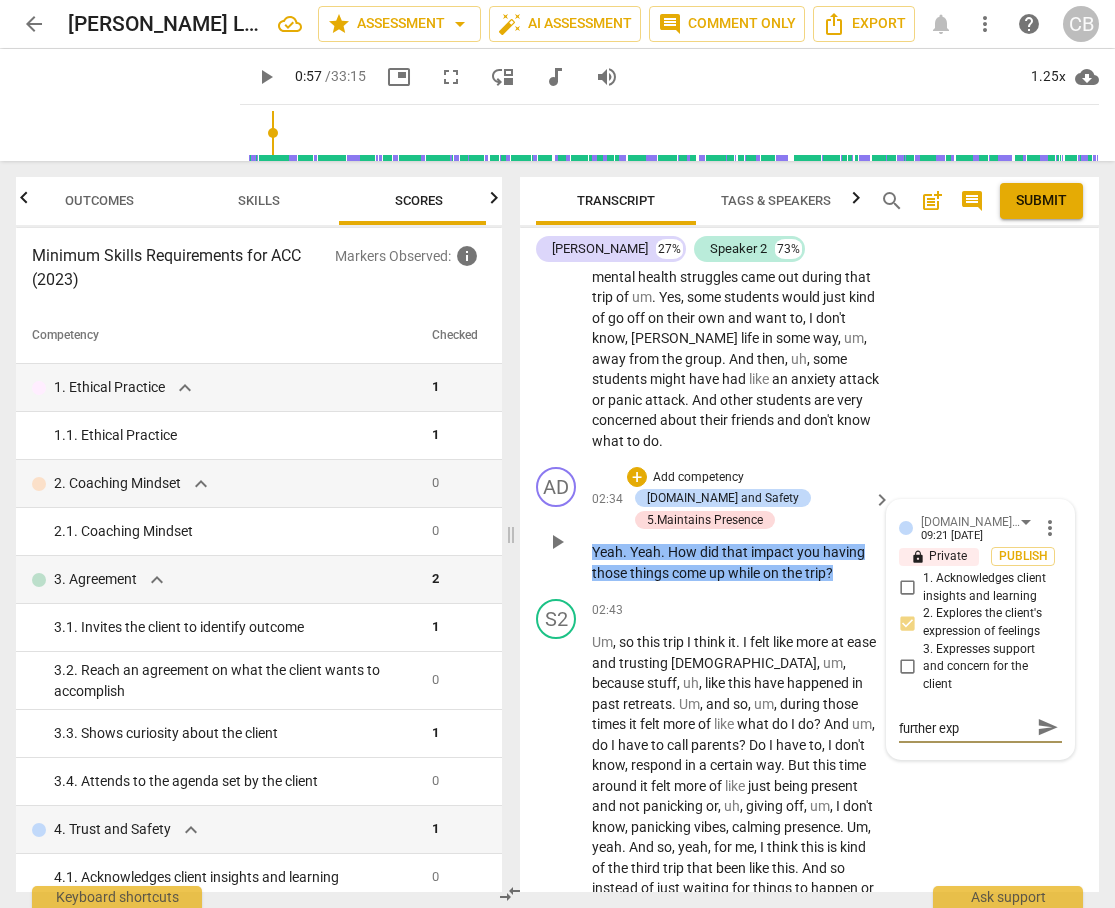 scroll, scrollTop: 0, scrollLeft: 0, axis: both 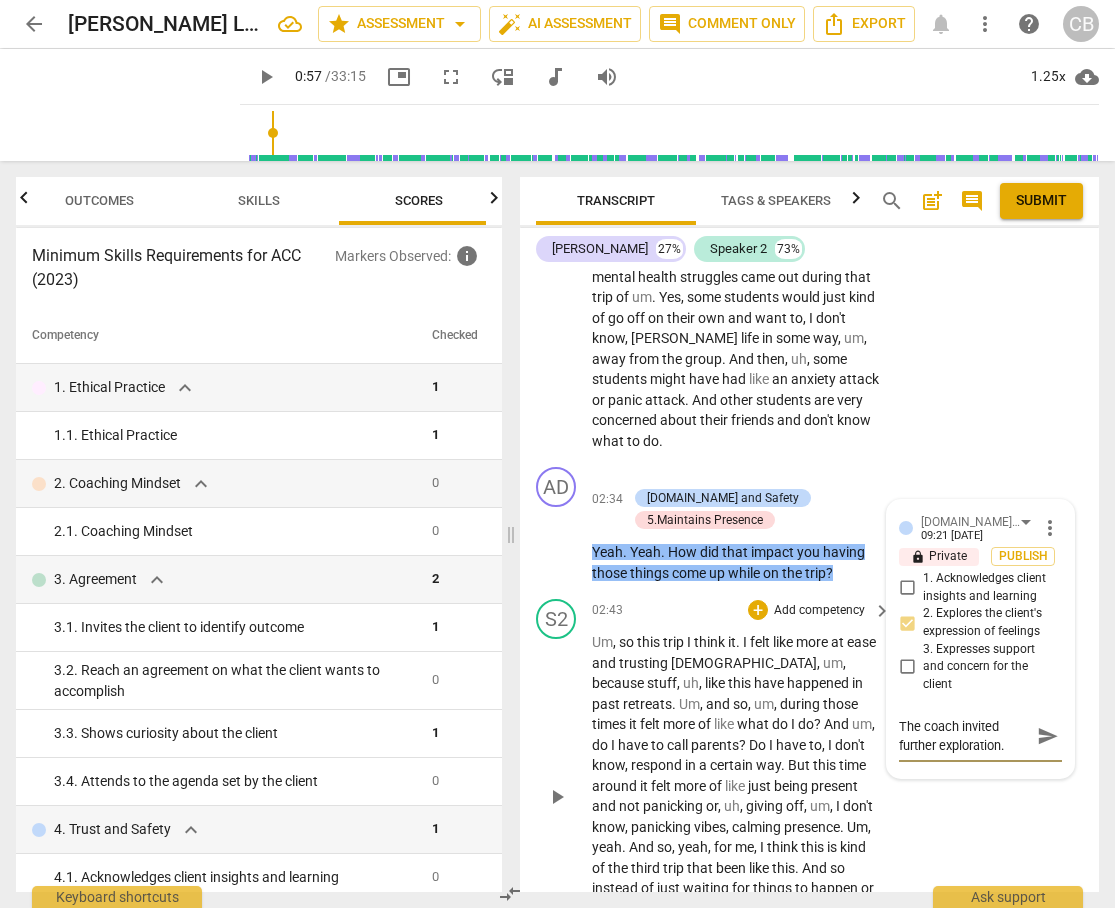 click on "S2 play_arrow pause 02:43 + Add competency keyboard_arrow_right Um ,   so   this   trip   I   think   it .   I   felt   like   more   at   ease   and   trusting   [DEMOGRAPHIC_DATA] ,   um ,   because   stuff ,   uh ,   like   this   have   happened   in   past   retreats .   Um ,   and   so ,   um ,   during   those   times   it   felt   more   of   like   what   do   I   do ?   And   um ,   do   I   have   to   call   parents ?   Do   I   have   to ,   I   don't   know ,   respond   in   a   certain   way .   But   this   time   around   it   felt   more   of   like   just   being   present   and   not   panicking   or ,   uh ,   giving   off ,   um ,   I   don't   know ,   panicking   vibes ,   calming   presence .   Um ,   yeah .   And   so ,   yeah ,   for   me ,   I   think   this   is   kind   of   the   third   trip   that   been   like   this .   And   so   instead   of   just   waiting   for   things   to   happen   or   responding ,   um ,   now   I   feel   like   I'm   in   a   position   where   I   can   be" at bounding box center [809, 779] 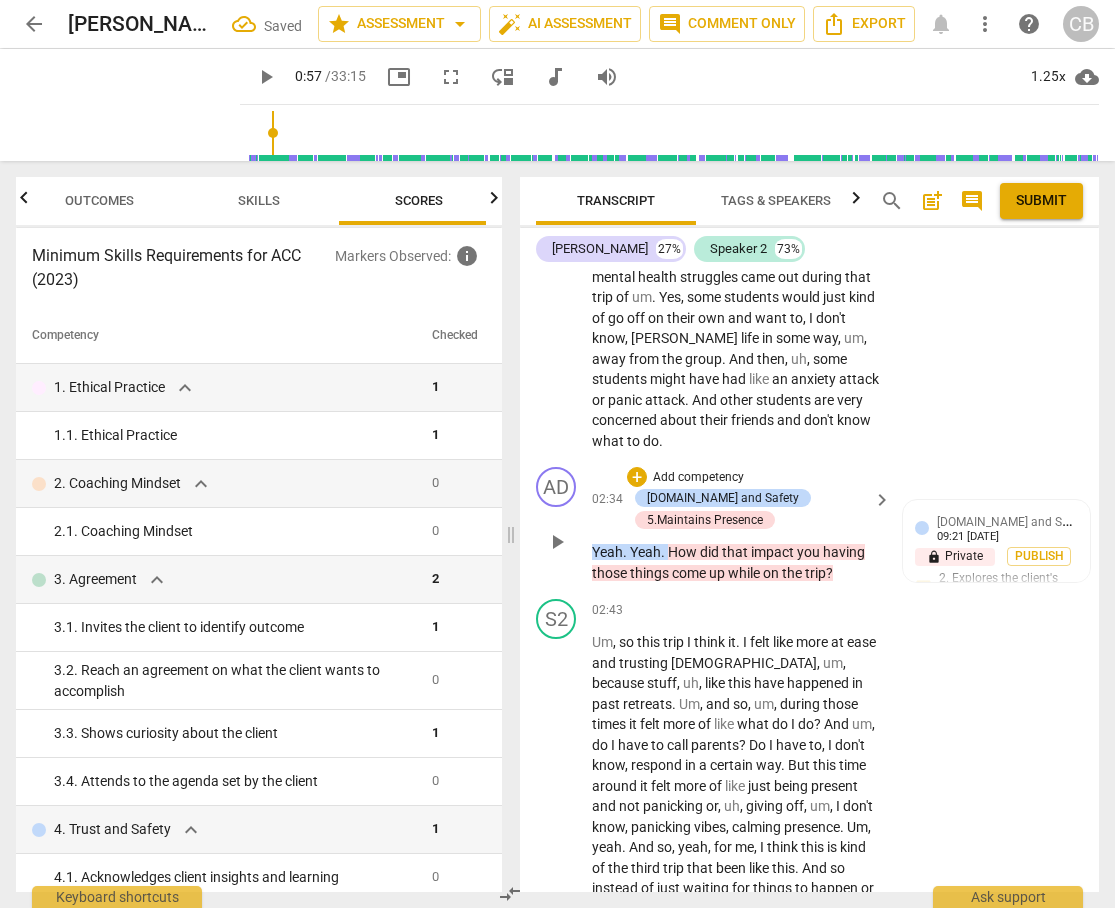 click on "How" at bounding box center [684, 552] 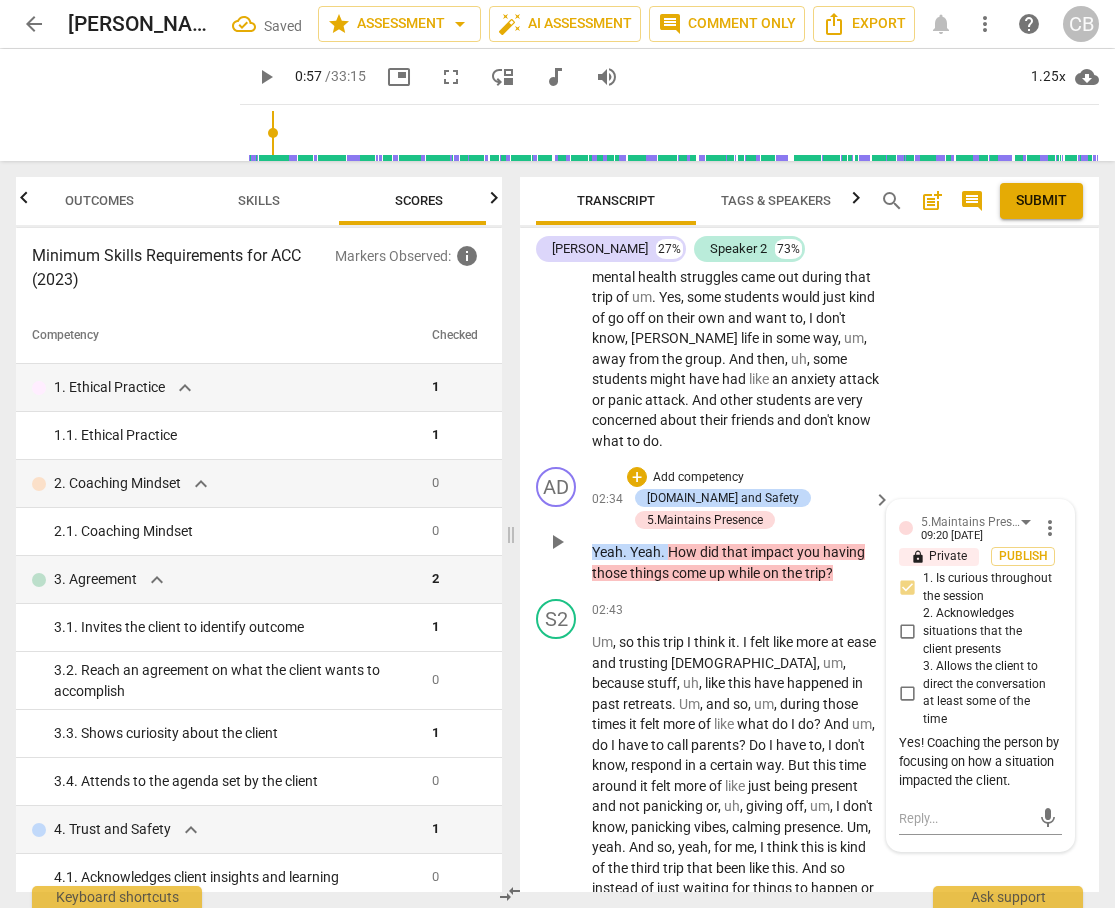 click on "Yeah" at bounding box center [645, 552] 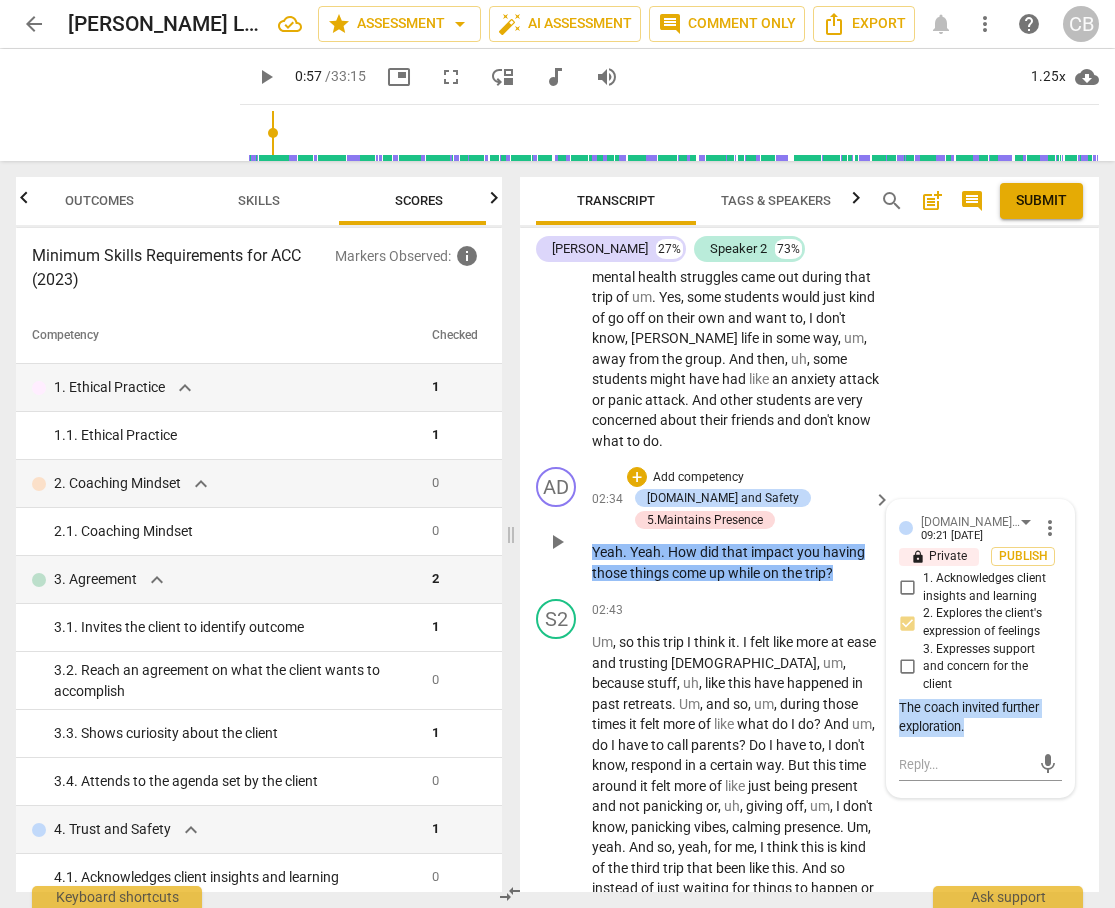 drag, startPoint x: 967, startPoint y: 686, endPoint x: 892, endPoint y: 659, distance: 79.71198 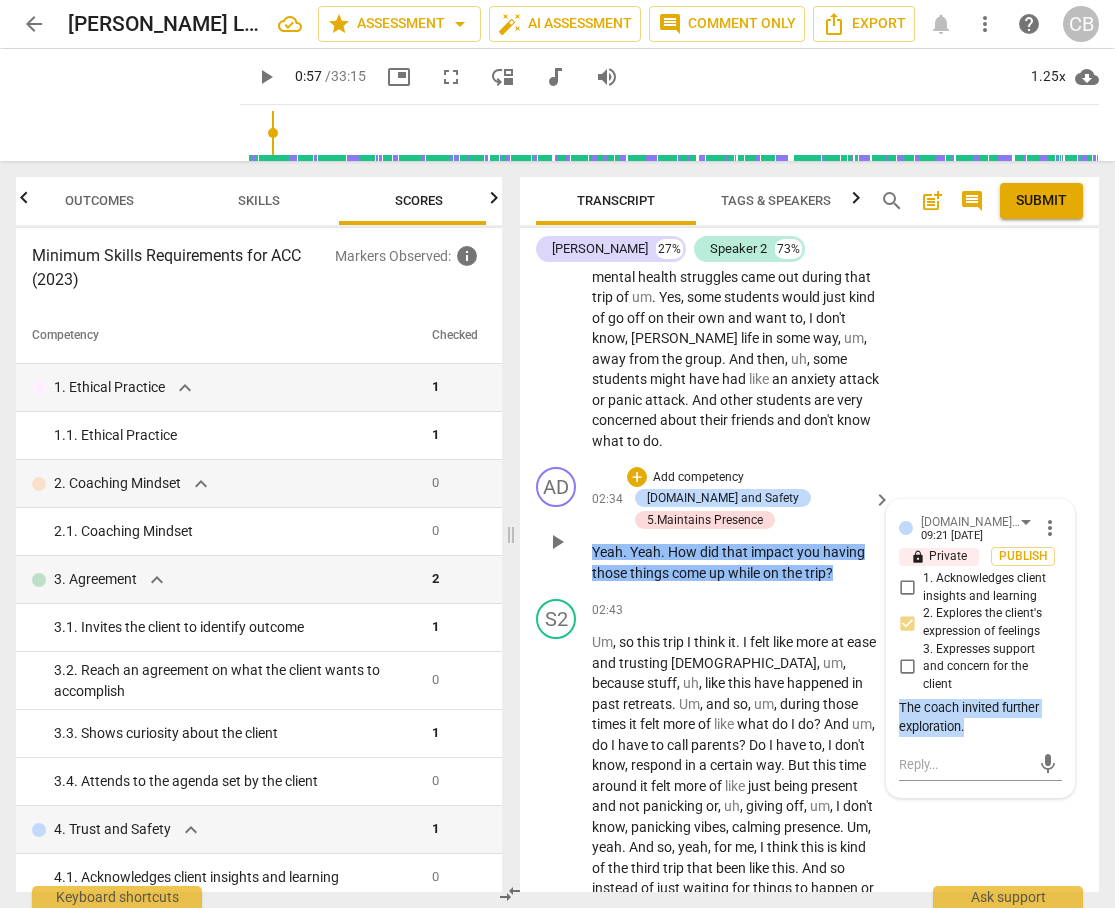 copy on "The coach invited further exploration." 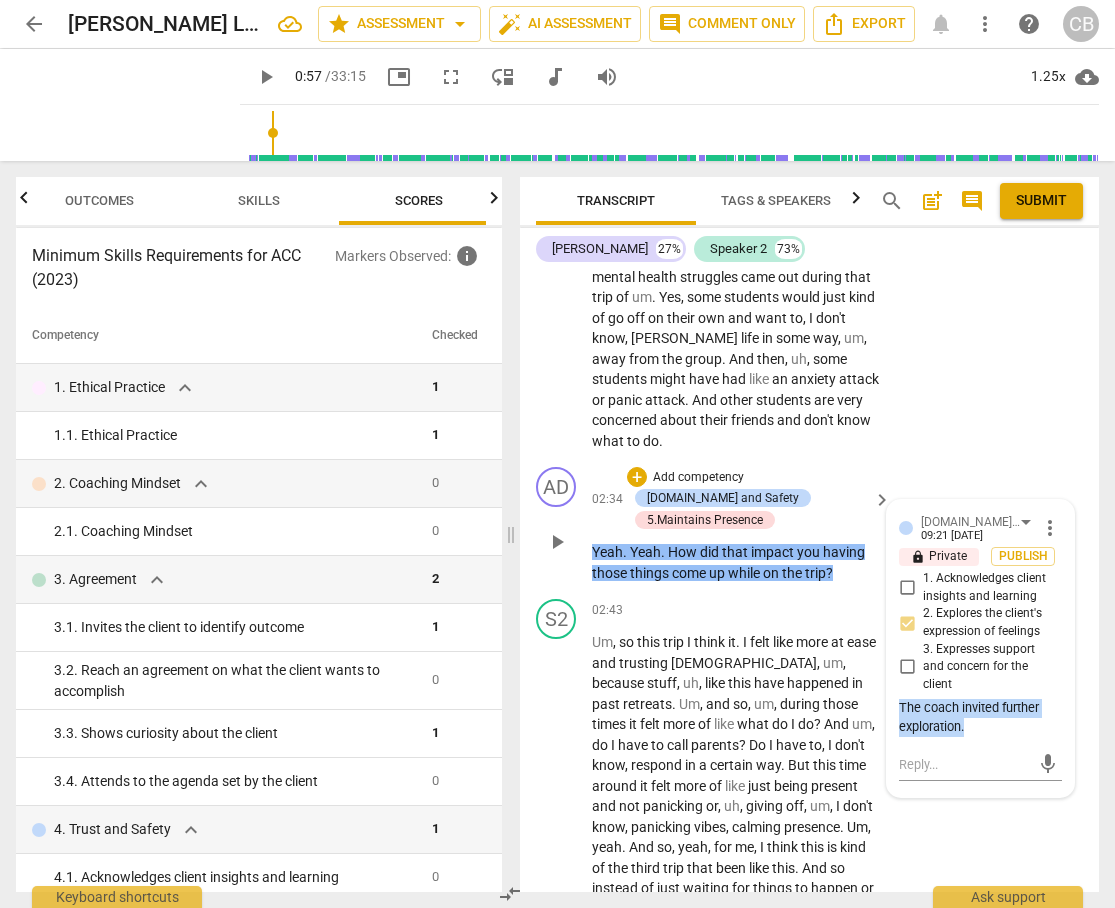 click on "more_vert" at bounding box center (1050, 528) 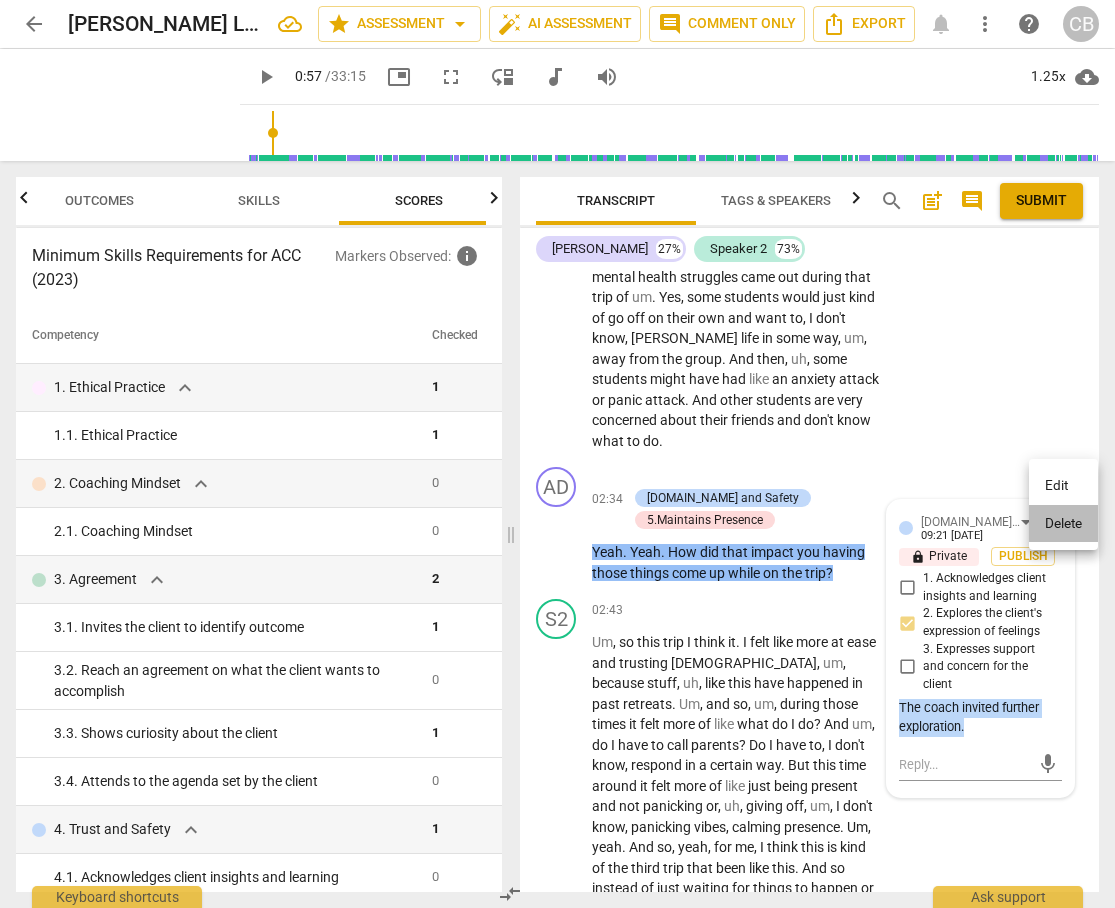 click on "Delete" at bounding box center [1063, 524] 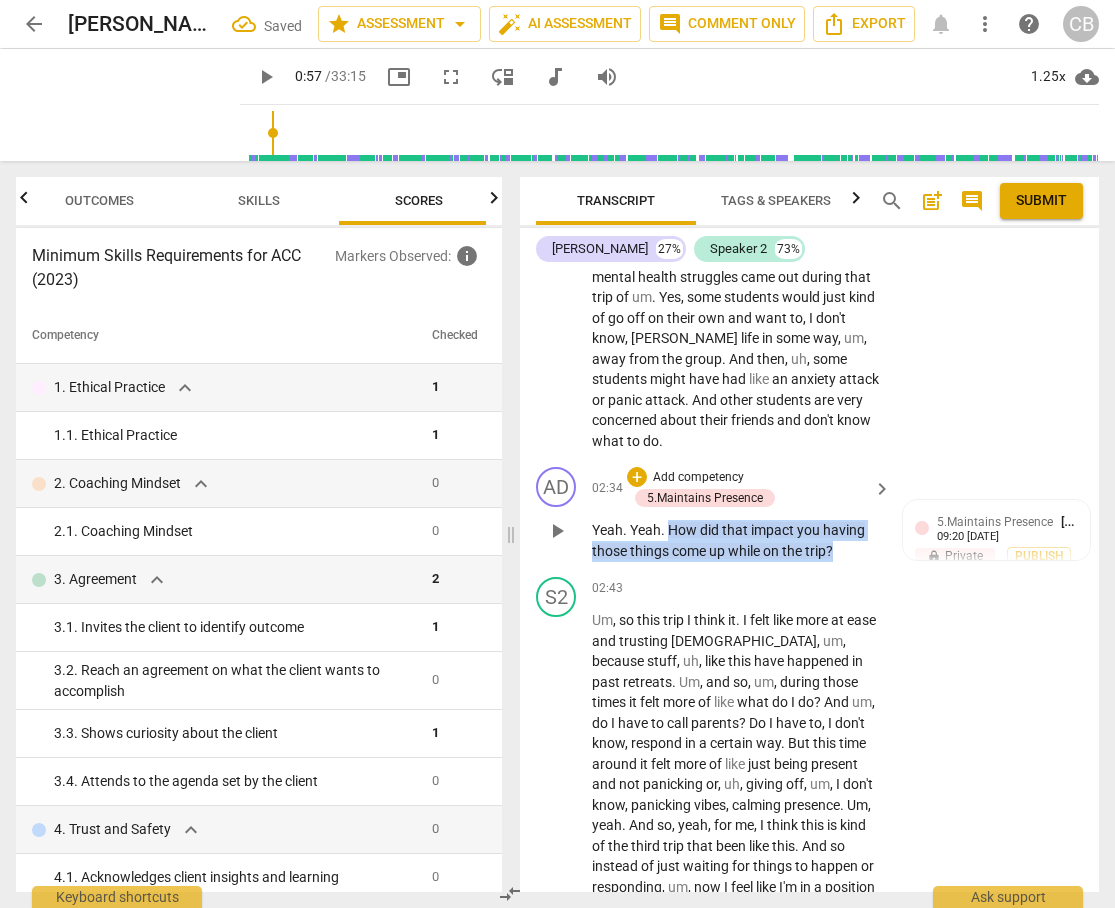 drag, startPoint x: 839, startPoint y: 509, endPoint x: 671, endPoint y: 488, distance: 169.30742 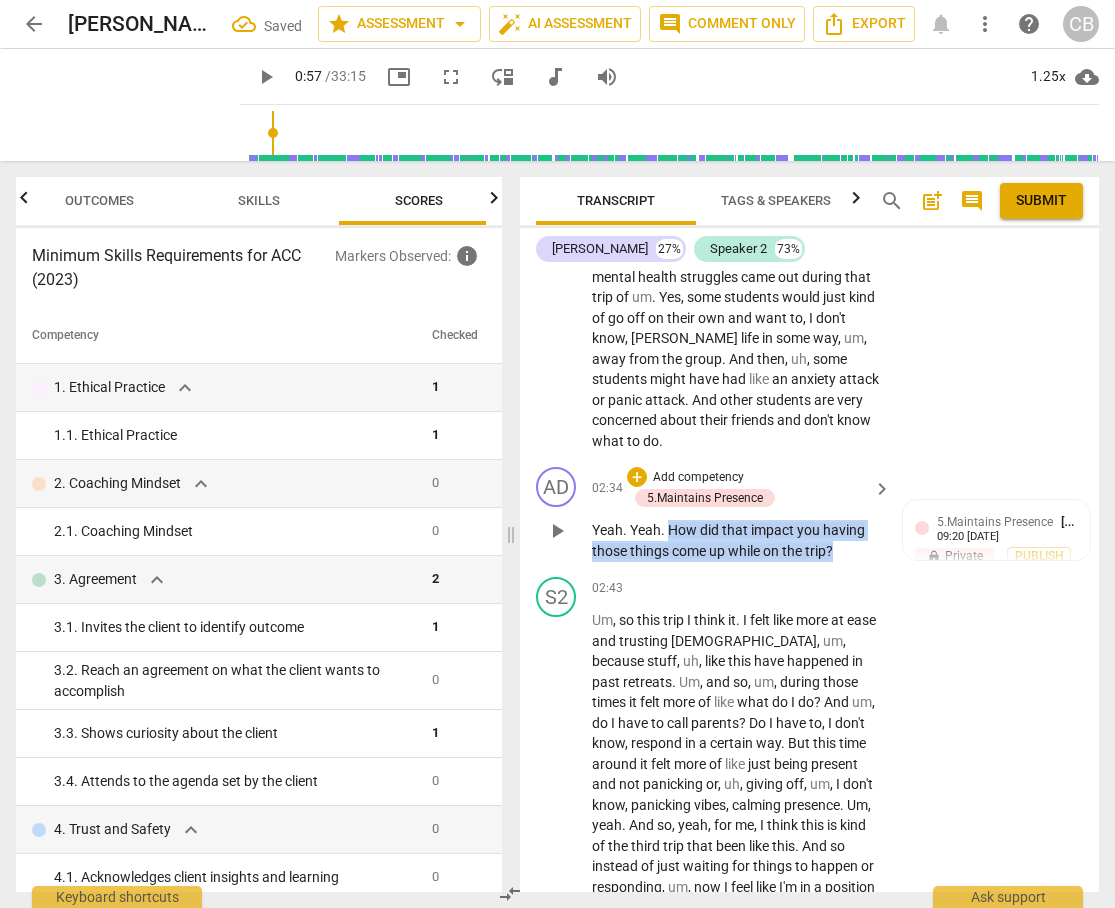 click on "Yeah .   Yeah .   How   did   that   impact   you   having   those   things   come   up   while   on   the   trip ?" at bounding box center [736, 540] 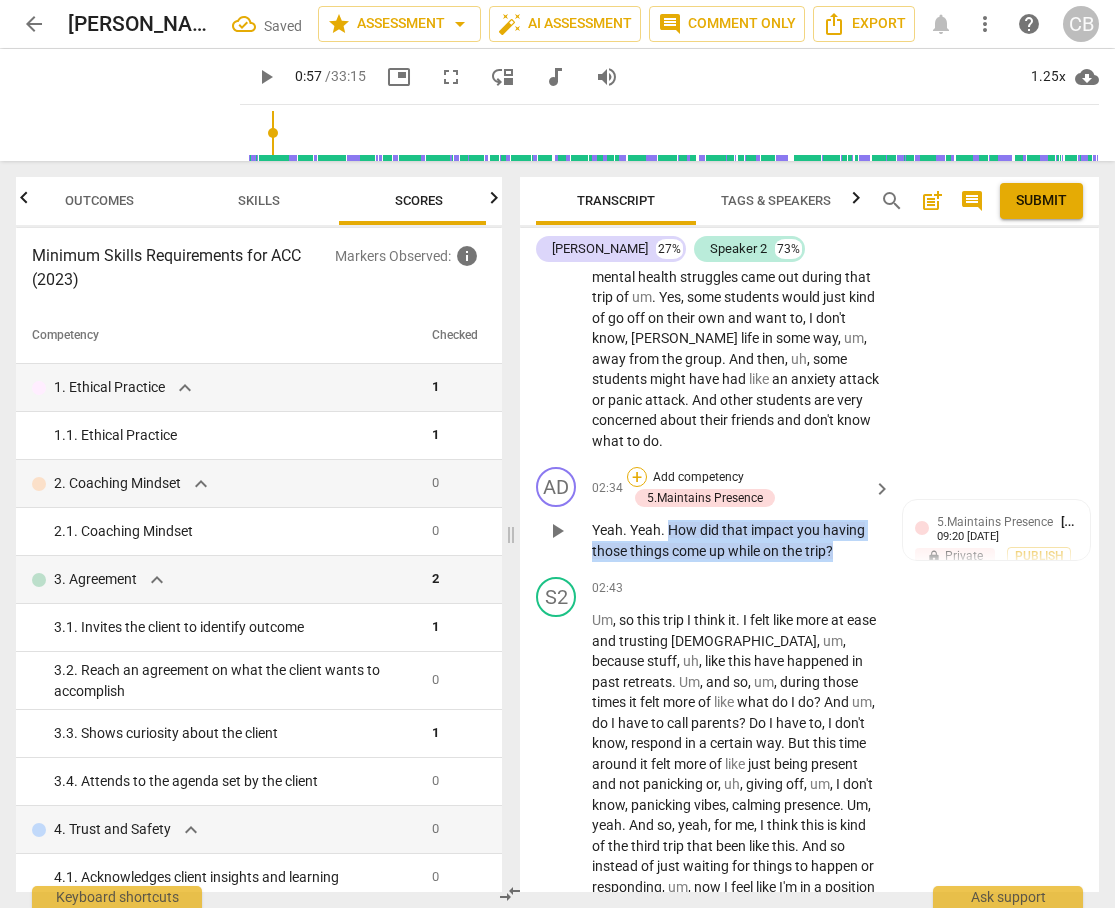 click on "+" at bounding box center (637, 477) 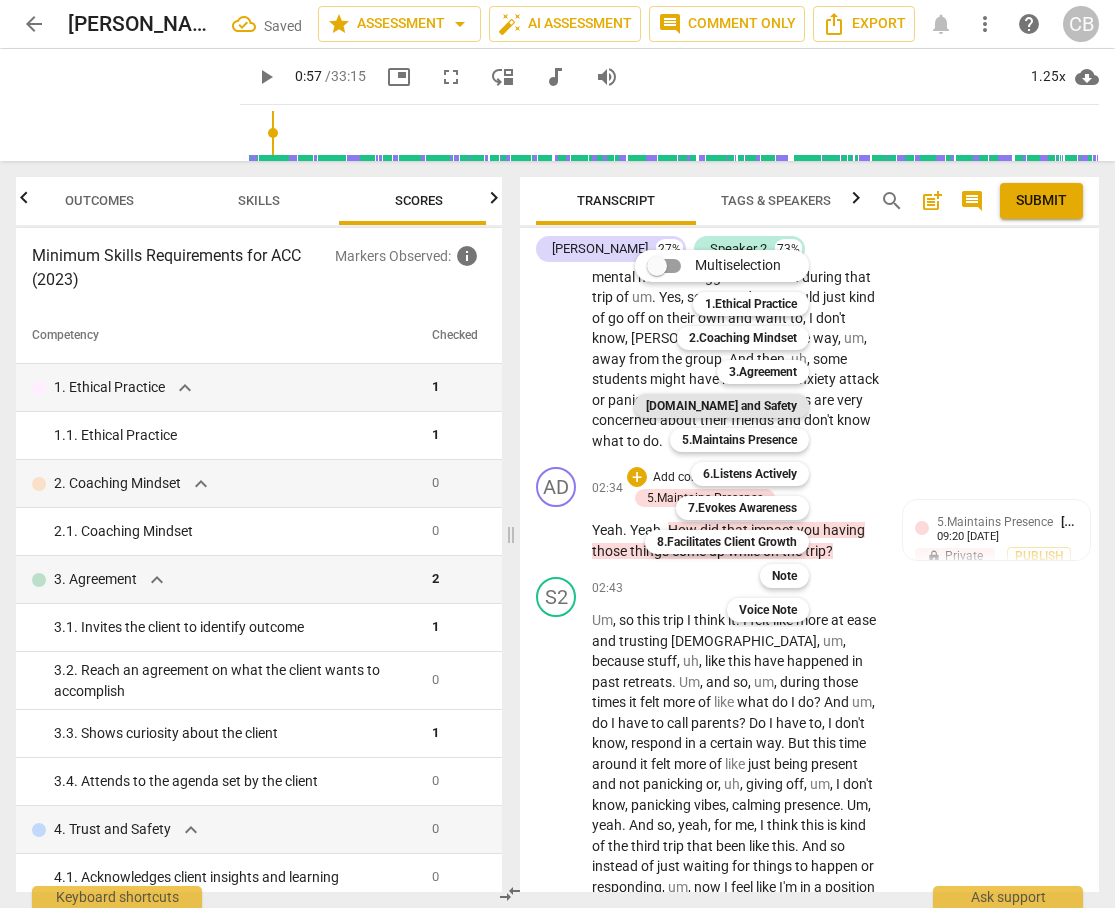 click on "[DOMAIN_NAME] and Safety" at bounding box center (721, 406) 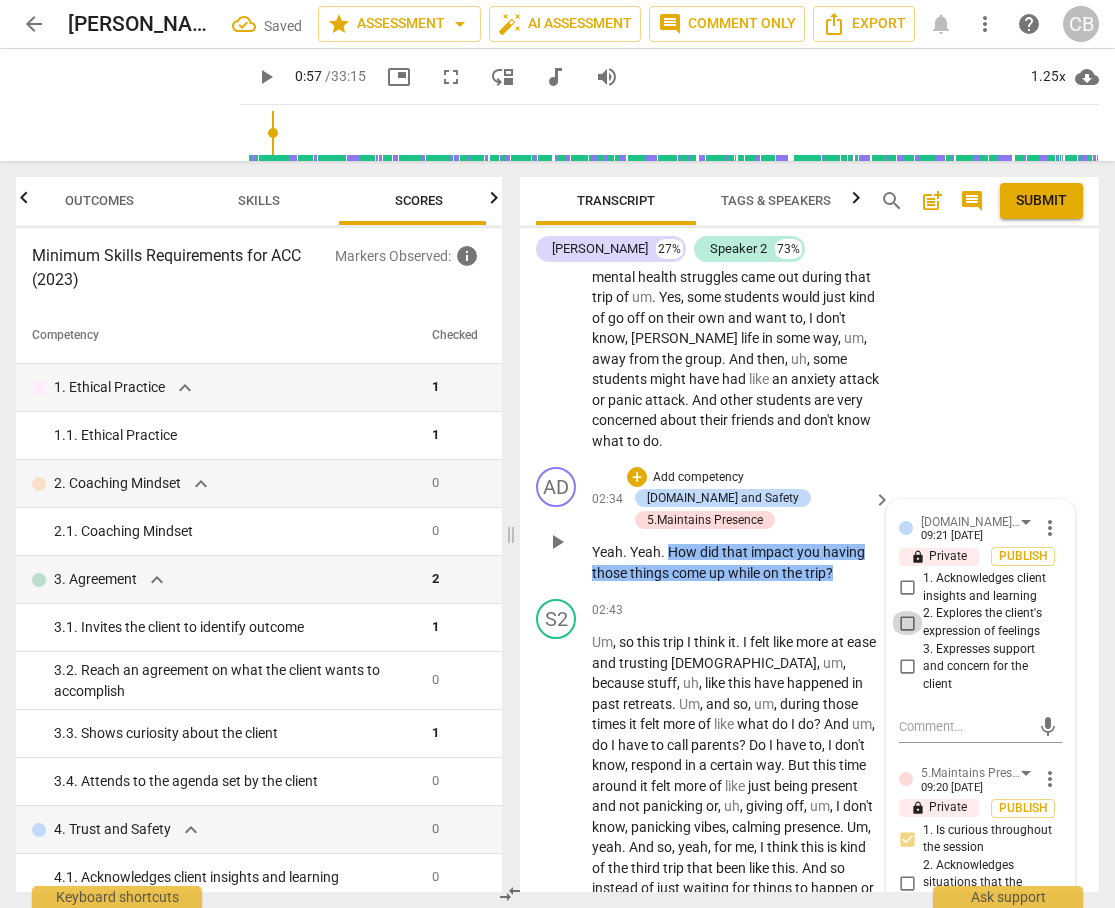 click on "2. Explores the client's expression of feelings" at bounding box center [907, 623] 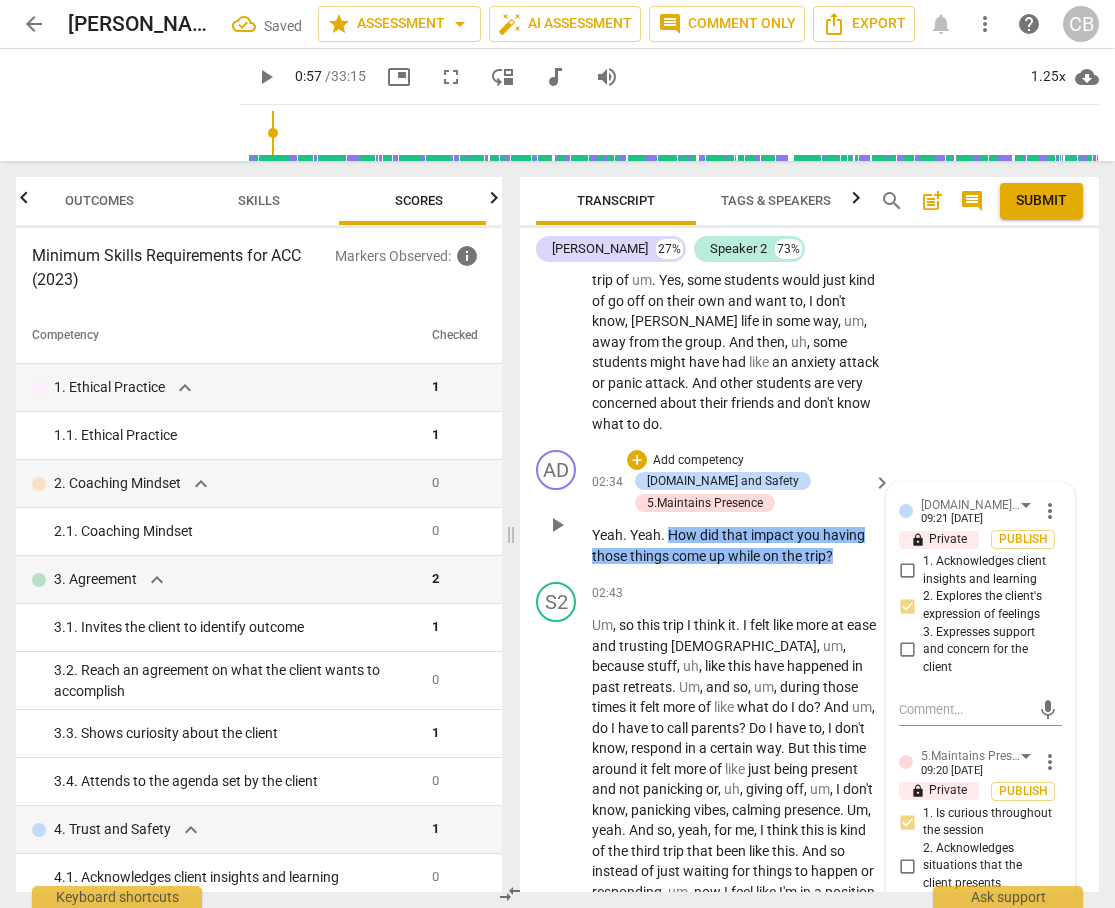 scroll, scrollTop: 1246, scrollLeft: 0, axis: vertical 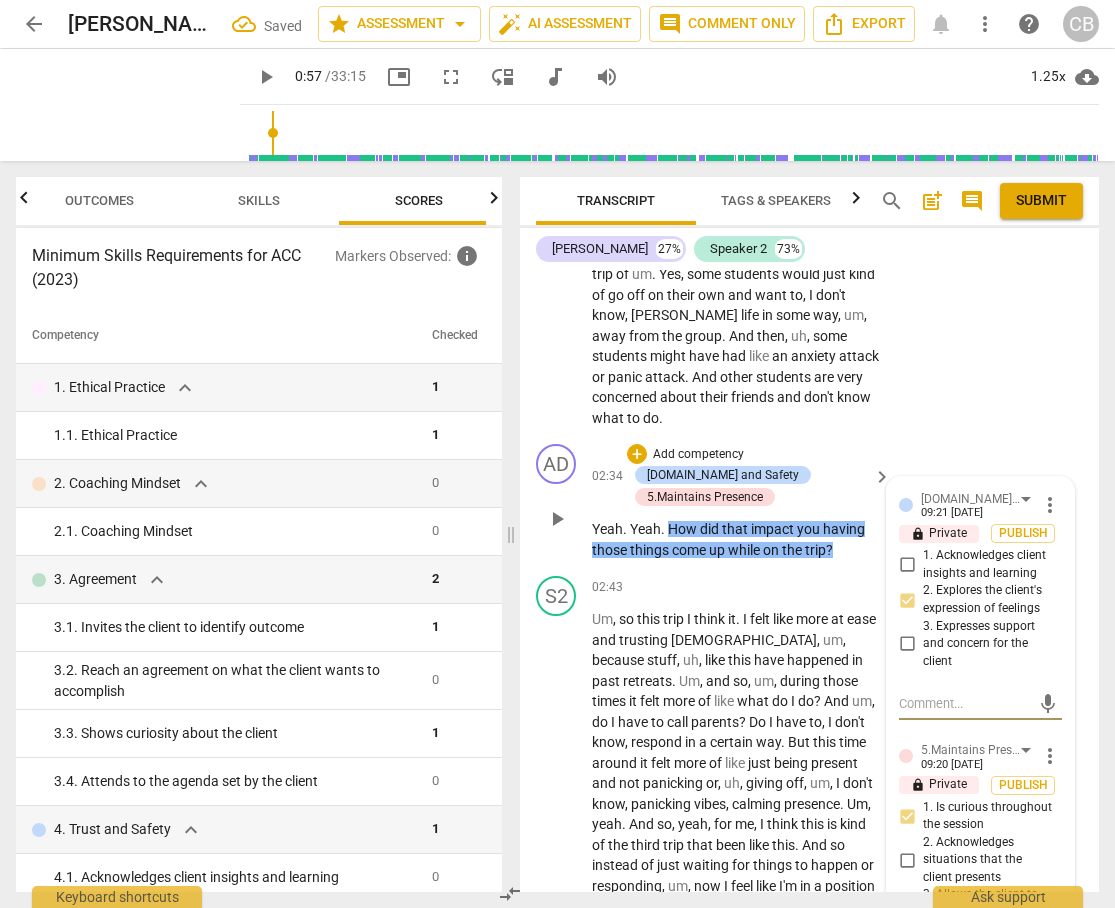 click at bounding box center (964, 703) 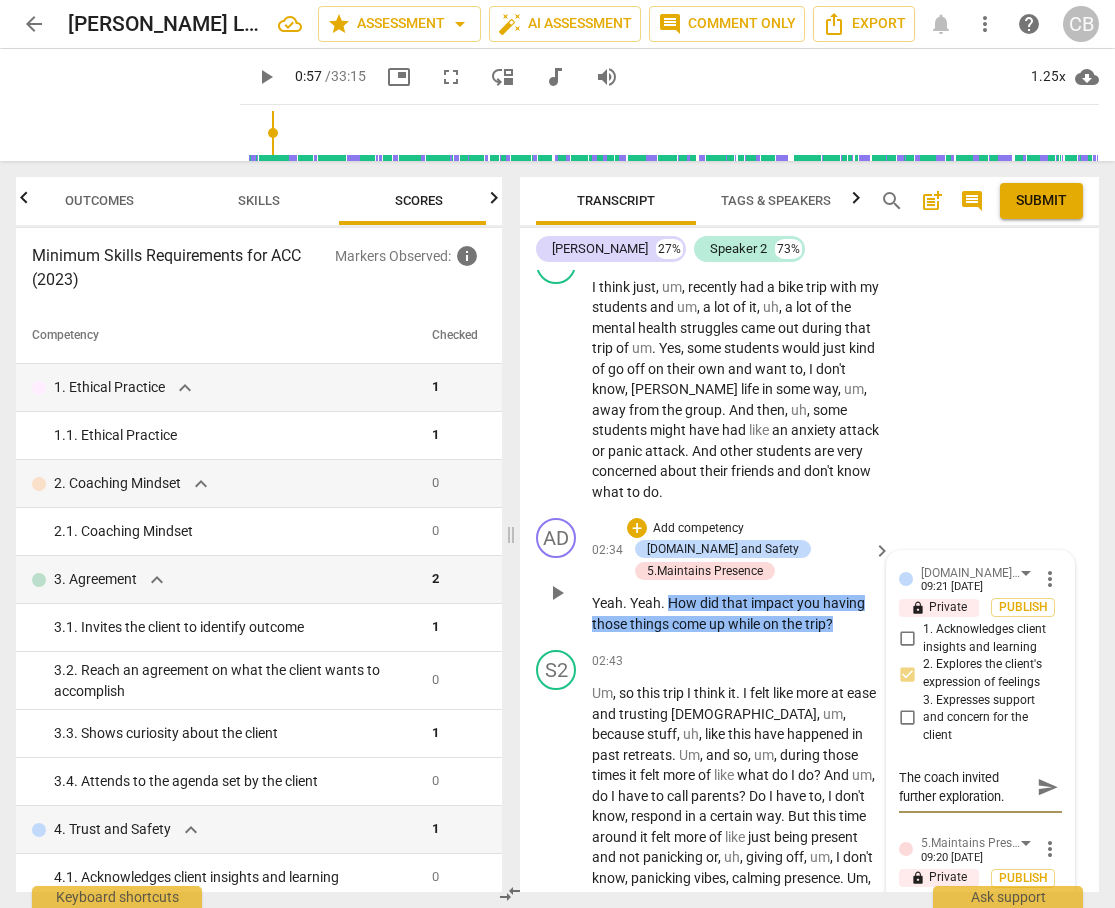 scroll, scrollTop: 1183, scrollLeft: 0, axis: vertical 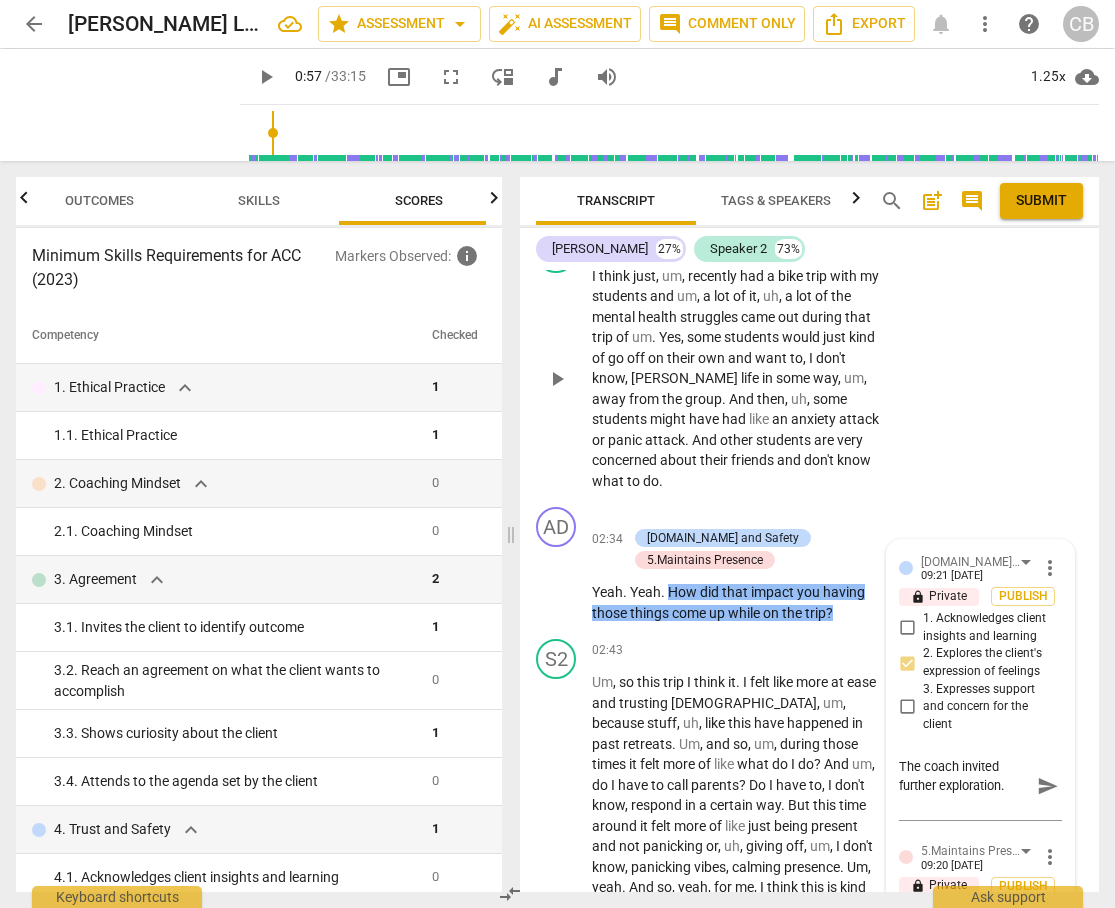 click on "S2 play_arrow pause 01:57 + Add competency keyboard_arrow_right I   think   just ,   um ,   recently   had   a   bike   trip   with   my   students   and   um ,   a   lot   of   it ,   uh ,   a   lot   of   the   mental   health   struggles   came   out   during   that   trip   of   um .   Yes ,   some   students   would   just   kind   of   go   off   on   their   own   and   want   to ,   I   don't   know ,   [PERSON_NAME]   life   in   some   way ,   um ,   away   from   the   group .   And   then ,   uh ,   some   students   might   have   had   like   an   [MEDICAL_DATA]   or   [MEDICAL_DATA] .   And   other   students   are   very   concerned   about   their   friends   and   don't   know   what   to   do ." at bounding box center (809, 362) 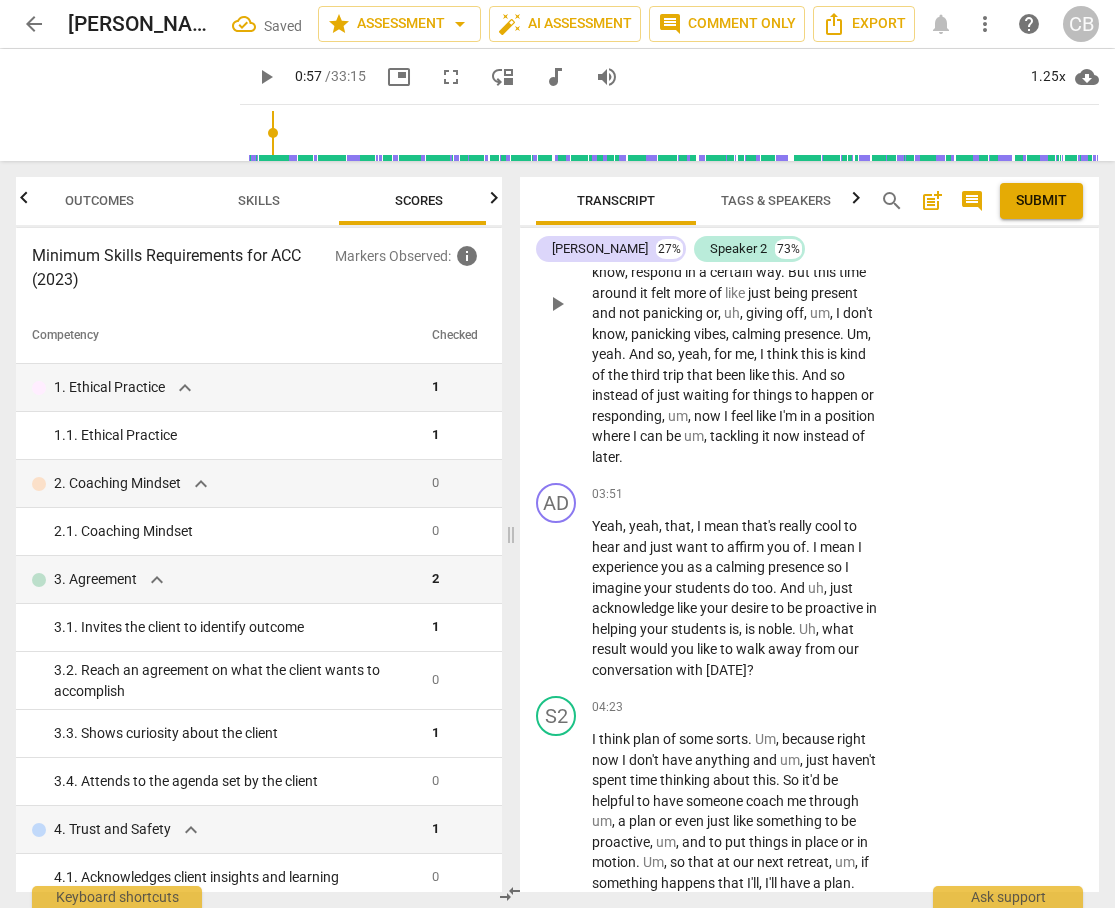 scroll, scrollTop: 1770, scrollLeft: 0, axis: vertical 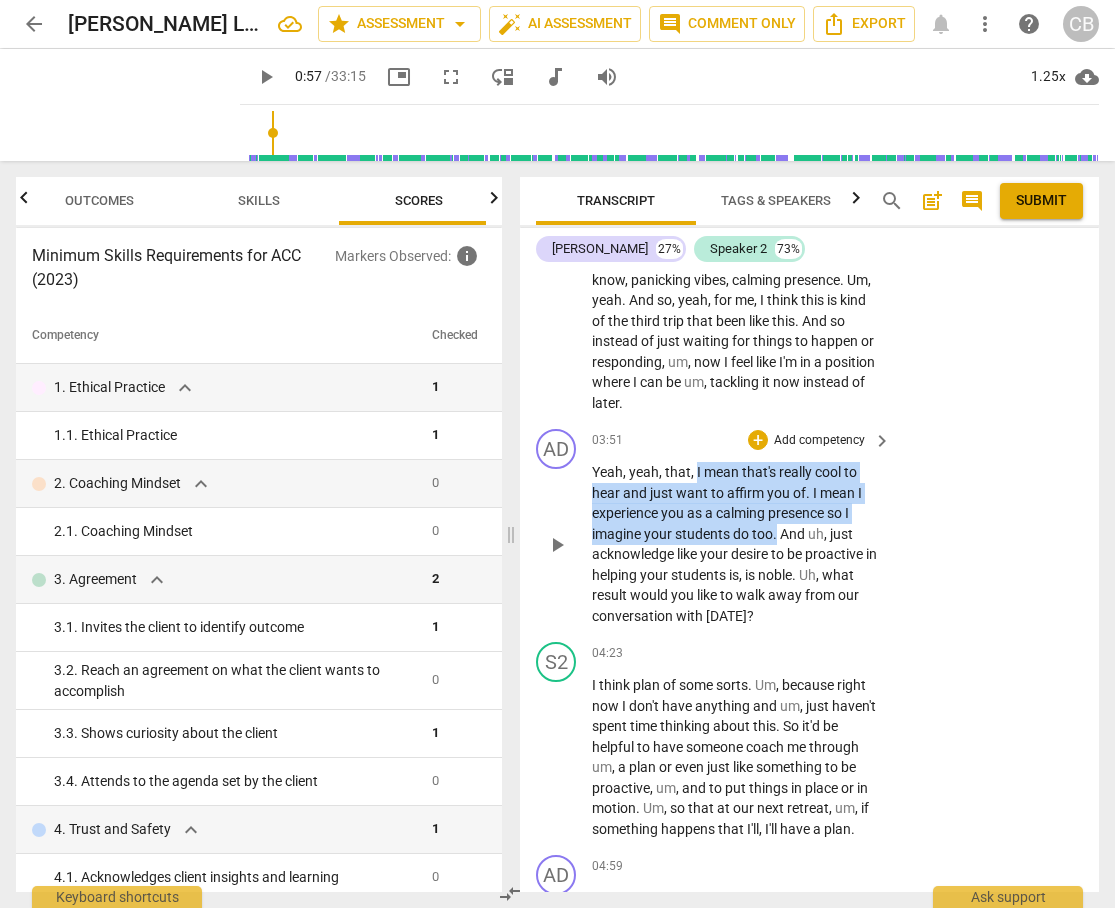 drag, startPoint x: 695, startPoint y: 430, endPoint x: 776, endPoint y: 492, distance: 102.0049 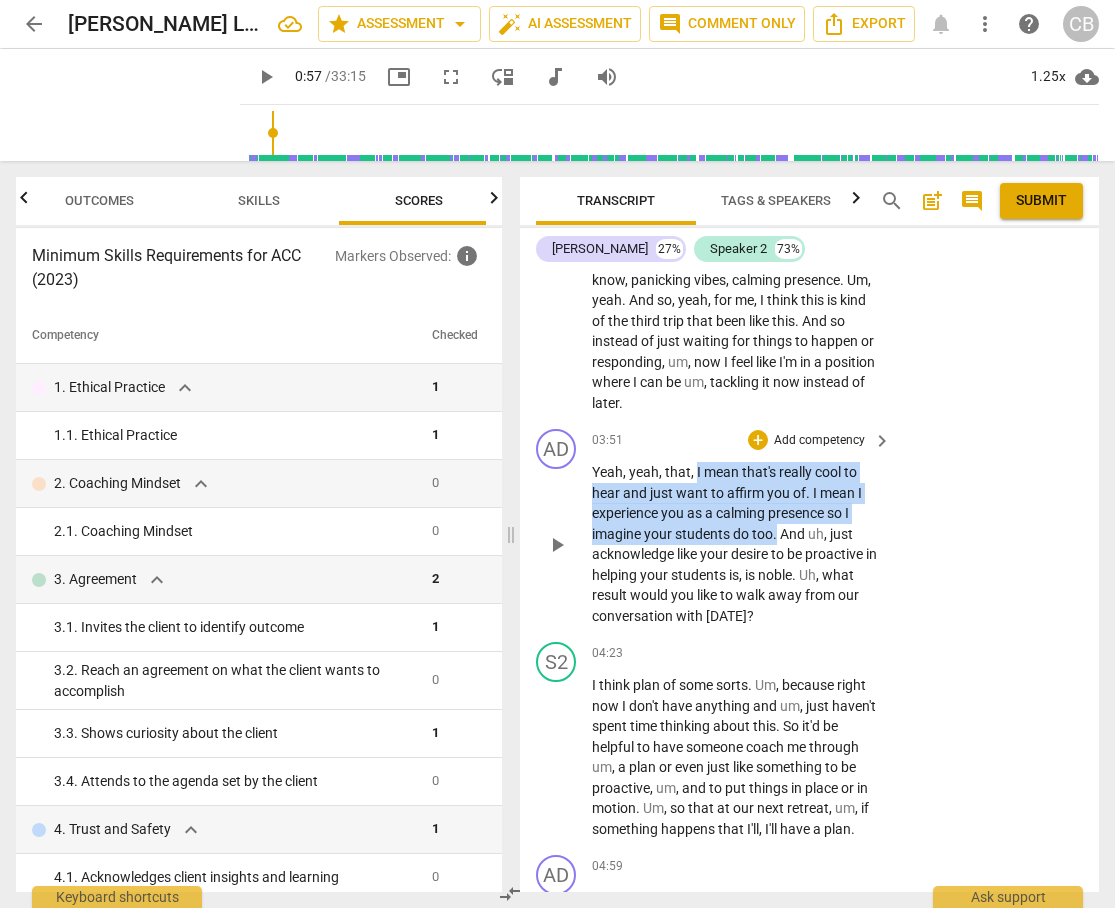 click on "Yeah ,   yeah ,   that ,   I   mean   that's   really   cool   to   hear   and   just   want   to   affirm   you   of .   I   mean   I   experience   you   as   a   calming   presence   so   I   imagine   your   students   do   too .   And   uh ,   just   acknowledge   like   your   desire   to   be   proactive   in   helping   your   students   is ,   is   noble .   Uh ,   what   result   would   you   like   to   walk   away   from   our   conversation   with   [DATE] ?" at bounding box center [736, 544] 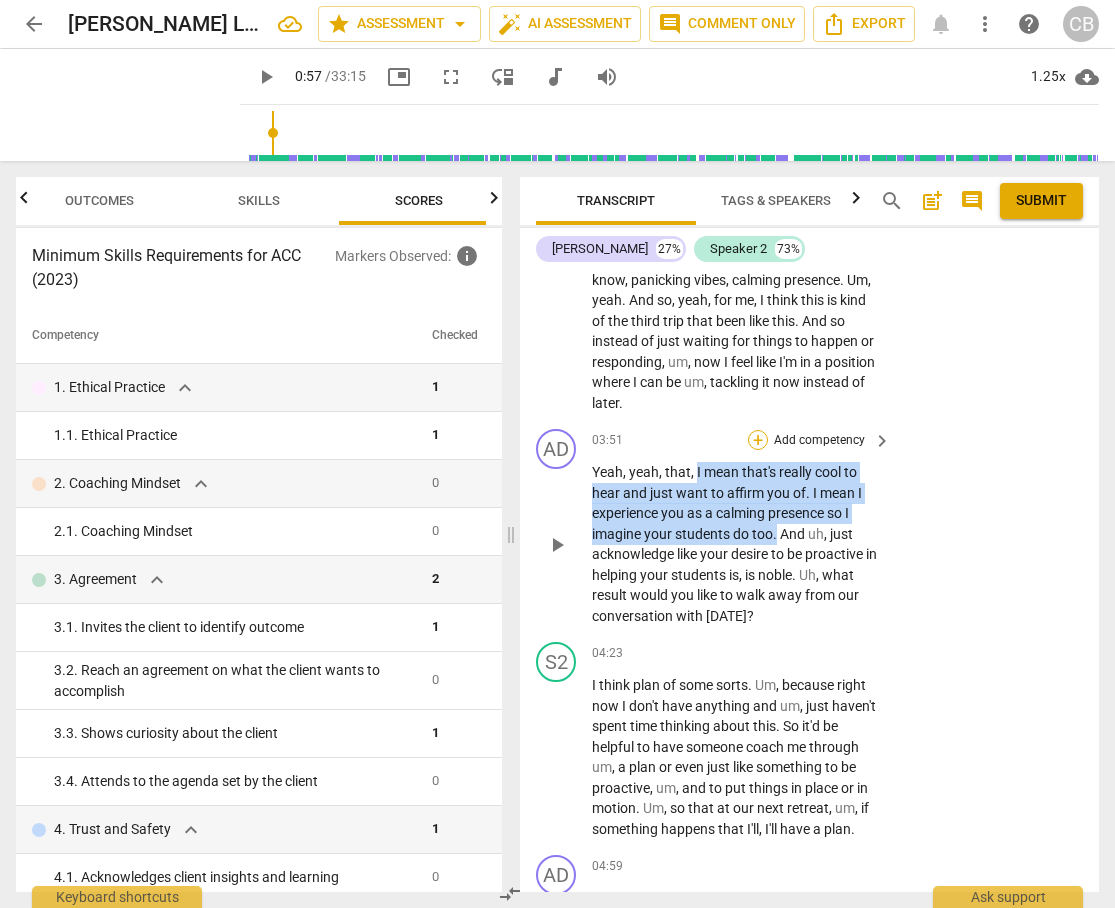 click on "+" at bounding box center (758, 440) 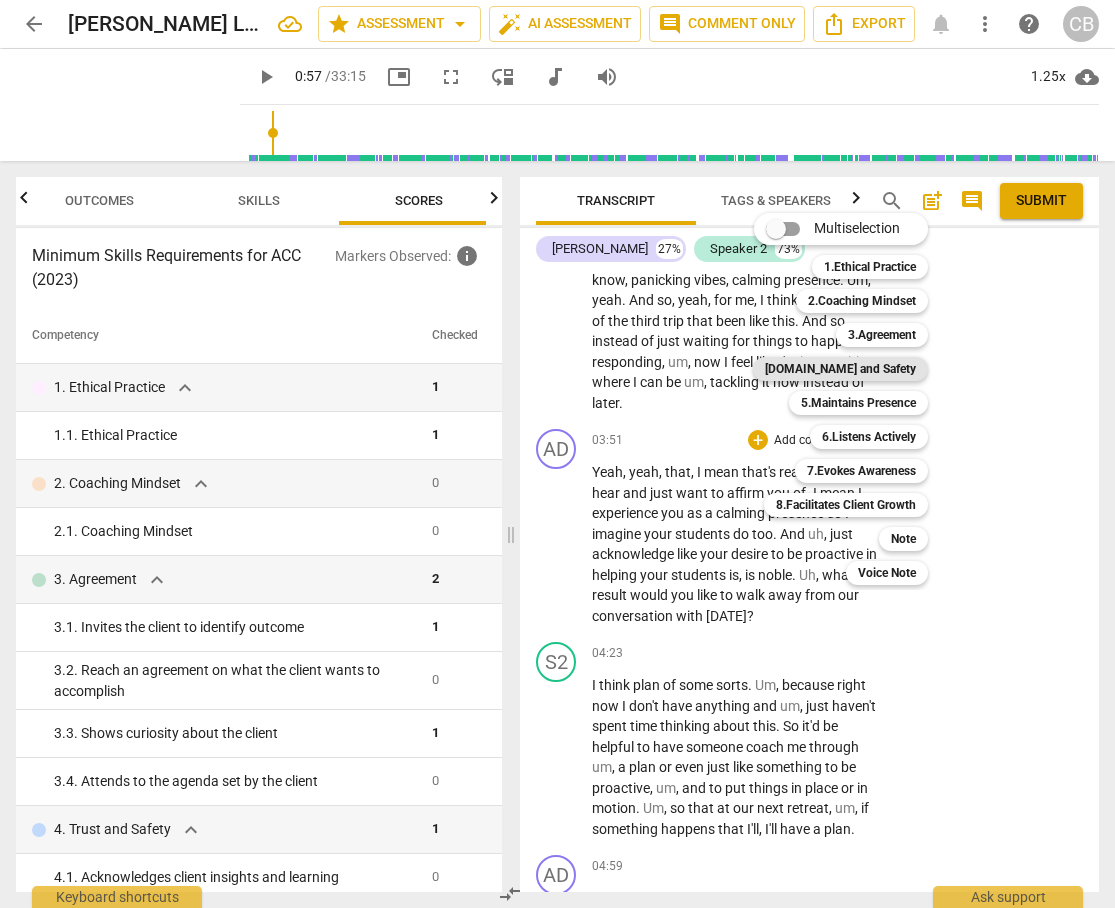 click on "[DOMAIN_NAME] and Safety" at bounding box center [840, 369] 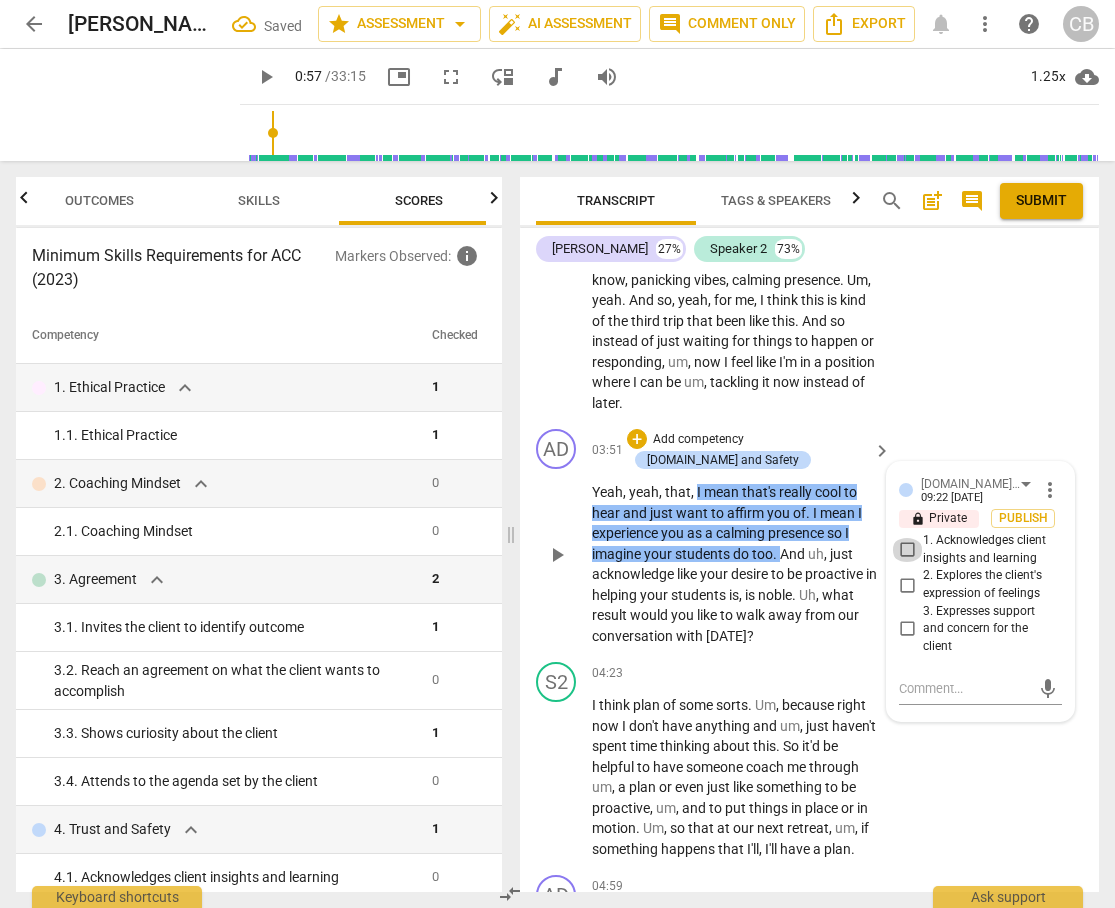 click on "1. Acknowledges client insights and learning" at bounding box center [907, 550] 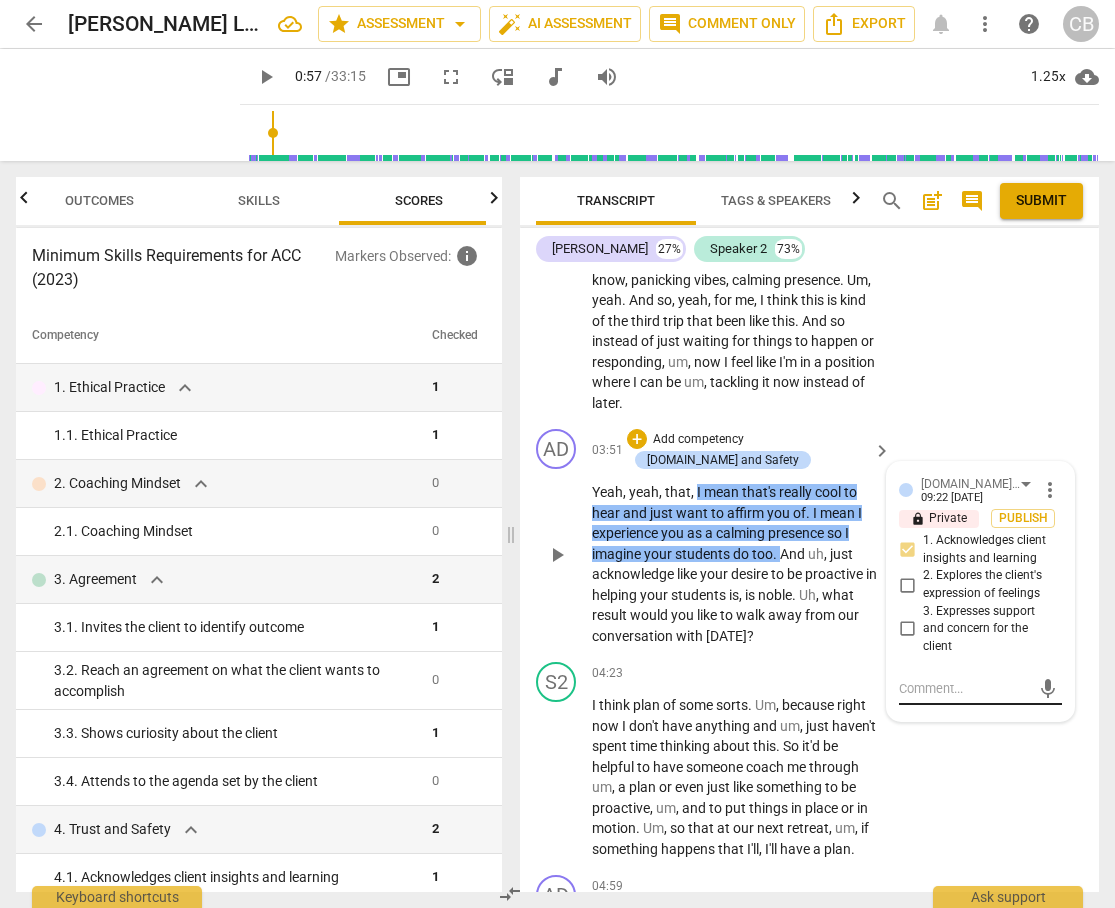 click at bounding box center [964, 688] 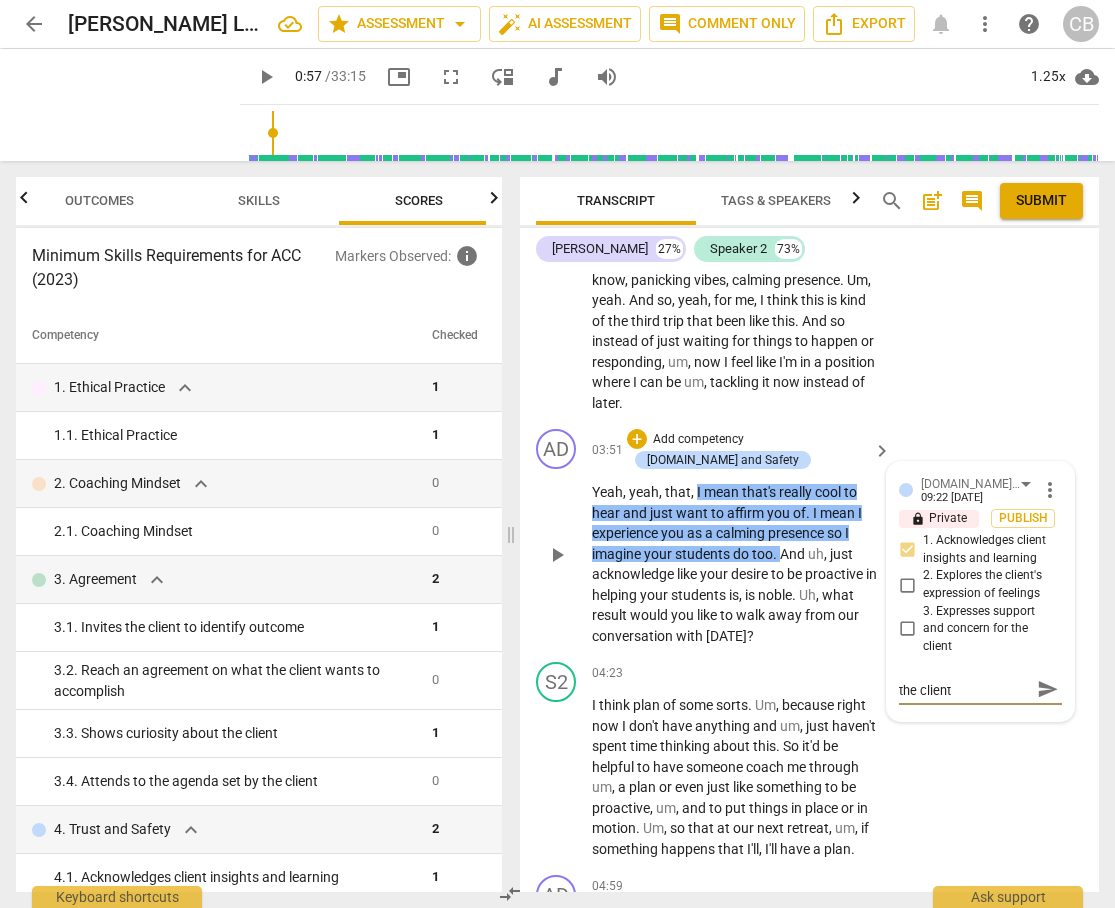 scroll, scrollTop: 0, scrollLeft: 0, axis: both 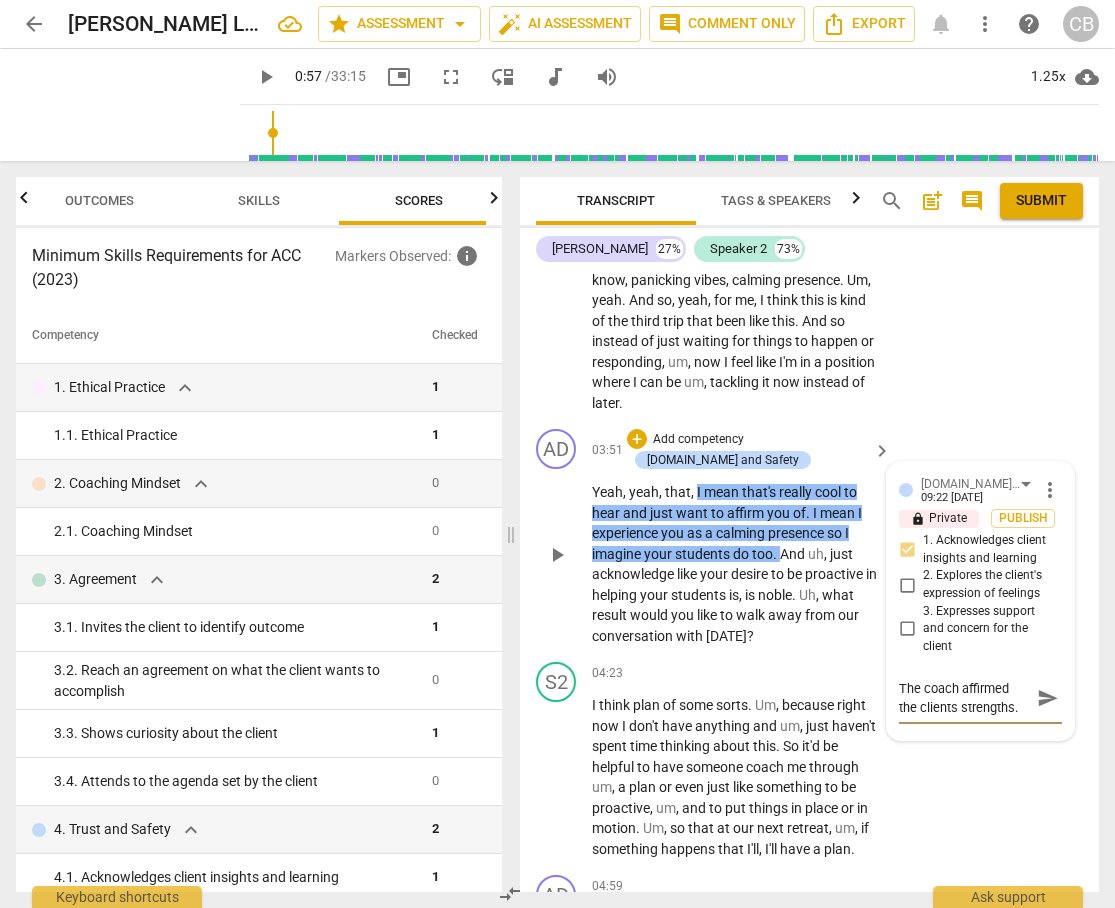 click on "The coach affirmed the clients strengths." at bounding box center [964, 698] 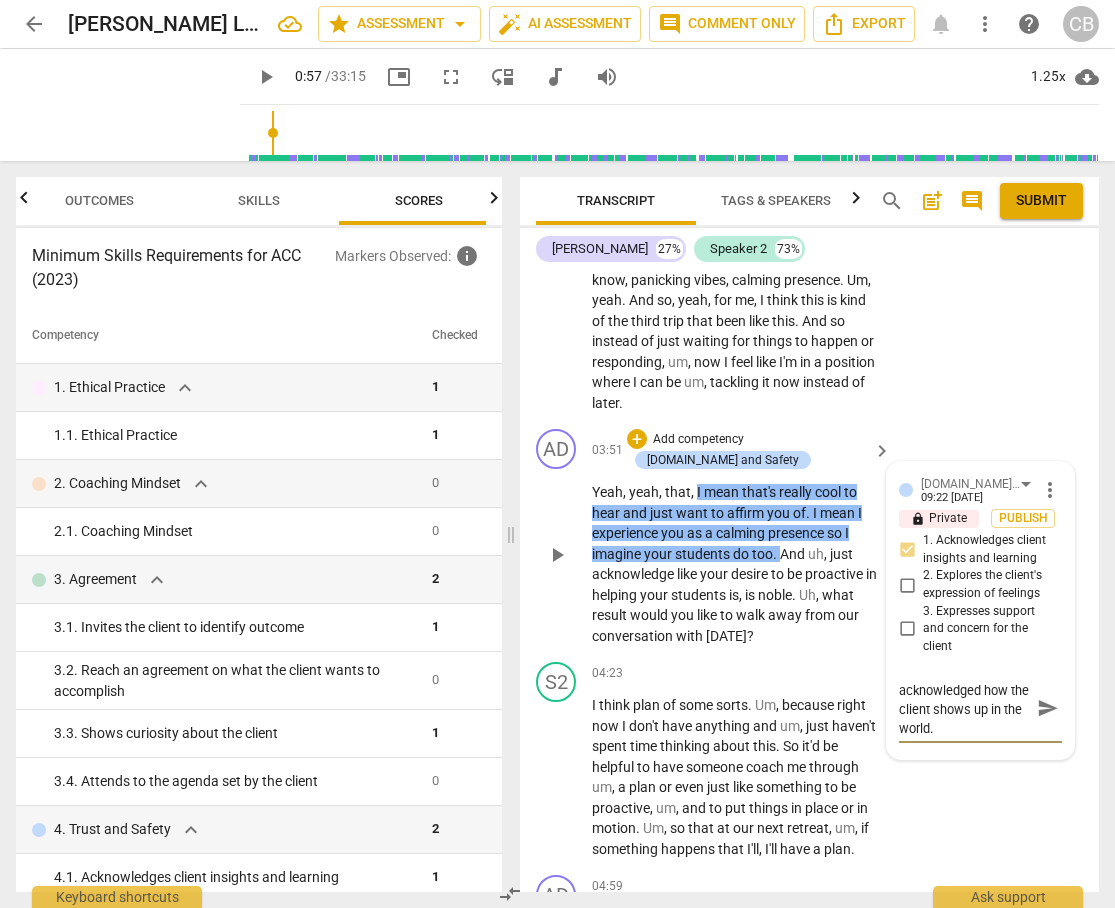 scroll, scrollTop: 17, scrollLeft: 0, axis: vertical 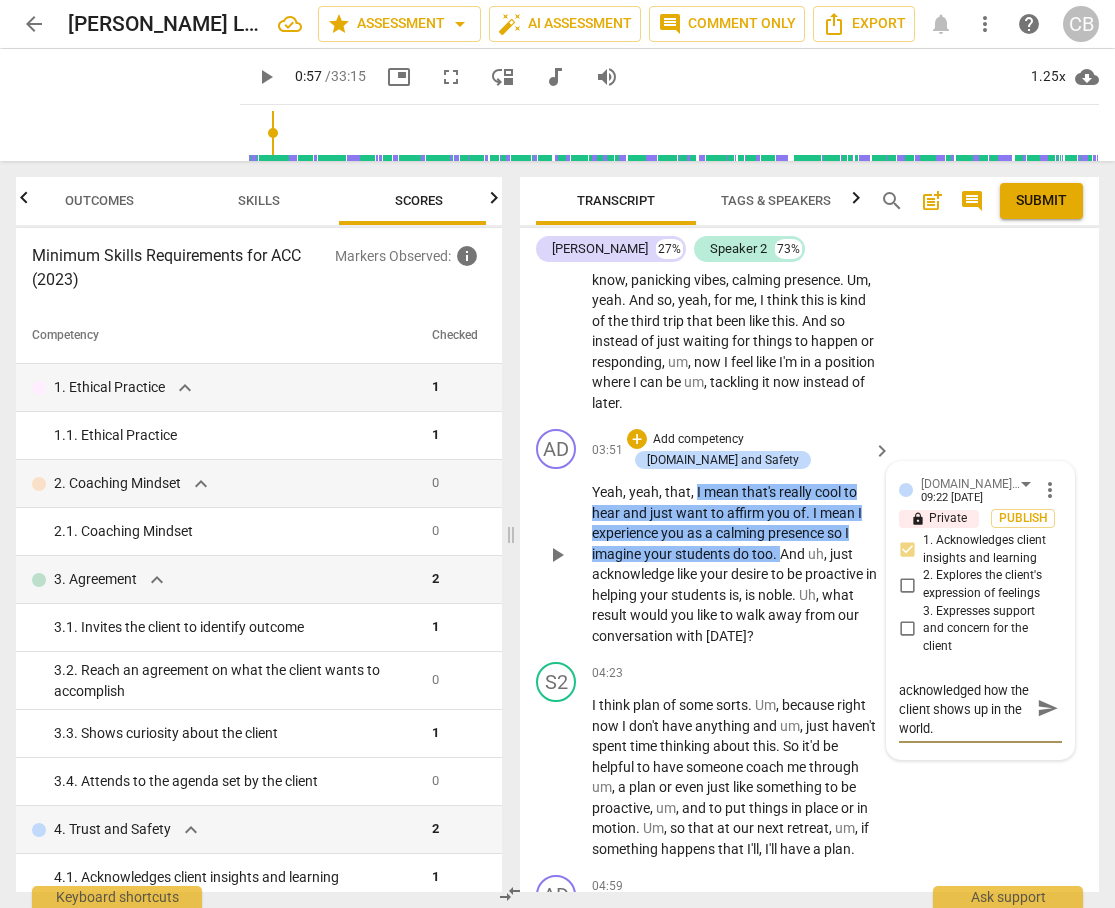 click on "send" at bounding box center (1048, 708) 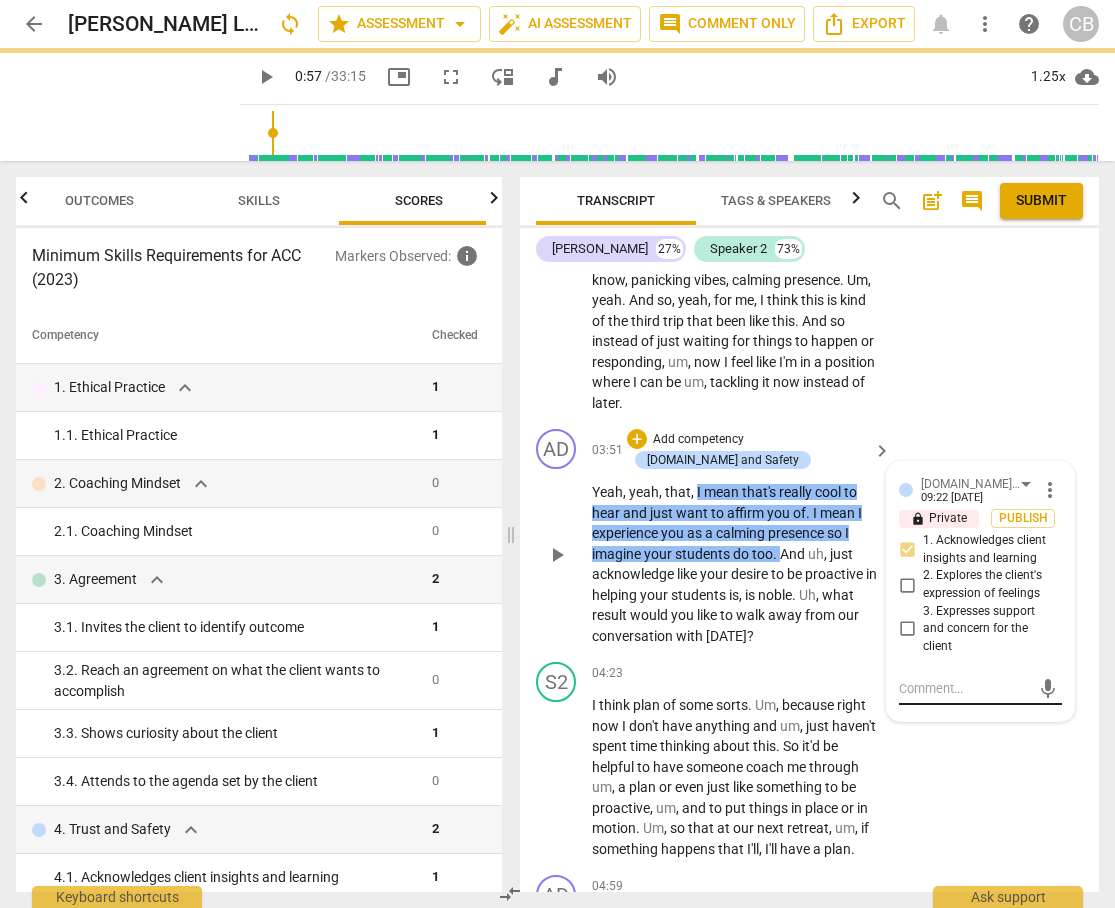 scroll, scrollTop: 0, scrollLeft: 0, axis: both 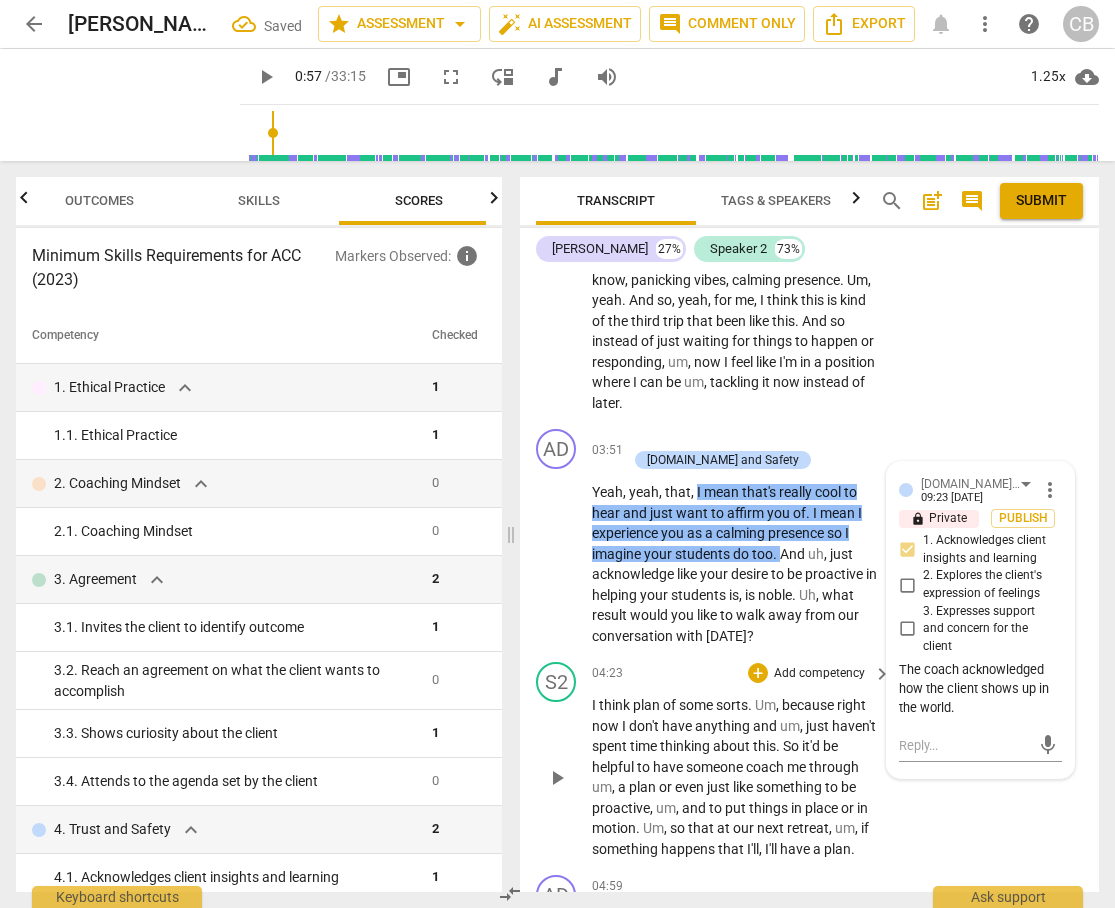 click on "S2 play_arrow pause 04:23 + Add competency keyboard_arrow_right I   think   plan   of   some   sorts .   Um ,   because   right   now   I   don't   have   anything   and   um ,   just   haven't   spent   time   thinking   about   this .   So   it'd   be   helpful   to   have   someone   coach   me   through   um ,   a   plan   or   even   just   like   something   to   be   proactive ,   um ,   and   to   put   things   in   place   or   in   motion .   Um ,   so   that   at   our   next   retreat ,   um ,   if   something   happens   that   I'll ,   I'll   have   a   plan ." at bounding box center (809, 760) 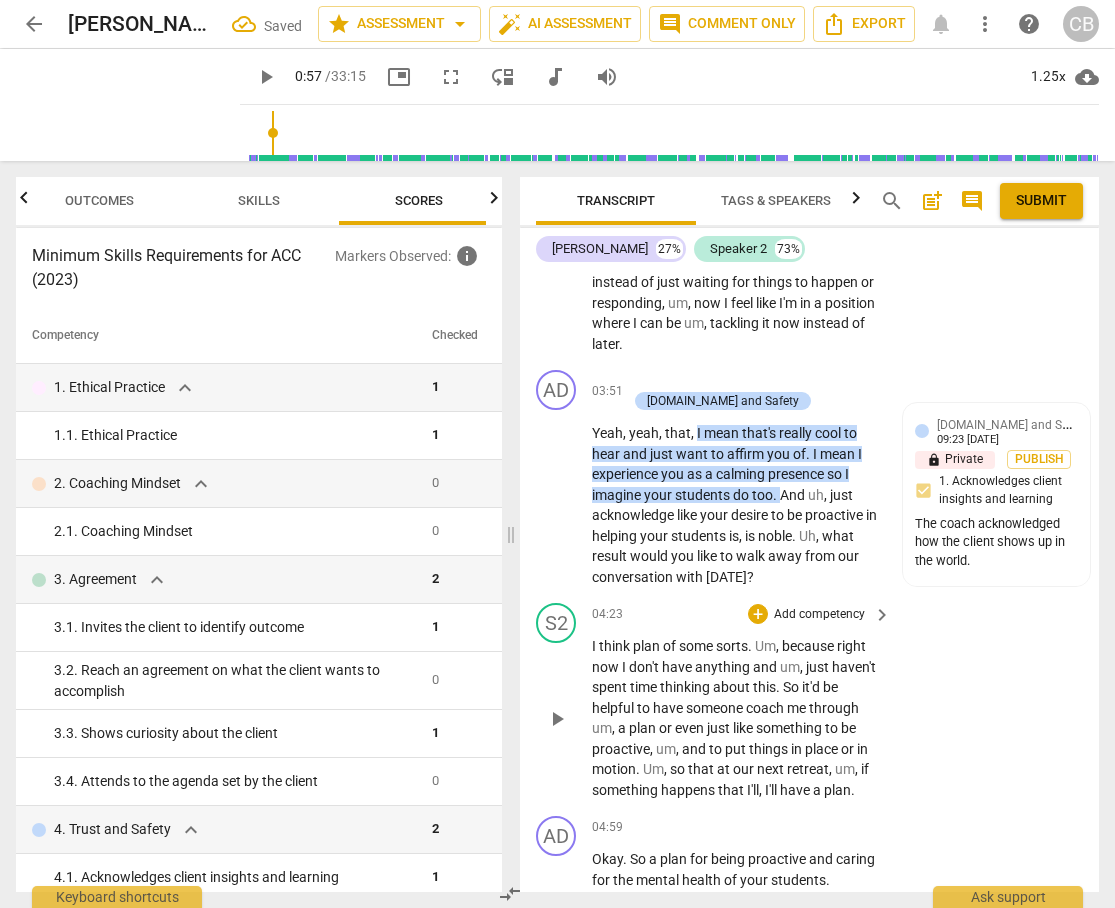scroll, scrollTop: 1856, scrollLeft: 0, axis: vertical 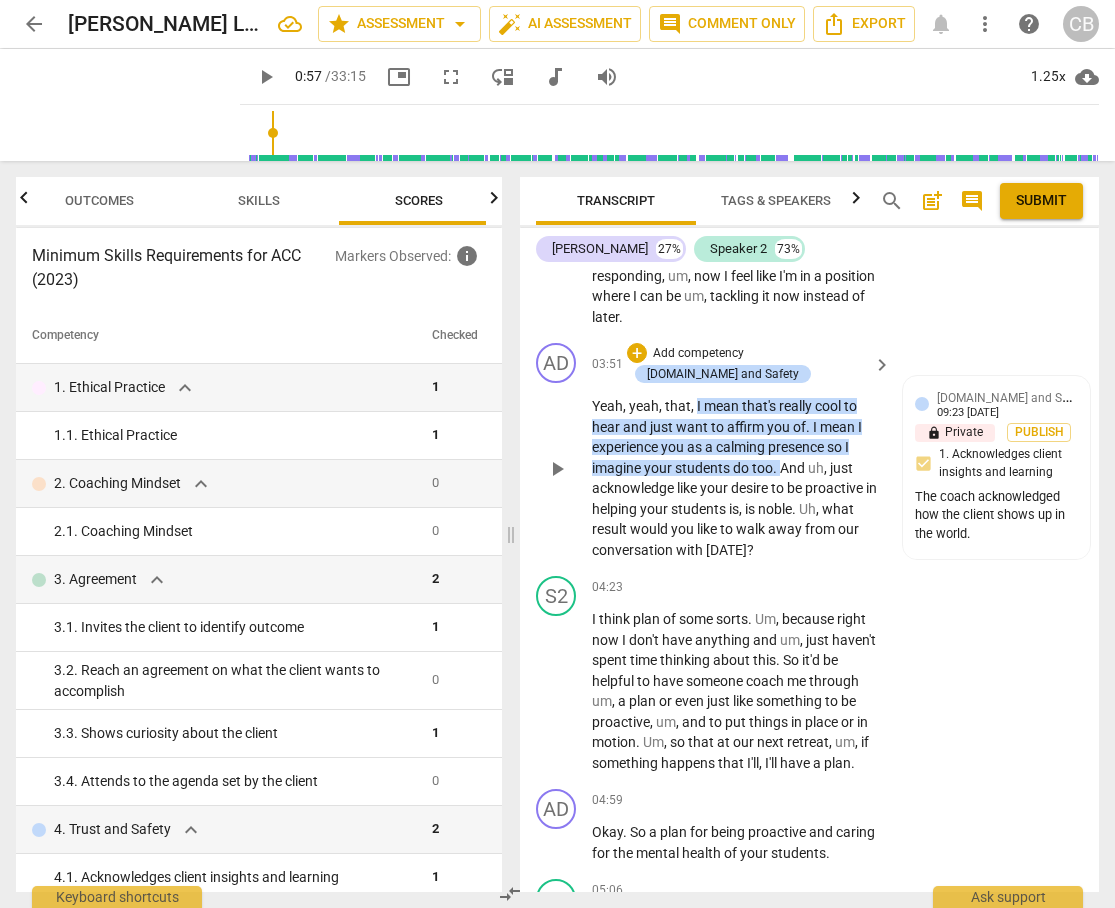 click on "Yeah ,   yeah ,   that ,   I   mean   that's   really   cool   to   hear   and   just   want   to   affirm   you   of .   I   mean   I   experience   you   as   a   calming   presence   so   I   imagine   your   students   do   too .   And   uh ,   just   acknowledge   like   your   desire   to   be   proactive   in   helping   your   students   is ,   is   noble .   Uh ,   what   result   would   you   like   to   walk   away   from   our   conversation   with   [DATE] ?" at bounding box center [736, 478] 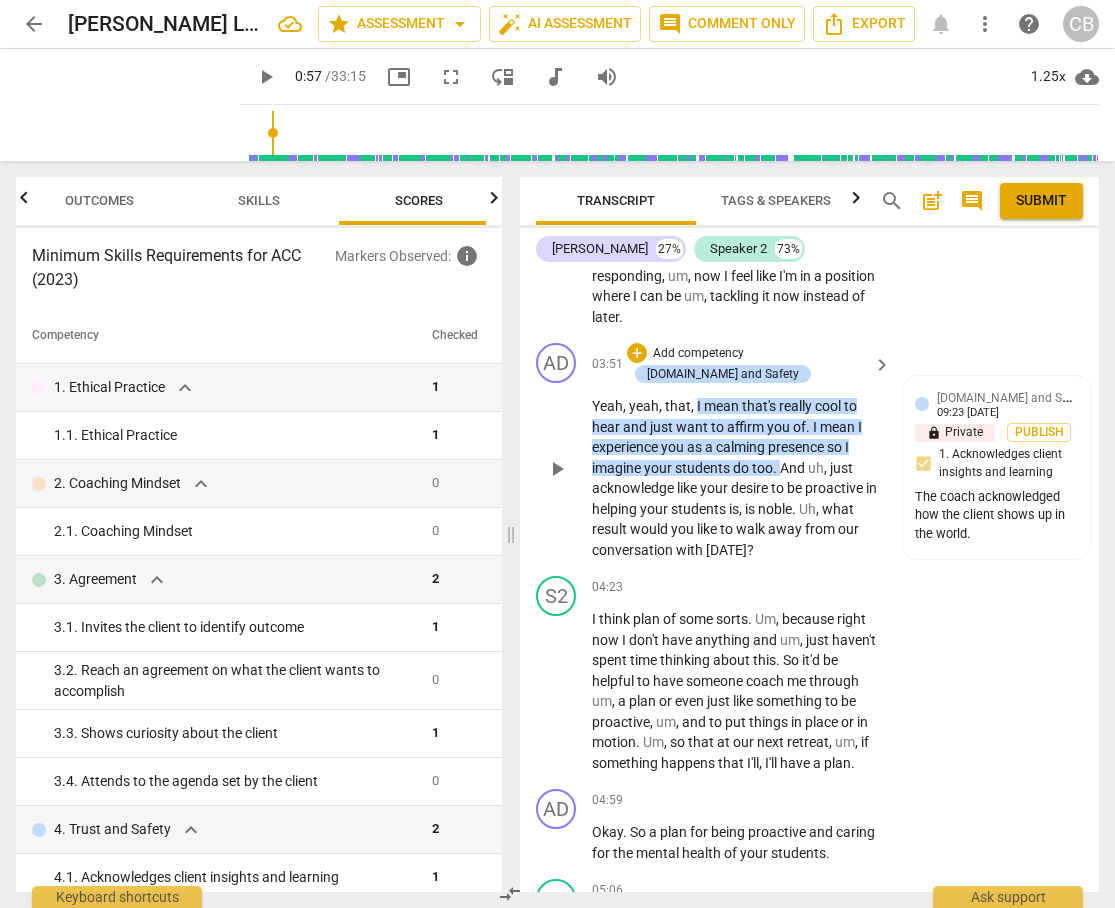 click on "calming" at bounding box center [742, 447] 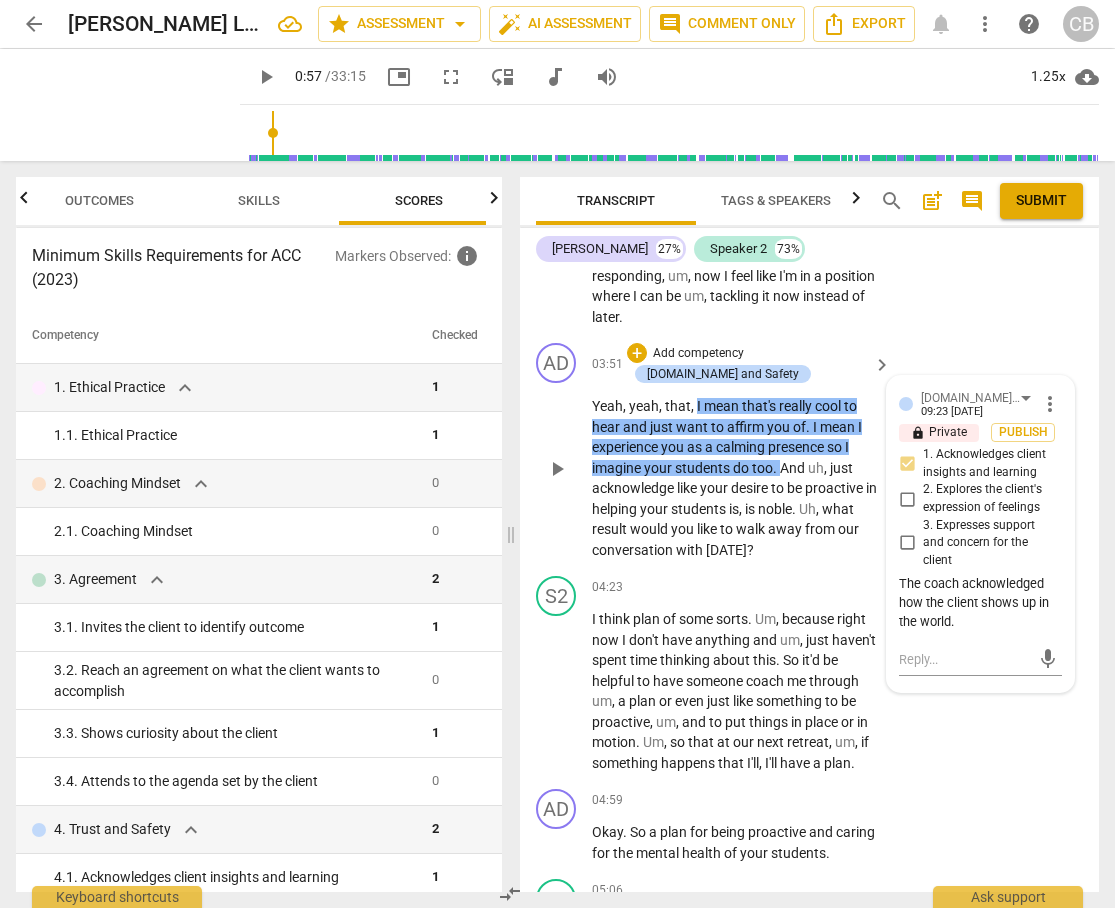 click on "The coach acknowledged how the client shows up in the world." at bounding box center (980, 603) 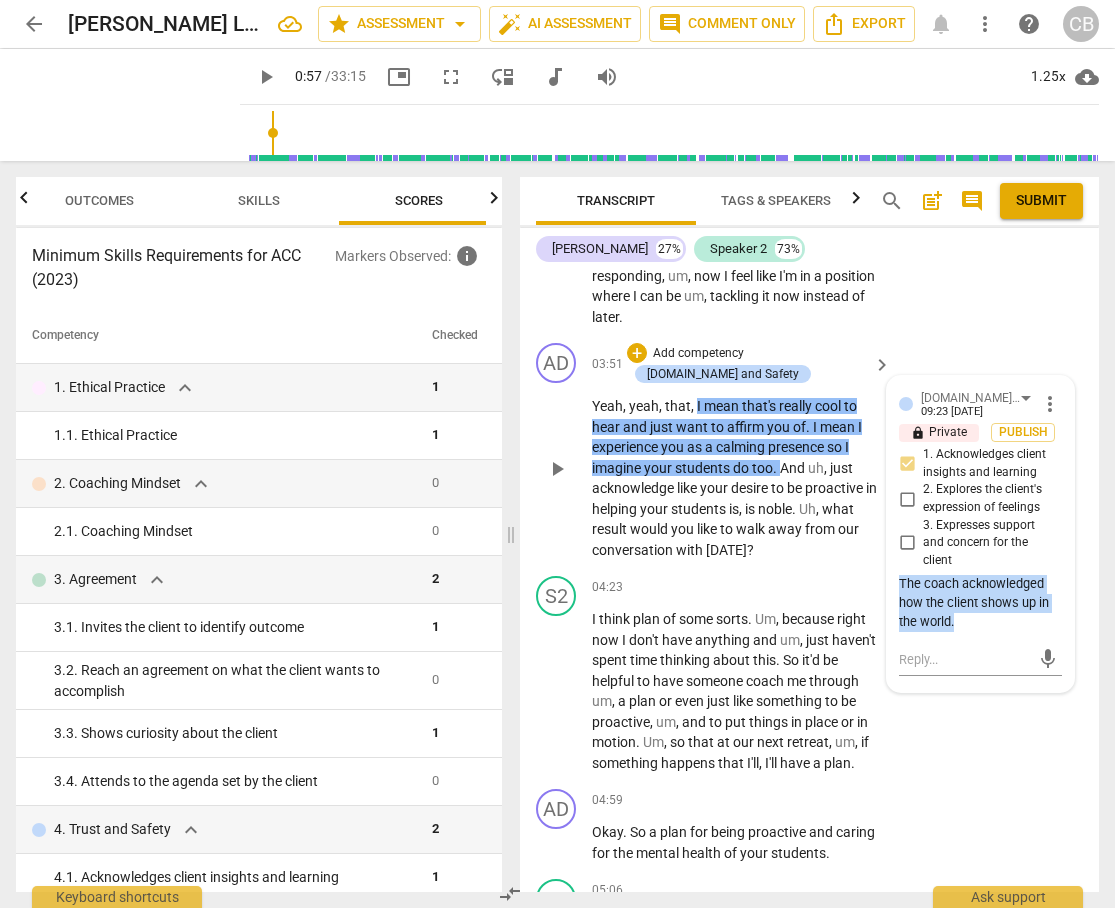 drag, startPoint x: 957, startPoint y: 572, endPoint x: 893, endPoint y: 546, distance: 69.079666 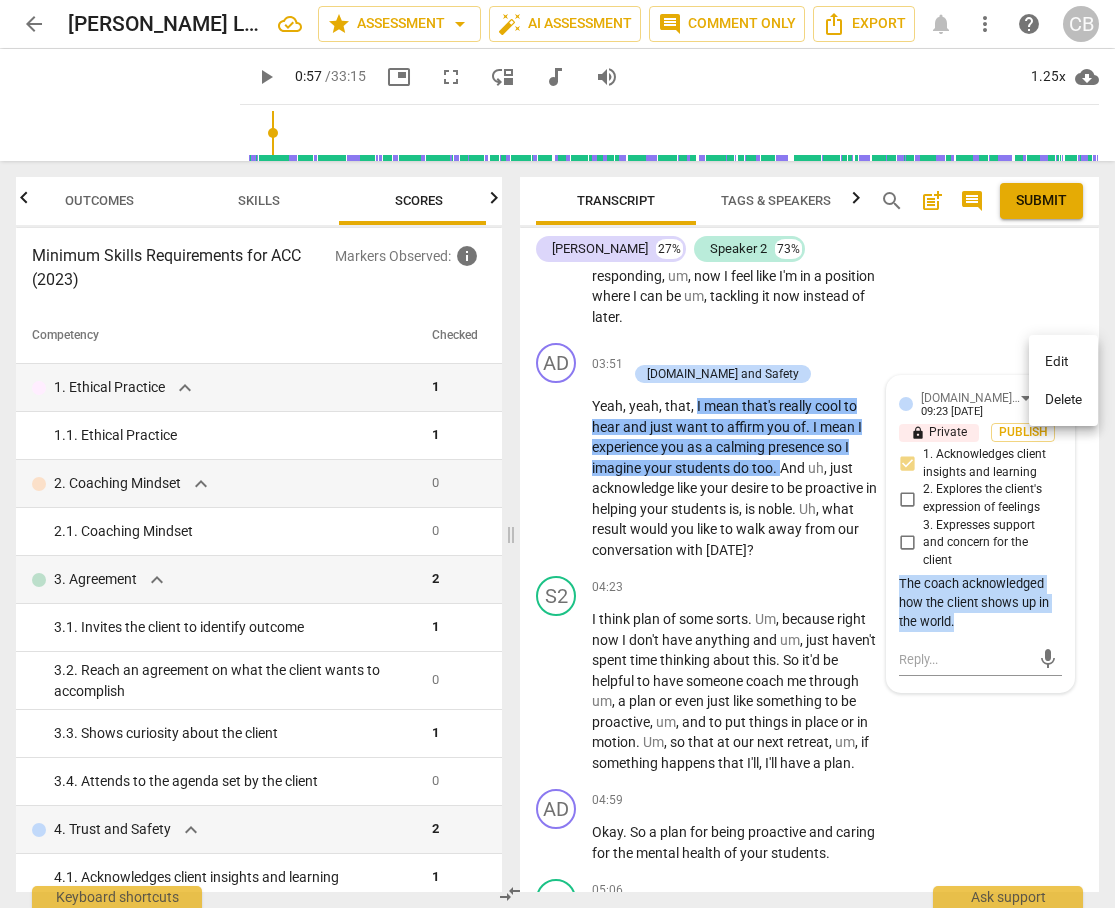 click on "Delete" at bounding box center [1063, 400] 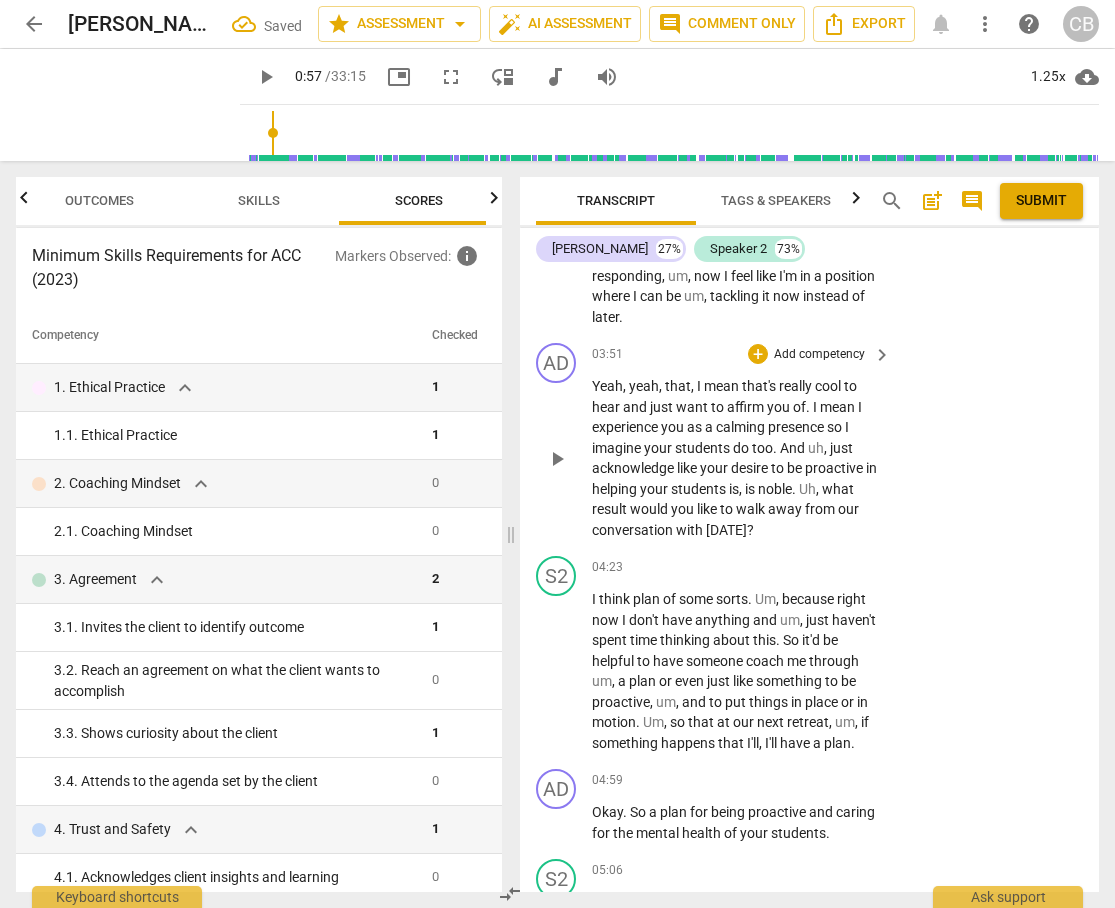 click on "a" at bounding box center (710, 427) 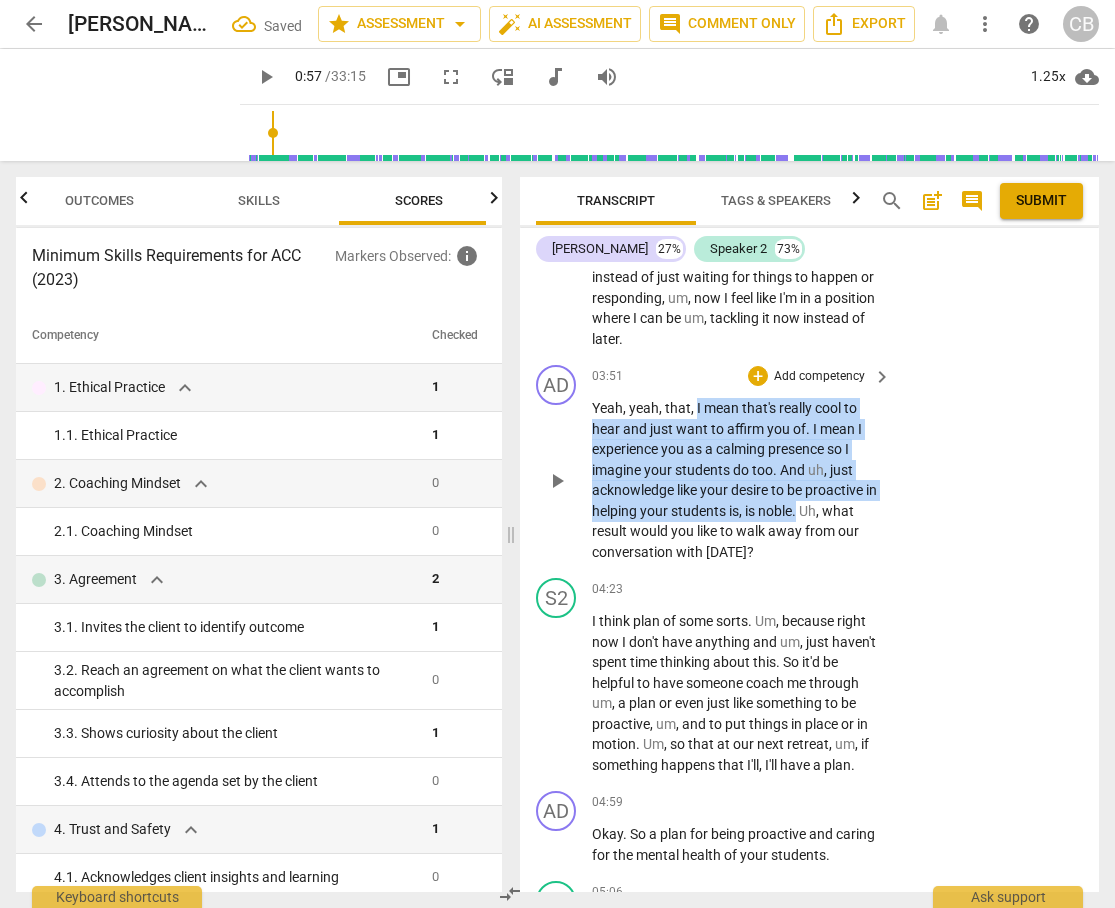 drag, startPoint x: 695, startPoint y: 363, endPoint x: 811, endPoint y: 464, distance: 153.80832 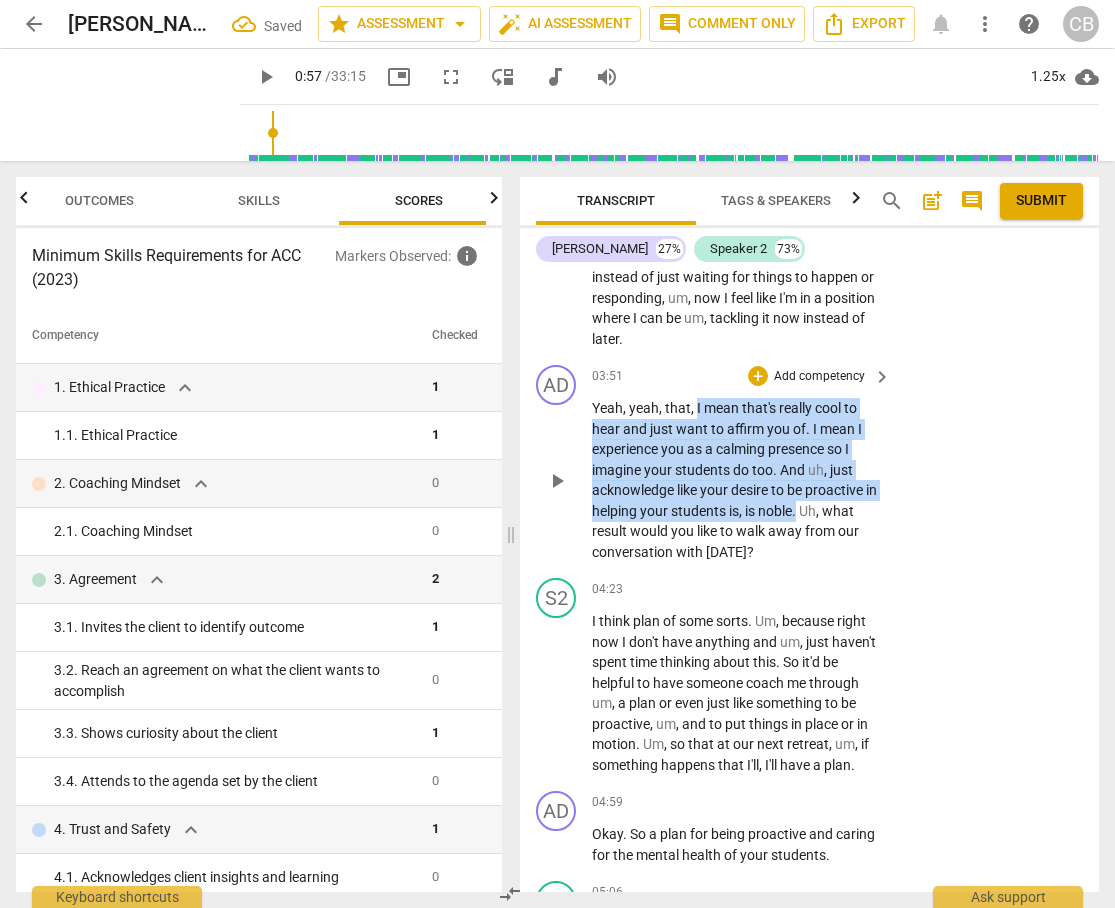 click on "Yeah ,   yeah ,   that ,   I   mean   that's   really   cool   to   hear   and   just   want   to   affirm   you   of .   I   mean   I   experience   you   as   a   calming   presence   so   I   imagine   your   students   do   too .   And   uh ,   just   acknowledge   like   your   desire   to   be   proactive   in   helping   your   students   is ,   is   noble .   Uh ,   what   result   would   you   like   to   walk   away   from   our   conversation   with   [DATE] ?" at bounding box center [736, 480] 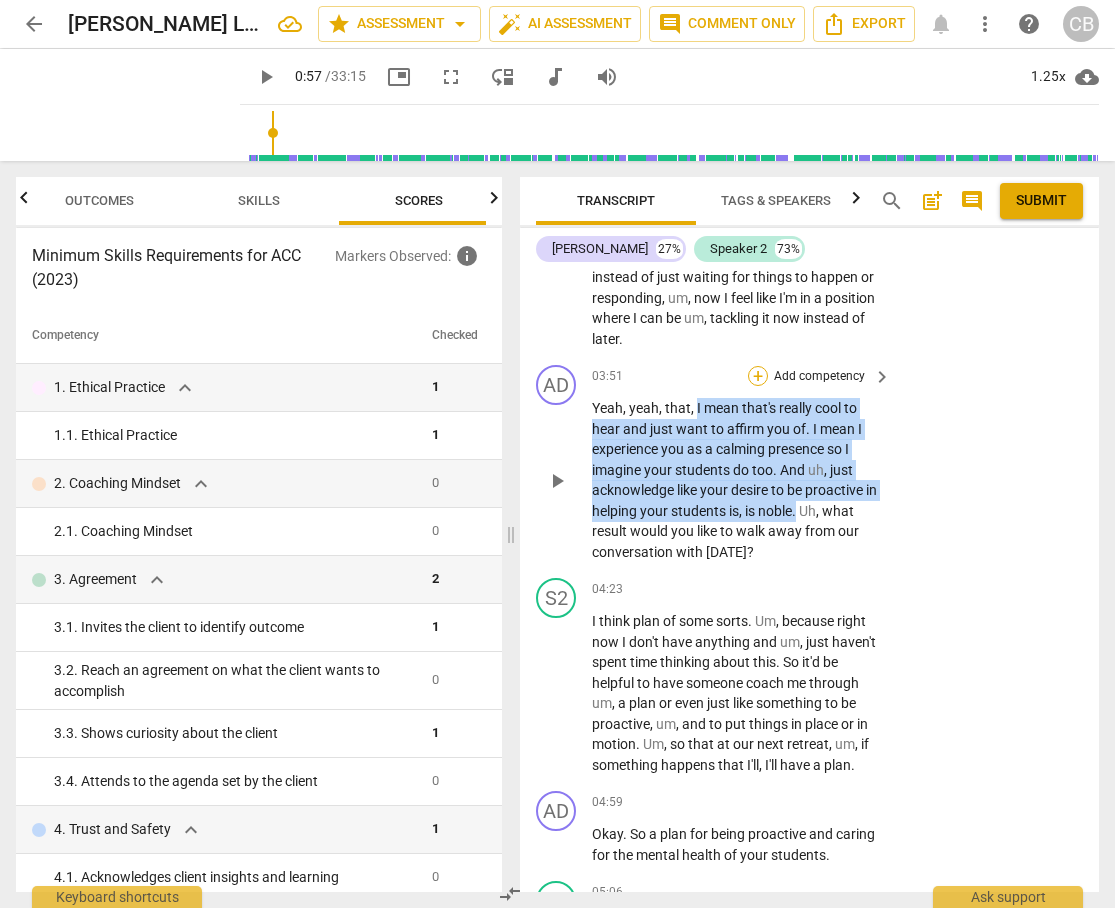 click on "+" at bounding box center [758, 376] 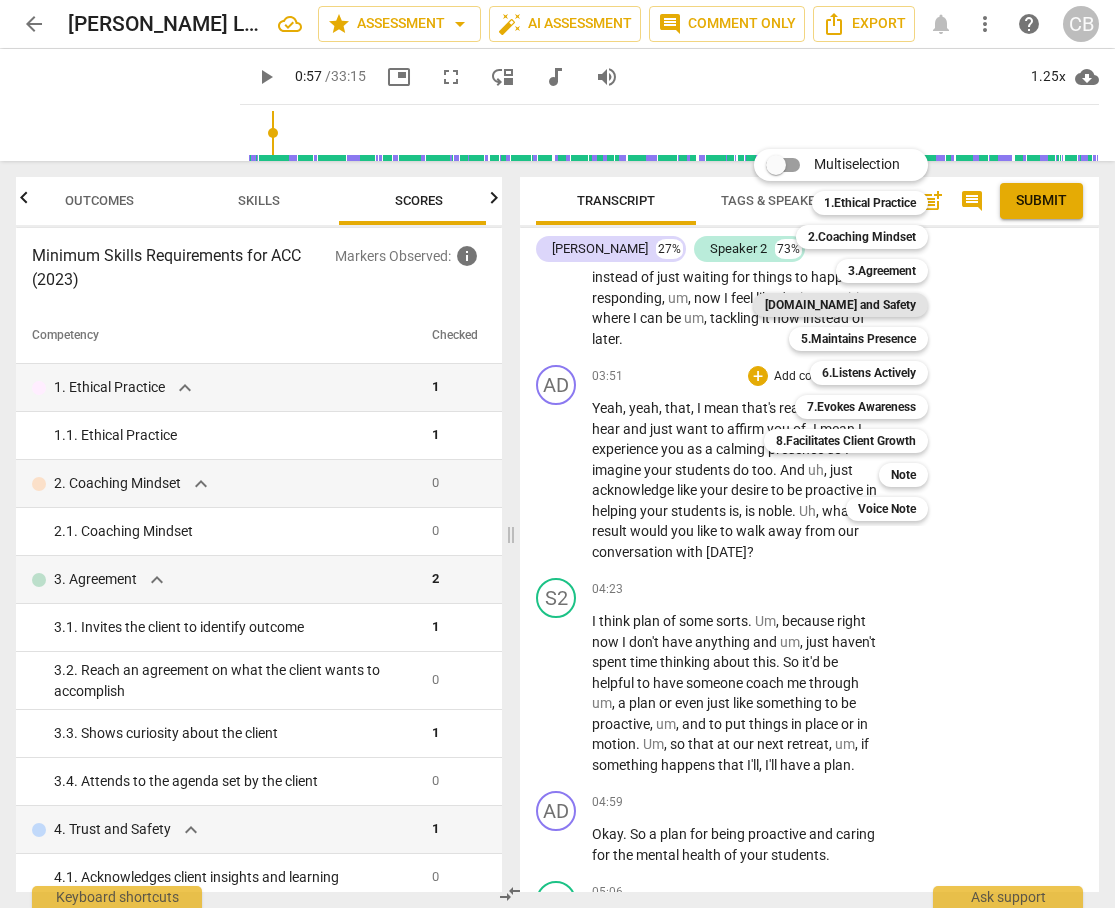 click on "[DOMAIN_NAME] and Safety" at bounding box center (840, 305) 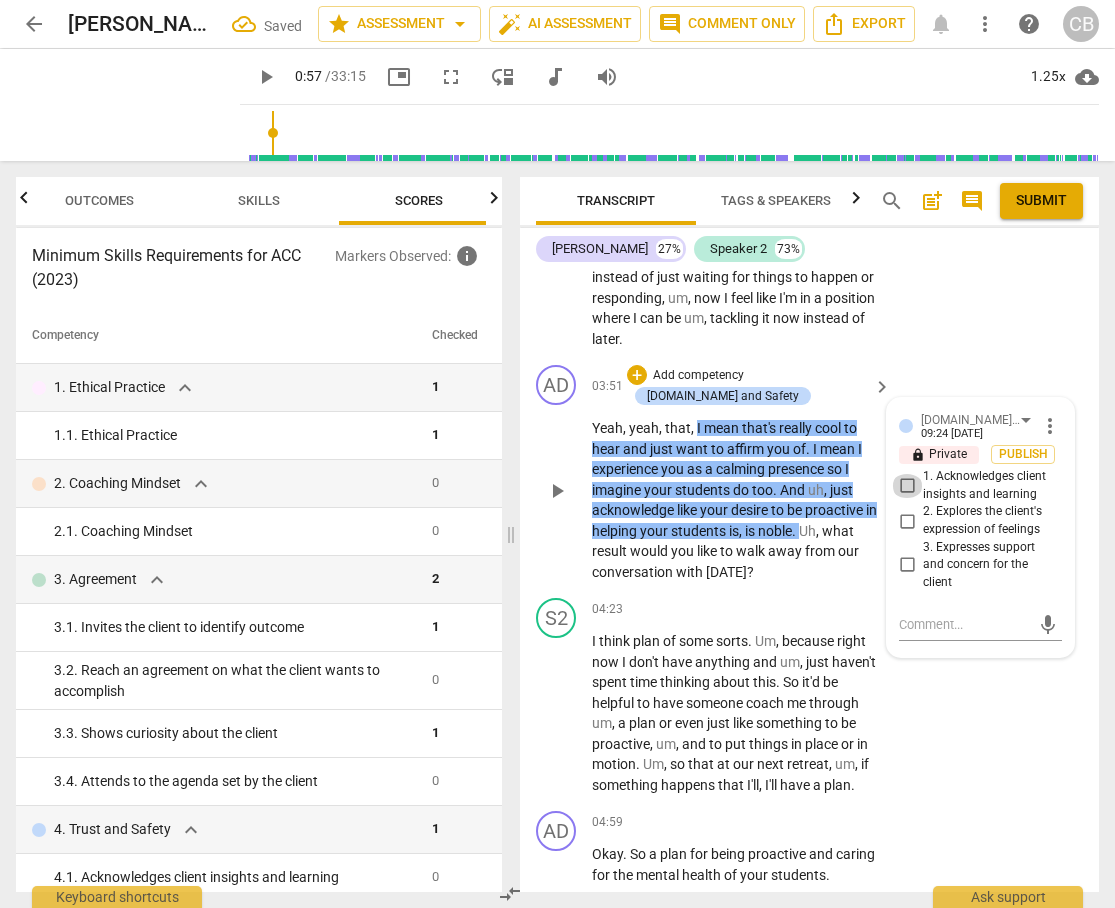 click on "1. Acknowledges client insights and learning" at bounding box center [907, 486] 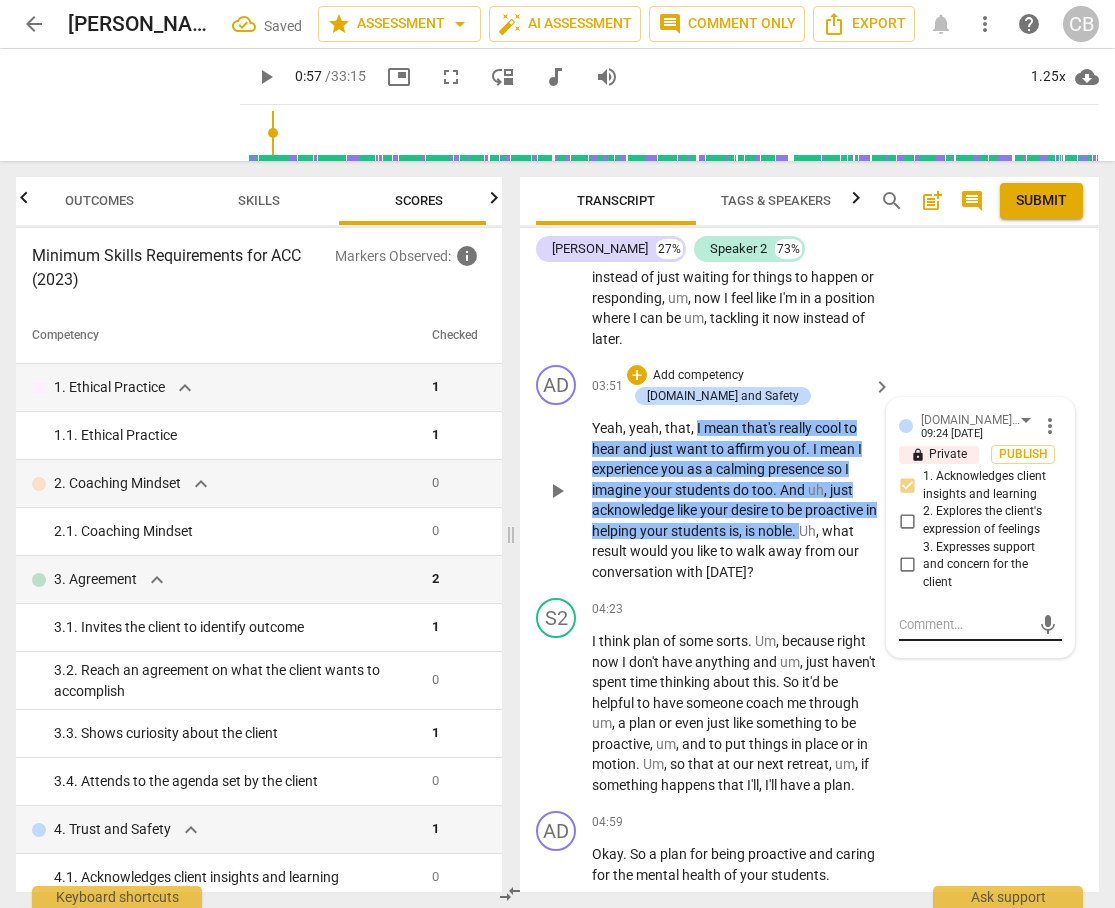 click at bounding box center (964, 624) 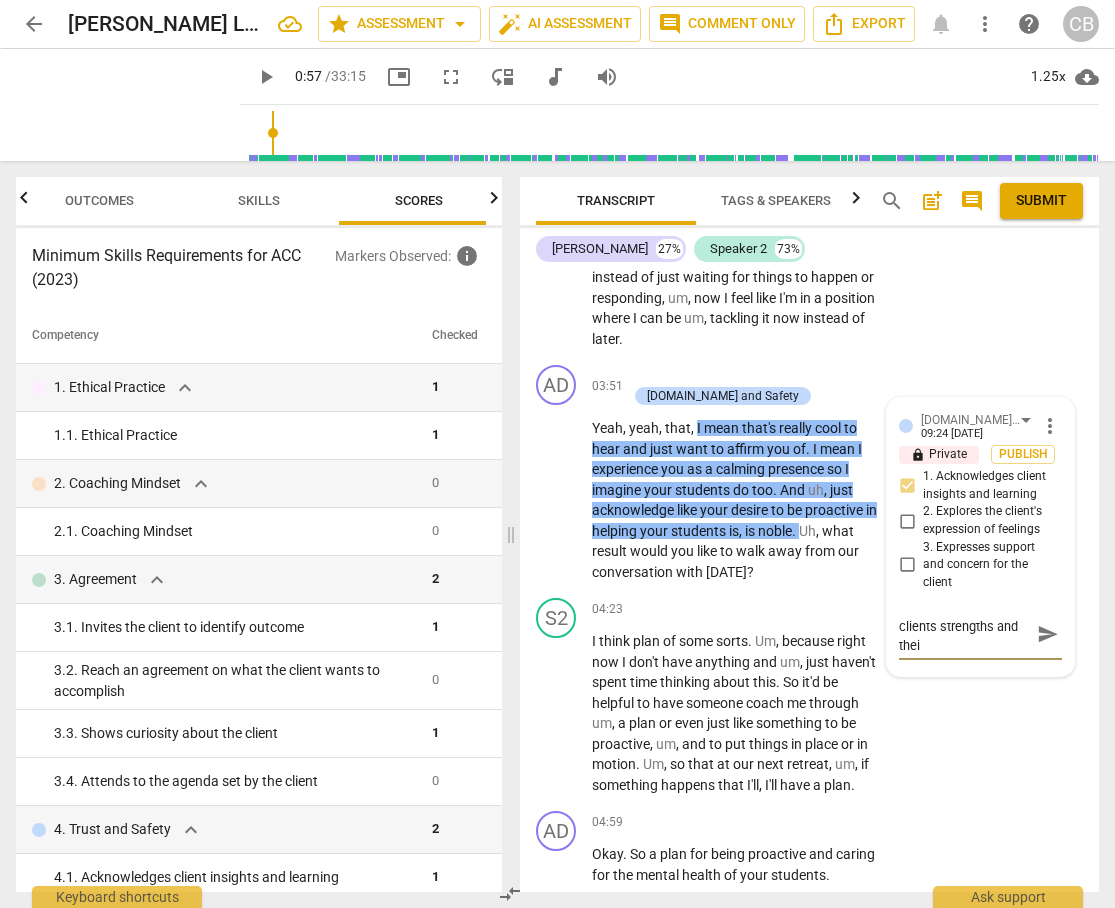 scroll, scrollTop: 19, scrollLeft: 0, axis: vertical 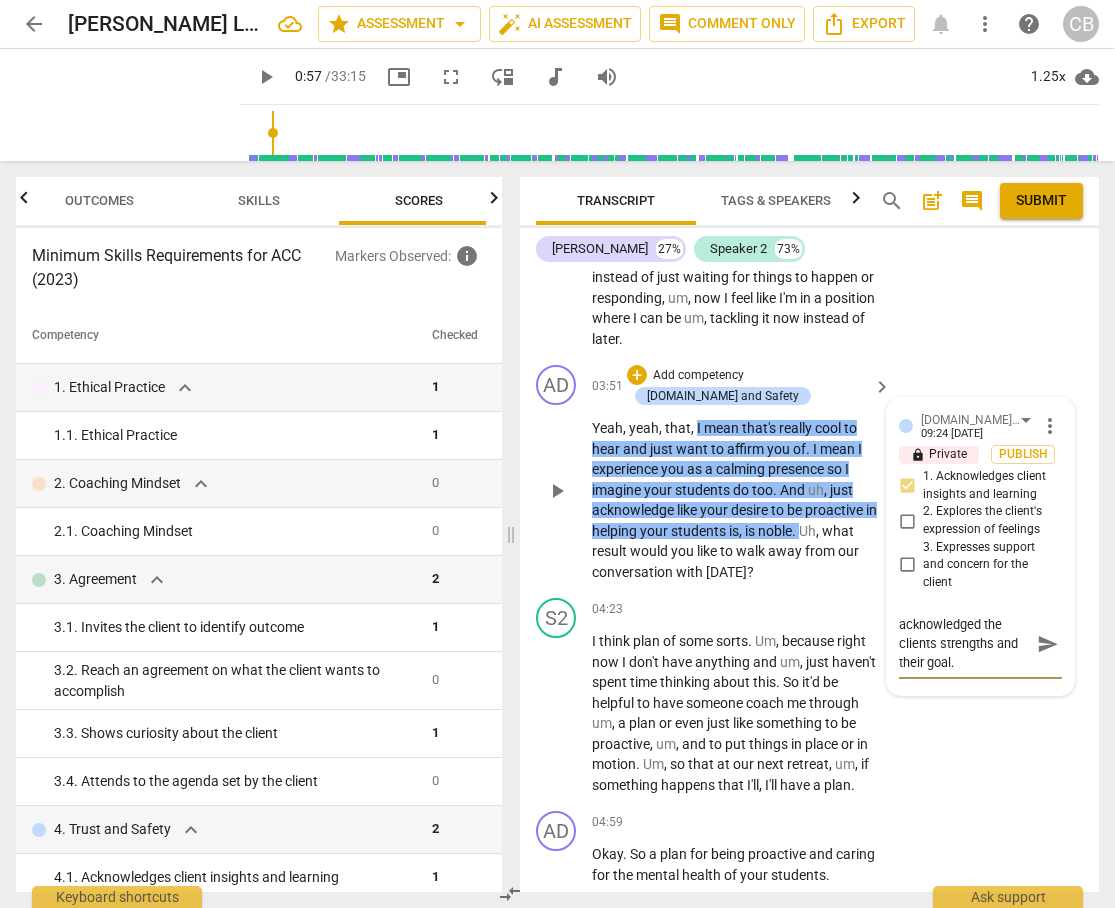 click on "The coach acknowledged the clients strengths and their goal." at bounding box center (964, 643) 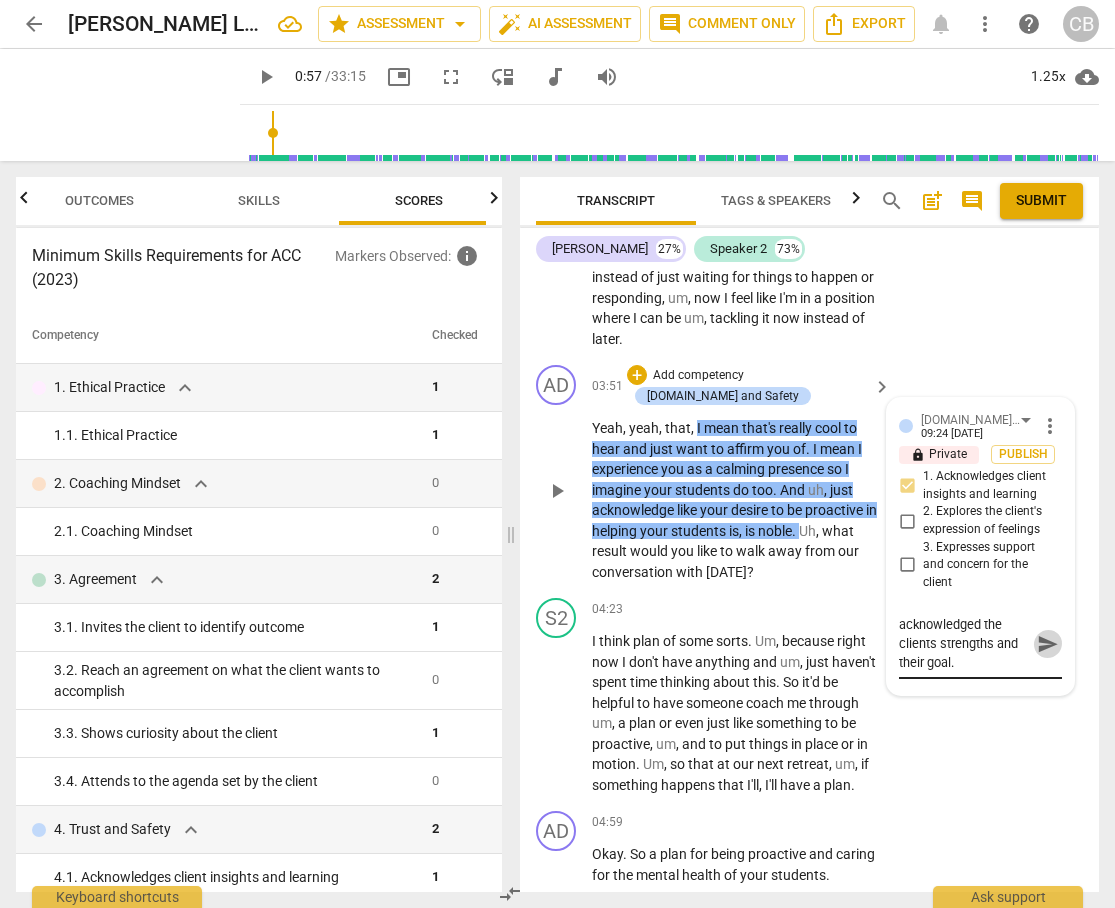 click on "send" at bounding box center (1048, 644) 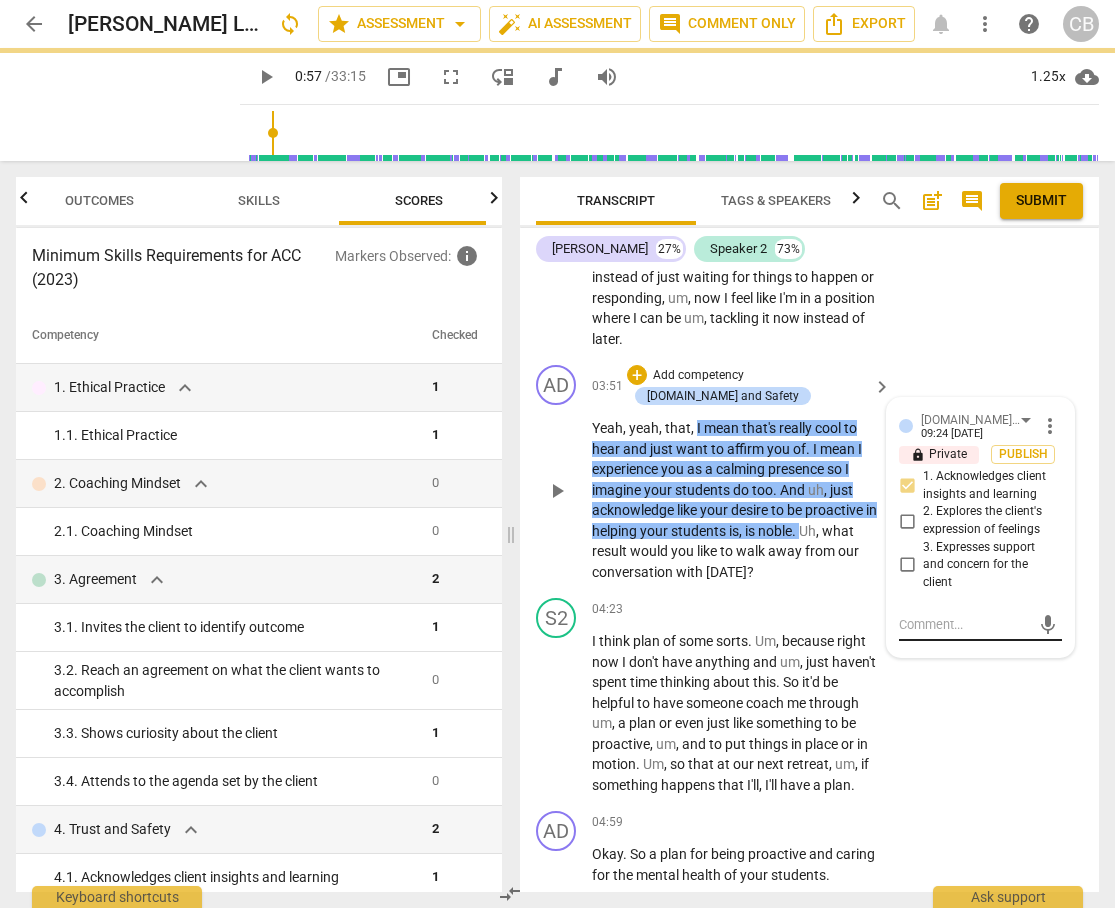 scroll, scrollTop: 0, scrollLeft: 0, axis: both 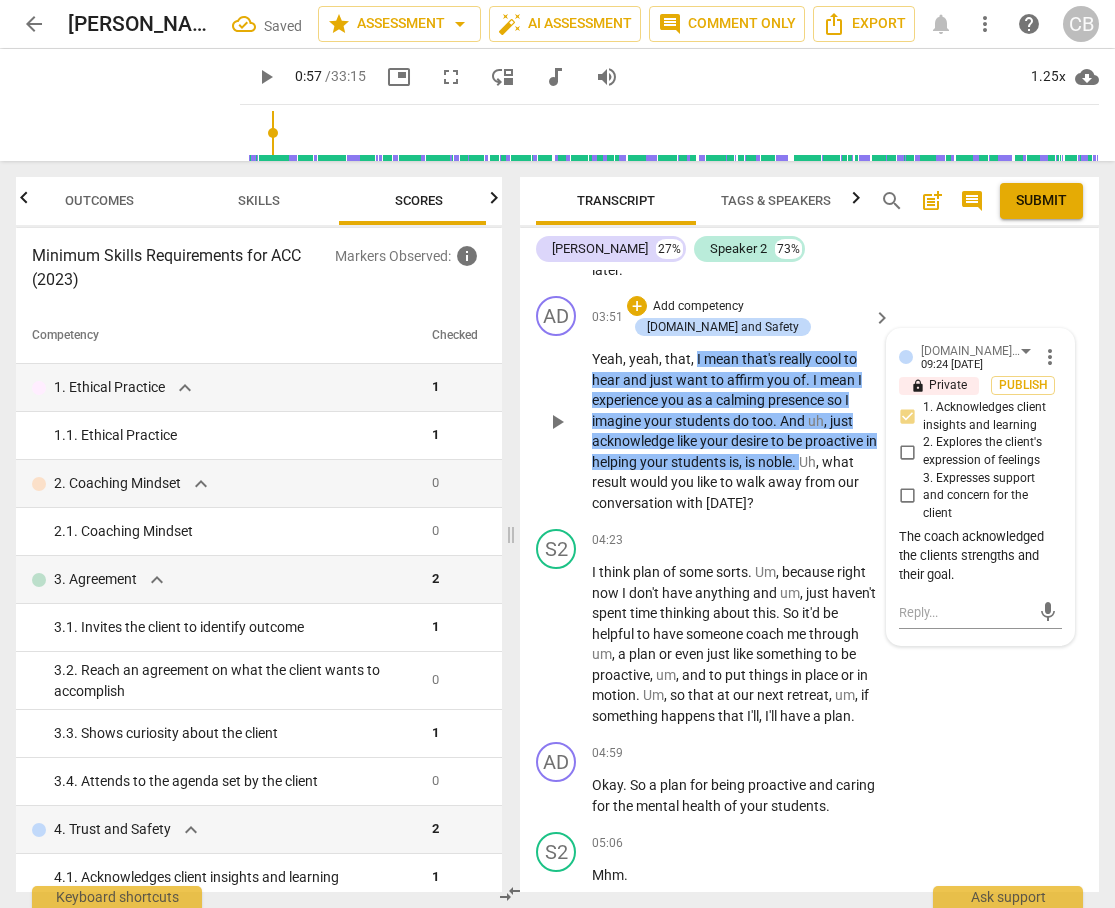 click on "walk" at bounding box center [752, 482] 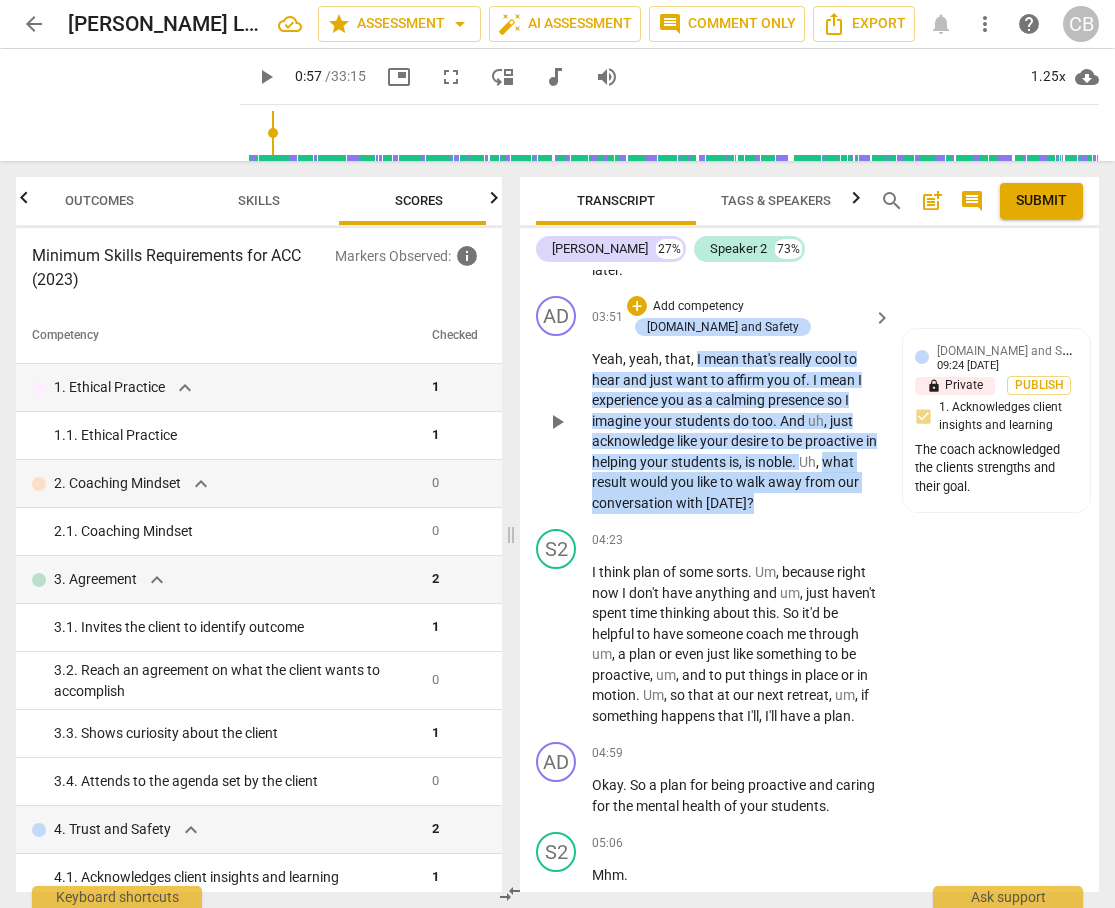 drag, startPoint x: 841, startPoint y: 421, endPoint x: 751, endPoint y: 459, distance: 97.6934 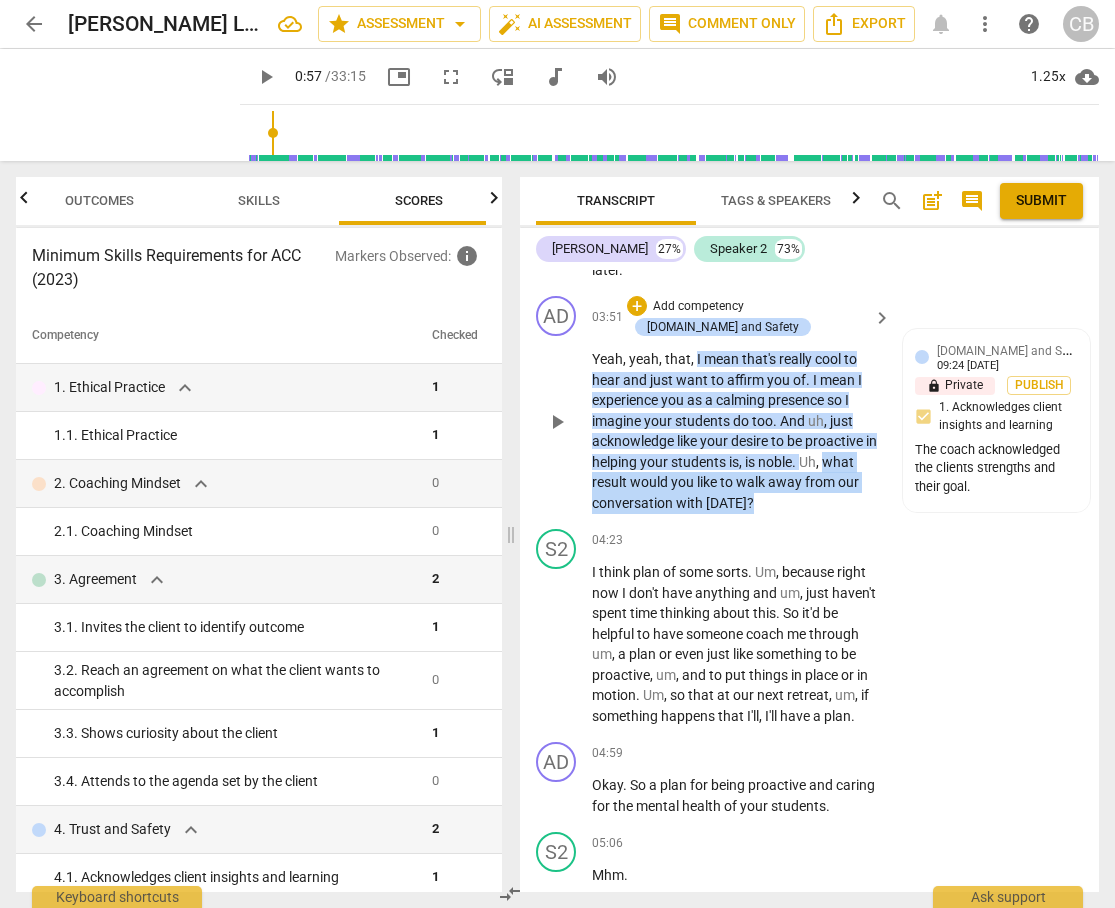 click on "Yeah ,   yeah ,   that ,   I   mean   that's   really   cool   to   hear   and   just   want   to   affirm   you   of .   I   mean   I   experience   you   as   a   calming   presence   so   I   imagine   your   students   do   too .   And   uh ,   just   acknowledge   like   your   desire   to   be   proactive   in   helping   your   students   is ,   is   noble .   Uh ,   what   result   would   you   like   to   walk   away   from   our   conversation   with   [DATE] ?" at bounding box center (736, 431) 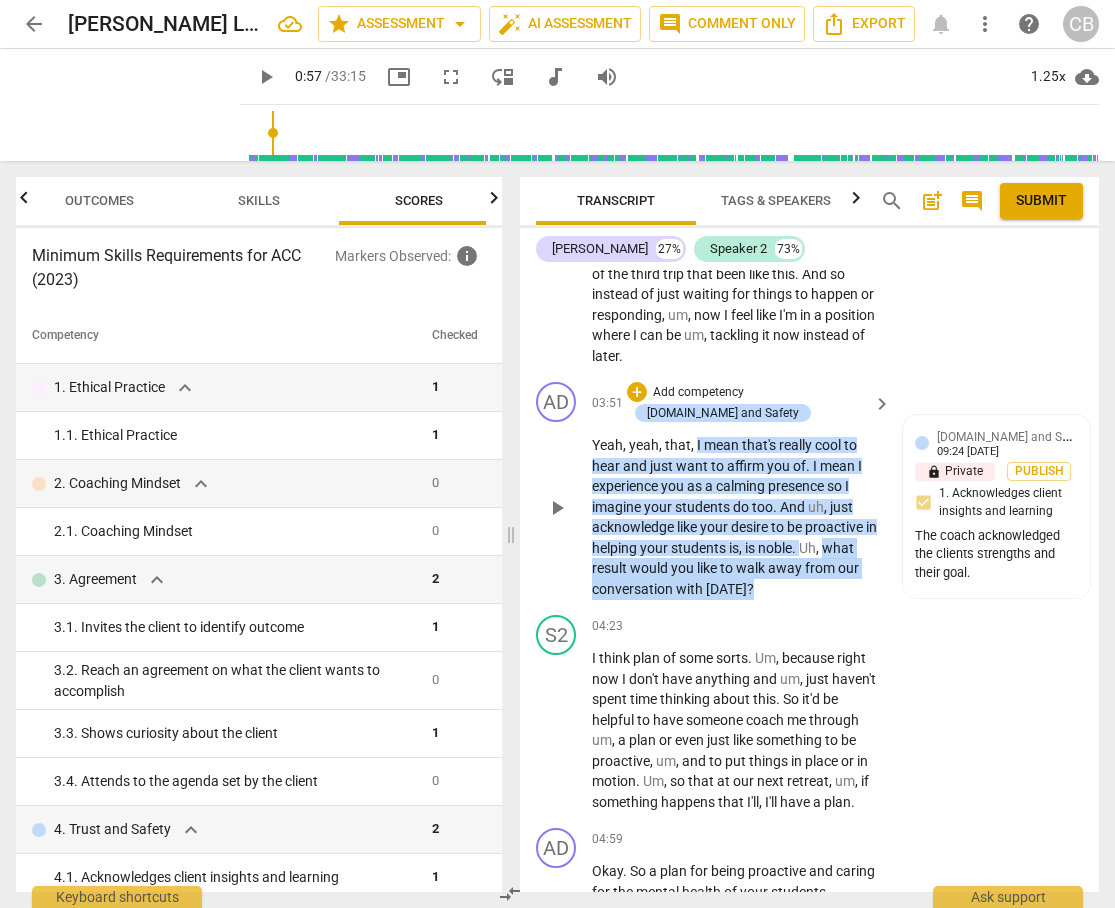 scroll, scrollTop: 1818, scrollLeft: 0, axis: vertical 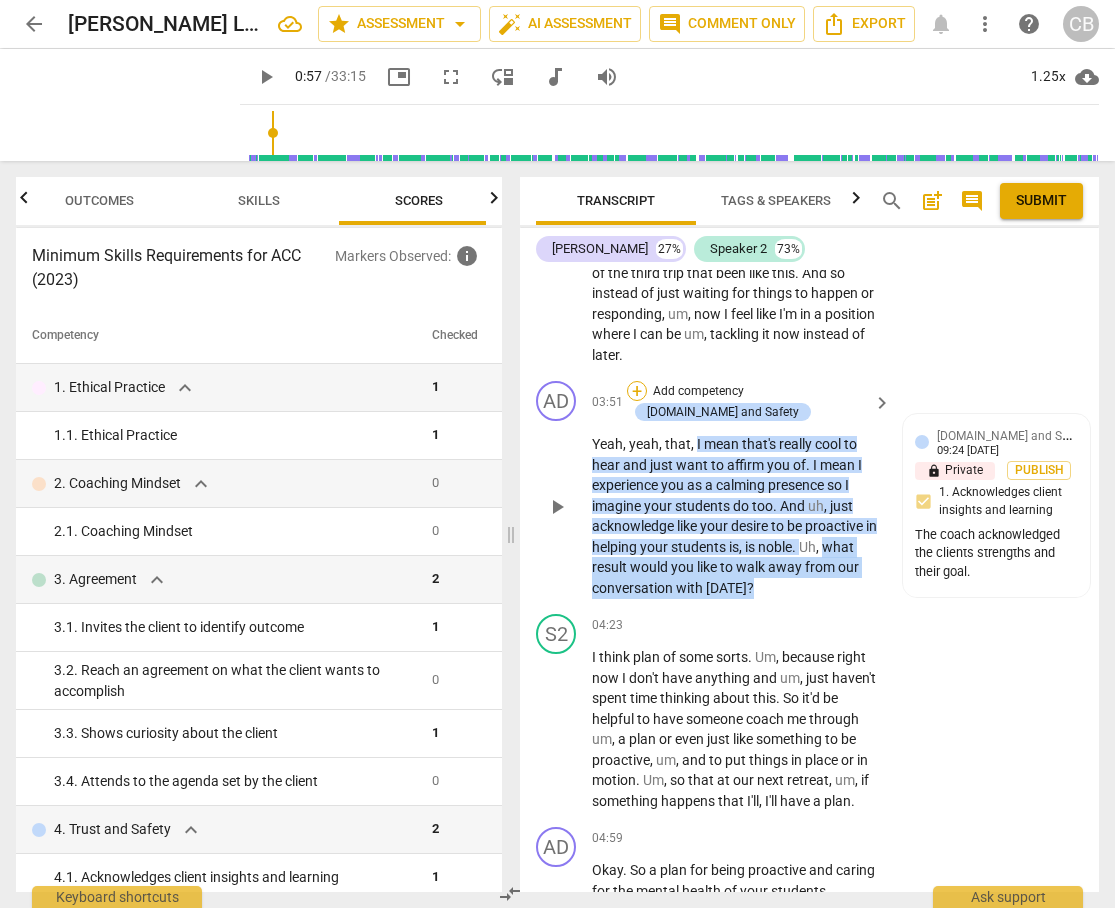 click on "+" at bounding box center [637, 391] 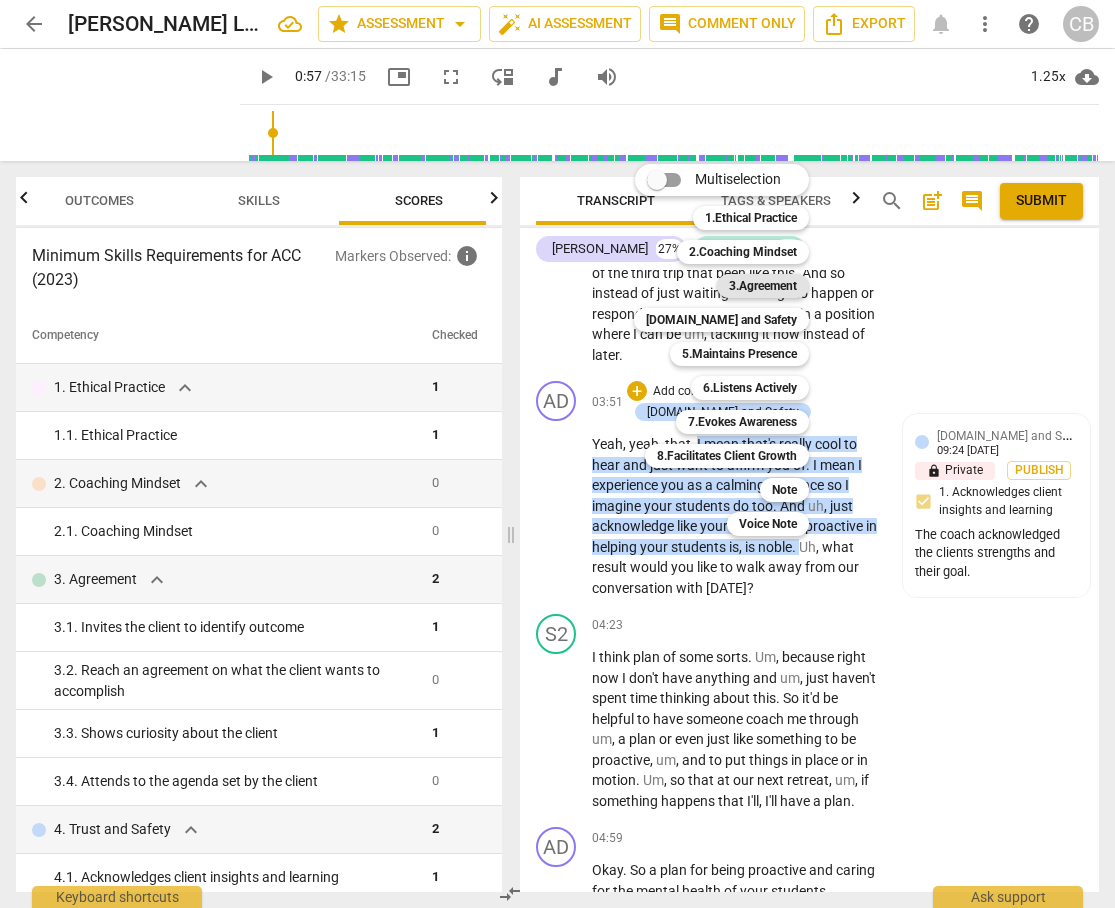 click on "3.Agreement" at bounding box center [763, 286] 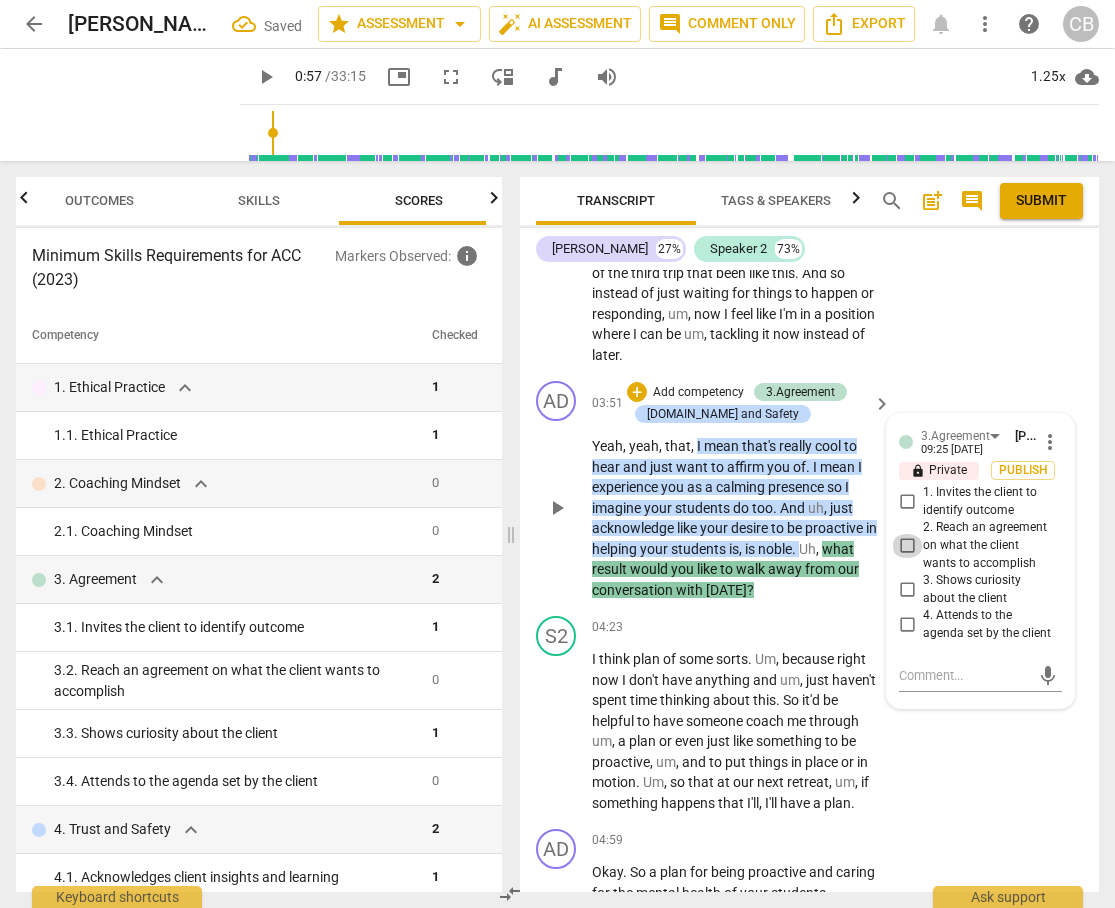 click on "2. Reach an agreement on what the client wants to accomplish" at bounding box center [907, 546] 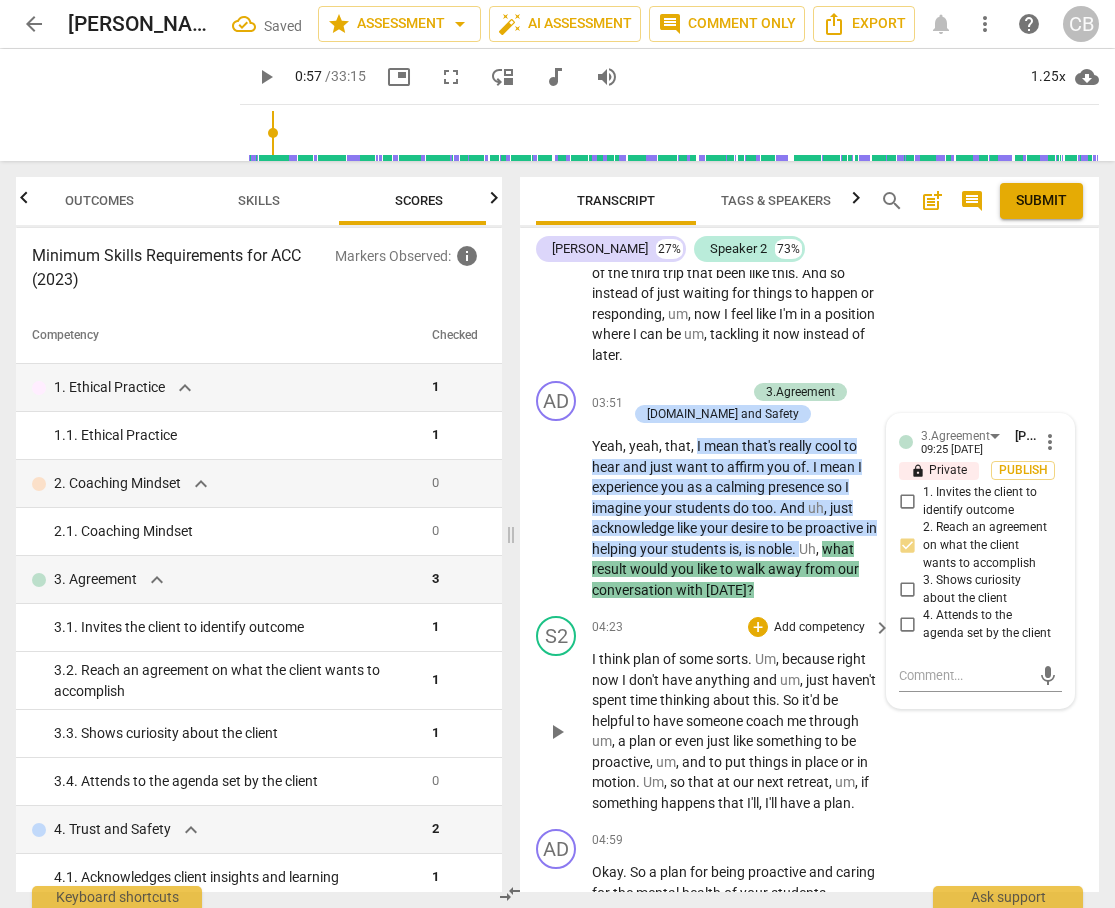 click on "S2 play_arrow pause 04:23 + Add competency keyboard_arrow_right I   think   plan   of   some   sorts .   Um ,   because   right   now   I   don't   have   anything   and   um ,   just   haven't   spent   time   thinking   about   this .   So   it'd   be   helpful   to   have   someone   coach   me   through   um ,   a   plan   or   even   just   like   something   to   be   proactive ,   um ,   and   to   put   things   in   place   or   in   motion .   Um ,   so   that   at   our   next   retreat ,   um ,   if   something   happens   that   I'll ,   I'll   have   a   plan ." at bounding box center [809, 714] 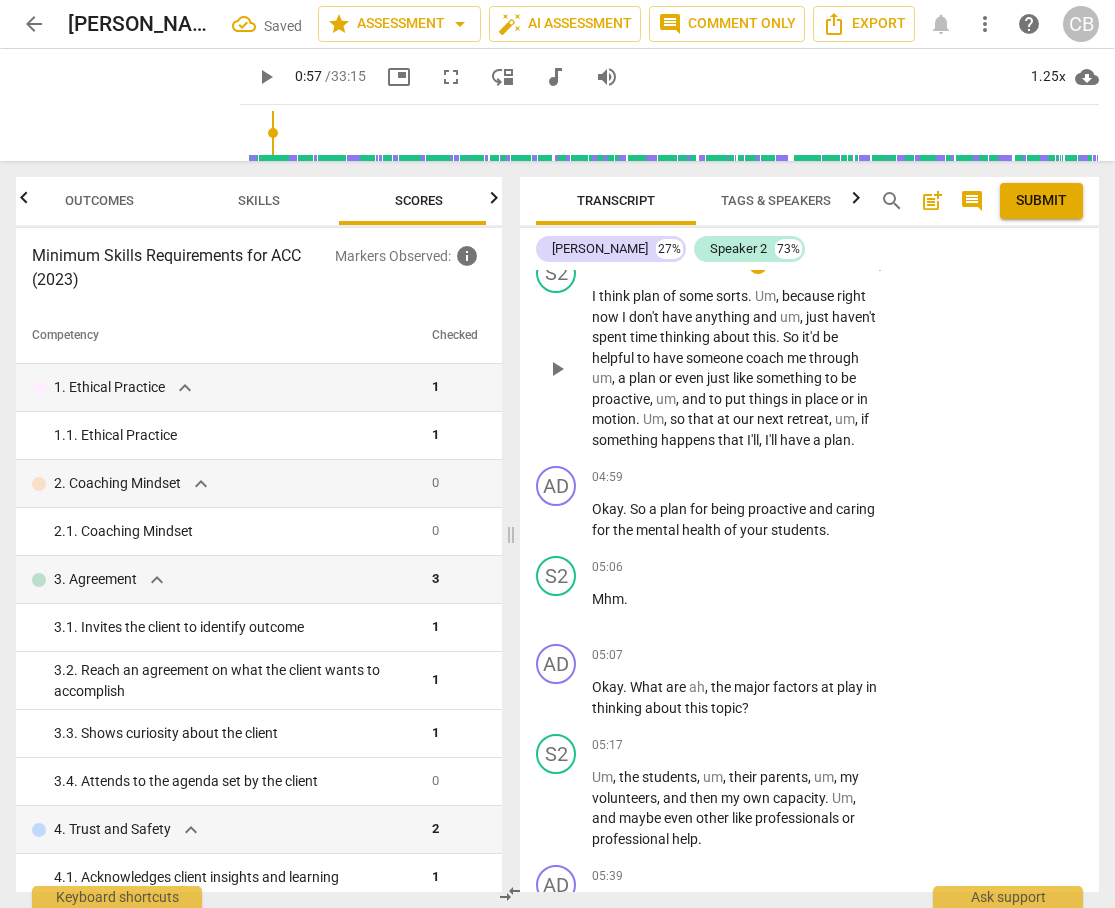 scroll, scrollTop: 2187, scrollLeft: 0, axis: vertical 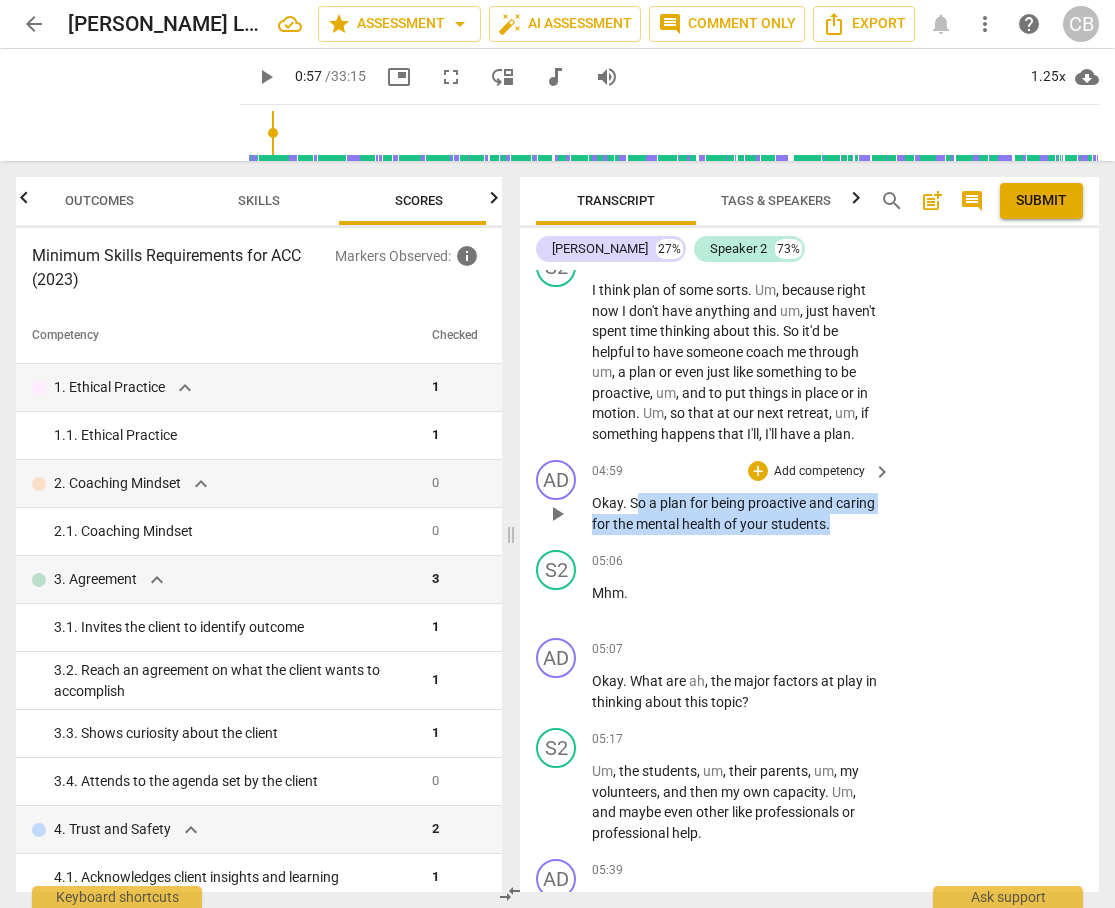 drag, startPoint x: 634, startPoint y: 462, endPoint x: 834, endPoint y: 474, distance: 200.35968 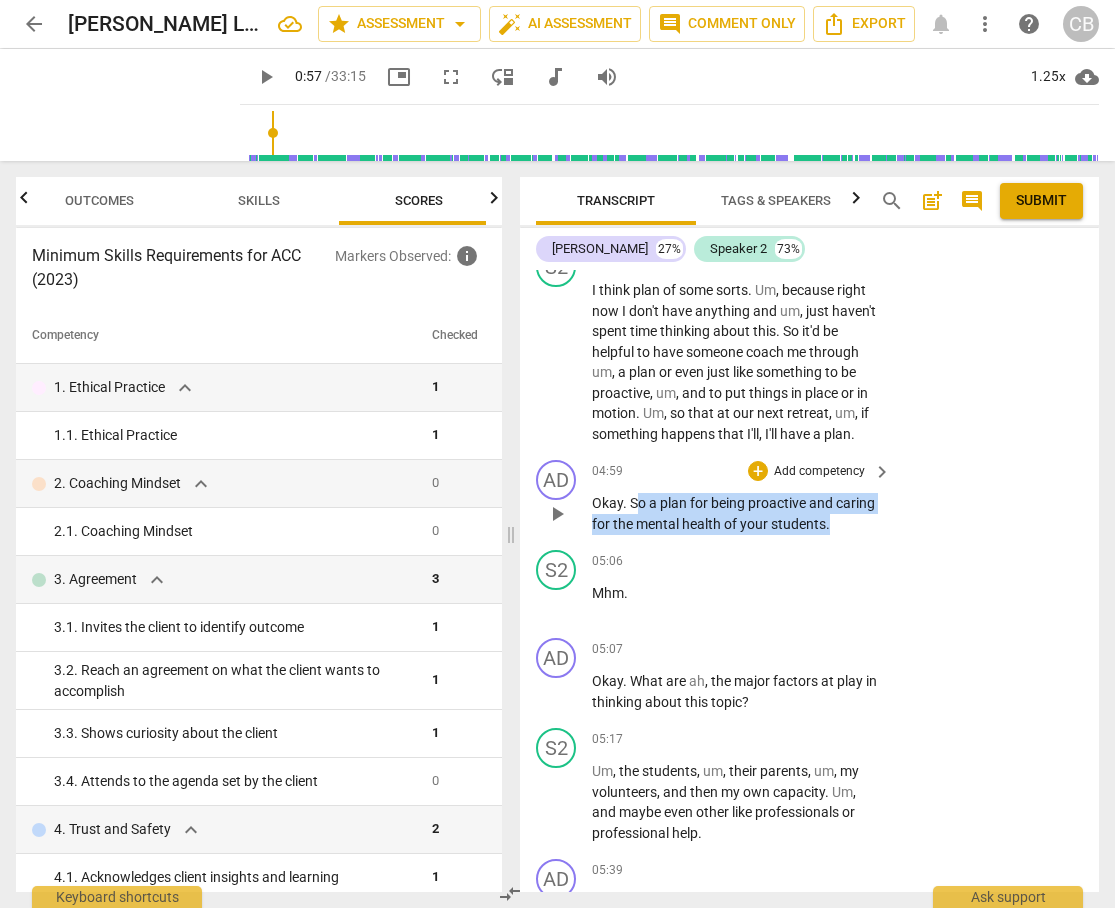 click on "Okay .   So   a   plan   for   being   proactive   and   caring   for   the   mental   health   of   your   students ." at bounding box center [736, 513] 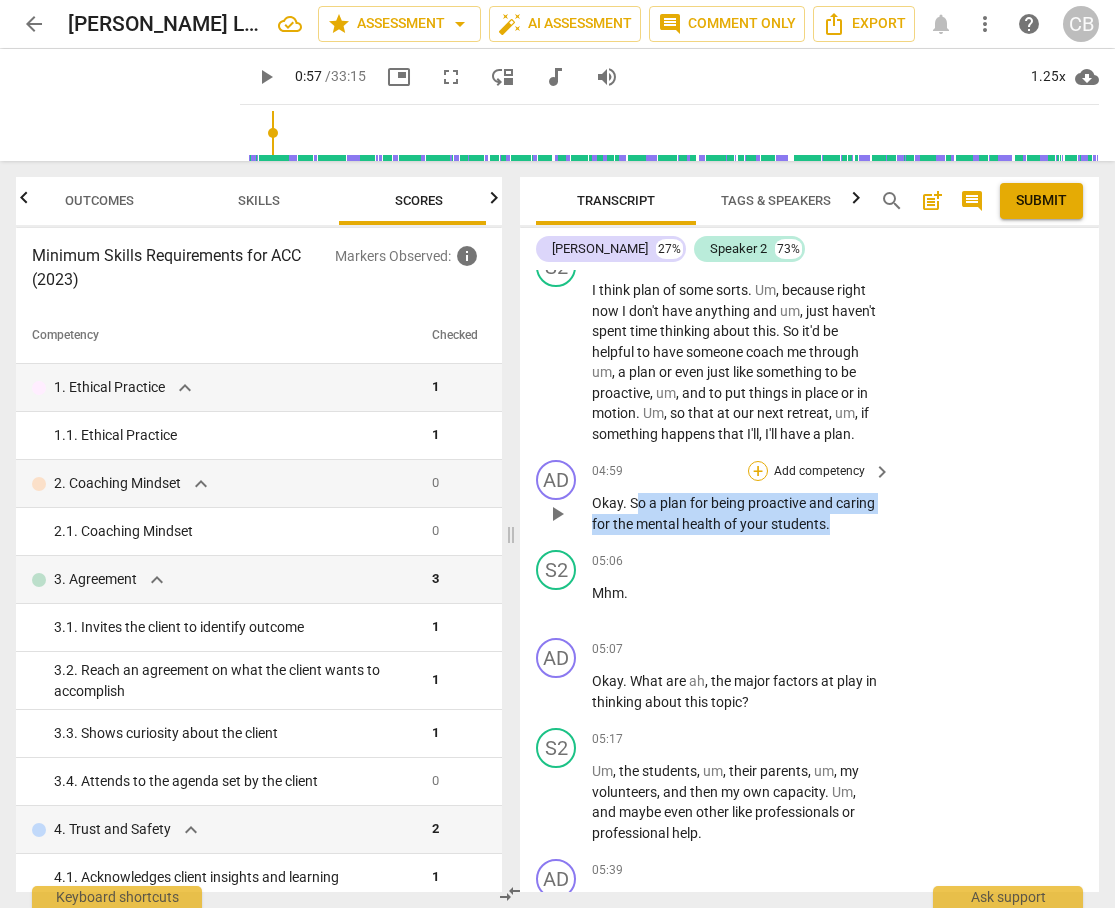 click on "+" at bounding box center [758, 471] 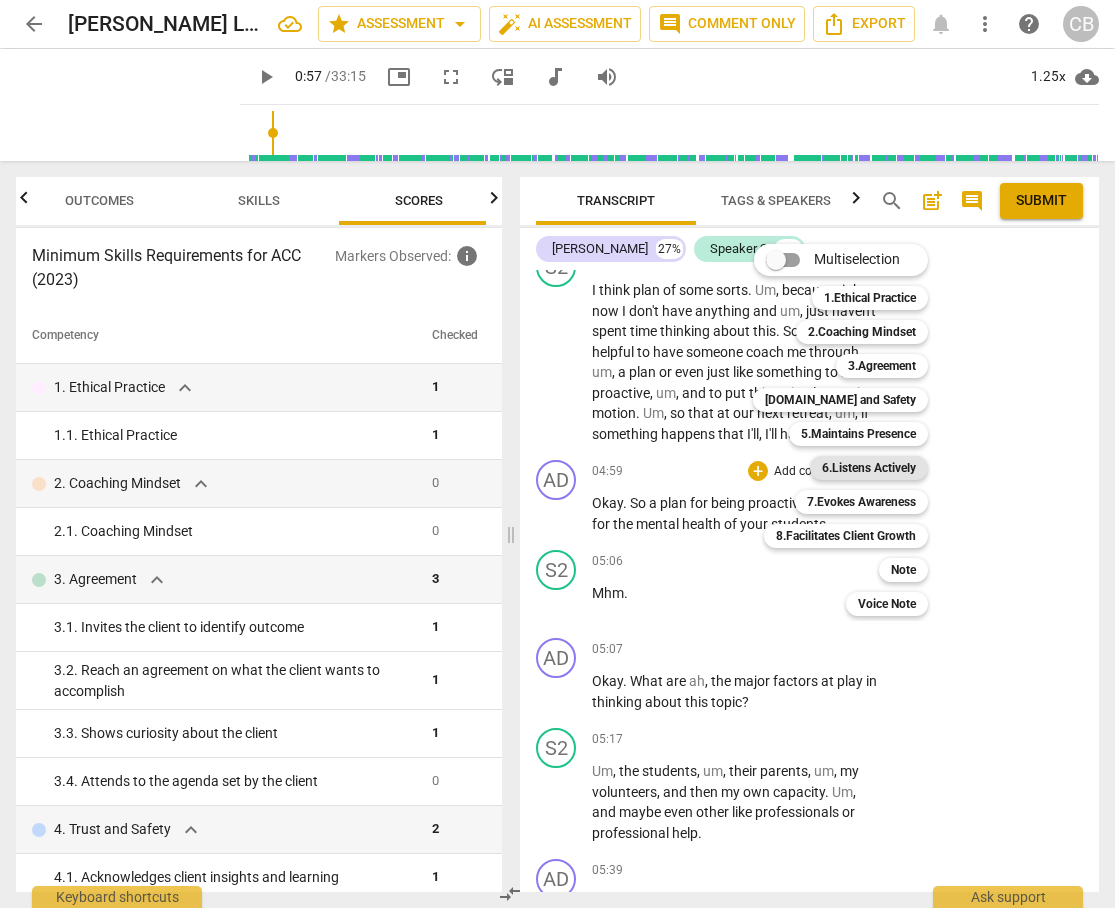 click on "6.Listens Actively" at bounding box center (869, 468) 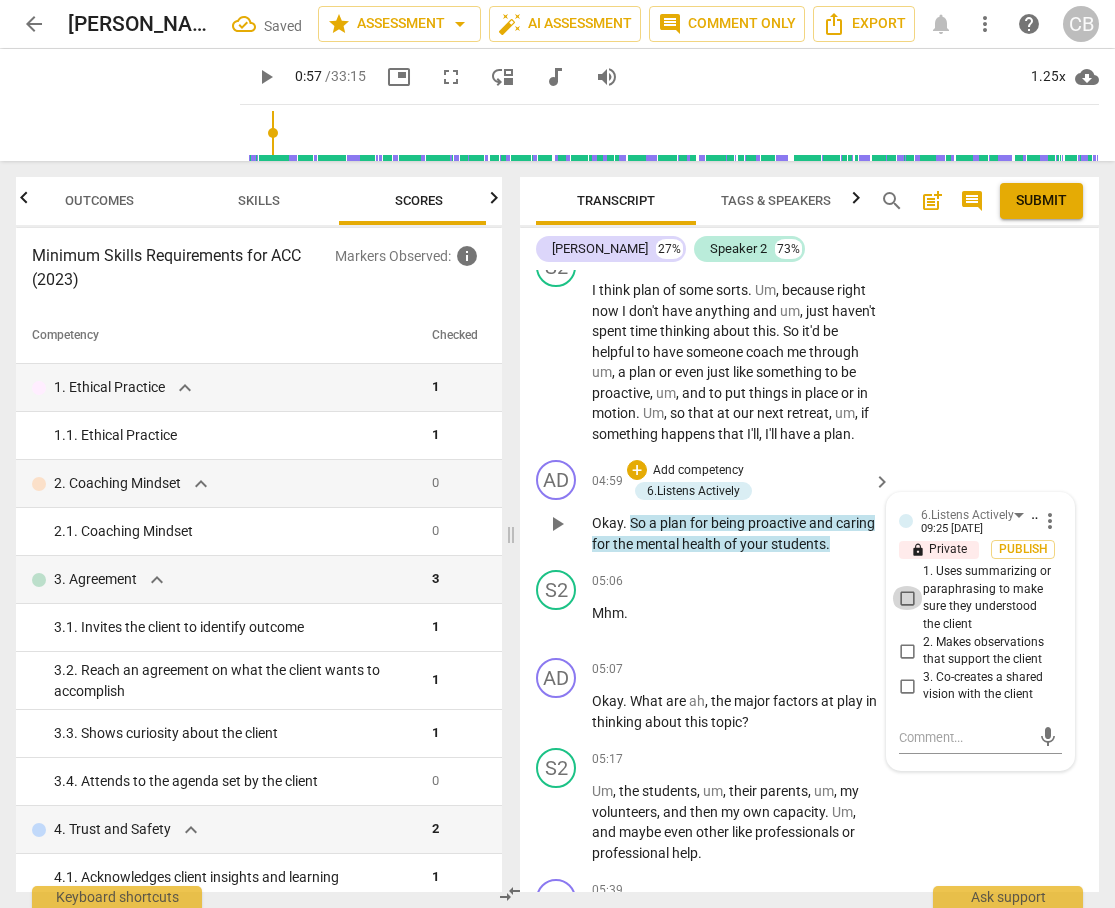 click on "1. Uses summarizing or paraphrasing to make sure they understood the client" at bounding box center (907, 598) 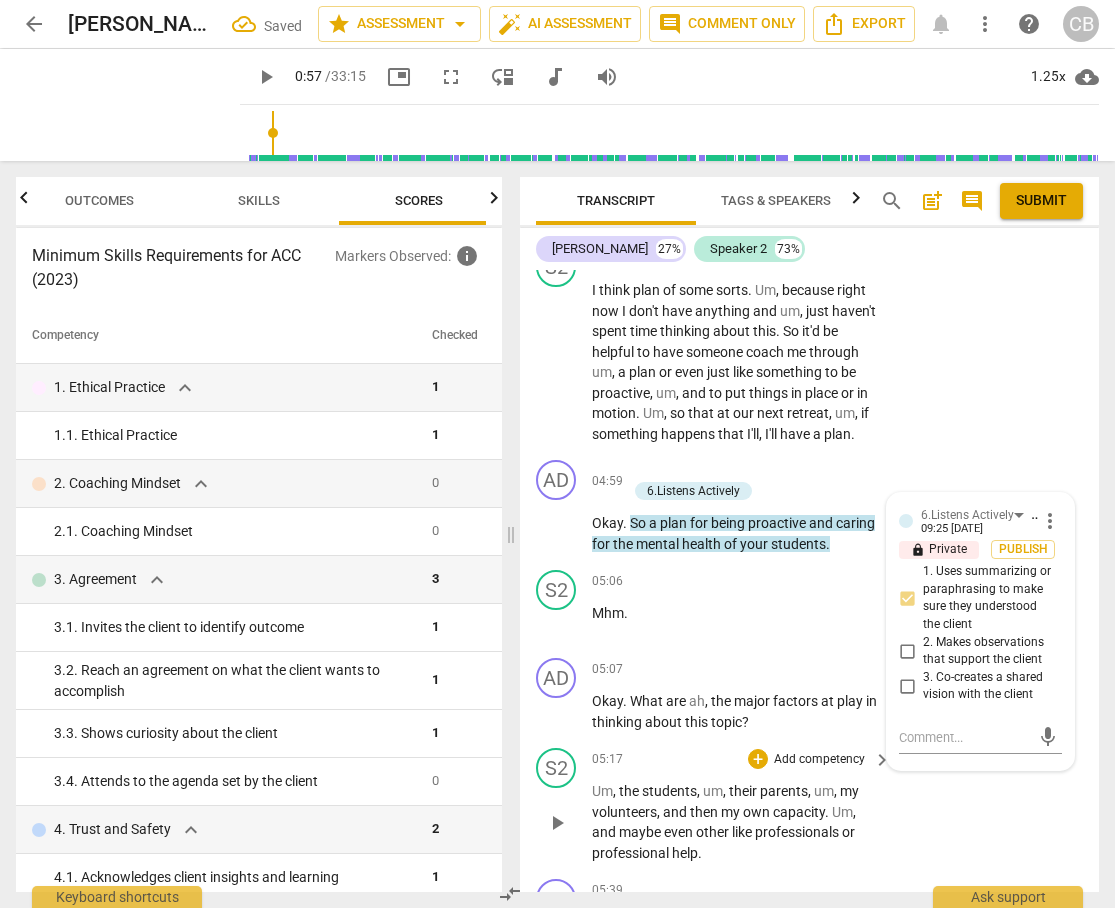 click on "S2 play_arrow pause 05:17 + Add competency keyboard_arrow_right Um ,   the   students ,   um ,   their   parents ,   um ,   my   volunteers ,   and   then   my   own   capacity .   Um ,   and   maybe   even   other   like   professionals   or   professional   help ." at bounding box center (809, 805) 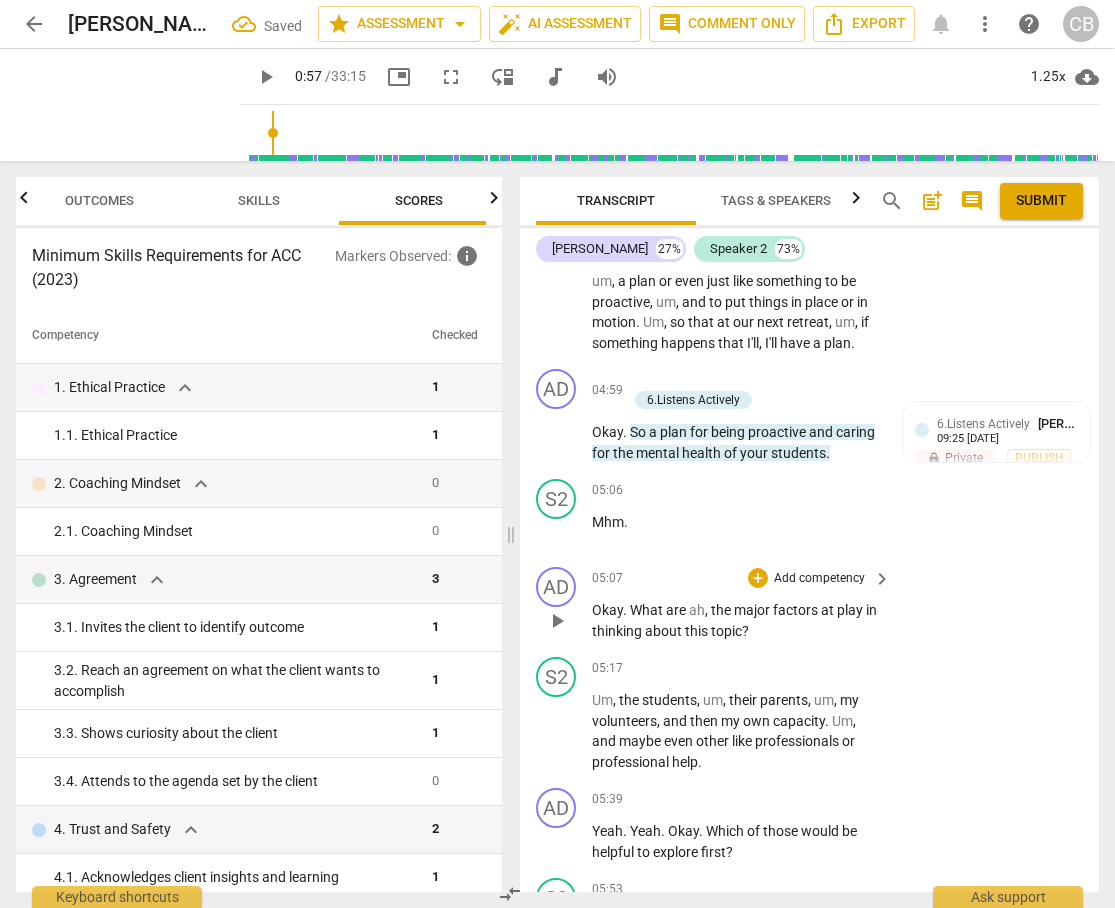 scroll, scrollTop: 2431, scrollLeft: 0, axis: vertical 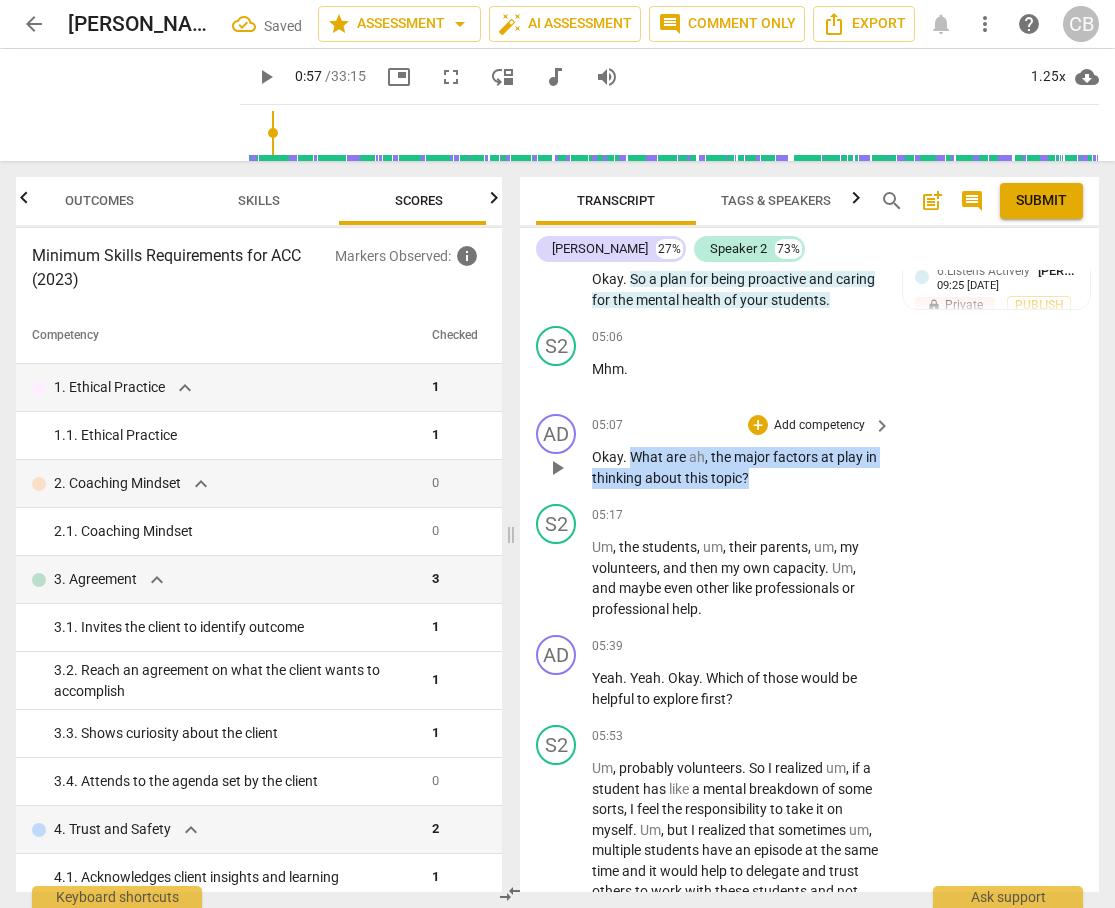 drag, startPoint x: 634, startPoint y: 414, endPoint x: 748, endPoint y: 431, distance: 115.260574 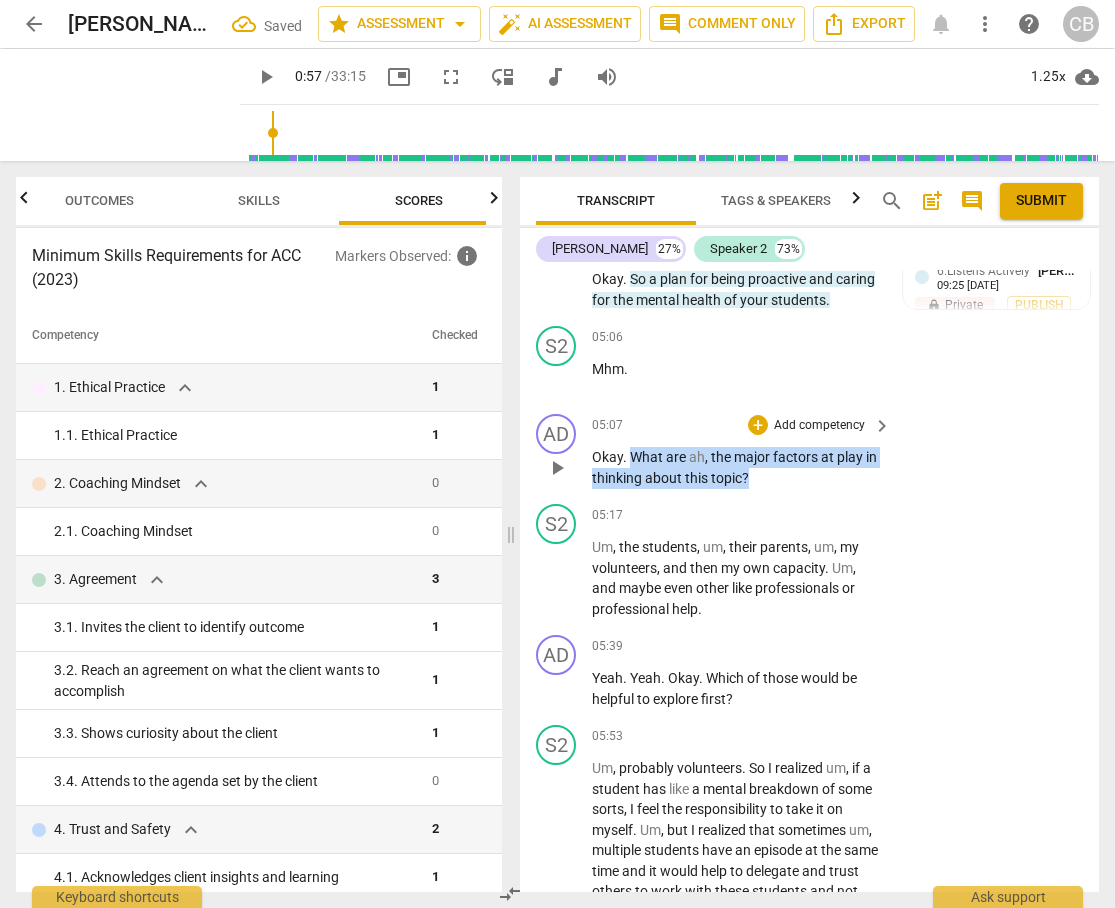 click on "Okay .   What   are   ah ,   the   major   factors   at   play   in   thinking   about   this   topic ?" at bounding box center [736, 467] 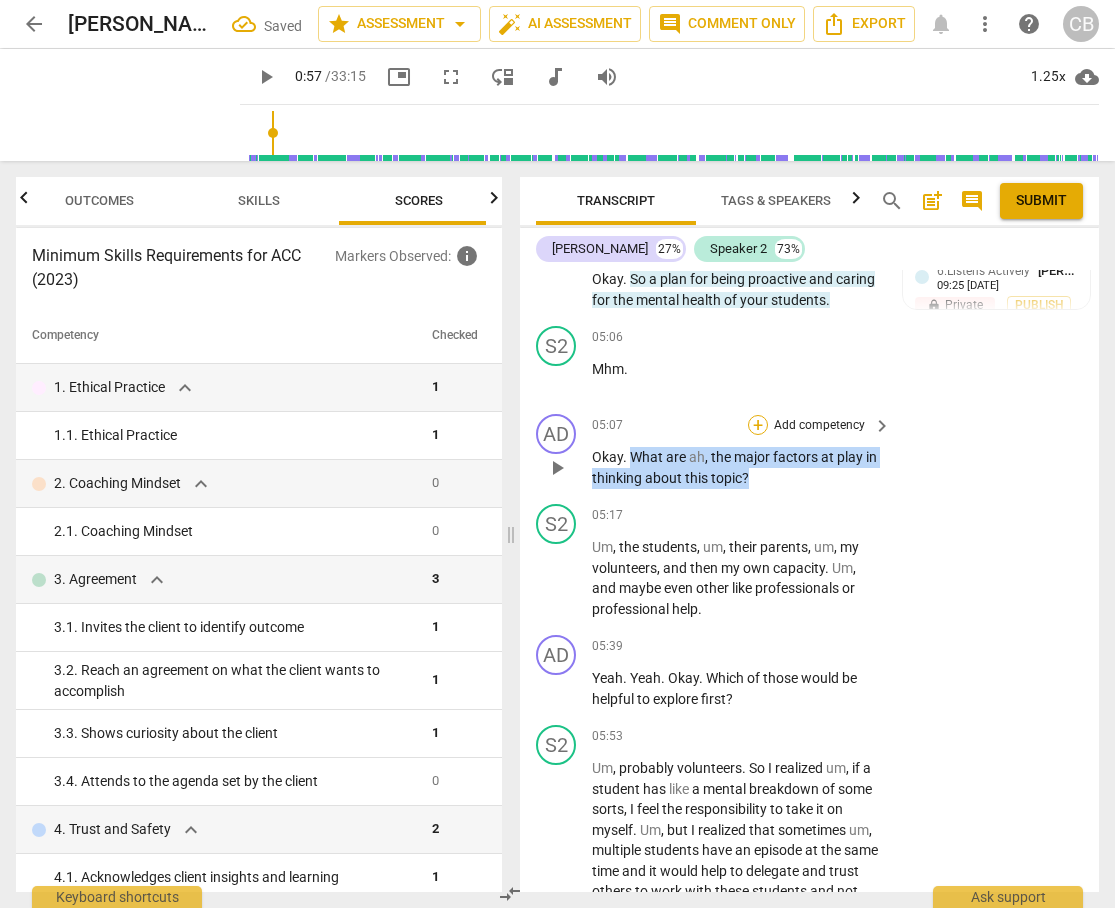 click on "+" at bounding box center (758, 425) 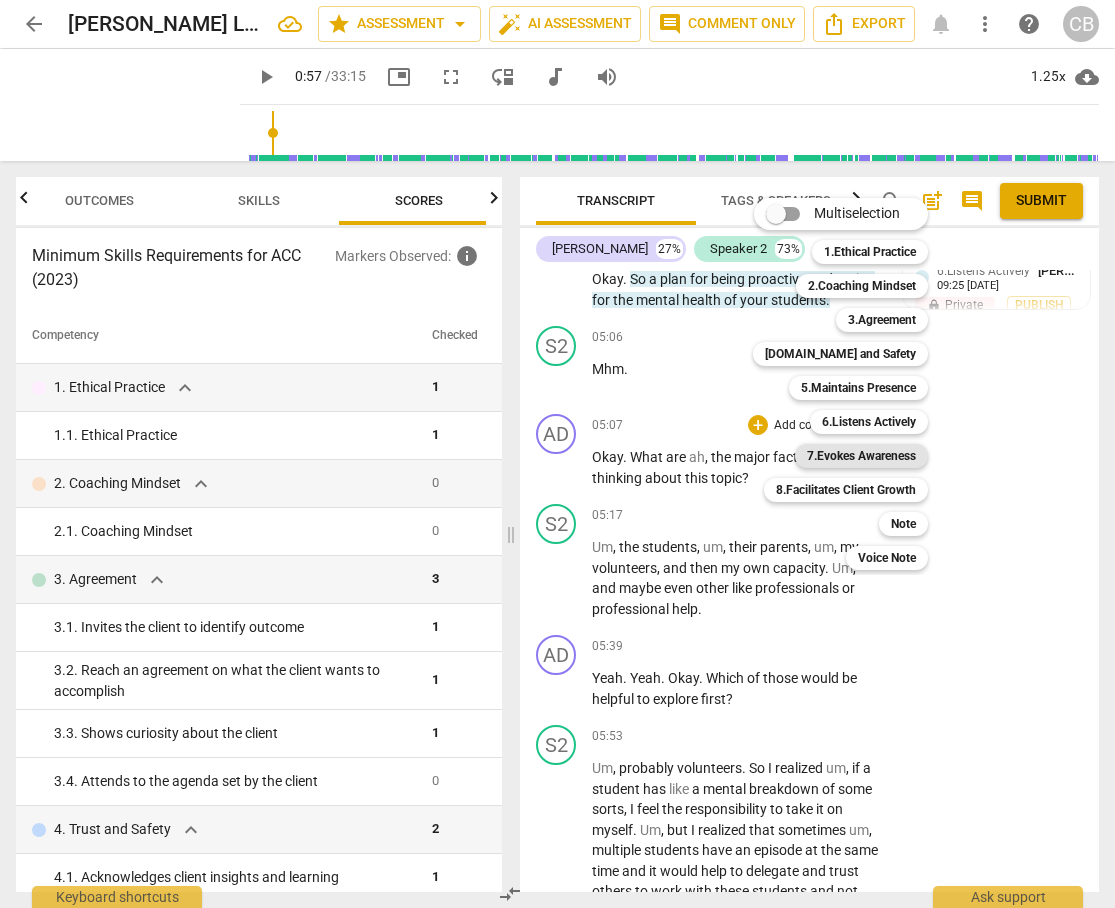 click on "7.Evokes Awareness" at bounding box center (861, 456) 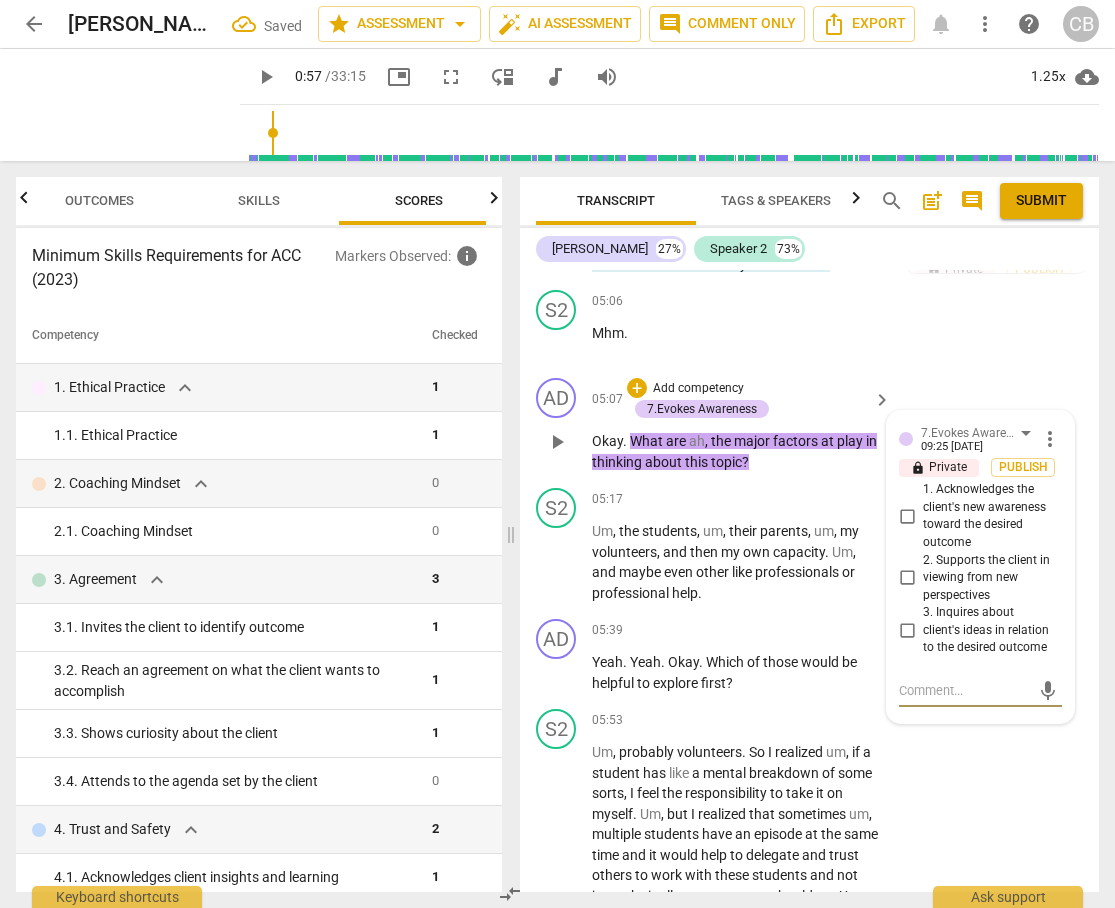 scroll, scrollTop: 2496, scrollLeft: 0, axis: vertical 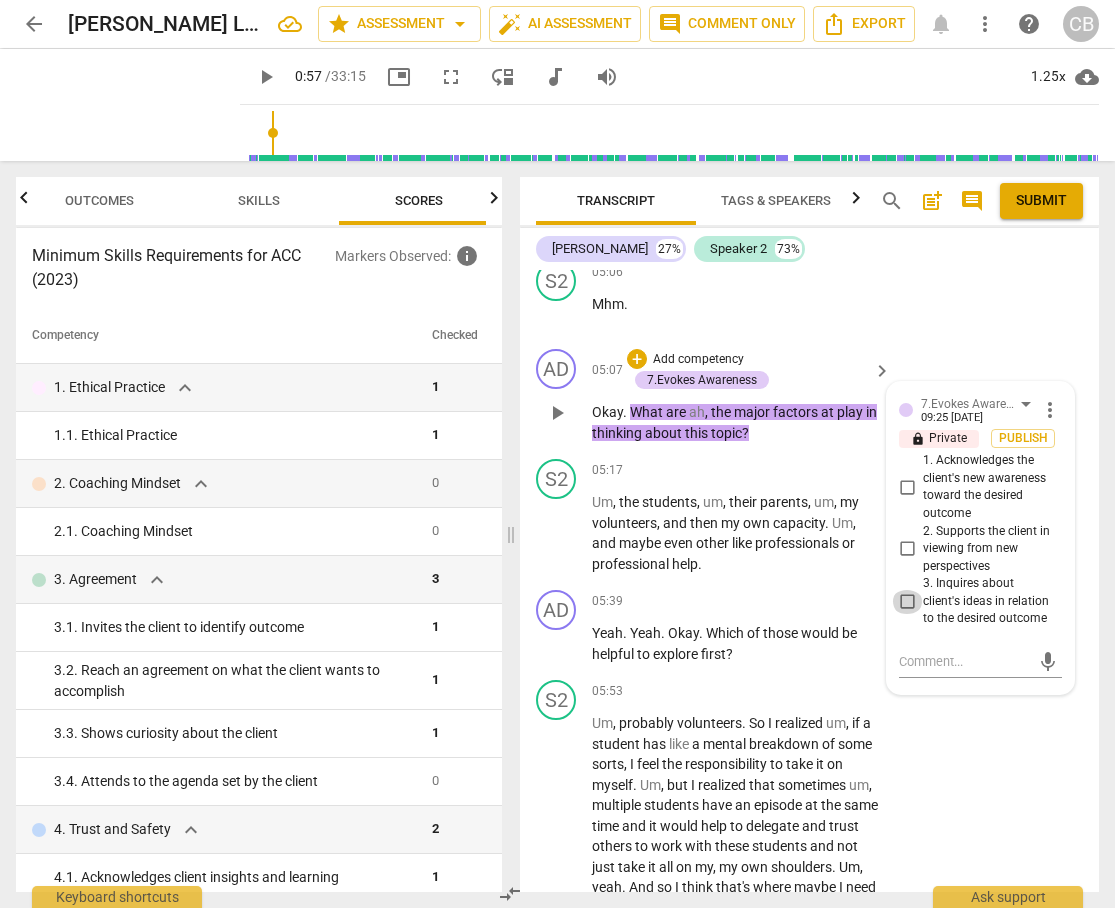 click on "3. Inquires about client's ideas in relation to the desired outcome" at bounding box center (907, 602) 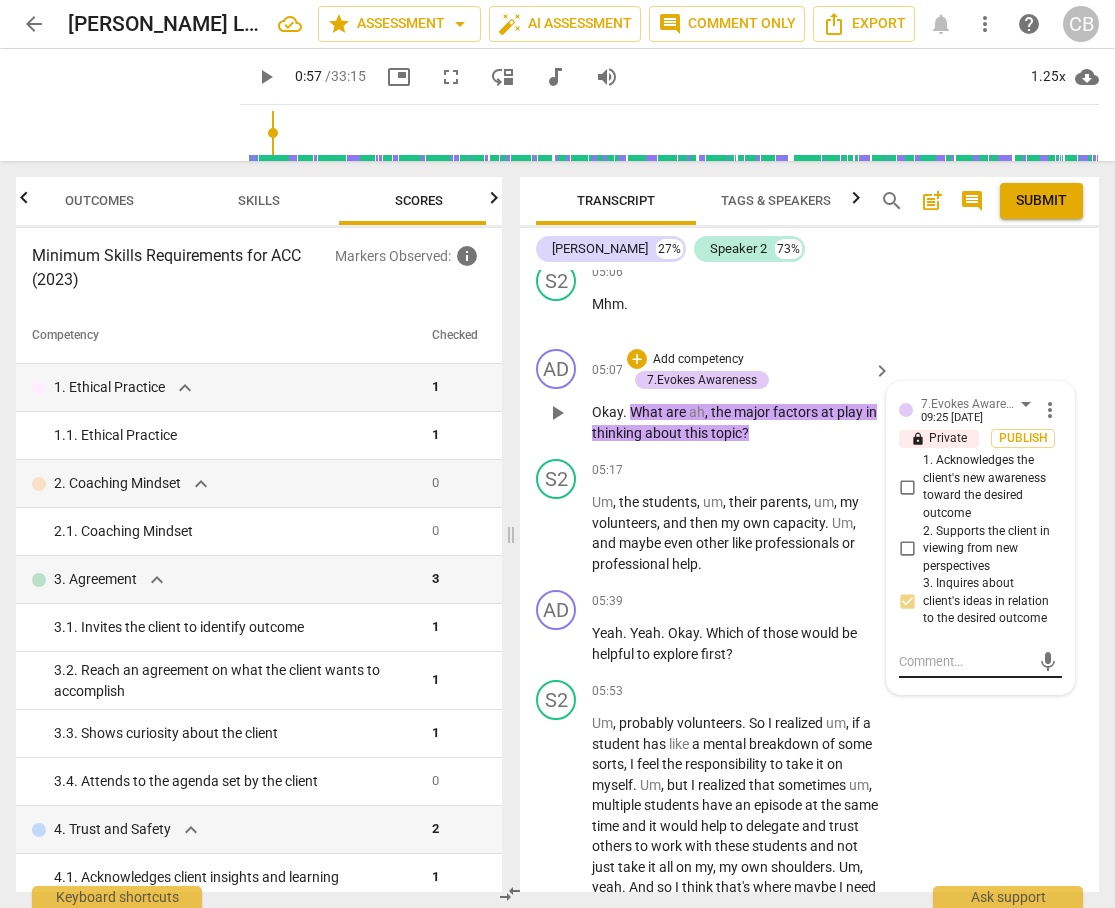 click at bounding box center (964, 661) 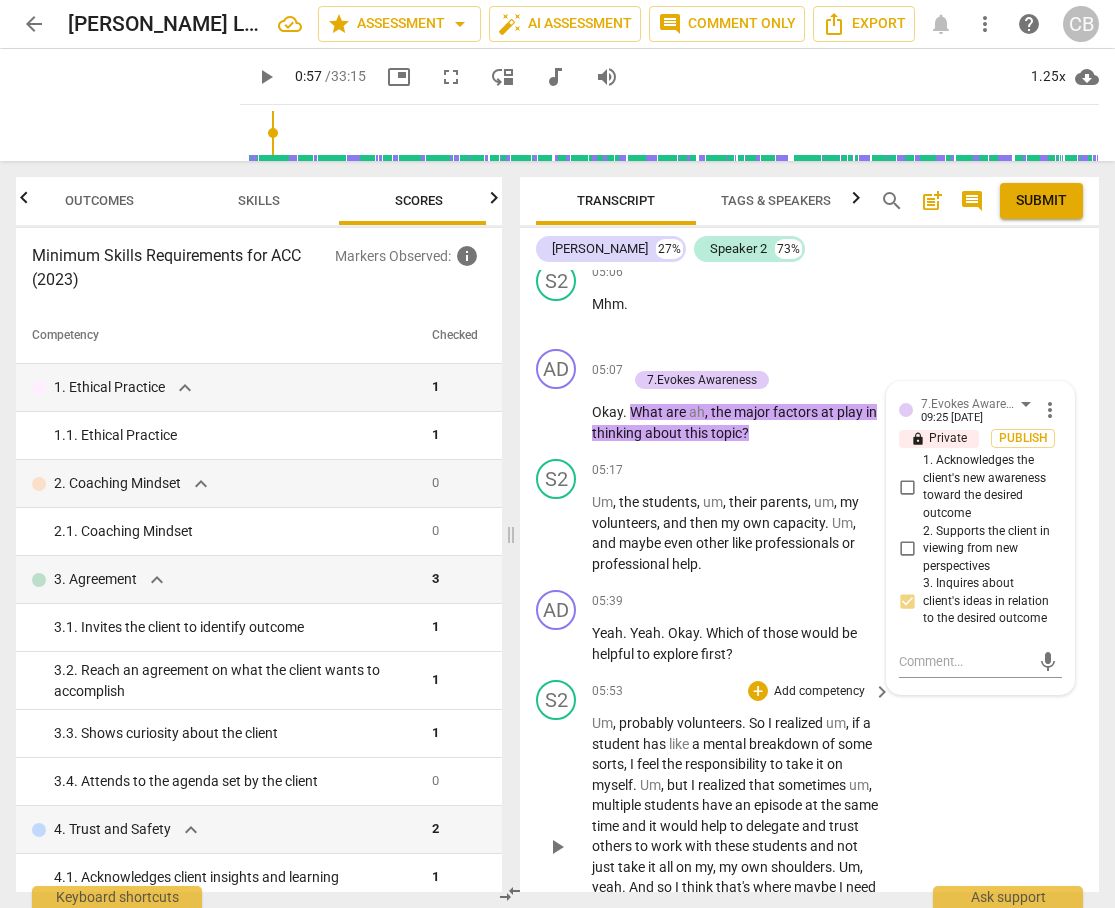 click on "S2 play_arrow pause 05:53 + Add competency keyboard_arrow_right Um ,   probably   volunteers .   So   I   realized   um ,   if   a   student   has   like   a   mental   breakdown   of   some   sorts ,   I   feel   the   responsibility   to   take   it   on   myself .   Um ,   but   I   realized   that   sometimes   um ,   multiple   students   have   an   episode   at   the   same   time   and   it   would   help   to   delegate   and   trust   others   to   work   with   these   students   and   not   just   take   it   all   on   my ,   my   own   shoulders .   Um ,   yeah .   And   so   I   think   that's   where   maybe   I   need   to   start   of   getting   my   volunteers   to   a   level   where   they   are   able   to   um ,   forget   the   word   but   um ,   like   calm   things   down ,   de .   Escalate   the   situation ." at bounding box center (809, 830) 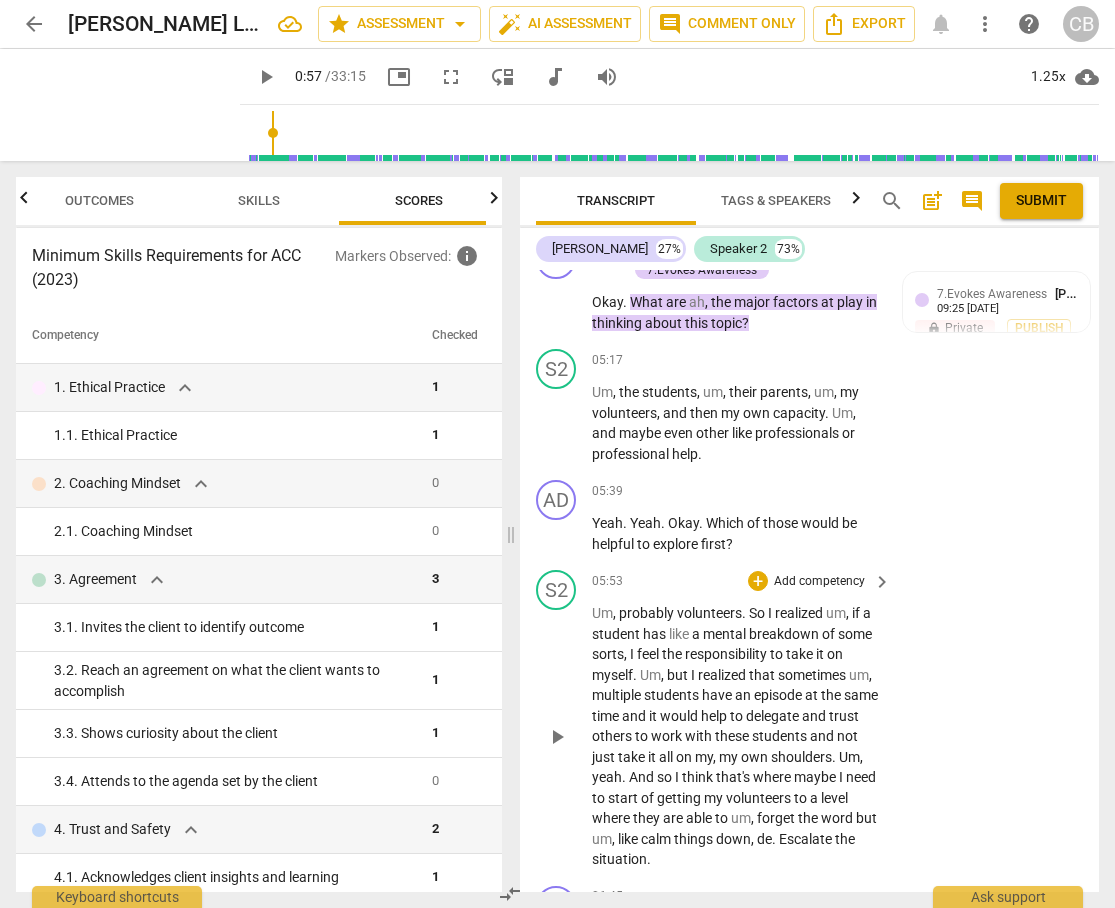 scroll, scrollTop: 2629, scrollLeft: 0, axis: vertical 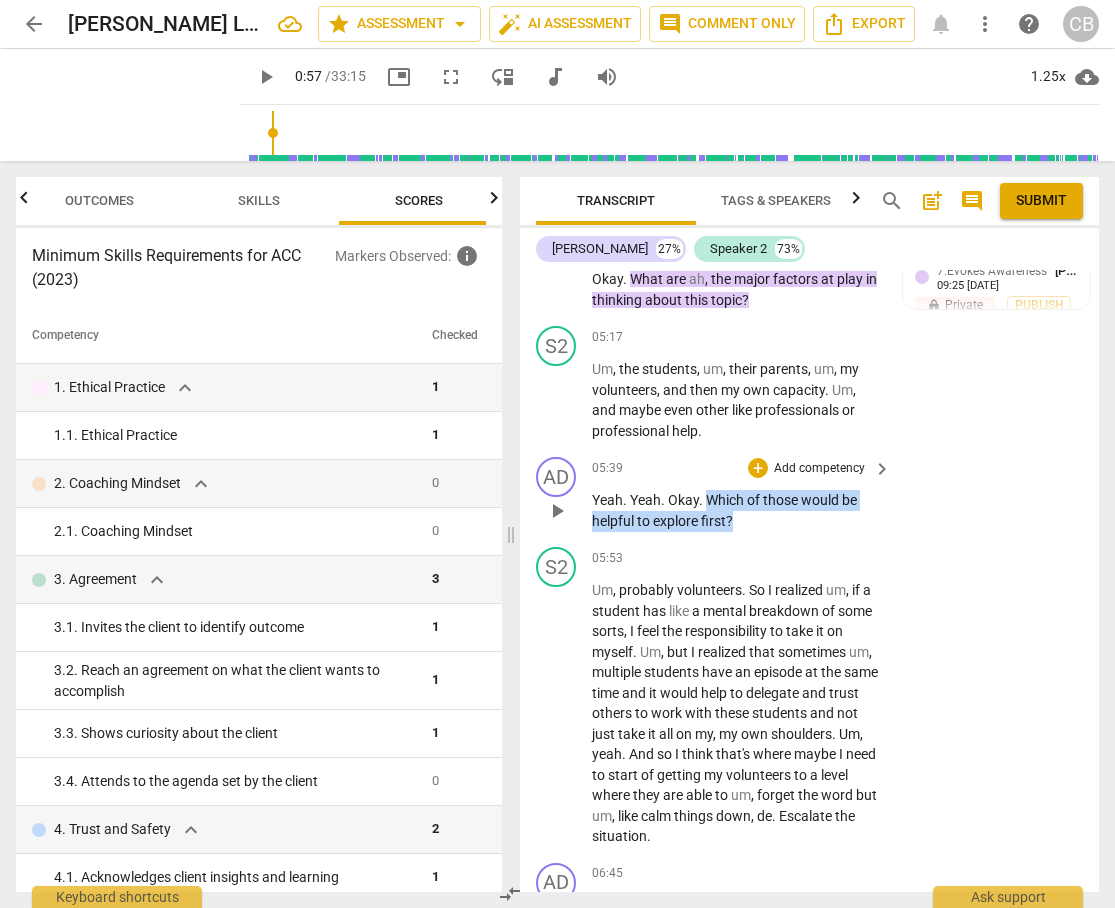 drag, startPoint x: 707, startPoint y: 457, endPoint x: 741, endPoint y: 476, distance: 38.948685 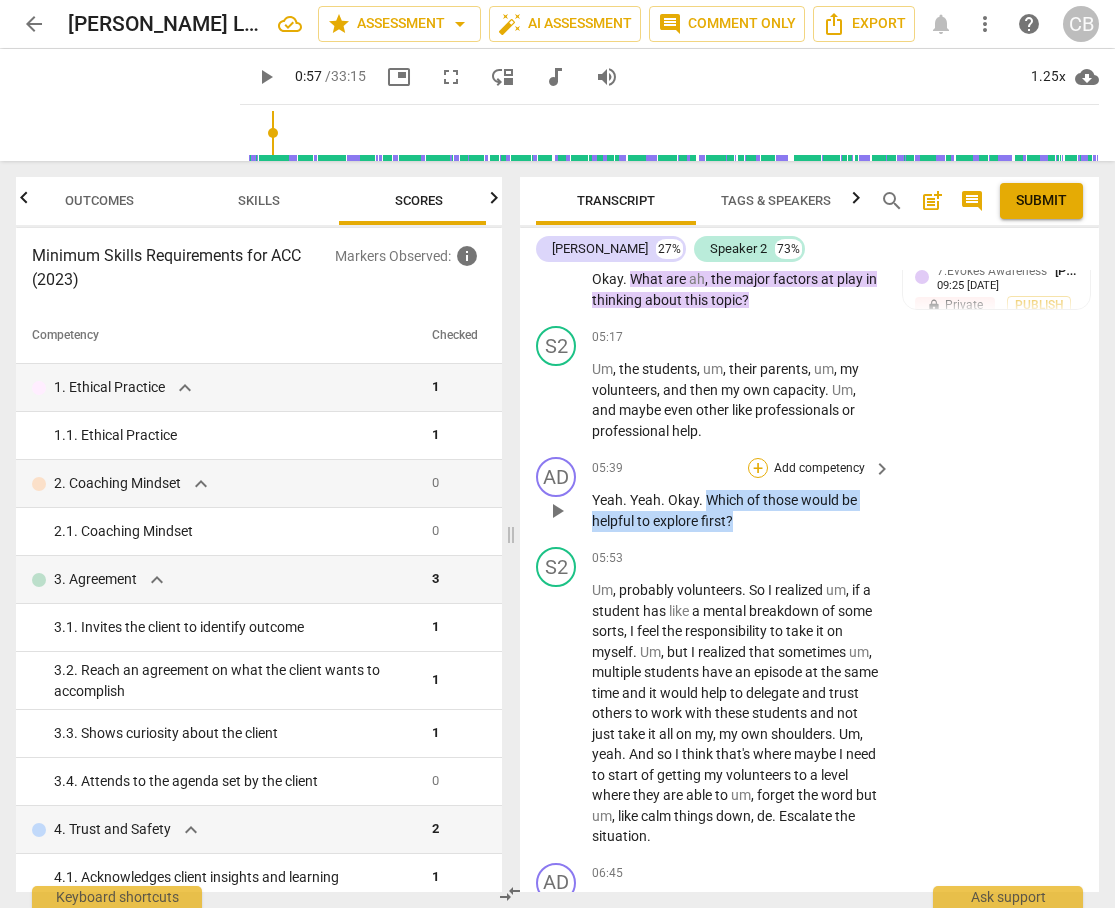 click on "+" at bounding box center [758, 468] 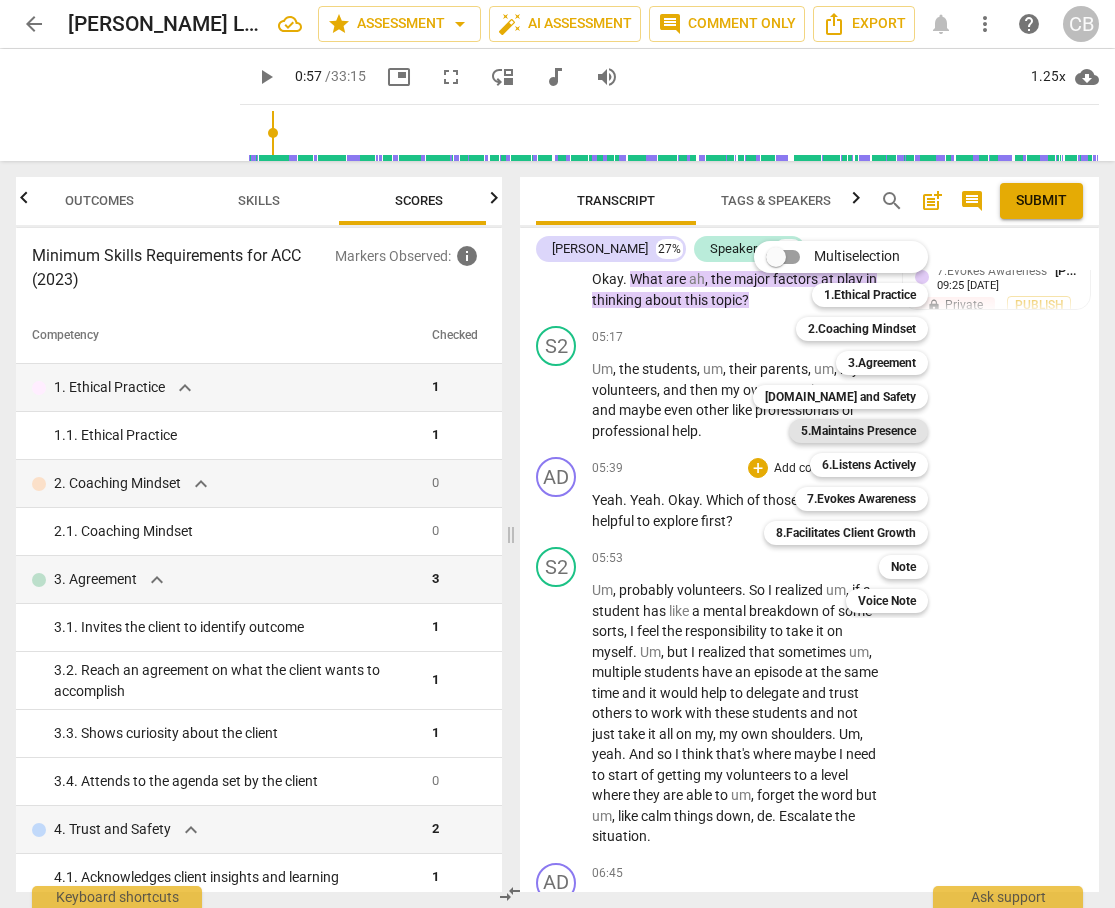 click on "5.Maintains Presence" at bounding box center [858, 431] 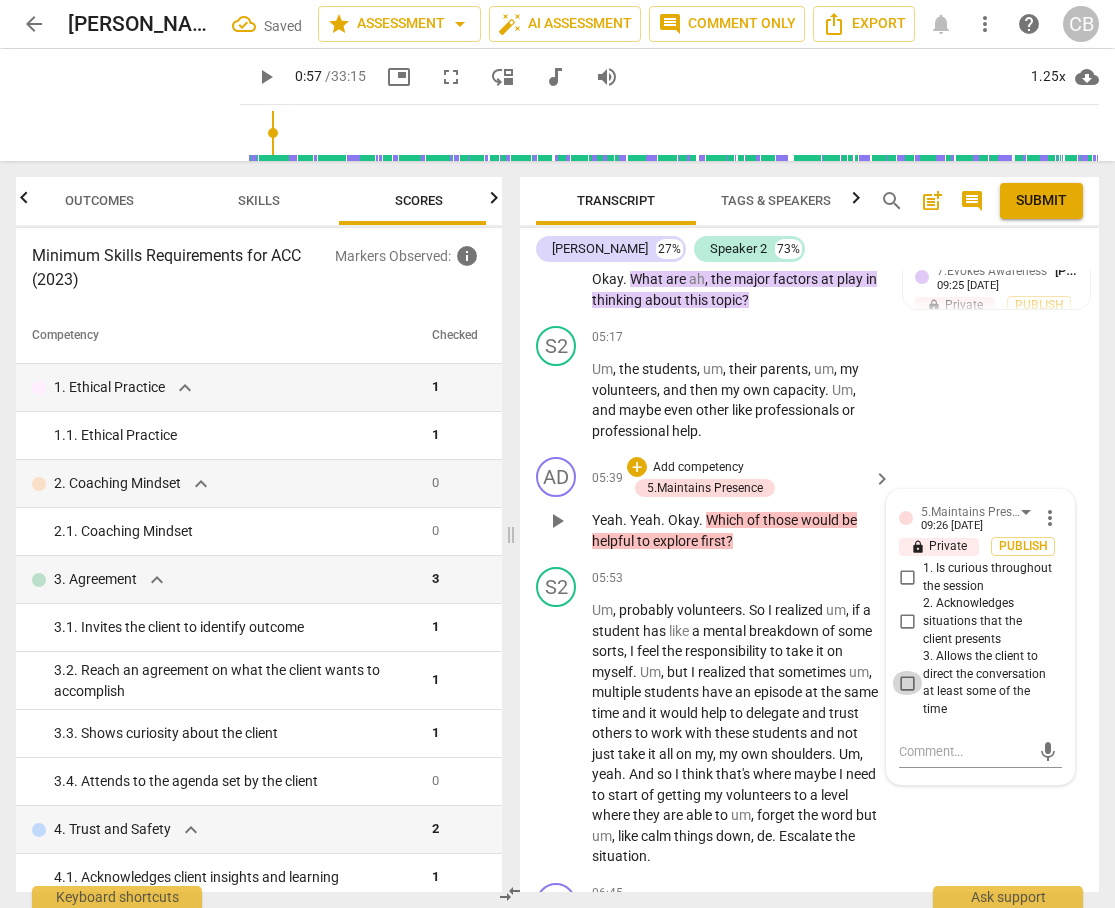 click on "3. Allows the client to direct the conversation at least some of the time" at bounding box center [907, 683] 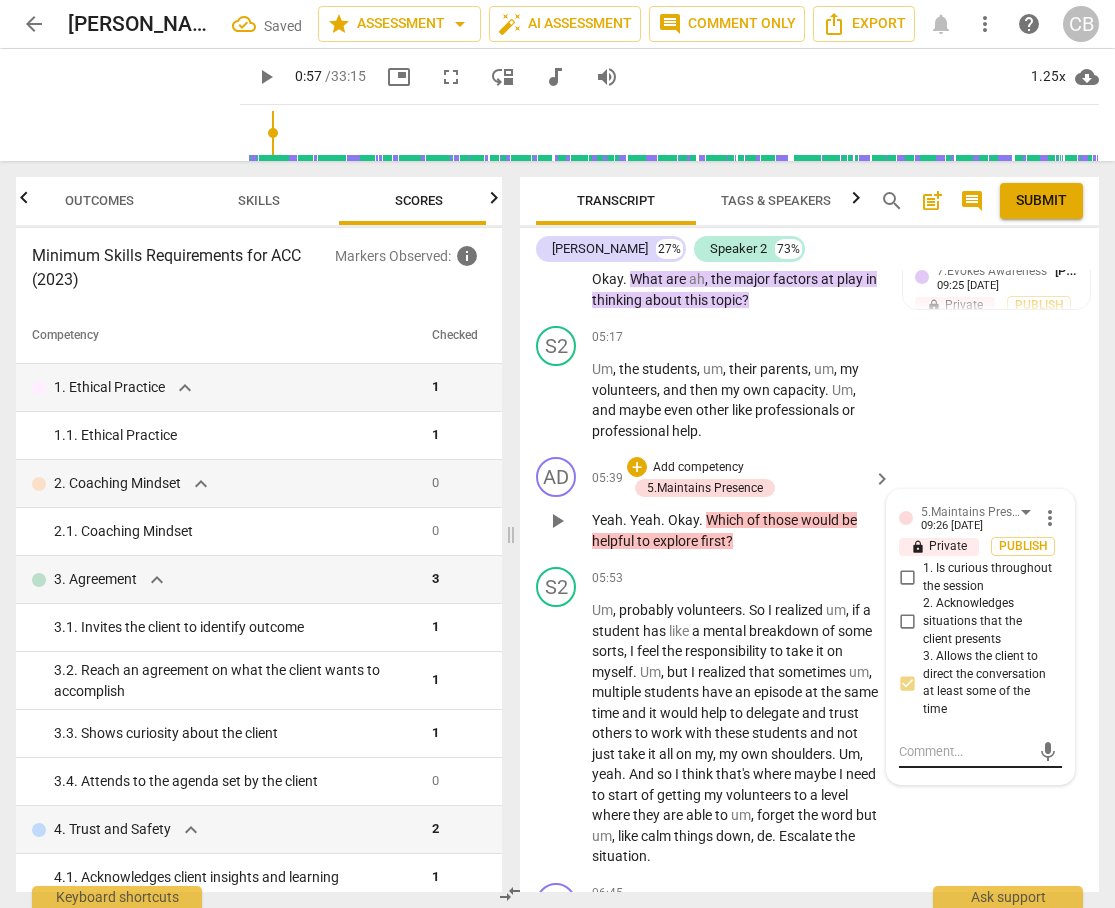 click at bounding box center [964, 751] 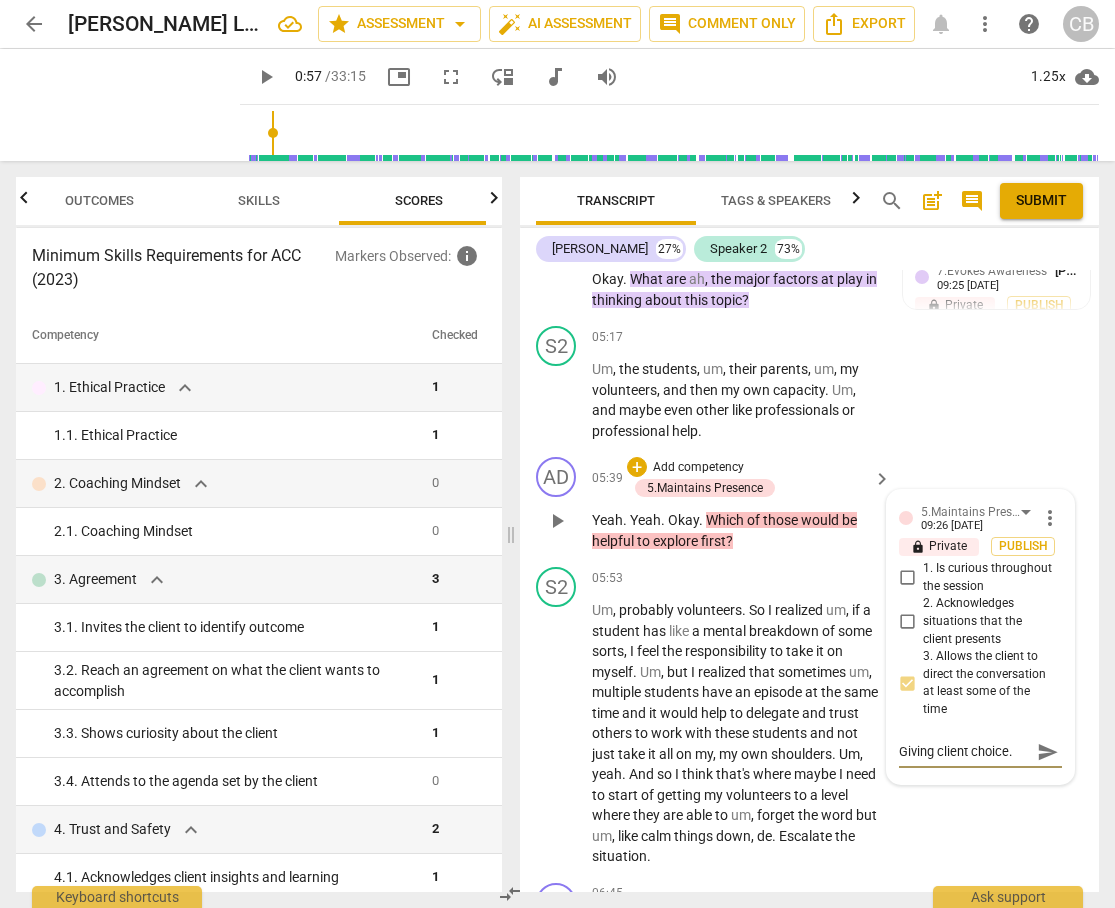 click on "Giving client choice." at bounding box center (964, 751) 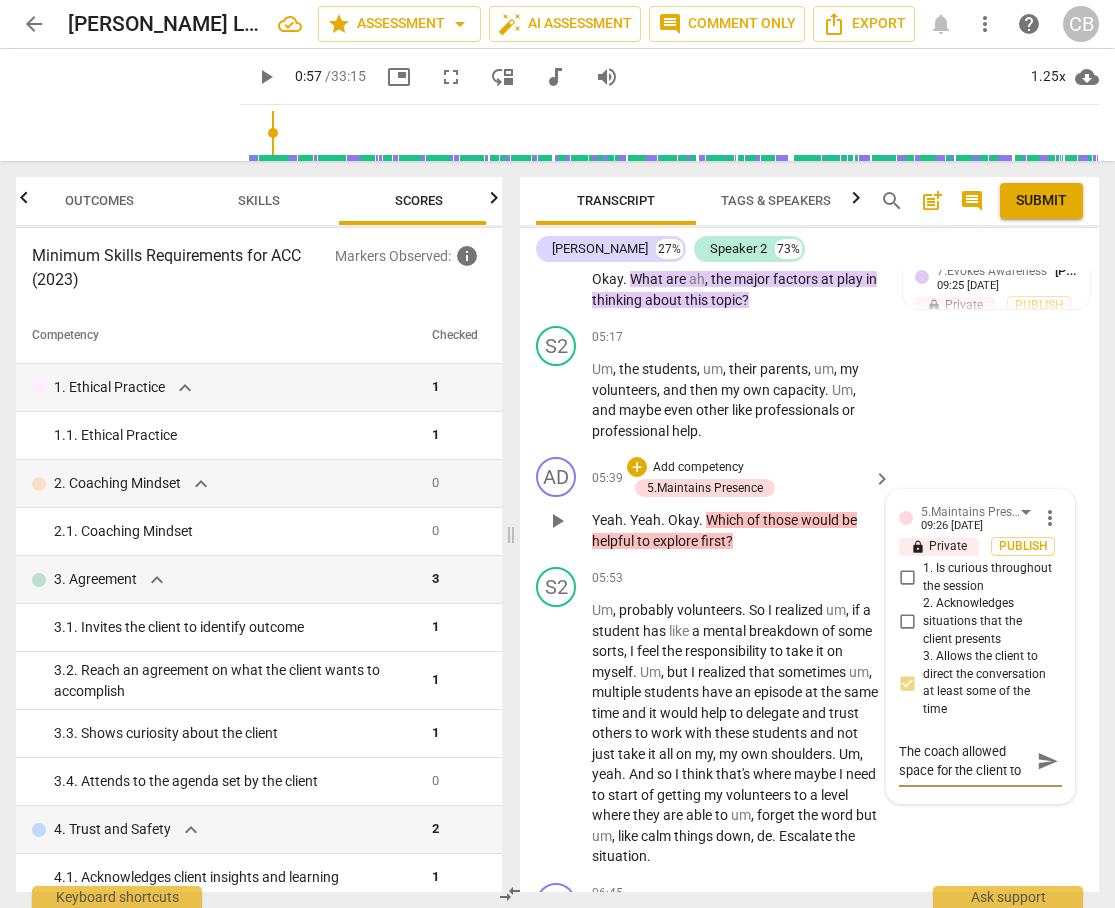 scroll, scrollTop: 17, scrollLeft: 0, axis: vertical 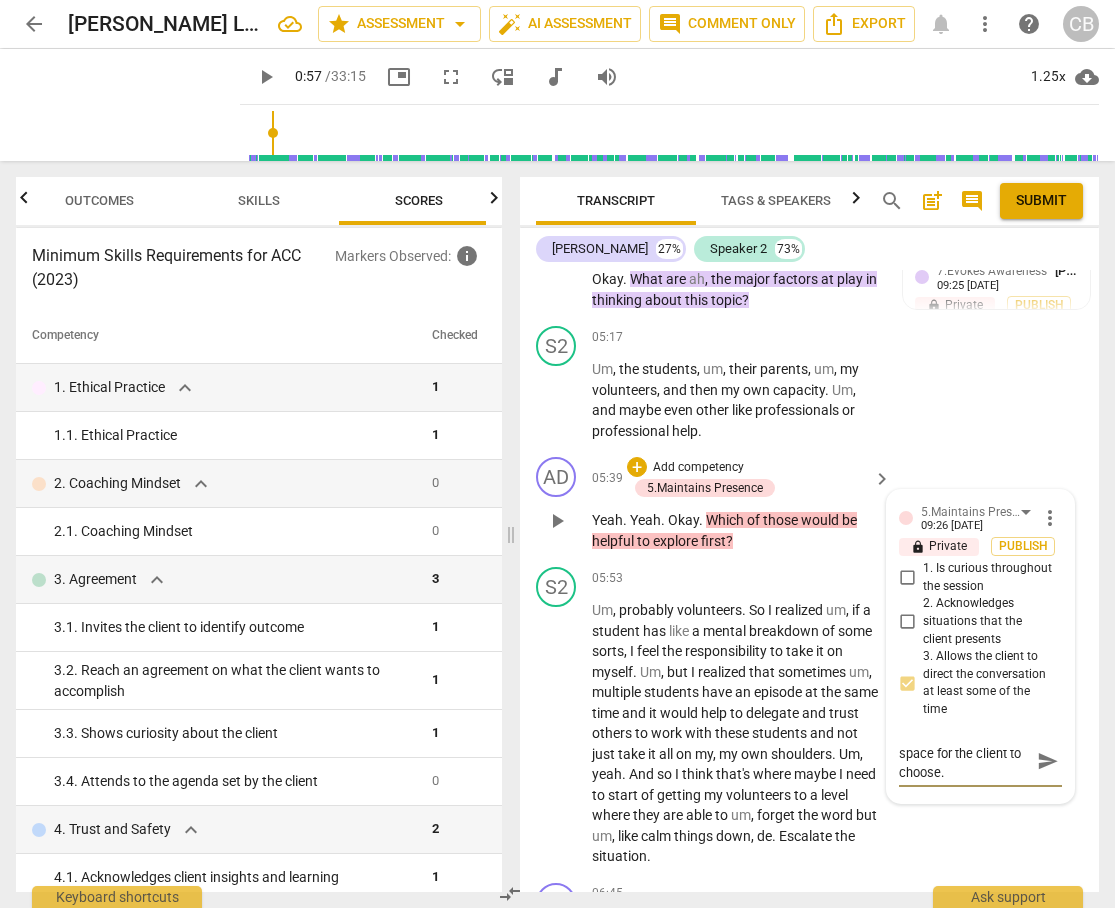 click on "The coach allowed space for the client to choose." at bounding box center (964, 761) 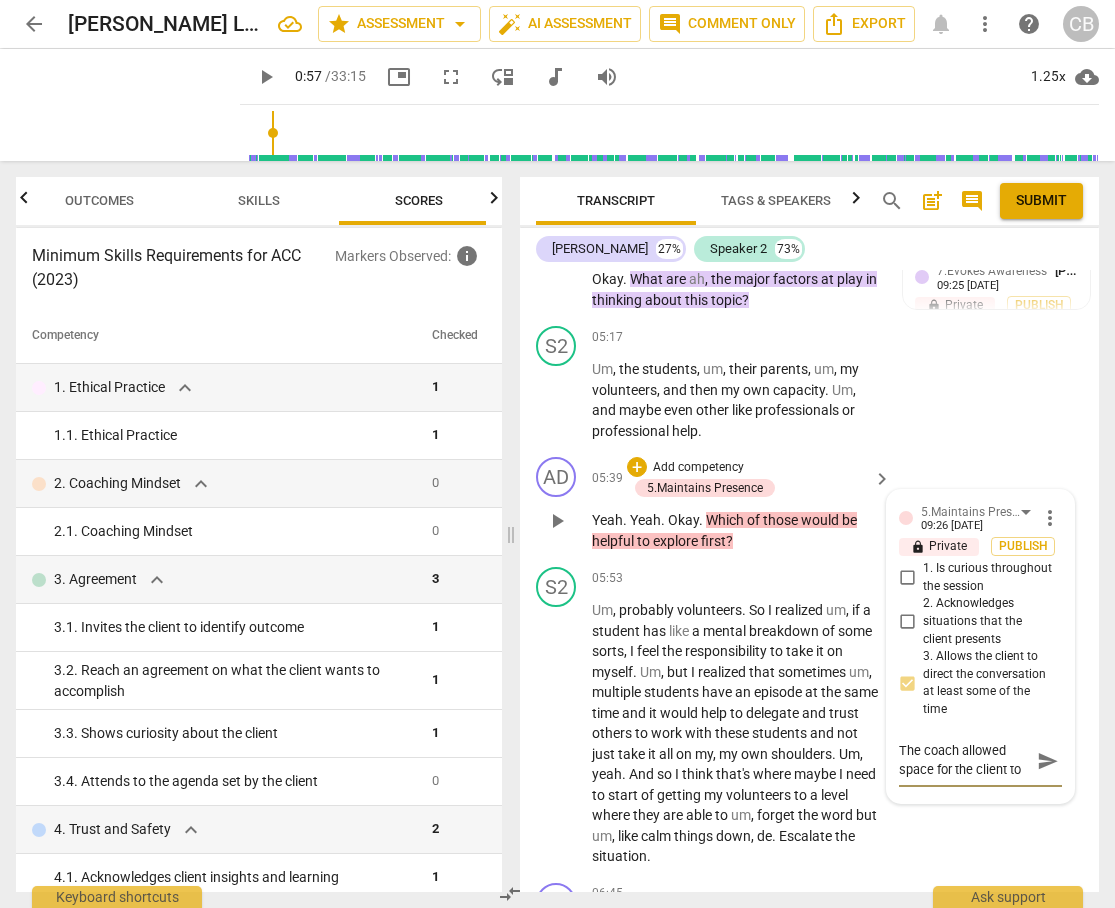 click on "The coach allowed space for the client to choose." at bounding box center [964, 761] 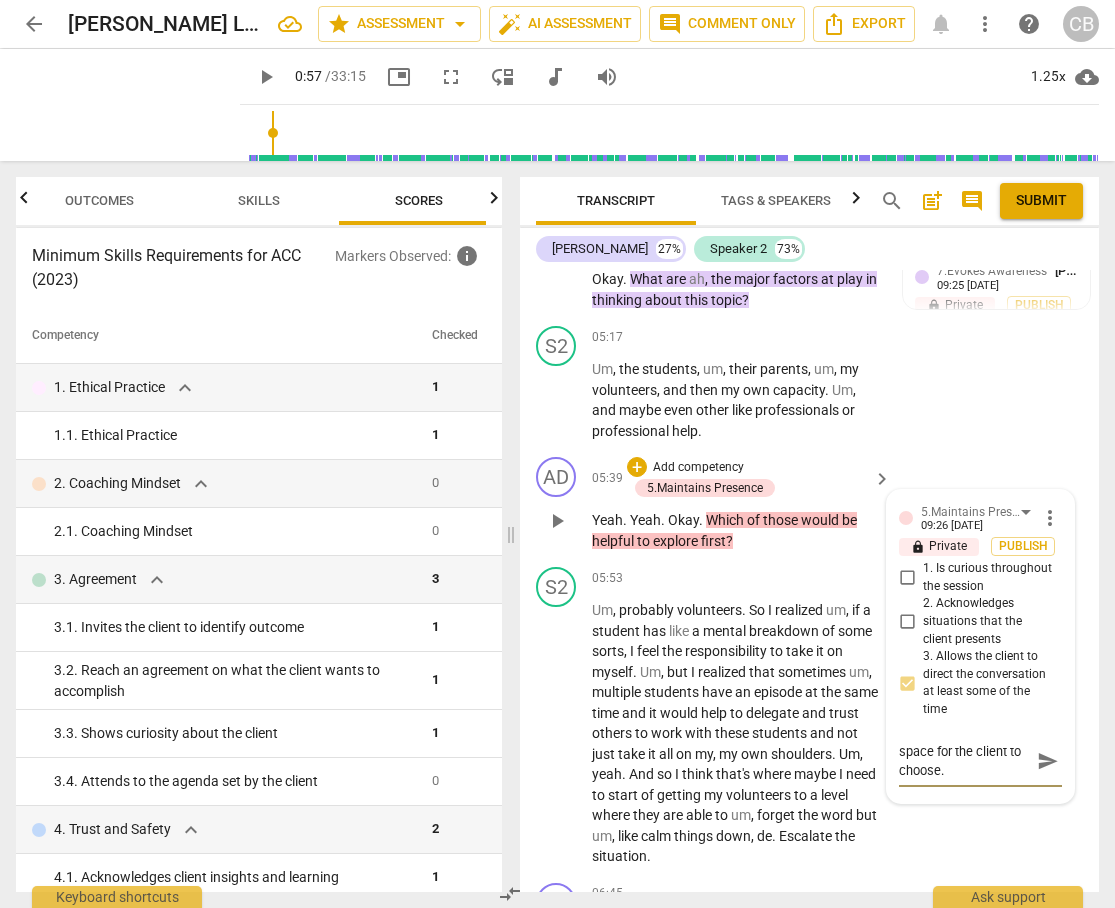 scroll, scrollTop: 17, scrollLeft: 0, axis: vertical 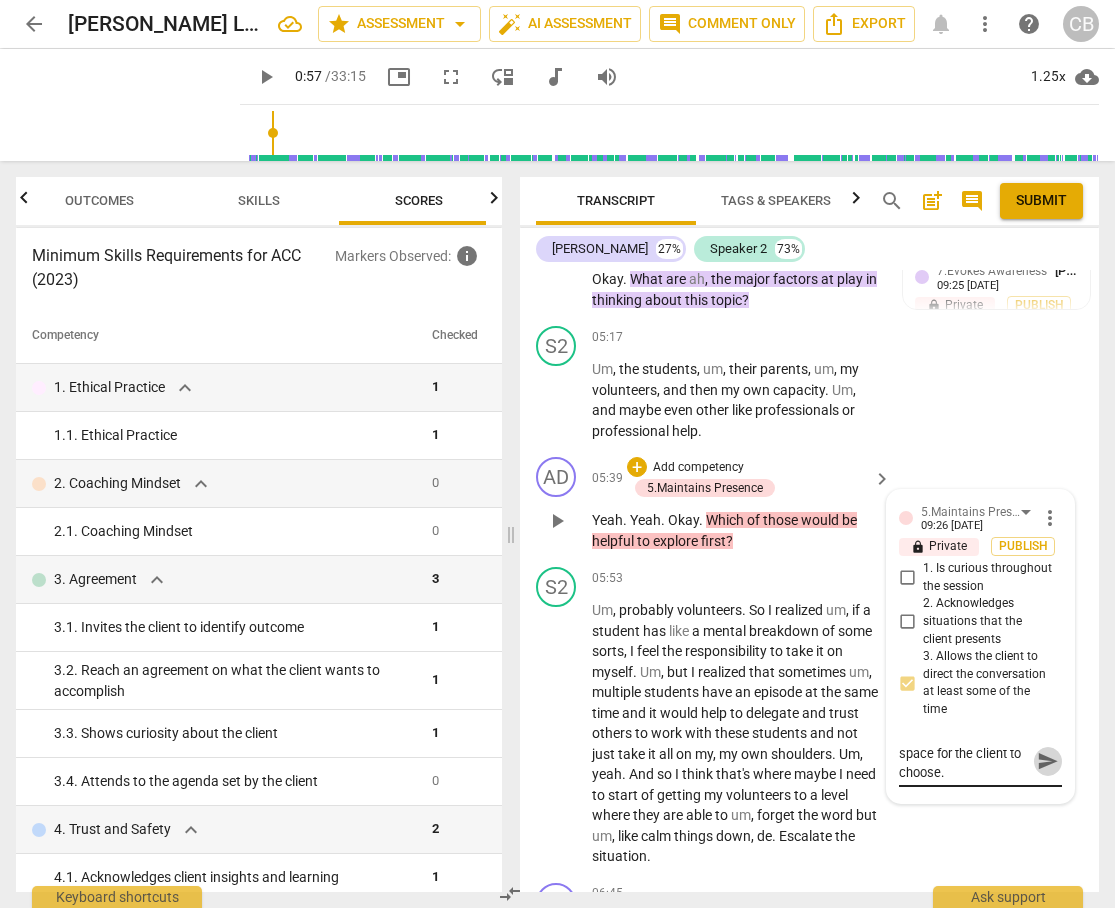 click on "send" at bounding box center (1048, 762) 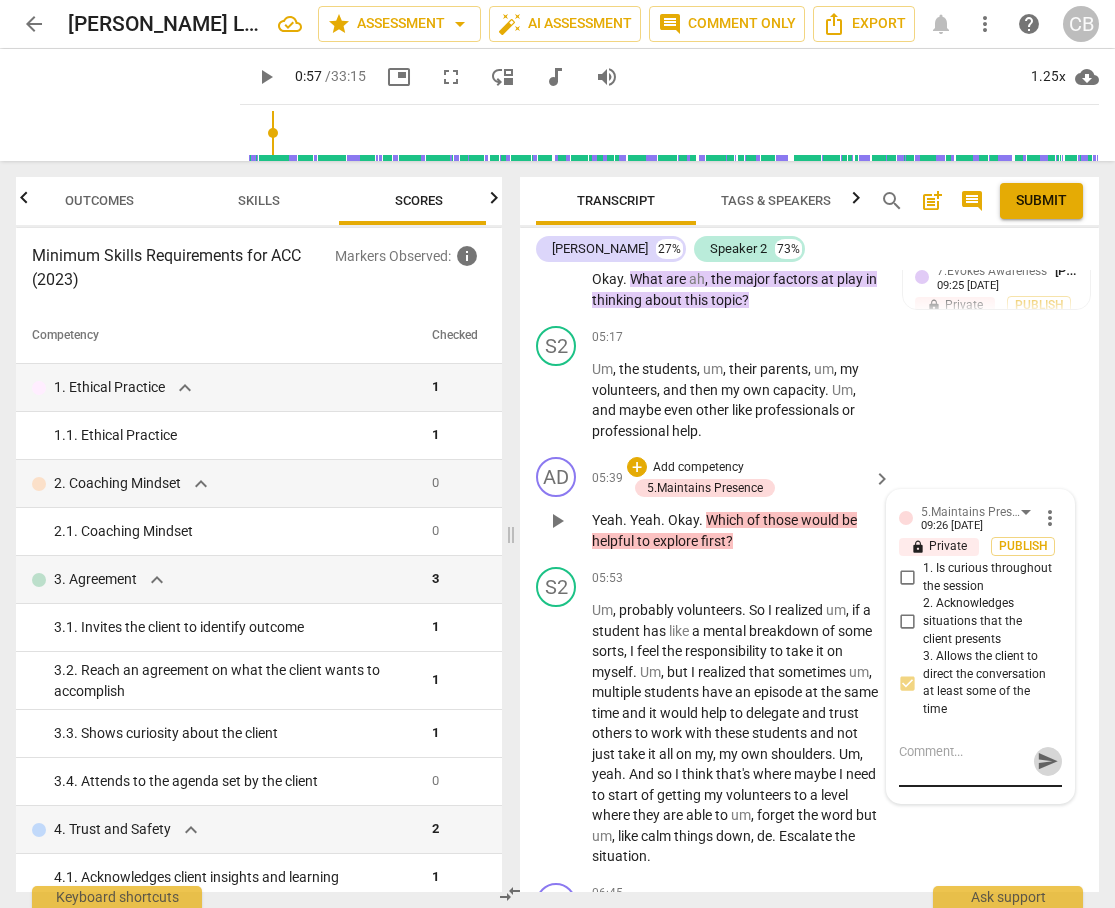 scroll, scrollTop: 0, scrollLeft: 0, axis: both 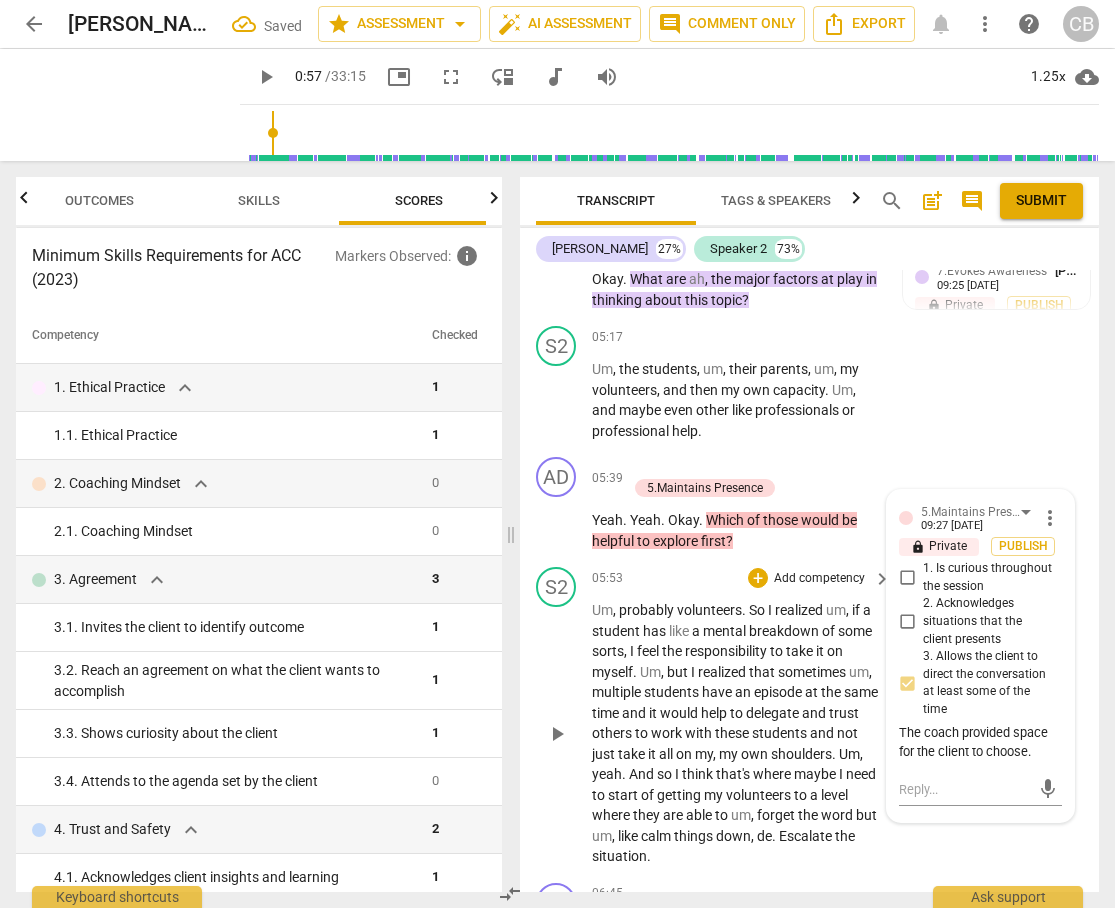 click on "that" at bounding box center (763, 672) 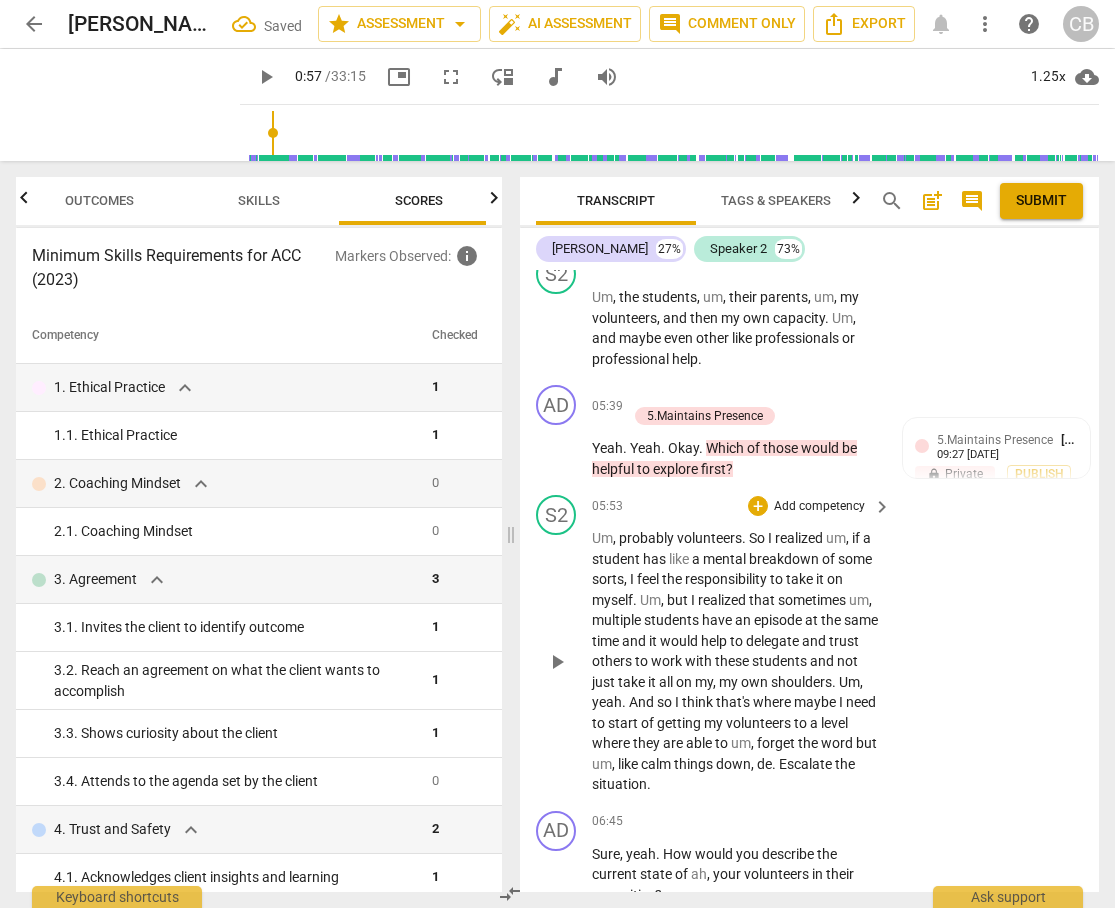scroll, scrollTop: 2706, scrollLeft: 0, axis: vertical 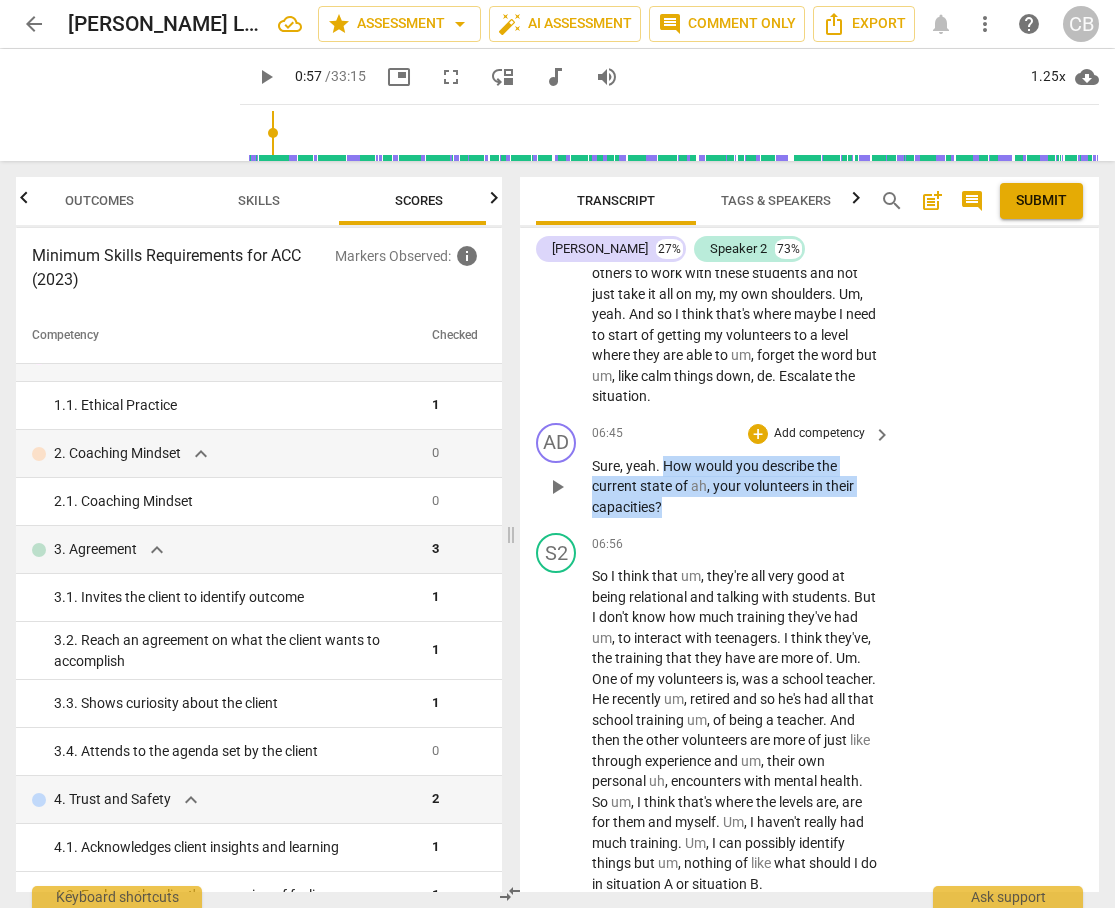 drag, startPoint x: 665, startPoint y: 423, endPoint x: 668, endPoint y: 462, distance: 39.115215 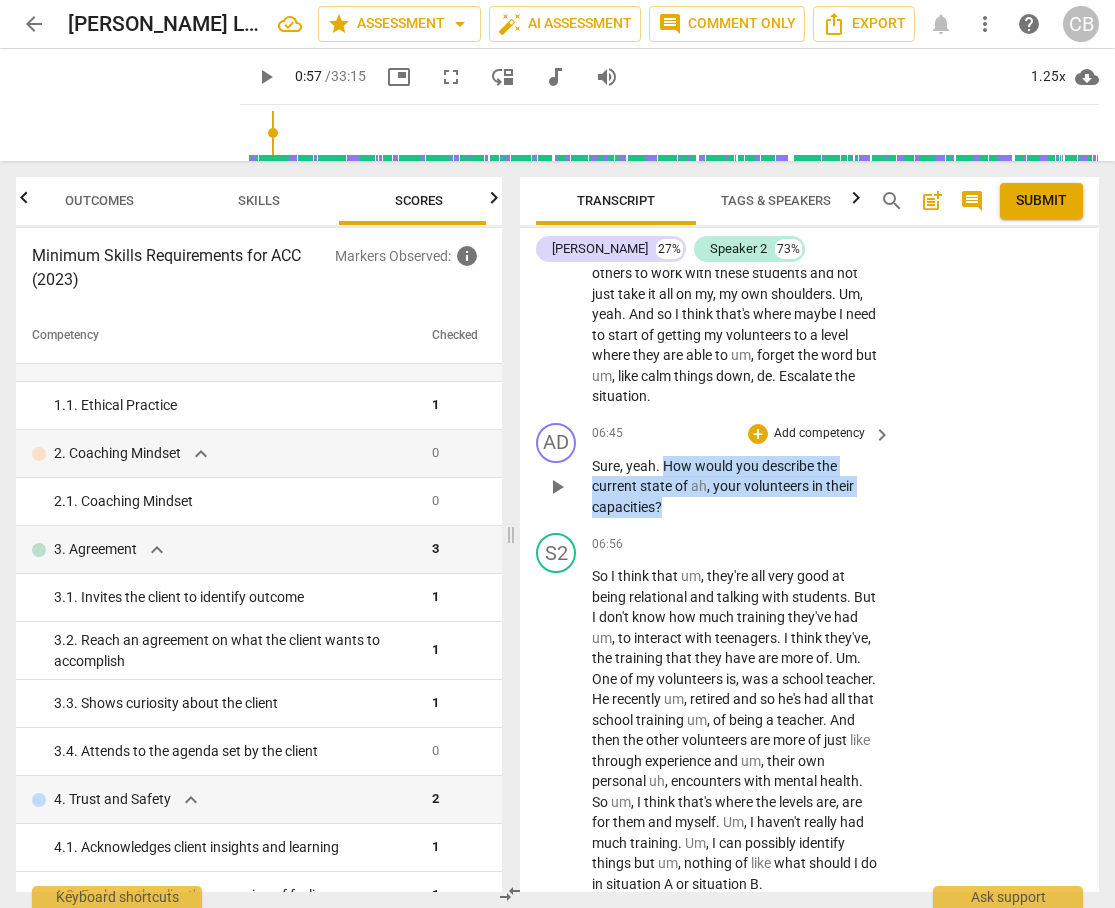 click on "Sure ,   yeah .   How   would   you   describe   the   current   state   of   ah ,   your   volunteers   in   their   capacities ?" at bounding box center [736, 487] 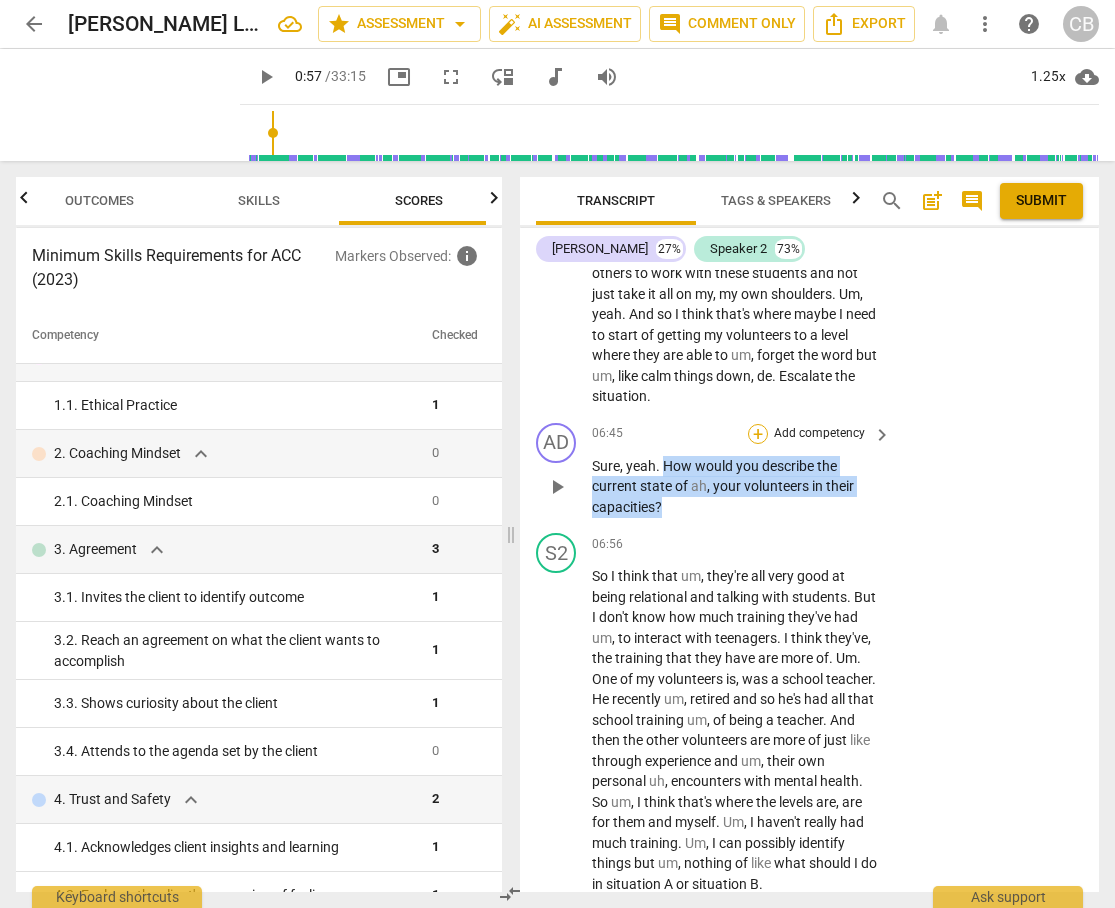 click on "+" at bounding box center [758, 434] 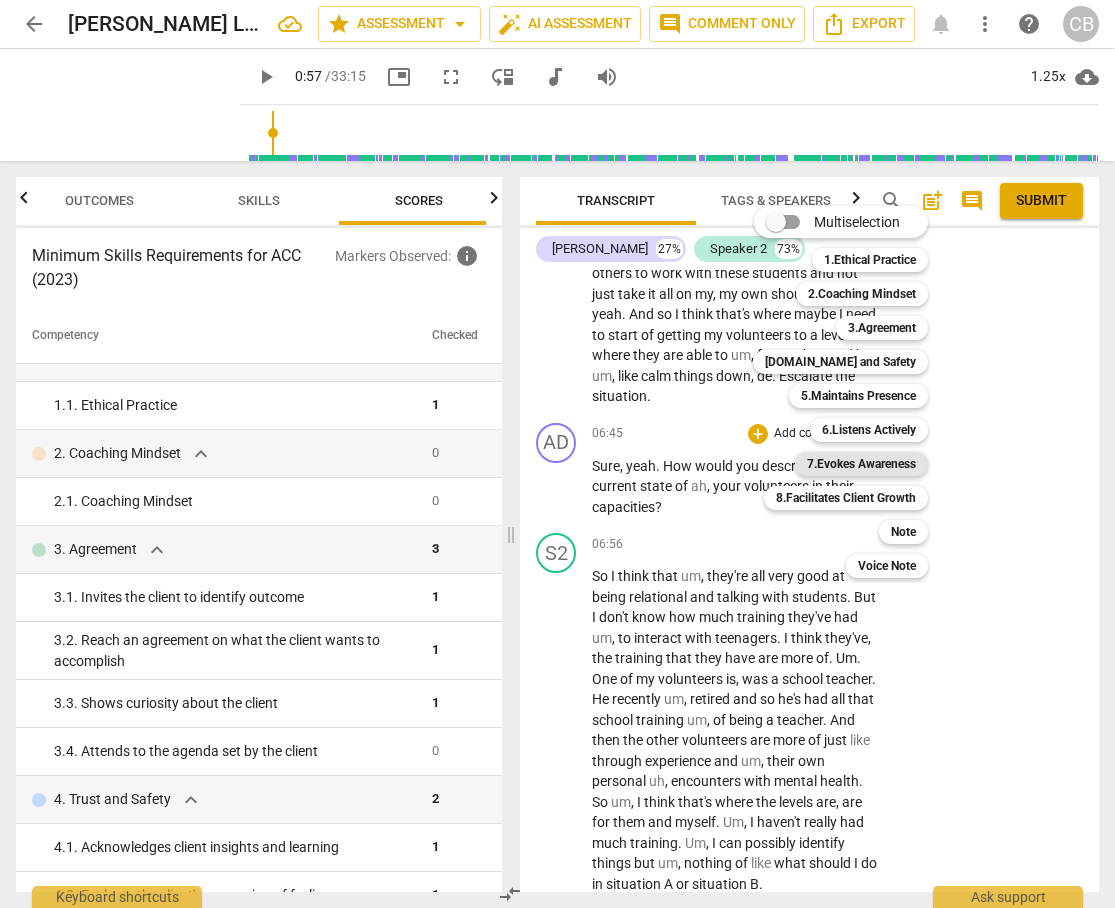 click on "7.Evokes Awareness" at bounding box center [861, 464] 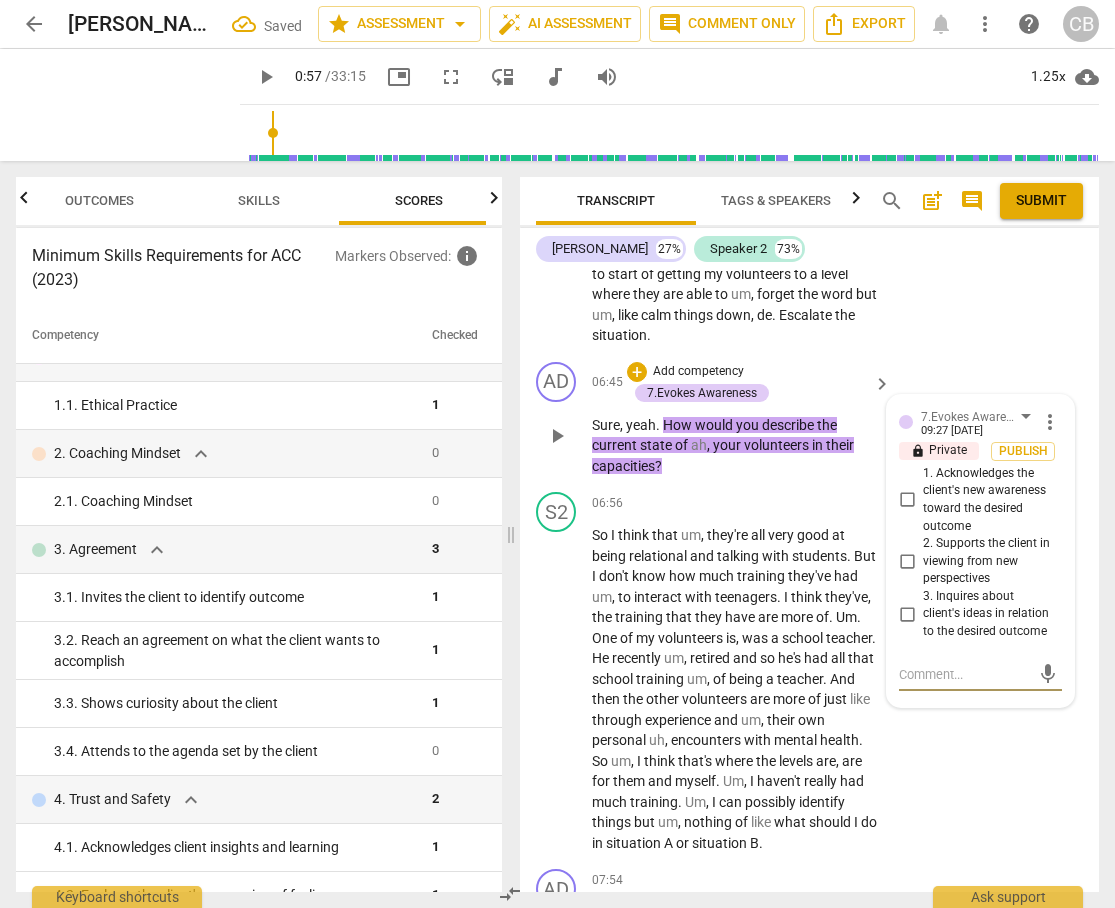 scroll, scrollTop: 3174, scrollLeft: 0, axis: vertical 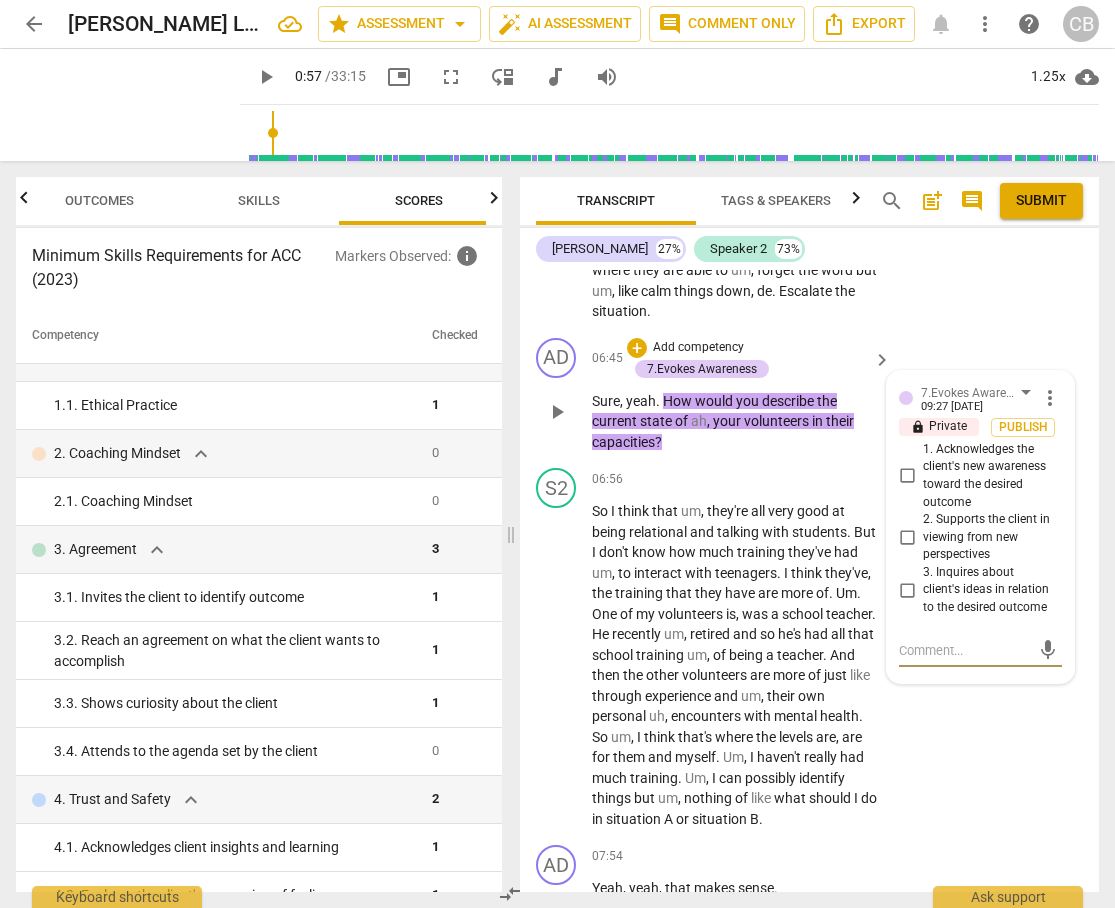 click on "2. Supports the client in viewing from new perspectives" at bounding box center [907, 537] 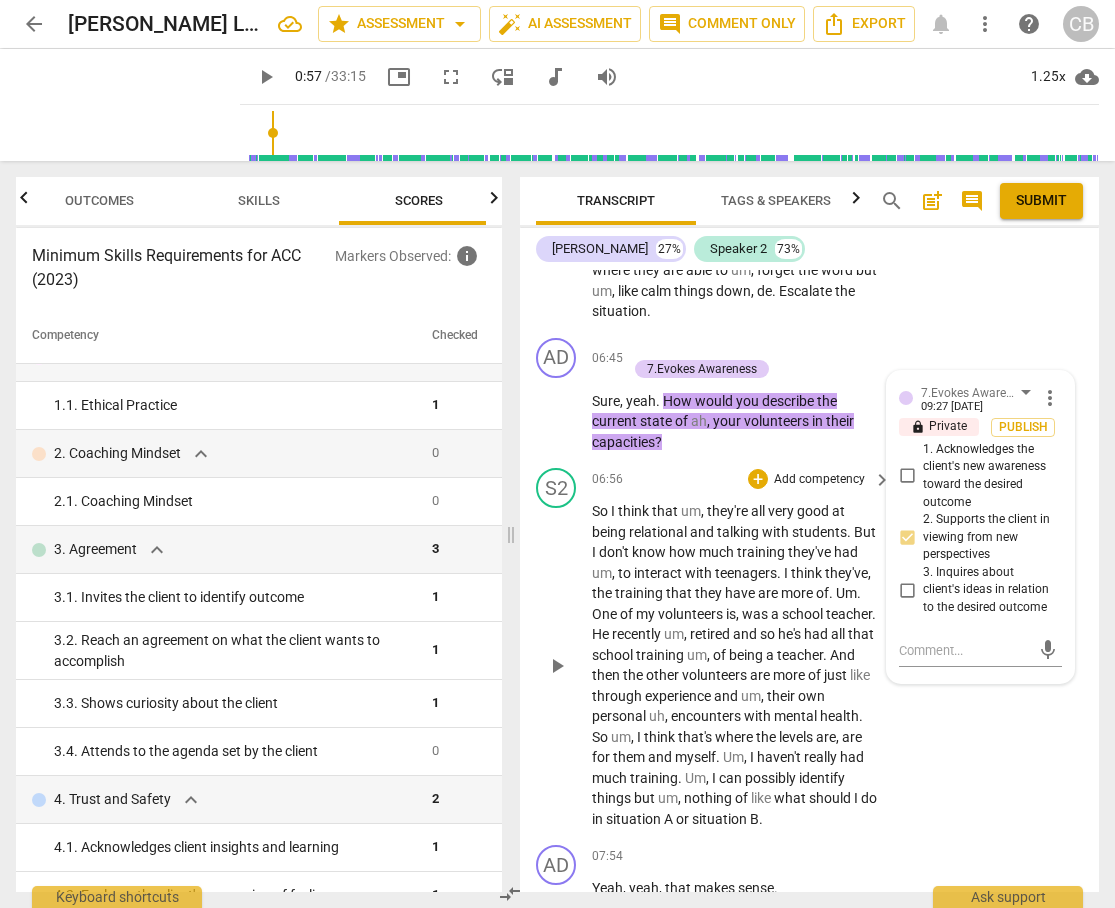 click on "S2 play_arrow pause 06:56 + Add competency keyboard_arrow_right So   I   think   that   um ,   they're   all   very   good   at   being   relational   and   talking   with   students .   But   I   don't   know   how   much   training   they've   had   um ,   to   interact   with   teenagers .   I   think   they've ,   the   training   that   they   have   are   more   of .   Um .   One   of   my   volunteers   is ,   was   a   school   teacher .   He   recently   um ,   retired   and   so   he's   had   all   that   school   training   um ,   of   being   a   teacher .   And   then   the   other   volunteers   are   more   of   just   like   through   experience   and   um ,   their   own   personal   uh ,   encounters   with   mental   health .   So   um ,   I   think   that's   where   the   levels   are ,   are   for   them   and   myself .   Um ,   I   haven't   really   had   much   training .   Um ,   I   can   possibly   identify   things   but   um ,   nothing   of   like   what   should   I   do   in" at bounding box center [809, 648] 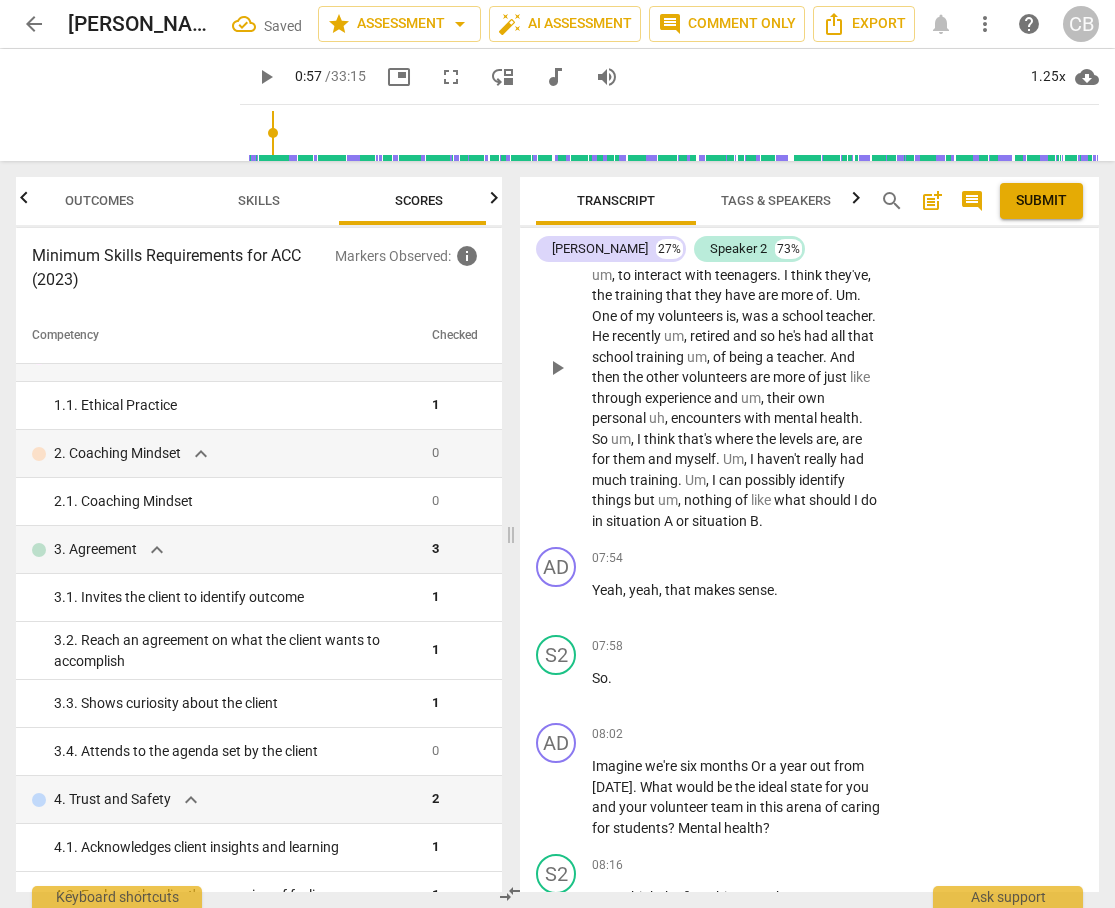 scroll, scrollTop: 3476, scrollLeft: 0, axis: vertical 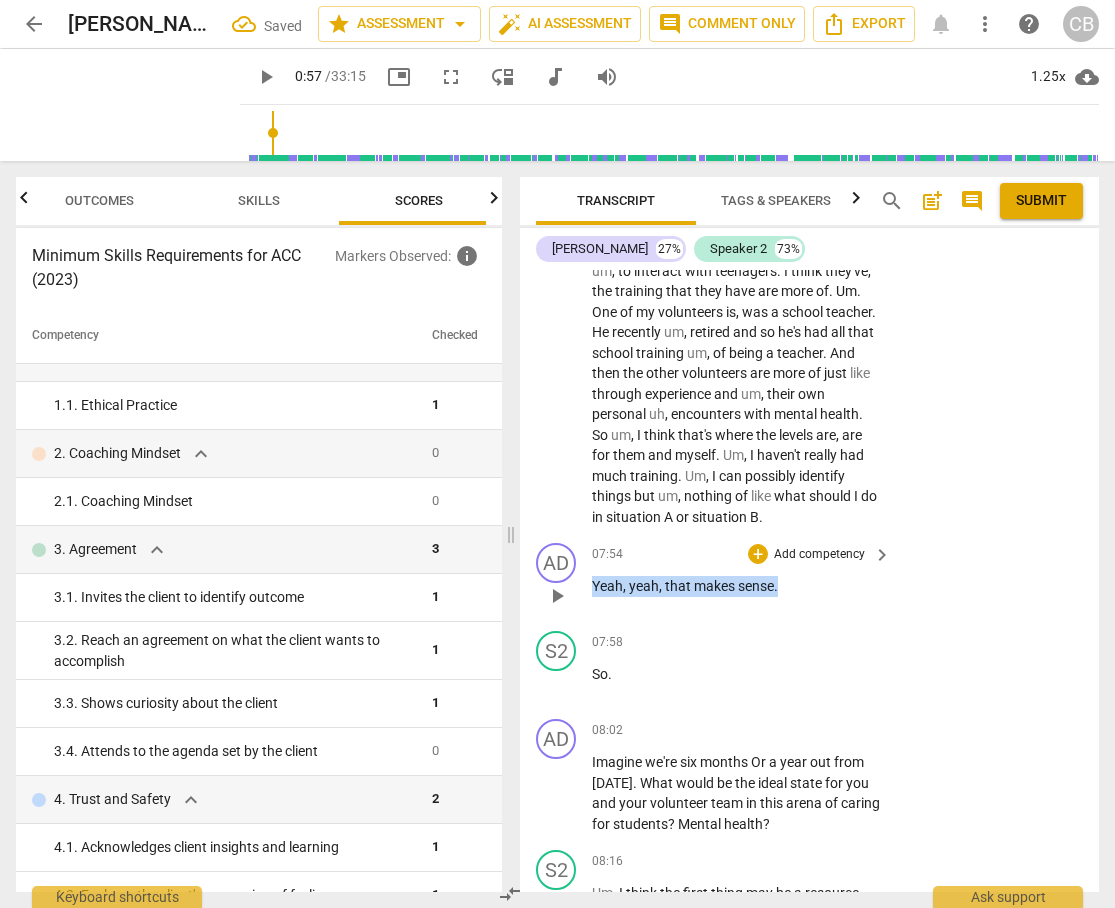 drag, startPoint x: 779, startPoint y: 548, endPoint x: 593, endPoint y: 550, distance: 186.01076 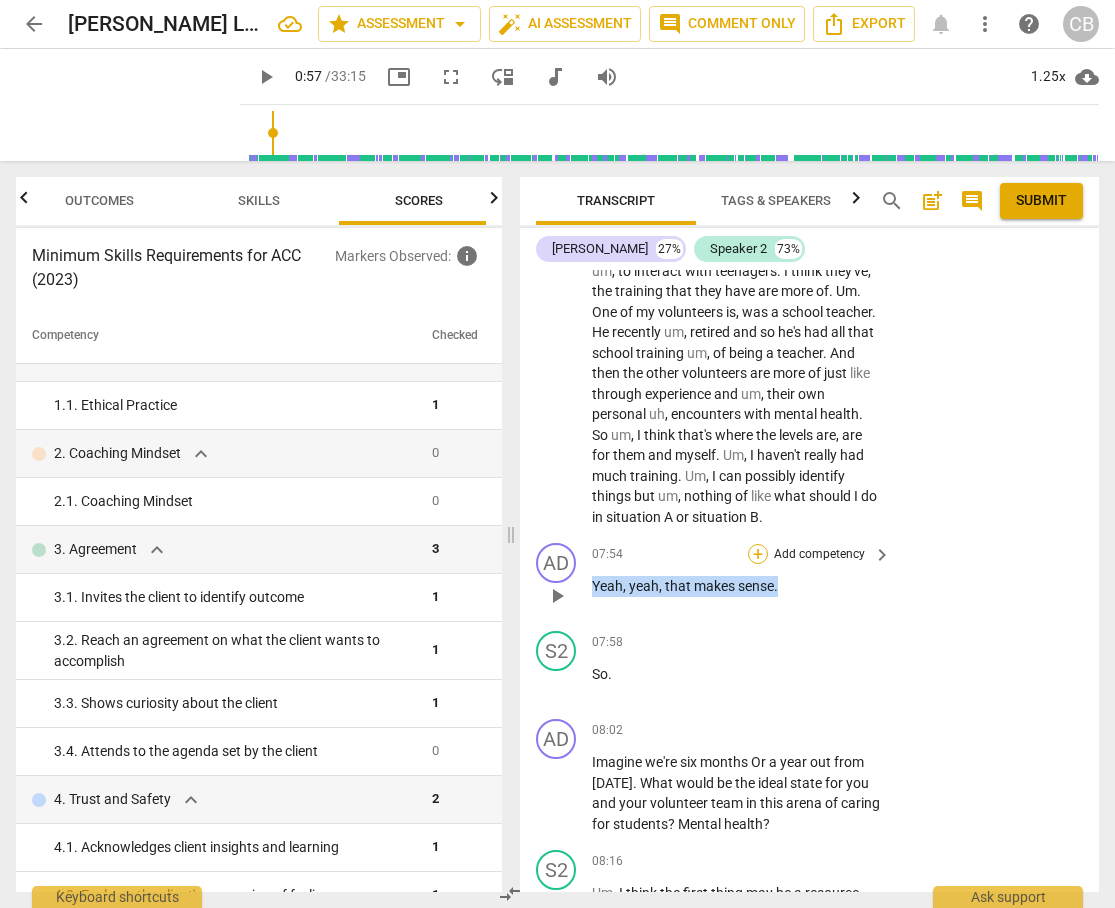click on "+" at bounding box center [758, 554] 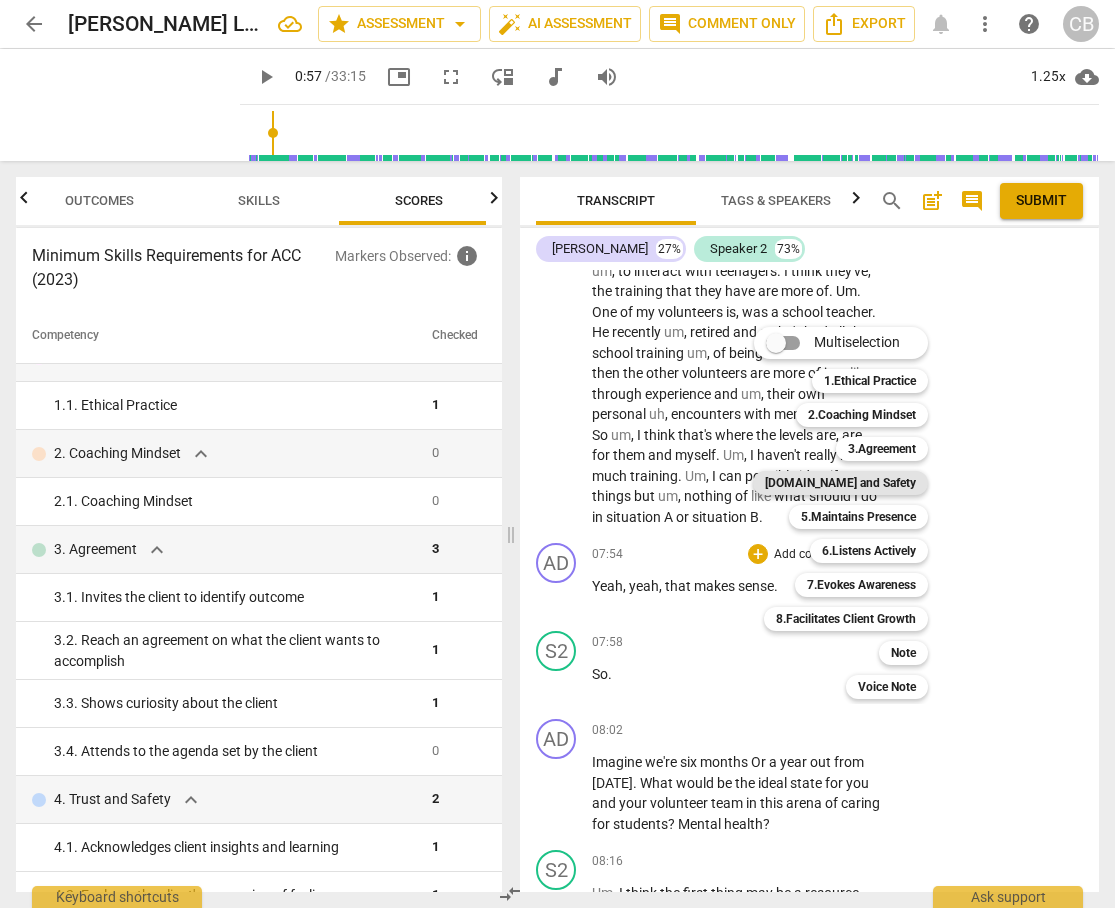 click on "[DOMAIN_NAME] and Safety" at bounding box center [840, 483] 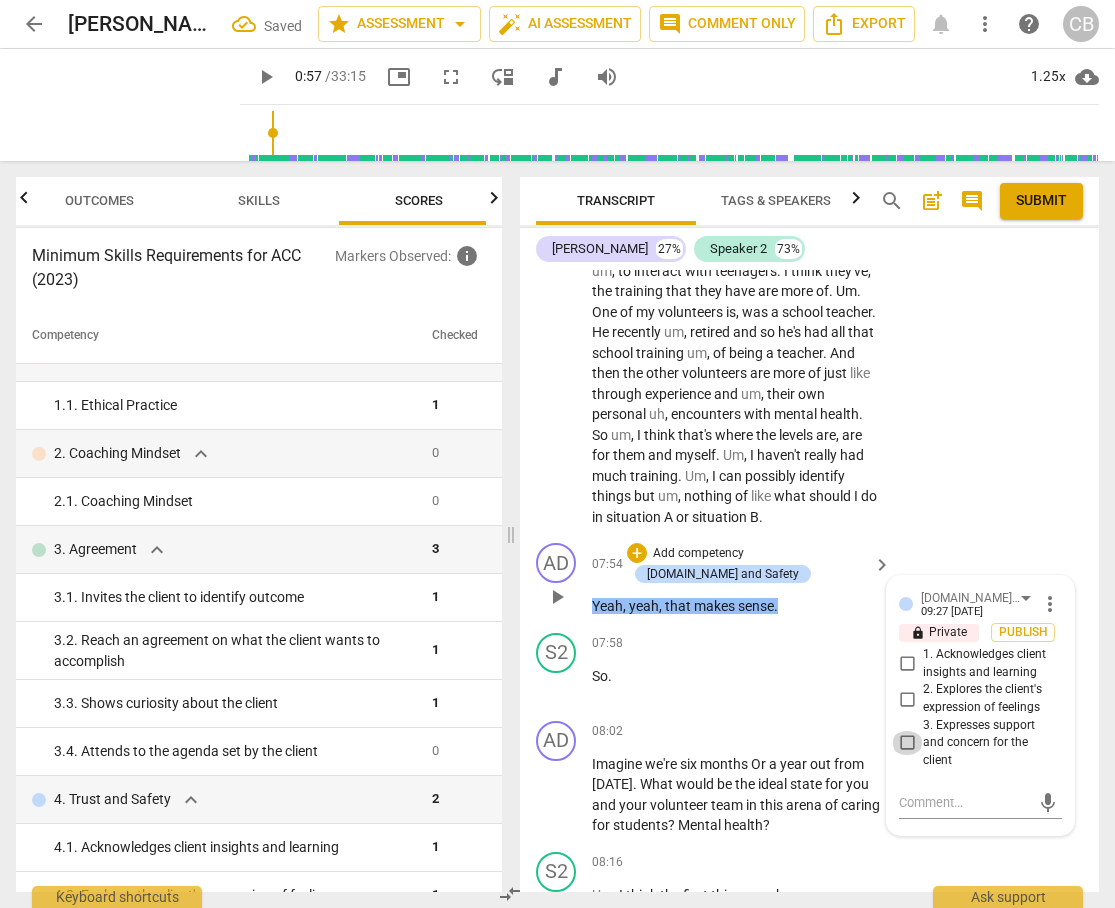 click on "3. Expresses support and concern for the client" at bounding box center (907, 743) 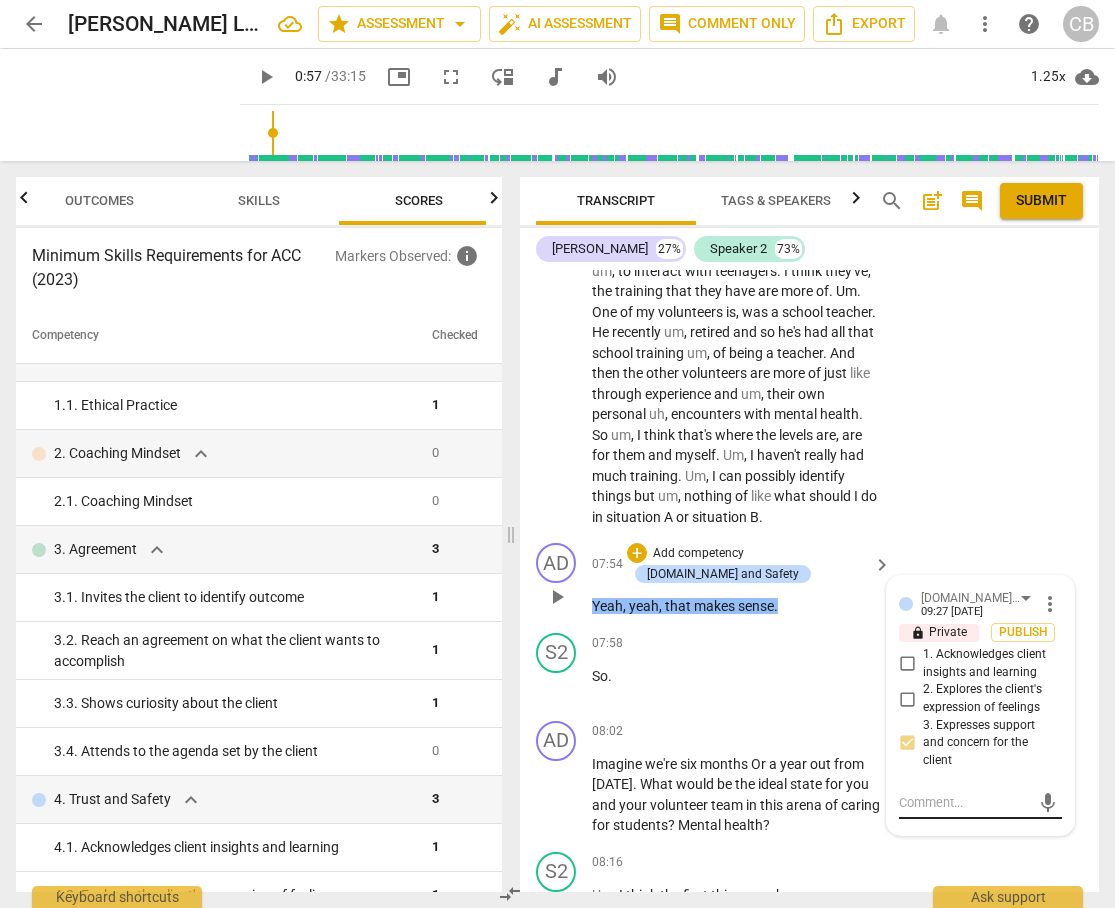 click at bounding box center [964, 802] 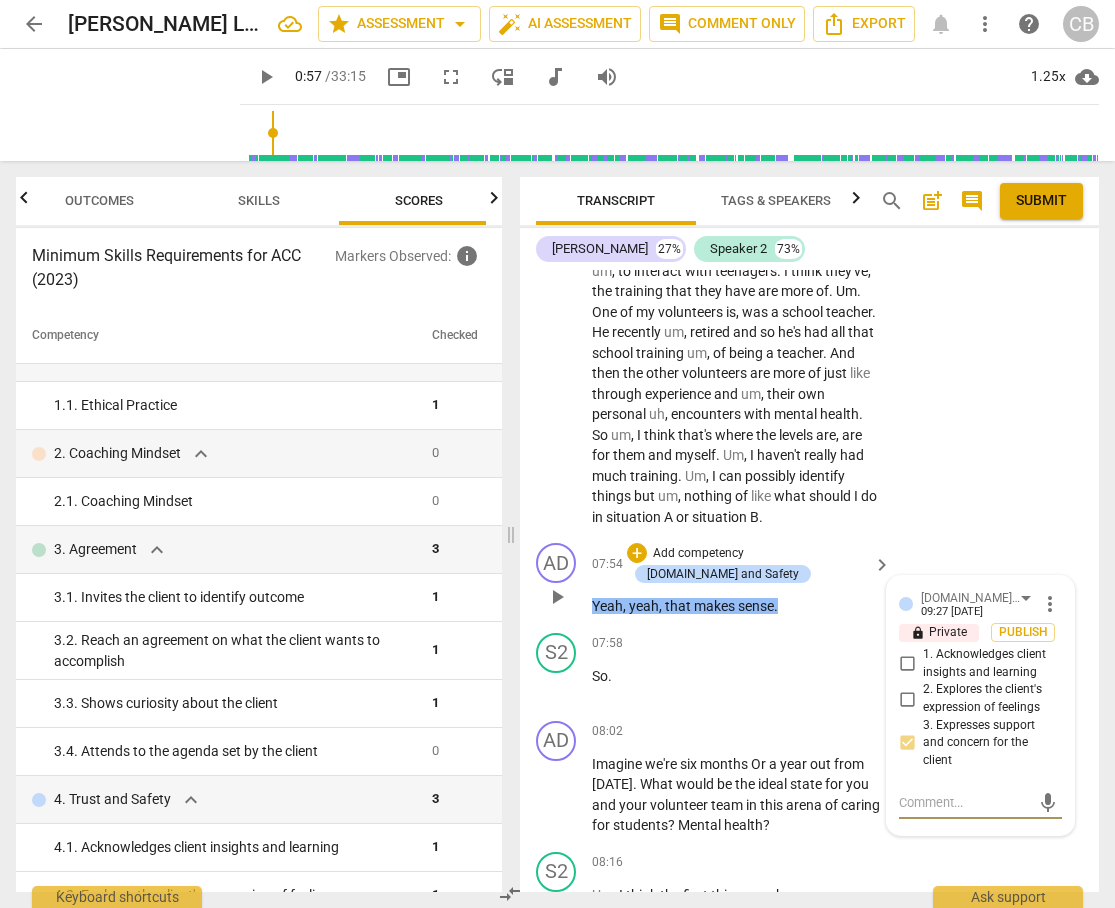 paste on "✓	The coach acknowledged the client or the client’s thinking or behavior in a supportive or positive way." 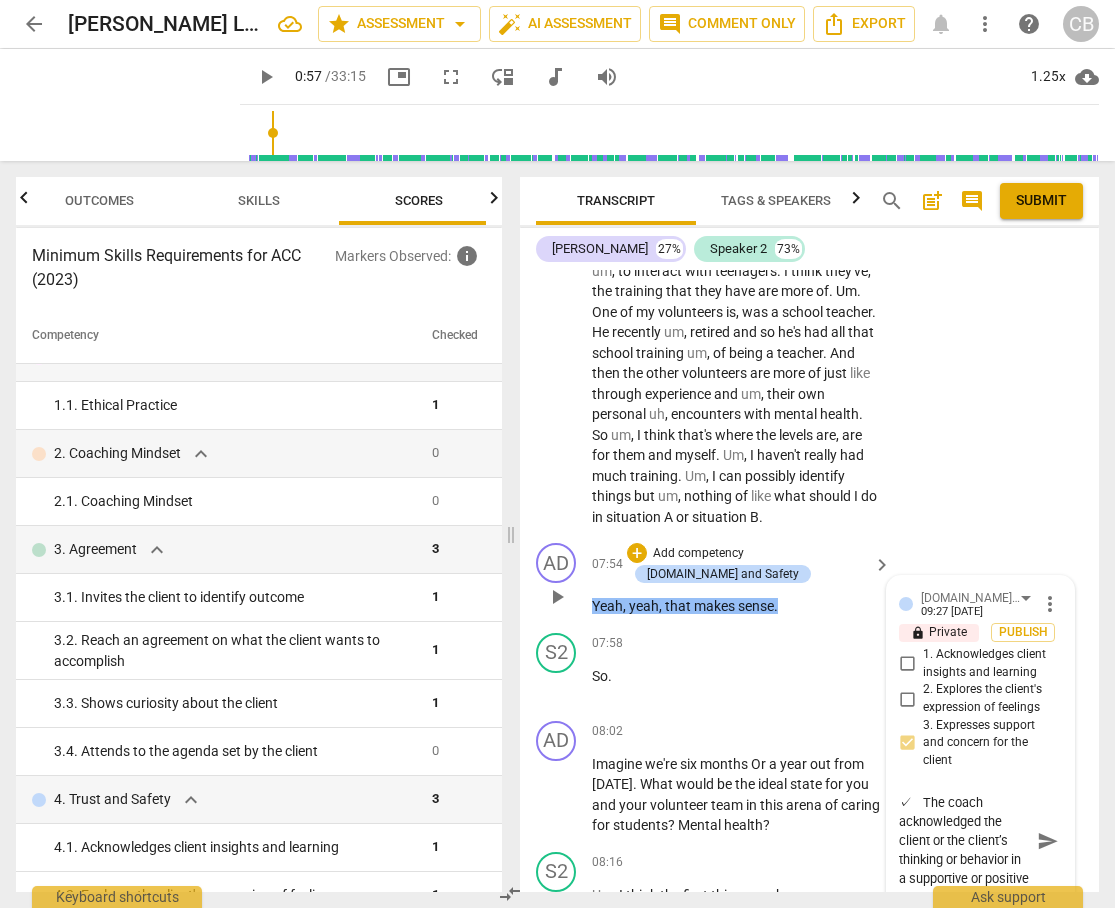 scroll, scrollTop: 17, scrollLeft: 0, axis: vertical 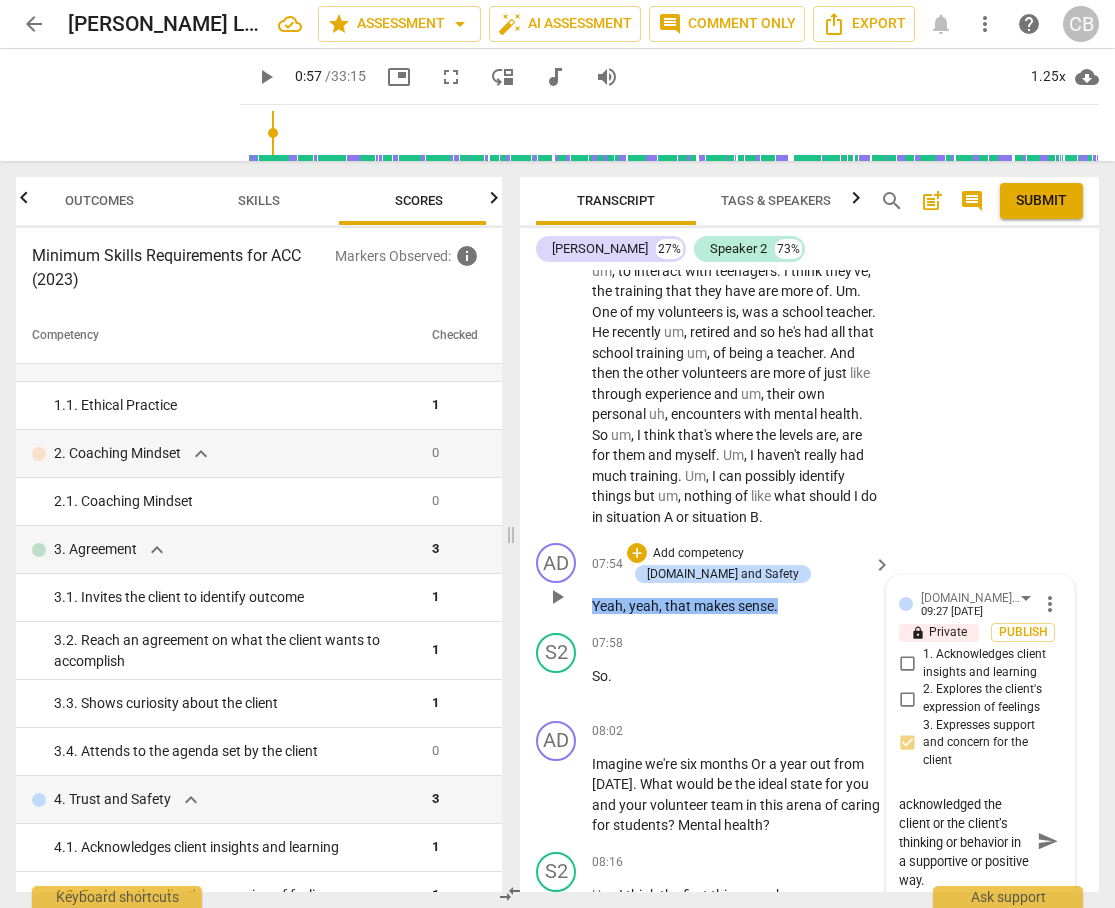 click on "send" at bounding box center (1048, 841) 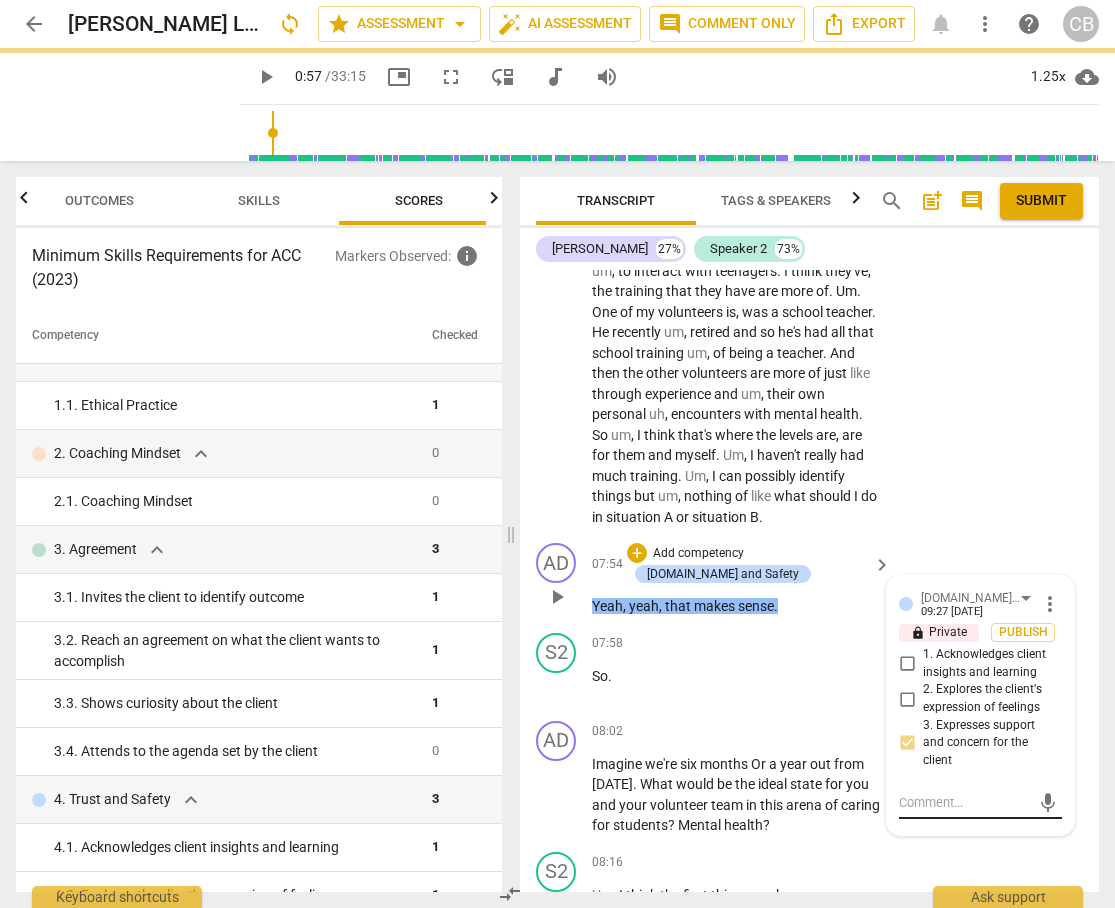 scroll, scrollTop: 0, scrollLeft: 0, axis: both 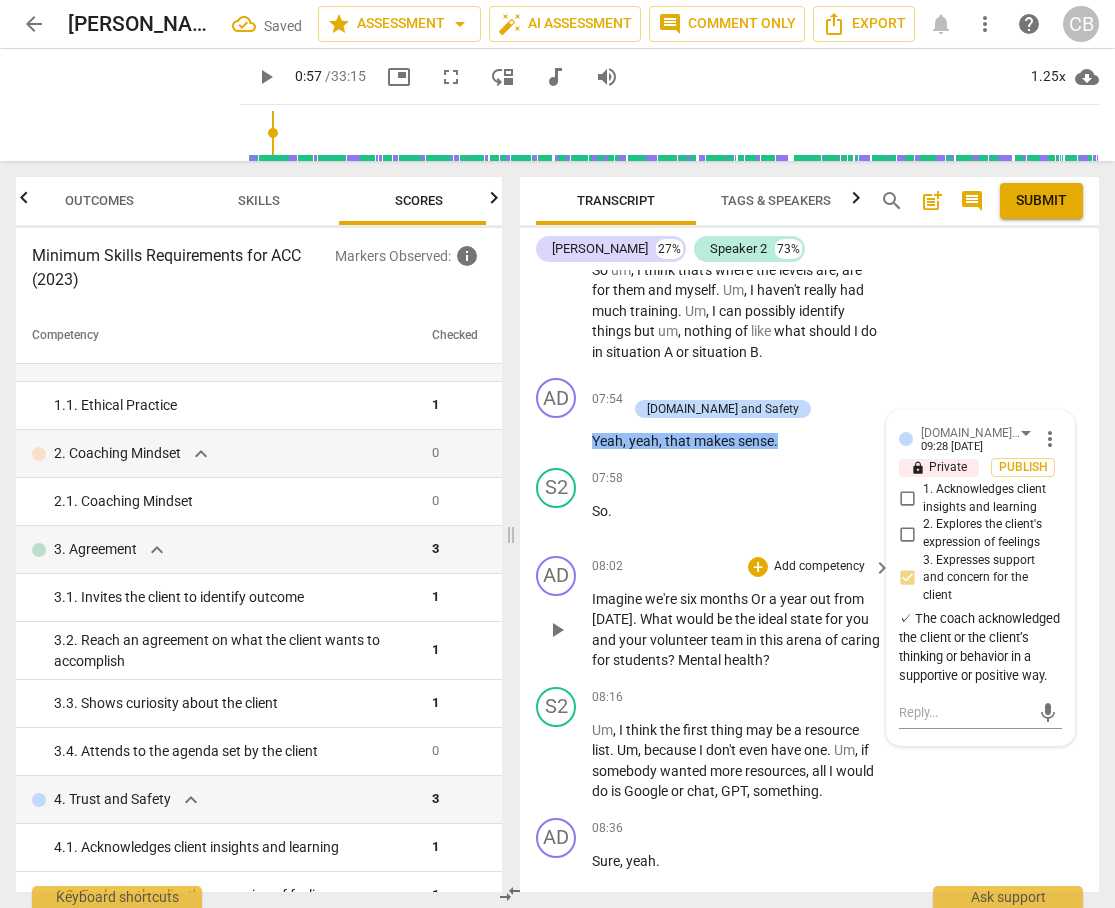 click on "health" at bounding box center [743, 660] 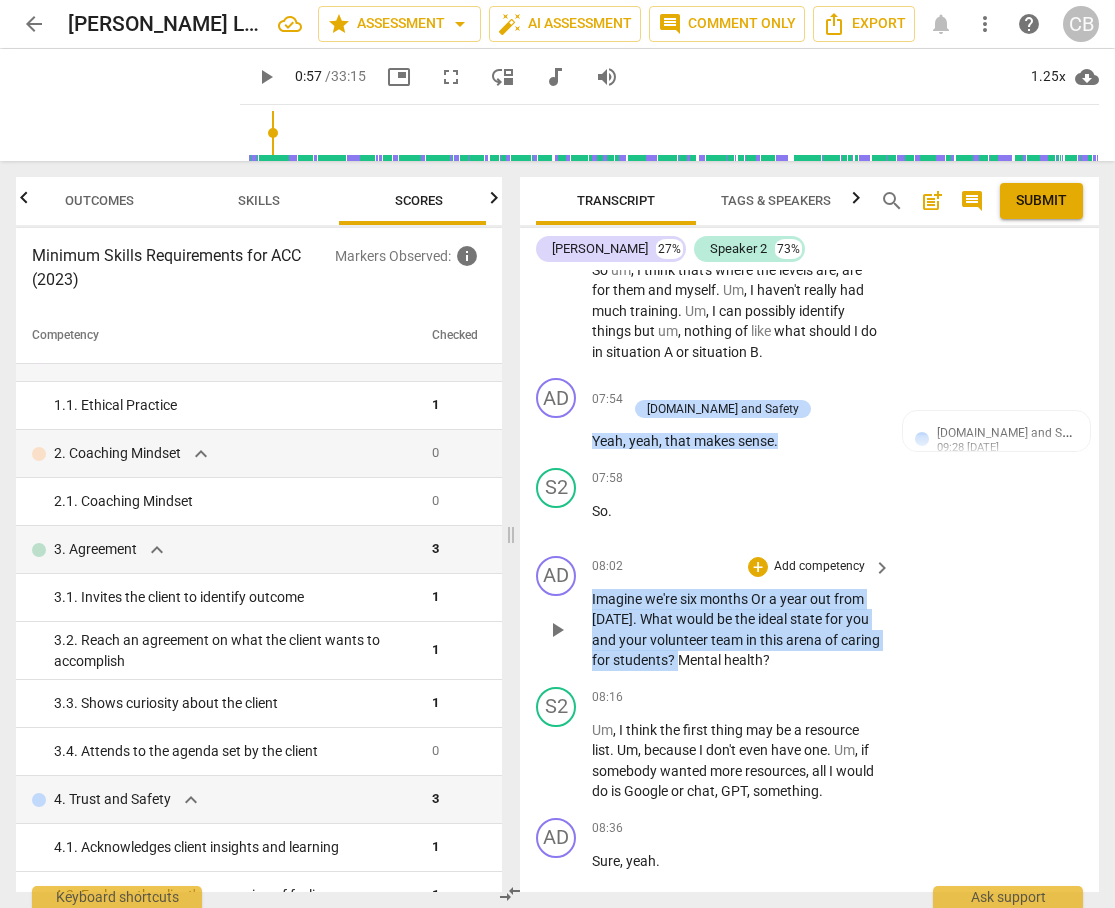 drag, startPoint x: 591, startPoint y: 557, endPoint x: 720, endPoint y: 622, distance: 144.45068 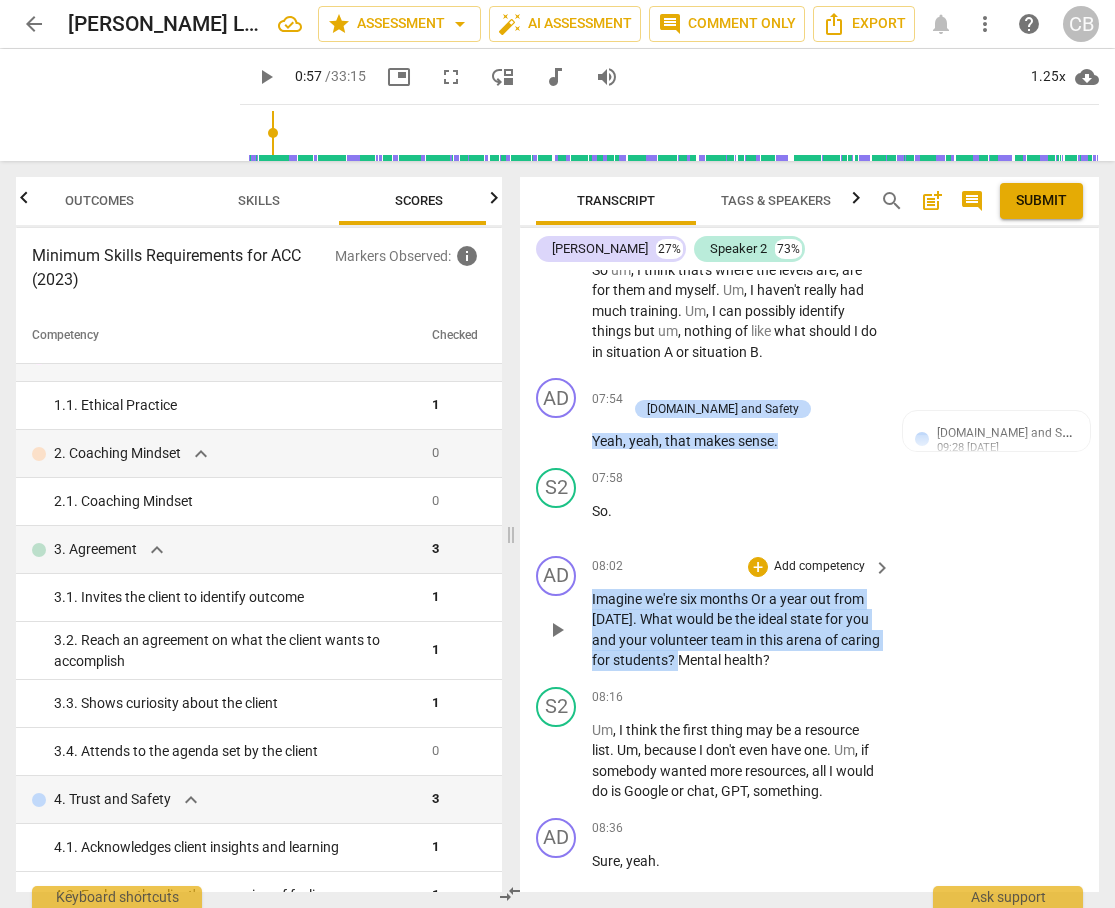 click on "Imagine   we're   six   months   Or   a   year   out   from   [DATE] .   What   would   be   the   ideal   state   for   you   and   your   volunteer   team   in   this   arena   of   caring   for   students ?   Mental   health ?" at bounding box center [736, 630] 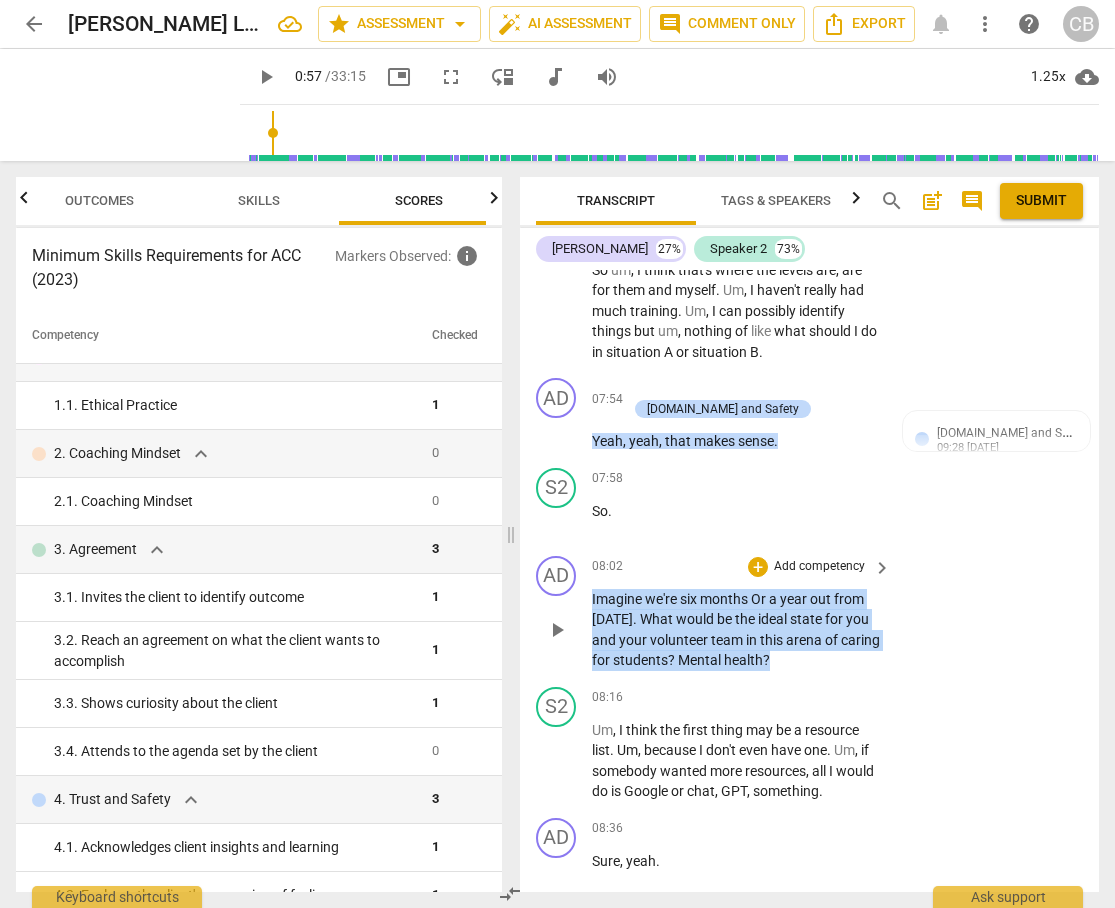 click on "Imagine   we're   six   months   Or   a   year   out   from   [DATE] .   What   would   be   the   ideal   state   for   you   and   your   volunteer   team   in   this   arena   of   caring   for   students ?   Mental   health ?" at bounding box center [736, 630] 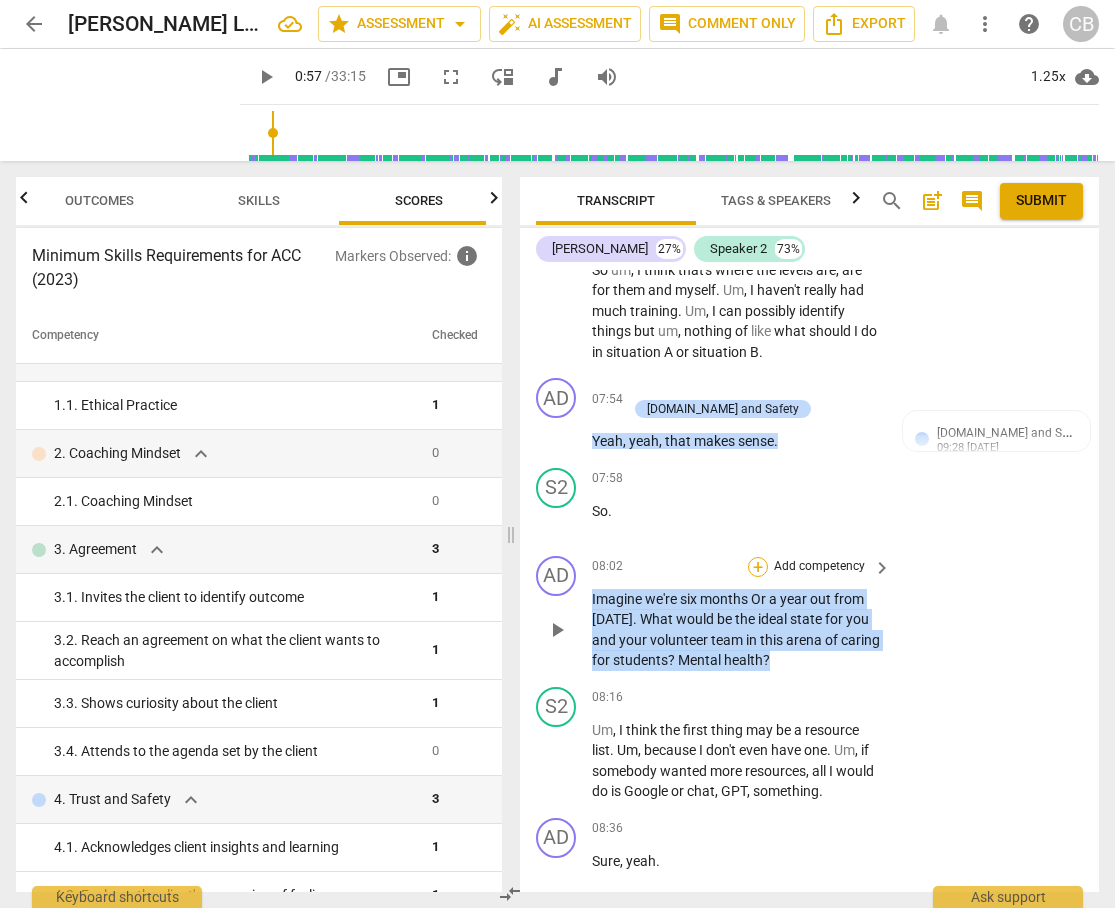 click on "+" at bounding box center (758, 567) 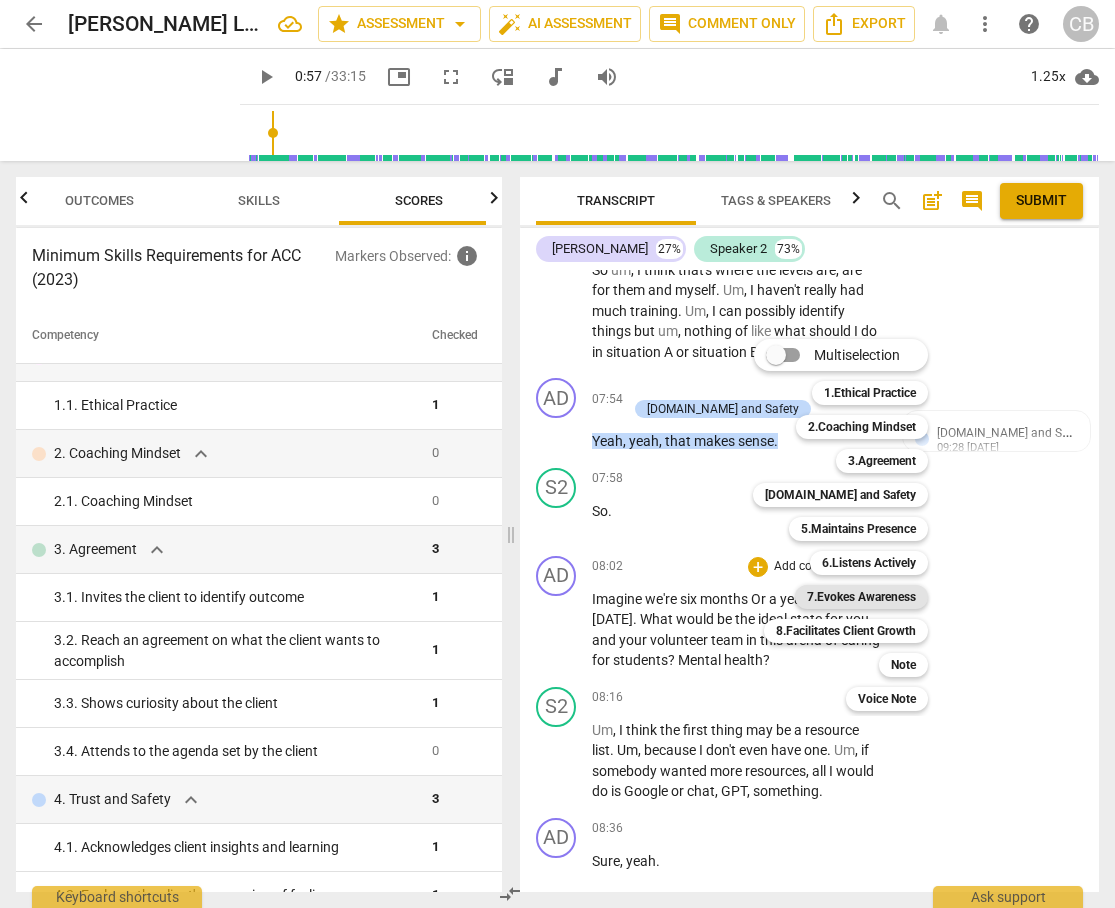 click on "7.Evokes Awareness" at bounding box center (861, 597) 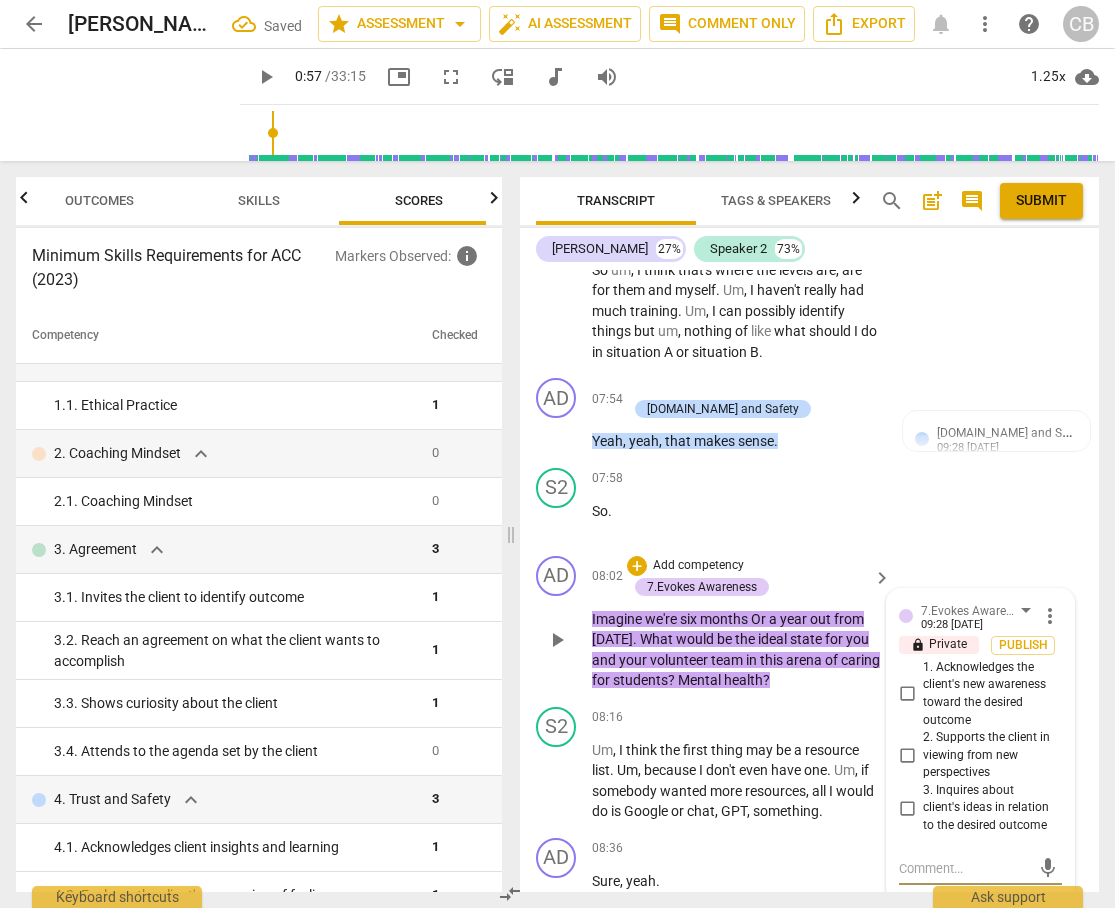 click on "2. Supports the client in viewing from new perspectives" at bounding box center (907, 755) 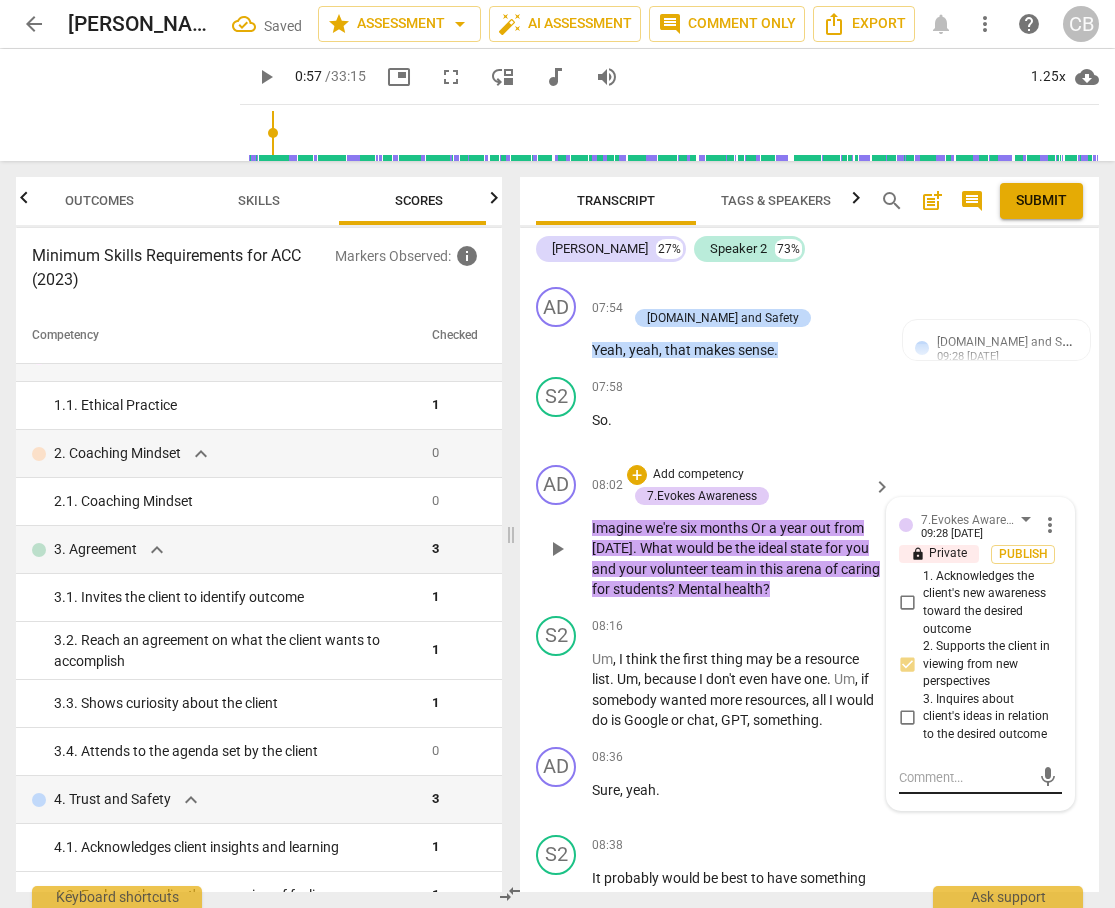scroll, scrollTop: 3751, scrollLeft: 0, axis: vertical 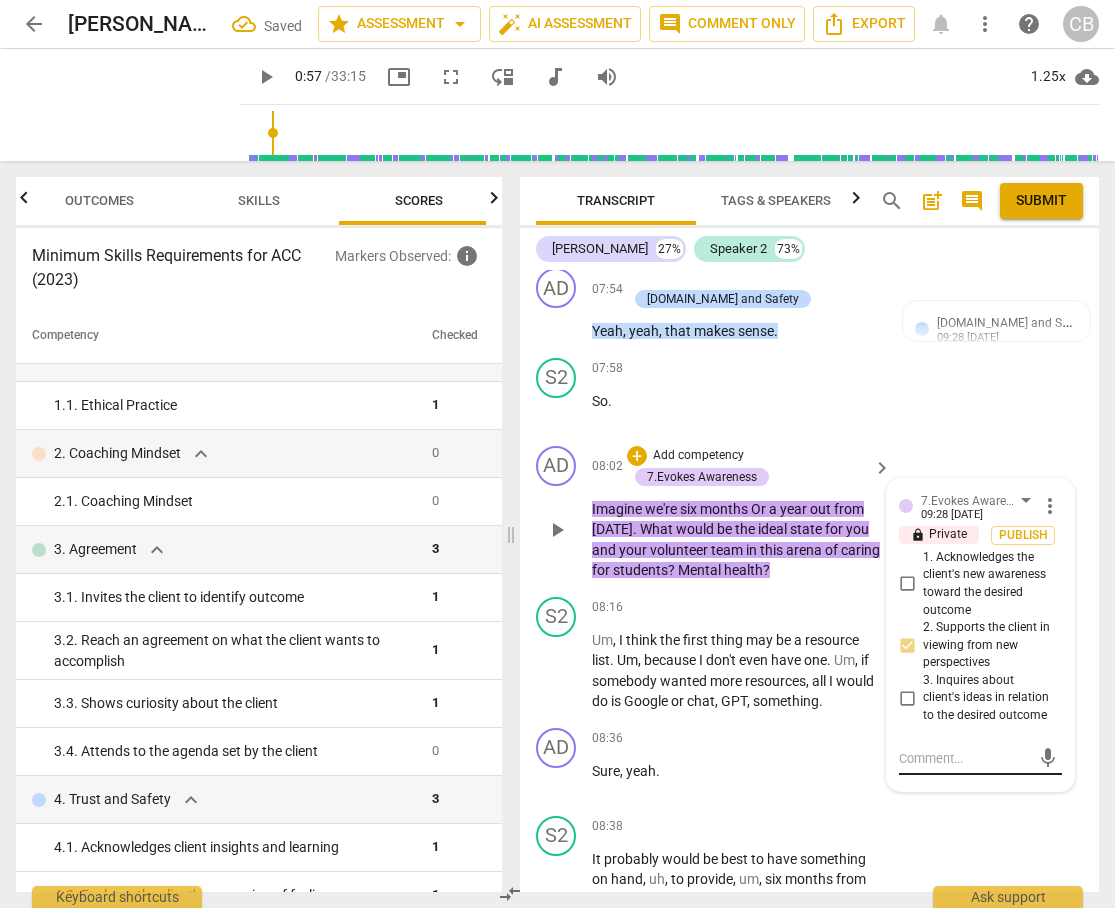 click at bounding box center [964, 758] 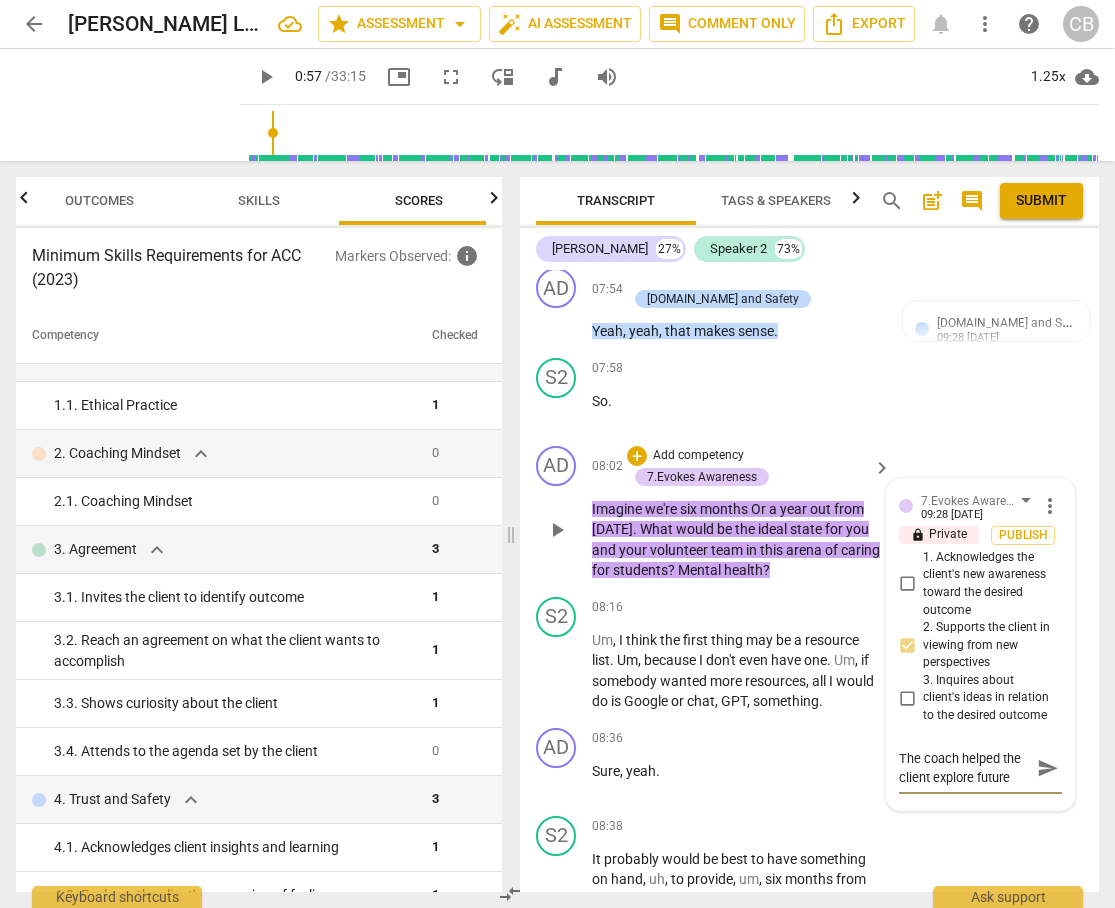 scroll, scrollTop: 17, scrollLeft: 0, axis: vertical 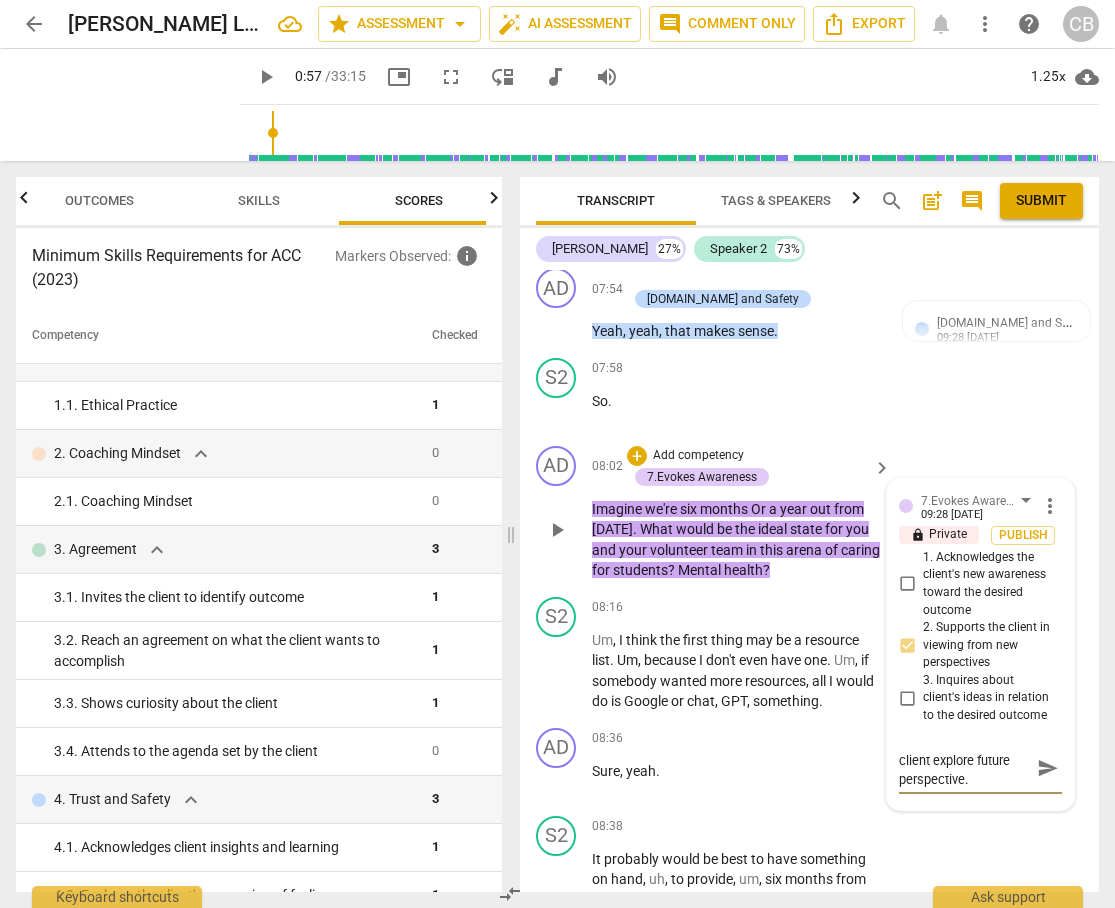 click on "send" at bounding box center [1048, 768] 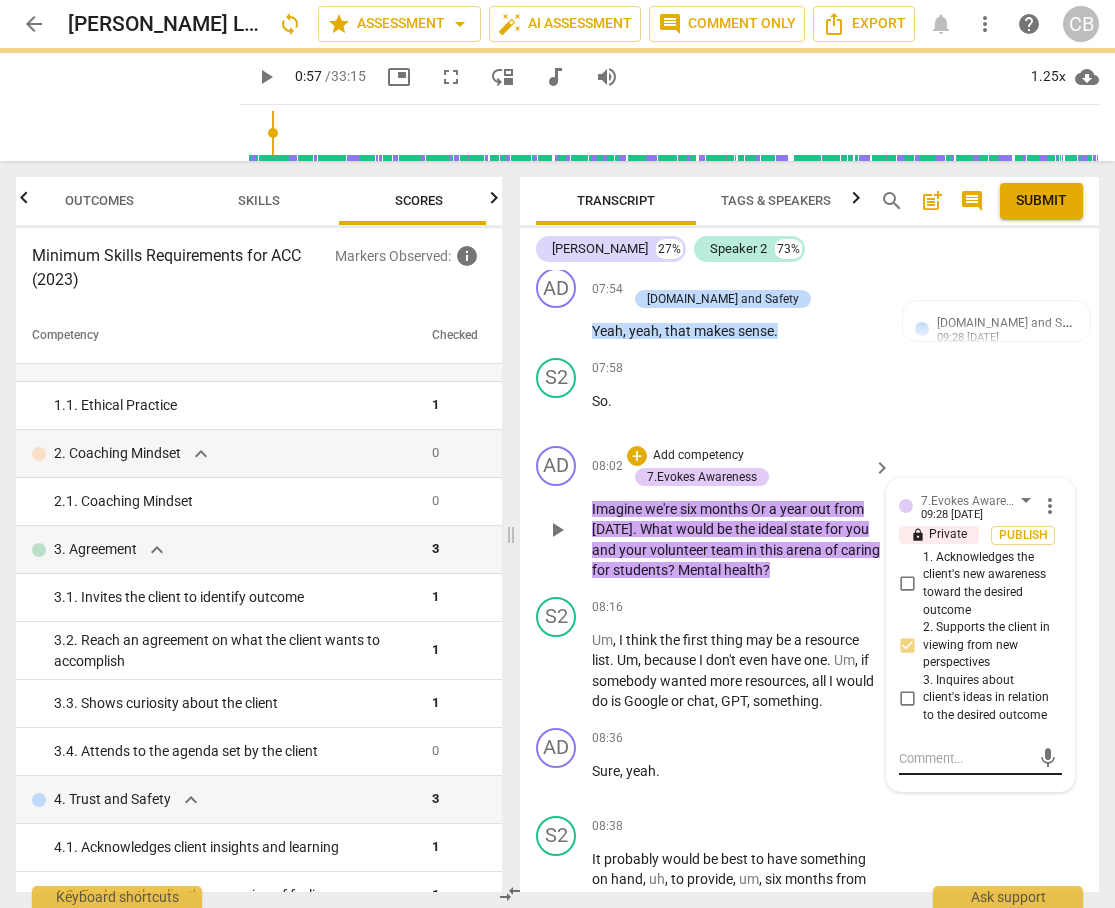 scroll, scrollTop: 0, scrollLeft: 0, axis: both 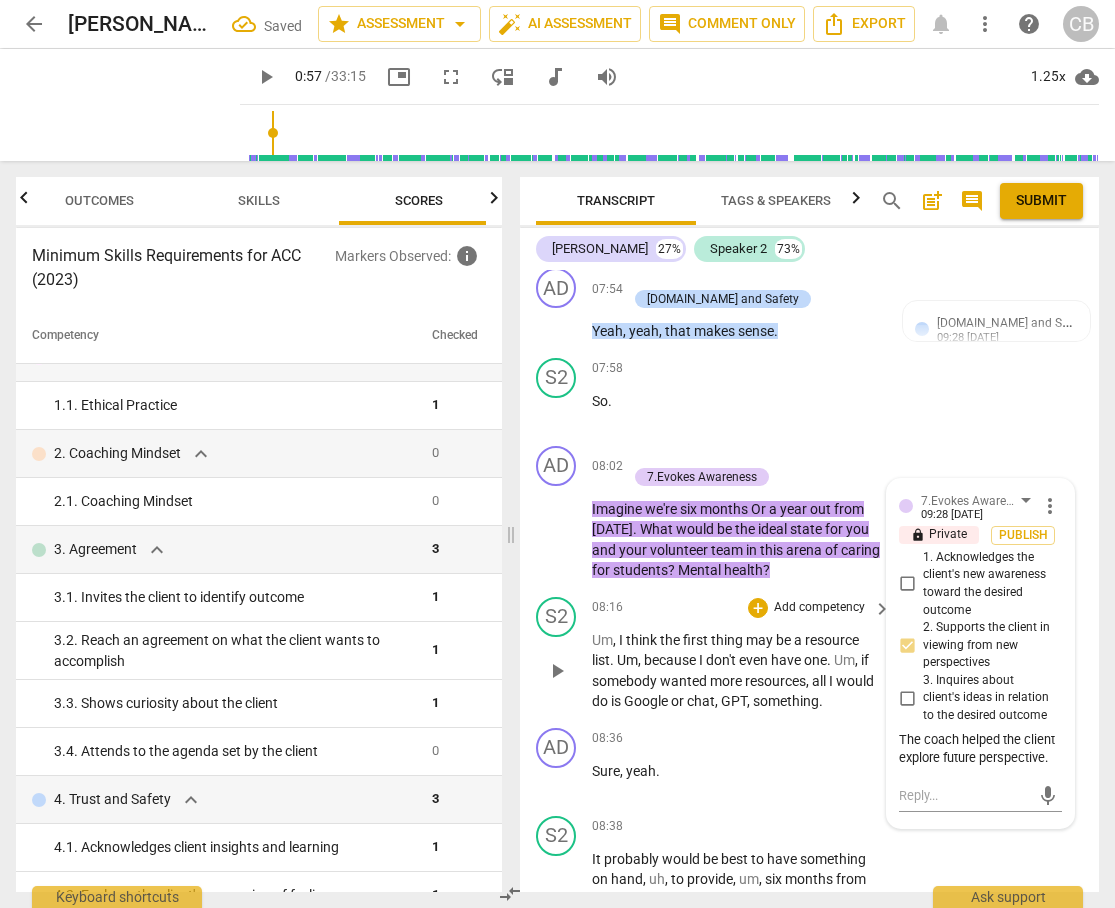 click on "more" at bounding box center (727, 681) 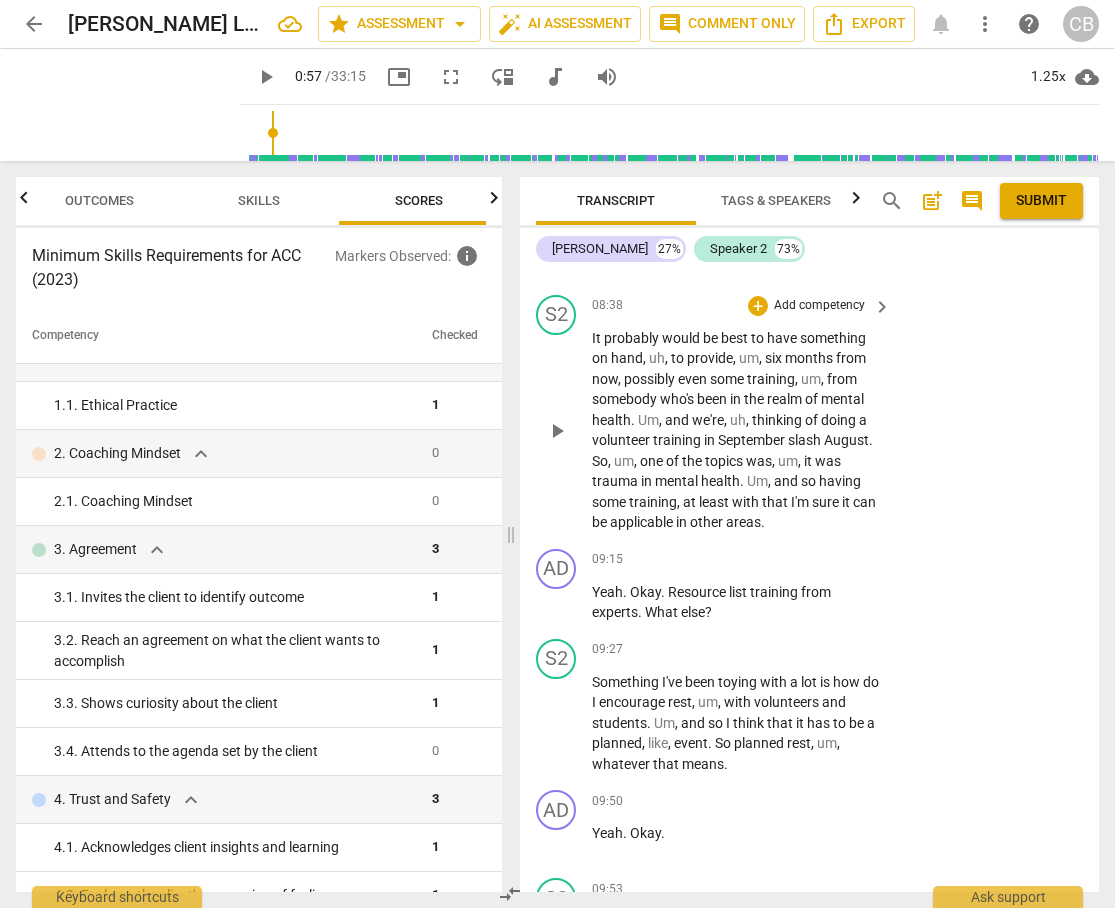 scroll, scrollTop: 4276, scrollLeft: 0, axis: vertical 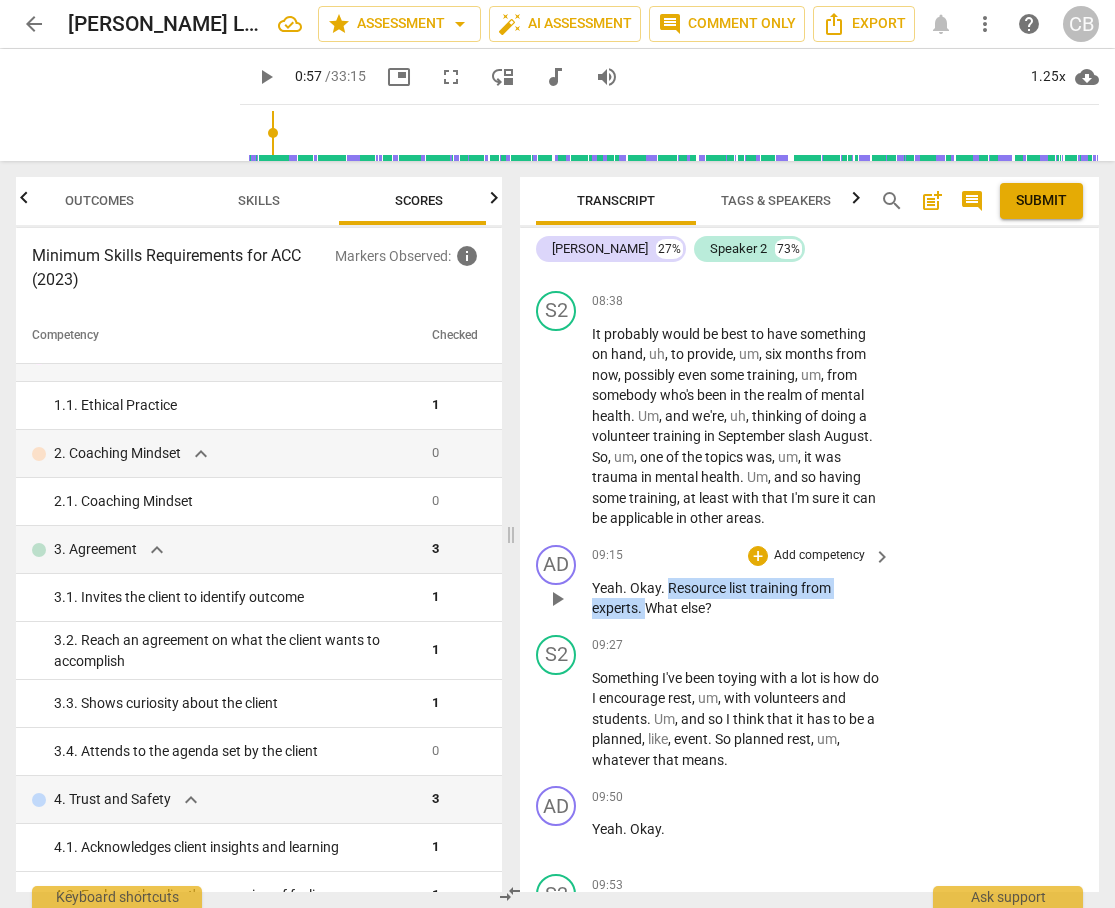 drag, startPoint x: 669, startPoint y: 547, endPoint x: 645, endPoint y: 573, distance: 35.383614 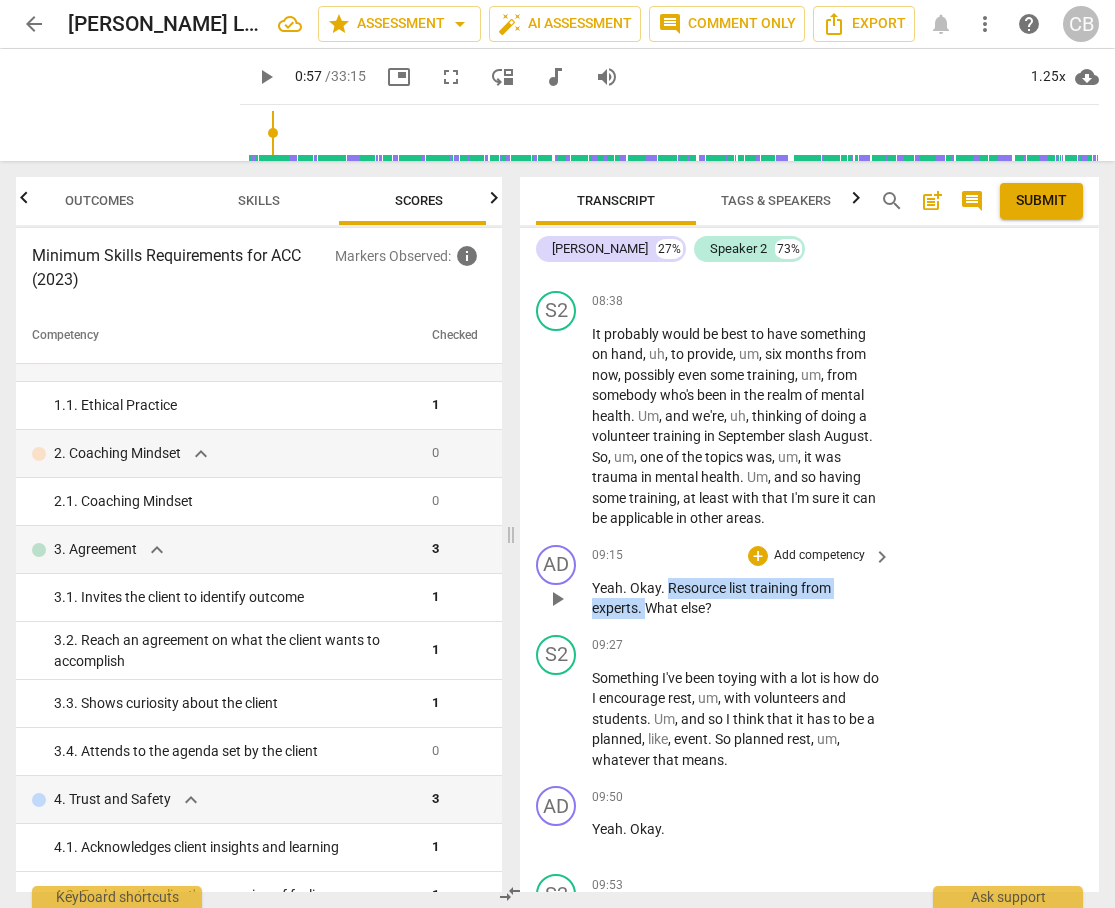 click on "Yeah .   Okay .   Resource   list   training   from   experts .   What   else ?" at bounding box center (736, 598) 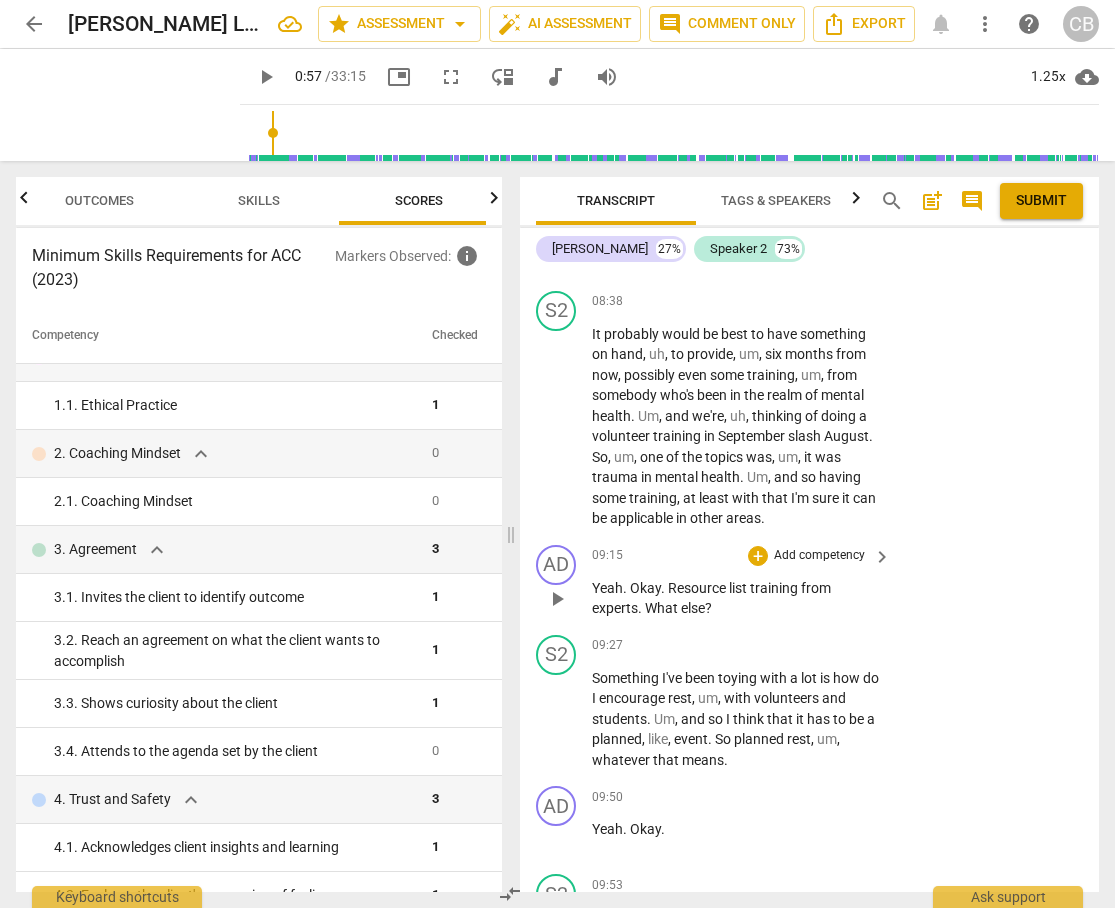 click on "Okay" at bounding box center (645, 588) 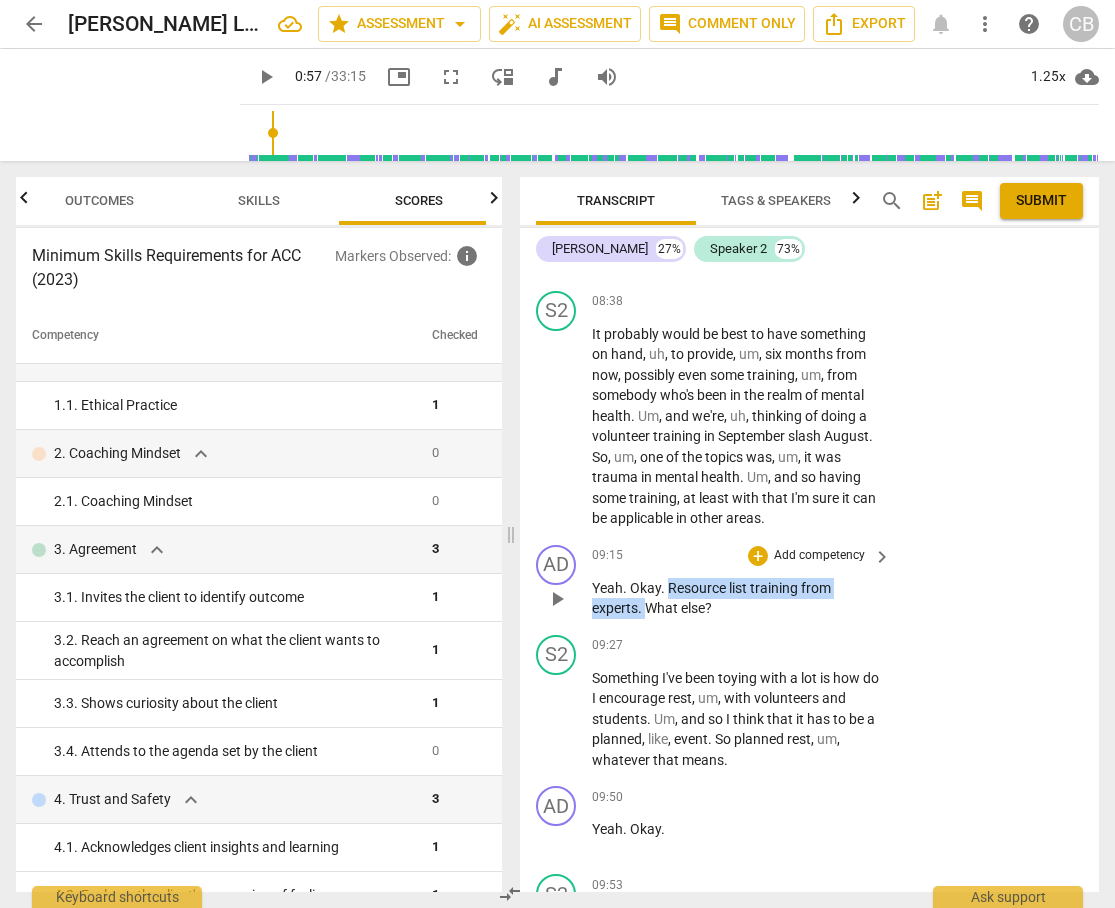 drag, startPoint x: 668, startPoint y: 544, endPoint x: 647, endPoint y: 565, distance: 29.698484 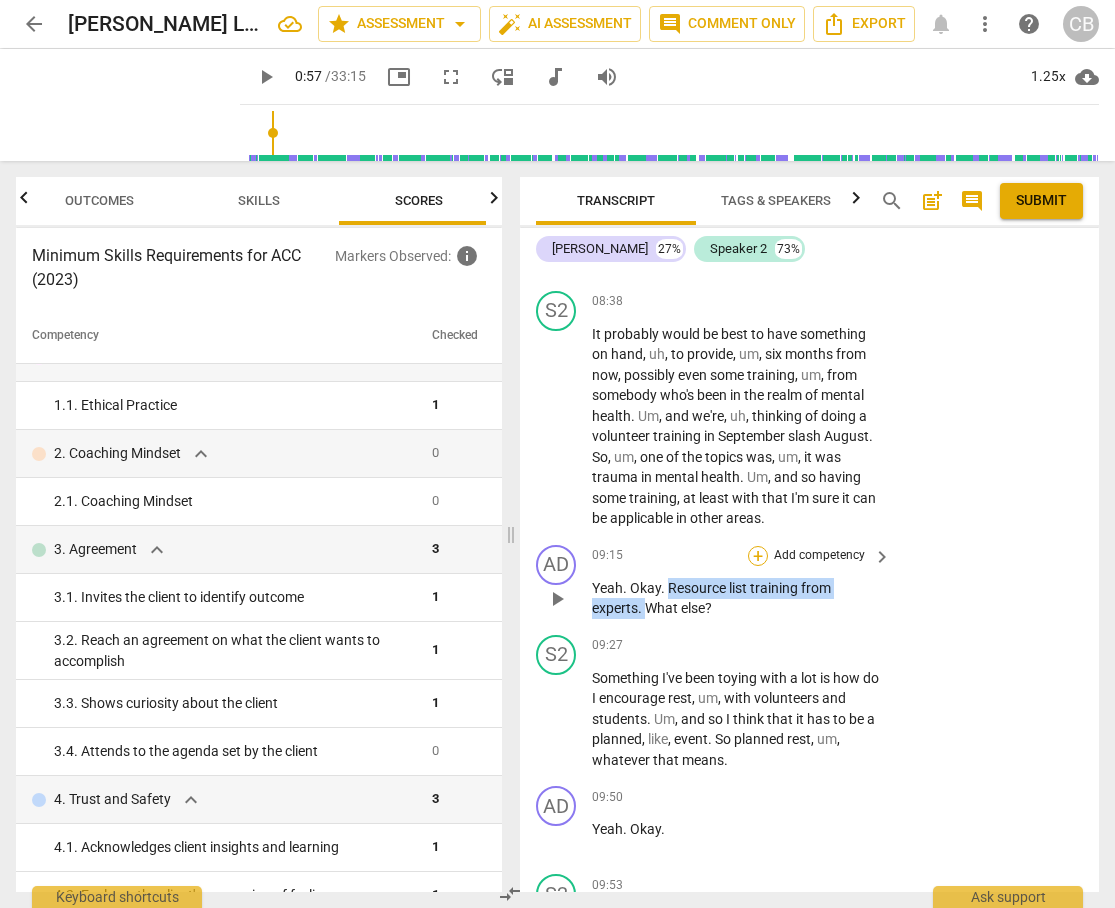 click on "+" at bounding box center (758, 556) 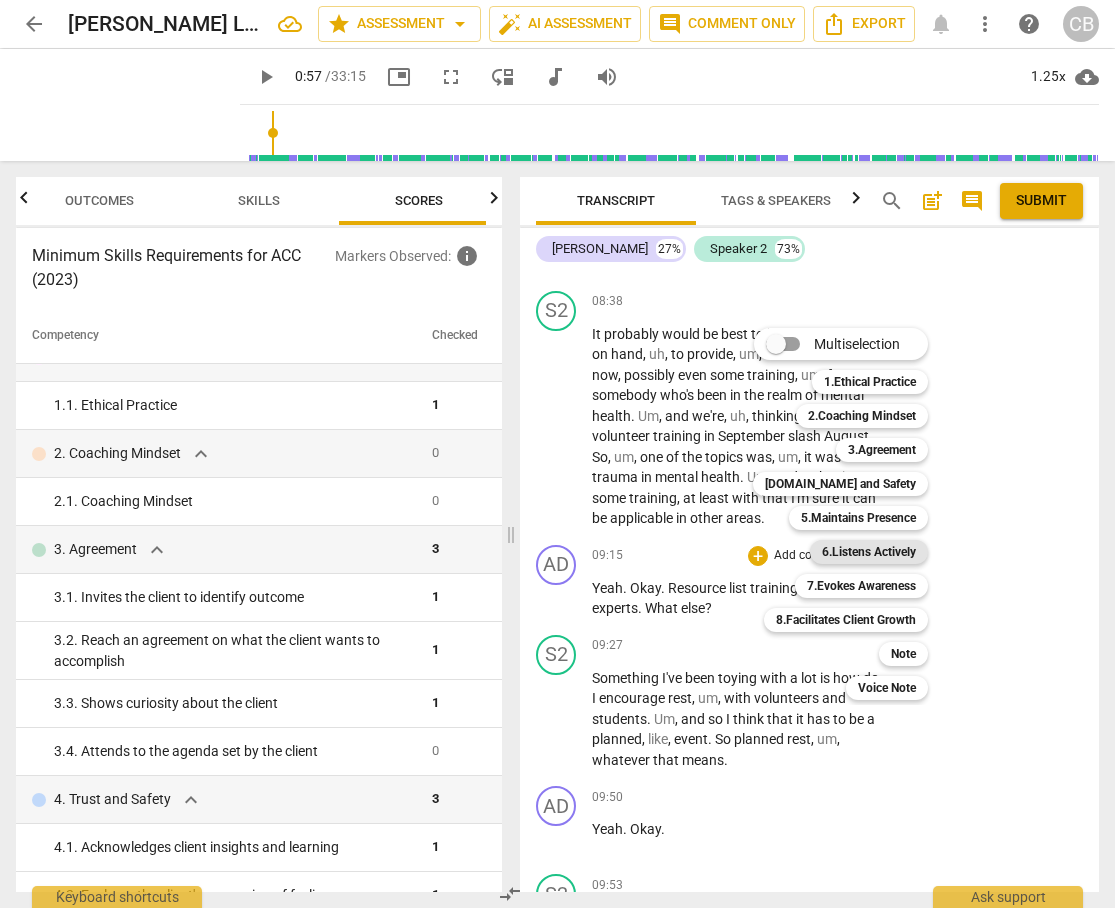 click on "6.Listens Actively" at bounding box center [869, 552] 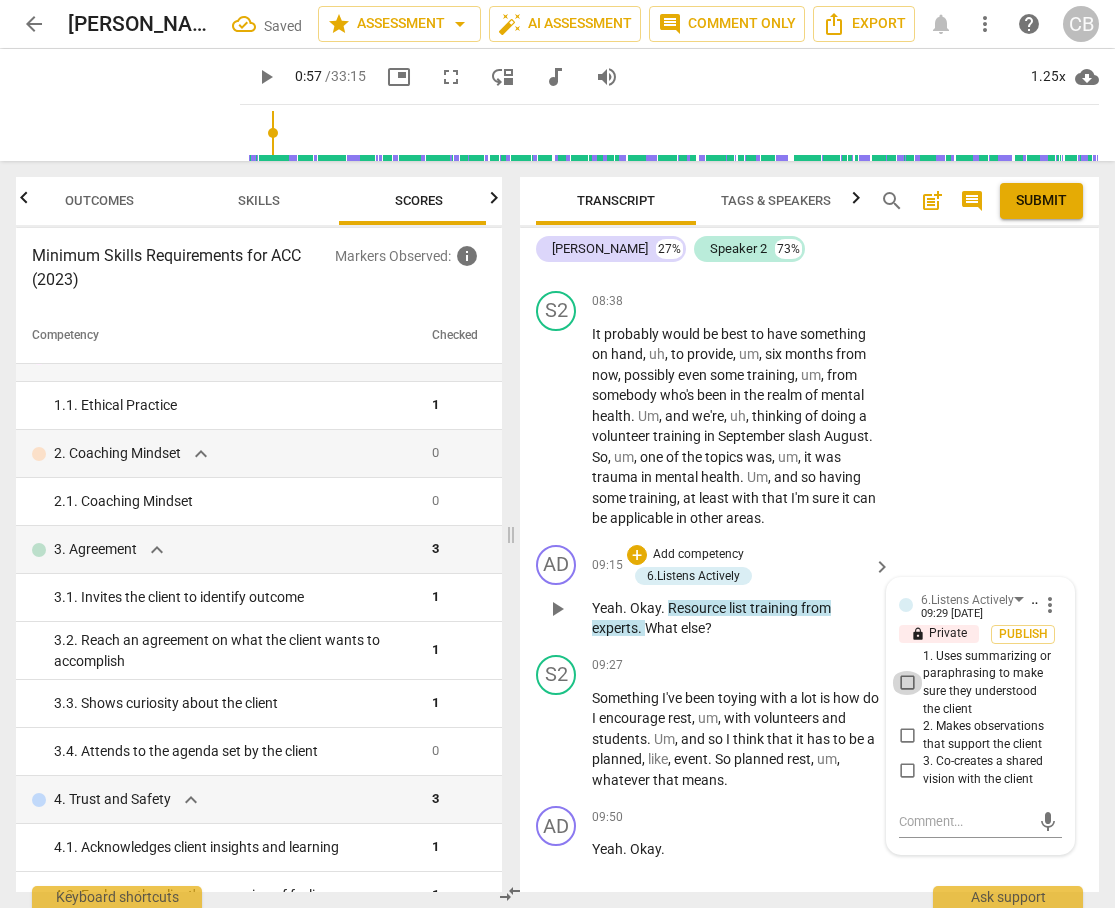 click on "1. Uses summarizing or paraphrasing to make sure they understood the client" at bounding box center (907, 683) 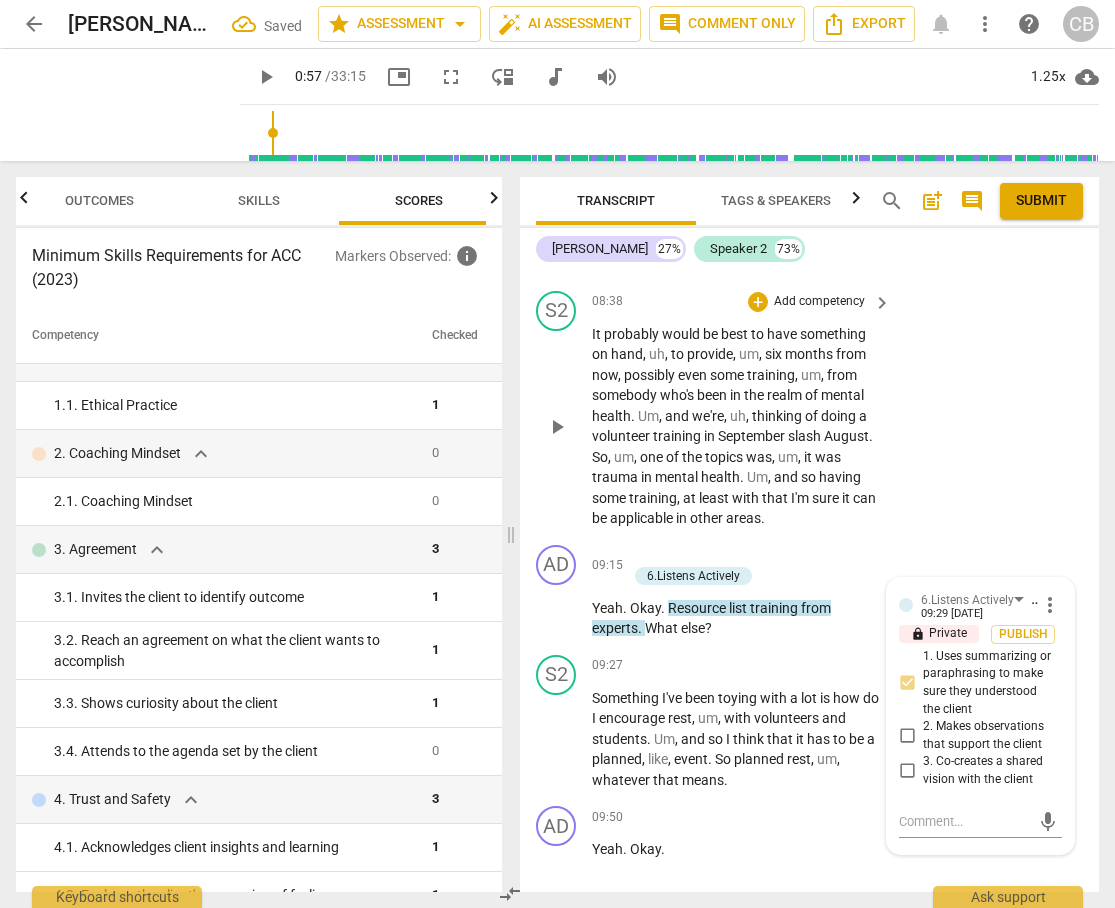 click on "S2 play_arrow pause 08:38 + Add competency keyboard_arrow_right It   probably   would   be   best   to   have   something   on   hand ,   uh ,   to   provide ,   um ,   [DATE] ,   possibly   even   some   training ,   um ,   from   somebody   who's   been   in   the   realm   of   mental   health .   Um ,   and   we're ,   uh ,   thinking   of   doing   a   volunteer   training   in   September   slash   August .   So ,   um ,   one   of   the   topics   was ,   um ,   it   was   trauma   in   mental   health .   Um ,   and   so   having   some   training ,   at   least   with   that   I'm   sure   it   can   be   applicable   in   other   areas ." at bounding box center (809, 410) 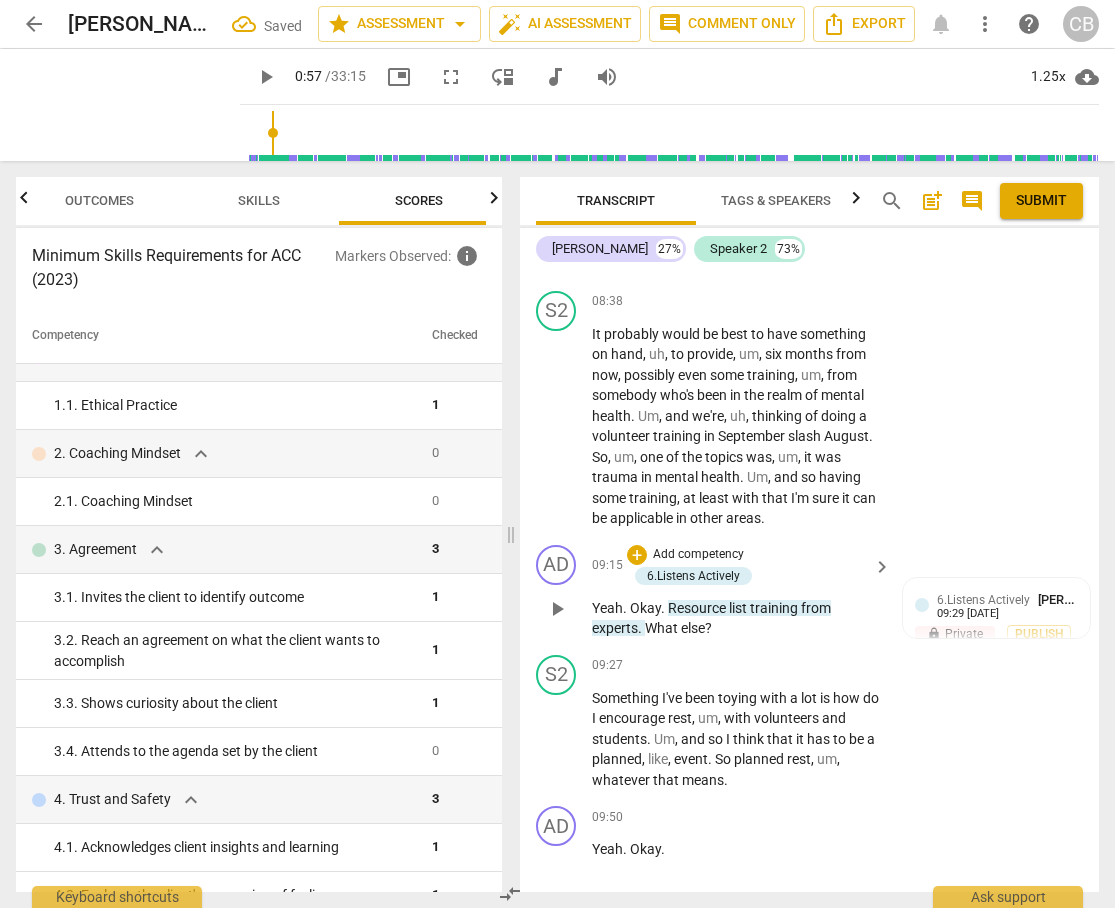 click on "What" at bounding box center (663, 628) 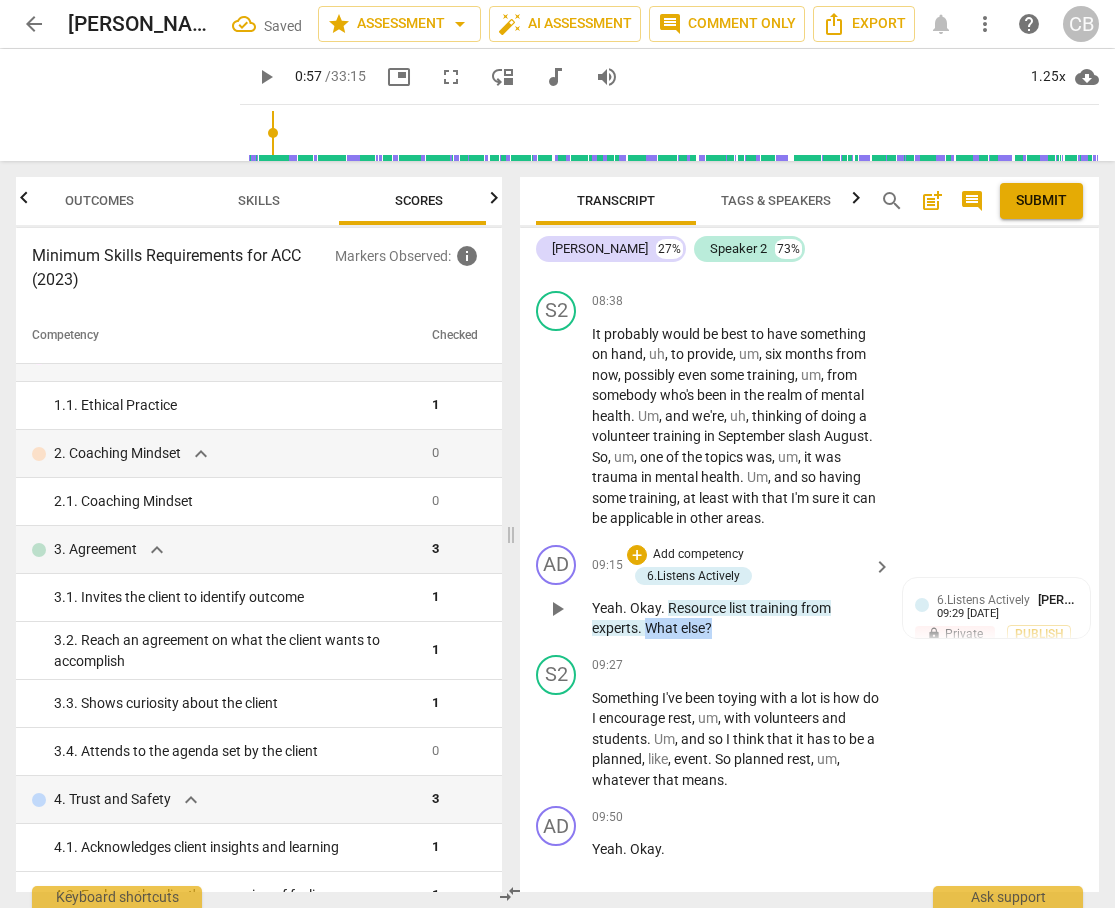 drag, startPoint x: 647, startPoint y: 587, endPoint x: 720, endPoint y: 584, distance: 73.061615 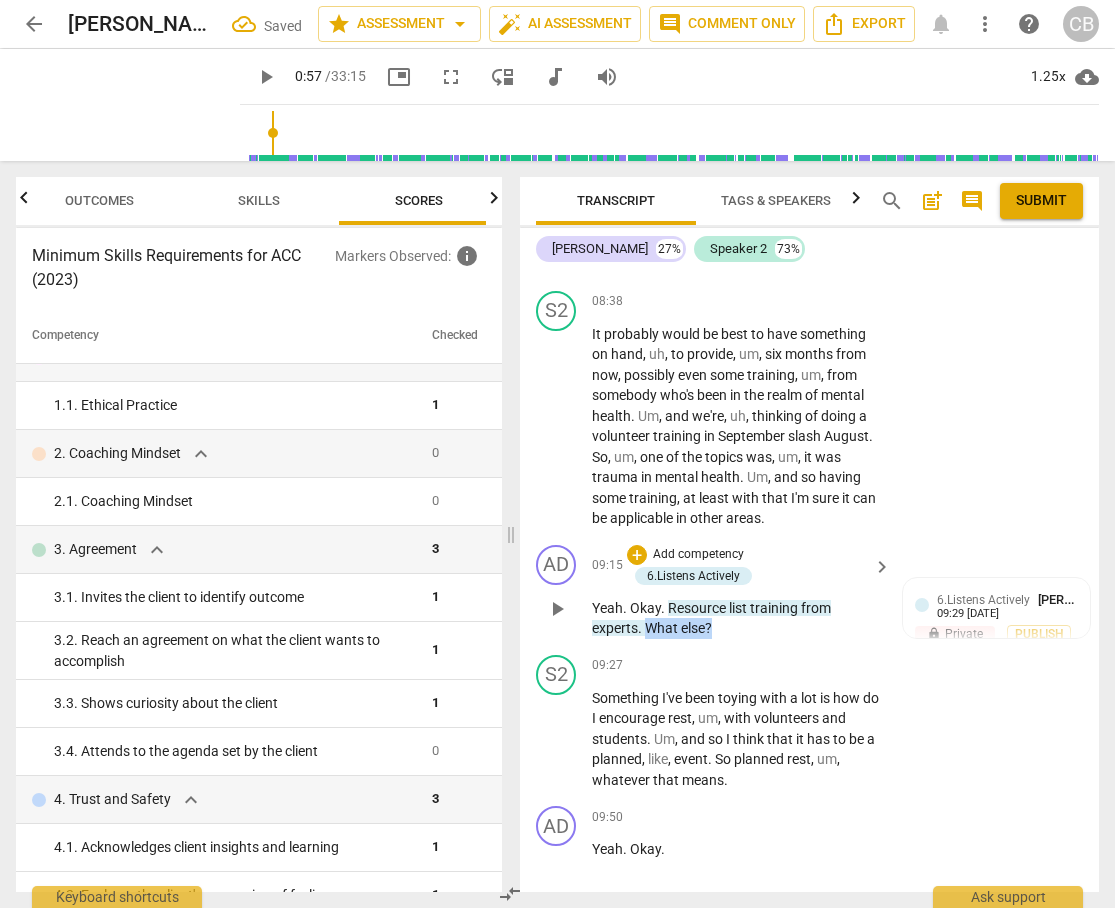 click on "Yeah .   Okay .   Resource   list   training   from   experts .   What   else ?" at bounding box center [736, 618] 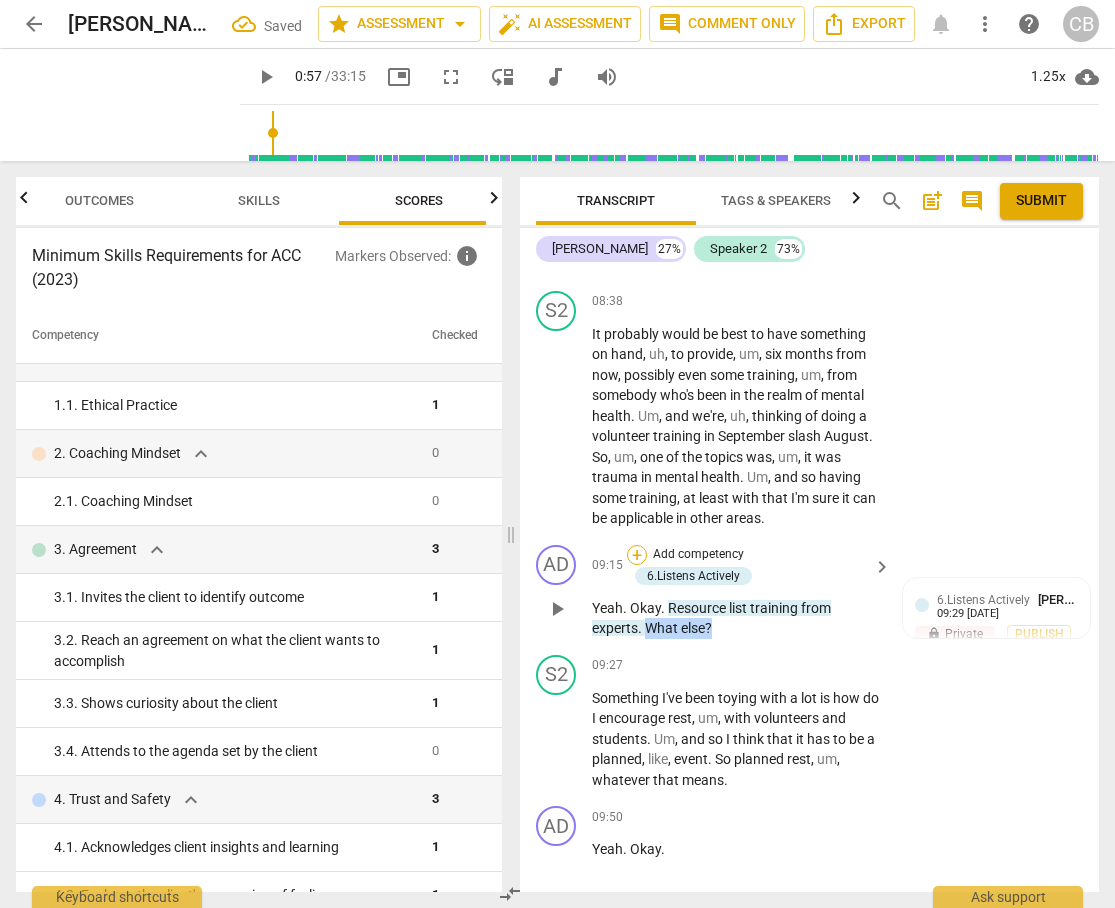 click on "+" at bounding box center (637, 555) 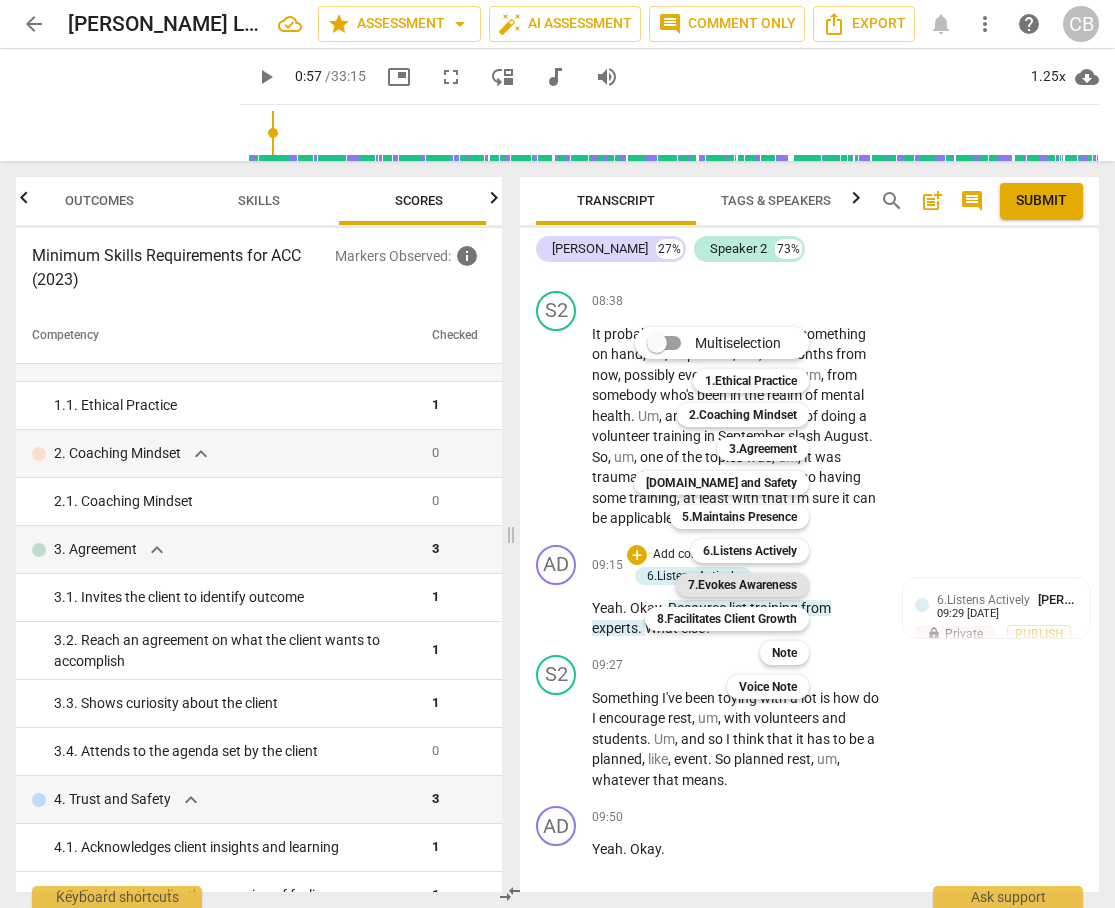 click on "7.Evokes Awareness" at bounding box center (742, 585) 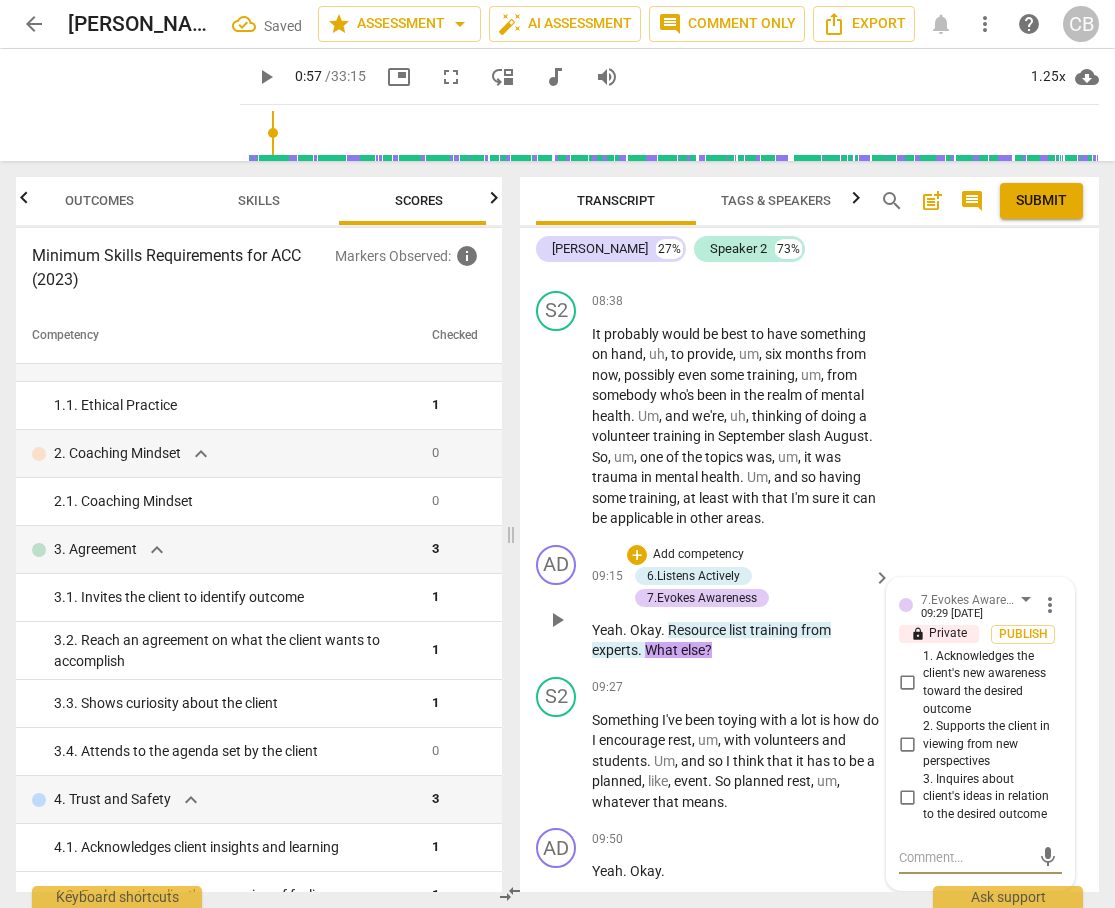 click on "2. Supports the client in viewing from new perspectives" at bounding box center (907, 744) 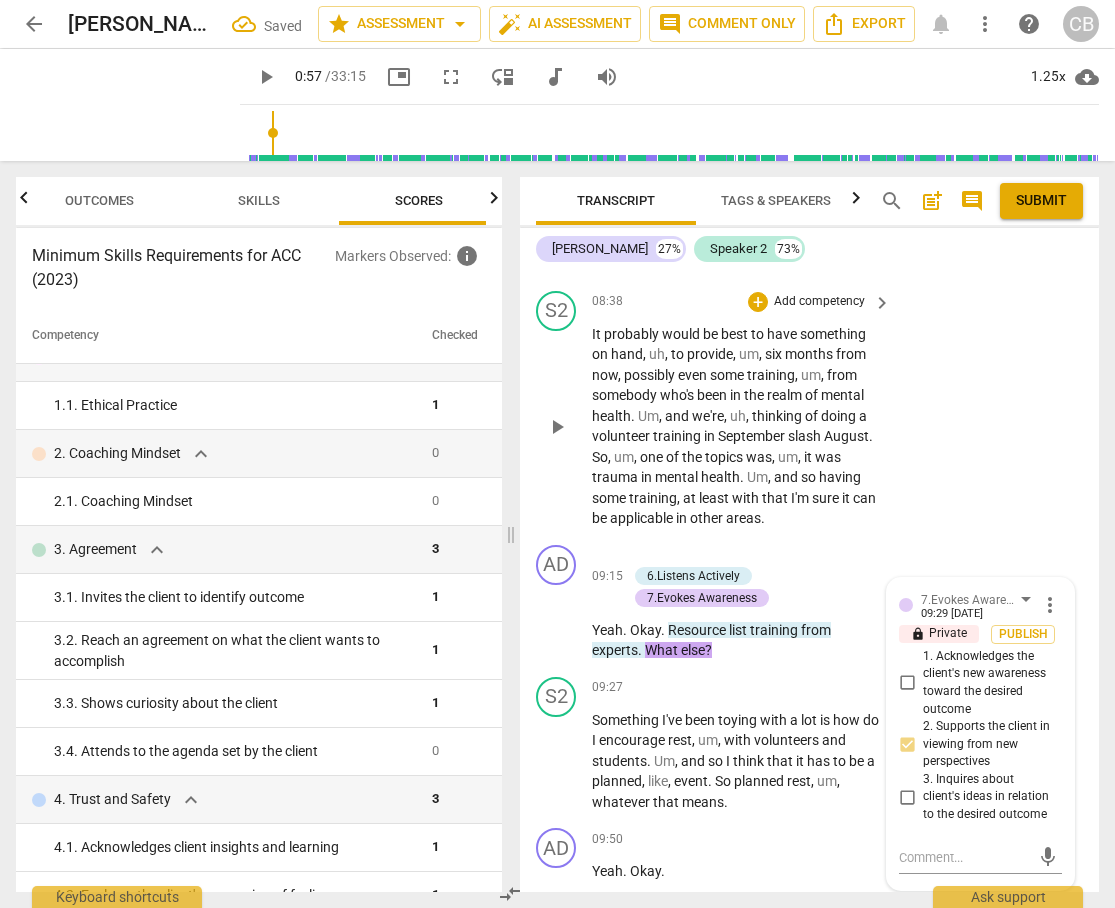 click on "S2 play_arrow pause 08:38 + Add competency keyboard_arrow_right It   probably   would   be   best   to   have   something   on   hand ,   uh ,   to   provide ,   um ,   [DATE] ,   possibly   even   some   training ,   um ,   from   somebody   who's   been   in   the   realm   of   mental   health .   Um ,   and   we're ,   uh ,   thinking   of   doing   a   volunteer   training   in   September   slash   August .   So ,   um ,   one   of   the   topics   was ,   um ,   it   was   trauma   in   mental   health .   Um ,   and   so   having   some   training ,   at   least   with   that   I'm   sure   it   can   be   applicable   in   other   areas ." at bounding box center [809, 410] 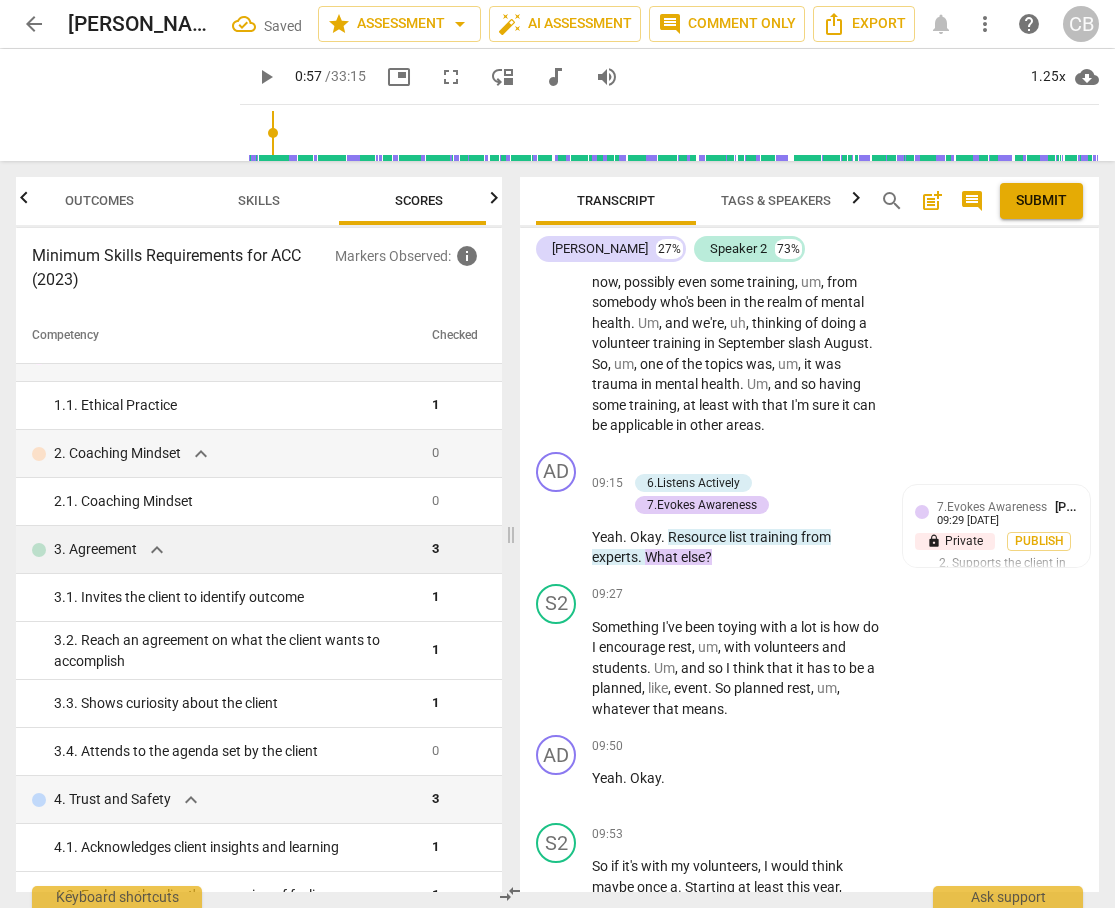 scroll, scrollTop: 4380, scrollLeft: 0, axis: vertical 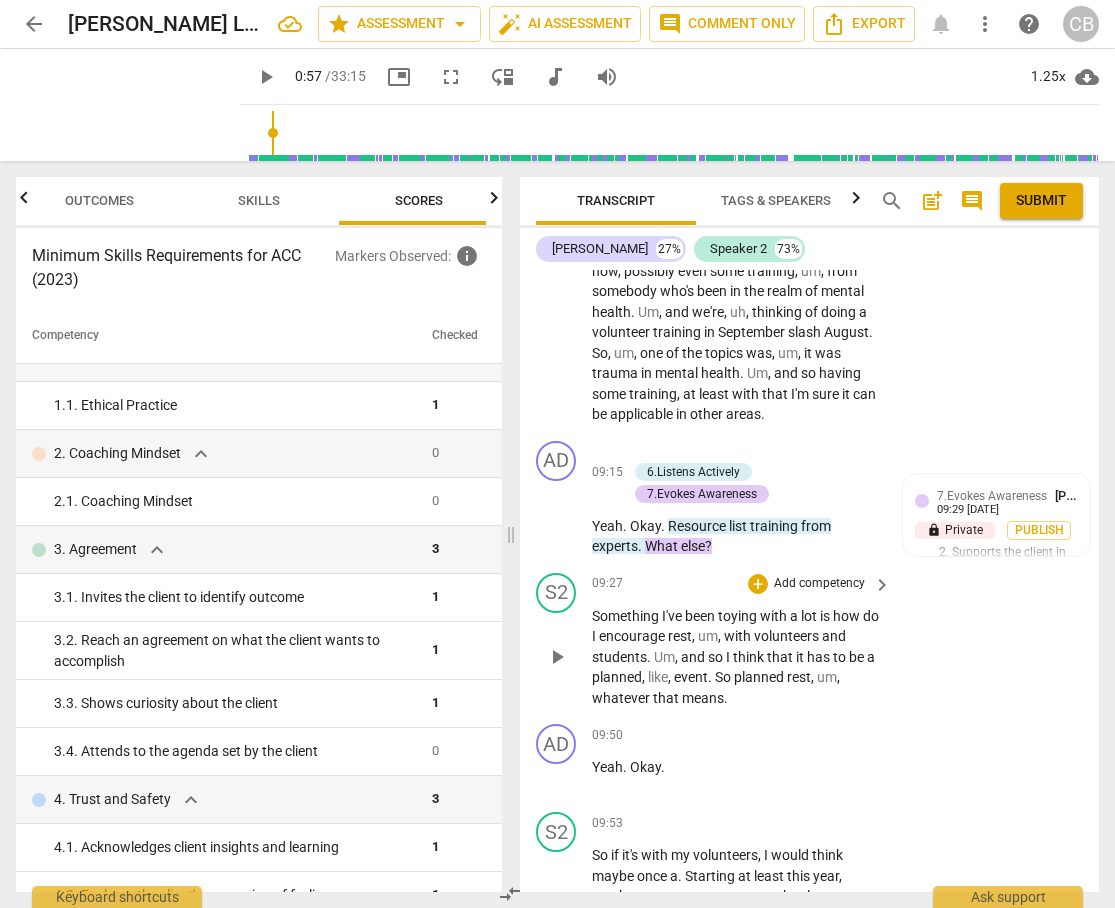 click on "with" at bounding box center (739, 636) 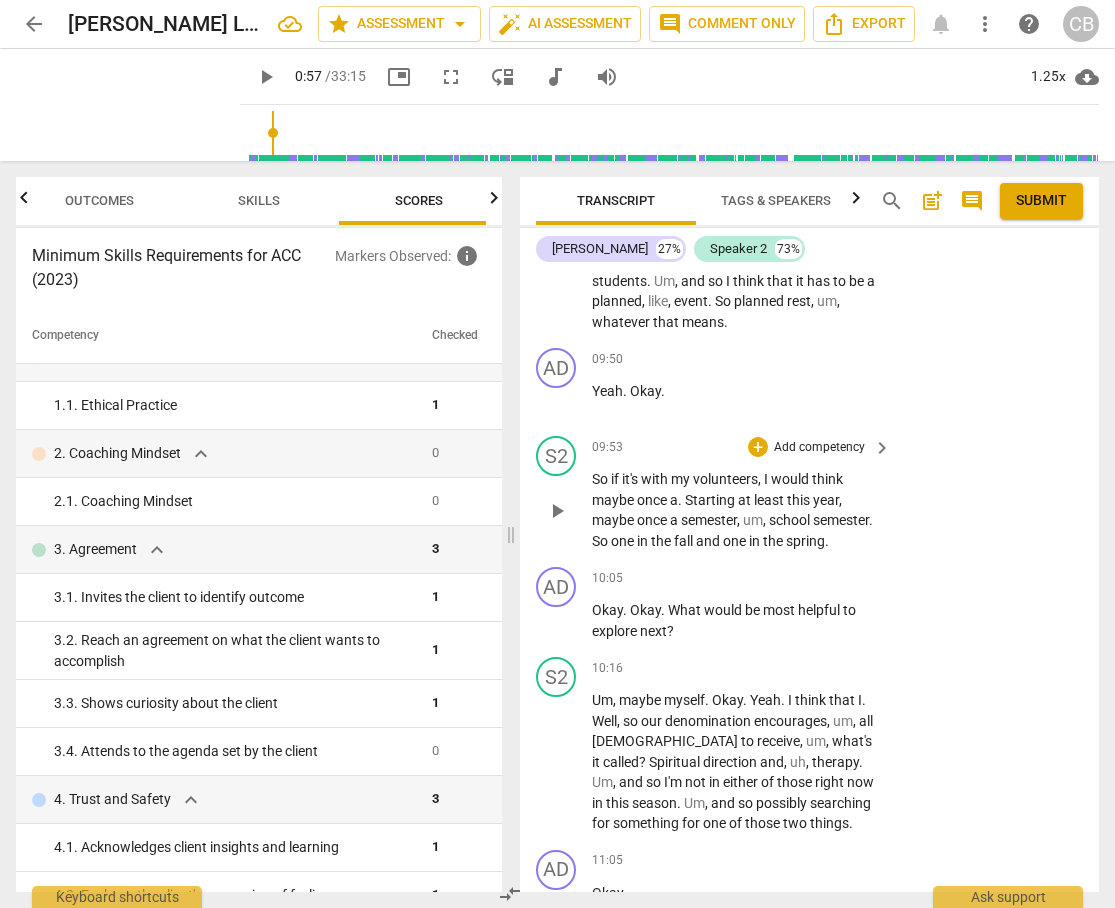 scroll, scrollTop: 4782, scrollLeft: 0, axis: vertical 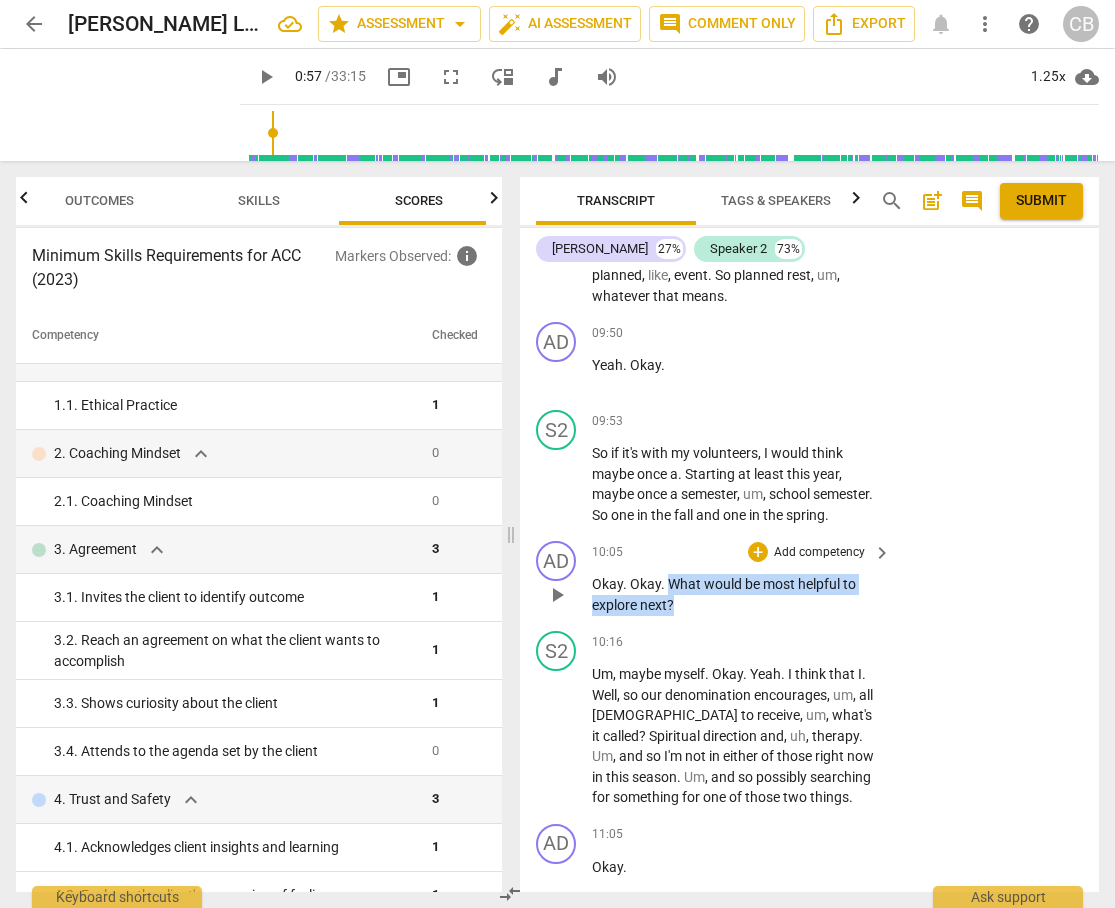 drag, startPoint x: 668, startPoint y: 564, endPoint x: 677, endPoint y: 581, distance: 19.235384 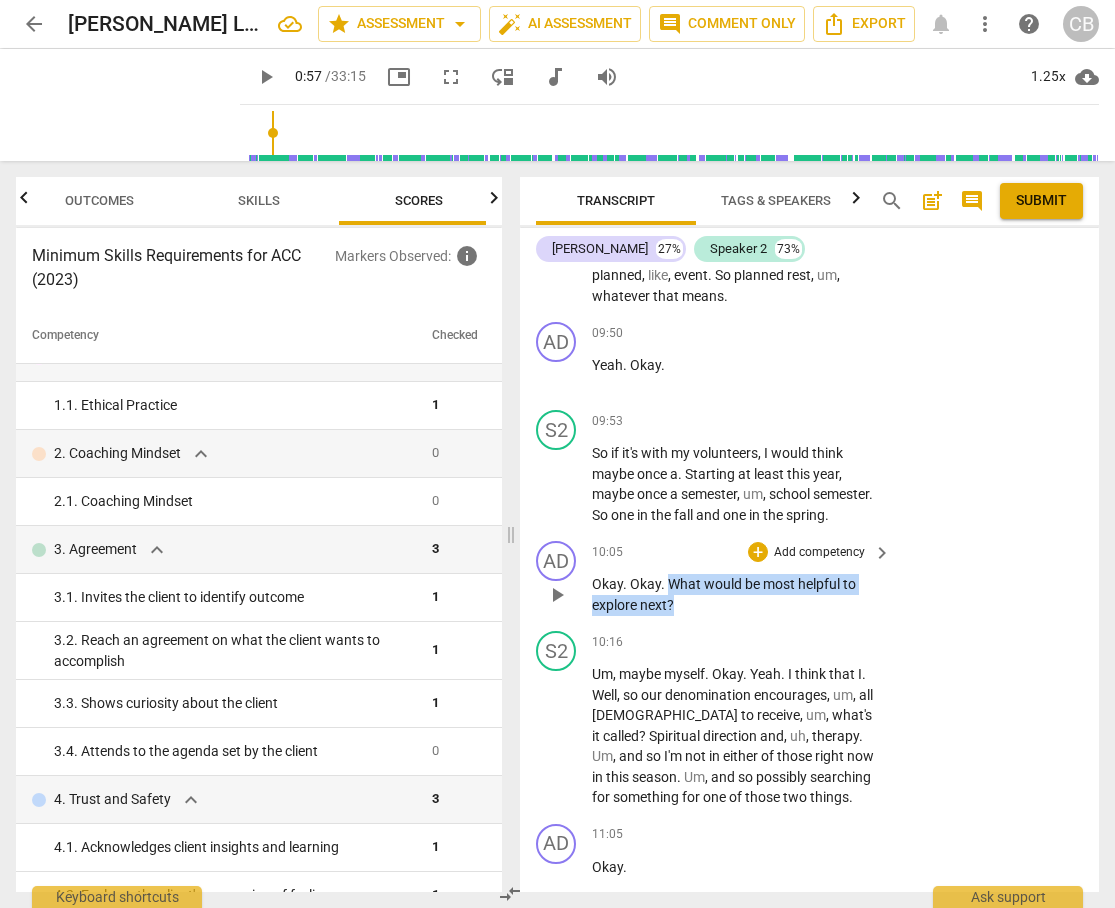 click on "Okay .   Okay .   What   would   be   most   helpful   to   explore   next ?" at bounding box center (736, 594) 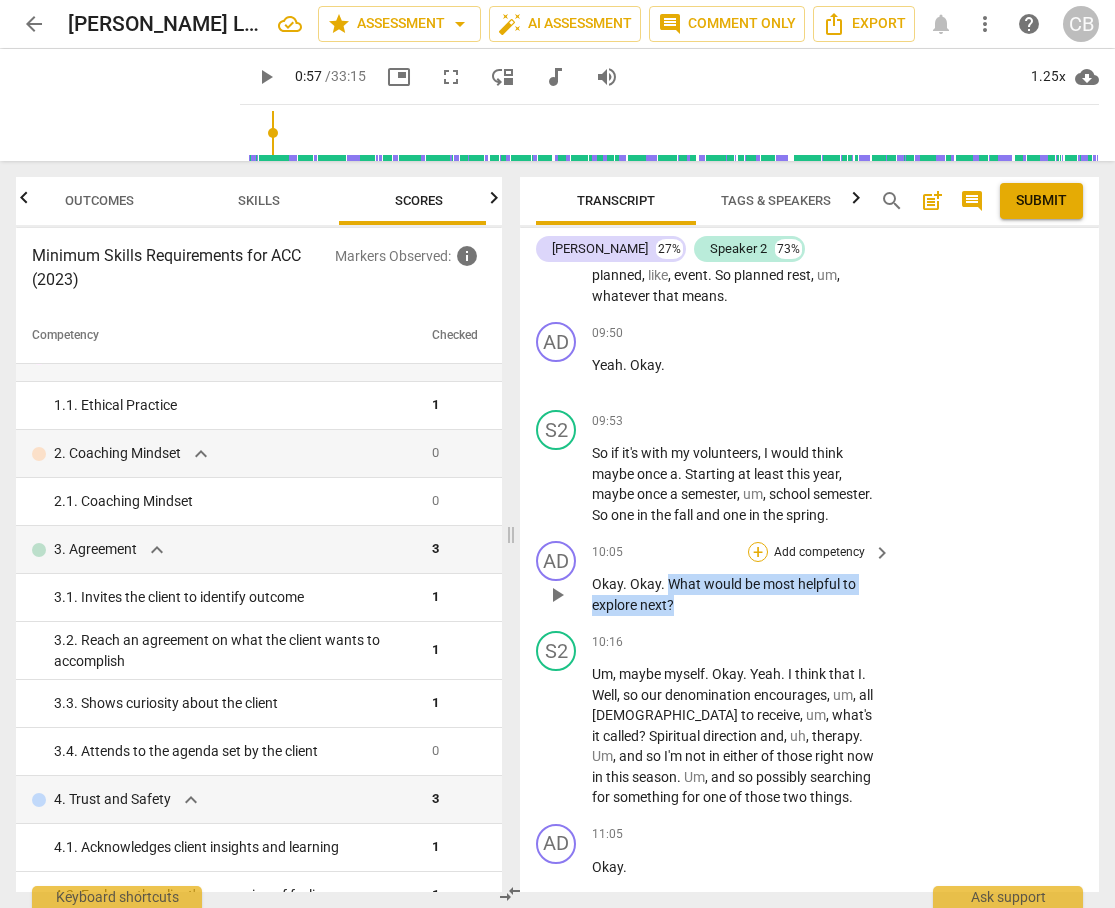 click on "+" at bounding box center [758, 552] 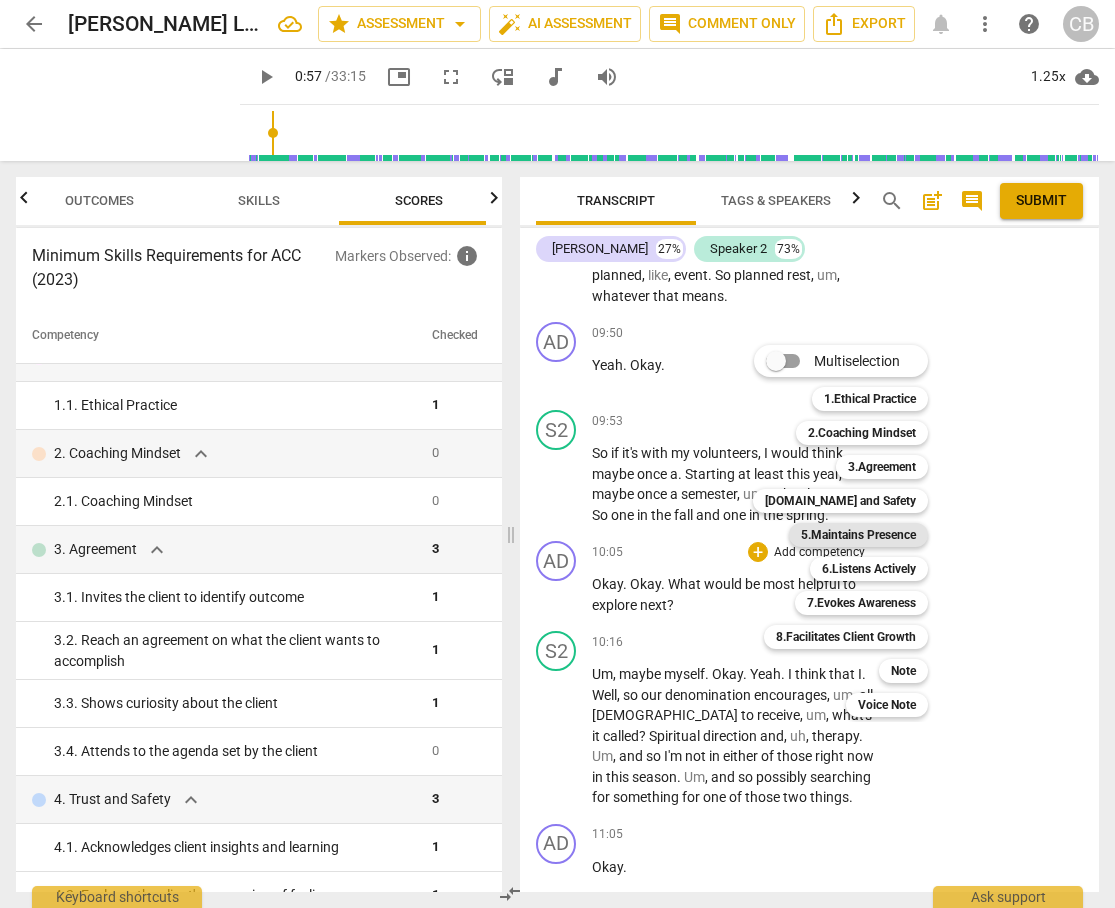 click on "5.Maintains Presence" at bounding box center [858, 535] 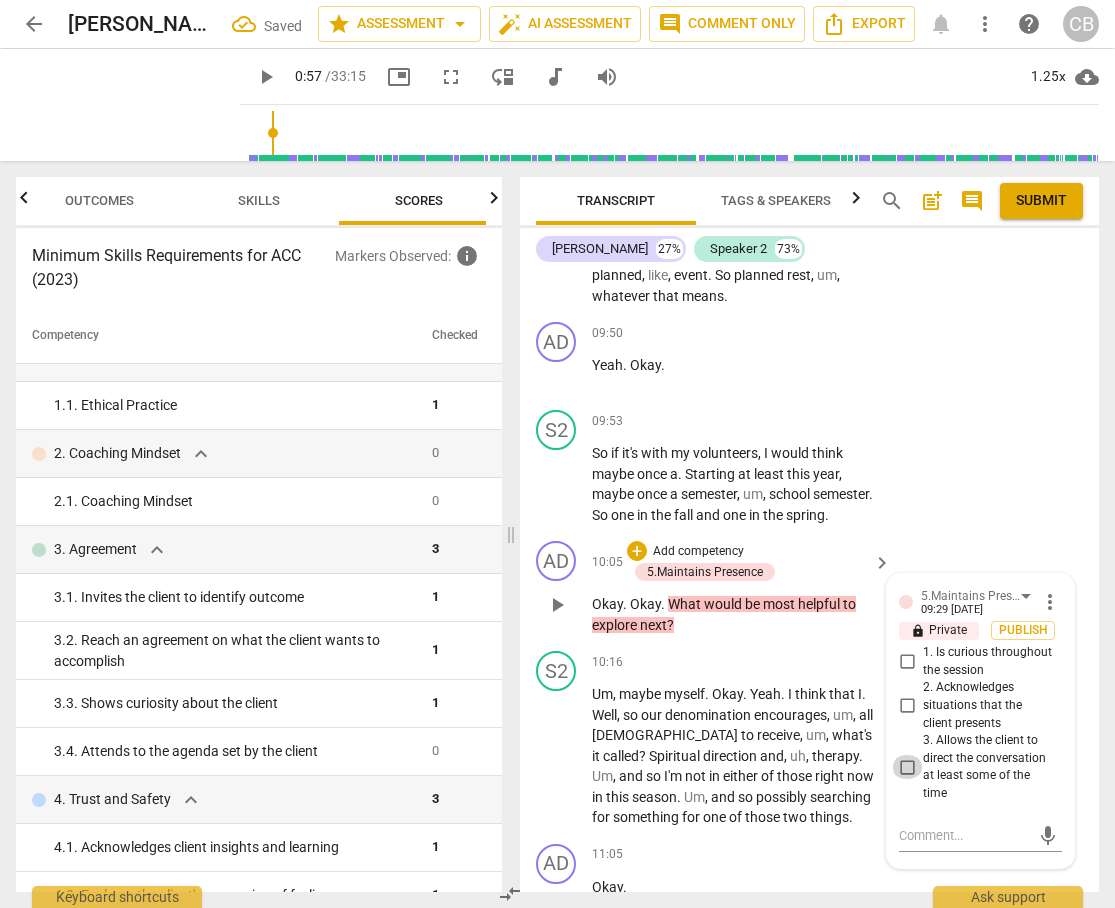 click on "3. Allows the client to direct the conversation at least some of the time" at bounding box center [907, 767] 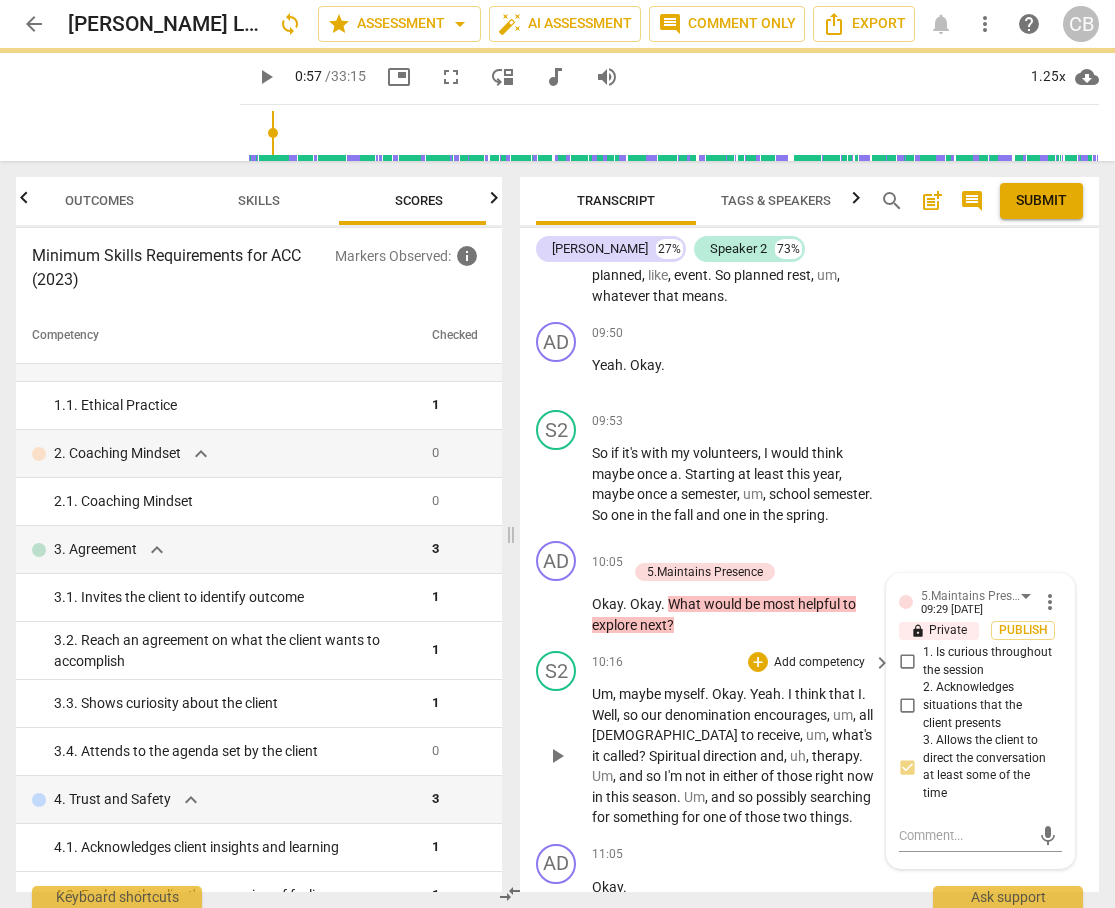 click on "those" at bounding box center [796, 776] 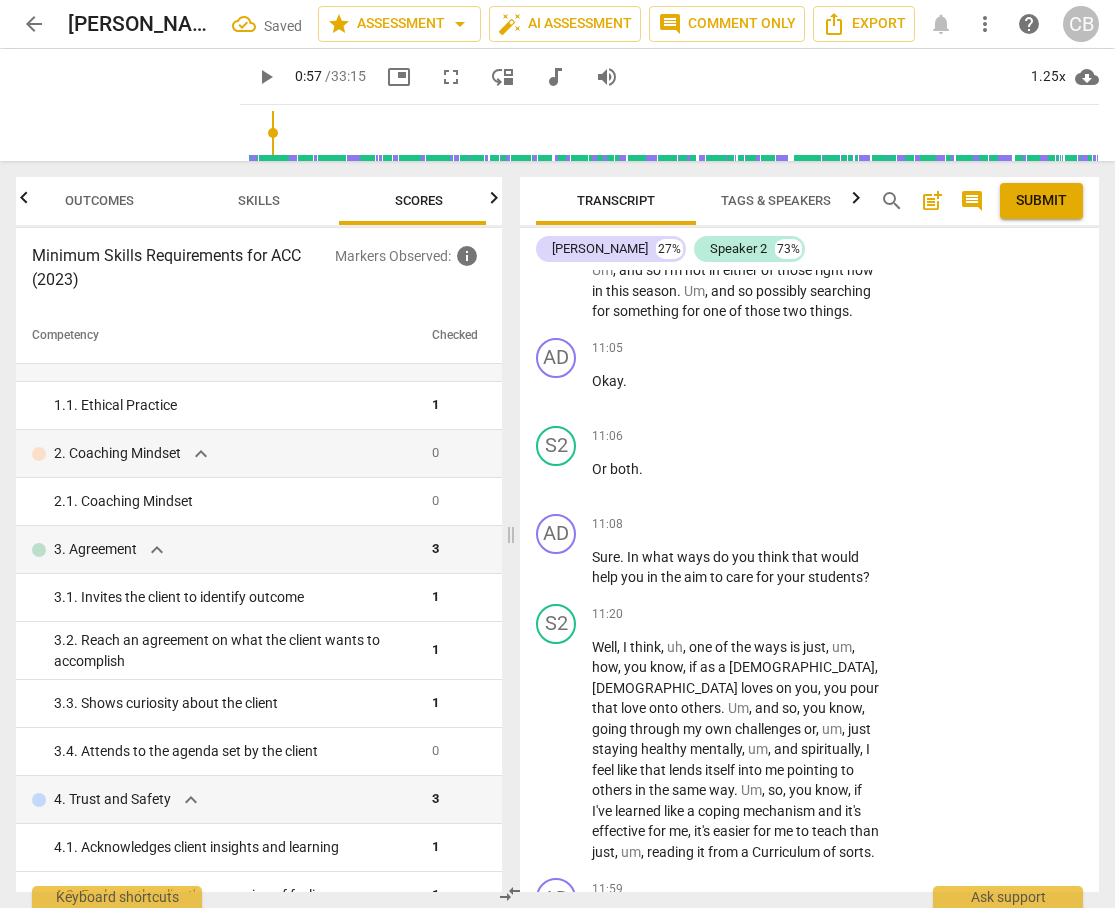 scroll, scrollTop: 5290, scrollLeft: 0, axis: vertical 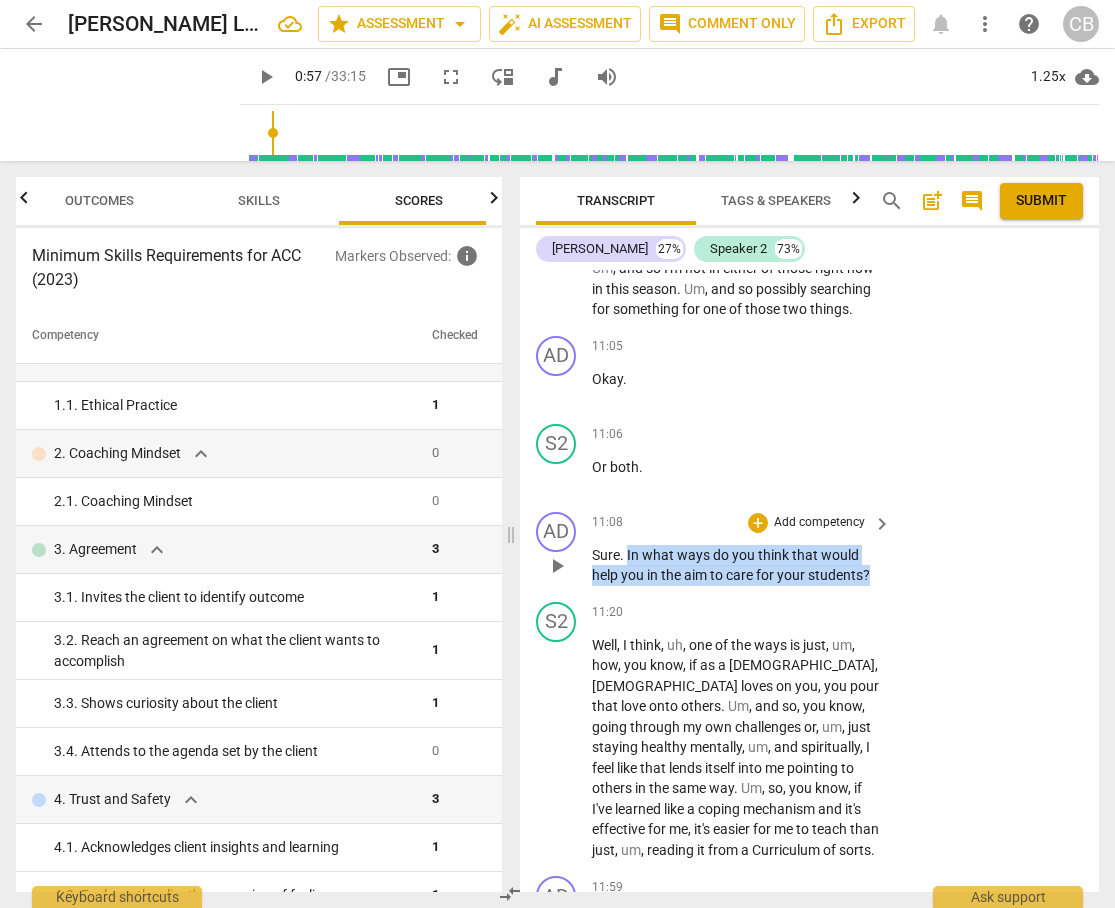 drag, startPoint x: 626, startPoint y: 534, endPoint x: 873, endPoint y: 548, distance: 247.39644 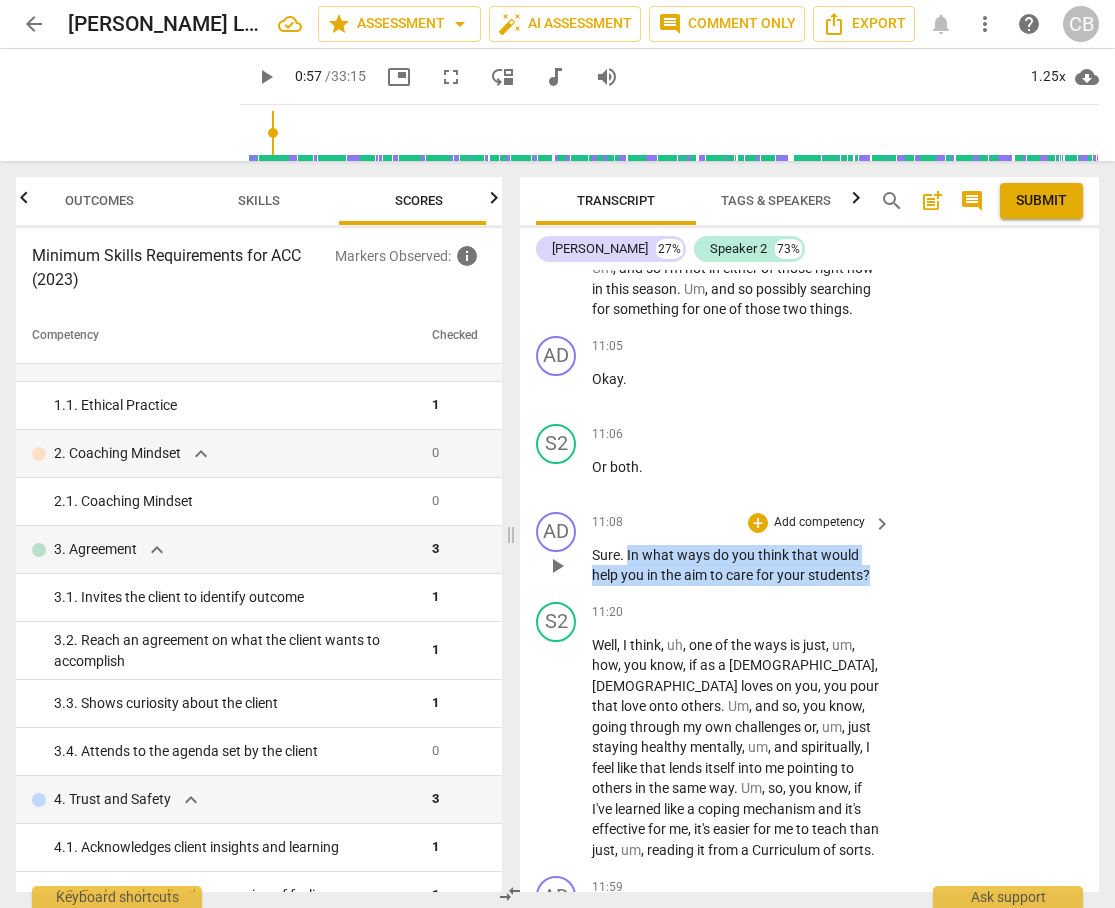 click on "Sure .   In   what   ways   do   you   think   that   would   help   you   in   the   aim   to   care   for   your   students ?" at bounding box center [736, 565] 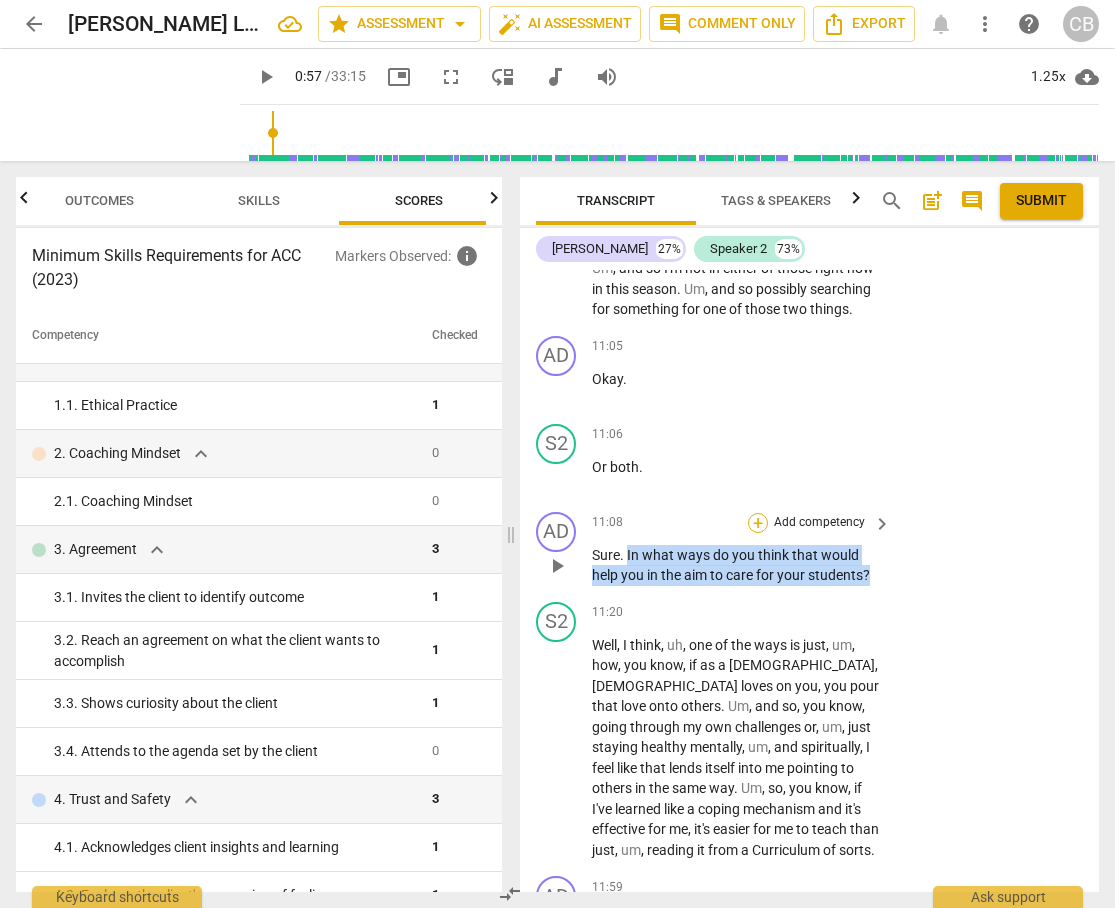 click on "+" at bounding box center (758, 523) 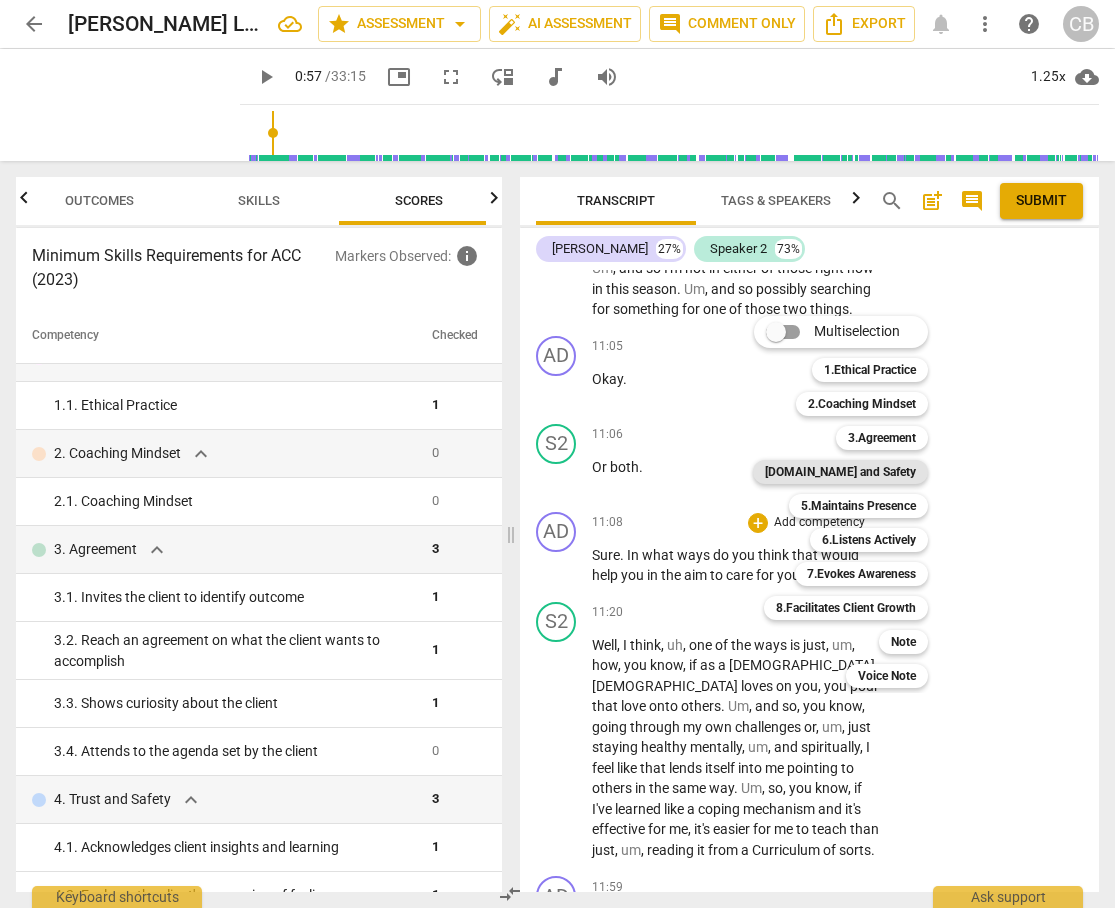 click on "[DOMAIN_NAME] and Safety" at bounding box center (840, 472) 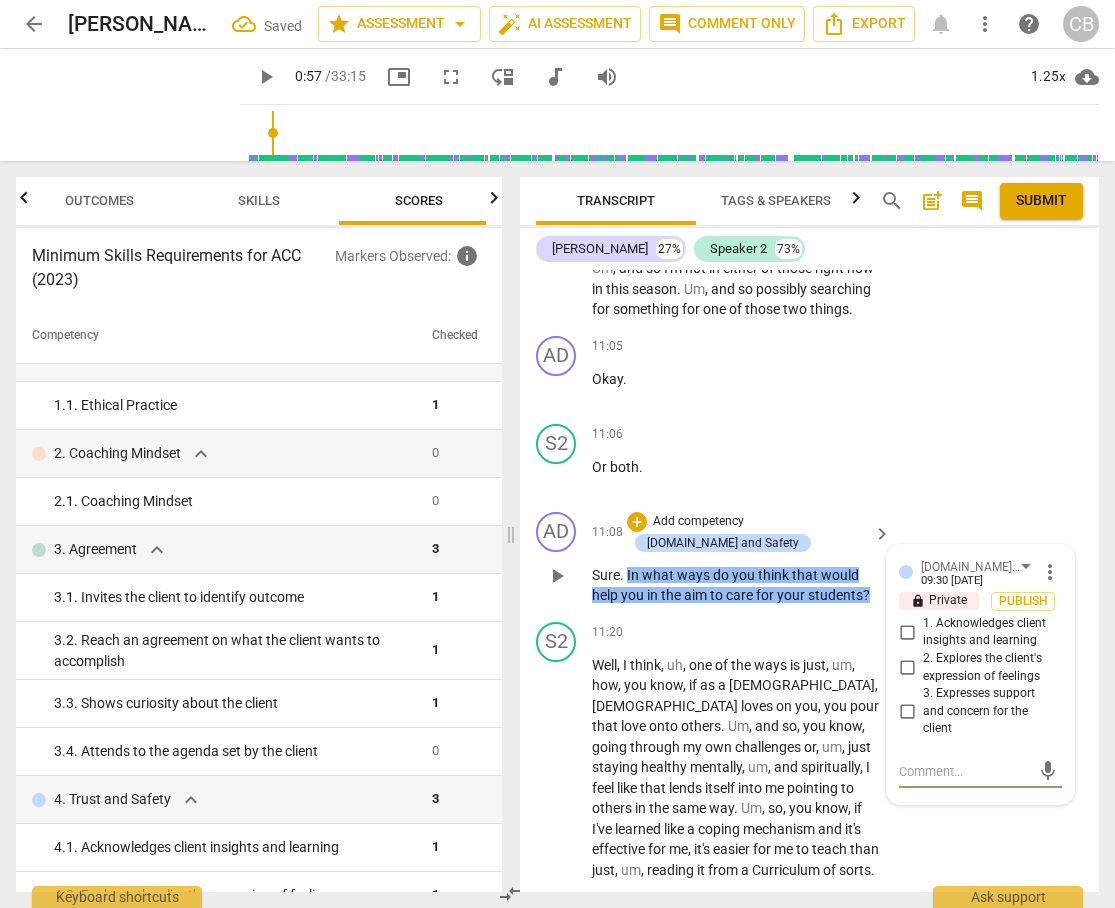 click on "2. Explores the client's expression of feelings" at bounding box center (907, 668) 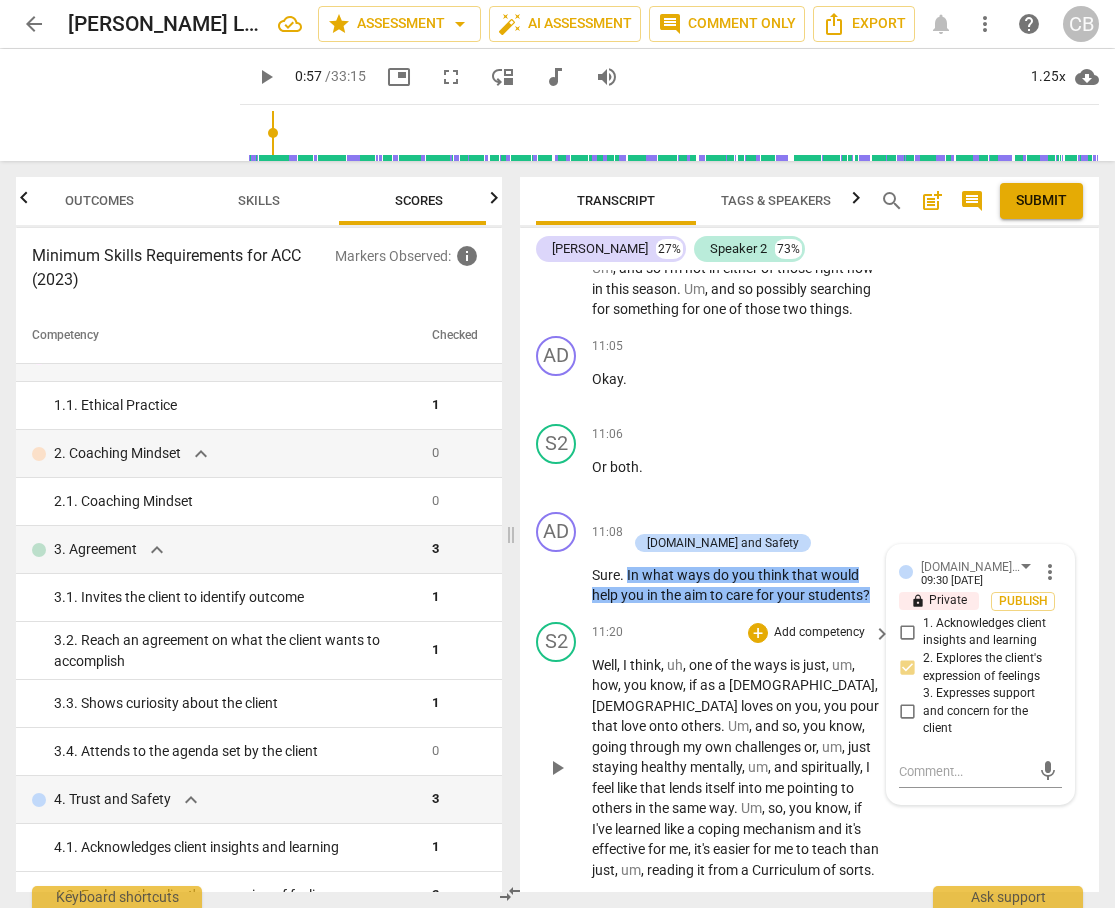 click on "S2 play_arrow pause 11:20 + Add competency keyboard_arrow_right Well ,   I   think ,   uh ,   one   of   the   ways   is   just ,   um ,   how ,   you   know ,   if   as   a   pastor ,   [DEMOGRAPHIC_DATA]   loves   on   you ,   you   pour   that   love   onto   others .   Um ,   and   so ,   you   know ,   going   through   my   own   challenges   or ,   um ,   just   staying   healthy   mentally ,   um ,   and   spiritually ,   I   feel   like   that   lends   itself   into   me   pointing   to   others   in   the   same   way .   Um ,   so ,   you   know ,   if   I've   learned   like   a   coping   mechanism   and   it's   effective   for   me ,   it's   easier   for   me   to   teach   than   just ,   um ,   reading   it   from   a   Curriculum   of   sorts ." at bounding box center (809, 751) 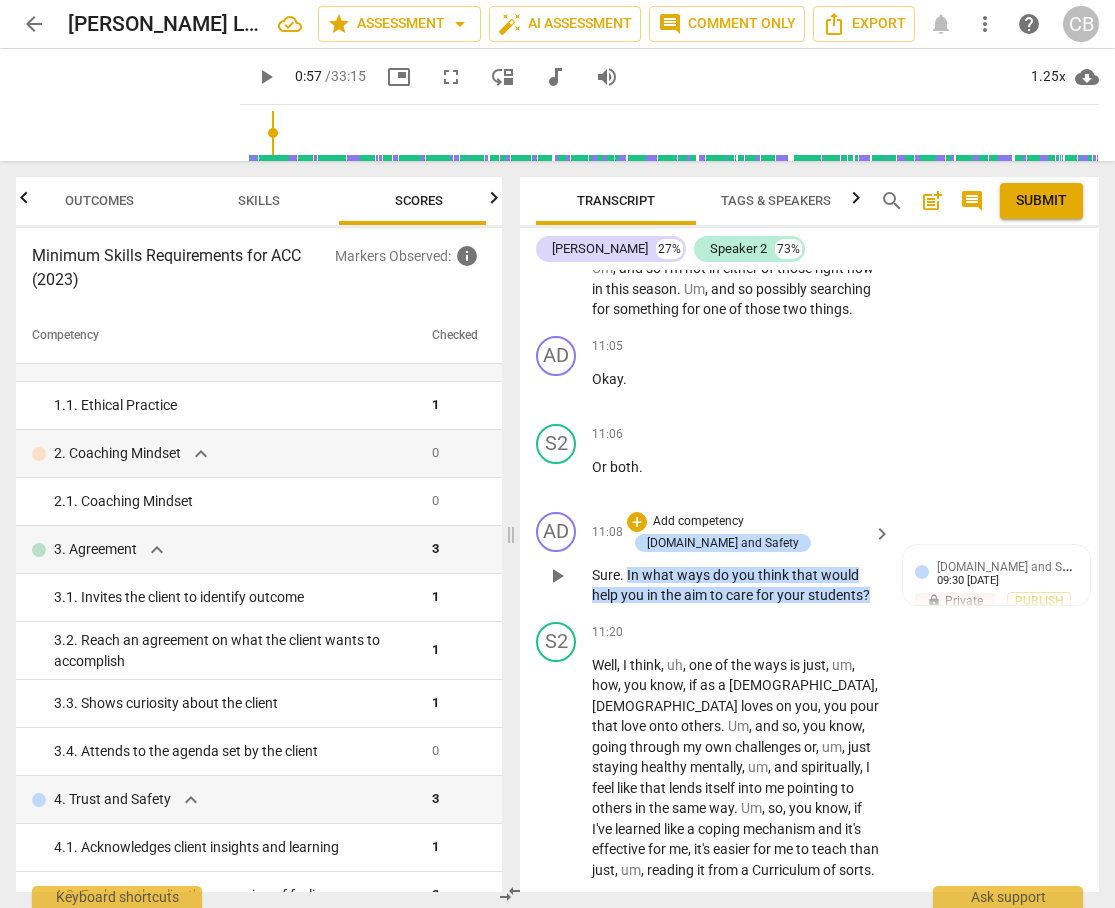 click on "In" at bounding box center (634, 575) 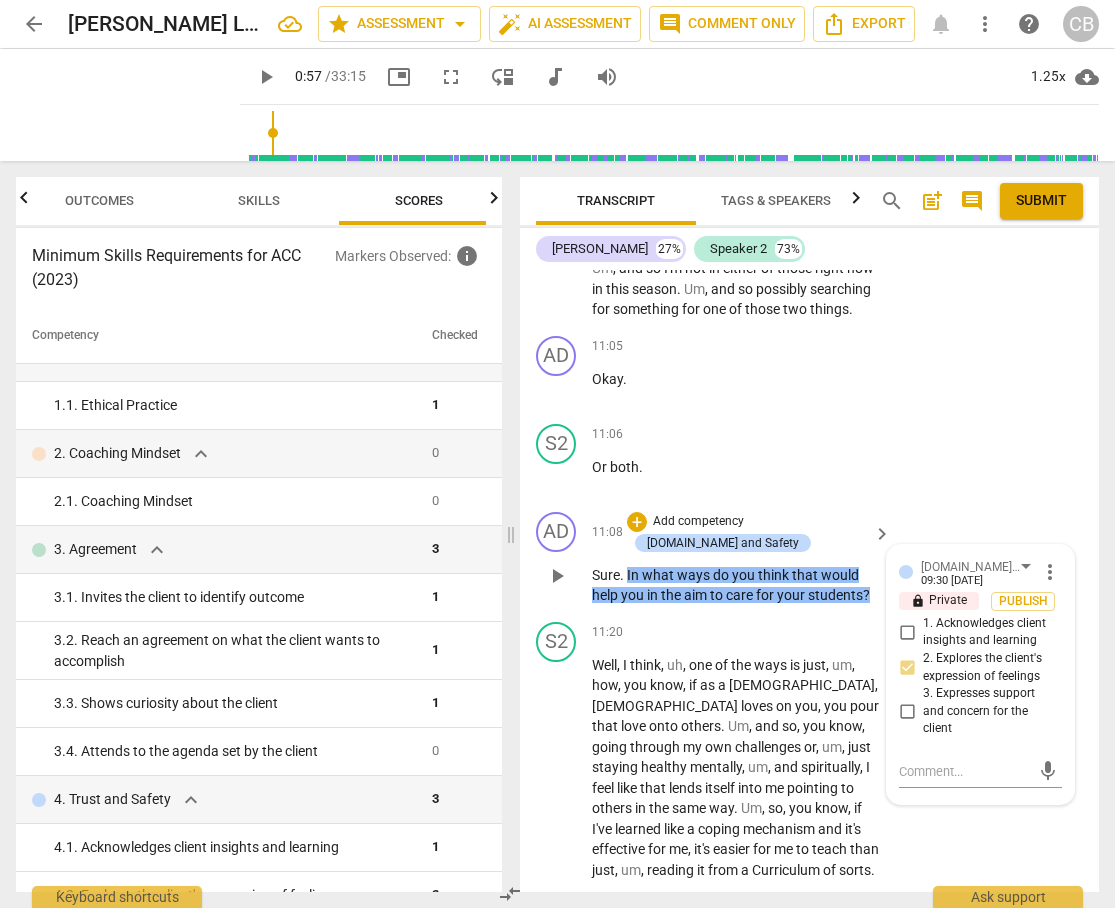 click on "Sure .   In   what   ways   do   you   think   that   would   help   you   in   the   aim   to   care   for   your   students ?" at bounding box center [736, 585] 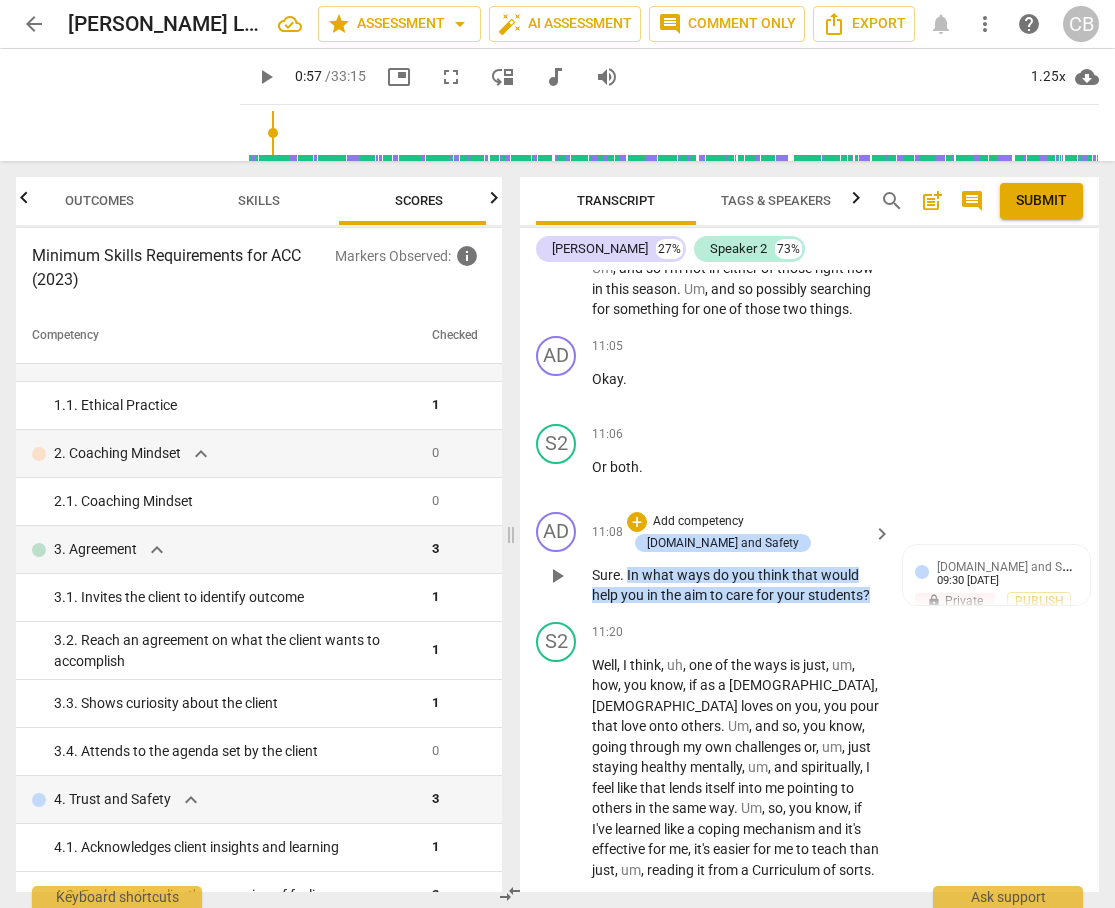 click on "In" at bounding box center (634, 575) 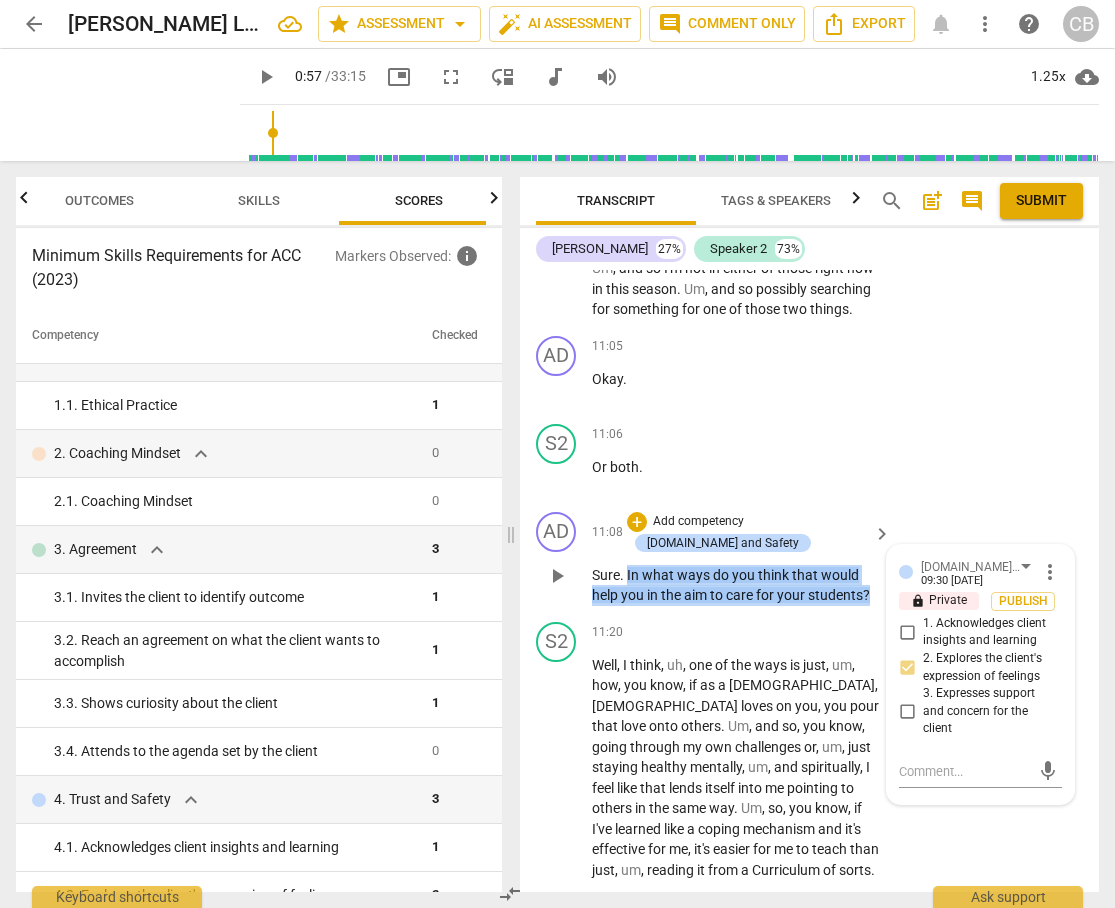 drag, startPoint x: 873, startPoint y: 574, endPoint x: 626, endPoint y: 559, distance: 247.45505 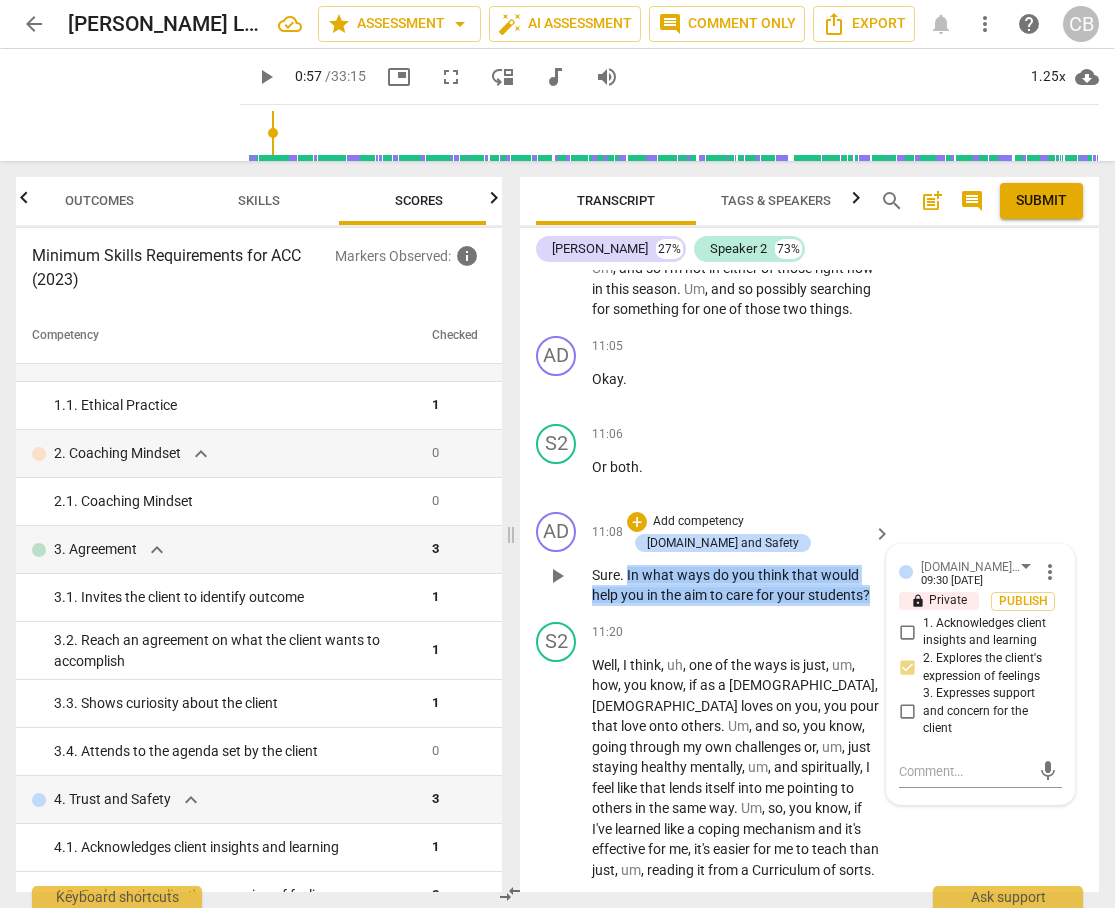 click on "Sure .   In   what   ways   do   you   think   that   would   help   you   in   the   aim   to   care   for   your   students ?" at bounding box center (736, 585) 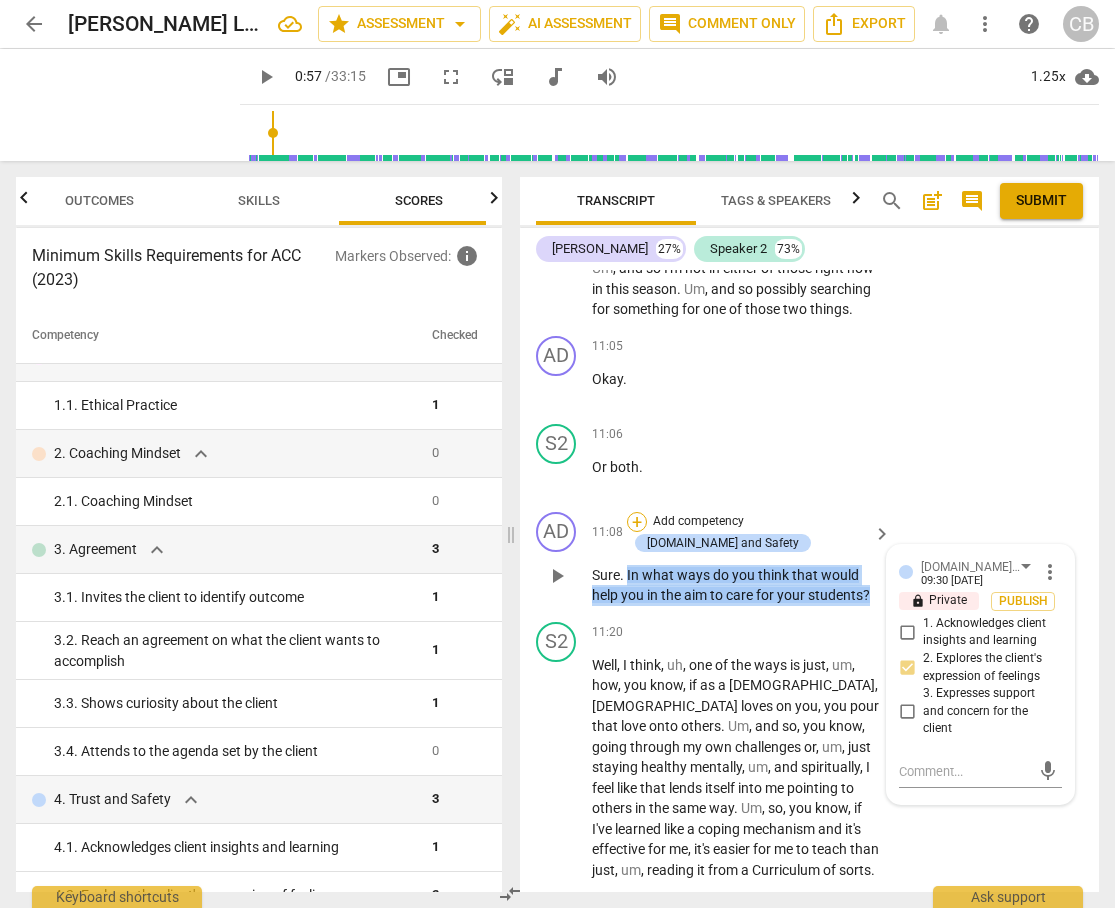 click on "+" at bounding box center [637, 522] 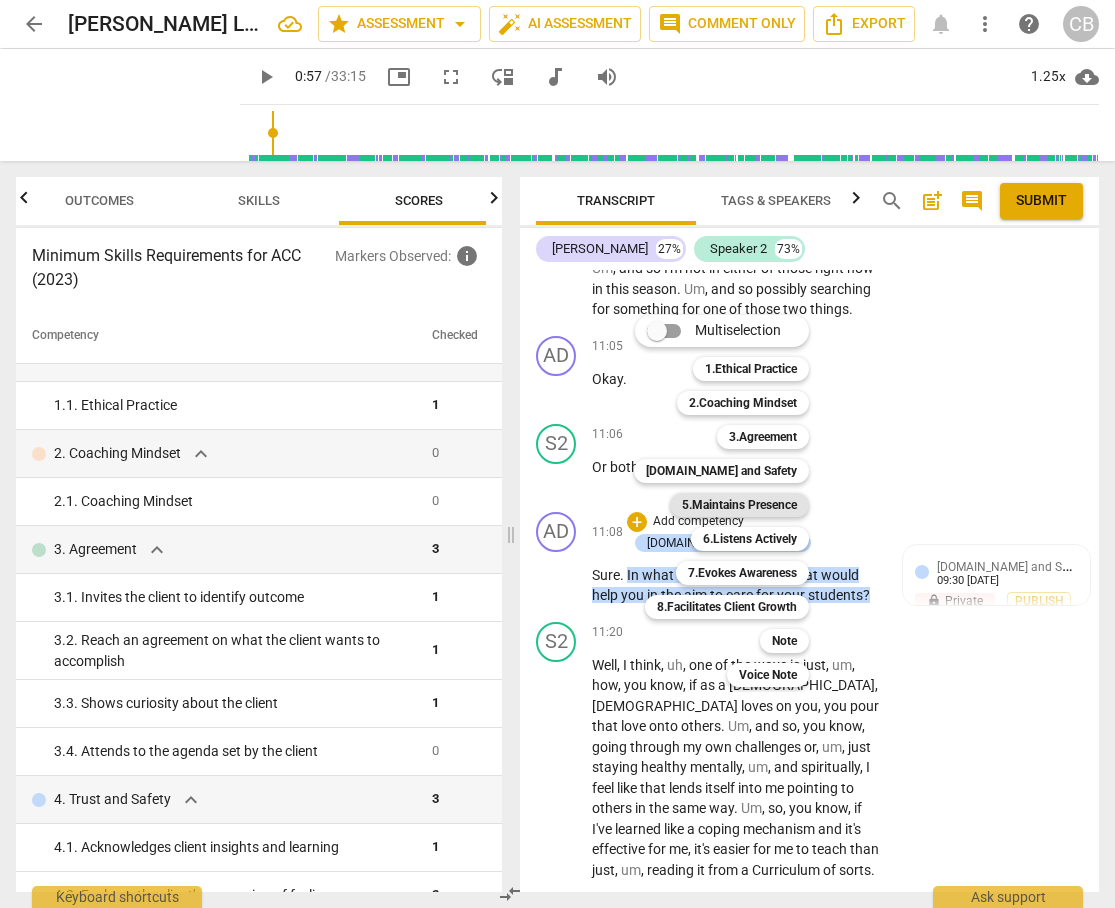 click on "5.Maintains Presence" at bounding box center [739, 505] 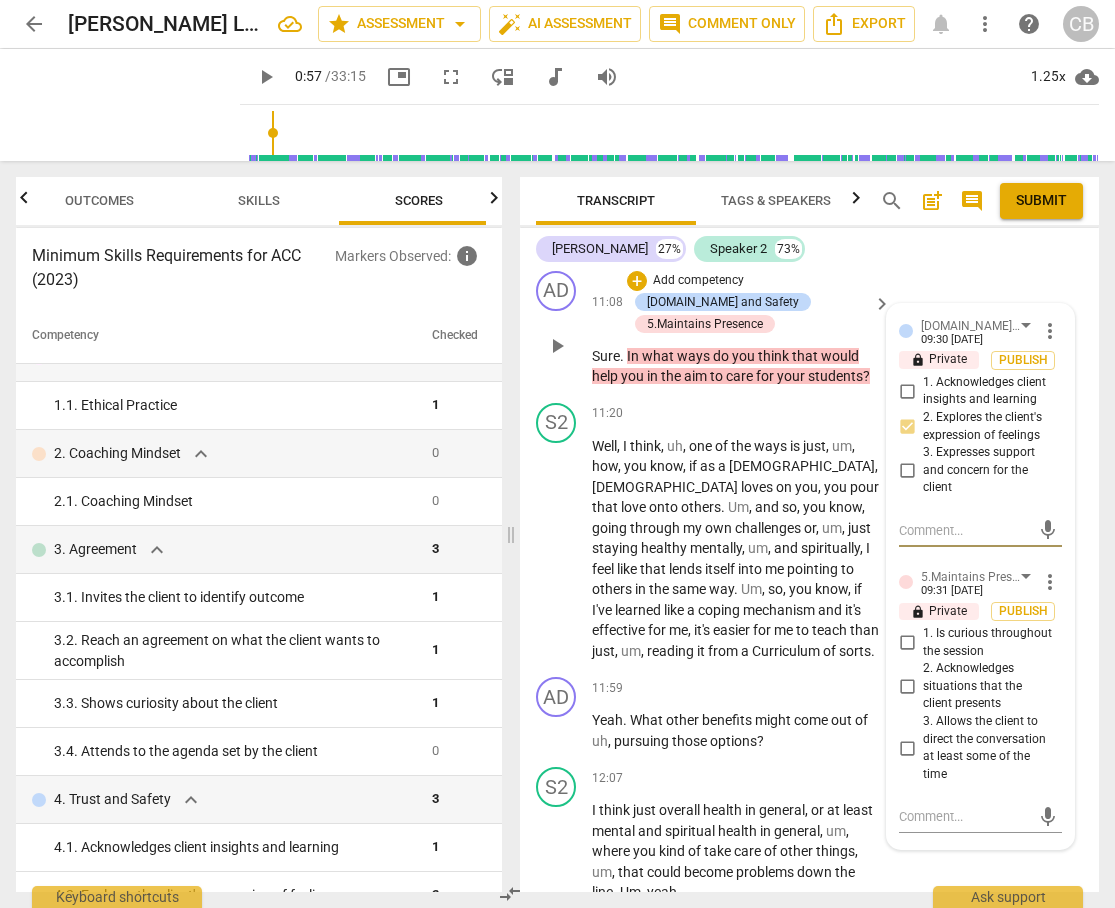 scroll, scrollTop: 5537, scrollLeft: 0, axis: vertical 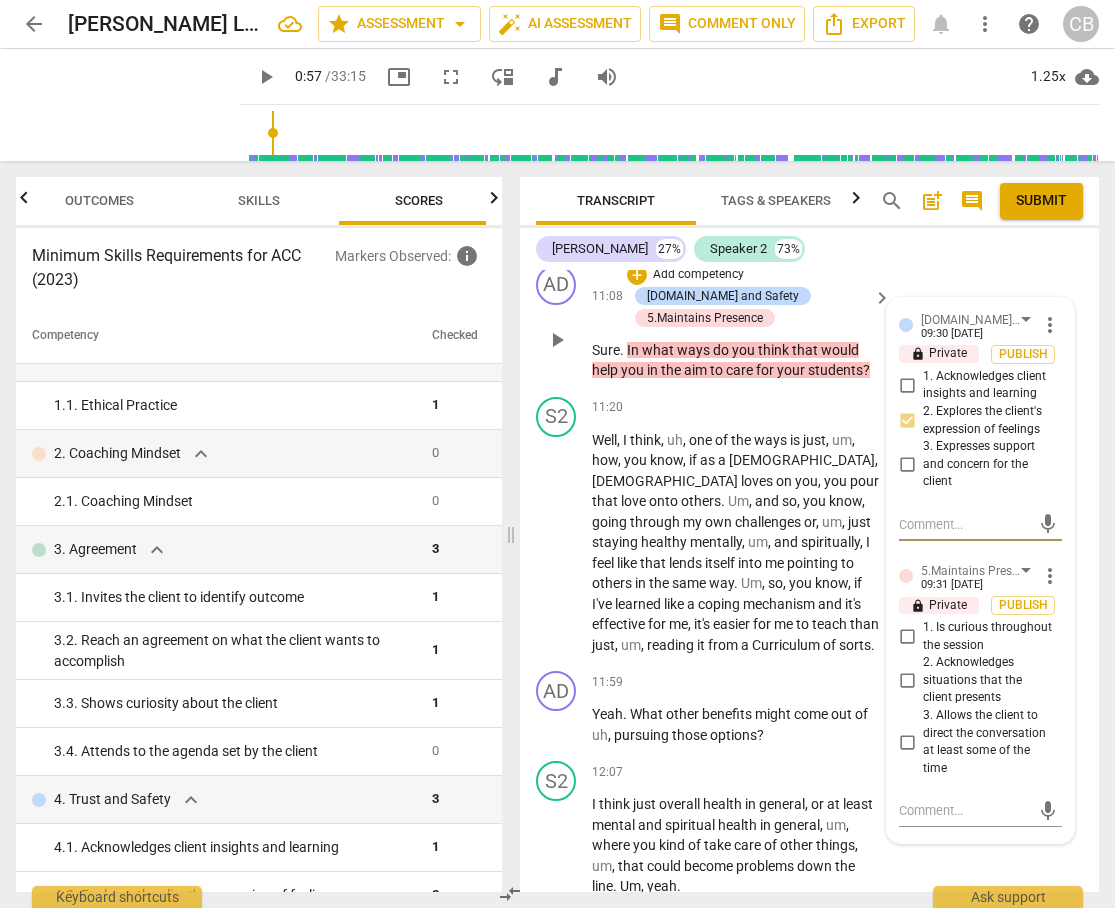 click on "more_vert" at bounding box center [1050, 576] 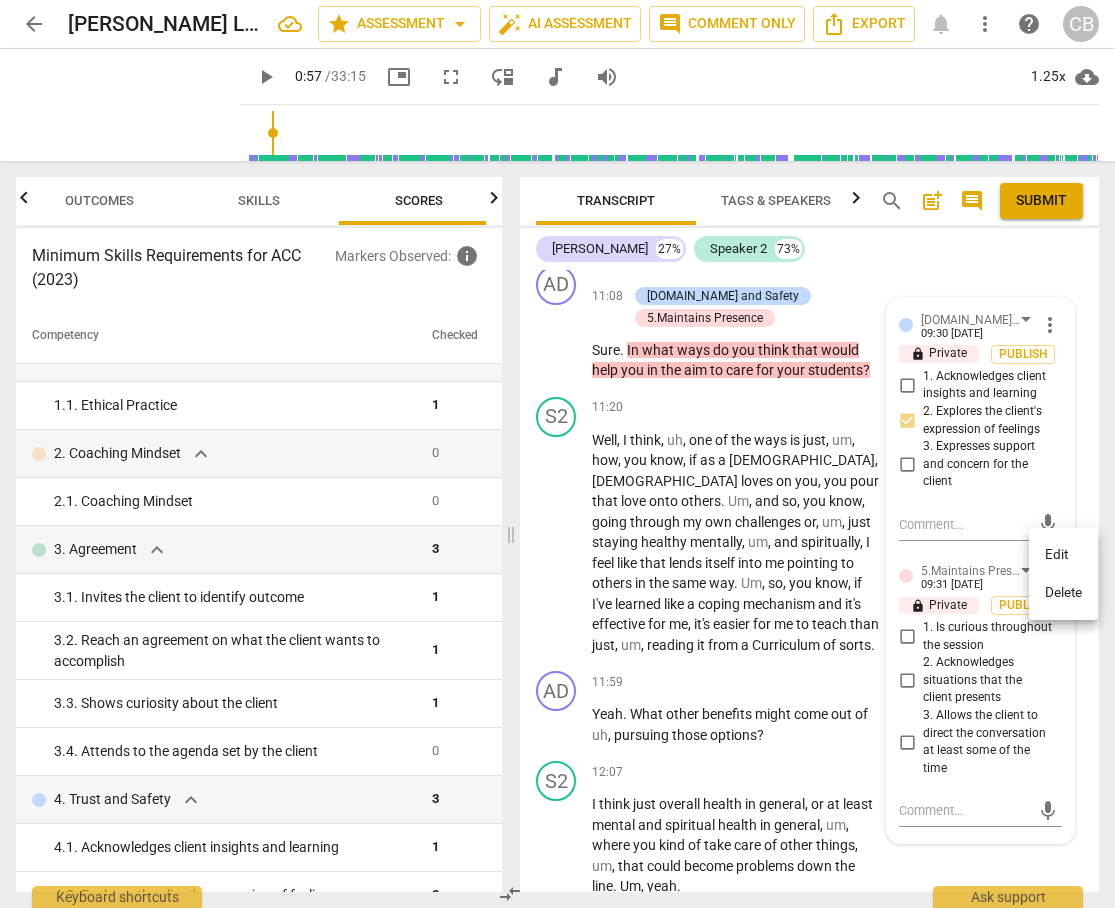 click on "Delete" at bounding box center (1063, 593) 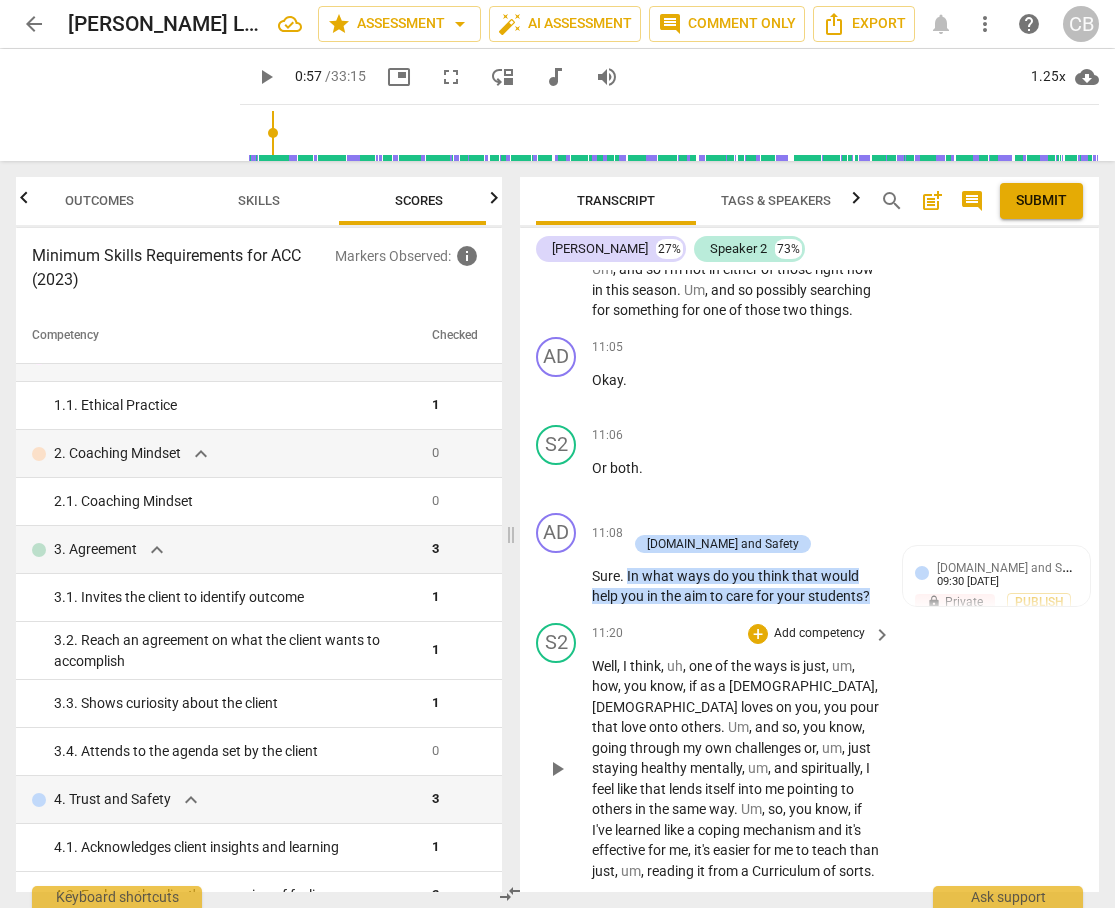 scroll, scrollTop: 5199, scrollLeft: 0, axis: vertical 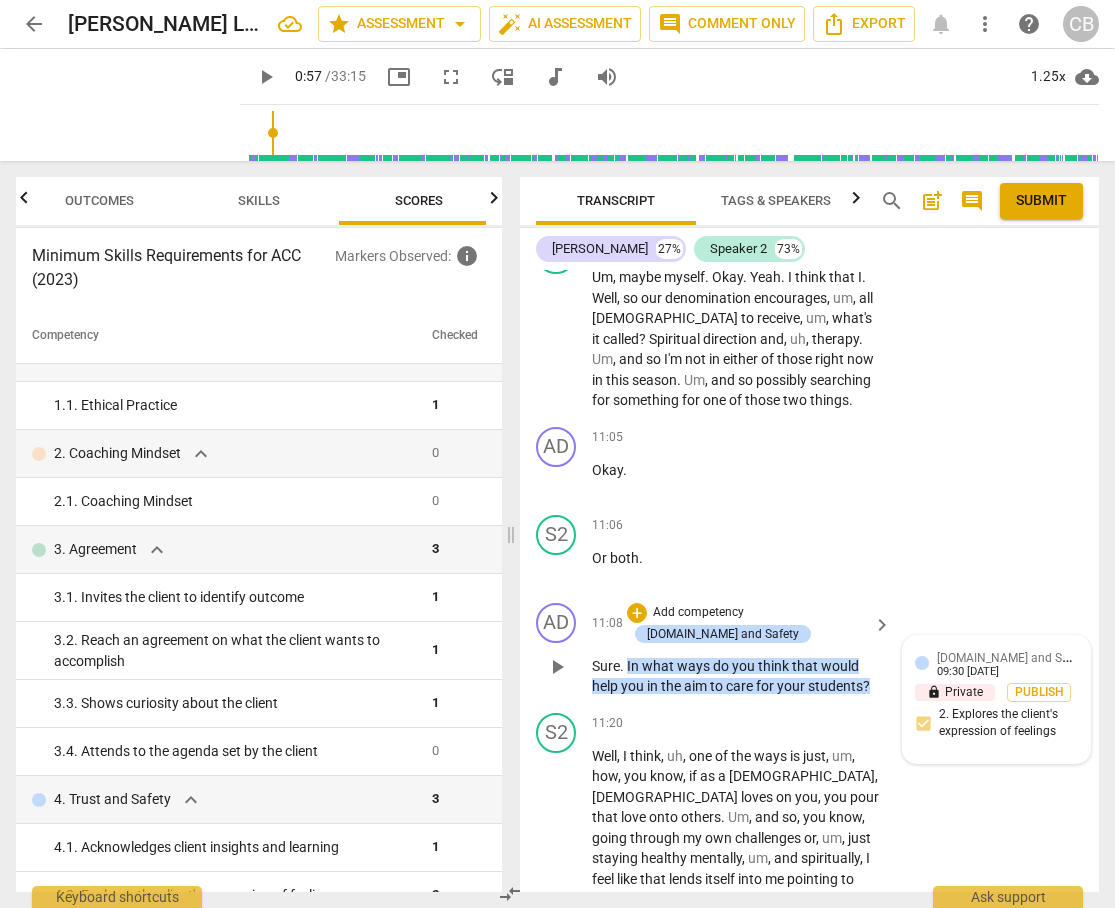 click on "[DOMAIN_NAME] and Safety [PERSON_NAME] 09:30 [DATE] lock Private Publish 2. Explores the client's expression of feelings" at bounding box center [996, 700] 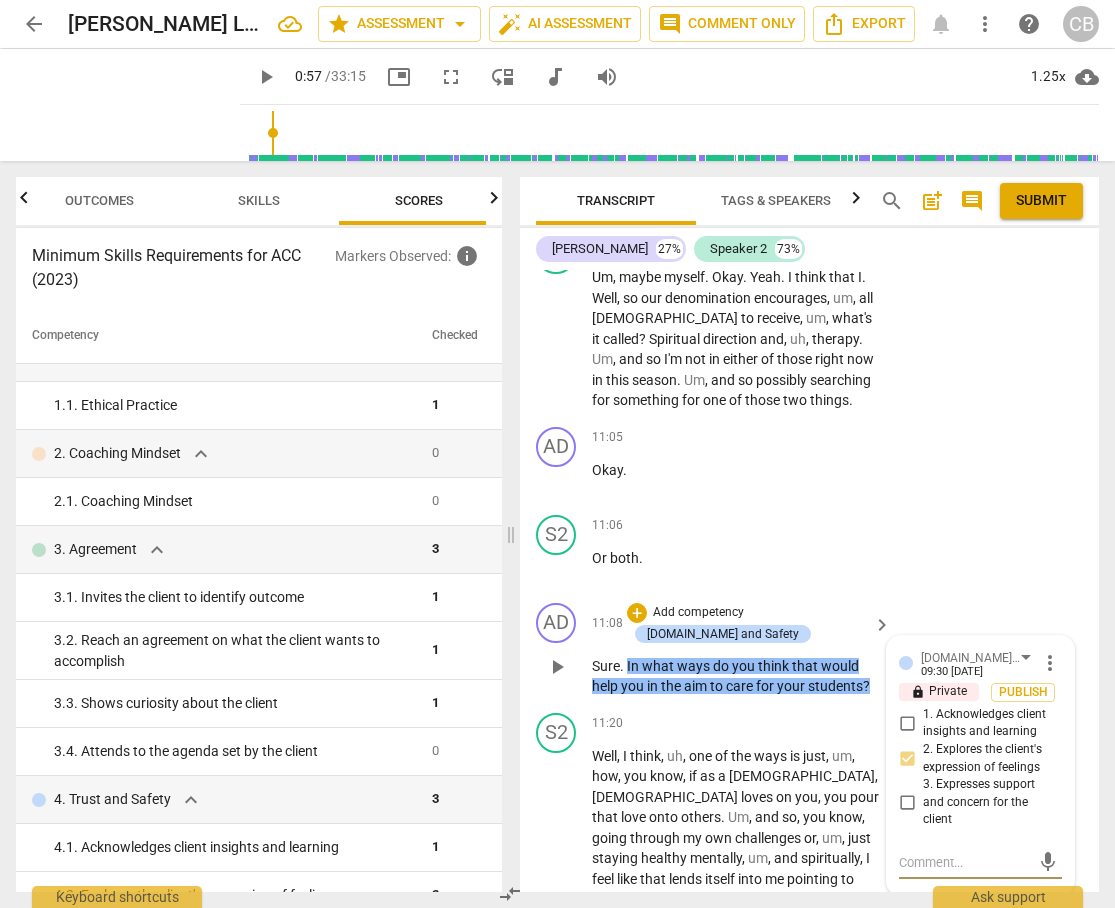 click on "more_vert" at bounding box center (1050, 663) 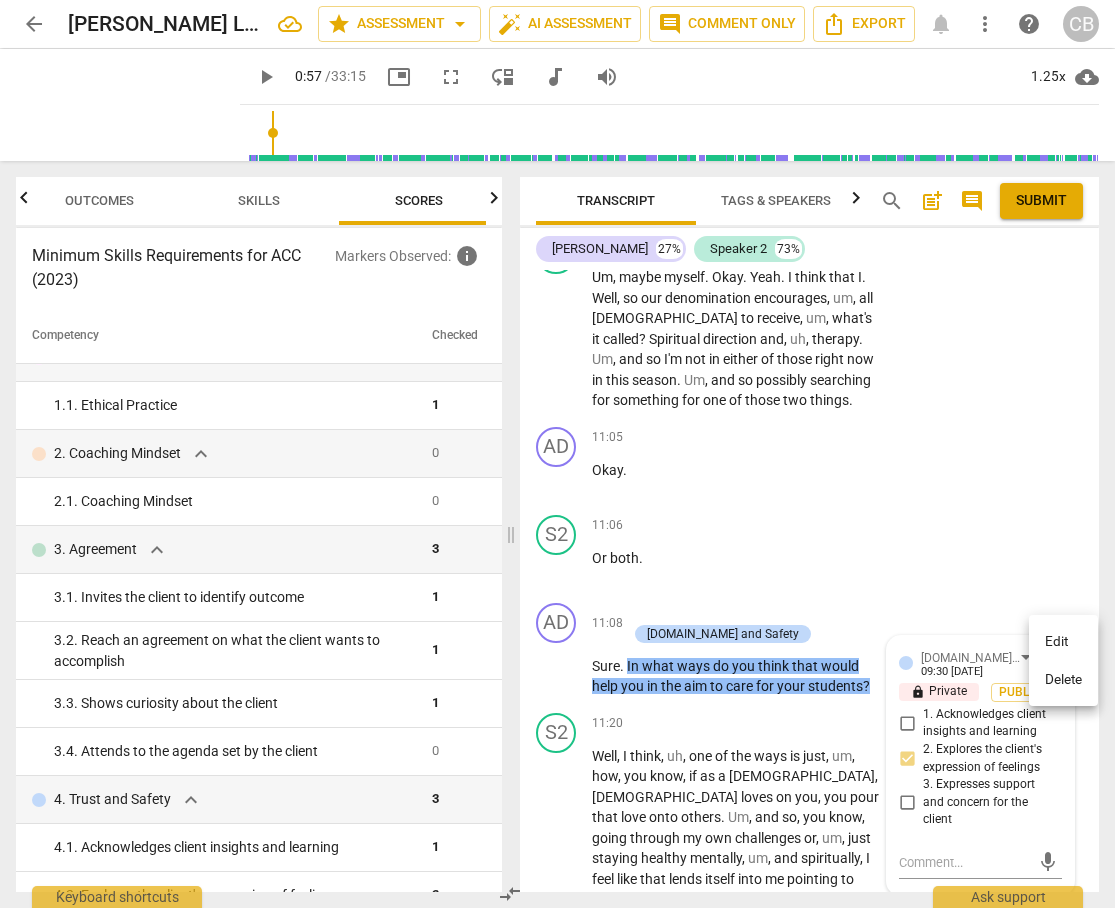 click on "Delete" at bounding box center [1063, 680] 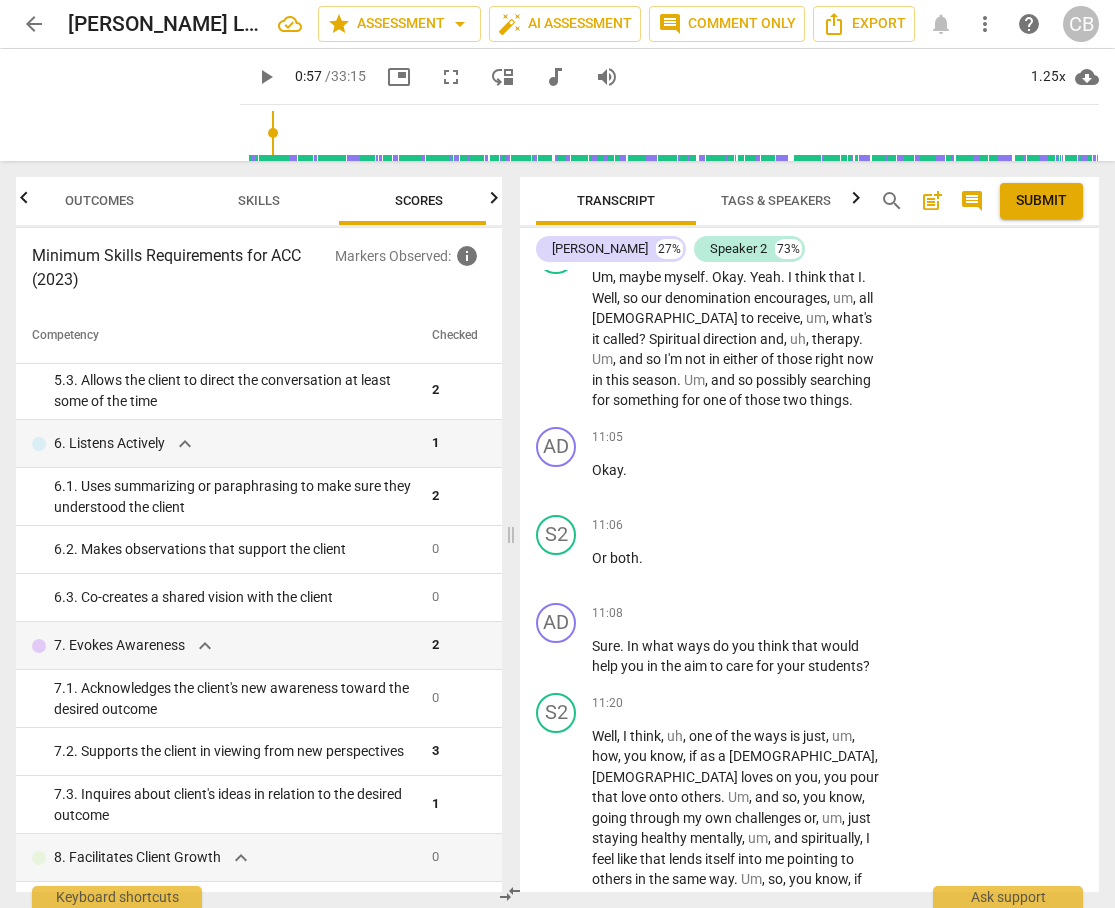 scroll, scrollTop: 783, scrollLeft: 0, axis: vertical 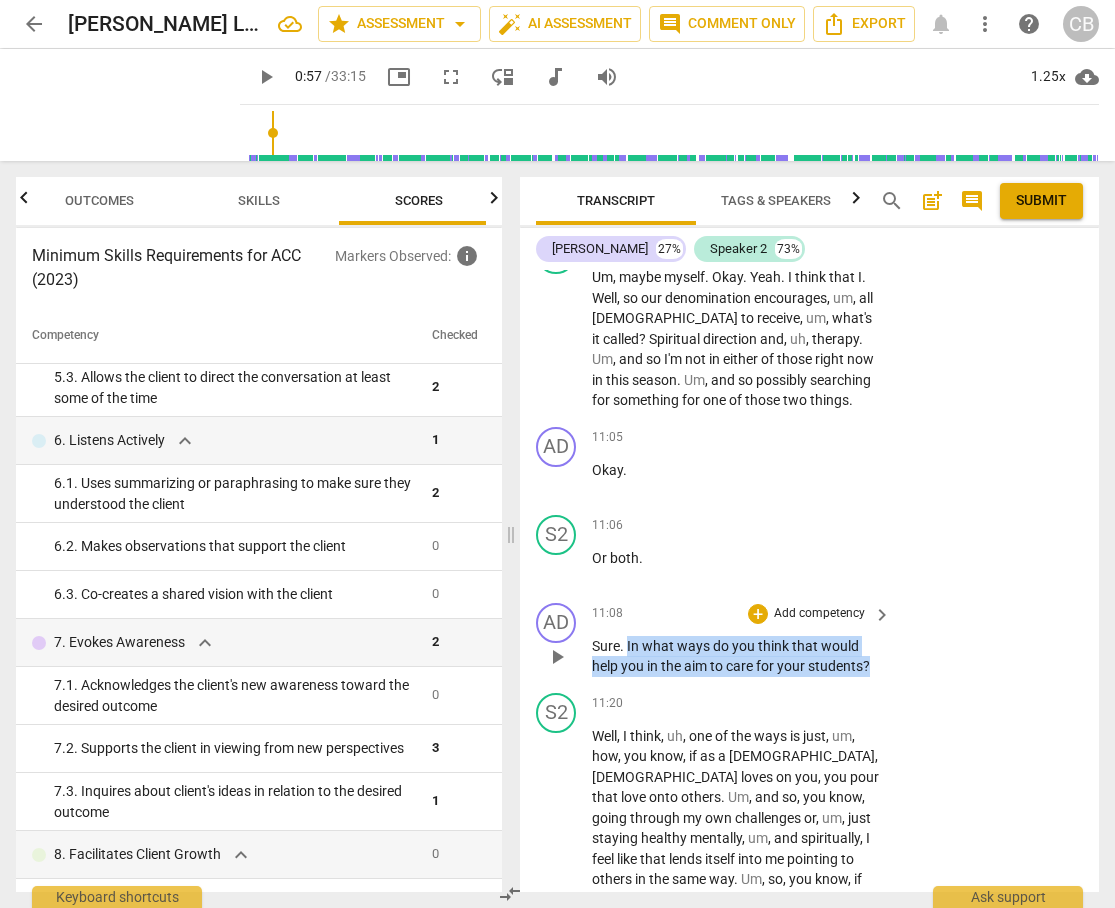 drag, startPoint x: 627, startPoint y: 624, endPoint x: 887, endPoint y: 639, distance: 260.43234 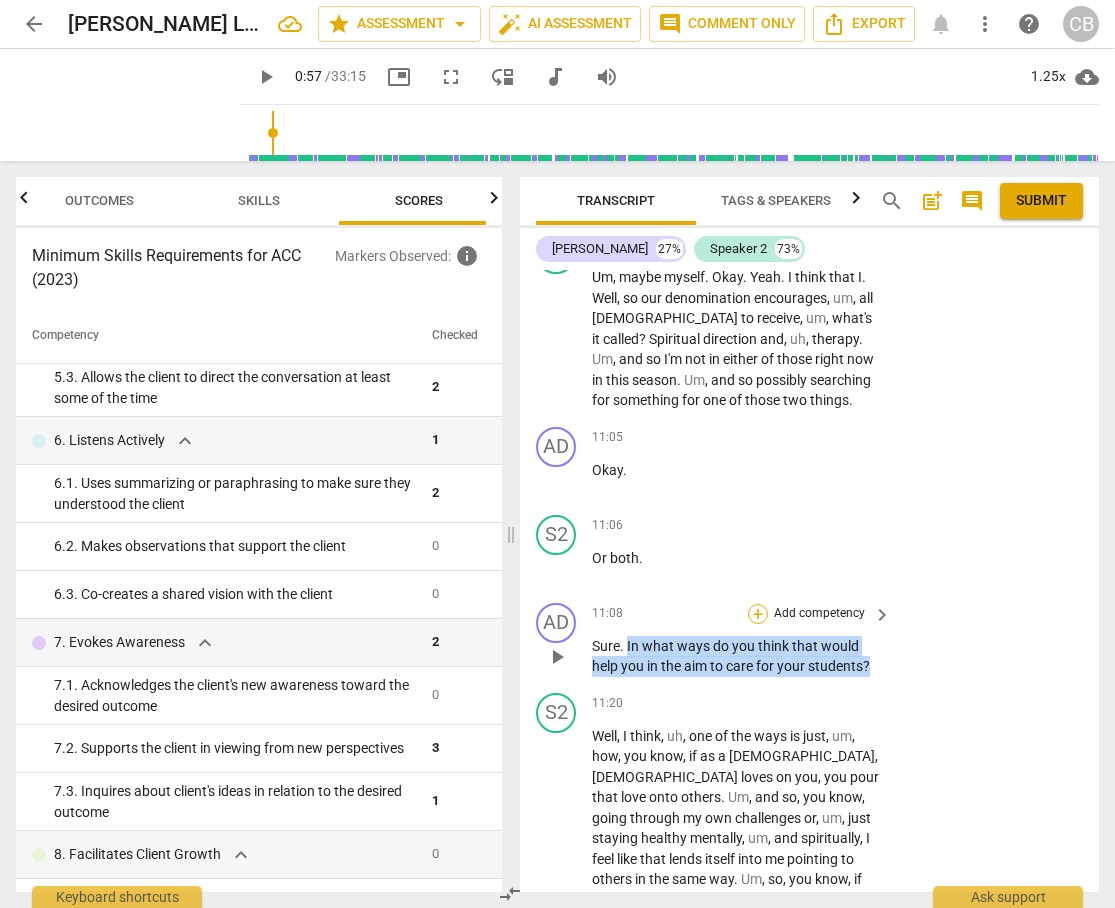 click on "+" at bounding box center (758, 614) 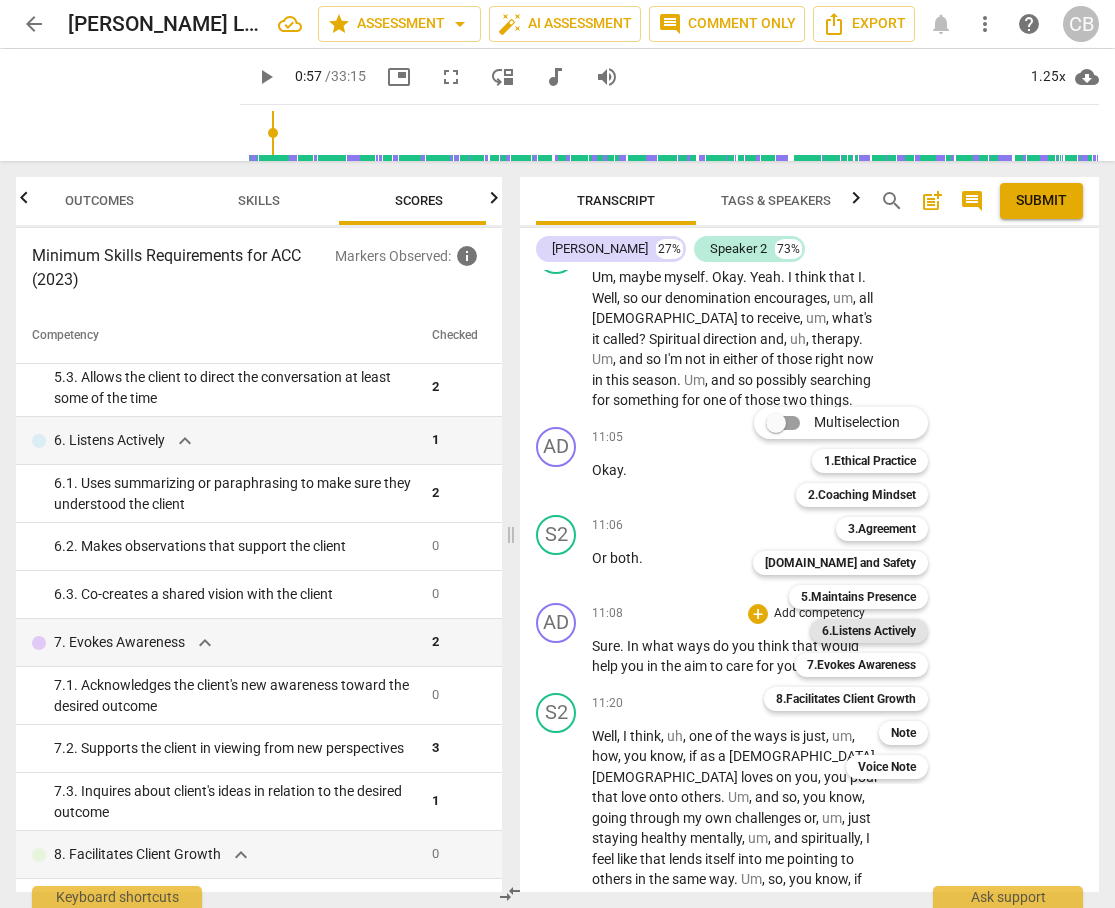 click on "6.Listens Actively" at bounding box center [869, 631] 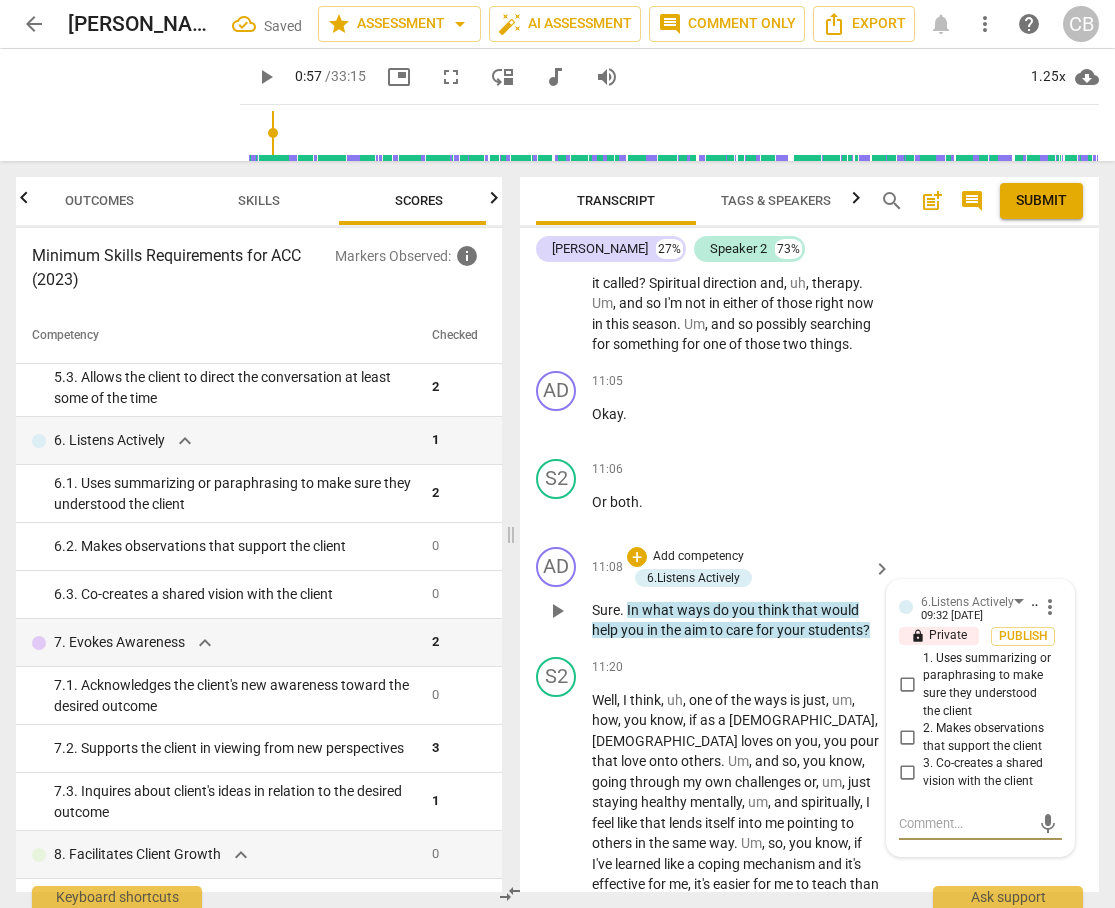 scroll, scrollTop: 5260, scrollLeft: 0, axis: vertical 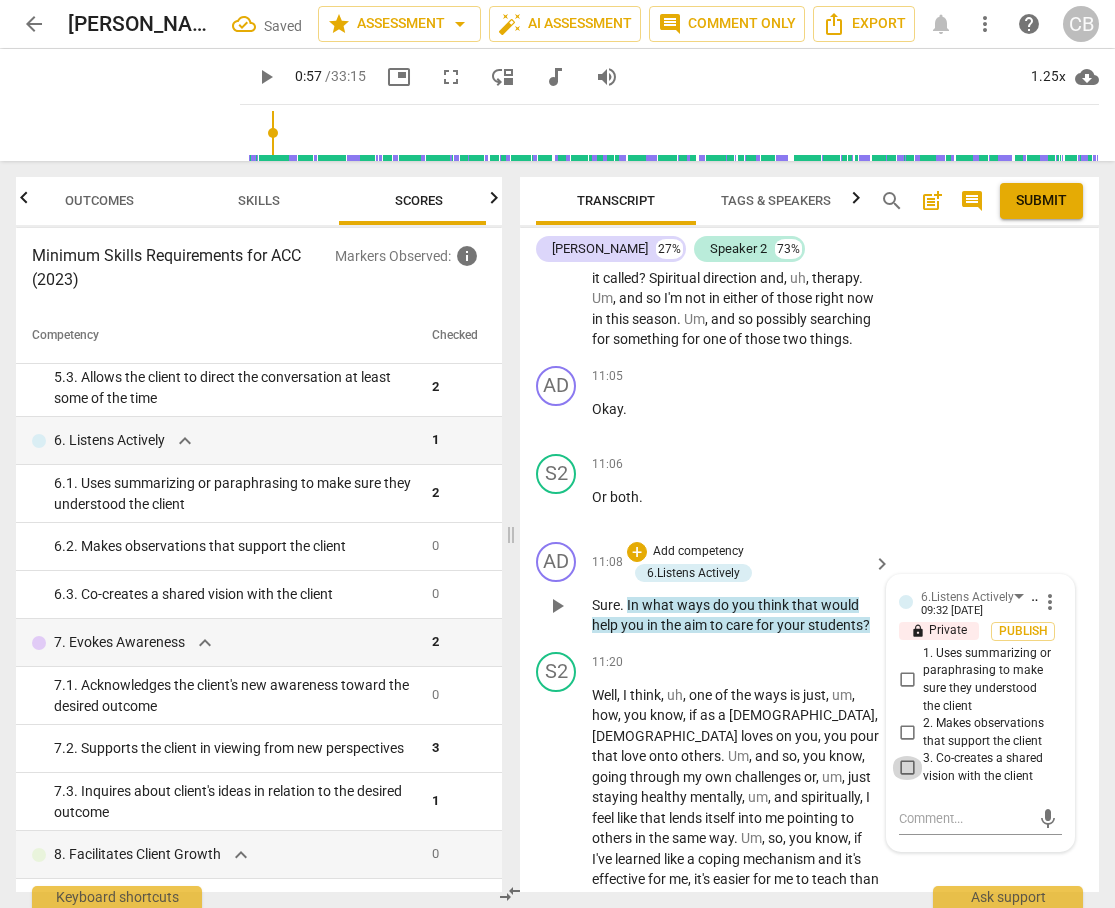 click on "3. Co-creates a shared vision with the client" at bounding box center (907, 768) 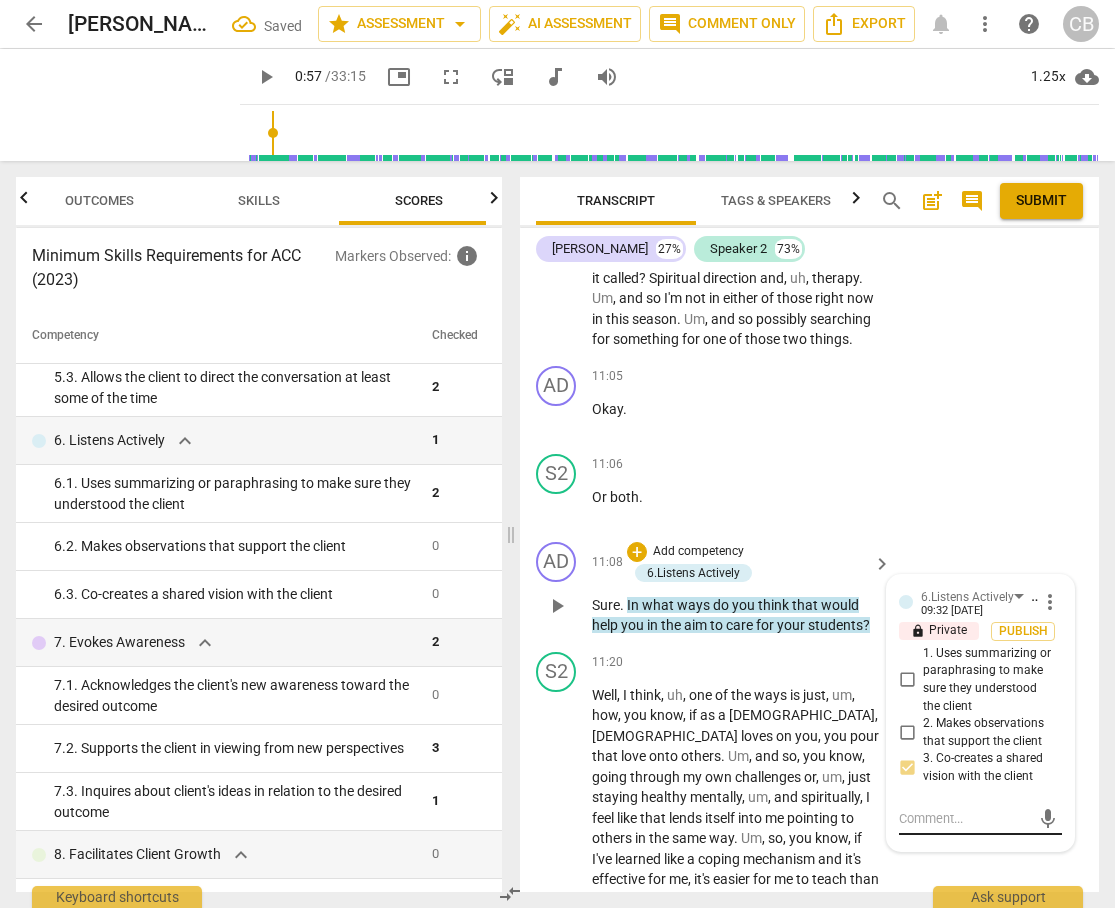 click at bounding box center [964, 818] 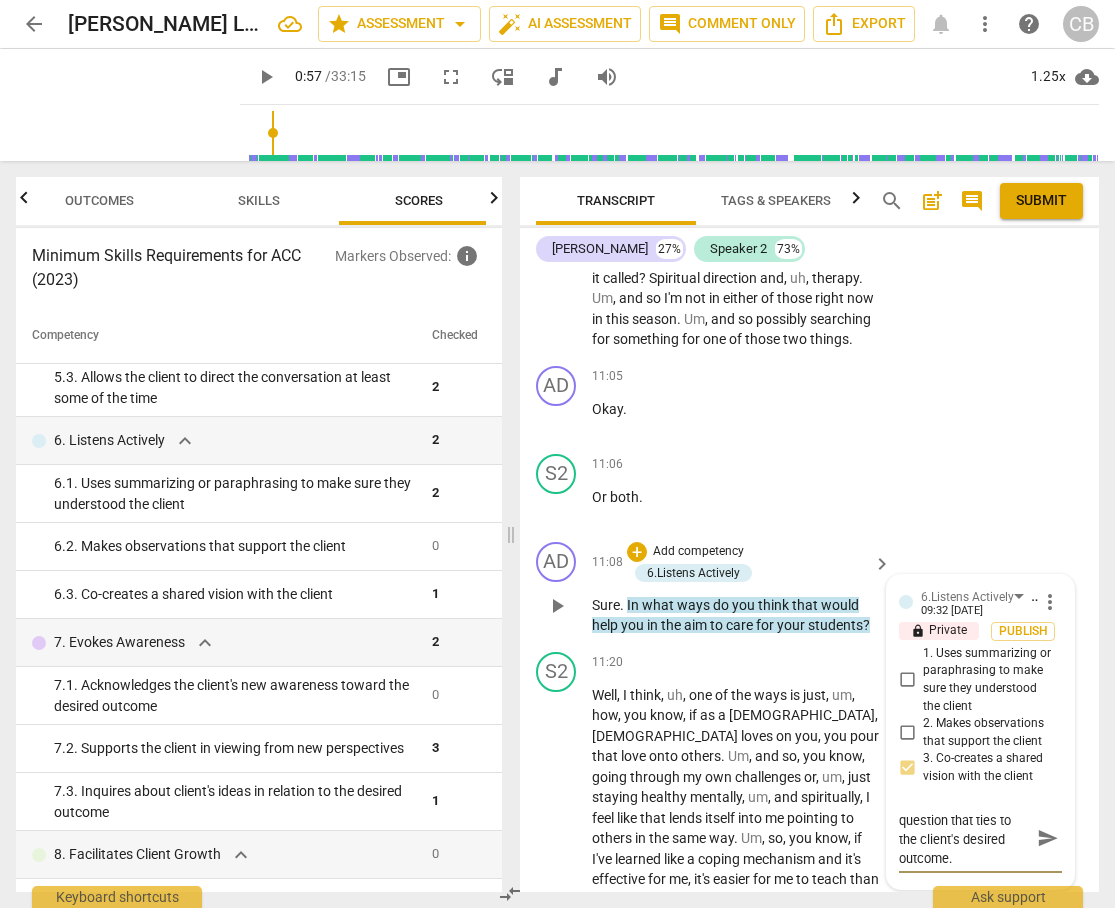 scroll, scrollTop: 0, scrollLeft: 0, axis: both 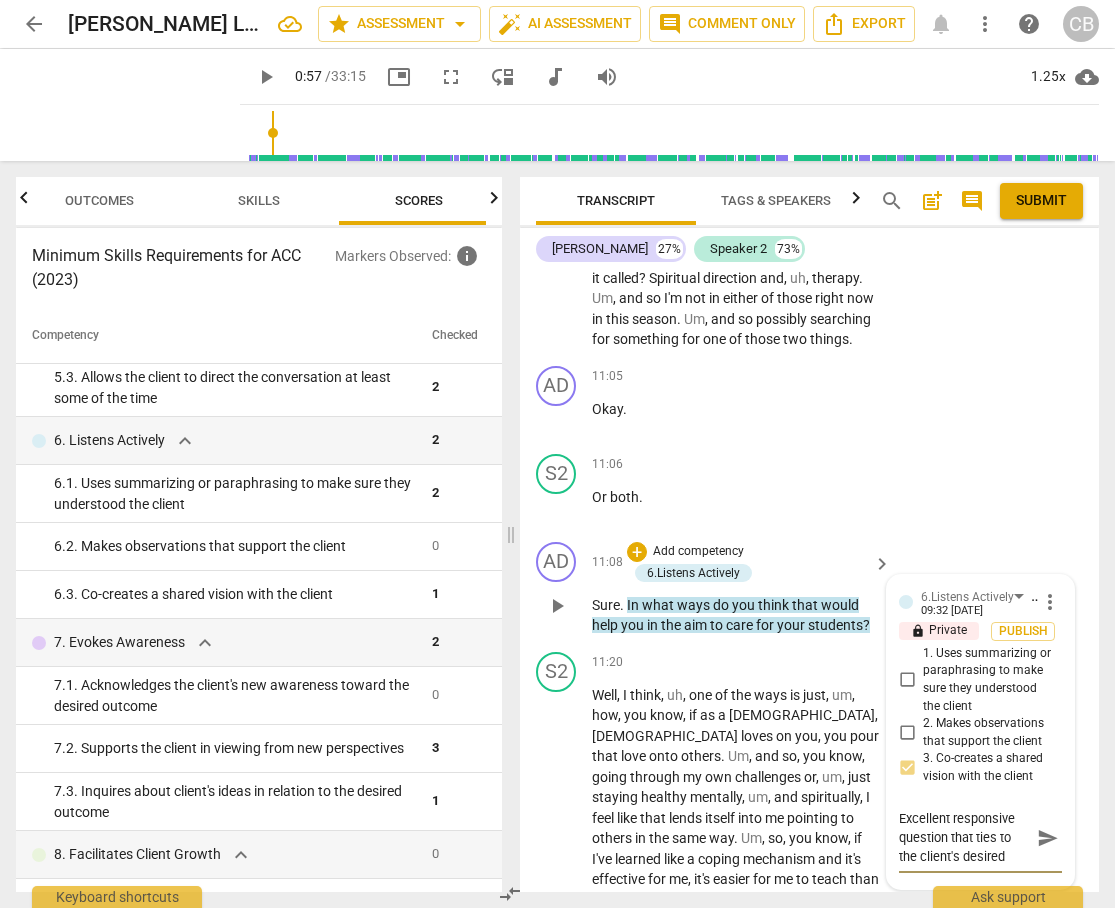 click on "Excellent responsive question that ties to the client's desired outcome." at bounding box center (964, 837) 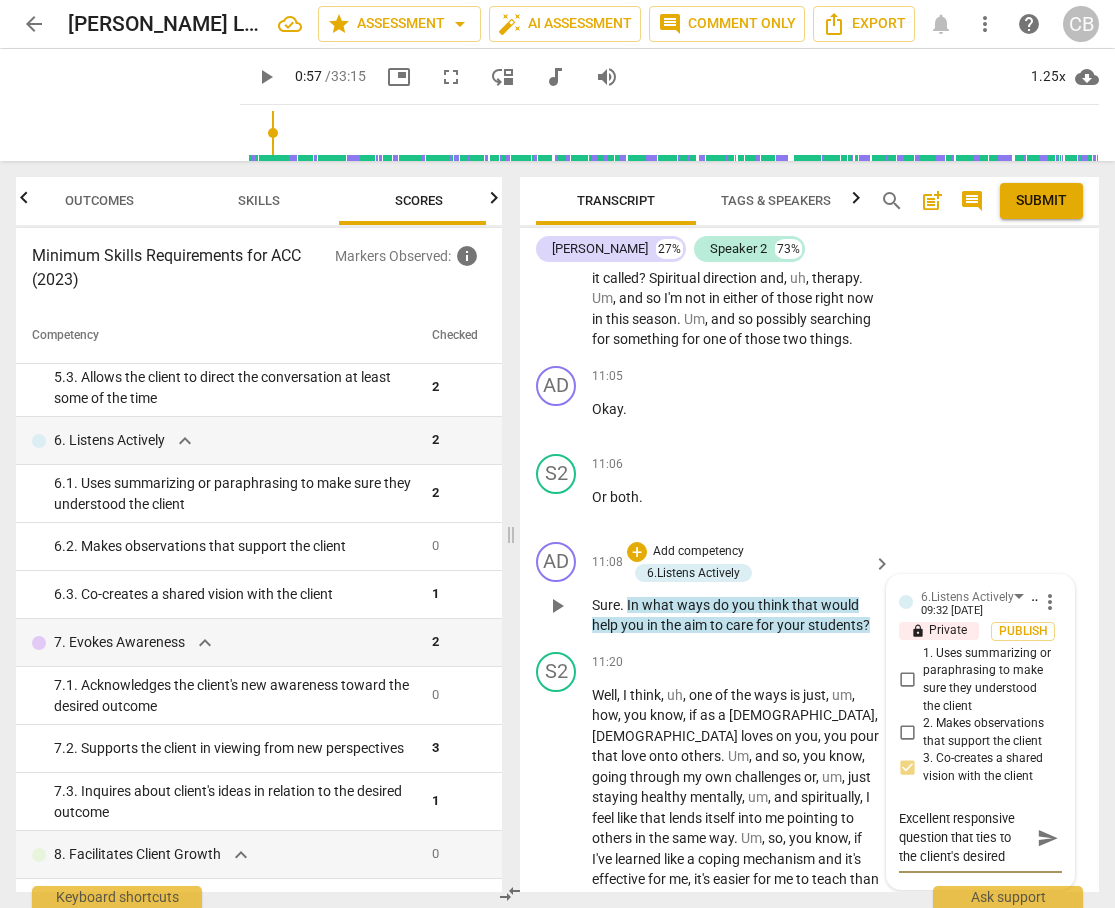 scroll, scrollTop: 19, scrollLeft: 0, axis: vertical 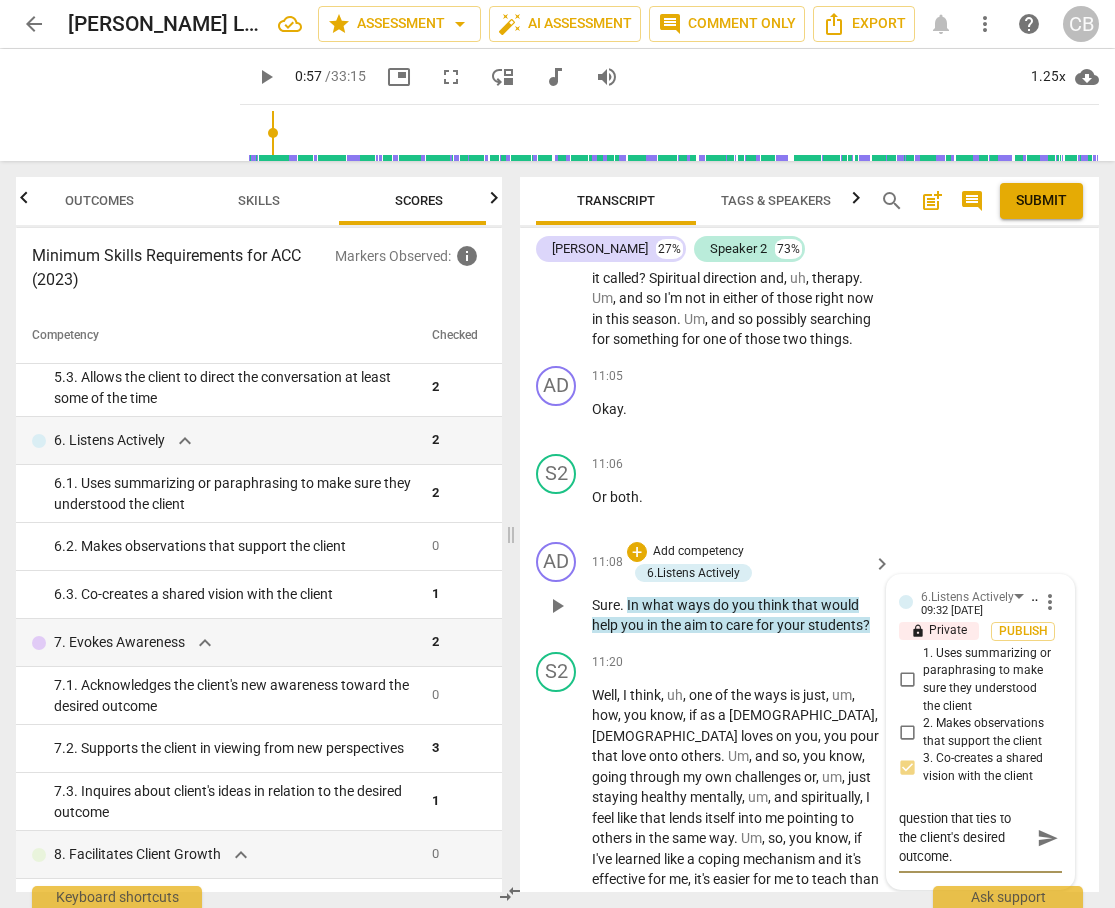 click on "Excellent responsive question that ties to the client's desired outcome." at bounding box center [964, 837] 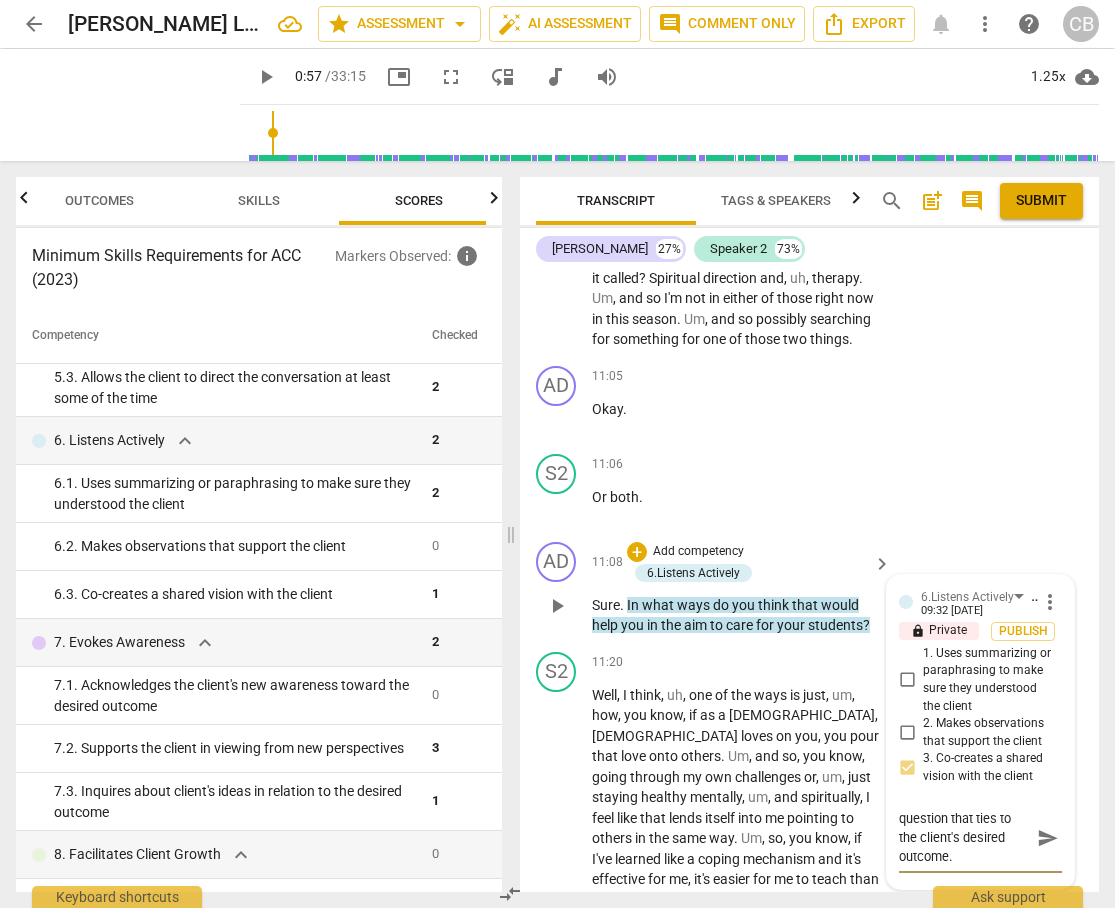 scroll, scrollTop: 0, scrollLeft: 0, axis: both 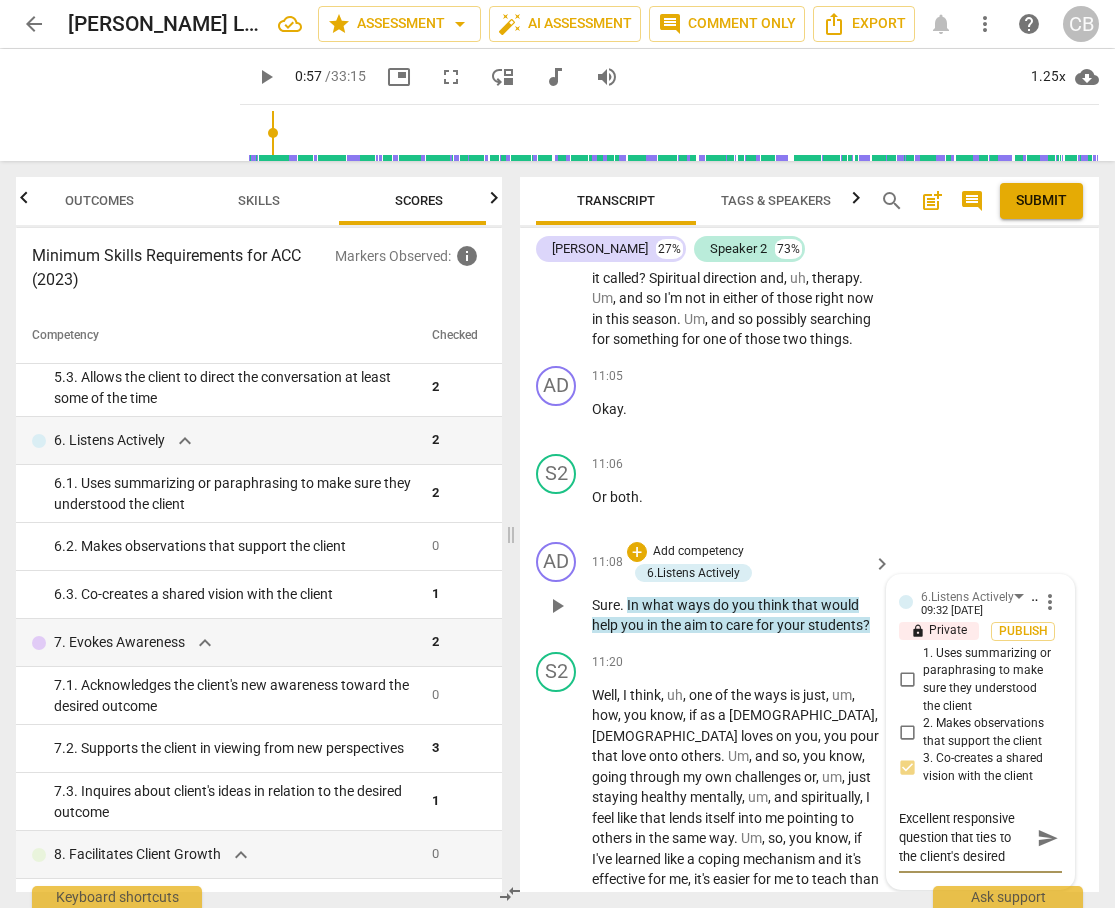 click on "Excellent responsive question that ties to the client's desired outcome." at bounding box center [964, 837] 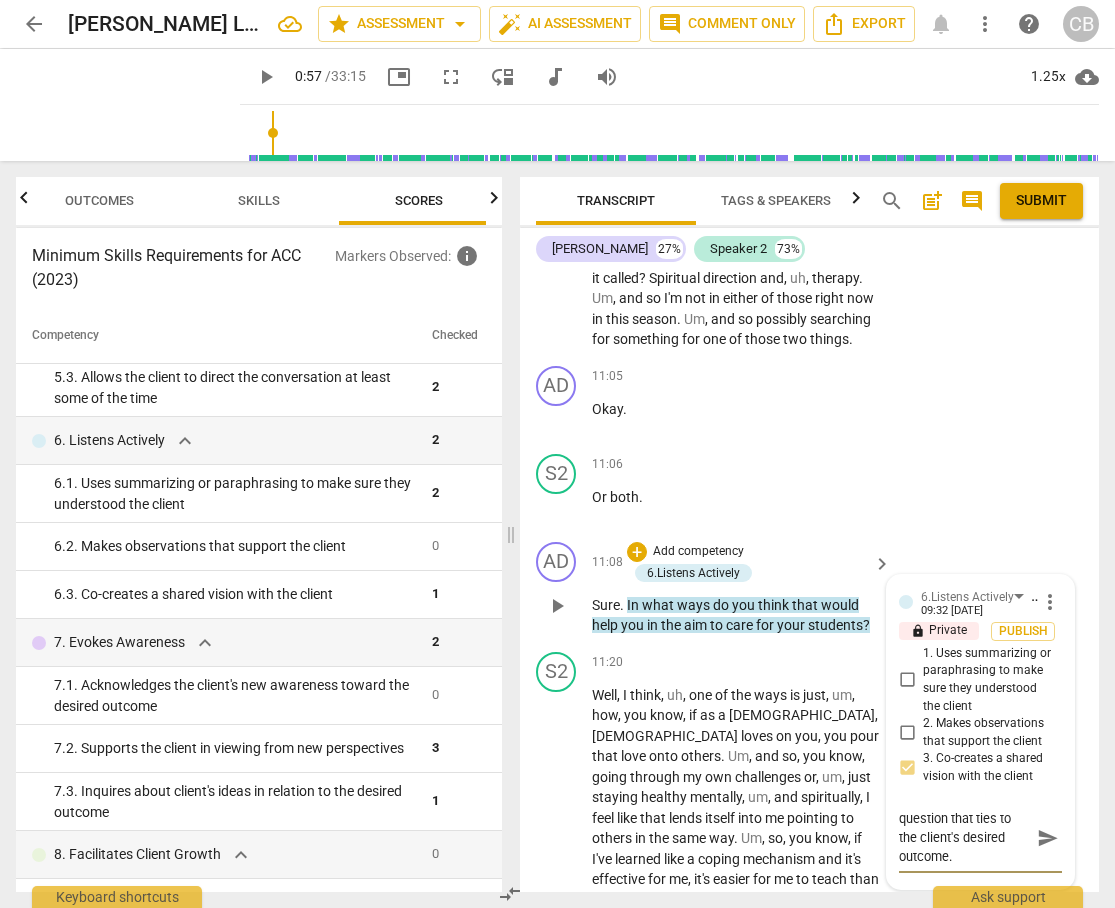 click on "send" at bounding box center (1048, 838) 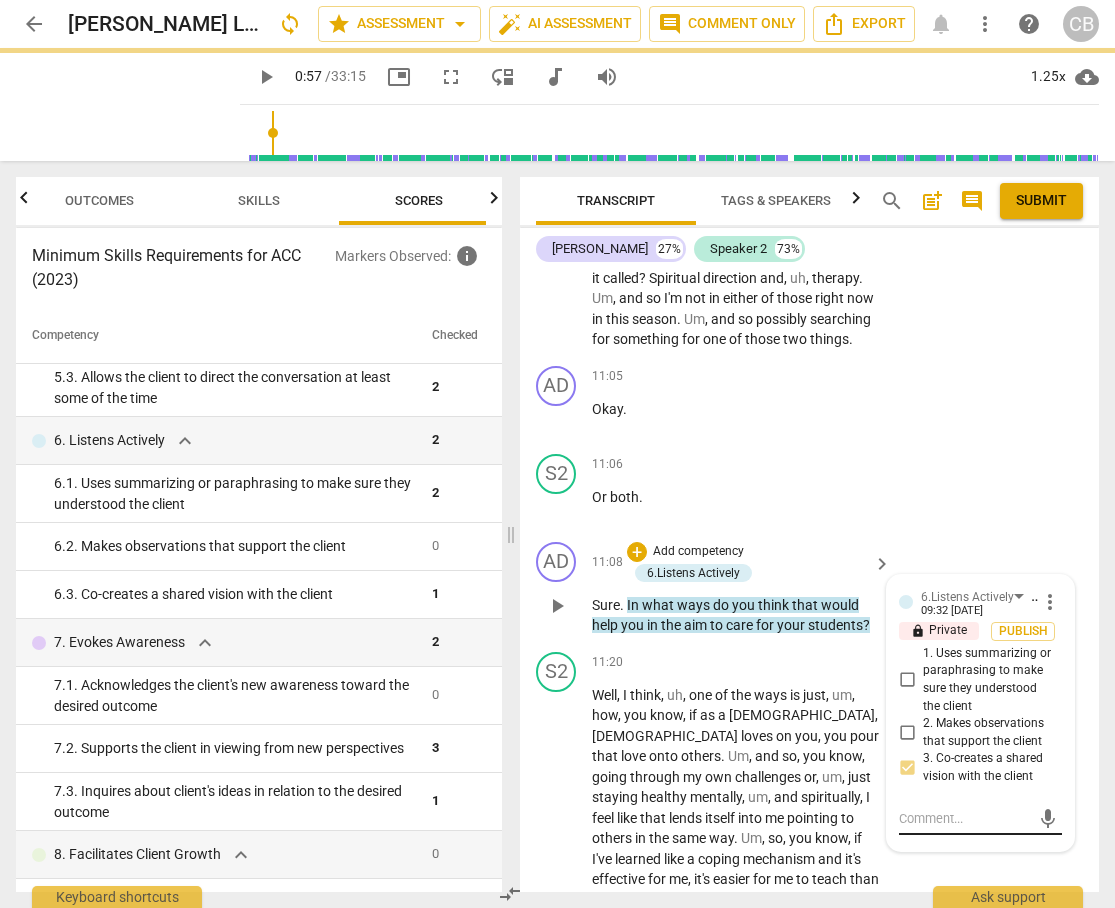 scroll, scrollTop: 0, scrollLeft: 0, axis: both 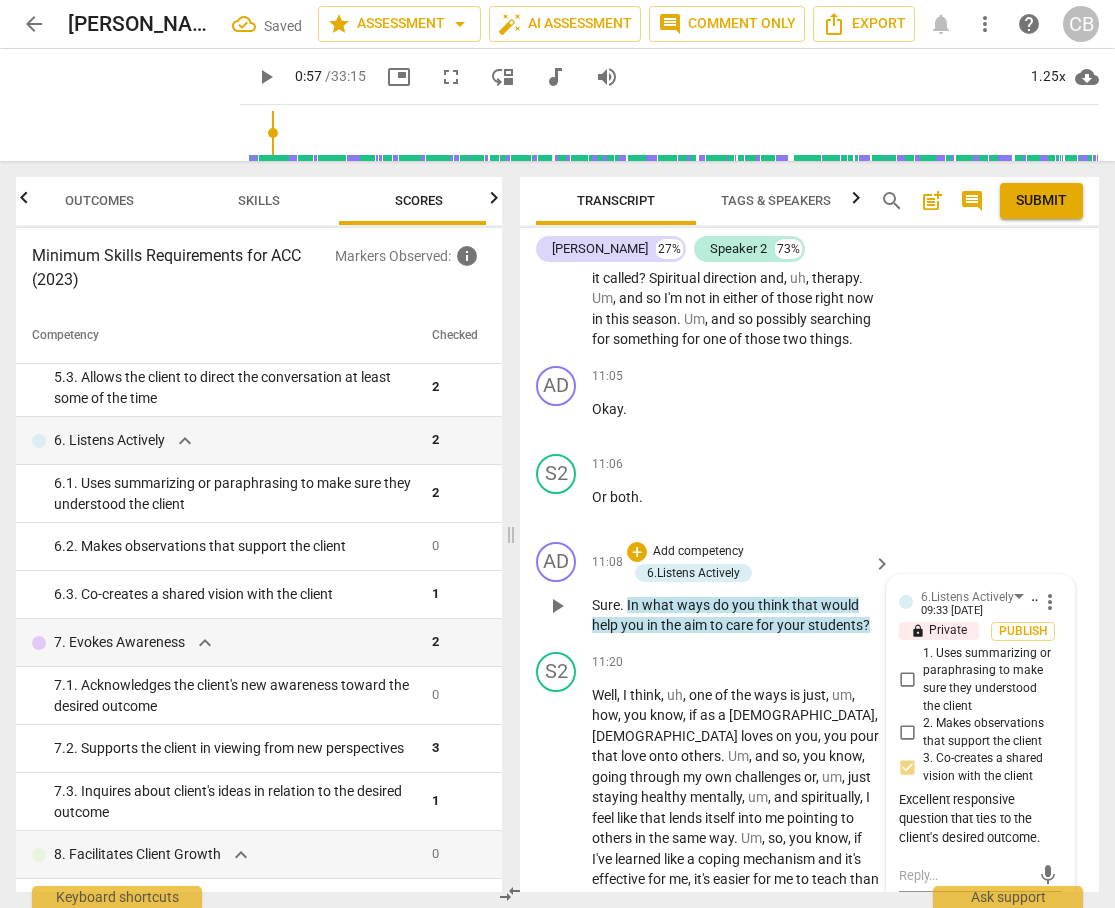 click on "Sure .   In   what   ways   do   you   think   that   would   help   you   in   the   aim   to   care   for   your   students ?" at bounding box center (736, 615) 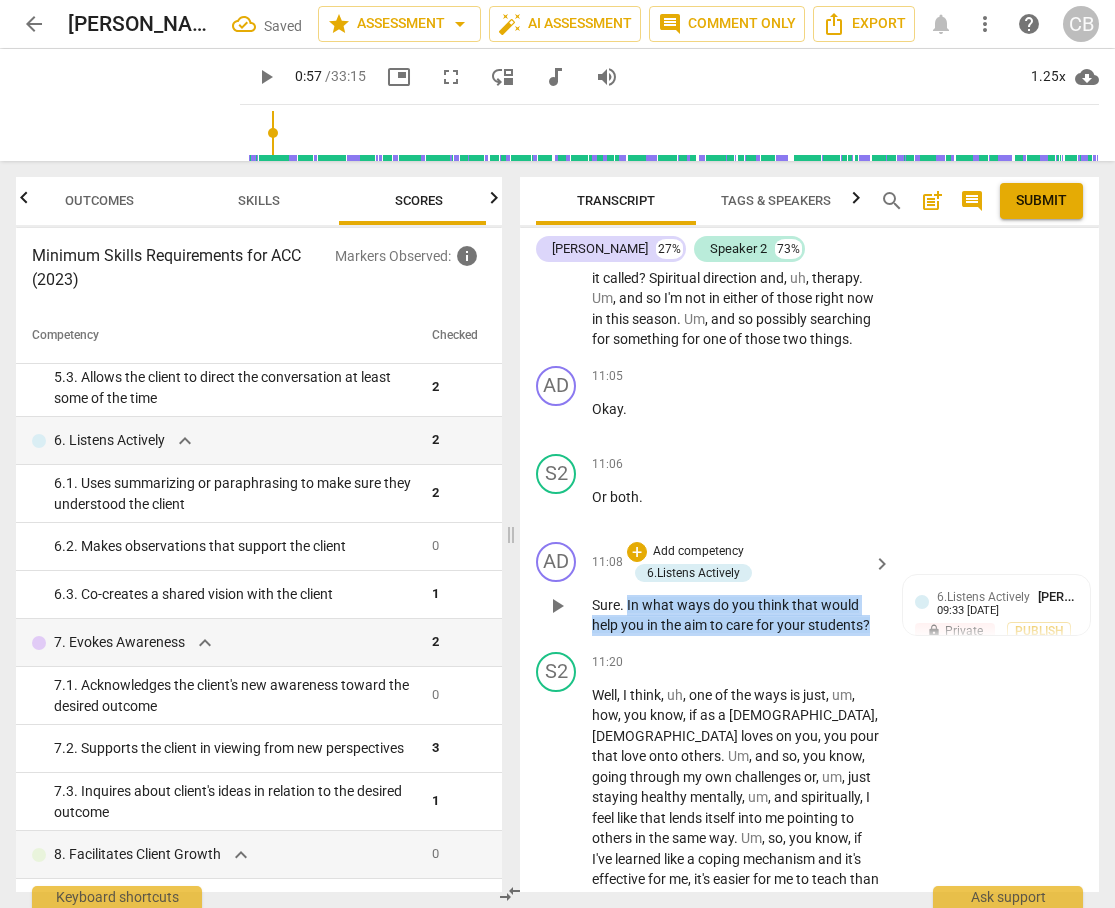 drag, startPoint x: 876, startPoint y: 605, endPoint x: 627, endPoint y: 582, distance: 250.06 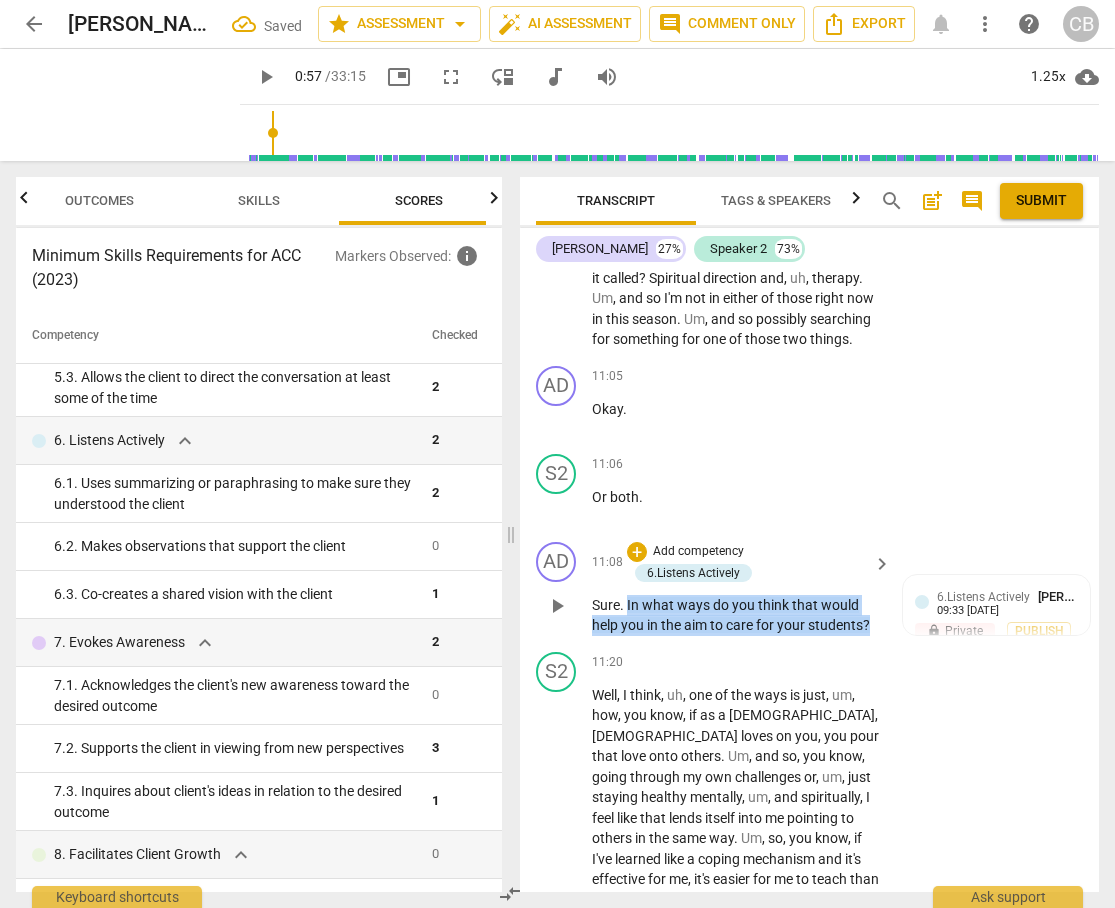 click on "Sure .   In   what   ways   do   you   think   that   would   help   you   in   the   aim   to   care   for   your   students ?" at bounding box center [736, 615] 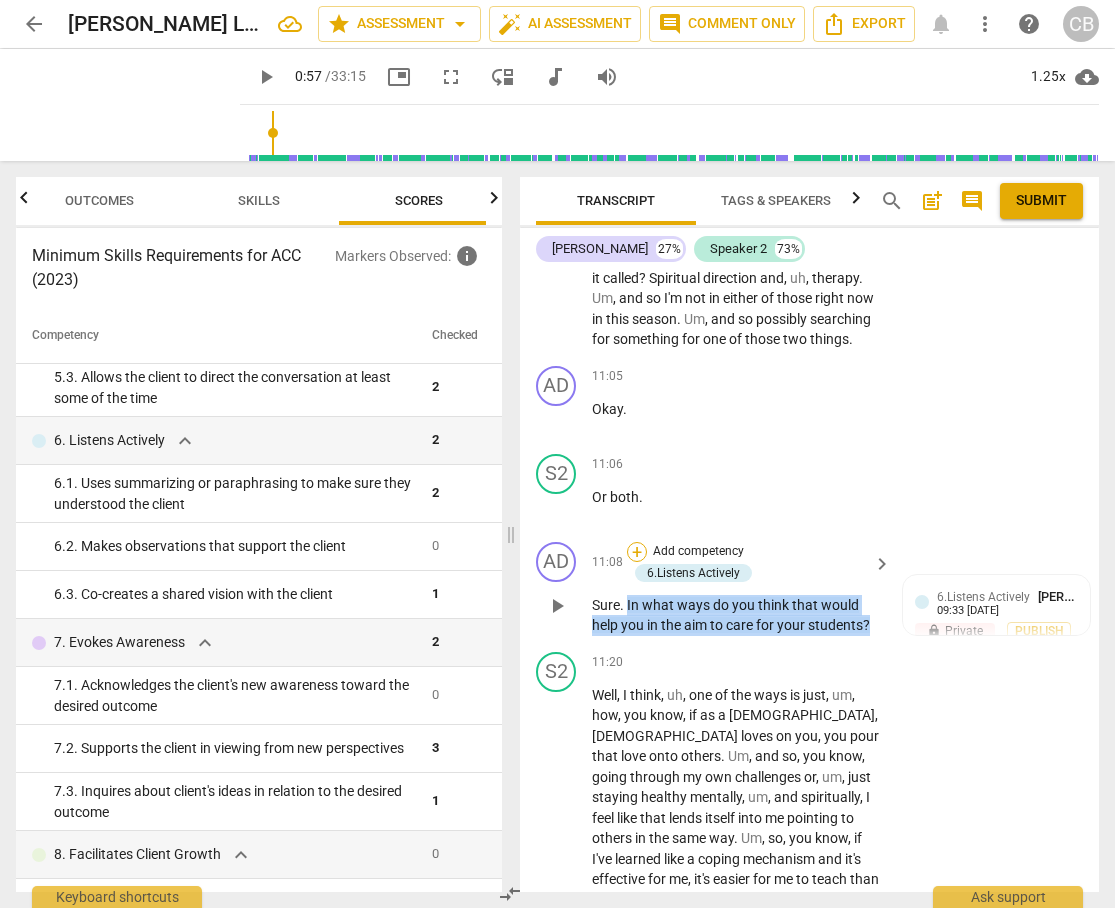 click on "+" at bounding box center (637, 552) 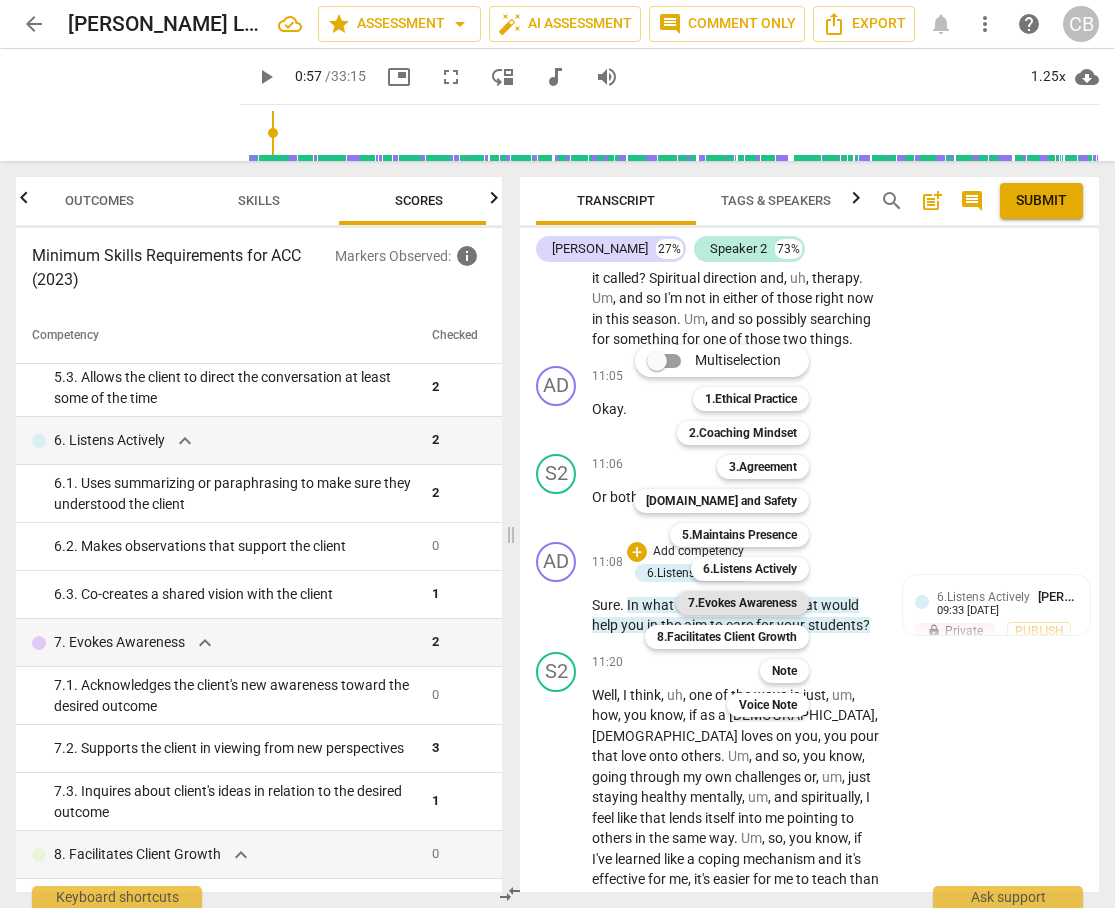 click on "7.Evokes Awareness" at bounding box center [742, 603] 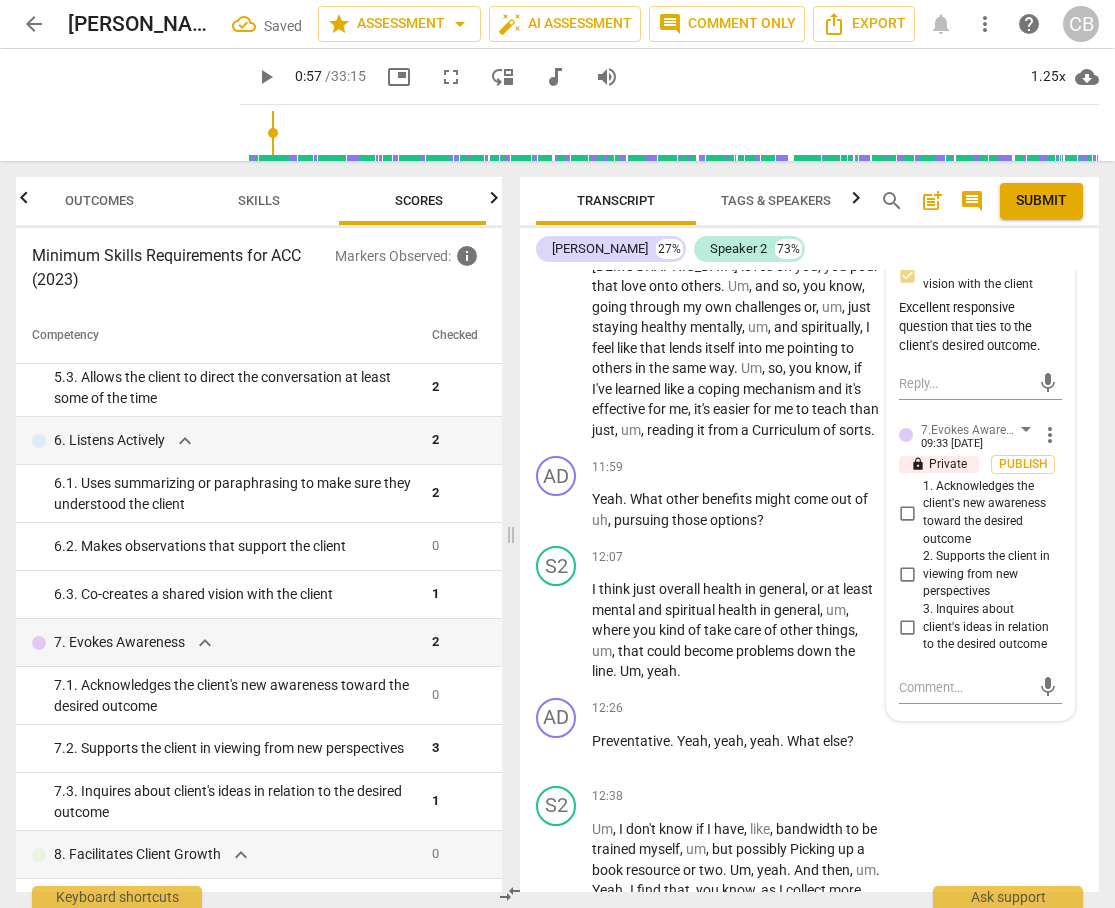 scroll, scrollTop: 5824, scrollLeft: 0, axis: vertical 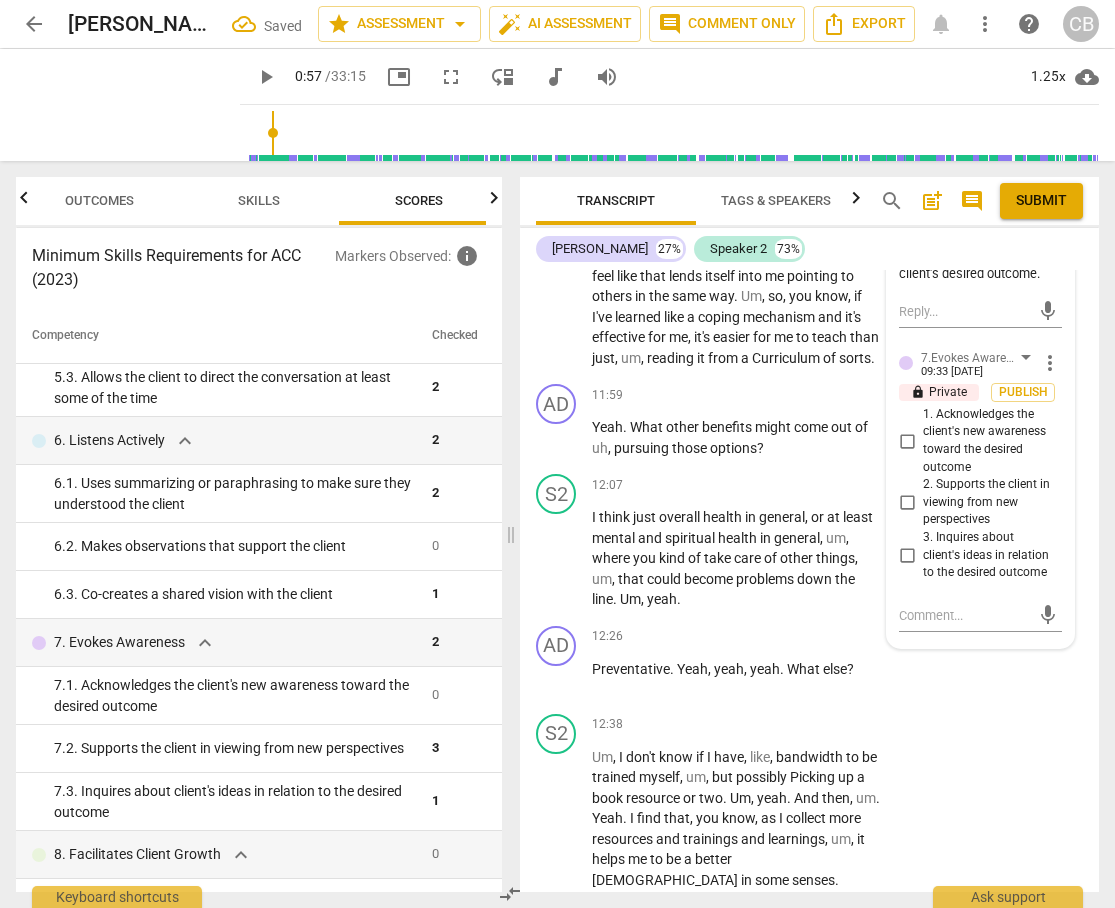 click on "3. Inquires about client's ideas in relation to the desired outcome" at bounding box center [907, 555] 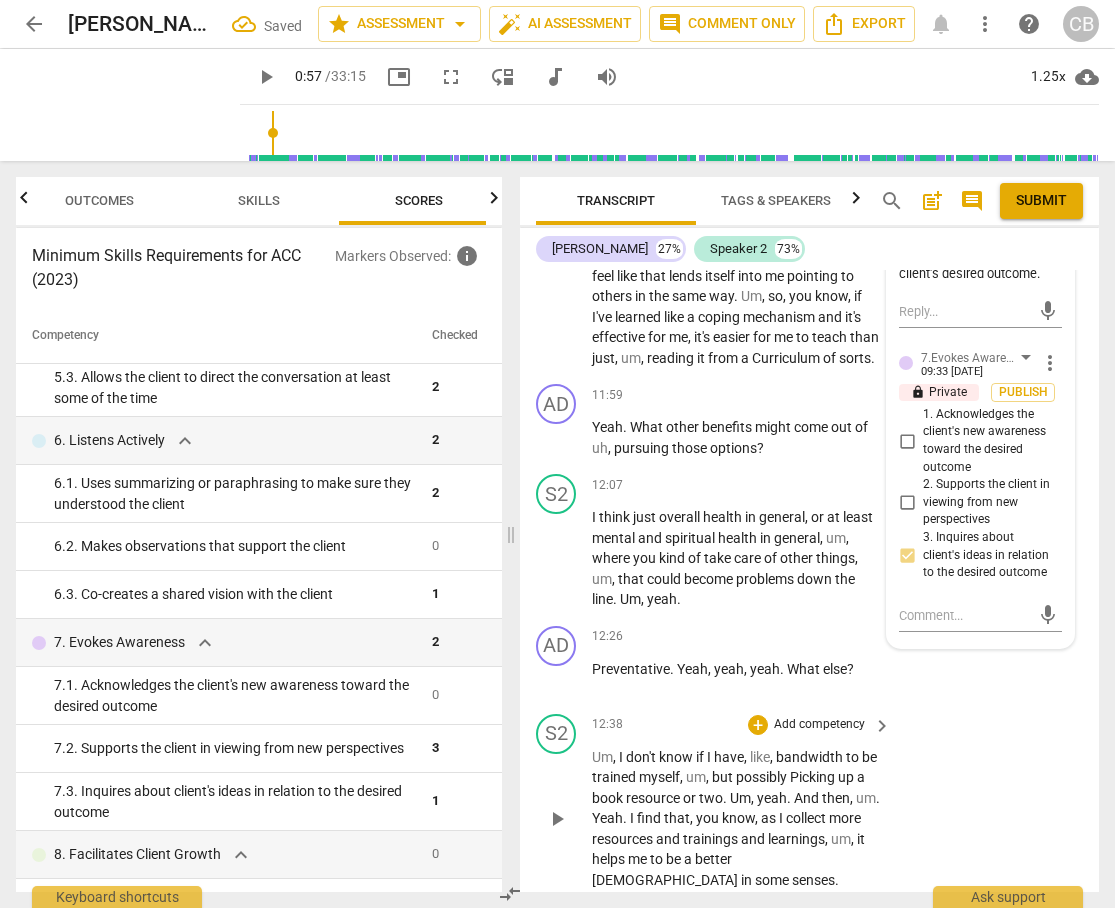 click on "S2 play_arrow pause 12:38 + Add competency keyboard_arrow_right Um ,   I   don't   know   if   I   have ,   like ,   bandwidth   to   be   trained   myself ,   um ,   but   possibly   Picking   up   a   book   resource   or   two .   Um ,   yeah .   And   then ,   um .   Yeah .   I   find   that ,   you   know ,   as   I   collect   more   resources   and   trainings   and   learnings ,   um ,   it   helps   me   to   be   a   better   [DEMOGRAPHIC_DATA]   in   some   senses ." at bounding box center (809, 802) 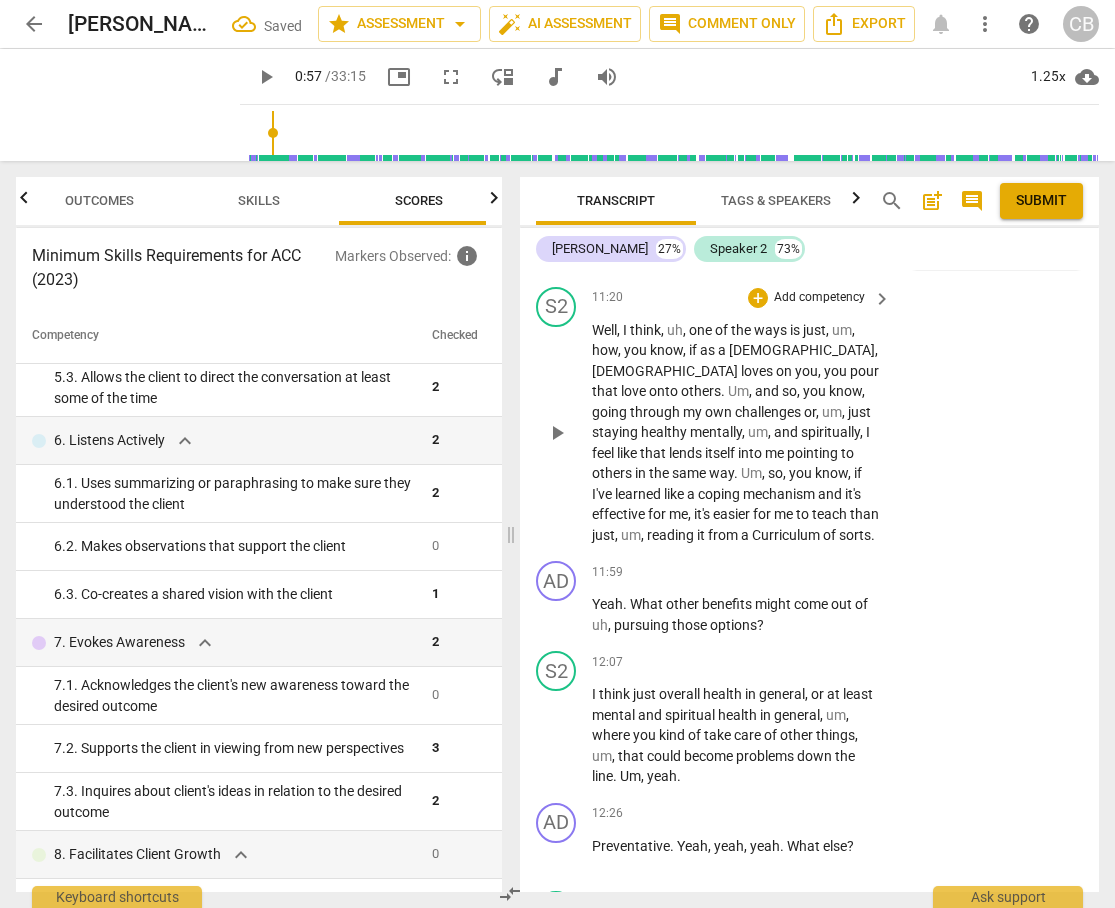 scroll, scrollTop: 5681, scrollLeft: 0, axis: vertical 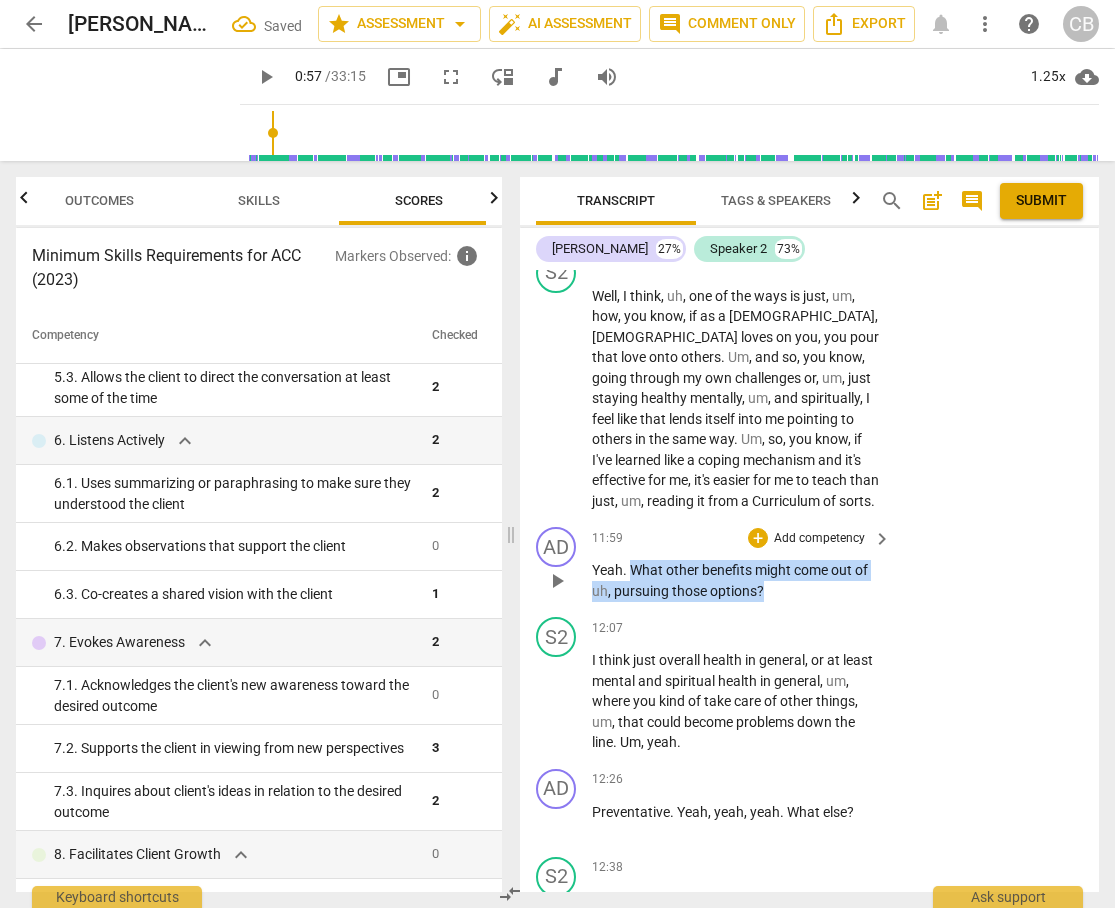 drag, startPoint x: 633, startPoint y: 548, endPoint x: 772, endPoint y: 572, distance: 141.05673 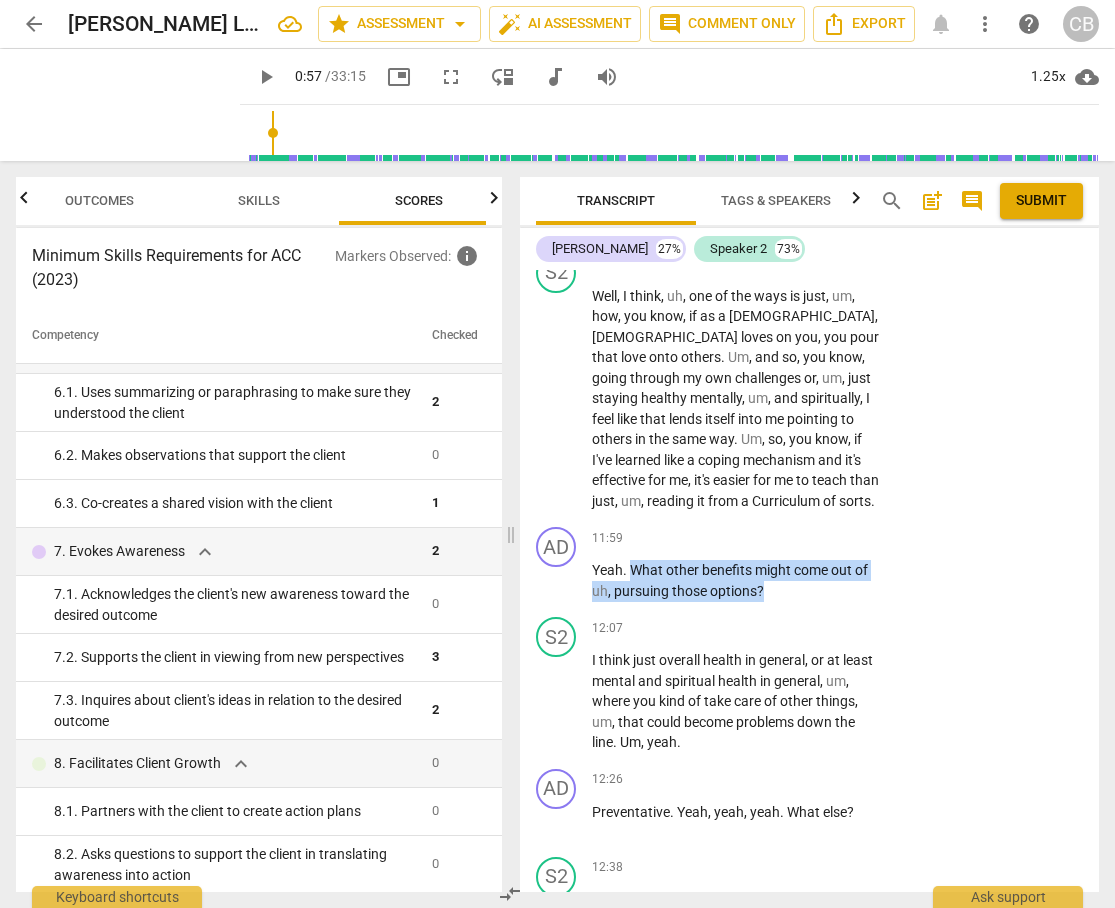 scroll, scrollTop: 924, scrollLeft: 0, axis: vertical 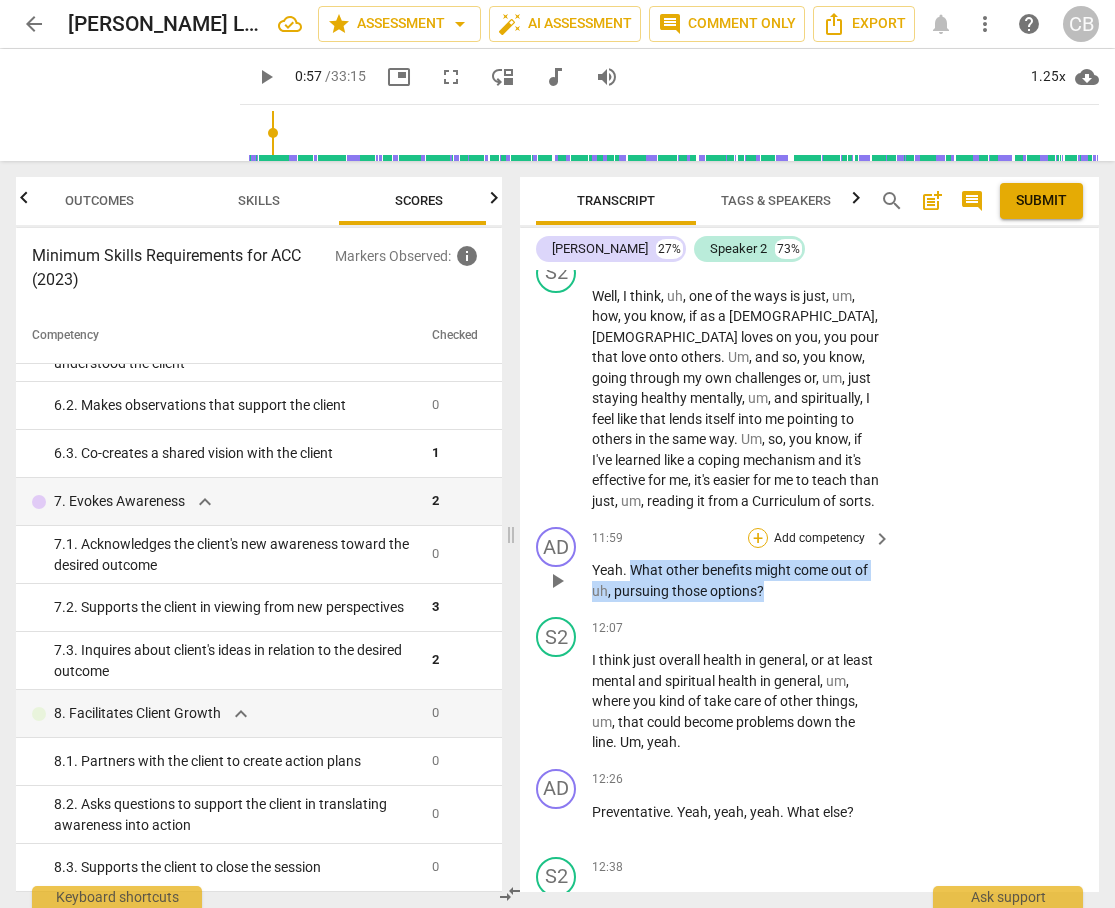 click on "+" at bounding box center [758, 538] 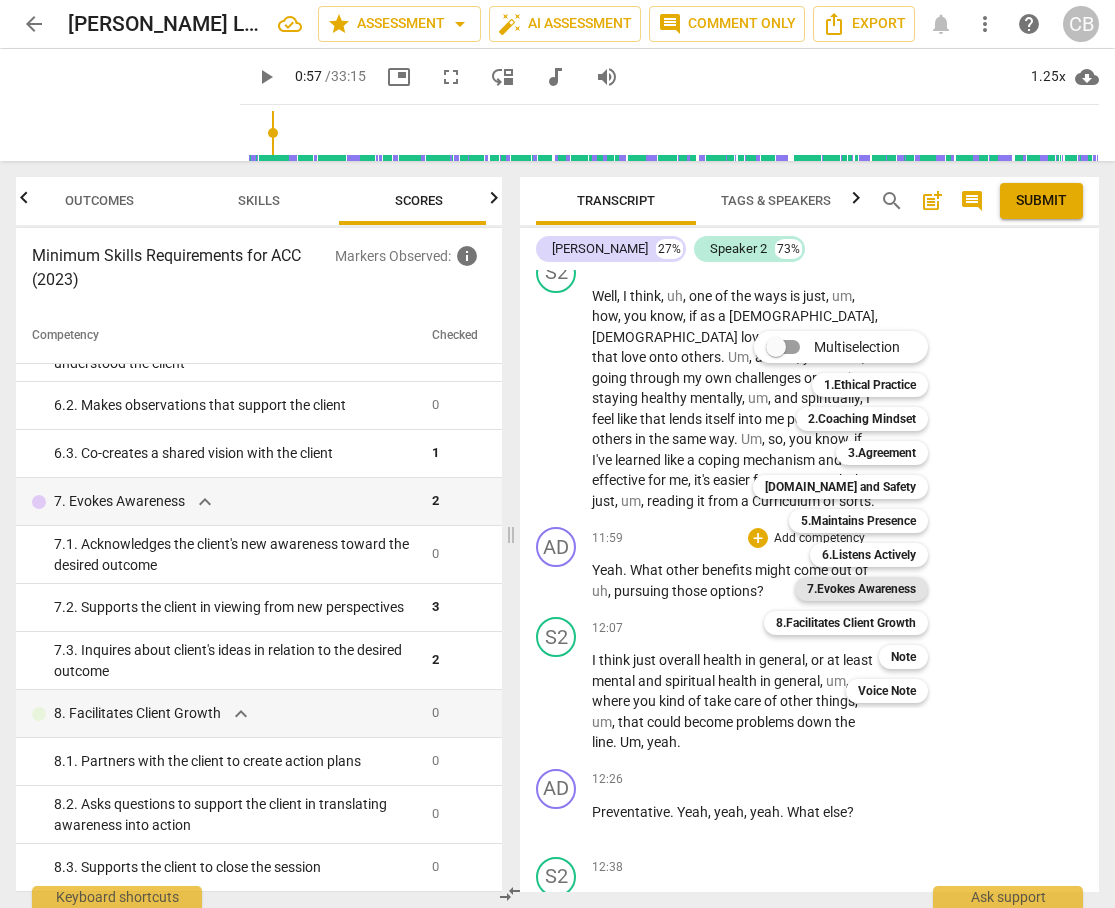 click on "7.Evokes Awareness" at bounding box center [861, 589] 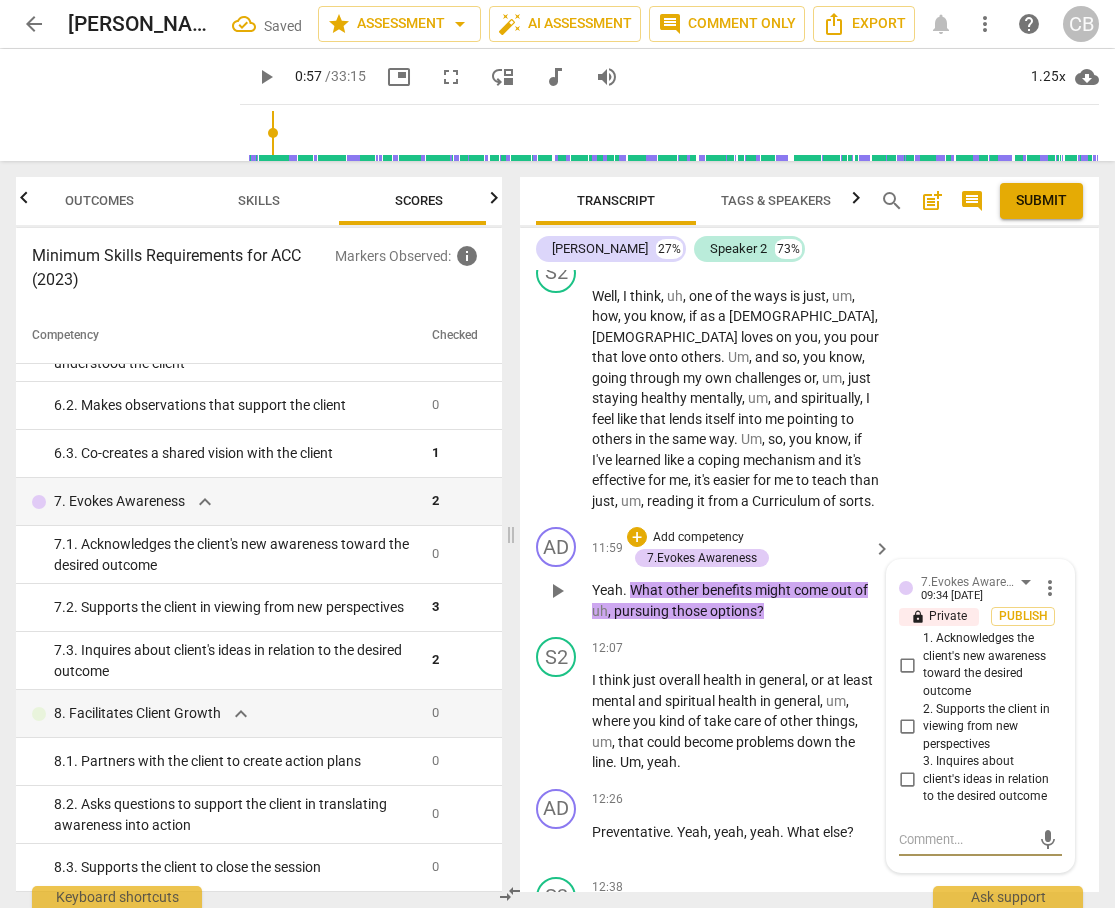 click on "2. Supports the client in viewing from new perspectives" at bounding box center (907, 727) 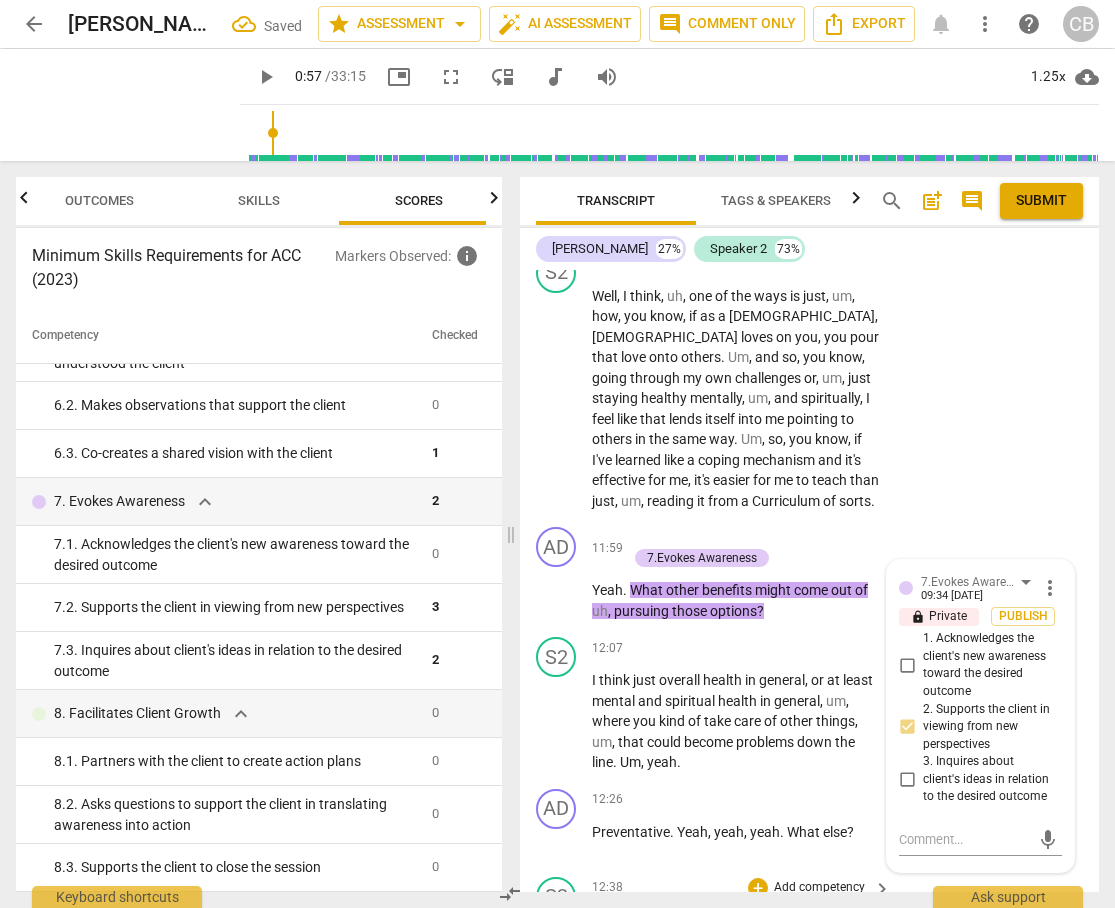 click on "keyboard_arrow_right" at bounding box center (882, 889) 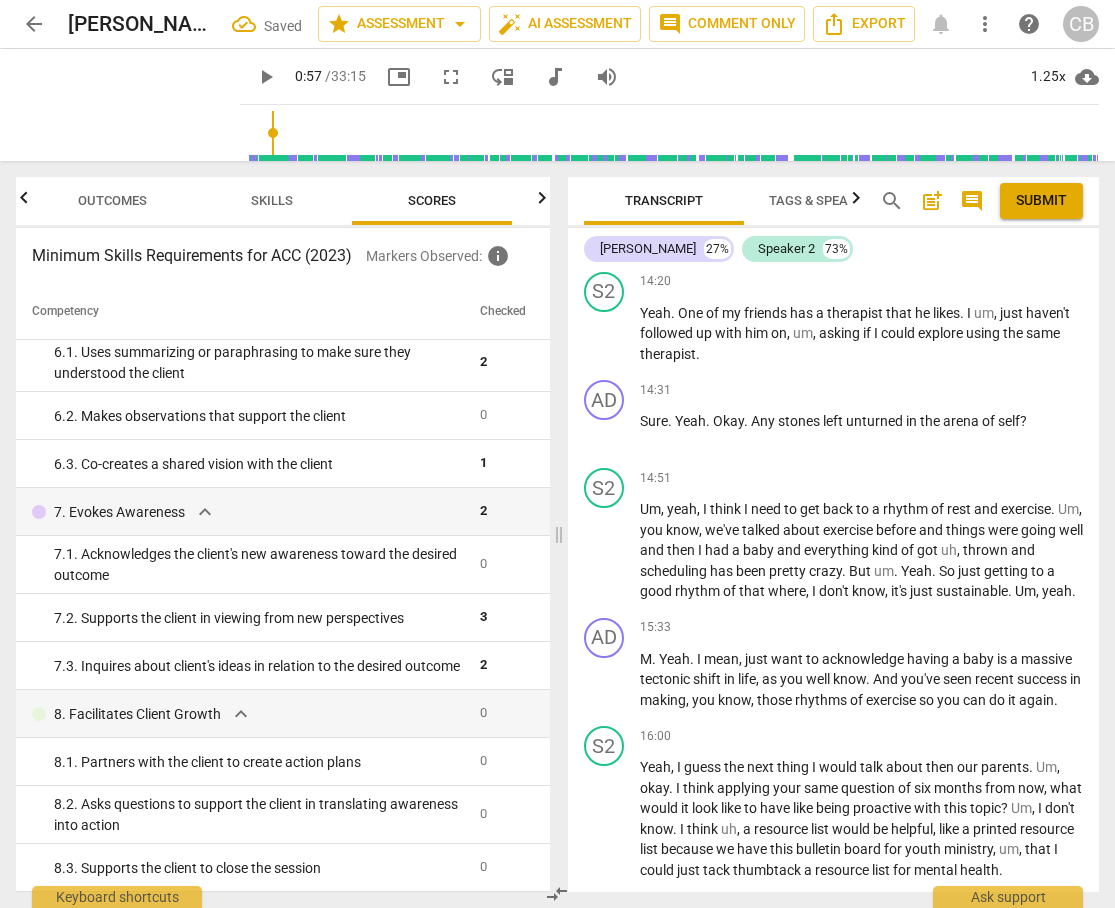 scroll, scrollTop: 4415, scrollLeft: 0, axis: vertical 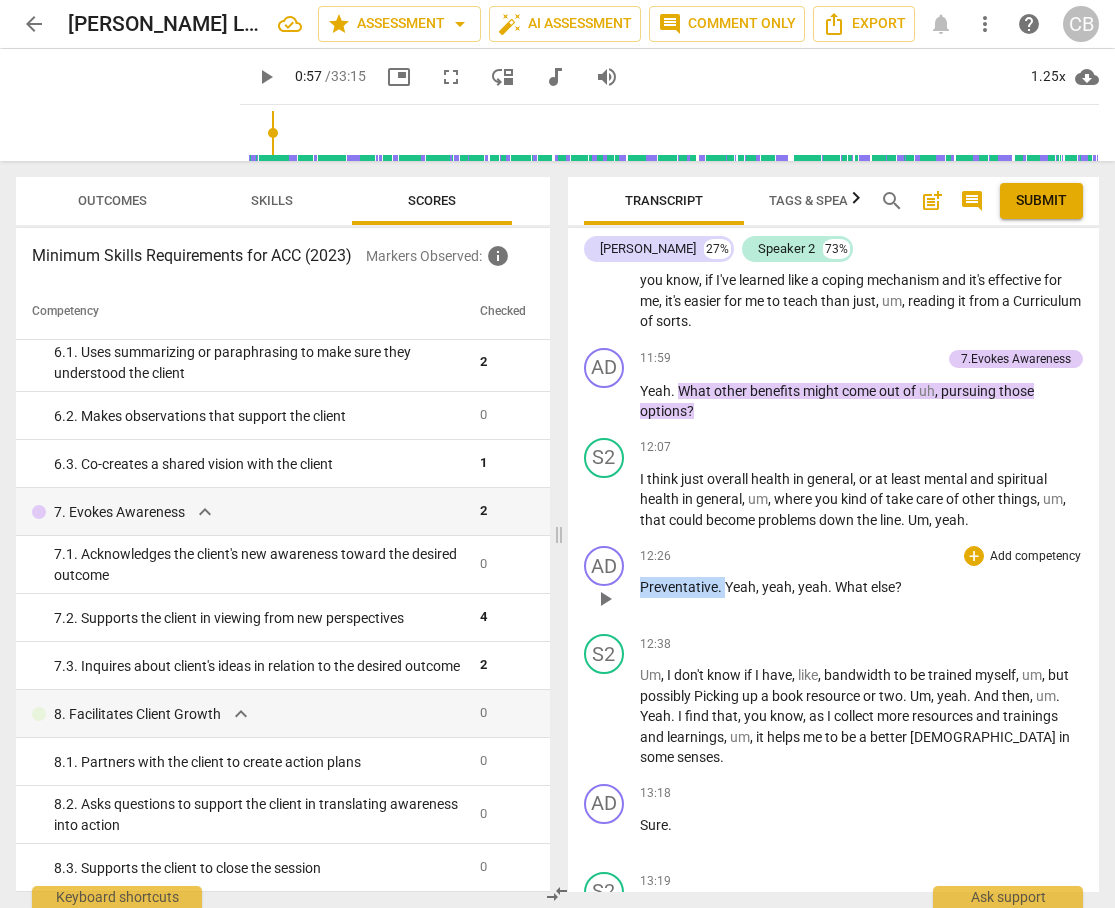drag, startPoint x: 640, startPoint y: 565, endPoint x: 723, endPoint y: 558, distance: 83.294655 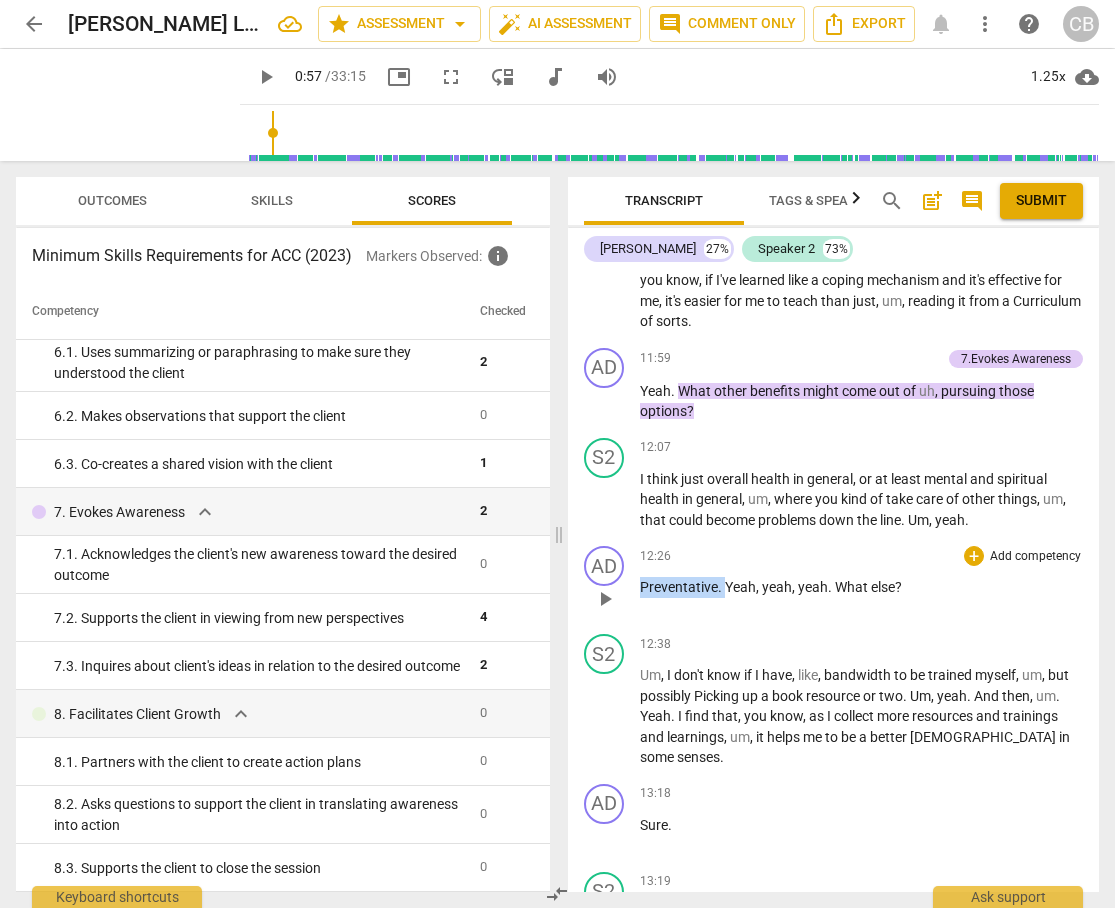 click on "Preventative .   Yeah ,   yeah ,   yeah .   What   else ?" at bounding box center (862, 587) 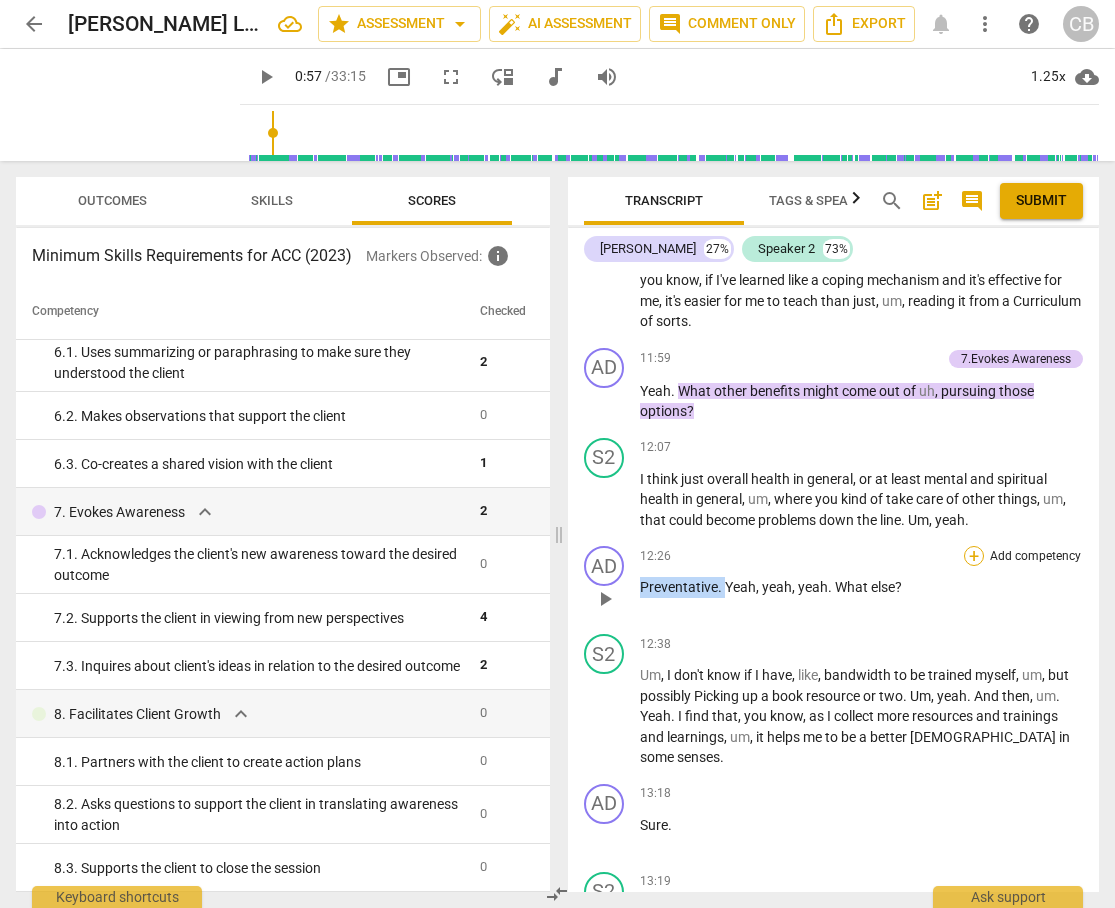 click on "+" at bounding box center [974, 556] 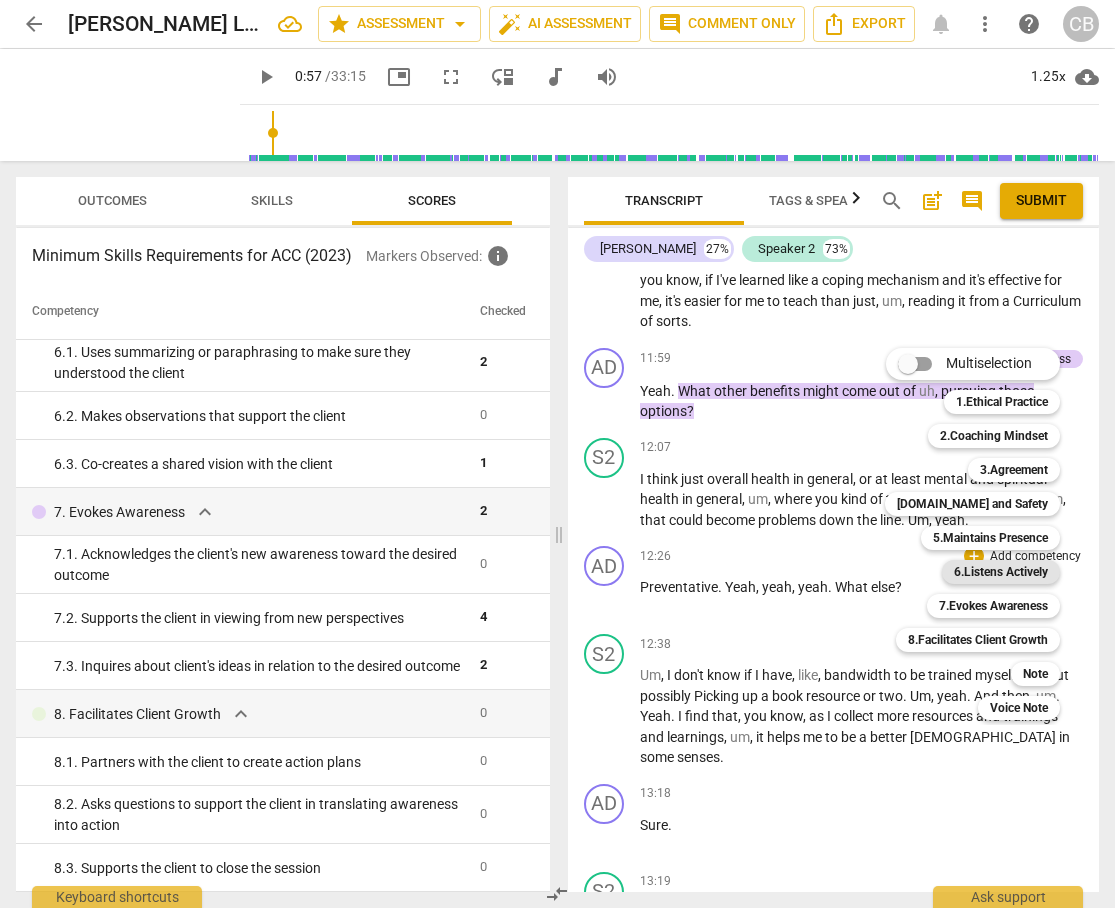 click on "6.Listens Actively" at bounding box center (1001, 572) 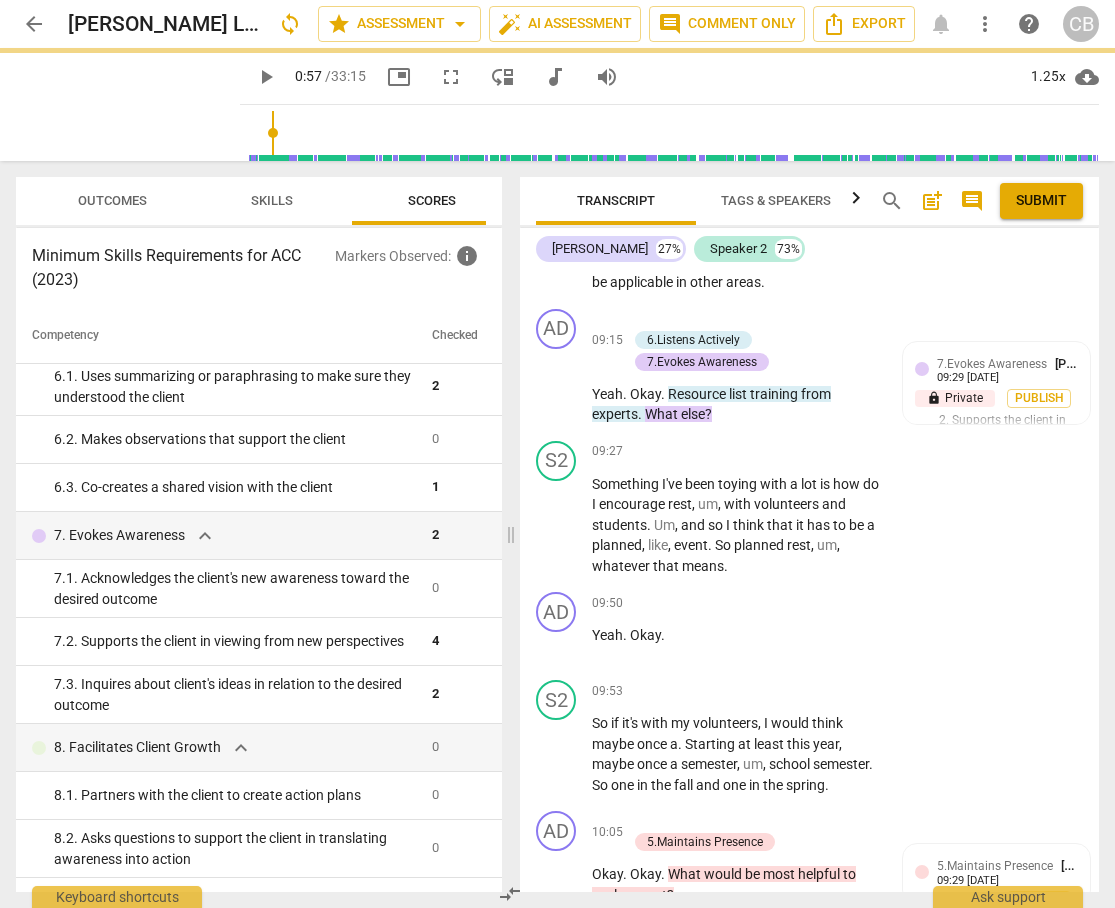 scroll, scrollTop: 5778, scrollLeft: 0, axis: vertical 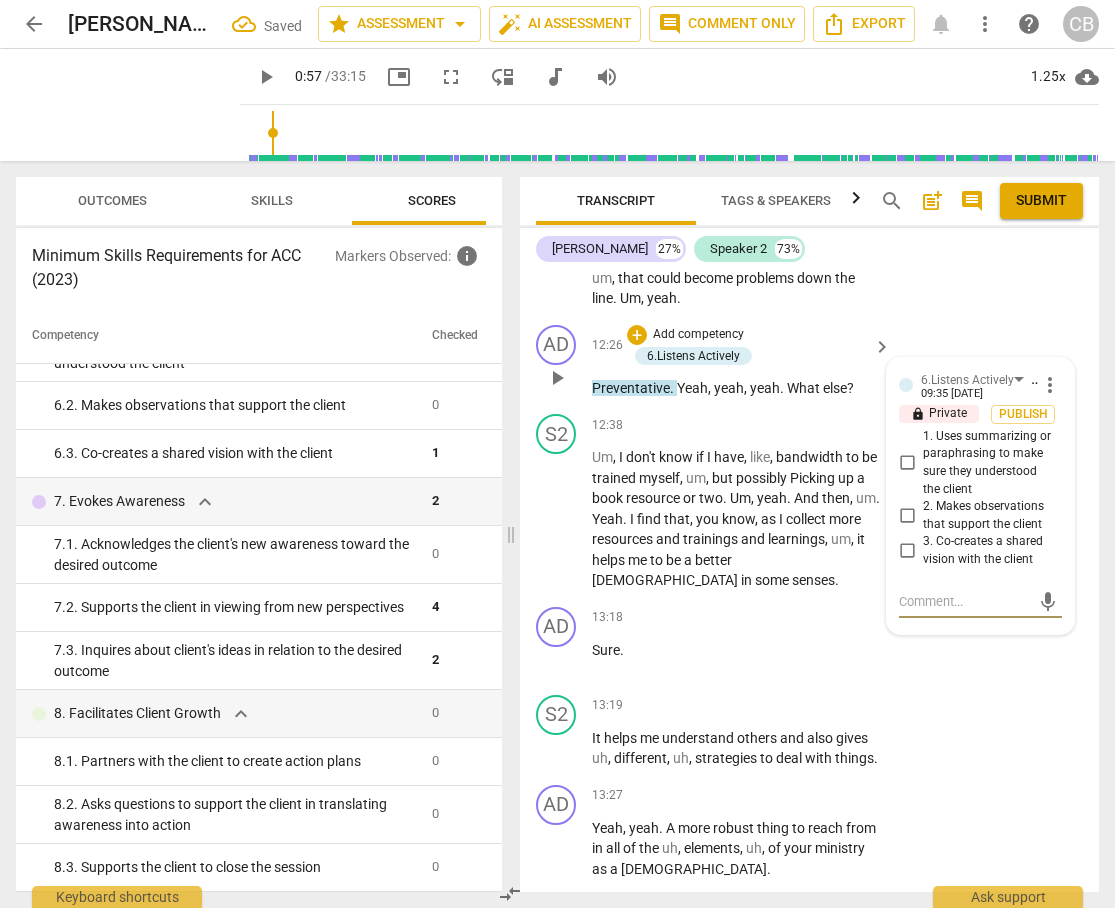 click on "1. Uses summarizing or paraphrasing to make sure they understood the client" at bounding box center (907, 463) 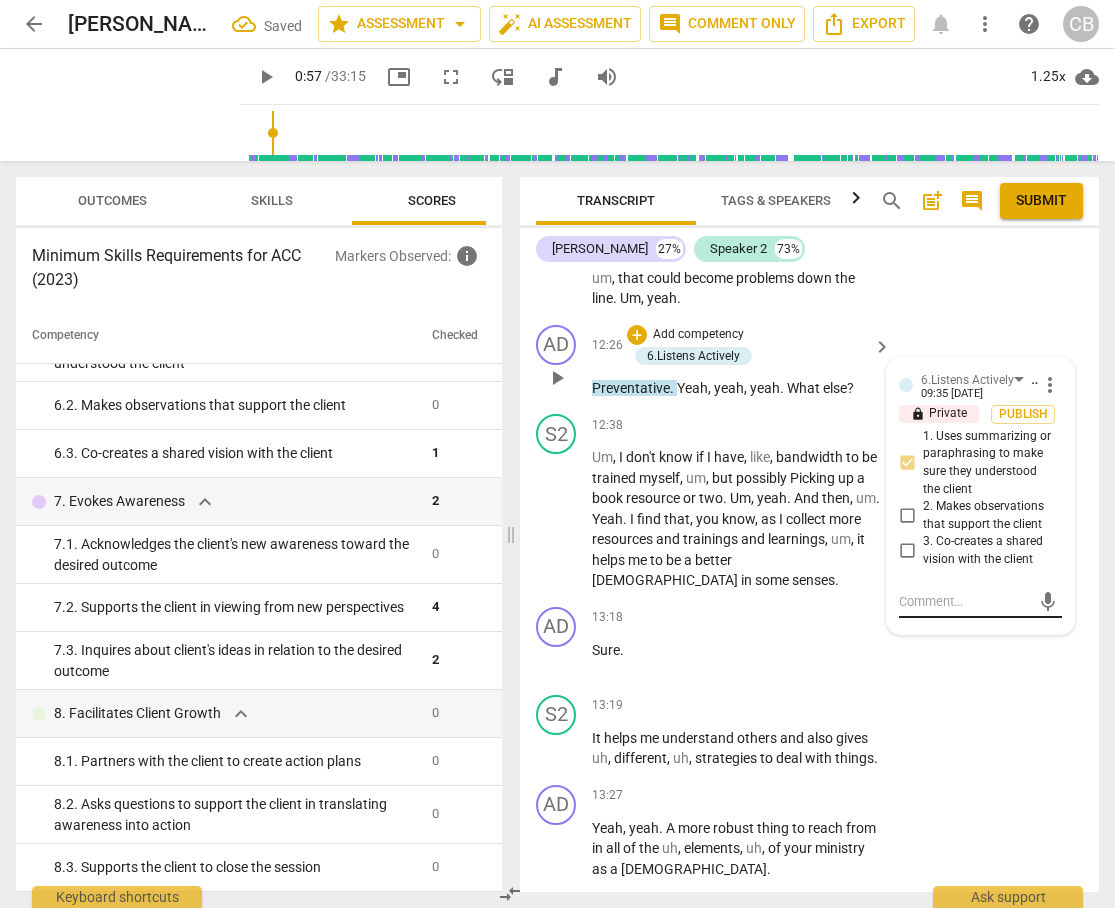 click on "mic" at bounding box center [980, 602] 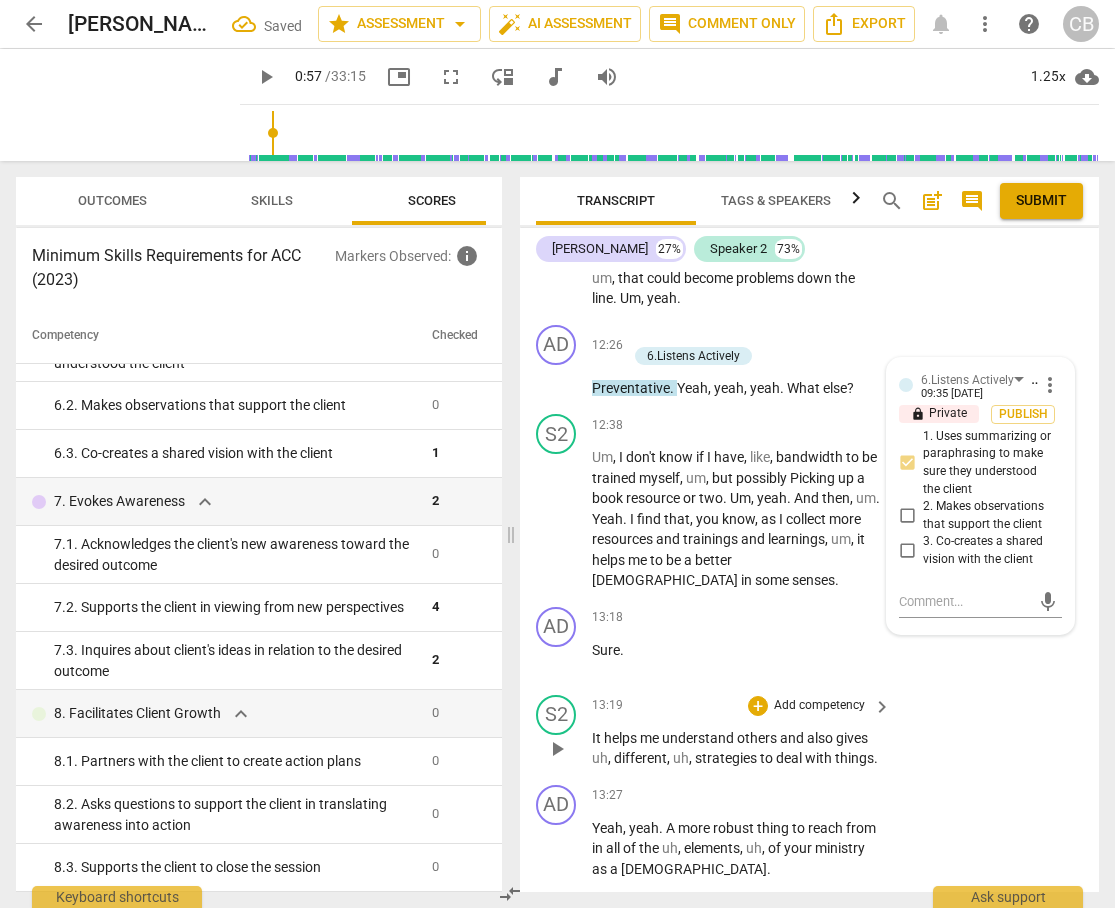 click on "S2 play_arrow pause 13:19 + Add competency keyboard_arrow_right It   helps   me   understand   others   and   also   gives   uh ,   different ,   uh ,   strategies   to   deal   with   things ." at bounding box center [809, 732] 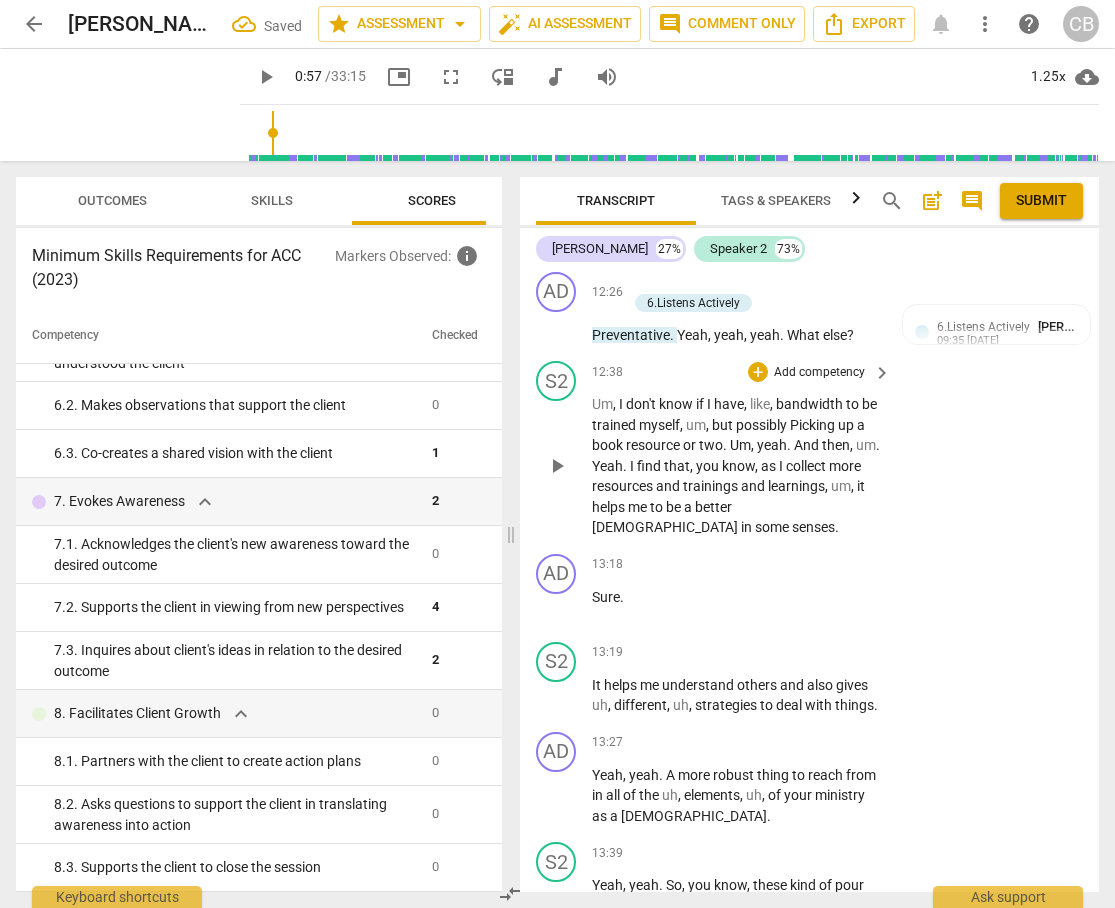 scroll, scrollTop: 6210, scrollLeft: 0, axis: vertical 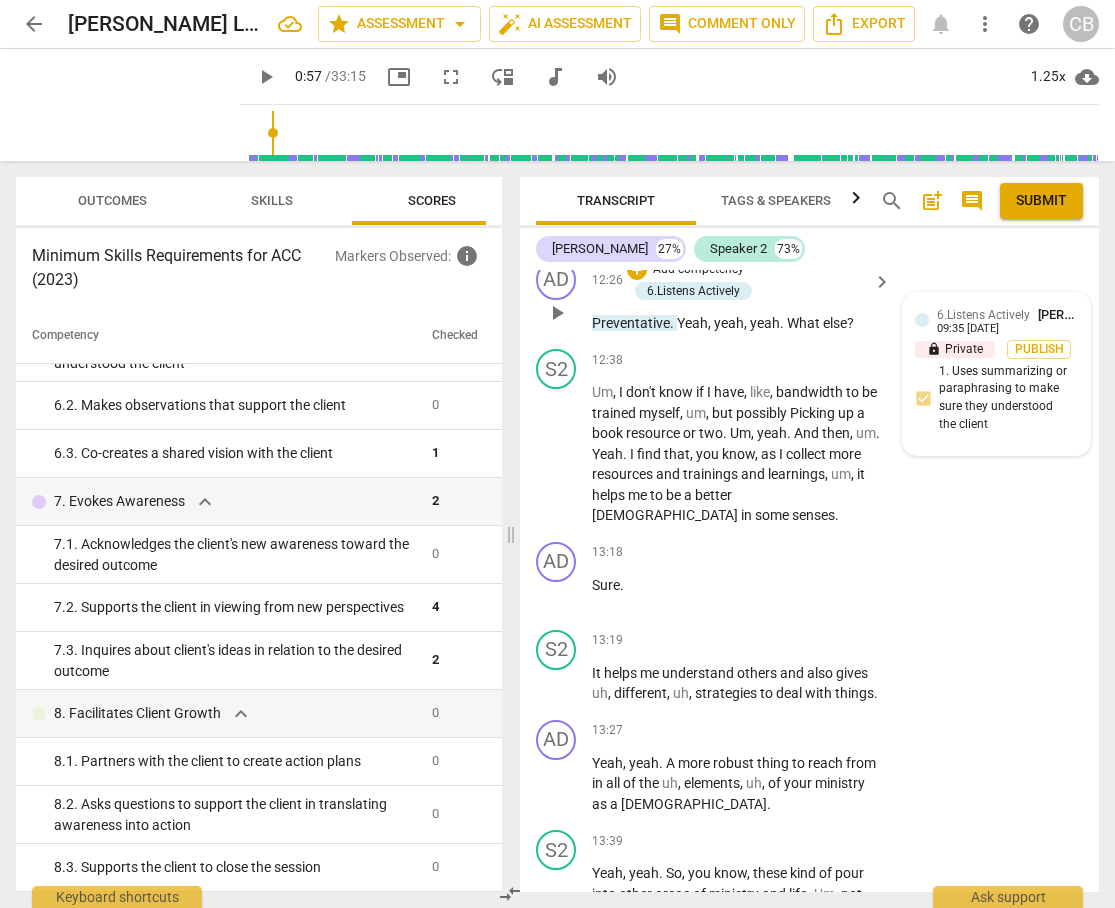click on "6.Listens Actively" at bounding box center [983, 315] 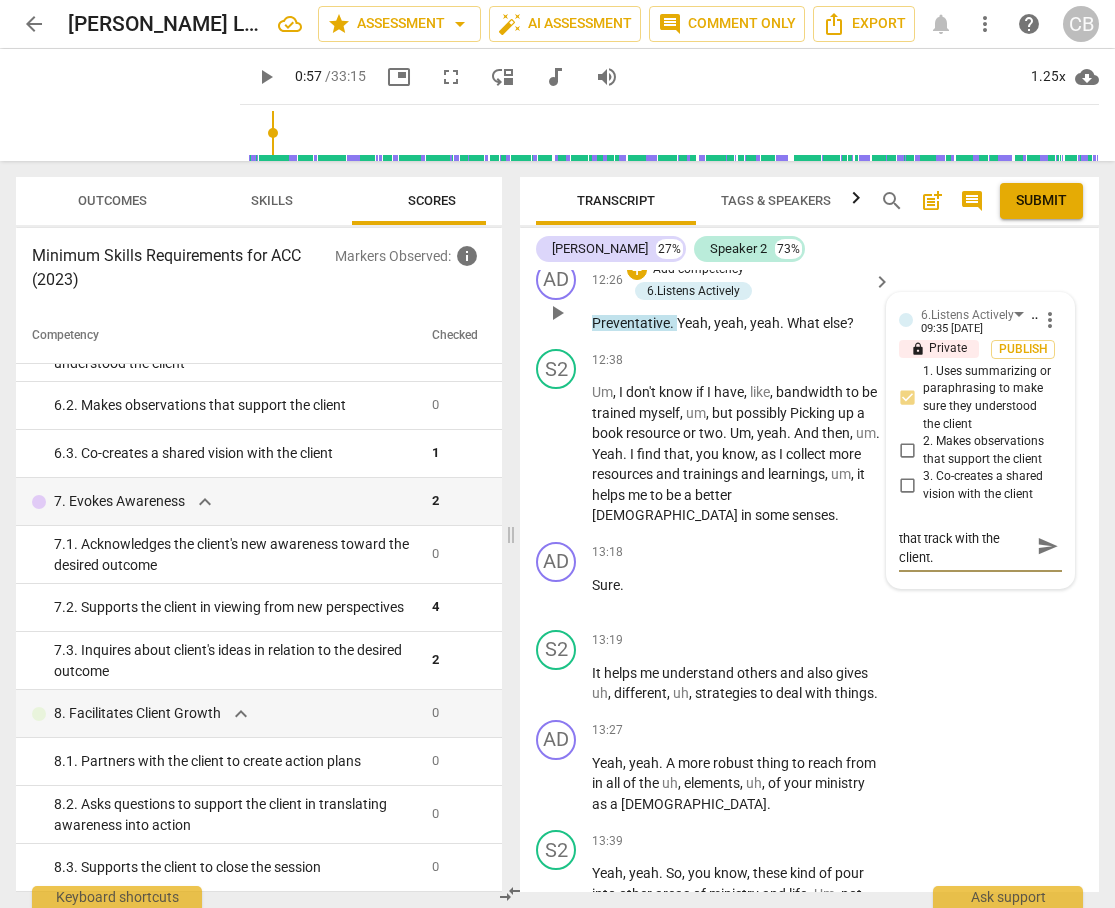 scroll, scrollTop: 0, scrollLeft: 0, axis: both 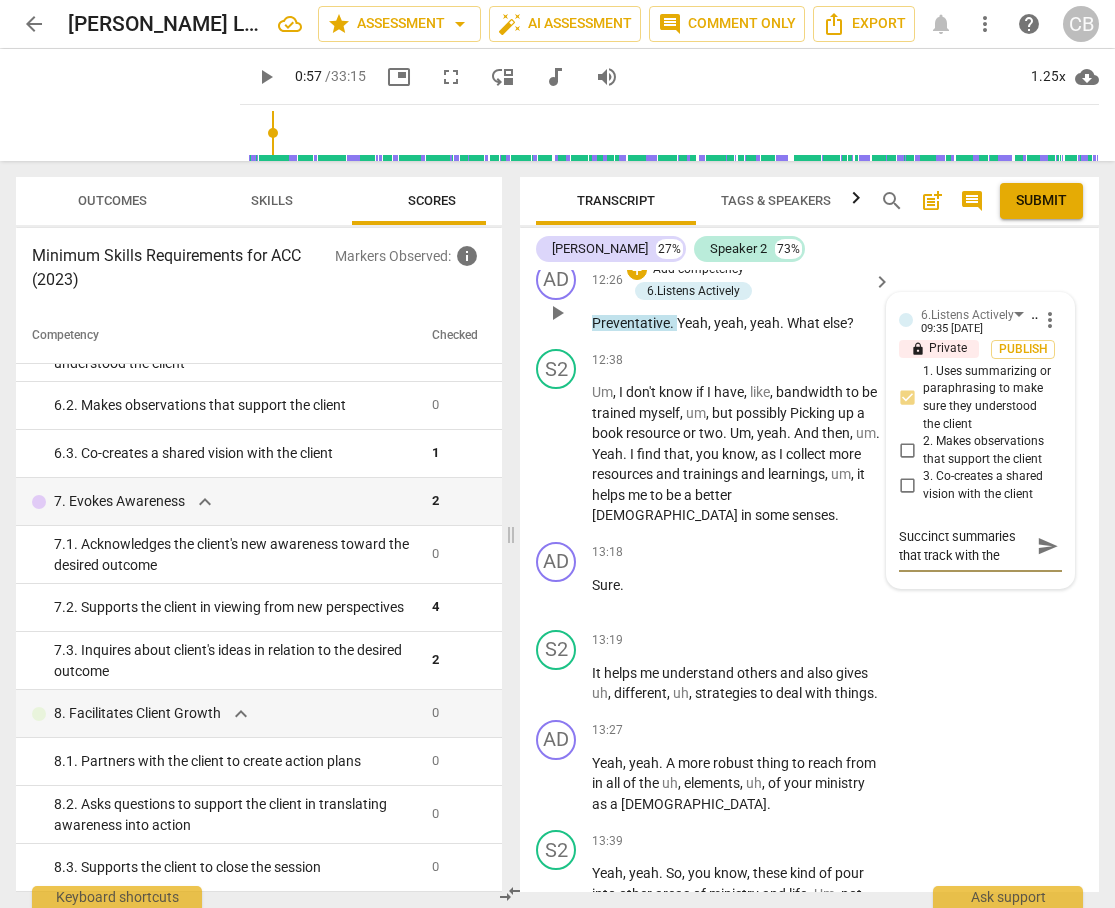 click on "Succinct summaries that track with the client." at bounding box center (964, 546) 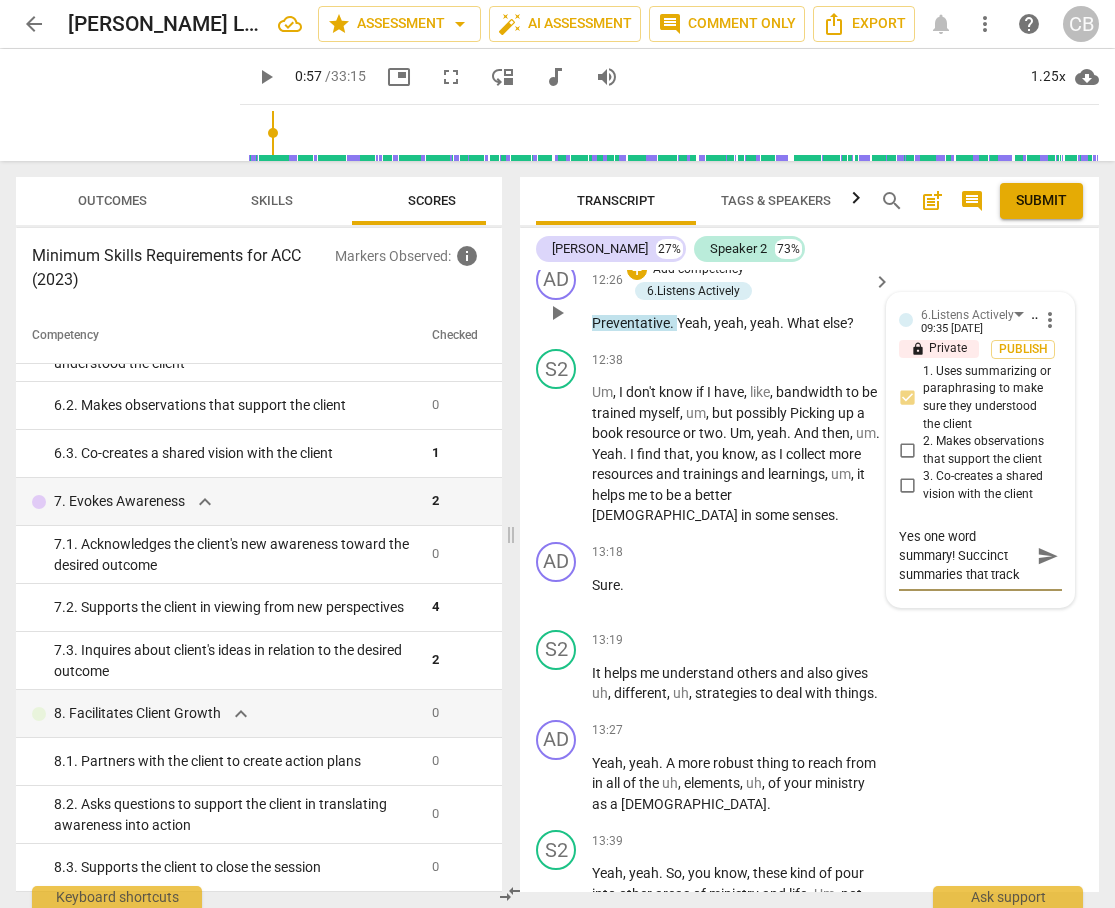 scroll, scrollTop: 19, scrollLeft: 0, axis: vertical 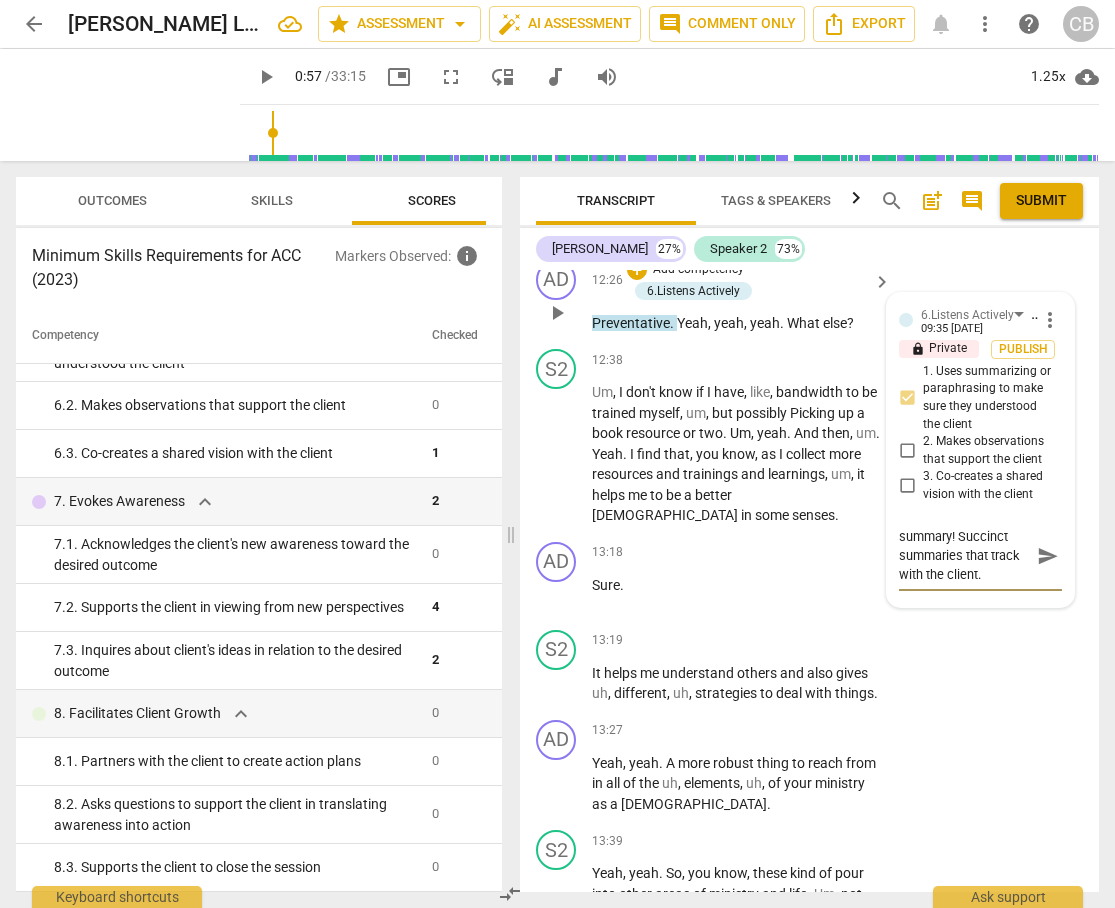 click on "Yes one word summary! Succinct summaries that track with the client." at bounding box center [964, 555] 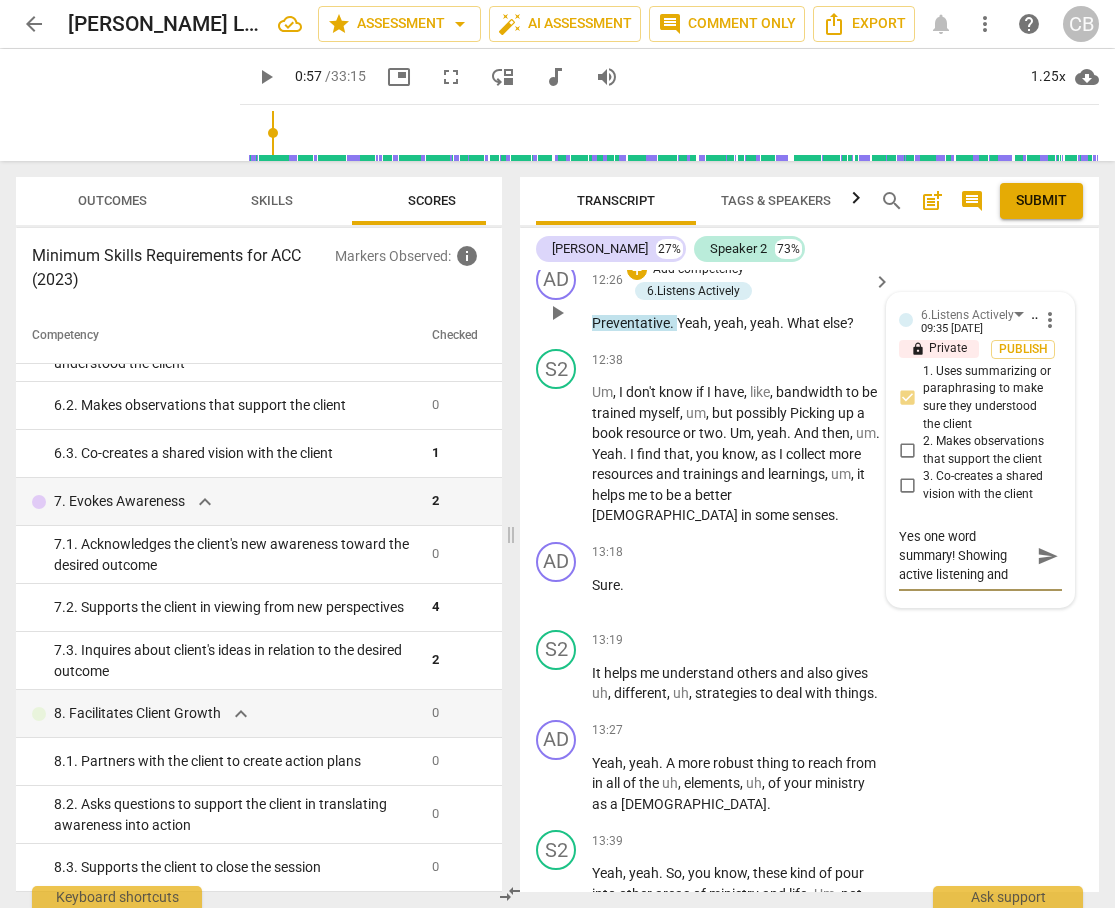 scroll, scrollTop: 19, scrollLeft: 0, axis: vertical 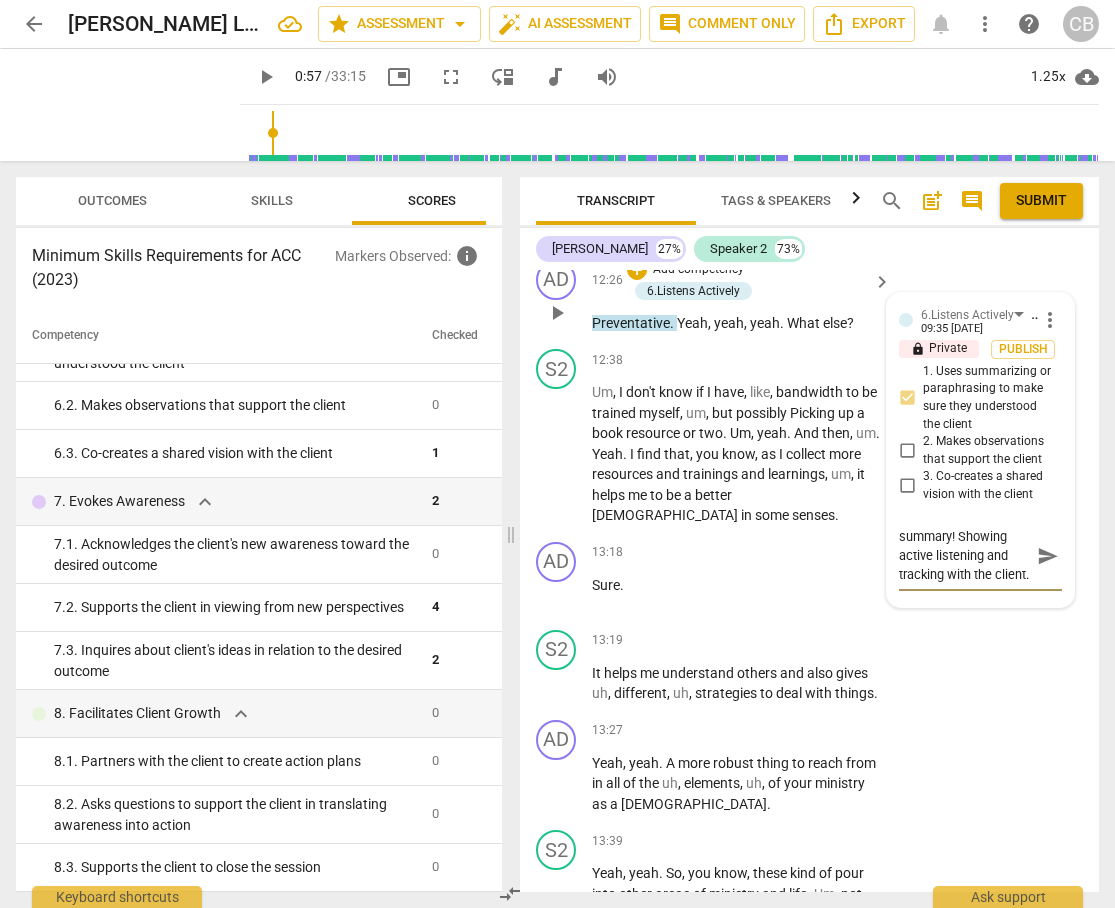 click on "send" at bounding box center [1048, 556] 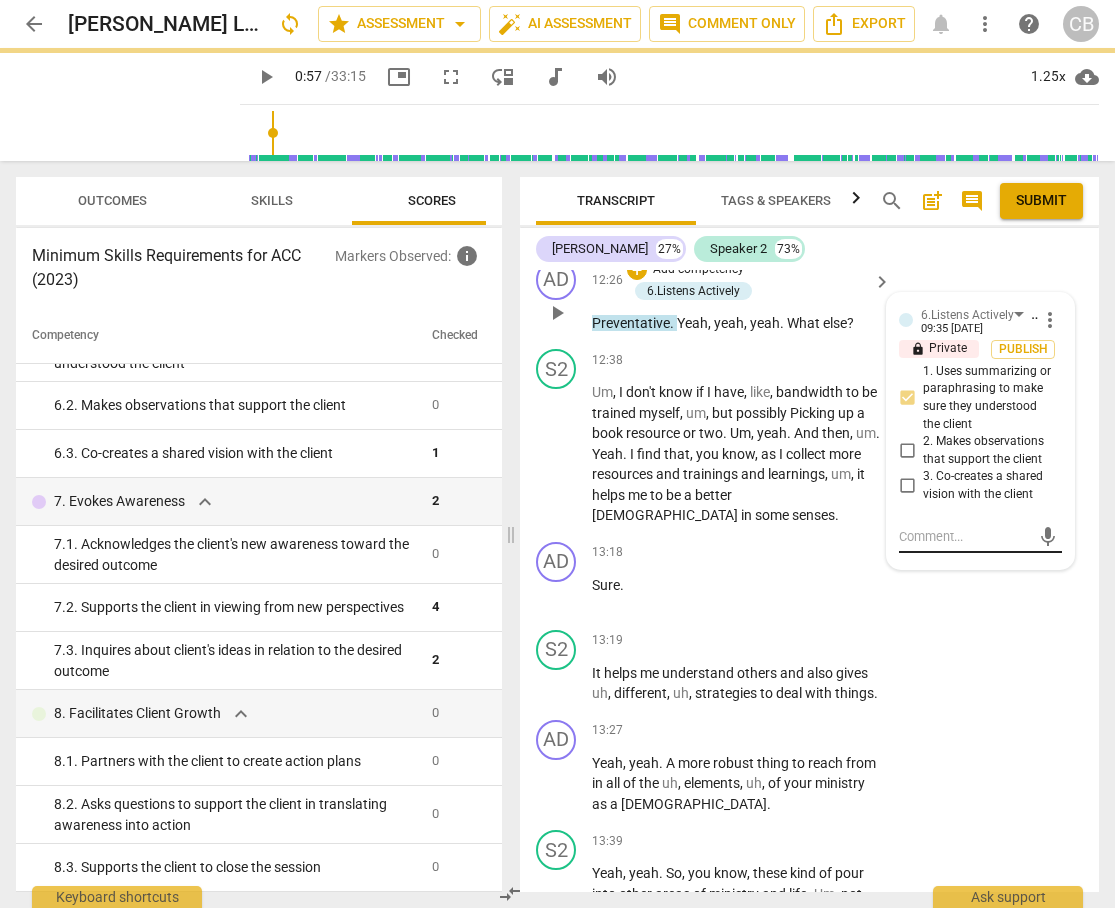 scroll, scrollTop: 0, scrollLeft: 0, axis: both 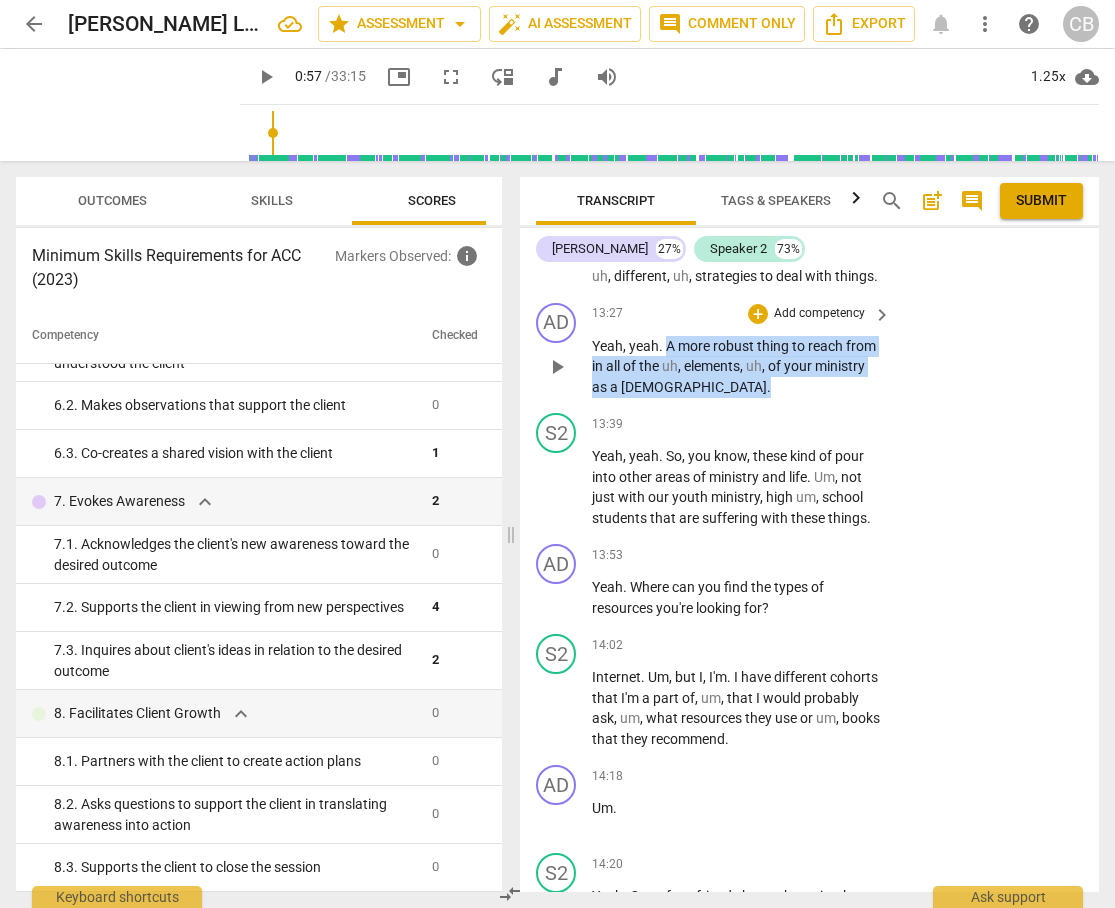 drag, startPoint x: 666, startPoint y: 343, endPoint x: 673, endPoint y: 383, distance: 40.60788 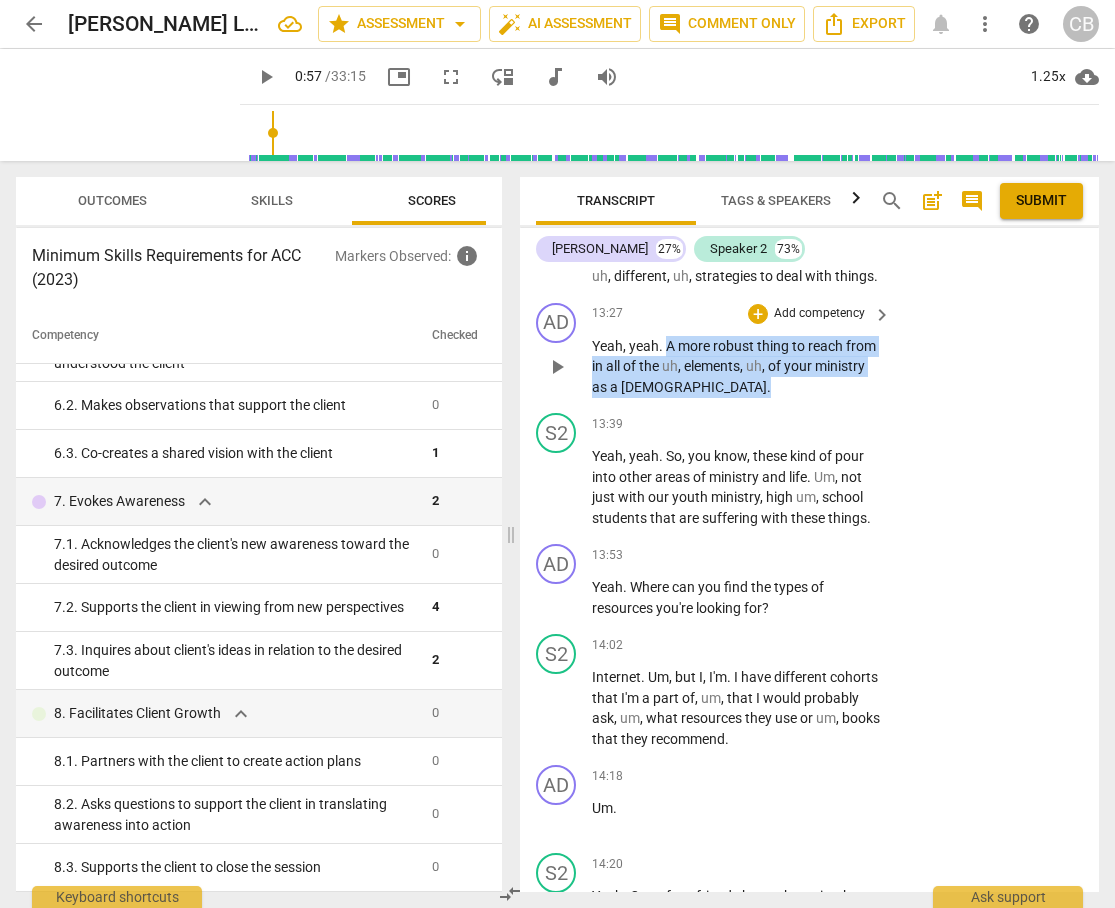 click on "Yeah ,   yeah .   A   more   robust   thing   to   reach   from   in   all   of   the   uh ,   elements ,   uh ,   of   your   ministry   as   a   [DEMOGRAPHIC_DATA] ." at bounding box center [736, 367] 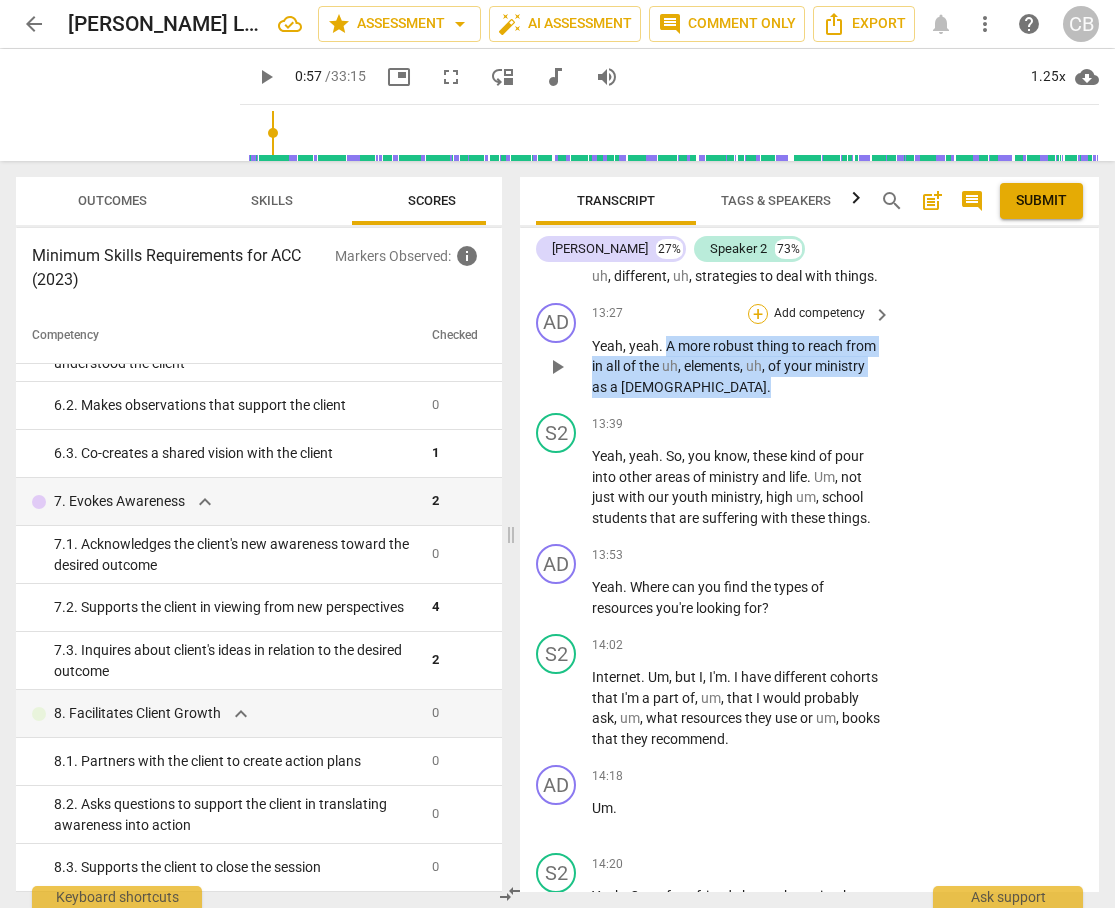 click on "+" at bounding box center [758, 314] 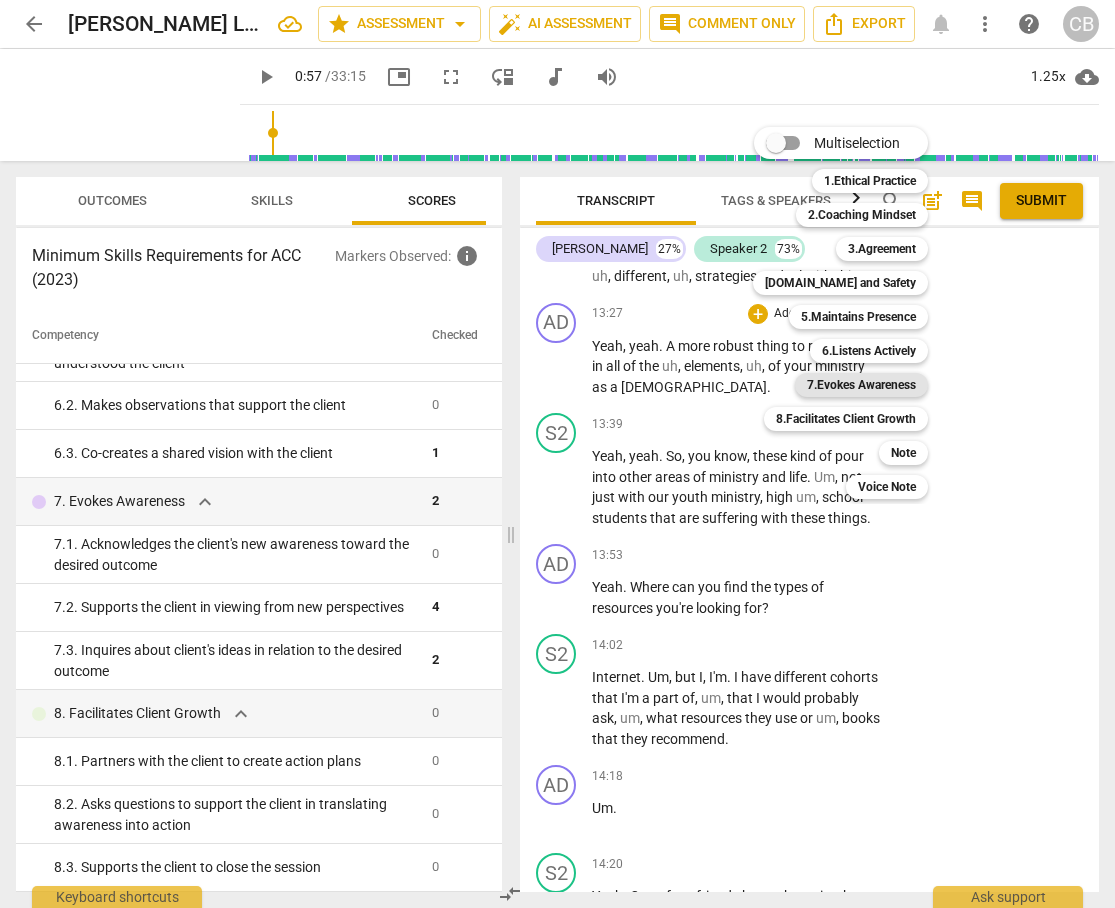 click on "7.Evokes Awareness" at bounding box center [861, 385] 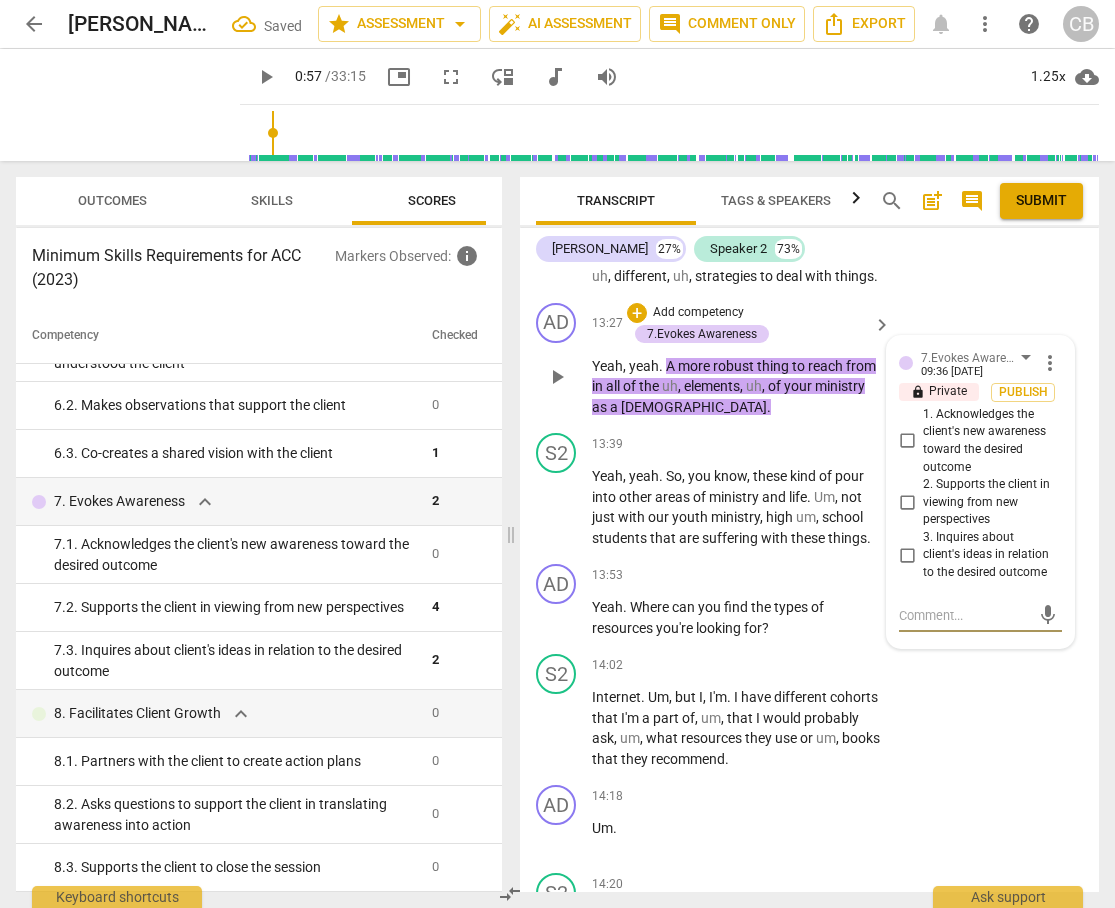 click on "1. Acknowledges the client's new awareness toward the desired outcome" at bounding box center (907, 441) 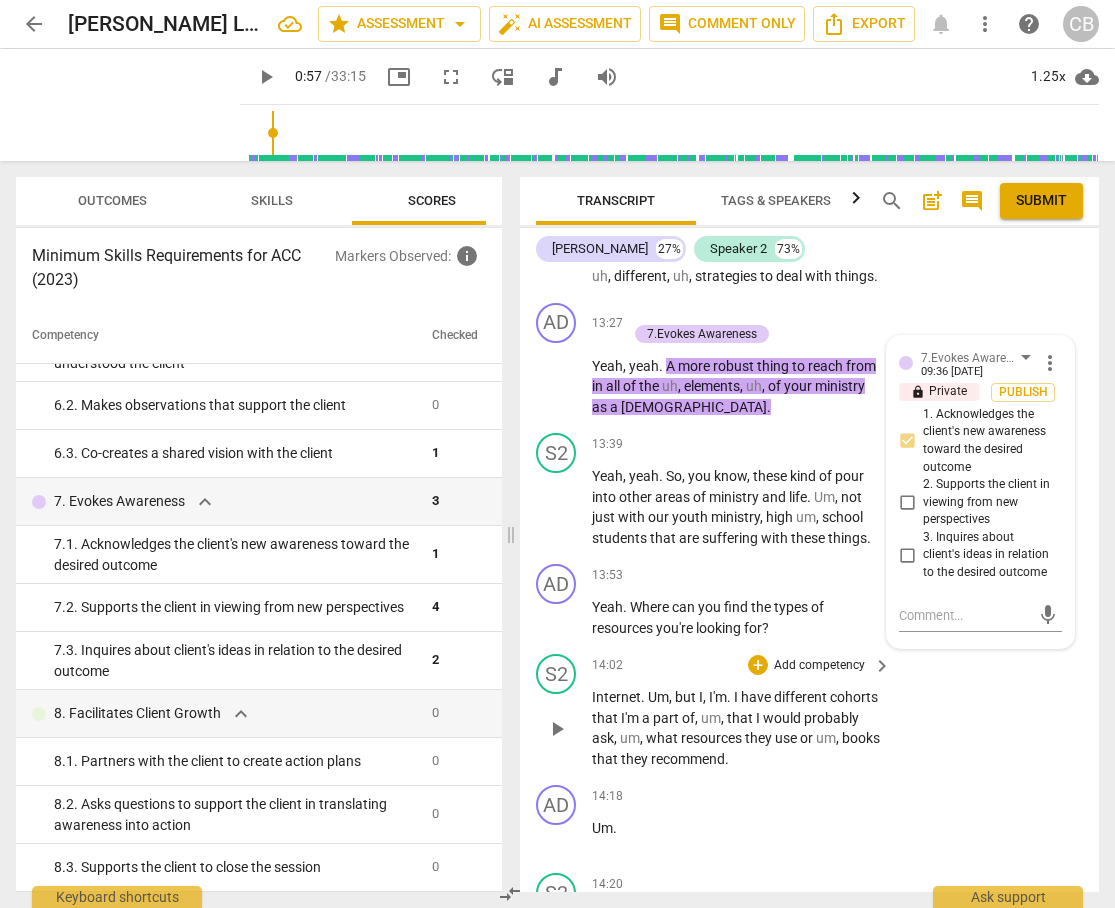 click on "S2 play_arrow pause 14:02 + Add competency keyboard_arrow_right Internet .   Um ,   but   I ,   I'm .   I   have   different   cohorts   that   I'm   a   part   of ,   um ,   that   I   would   probably   ask ,   um ,   what   resources   they   use   or   um ,   books   that   they   recommend ." at bounding box center (809, 711) 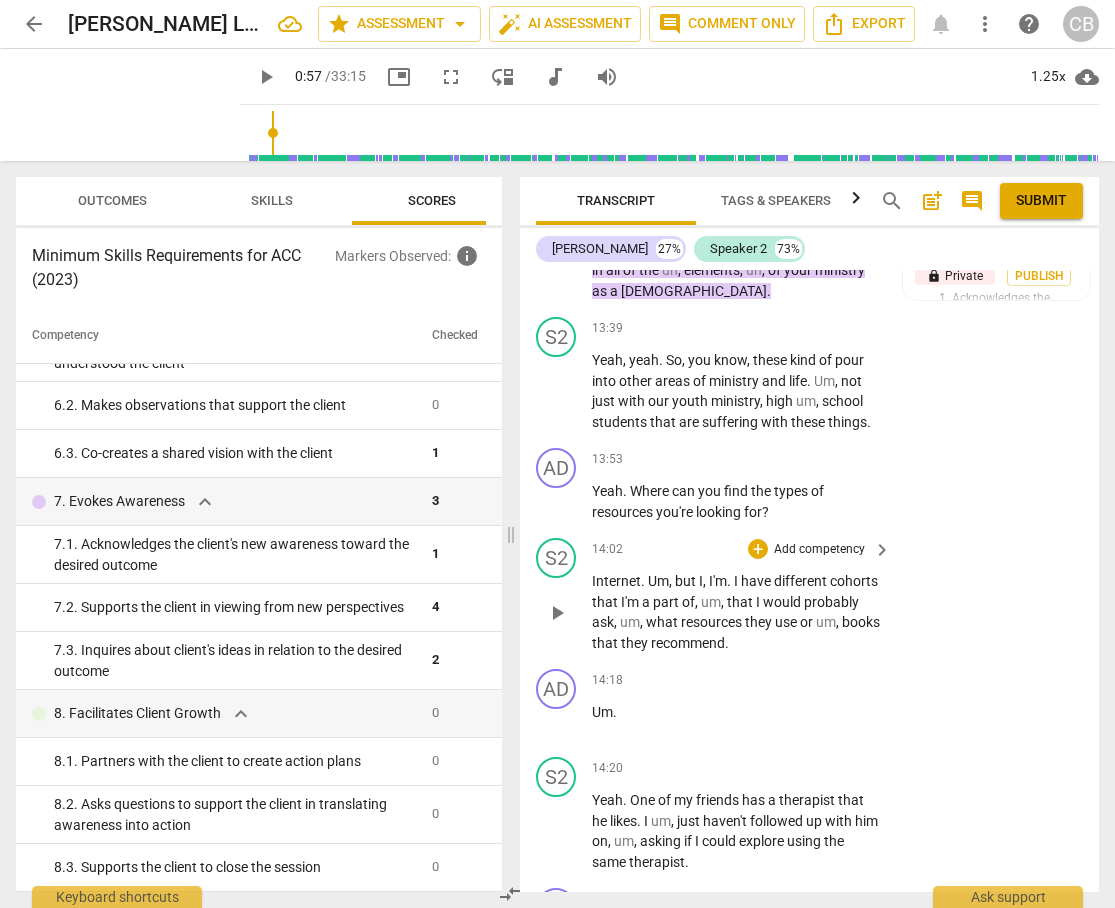 scroll, scrollTop: 6758, scrollLeft: 0, axis: vertical 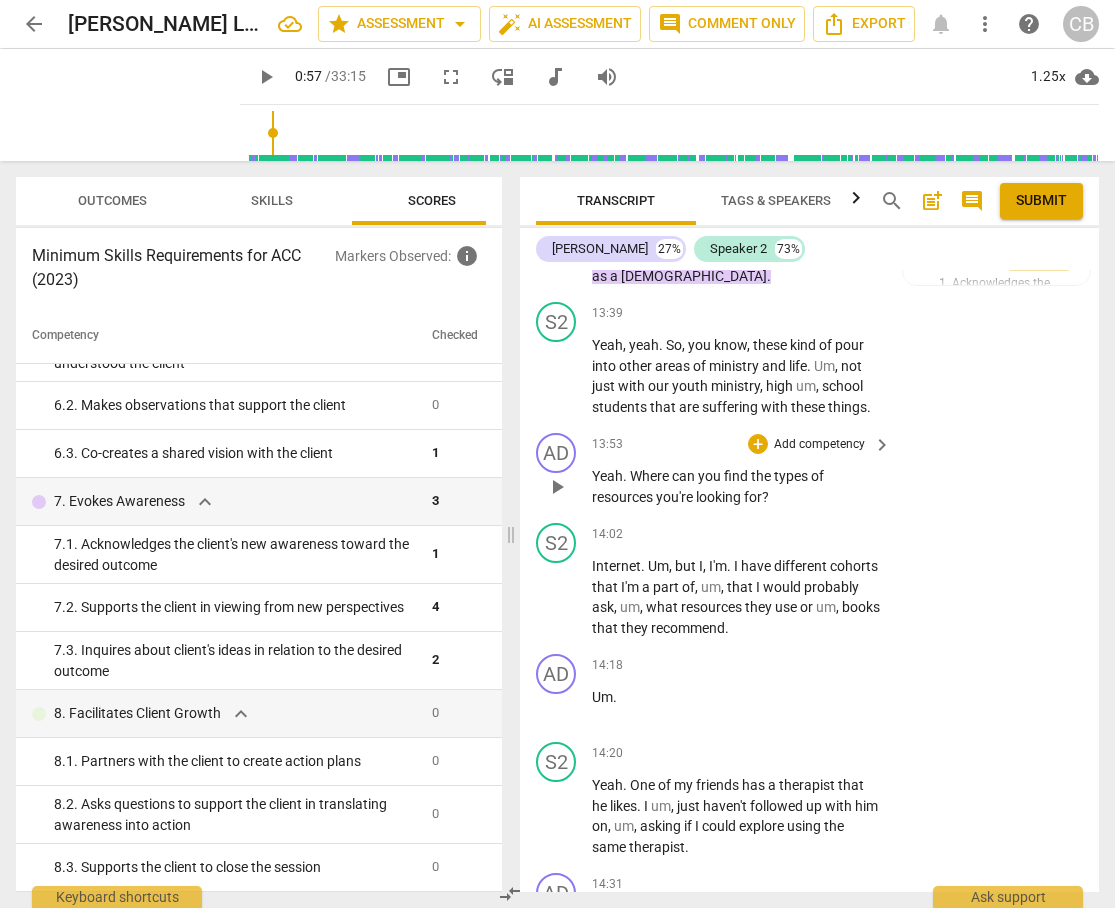 click on "can" at bounding box center [685, 476] 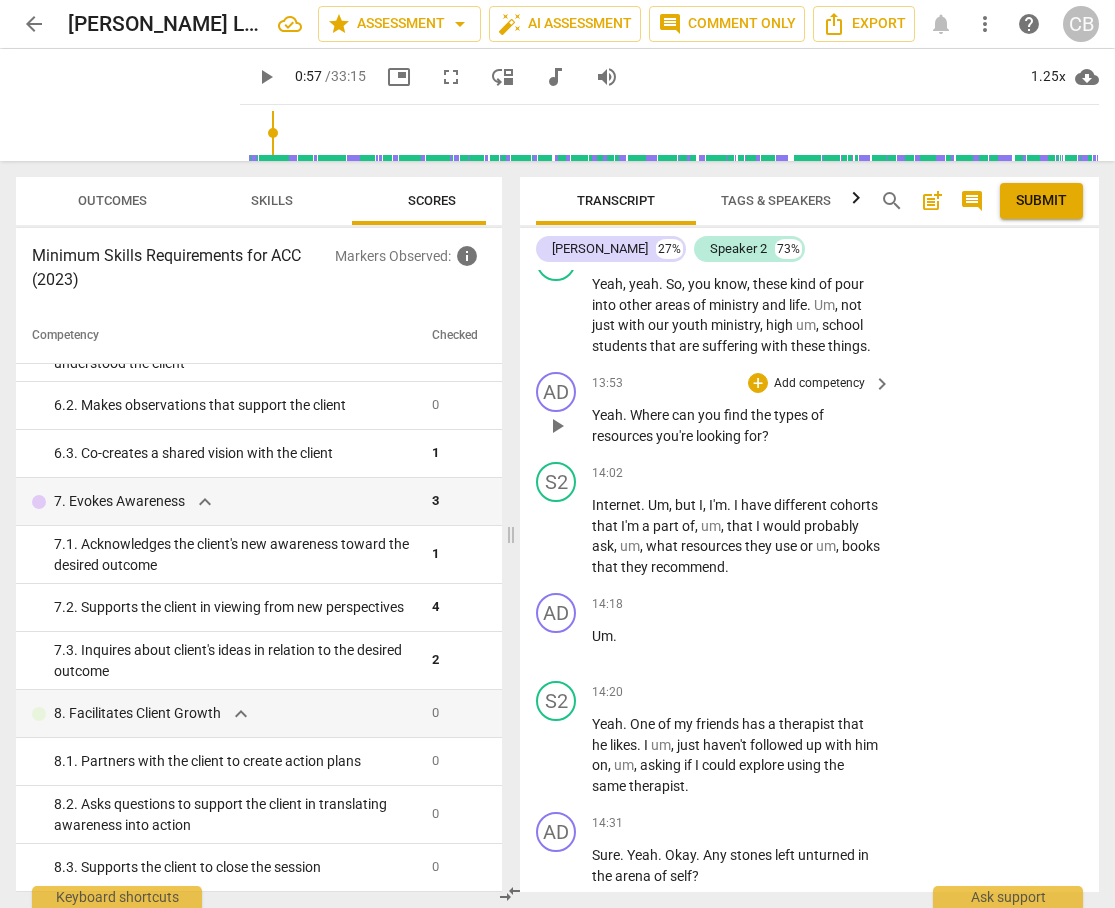 scroll, scrollTop: 6846, scrollLeft: 0, axis: vertical 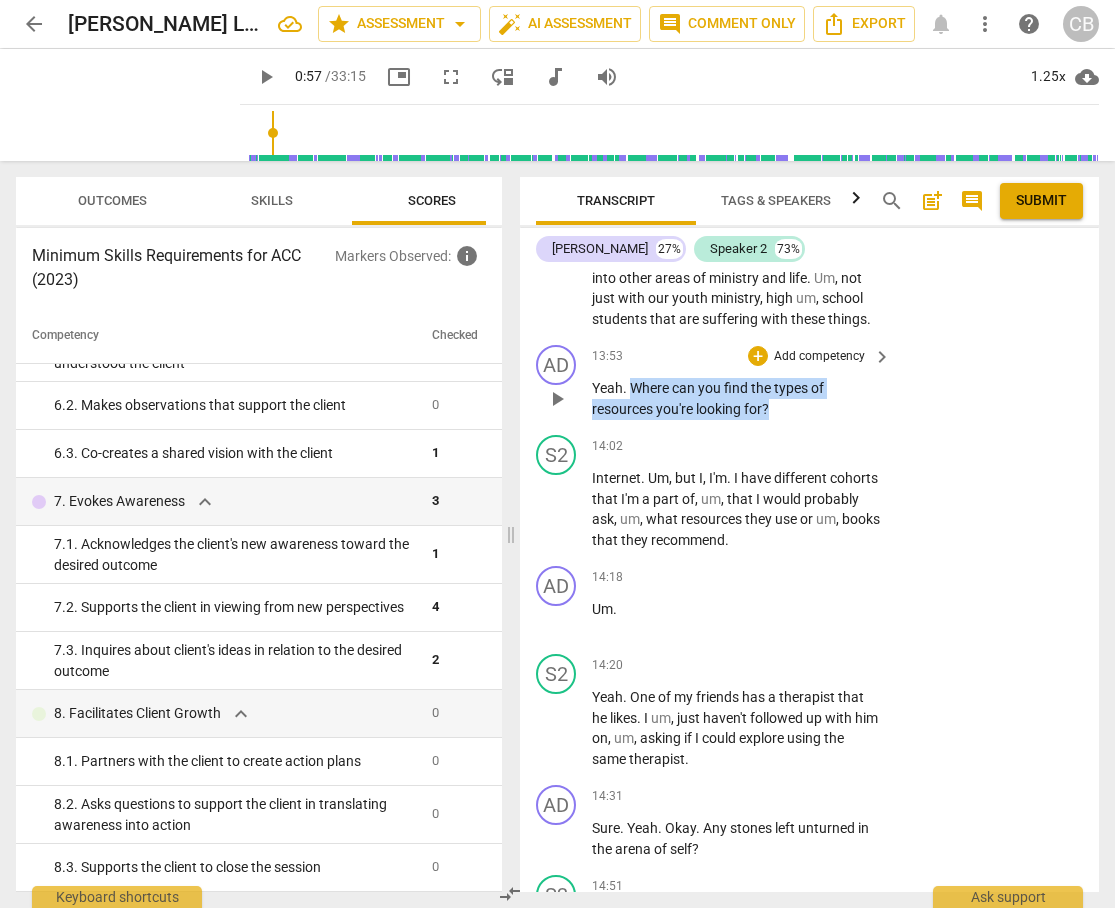drag, startPoint x: 632, startPoint y: 387, endPoint x: 789, endPoint y: 404, distance: 157.9177 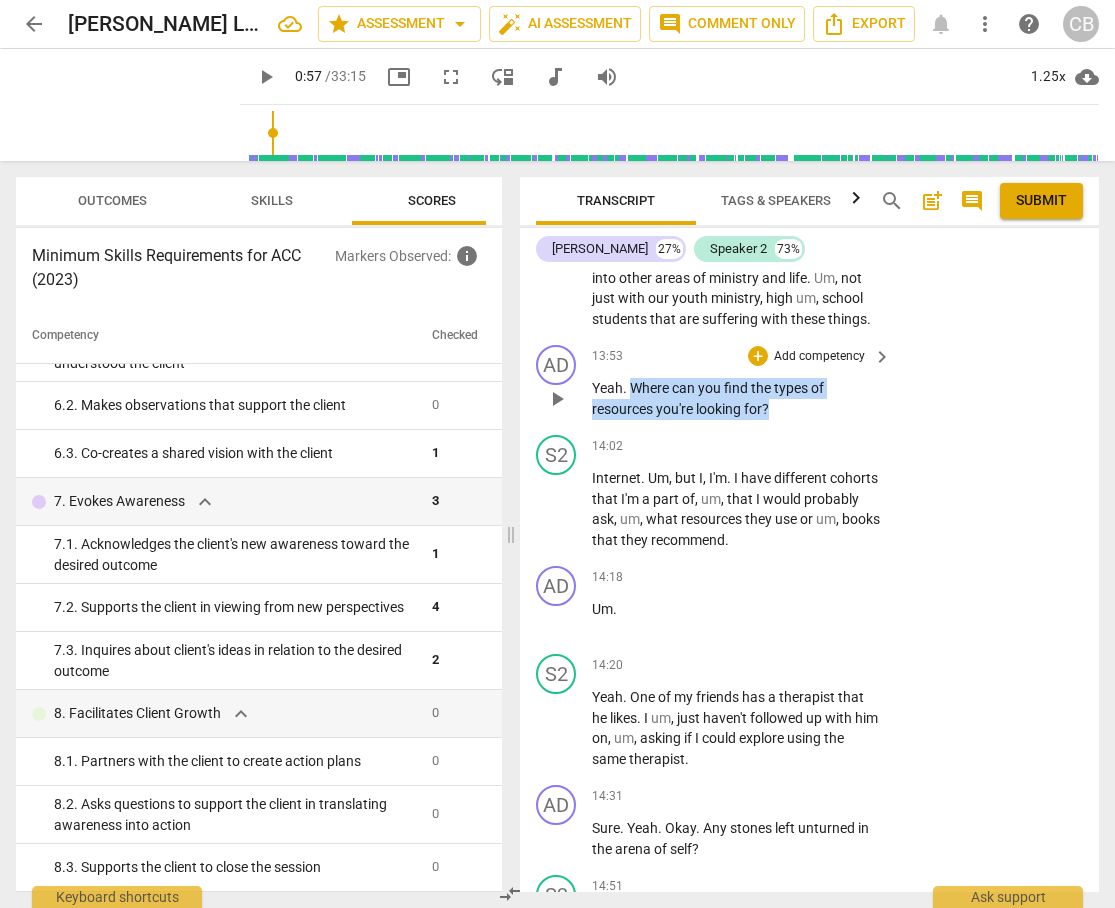 click on "Yeah .   Where   can   you   find   the   types   of   resources   you're   looking   for ?" at bounding box center (736, 398) 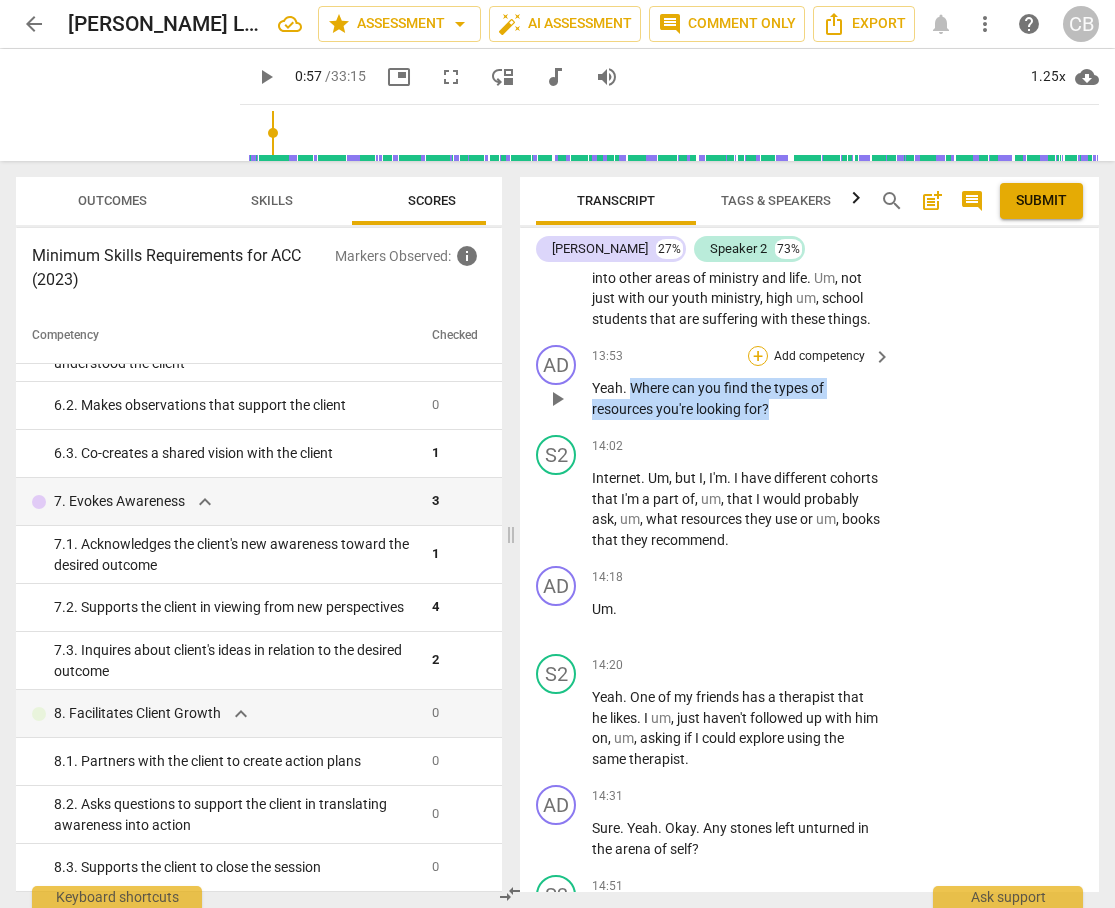 click on "+" at bounding box center [758, 356] 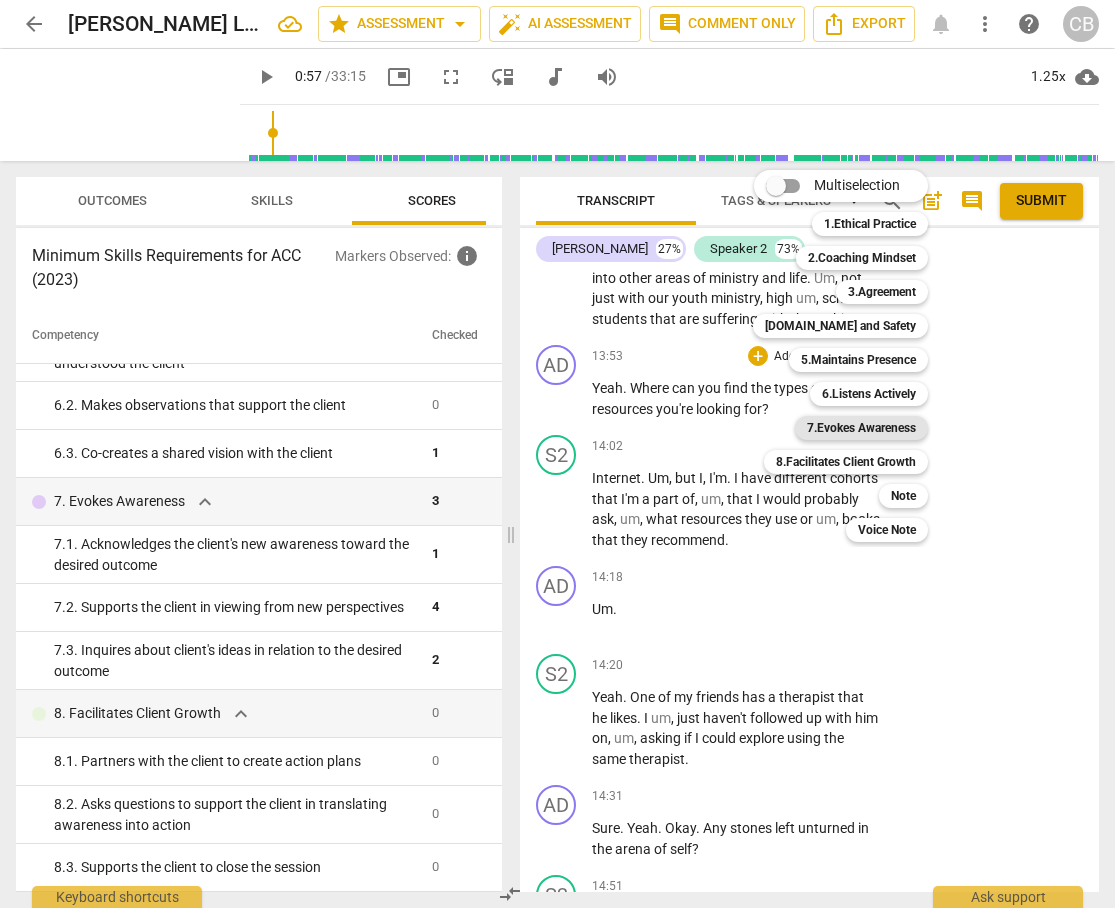 click on "7.Evokes Awareness" at bounding box center (861, 428) 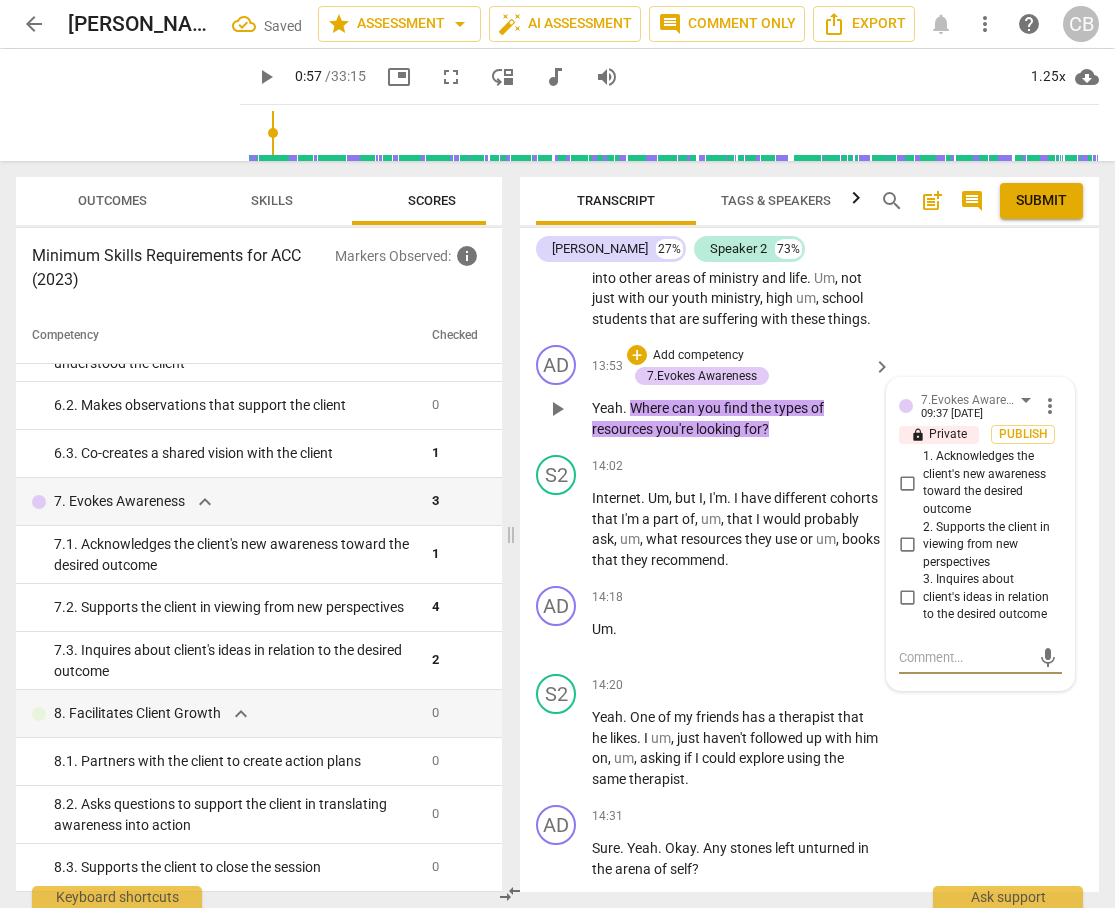 click on "3. Inquires about client's ideas in relation to the desired outcome" at bounding box center (907, 598) 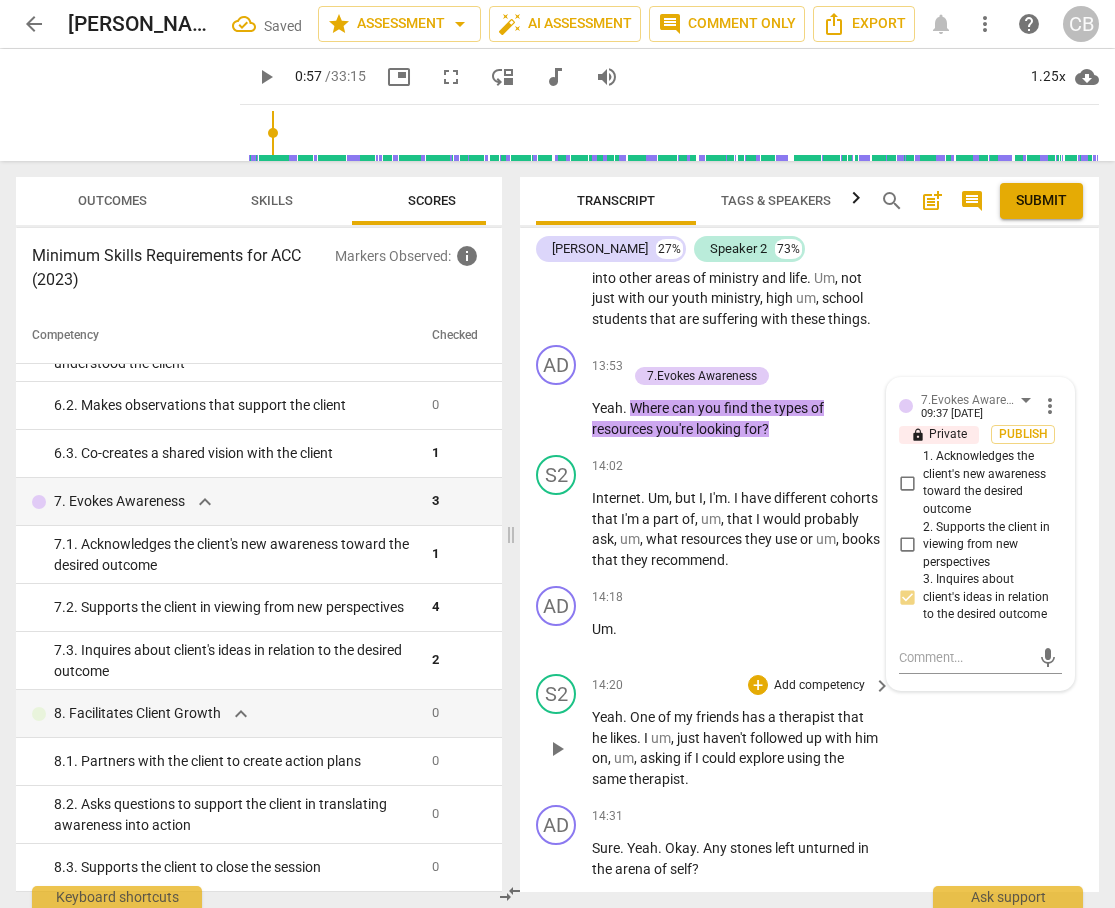 click on "S2 play_arrow pause 14:20 + Add competency keyboard_arrow_right Yeah .   One   of   my   friends   has   a   therapist   that   he   likes .   I   um ,   just   haven't   followed   up   with   him   on ,   um ,   asking   if   I   could   explore   using   the   same   therapist ." at bounding box center [809, 731] 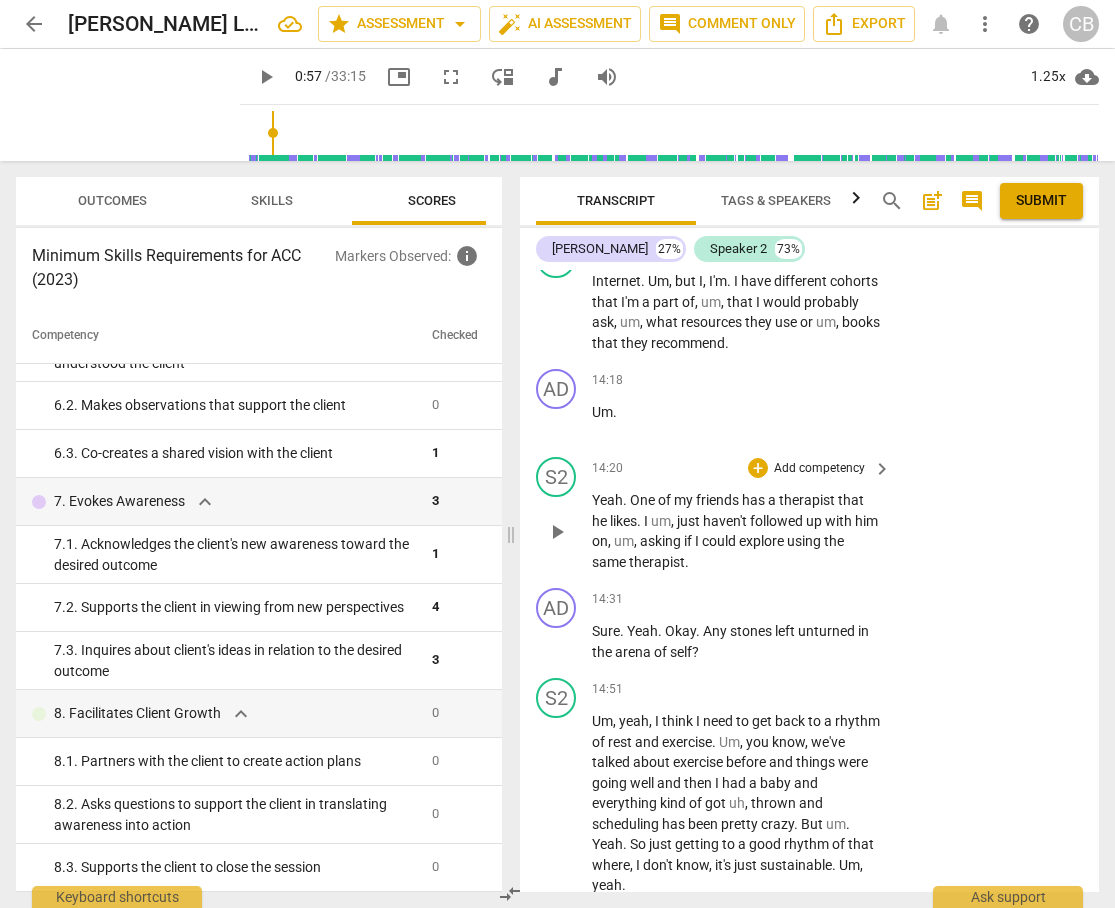 scroll, scrollTop: 7095, scrollLeft: 0, axis: vertical 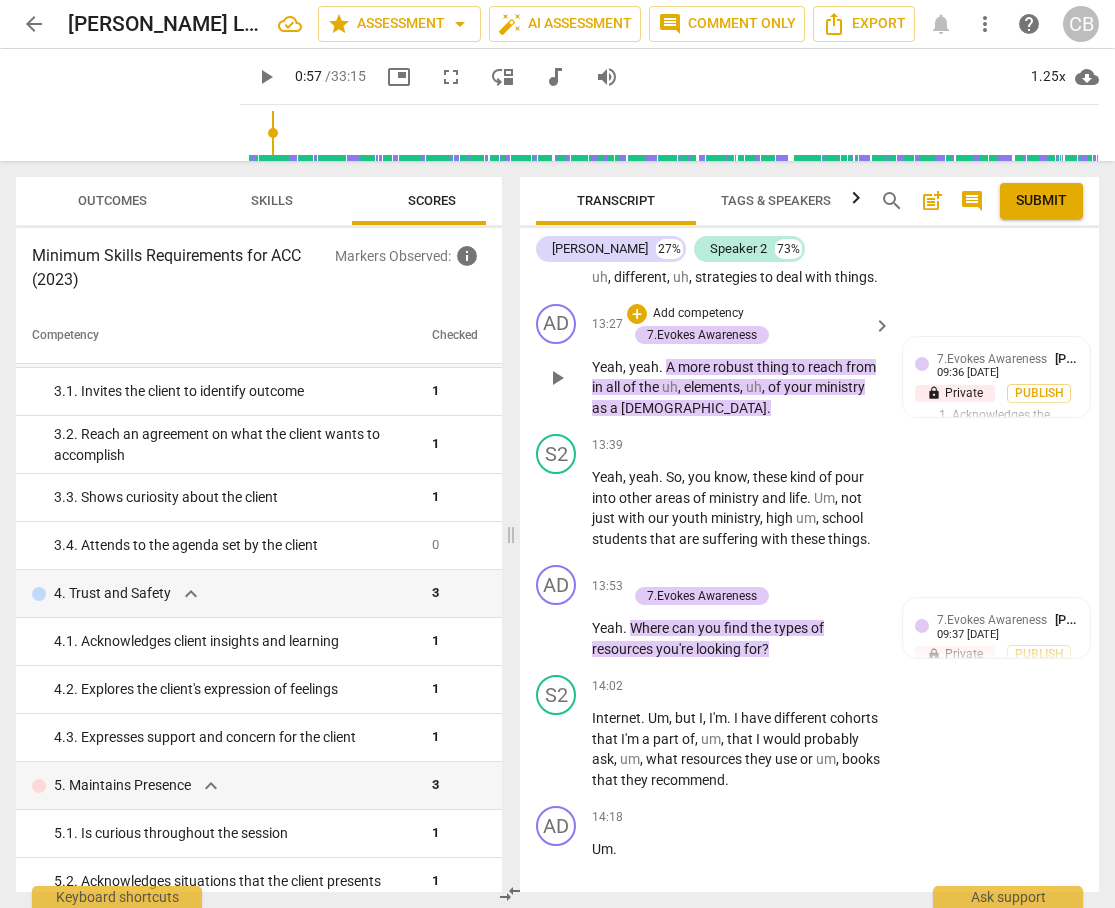 click on "more" at bounding box center (695, 367) 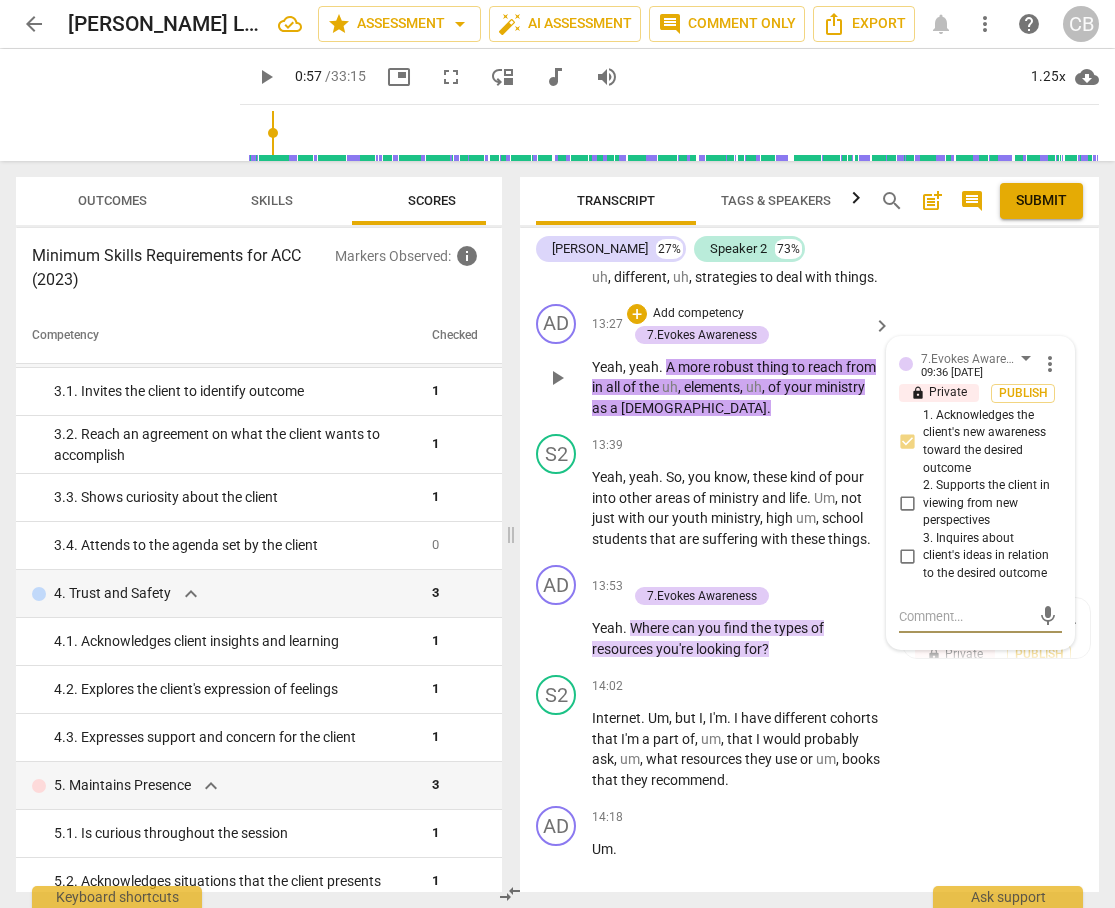 click on "A" at bounding box center (672, 367) 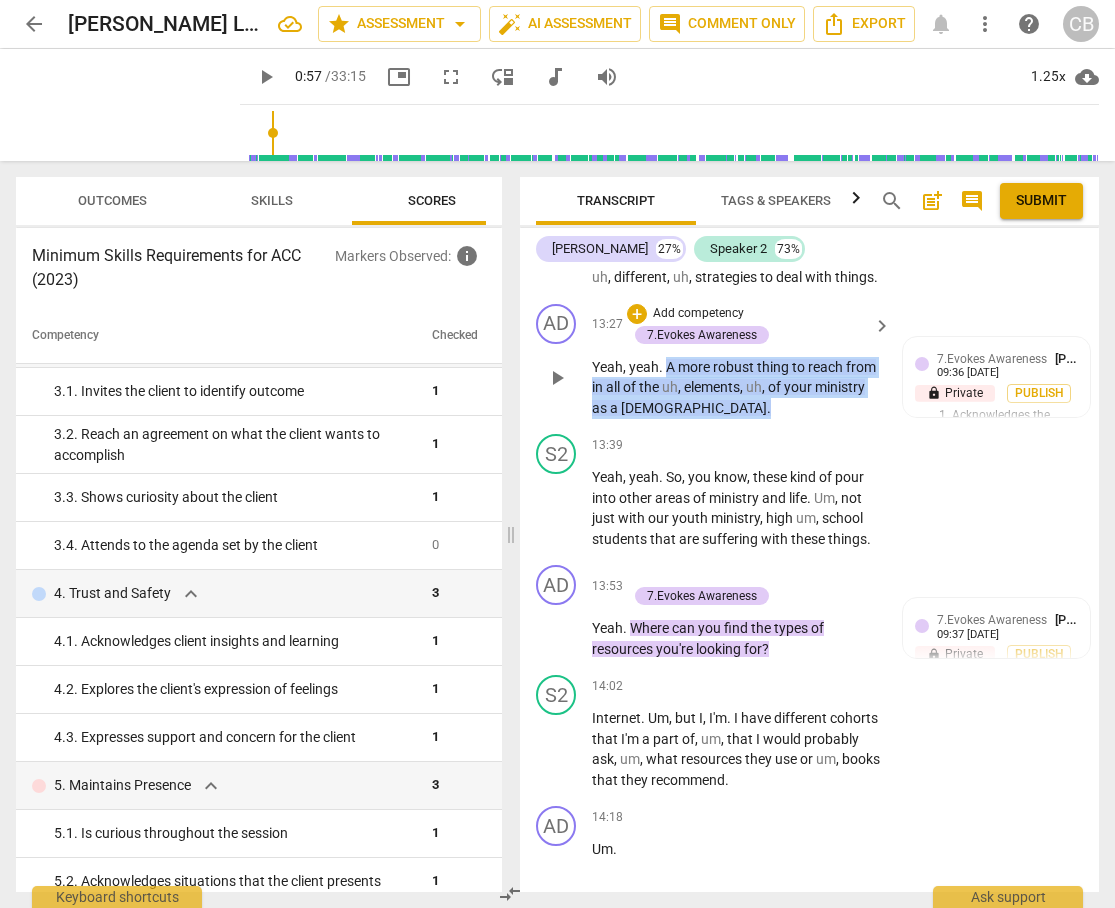 drag, startPoint x: 668, startPoint y: 408, endPoint x: 667, endPoint y: 361, distance: 47.010635 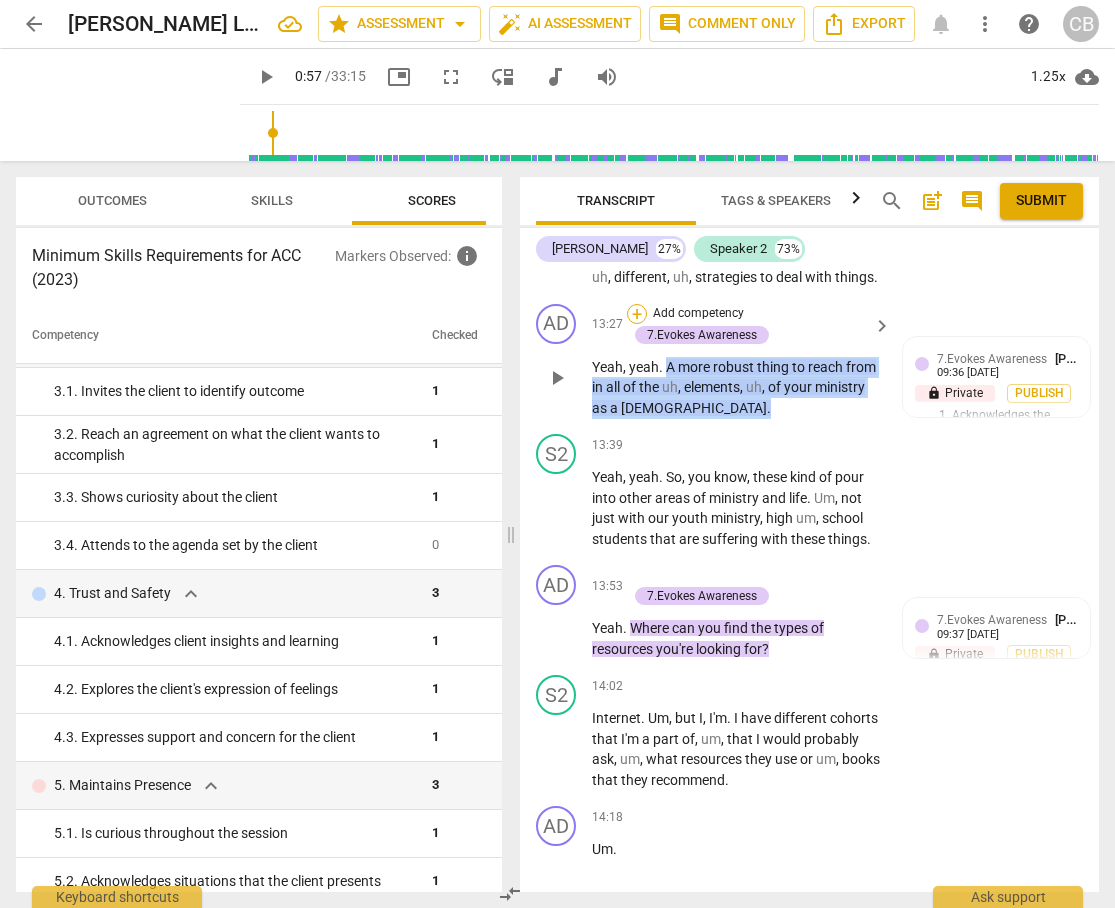 click on "+" at bounding box center [637, 314] 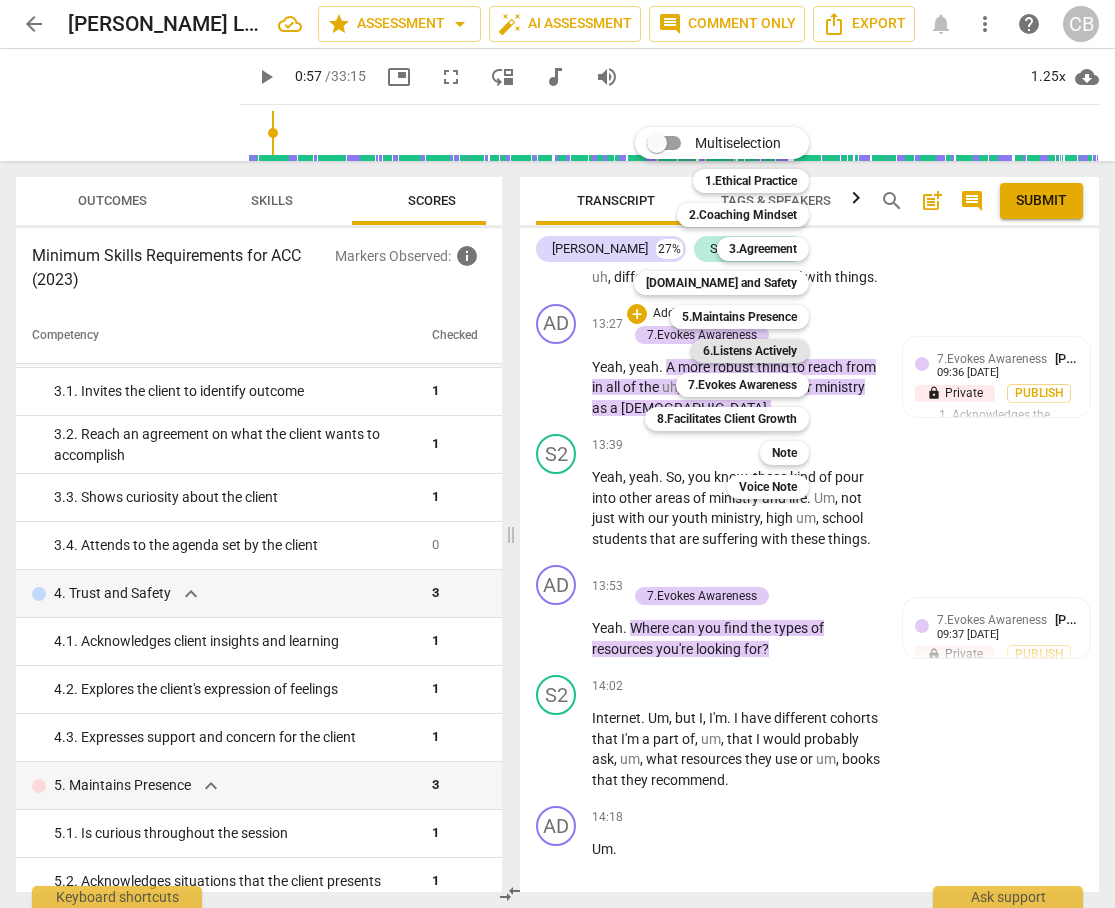 click on "6.Listens Actively" at bounding box center (750, 351) 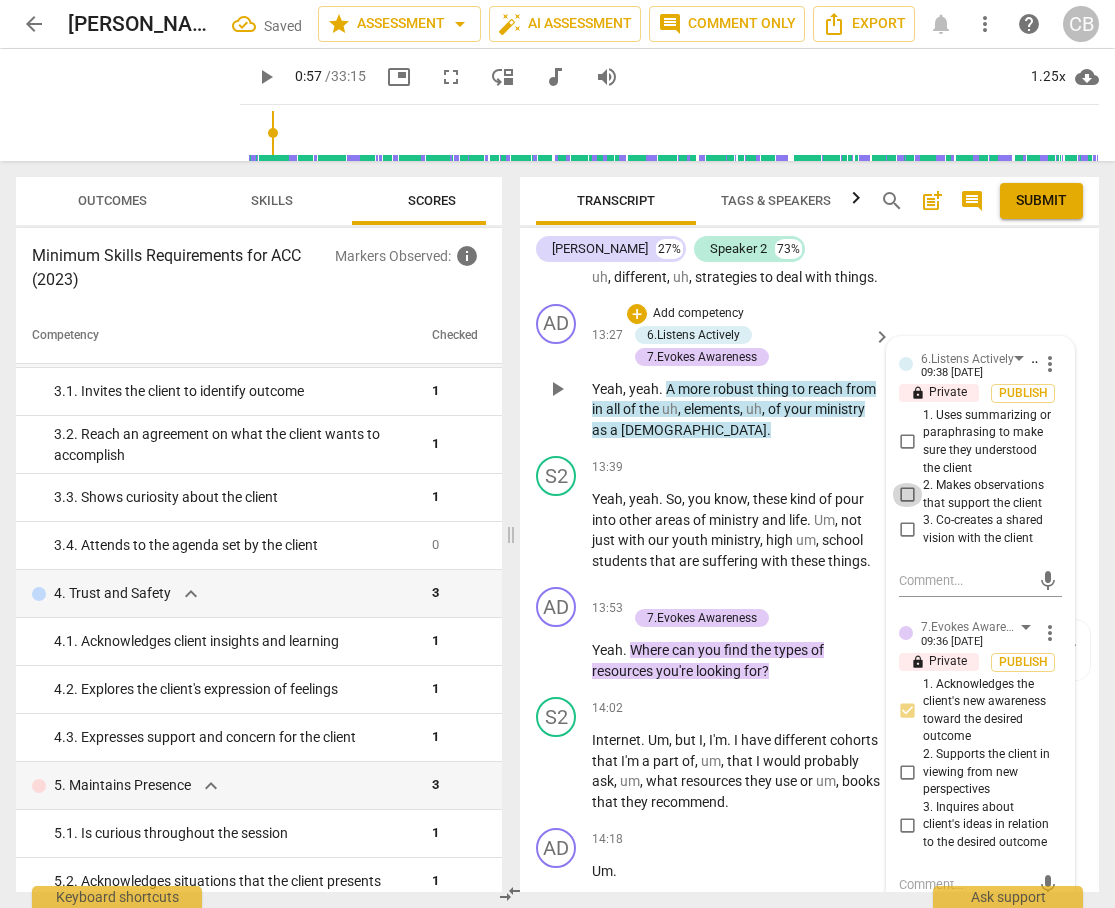 click on "2. Makes observations that support the client" at bounding box center (907, 495) 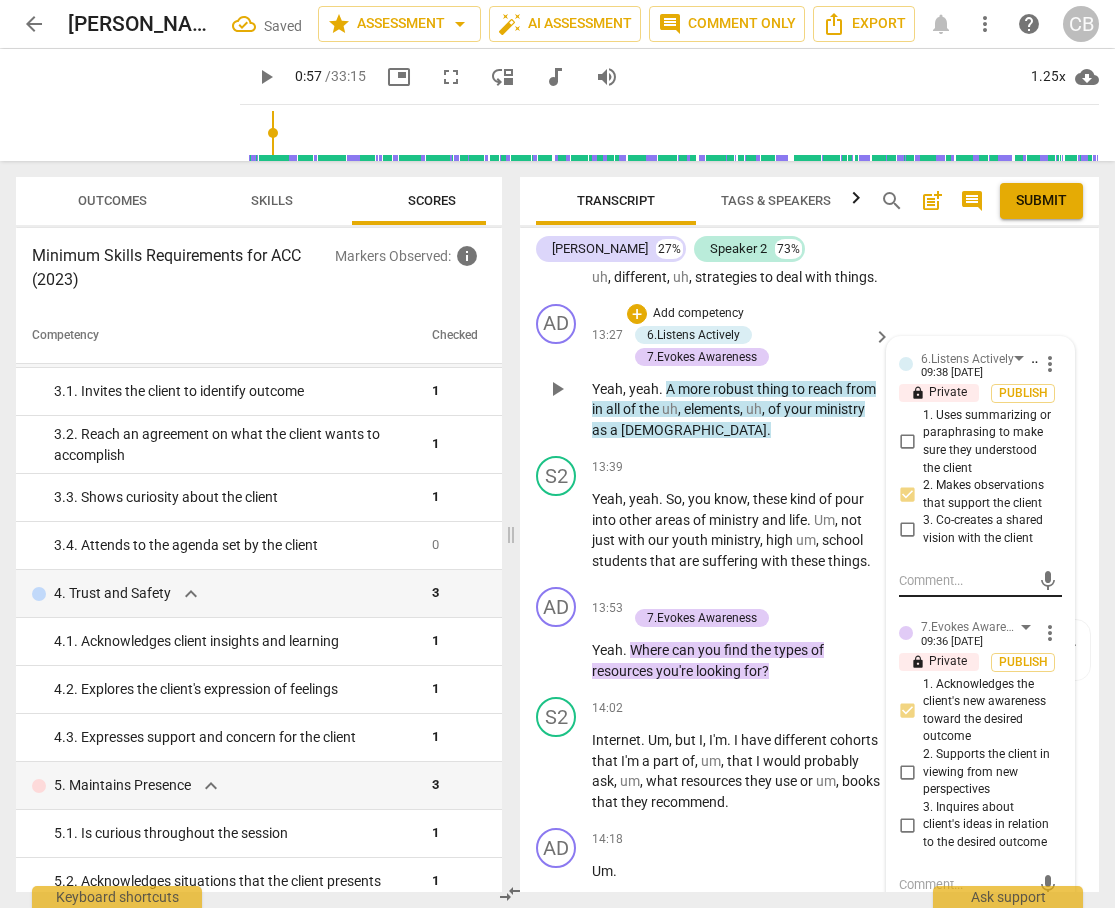 click at bounding box center (964, 580) 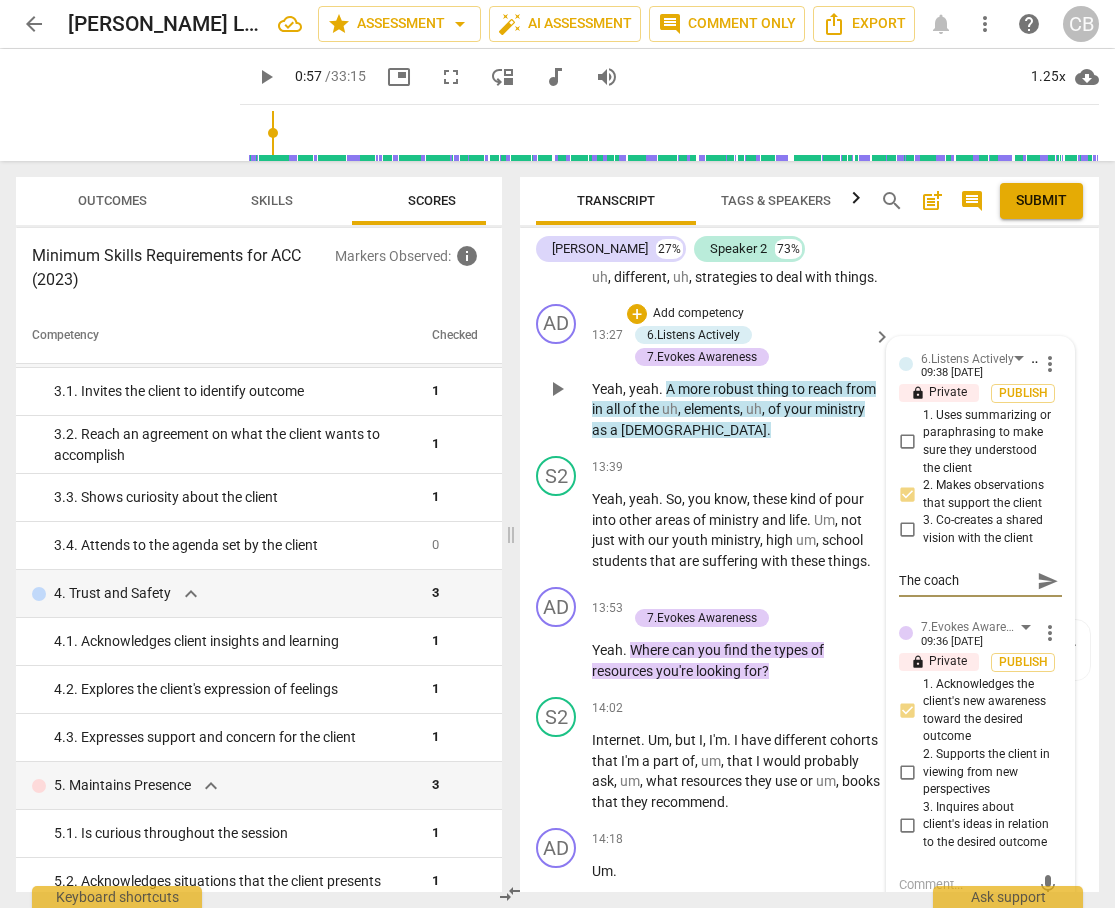 click on "The coach" at bounding box center [964, 580] 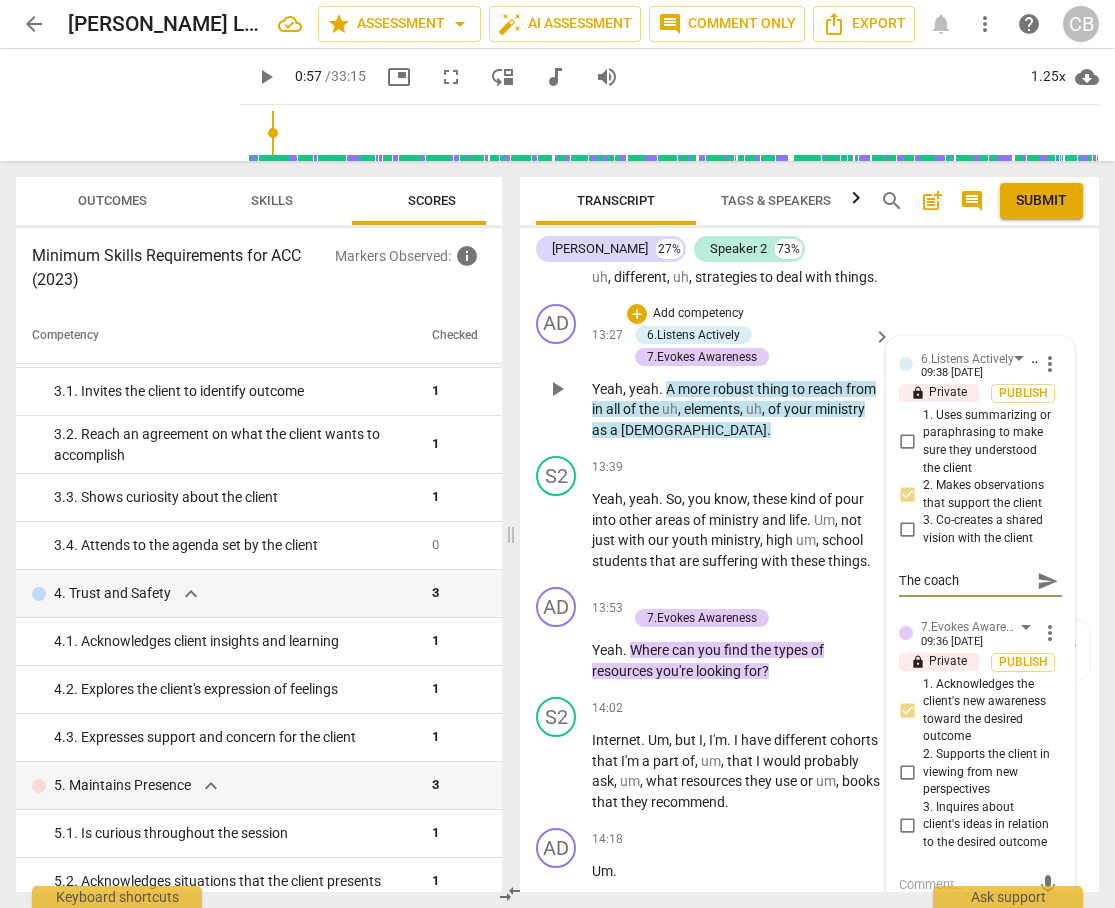 click on "The coach" at bounding box center (964, 580) 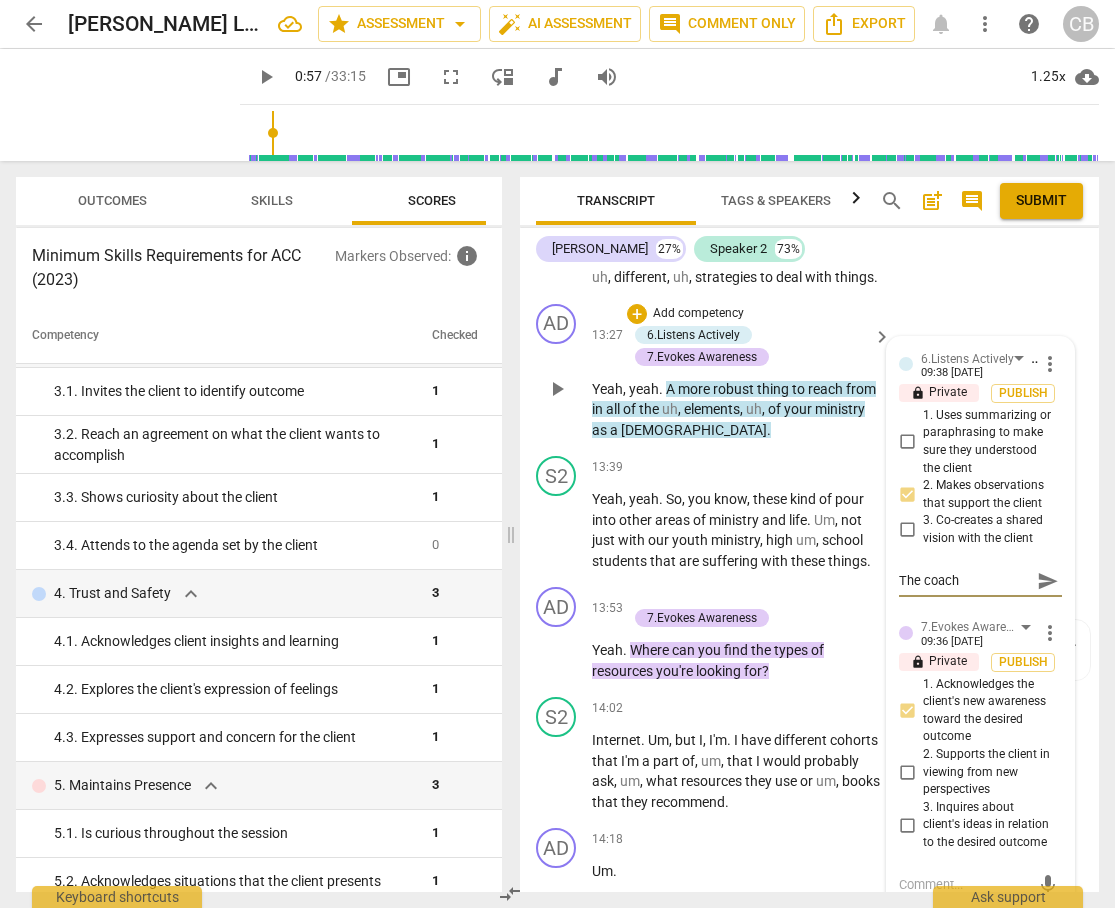 click on "The coach" at bounding box center [964, 580] 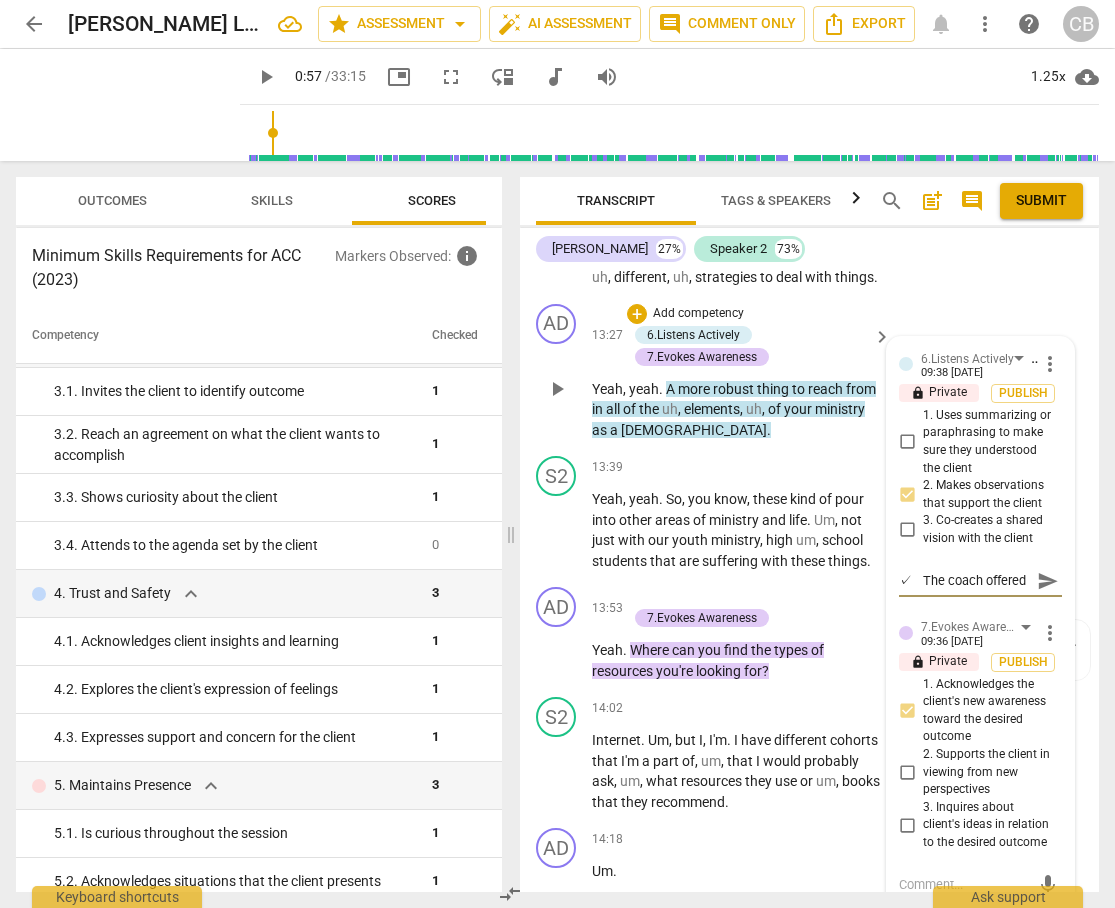 scroll, scrollTop: 17, scrollLeft: 0, axis: vertical 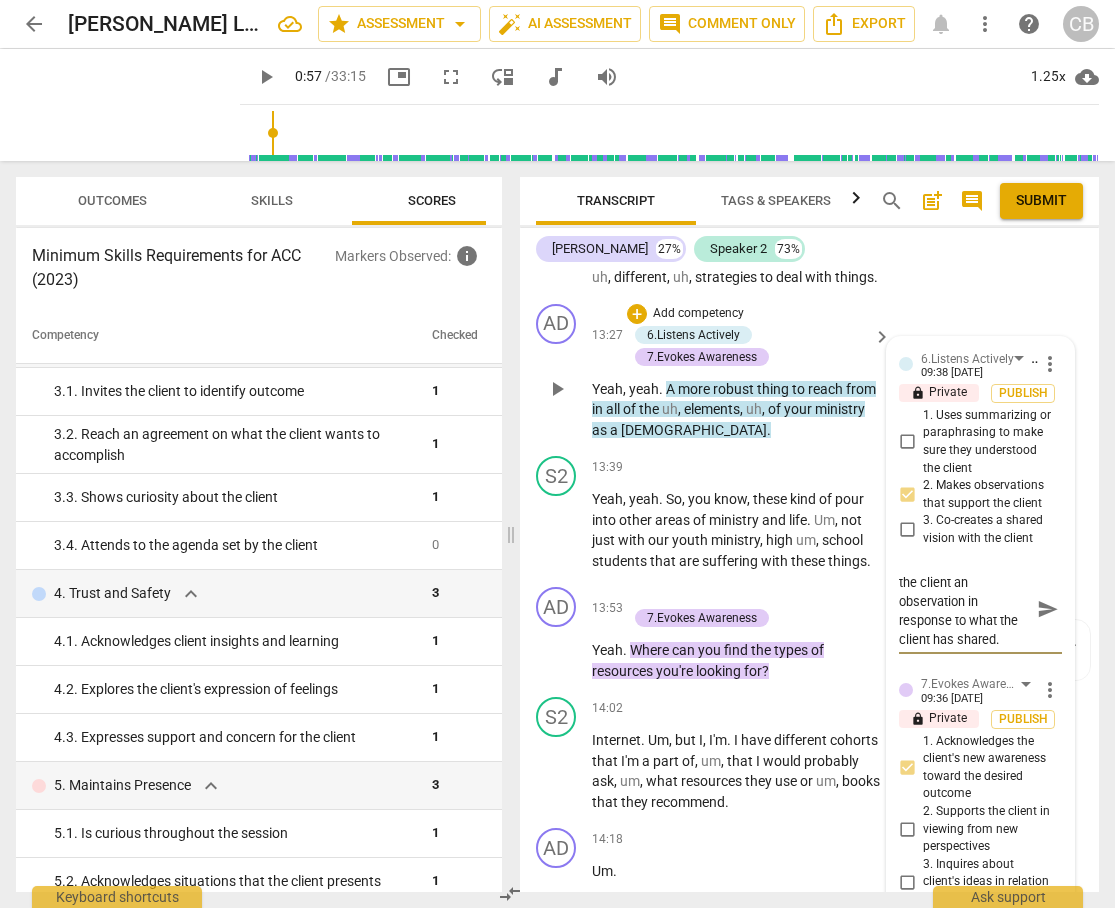 click on "✓	The coach offered the client an observation in response to what the client has shared." at bounding box center (964, 609) 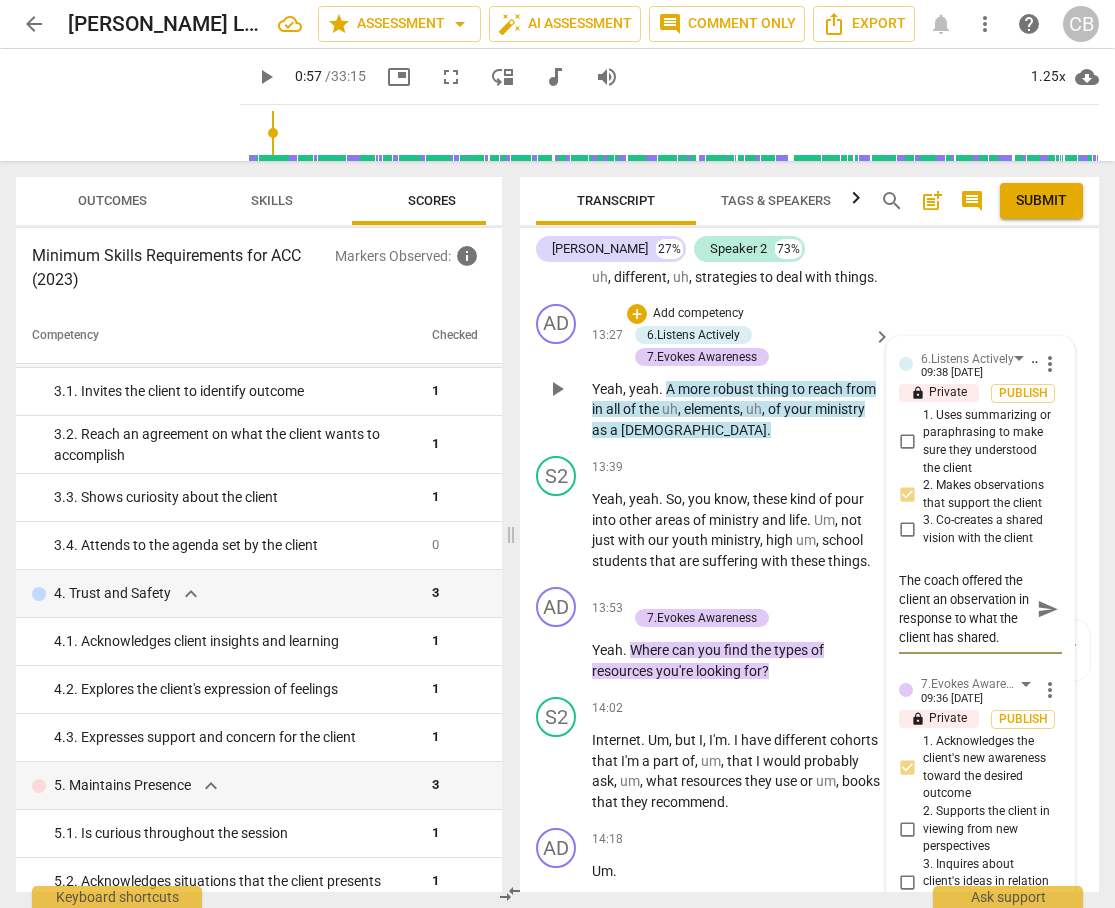 scroll, scrollTop: 0, scrollLeft: 0, axis: both 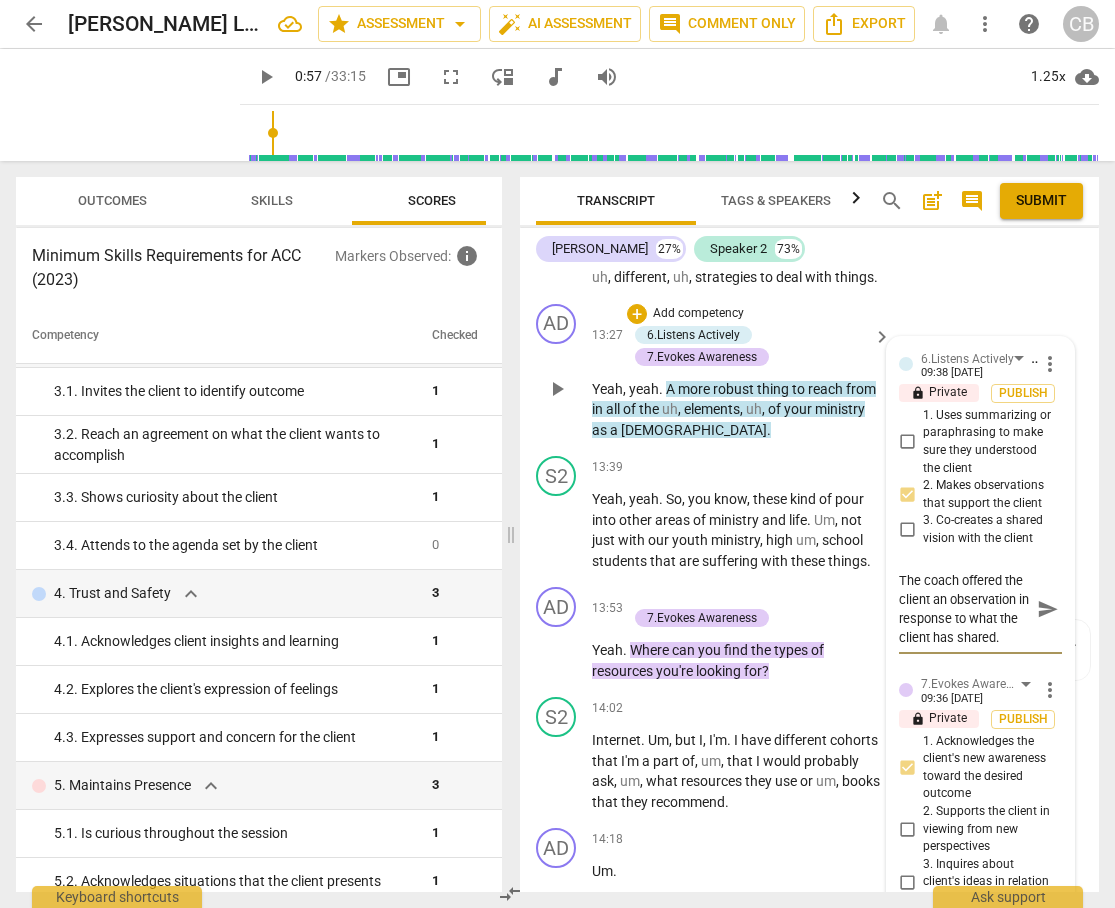 click on "The coach offered the client an observation in response to what the client has shared." at bounding box center [964, 609] 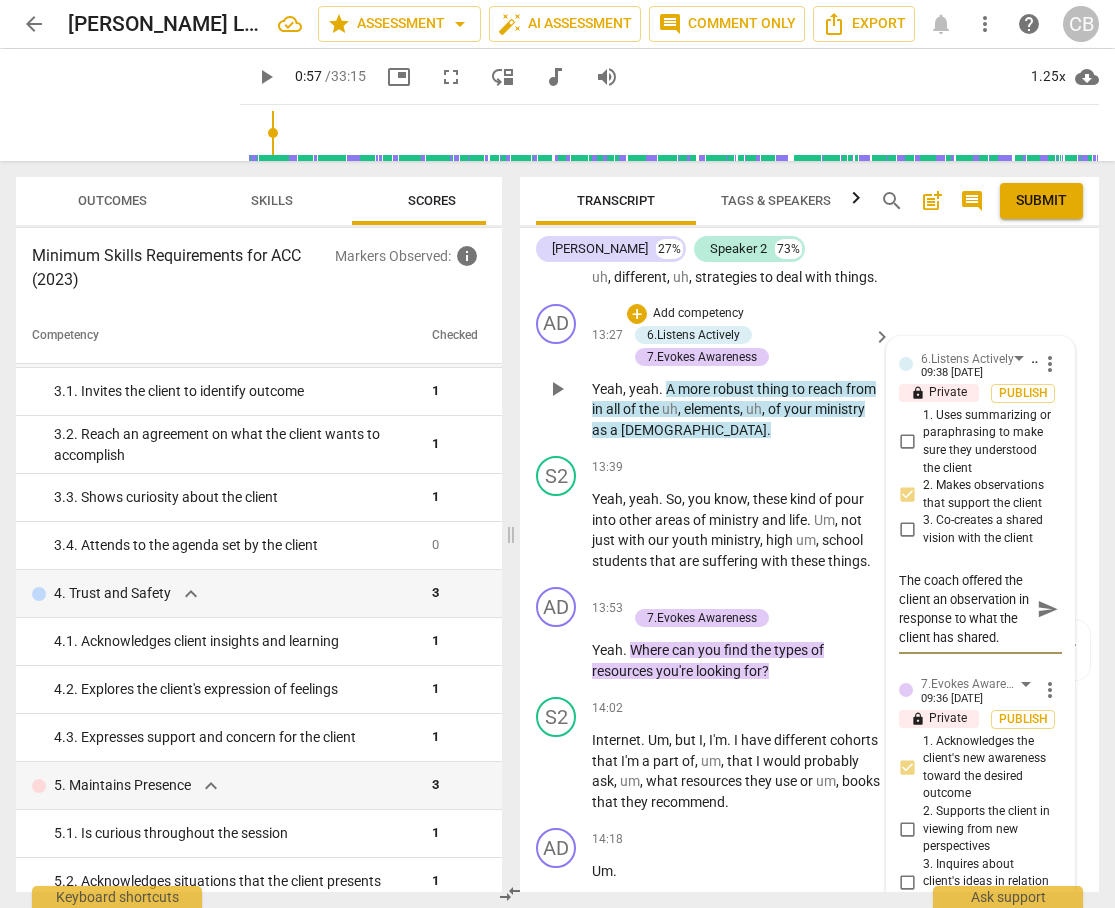 scroll, scrollTop: 19, scrollLeft: 0, axis: vertical 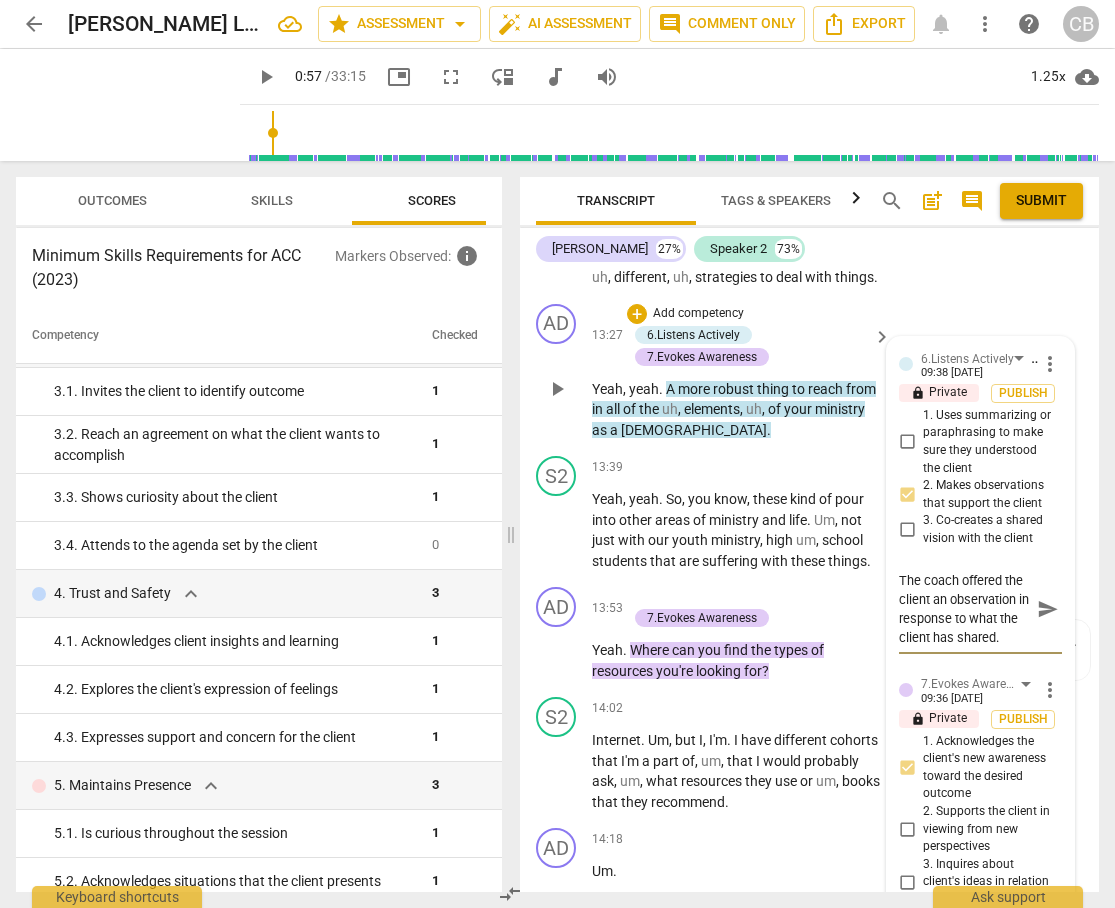 click on "The coach offered the client an observation in response to what the client has shared." at bounding box center [964, 609] 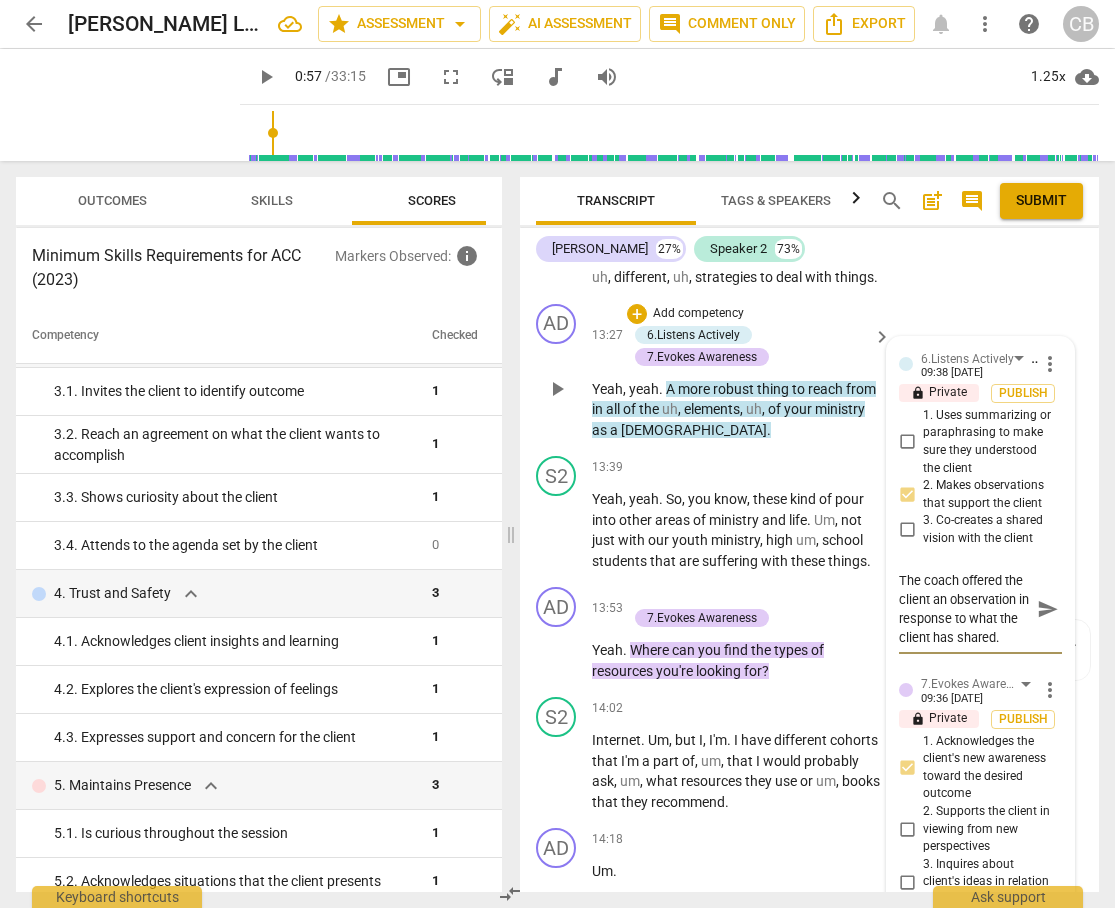 click on "The coach offered the client an observation in response to what the client has shared." at bounding box center (964, 609) 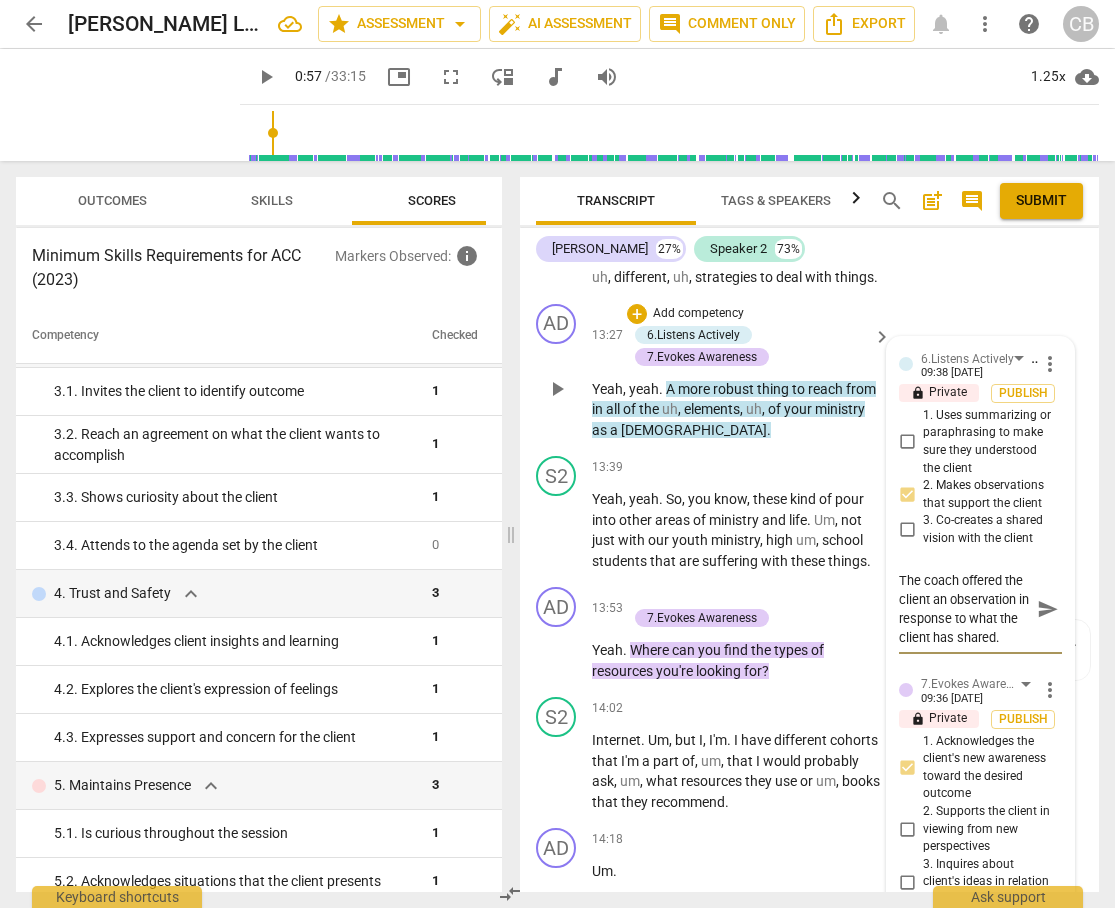 scroll, scrollTop: 0, scrollLeft: 0, axis: both 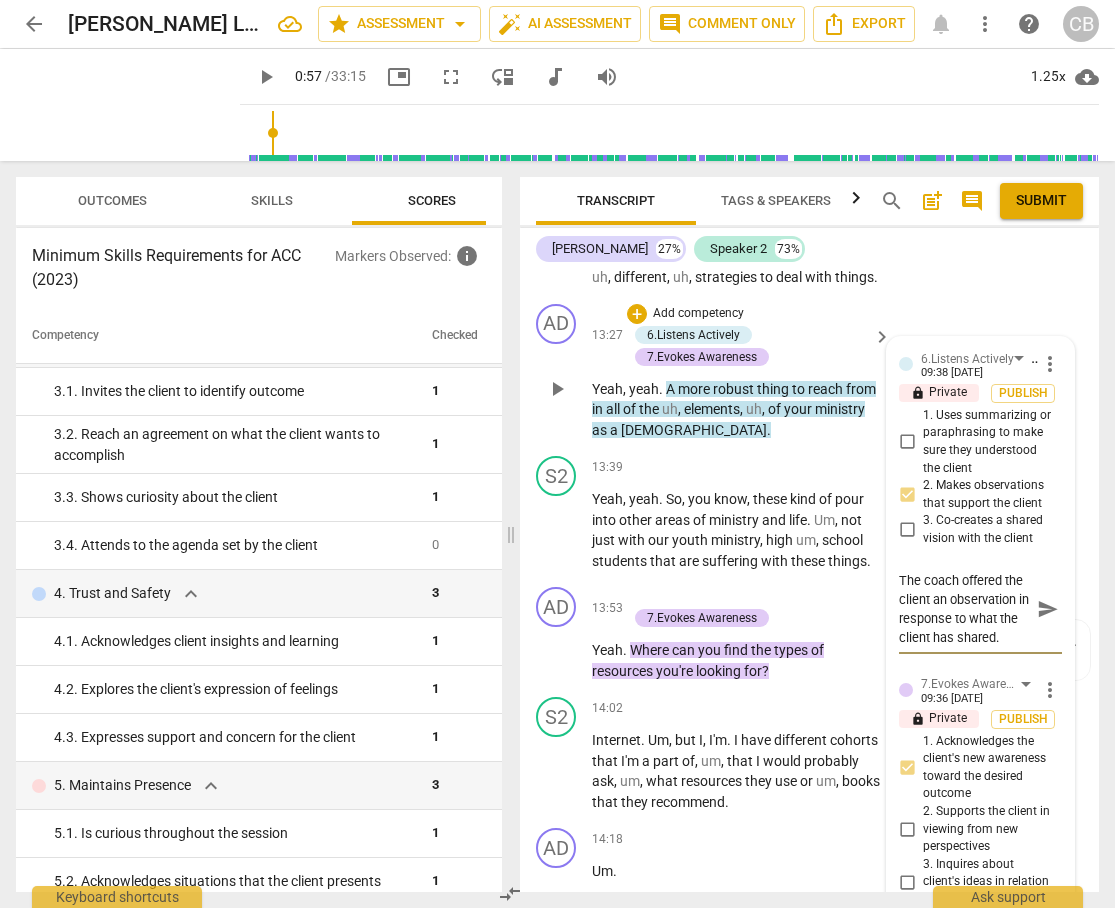 click on "The coach offered the client an observation in response to what the client has shared." at bounding box center (964, 609) 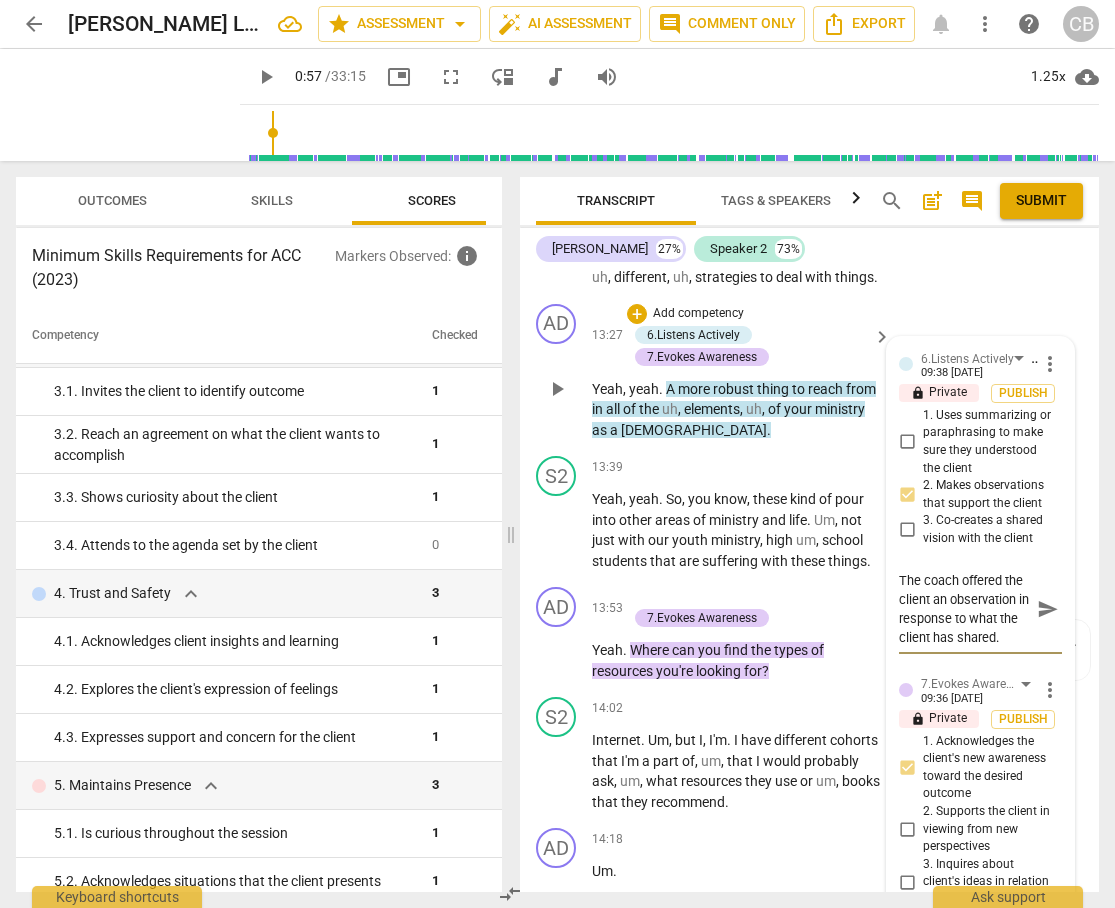 scroll, scrollTop: 0, scrollLeft: 0, axis: both 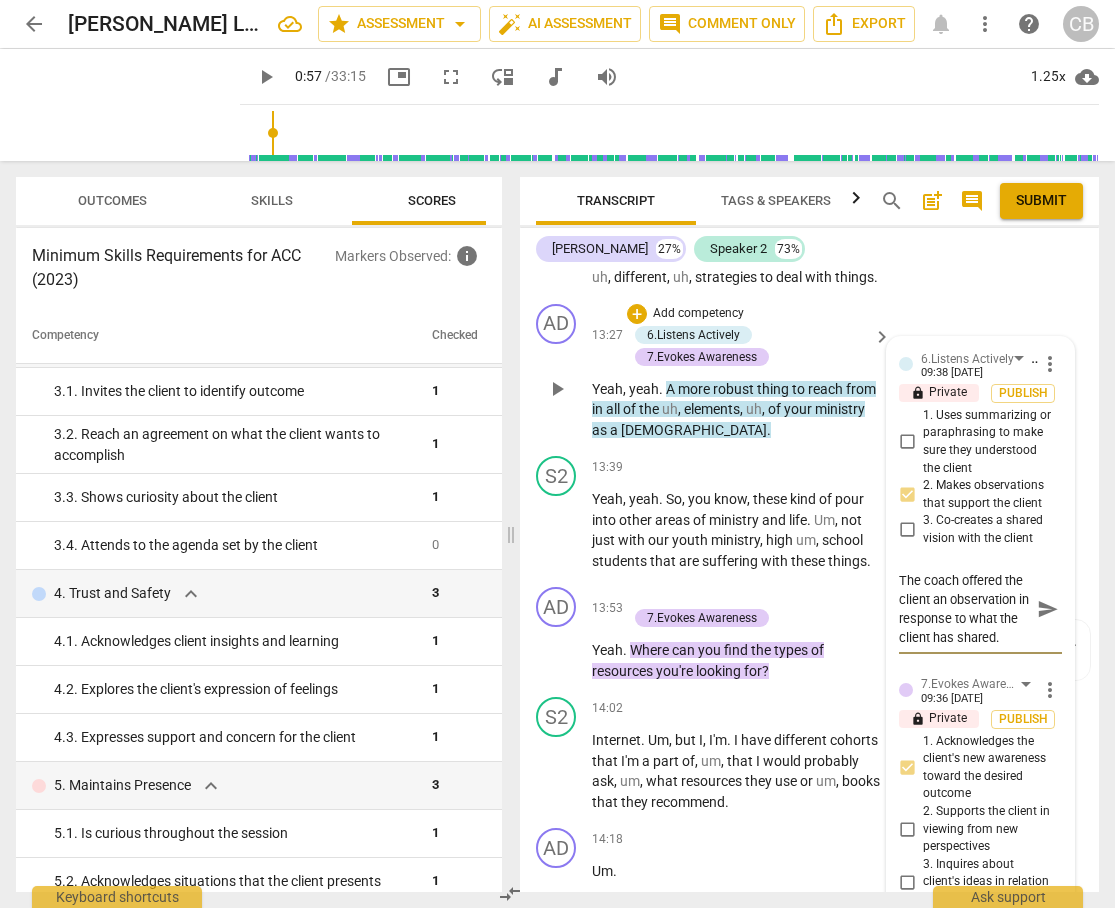 click on "The coach offered the client an observation in response to what the client has shared." at bounding box center (964, 609) 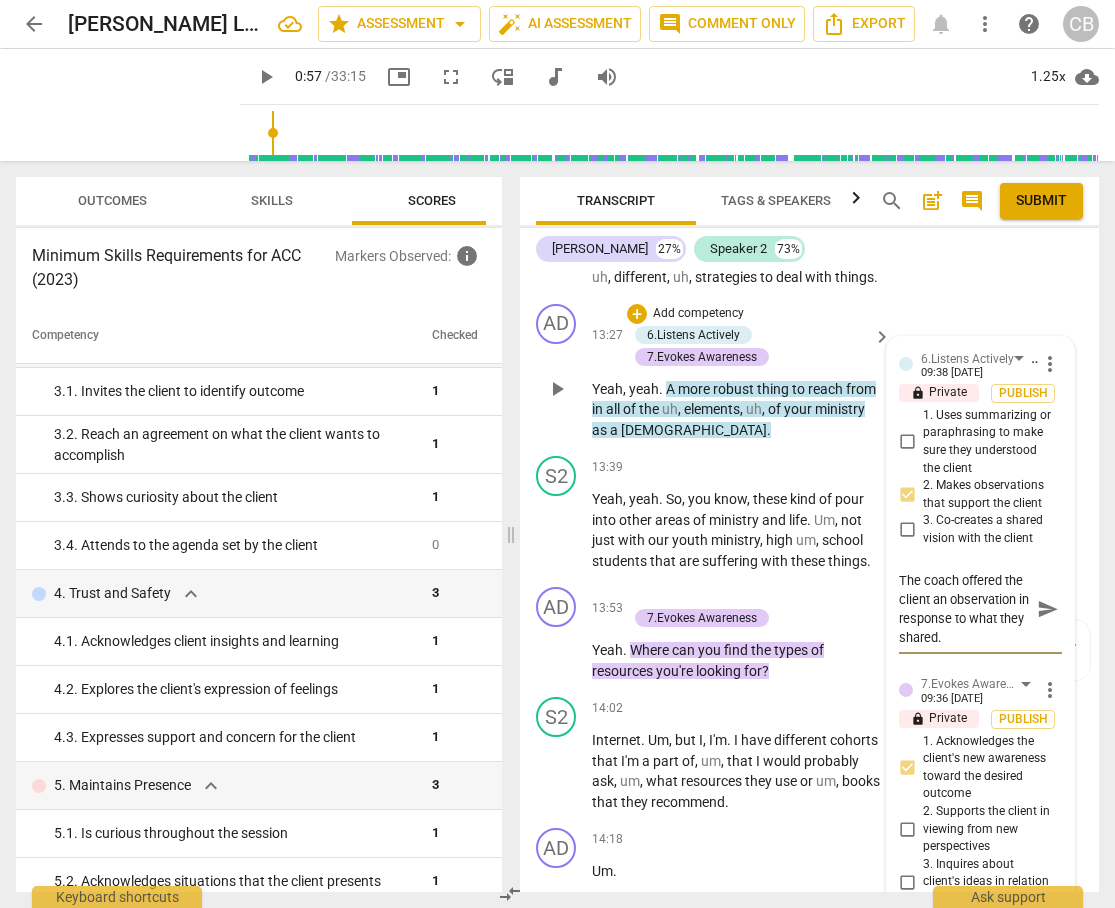 scroll, scrollTop: 38, scrollLeft: 0, axis: vertical 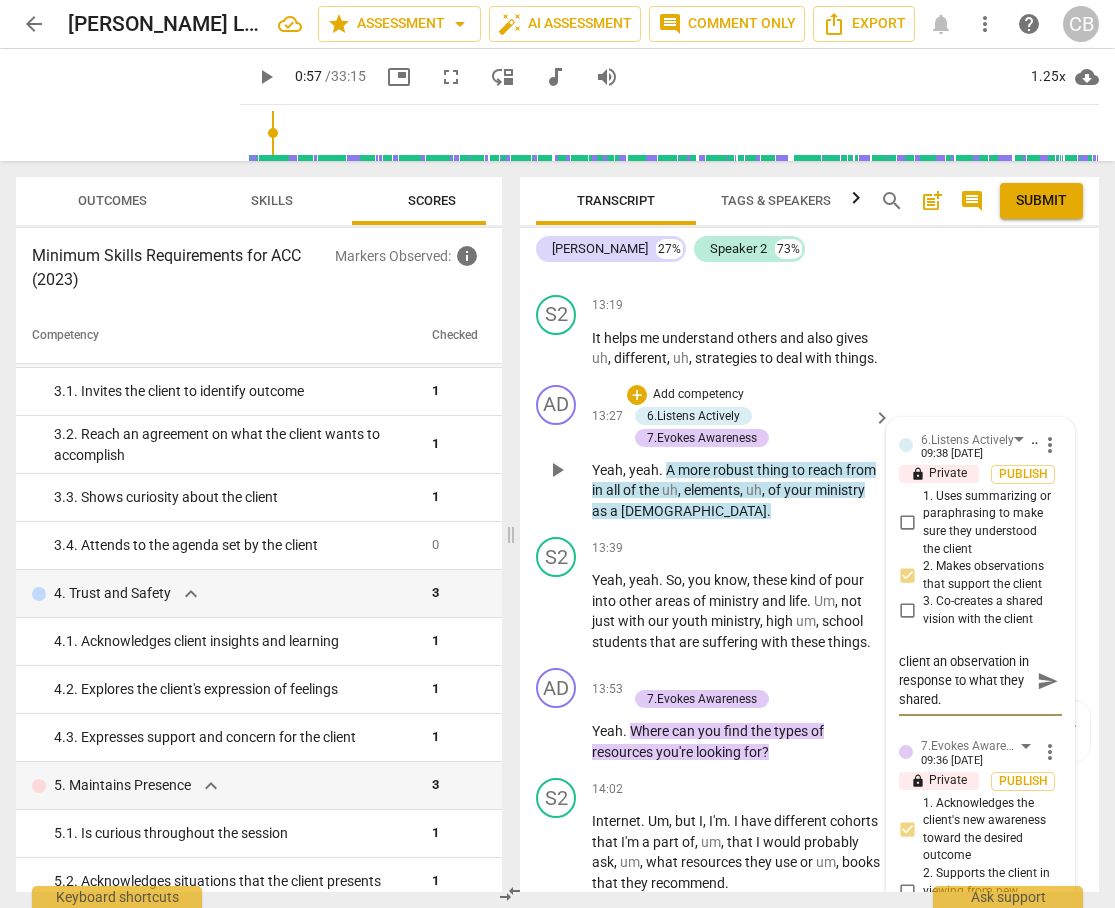 click on "The coach offered the client an observation in response to what they shared." at bounding box center [964, 680] 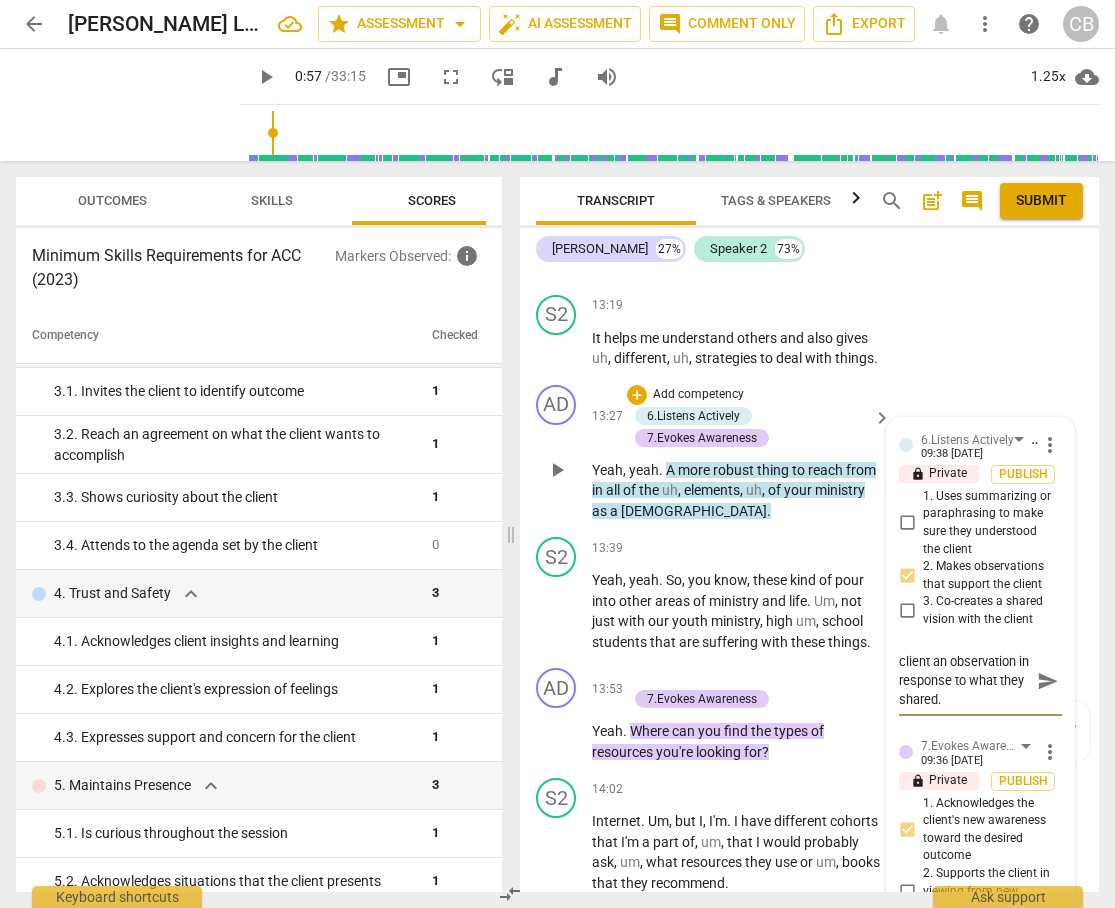 scroll, scrollTop: 0, scrollLeft: 0, axis: both 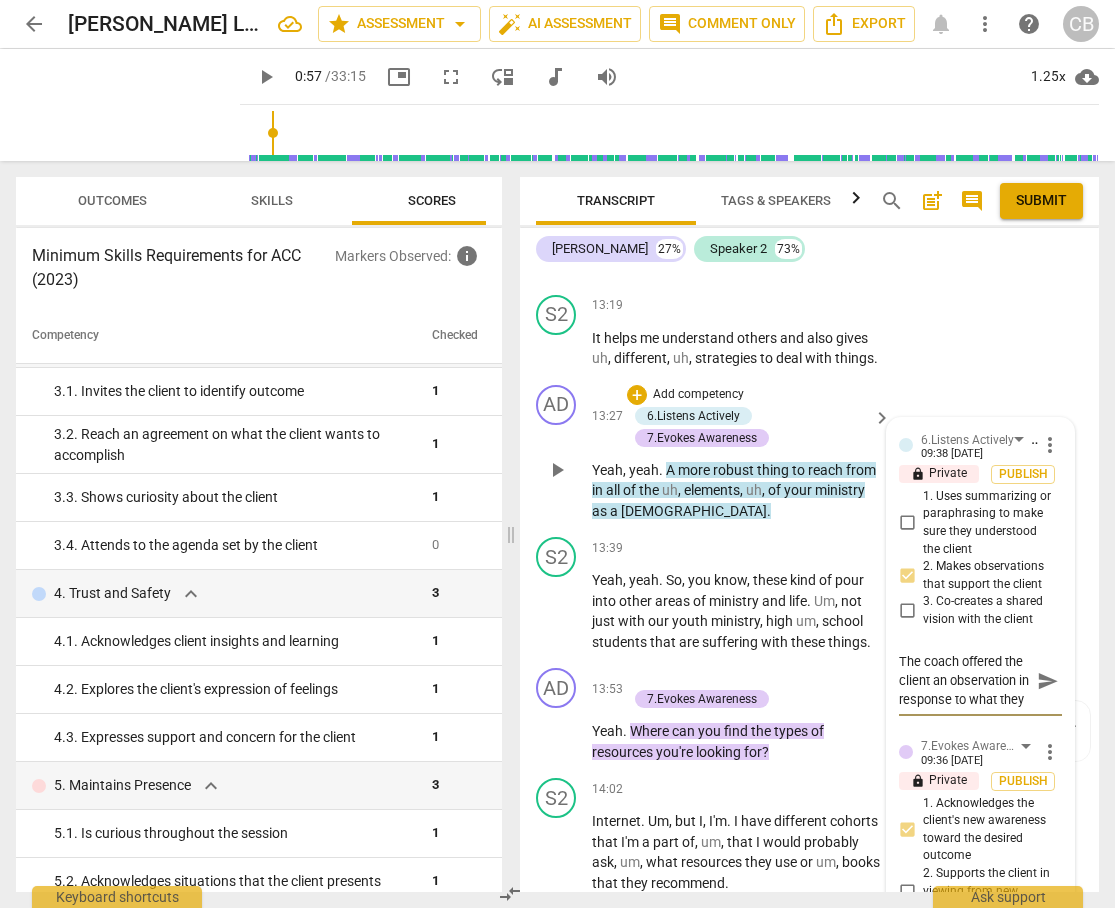 click on "AD play_arrow pause 13:27 + Add competency 6.Listens Actively 7.Evokes Awareness keyboard_arrow_right Yeah ,   yeah .   A   more   robust   thing   to   reach   from   in   all   of   the   uh ,   elements ,   uh ,   of   your   ministry   as   a   [DEMOGRAPHIC_DATA] . 6.Listens Actively [PERSON_NAME] 09:38 [DATE] more_vert lock Private Publish 1. Uses summarizing or paraphrasing to make sure they understood the client 2. Makes observations that support the client 3. Co-creates a shared vision with the client The coach offered the client an observation in response to what they shared.  The coach offered the client an observation in response to what they shared.  send 7.Evokes Awareness [PERSON_NAME] 09:36 [DATE] more_vert lock Private Publish 1. Acknowledges the client's new awareness toward the desired outcome 2. Supports the client in viewing from new perspectives 3. Inquires about client's ideas in relation to the desired outcome mic" at bounding box center [809, 453] 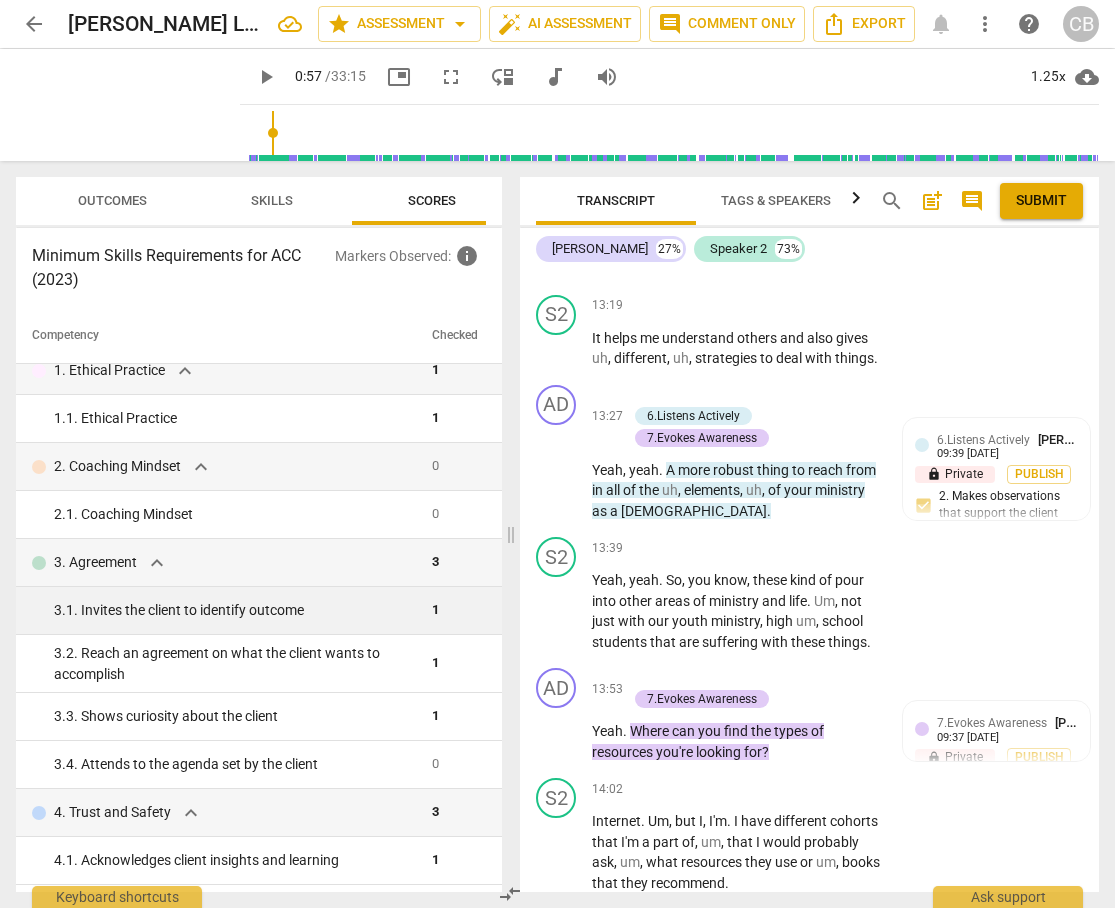 scroll, scrollTop: 0, scrollLeft: 0, axis: both 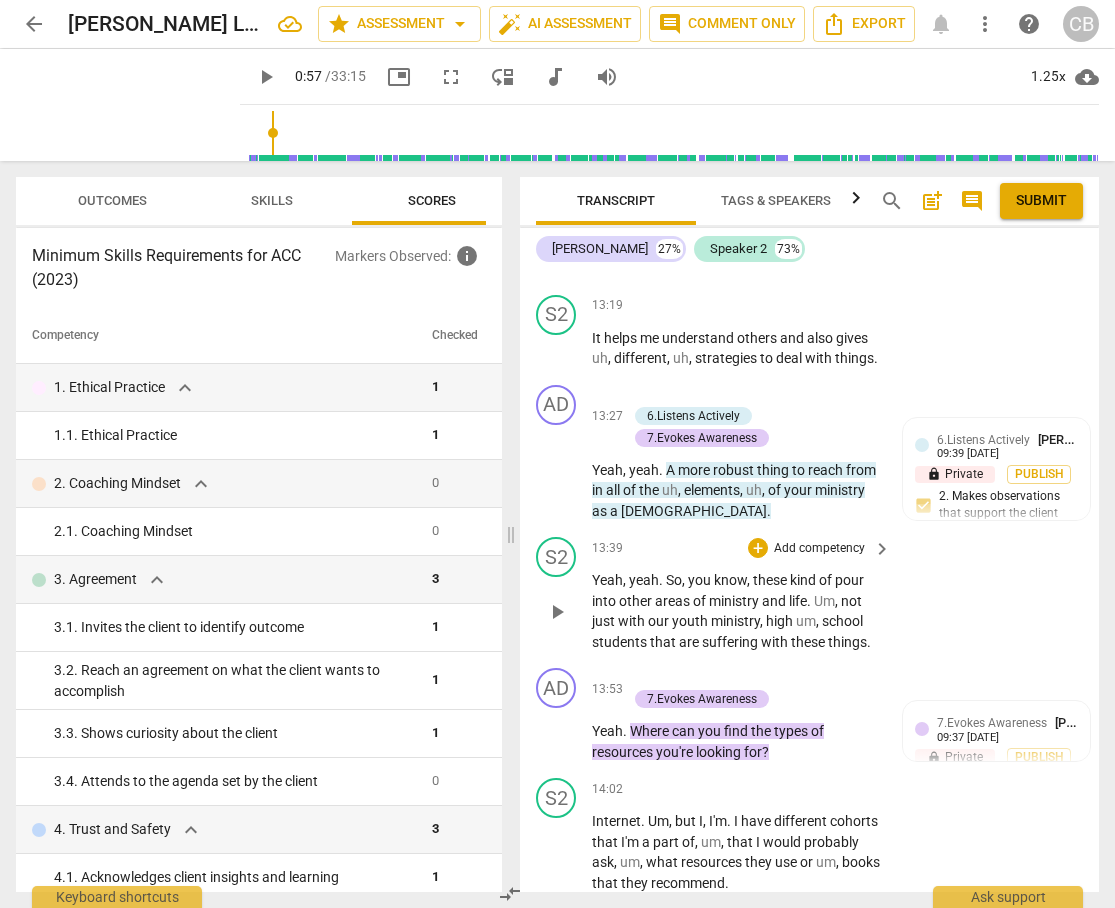 click on "ministry" at bounding box center (735, 601) 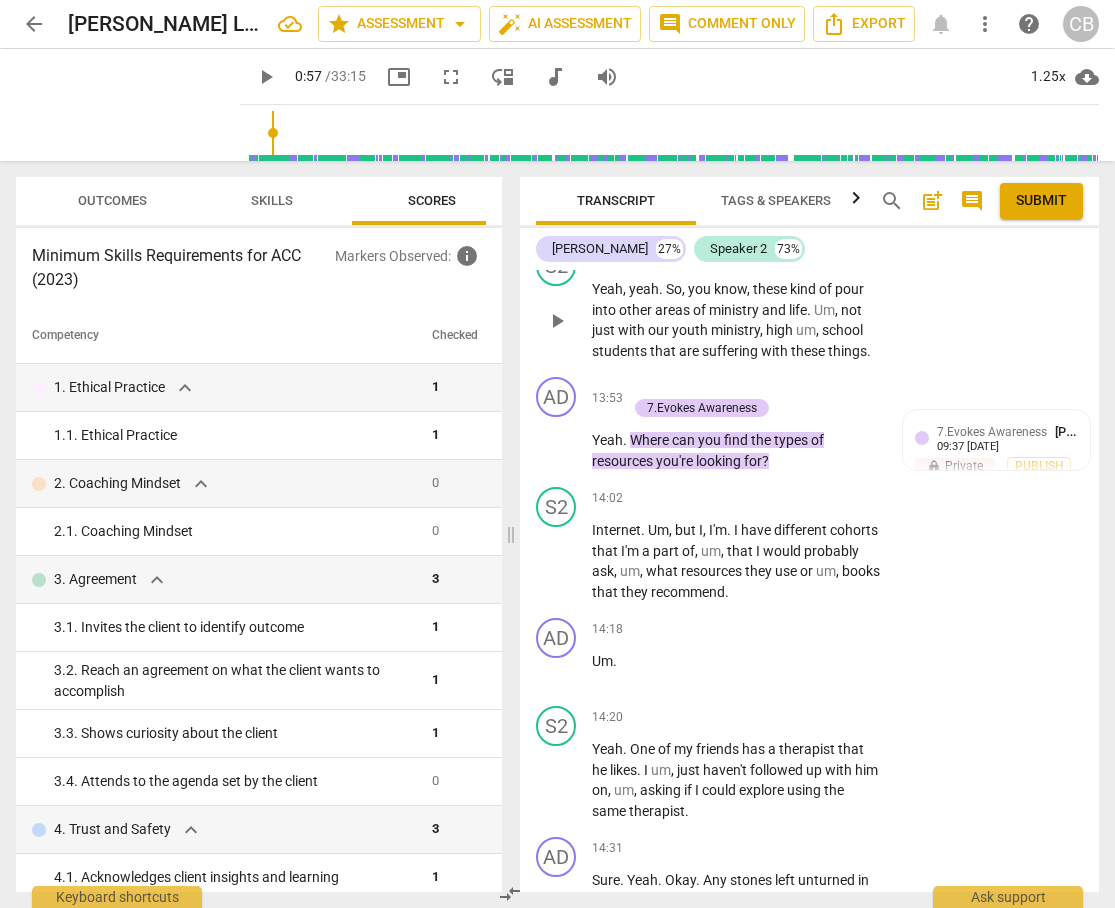 scroll, scrollTop: 6841, scrollLeft: 0, axis: vertical 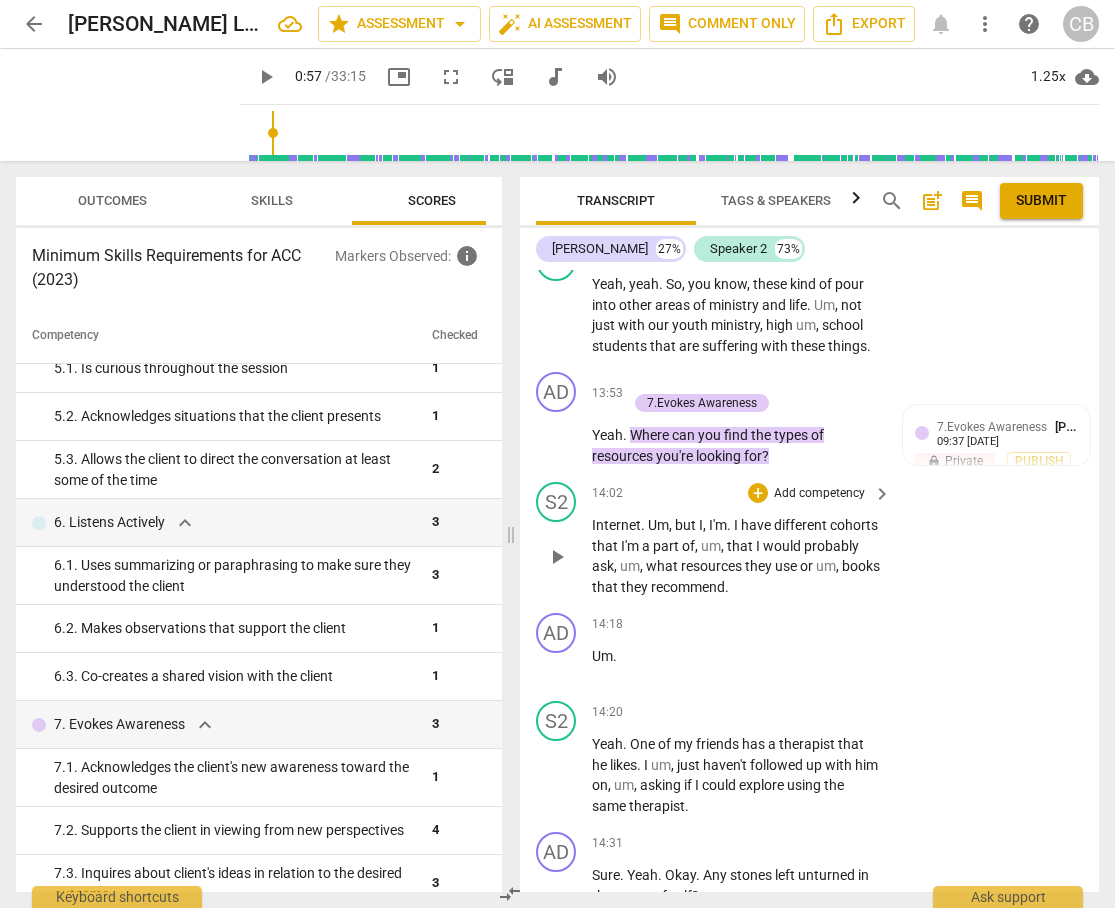 click on "ask" at bounding box center [603, 566] 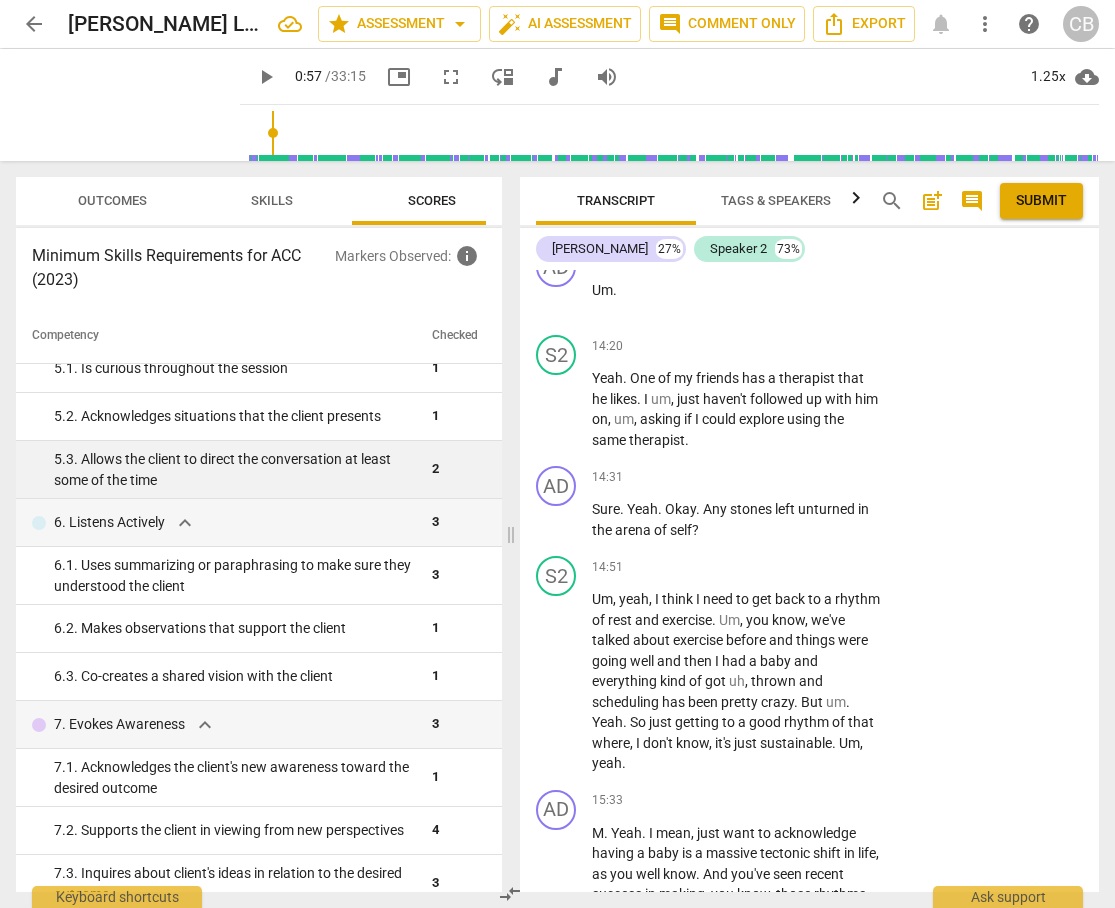 scroll, scrollTop: 7211, scrollLeft: 0, axis: vertical 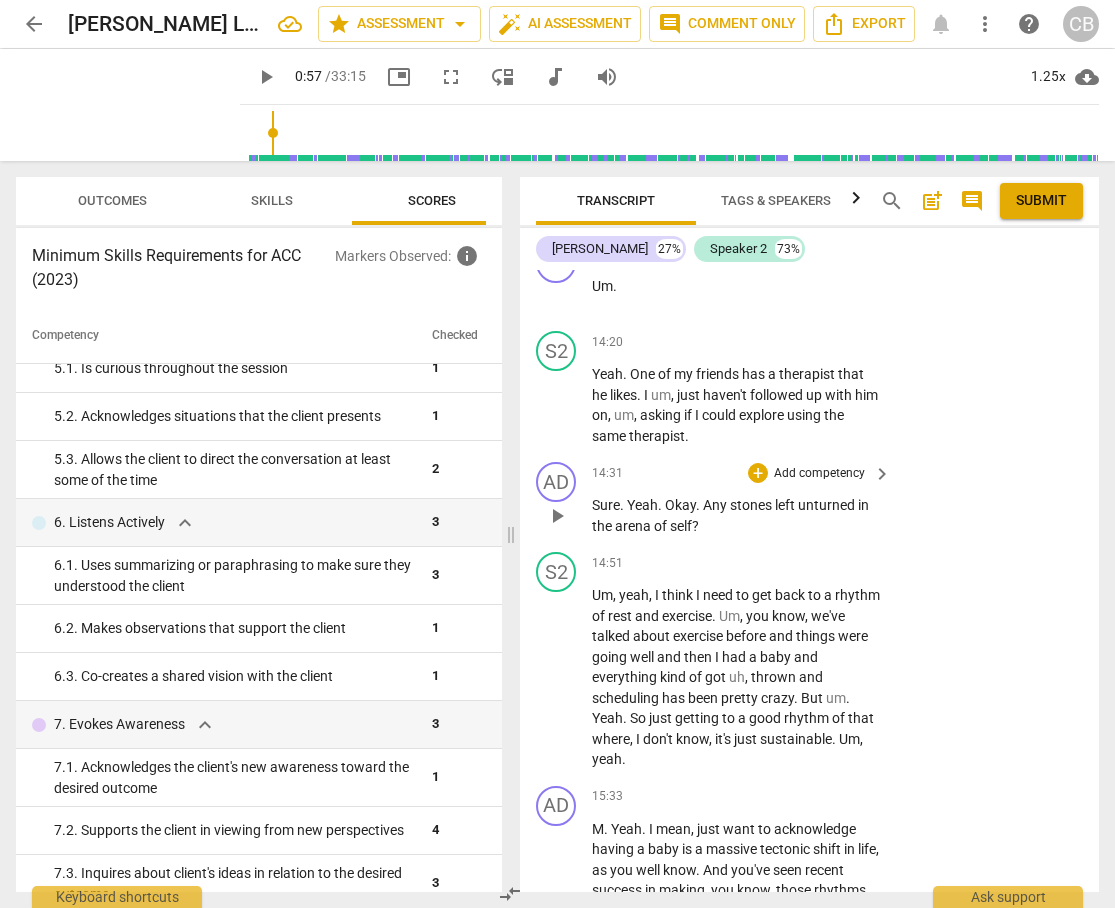 click on "Sure .   Yeah .   Okay .   Any   stones   left   unturned   in   the   arena   of   self ?" at bounding box center [736, 515] 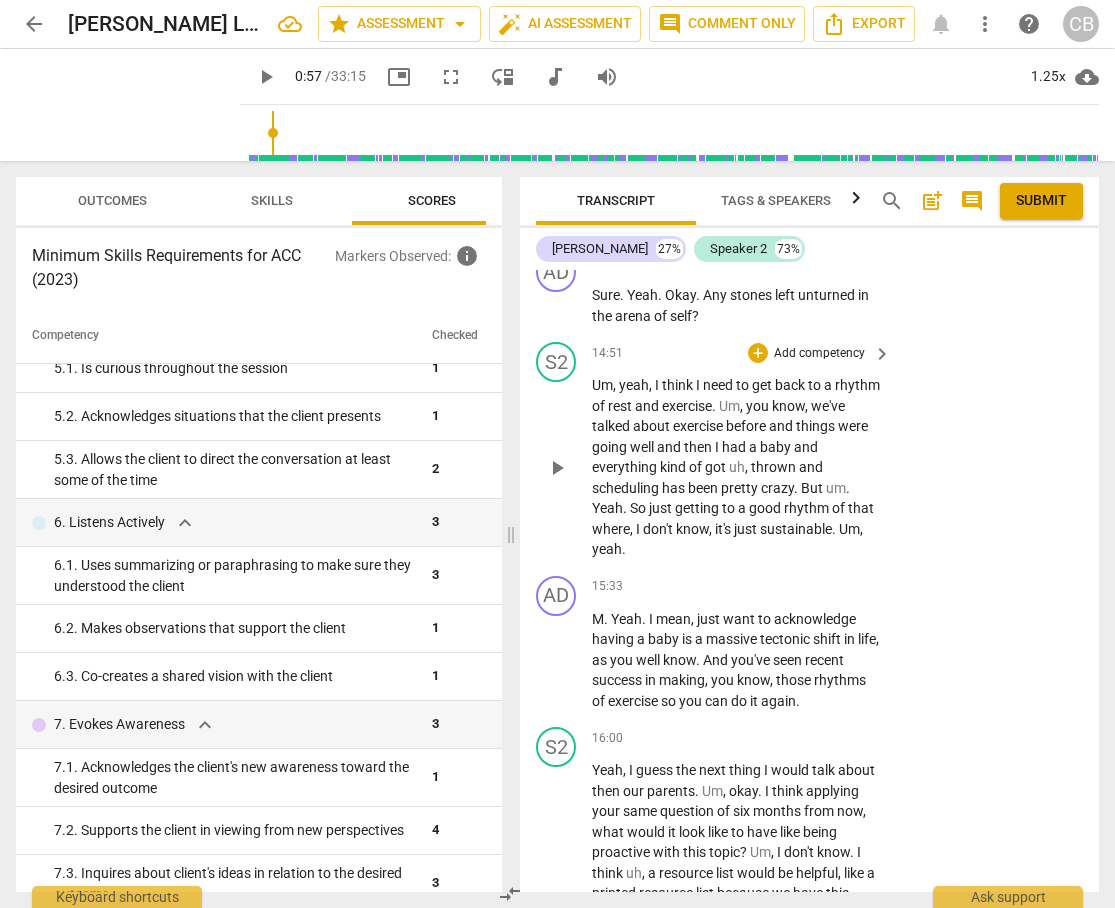 scroll, scrollTop: 7428, scrollLeft: 0, axis: vertical 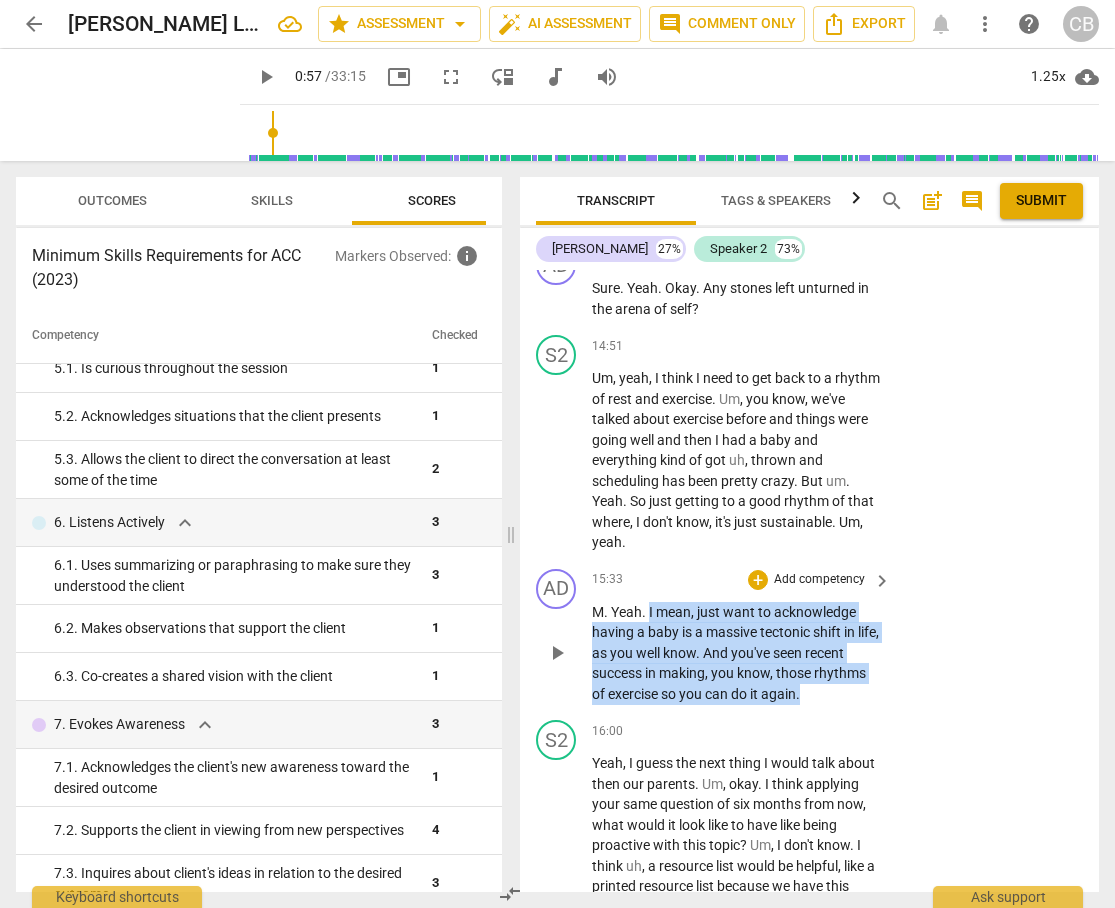 drag, startPoint x: 650, startPoint y: 612, endPoint x: 803, endPoint y: 689, distance: 171.28339 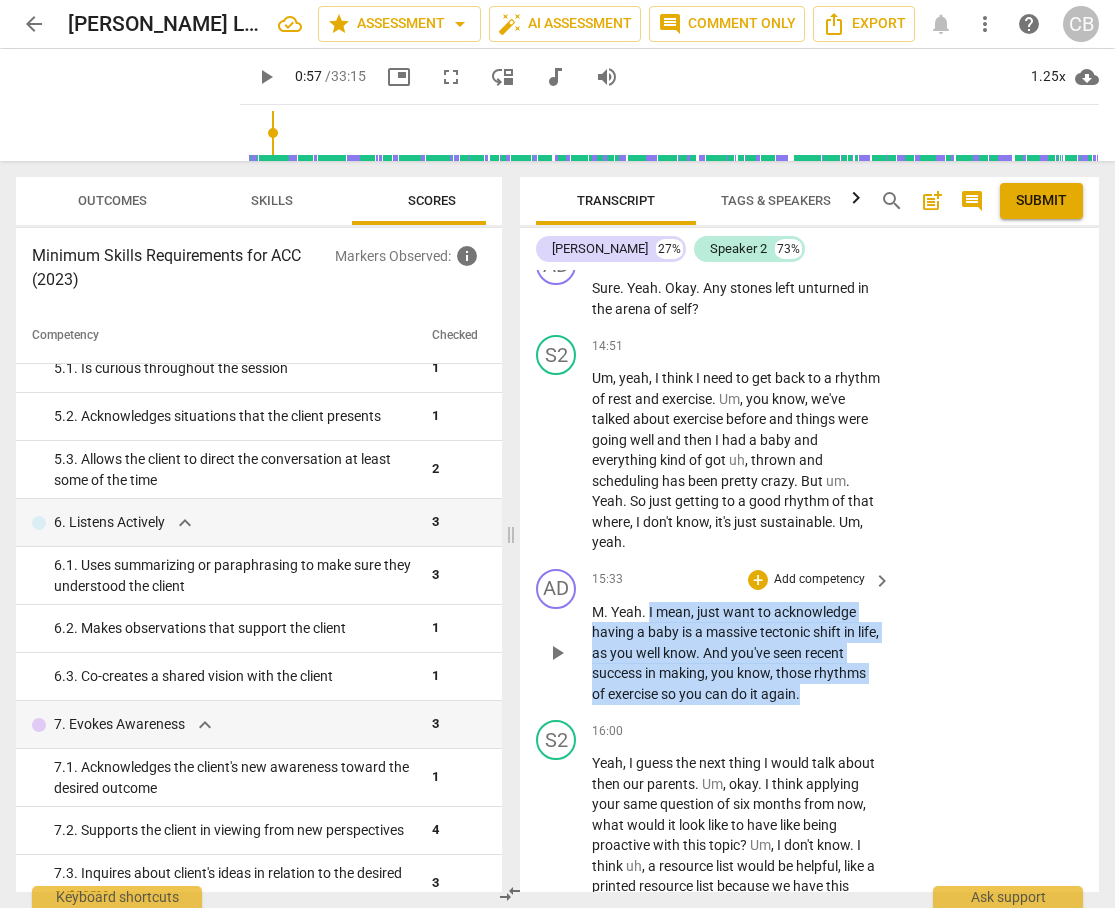 click on "M .   Yeah .   I   mean ,   just   want   to   acknowledge   having   a   baby   is   a   massive   tectonic   shift   in   life ,   as   you   well   know .   And   you've   seen   recent   success   in   making ,   you   know ,   those   rhythms   of   exercise   so   you   can   do   it   again ." at bounding box center (736, 653) 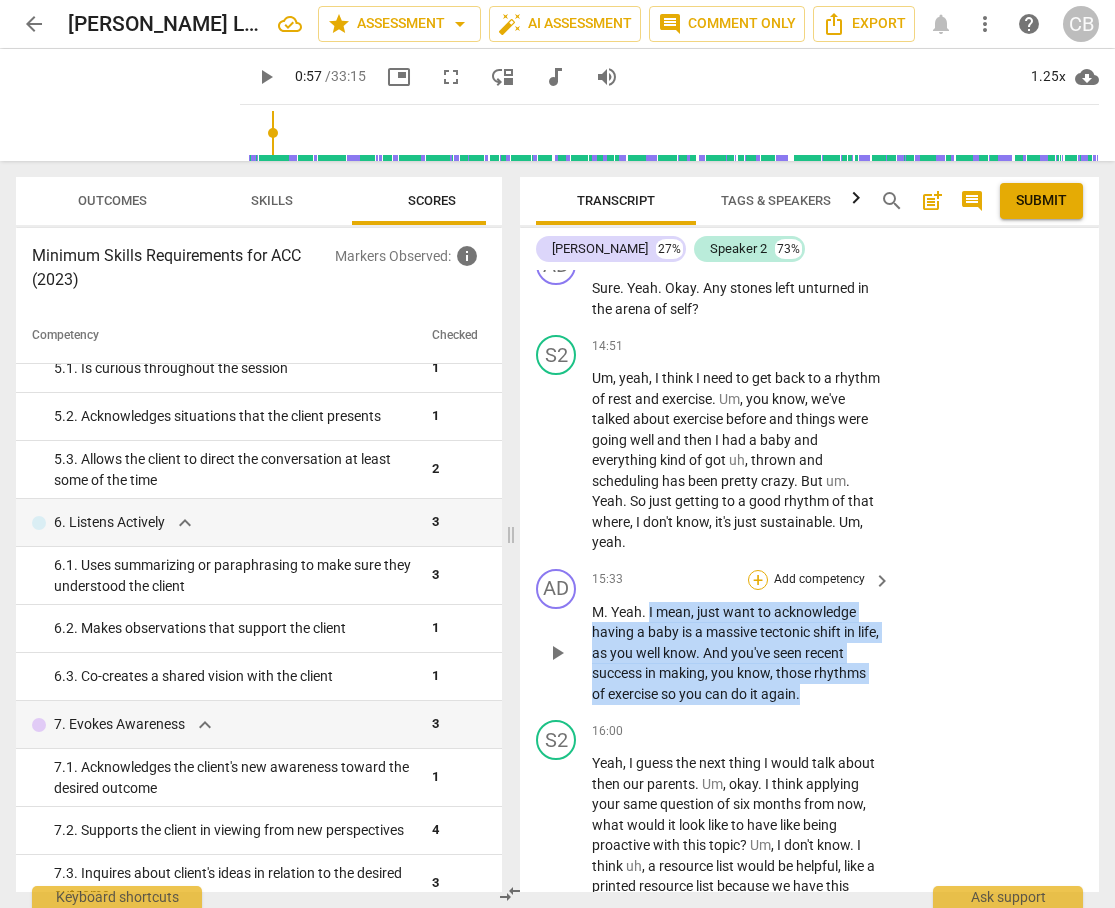 click on "+" at bounding box center (758, 580) 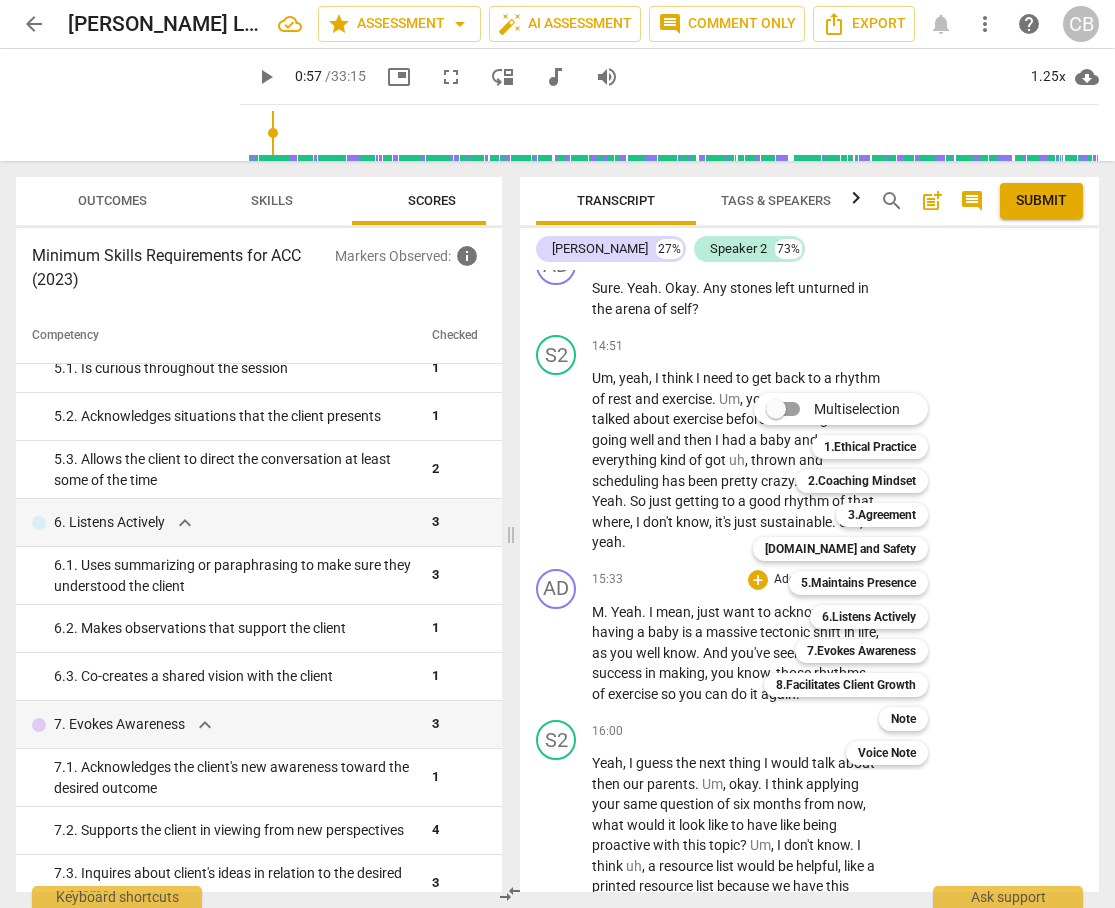 drag, startPoint x: 494, startPoint y: 607, endPoint x: 491, endPoint y: 522, distance: 85.052925 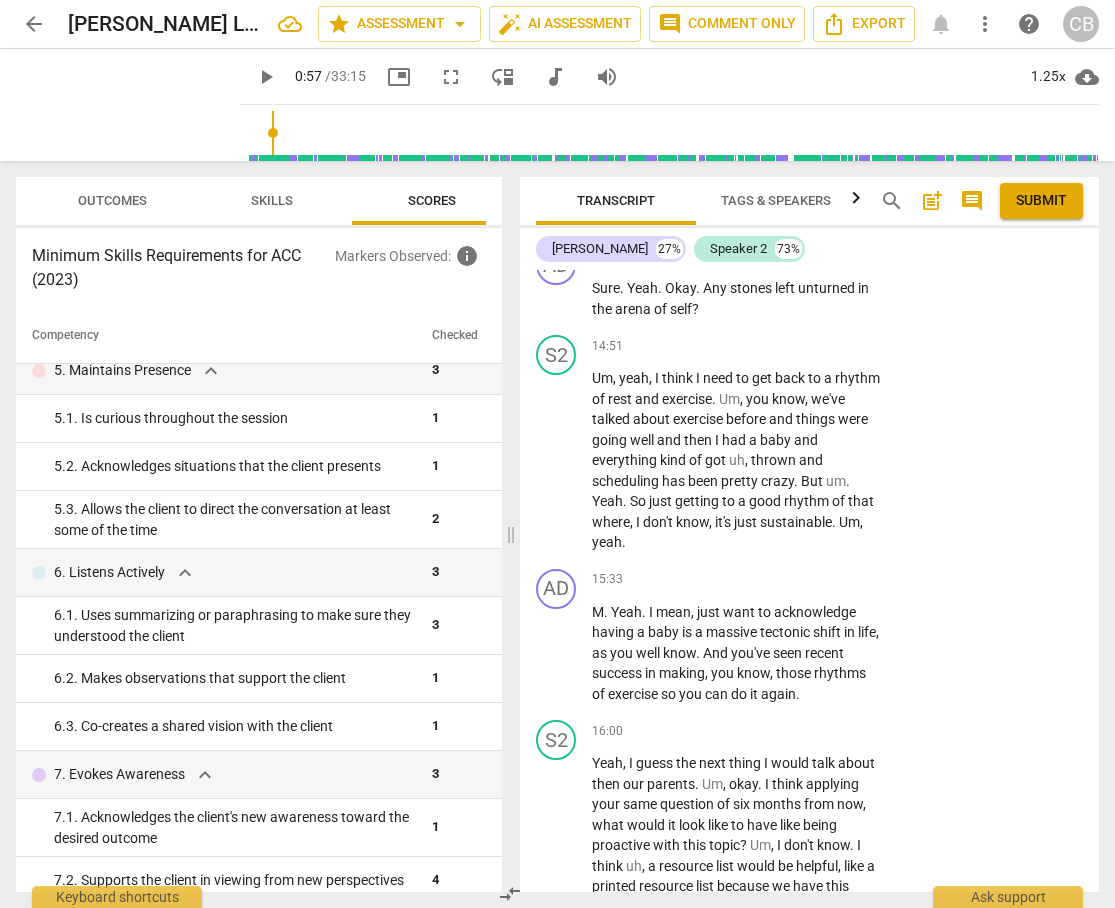 scroll, scrollTop: 627, scrollLeft: 0, axis: vertical 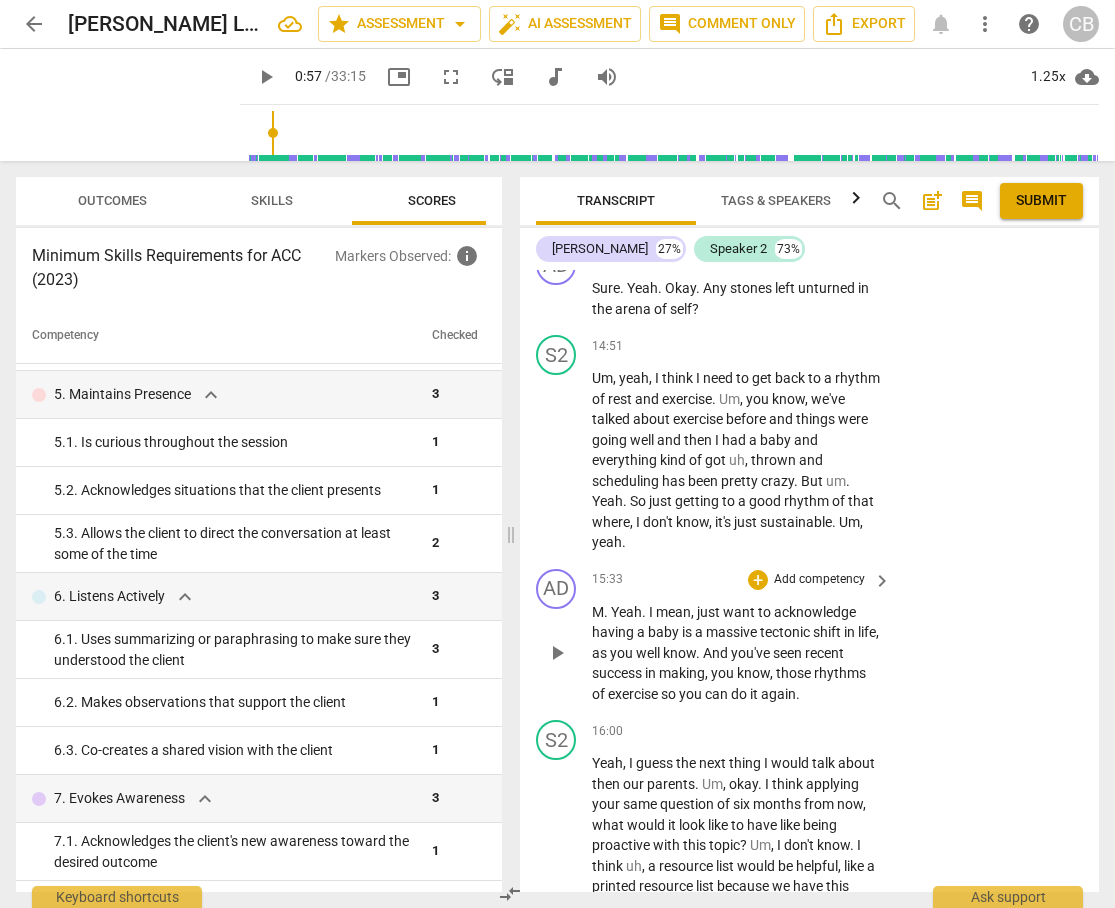 click on "know" at bounding box center [679, 653] 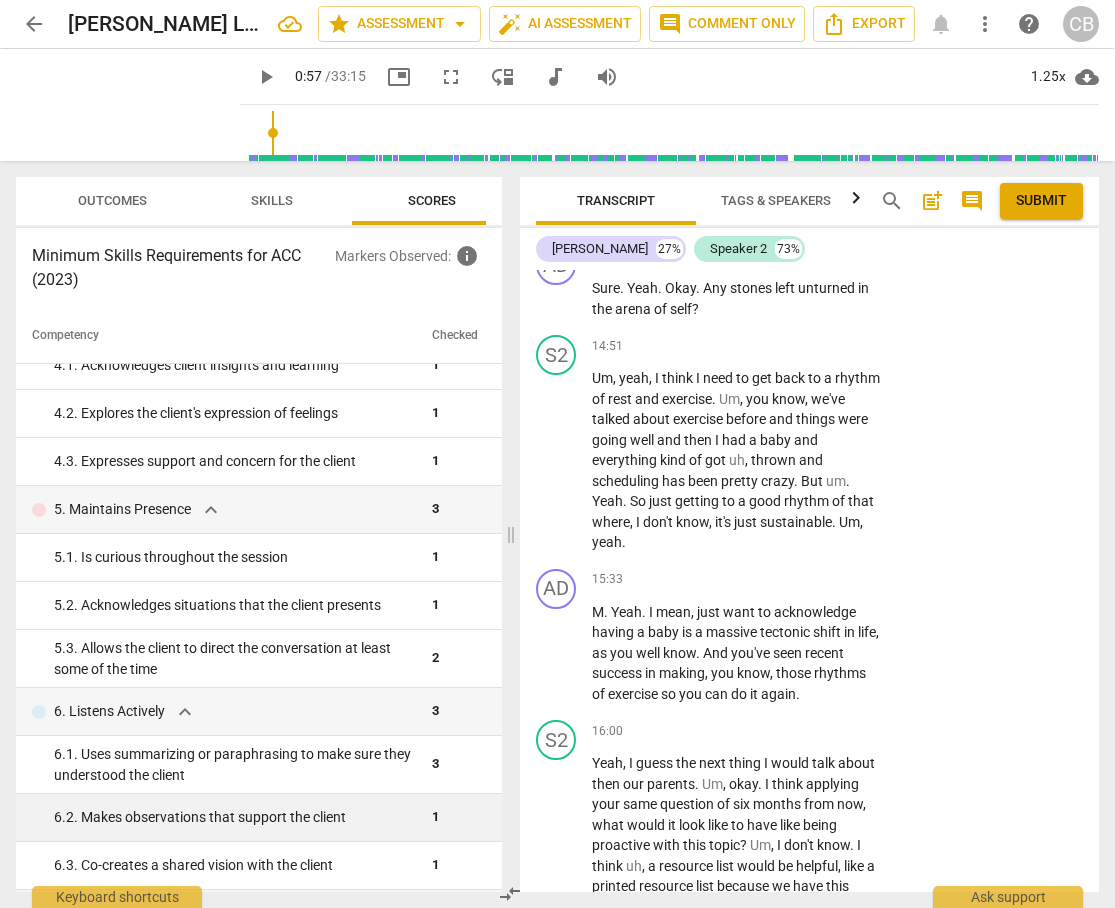 scroll, scrollTop: 504, scrollLeft: 0, axis: vertical 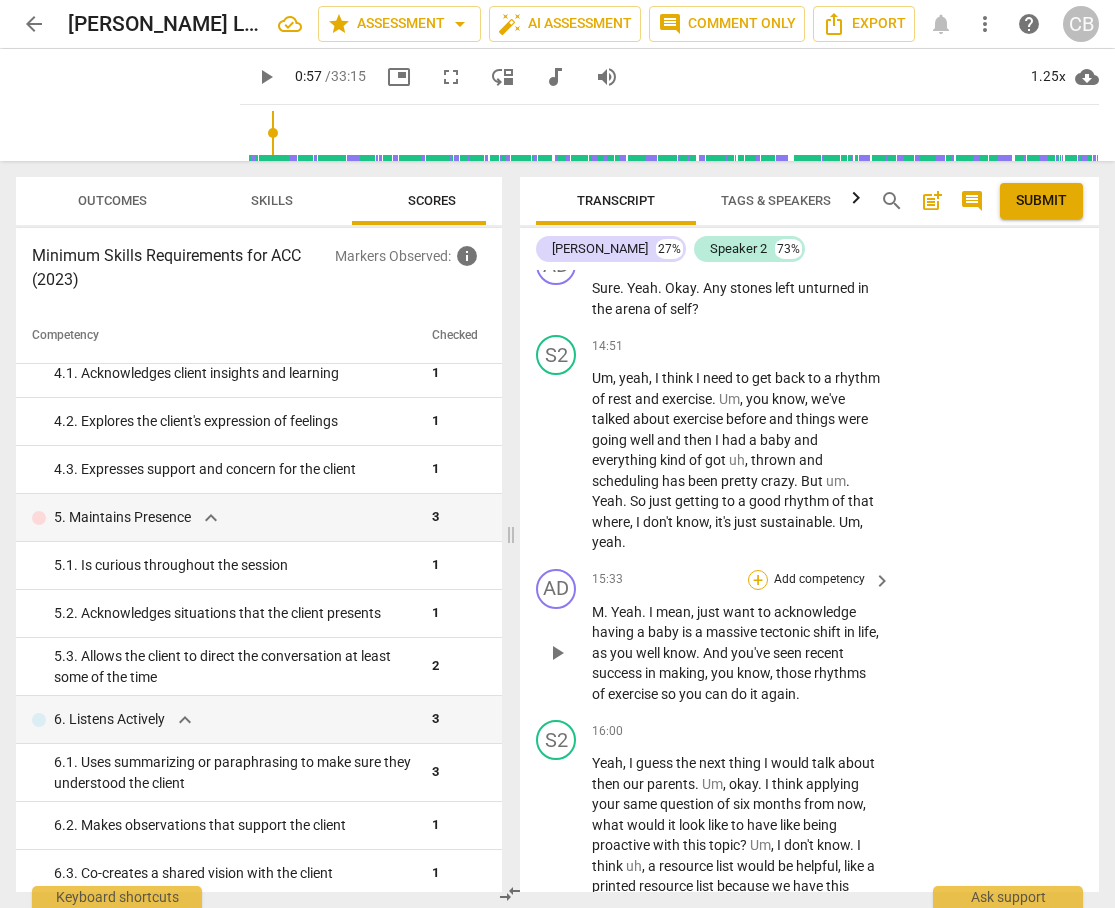 click on "+" at bounding box center [758, 580] 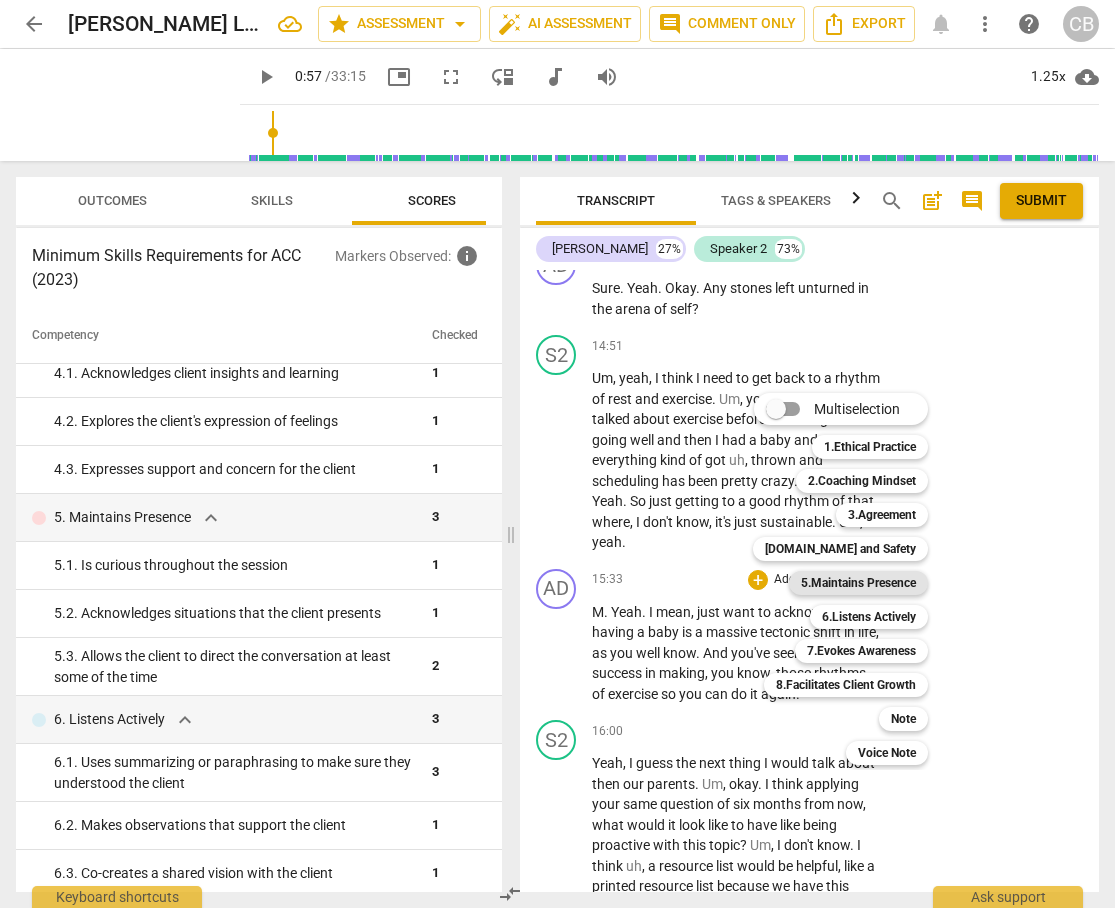 click on "5.Maintains Presence" at bounding box center [858, 583] 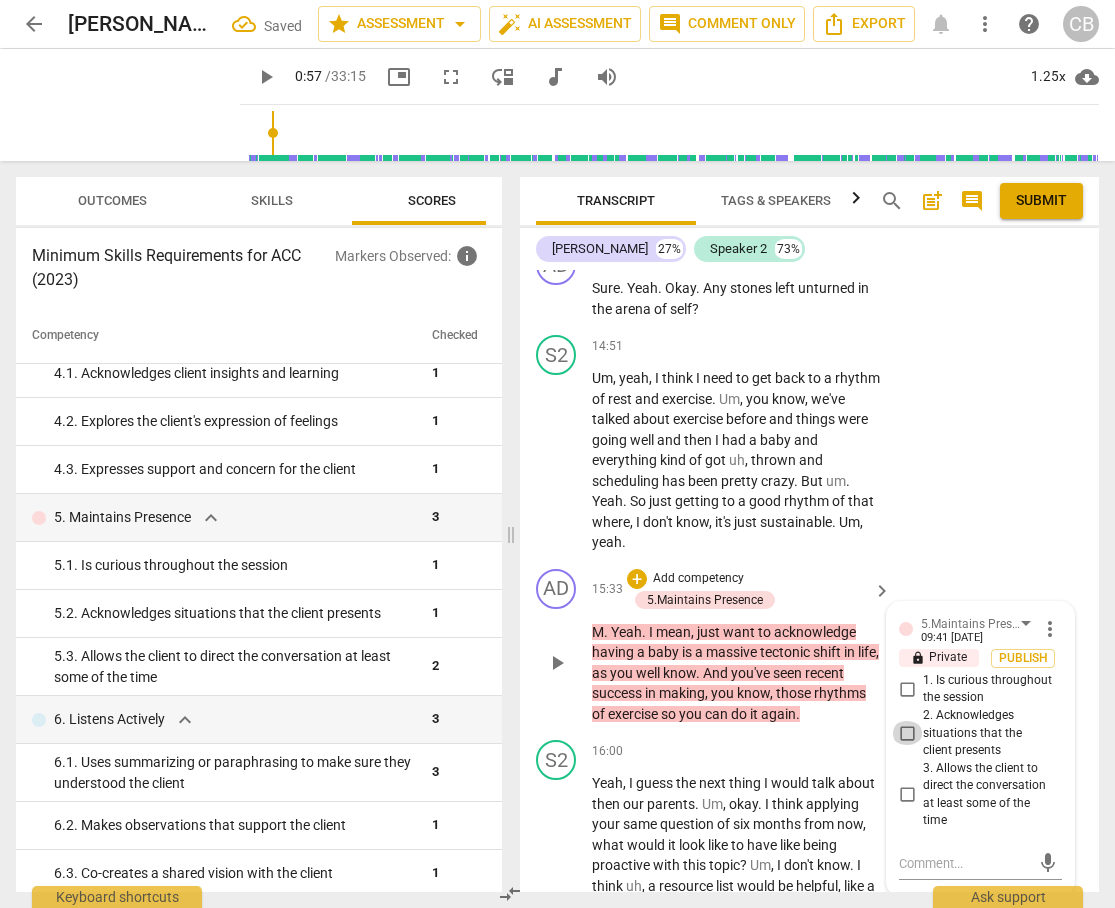 click on "2. Acknowledges situations that the client presents" at bounding box center [907, 733] 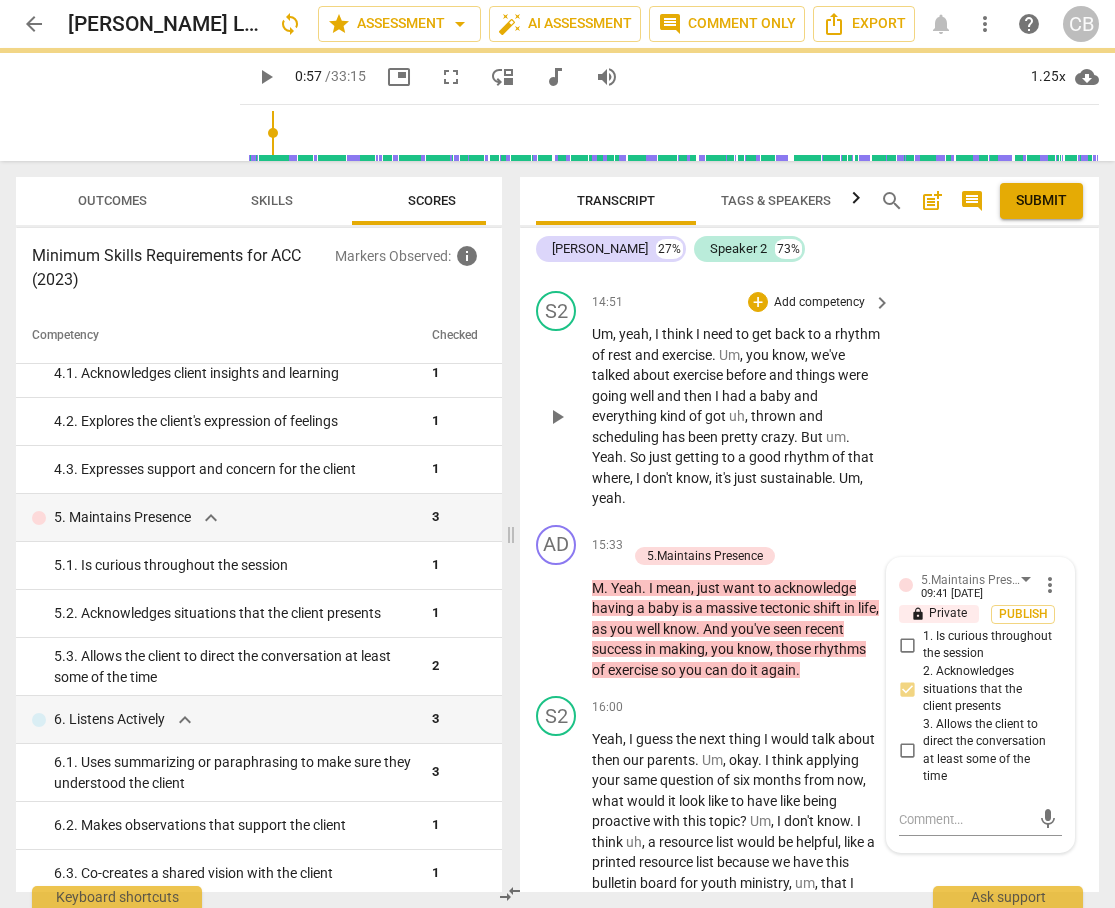 scroll, scrollTop: 7591, scrollLeft: 0, axis: vertical 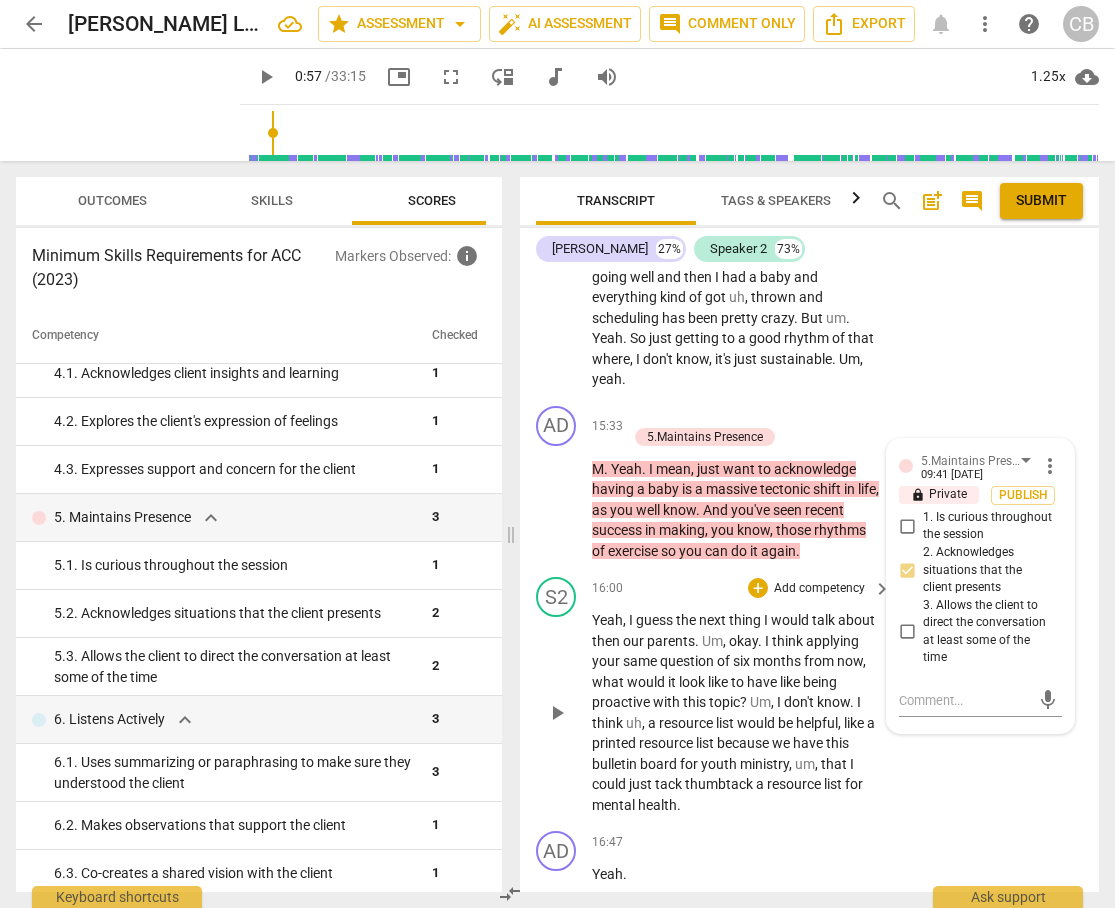 click on "S2 play_arrow pause 16:00 + Add competency keyboard_arrow_right Yeah ,   I   guess   the   next   thing   I   would   talk   about   then   our   parents .   Um ,   okay .   I   think   applying   your   same   question   of   [DATE] ,   what   would   it   look   like   to   have   like   being   proactive   with   this   topic ?   Um ,   I   don't   know .   I   think   uh ,   a   resource   list   would   be   helpful ,   like   a   printed   resource   list   because   we   have   this   bulletin   board   for   youth   ministry ,   um ,   that   I   could   just   tack   thumbtack   a   resource   list   for   mental   health ." at bounding box center (809, 696) 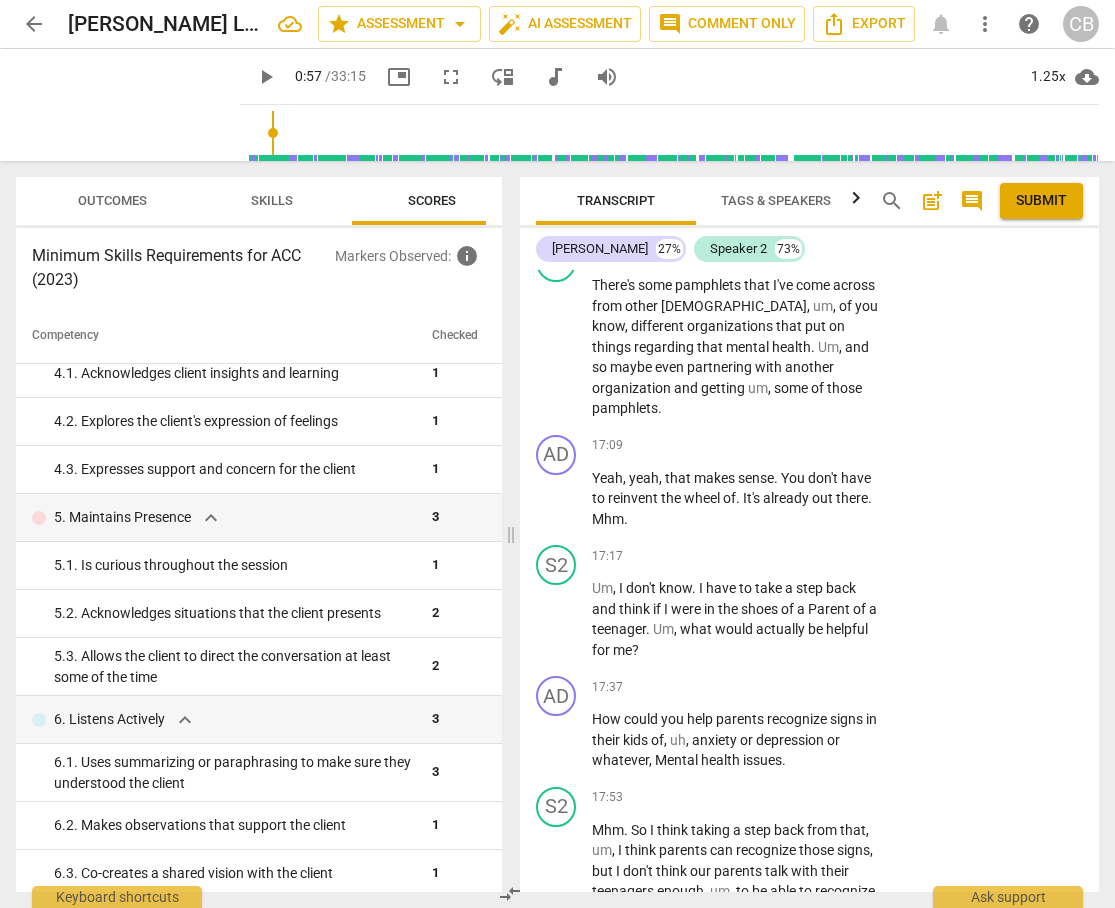 scroll, scrollTop: 8272, scrollLeft: 0, axis: vertical 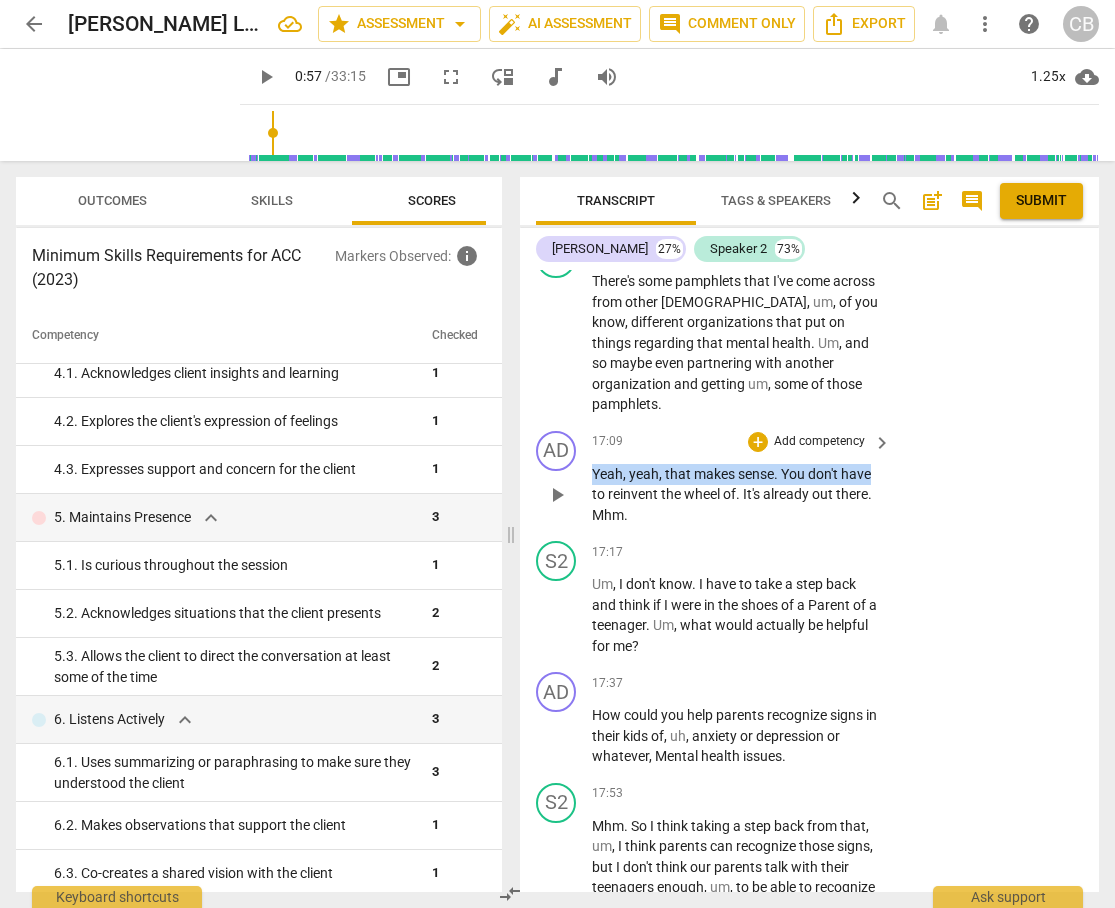 drag, startPoint x: 594, startPoint y: 470, endPoint x: 880, endPoint y: 482, distance: 286.25165 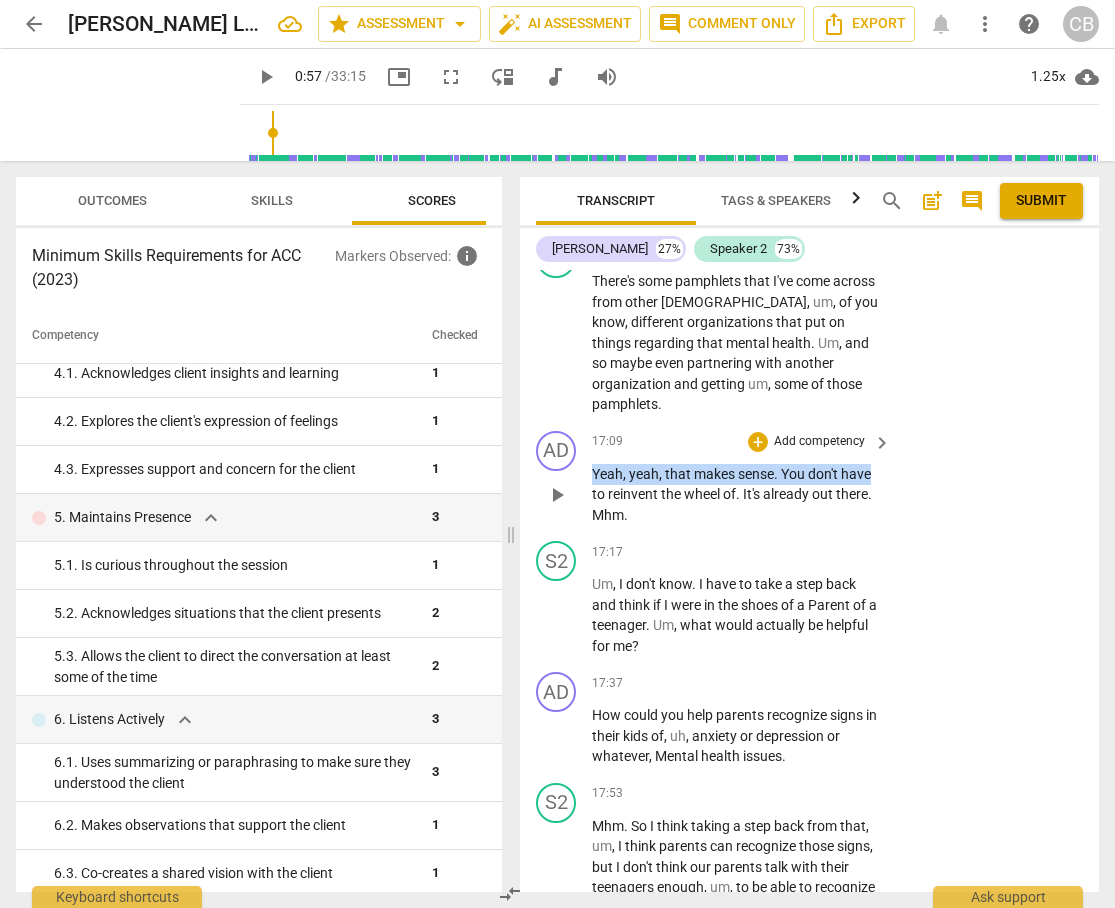 click on "Yeah ,   yeah ,   that   makes   sense .   You   don't   have   to   reinvent   the   wheel   of .   It's   already   out   there .   Mhm ." at bounding box center (742, 495) 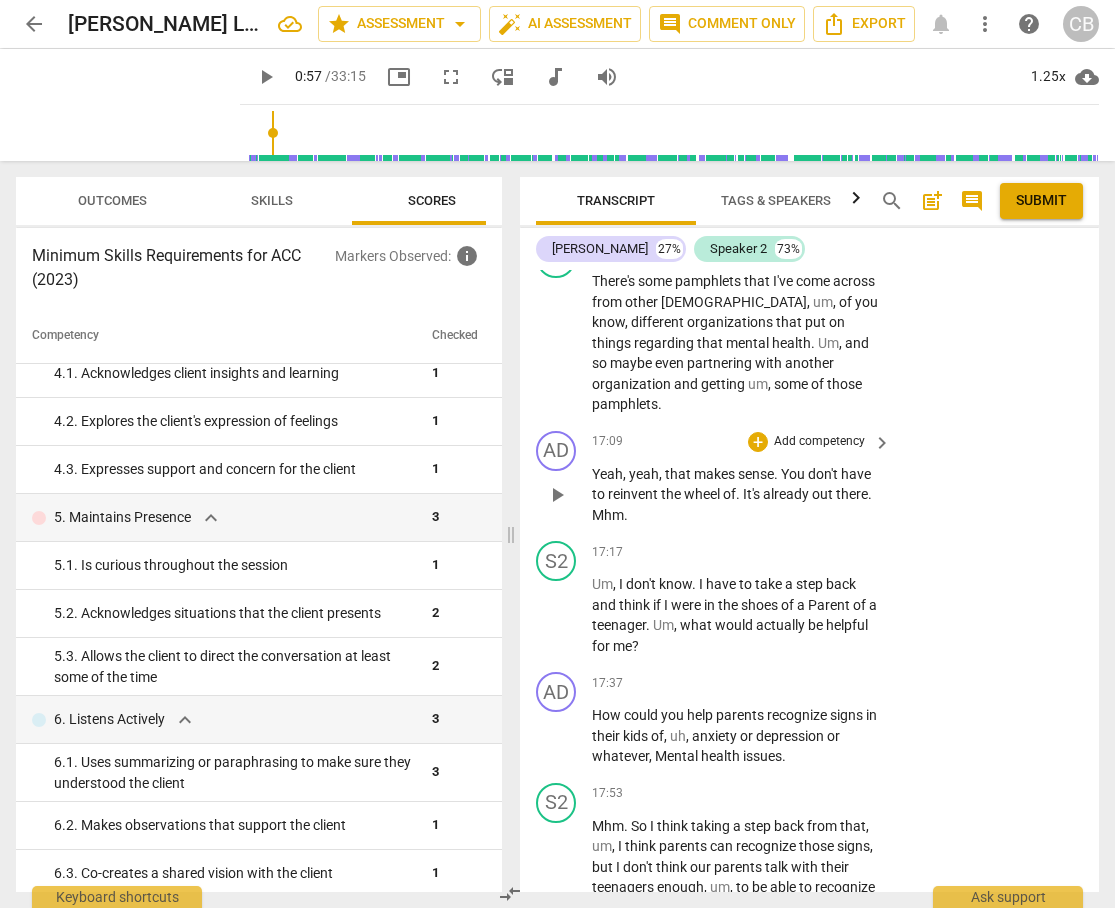 click on "reinvent" at bounding box center (634, 494) 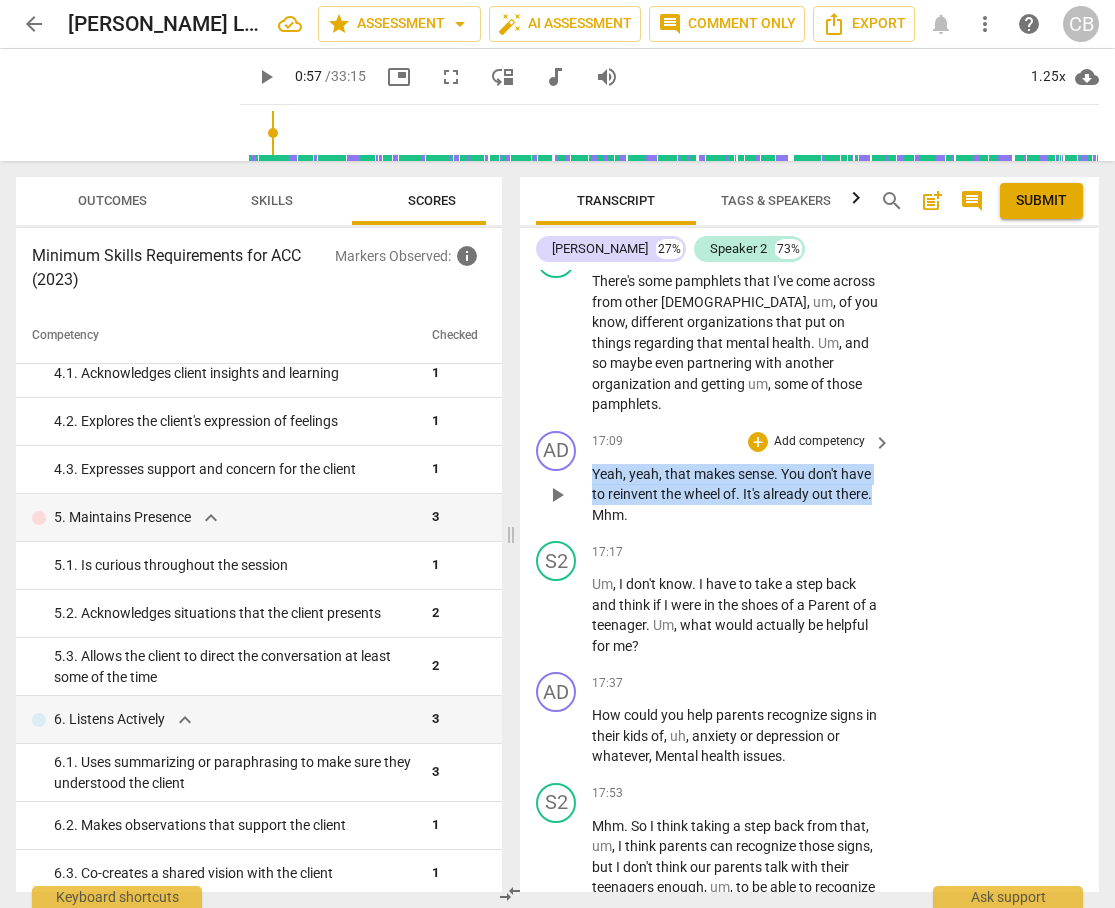 drag, startPoint x: 593, startPoint y: 476, endPoint x: 880, endPoint y: 486, distance: 287.17416 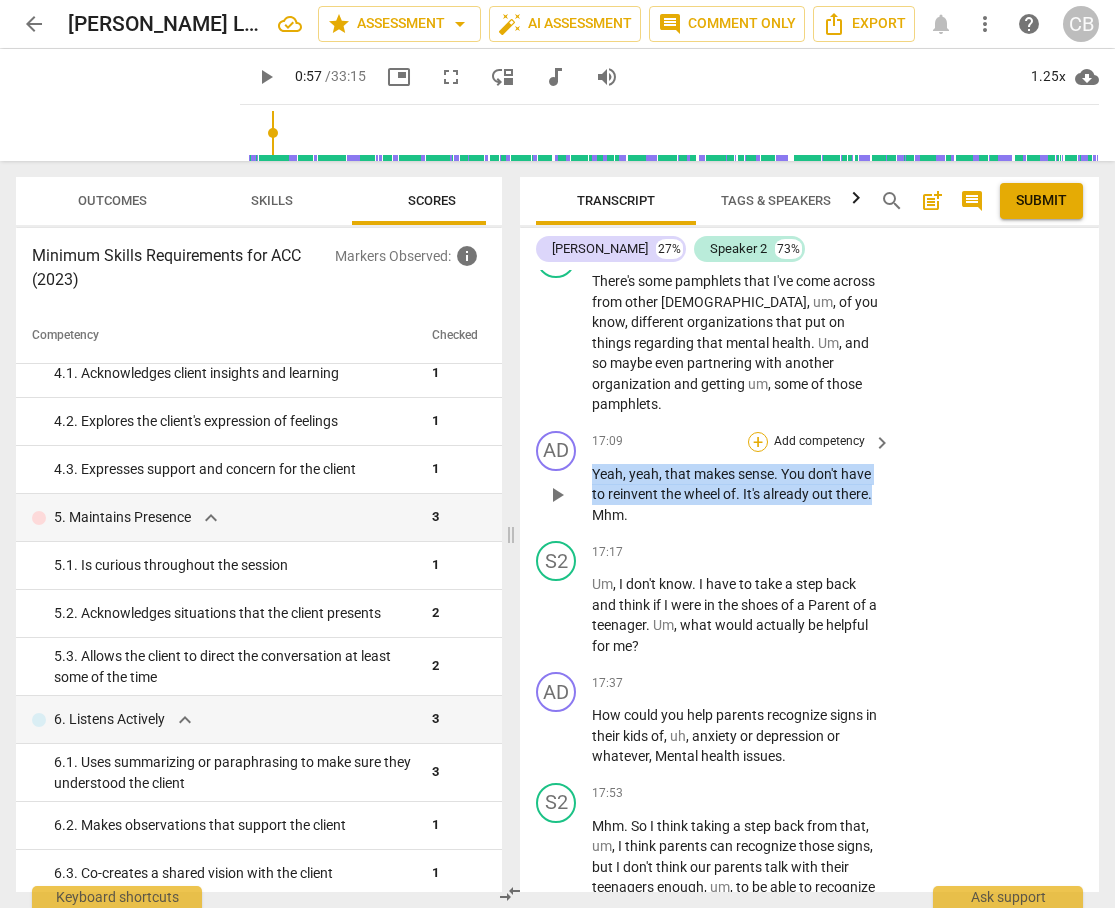 click on "+" at bounding box center [758, 442] 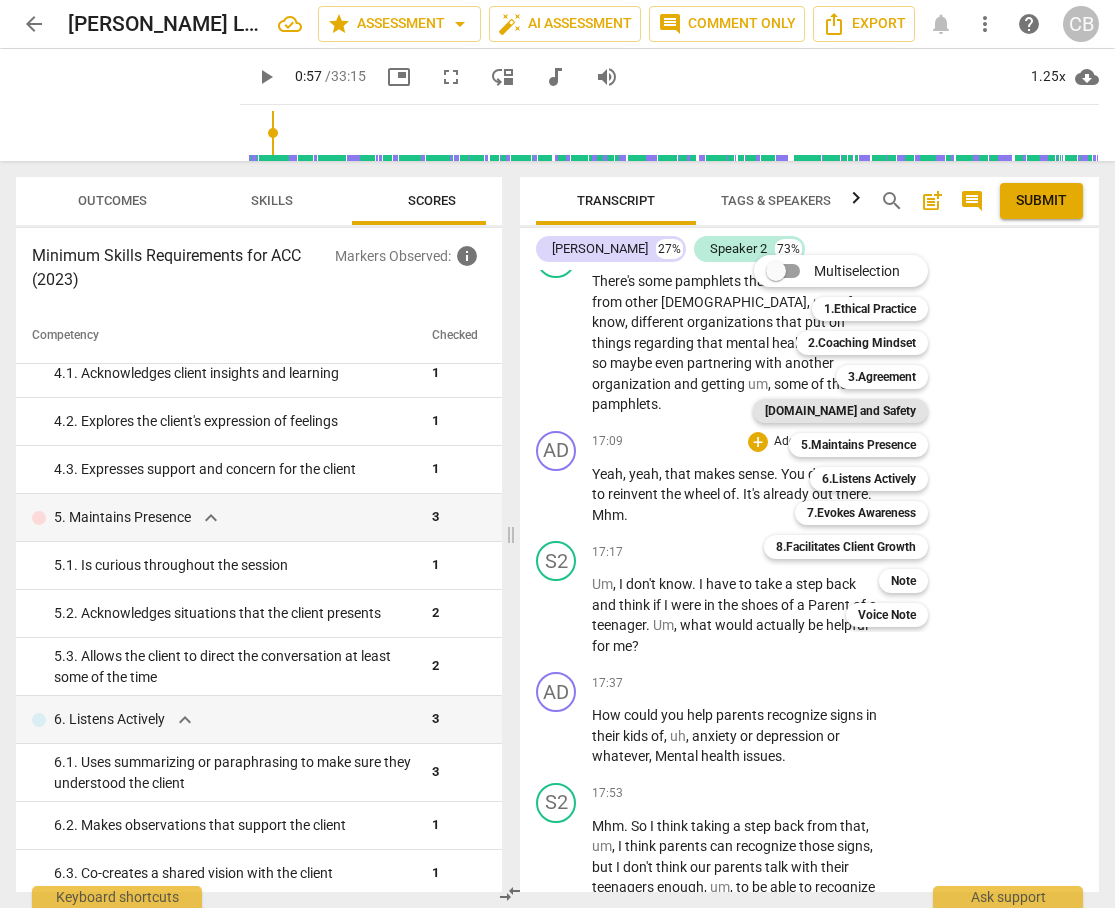 click on "[DOMAIN_NAME] and Safety" at bounding box center (840, 411) 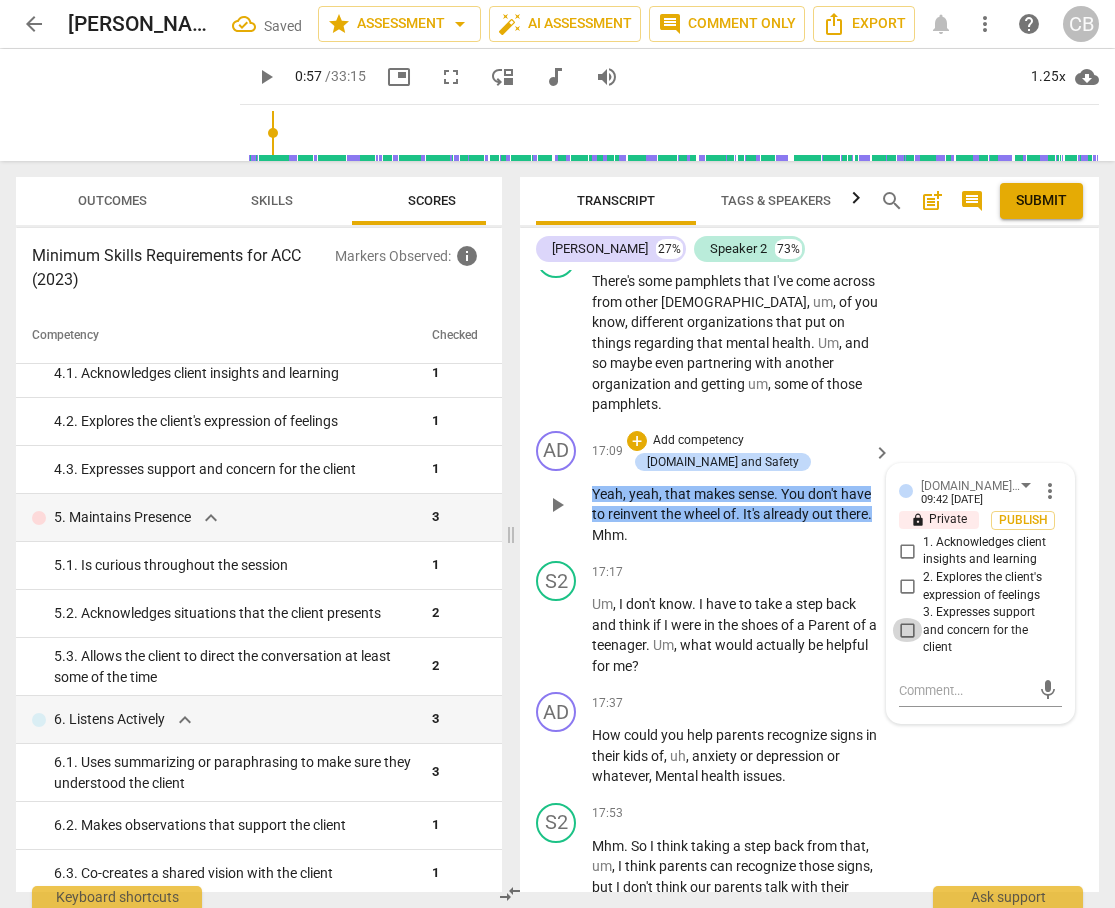click on "3. Expresses support and concern for the client" at bounding box center (907, 630) 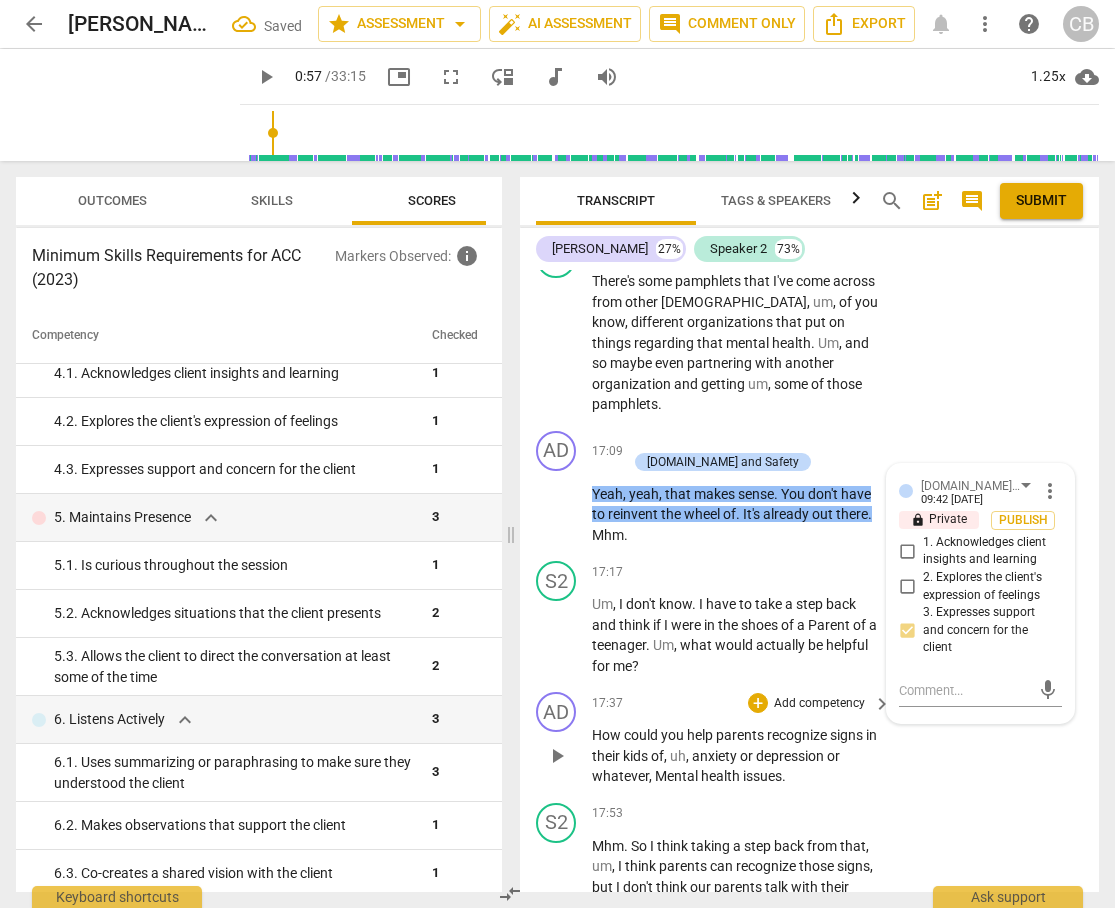 click on "AD play_arrow pause 17:37 + Add competency keyboard_arrow_right How   could   you   help   parents   recognize   signs   in   their   kids   of ,   uh ,   anxiety   or   [MEDICAL_DATA]   or   whatever ,   Mental   health   issues ." at bounding box center (809, 739) 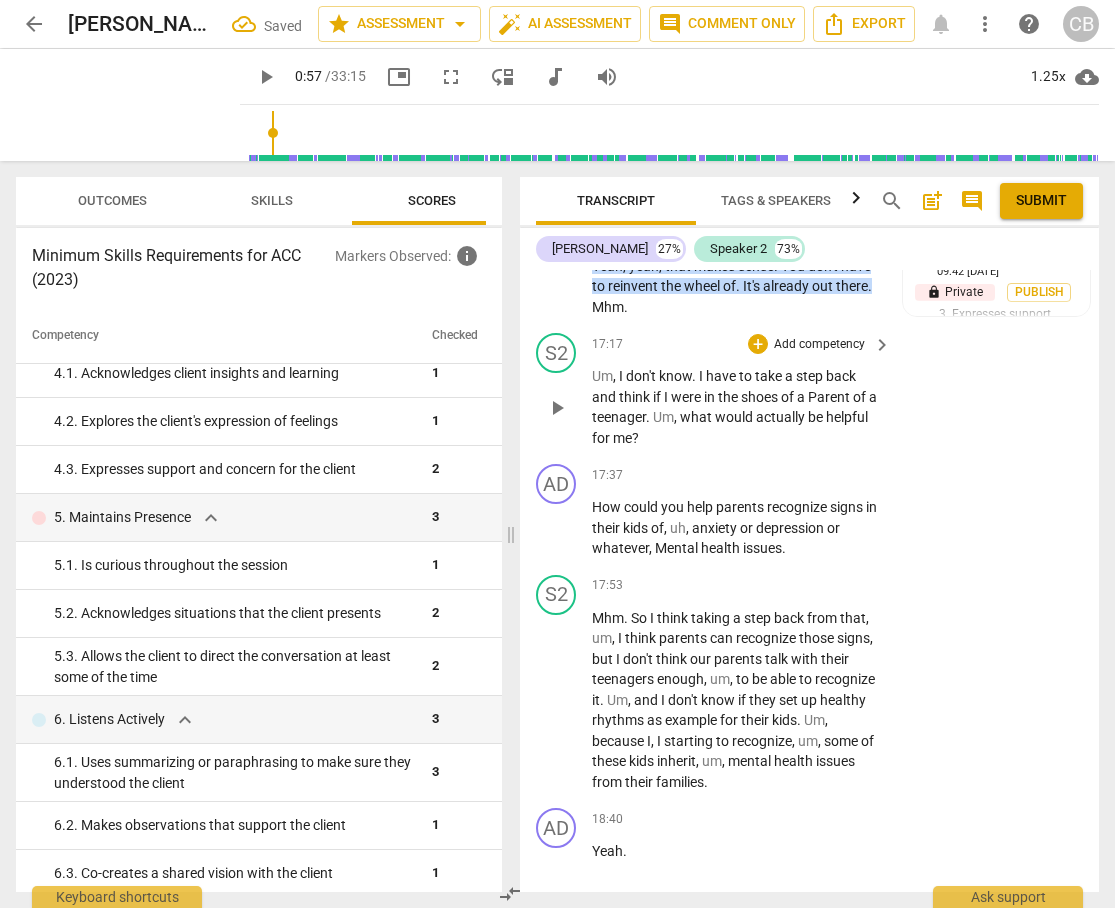 scroll, scrollTop: 8519, scrollLeft: 0, axis: vertical 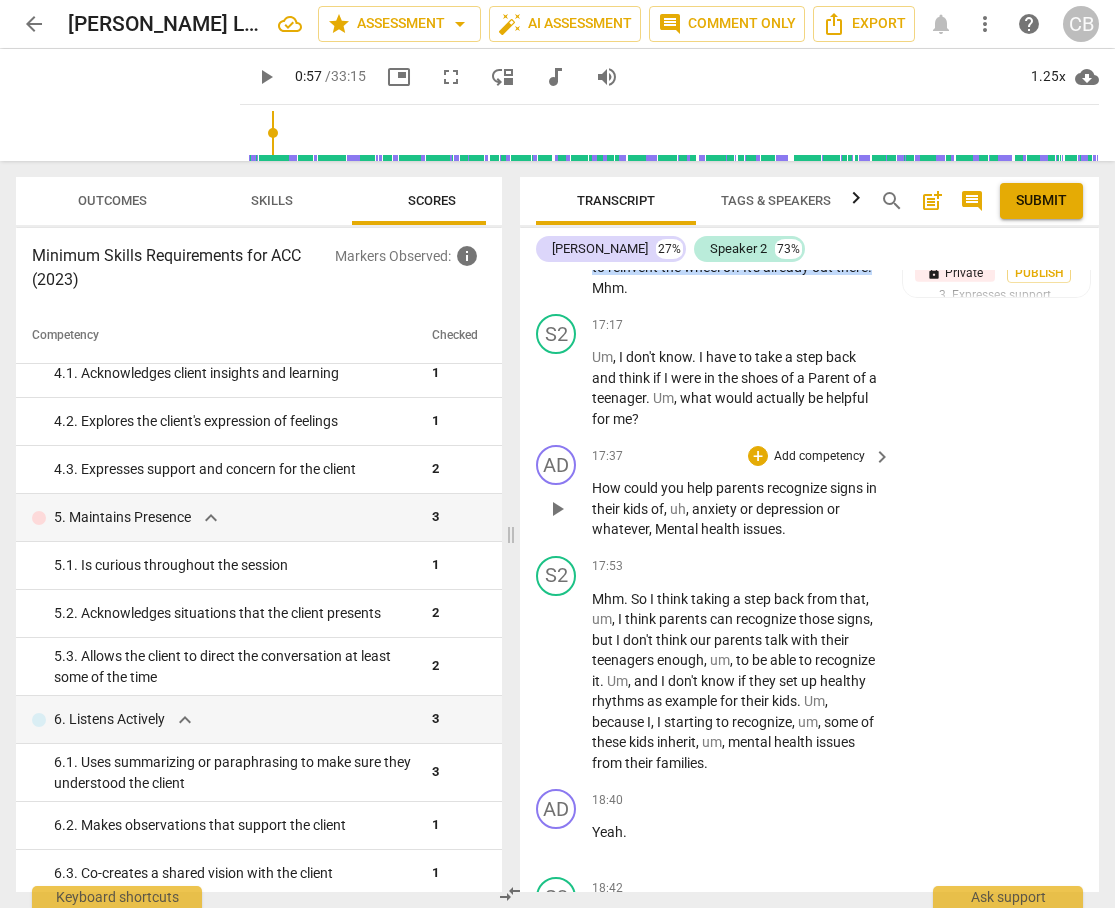 click on "depression" at bounding box center (791, 509) 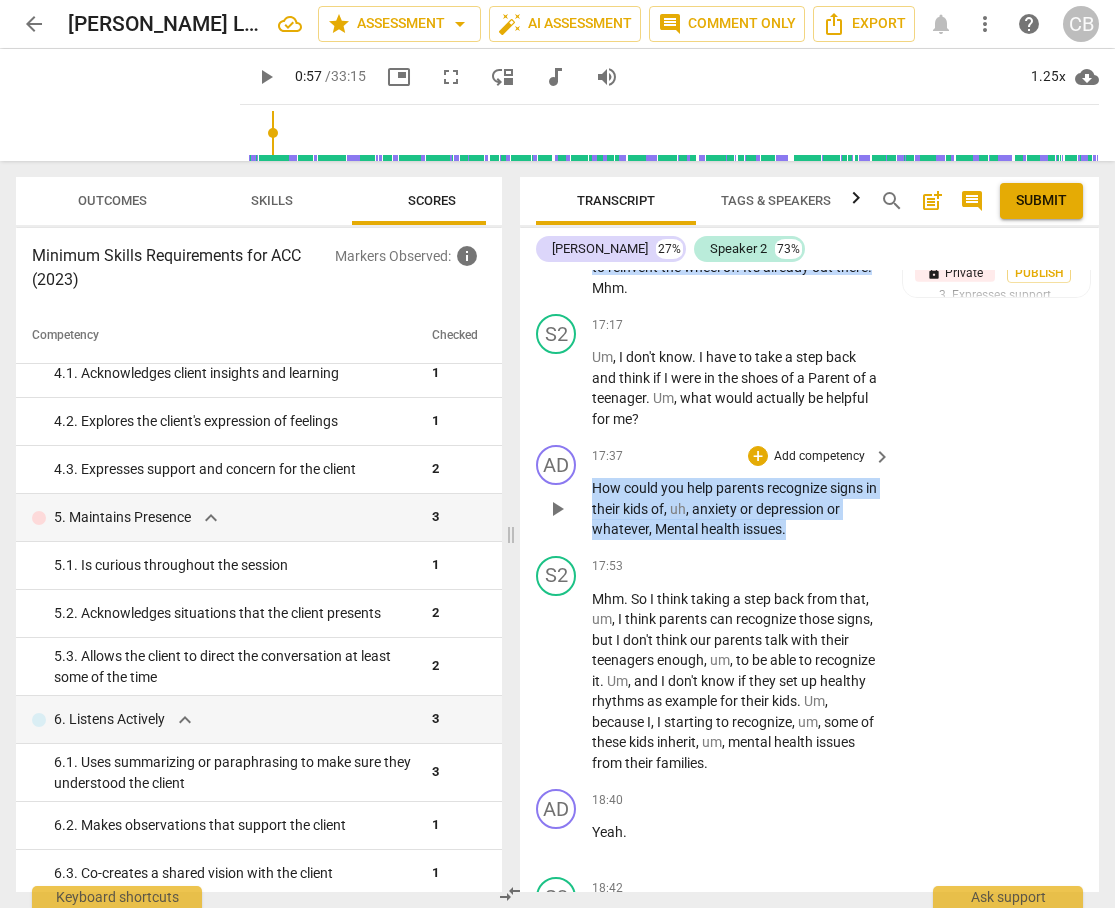 drag, startPoint x: 593, startPoint y: 488, endPoint x: 784, endPoint y: 521, distance: 193.82982 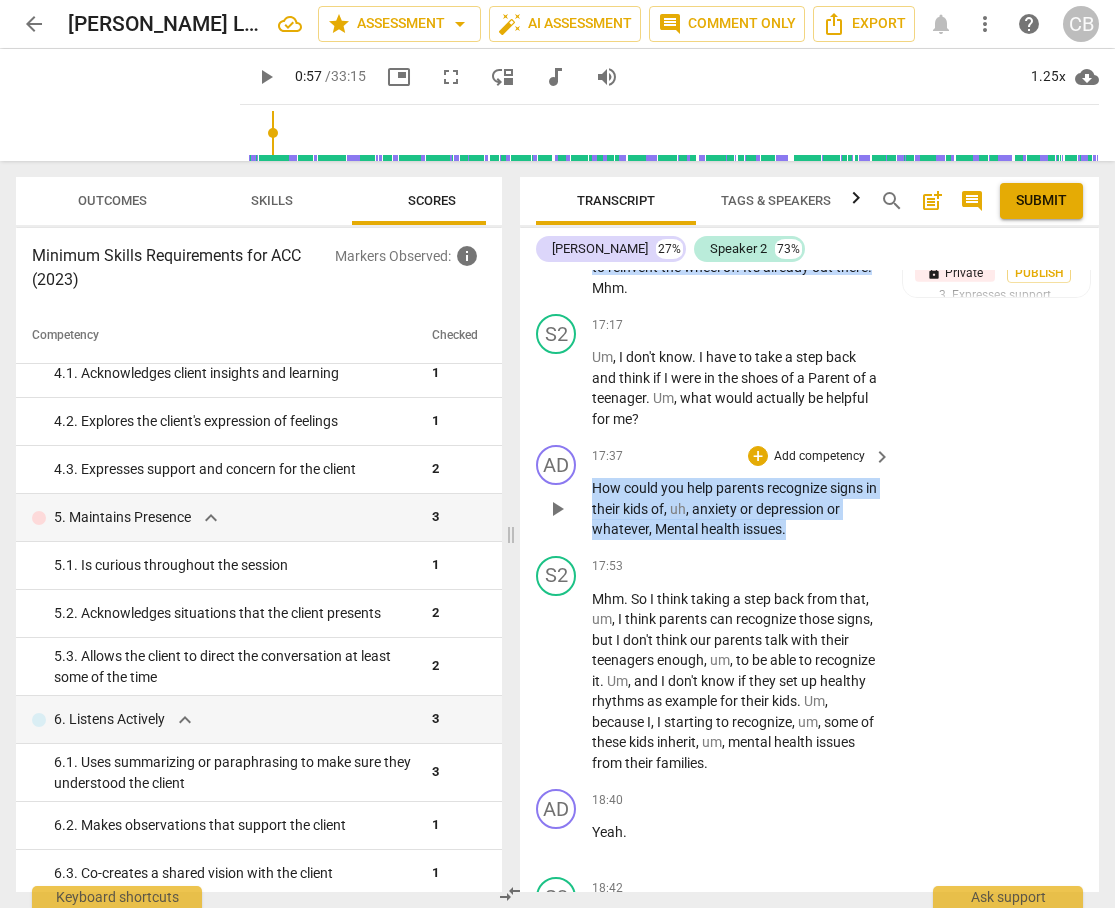 click on "How   could   you   help   parents   recognize   signs   in   their   kids   of ,   uh ,   anxiety   or   [MEDICAL_DATA]   or   whatever ,   Mental   health   issues ." at bounding box center [736, 509] 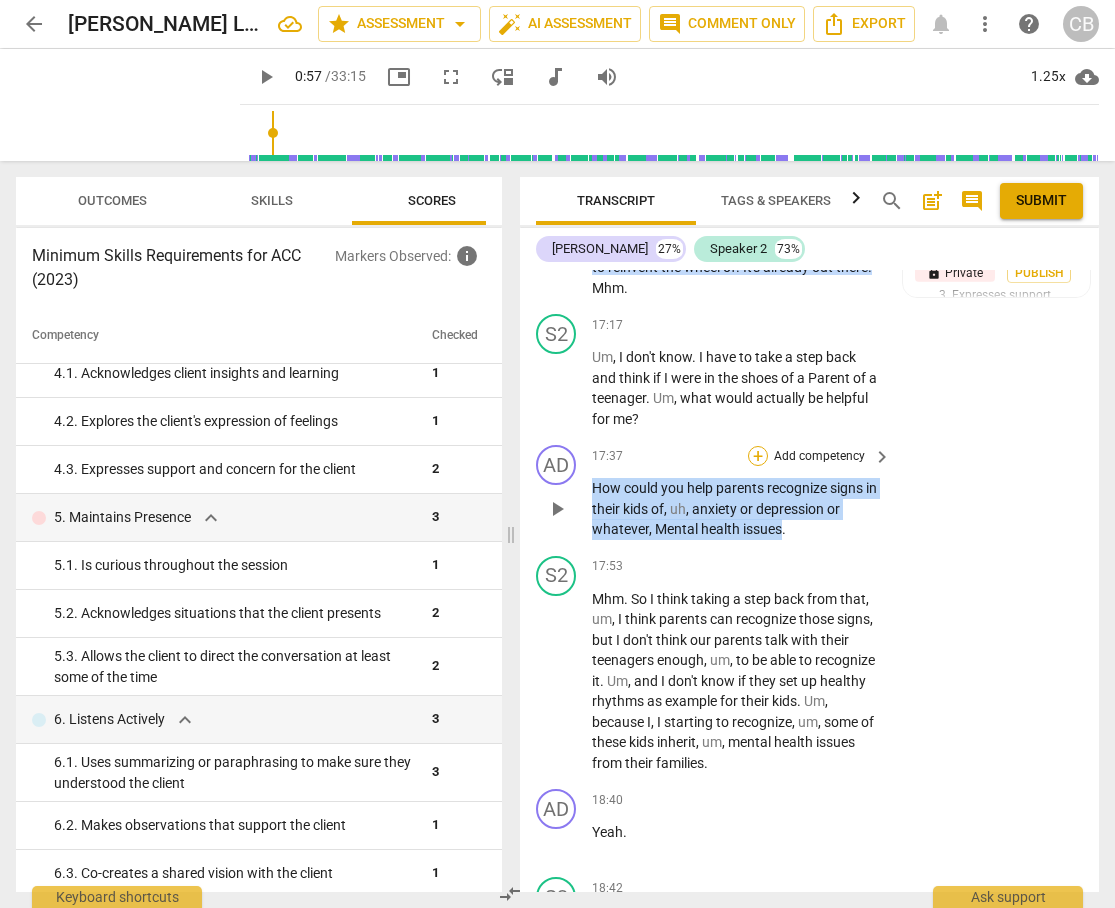 click on "+" at bounding box center [758, 456] 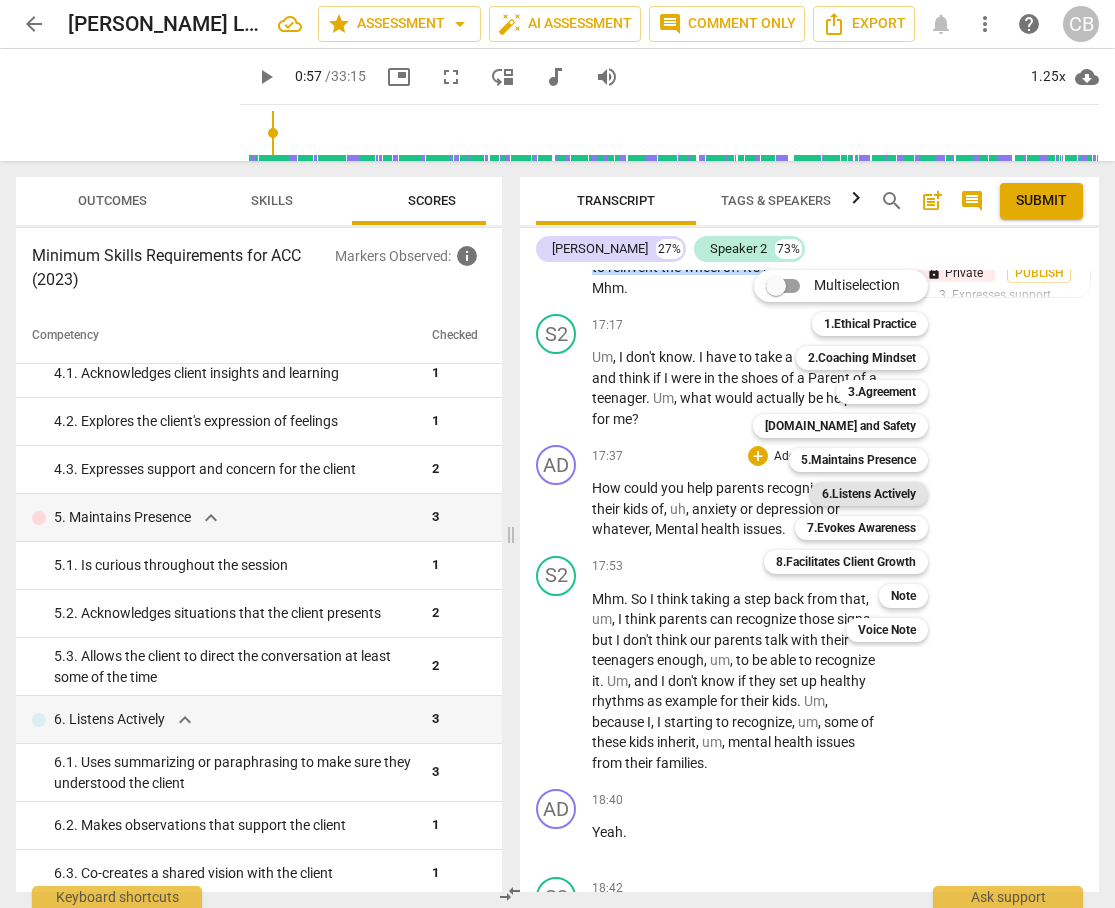 click on "6.Listens Actively" at bounding box center [869, 494] 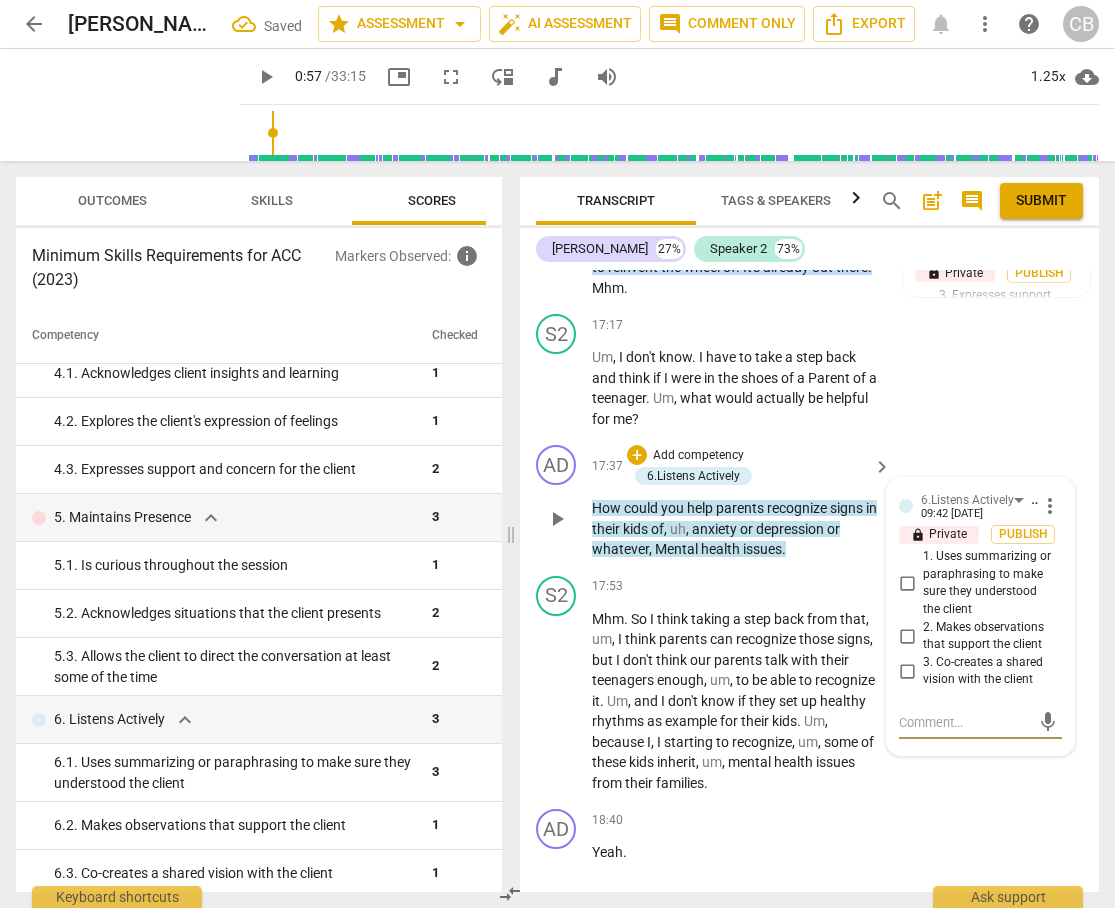 click on "3. Co-creates a shared vision with the client" at bounding box center [907, 671] 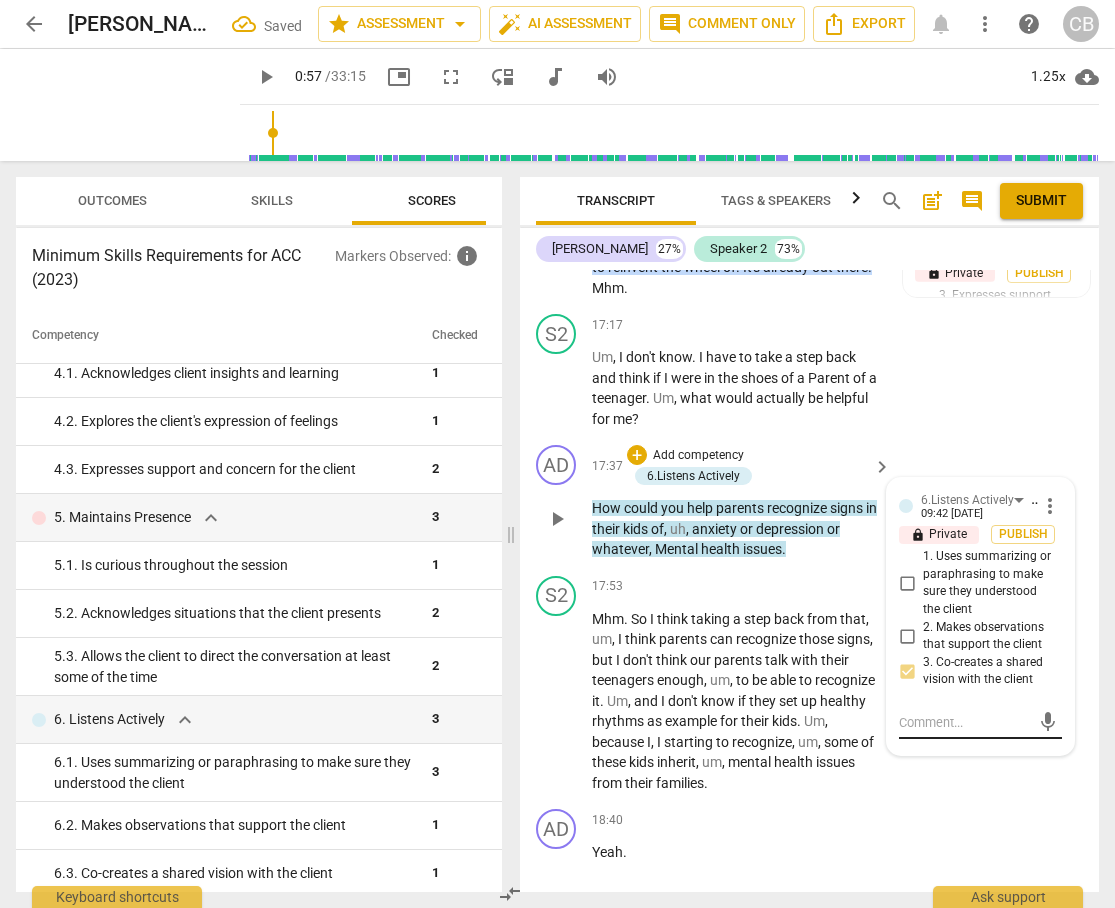 click at bounding box center (964, 722) 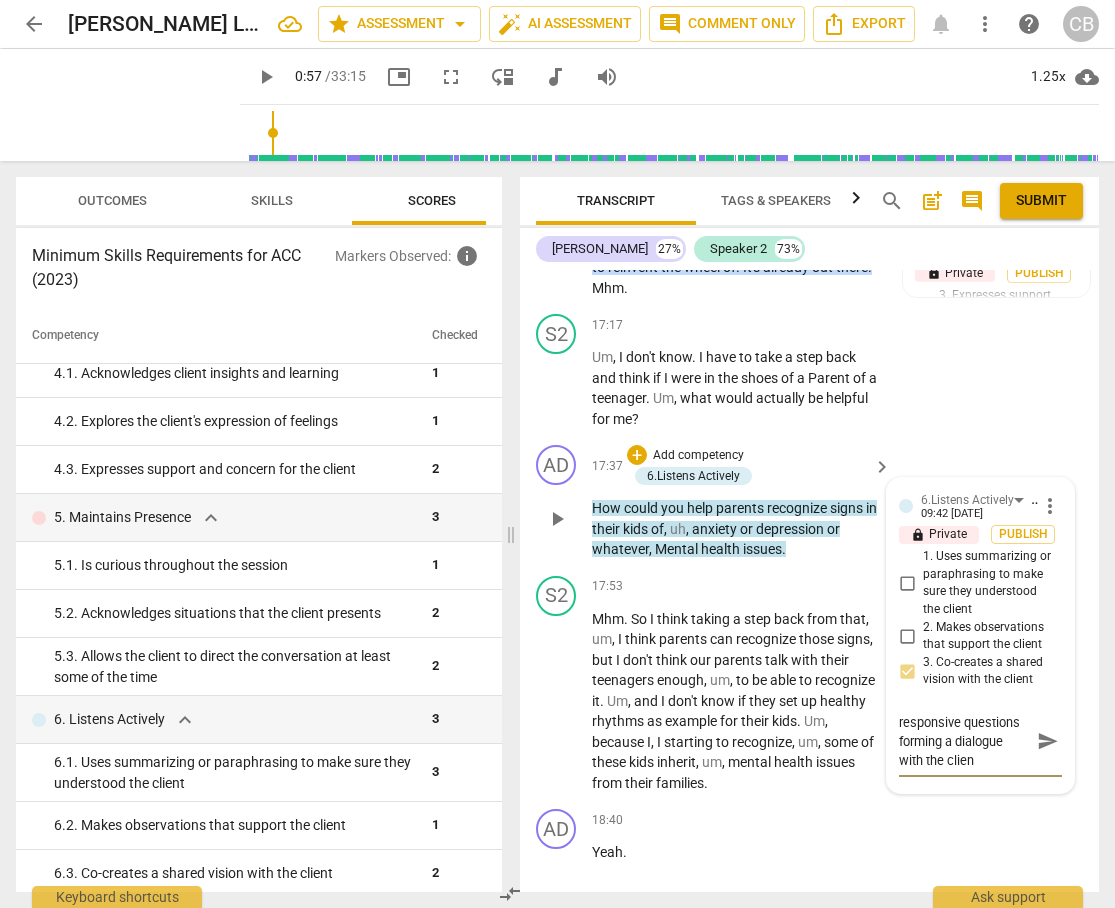 scroll, scrollTop: 36, scrollLeft: 0, axis: vertical 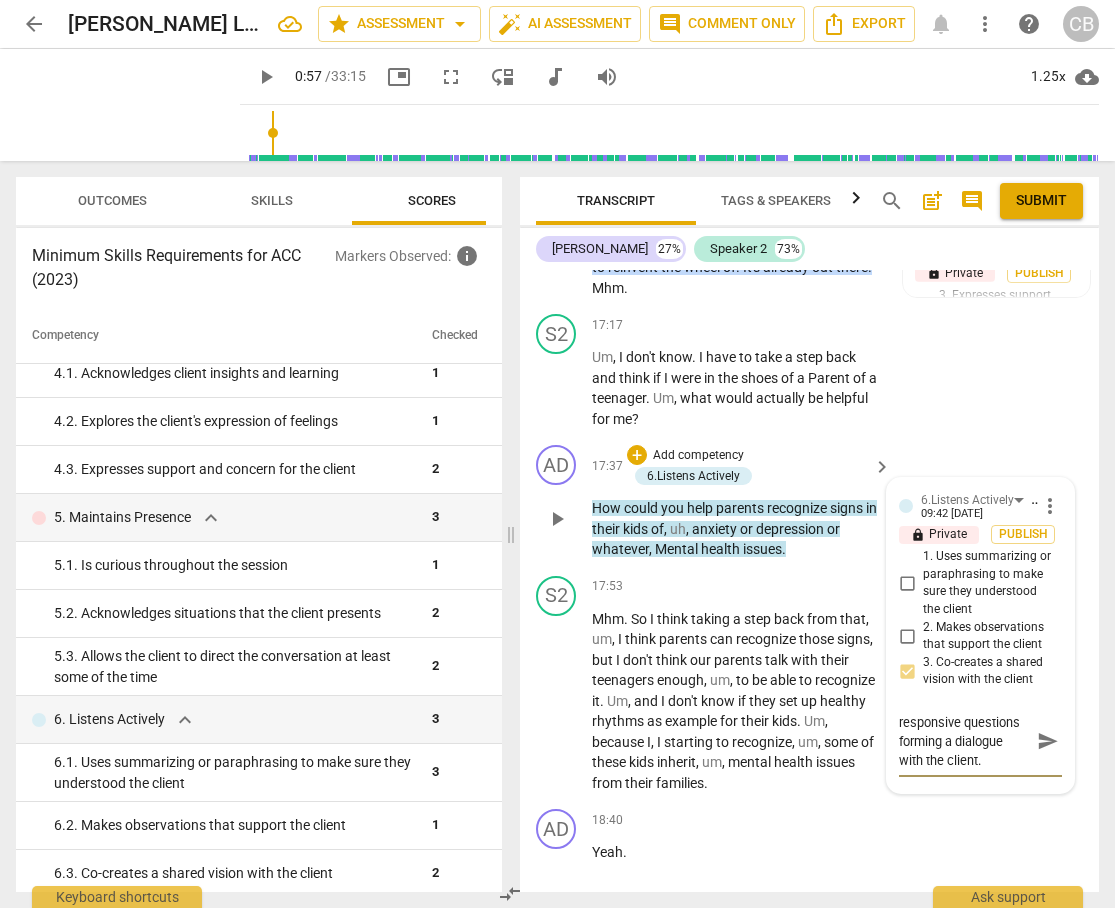 click on "The coach asks responsive questions forming a dialogue with the client." at bounding box center [964, 741] 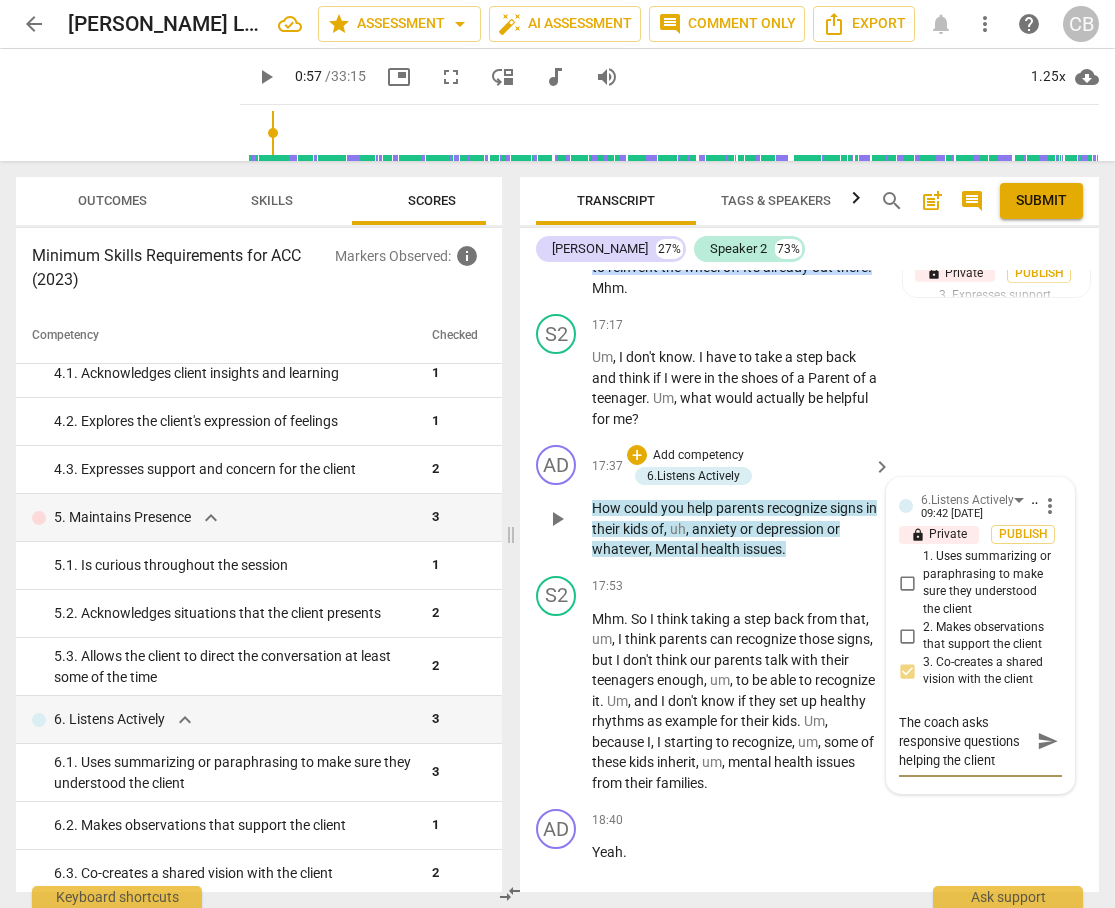 scroll, scrollTop: 38, scrollLeft: 0, axis: vertical 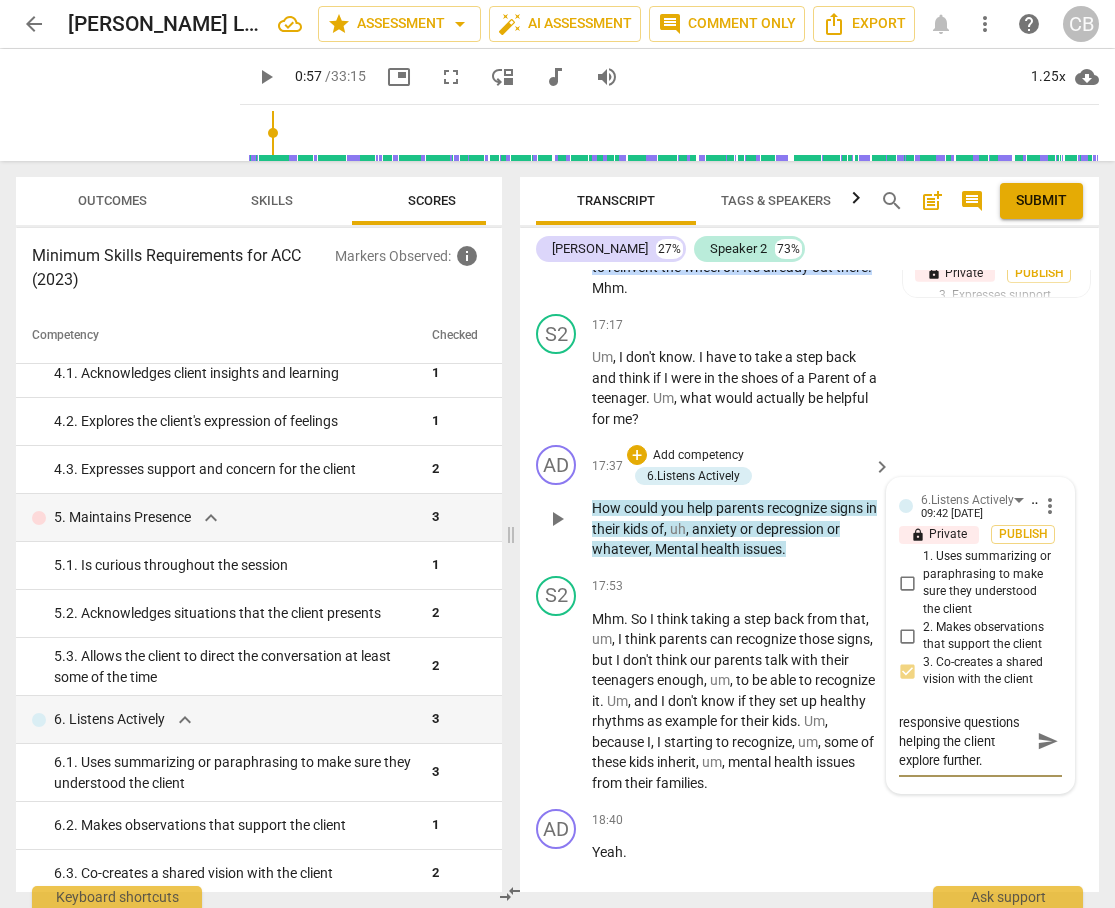click on "send" at bounding box center [1048, 742] 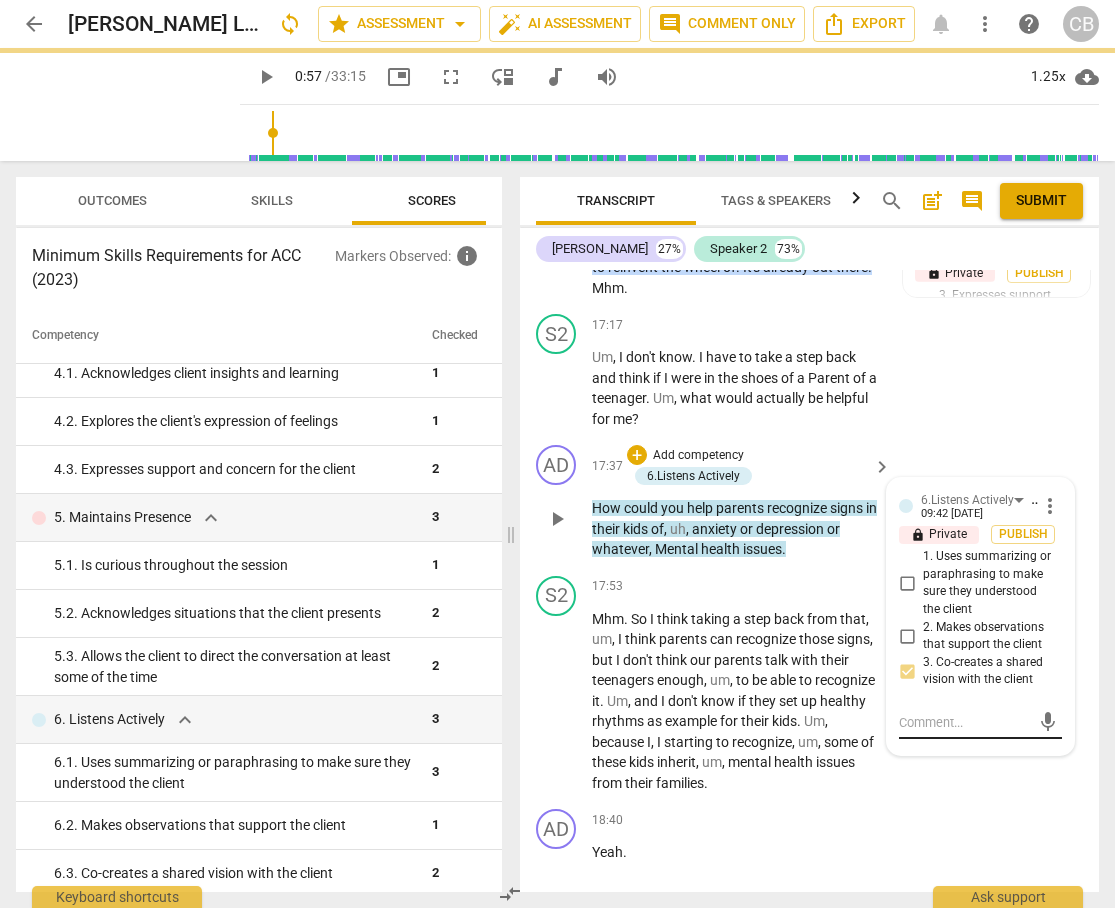 scroll, scrollTop: 0, scrollLeft: 0, axis: both 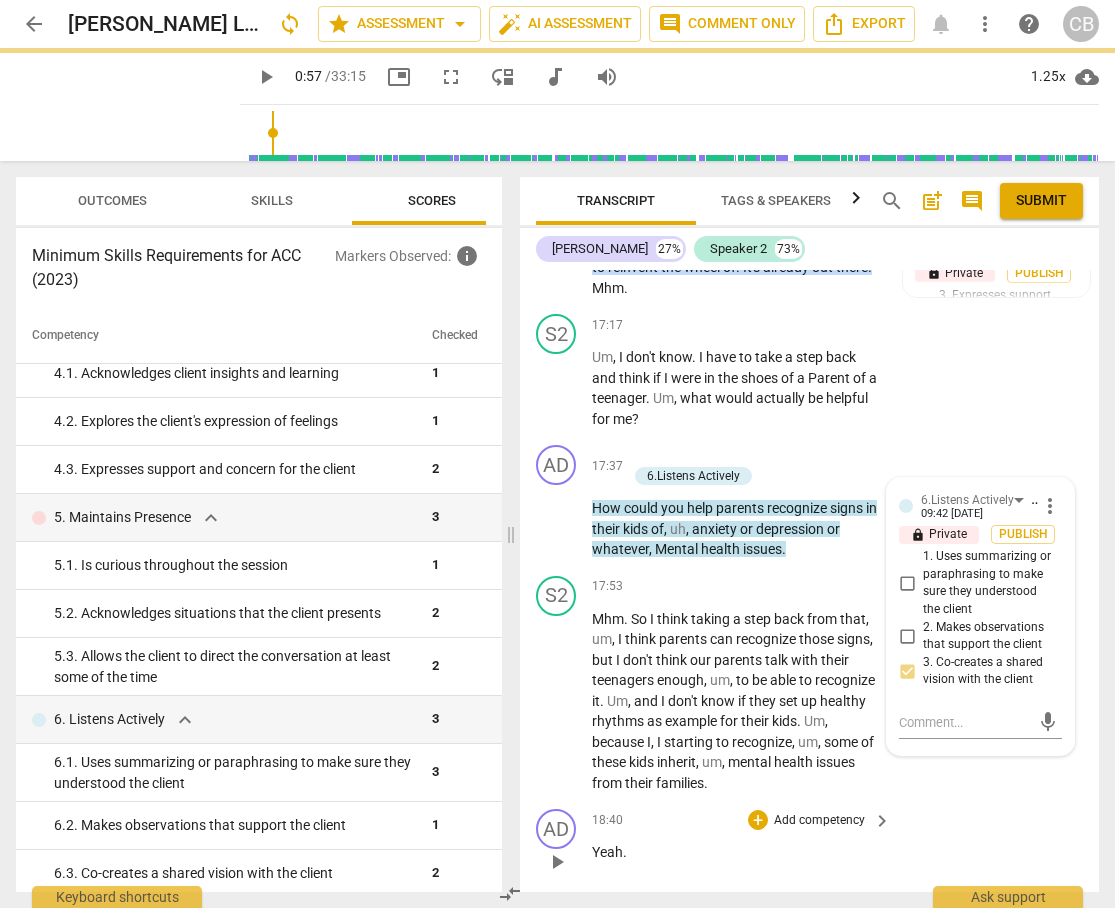 click on "AD play_arrow pause 18:40 + Add competency keyboard_arrow_right Yeah ." at bounding box center (809, 845) 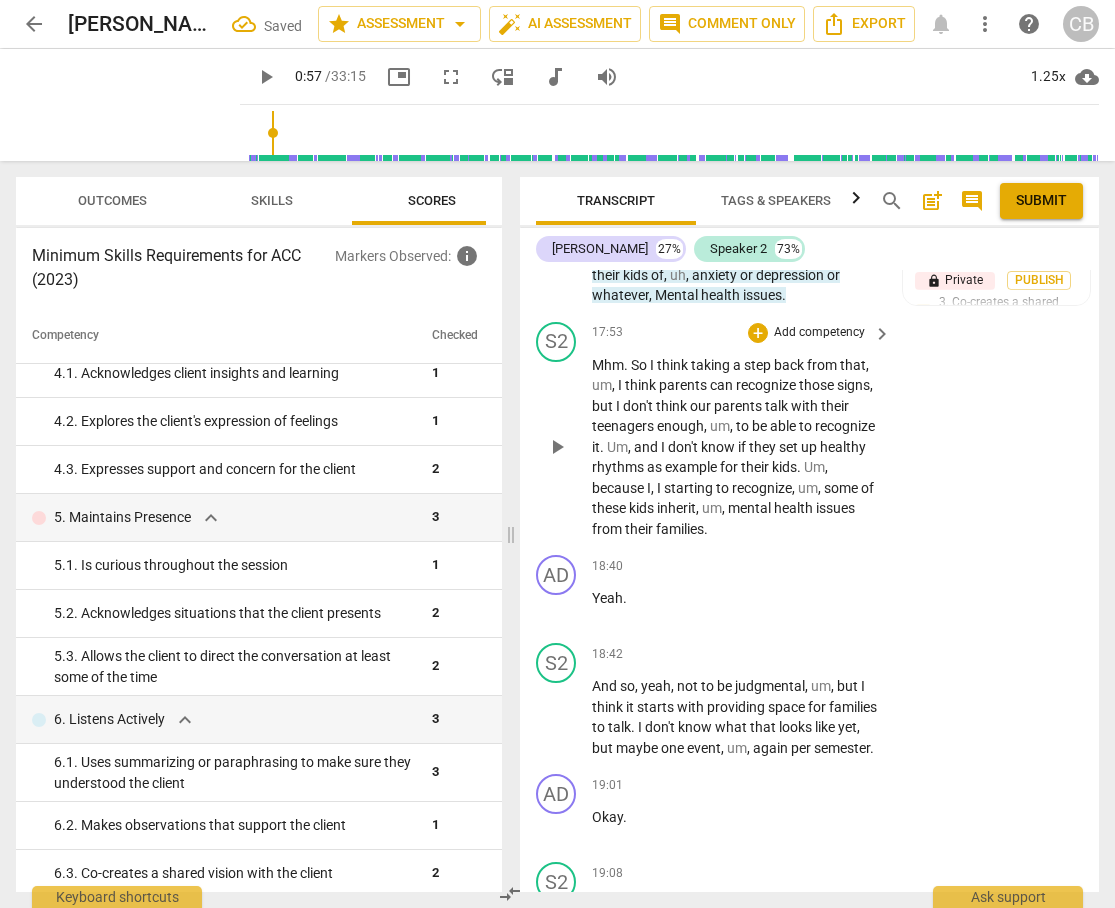 scroll, scrollTop: 8774, scrollLeft: 0, axis: vertical 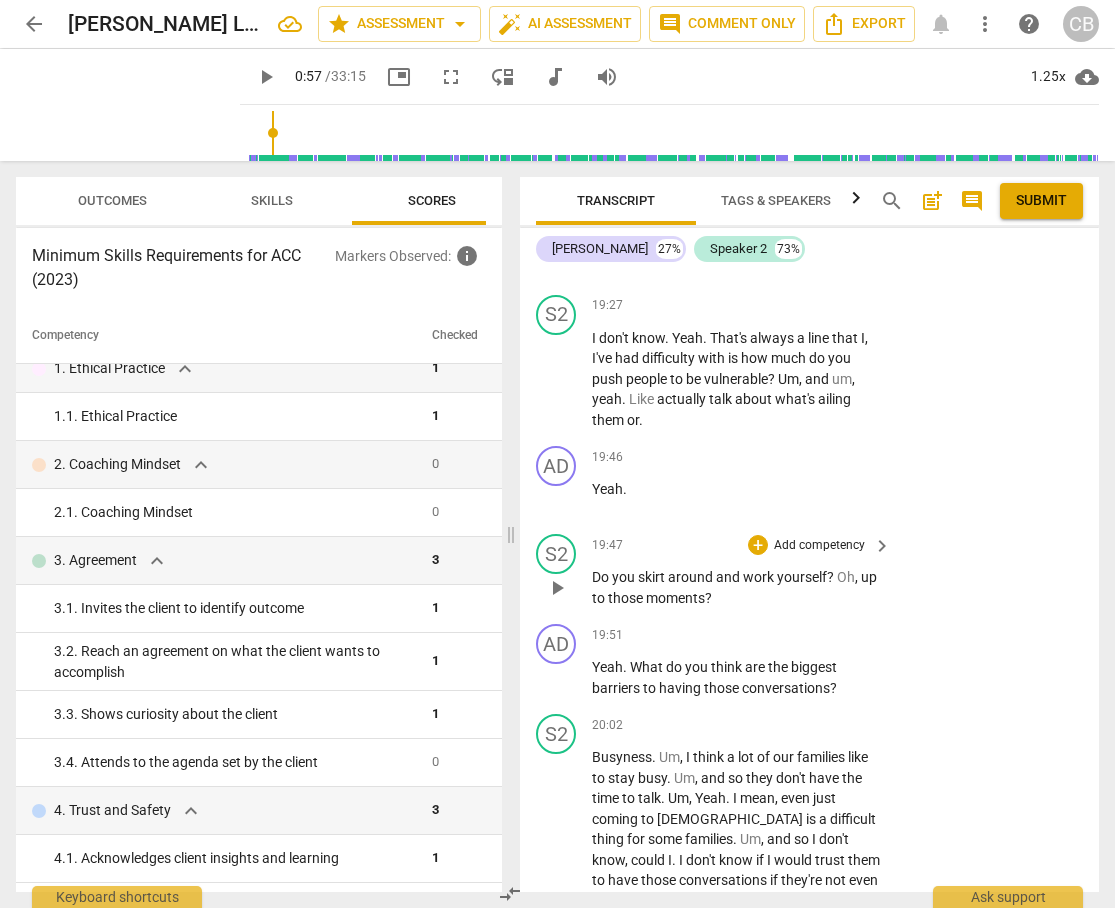 click on "moments" at bounding box center (675, 598) 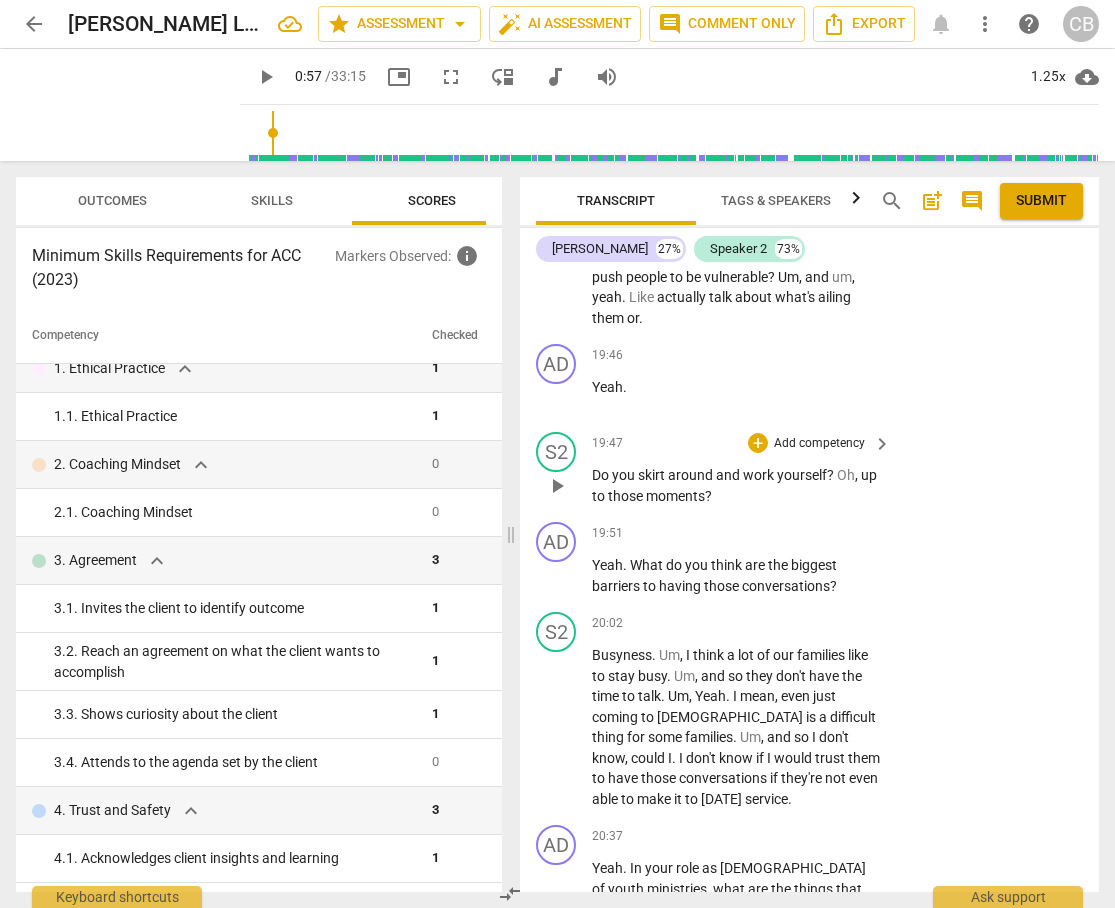 scroll, scrollTop: 9684, scrollLeft: 0, axis: vertical 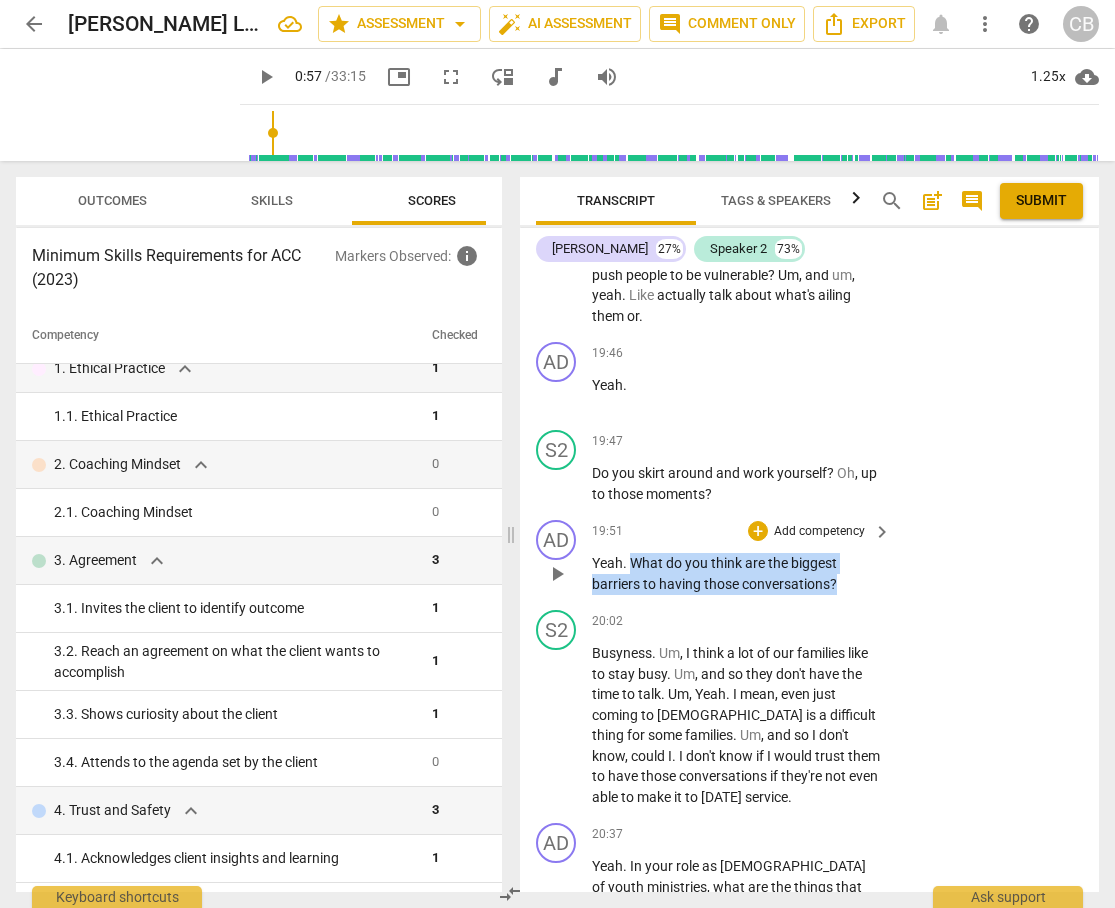 drag, startPoint x: 837, startPoint y: 604, endPoint x: 632, endPoint y: 585, distance: 205.8786 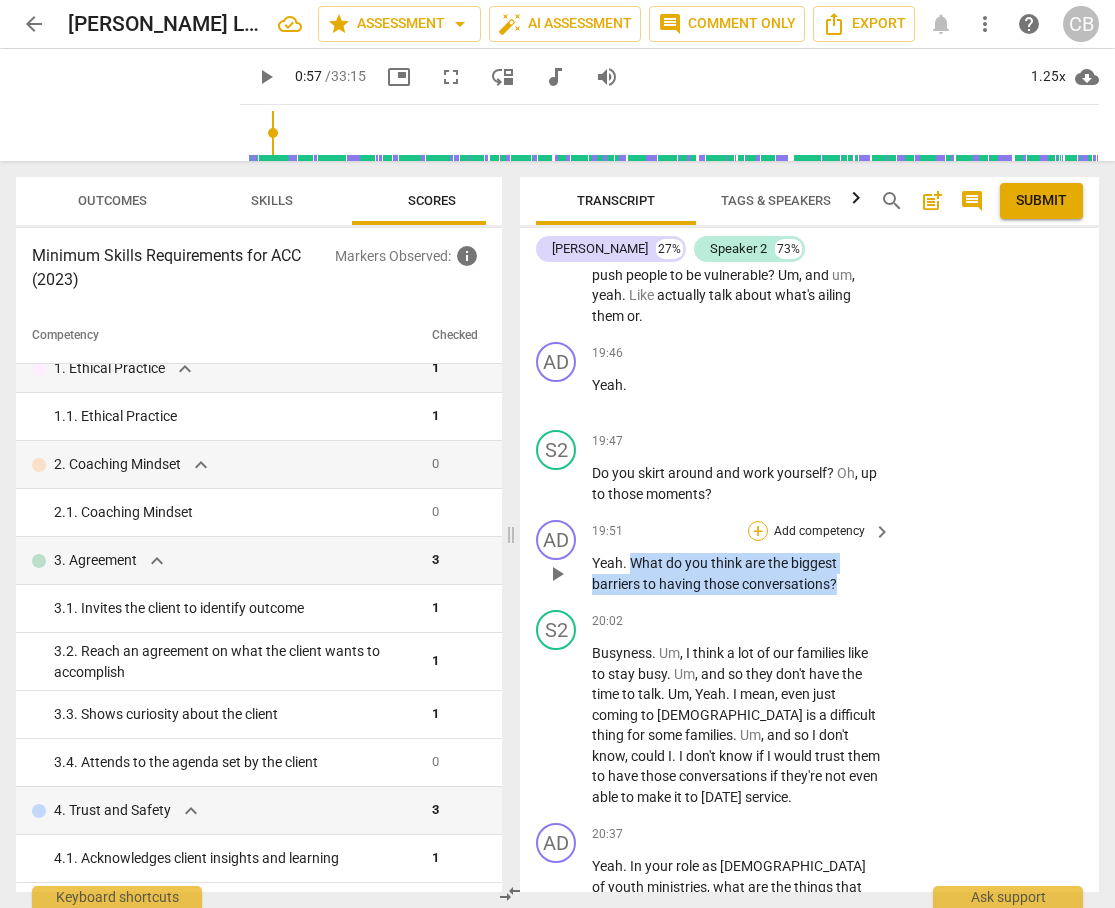 click on "+" at bounding box center (758, 531) 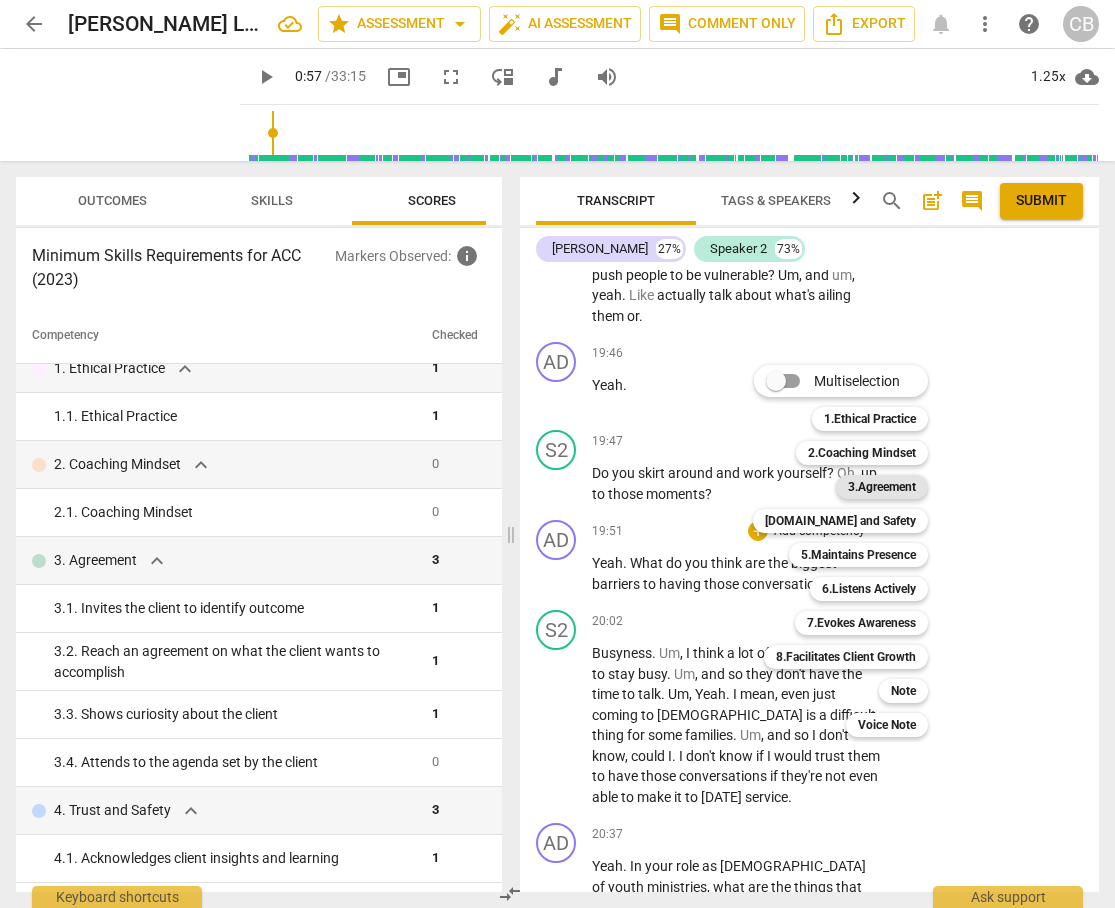 click on "3.Agreement" at bounding box center (882, 487) 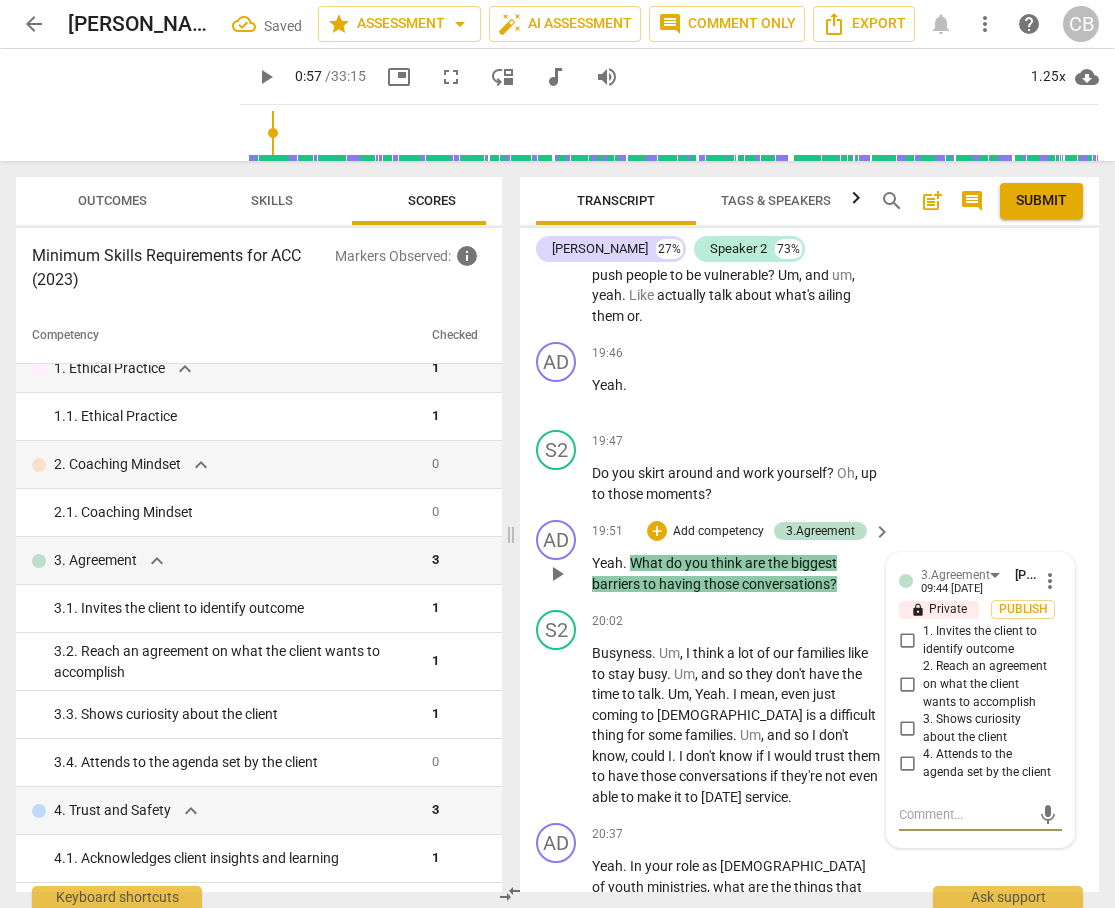 click on "3. Shows curiosity about the client" at bounding box center (907, 729) 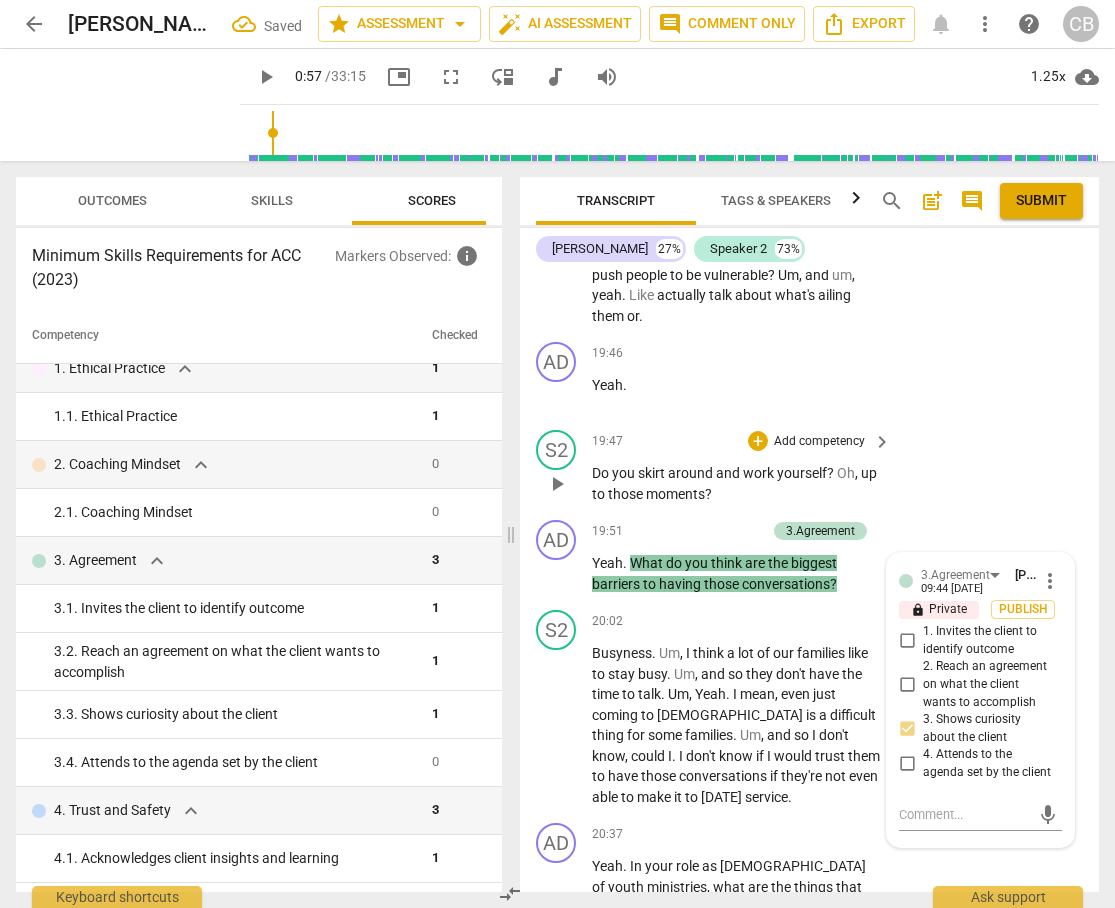click on "S2 play_arrow pause 19:47 + Add competency keyboard_arrow_right Do   you   skirt   around   and   work   yourself ?   Oh ,   up   to   those   moments ?" at bounding box center (809, 467) 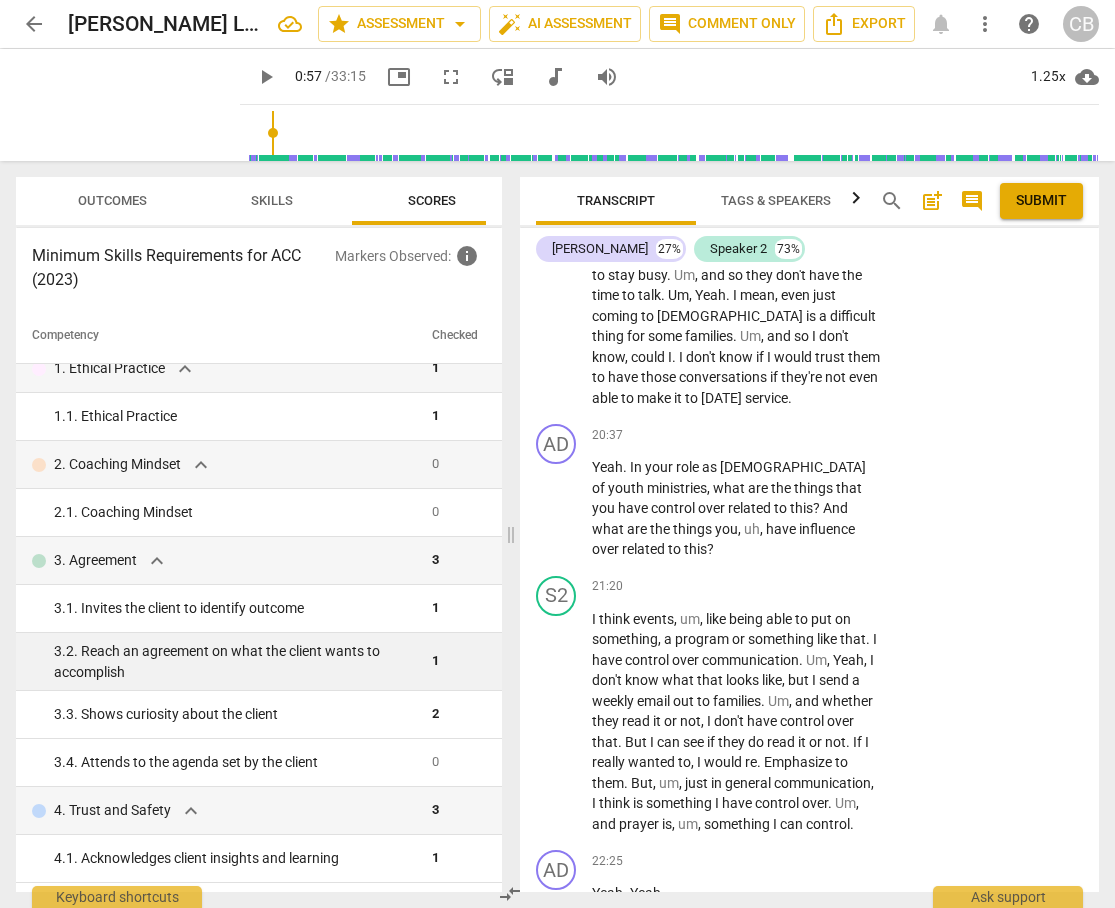 scroll, scrollTop: 10091, scrollLeft: 0, axis: vertical 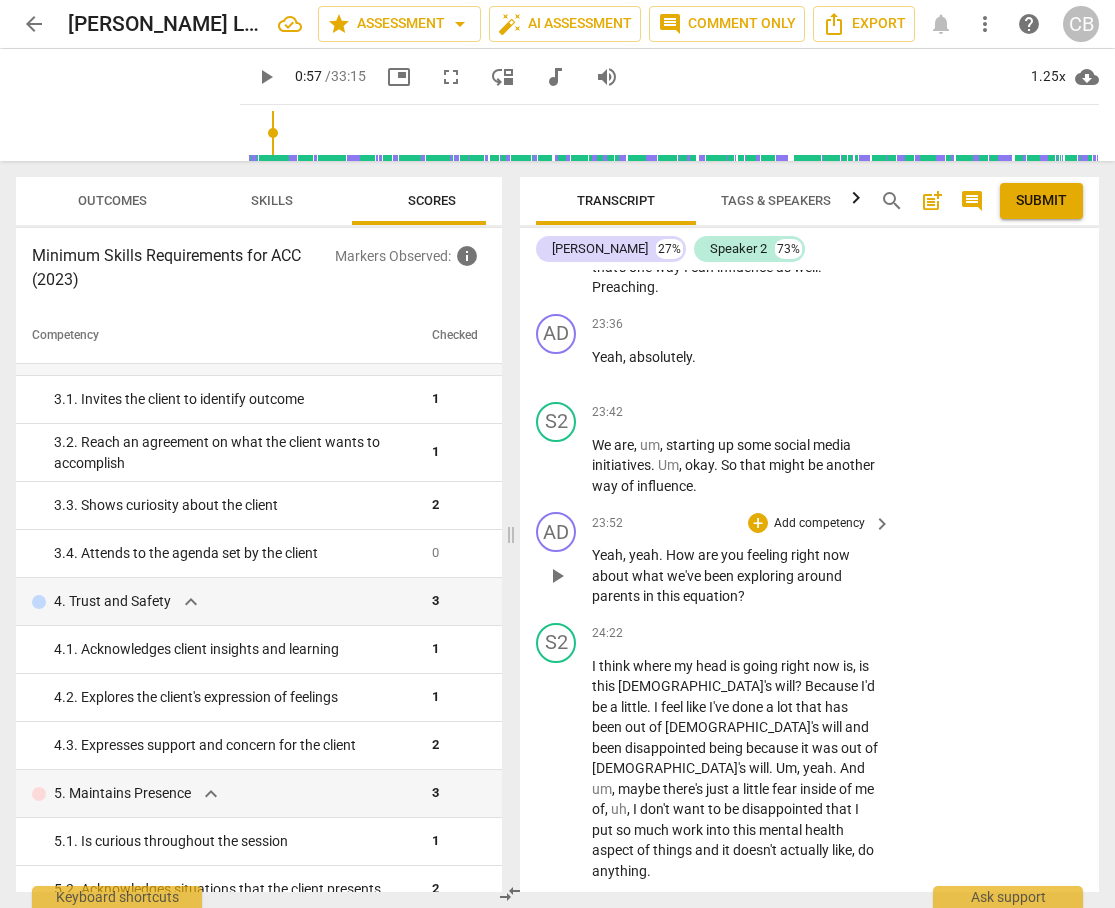click on "How" at bounding box center (682, 555) 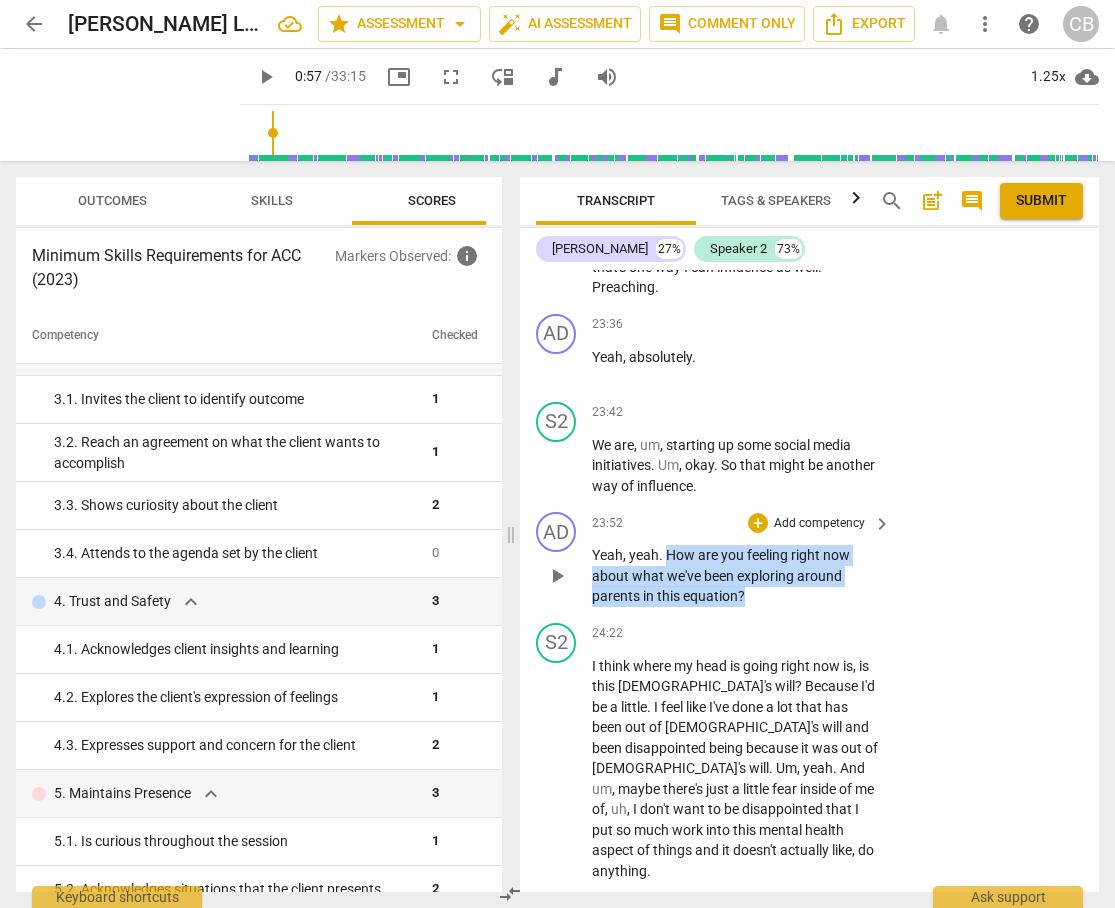 drag, startPoint x: 667, startPoint y: 574, endPoint x: 762, endPoint y: 618, distance: 104.69479 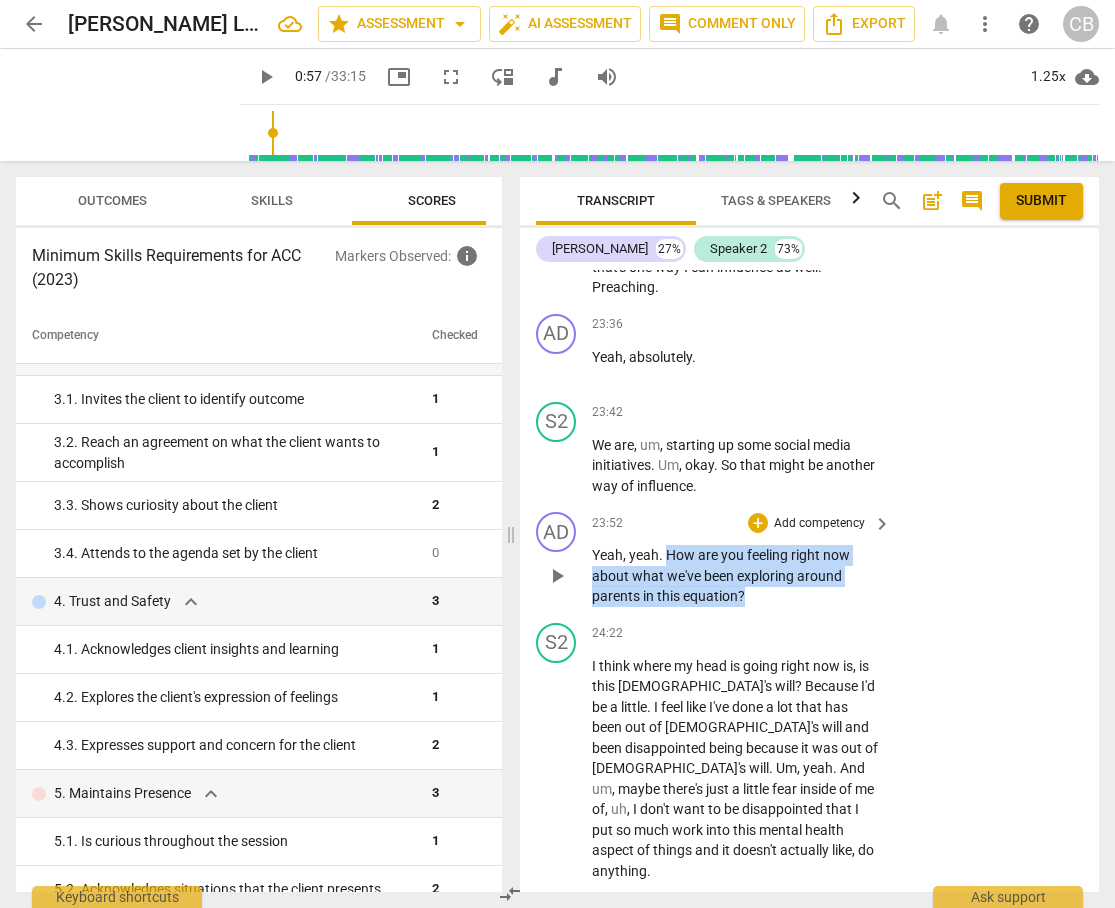 click on "Yeah ,   yeah .   How   are   you   feeling   right   now   about   what   we've   been   exploring   around   parents   in   this   equation ?" at bounding box center [736, 576] 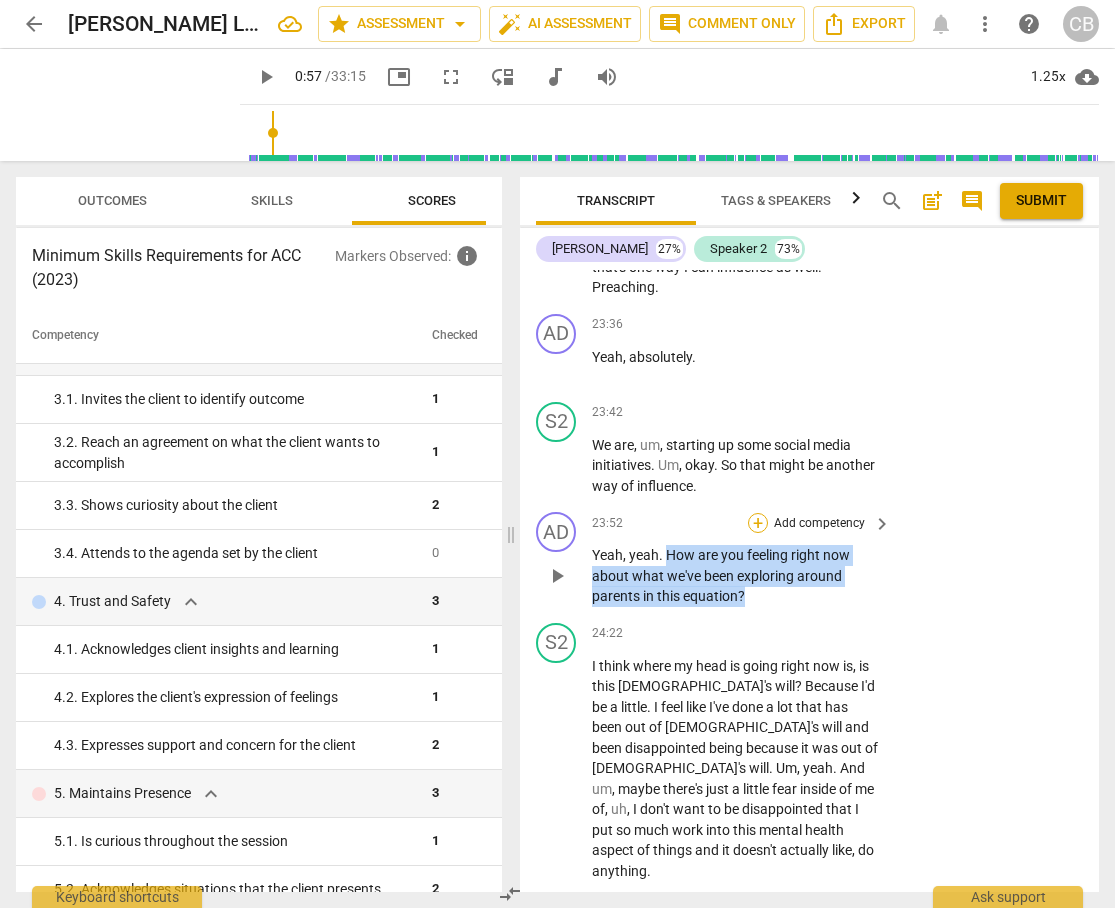 click on "+" at bounding box center (758, 523) 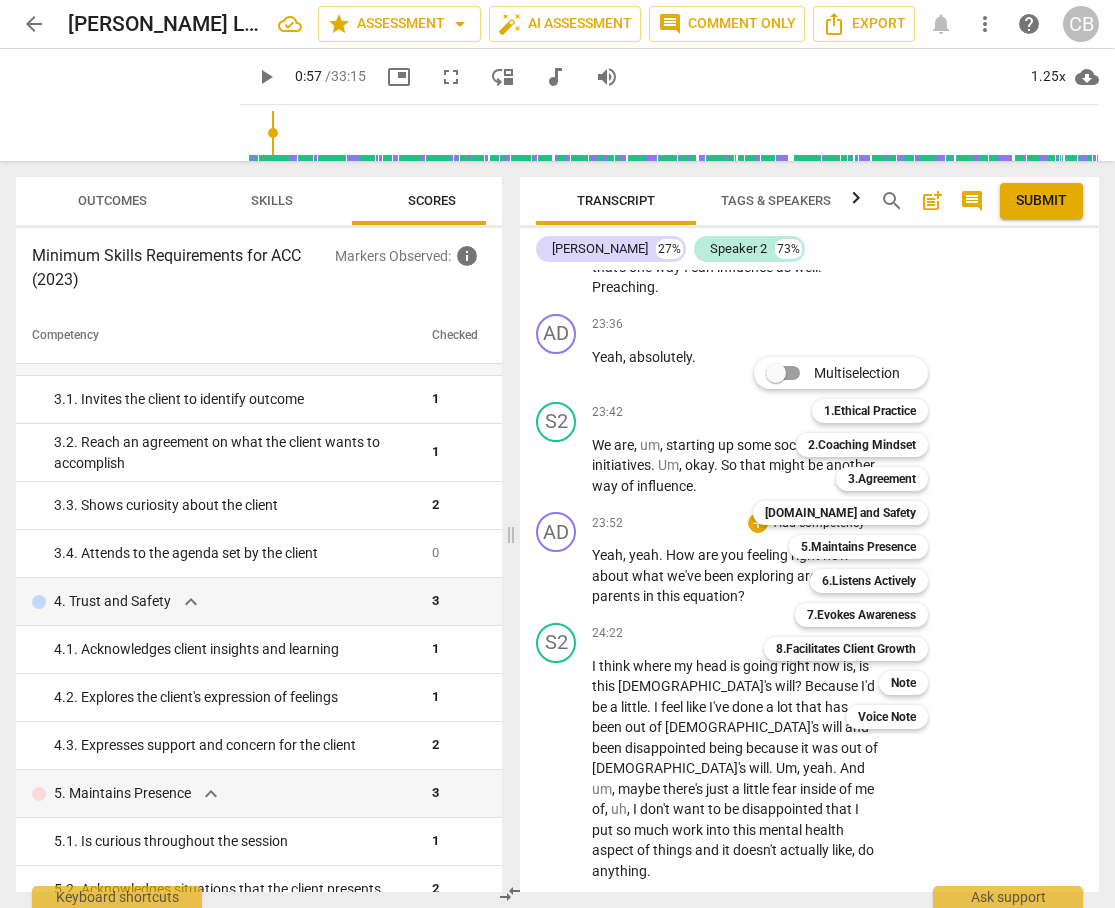 click at bounding box center (557, 454) 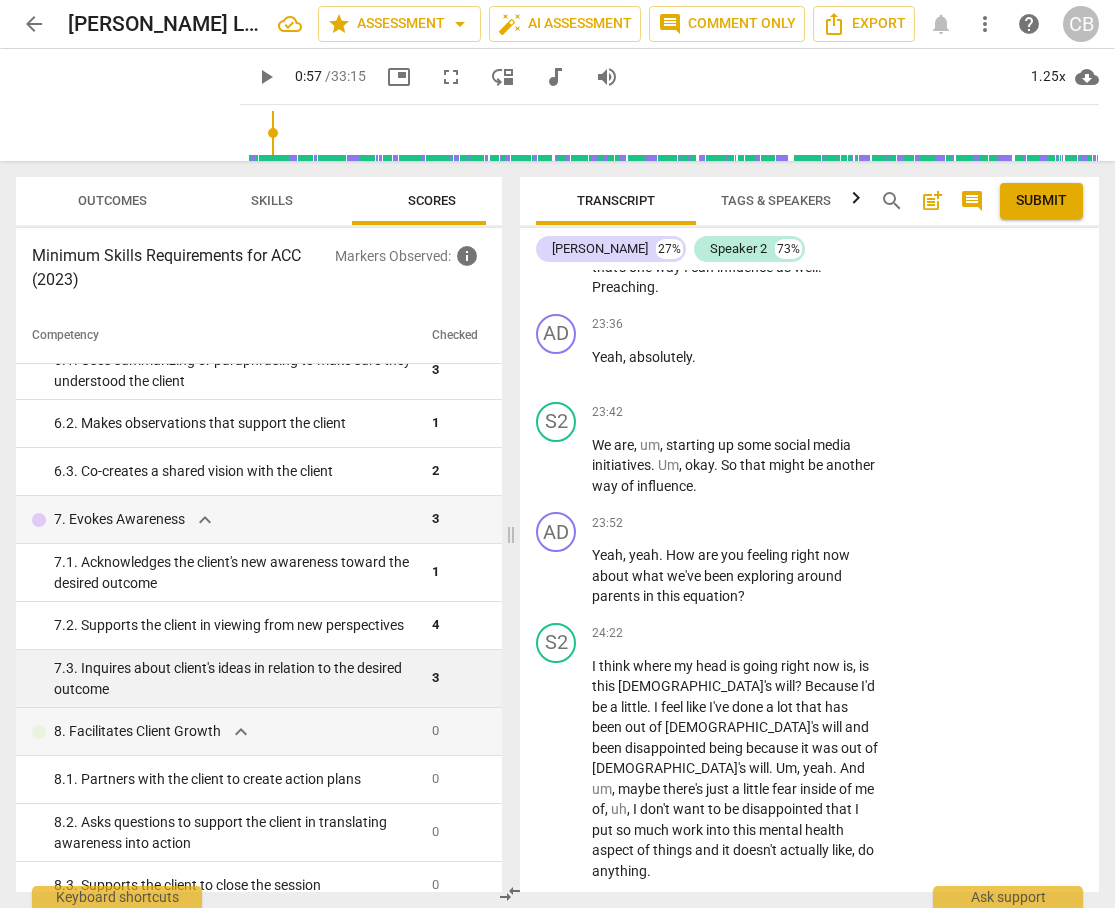 scroll, scrollTop: 924, scrollLeft: 0, axis: vertical 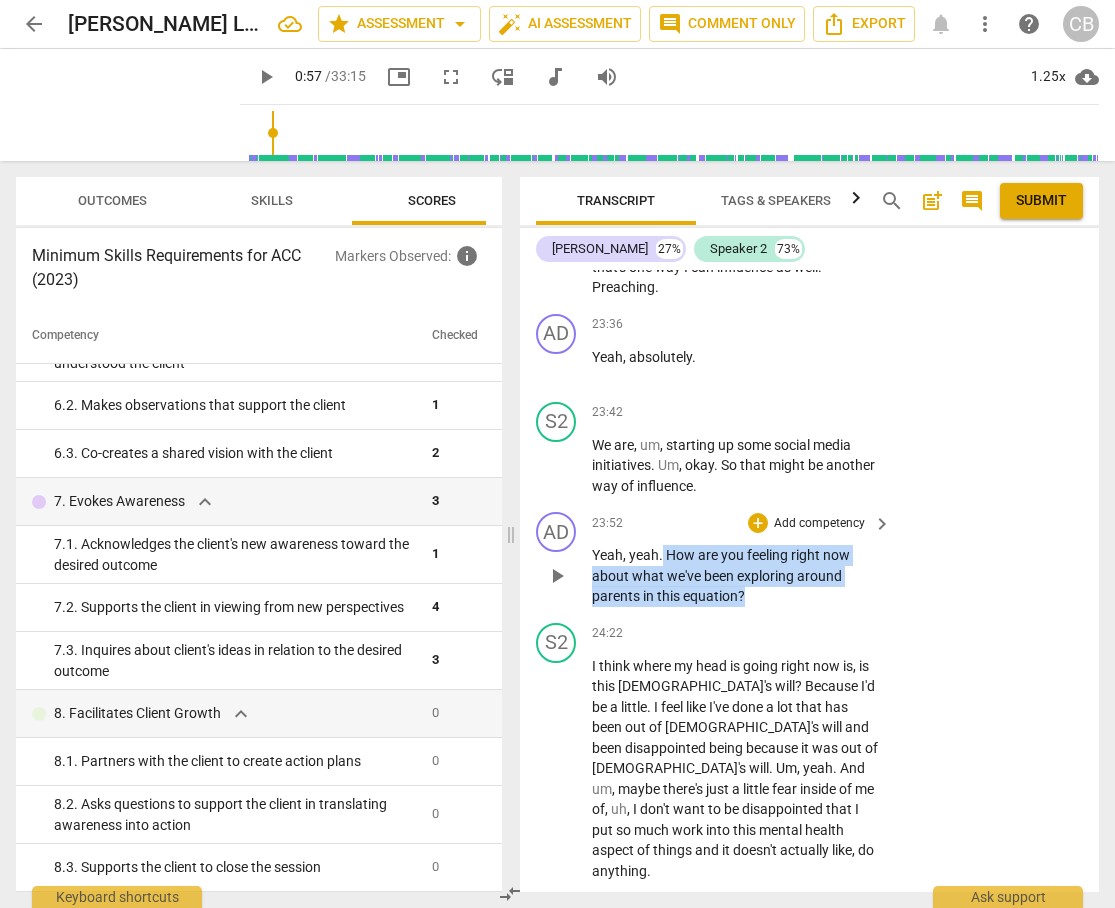 drag, startPoint x: 746, startPoint y: 612, endPoint x: 662, endPoint y: 575, distance: 91.787796 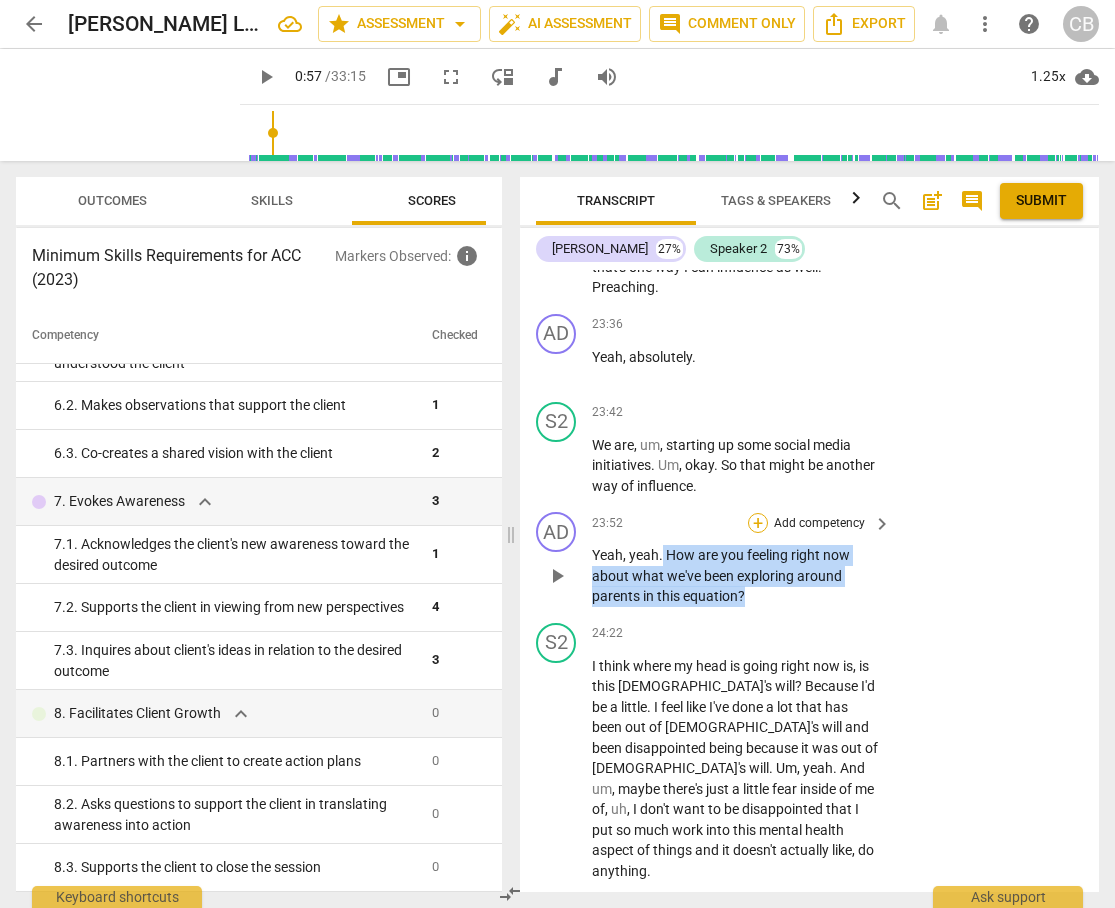 click on "+" at bounding box center (758, 523) 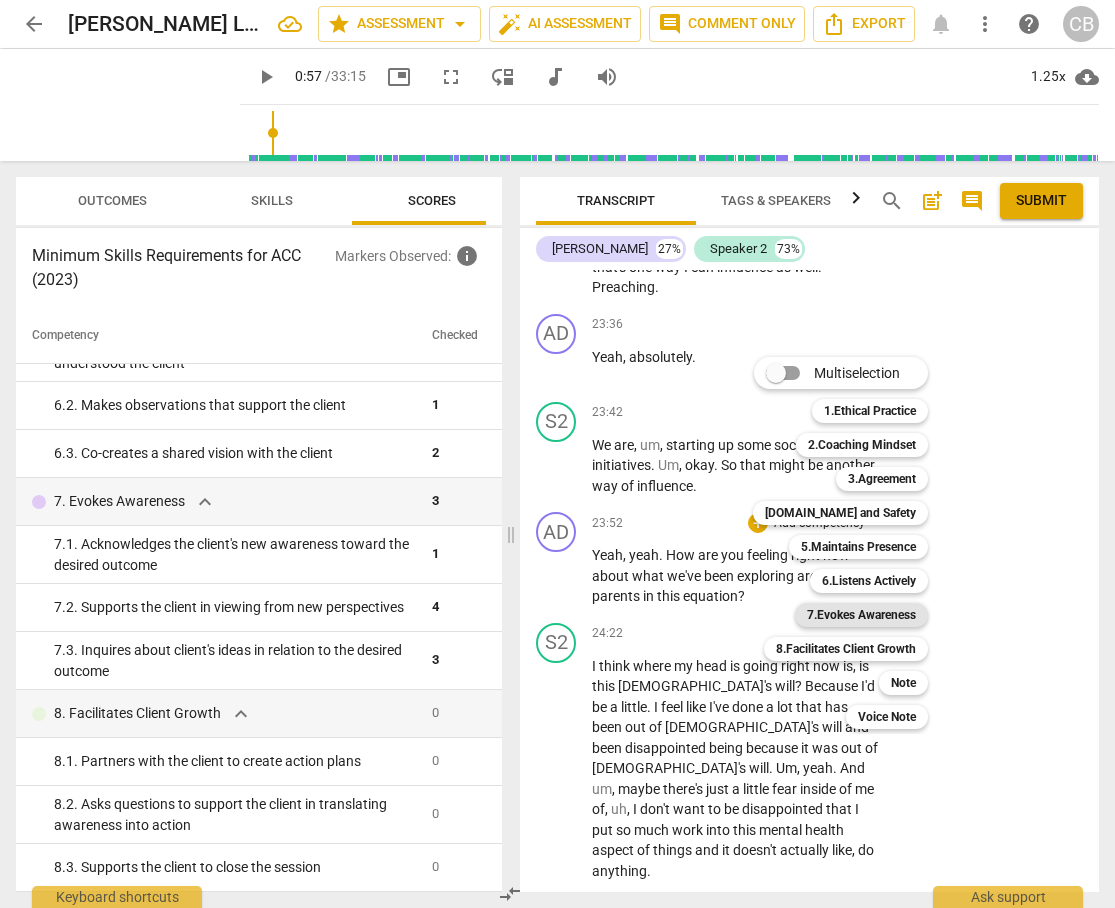 click on "7.Evokes Awareness" at bounding box center (861, 615) 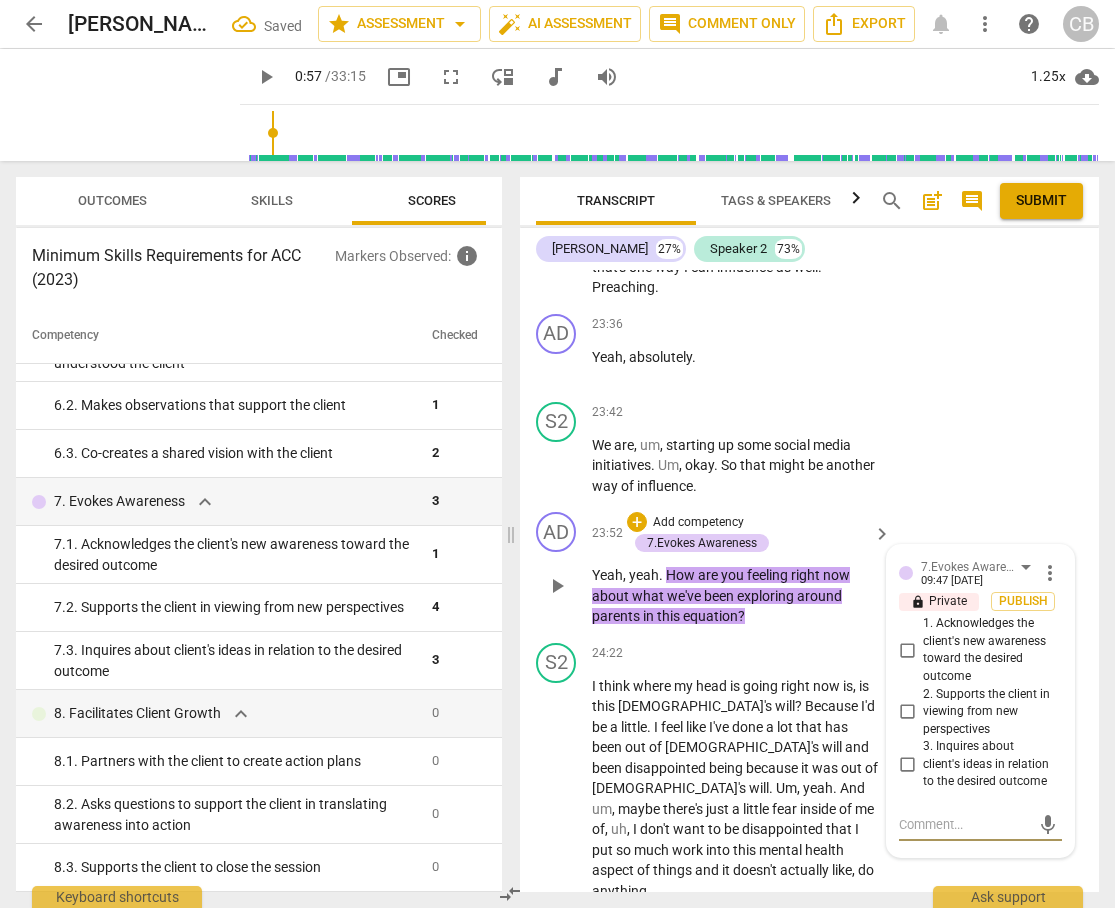 click on "1. Acknowledges the client's new awareness toward the desired outcome" at bounding box center [907, 650] 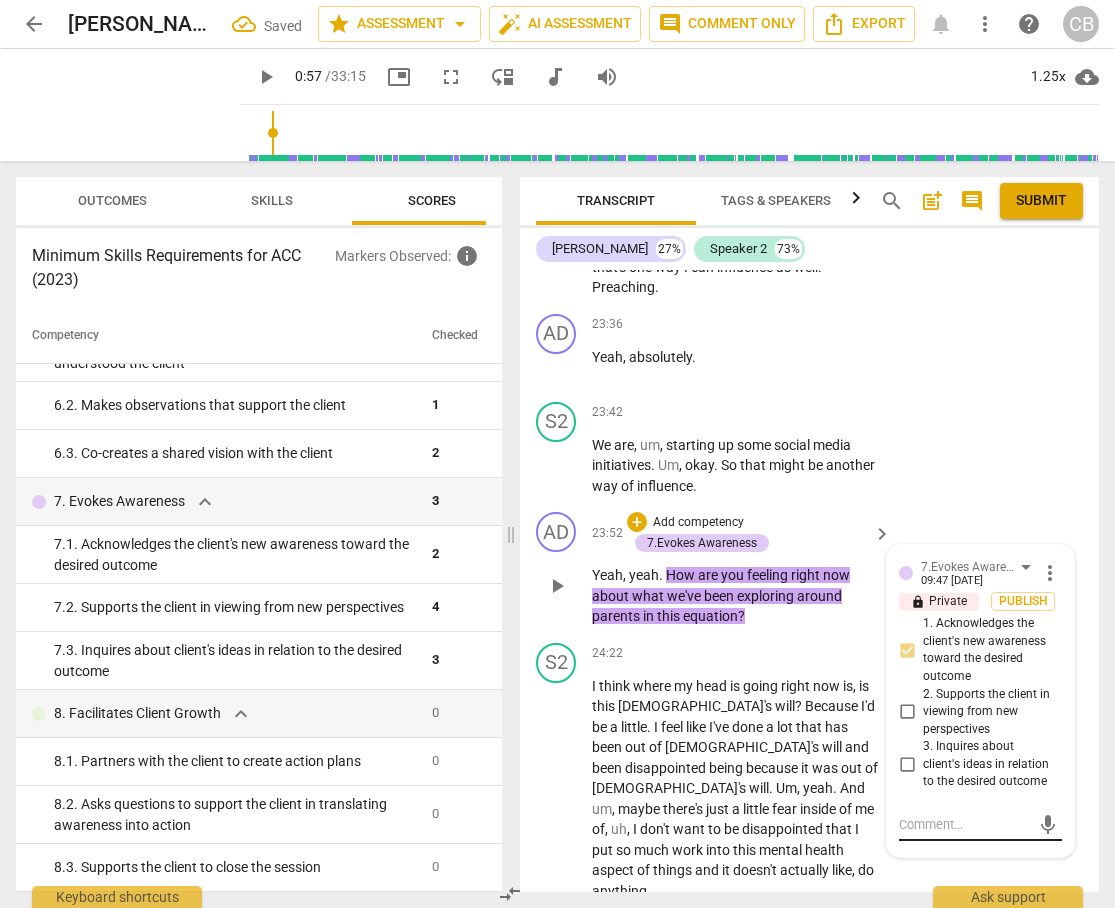 click at bounding box center (964, 824) 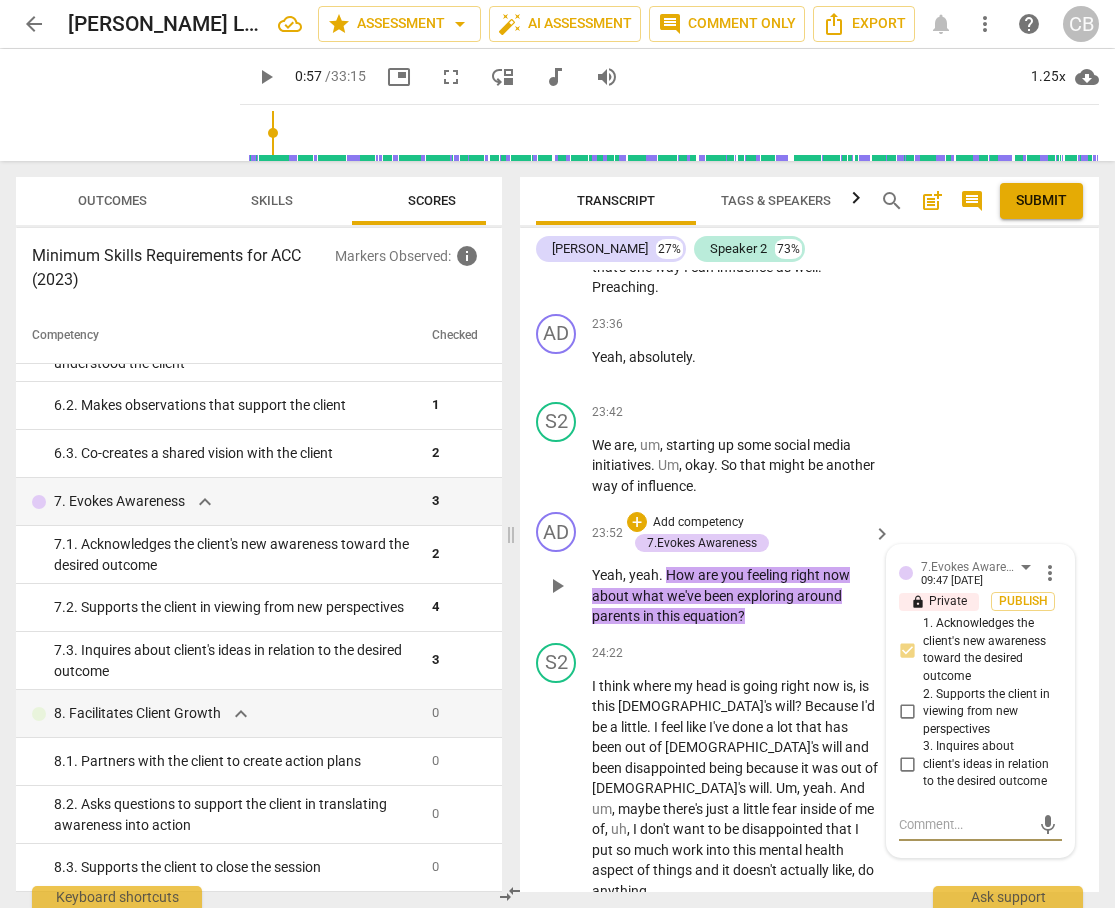 paste on "✓	The coach asked questions that acknowledge the client’s learning or awareness and encouraged further exploration by the client." 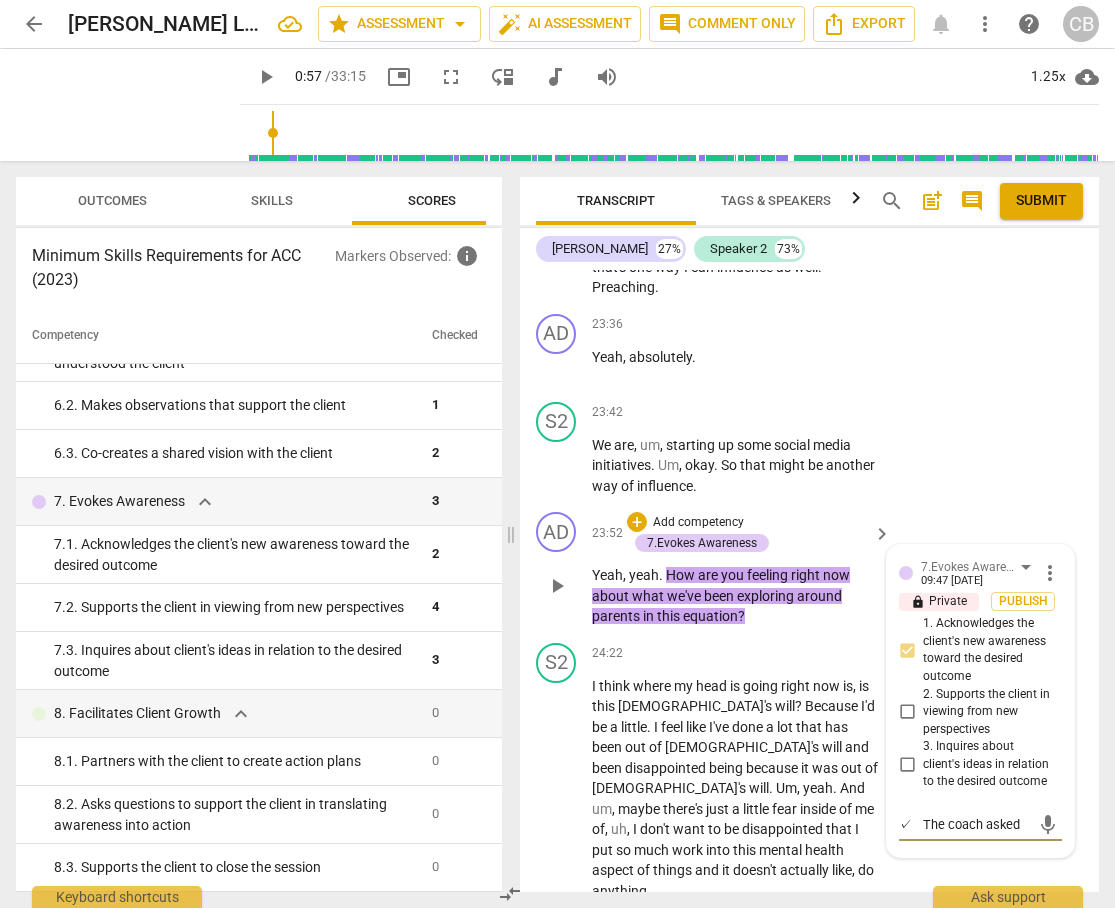 scroll, scrollTop: 36, scrollLeft: 0, axis: vertical 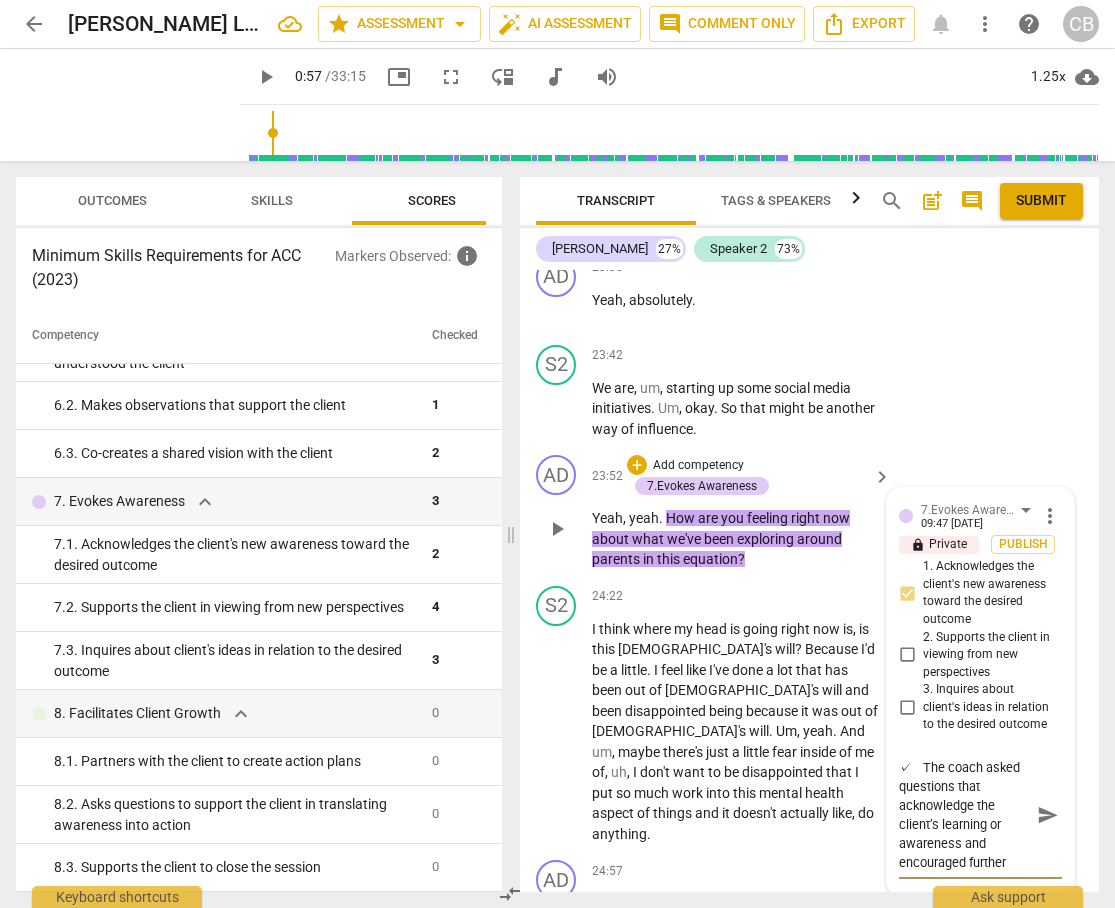 click on "✓	The coach asked questions that acknowledge the client’s learning or awareness and encouraged further exploration by the client." at bounding box center (964, 815) 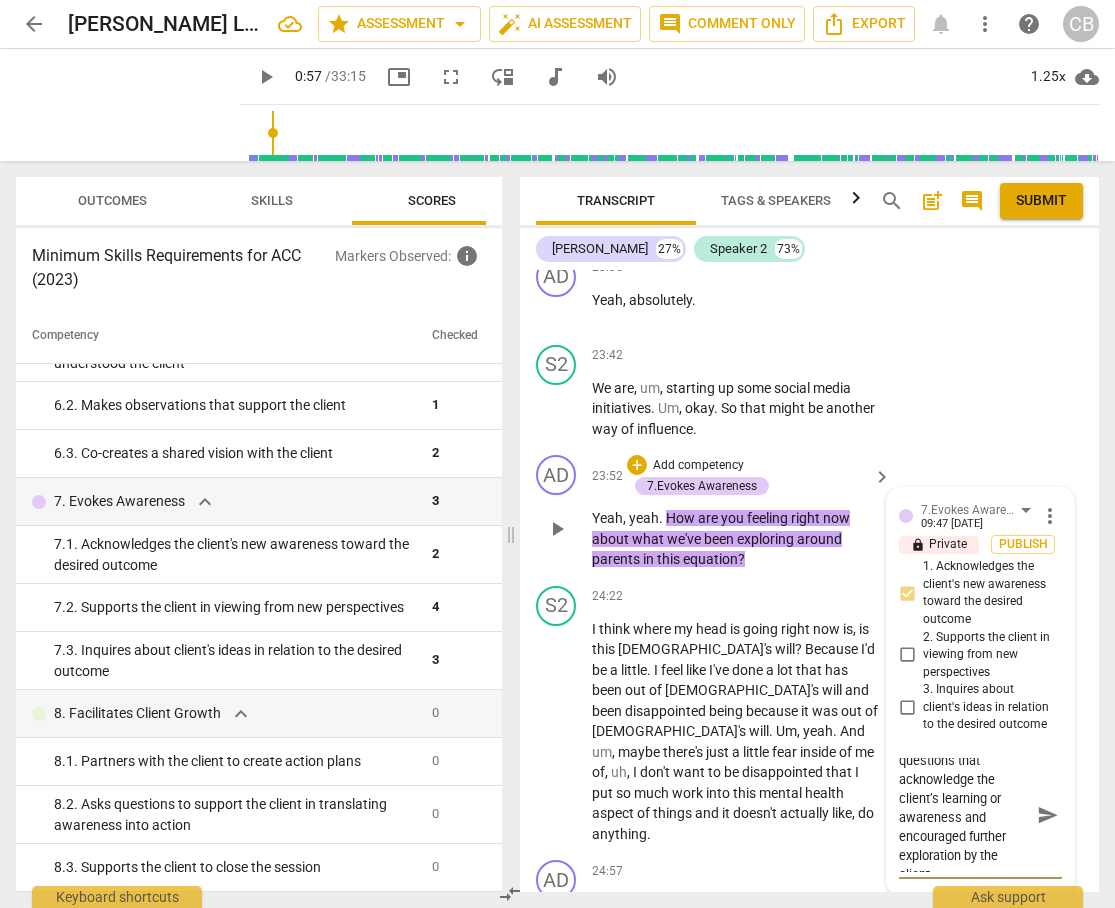 scroll, scrollTop: 38, scrollLeft: 0, axis: vertical 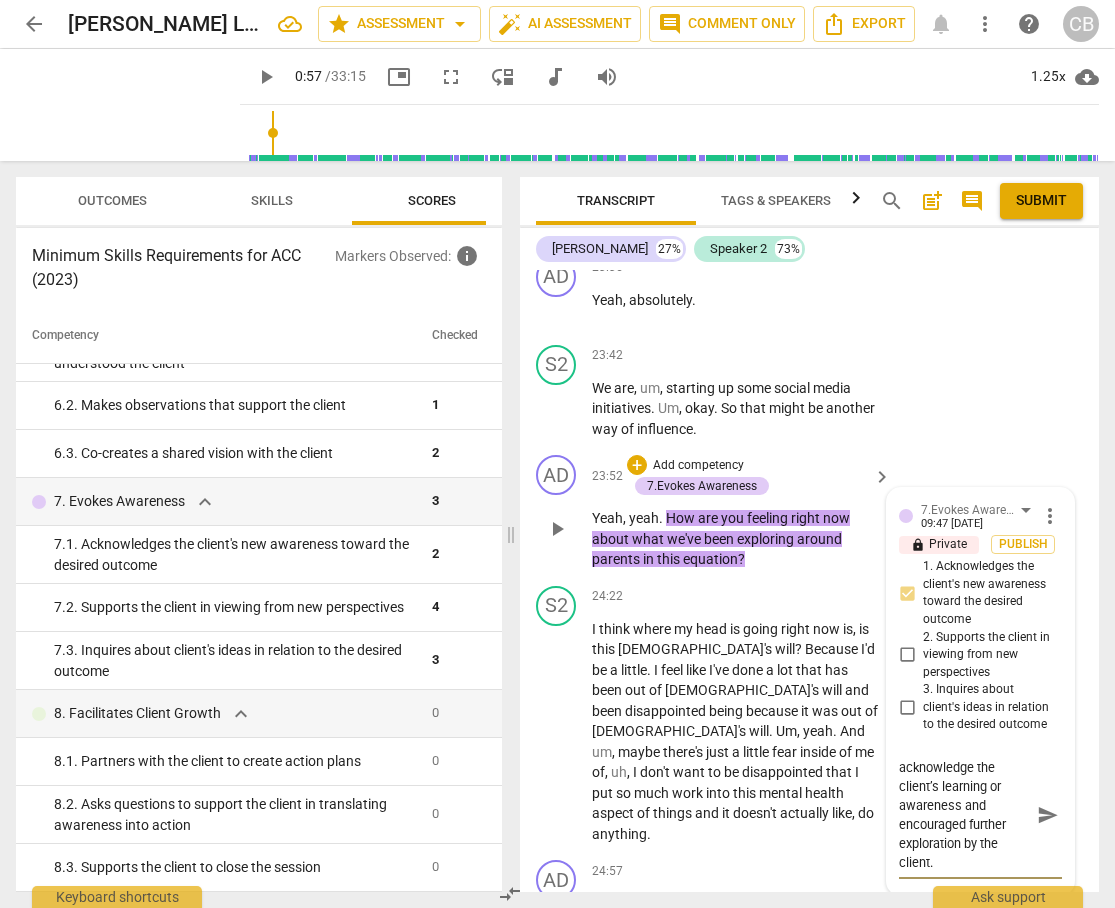 click on "The coach asked questions that acknowledge the client’s learning or awareness and encouraged further exploration by the client." at bounding box center [964, 815] 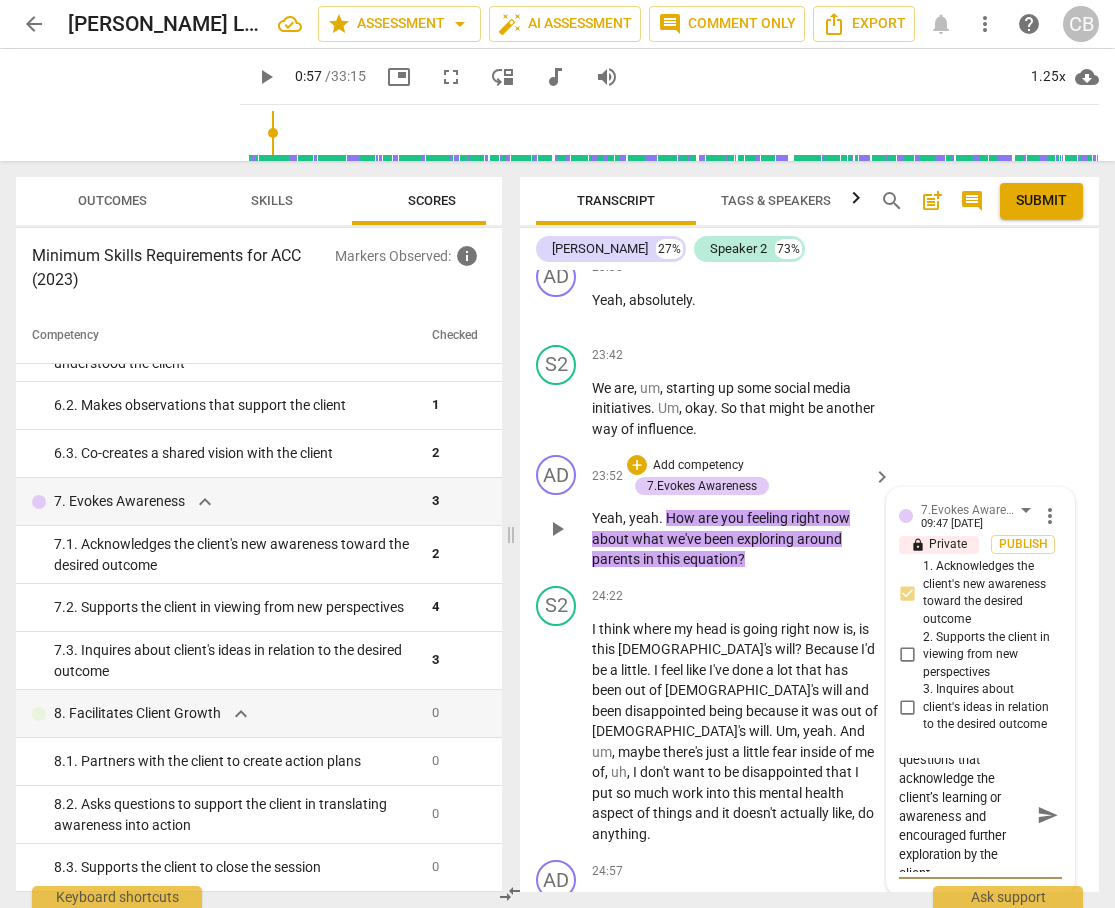 scroll, scrollTop: 23, scrollLeft: 0, axis: vertical 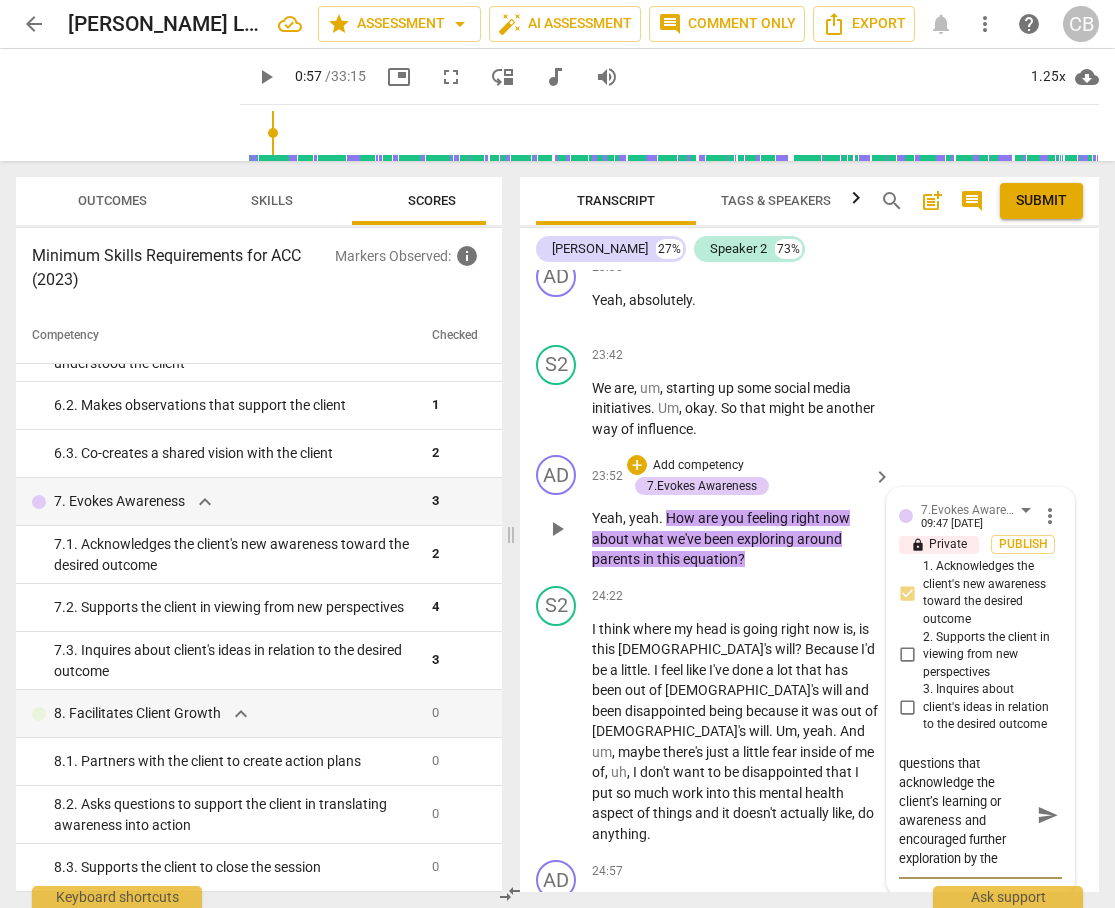 click on "The coach asked questions that acknowledge the client’s learning or awareness and encouraged further exploration by the client." at bounding box center (964, 815) 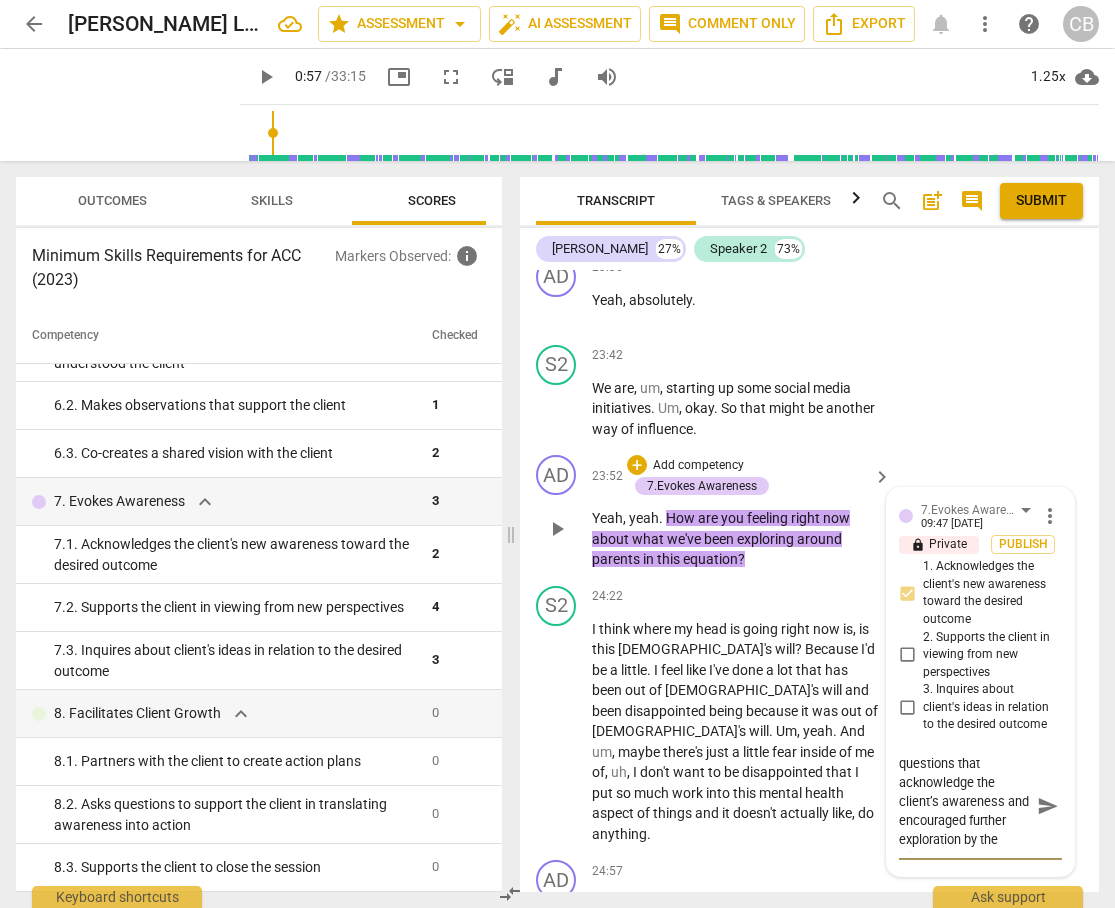 scroll, scrollTop: 38, scrollLeft: 0, axis: vertical 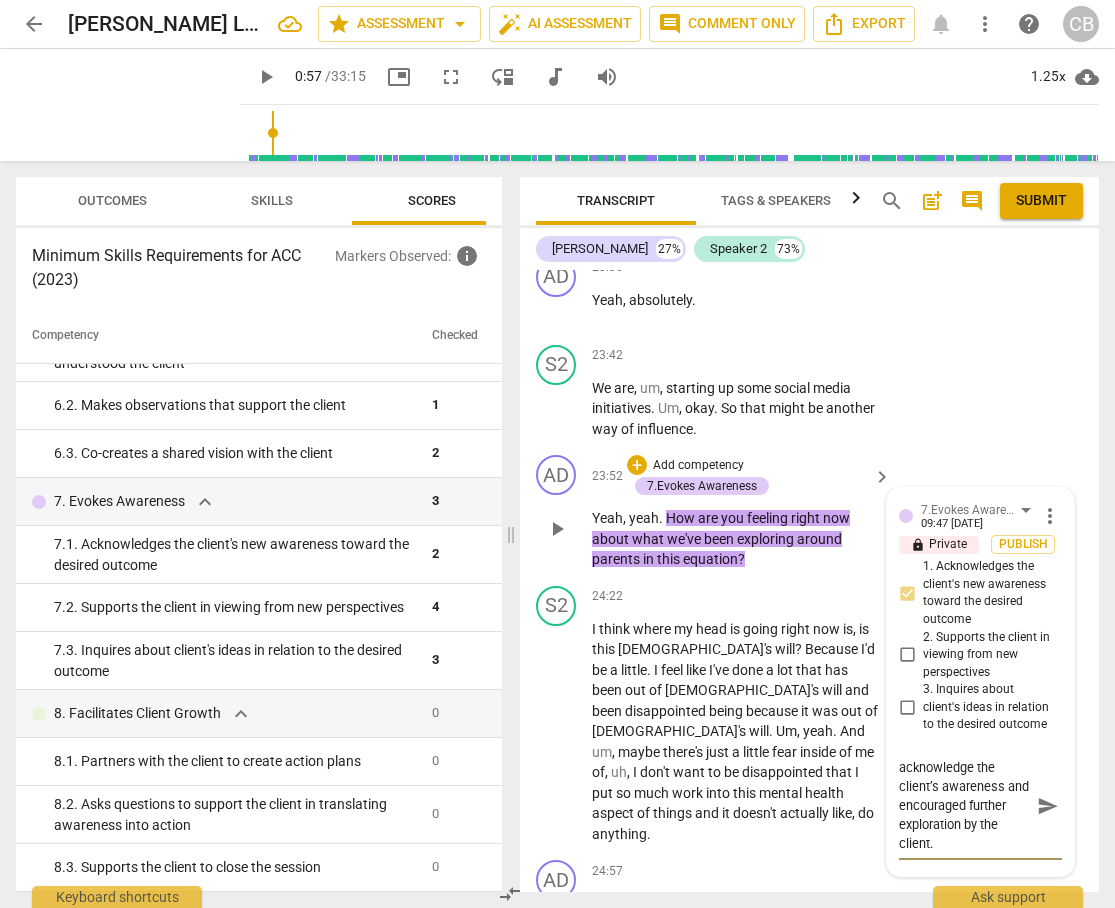 click on "The coach asked questions that acknowledge the client’s awareness and encouraged further exploration by the client." at bounding box center (964, 805) 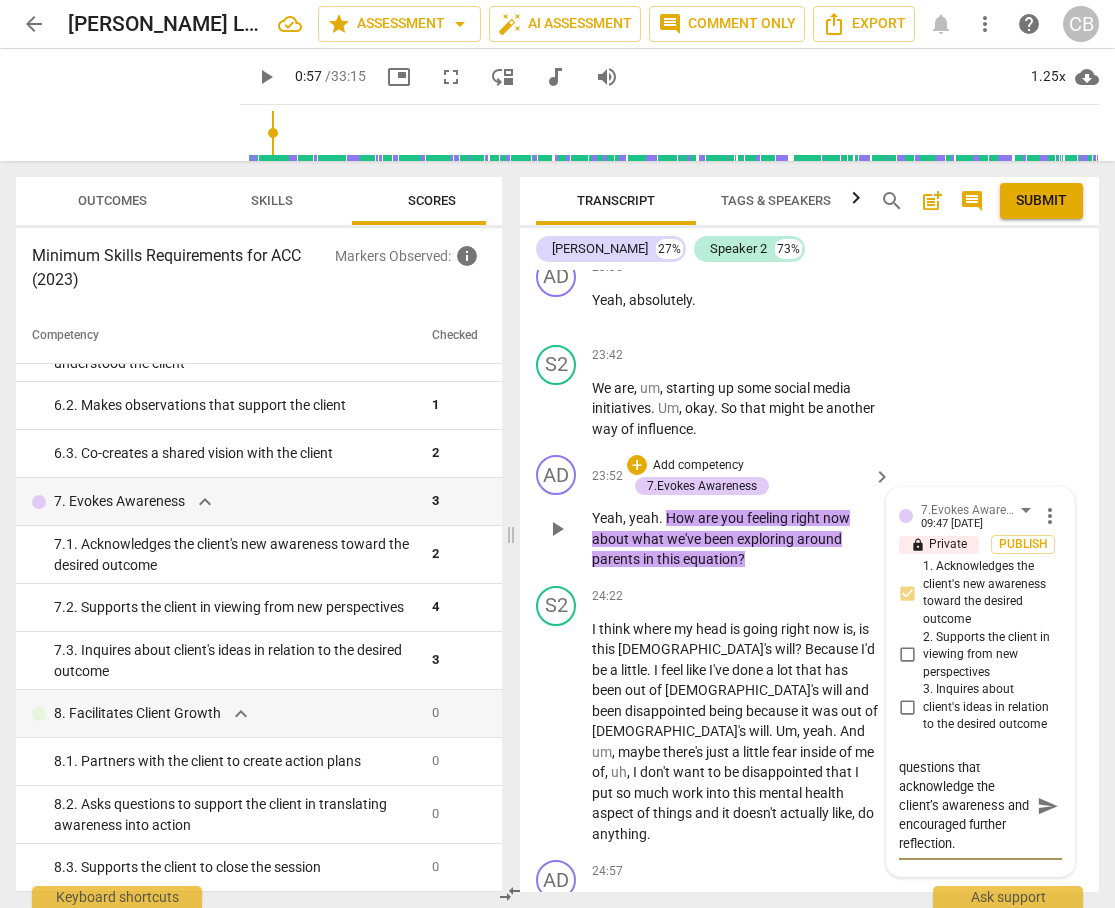 scroll, scrollTop: 0, scrollLeft: 0, axis: both 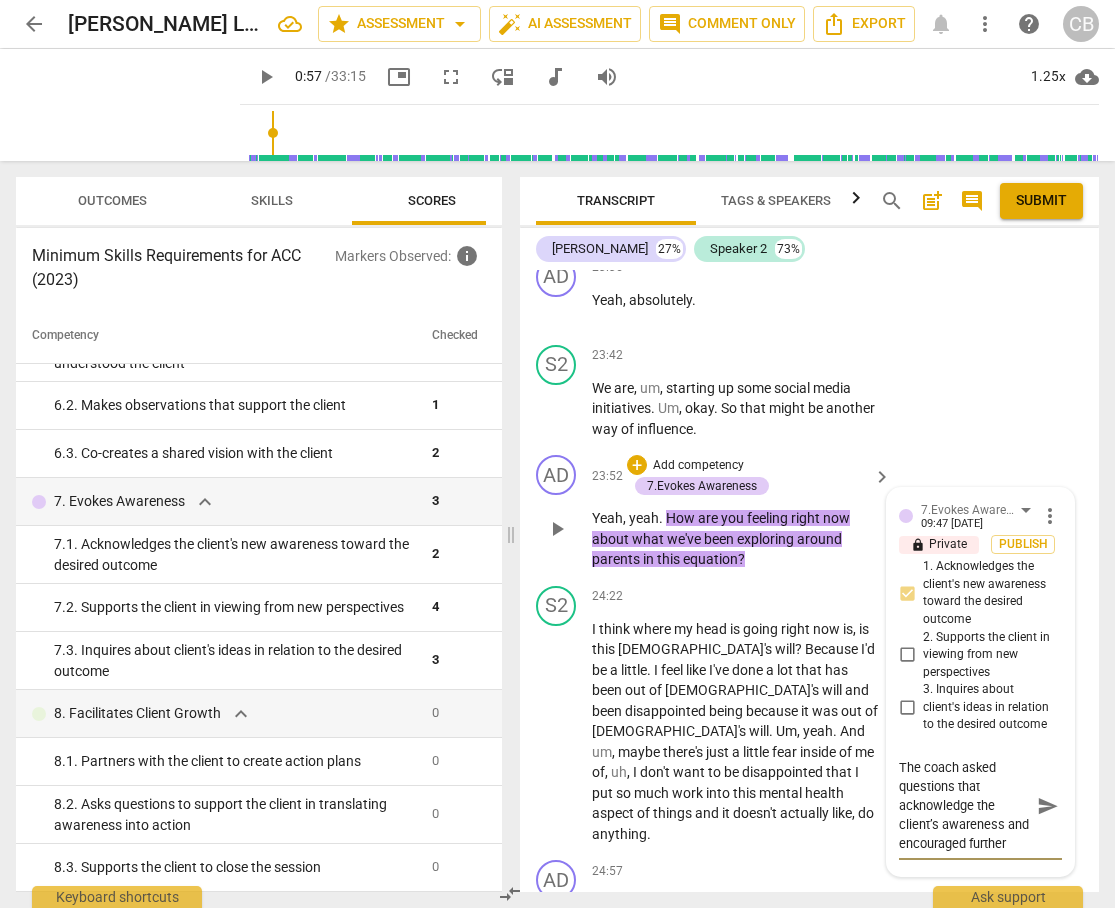 click on "The coach asked questions that acknowledge the client’s awareness and encouraged further reflection." at bounding box center (964, 805) 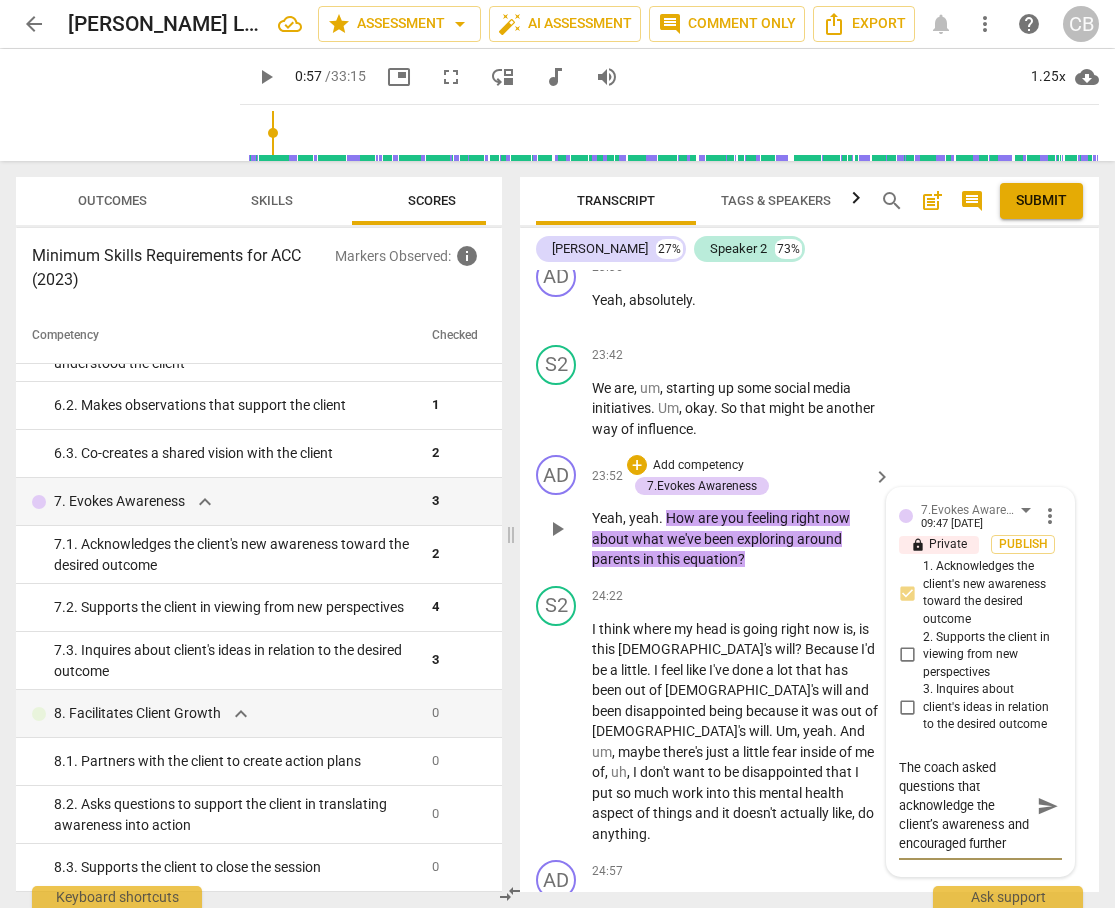 scroll, scrollTop: 19, scrollLeft: 0, axis: vertical 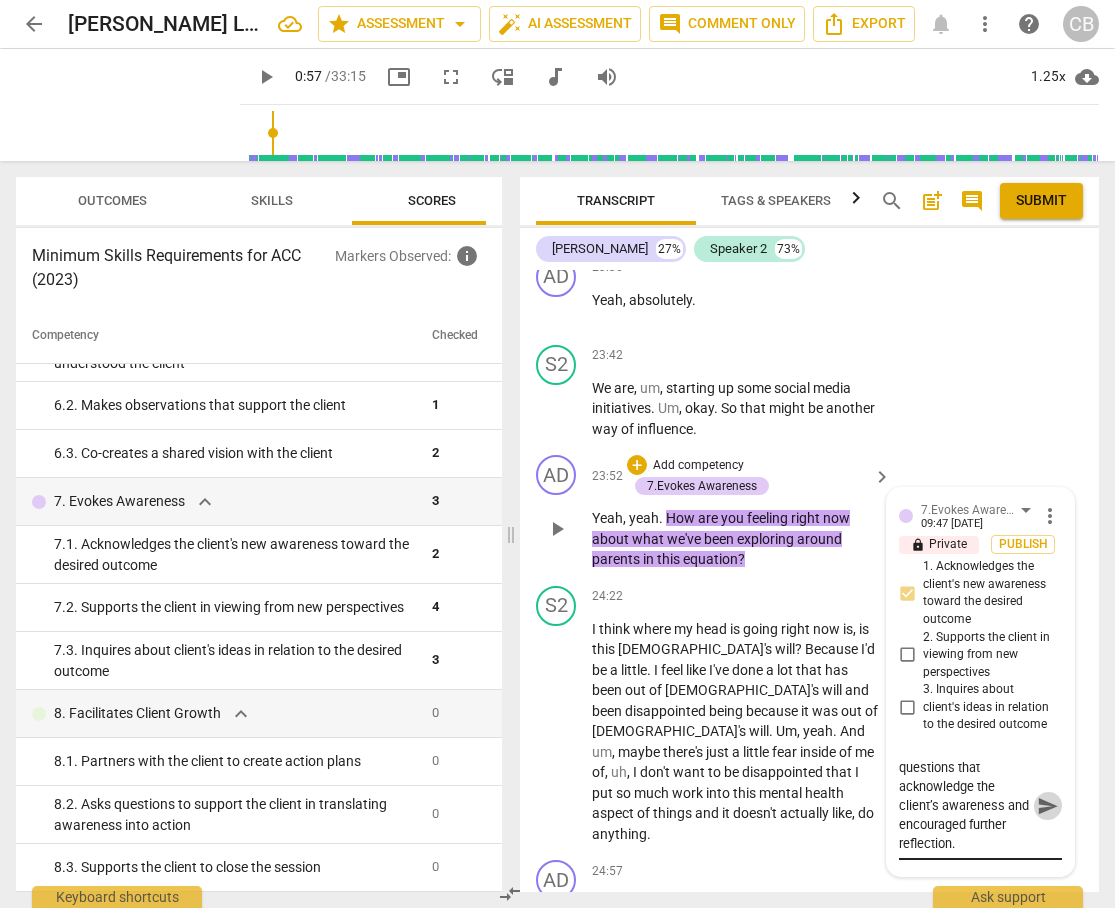 click on "send" at bounding box center (1048, 806) 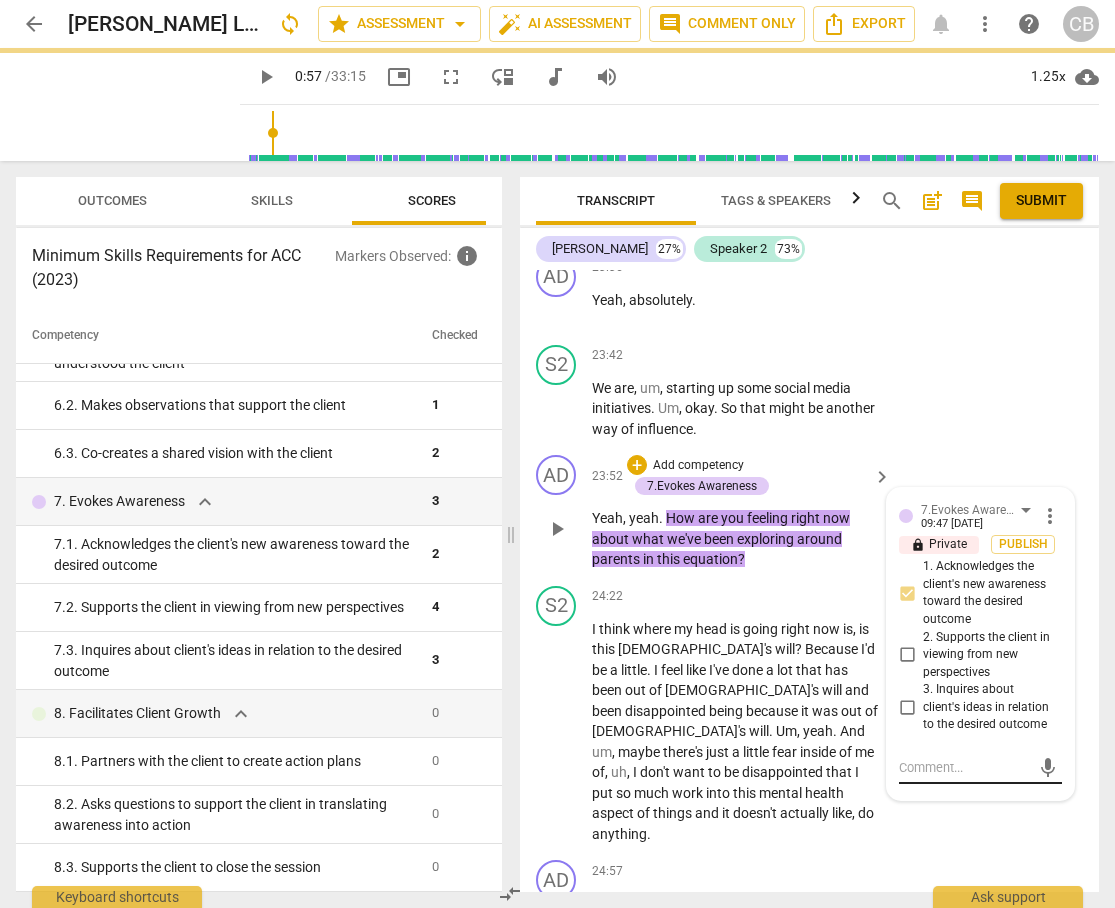 scroll, scrollTop: 0, scrollLeft: 0, axis: both 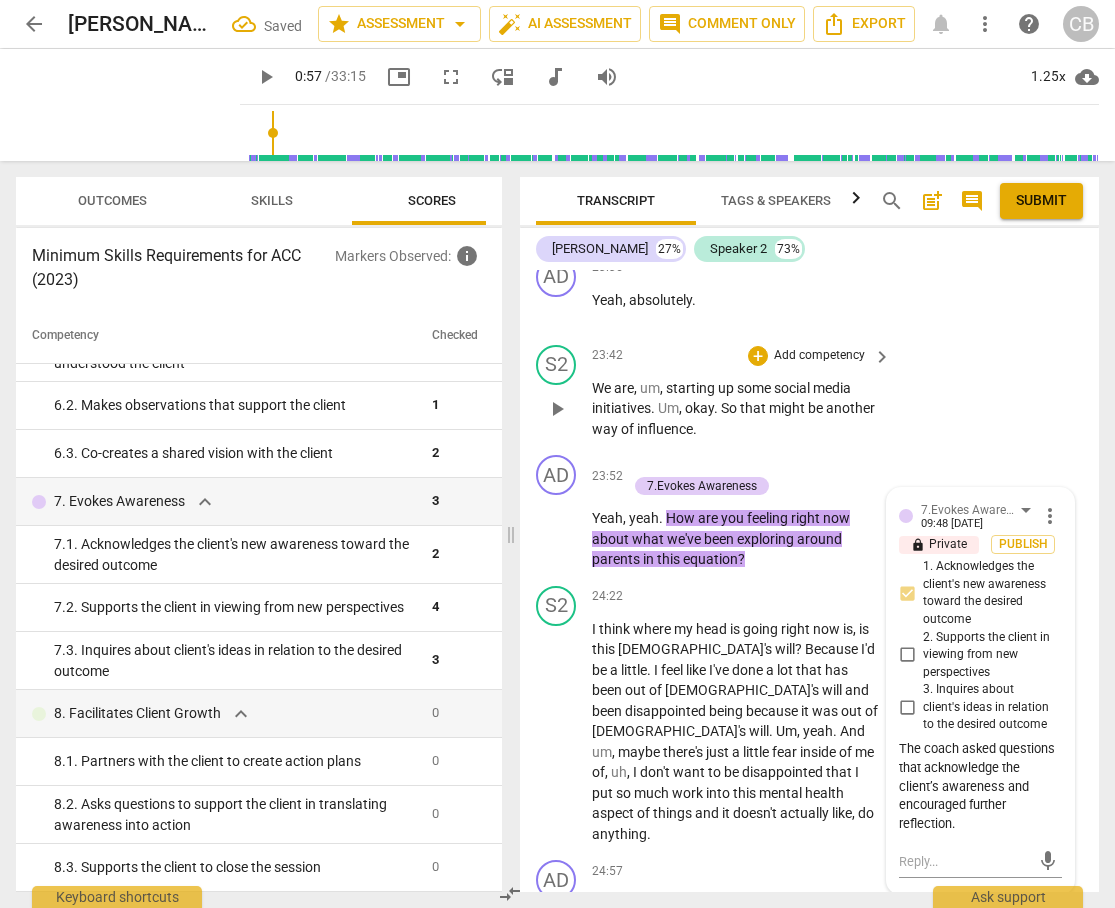 click on "S2 play_arrow pause 23:42 + Add competency keyboard_arrow_right We   are ,   um ,   starting   up   some   social   media   initiatives .   Um ,   okay .   So   that   might   be   another   way   of   influence ." at bounding box center [809, 392] 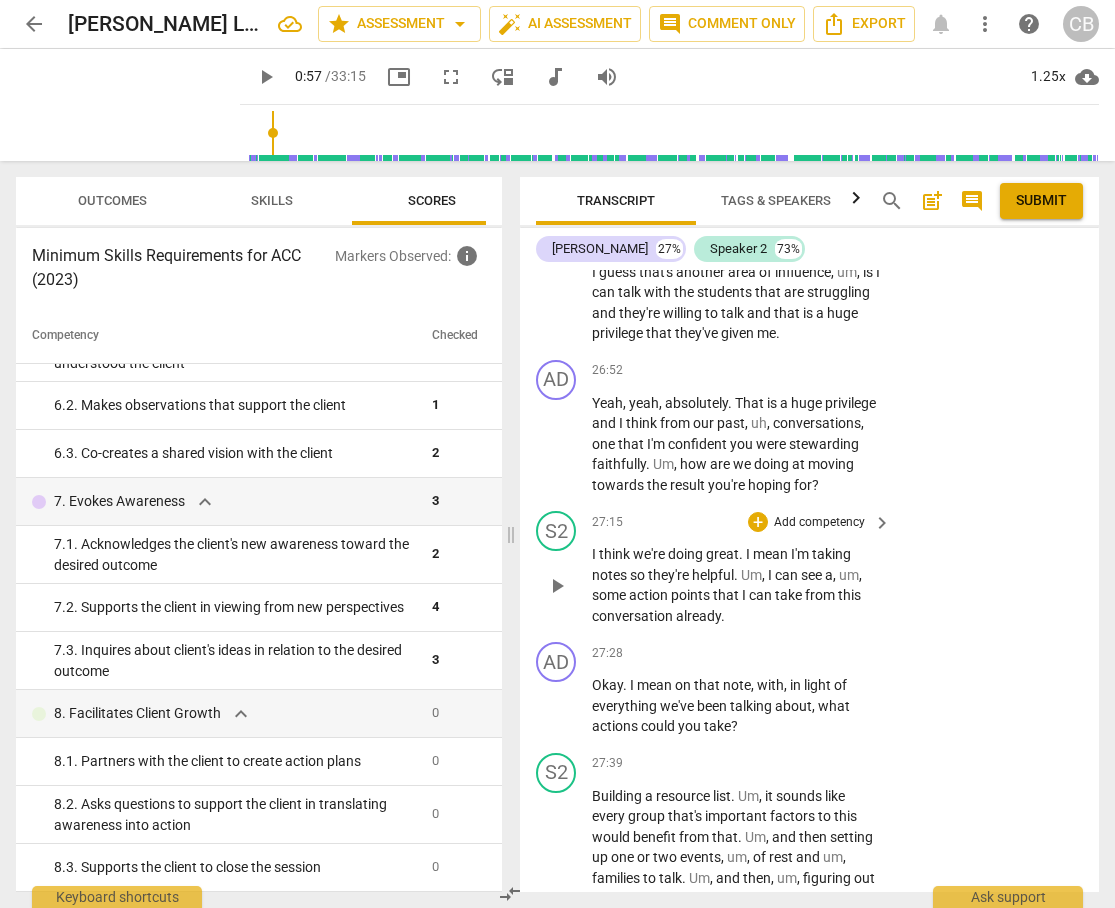 scroll, scrollTop: 13029, scrollLeft: 0, axis: vertical 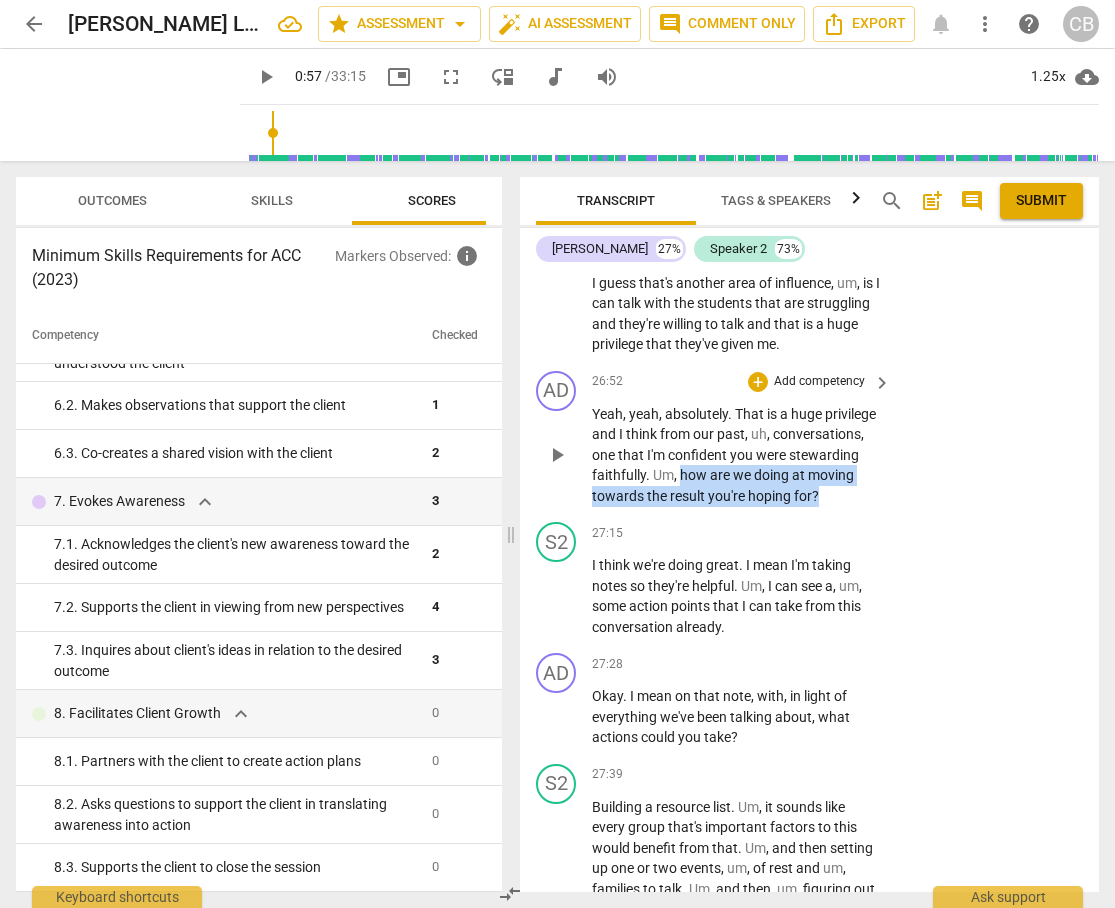 drag, startPoint x: 784, startPoint y: 413, endPoint x: 706, endPoint y: 465, distance: 93.74433 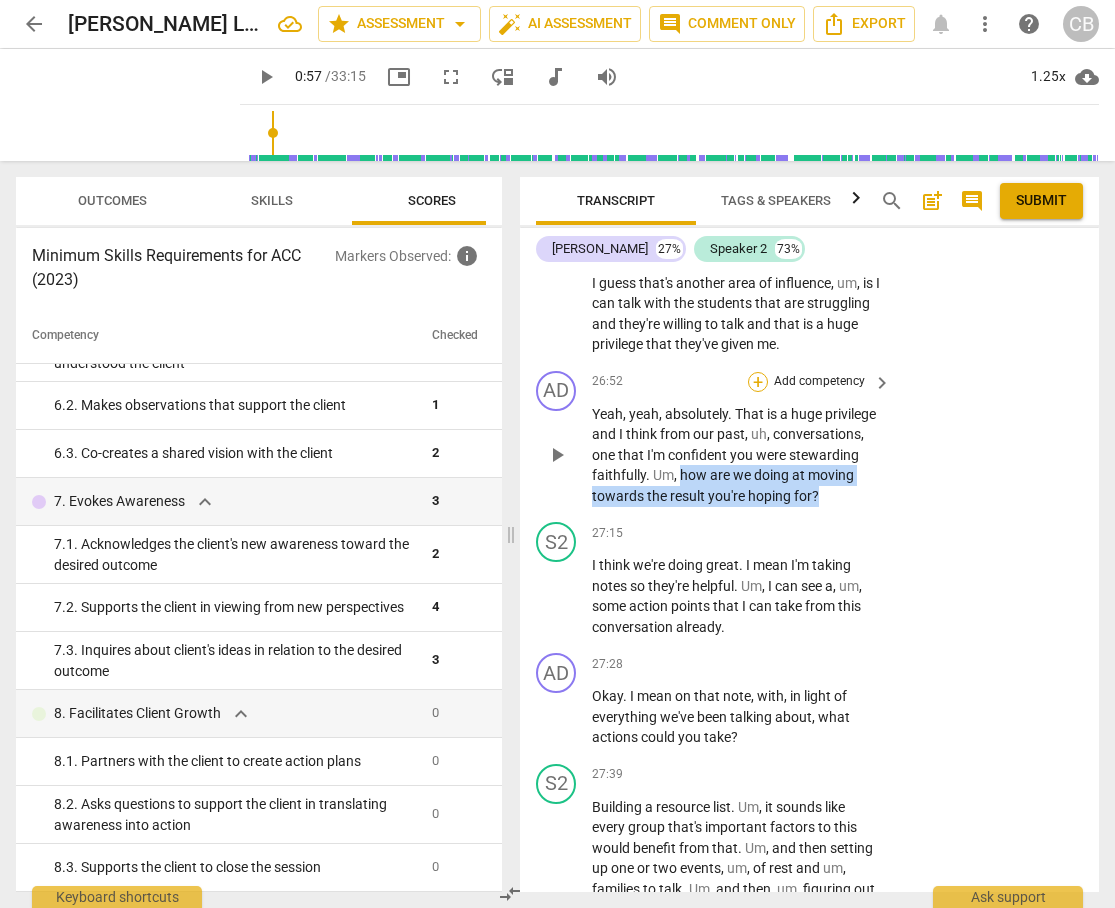 click on "+" at bounding box center [758, 382] 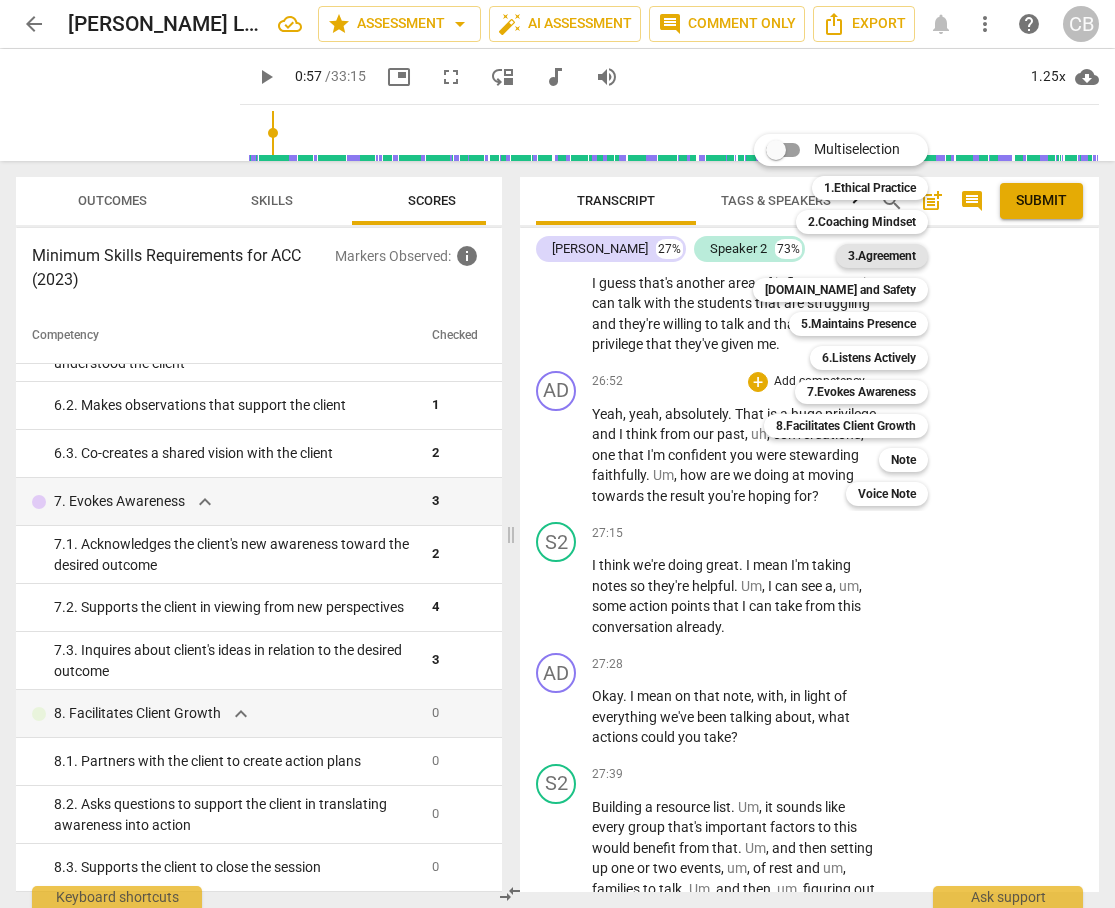 click on "3.Agreement" at bounding box center (882, 256) 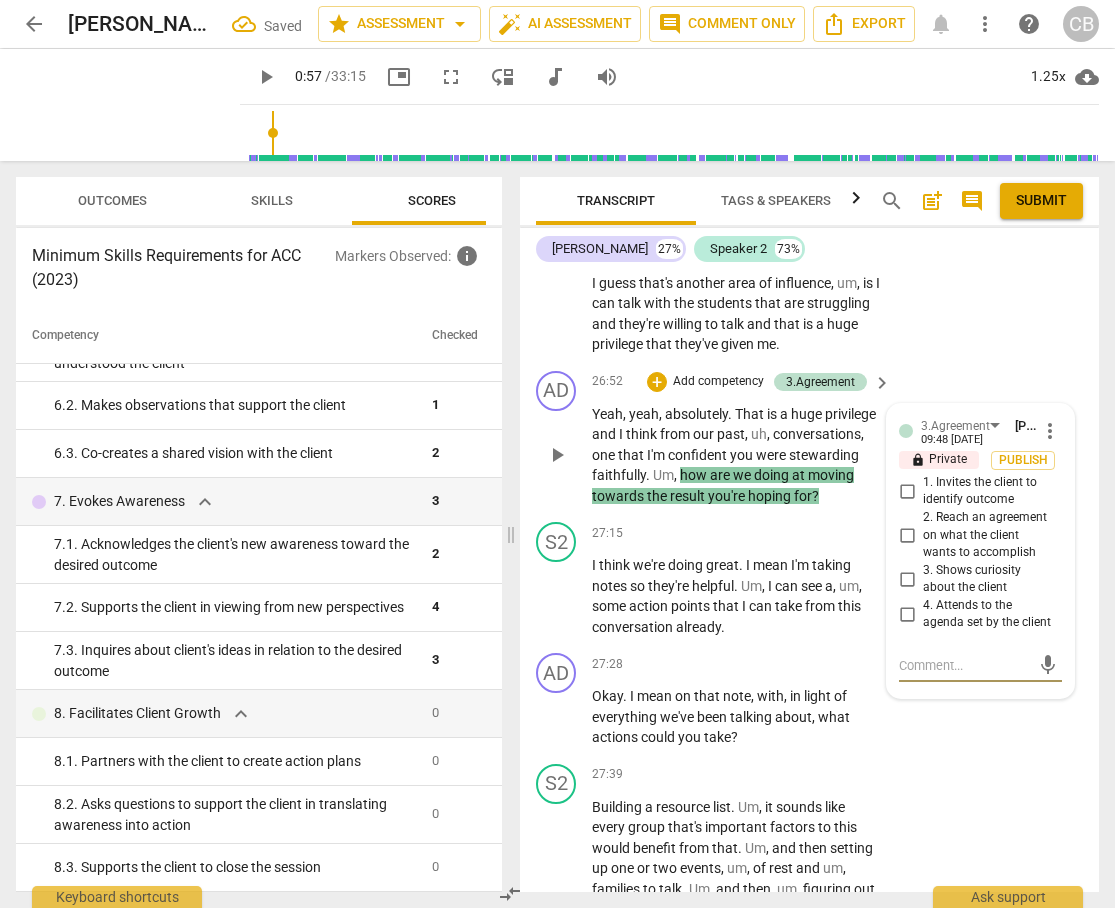 click on "4. Attends to the agenda set by the client" at bounding box center [907, 614] 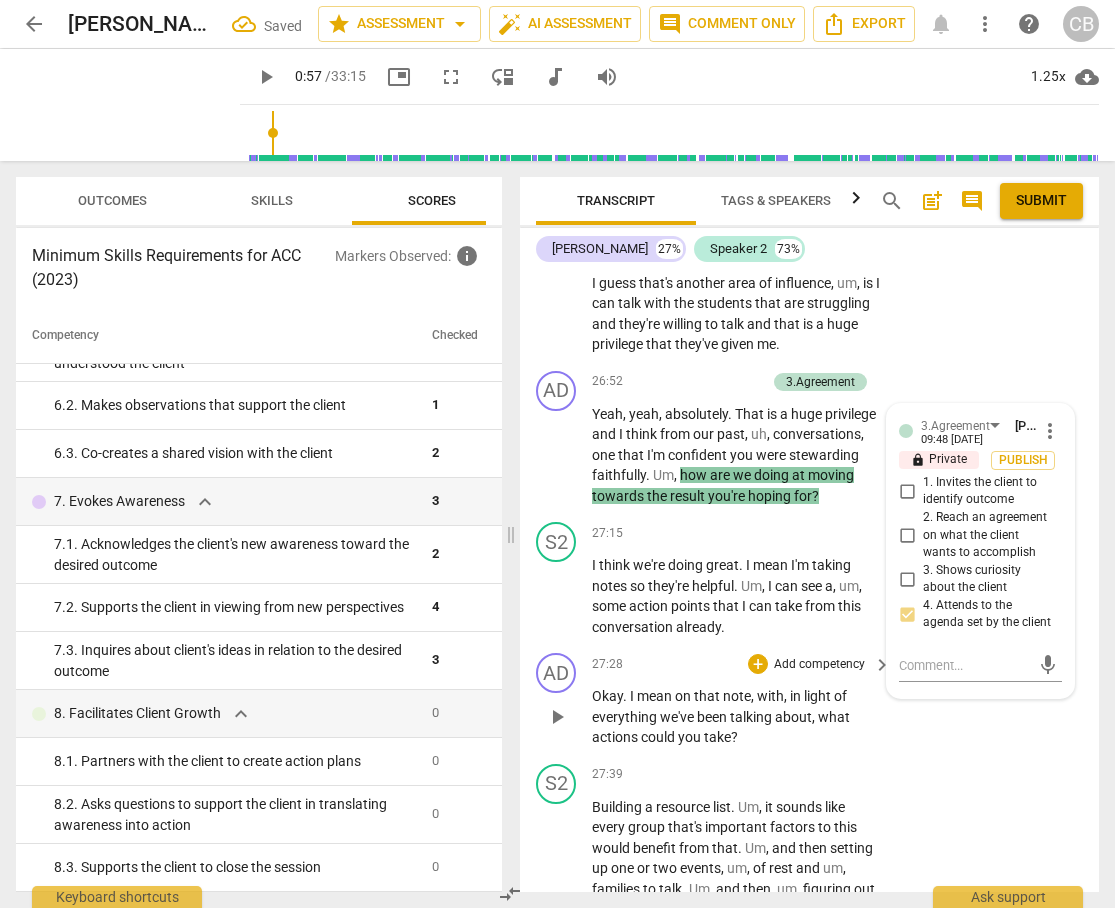 click on "AD play_arrow pause 27:28 + Add competency keyboard_arrow_right Okay .   I   mean   on   that   note ,   with ,   in   light   of   everything   we've   been   talking   about ,   what   actions   could   you   take ?" at bounding box center [809, 700] 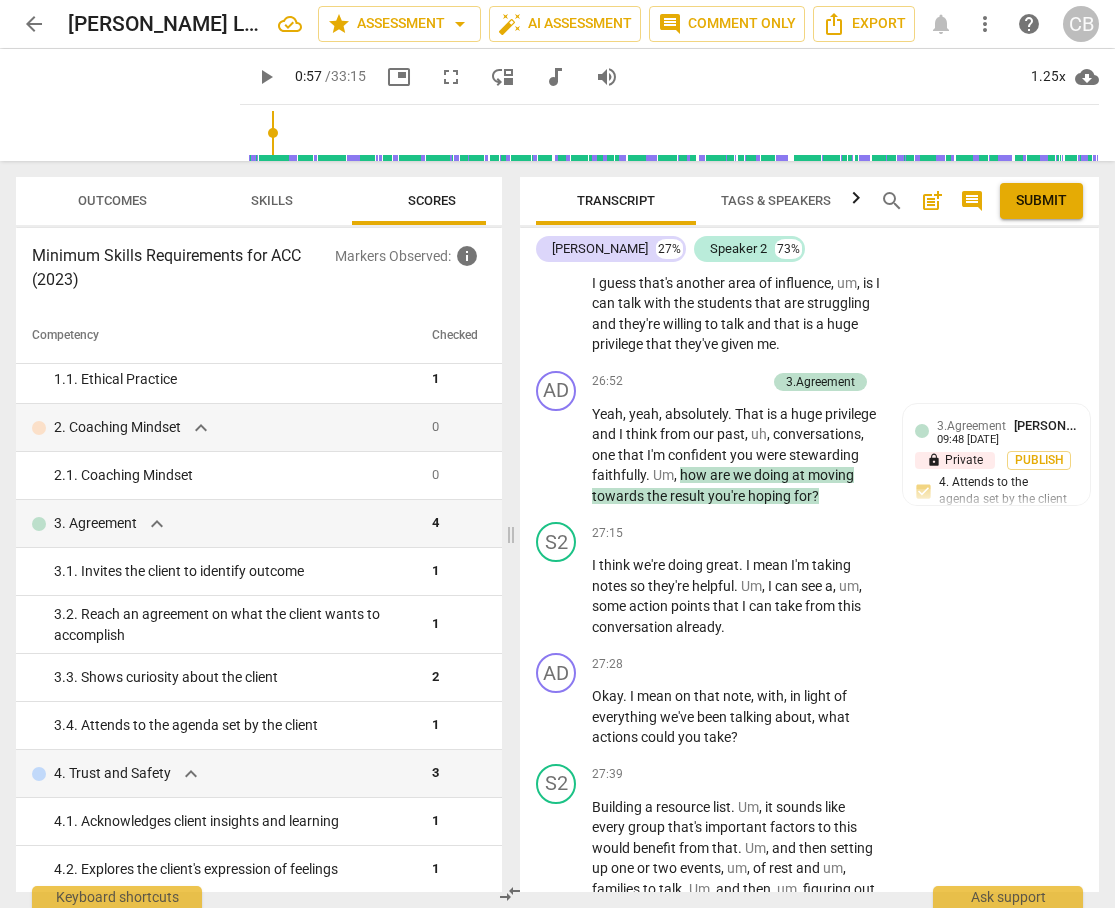 scroll, scrollTop: 77, scrollLeft: 0, axis: vertical 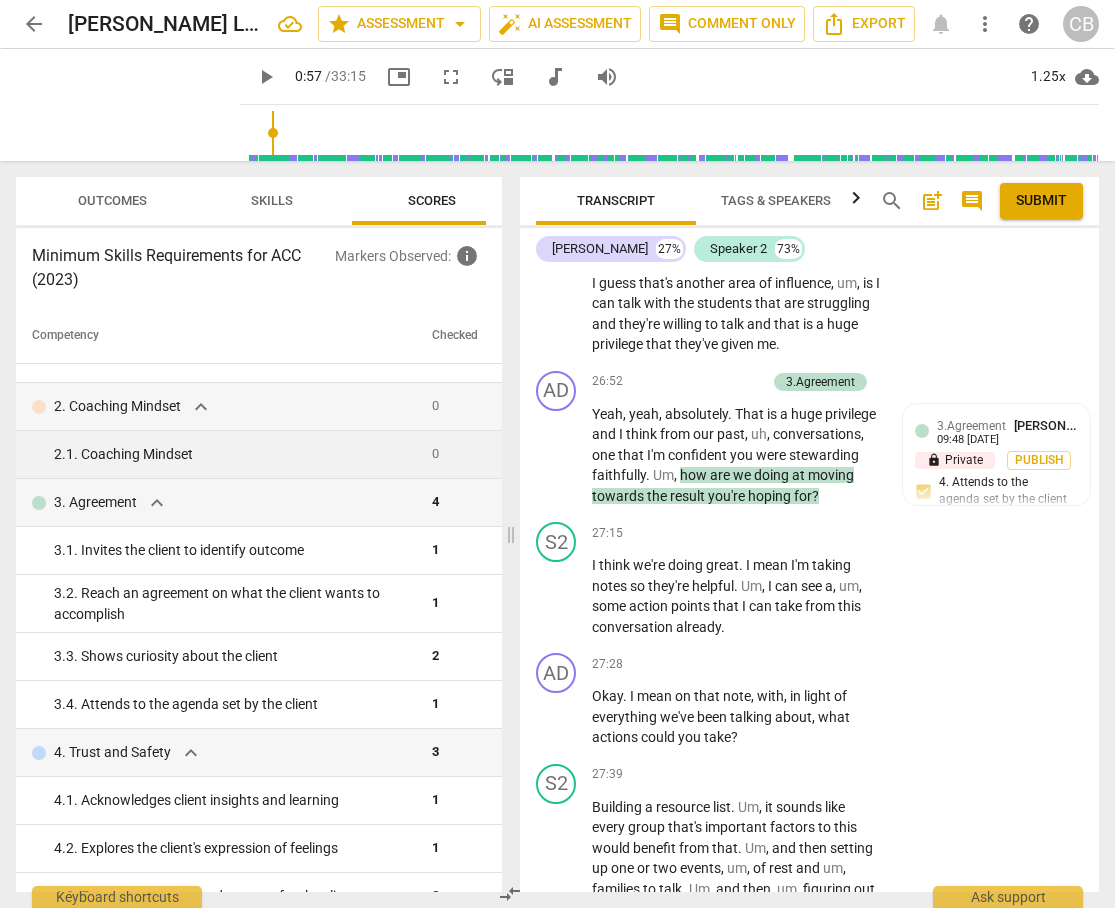 click on "2. 1. Coaching Mindset" at bounding box center (235, 454) 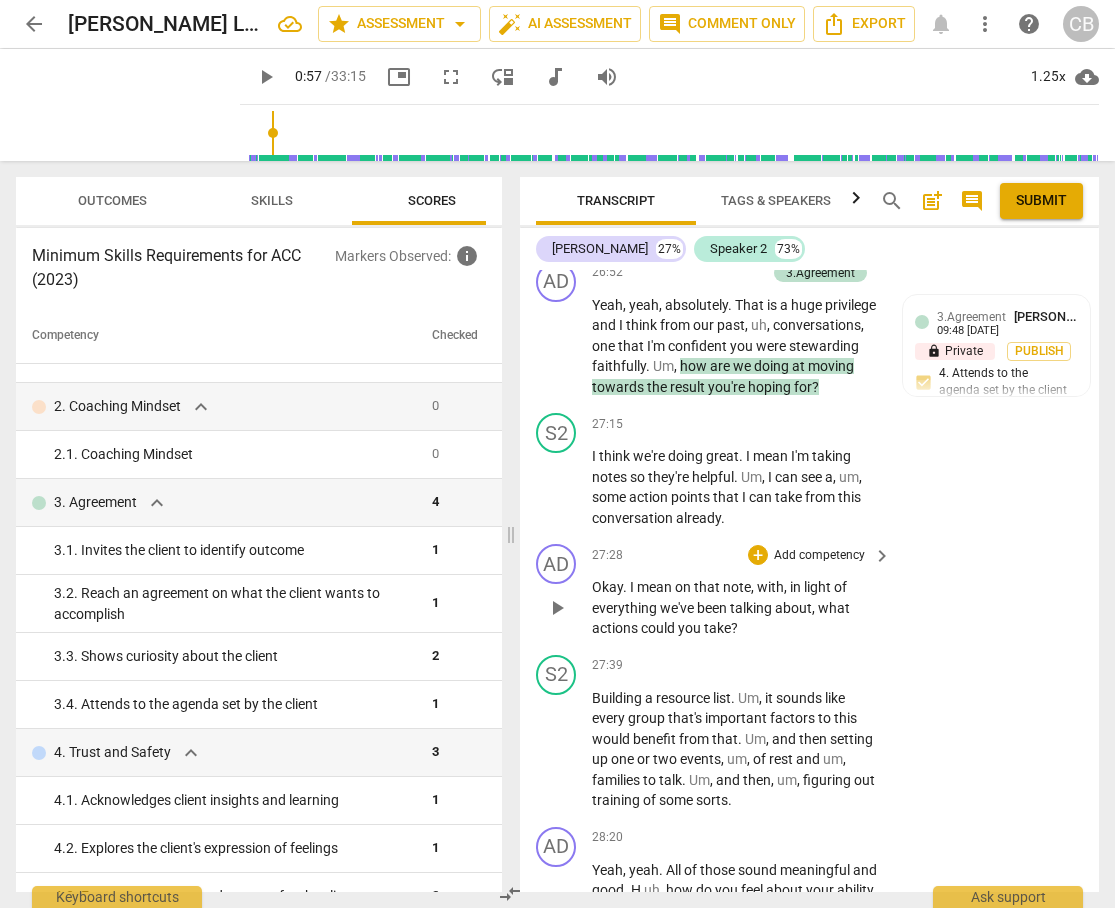 scroll, scrollTop: 13146, scrollLeft: 0, axis: vertical 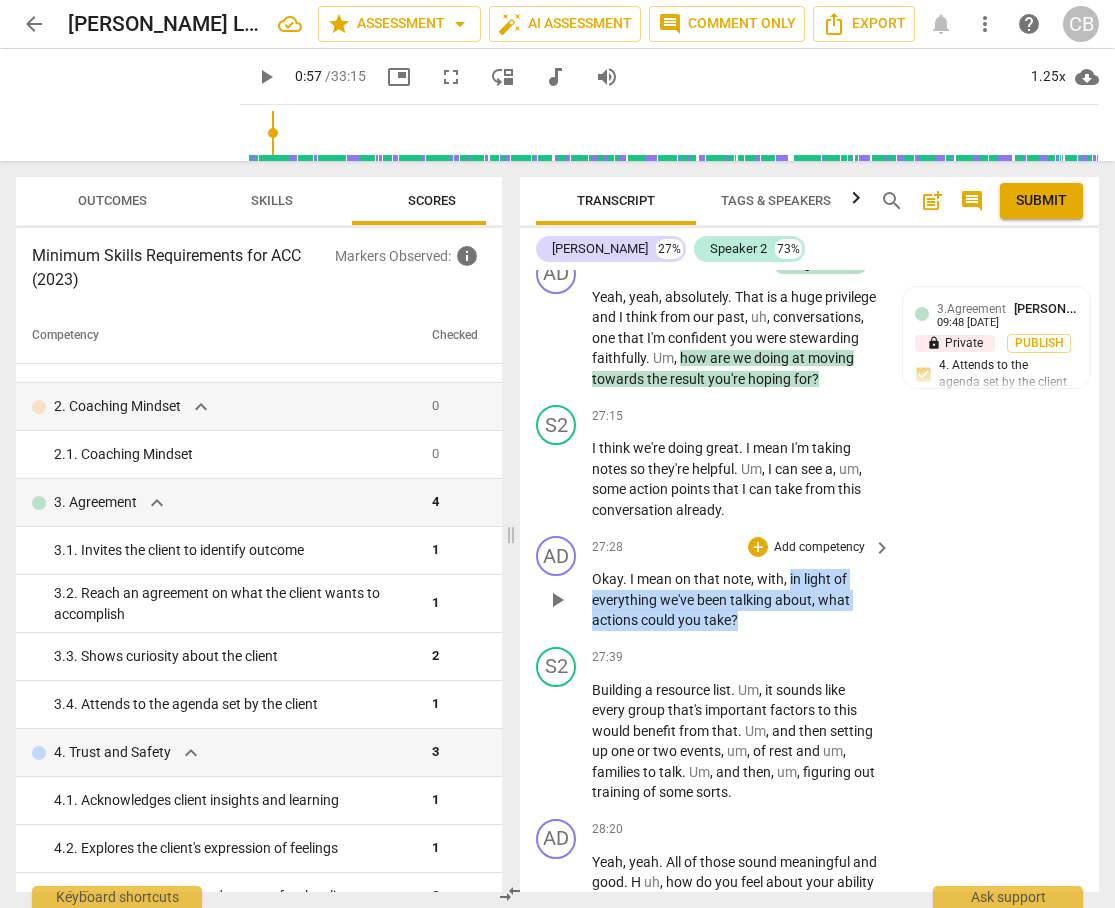 drag, startPoint x: 789, startPoint y: 536, endPoint x: 743, endPoint y: 576, distance: 60.959003 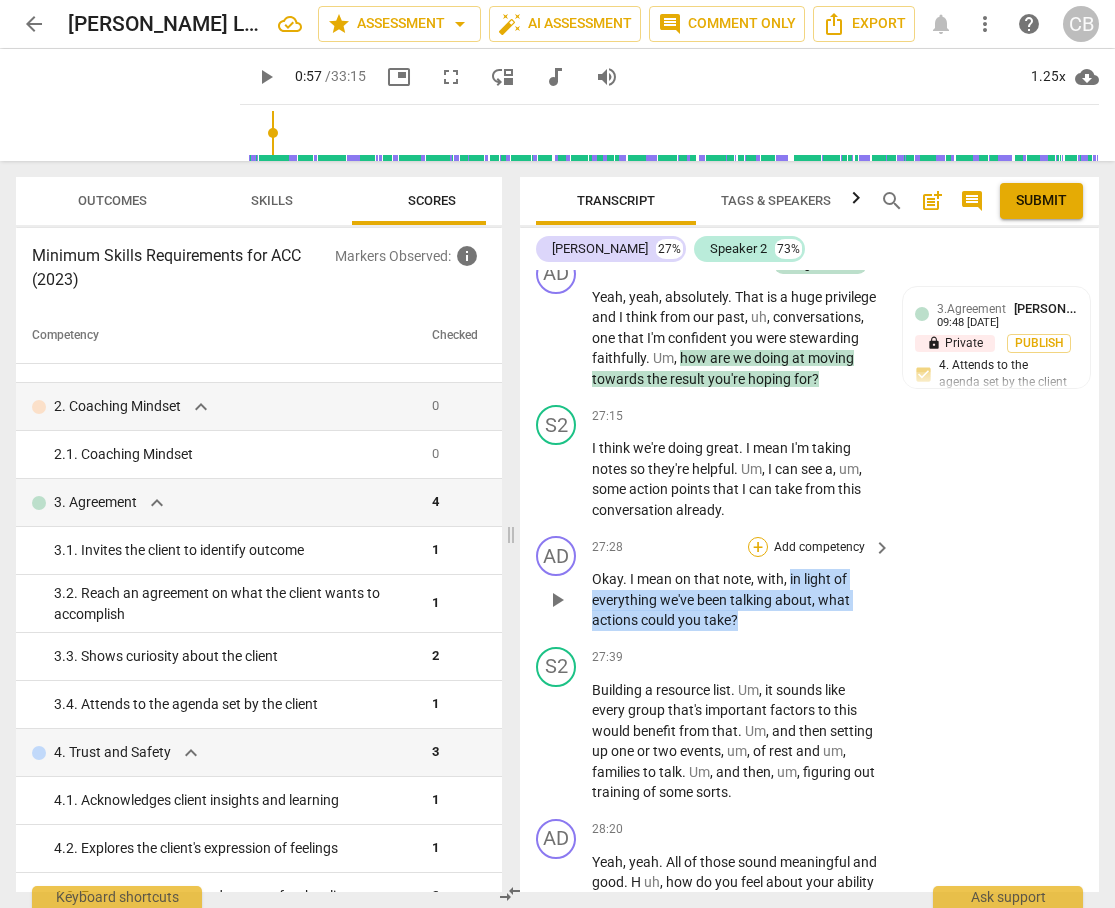 click on "+" at bounding box center (758, 547) 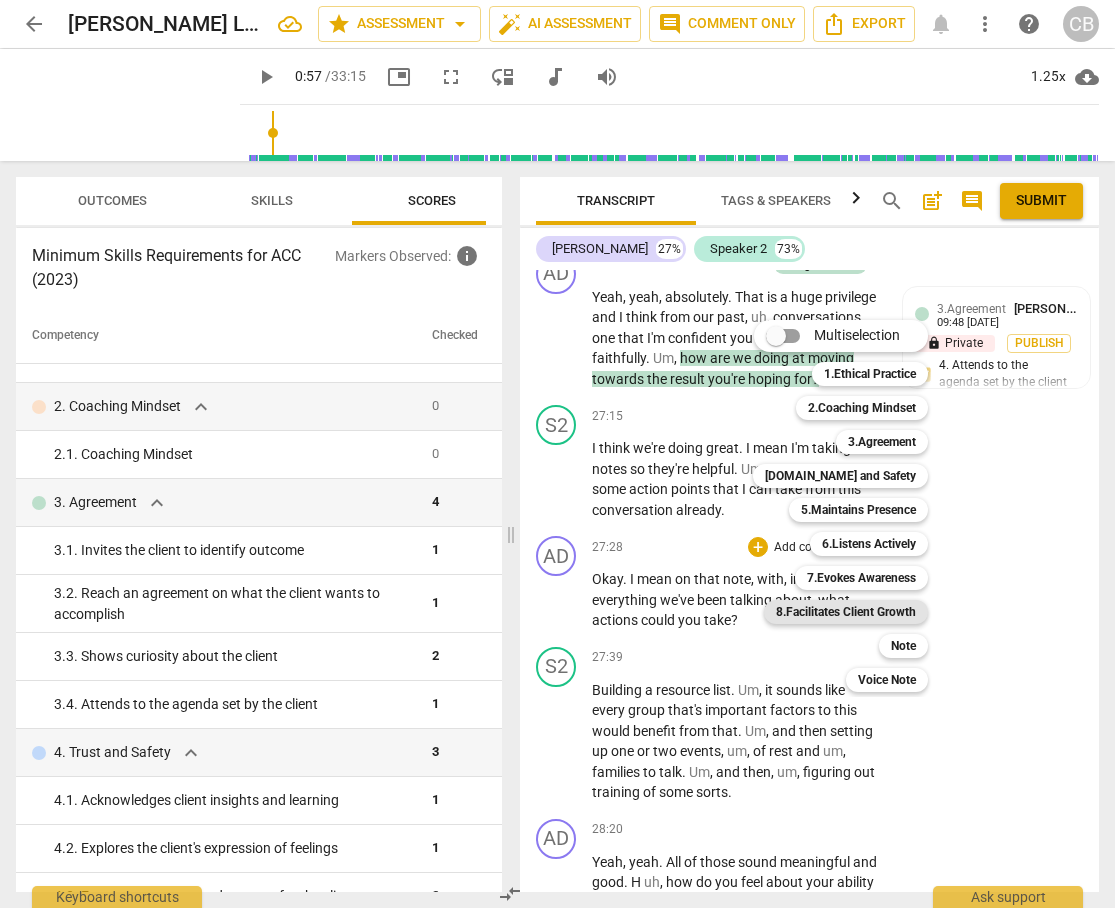 click on "8.Facilitates Client Growth" at bounding box center [846, 612] 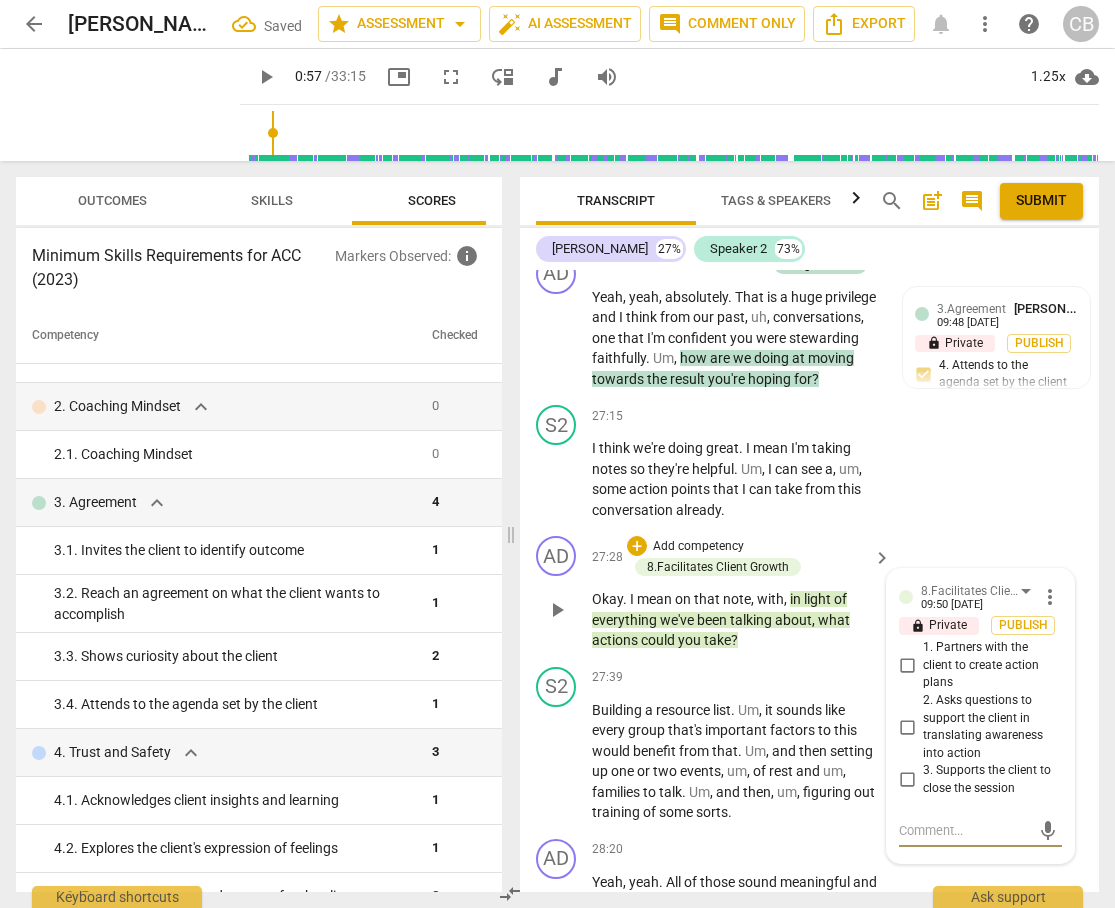click on "1. Partners with the client to create action plans" at bounding box center (907, 666) 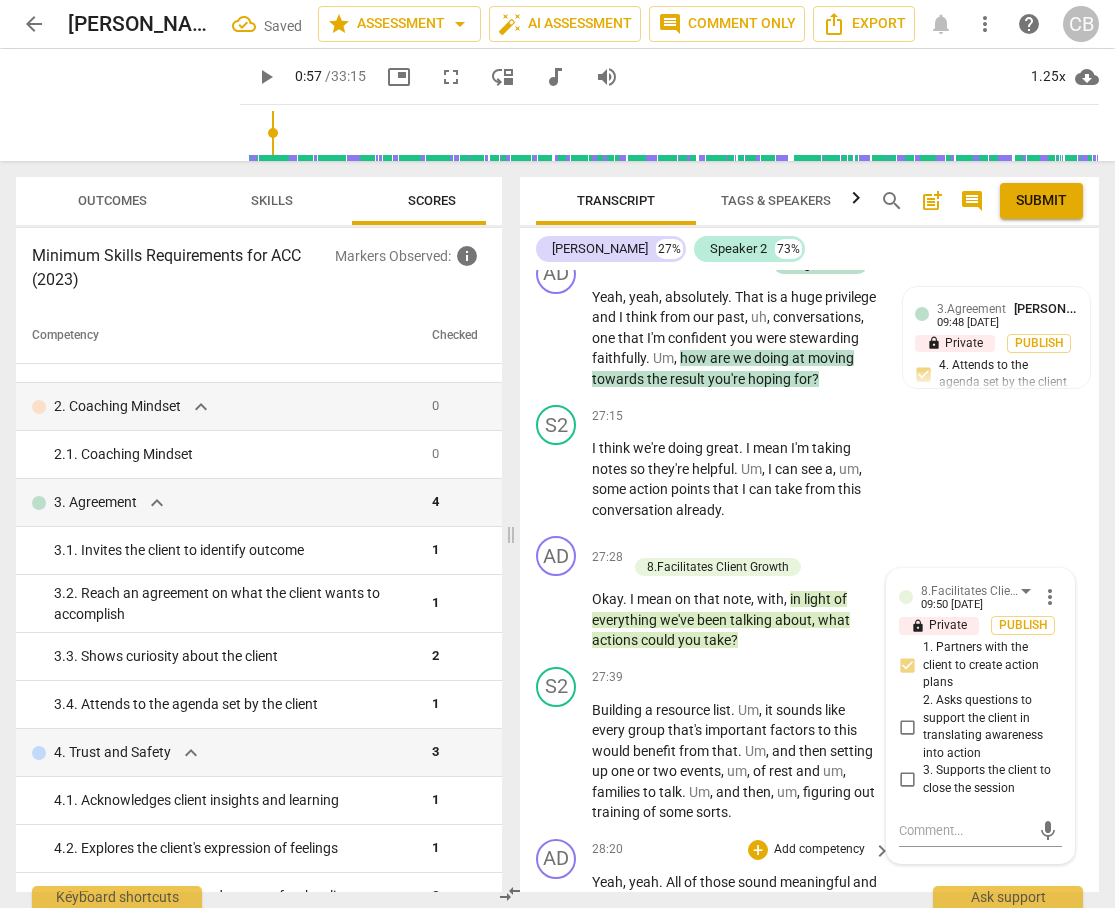 click on "AD play_arrow pause 28:20 + Add competency keyboard_arrow_right Yeah ,   yeah .   All   of   those   sound   meaningful   and   good .   H   uh ,   how   do   you   feel   about   your   ability   to   accomplish   those ?" at bounding box center (809, 886) 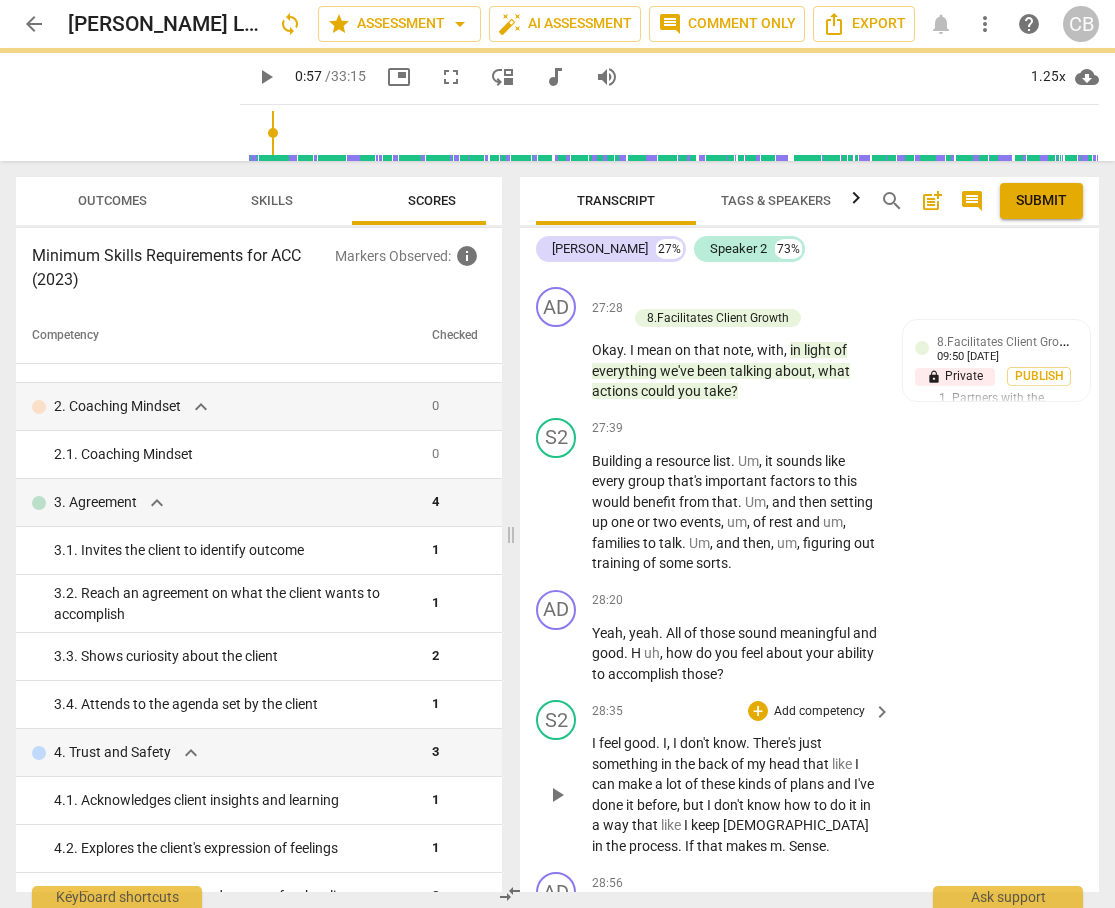 scroll, scrollTop: 13410, scrollLeft: 0, axis: vertical 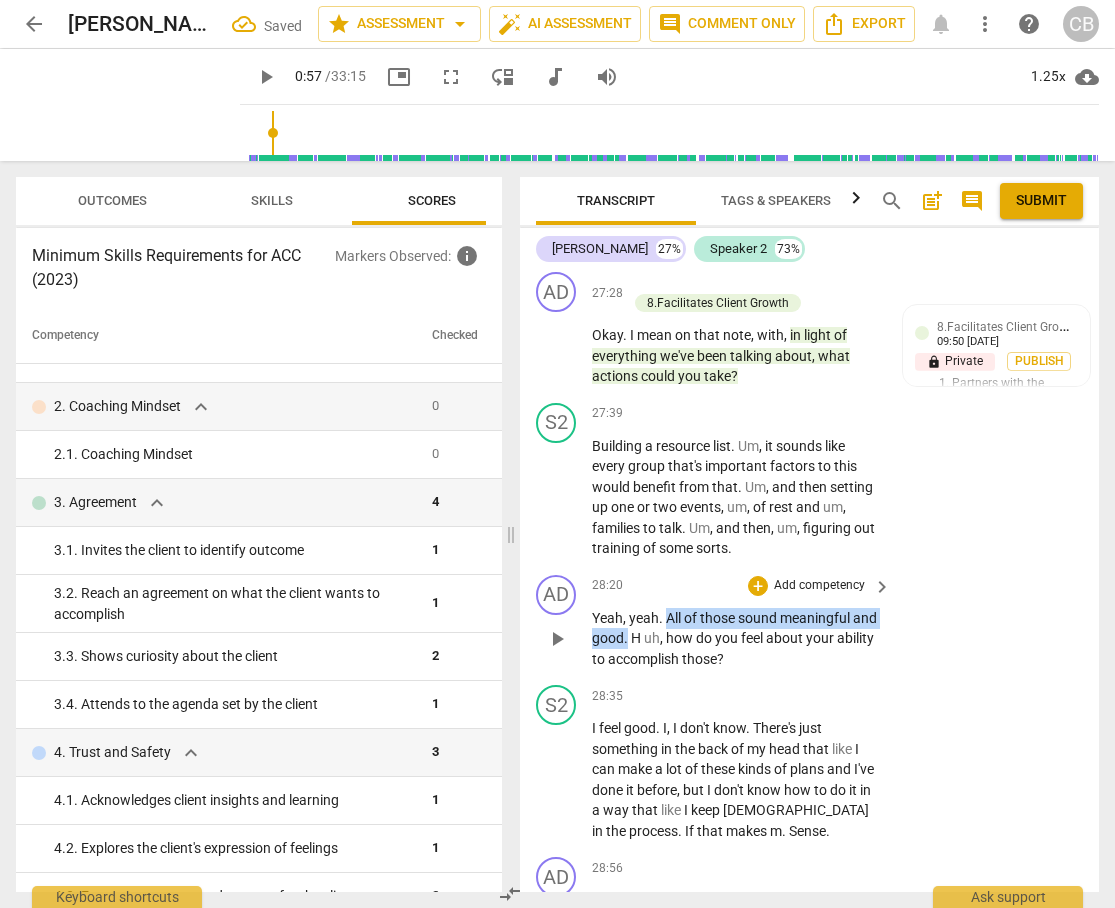 drag, startPoint x: 667, startPoint y: 575, endPoint x: 653, endPoint y: 597, distance: 26.076809 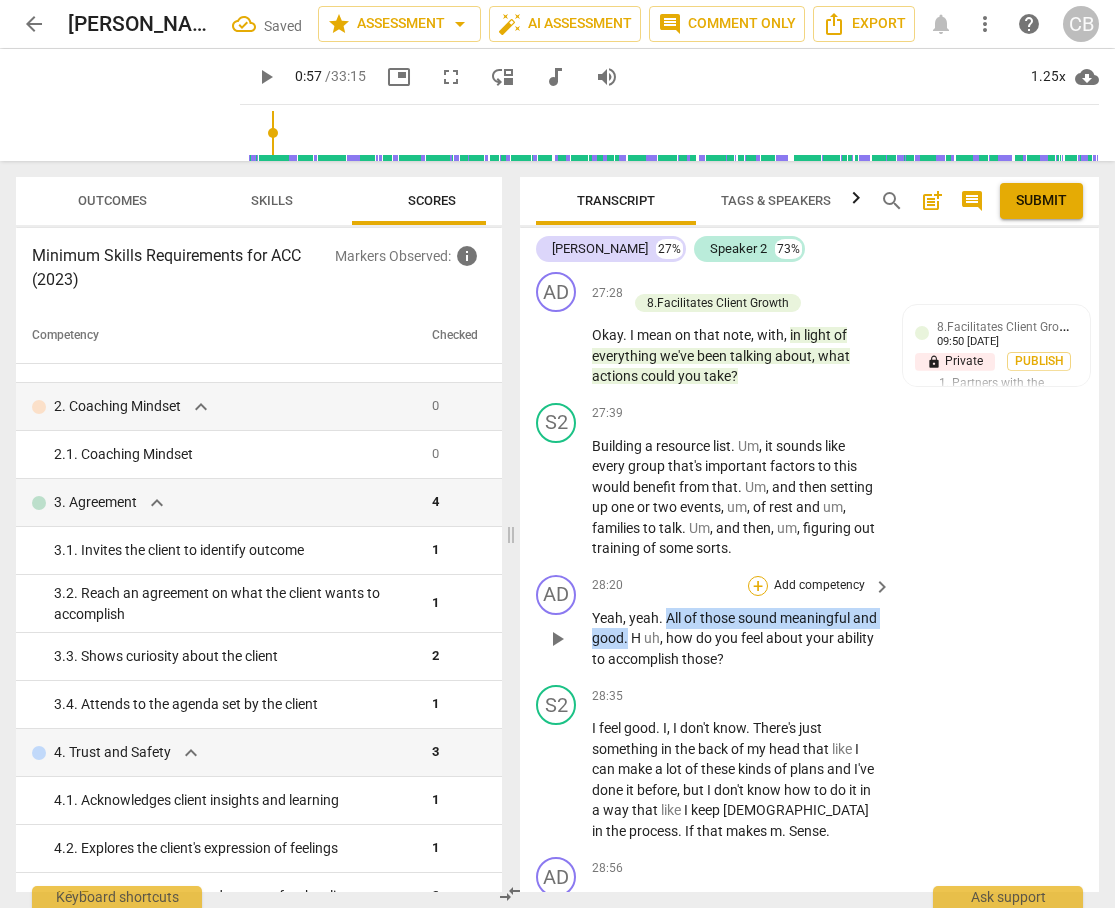 click on "+" at bounding box center [758, 586] 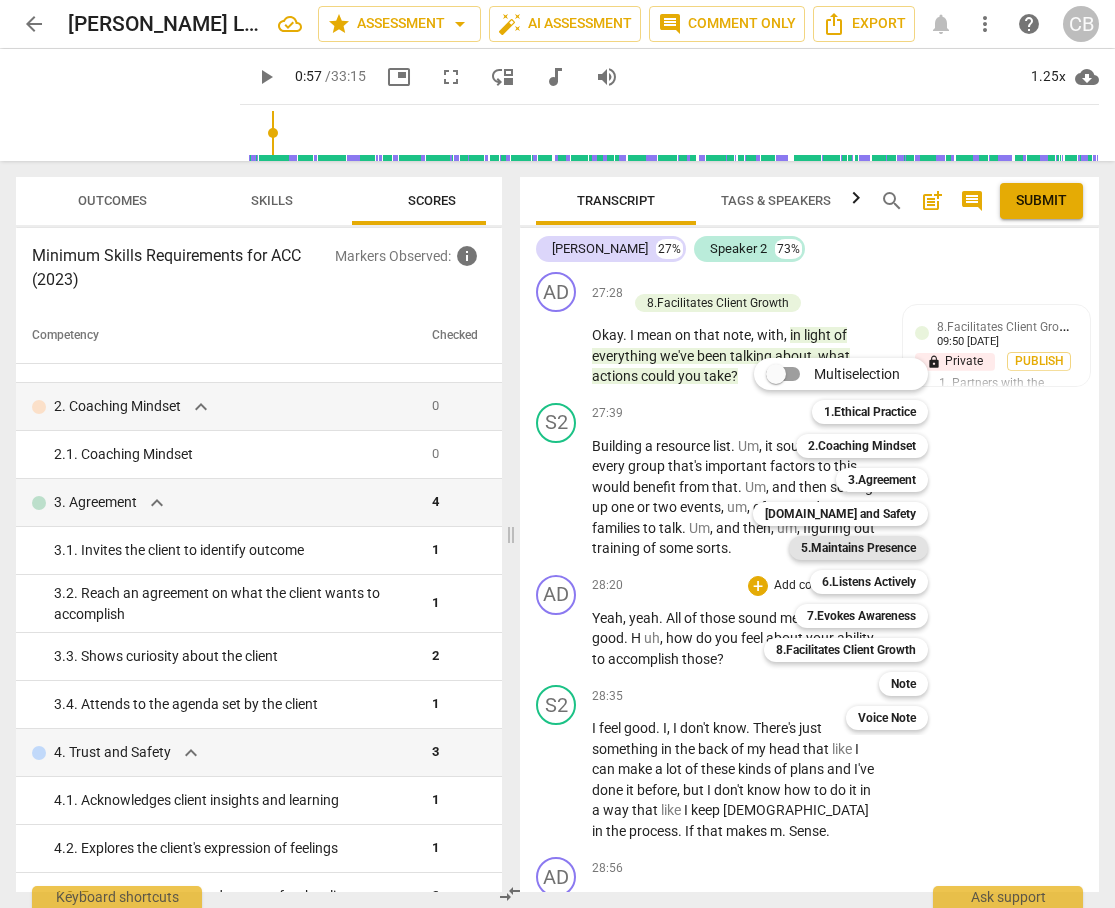click on "5.Maintains Presence" at bounding box center (858, 548) 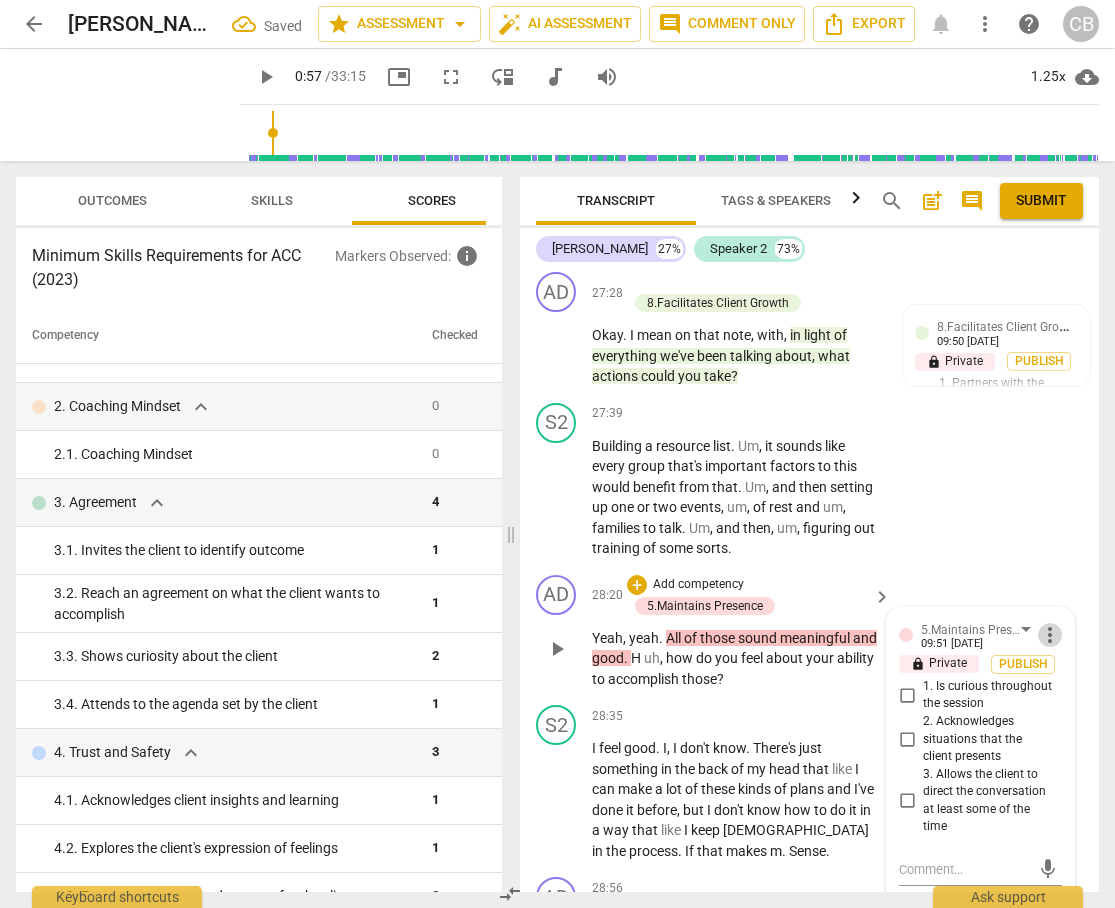 click on "more_vert" at bounding box center (1050, 635) 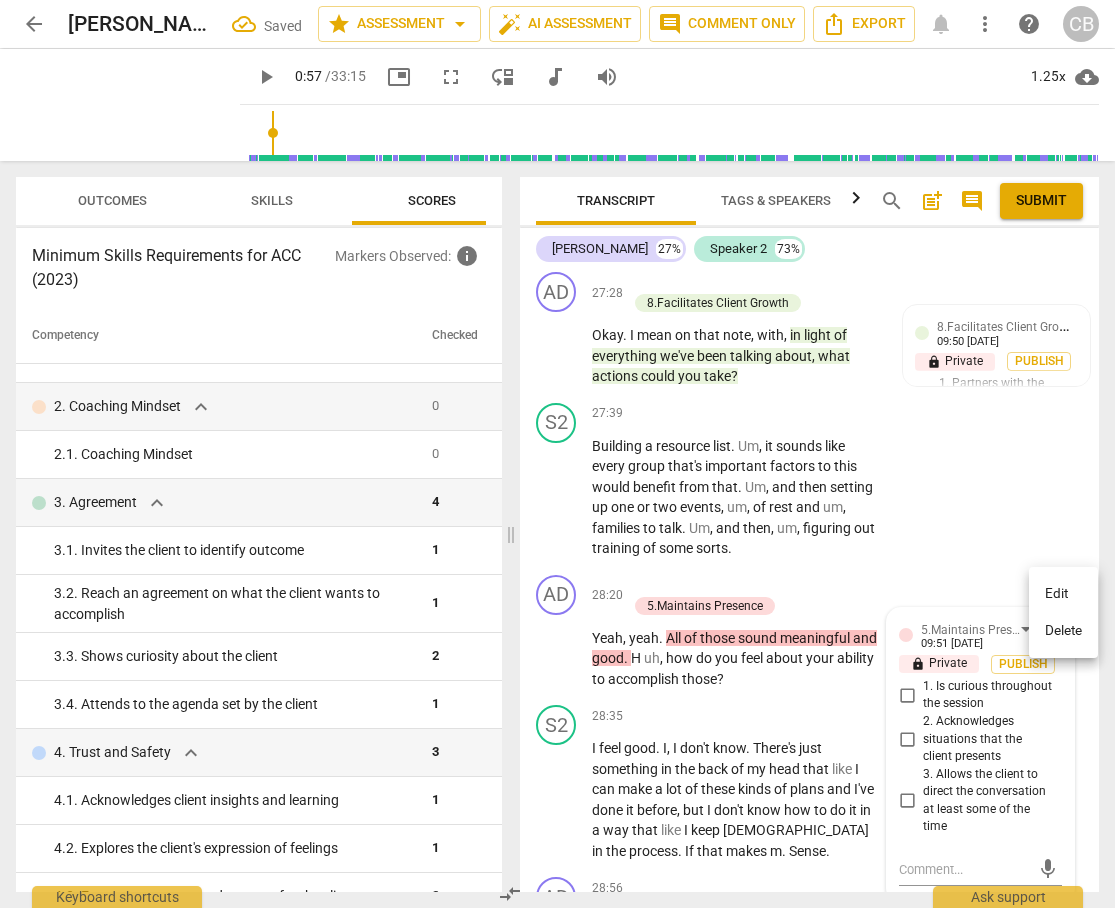 click on "Delete" at bounding box center (1063, 631) 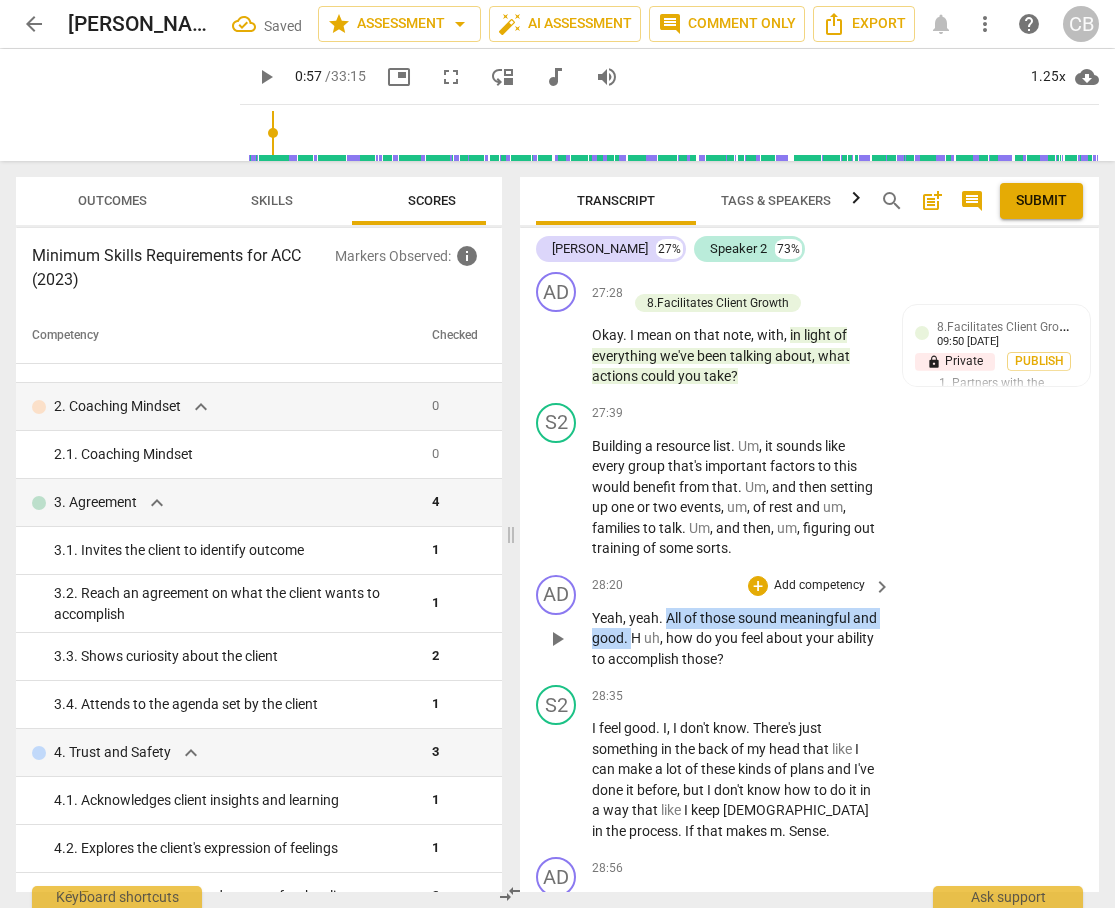 drag, startPoint x: 666, startPoint y: 576, endPoint x: 656, endPoint y: 597, distance: 23.259407 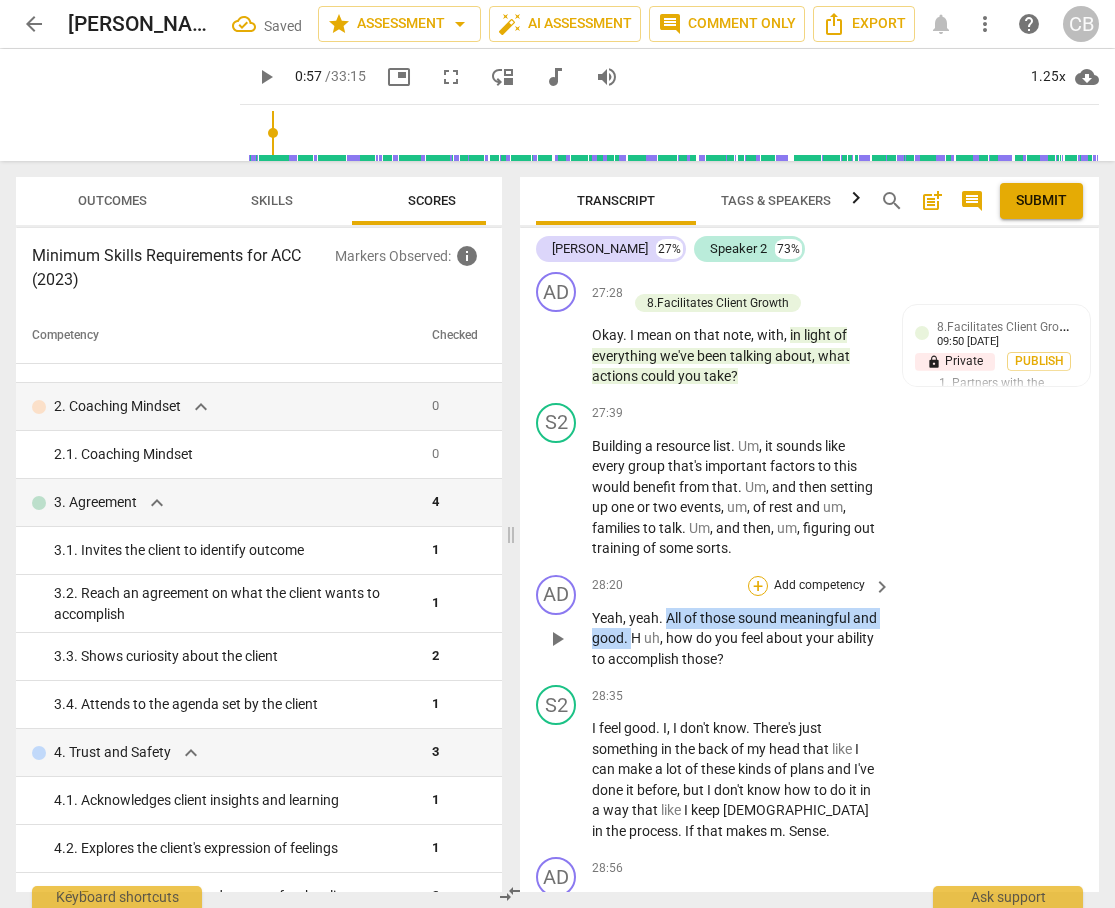 click on "+" at bounding box center [758, 586] 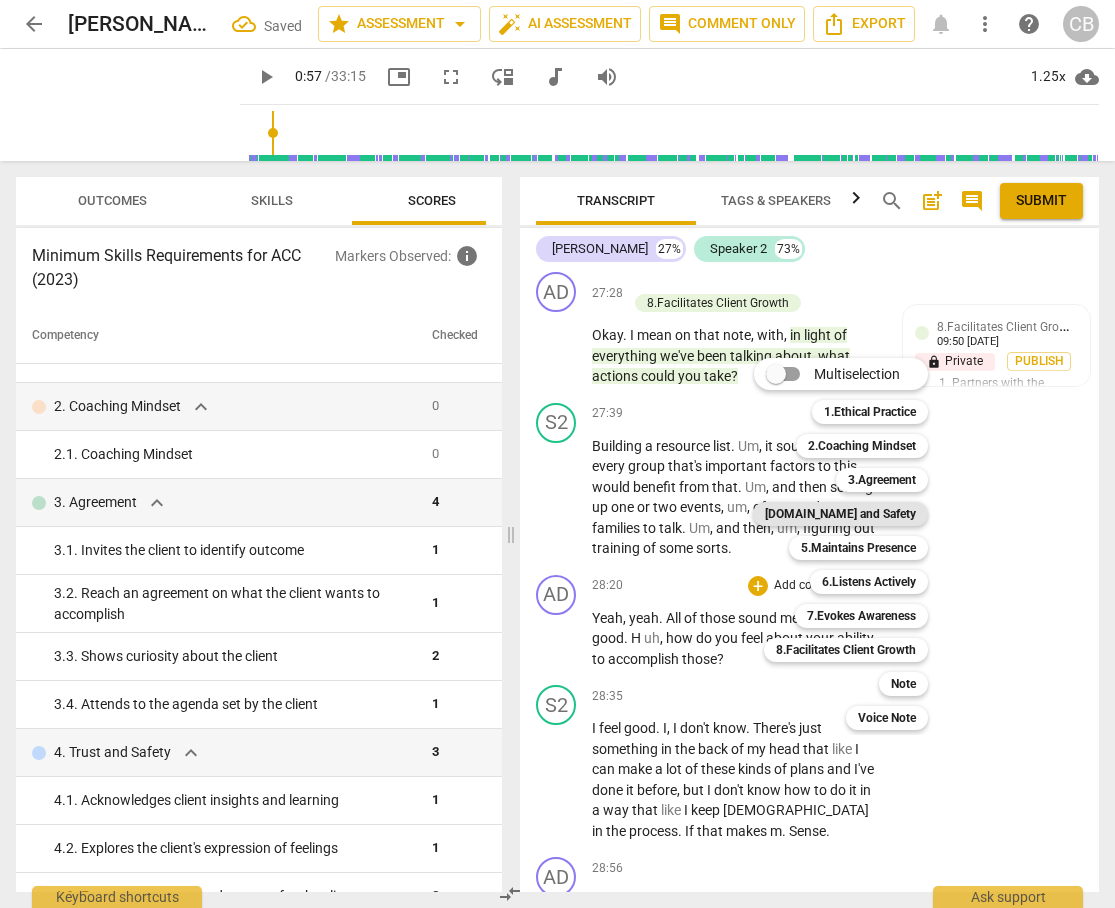 click on "[DOMAIN_NAME] and Safety" at bounding box center [840, 514] 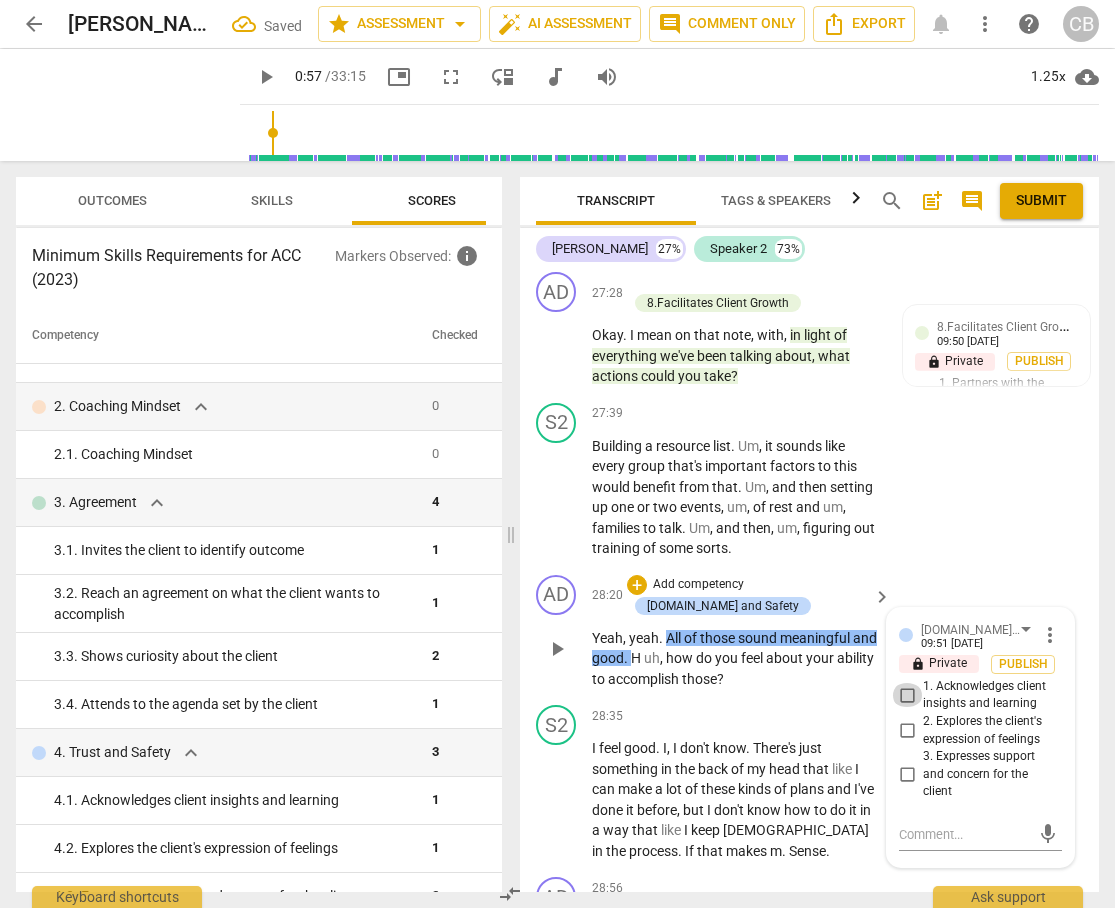 click on "1. Acknowledges client insights and learning" at bounding box center [907, 695] 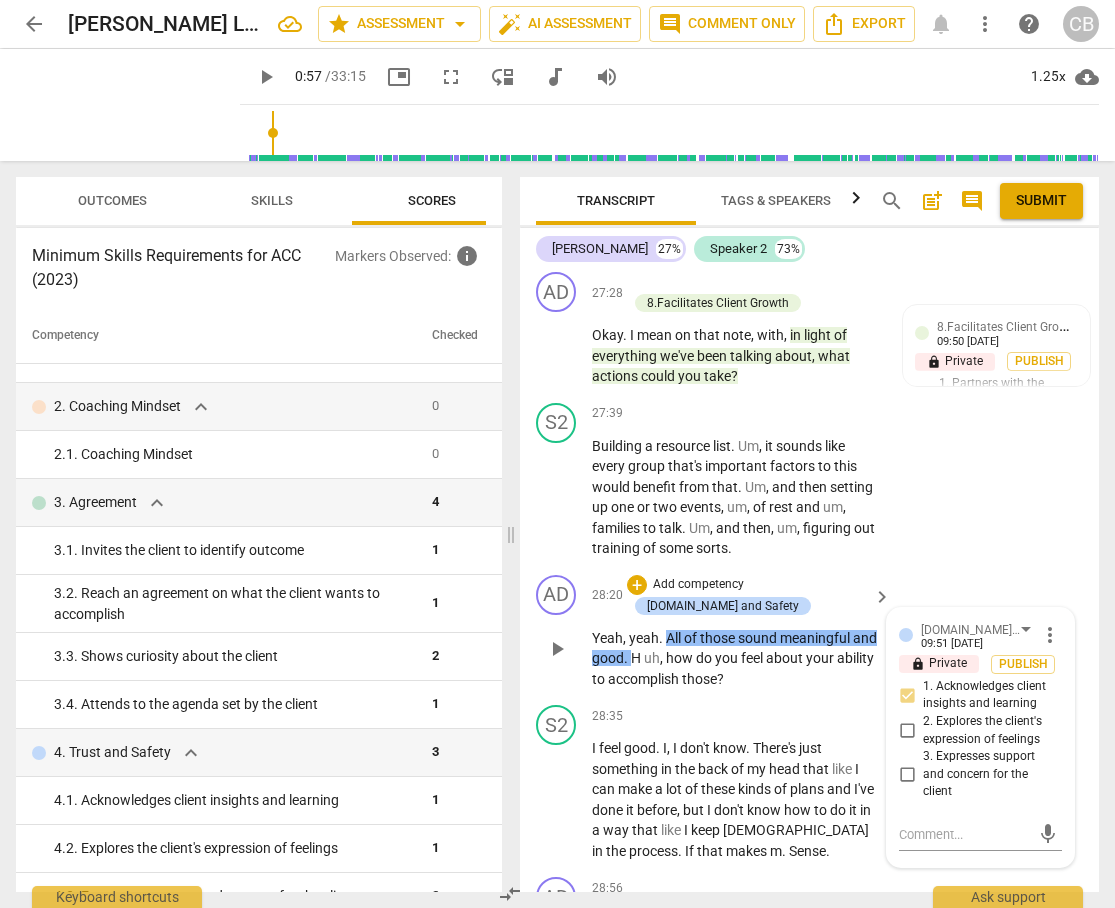 click on "AD play_arrow pause 28:20 + Add competency [DOMAIN_NAME] and Safety keyboard_arrow_right Yeah ,   yeah .   All   of   those   sound   meaningful   and   good .   H   uh ,   how   do   you   feel   about   your   ability   to   accomplish   those ? [DOMAIN_NAME] and Safety [PERSON_NAME] 09:51 [DATE] more_vert lock Private Publish 1. Acknowledges client insights and learning 2. Explores the client's expression of feelings 3. Expresses support and concern for the client mic" at bounding box center (809, 632) 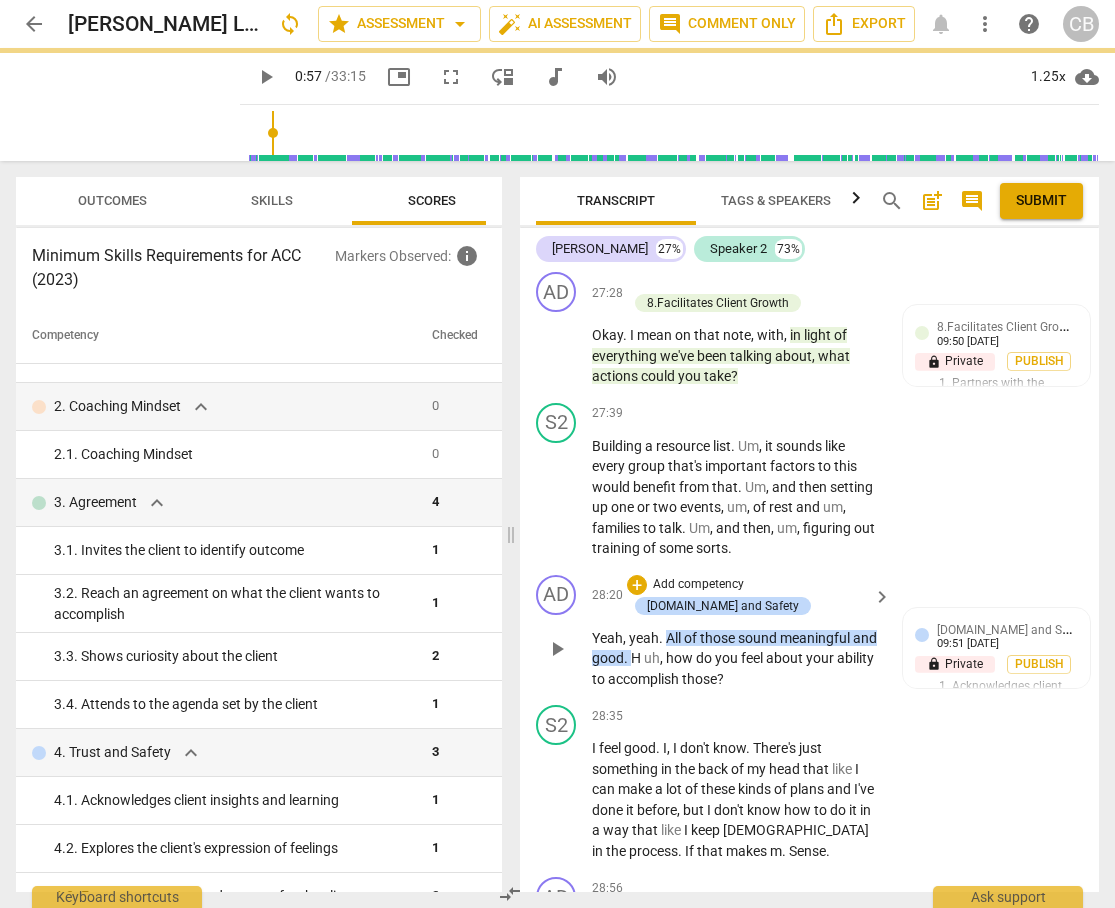 click on "Yeah ,   yeah .   All   of   those   sound   meaningful   and   good .   H   uh ,   how   do   you   feel   about   your   ability   to   accomplish   those ?" at bounding box center (736, 659) 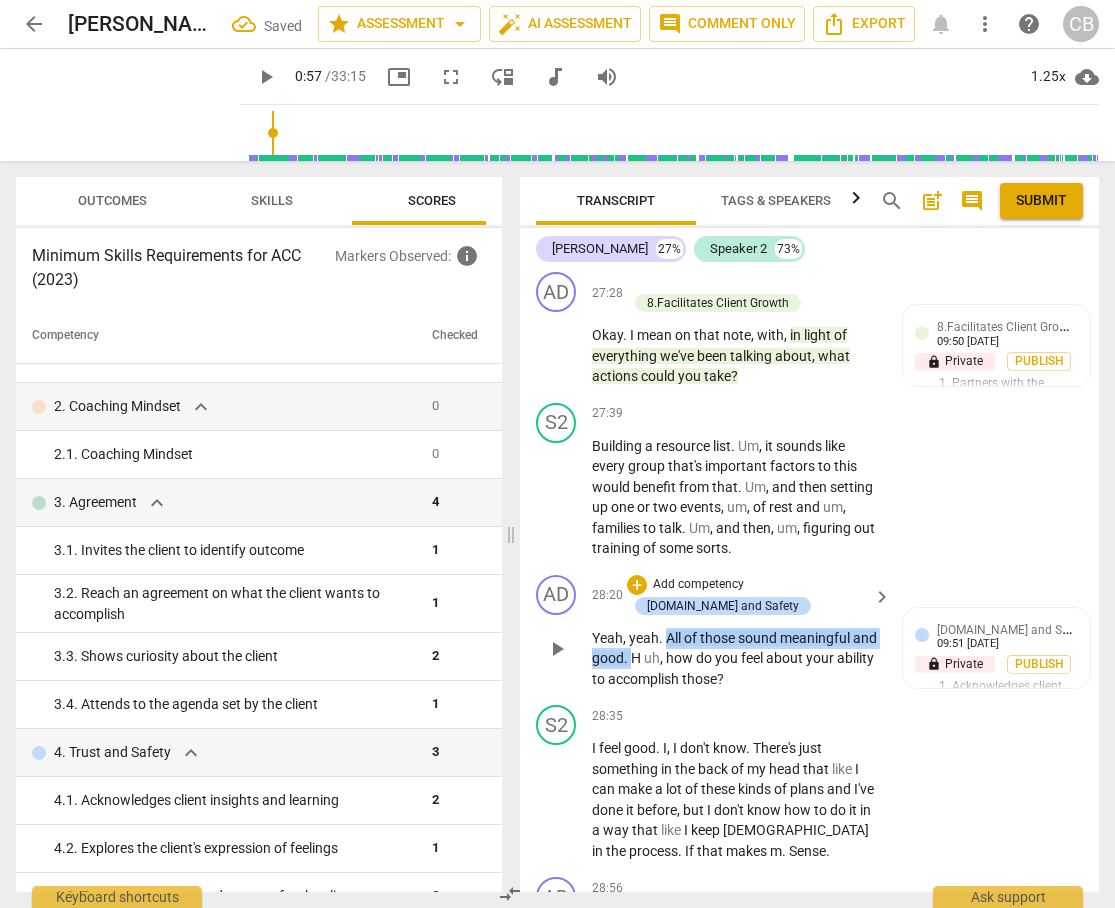 drag, startPoint x: 664, startPoint y: 595, endPoint x: 656, endPoint y: 616, distance: 22.472204 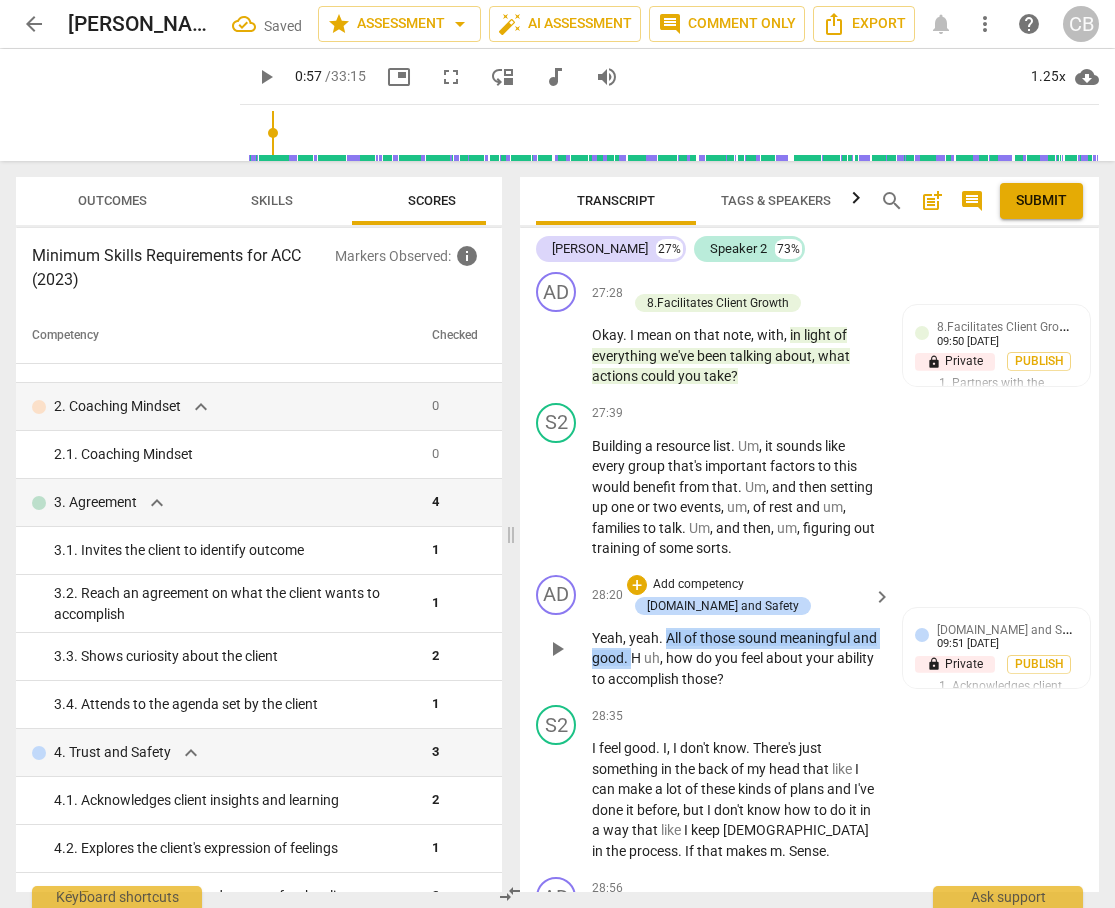 click on "Yeah ,   yeah .   All   of   those   sound   meaningful   and   good .   H   uh ,   how   do   you   feel   about   your   ability   to   accomplish   those ?" at bounding box center [736, 659] 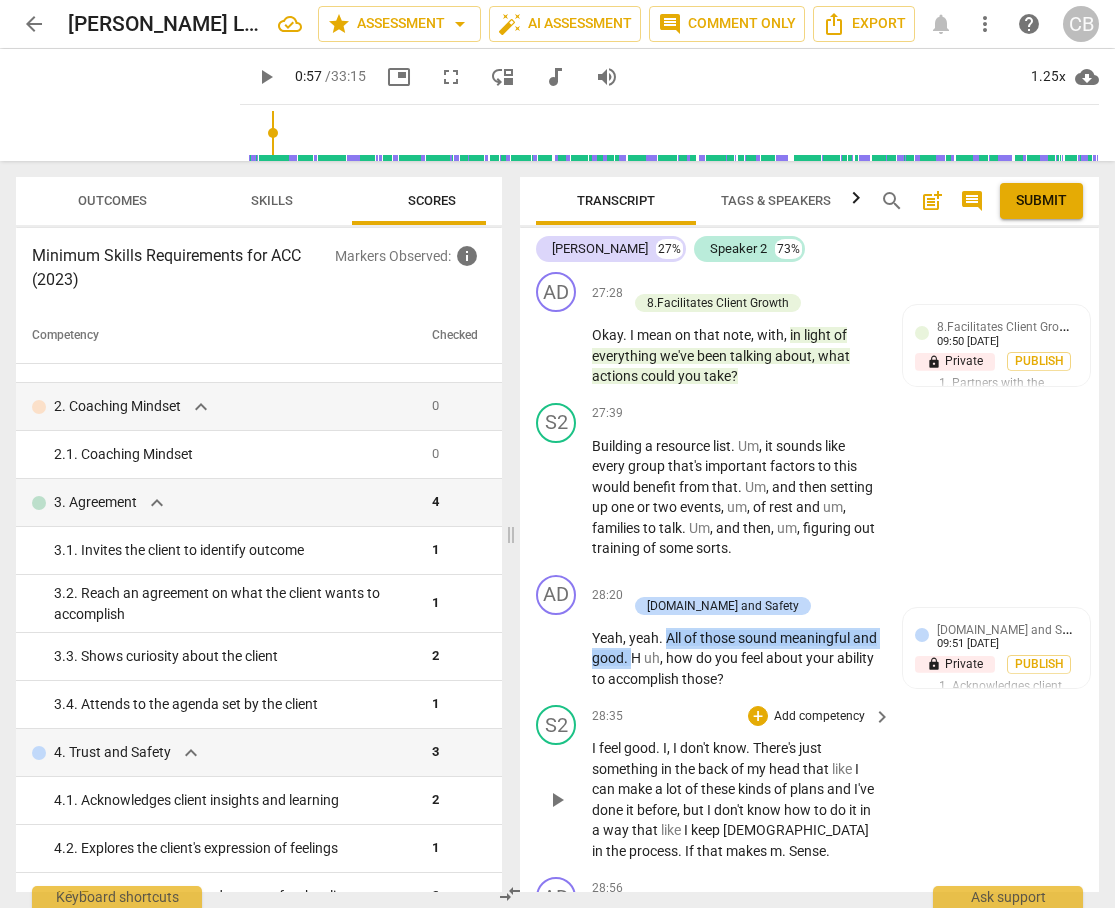 click on "Add competency" at bounding box center (819, 717) 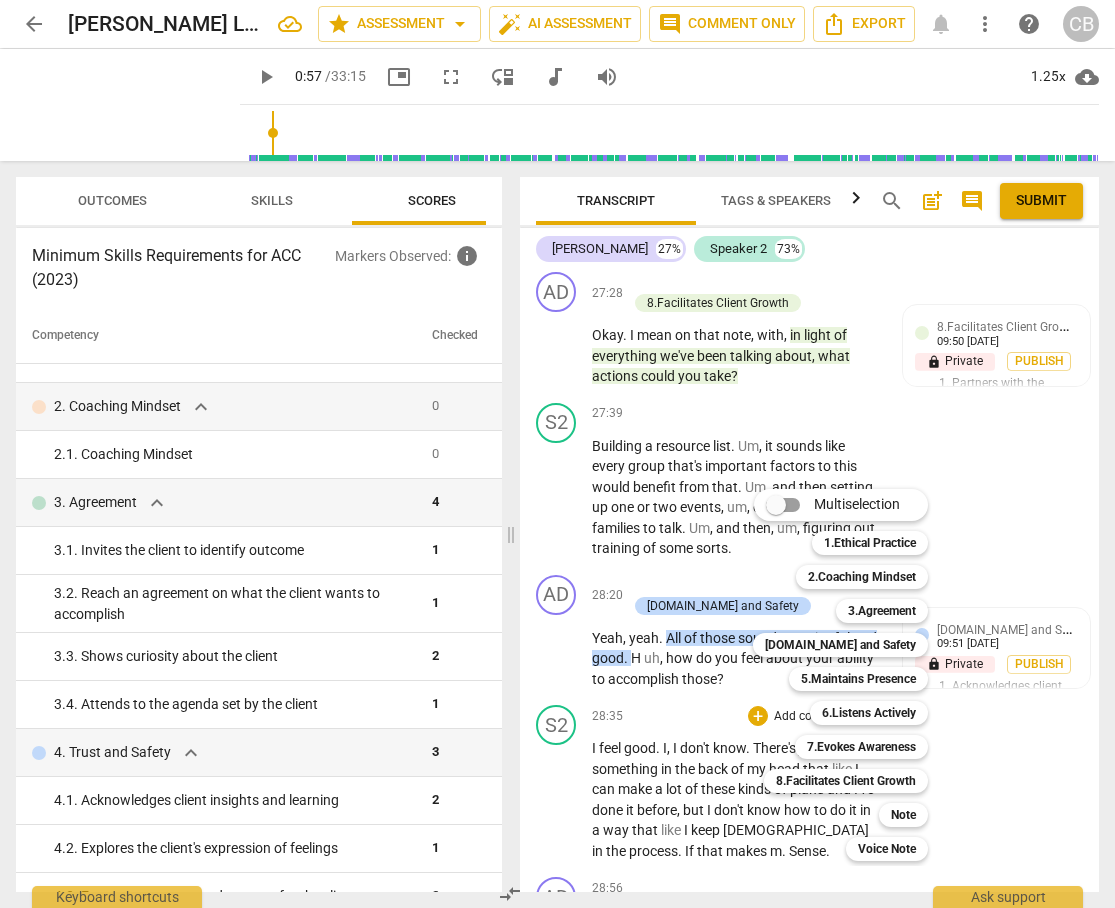 click at bounding box center (557, 454) 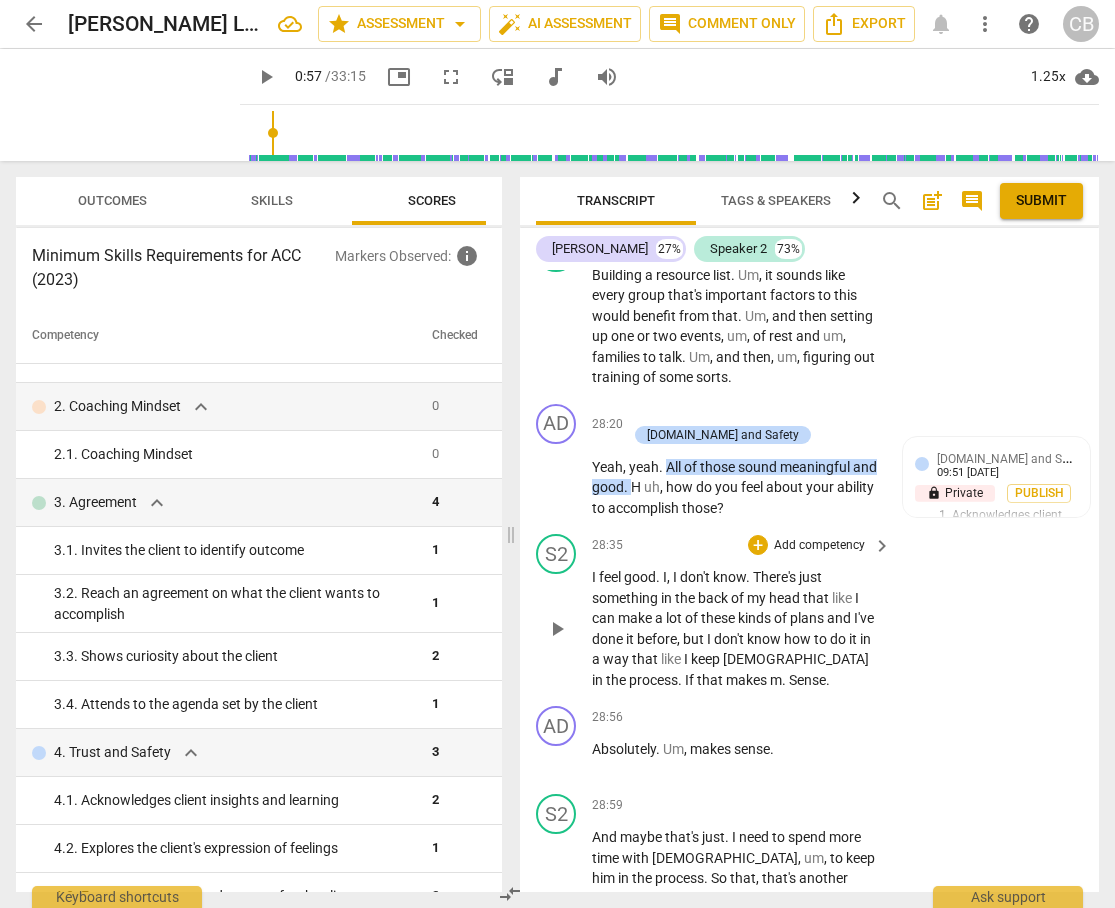 scroll, scrollTop: 13622, scrollLeft: 0, axis: vertical 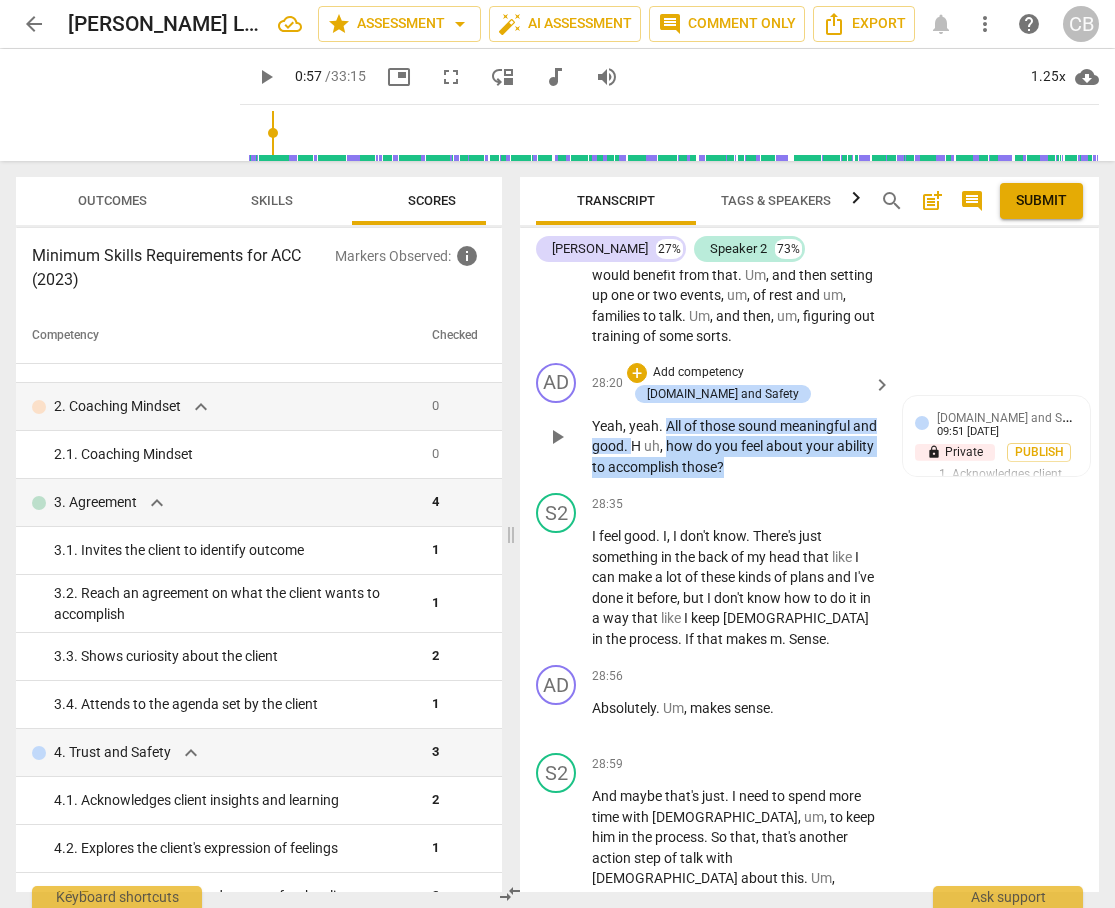 drag, startPoint x: 693, startPoint y: 402, endPoint x: 769, endPoint y: 420, distance: 78.10249 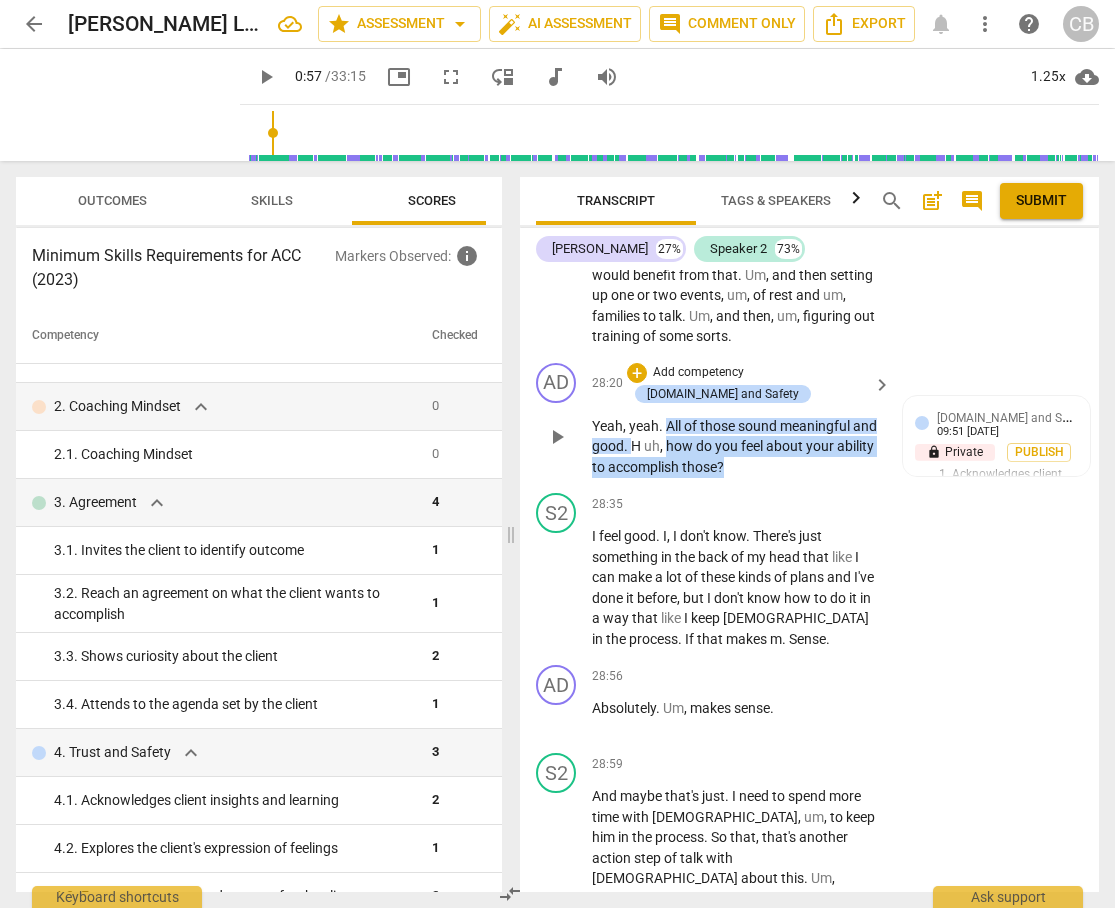 click on "Yeah ,   yeah .   All   of   those   sound   meaningful   and   good .   H   uh ,   how   do   you   feel   about   your   ability   to   accomplish   those ?" at bounding box center (736, 447) 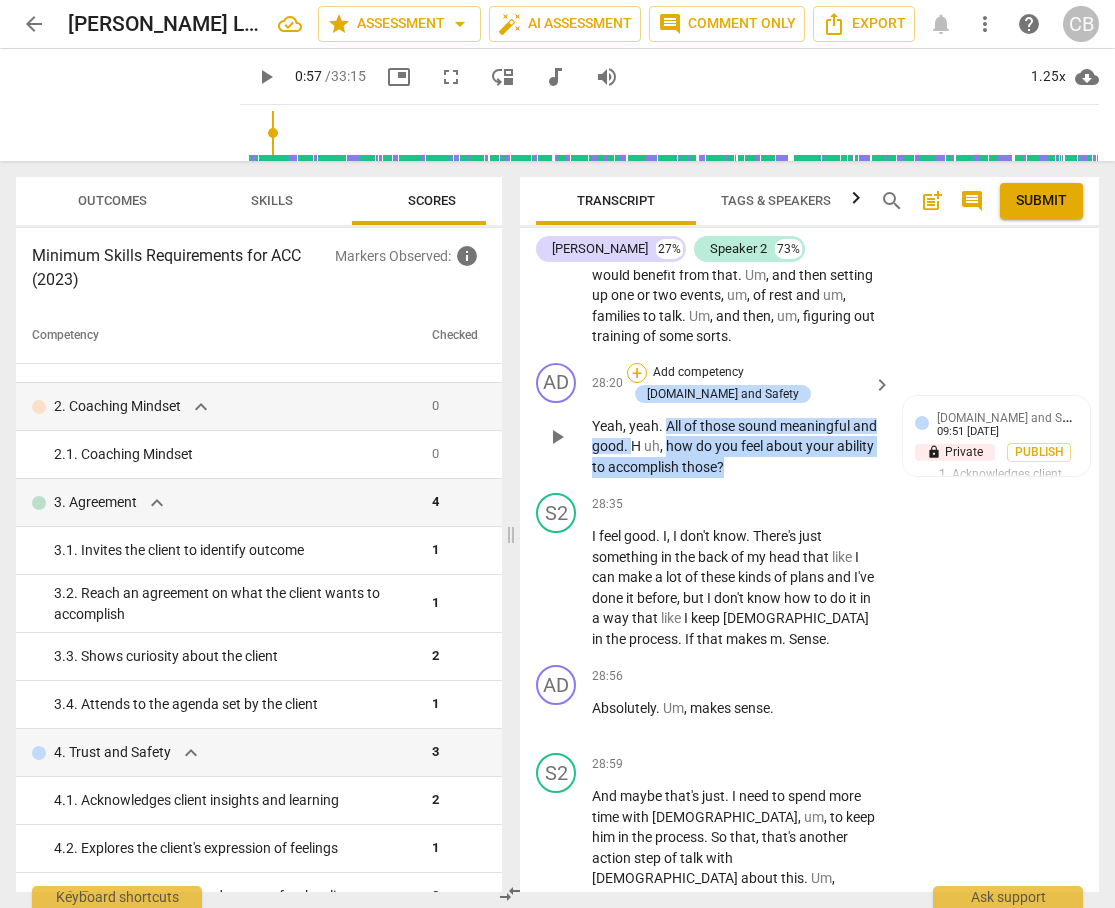 click on "+" at bounding box center [637, 373] 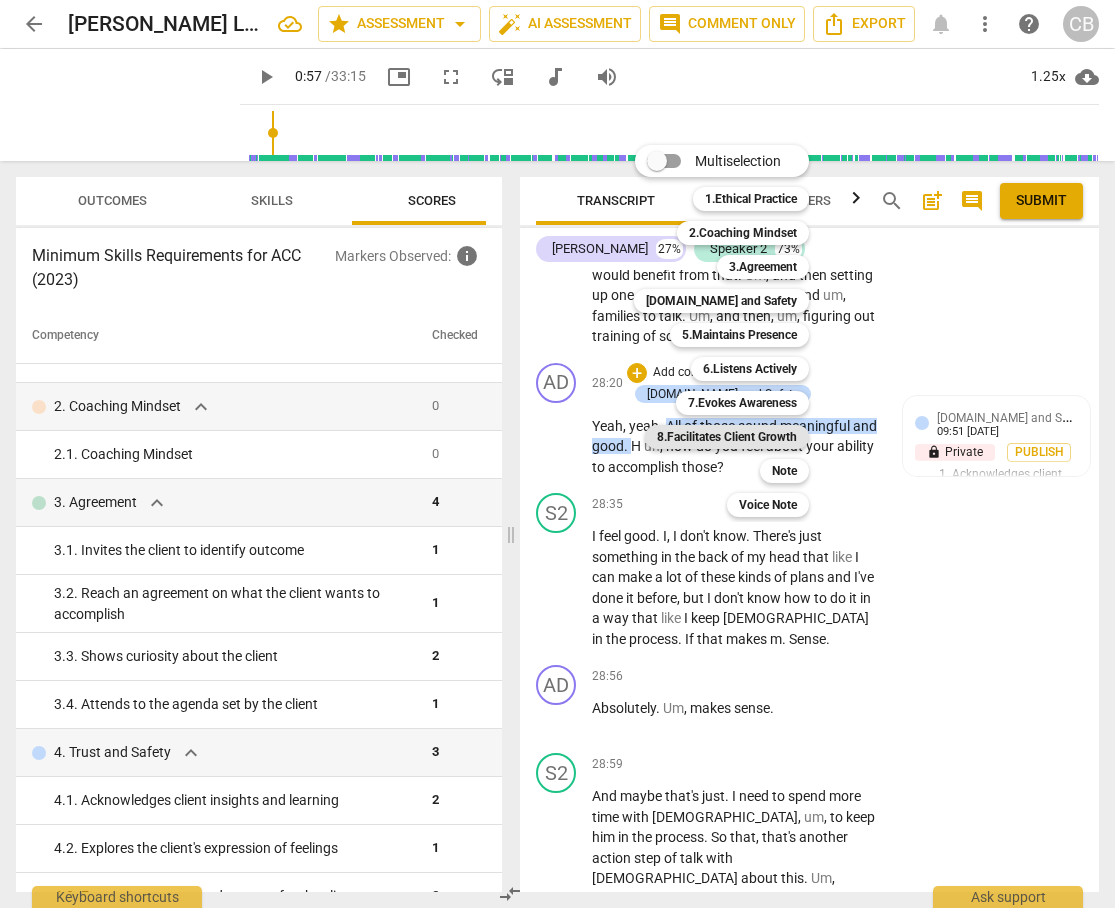 click on "8.Facilitates Client Growth" at bounding box center [727, 437] 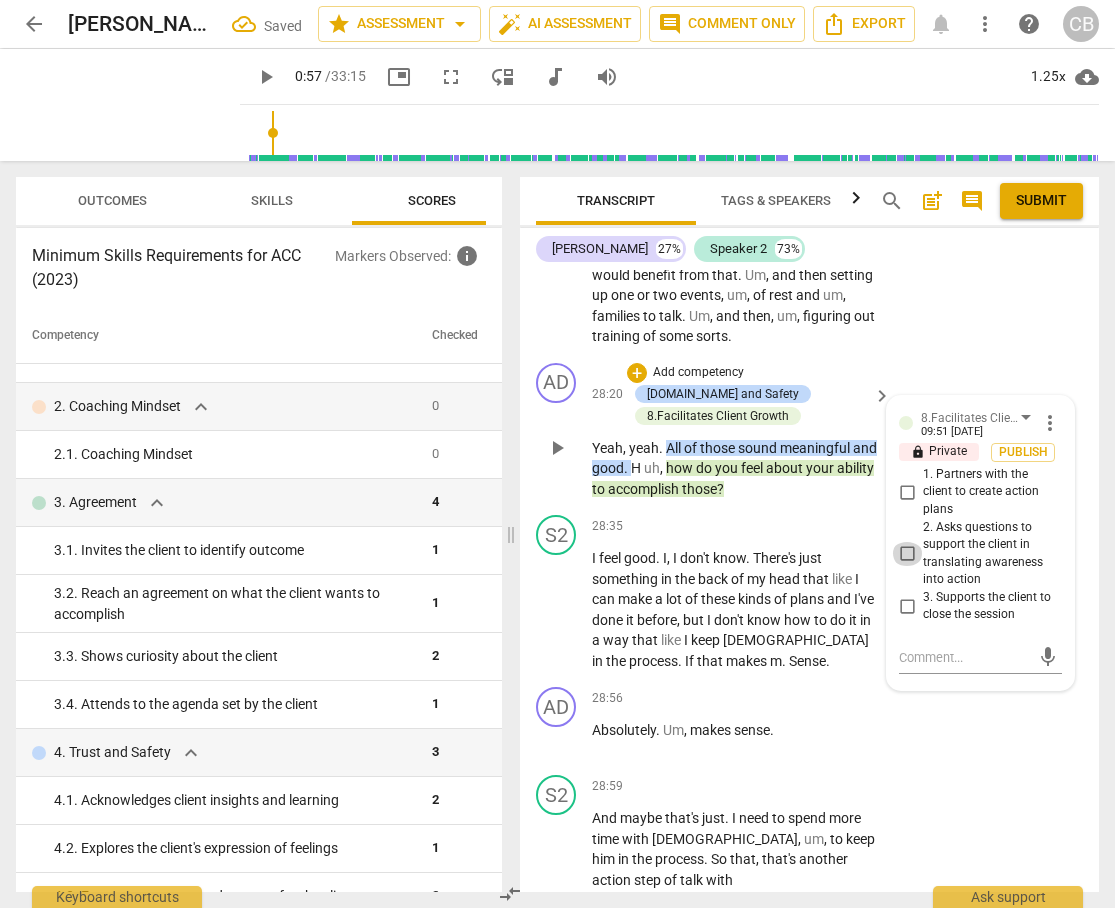 click on "2. Asks questions to support the client in translating awareness into action" at bounding box center [907, 554] 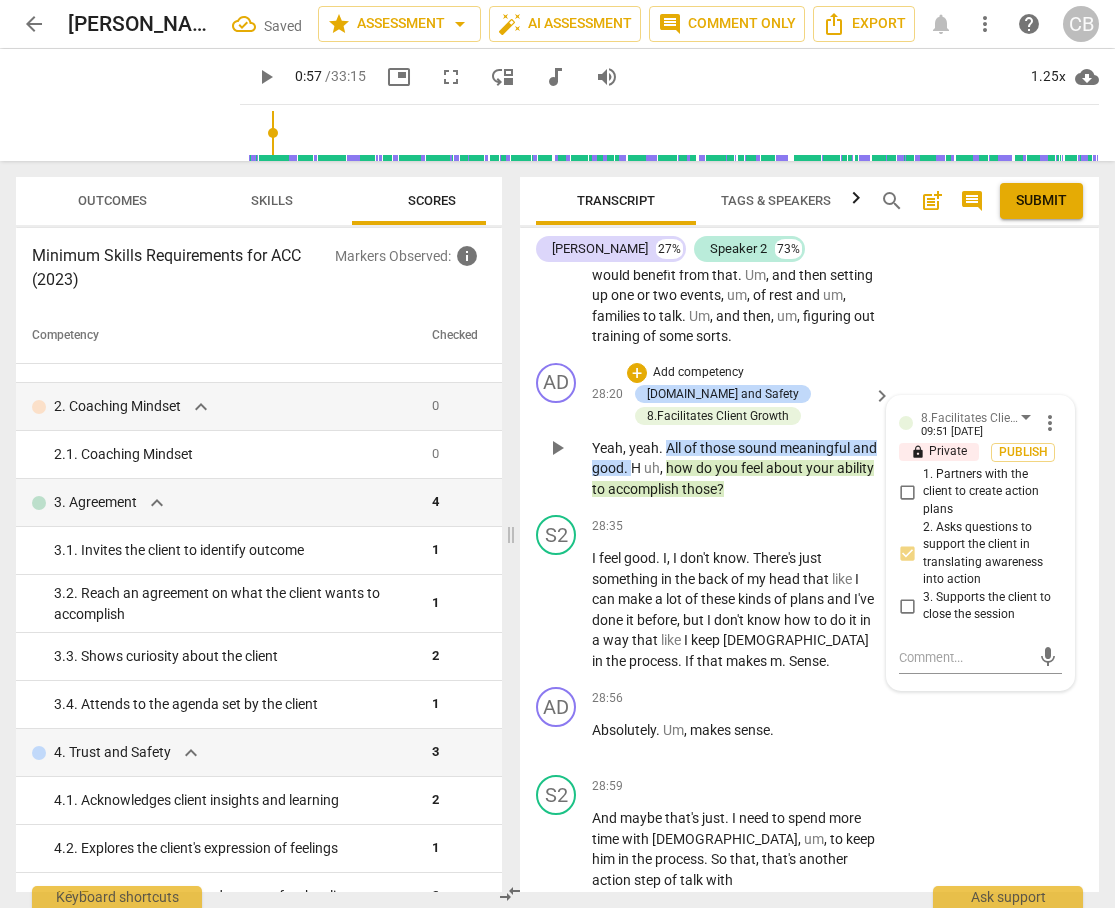 click on "1. Partners with the client to create action plans" at bounding box center (907, 492) 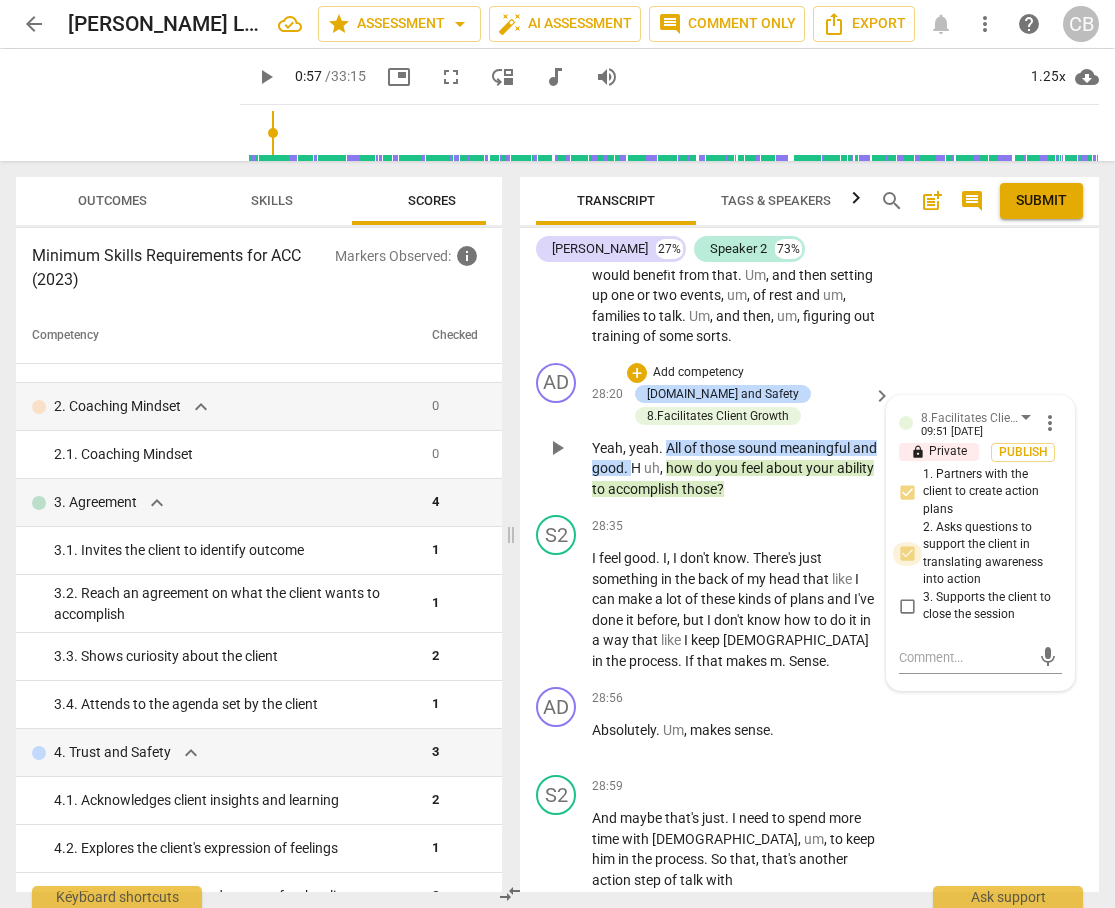 click on "2. Asks questions to support the client in translating awareness into action" at bounding box center (907, 554) 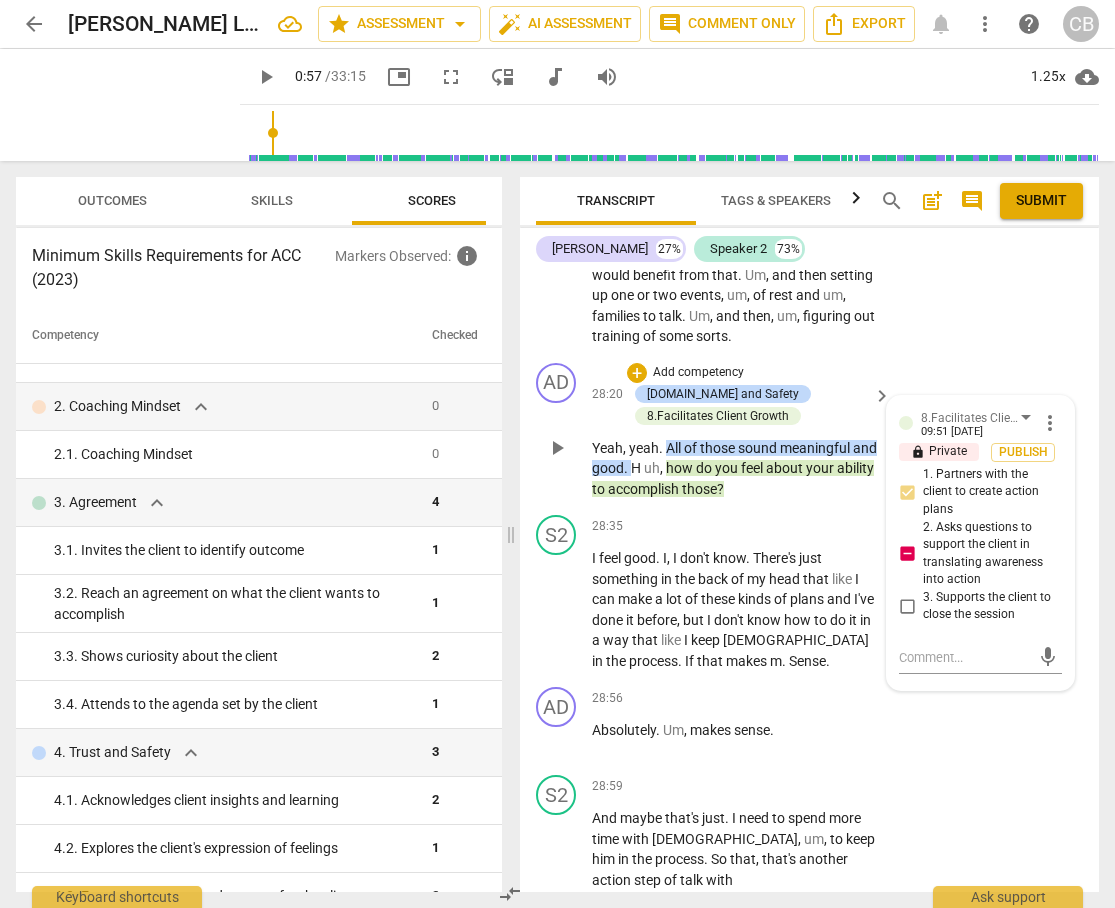 click on "2. Asks questions to support the client in translating awareness into action" at bounding box center (907, 554) 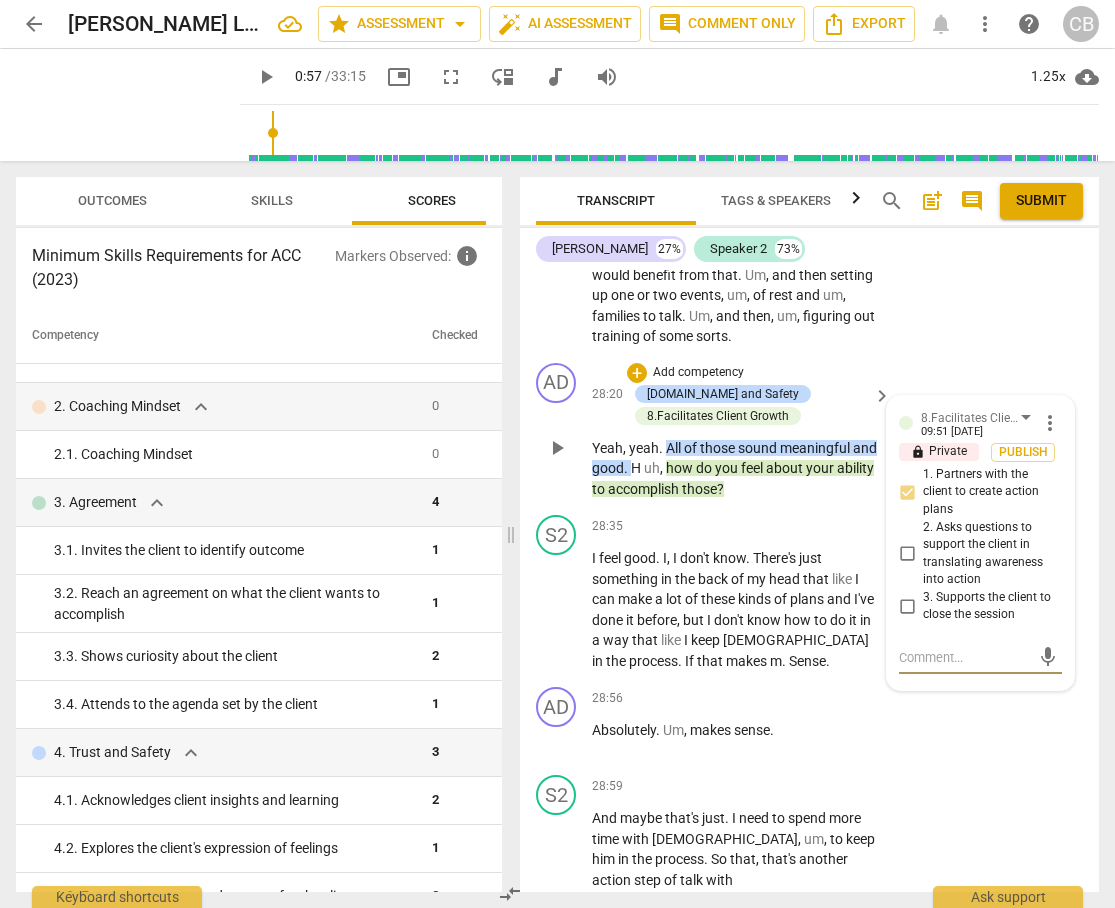 click at bounding box center (964, 657) 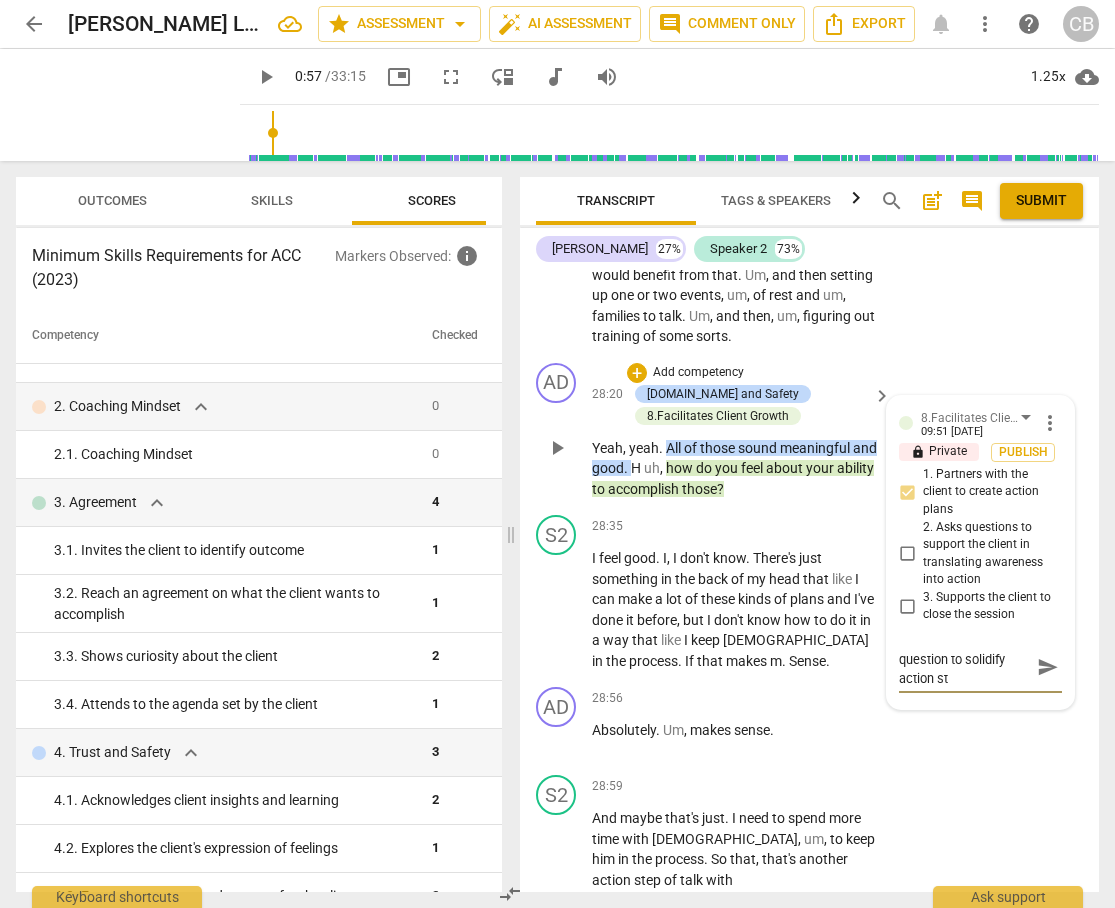 scroll, scrollTop: 0, scrollLeft: 0, axis: both 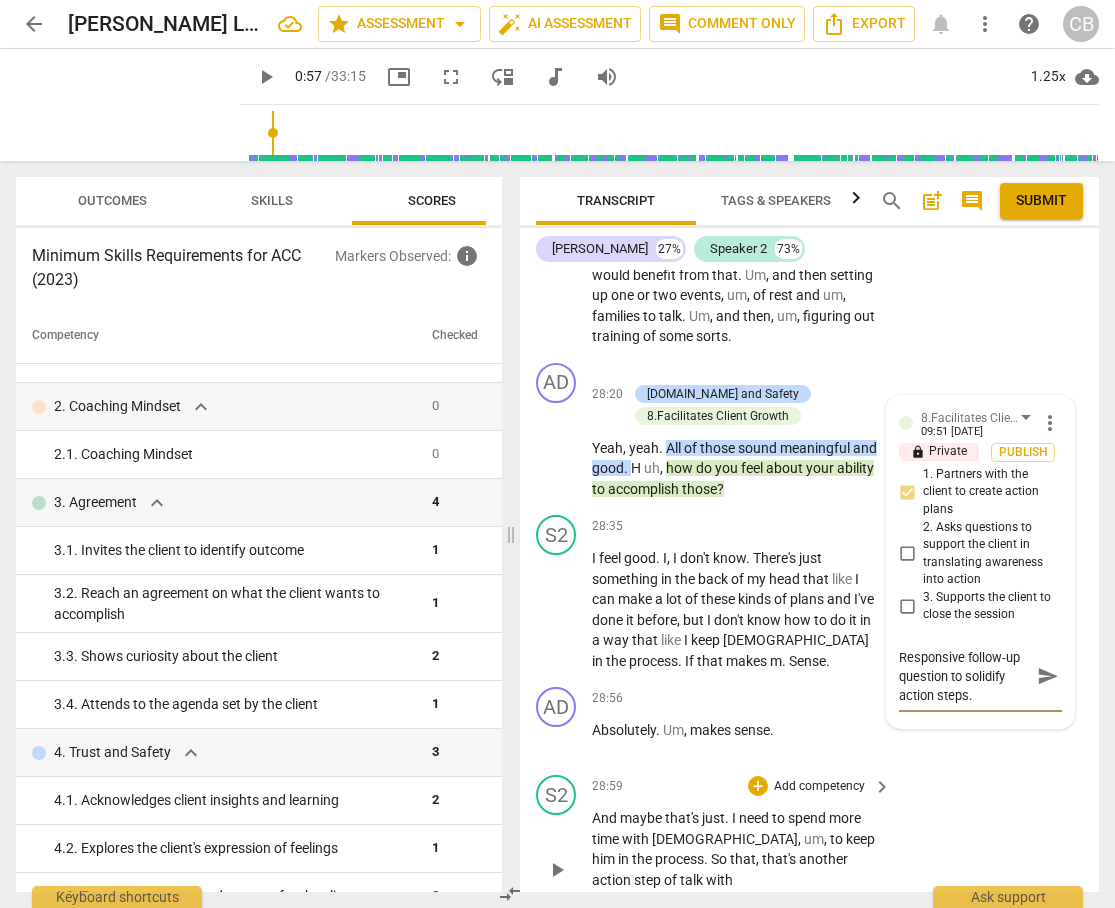click on "S2 play_arrow pause 28:59 + Add competency keyboard_arrow_right And   maybe   that's   just .   I   need   to   spend   more   time   with   [DEMOGRAPHIC_DATA] ,   um ,   to   keep   him   in   the   process .   So   that ,   that's   another   action   step   of   talk   with   God   about   this .   Um ,   regularly ." at bounding box center [809, 853] 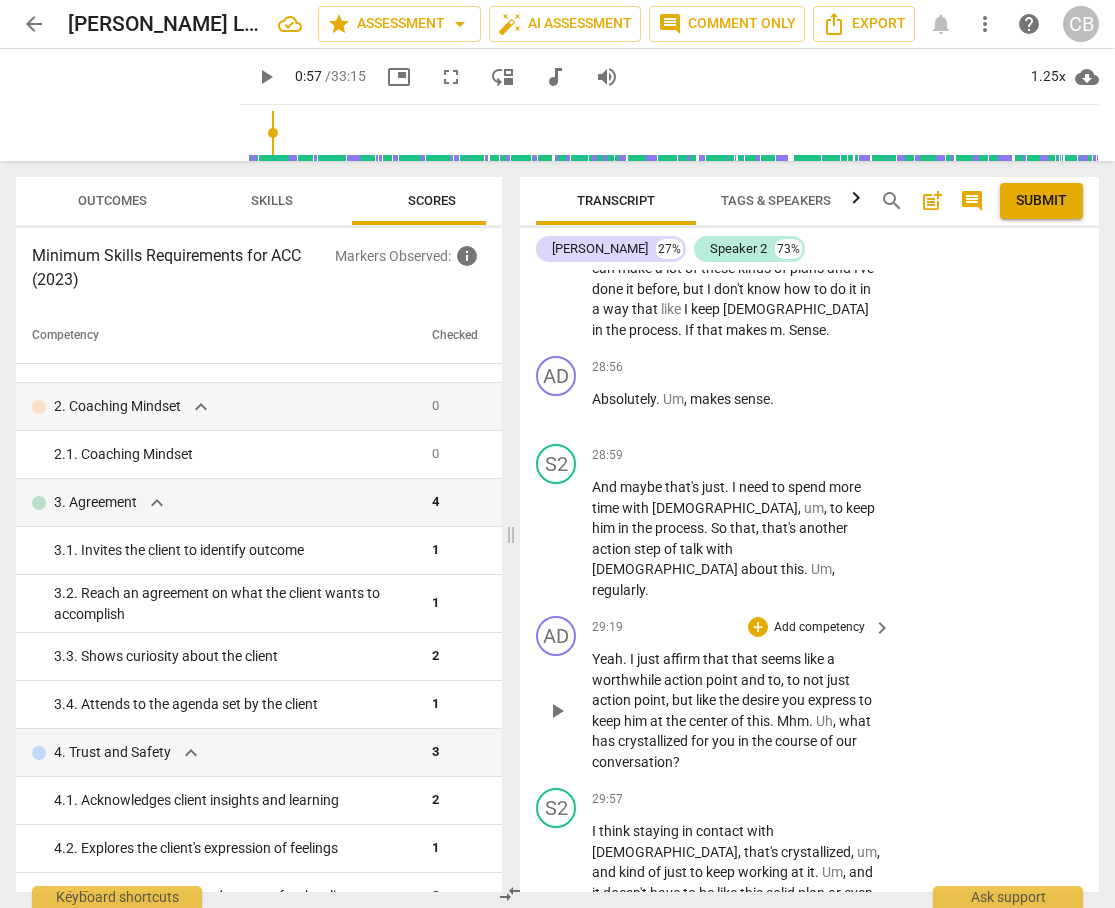 scroll, scrollTop: 13963, scrollLeft: 0, axis: vertical 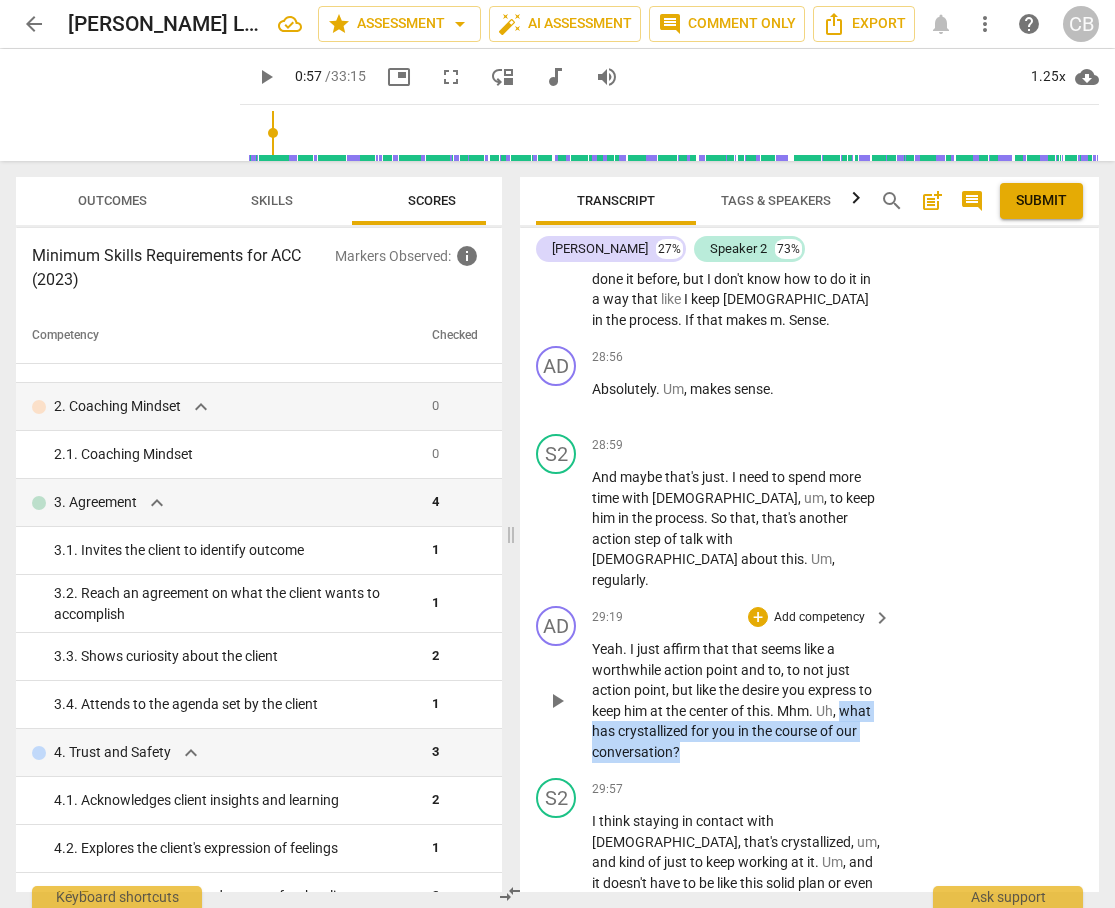 drag, startPoint x: 847, startPoint y: 627, endPoint x: 825, endPoint y: 672, distance: 50.08992 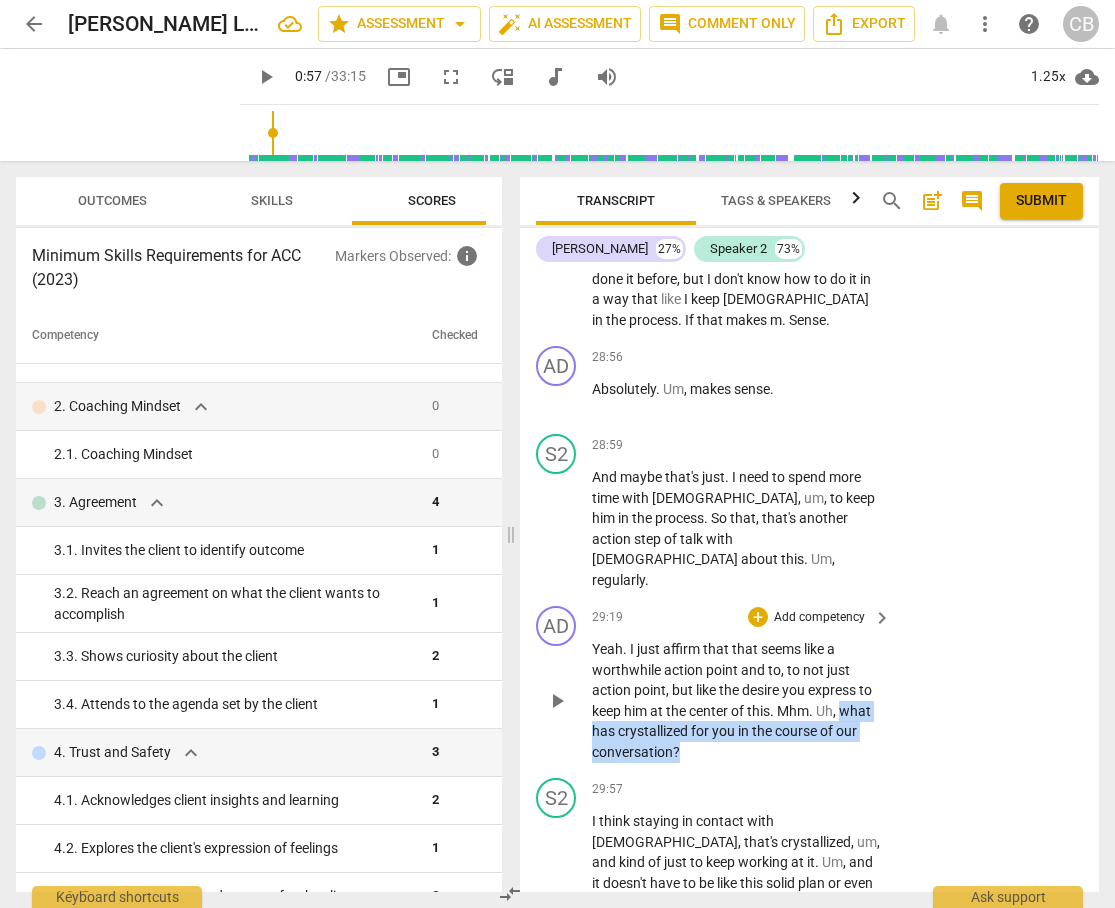 click on "Yeah .   I   just   affirm   that   that   seems   like   a   worthwhile   action   point   and   to ,   to   not   just   action   point ,   but   like   the   desire   you   express   to   keep   him   at   the   center   of   this .   Mhm .   Uh ,   what   has   crystallized   for   you   in   the   course   of   our   conversation ?" at bounding box center [736, 700] 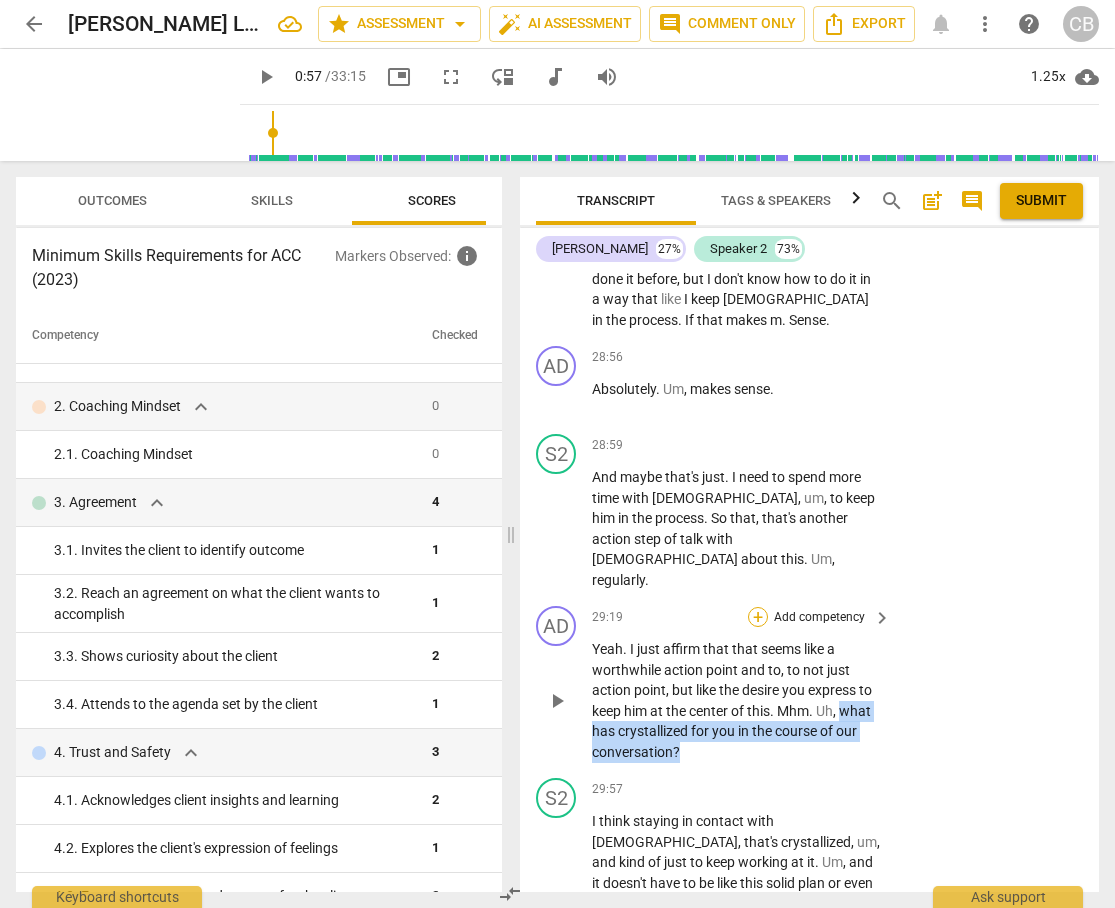 click on "+" at bounding box center (758, 617) 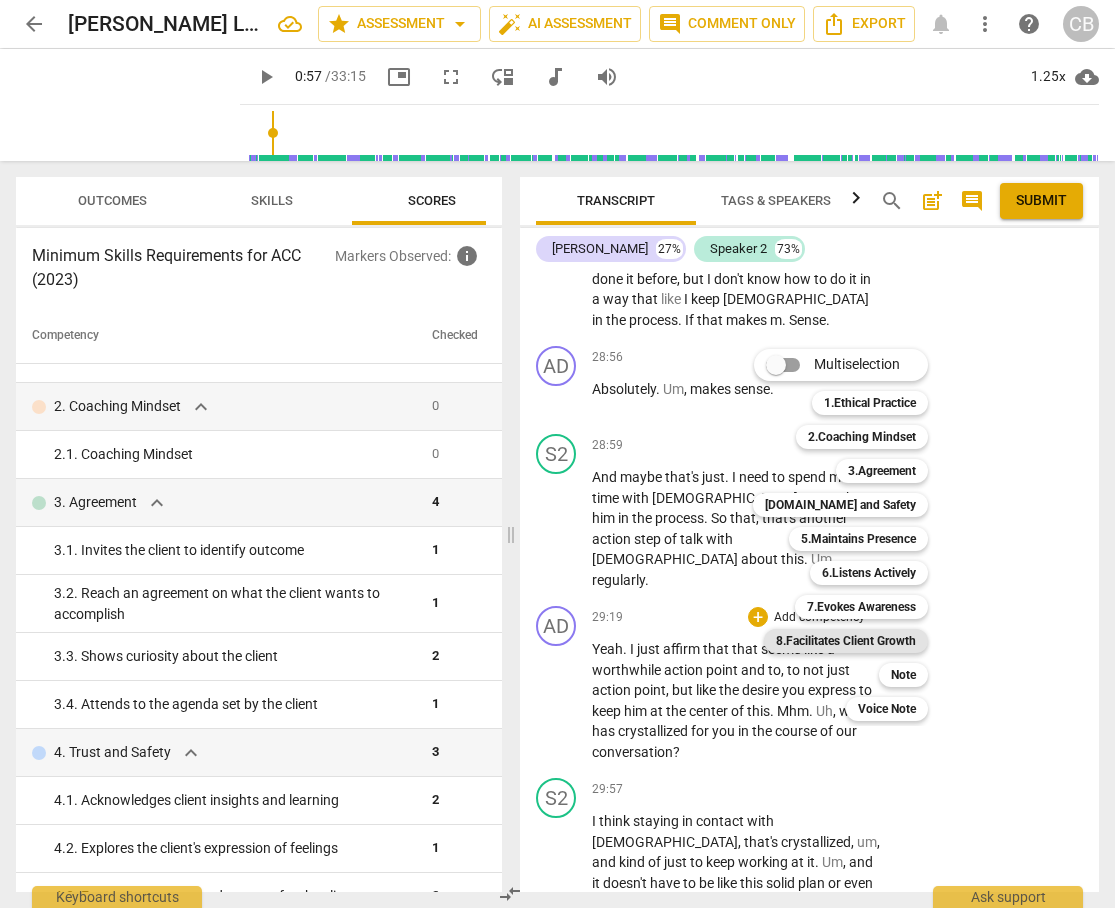 click on "8.Facilitates Client Growth" at bounding box center [846, 641] 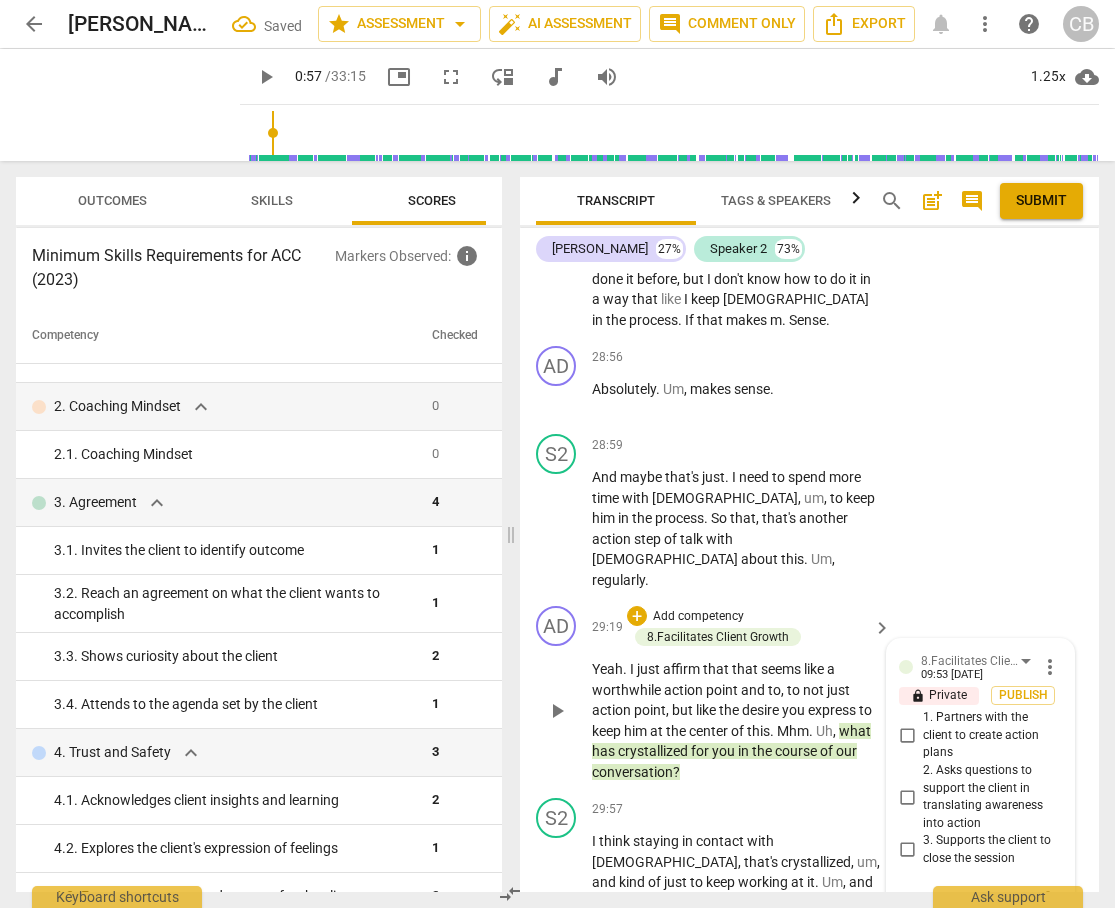 click on "2. Asks questions to support the client in translating awareness into action" at bounding box center [907, 797] 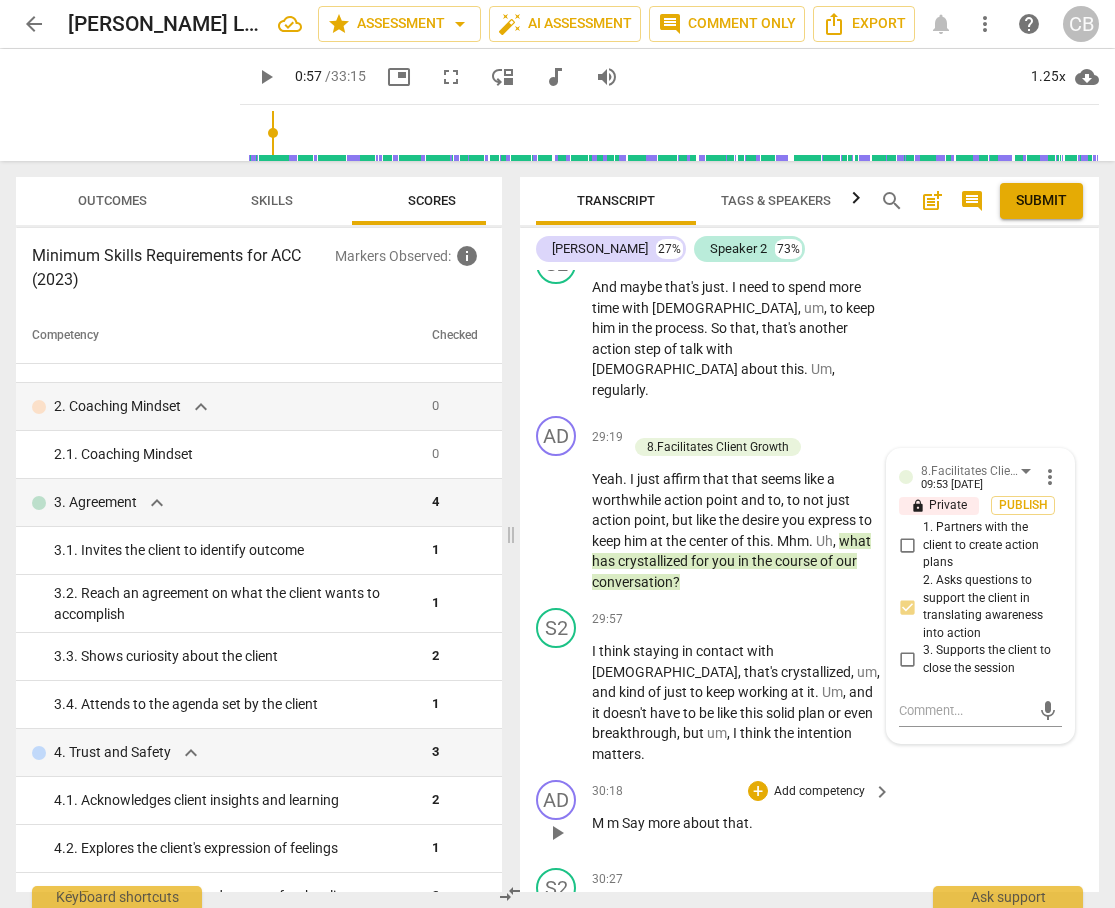 scroll, scrollTop: 14126, scrollLeft: 0, axis: vertical 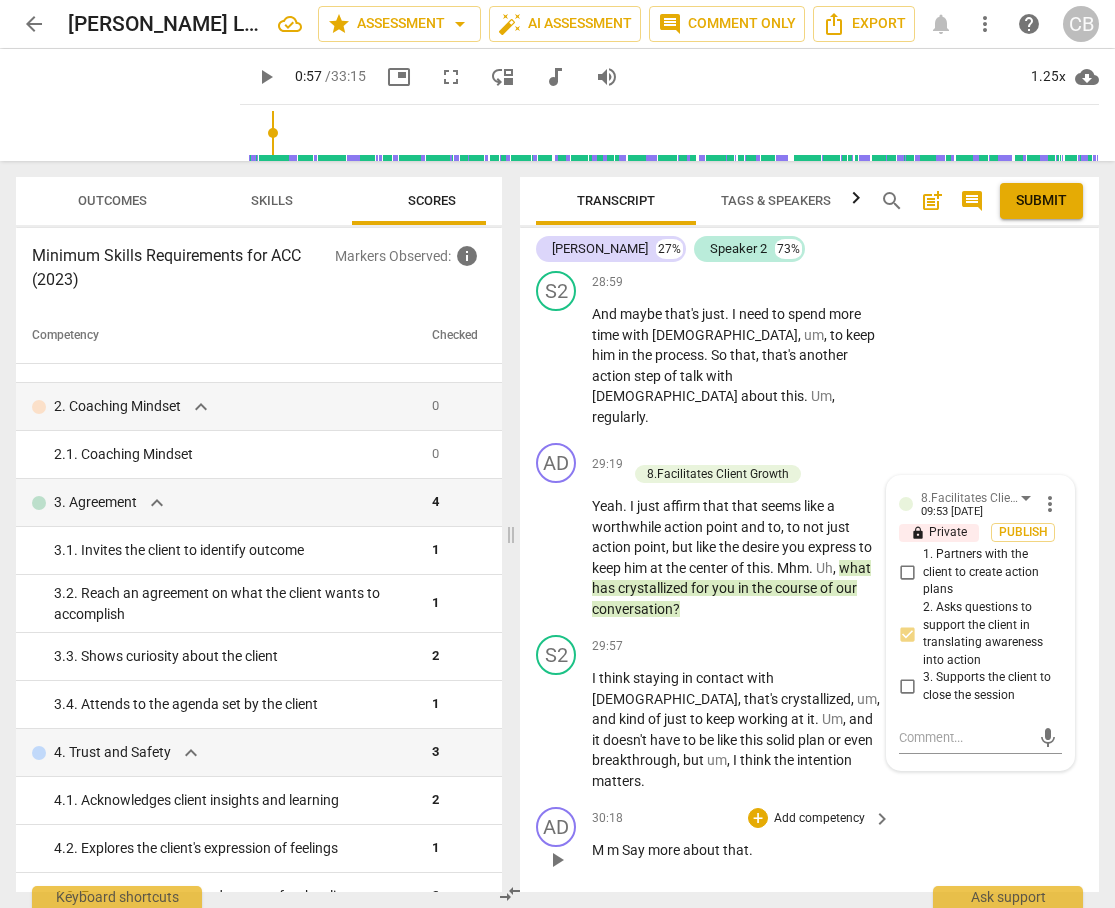 click on "AD play_arrow pause 30:18 + Add competency keyboard_arrow_right M   m   Say   more   about   that ." at bounding box center [809, 843] 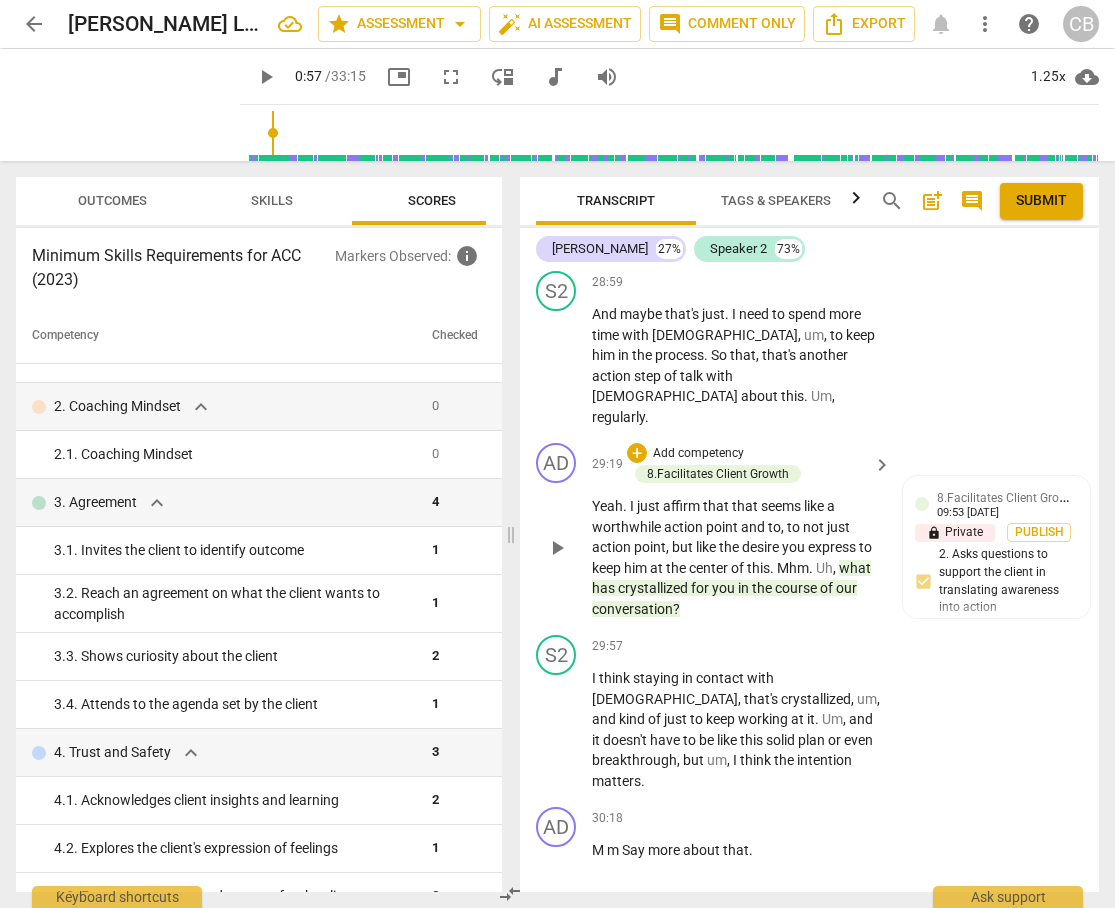 click on "course" at bounding box center (797, 588) 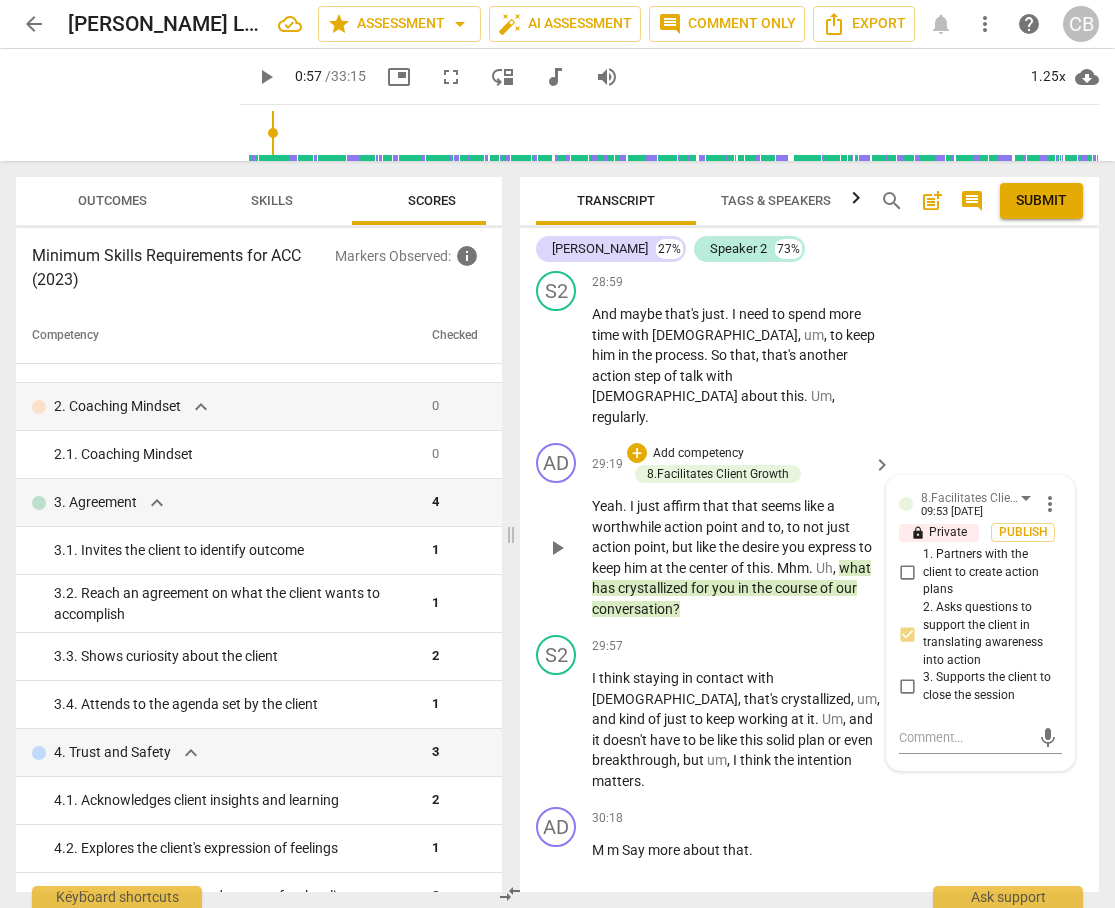 click on "course" at bounding box center (797, 588) 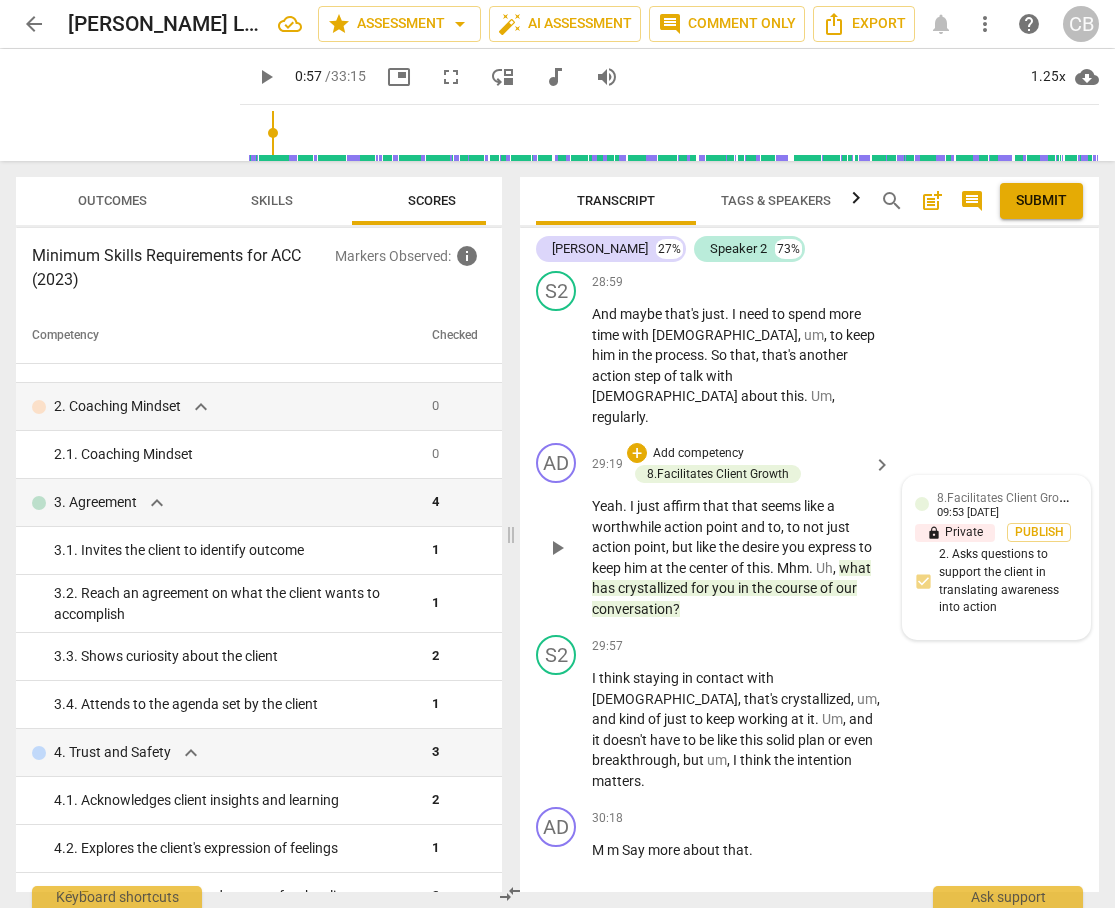 click on "8.Facilitates Client Growth [PERSON_NAME] 09:53 [DATE] lock Private Publish 2. Asks questions to support the client in translating awareness into action" at bounding box center (996, 557) 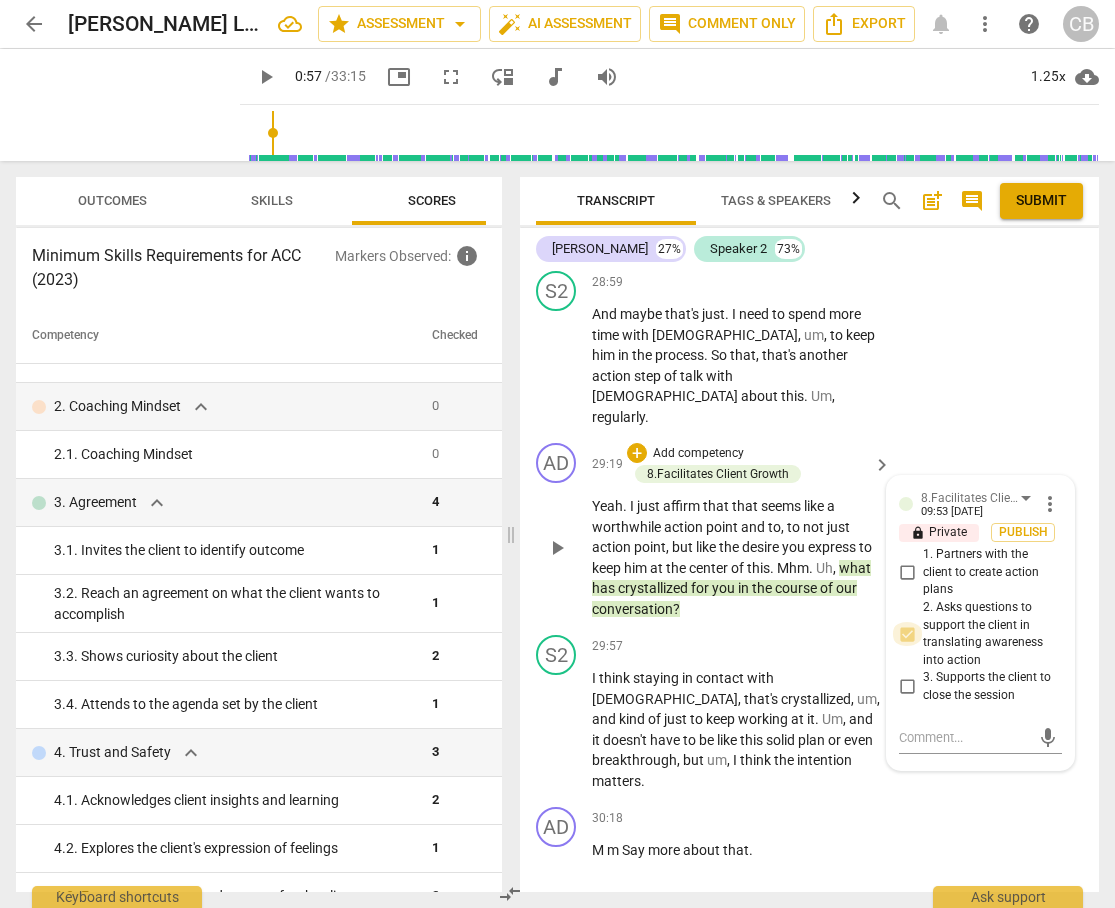 click on "2. Asks questions to support the client in translating awareness into action" at bounding box center [907, 634] 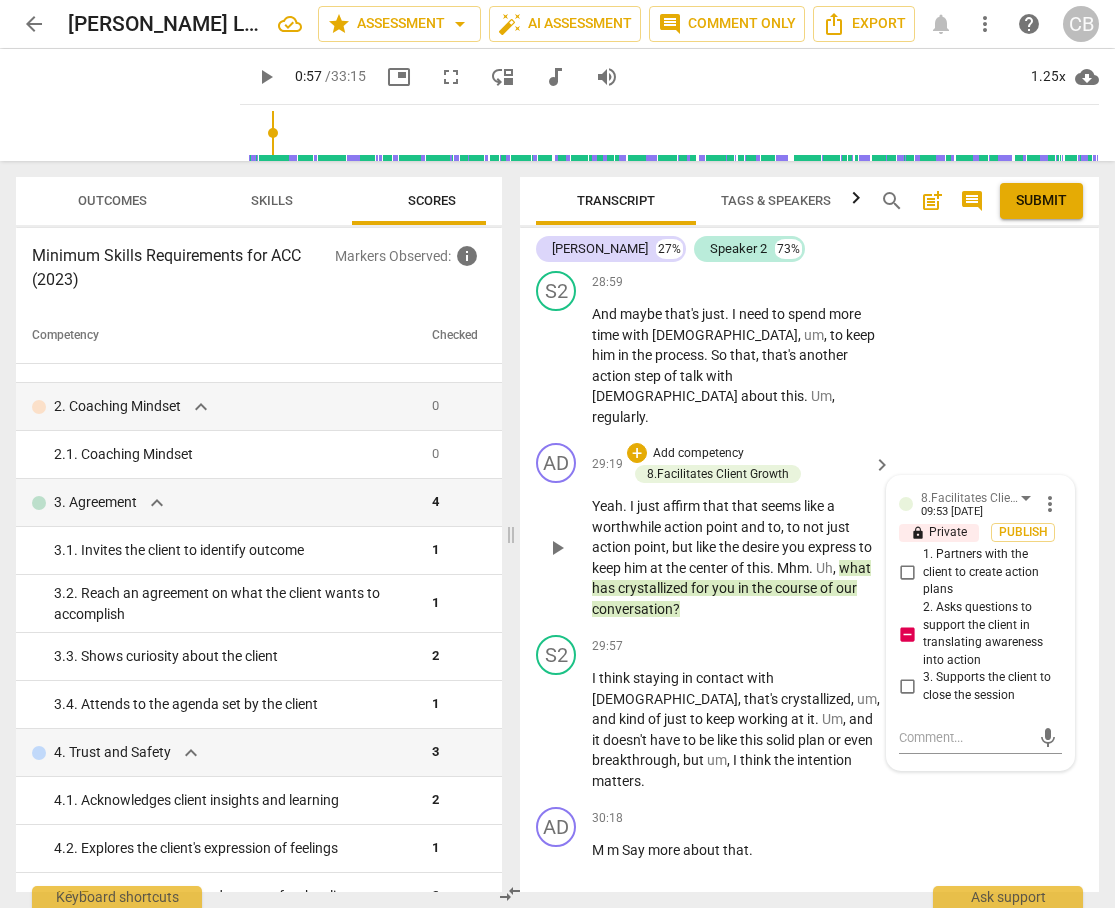 click on "more_vert" at bounding box center [1050, 504] 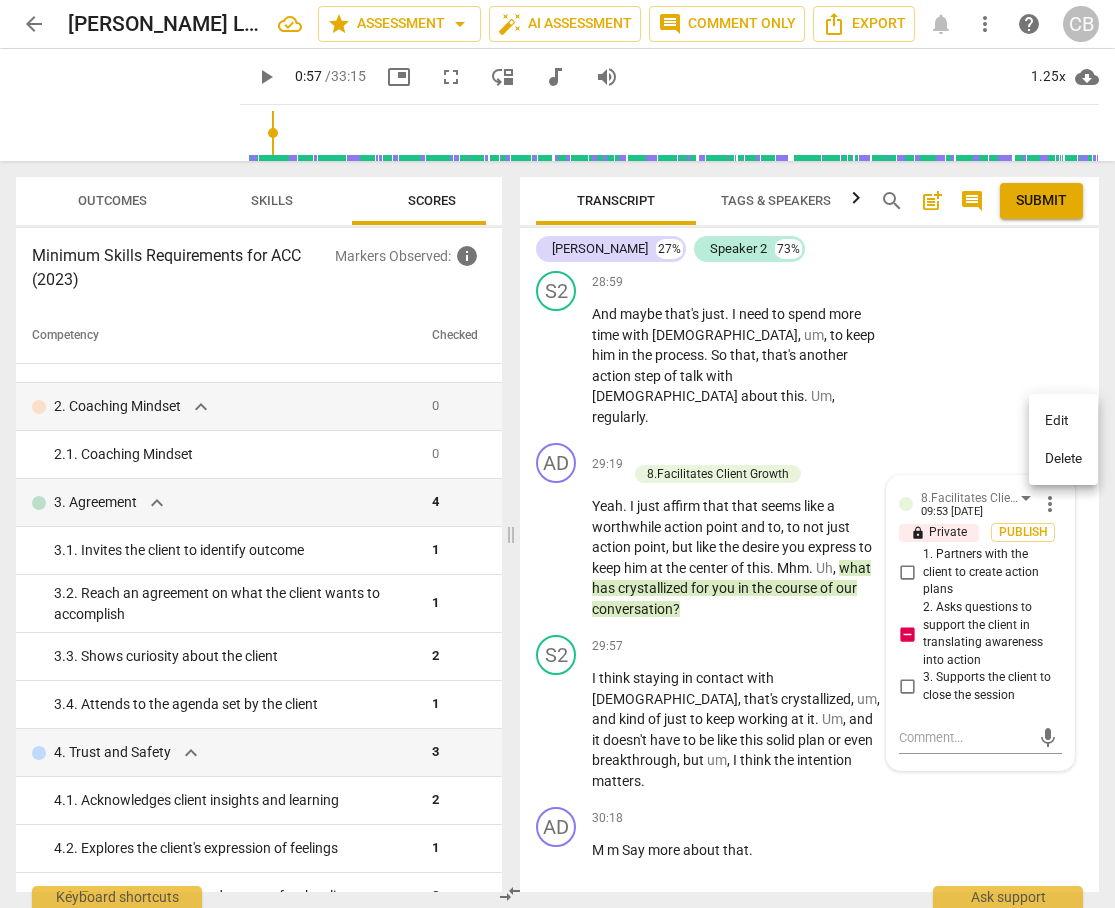 click on "Delete" at bounding box center [1063, 459] 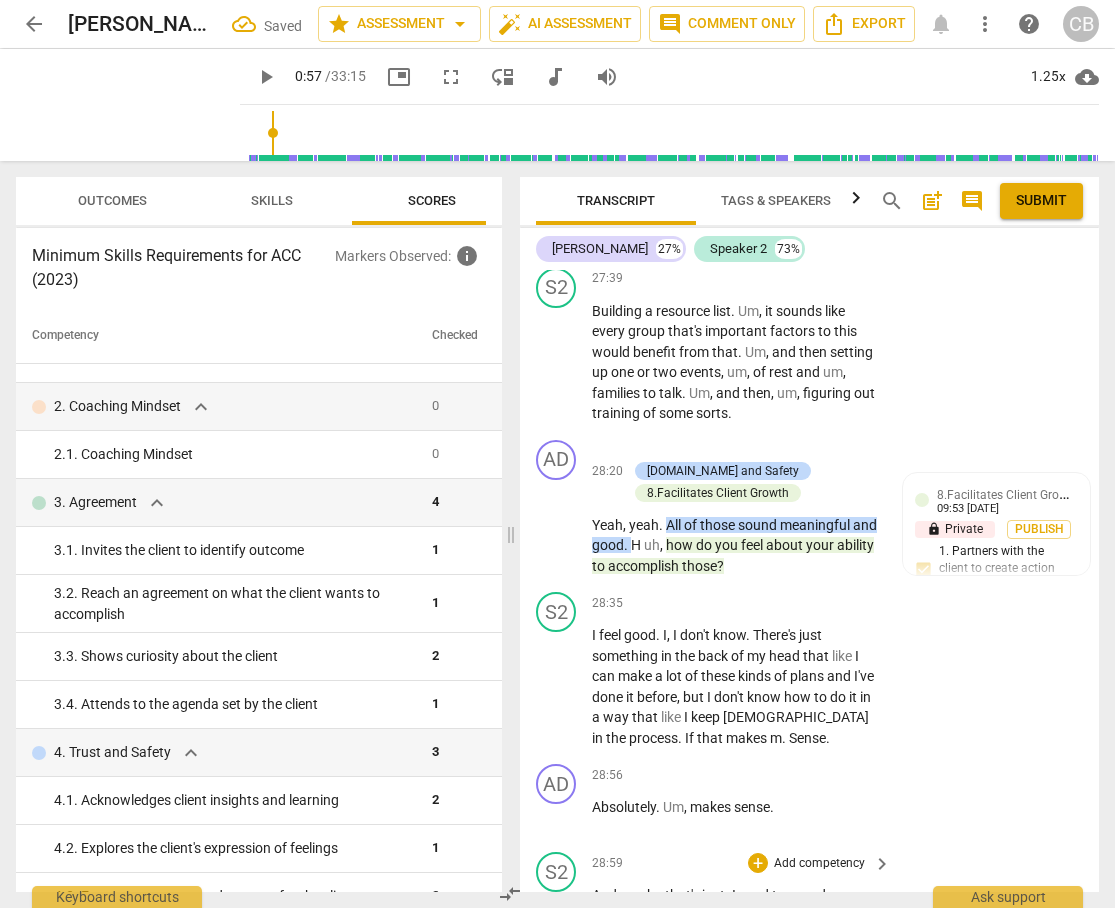 scroll, scrollTop: 13540, scrollLeft: 0, axis: vertical 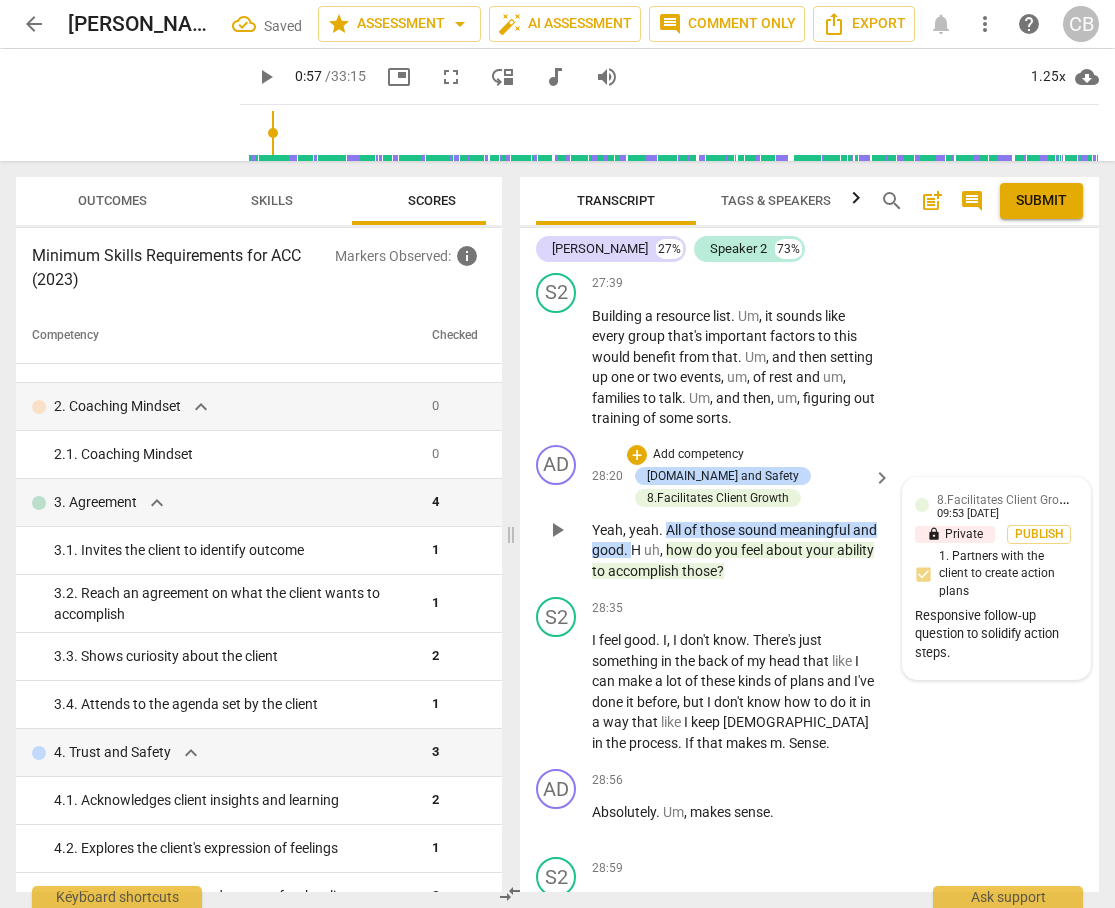 click on "8.Facilitates Client Growth [PERSON_NAME] 09:53 [DATE] lock Private Publish 1. Partners with the client to create action plans Responsive follow-up question to solidify action steps." at bounding box center [996, 578] 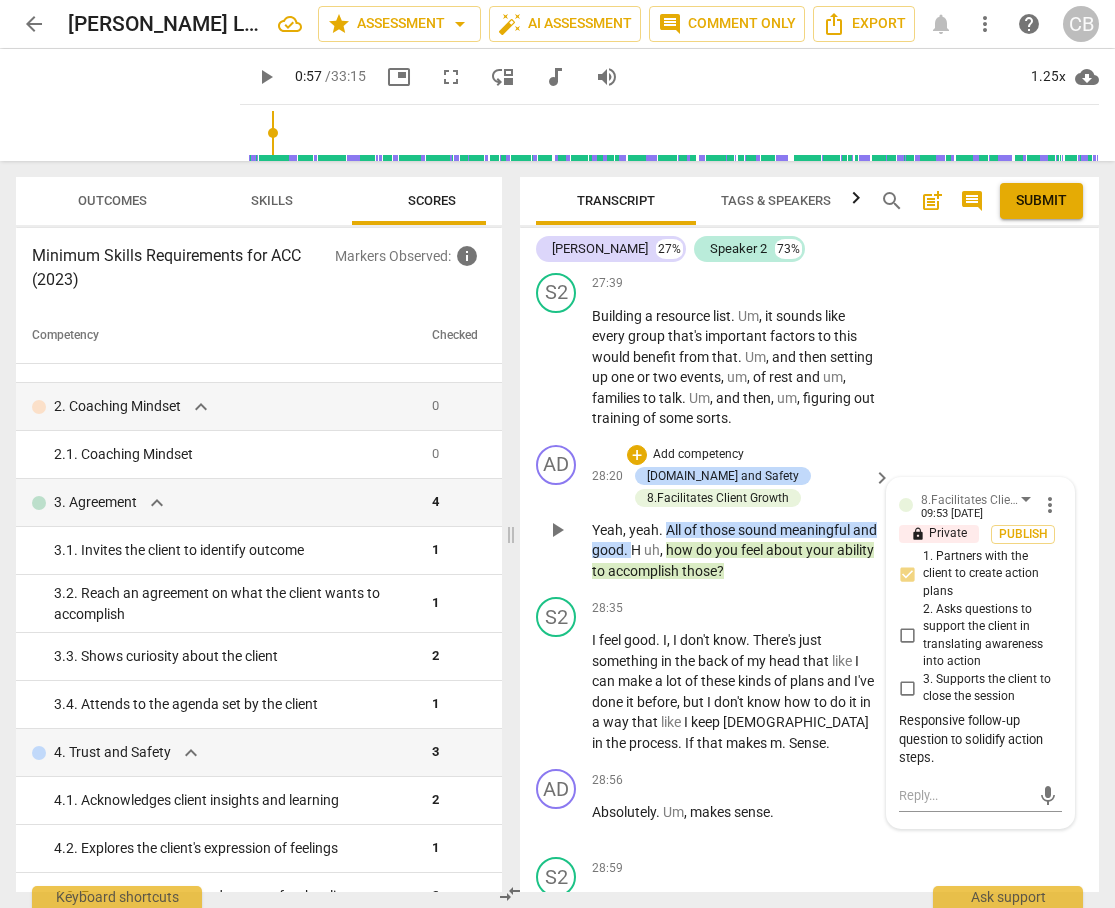 click on "Responsive follow-up question to solidify action steps." at bounding box center [980, 740] 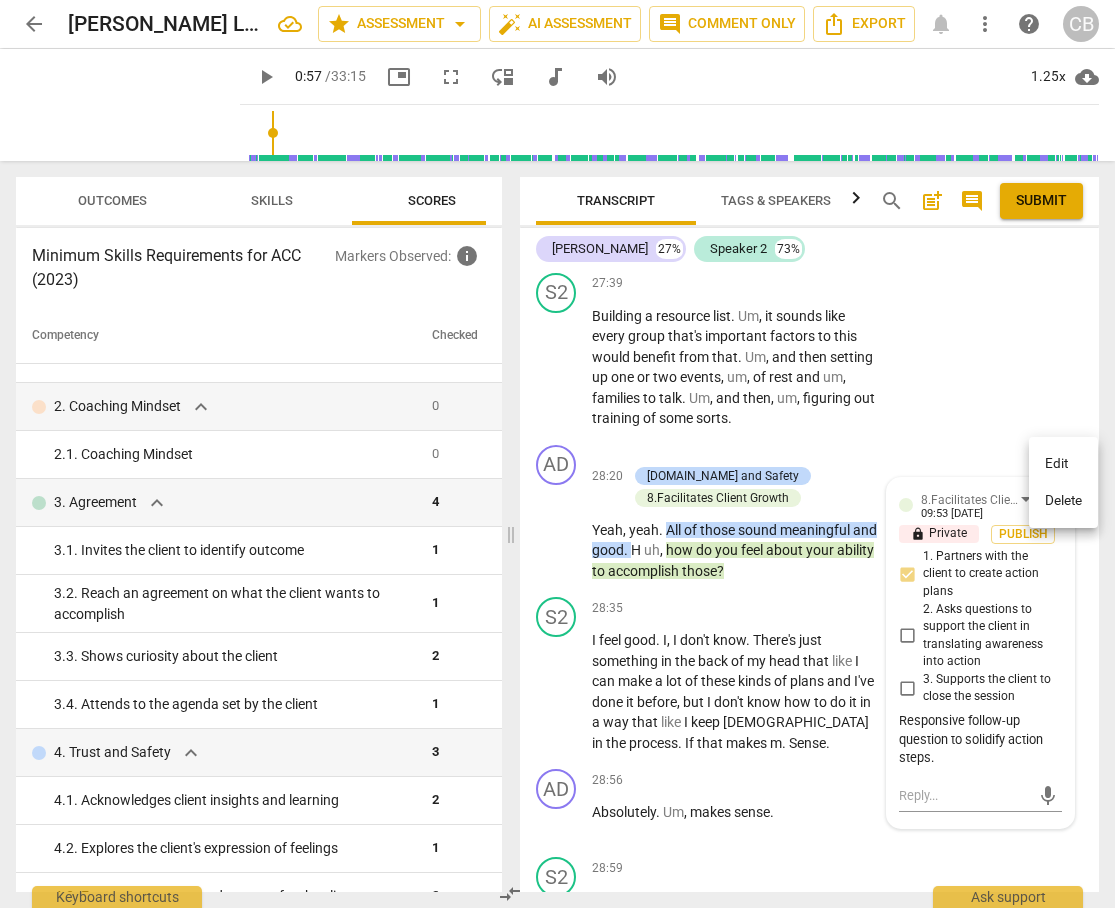click on "Edit" at bounding box center [1063, 464] 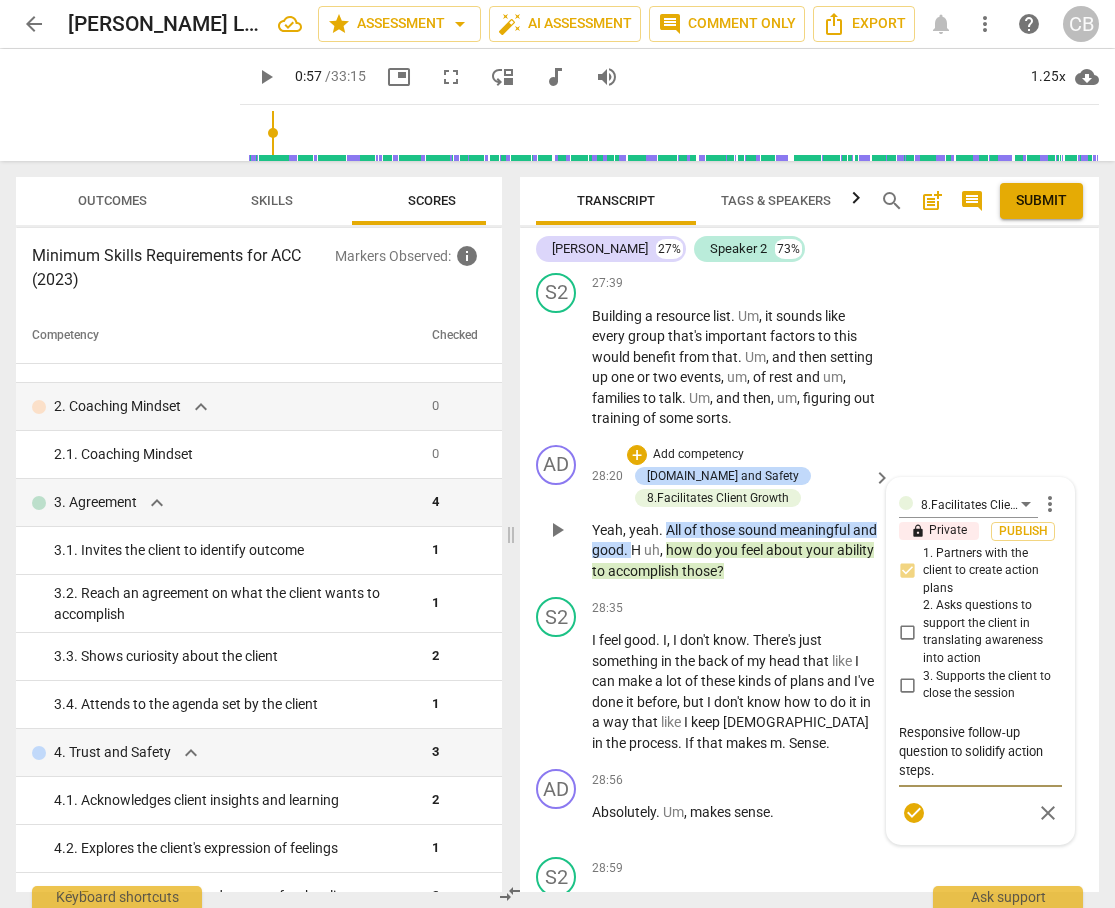 click on "Responsive follow-up question to solidify action steps." at bounding box center [980, 751] 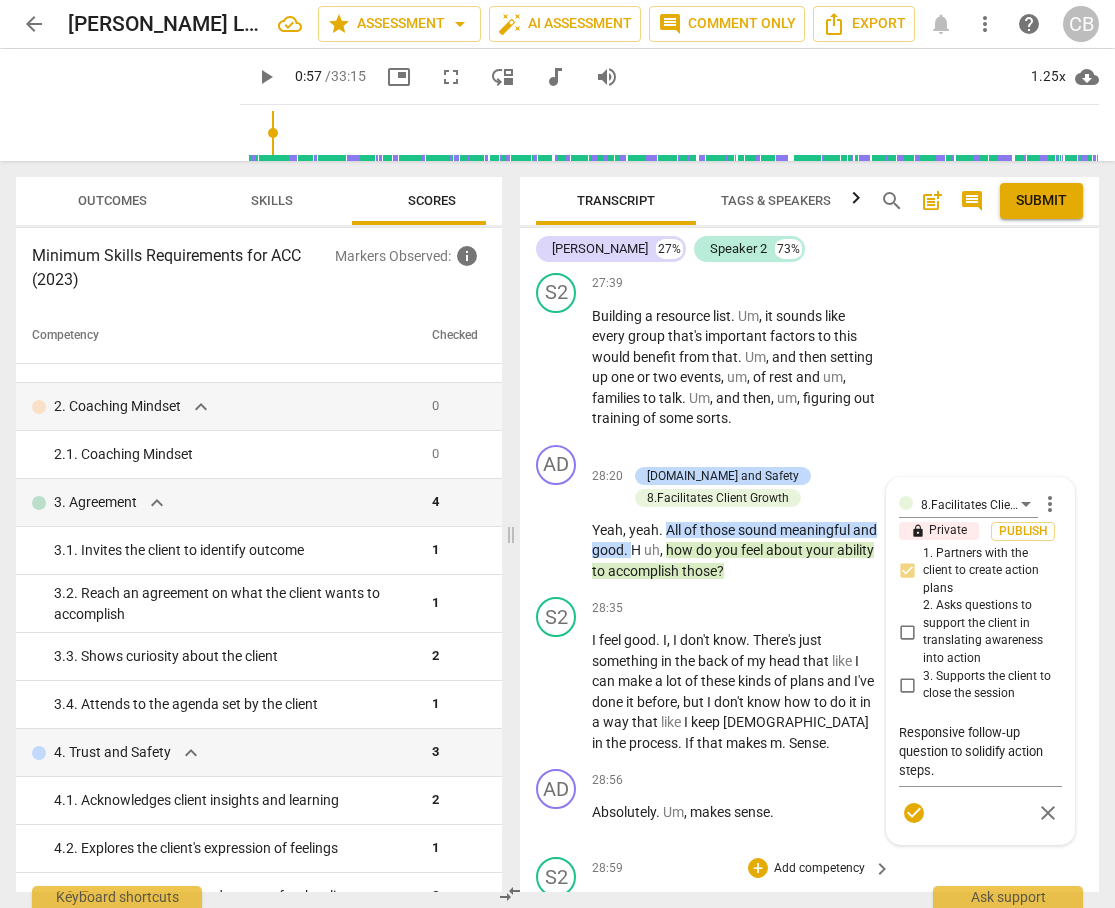 click on "S2 play_arrow pause 28:59 + Add competency keyboard_arrow_right And   maybe   that's   just .   I   need   to   spend   more   time   with   [DEMOGRAPHIC_DATA] ,   um ,   to   keep   him   in   the   process .   So   that ,   that's   another   action   step   of   talk   with   God   about   this .   Um ,   regularly ." at bounding box center [809, 935] 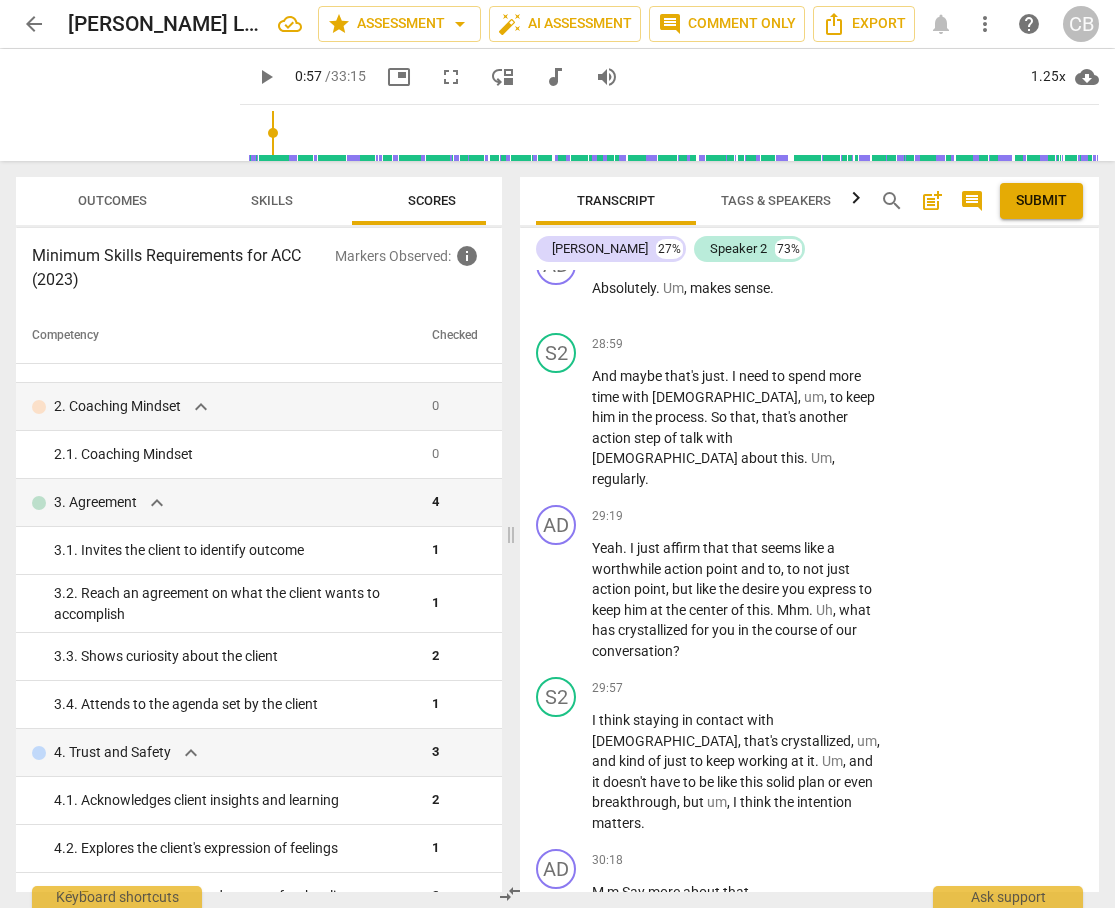 scroll, scrollTop: 14080, scrollLeft: 0, axis: vertical 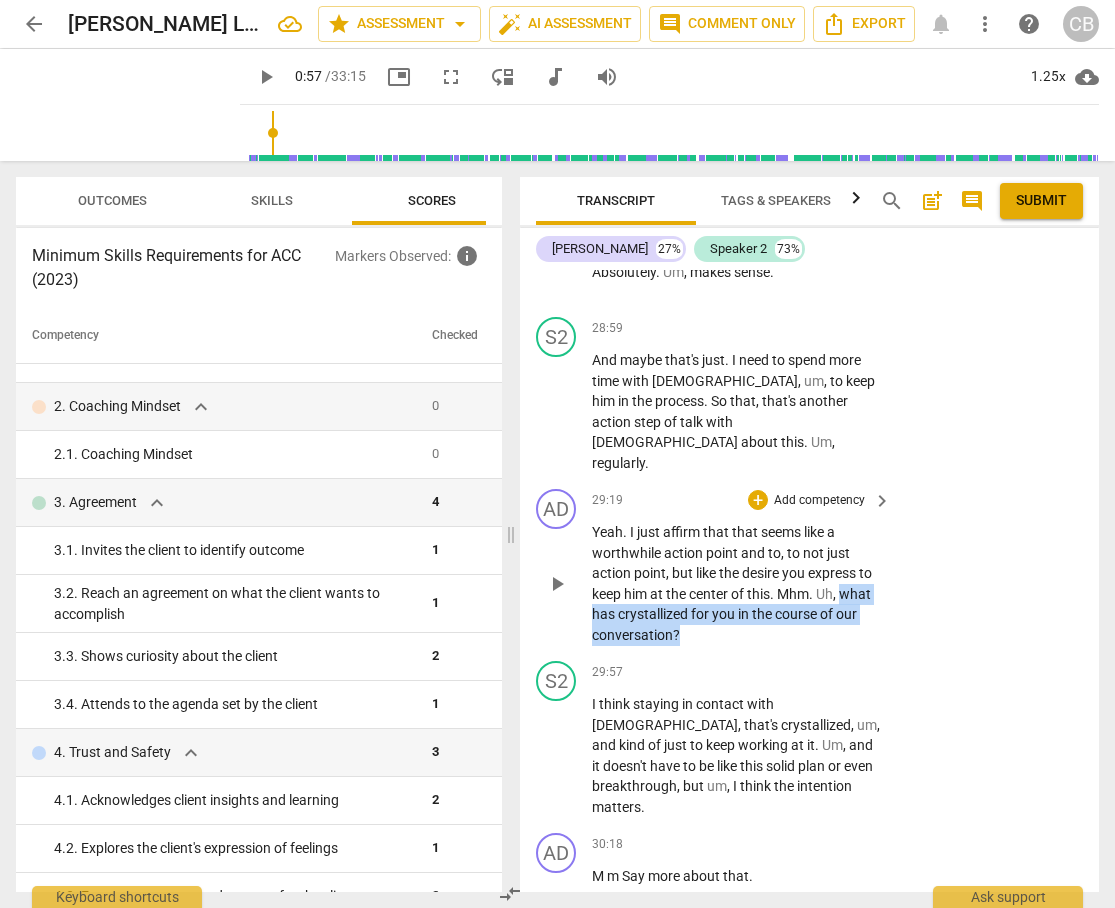 drag, startPoint x: 845, startPoint y: 512, endPoint x: 852, endPoint y: 544, distance: 32.75668 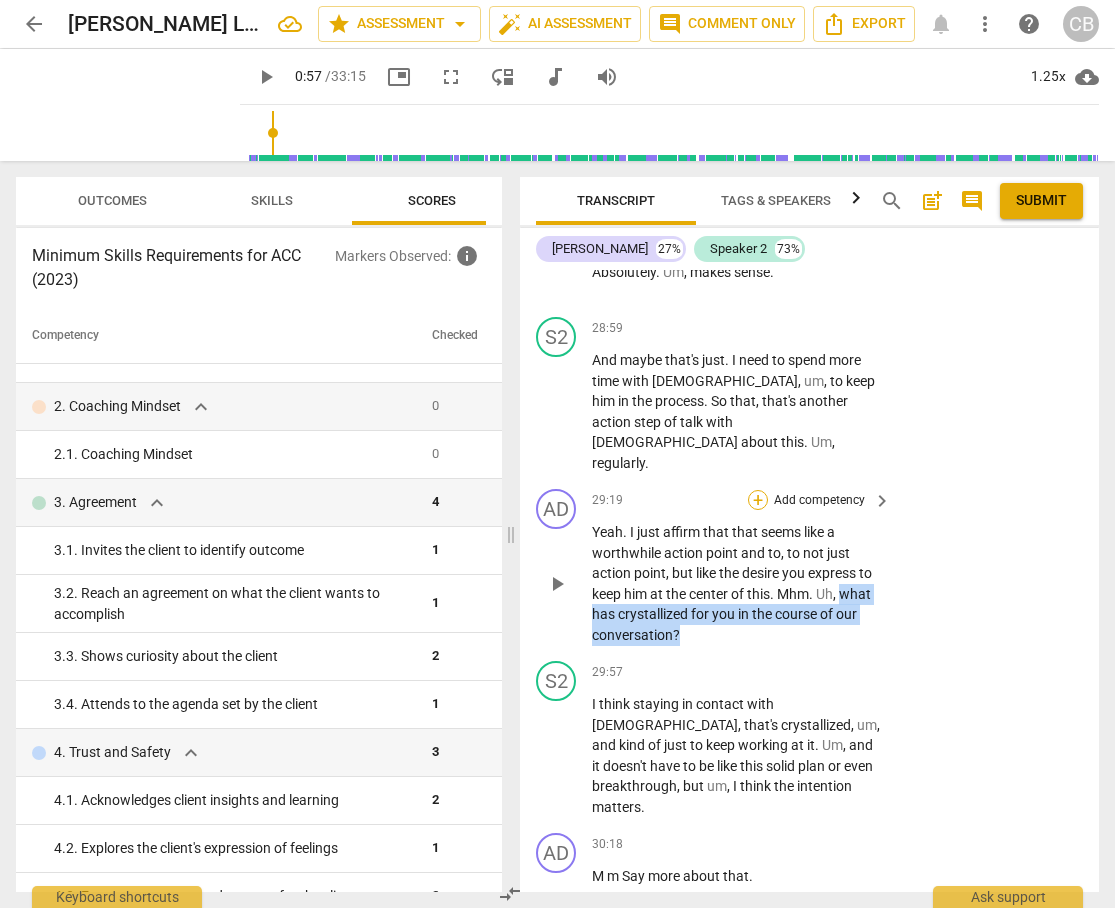 click on "+" at bounding box center [758, 500] 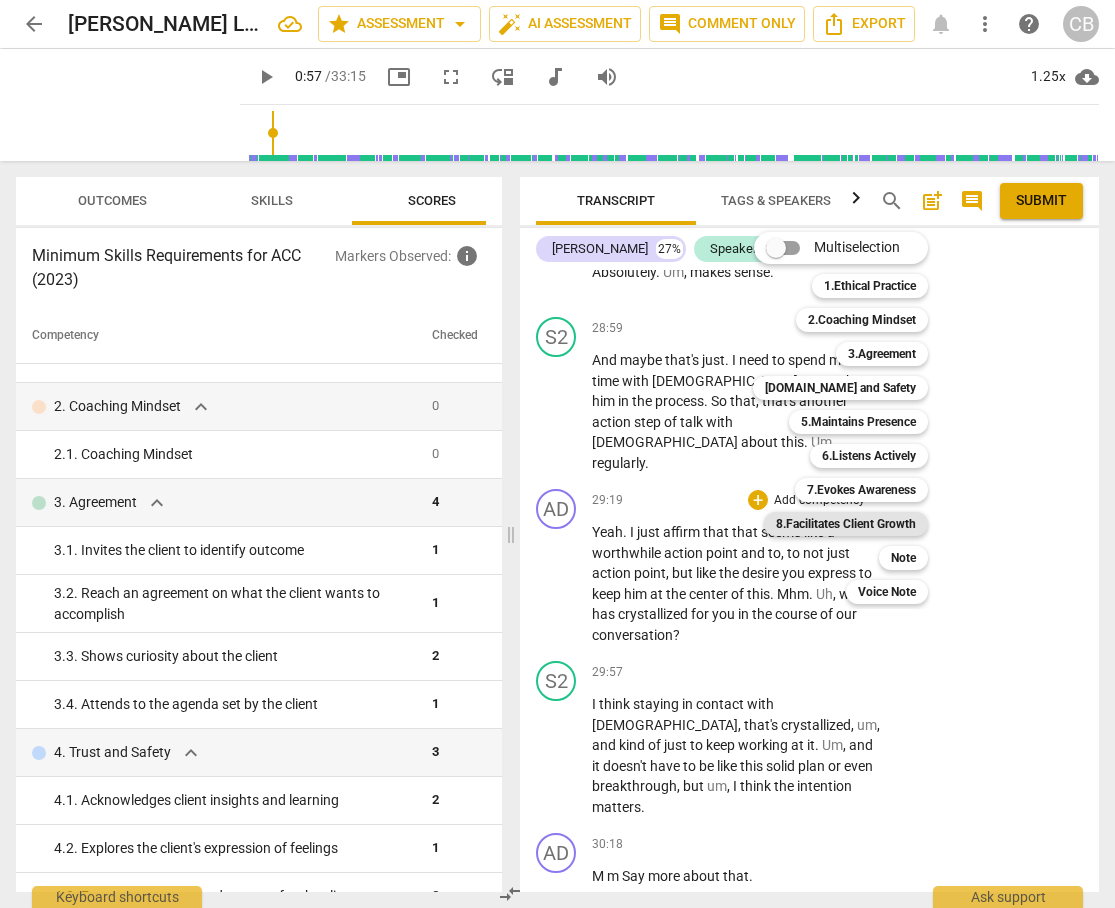 click on "8.Facilitates Client Growth" at bounding box center [846, 524] 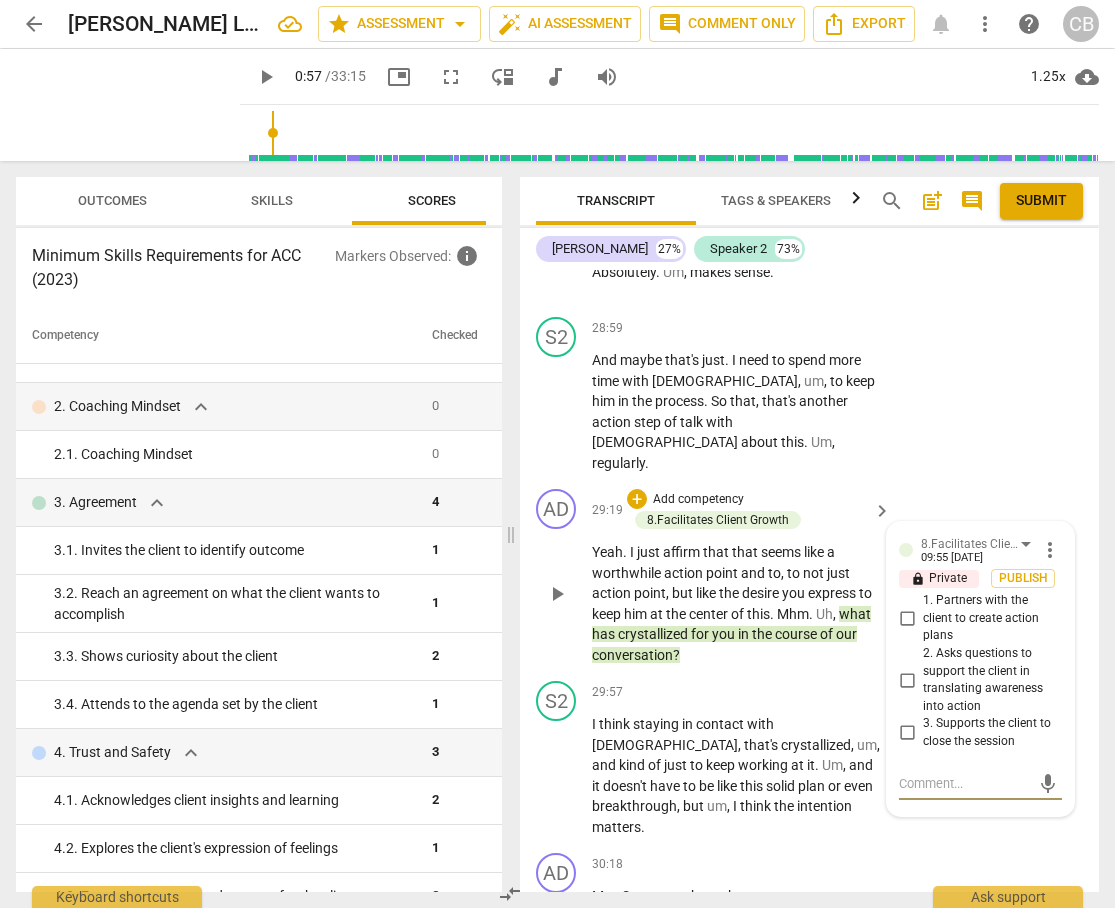 click on "2. Asks questions to support the client in translating awareness into action" at bounding box center [907, 680] 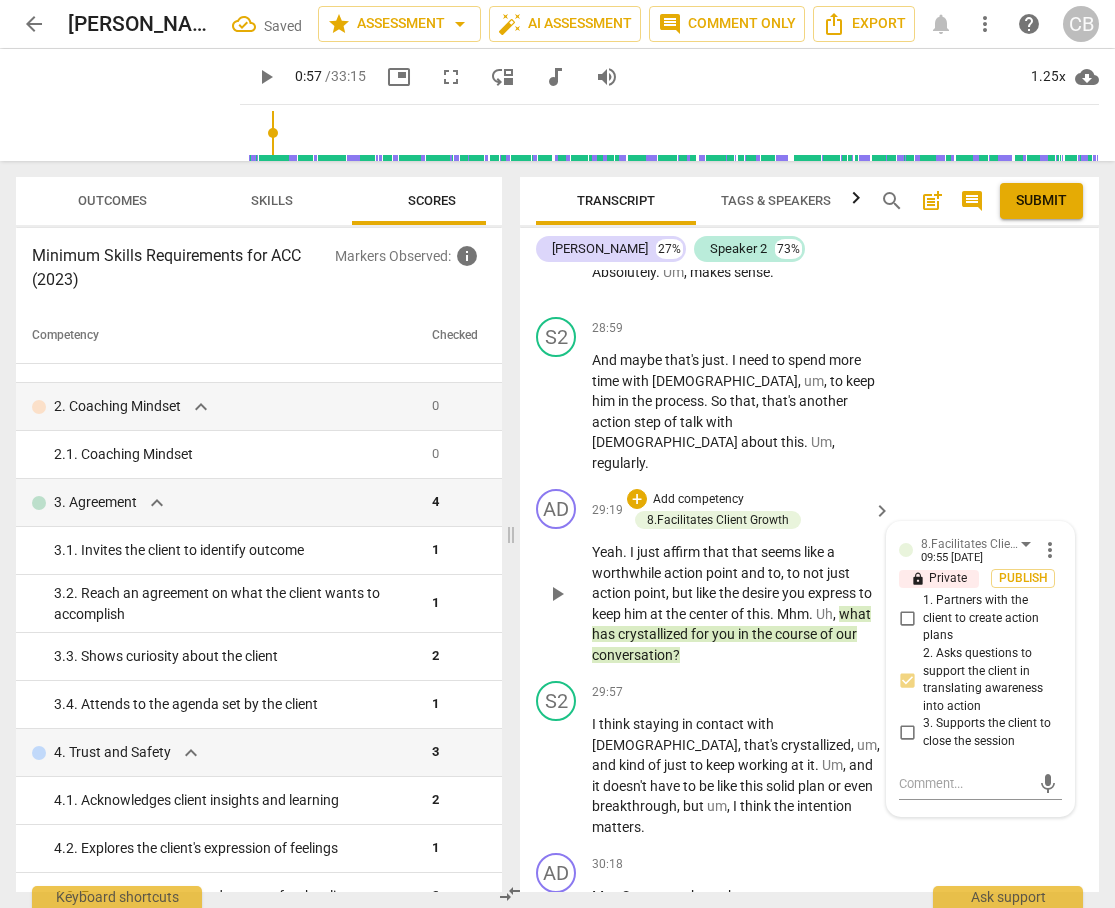 click on "2. Asks questions to support the client in translating awareness into action" at bounding box center (907, 680) 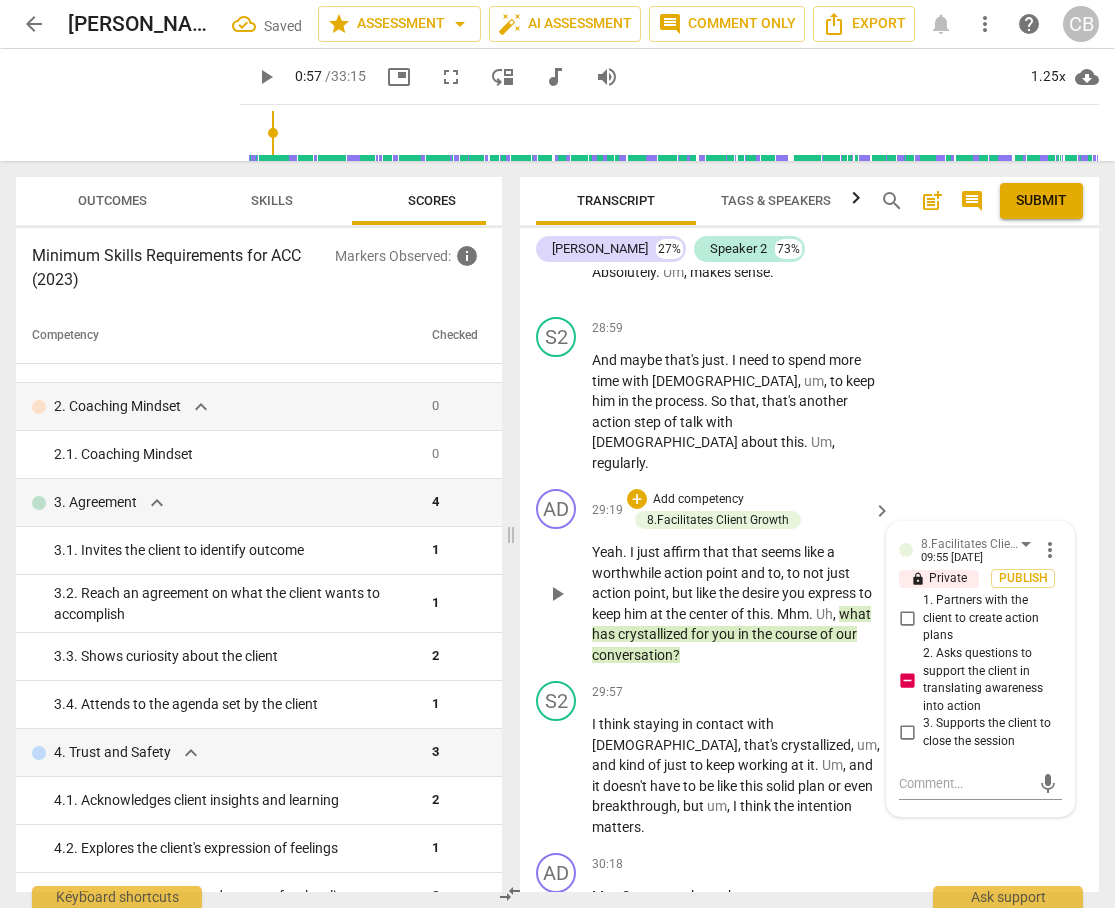 click on "2. Asks questions to support the client in translating awareness into action" at bounding box center (907, 680) 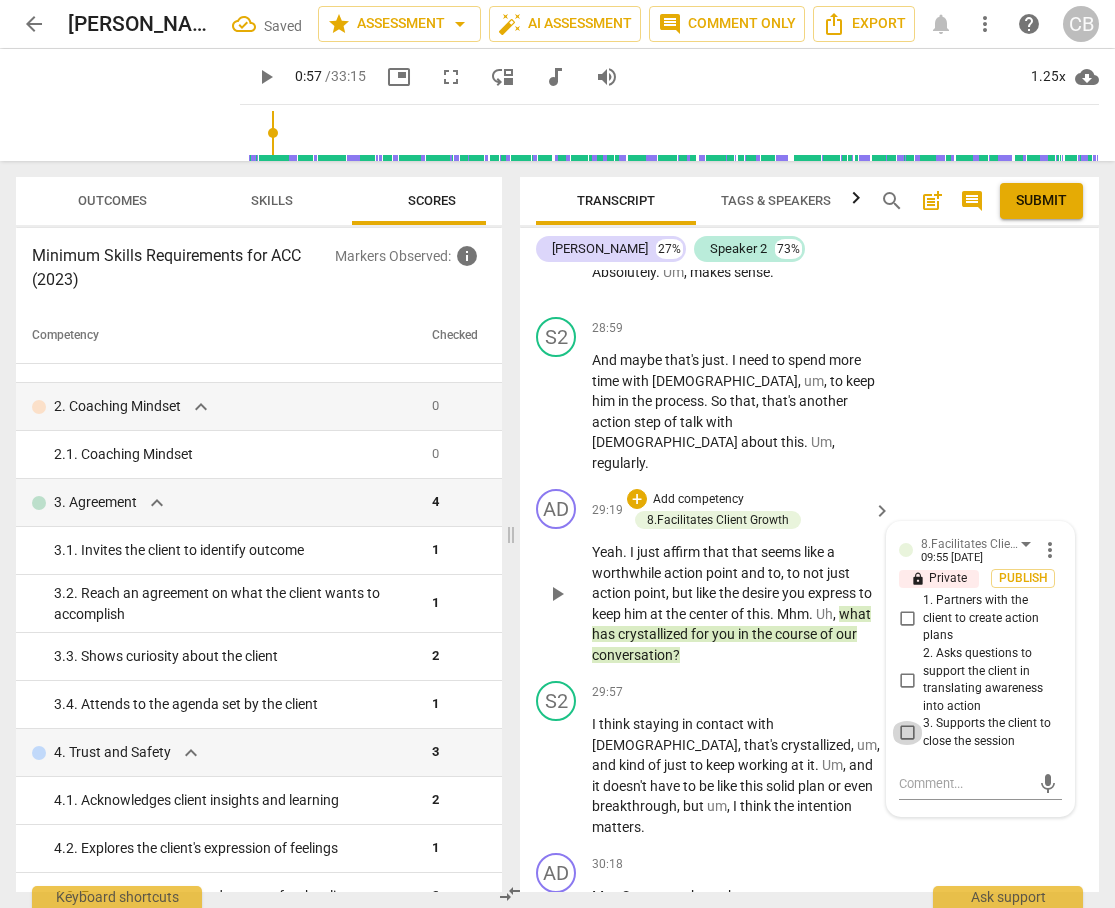 click on "3. Supports the client to close the session" at bounding box center [907, 733] 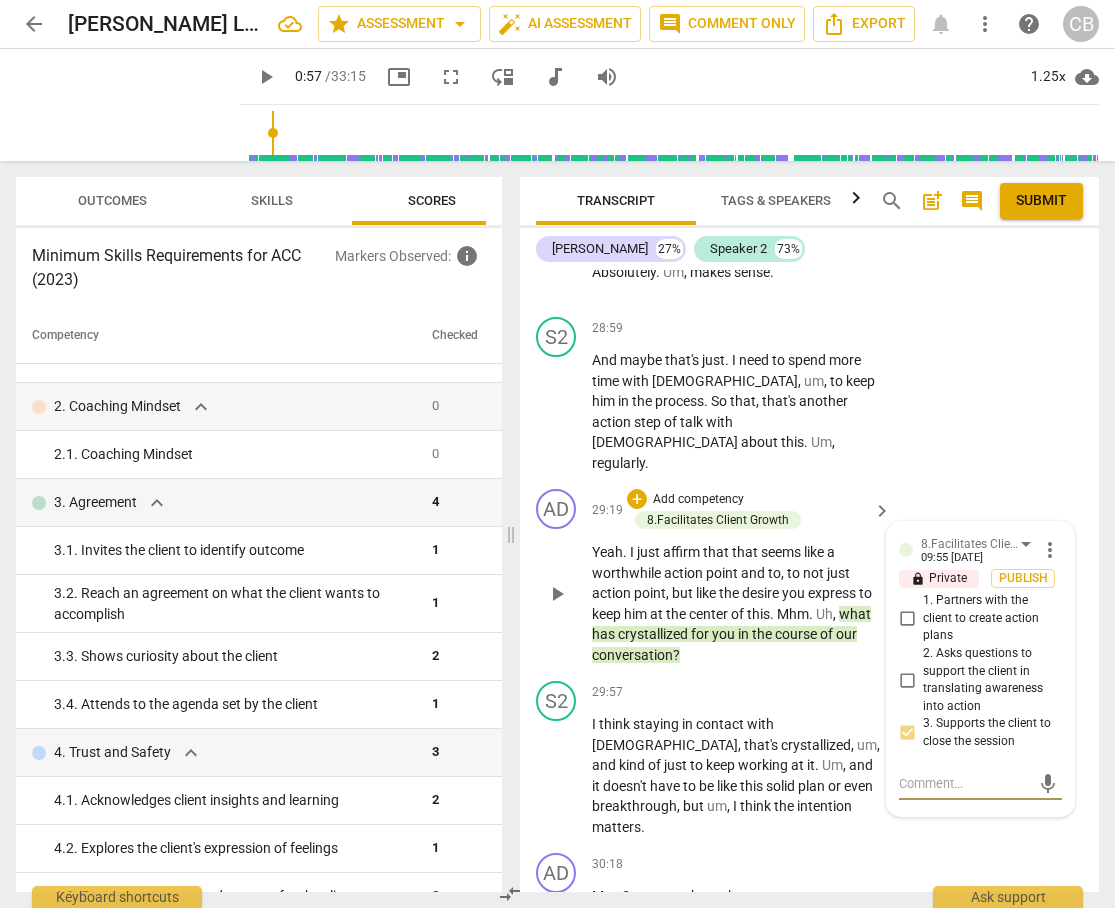 click at bounding box center [964, 783] 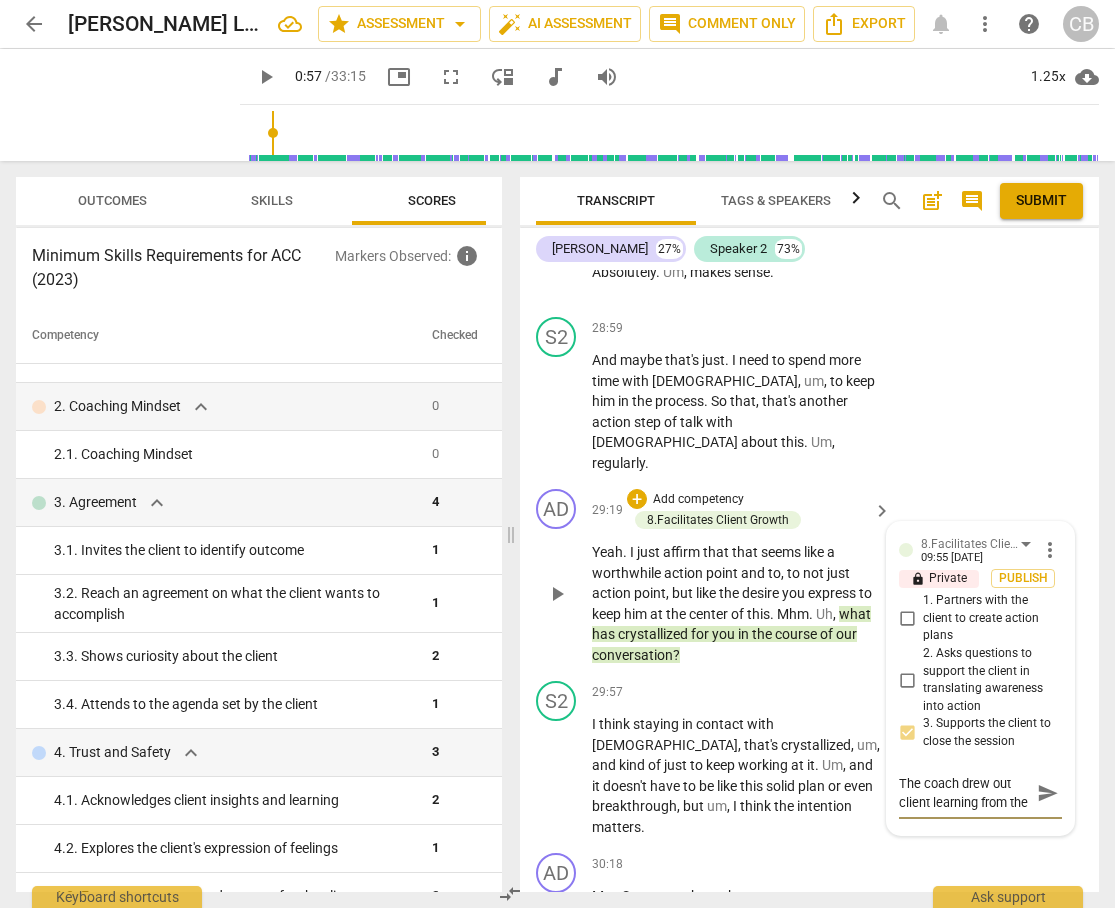 scroll, scrollTop: 17, scrollLeft: 0, axis: vertical 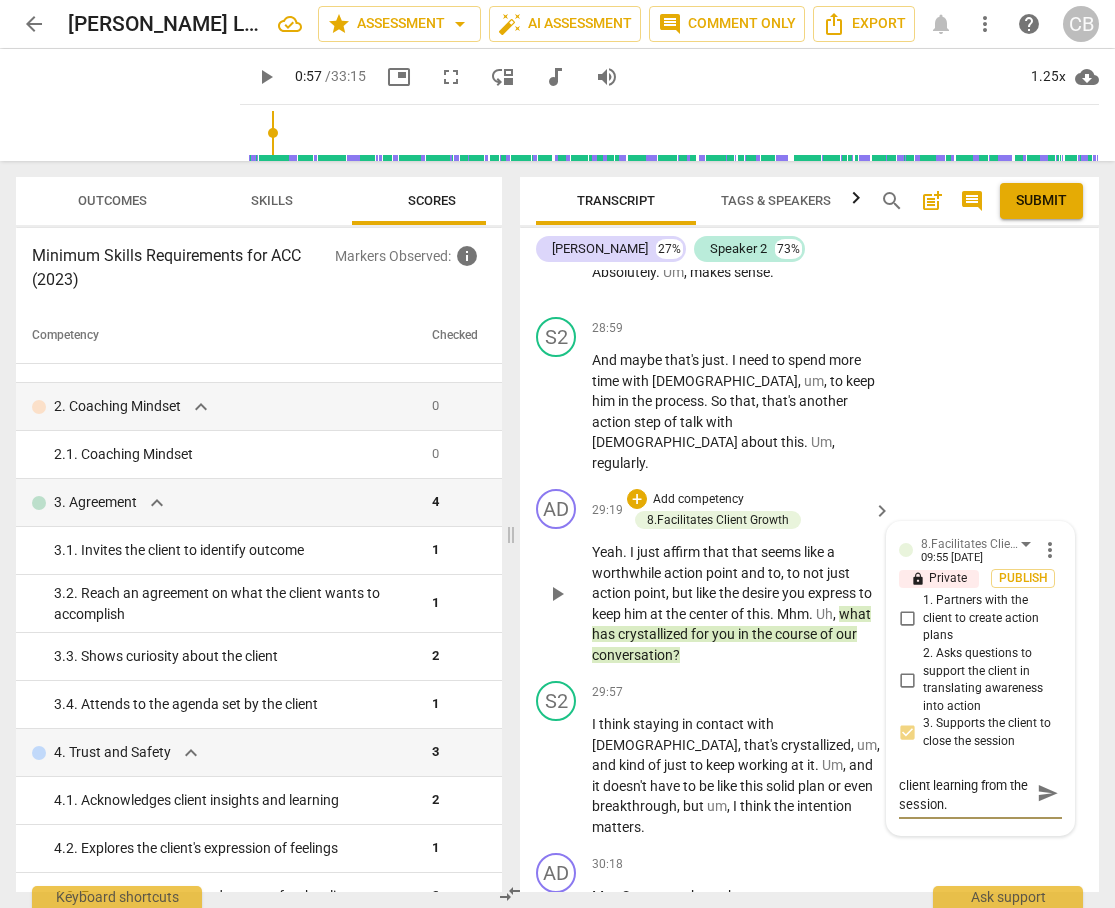 click on "send" at bounding box center [1048, 794] 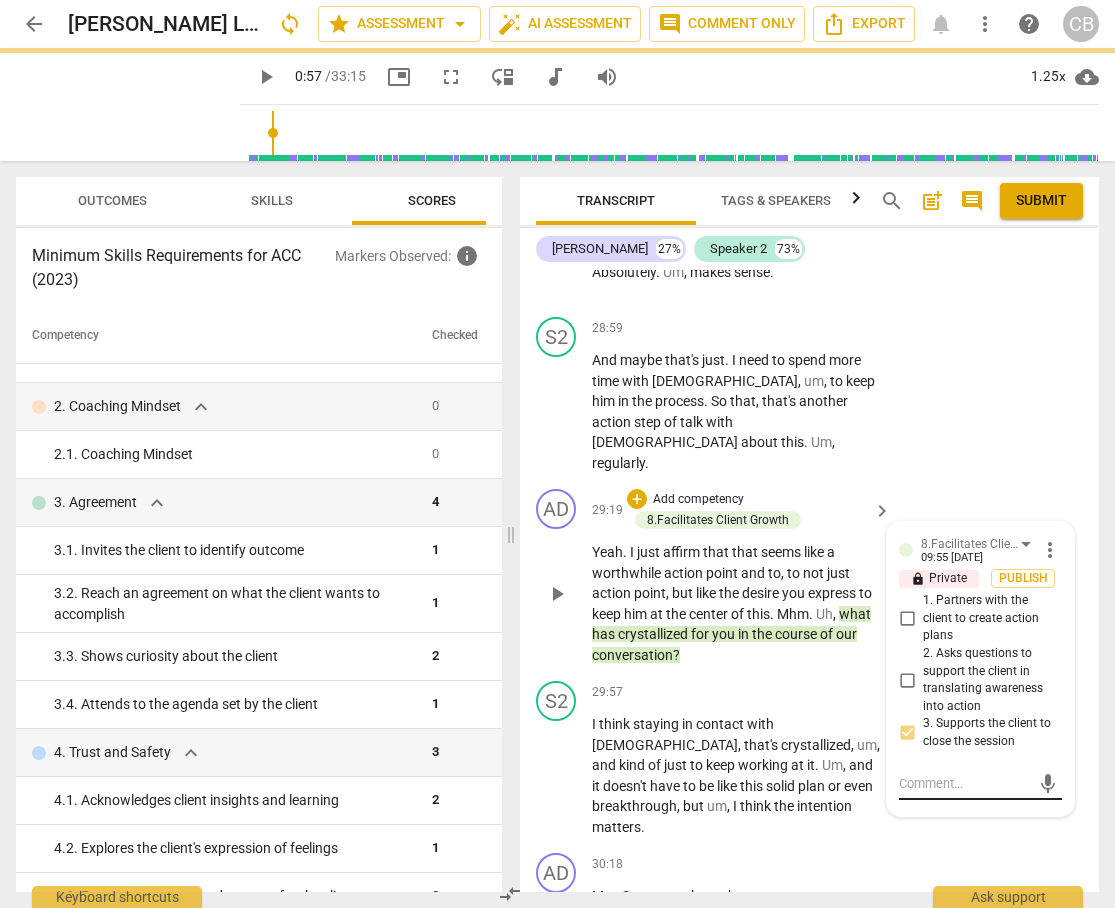 scroll, scrollTop: 0, scrollLeft: 0, axis: both 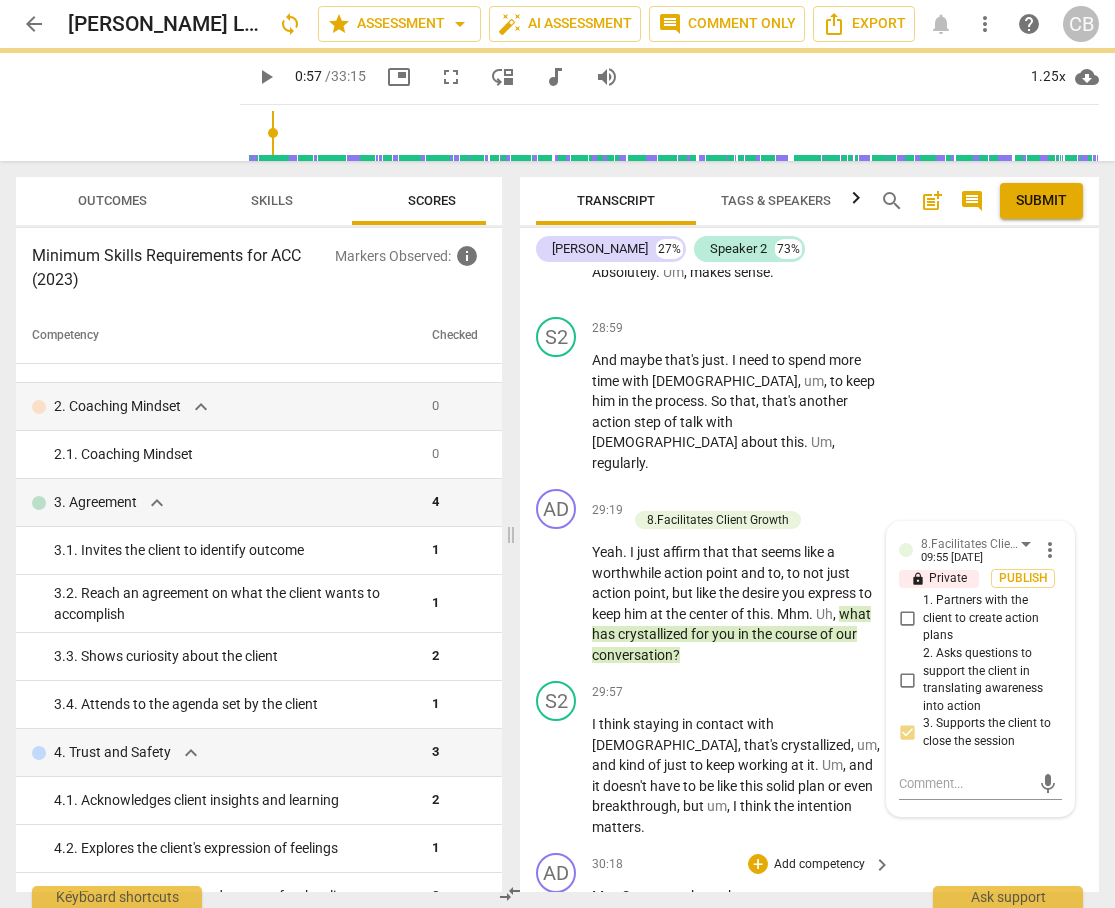 click on "AD play_arrow pause 30:18 + Add competency keyboard_arrow_right M   m   Say   more   about   that ." at bounding box center (809, 889) 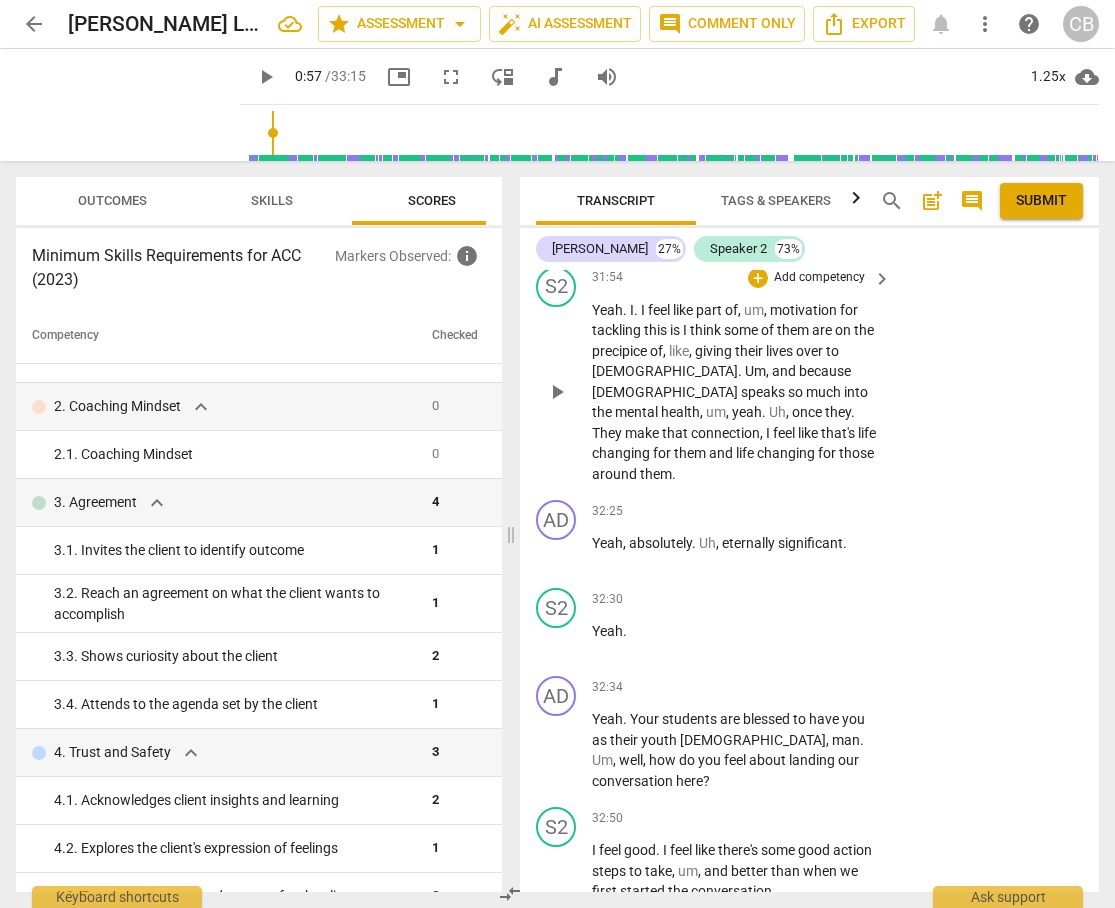 scroll, scrollTop: 15716, scrollLeft: 0, axis: vertical 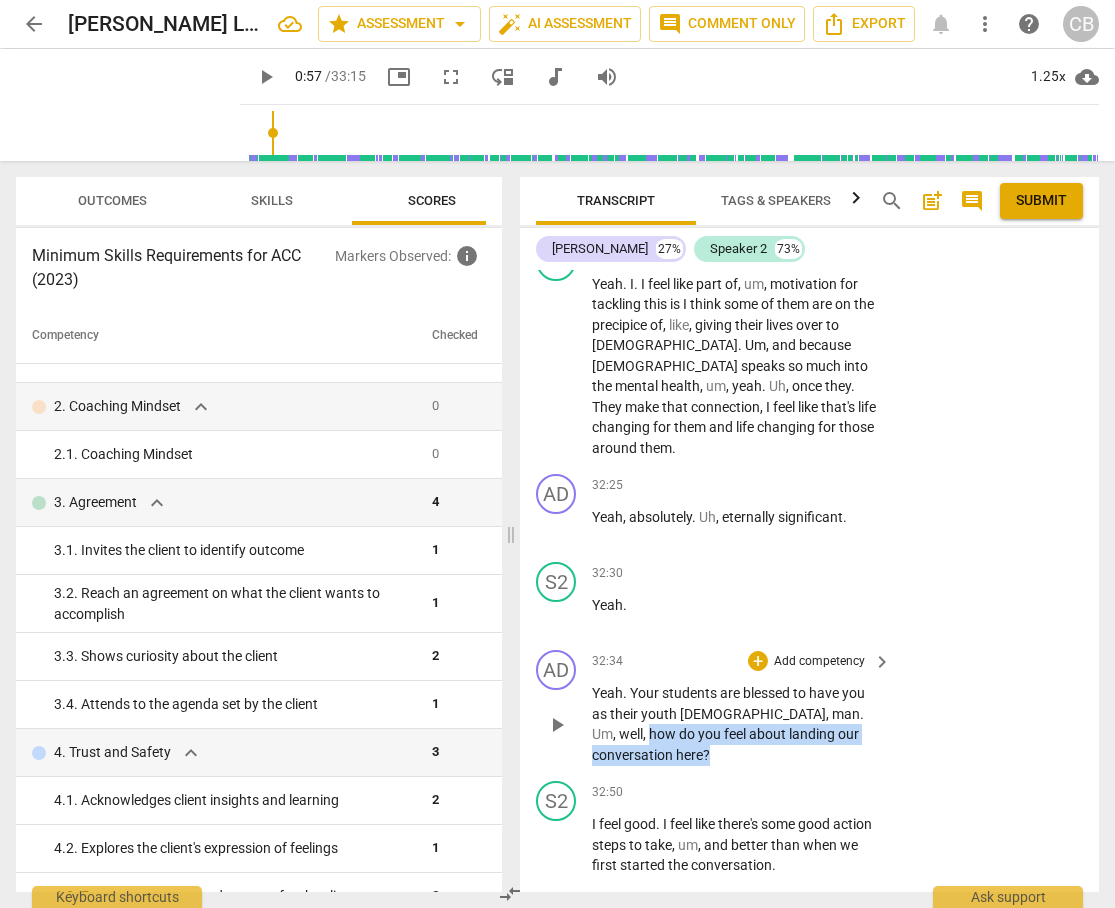 drag, startPoint x: 820, startPoint y: 590, endPoint x: 882, endPoint y: 619, distance: 68.44706 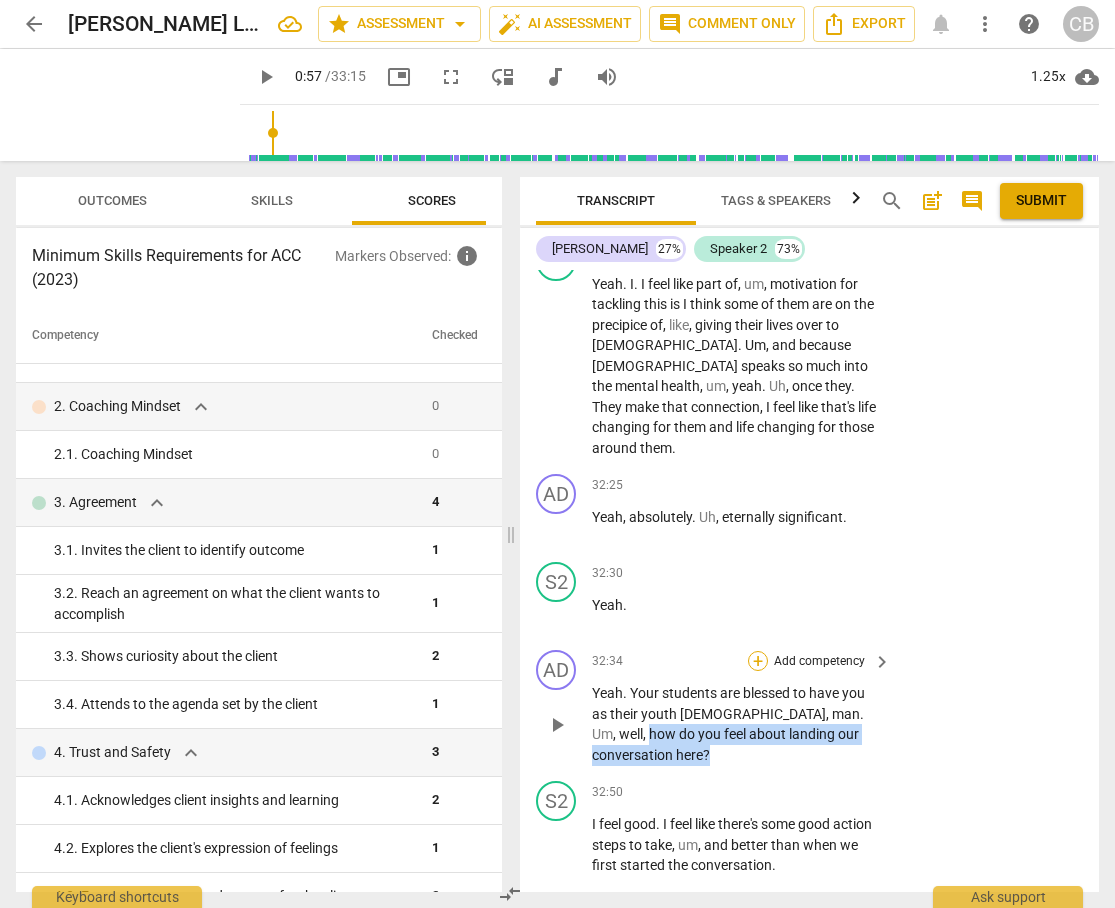 click on "+" at bounding box center [758, 661] 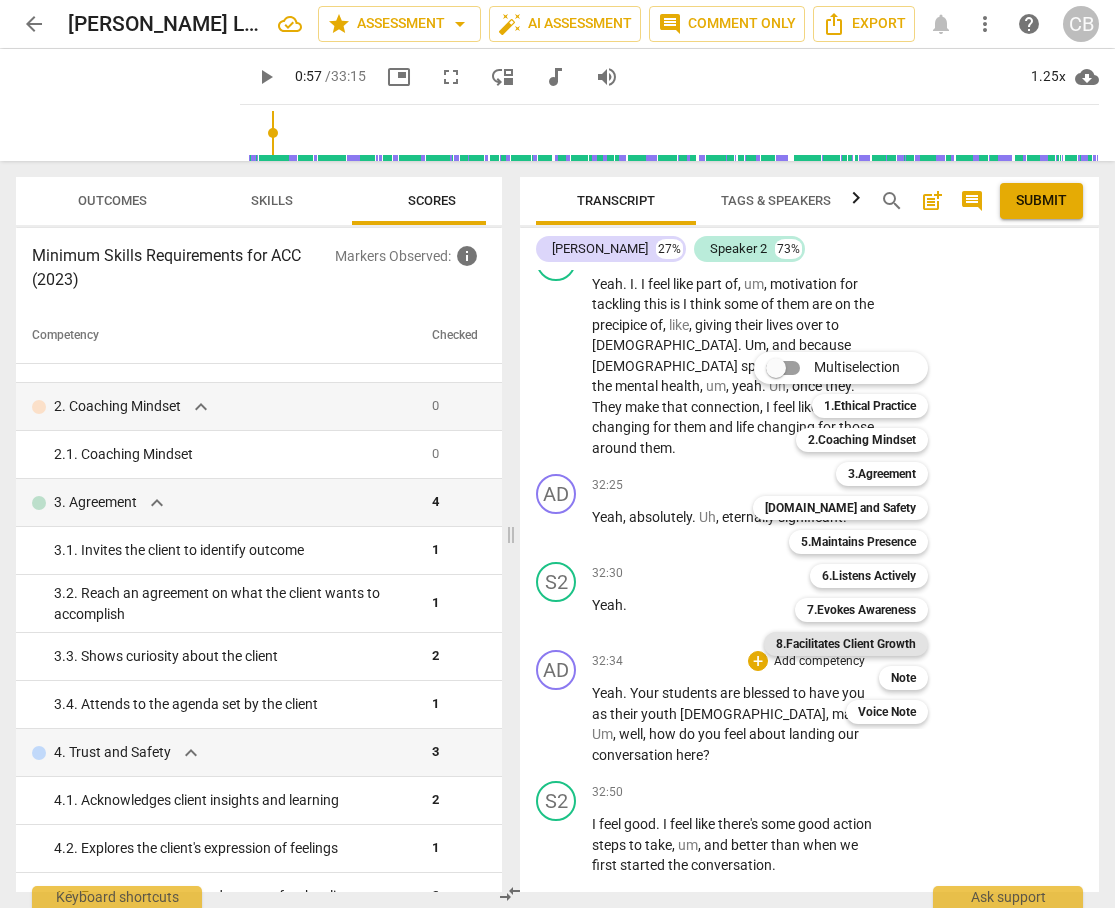 click on "8.Facilitates Client Growth" at bounding box center [846, 644] 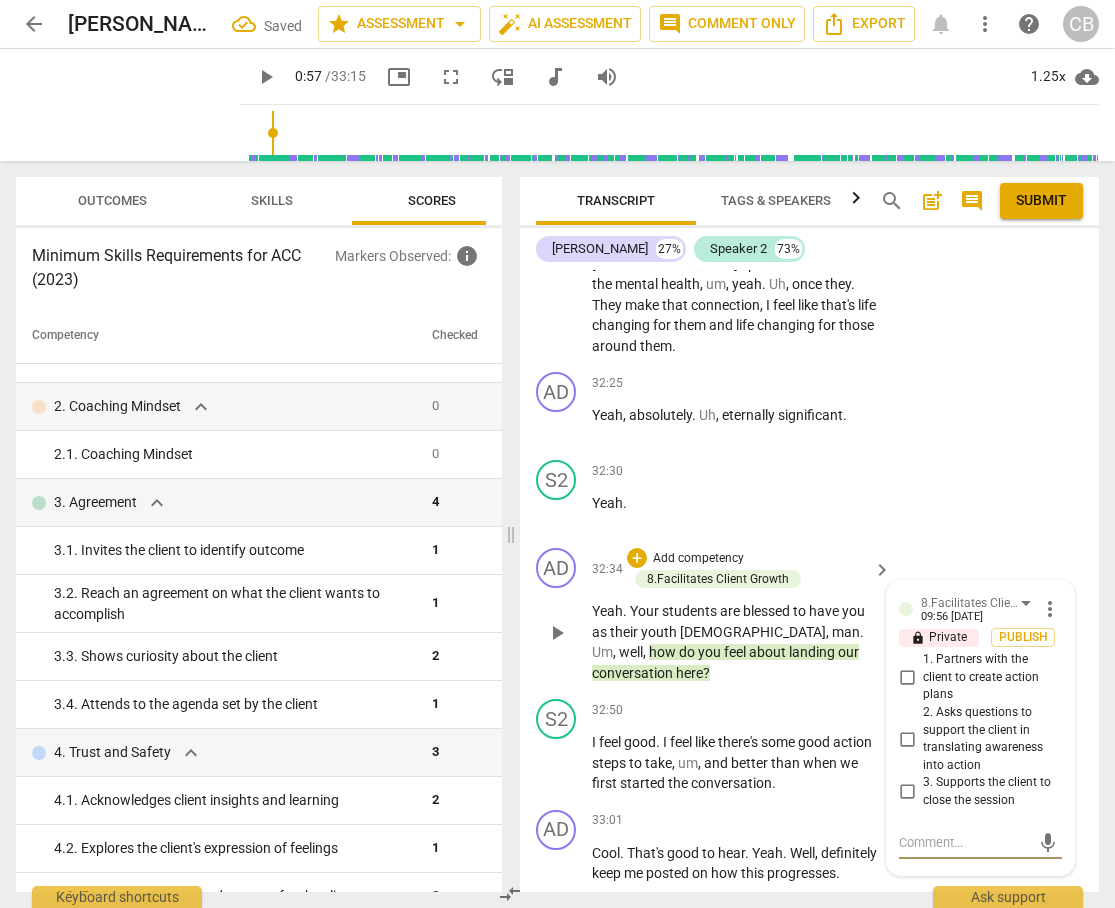 scroll, scrollTop: 15944, scrollLeft: 0, axis: vertical 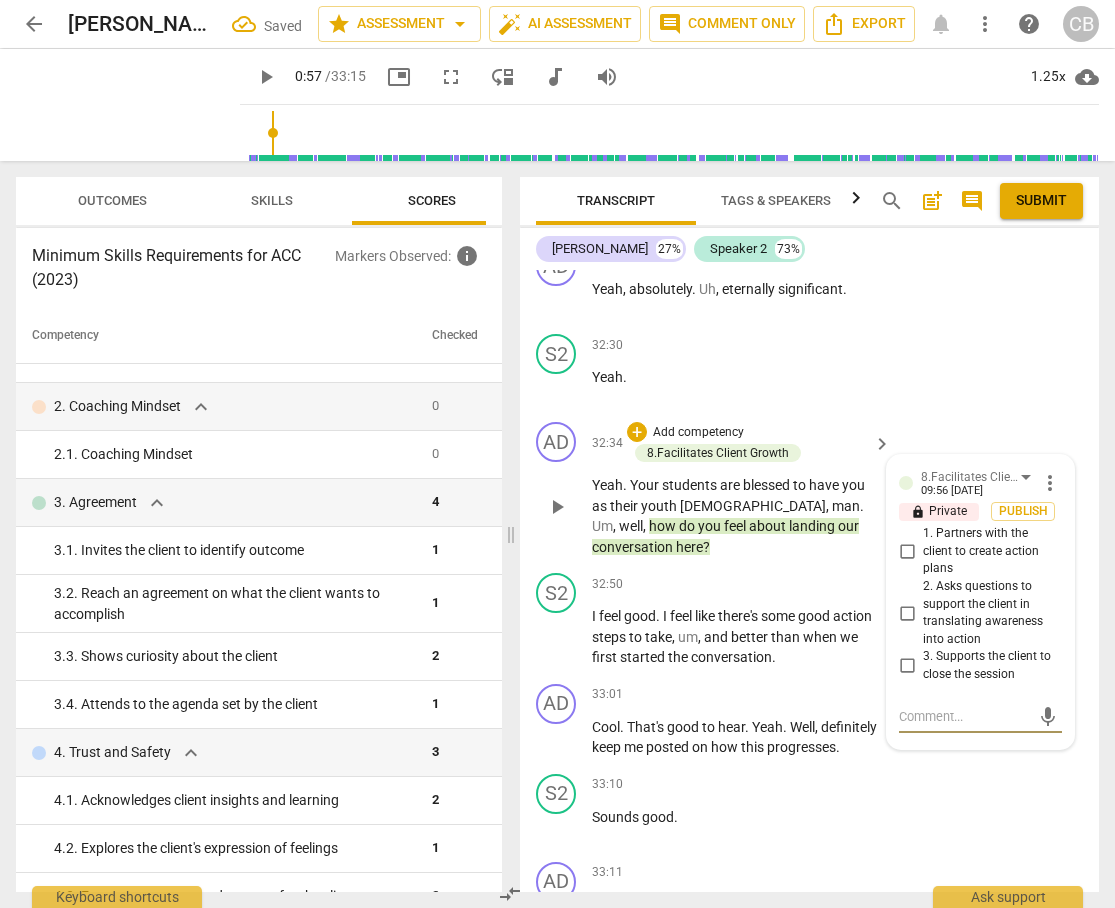 click on "3. Supports the client to close the session" at bounding box center (907, 666) 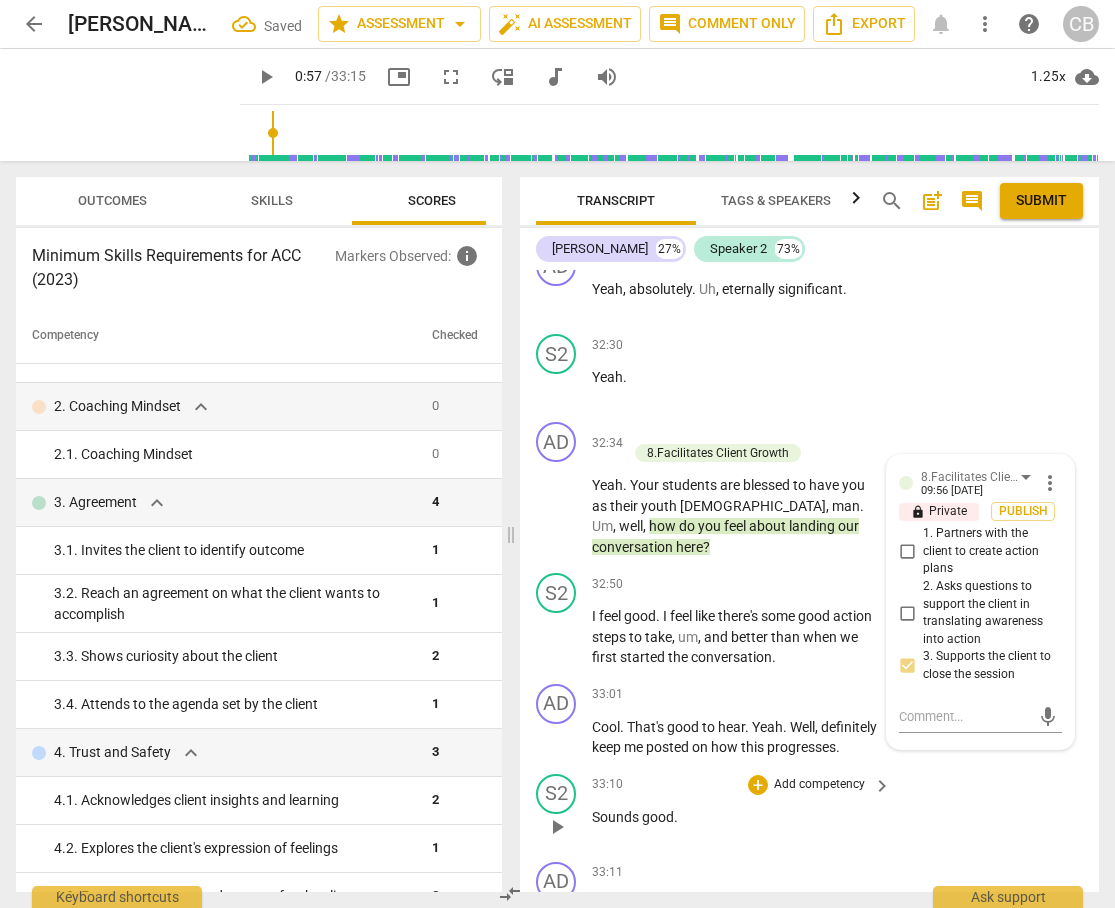 click on "S2 play_arrow pause 33:10 + Add competency keyboard_arrow_right Sounds   good ." at bounding box center (809, 810) 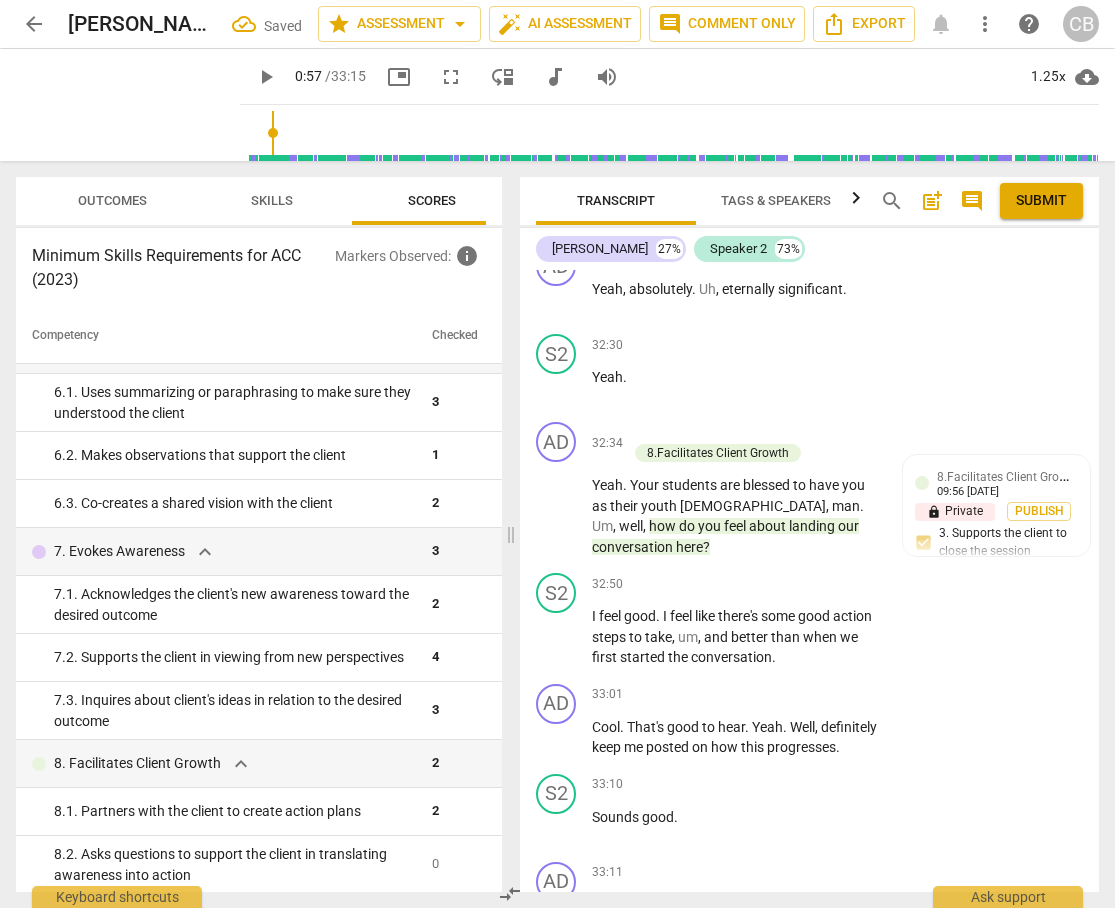 scroll, scrollTop: 924, scrollLeft: 0, axis: vertical 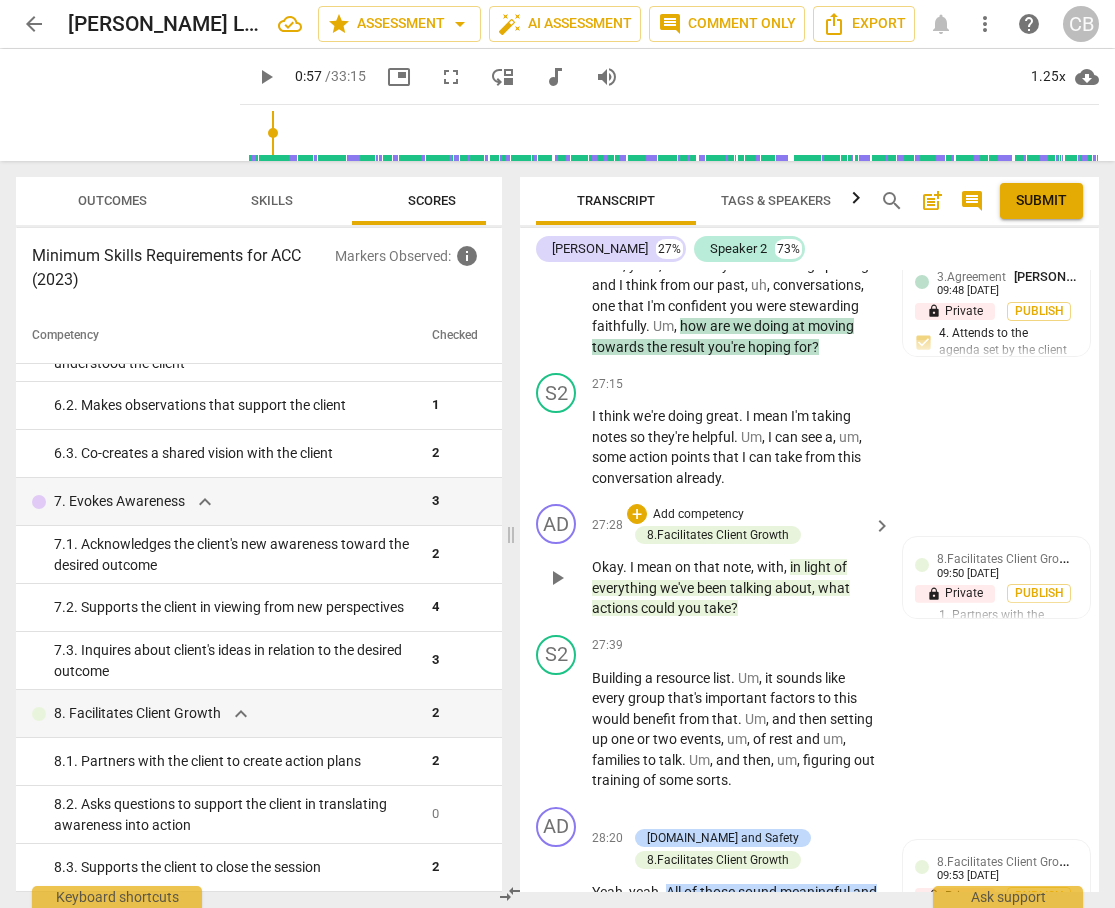 click on "Okay .   I   mean   on   that   note ,   with ,   in   light   of   everything   we've   been   talking   about ,   what   actions   could   you   take ?" at bounding box center (736, 588) 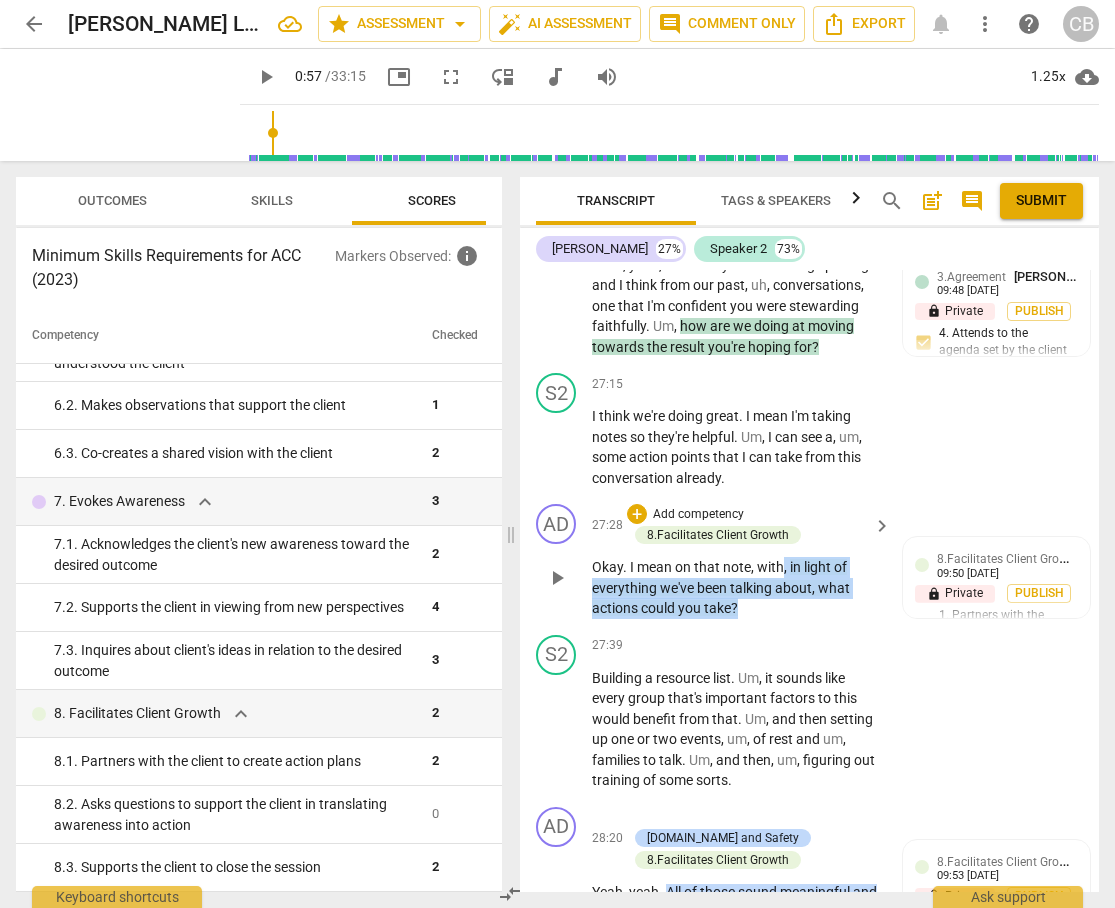 drag, startPoint x: 752, startPoint y: 563, endPoint x: 783, endPoint y: 518, distance: 54.644306 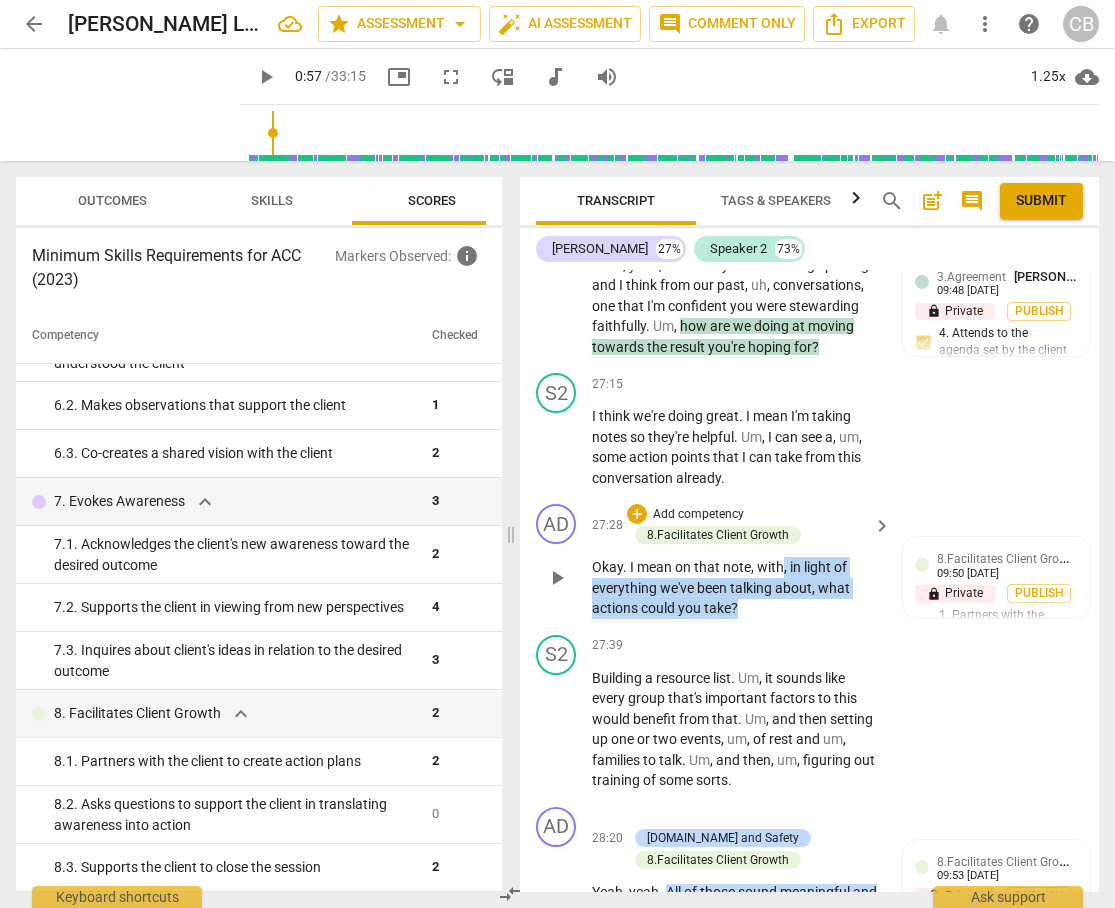 click on "Okay .   I   mean   on   that   note ,   with ,   in   light   of   everything   we've   been   talking   about ,   what   actions   could   you   take ?" at bounding box center [736, 588] 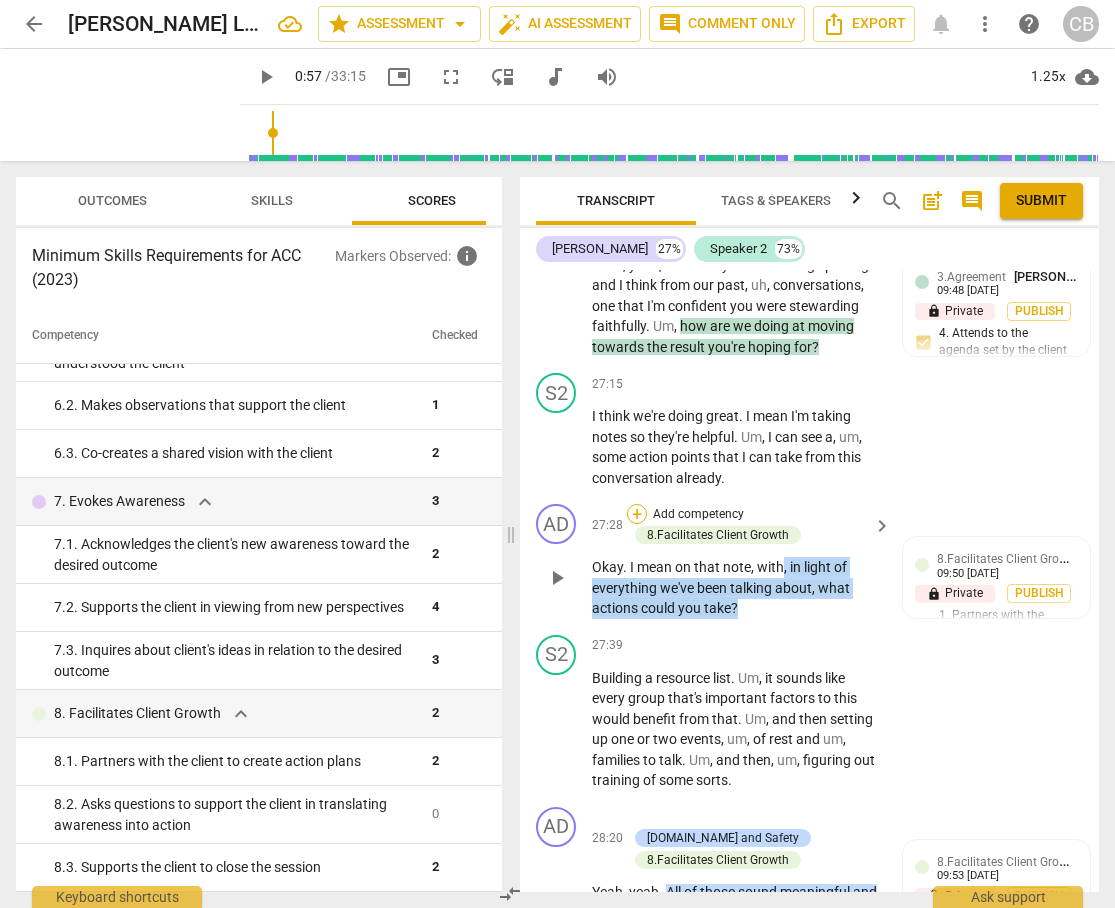click on "+" at bounding box center [637, 514] 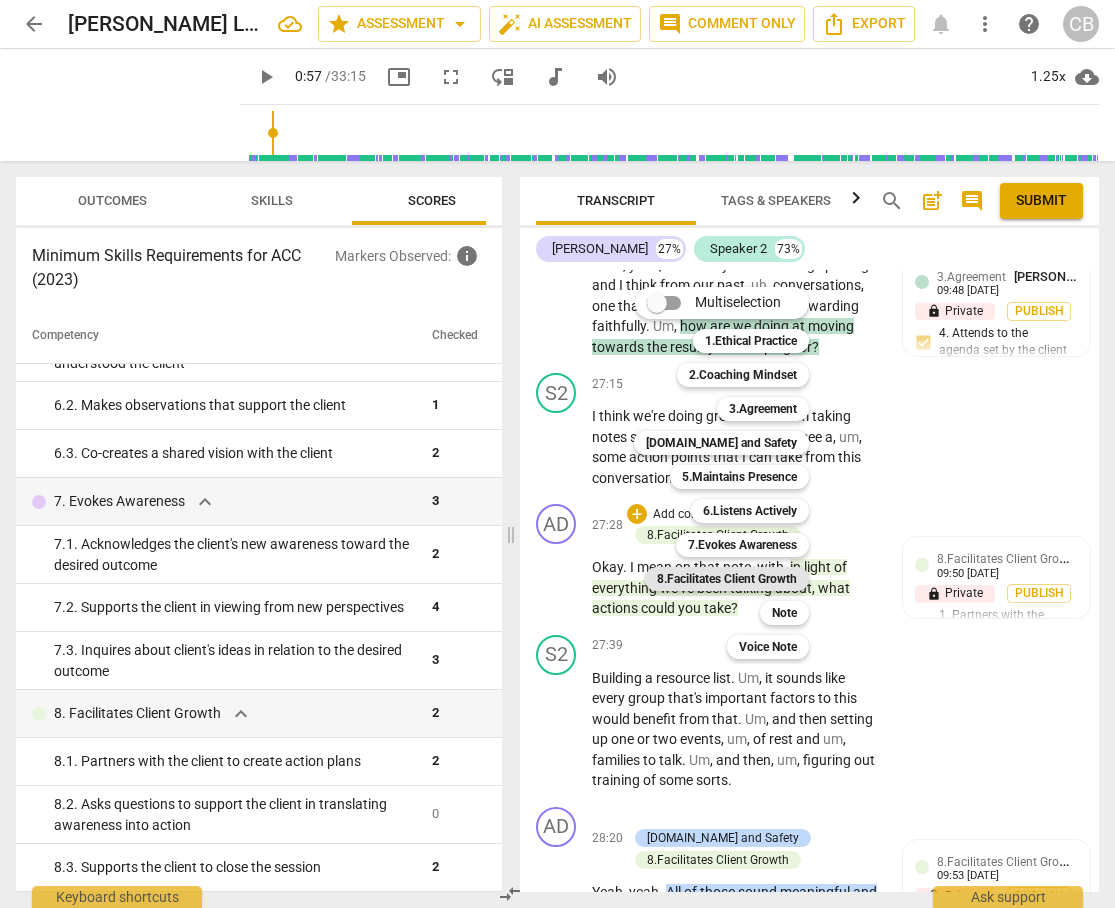 click on "8.Facilitates Client Growth" at bounding box center (727, 579) 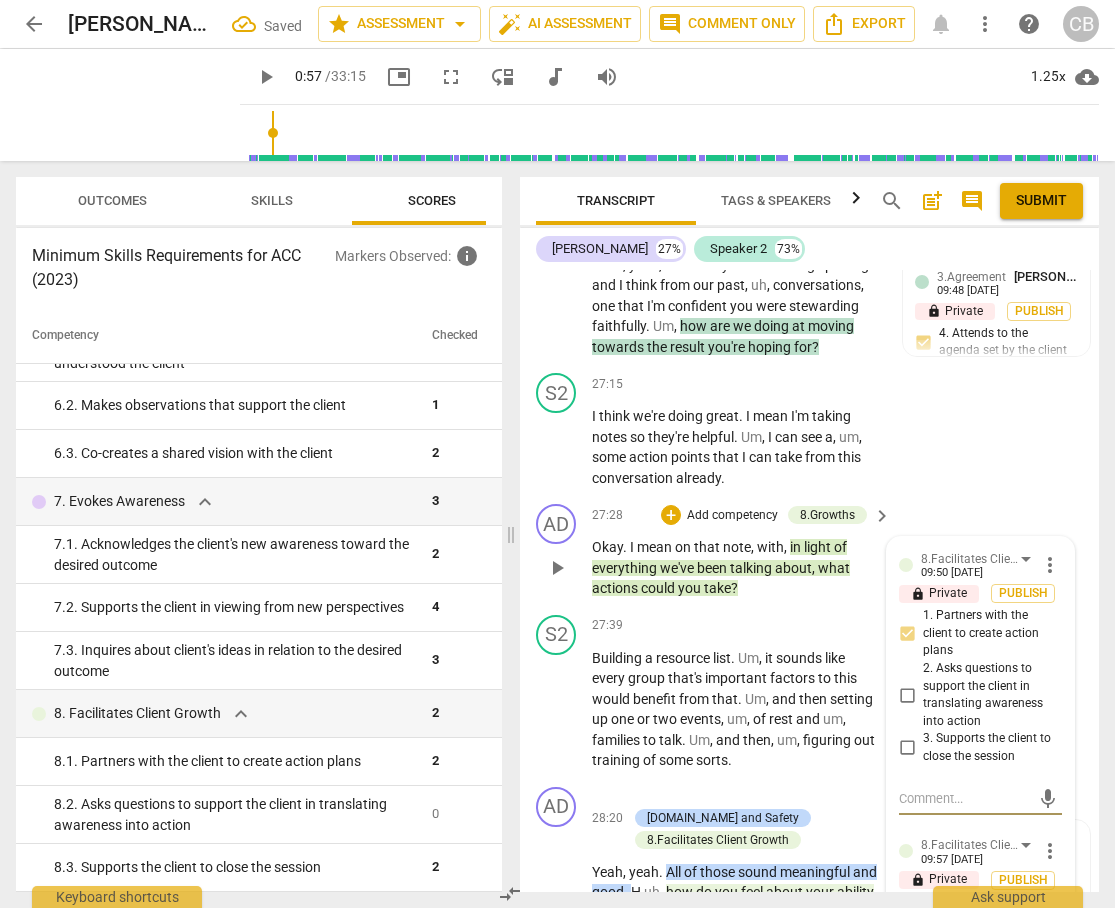 click on "1. Partners with the client to create action plans" at bounding box center (988, 633) 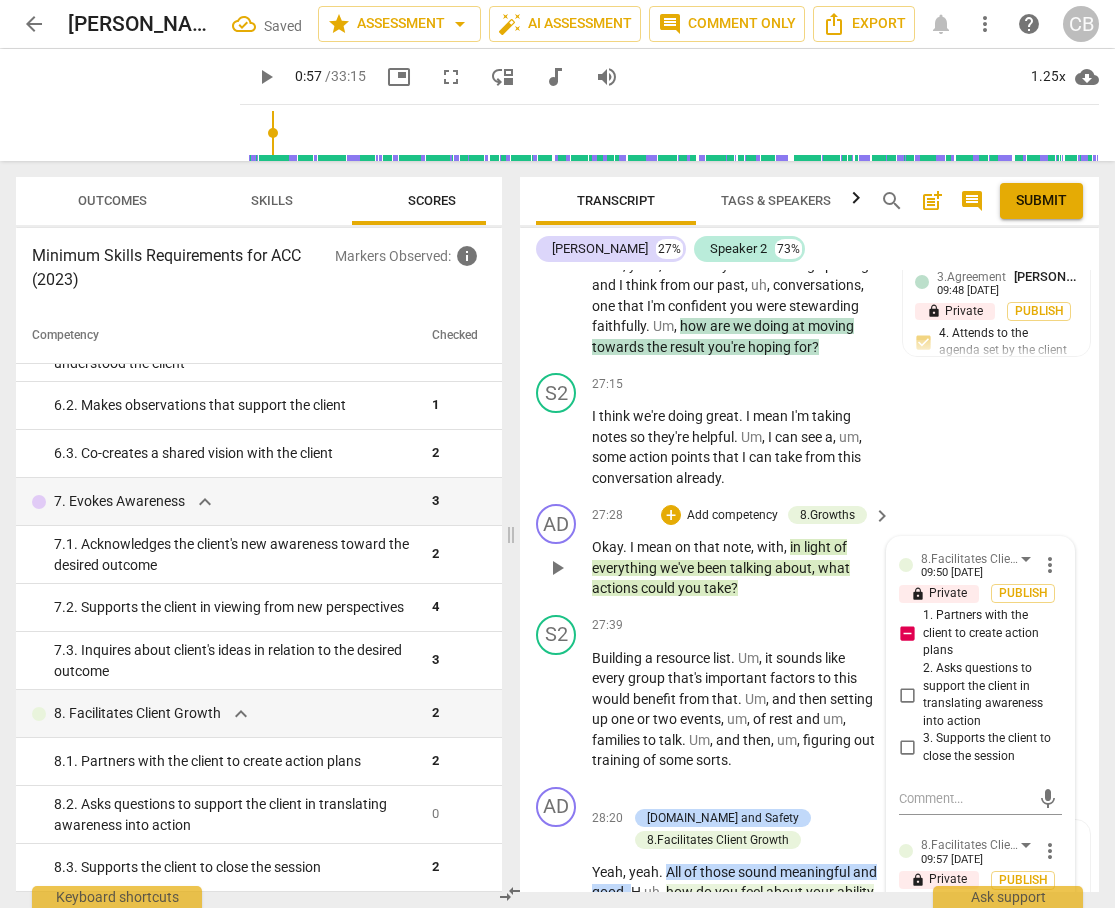 click on "1. Partners with the client to create action plans" at bounding box center [907, 634] 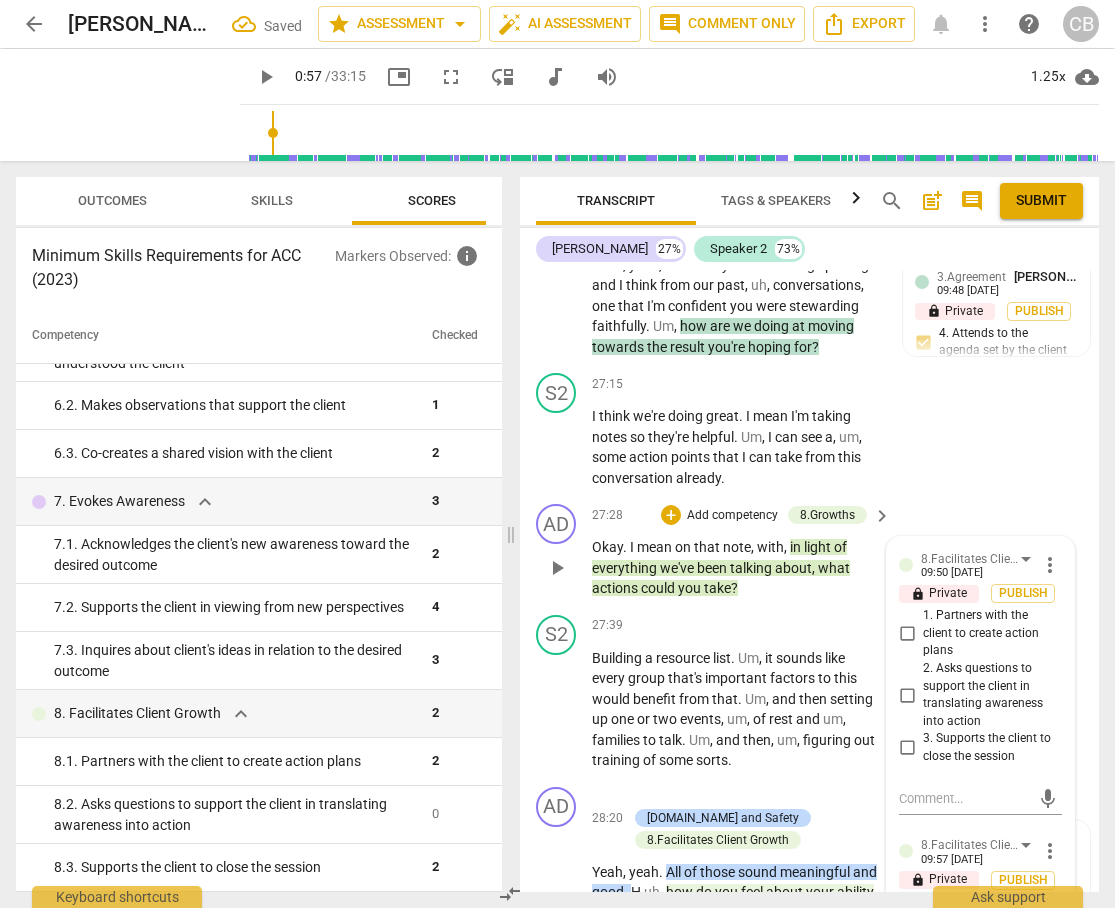 click on "1. Partners with the client to create action plans" at bounding box center [907, 634] 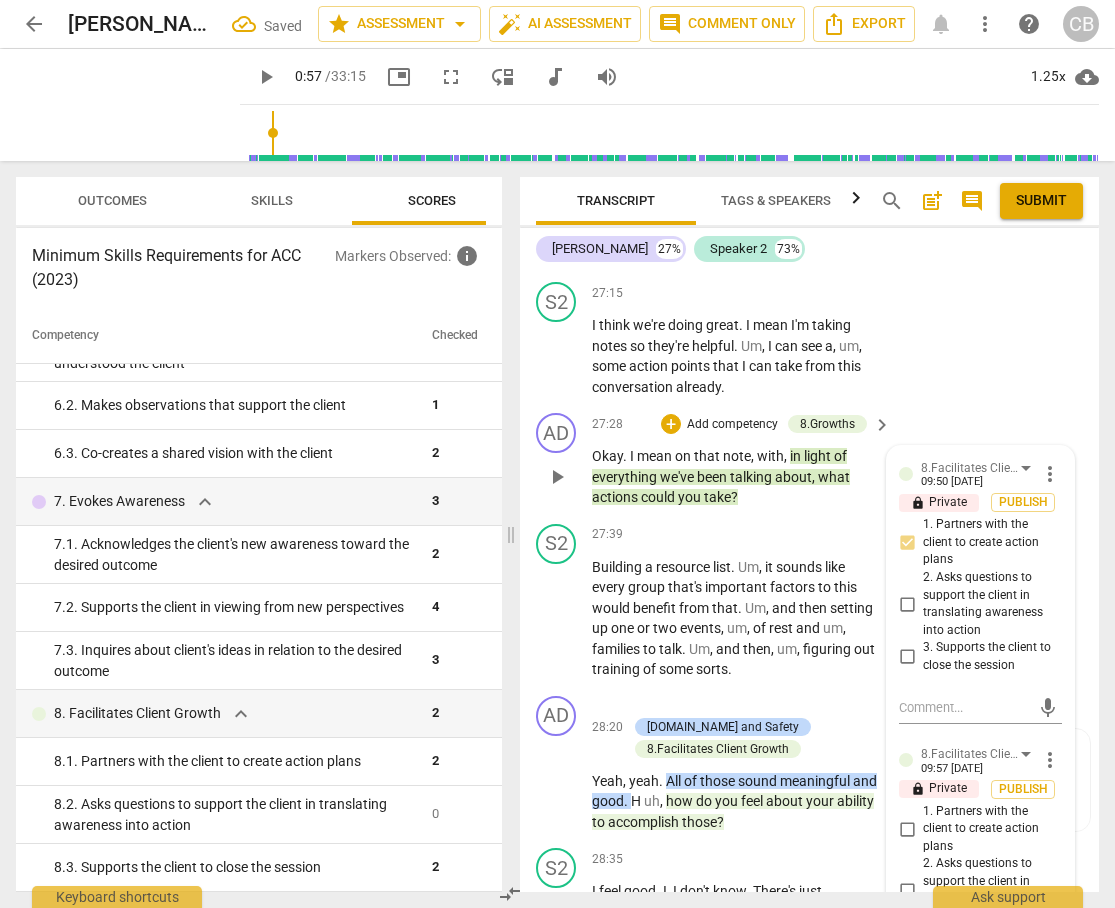 scroll, scrollTop: 13314, scrollLeft: 0, axis: vertical 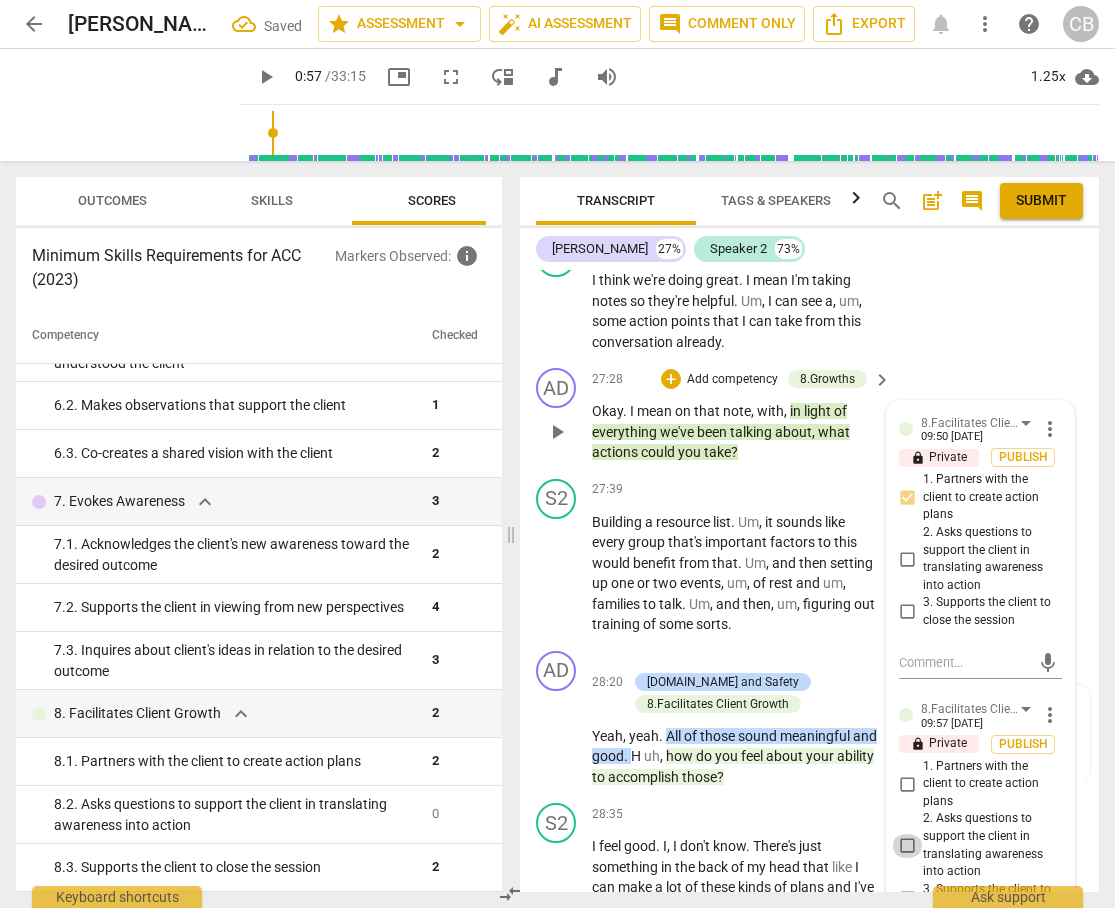 click on "2. Asks questions to support the client in translating awareness into action" at bounding box center (907, 846) 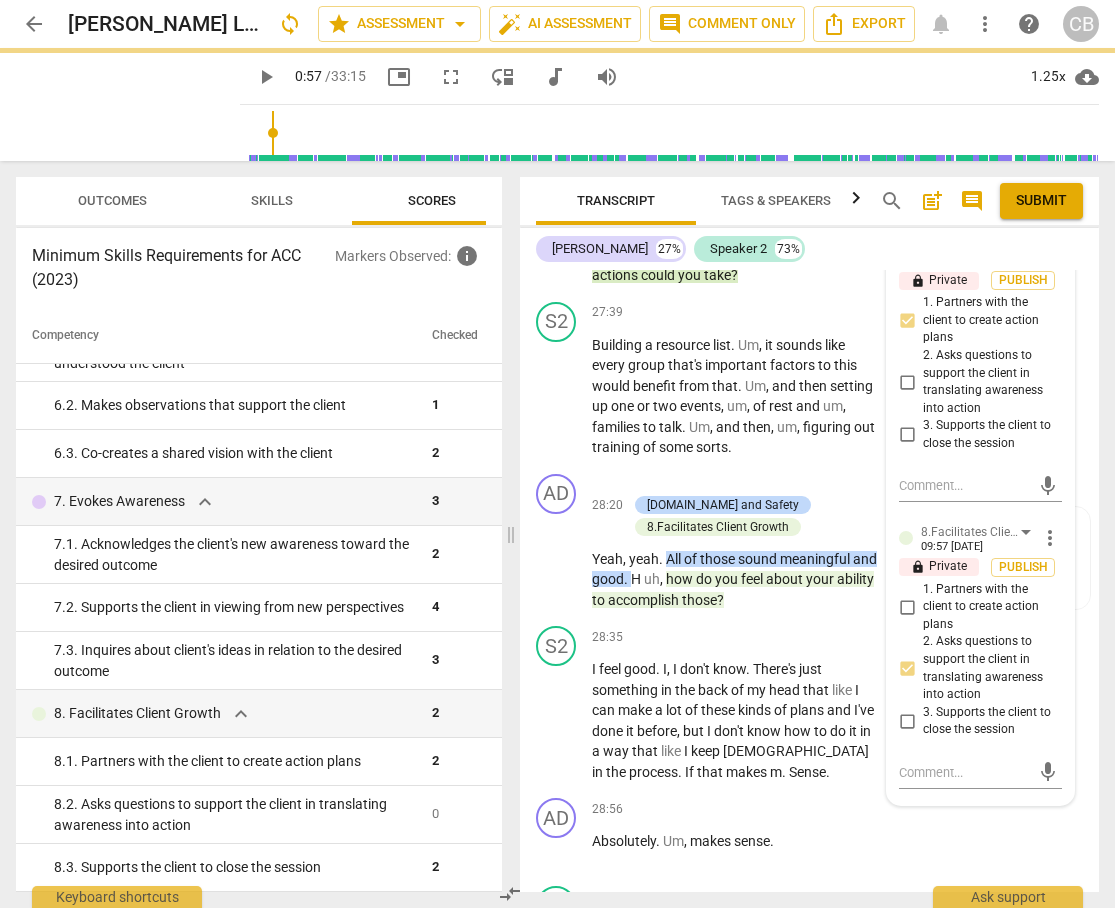 scroll, scrollTop: 13585, scrollLeft: 0, axis: vertical 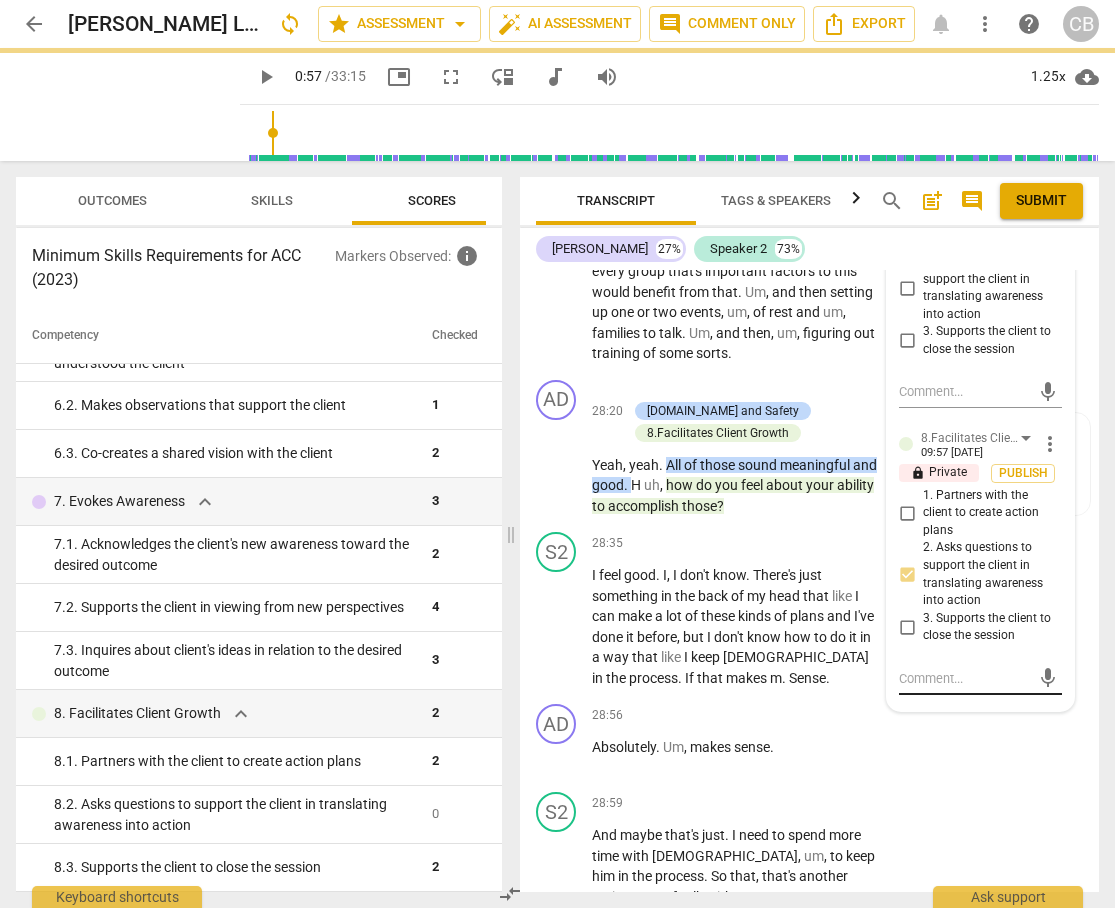 click at bounding box center [964, 678] 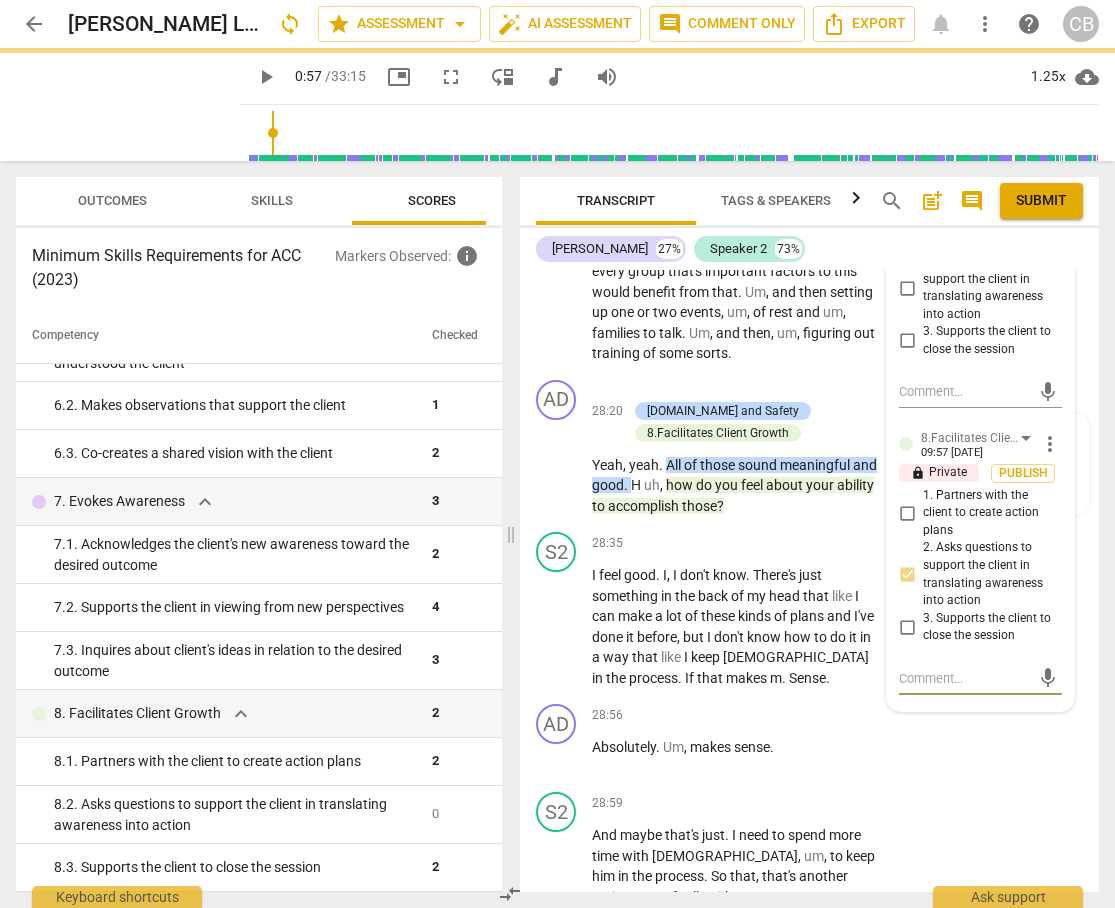 paste on "✓	The coach asked questions that supported the client in considering how they may apply new learning to future actions or activities." 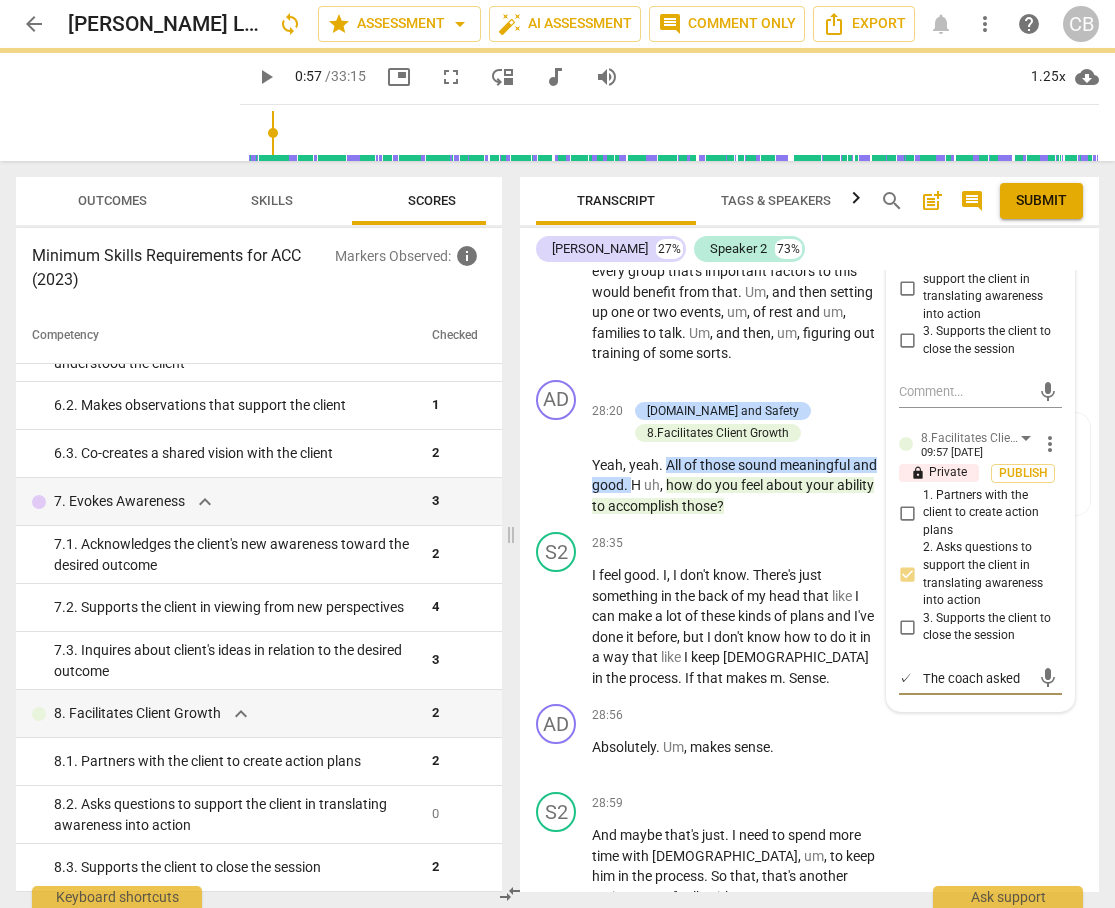 scroll, scrollTop: 17, scrollLeft: 0, axis: vertical 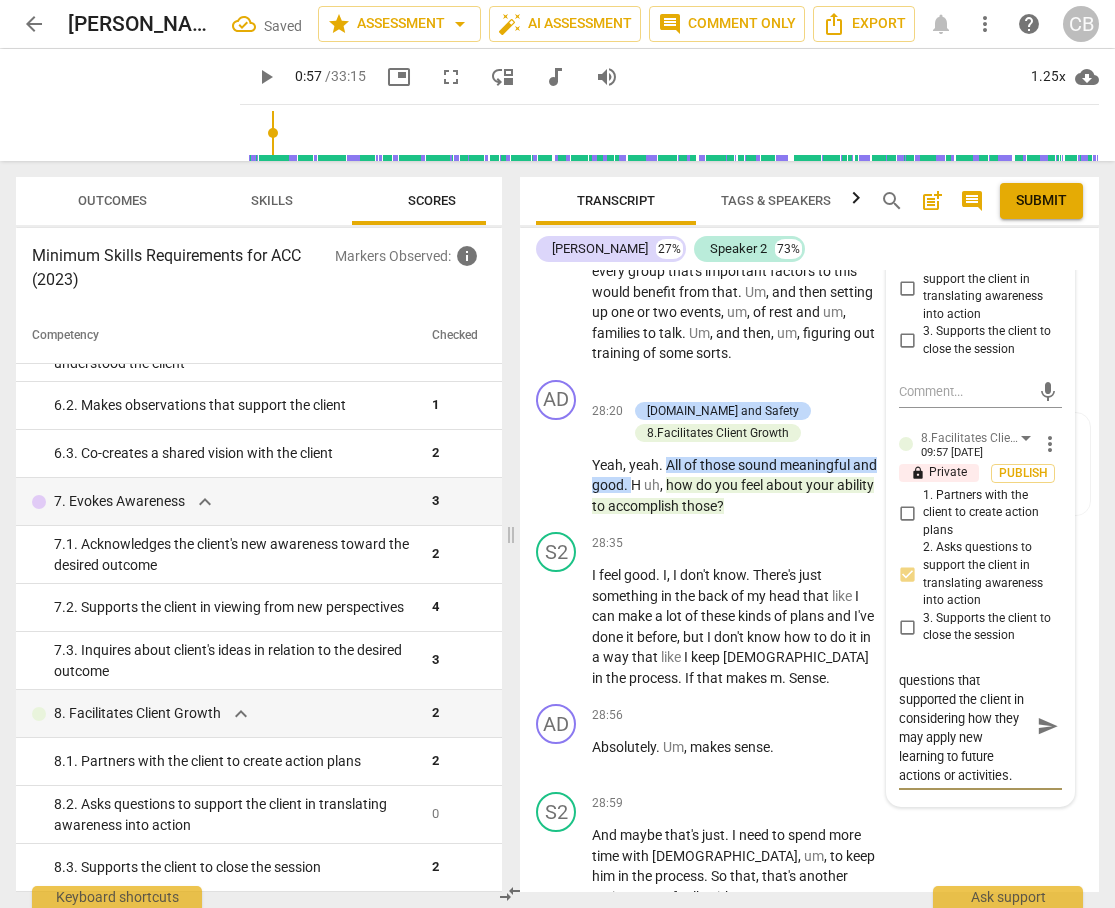 click on "✓	The coach asked questions that supported the client in considering how they may apply new learning to future actions or activities." at bounding box center [964, 726] 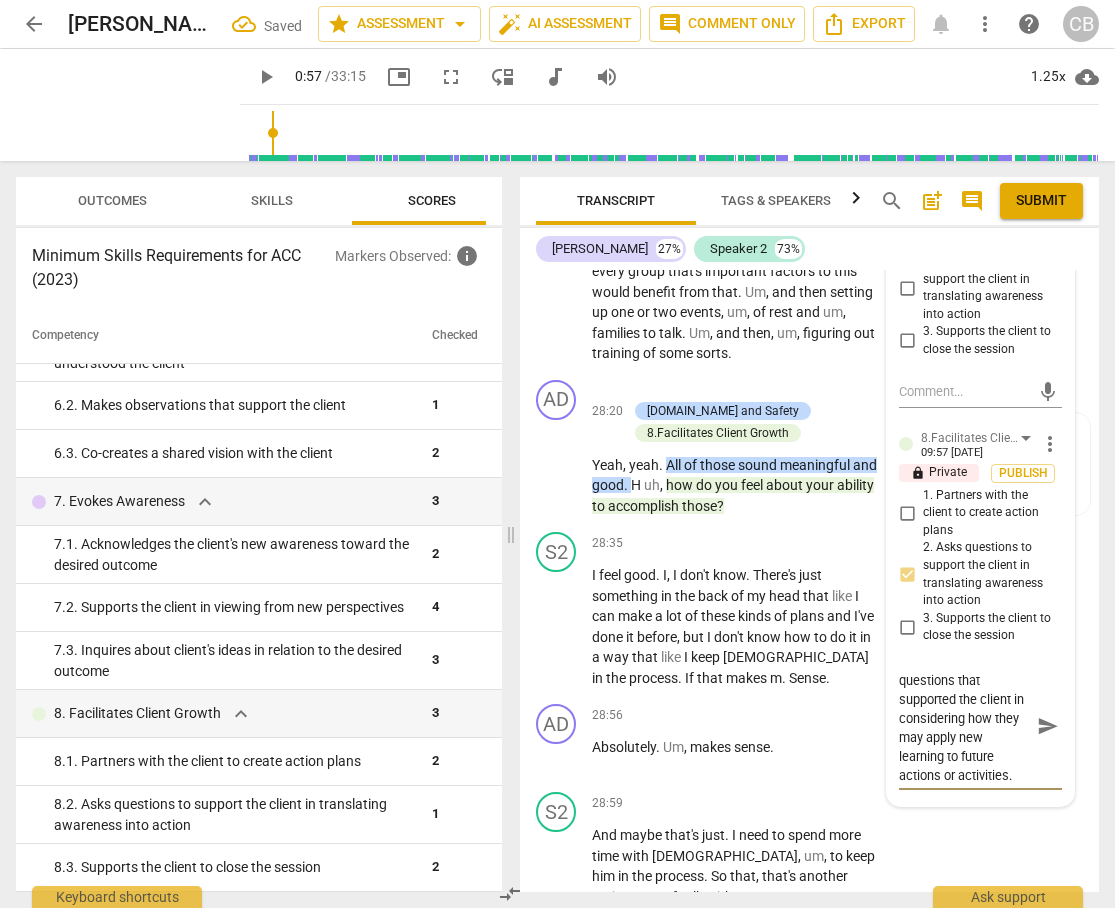 scroll, scrollTop: 1, scrollLeft: 0, axis: vertical 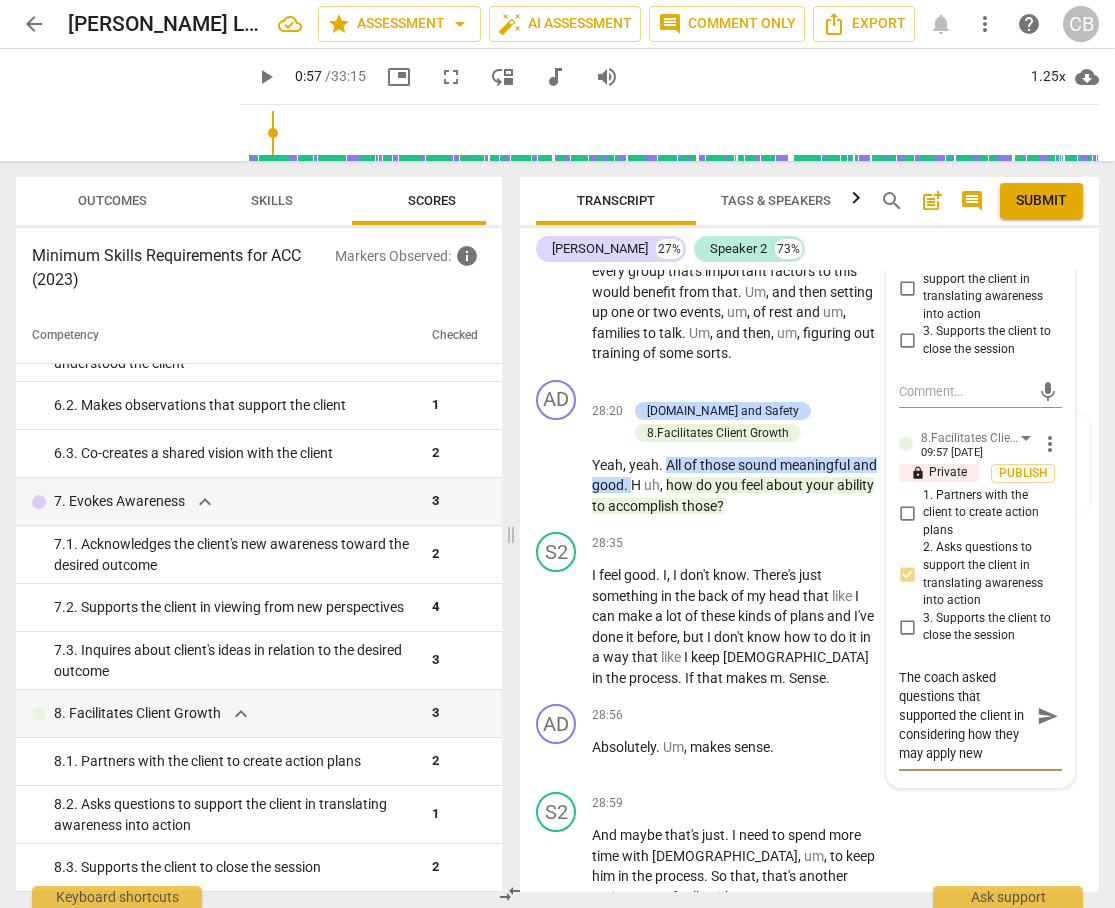 click on "The coach asked questions that supported the client in considering how they may apply new learning to future actions or activities." at bounding box center (964, 716) 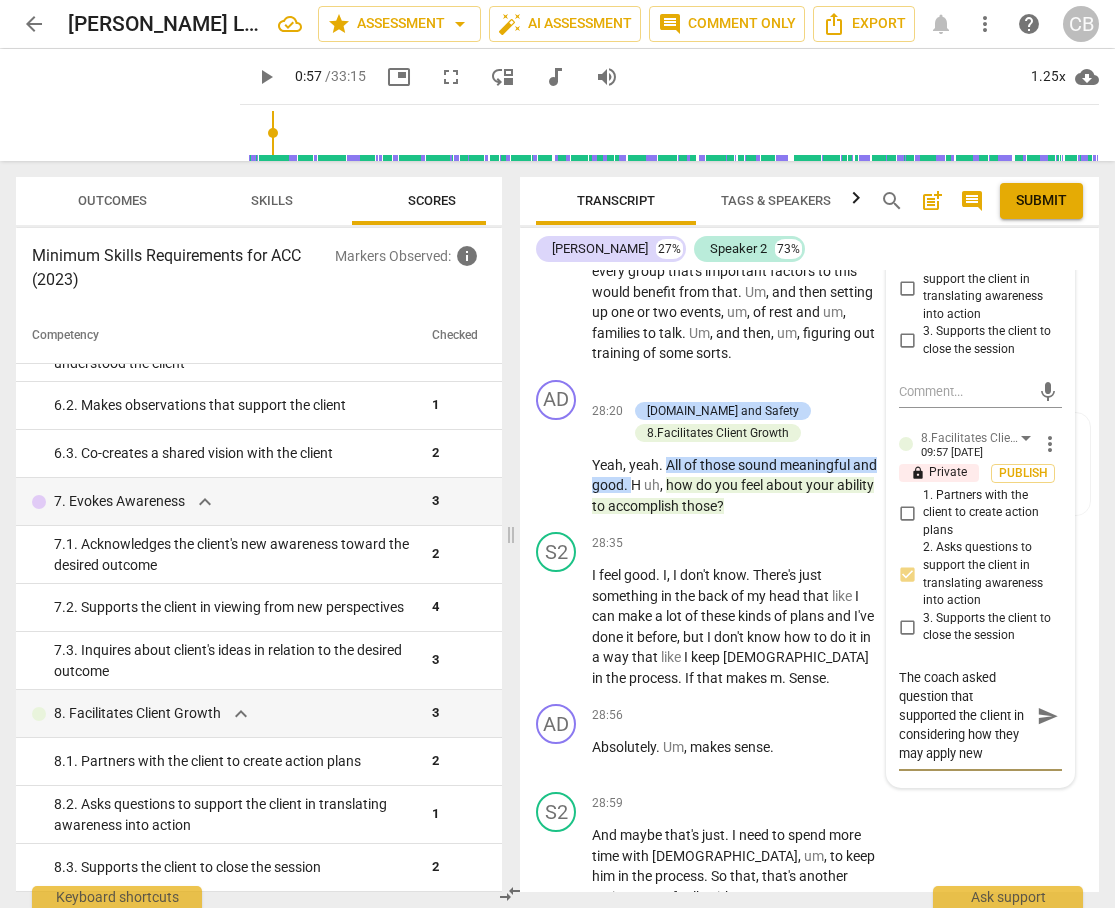 click on "The coach asked question that supported the client in considering how they may apply new learning to future actions or activities." at bounding box center (964, 716) 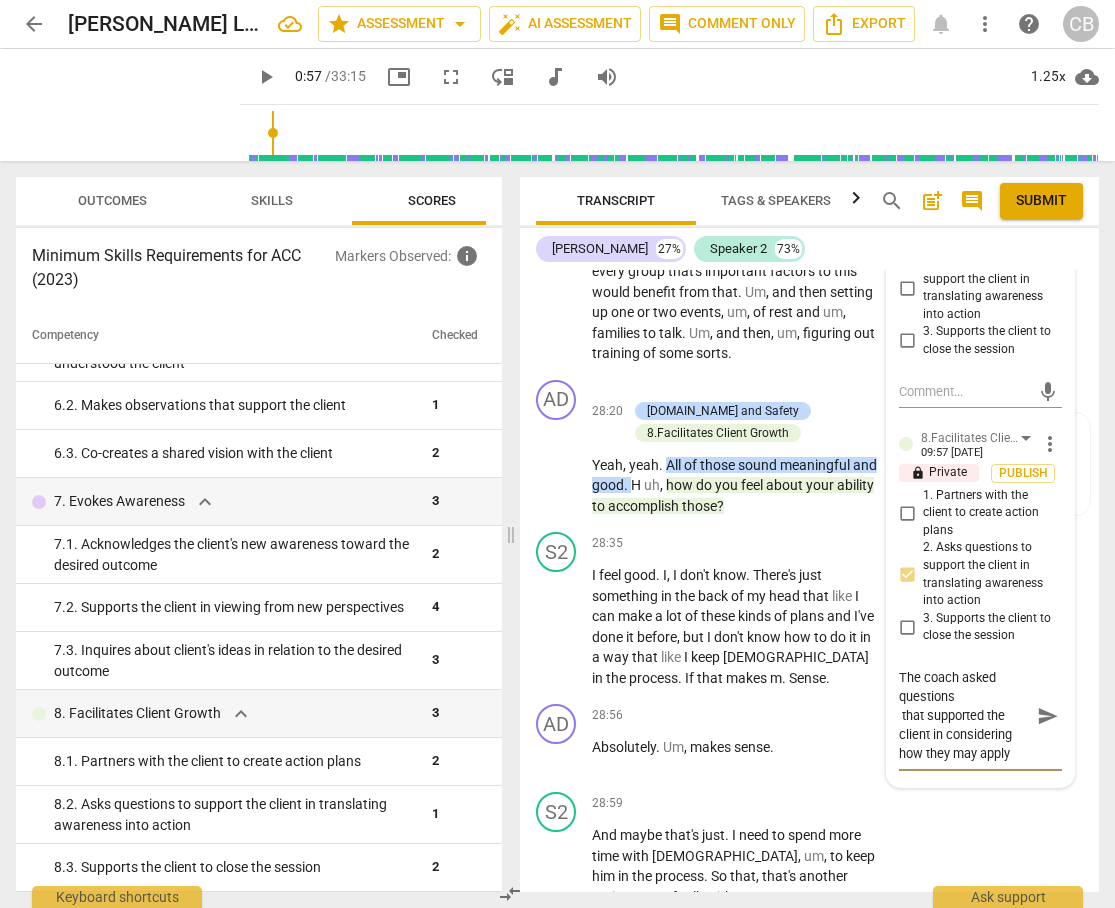 scroll, scrollTop: 39, scrollLeft: 0, axis: vertical 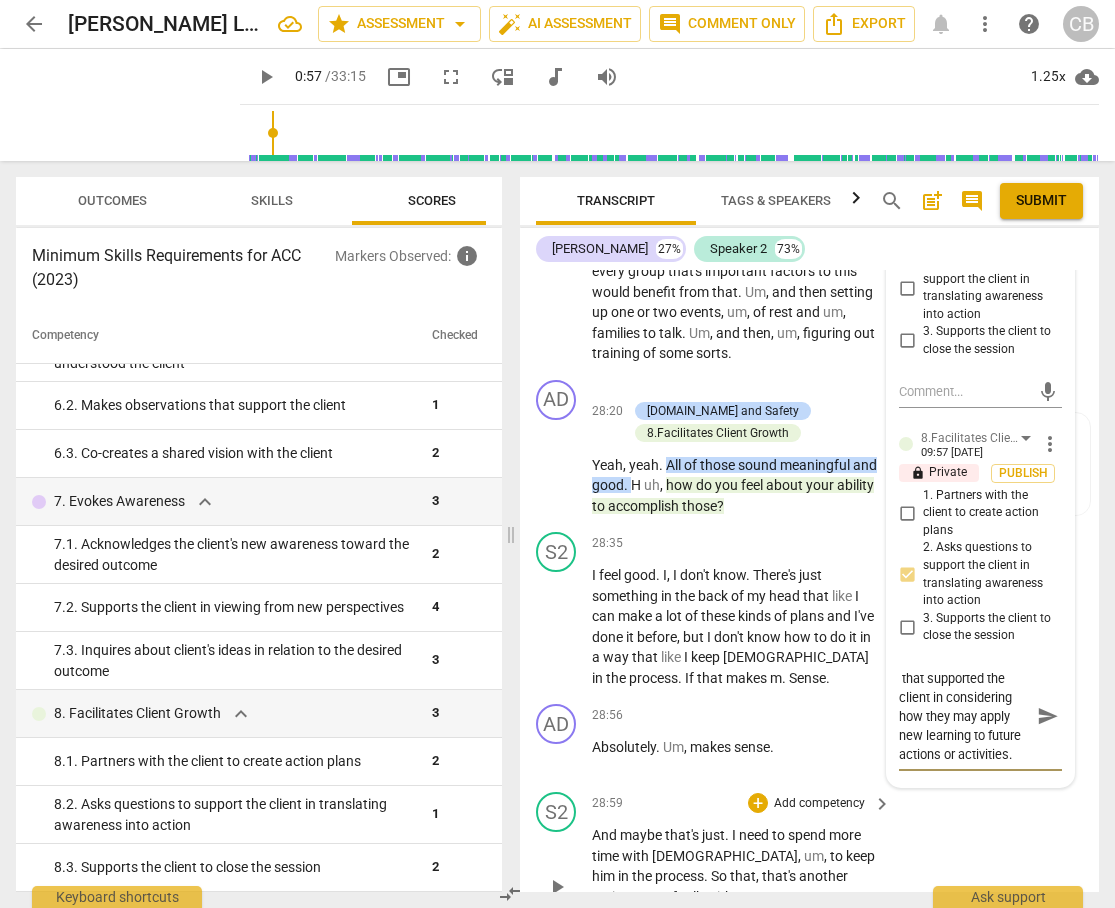 click on "S2 play_arrow pause 28:59 + Add competency keyboard_arrow_right And   maybe   that's   just .   I   need   to   spend   more   time   with   [DEMOGRAPHIC_DATA] ,   um ,   to   keep   him   in   the   process .   So   that ,   that's   another   action   step   of   talk   with   God   about   this .   Um ,   regularly ." at bounding box center [809, 870] 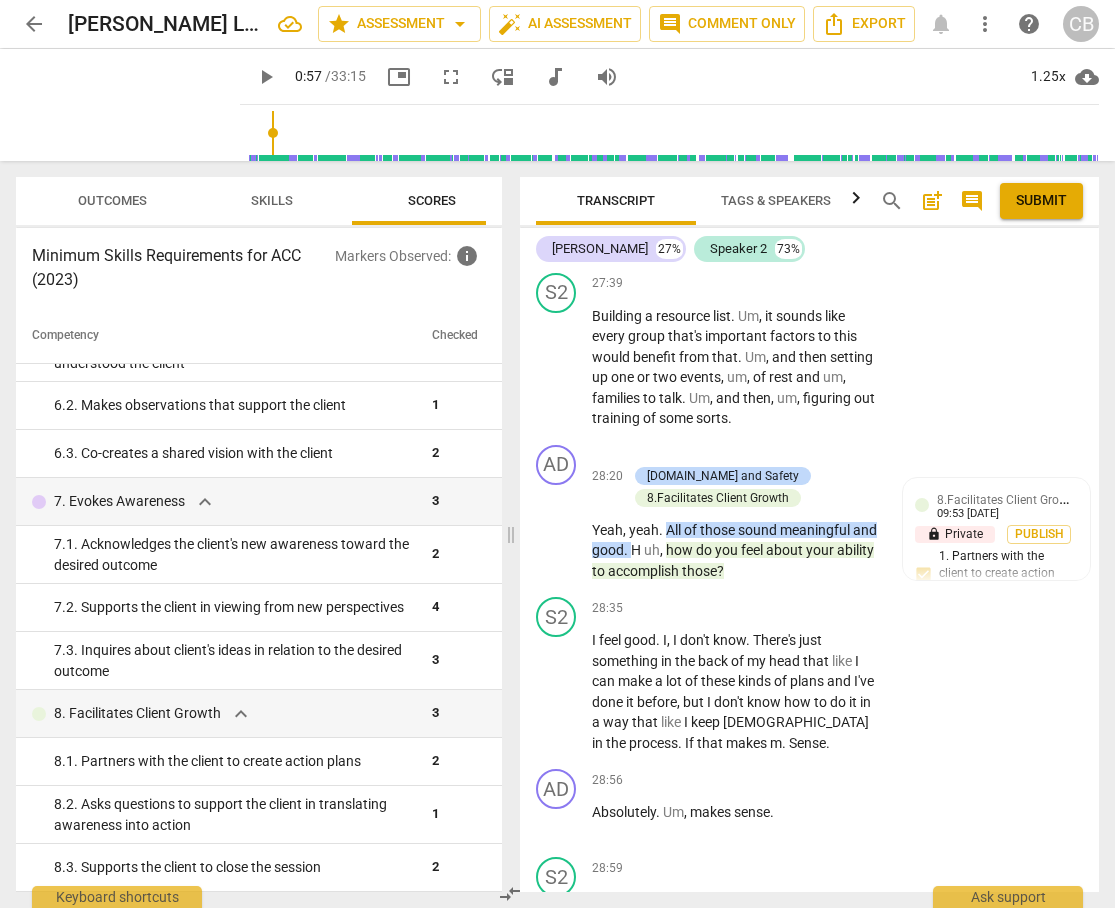 scroll, scrollTop: 13515, scrollLeft: 0, axis: vertical 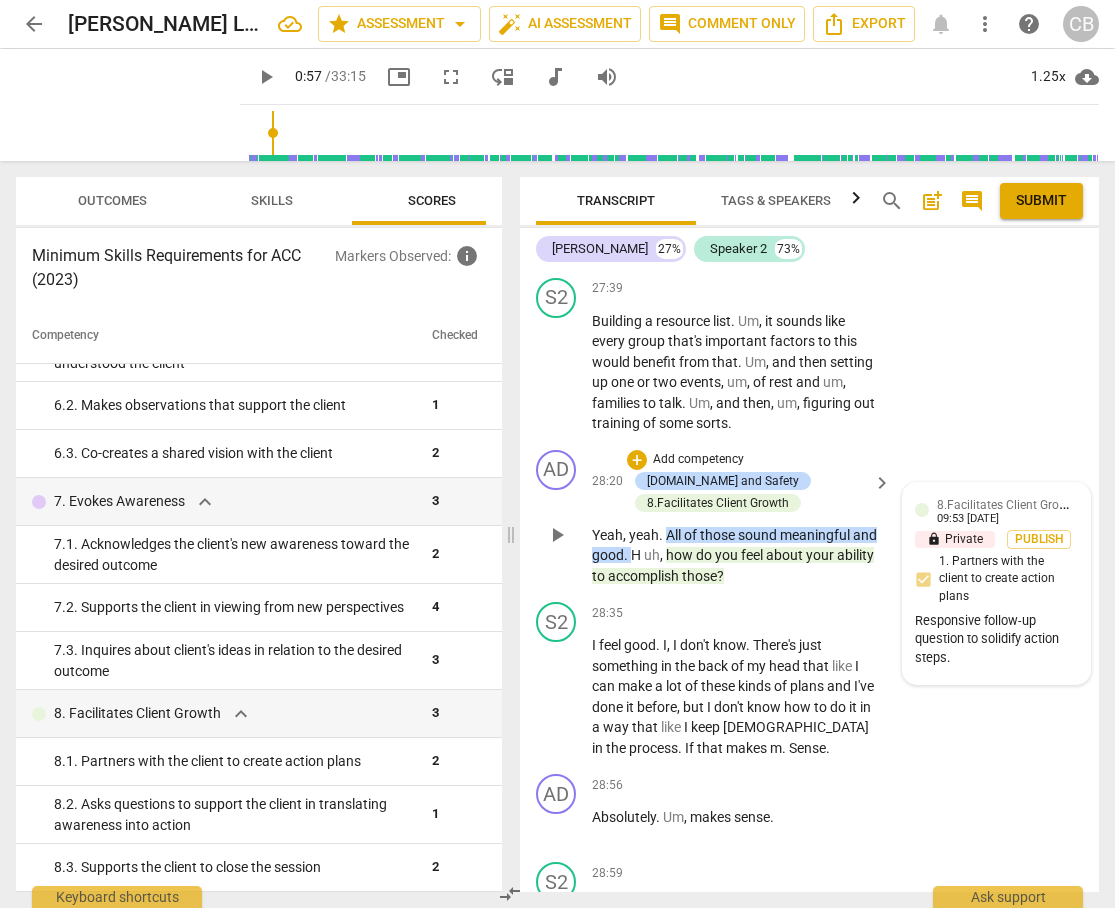 click on "8.Facilitates Client Growth [PERSON_NAME] 09:53 [DATE] lock Private Publish 1. Partners with the client to create action plans Responsive follow-up question to solidify action steps." at bounding box center (996, 583) 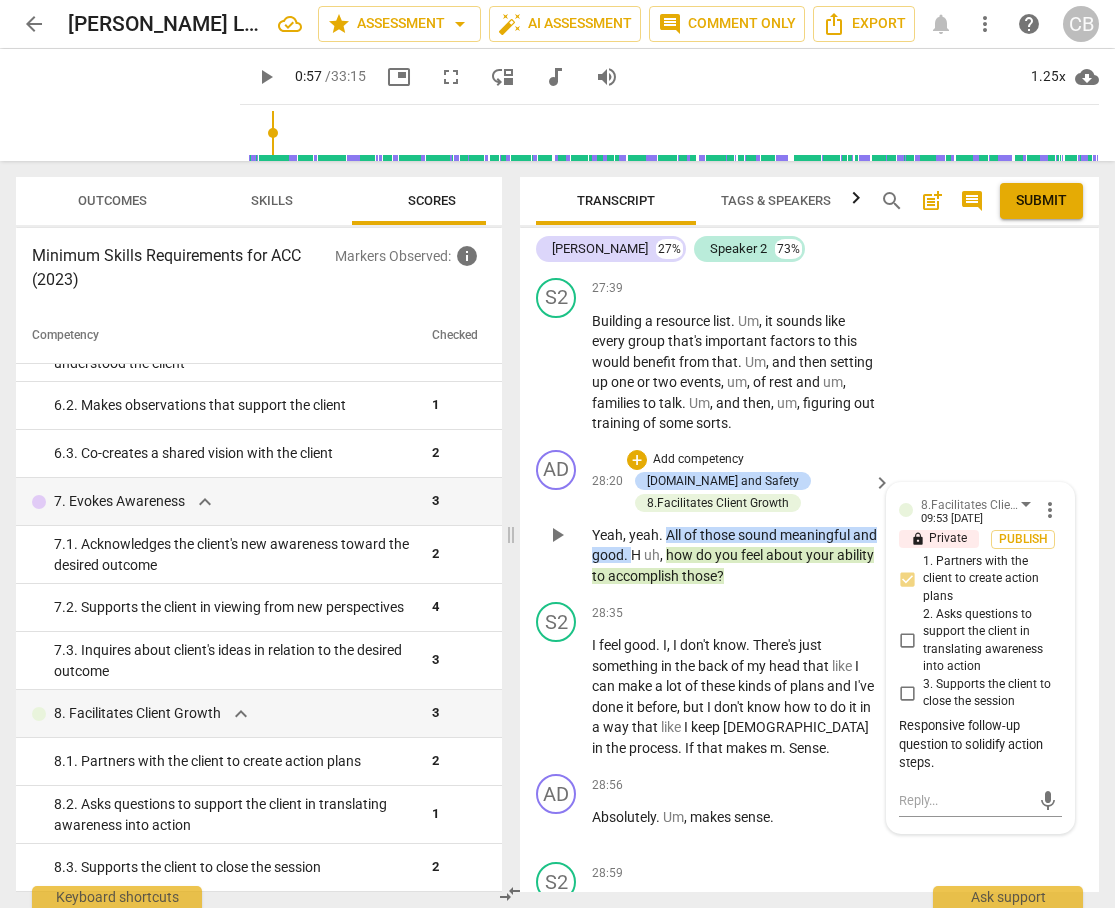 click on "accomplish" at bounding box center [645, 576] 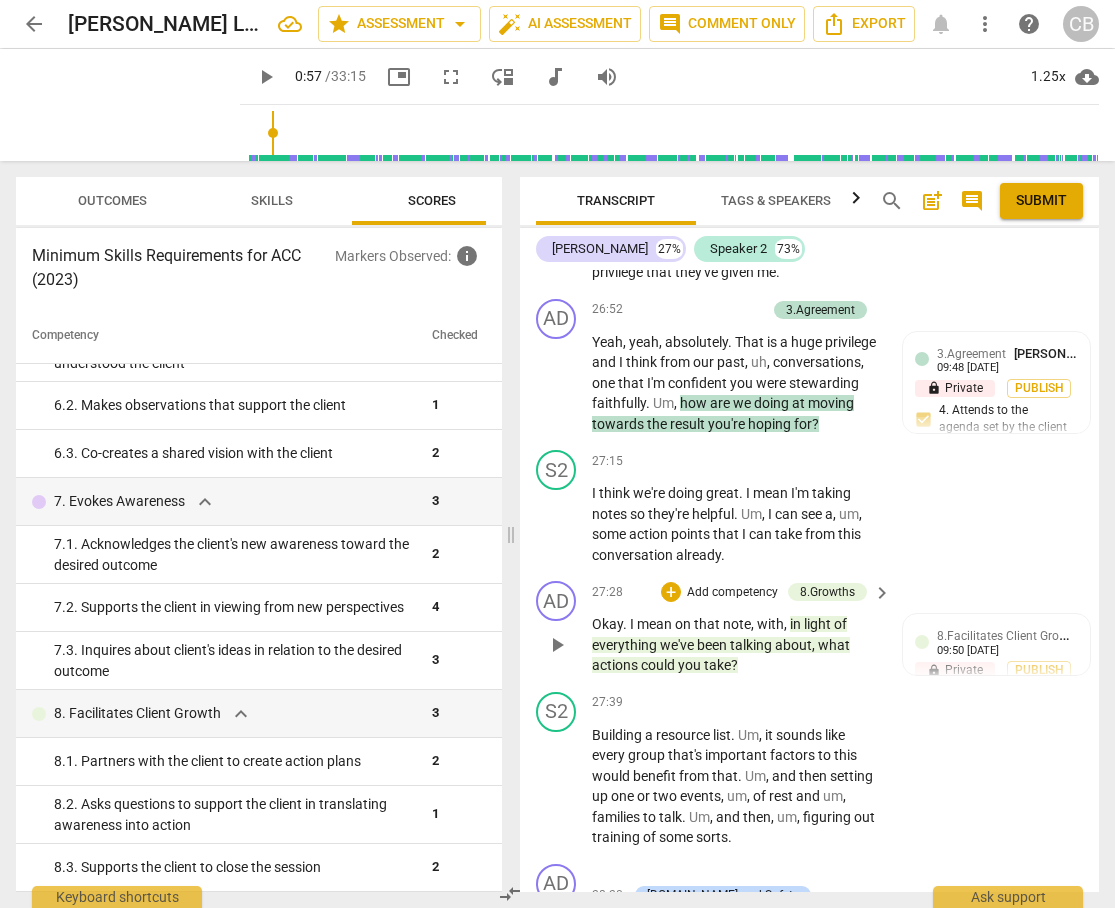 scroll, scrollTop: 13096, scrollLeft: 0, axis: vertical 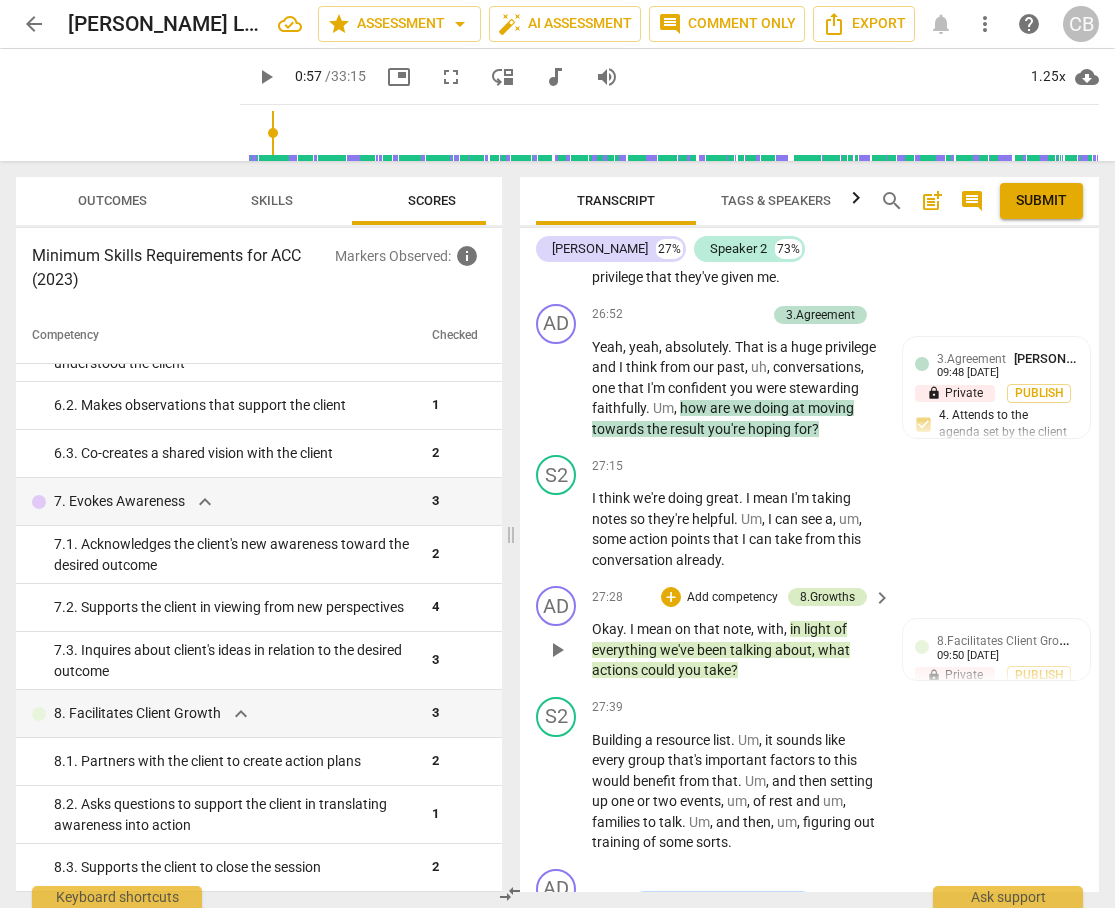 click on "8.Growths" at bounding box center [827, 597] 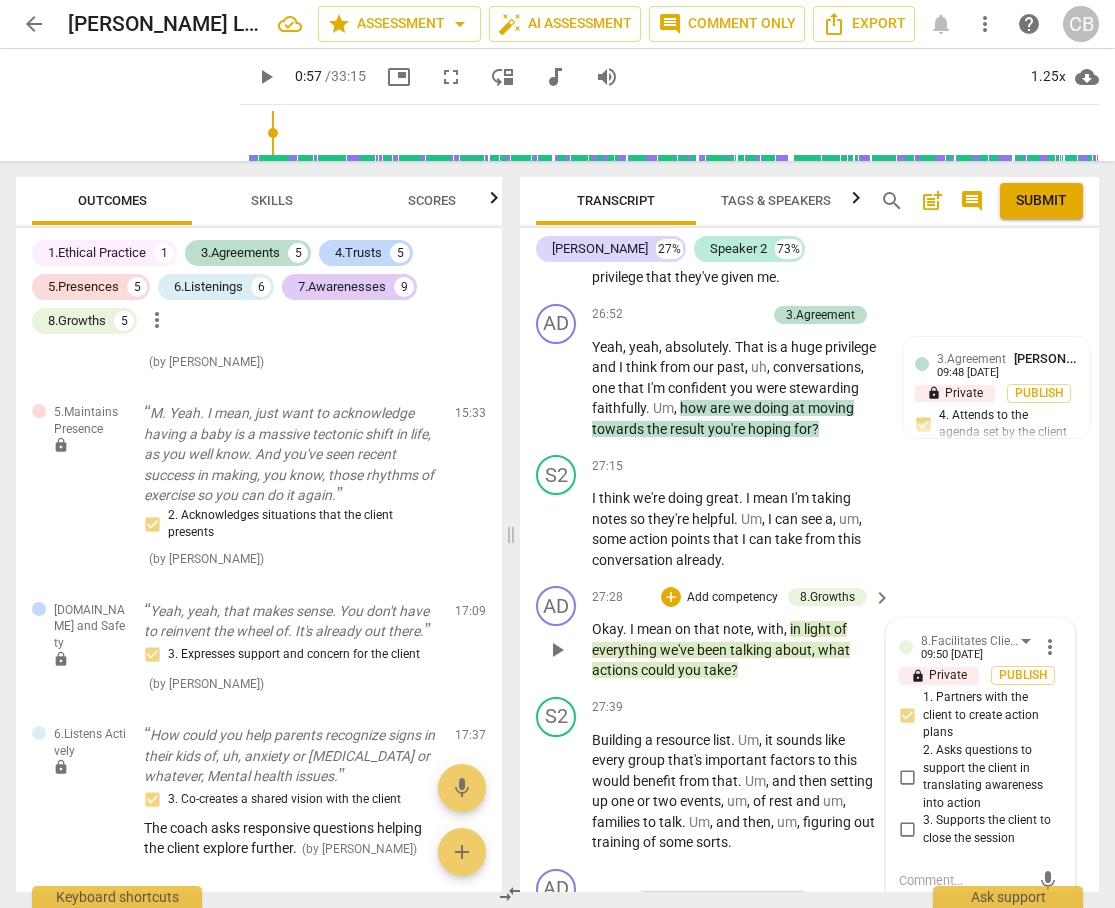 scroll, scrollTop: 4407, scrollLeft: 0, axis: vertical 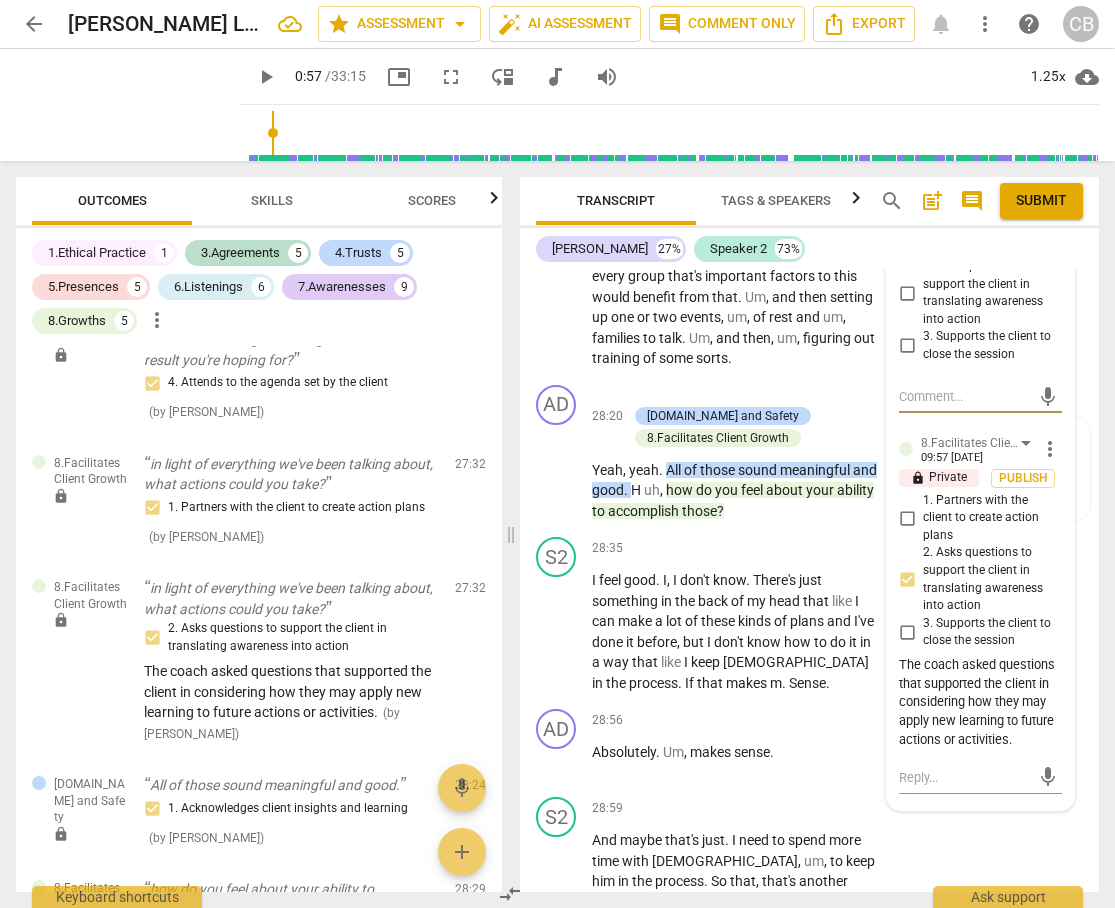 click on "Scores" at bounding box center (432, 200) 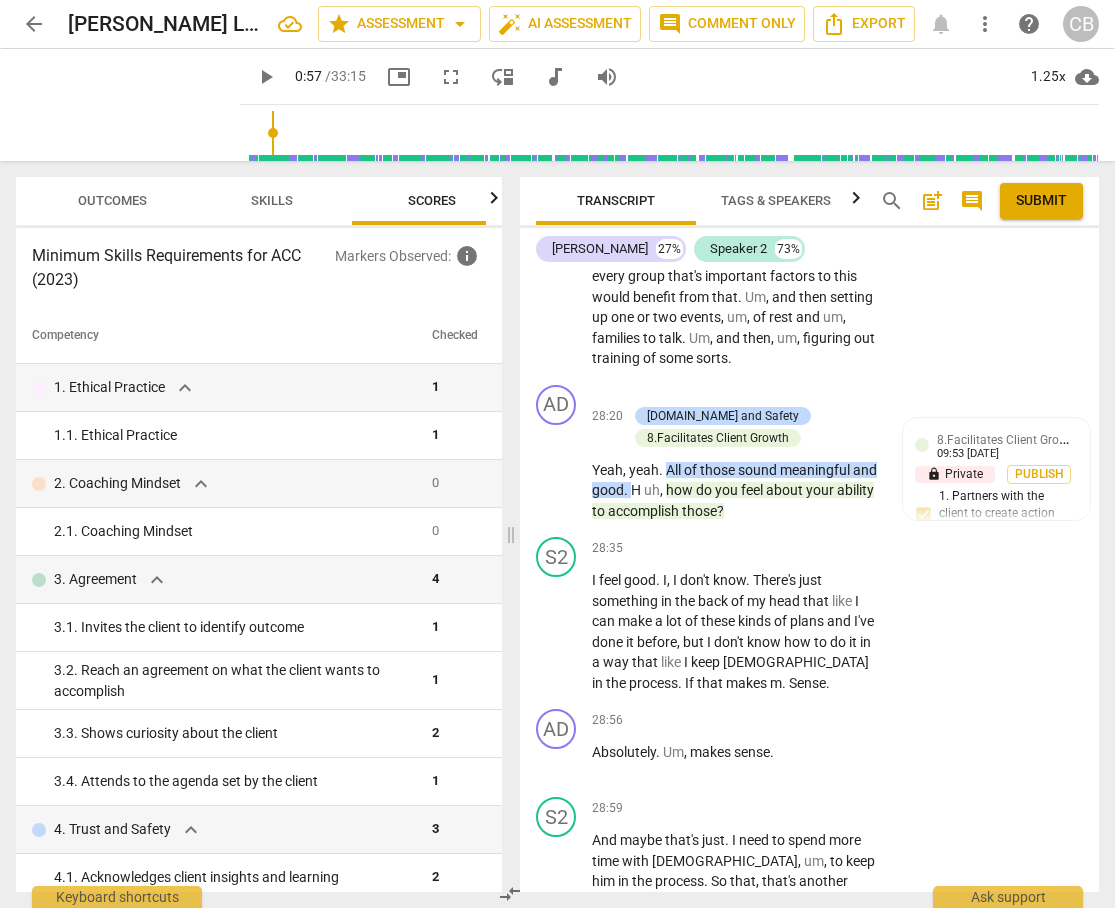 scroll, scrollTop: 0, scrollLeft: 26, axis: horizontal 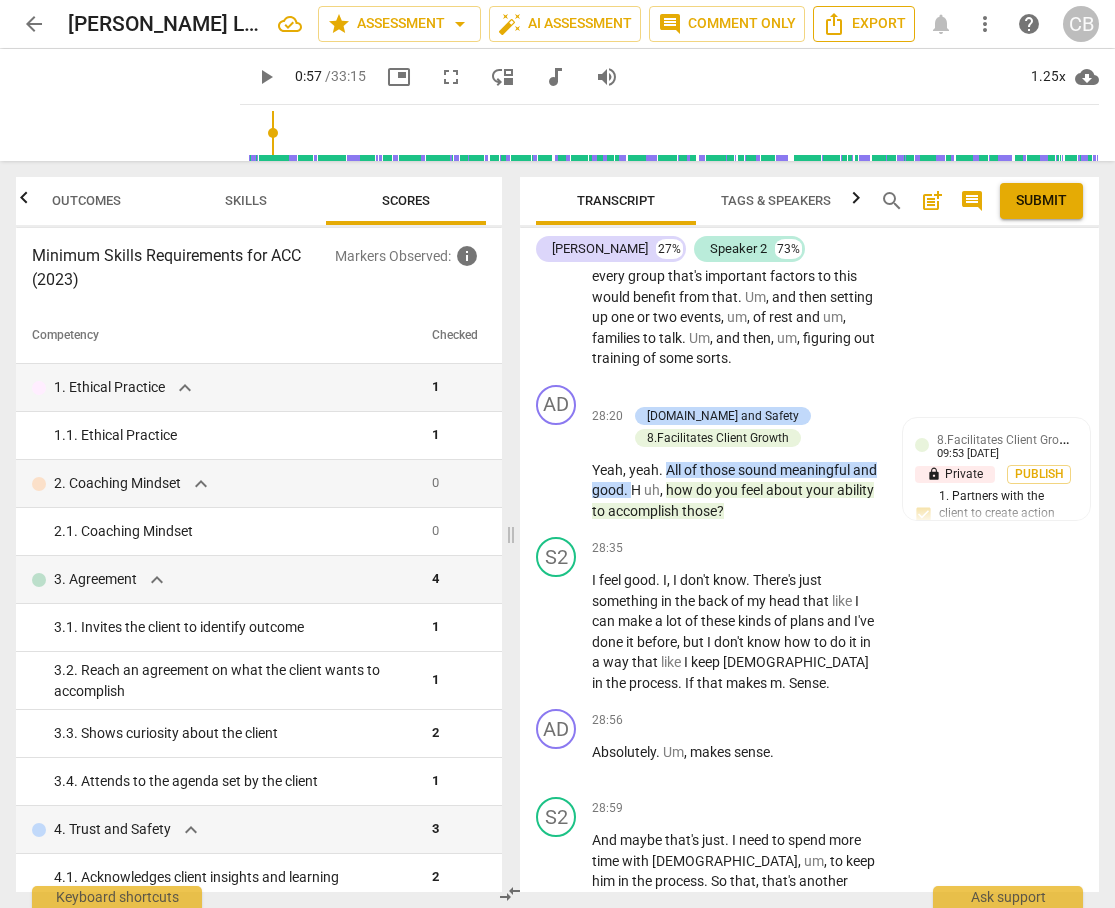 click 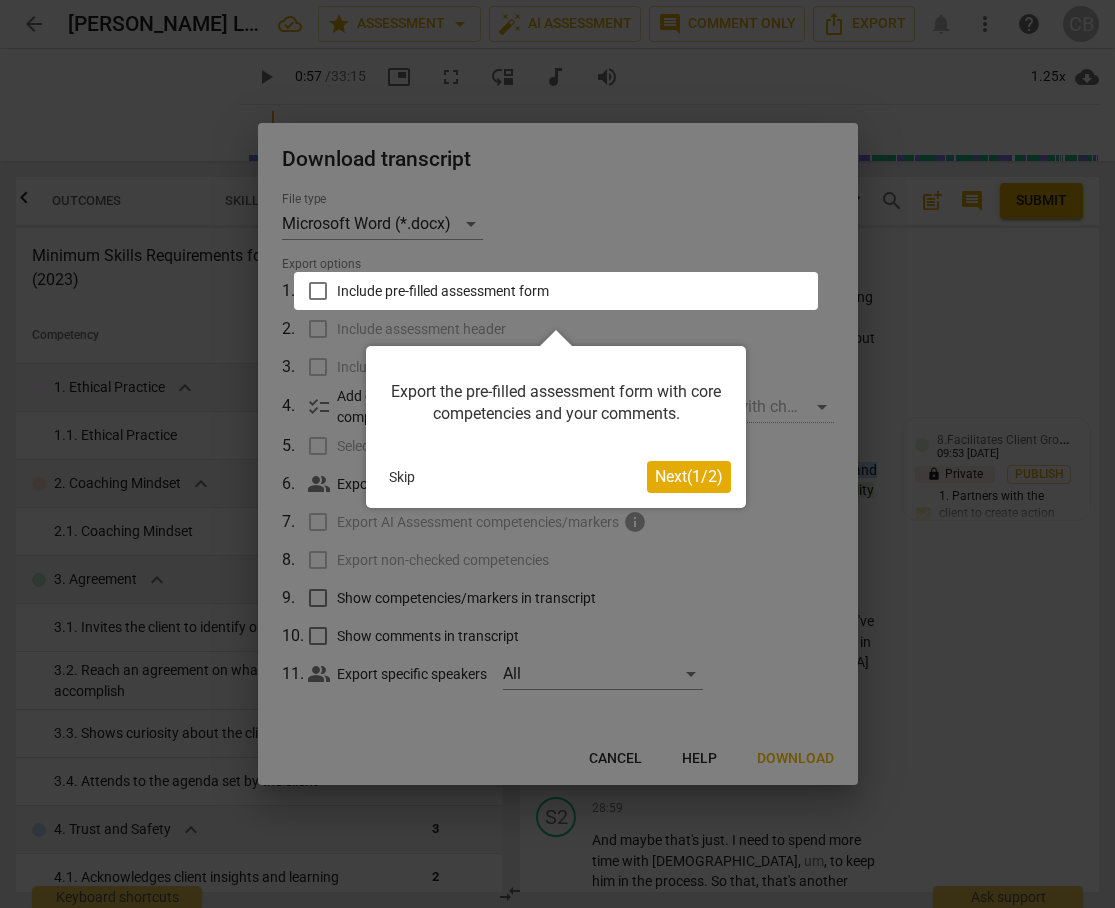 click on "Next  ( 1 / 2 )" at bounding box center (689, 476) 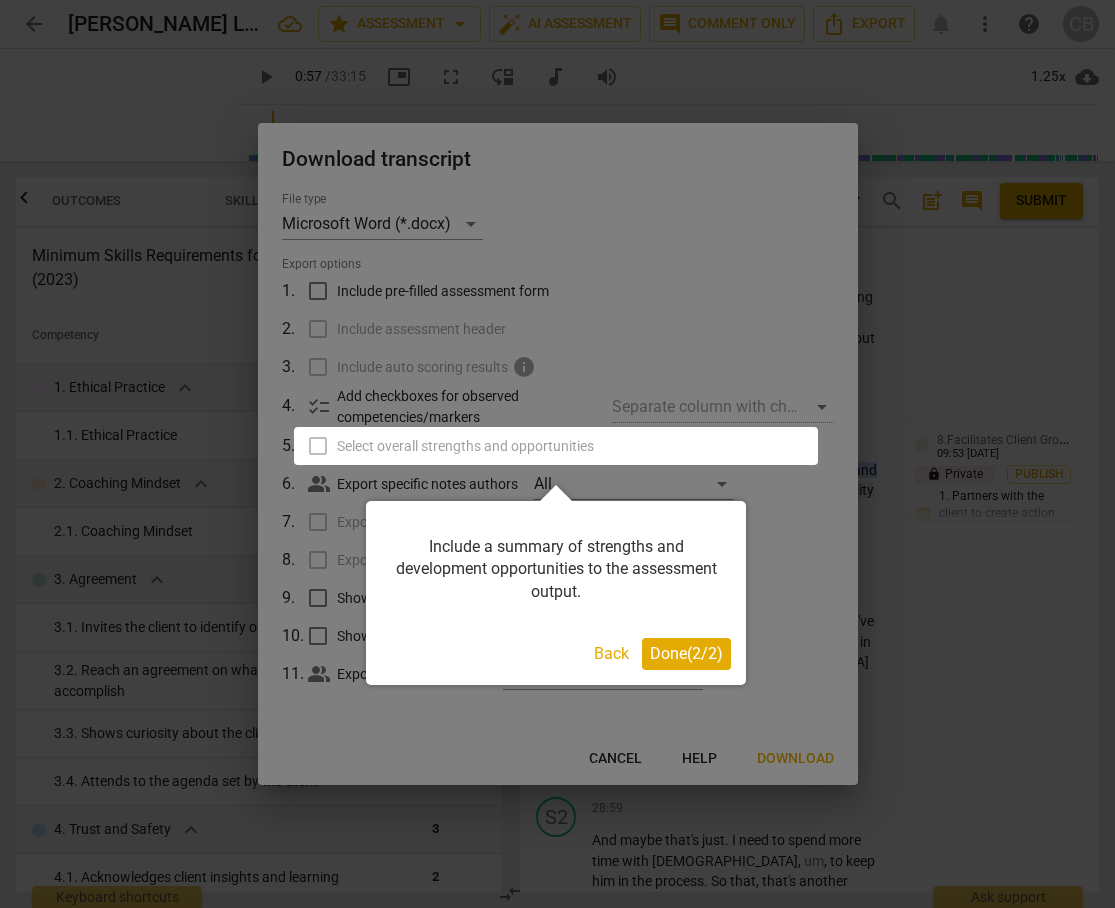 click on "Done  ( 2 / 2 )" at bounding box center [686, 653] 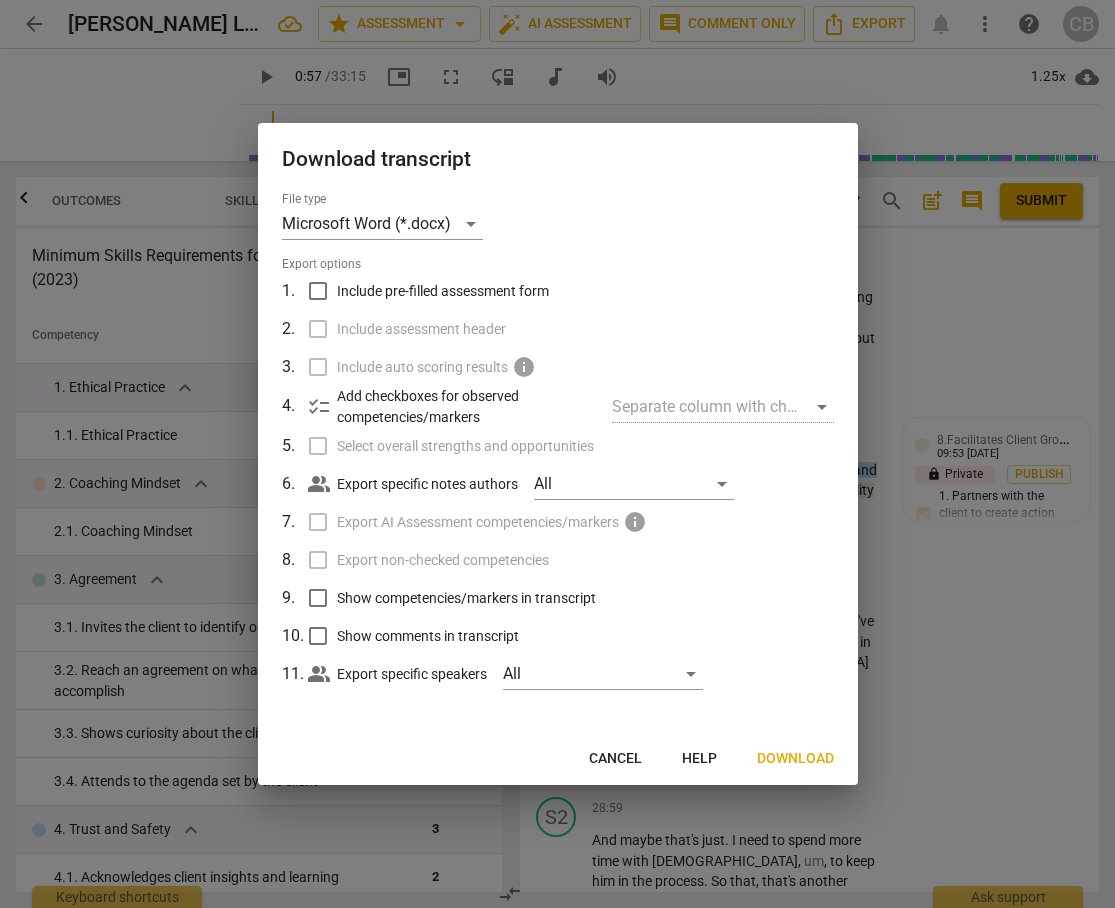 click on "Select overall strengths and opportunities" at bounding box center (556, 446) 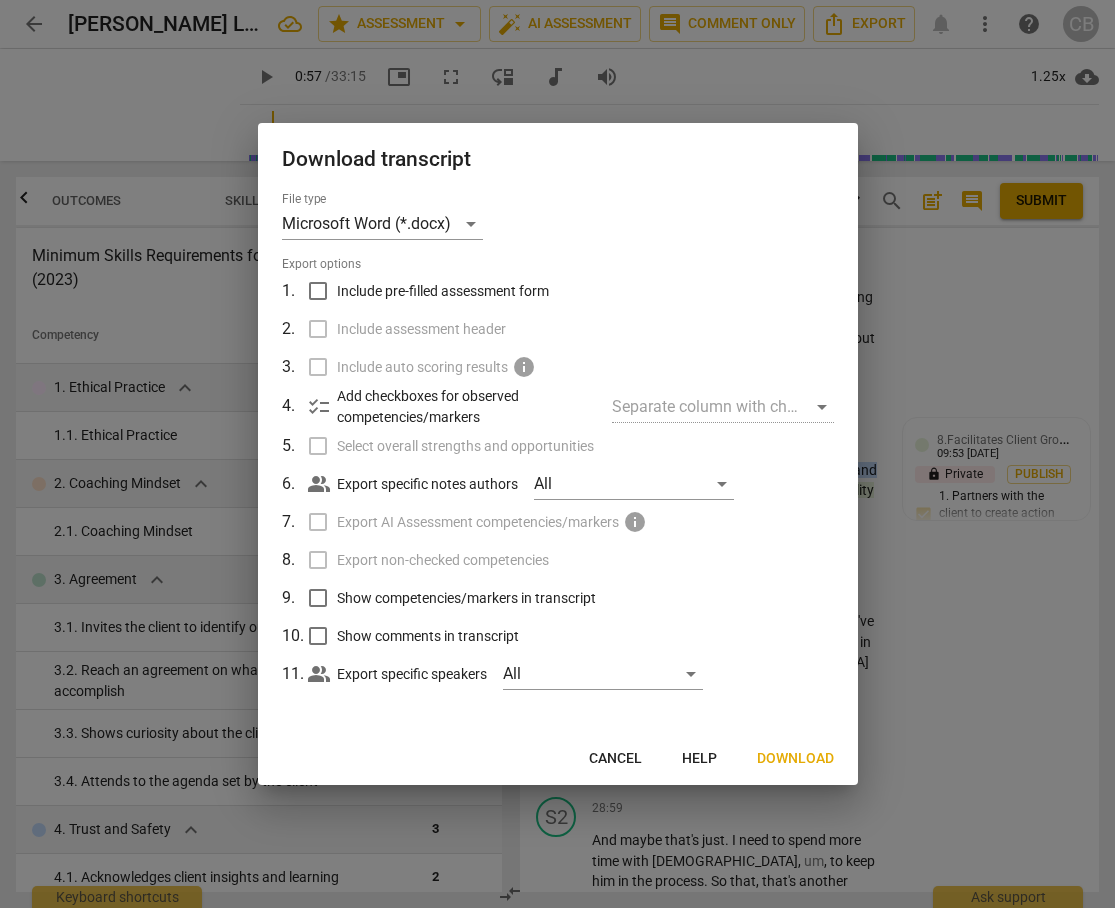 click on "Include pre-filled assessment form" at bounding box center [318, 291] 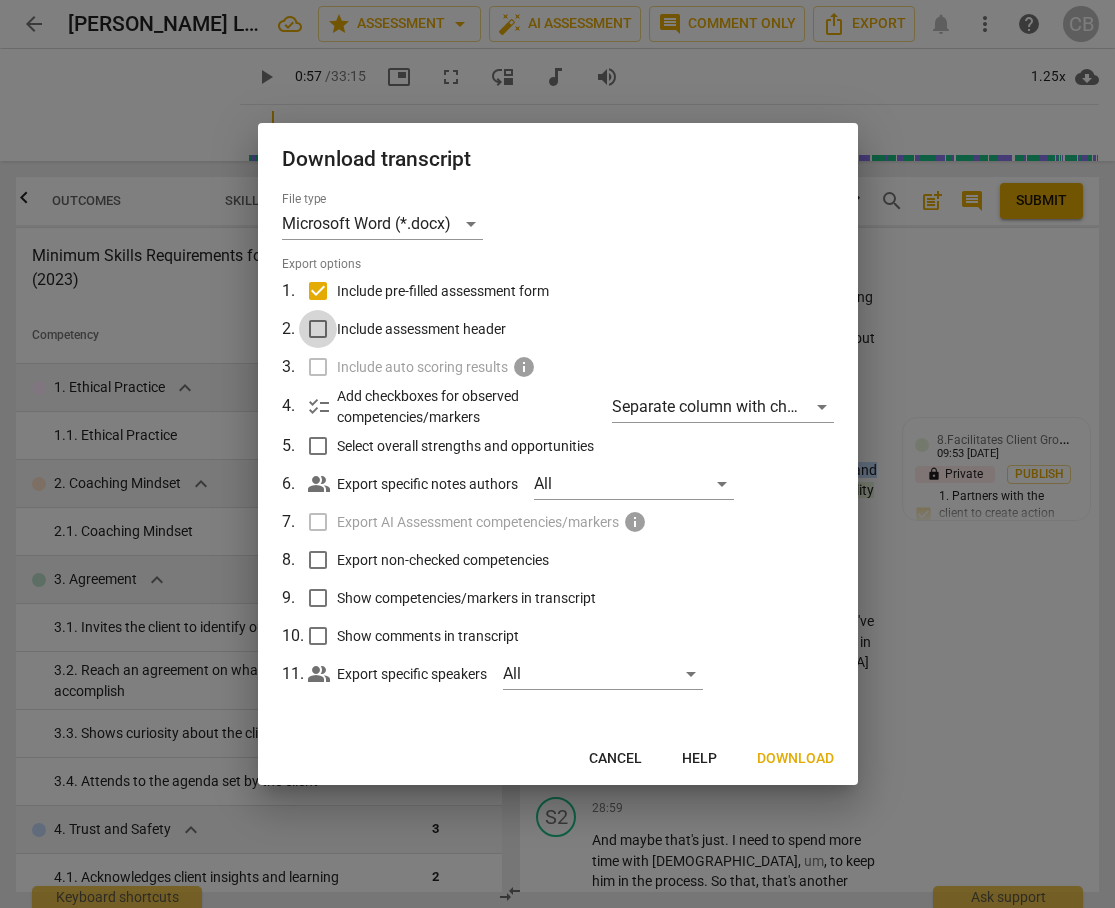 click on "Include assessment header" at bounding box center (318, 329) 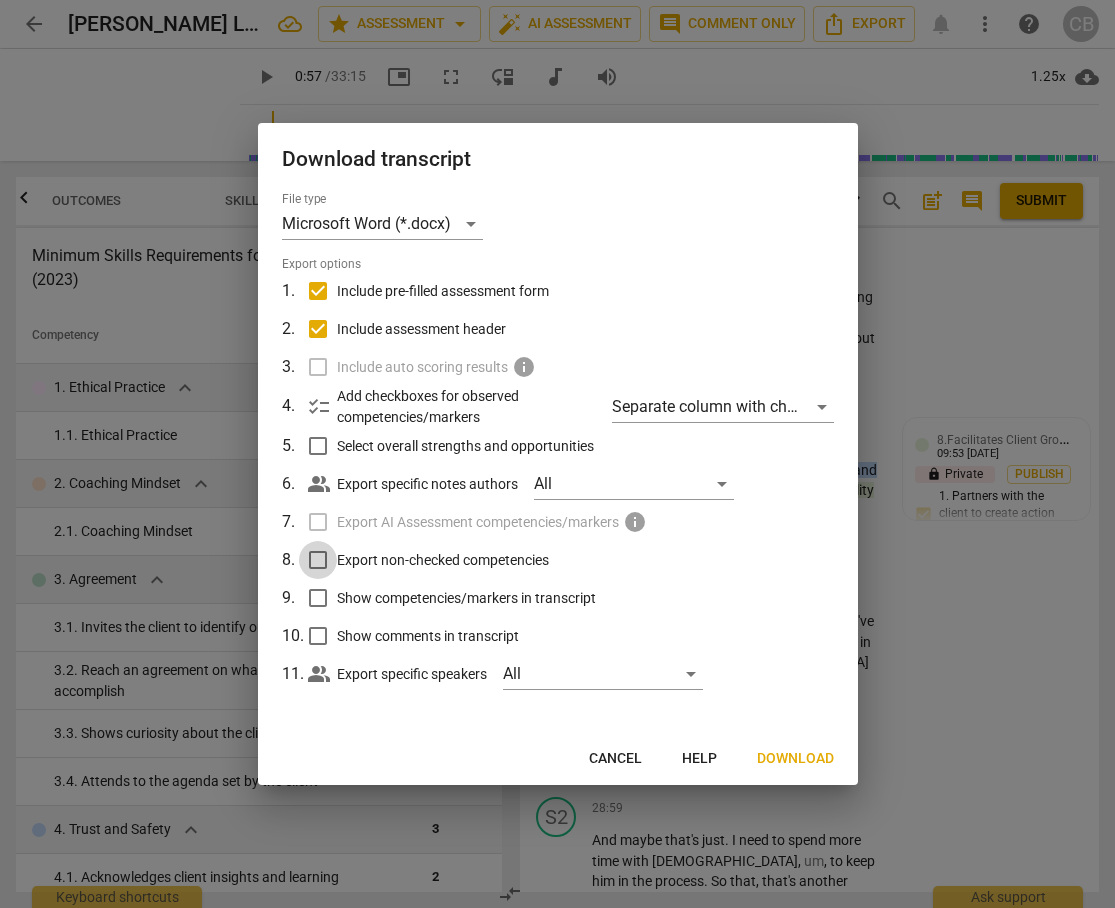click on "Export non-checked competencies" at bounding box center (318, 560) 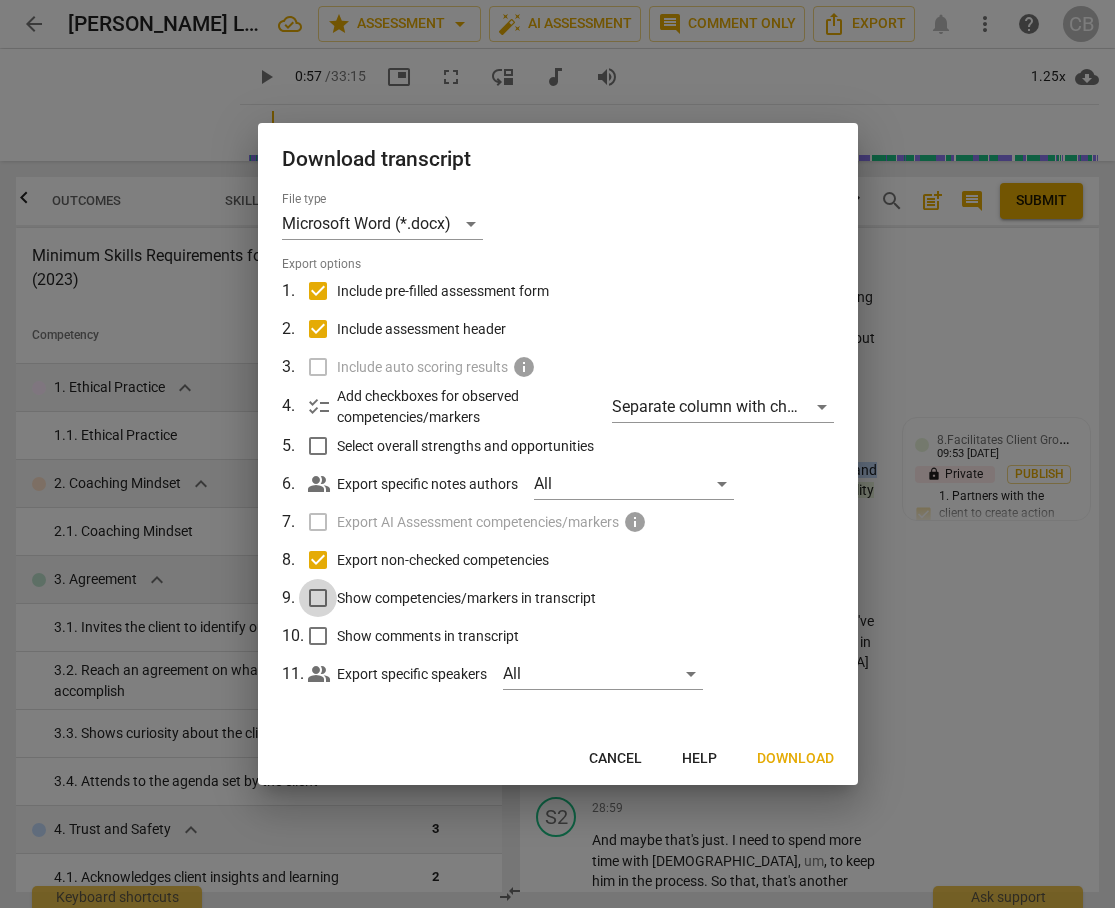 click on "Show competencies/markers in transcript" at bounding box center [318, 598] 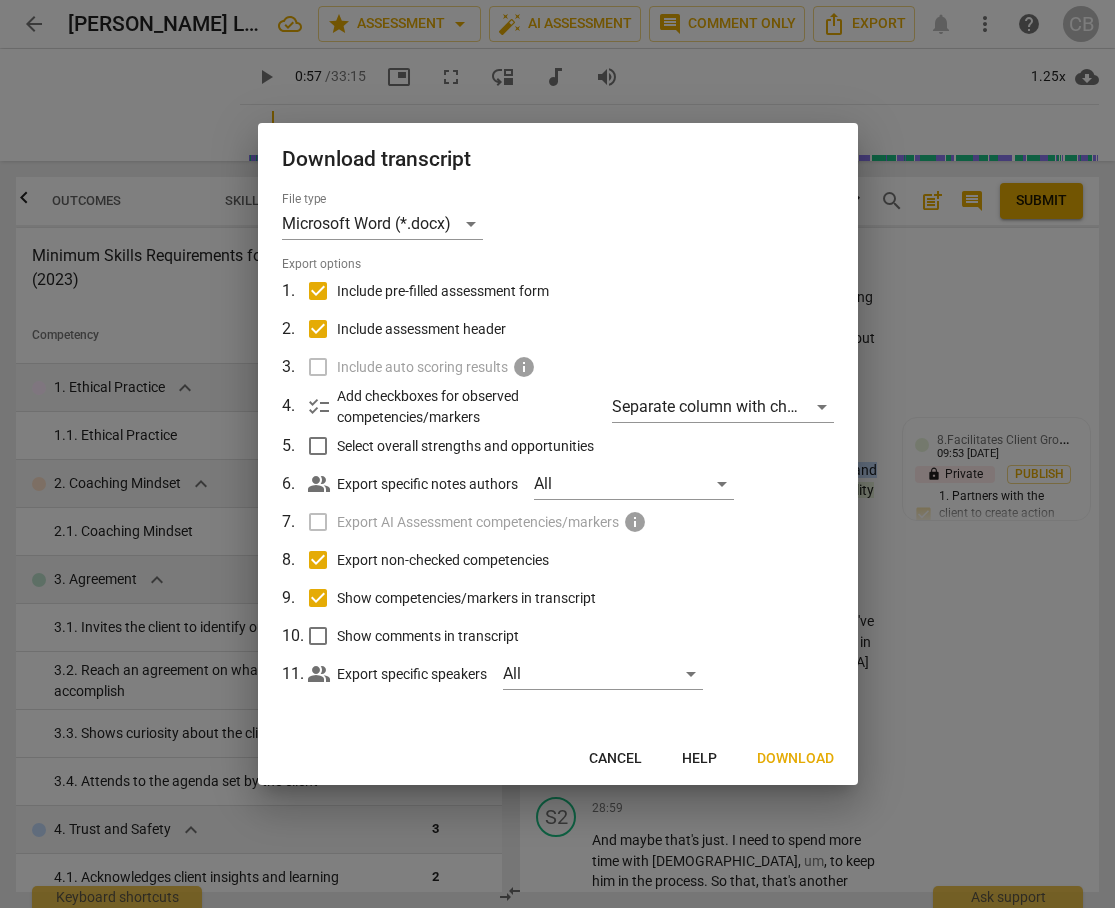 click on "Show comments in transcript" at bounding box center [318, 636] 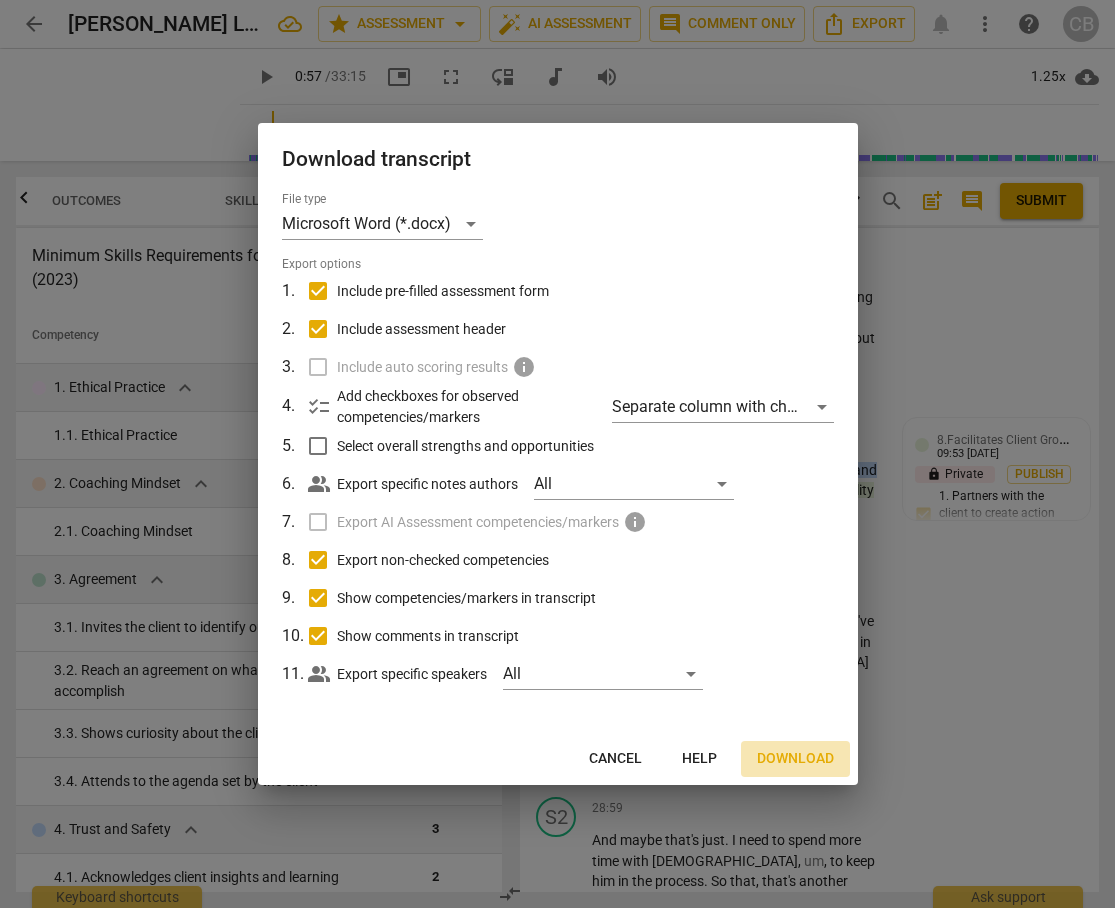click on "Download" at bounding box center [795, 759] 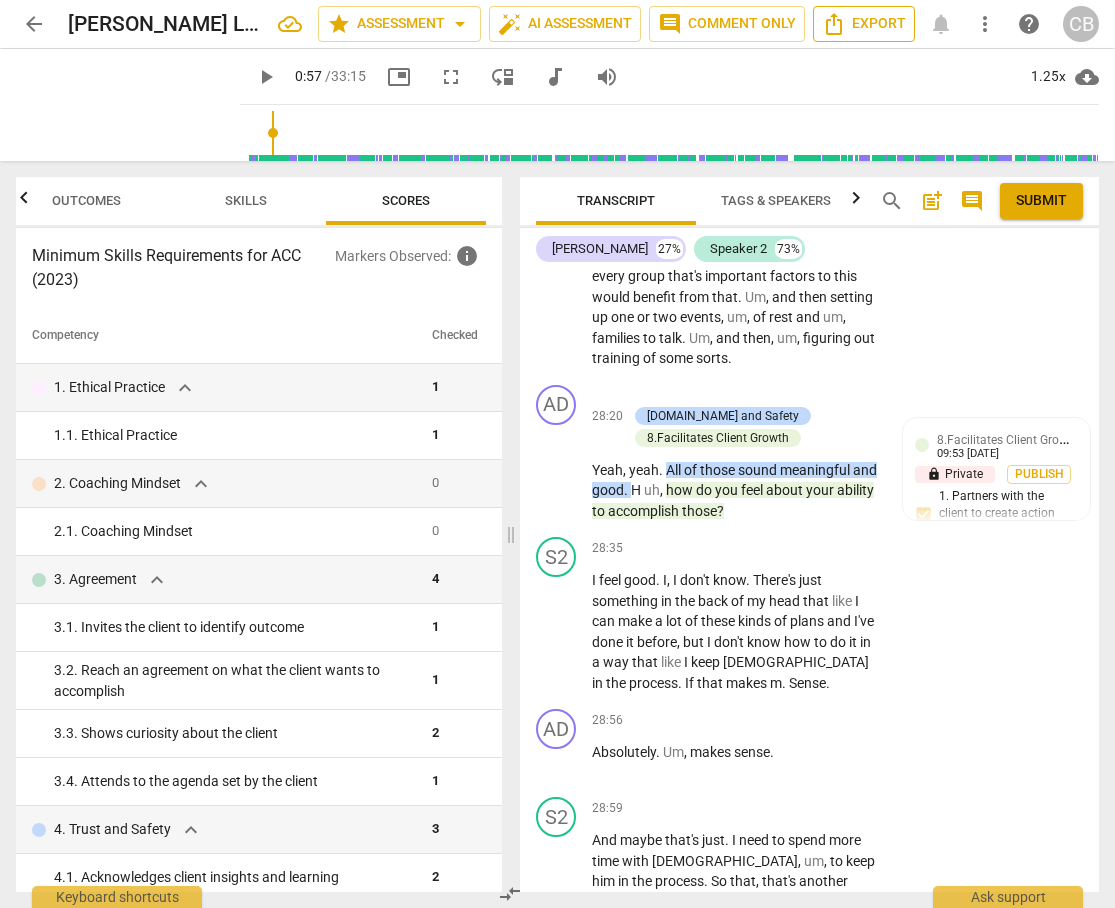 click on "Export" at bounding box center [864, 24] 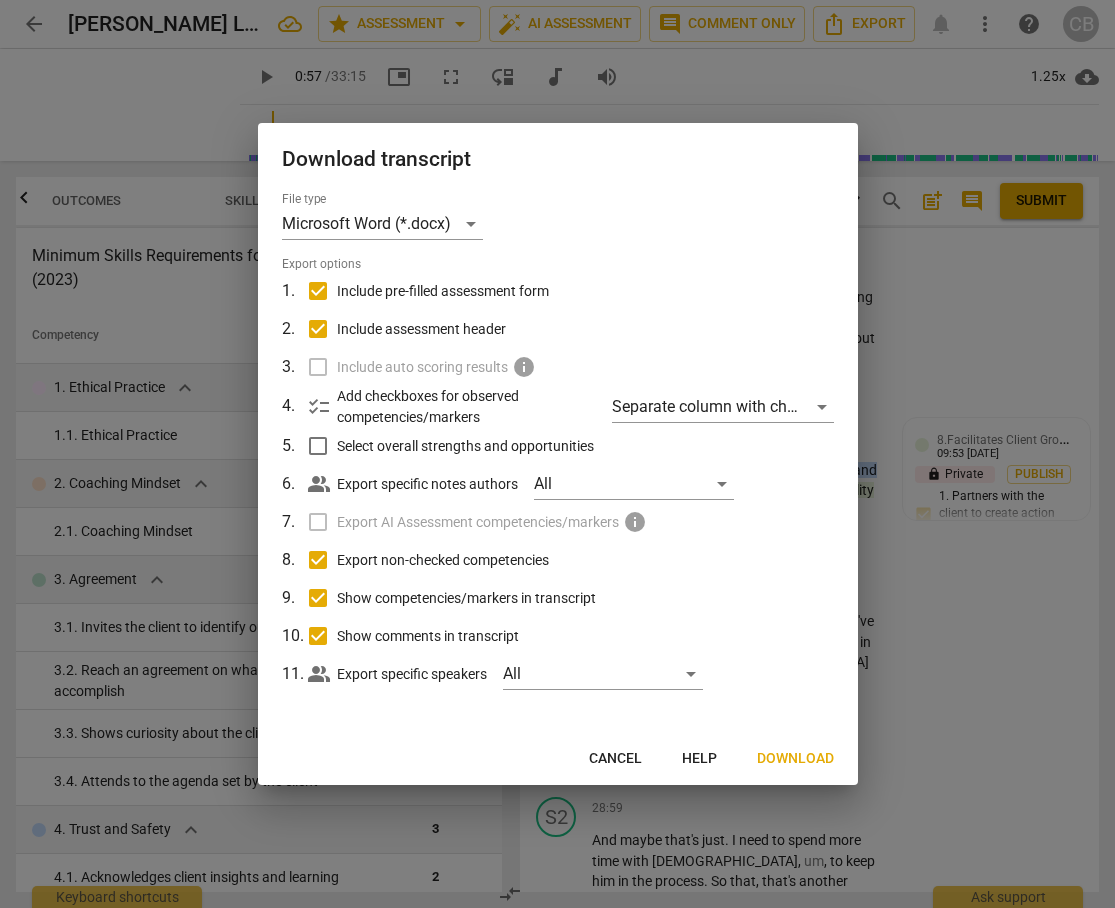 click on "checklist" at bounding box center (319, 407) 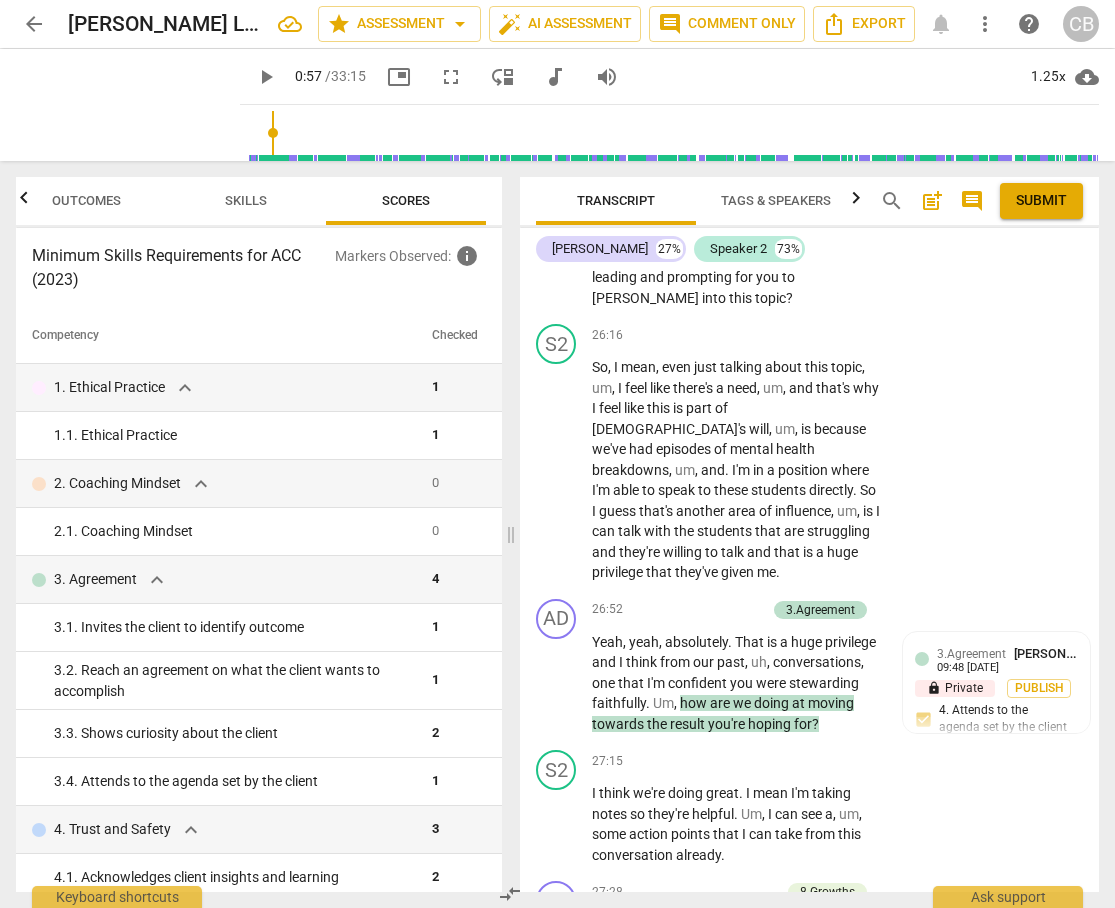 scroll, scrollTop: 12444, scrollLeft: 0, axis: vertical 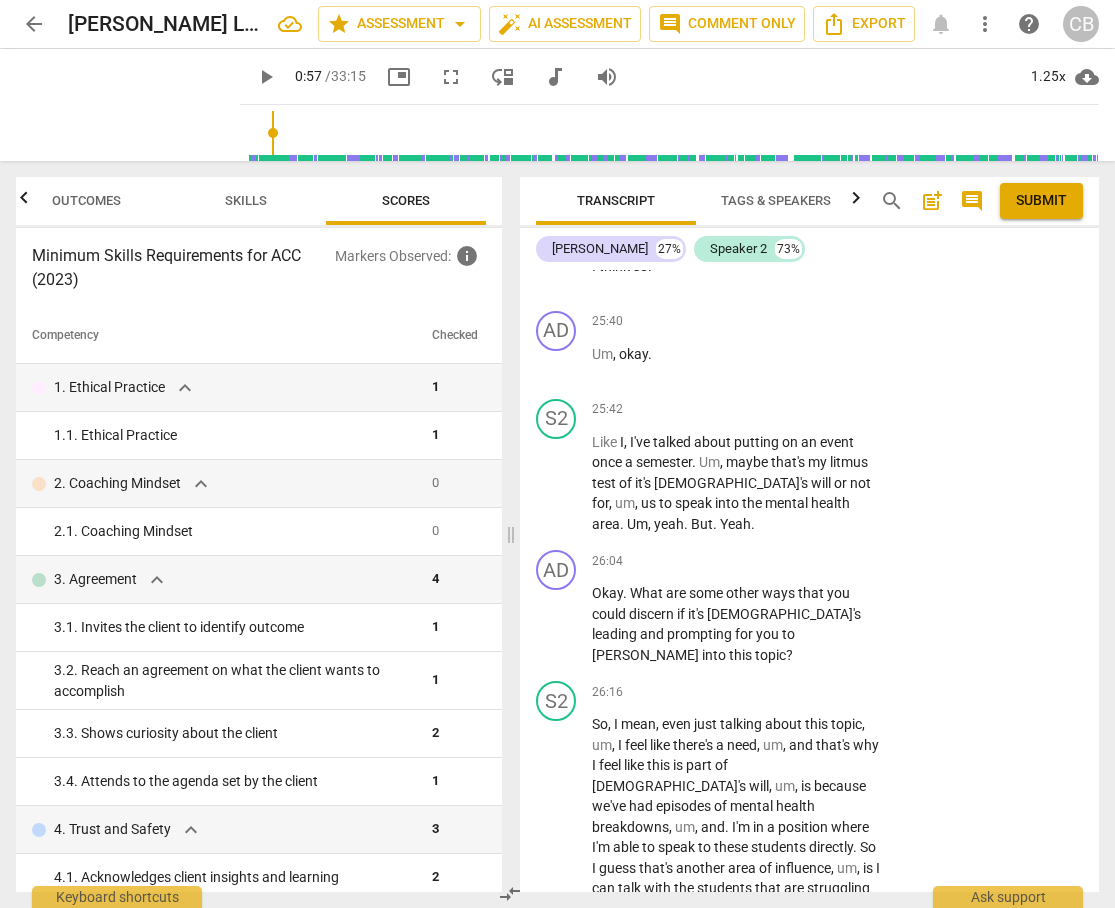 click on "arrow_back" at bounding box center (34, 24) 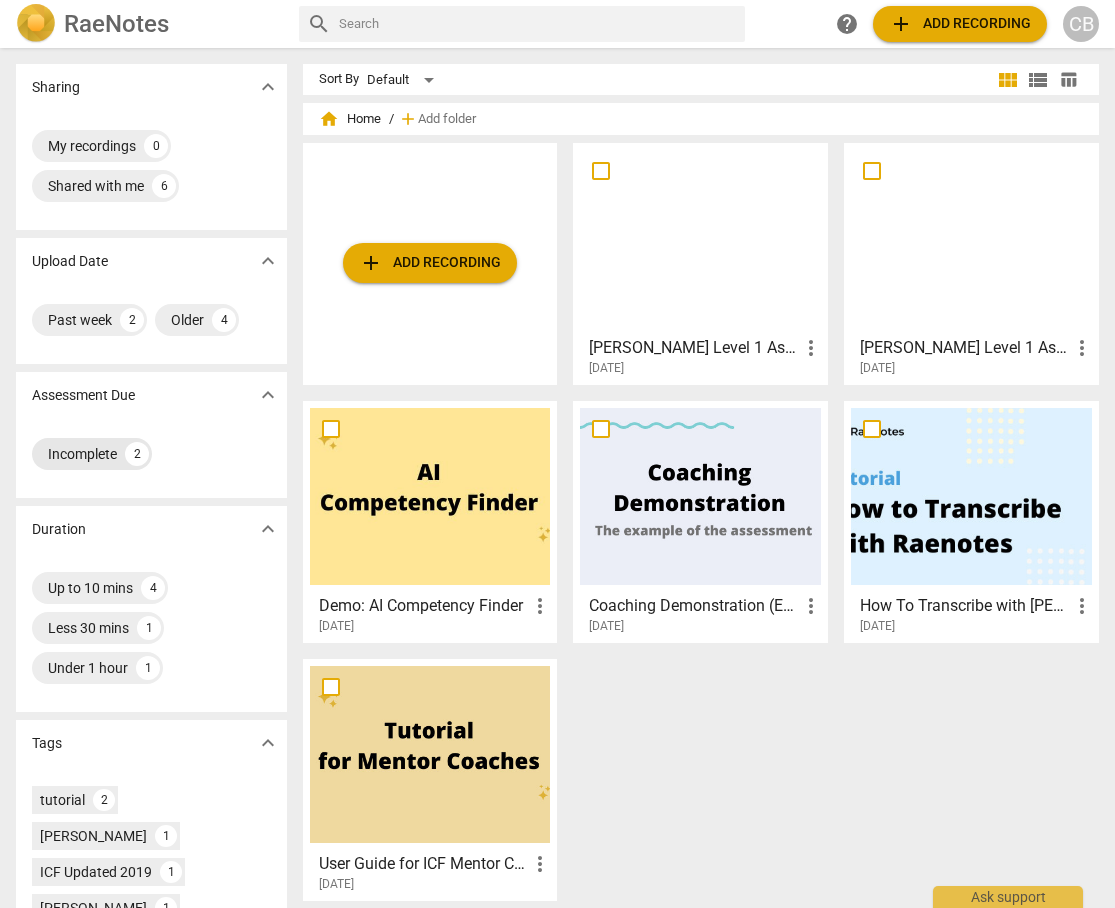 click on "Incomplete" at bounding box center (82, 454) 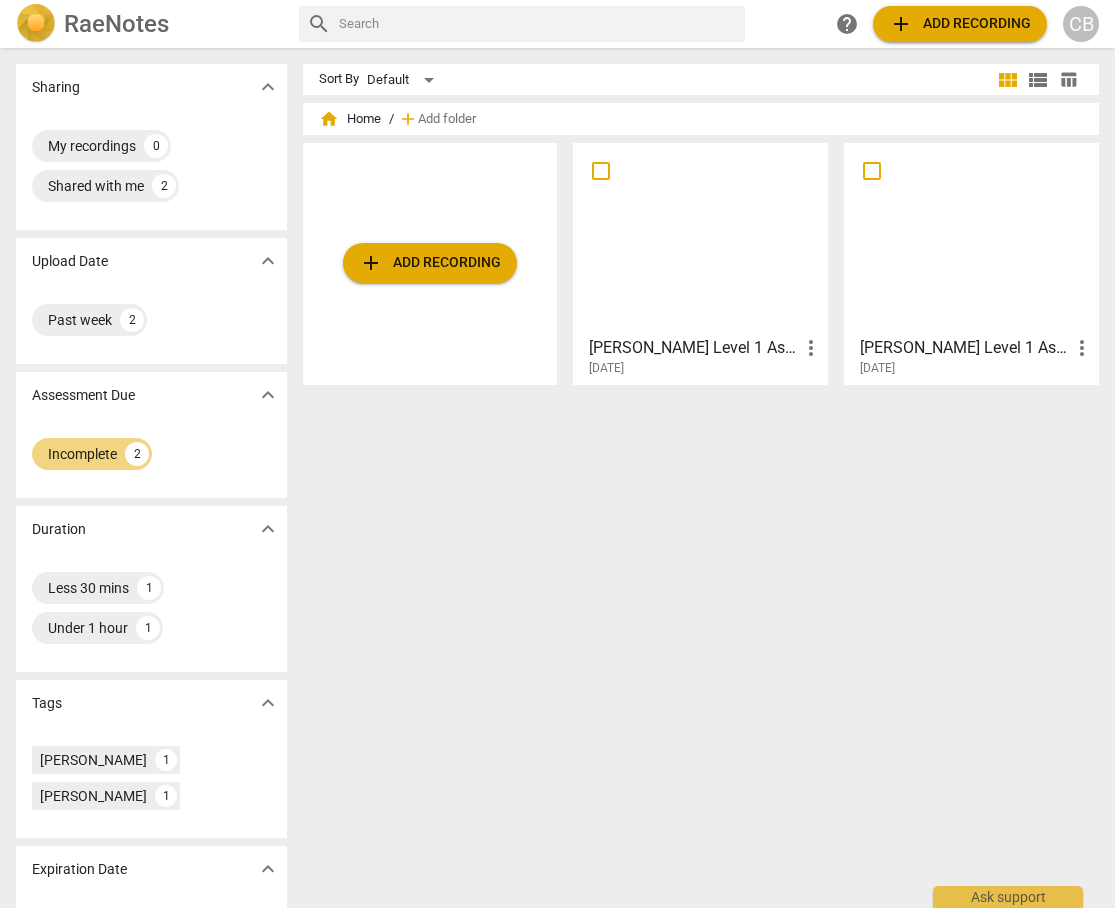 click at bounding box center (700, 238) 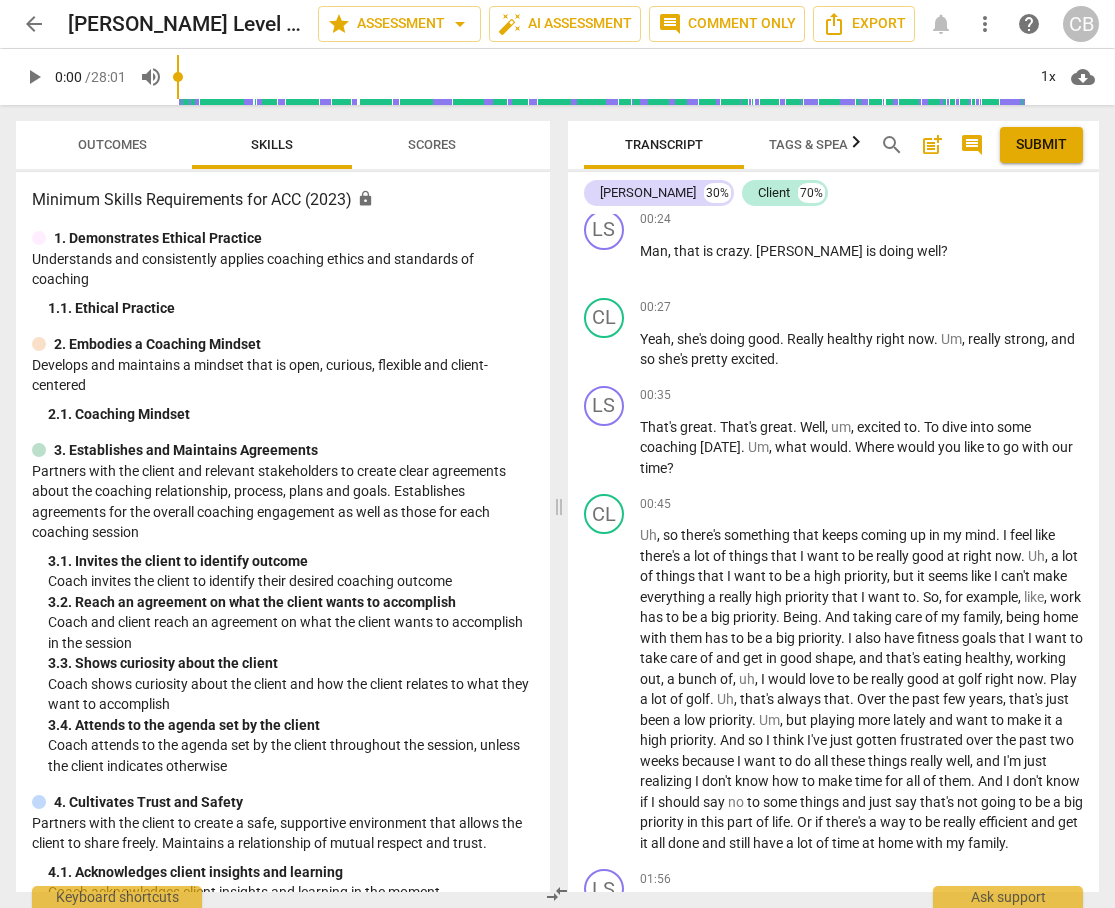 scroll, scrollTop: 573, scrollLeft: 0, axis: vertical 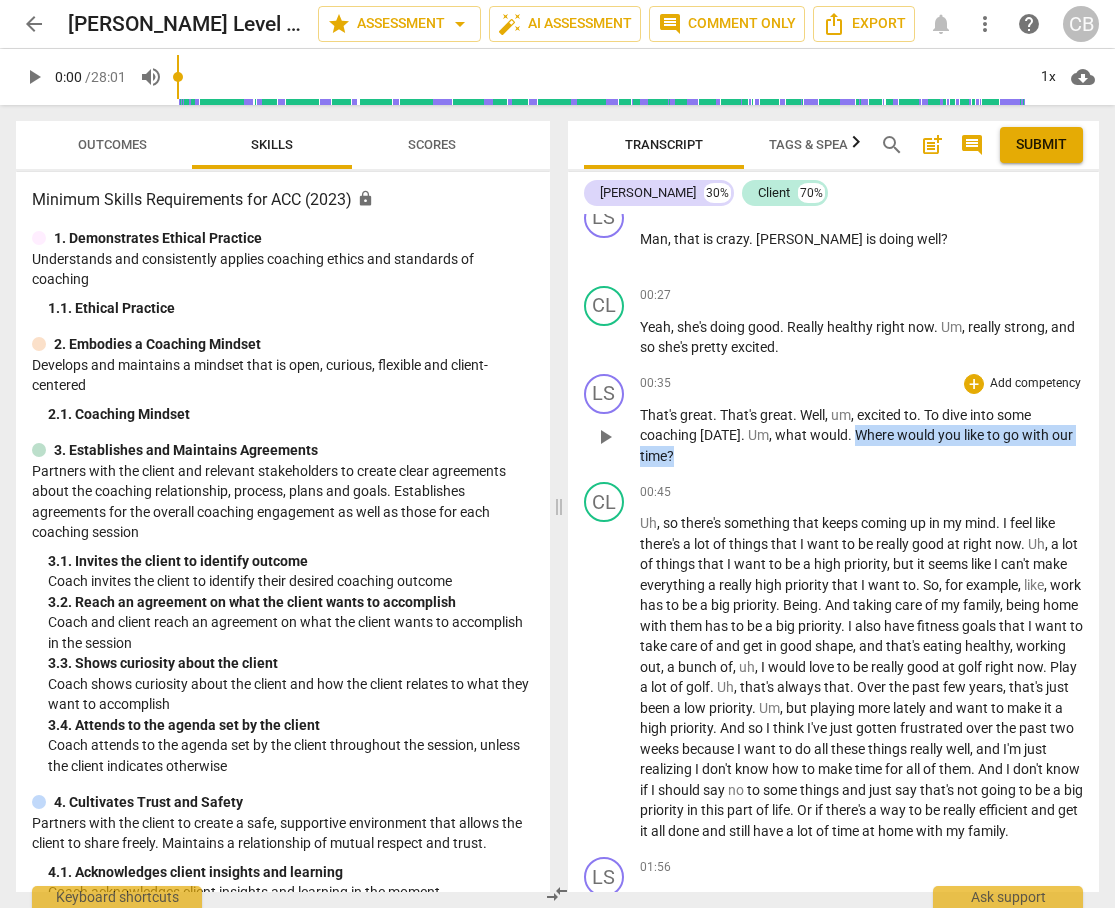 drag, startPoint x: 848, startPoint y: 436, endPoint x: 844, endPoint y: 455, distance: 19.416489 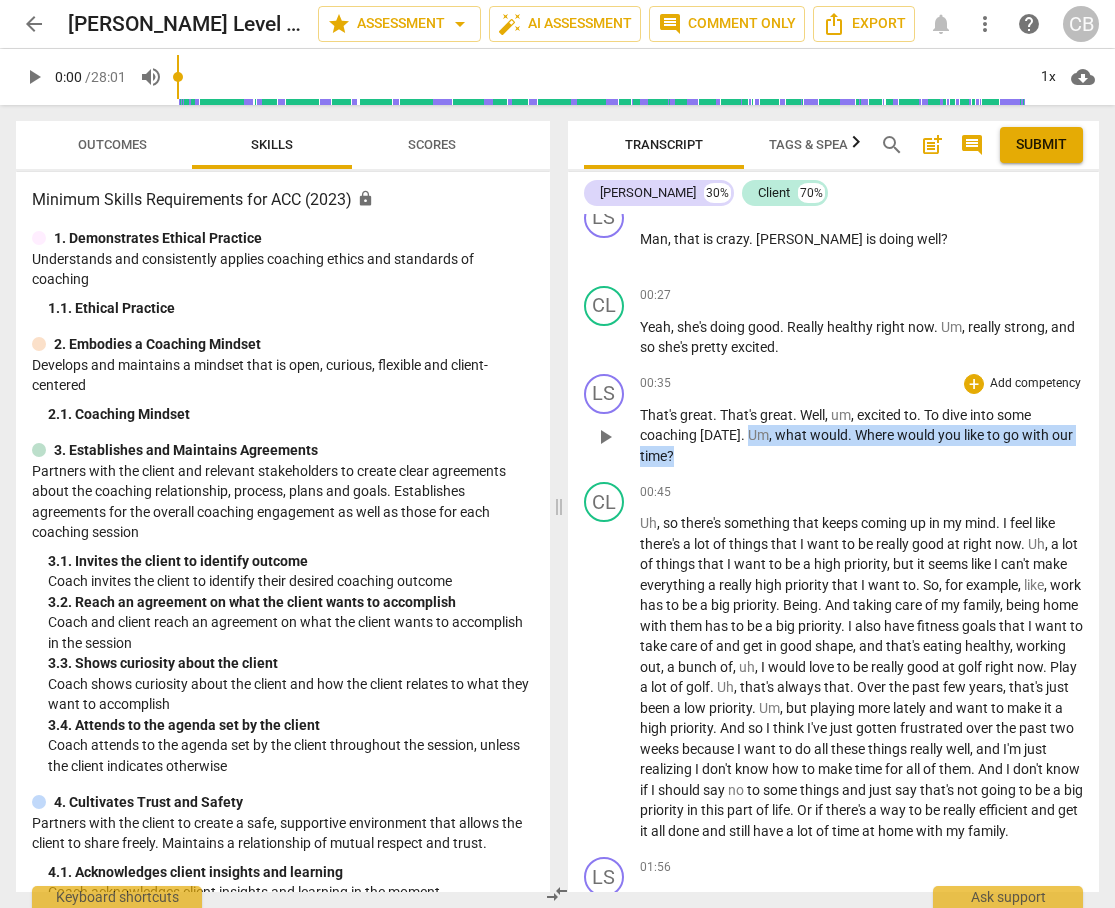 drag, startPoint x: 742, startPoint y: 435, endPoint x: 743, endPoint y: 455, distance: 20.024984 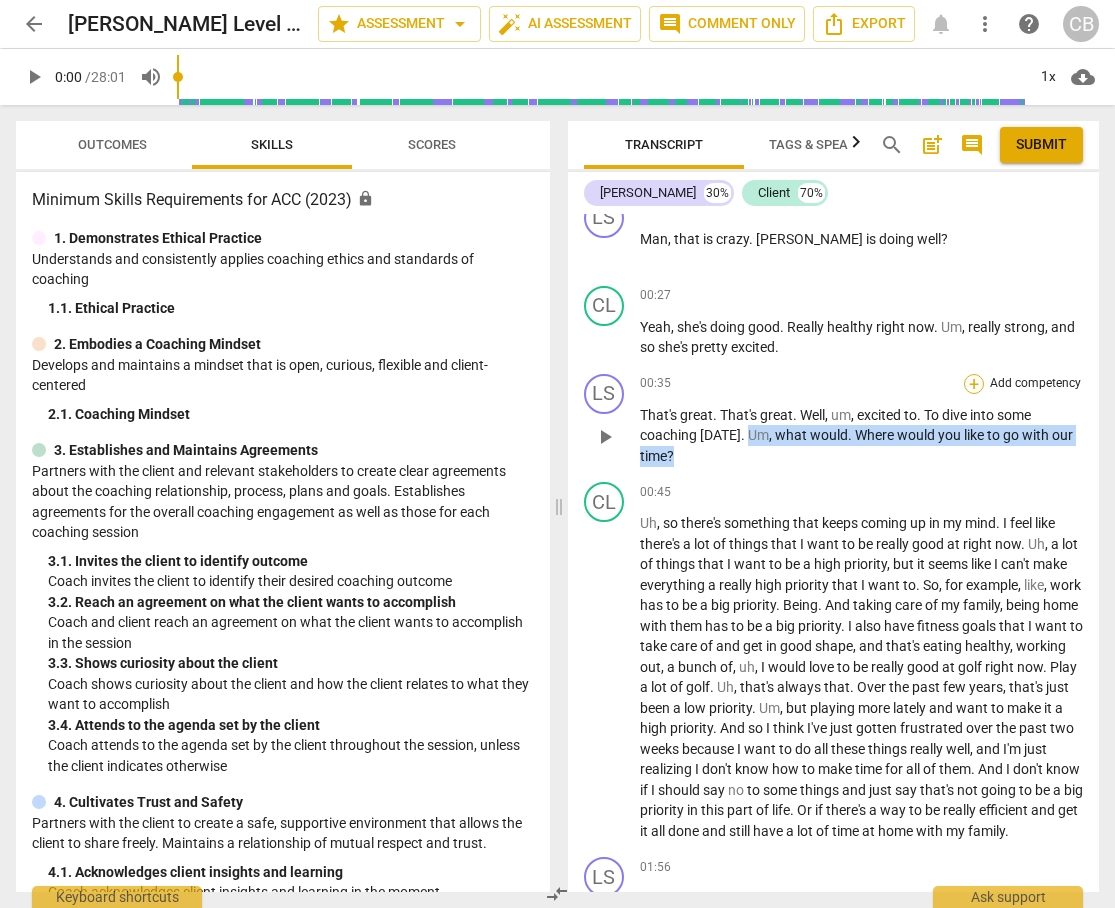 click on "+" at bounding box center (974, 384) 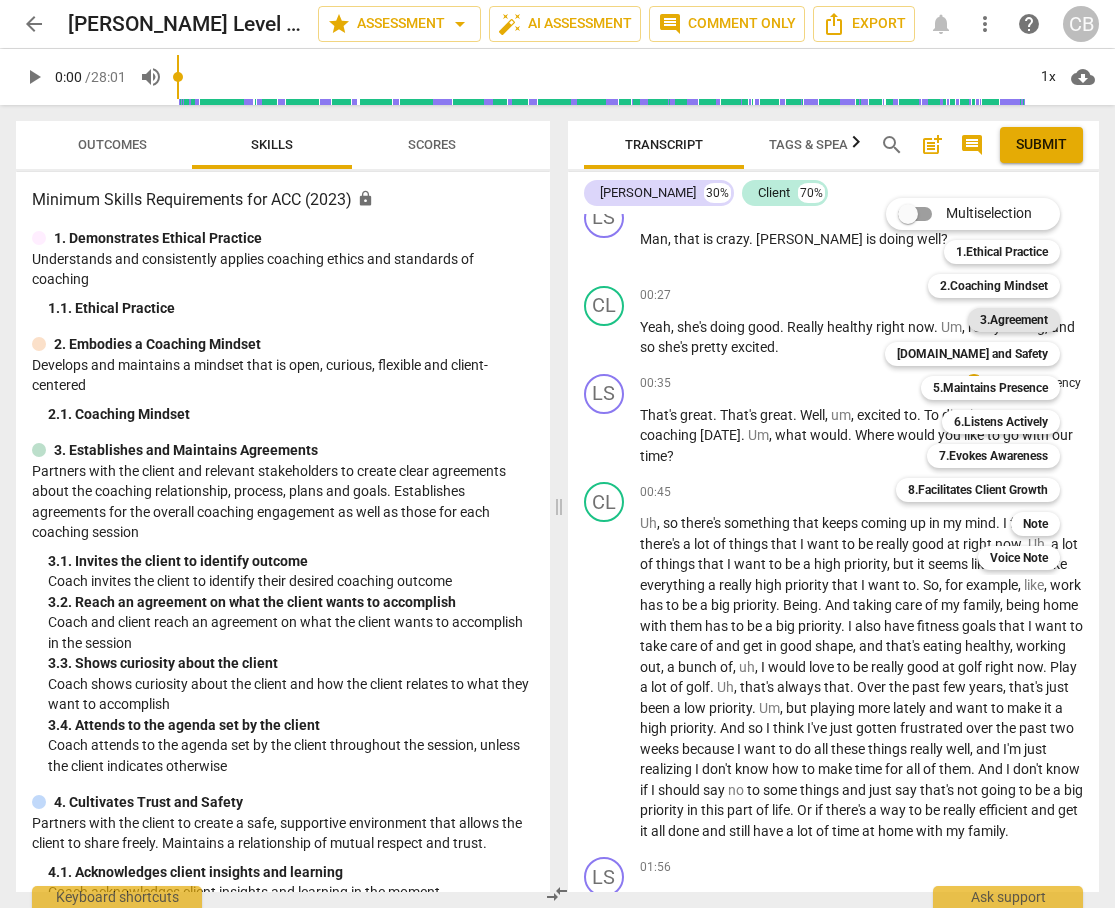 click on "3.Agreement" at bounding box center [1014, 320] 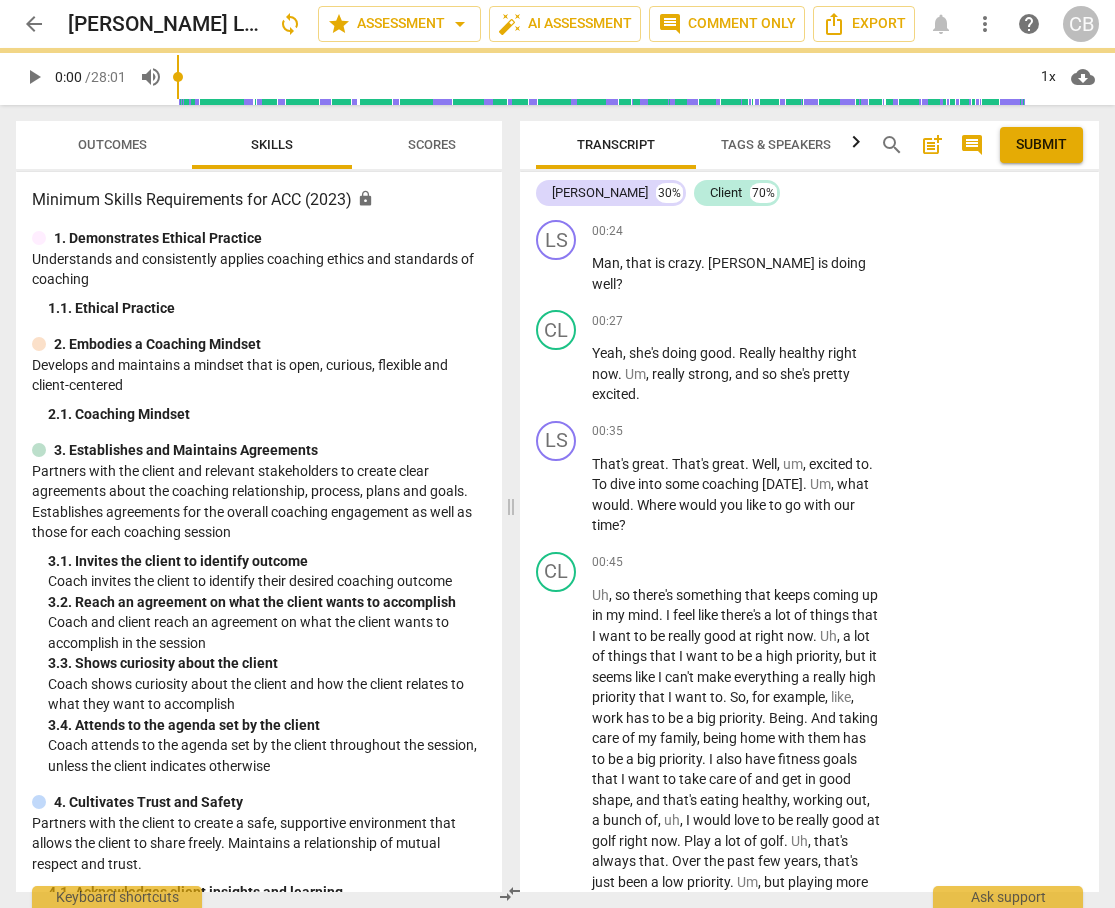 scroll, scrollTop: 597, scrollLeft: 0, axis: vertical 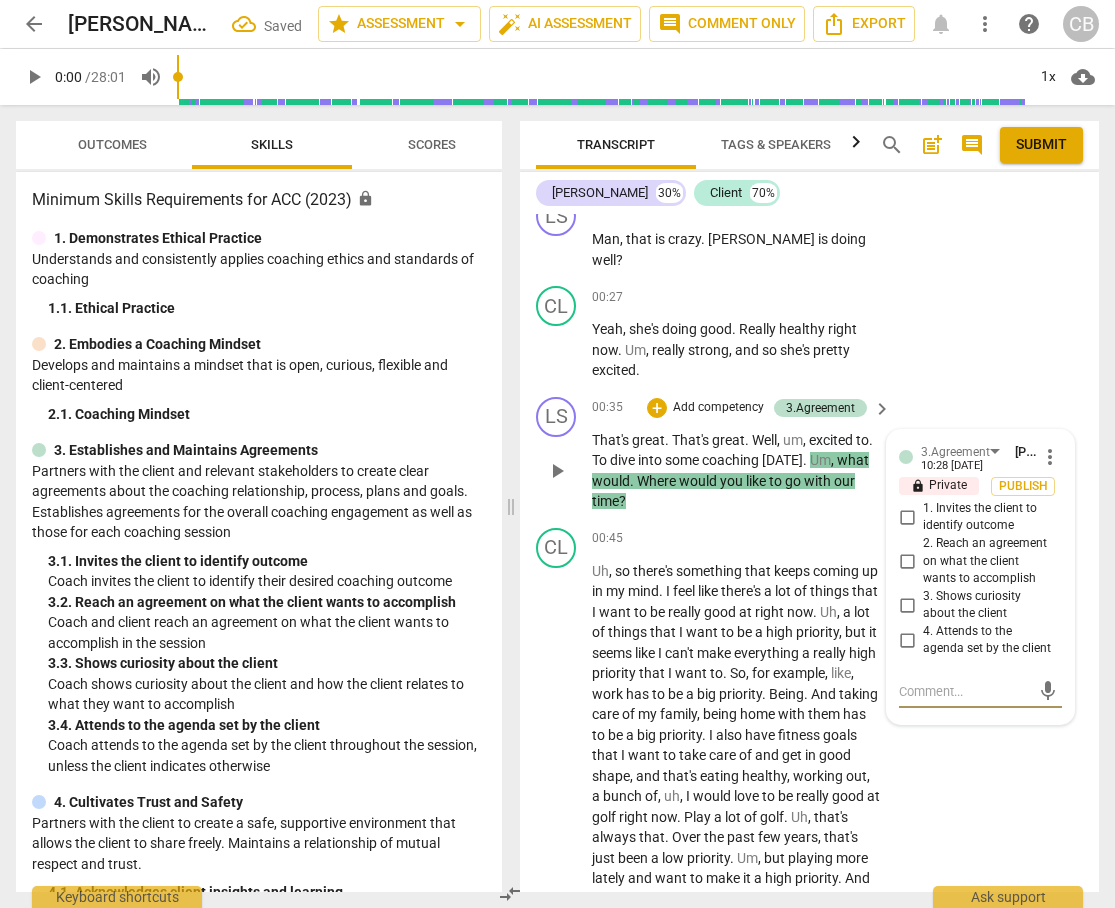 click on "1. Invites the client to identify outcome" at bounding box center (907, 517) 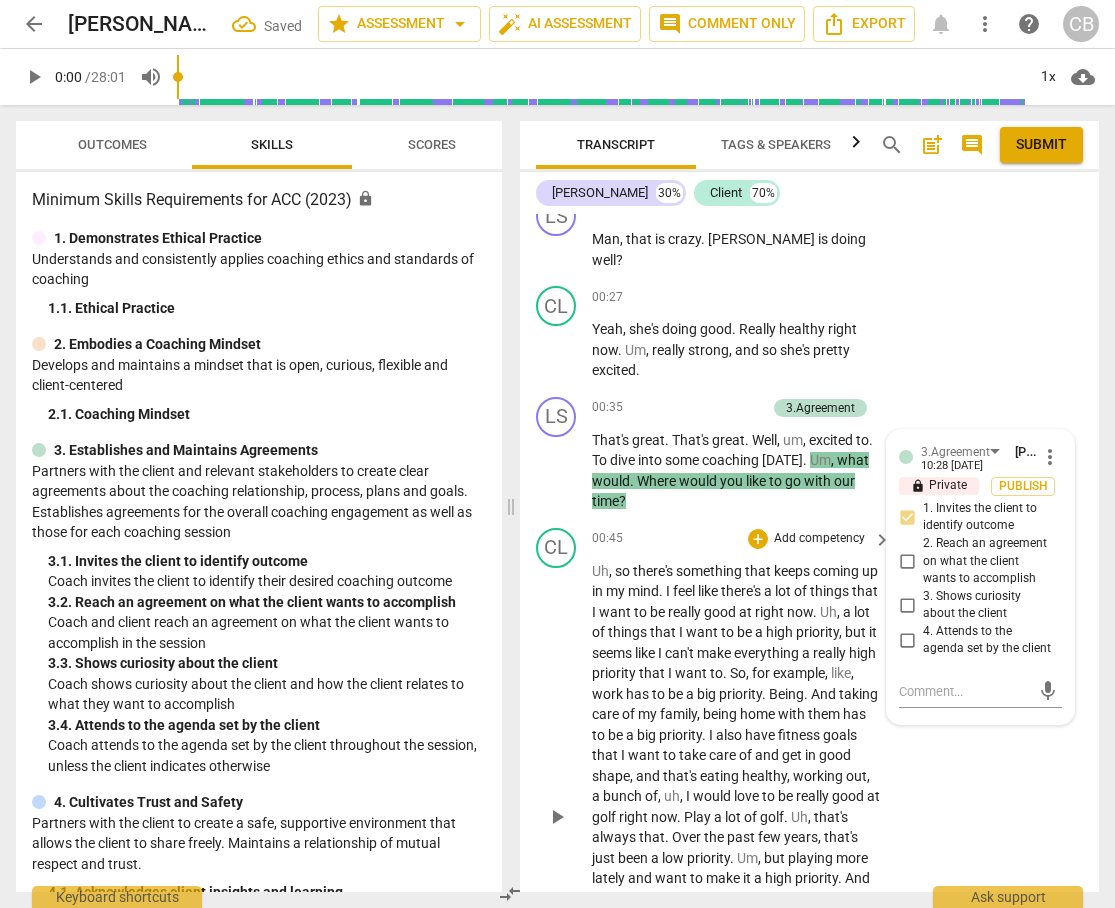 click on "CL play_arrow pause 00:45 + Add competency keyboard_arrow_right Uh ,   so   there's   something   that   keeps   coming   up   in   my   mind .   I   feel   like   there's   a   lot   of   things   that   I   want   to   be   really   good   at   right   now .   Uh ,   a   lot   of   things   that   I   want   to   be   a   high   priority ,   but   it   seems   like   I   can't   make   everything   a   really   high   priority   that   I   want   to .   So ,   for   example ,   like ,   work   has   to   be   a   big   priority .   Being .   And   taking   care   of   my   family ,   being   home   with   them   has   to   be   a   big   priority .   I   also   have   fitness   goals   that   I   want   to   take   care   of   and   get   in   good   shape ,   and   that's   eating   healthy ,   working   out ,   a   bunch   of ,   uh ,   I   would   love   to   be   really   good   at   golf   right   now .   Play   a   lot   of   golf .   Uh ,   that's   always   that .   Over   the   past   few   years ," at bounding box center (809, 801) 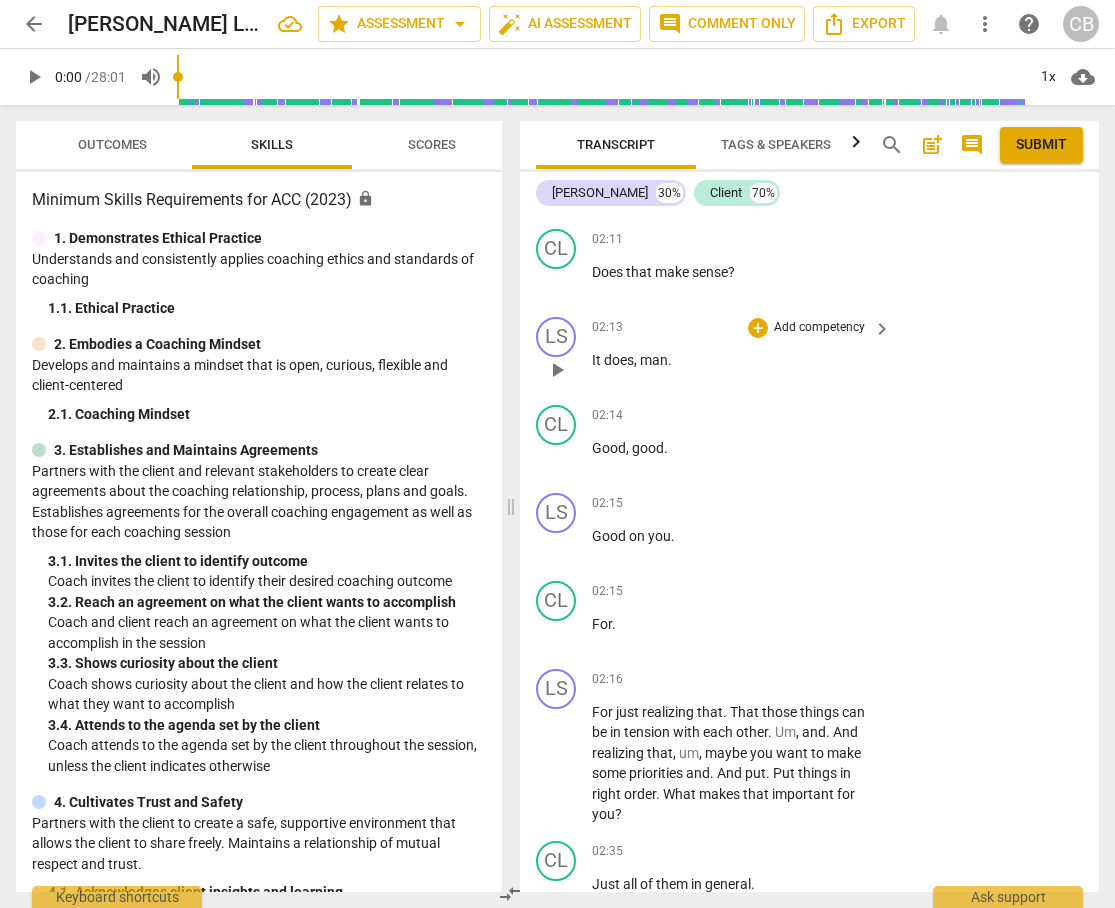 scroll, scrollTop: 1796, scrollLeft: 0, axis: vertical 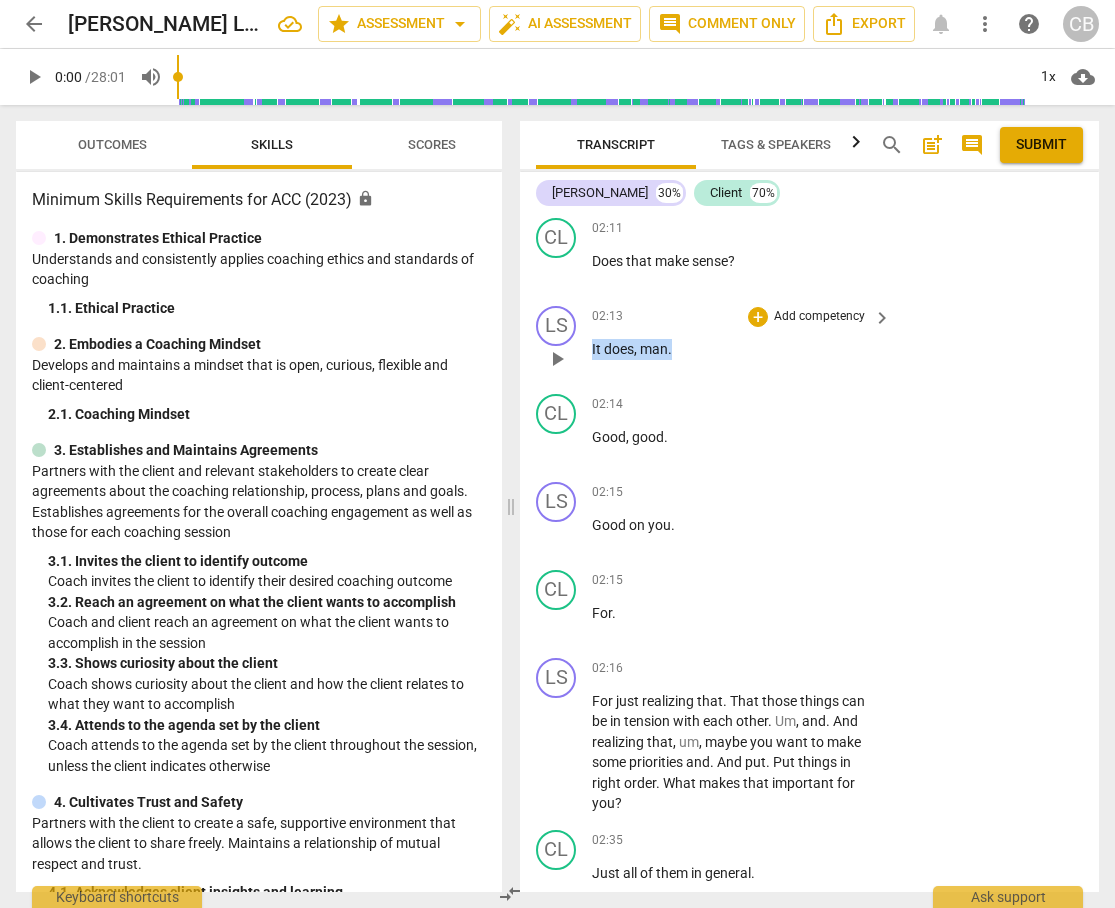 drag, startPoint x: 672, startPoint y: 370, endPoint x: 591, endPoint y: 369, distance: 81.00617 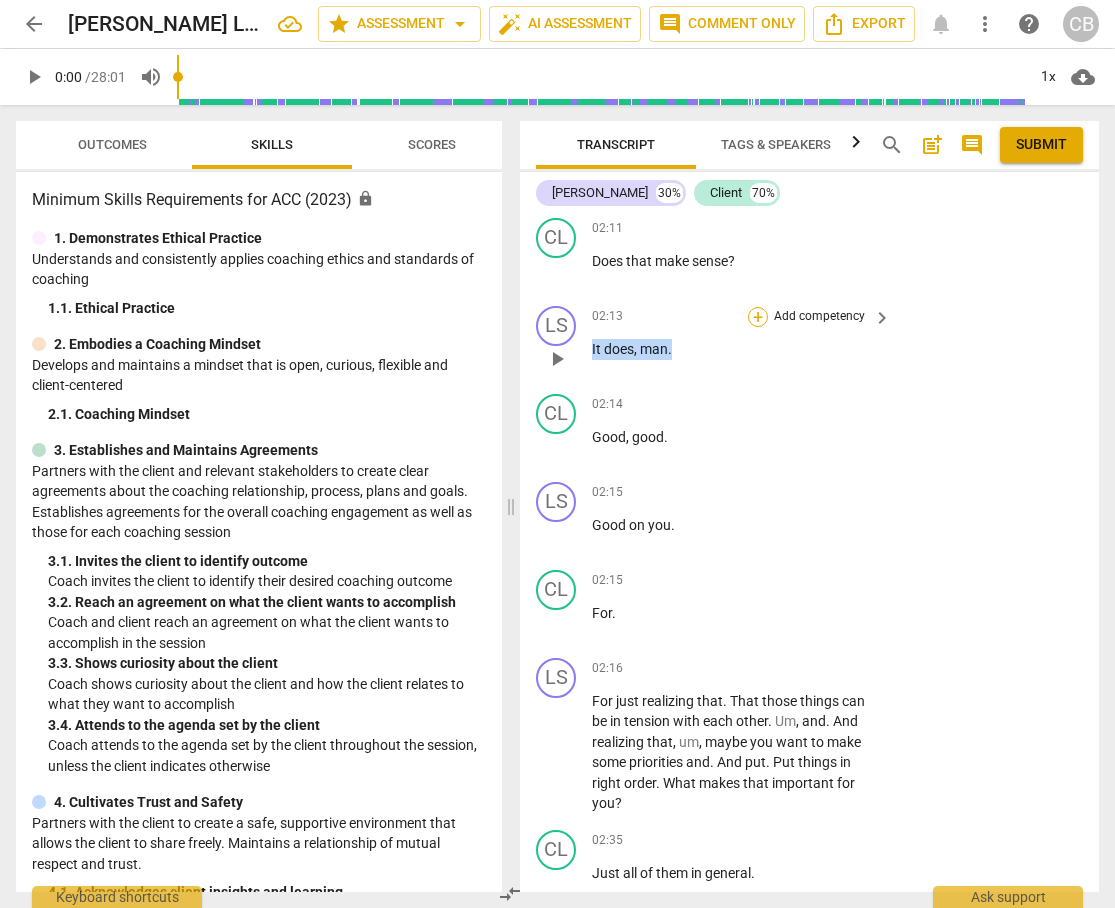click on "+" at bounding box center (758, 317) 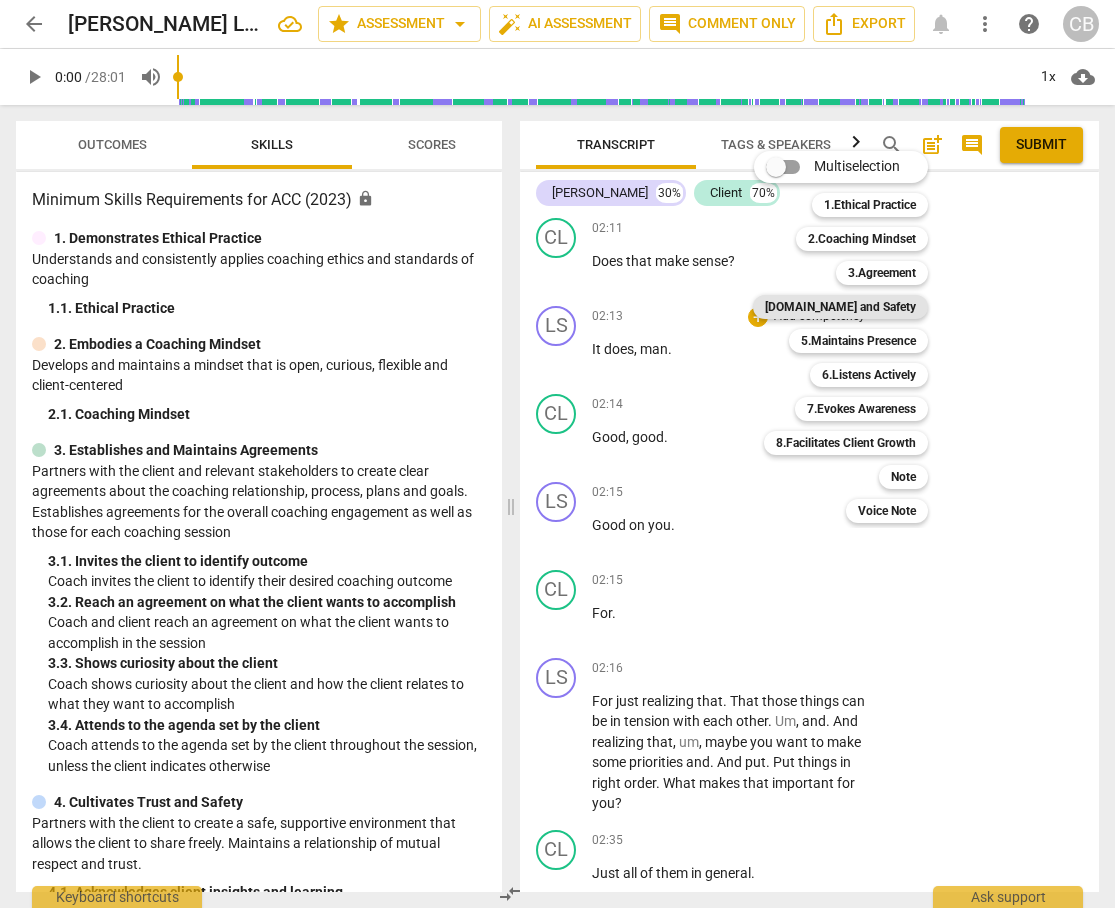 click on "[DOMAIN_NAME] and Safety" at bounding box center (840, 307) 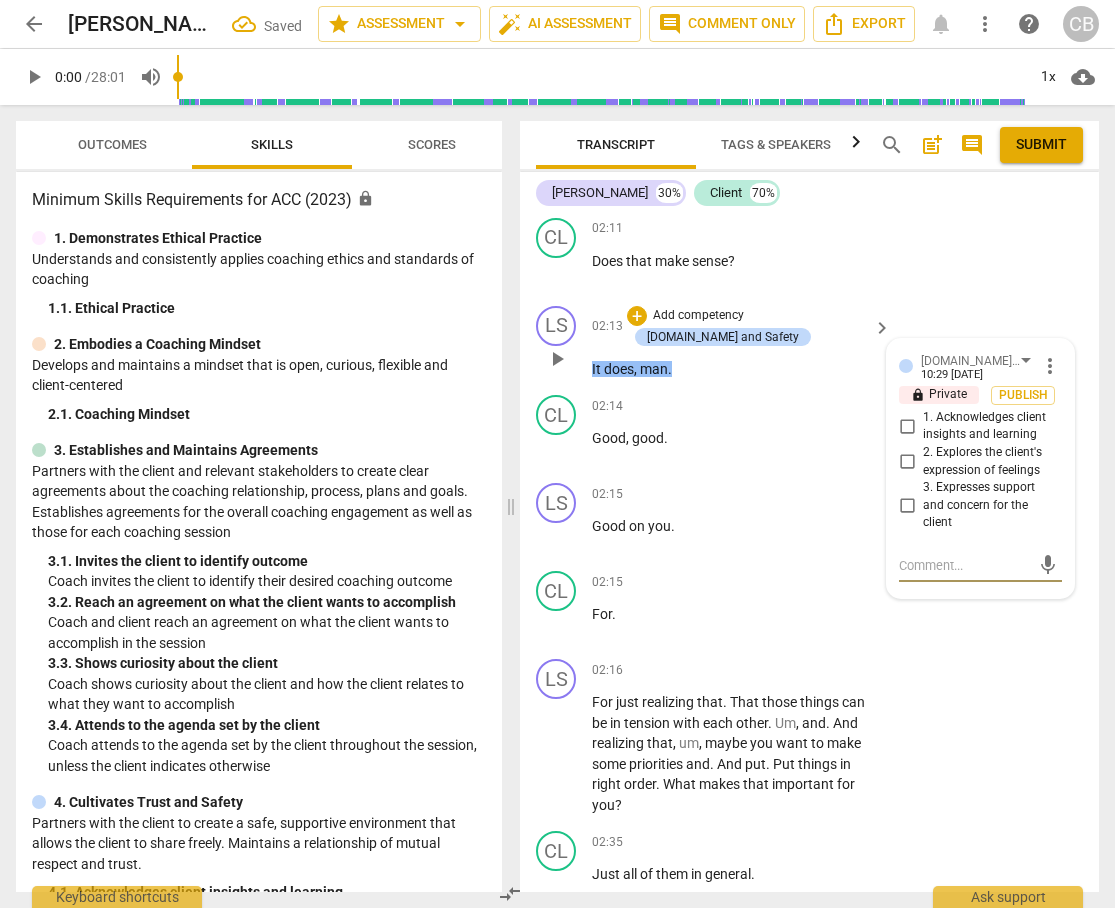 click on "3. Expresses support and concern for the client" at bounding box center (907, 505) 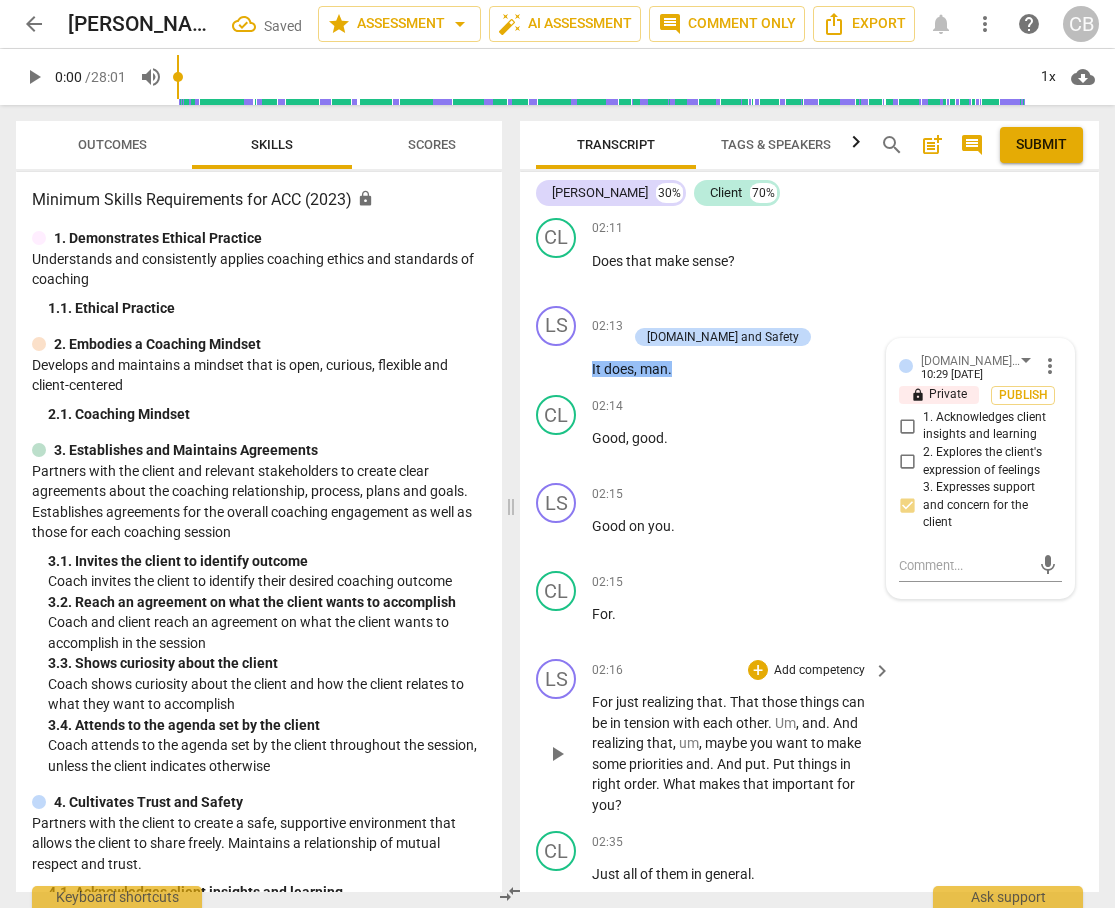 click on "LS play_arrow pause 02:16 + Add competency keyboard_arrow_right For   just   realizing   that .   That   those   things   can   be   in   tension   with   each   other .   Um ,   and .   And   realizing   that ,   um ,   maybe   you   want   to   make   some   priorities   and .   And   put .   Put   things   in   right   order .   What   makes   that   important   for   you ?" at bounding box center [809, 737] 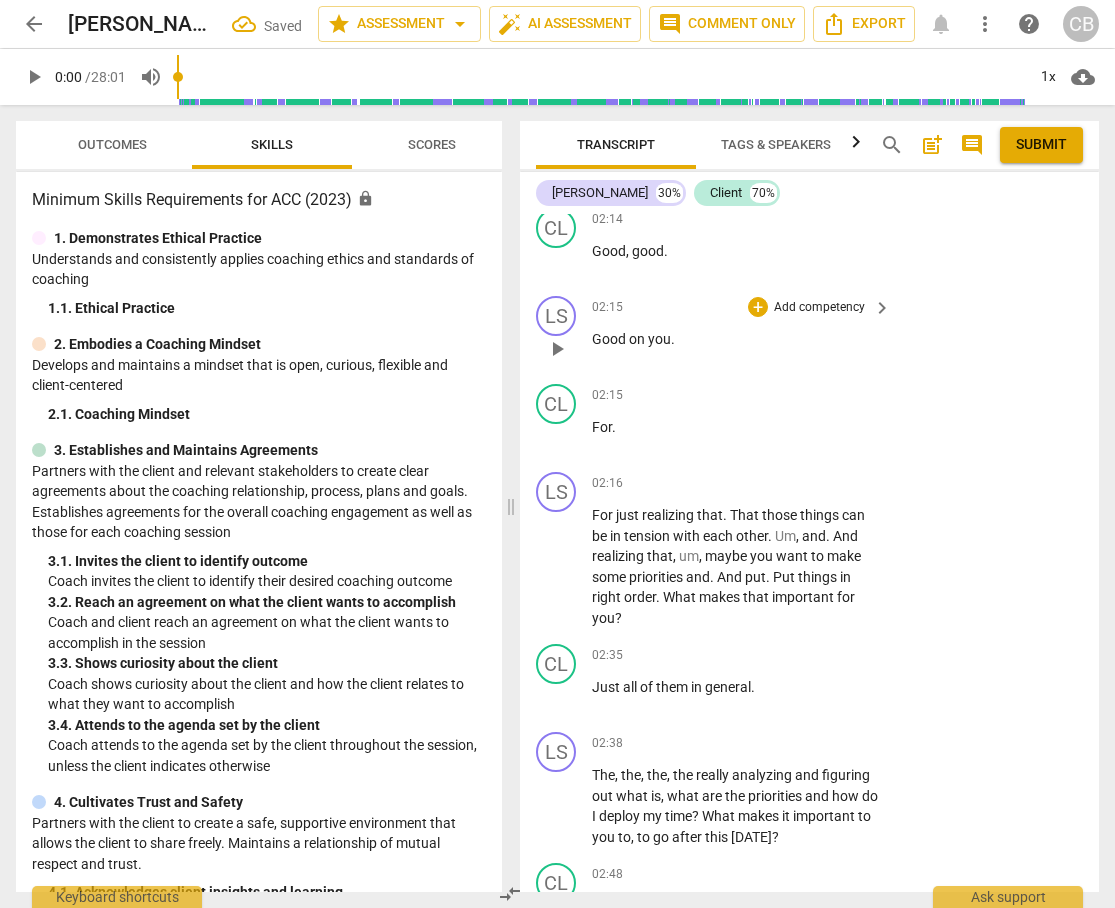 scroll, scrollTop: 1973, scrollLeft: 0, axis: vertical 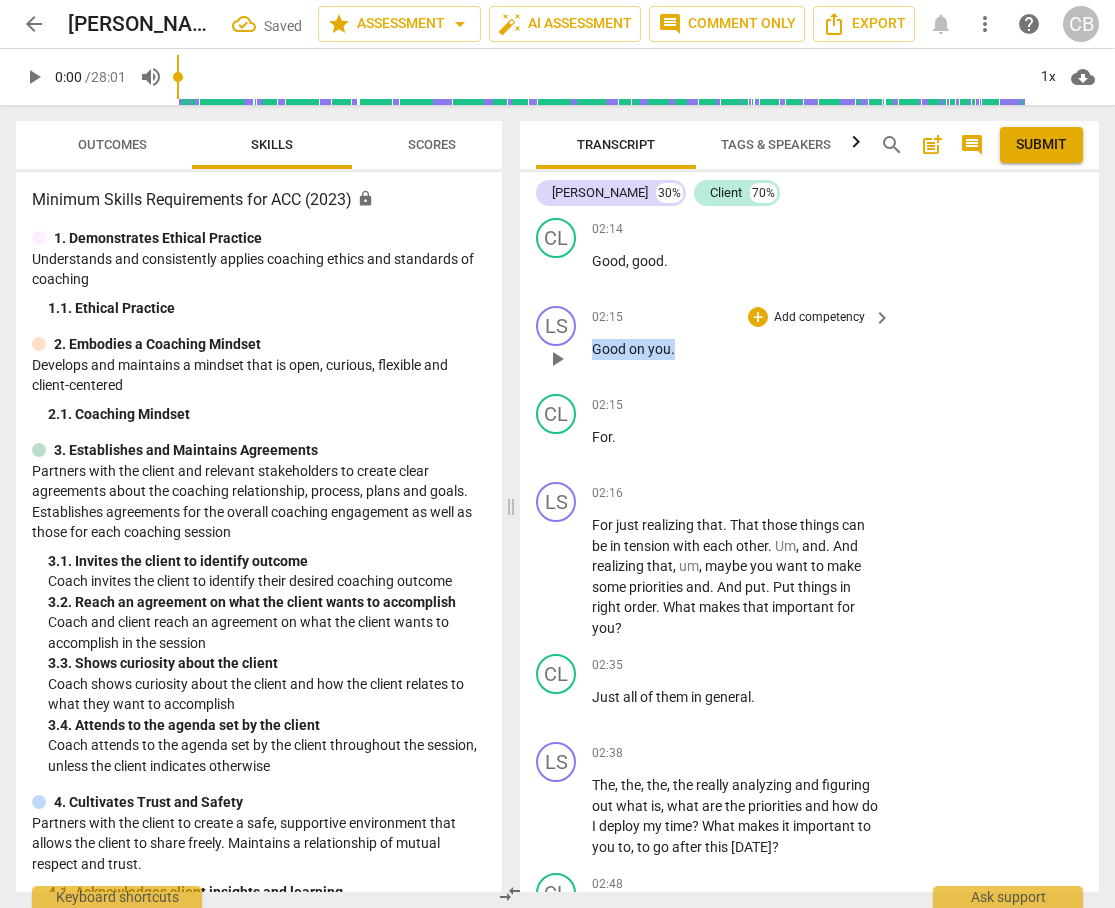 drag, startPoint x: 595, startPoint y: 367, endPoint x: 683, endPoint y: 373, distance: 88.20431 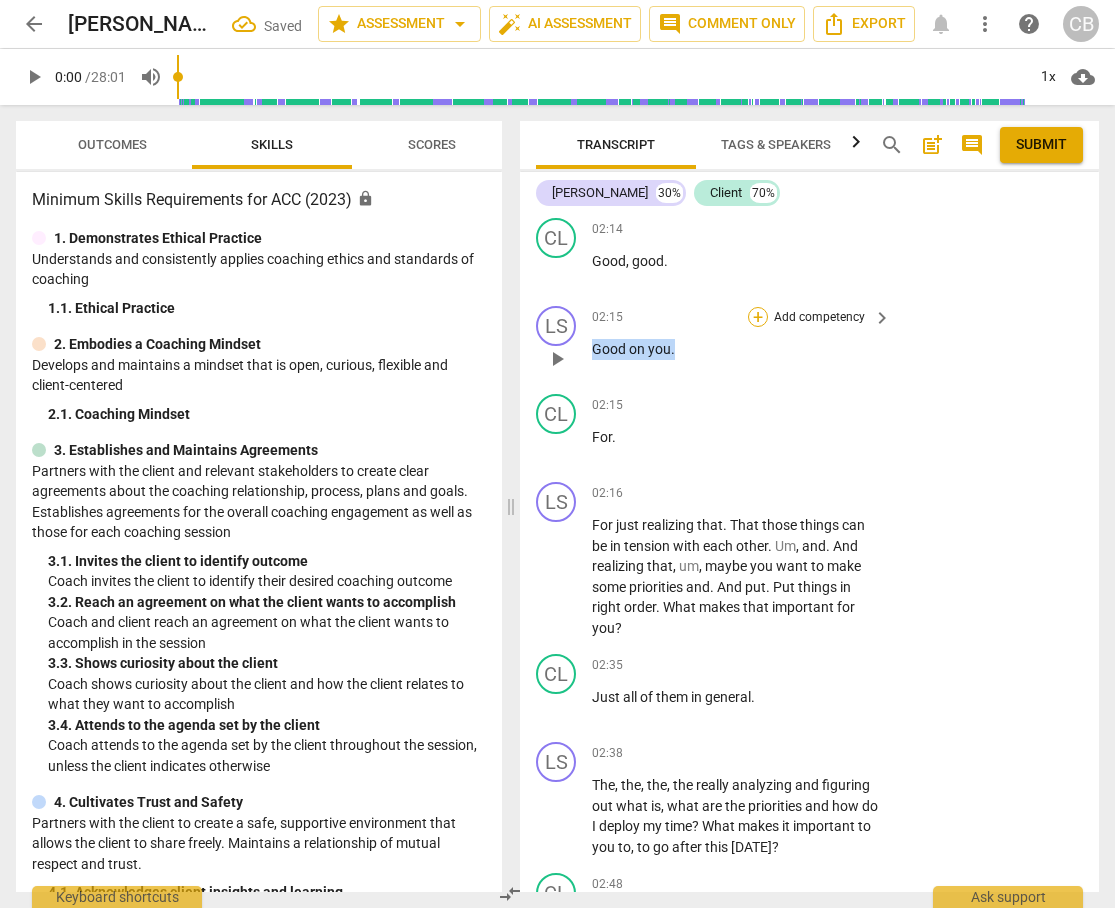 click on "+" at bounding box center (758, 317) 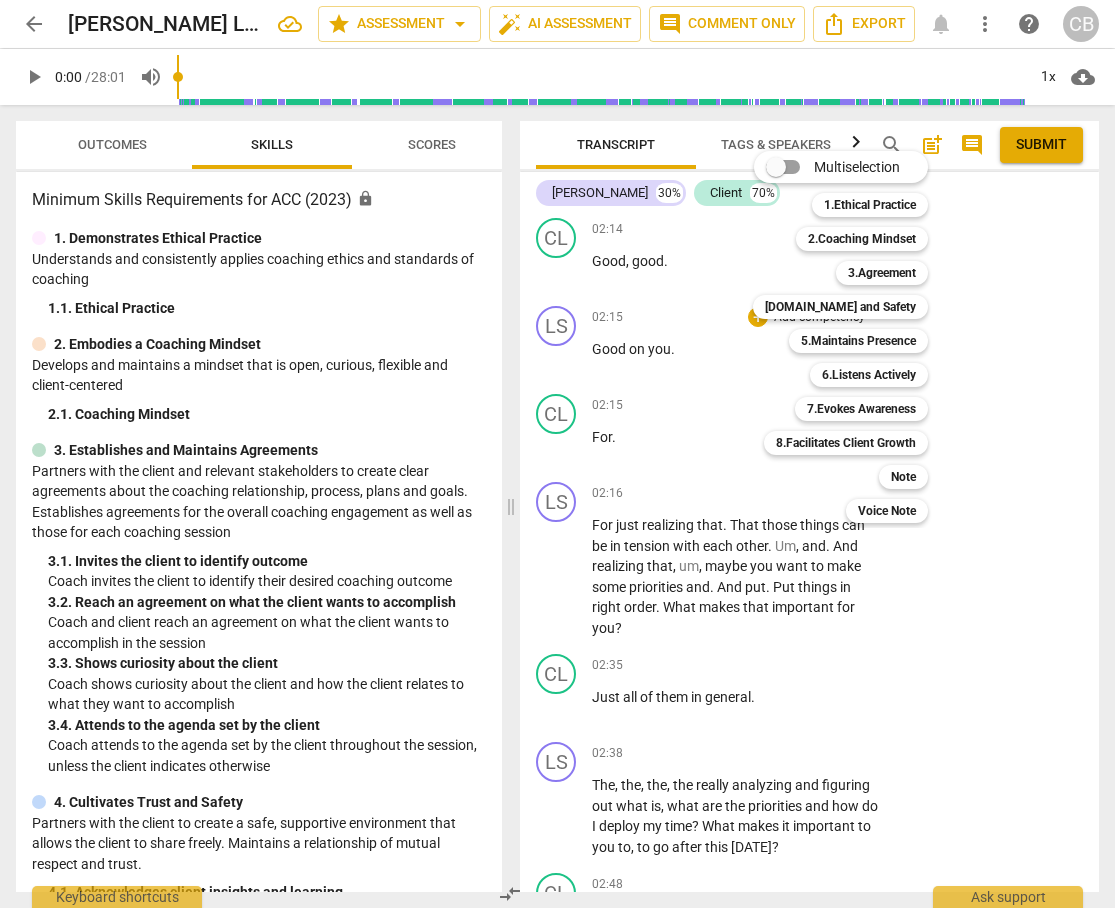 click at bounding box center (557, 454) 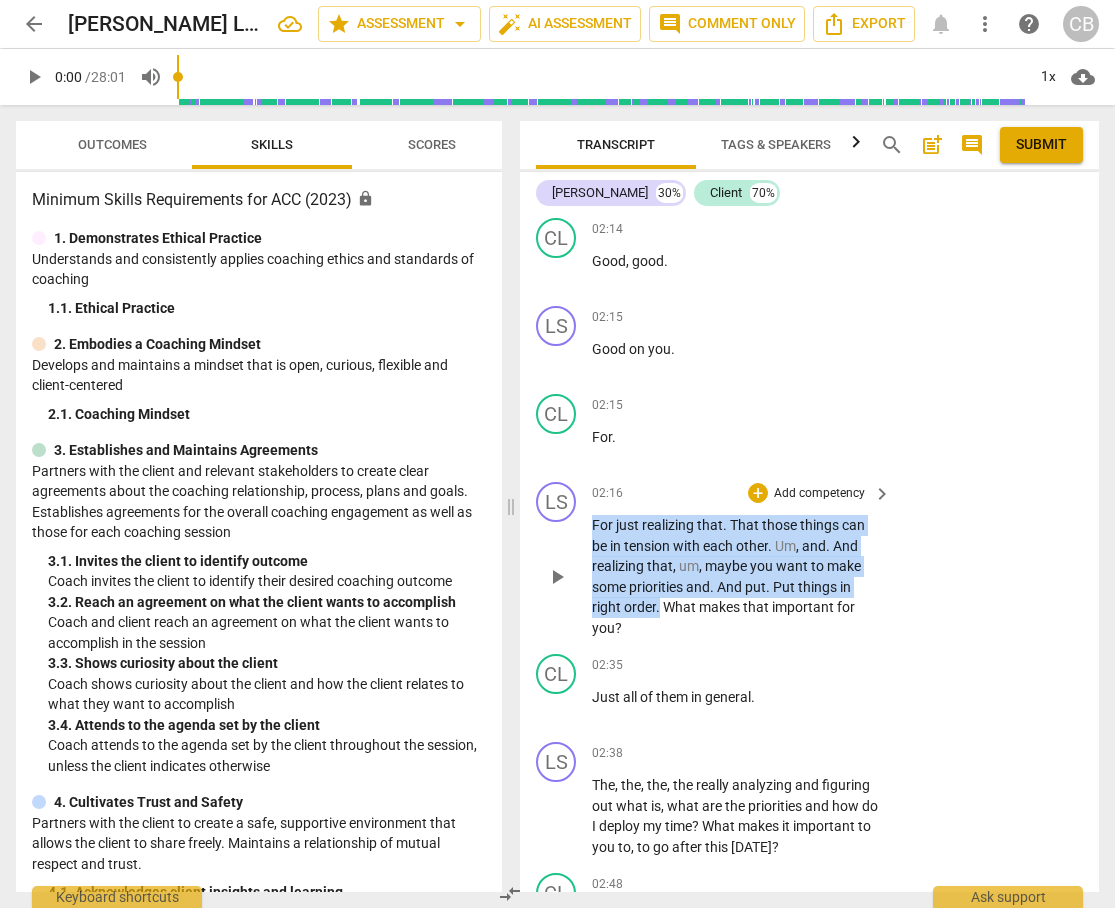 drag, startPoint x: 593, startPoint y: 546, endPoint x: 658, endPoint y: 624, distance: 101.53325 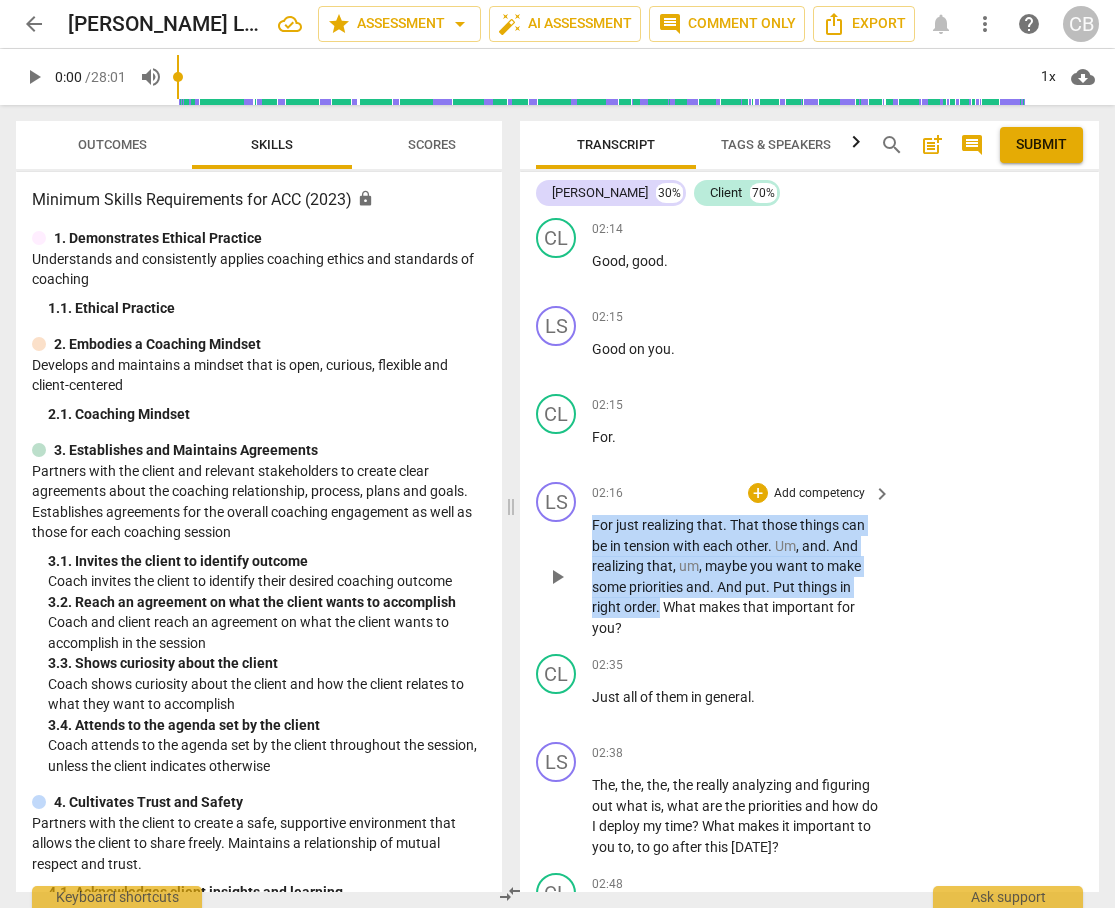 click on "For   just   realizing   that .   That   those   things   can   be   in   tension   with   each   other .   Um ,   and .   And   realizing   that ,   um ,   maybe   you   want   to   make   some   priorities   and .   And   put .   Put   things   in   right   order .   What   makes   that   important   for   you ?" at bounding box center [736, 576] 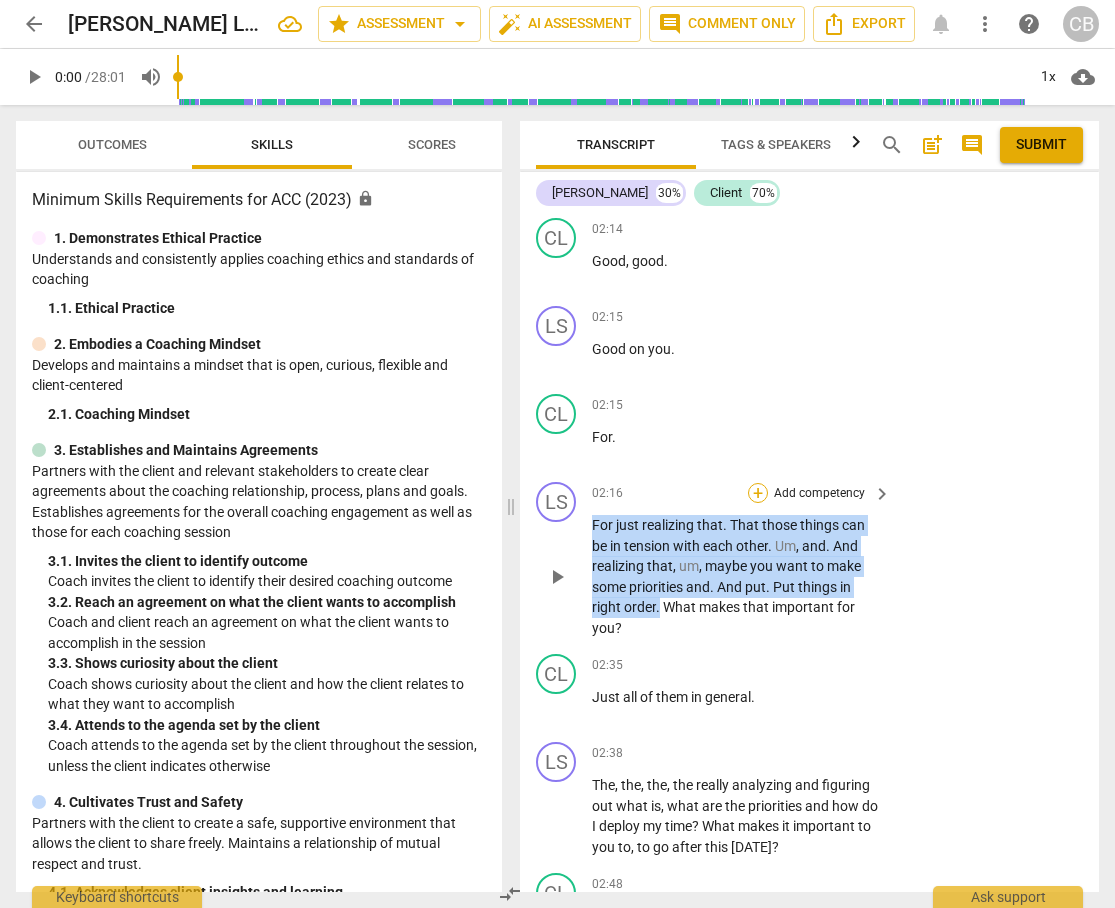 click on "+" at bounding box center (758, 493) 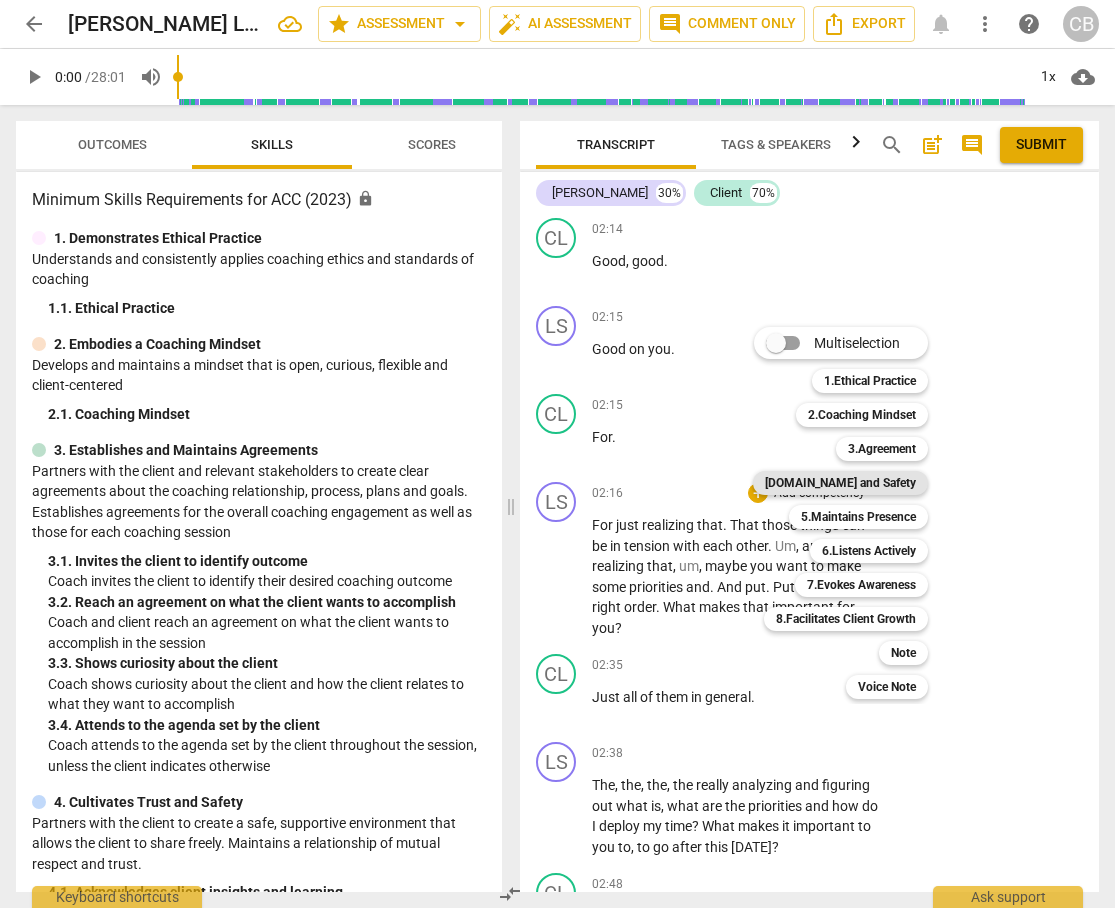 click on "[DOMAIN_NAME] and Safety" at bounding box center [840, 483] 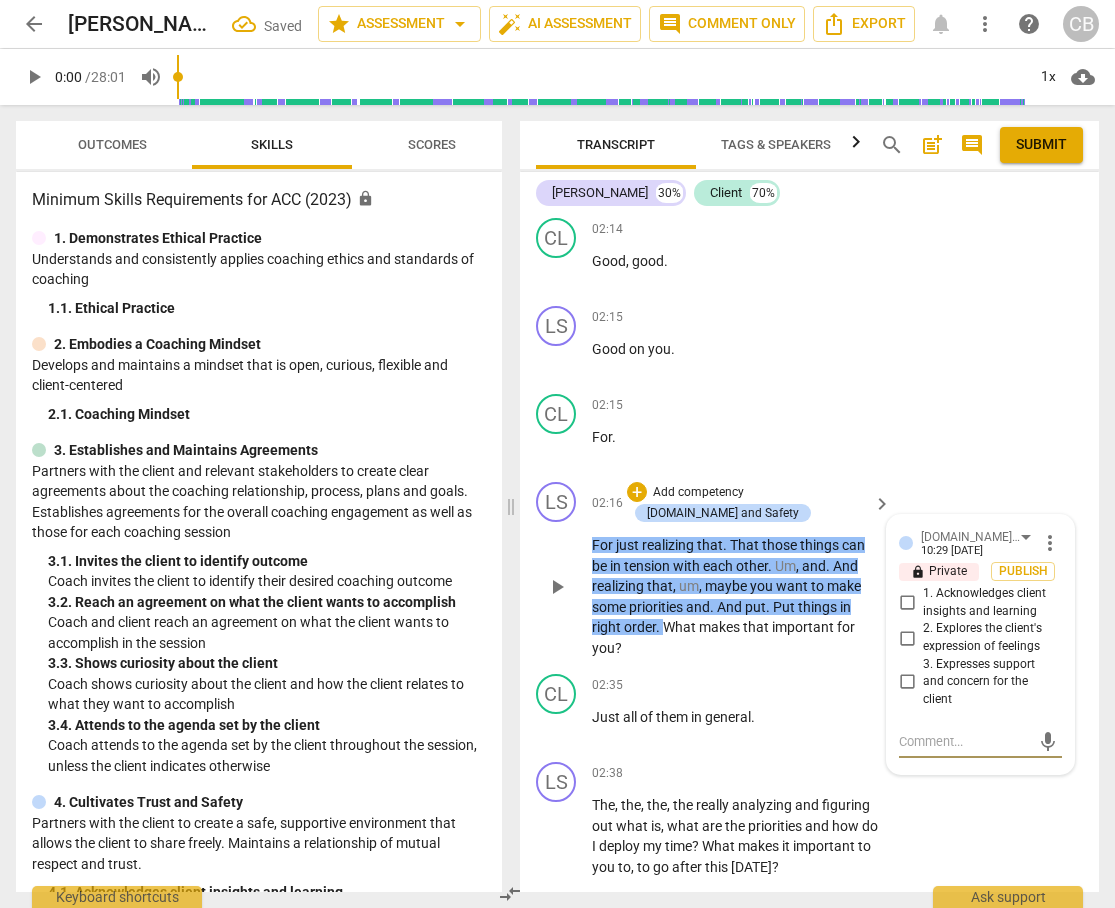 click on "1. Acknowledges client insights and learning" at bounding box center (907, 603) 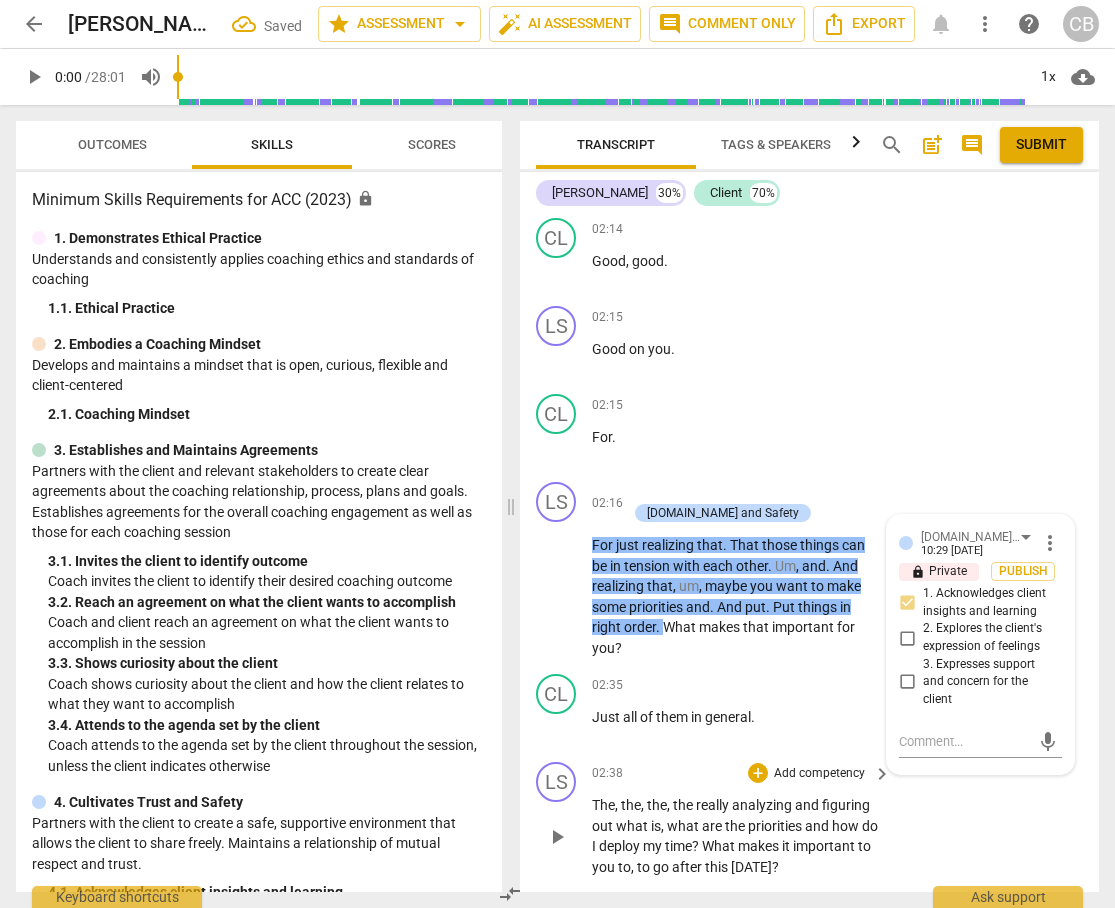 click on "LS play_arrow pause 02:38 + Add competency keyboard_arrow_right The ,   the ,   the ,   the   really   analyzing   and   figuring   out   what   is ,   what   are   the   priorities   and   how   do   I   deploy   my   time ?   What   makes   it   important   to   you   to ,   to   go   after   this   [DATE] ?" at bounding box center [809, 819] 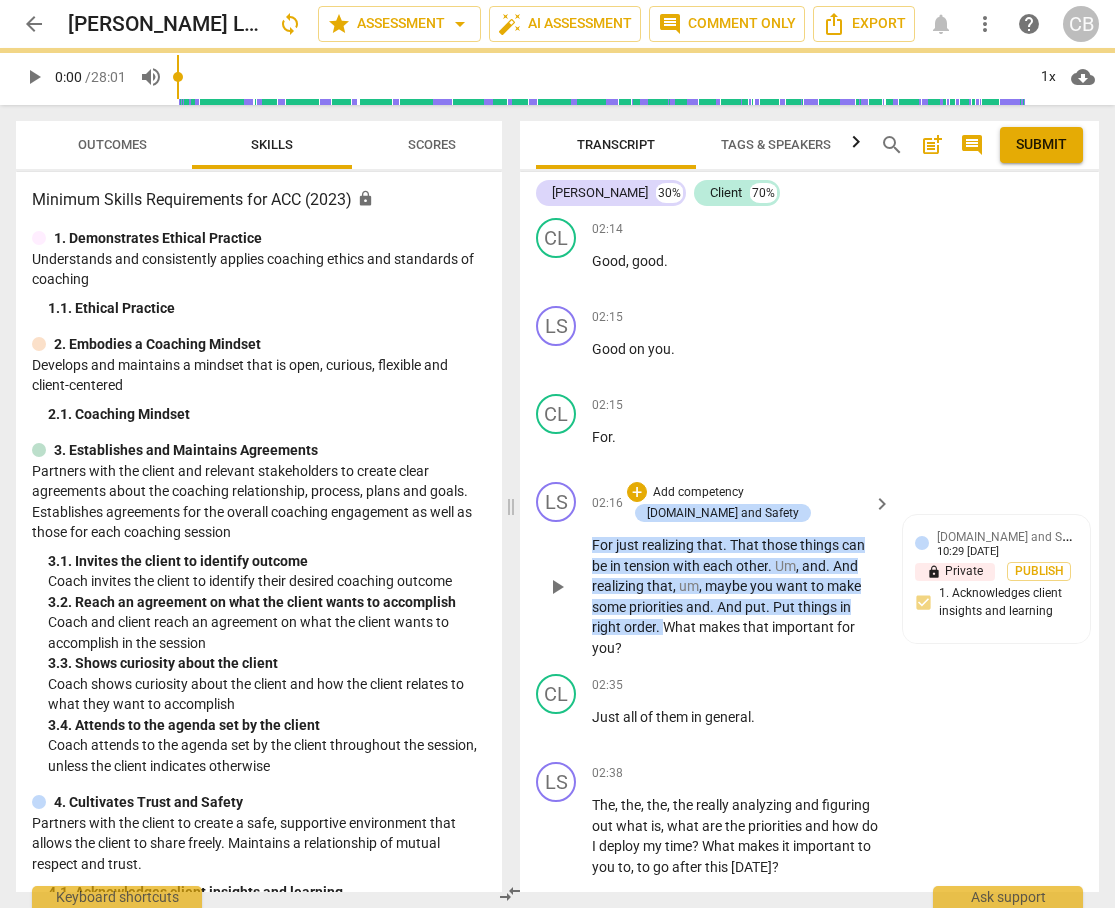 scroll, scrollTop: 2026, scrollLeft: 0, axis: vertical 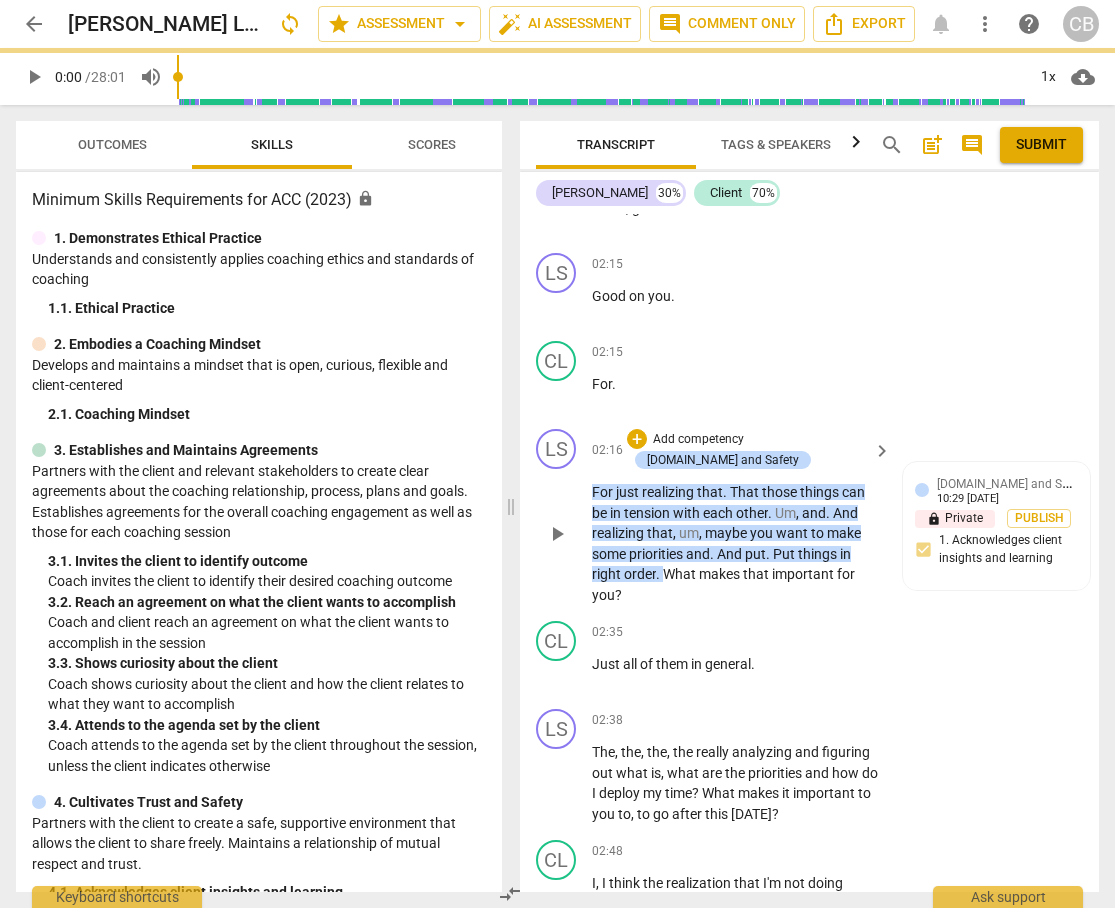click on "makes" at bounding box center (721, 574) 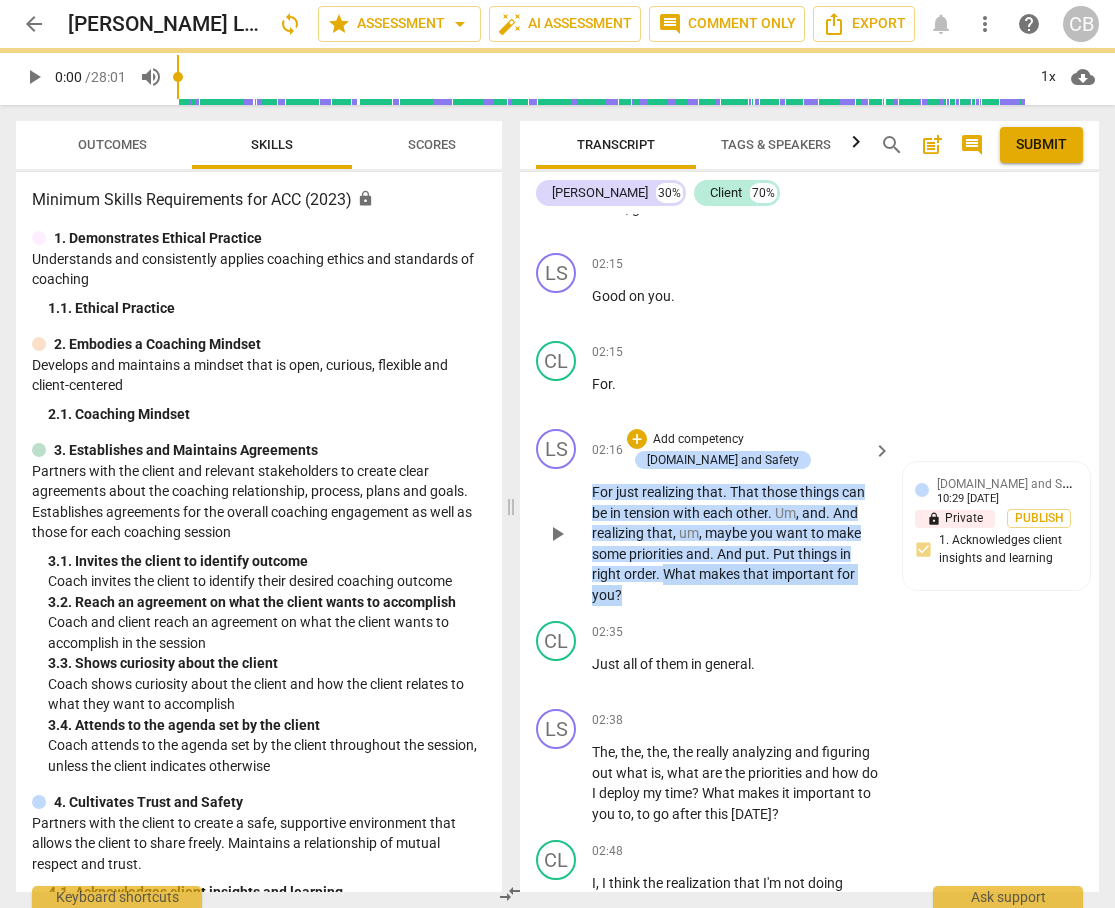 drag, startPoint x: 666, startPoint y: 591, endPoint x: 670, endPoint y: 612, distance: 21.377558 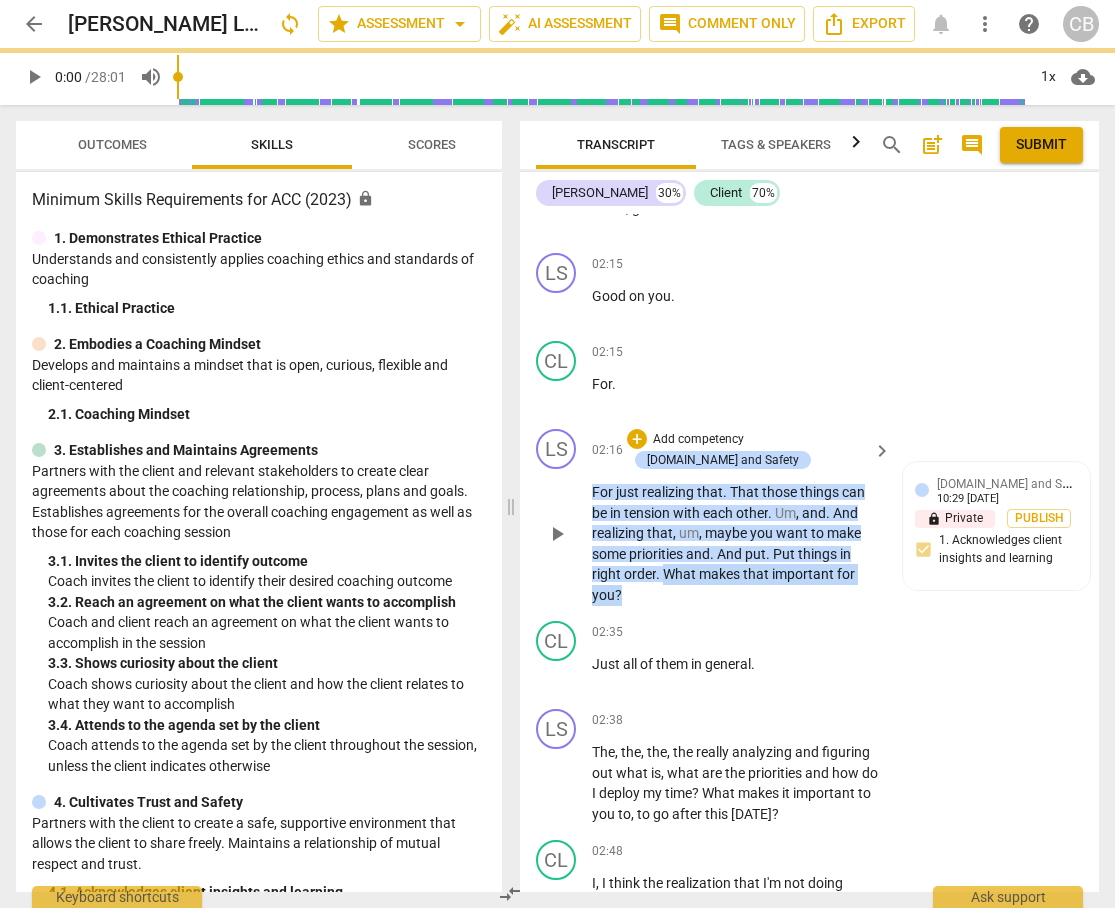 click on "For   just   realizing   that .   That   those   things   can   be   in   tension   with   each   other .   Um ,   and .   And   realizing   that ,   um ,   maybe   you   want   to   make   some   priorities   and .   And   put .   Put   things   in   right   order .   What   makes   that   important   for   you ?" at bounding box center (736, 543) 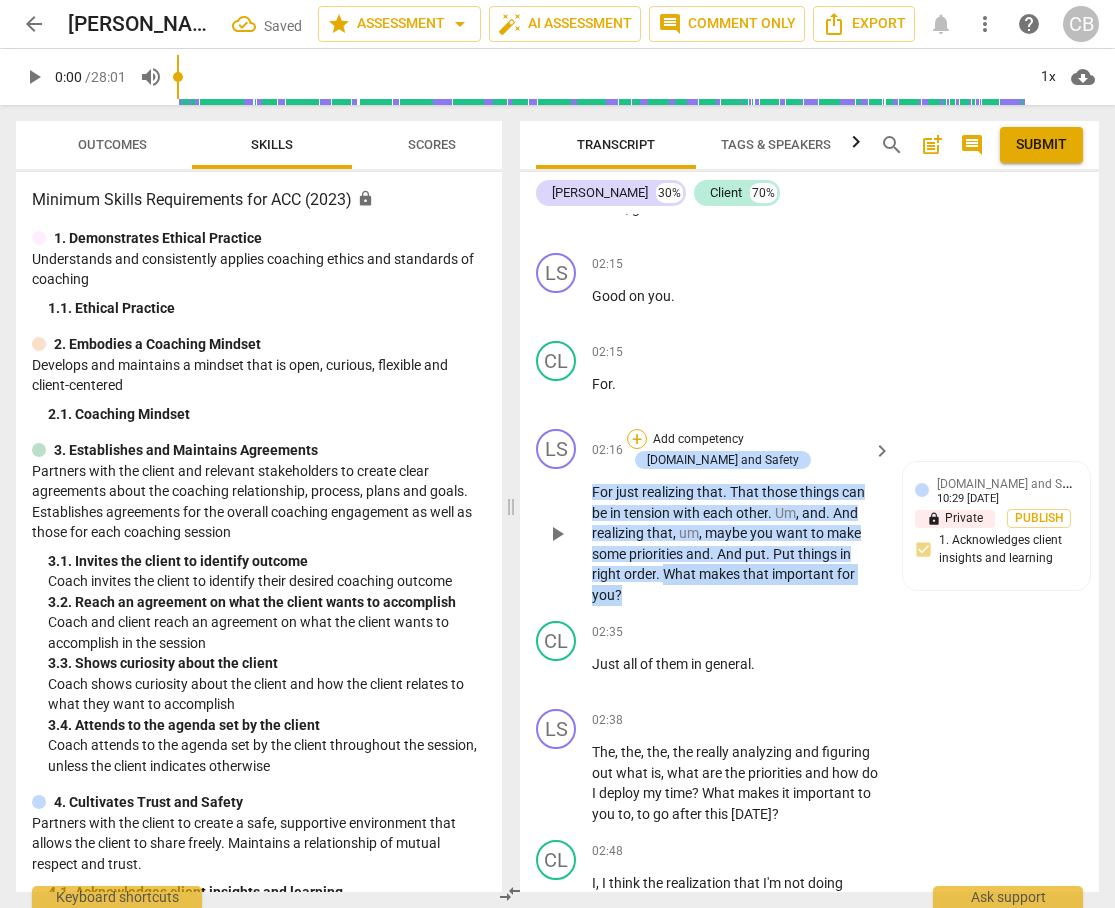 click on "+" at bounding box center [637, 439] 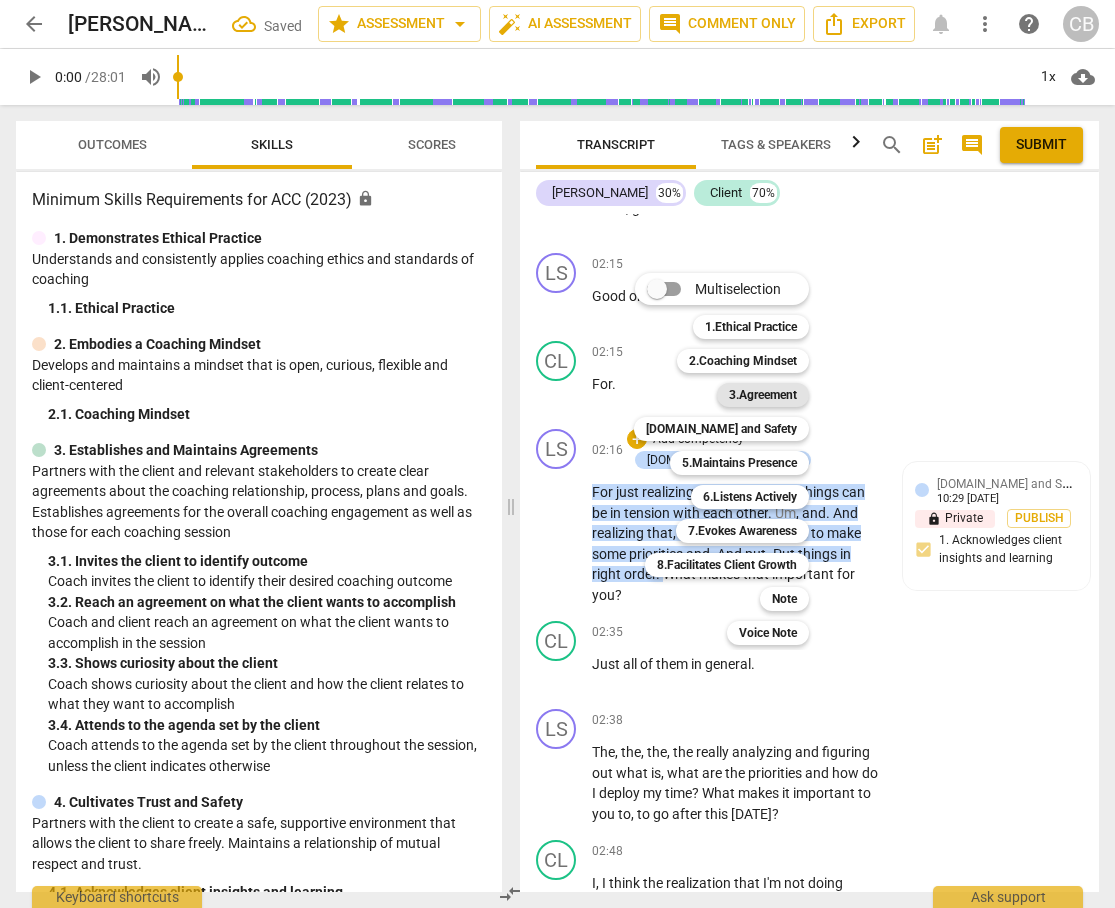 click on "3.Agreement" at bounding box center [763, 395] 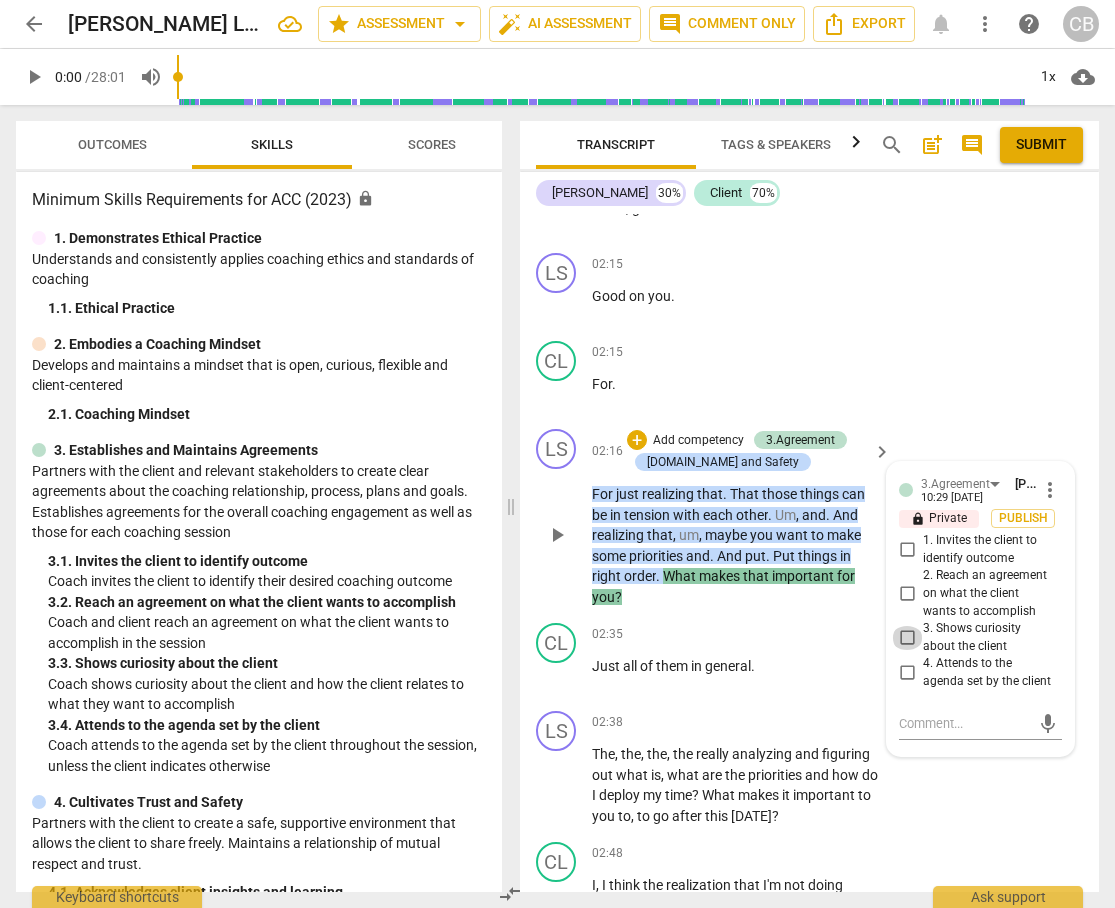 click on "3. Shows curiosity about the client" at bounding box center [907, 638] 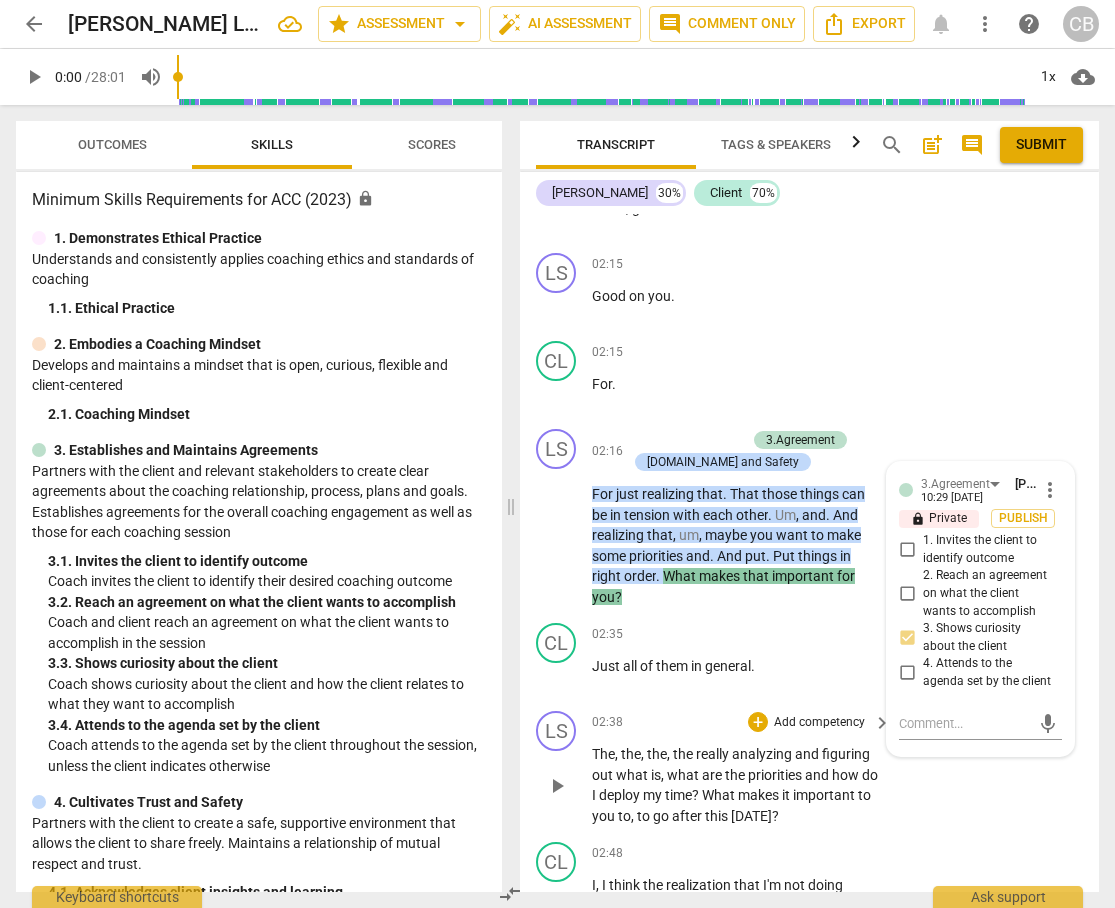click on "LS play_arrow pause 02:38 + Add competency keyboard_arrow_right The ,   the ,   the ,   the   really   analyzing   and   figuring   out   what   is ,   what   are   the   priorities   and   how   do   I   deploy   my   time ?   What   makes   it   important   to   you   to ,   to   go   after   this   [DATE] ?" at bounding box center [809, 768] 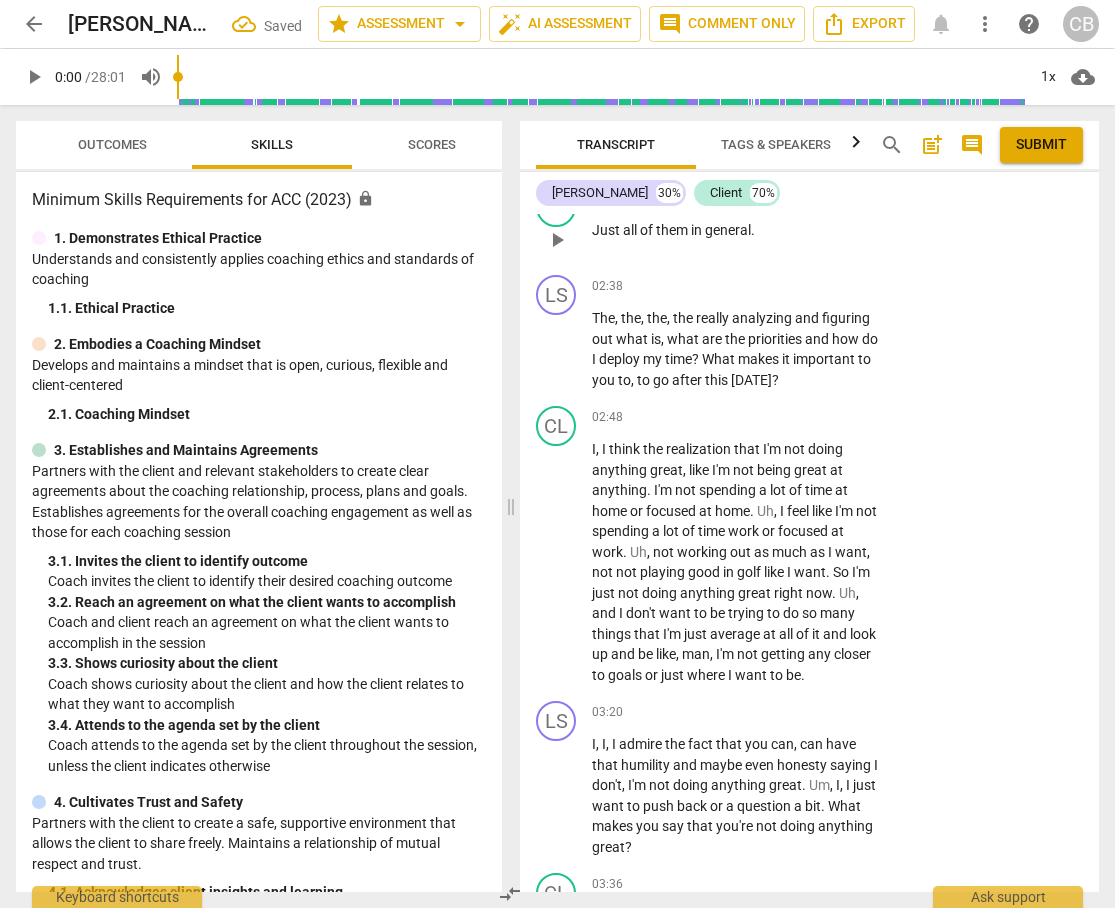 scroll, scrollTop: 2471, scrollLeft: 0, axis: vertical 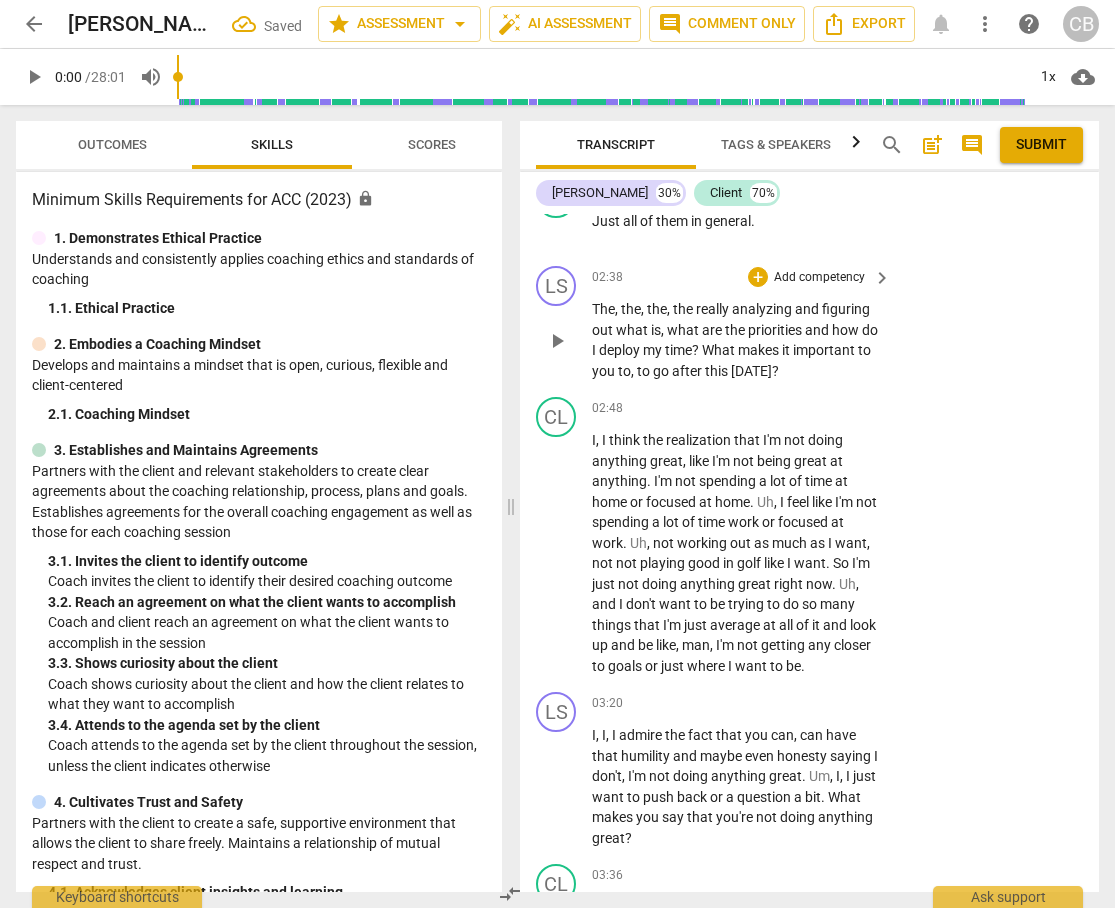 click on "what" at bounding box center [684, 330] 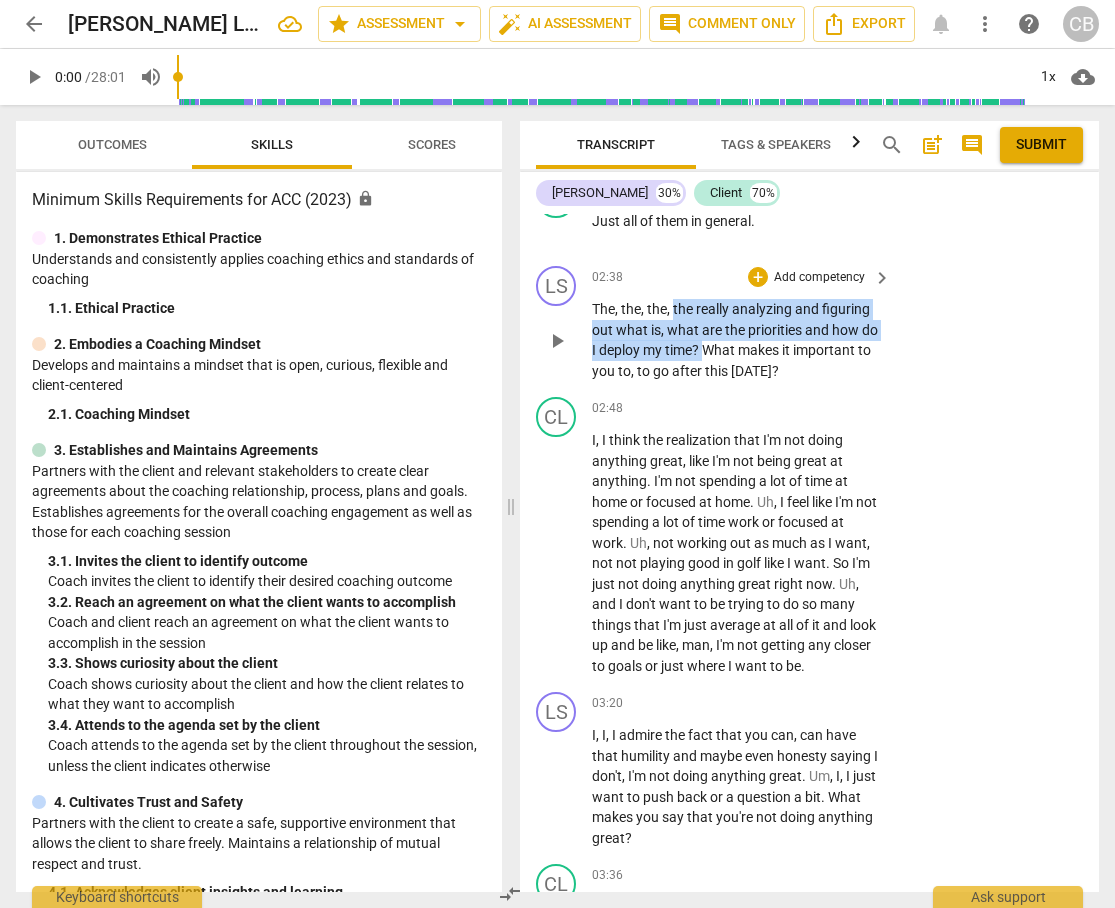drag, startPoint x: 674, startPoint y: 328, endPoint x: 724, endPoint y: 366, distance: 62.801273 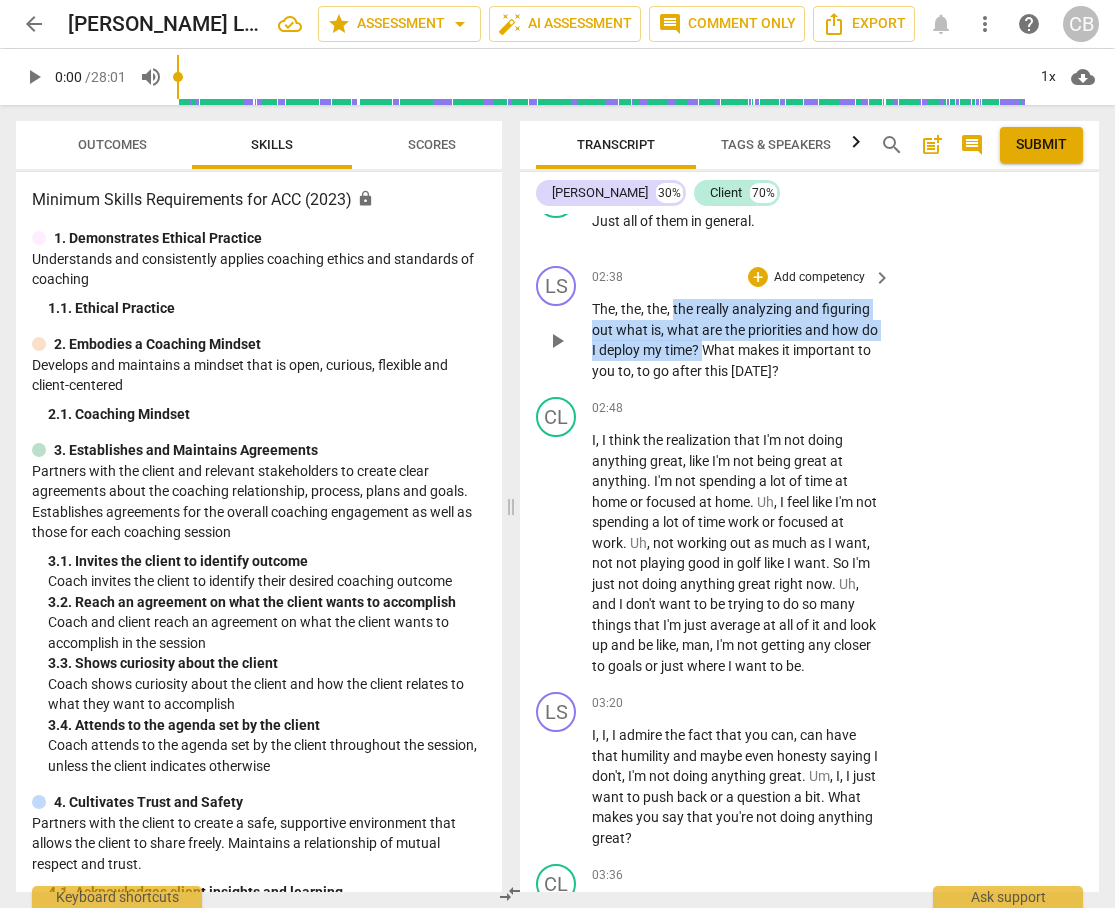 click on "The ,   the ,   the ,   the   really   analyzing   and   figuring   out   what   is ,   what   are   the   priorities   and   how   do   I   deploy   my   time ?   What   makes   it   important   to   you   to ,   to   go   after   this   [DATE] ?" at bounding box center [736, 340] 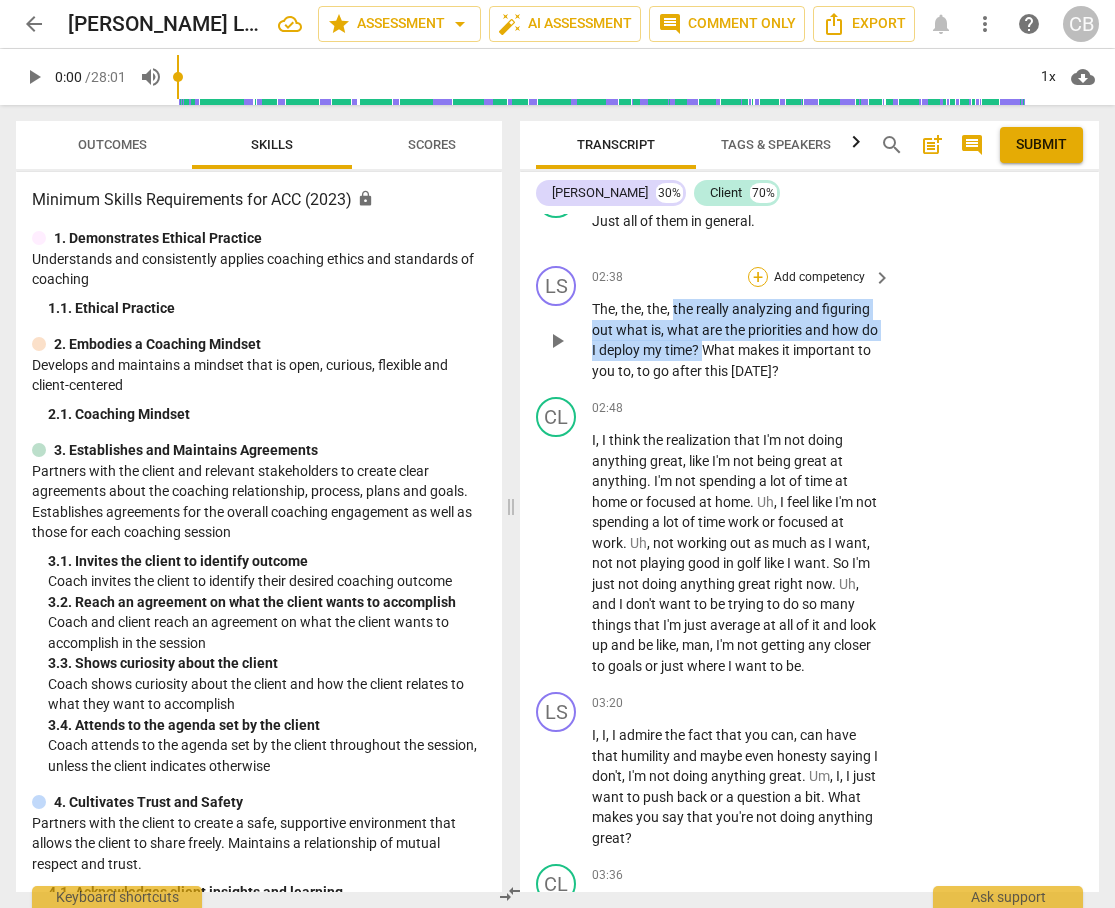 click on "+" at bounding box center (758, 277) 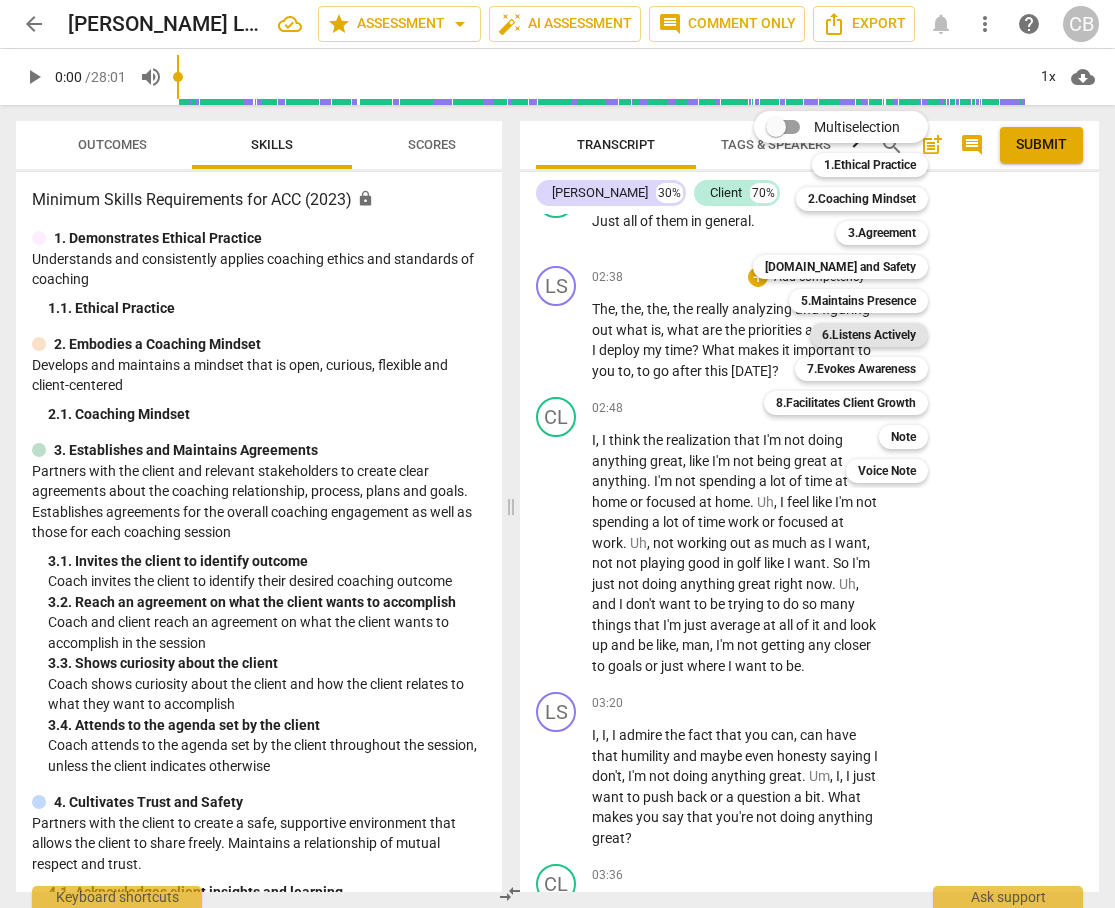 click on "6.Listens Actively" at bounding box center (869, 335) 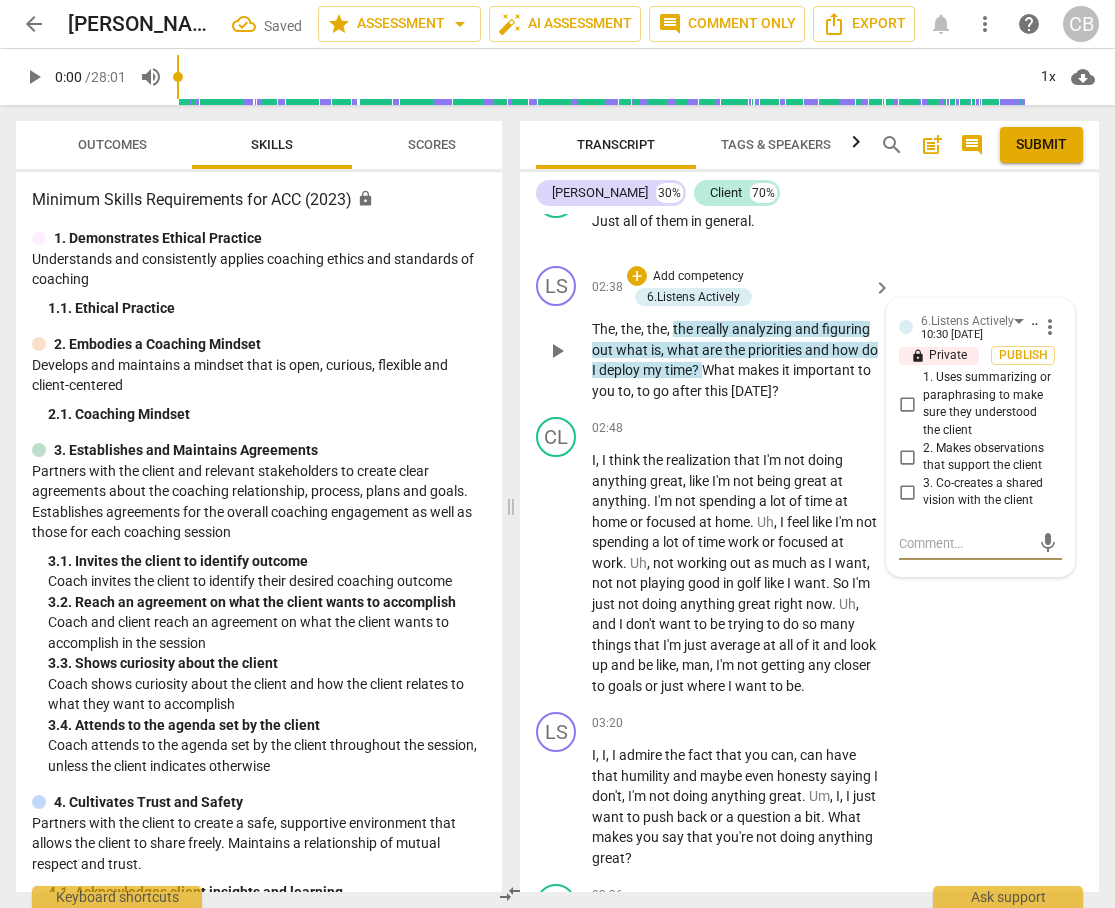 click on "1. Uses summarizing or paraphrasing to make sure they understood the client" at bounding box center (907, 404) 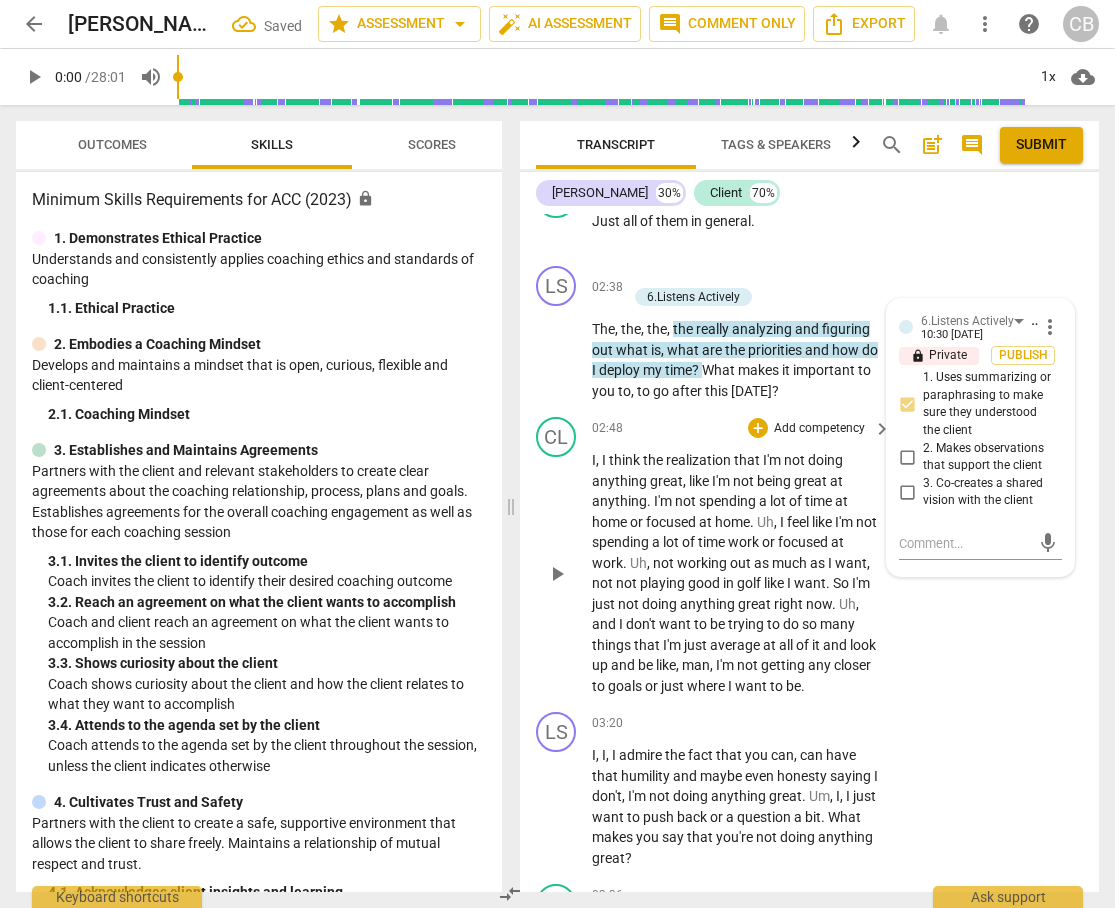 click on "CL play_arrow pause 02:48 + Add competency keyboard_arrow_right I ,   I   think   the   realization   that   I'm   not   doing   anything   great ,   like   I'm   not   being   great   at   anything .   I'm   not   spending   a   lot   of   time   at   home   or   focused   at   home .   Uh ,   I   feel   like   I'm   not   spending   a   lot   of   time   work   or   focused   at   work .   Uh ,   not   working   out   as   much   as   I   want ,   not   not   playing   good   in   golf   like   I   want .   So   I'm   just   not   doing   anything   great   right   now .   Uh ,   and   I   don't   want   to   be   trying   to   do   so   many   things   that   I'm   just   average   at   all   of   it   and   look   up   and   be   like ,   man ,   I'm   not   getting   any   closer   to   goals   or   just   where   I   want   to   be ." at bounding box center (809, 556) 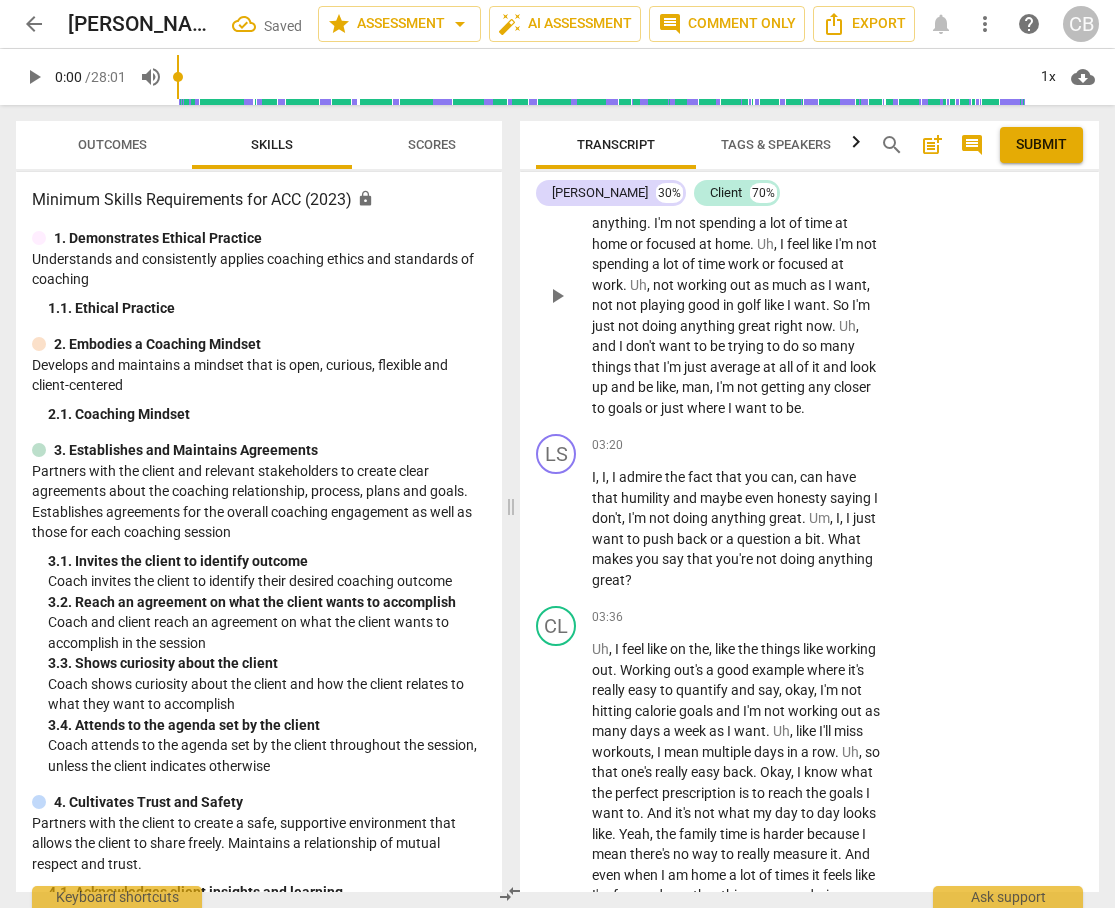 scroll, scrollTop: 2761, scrollLeft: 0, axis: vertical 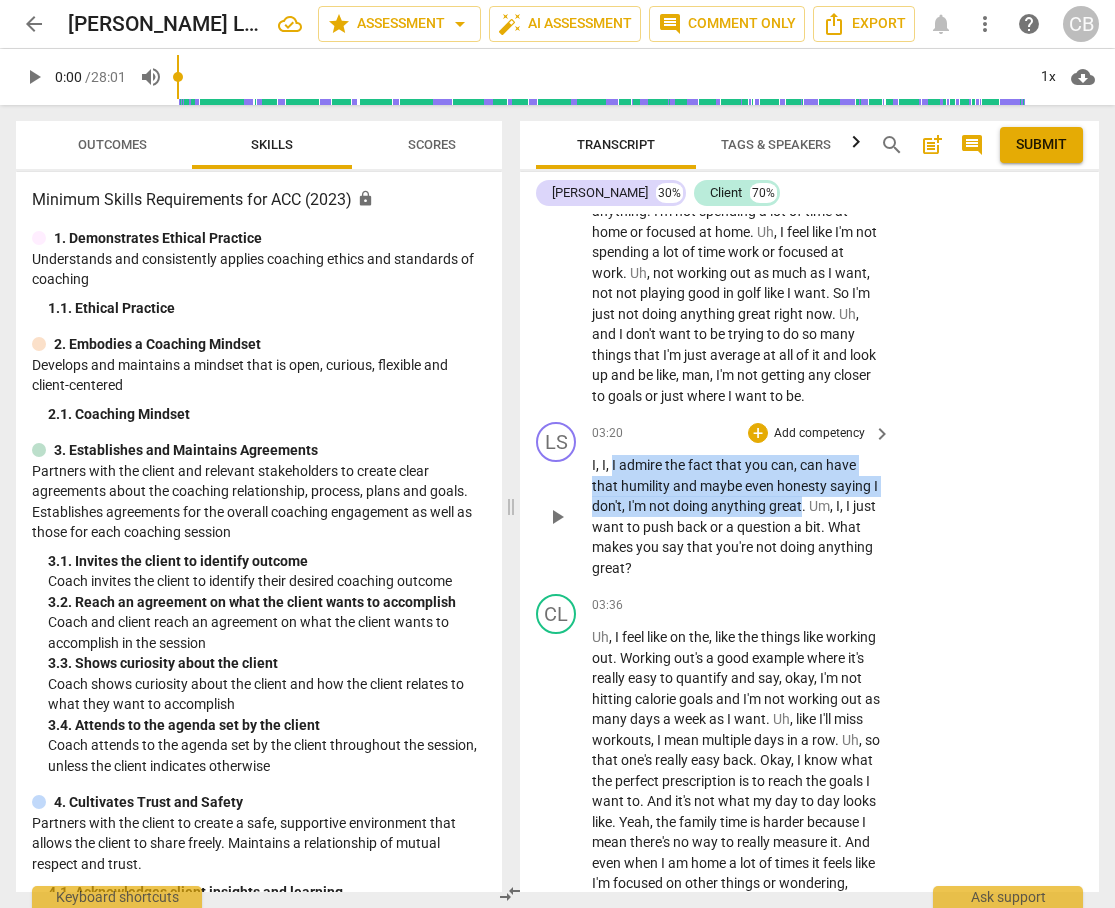 drag, startPoint x: 612, startPoint y: 481, endPoint x: 810, endPoint y: 521, distance: 202 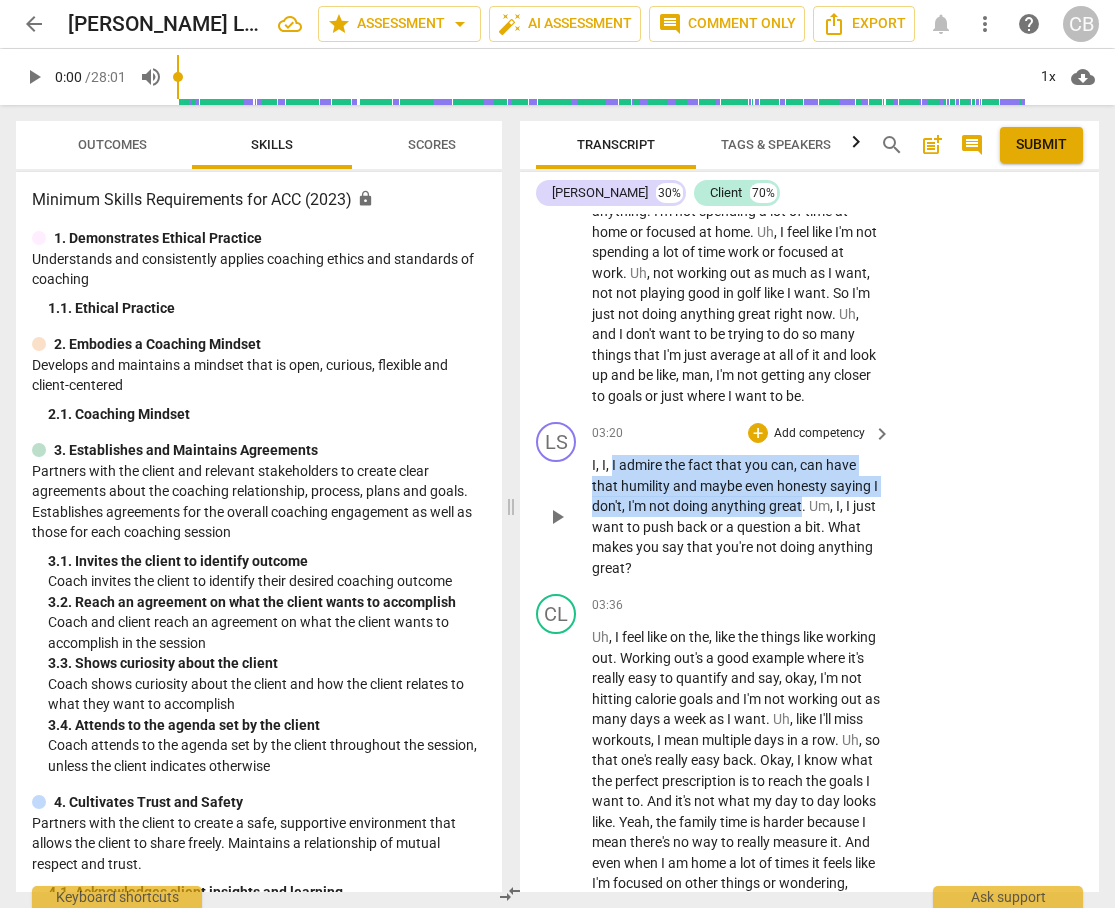 click on "I ,   I ,   I   admire   the   fact   that   you   can ,   can   have   that   humility   and   maybe   even   honesty   saying   I   don't ,   I'm   not   doing   anything   great .   Um ,   I ,   I   just   want   to   push   back   or   a   question   a   bit .   What   makes   you   say   that   you're   not   doing   anything   great ?" at bounding box center [736, 516] 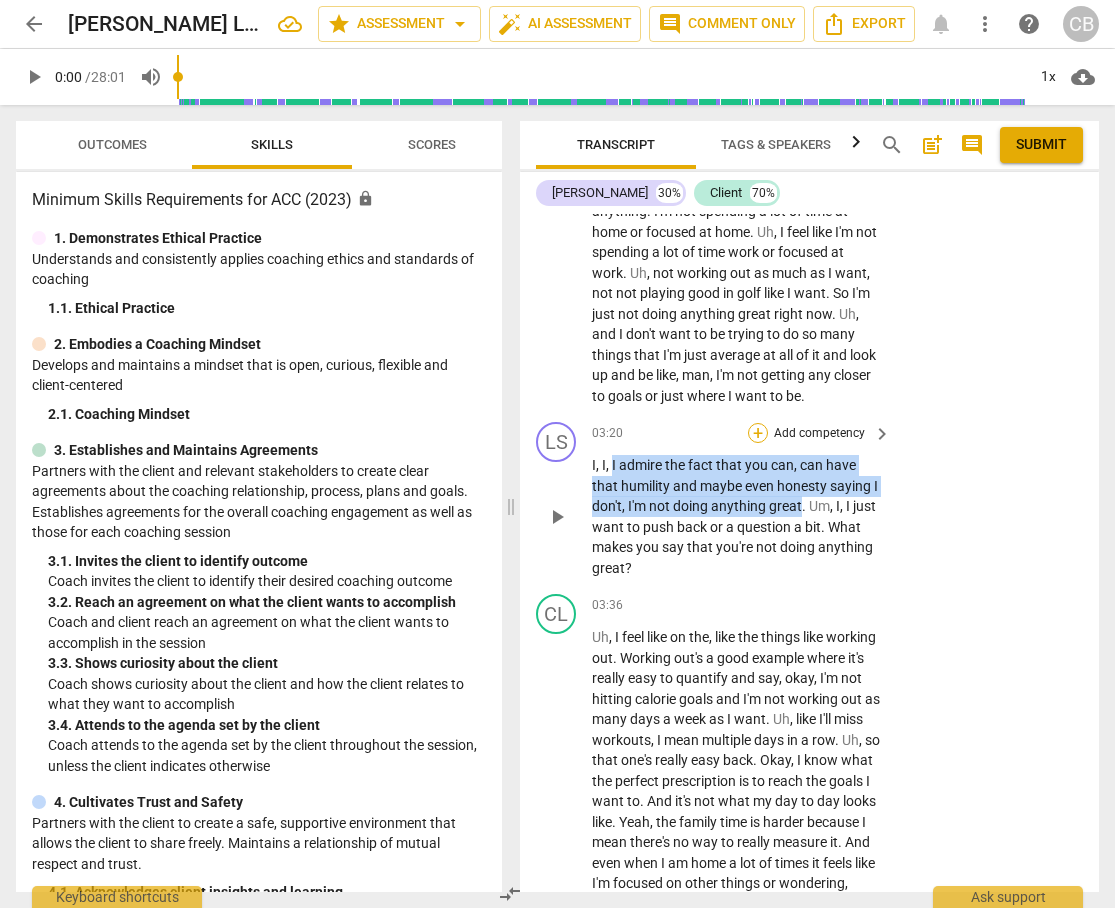 click on "+" at bounding box center (758, 433) 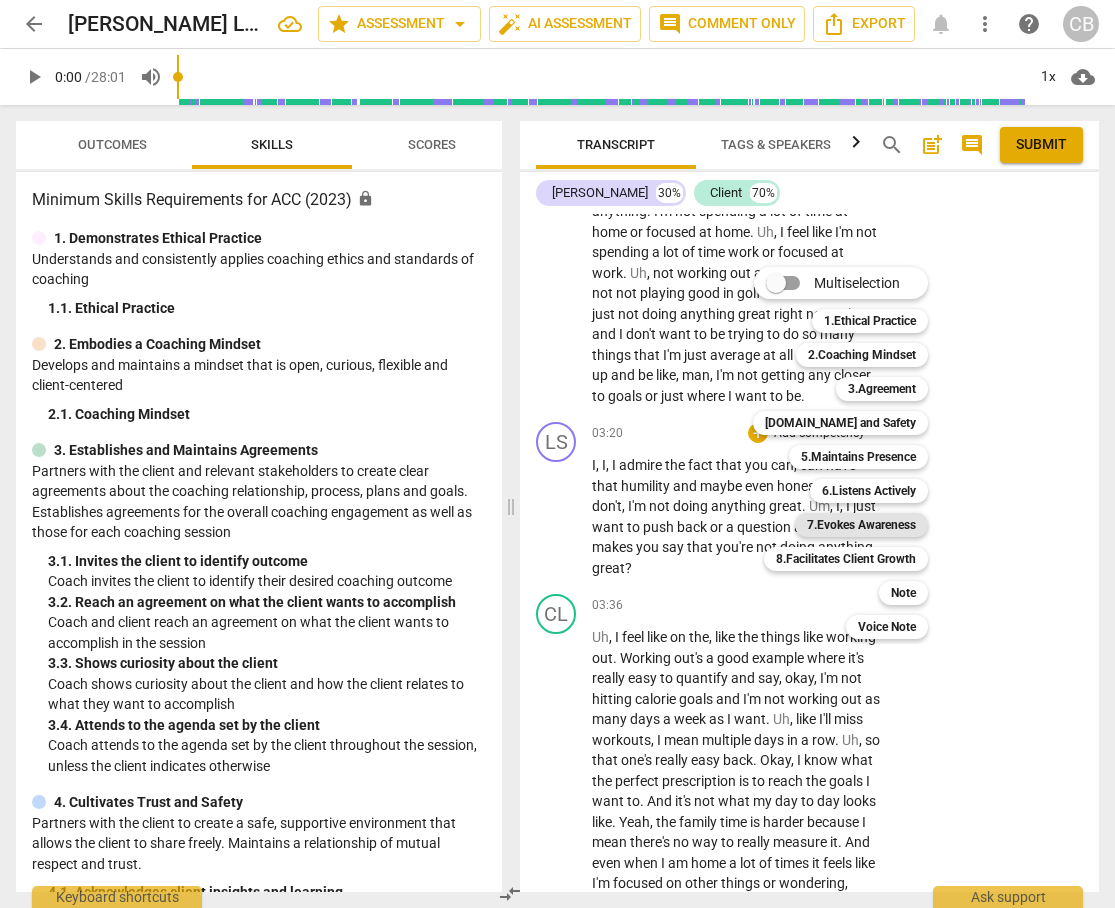 click on "7.Evokes Awareness" at bounding box center (861, 525) 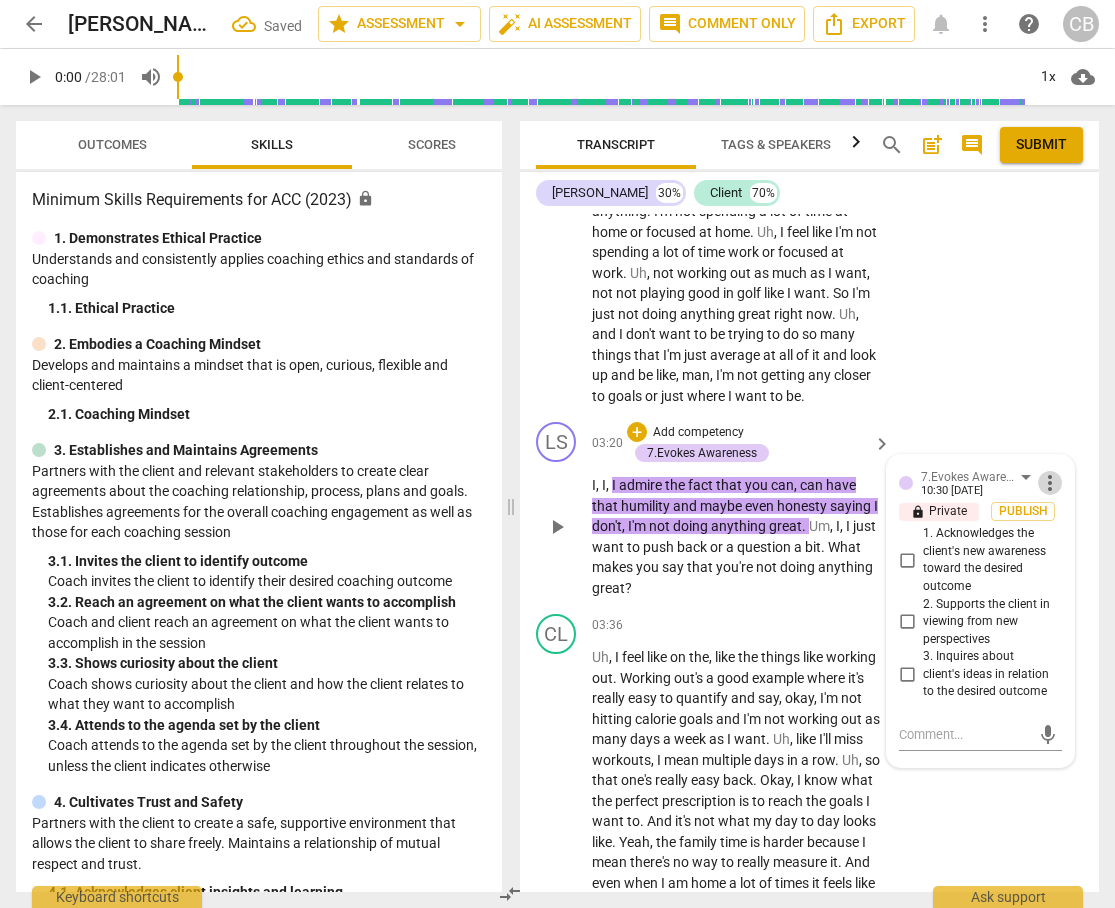 click on "more_vert" at bounding box center (1050, 483) 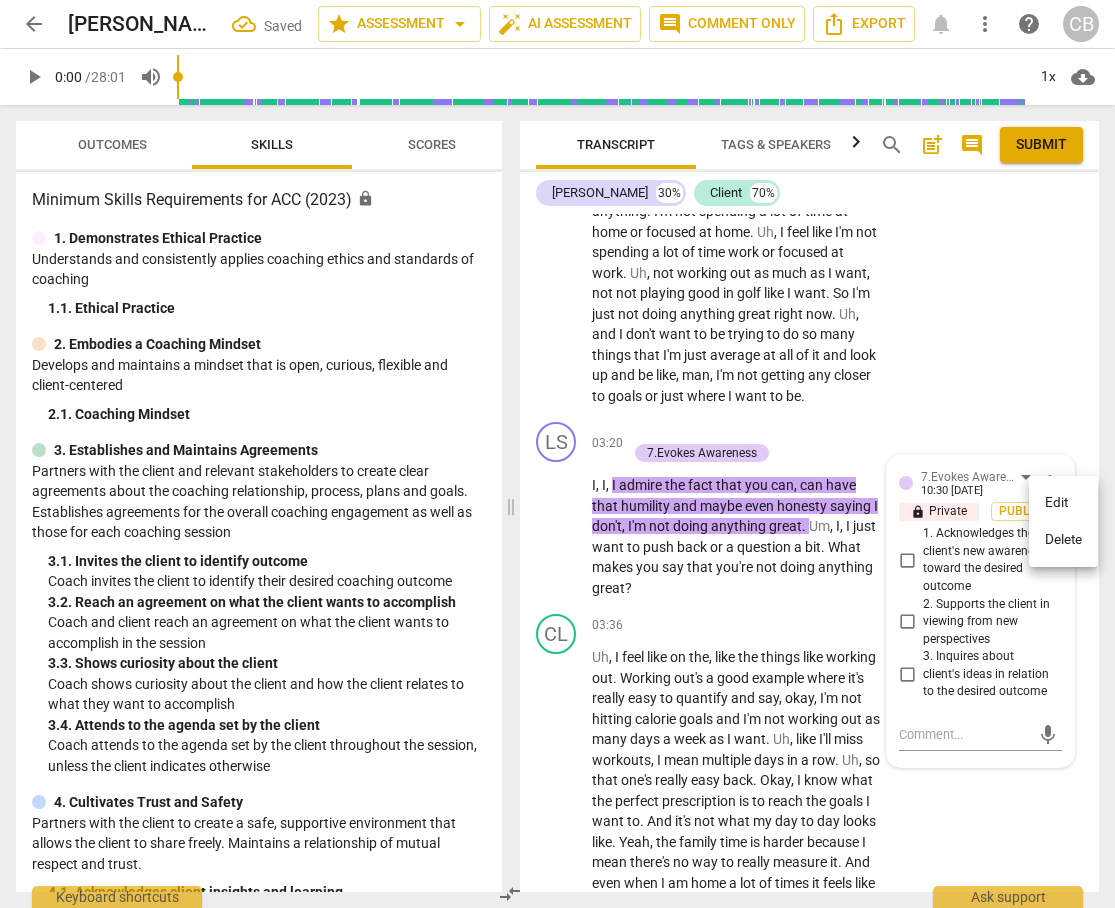 click on "Delete" at bounding box center (1063, 540) 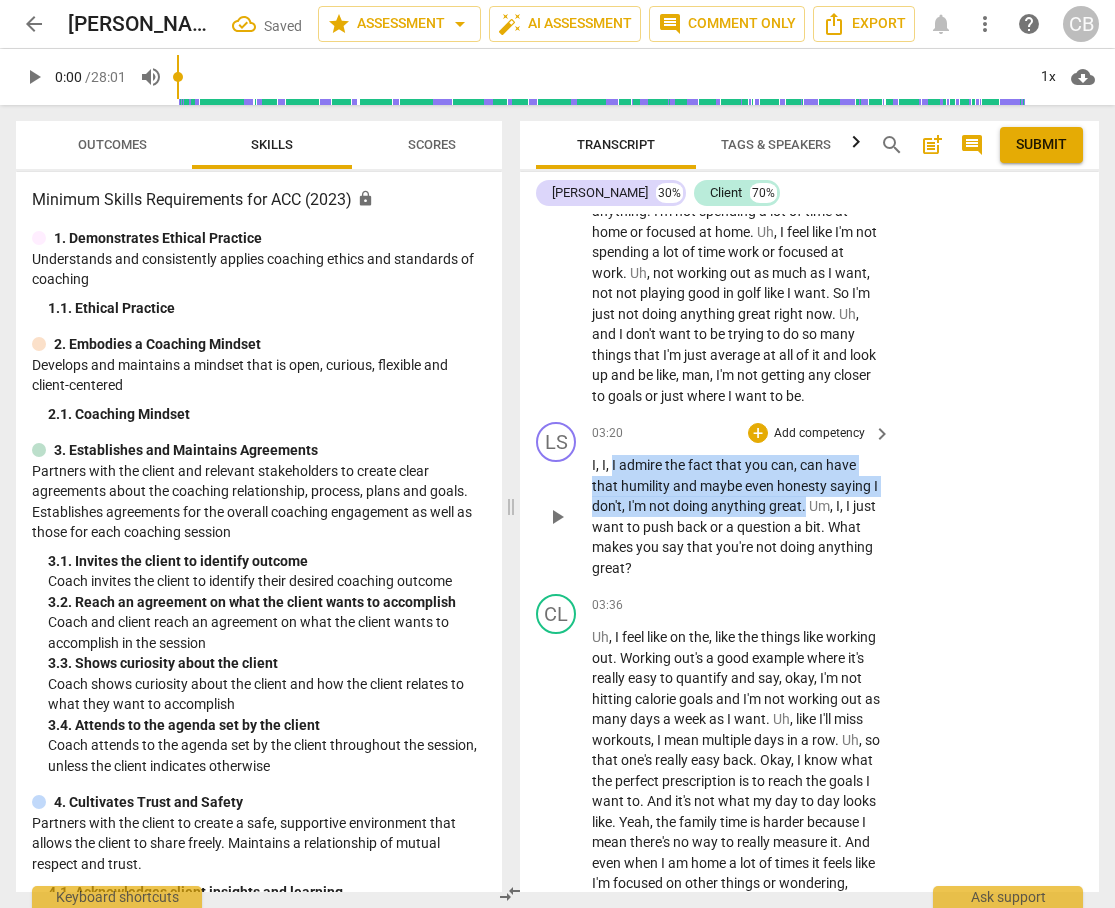 drag, startPoint x: 613, startPoint y: 481, endPoint x: 812, endPoint y: 527, distance: 204.2474 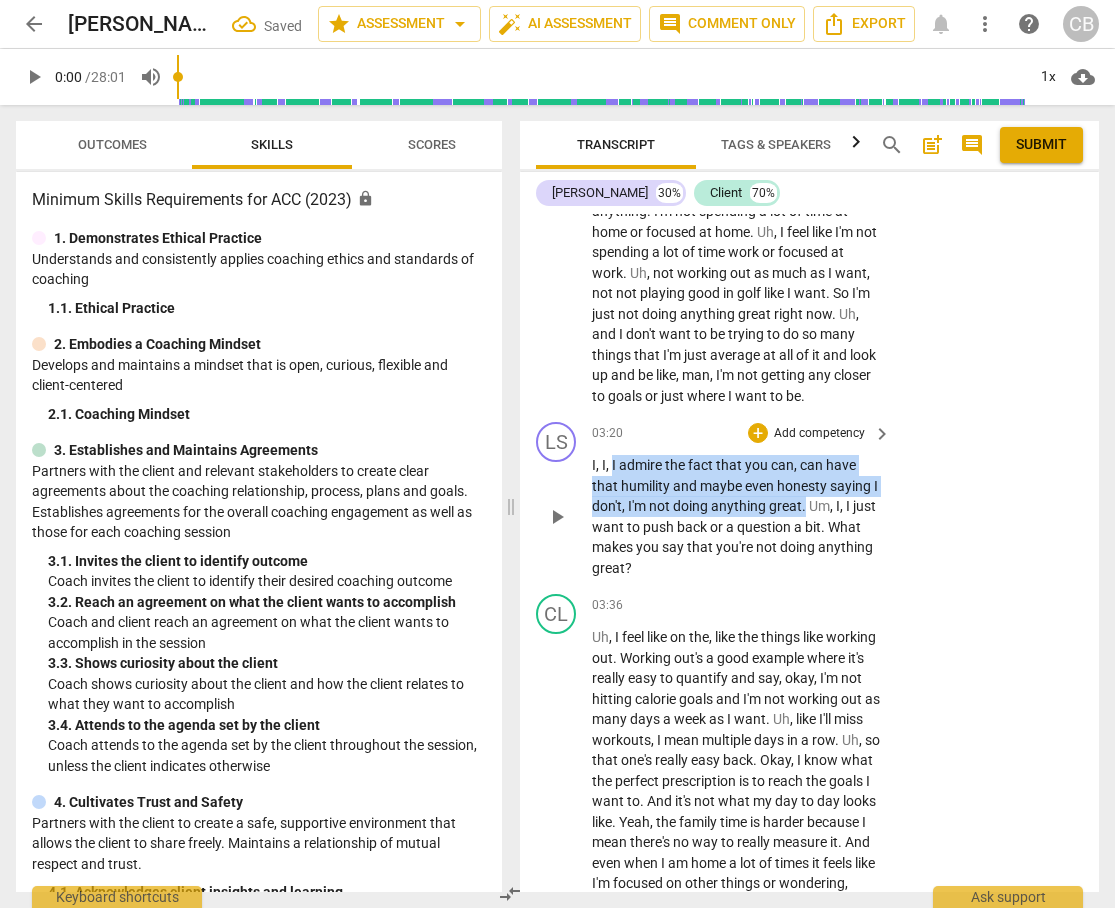 click on "I ,   I ,   I   admire   the   fact   that   you   can ,   can   have   that   humility   and   maybe   even   honesty   saying   I   don't ,   I'm   not   doing   anything   great .   Um ,   I ,   I   just   want   to   push   back   or   a   question   a   bit .   What   makes   you   say   that   you're   not   doing   anything   great ?" at bounding box center (736, 516) 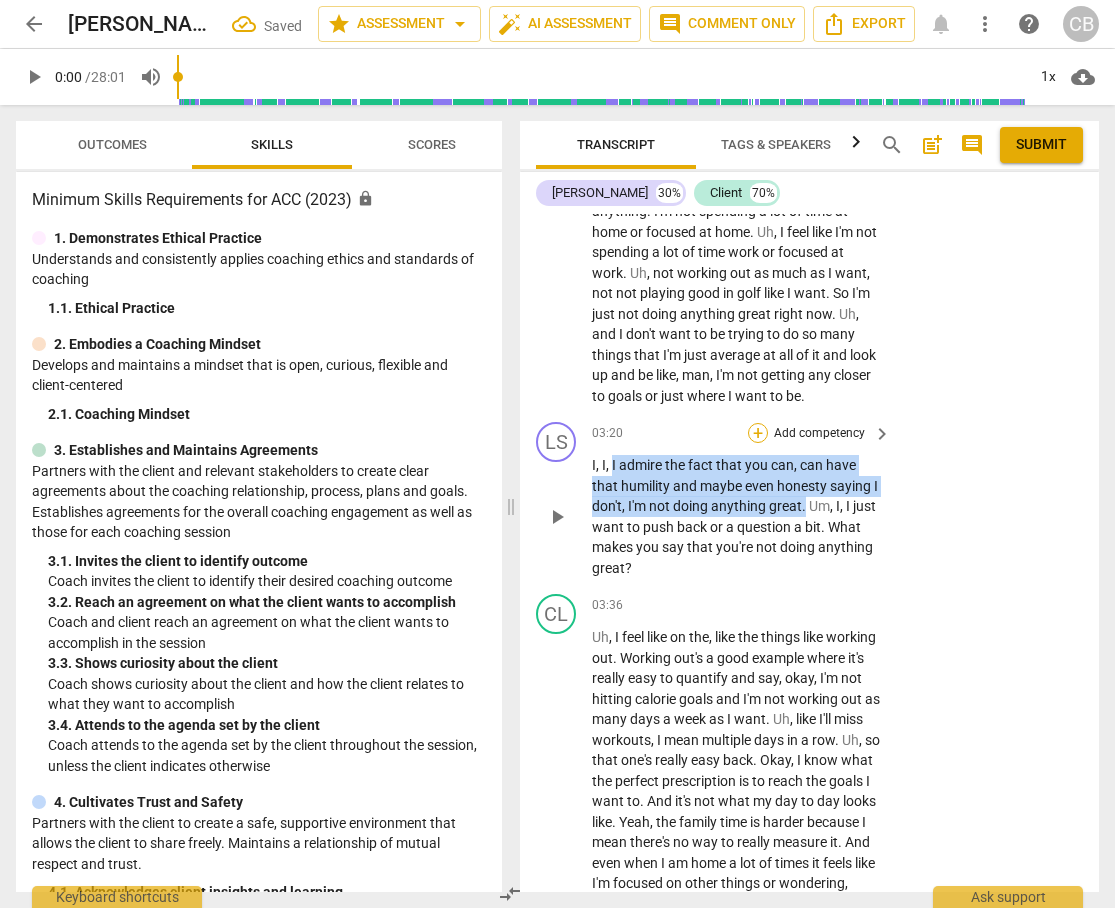 click on "+" at bounding box center (758, 433) 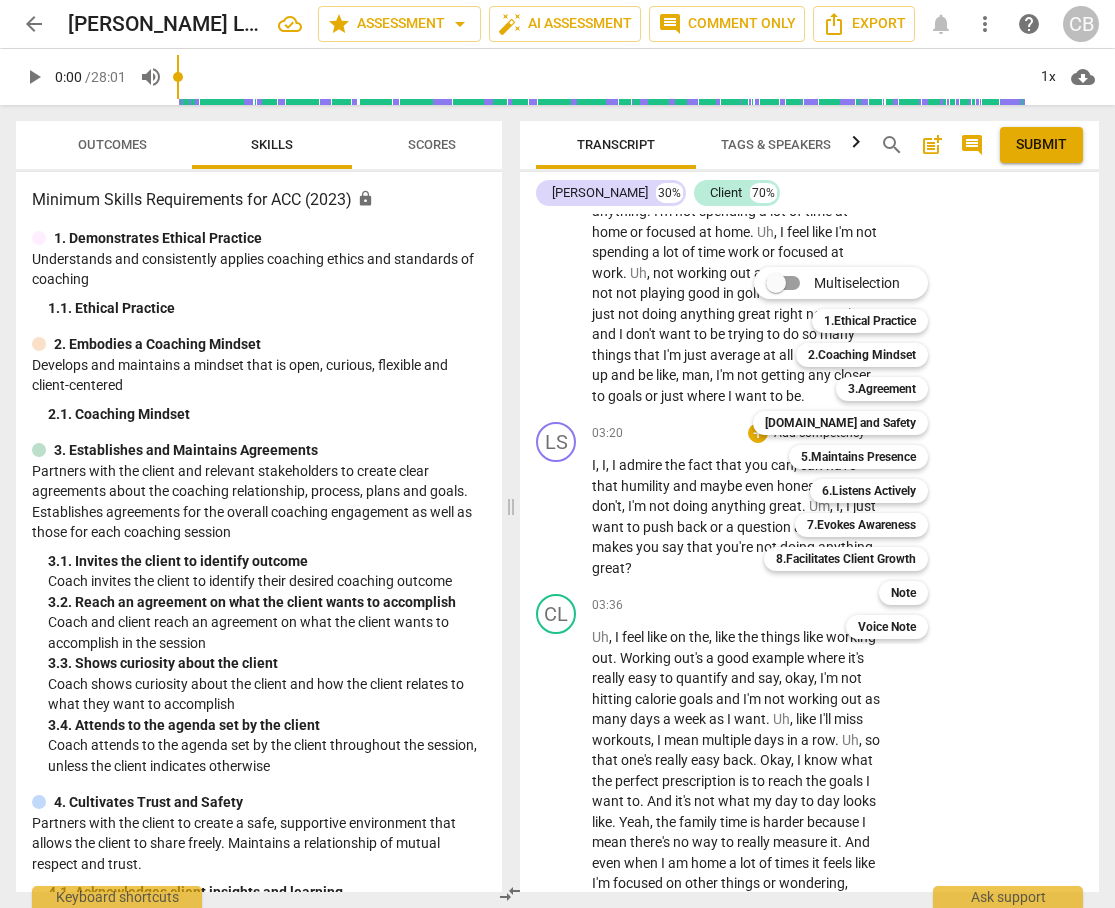 click at bounding box center [557, 454] 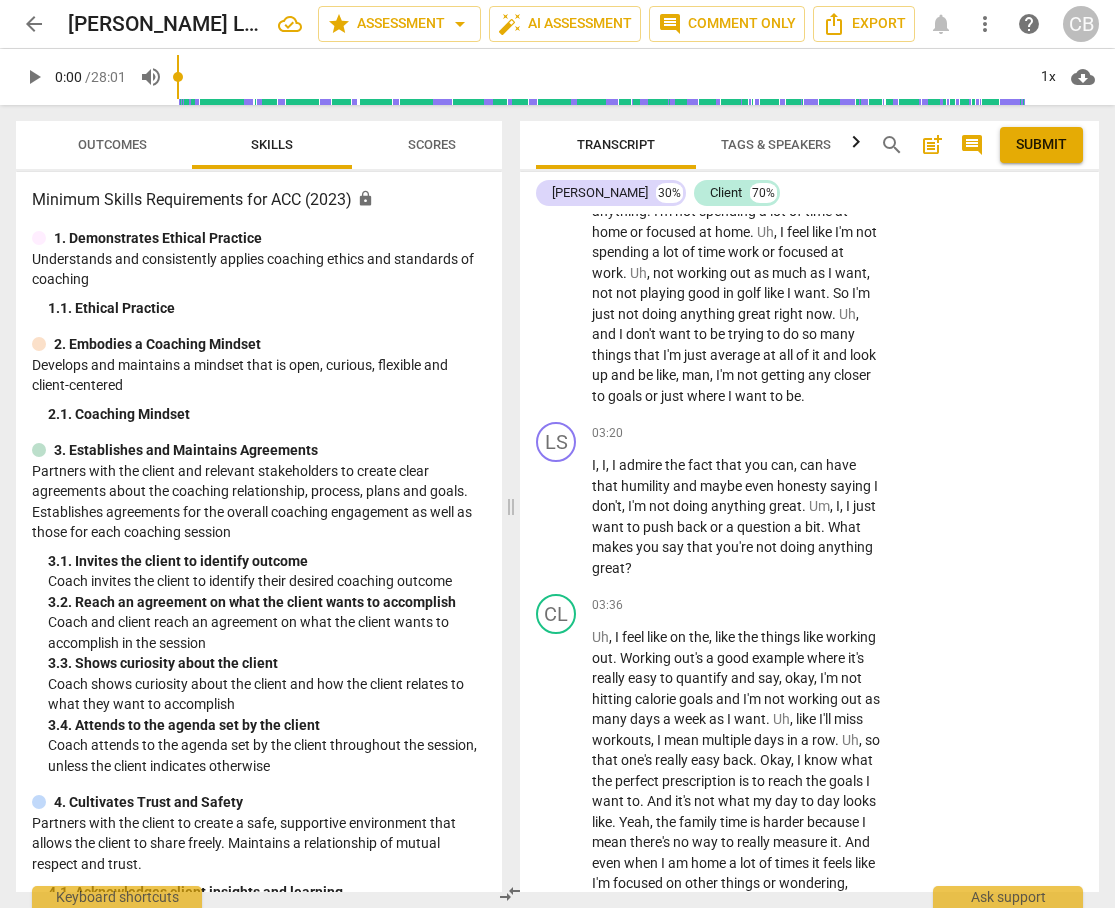 click on "Scores" at bounding box center [432, 144] 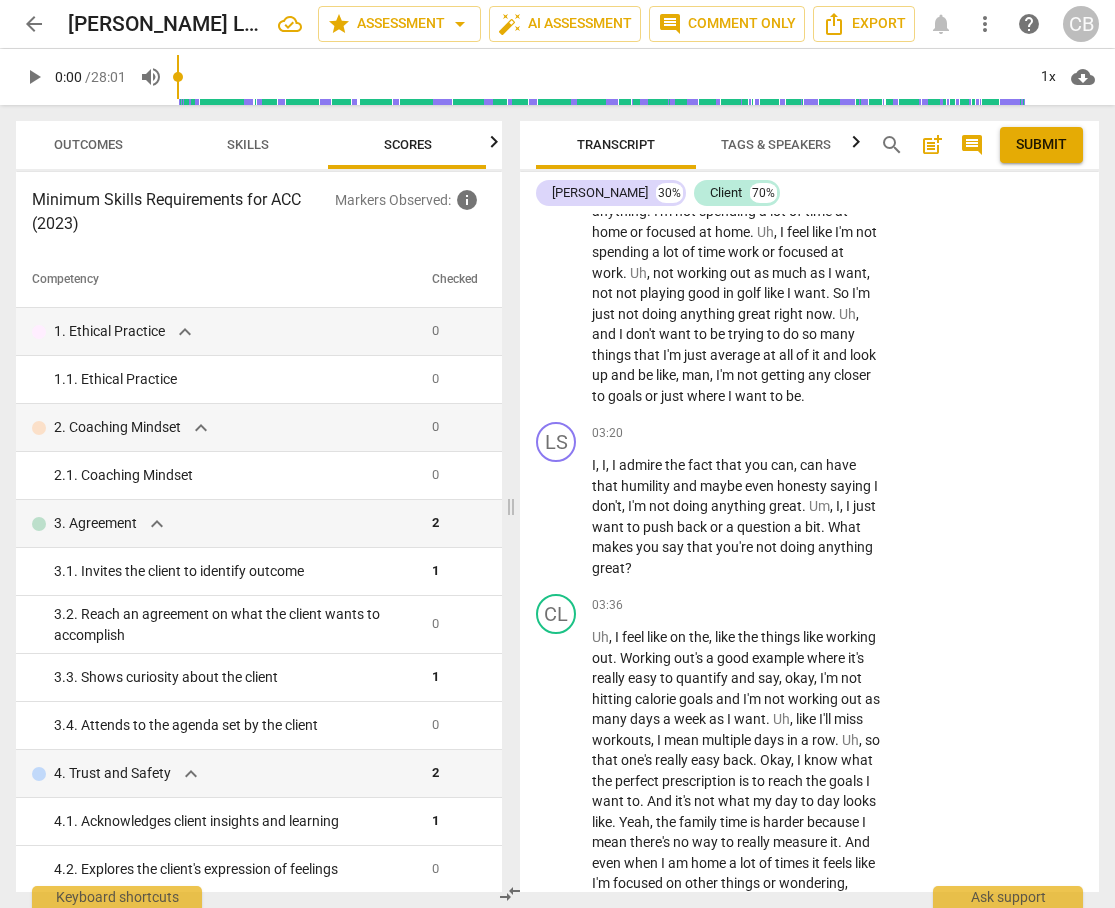 scroll, scrollTop: 0, scrollLeft: 26, axis: horizontal 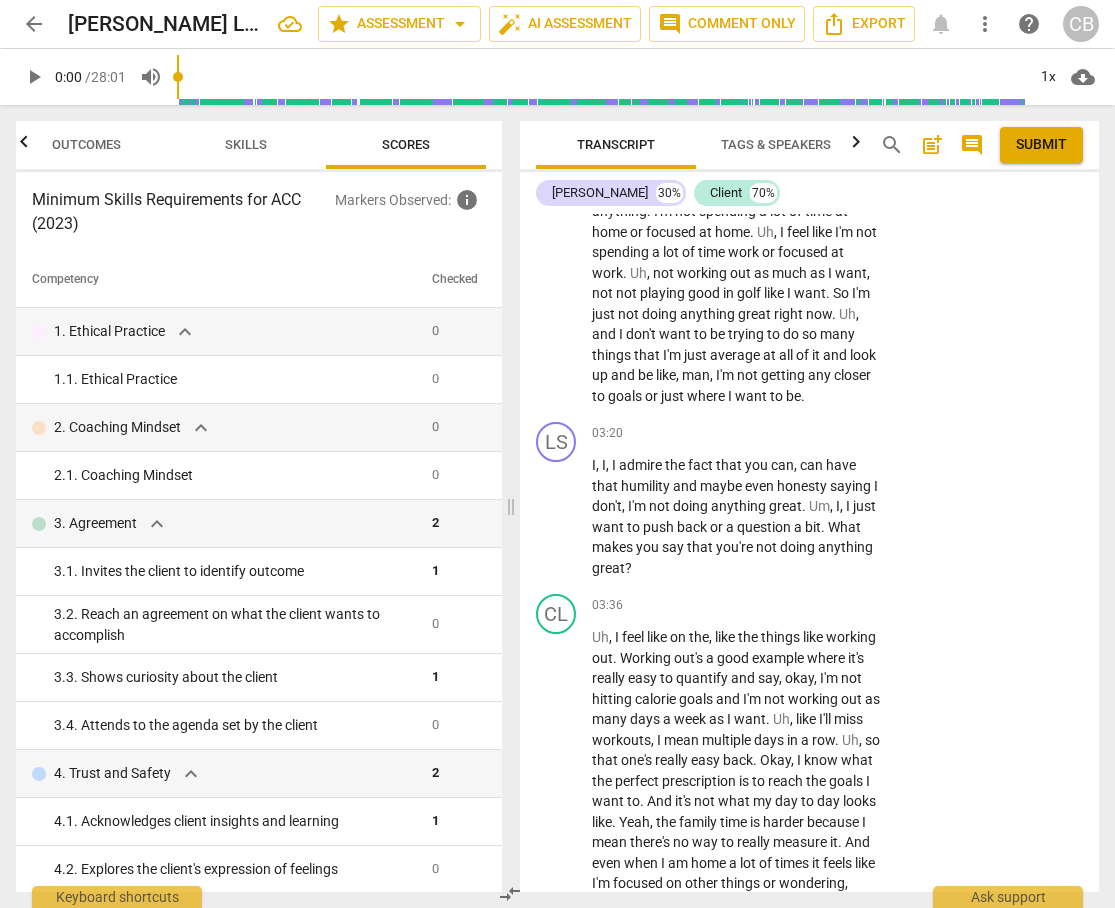 click on "Skills" at bounding box center [246, 144] 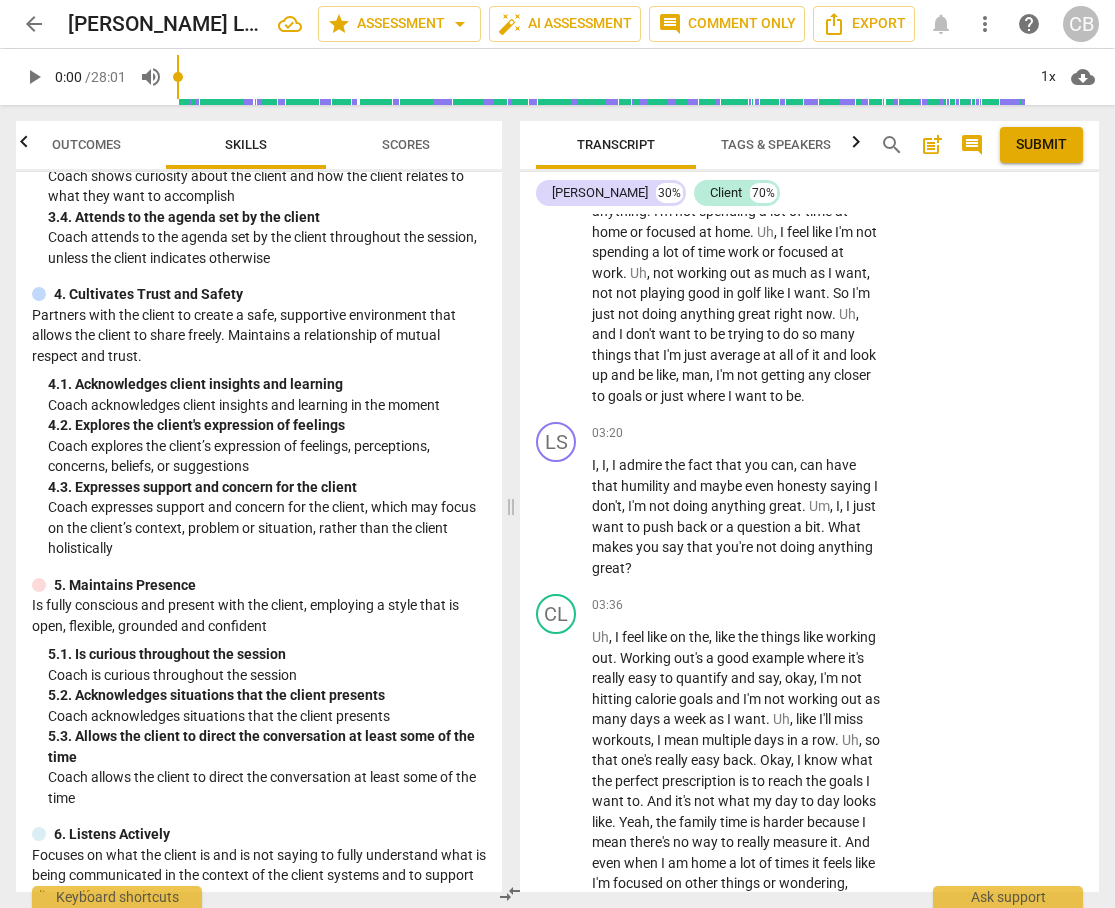 scroll, scrollTop: 509, scrollLeft: 0, axis: vertical 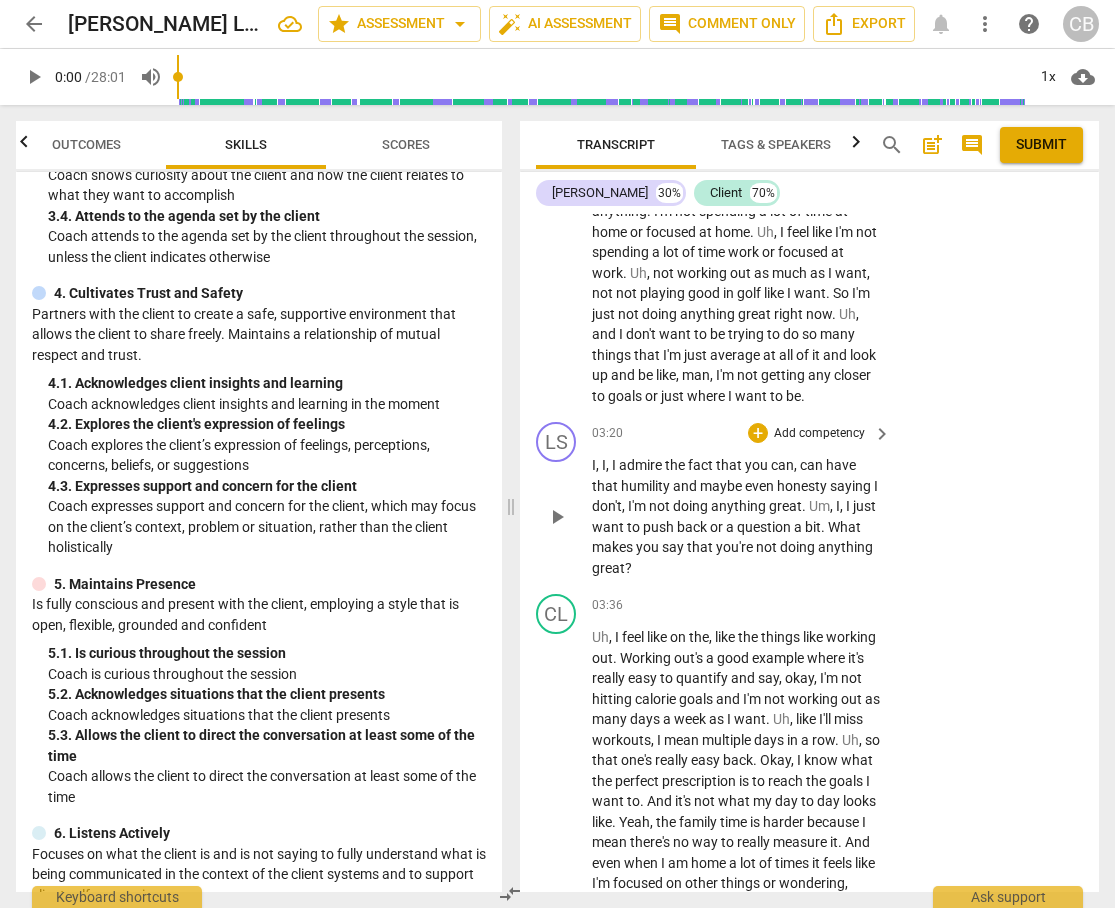 click on "I ,   I ,   I   admire   the   fact   that   you   can ,   can   have   that   humility   and   maybe   even   honesty   saying   I   don't ,   I'm   not   doing   anything   great .   Um ,   I ,   I   just   want   to   push   back   or   a   question   a   bit .   What   makes   you   say   that   you're   not   doing   anything   great ?" at bounding box center [736, 516] 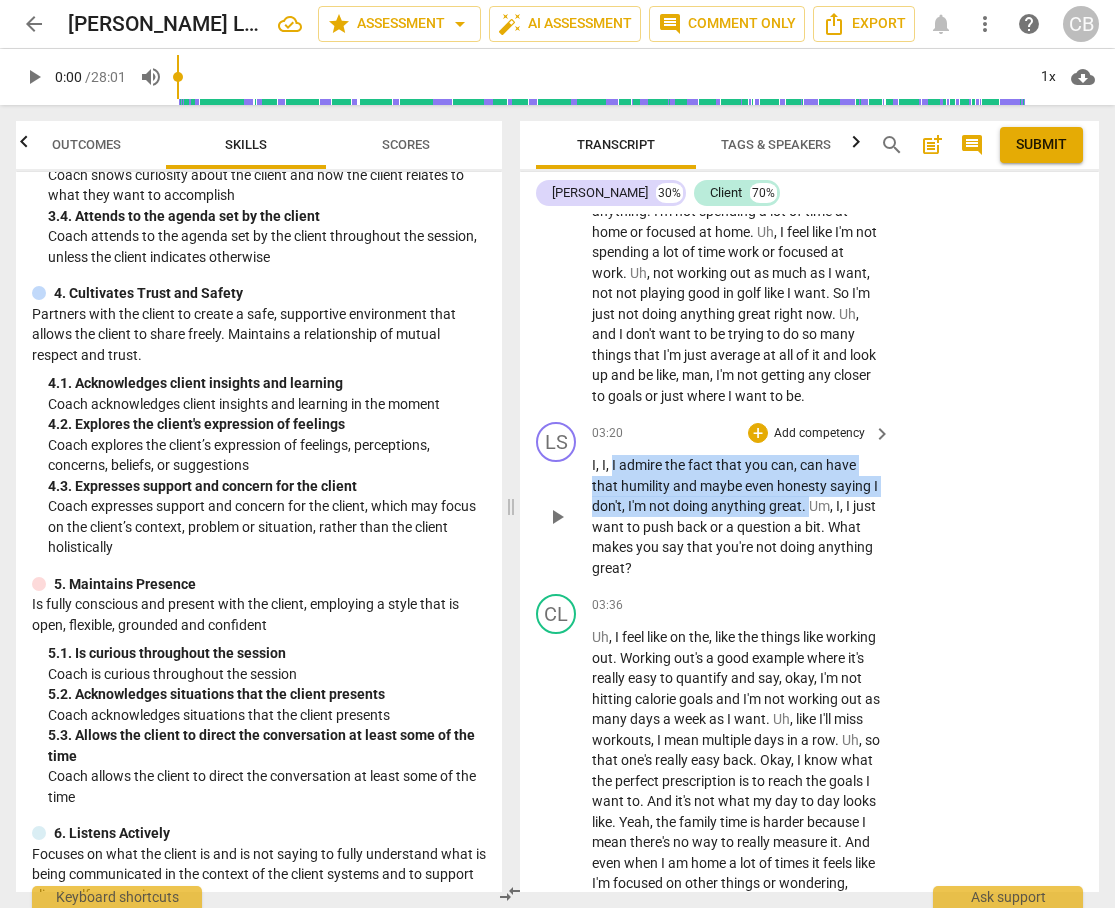 drag, startPoint x: 612, startPoint y: 484, endPoint x: 813, endPoint y: 523, distance: 204.74863 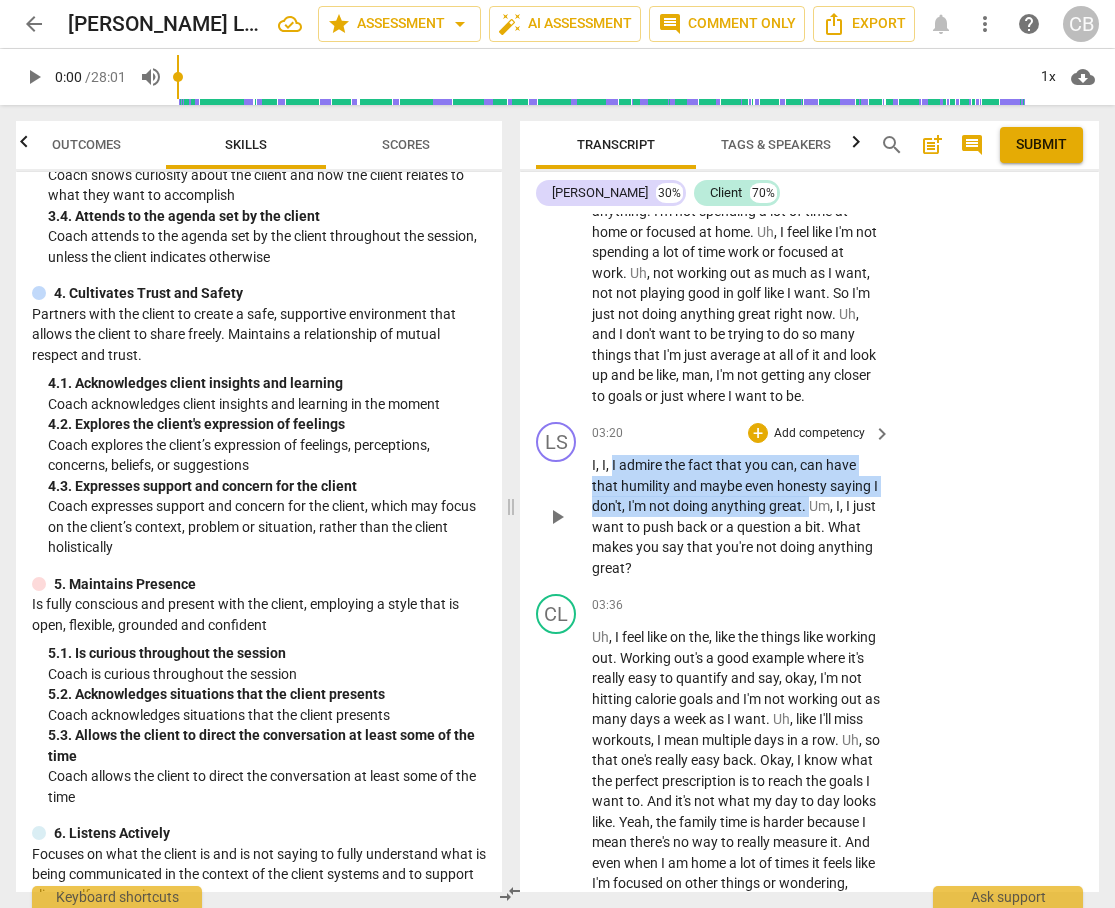 click on "I ,   I ,   I   admire   the   fact   that   you   can ,   can   have   that   humility   and   maybe   even   honesty   saying   I   don't ,   I'm   not   doing   anything   great .   Um ,   I ,   I   just   want   to   push   back   or   a   question   a   bit .   What   makes   you   say   that   you're   not   doing   anything   great ?" at bounding box center [736, 516] 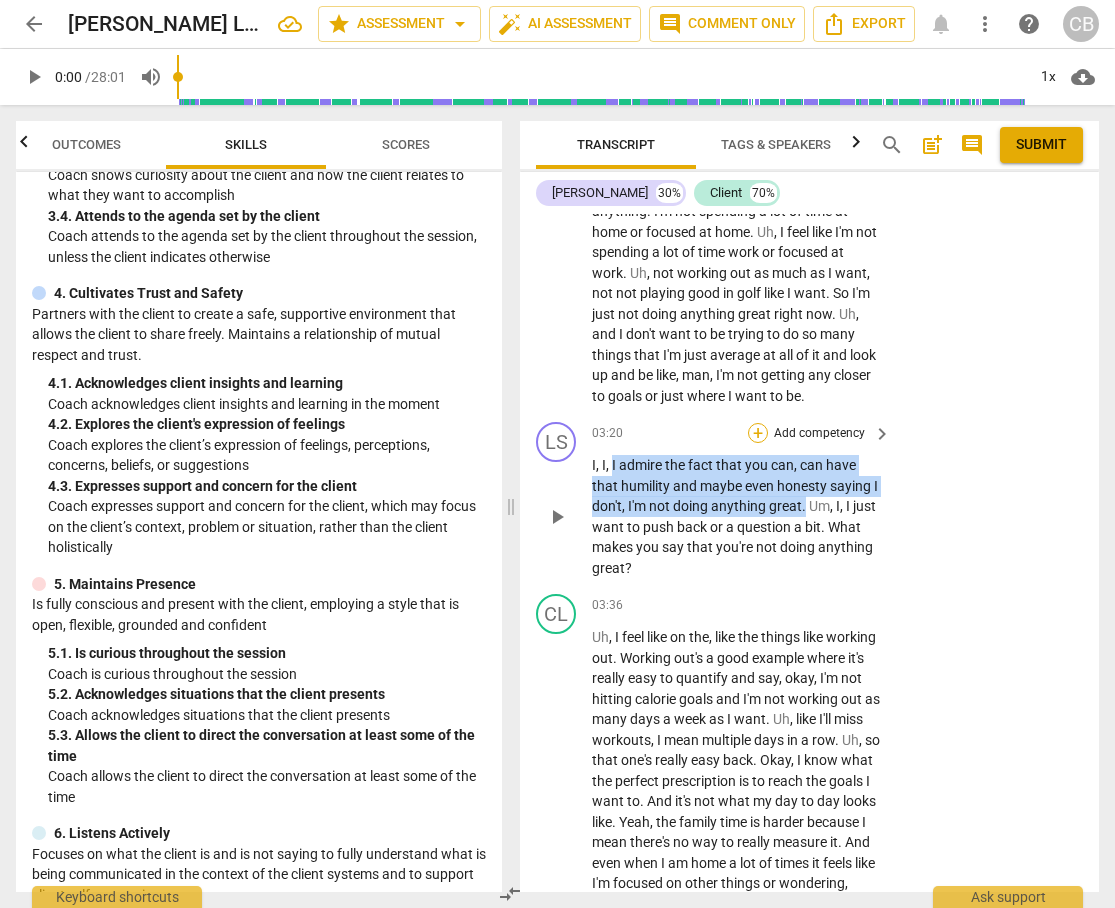 click on "+" at bounding box center [758, 433] 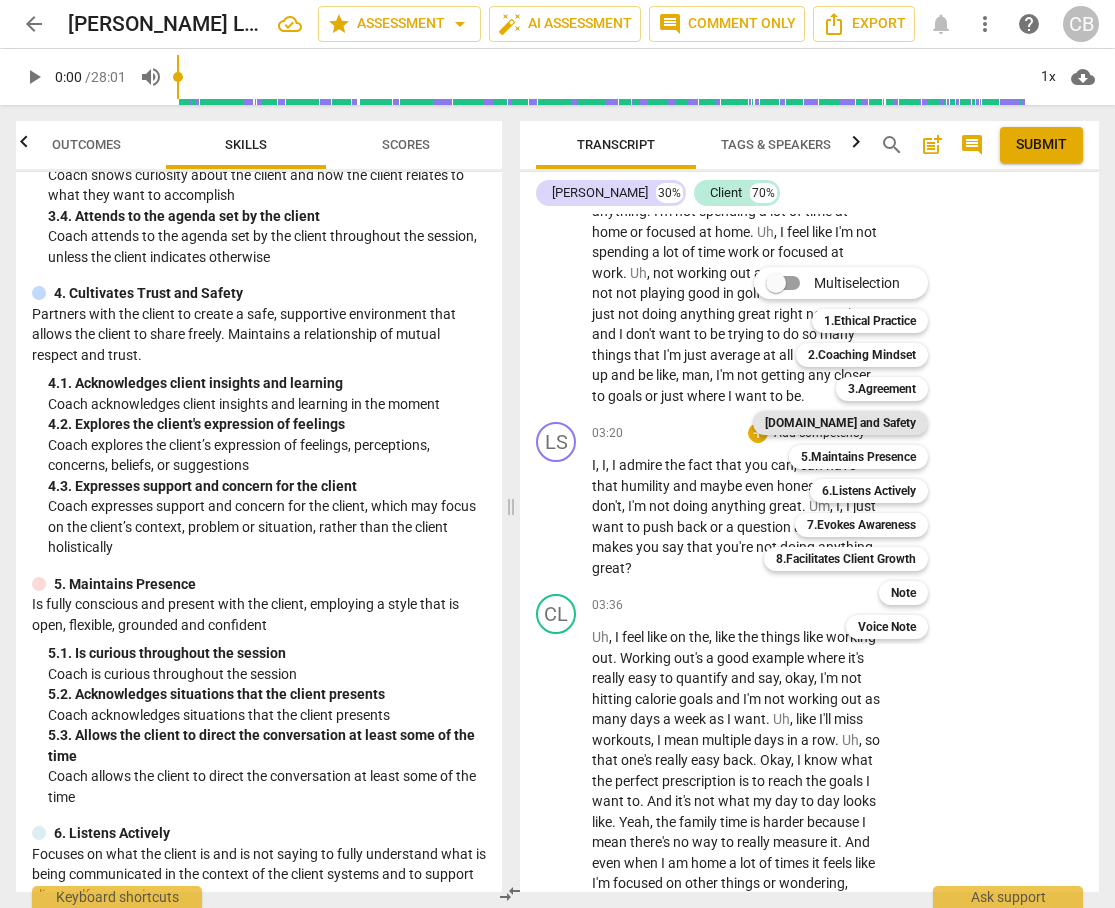 click on "[DOMAIN_NAME] and Safety" at bounding box center [840, 423] 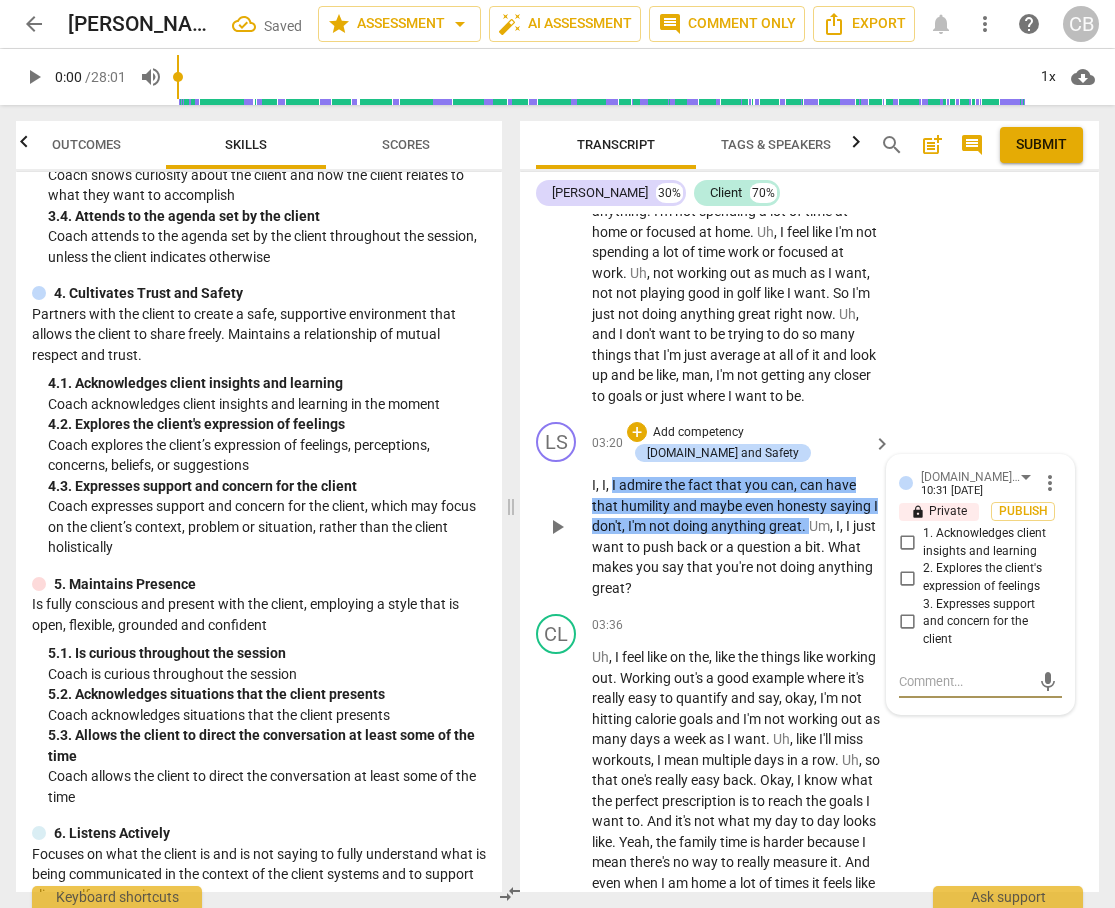 click on "1. Acknowledges client insights and learning" at bounding box center [907, 543] 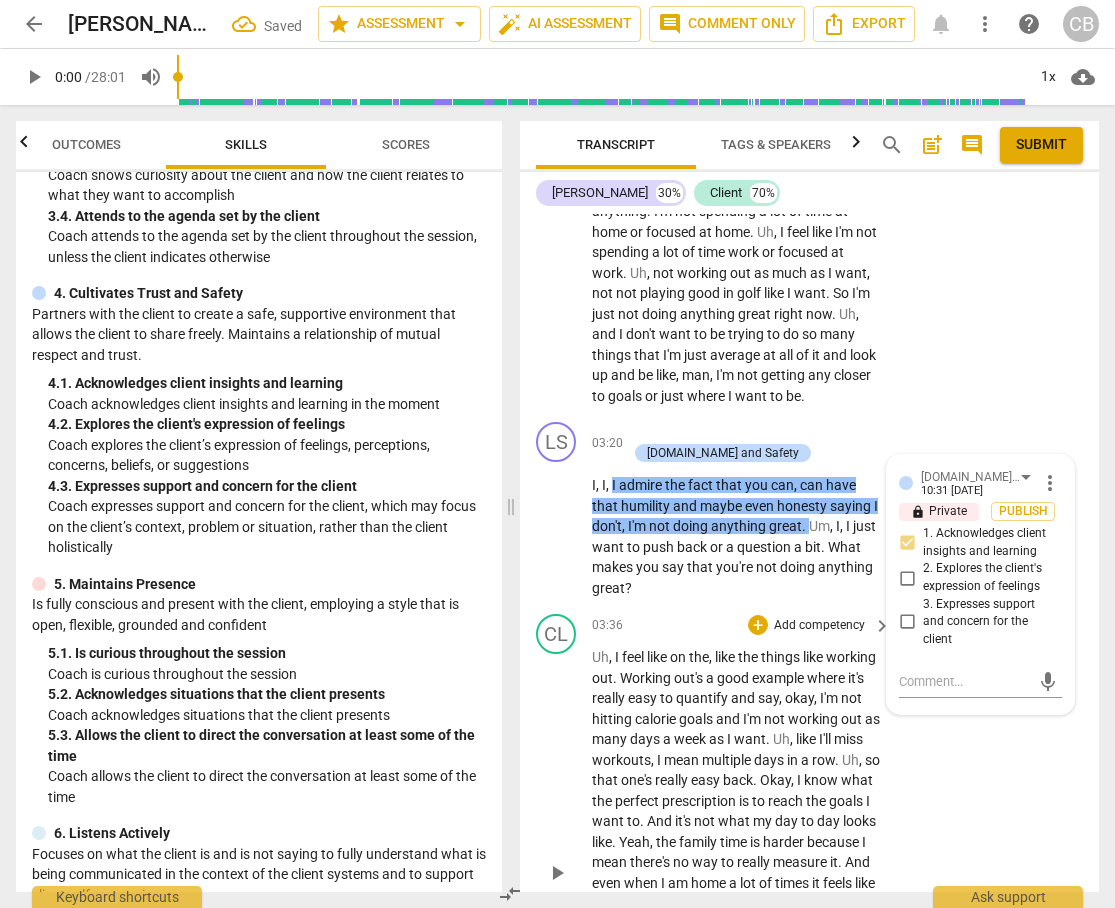 click on "CL play_arrow pause 03:36 + Add competency keyboard_arrow_right Uh ,   I   feel   like   on   the ,   like   the   things   like   working   out .   Working   out's   a   good   example   where   it's   really   easy   to   quantify   and   say ,   okay ,   I'm   not   hitting   calorie   goals   and   I'm   not   working   out   as   many   days   a   week   as   I   want .   Uh ,   like   I'll   miss   workouts ,   I   mean   multiple   days   in   a   row .   Uh ,   so   that   one's   really   easy   back .   Okay ,   I   know   what   the   perfect   prescription   is   to   reach   the   goals   I   want   to .   And   it's   not   what   my   day   to   day   looks   like .   Yeah ,   the   family   time   is   harder   because   I   mean   there's   no   way   to   really   measure   it .   And   even   when   I   am   home   a   lot   of   times   it   feels   like   I'm   focused   on   other   things   or   wondering ,   man ,   should   I   be   working   right   now ?   Should   I   be   working" at bounding box center [809, 856] 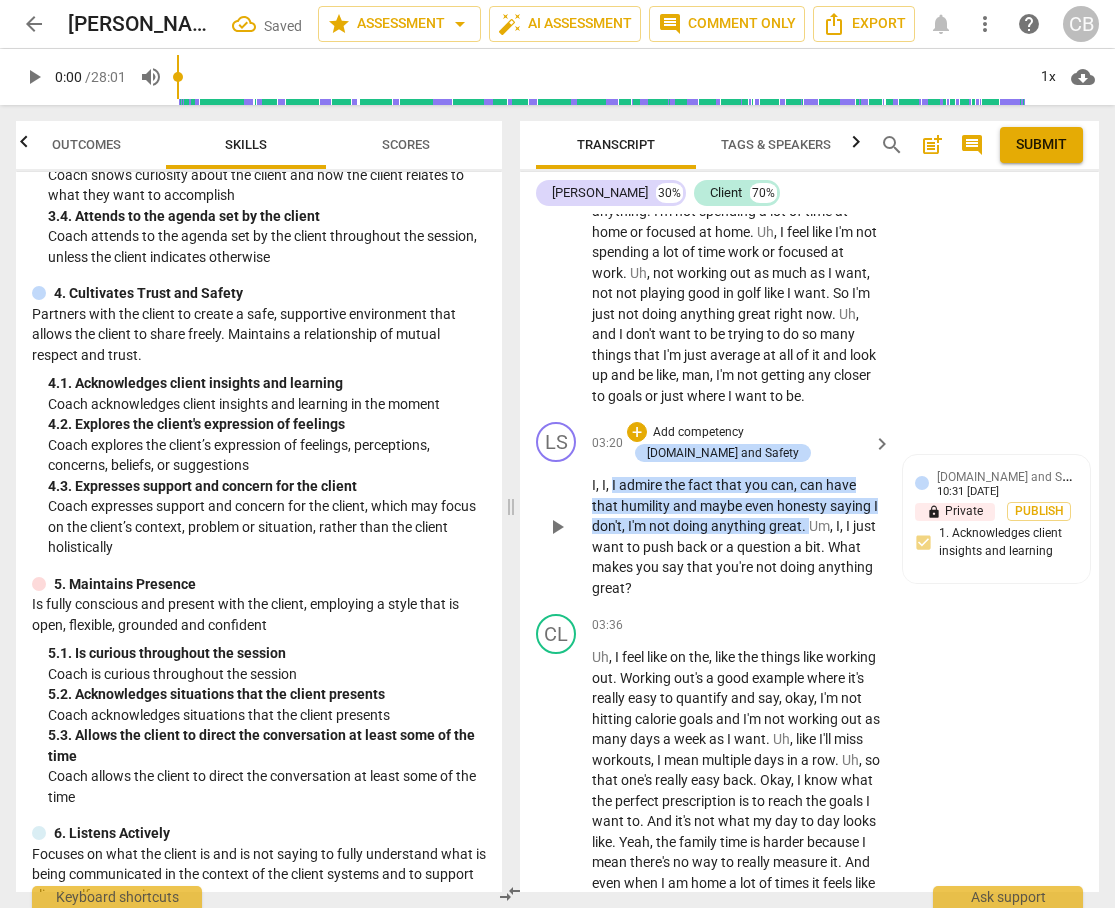 click on "I ,   I ,   I   admire   the   fact   that   you   can ,   can   have   that   humility   and   maybe   even   honesty   saying   I   don't ,   I'm   not   doing   anything   great .   Um ,   I ,   I   just   want   to   push   back   or   a   question   a   bit .   What   makes   you   say   that   you're   not   doing   anything   great ?" at bounding box center [736, 536] 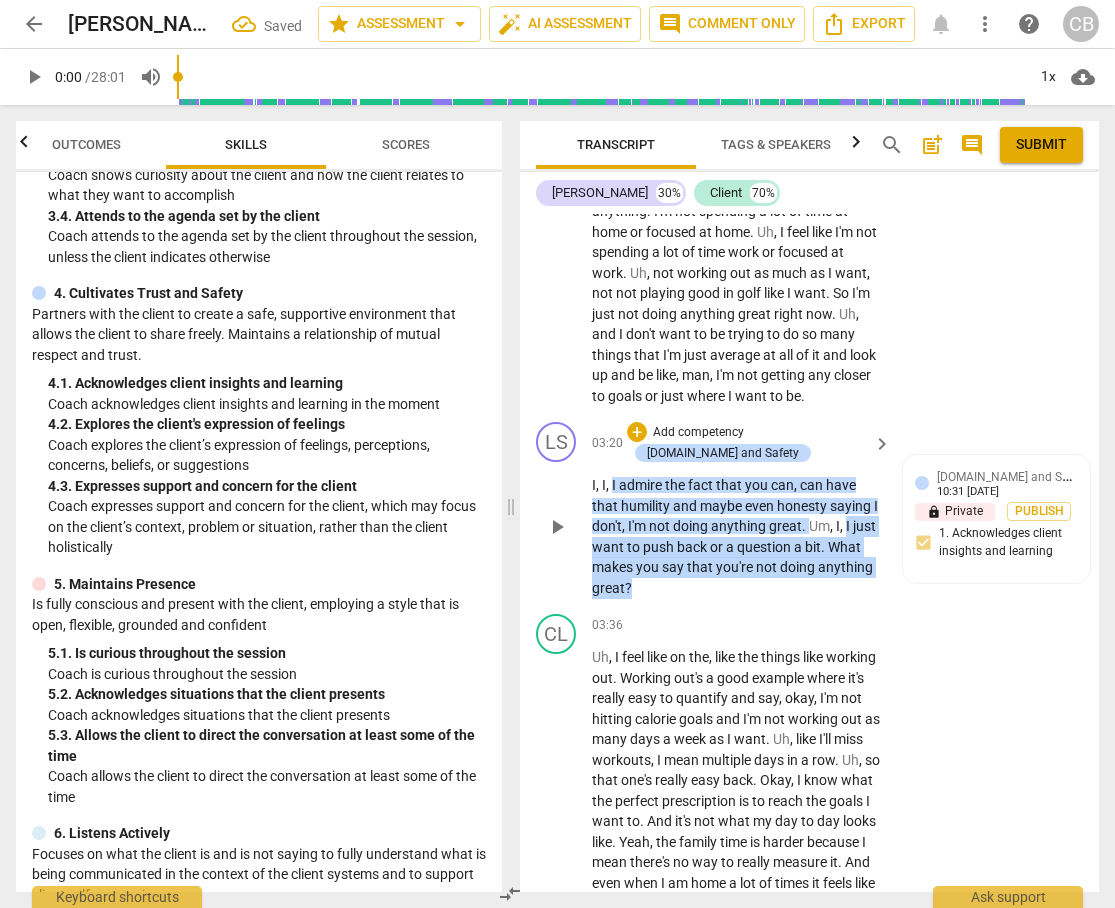 drag, startPoint x: 854, startPoint y: 544, endPoint x: 847, endPoint y: 605, distance: 61.400326 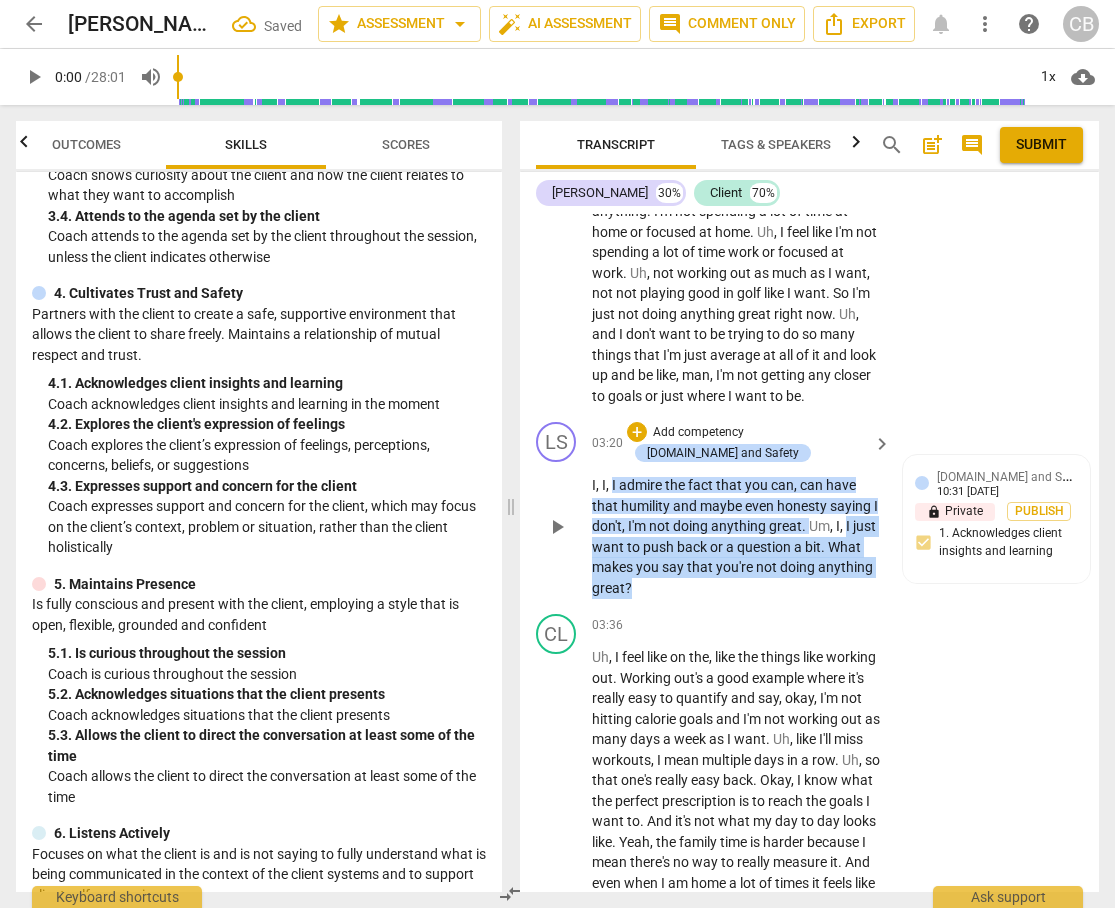 click on "I ,   I ,   I   admire   the   fact   that   you   can ,   can   have   that   humility   and   maybe   even   honesty   saying   I   don't ,   I'm   not   doing   anything   great .   Um ,   I ,   I   just   want   to   push   back   or   a   question   a   bit .   What   makes   you   say   that   you're   not   doing   anything   great ?" at bounding box center (736, 536) 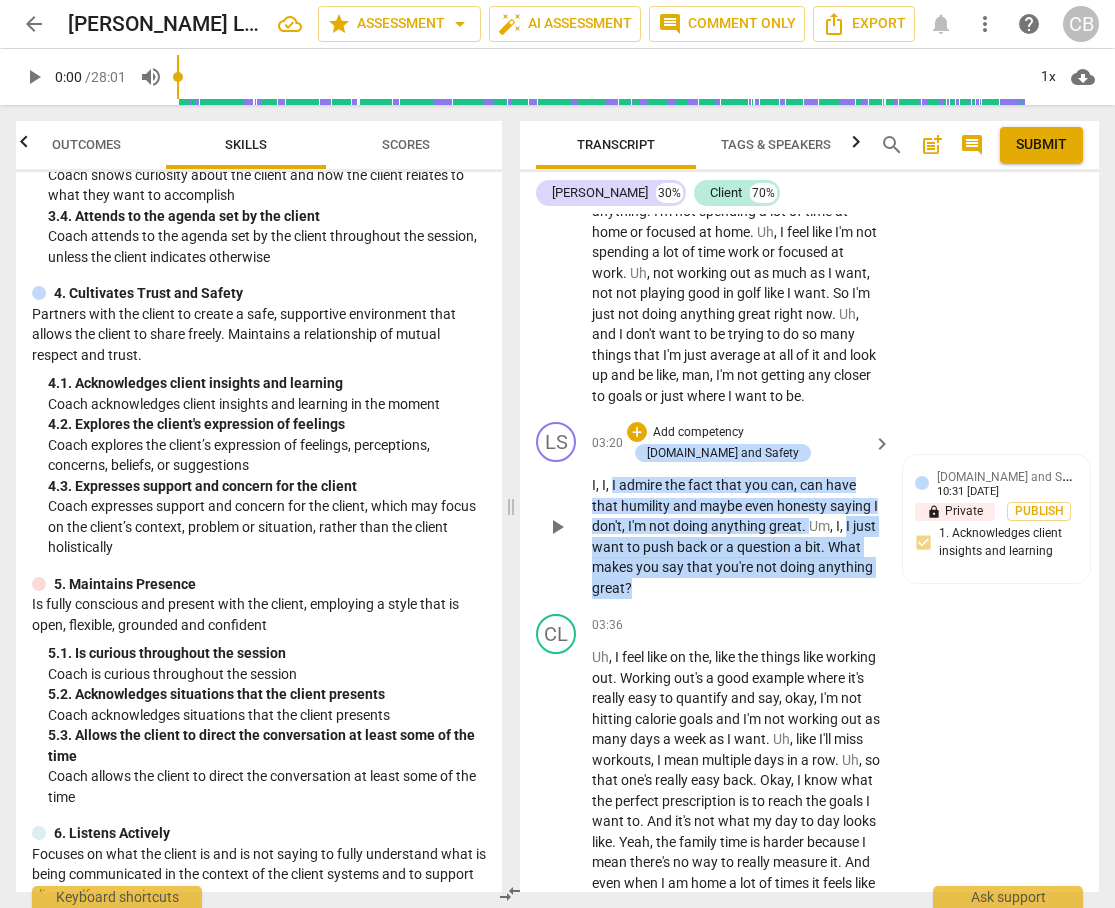 click on "LS play_arrow pause 03:20 + Add competency [DOMAIN_NAME] and Safety keyboard_arrow_right I ,   I ,   I   admire   the   fact   that   you   can ,   can   have   that   humility   and   maybe   even   honesty   saying   I   don't ,   I'm   not   doing   anything   great .   Um ,   I ,   I   just   want   to   push   back   or   a   question   a   bit .   What   makes   you   say   that   you're   not   doing   anything   great ? [DOMAIN_NAME] and Safety [PERSON_NAME] 10:31 [DATE] lock Private Publish 1. Acknowledges client insights and learning" at bounding box center [809, 510] 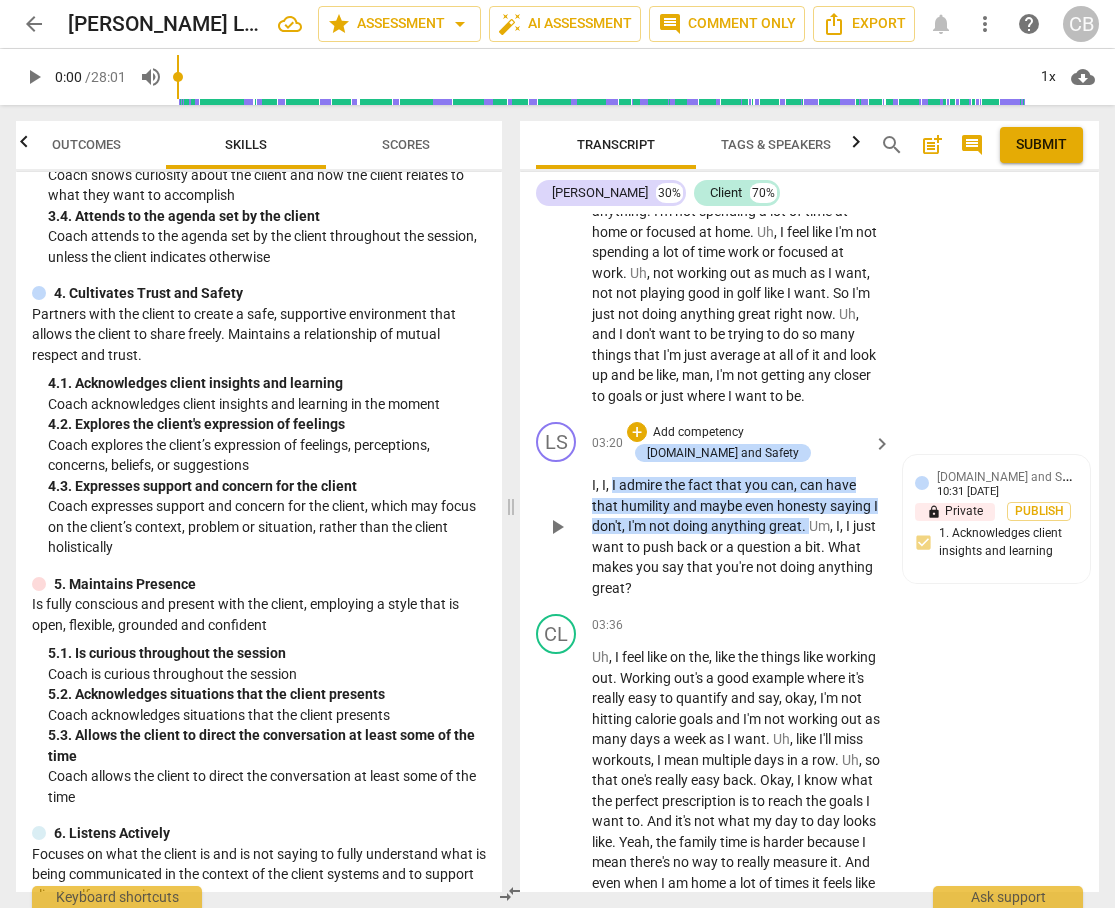 click on "doing" at bounding box center (799, 567) 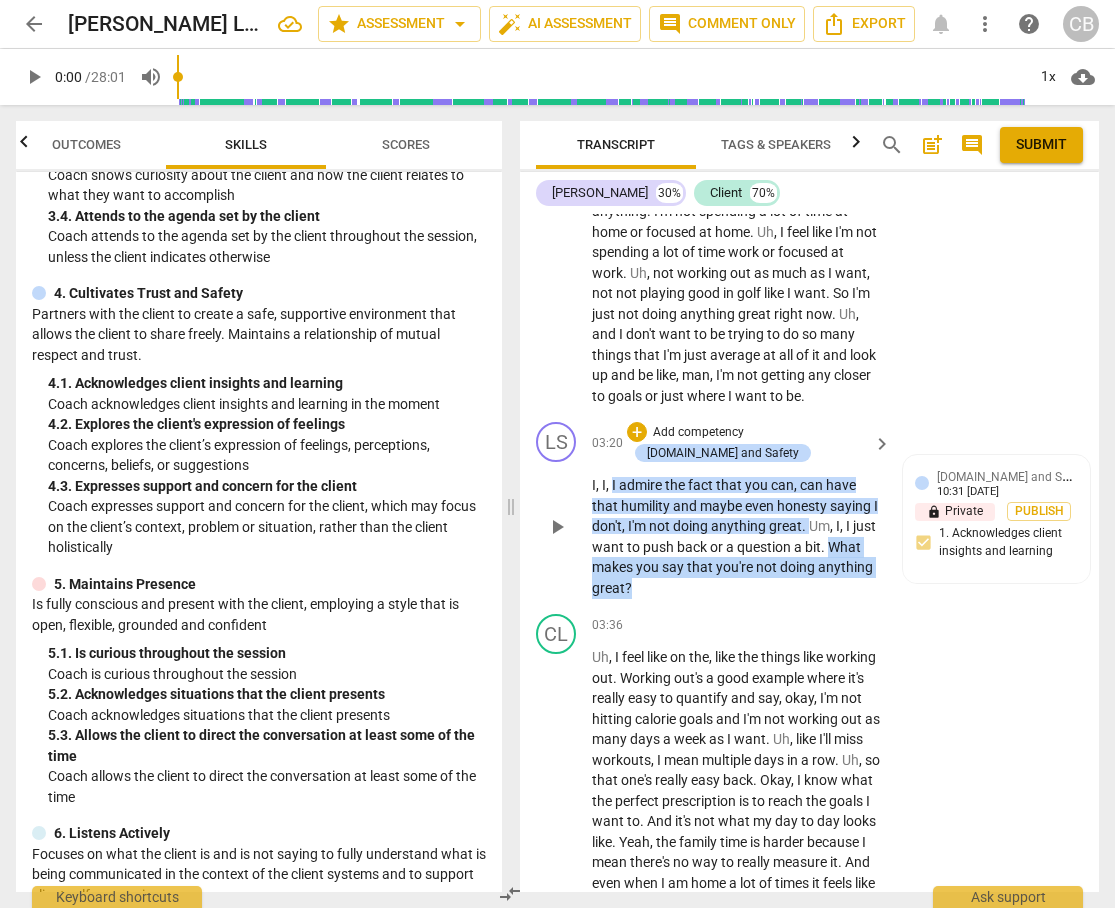 drag, startPoint x: 595, startPoint y: 584, endPoint x: 715, endPoint y: 608, distance: 122.376465 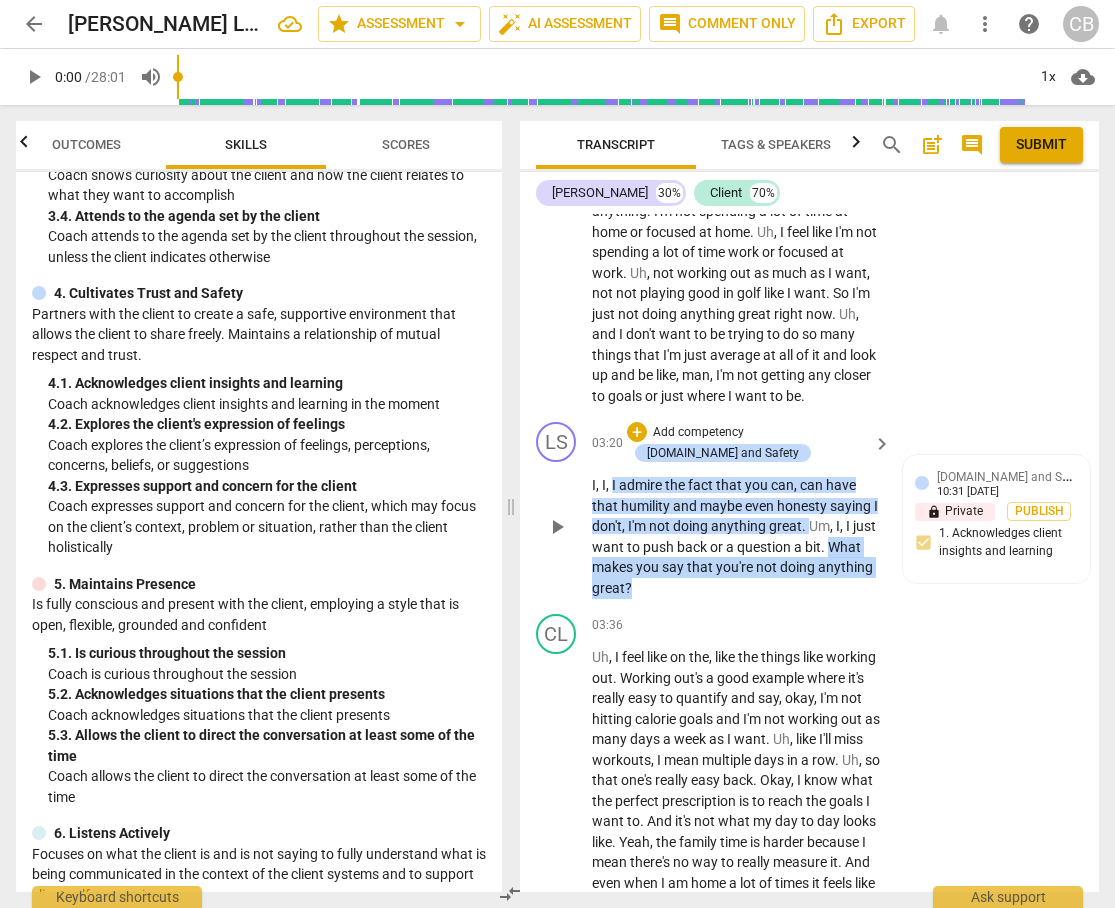 click on "I ,   I ,   I   admire   the   fact   that   you   can ,   can   have   that   humility   and   maybe   even   honesty   saying   I   don't ,   I'm   not   doing   anything   great .   Um ,   I ,   I   just   want   to   push   back   or   a   question   a   bit .   What   makes   you   say   that   you're   not   doing   anything   great ?" at bounding box center (736, 536) 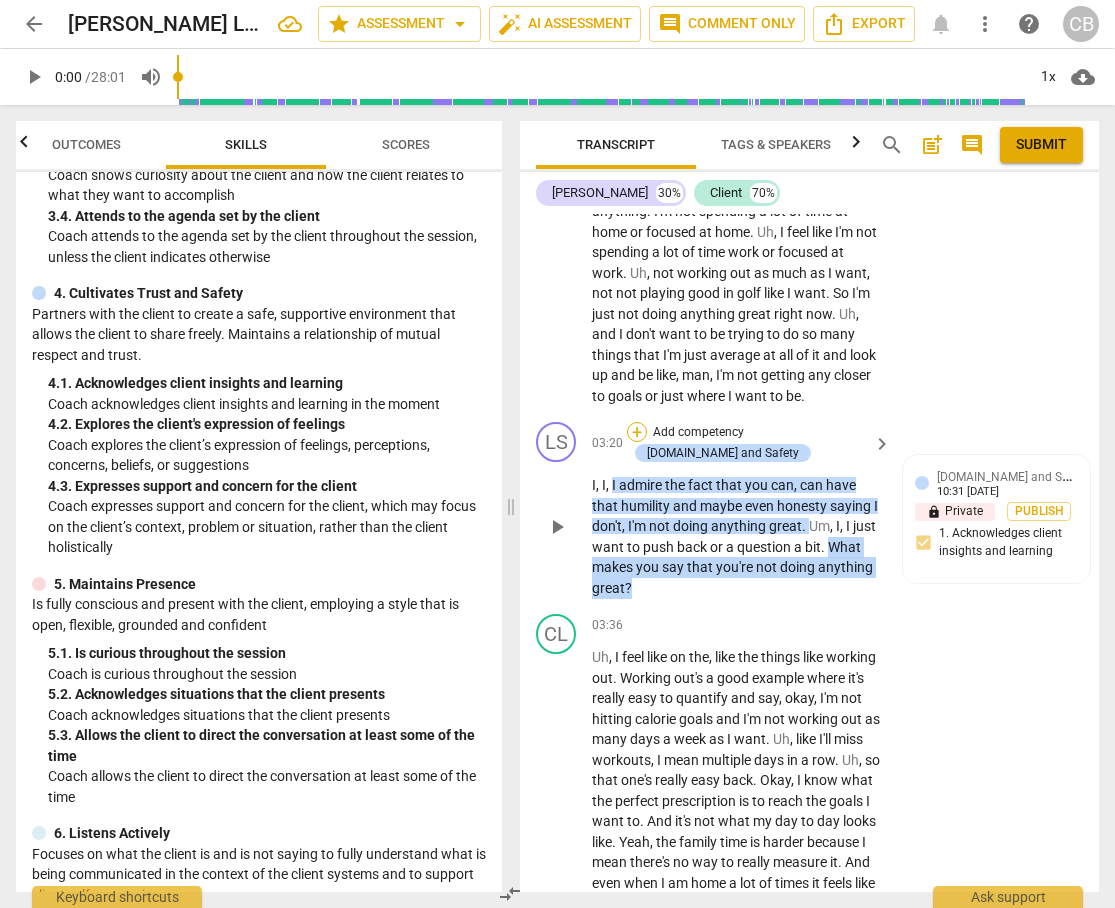 click on "+" at bounding box center [637, 432] 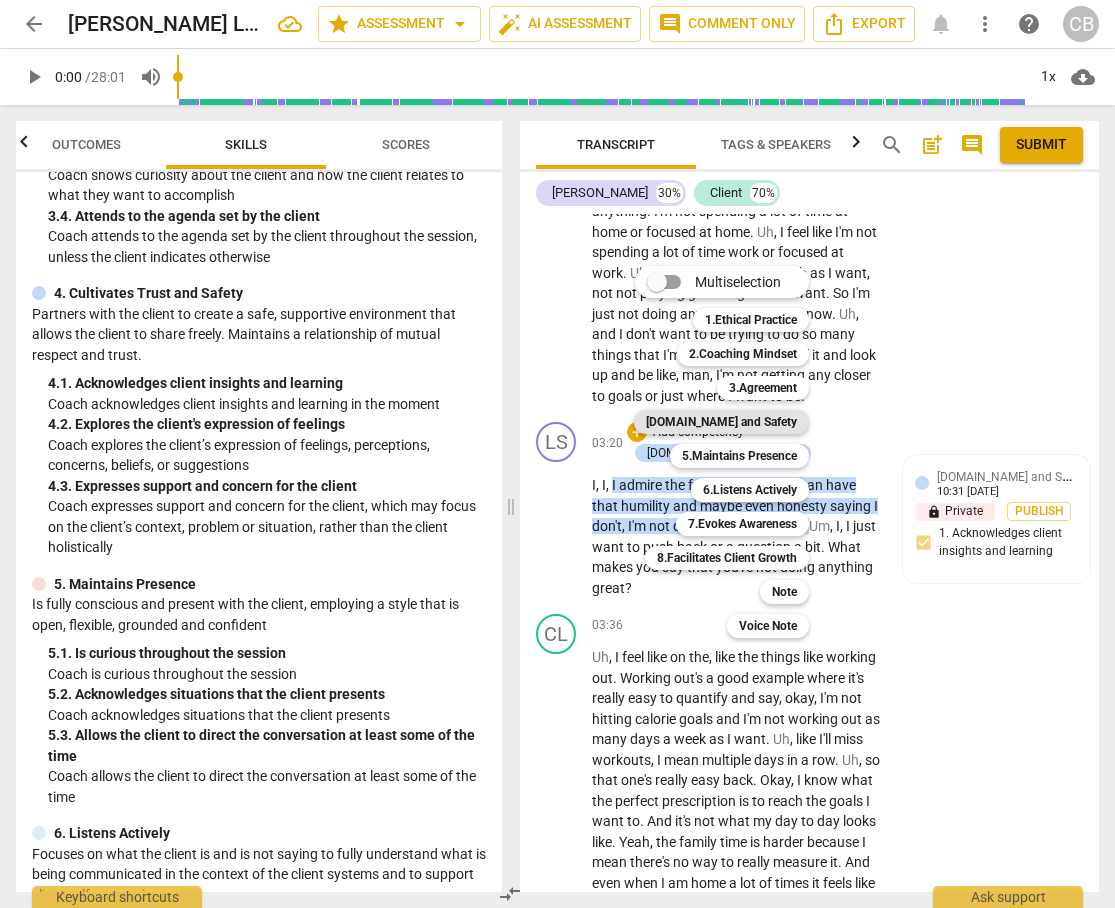 click on "[DOMAIN_NAME] and Safety" at bounding box center [721, 422] 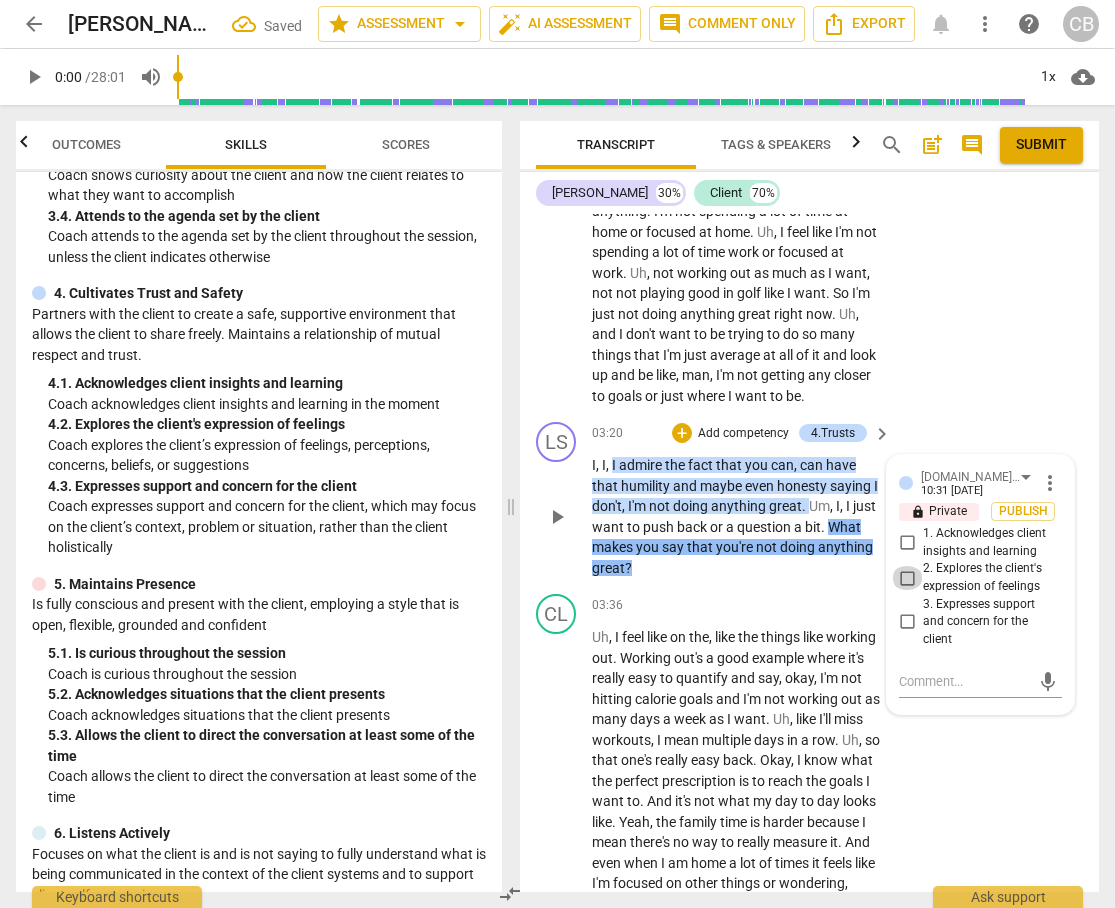 click on "2. Explores the client's expression of feelings" at bounding box center [907, 578] 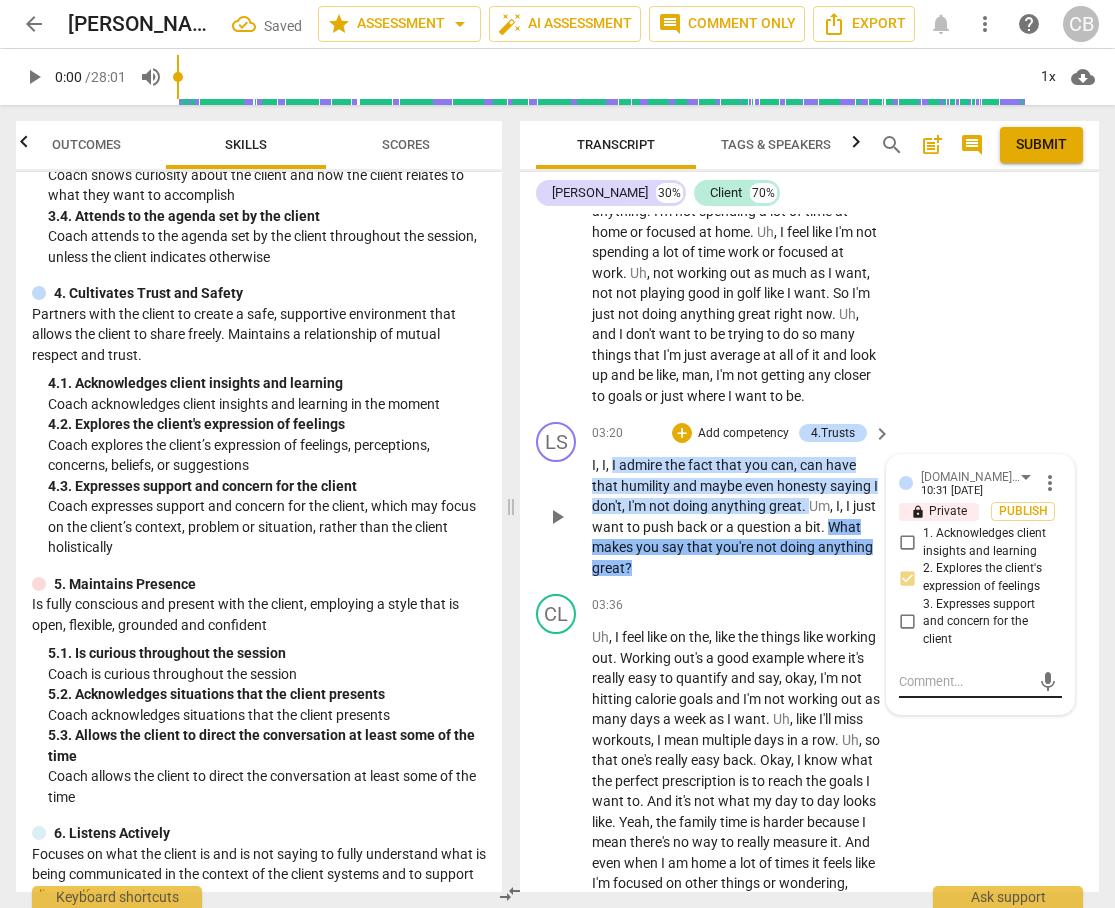 click at bounding box center [964, 681] 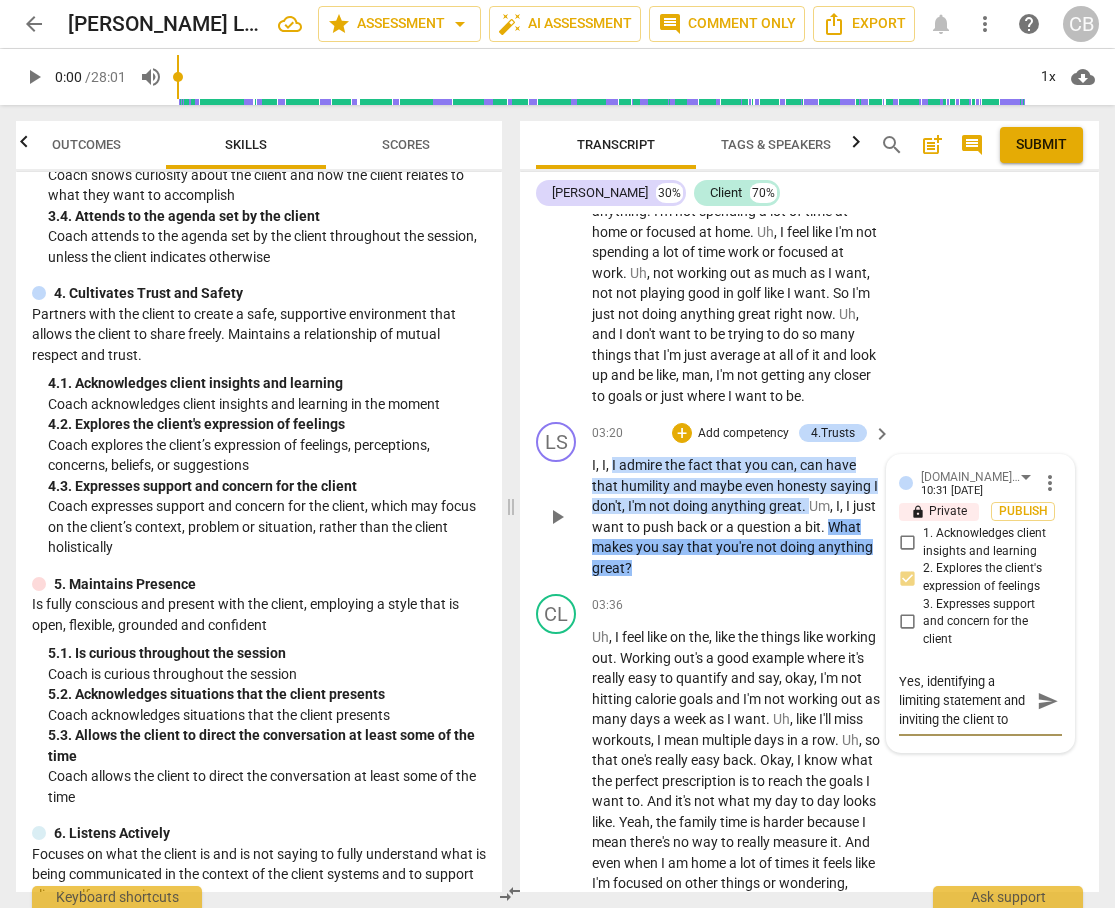 scroll, scrollTop: 17, scrollLeft: 0, axis: vertical 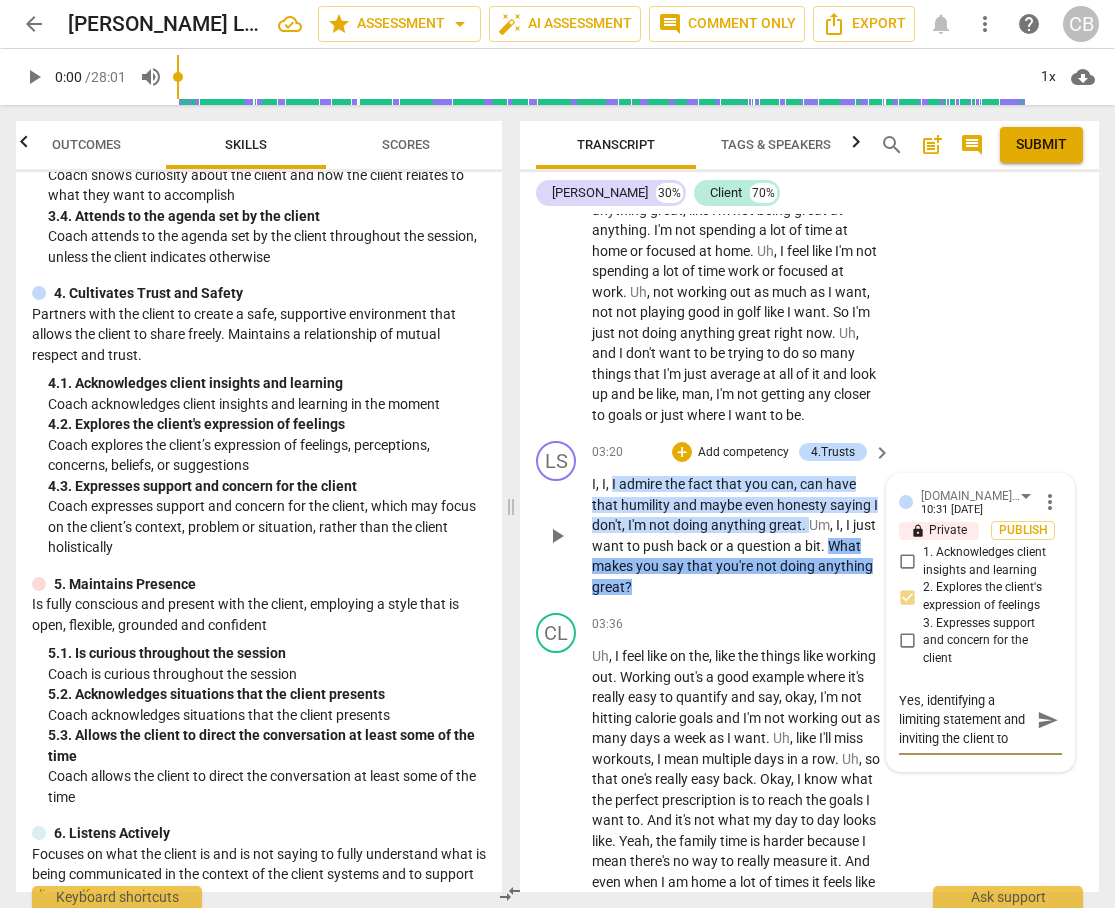 click on "Yes, identifying a limiting statement and inviting the client to explore." at bounding box center (964, 719) 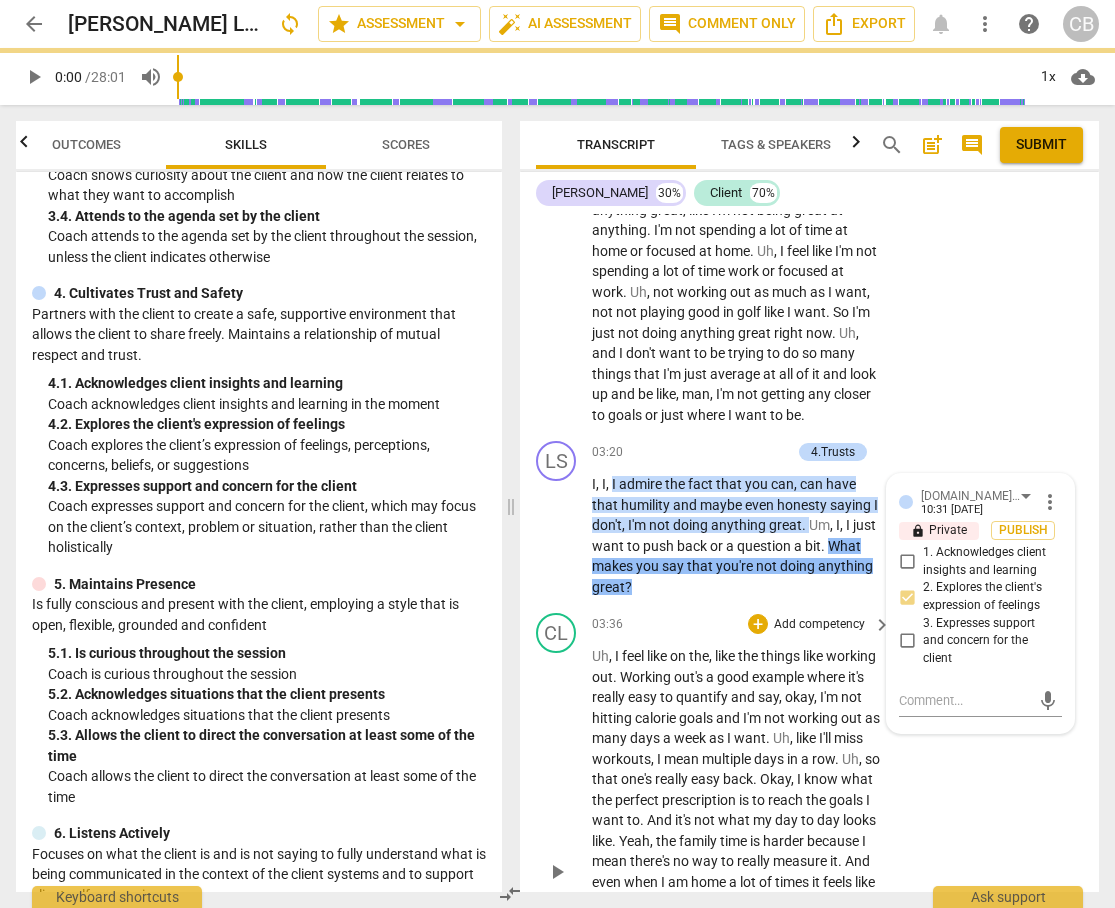 click on "really" at bounding box center [673, 779] 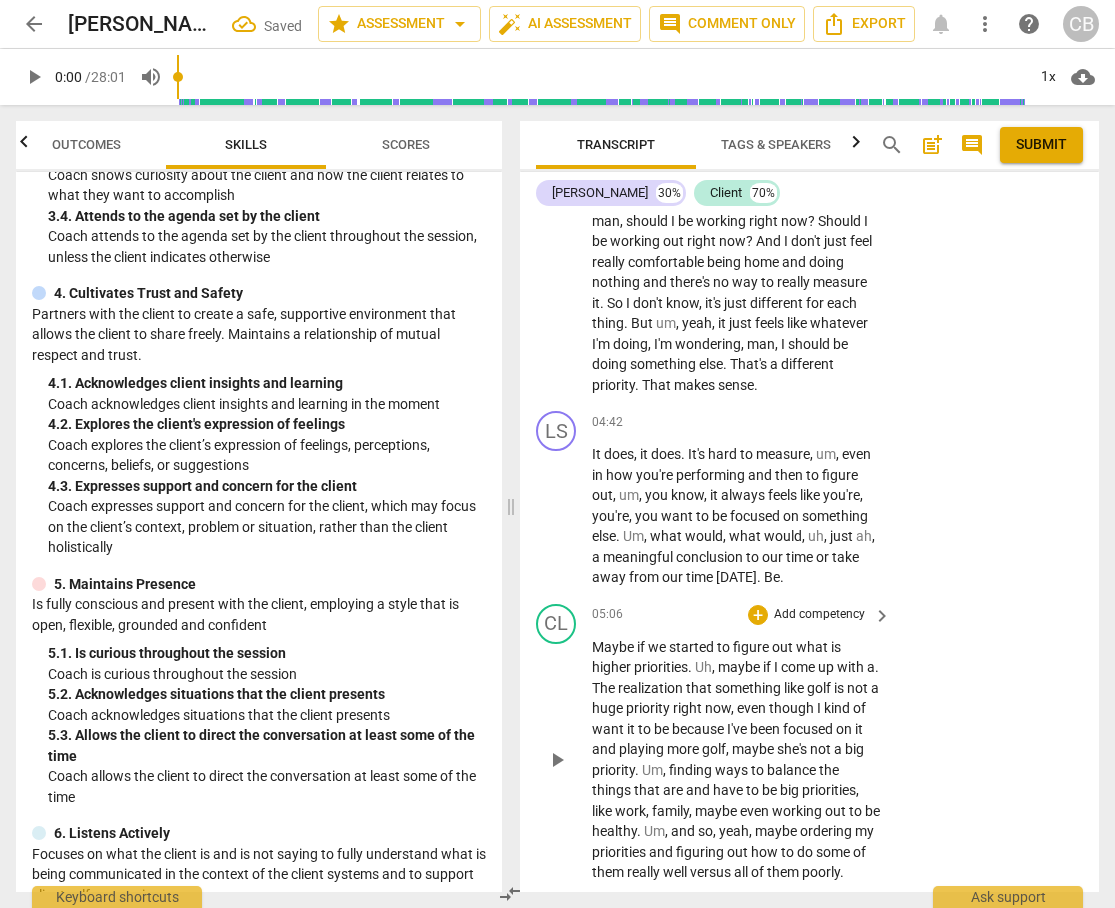 scroll, scrollTop: 3446, scrollLeft: 0, axis: vertical 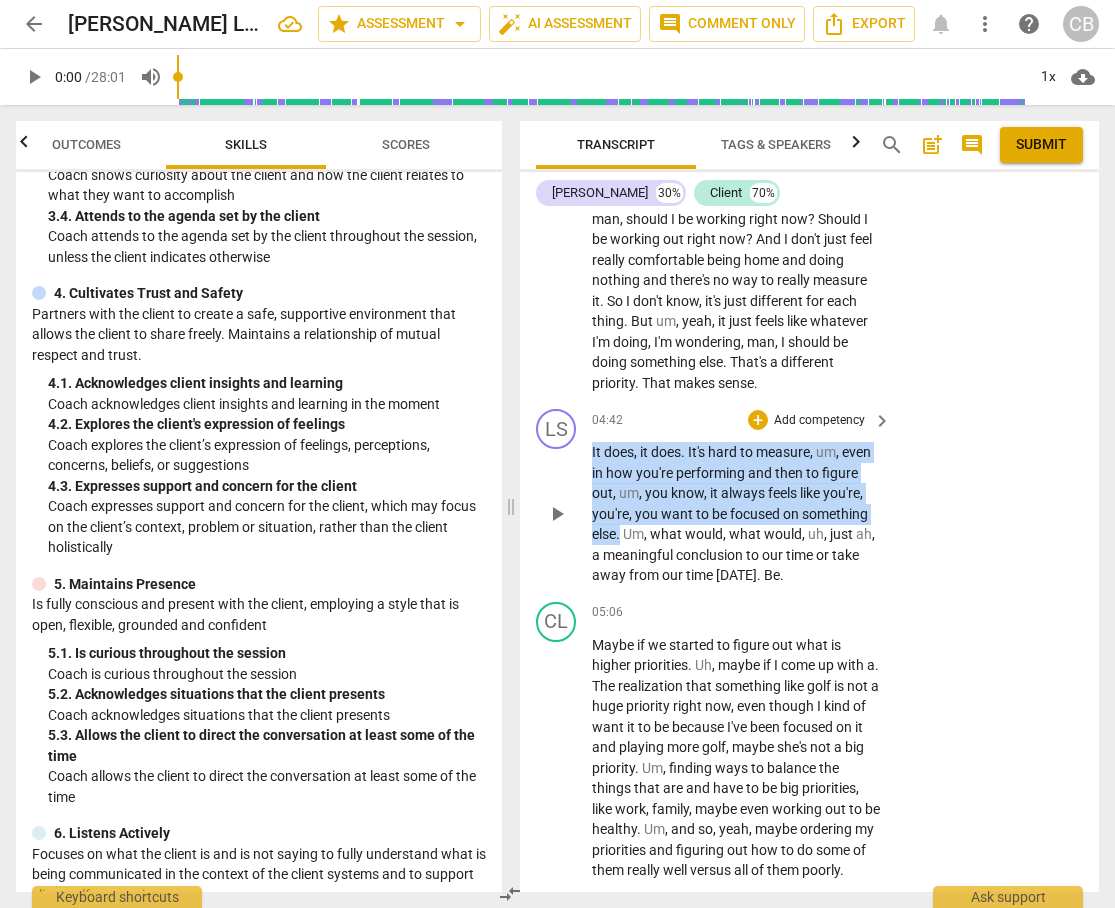 drag, startPoint x: 592, startPoint y: 490, endPoint x: 622, endPoint y: 578, distance: 92.973114 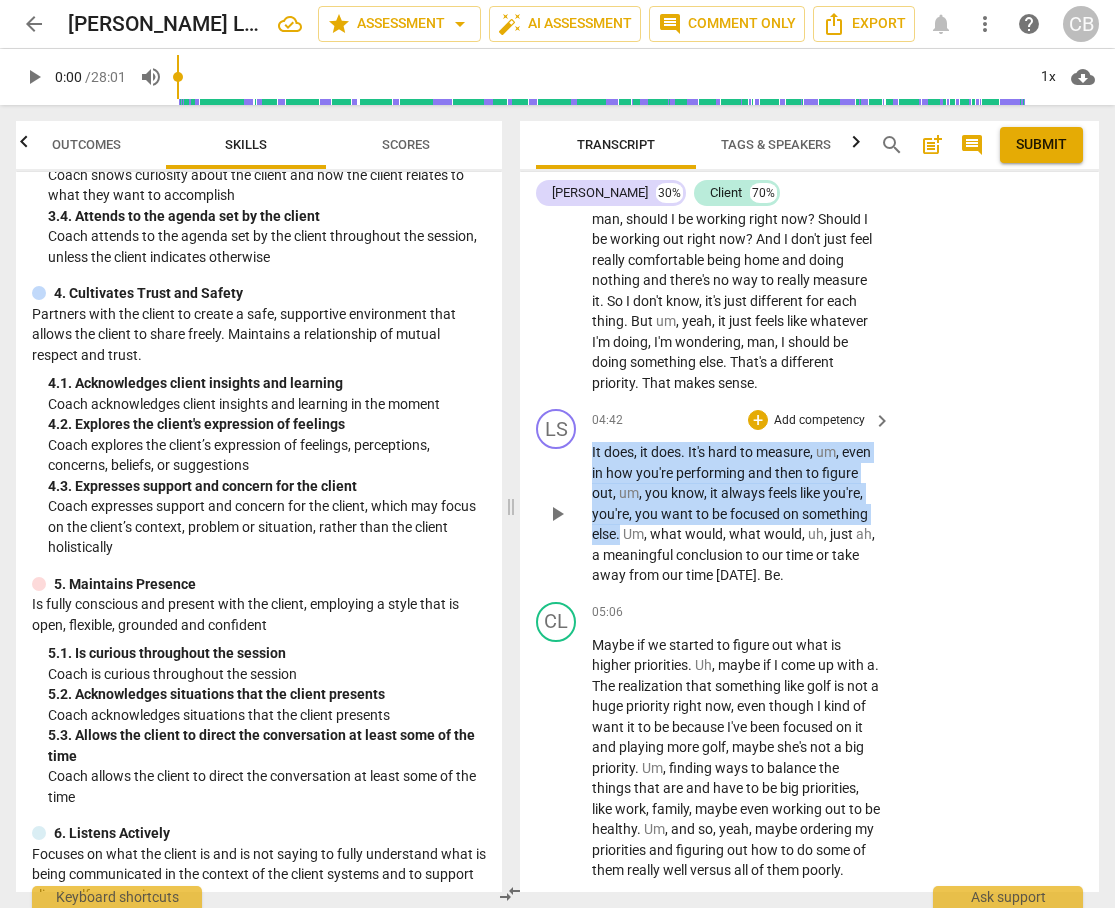click on "It   does ,   it   does .   It's   hard   to   measure ,   um ,   even   in   how   you're   performing   and   then   to   figure   out ,   um ,   you   know ,   it   always   feels   like   you're ,   you're ,   you   want   to   be   focused   on   something   else .   Um ,   what   would ,   what   would ,   uh ,   just   ah ,   a   meaningful   conclusion   to   our   time   or   take   away   from   our   time   [DATE] .   Be ." at bounding box center [736, 514] 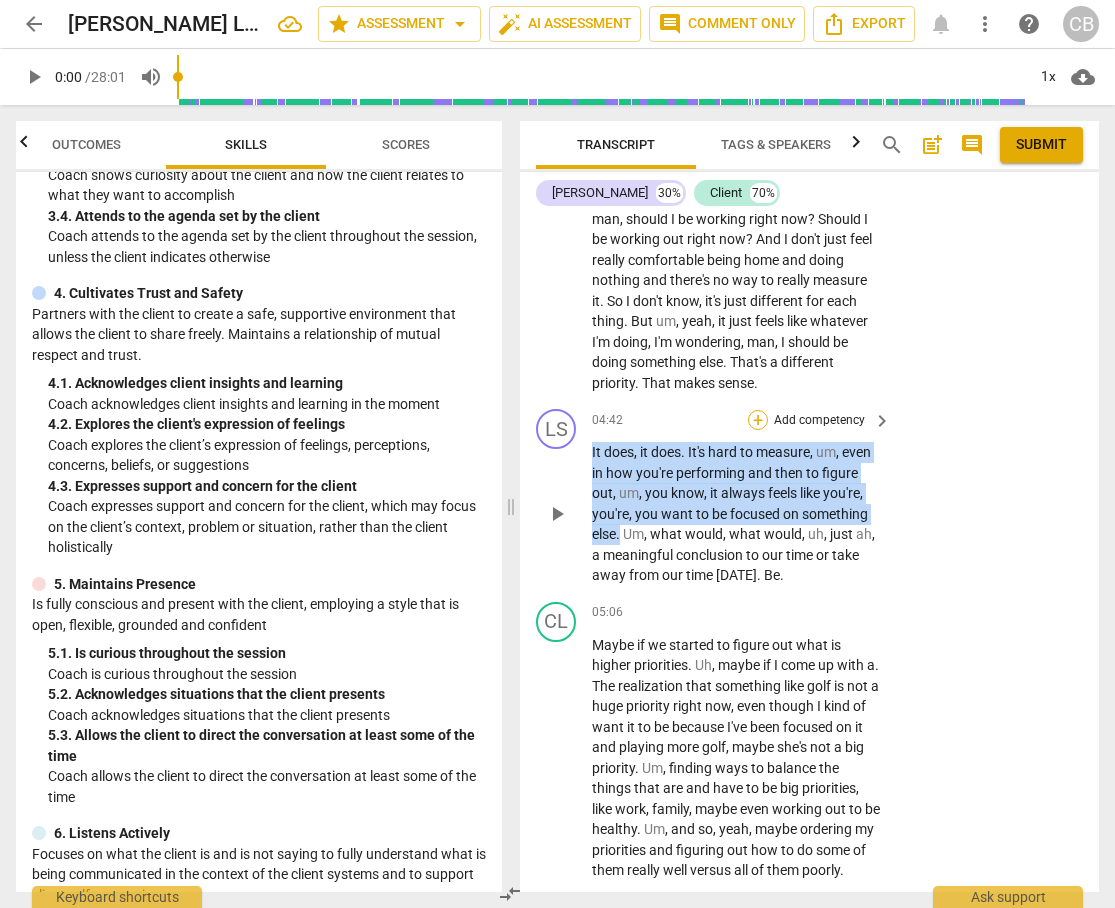 click on "+" at bounding box center (758, 420) 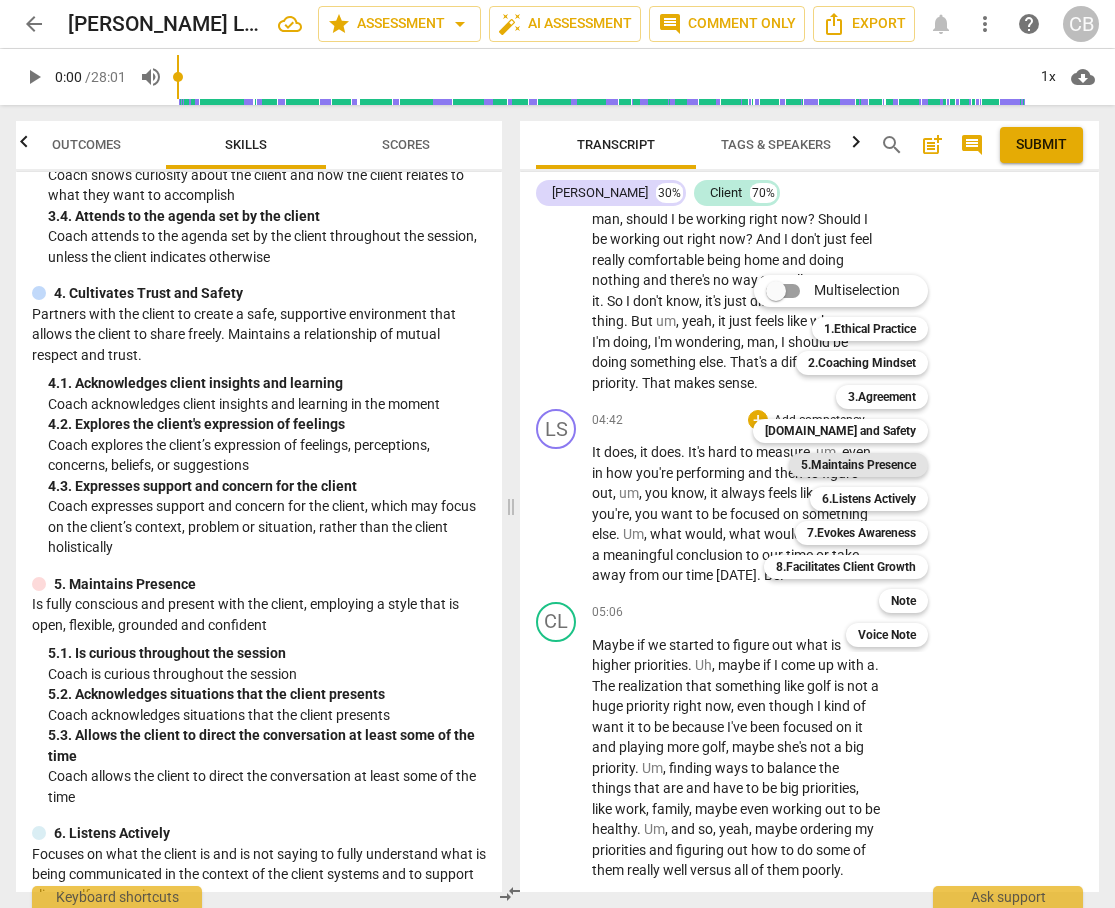 click on "5.Maintains Presence" at bounding box center (858, 465) 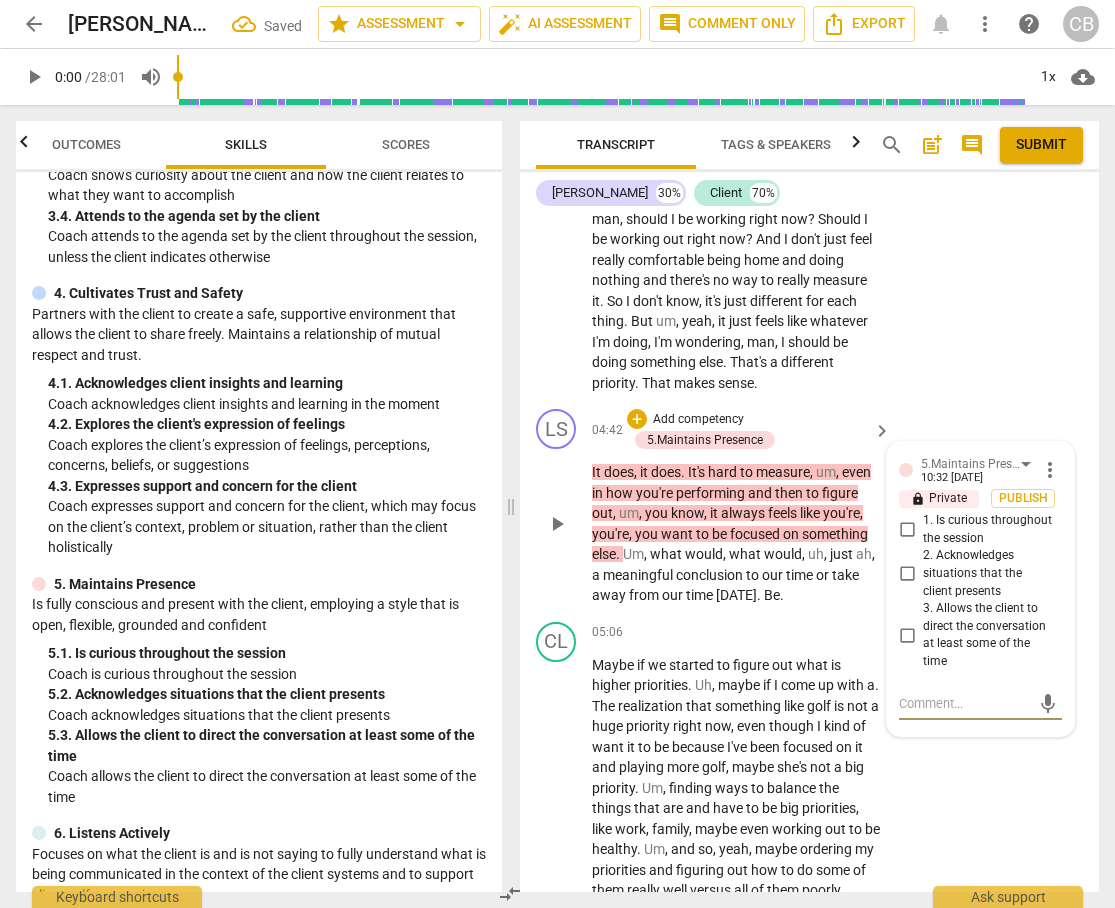 click on "2. Acknowledges situations that the client presents" at bounding box center [907, 574] 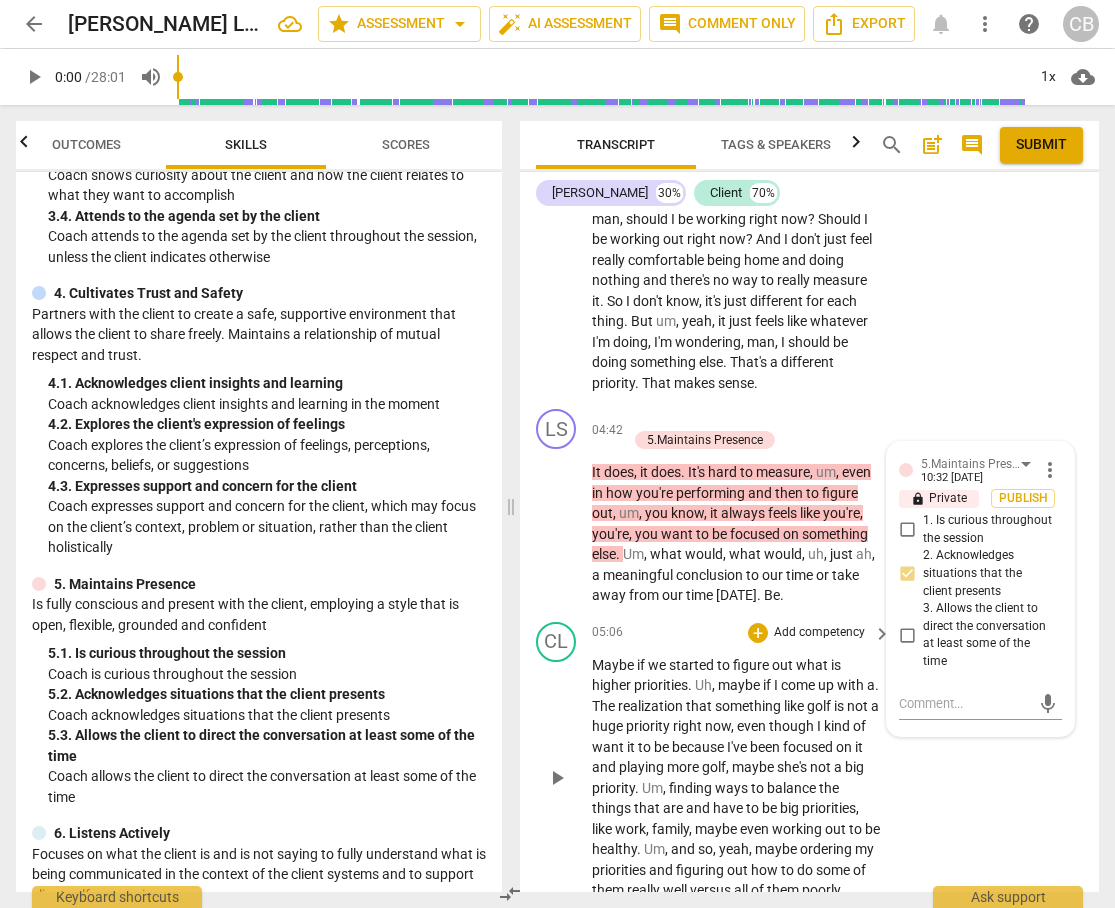 click on "CL play_arrow pause 05:06 + Add competency keyboard_arrow_right Maybe   if   we   started   to   figure   out   what   is   higher   priorities .   Uh ,   maybe   if   I   come   up   with   a .   The   realization   that   something   like   golf   is   not   a   huge   priority   right   now ,   even   though   I   kind   of   want   it   to   be   because   I've   been   focused   on   it   and   playing   more   golf ,   maybe   she's   not   a   big   priority .   Um ,   finding   ways   to   balance   the   things   that   are   and   have   to   be   big   priorities ,   like   work ,   family ,   maybe   even   working   out   to   be   healthy .   Um ,   and   so ,   yeah ,   maybe   ordering   my   priorities   and   figuring   out   how   to   do   some   of   them   really   well   versus   all   of   them   poorly ." at bounding box center [809, 761] 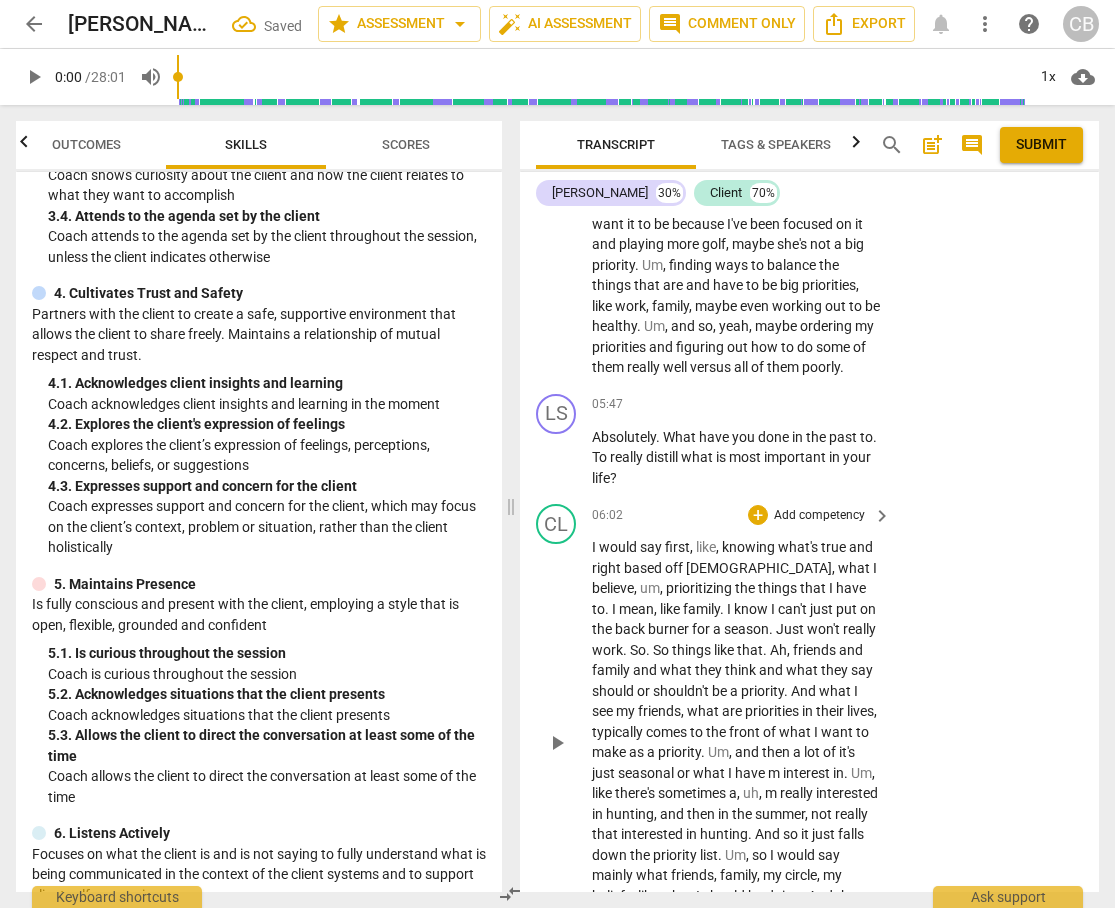 scroll, scrollTop: 3978, scrollLeft: 0, axis: vertical 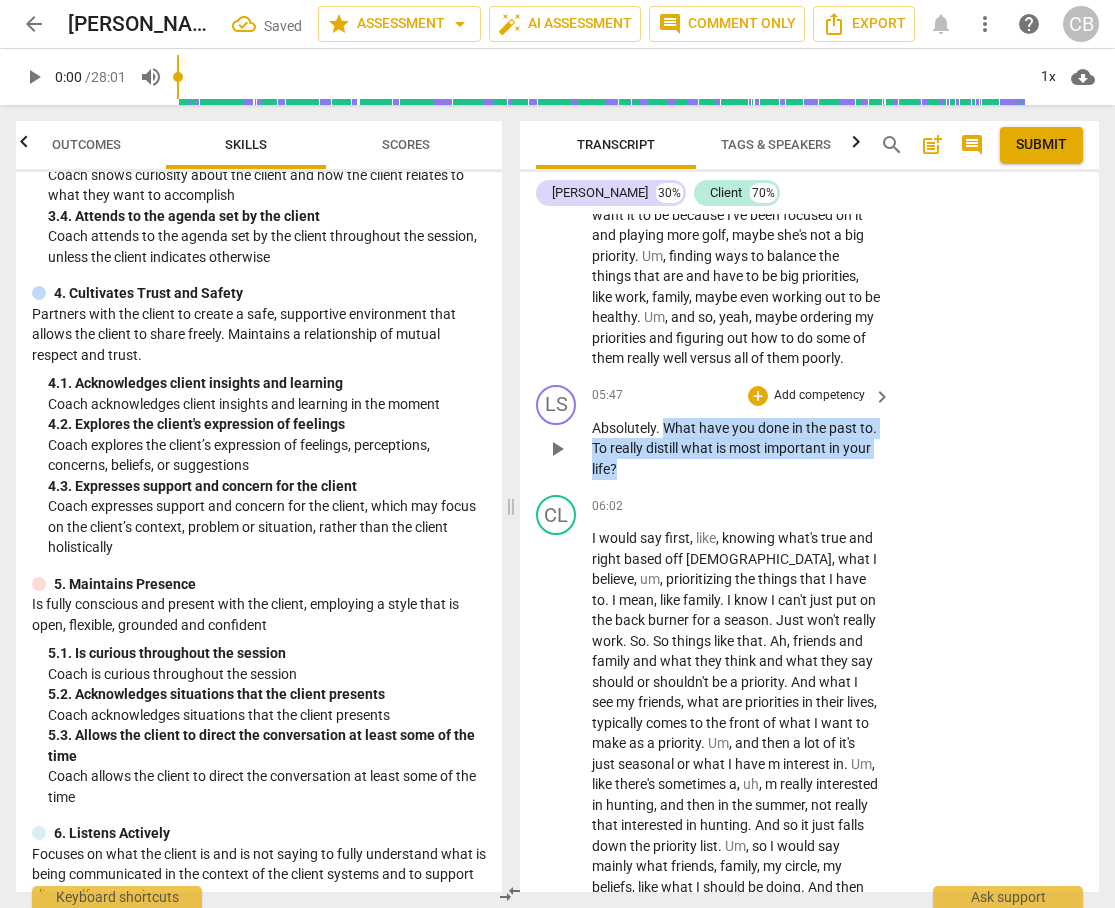 drag, startPoint x: 665, startPoint y: 487, endPoint x: 669, endPoint y: 525, distance: 38.209946 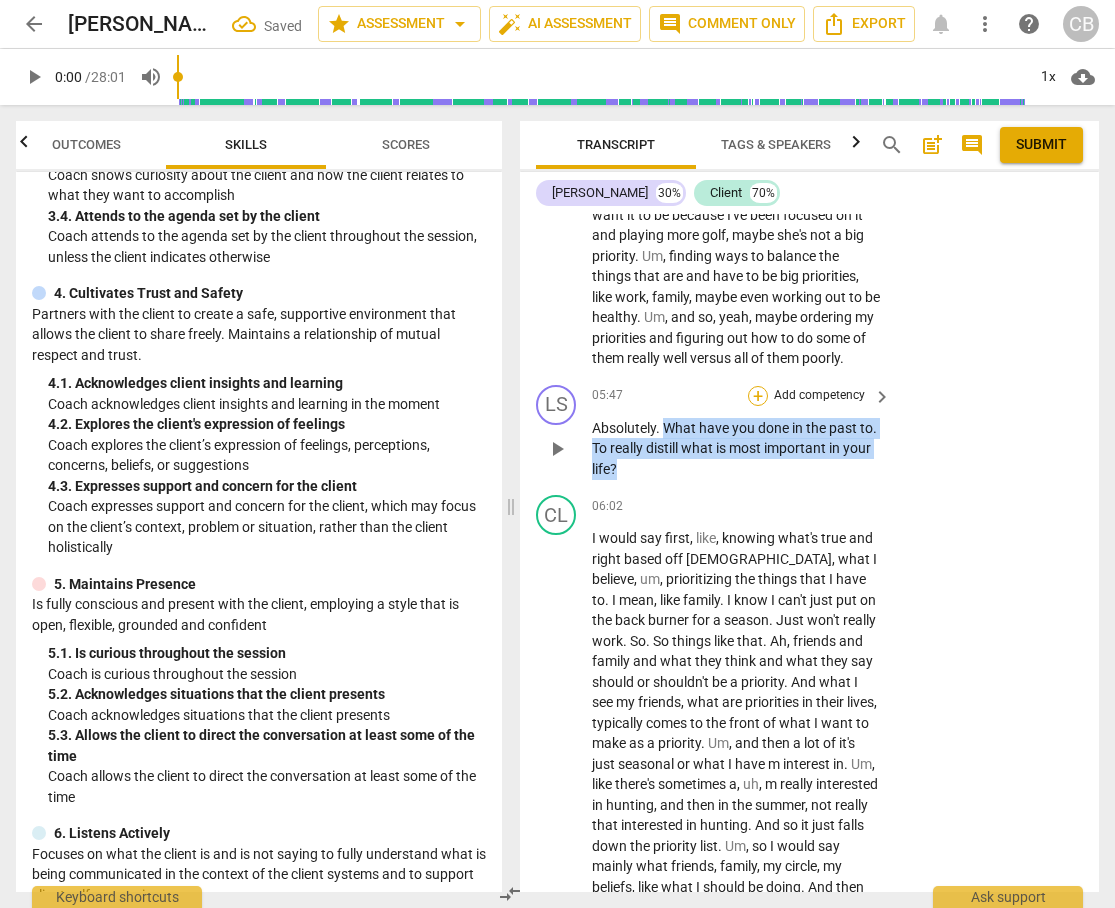 click on "+" at bounding box center [758, 396] 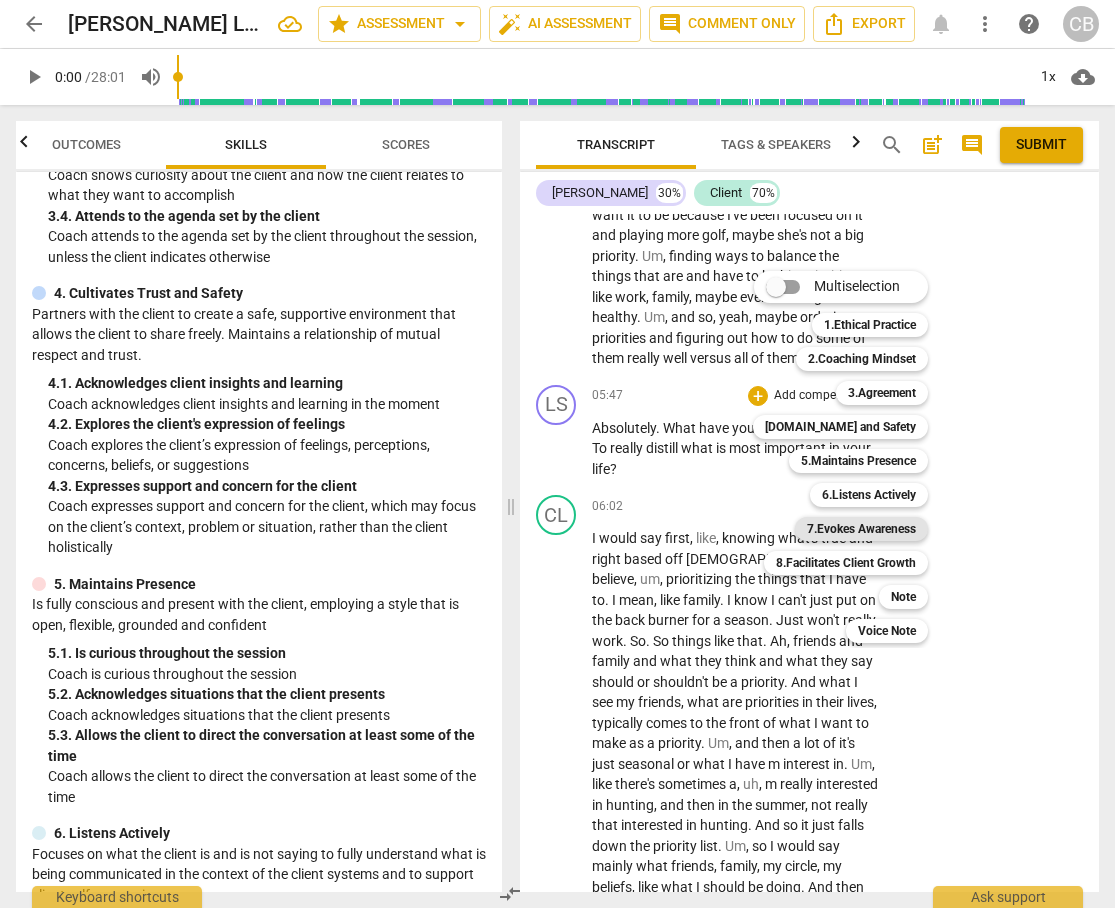 click on "7.Evokes Awareness" at bounding box center (861, 529) 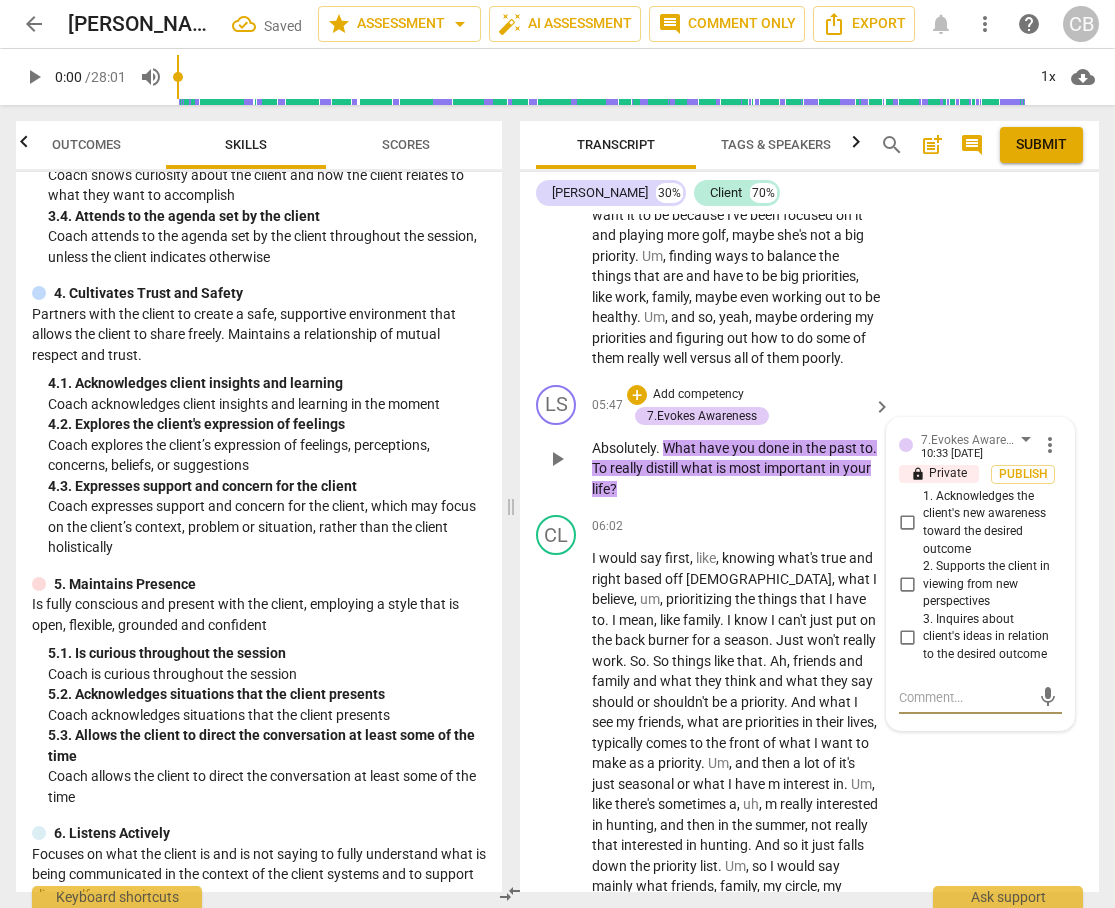 click on "2. Supports the client in viewing from new perspectives" at bounding box center (907, 584) 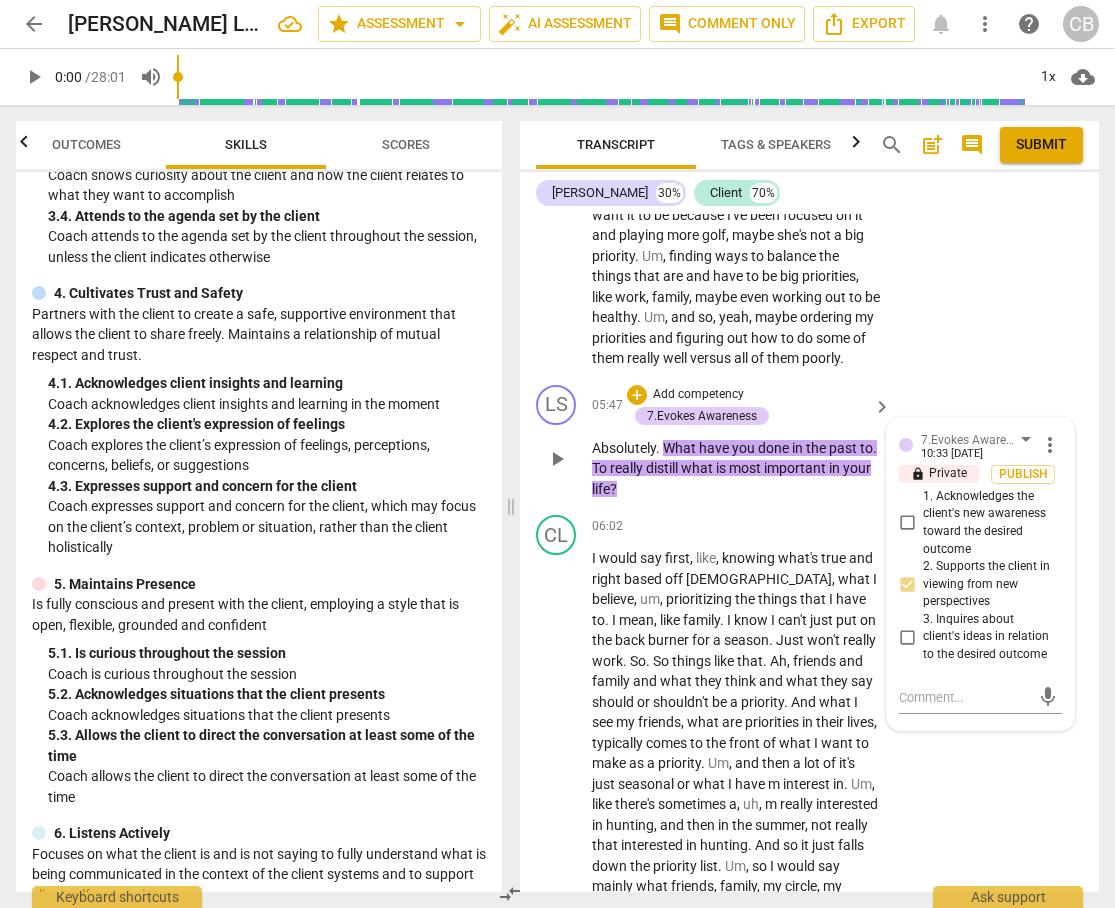 click on "3. Inquires about client's ideas in relation to the desired outcome" at bounding box center (907, 637) 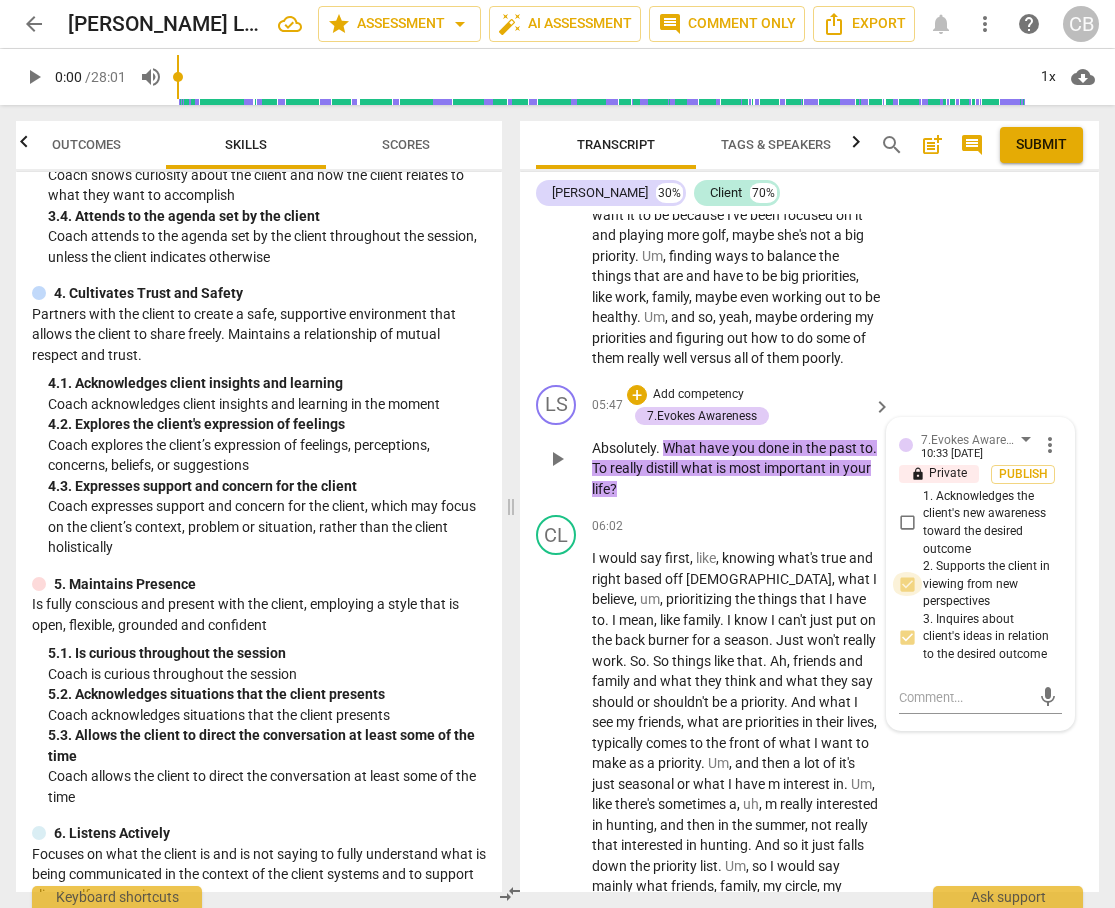 click on "2. Supports the client in viewing from new perspectives" at bounding box center (907, 584) 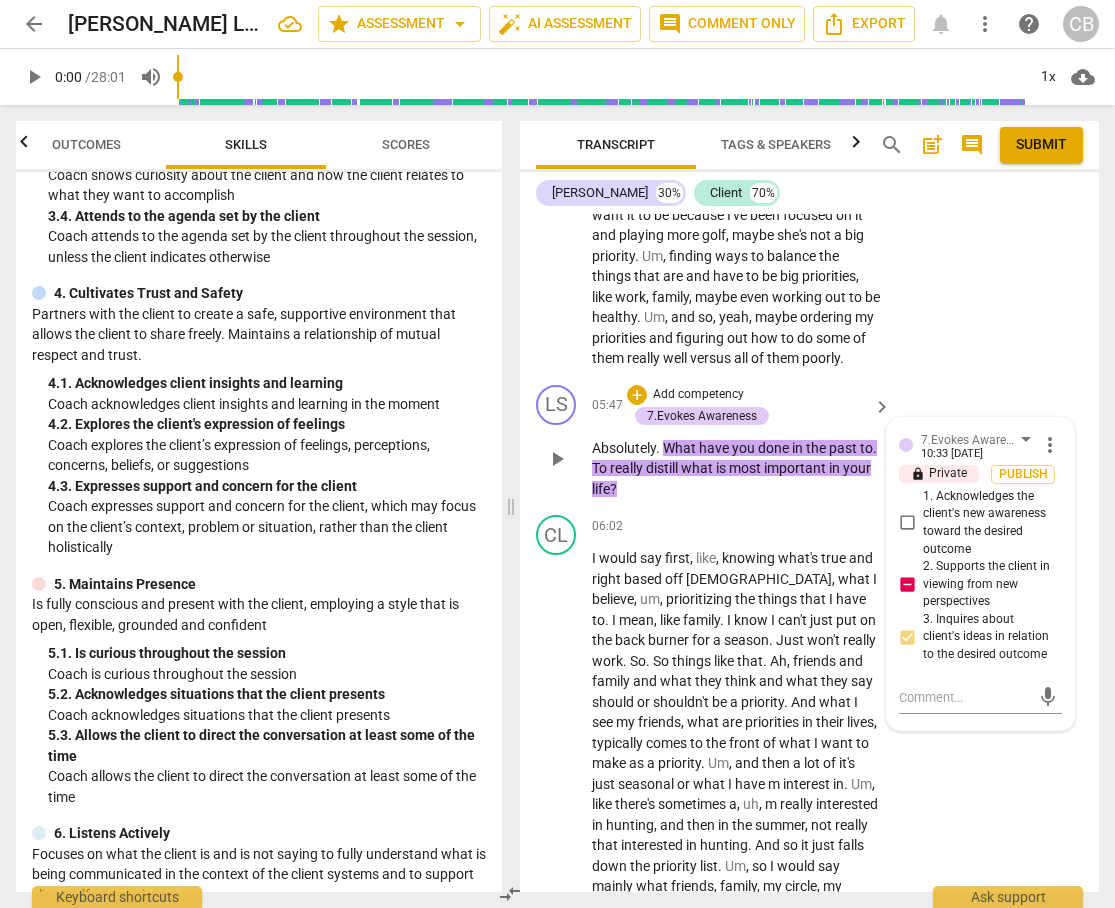click on "2. Supports the client in viewing from new perspectives" at bounding box center (907, 584) 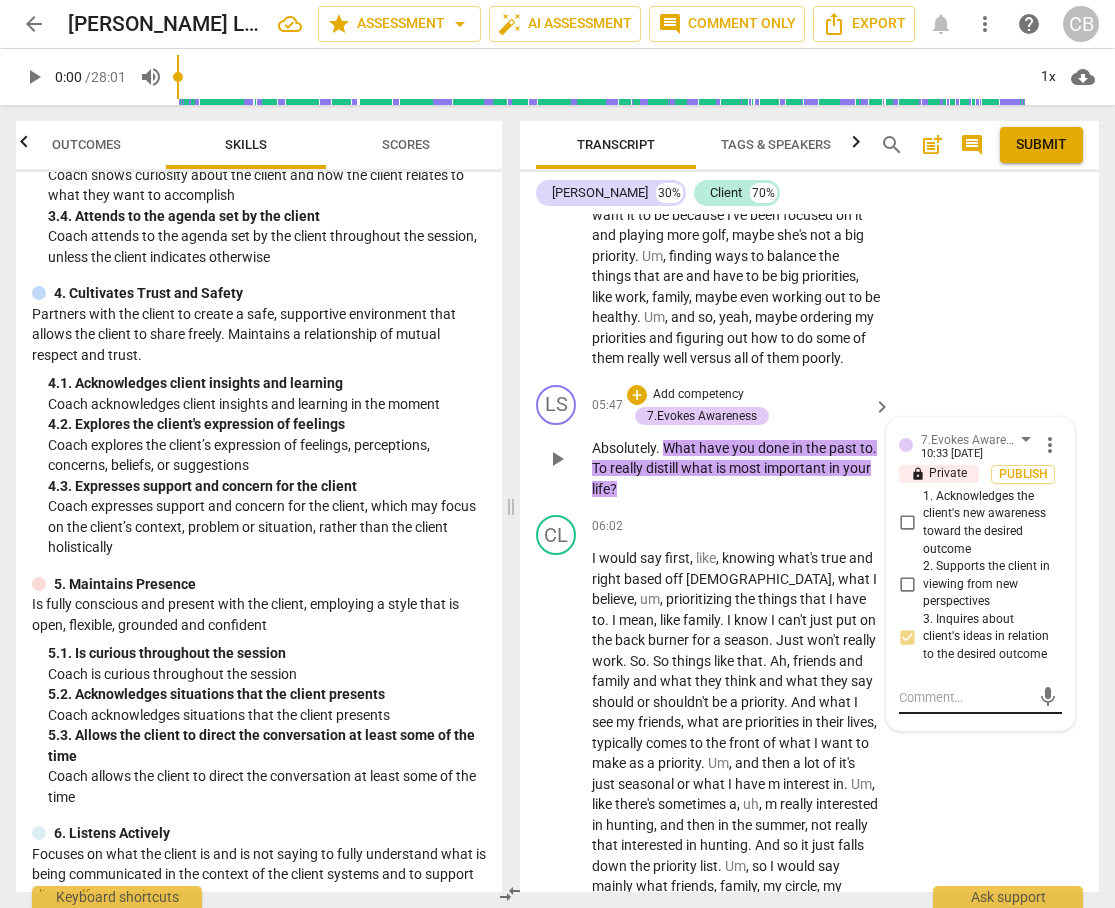 click at bounding box center [964, 697] 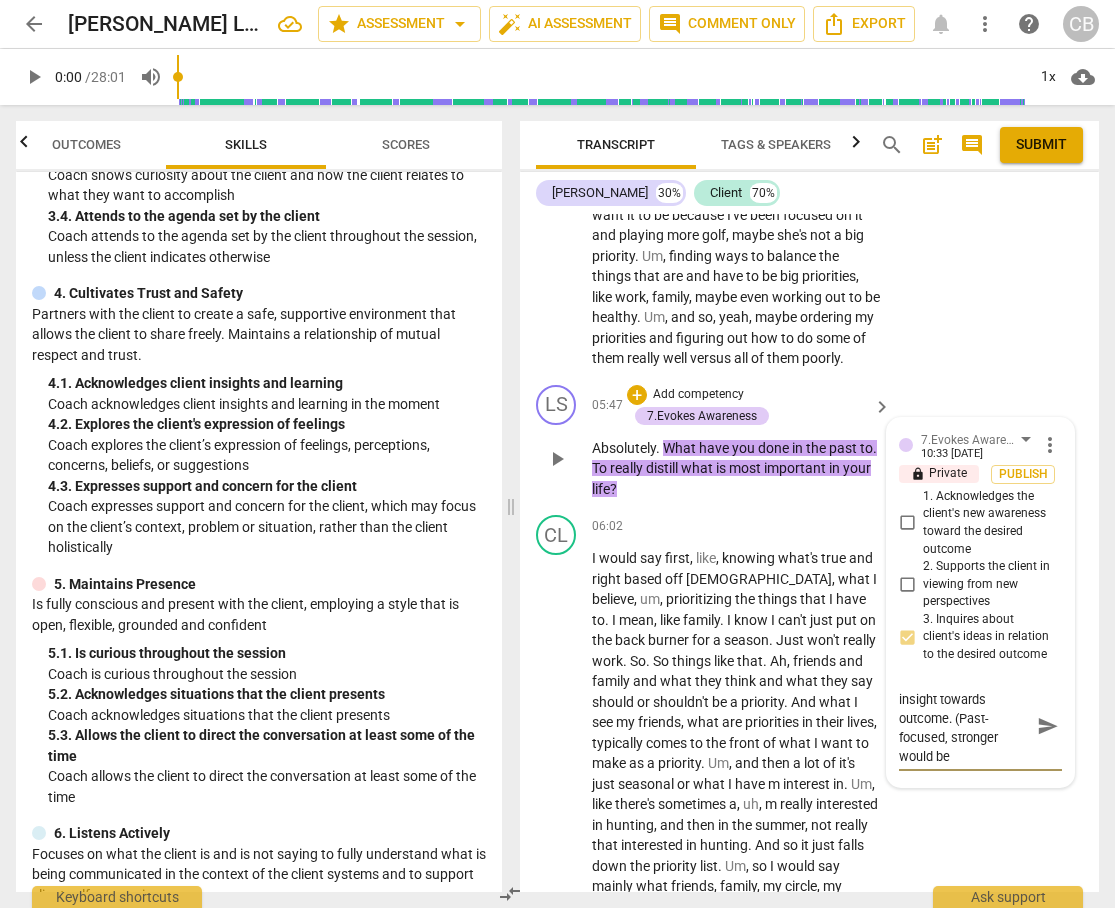 scroll, scrollTop: 0, scrollLeft: 0, axis: both 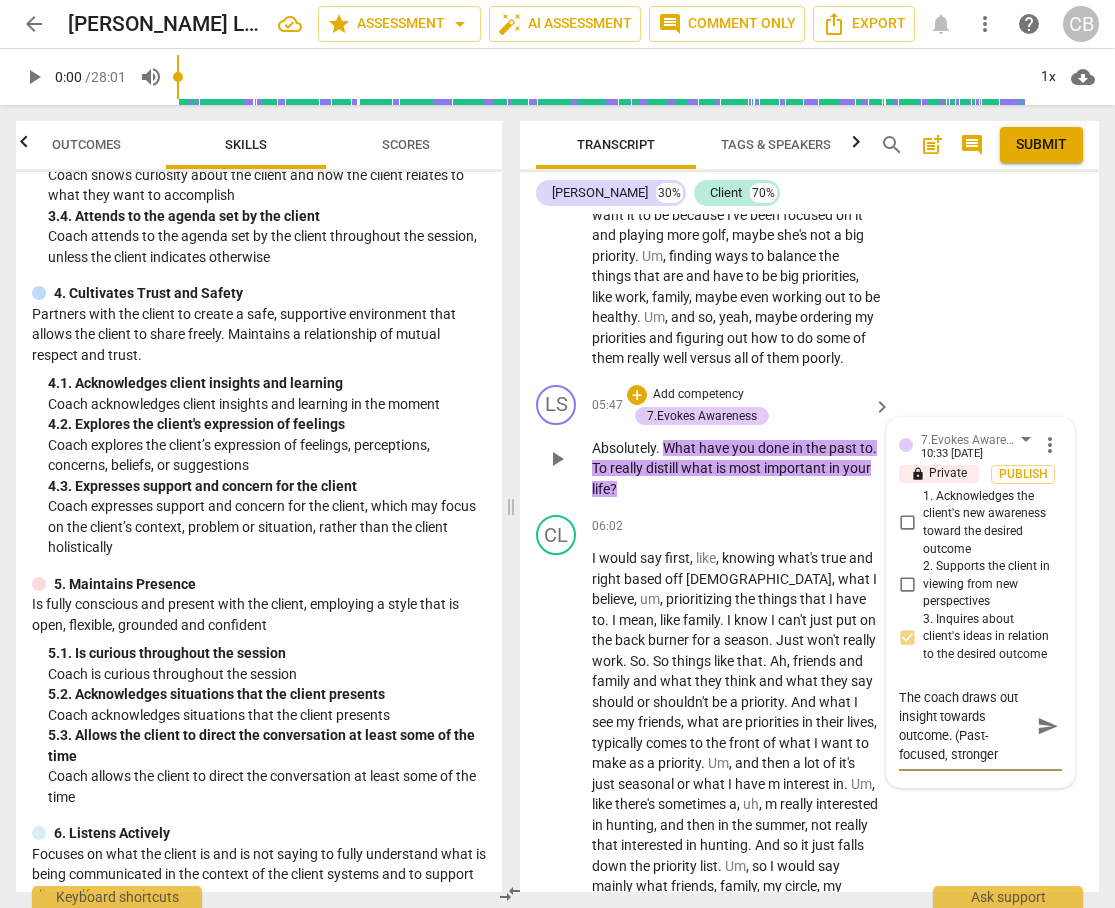click on "The coach draws out insight towards outcome. (Past-focused, stronger would be" at bounding box center [964, 726] 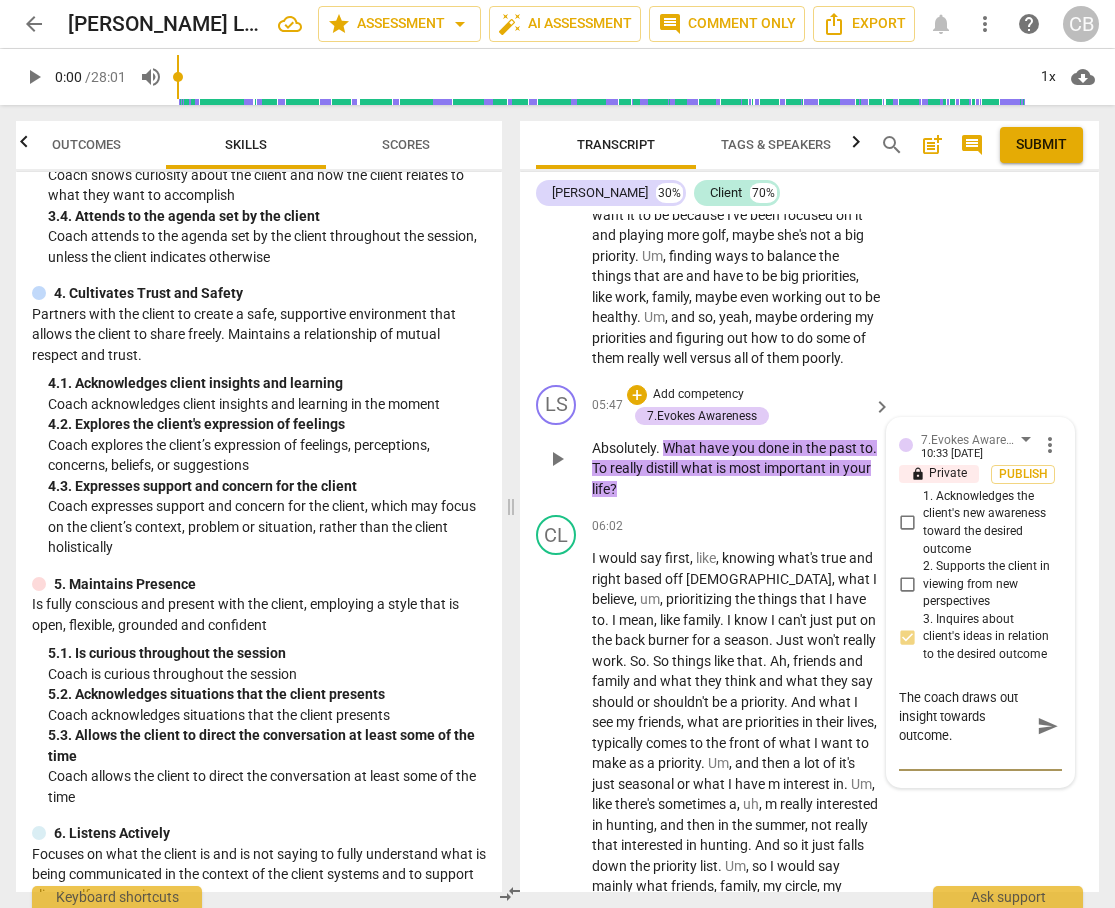 scroll, scrollTop: 17, scrollLeft: 0, axis: vertical 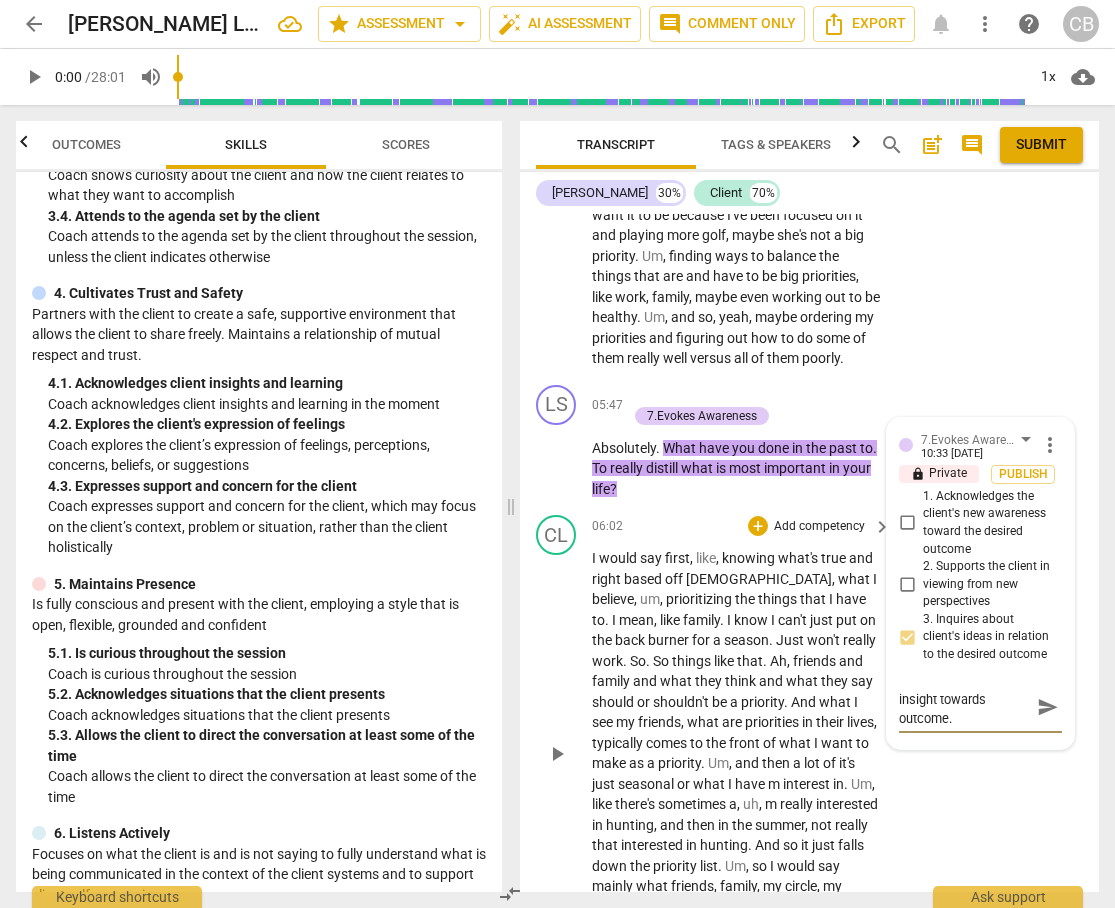 click on "CL play_arrow pause 06:02 + Add competency keyboard_arrow_right I   would   say   first ,   like ,   knowing   what's   true   and   right   based   off   scripture ,   what   I   believe ,   um ,   prioritizing   the   things   that   I   have   to .   I   mean ,   like   family .   I   know   I   can't   just   put   on   the   back   burner   for   a   season .   Just   won't   really   work .   So .   So   things   like   that .   Ah ,   friends   and   family   and   what   they   think   and   what   they   say   should   or   shouldn't   be   a   priority .   And   what   I   see   my   friends ,   what   are   priorities   in   their   lives ,   typically   comes   to   the   front   of   what   I   want   to   make   as   a   priority .   Um ,   and   then   a   lot   of   it's   just   seasonal   or   what   I   have   m   interest   in .   Um ,   like   there's   sometimes   a ,   uh ,   m   really   interested   in   hunting ,   and   then   in   the   summer ,   not   really   that   interested" at bounding box center (809, 736) 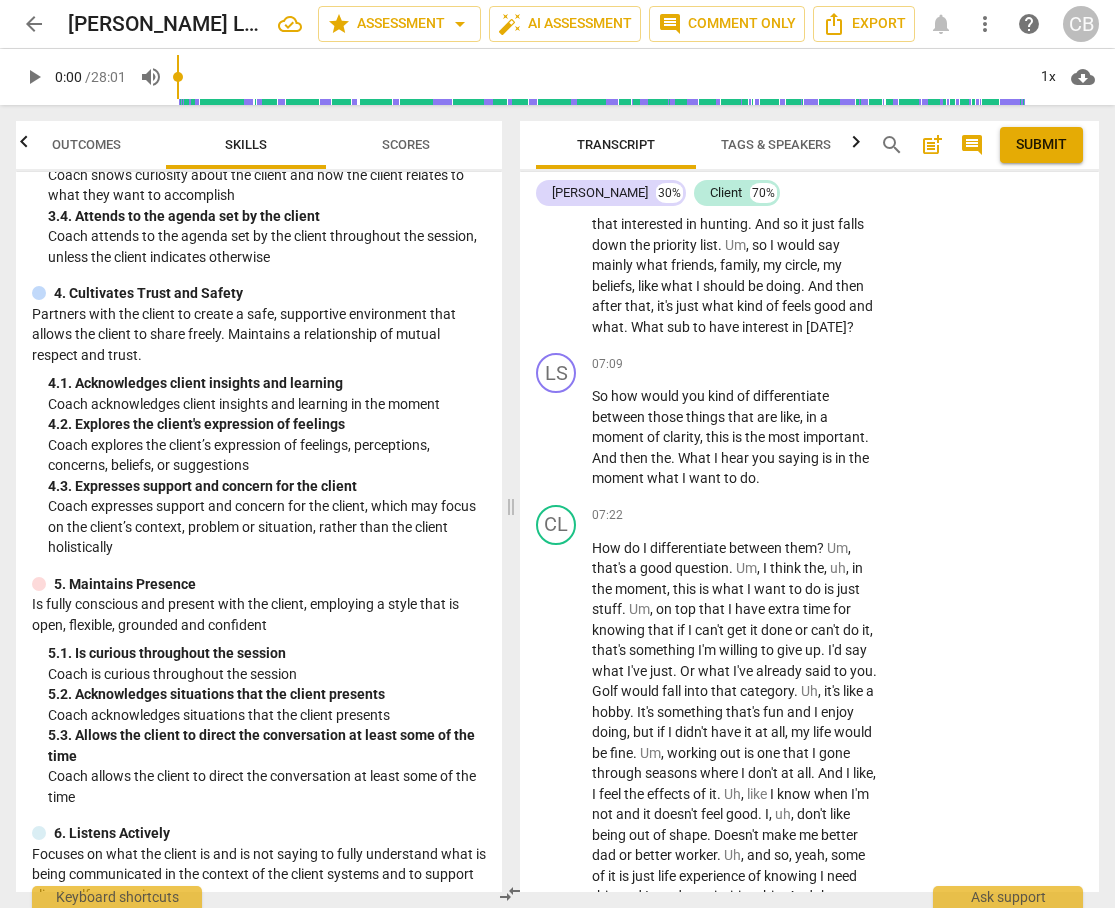 scroll, scrollTop: 4626, scrollLeft: 0, axis: vertical 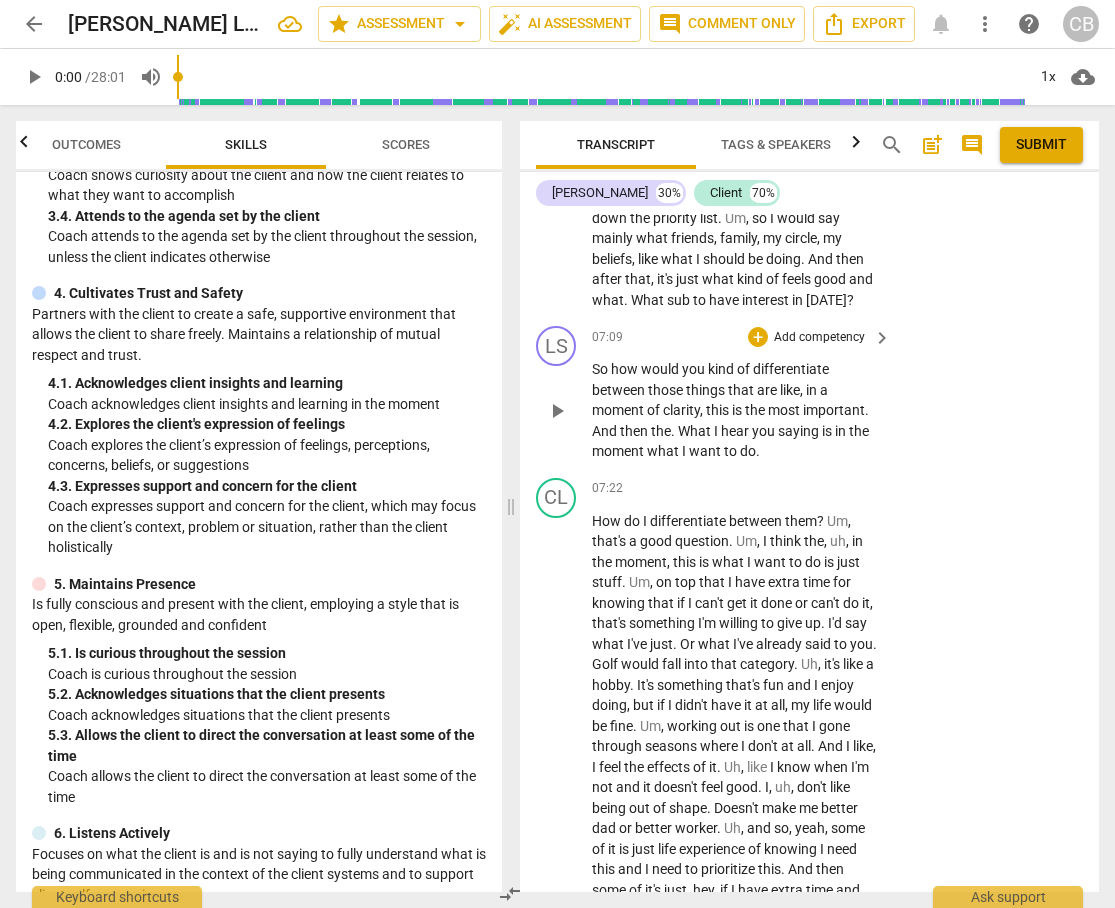 click on "hear" at bounding box center (736, 431) 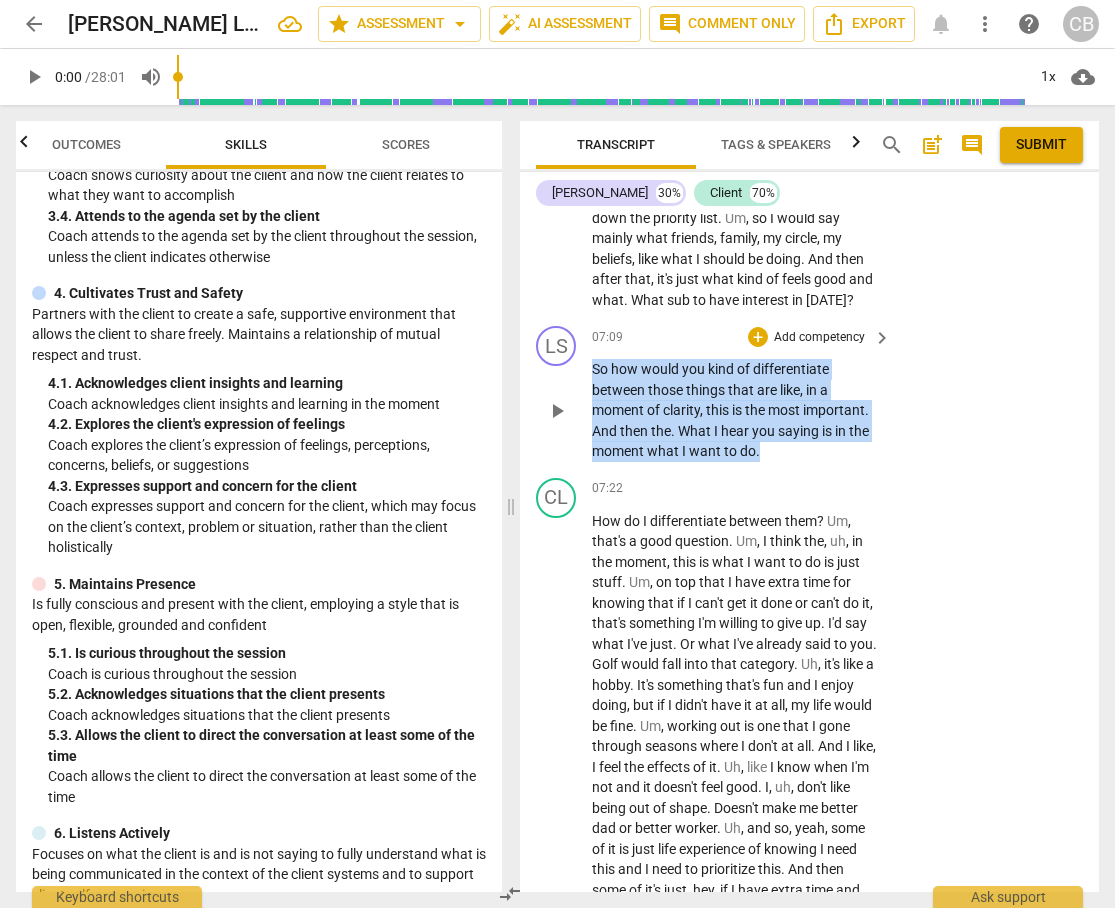 drag, startPoint x: 594, startPoint y: 427, endPoint x: 769, endPoint y: 507, distance: 192.41881 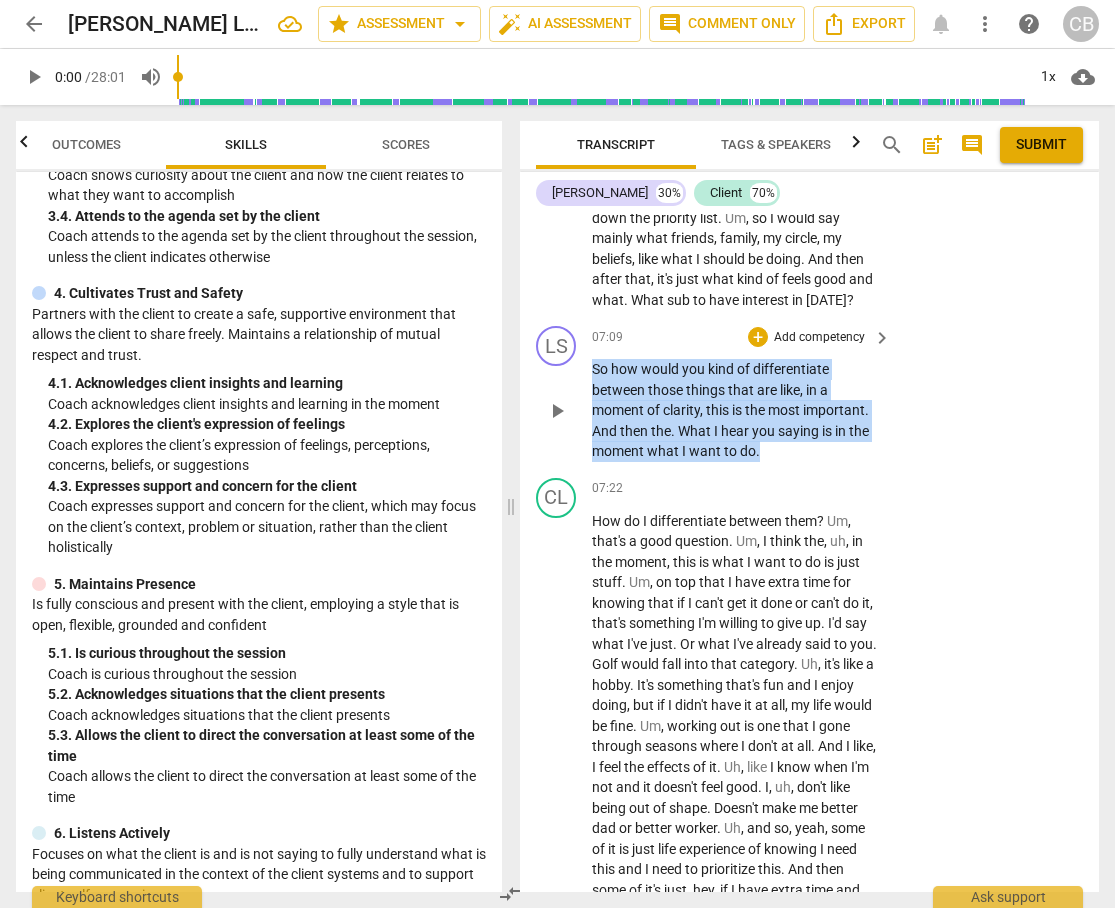 click on "So   how   would   you   kind   of   differentiate   between   those   things   that   are   like ,   in   a   moment   of   clarity ,   this   is   the   most   important .   And   then   the .   What   I   hear   you   saying   is   in   the   moment   what   I   want   to   do ." at bounding box center [736, 410] 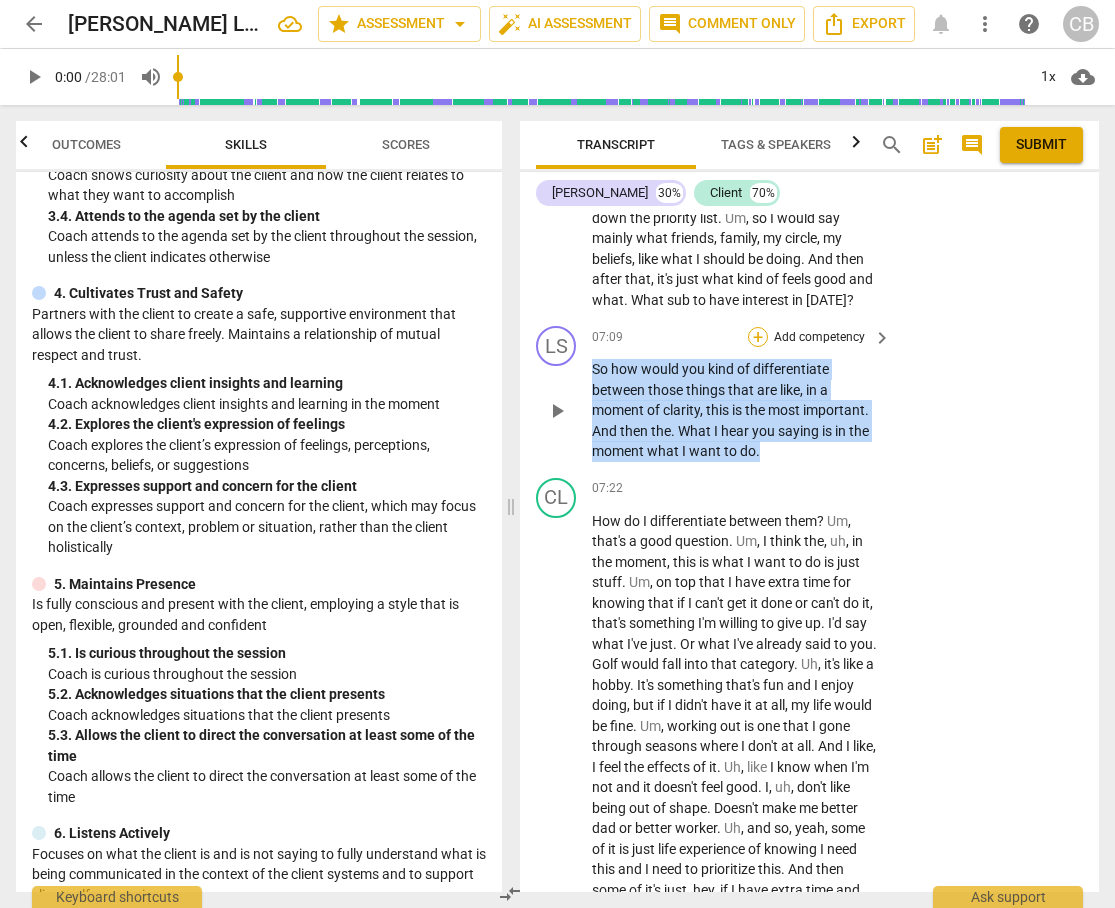 click on "+" at bounding box center [758, 337] 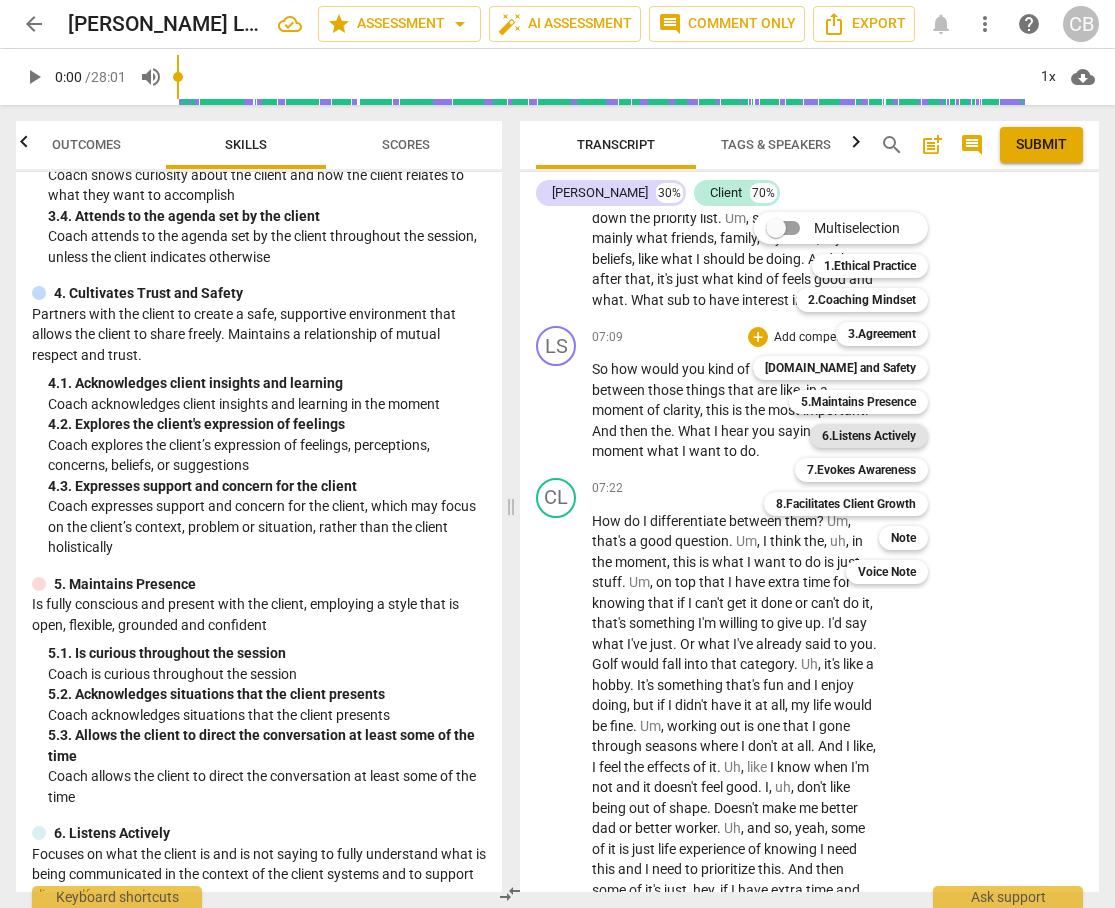 click on "6.Listens Actively" at bounding box center (869, 436) 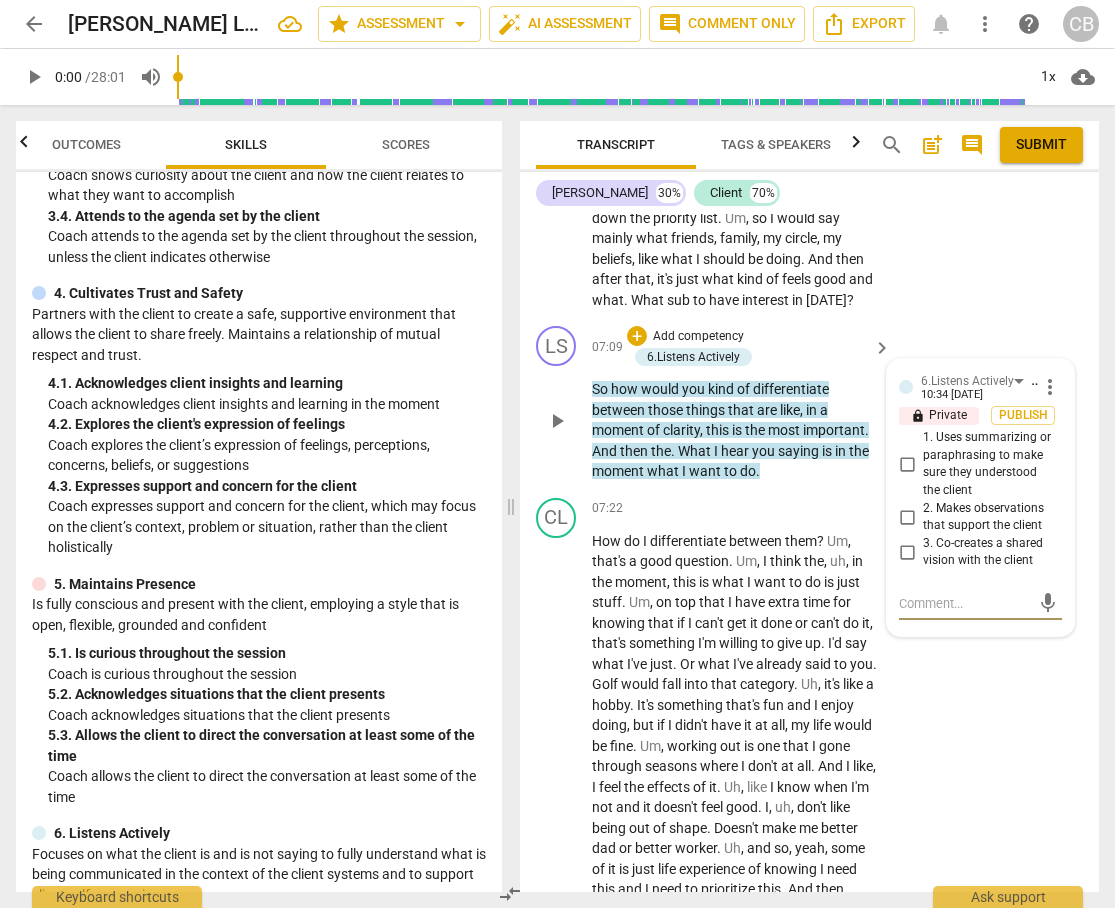 click on "3. Co-creates a shared vision with the client" at bounding box center [907, 552] 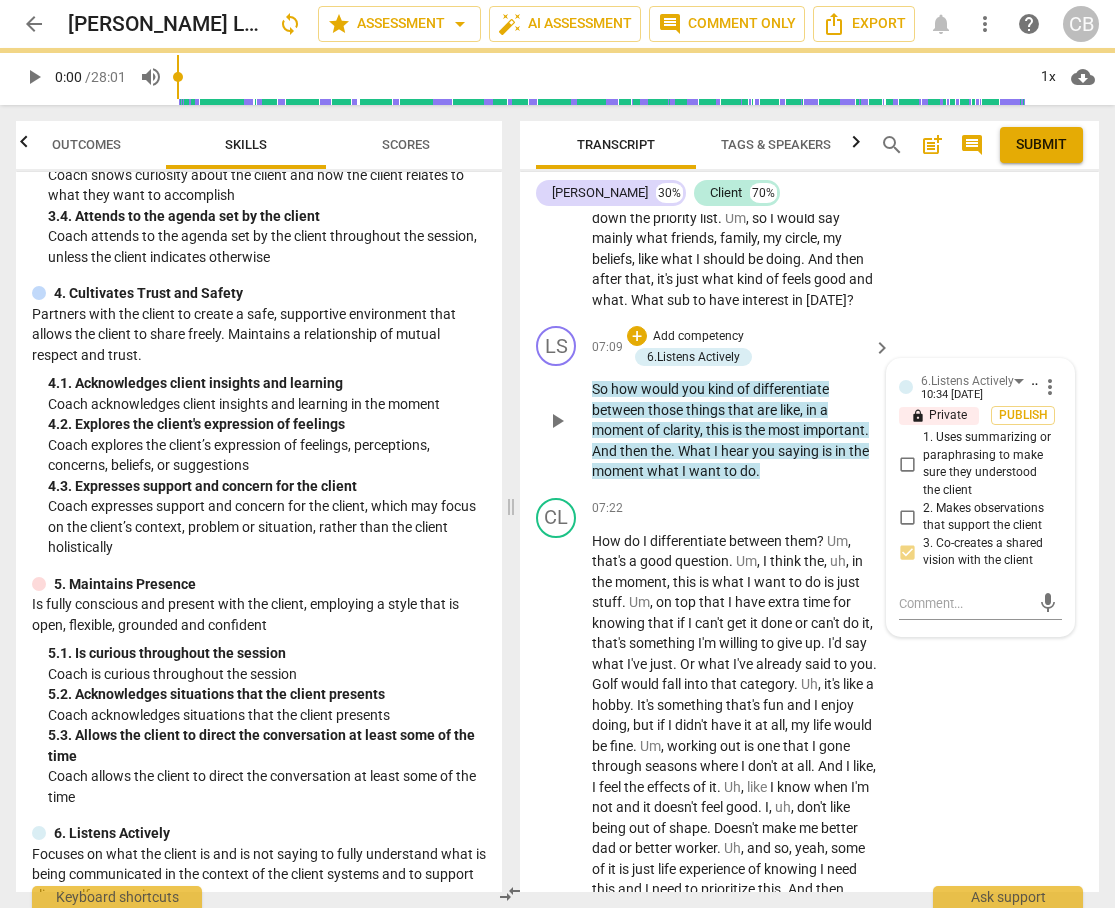 click on "3. Co-creates a shared vision with the client" at bounding box center (907, 552) 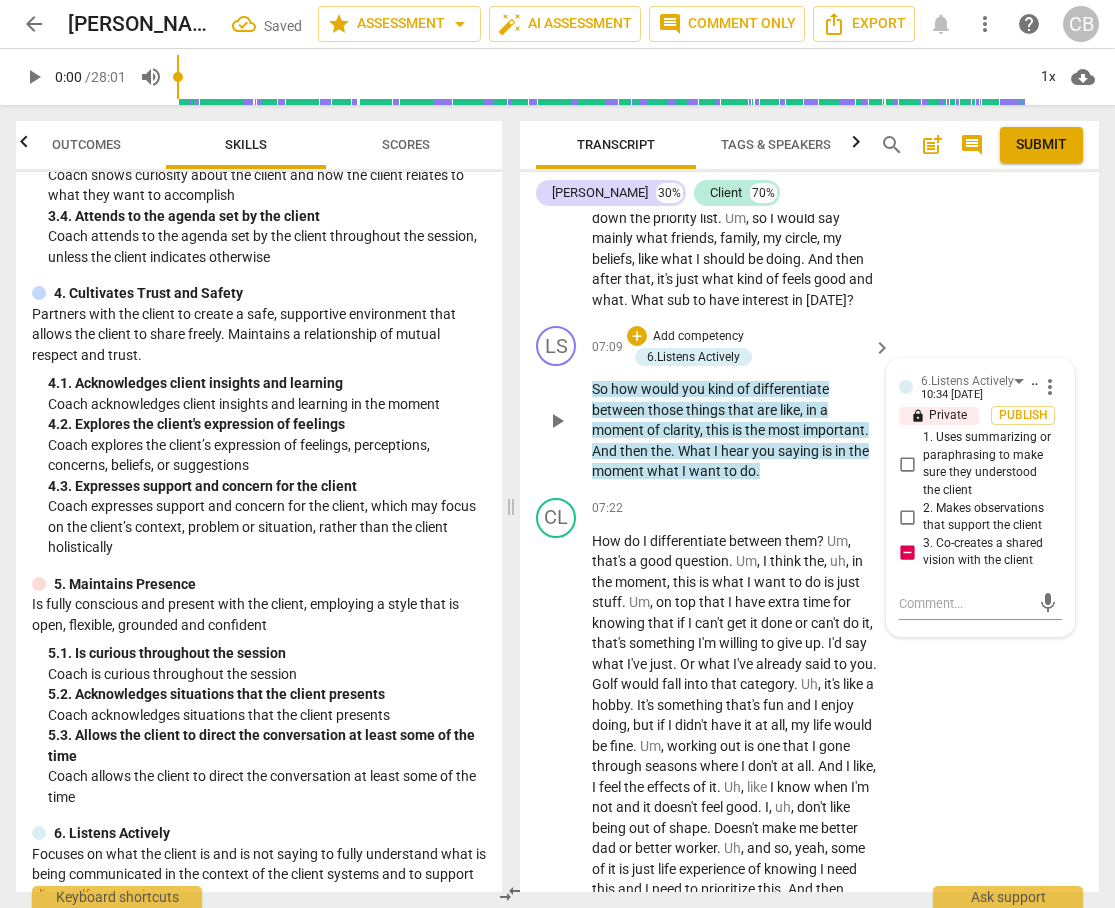 click on "3. Co-creates a shared vision with the client" at bounding box center (907, 552) 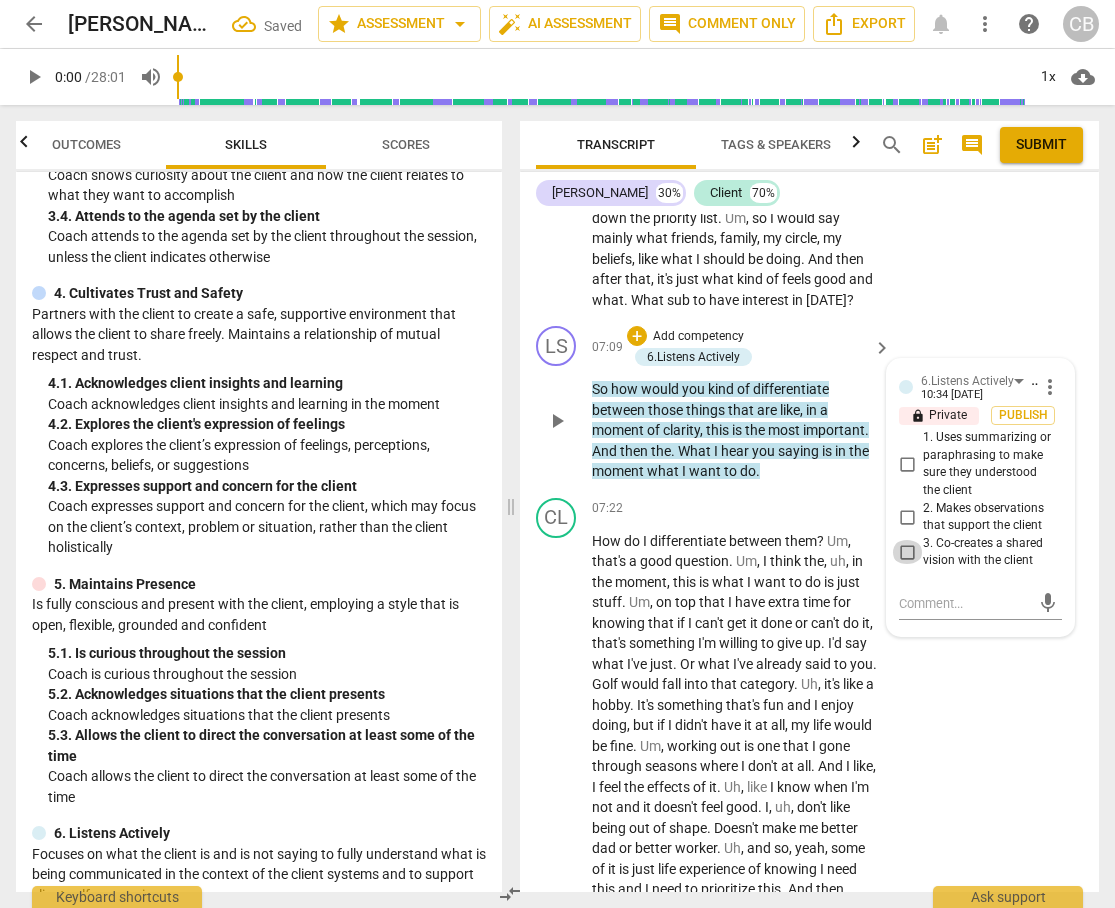click on "3. Co-creates a shared vision with the client" at bounding box center (907, 552) 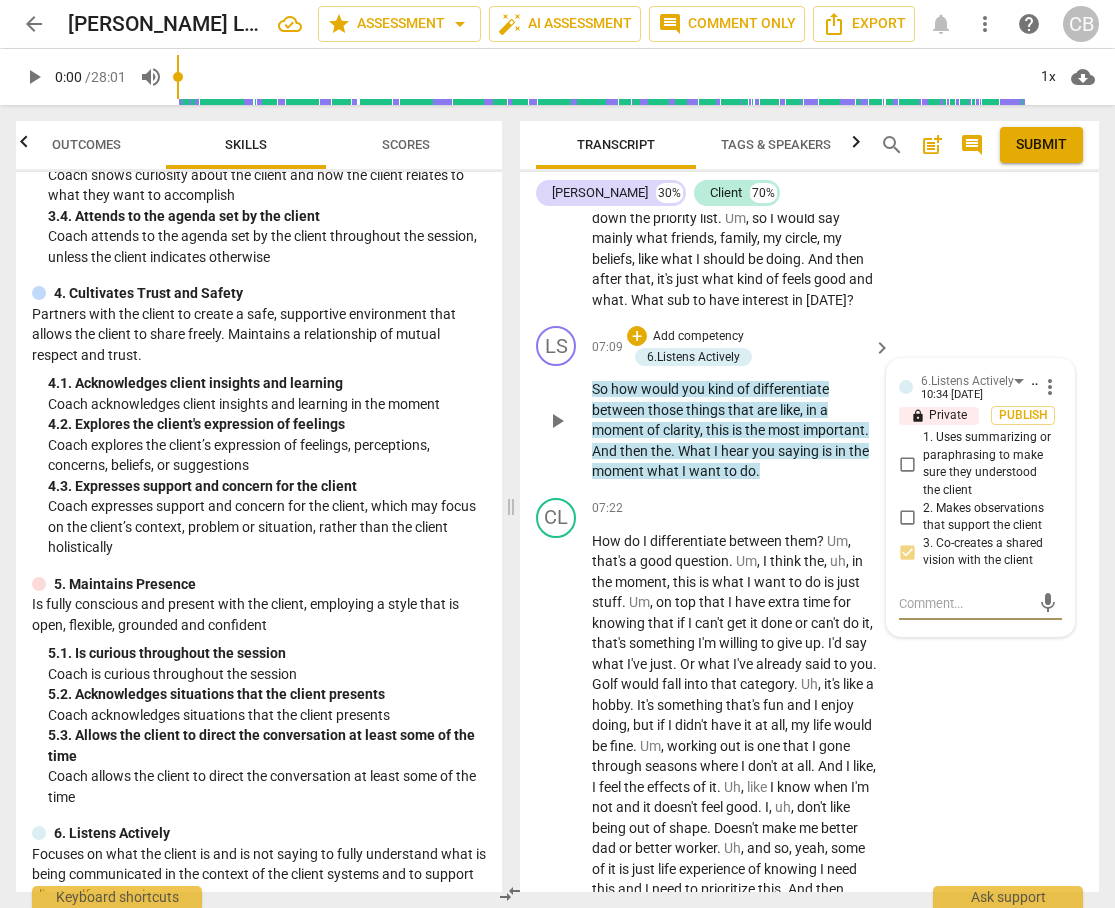 click at bounding box center (964, 603) 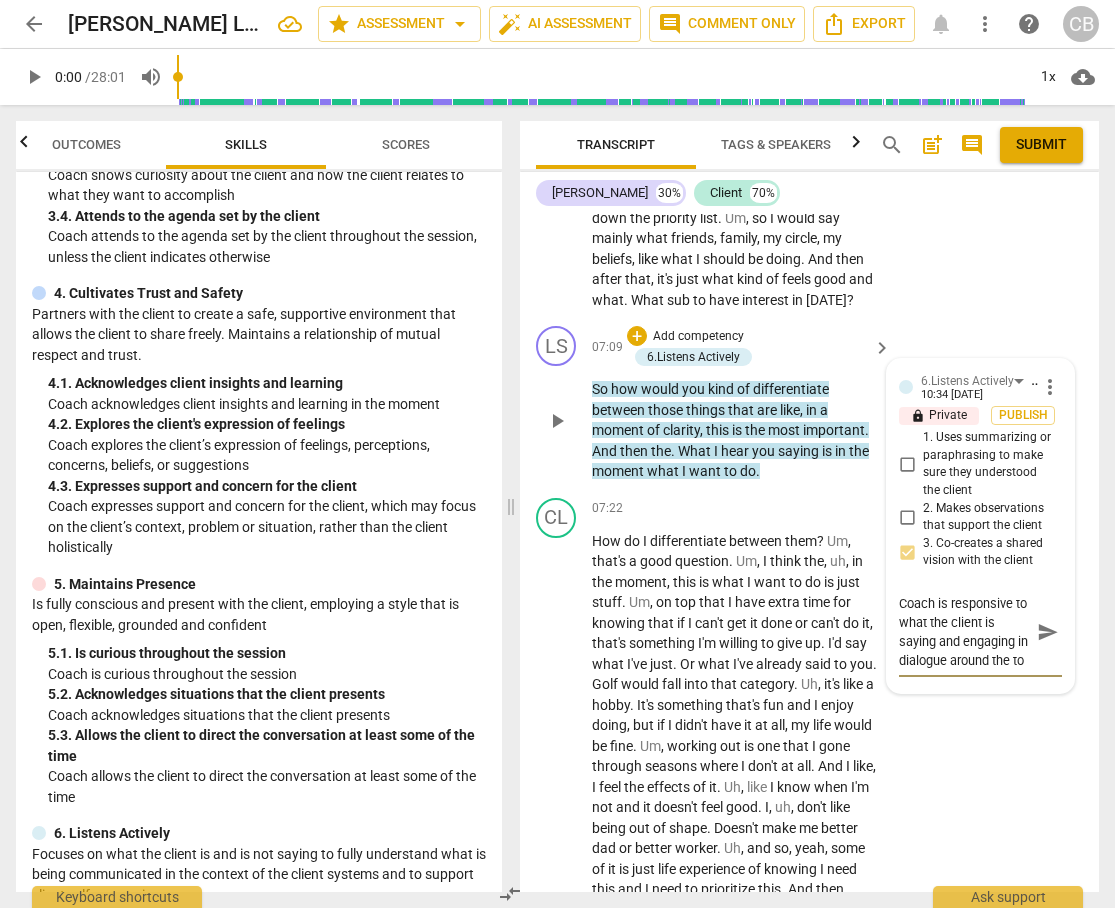scroll, scrollTop: 17, scrollLeft: 0, axis: vertical 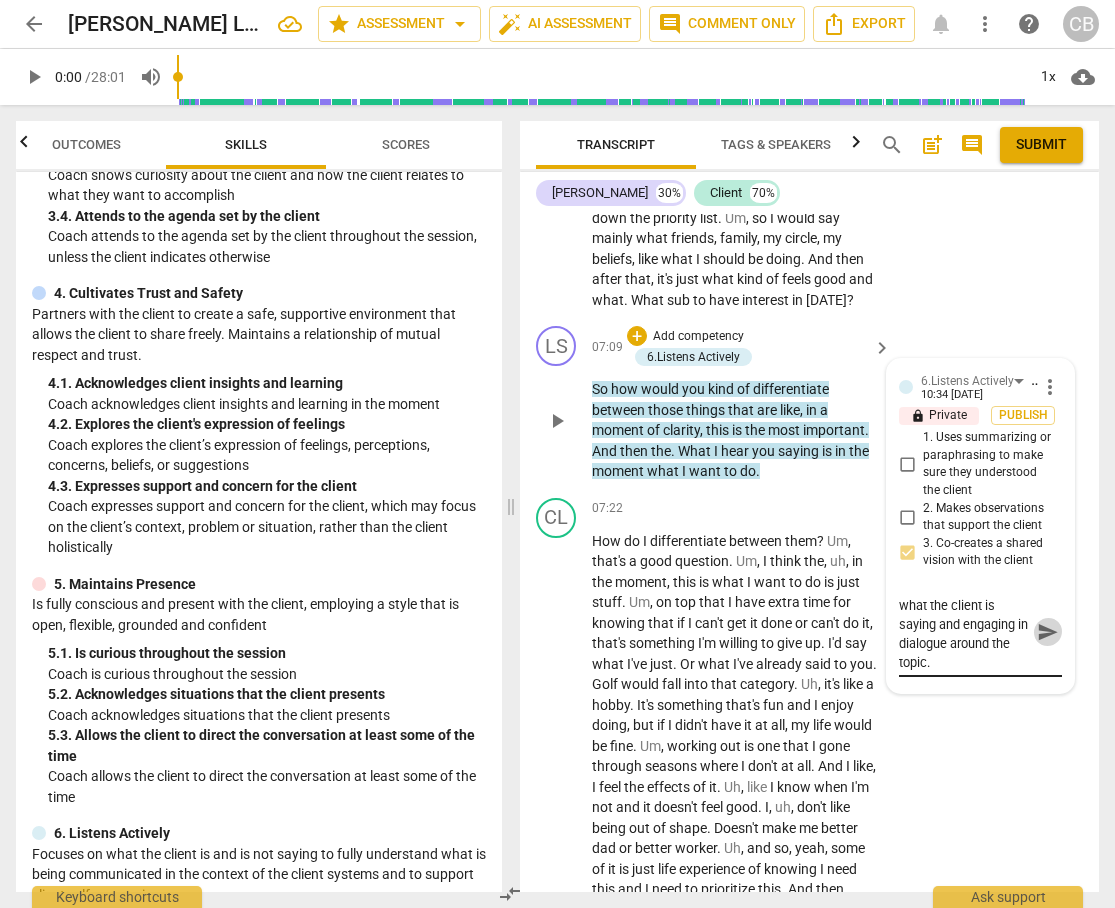 click on "send" at bounding box center (1048, 632) 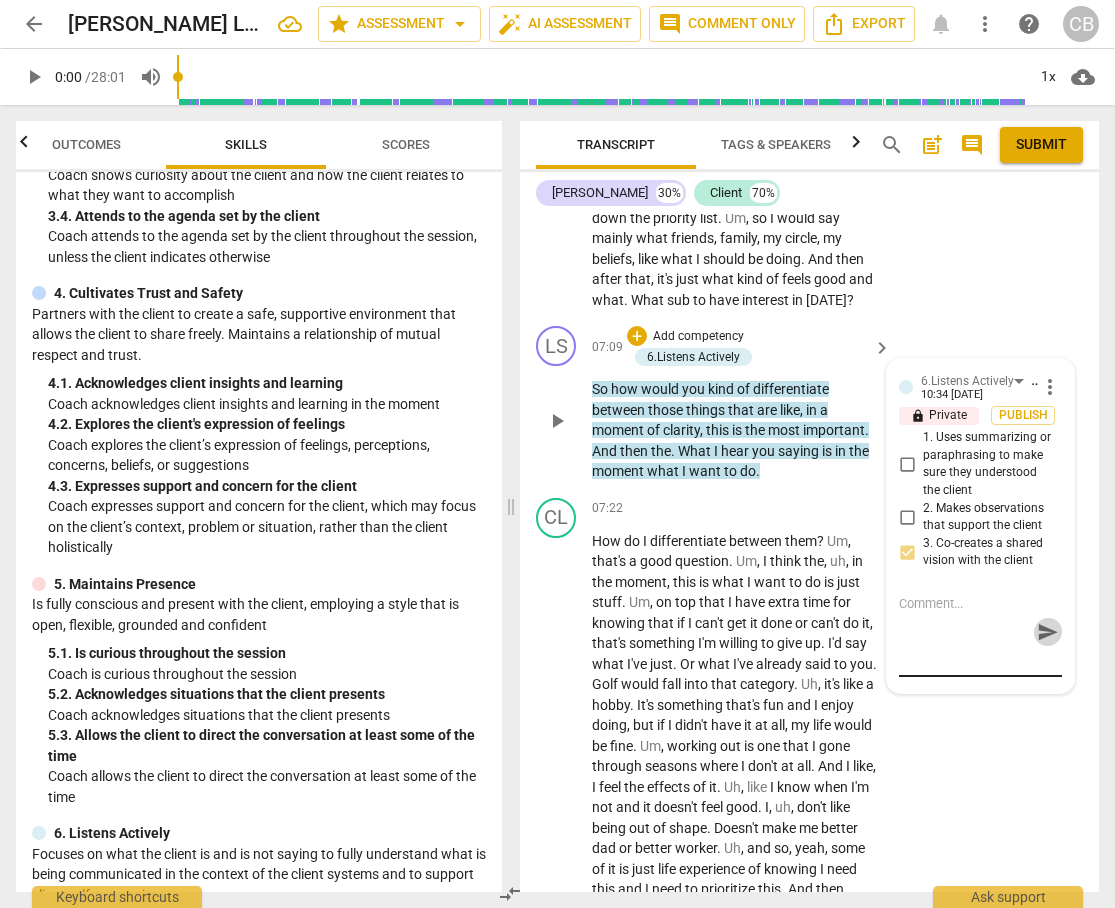 scroll, scrollTop: 0, scrollLeft: 0, axis: both 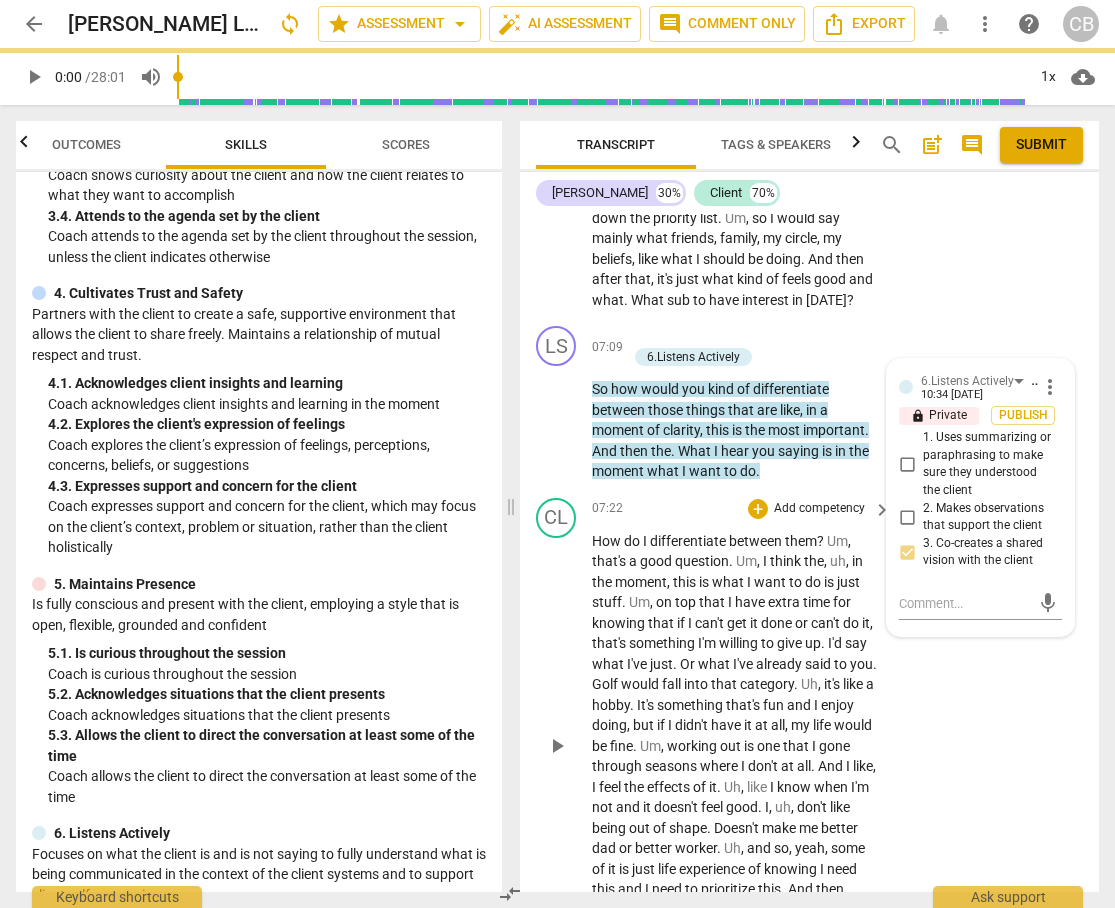 click on "CL play_arrow pause 07:22 + Add competency keyboard_arrow_right How   do   I   differentiate   between   them ?   Um ,   that's   a   good   question .   Um ,   I   think   the ,   uh ,   in   the   moment ,   this   is   what   I   want   to   do   is   just   stuff .   Um ,   on   top   that   I   have   extra   time   for   knowing   that   if   I   can't   get   it   done   or   can't   do   it ,   that's   something   I'm   willing   to   give   up .   I'd   say   what   I've   just .   Or   what   I've   already   said   to   you .   Golf   would   fall   into   that   category .   Uh ,   it's   like   a   hobby .   It's   something   that's   fun   and   I   enjoy   doing ,   but   if   I   didn't   have   it   at   all ,   my   life   would   be   fine .   Um ,   working   out   is   one   that   I   gone   through   seasons   where   I   don't   at   all .   And   I   like ,   I   feel   the   effects   of   it .   Uh ,   like   I   know   when   I'm   not   and   it   doesn't   feel   good .   I ," at bounding box center [809, 730] 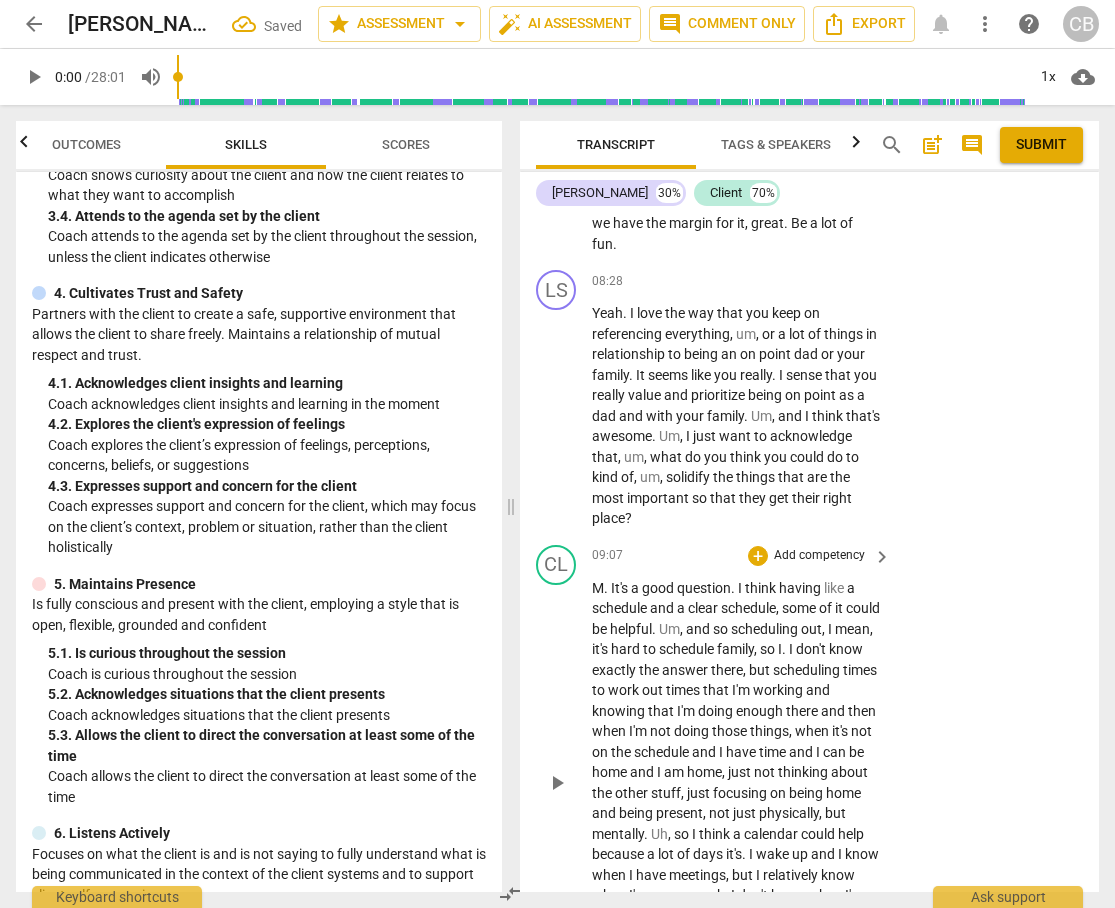scroll, scrollTop: 5346, scrollLeft: 0, axis: vertical 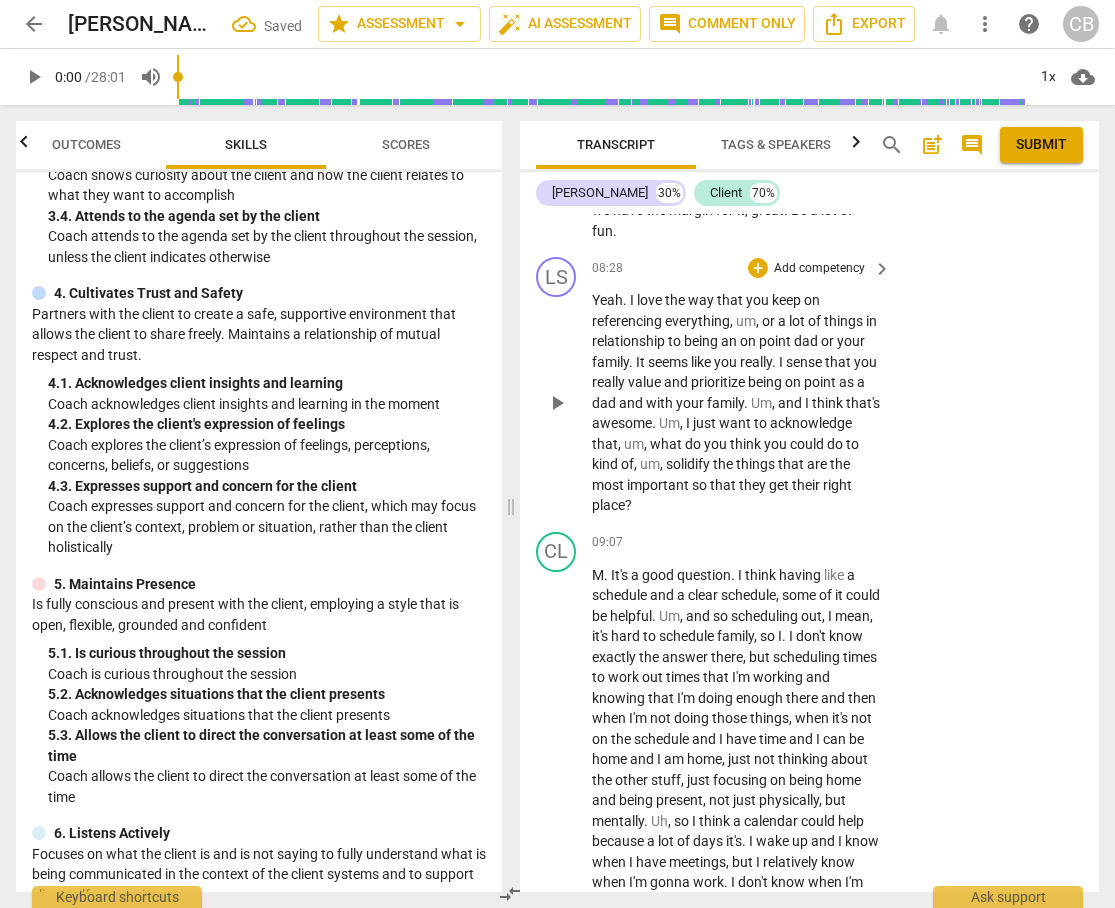click on "being" at bounding box center (702, 341) 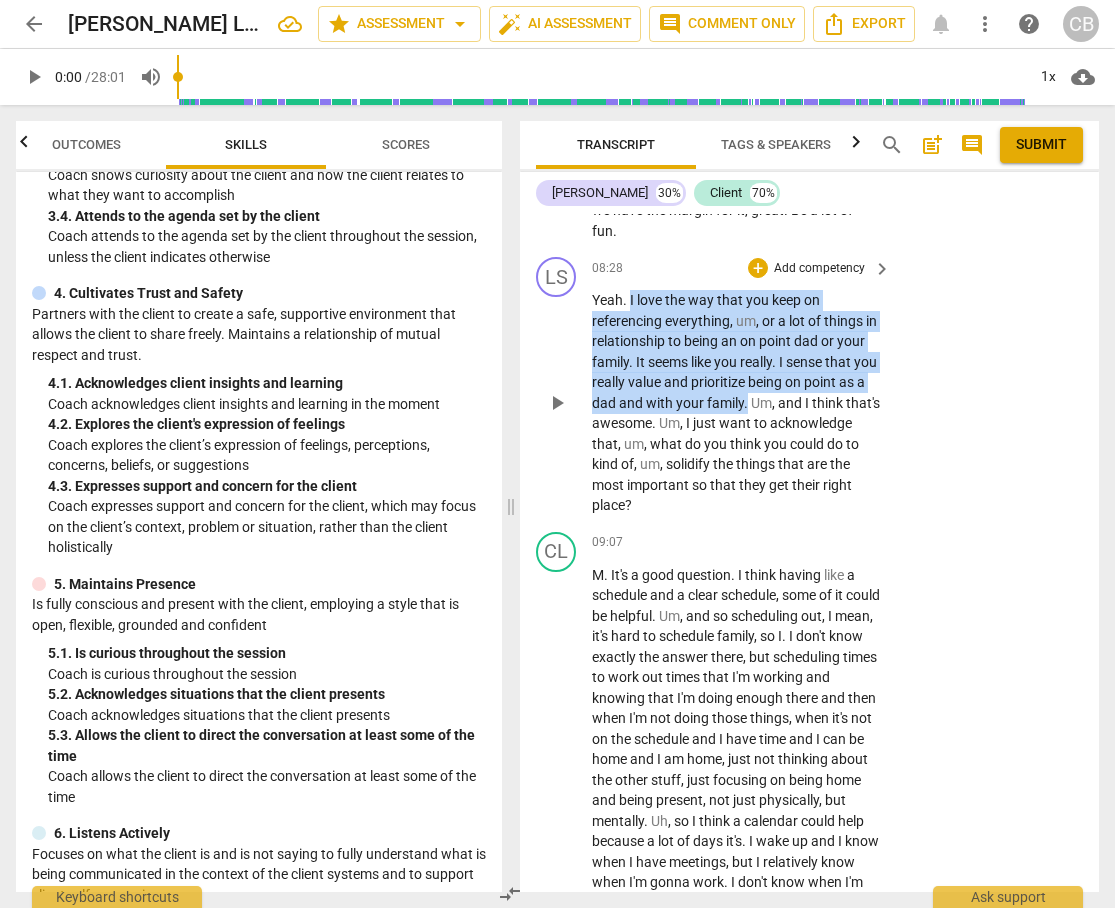 drag, startPoint x: 631, startPoint y: 359, endPoint x: 811, endPoint y: 460, distance: 206.4001 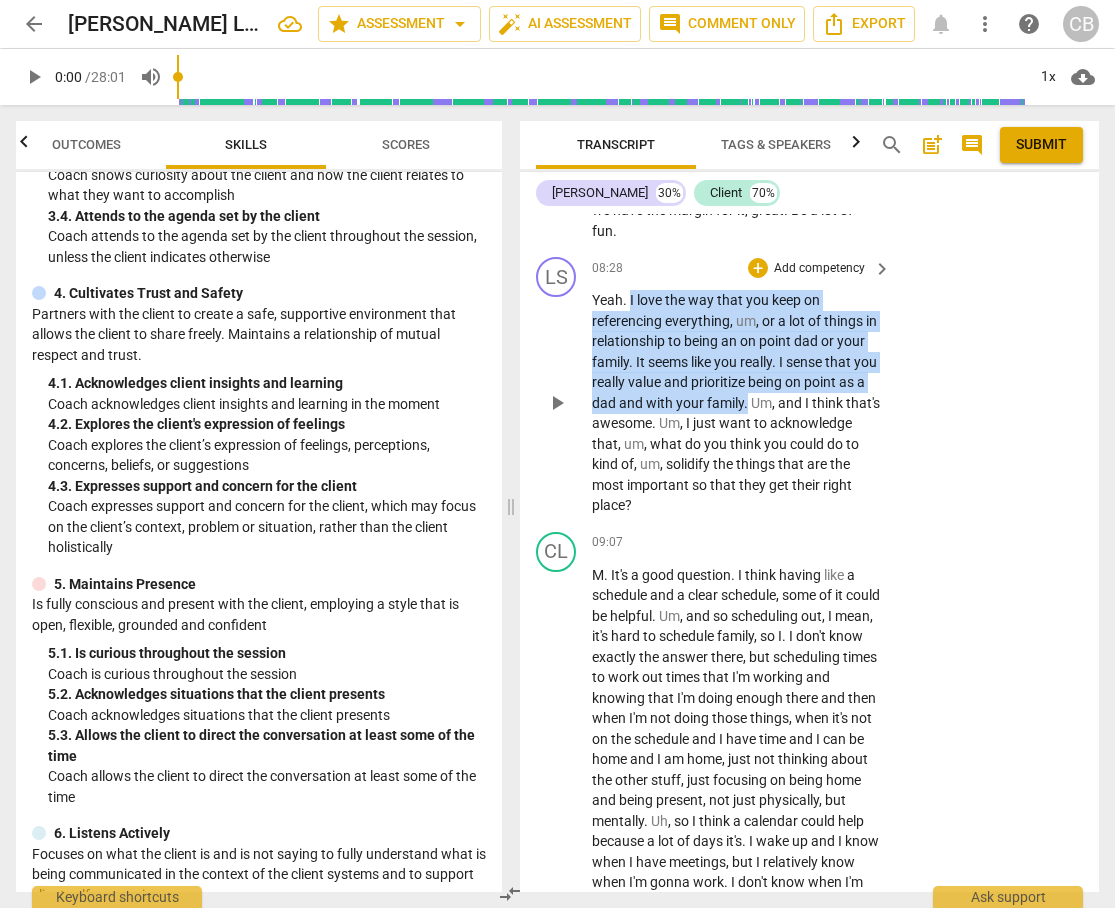 click on "Yeah .   I   love   the   way   that   you   keep   on   referencing   everything ,   um ,   or   a   lot   of   things   in   relationship   to   being   an   on   point   dad   or   your   family .   It   seems   like   you   really .   I   sense   that   you   really   value   and   prioritize   being   on   point   as   a   dad   and   with   your   family .   Um ,   and   I   think   that's   awesome .   Um ,   I   just   want   to   acknowledge   that ,   um ,   what   do   you   think   you   could   do   to   kind   of ,   um ,   solidify   the   things   that   are   the   most   important   so   that   they   get   their   right   place ?" at bounding box center [736, 403] 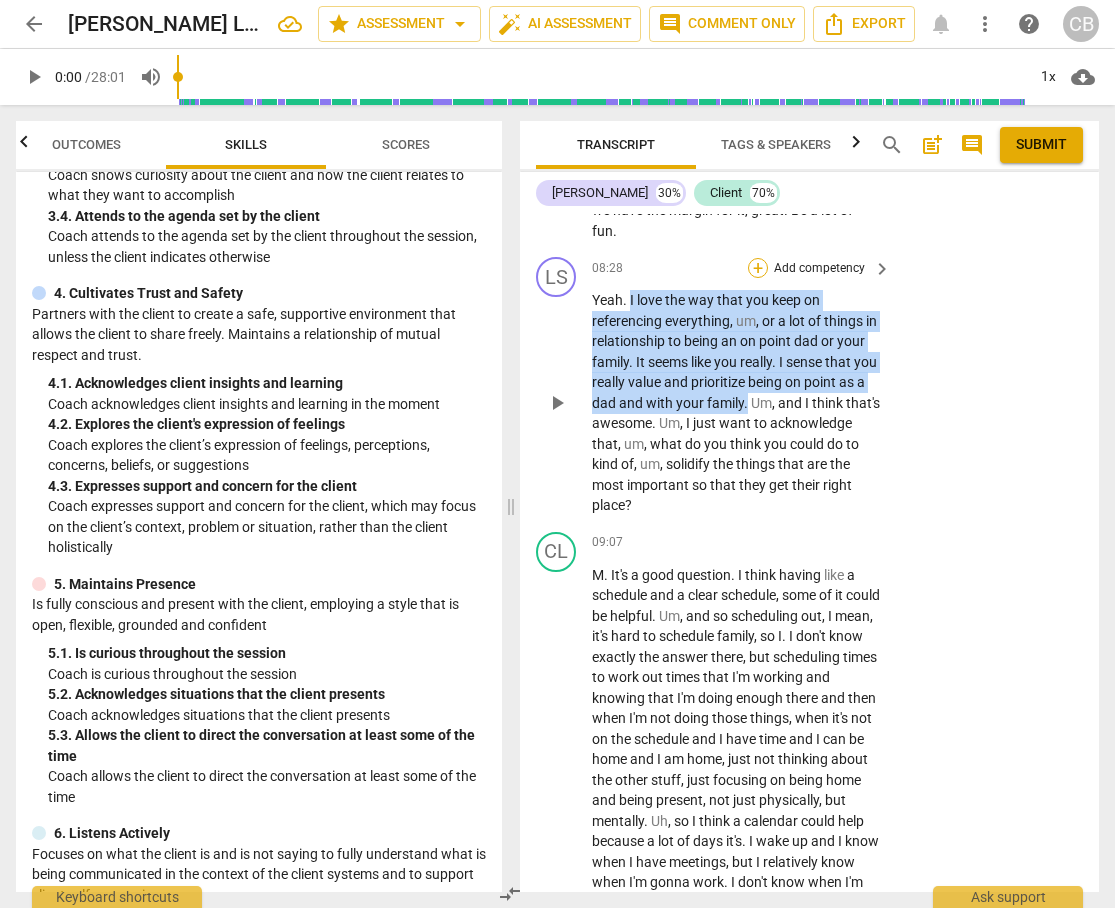 click on "+" at bounding box center (758, 268) 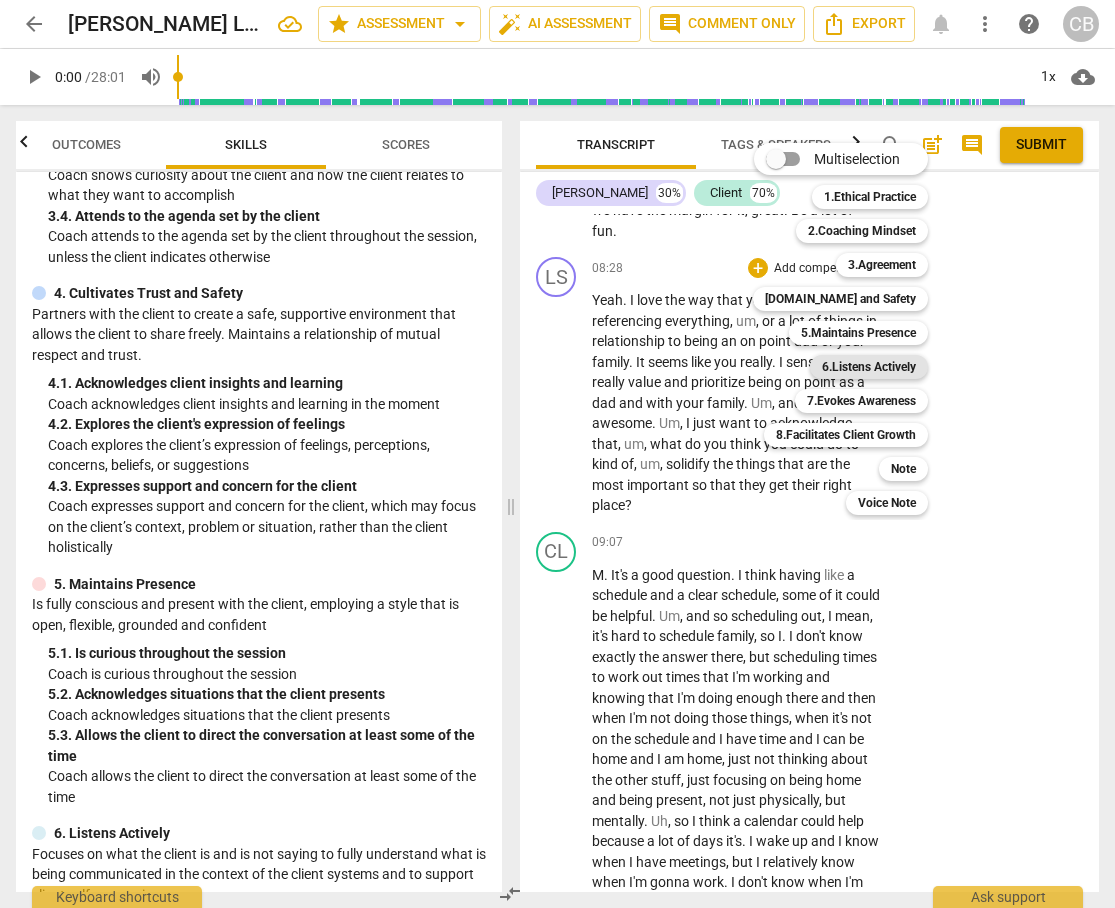 click on "6.Listens Actively" at bounding box center (869, 367) 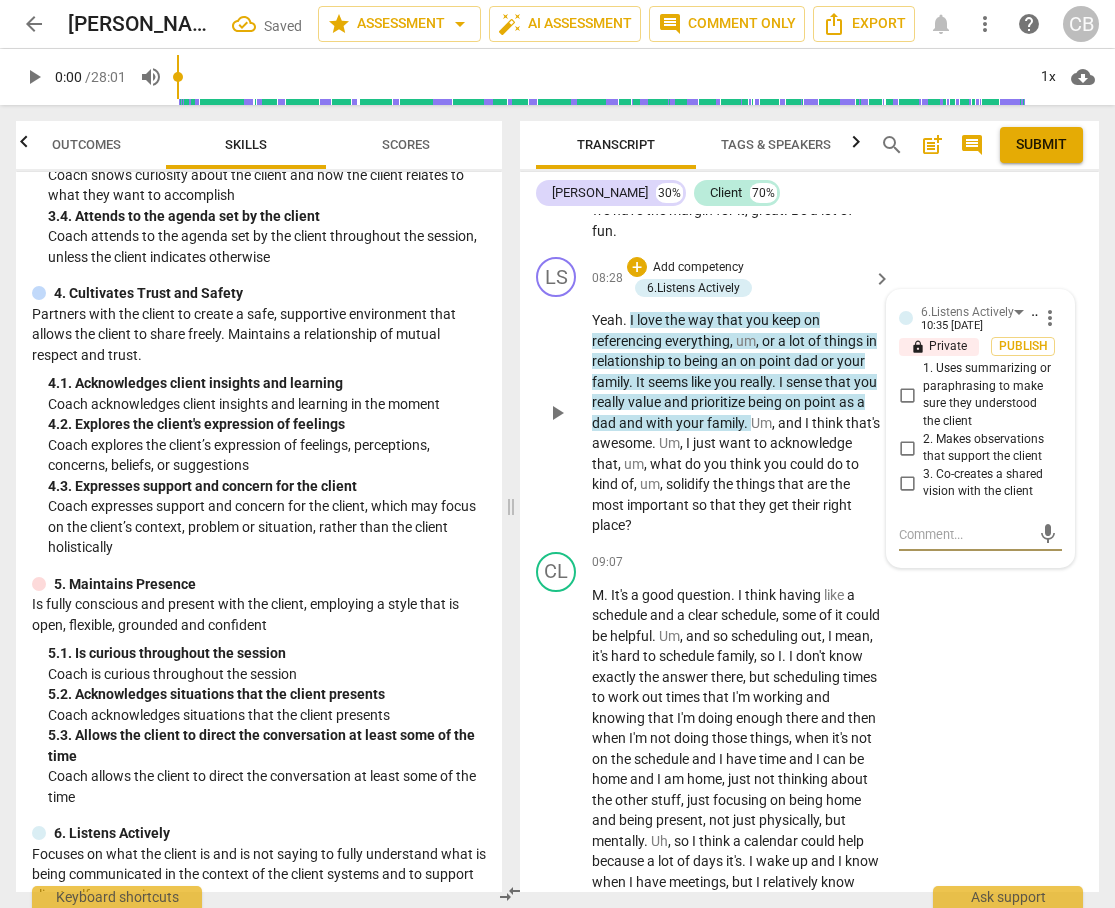 click on "2. Makes observations that support the client" at bounding box center (907, 448) 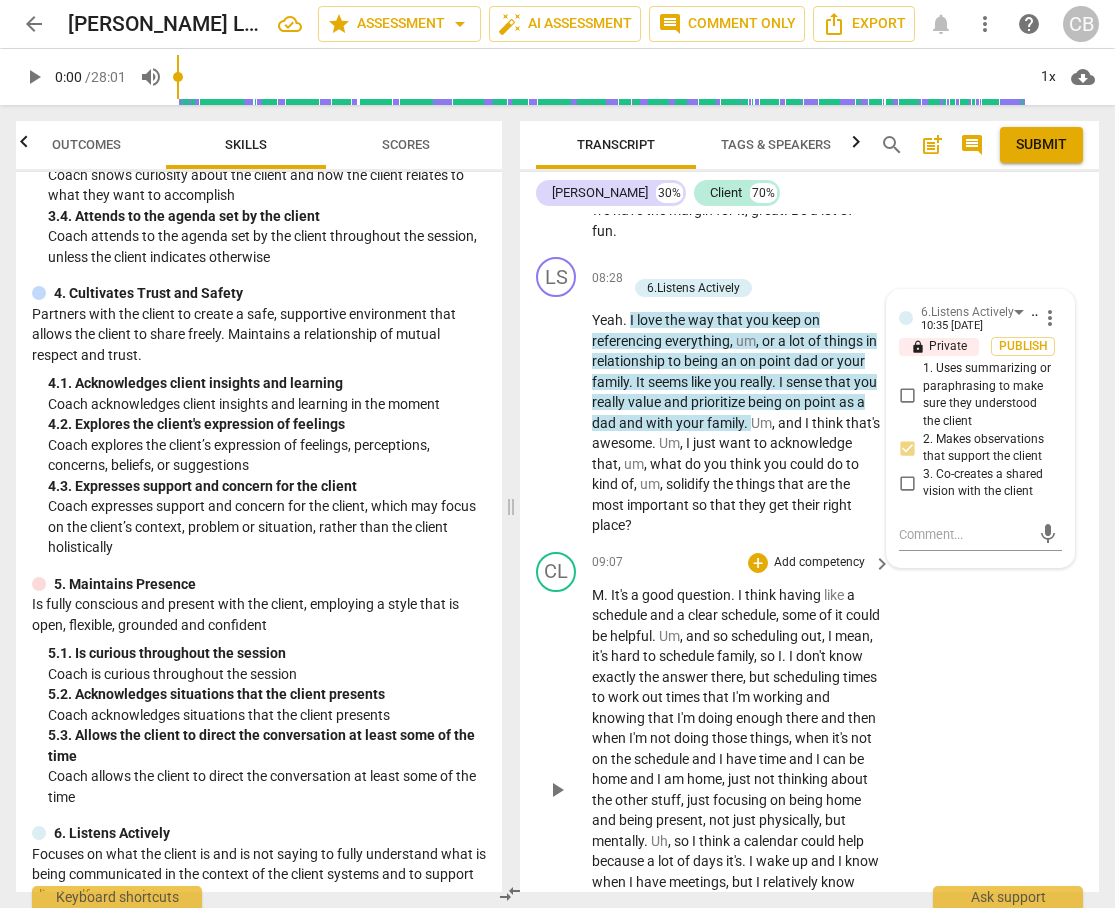 click on "CL play_arrow pause 09:07 + Add competency keyboard_arrow_right M .   It's   a   good   question .   I   think   having   like   a   schedule   and   a   clear   schedule ,   some   of   it   could   be   helpful .   Um ,   and   so   scheduling   out ,   I   mean ,   it's   hard   to   schedule   family ,   so   I .   I   don't   know   exactly   the   answer   there ,   but   scheduling   times   to   work   out   times   that   I'm   working   and   knowing   that   I'm   doing   enough   there   and   then   when   I'm   not   doing   those   things ,   when   it's   not   on   the   schedule   and   I   have   time   and   I   can   be   home   and   I   am   home ,   just   not   thinking   about   the   other   stuff ,   just   focusing   on   being   home   and   being   present ,   not   just   physically ,   but   mentally .   Uh ,   so   I   think   a   calendar   could   help   because   a   lot   of   days   it's .   I   wake   up   and   I   know   when   I   have   meetings ,   but   I     know" at bounding box center (809, 773) 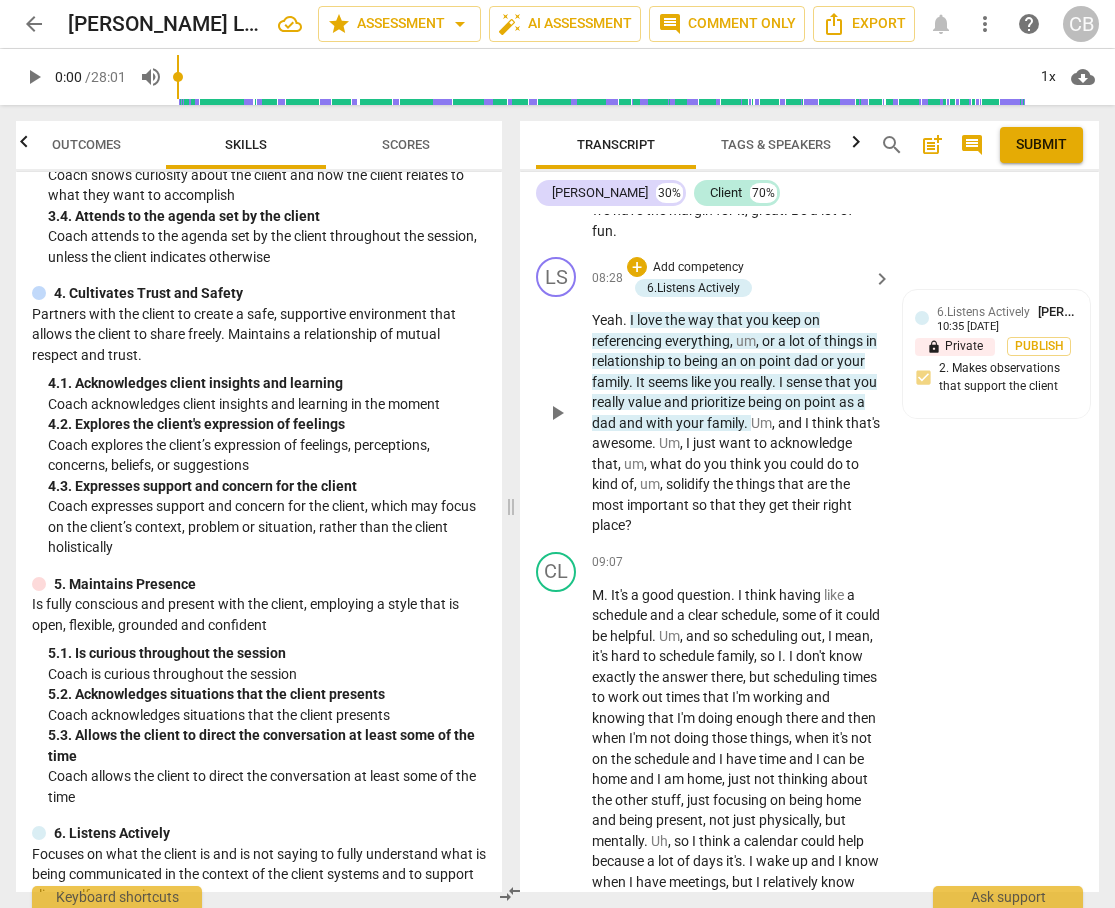 click on "important" at bounding box center (659, 505) 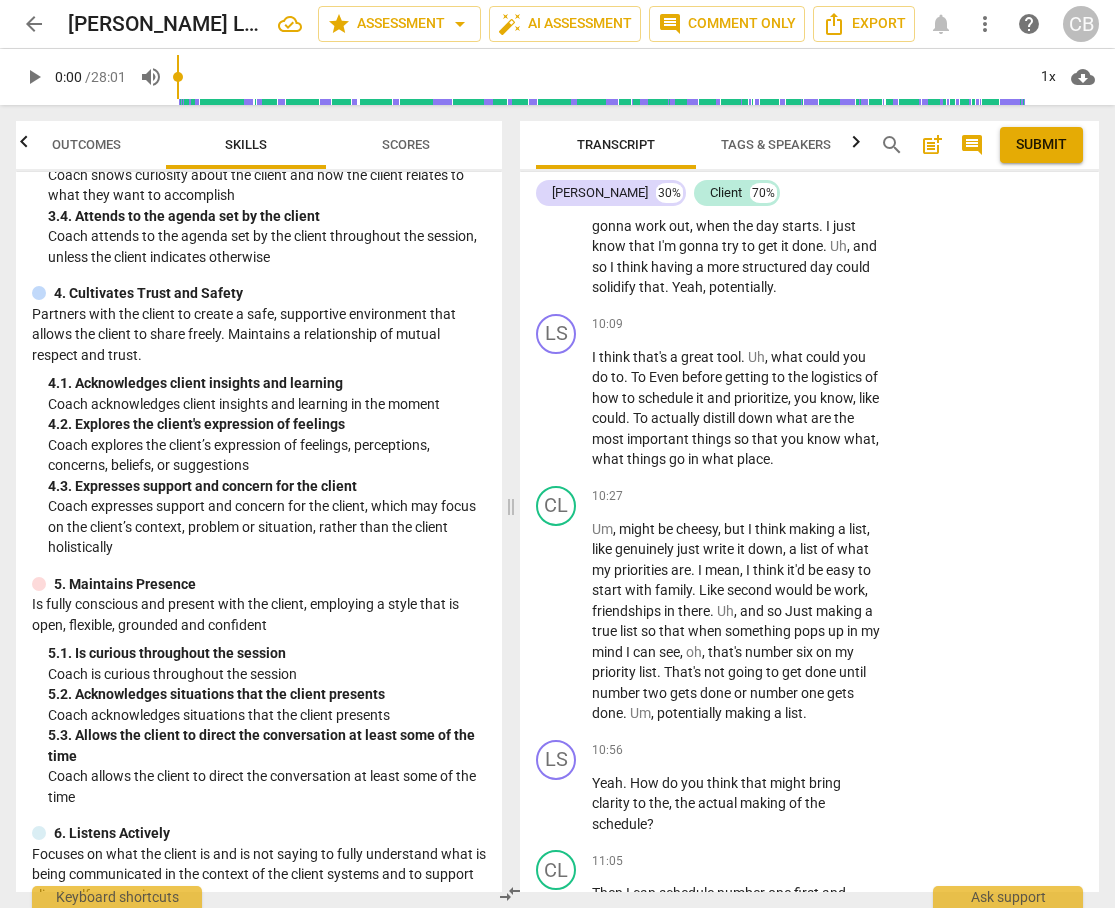 scroll, scrollTop: 6046, scrollLeft: 0, axis: vertical 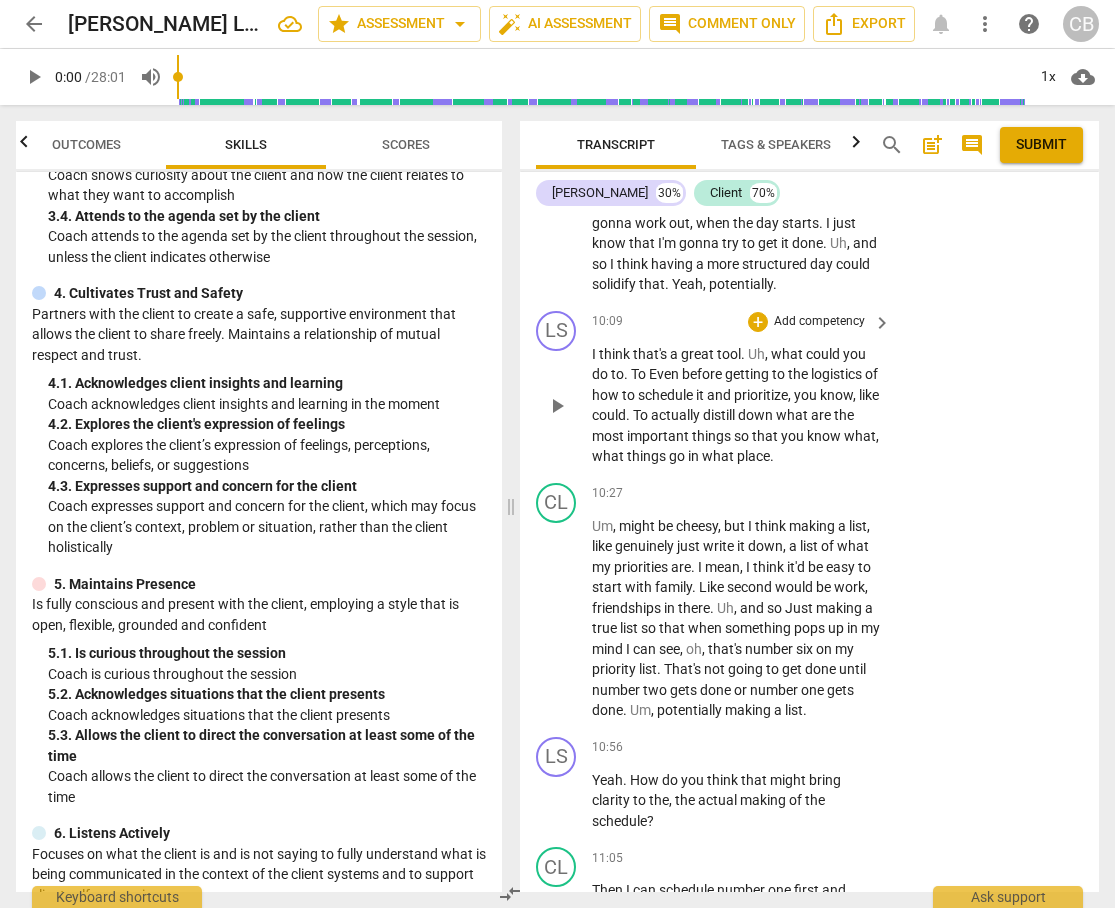 click on "getting" at bounding box center (748, 374) 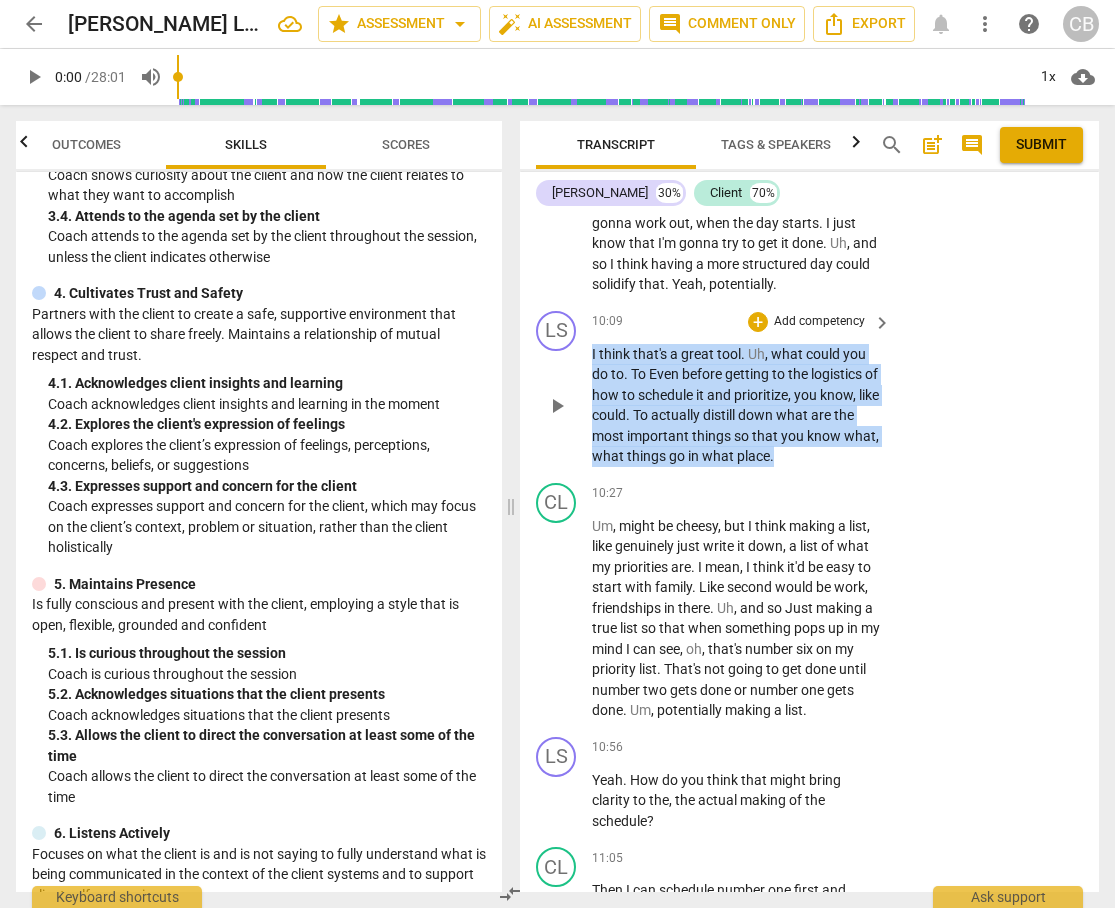 drag, startPoint x: 592, startPoint y: 433, endPoint x: 821, endPoint y: 534, distance: 250.28384 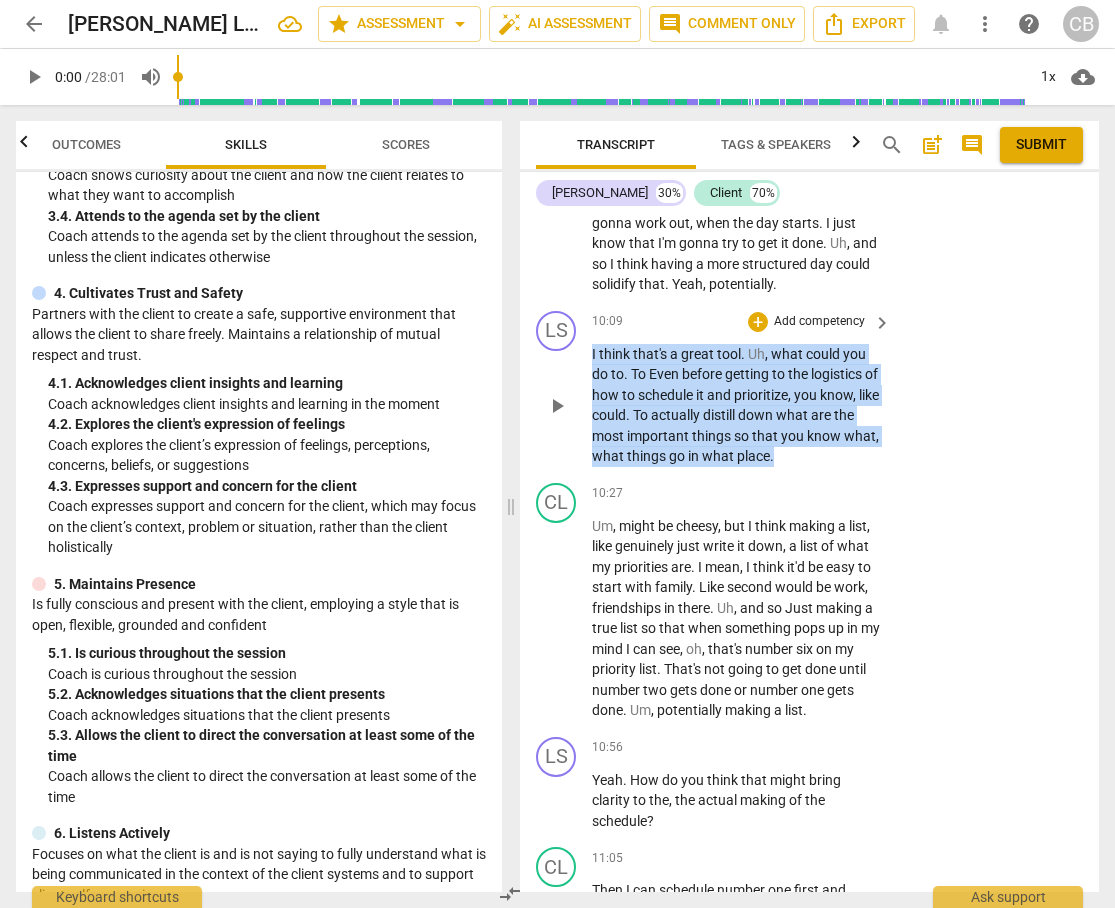 click on "I   think   that's   a   great   tool .   Uh ,   what   could   you   do   to .   To   Even   before   getting   to   the   logistics   of   how   to   schedule   it   and   prioritize ,   you   know ,   like   could .   To   actually   distill   down   what   are   the   most   important   things   so   that   you   know   what ,   what   things   go   in   what   place ." at bounding box center (736, 405) 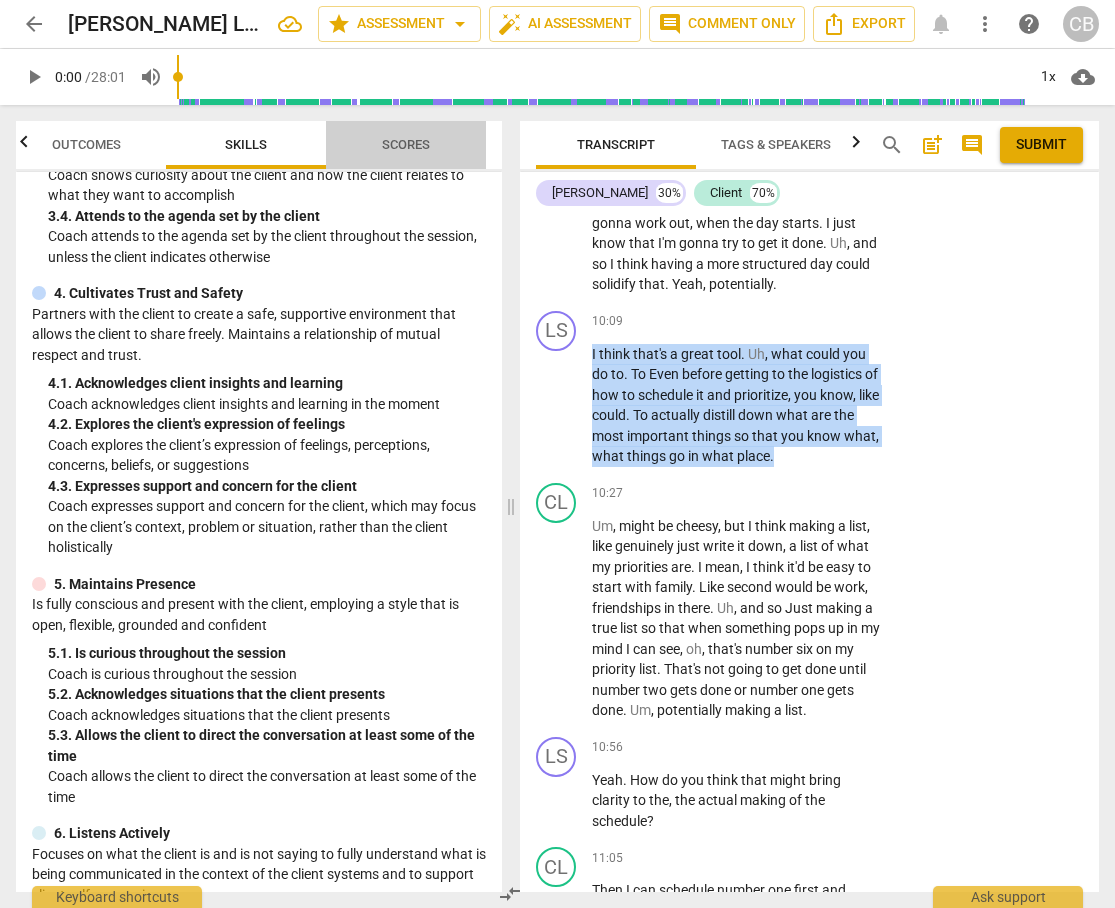 click on "Scores" at bounding box center [406, 144] 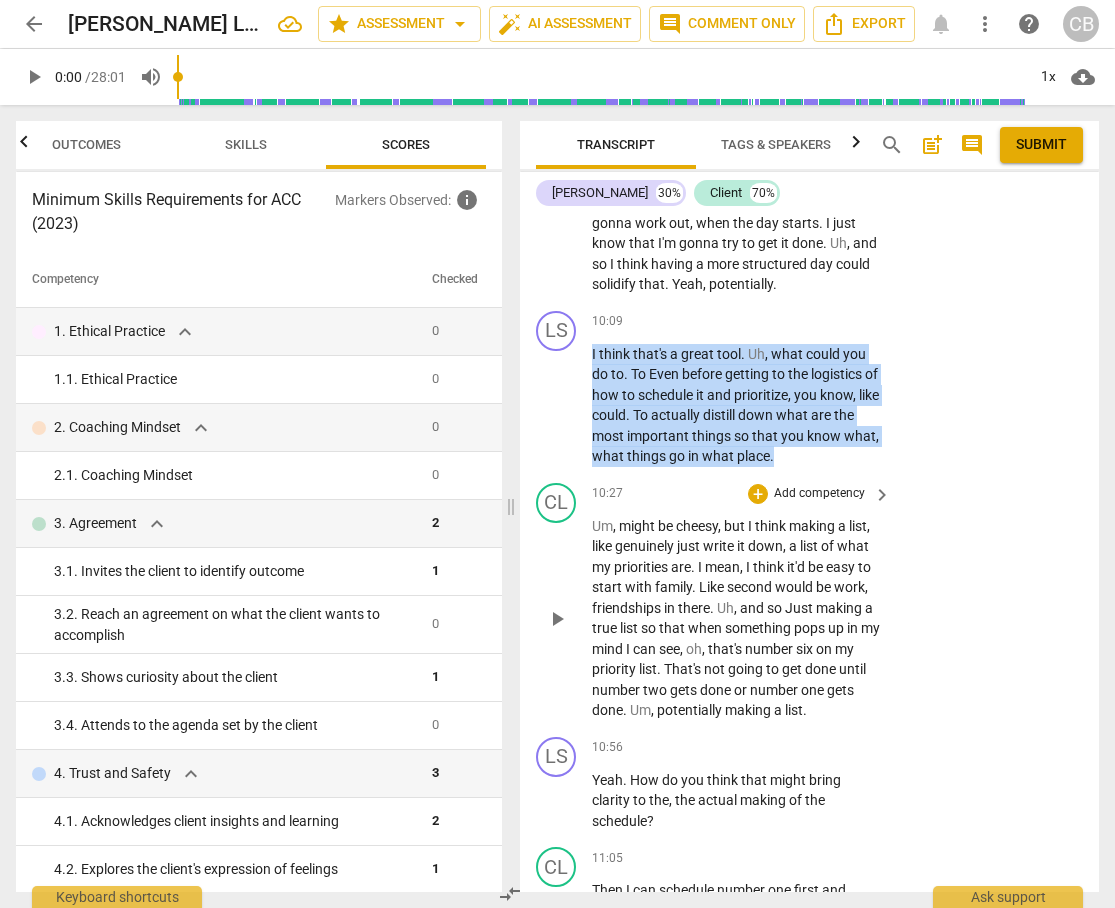 click on "genuinely" at bounding box center (646, 546) 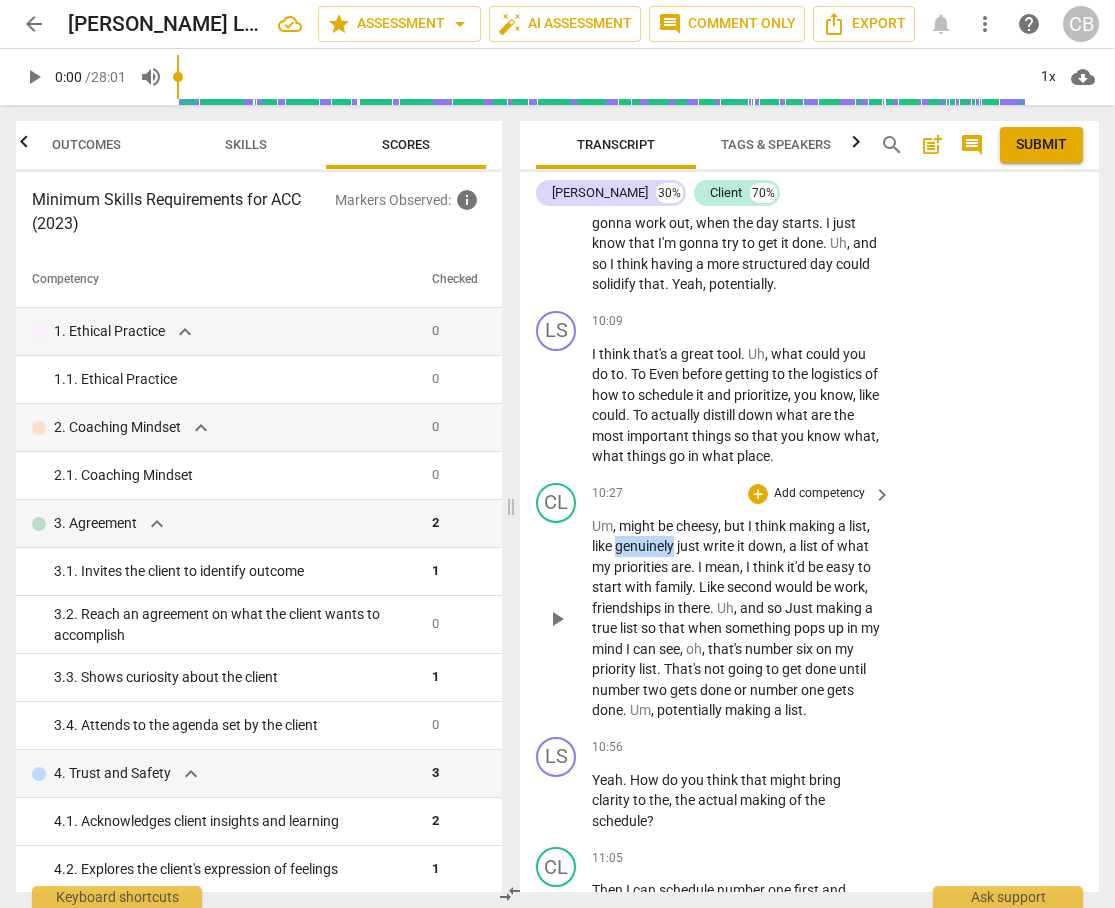 click on "genuinely" at bounding box center (646, 546) 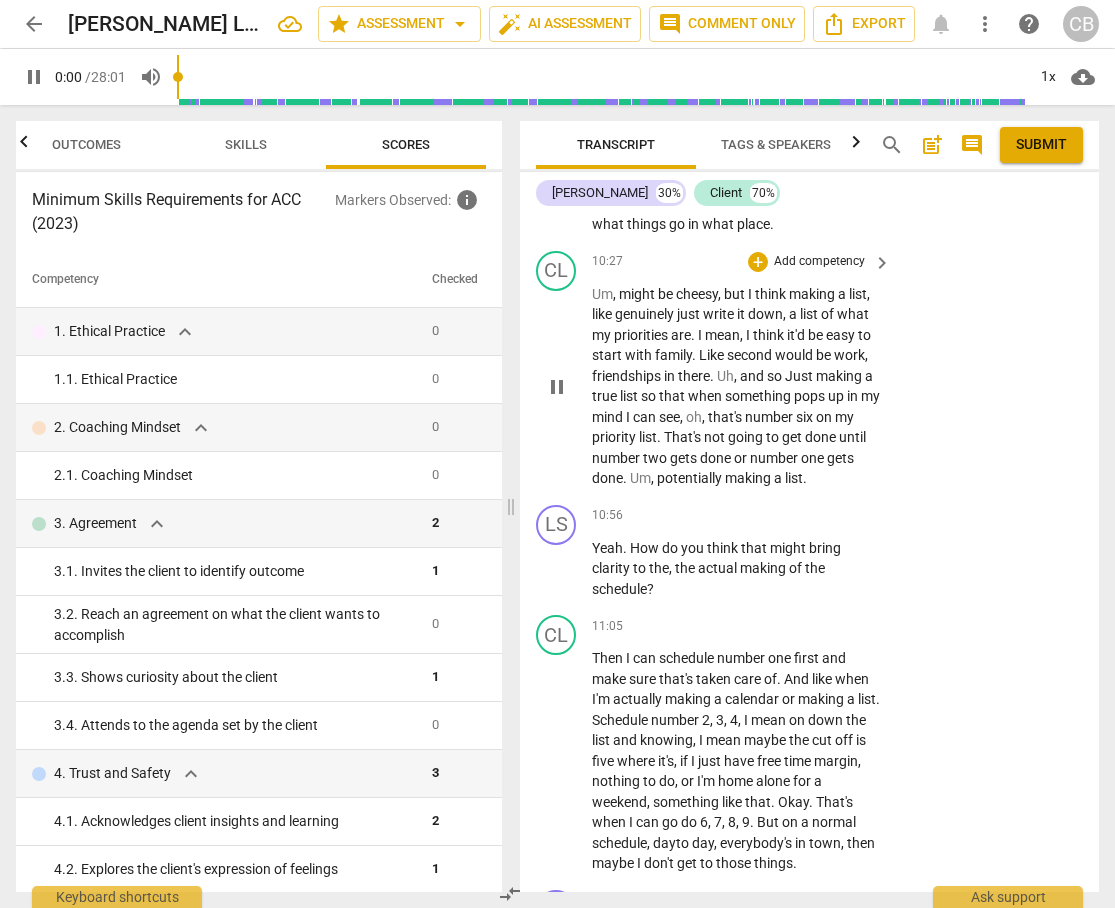 scroll, scrollTop: 6287, scrollLeft: 0, axis: vertical 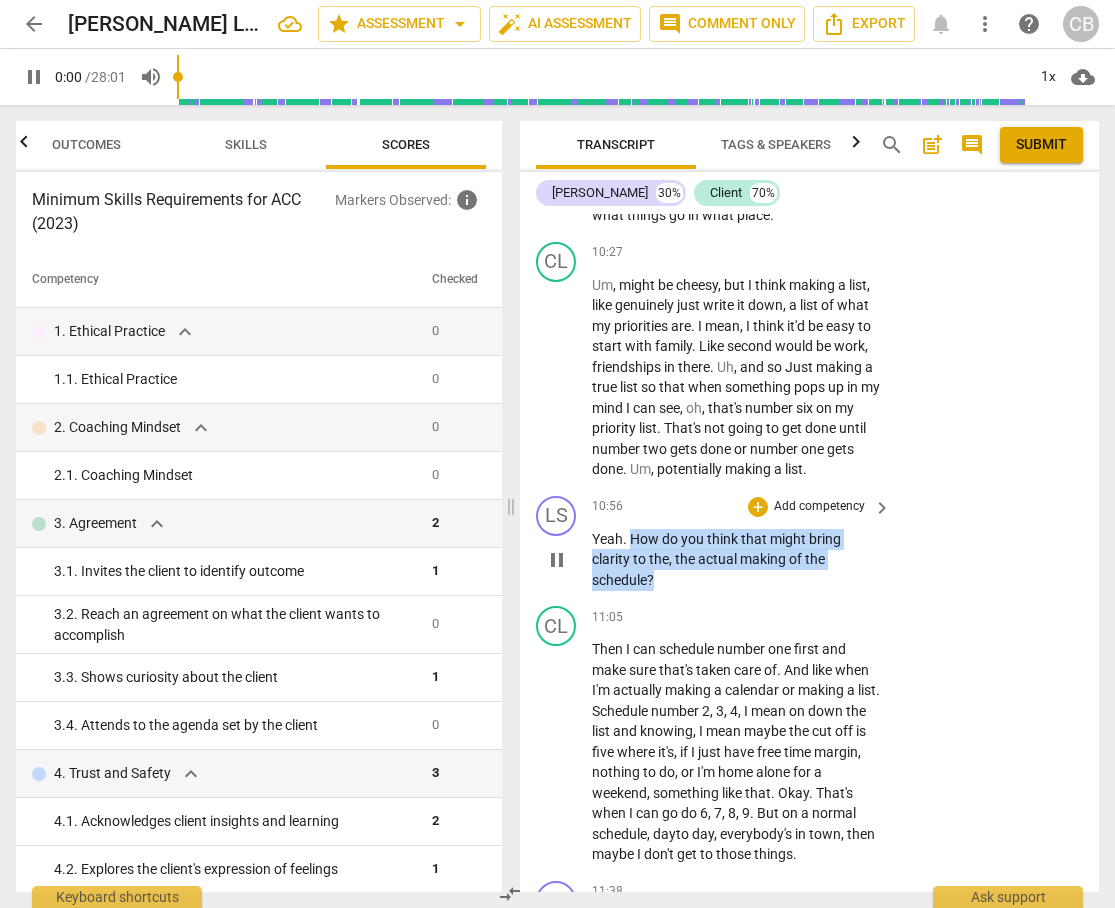 drag, startPoint x: 632, startPoint y: 622, endPoint x: 656, endPoint y: 658, distance: 43.266617 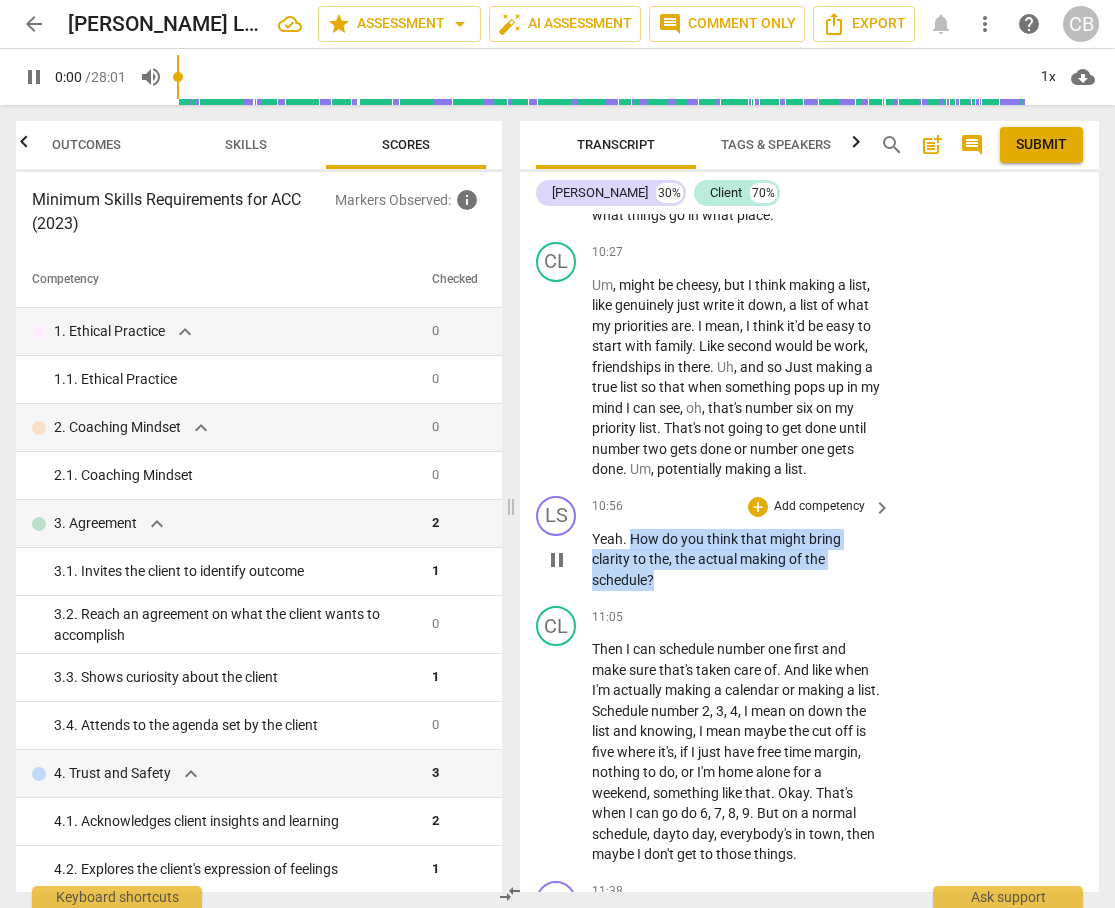 click on "Yeah .   How   do   you   think   that   might   bring   clarity   to   the ,   the   actual   making   of   the   schedule ?" at bounding box center (736, 560) 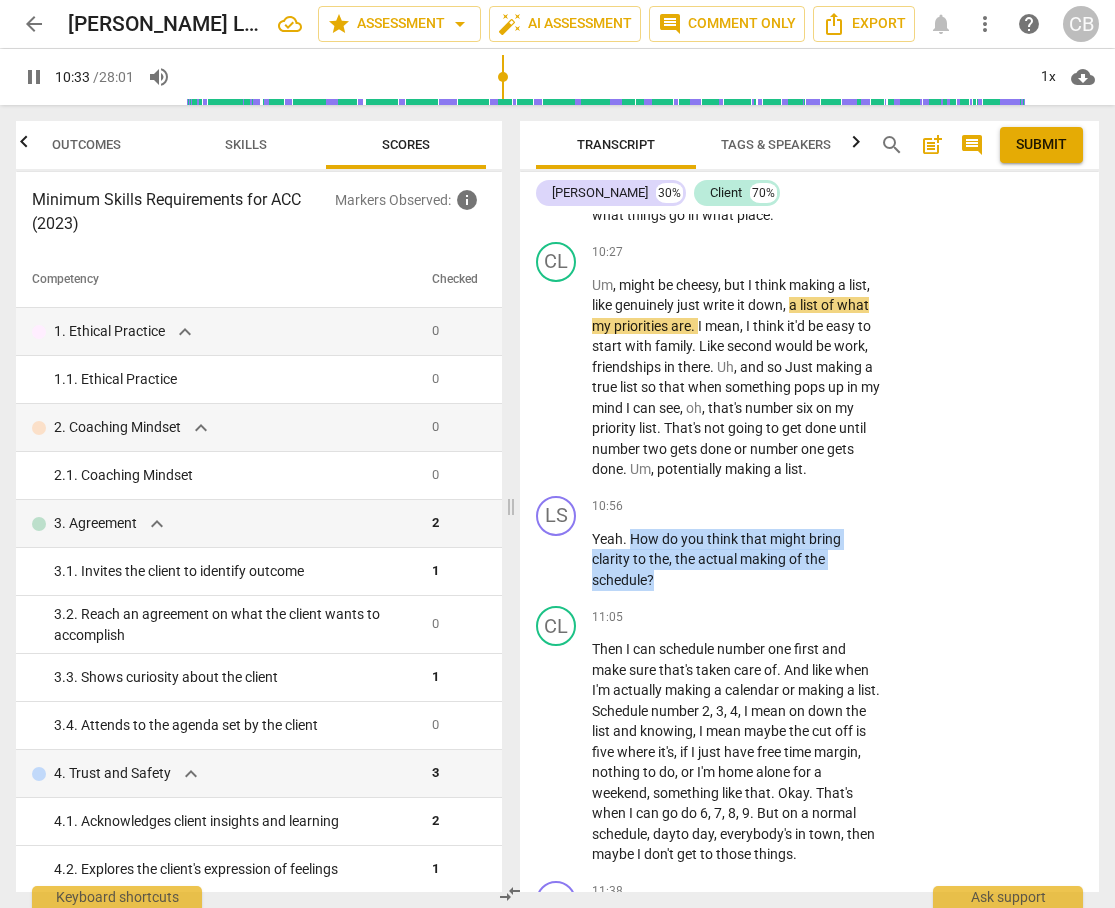 click on "pause" at bounding box center (34, 77) 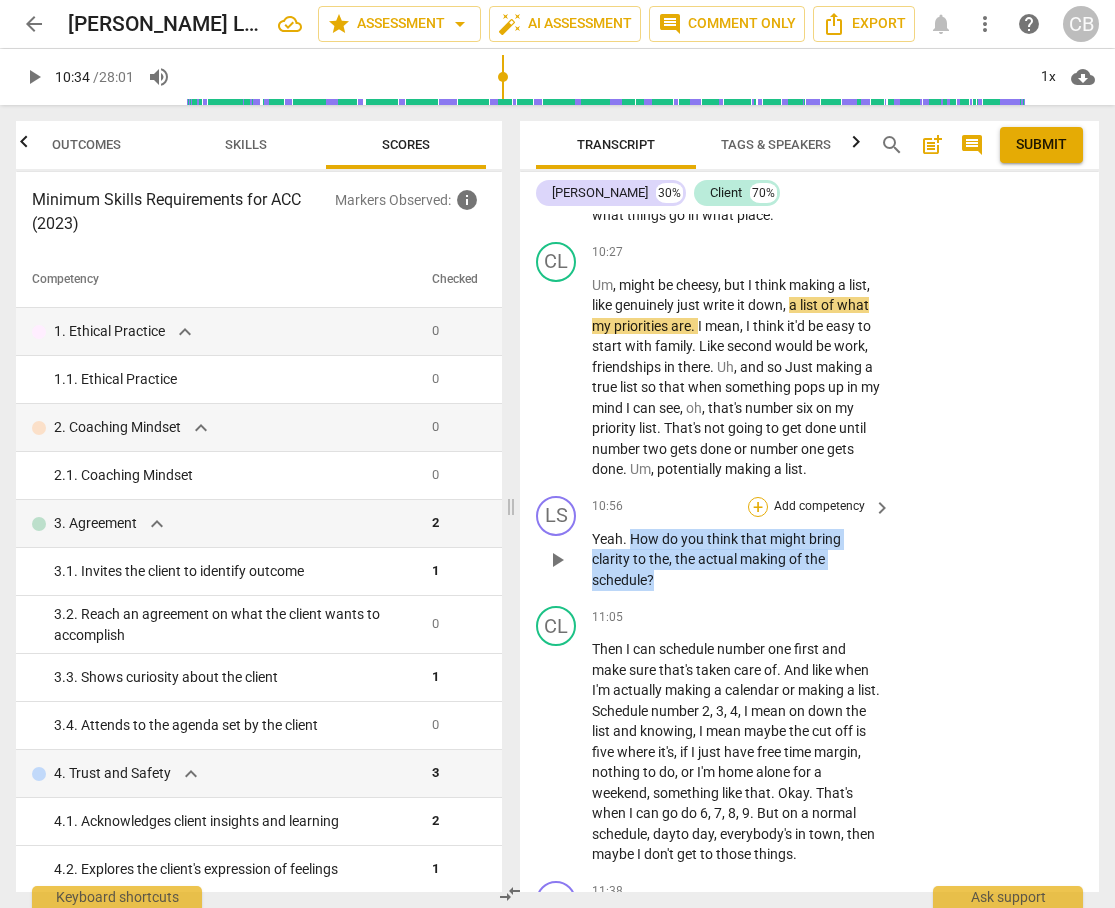 click on "+" at bounding box center (758, 507) 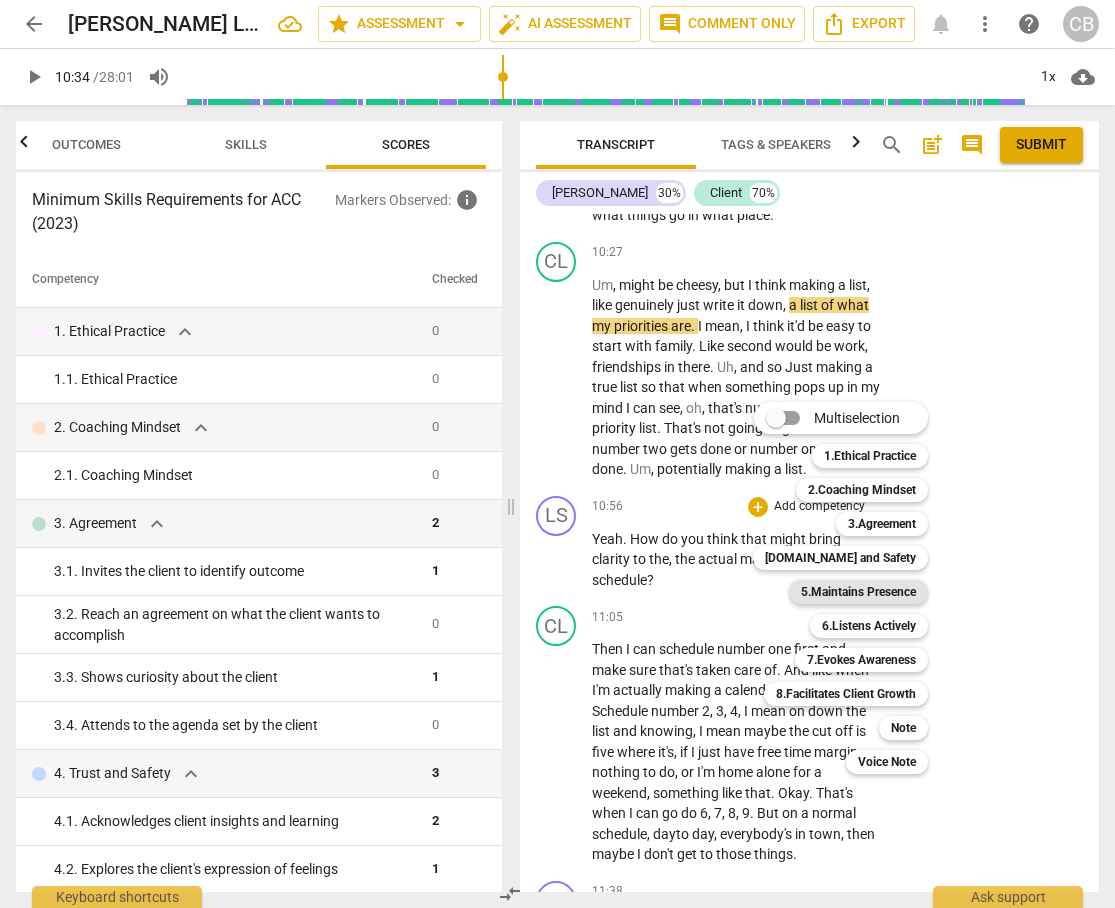 click on "5.Maintains Presence" at bounding box center (858, 592) 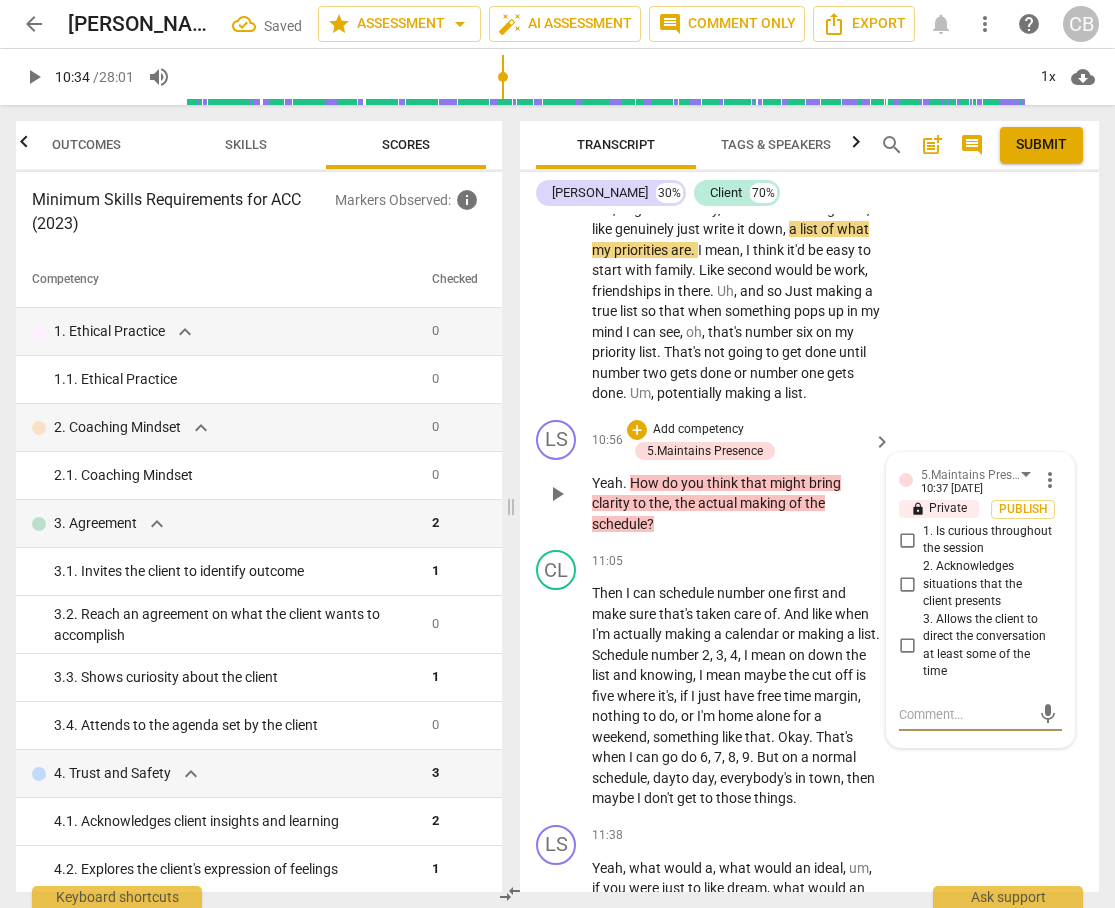 scroll, scrollTop: 6369, scrollLeft: 0, axis: vertical 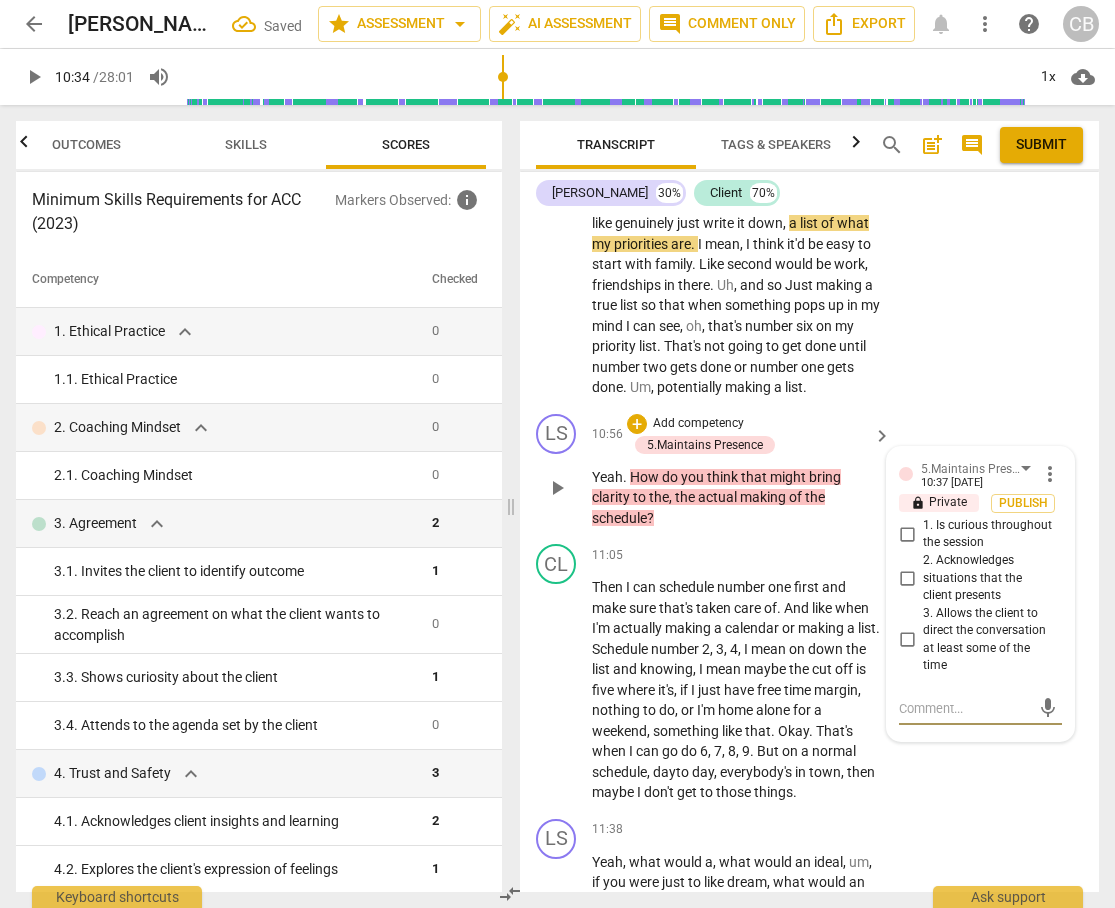click on "1. Is curious throughout the session" at bounding box center [907, 534] 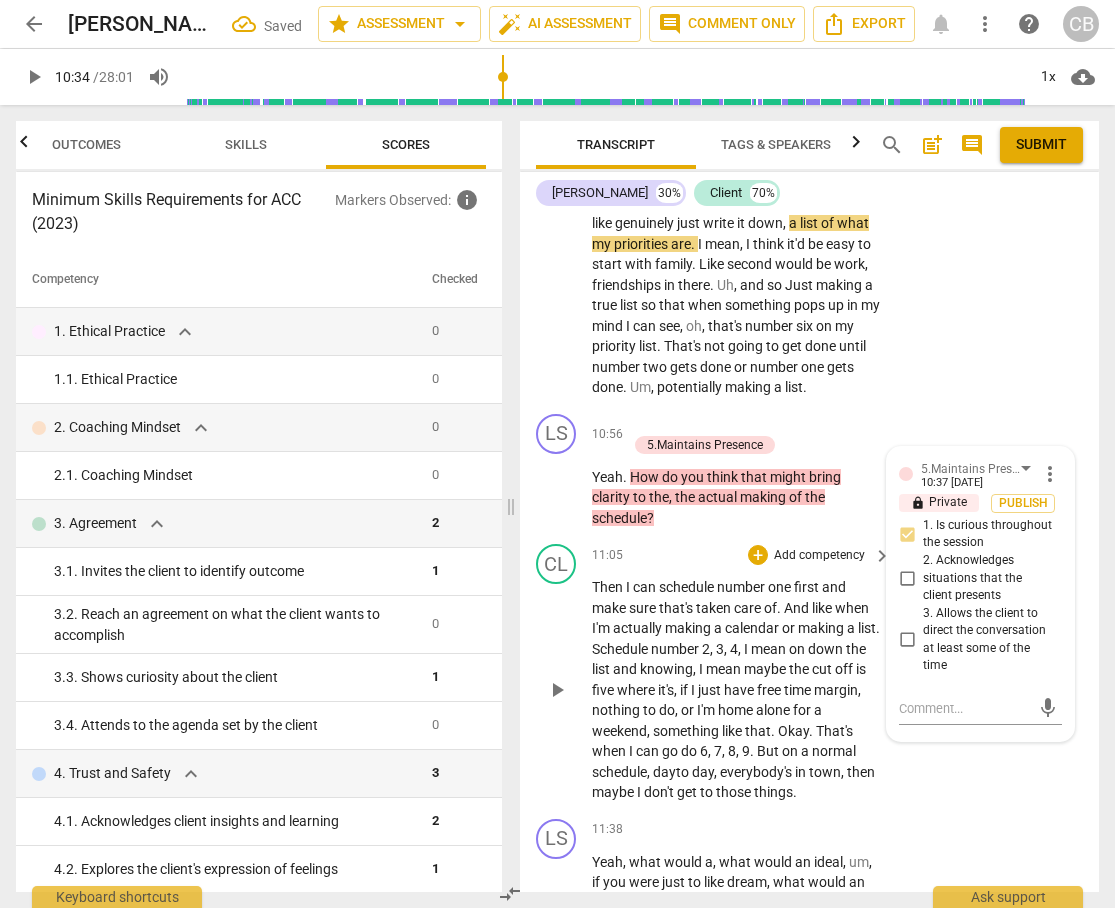 click on "CL play_arrow pause 11:05 + Add competency keyboard_arrow_right Then   I   can   schedule   number   one   first   and   make   sure   that's   taken   care   of .   And   like   when   I'm   actually   making   a   calendar   or   making   a   list .   Schedule   number   2 ,   3 ,   4 ,   I   mean   on   down   the   list   and   knowing ,   I   mean   maybe   the   cut   off   is   five   where   it's ,   if   I   just   have   free   time   margin ,   nothing   to   do ,   or   I'm   home   alone   for   a   weekend ,   something   like   that .   Okay .   That's   when   I   can   go   do   6 ,   7 ,   8 ,   9 .   But   on   a   normal   schedule ,   dayto   day ,   everybody's   in   town ,   then   maybe   I   don't   get   to   those   things ." at bounding box center (809, 673) 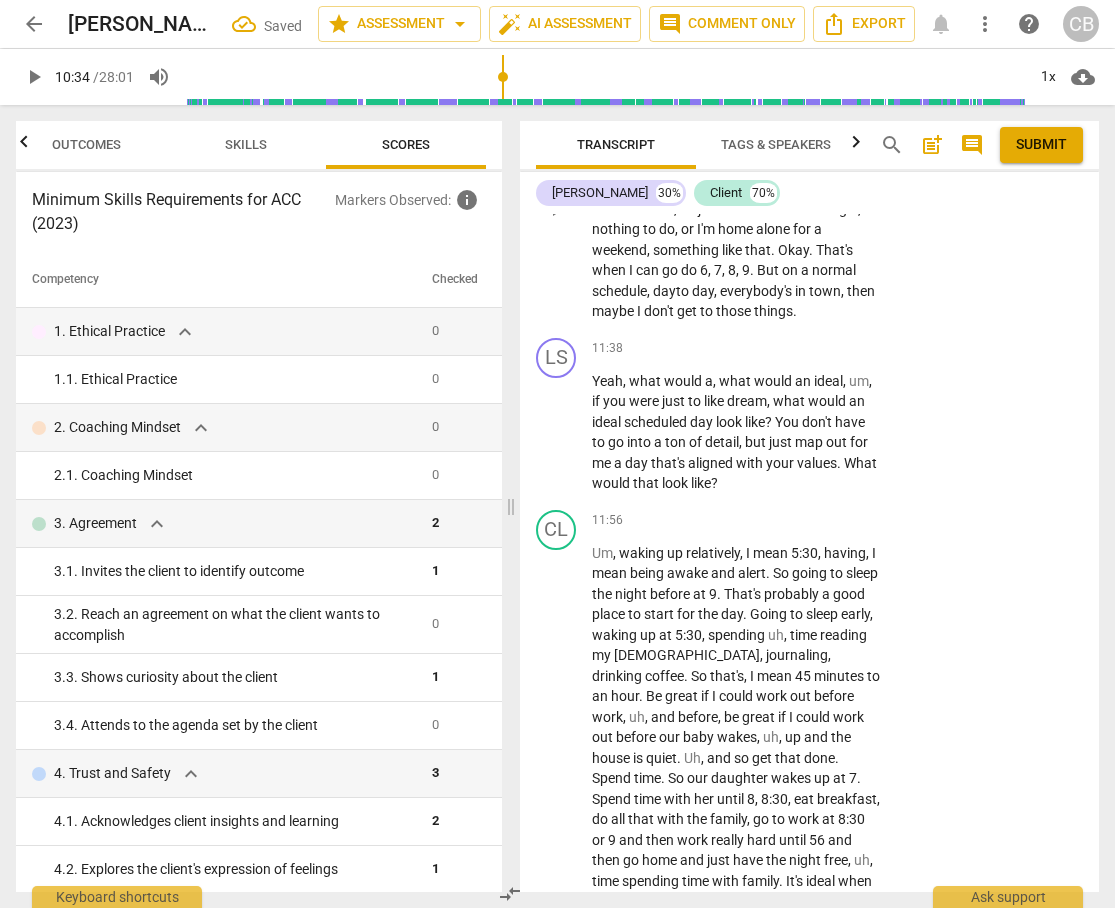 scroll, scrollTop: 6860, scrollLeft: 0, axis: vertical 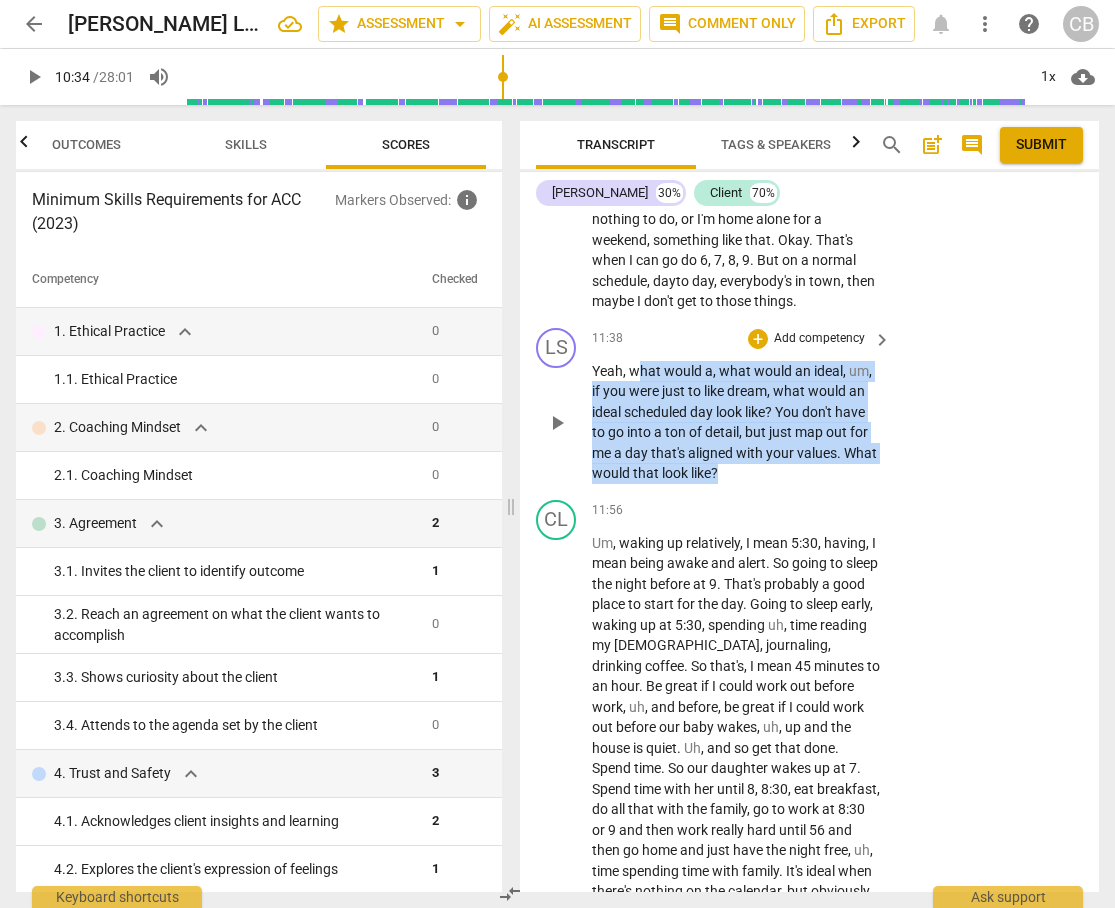 drag, startPoint x: 634, startPoint y: 452, endPoint x: 753, endPoint y: 548, distance: 152.89539 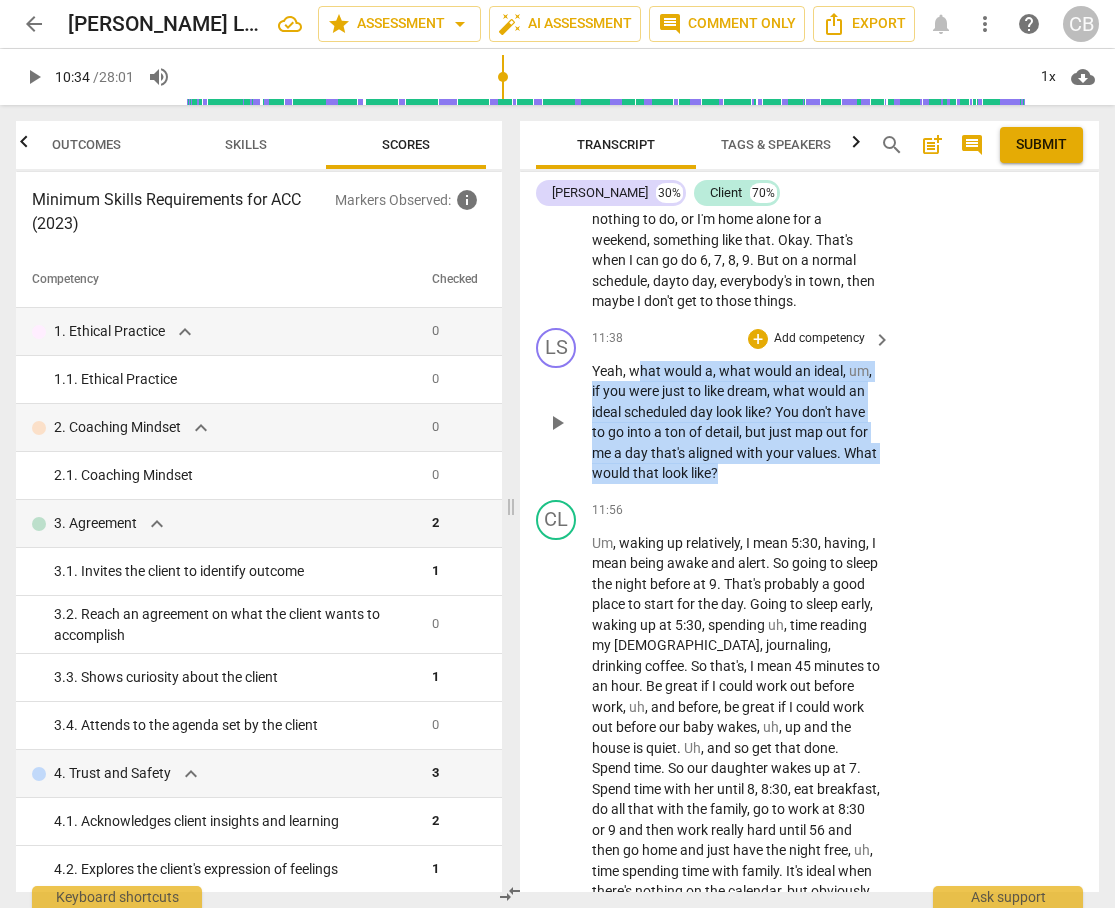 click on "Yeah ,   what   would   a ,   what   would   an   ideal ,   um ,   if   you   were   just   to   like   dream ,   what   would   an   ideal   scheduled   day   look   like ?   You   don't   have   to   go   into   a   ton   of   detail ,   but   just   map   out   for   me   a   day   that's   aligned   with   your   values .   What   would   that   look   like ?" at bounding box center [736, 422] 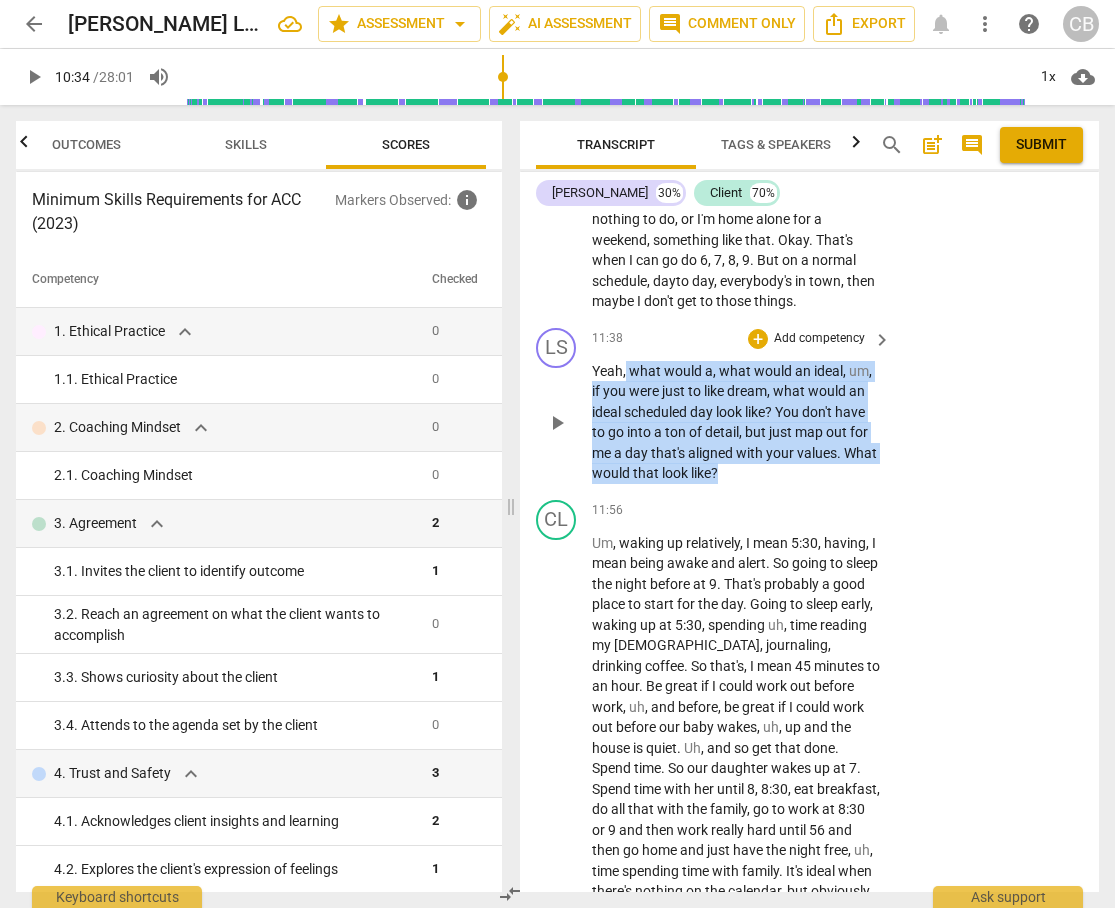 drag, startPoint x: 625, startPoint y: 451, endPoint x: 756, endPoint y: 548, distance: 163.00307 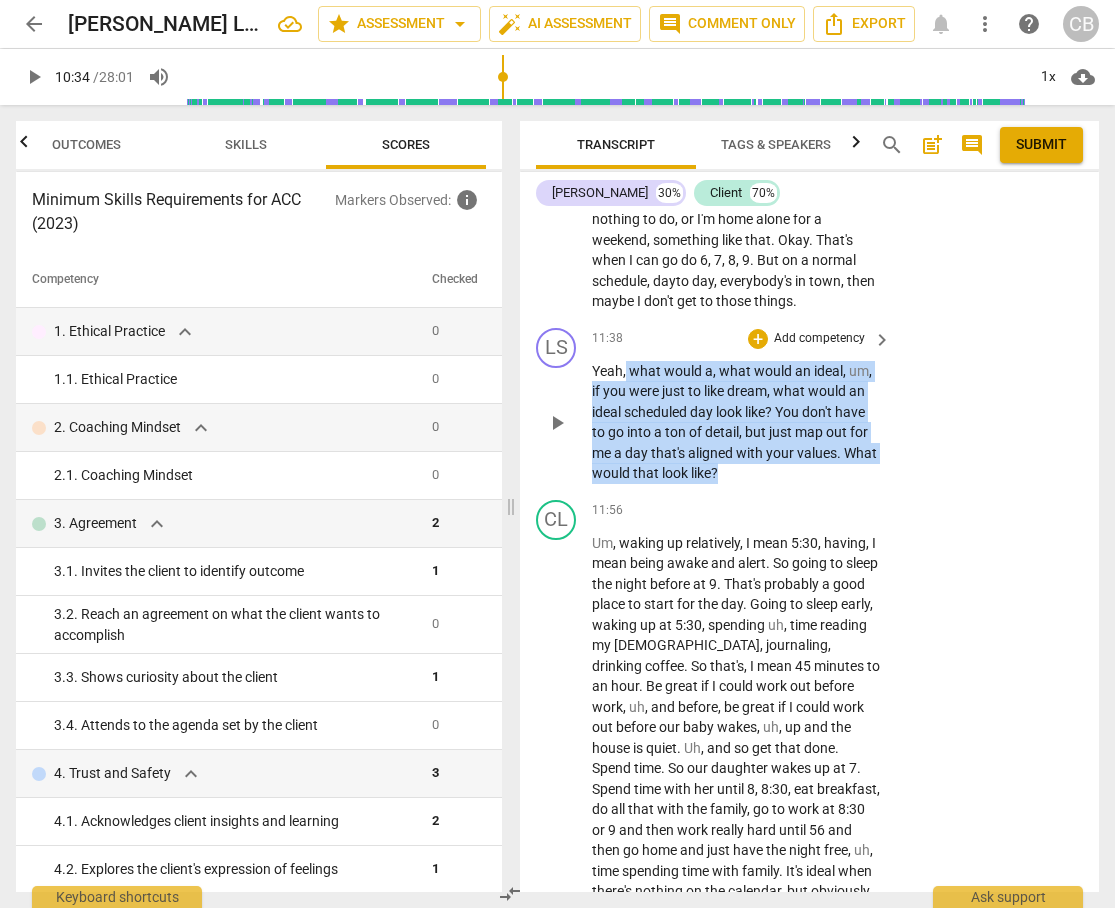 click on "Yeah ,   what   would   a ,   what   would   an   ideal ,   um ,   if   you   were   just   to   like   dream ,   what   would   an   ideal   scheduled   day   look   like ?   You   don't   have   to   go   into   a   ton   of   detail ,   but   just   map   out   for   me   a   day   that's   aligned   with   your   values .   What   would   that   look   like ?" at bounding box center [736, 422] 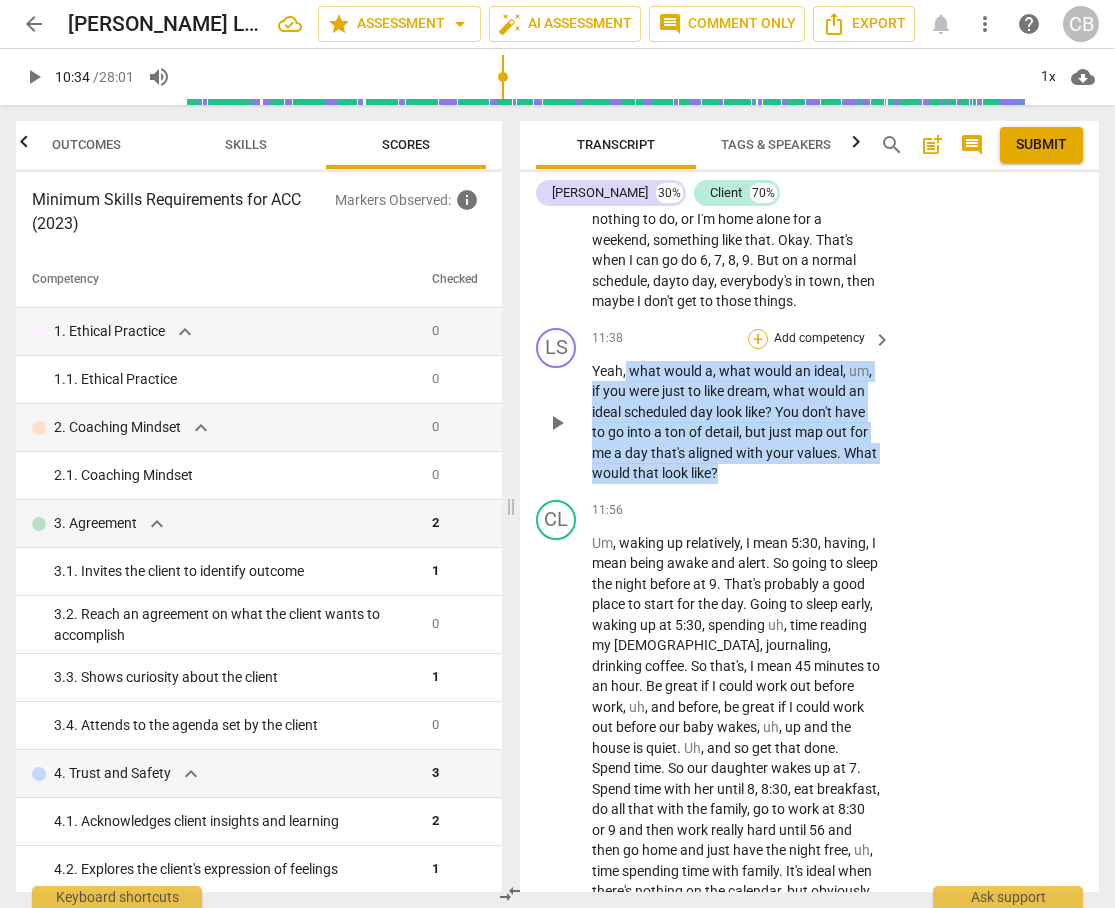click on "+" at bounding box center [758, 339] 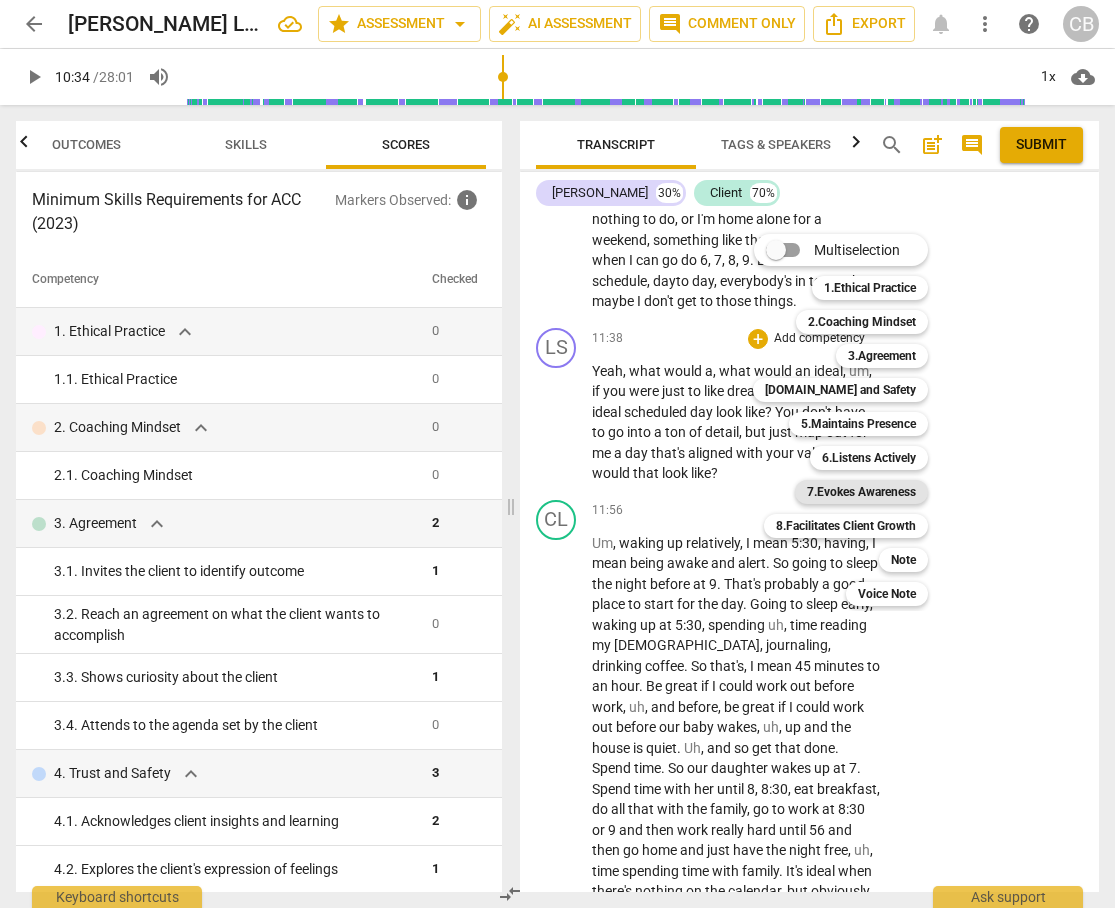 click on "7.Evokes Awareness" at bounding box center (861, 492) 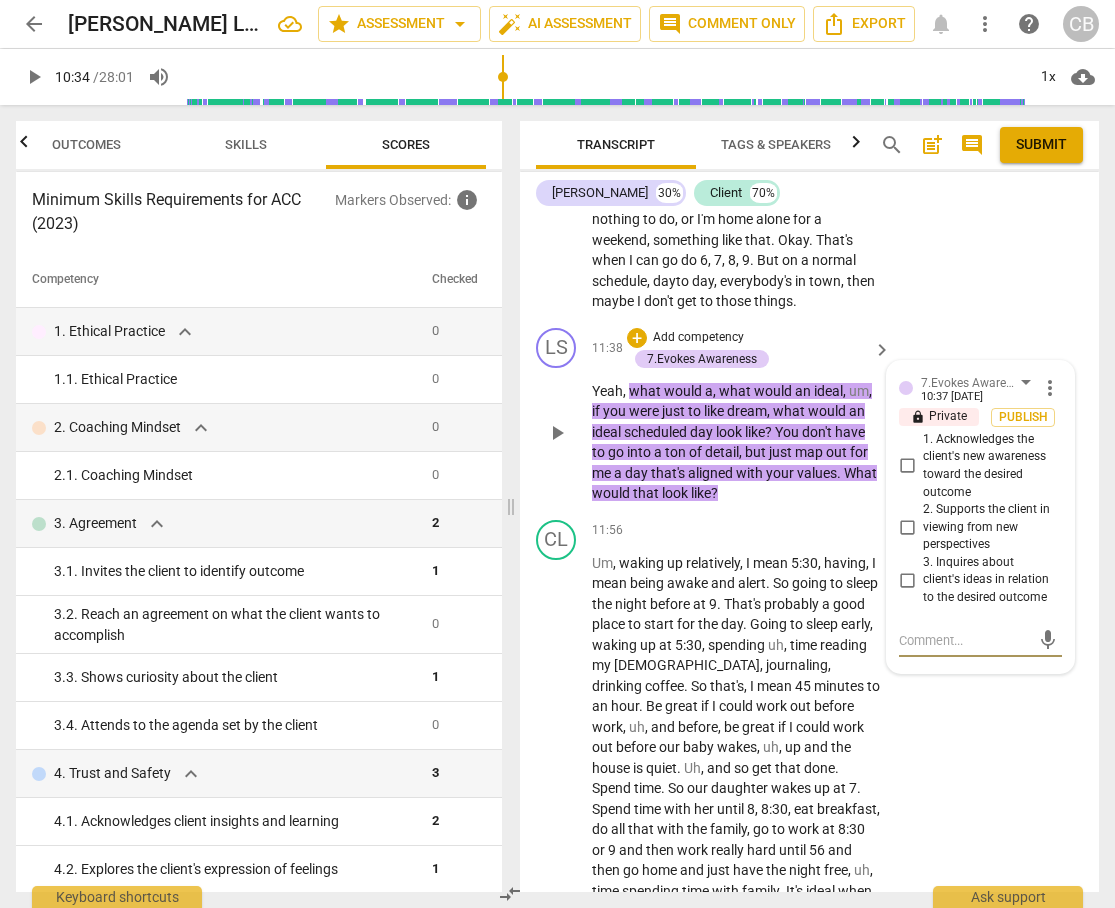 click on "2. Supports the client in viewing from new perspectives" at bounding box center [907, 527] 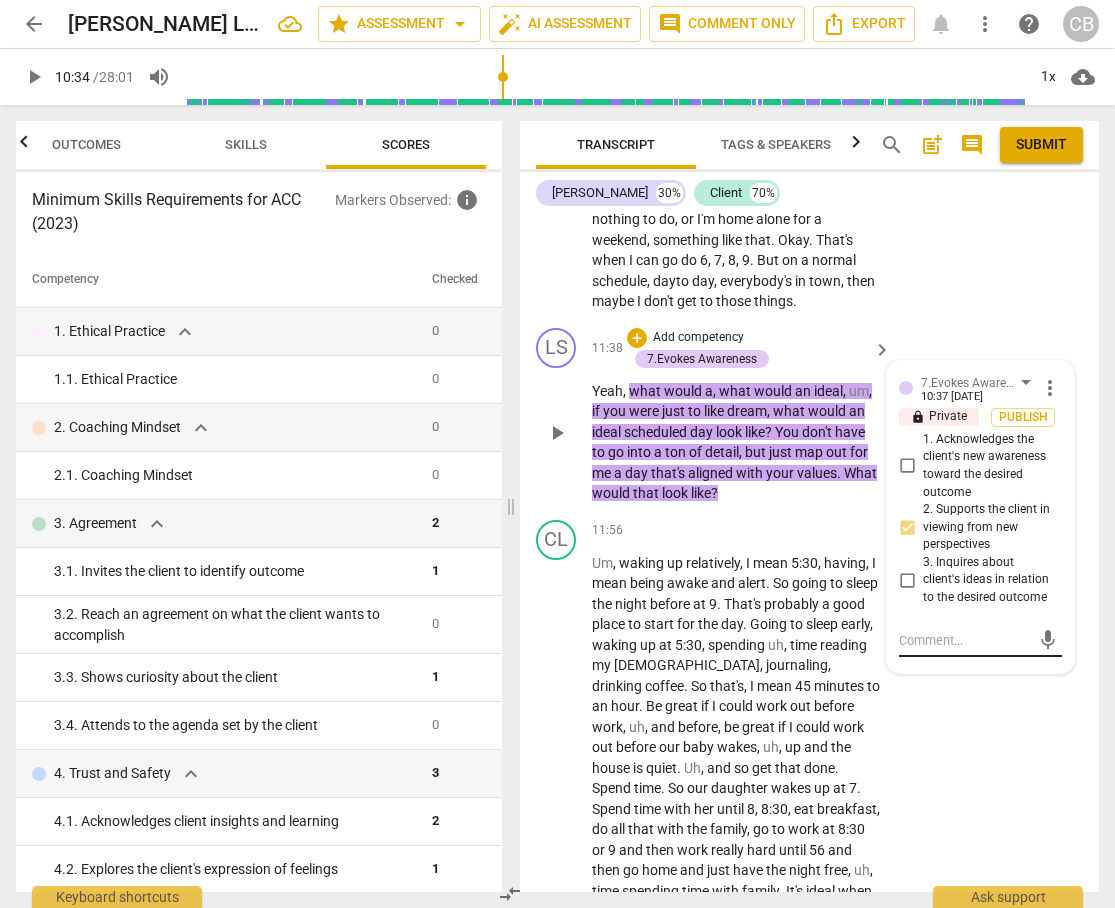 click on "mic" at bounding box center [980, 641] 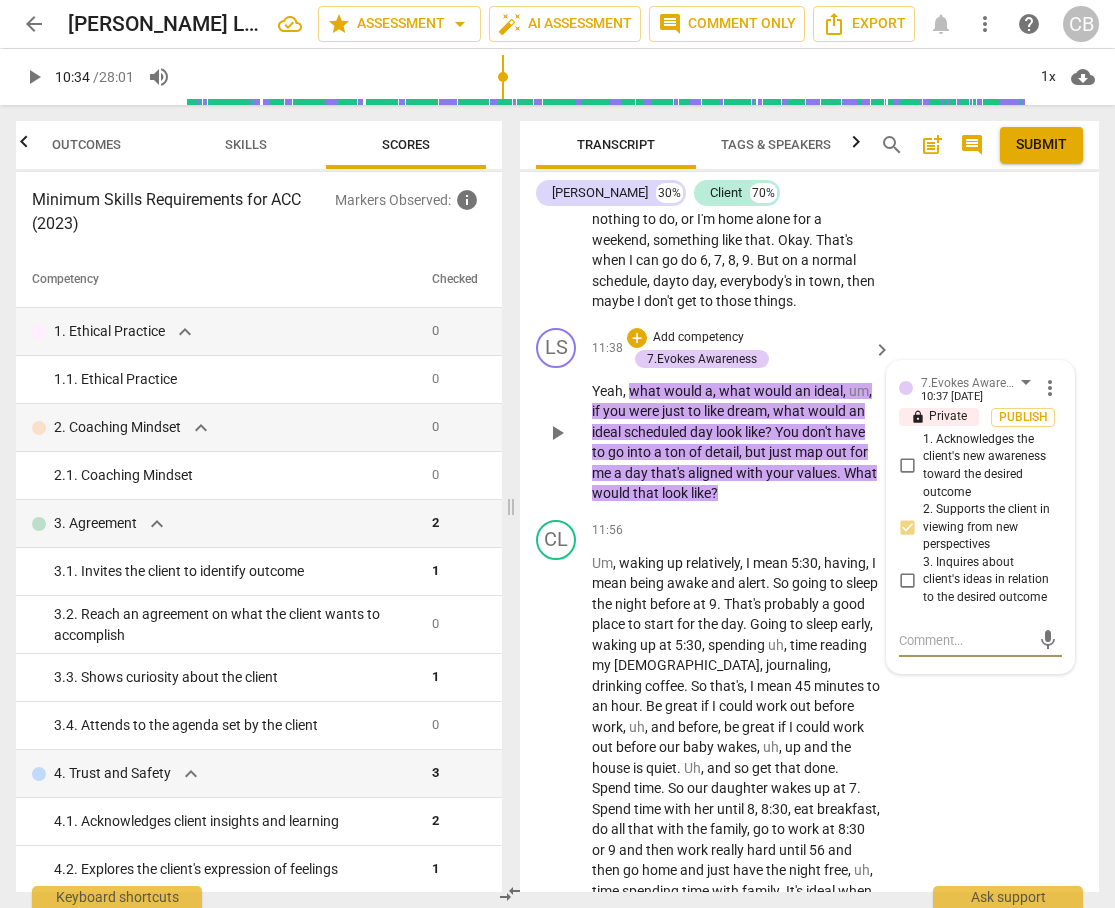 click at bounding box center (964, 640) 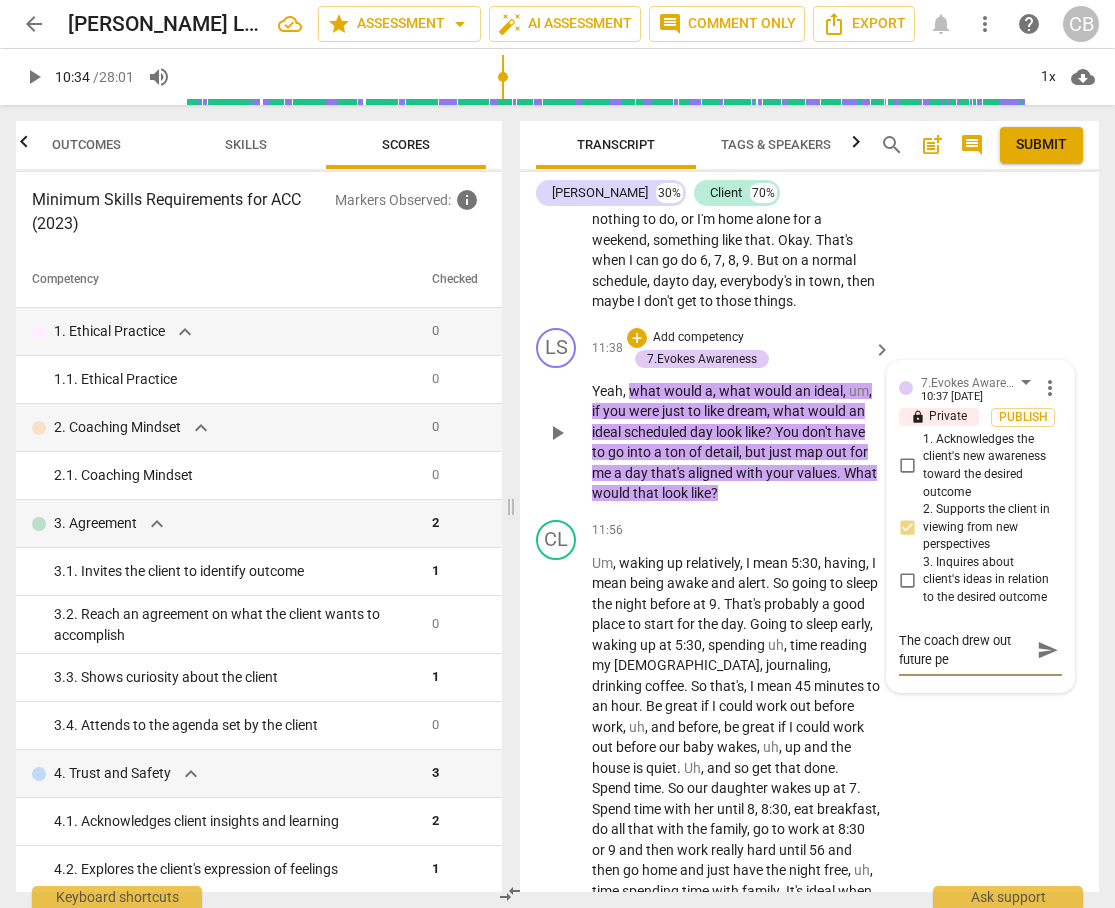 scroll, scrollTop: 0, scrollLeft: 0, axis: both 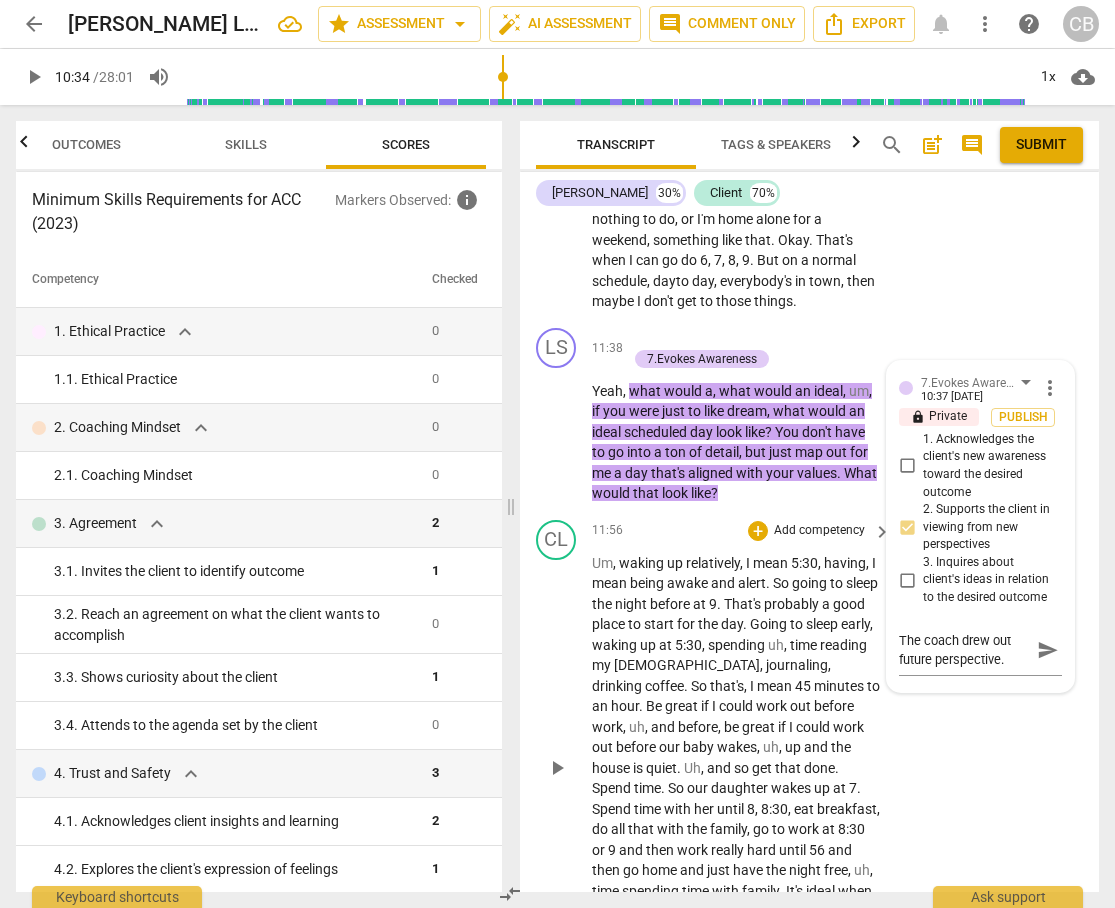 click on "CL play_arrow pause 11:56 + Add competency keyboard_arrow_right Um ,   waking   up   relatively ,   I   mean   5:30 ,   having ,   I   mean   being   awake   and   alert .   So   going   to   sleep   the   night   before   at   9 .   That's   probably   a   good   place   to   start   for   the   day .   Going   to   sleep   early ,   waking   up   at   5:30 ,   spending   uh ,   time   reading   my   [DEMOGRAPHIC_DATA] ,   journaling ,   drinking   coffee .   So   that's ,   I   mean   45   minutes   to   an   hour .   Be   great   if   I   could   work   out   before   work ,   uh ,   and   before ,   be   great   if   I   could   work   out   before   our   baby   wakes ,   uh ,   up   and   the   house   is   quiet .   Uh ,   and   so   get   that   done .   Spend   time .   So   our   daughter   wakes   up   at   7 .   Spend   time   with   her   until   8 ,   8:30 ,   eat   breakfast ,   do   all   that   with   the   family ,   go   to   work   at   8:30   or   9   and   then   work   really   hard   until   56" at bounding box center [809, 752] 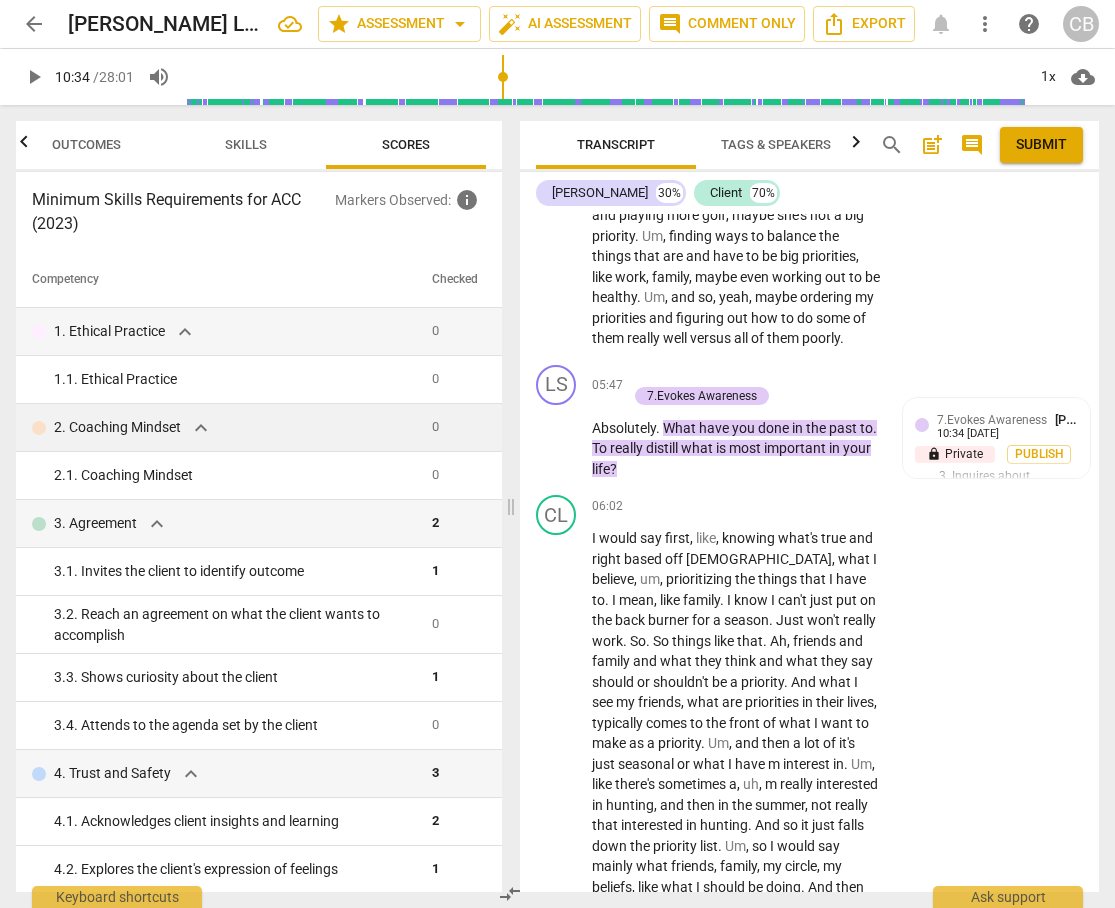 scroll, scrollTop: 4038, scrollLeft: 0, axis: vertical 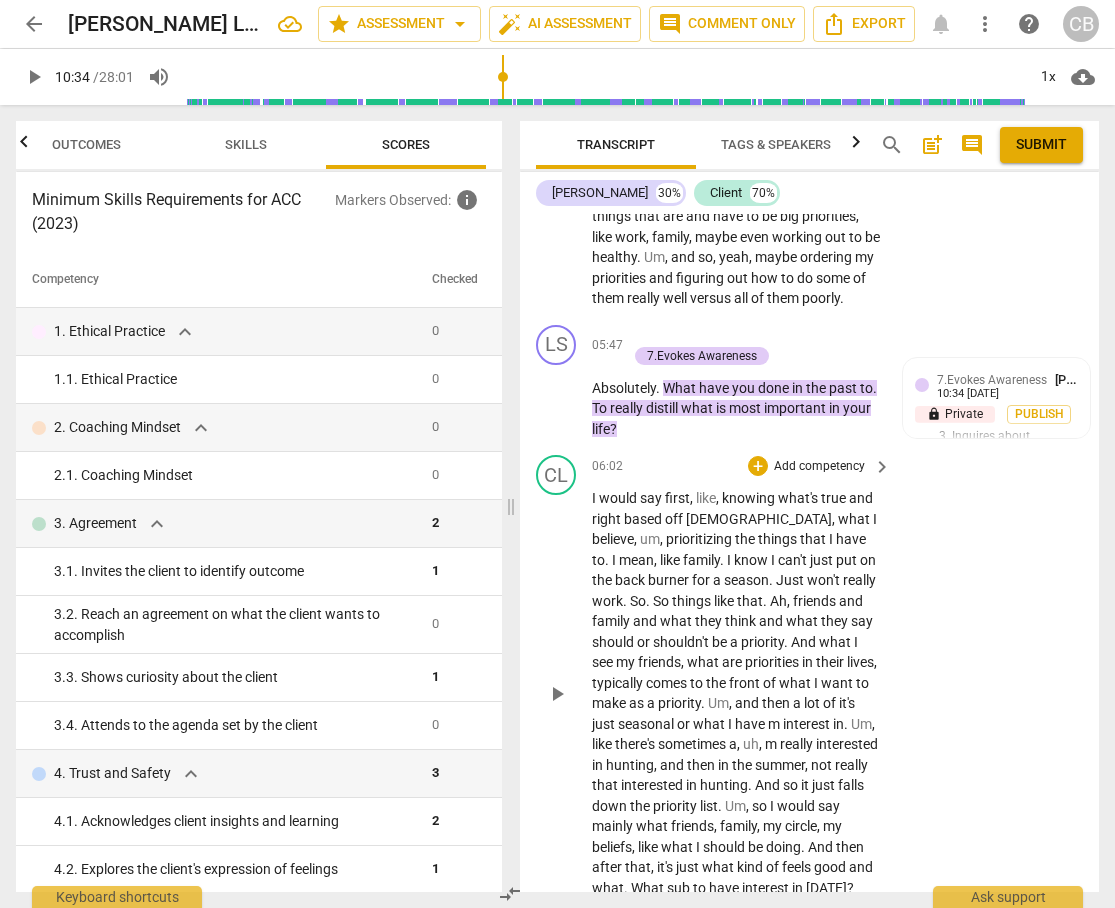 click on "what" at bounding box center [855, 519] 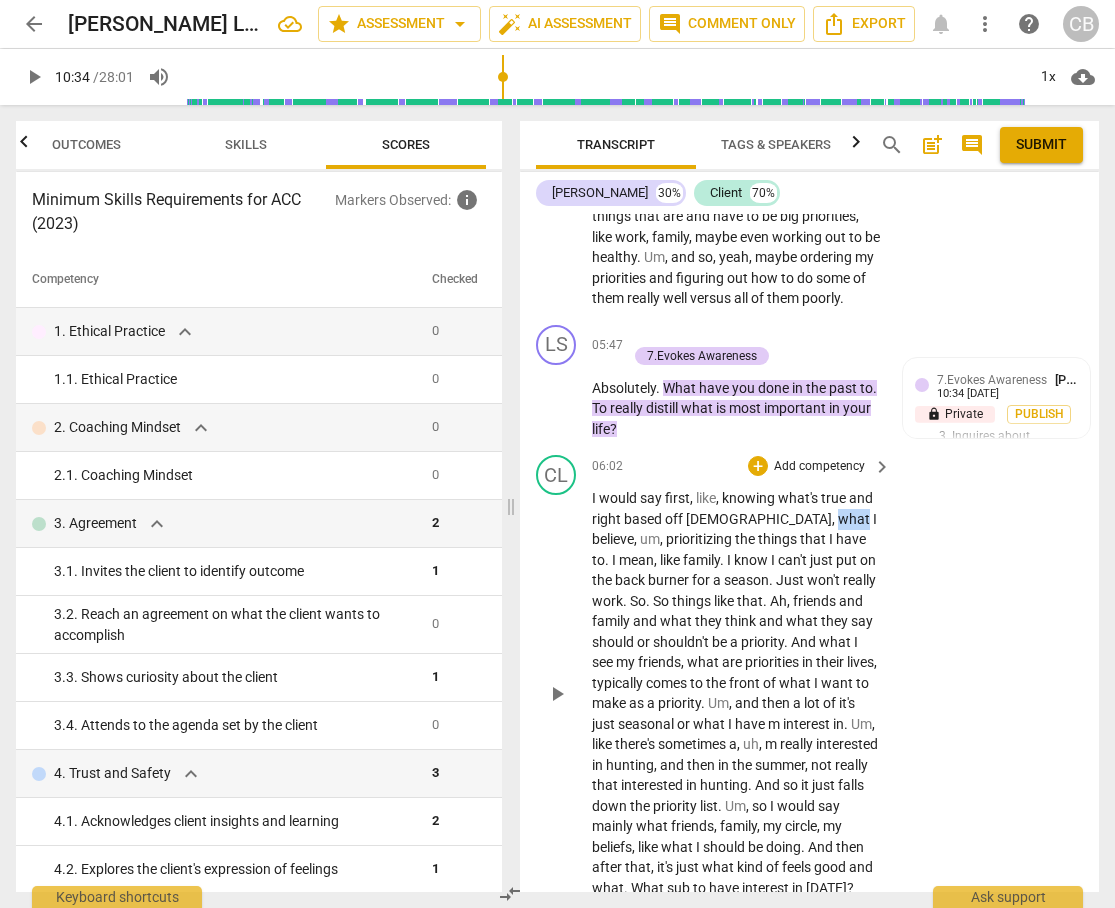 click on "what" at bounding box center [855, 519] 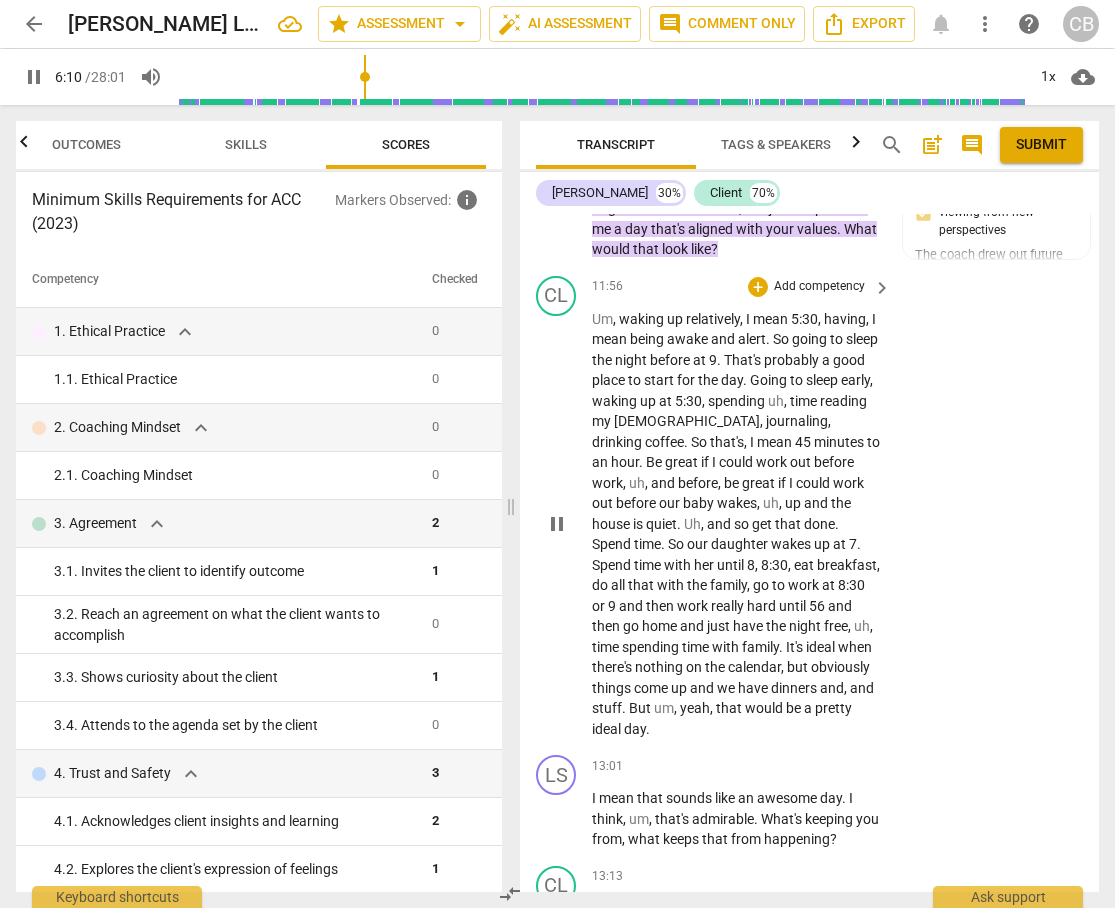 click on "CL play_arrow pause 11:56 + Add competency keyboard_arrow_right Um ,   waking   up   relatively ,   I   mean   5:30 ,   having ,   I   mean   being   awake   and   alert .   So   going   to   sleep   the   night   before   at   9 .   That's   probably   a   good   place   to   start   for   the   day .   Going   to   sleep   early ,   waking   up   at   5:30 ,   spending   uh ,   time   reading   my   [DEMOGRAPHIC_DATA] ,   journaling ,   drinking   coffee .   So   that's ,   I   mean   45   minutes   to   an   hour .   Be   great   if   I   could   work   out   before   work ,   uh ,   and   before ,   be   great   if   I   could   work   out   before   our   baby   wakes ,   uh ,   up   and   the   house   is   quiet .   Uh ,   and   so   get   that   done .   Spend   time .   So   our   daughter   wakes   up   at   7 .   Spend   time   with   her   until   8 ,   8:30 ,   eat   breakfast ,   do   all   that   with   the   family ,   go   to   work   at   8:30   or   9   and   then   work   really   hard   until   56" at bounding box center (809, 508) 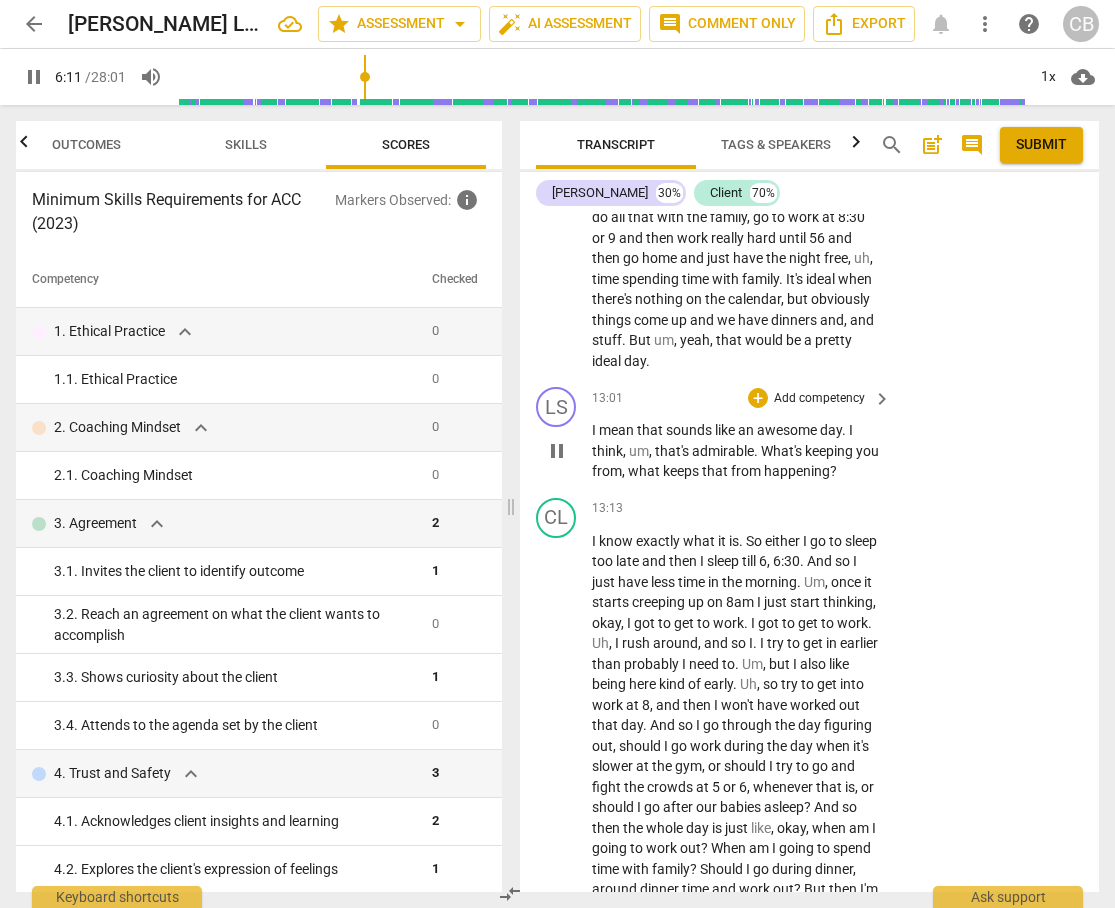 scroll, scrollTop: 7488, scrollLeft: 0, axis: vertical 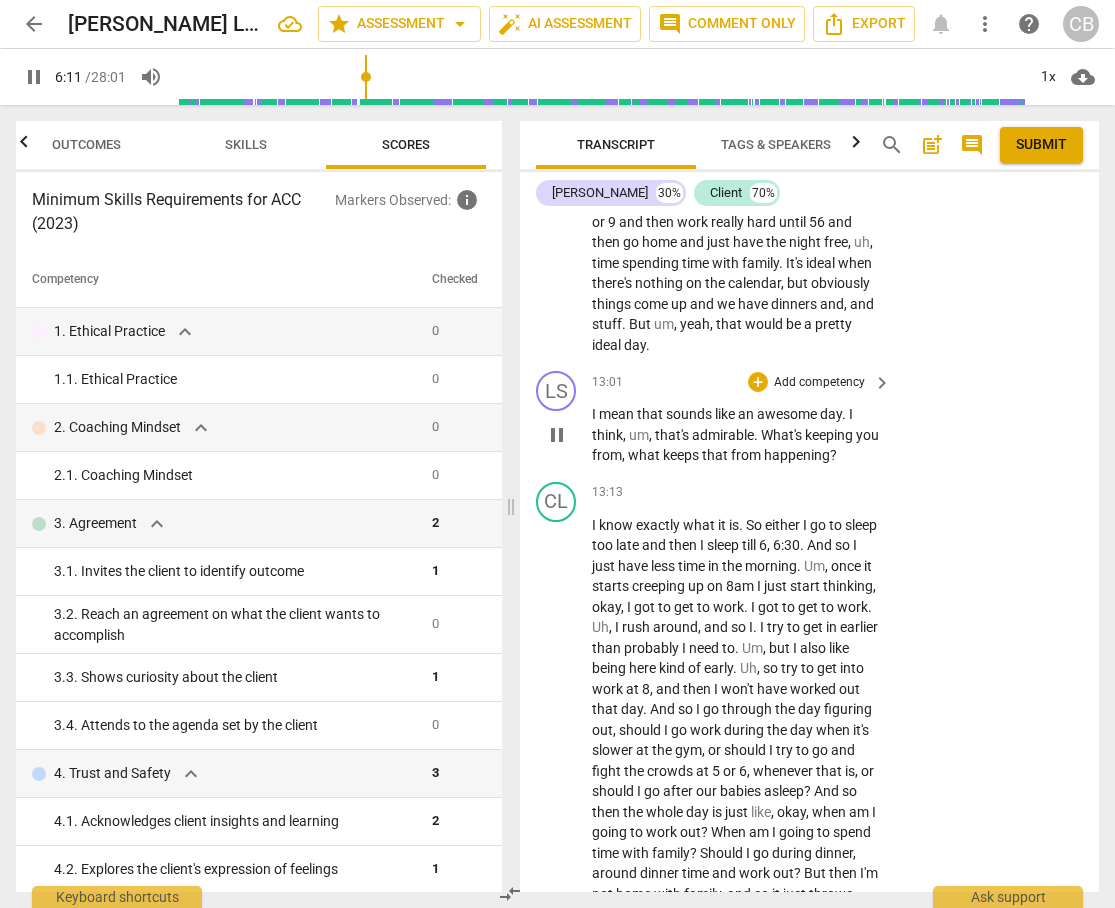 click on "an" at bounding box center (747, 414) 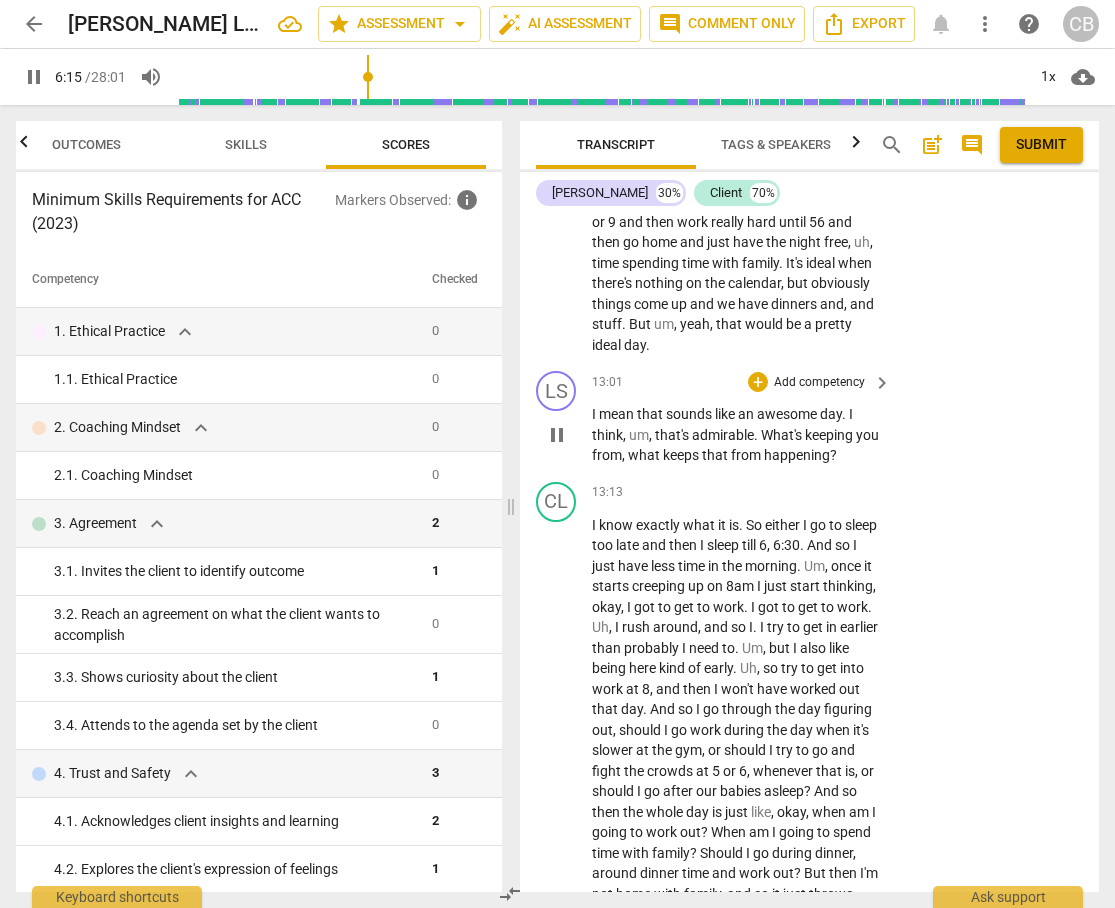 drag, startPoint x: 593, startPoint y: 475, endPoint x: 795, endPoint y: 490, distance: 202.55617 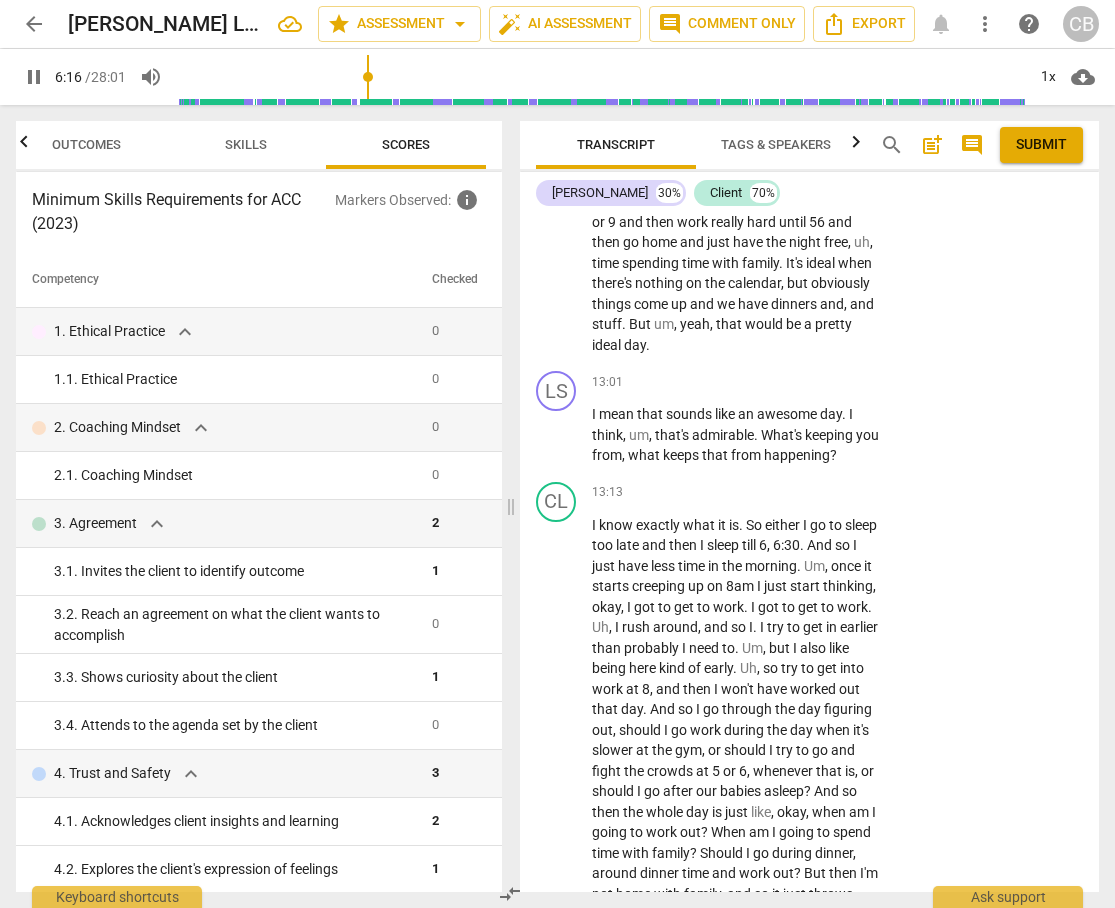 click on "pause" at bounding box center (34, 77) 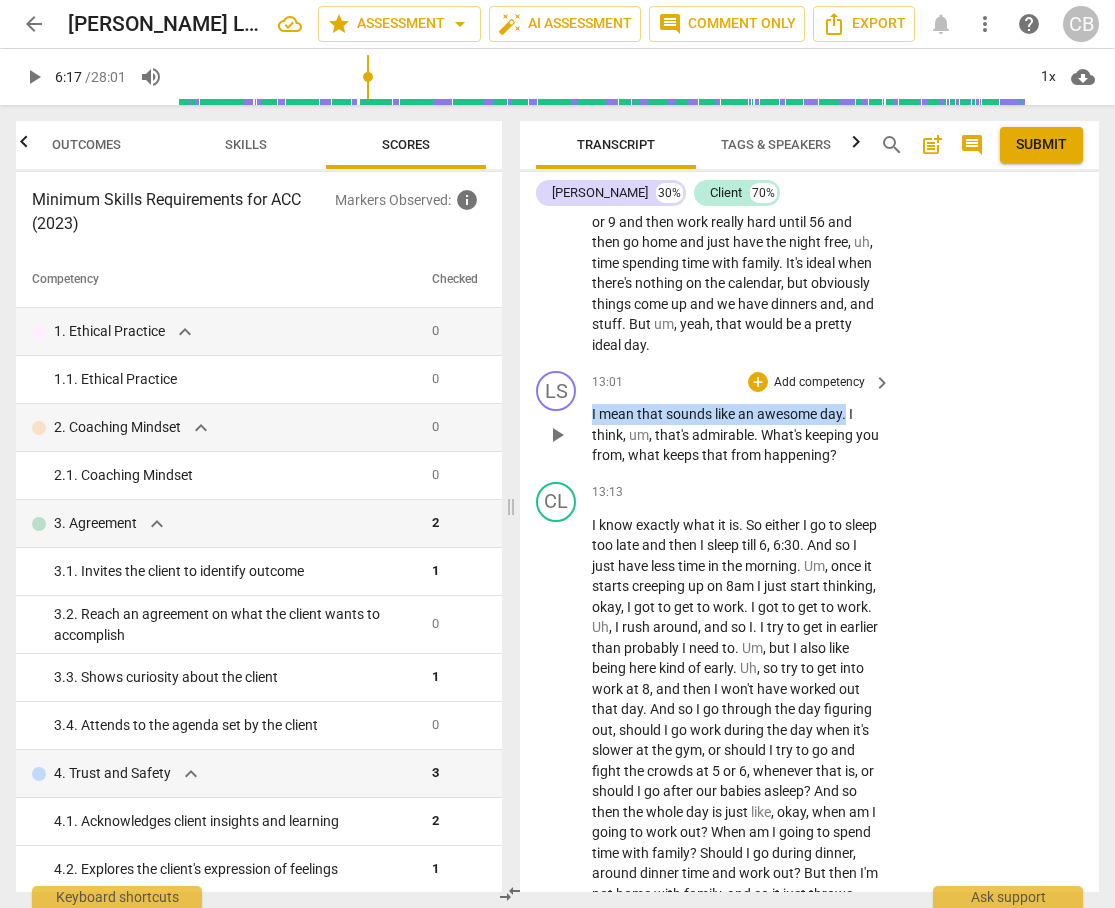 drag, startPoint x: 848, startPoint y: 476, endPoint x: 589, endPoint y: 471, distance: 259.04825 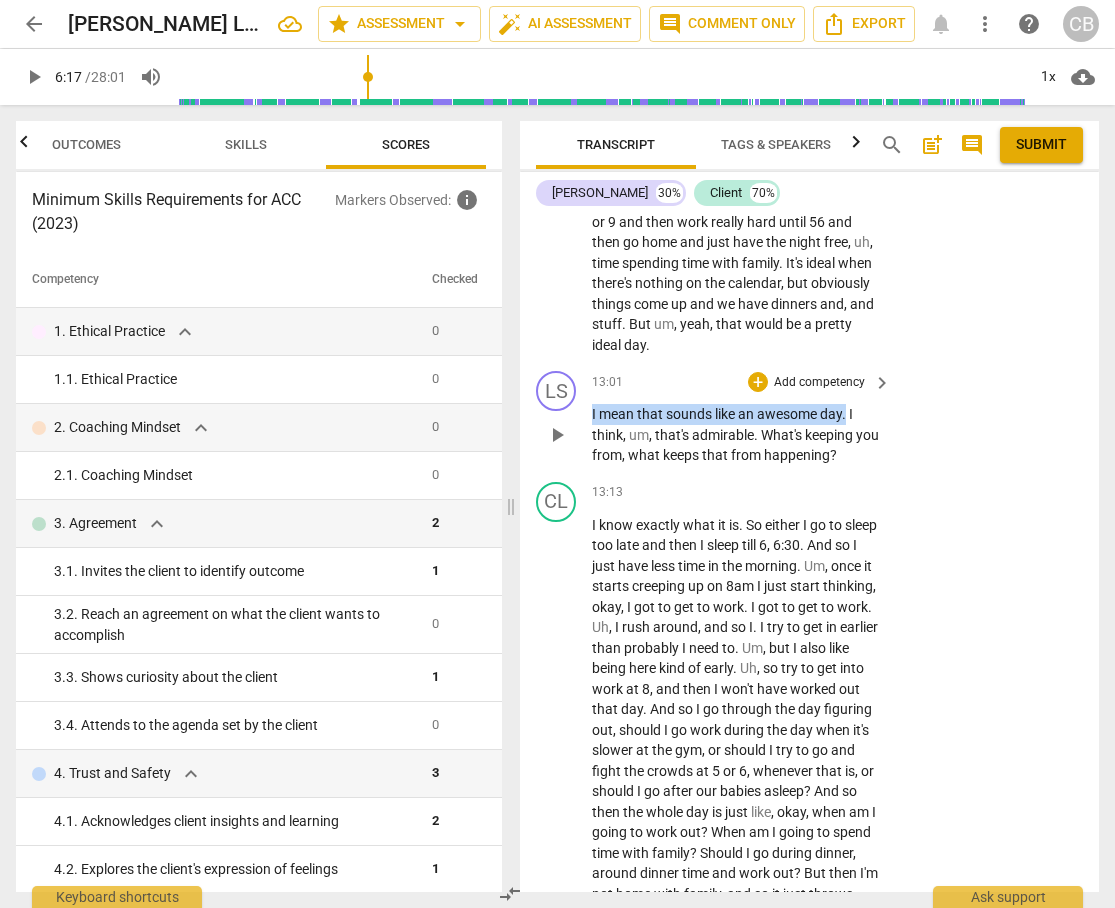click on "LS play_arrow pause 13:01 + Add competency keyboard_arrow_right I   mean   that   sounds   like   an   awesome   day .   I   think ,   um ,   that's   admirable .   What's   keeping   you   from ,   what   keeps   that   from   happening ?" at bounding box center [809, 418] 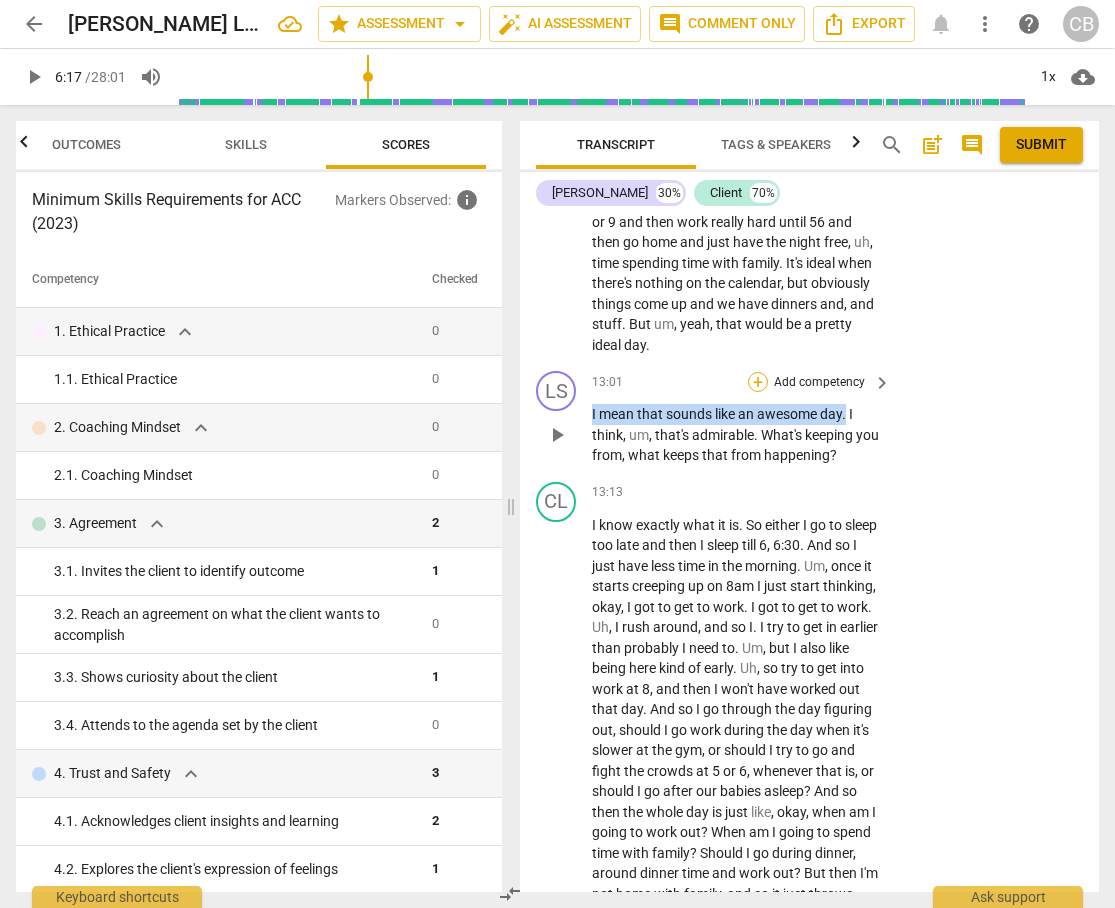 click on "+" at bounding box center [758, 382] 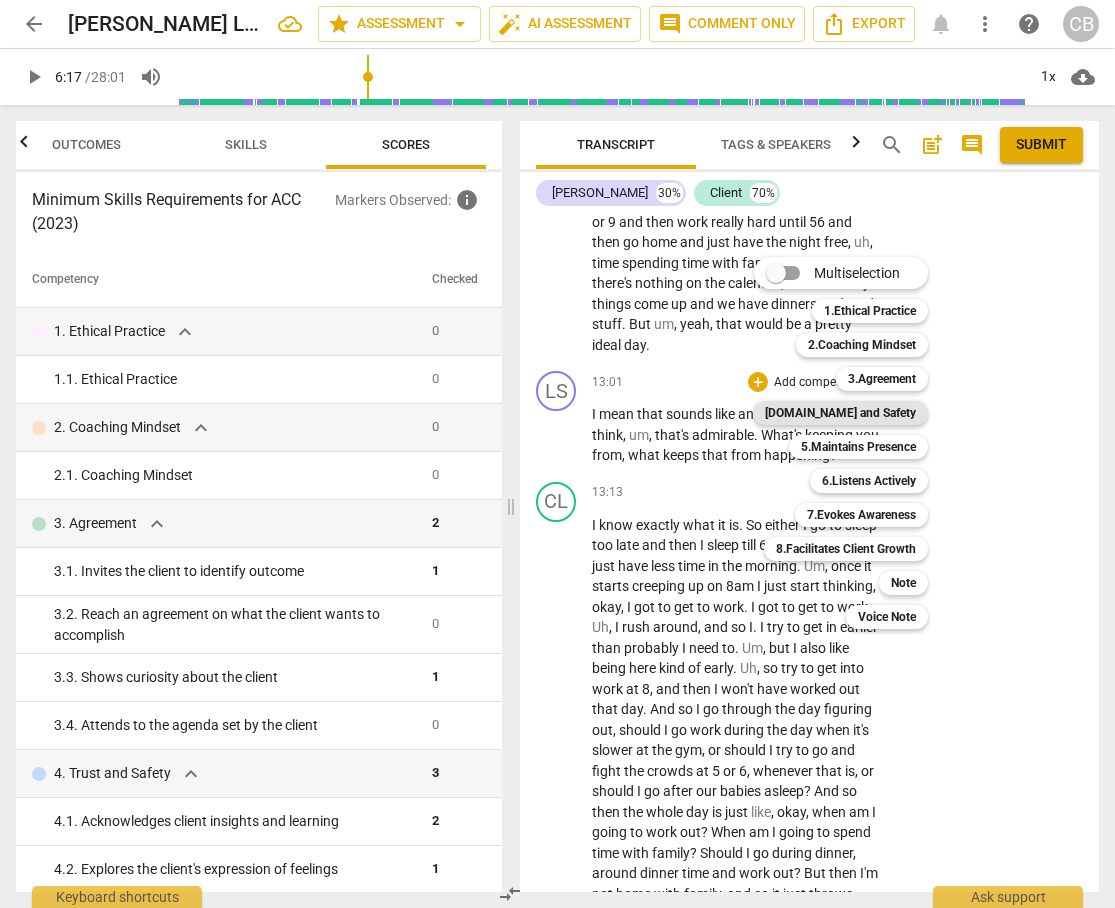 click on "[DOMAIN_NAME] and Safety" at bounding box center [840, 413] 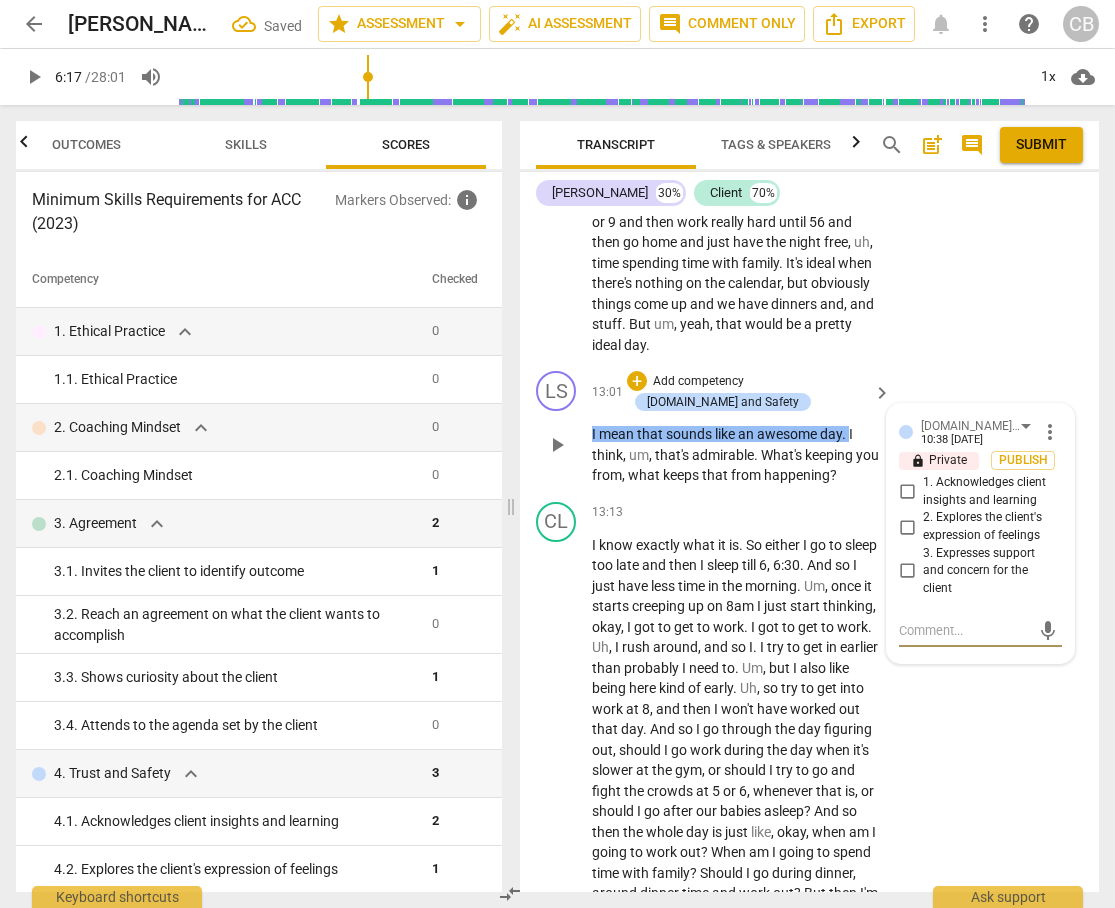 click on "3. Expresses support and concern for the client" at bounding box center [907, 571] 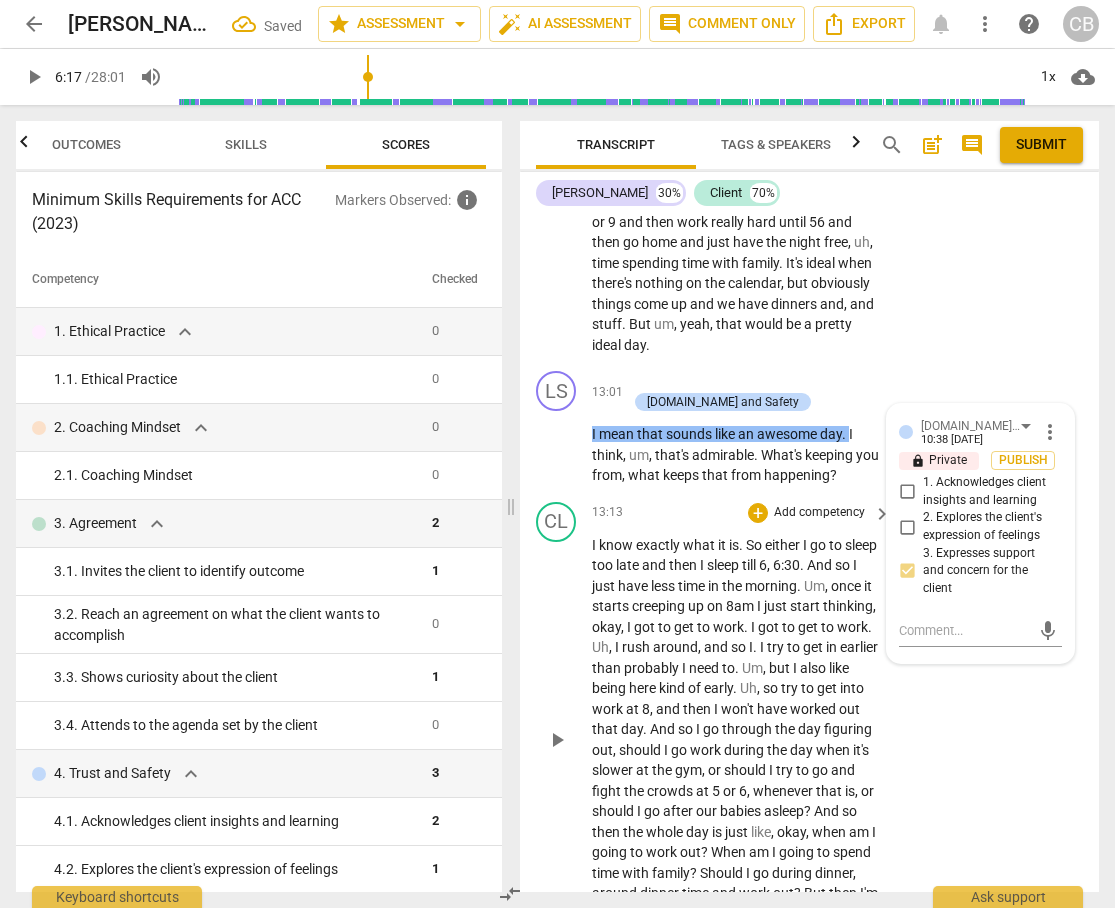 click on "CL play_arrow pause 13:13 + Add competency keyboard_arrow_right I   know   exactly   what   it   is .   So   either   I   go   to   sleep   too   late   and   then   I   sleep   till   6 ,   6:30 .   And   so   I   just   have   less   time   in   the   morning .   Um ,   once   it   starts   creeping   up   on   8am   I   just   start   thinking ,   okay ,   I   got   to   get   to   work .   I   got   to   get   to   work .   Uh ,   I   rush   around ,   and   so   I .   I   try   to   get   in   earlier   than   probably   I   need   to .   Um ,   but   I   also   like   being   here   kind   of   early .   Uh ,   so   try   to   get   into   work   at   8 ,   and   then   I   won't   have   worked   out   that   day .   And   so   I   go   through   the   day   figuring   out ,   should   I   go   work   during   the   day   when   it's   slower   at   the   gym ,   or   should   I   try   to   go   and   fight   the   crowds   at   5   or   6 ,   whenever   that   is ,   or   should   I   go   after" at bounding box center (809, 723) 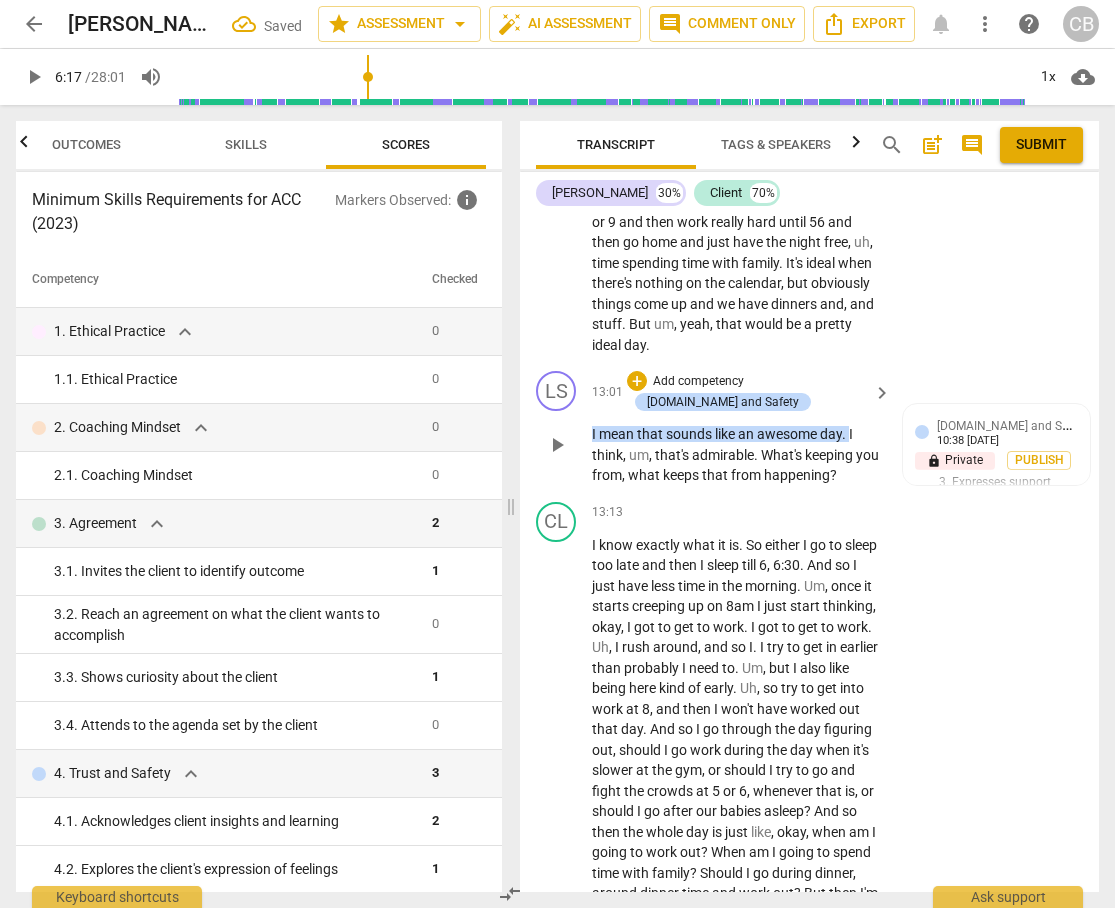 click on "from" at bounding box center (747, 475) 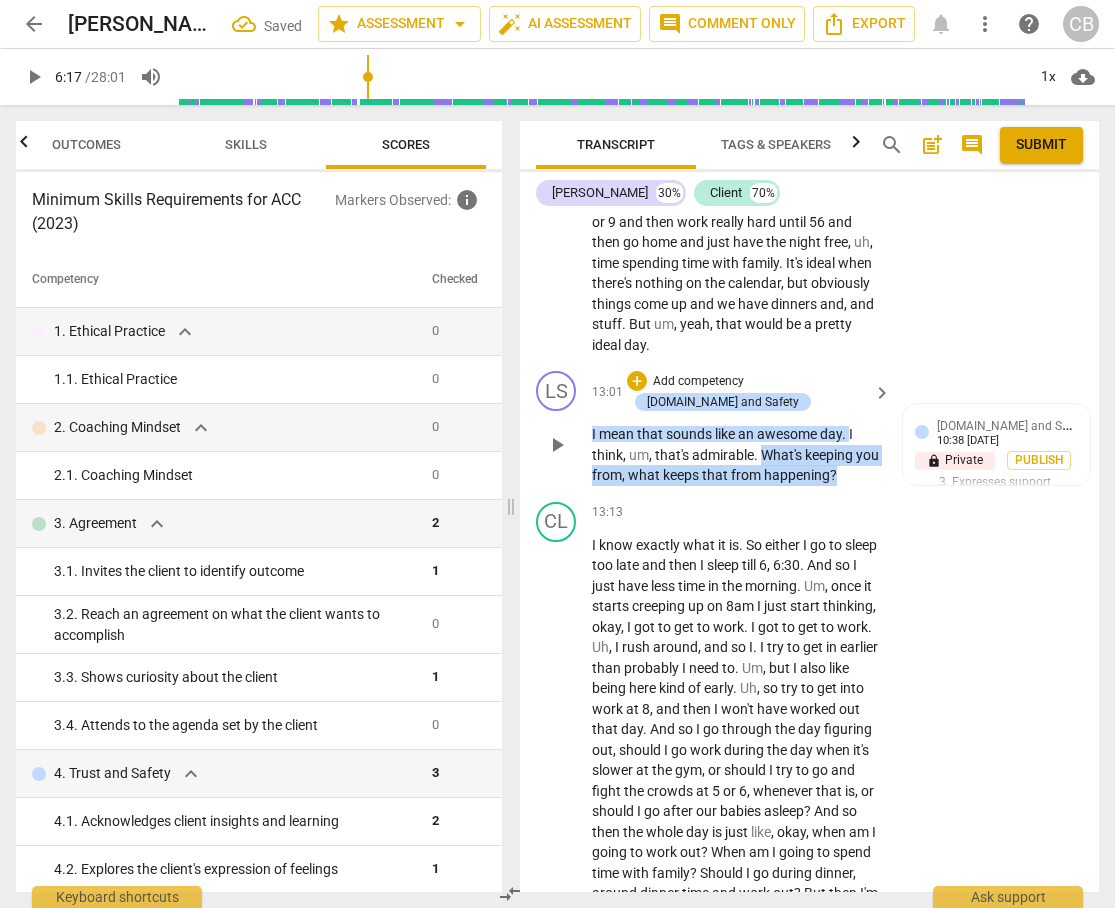 drag, startPoint x: 765, startPoint y: 513, endPoint x: 861, endPoint y: 531, distance: 97.67292 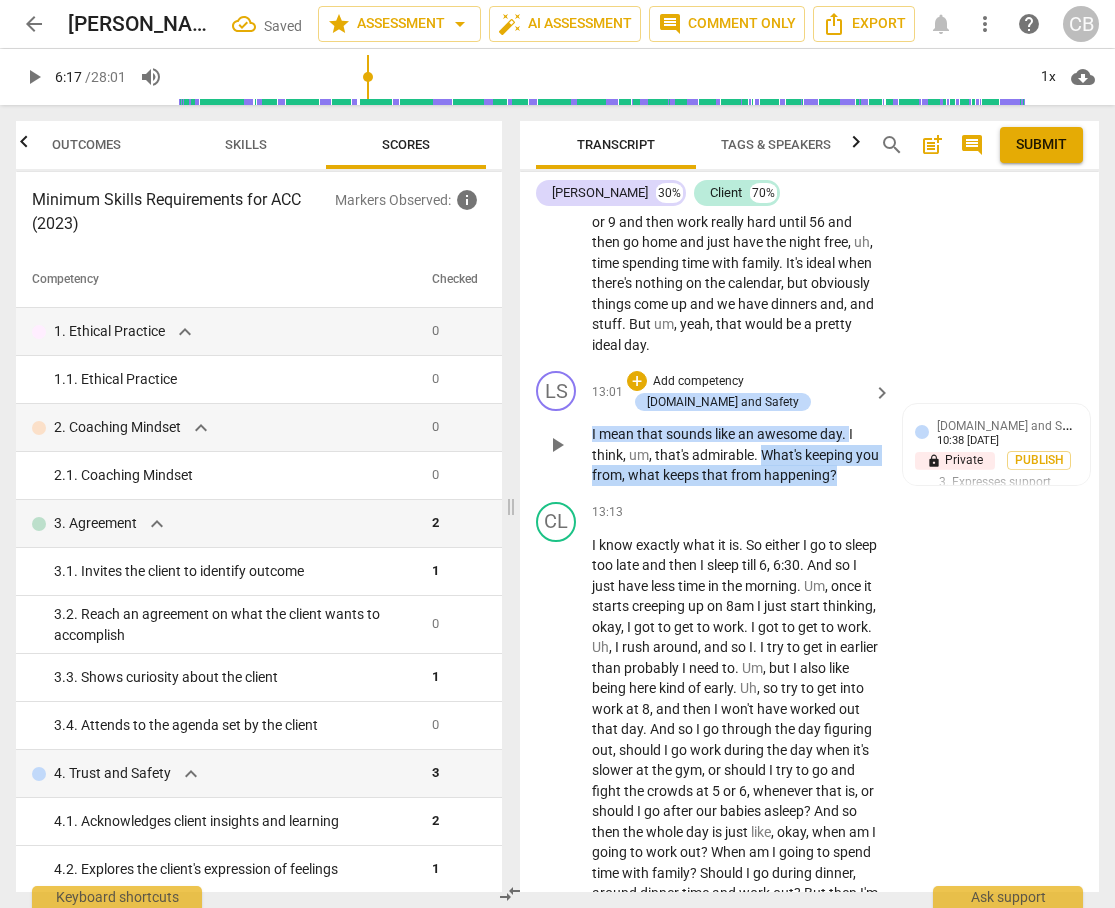 click on "+ Add competency" at bounding box center (686, 381) 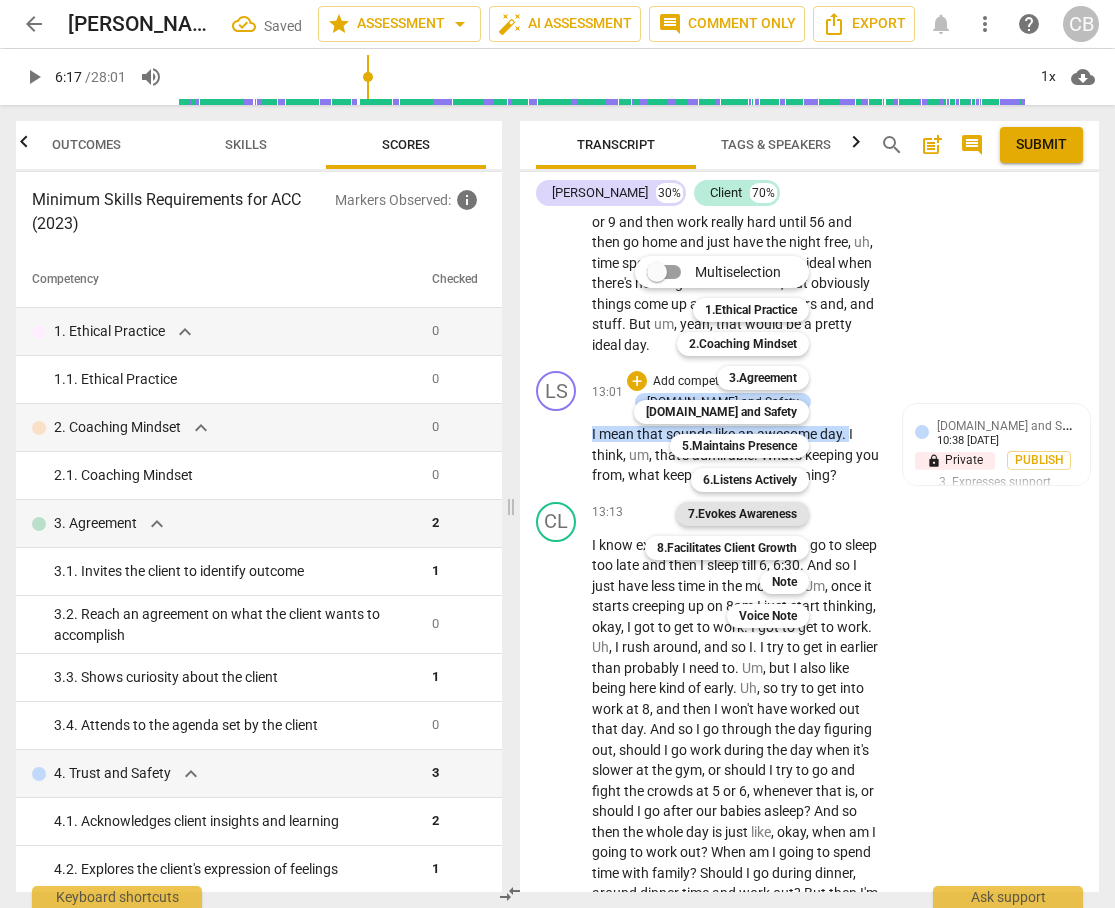 click on "7.Evokes Awareness" at bounding box center [742, 514] 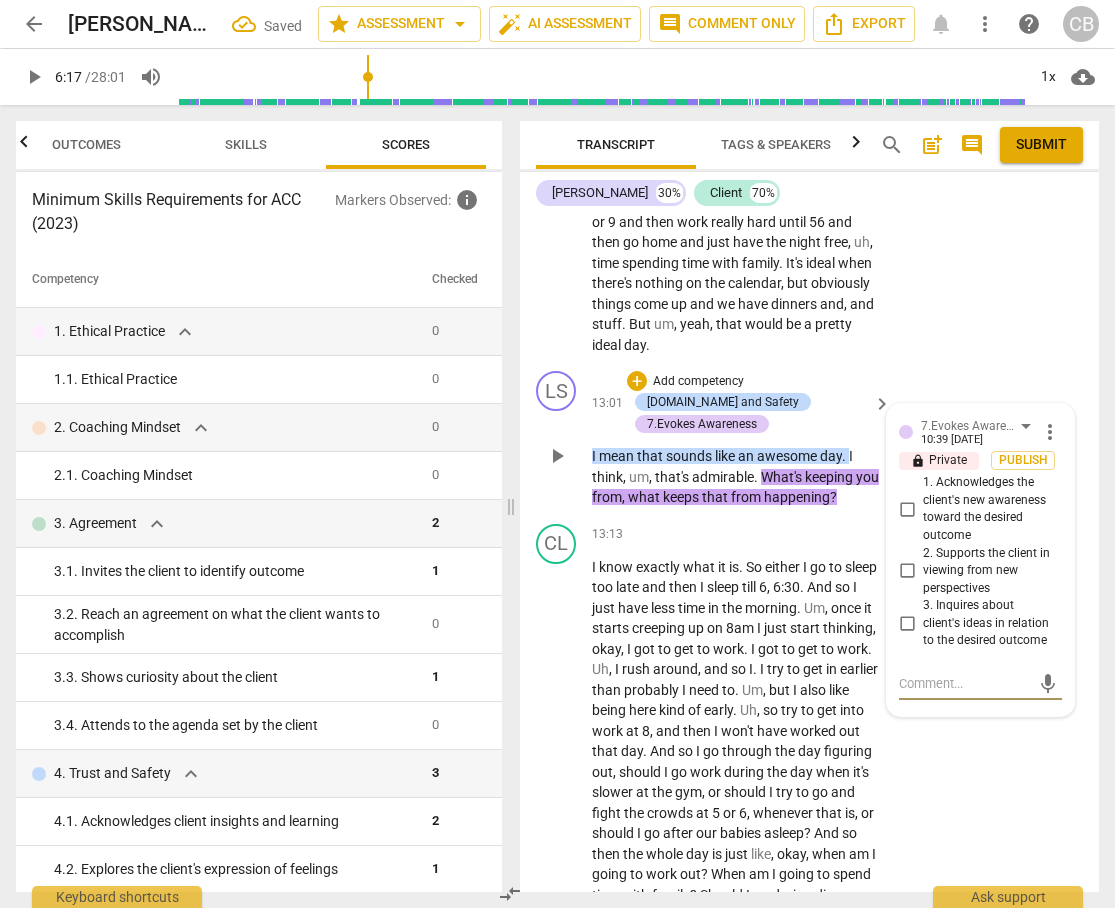 click on "3. Inquires about client's ideas in relation to the desired outcome" at bounding box center [907, 624] 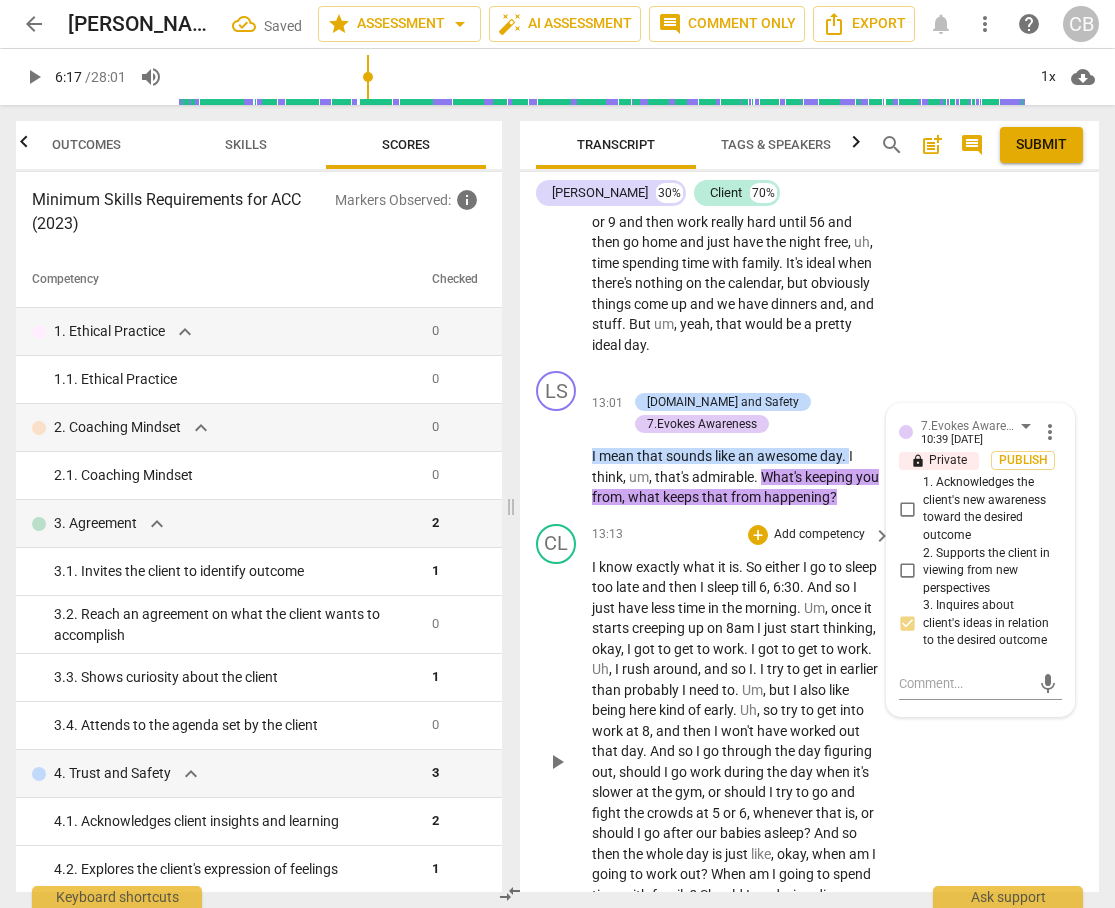 click on "CL play_arrow pause 13:13 + Add competency keyboard_arrow_right I   know   exactly   what   it   is .   So   either   I   go   to   sleep   too   late   and   then   I   sleep   till   6 ,   6:30 .   And   so   I   just   have   less   time   in   the   morning .   Um ,   once   it   starts   creeping   up   on   8am   I   just   start   thinking ,   okay ,   I   got   to   get   to   work .   I   got   to   get   to   work .   Uh ,   I   rush   around ,   and   so   I .   I   try   to   get   in   earlier   than   probably   I   need   to .   Um ,   but   I   also   like   being   here   kind   of   early .   Uh ,   so   try   to   get   into   work   at   8 ,   and   then   I   won't   have   worked   out   that   day .   And   so   I   go   through   the   day   figuring   out ,   should   I   go   work   during   the   day   when   it's   slower   at   the   gym ,   or   should   I   try   to   go   and   fight   the   crowds   at   5   or   6 ,   whenever   that   is ,   or   should   I   go   after" at bounding box center [809, 745] 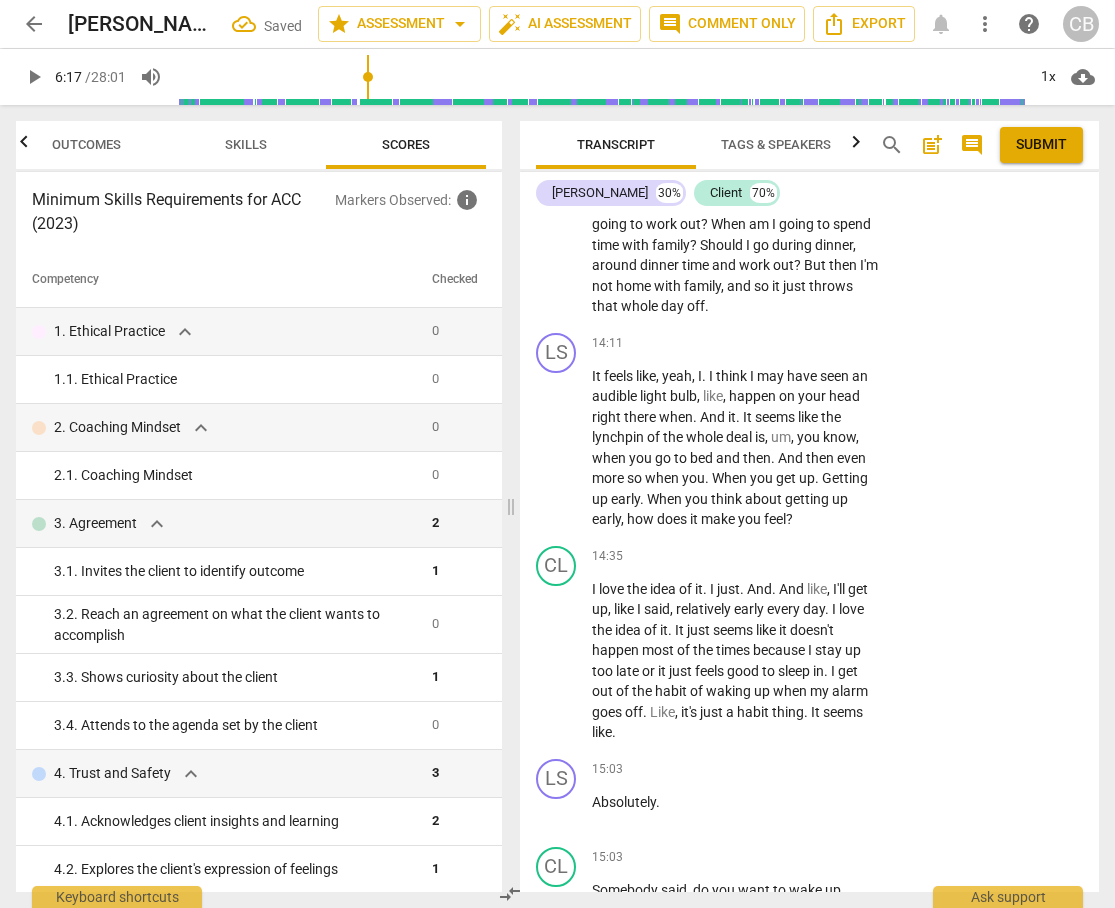 scroll, scrollTop: 8142, scrollLeft: 0, axis: vertical 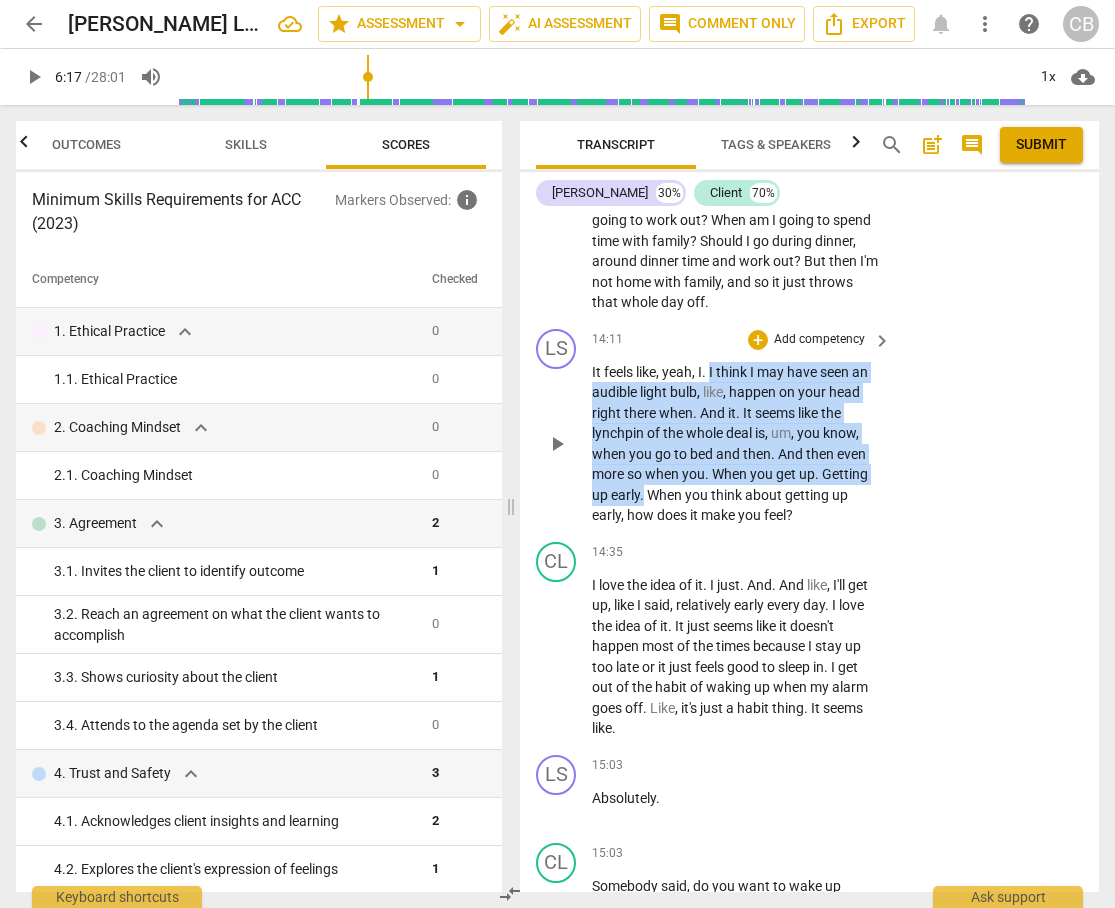 drag, startPoint x: 711, startPoint y: 432, endPoint x: 645, endPoint y: 550, distance: 135.20355 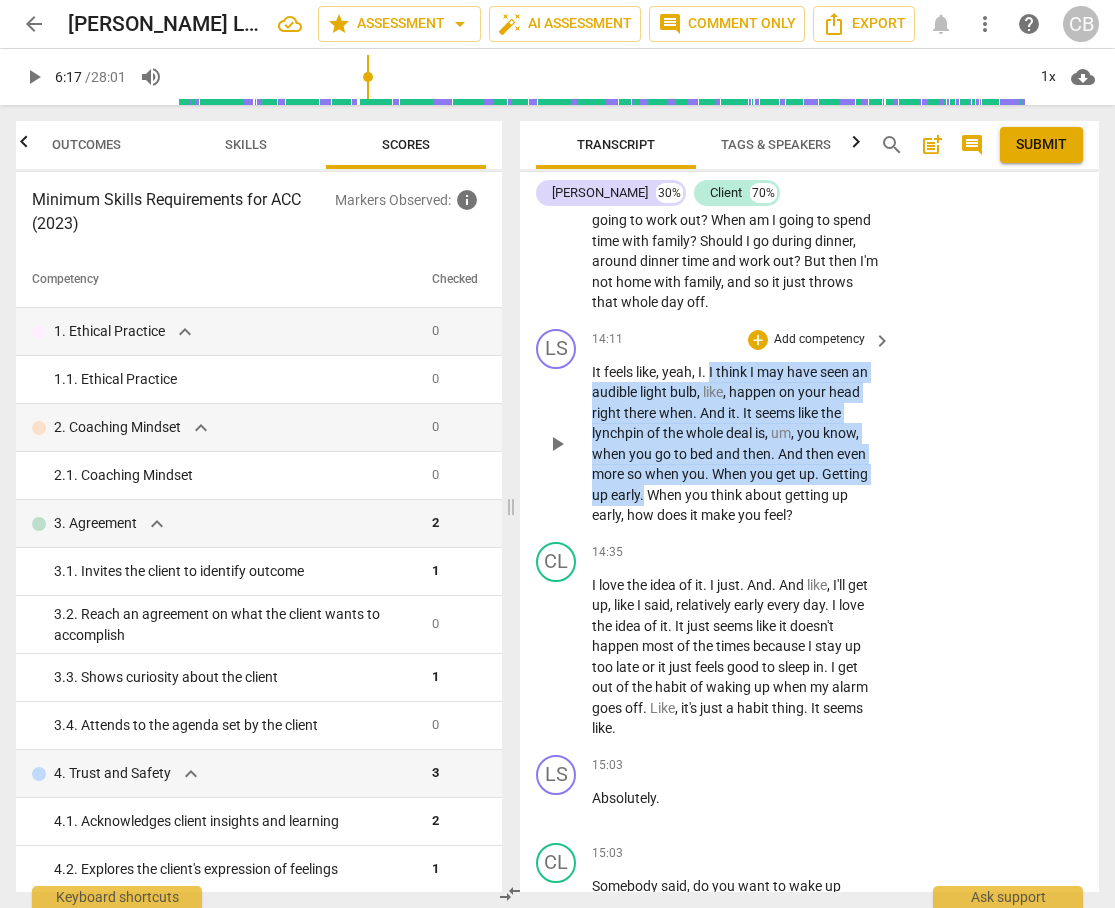 click on "It   feels   like ,   yeah ,   I .   I   think   I   may   have   seen   an   audible   light   bulb ,   like ,   happen   on   your   head   right   there   when .   And   it .   It   seems   like   the   lynchpin   of   the   whole   deal   is ,   um ,   you   know ,   when   you   go   to   bed   and   then .   And   then   even   more   so   when   you .   When   you   get   up .   Getting   up   early .   When   you   think   about   getting   up   early ,   how   does   it   make   you   feel ?" at bounding box center (736, 444) 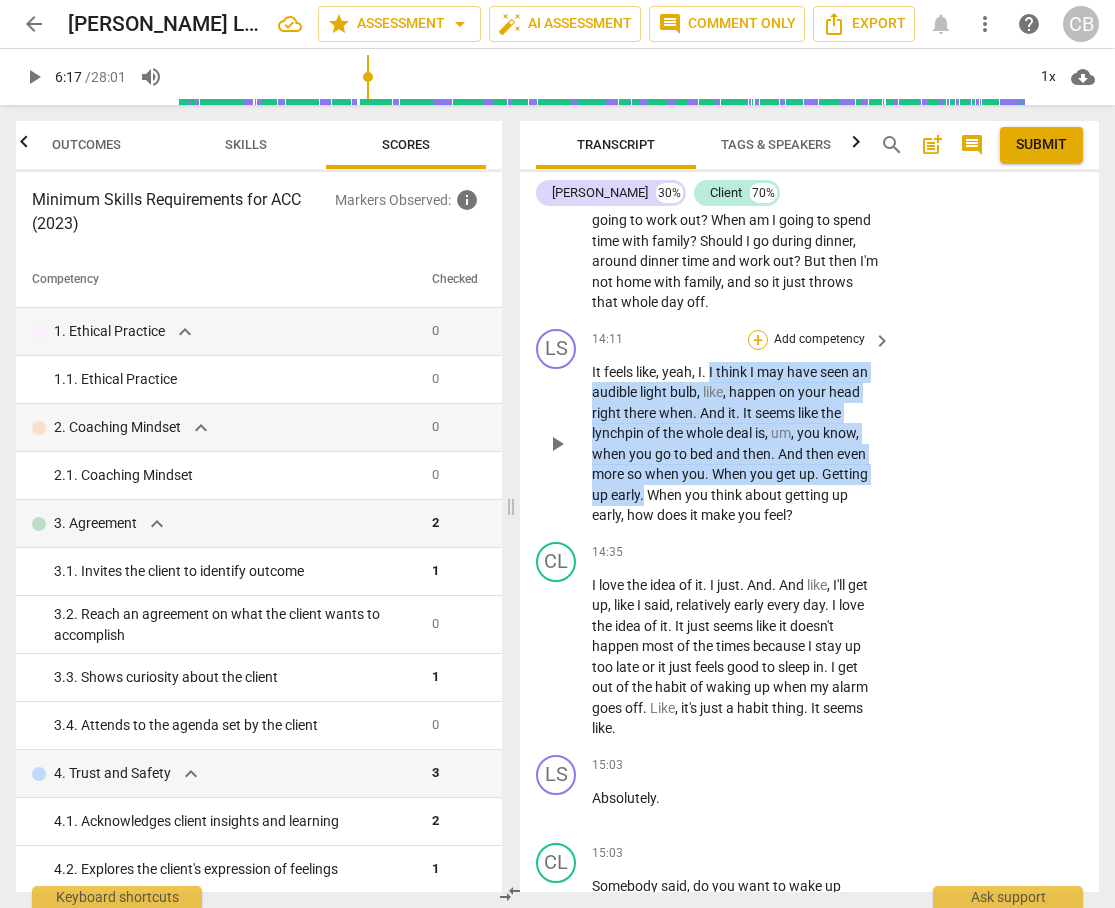 click on "+" at bounding box center (758, 340) 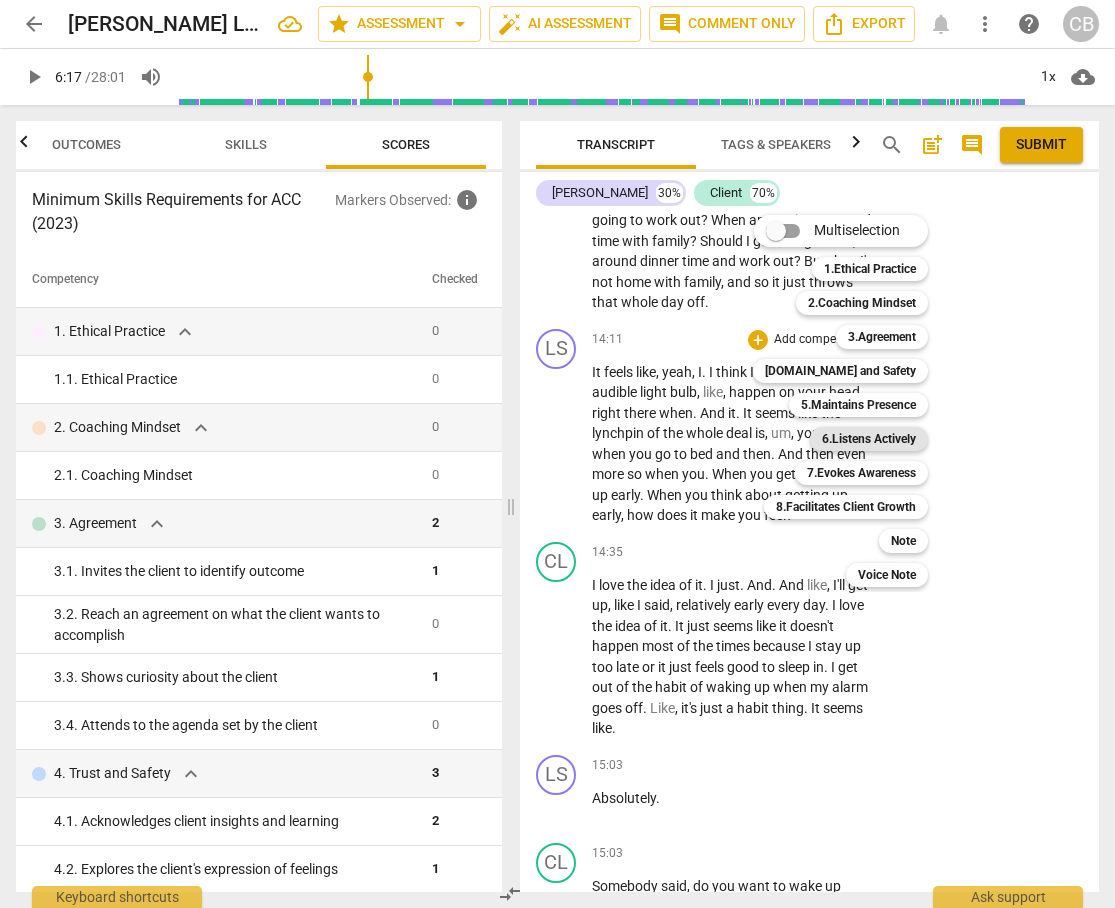 click on "6.Listens Actively" at bounding box center (869, 439) 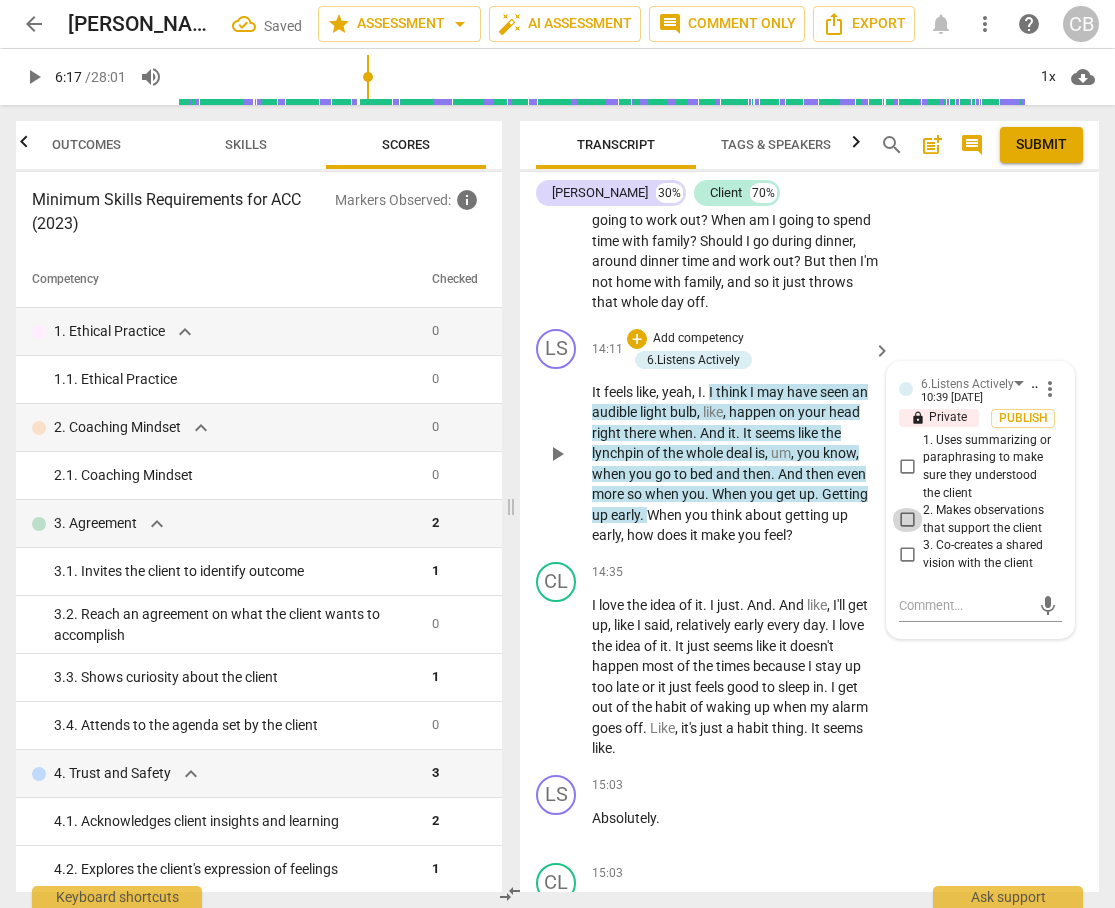 click on "2. Makes observations that support the client" at bounding box center [907, 520] 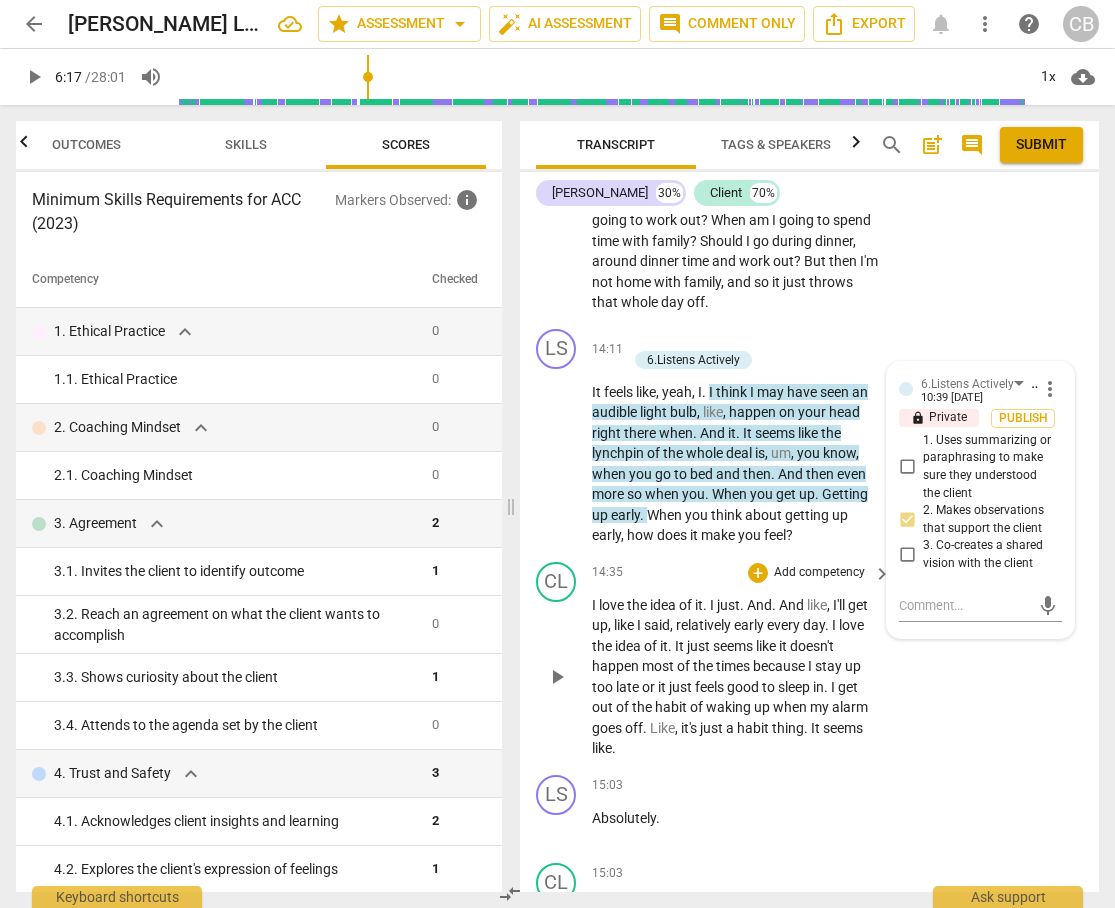 click on "CL play_arrow pause 14:35 + Add competency keyboard_arrow_right I   love   the   idea   of   it .   I   just .   And .   And   like ,   I'll   get   up ,   like   I   said ,   relatively   early   every   day .   I   love   the   idea   of   it .   It   just   seems   like   it   doesn't   happen   most   of   the   times   because   I   stay   up   too   late   or   it   just   feels   good   to   sleep   in .   I   get   out   of   the   habit   of   waking   up   when   my   alarm   goes   off .   Like ,   it's   just   a   habit   thing .   It   seems   like ." at bounding box center (809, 660) 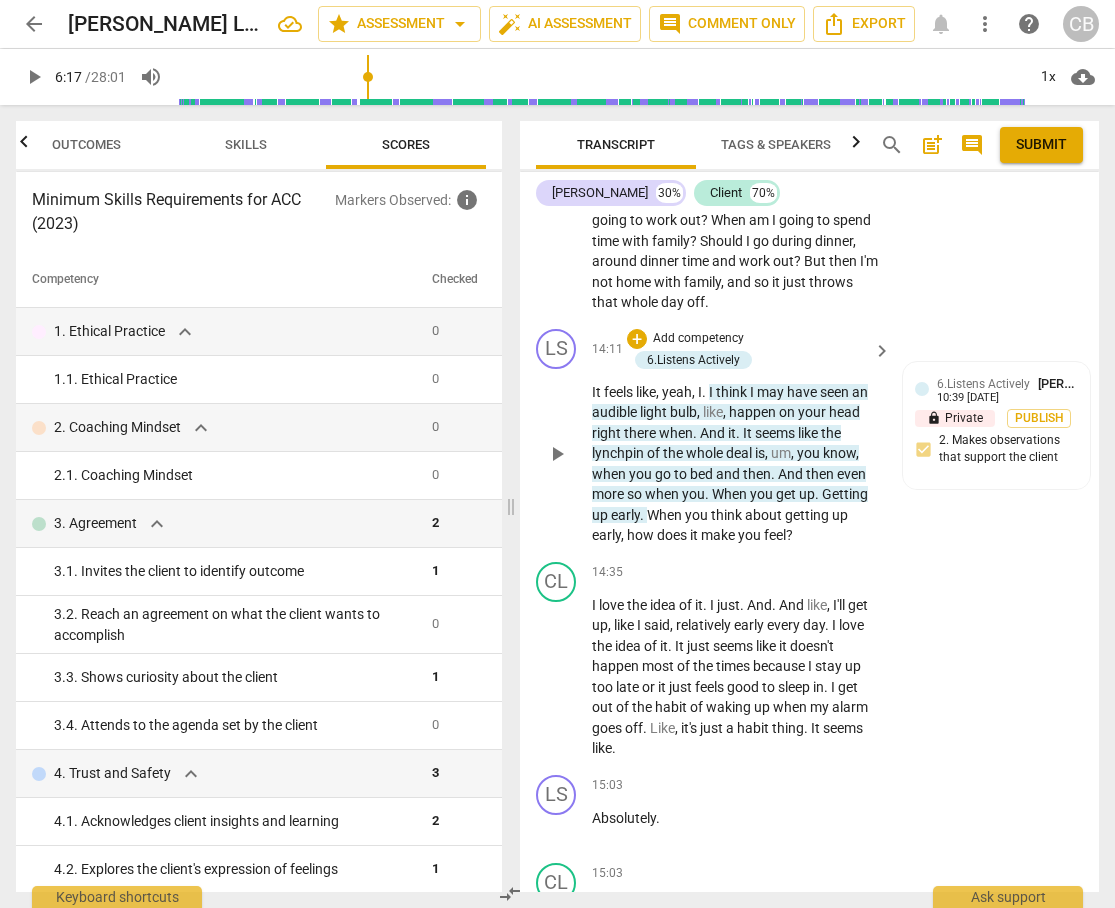click on "get" at bounding box center [787, 494] 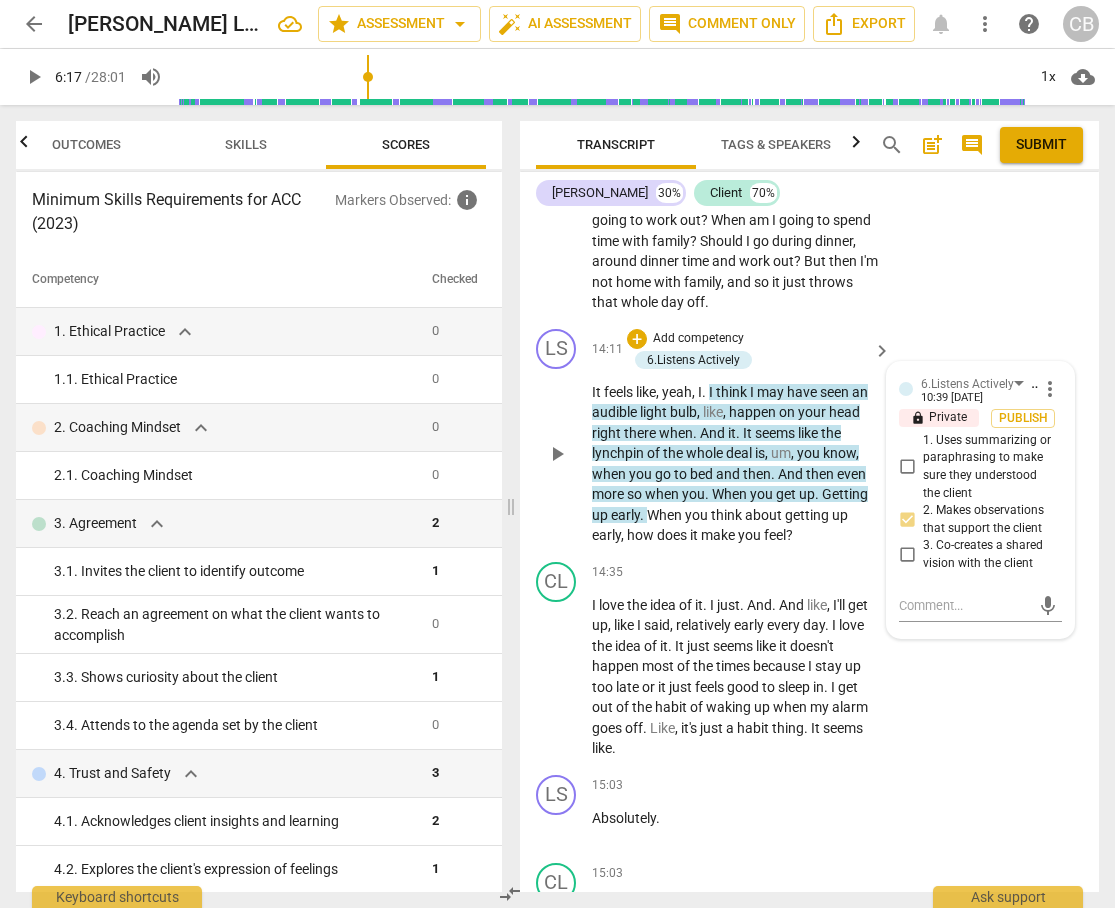 click on "getting" at bounding box center (808, 515) 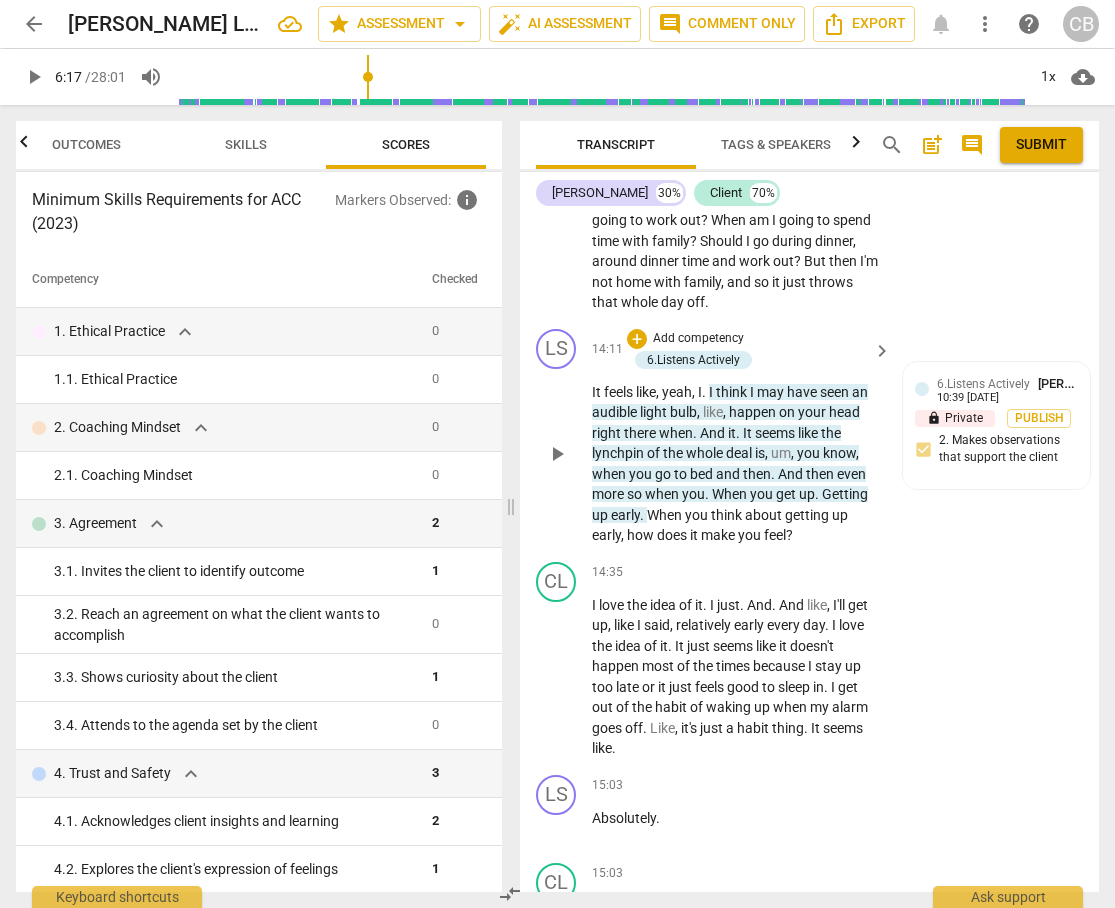 click on "It   feels   like ,   yeah ,   I .   I   think   I   may   have   seen   an   audible   light   bulb ,   like ,   happen   on   your   head   right   there   when .   And   it .   It   seems   like   the   lynchpin   of   the   whole   deal   is ,   um ,   you   know ,   when   you   go   to   bed   and   then .   And   then   even   more   so   when   you .   When   you   get   up .   Getting   up   early .   When   you   think   about   getting   up   early ,   how   does   it   make   you   feel ?" at bounding box center [736, 464] 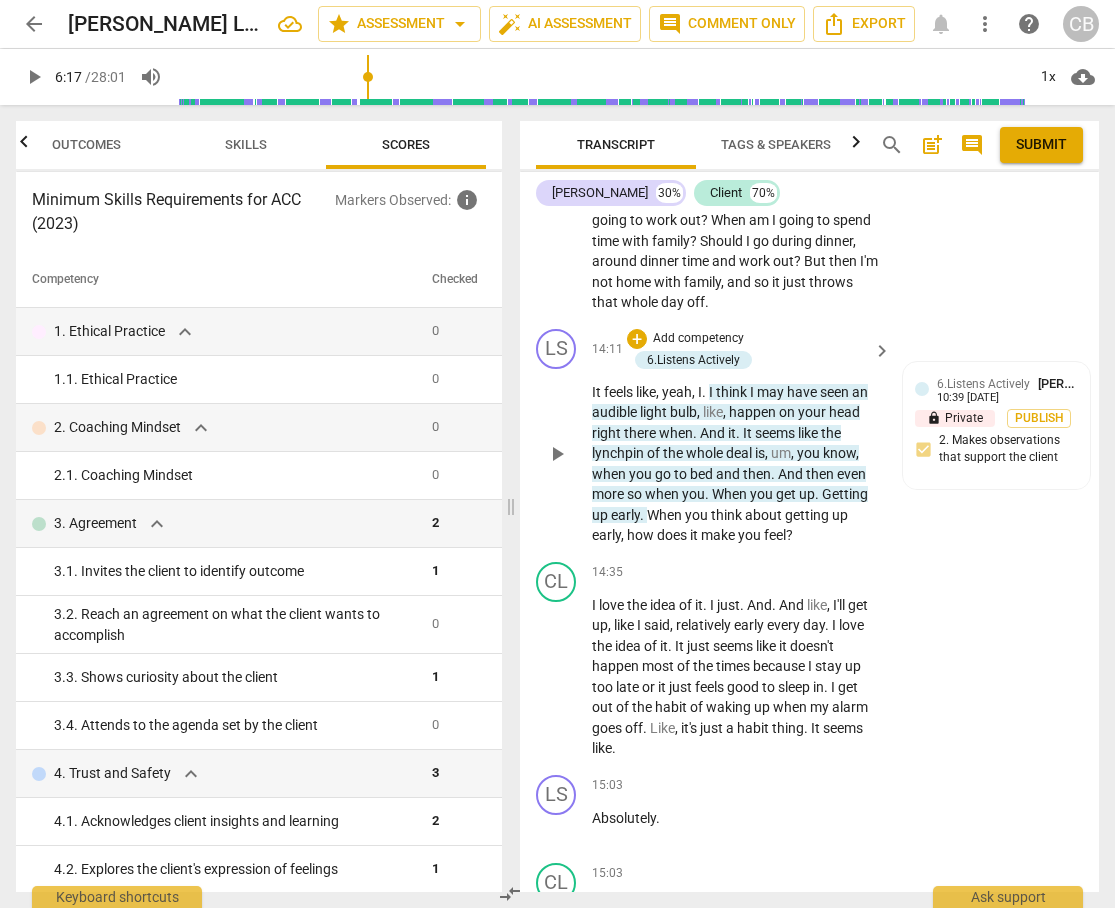 click on "It   feels   like ,   yeah ,   I .   I   think   I   may   have   seen   an   audible   light   bulb ,   like ,   happen   on   your   head   right   there   when .   And   it .   It   seems   like   the   lynchpin   of   the   whole   deal   is ,   um ,   you   know ,   when   you   go   to   bed   and   then .   And   then   even   more   so   when   you .   When   you   get   up .   Getting   up   early .   When   you   think   about   getting   up   early ,   how   does   it   make   you   feel ?" at bounding box center (736, 464) 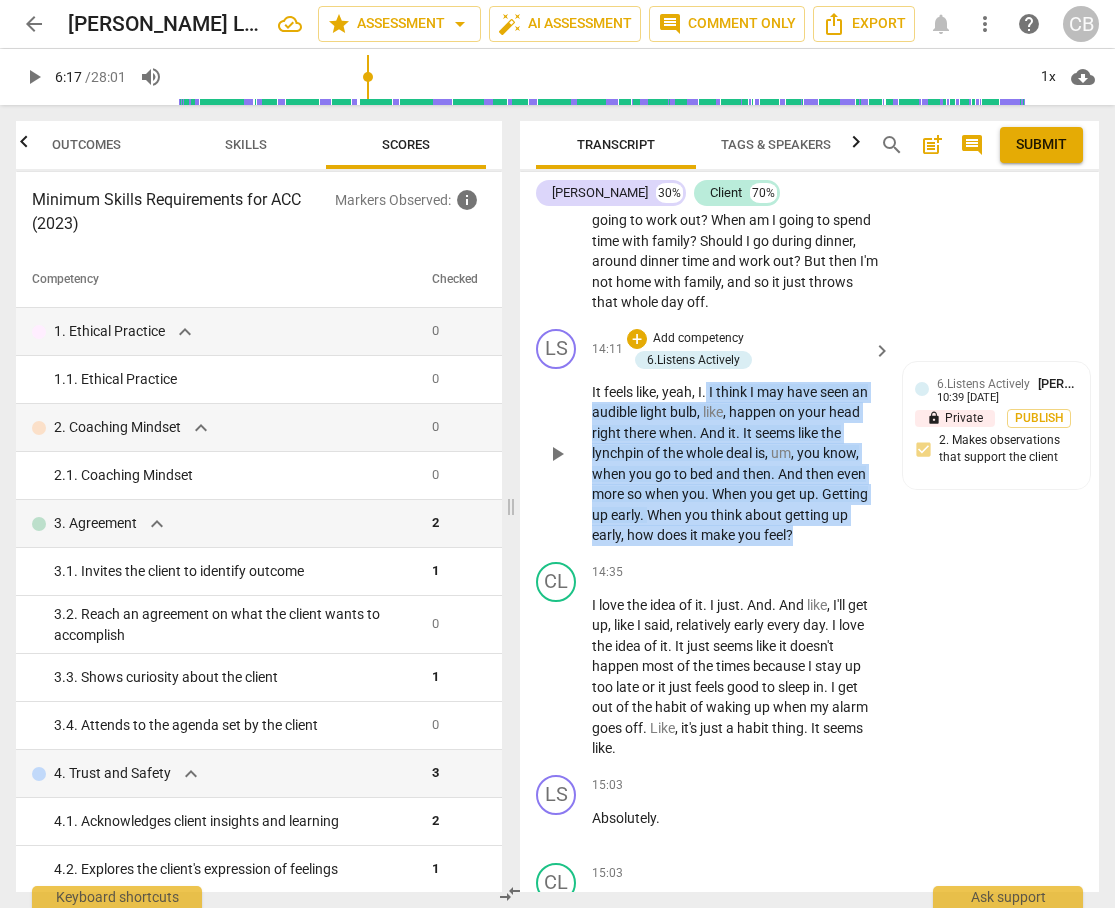 drag, startPoint x: 796, startPoint y: 595, endPoint x: 707, endPoint y: 456, distance: 165.05151 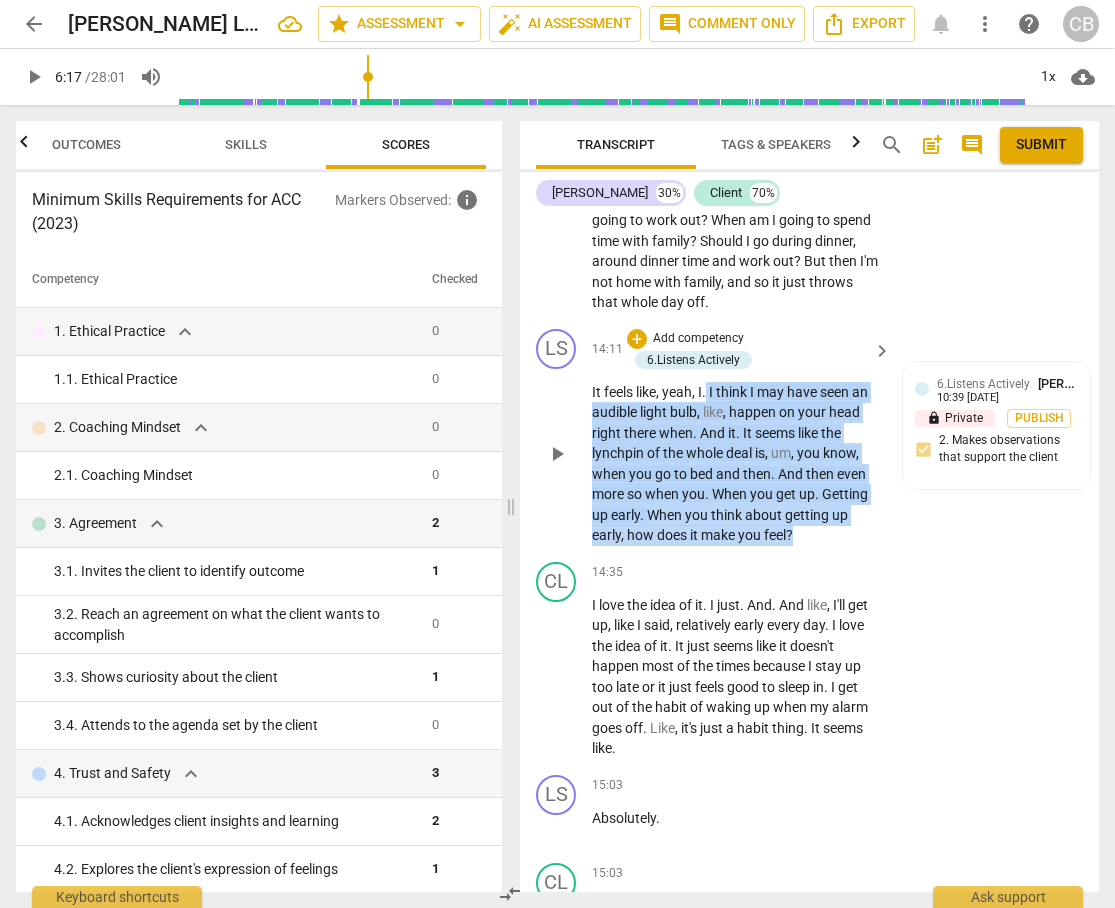 click on "It   feels   like ,   yeah ,   I .   I   think   I   may   have   seen   an   audible   light   bulb ,   like ,   happen   on   your   head   right   there   when .   And   it .   It   seems   like   the   lynchpin   of   the   whole   deal   is ,   um ,   you   know ,   when   you   go   to   bed   and   then .   And   then   even   more   so   when   you .   When   you   get   up .   Getting   up   early .   When   you   think   about   getting   up   early ,   how   does   it   make   you   feel ?" at bounding box center (736, 464) 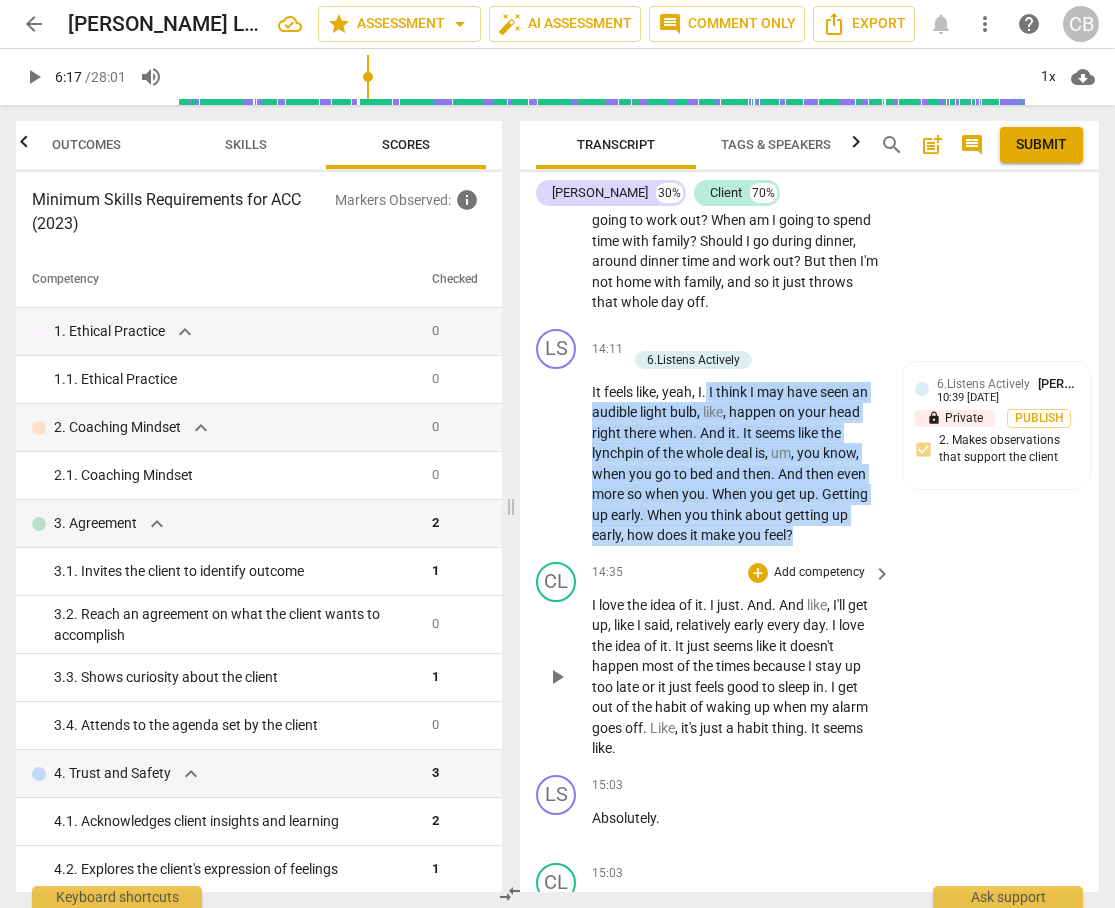 click on "And" at bounding box center (759, 605) 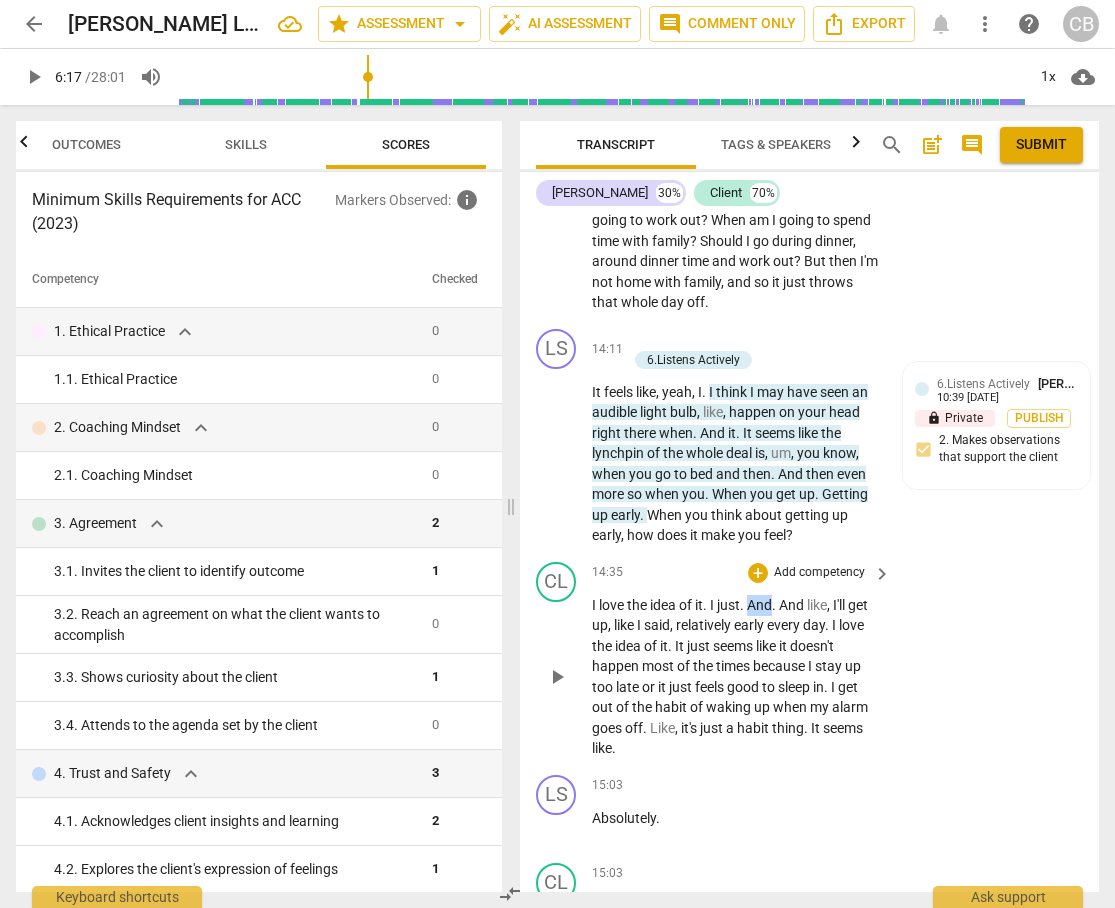 click on "And" at bounding box center [759, 605] 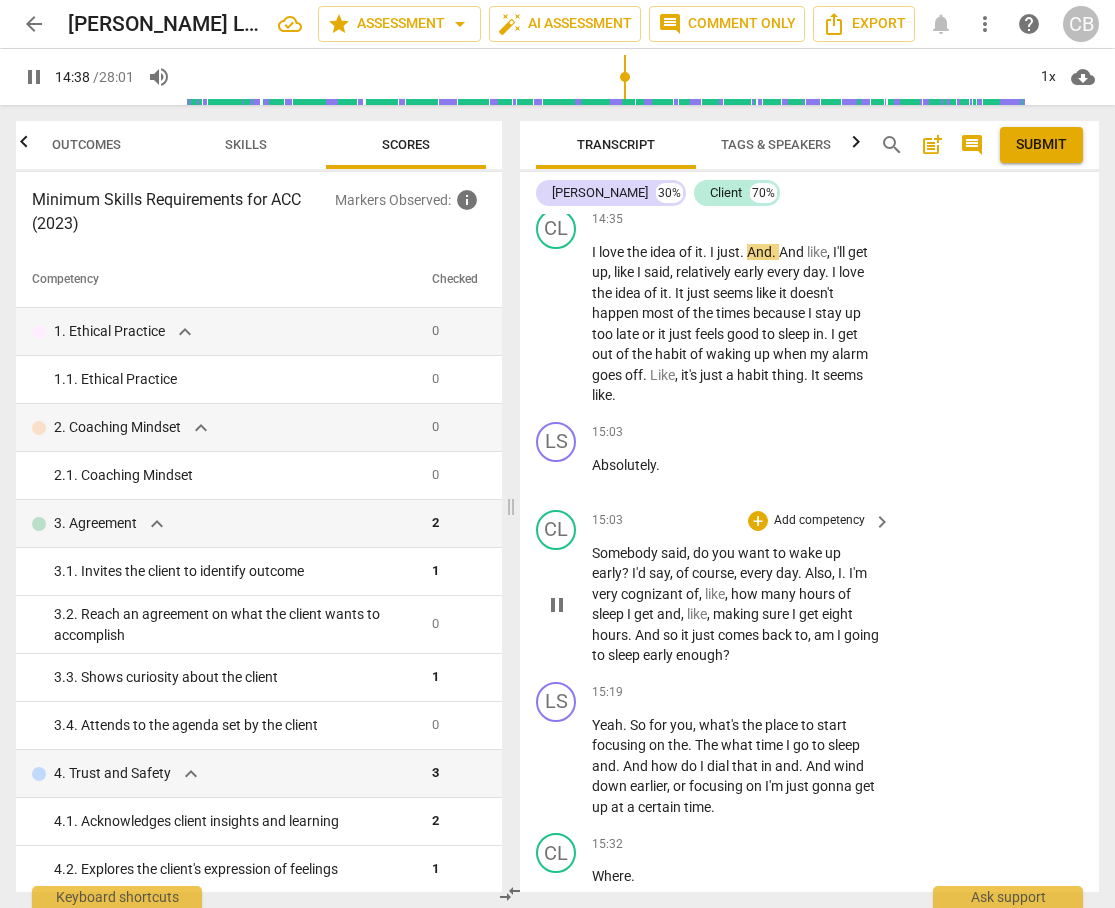 scroll, scrollTop: 8500, scrollLeft: 0, axis: vertical 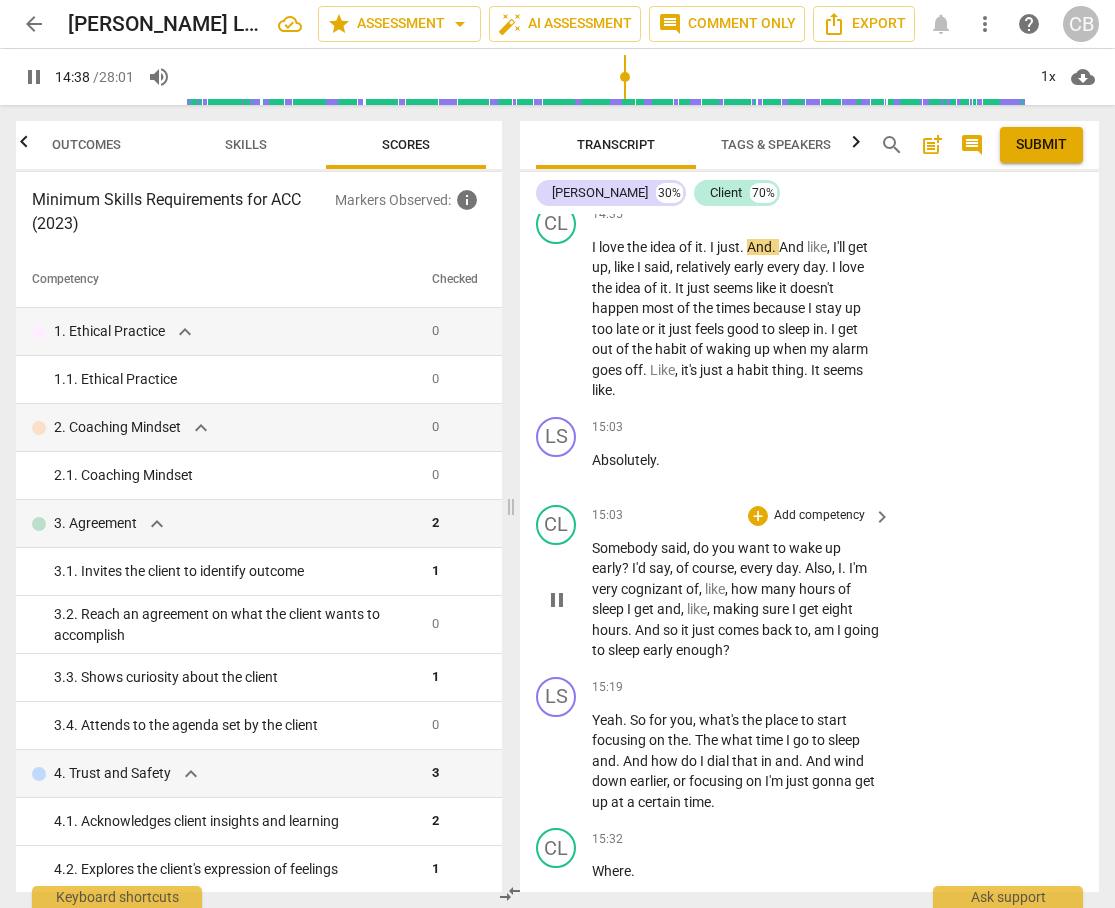 click on "making" at bounding box center (737, 609) 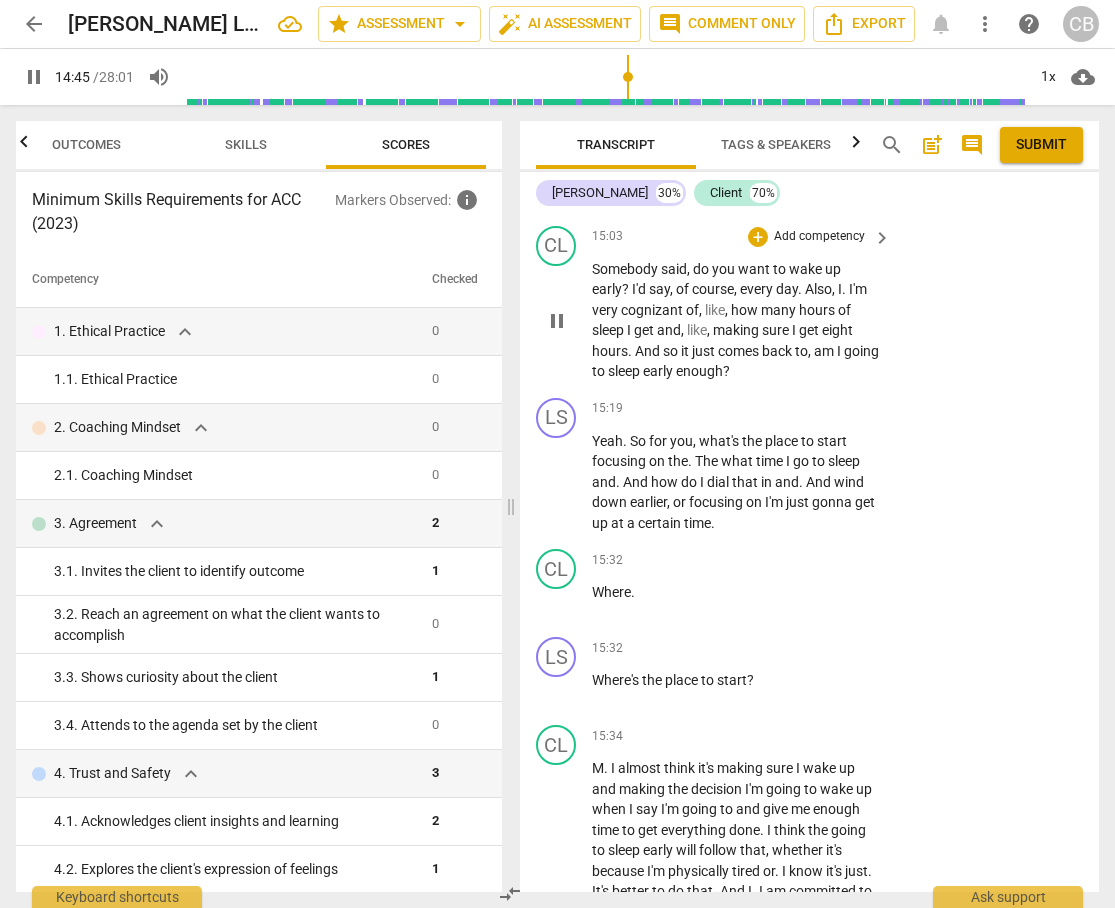 scroll, scrollTop: 8785, scrollLeft: 0, axis: vertical 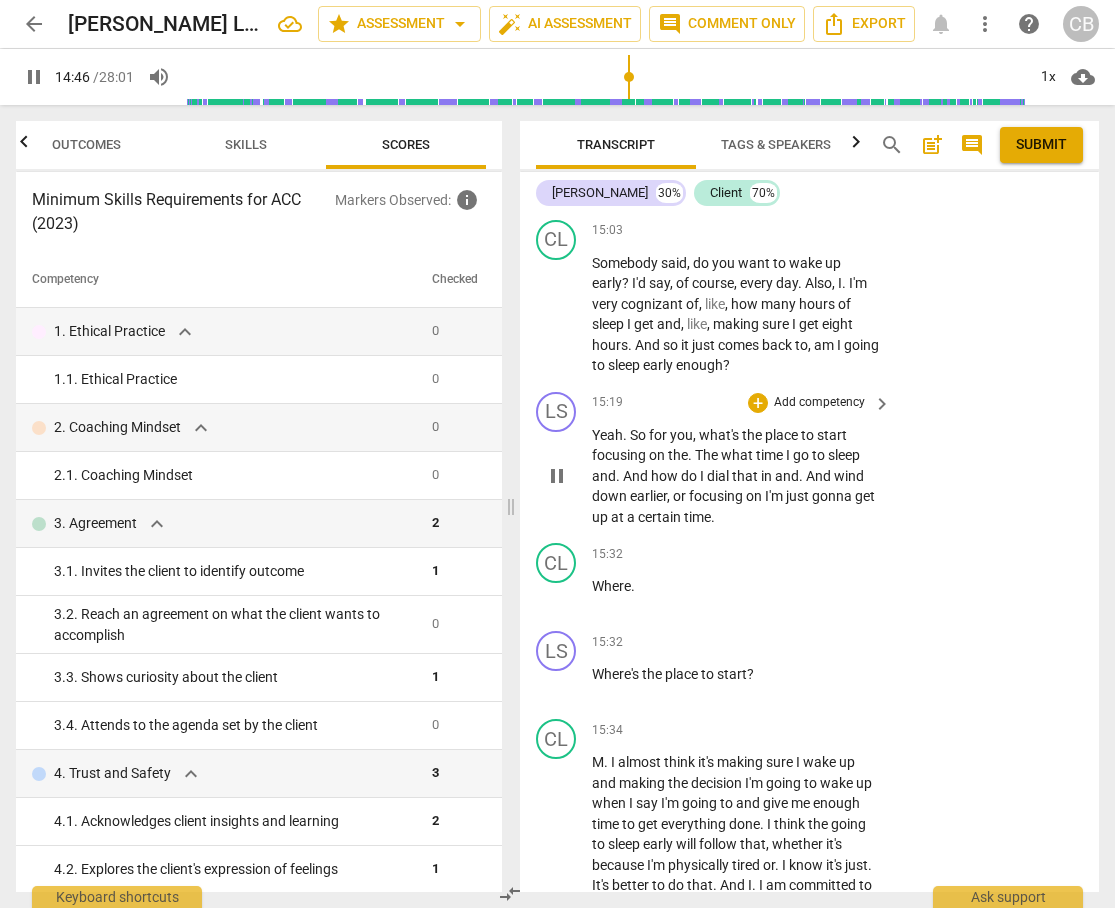 click on "what's" at bounding box center (720, 435) 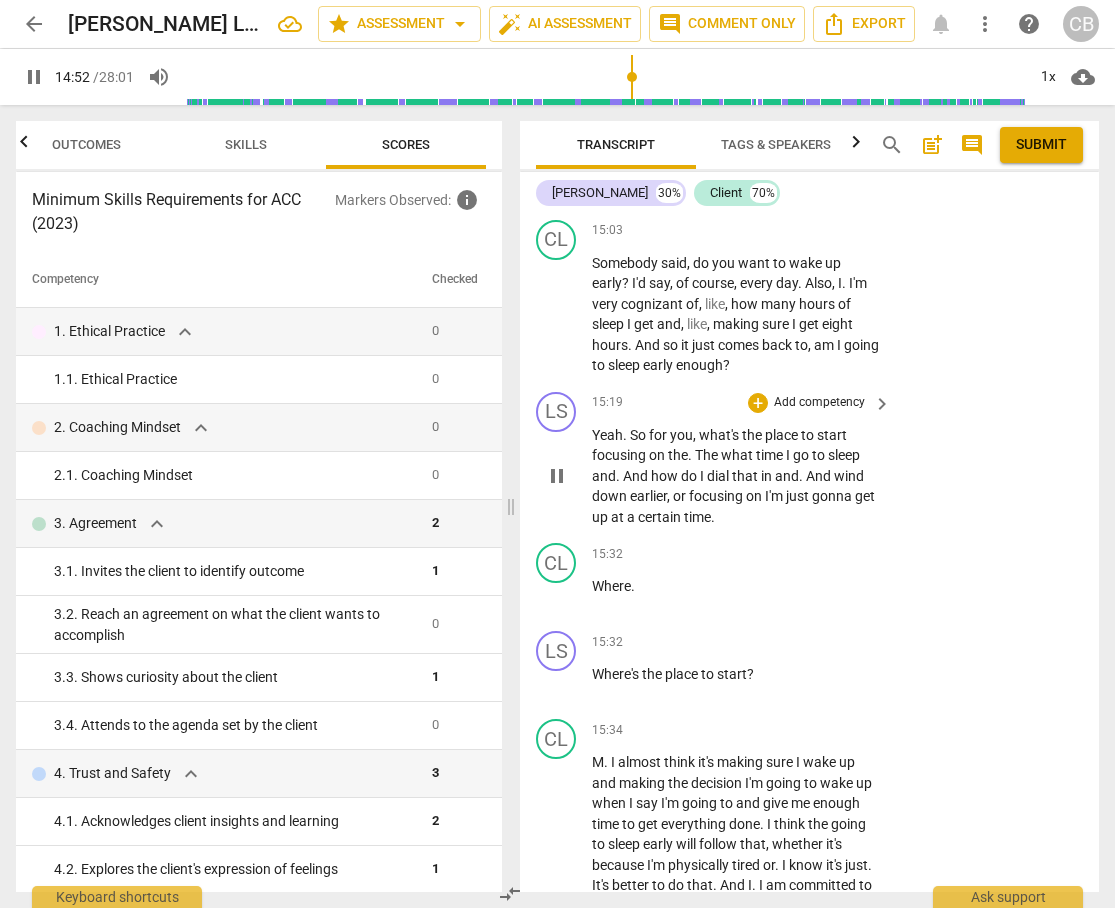click on "So" at bounding box center [639, 435] 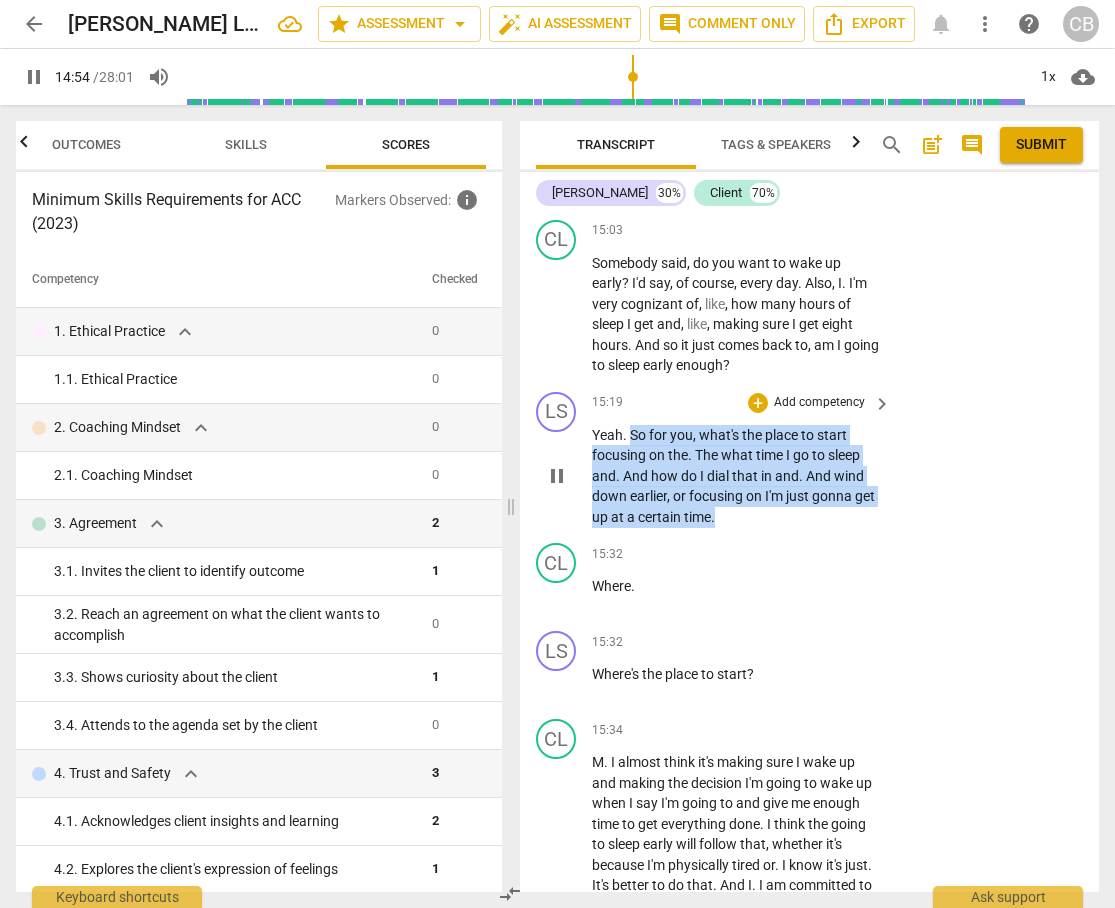 drag, startPoint x: 633, startPoint y: 496, endPoint x: 739, endPoint y: 577, distance: 133.4054 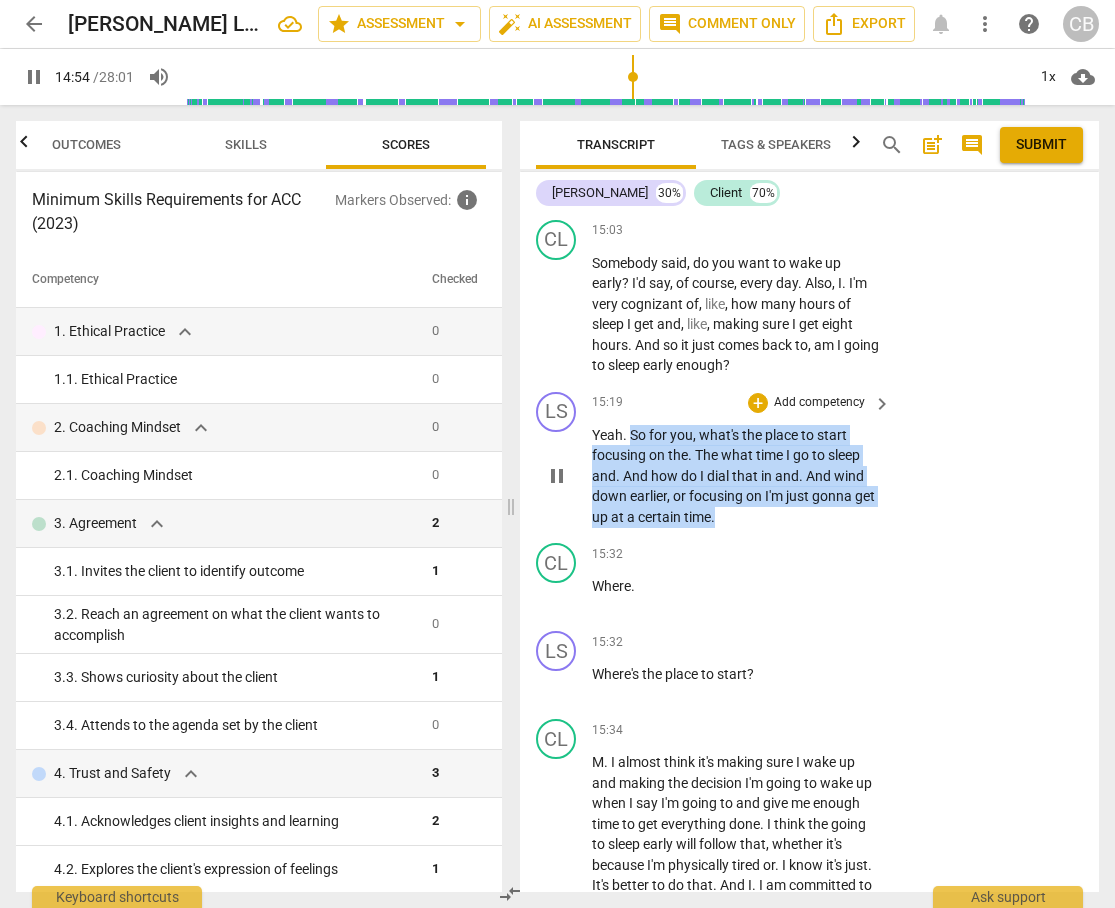 click on "Yeah .   So   for   you ,   what's   the   place   to   start   focusing   on   the .   The   what   time   I   go   to   sleep   and .   And   how   do   I   dial   that   in   and .   And   wind   down   earlier ,   or   focusing   on   I'm   just   gonna   get   up   at   a   certain   time ." at bounding box center (736, 476) 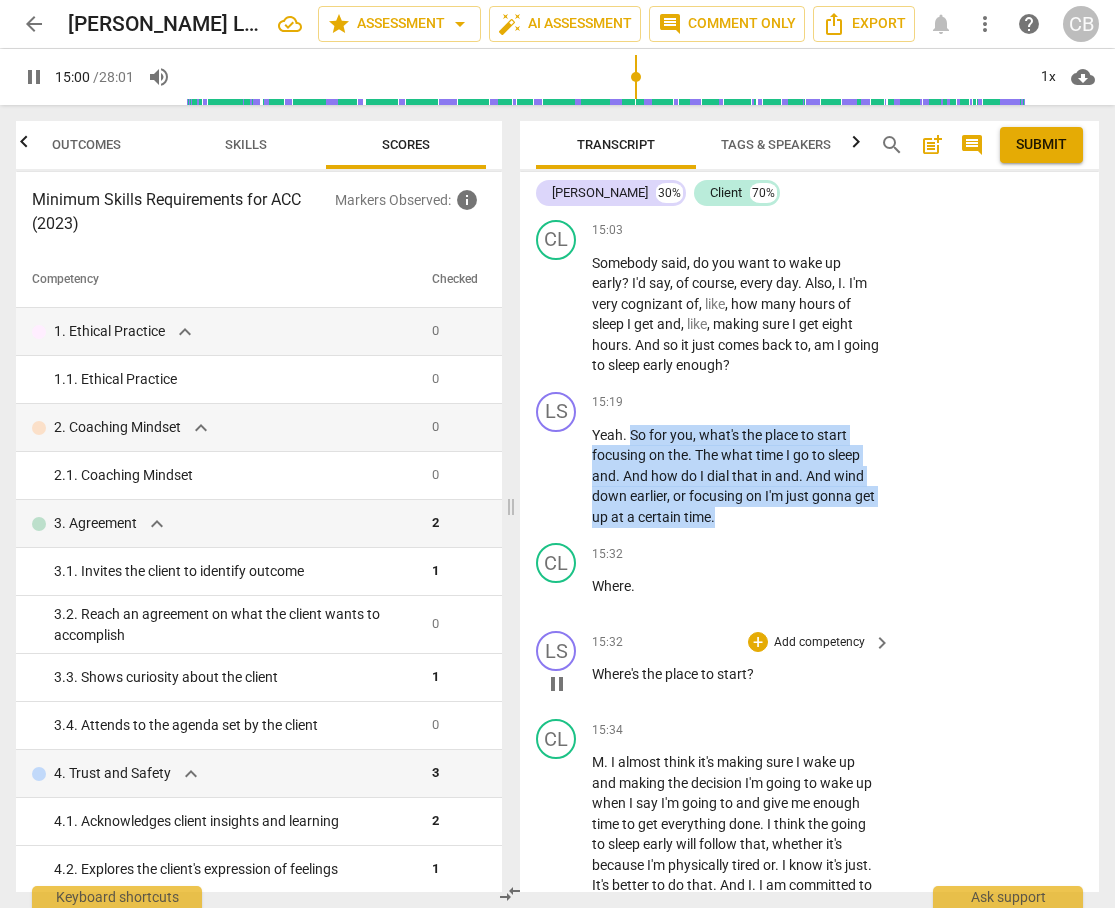 click on "to" at bounding box center [709, 674] 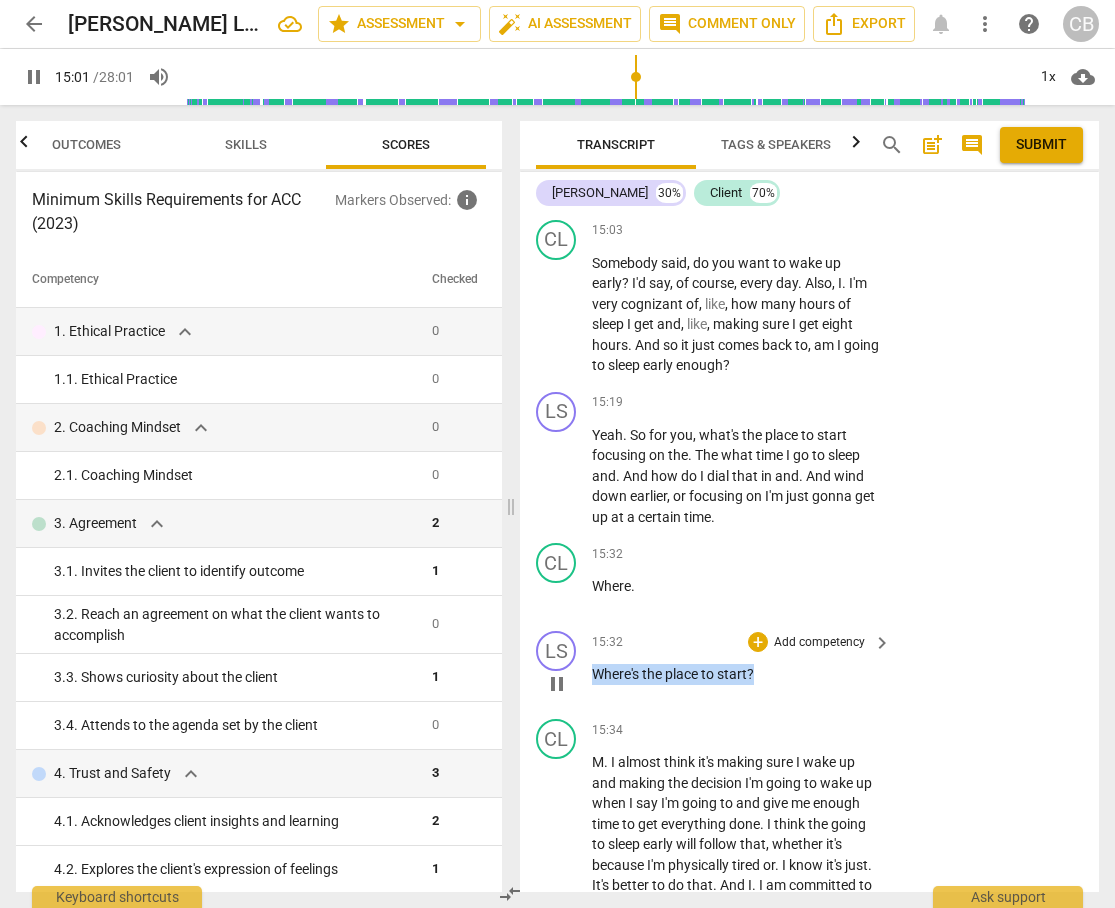 drag, startPoint x: 762, startPoint y: 733, endPoint x: 593, endPoint y: 741, distance: 169.18924 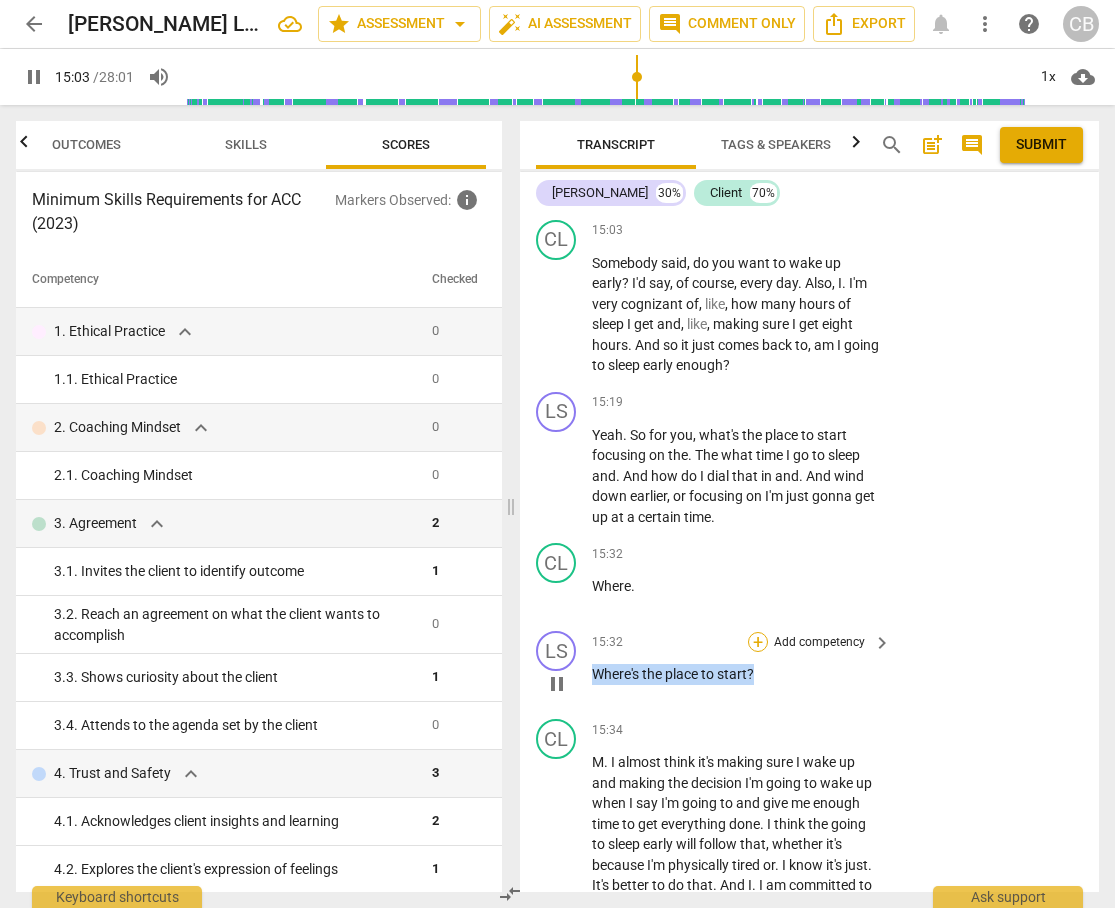 click on "+" at bounding box center (758, 642) 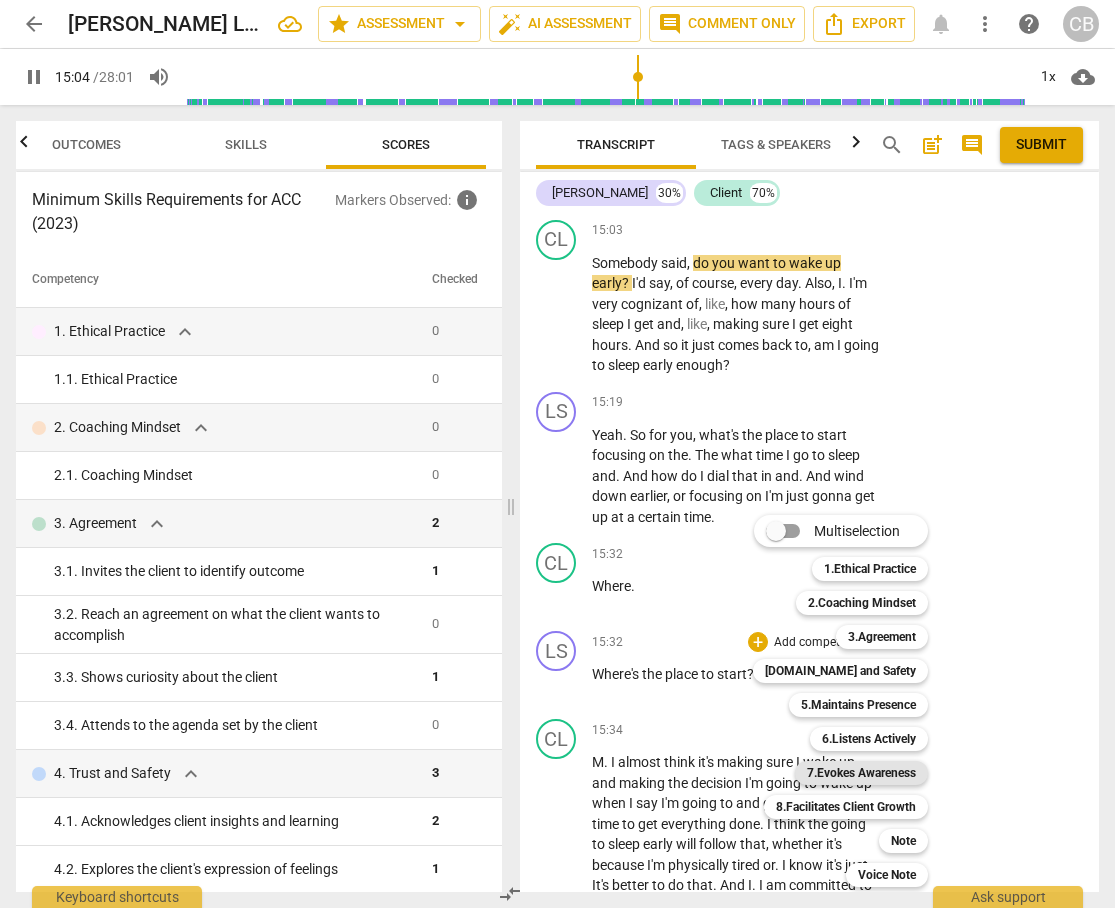 click on "7.Evokes Awareness" at bounding box center [861, 773] 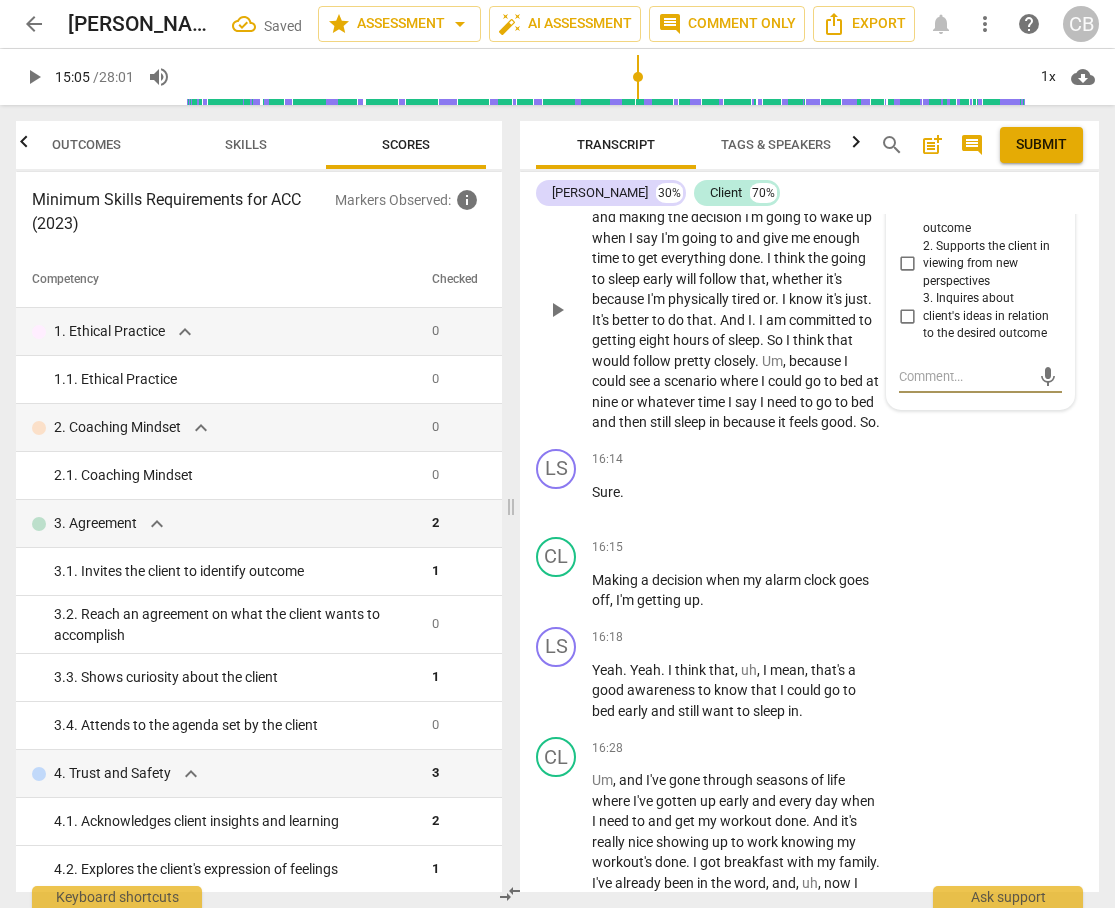 scroll, scrollTop: 9357, scrollLeft: 0, axis: vertical 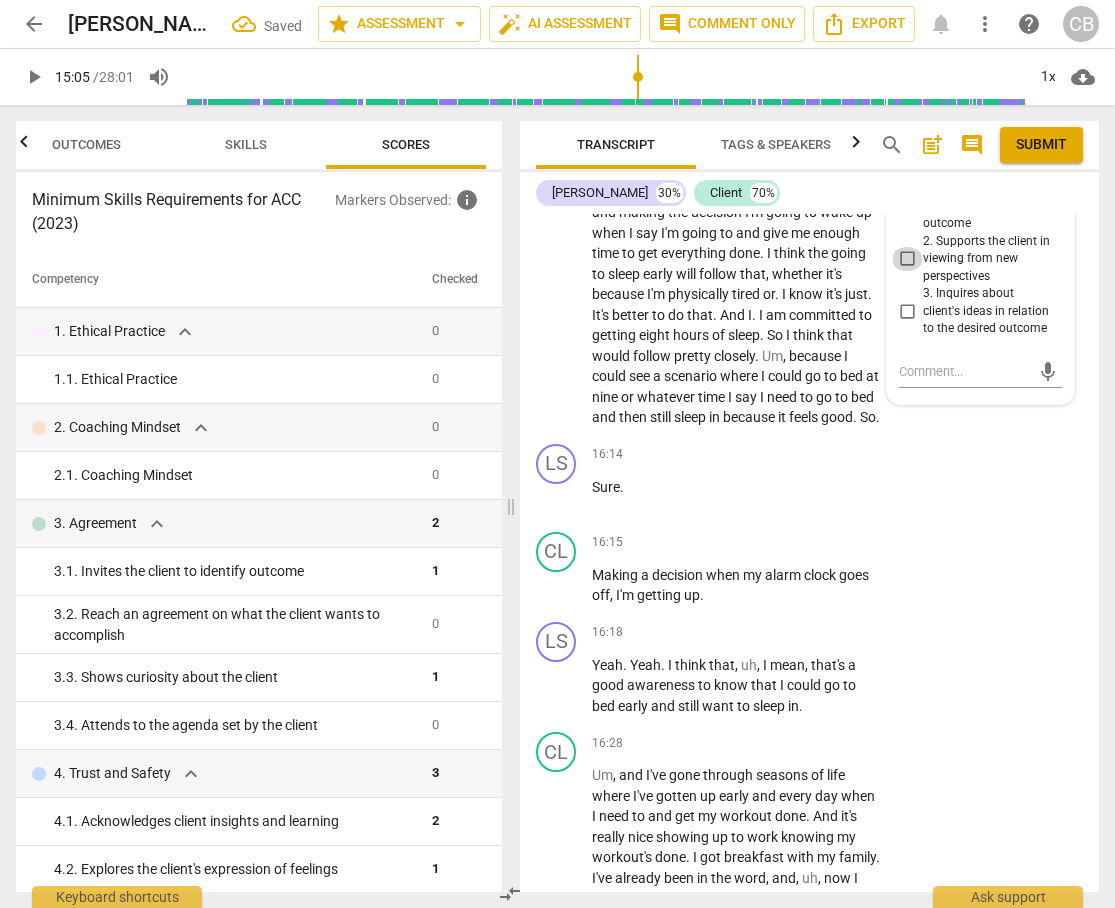 click on "2. Supports the client in viewing from new perspectives" at bounding box center [907, 259] 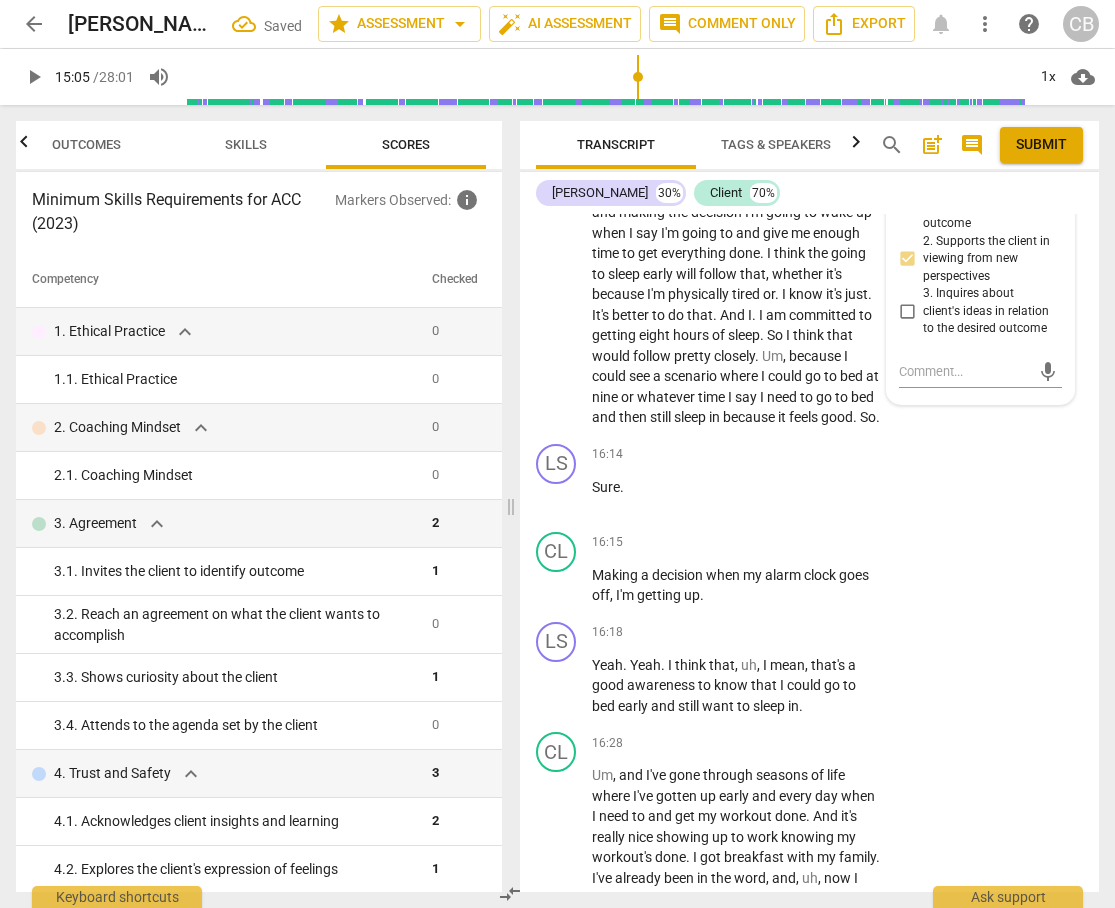 click on "2. Supports the client in viewing from new perspectives" at bounding box center (907, 259) 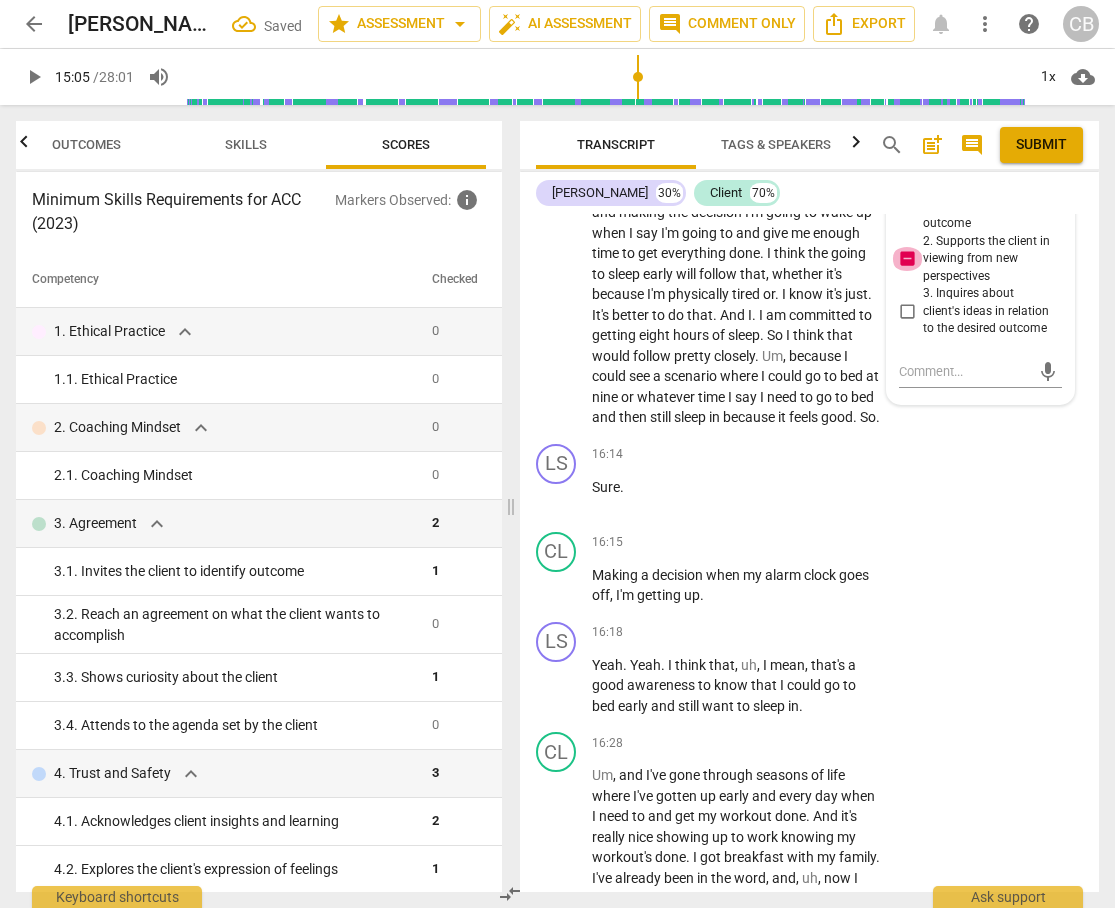 click on "2. Supports the client in viewing from new perspectives" at bounding box center [907, 259] 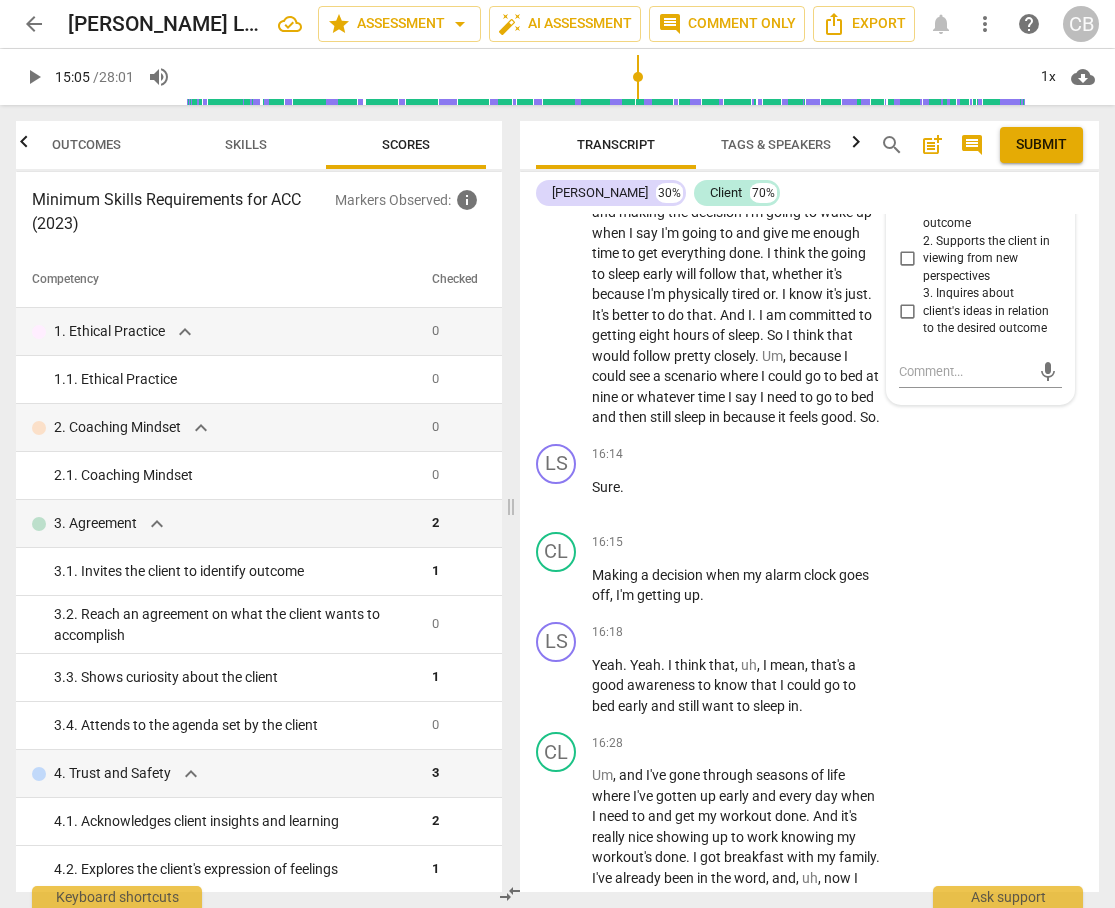 click on "3. Inquires about client's ideas in relation to the desired outcome" at bounding box center (907, 312) 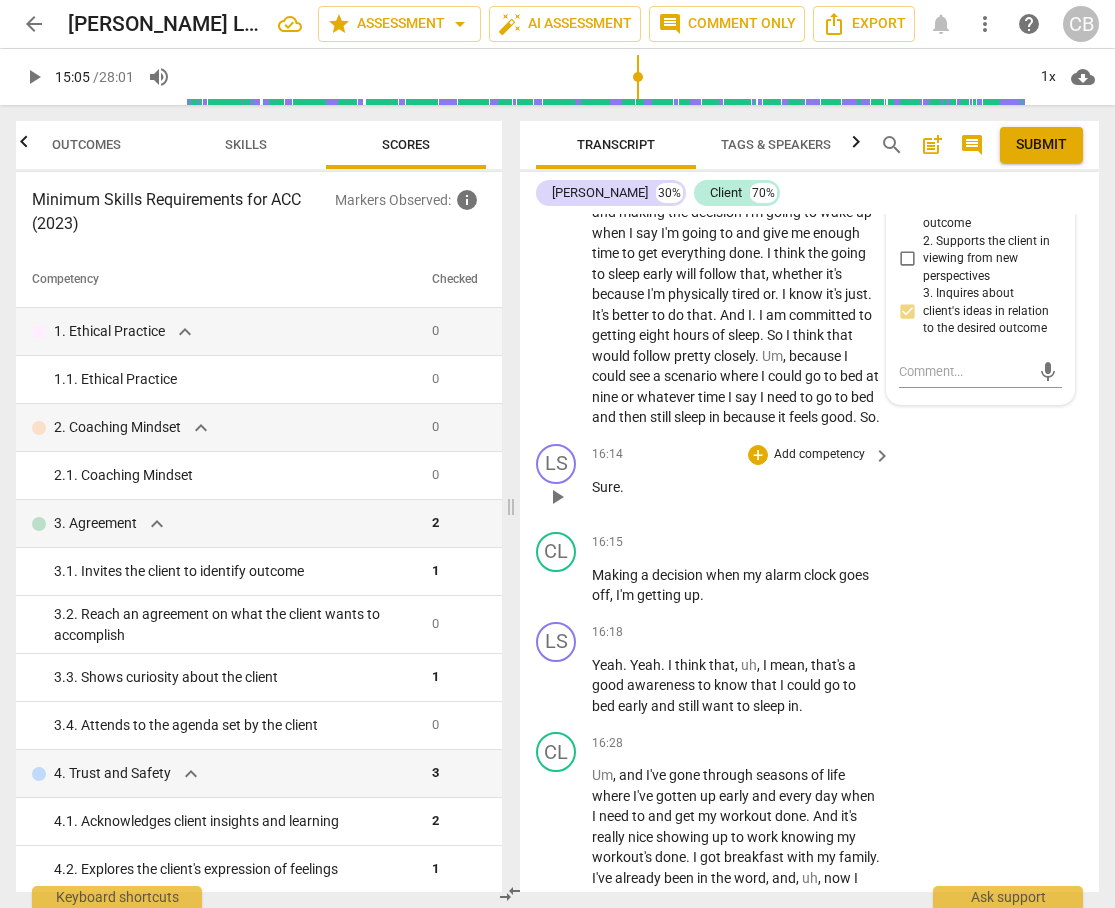 click on "LS play_arrow pause 16:14 + Add competency keyboard_arrow_right Sure ." at bounding box center [809, 480] 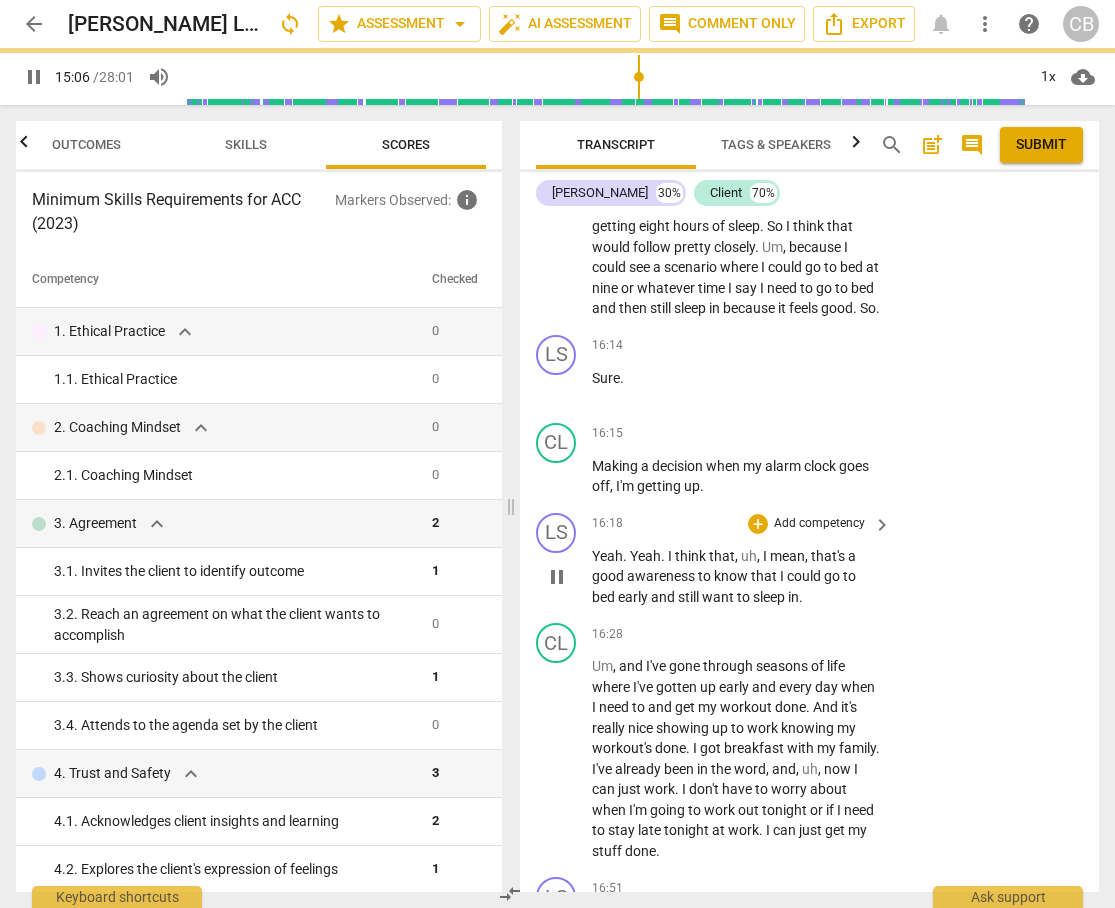 scroll, scrollTop: 9472, scrollLeft: 0, axis: vertical 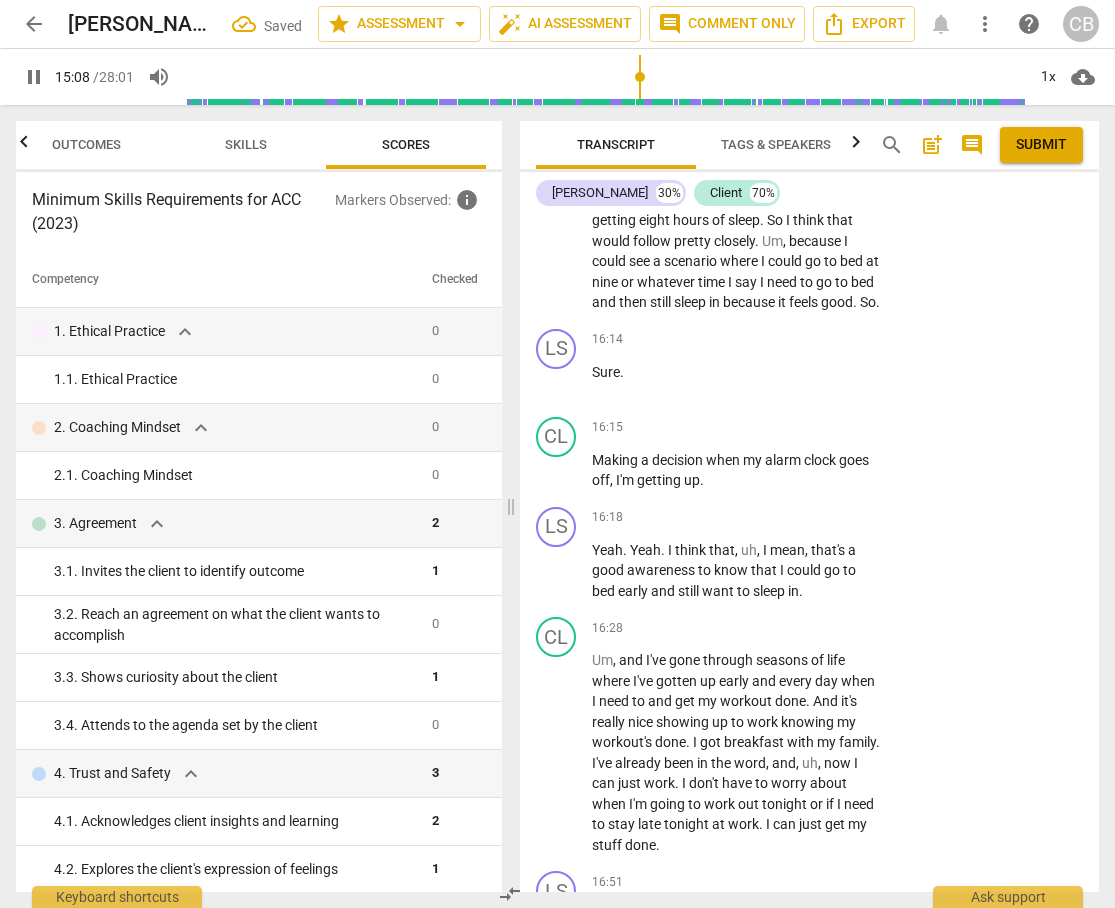 click on "pause" at bounding box center [34, 77] 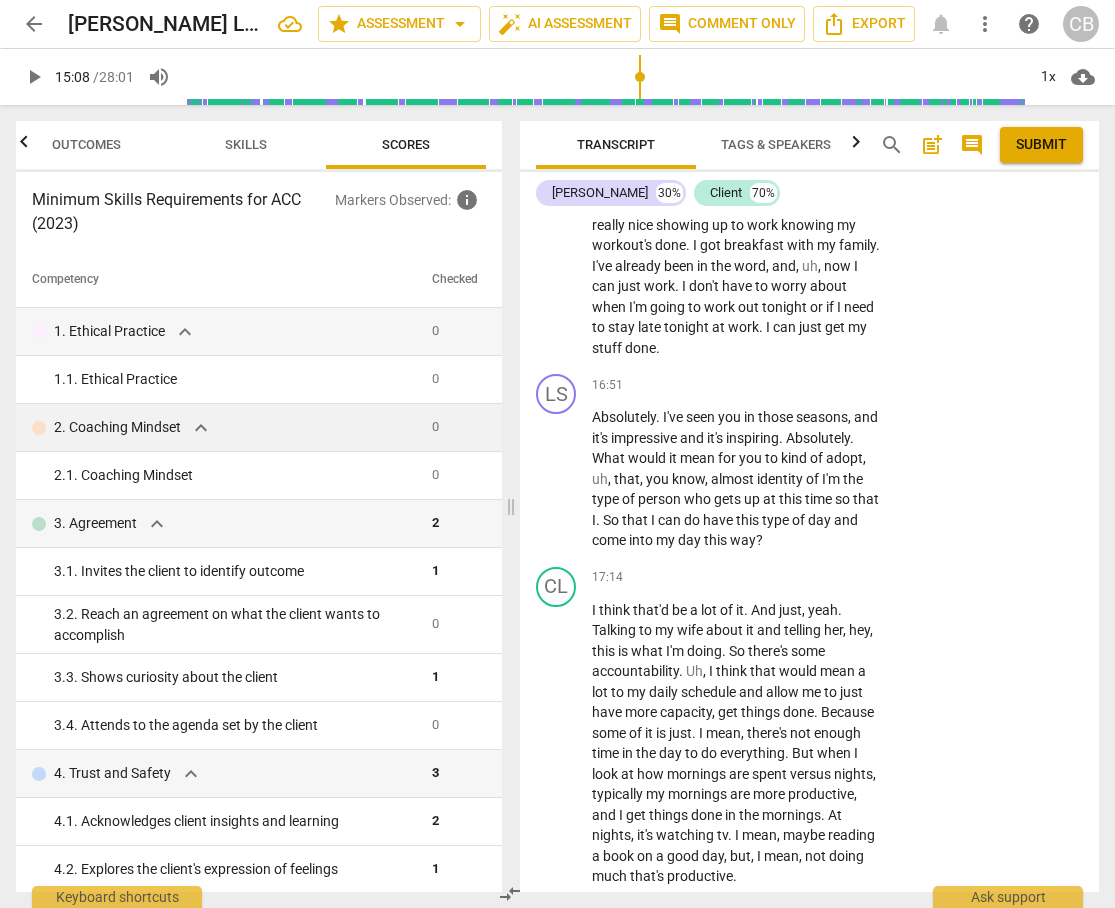 scroll, scrollTop: 9973, scrollLeft: 0, axis: vertical 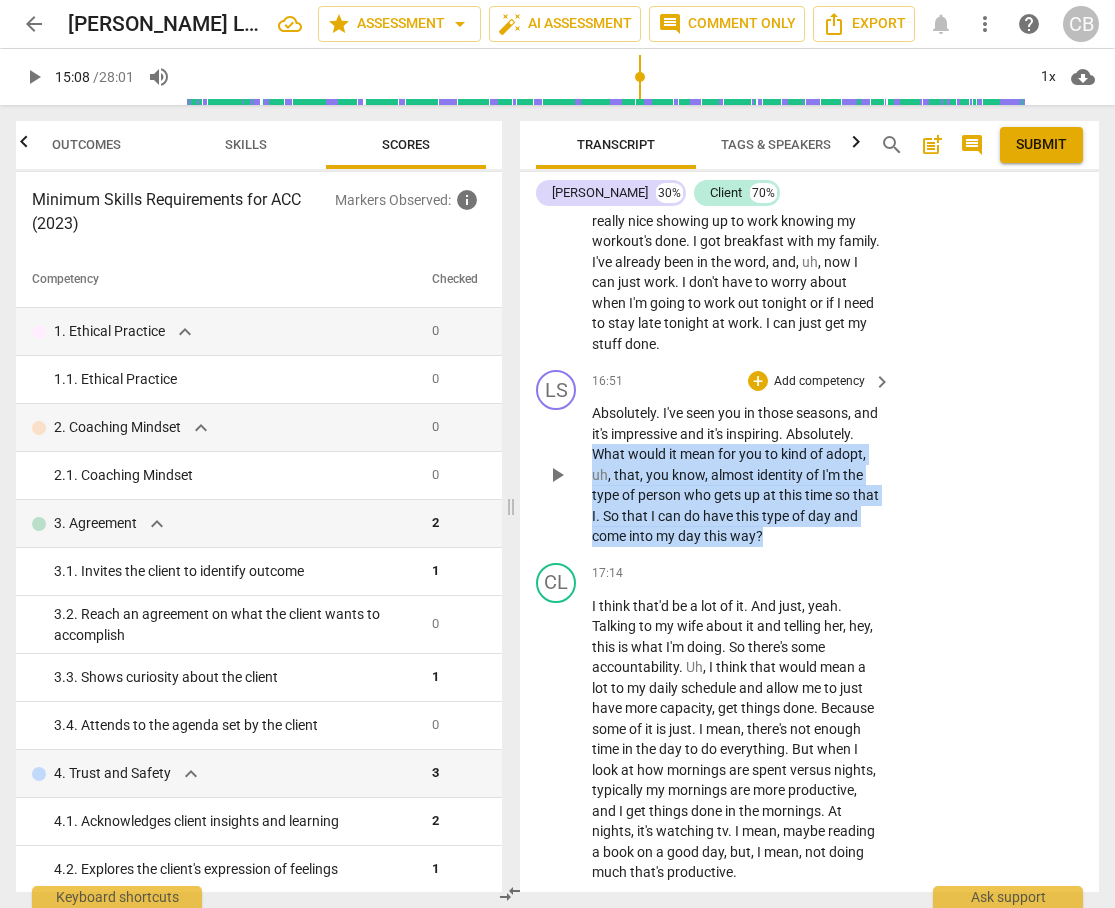 drag, startPoint x: 665, startPoint y: 532, endPoint x: 687, endPoint y: 644, distance: 114.14027 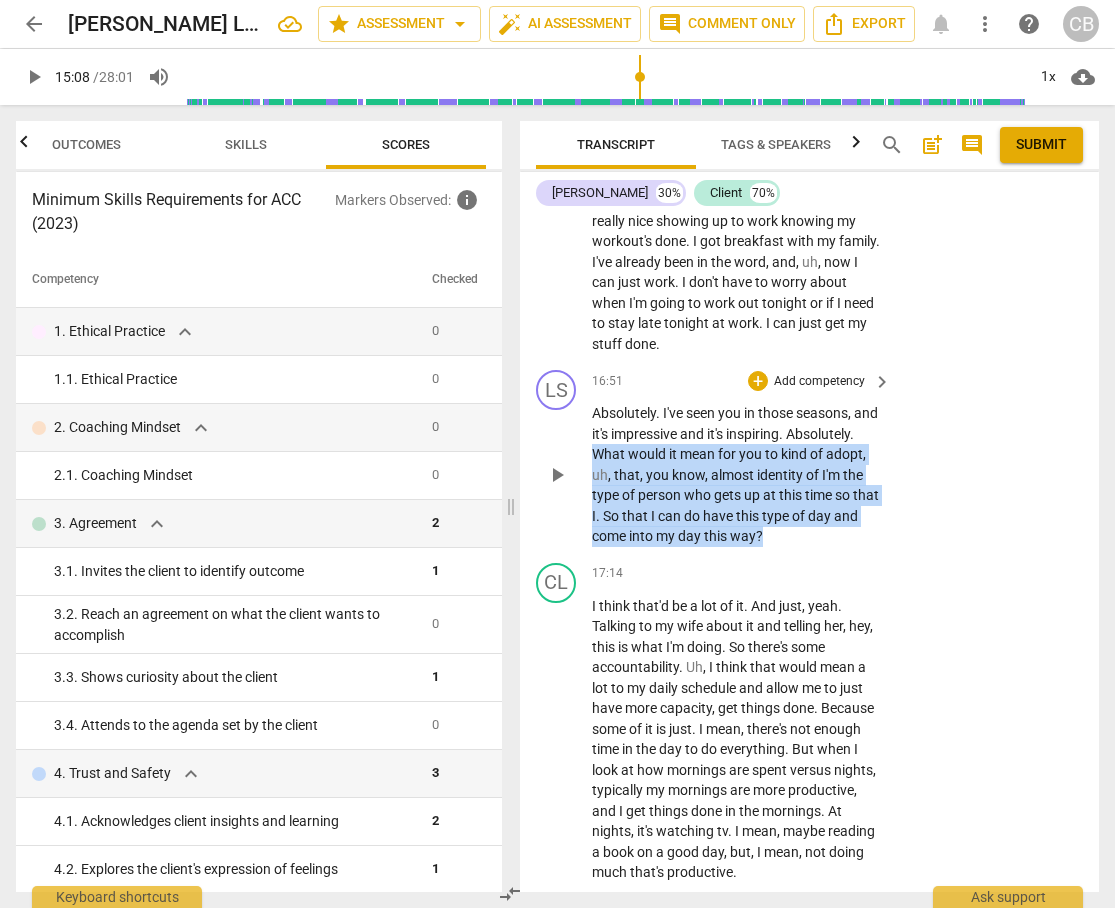 click on "Absolutely .   I've   seen   you   in   those   seasons ,   and   it's   impressive   and   it's   inspiring .   Absolutely .   What   would   it   mean   for   you   to   kind   of   adopt ,   uh ,   that ,   you   know ,   almost   identity   of   I'm   the   type   of   person   who   gets   up   at   this   time   so   that   I .   So   that   I   can   do   have   this   type   of   day   and   come   into   my   day   this   way ?" at bounding box center (736, 475) 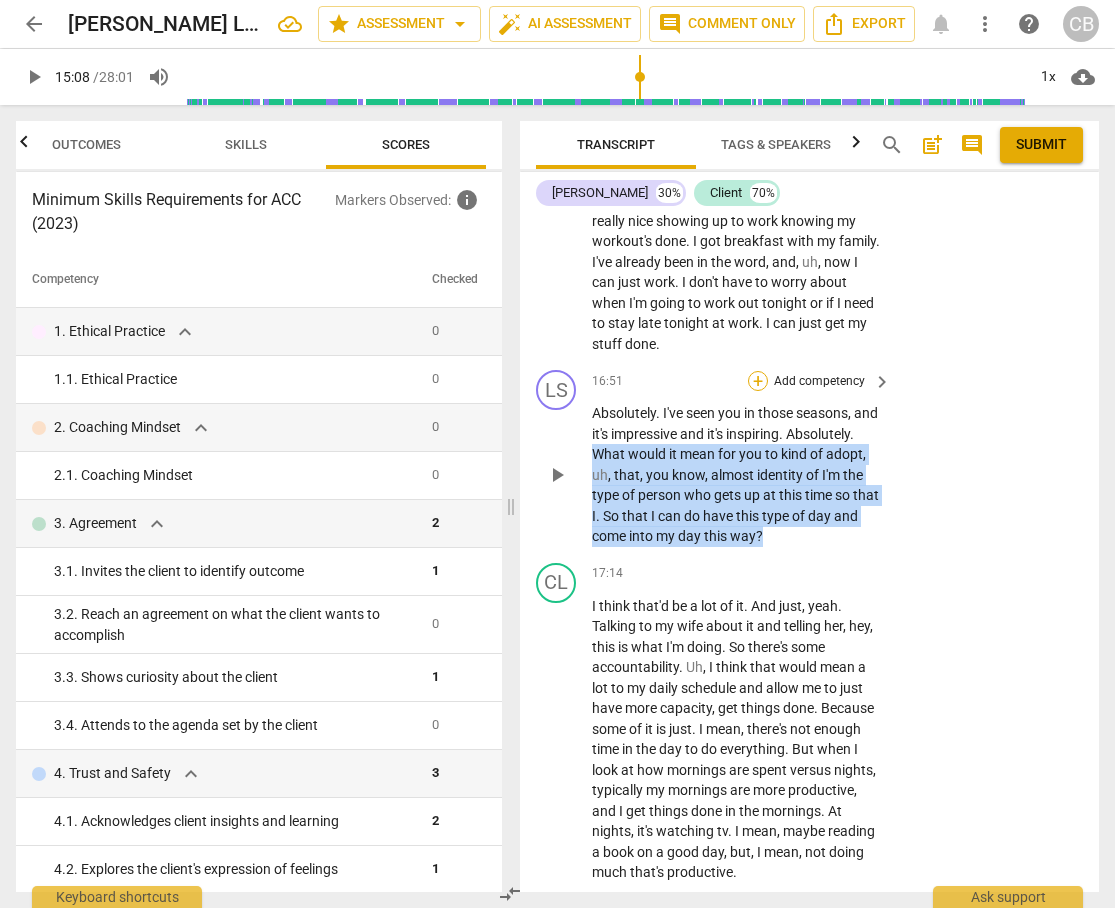 click on "+" at bounding box center [758, 381] 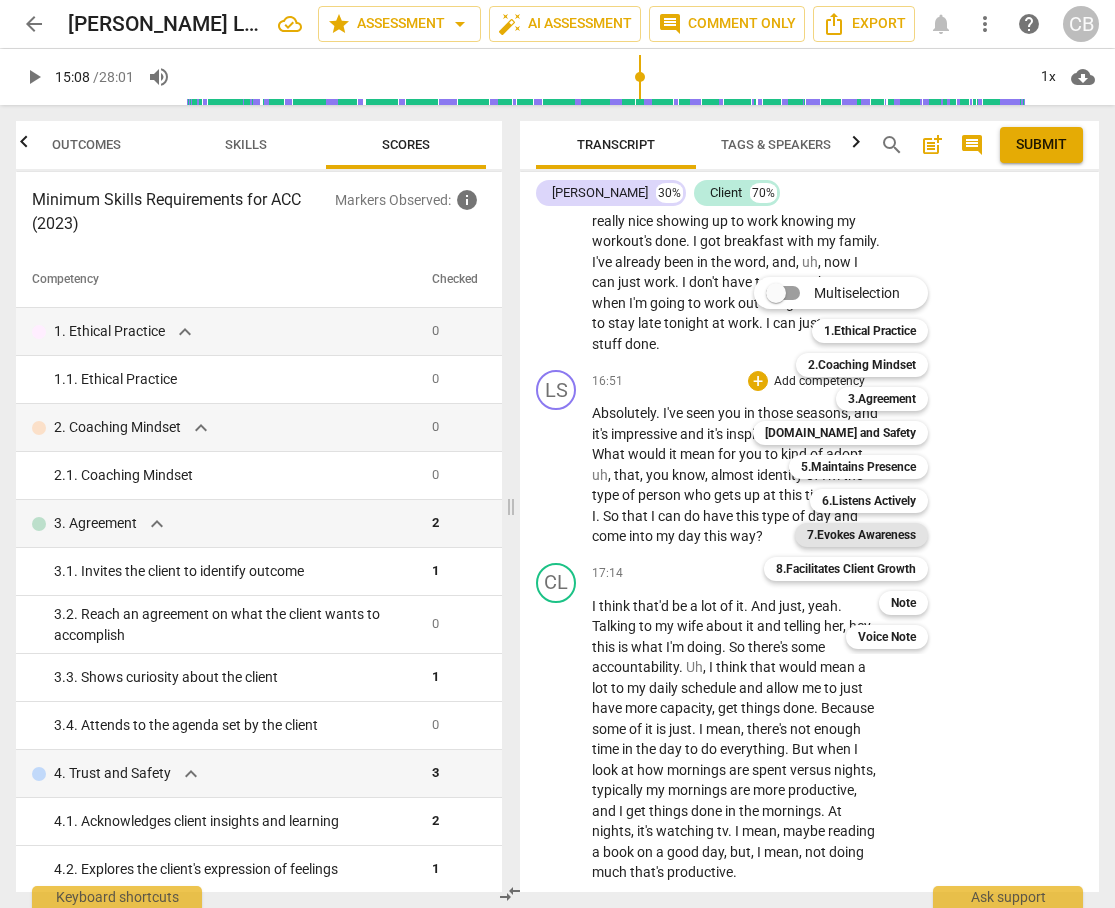 click on "7.Evokes Awareness" at bounding box center (861, 535) 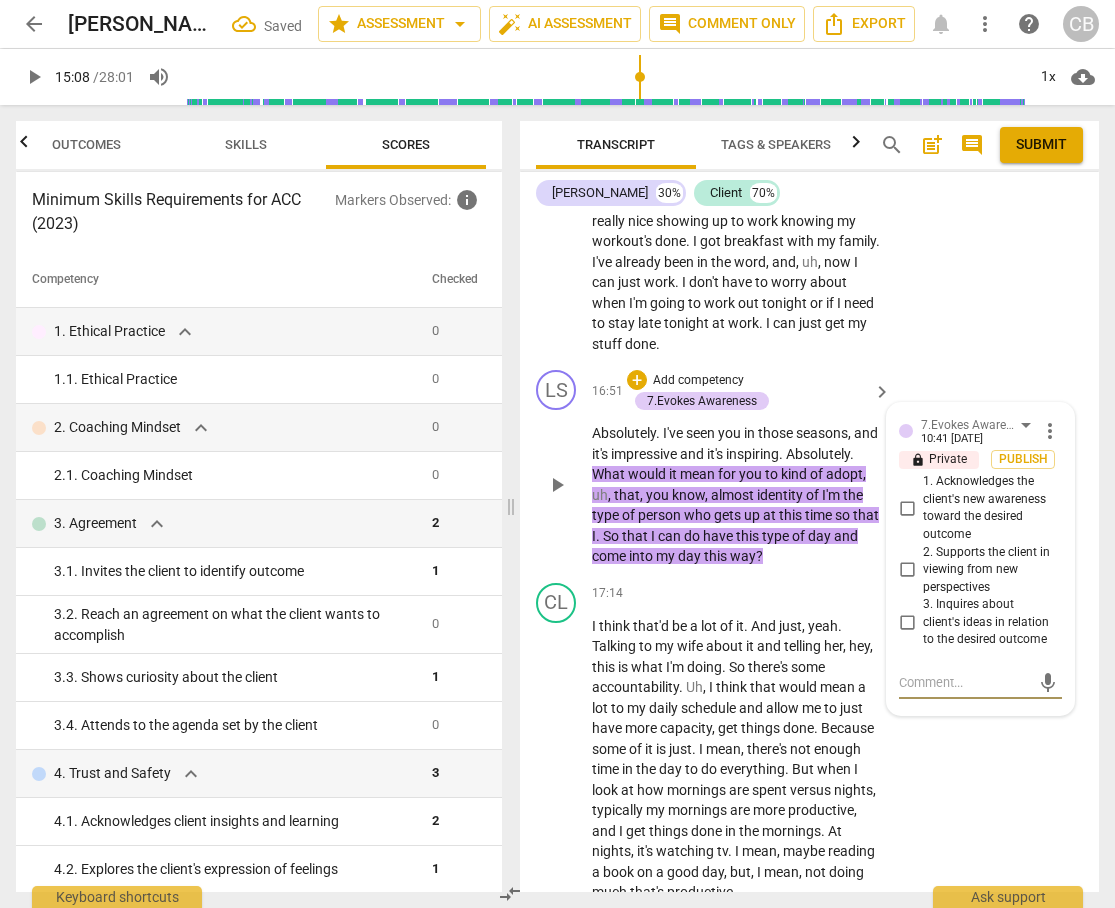 click on "2. Supports the client in viewing from new perspectives" at bounding box center [907, 570] 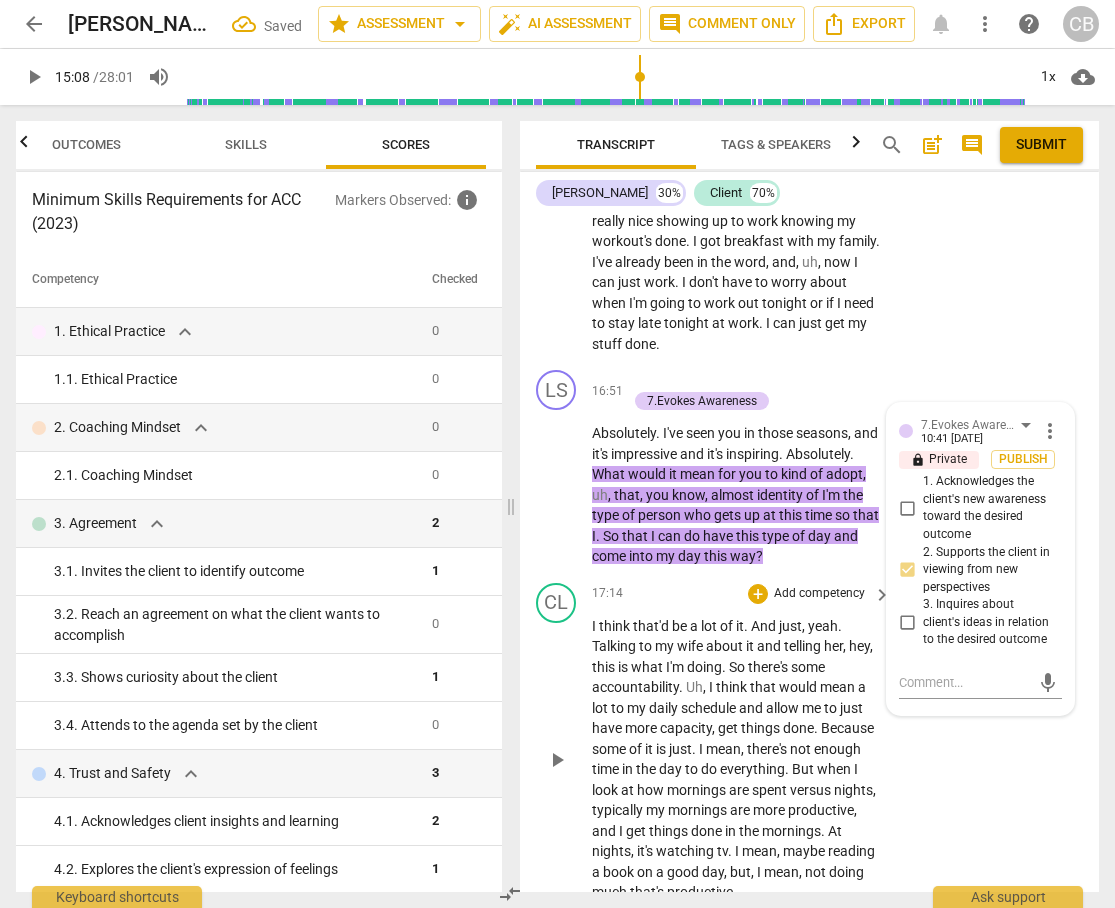 click on "CL play_arrow pause 17:14 + Add competency keyboard_arrow_right I   think   that'd   be   a   lot   of   it .   And   just ,   yeah .   Talking   to   my   wife   about   it   and   telling   her ,   hey ,   this   is   what   I'm   doing .   So   there's   some   accountability .   Uh ,   I   think   that   would   mean   a   lot   to   my   daily   schedule   and   allow   me   to   just   have   more   capacity ,   get   things   done .   Because   some   of   it   is   just .   I   mean ,   there's   not   enough   time   in   the   day   to   do   everything .   But   when   I   look   at   how   mornings   are   spent   versus   nights ,   typically   my   mornings   are   more   productive ,   and   I   get   things   done   in   the   mornings .   At   nights ,   it's   watching   tv .   I   mean ,   maybe   reading   a   book   on   a   good   day ,   but ,   I   mean ,   not   doing   much   that's   productive ." at bounding box center (809, 743) 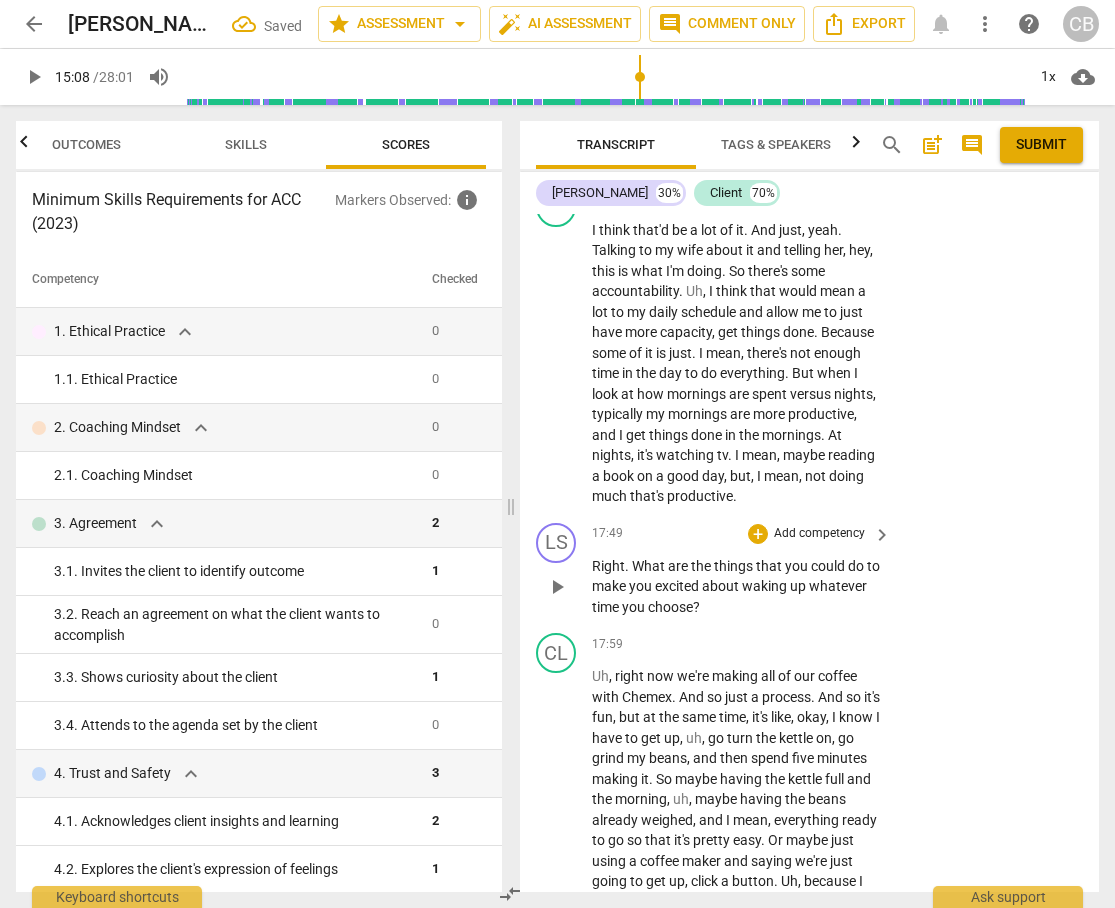 scroll, scrollTop: 10370, scrollLeft: 0, axis: vertical 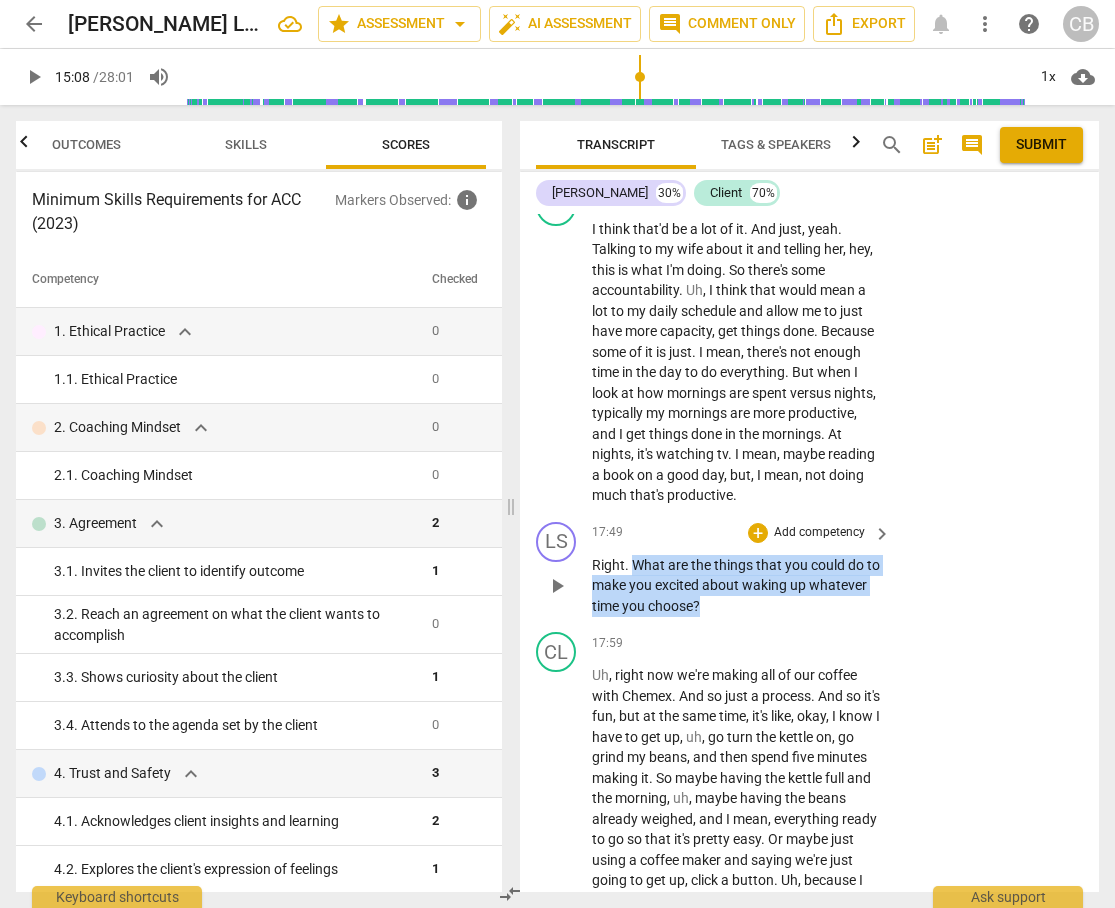 drag, startPoint x: 633, startPoint y: 667, endPoint x: 804, endPoint y: 704, distance: 174.95714 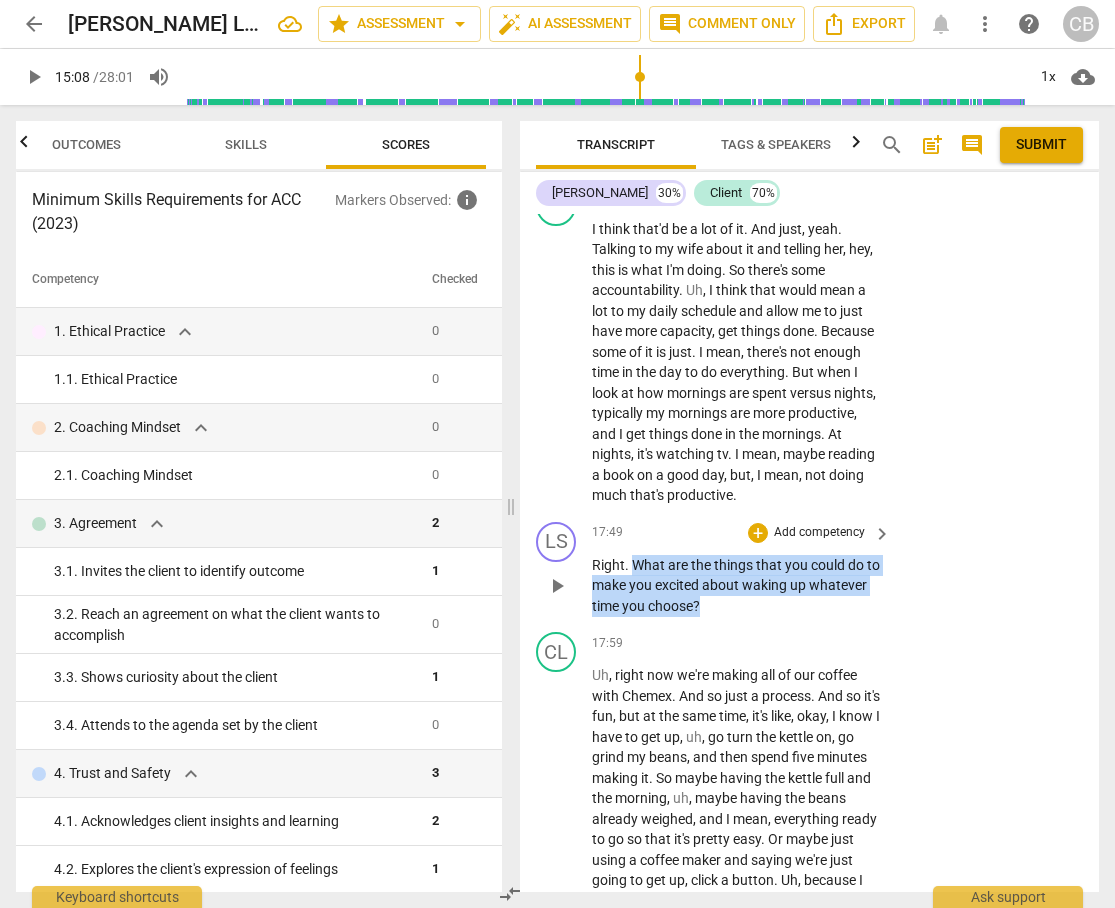 click on "Right .   What   are   the   things   that   you   could   do   to   make   you   excited   about   waking   up   whatever   time   you   choose ?" at bounding box center [736, 586] 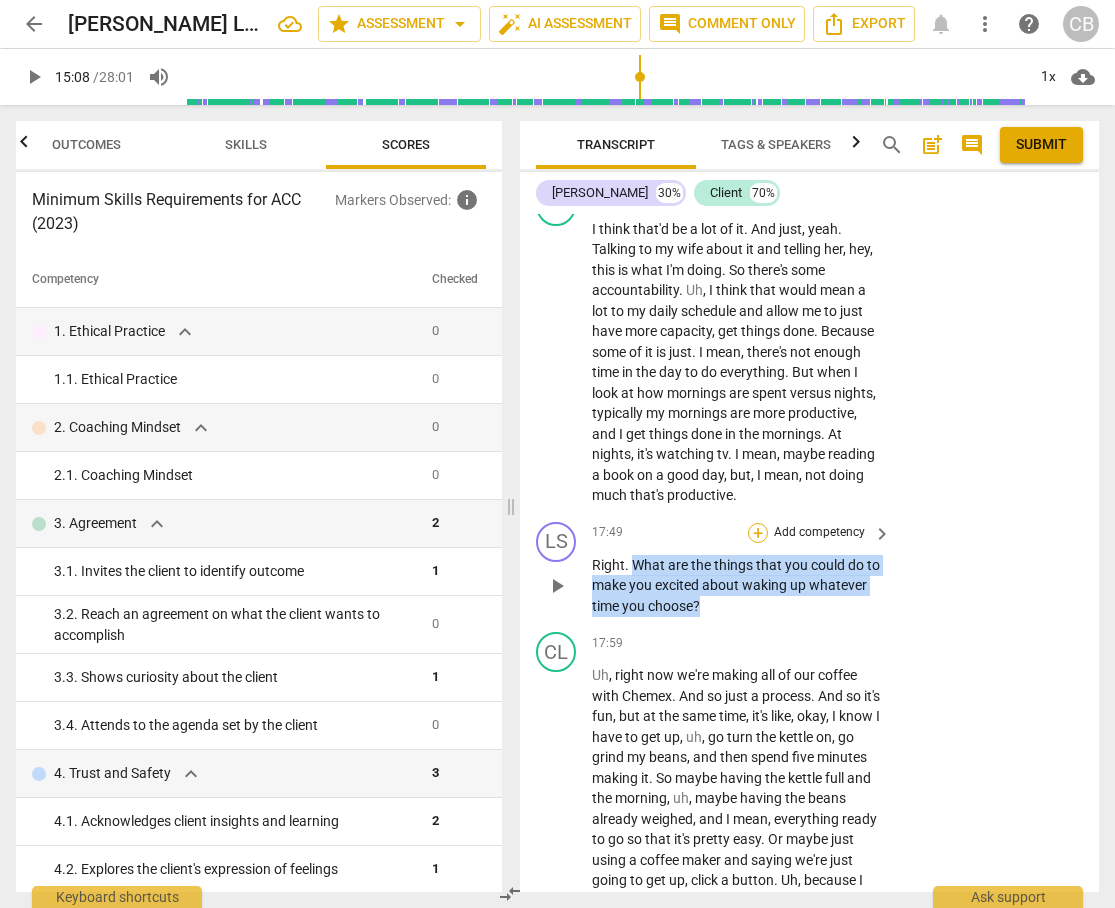 click on "+" at bounding box center [758, 533] 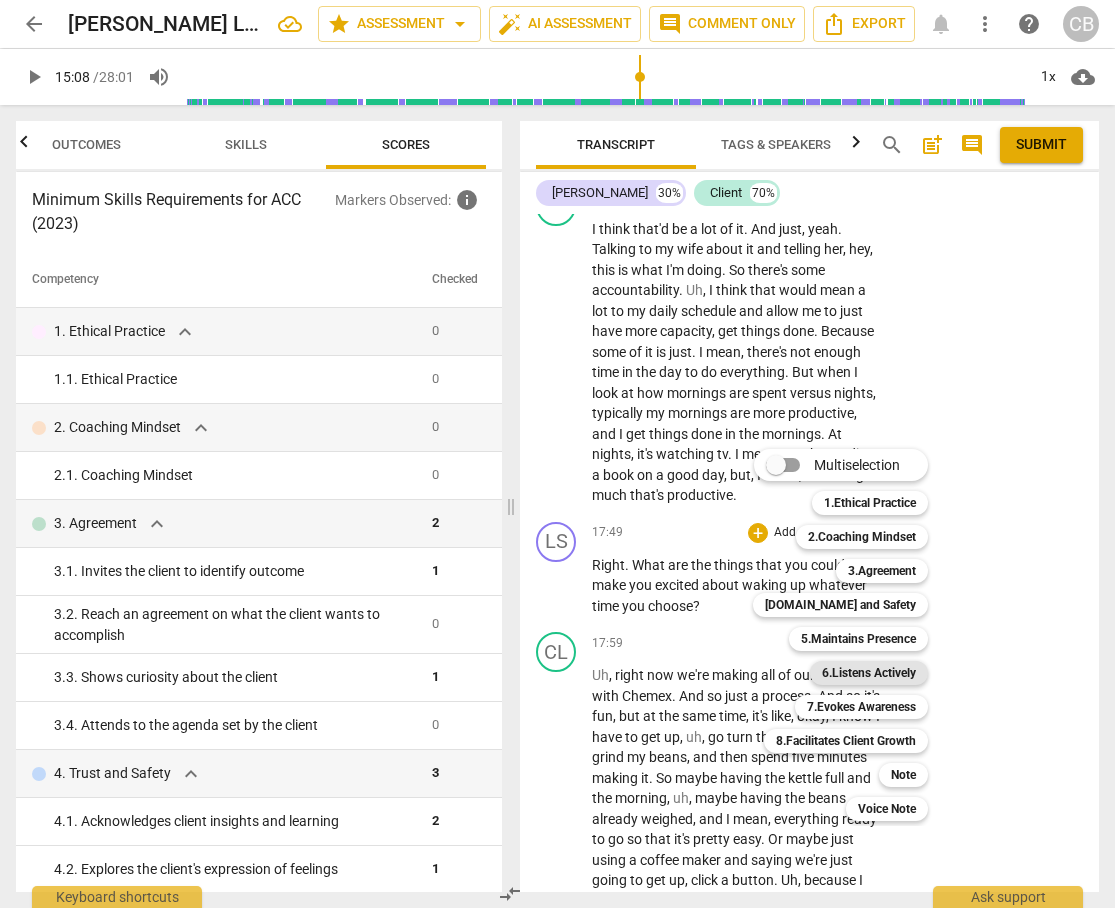 click on "6.Listens Actively" at bounding box center (869, 673) 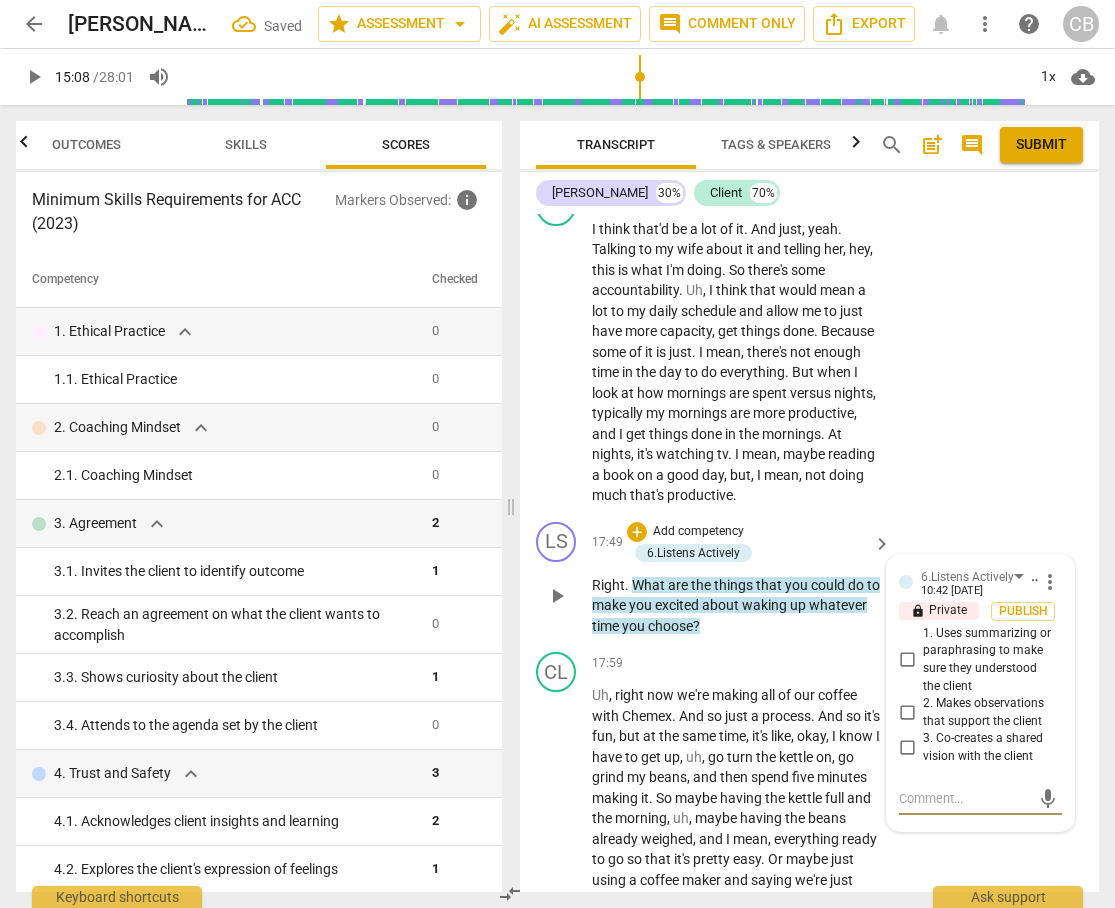 scroll, scrollTop: 10718, scrollLeft: 0, axis: vertical 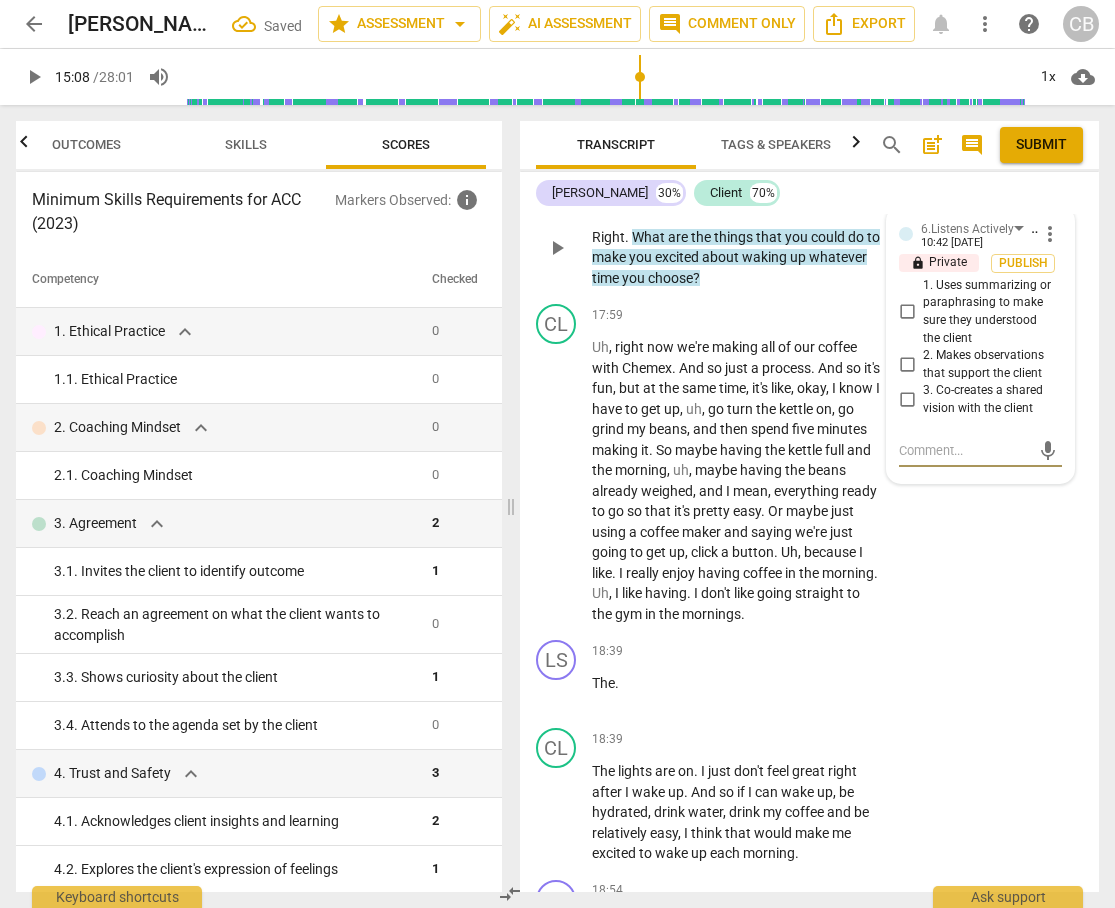 click on "3. Co-creates a shared vision with the client" at bounding box center [907, 400] 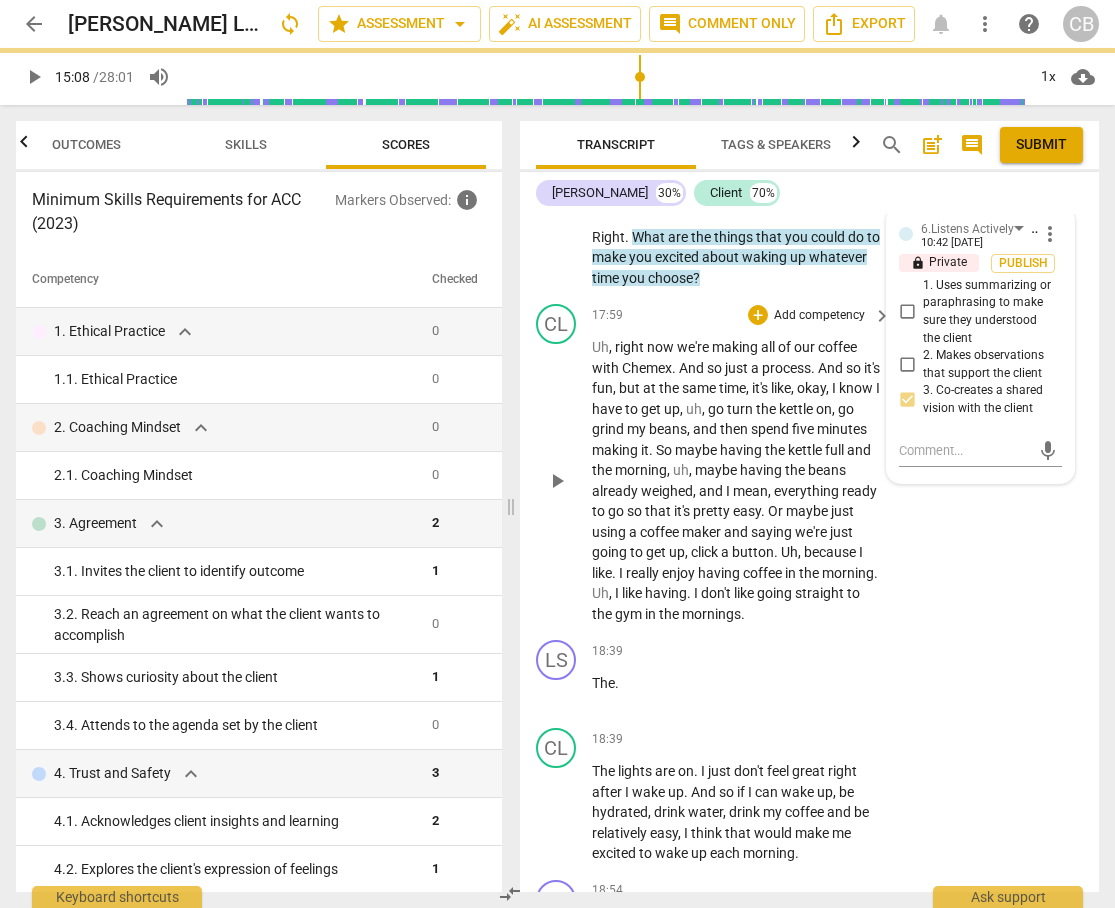 click on "CL play_arrow pause 17:59 + Add competency keyboard_arrow_right Uh ,   right   now   we're   making   all   of   our   coffee   with   Chemex .   And   so   just   a   process .   And   so   it's   fun ,   but   at   the   same   time ,   it's   like ,   okay ,   I   know   I   have   to   get   up ,   uh ,   go   turn   the   kettle   on ,   go   grind   my   beans ,   and   then   spend   five   minutes   making   it .   So   maybe   having   the   kettle   full   and   the   morning ,   uh ,   maybe   having   the   beans   already   weighed ,   and   I   mean ,   everything   ready   to   go   so   that   it's   pretty   easy .   Or   maybe   just   using   a   coffee   maker   and   saying   we're   just   going   to   get   up ,   click   a   button .   Uh ,   because   I   like .   I   really   enjoy   having   coffee   in   the   morning .   Uh ,   I   like   having .   I   don't   like   going   straight   to   the   gym   in   the   mornings ." at bounding box center [809, 464] 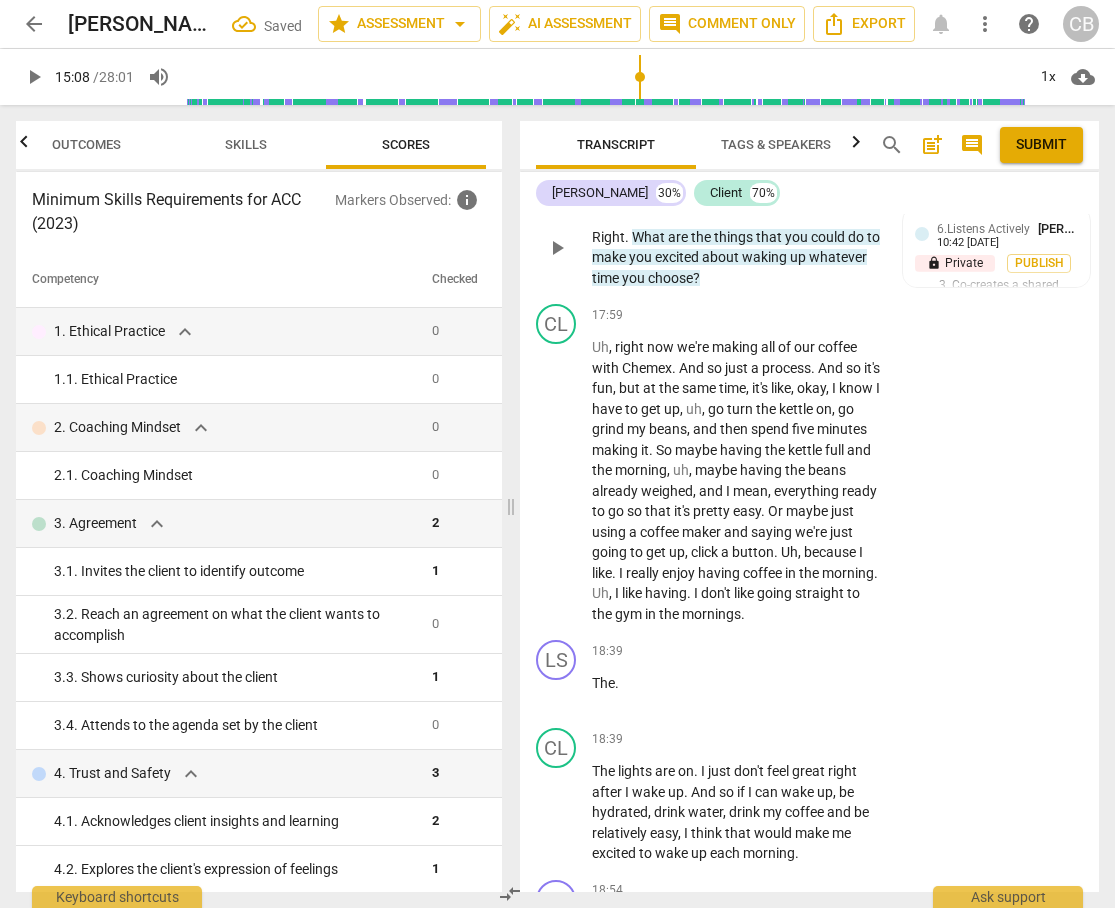 click on "Right .   What   are   the   things   that   you   could   do   to   make   you   excited   about   waking   up   whatever   time   you   choose ?" at bounding box center (736, 258) 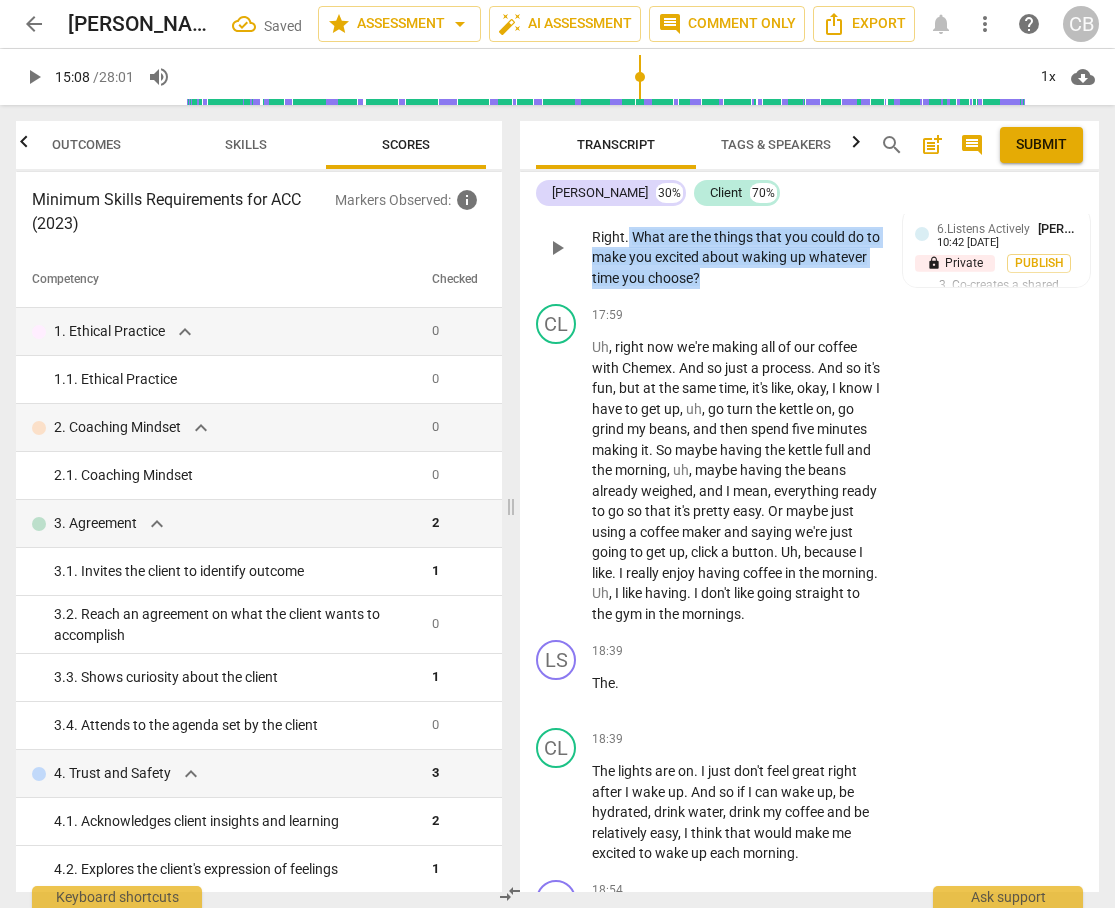 drag, startPoint x: 762, startPoint y: 375, endPoint x: 628, endPoint y: 334, distance: 140.13208 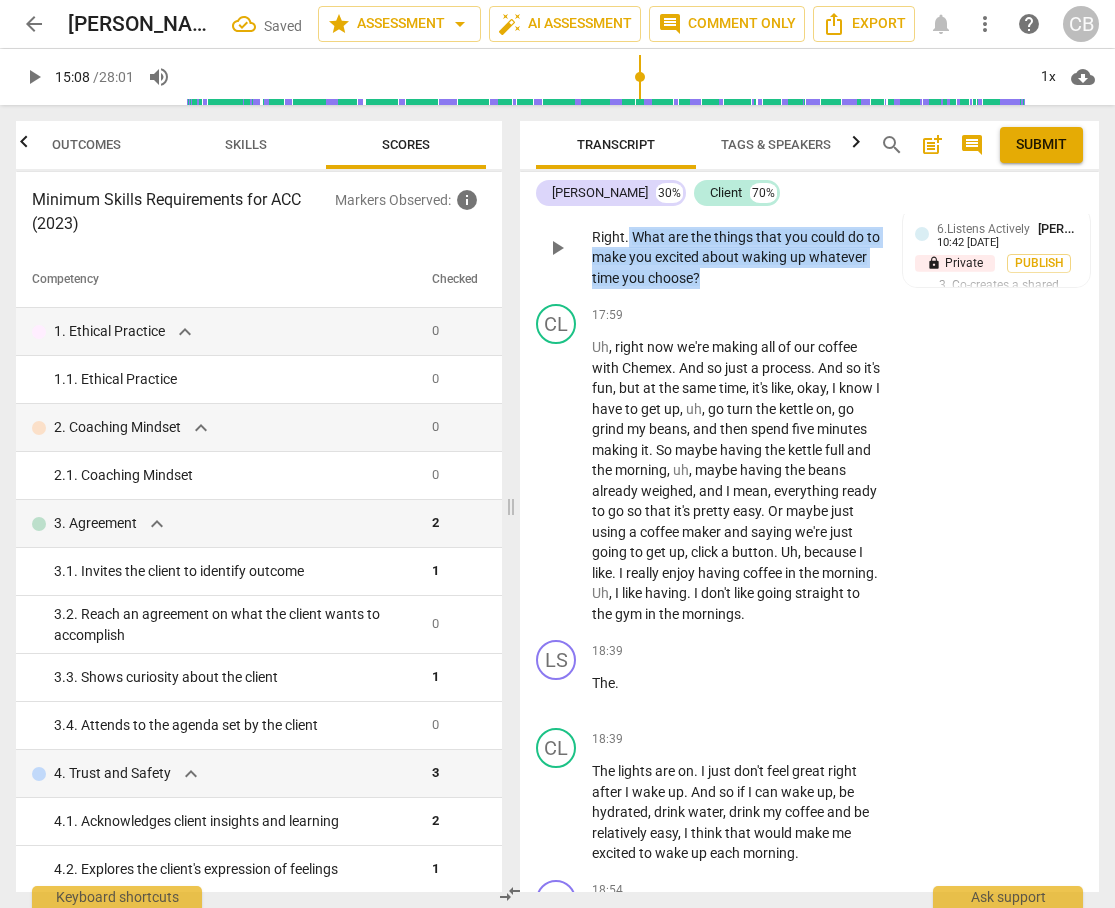 click on "Right .   What   are   the   things   that   you   could   do   to   make   you   excited   about   waking   up   whatever   time   you   choose ?" at bounding box center (736, 258) 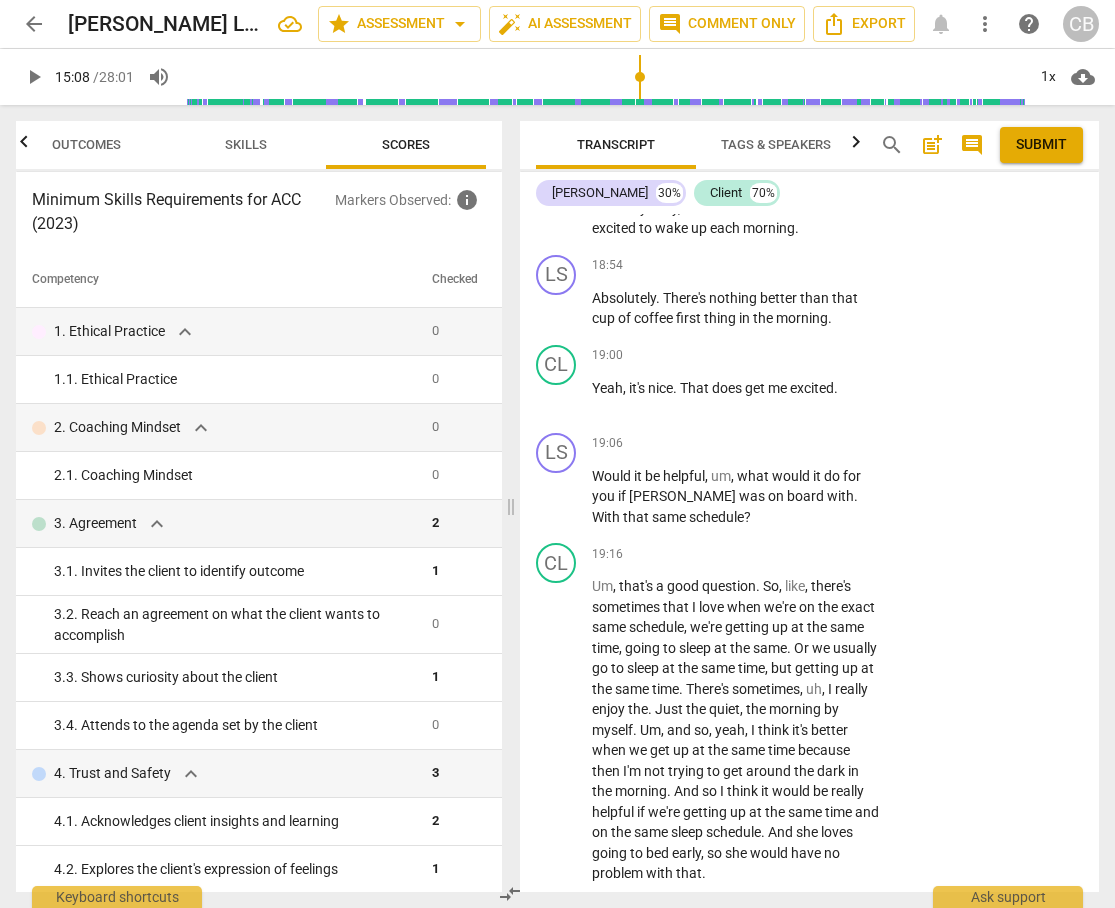 scroll, scrollTop: 11348, scrollLeft: 0, axis: vertical 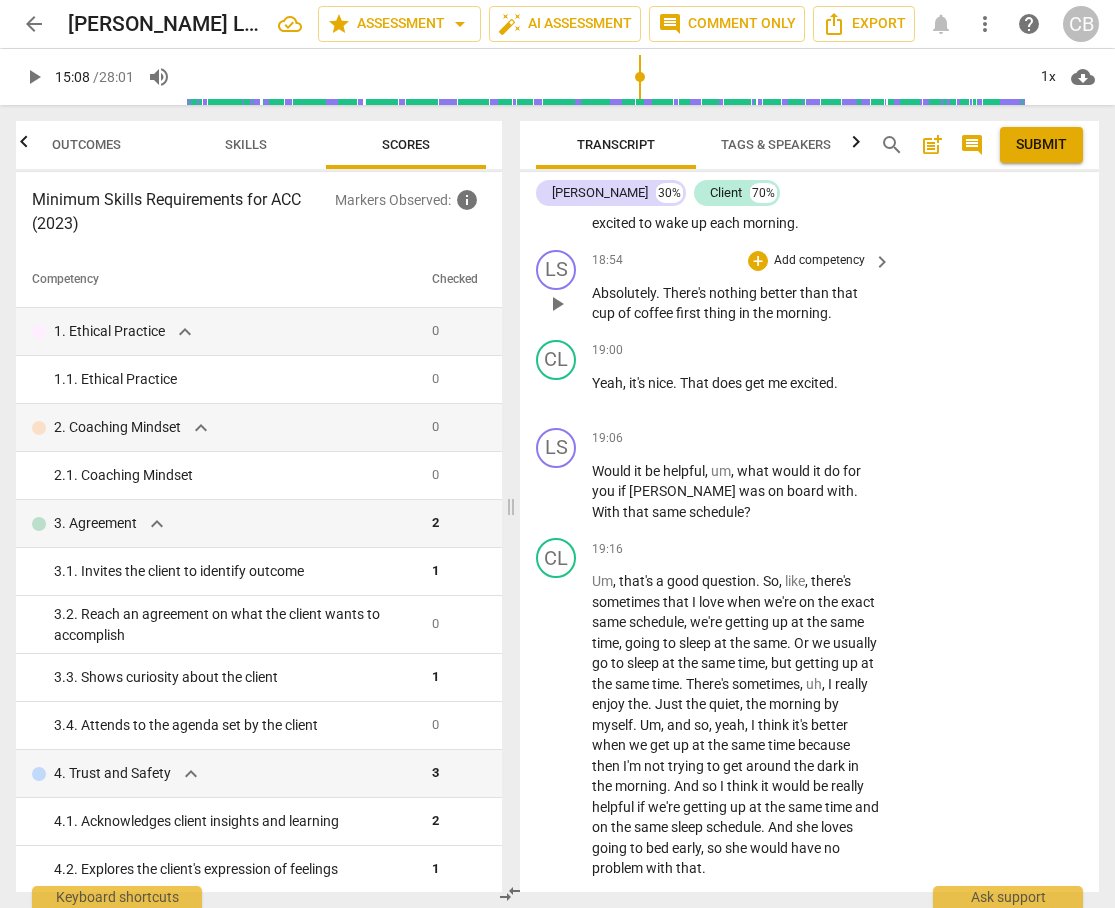 click on "nothing" at bounding box center (734, 293) 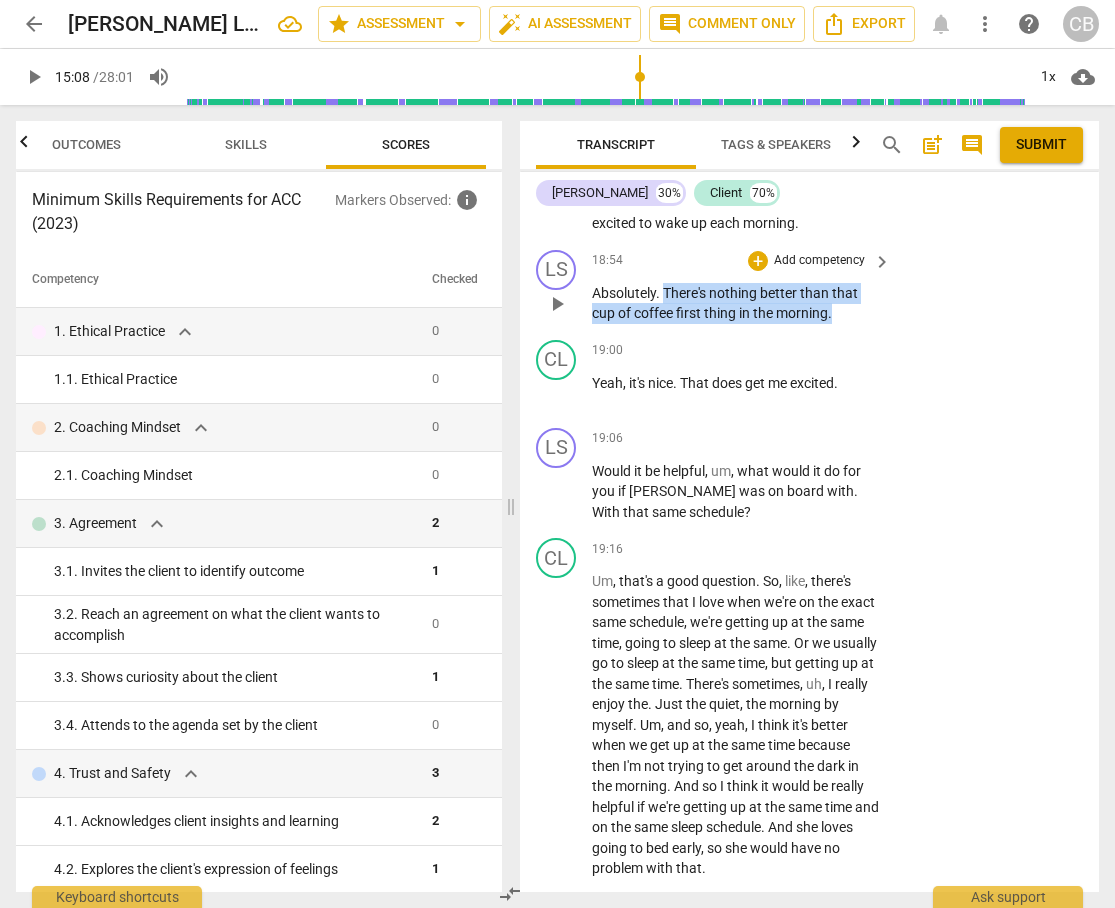 drag, startPoint x: 667, startPoint y: 394, endPoint x: 855, endPoint y: 431, distance: 191.60637 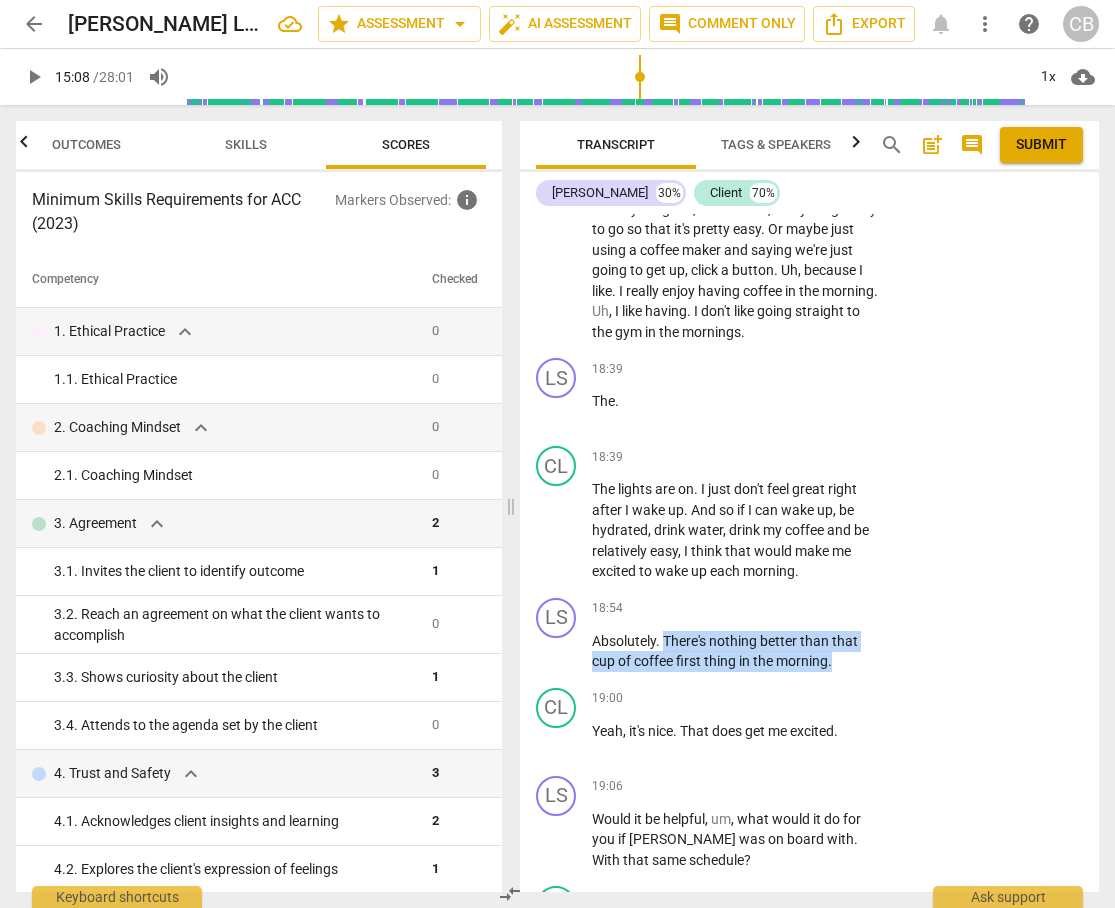 scroll, scrollTop: 11003, scrollLeft: 0, axis: vertical 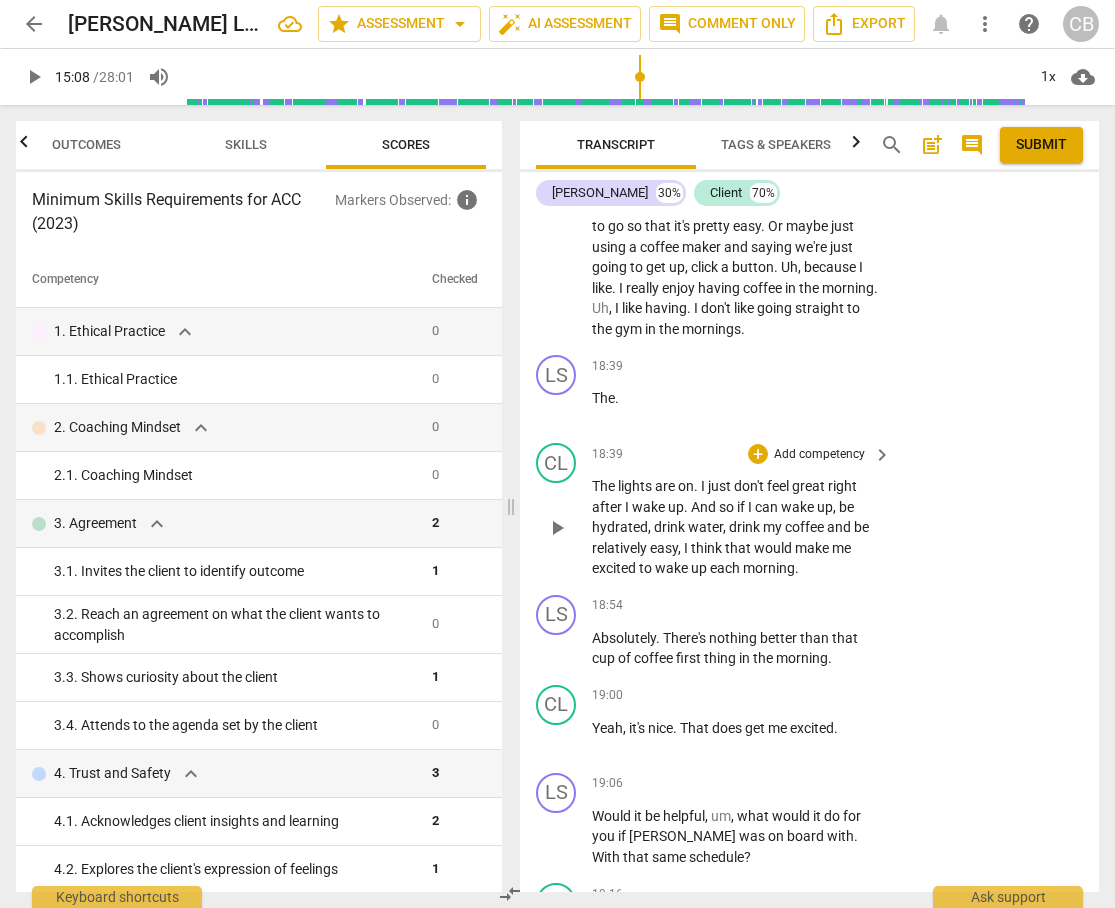 click on "drink" at bounding box center [671, 527] 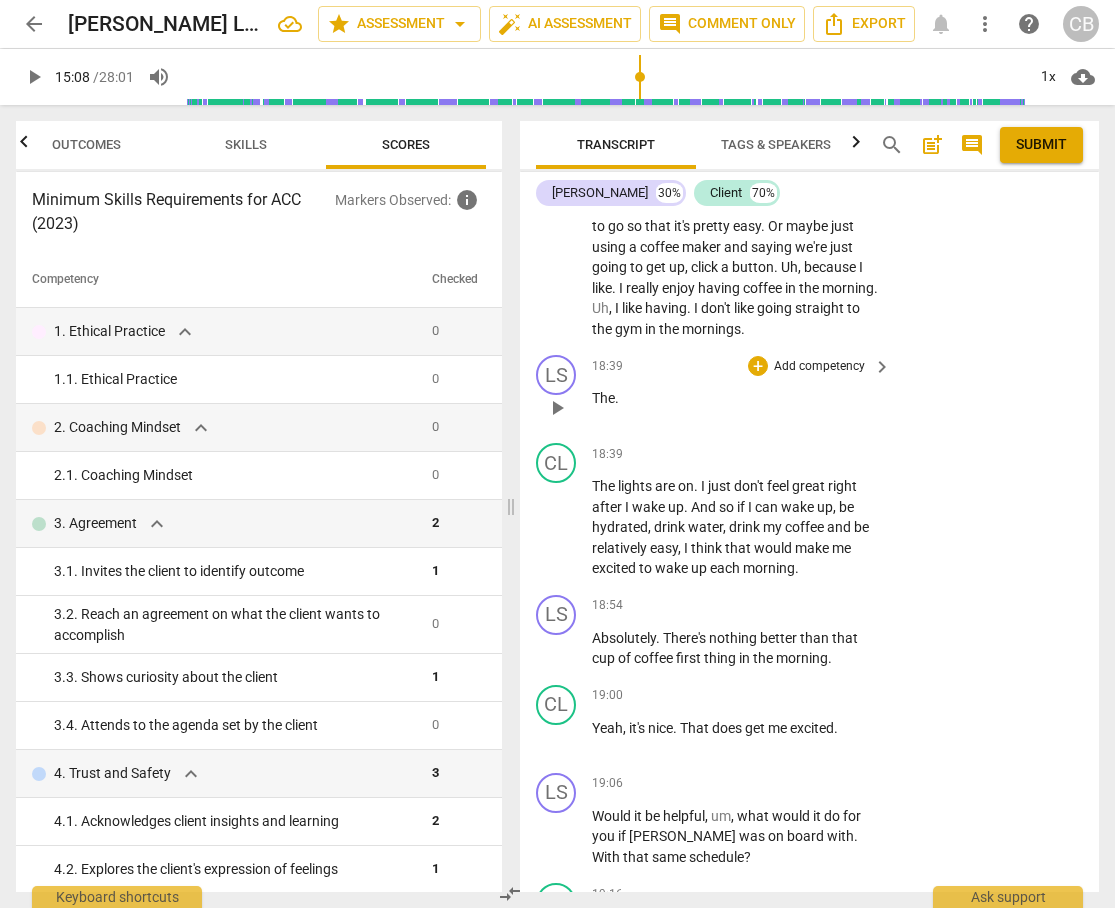 click on "The ." at bounding box center [736, 398] 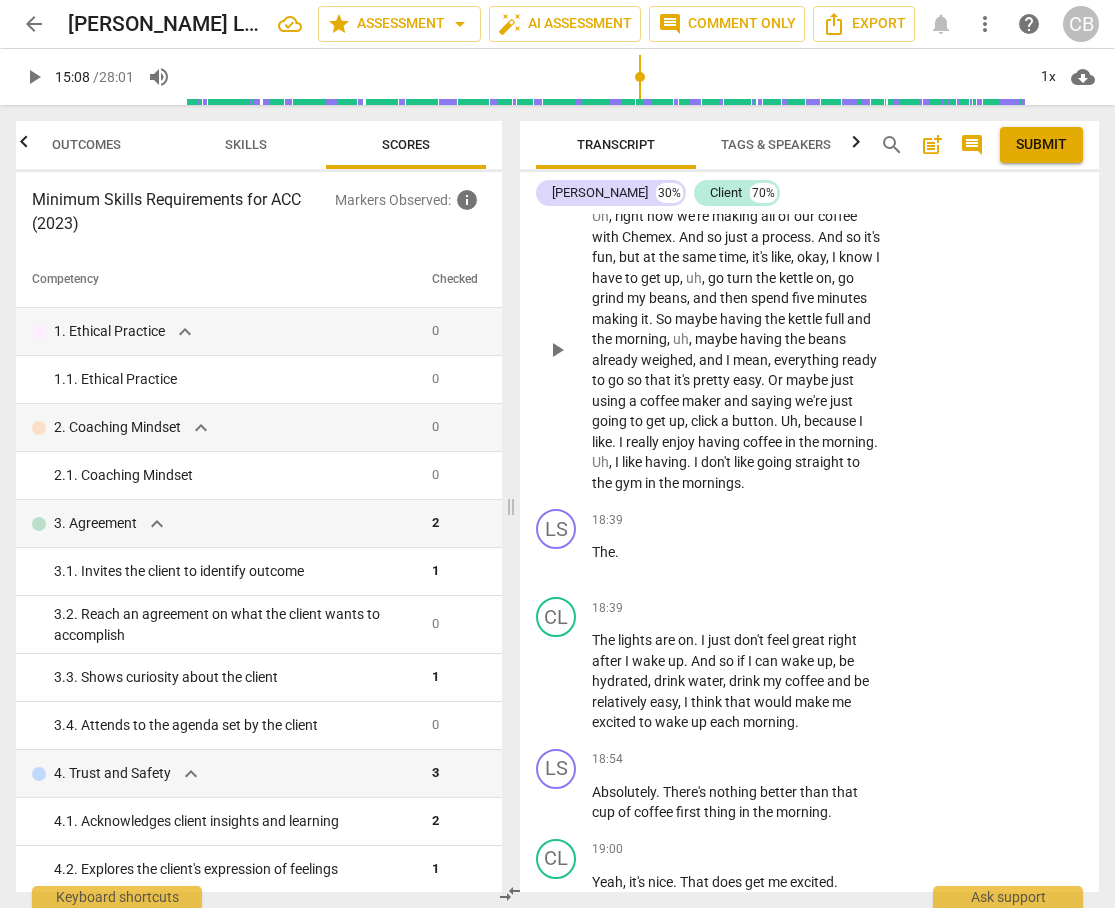 scroll, scrollTop: 10847, scrollLeft: 0, axis: vertical 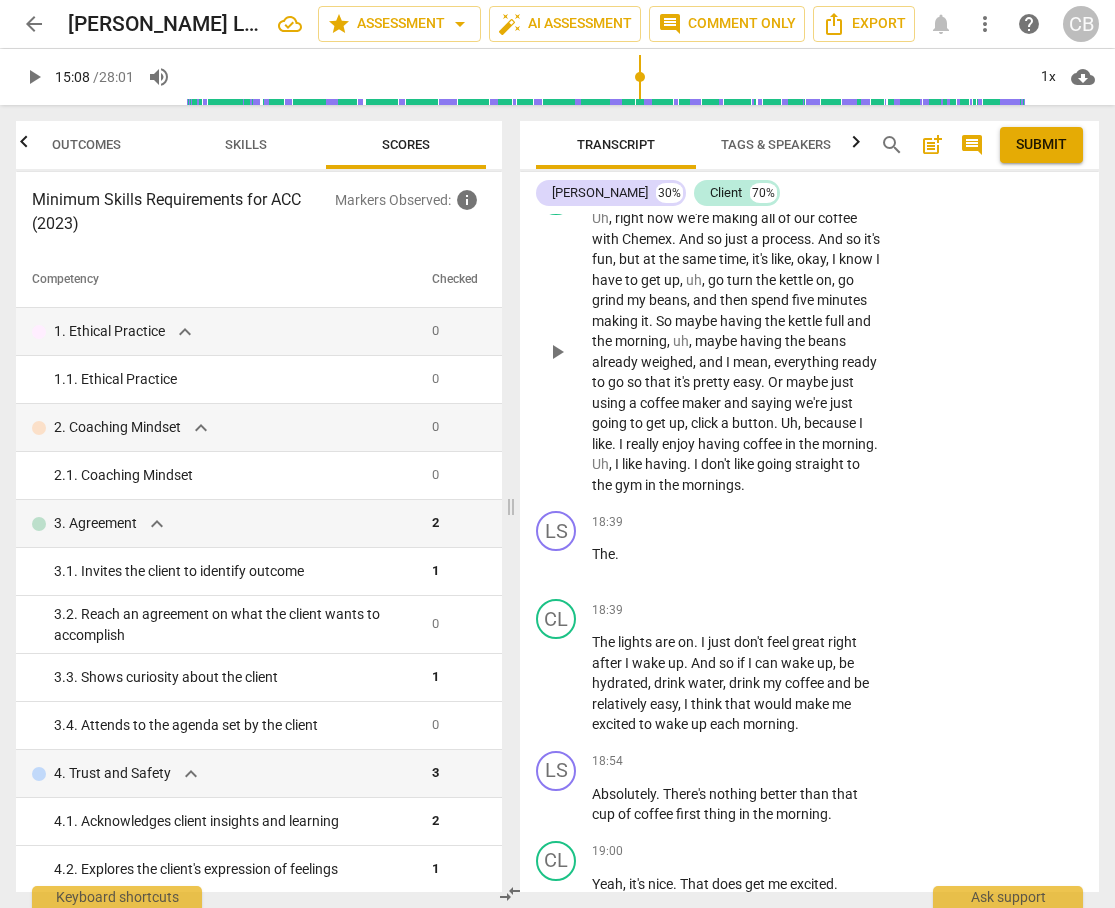 click on "because" at bounding box center (831, 423) 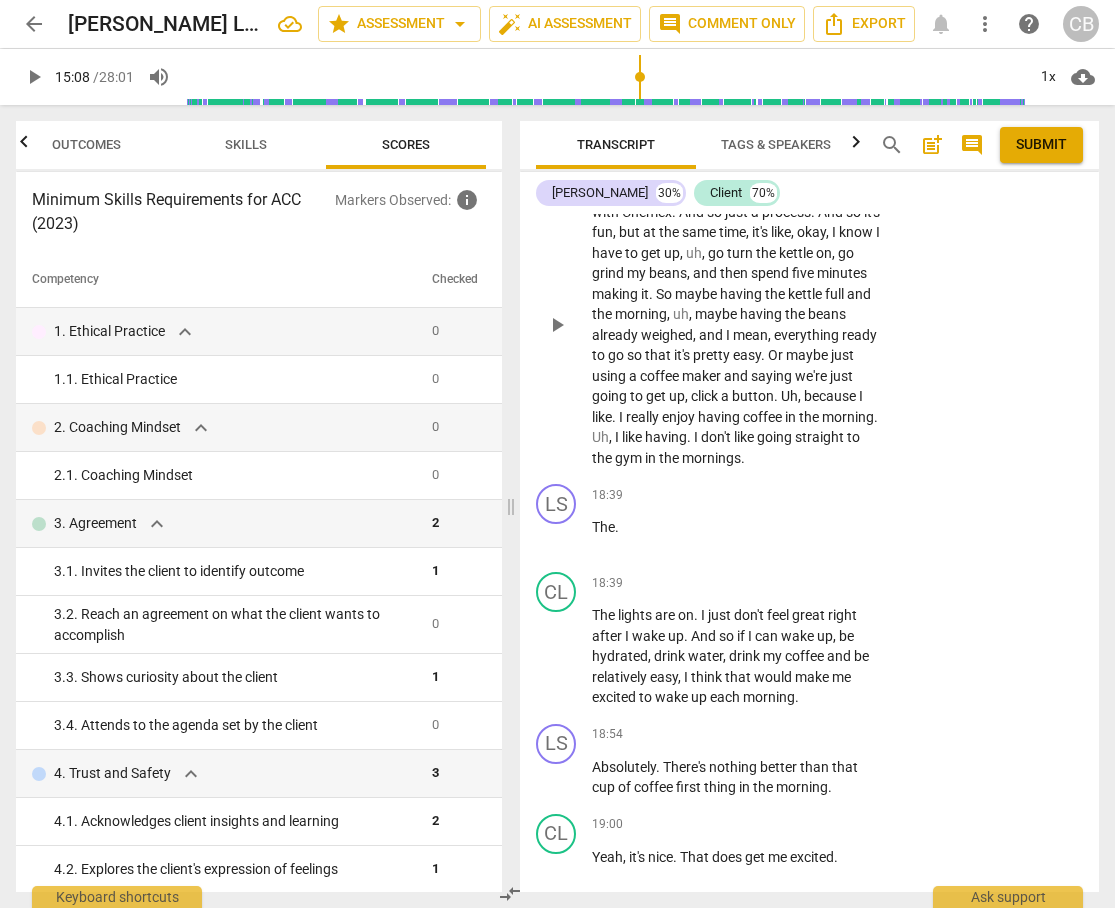 scroll, scrollTop: 10869, scrollLeft: 0, axis: vertical 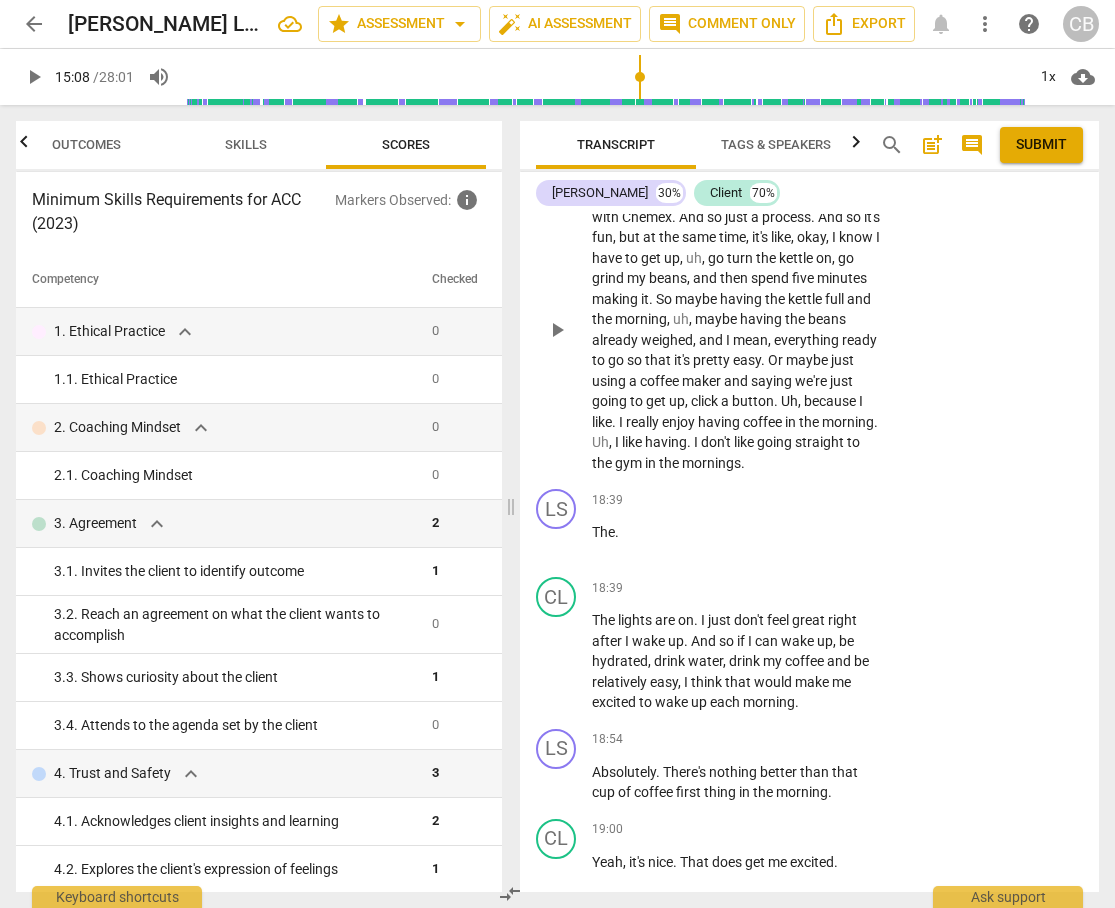 click on "don't" at bounding box center [717, 442] 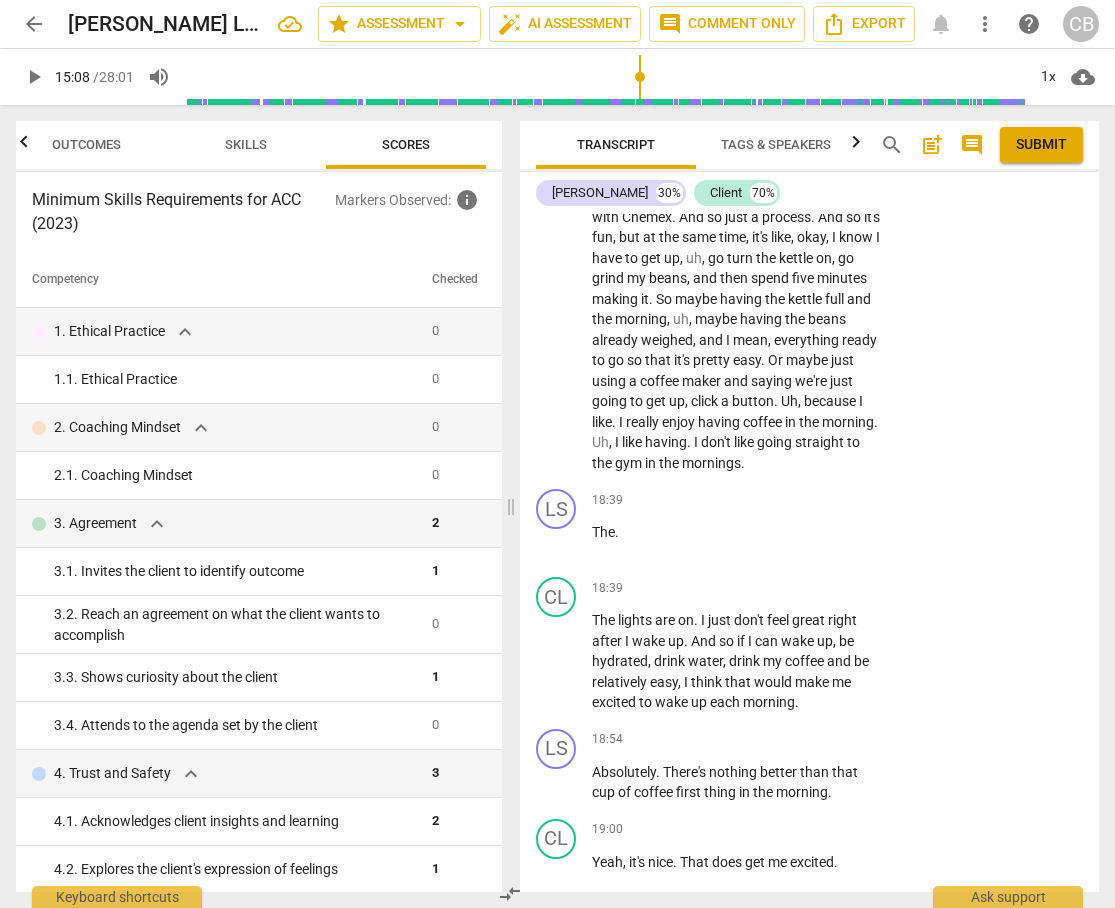 click on "play_arrow" at bounding box center [34, 77] 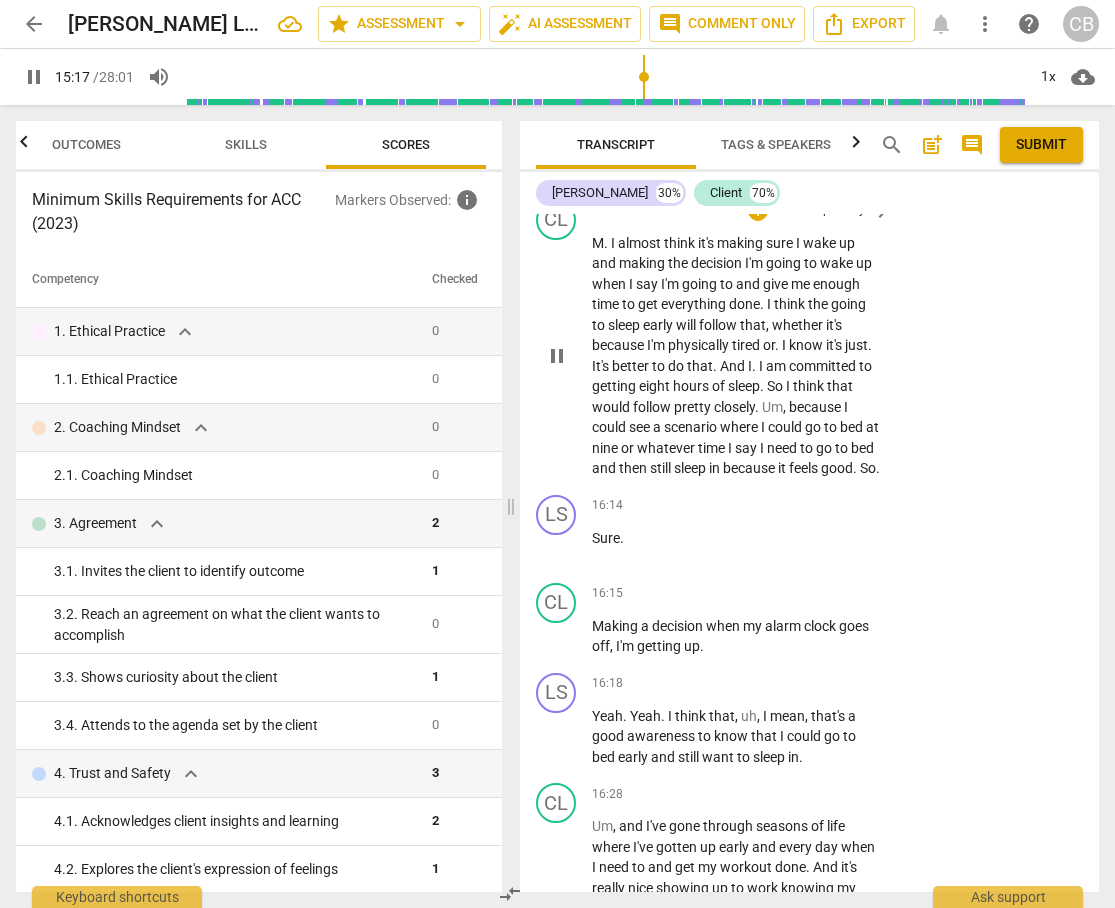 scroll, scrollTop: 9278, scrollLeft: 0, axis: vertical 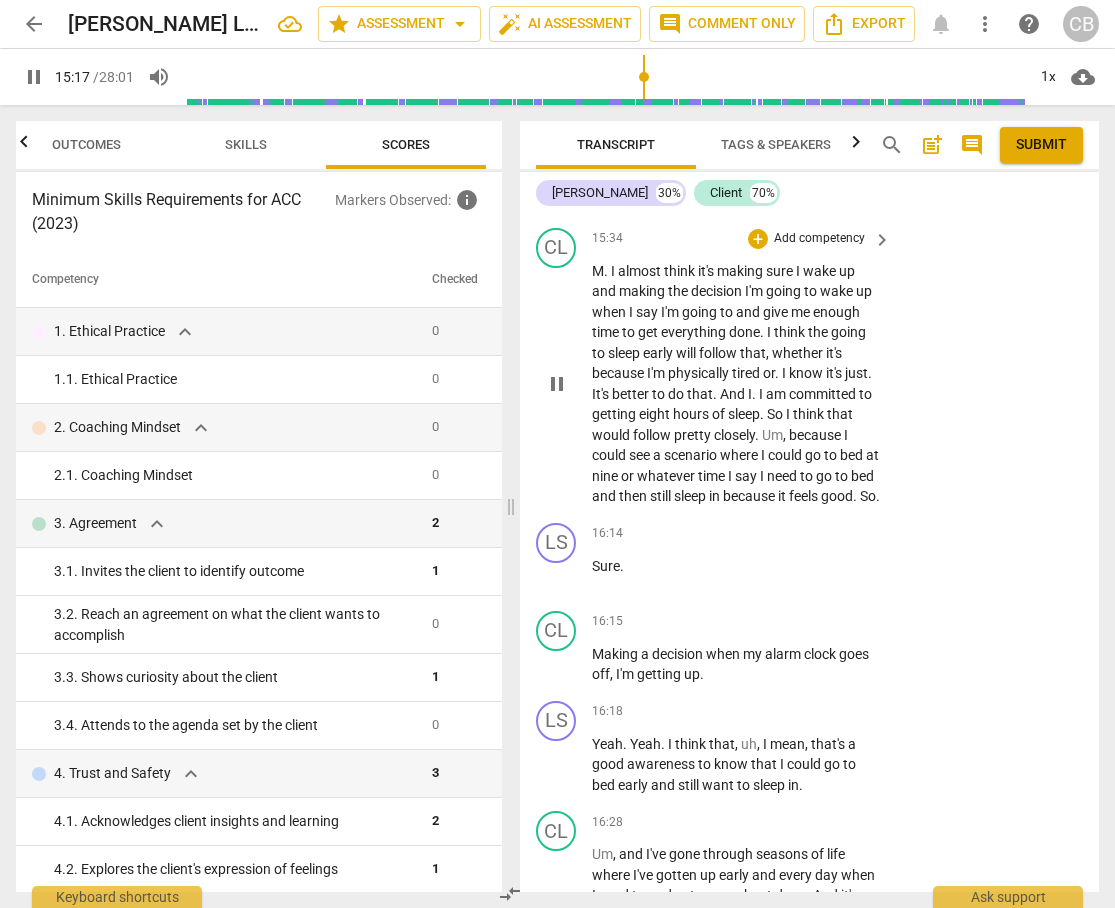 click on "will" at bounding box center [687, 353] 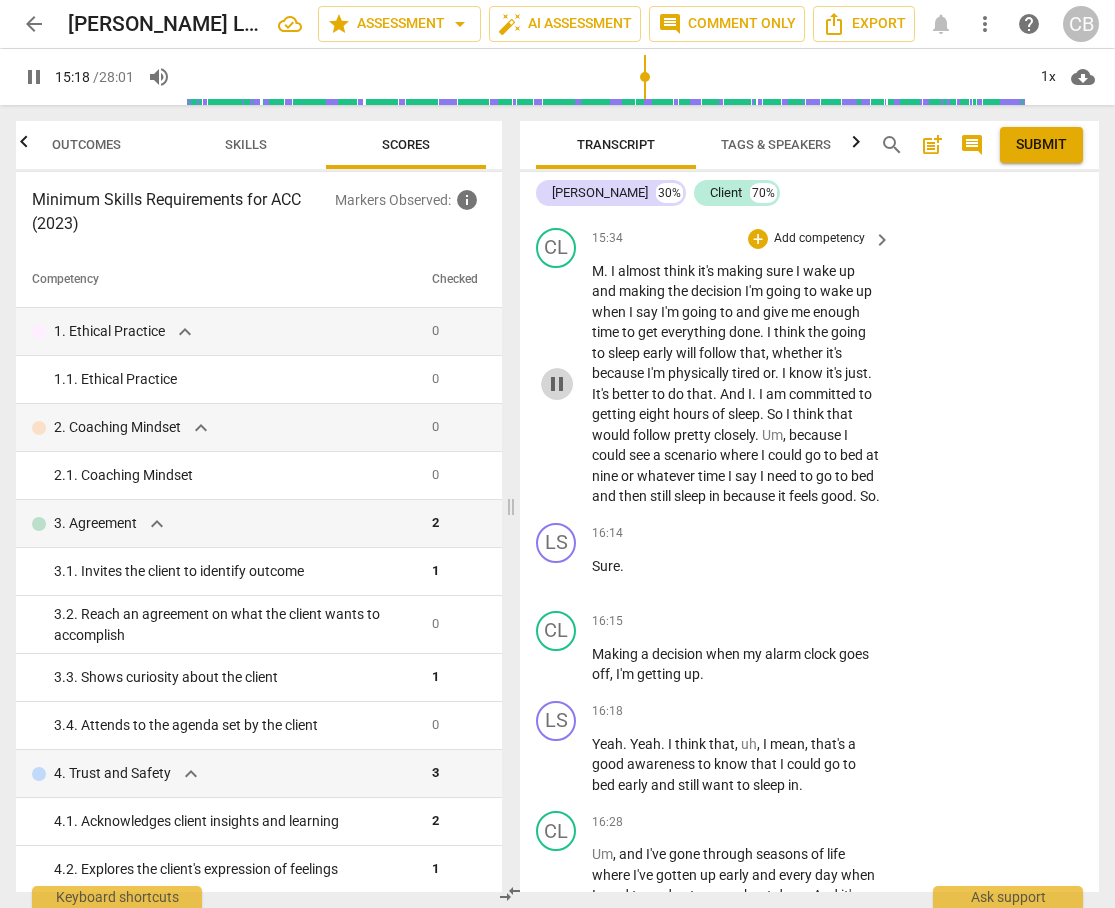 click on "pause" at bounding box center [557, 384] 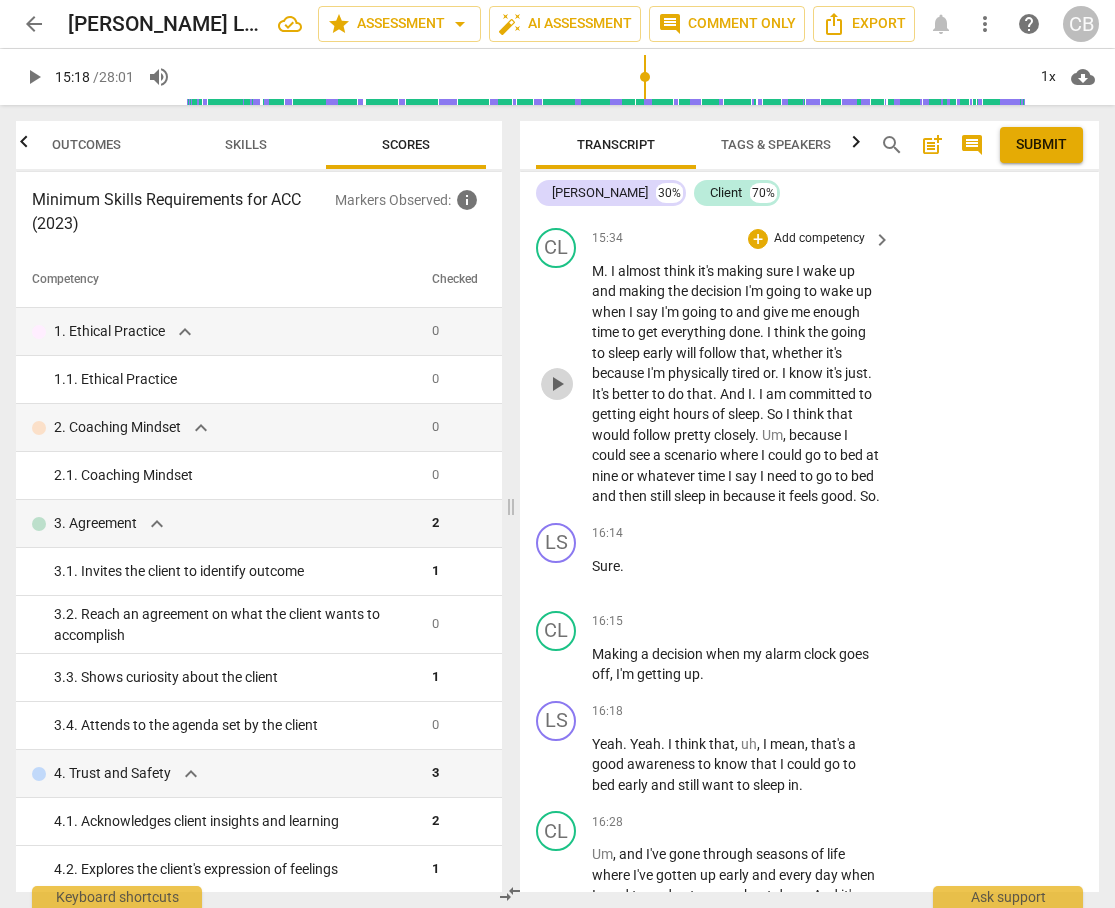 click on "play_arrow" at bounding box center [557, 384] 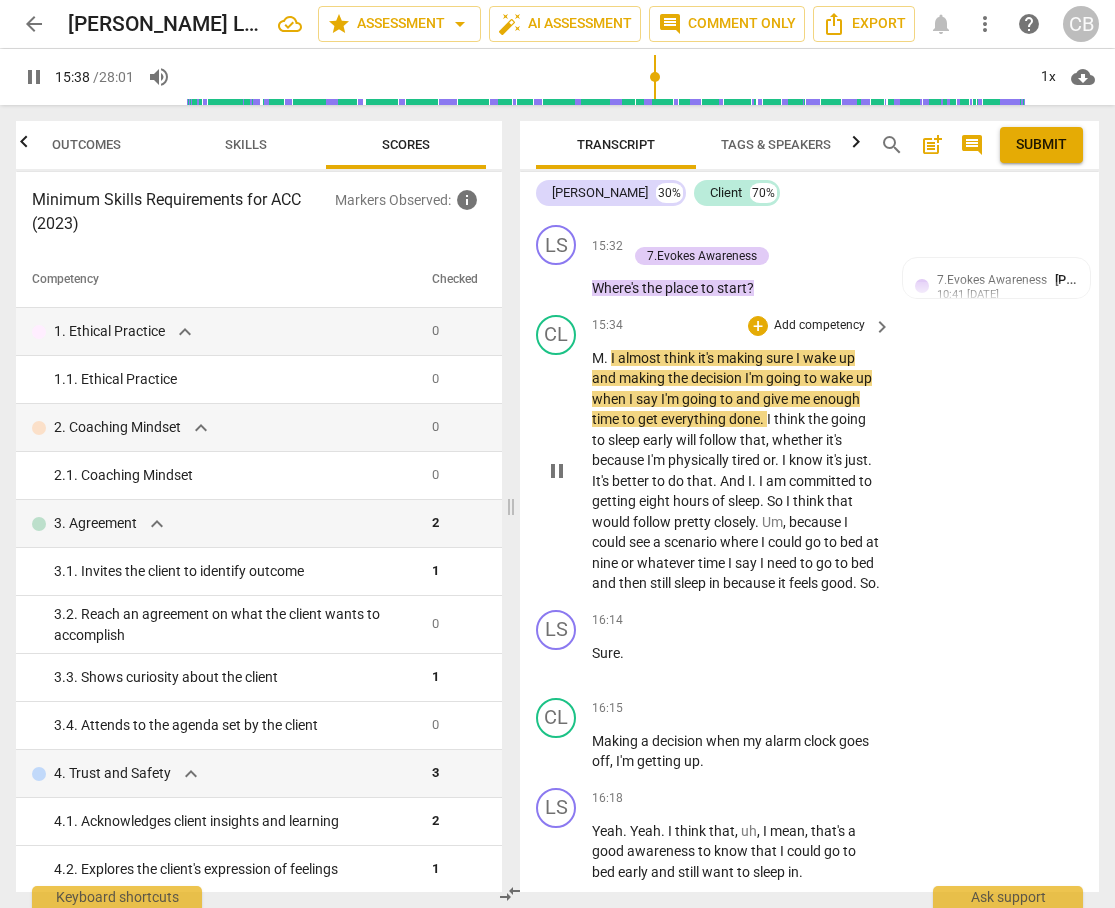 scroll, scrollTop: 9188, scrollLeft: 0, axis: vertical 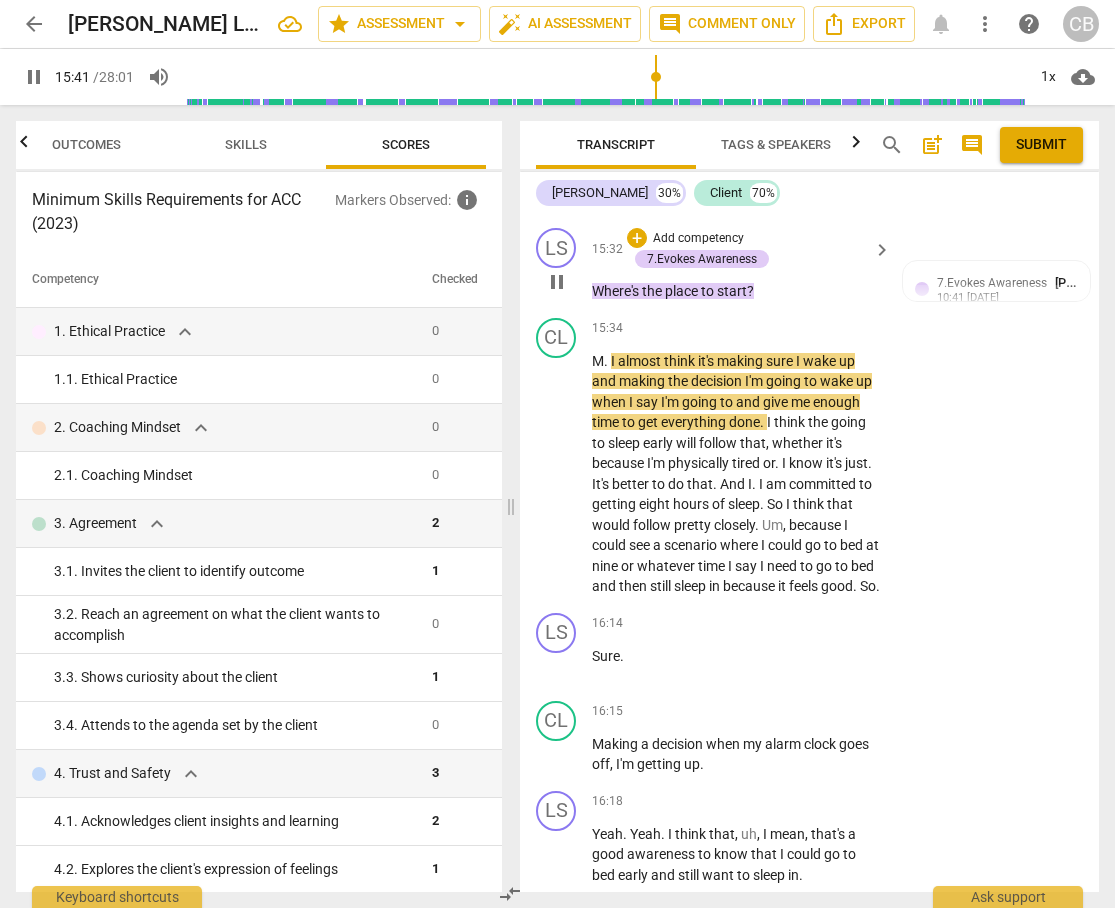 click on "place" at bounding box center (683, 291) 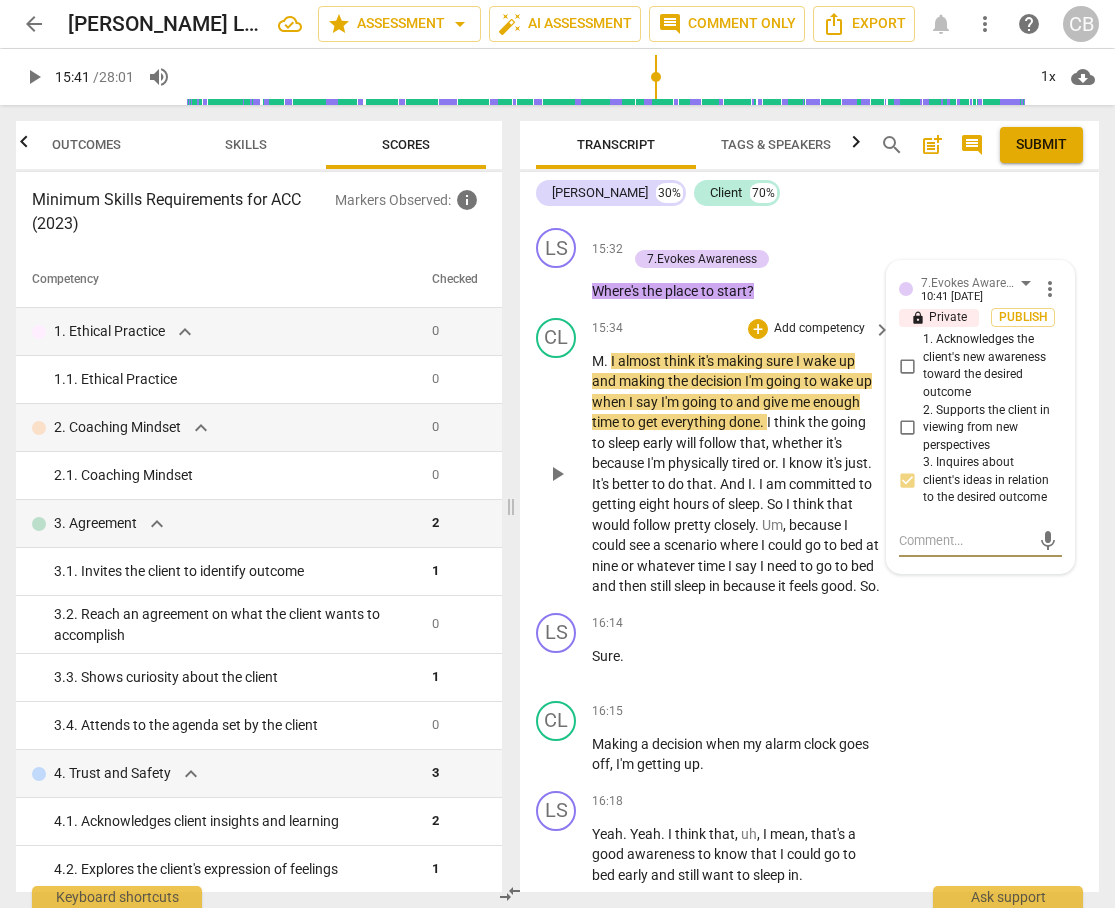 click on "physically" at bounding box center [700, 463] 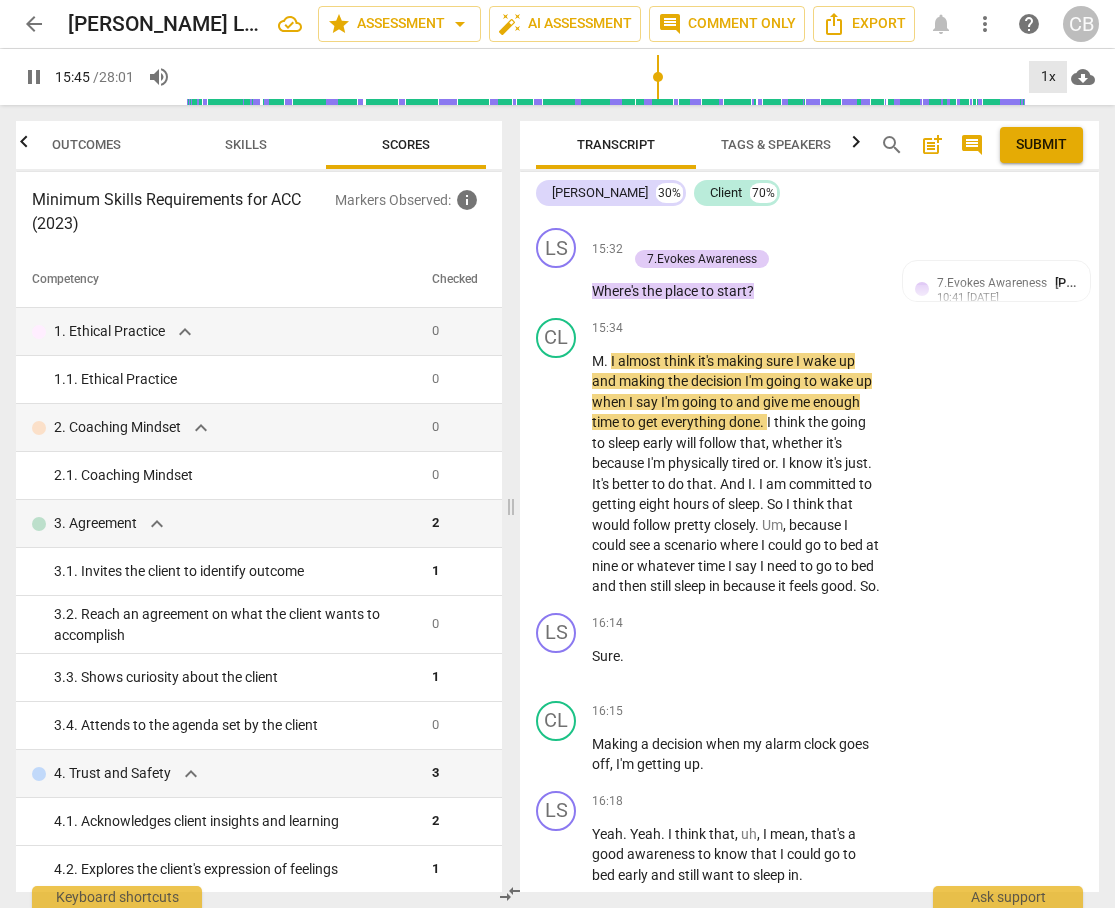 click on "1x" at bounding box center (1048, 77) 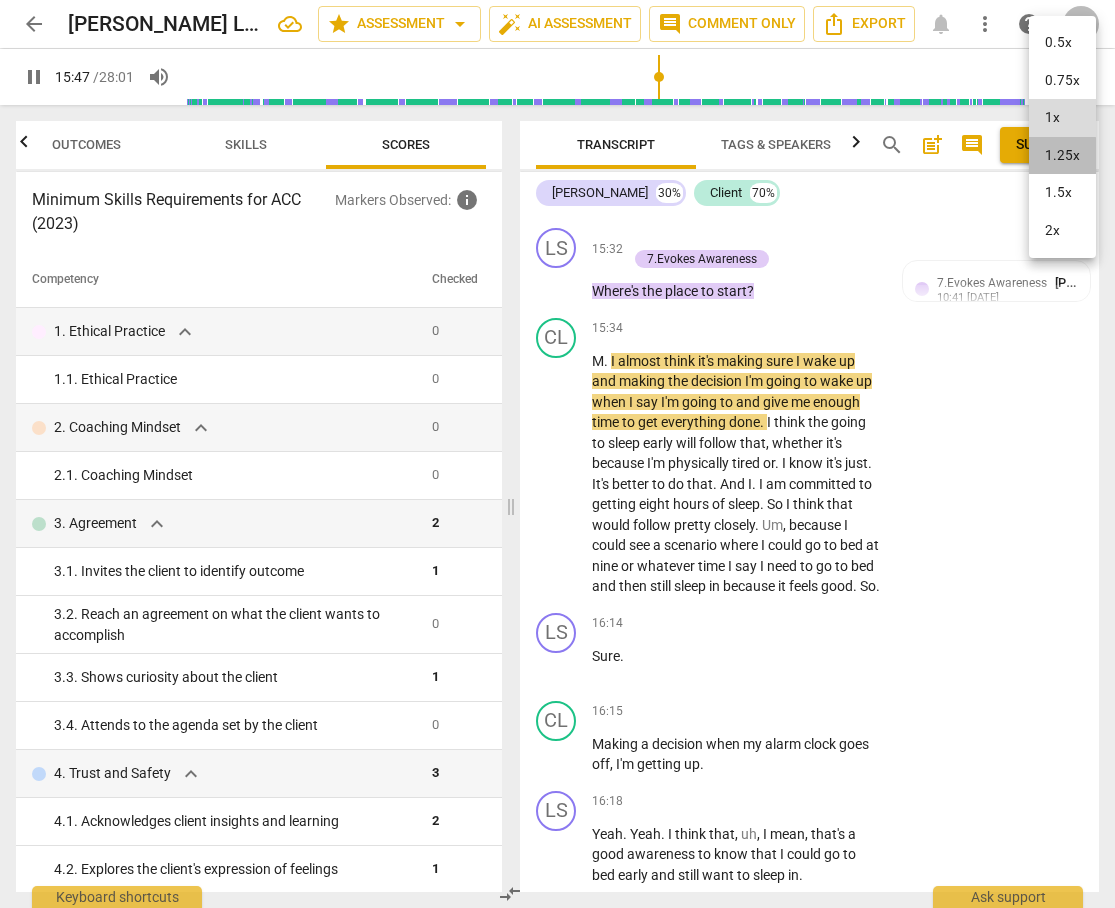 click on "1.25x" at bounding box center (1062, 156) 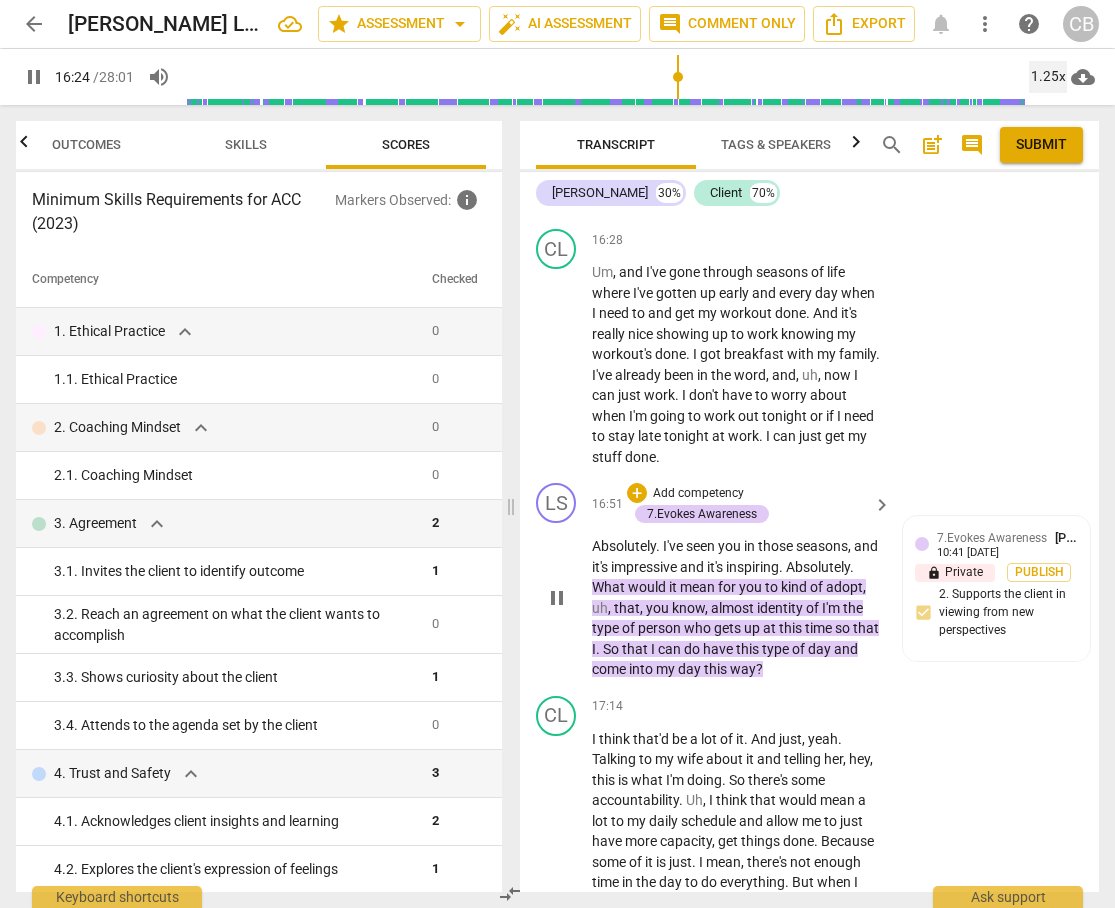 scroll, scrollTop: 9873, scrollLeft: 0, axis: vertical 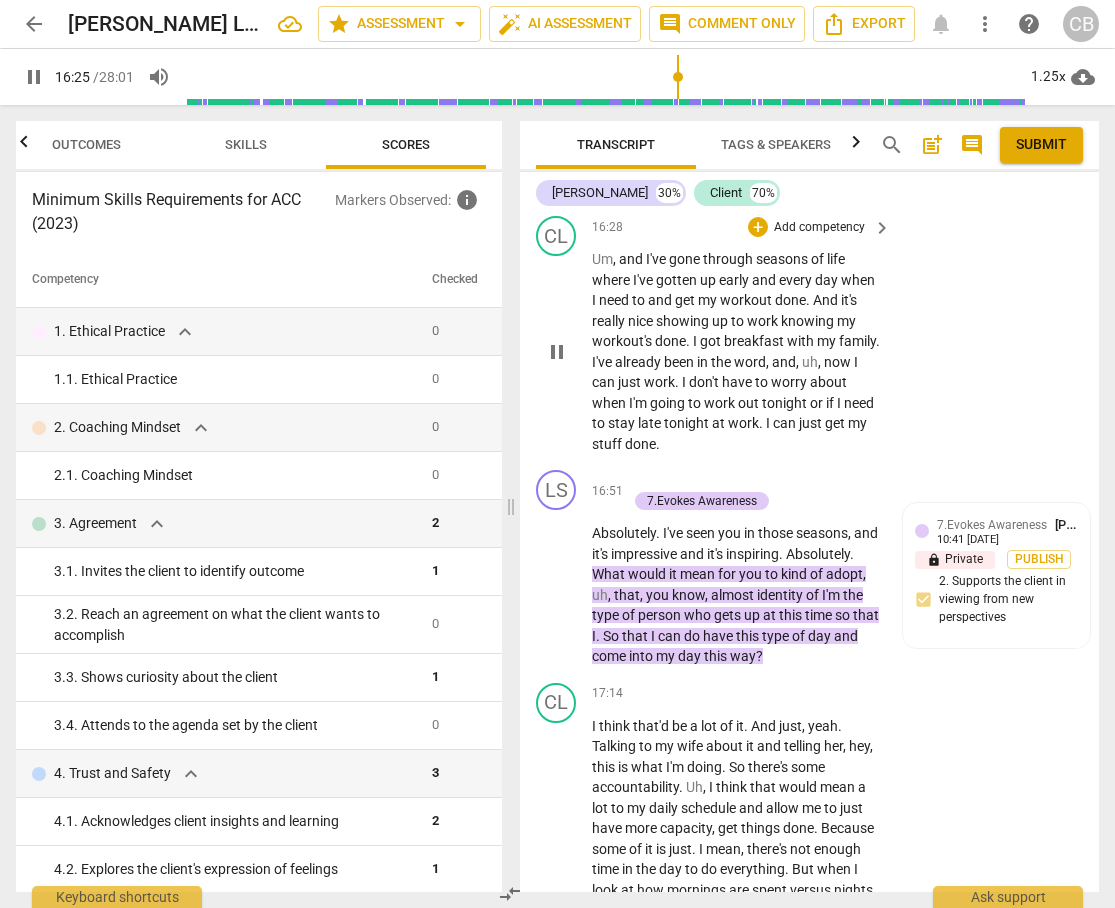 click on "pause" at bounding box center (557, 352) 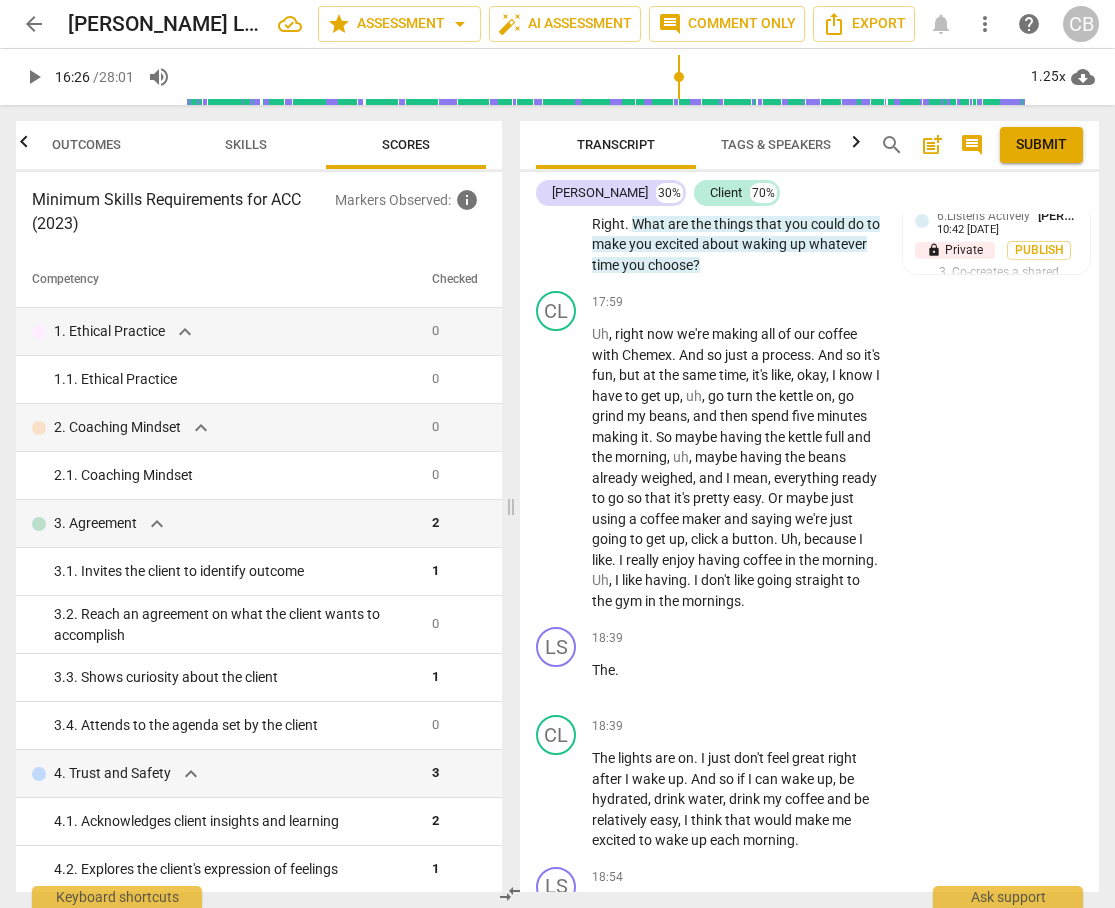 scroll, scrollTop: 10723, scrollLeft: 0, axis: vertical 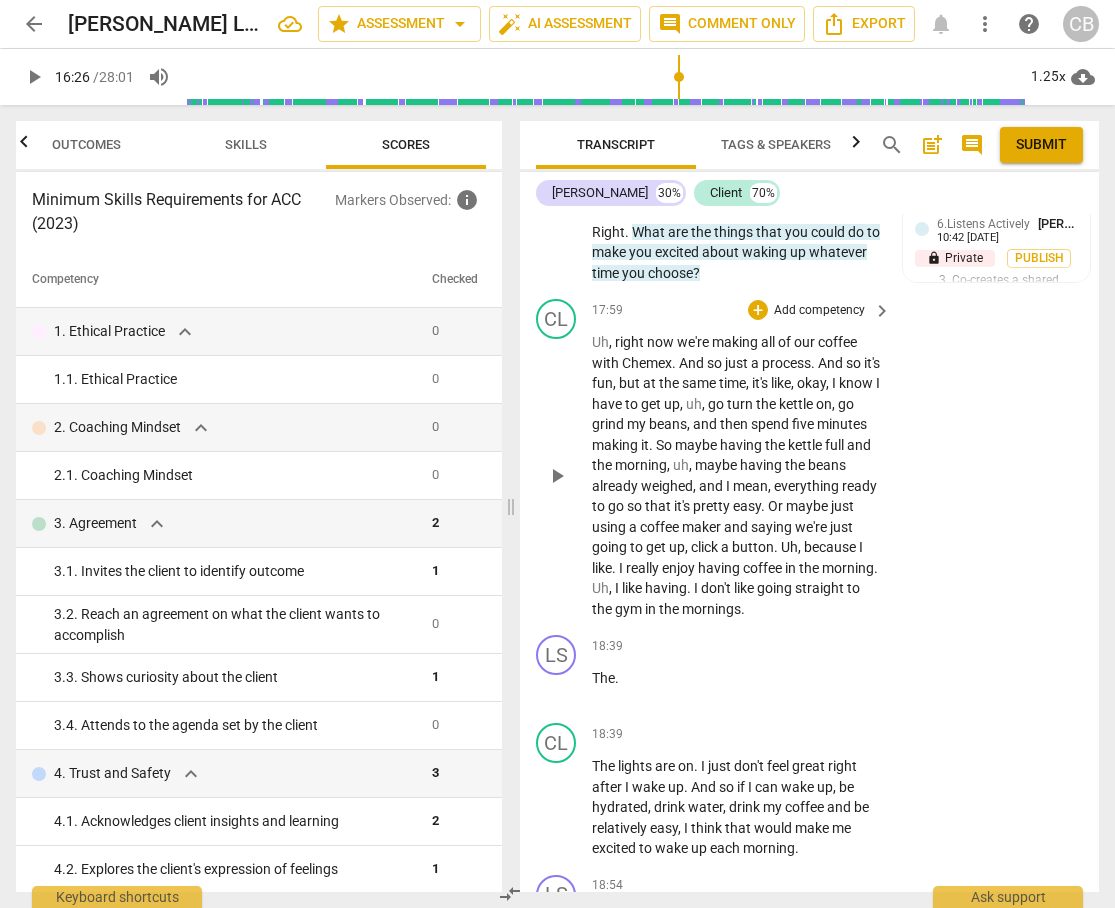 click on "play_arrow" at bounding box center (557, 476) 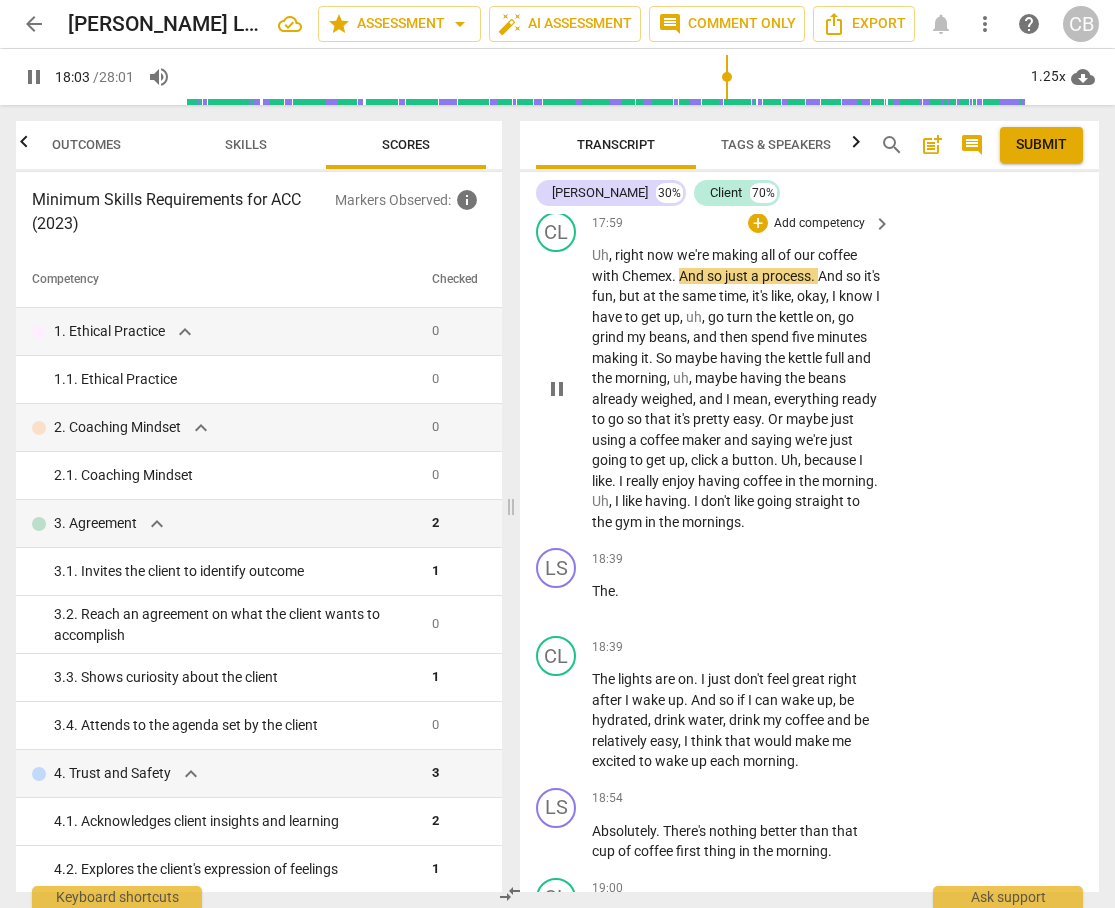 scroll, scrollTop: 10852, scrollLeft: 0, axis: vertical 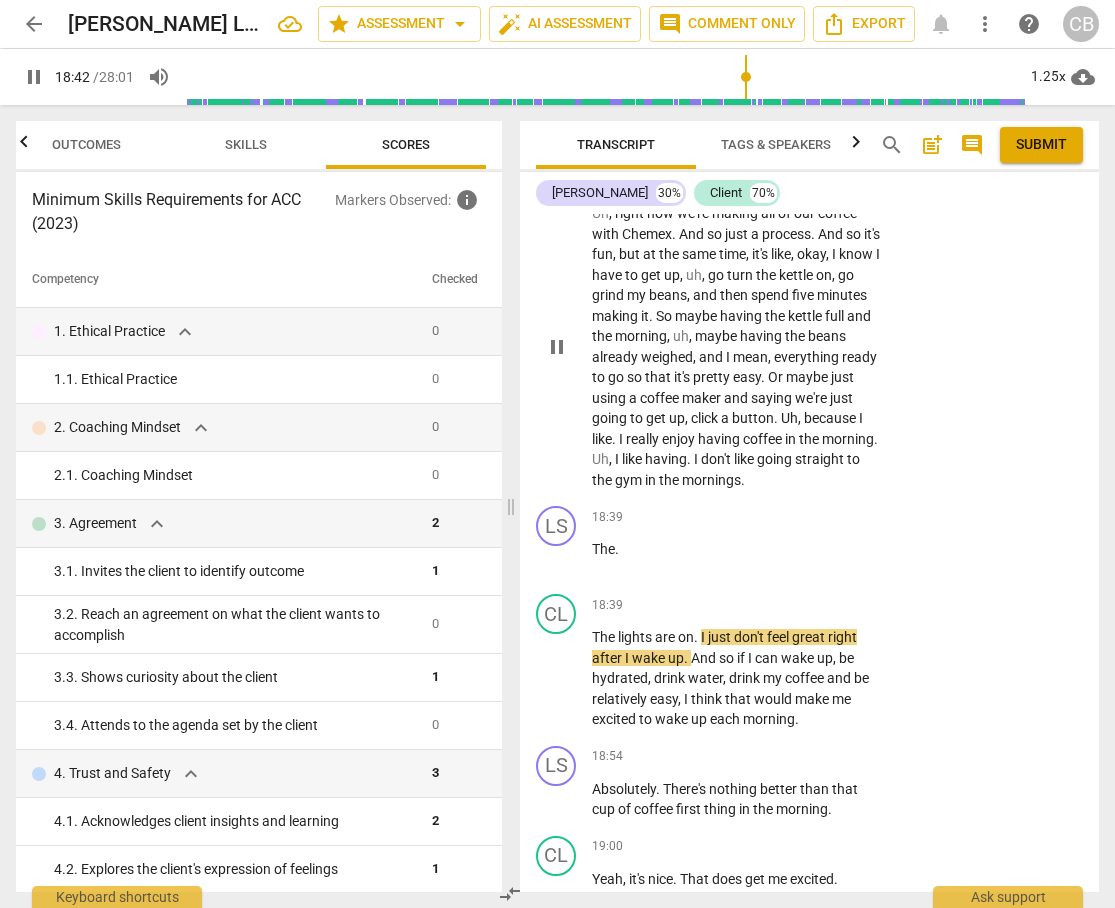 click on "pause" at bounding box center (557, 347) 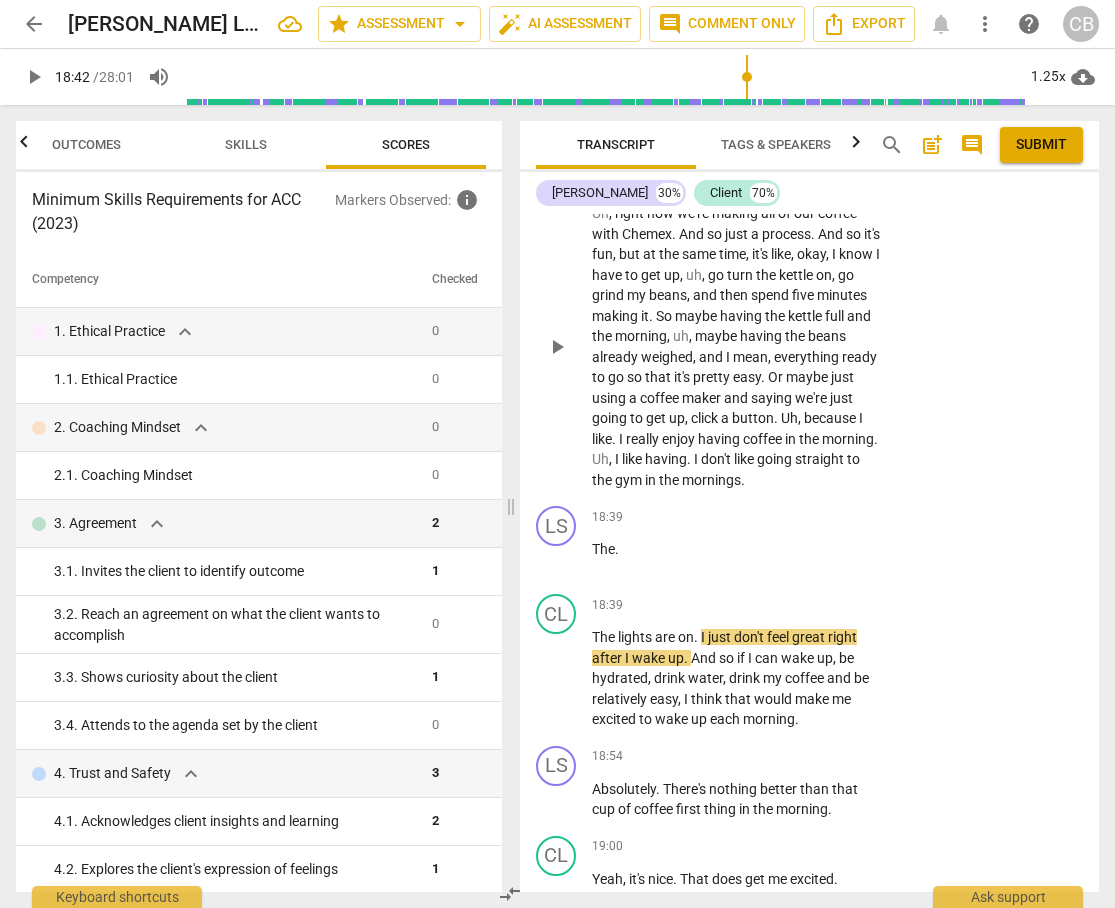 click on "I" at bounding box center (697, 459) 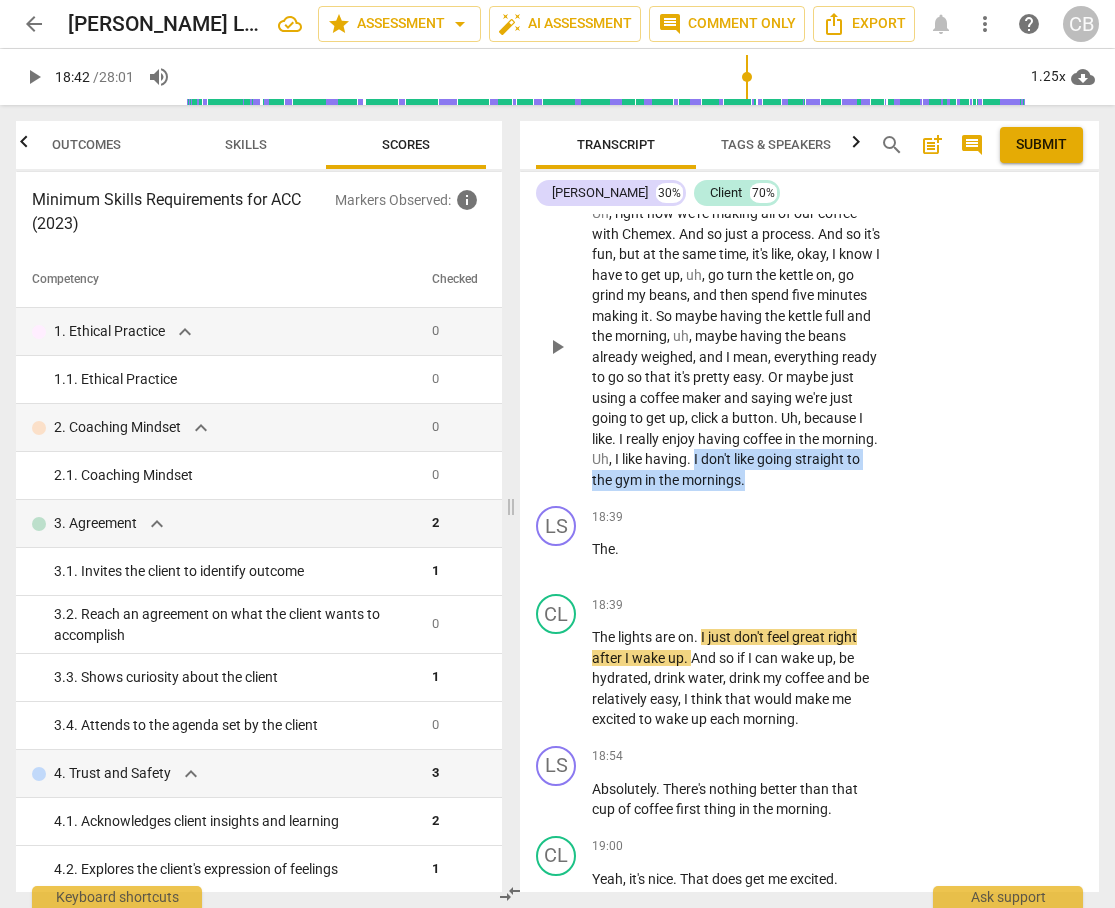 click on "Uh ,   right   now   we're   making   all   of   our   coffee   with   Chemex .   And   so   just   a   process .   And   so   it's   fun ,   but   at   the   same   time ,   it's   like ,   okay ,   I   know   I   have   to   get   up ,   uh ,   go   turn   the   kettle   on ,   go   grind   my   beans ,   and   then   spend   five   minutes   making   it .   So   maybe   having   the   kettle   full   and   the   morning ,   uh ,   maybe   having   the   beans   already   weighed ,   and   I   mean ,   everything   ready   to   go   so   that   it's   pretty   easy .   Or   maybe   just   using   a   coffee   maker   and   saying   we're   just   going   to   get   up ,   click   a   button .   Uh ,   because   I   like .   I   really   enjoy   having   coffee   in   the   morning .   Uh ,   I   like   having .   I   don't   like   going   straight   to   the   gym   in   the   mornings ." at bounding box center (742, 346) 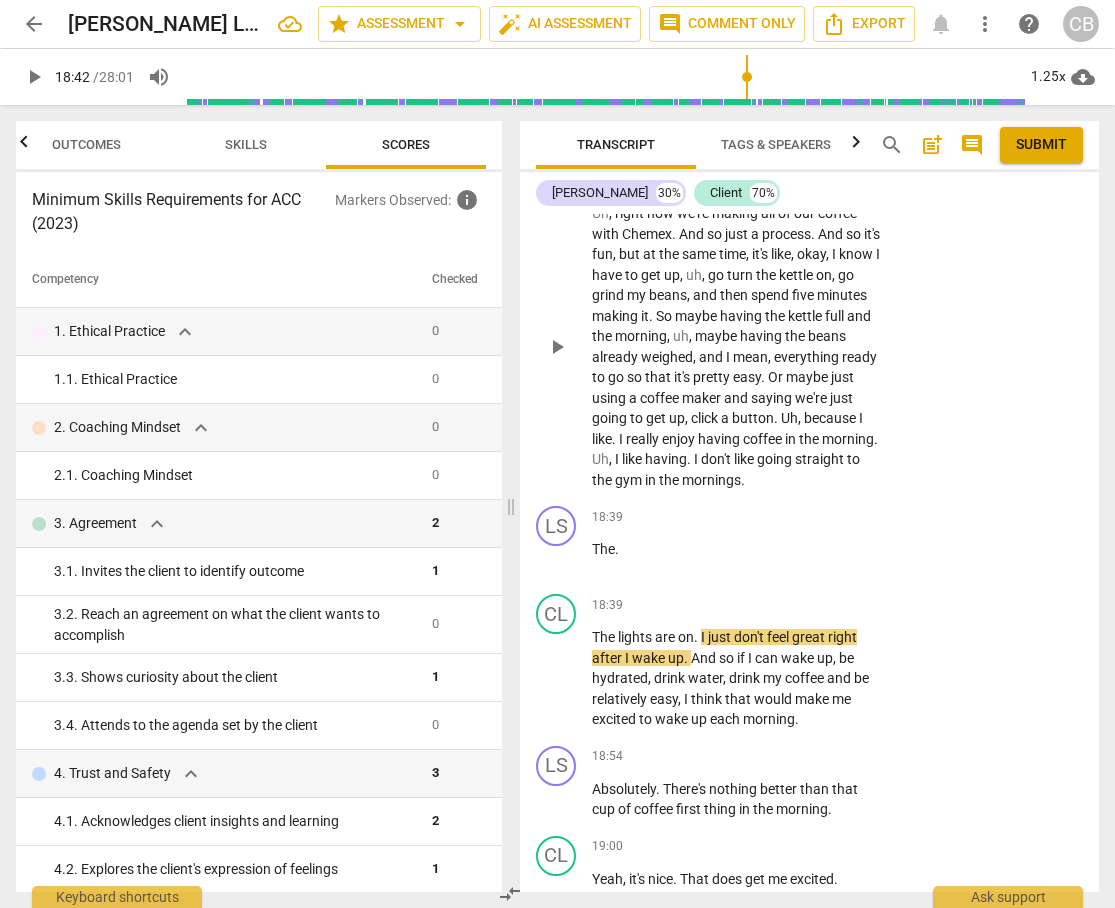 click on "." at bounding box center [743, 480] 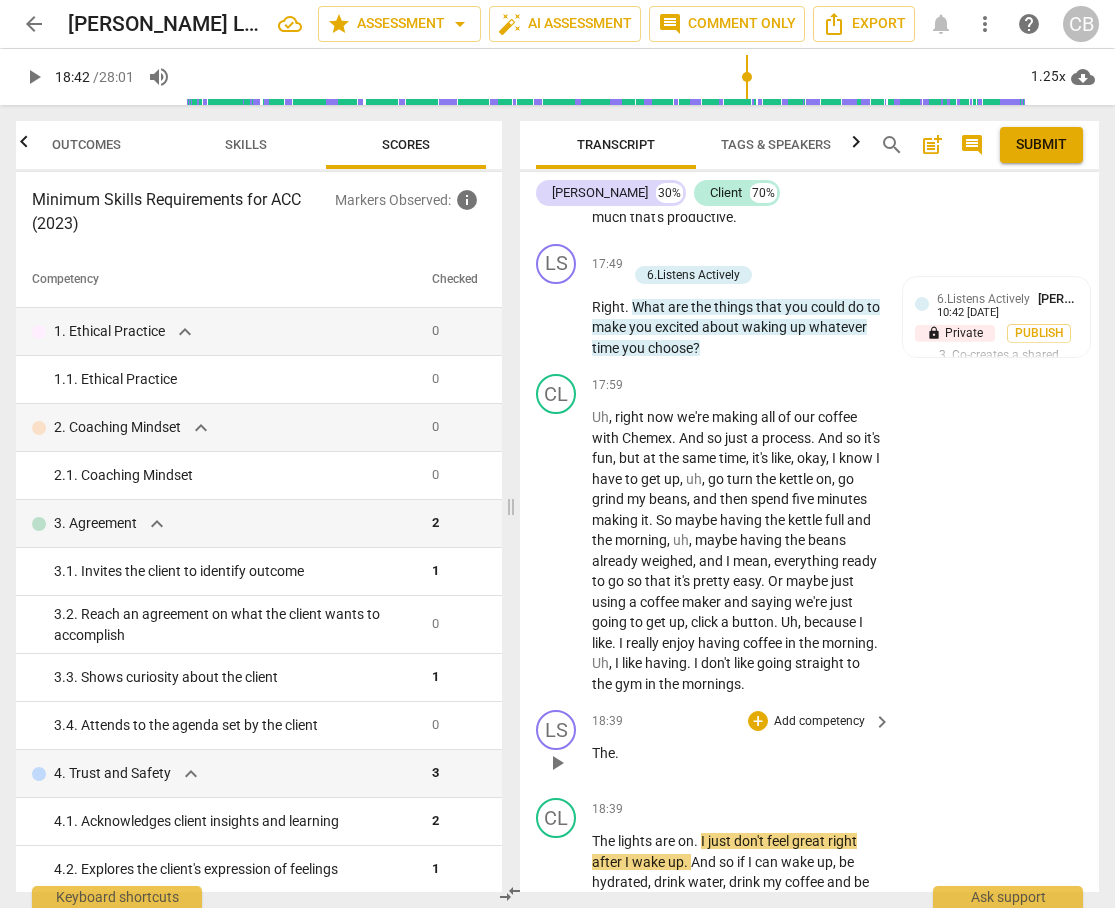 scroll, scrollTop: 10657, scrollLeft: 0, axis: vertical 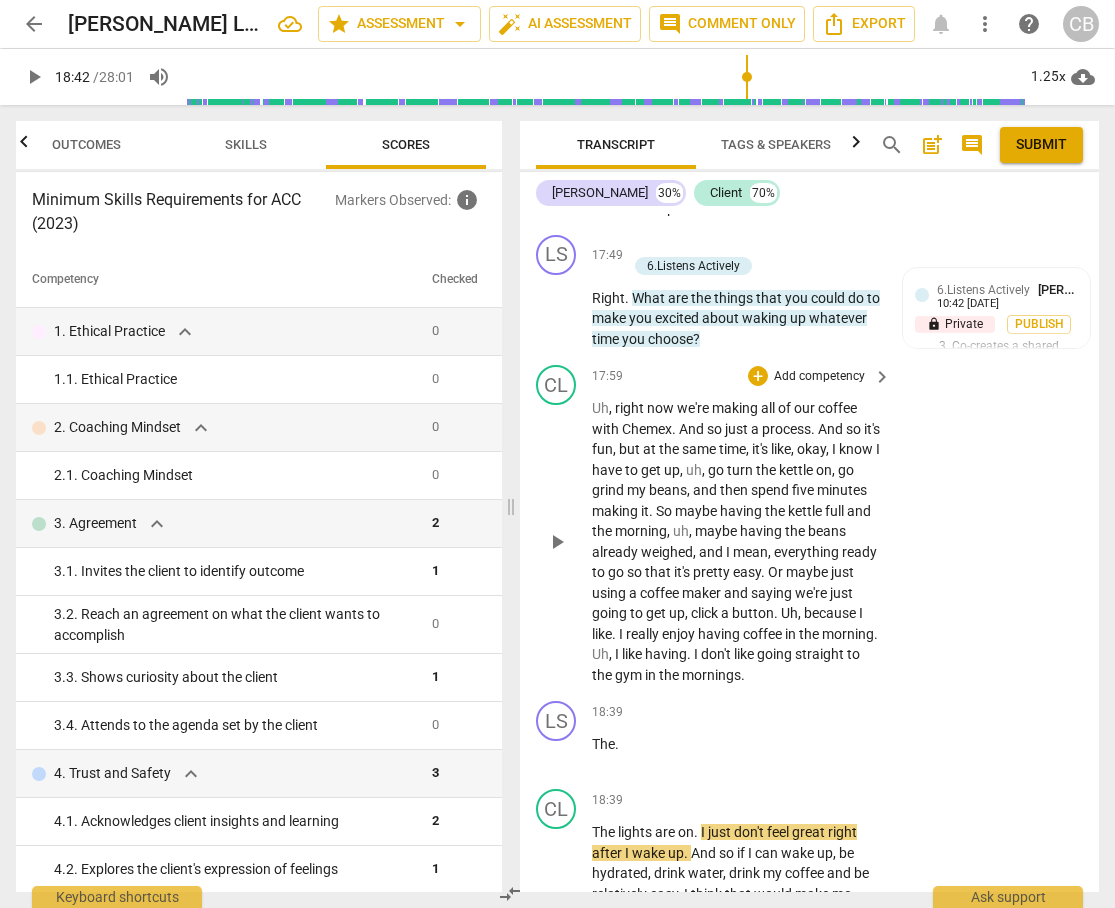 click on "." at bounding box center (743, 675) 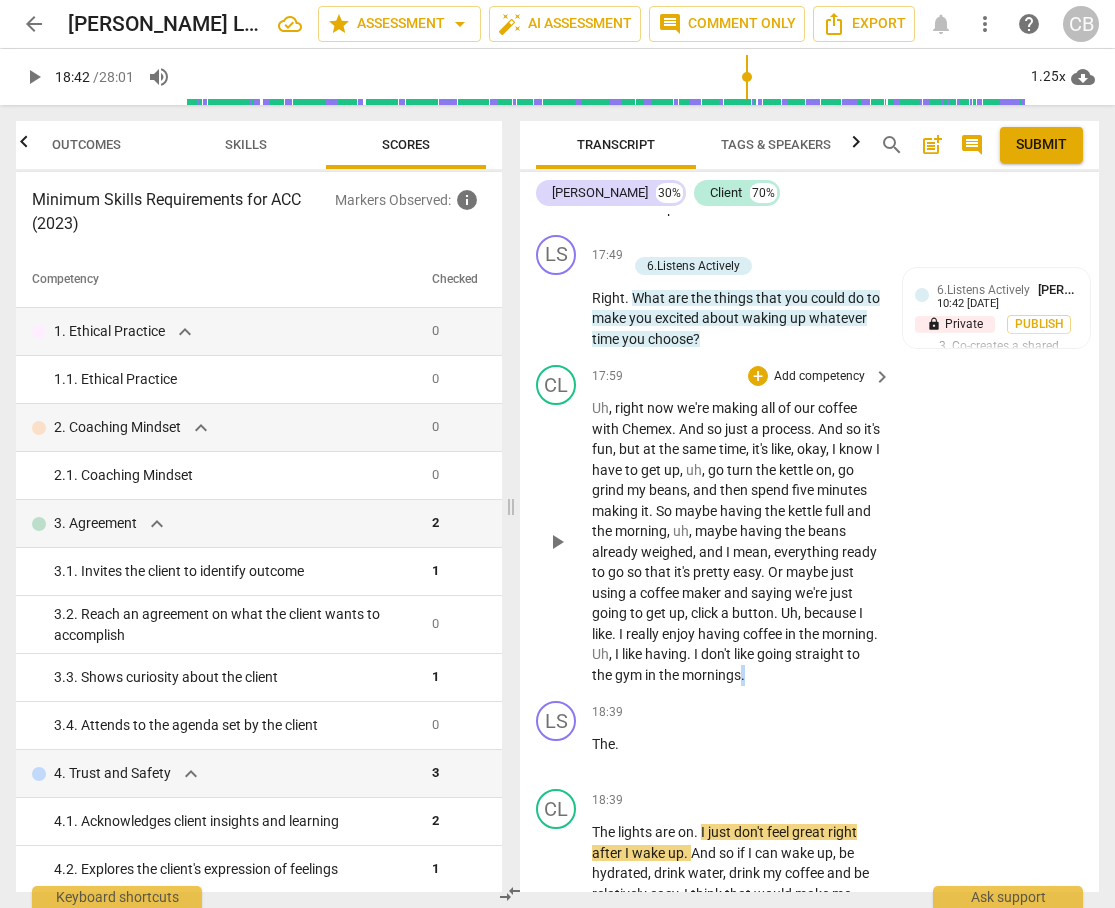 click on "Uh ,   right   now   we're   making   all   of   our   coffee   with   Chemex .   And   so   just   a   process .   And   so   it's   fun ,   but   at   the   same   time ,   it's   like ,   okay ,   I   know   I   have   to   get   up ,   uh ,   go   turn   the   kettle   on ,   go   grind   my   beans ,   and   then   spend   five   minutes   making   it .   So   maybe   having   the   kettle   full   and   the   morning ,   uh ,   maybe   having   the   beans   already   weighed ,   and   I   mean ,   everything   ready   to   go   so   that   it's   pretty   easy .   Or   maybe   just   using   a   coffee   maker   and   saying   we're   just   going   to   get   up ,   click   a   button .   Uh ,   because   I   like .   I   really   enjoy   having   coffee   in   the   morning .   Uh ,   I   like   having .   I   don't   like   going   straight   to   the   gym   in   the   mornings ." at bounding box center (736, 541) 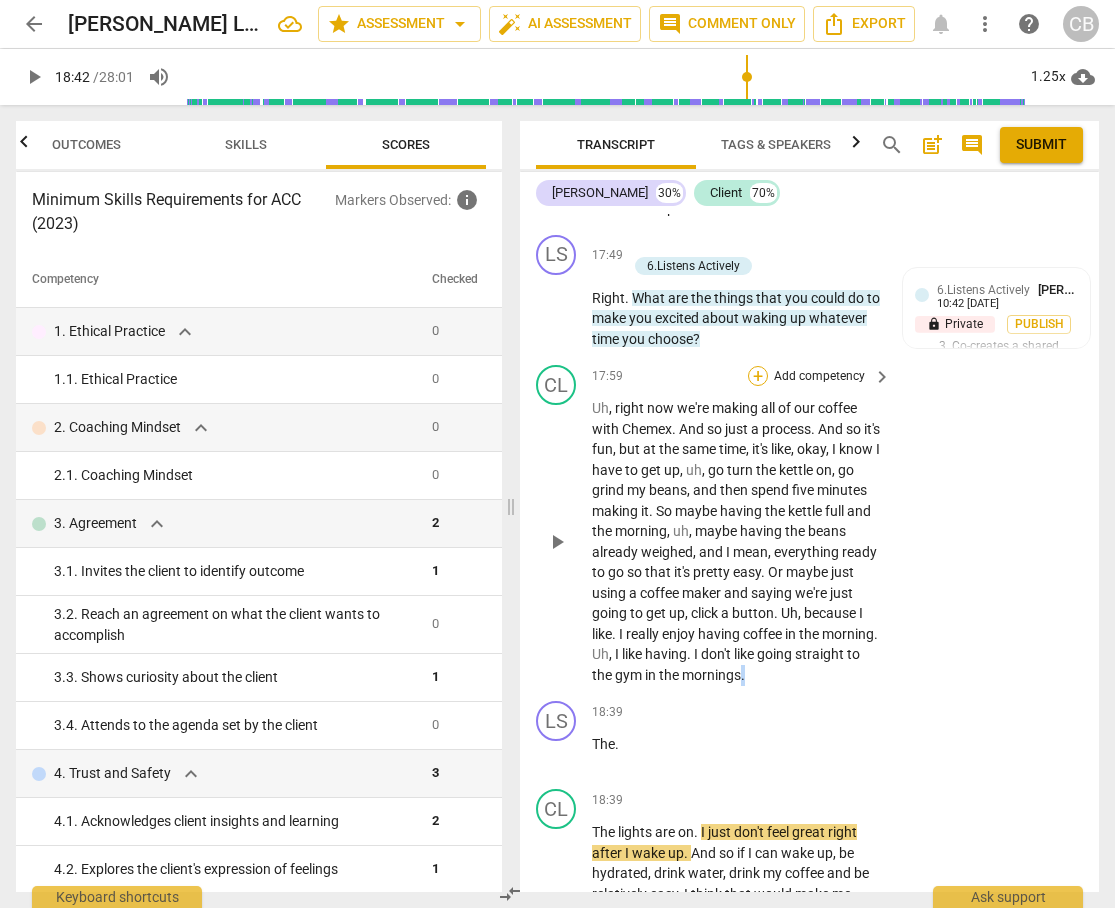 click on "+" at bounding box center (758, 376) 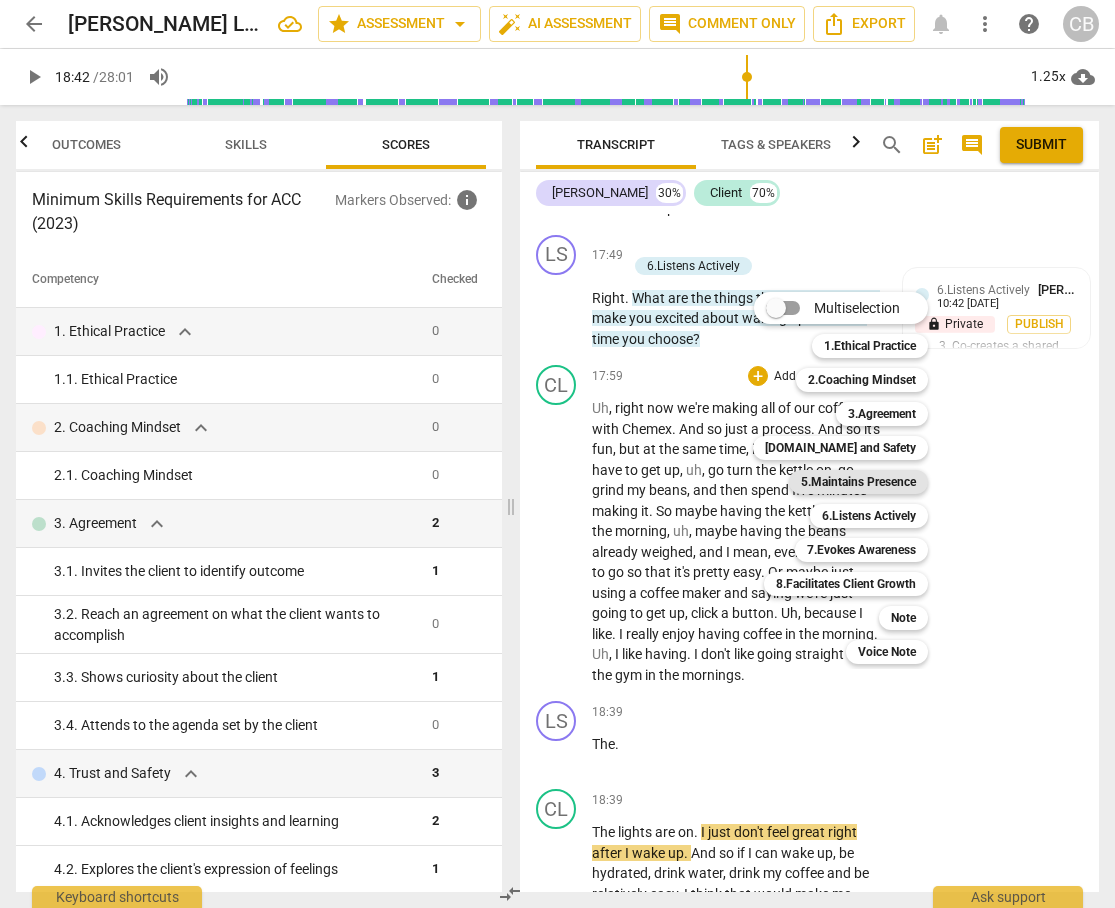 click on "5.Maintains Presence" at bounding box center [858, 482] 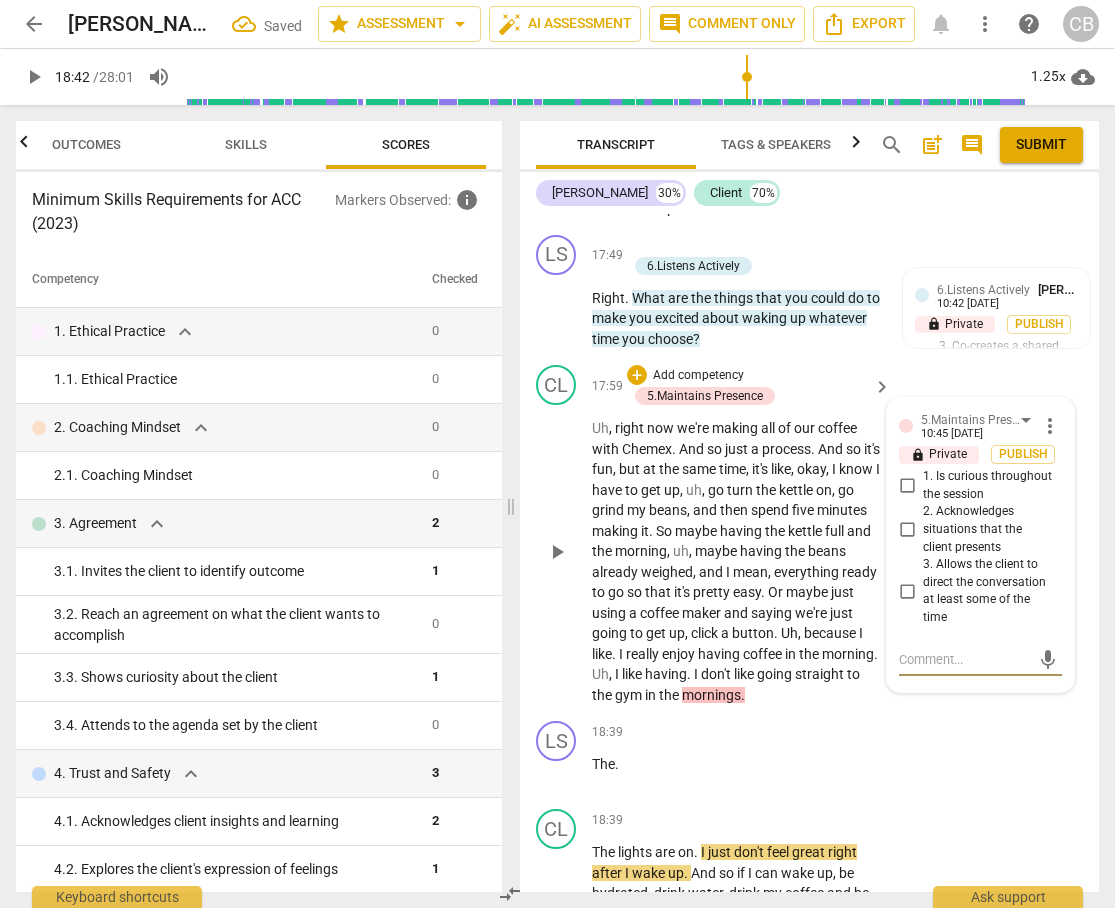 click on "3. Allows the client to direct the conversation at least some of the time" at bounding box center (907, 591) 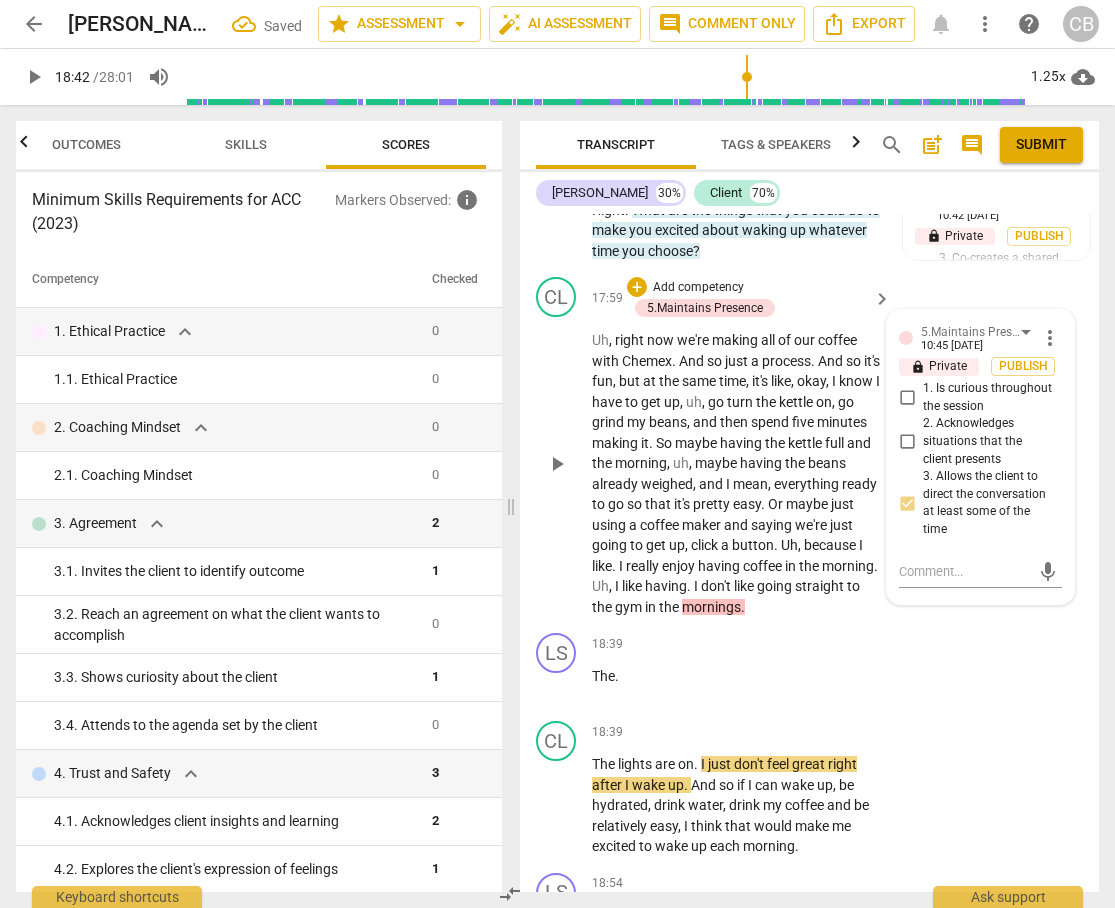scroll, scrollTop: 10789, scrollLeft: 0, axis: vertical 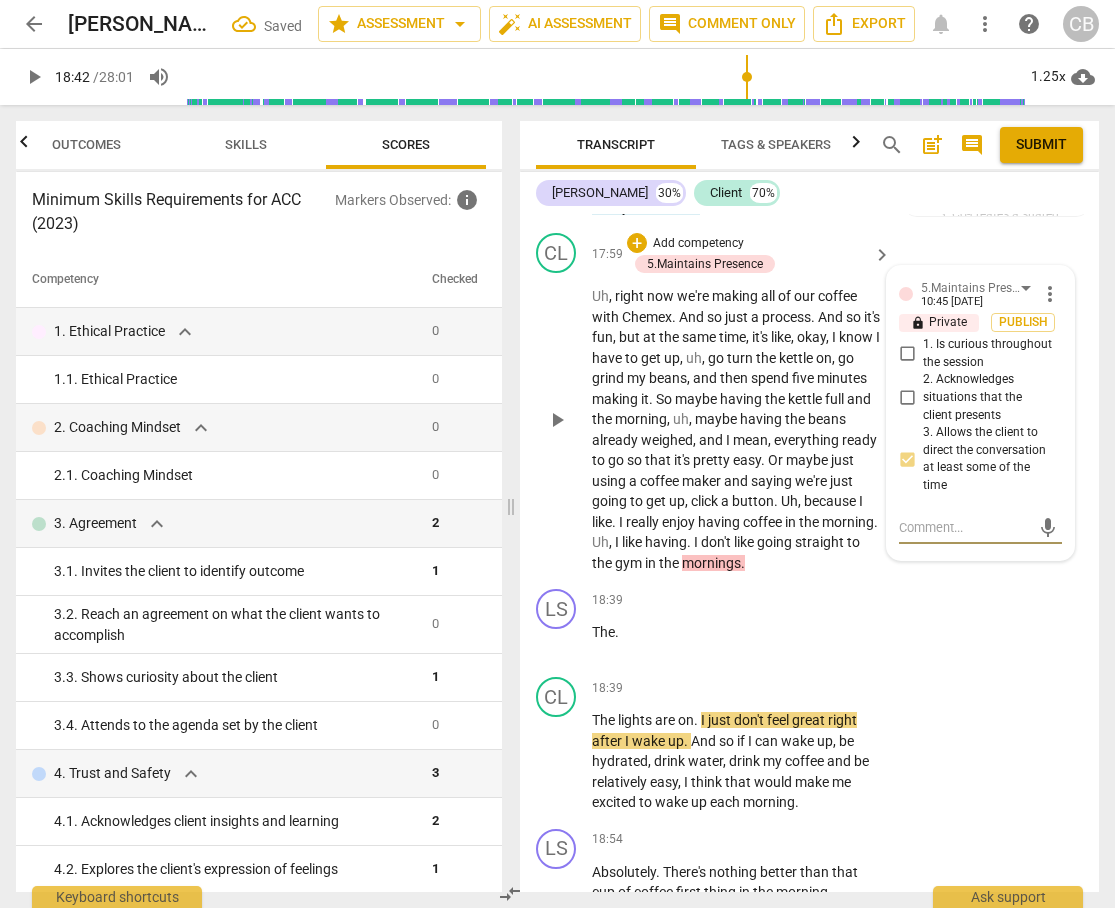 click at bounding box center [964, 527] 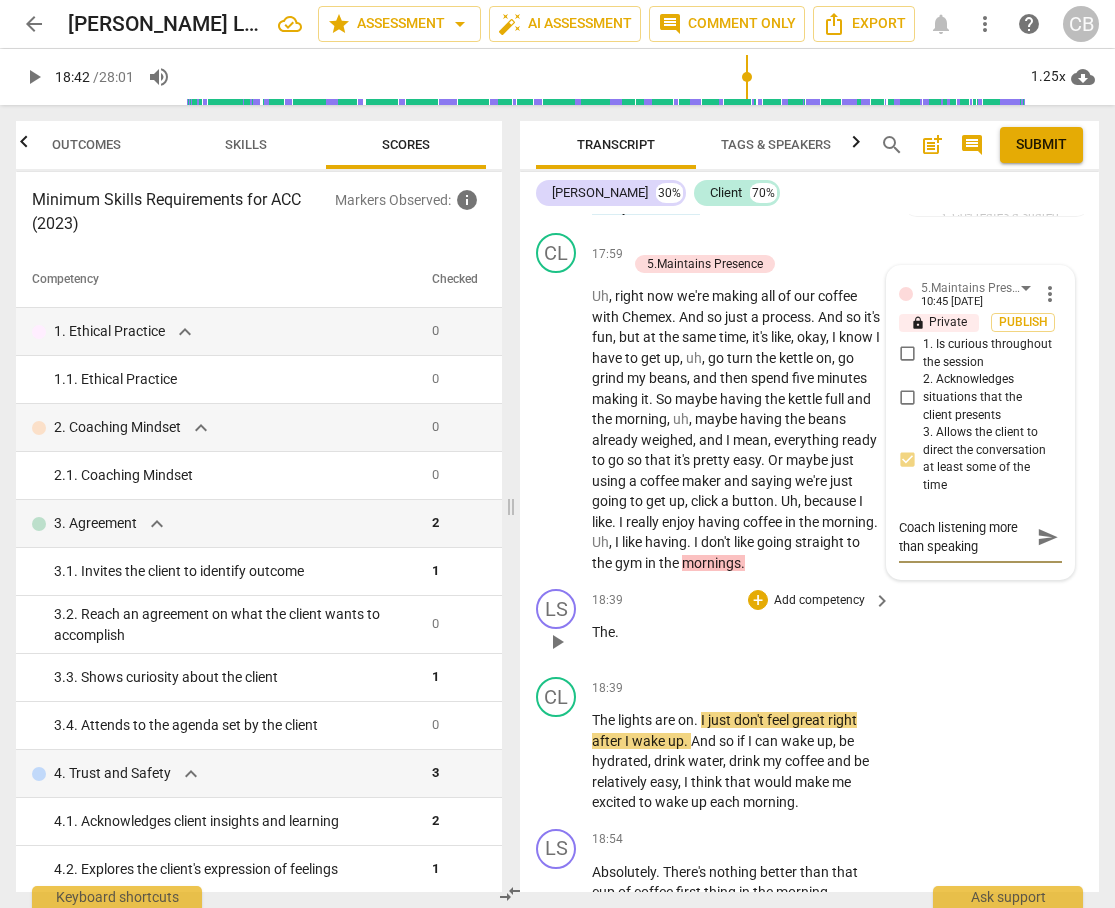 click on "LS play_arrow pause 18:39 + Add competency keyboard_arrow_right The ." at bounding box center (809, 625) 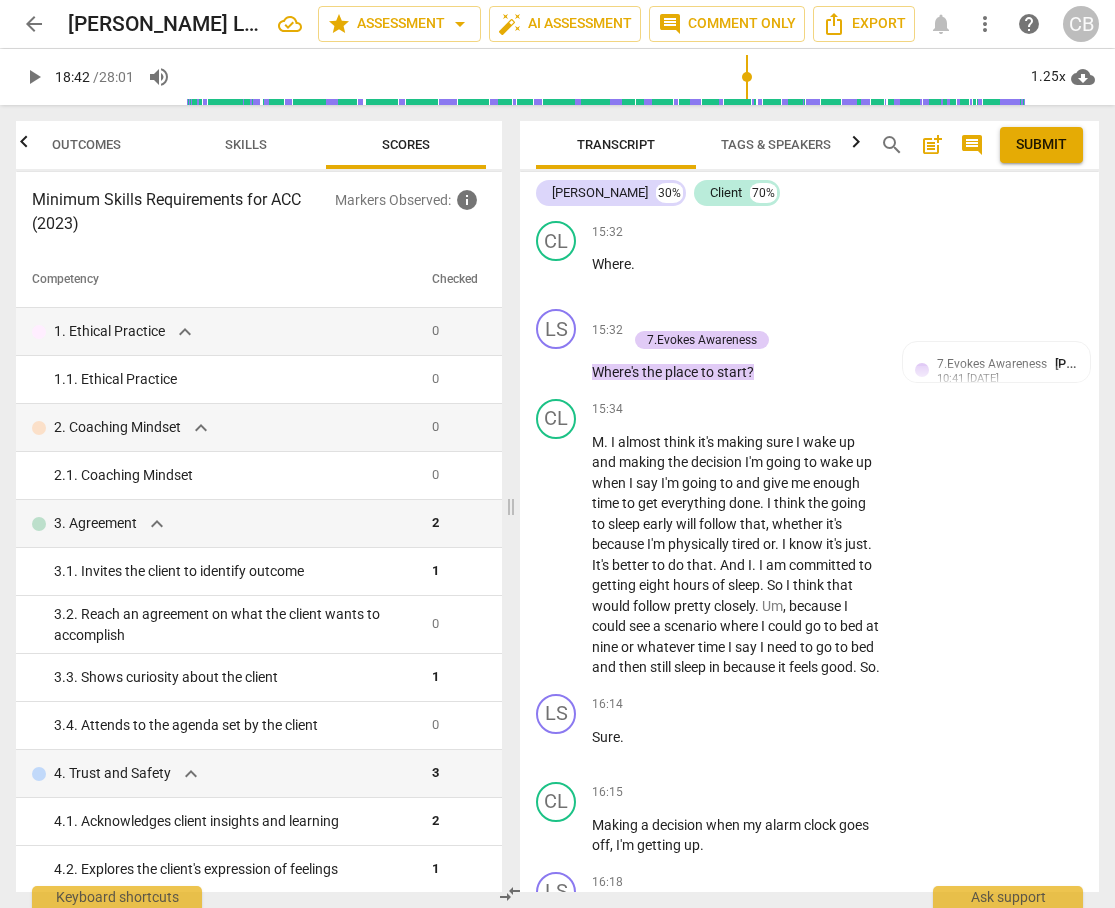 scroll, scrollTop: 9108, scrollLeft: 0, axis: vertical 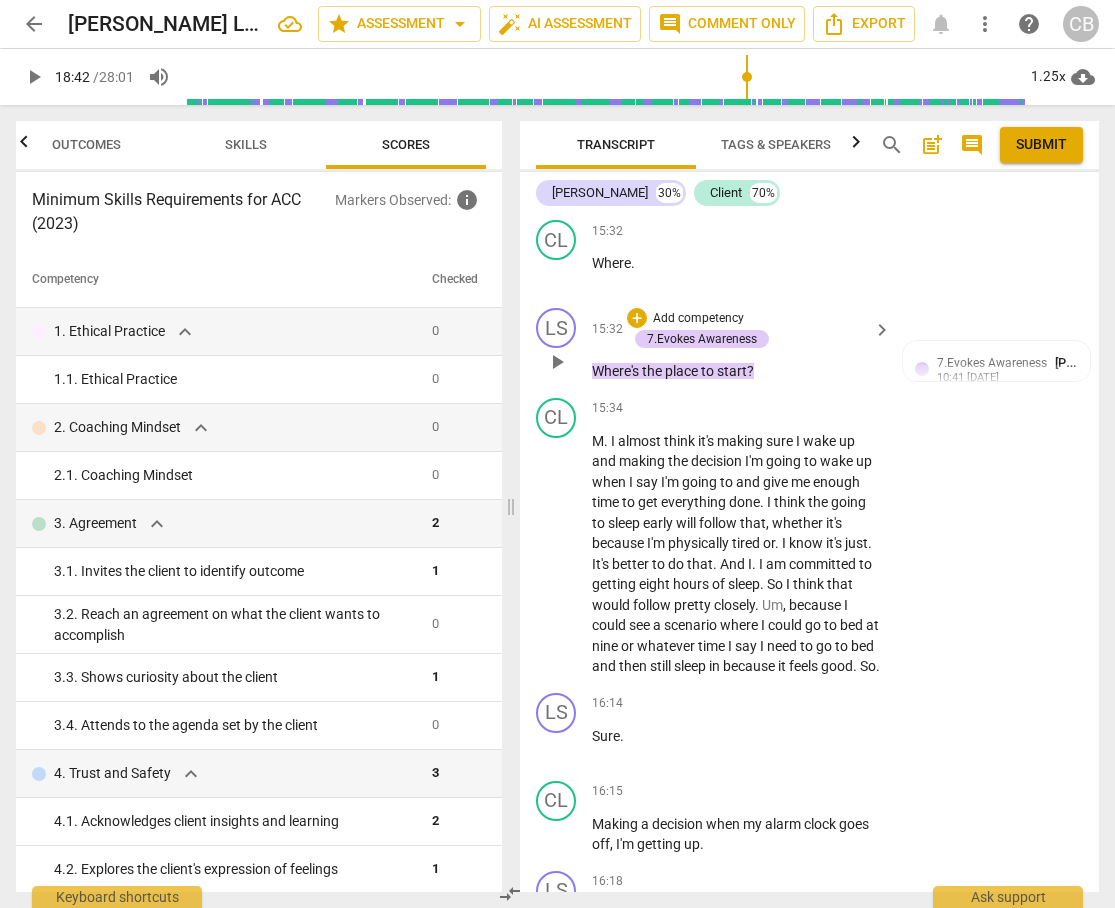 click on "Where's   the   place   to   start ?" at bounding box center [736, 371] 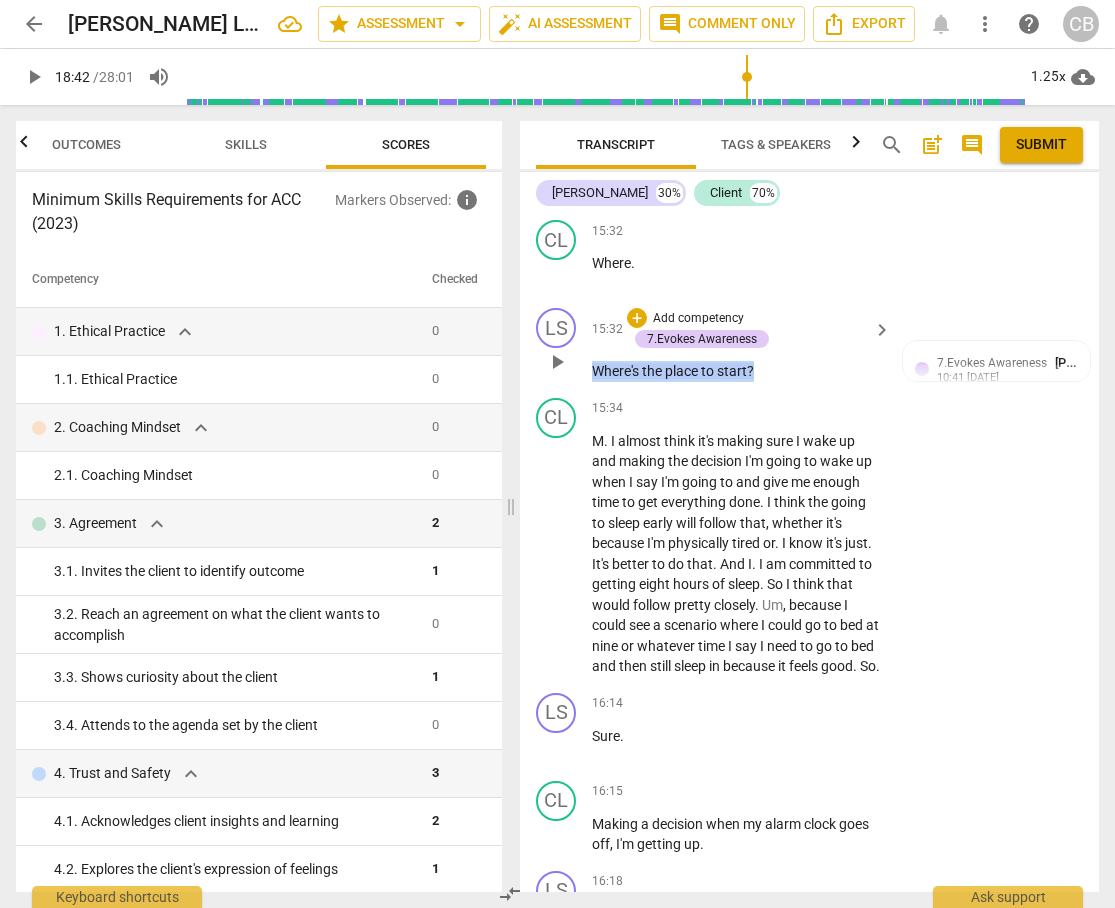 drag, startPoint x: 758, startPoint y: 430, endPoint x: 570, endPoint y: 425, distance: 188.06648 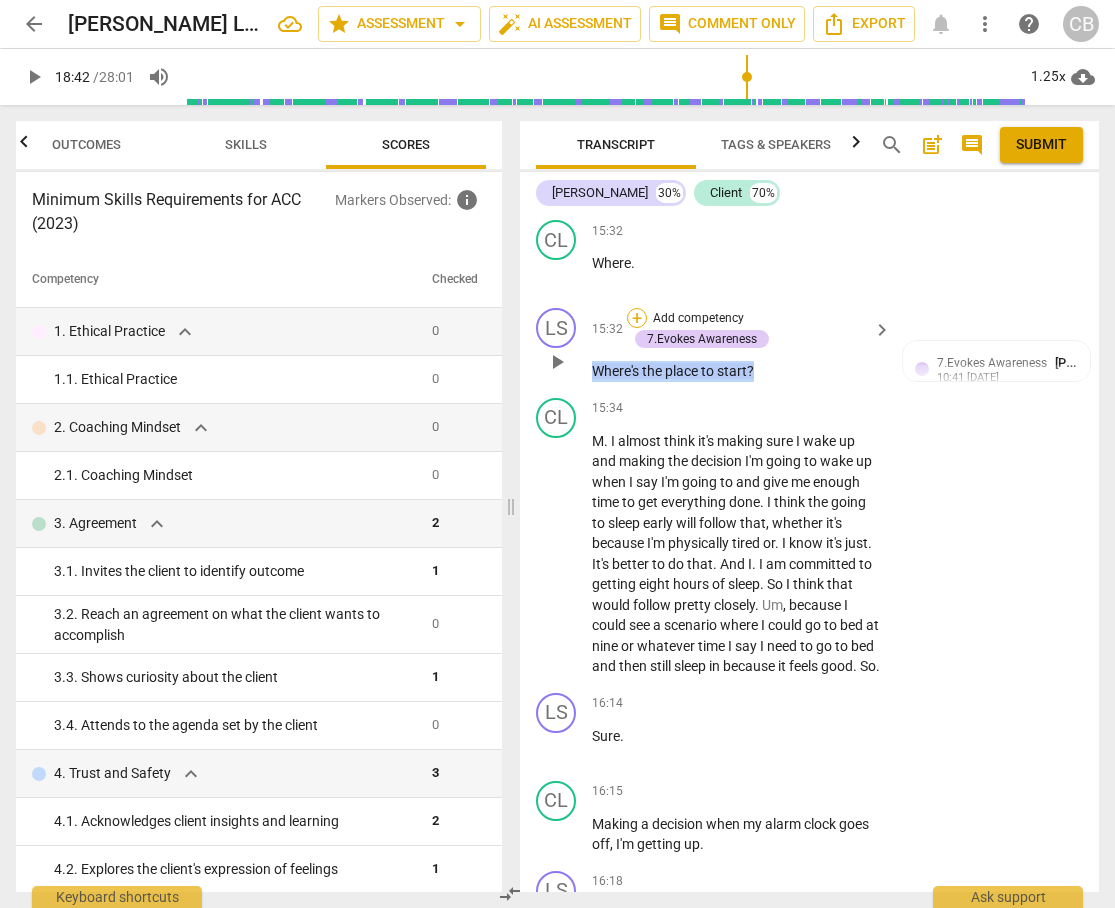 click on "+" at bounding box center (637, 318) 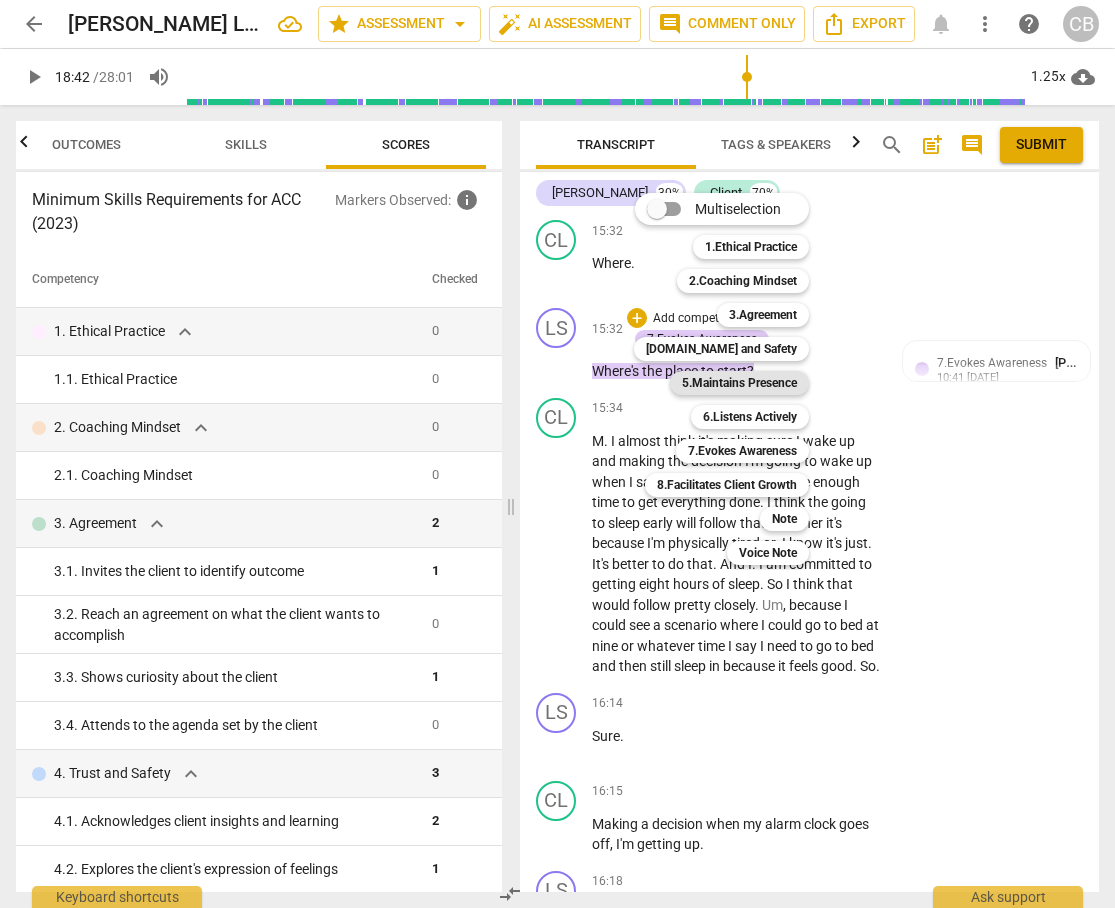 click on "5.Maintains Presence" at bounding box center [739, 383] 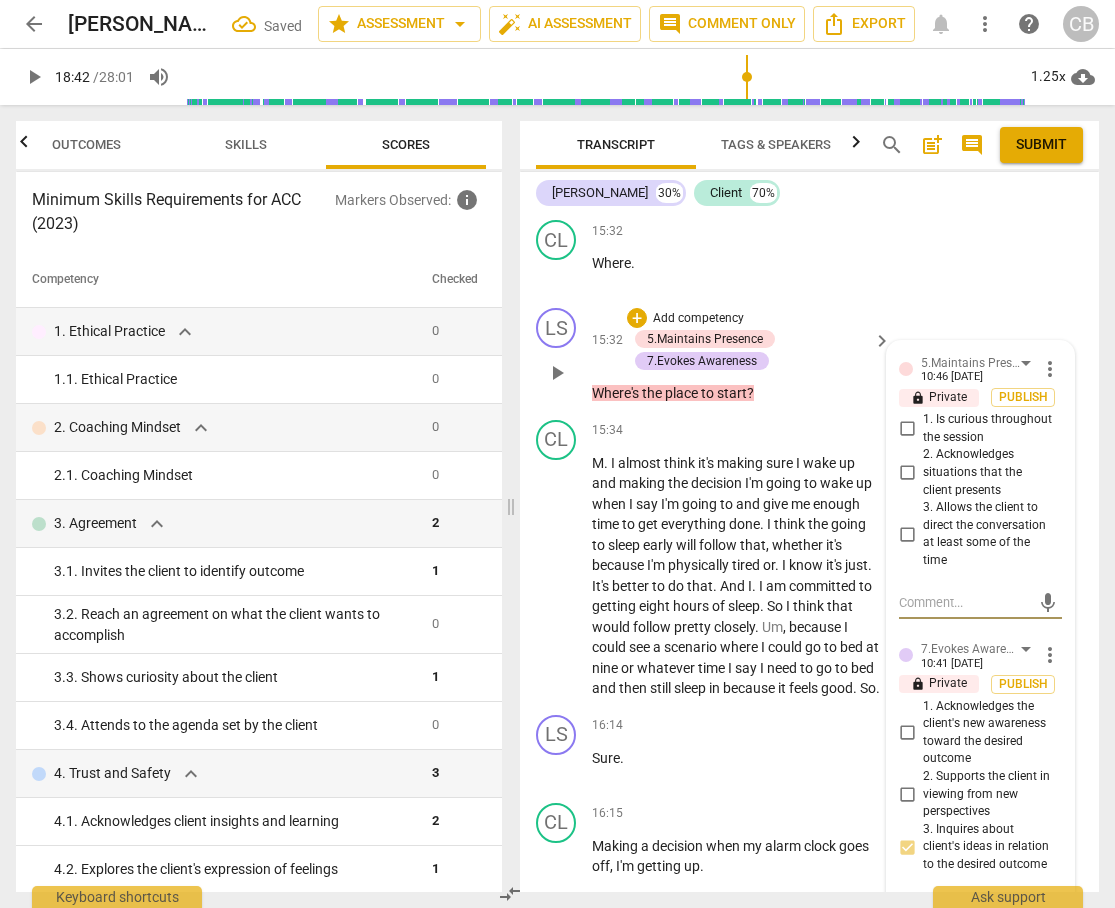 click on "3. Allows the client to direct the conversation at least some of the time" at bounding box center [907, 534] 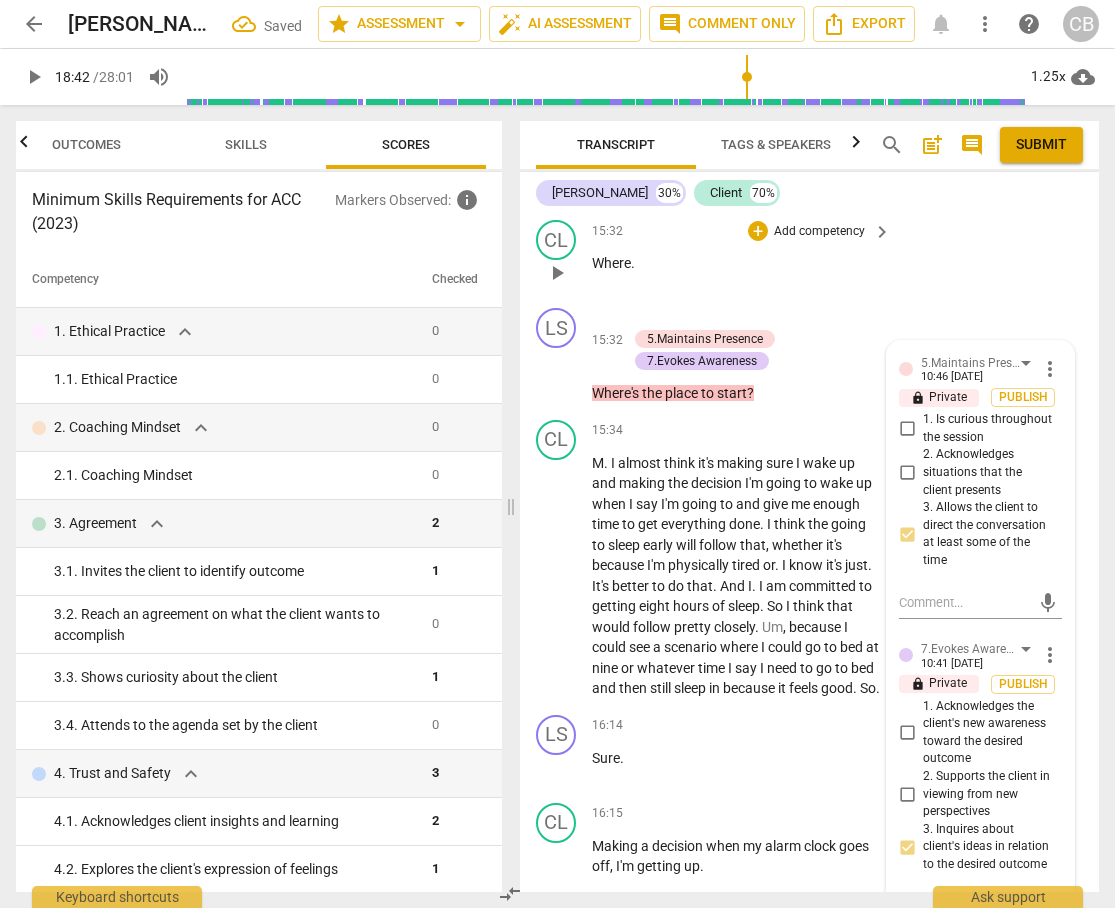 click on "CL play_arrow pause 15:32 + Add competency keyboard_arrow_right Where ." at bounding box center [809, 256] 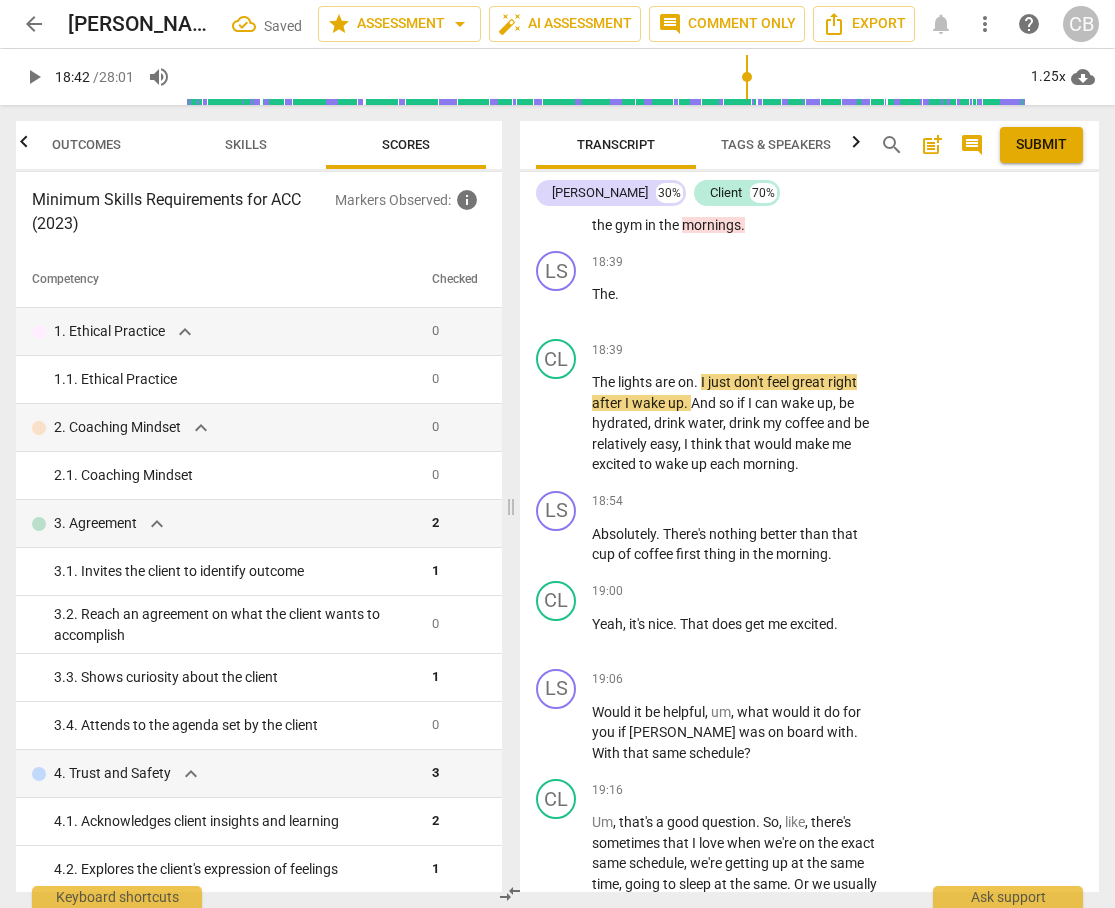 scroll, scrollTop: 11140, scrollLeft: 0, axis: vertical 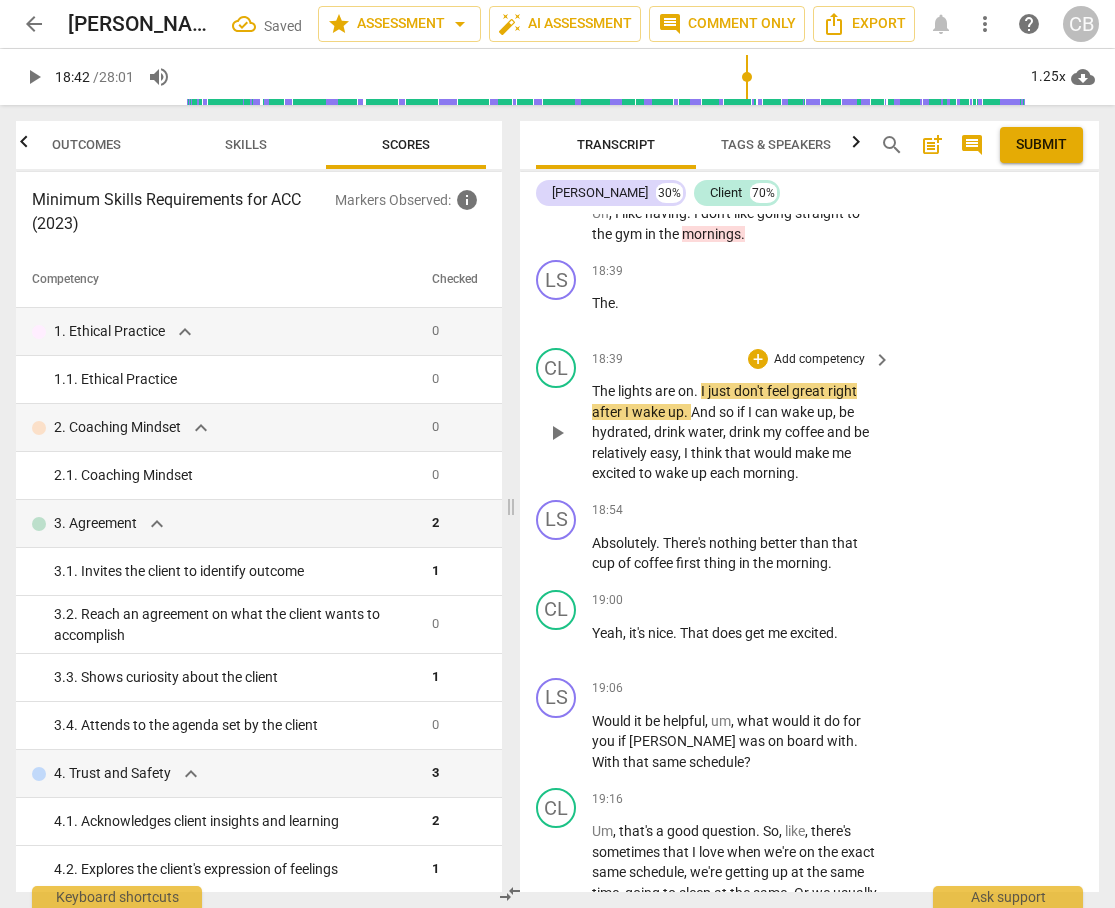 click on "The   lights   are   on .   I   just   don't   feel   great   right   after   I   wake   up .   And   so   if   I   can   wake   up ,   be   hydrated ,   drink   water ,   drink   my   coffee   and   be   relatively   easy ,   I   think   that   would   make   me   excited   to   wake   up   each   morning ." at bounding box center [736, 432] 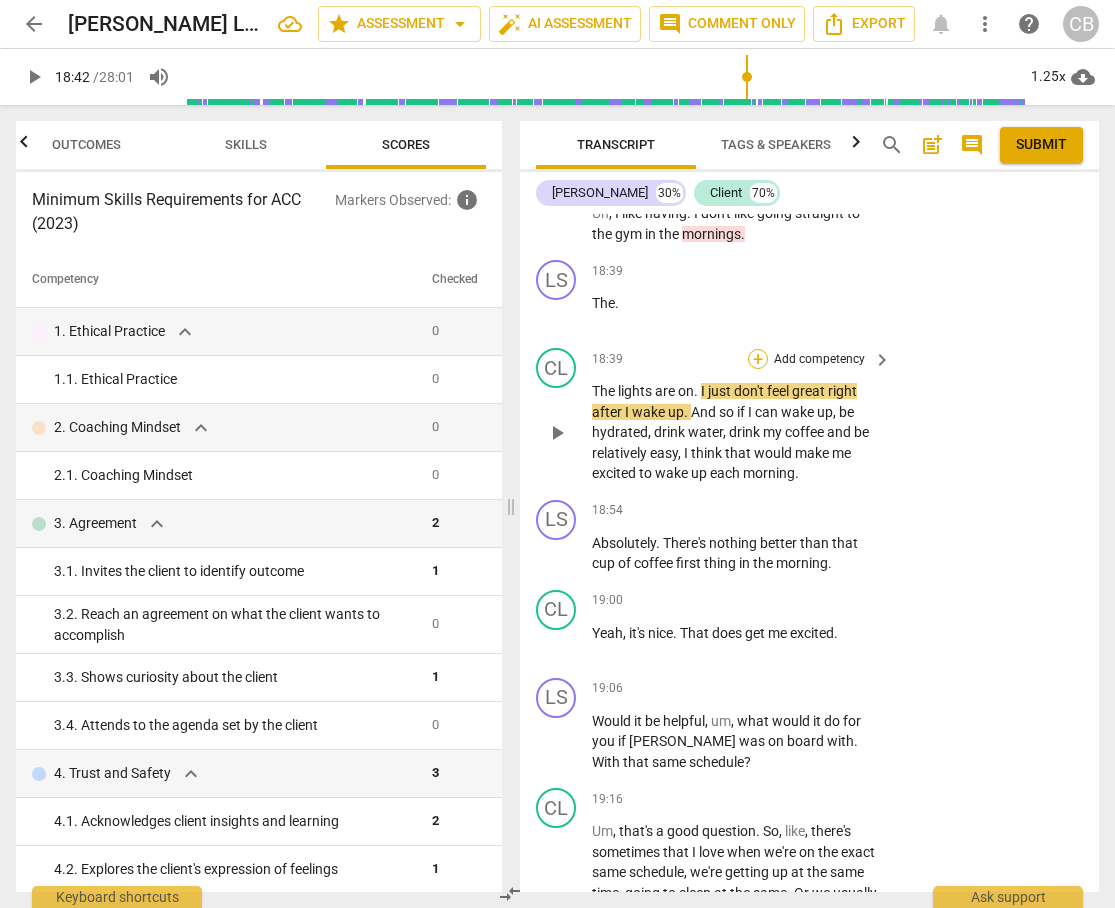 click on "+" at bounding box center (758, 359) 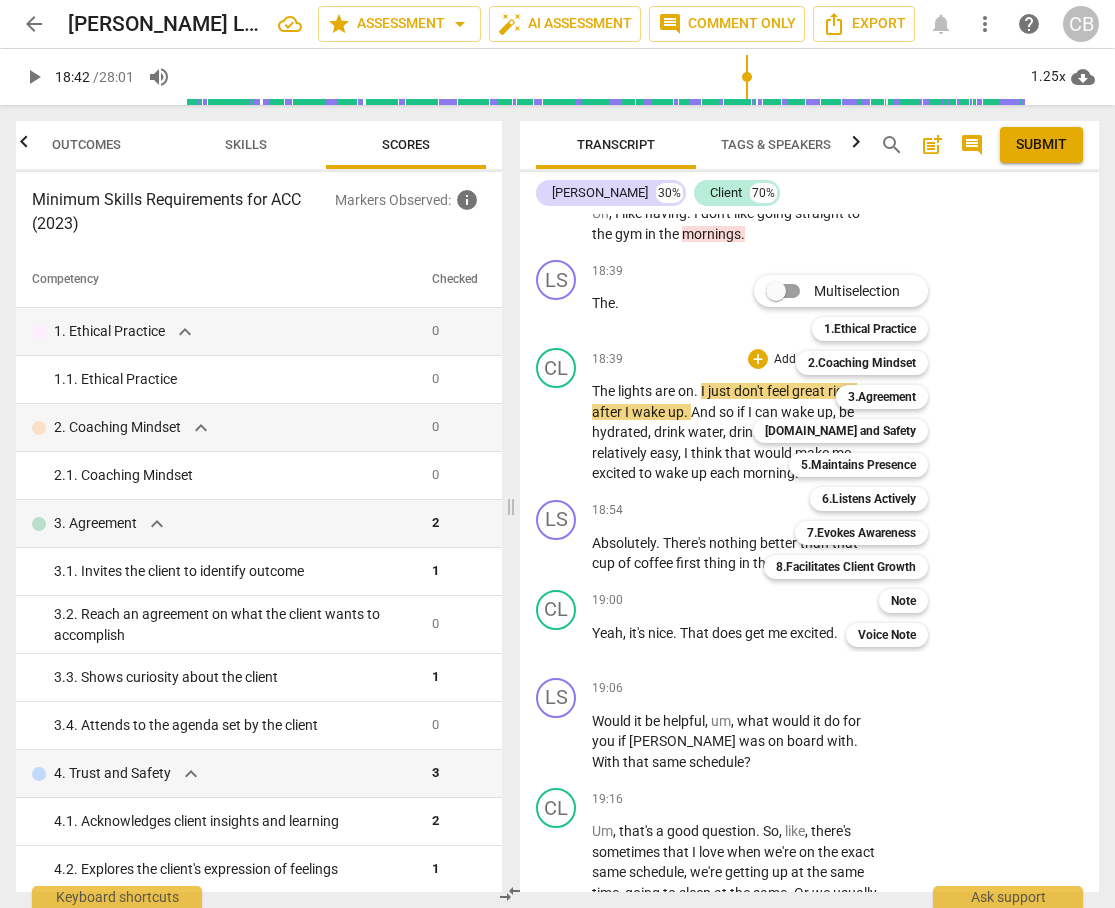 click at bounding box center (557, 454) 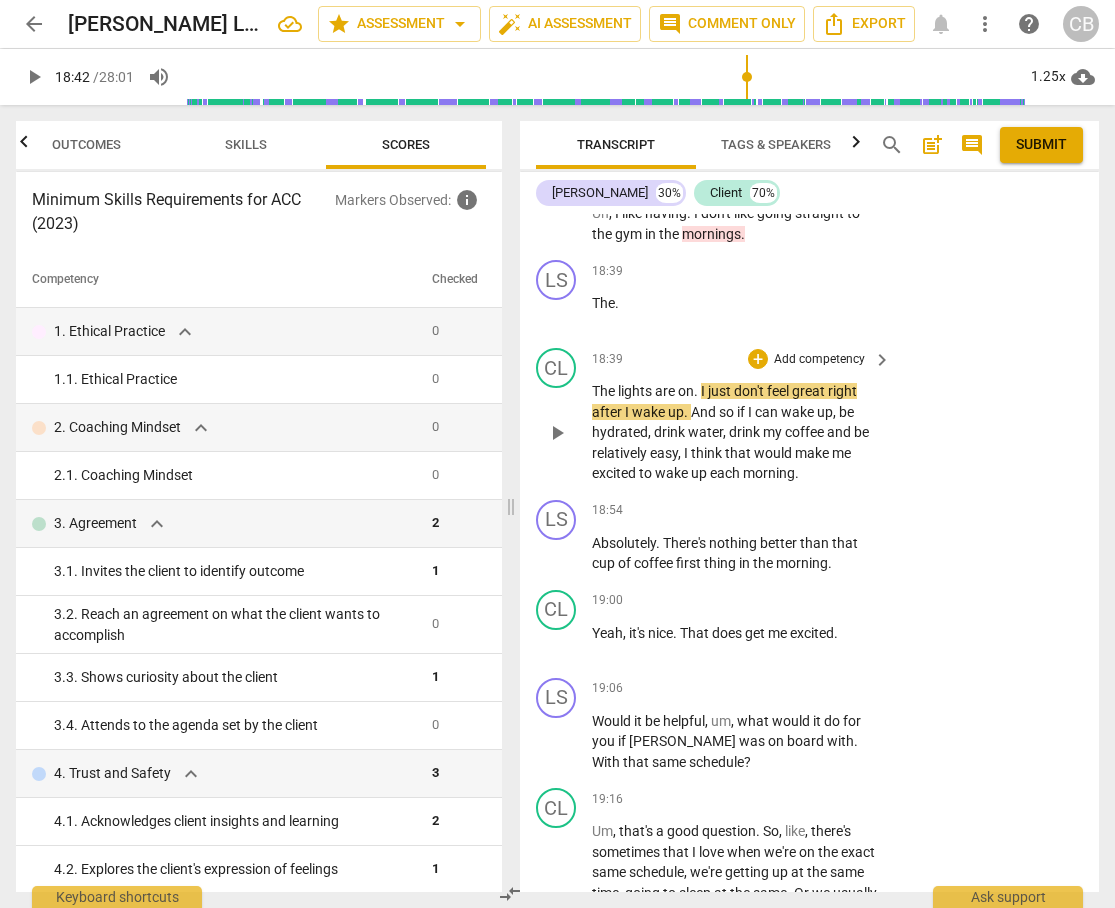 click on "on" at bounding box center (686, 391) 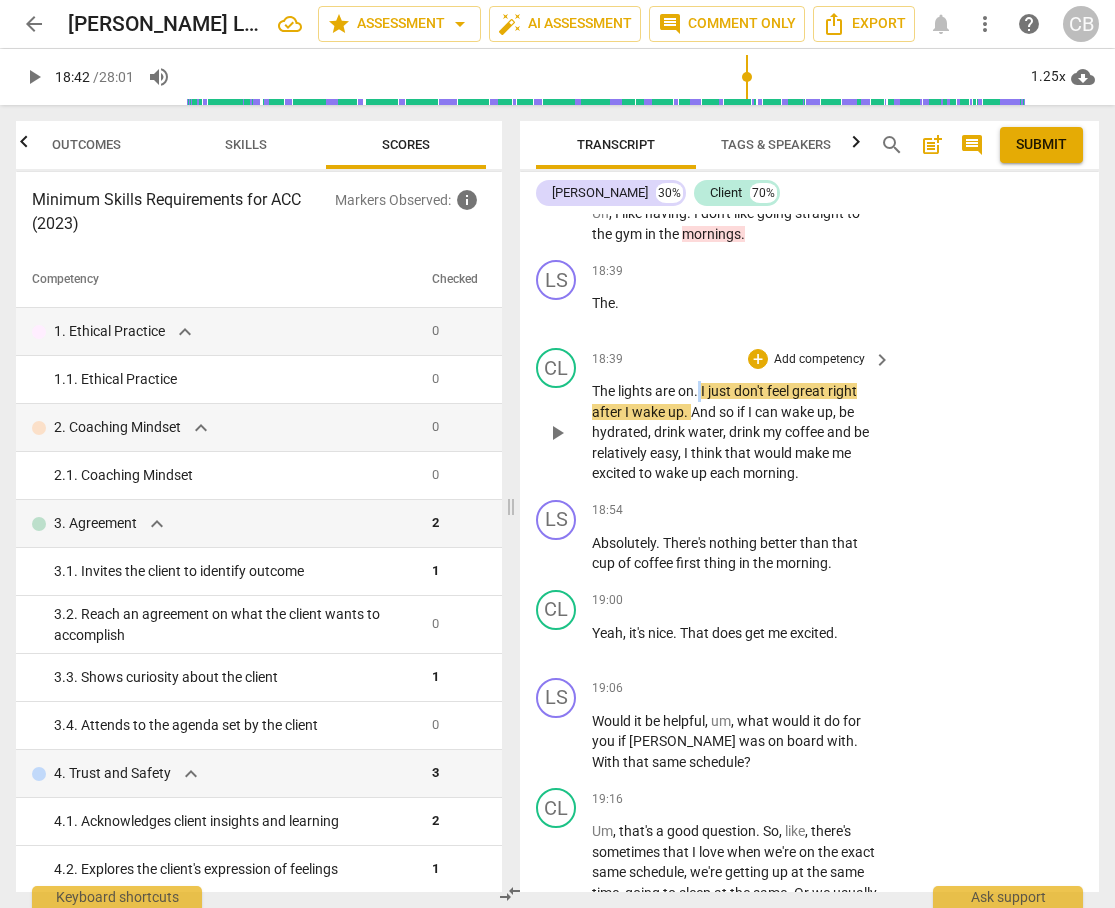 click on "." at bounding box center [697, 391] 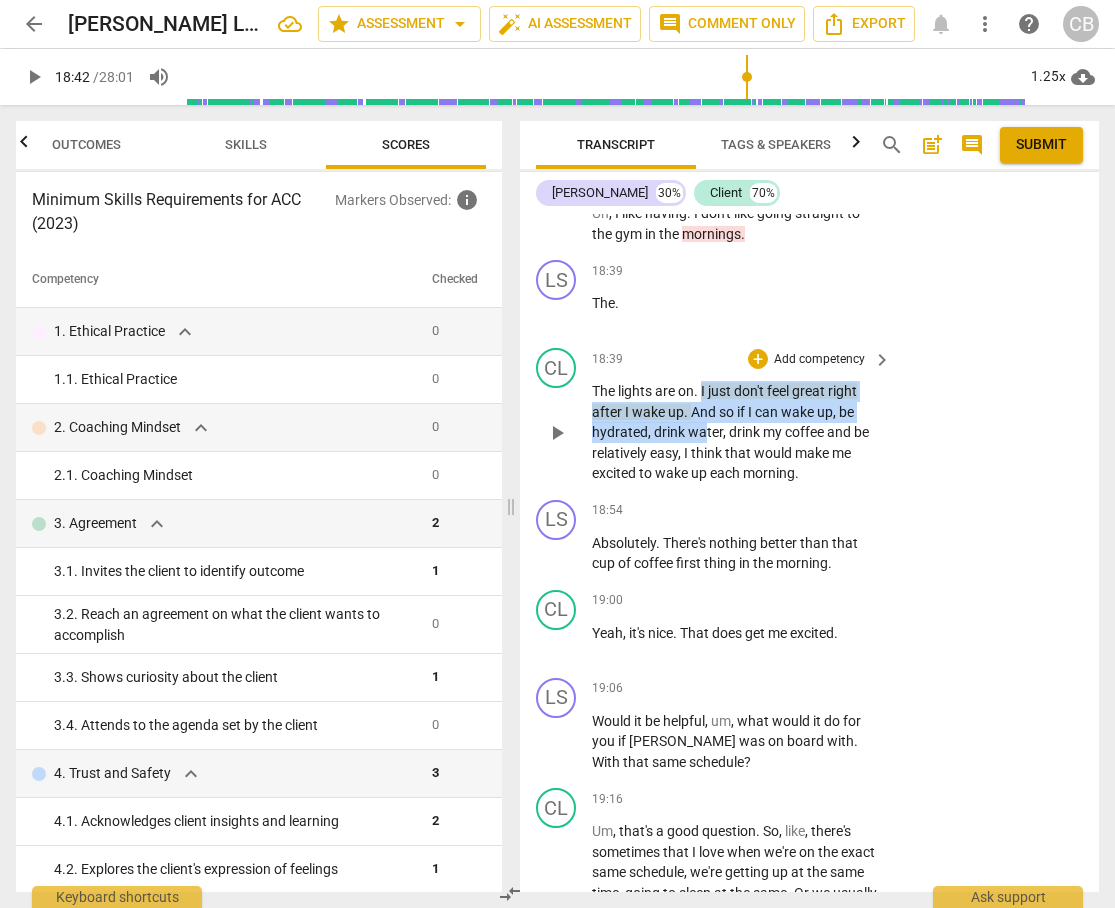 drag, startPoint x: 704, startPoint y: 493, endPoint x: 703, endPoint y: 524, distance: 31.016125 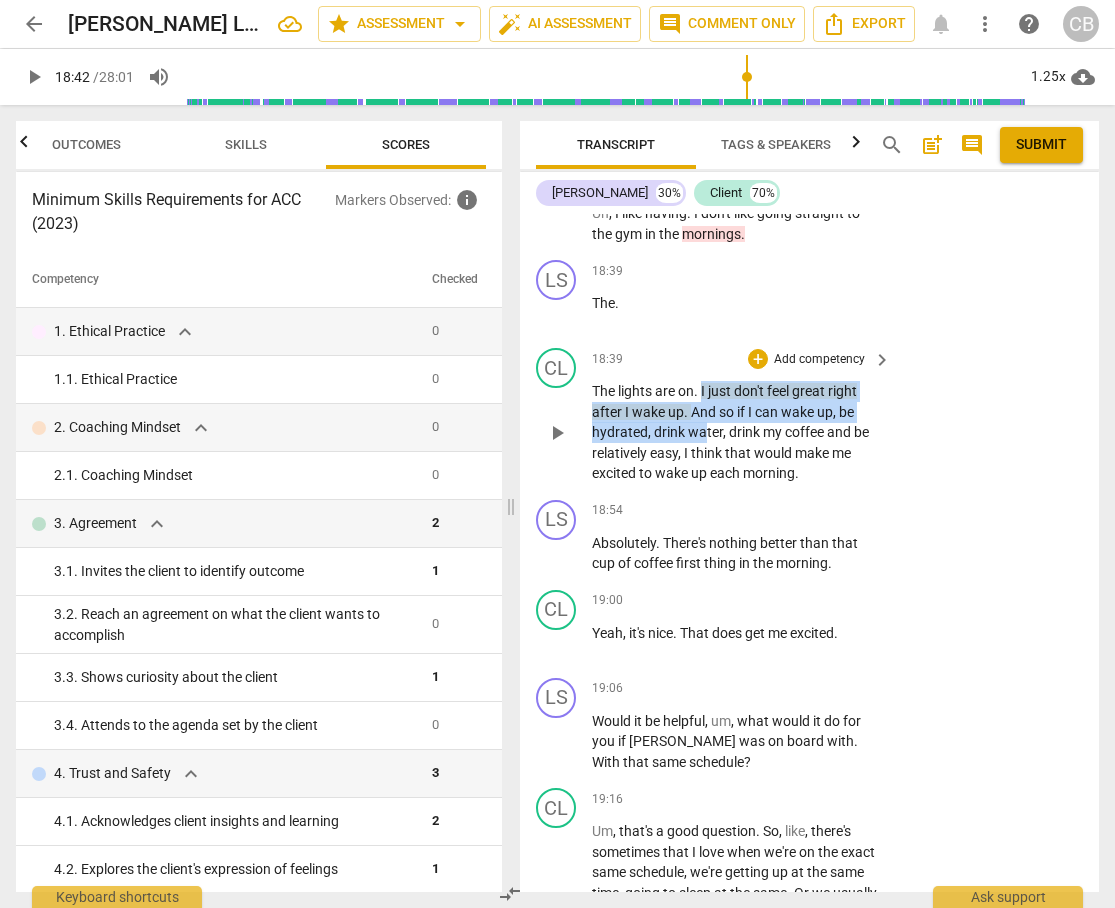 click on "The   lights   are   on .   I   just   don't   feel   great   right   after   I   wake   up .   And   so   if   I   can   wake   up ,   be   hydrated ,   drink   water ,   drink   my   coffee   and   be   relatively   easy ,   I   think   that   would   make   me   excited   to   wake   up   each   morning ." at bounding box center (736, 432) 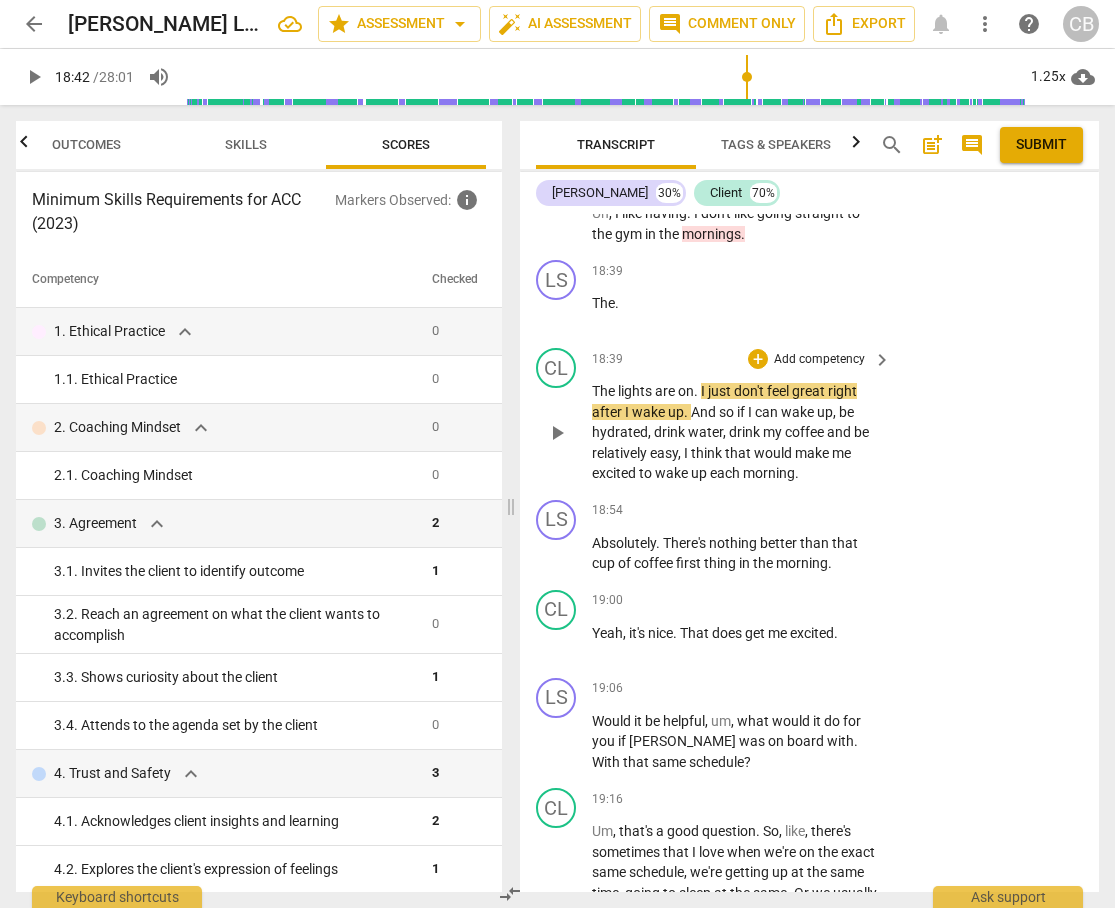 click on "water" at bounding box center (705, 432) 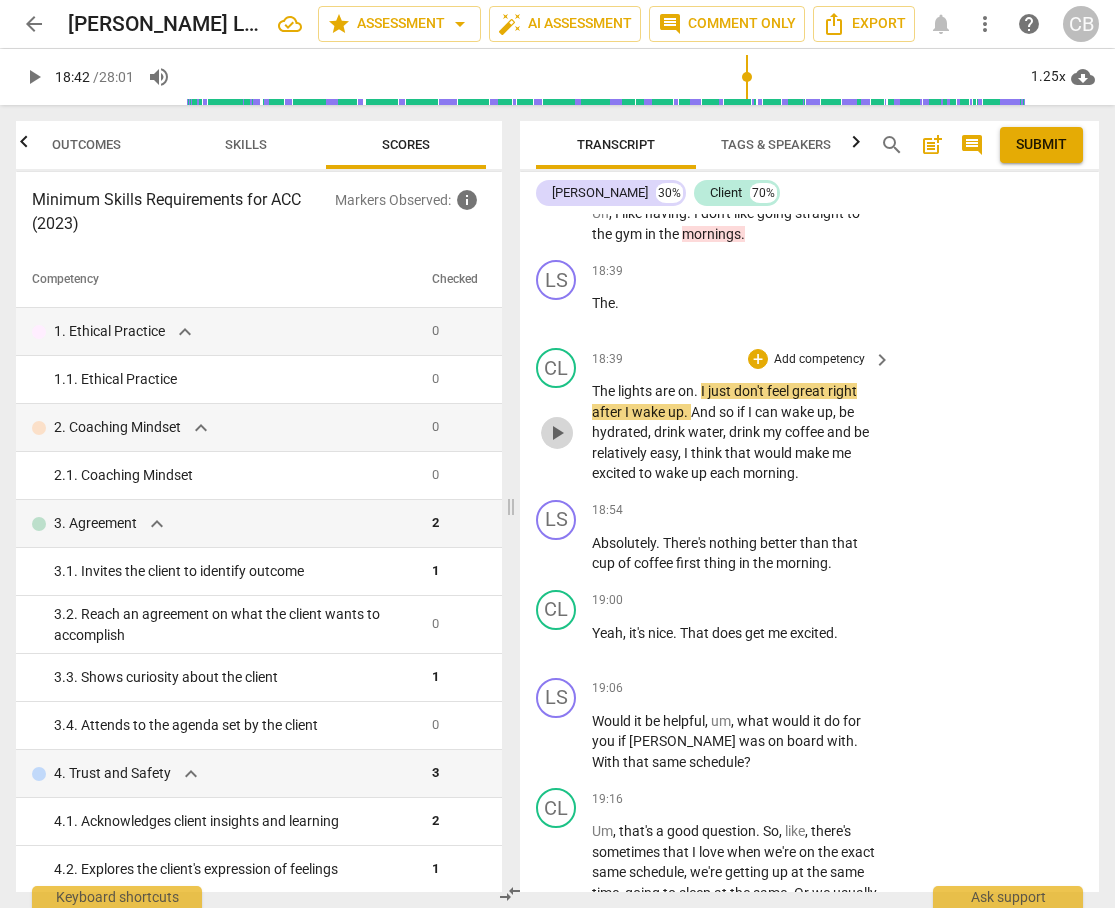 click on "play_arrow" at bounding box center (557, 433) 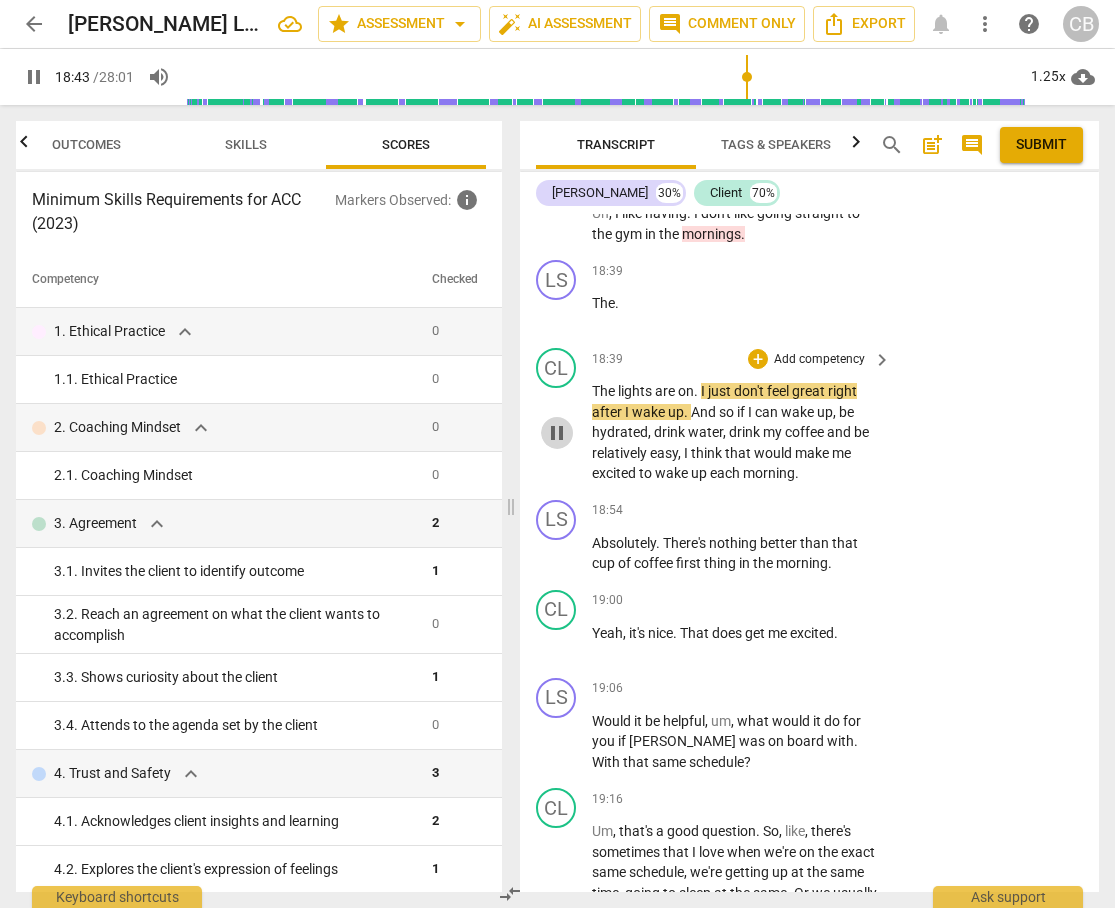 click on "pause" at bounding box center (557, 433) 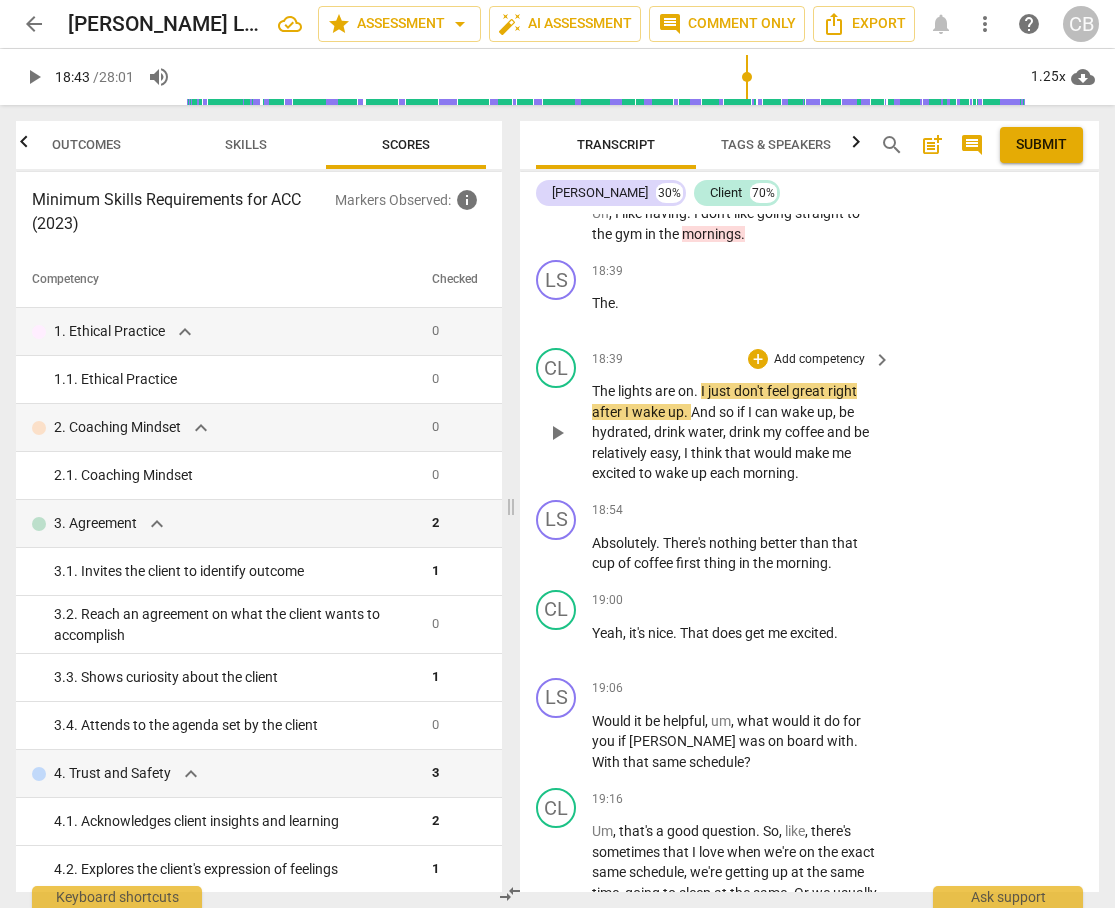 click on "think" at bounding box center [708, 453] 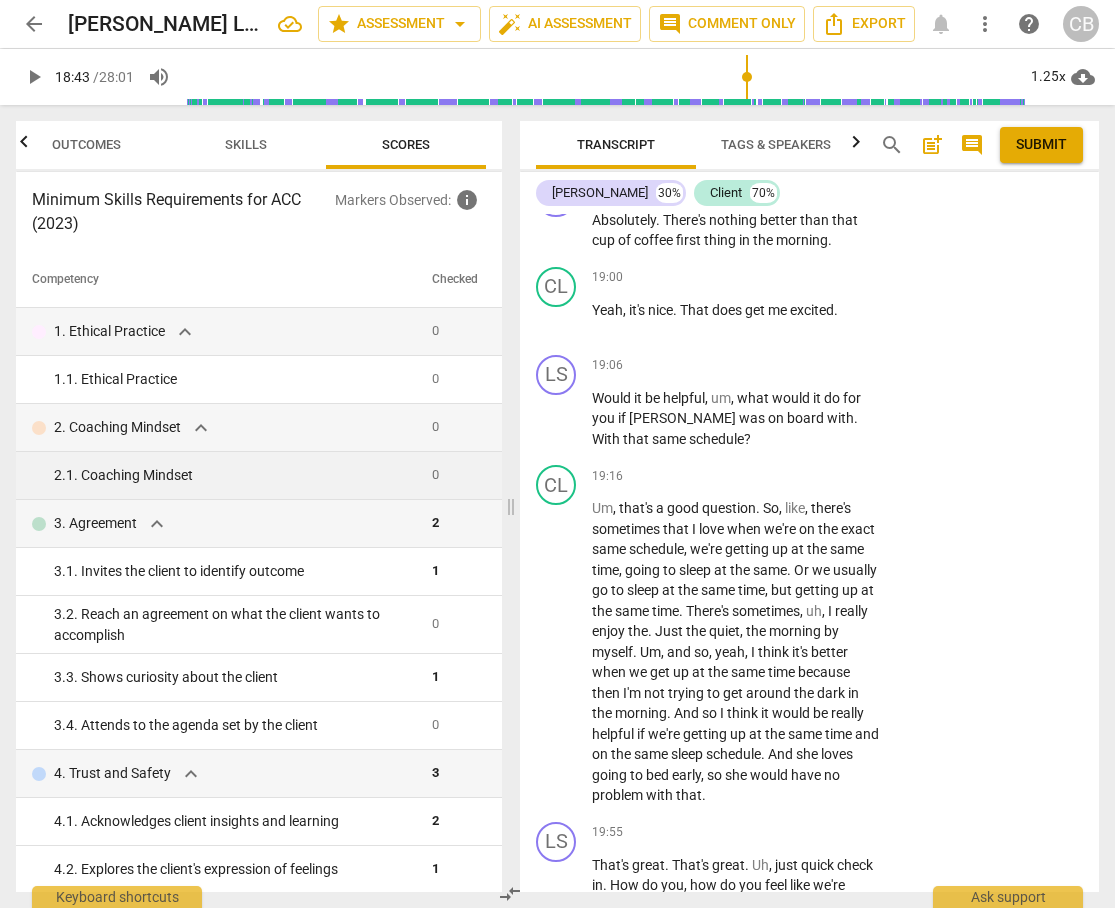 scroll, scrollTop: 11471, scrollLeft: 0, axis: vertical 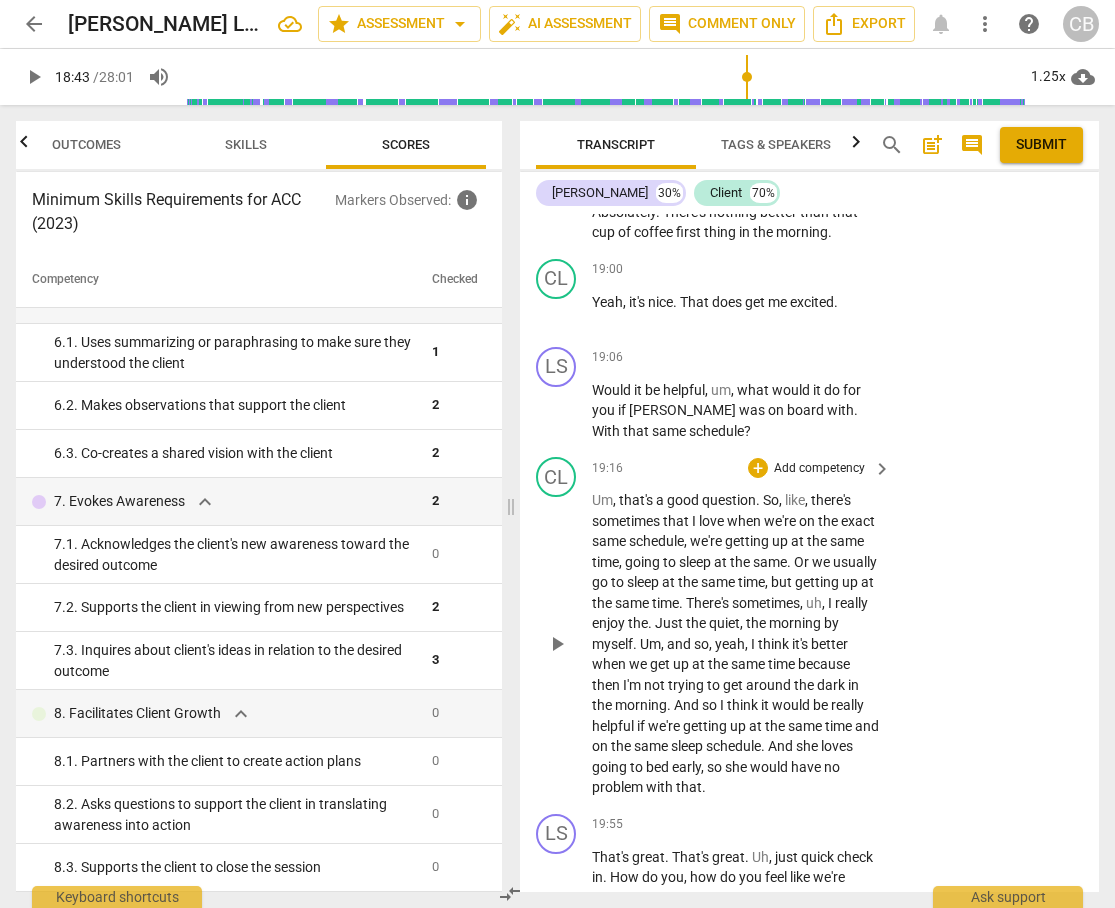 click on "love" at bounding box center (713, 521) 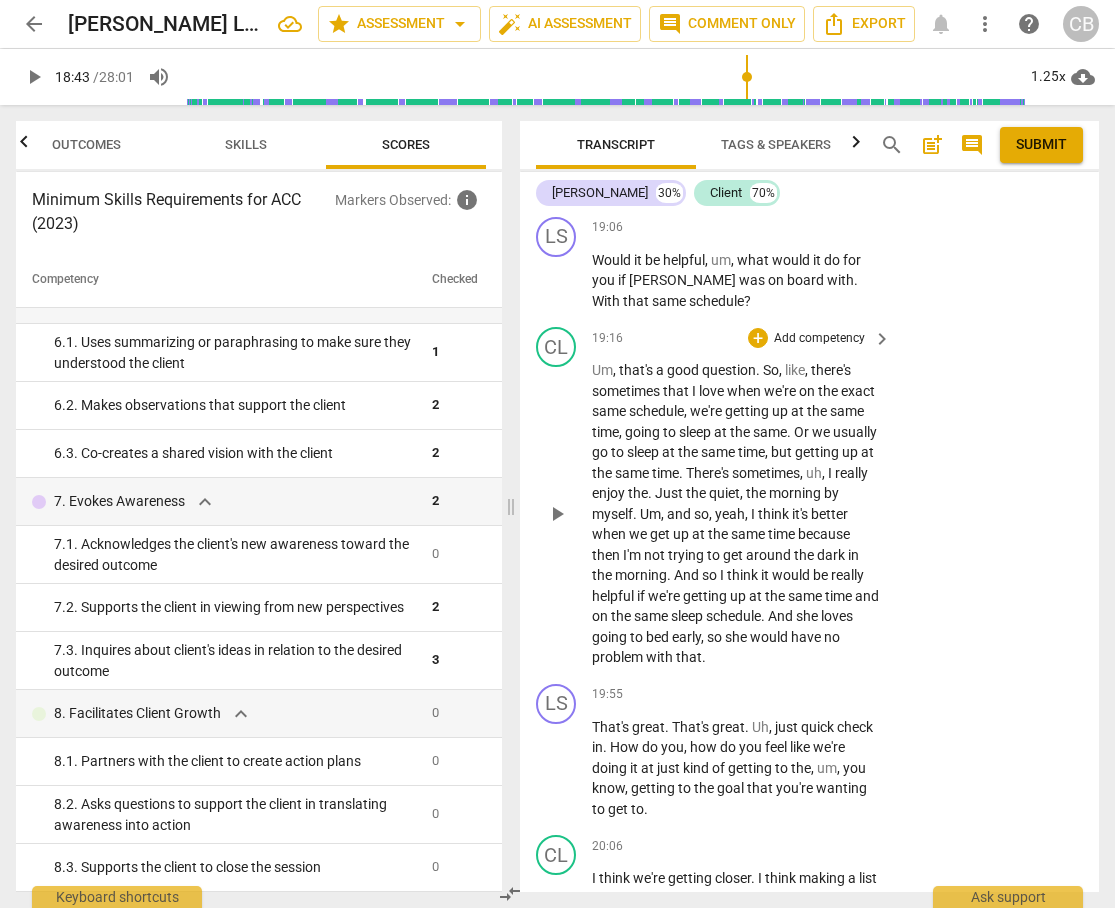 scroll, scrollTop: 11595, scrollLeft: 0, axis: vertical 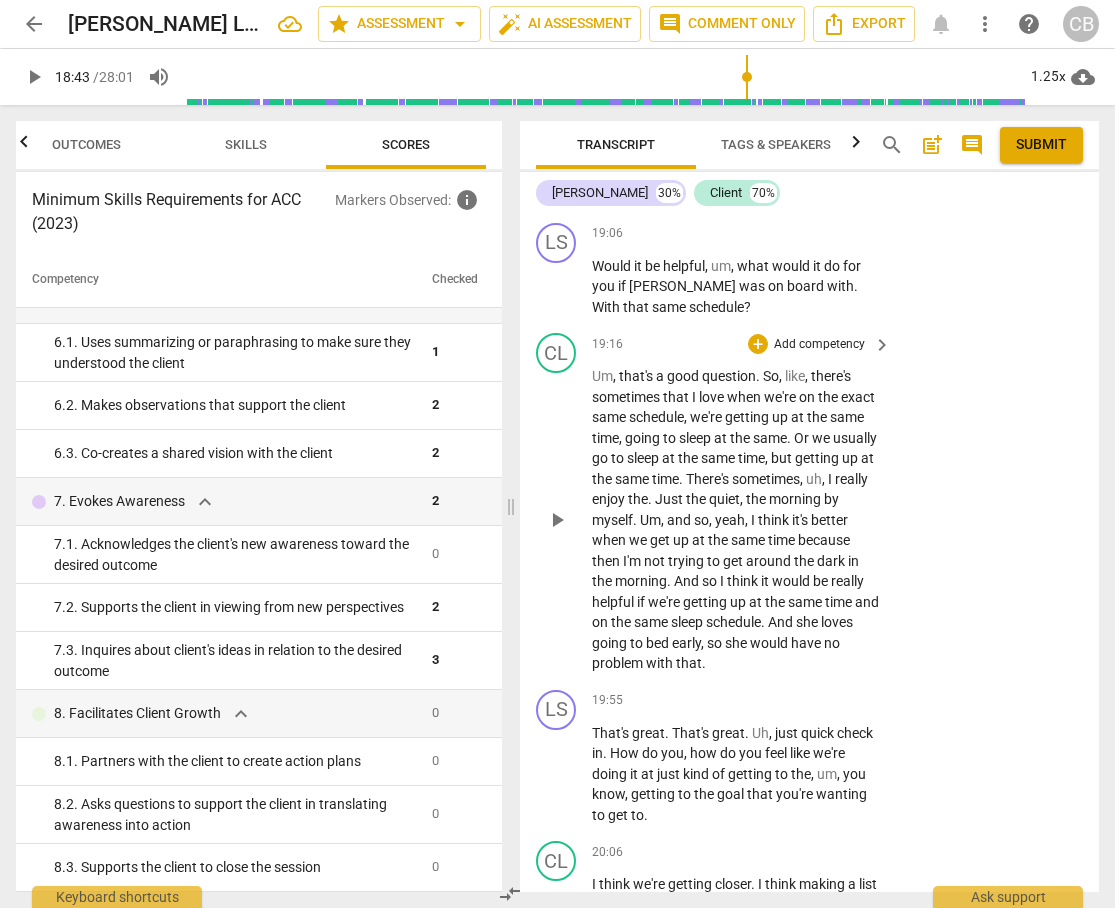 click on "because" at bounding box center [824, 540] 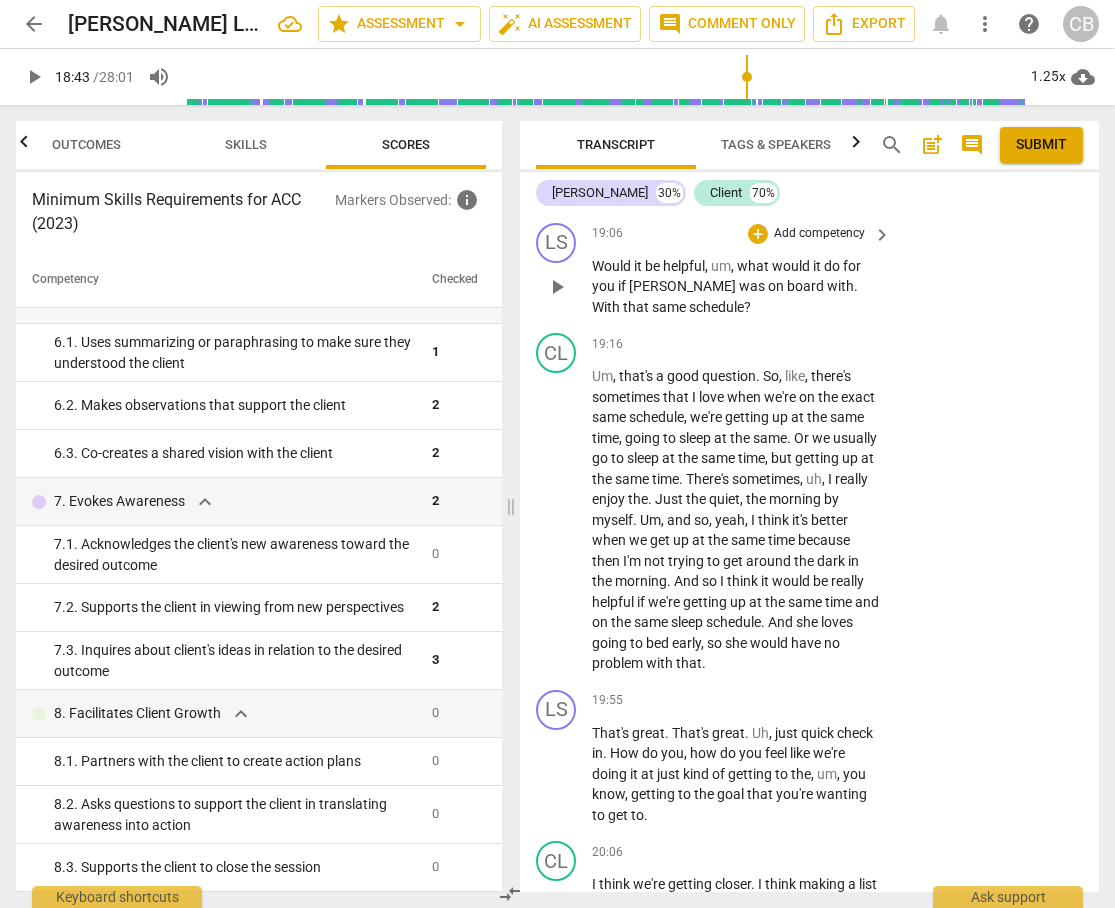 click on "19:06 + Add competency keyboard_arrow_right" at bounding box center (742, 234) 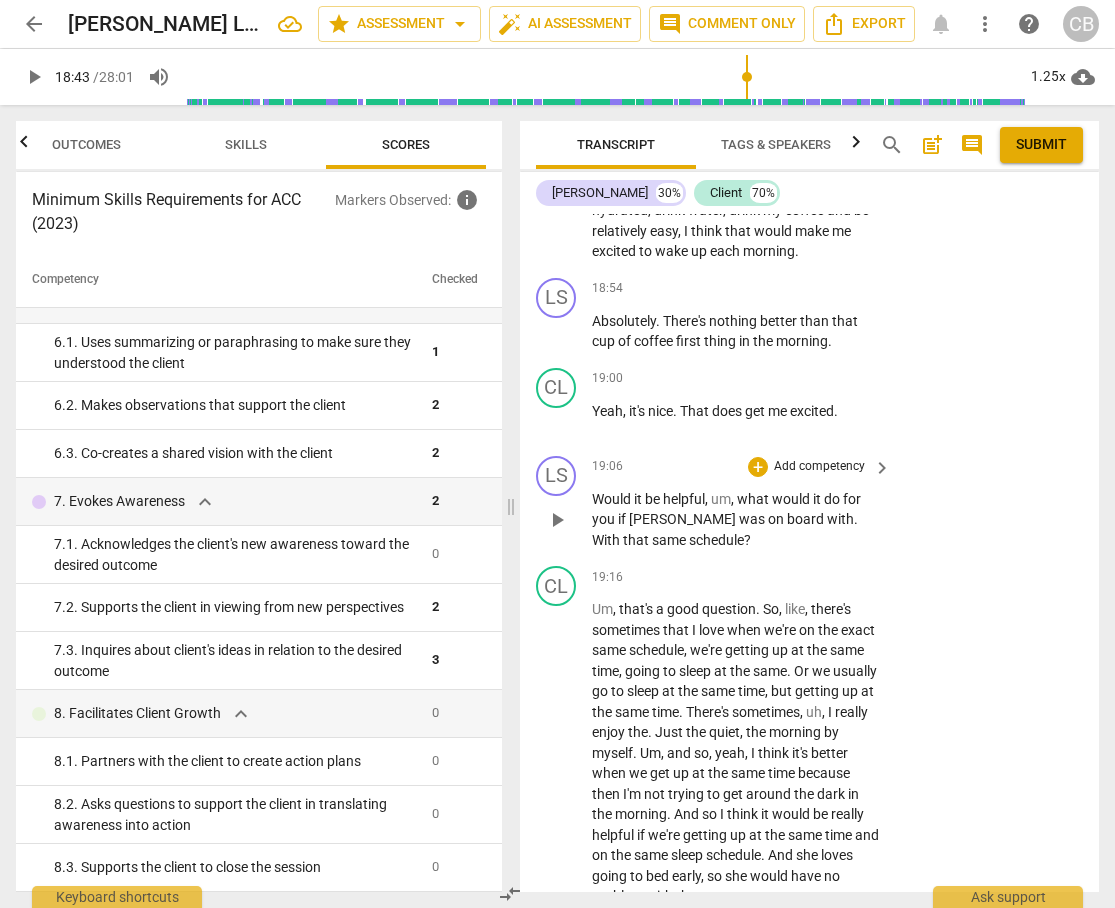 scroll, scrollTop: 11324, scrollLeft: 0, axis: vertical 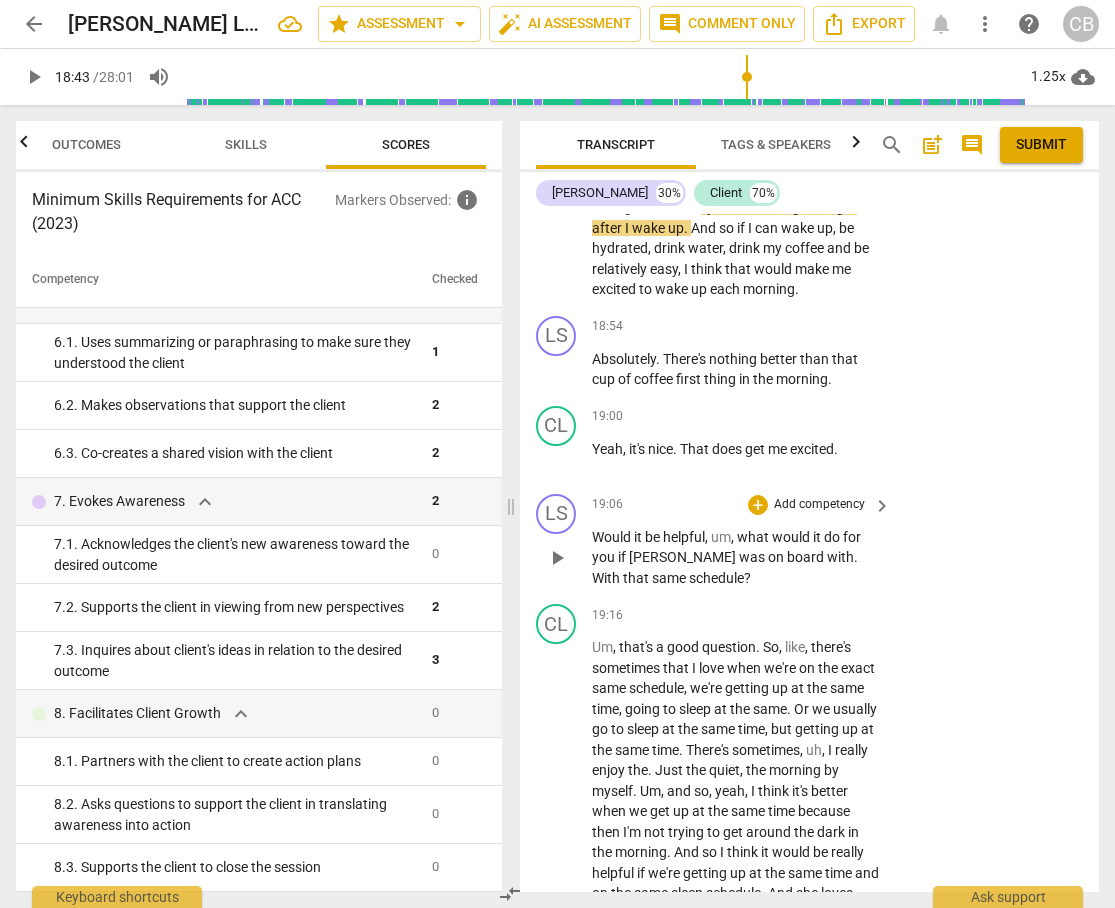 click on "schedule" at bounding box center [716, 578] 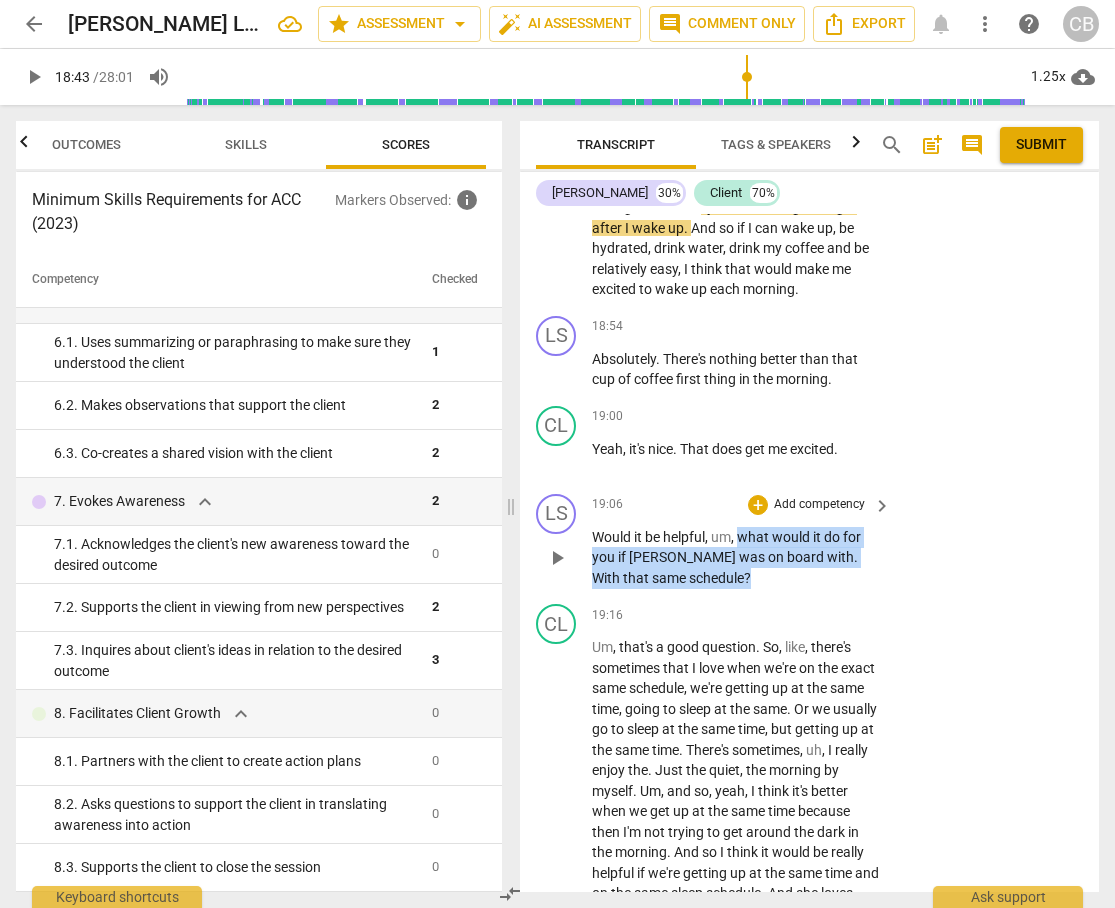drag, startPoint x: 742, startPoint y: 637, endPoint x: 749, endPoint y: 680, distance: 43.56604 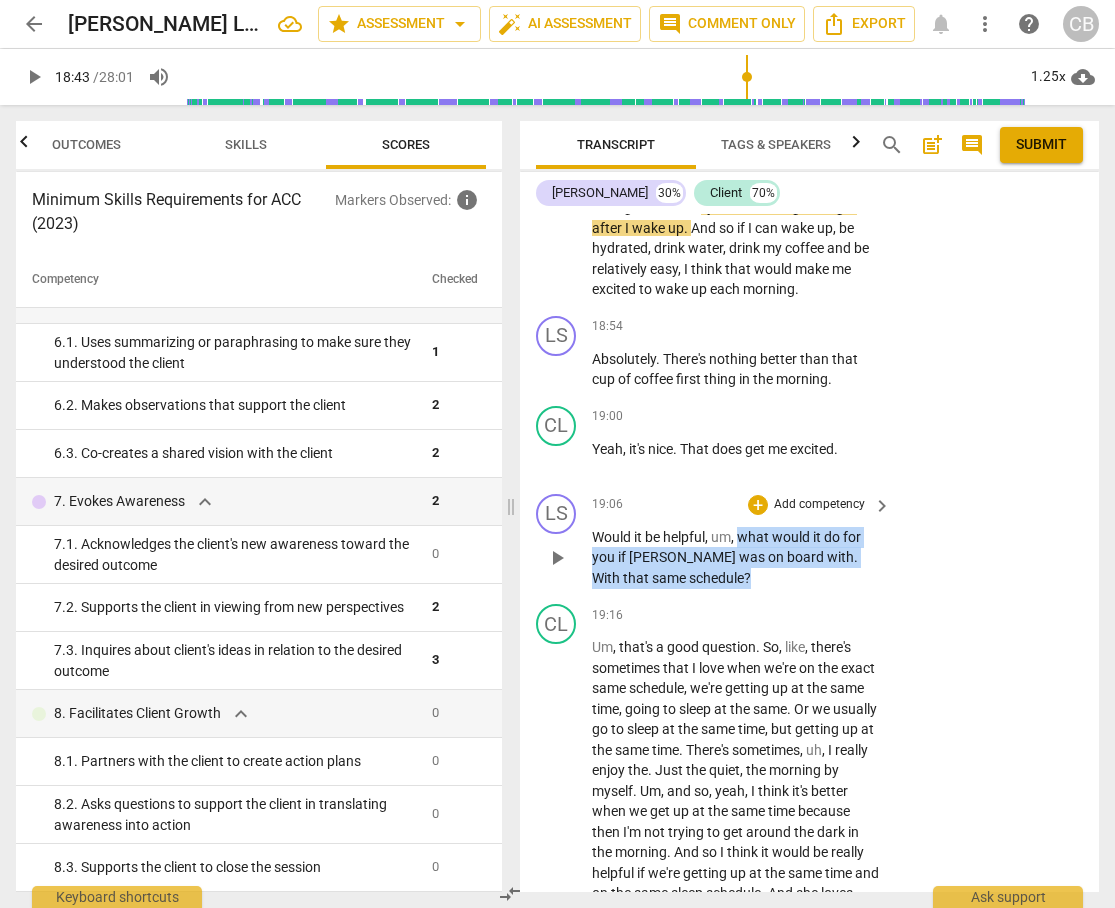 click on "Would   it   be   helpful ,   um ,   what   would   it   do   for   you   if   [PERSON_NAME]   was   on   board   with .   With   that   same   schedule ?" at bounding box center (736, 558) 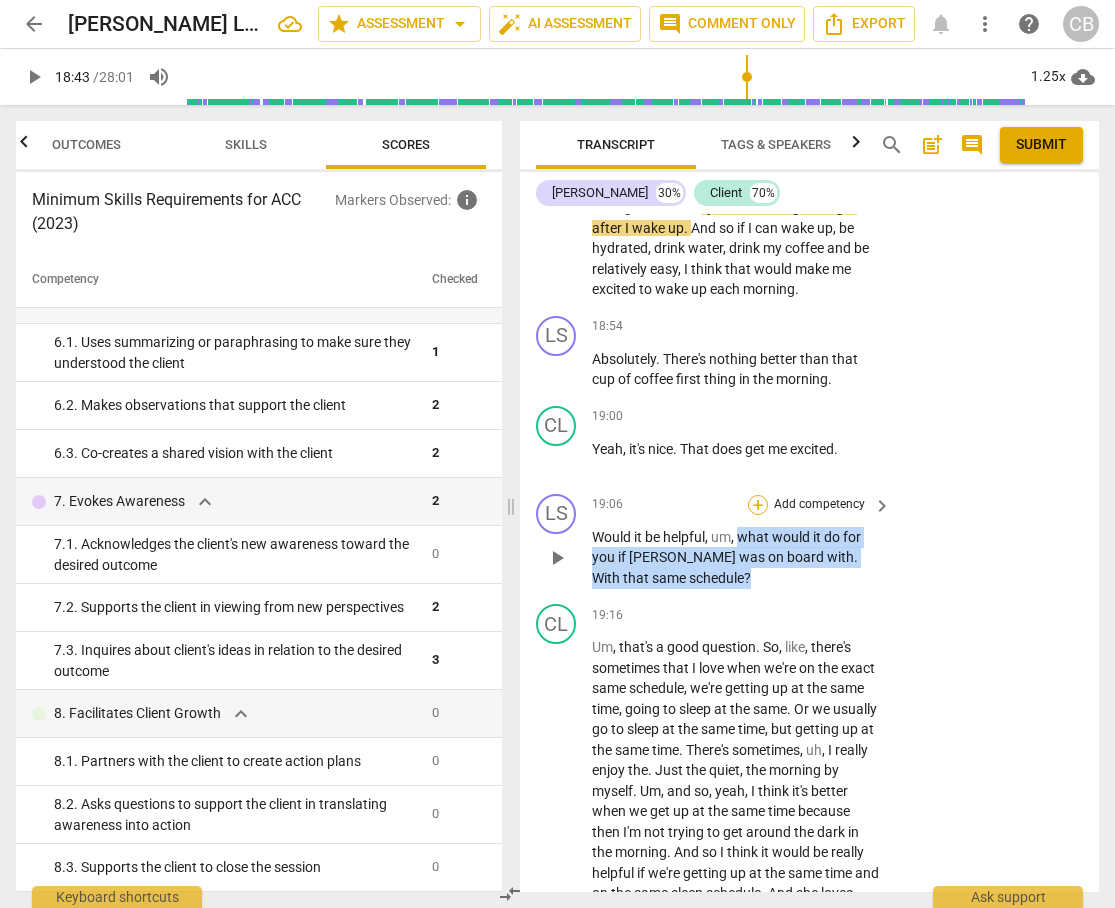 click on "+" at bounding box center (758, 505) 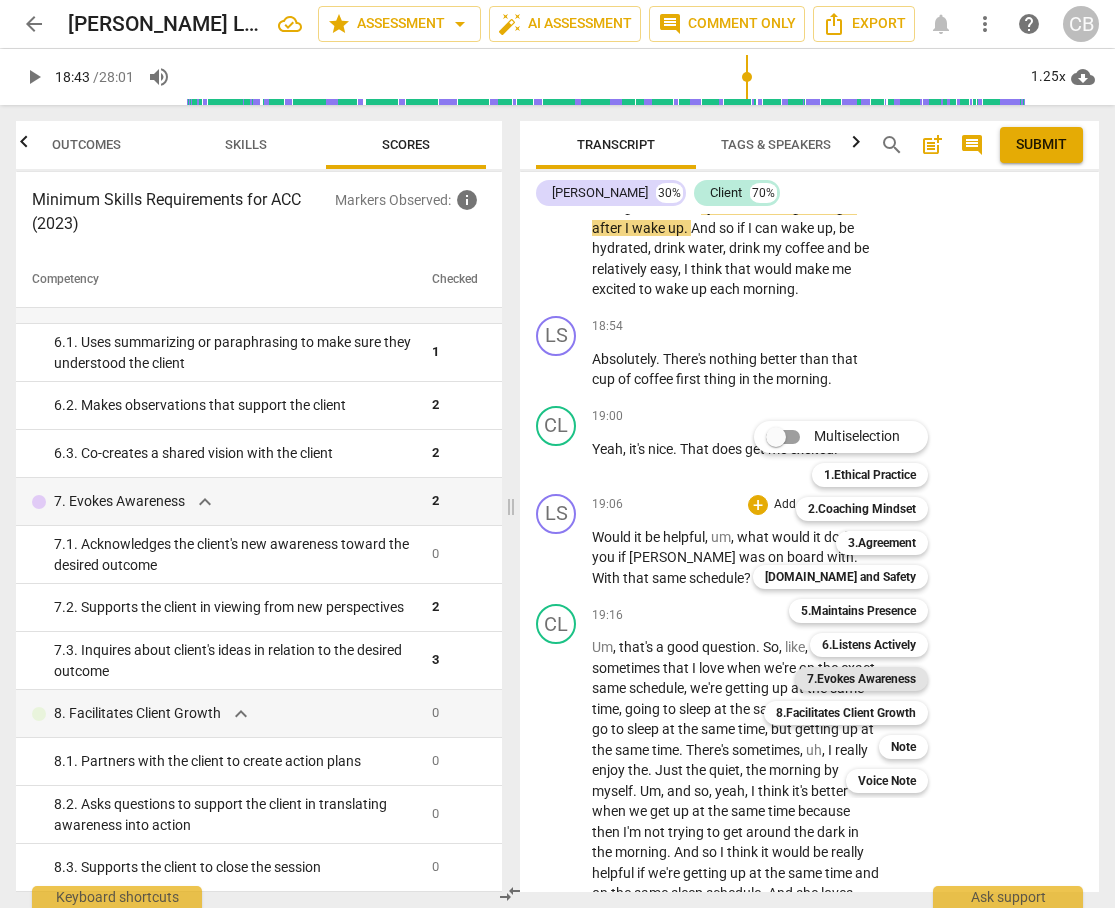 click on "7.Evokes Awareness" at bounding box center [861, 679] 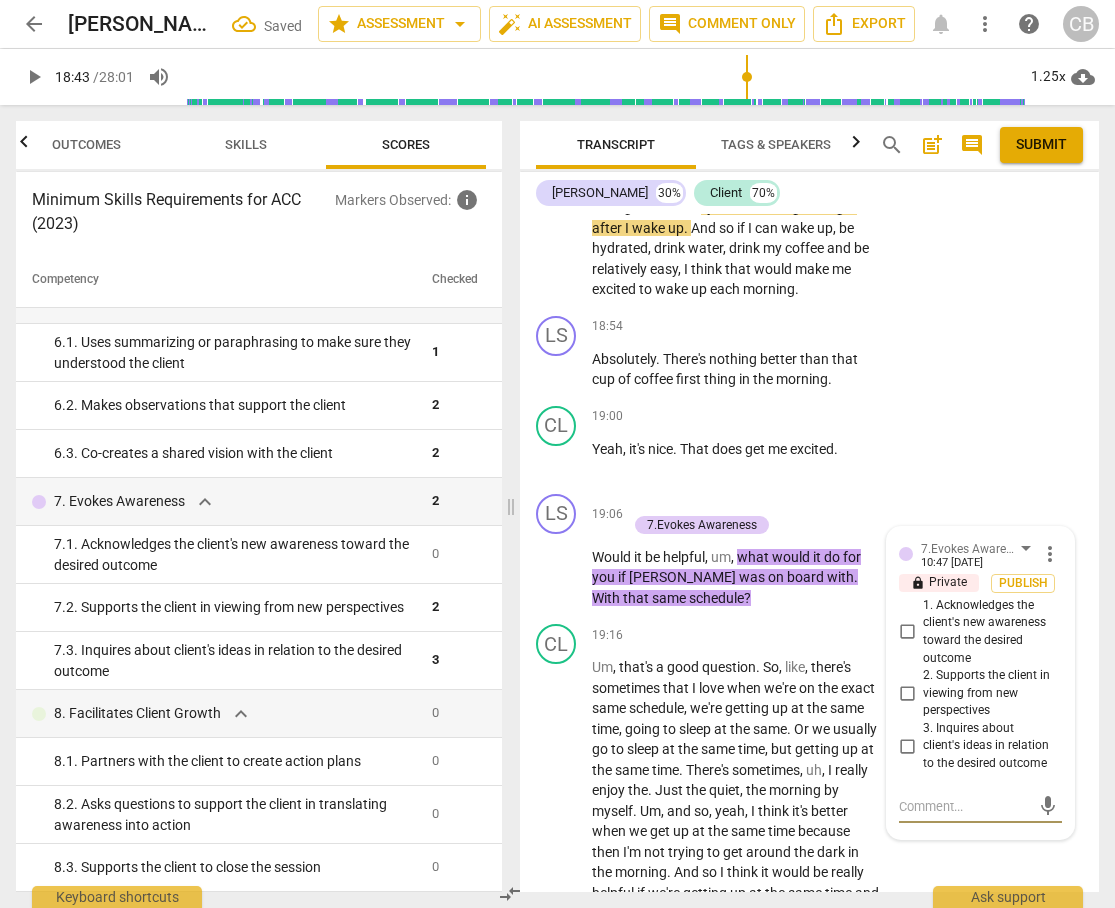 scroll, scrollTop: 11679, scrollLeft: 0, axis: vertical 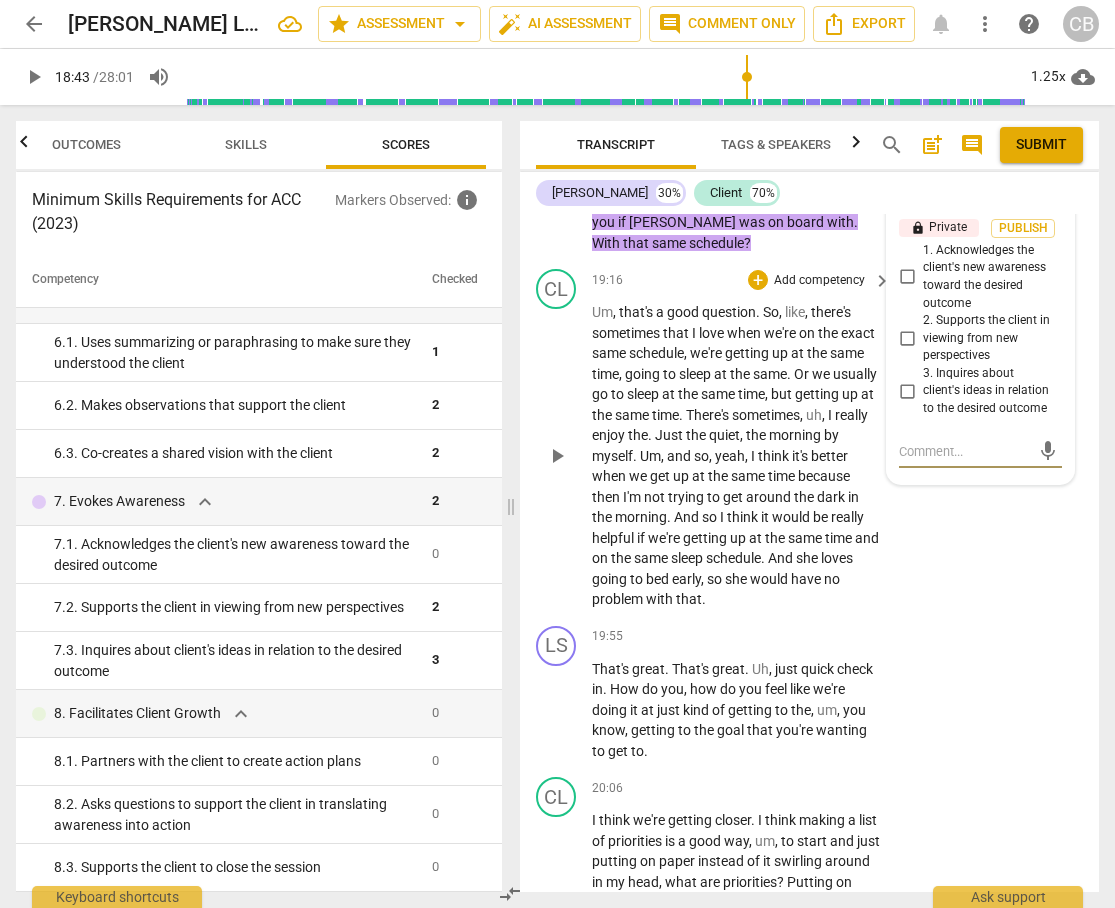 click on "19:16 + Add competency keyboard_arrow_right" at bounding box center (742, 280) 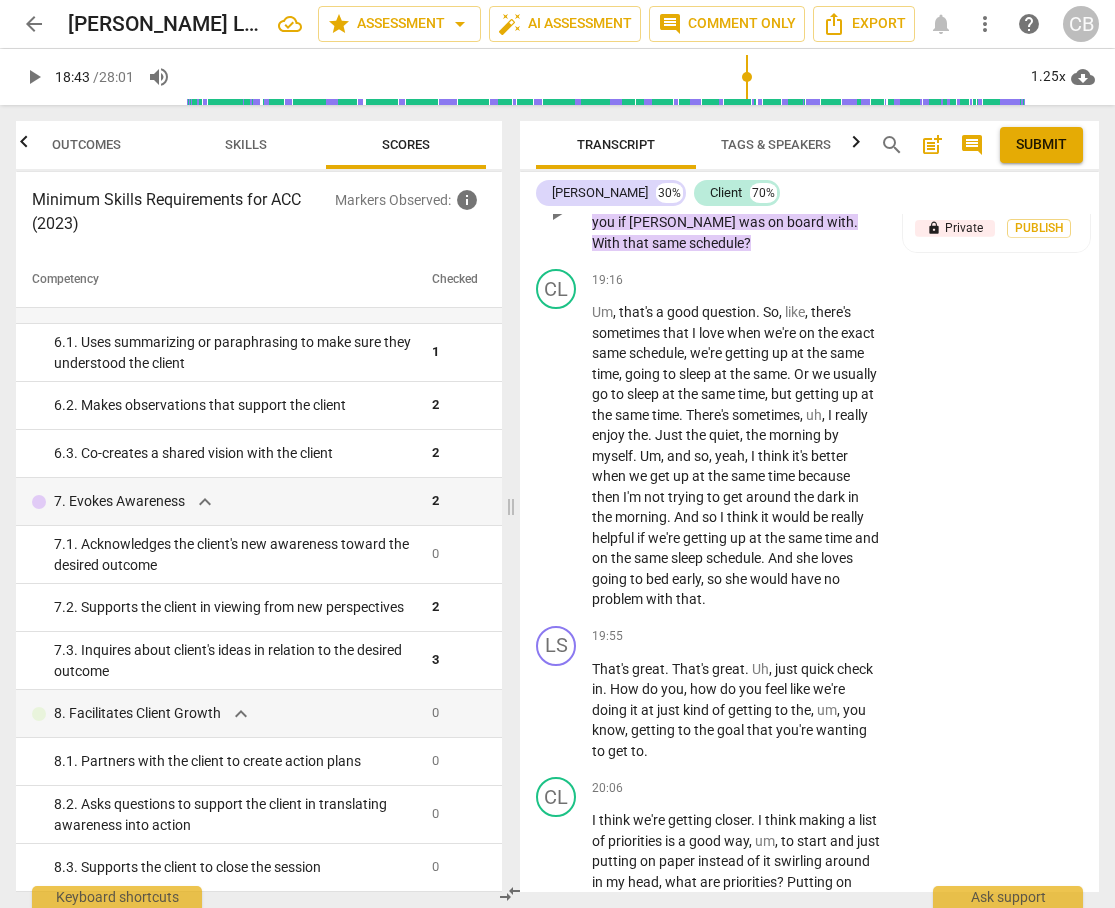 click on "what" at bounding box center (754, 202) 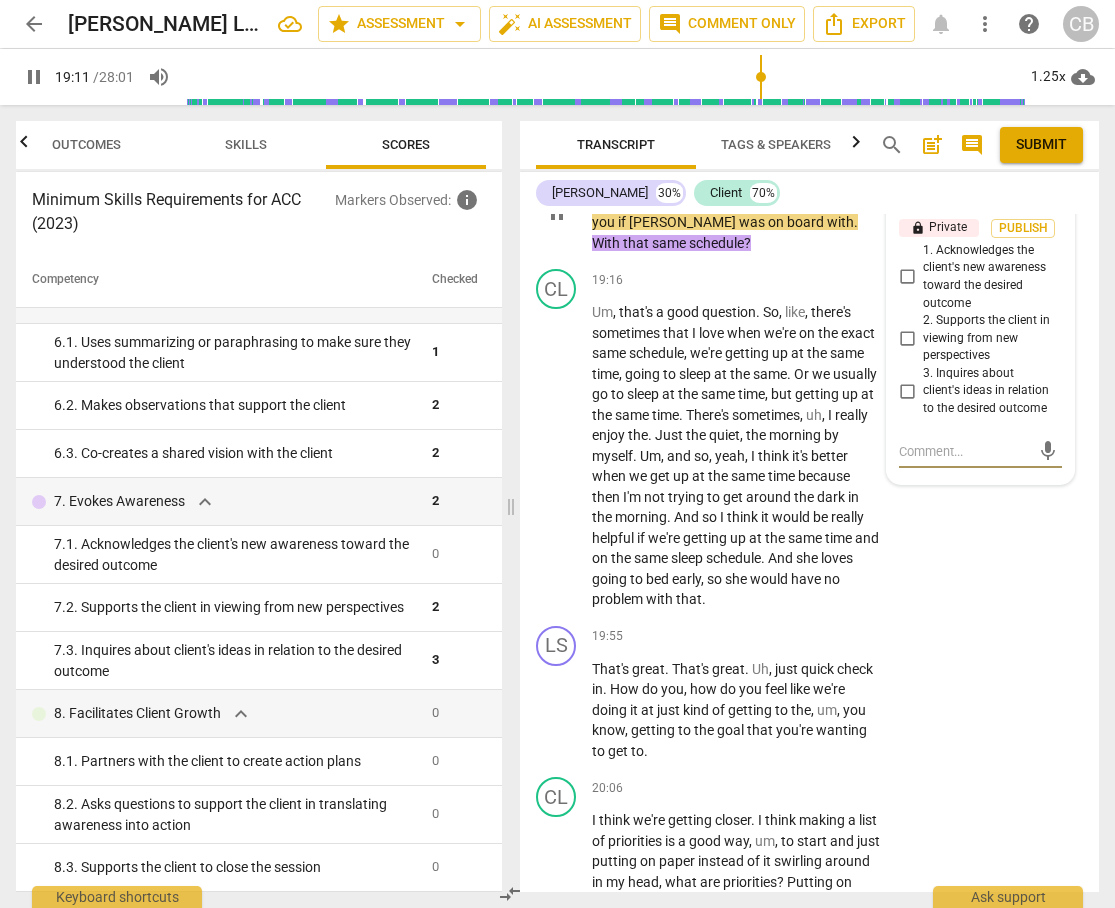 click on "pause" at bounding box center [557, 213] 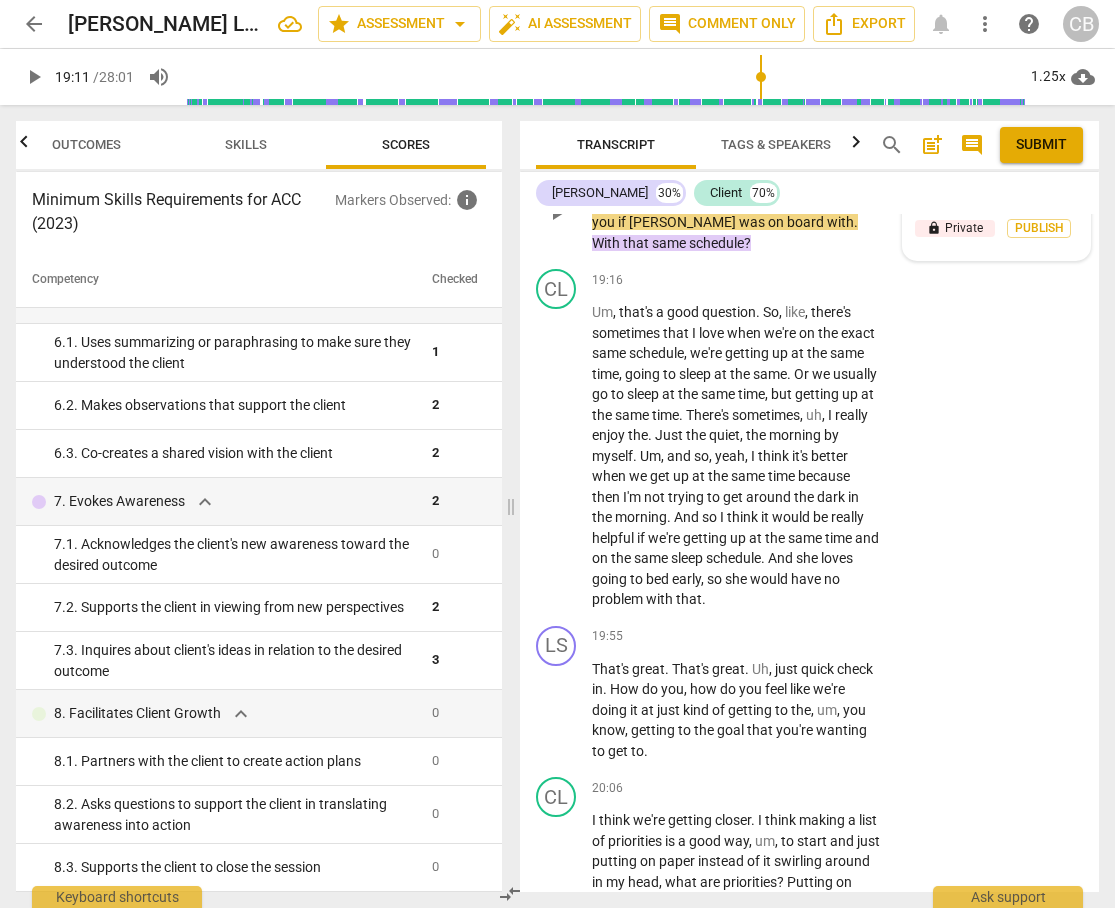 click on "7.Evokes Awareness" at bounding box center [992, 194] 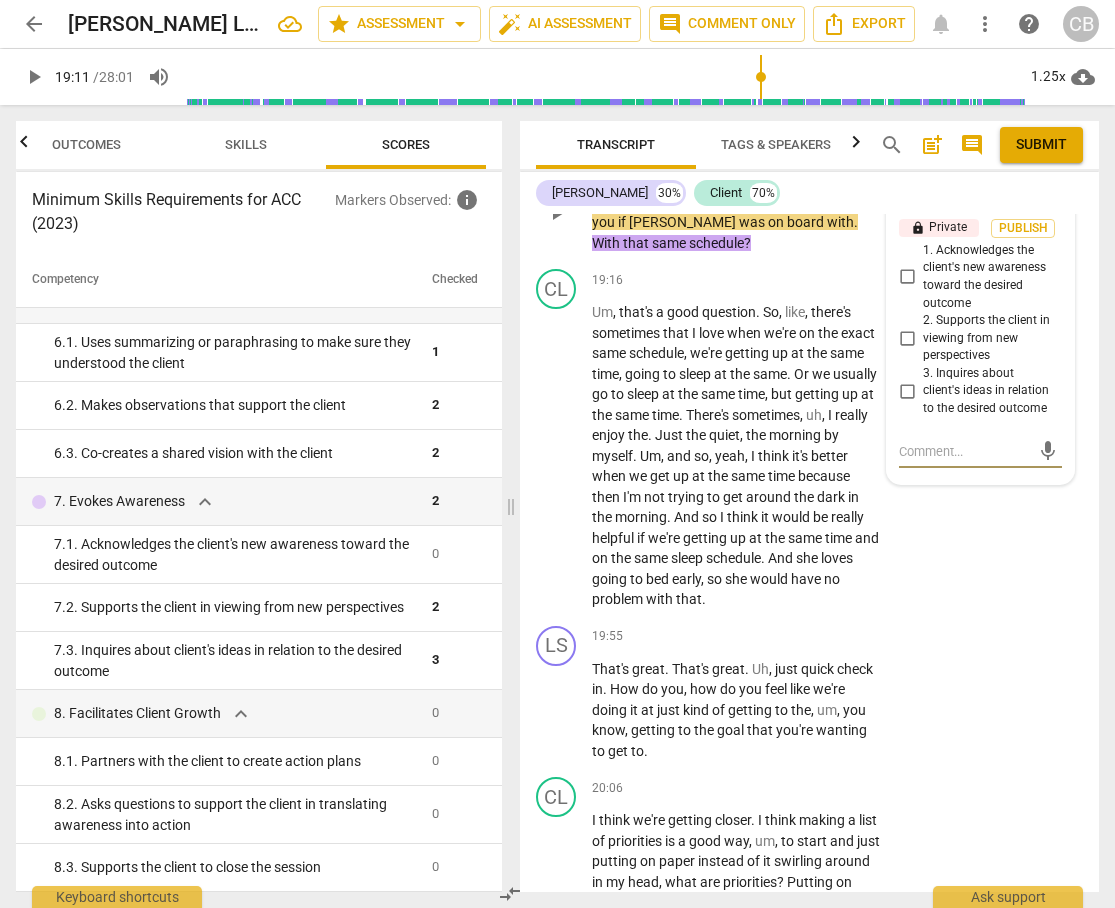 click on "With" at bounding box center [607, 243] 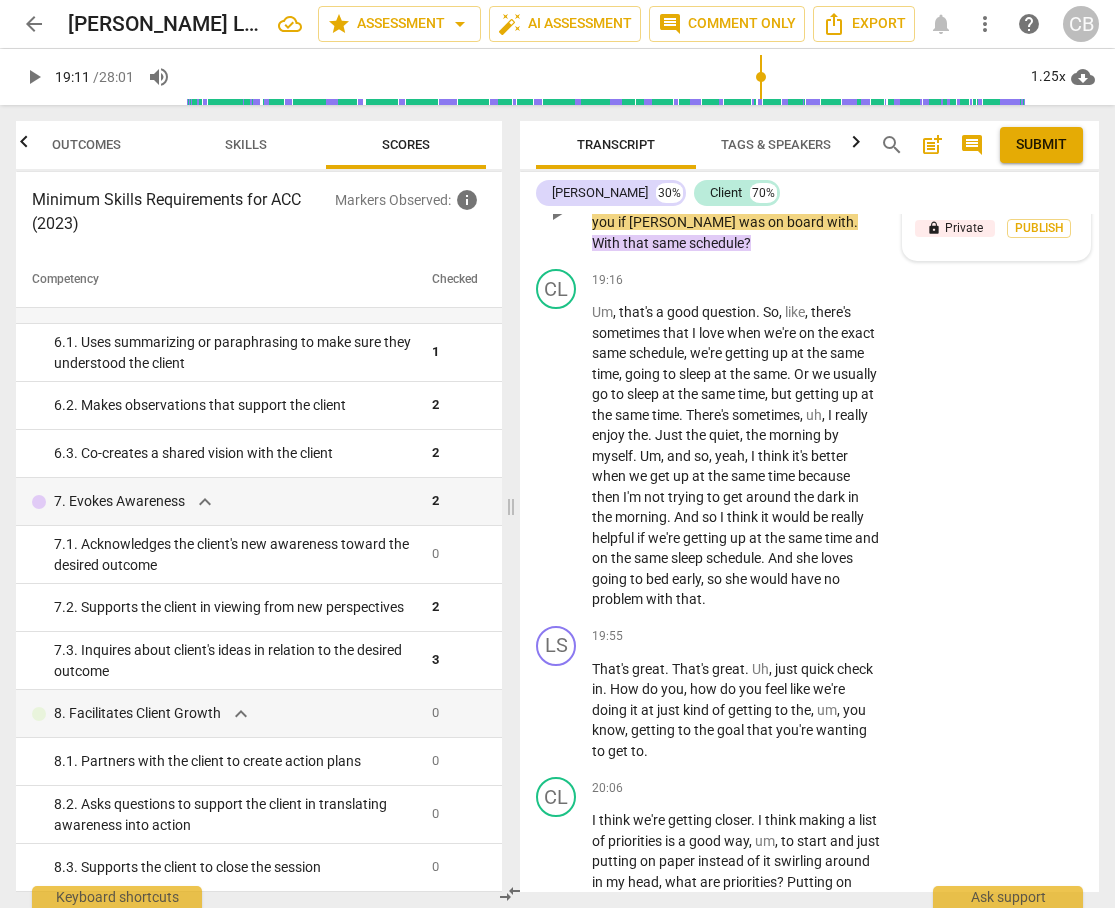 click on "Would   it   be   helpful ,   um ,   what   would   it   do   for   you   if   [PERSON_NAME]   was   on   board   with .   With   that   same   schedule ?" at bounding box center (736, 223) 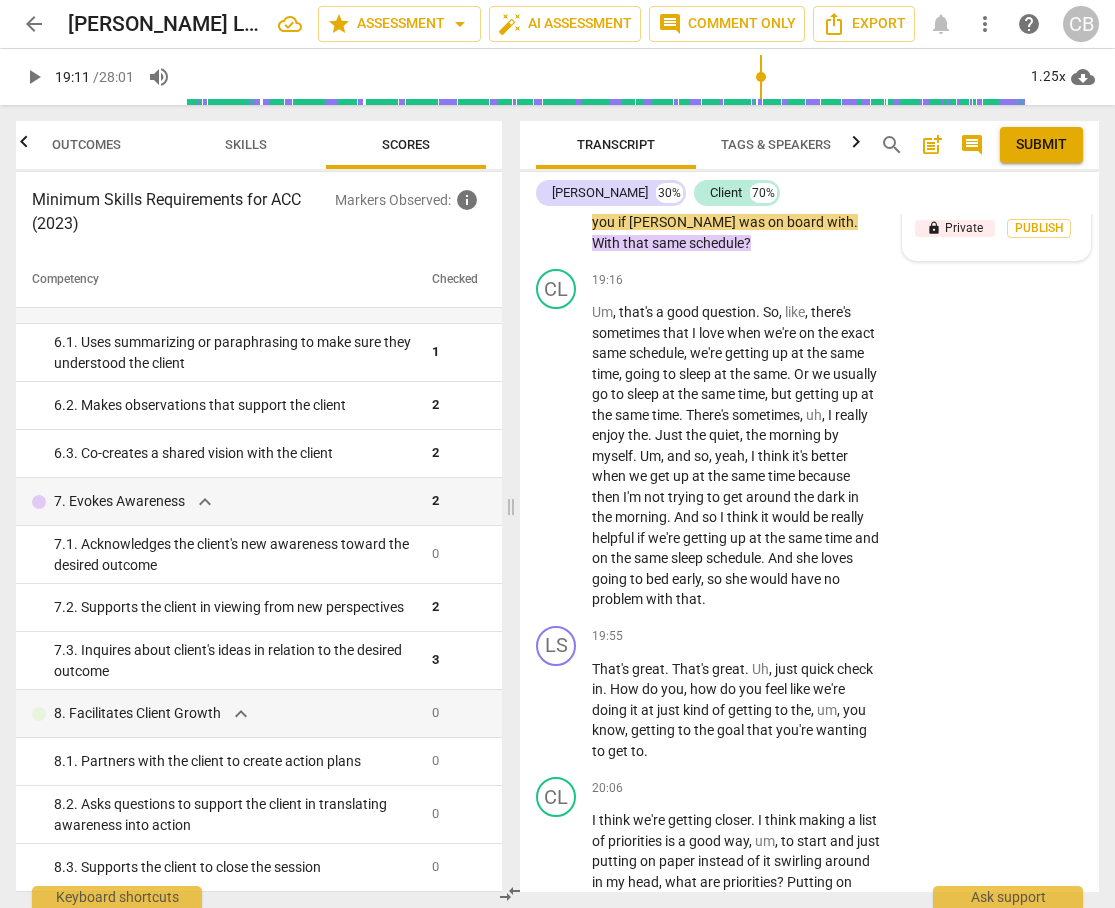 click on "7.Evokes Awareness [PERSON_NAME]" at bounding box center [1007, 193] 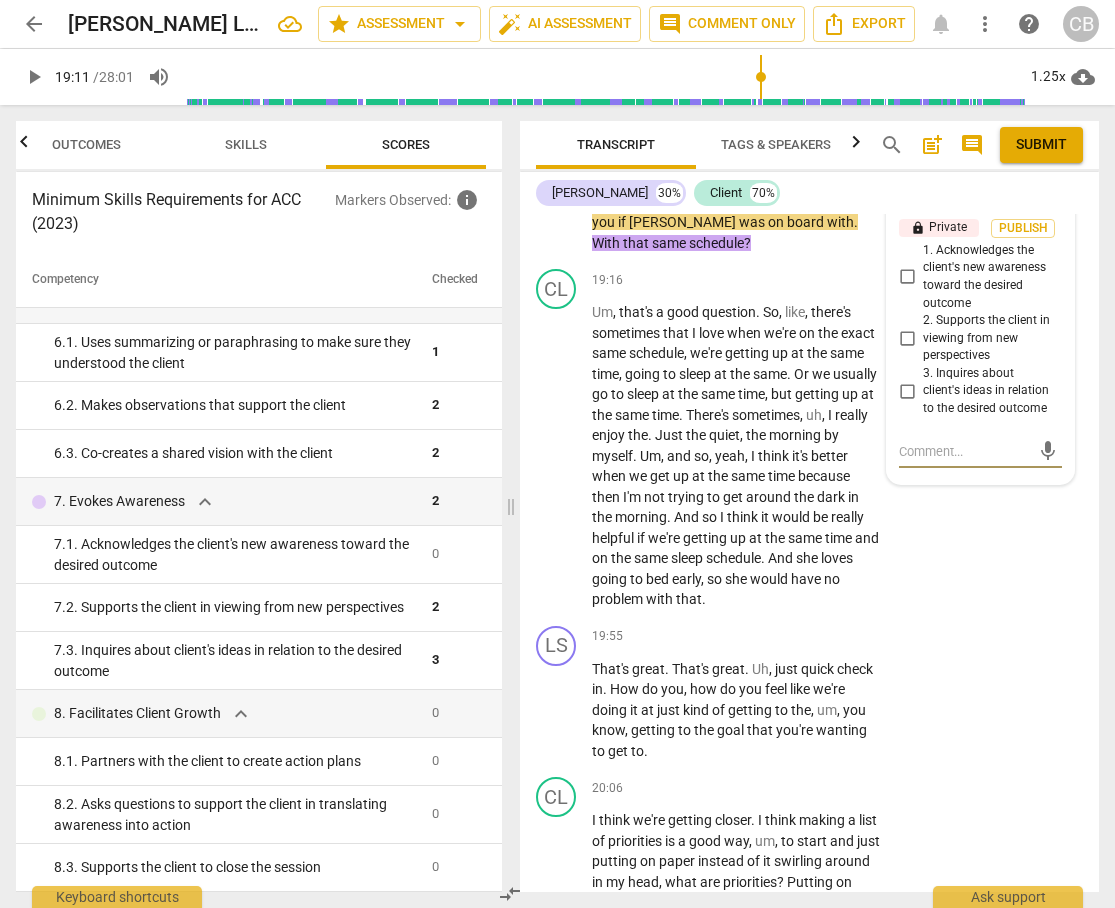 click on "more_vert" at bounding box center (1050, 199) 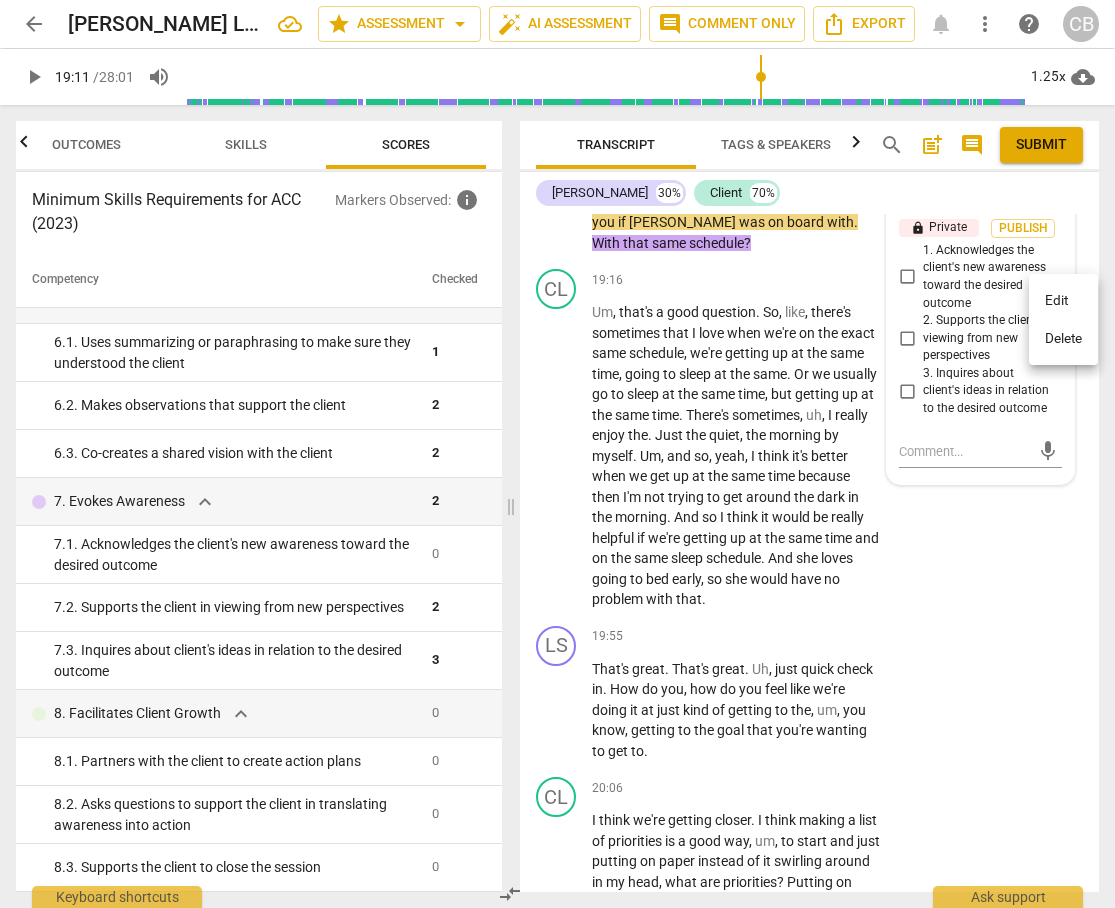 click on "Delete" at bounding box center (1063, 339) 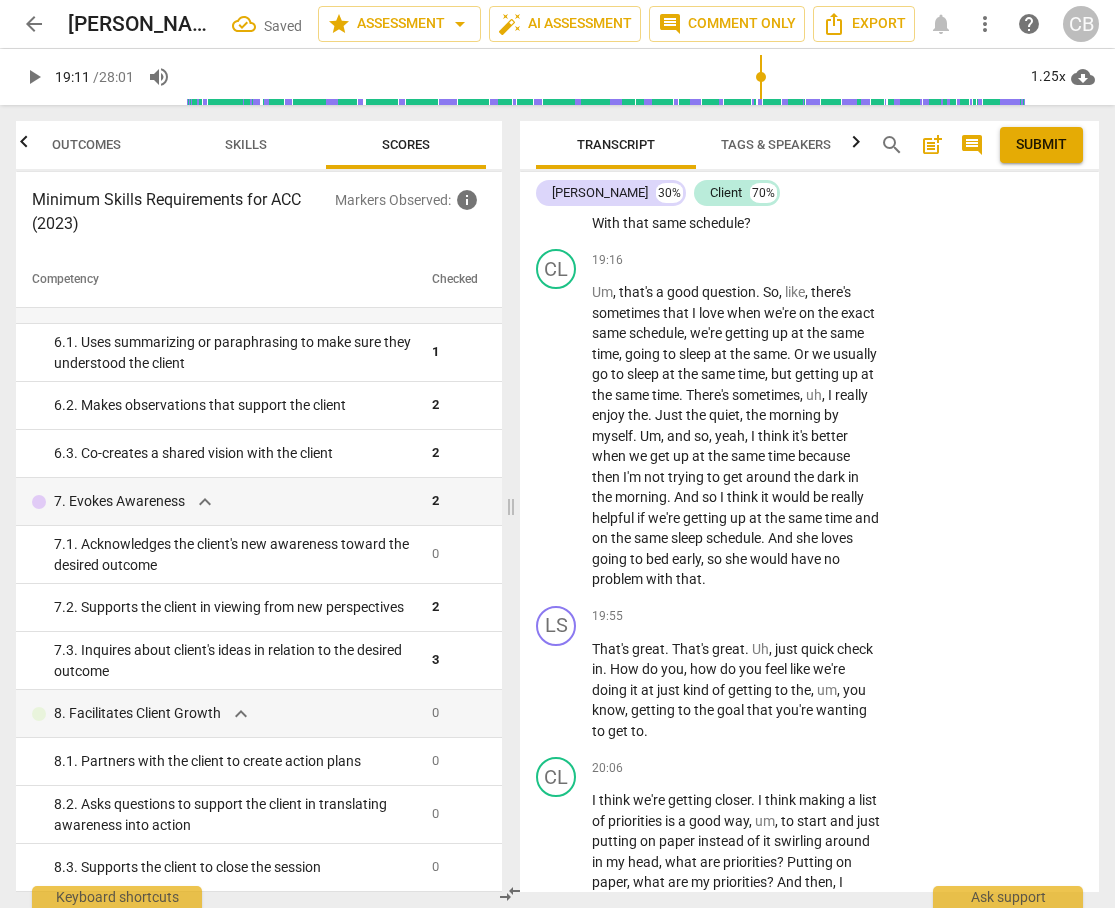 click on "what" at bounding box center [754, 182] 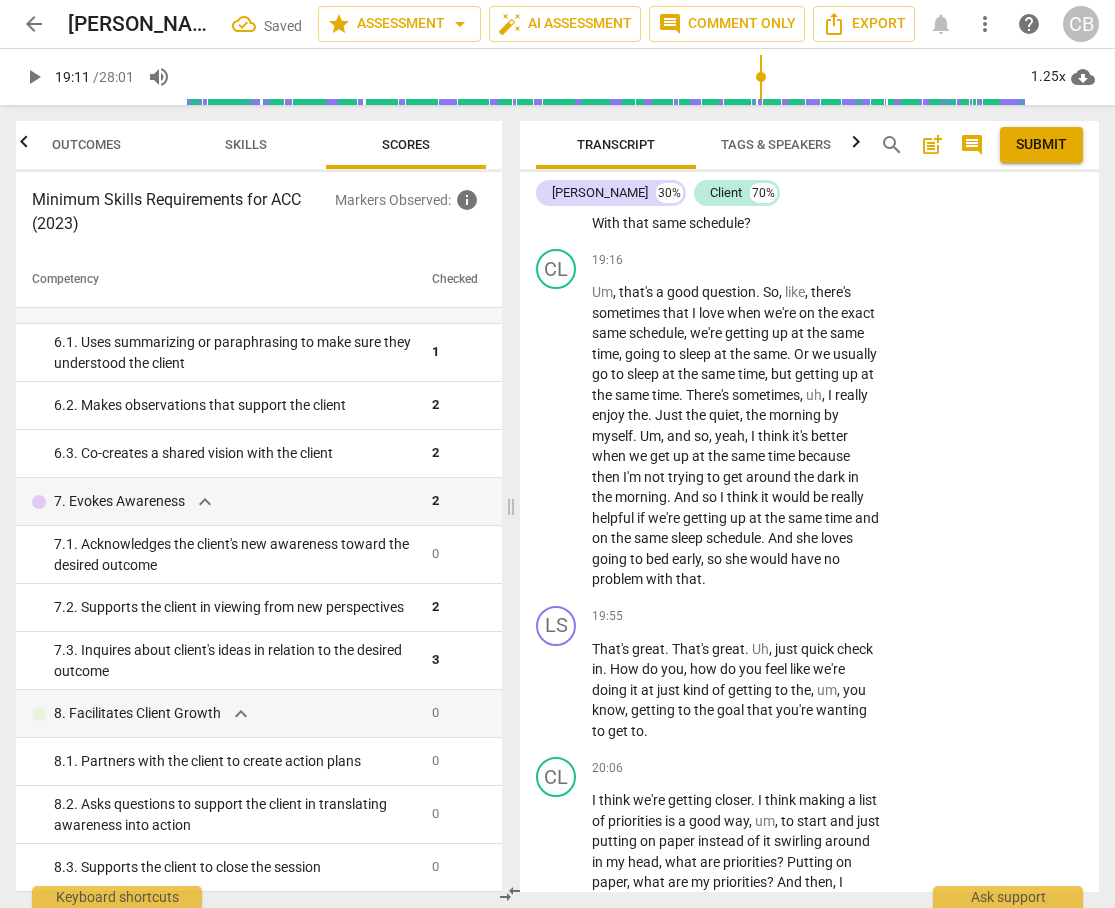 scroll, scrollTop: 11620, scrollLeft: 0, axis: vertical 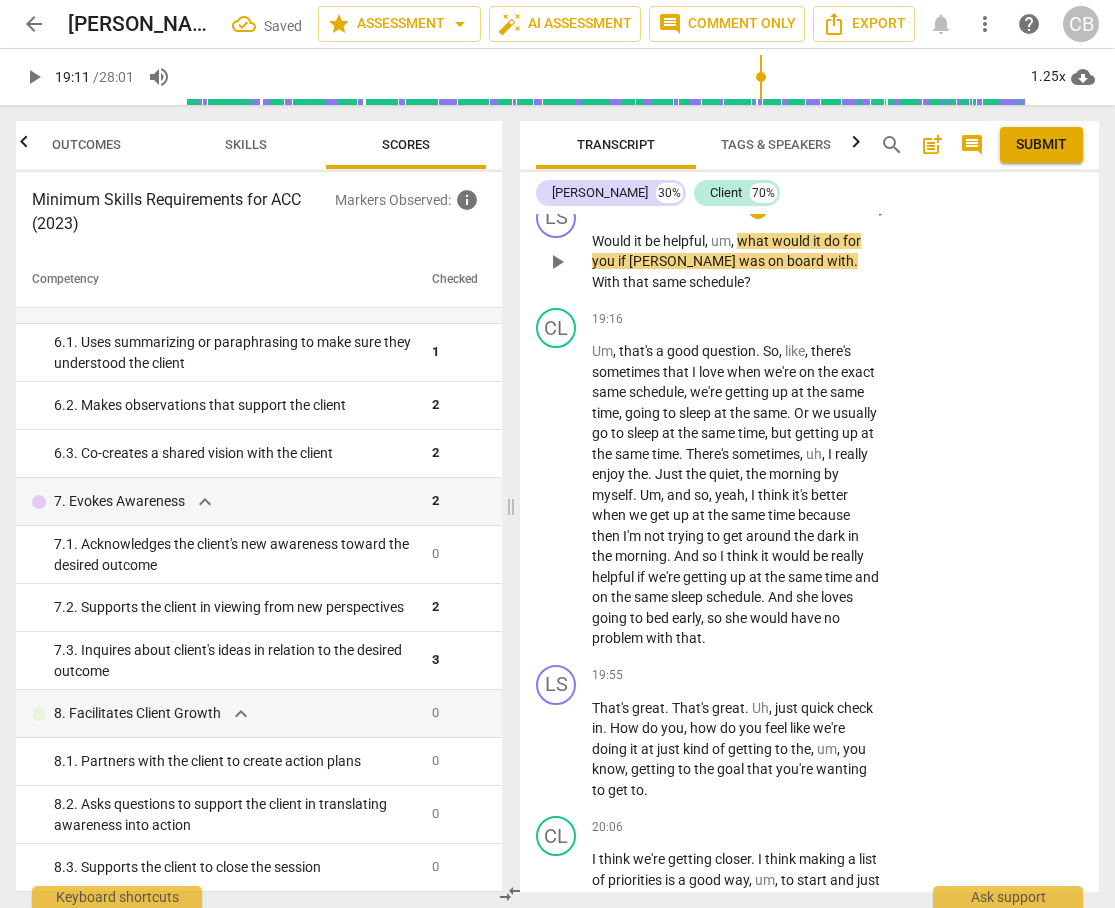 click on "keyboard_arrow_right" at bounding box center (882, 210) 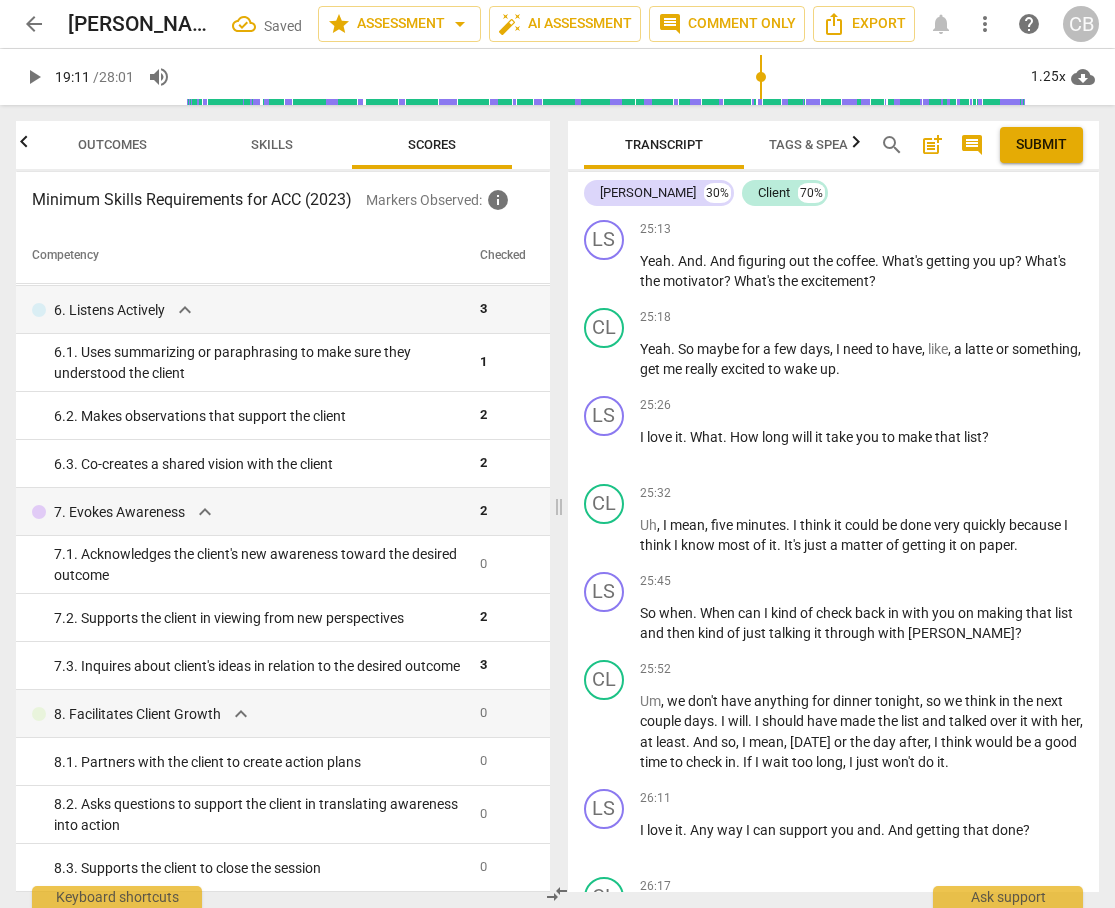 scroll, scrollTop: 8659, scrollLeft: 0, axis: vertical 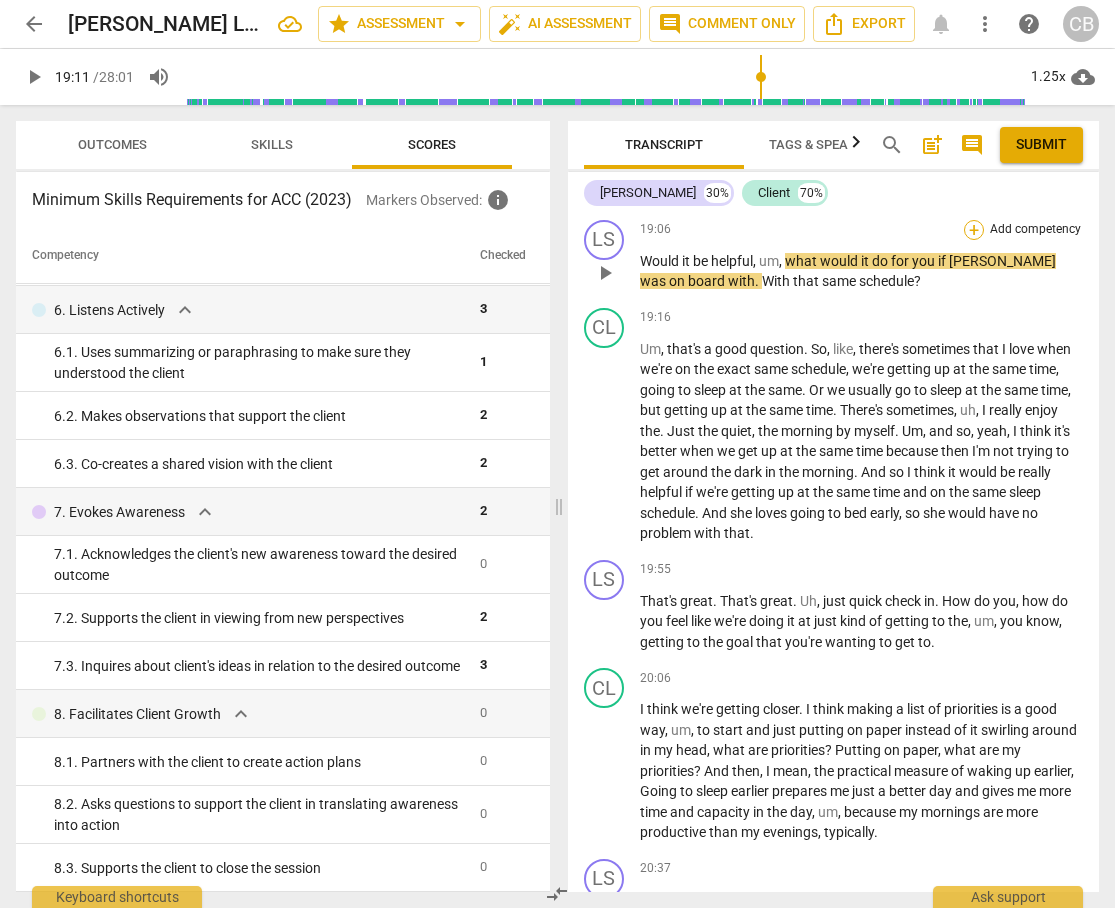 click on "+" at bounding box center [974, 230] 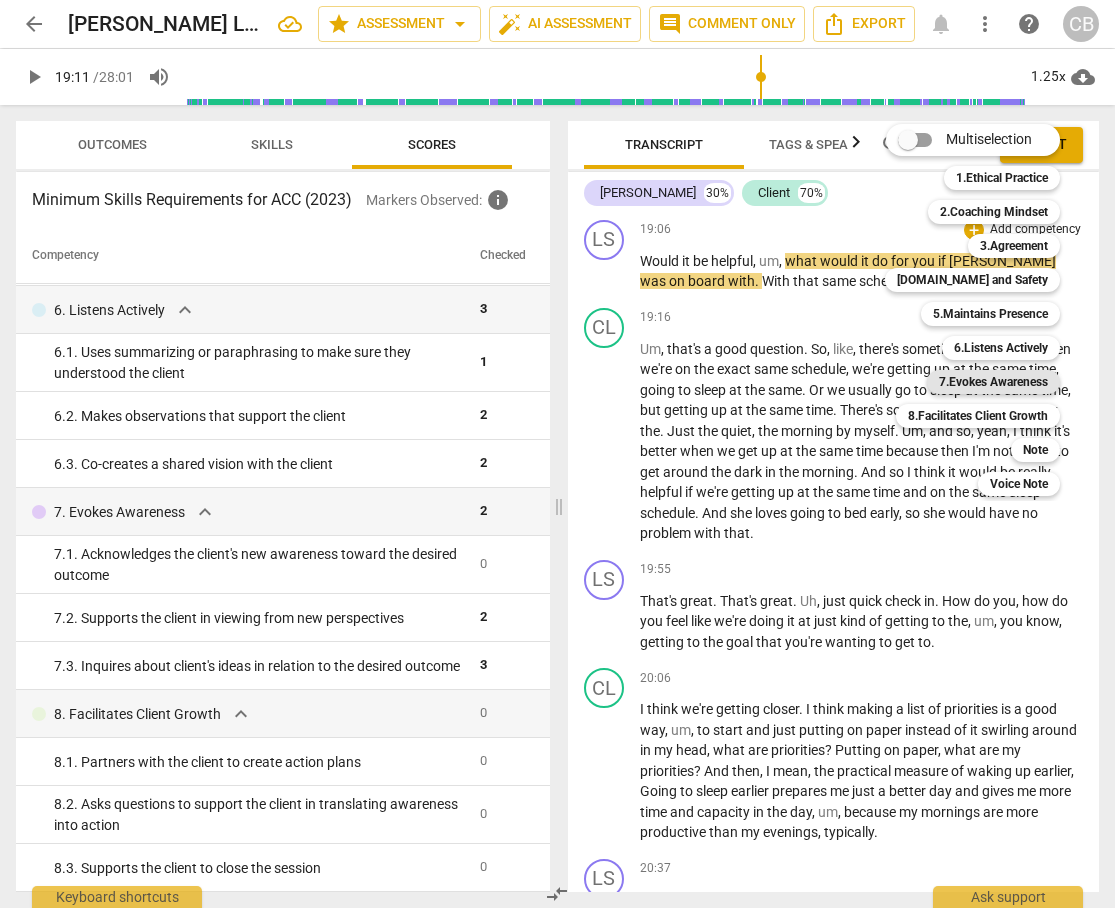 click on "7.Evokes Awareness" at bounding box center [993, 382] 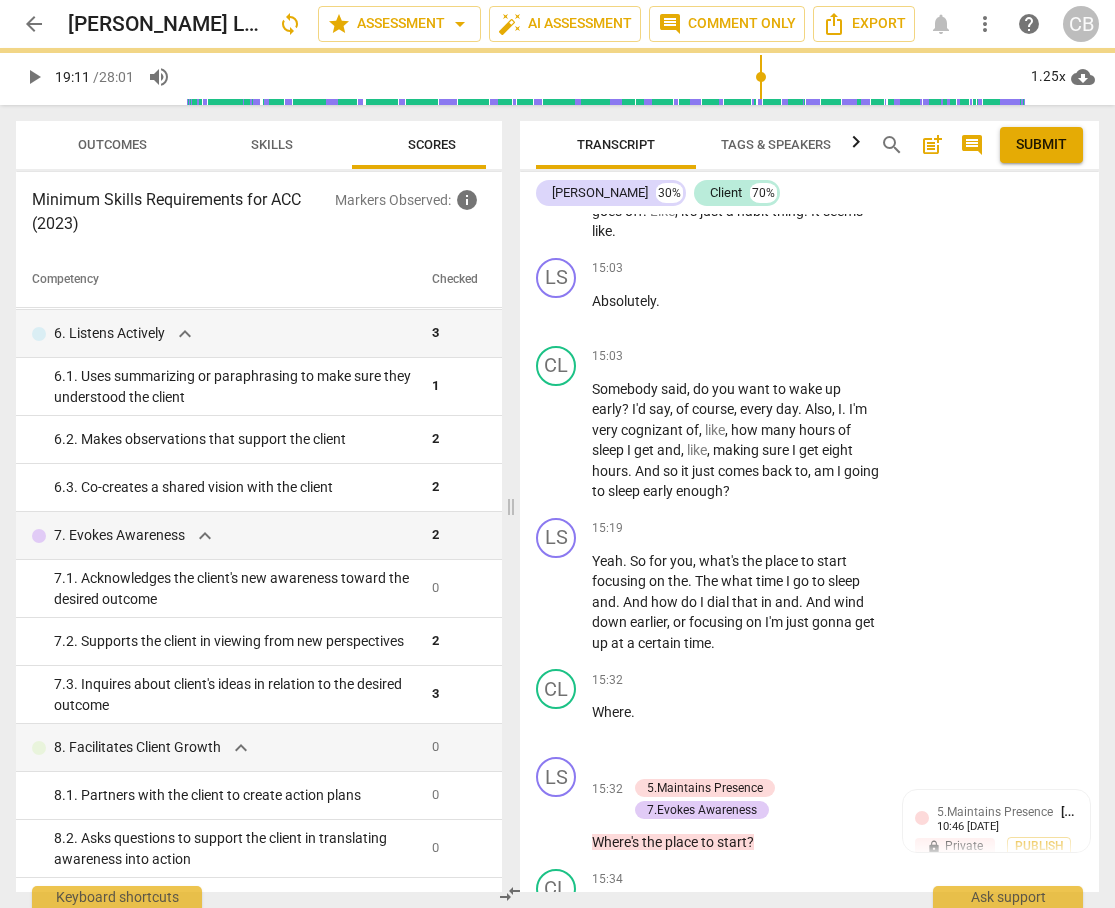 scroll, scrollTop: 11620, scrollLeft: 0, axis: vertical 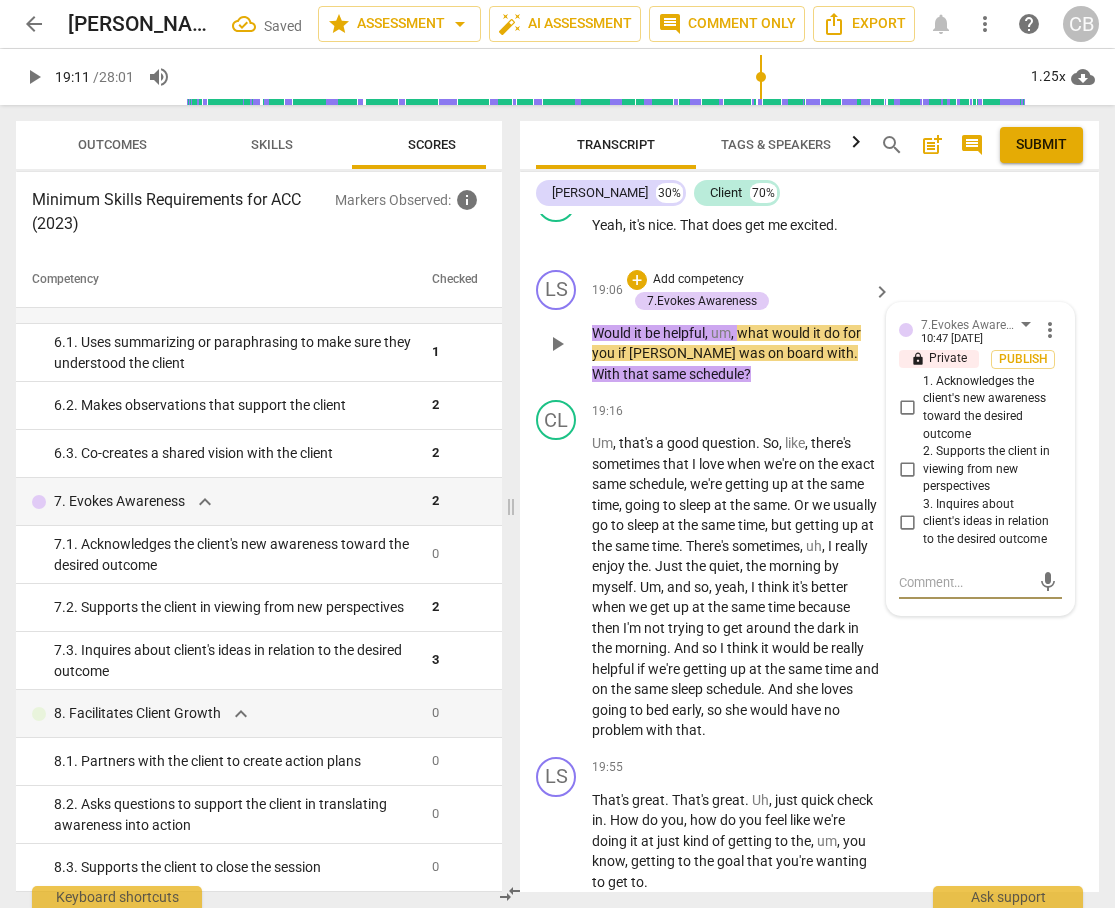 click on "more_vert" at bounding box center [1050, 330] 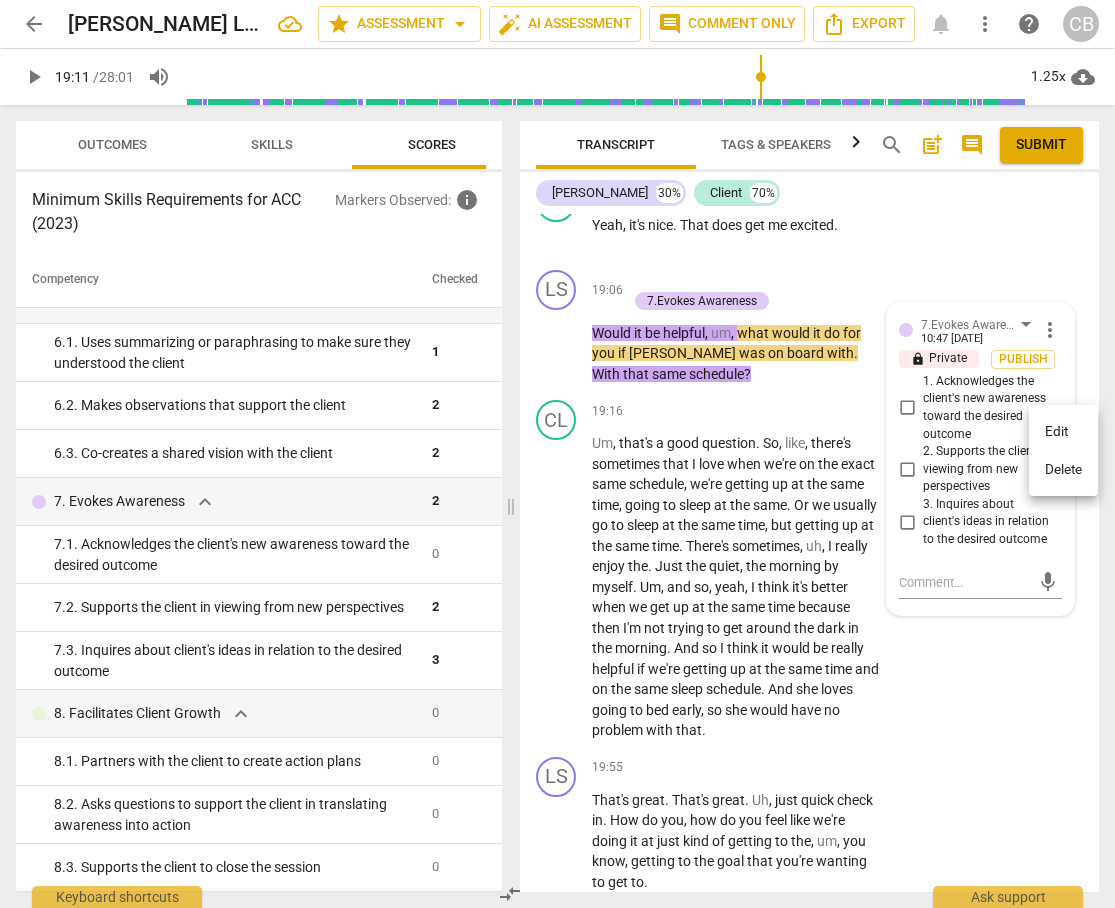 click on "Delete" at bounding box center (1063, 470) 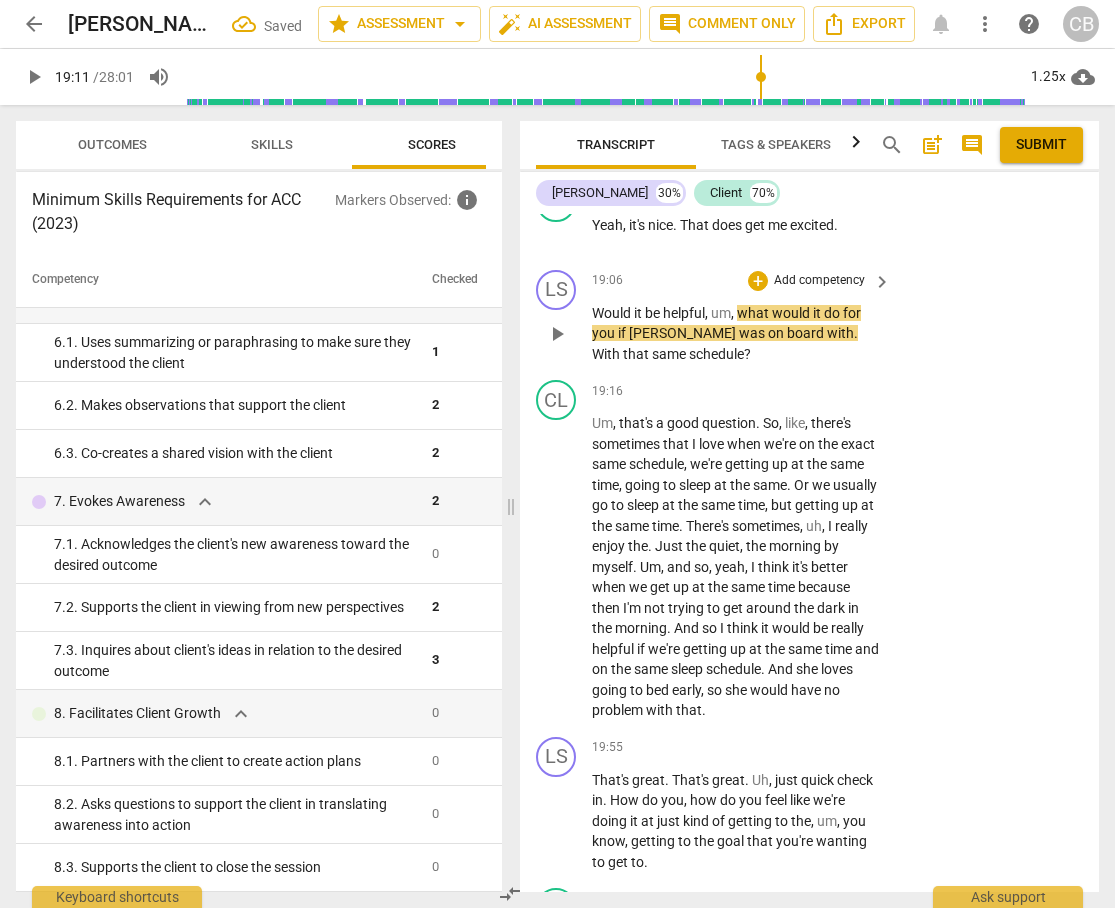 click on "what" at bounding box center (754, 313) 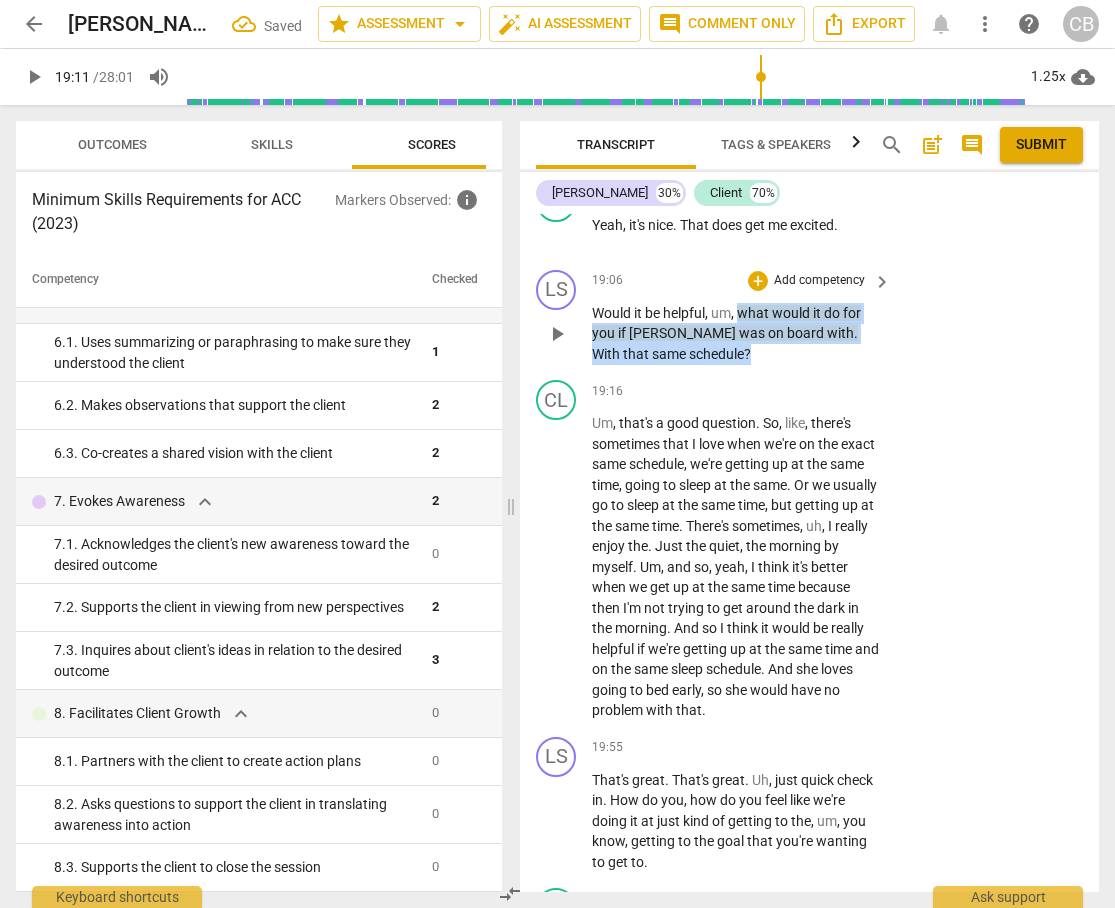 click on "Would   it   be   helpful ,   um ,   what   would   it   do   for   you   if   [PERSON_NAME]   was   on   board   with .   With   that   same   schedule ?" at bounding box center (736, 334) 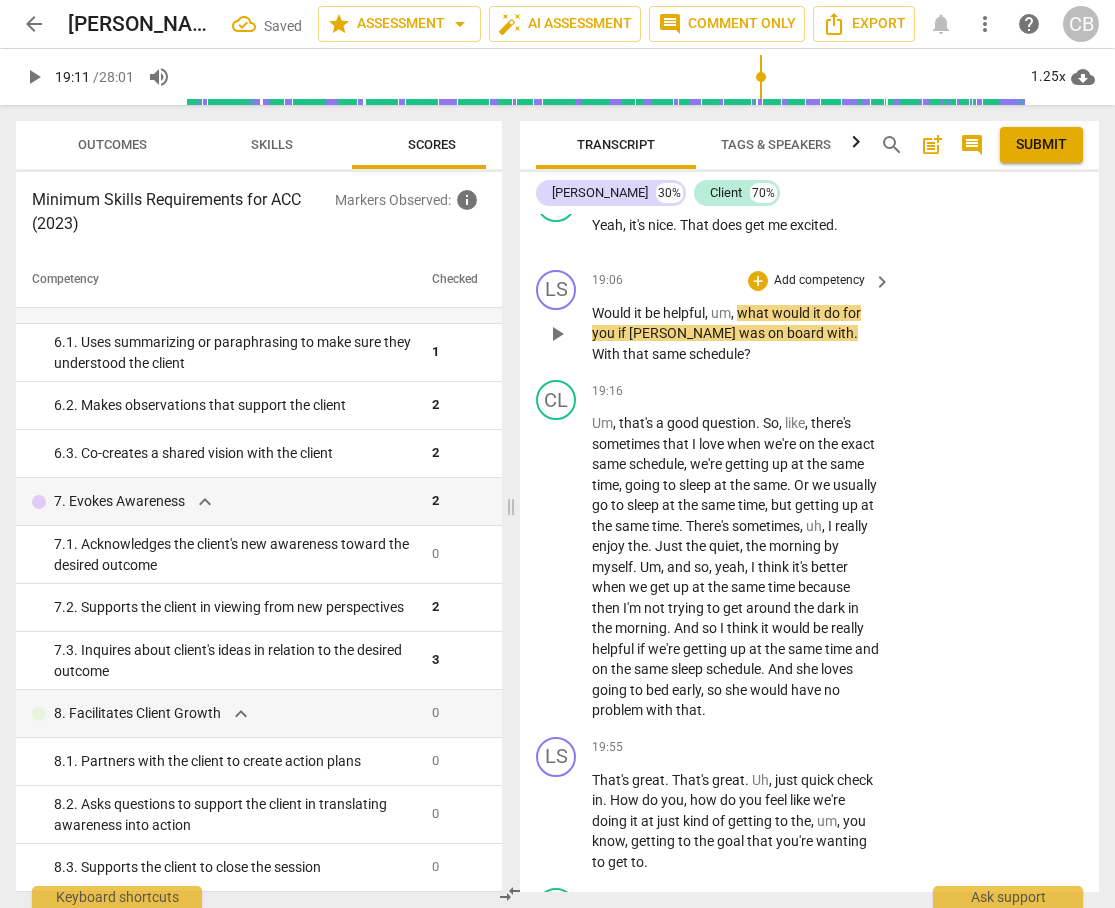 click on "Would" at bounding box center [613, 313] 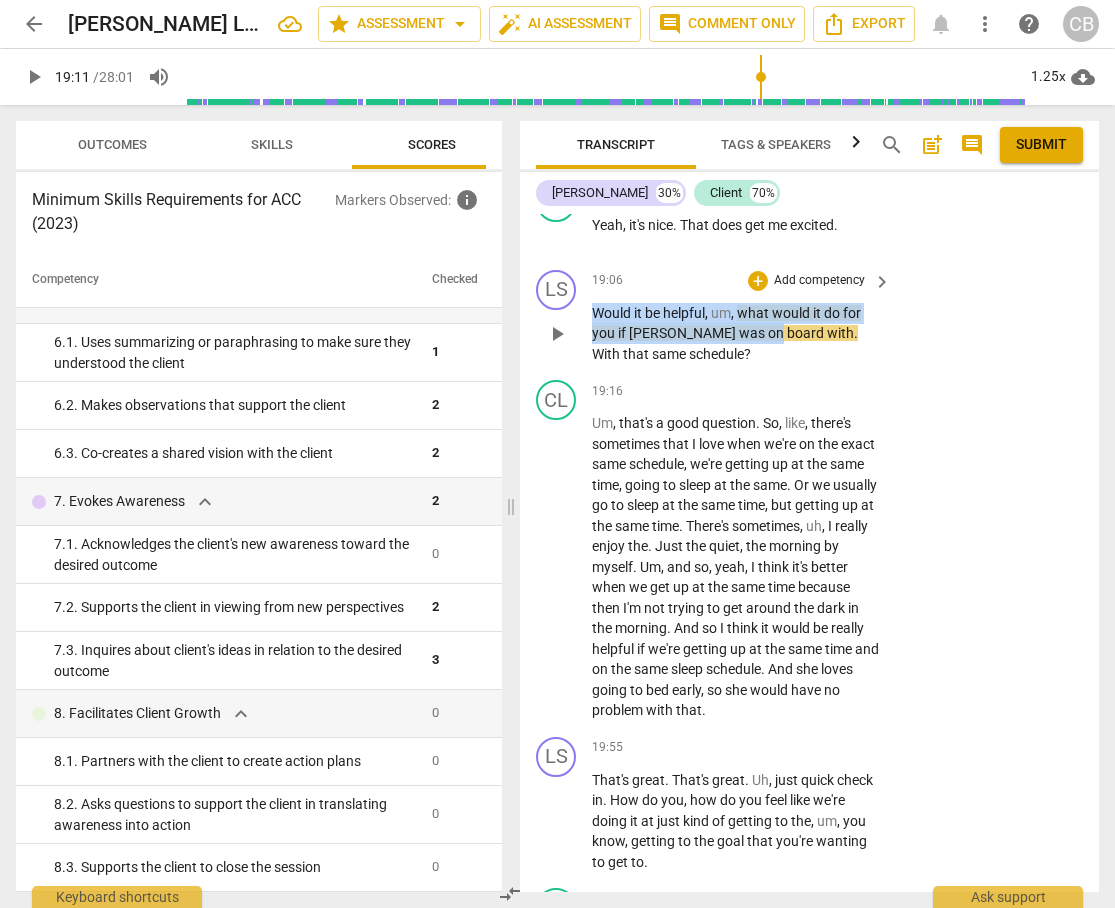 click on "Would   it   be   helpful ,   um ,   what   would   it   do   for   you   if   [PERSON_NAME]   was   on   board   with .   With   that   same   schedule ?" at bounding box center (736, 334) 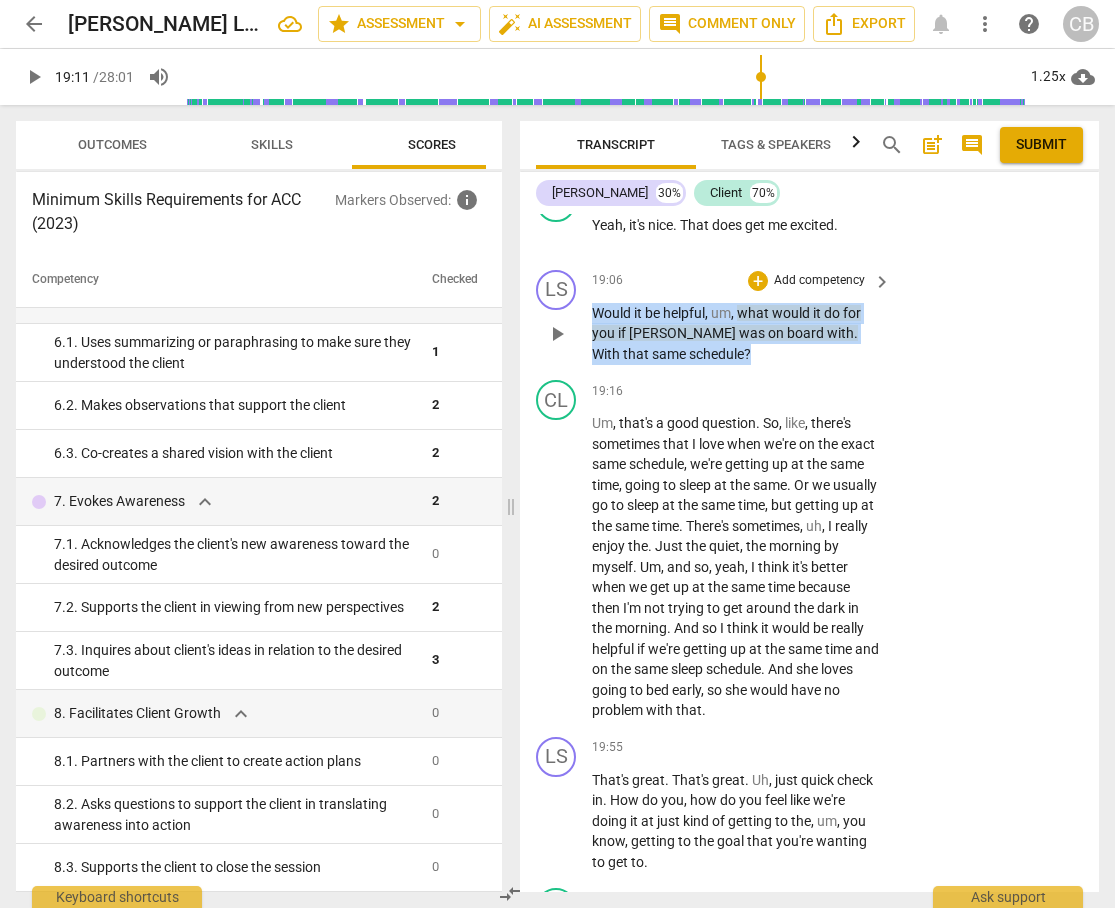 click on "Would   it   be   helpful ,   um ,   what   would   it   do   for   you   if   [PERSON_NAME]   was   on   board   with .   With   that   same   schedule ?" at bounding box center (736, 334) 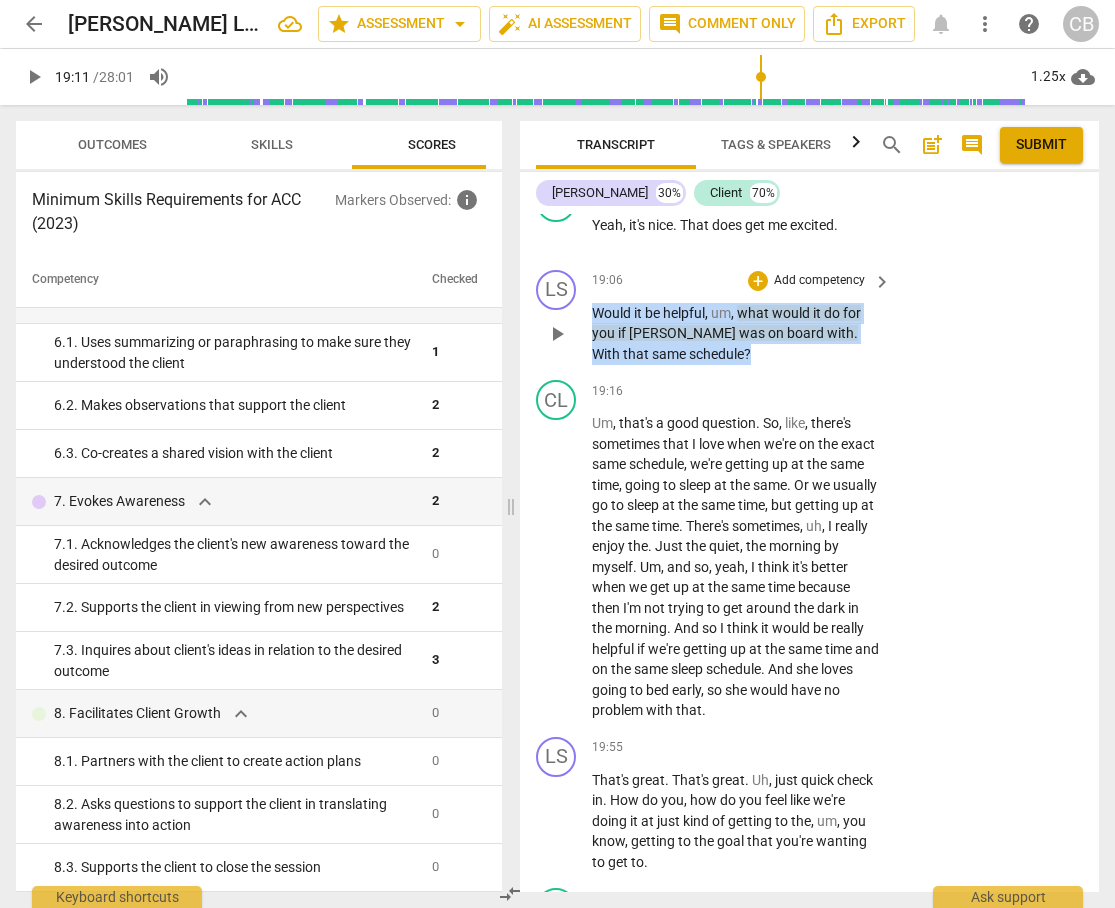 click on "be" at bounding box center [654, 313] 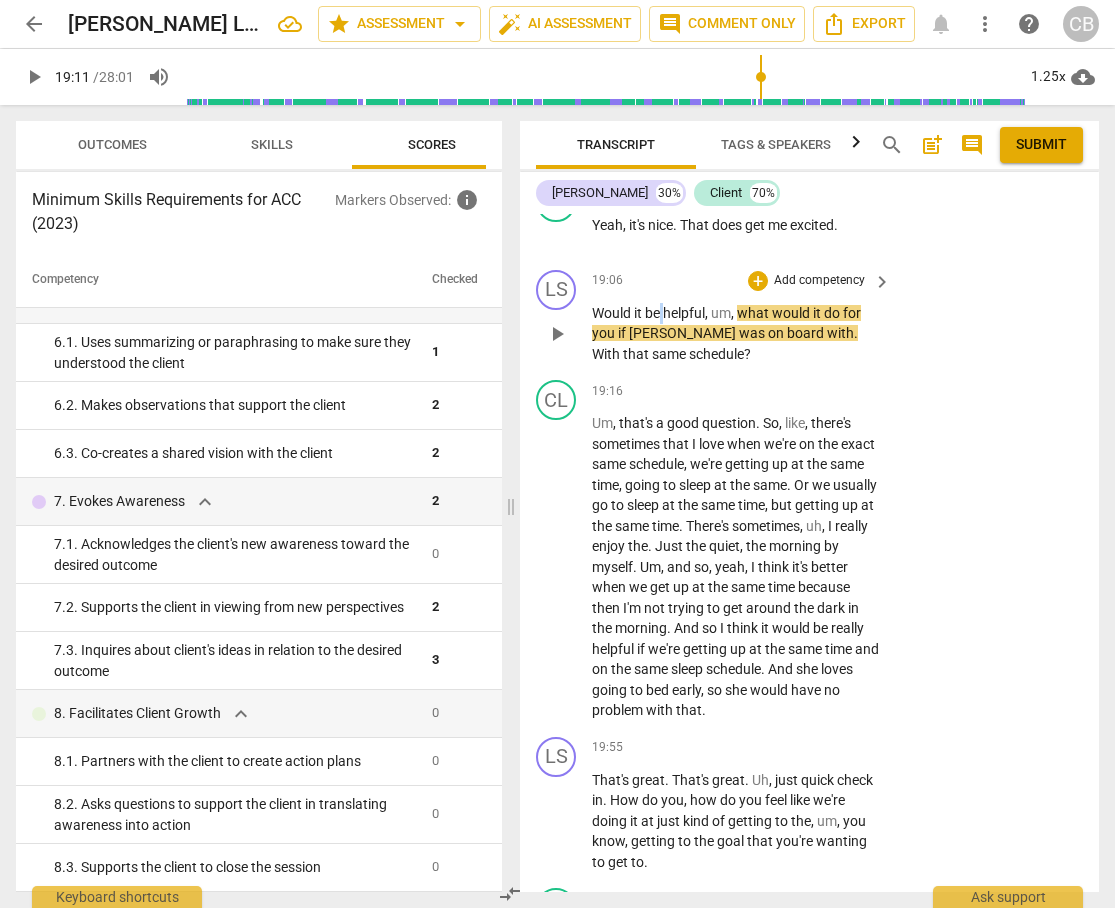 click on "be" at bounding box center [654, 313] 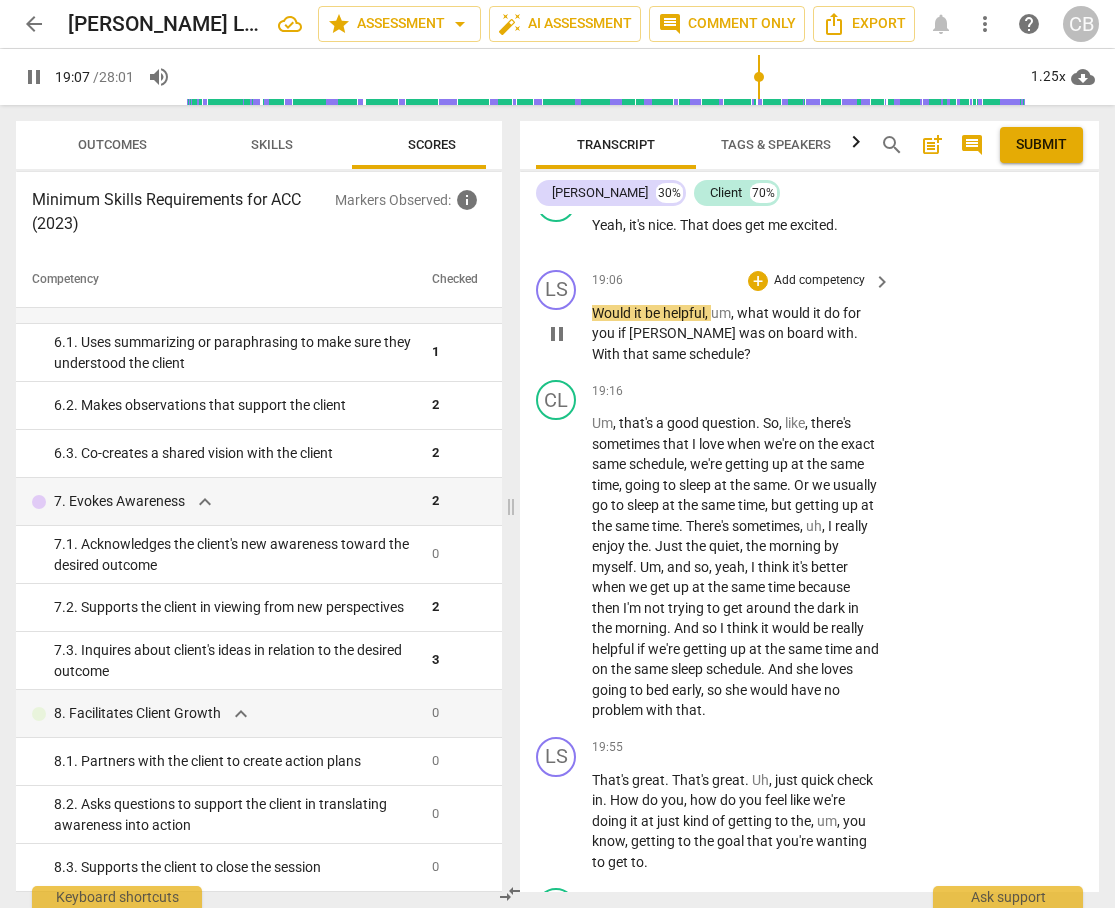 click on "Would" at bounding box center (613, 313) 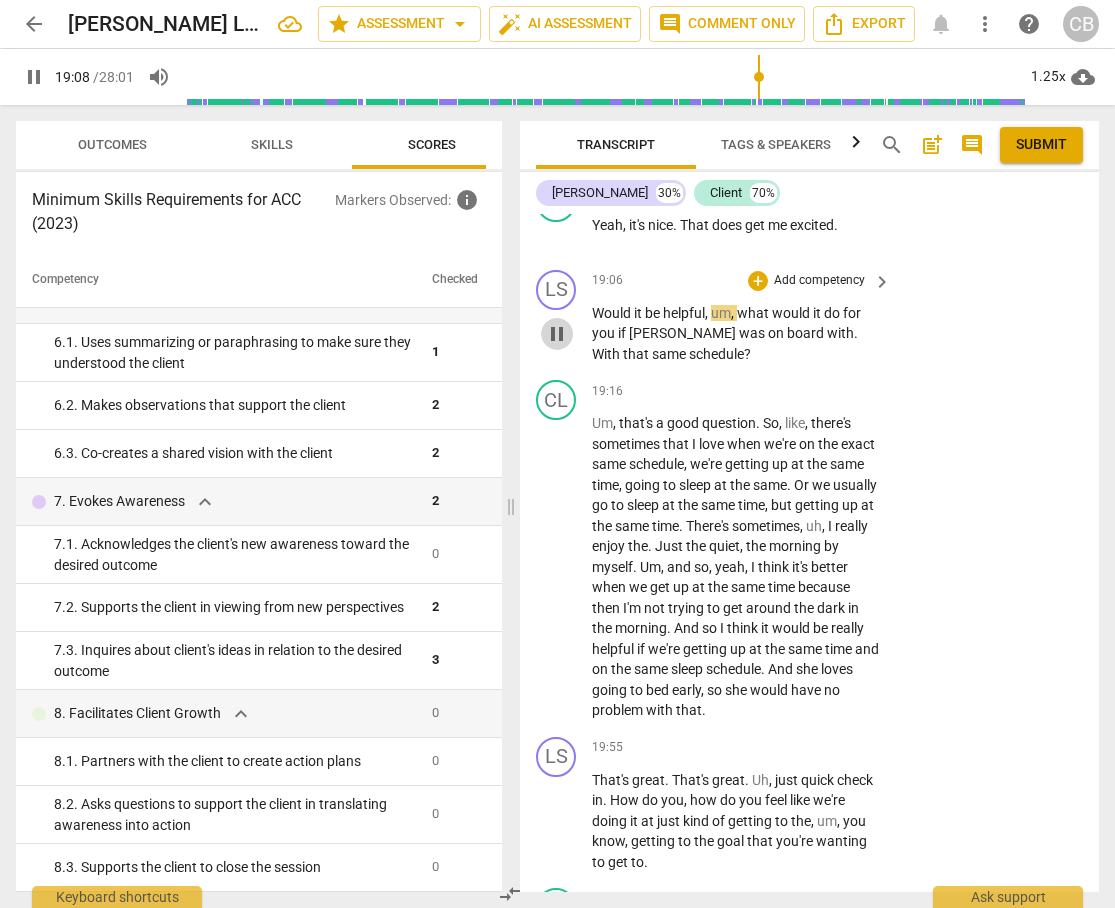 click on "pause" at bounding box center (557, 334) 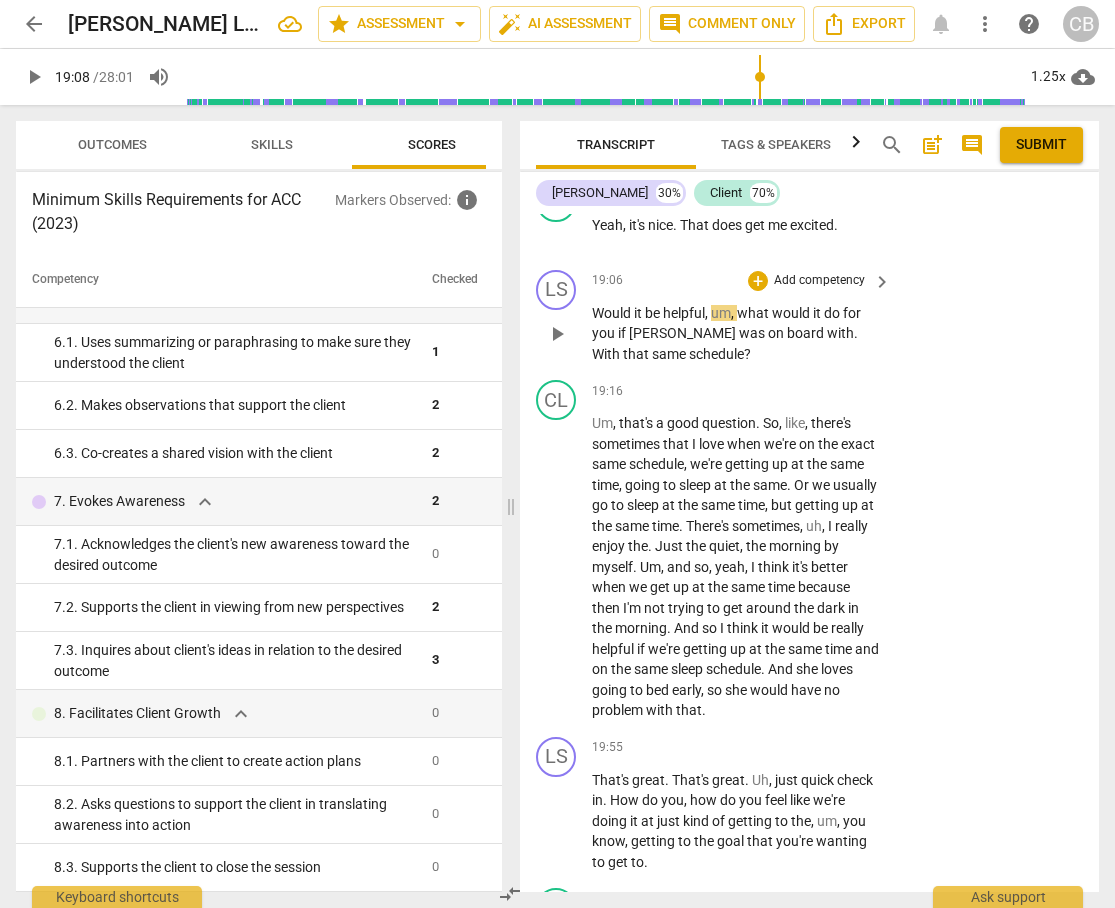 click on "Would" at bounding box center [613, 313] 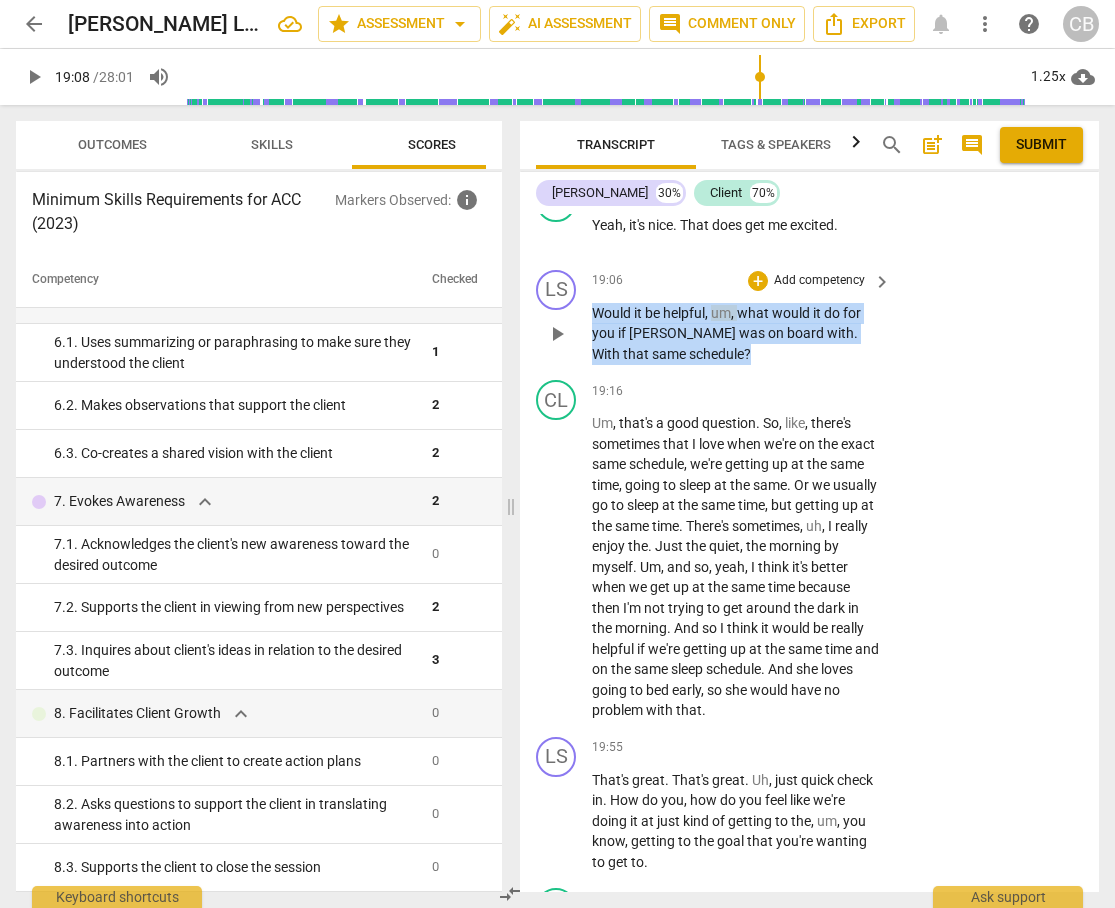 click on "Would   it   be   helpful ,   um ,   what   would   it   do   for   you   if   [PERSON_NAME]   was   on   board   with .   With   that   same   schedule ?" at bounding box center (736, 334) 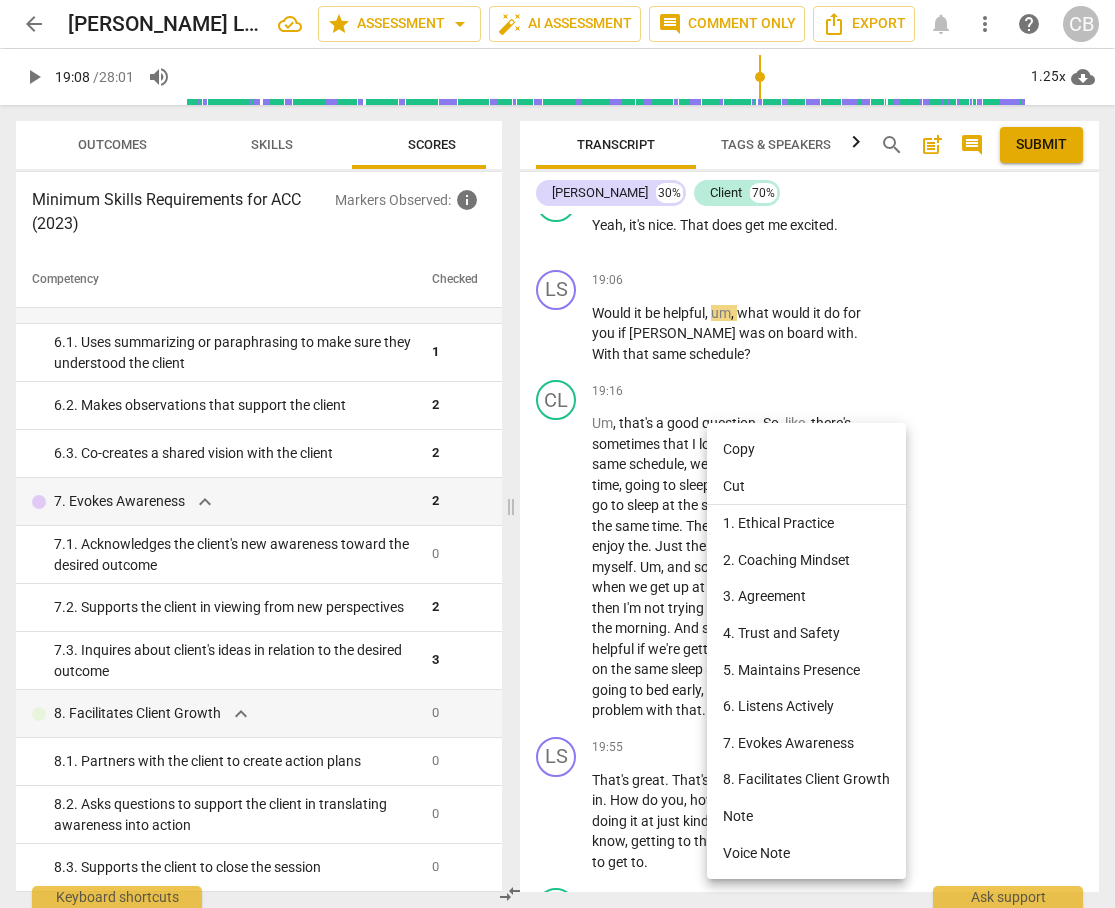 click at bounding box center [557, 454] 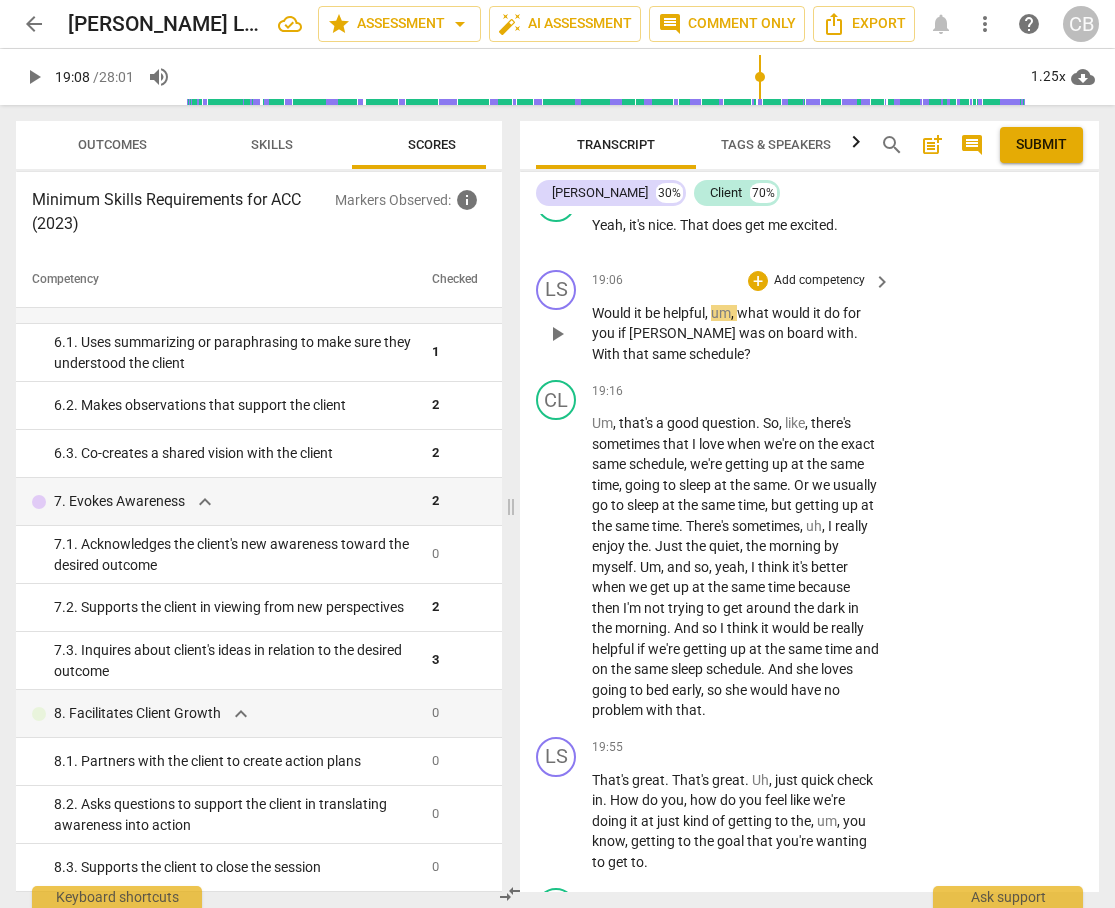 click on "Would   it   be   helpful ,   um ,   what   would   it   do   for   you   if   [PERSON_NAME]   was   on   board   with .   With   that   same   schedule ?" at bounding box center [736, 334] 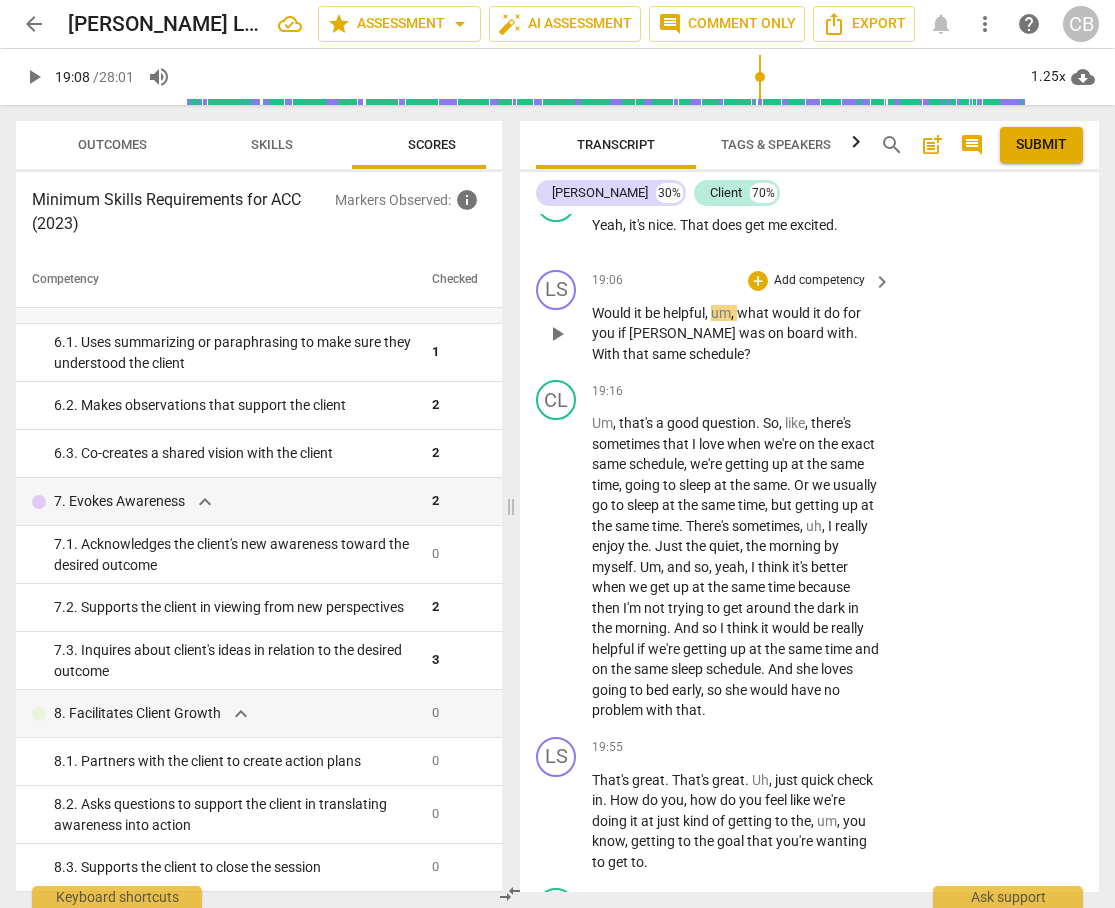 click on "Would   it   be   helpful ,   um ,   what   would   it   do   for   you   if   [PERSON_NAME]   was   on   board   with .   With   that   same   schedule ?" at bounding box center [736, 334] 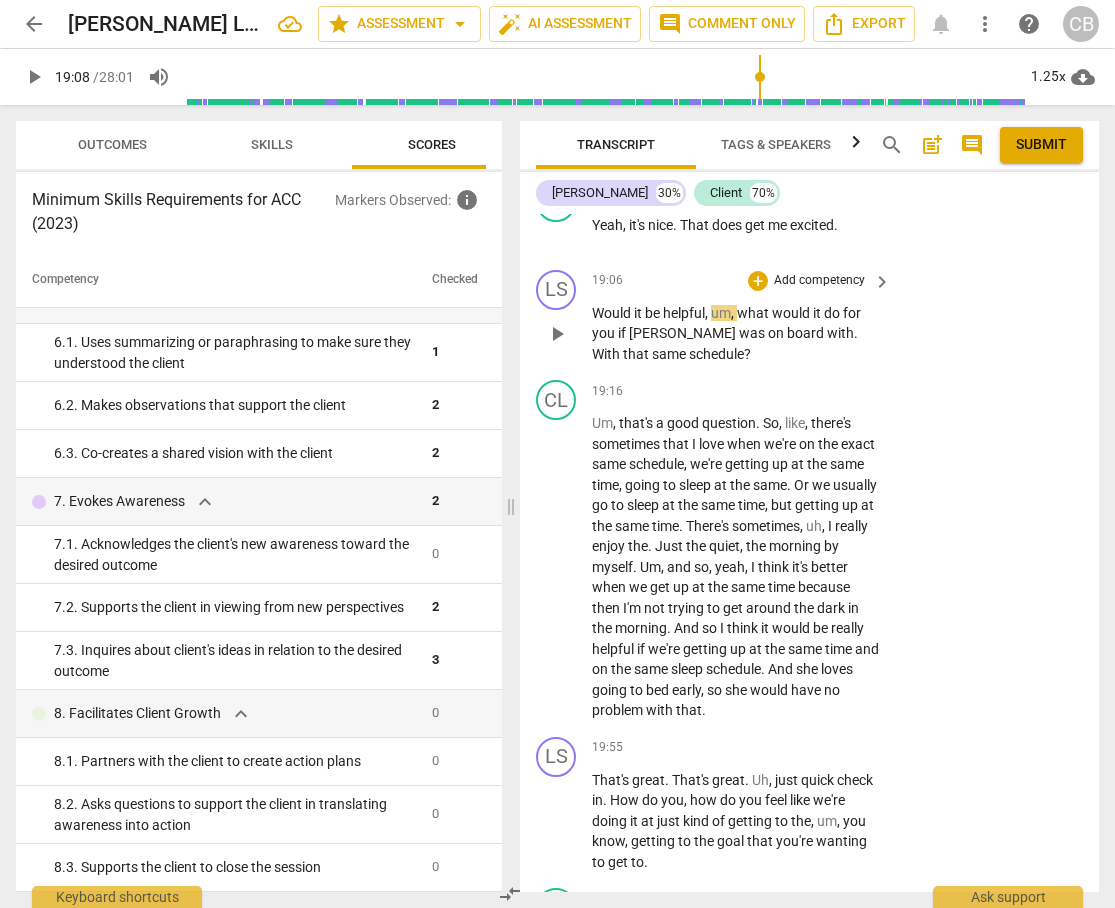 click on "?" at bounding box center [747, 354] 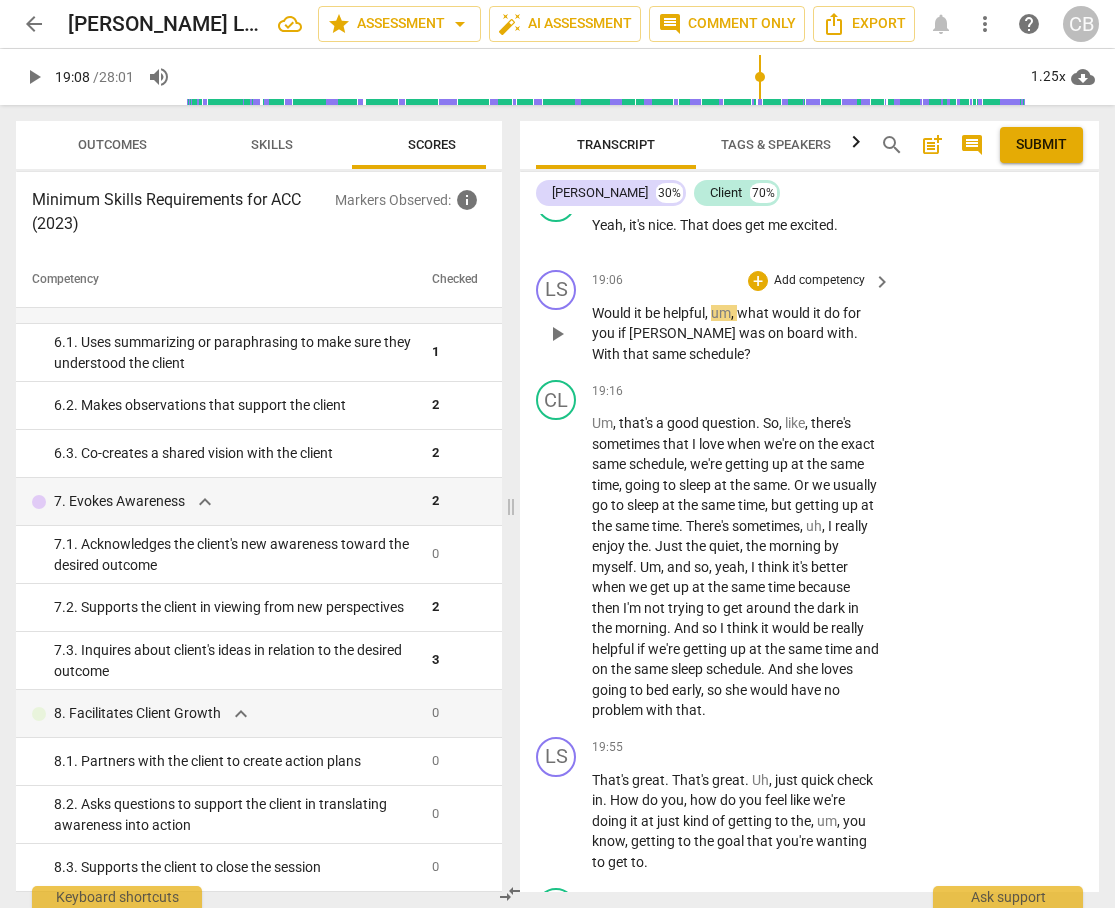click on "schedule" at bounding box center [716, 354] 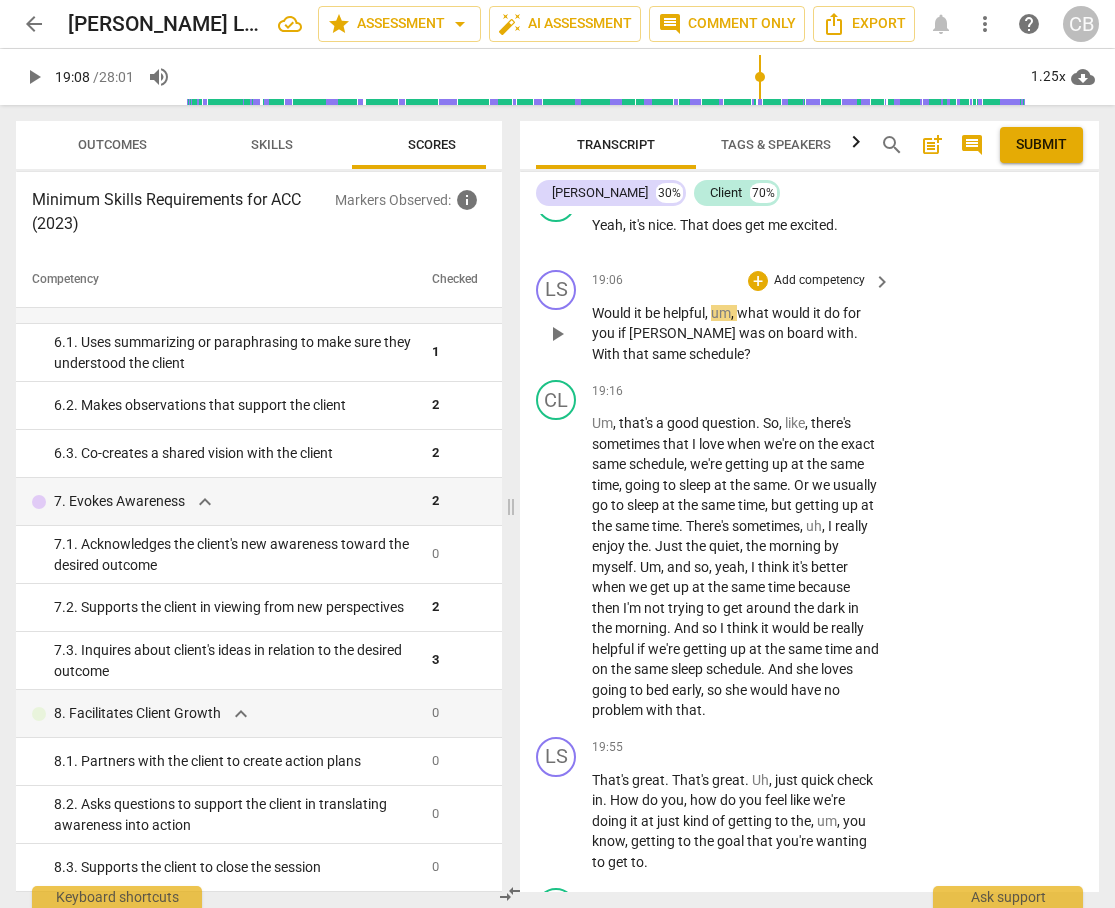 click on "Would   it   be   helpful ,   um ,   what   would   it   do   for   you   if   [PERSON_NAME]   was   on   board   with .   With   that   same   schedule ?" at bounding box center [736, 334] 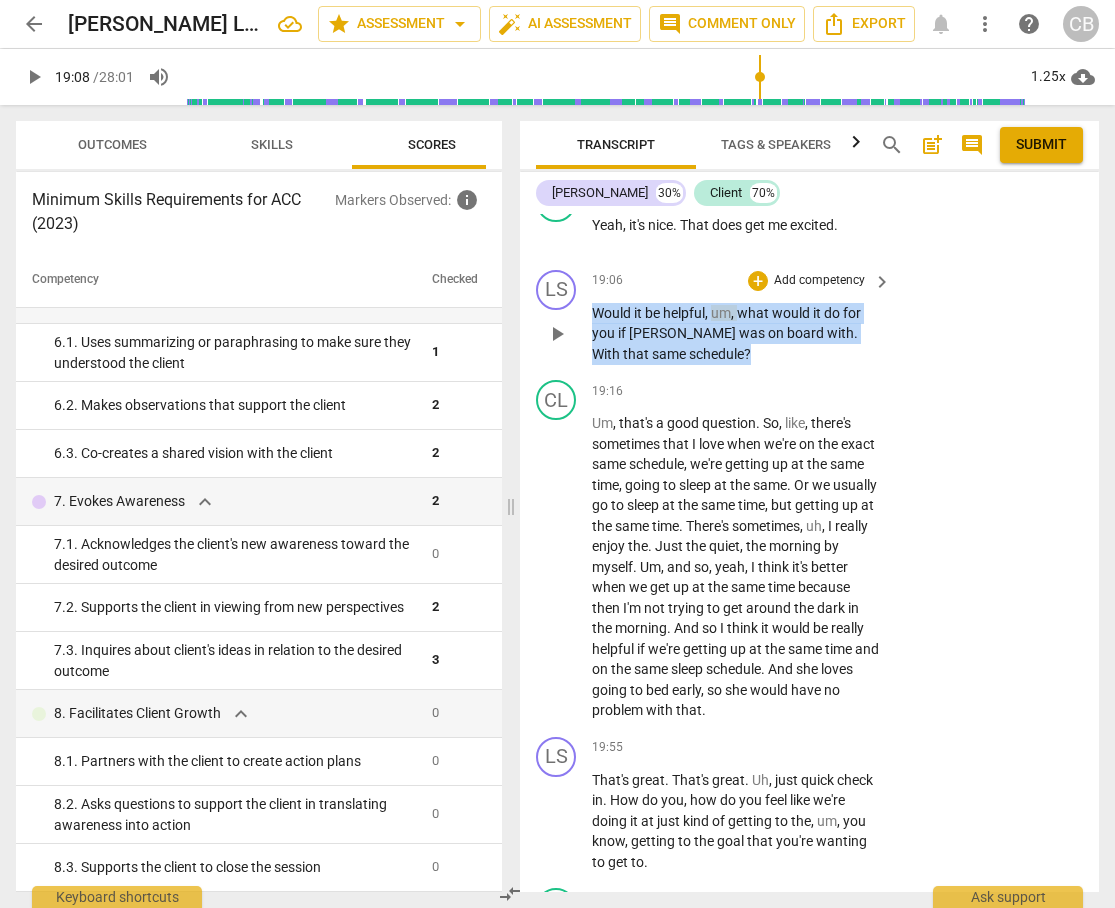 click on "Would" at bounding box center (613, 313) 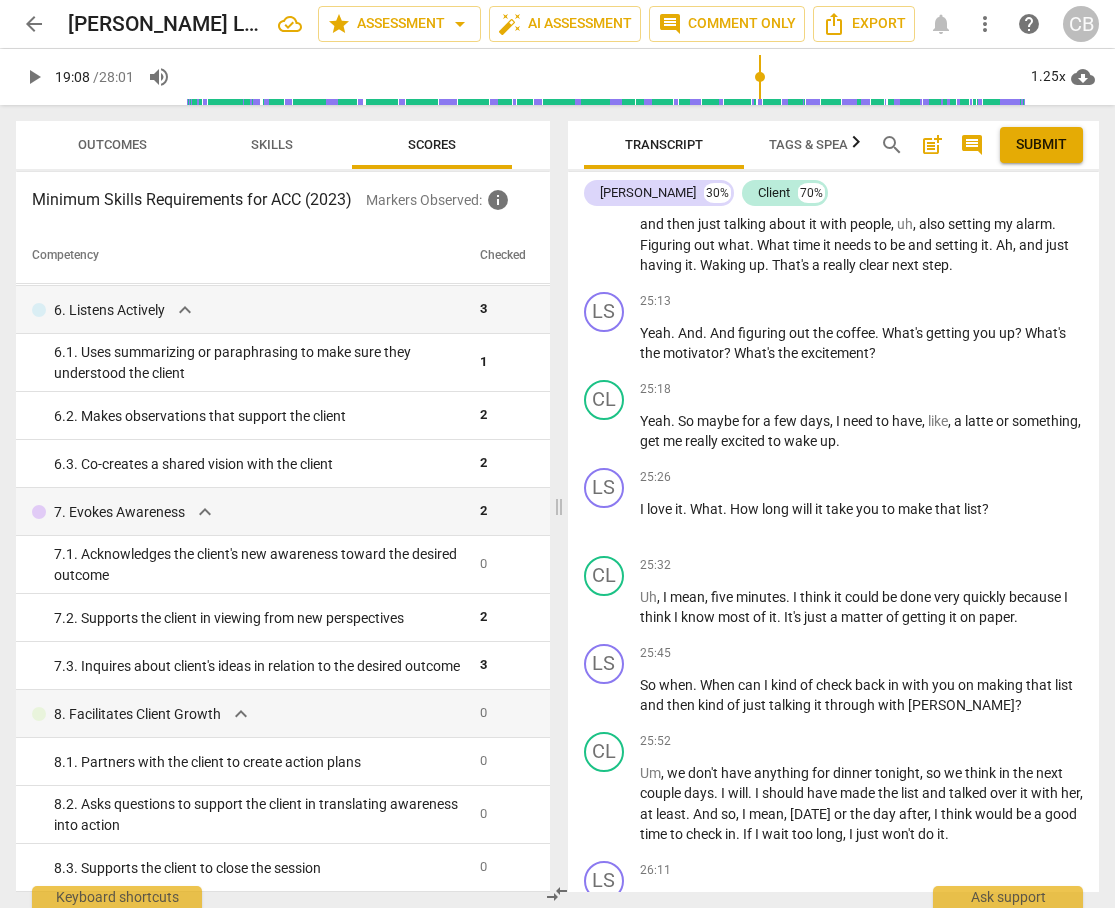 scroll, scrollTop: 8589, scrollLeft: 0, axis: vertical 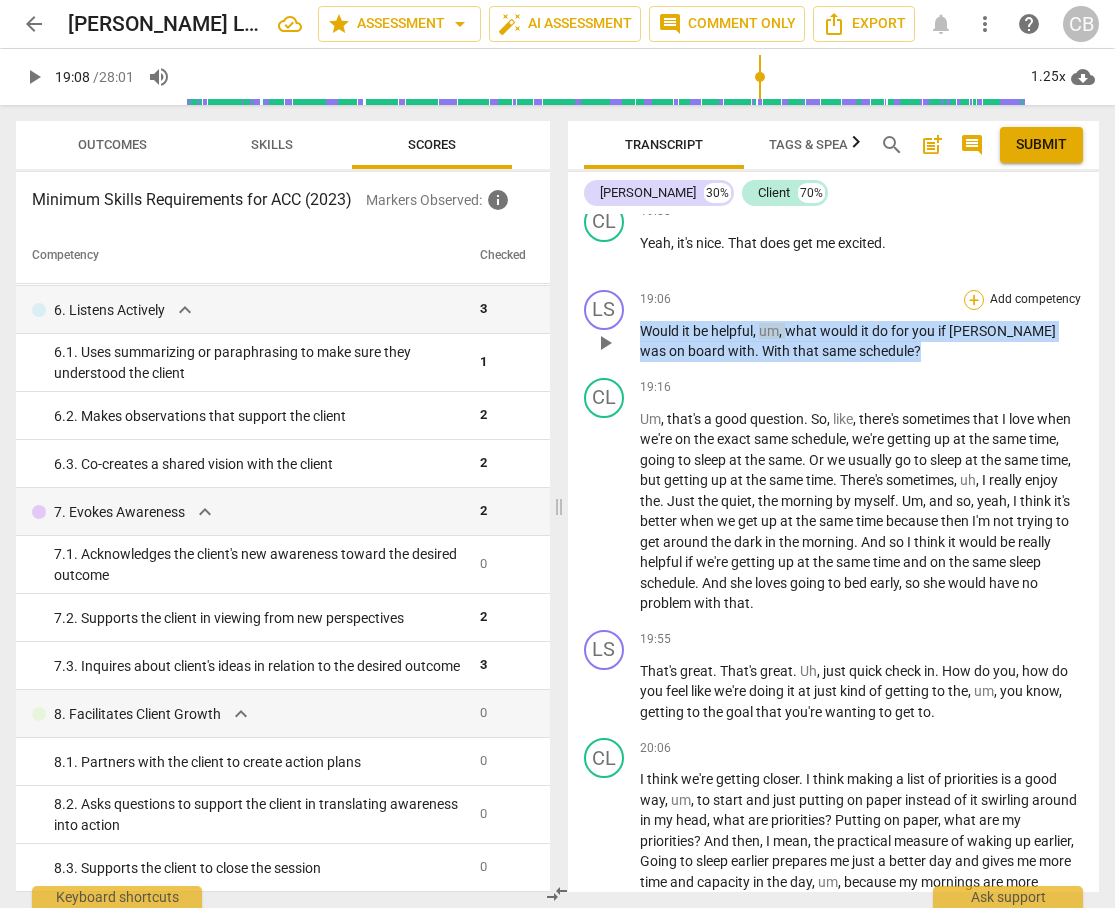 click on "+" at bounding box center (974, 300) 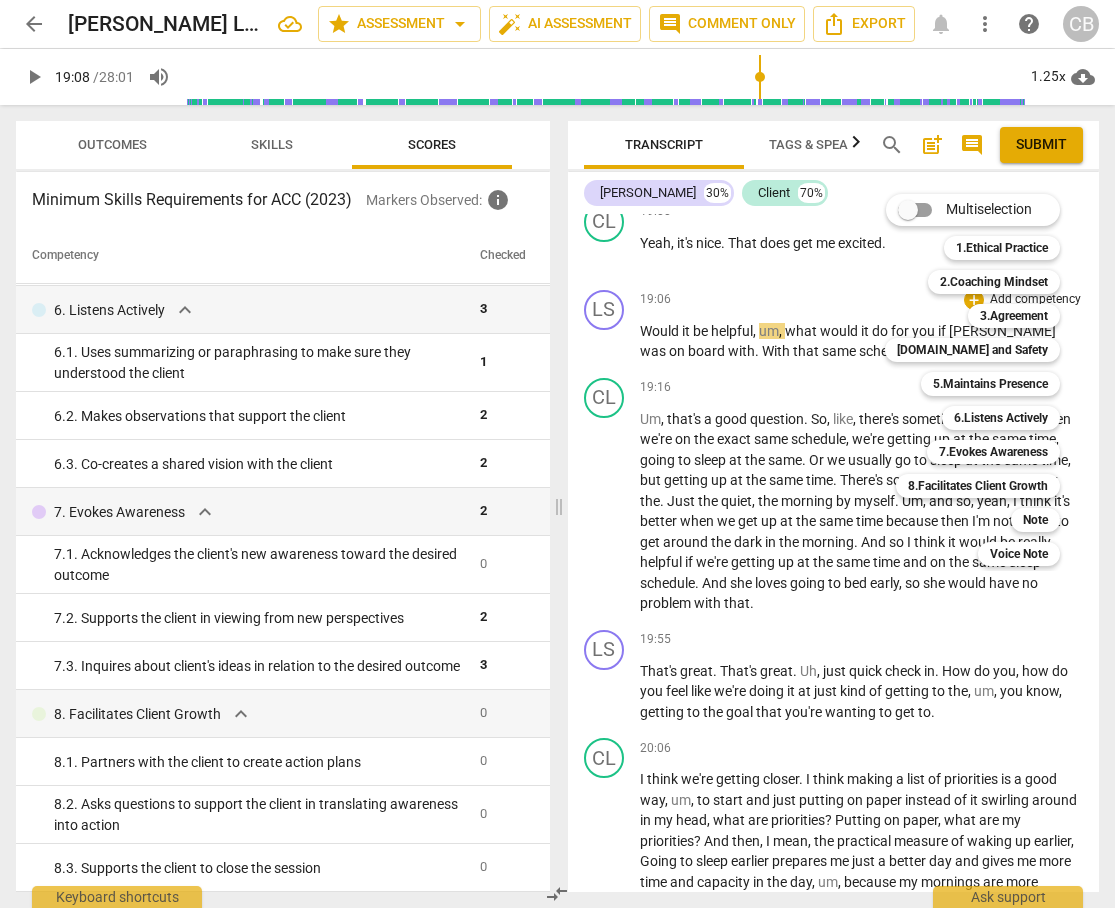 click at bounding box center [557, 454] 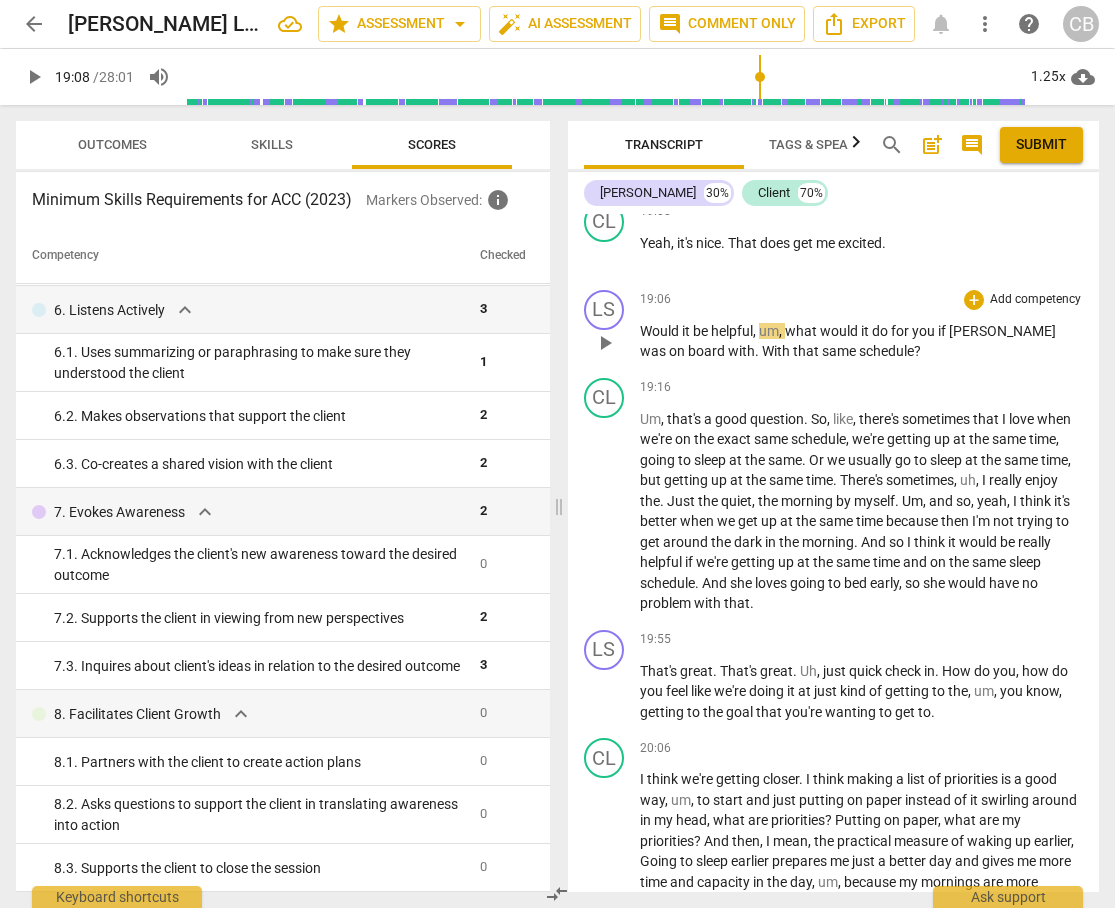 click on "Would   it   be   helpful ,   um ,   what   would   it   do   for   you   if   [PERSON_NAME]   was   on   board   with .   With   that   same   schedule ?" at bounding box center [862, 341] 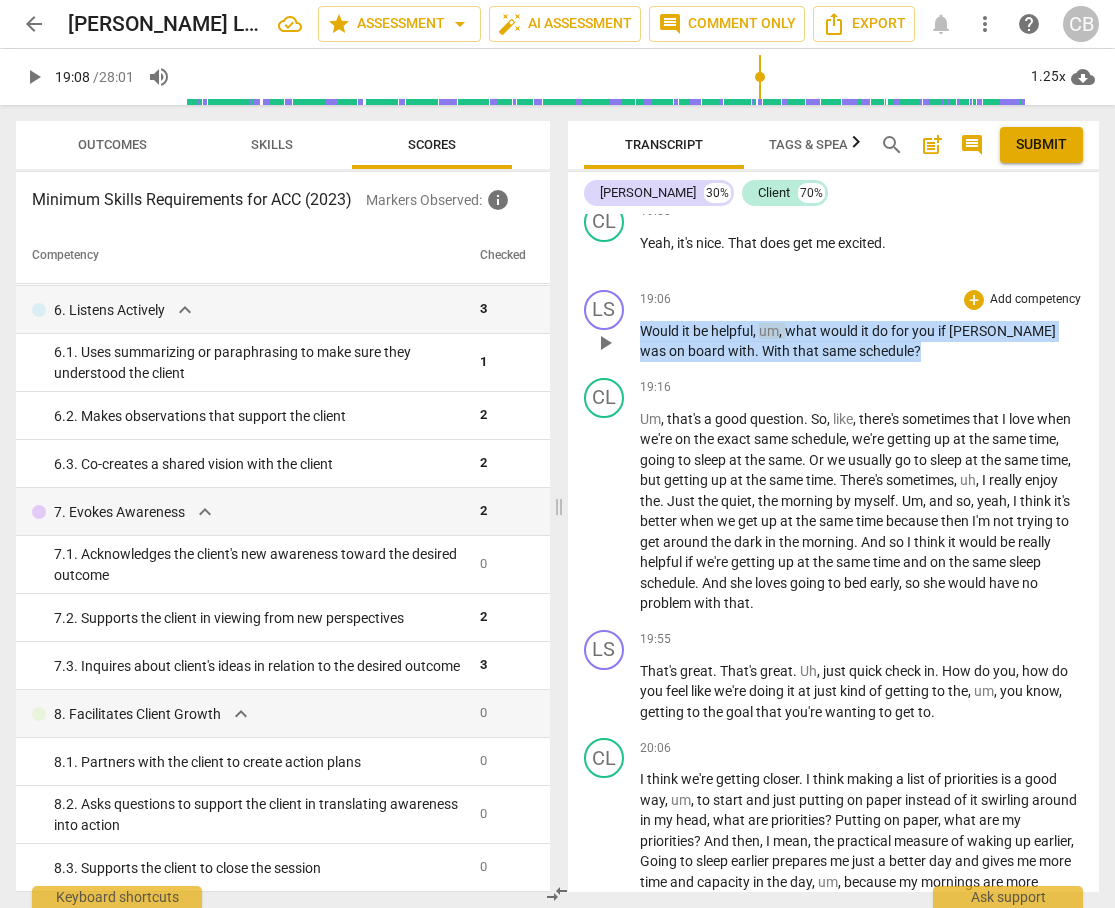 click on "play_arrow pause" at bounding box center [614, 343] 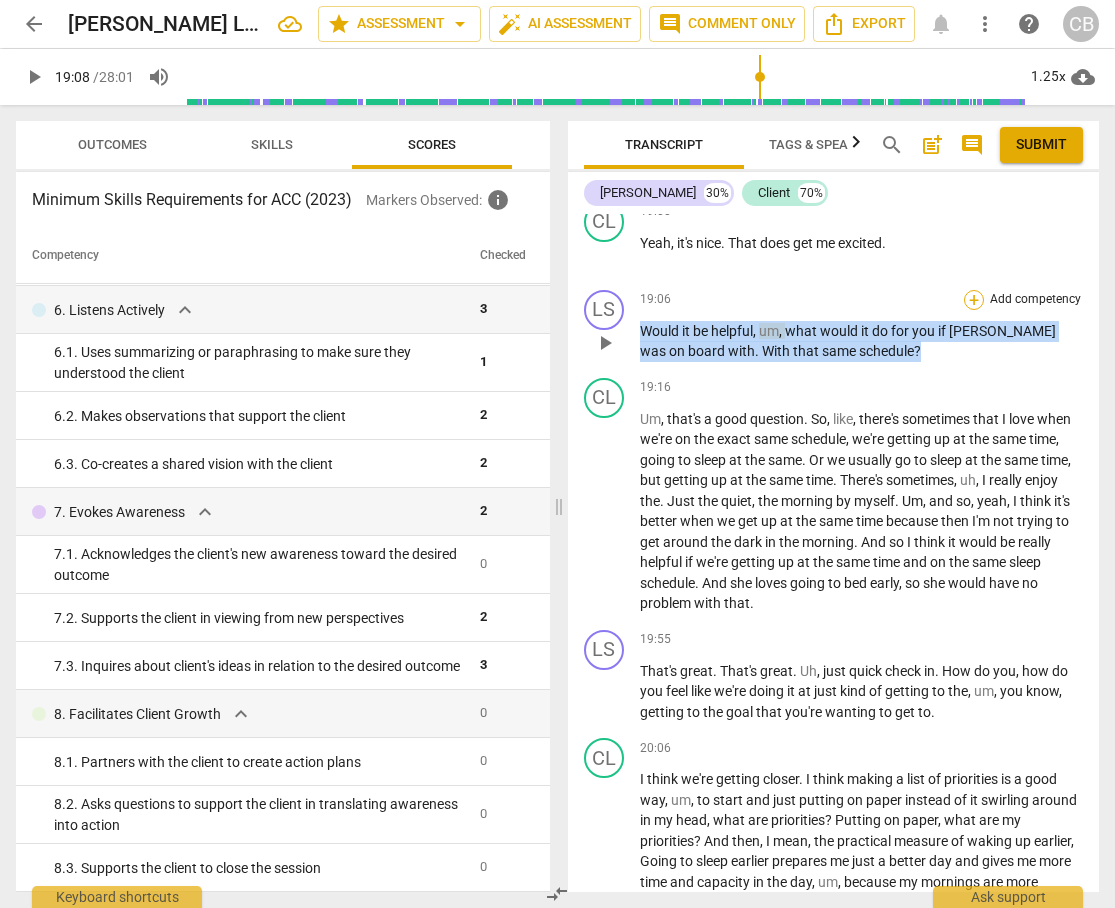 click on "+" at bounding box center [974, 300] 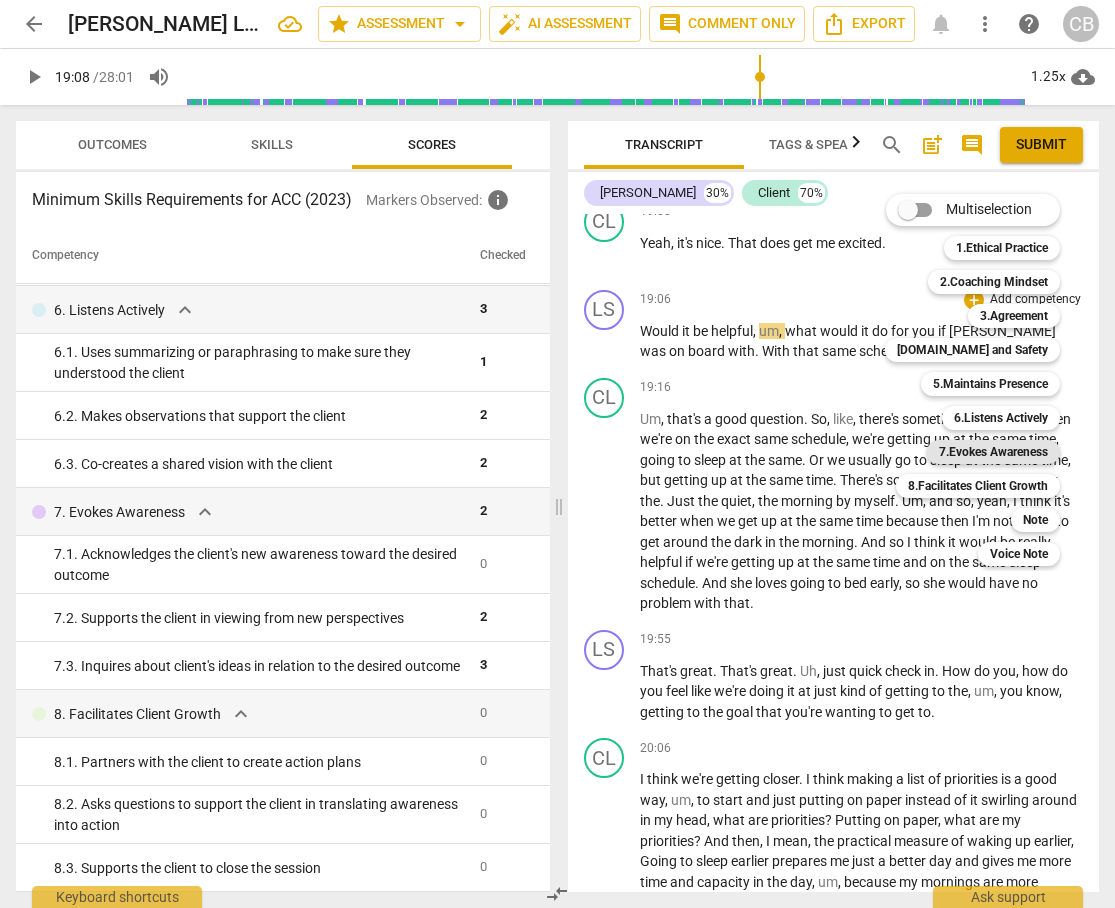 click on "7.Evokes Awareness" at bounding box center [993, 452] 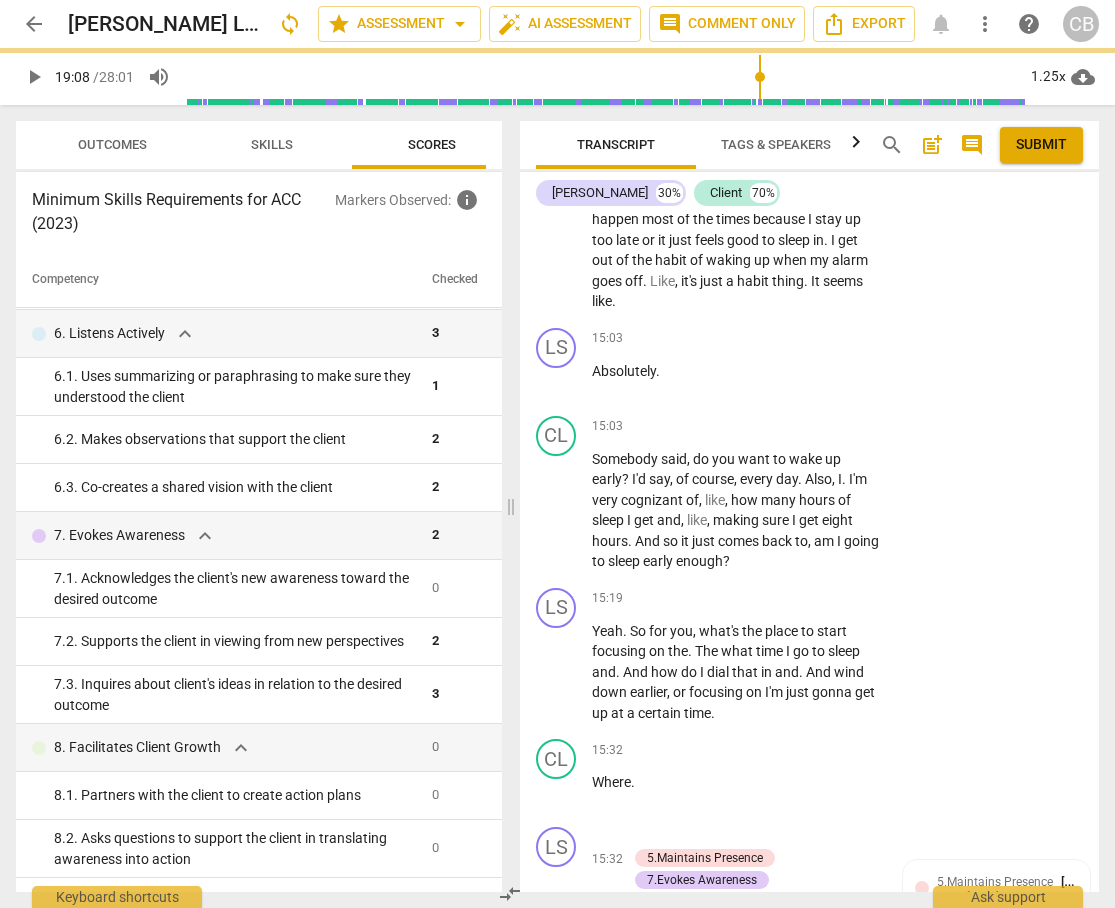 scroll, scrollTop: 11548, scrollLeft: 0, axis: vertical 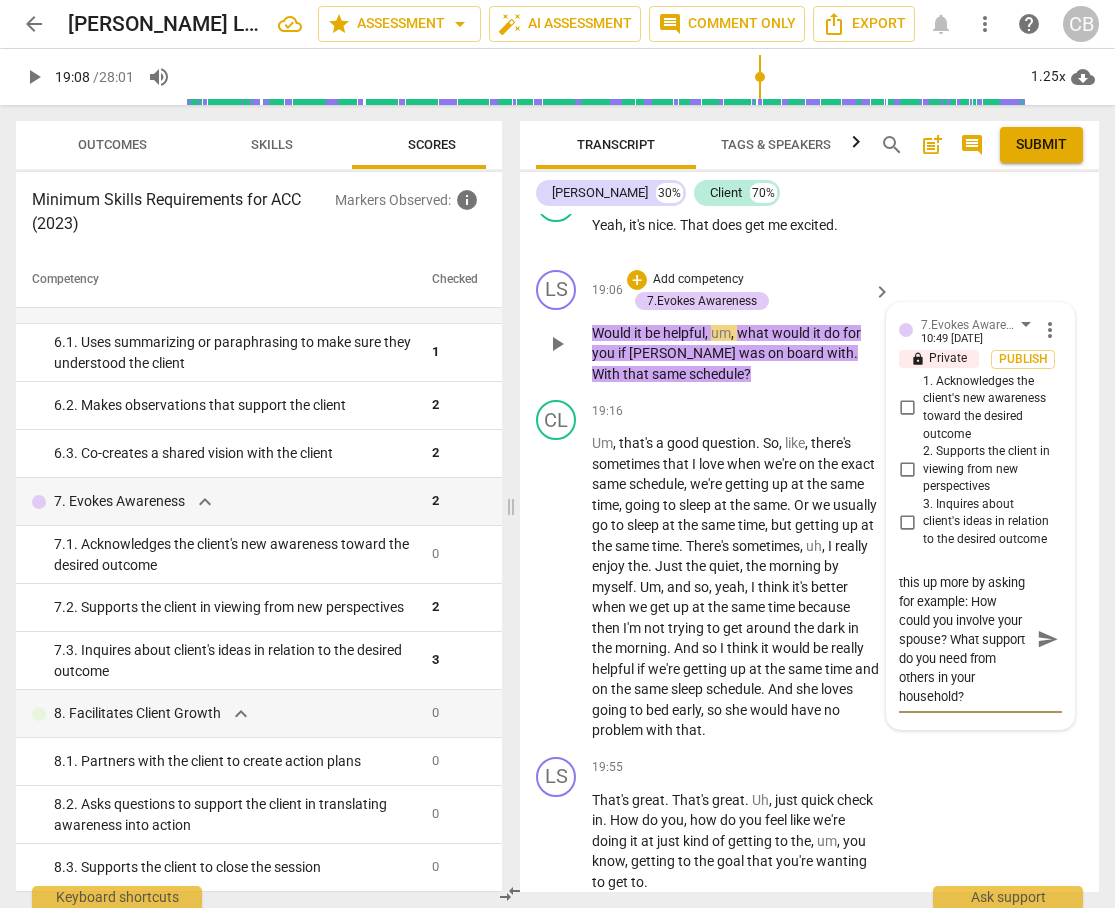 click on "send" at bounding box center (1048, 639) 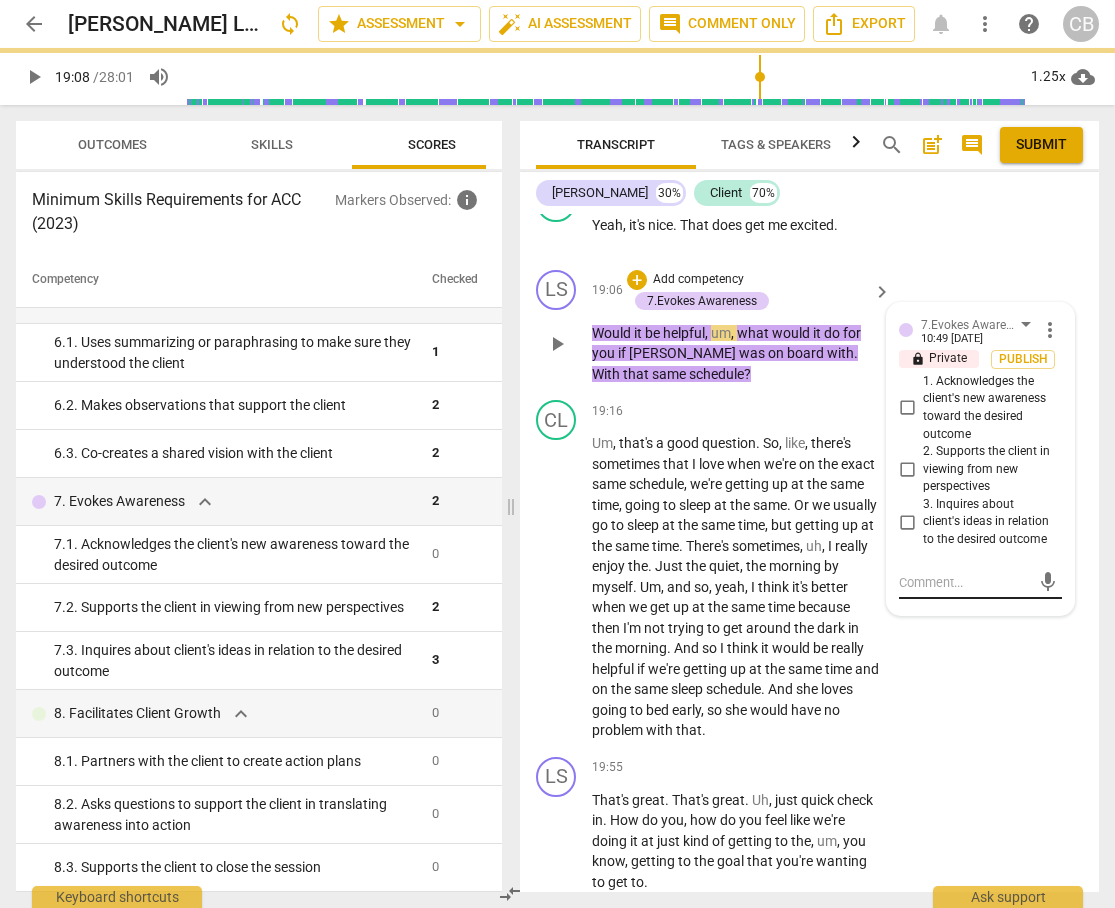 scroll, scrollTop: 0, scrollLeft: 0, axis: both 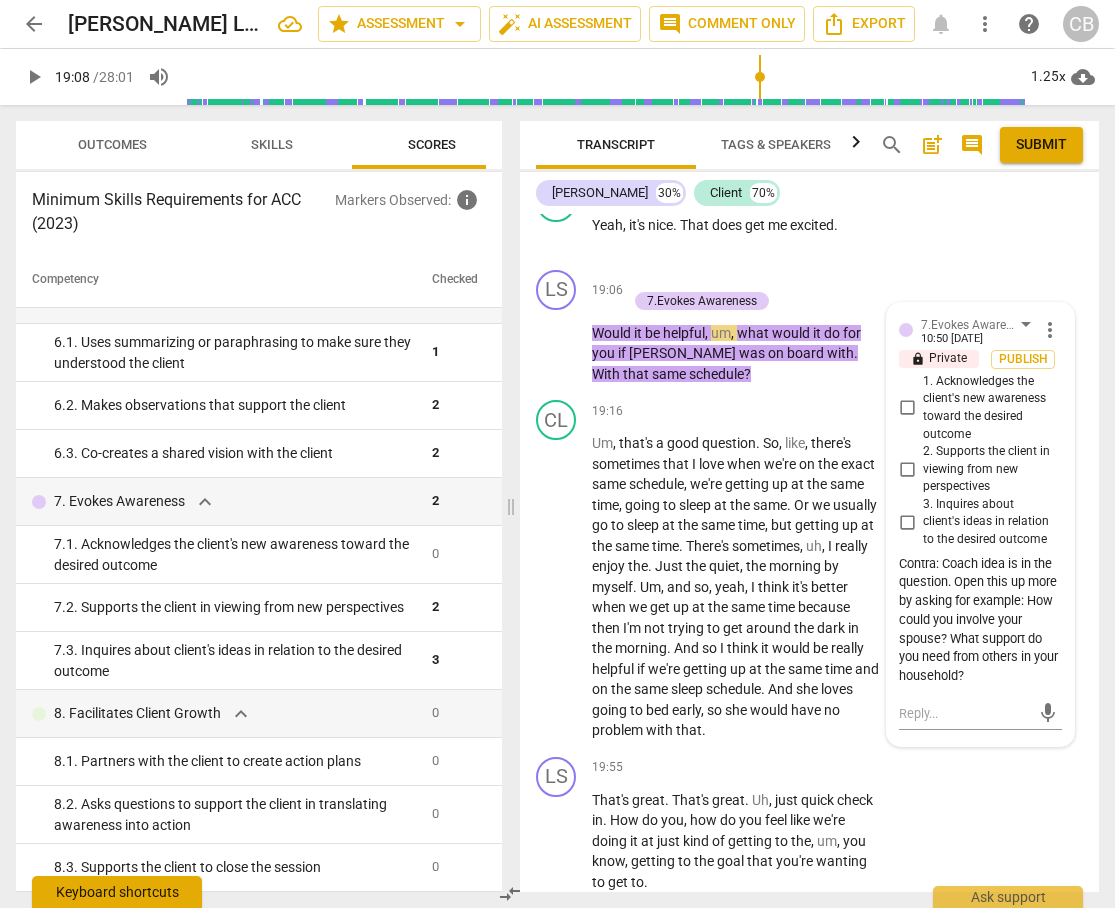 click on "Keyboard shortcuts" at bounding box center (117, 892) 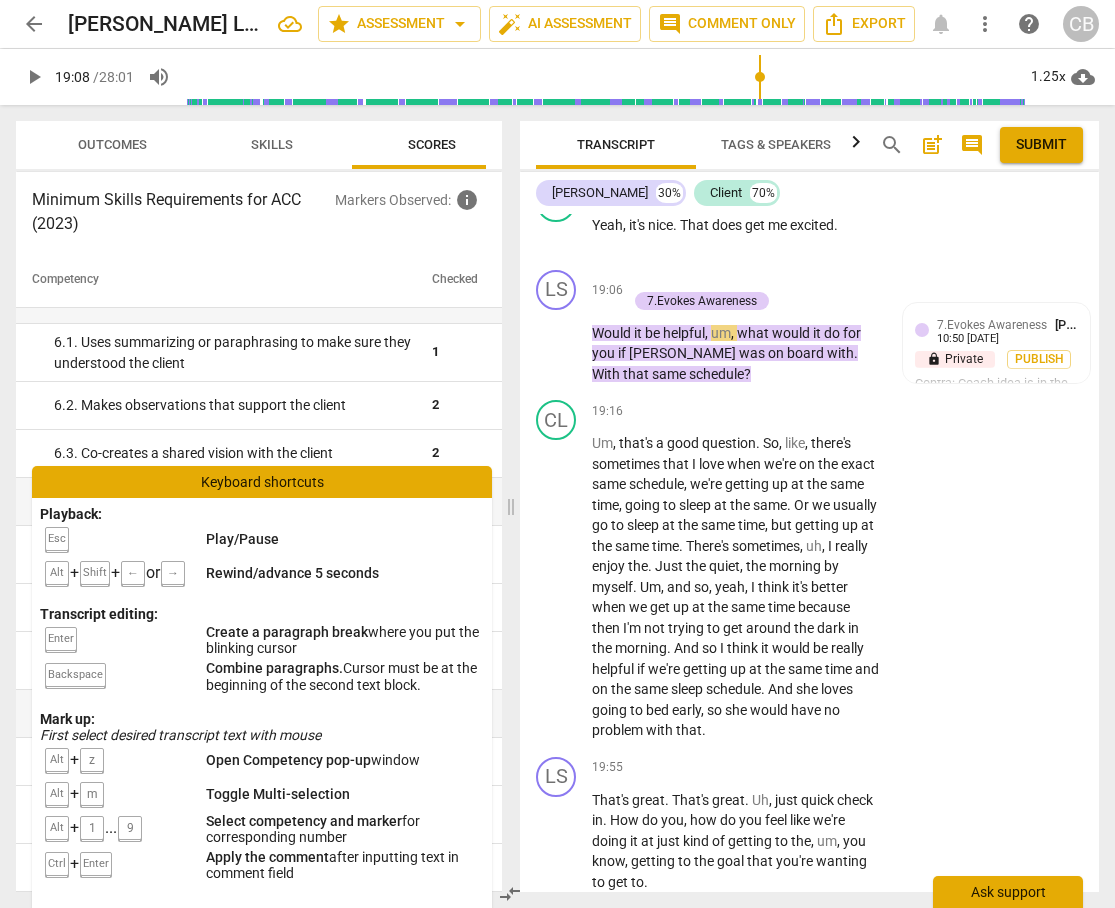 click on "Ask support" at bounding box center (1008, 892) 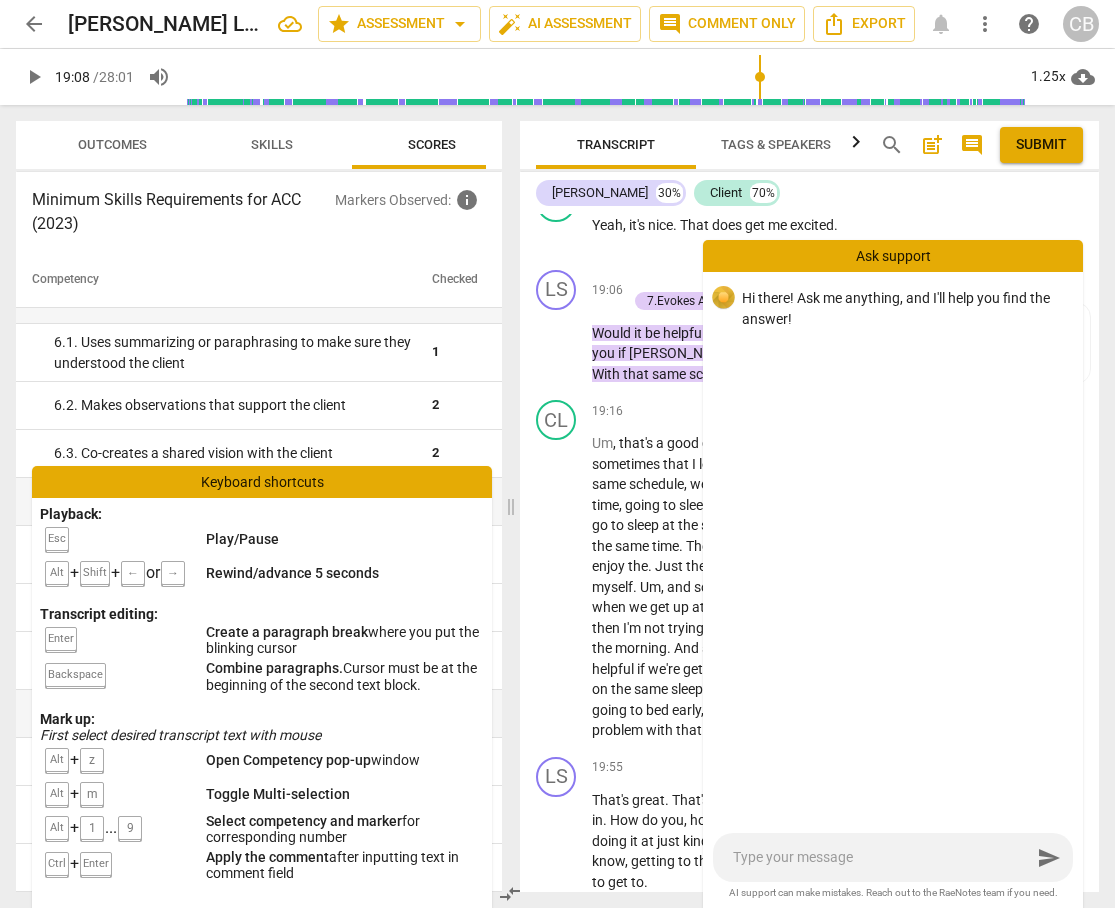 click on "Hi there! Ask me anything, and I'll help you find the answer!" at bounding box center [893, 550] 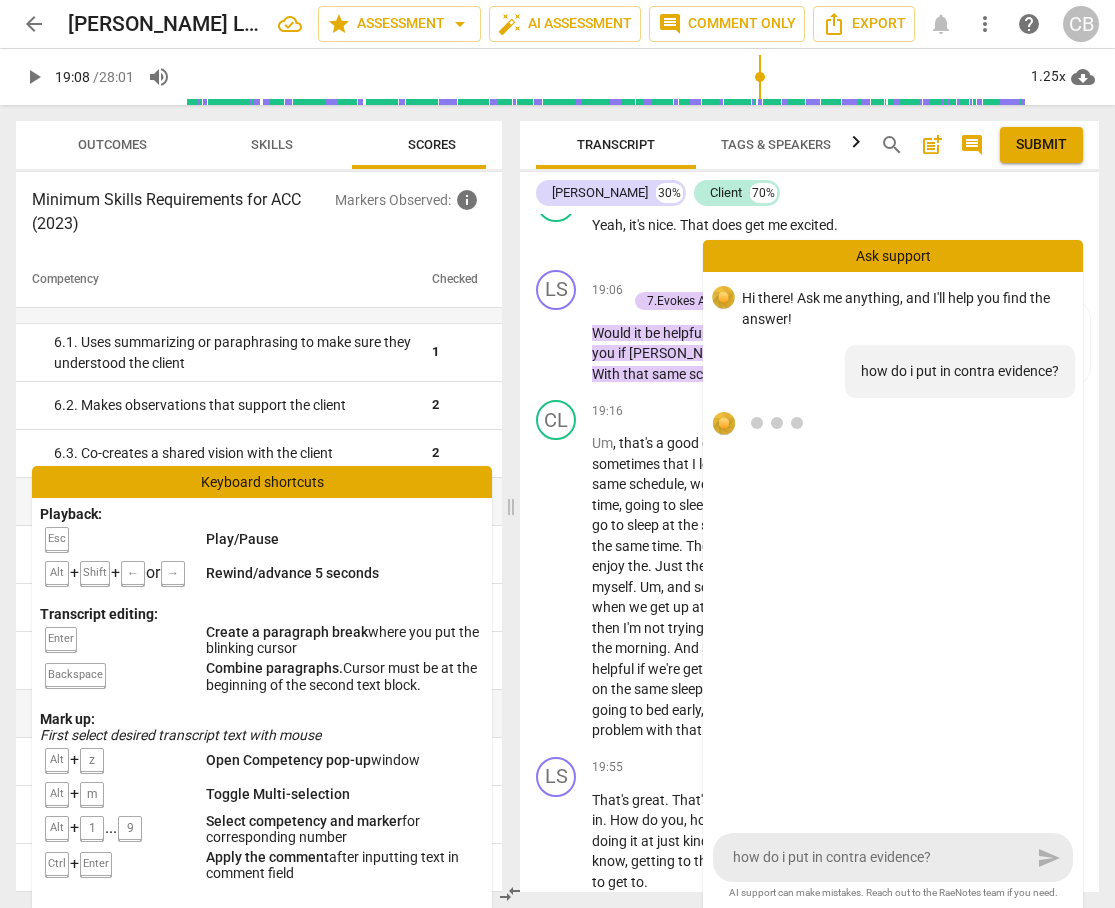 click on "Keyboard shortcuts" at bounding box center (262, 482) 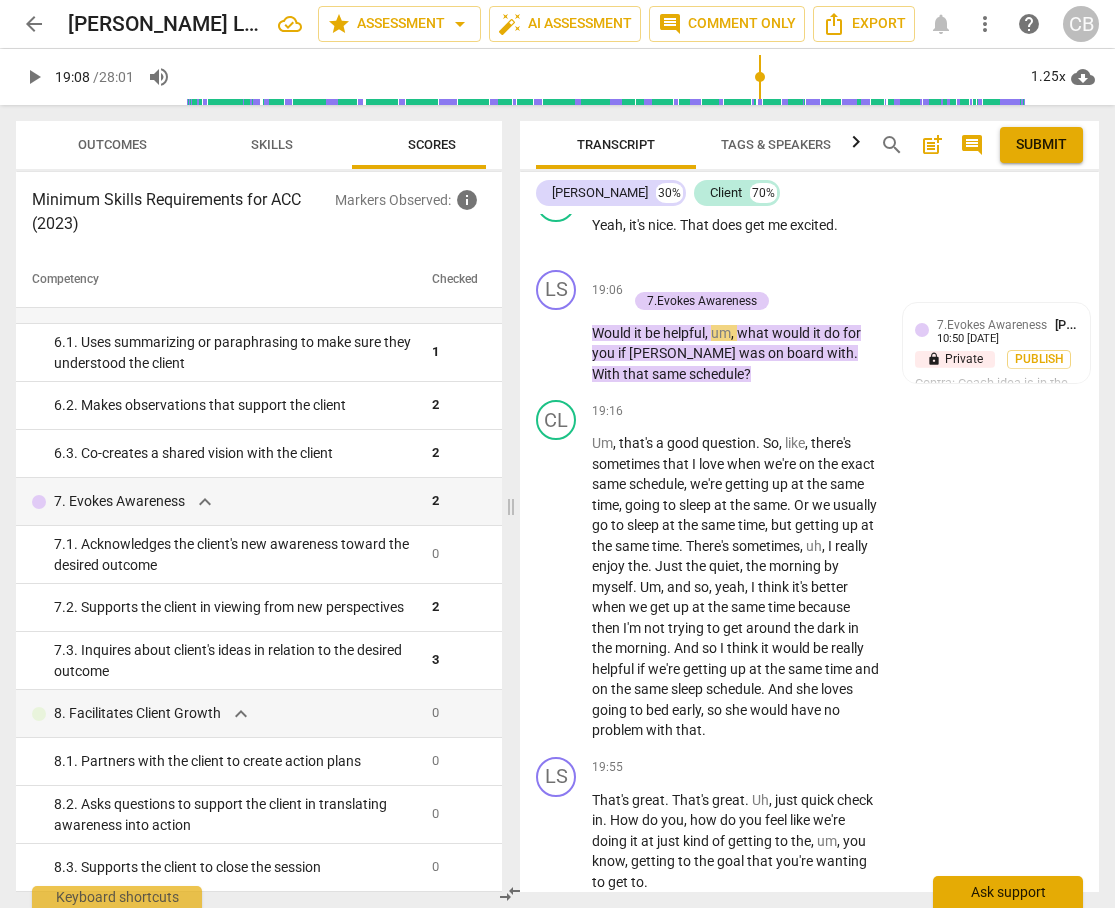 click on "Ask support" at bounding box center [1008, 892] 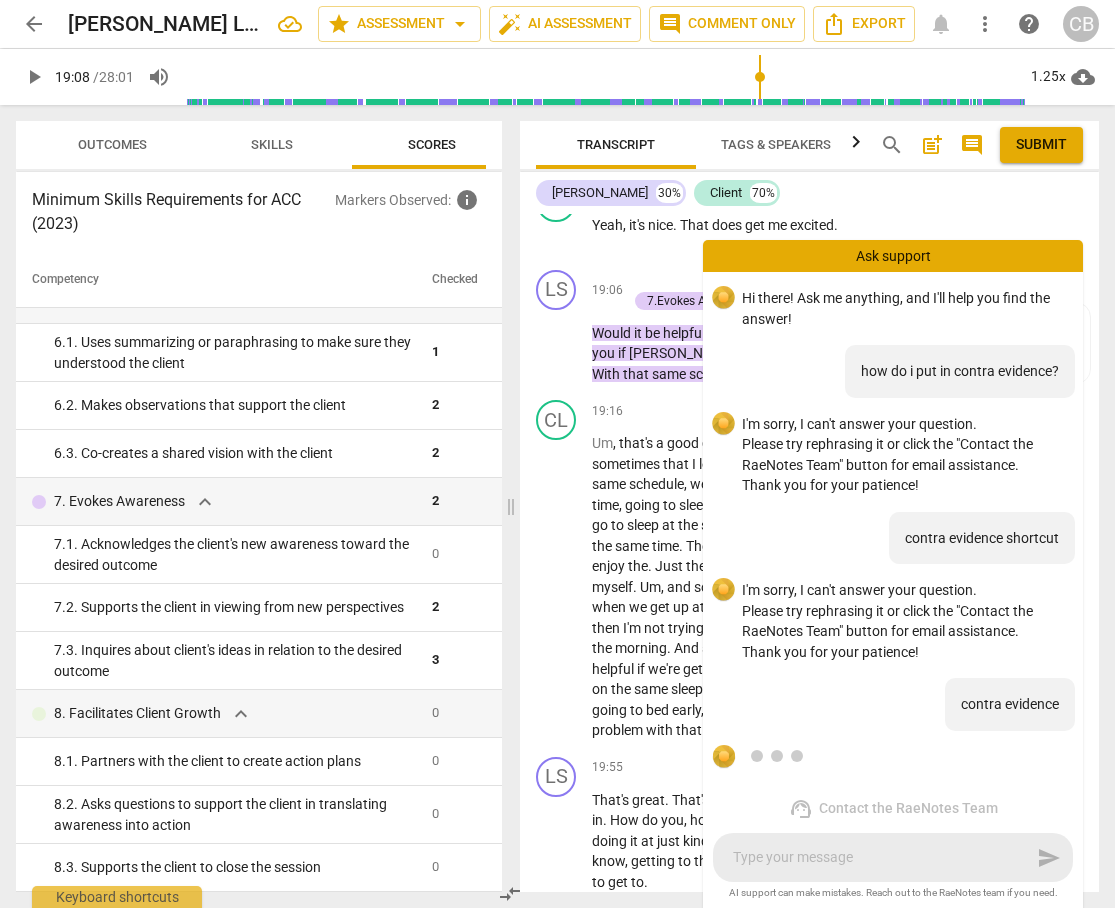scroll, scrollTop: 55, scrollLeft: 0, axis: vertical 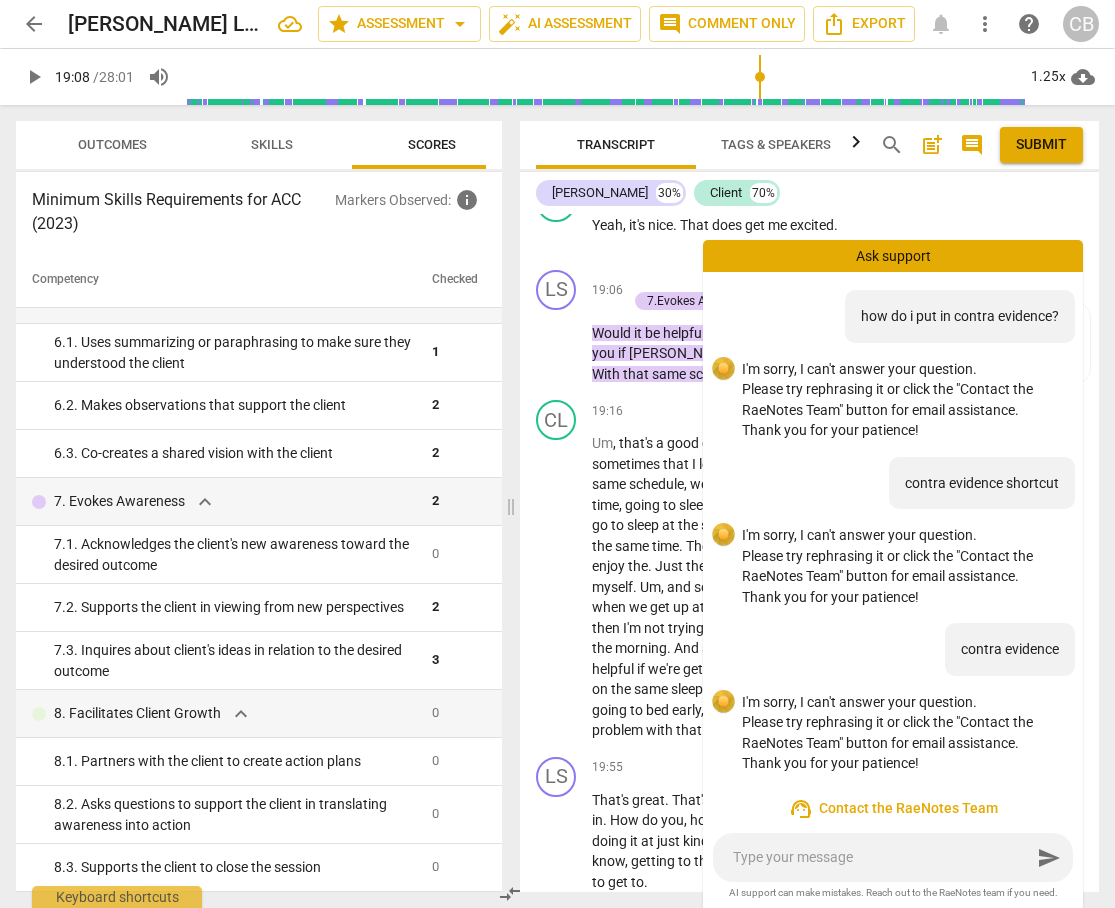 click on "Ask support" at bounding box center (893, 256) 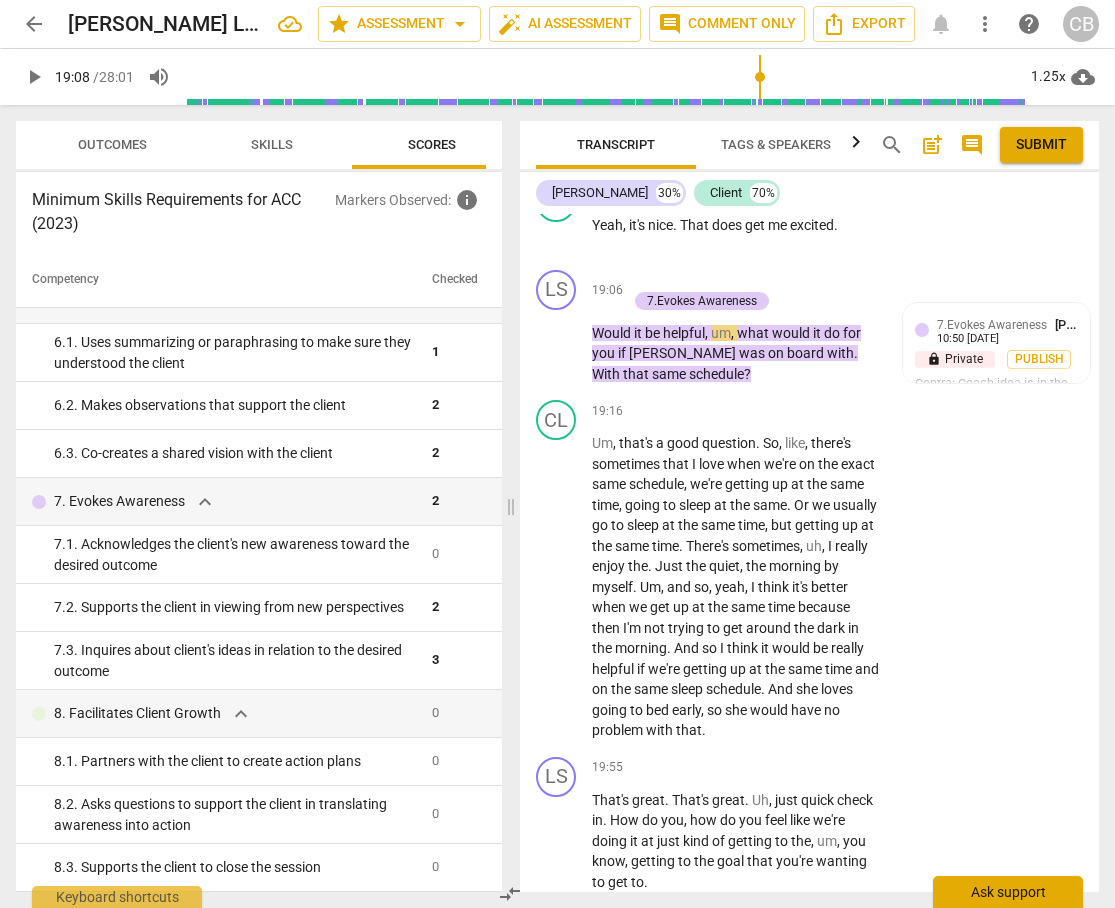 click on "Ask support" at bounding box center (1008, 892) 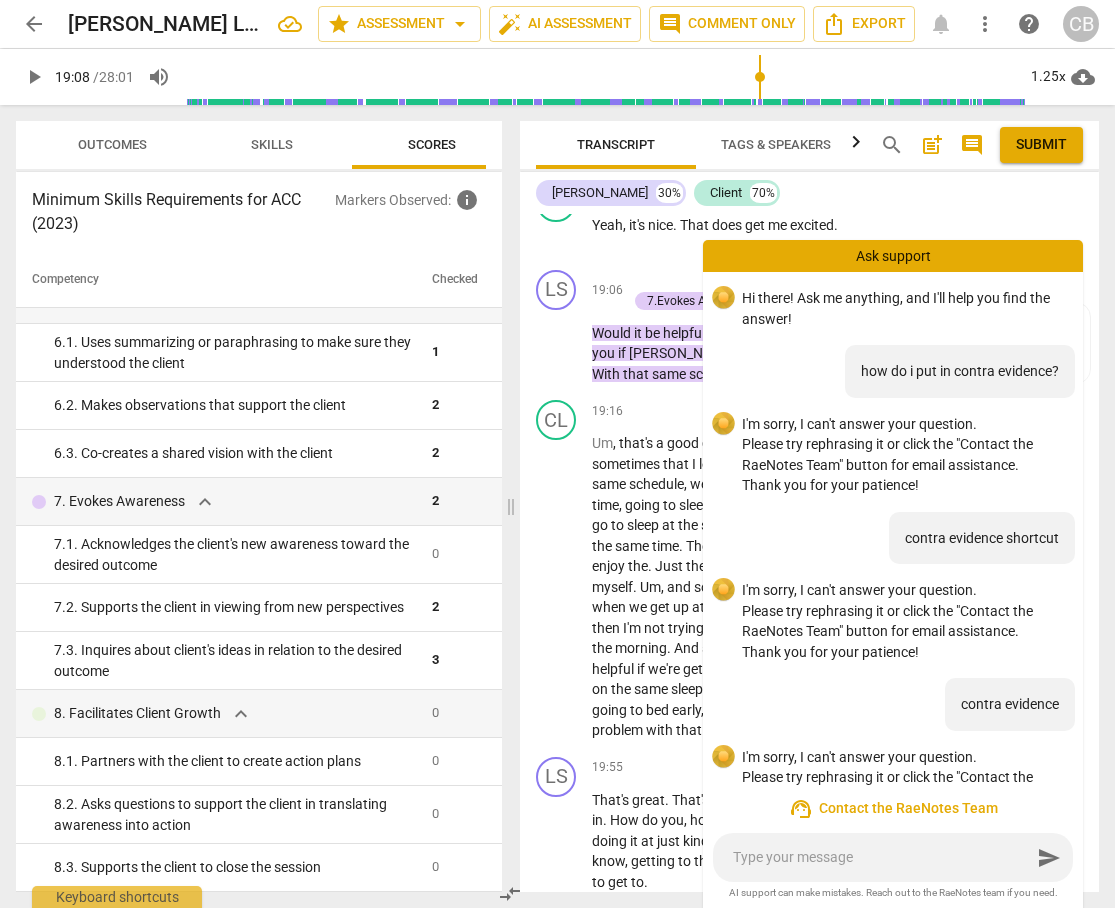 scroll, scrollTop: 55, scrollLeft: 0, axis: vertical 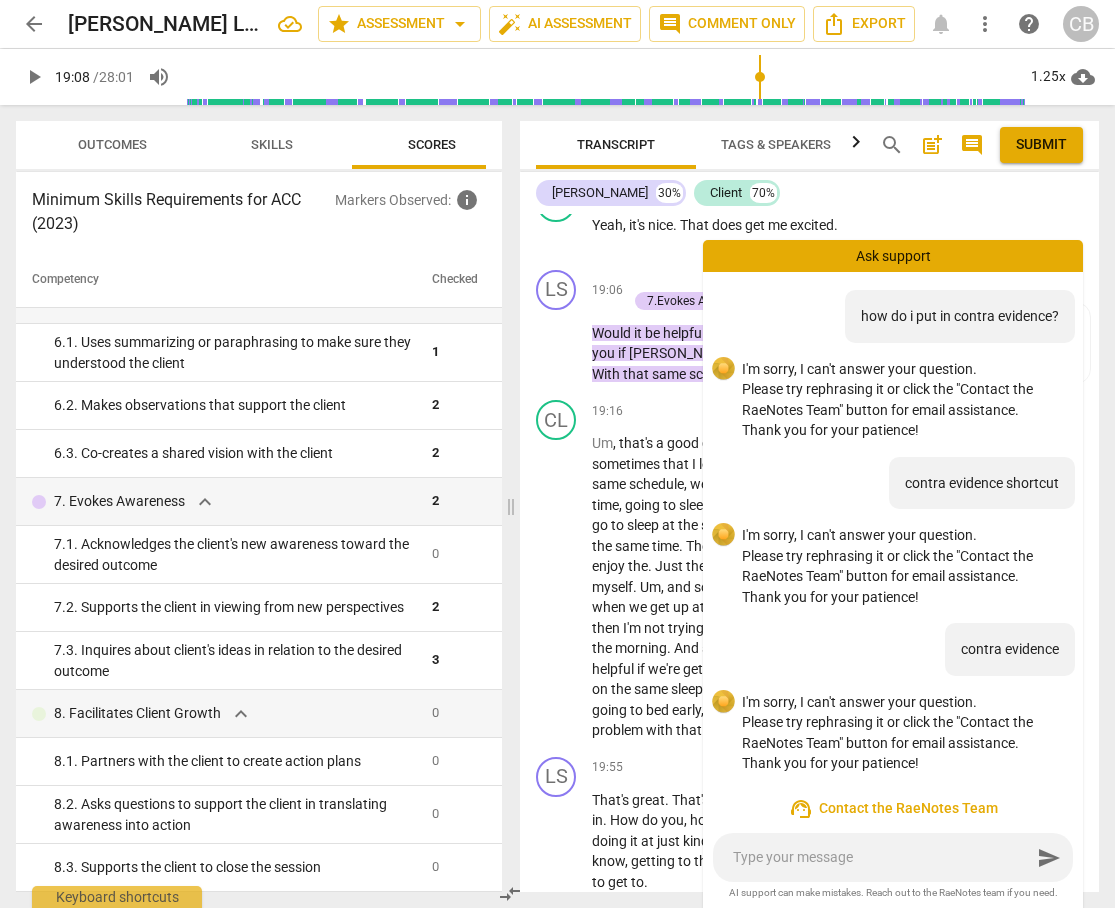 click on "Ask support" at bounding box center (893, 256) 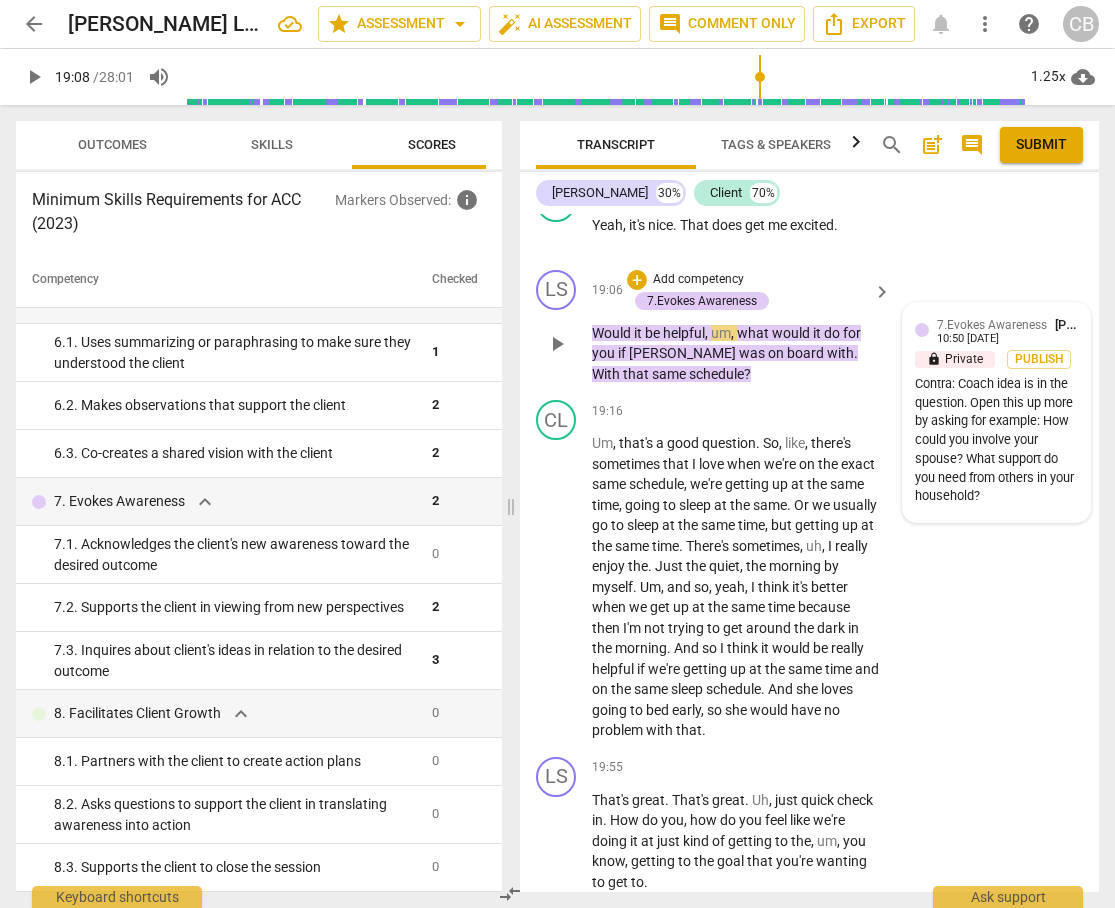 click on "Contra: Coach idea is in the question. Open this up more by asking for example: How could you involve your spouse? What support do you need from others in your household?" at bounding box center (996, 440) 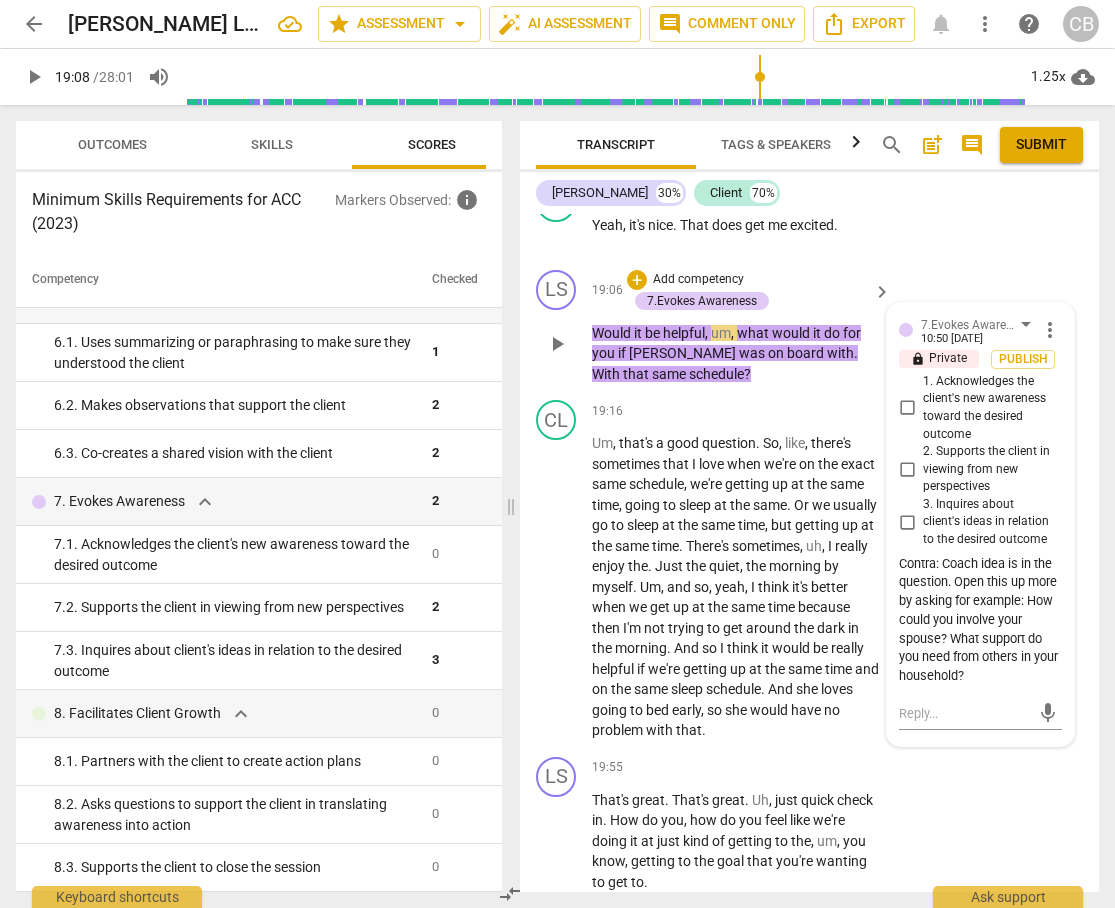 click on "Contra: Coach idea is in the question. Open this up more by asking for example: How could you involve your spouse? What support do you need from others in your household?" at bounding box center [980, 620] 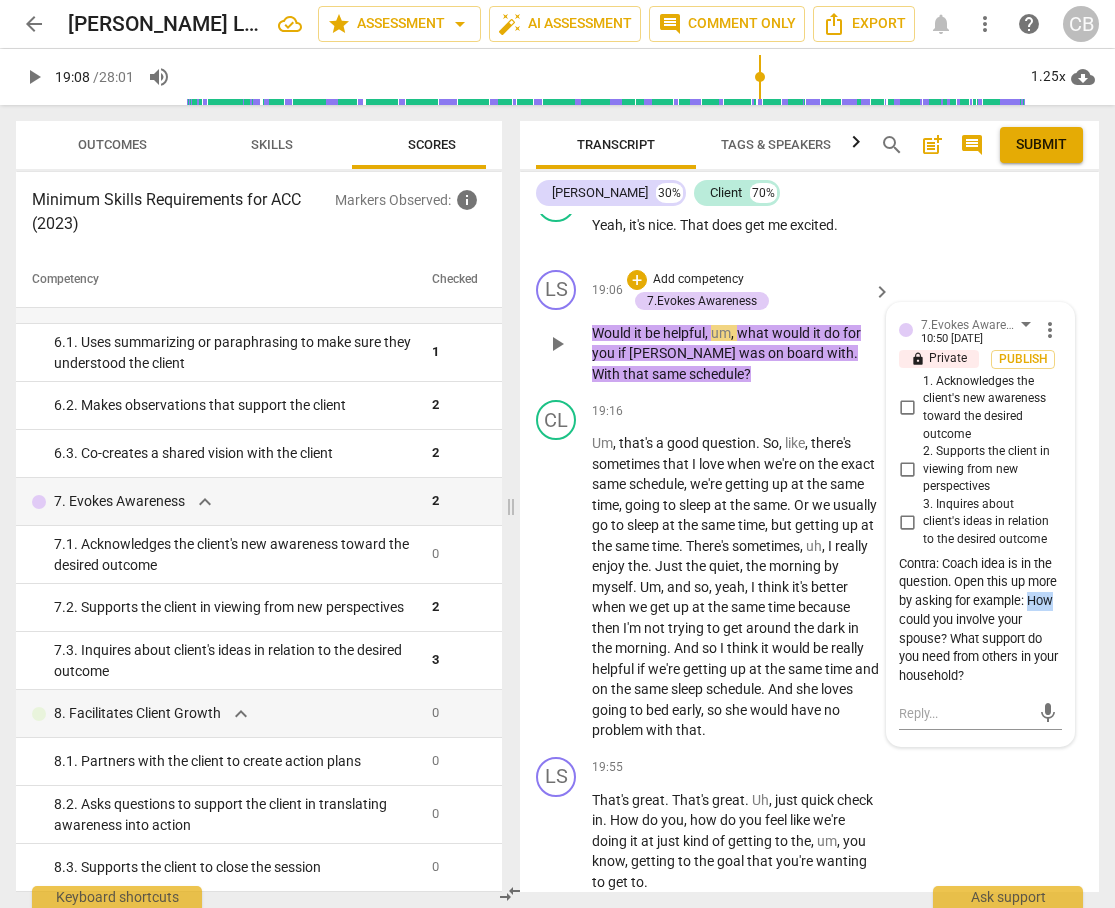 click on "Contra: Coach idea is in the question. Open this up more by asking for example: How could you involve your spouse? What support do you need from others in your household?" at bounding box center (980, 620) 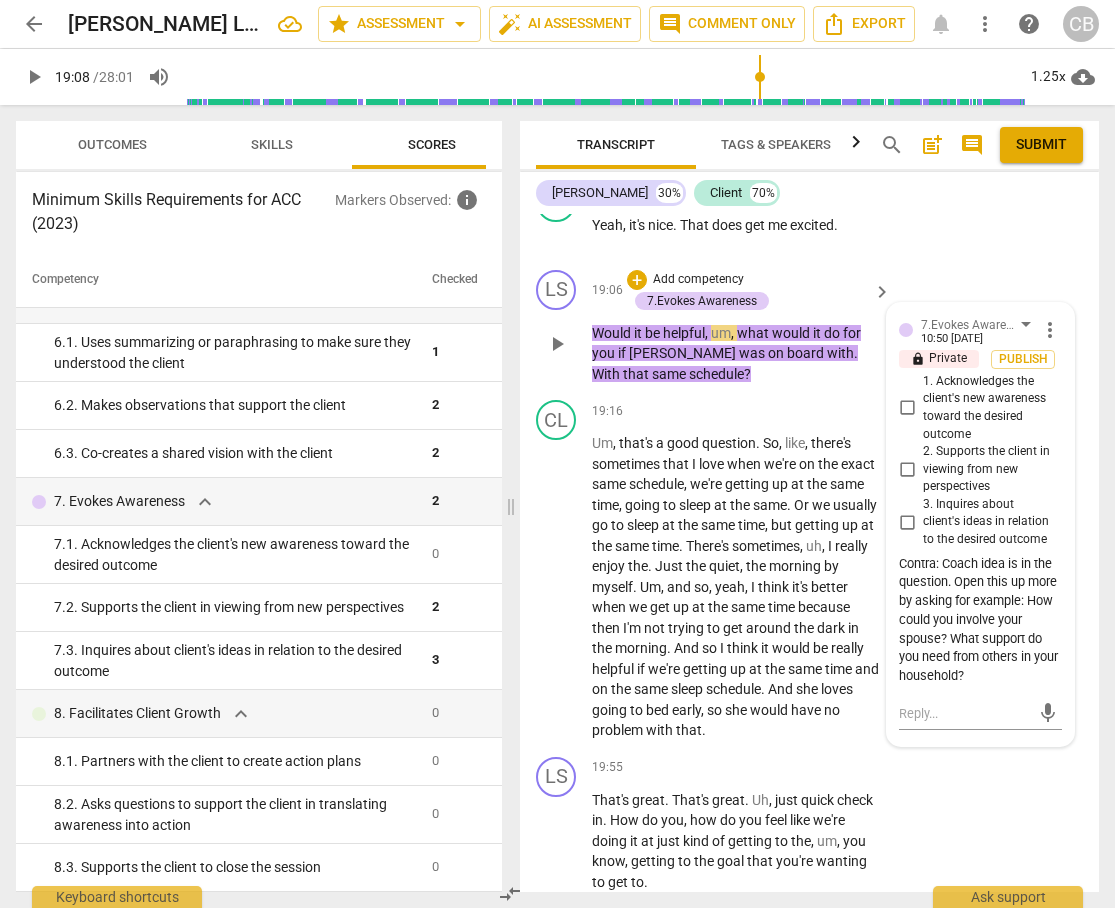 click on "7.Evokes Awareness [PERSON_NAME] 10:50 [DATE] more_vert" at bounding box center [980, 330] 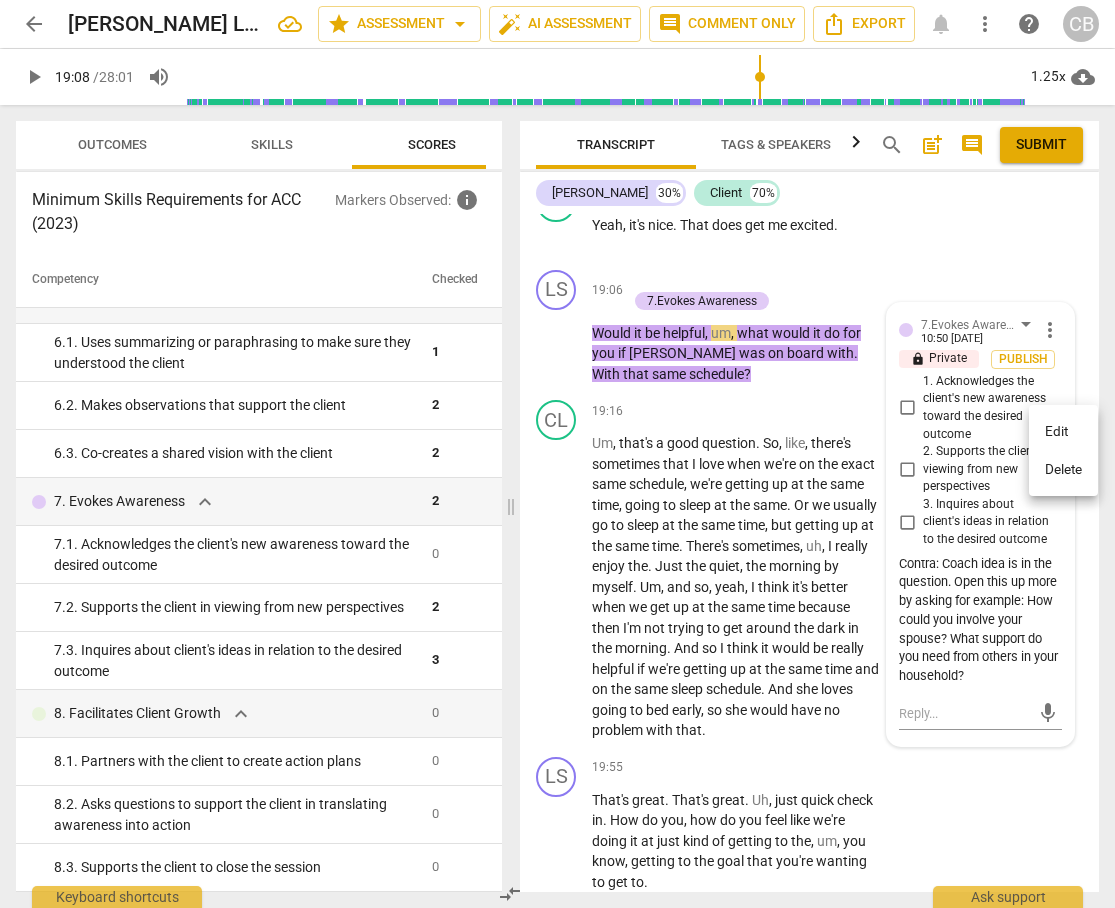 click on "Edit" at bounding box center (1063, 432) 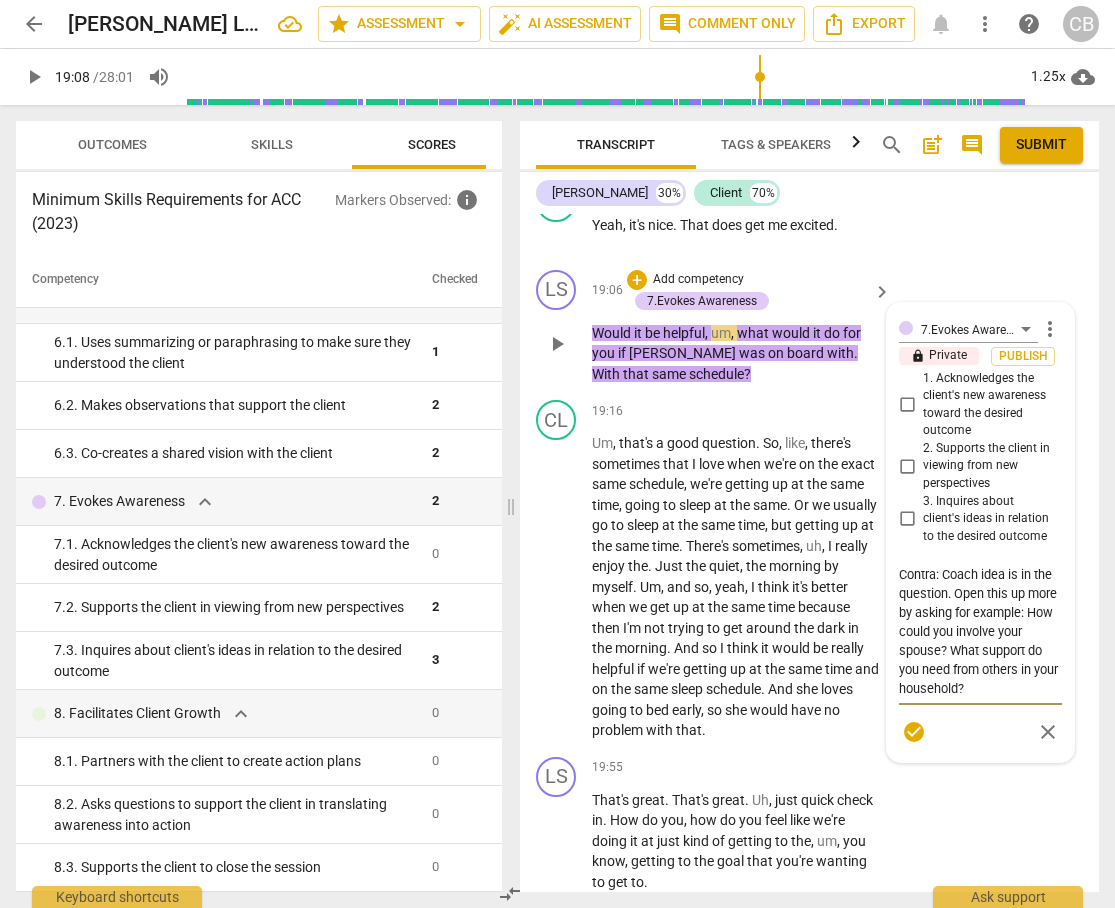 click on "Contra: Coach idea is in the question. Open this up more by asking for example: How could you involve your spouse? What support do you need from others in your household?" at bounding box center [980, 631] 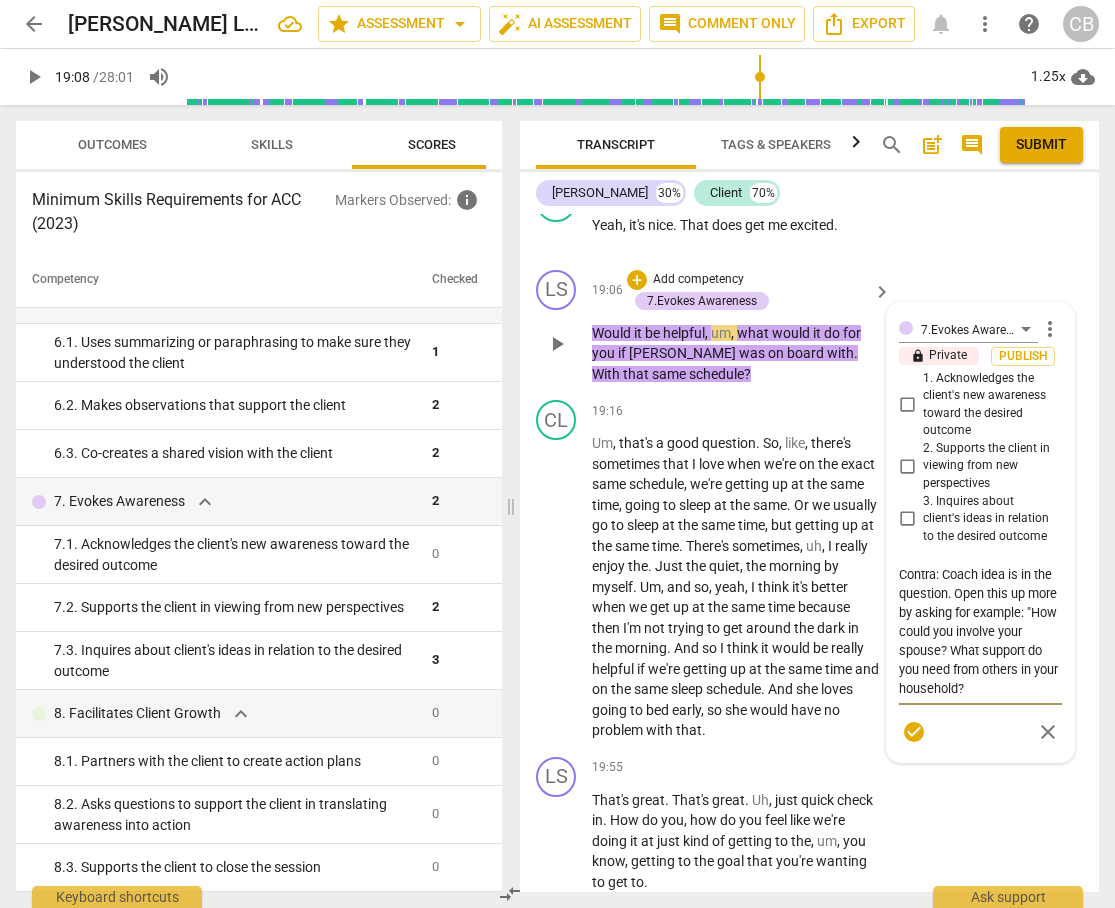 click on "Contra: Coach idea is in the question. Open this up more by asking for example: "How could you involve your spouse? What support do you need from others in your household?" at bounding box center (980, 631) 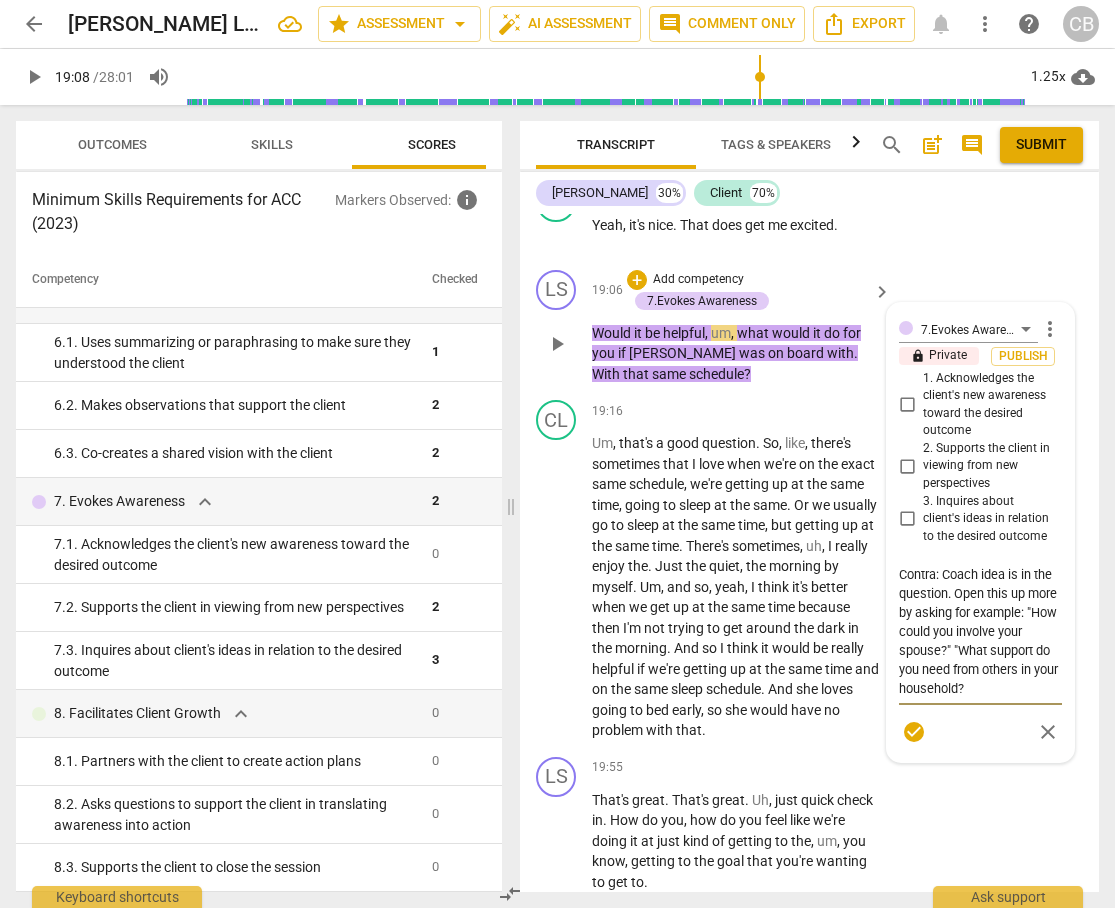 click on "Contra: Coach idea is in the question. Open this up more by asking for example: "How could you involve your spouse?" "What support do you need from others in your household?" at bounding box center [980, 631] 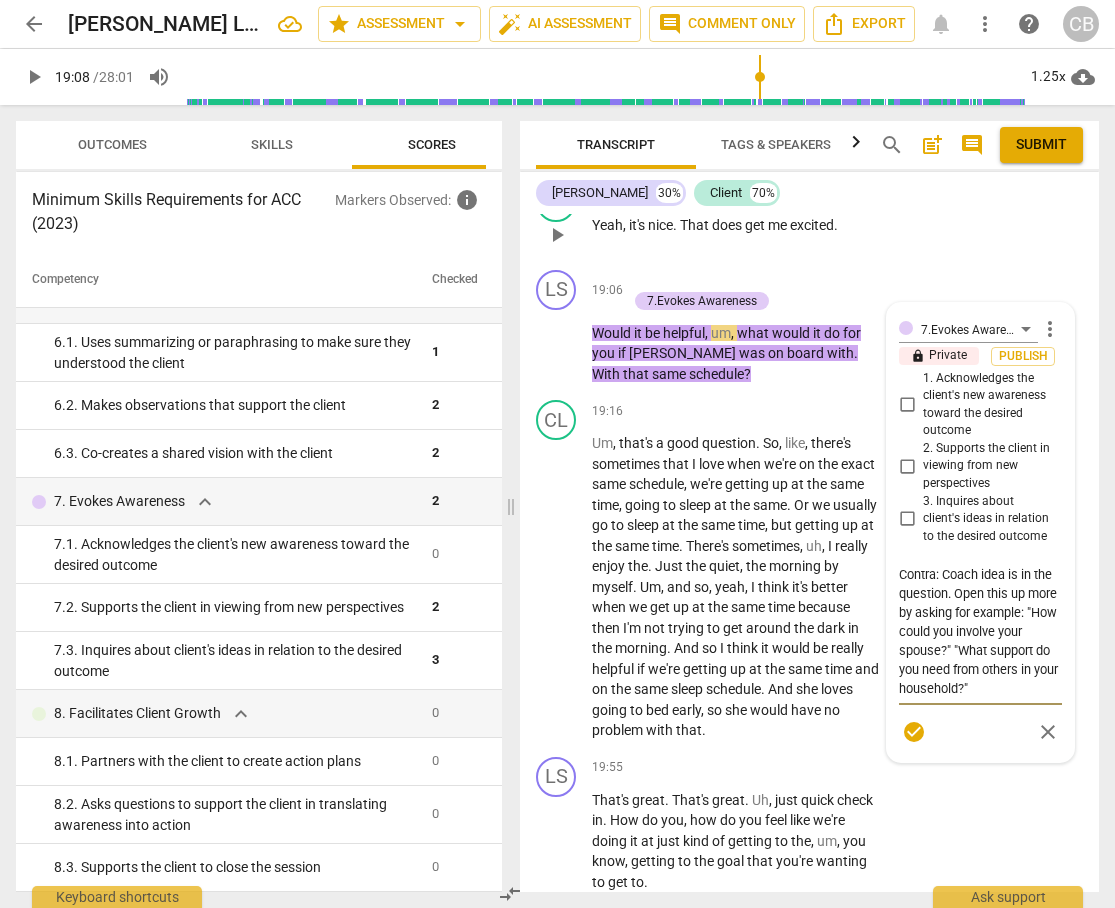 click on "CL play_arrow pause 19:00 + Add competency keyboard_arrow_right Yeah ,   it's   nice .   That   does   get   me   excited ." at bounding box center (809, 218) 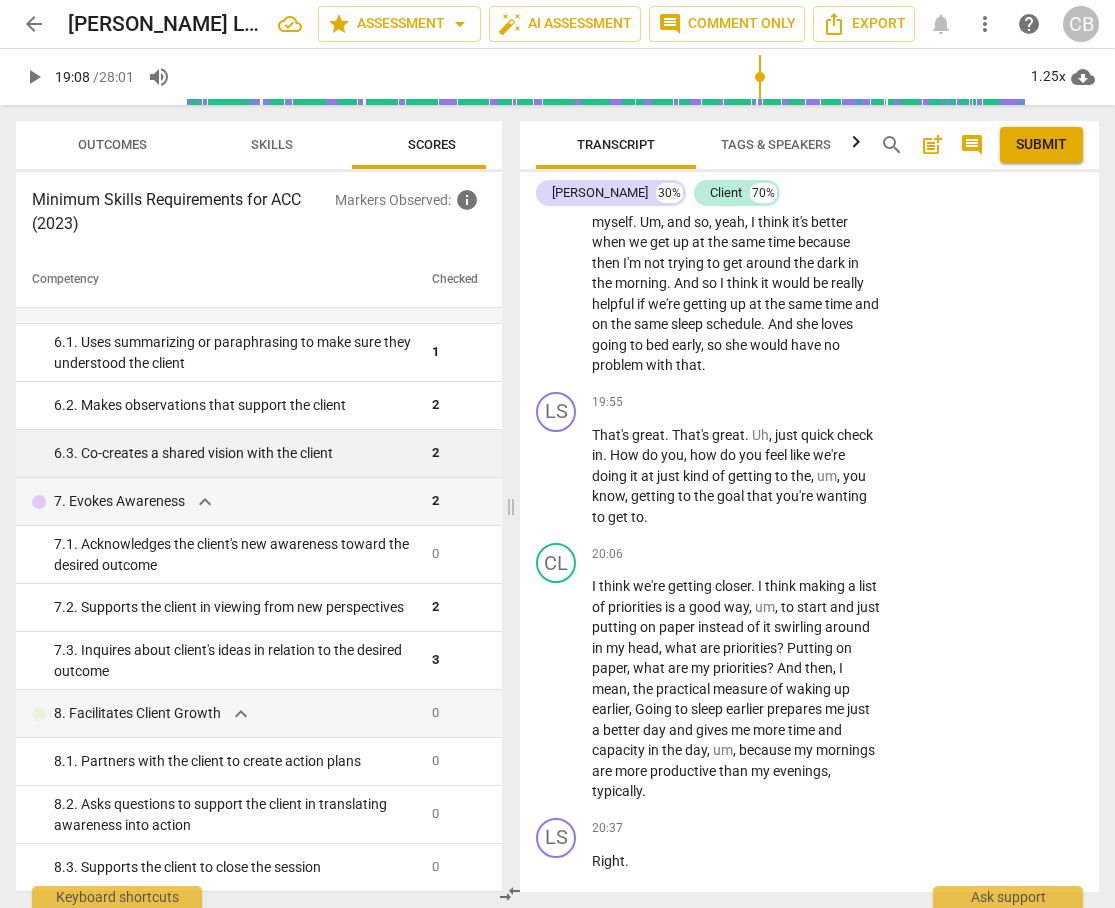 scroll, scrollTop: 11949, scrollLeft: 0, axis: vertical 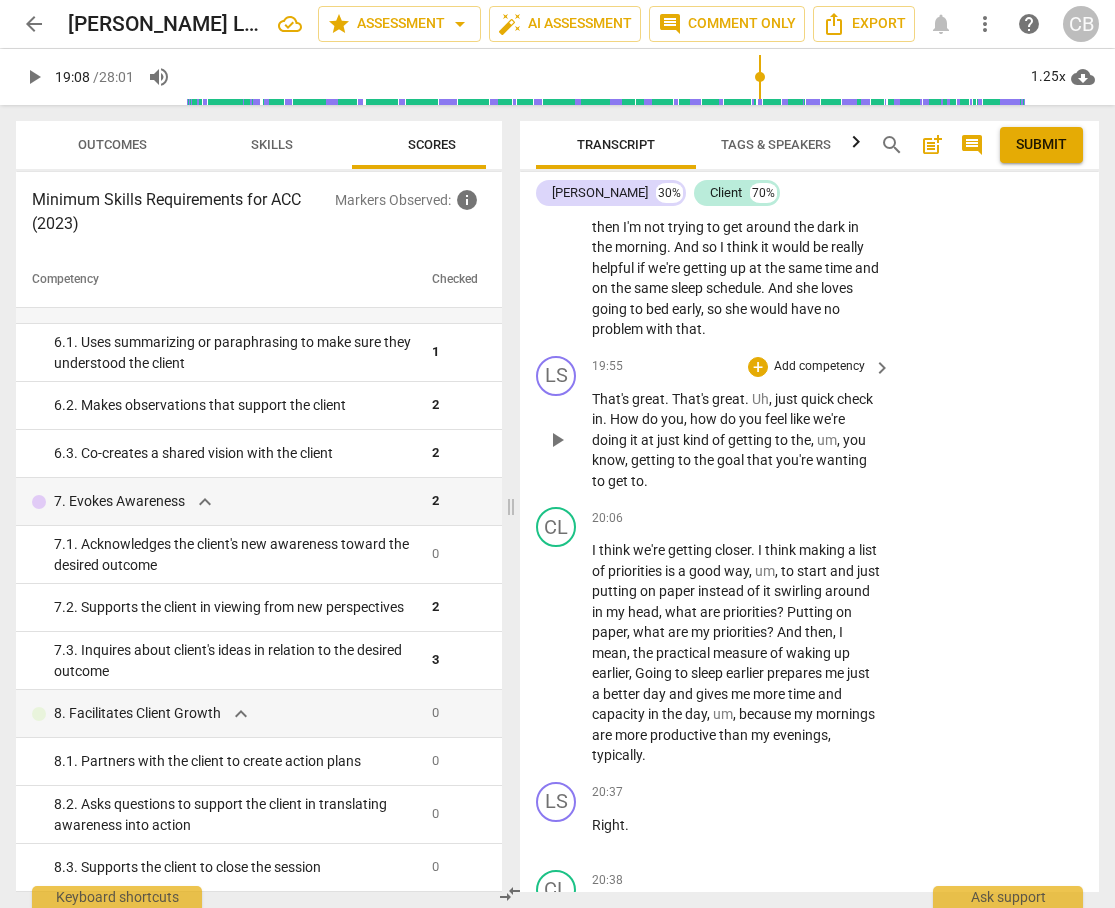 click on "That's   great .   That's   great .   Uh ,   just   quick   check   in .   How   do   you ,   how   do   you   feel   like   we're   doing   it   at   just   kind   of   getting   to   the ,   um ,   you   know ,   getting   to   the   goal   that   you're   wanting   to   get   to ." at bounding box center [736, 440] 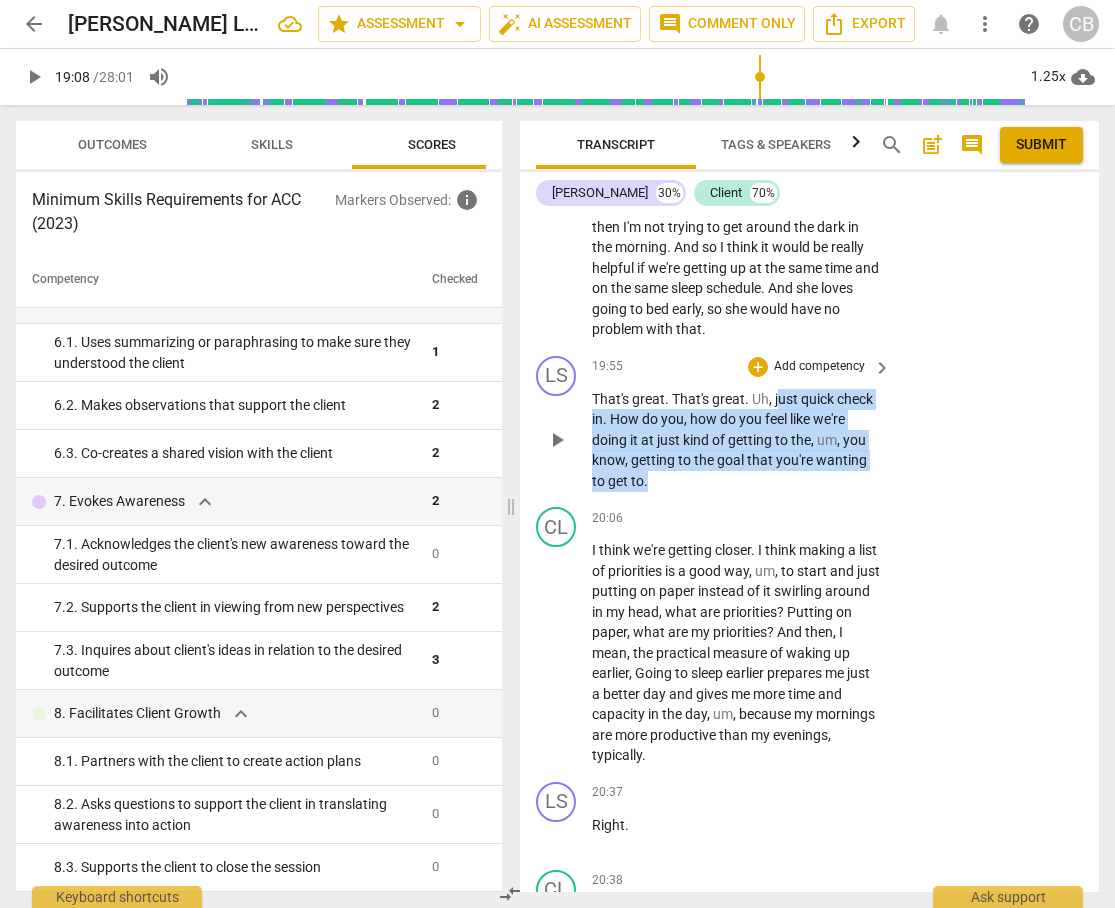 drag, startPoint x: 777, startPoint y: 499, endPoint x: 674, endPoint y: 582, distance: 132.28 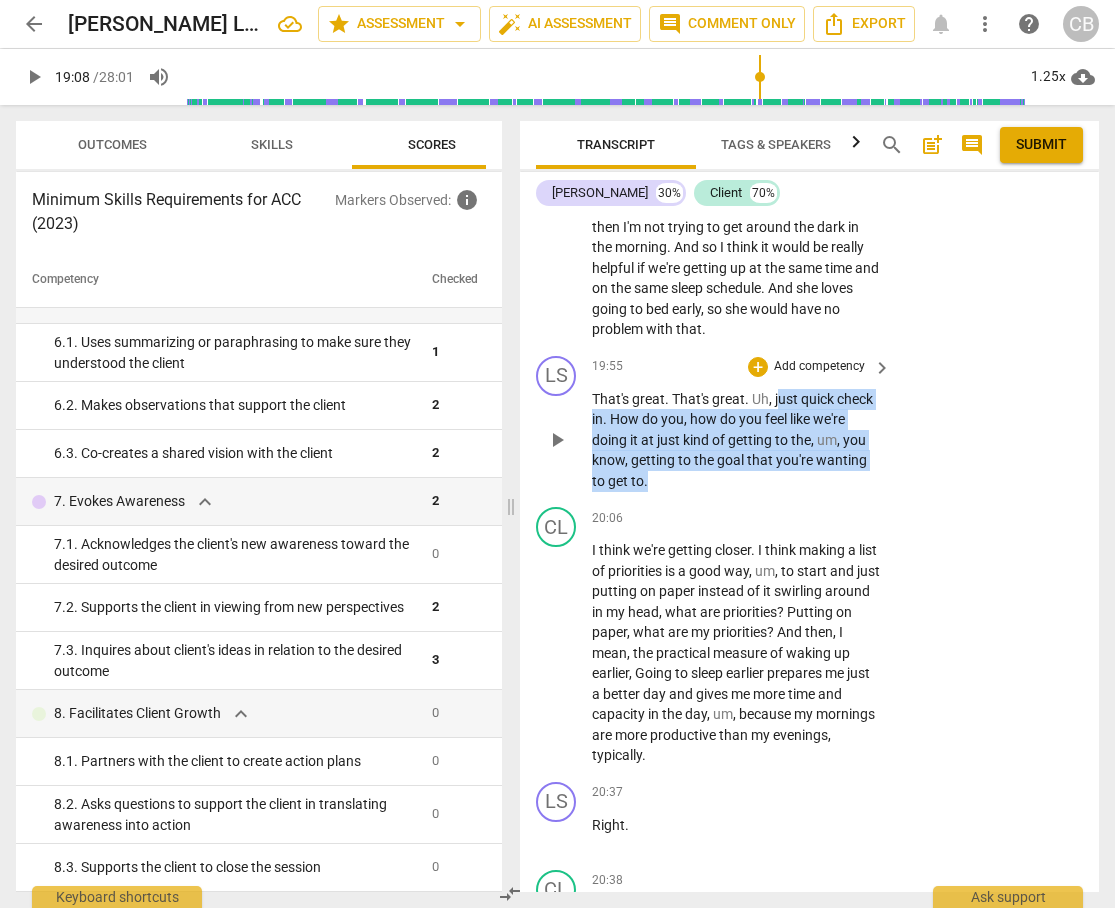click on "That's   great .   That's   great .   Uh ,   just   quick   check   in .   How   do   you ,   how   do   you   feel   like   we're   doing   it   at   just   kind   of   getting   to   the ,   um ,   you   know ,   getting   to   the   goal   that   you're   wanting   to   get   to ." at bounding box center (736, 440) 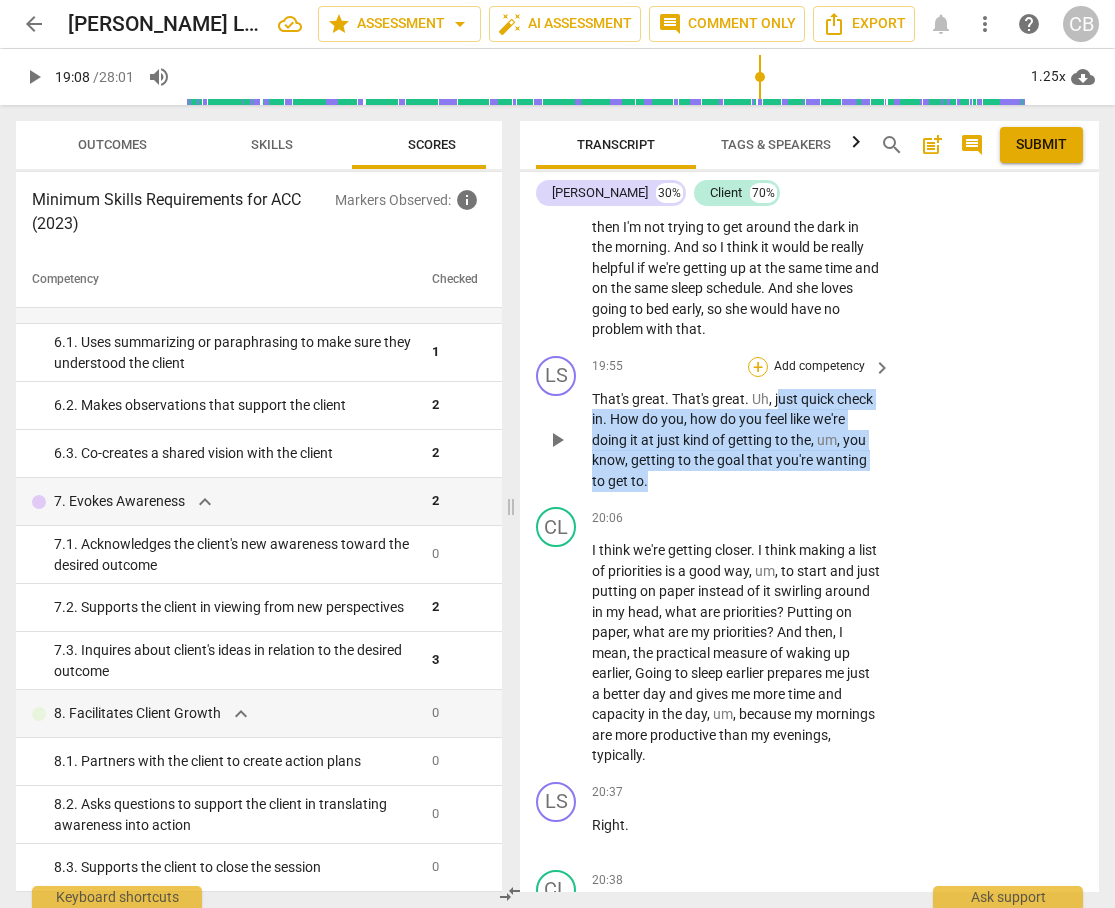 click on "+" at bounding box center [758, 367] 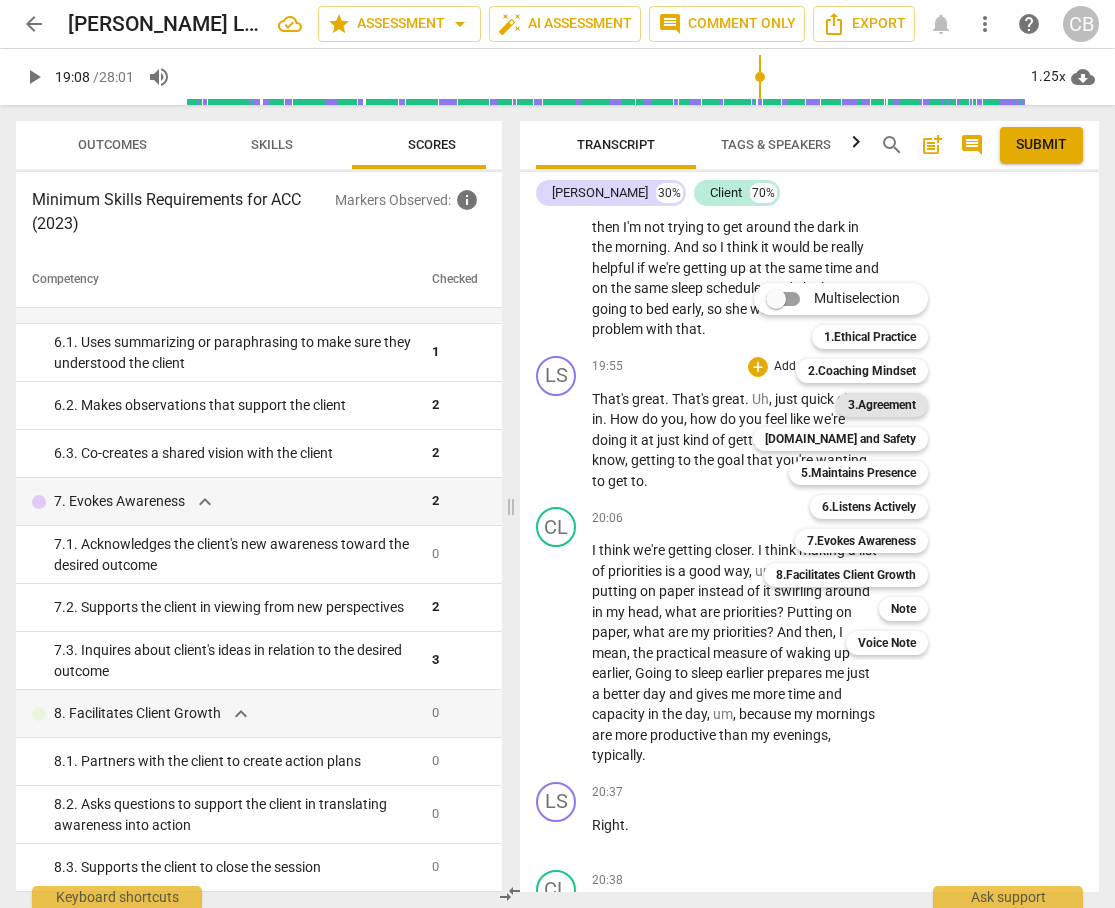 click on "3.Agreement" at bounding box center (882, 405) 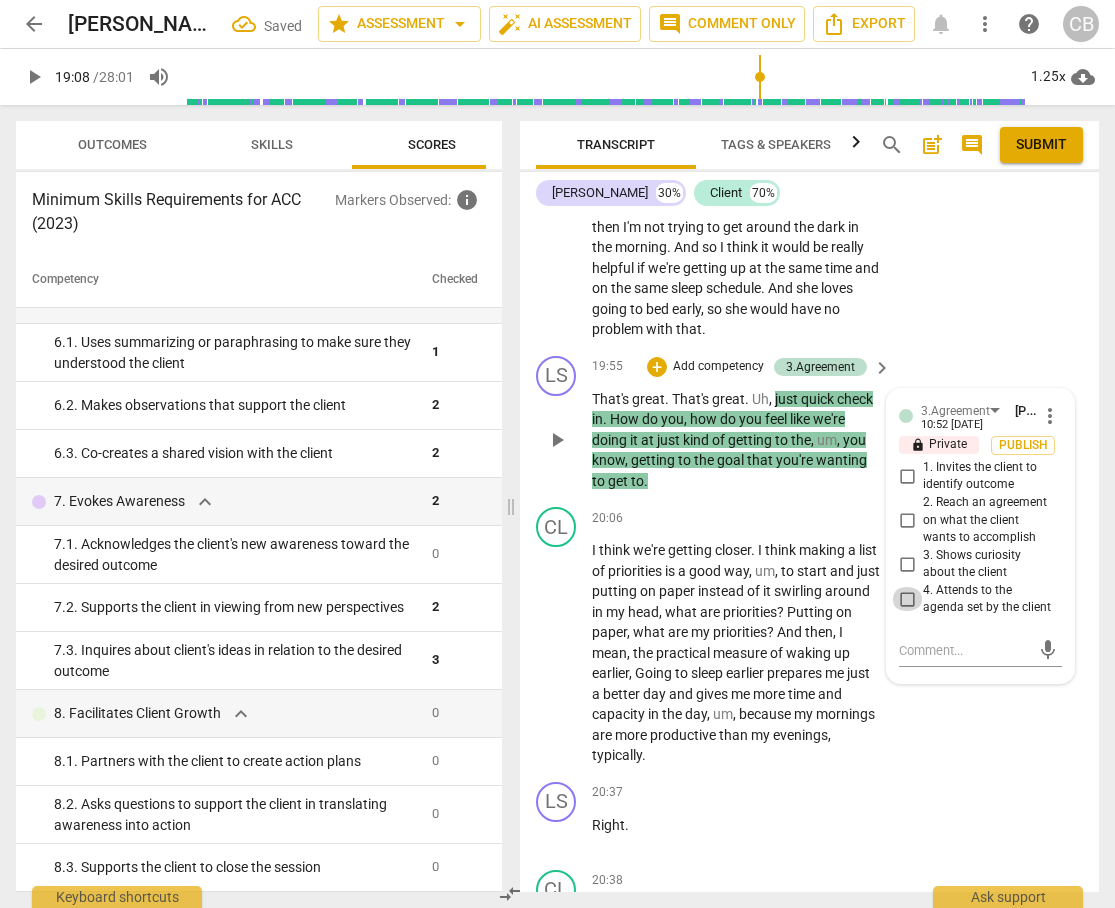 click on "4. Attends to the agenda set by the client" at bounding box center [907, 599] 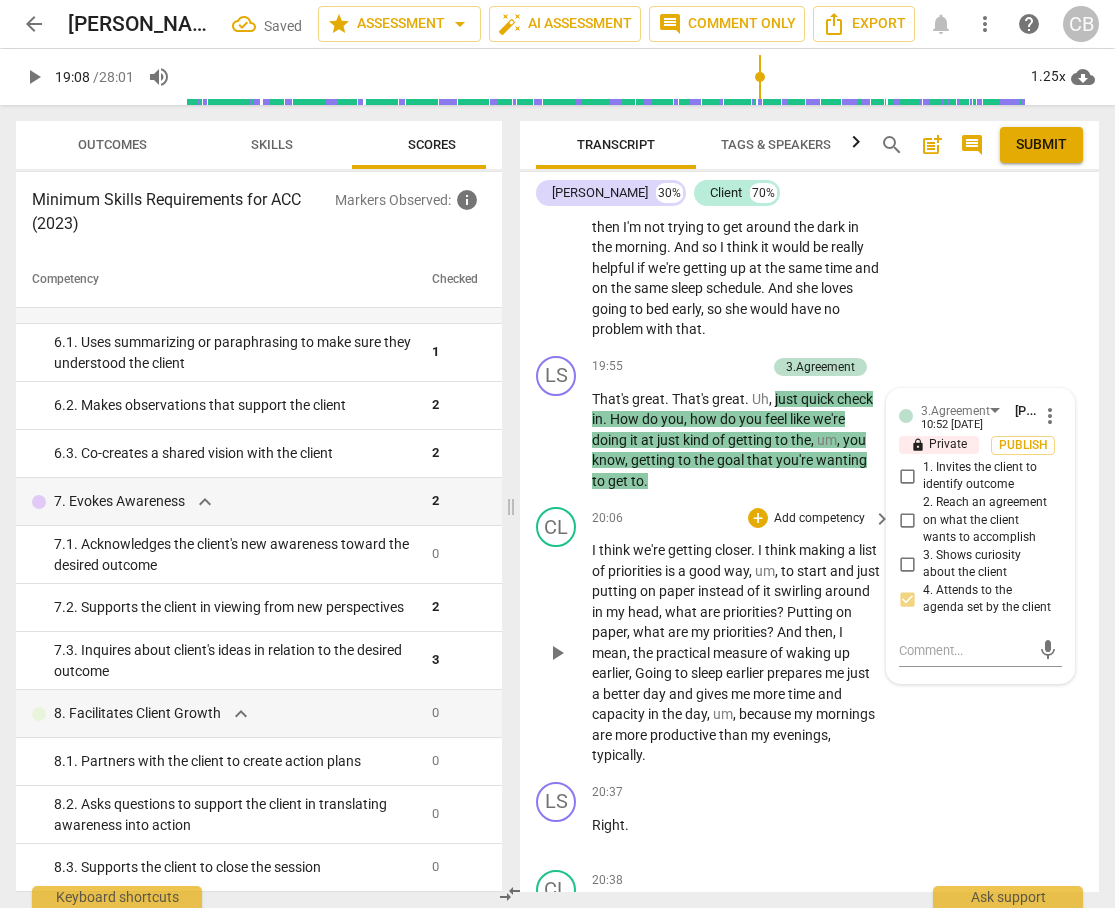 click on "CL play_arrow pause 20:06 + Add competency keyboard_arrow_right I   think   we're   getting   closer .   I   think   making   a   list   of   priorities   is   a   good   way ,   um ,   to   start   and   just   putting   on   paper   instead   of   it   swirling   around   in   my   head ,   what   are   priorities ?   Putting   on   paper ,   what   are   my   priorities ?   And   then ,   I   mean ,   the   practical   measure   of   waking   up   earlier ,   Going   to   sleep   earlier   prepares   me   just   a   better   day   and   gives   me   more   time   and   capacity   in   the   day ,   um ,   because   my   mornings   are   more   productive   than   my   evenings ,   typically ." at bounding box center (809, 636) 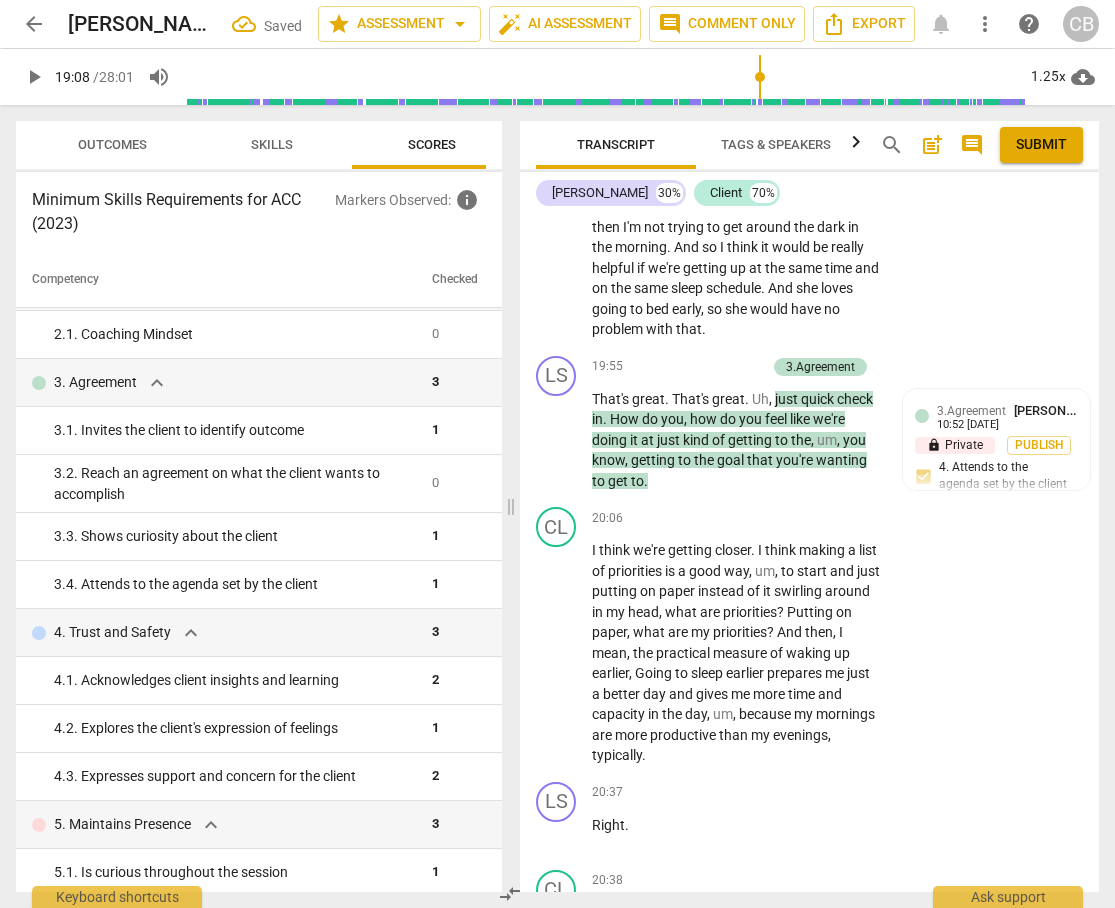 scroll, scrollTop: 142, scrollLeft: 0, axis: vertical 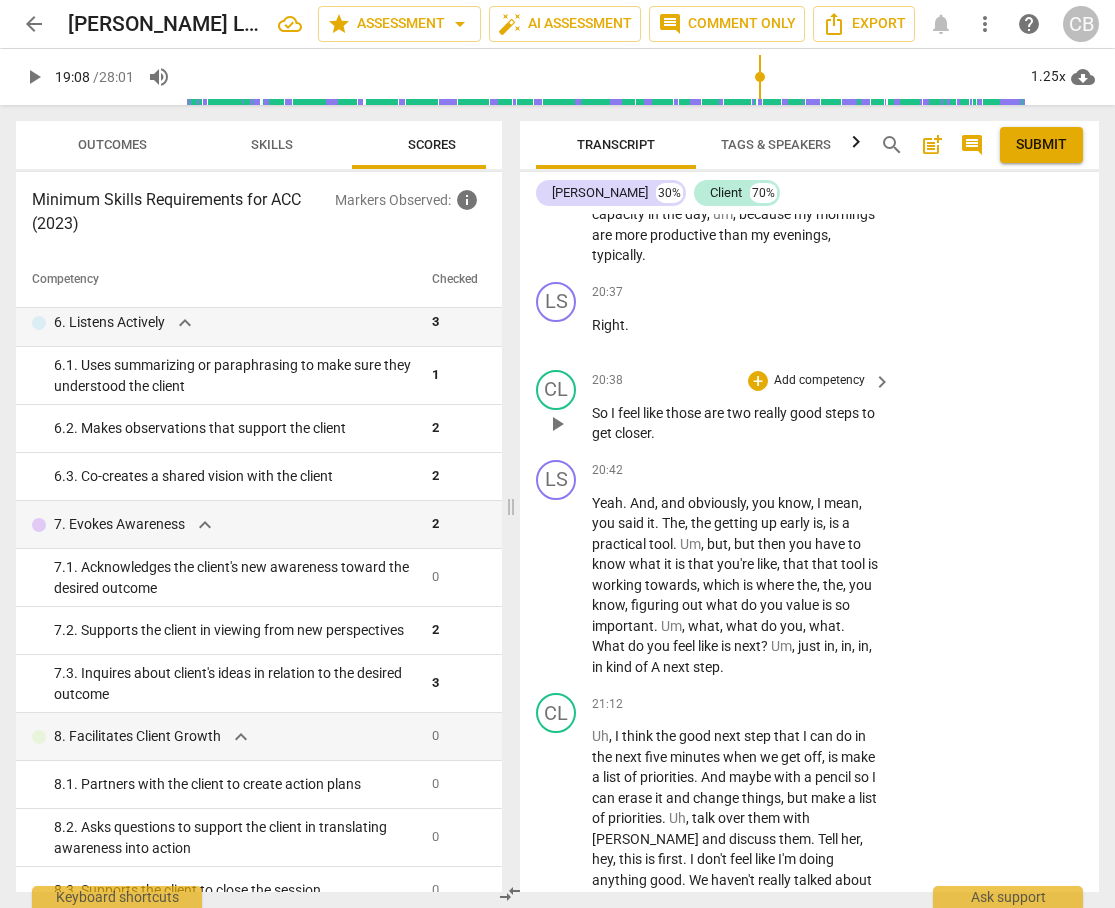 click on "closer" at bounding box center [633, 433] 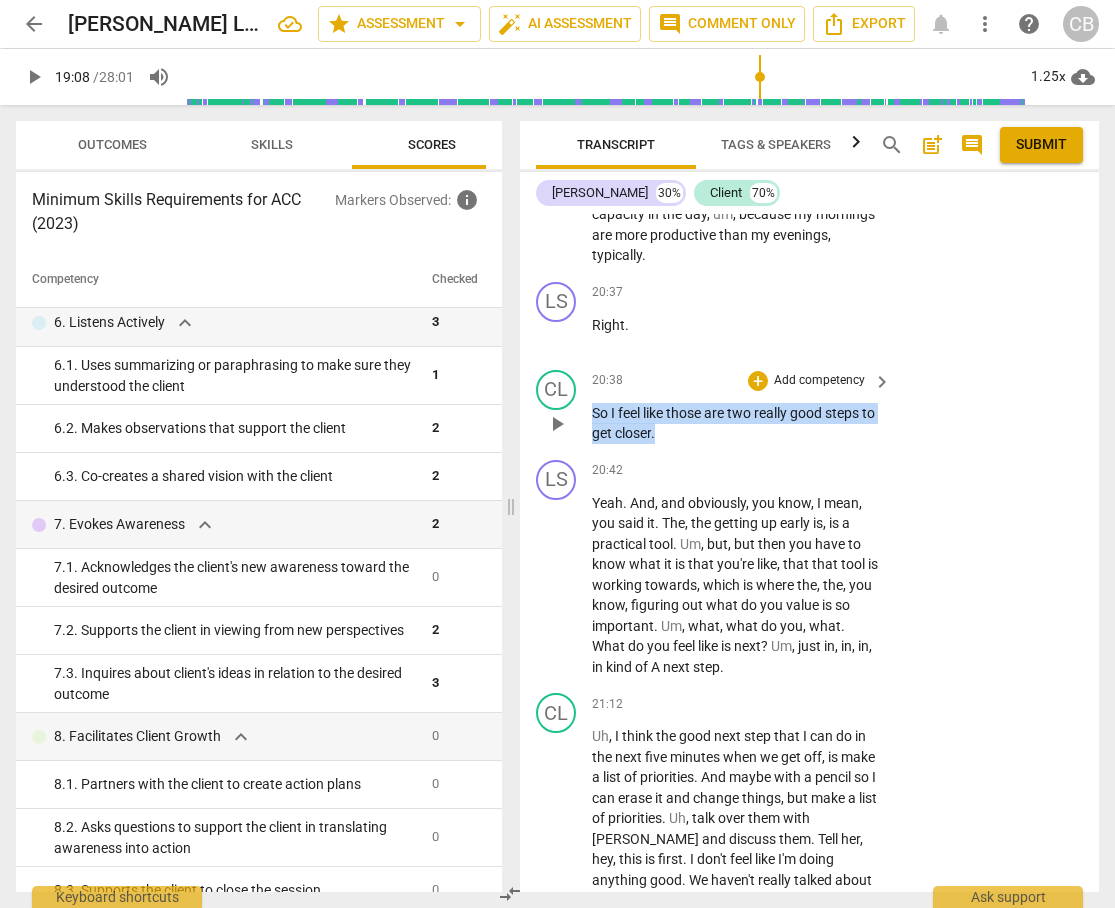 drag, startPoint x: 594, startPoint y: 513, endPoint x: 678, endPoint y: 534, distance: 86.58522 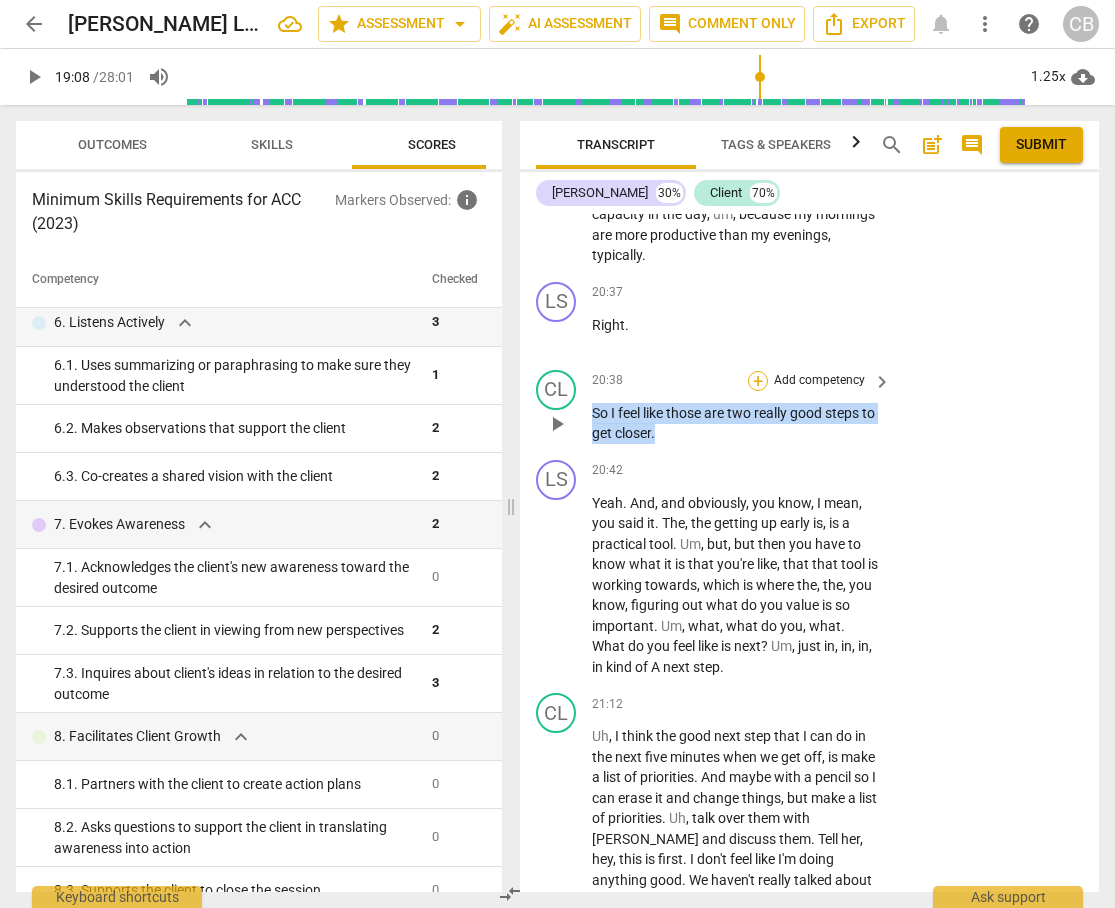 click on "+" at bounding box center [758, 381] 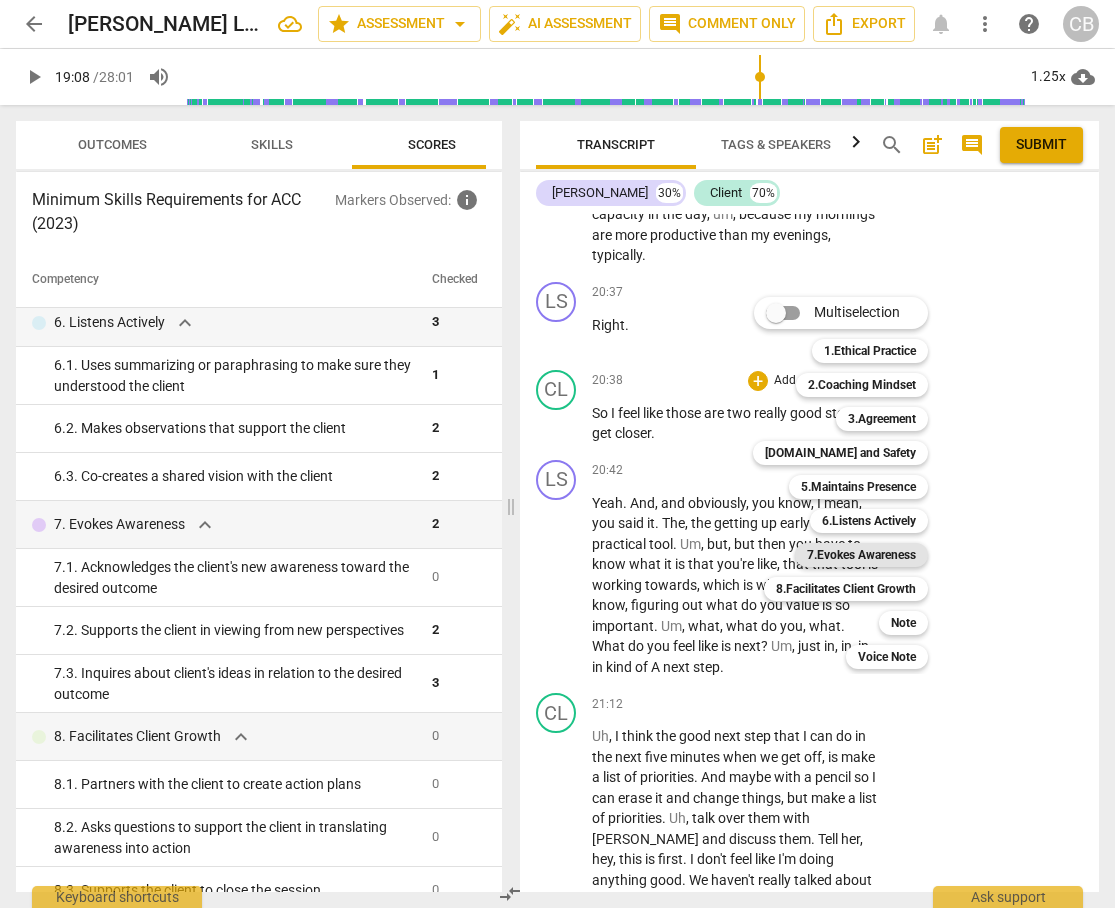 click on "7.Evokes Awareness" at bounding box center [861, 555] 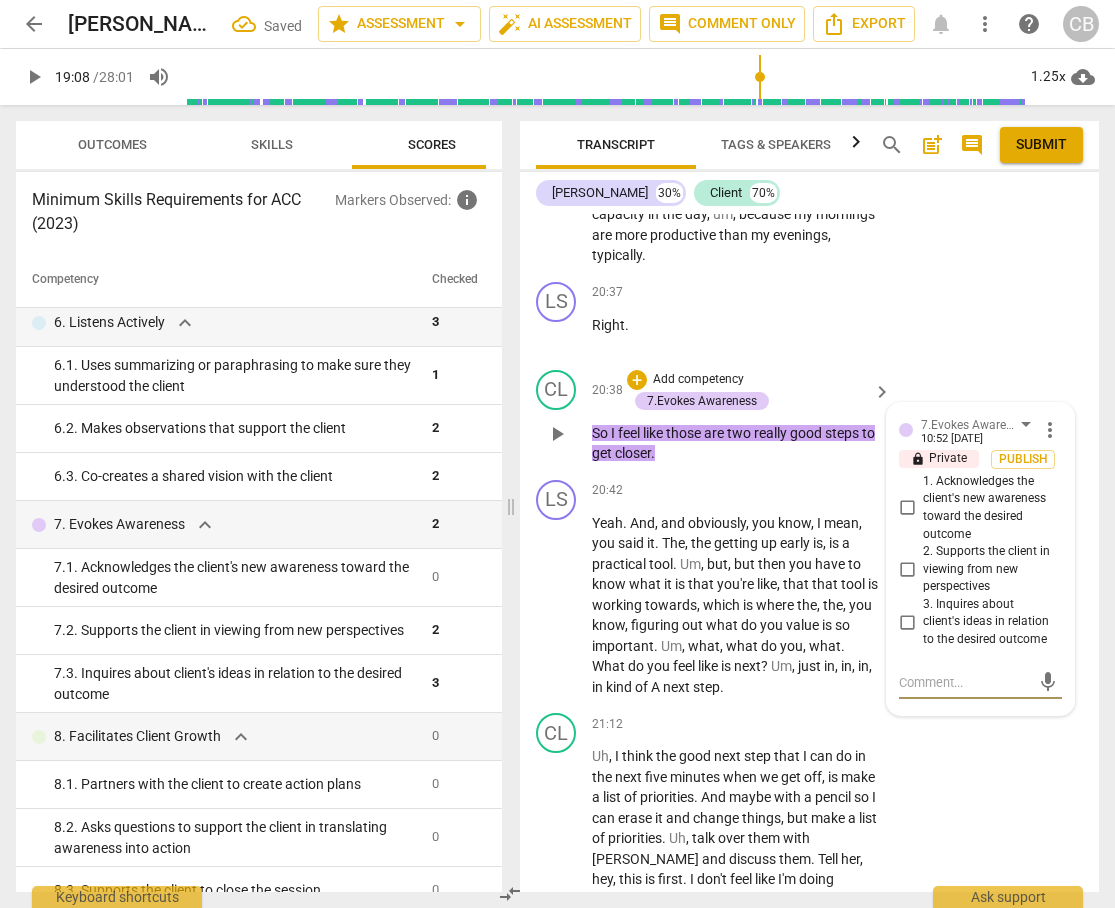 click on "1. Acknowledges the client's new awareness toward the desired outcome" at bounding box center [907, 508] 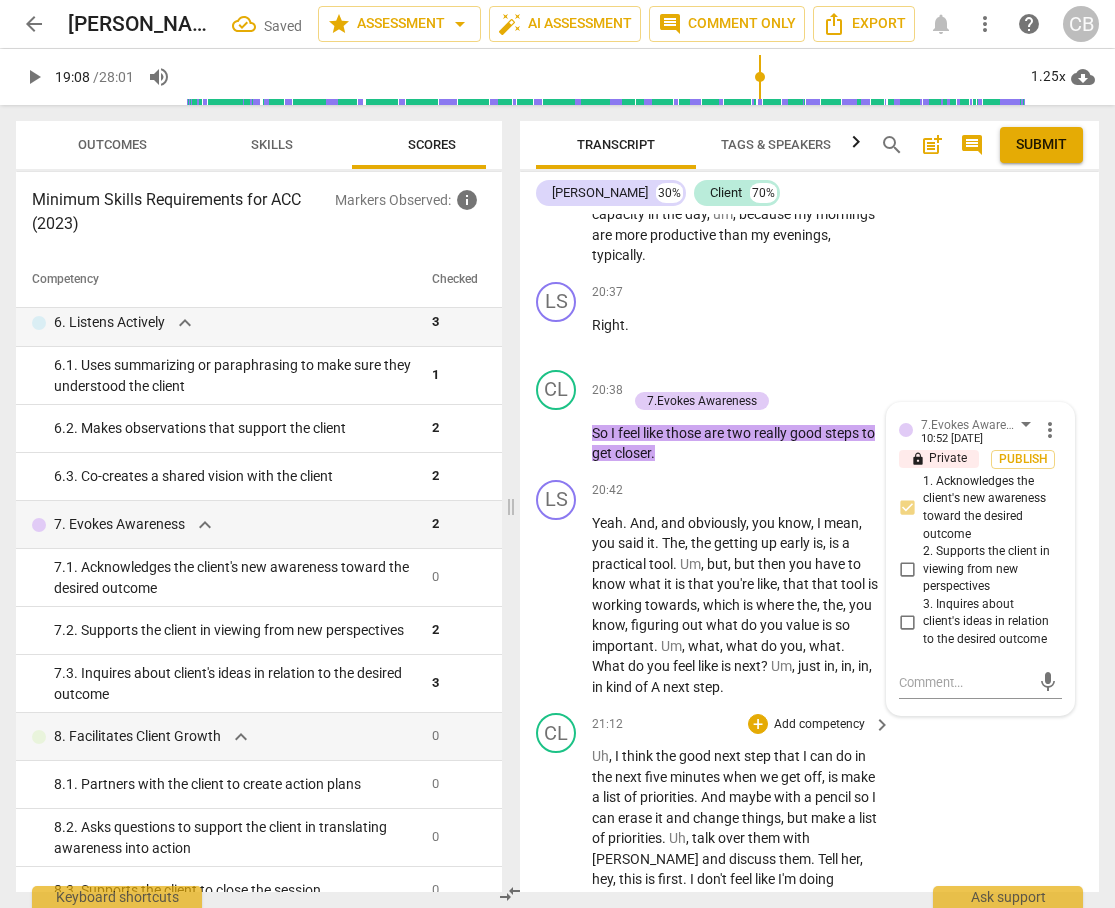 click on "CL play_arrow pause 21:12 + Add competency keyboard_arrow_right Uh ,   I   think   the   good   next   step   that   I   can   do   in   the   next   five   minutes   when   we   get   off ,   is   make   a   list   of   priorities .   And   maybe   with   a   pencil   so   I   can   erase   it   and   change   things ,   but   make   a   list   of   priorities .   Uh ,   talk   over   them   with   [PERSON_NAME]   and   discuss   them .   Tell   her ,   hey ,   this   is   first .   I   don't   feel   like   I'm   doing   anything   good .   We   haven't   really   talked   about   that   too   much ,   um ,   which   is   surprising ,   but   I   don't   feel   like   I'm   doing   anything   great ,   and   I   want   to   make   better   on   my   priorities .   M .   And   so   talk   over   with   her   and   then   tell   her   some   practical   steps   I   plan   to   take ,   and   either   she   can   help   hold   me   accountable   or   she   can ,   um ,   do   them   with   me   to .   To   make   it" at bounding box center (809, 893) 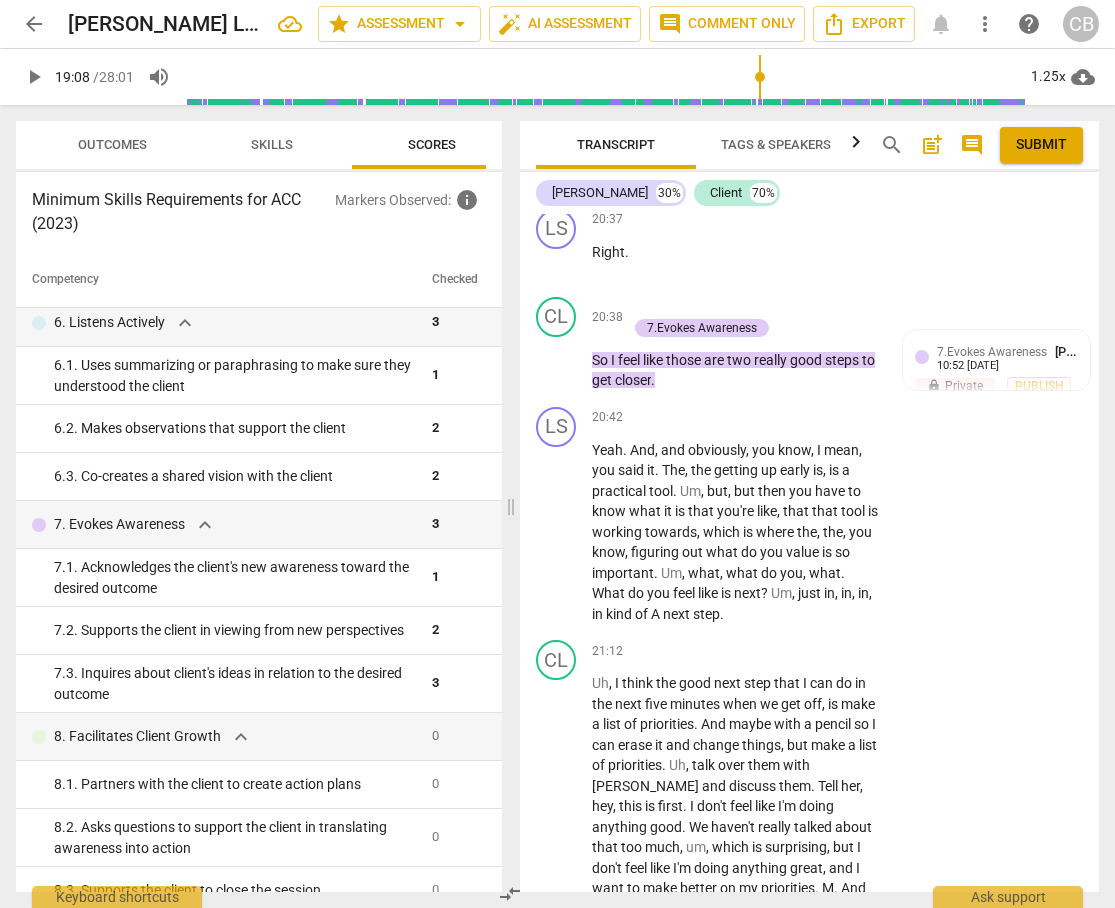 scroll, scrollTop: 12525, scrollLeft: 0, axis: vertical 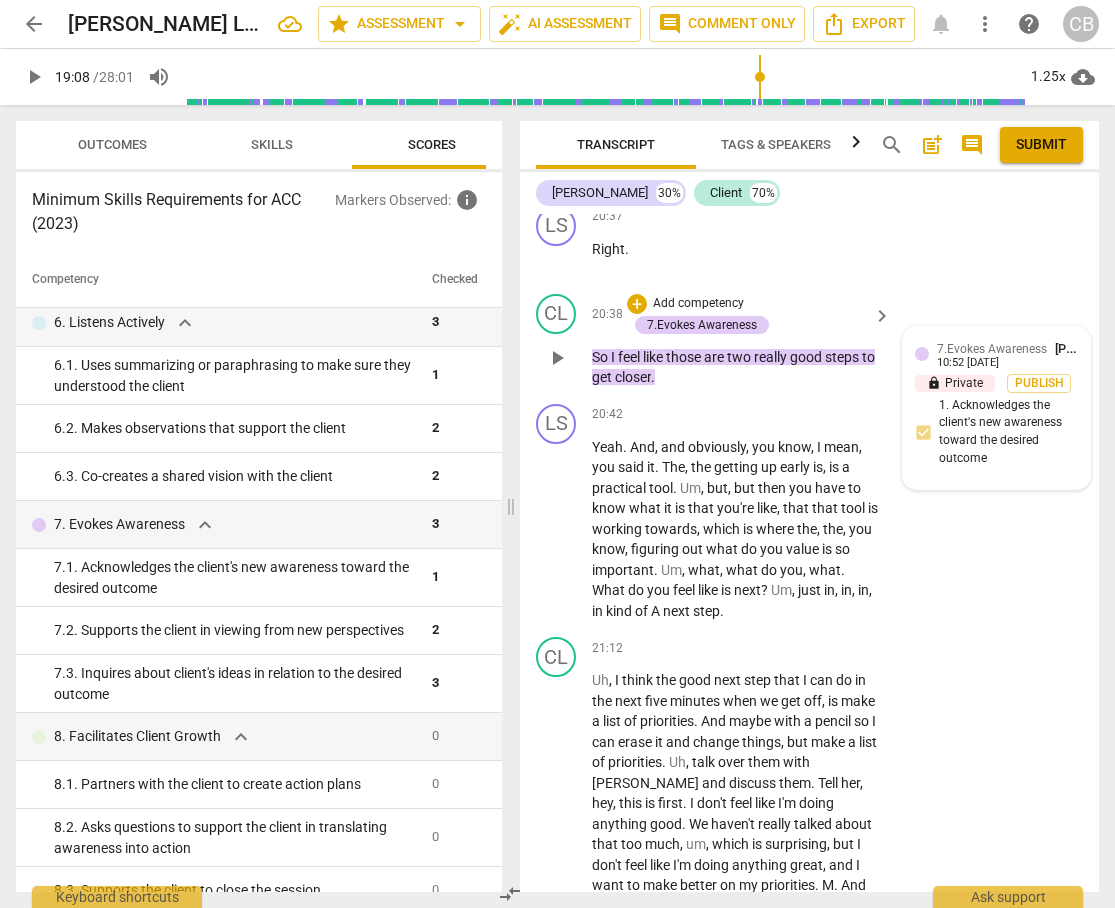 click on "7.Evokes Awareness" at bounding box center [992, 349] 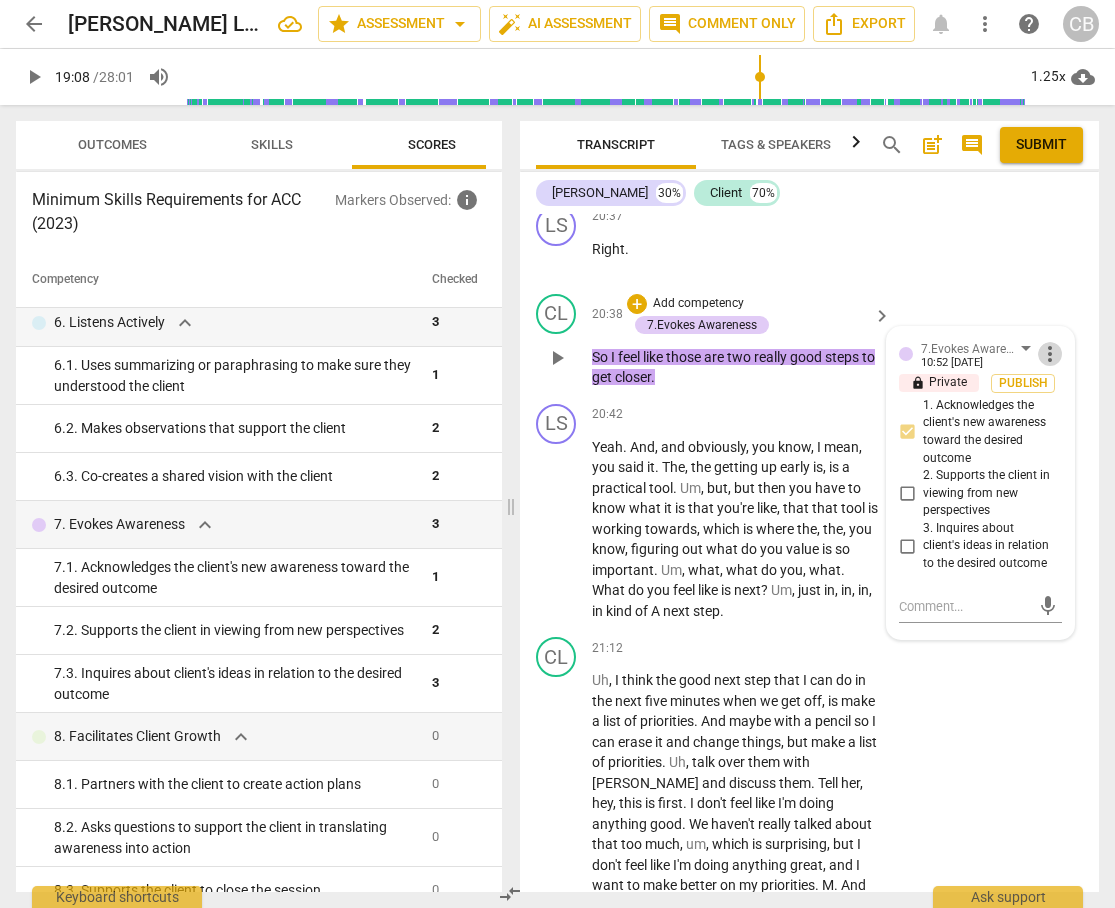 click on "more_vert" at bounding box center (1050, 354) 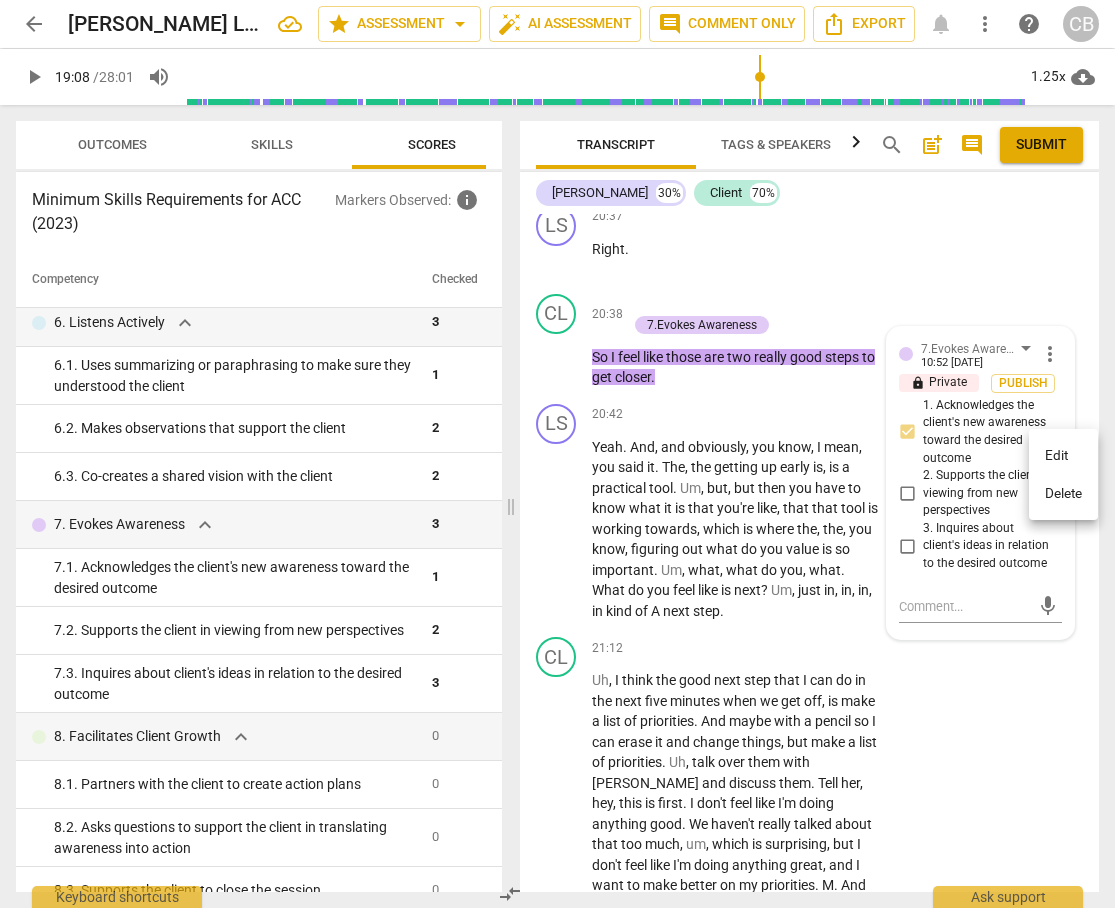 click on "Delete" at bounding box center (1063, 494) 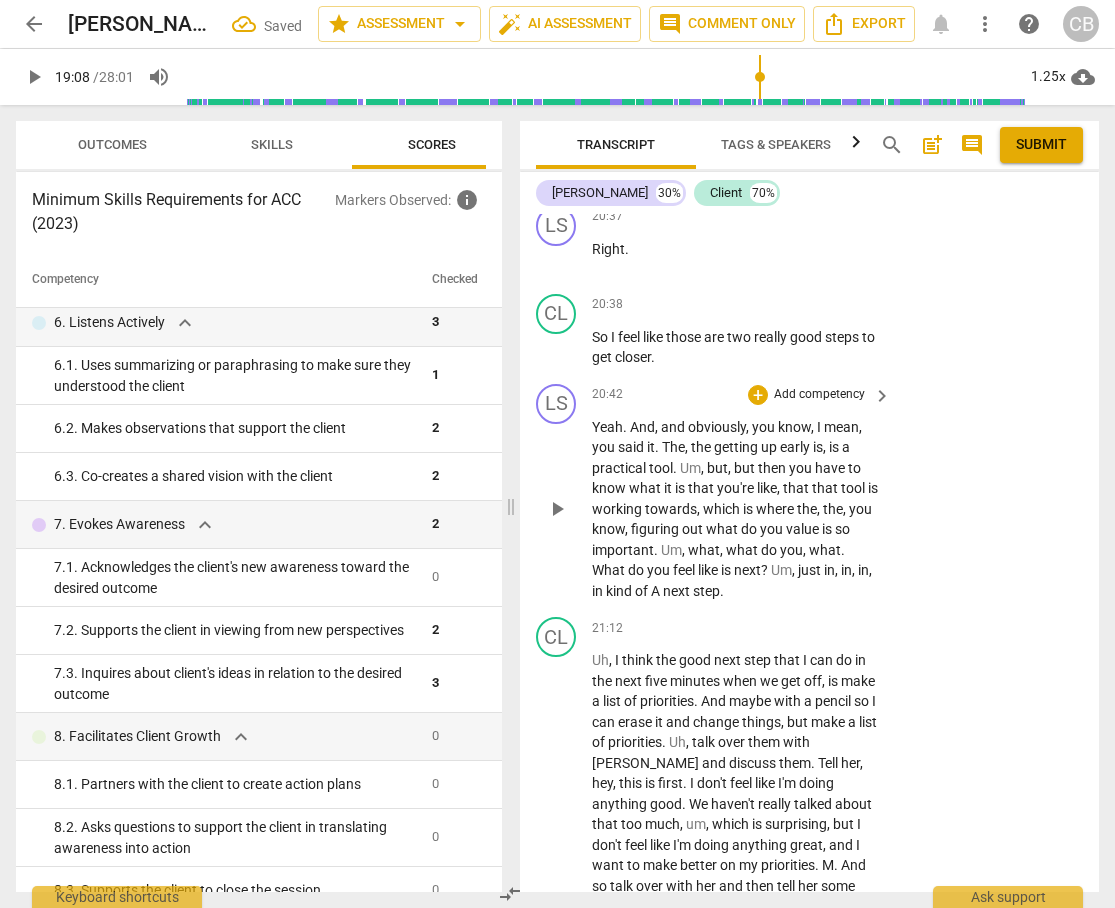 click on "but" at bounding box center [746, 468] 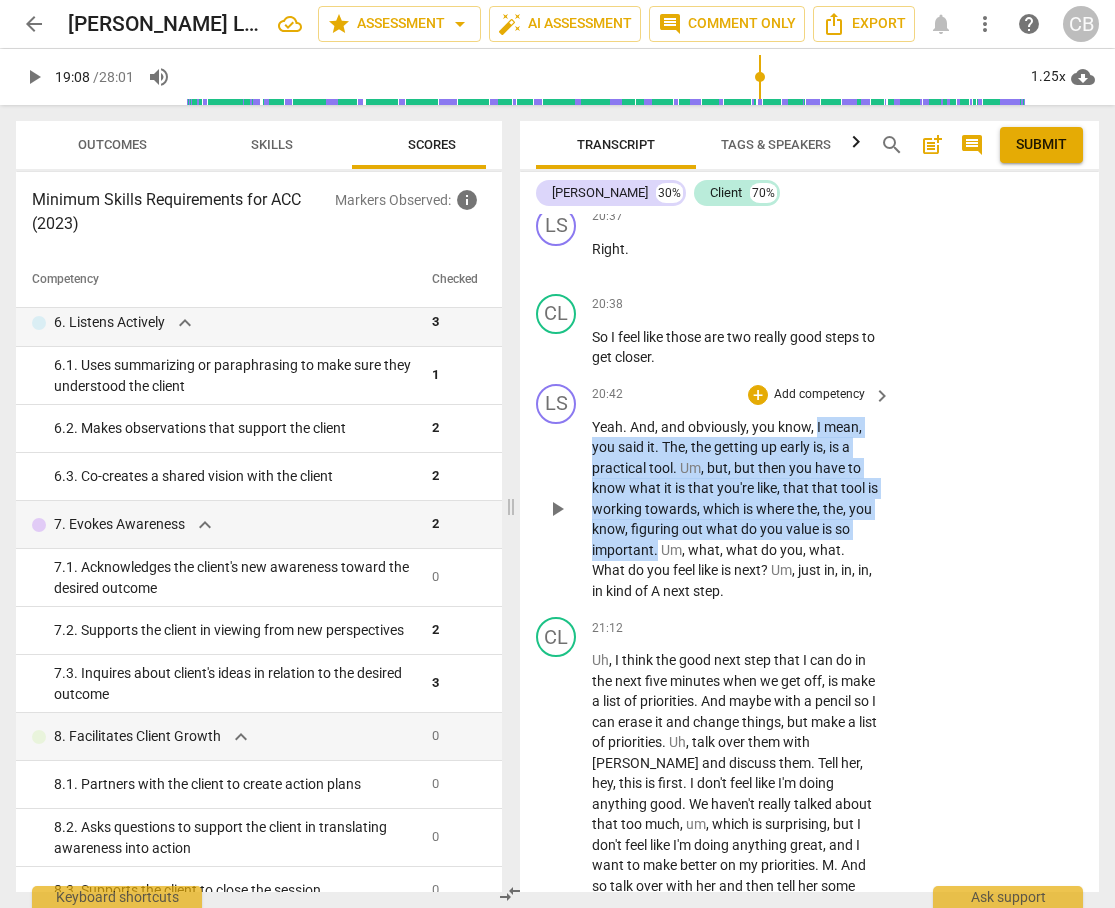 drag, startPoint x: 816, startPoint y: 529, endPoint x: 655, endPoint y: 652, distance: 202.608 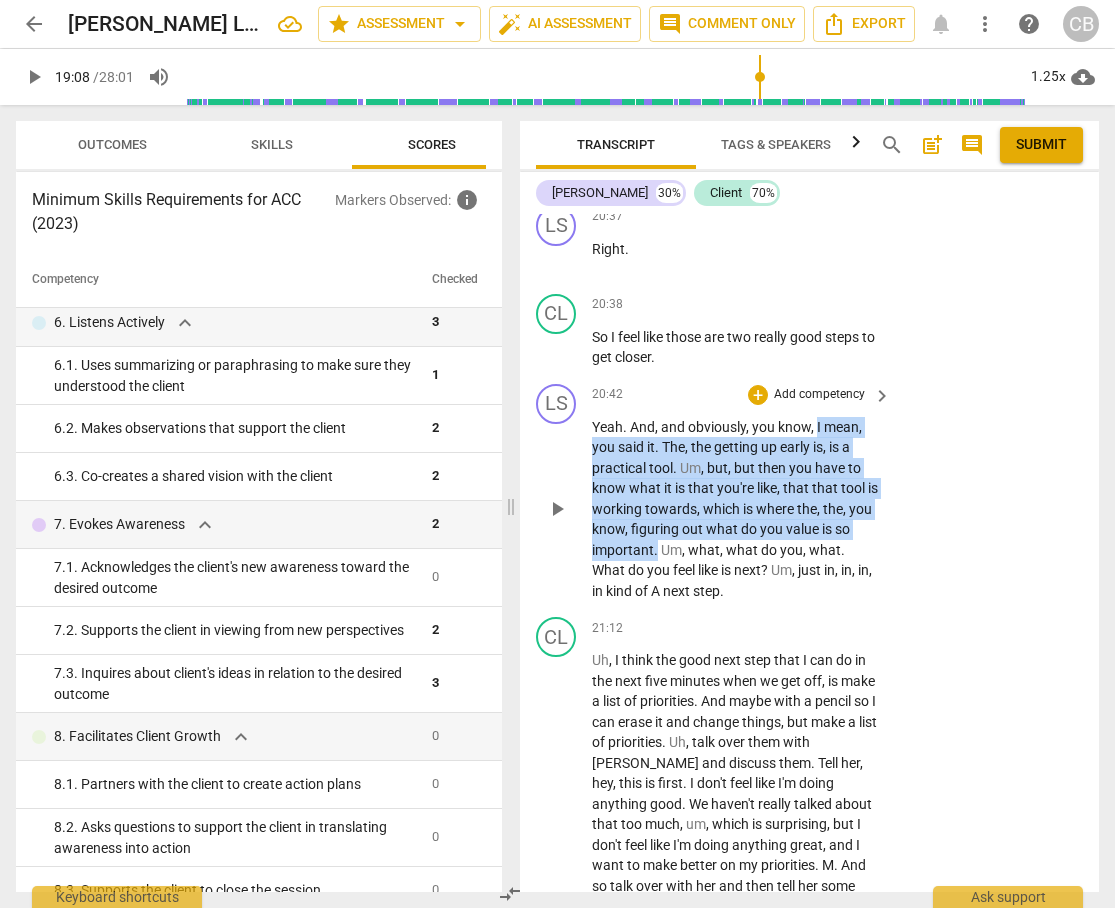 click on "Yeah .   And ,   and   obviously ,   you   know ,   I   mean ,   you   said   it .   The ,   the   getting   up   early   is ,   is   a   practical   tool .   Um ,   but ,   but   then   you   have   to   know   what   it   is   that   you're   like ,   that   that   tool   is   working   towards ,   which   is   where   the ,   the ,   you   know ,   figuring   out   what   do   you   value   is   so   important .   Um ,   what ,   what   do   you ,   what .   What   do   you   feel   like   is   next ?   Um ,   just   in ,   in ,   in ,   in   kind   of   A   next   step ." at bounding box center [736, 509] 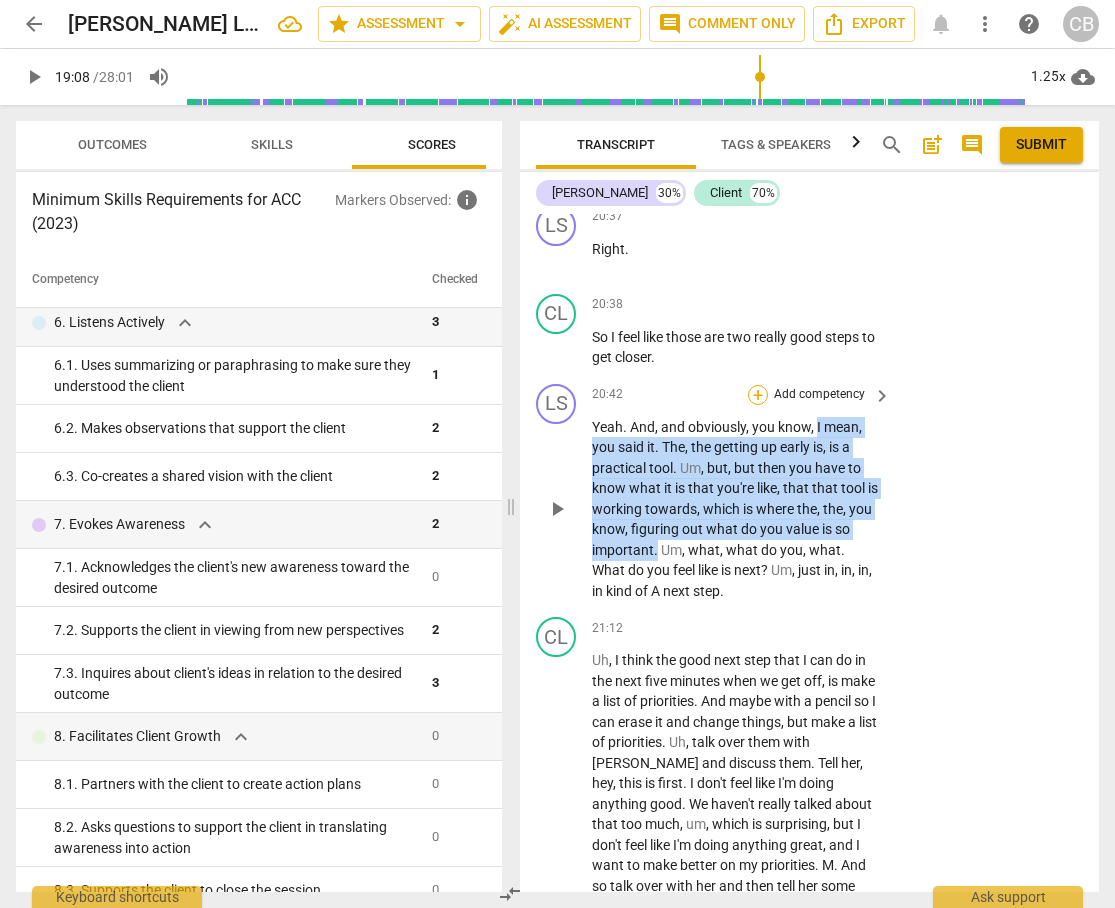 click on "+" at bounding box center (758, 395) 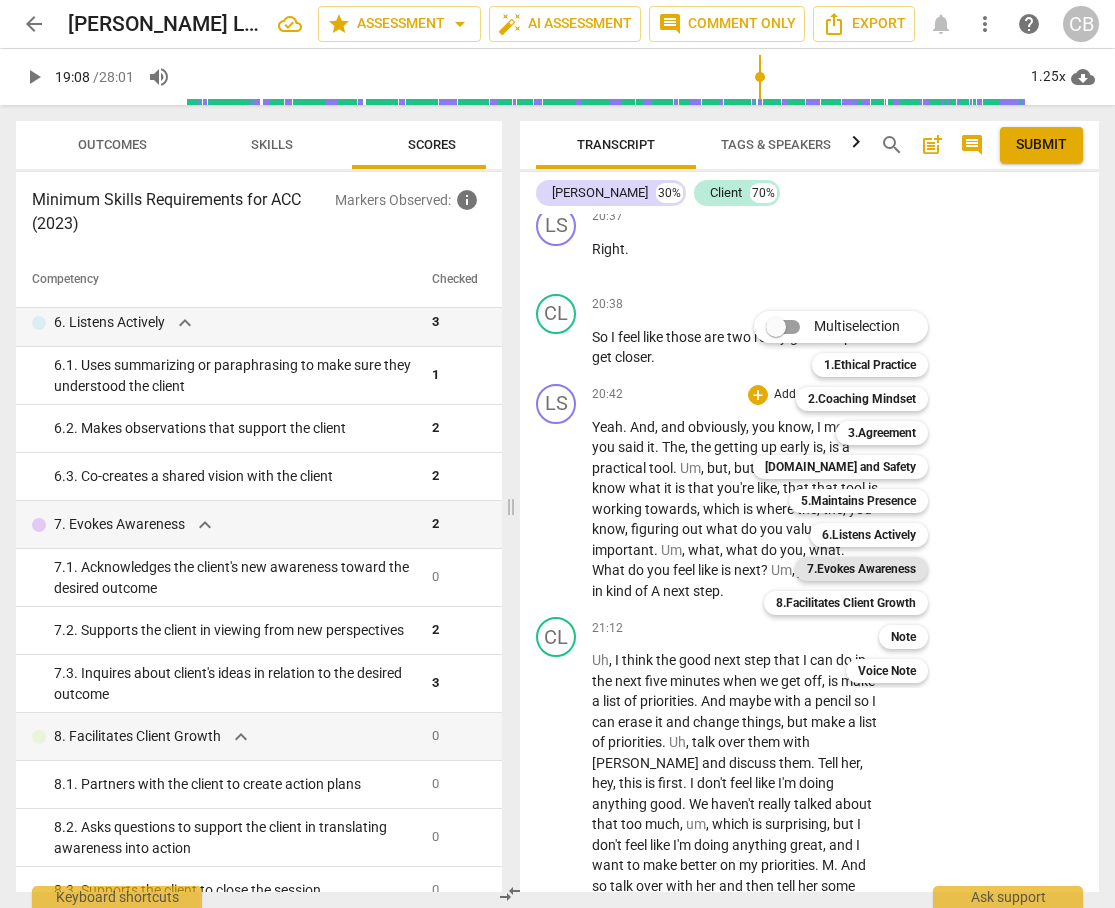 click on "7.Evokes Awareness" at bounding box center [861, 569] 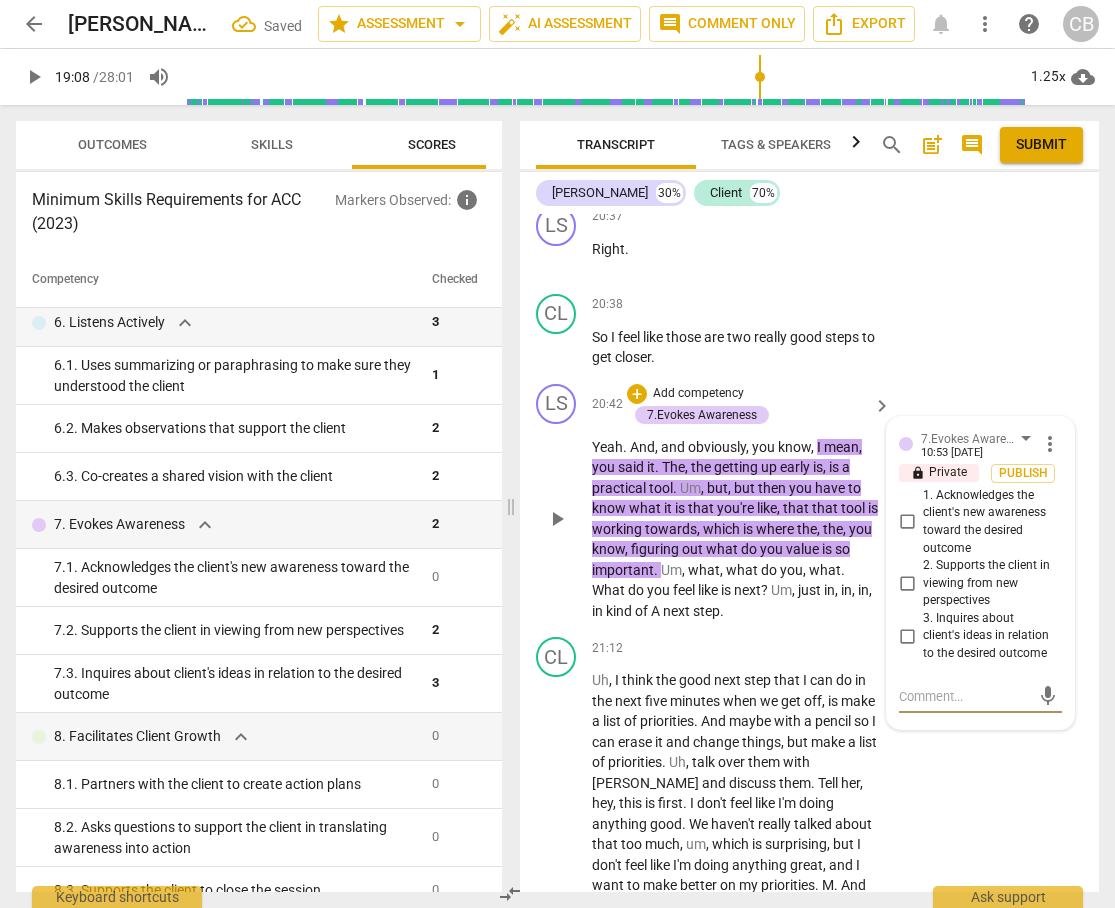 click on "1. Acknowledges the client's new awareness toward the desired outcome" at bounding box center (907, 522) 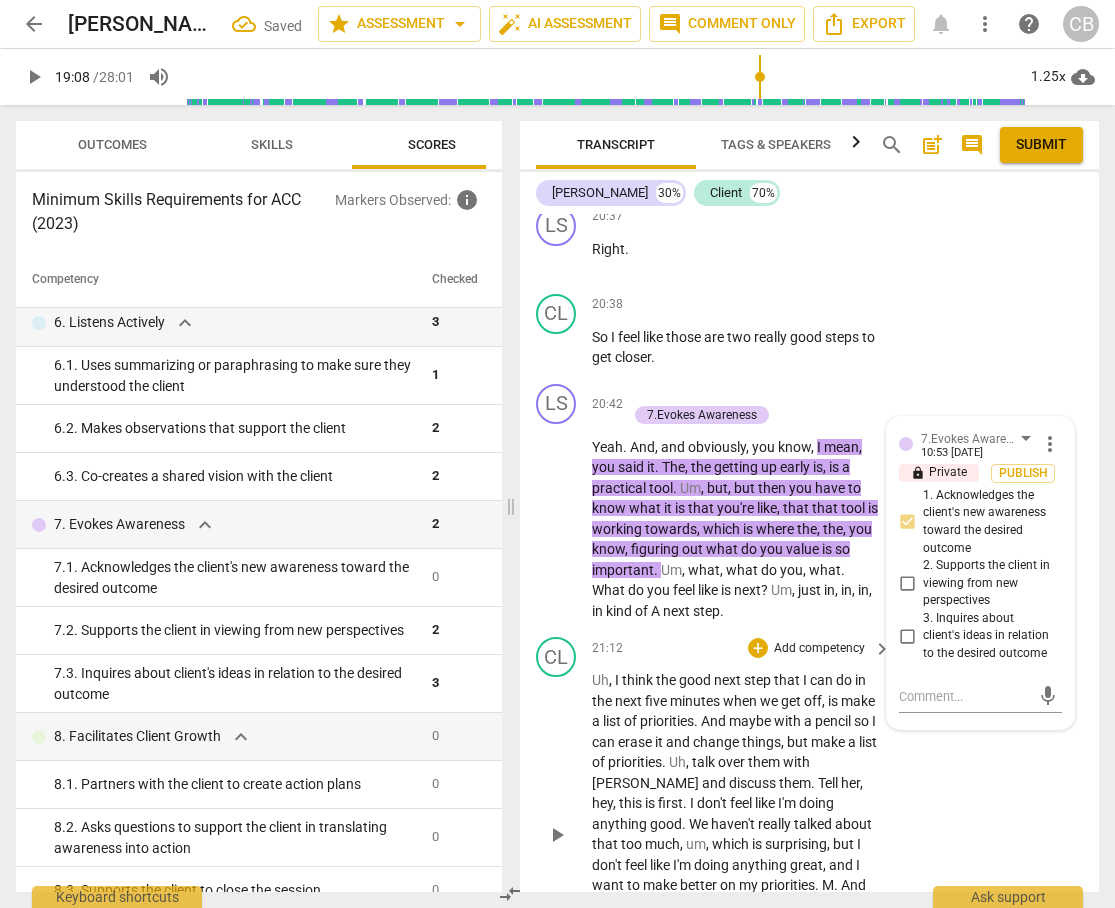 click on "CL play_arrow pause 21:12 + Add competency keyboard_arrow_right Uh ,   I   think   the   good   next   step   that   I   can   do   in   the   next   five   minutes   when   we   get   off ,   is   make   a   list   of   priorities .   And   maybe   with   a   pencil   so   I   can   erase   it   and   change   things ,   but   make   a   list   of   priorities .   Uh ,   talk   over   them   with   [PERSON_NAME]   and   discuss   them .   Tell   her ,   hey ,   this   is   first .   I   don't   feel   like   I'm   doing   anything   good .   We   haven't   really   talked   about   that   too   much ,   um ,   which   is   surprising ,   but   I   don't   feel   like   I'm   doing   anything   great ,   and   I   want   to   make   better   on   my   priorities .   M .   And   so   talk   over   with   her   and   then   tell   her   some   practical   steps   I   plan   to   take ,   and   either   she   can   help   hold   me   accountable   or   she   can ,   um ,   do   them   with   me   to .   To   make   it" at bounding box center [809, 817] 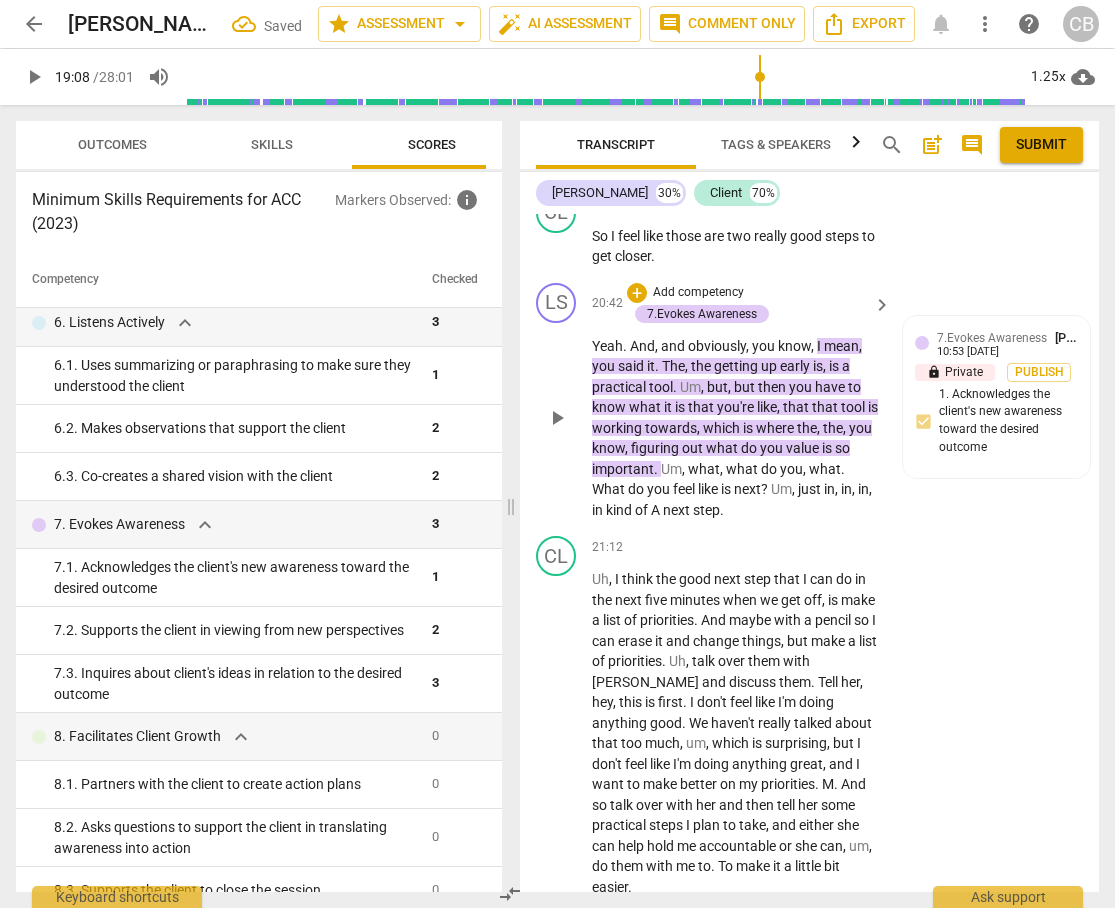 scroll, scrollTop: 12662, scrollLeft: 0, axis: vertical 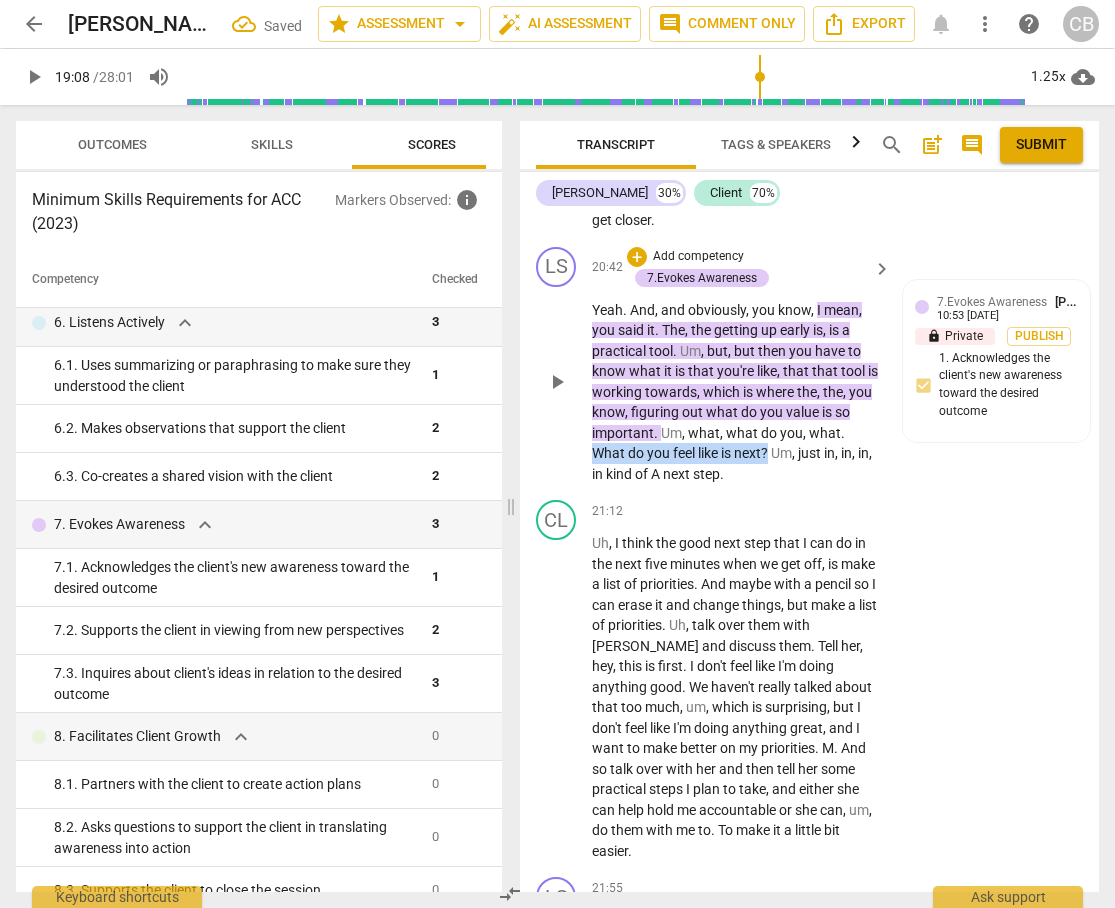 drag, startPoint x: 843, startPoint y: 537, endPoint x: 735, endPoint y: 556, distance: 109.65856 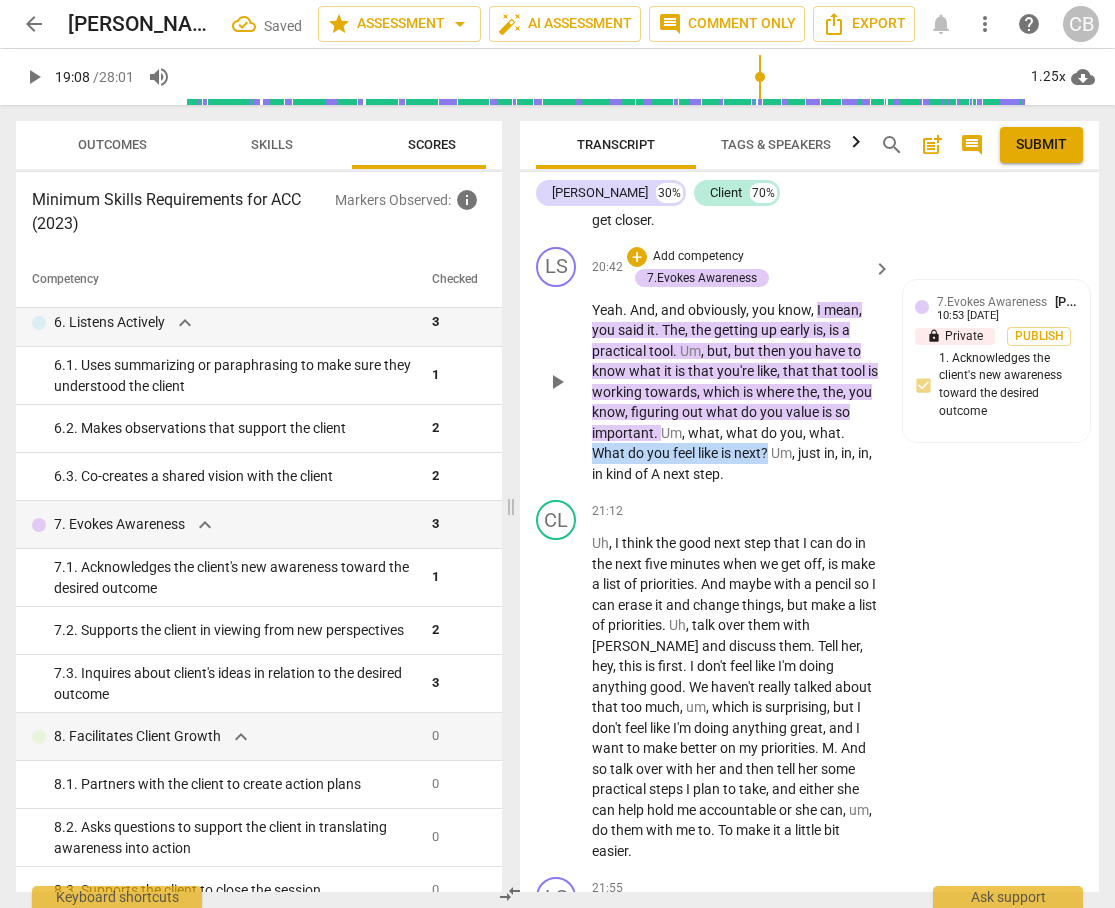 click on "Yeah .   And ,   and   obviously ,   you   know ,   I   mean ,   you   said   it .   The ,   the   getting   up   early   is ,   is   a   practical   tool .   Um ,   but ,   but   then   you   have   to   know   what   it   is   that   you're   like ,   that   that   tool   is   working   towards ,   which   is   where   the ,   the ,   you   know ,   figuring   out   what   do   you   value   is   so   important .   Um ,   what ,   what   do   you ,   what .   What   do   you   feel   like   is   next ?   Um ,   just   in ,   in ,   in ,   in   kind   of   A   next   step ." at bounding box center (736, 392) 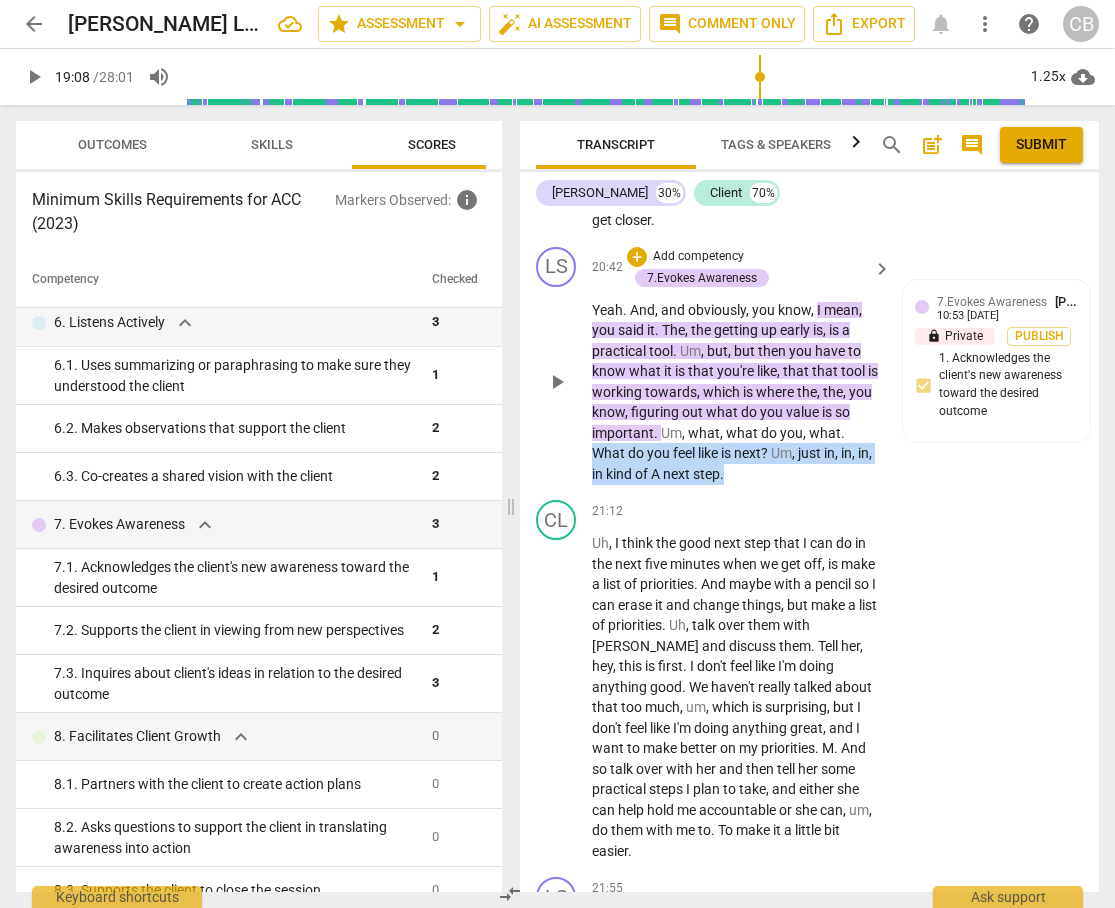click on "Yeah .   And ,   and   obviously ,   you   know ,   I   mean ,   you   said   it .   The ,   the   getting   up   early   is ,   is   a   practical   tool .   Um ,   but ,   but   then   you   have   to   know   what   it   is   that   you're   like ,   that   that   tool   is   working   towards ,   which   is   where   the ,   the ,   you   know ,   figuring   out   what   do   you   value   is   so   important .   Um ,   what ,   what   do   you ,   what .   What   do   you   feel   like   is   next ?   Um ,   just   in ,   in ,   in ,   in   kind   of   A   next   step ." at bounding box center (736, 392) 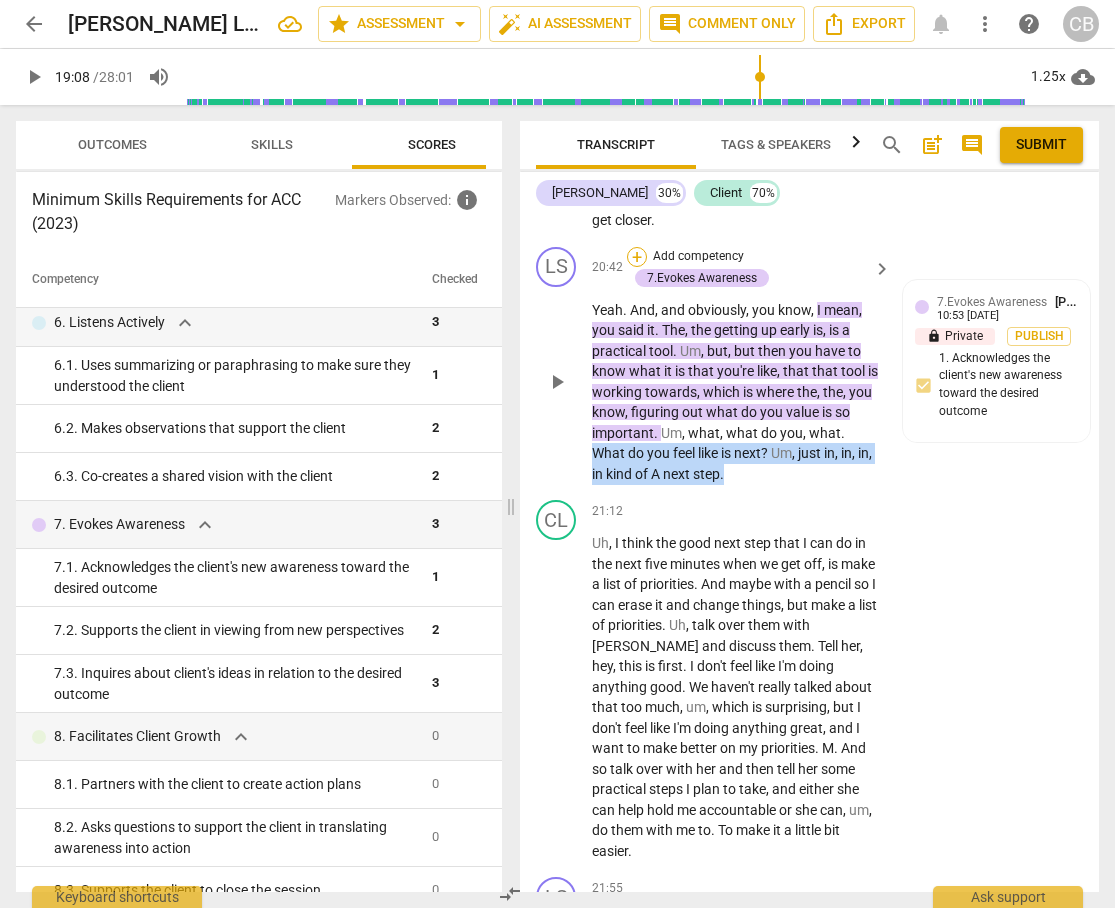 click on "+" at bounding box center [637, 257] 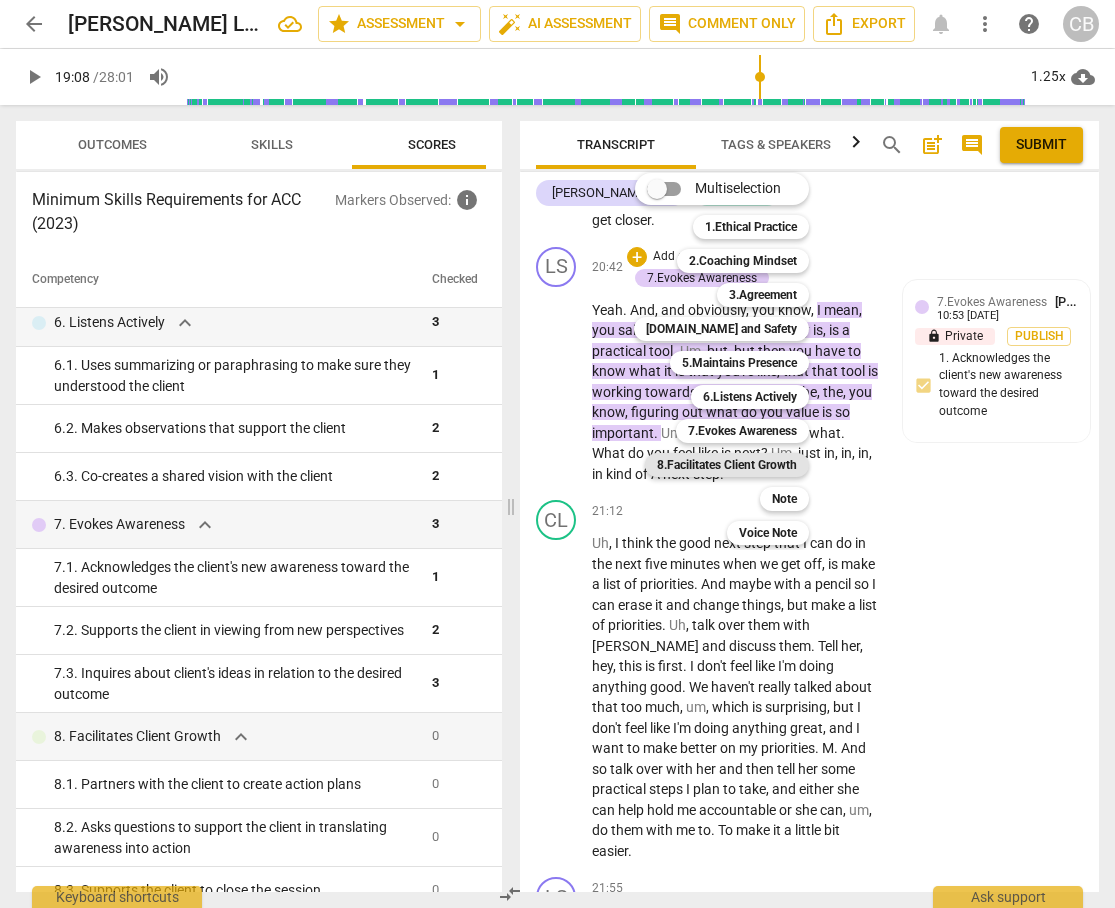 click on "8.Facilitates Client Growth" at bounding box center (727, 465) 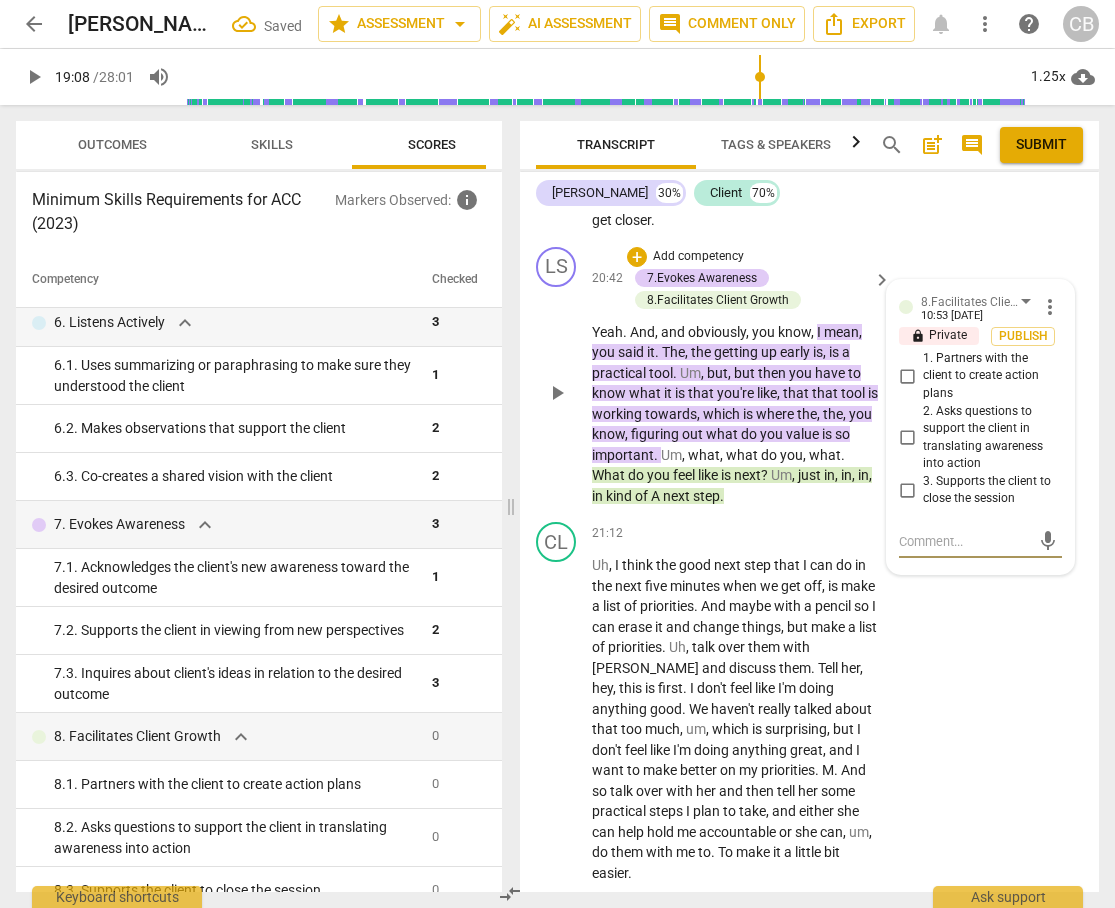 click on "1. Partners with the client to create action plans" at bounding box center (907, 376) 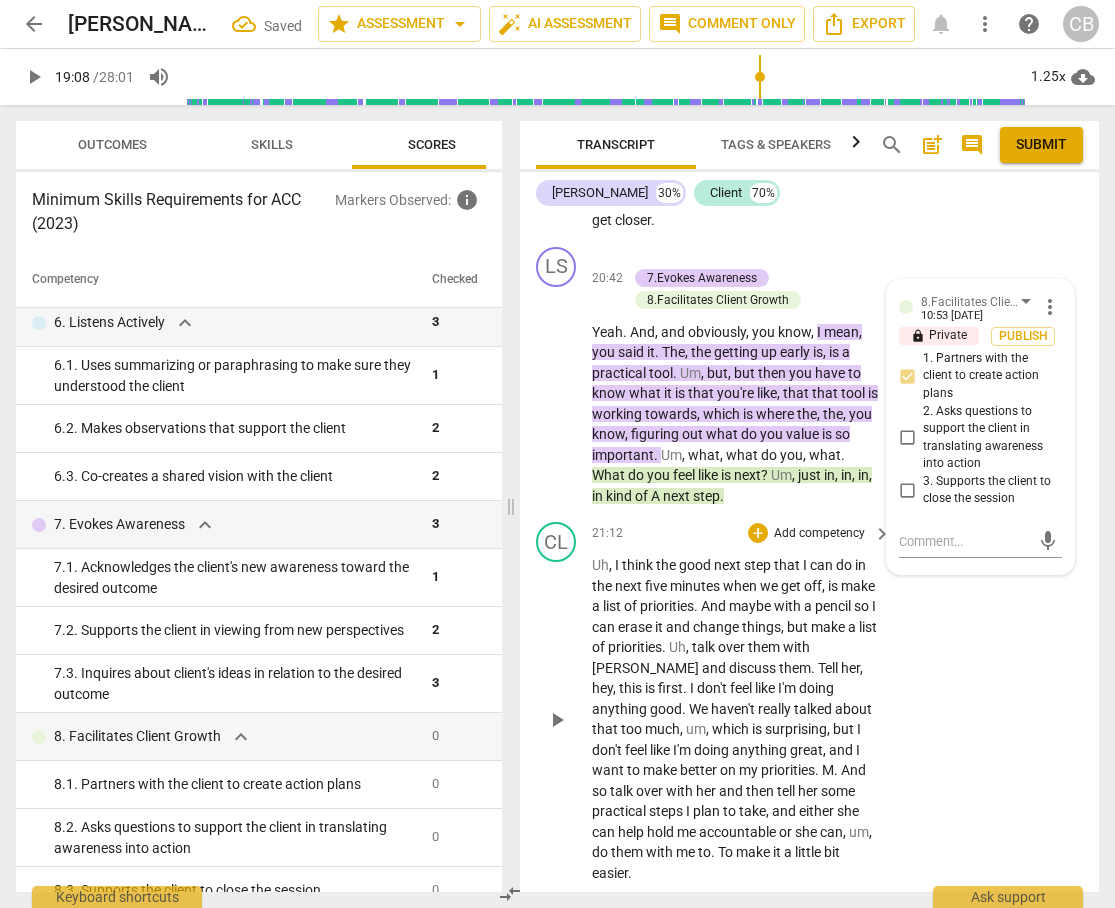 click on "CL play_arrow pause 21:12 + Add competency keyboard_arrow_right Uh ,   I   think   the   good   next   step   that   I   can   do   in   the   next   five   minutes   when   we   get   off ,   is   make   a   list   of   priorities .   And   maybe   with   a   pencil   so   I   can   erase   it   and   change   things ,   but   make   a   list   of   priorities .   Uh ,   talk   over   them   with   [PERSON_NAME]   and   discuss   them .   Tell   her ,   hey ,   this   is   first .   I   don't   feel   like   I'm   doing   anything   good .   We   haven't   really   talked   about   that   too   much ,   um ,   which   is   surprising ,   but   I   don't   feel   like   I'm   doing   anything   great ,   and   I   want   to   make   better   on   my   priorities .   M .   And   so   talk   over   with   her   and   then   tell   her   some   practical   steps   I   plan   to   take ,   and   either   she   can   help   hold   me   accountable   or   she   can ,   um ,   do   them   with   me   to .   To   make   it" at bounding box center [809, 702] 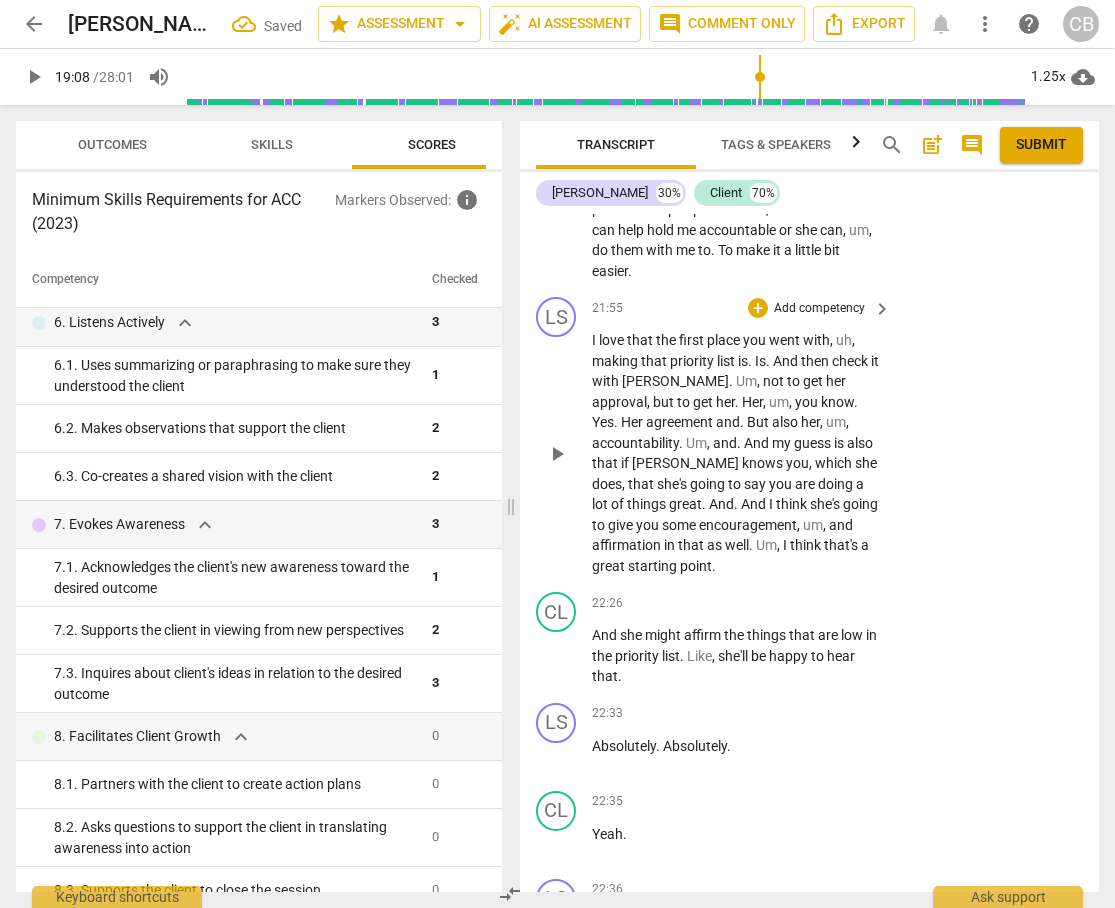 scroll, scrollTop: 13279, scrollLeft: 0, axis: vertical 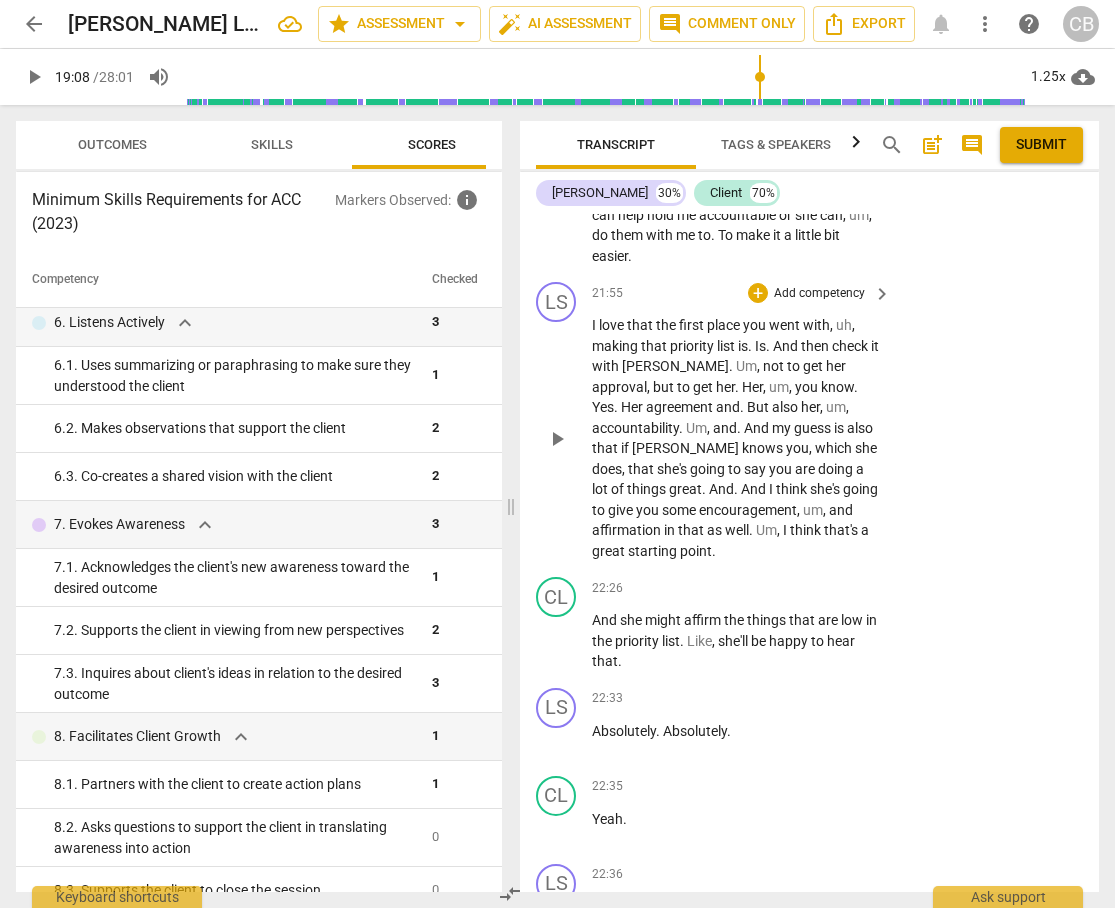 click on "I" at bounding box center [595, 325] 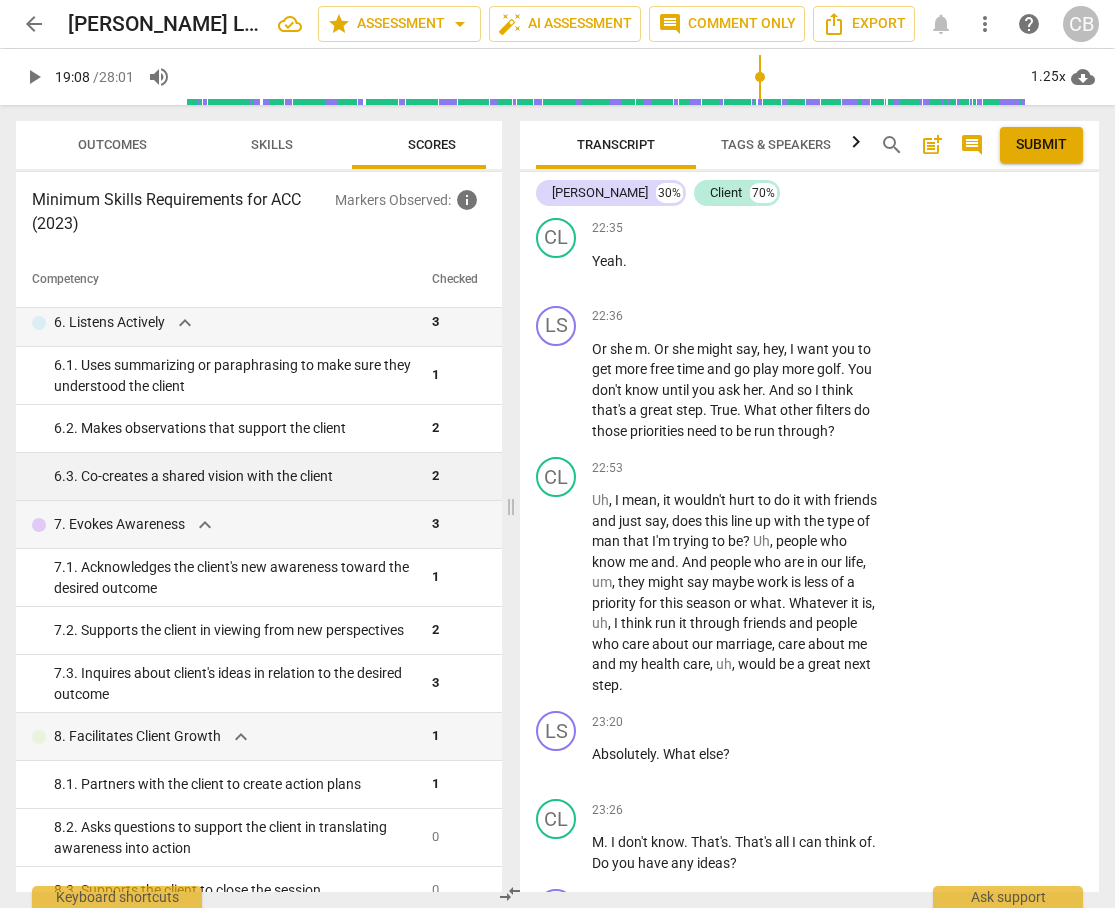 scroll, scrollTop: 13847, scrollLeft: 0, axis: vertical 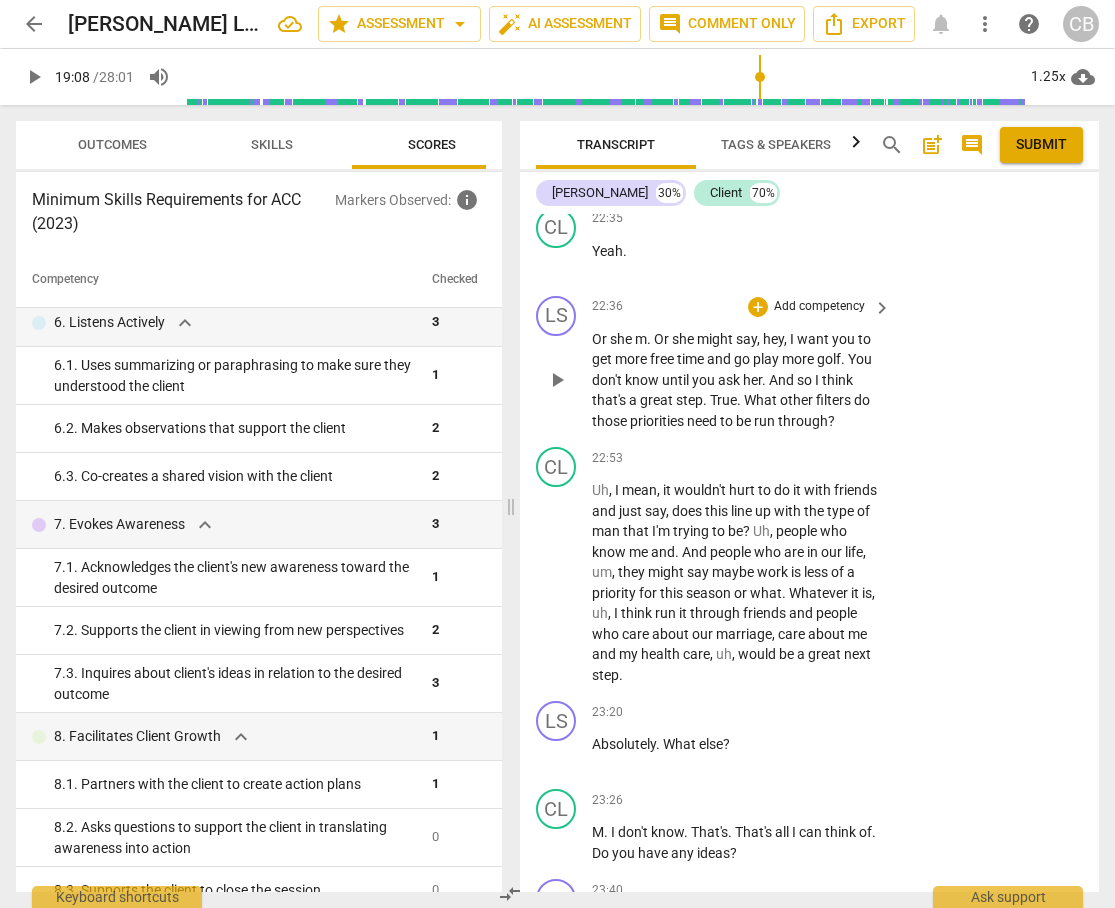 click on "more" at bounding box center [799, 359] 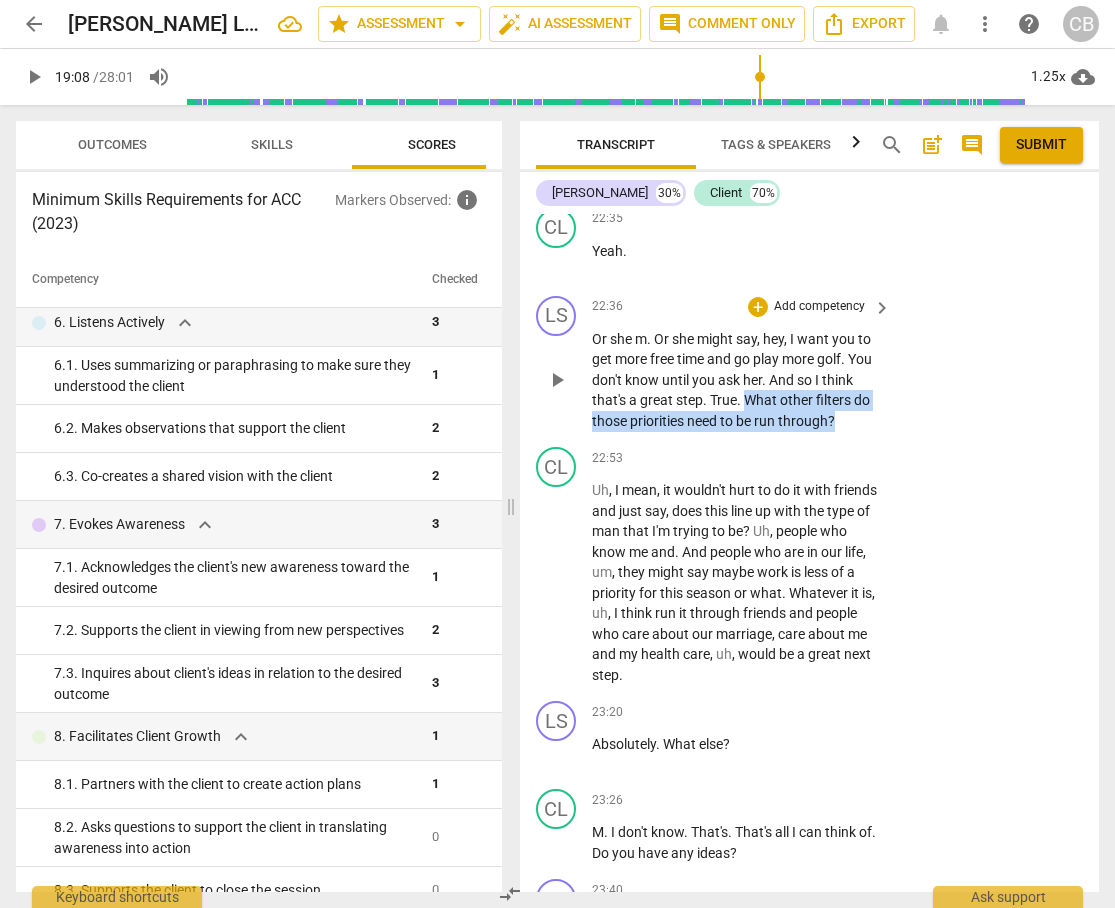 drag, startPoint x: 749, startPoint y: 481, endPoint x: 868, endPoint y: 506, distance: 121.597694 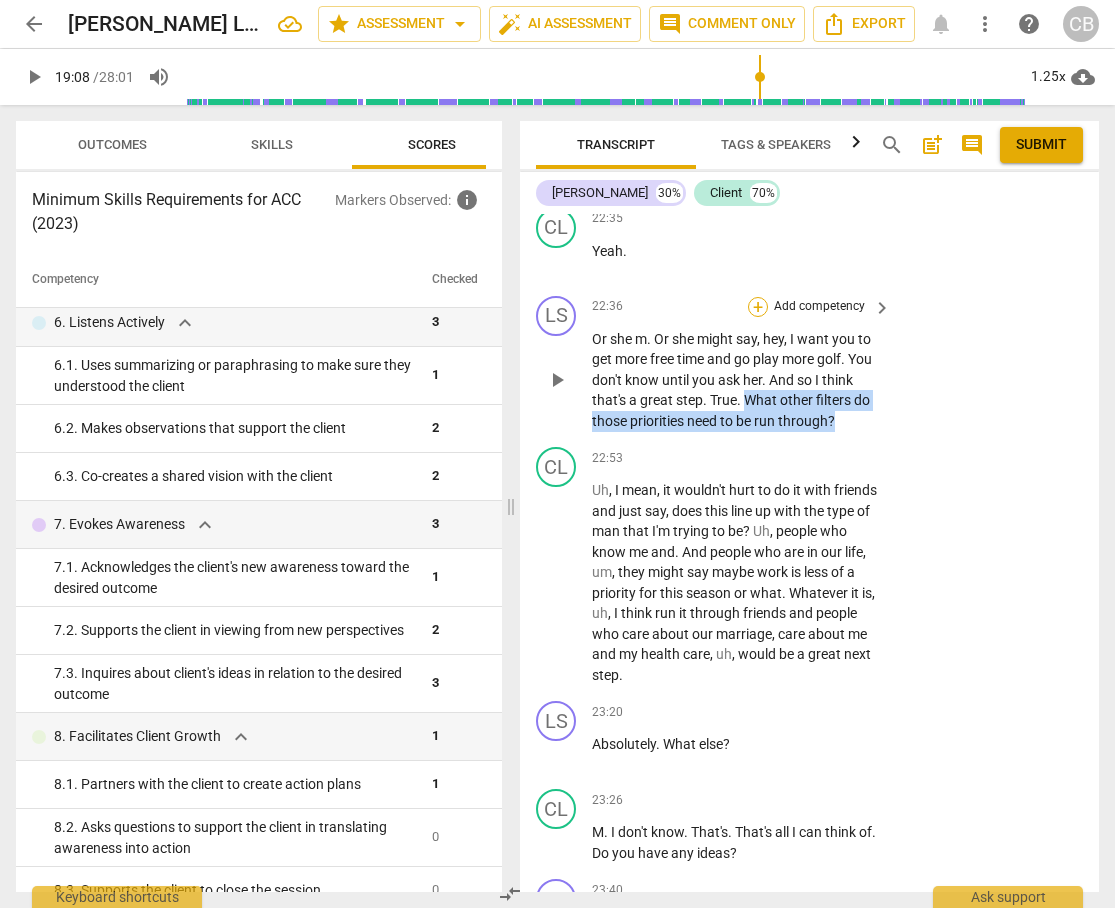 click on "+" at bounding box center [758, 307] 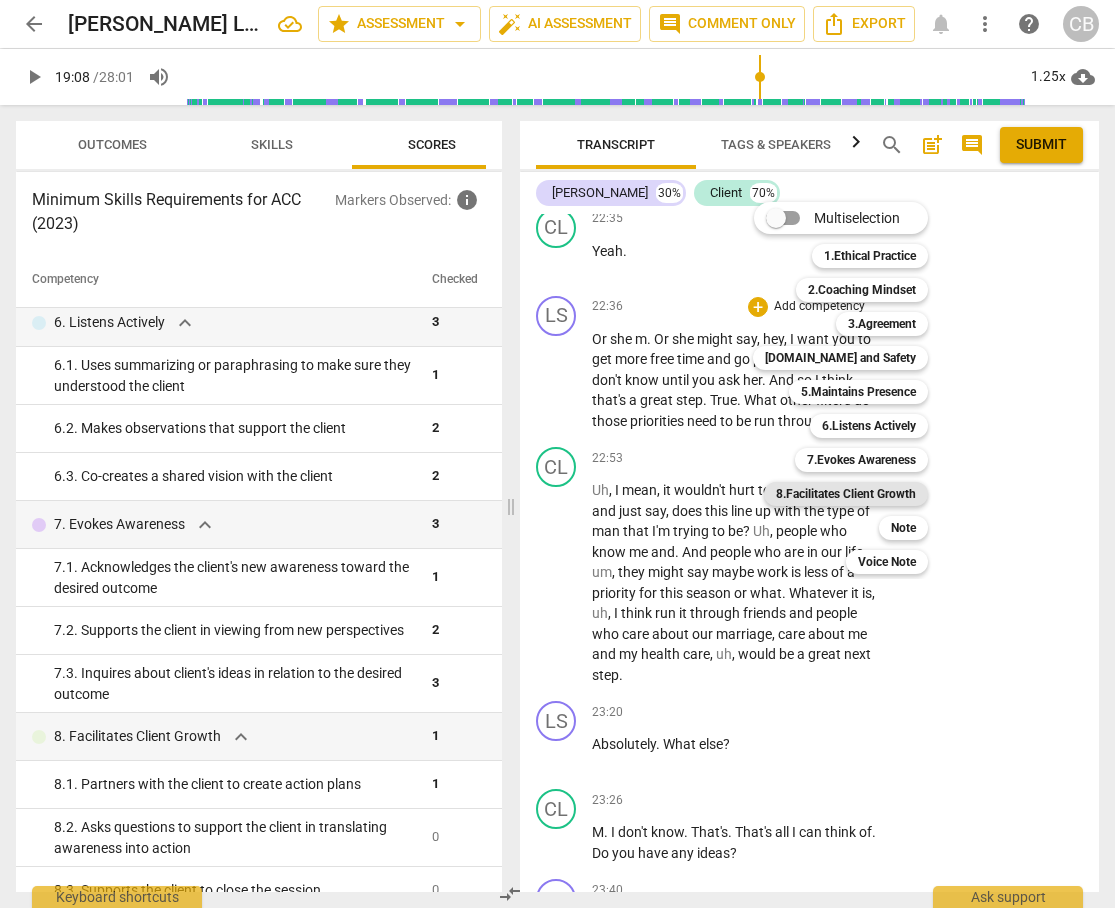 click on "8.Facilitates Client Growth" at bounding box center [846, 494] 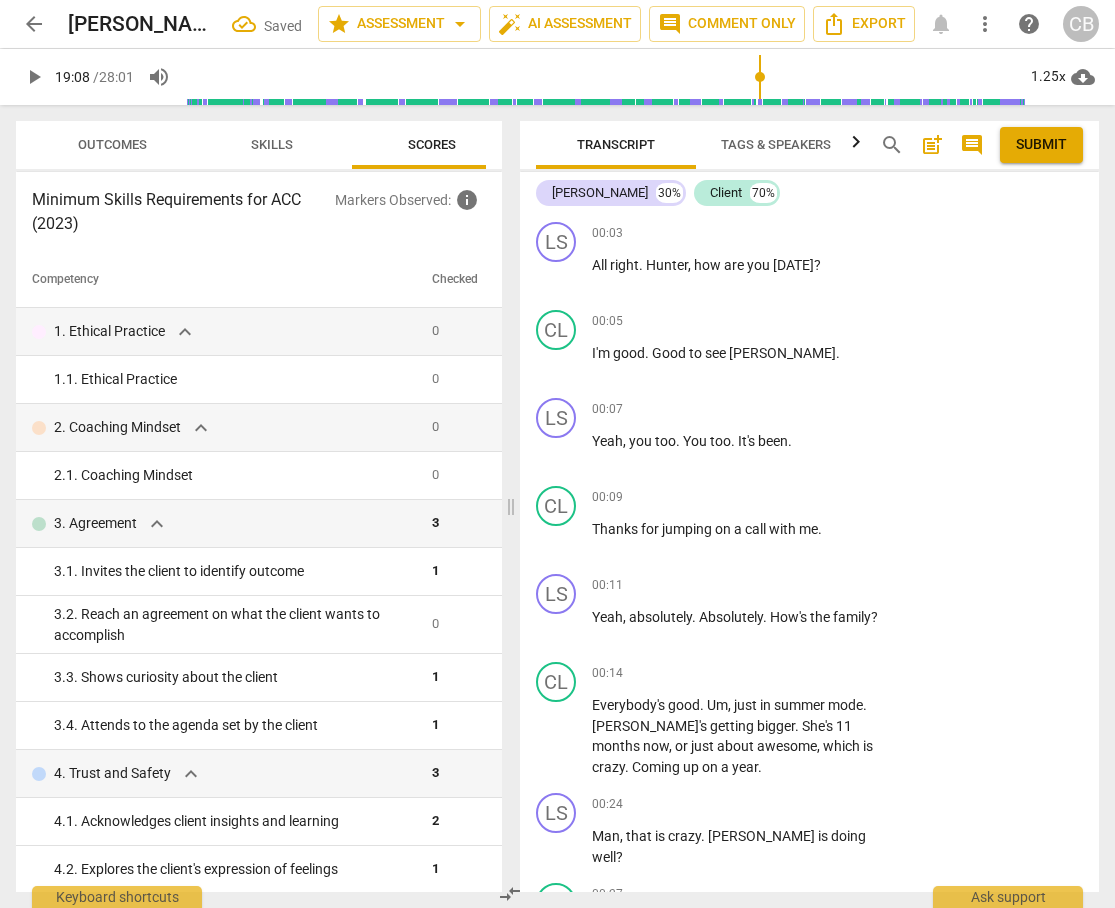 scroll, scrollTop: 0, scrollLeft: 0, axis: both 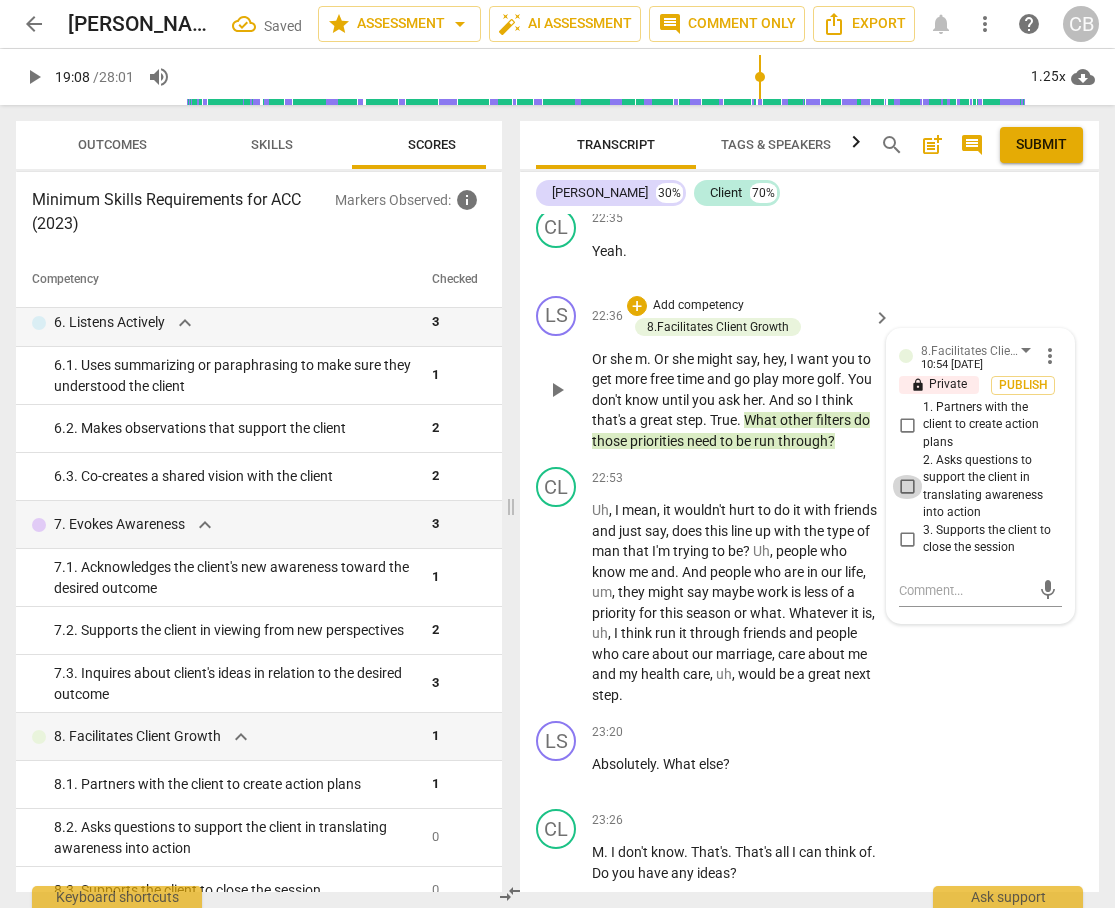 click on "2. Asks questions to support the client in translating awareness into action" at bounding box center [907, 487] 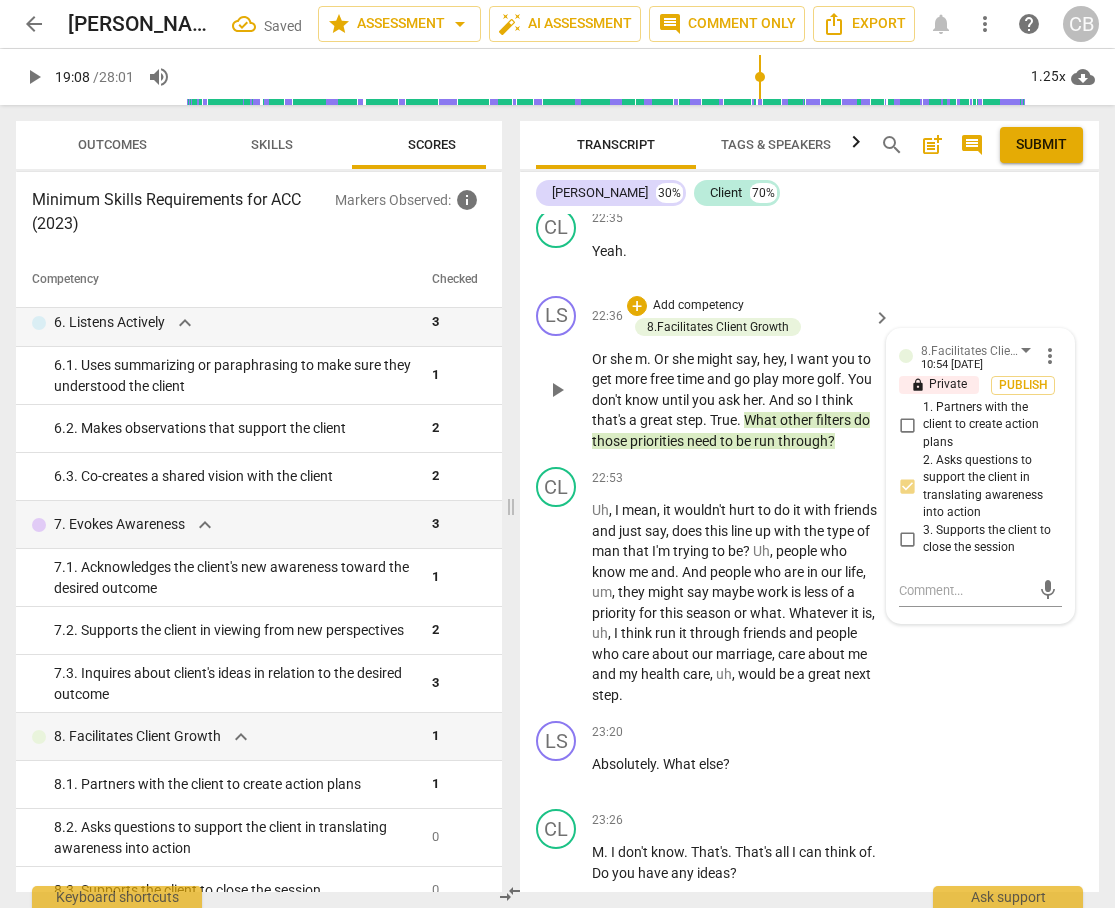 click on "2. Asks questions to support the client in translating awareness into action" at bounding box center [907, 487] 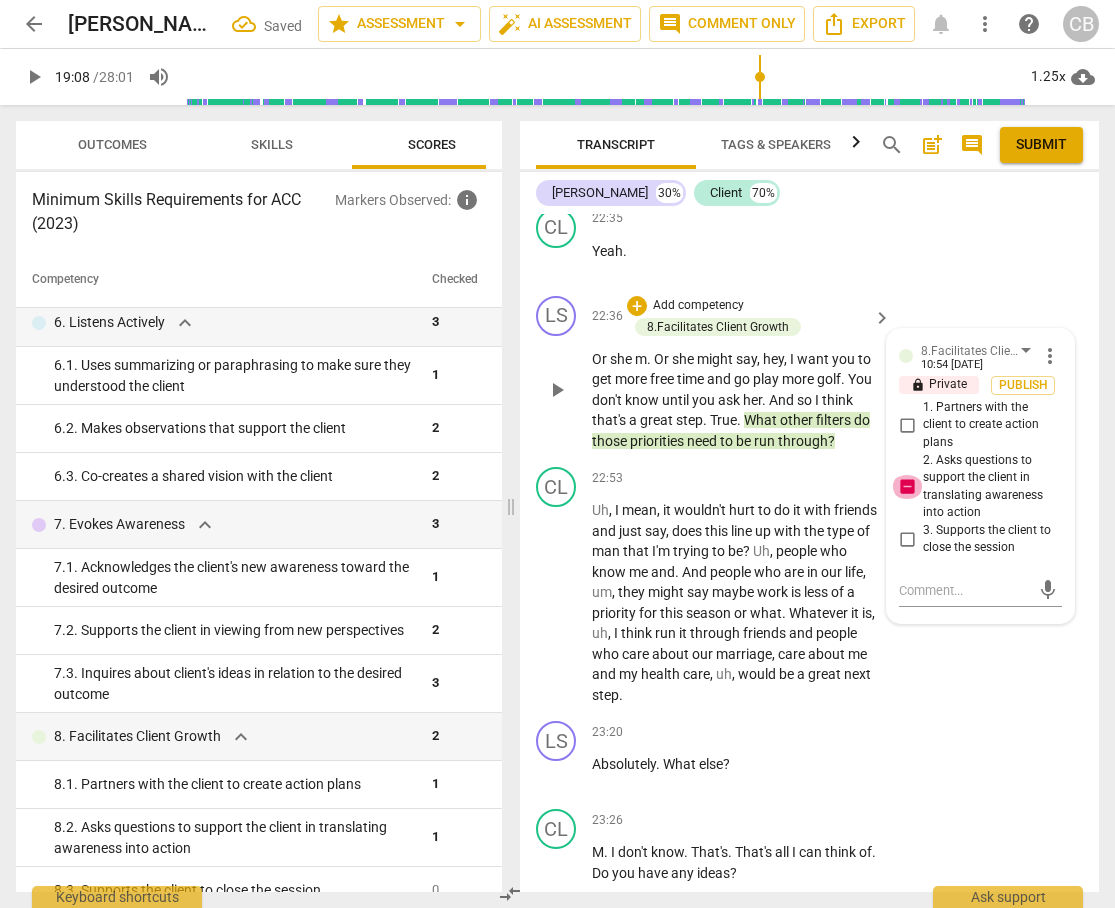 click on "2. Asks questions to support the client in translating awareness into action" at bounding box center (907, 487) 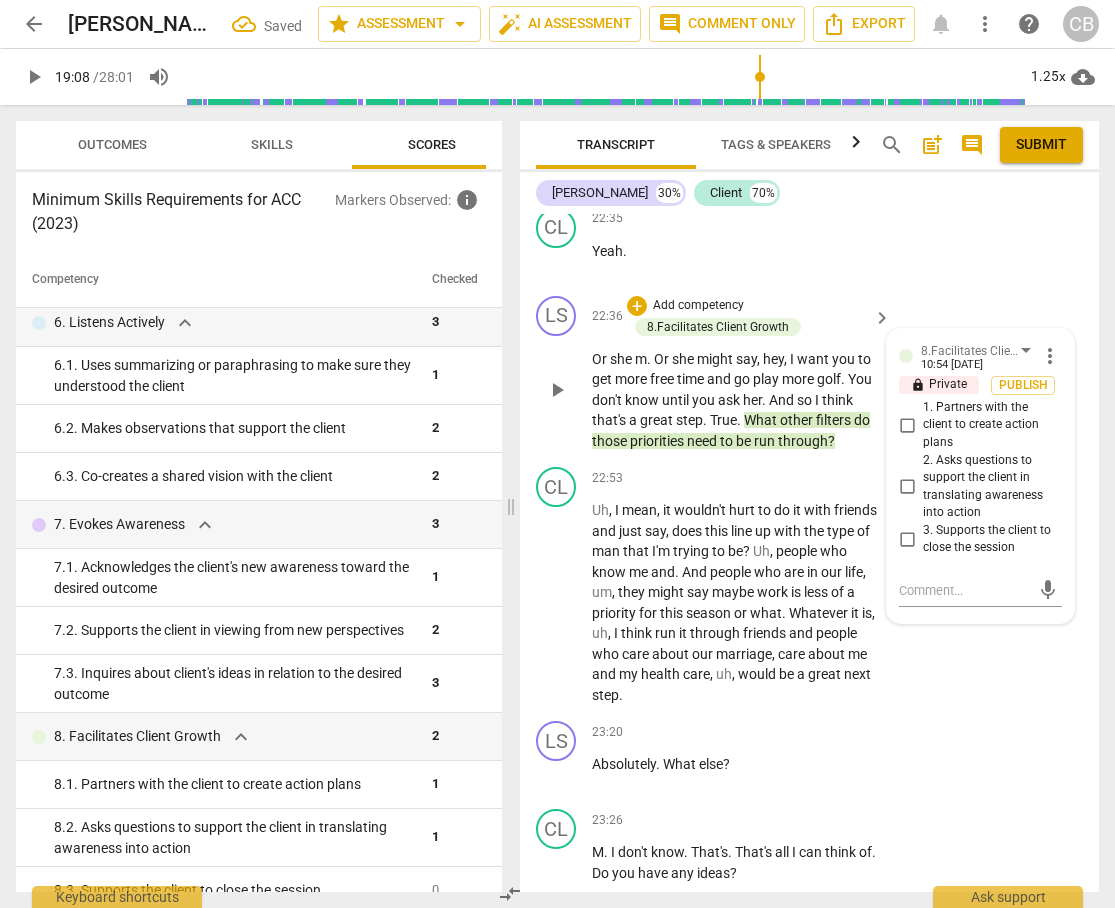 click on "1. Partners with the client to create action plans" at bounding box center [907, 425] 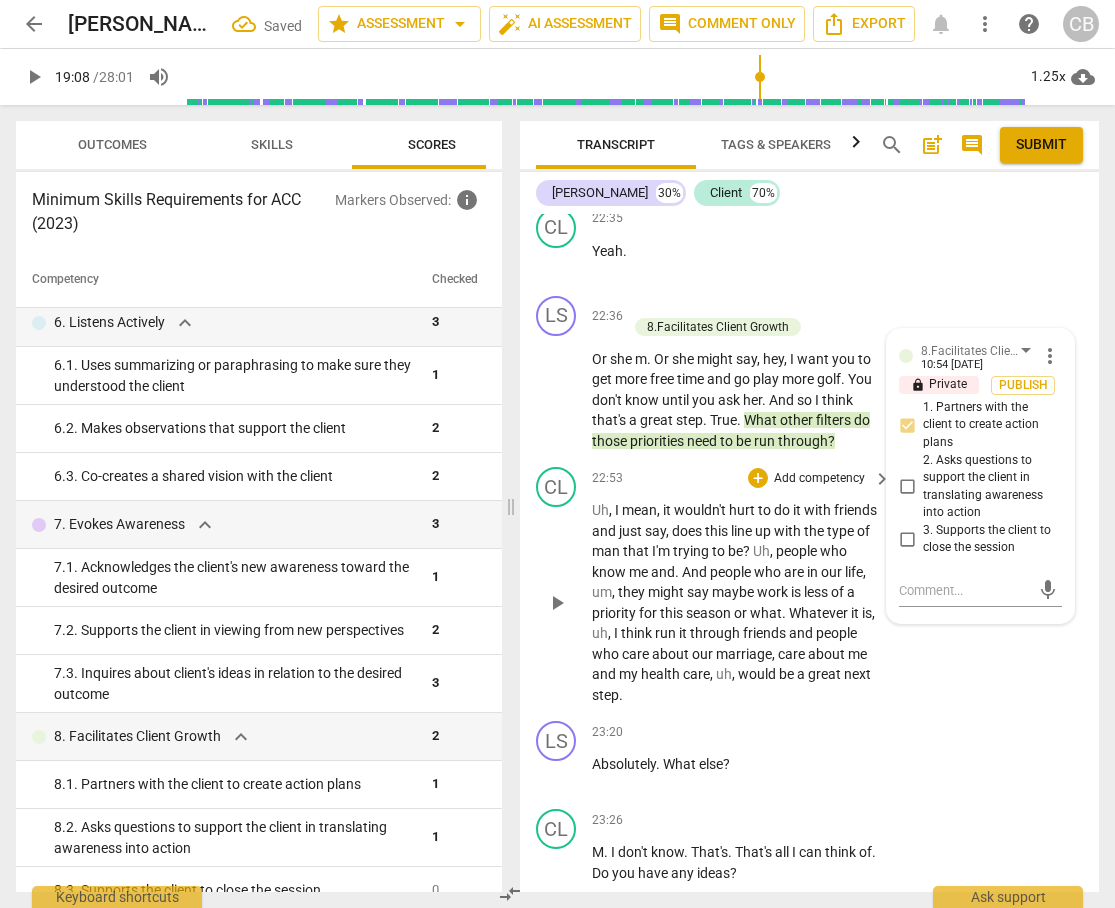 click on "CL play_arrow pause 22:53 + Add competency keyboard_arrow_right Uh ,   I   mean ,   it   wouldn't   hurt   to   do   it   with   friends   and   just   say ,   does   this   line   up   with   the   type   of   man   that   I'm   trying   to   be ?   Uh ,   people   who   know   me   and .   And   people   who   are   in   our   life ,   um ,   they   might   say   maybe   work   is   less   of   a   priority   for   this   season   or   what .   Whatever   it   is ,   uh ,   I   think   run   it   through   friends   and   people   who   care   about   our   marriage ,   care   about   me   and   my   health   care ,   uh ,   would   be   a   great   next   step ." at bounding box center [809, 586] 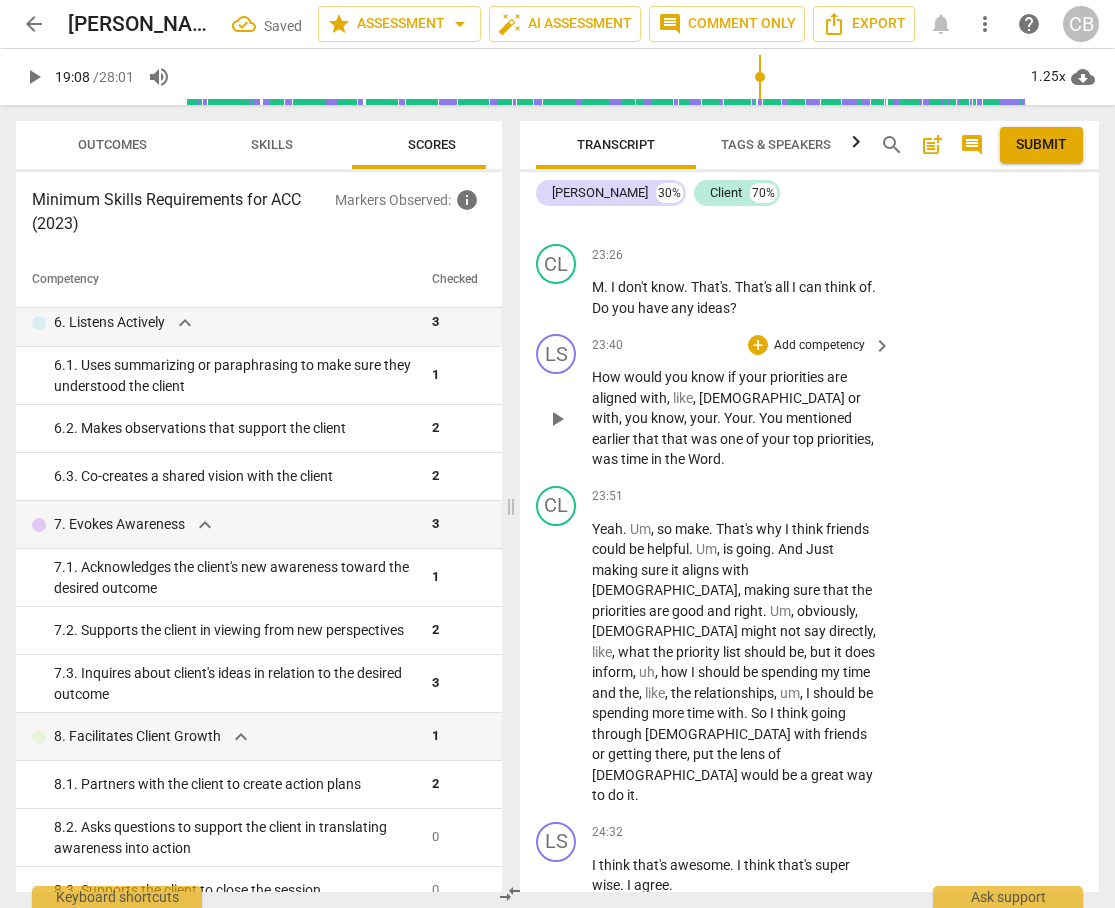 scroll, scrollTop: 14463, scrollLeft: 0, axis: vertical 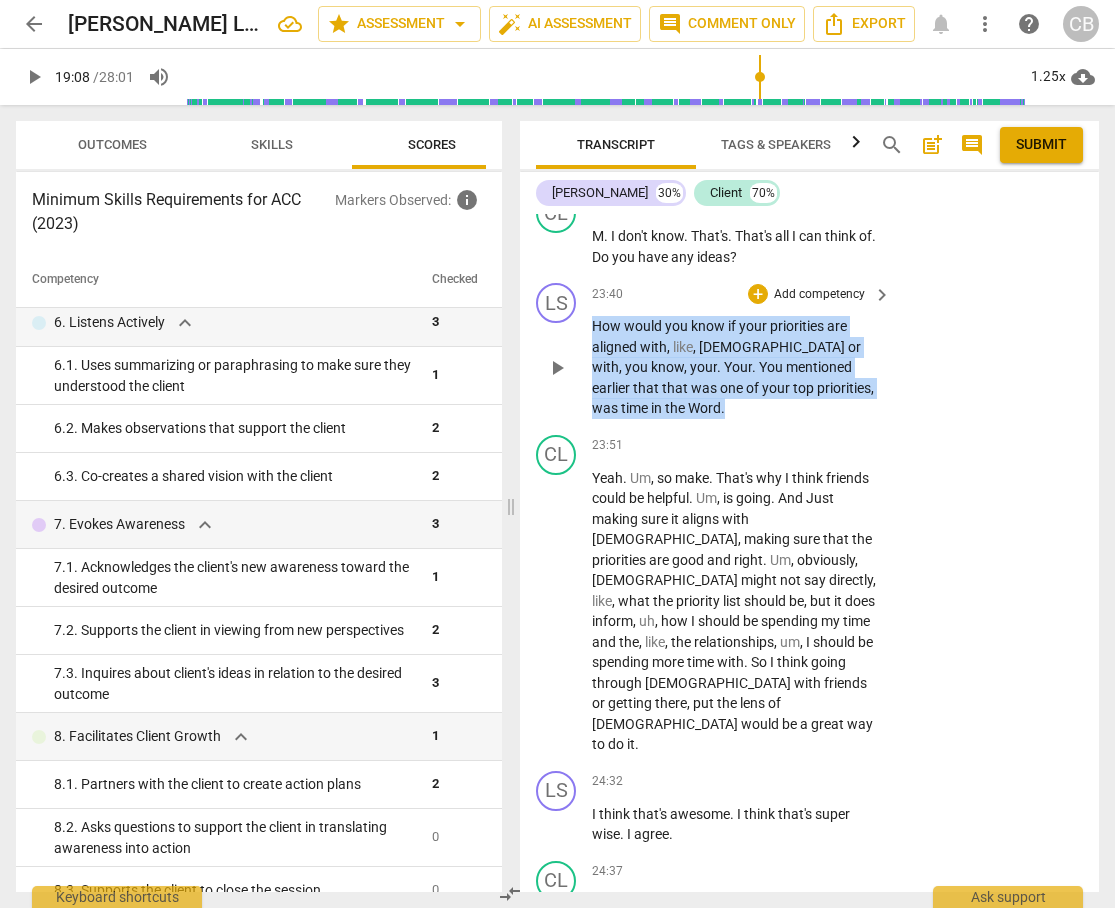 drag, startPoint x: 591, startPoint y: 409, endPoint x: 659, endPoint y: 482, distance: 99.764725 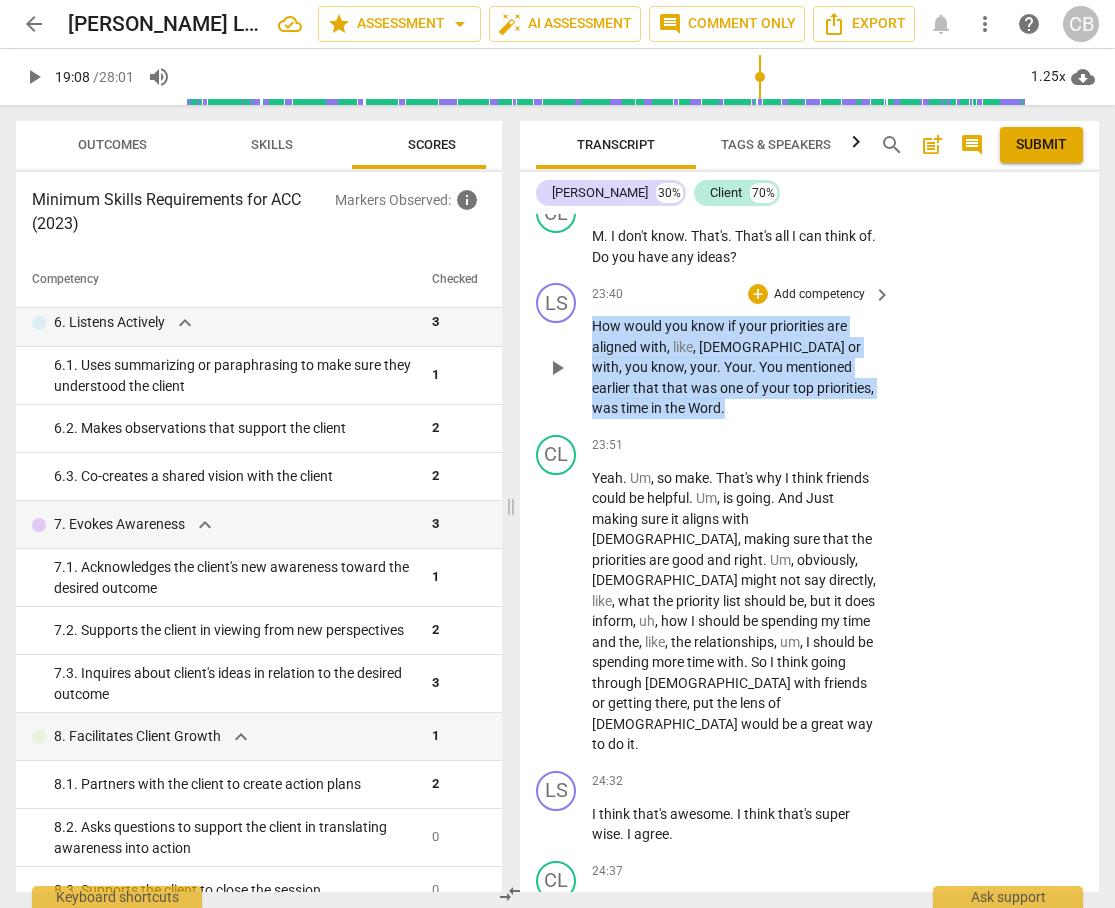 click on "How   would   you   know   if   your   priorities   are   aligned   with ,   like ,   scripture   or   with ,   you   know ,   your .   Your .   You   mentioned   earlier   that   that   was   one   of   your   top   priorities ,   was   time   in   the   Word ." at bounding box center [736, 367] 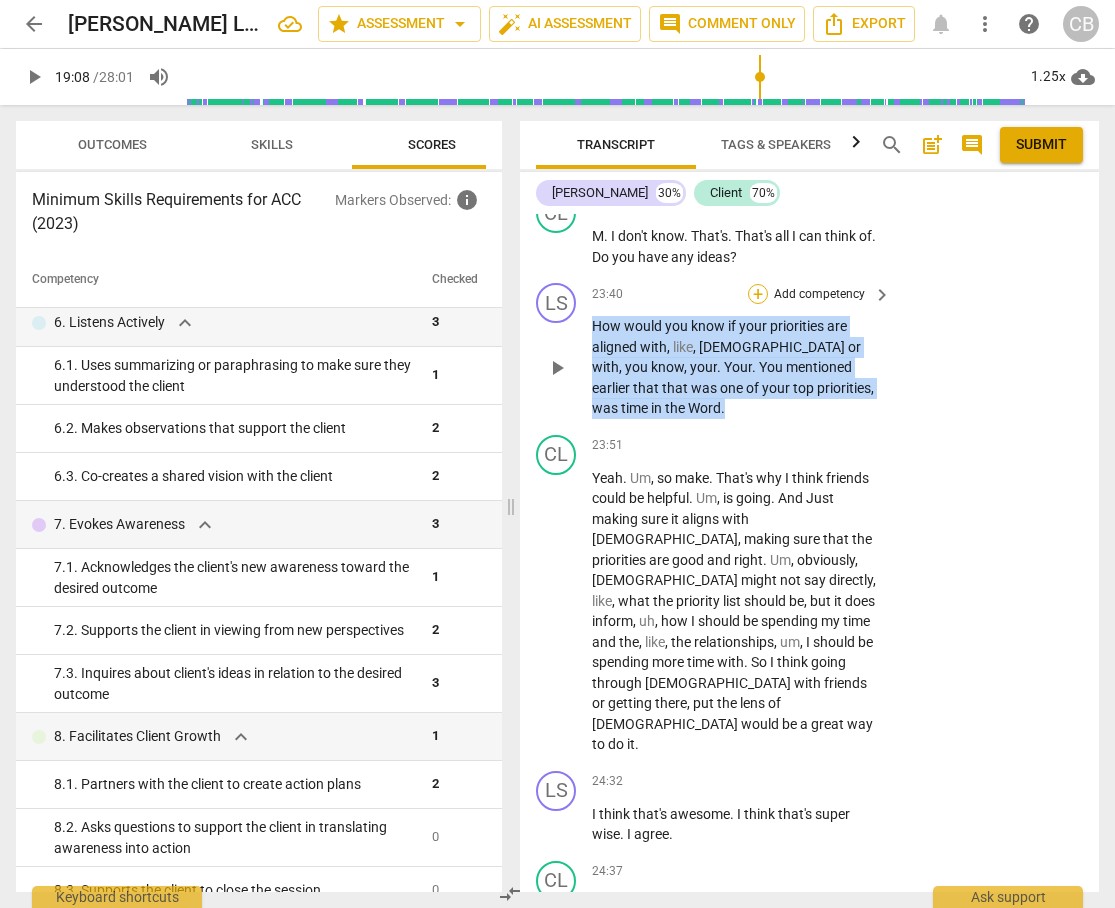 click on "+" at bounding box center [758, 294] 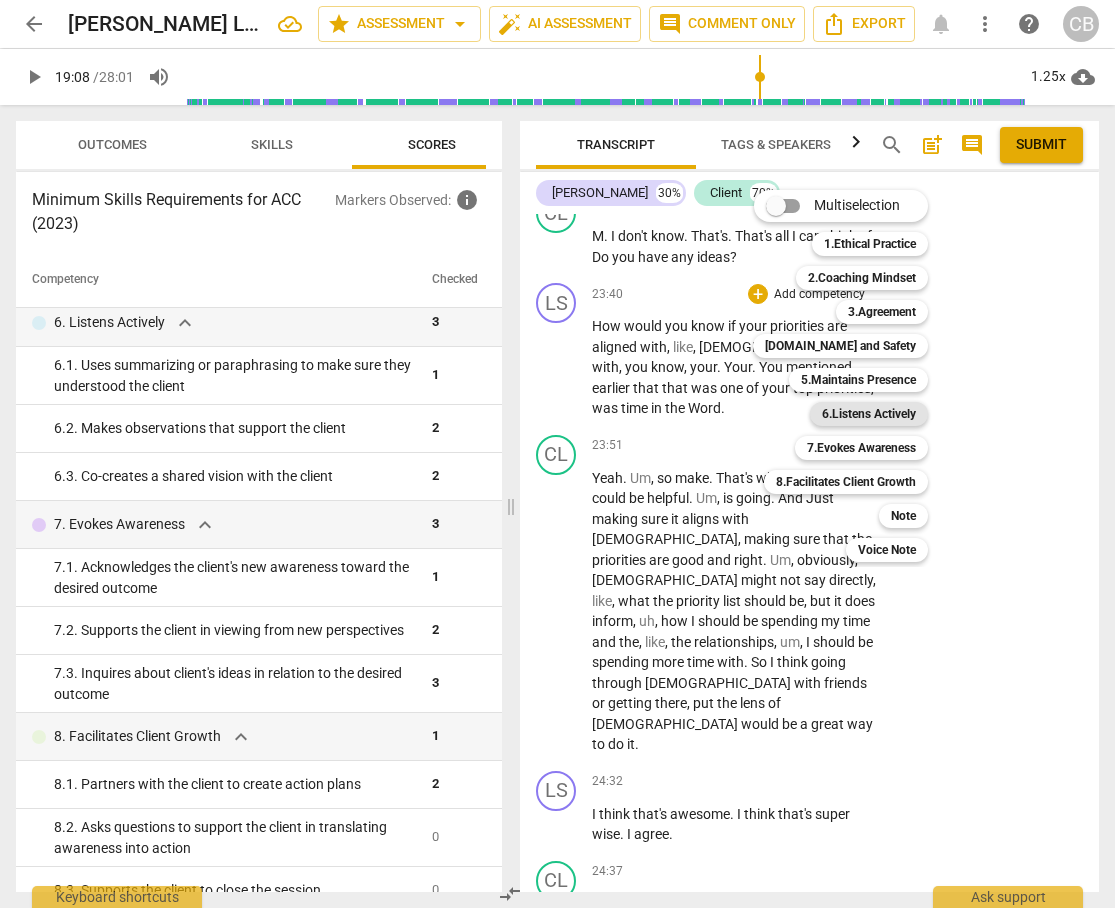 click on "6.Listens Actively" at bounding box center (869, 414) 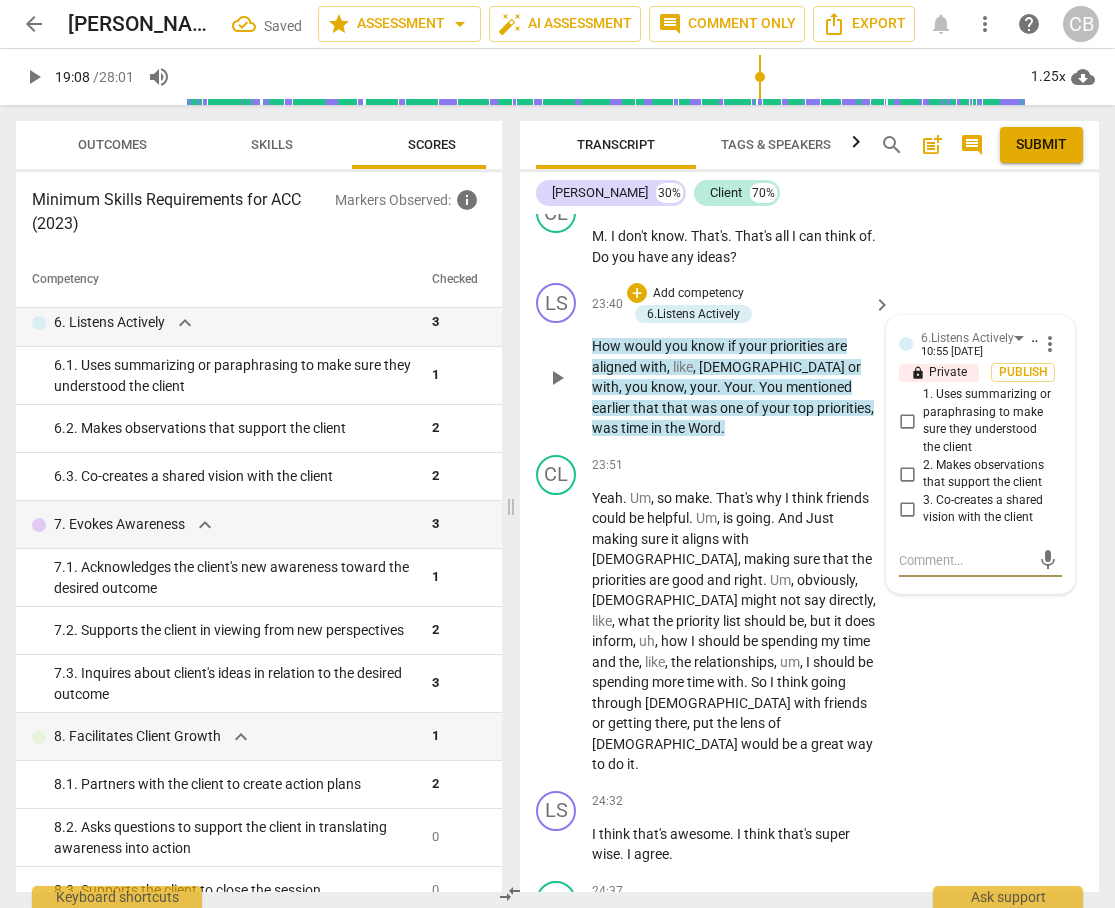 click on "1. Uses summarizing or paraphrasing to make sure they understood the client" at bounding box center [907, 421] 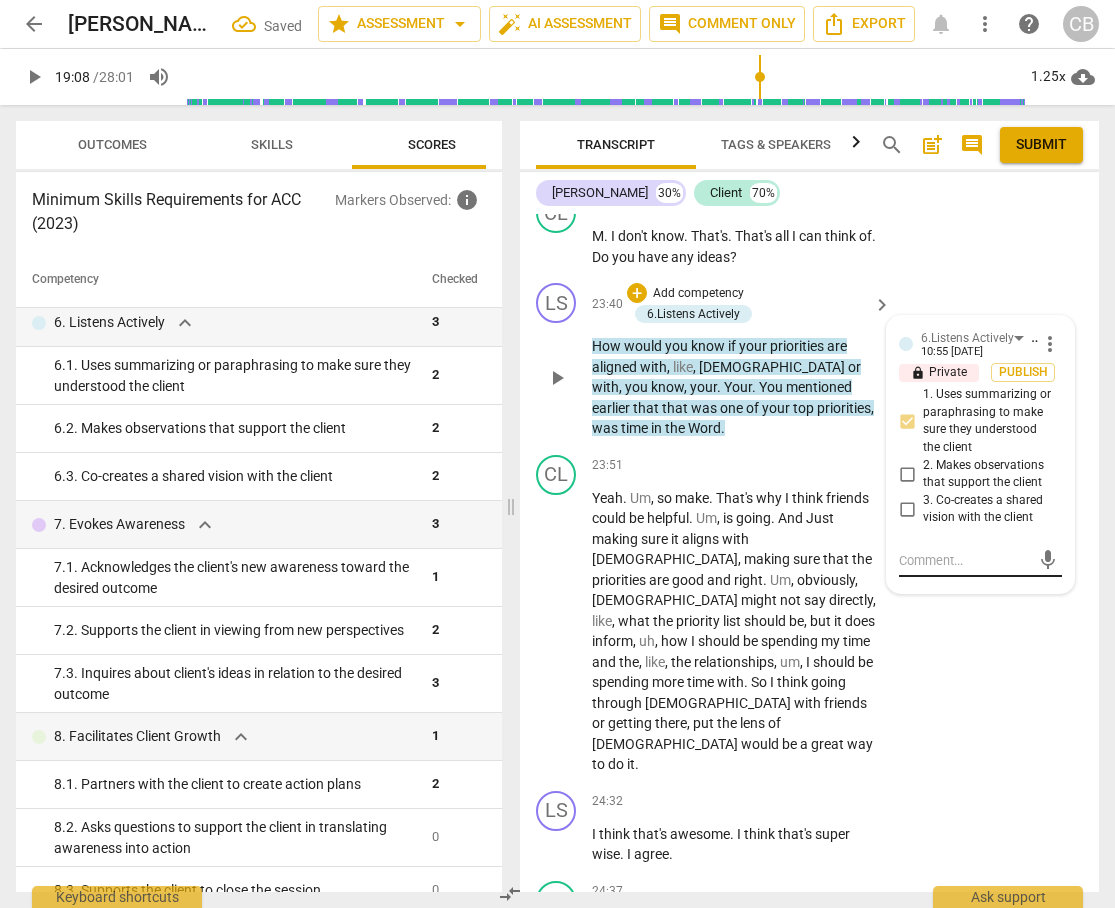 click at bounding box center [964, 560] 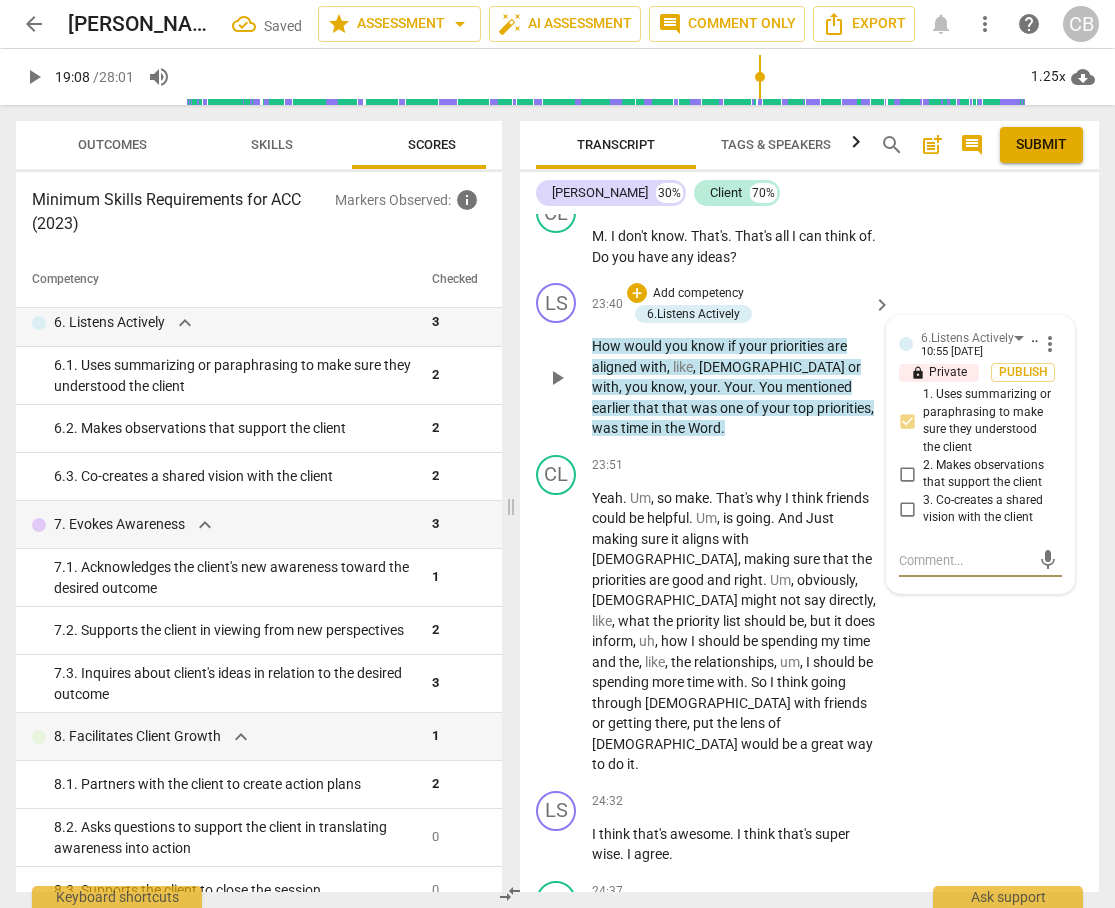 type on "T" 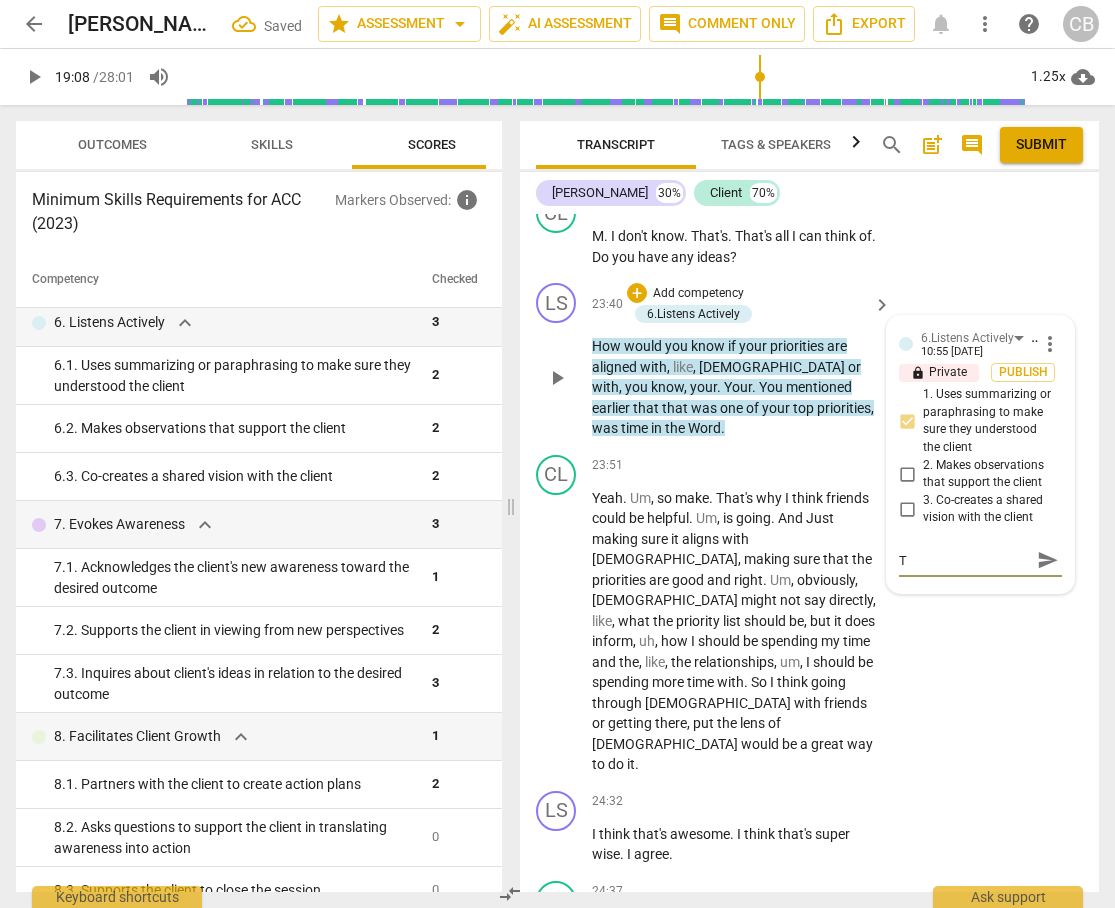 type on "Th" 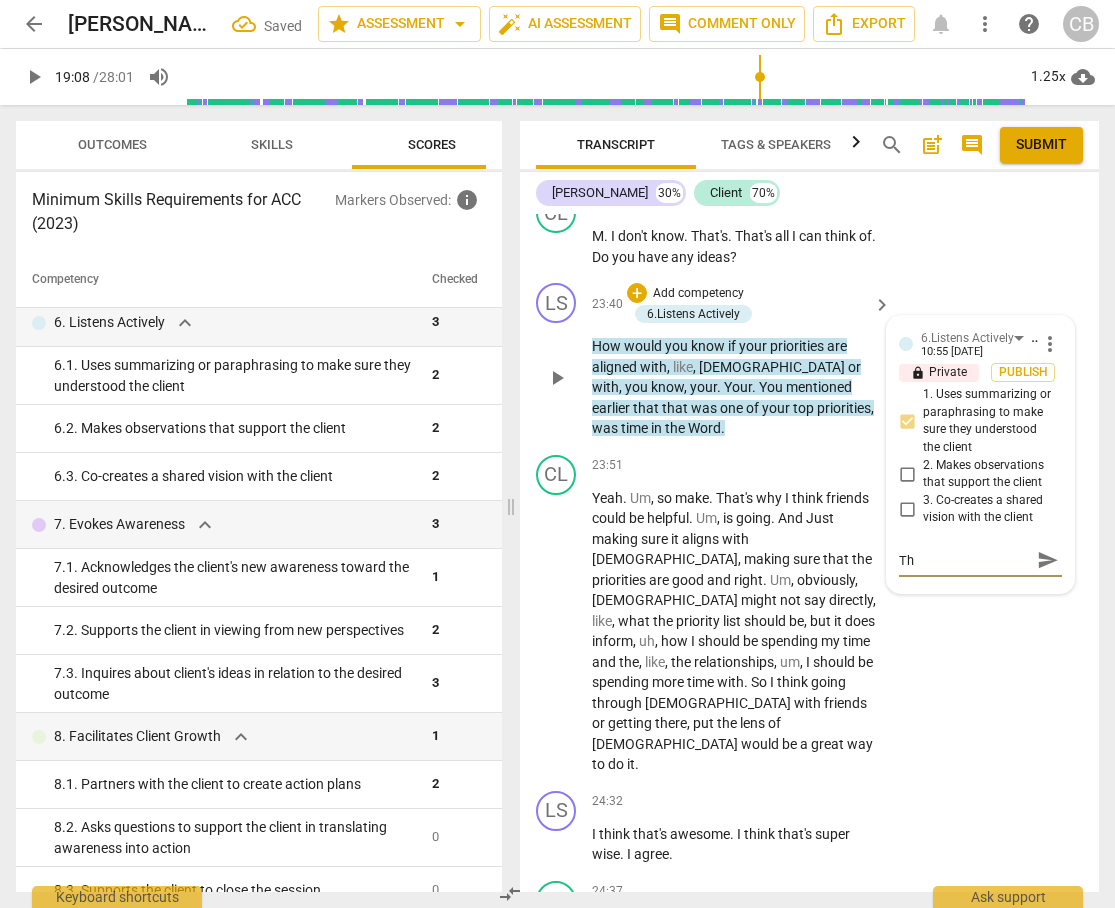 type on "The" 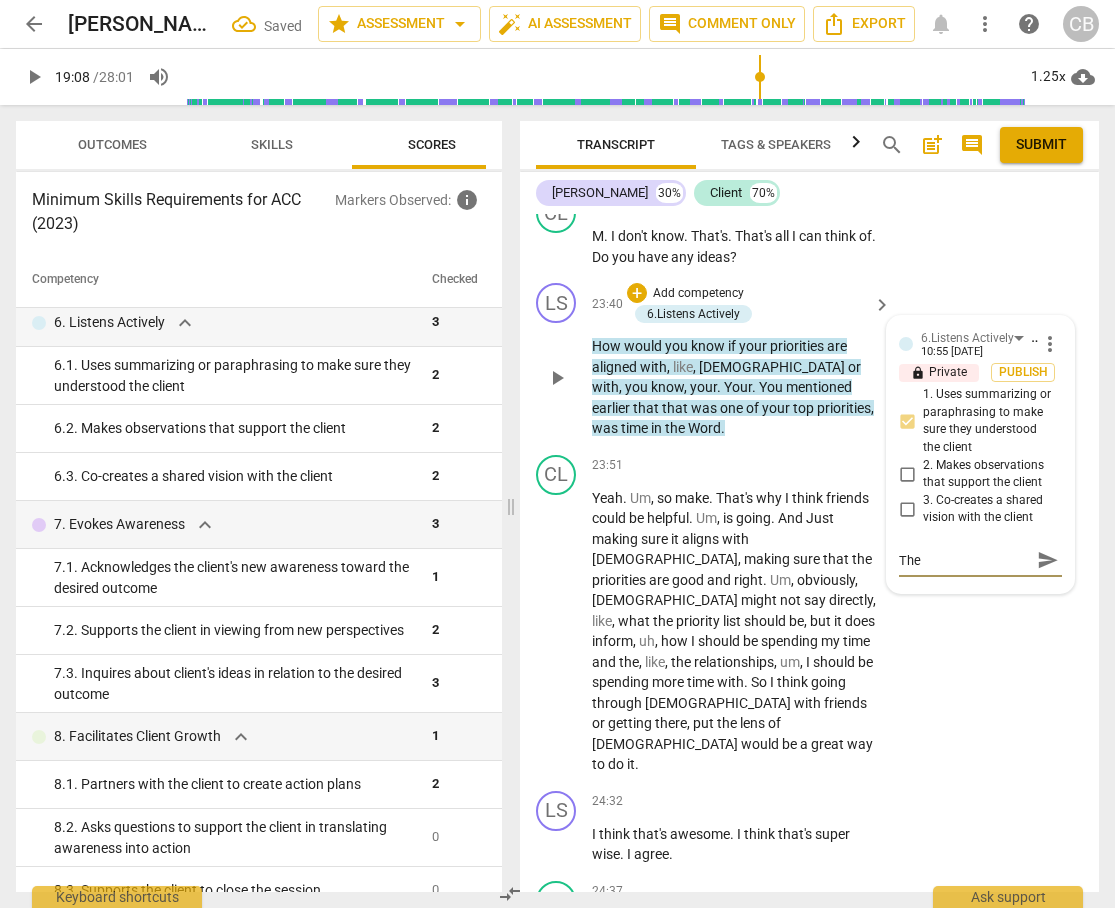 type on "The" 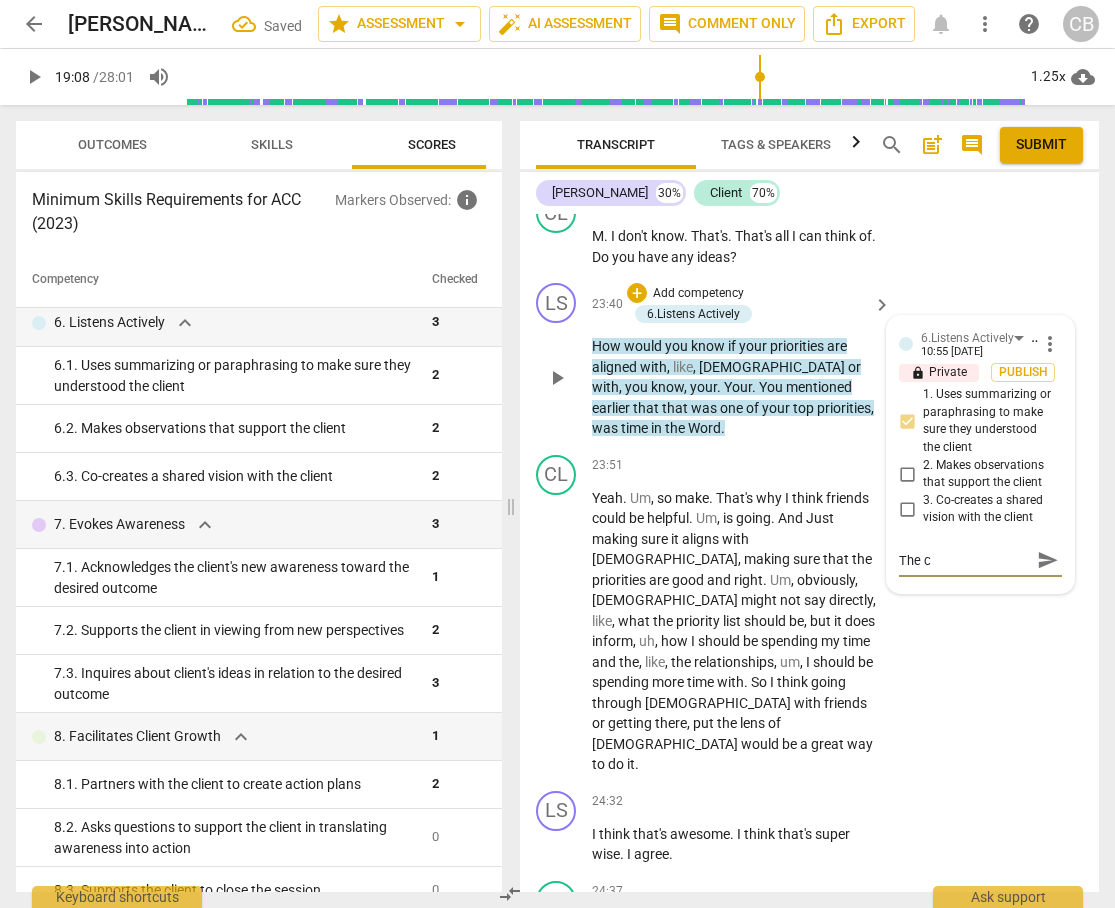 type on "The co" 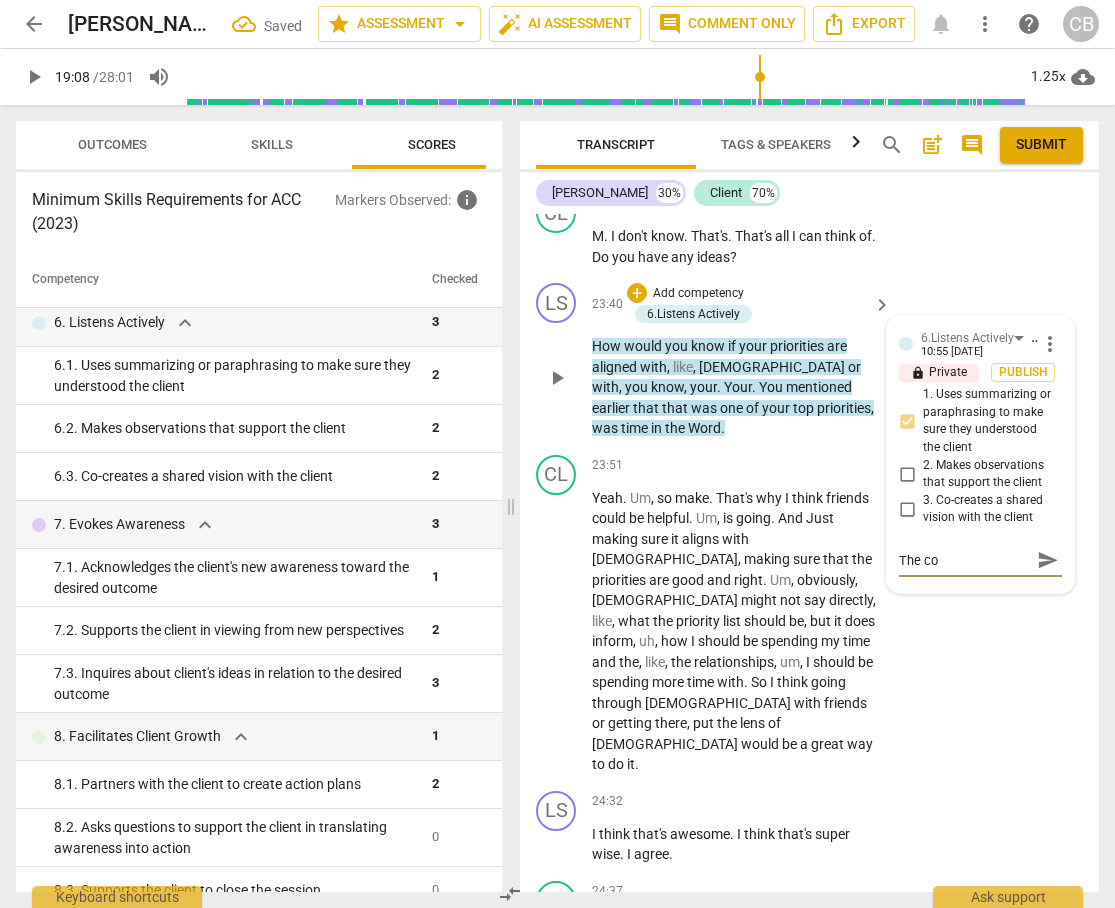 type on "The coa" 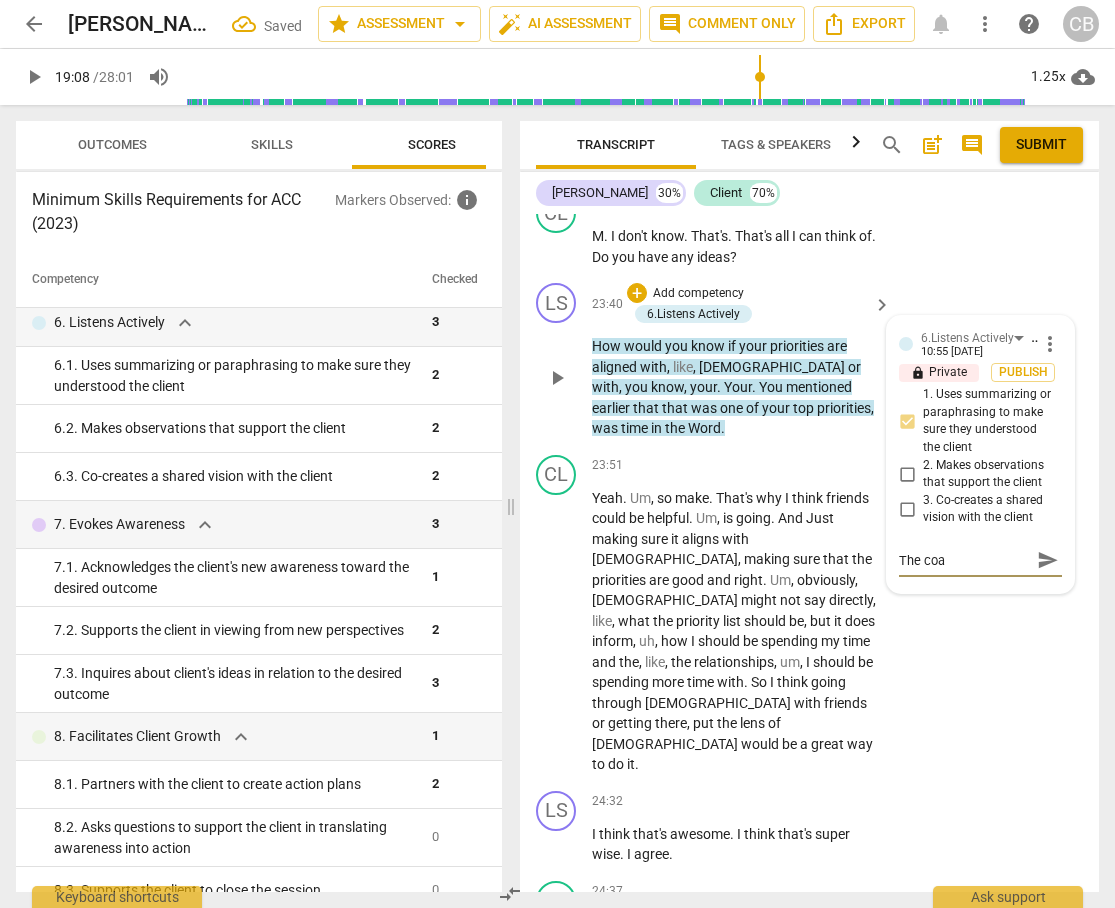 type on "The coac" 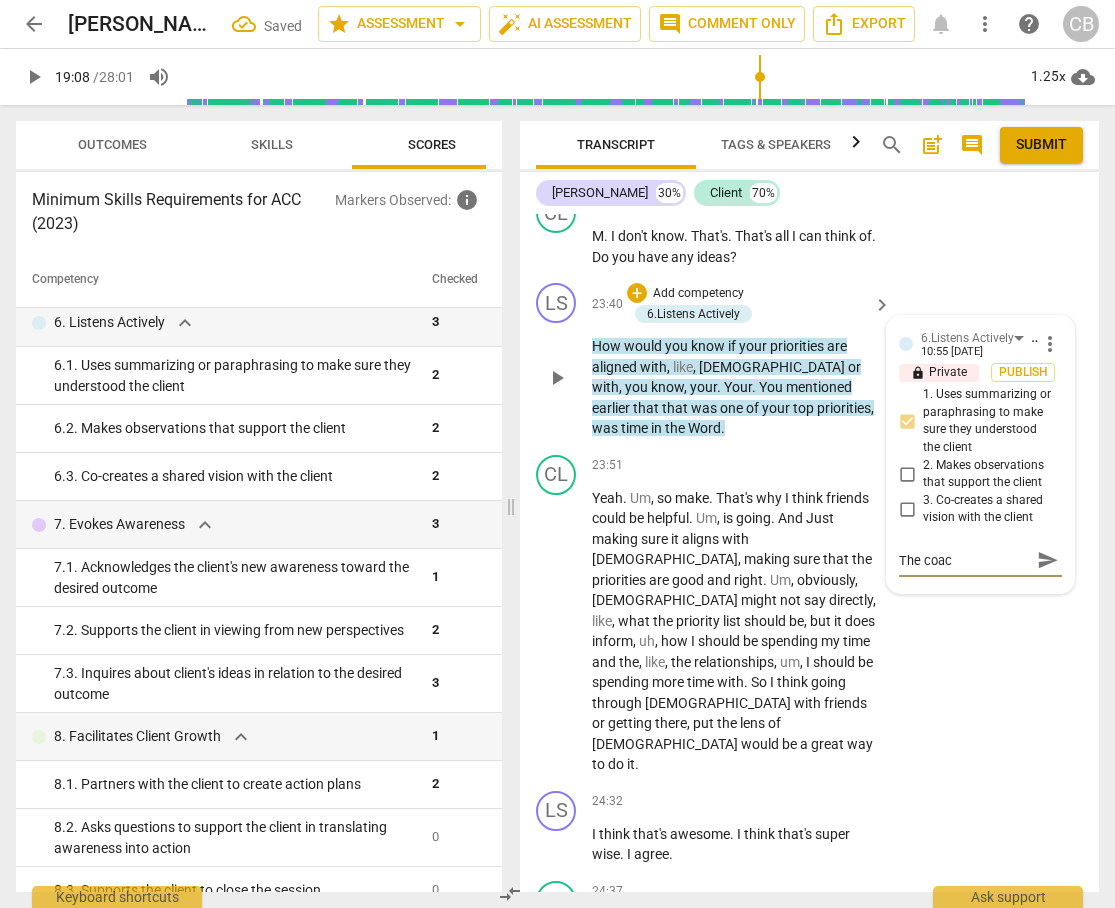type on "The coach" 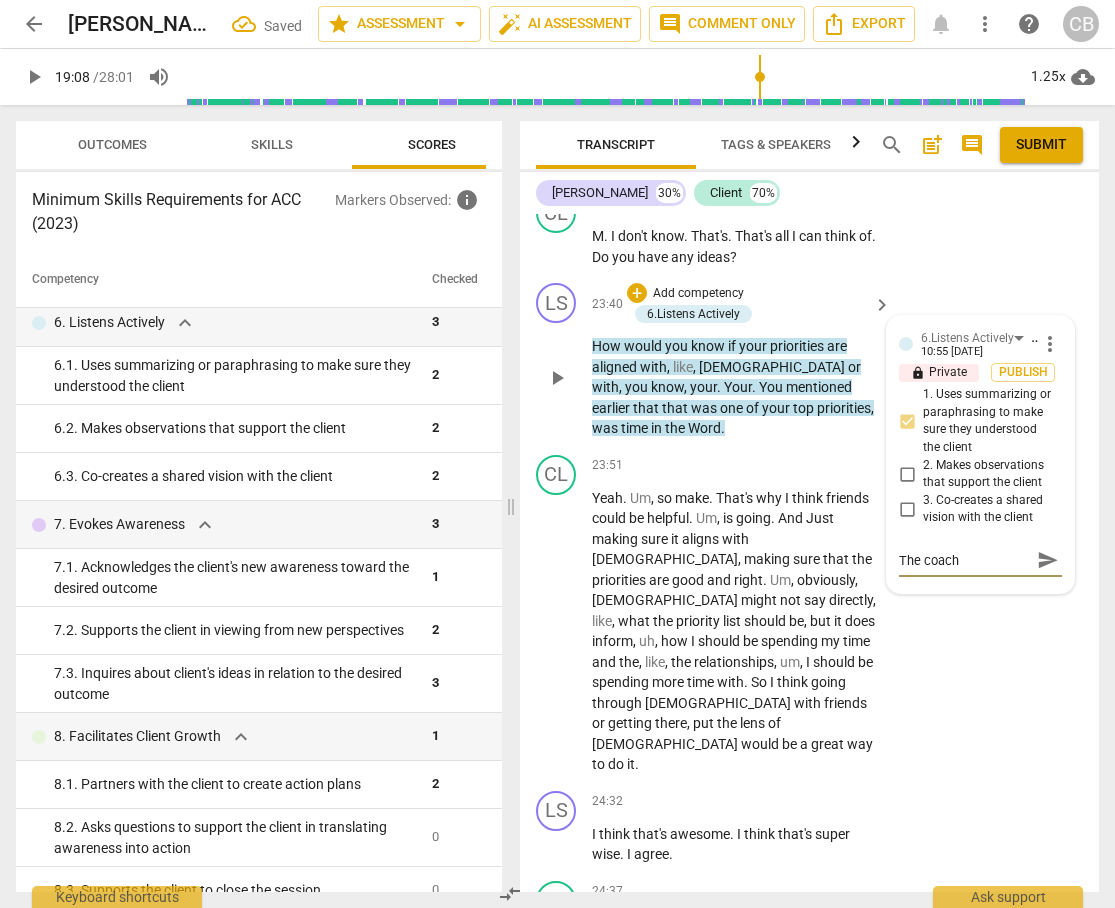 type on "The coach" 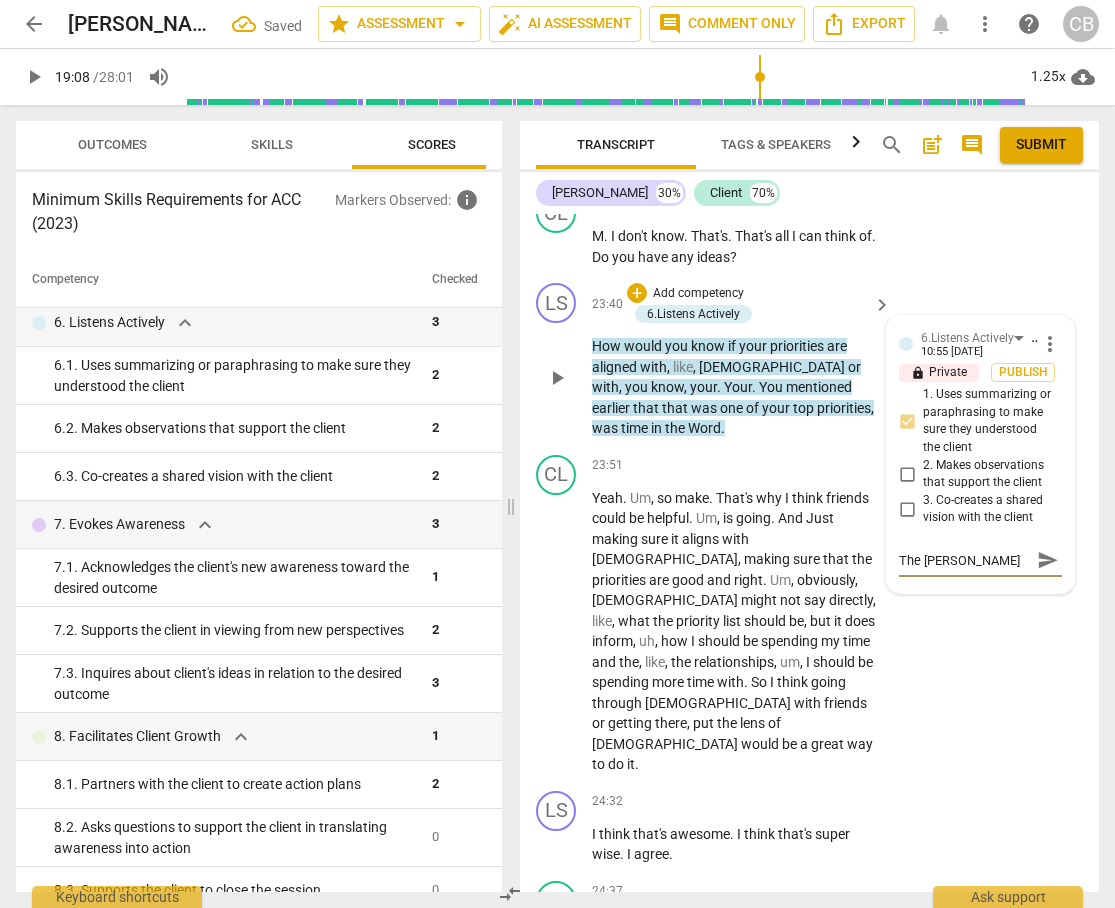 type on "The coach pa" 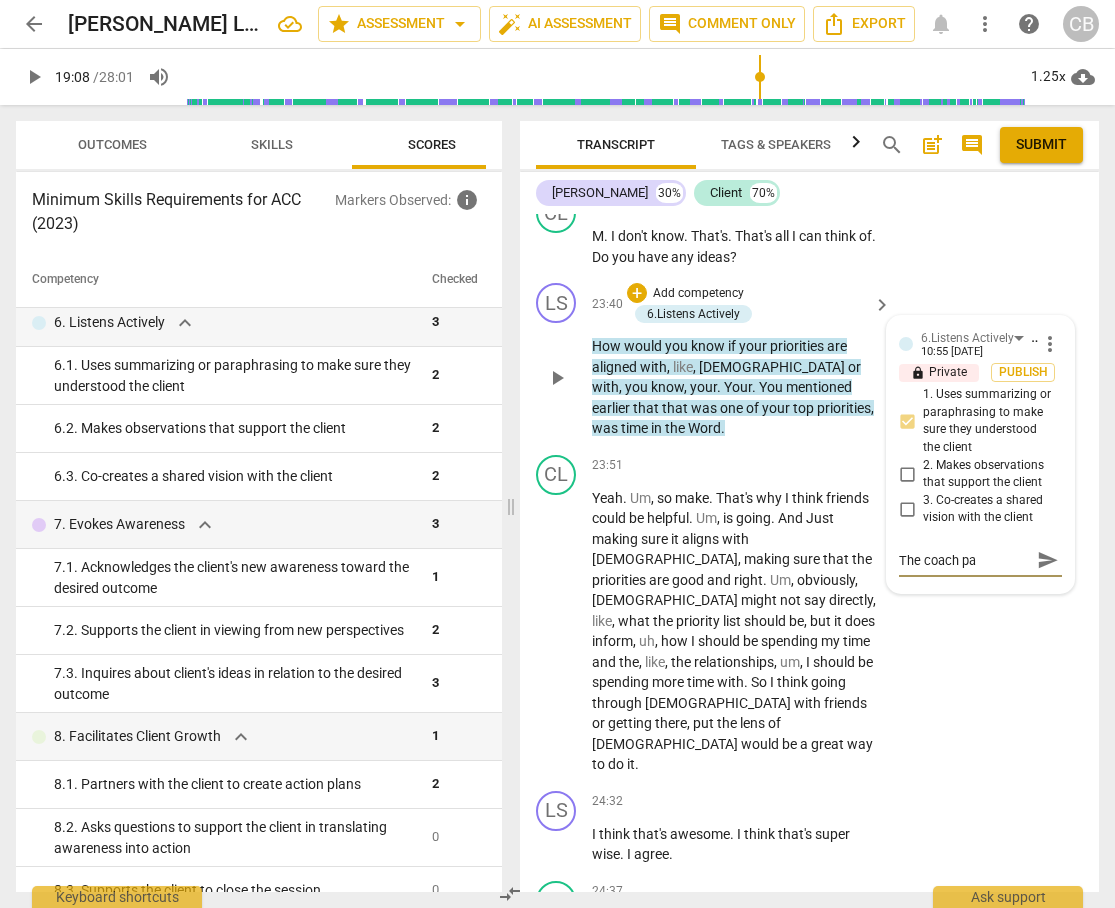 type on "The coach p" 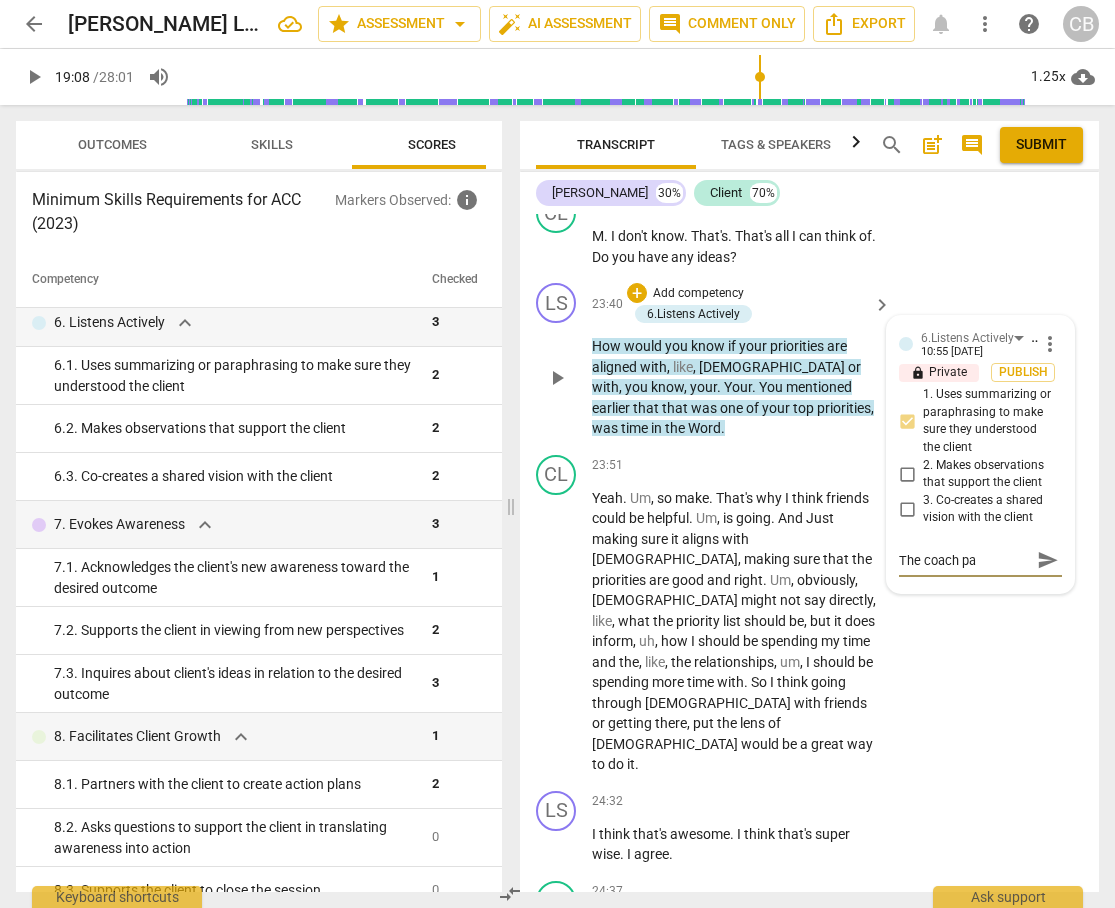type on "The coach p" 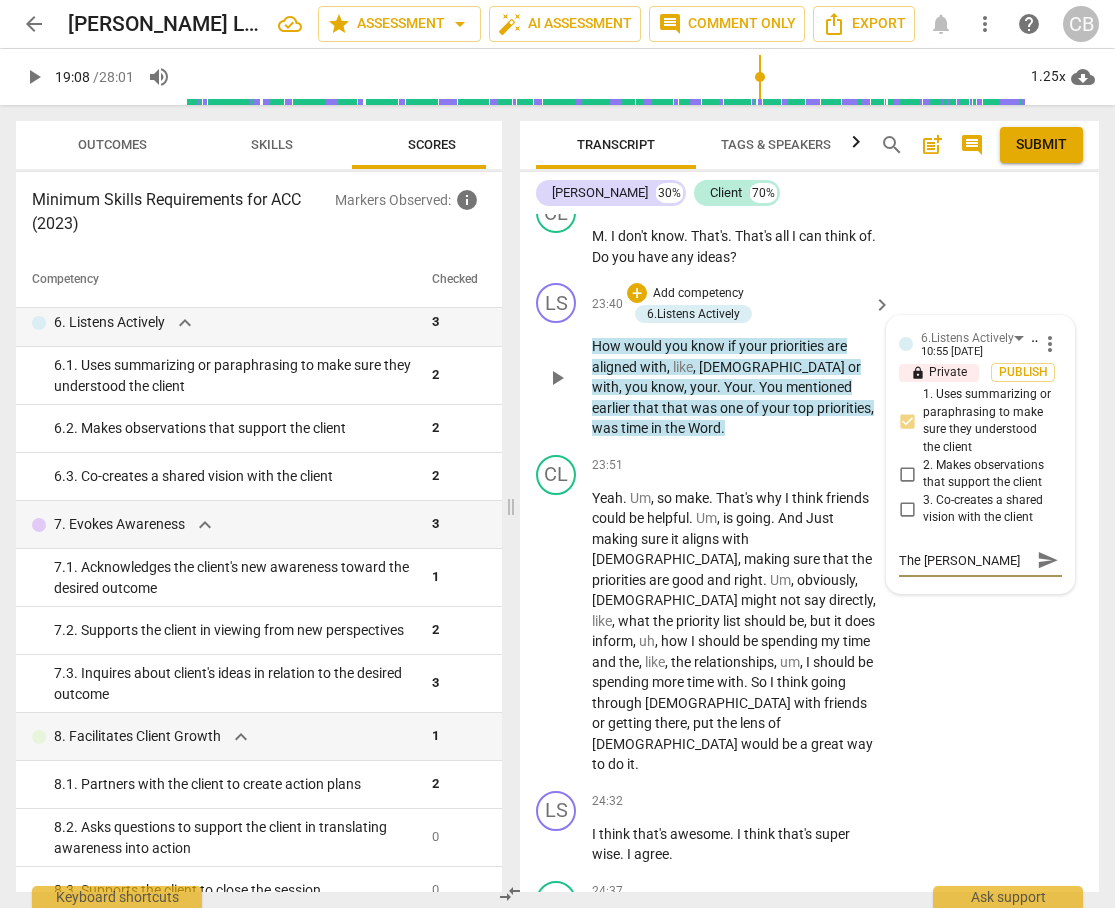 type on "The coach" 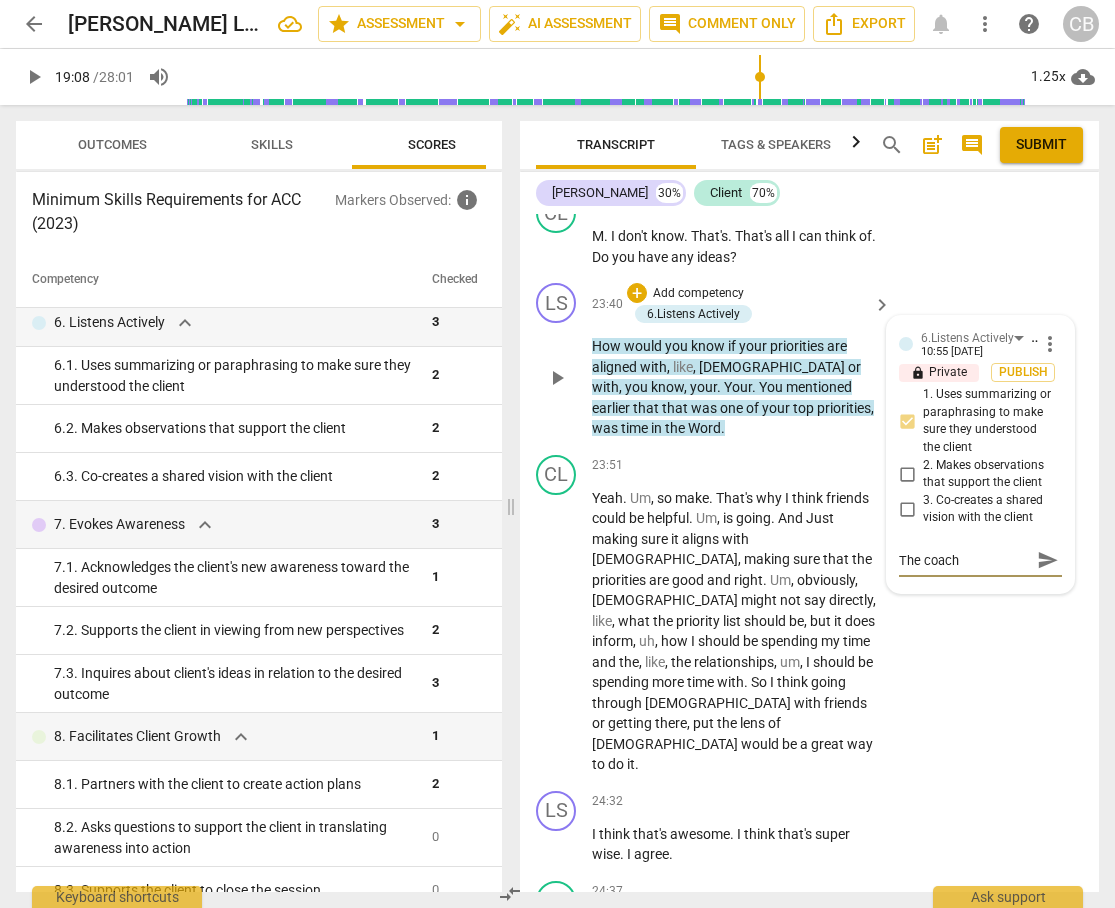 type on "The coach p" 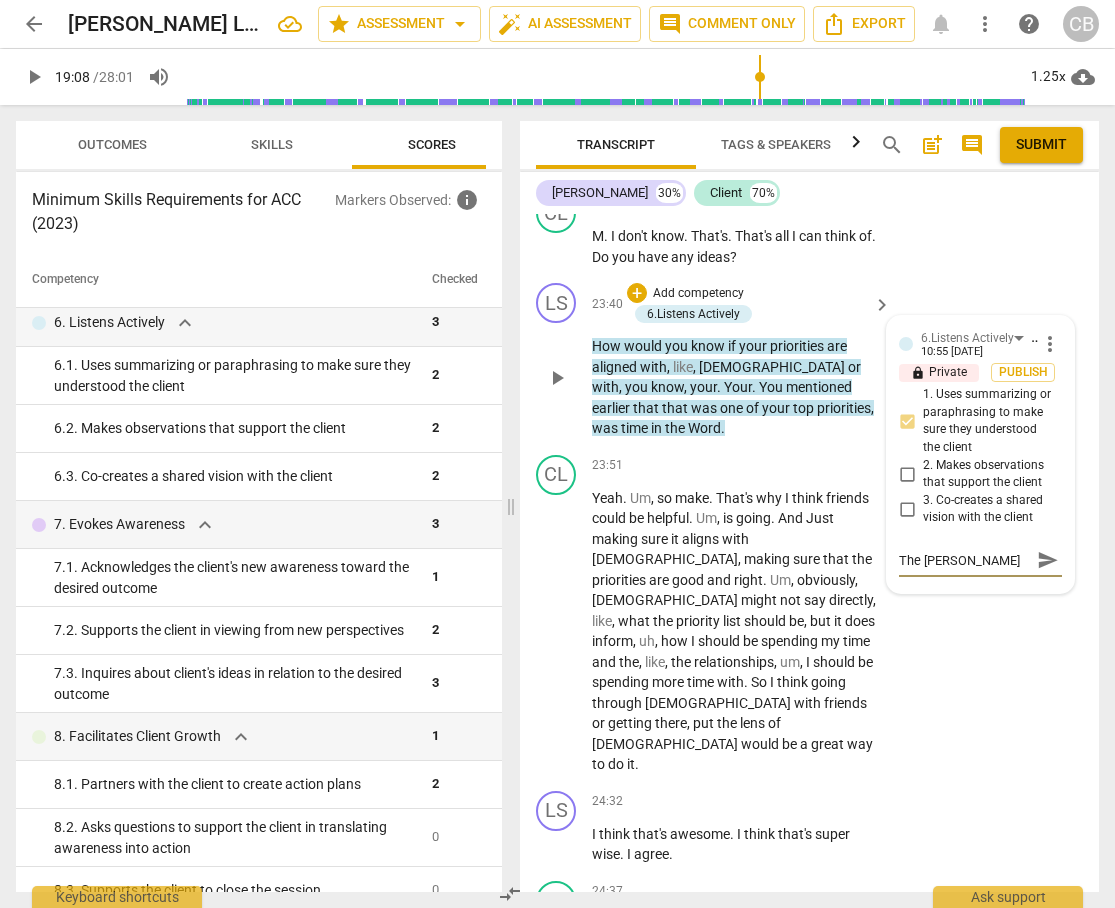 type on "The coach pa" 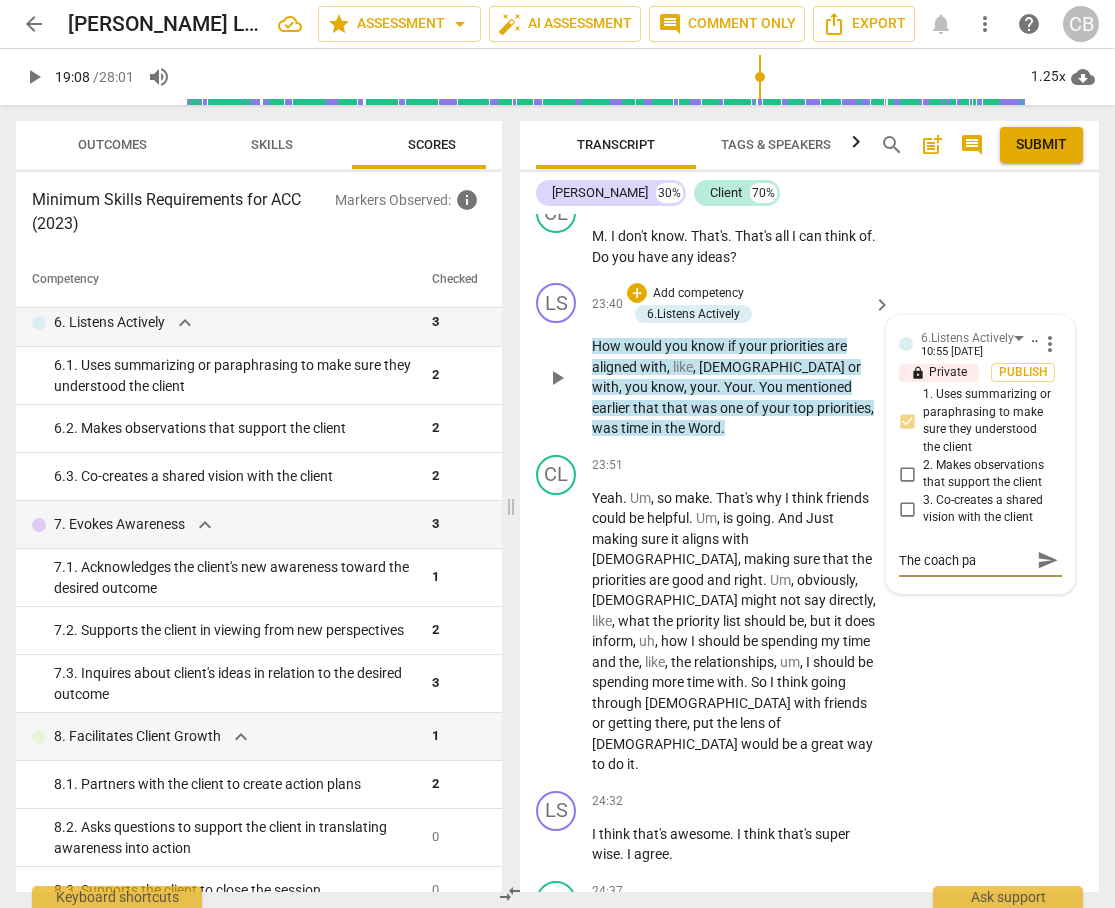 type on "The coach par" 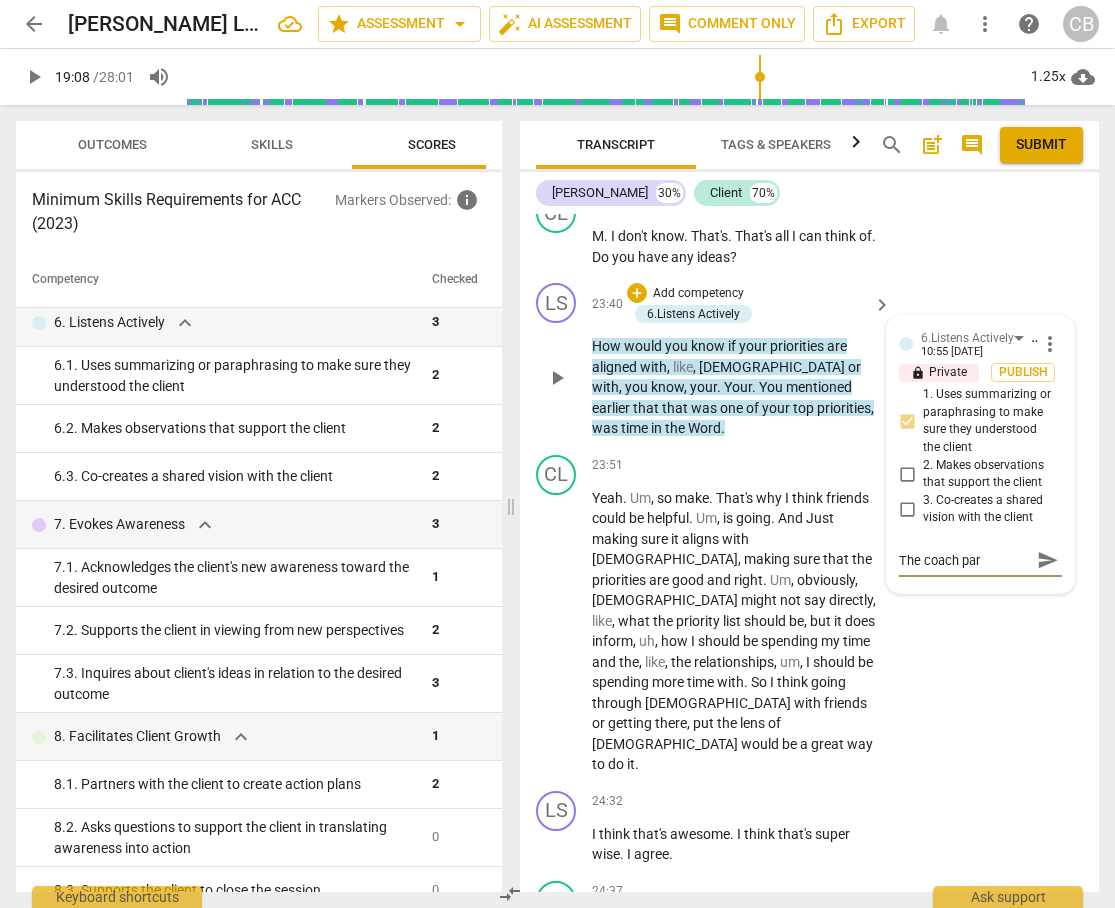 type on "The coach para" 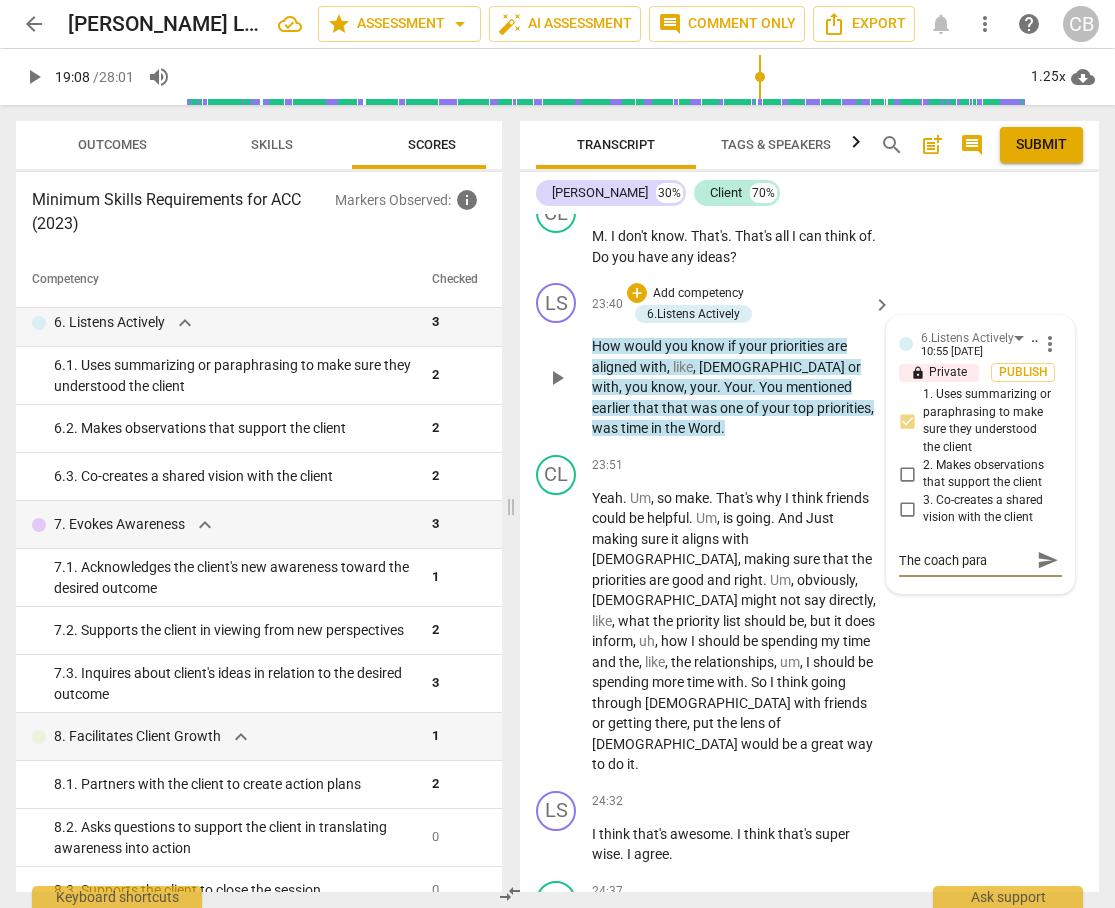 type on "The coach parap" 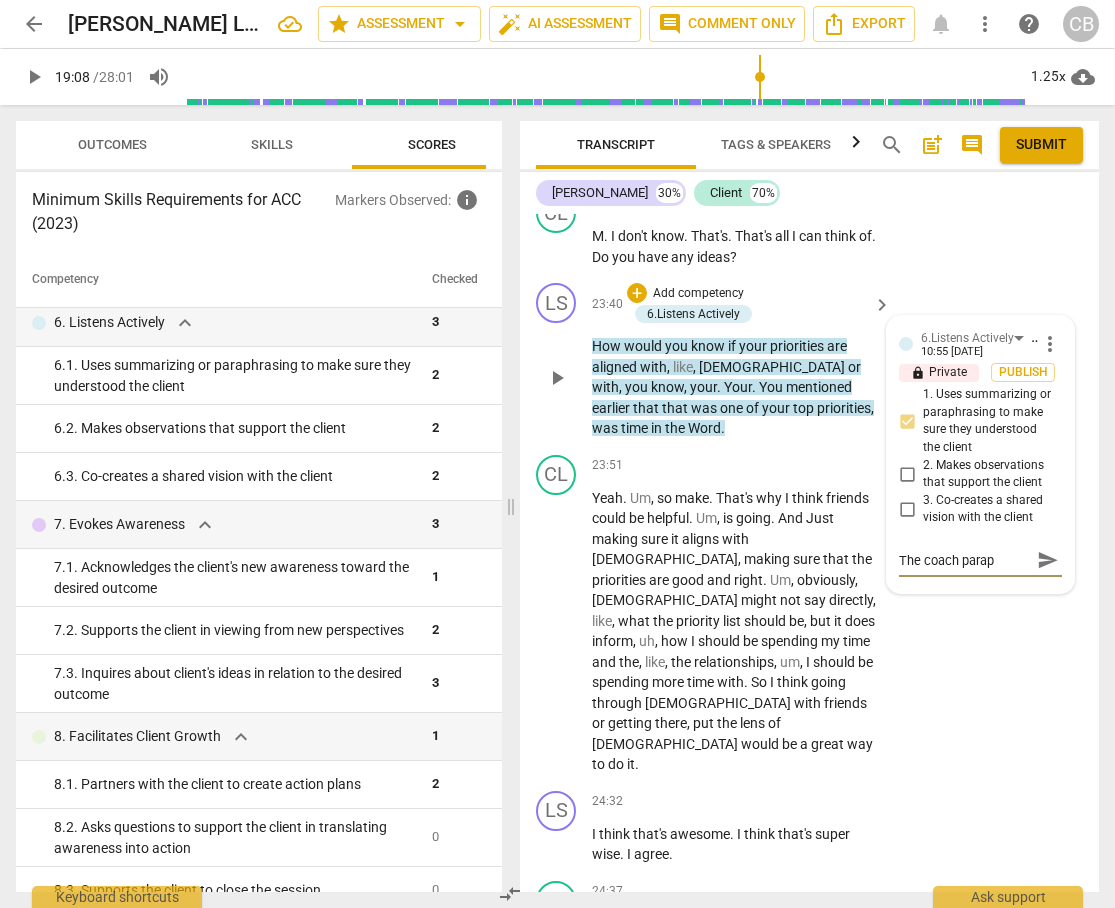 type on "The coach paraph" 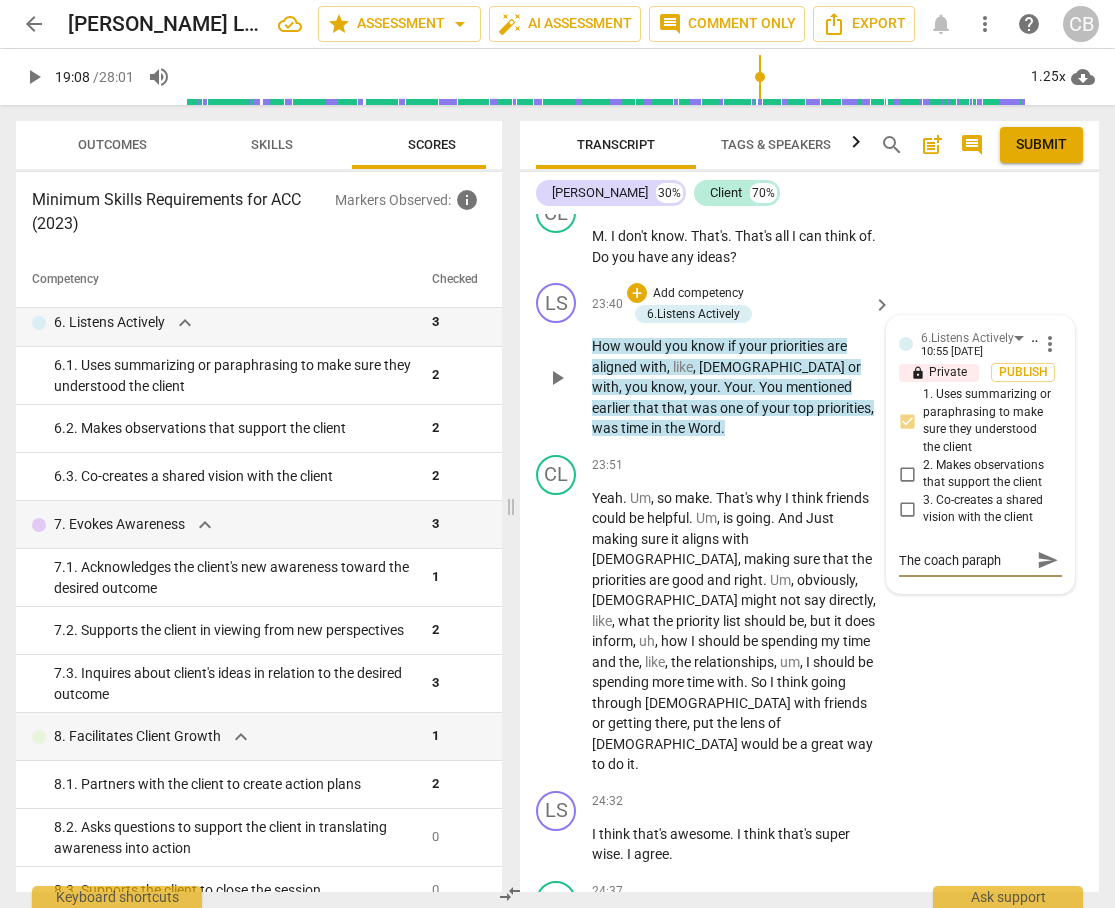 type on "The coach paraphr" 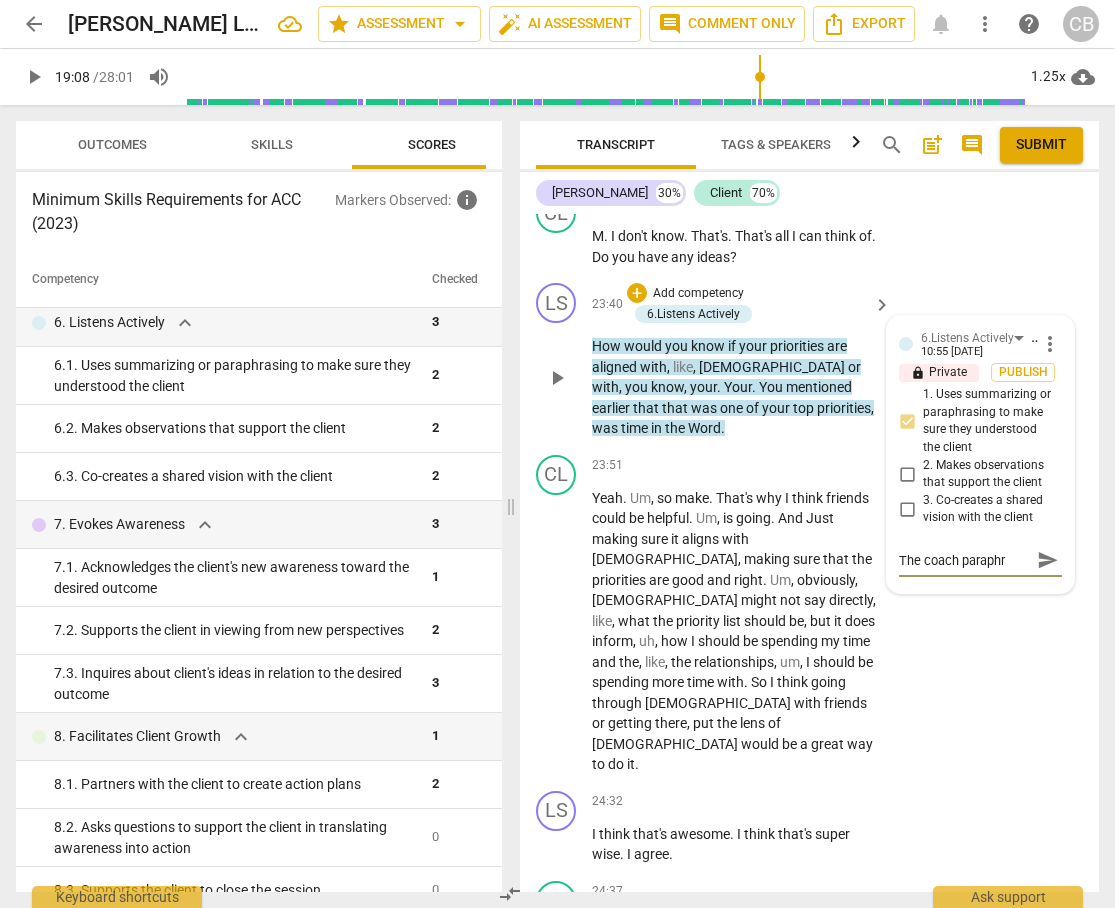 type on "The coach paraphra" 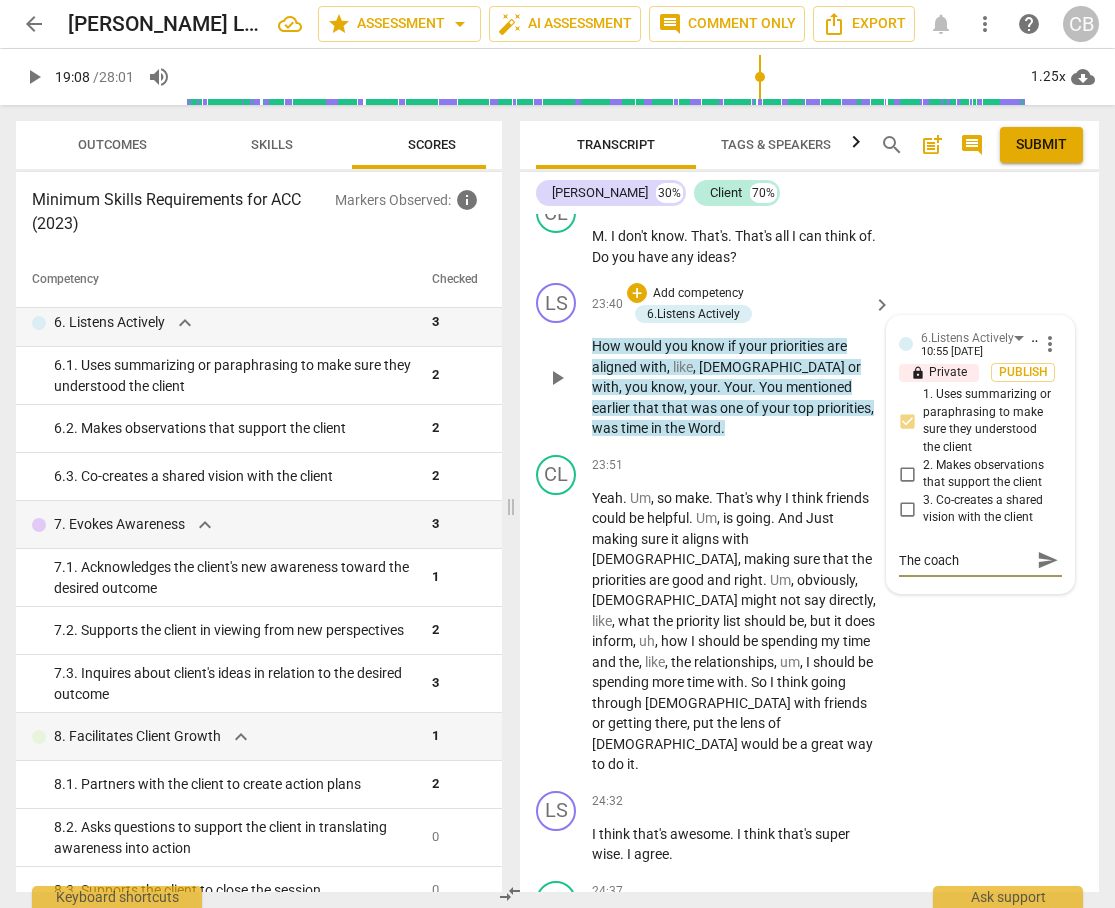 type on "The coach paraphras" 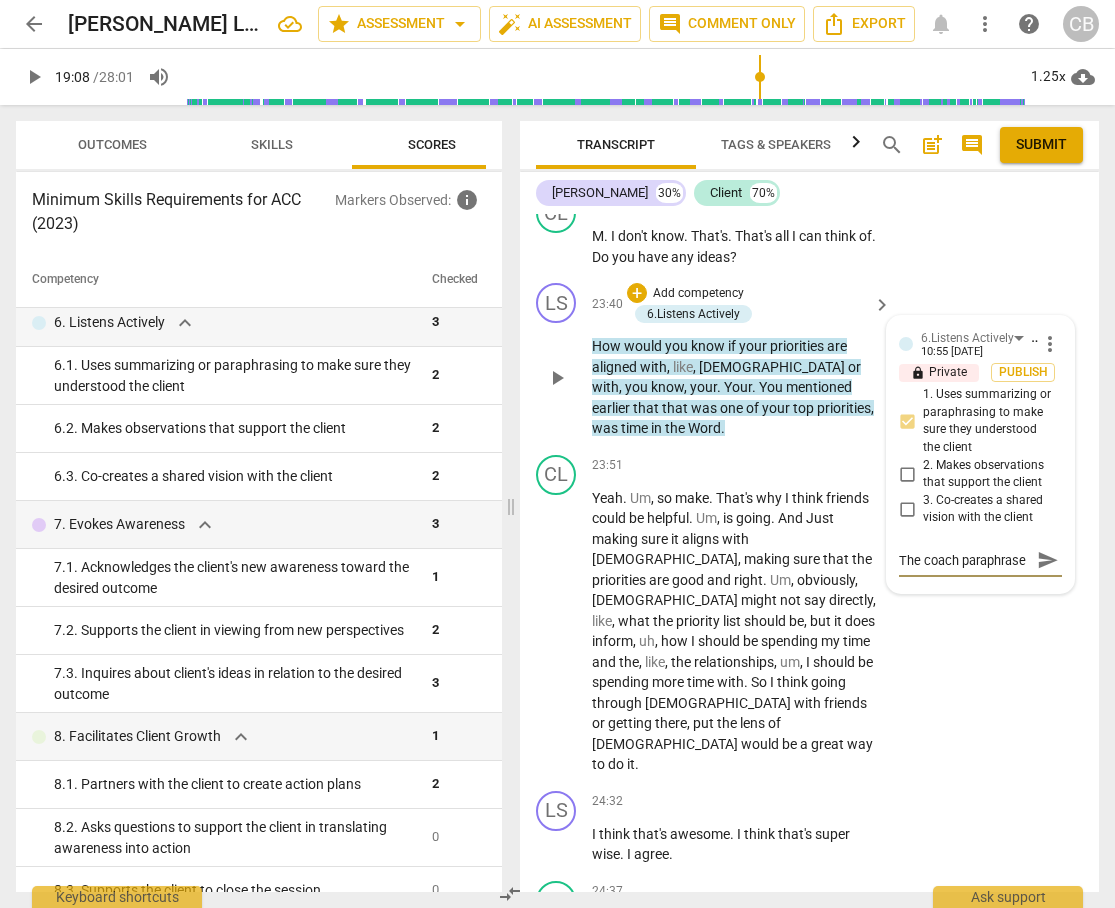 type on "The coach paraphrased" 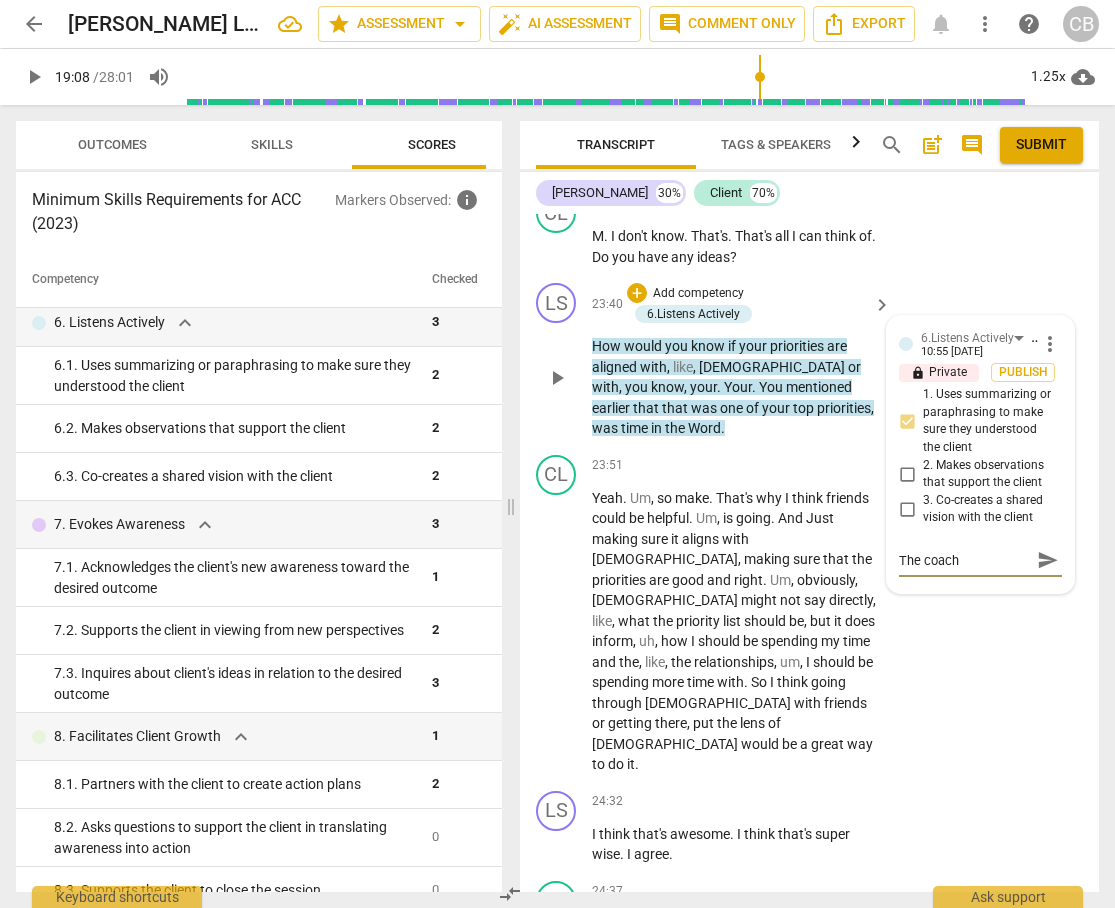 type on "The coach paraphrased" 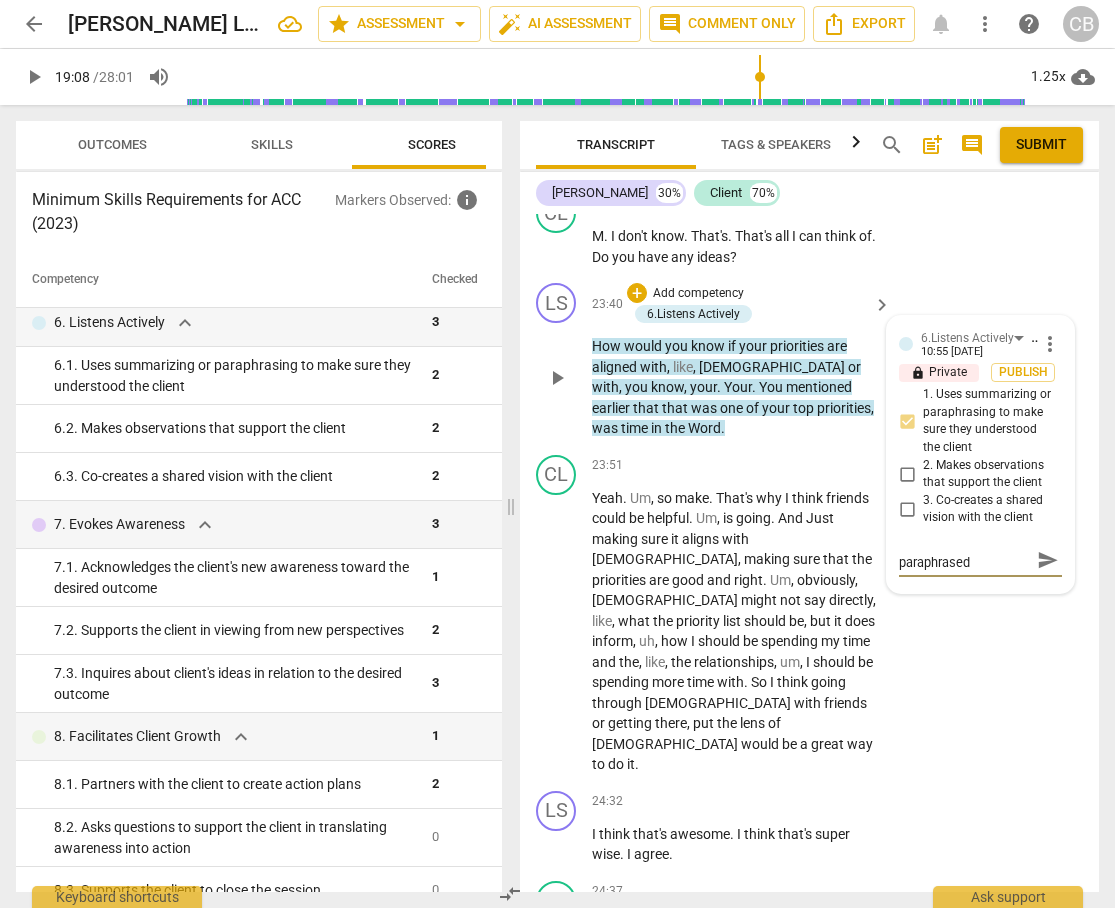 type on "The coach paraphrased w" 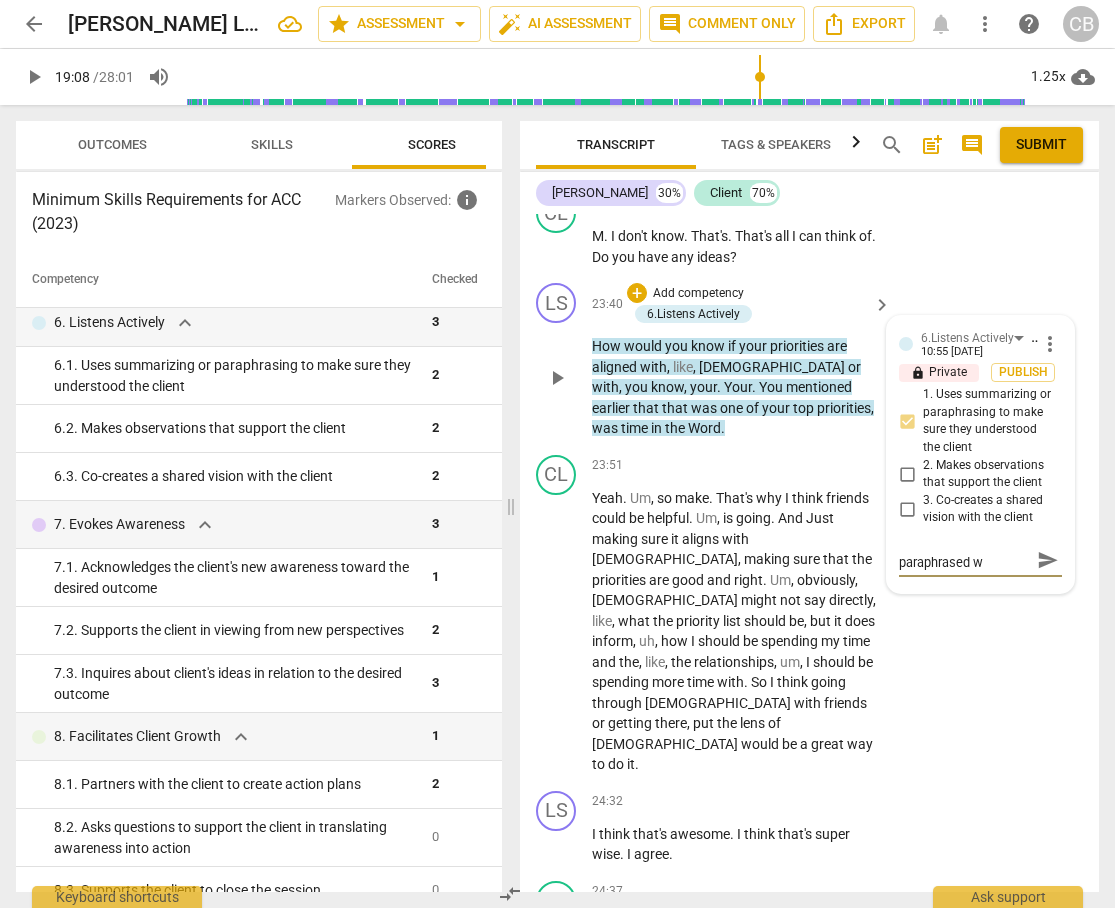 type on "The coach paraphrased wh" 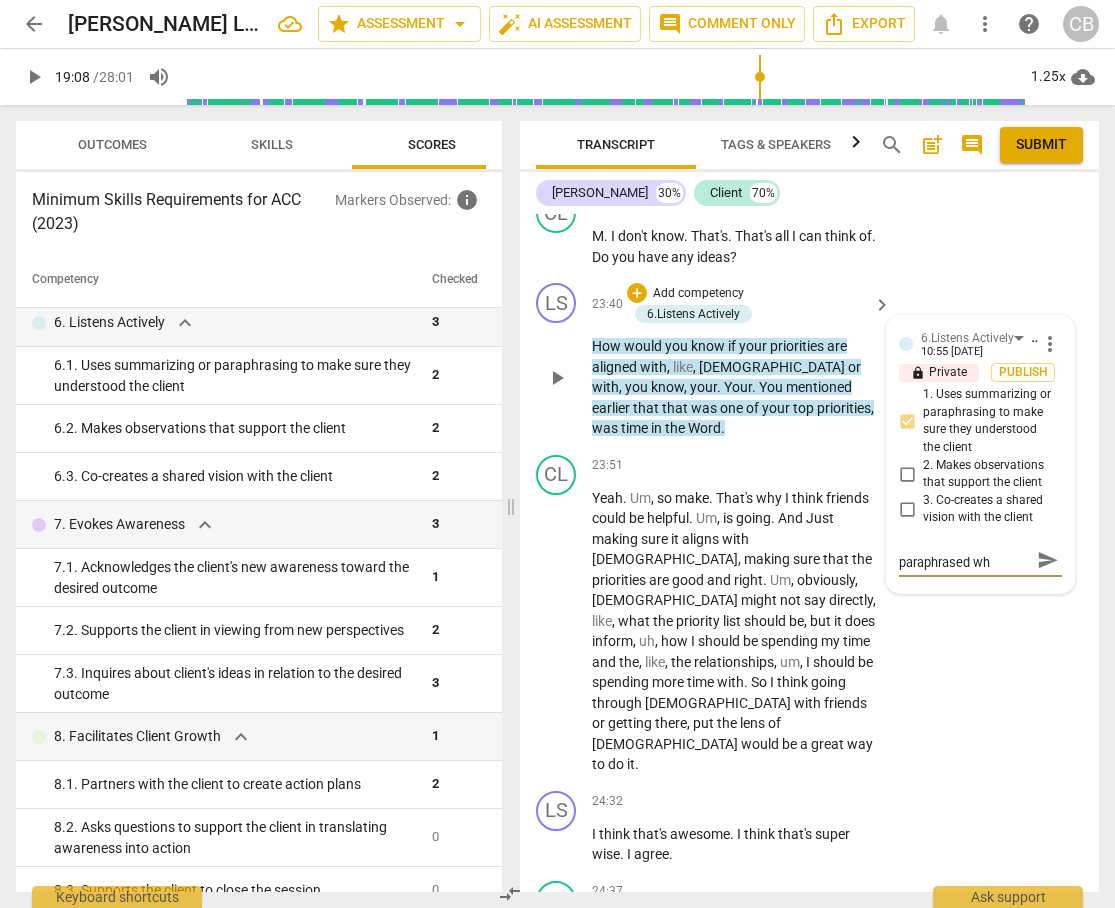 type on "The coach paraphrased wha" 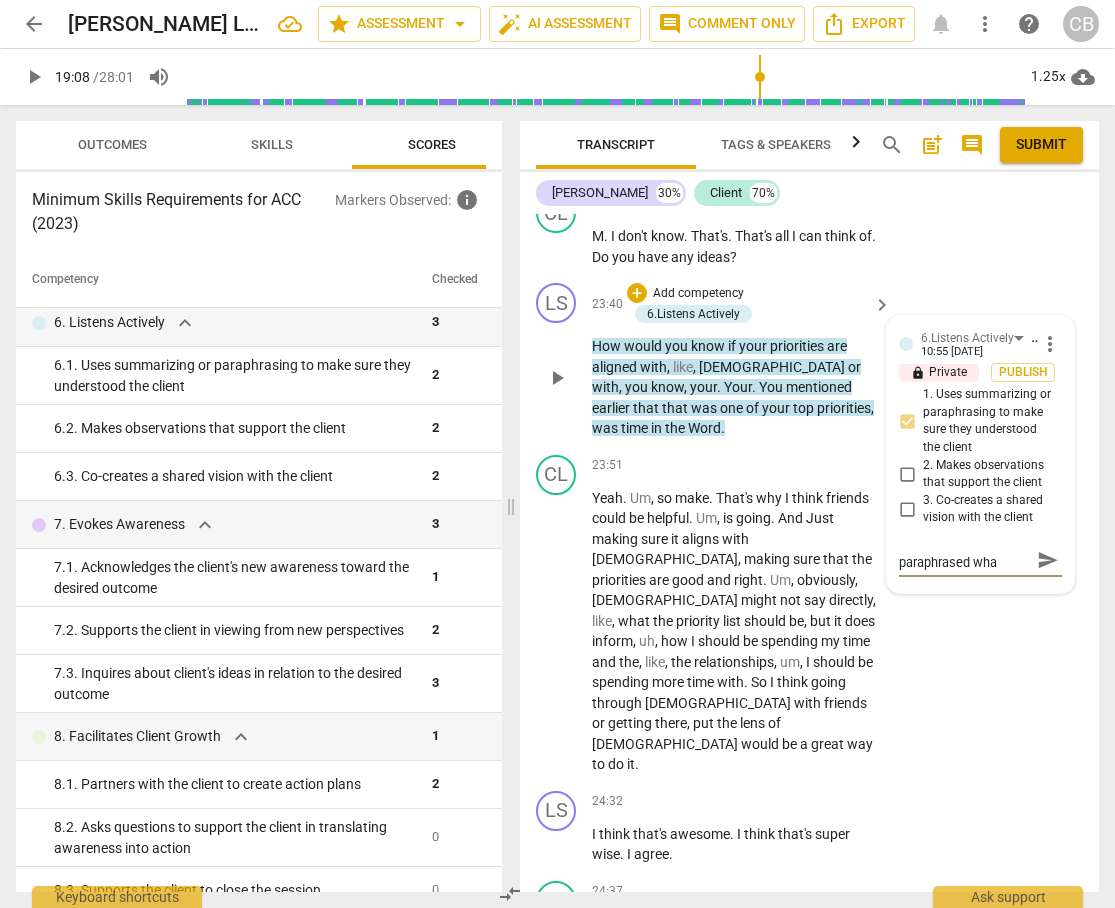 type on "The coach paraphrased whay" 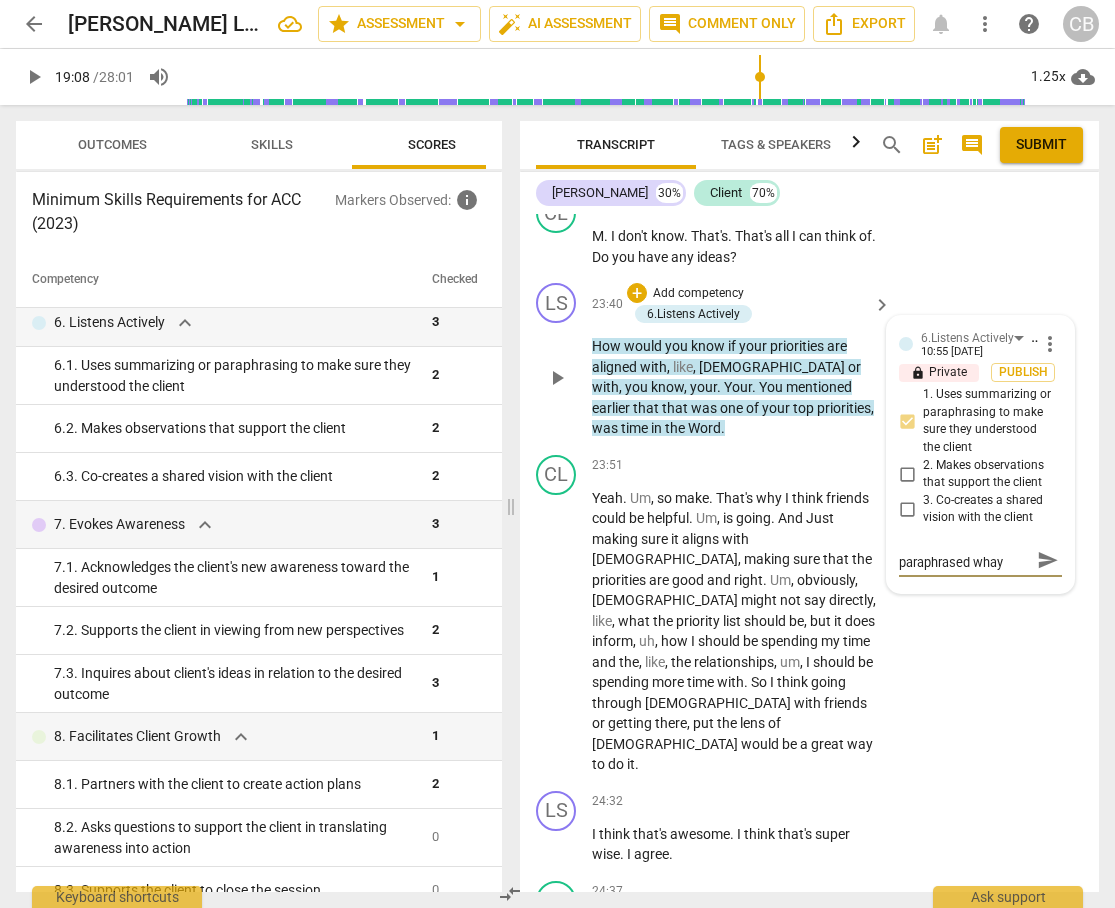 scroll, scrollTop: 0, scrollLeft: 0, axis: both 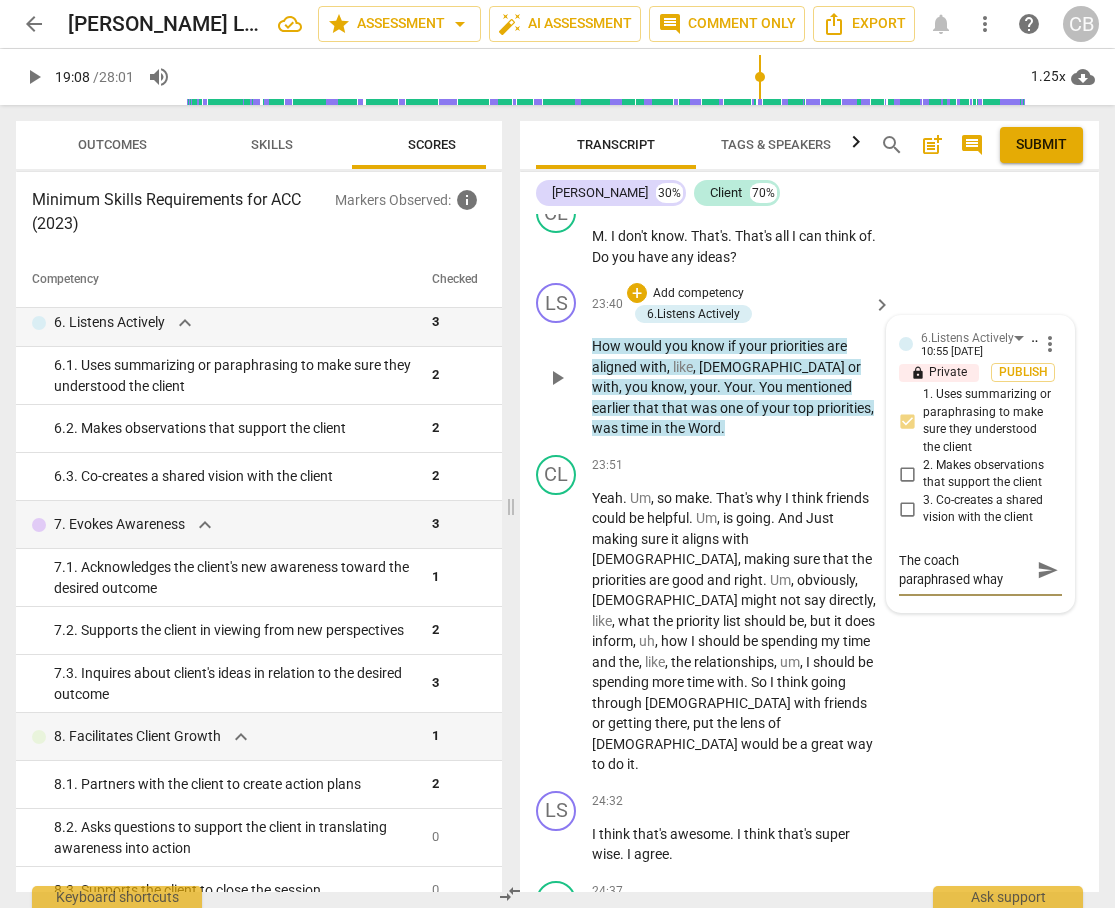type on "The coach paraphrased whay" 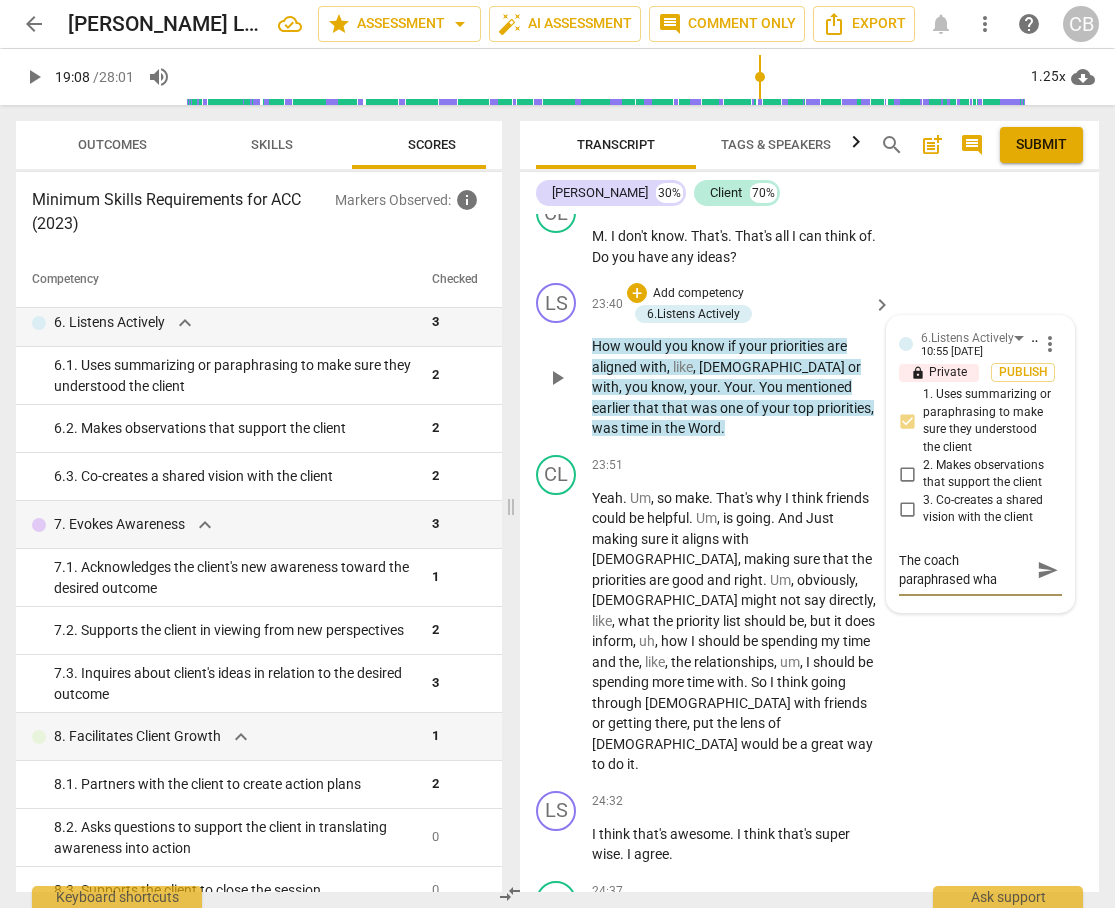 type on "The coach paraphrased what" 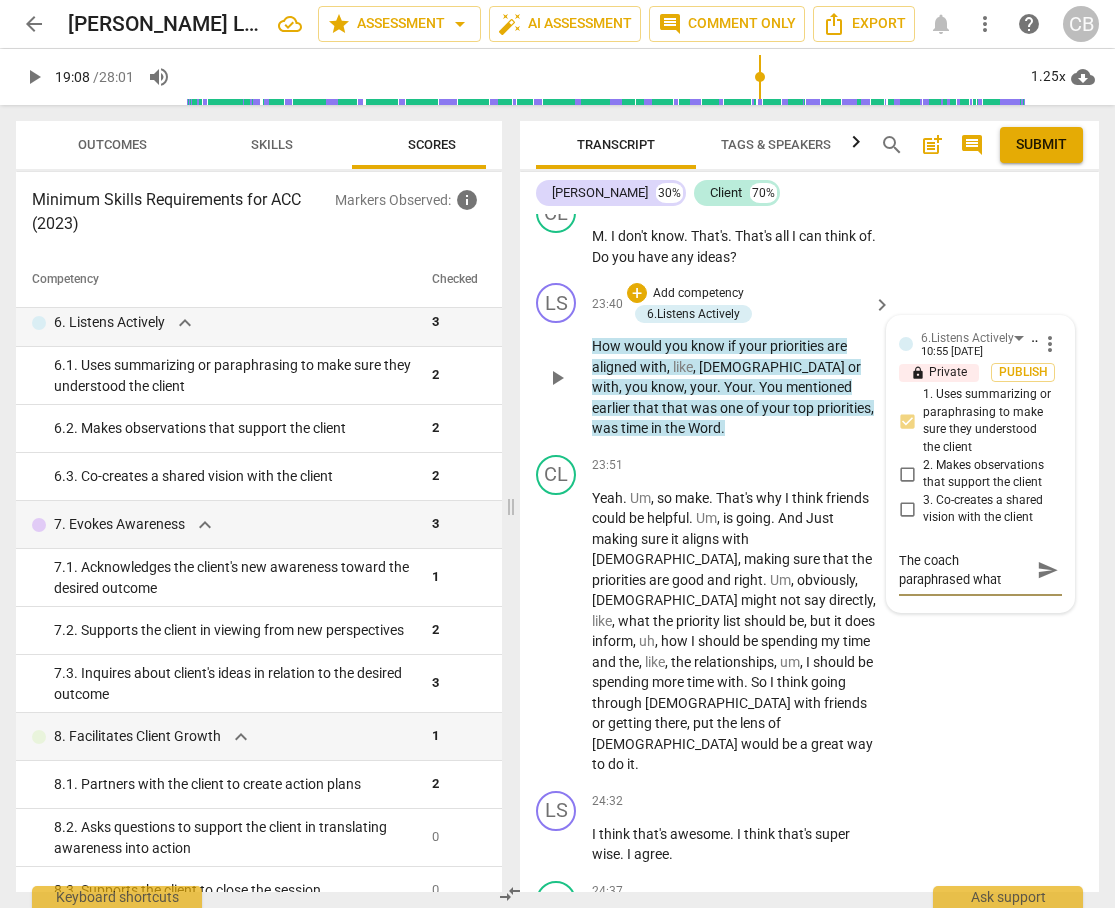type on "The coach paraphrased what" 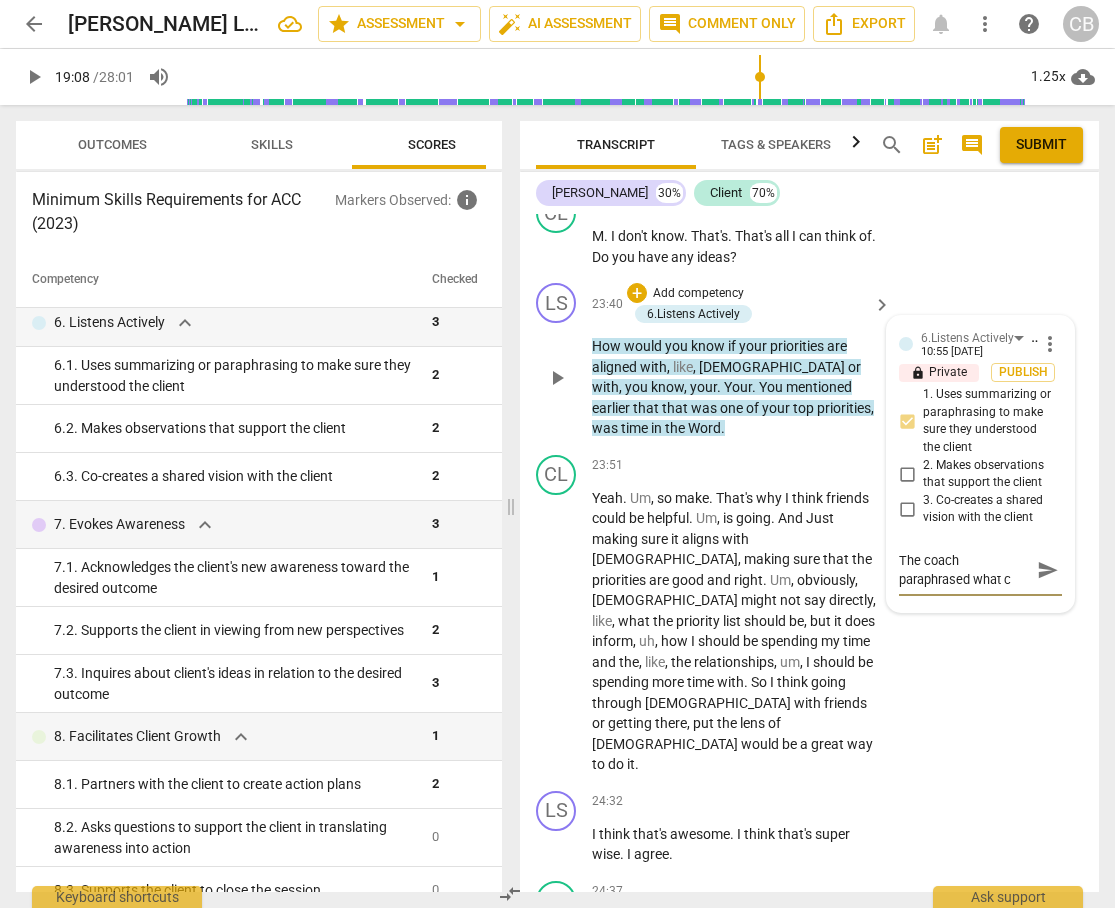 type on "The coach paraphrased what cl" 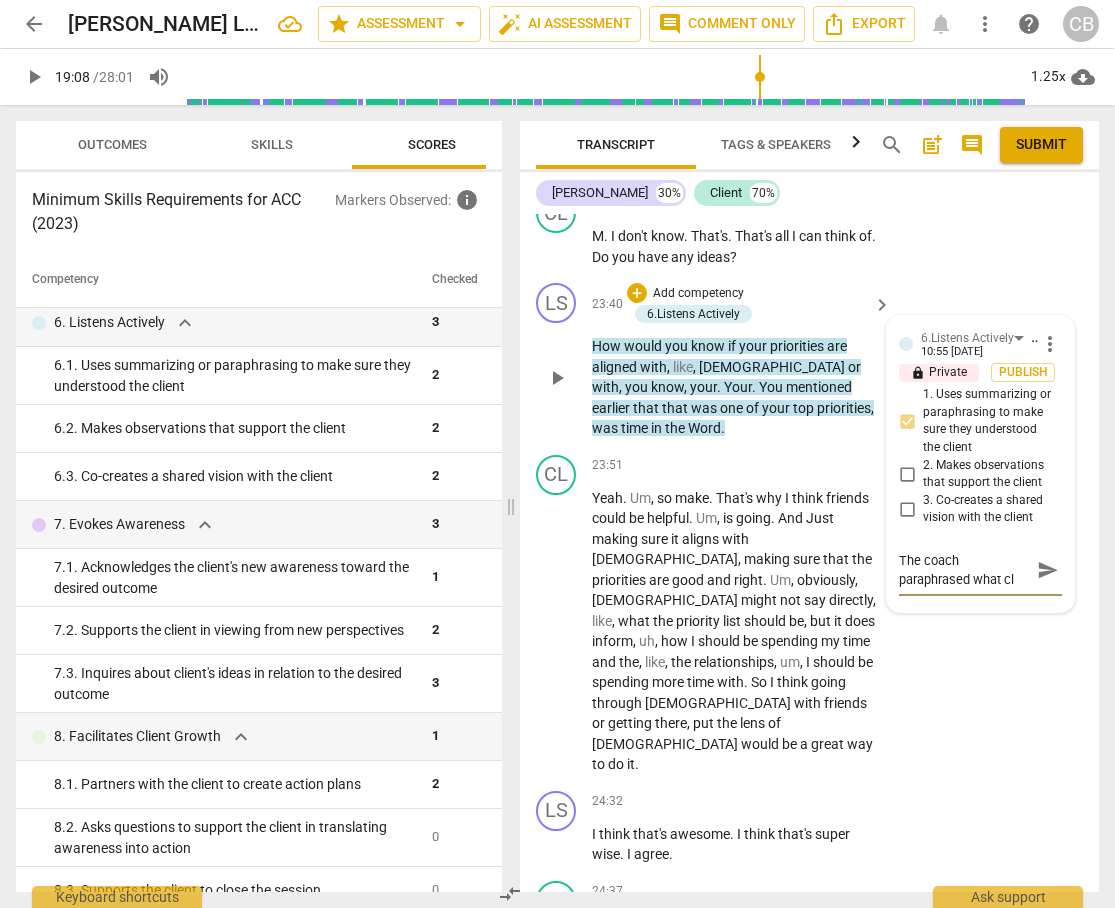 type on "The coach paraphrased what cli" 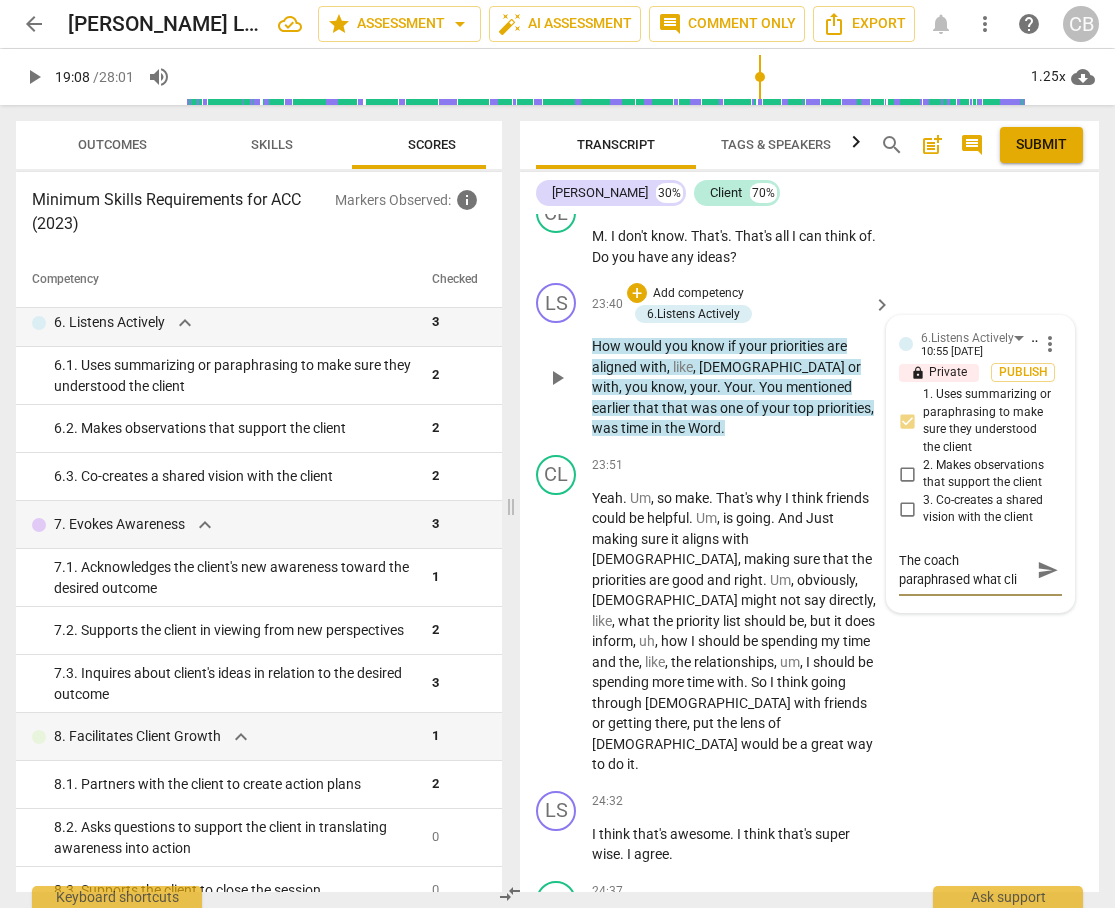 type on "The coach paraphrased what clie" 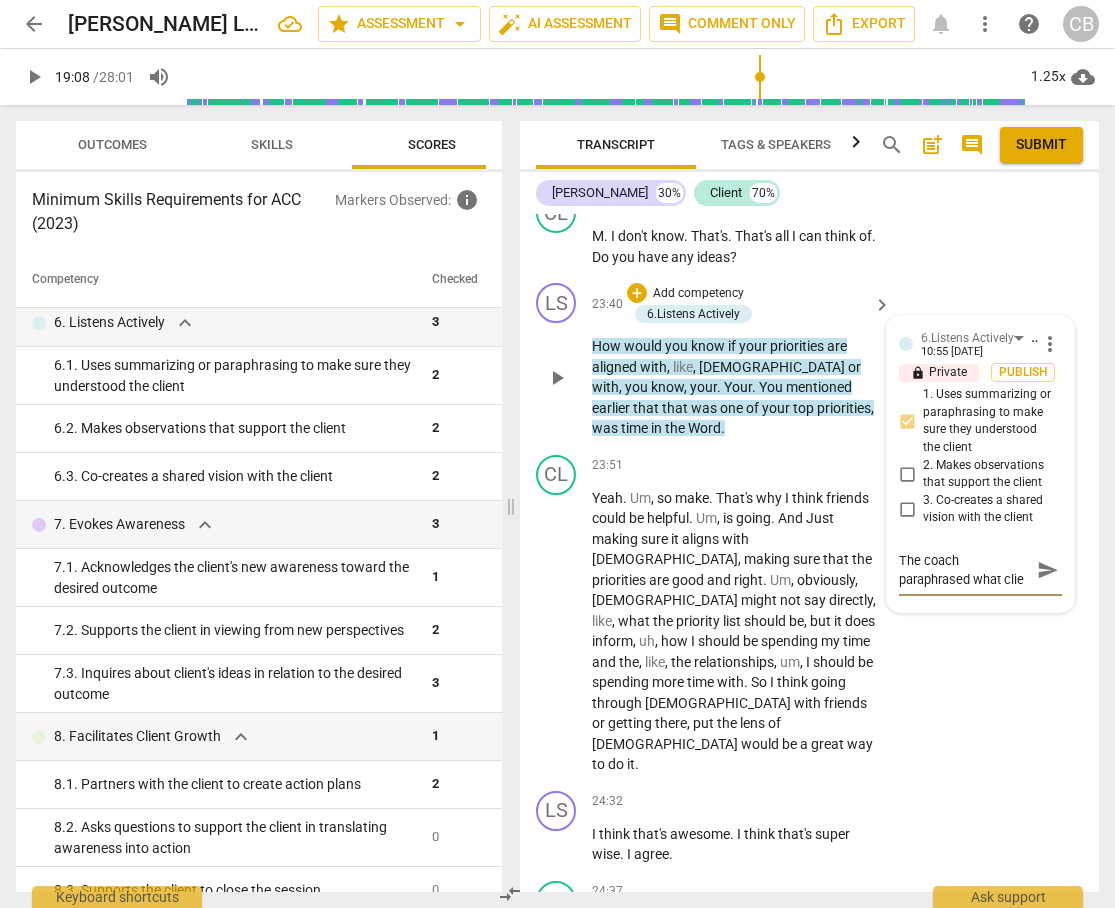 type on "The coach paraphrased what clien" 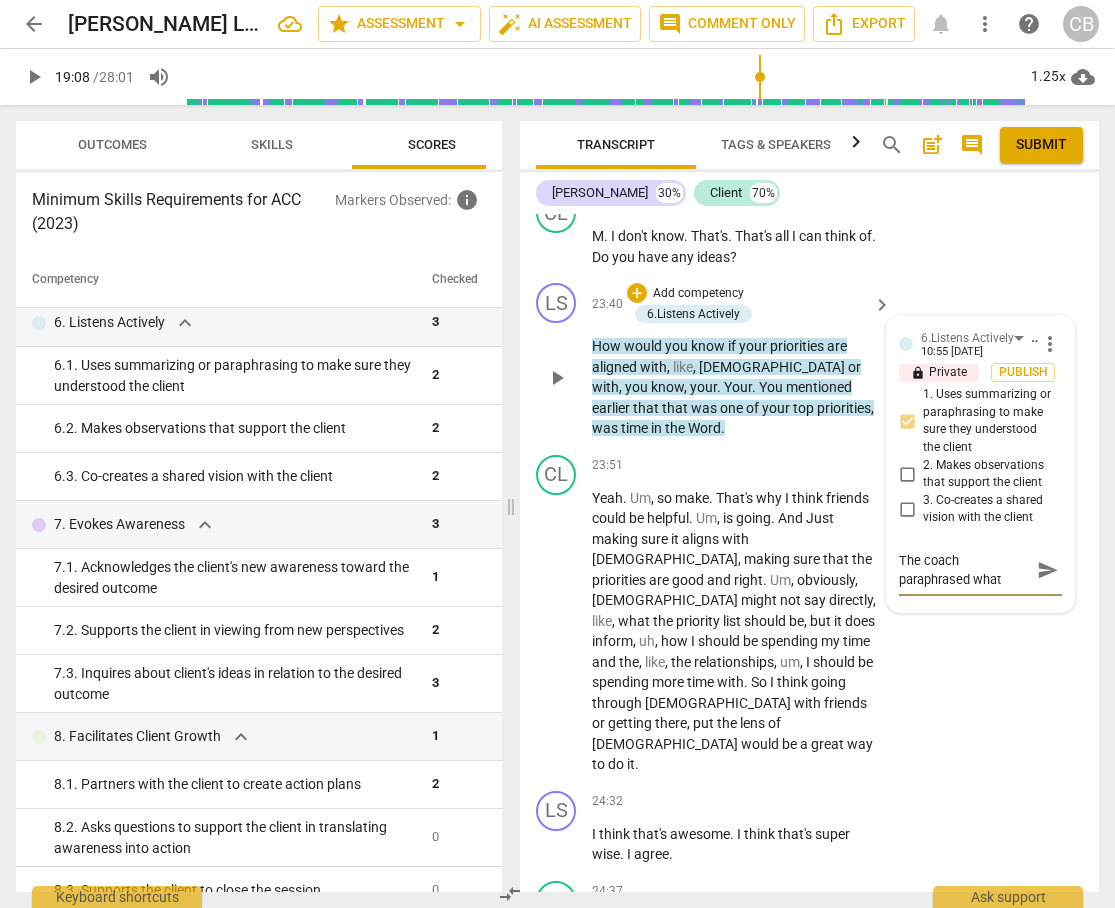 scroll, scrollTop: 17, scrollLeft: 0, axis: vertical 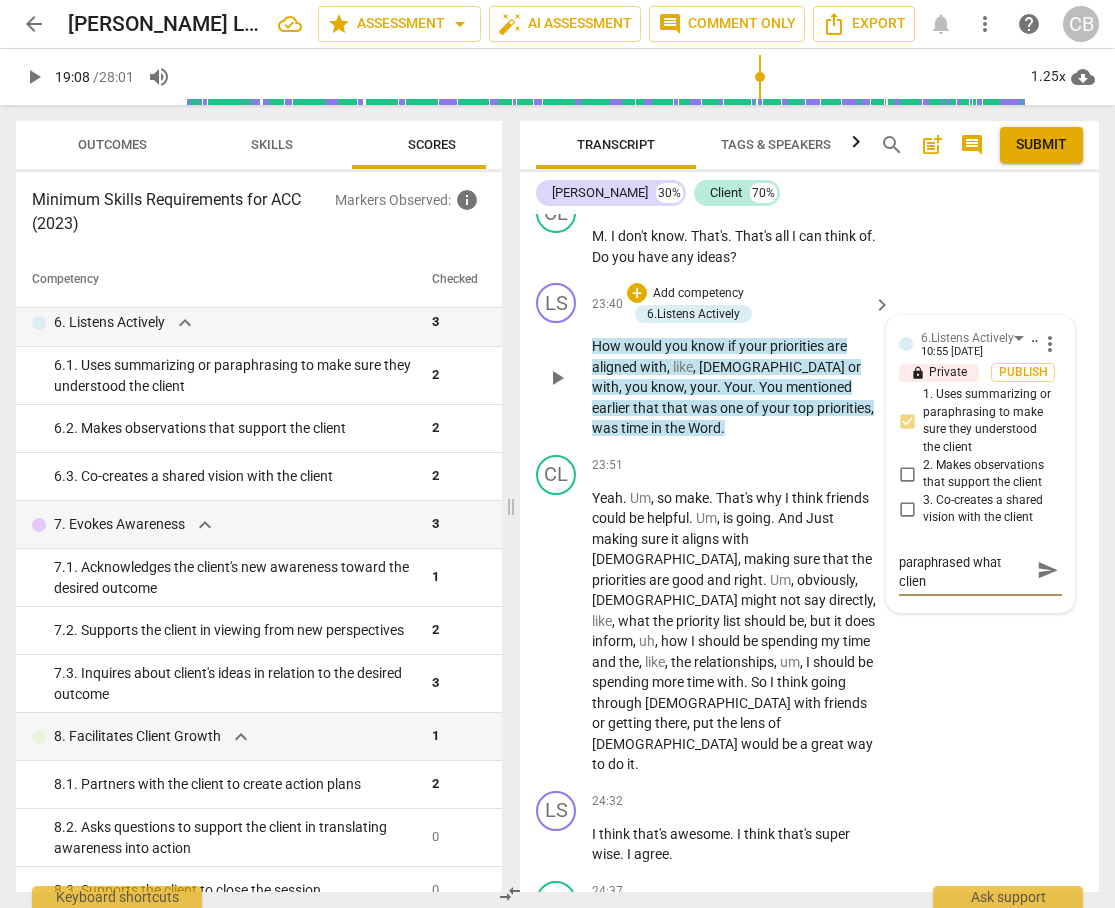 type on "The coach paraphrased what client" 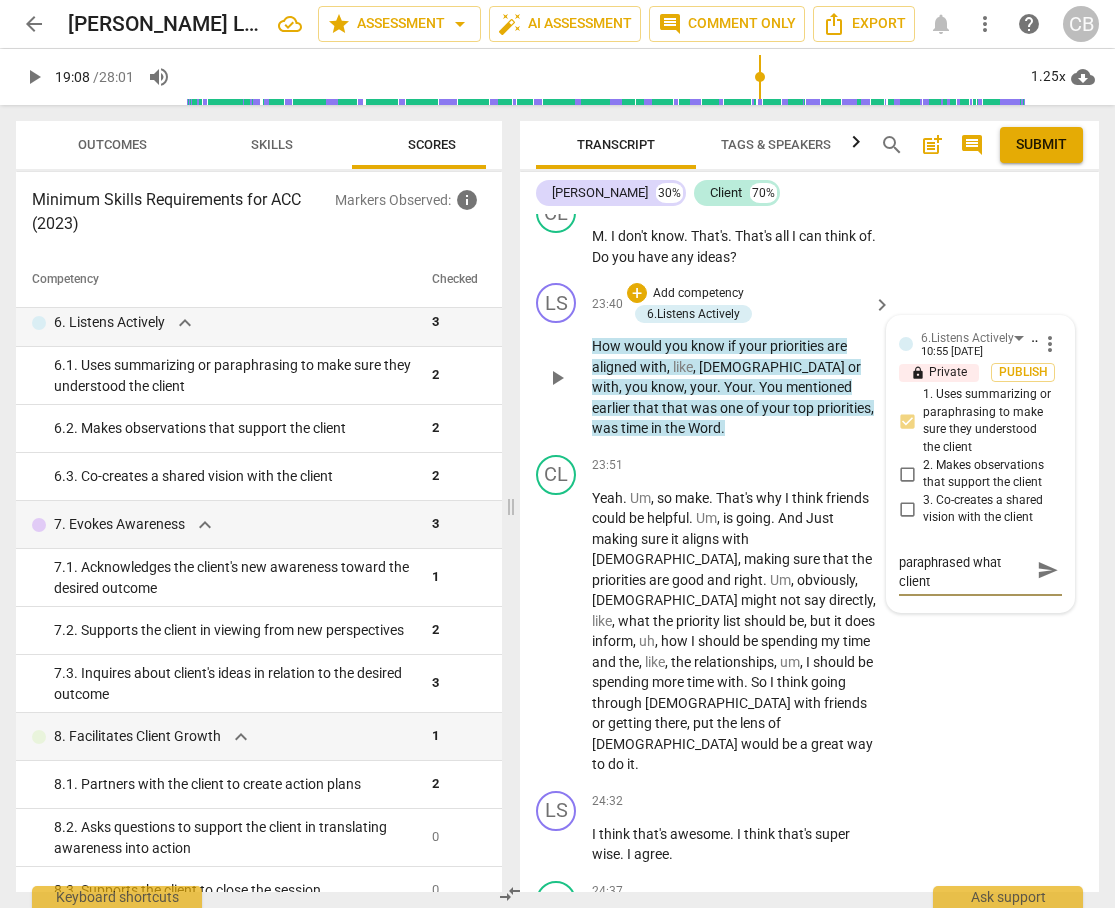 type on "The coach paraphrased what client" 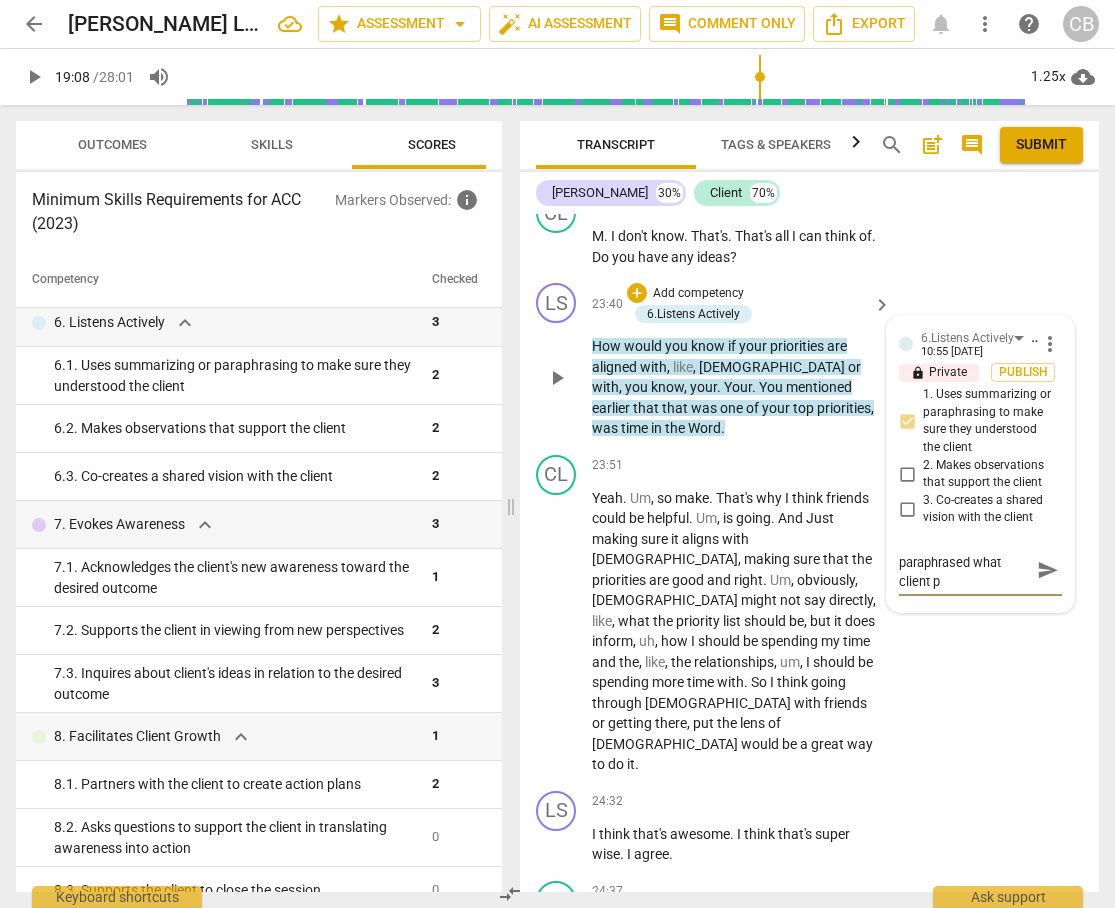type on "The coach paraphrased what client pr" 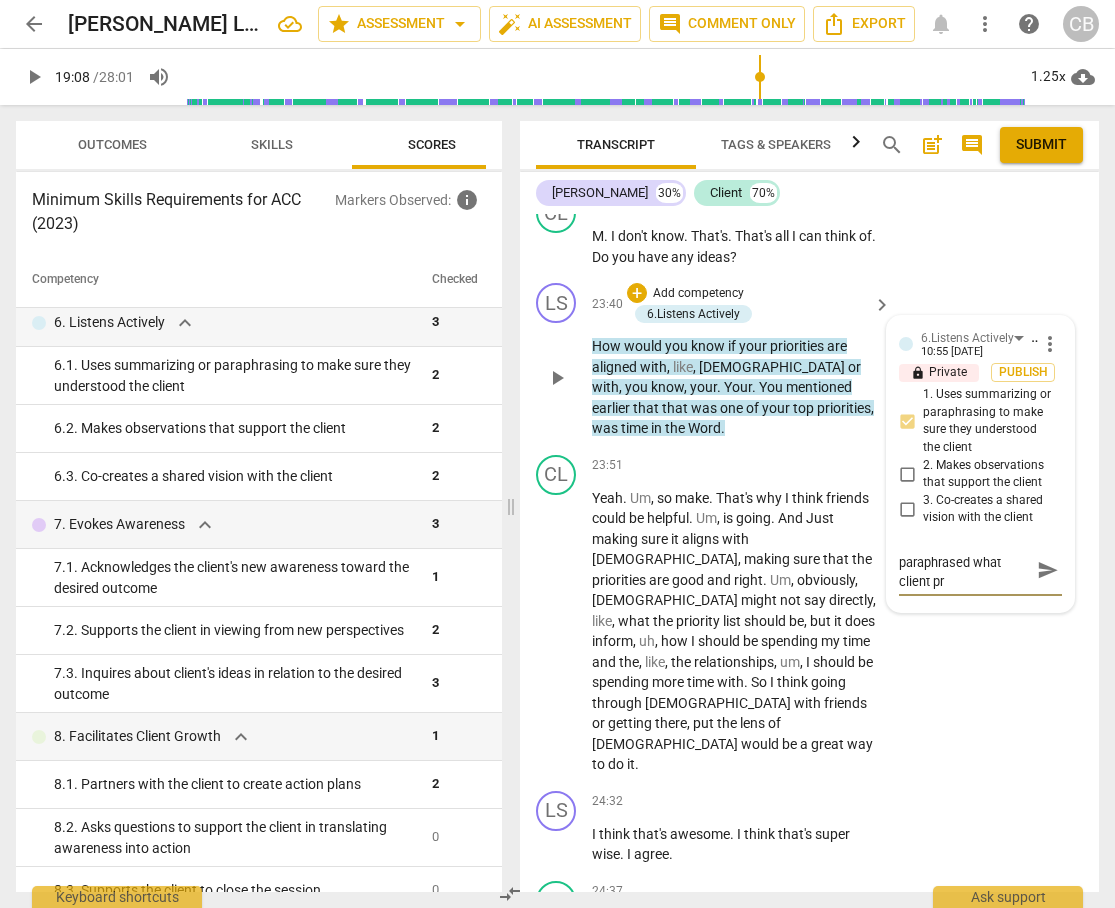 type on "The coach paraphrased what client pre" 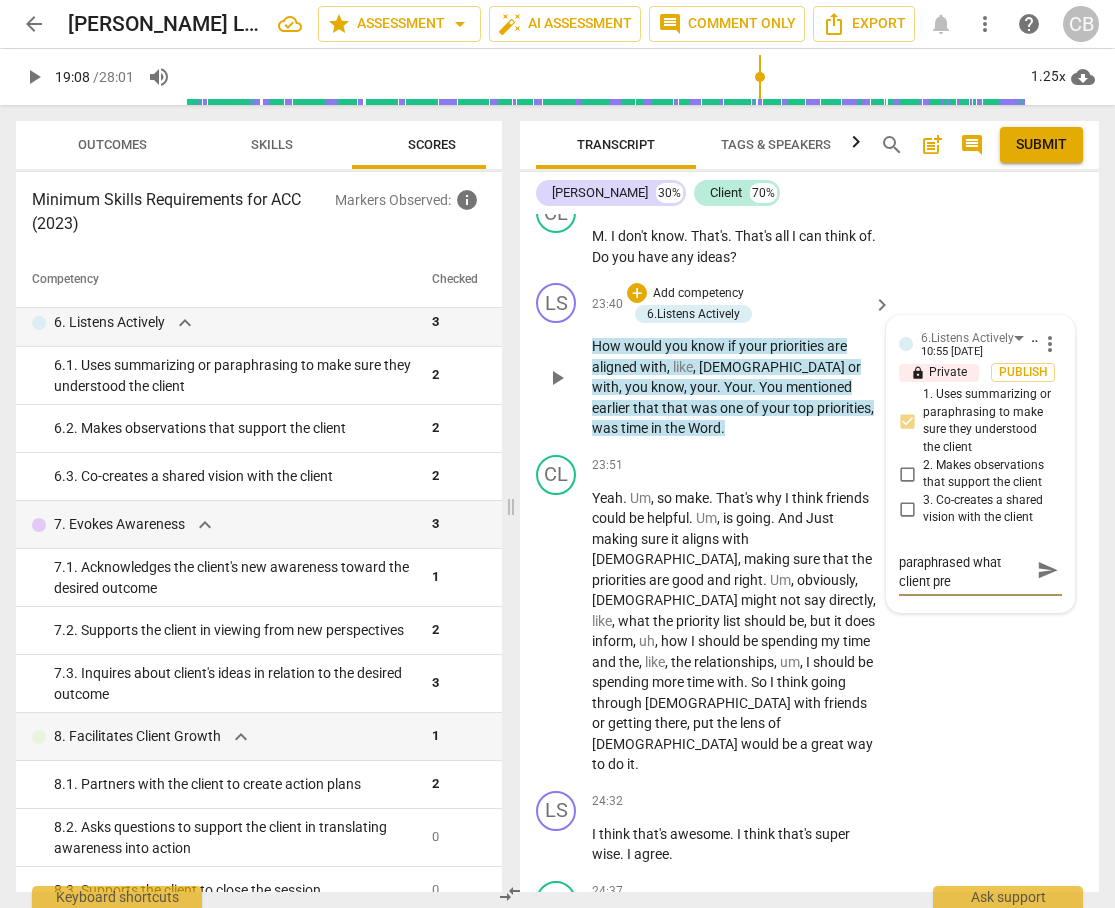 type on "The coach paraphrased what client prev" 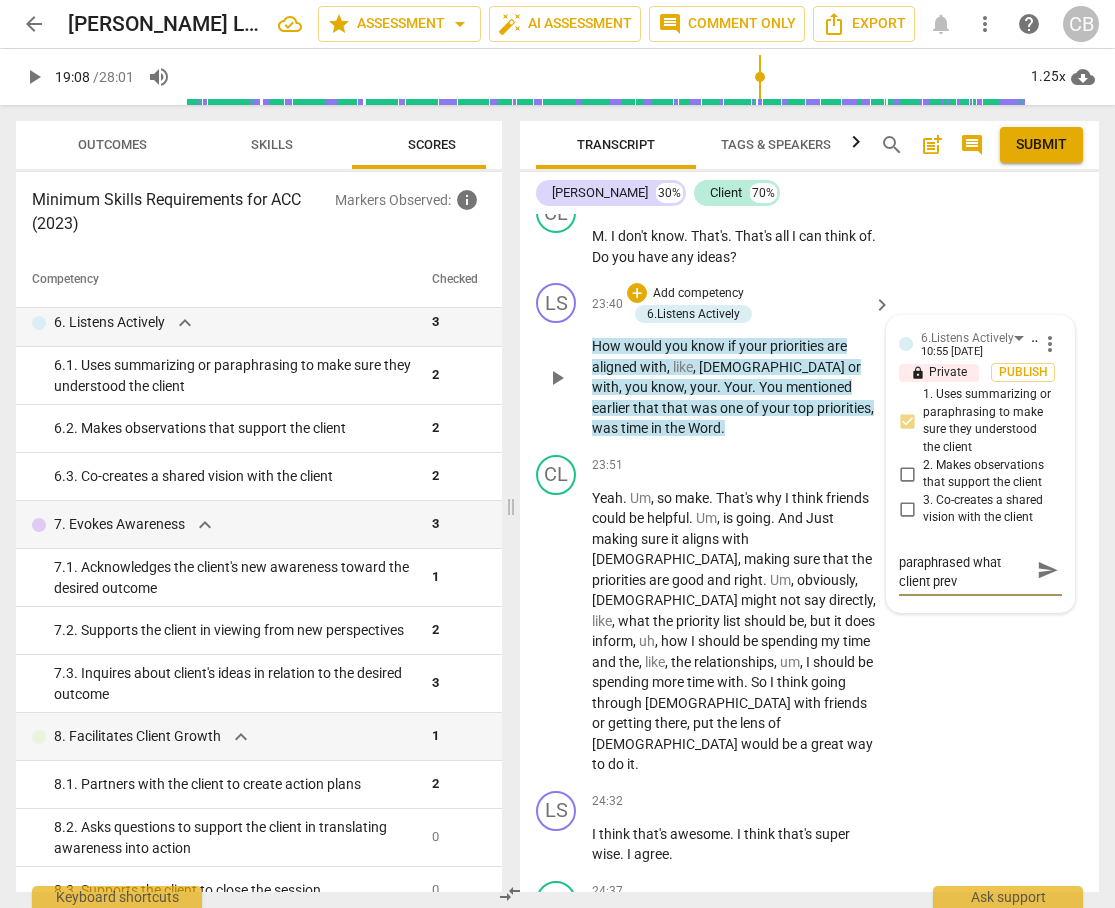 type on "The coach paraphrased what client previ" 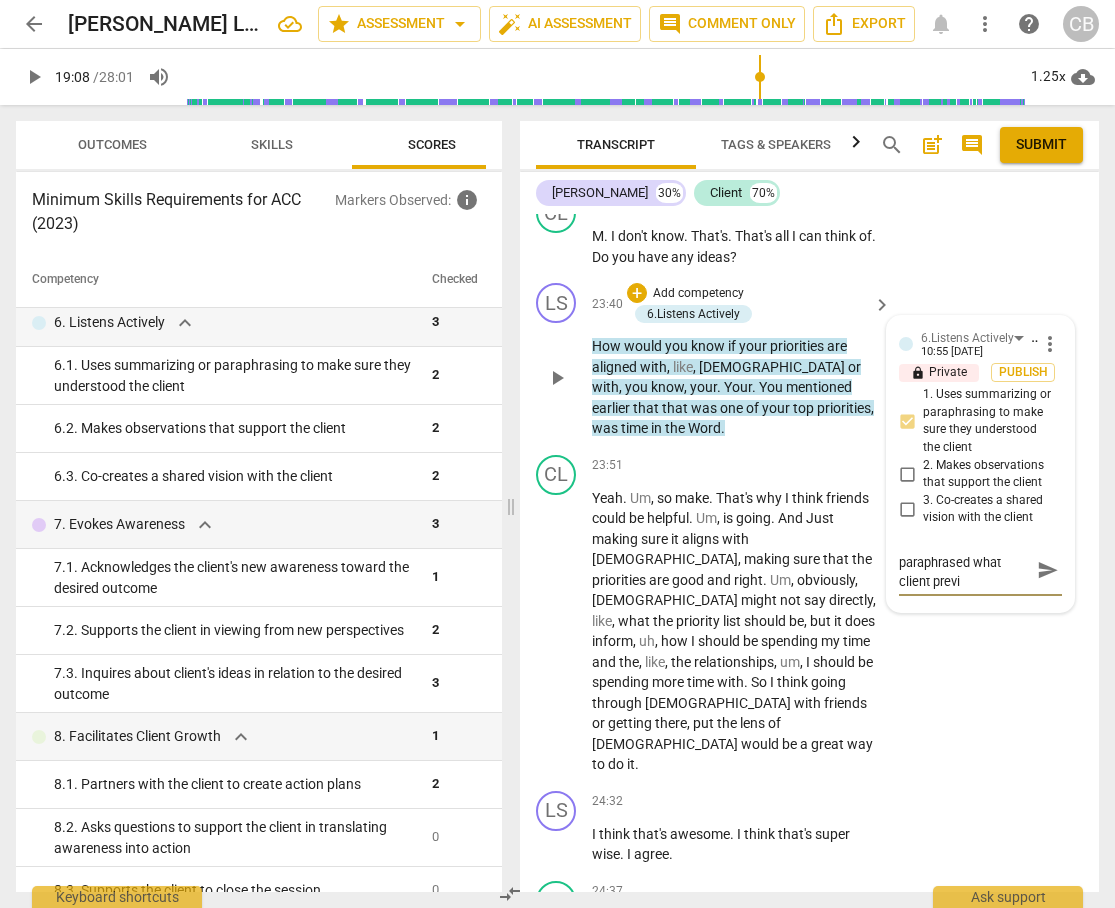 type on "The coach paraphrased what client previo" 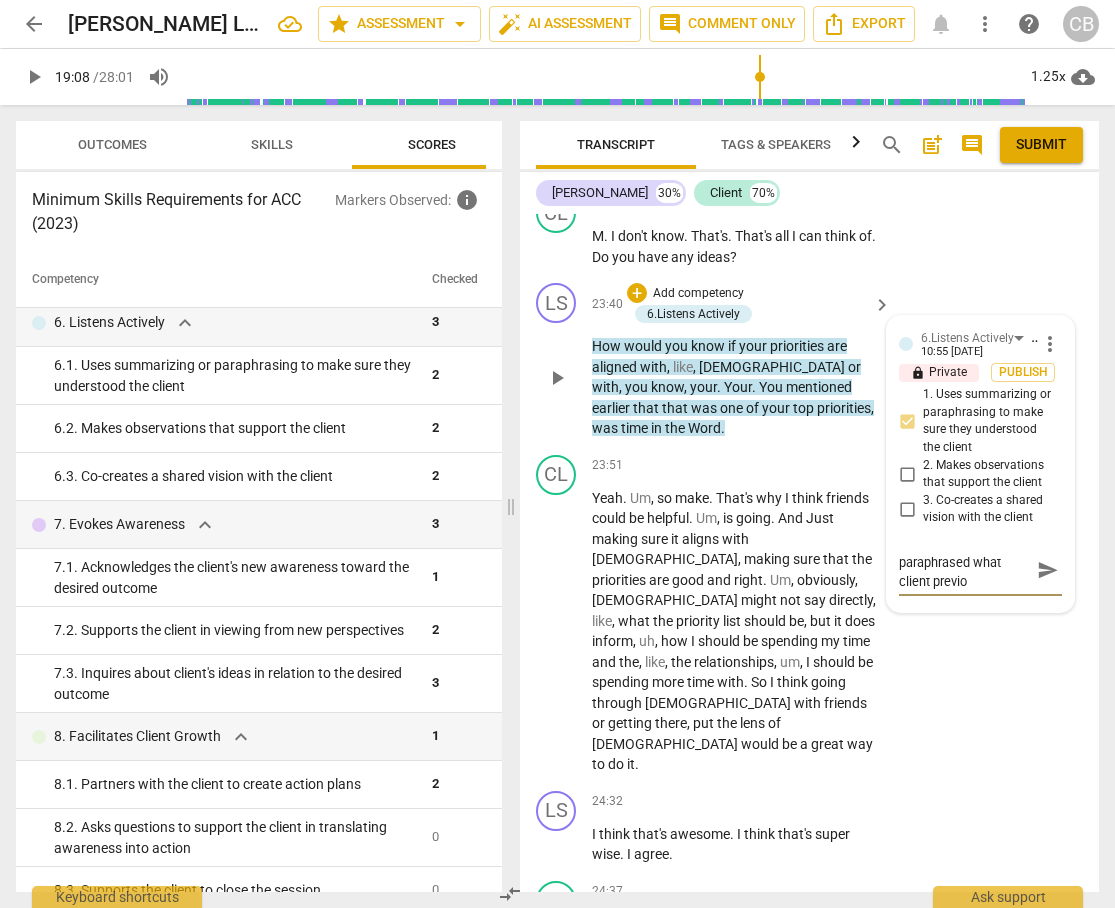 type on "The coach paraphrased what client previou" 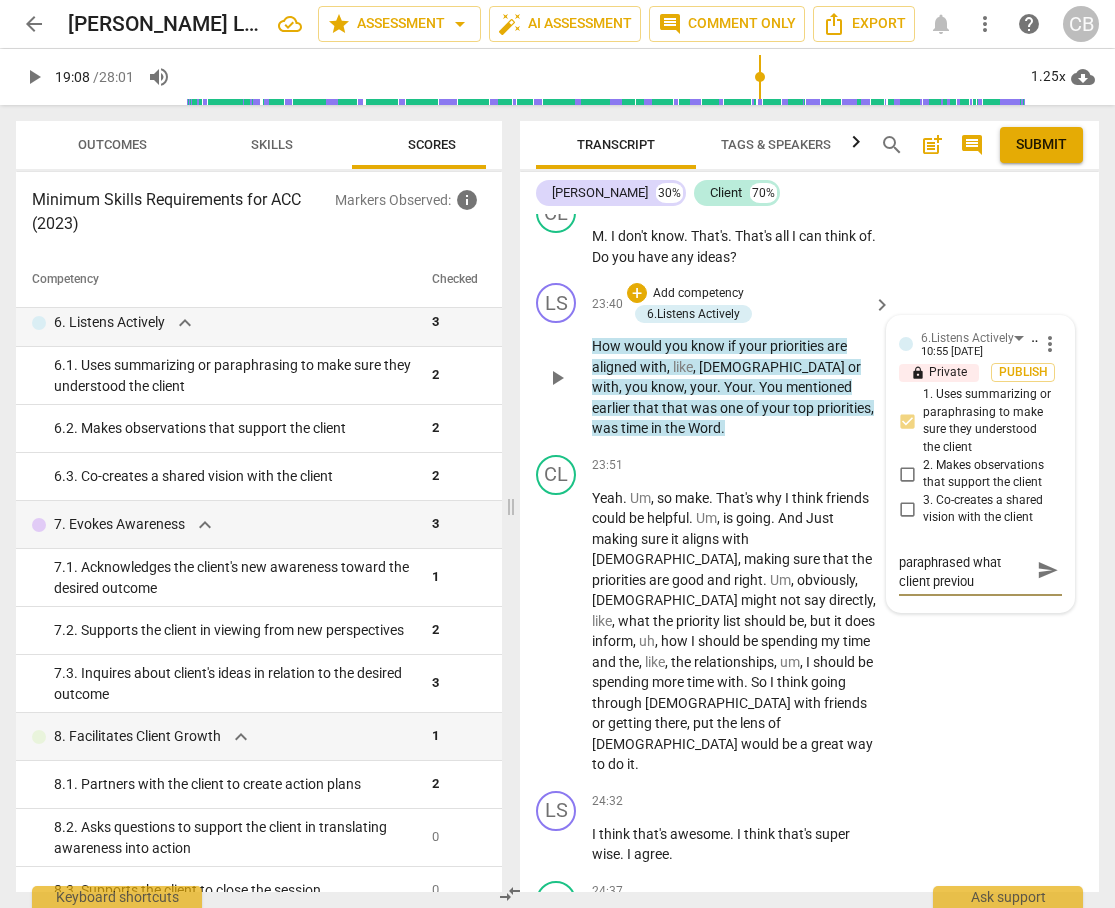 type on "The coach paraphrased what client previous" 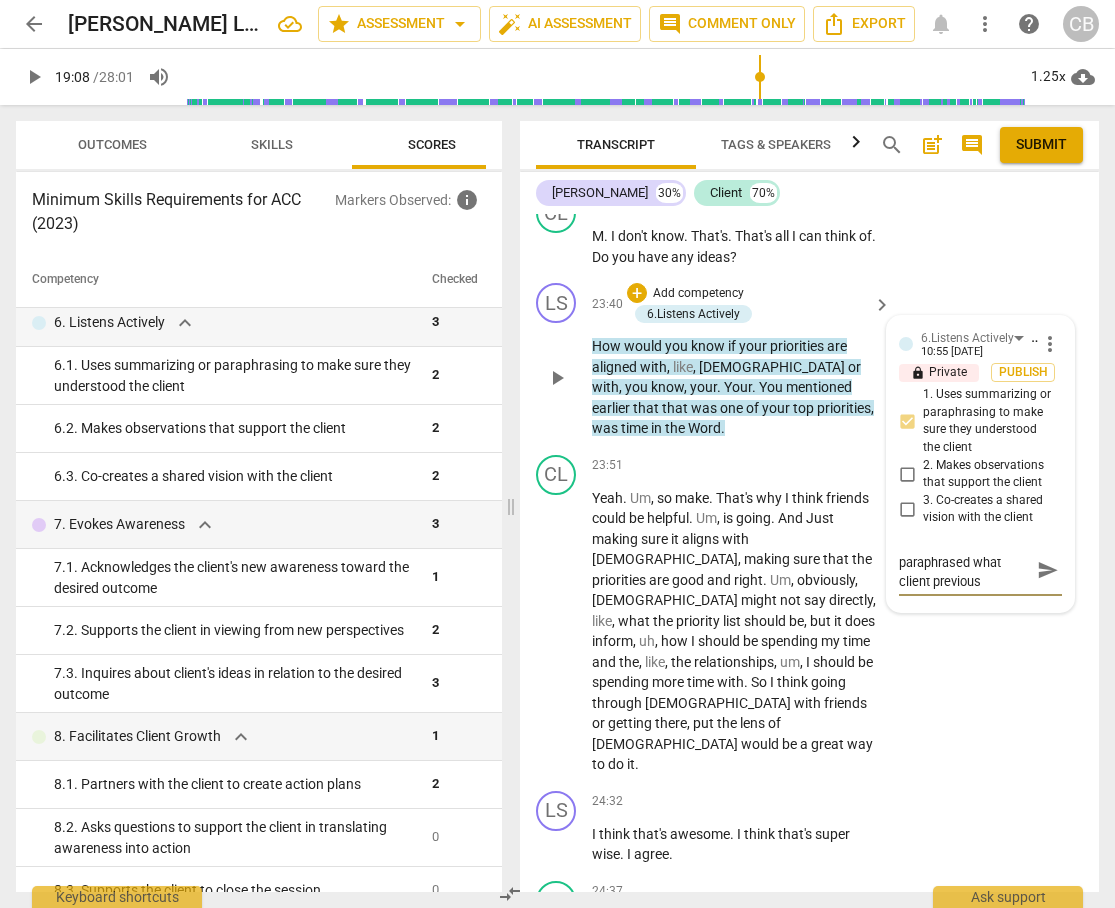 type on "The coach paraphrased what client previousl" 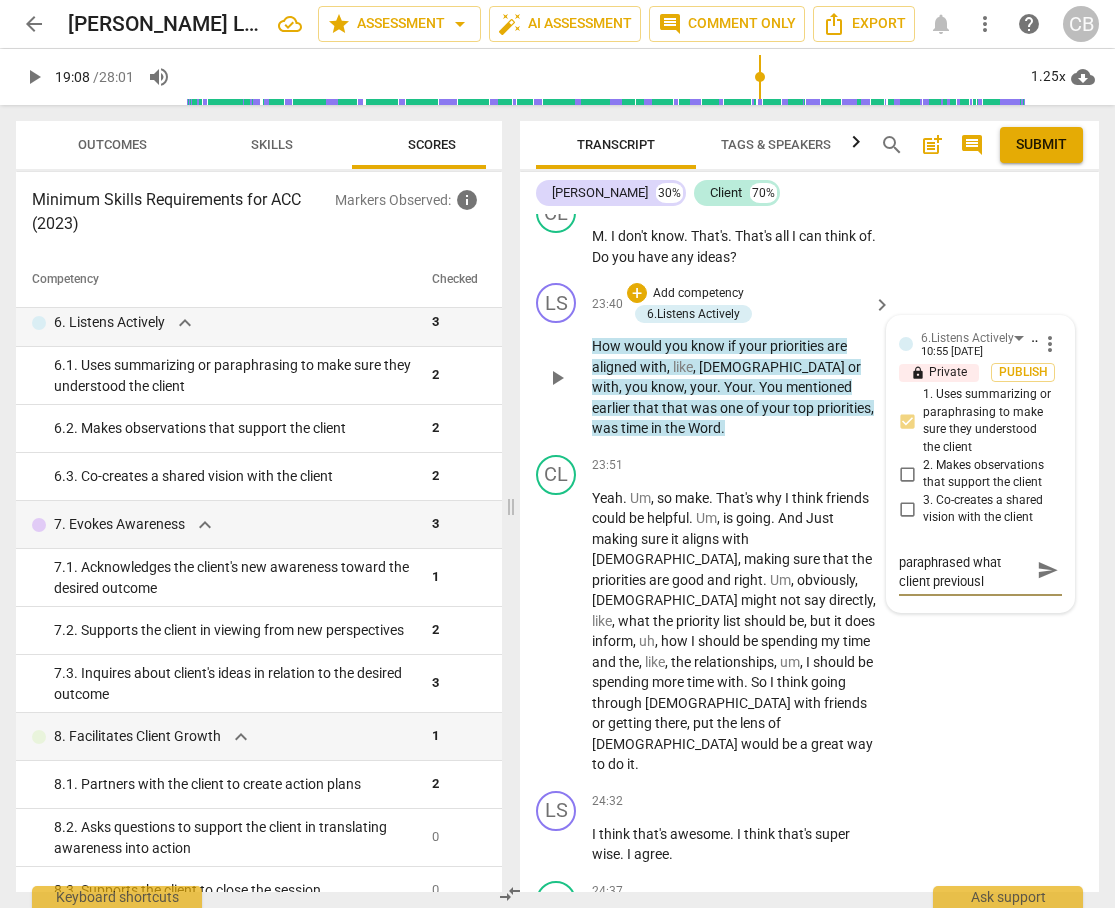 type on "The coach paraphrased what client previously" 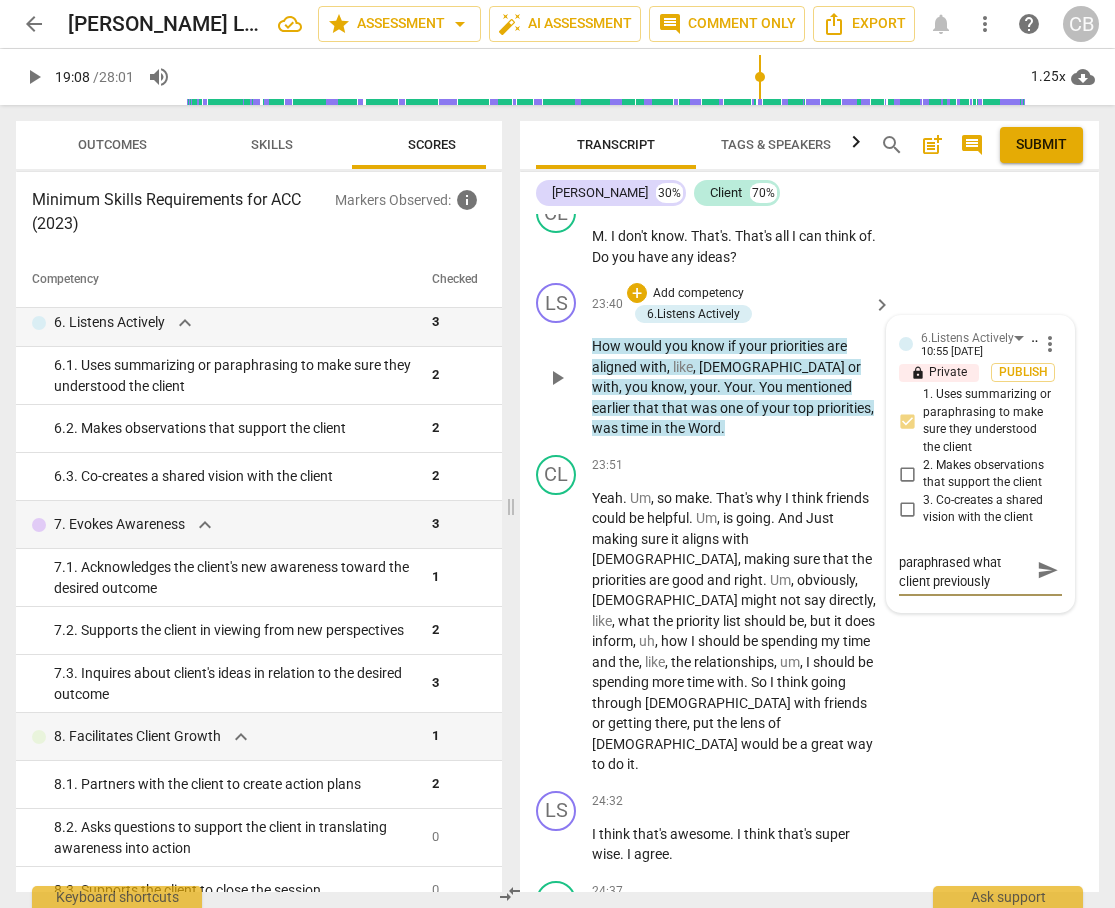type on "The coach paraphrased what client previously" 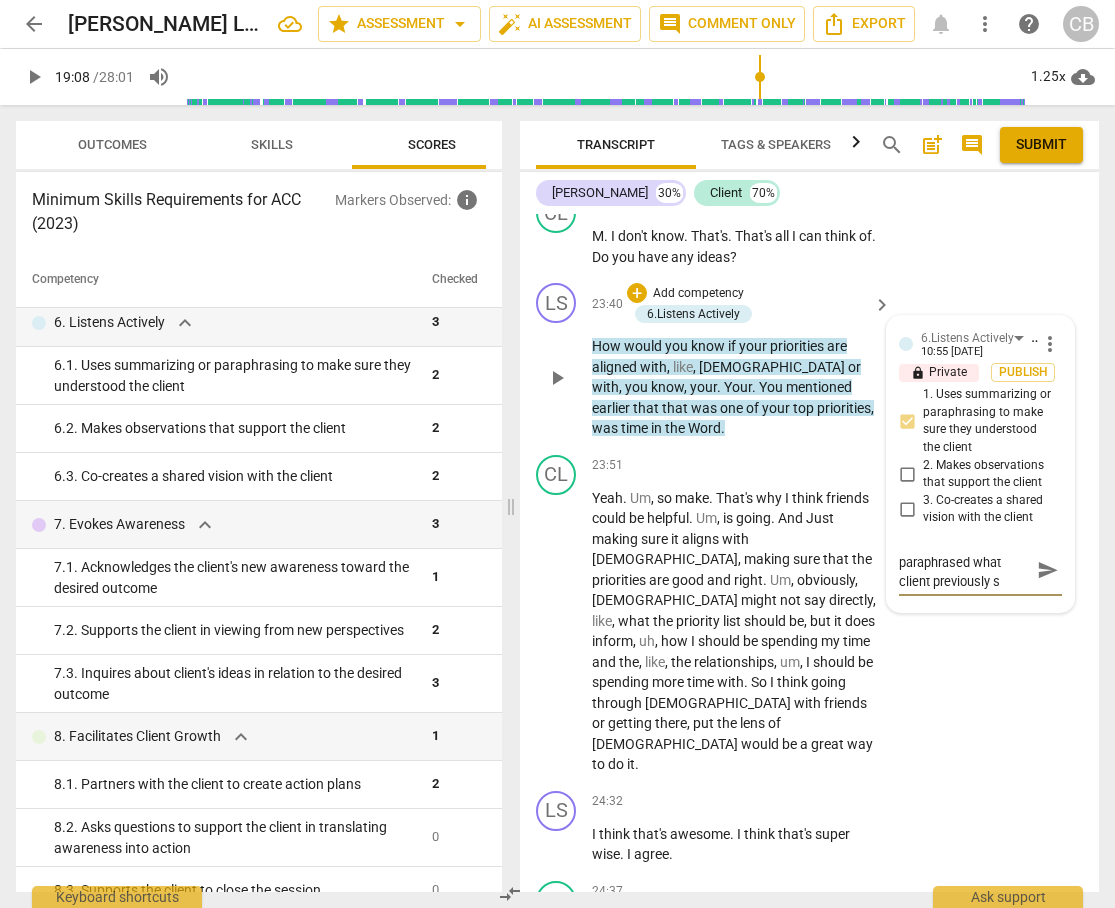 type on "The coach paraphrased what client previously sh" 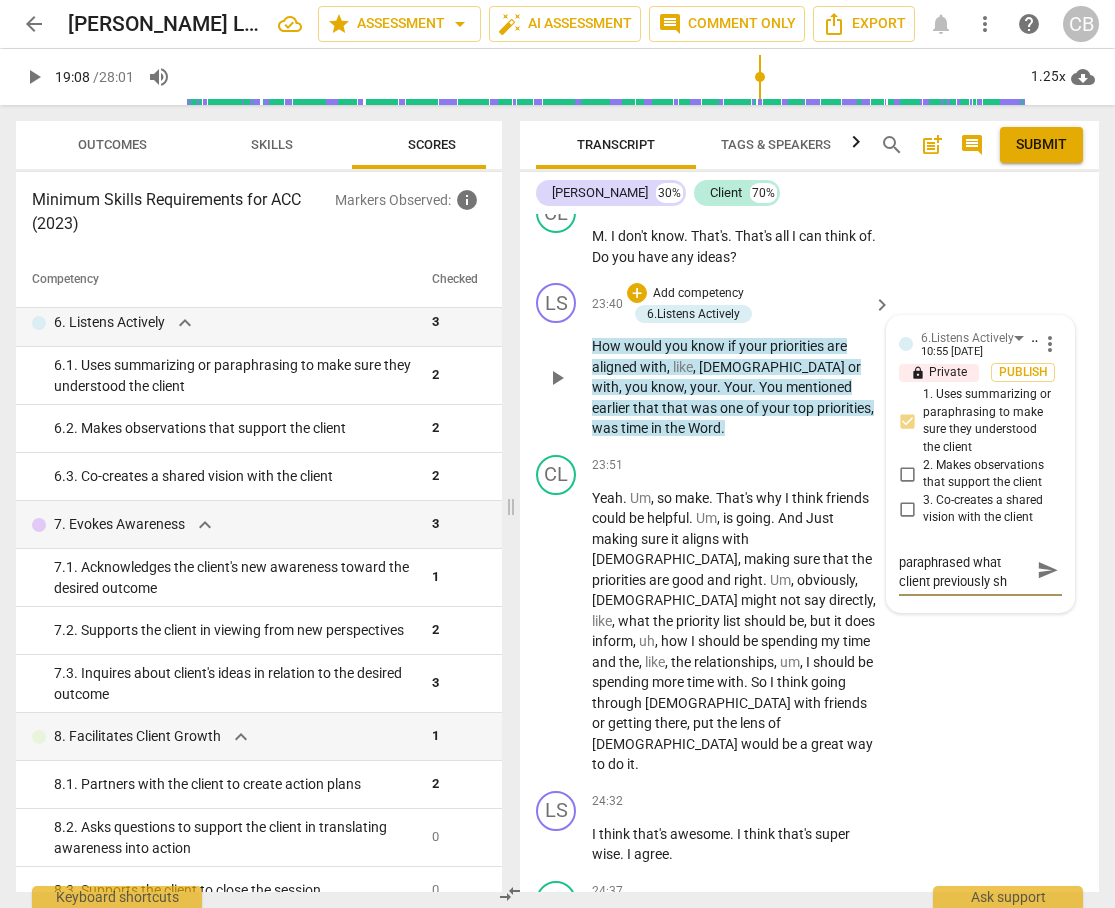 type on "The coach paraphrased what client previously sha" 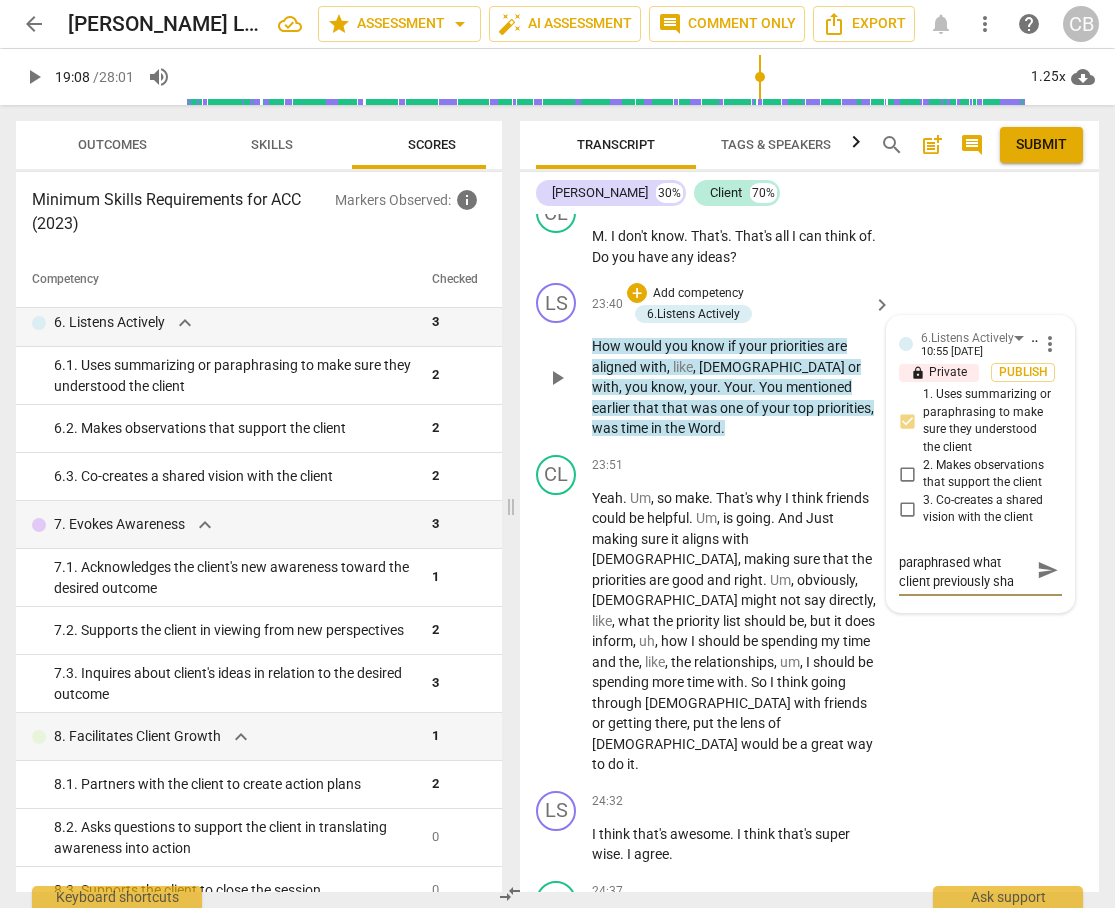 type on "The coach paraphrased what client previously shar" 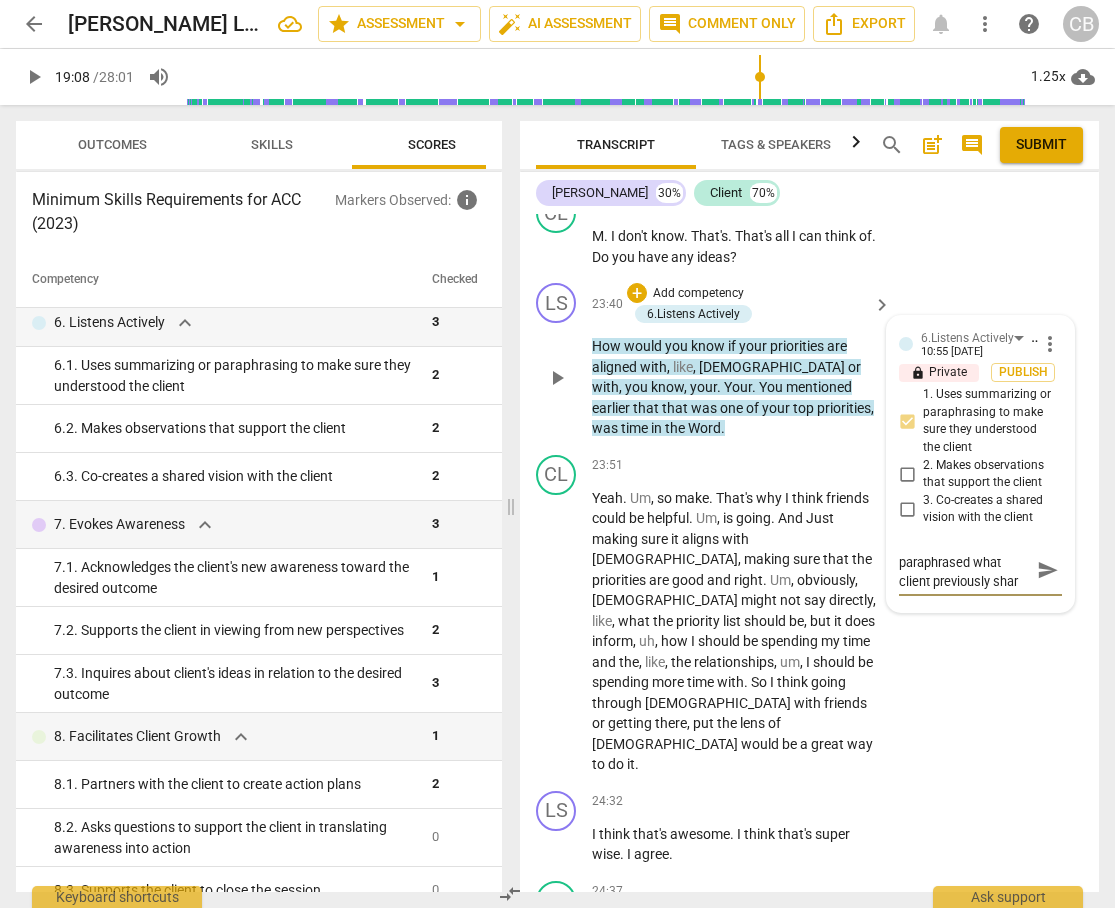 type on "The coach paraphrased what client previously share" 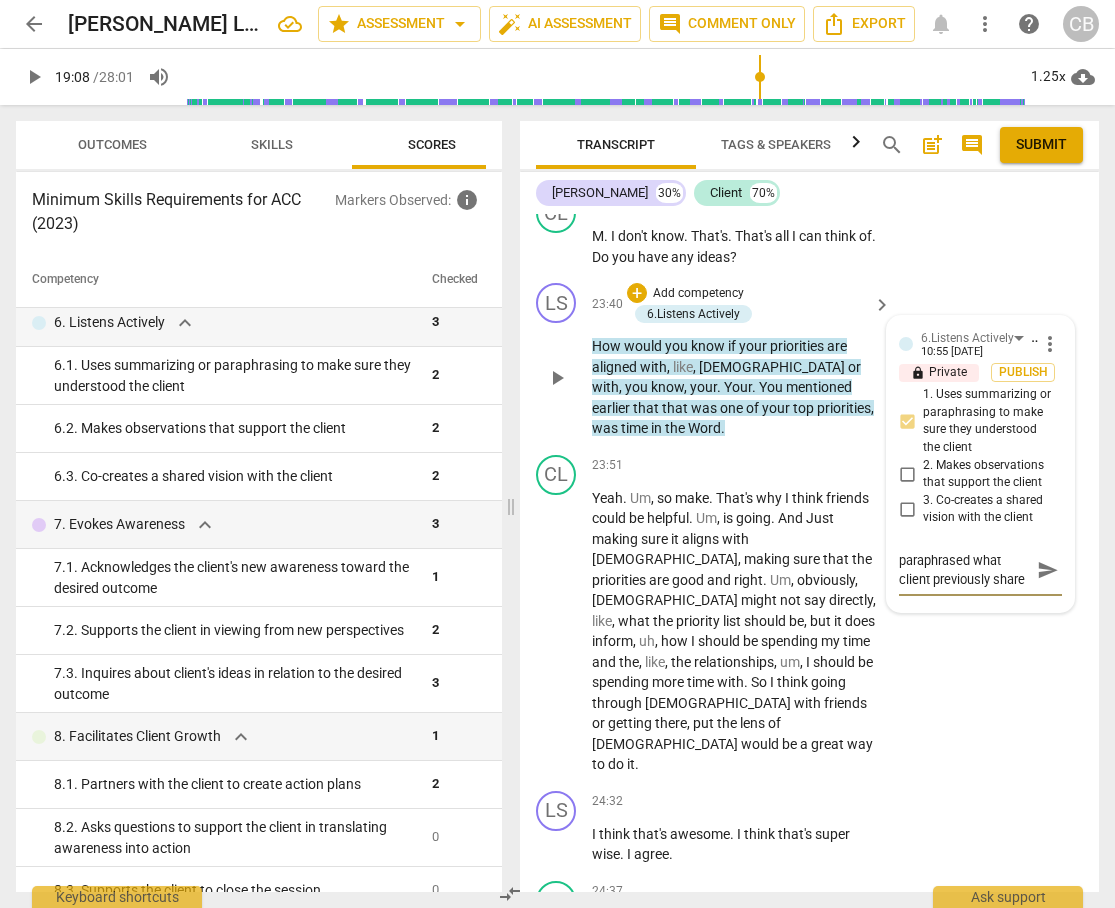 type on "The coach paraphrased what client previously shared" 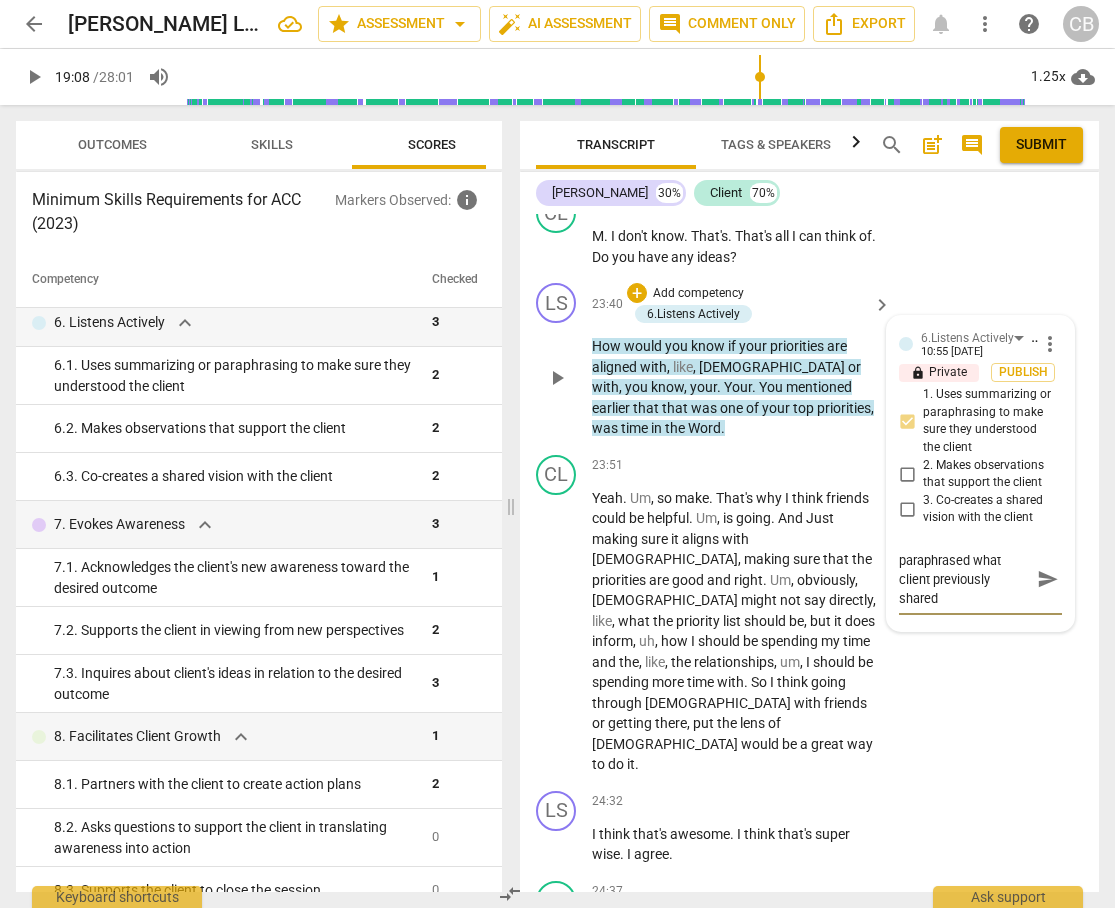 type on "The coach paraphrased what client previously shared," 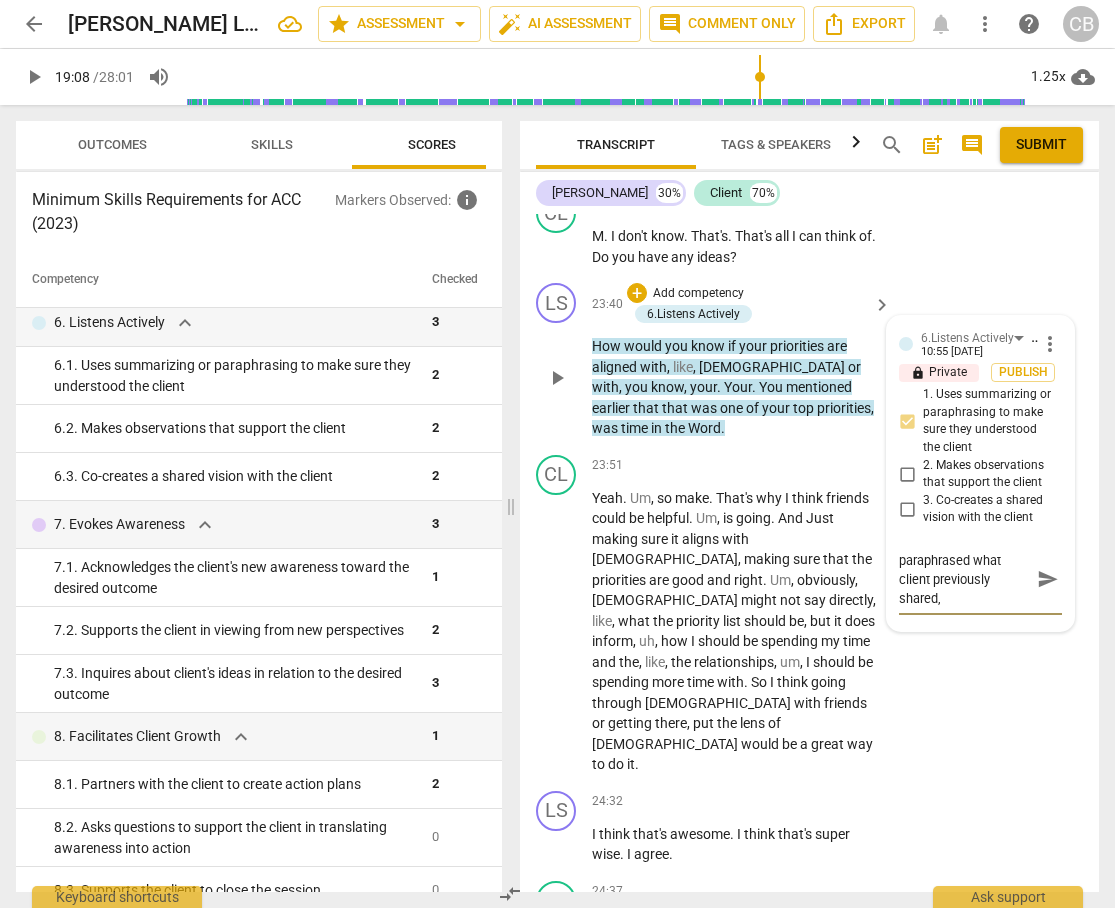 scroll, scrollTop: 19, scrollLeft: 0, axis: vertical 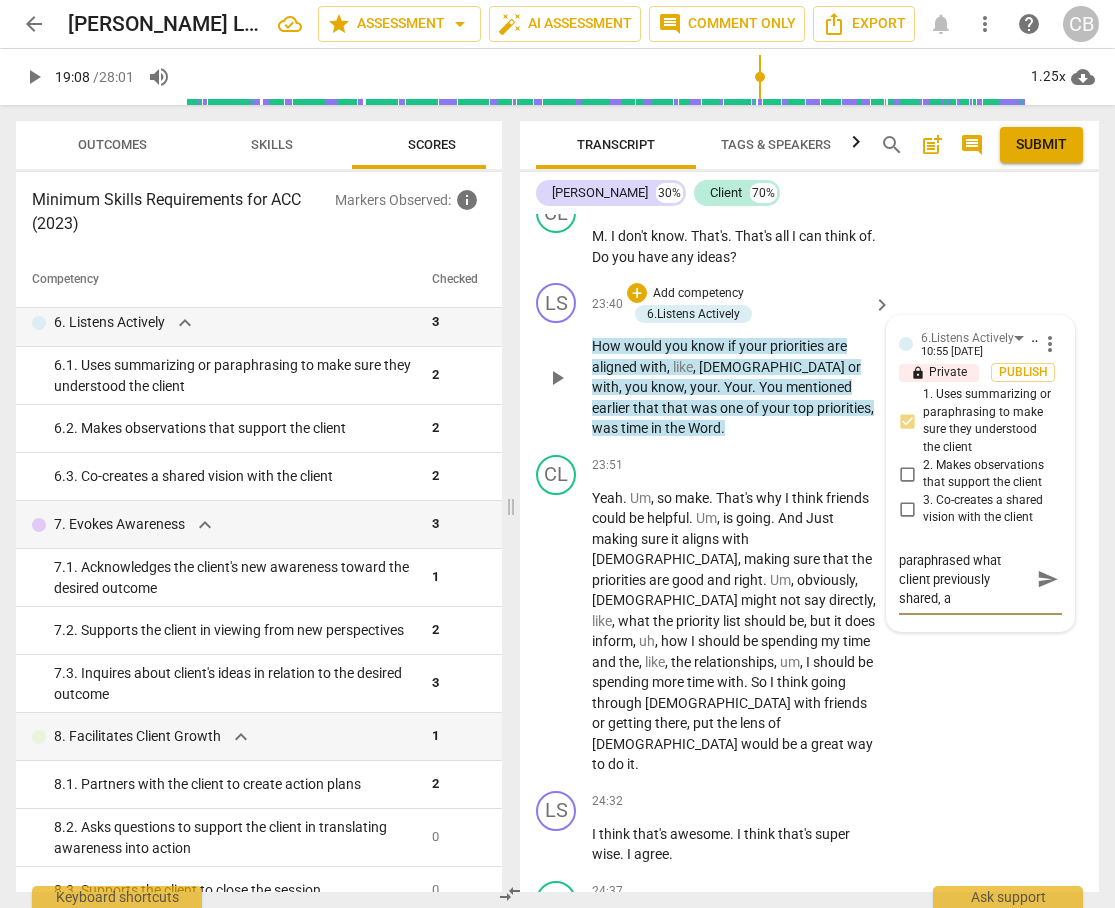 type on "The coach paraphrased what client previously shared, an" 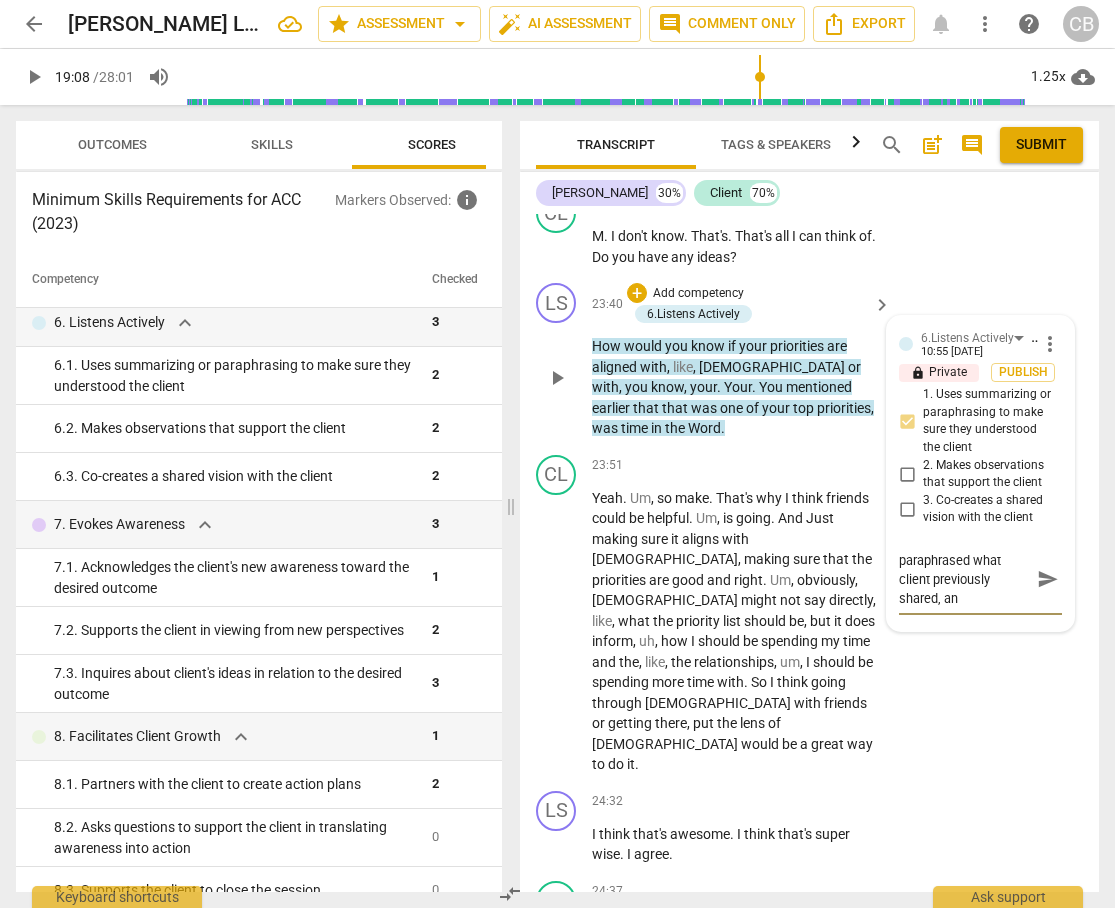 type on "The coach paraphrased what client previously shared, and" 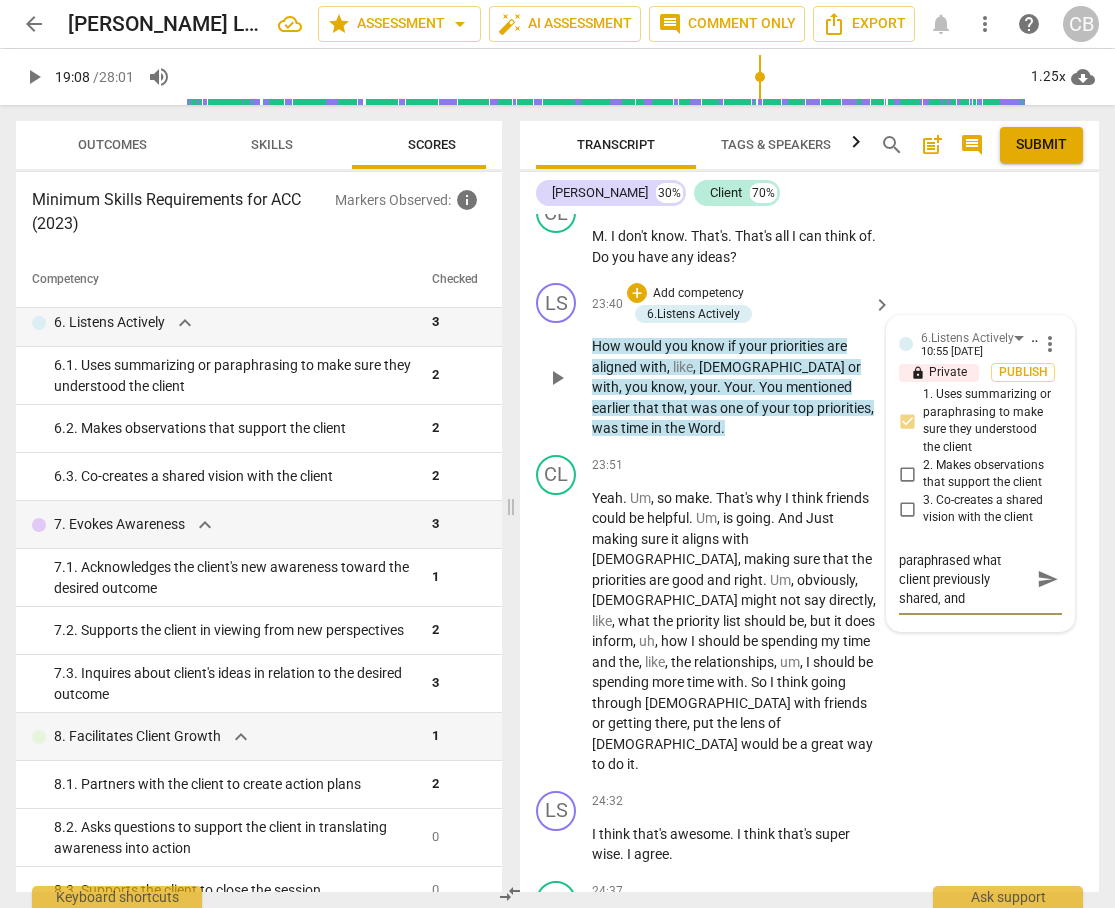 type on "The coach paraphrased what client previously shared, an" 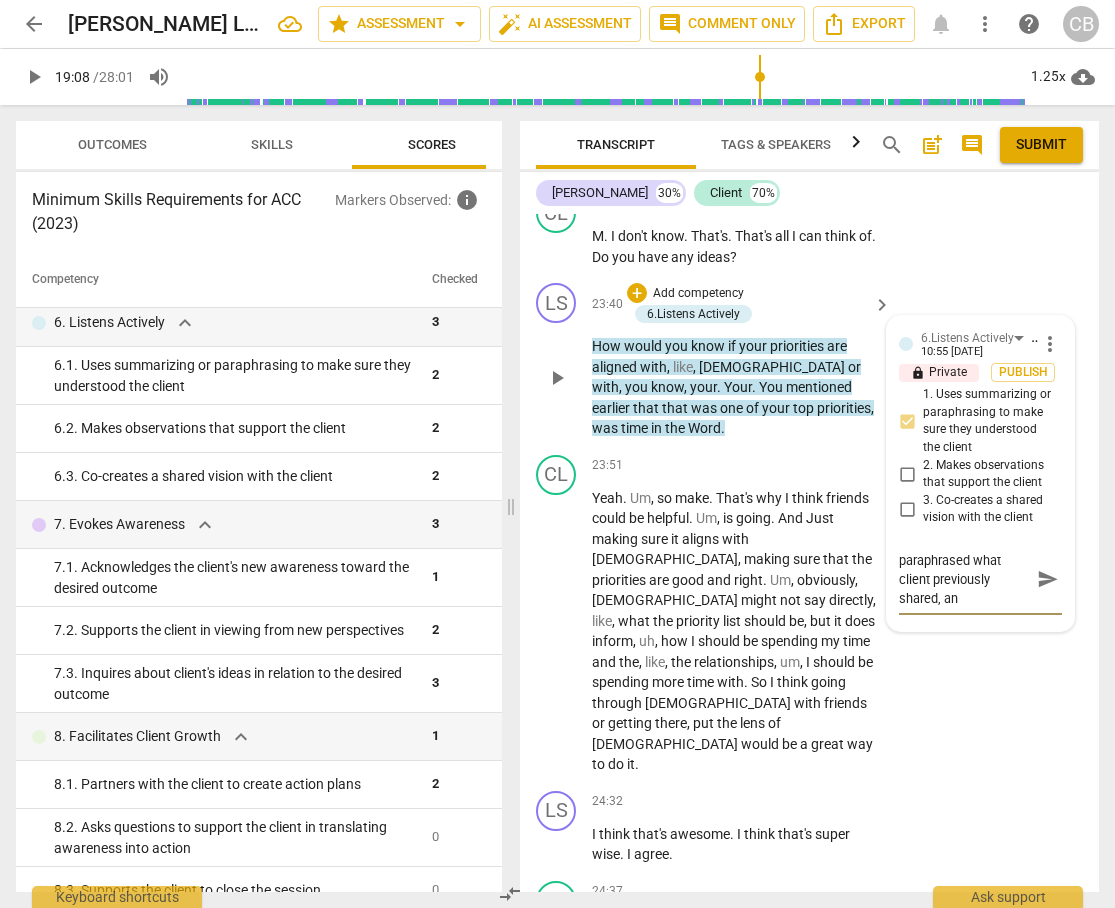 type on "The coach paraphrased what client previously shared, a" 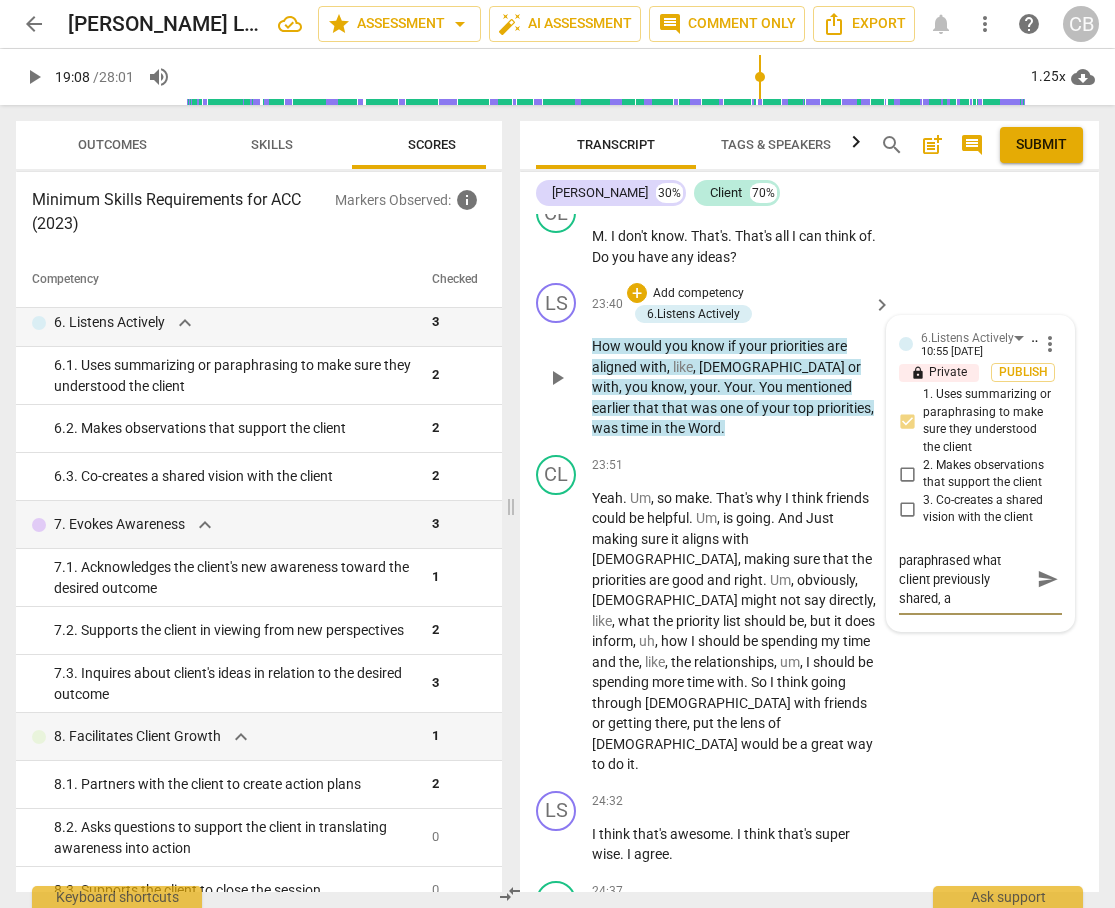 type on "The coach paraphrased what client previously shared," 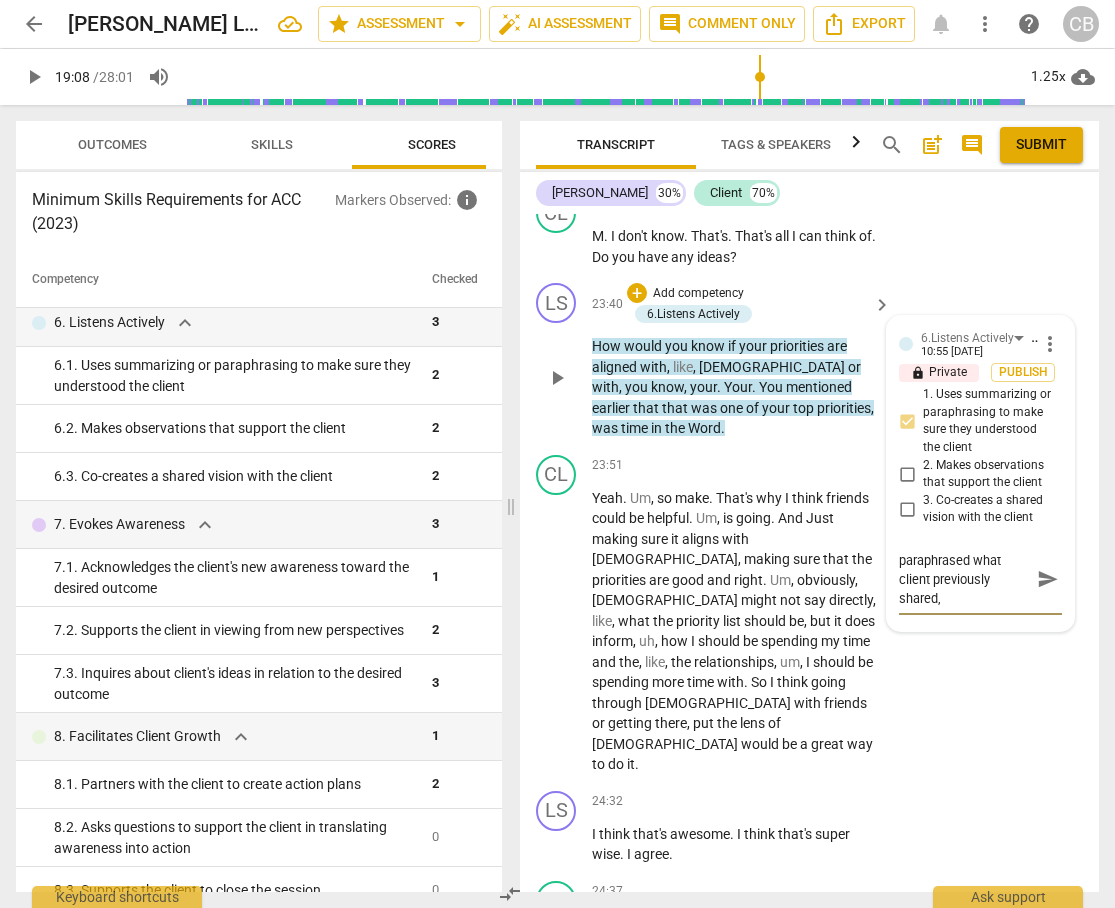 type on "The coach paraphrased what client previously shared," 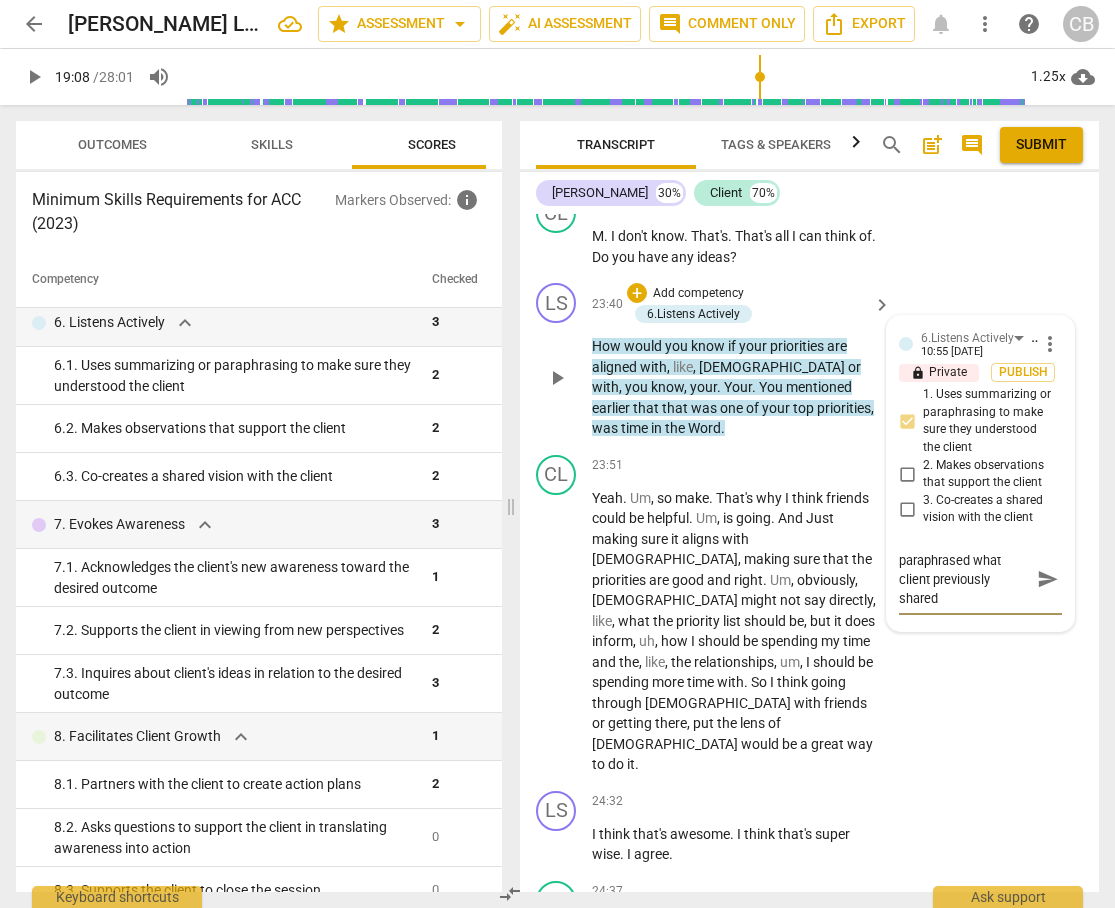 type on "The coach paraphrased what client previously shared." 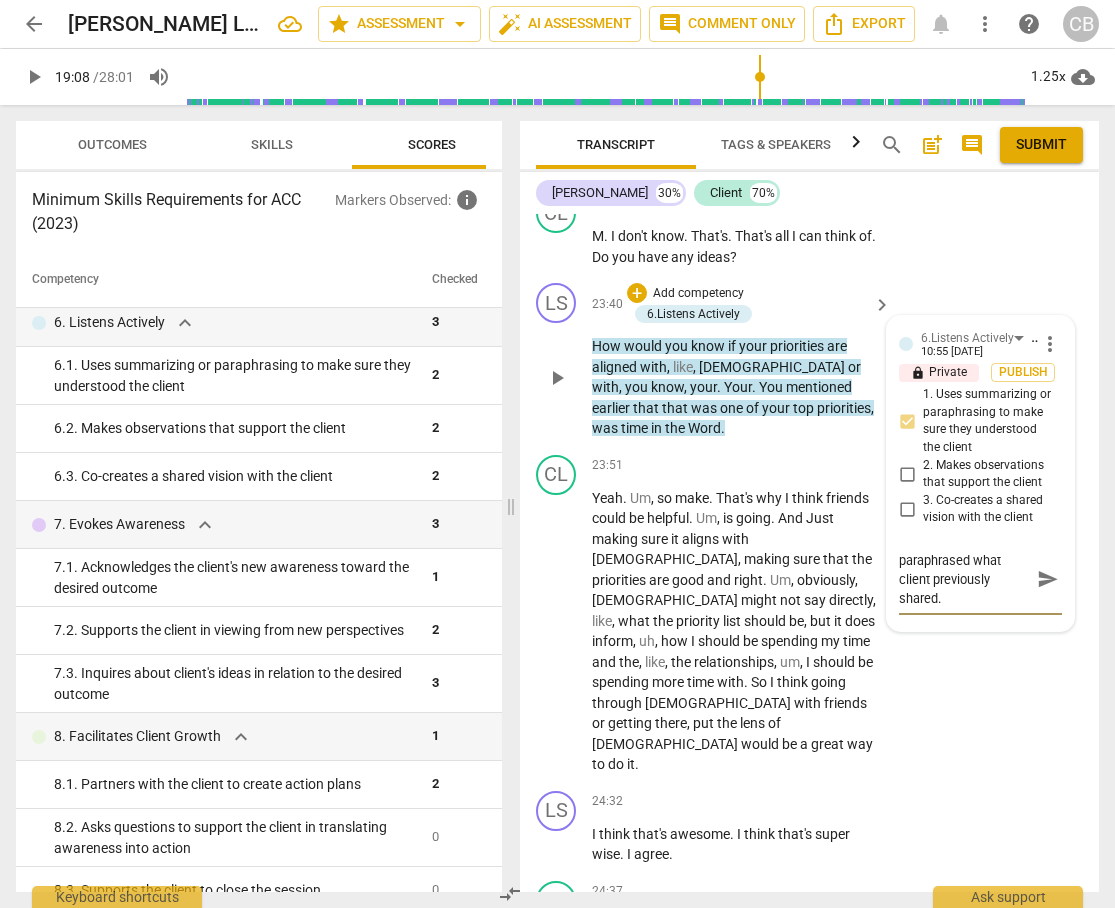 type on "The coach paraphrased what client previously shared" 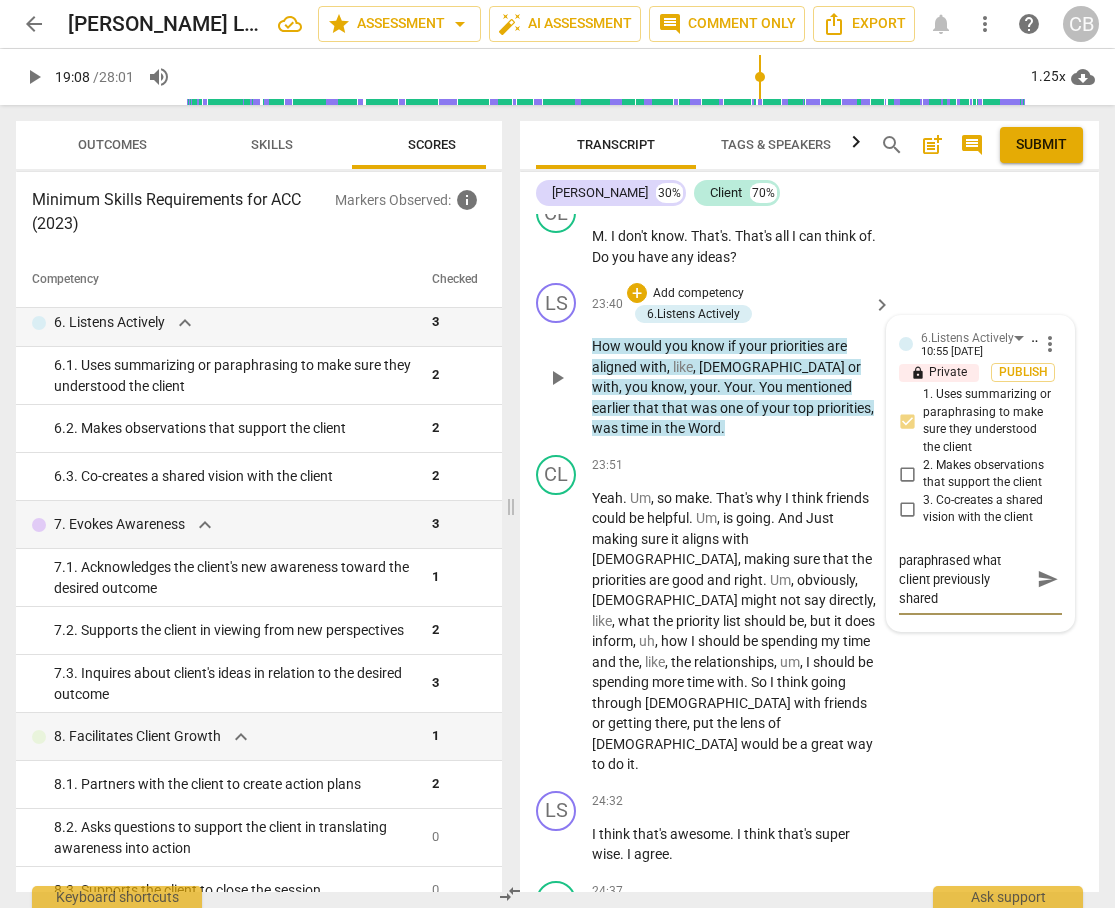 type on "The coach paraphrased what client previously shared" 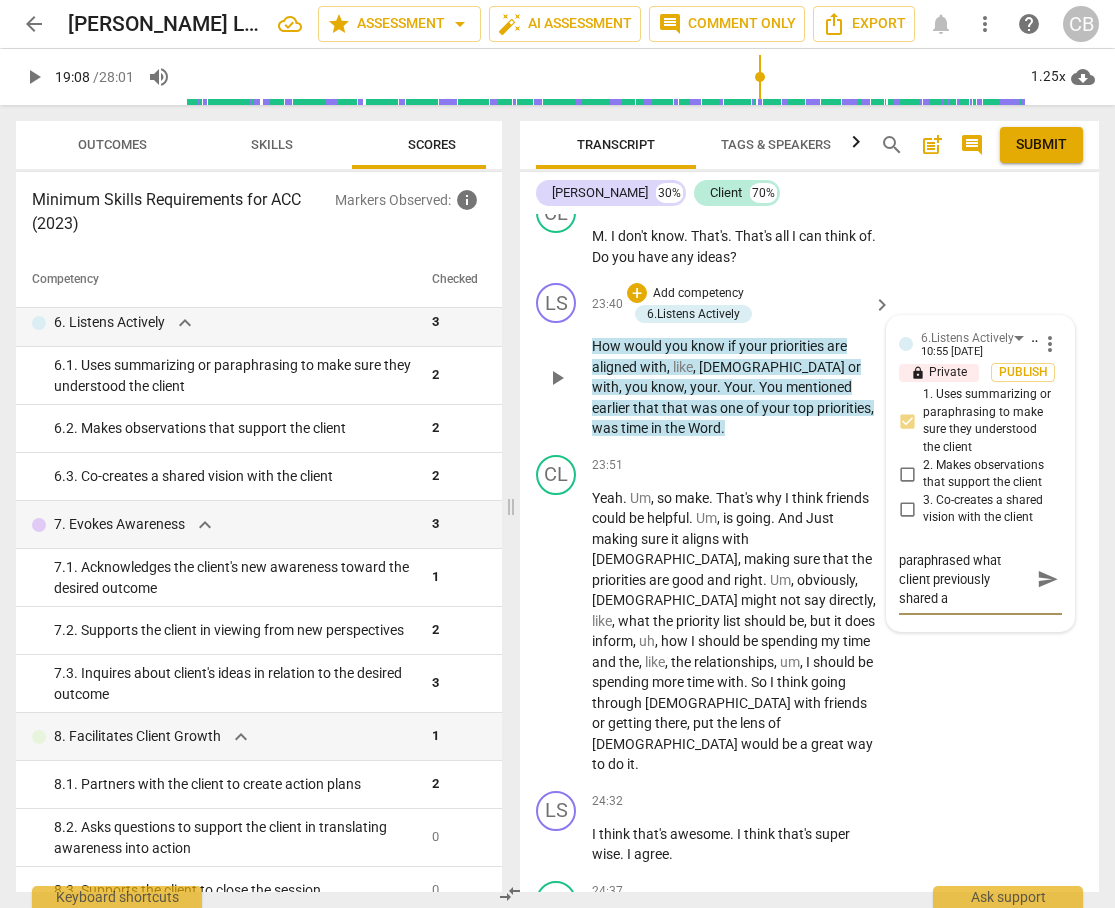 type on "The coach paraphrased what client previously shared an" 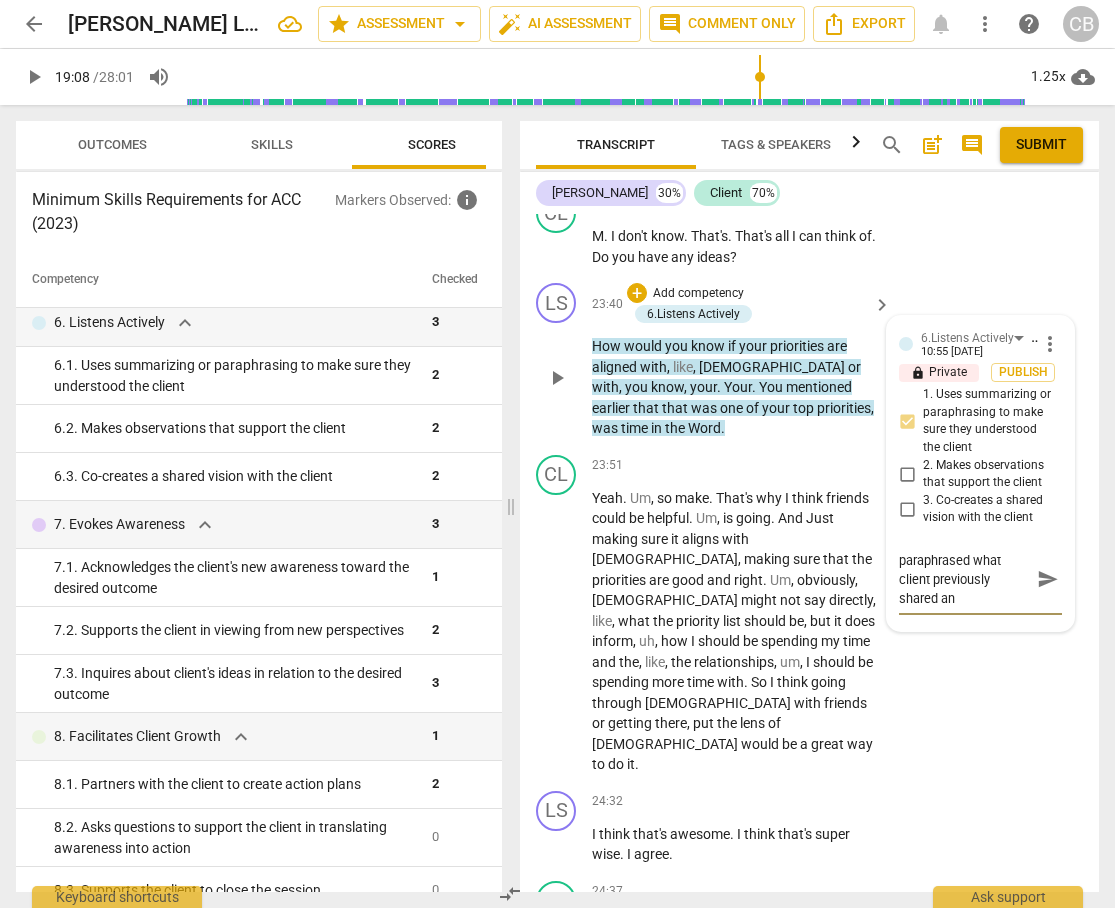 type on "The coach paraphrased what client previously shared and" 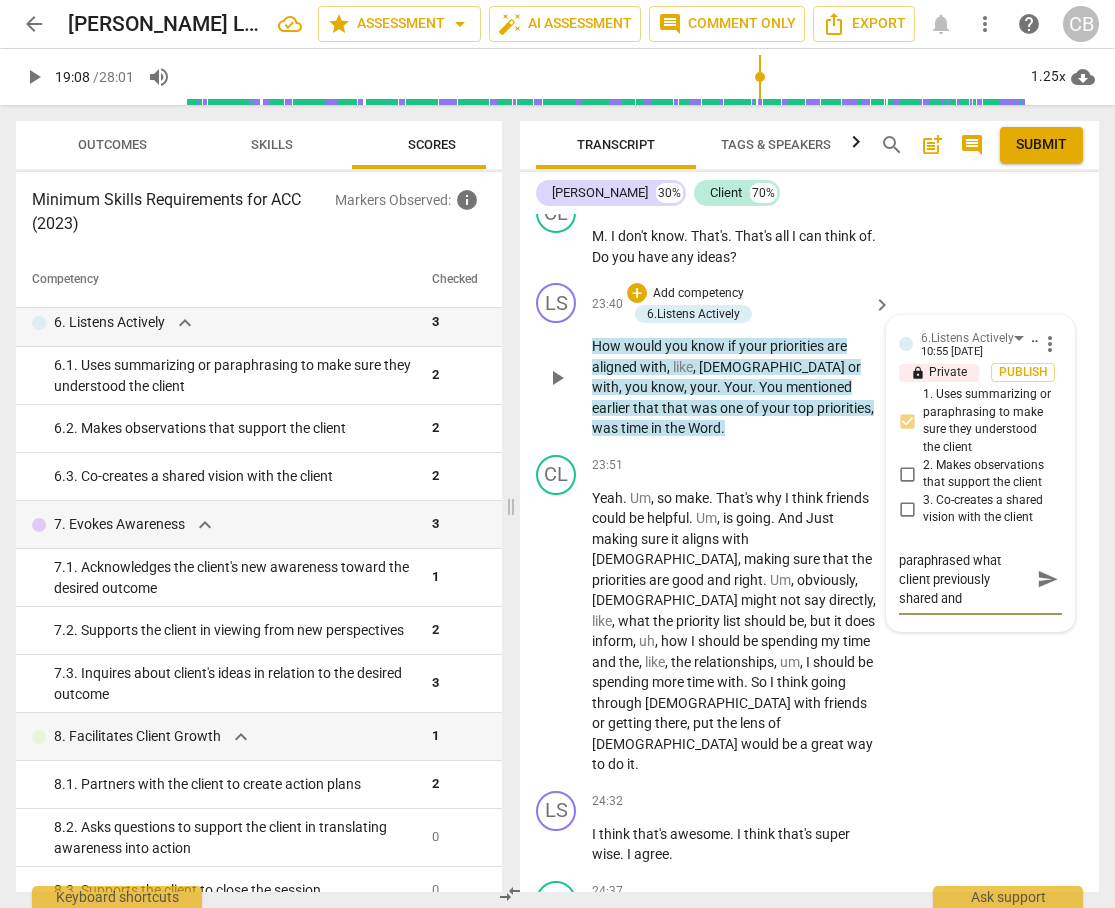 type on "The coach paraphrased what client previously shared and" 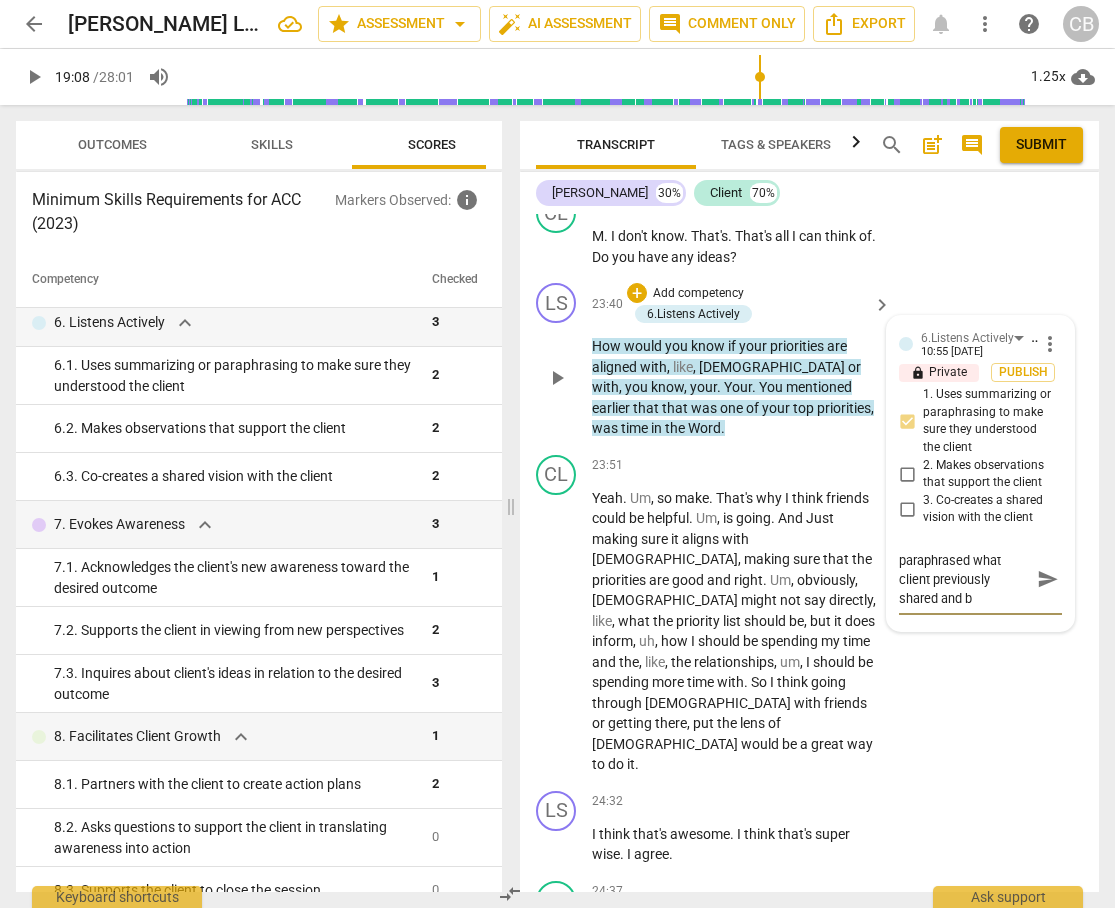 type on "The coach paraphrased what client previously shared and" 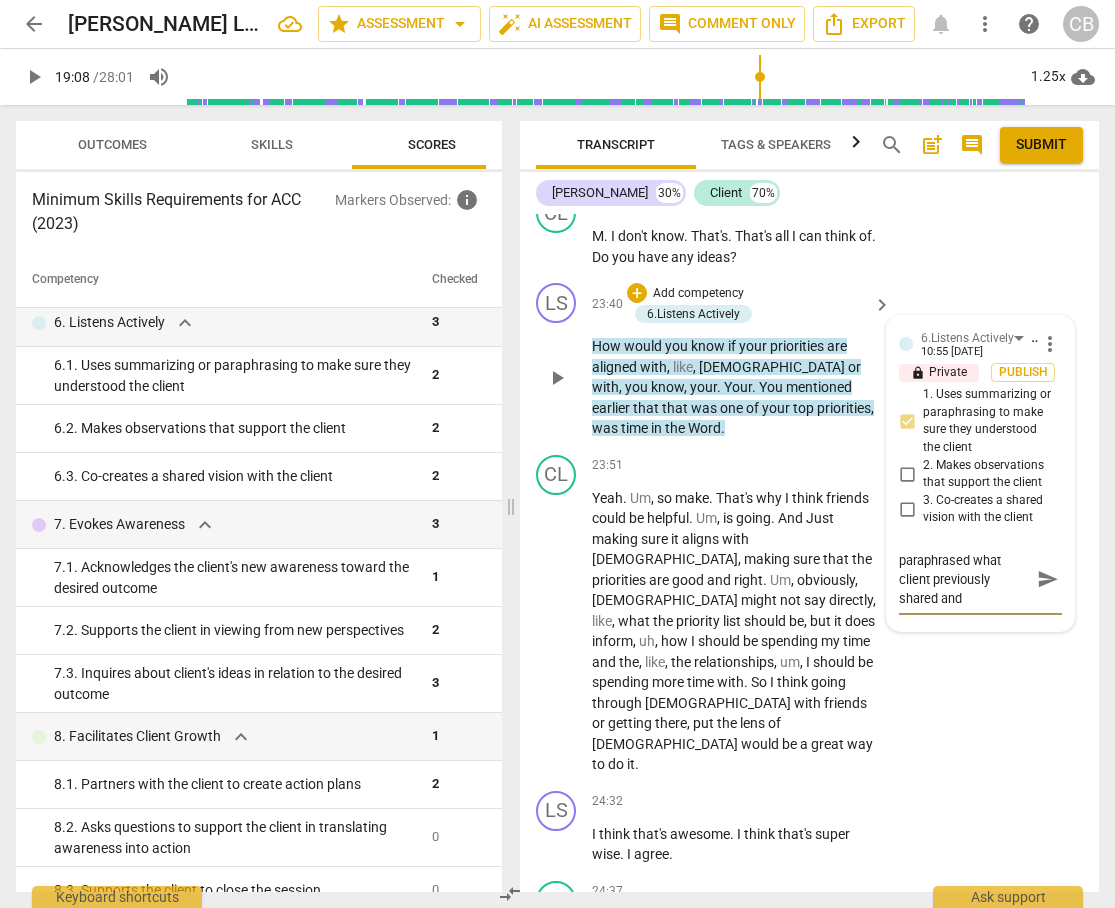 type on "The coach paraphrased what client previously shared and" 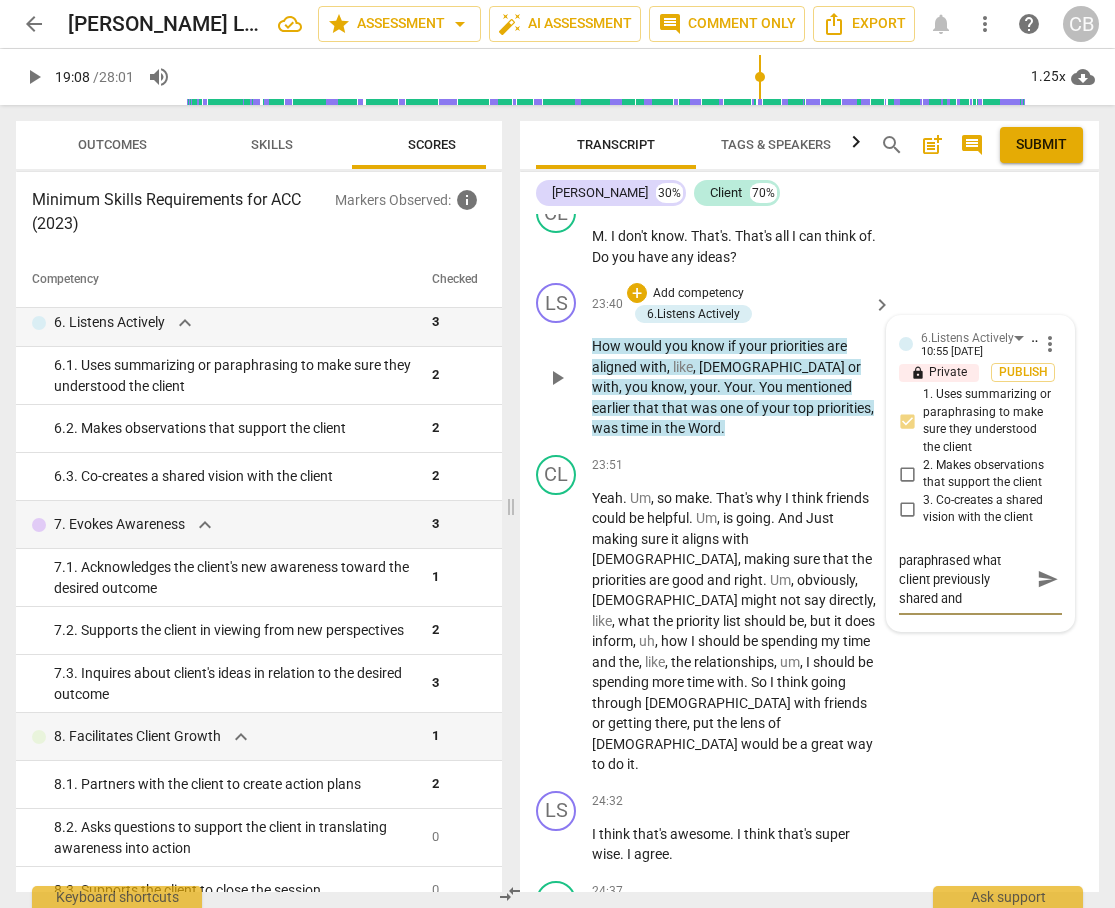 type on "The coach paraphrased what client previously shared and" 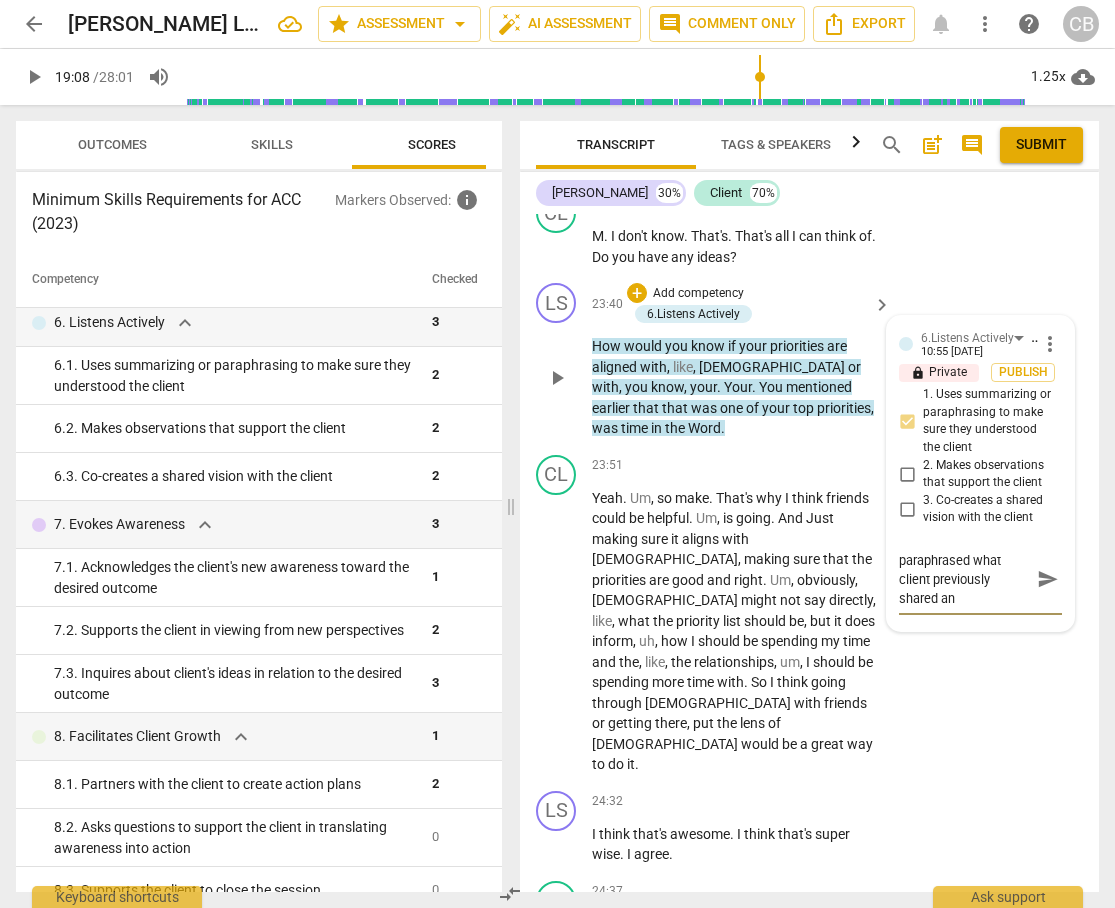 type on "The coach paraphrased what client previously shared a" 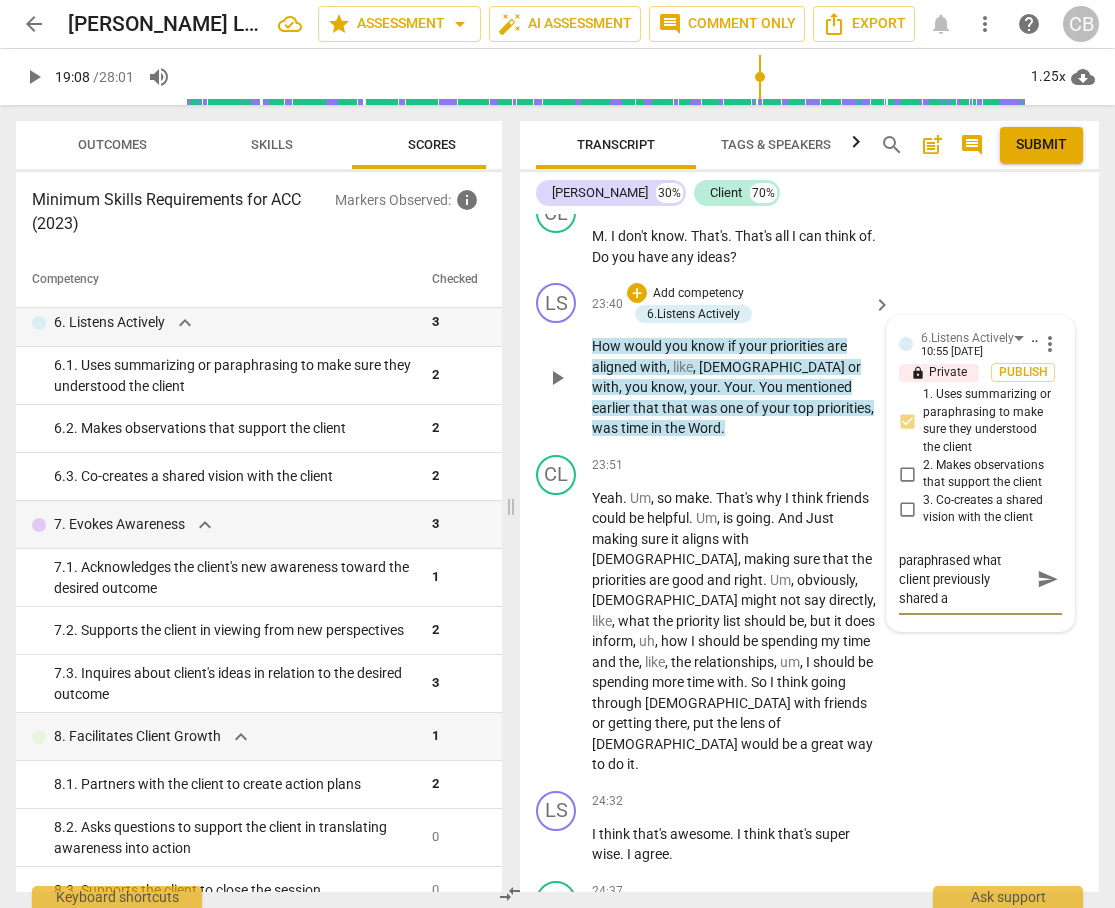 type on "The coach paraphrased what client previously shared" 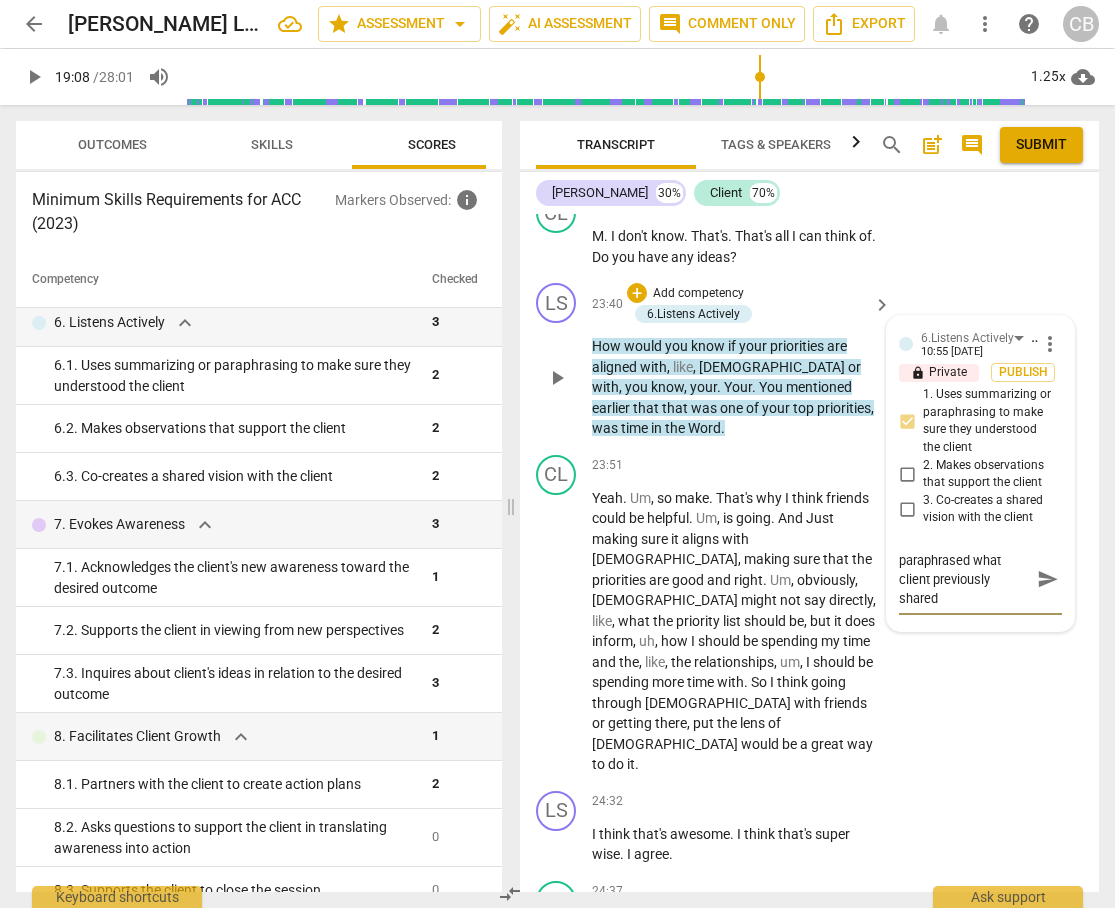 type on "The coach paraphrased what client previously shared a" 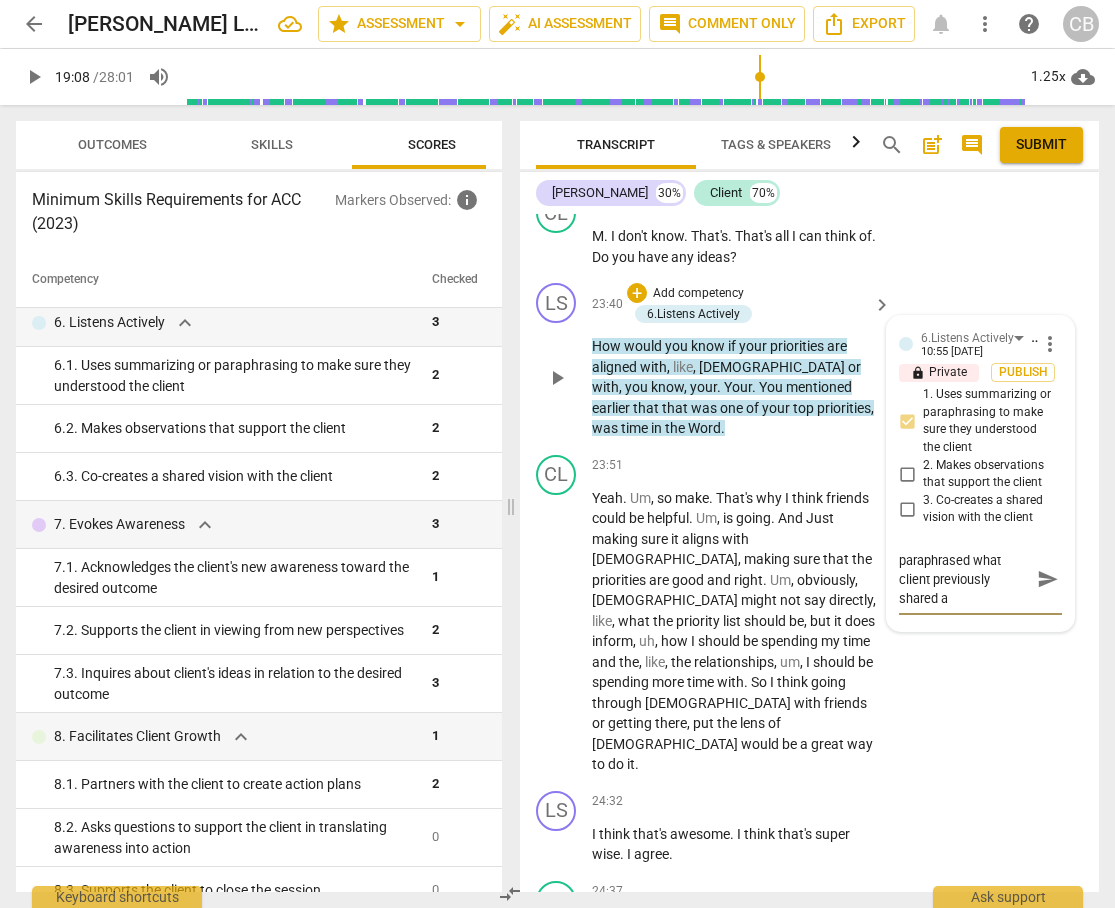 type on "The coach paraphrased what client previously shared al" 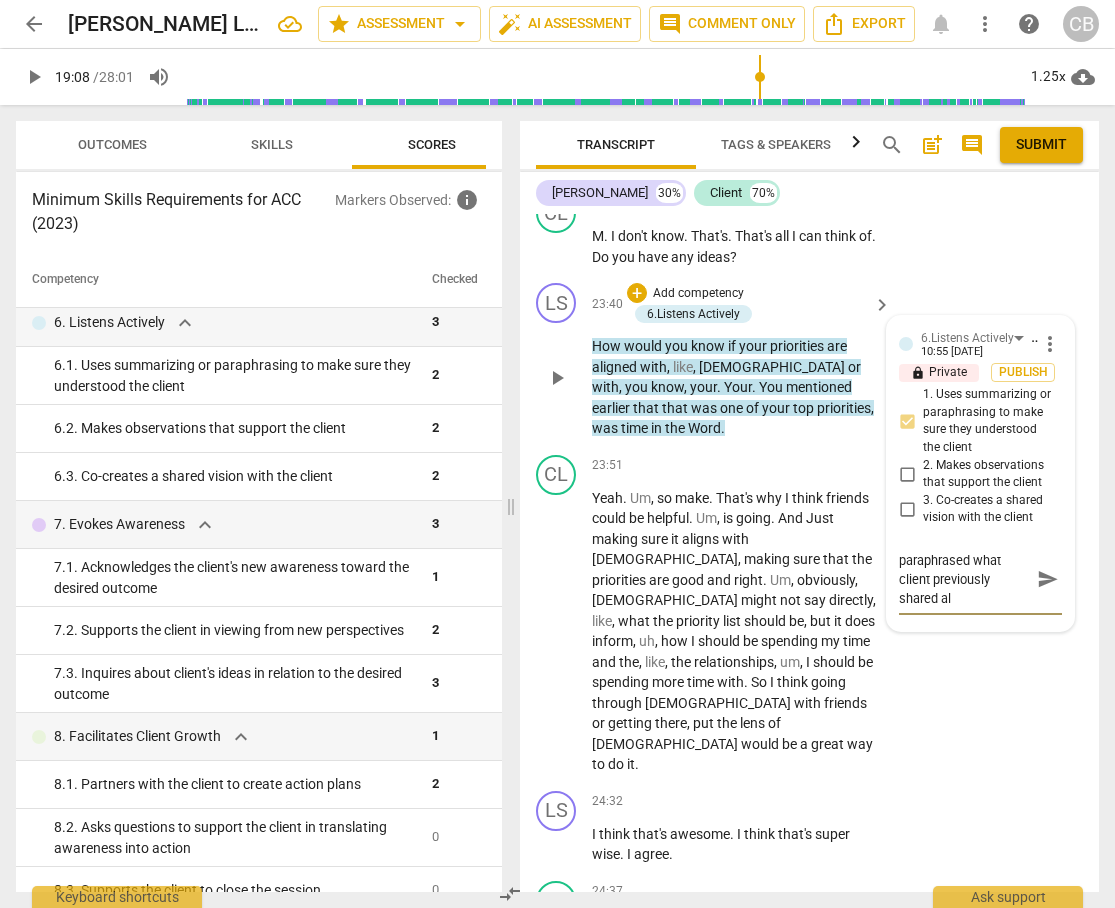 type on "The coach paraphrased what client previously shared als" 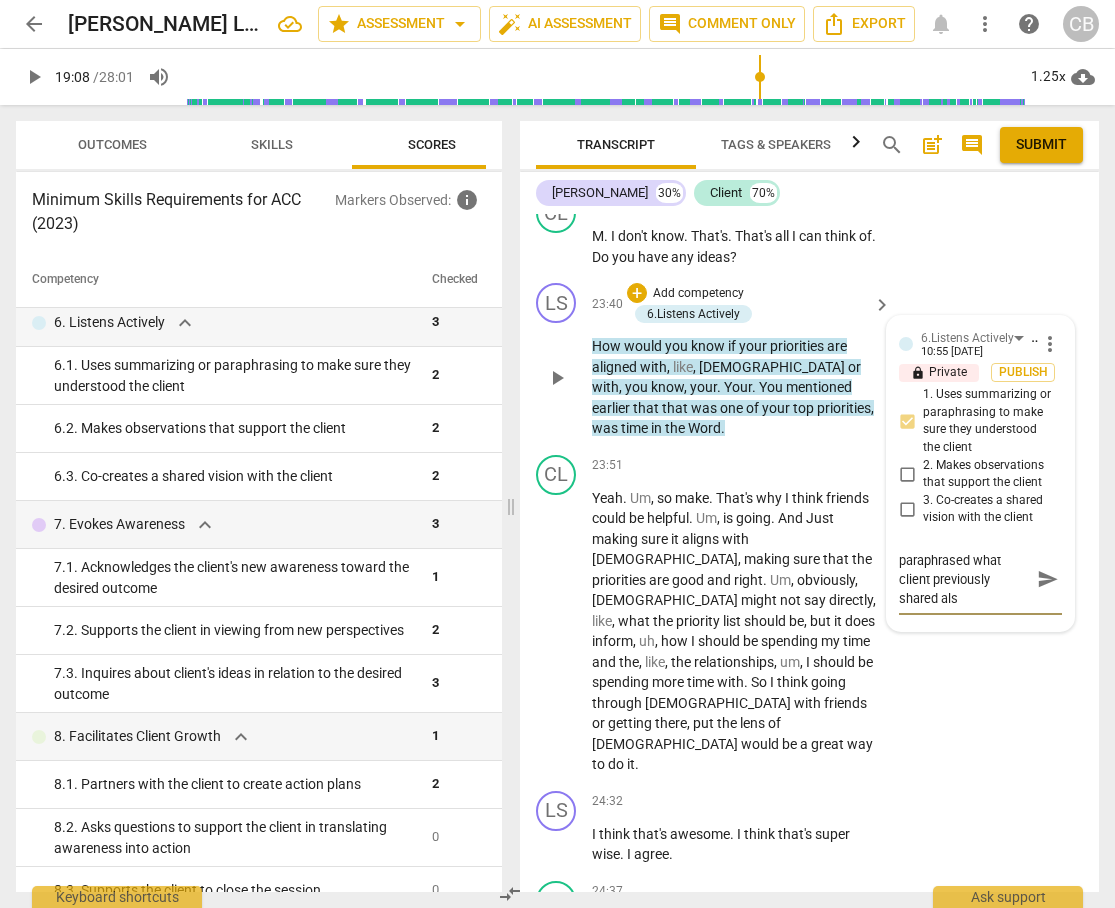 type on "The coach paraphrased what client previously shared also" 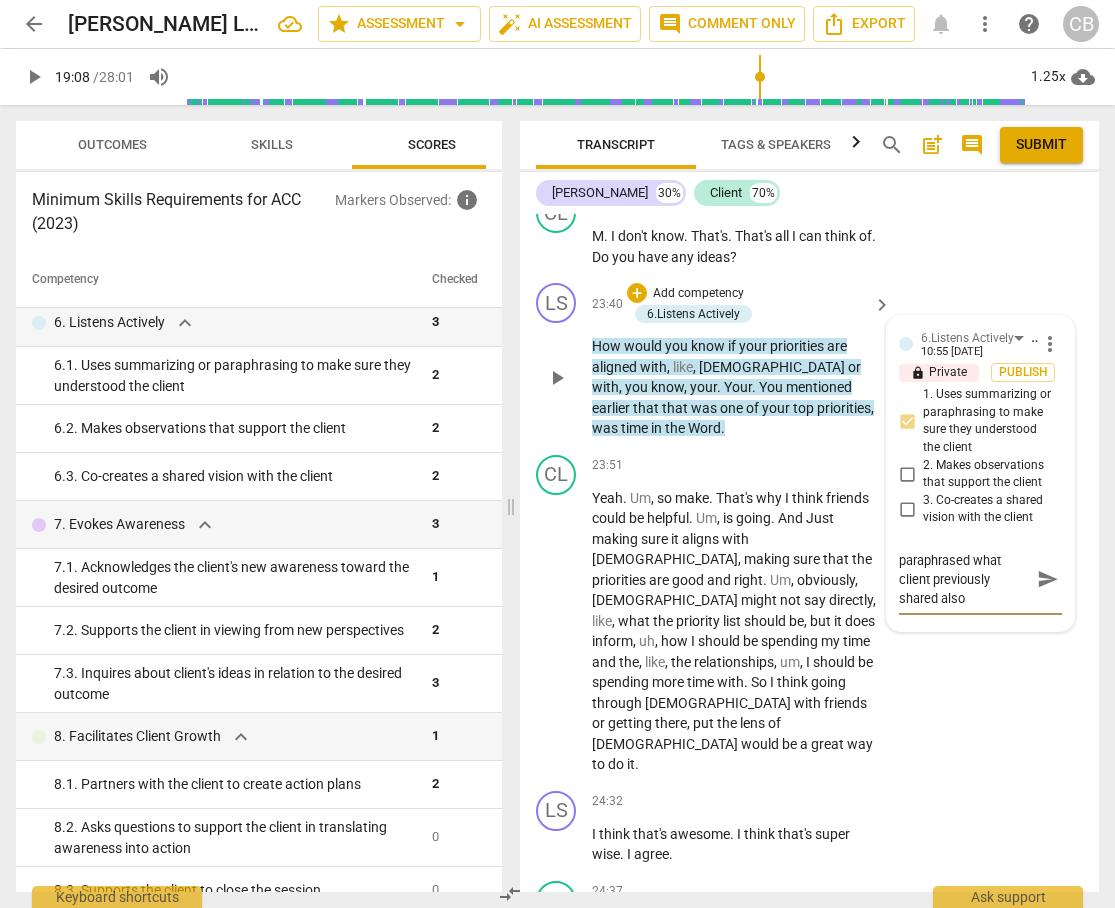 type on "The coach paraphrased what client previously shared also" 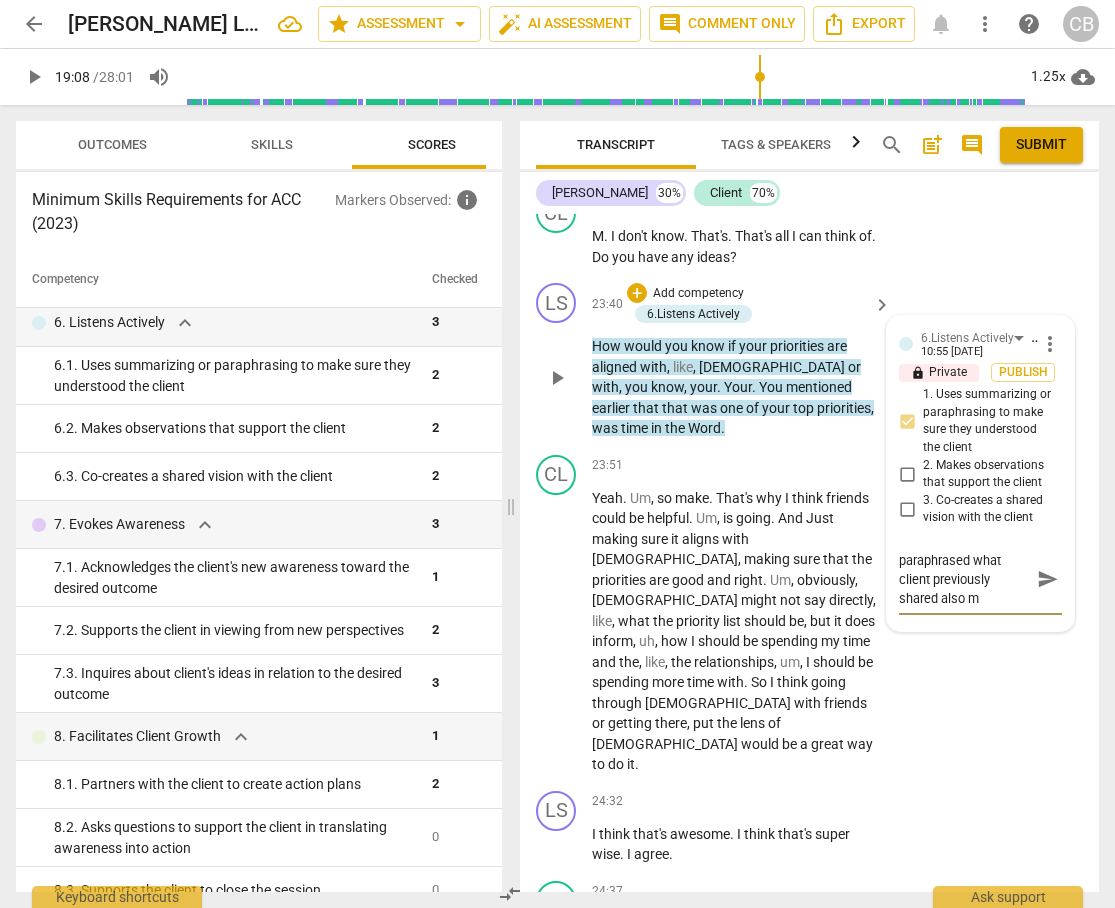 type on "The coach paraphrased what client previously shared also ma" 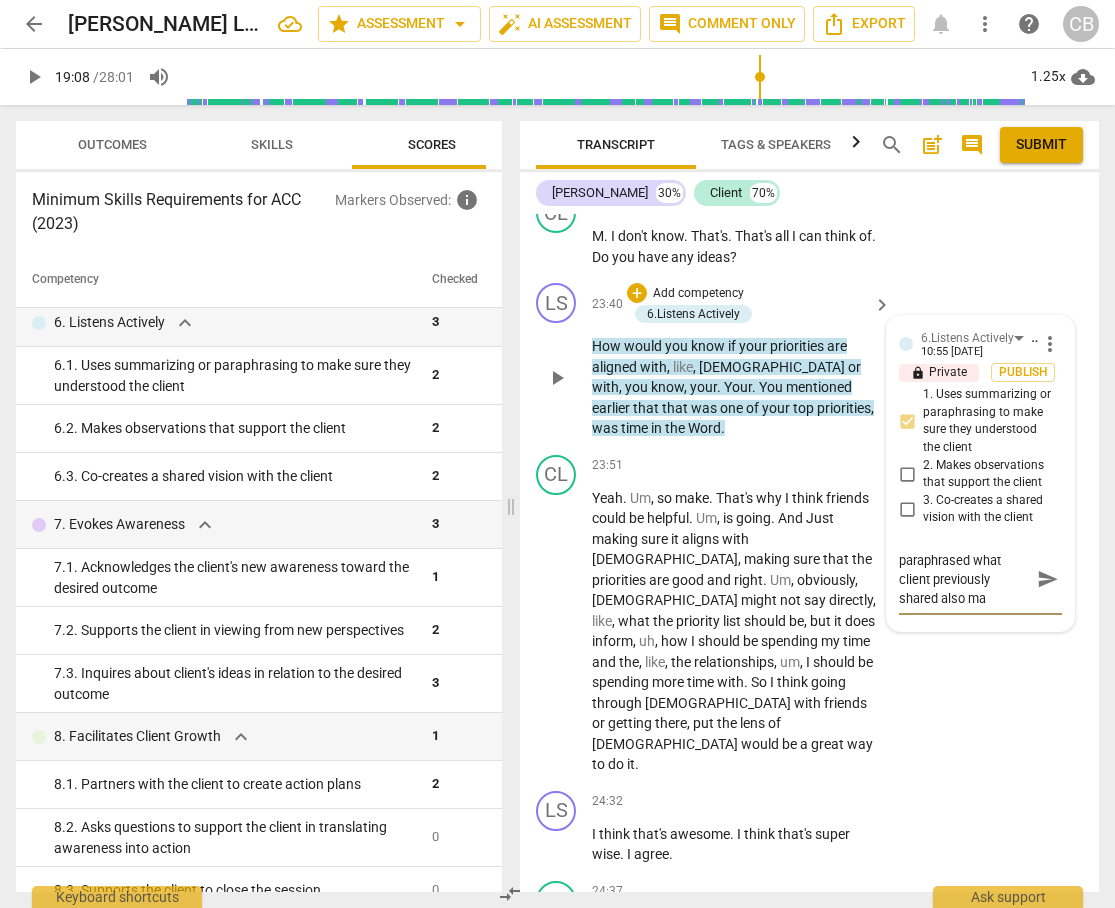 type on "The coach paraphrased what client previously shared also mad" 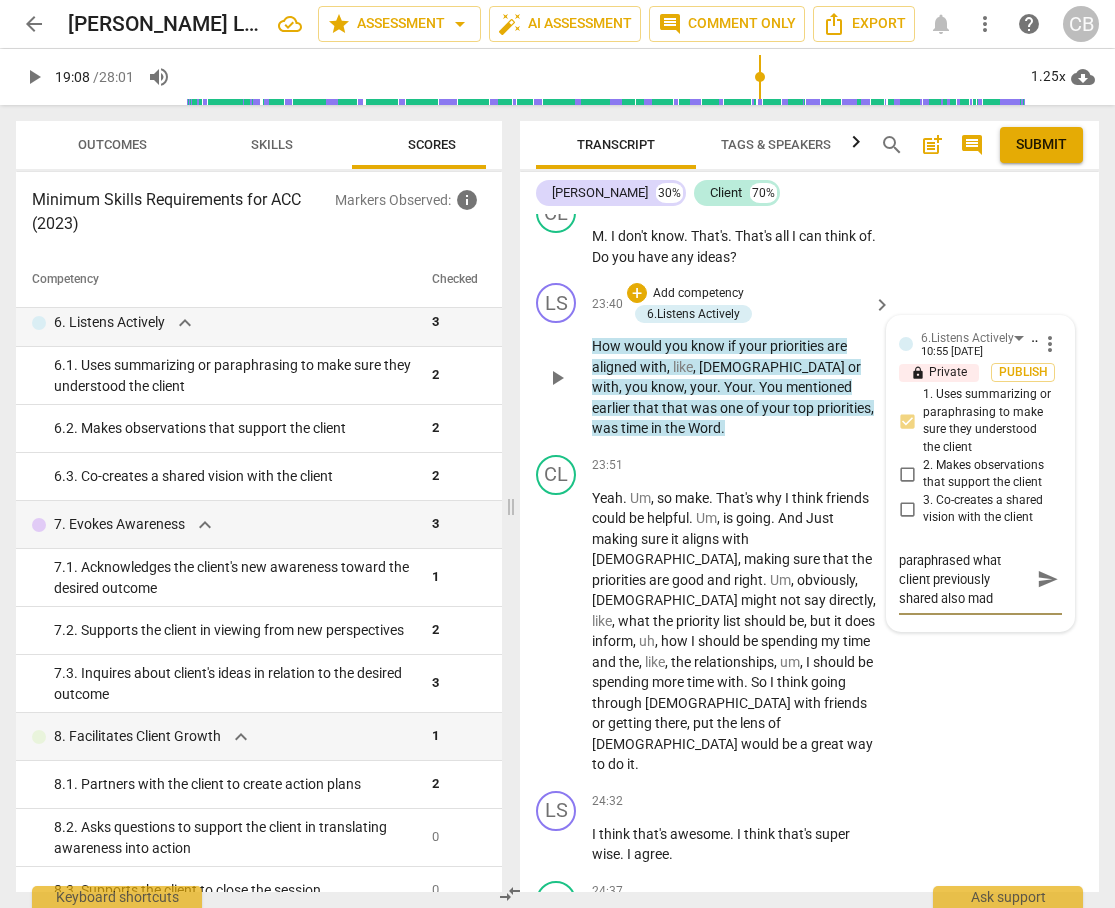 type on "The coach paraphrased what client previously shared also made" 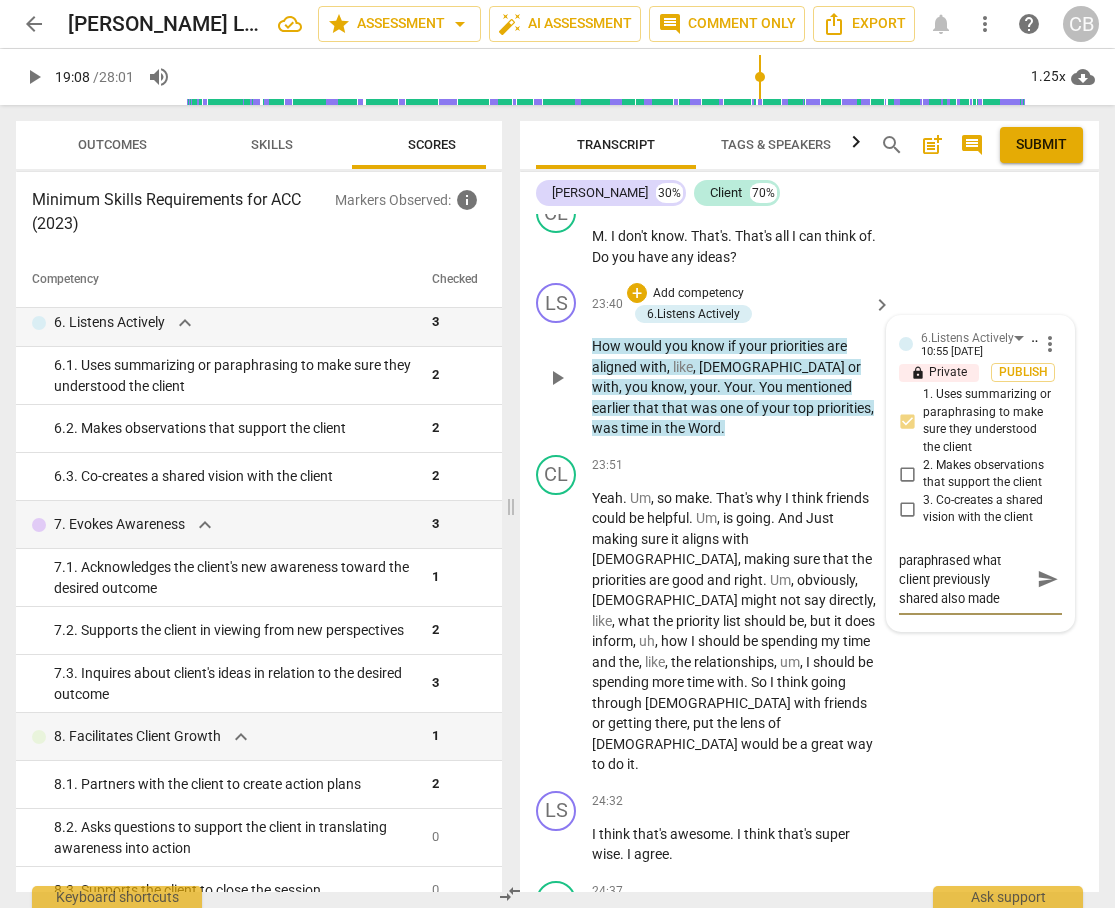 type on "The coach paraphrased what client previously shared also made" 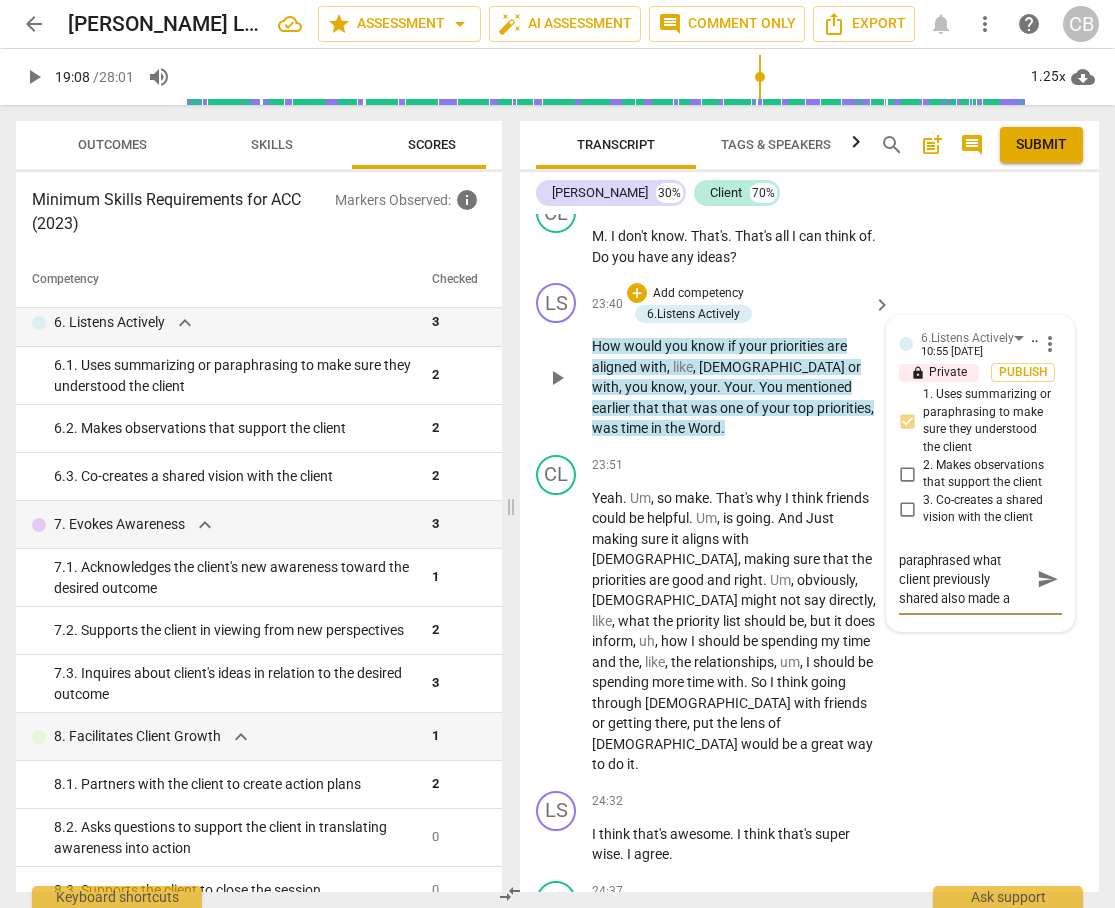 type on "The coach paraphrased what client previously shared also made an" 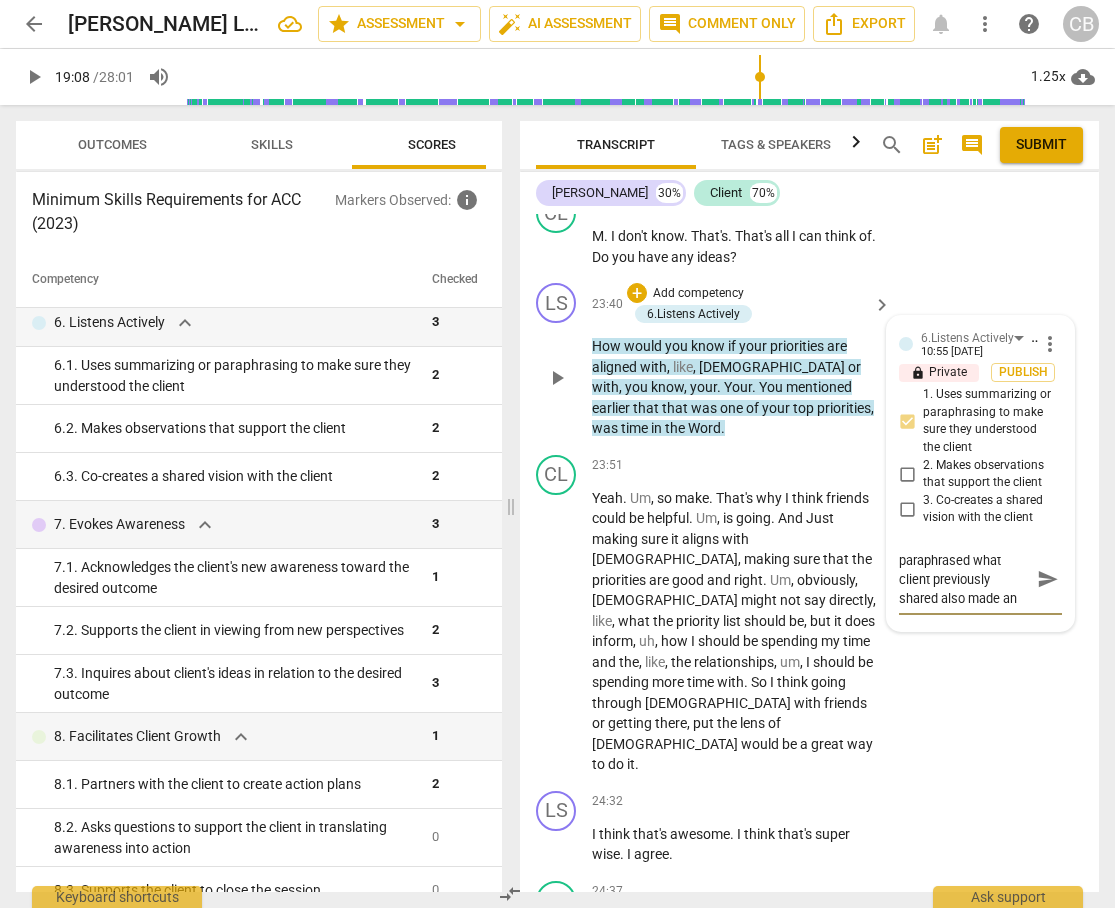 type on "The coach paraphrased what client previously shared also made an" 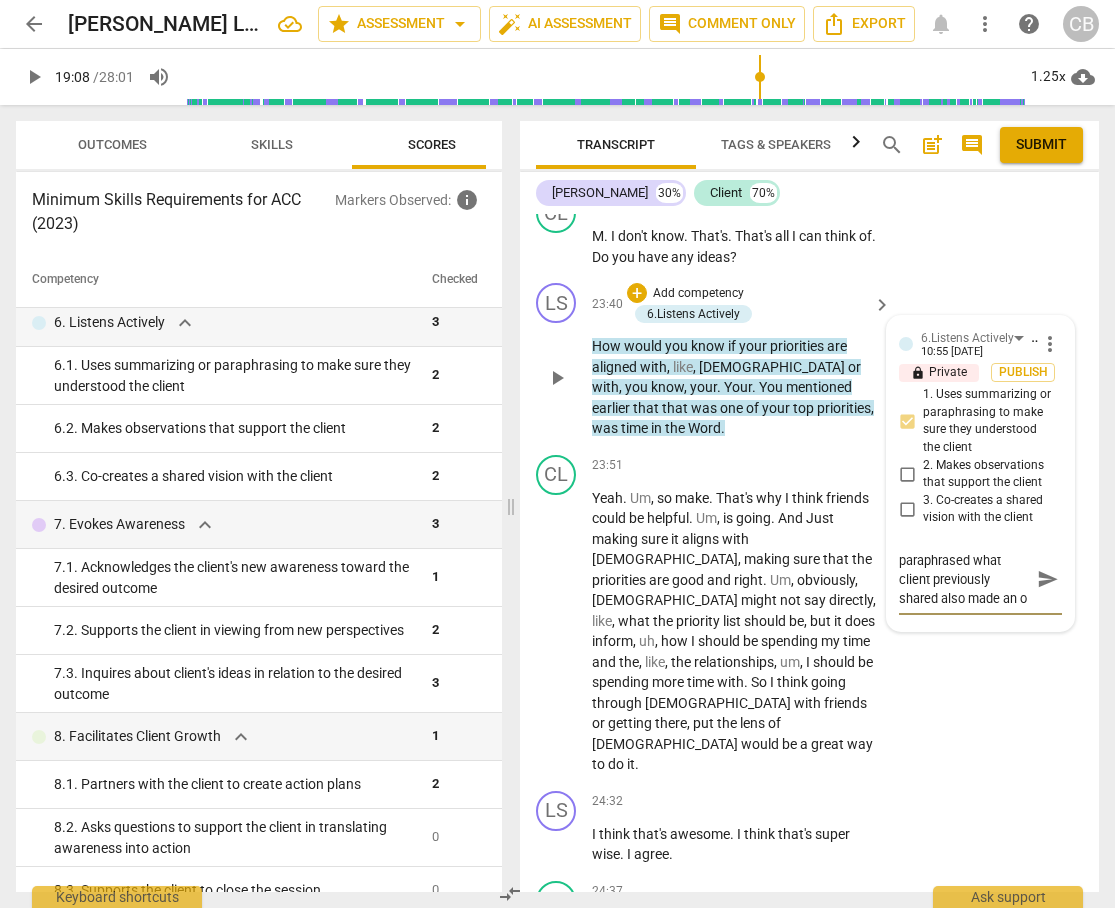 type on "The coach paraphrased what client previously shared also made an ob" 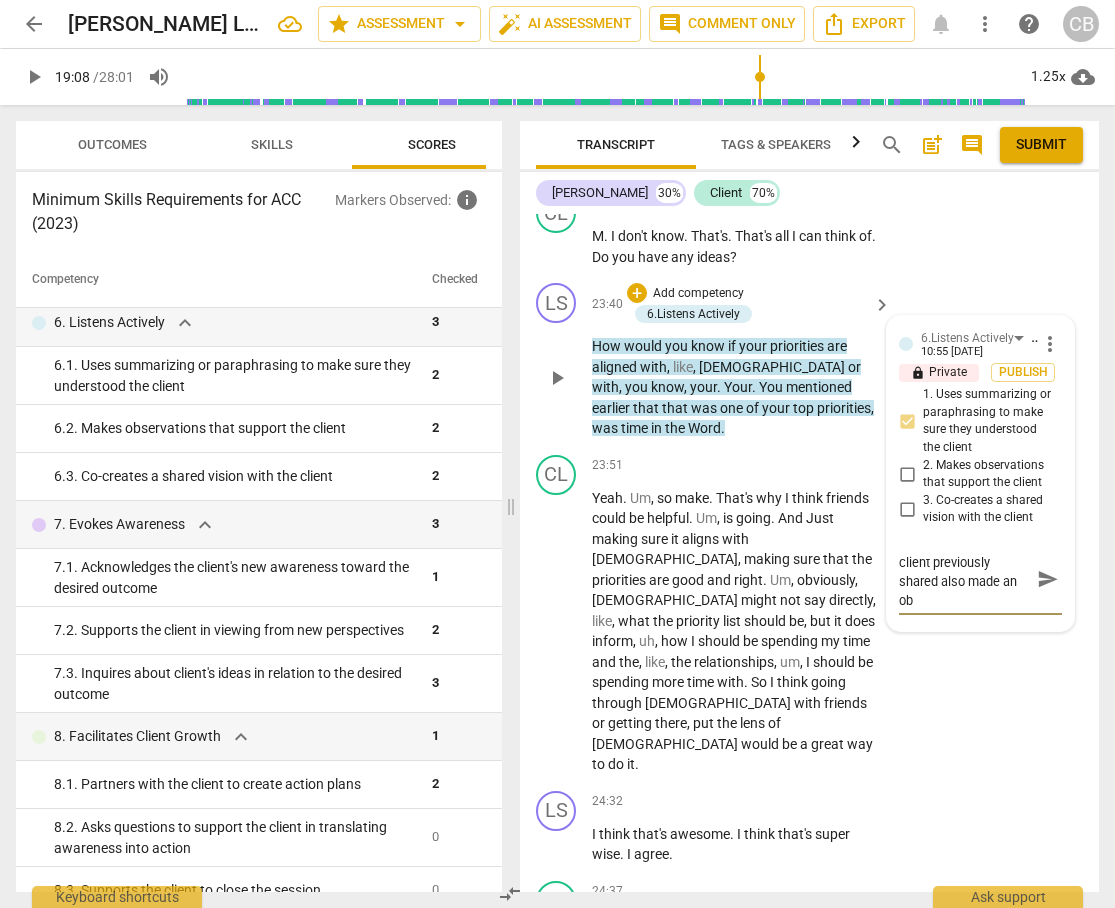 type on "The coach paraphrased what client previously shared also made an obs" 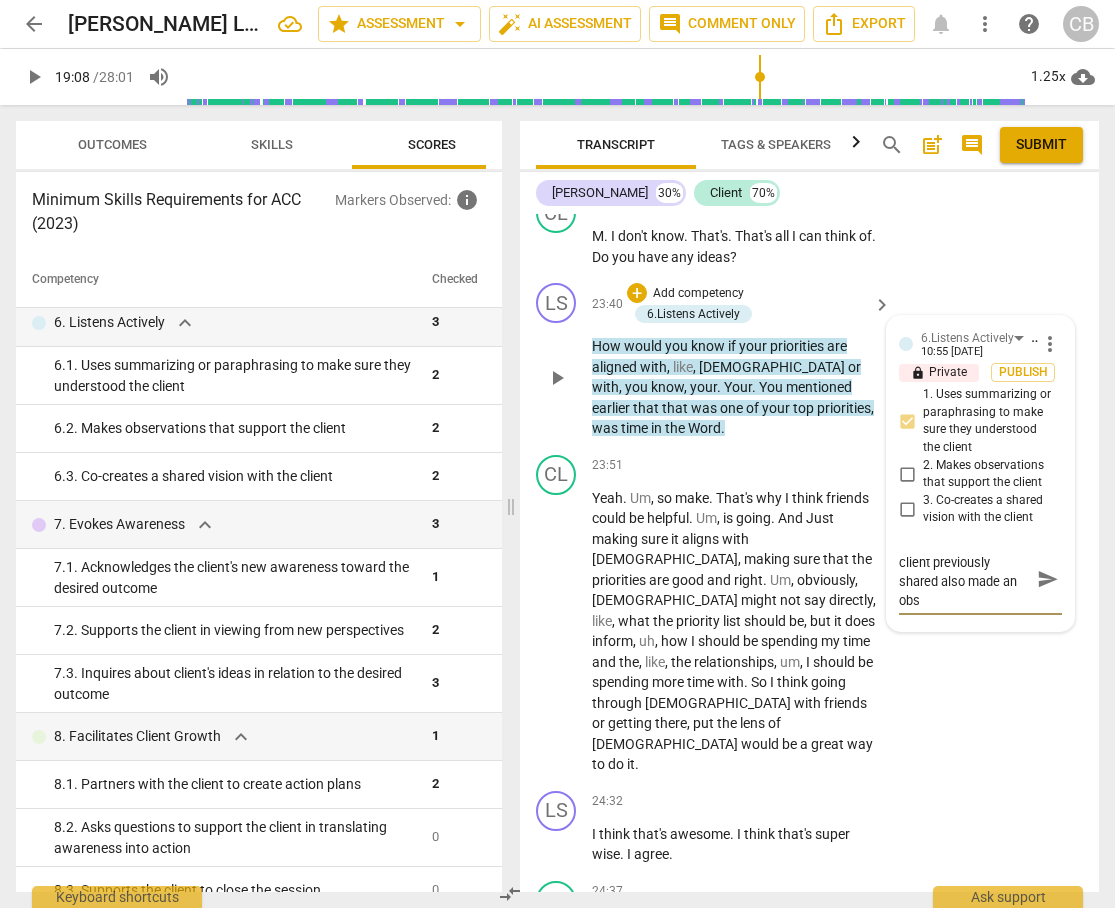 type on "The coach paraphrased what client previously shared also made an obse" 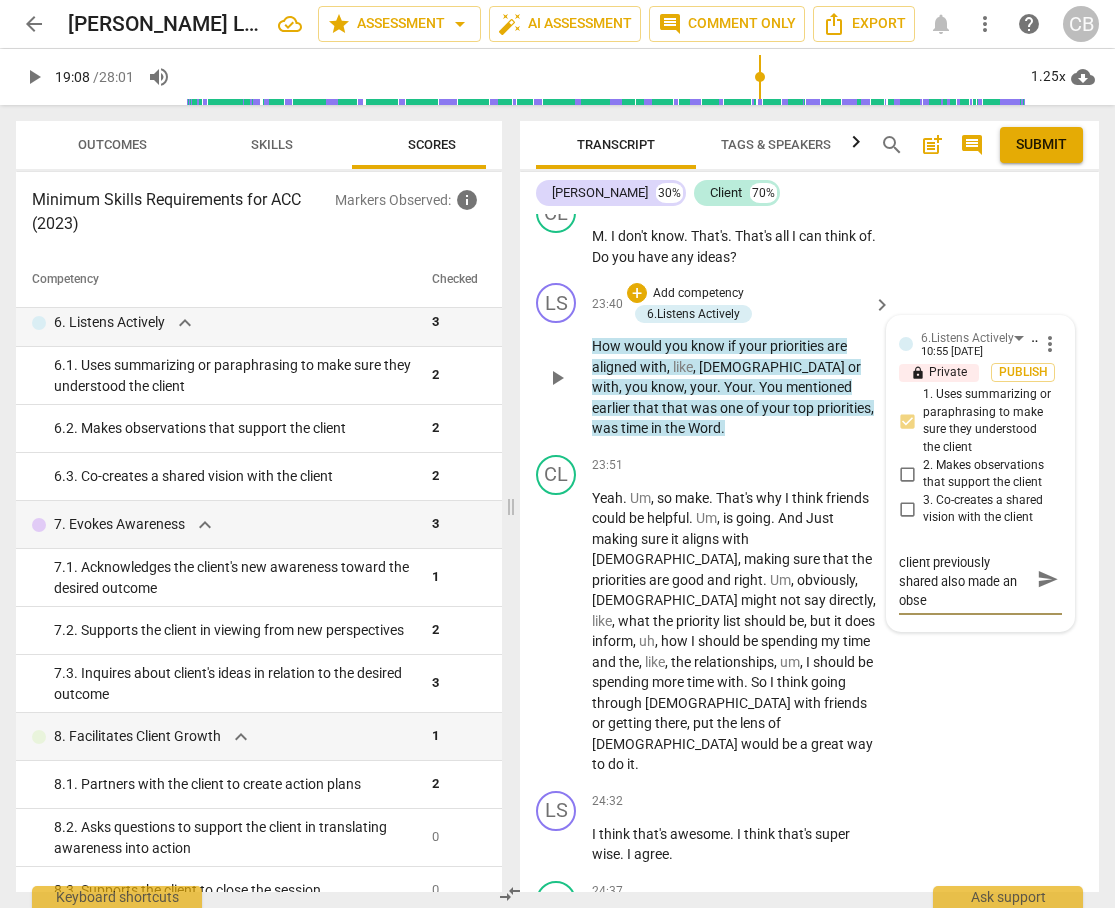 type on "The coach paraphrased what client previously shared also made an obser" 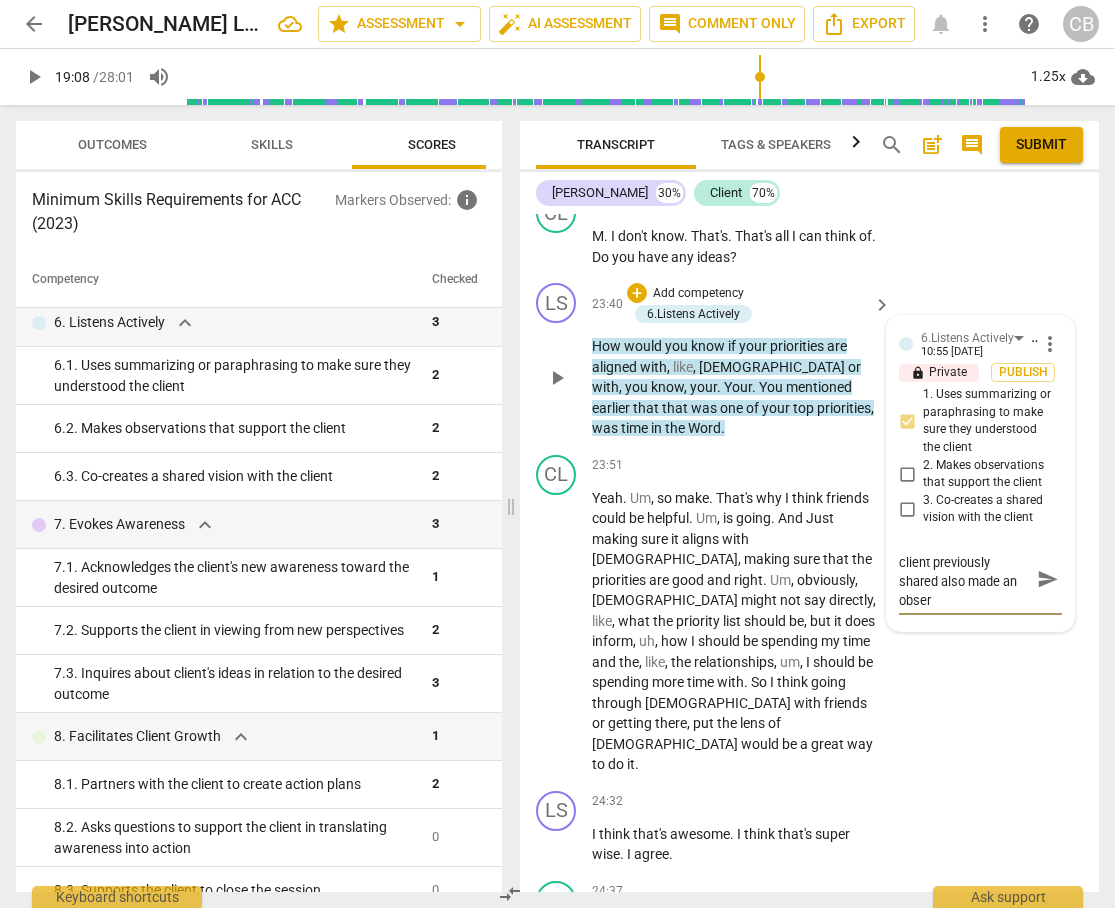 type on "The coach paraphrased what client previously shared also made an observ" 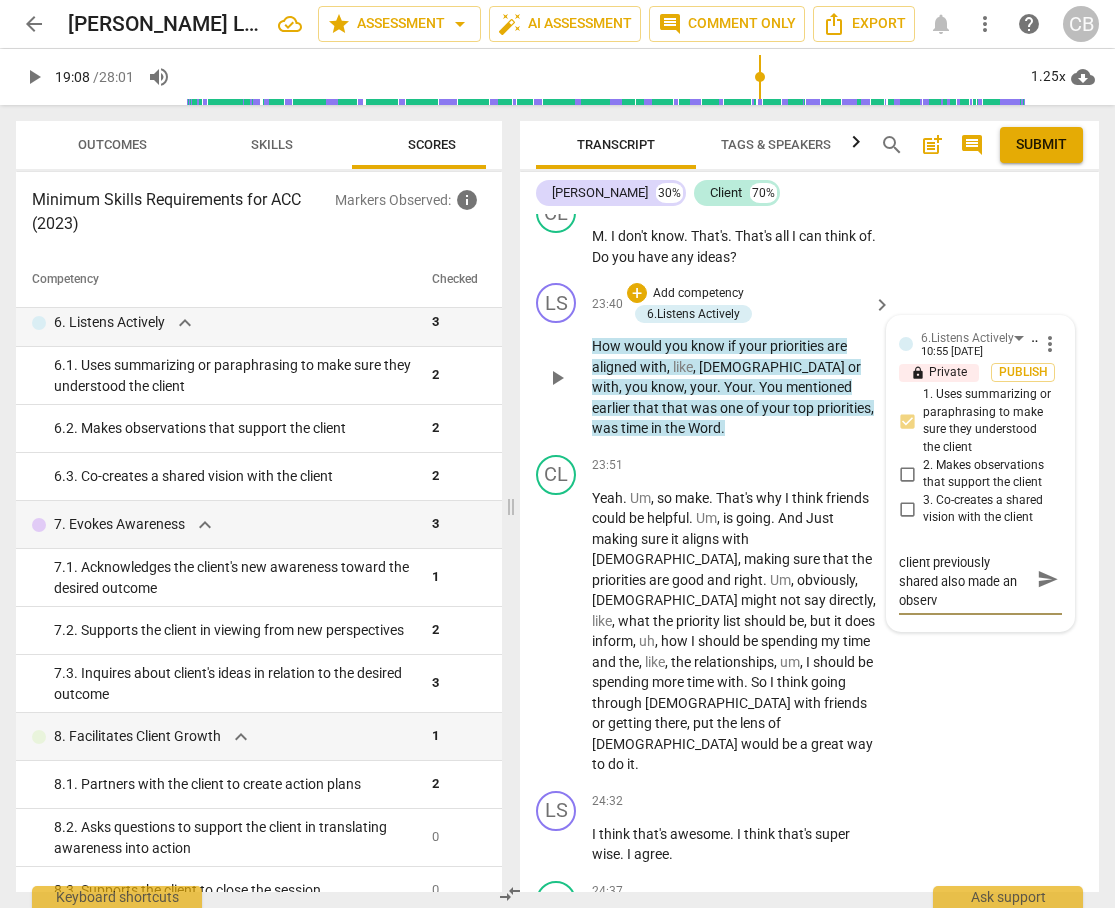 scroll, scrollTop: 19, scrollLeft: 0, axis: vertical 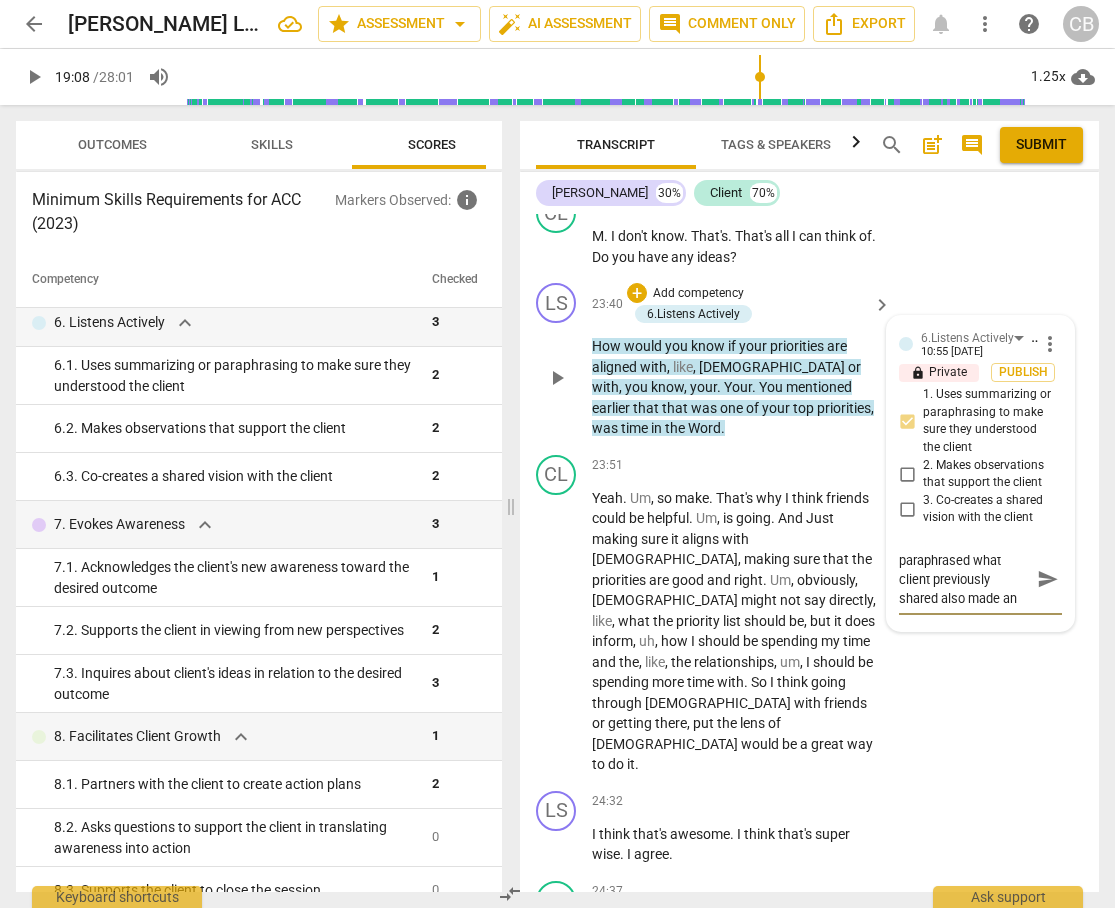 type on "The coach paraphrased what client previously shared also made an observa" 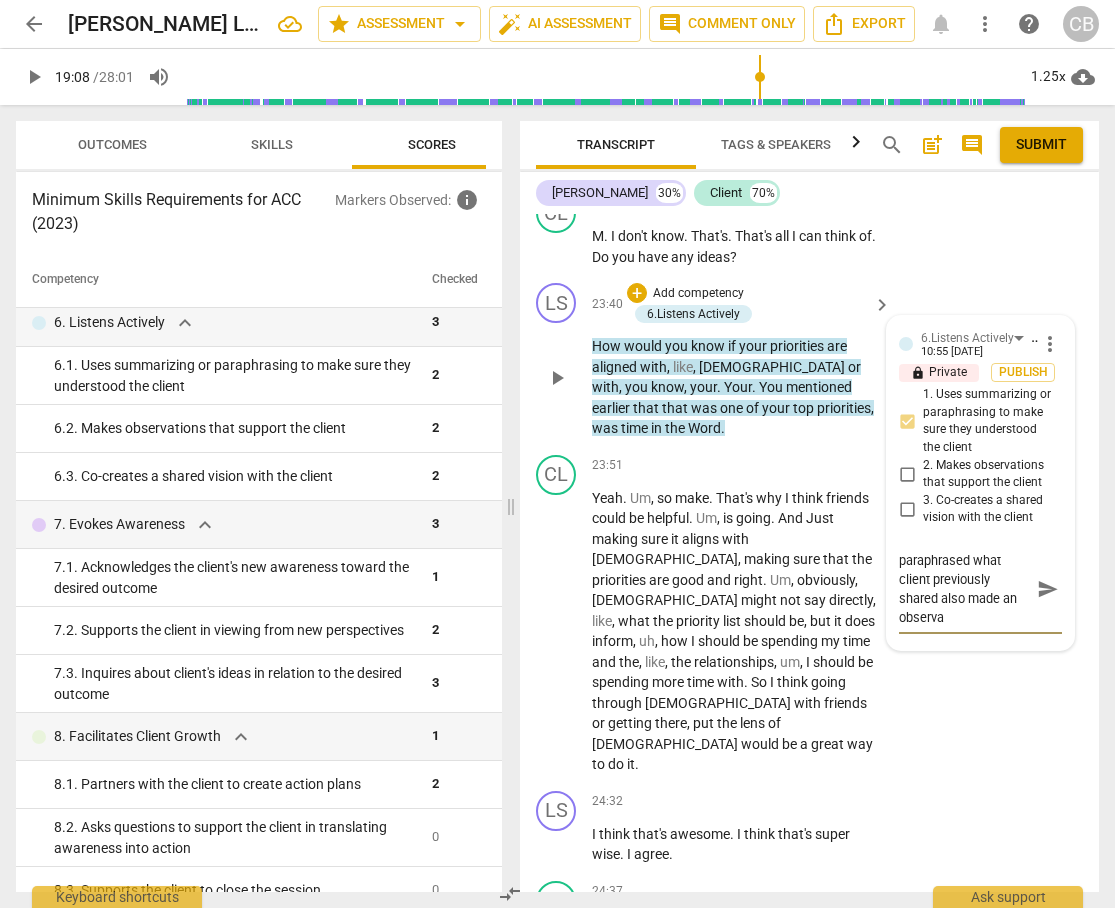 type on "The coach paraphrased what client previously shared also made an observat" 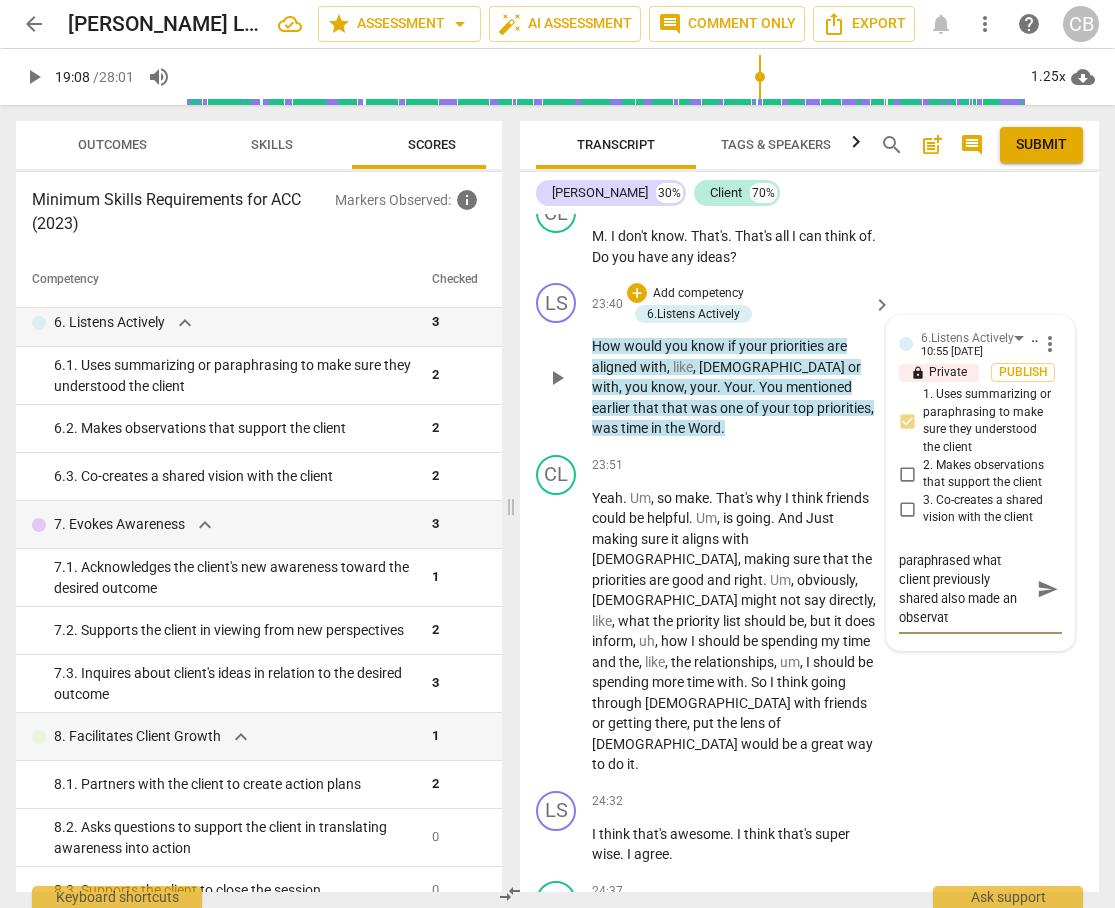 type on "The coach paraphrased what client previously shared also made an observati" 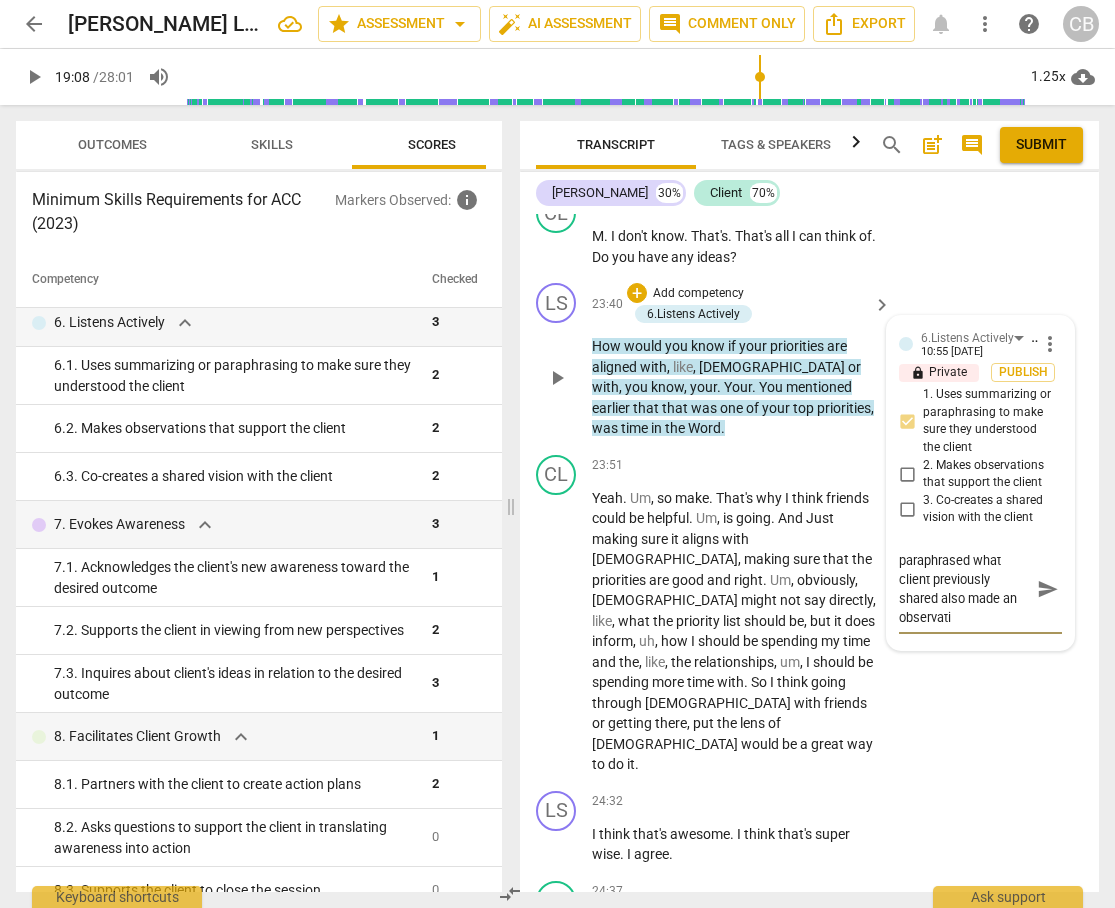 type on "The coach paraphrased what client previously shared also made an observatio" 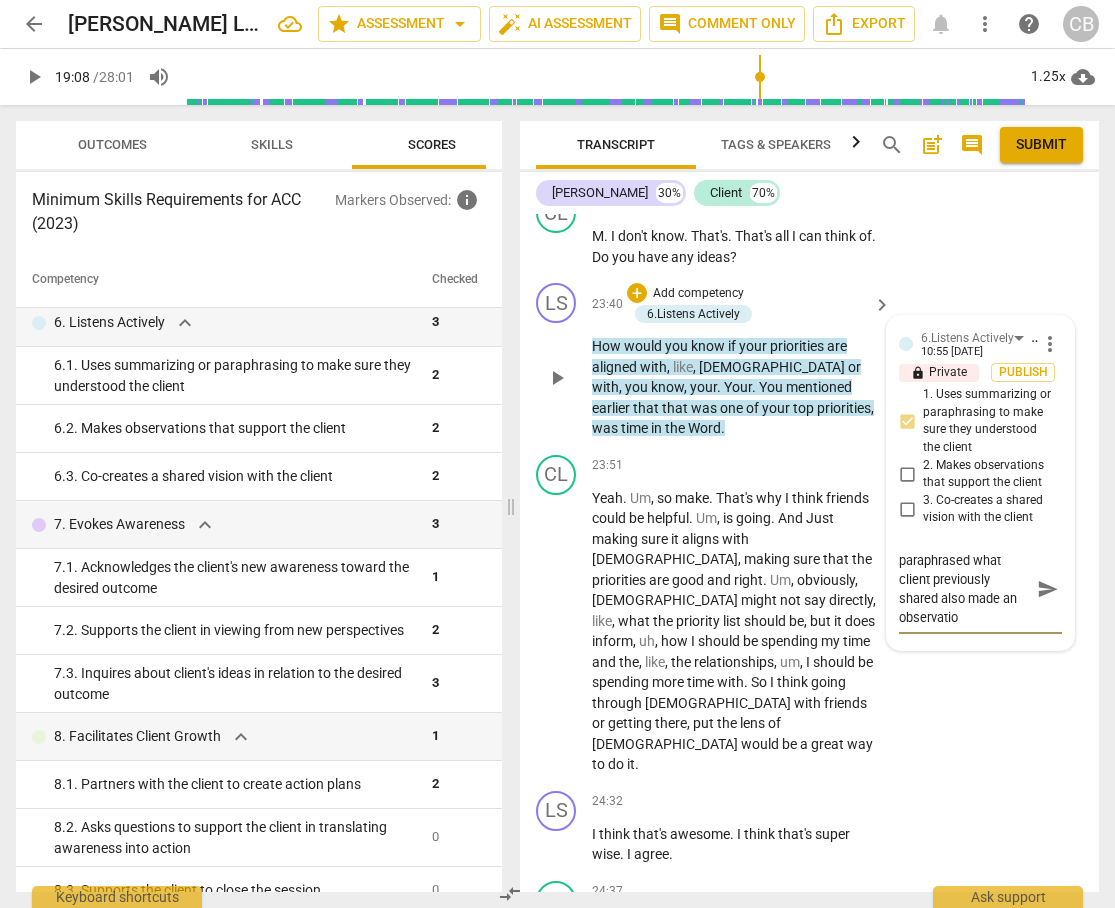 type 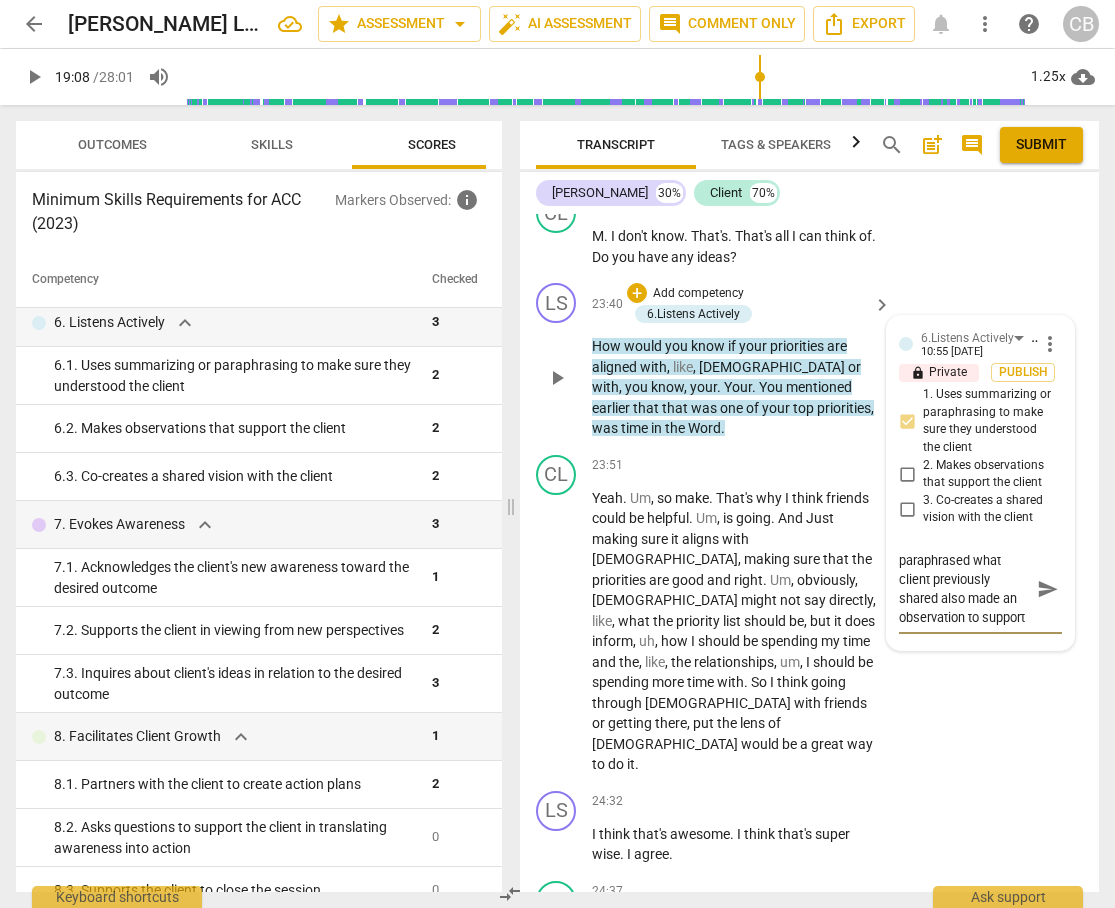 scroll, scrollTop: 0, scrollLeft: 0, axis: both 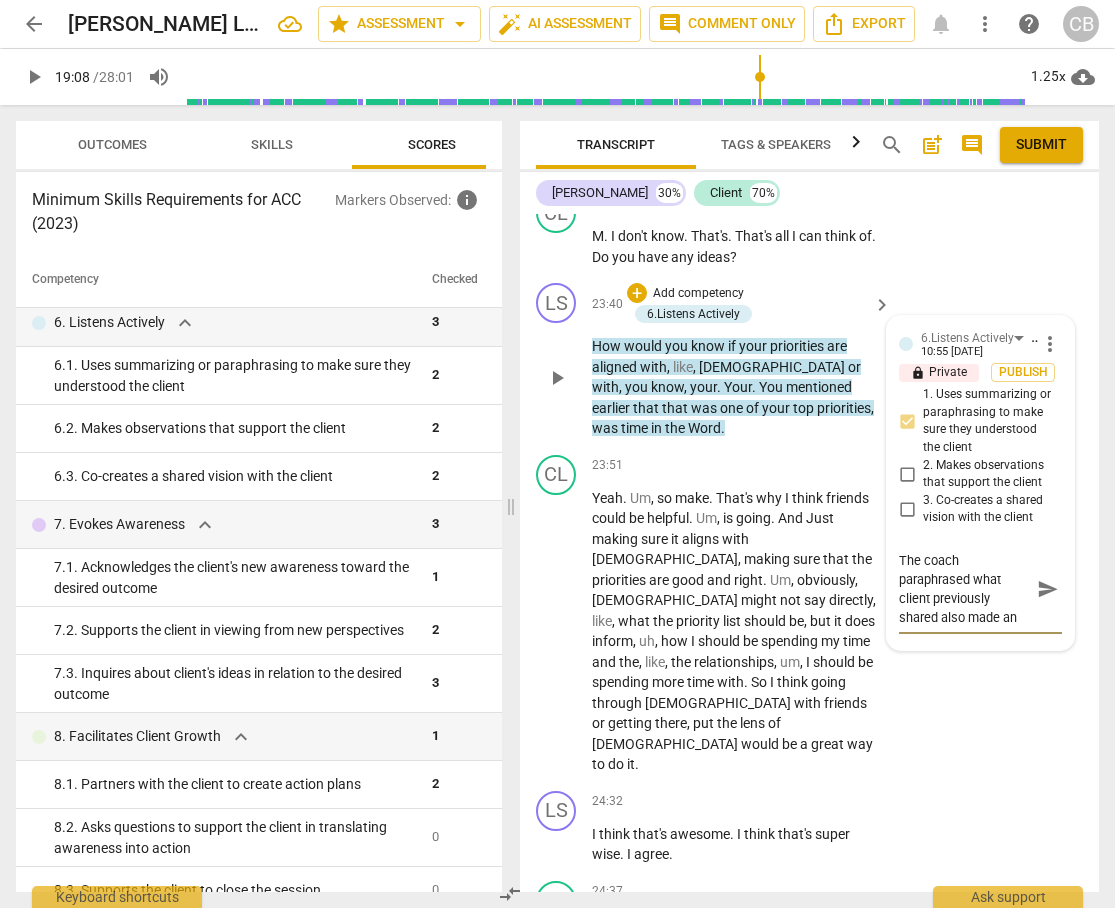 click on "The coach paraphrased what client previously shared also made an observation to support" at bounding box center [964, 589] 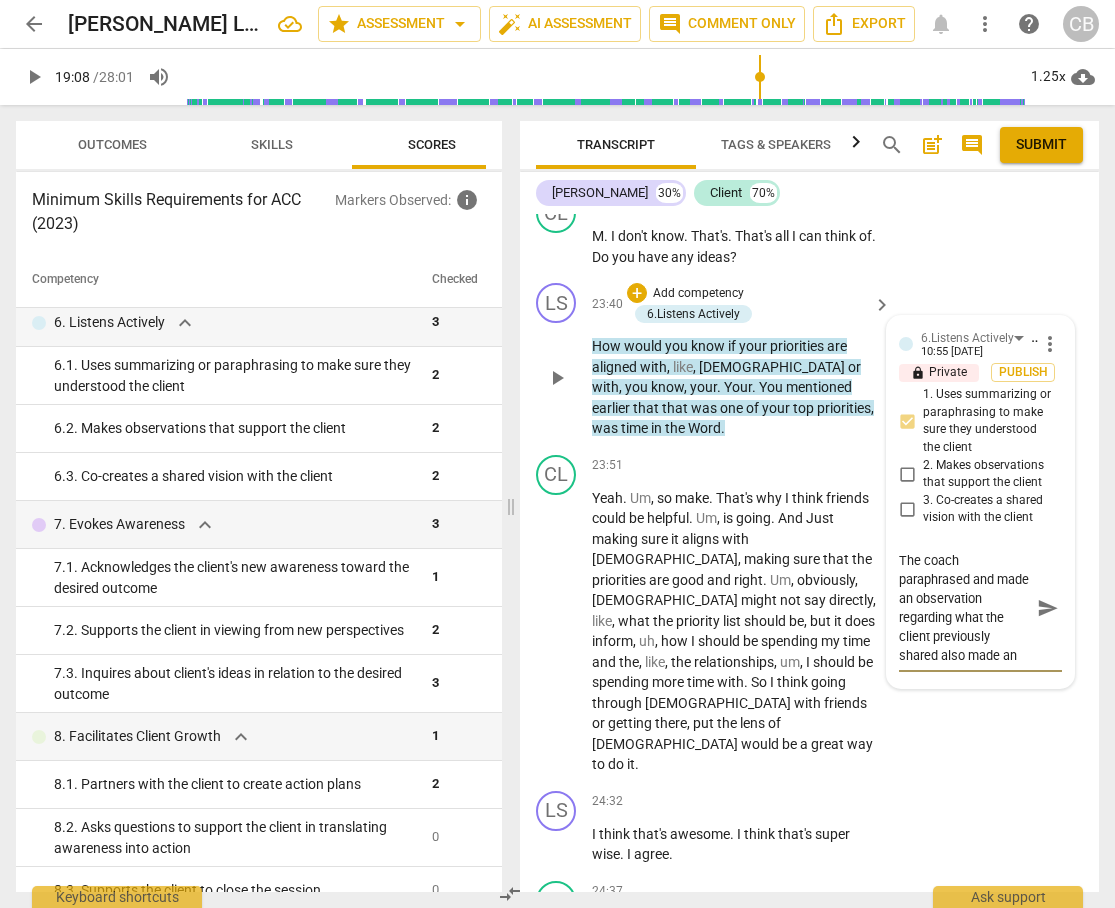 scroll, scrollTop: 38, scrollLeft: 0, axis: vertical 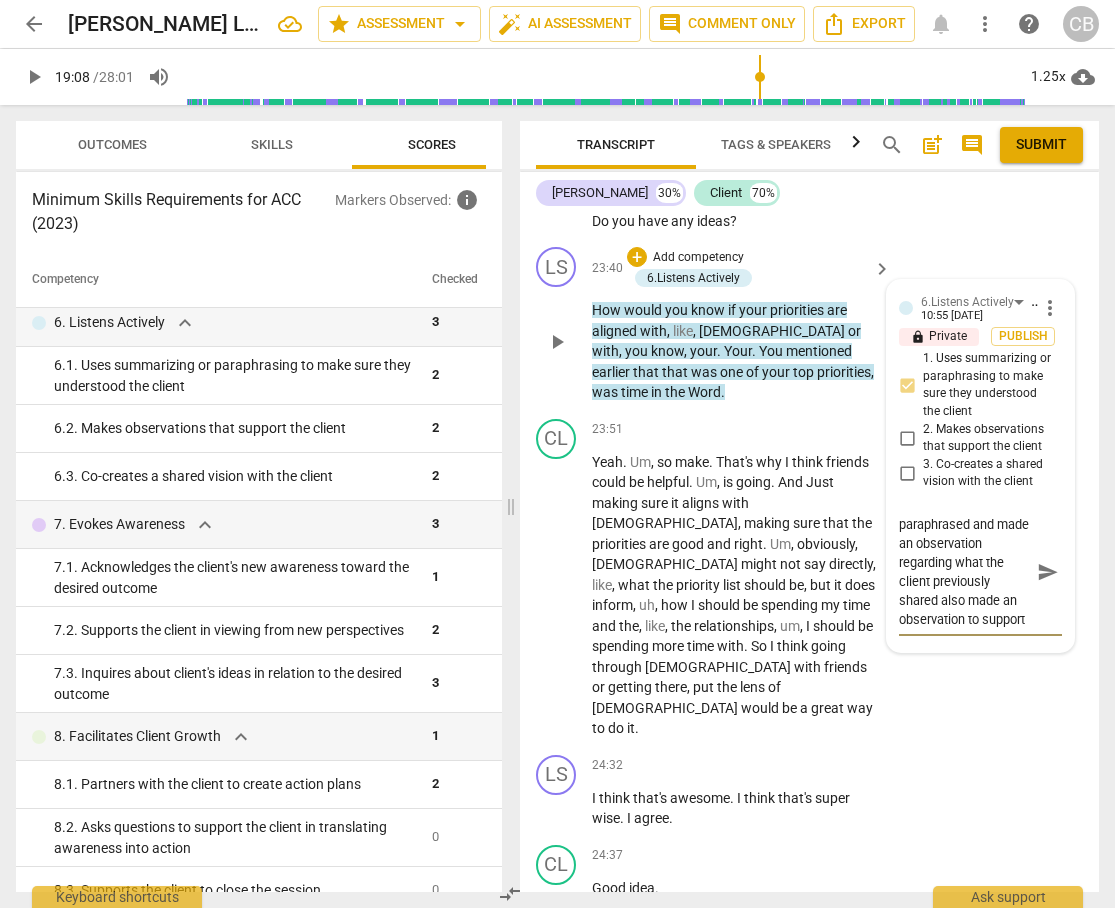 click on "The coach paraphrased and made an observation regarding what the client previously shared also made an observation to support" at bounding box center [964, 572] 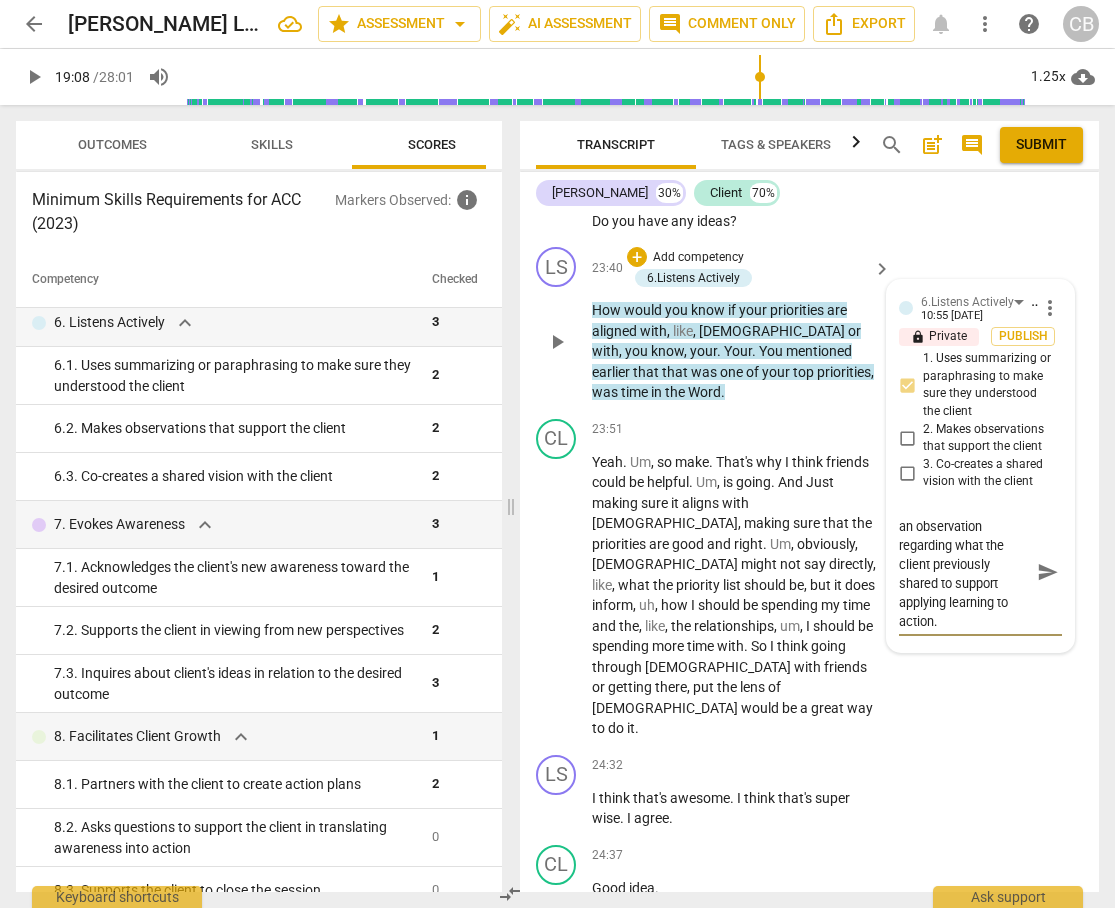 scroll, scrollTop: 0, scrollLeft: 0, axis: both 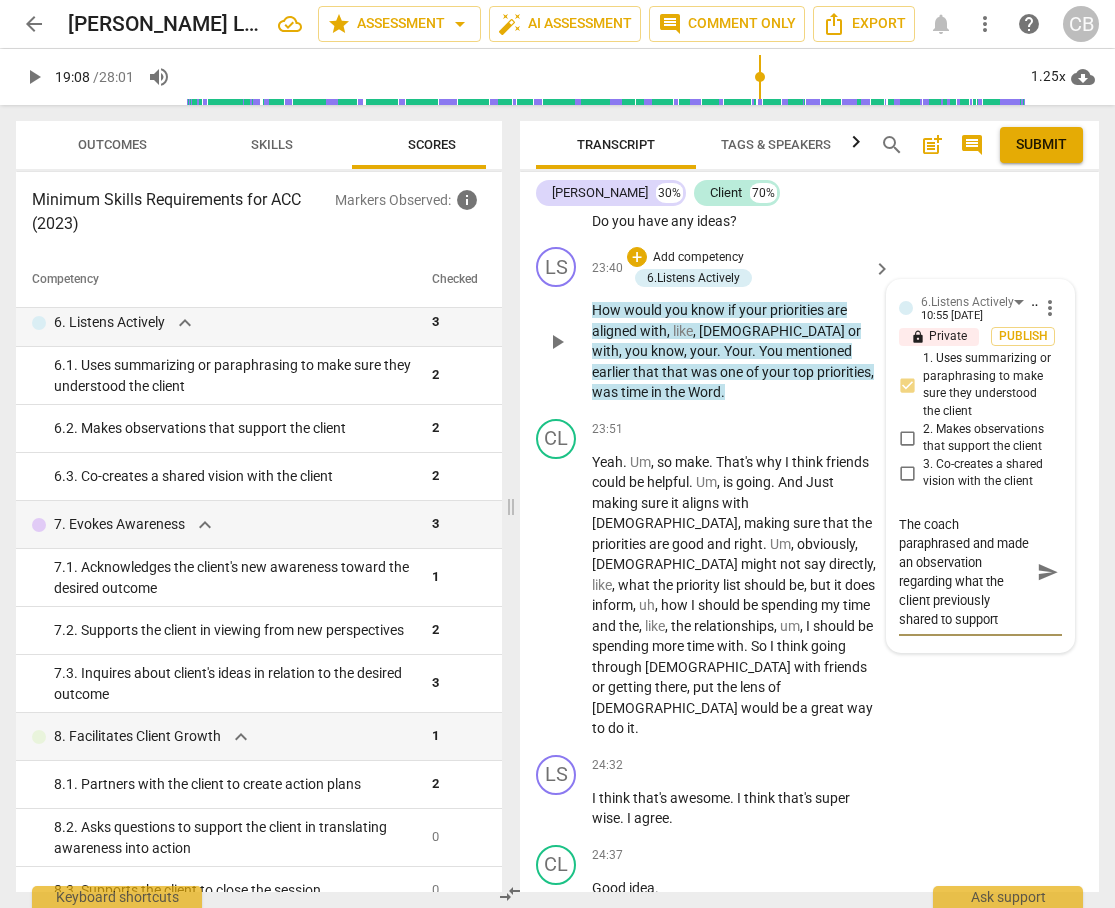 click on "The coach paraphrased and made an observation regarding what the client previously shared to support applying learning to action." at bounding box center (964, 572) 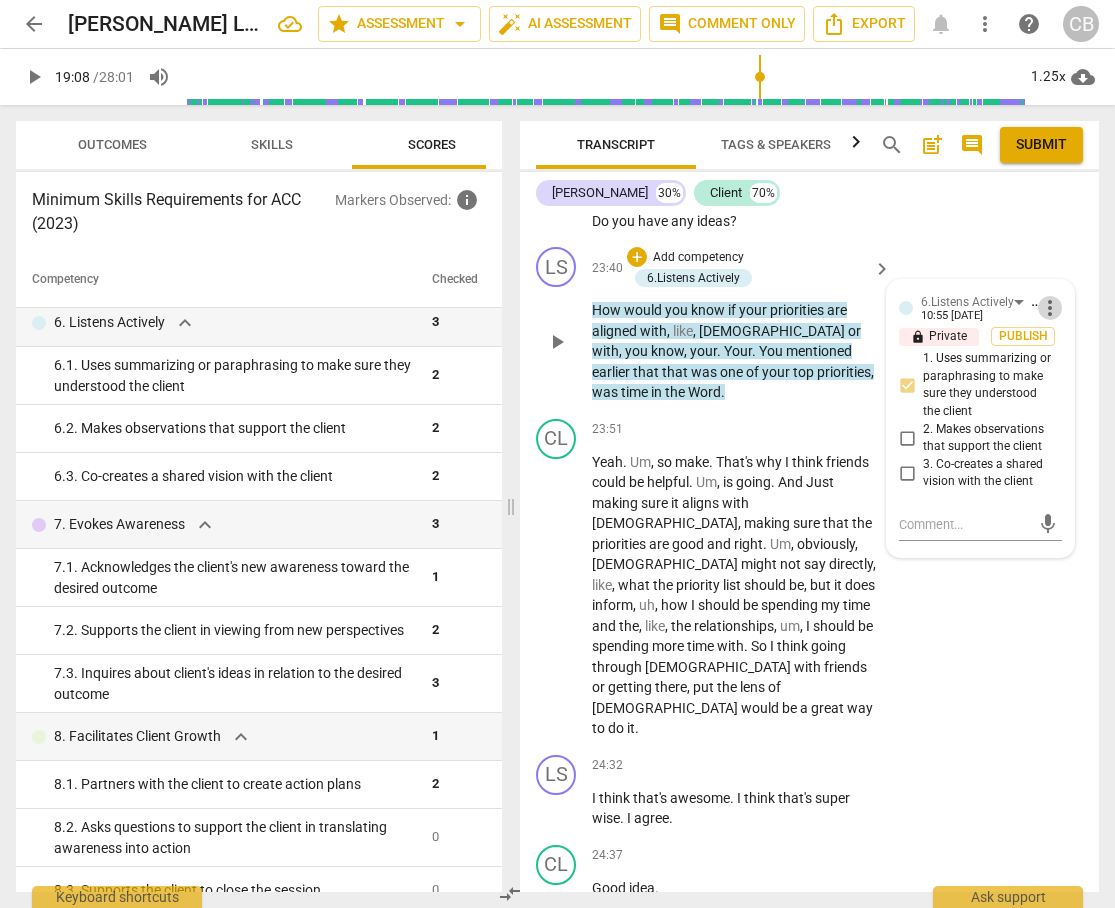 click on "more_vert" at bounding box center (1050, 308) 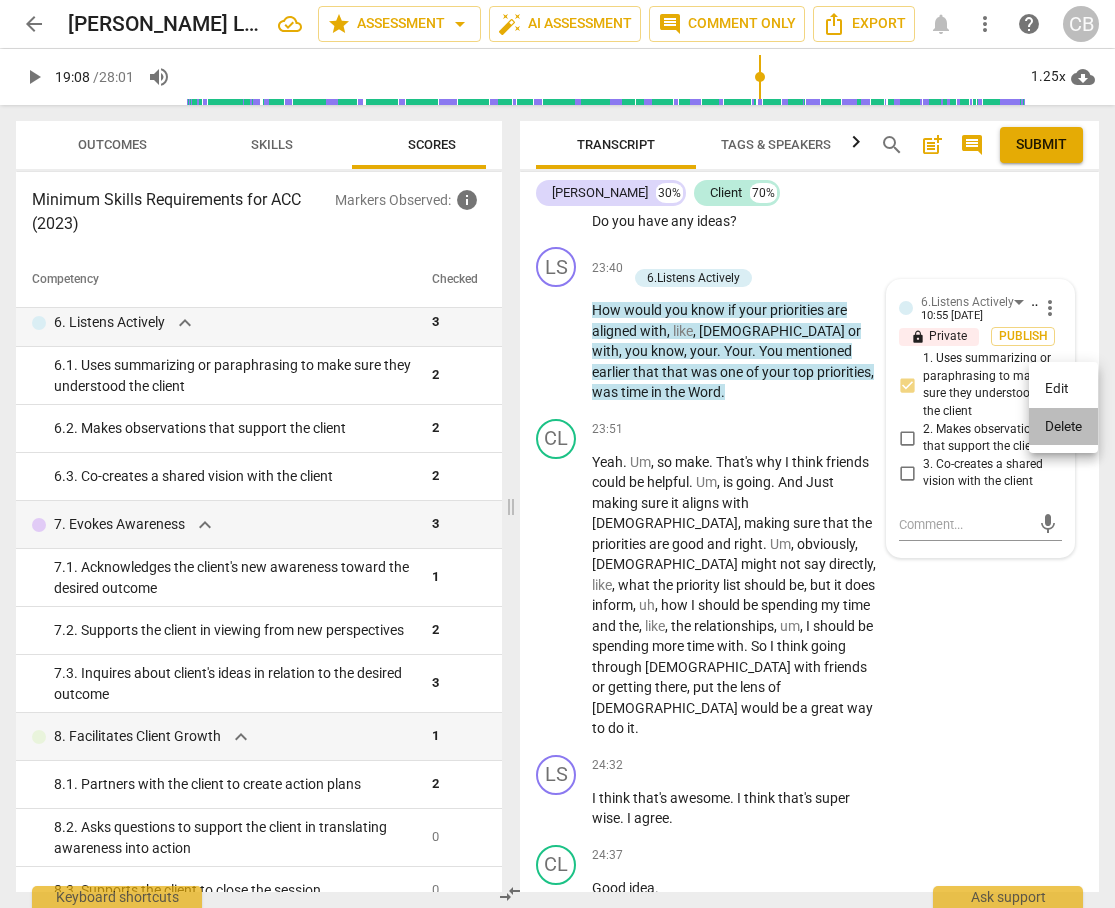 click on "Delete" at bounding box center (1063, 427) 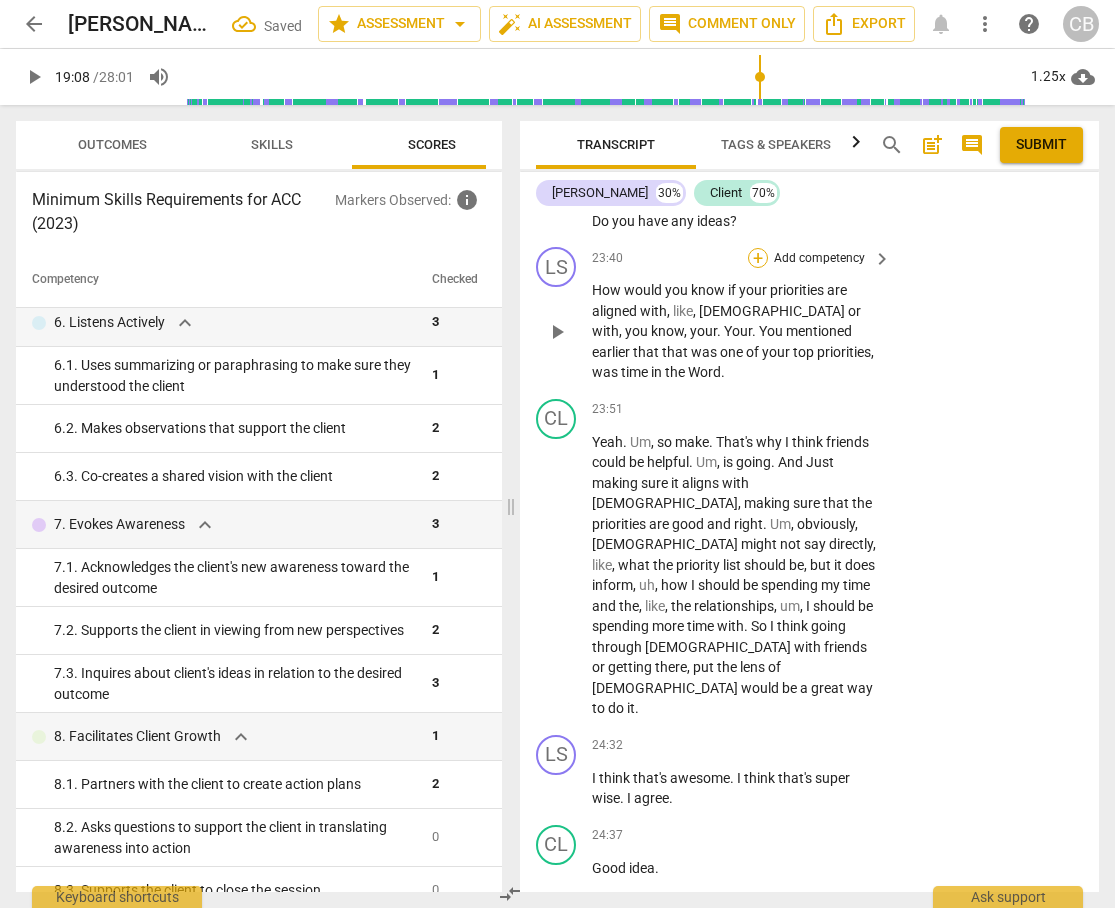 click on "+" at bounding box center (758, 258) 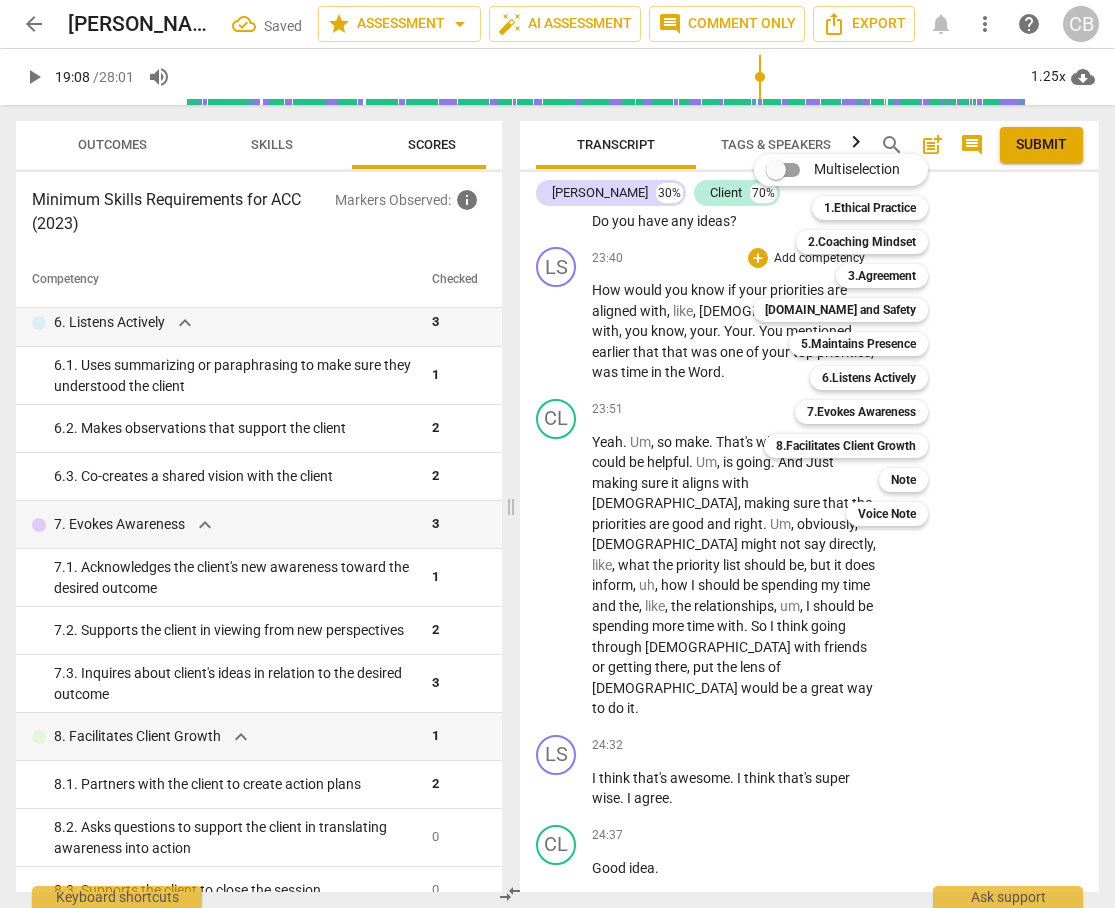 click on "Multiselection" at bounding box center [776, 170] 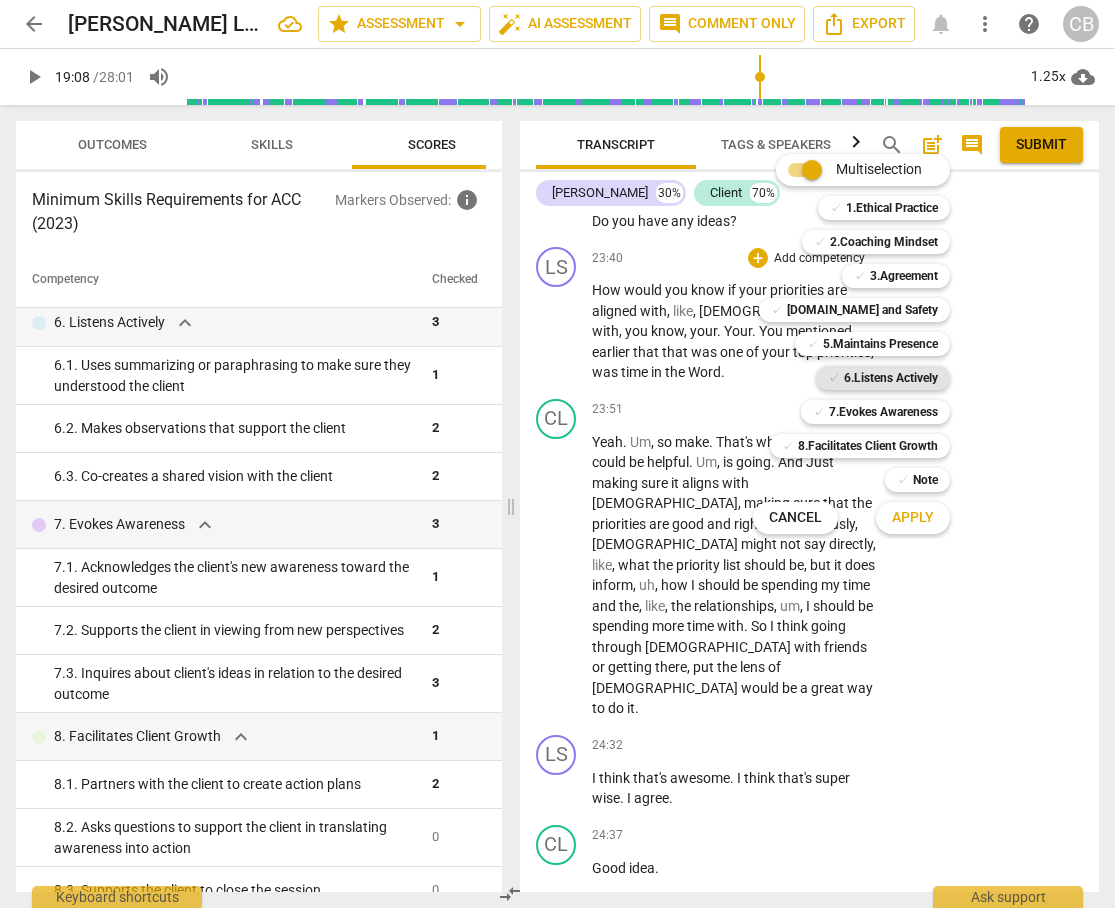 click on "6.Listens Actively" at bounding box center [891, 378] 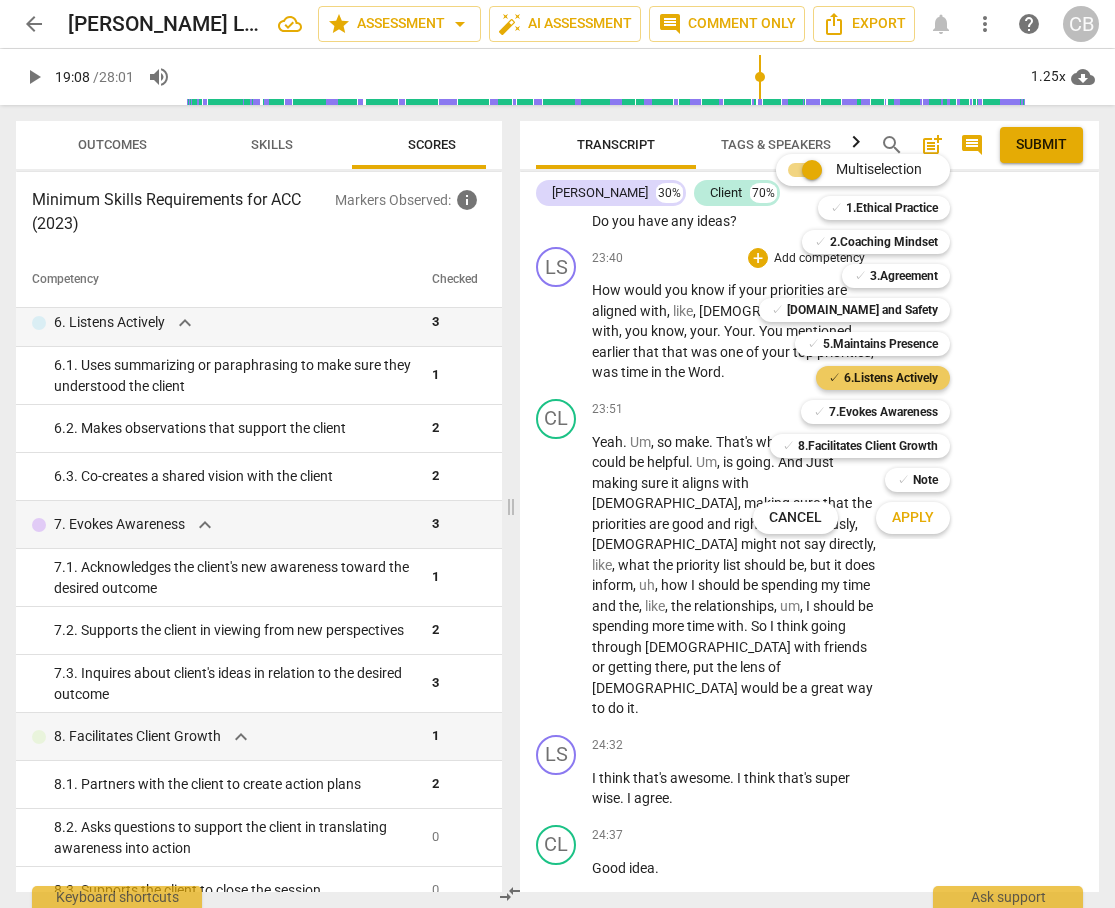 click on "✓ 6.Listens Actively" at bounding box center [883, 378] 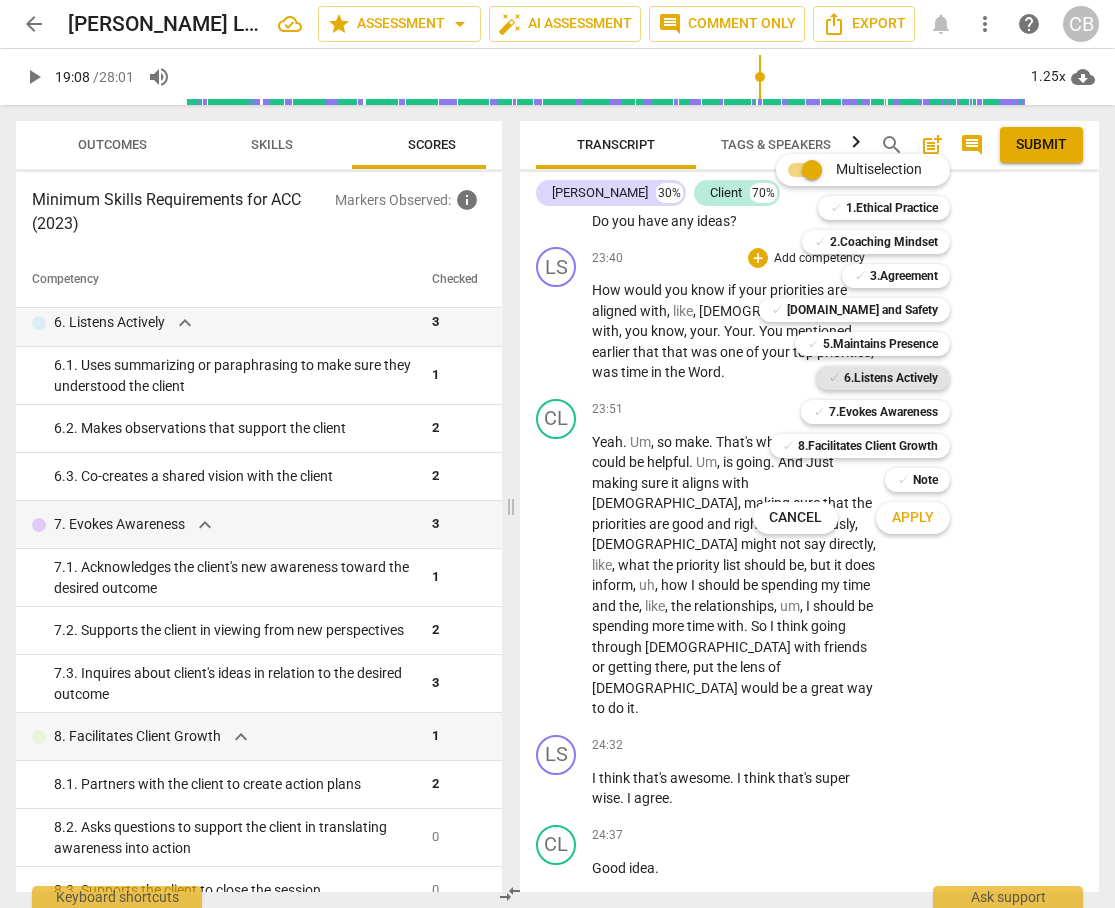 click on "✓" at bounding box center (834, 378) 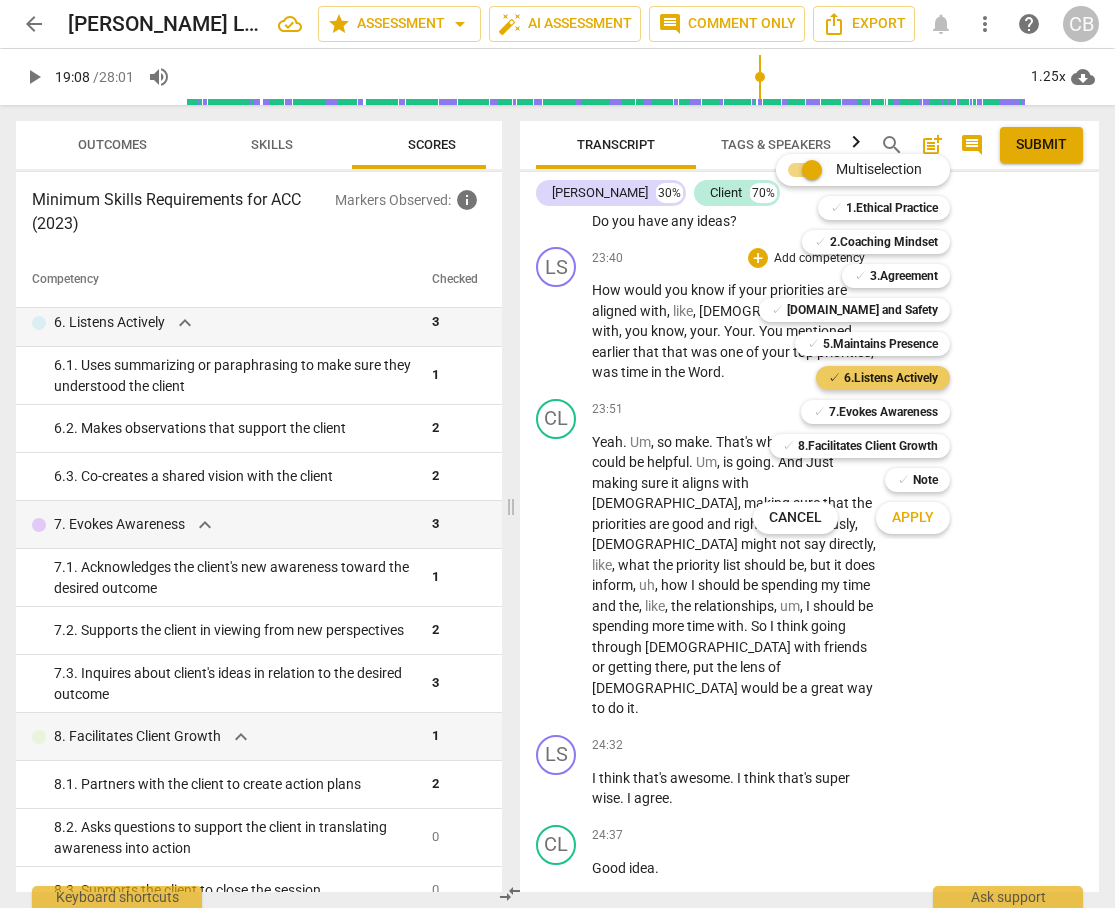 click on "✓" at bounding box center (834, 378) 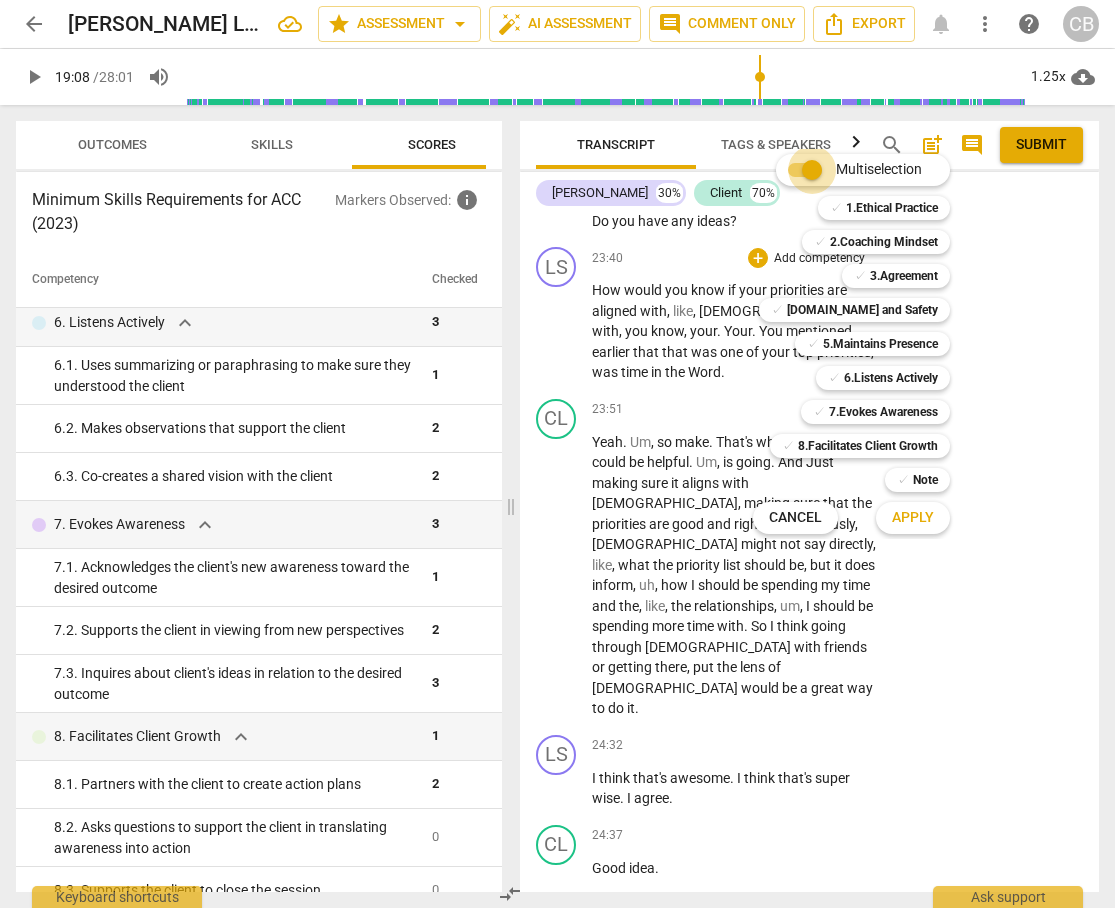 click on "Multiselection" at bounding box center (812, 170) 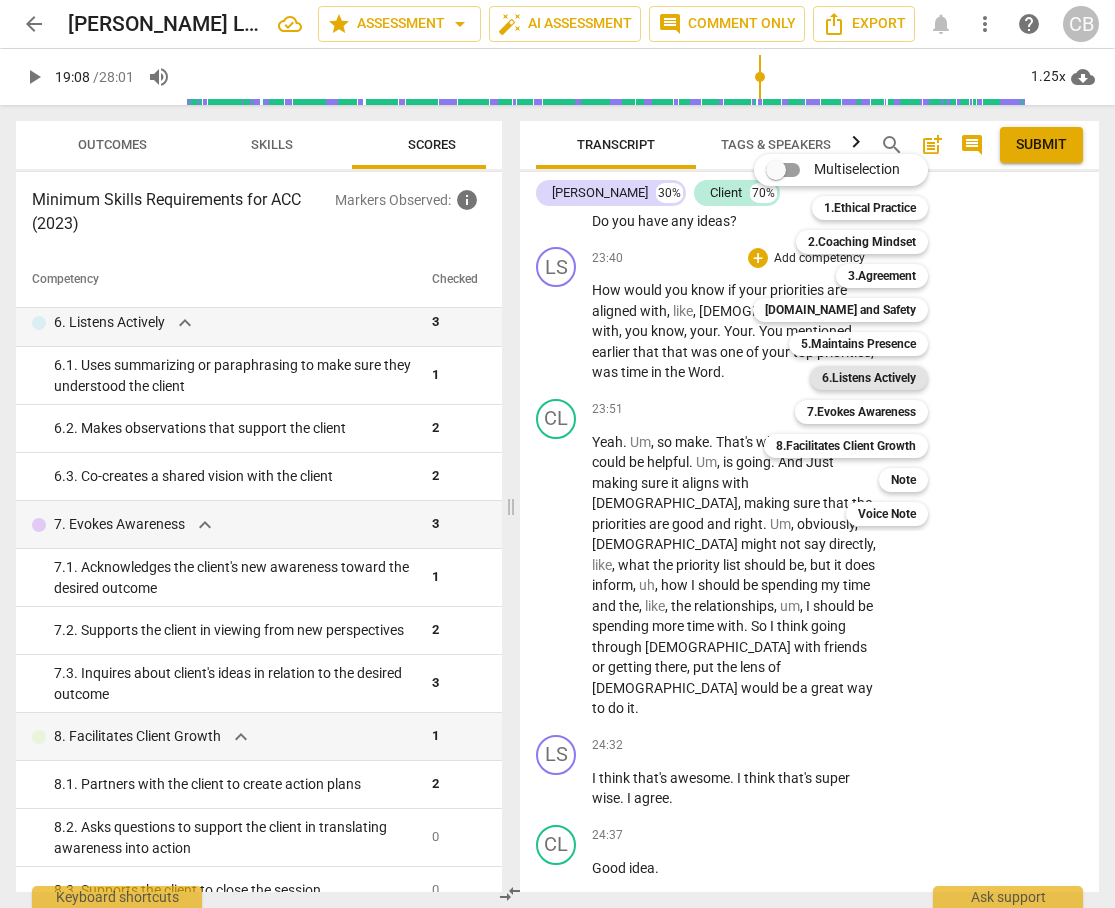 click on "6.Listens Actively" at bounding box center [869, 378] 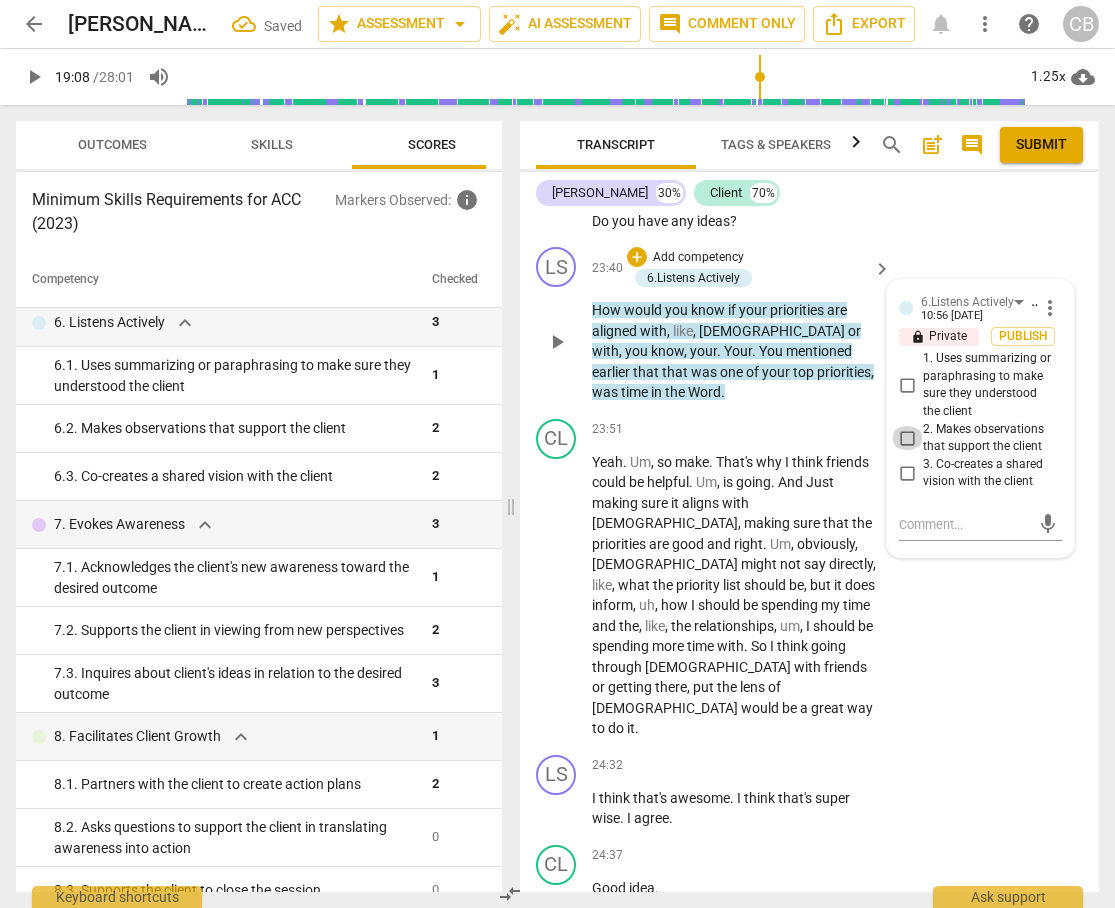 click on "2. Makes observations that support the client" at bounding box center [907, 438] 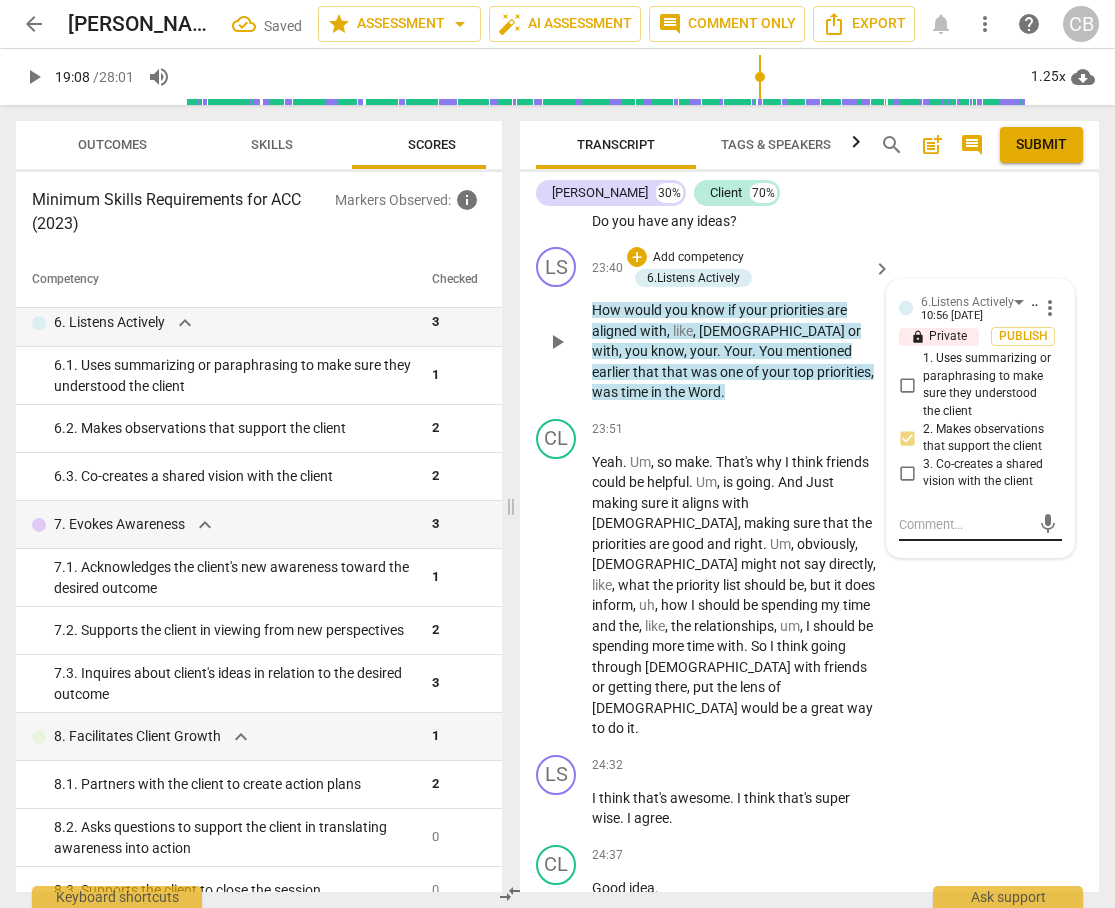 click at bounding box center (964, 524) 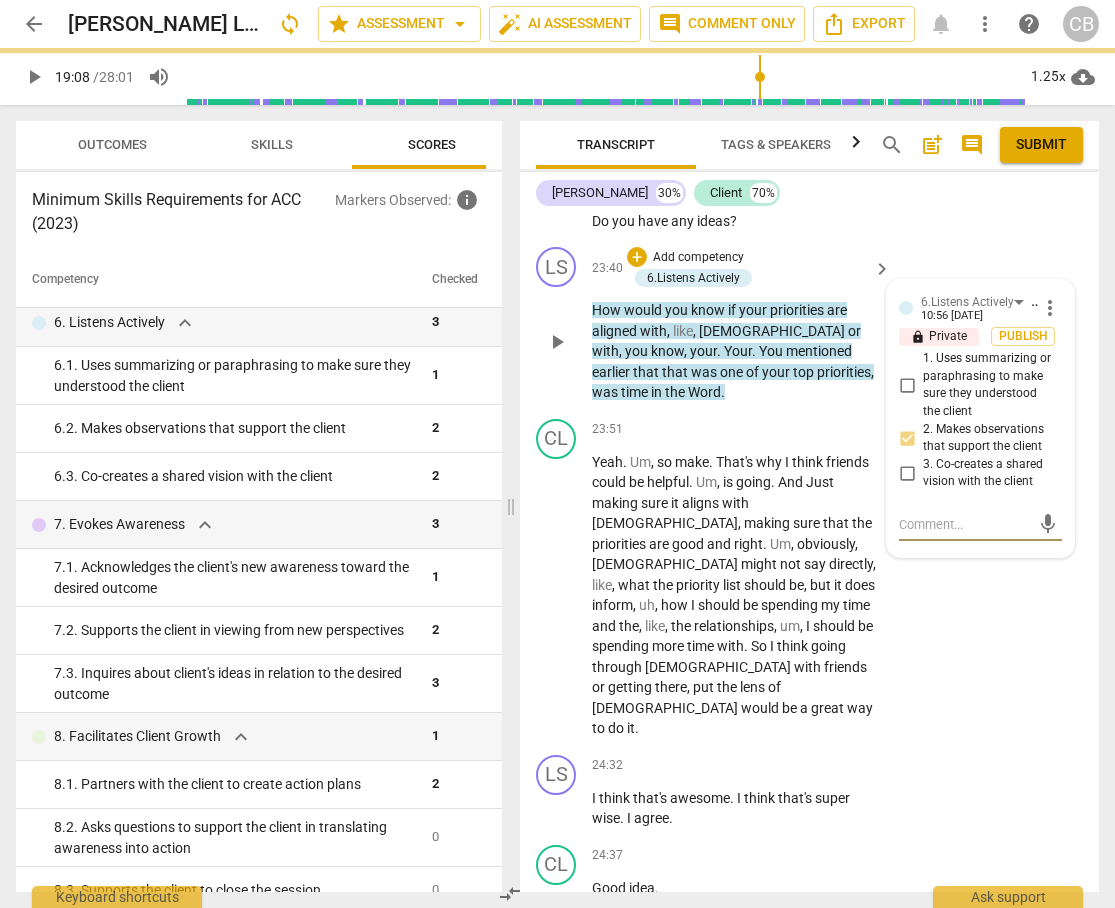 paste on "The coach paraphrased and made an observation regarding what the client previously shared to support applying learning to action." 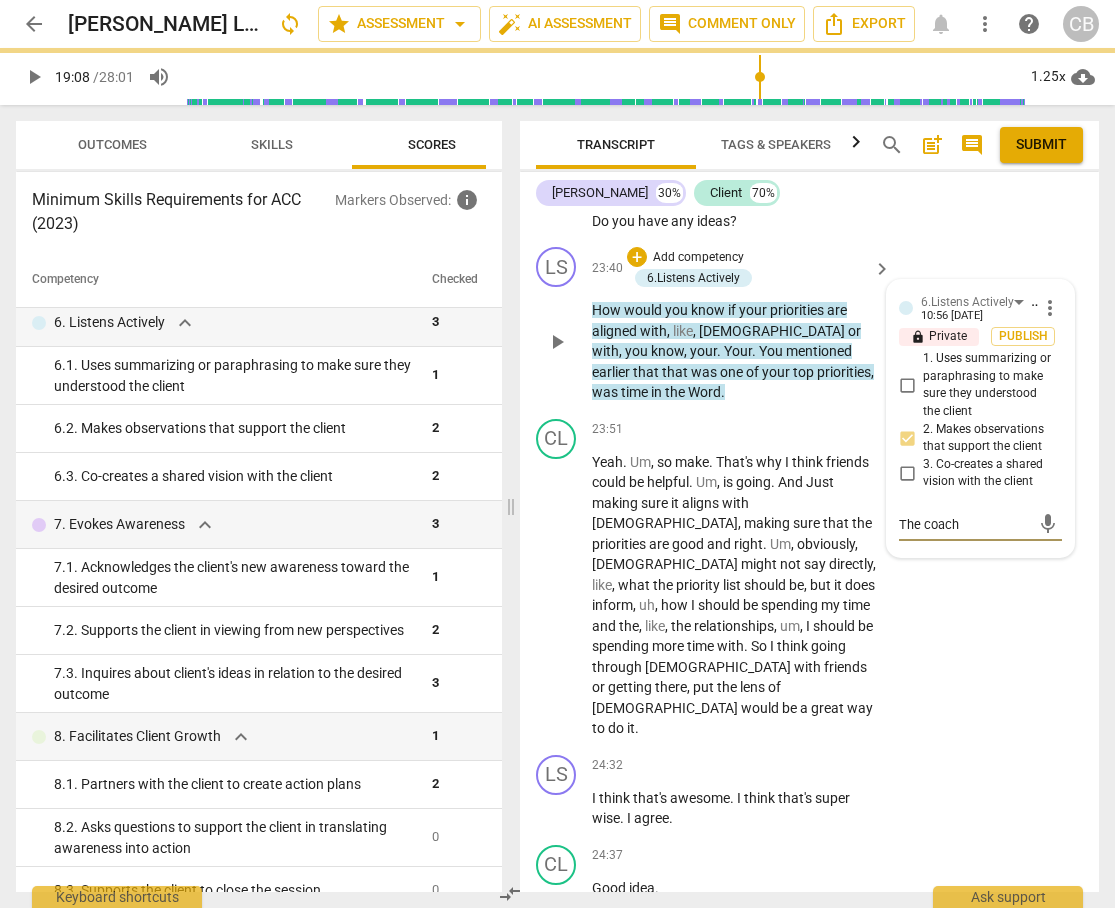 scroll, scrollTop: 36, scrollLeft: 0, axis: vertical 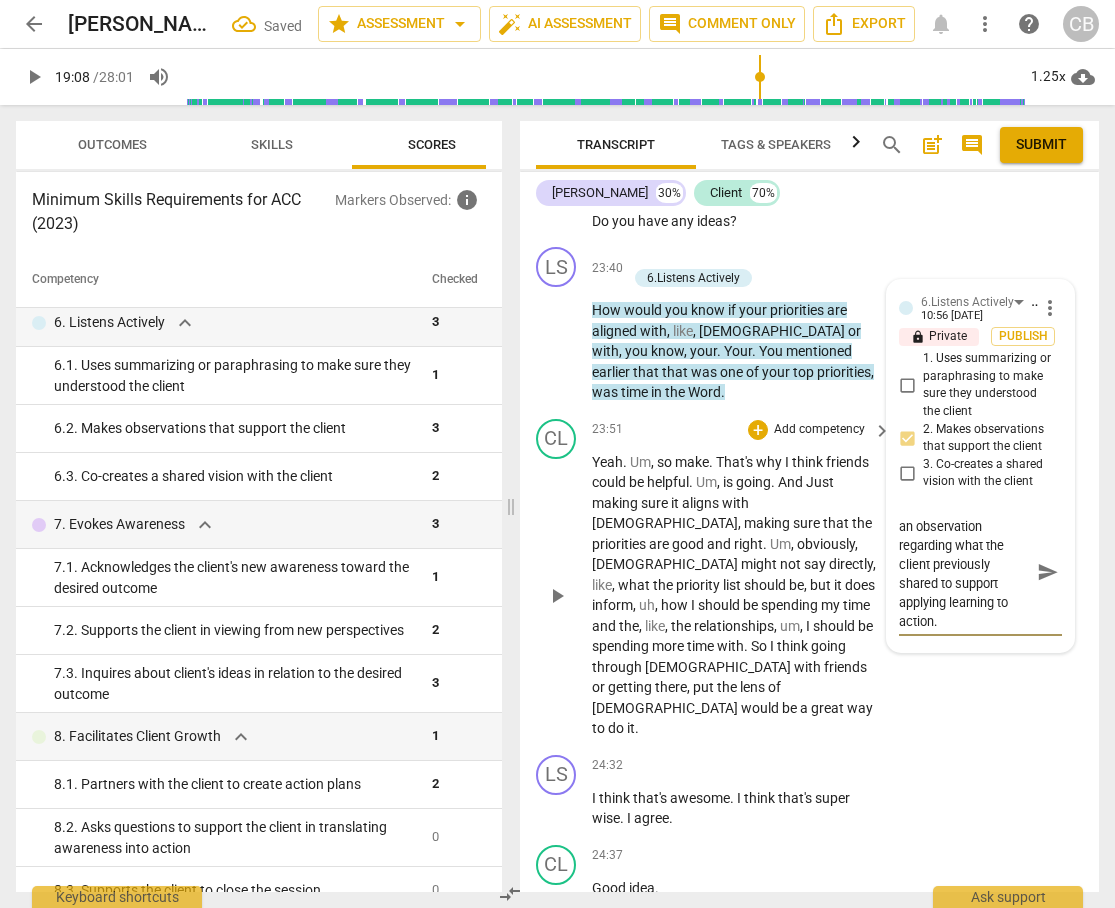 click on "CL play_arrow pause 23:51 + Add competency keyboard_arrow_right Yeah .   Um ,   so   make .   That's   why   I   think   friends   could   be   helpful .   Um ,   is   going .   And   Just   making   sure   it   aligns   with   scripture ,   making   sure   that   the   priorities   are   good   and   right .   Um ,   obviously ,   scripture   might   not   say   directly ,   like ,   what   the   priority   list   should   be ,   but   it   does   inform ,   uh ,   how   I   should   be   spending   my   time   and   the ,   like ,   the   relationships ,   um ,   I   should   be   spending   more   time   with .   So   I   think   going   through   scripture   with   friends   or   getting   there ,   put   the   lens   of   scripture   would   be   a   great   way   to   do   it ." at bounding box center [809, 579] 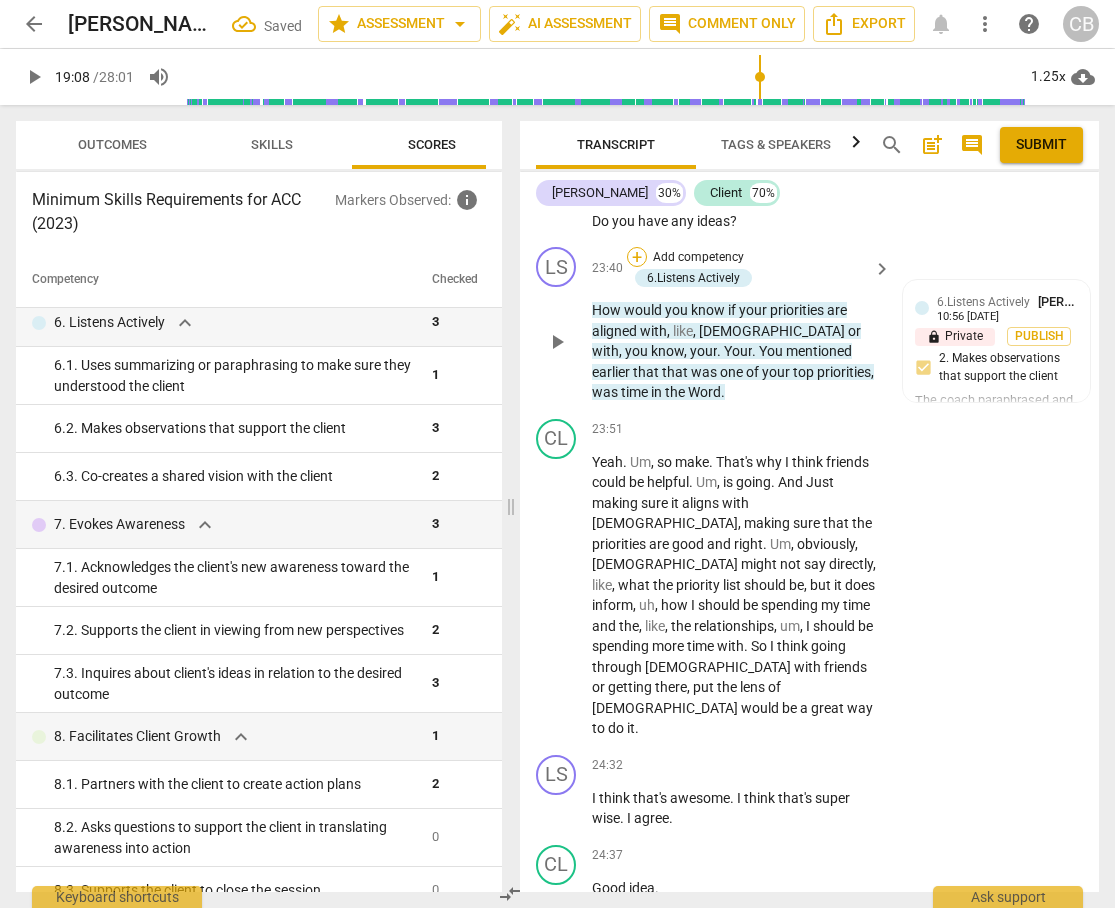 click on "+" at bounding box center (637, 257) 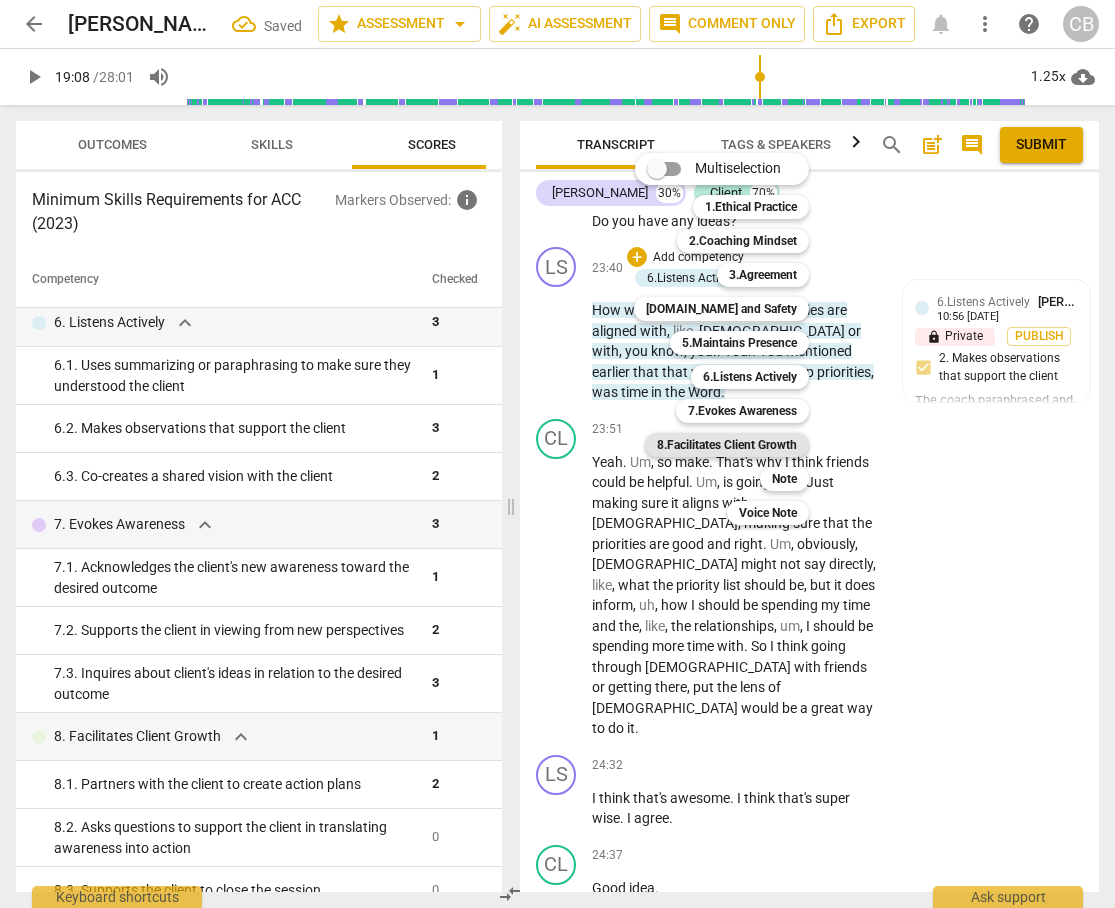 click on "8.Facilitates Client Growth" at bounding box center [727, 445] 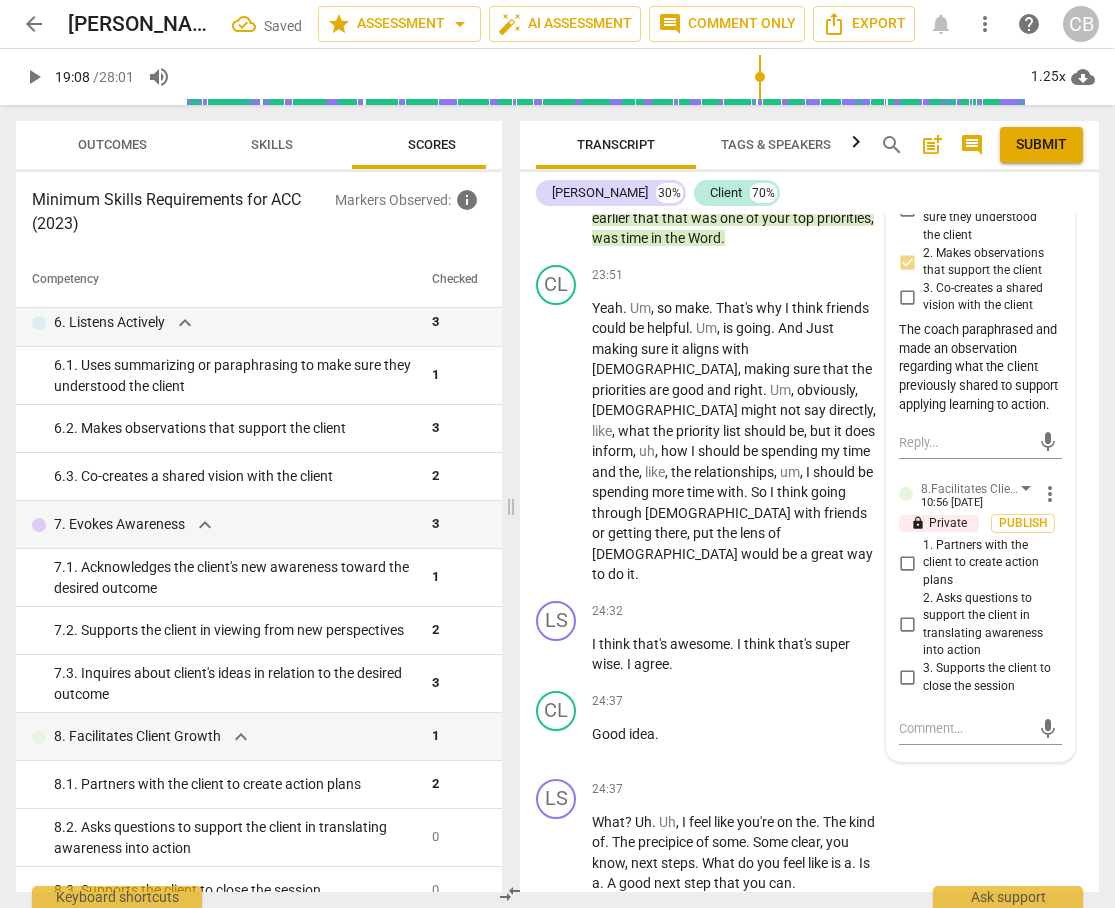 scroll, scrollTop: 14812, scrollLeft: 0, axis: vertical 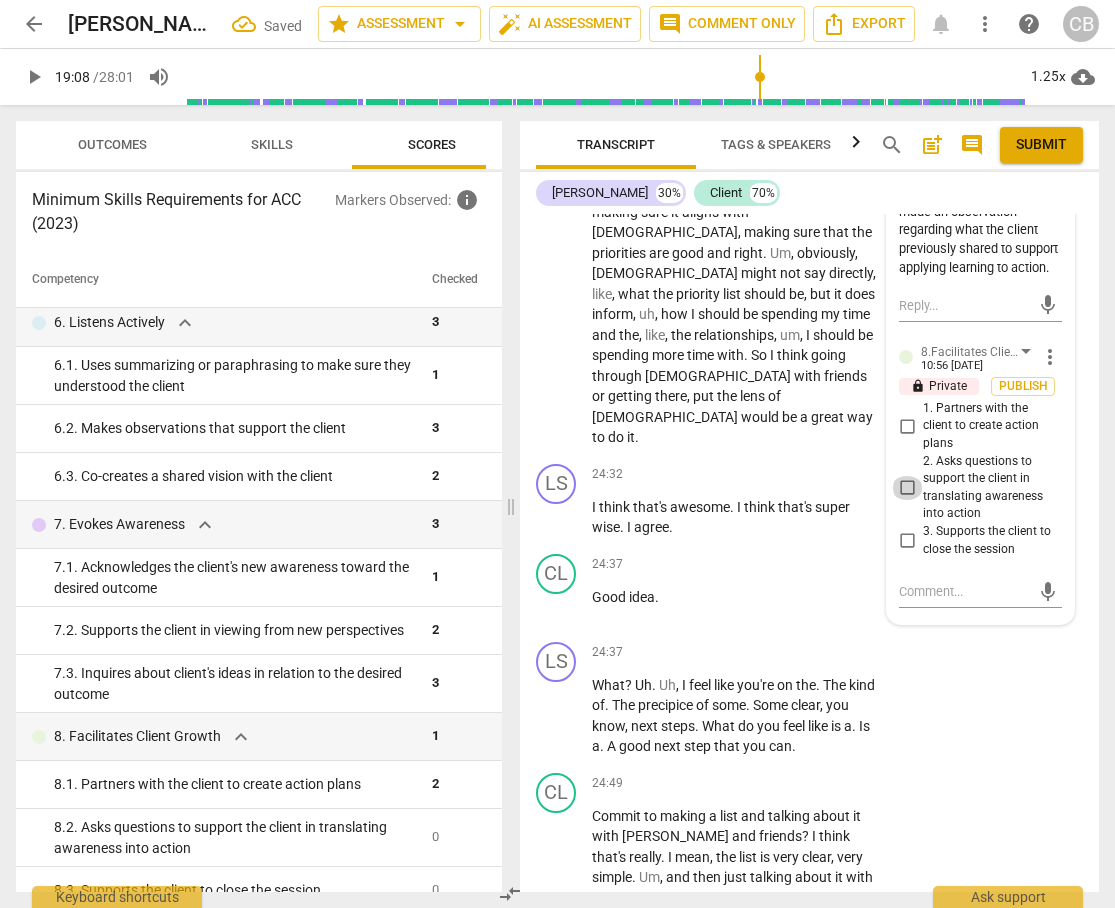 click on "2. Asks questions to support the client in translating awareness into action" at bounding box center (907, 488) 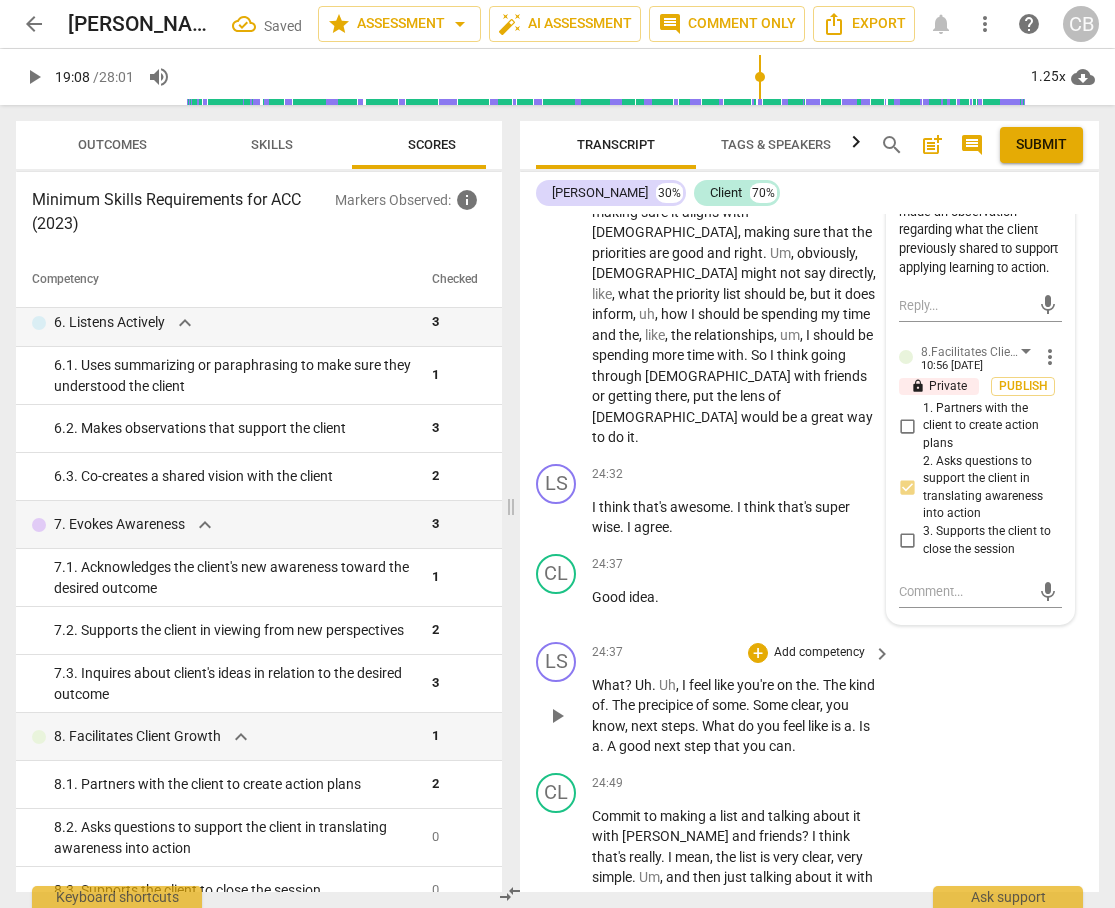click on "LS play_arrow pause 24:37 + Add competency keyboard_arrow_right What ?   Uh .   Uh ,   I   feel   like   you're   on   the .   The   kind   of .   The   precipice   of   some .   Some   clear ,   you   know ,   next   steps .   What   do   you   feel   like   is   a .   Is   a .   A   good   next   step   that   you   can ." at bounding box center (809, 699) 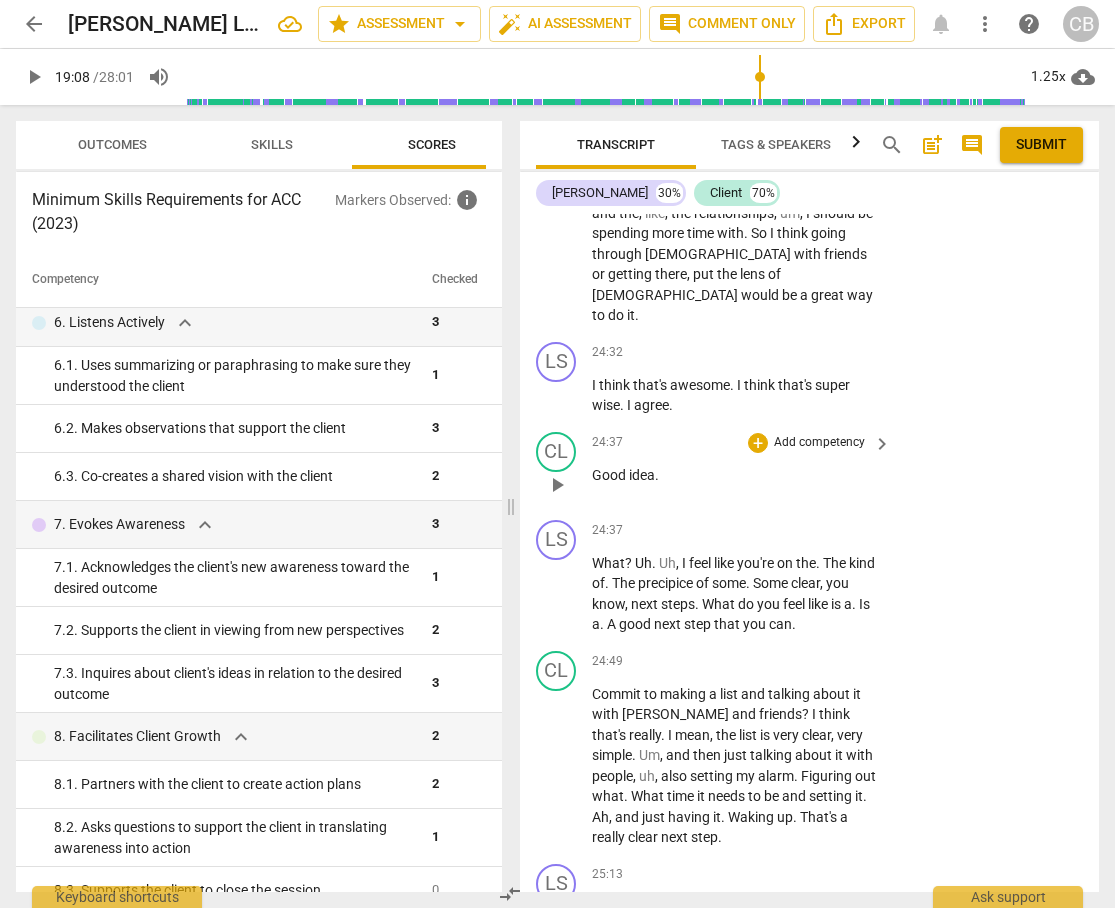 scroll, scrollTop: 14933, scrollLeft: 0, axis: vertical 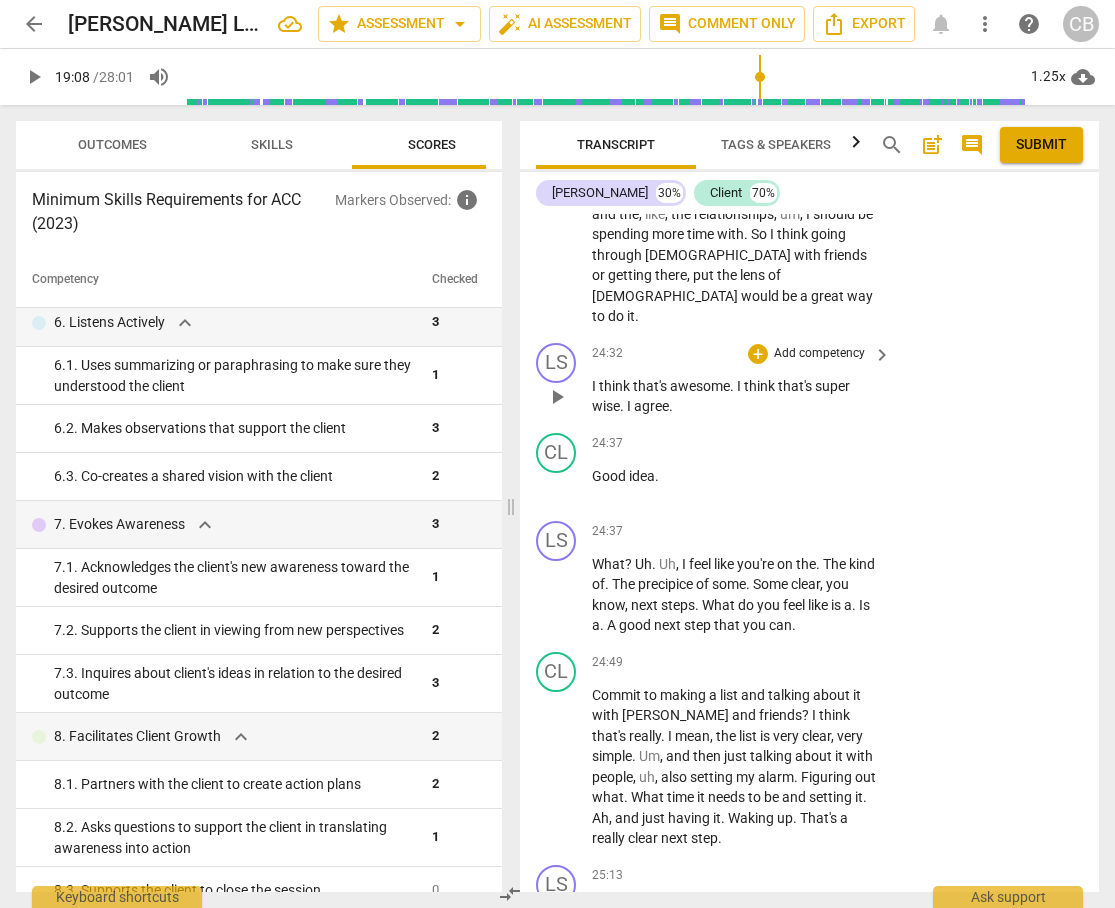 click on "agree" at bounding box center (651, 406) 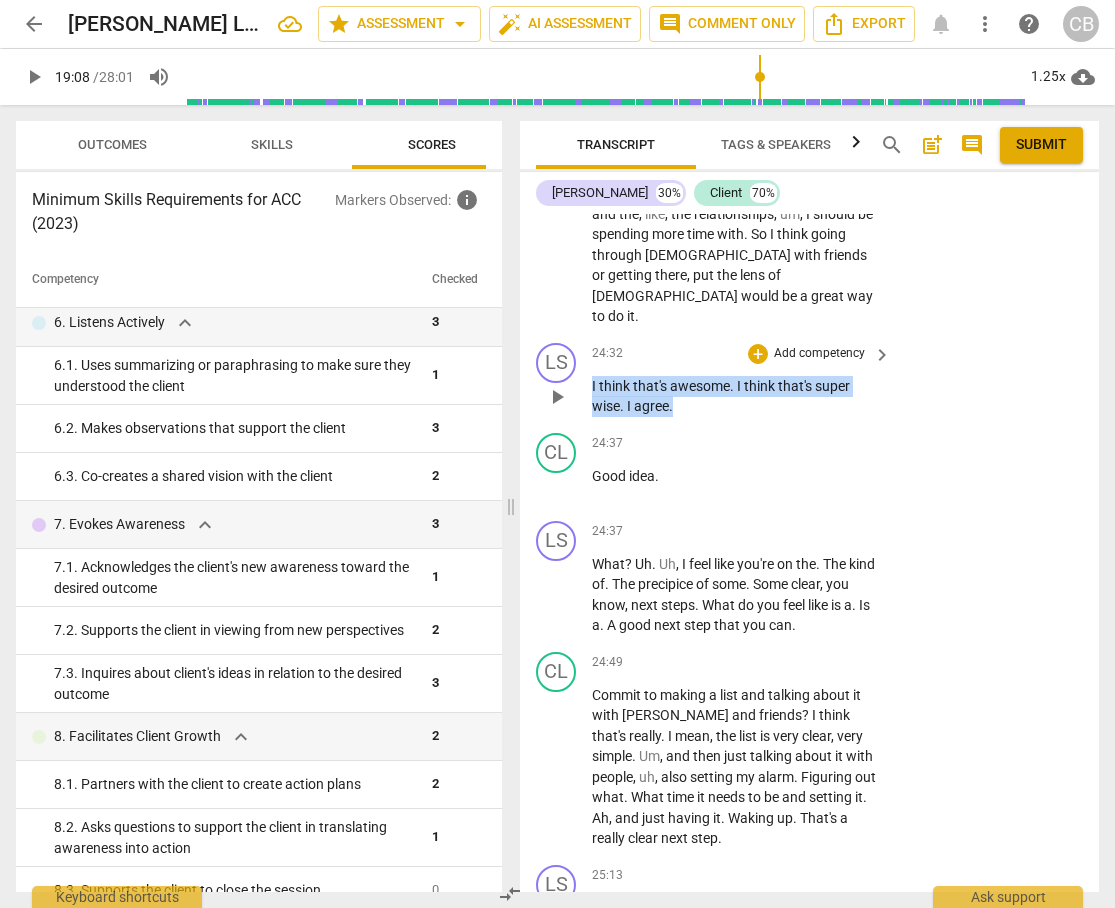 drag, startPoint x: 592, startPoint y: 424, endPoint x: 694, endPoint y: 449, distance: 105.01904 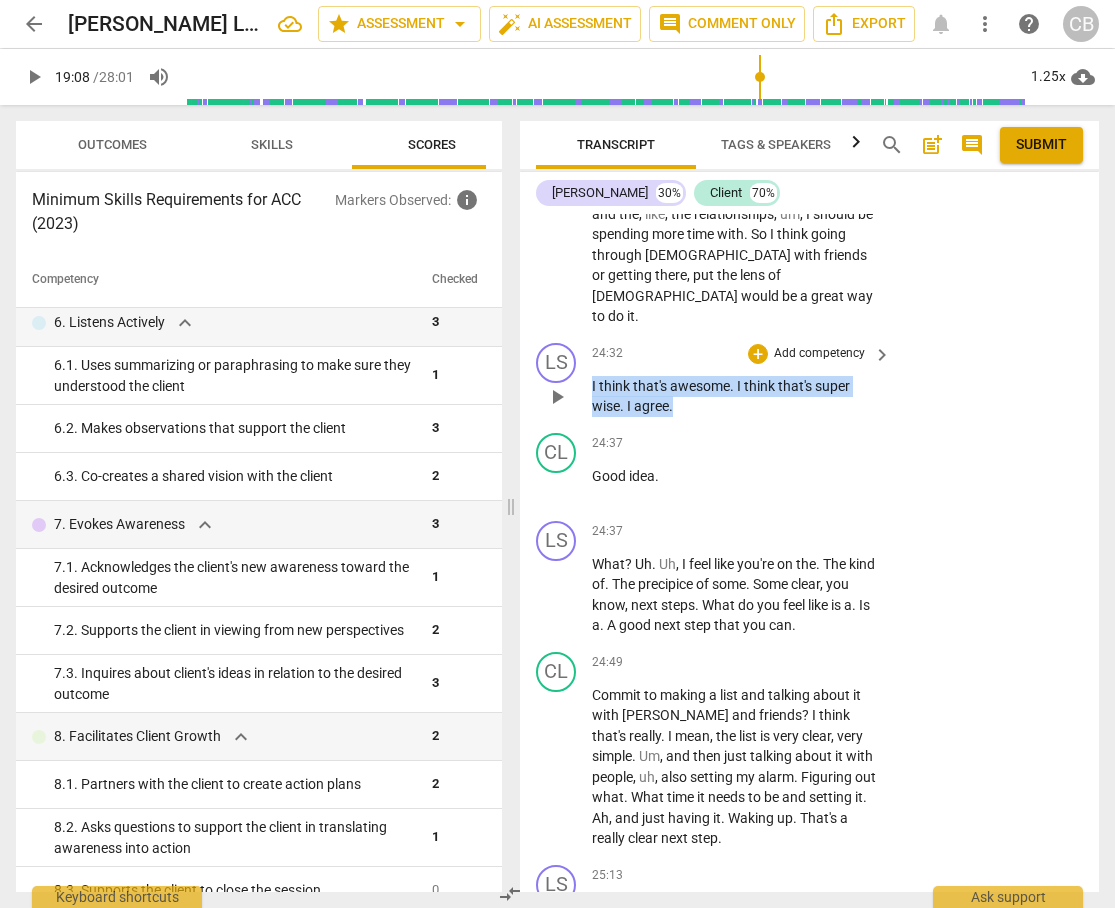 click on "I   think   that's   awesome .   I   think   that's   super   wise .   I   agree ." at bounding box center [736, 396] 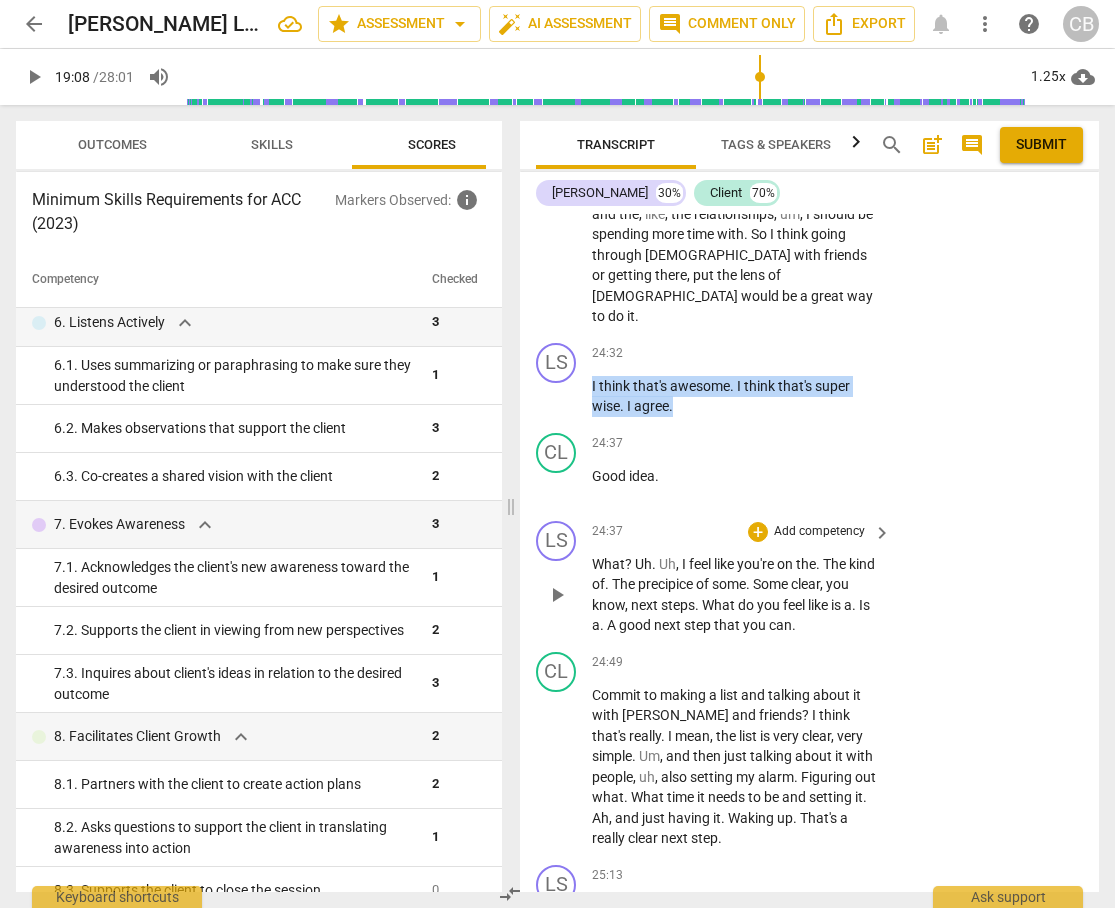 click on "24:37 + Add competency keyboard_arrow_right" at bounding box center (742, 532) 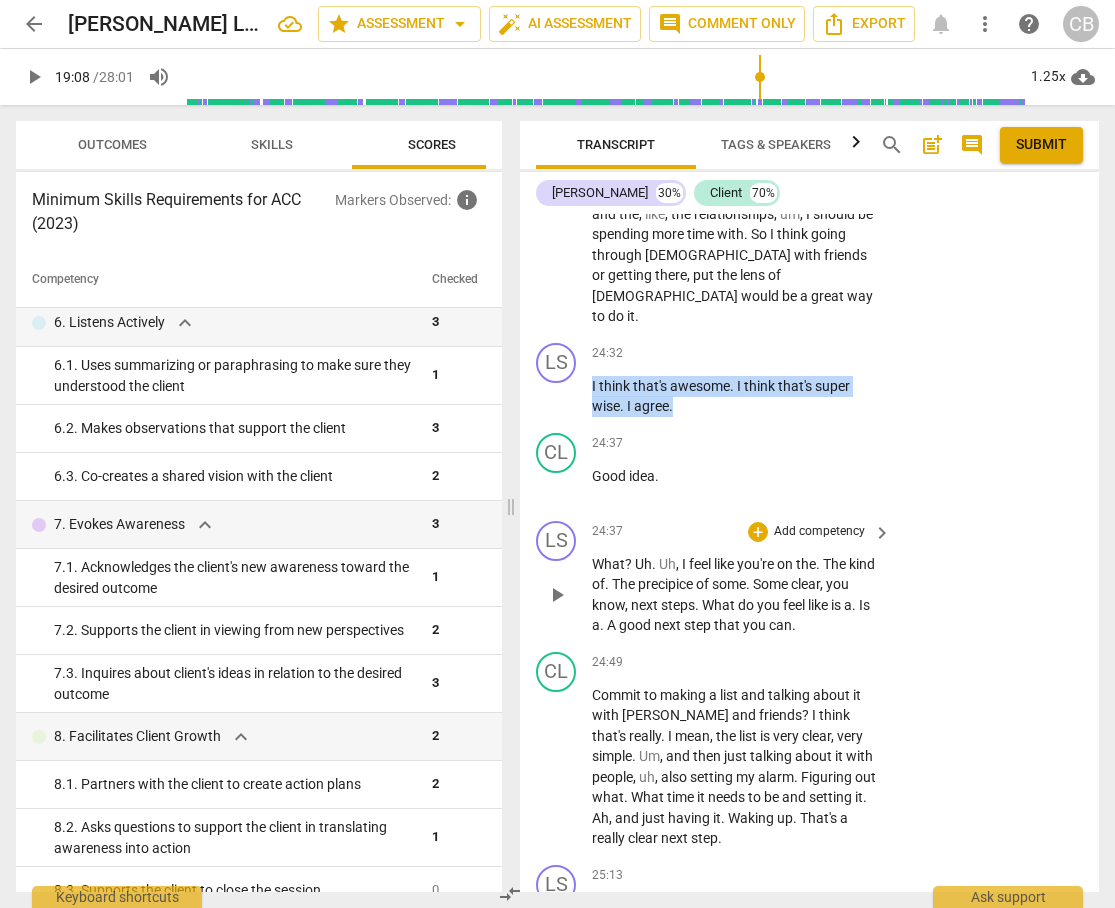 click on "24:37 + Add competency keyboard_arrow_right" at bounding box center [742, 532] 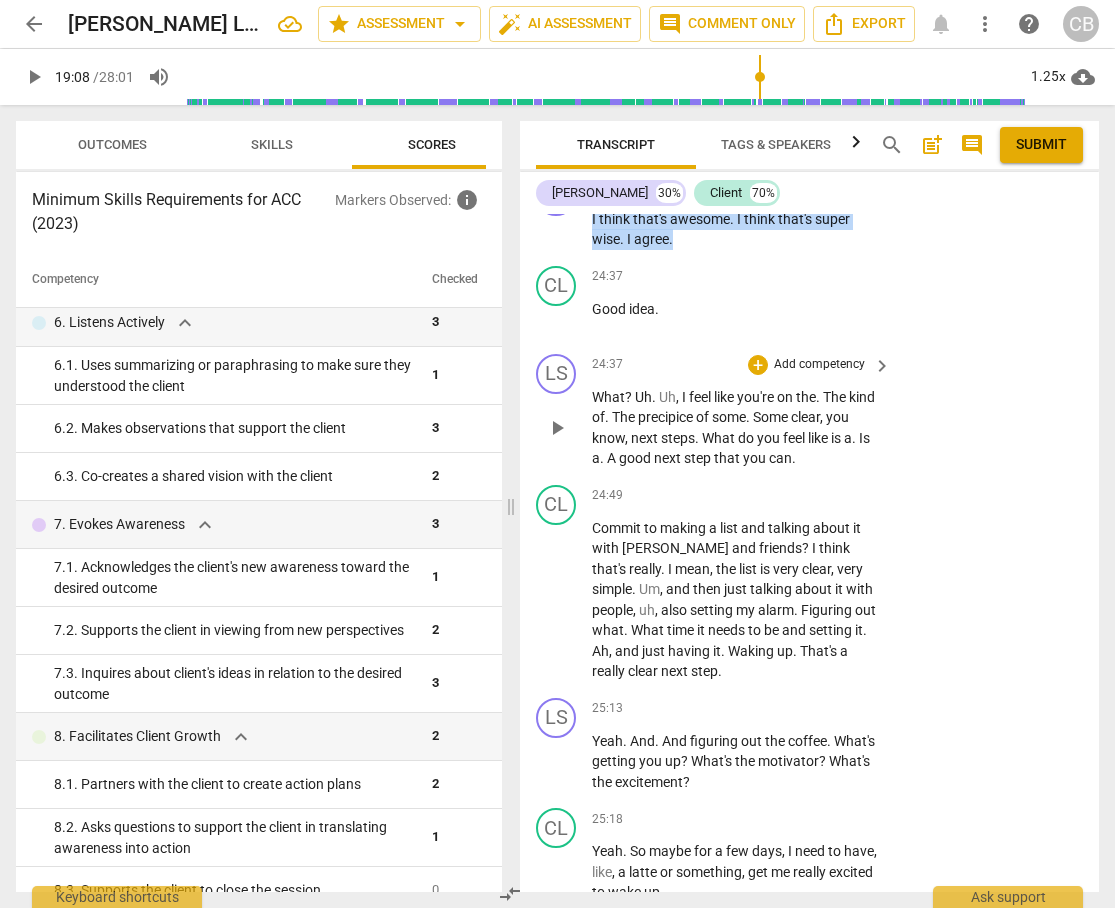 scroll, scrollTop: 15110, scrollLeft: 0, axis: vertical 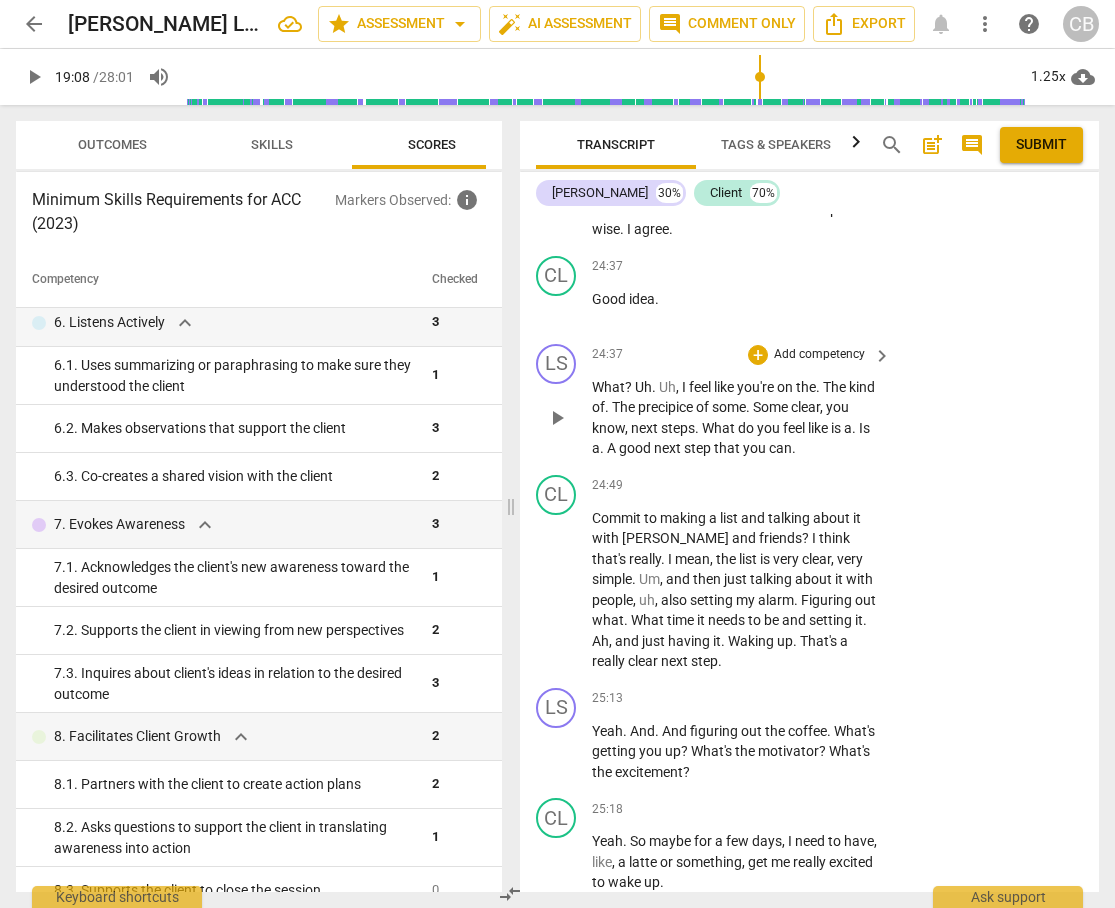 click on "What" at bounding box center [720, 428] 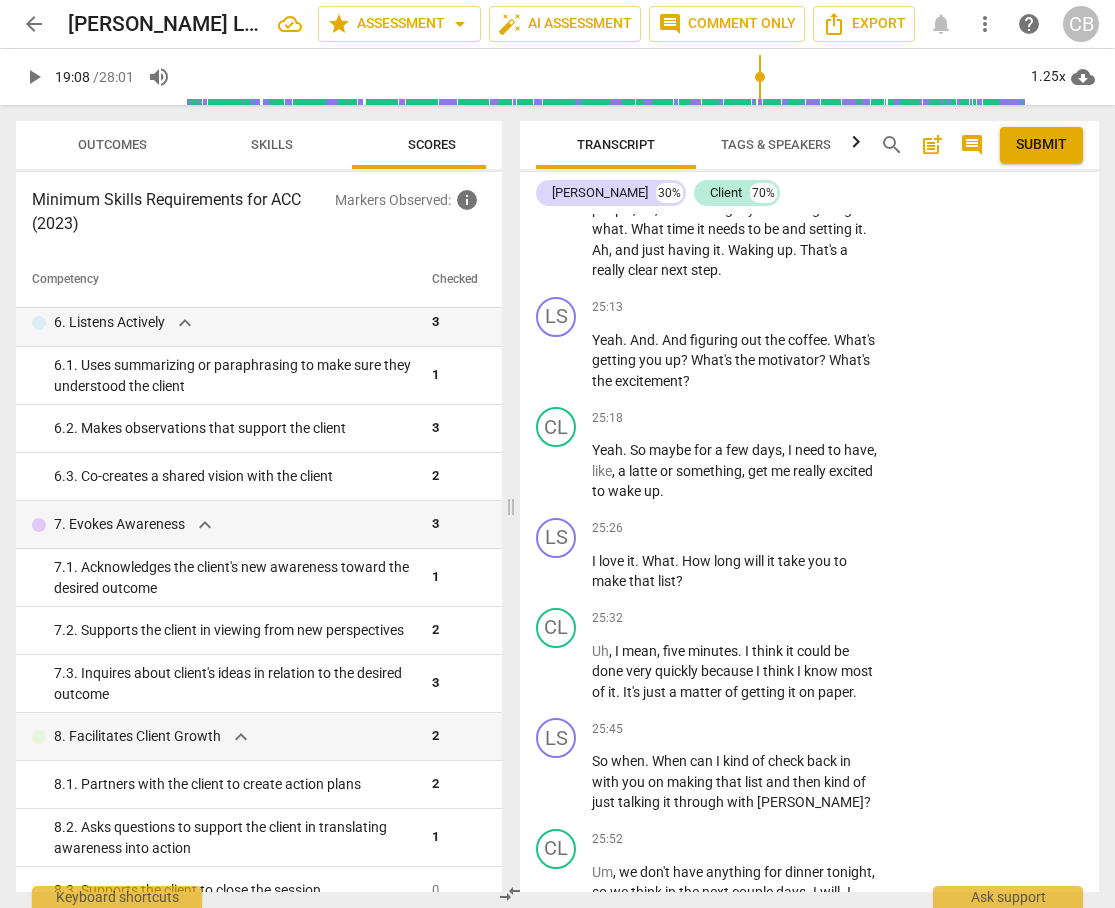scroll, scrollTop: 15504, scrollLeft: 0, axis: vertical 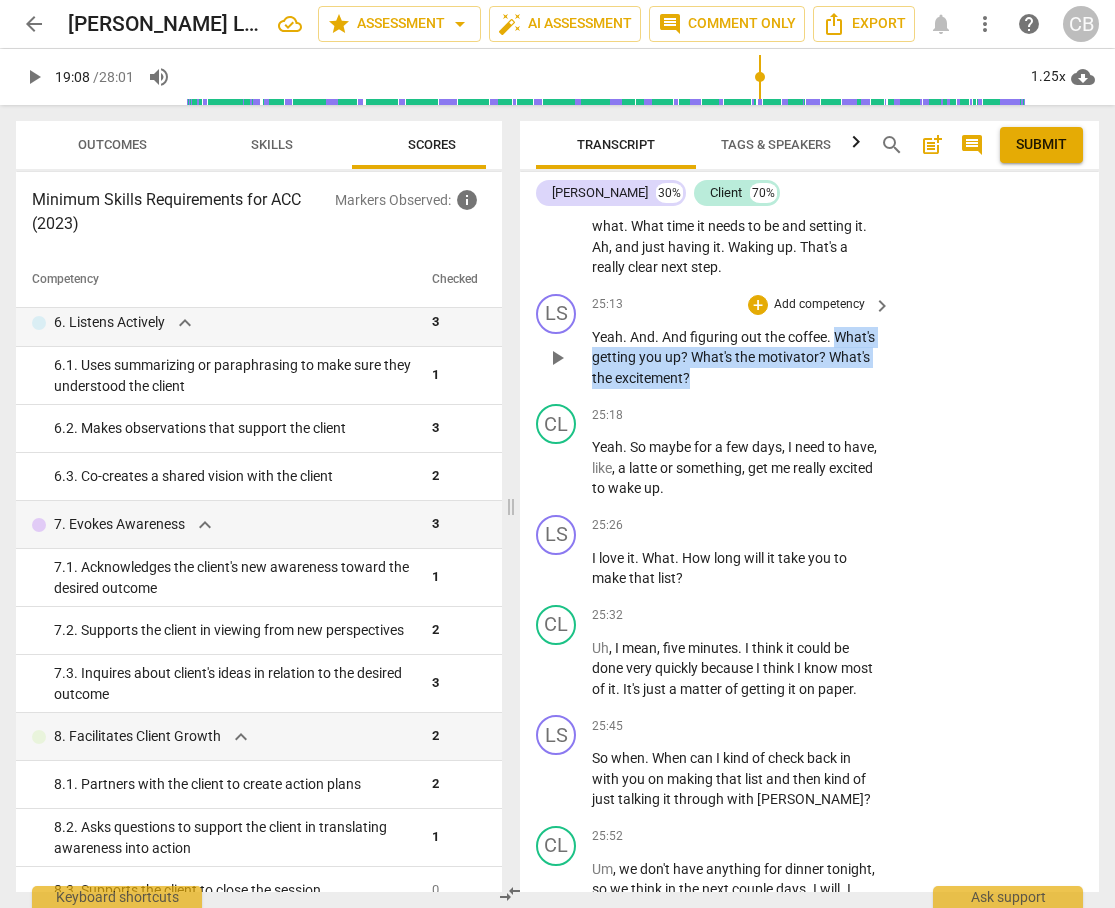 drag, startPoint x: 838, startPoint y: 377, endPoint x: 846, endPoint y: 421, distance: 44.72136 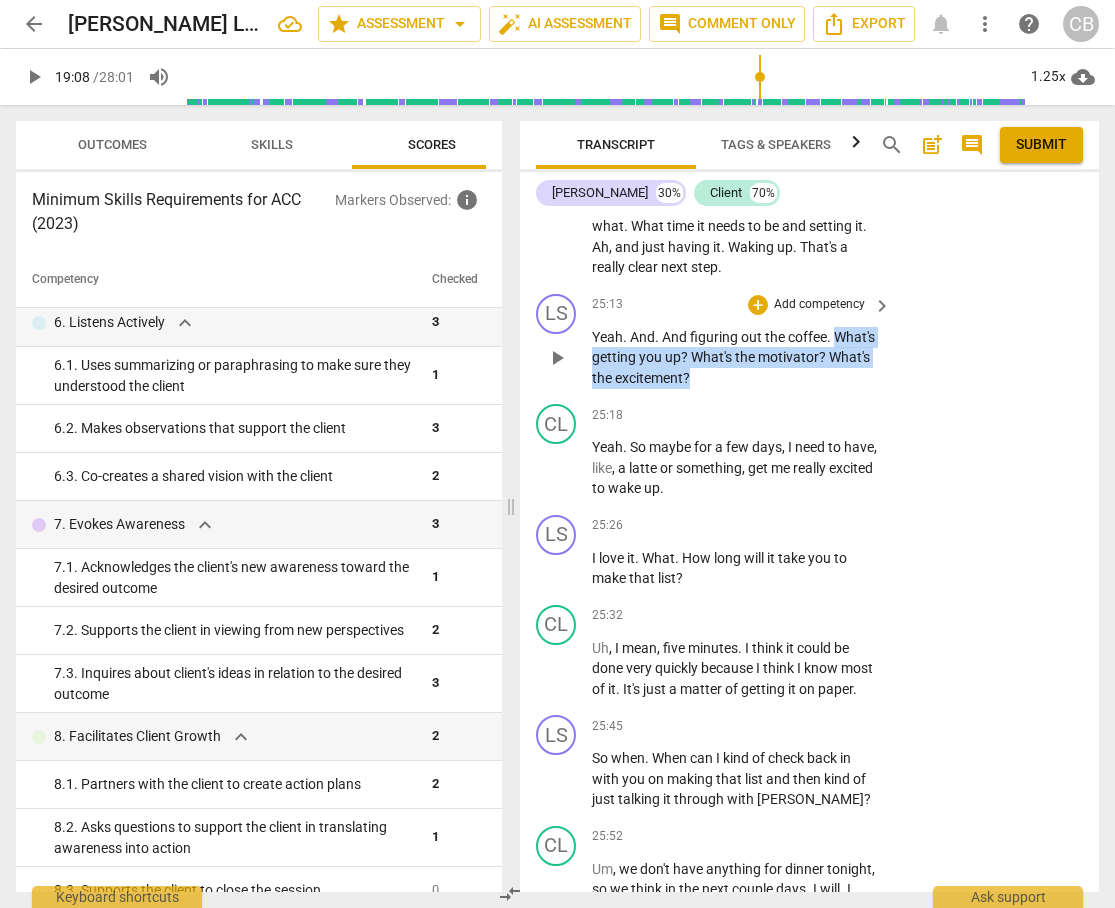 click on "Yeah .   And .   And   figuring   out   the   coffee .   What's   getting   you   up ?   What's   the   motivator ?   What's   the   excitement ?" at bounding box center (736, 358) 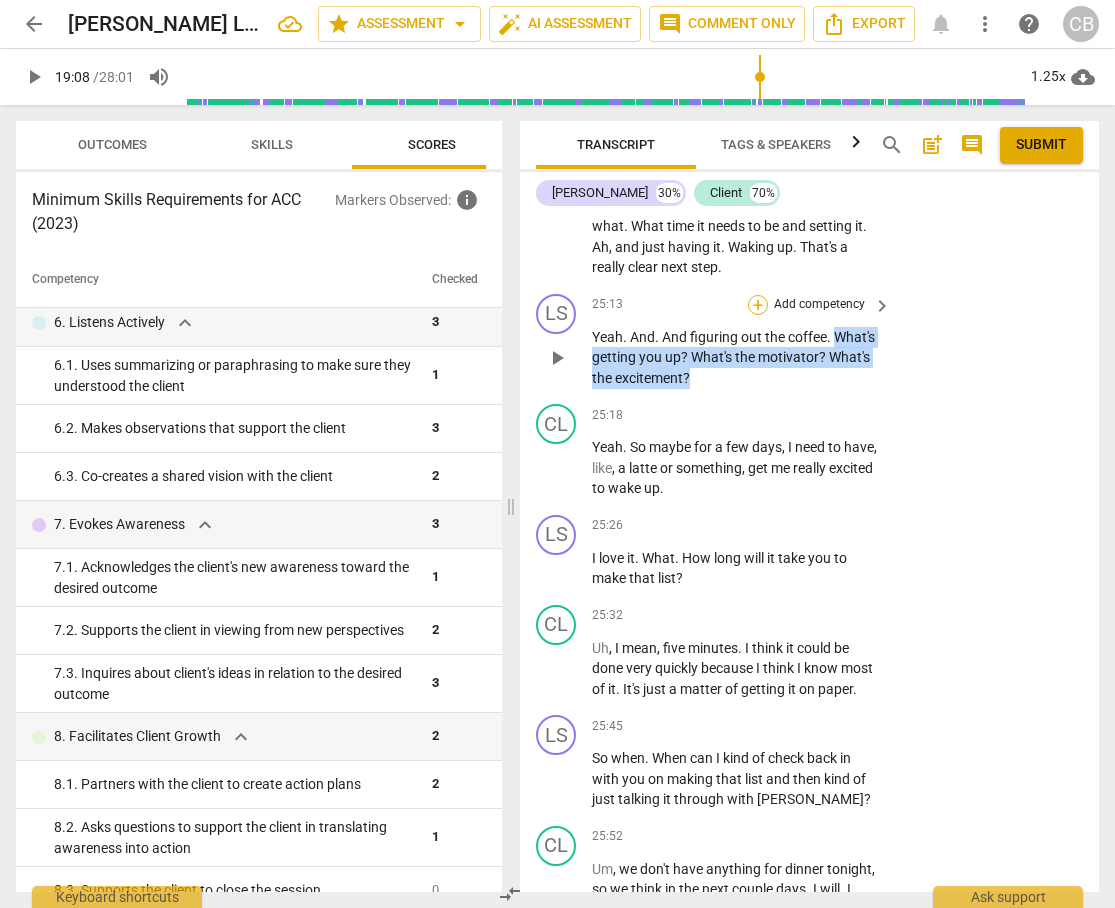 click on "+" at bounding box center [758, 305] 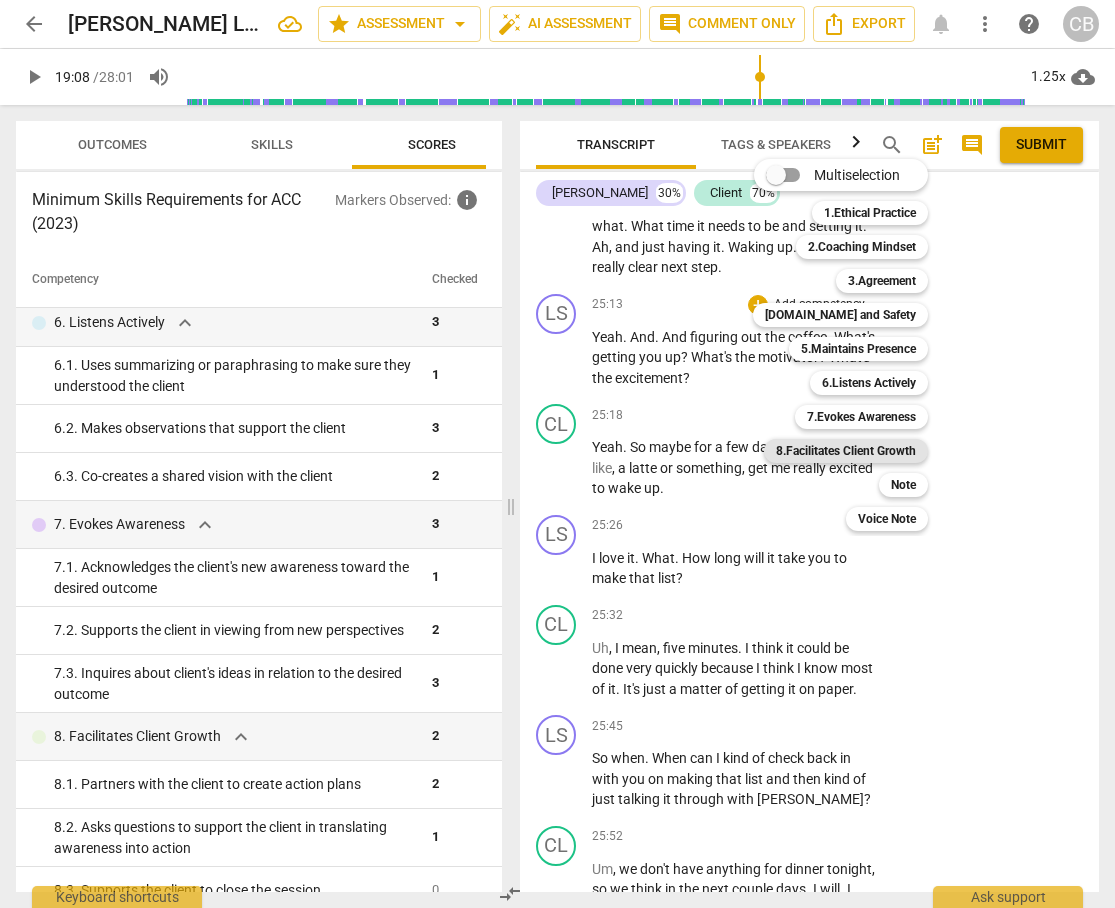 click on "8.Facilitates Client Growth" at bounding box center [846, 451] 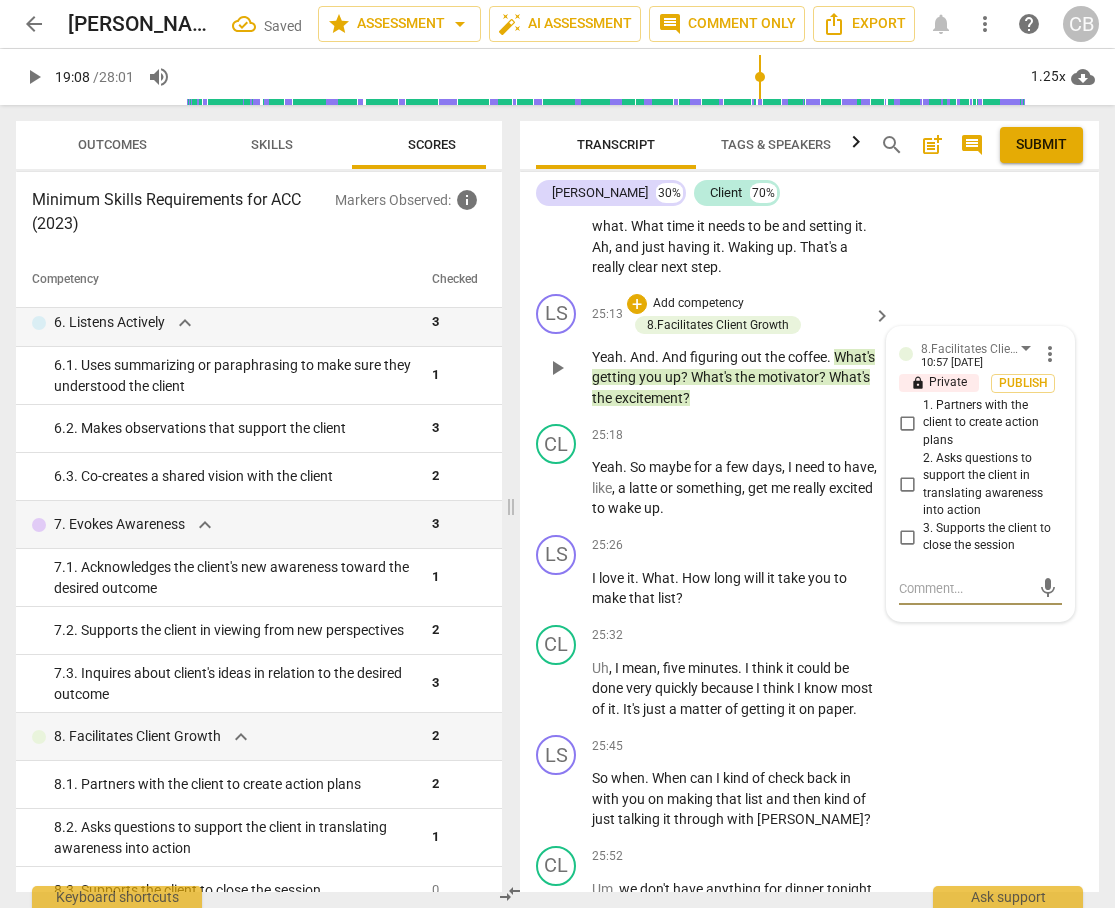 click on "1. Partners with the client to create action plans" at bounding box center [907, 423] 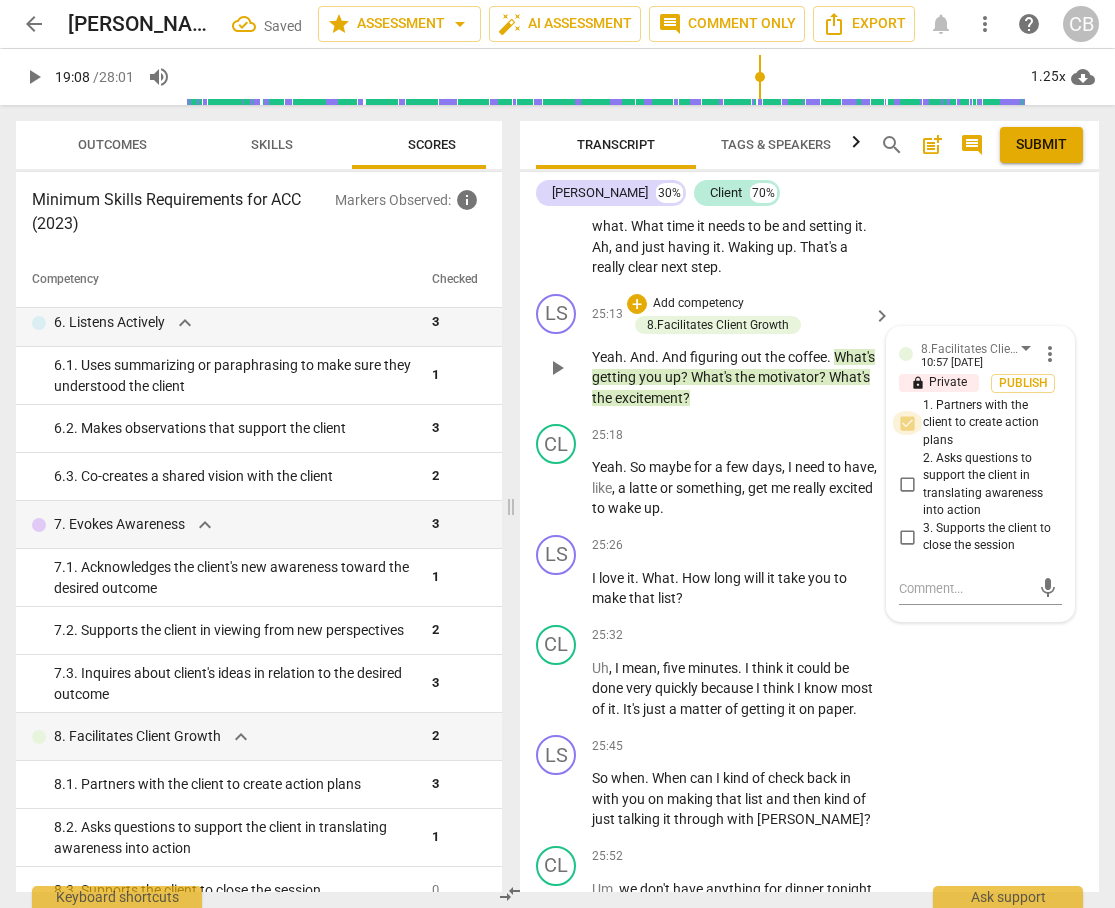 click on "1. Partners with the client to create action plans" at bounding box center [907, 423] 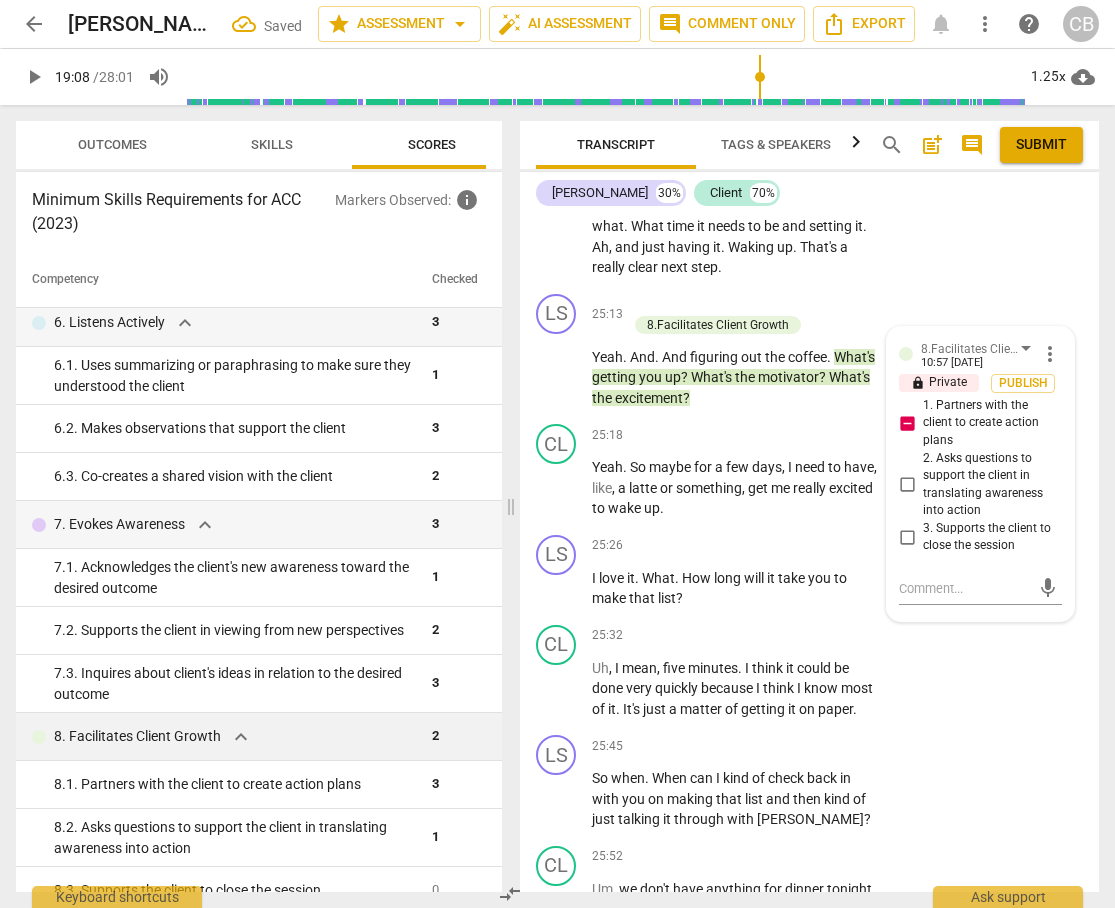 scroll, scrollTop: 868, scrollLeft: 0, axis: vertical 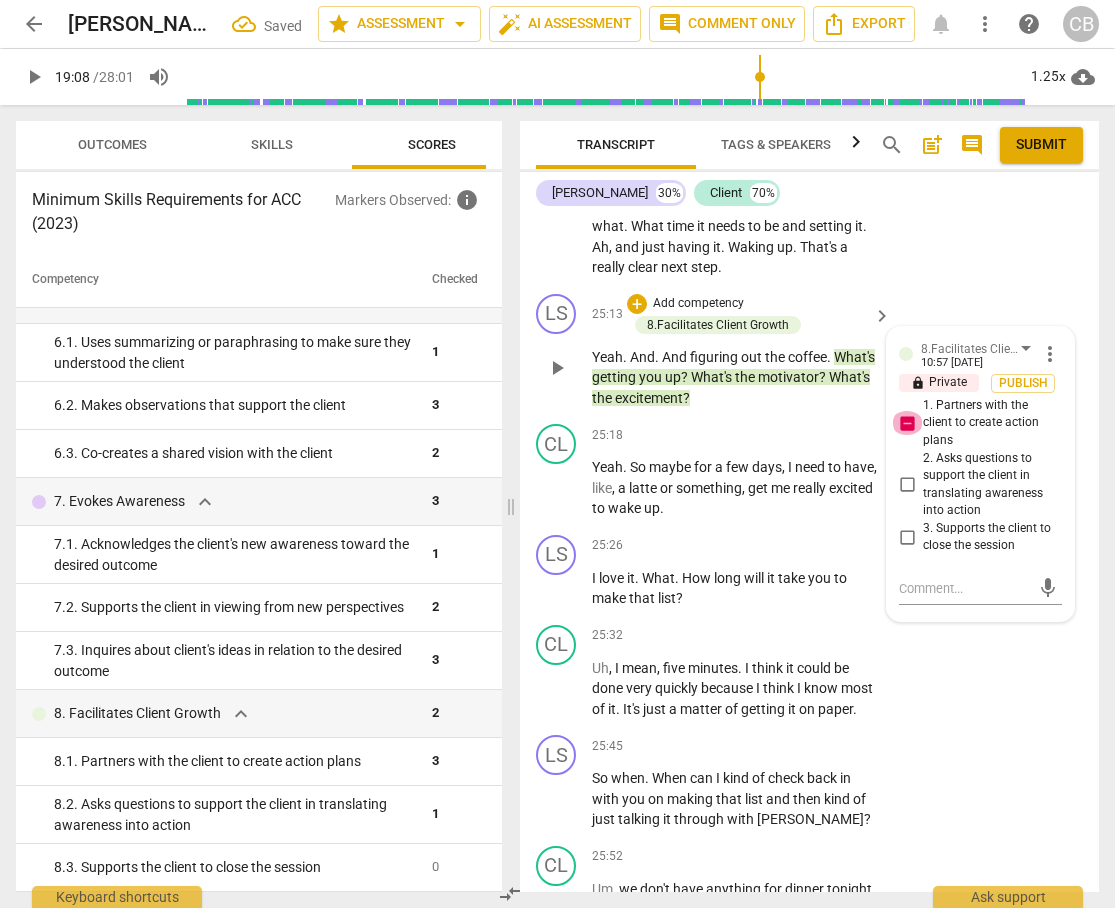 click on "1. Partners with the client to create action plans" at bounding box center [907, 423] 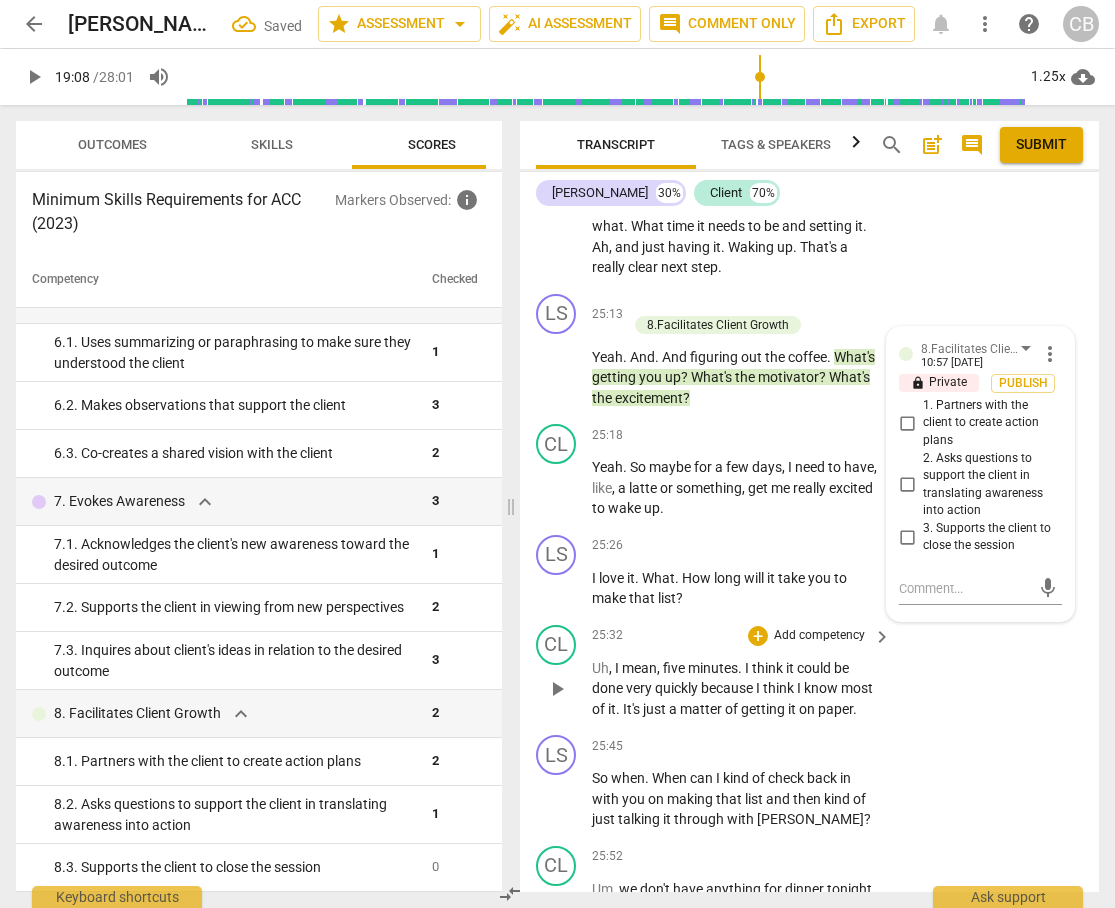 click on "CL play_arrow pause 25:32 + Add competency keyboard_arrow_right Uh ,   I   mean ,   five   minutes .   I   think   it   could   be   done   very   quickly   because   I   think   I   know   most   of   it .   It's   just   a   matter   of   getting   it   on   paper ." at bounding box center (809, 672) 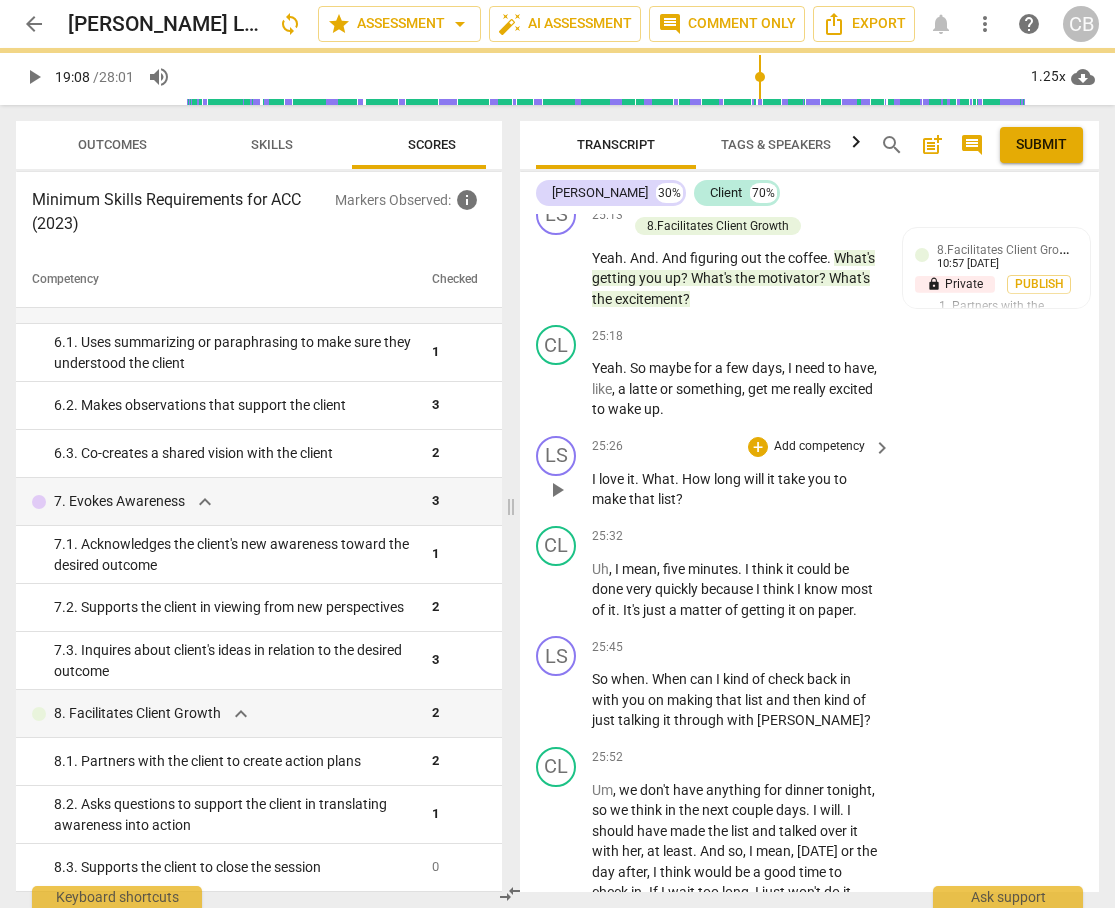 scroll, scrollTop: 15640, scrollLeft: 0, axis: vertical 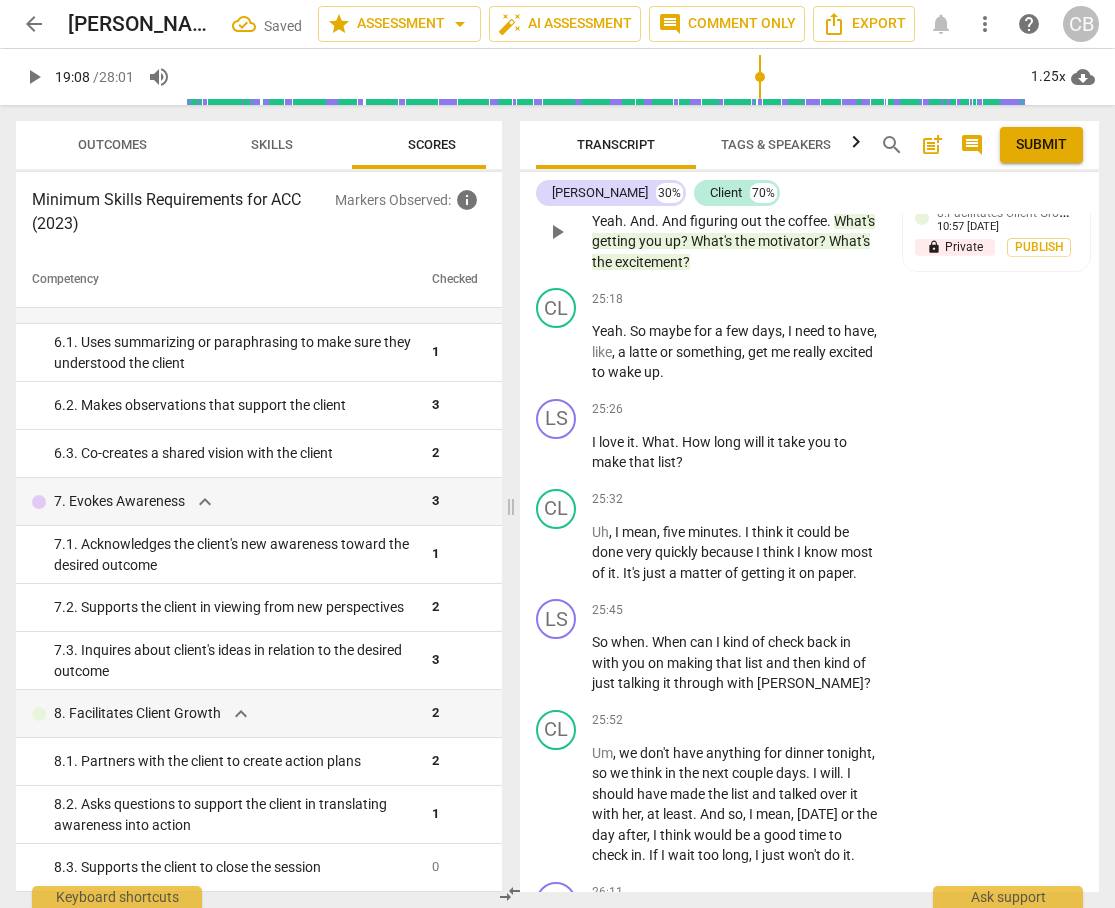 click on "Yeah .   And .   And   figuring   out   the   coffee .   What's   getting   you   up ?   What's   the   motivator ?   What's   the   excitement ?" at bounding box center (736, 242) 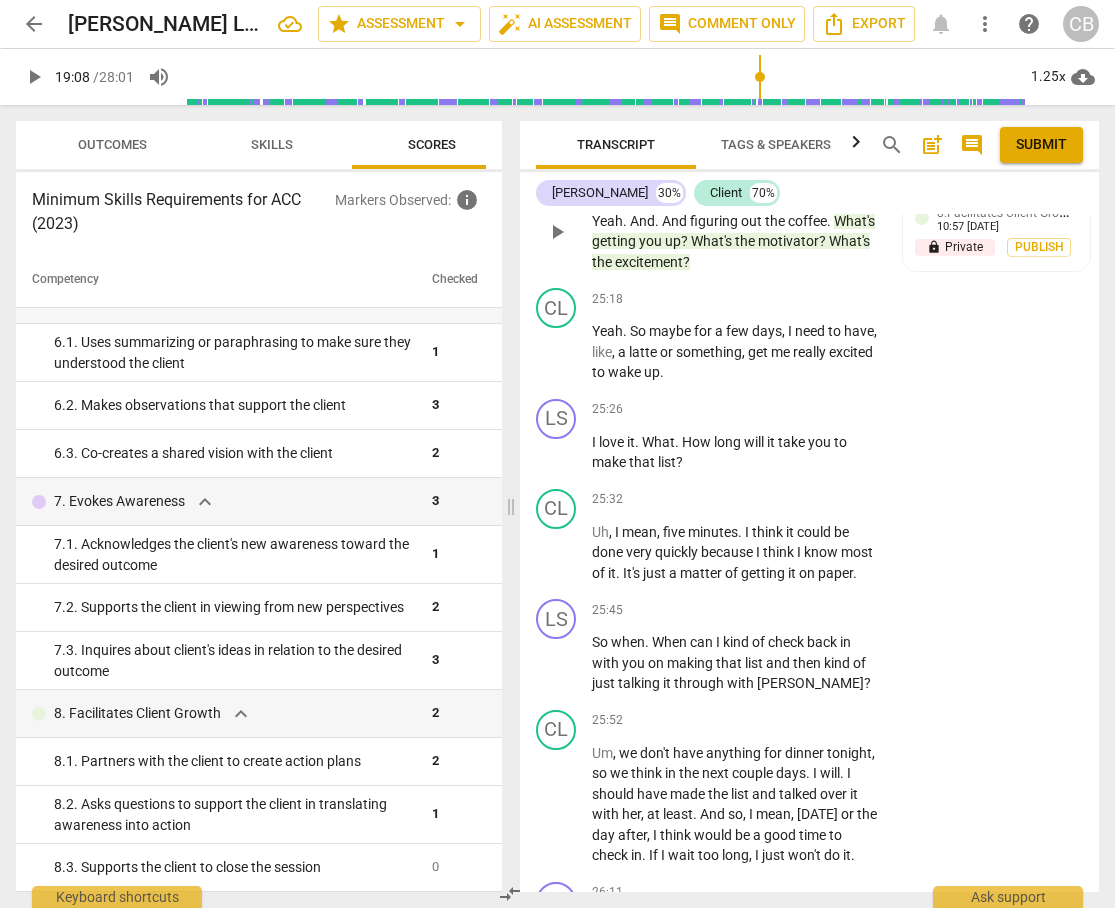 click on "Yeah .   And .   And   figuring   out   the   coffee .   What's   getting   you   up ?   What's   the   motivator ?   What's   the   excitement ?" at bounding box center [736, 242] 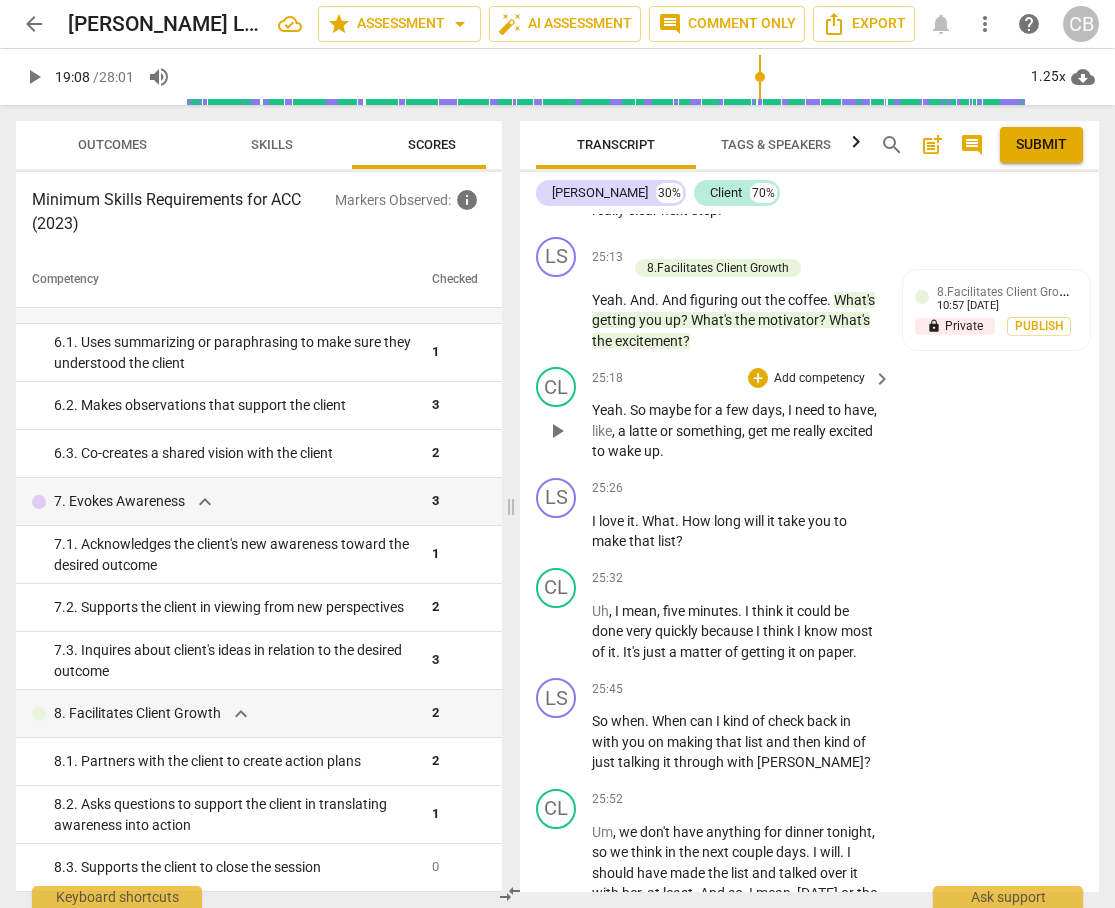 scroll, scrollTop: 15544, scrollLeft: 0, axis: vertical 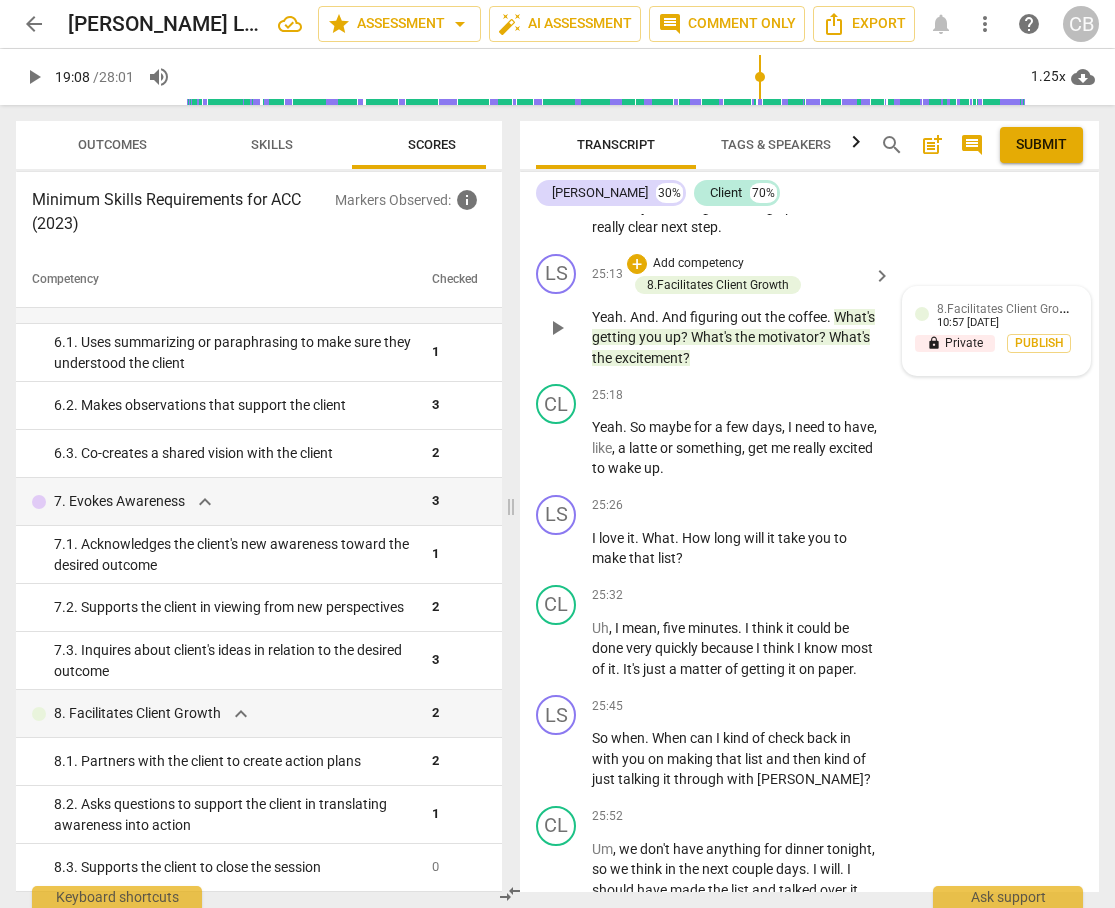 click on "8.Facilitates Client Growth" at bounding box center [1008, 307] 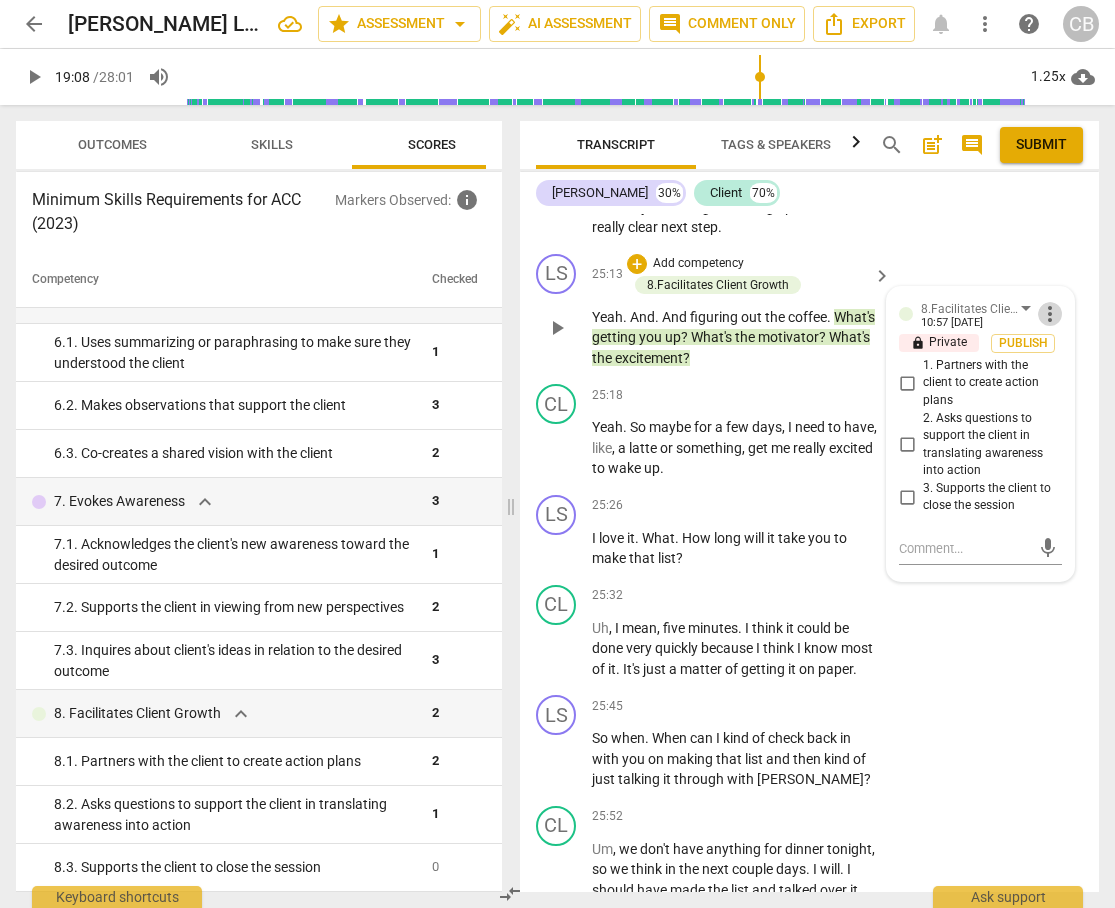 click on "more_vert" at bounding box center [1050, 314] 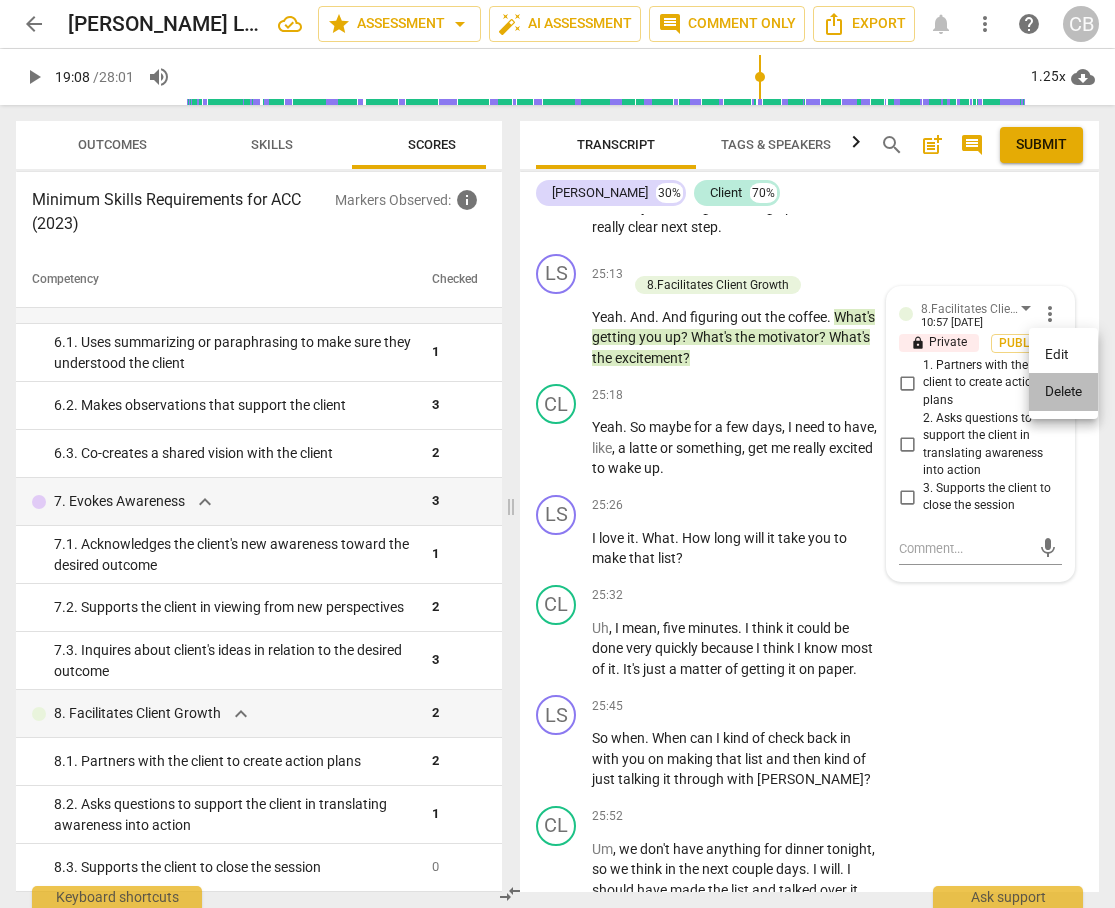 click on "Delete" at bounding box center [1063, 392] 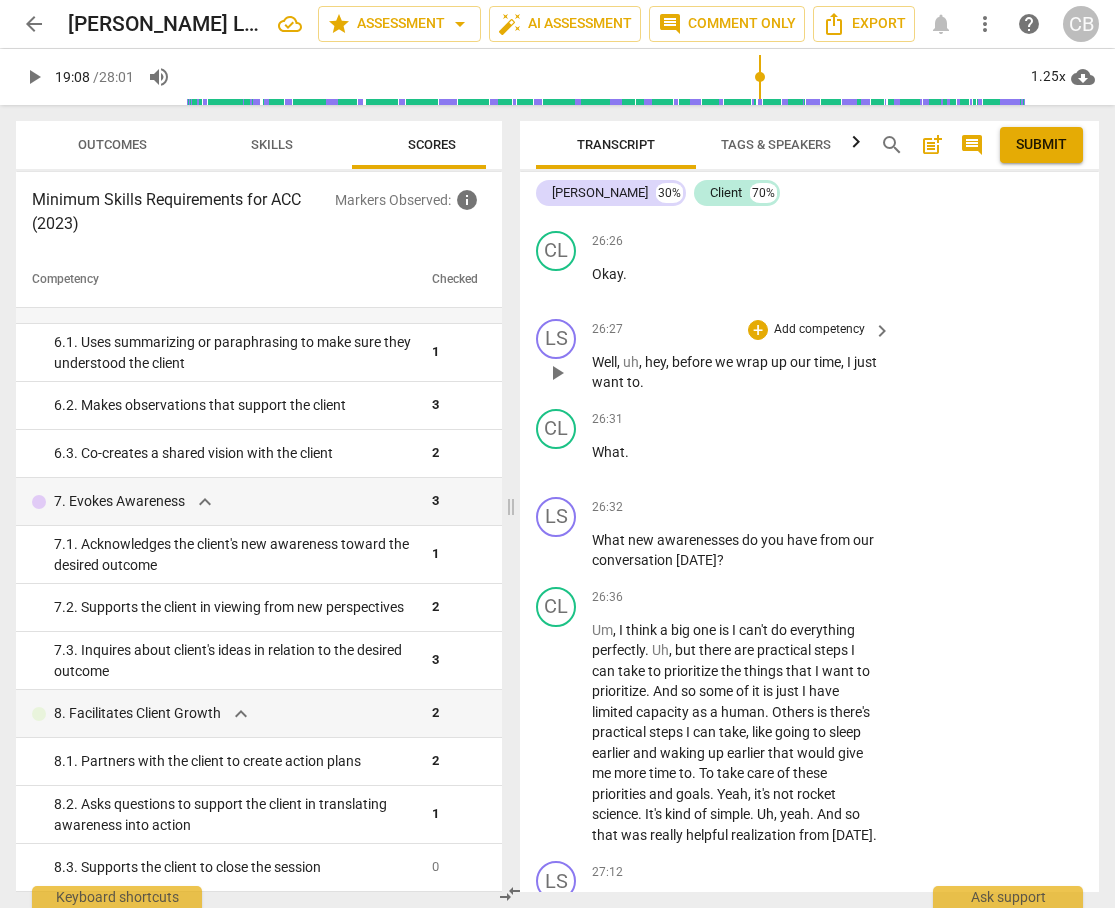 scroll, scrollTop: 16548, scrollLeft: 0, axis: vertical 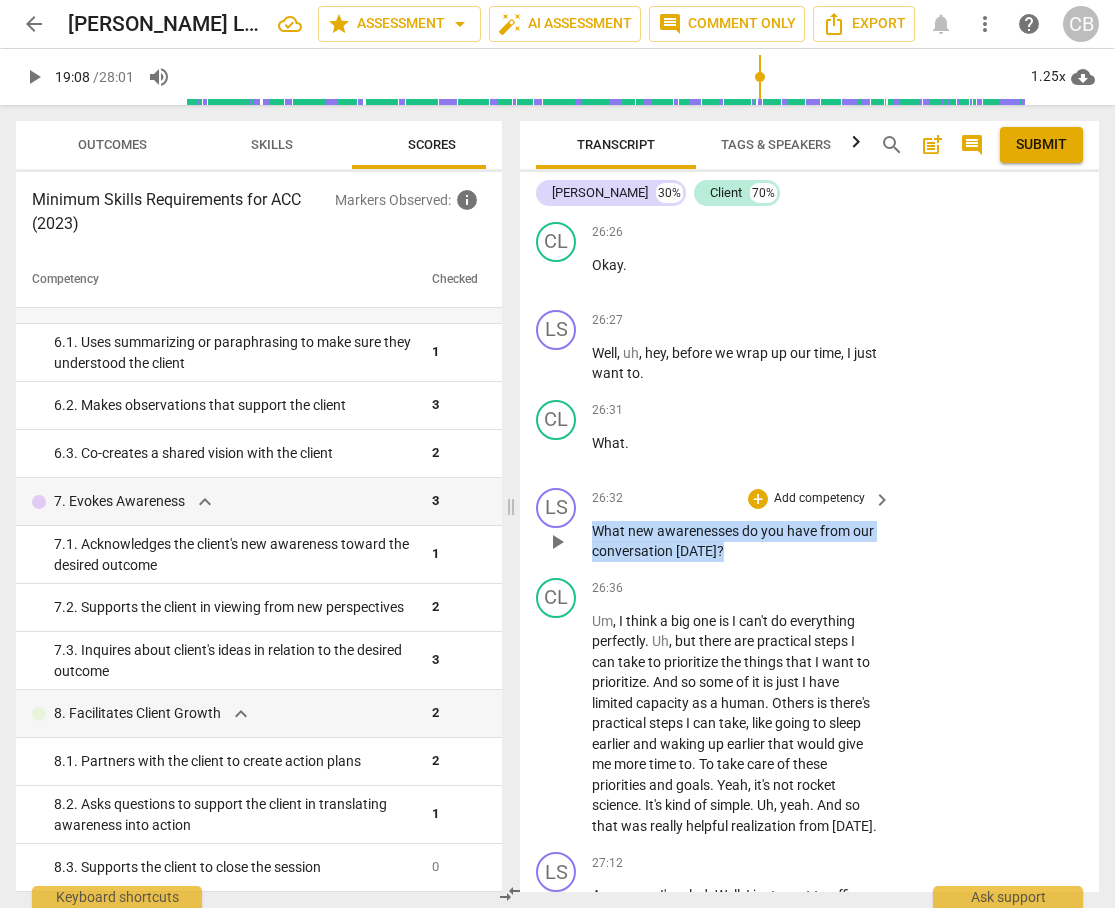 drag, startPoint x: 718, startPoint y: 593, endPoint x: 591, endPoint y: 578, distance: 127.88276 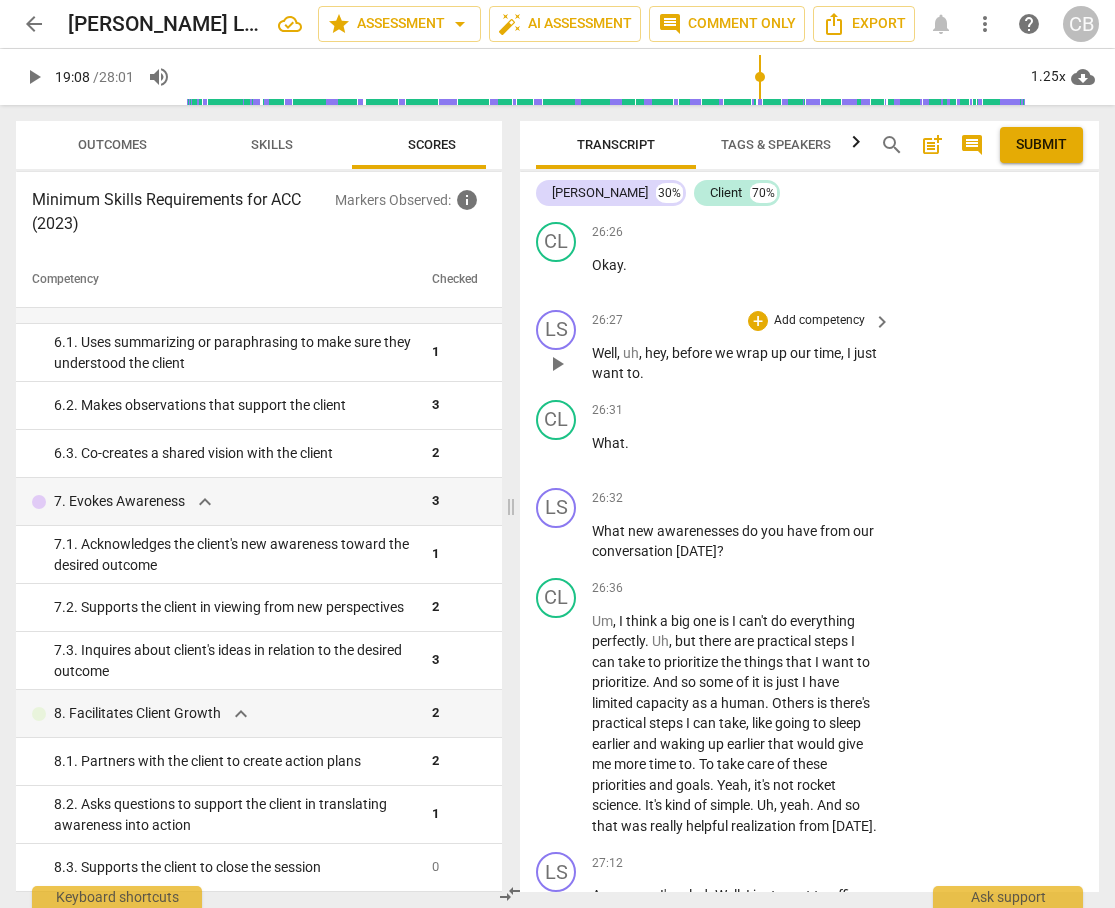 click on "we" at bounding box center (725, 353) 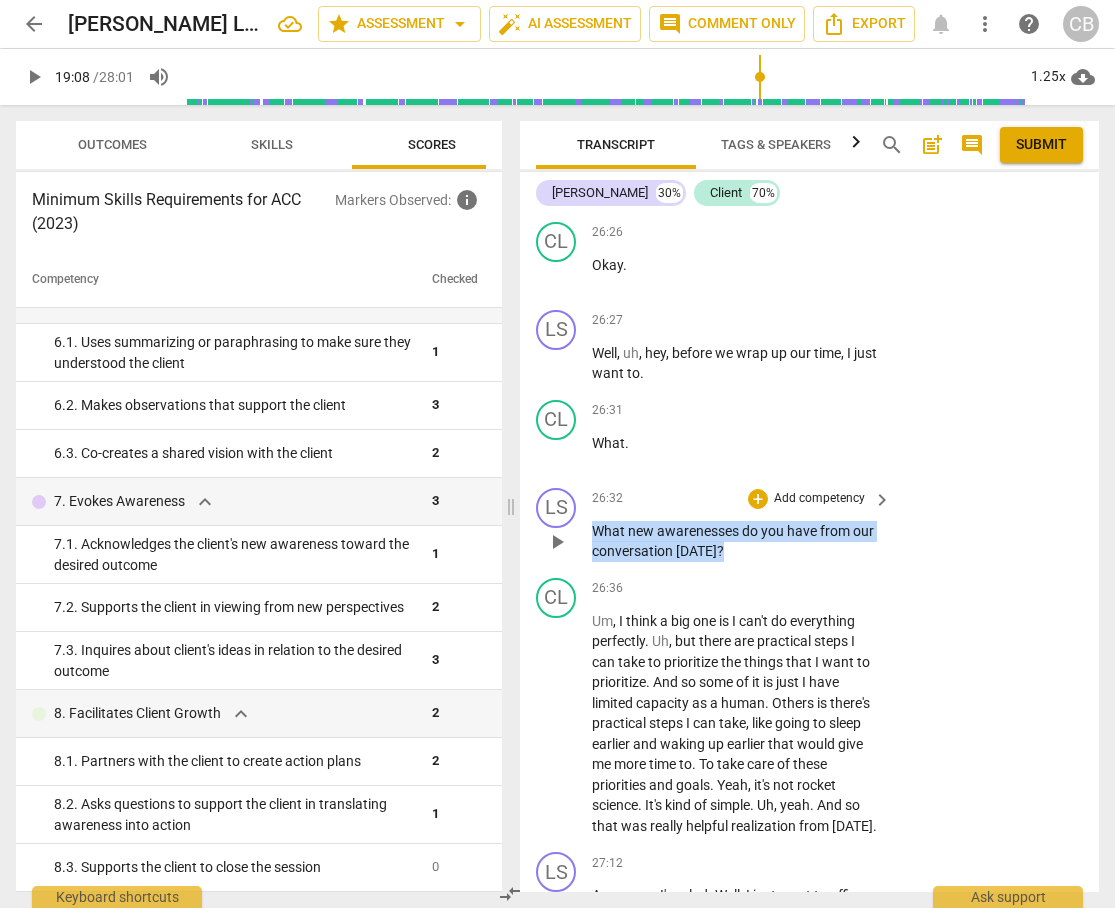 drag, startPoint x: 593, startPoint y: 573, endPoint x: 778, endPoint y: 605, distance: 187.74718 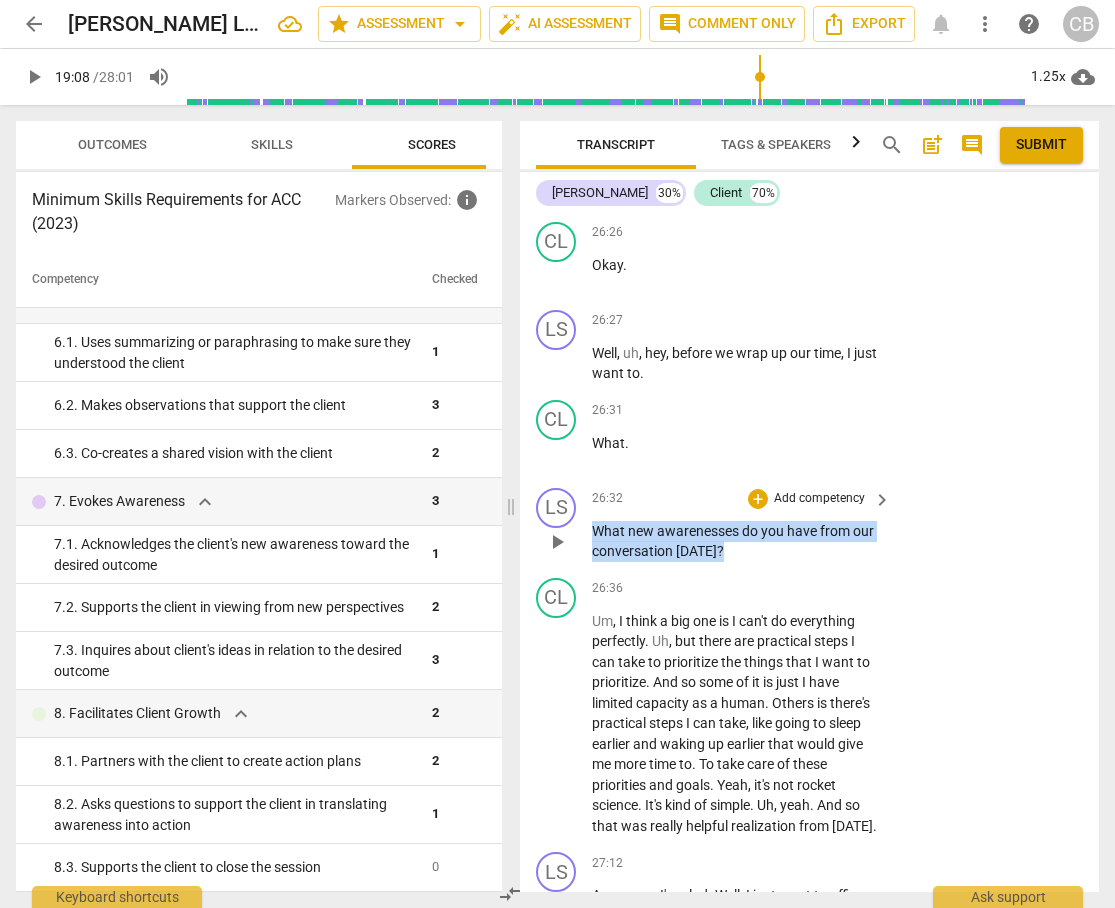 click on "LS play_arrow pause 26:32 + Add competency keyboard_arrow_right What   new   awarenesses   do   you   have   from   our   conversation   today ?" at bounding box center (809, 525) 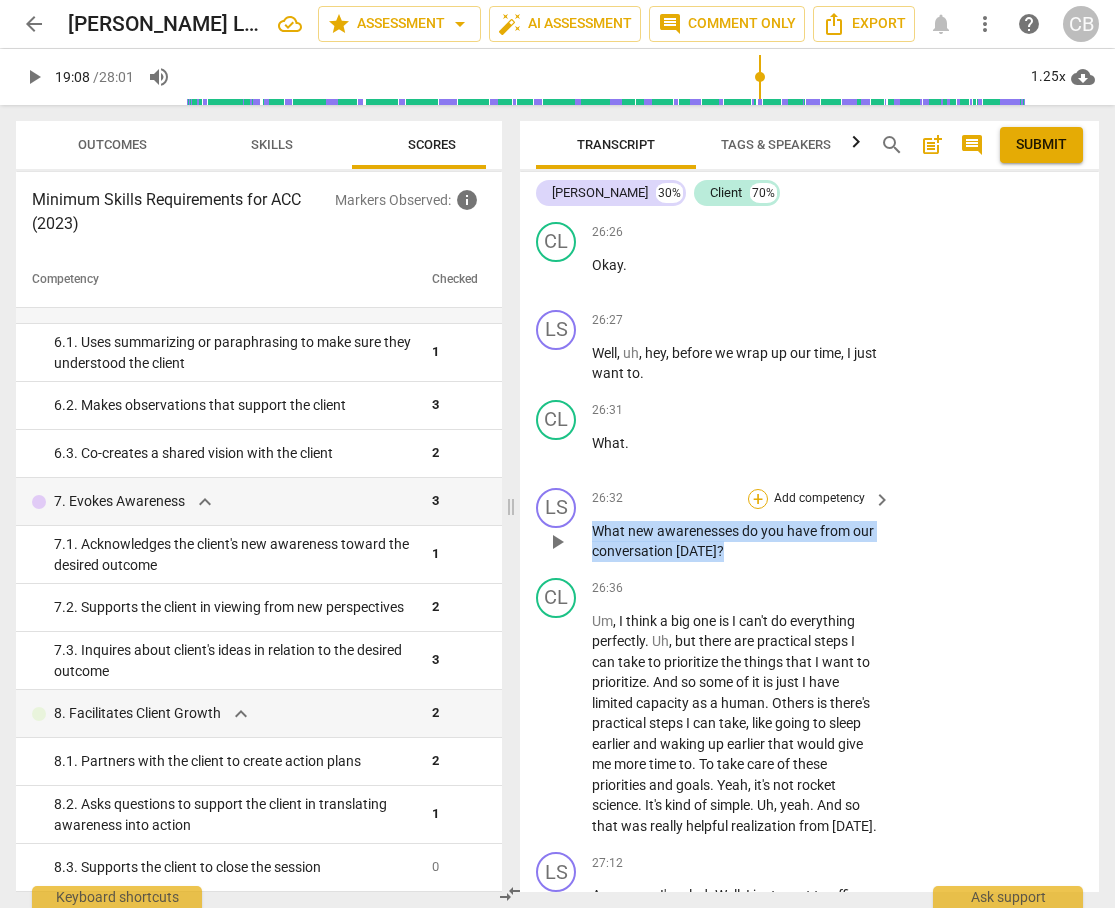 click on "+" at bounding box center [758, 499] 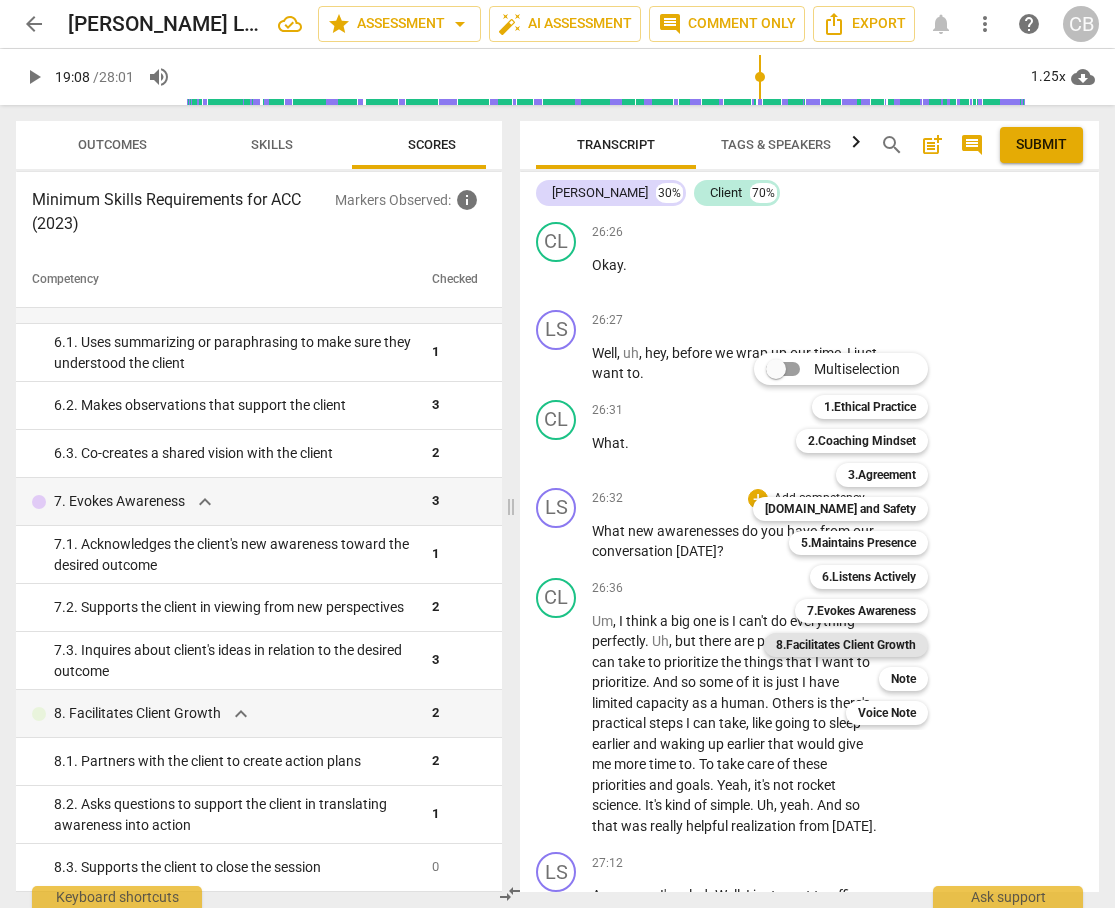 click on "8.Facilitates Client Growth" at bounding box center (846, 645) 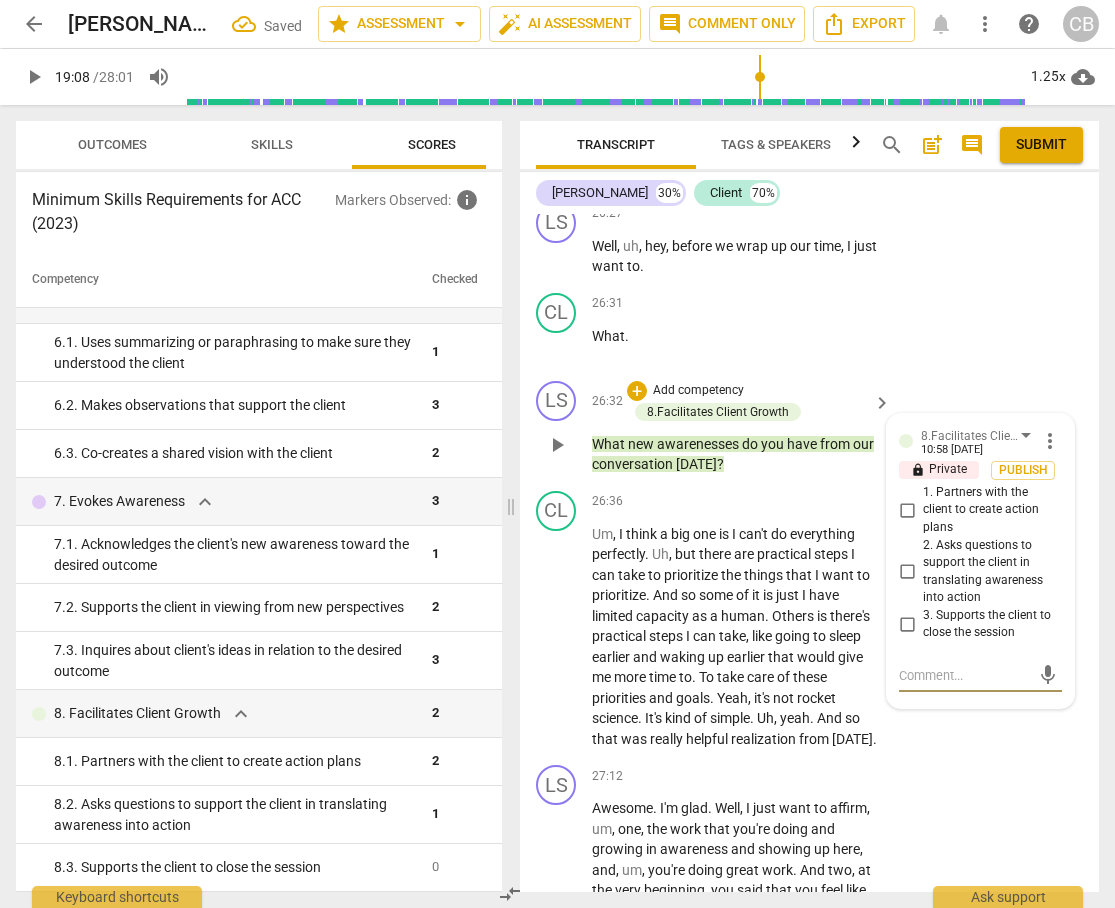 scroll, scrollTop: 16663, scrollLeft: 0, axis: vertical 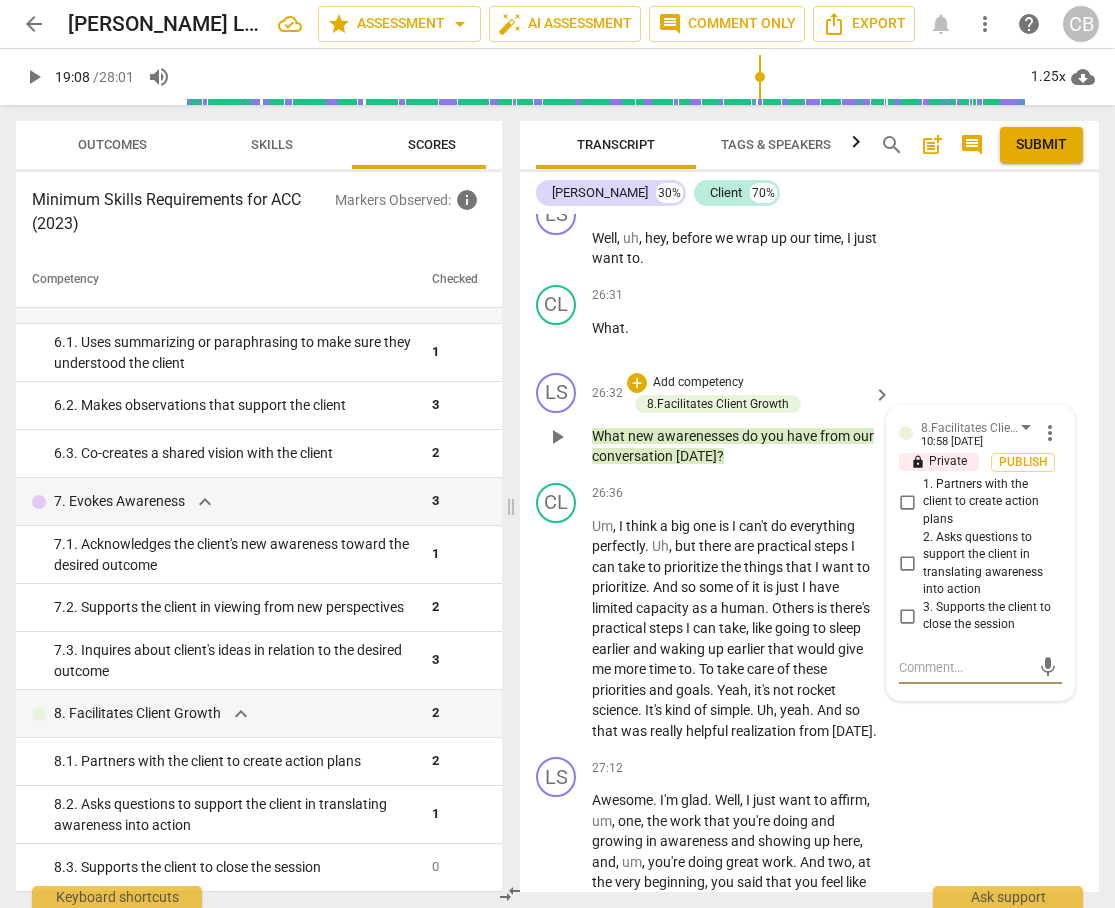 click on "3. Supports the client to close the session" at bounding box center [907, 616] 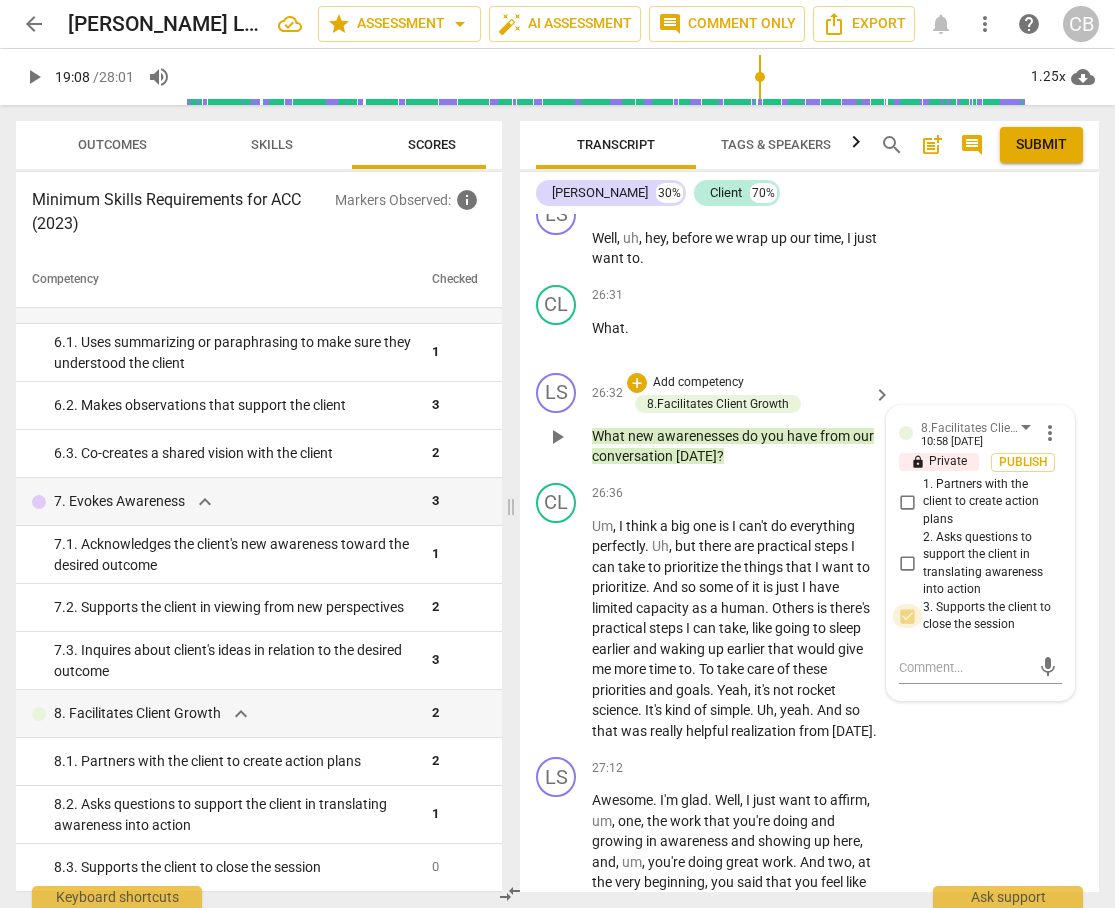 click on "3. Supports the client to close the session" at bounding box center [907, 616] 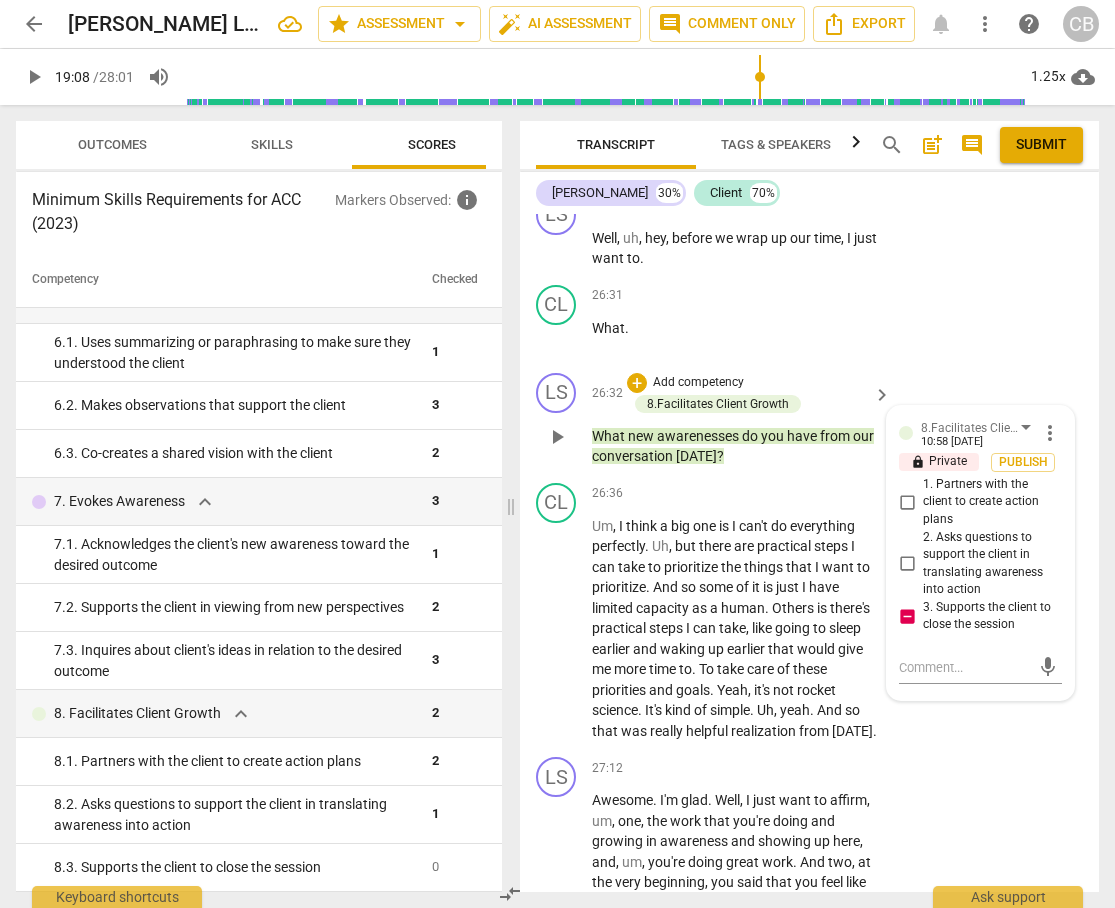 click on "3. Supports the client to close the session" at bounding box center (907, 616) 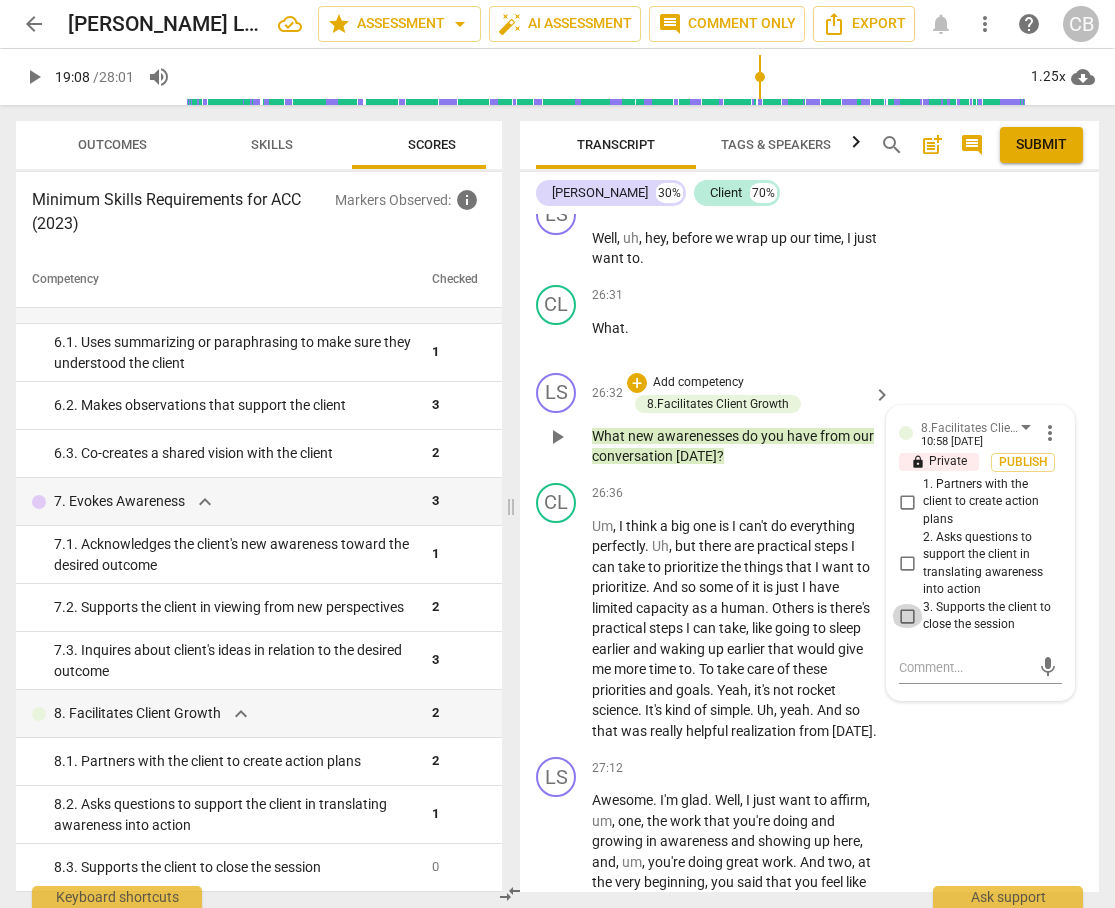 click on "3. Supports the client to close the session" at bounding box center (907, 616) 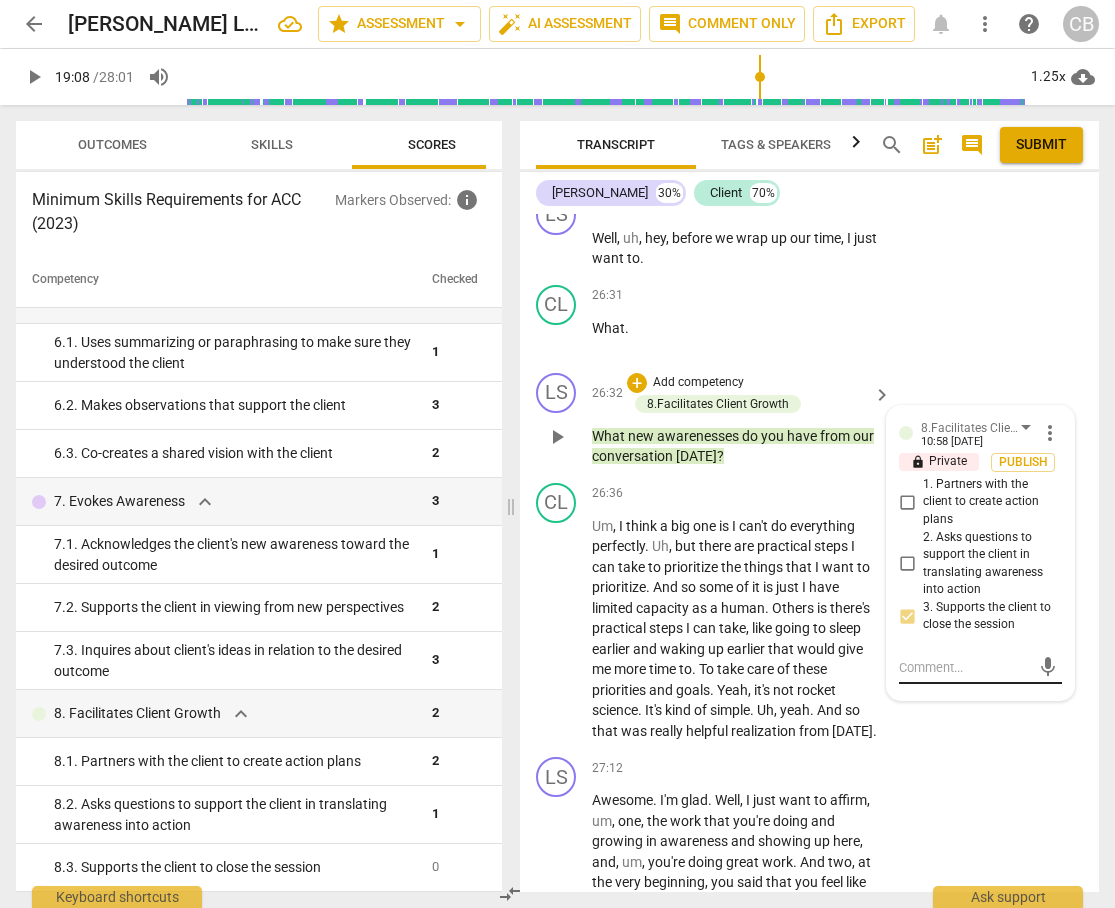 click at bounding box center (964, 667) 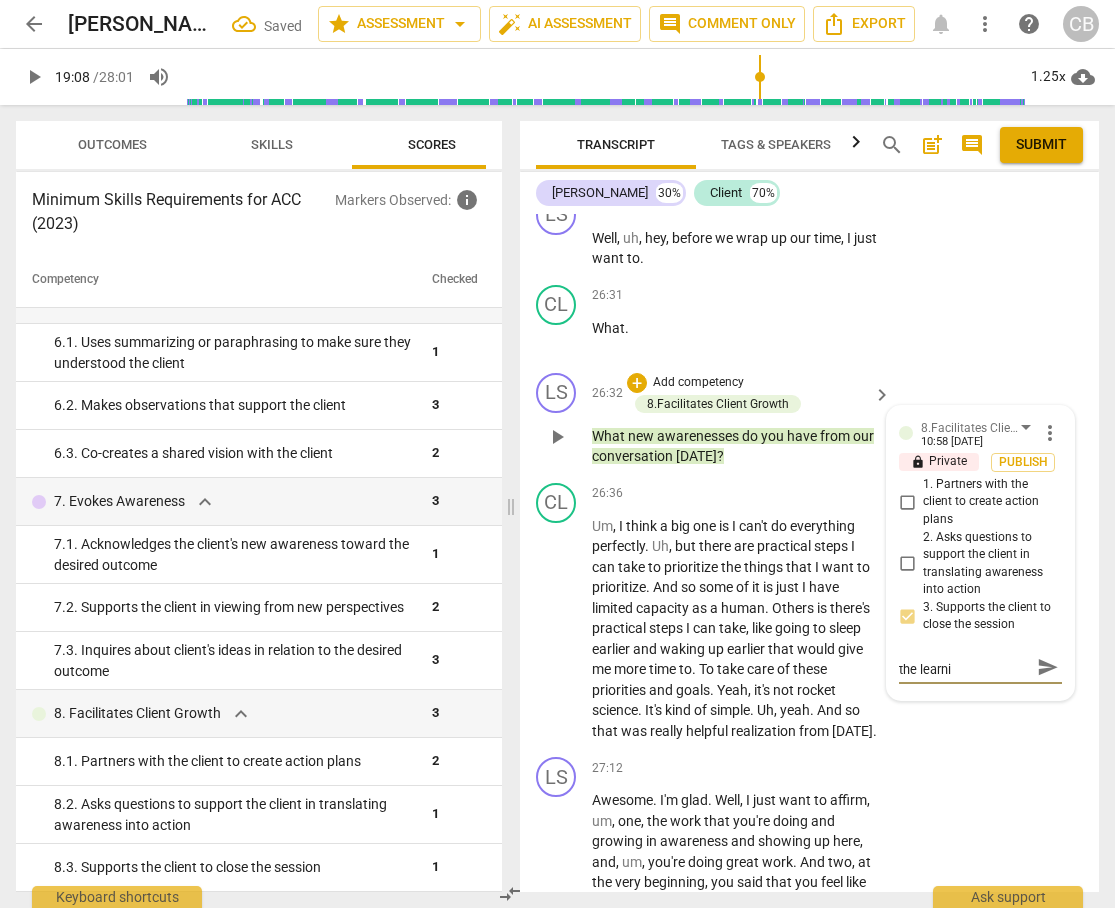 scroll, scrollTop: 0, scrollLeft: 0, axis: both 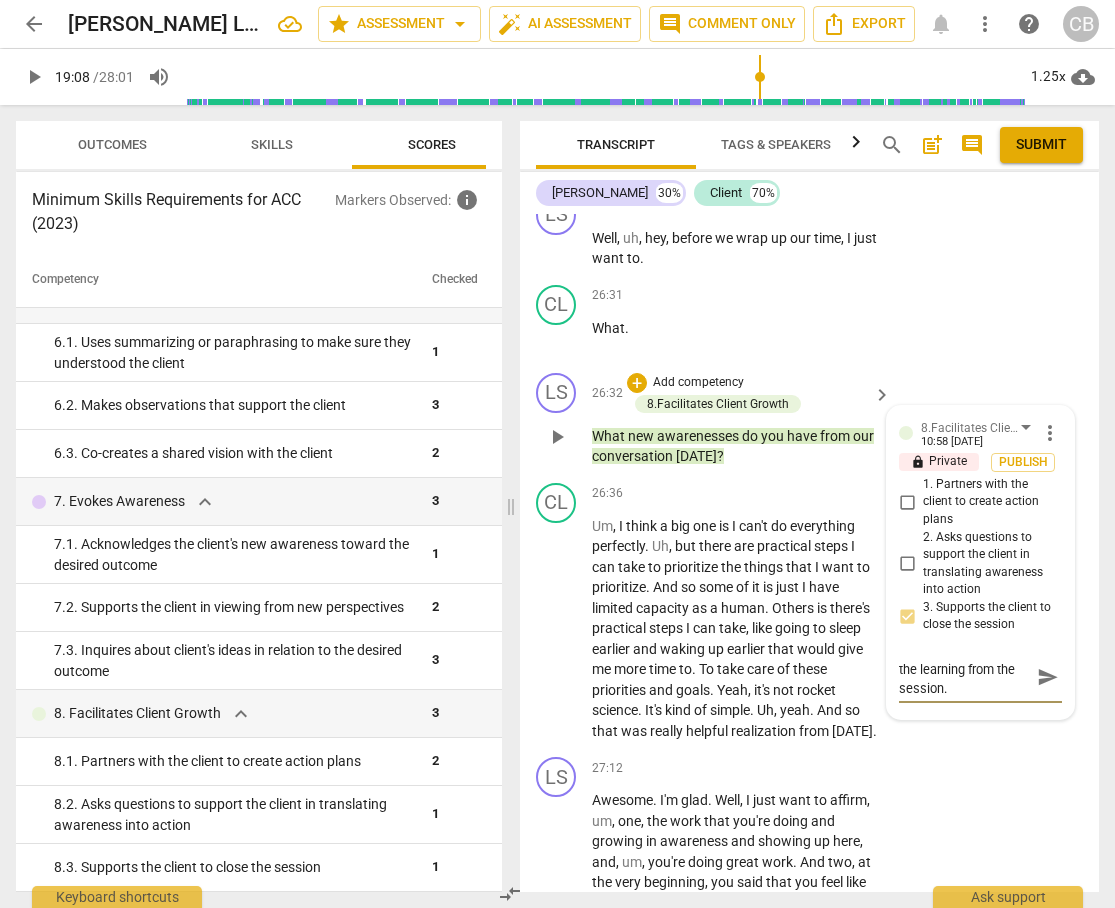 click on "The coach drew out the learning from the session." at bounding box center (964, 677) 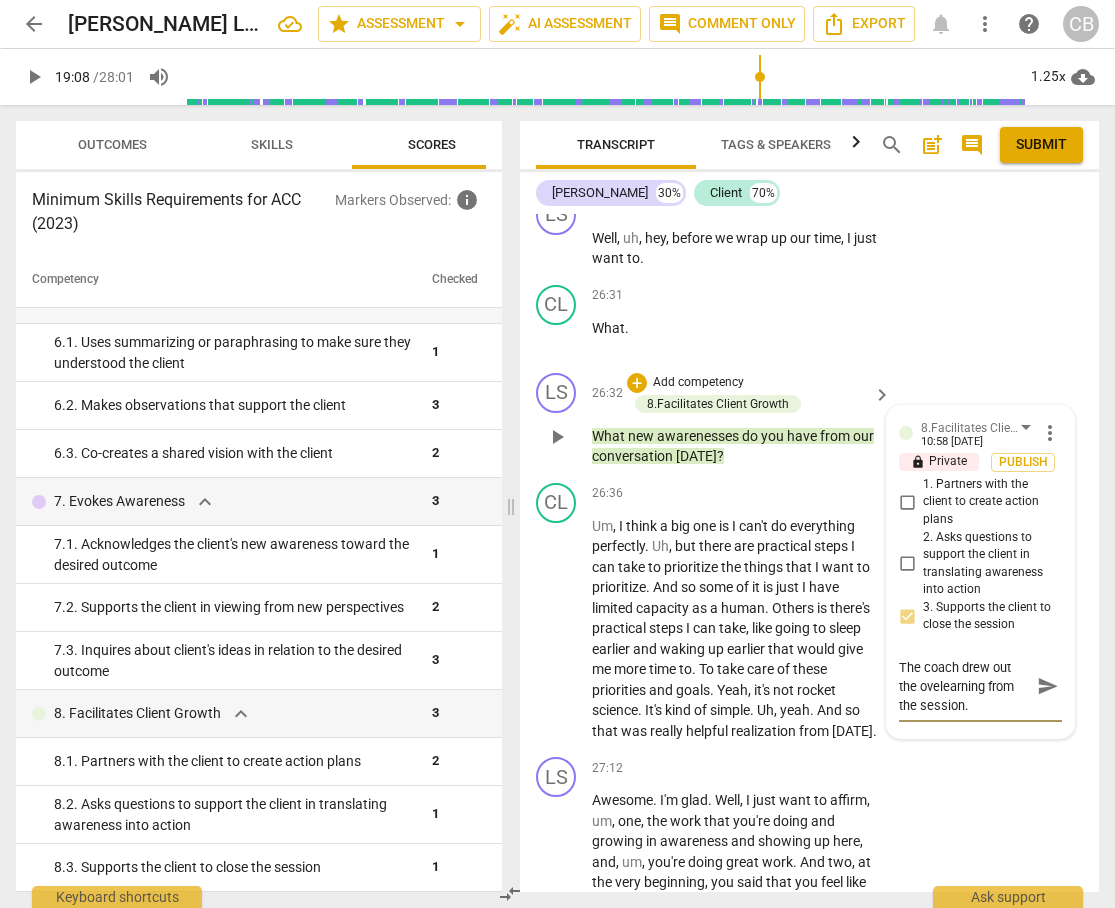 scroll, scrollTop: 0, scrollLeft: 0, axis: both 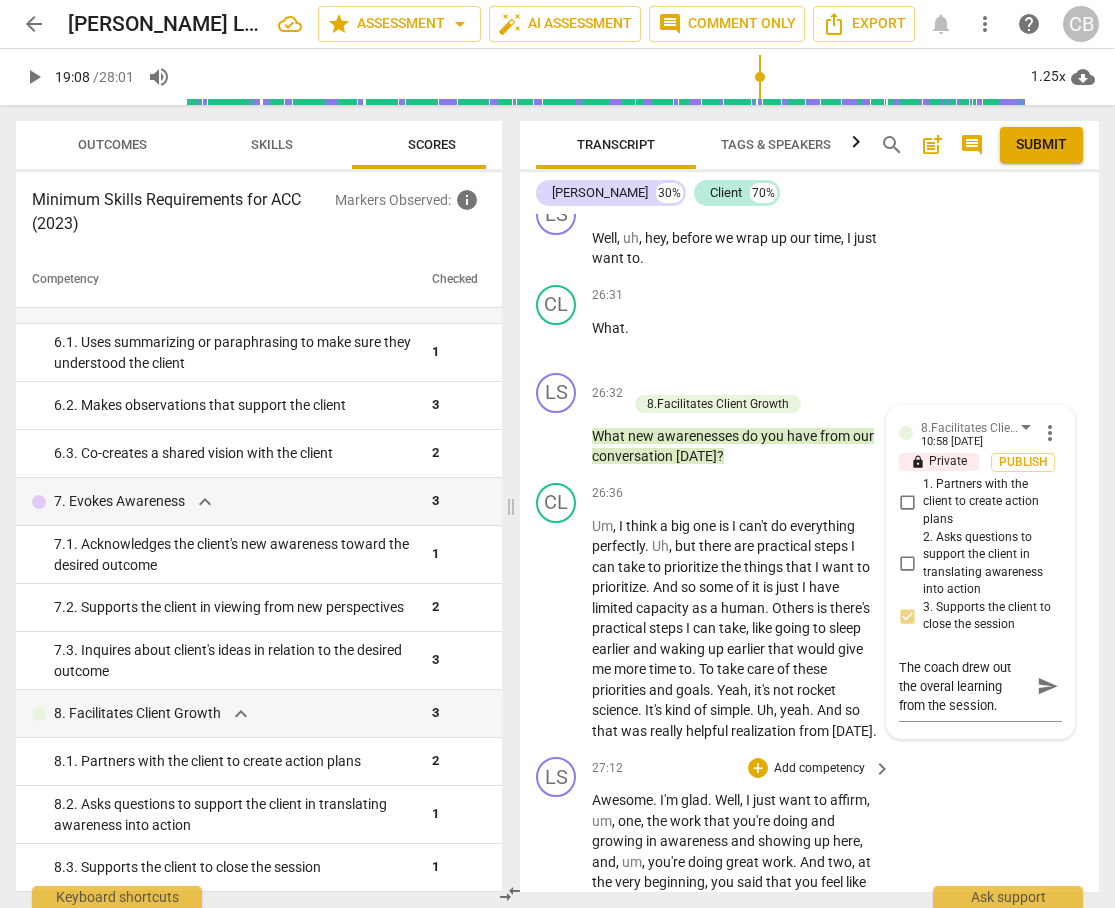 click on "LS play_arrow pause 27:12 + Add competency keyboard_arrow_right Awesome .   I'm   glad .   Well ,   I   just   want   to   affirm ,   um ,   one ,   the   work   that   you're   doing   and   growing   in   awareness   and   showing   up   here ,   and ,   um ,   you're   doing   great   work .   And   two ,   at   the   very   beginning ,   you   said   that   you   feel   like   you're   not   doing   anything   well .   And ,   uh ,   I   understand   what   you're   getting   at   there ,   but   I   just   want   to   affirm   that   you're   doing   a   lot   of   things   well .   Um ,   I   see   you   living   on   point   in   a   lot   of   ways ,   and   even   in   our   conversations ,   it   comes   out   all   the   things   that   you're   doing   well .   And   so .   So   I   just   want   to   affirm   that   you .   You   are   crushing   it .   And   even   showing   up   here   and   doing   the   work   is   doing   something   well .   Um ,   and   so   I   just   want   to   affirm" at bounding box center [809, 927] 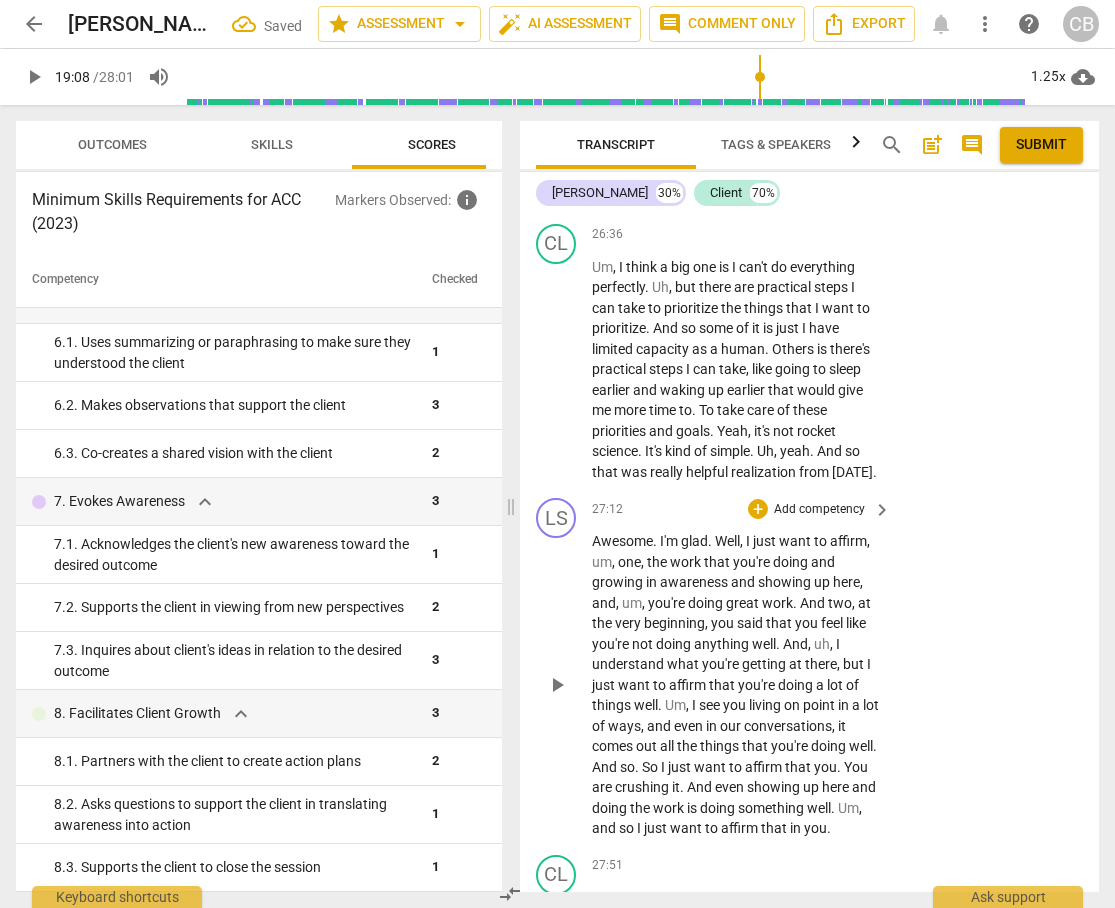 scroll, scrollTop: 16929, scrollLeft: 0, axis: vertical 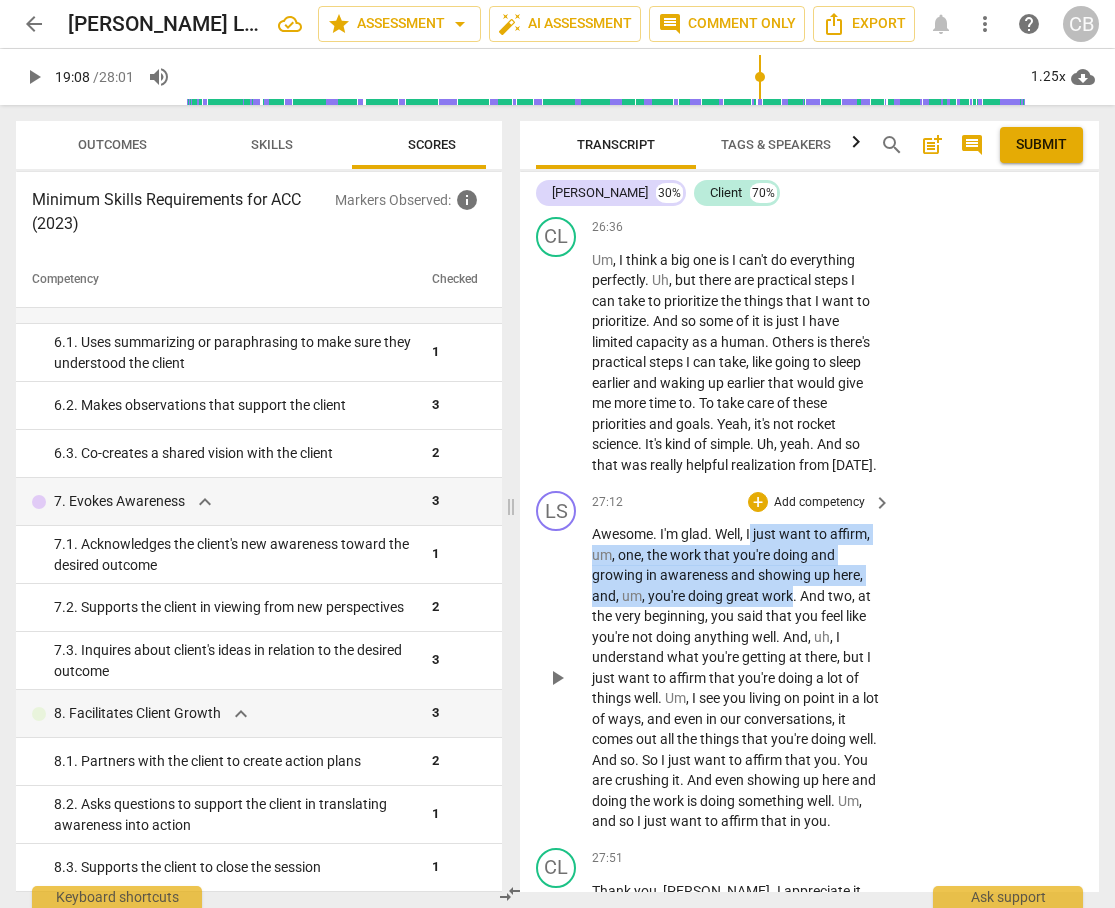 drag, startPoint x: 751, startPoint y: 573, endPoint x: 793, endPoint y: 628, distance: 69.2026 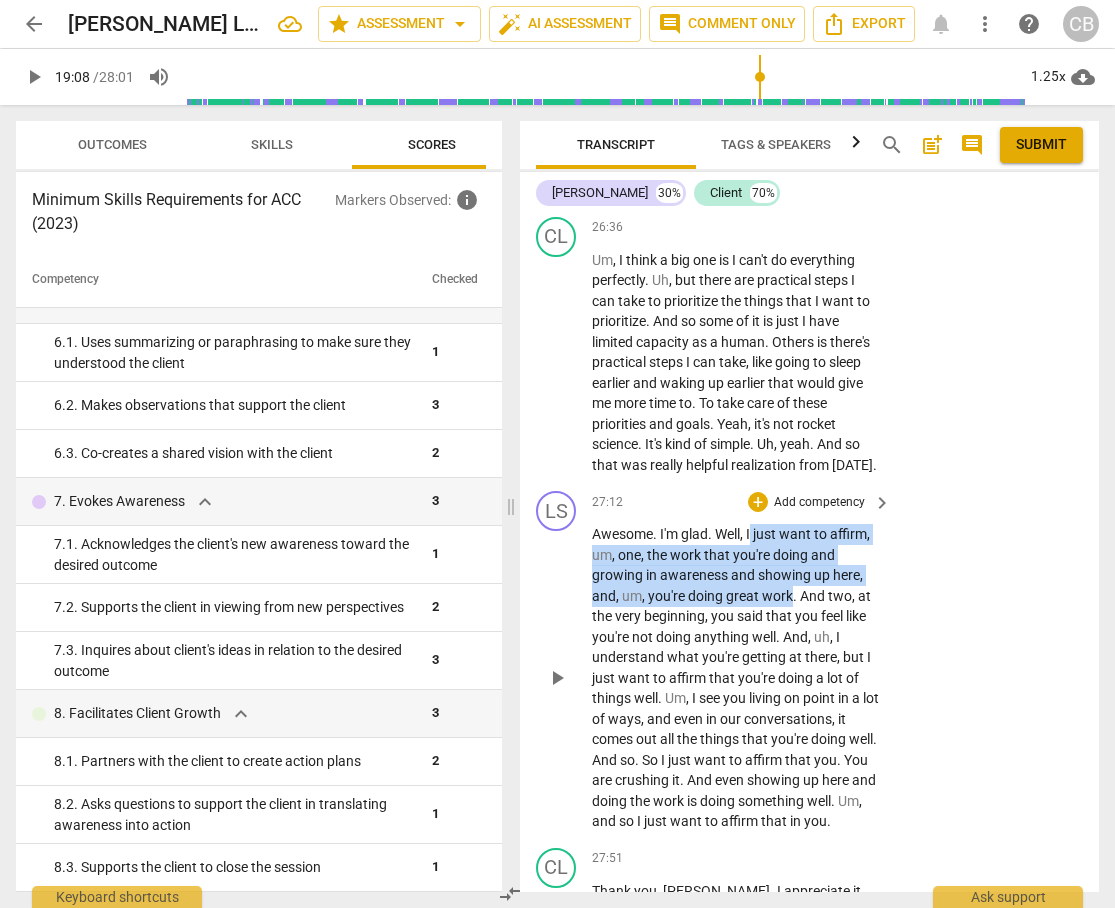 click on "Awesome .   I'm   glad .   Well ,   I   just   want   to   affirm ,   um ,   one ,   the   work   that   you're   doing   and   growing   in   awareness   and   showing   up   here ,   and ,   um ,   you're   doing   great   work .   And   two ,   at   the   very   beginning ,   you   said   that   you   feel   like   you're   not   doing   anything   well .   And ,   uh ,   I   understand   what   you're   getting   at   there ,   but   I   just   want   to   affirm   that   you're   doing   a   lot   of   things   well .   Um ,   I   see   you   living   on   point   in   a   lot   of   ways ,   and   even   in   our   conversations ,   it   comes   out   all   the   things   that   you're   doing   well .   And   so .   So   I   just   want   to   affirm   that   you .   You   are   crushing   it .   And   even   showing   up   here   and   doing   the   work   is   doing   something   well .   Um ,   and   so   I   just   want   to   affirm   that   in   you ." at bounding box center [736, 678] 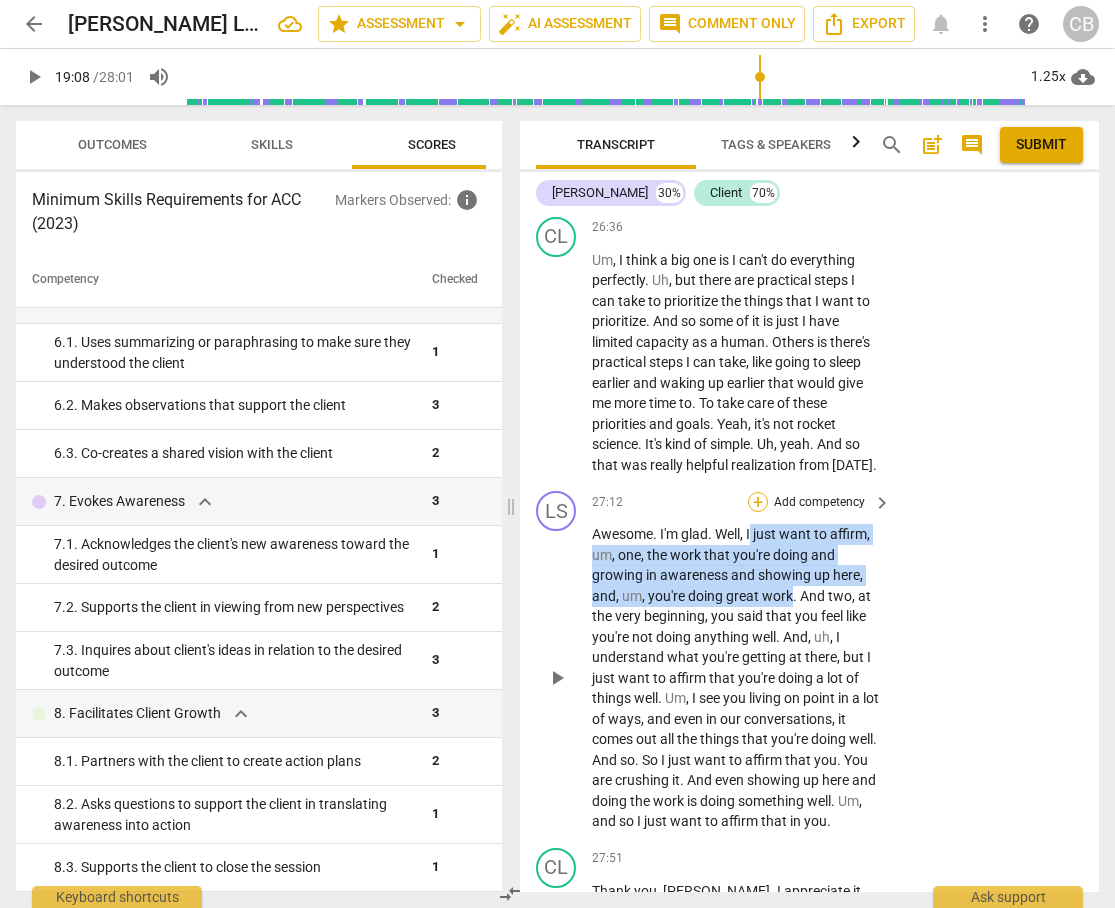click on "+" at bounding box center [758, 502] 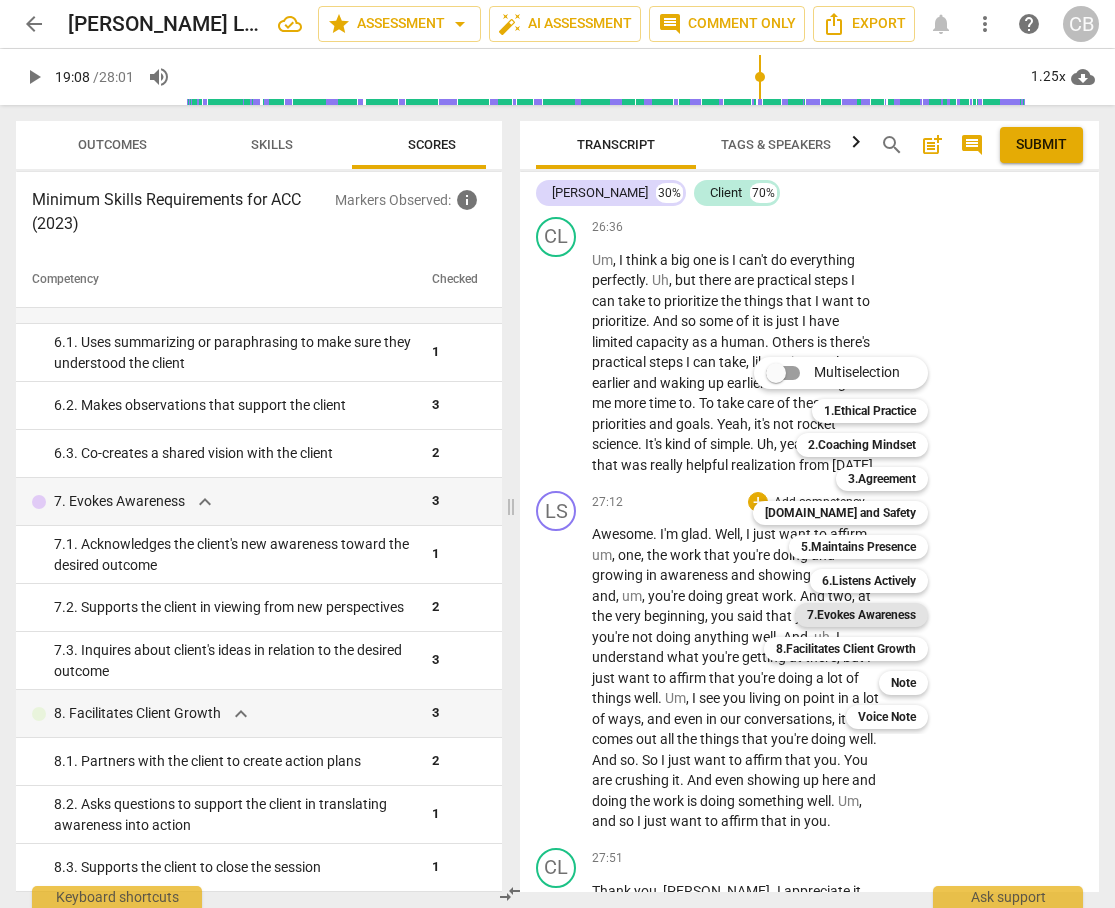 click on "7.Evokes Awareness" at bounding box center (861, 615) 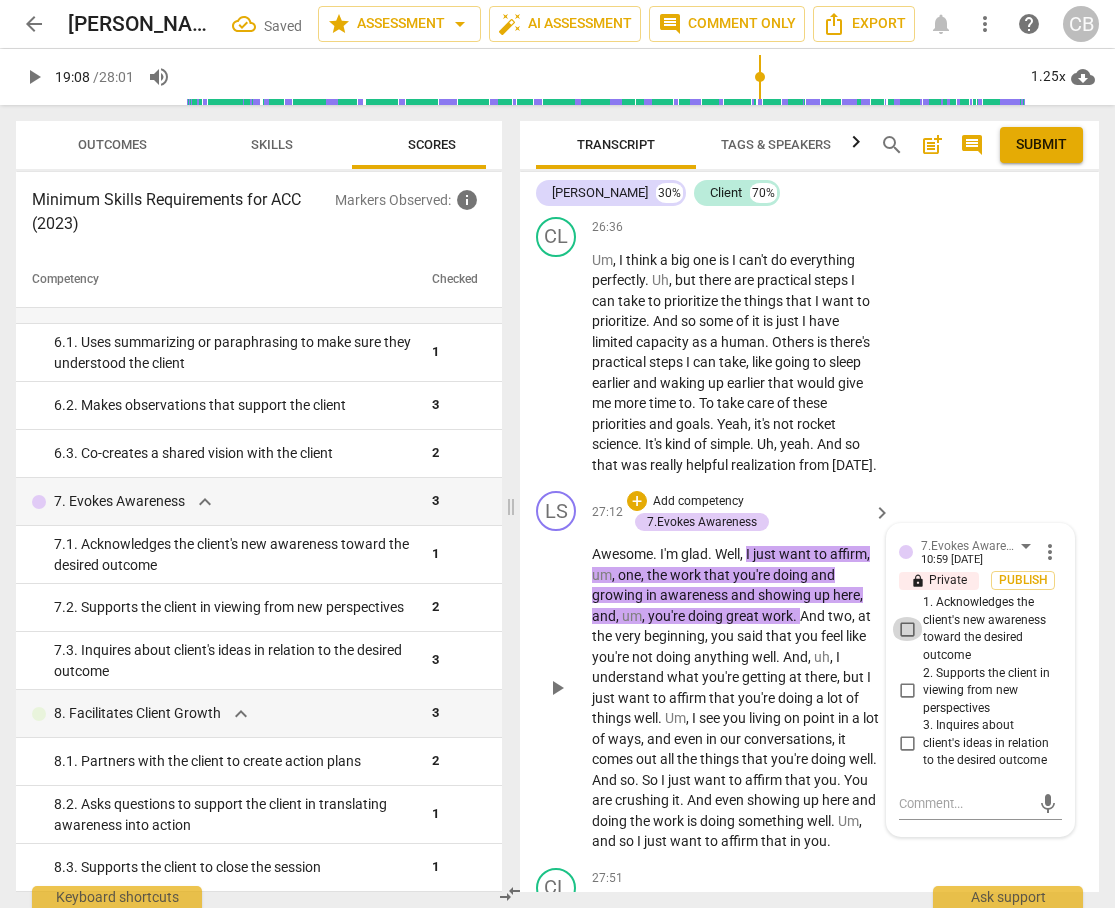 click on "1. Acknowledges the client's new awareness toward the desired outcome" at bounding box center [907, 629] 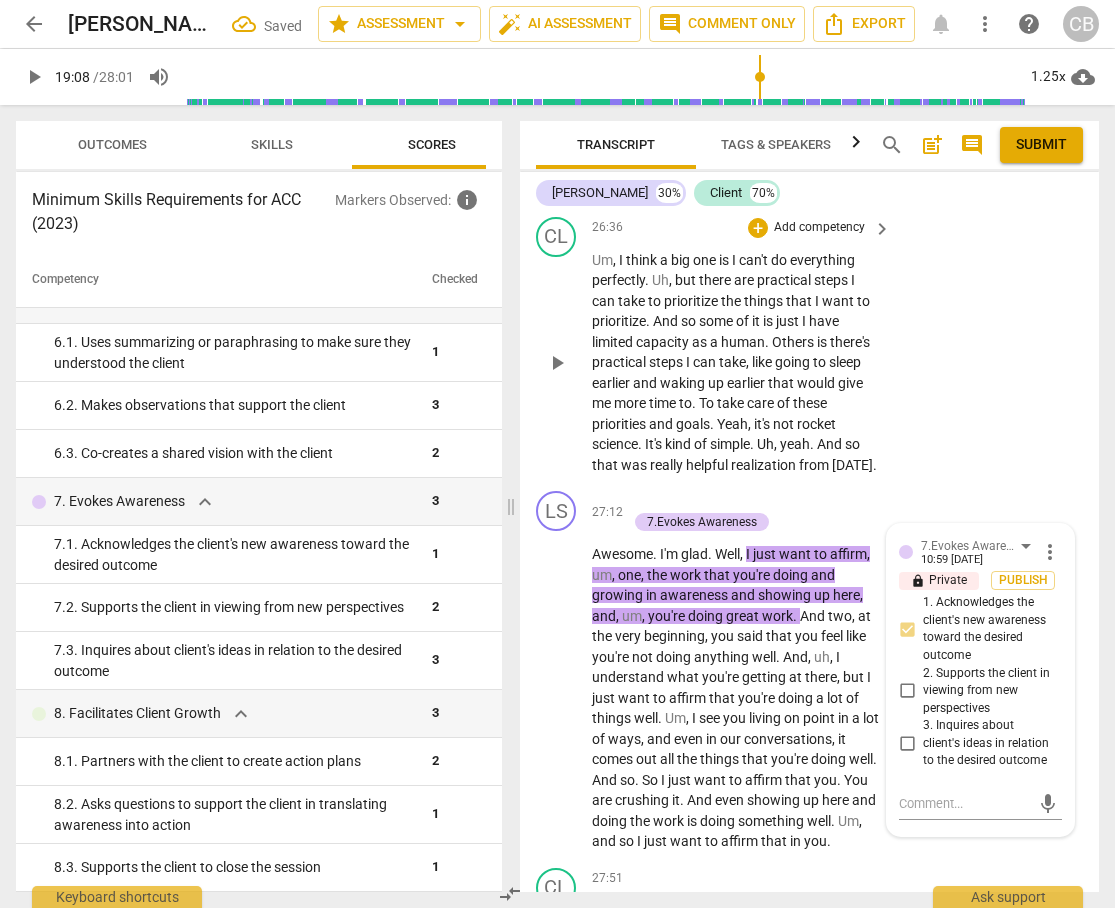 click on "CL play_arrow pause 26:36 + Add competency keyboard_arrow_right Um ,   I   think   a   big   one   is   I   can't   do   everything   perfectly .   Uh ,   but   there   are   practical   steps   I   can   take   to   prioritize   the   things   that   I   want   to   prioritize .   And   so   some   of   it   is   just   I   have   limited   capacity   as   a   human .   Others   is   there's   practical   steps   I   can   take ,   like   going   to   sleep   earlier   and   waking   up   earlier   that   would   give   me   more   time   to .   To   take   care   of   these   priorities   and   goals .   Yeah ,   it's   not   rocket   science .   It's   kind   of   simple .   Uh ,   yeah .   And   so   that   was   really   helpful   realization   from   today ." at bounding box center [809, 346] 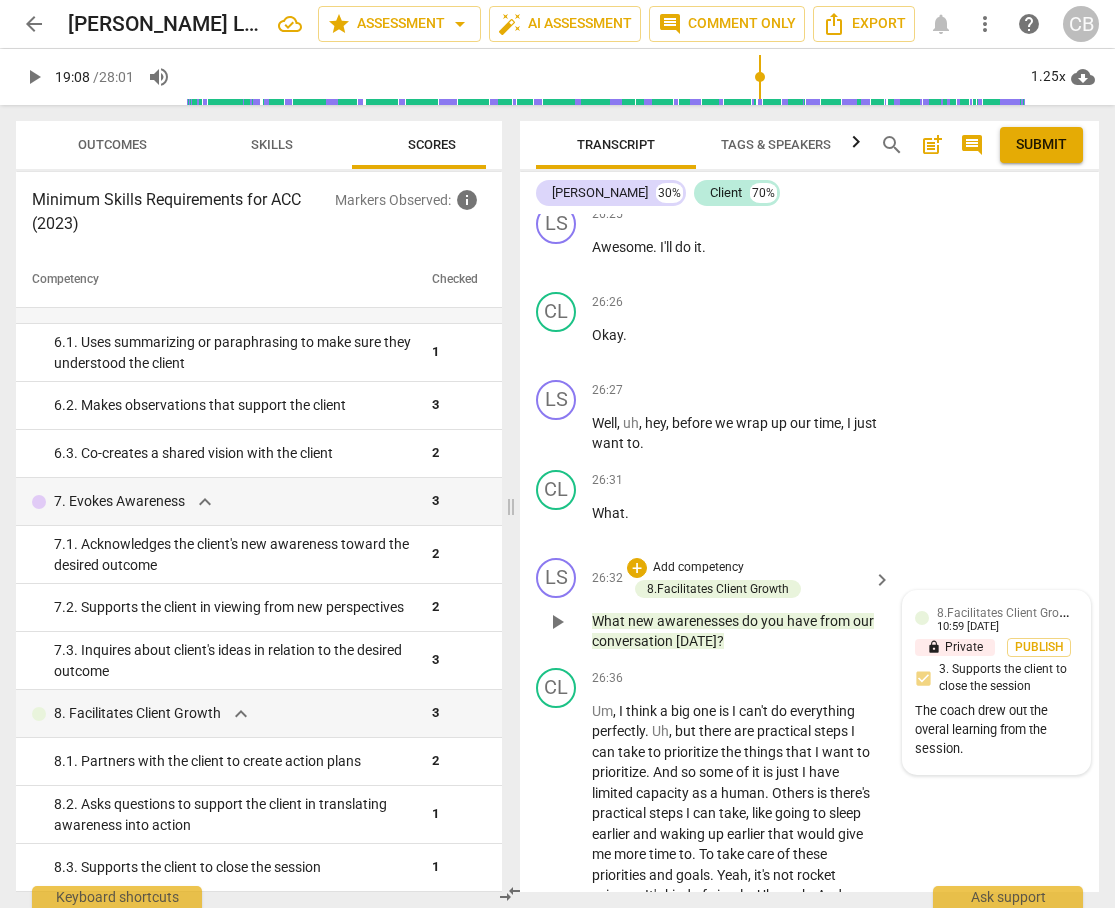 scroll, scrollTop: 16487, scrollLeft: 0, axis: vertical 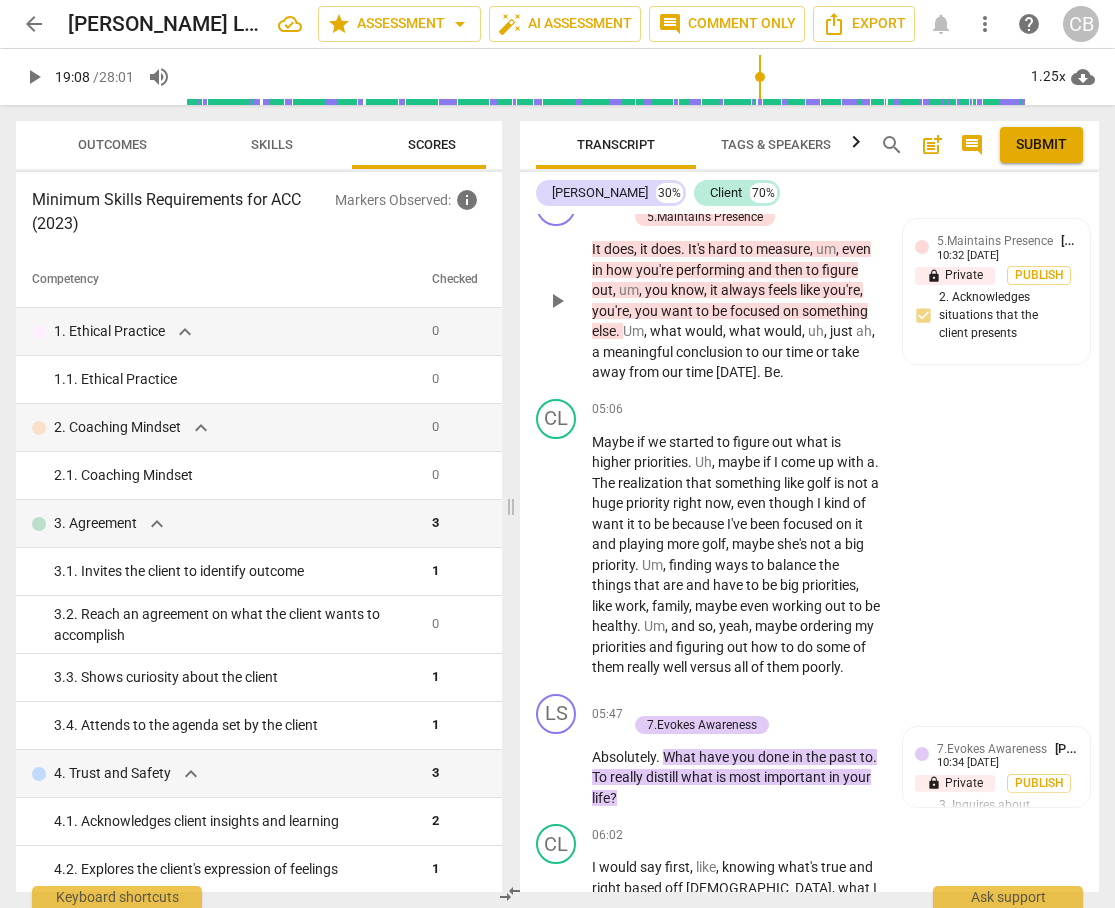 click on "conclusion" at bounding box center (711, 352) 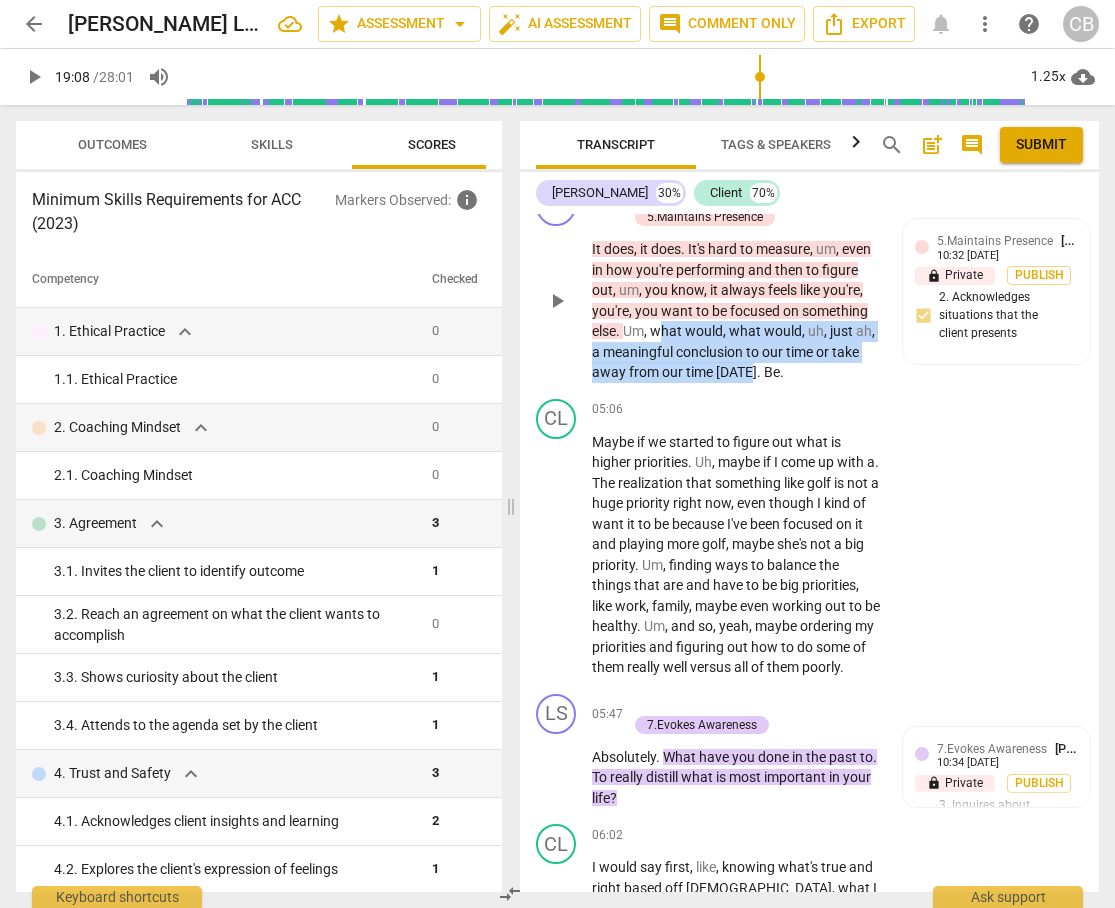 drag, startPoint x: 658, startPoint y: 372, endPoint x: 749, endPoint y: 408, distance: 97.862144 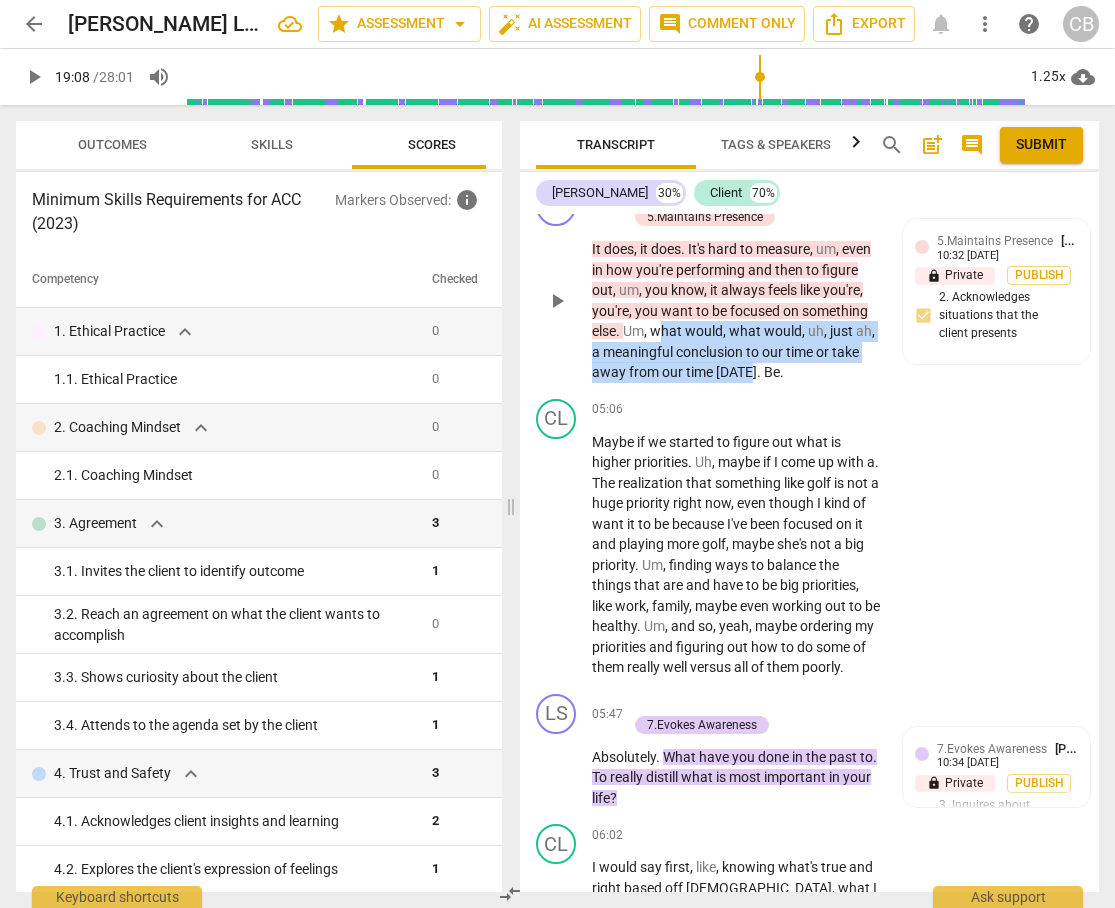 click on "It   does ,   it   does .   It's   hard   to   measure ,   um ,   even   in   how   you're   performing   and   then   to   figure   out ,   um ,   you   know ,   it   always   feels   like   you're ,   you're ,   you   want   to   be   focused   on   something   else .   Um ,   what   would ,   what   would ,   uh ,   just   ah ,   a   meaningful   conclusion   to   our   time   or   take   away   from   our   time   [DATE] .   Be ." at bounding box center [736, 311] 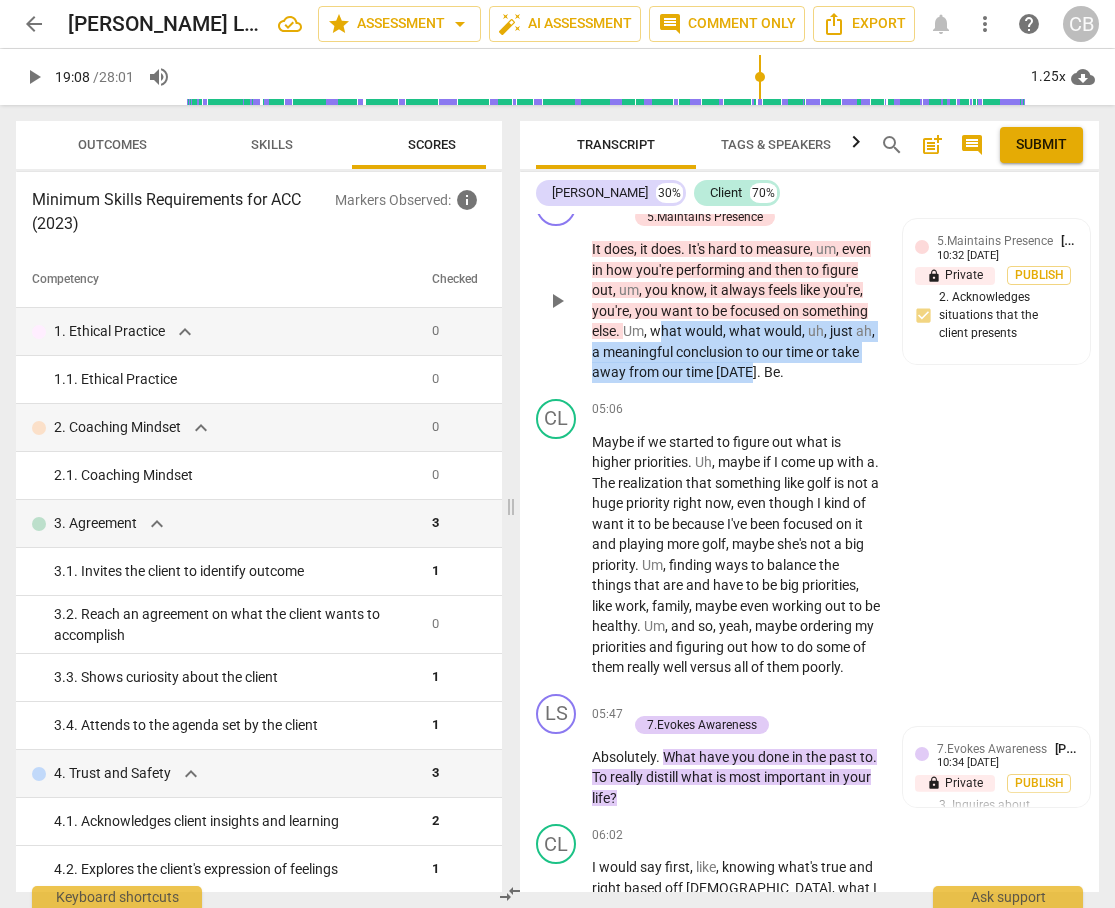 click on "+" at bounding box center [637, 196] 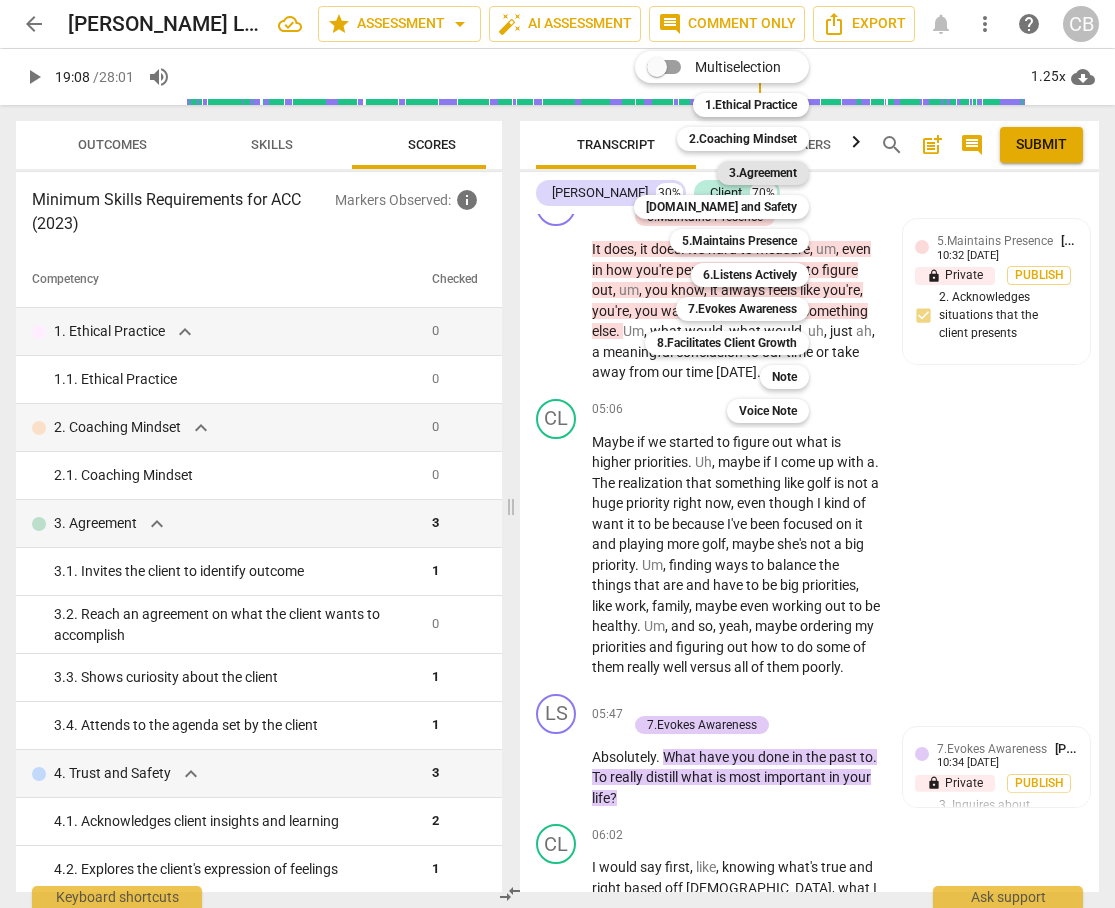click on "3.Agreement" at bounding box center (763, 173) 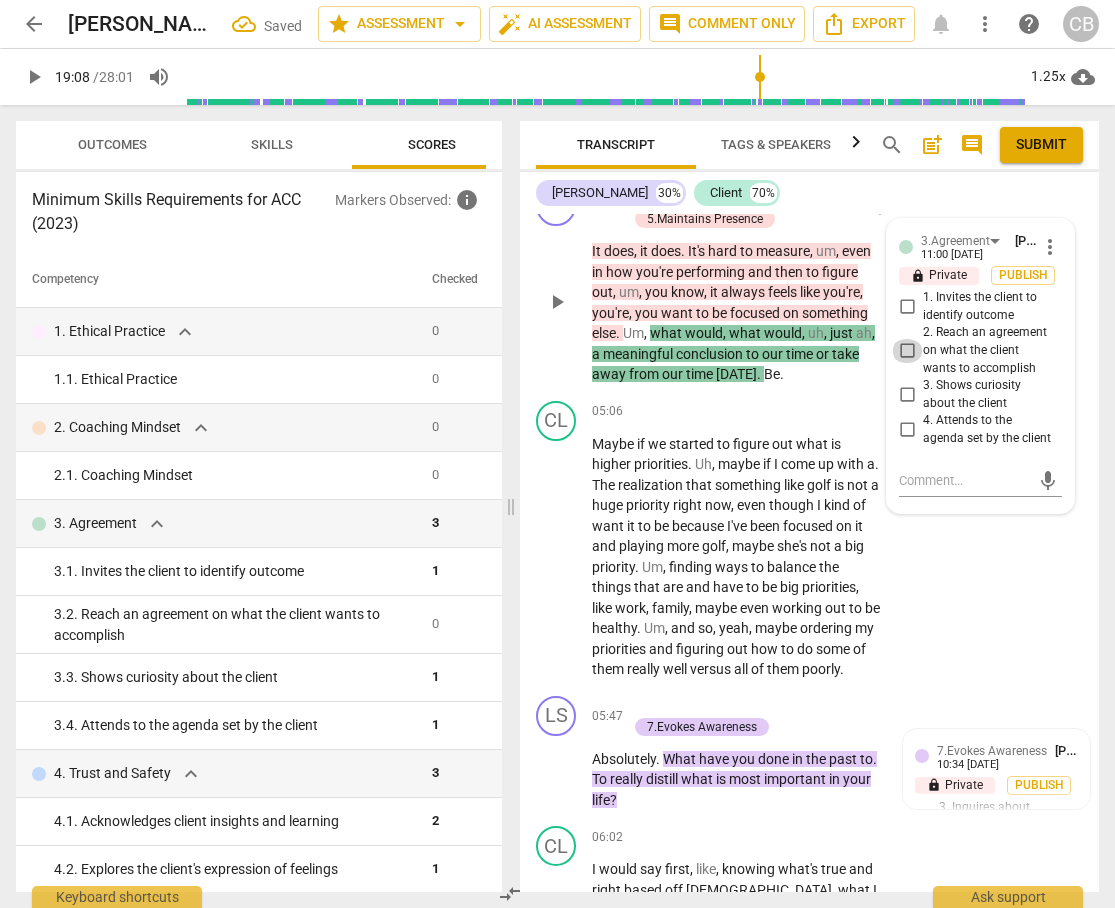 click on "2. Reach an agreement on what the client wants to accomplish" at bounding box center (907, 351) 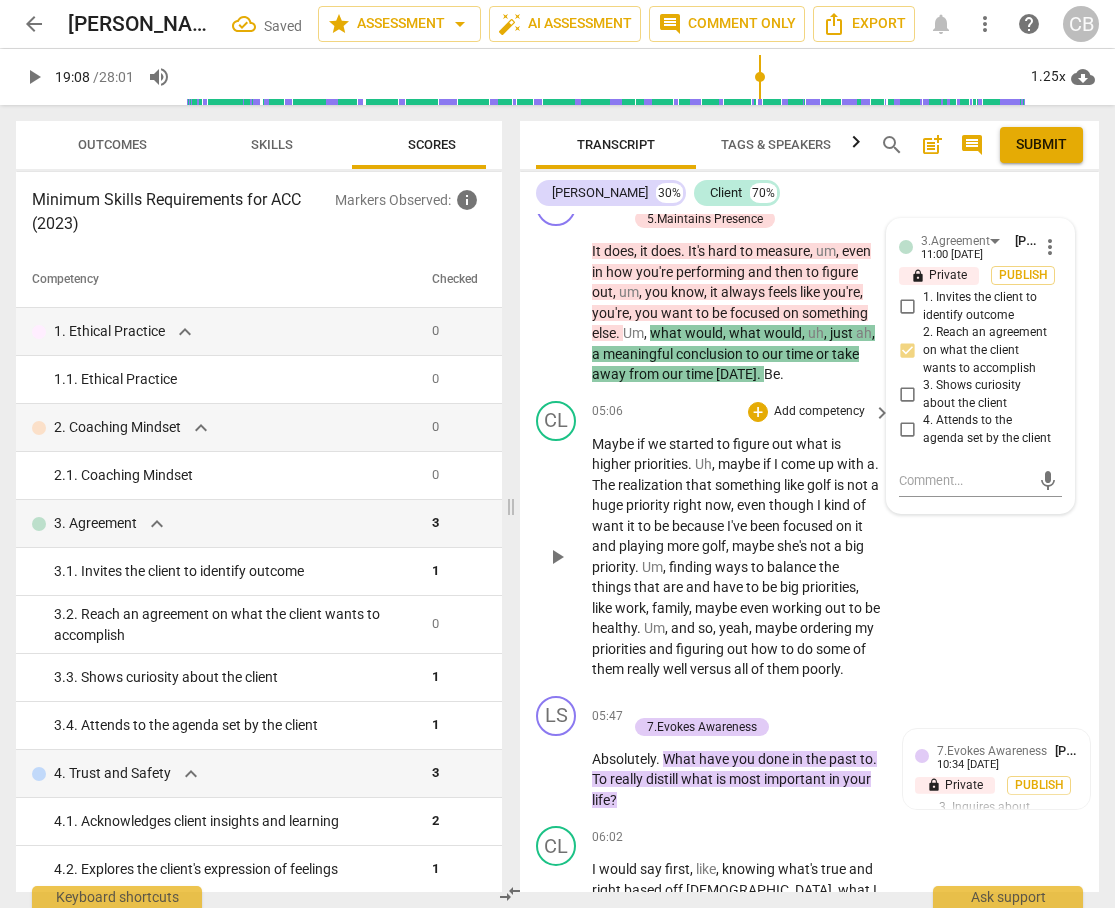 click on "CL play_arrow pause 05:06 + Add competency keyboard_arrow_right Maybe   if   we   started   to   figure   out   what   is   higher   priorities .   Uh ,   maybe   if   I   come   up   with   a .   The   realization   that   something   like   golf   is   not   a   huge   priority   right   now ,   even   though   I   kind   of   want   it   to   be   because   I've   been   focused   on   it   and   playing   more   golf ,   maybe   she's   not   a   big   priority .   Um ,   finding   ways   to   balance   the   things   that   are   and   have   to   be   big   priorities ,   like   work ,   family ,   maybe   even   working   out   to   be   healthy .   Um ,   and   so ,   yeah ,   maybe   ordering   my   priorities   and   figuring   out   how   to   do   some   of   them   really   well   versus   all   of   them   poorly ." at bounding box center (809, 540) 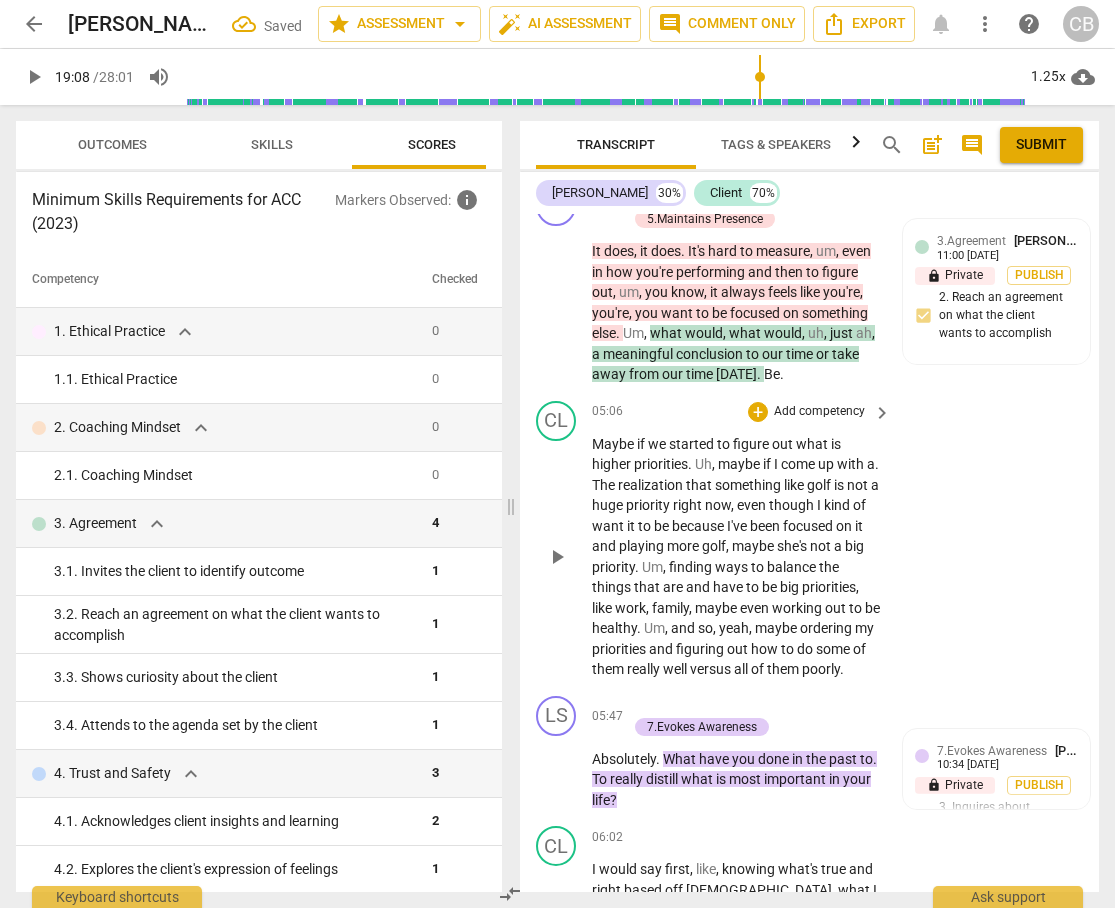 click on "CL play_arrow pause 05:06 + Add competency keyboard_arrow_right Maybe   if   we   started   to   figure   out   what   is   higher   priorities .   Uh ,   maybe   if   I   come   up   with   a .   The   realization   that   something   like   golf   is   not   a   huge   priority   right   now ,   even   though   I   kind   of   want   it   to   be   because   I've   been   focused   on   it   and   playing   more   golf ,   maybe   she's   not   a   big   priority .   Um ,   finding   ways   to   balance   the   things   that   are   and   have   to   be   big   priorities ,   like   work ,   family ,   maybe   even   working   out   to   be   healthy .   Um ,   and   so ,   yeah ,   maybe   ordering   my   priorities   and   figuring   out   how   to   do   some   of   them   really   well   versus   all   of   them   poorly ." at bounding box center (809, 540) 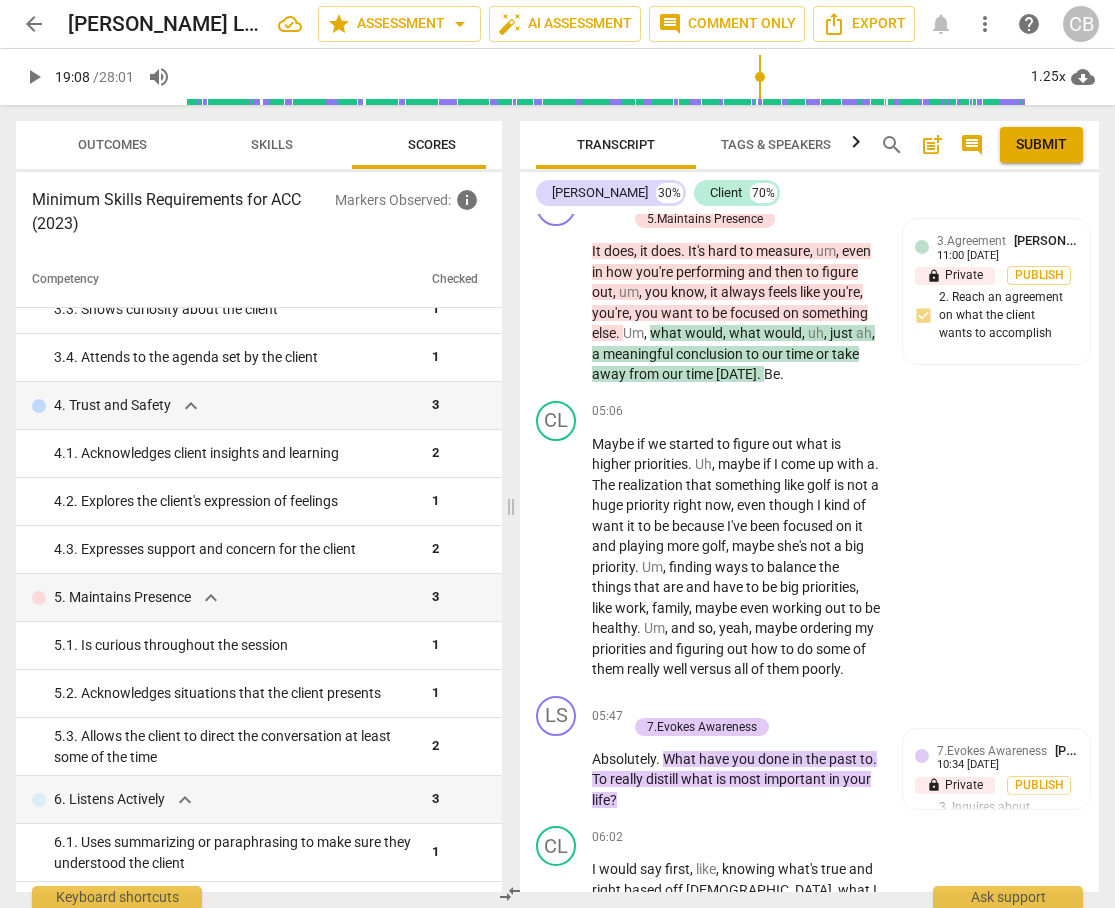scroll, scrollTop: 0, scrollLeft: 0, axis: both 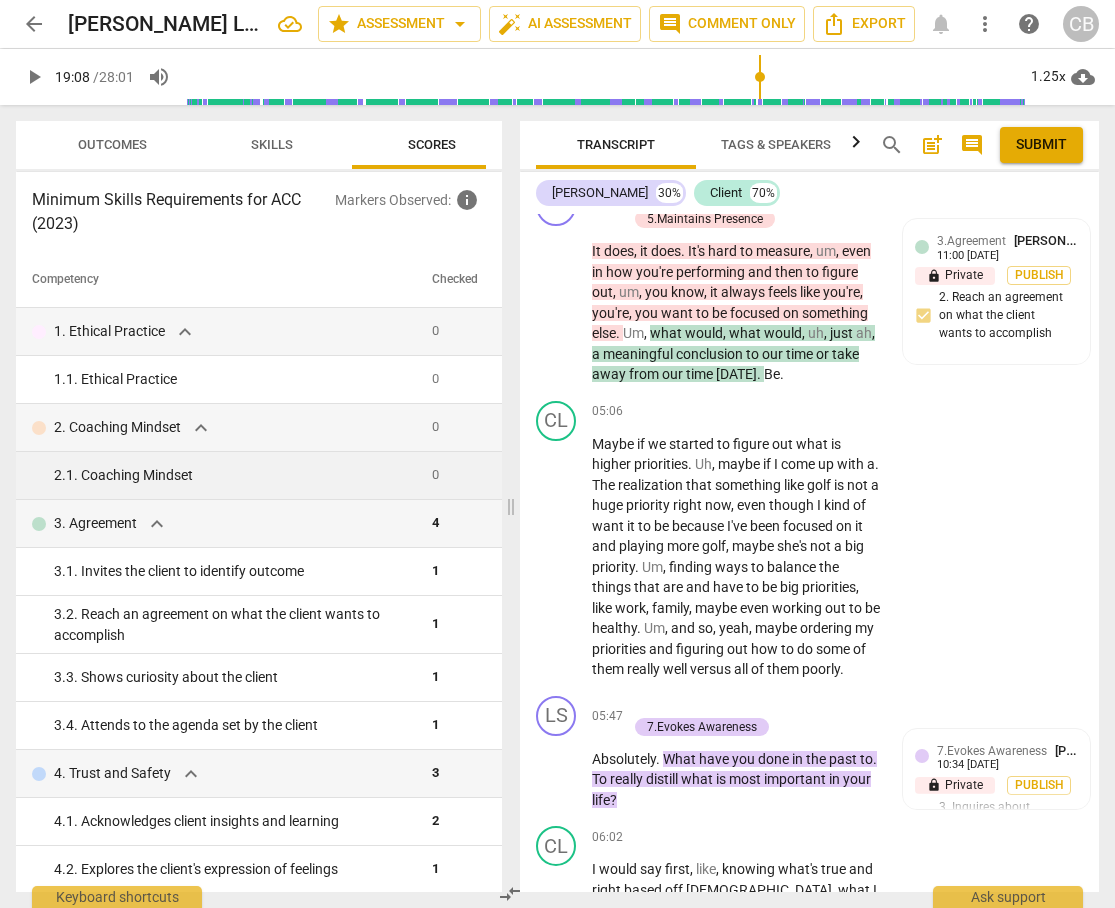 click on "0" at bounding box center [455, 476] 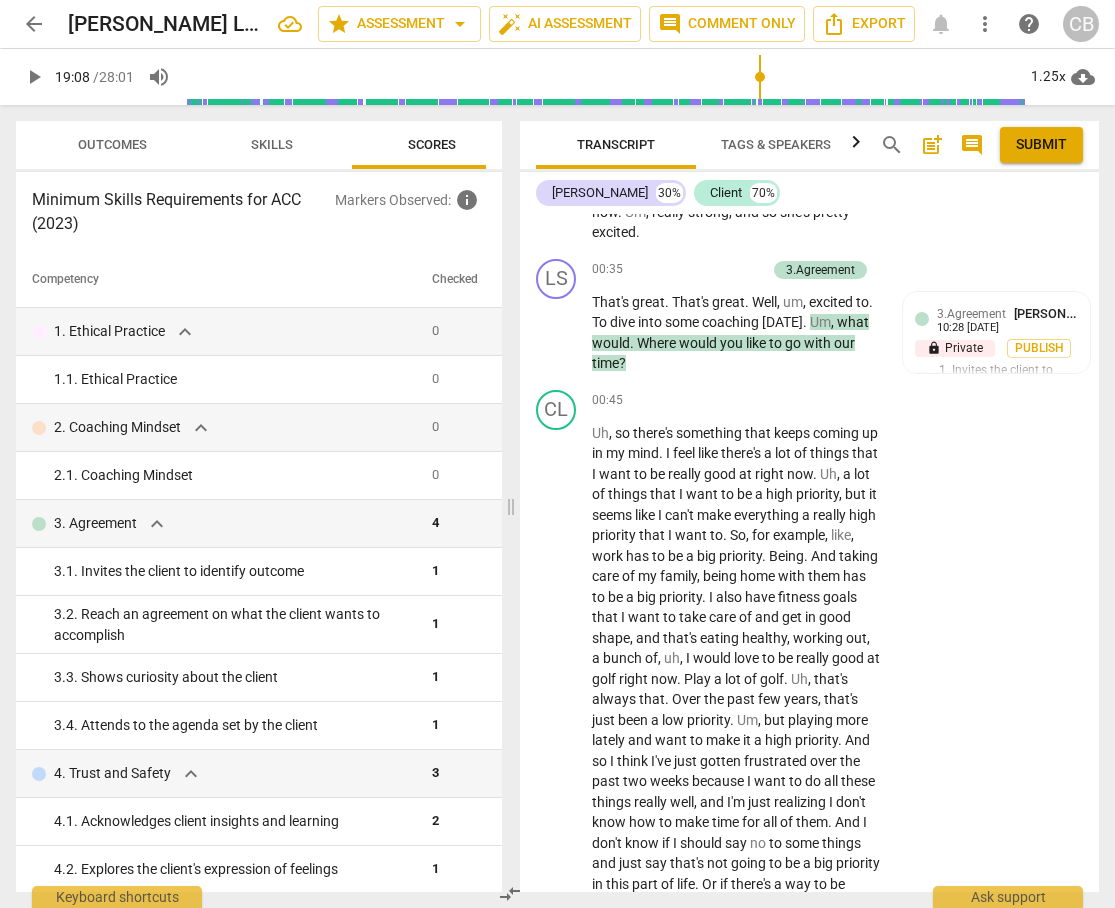 scroll, scrollTop: 736, scrollLeft: 0, axis: vertical 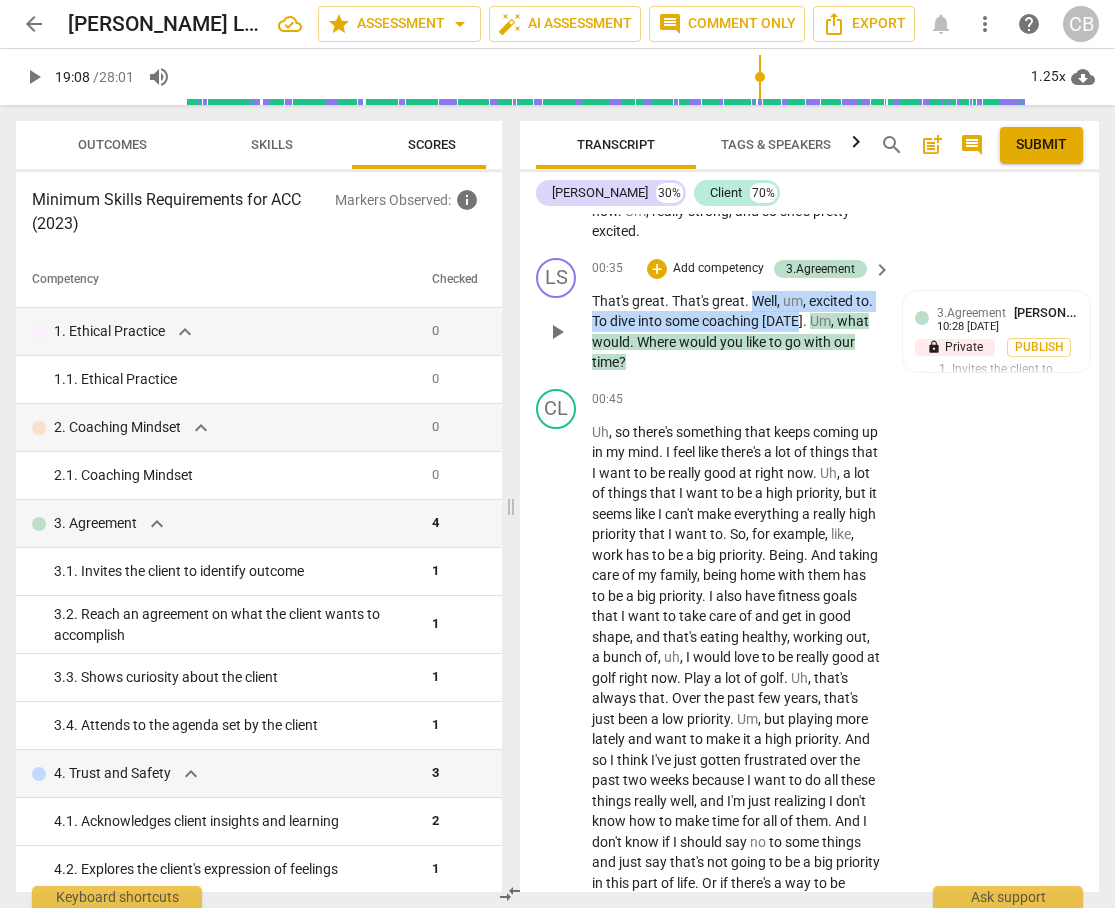 drag, startPoint x: 753, startPoint y: 298, endPoint x: 800, endPoint y: 322, distance: 52.773098 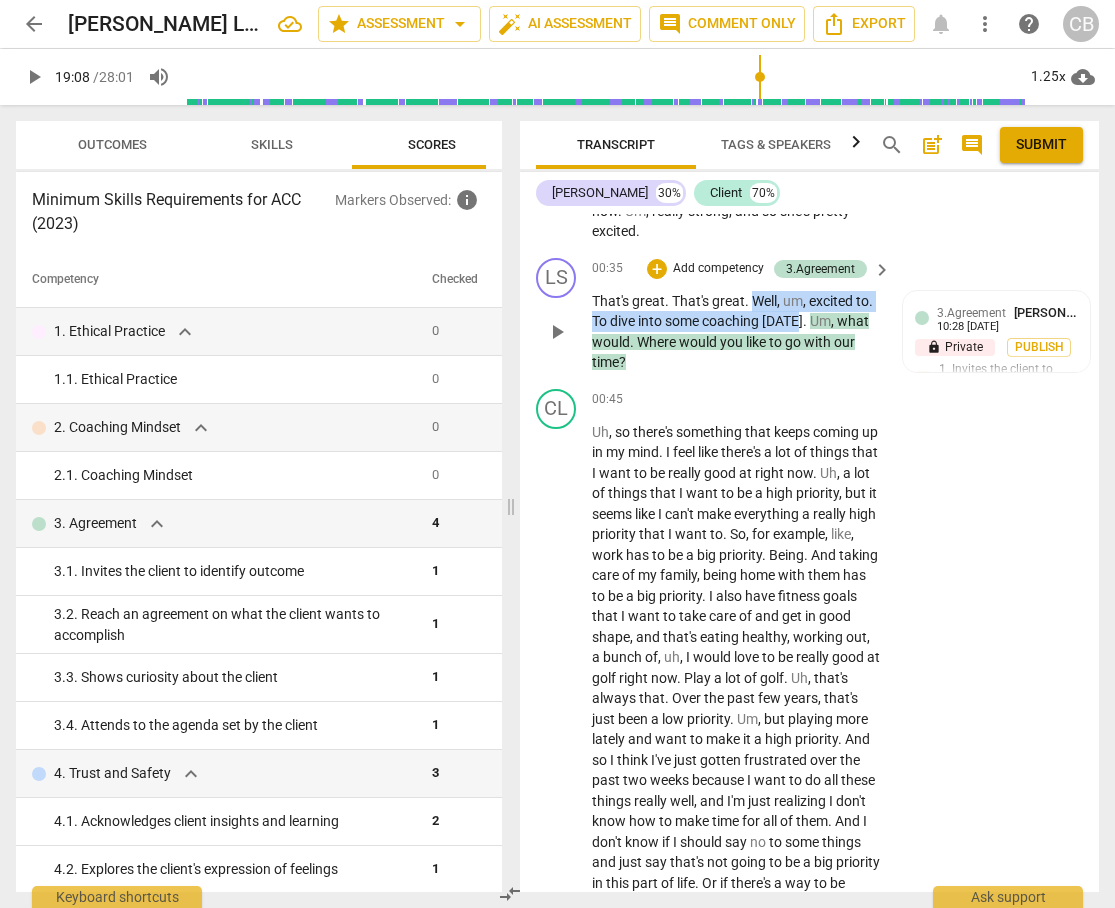 click on "That's   great .   That's   great .   Well ,   um ,   excited   to .   To   dive   into   some   coaching   [DATE] .   Um ,   what   would .   Where   would   you   like   to   go   with   our   time ?" at bounding box center (736, 332) 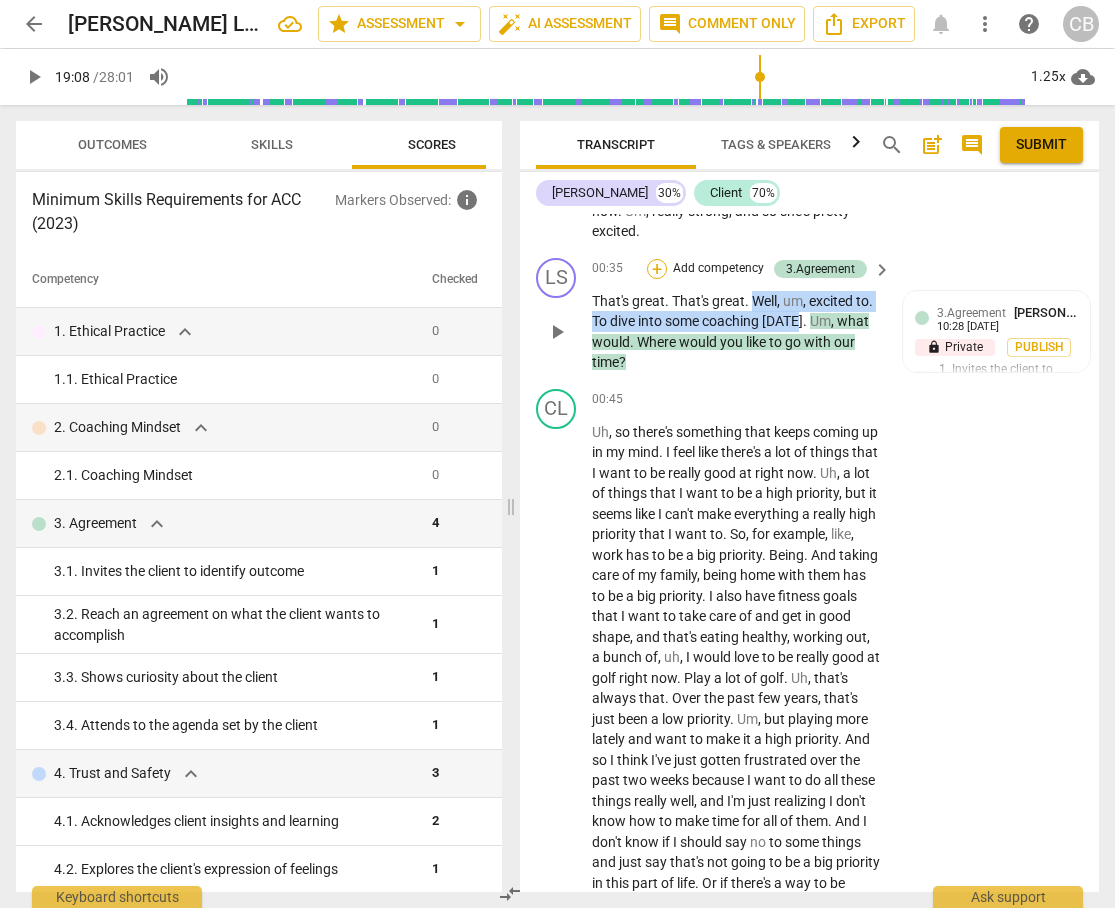 click on "+" at bounding box center [657, 269] 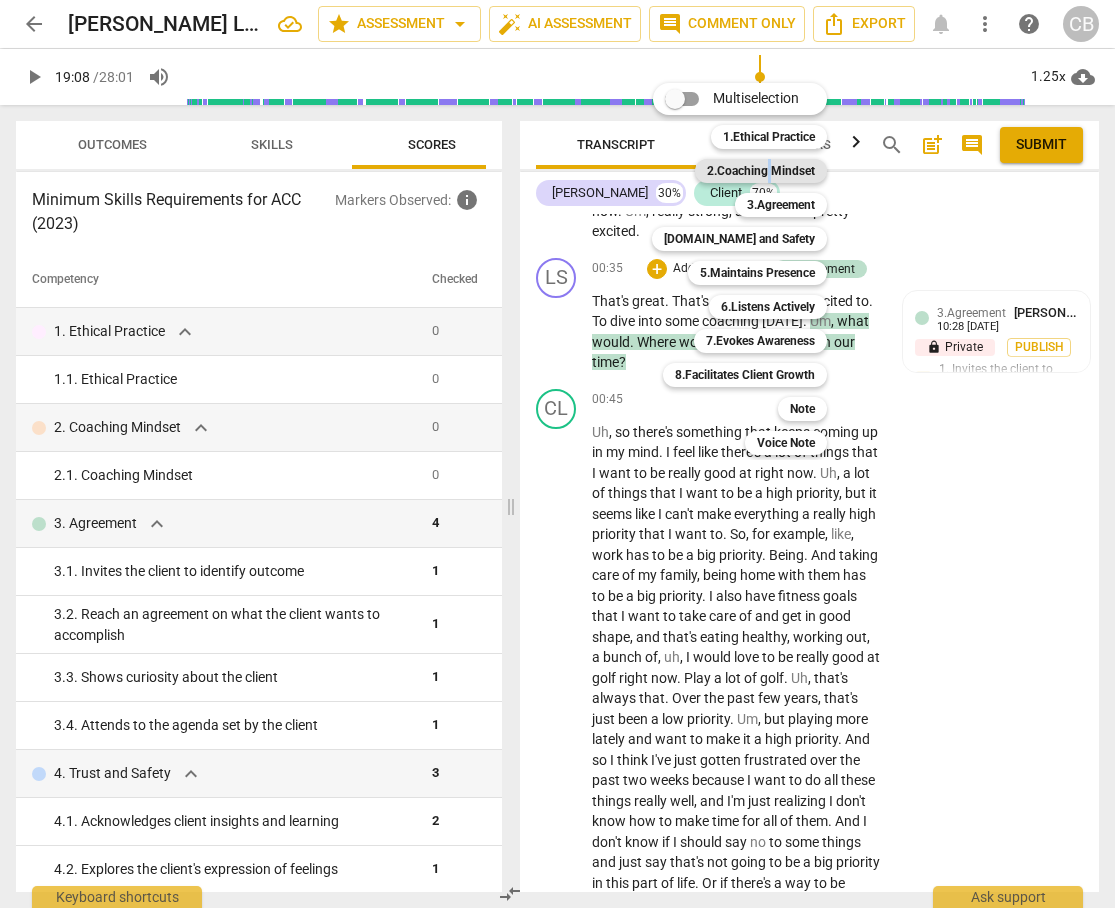 click on "2.Coaching Mindset" at bounding box center [761, 171] 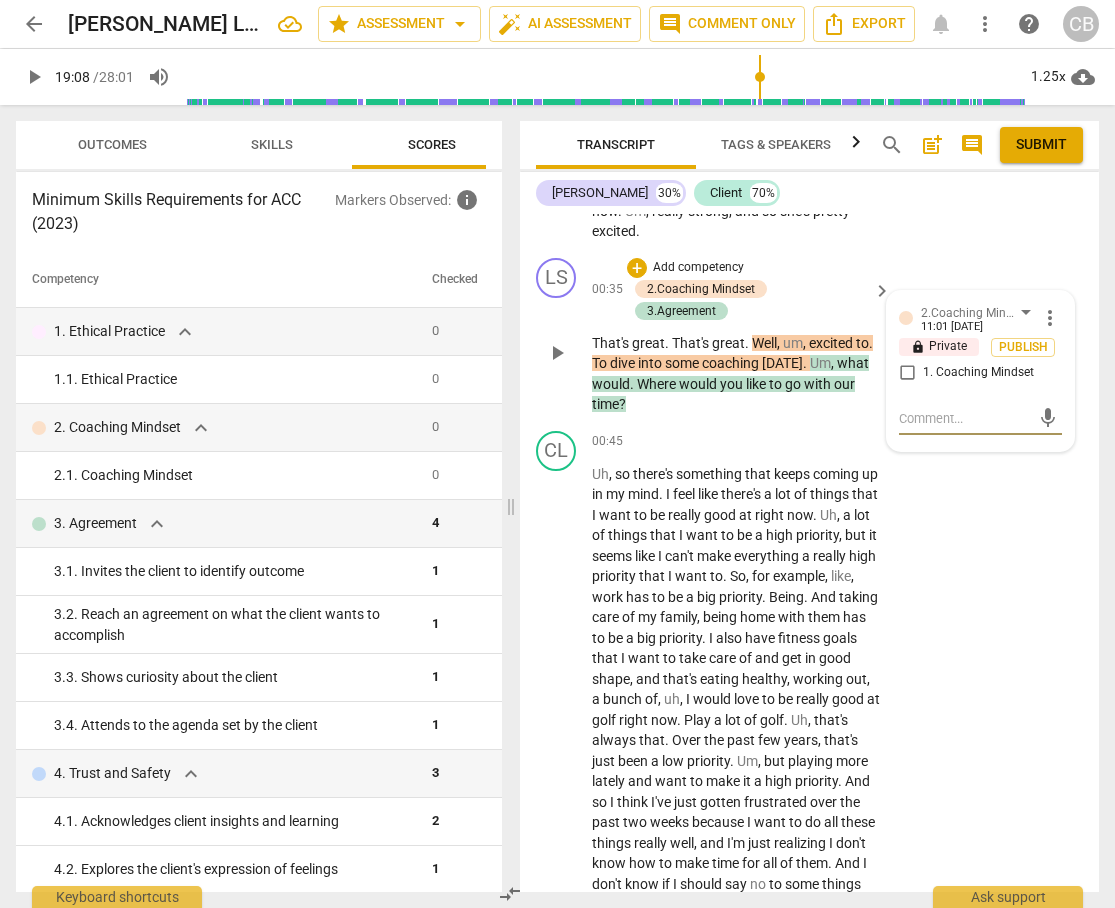 click on "mic" at bounding box center [980, 419] 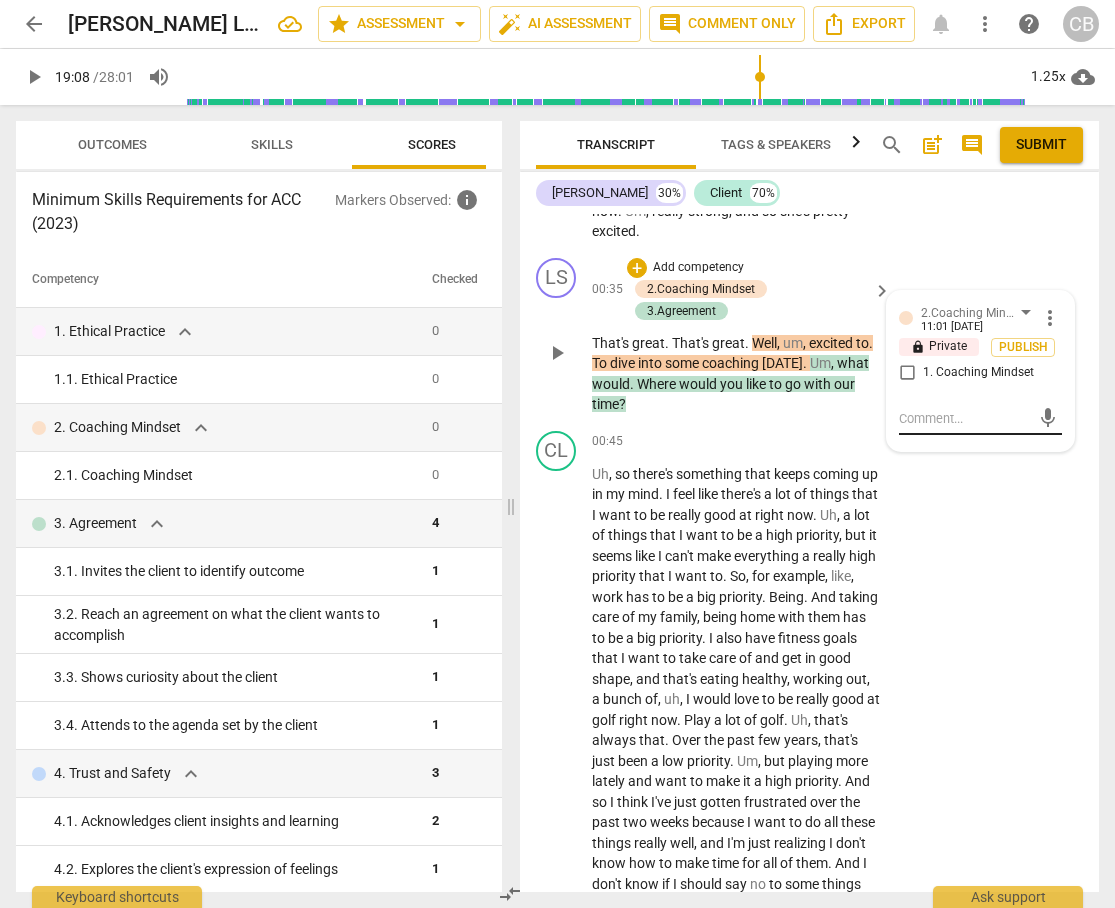 click at bounding box center [964, 418] 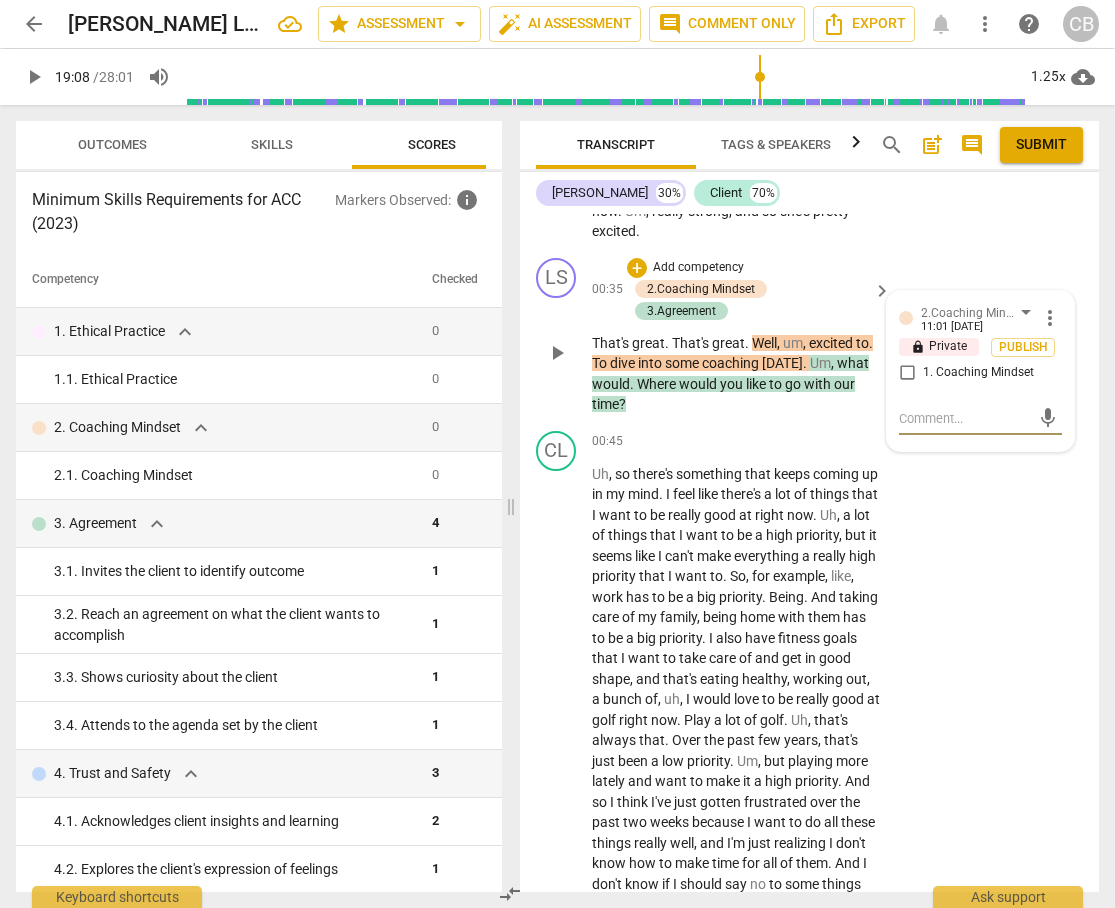 paste on "✓	Coach remained in a coaching mindset throughout the conversation as evidenced through the markers below." 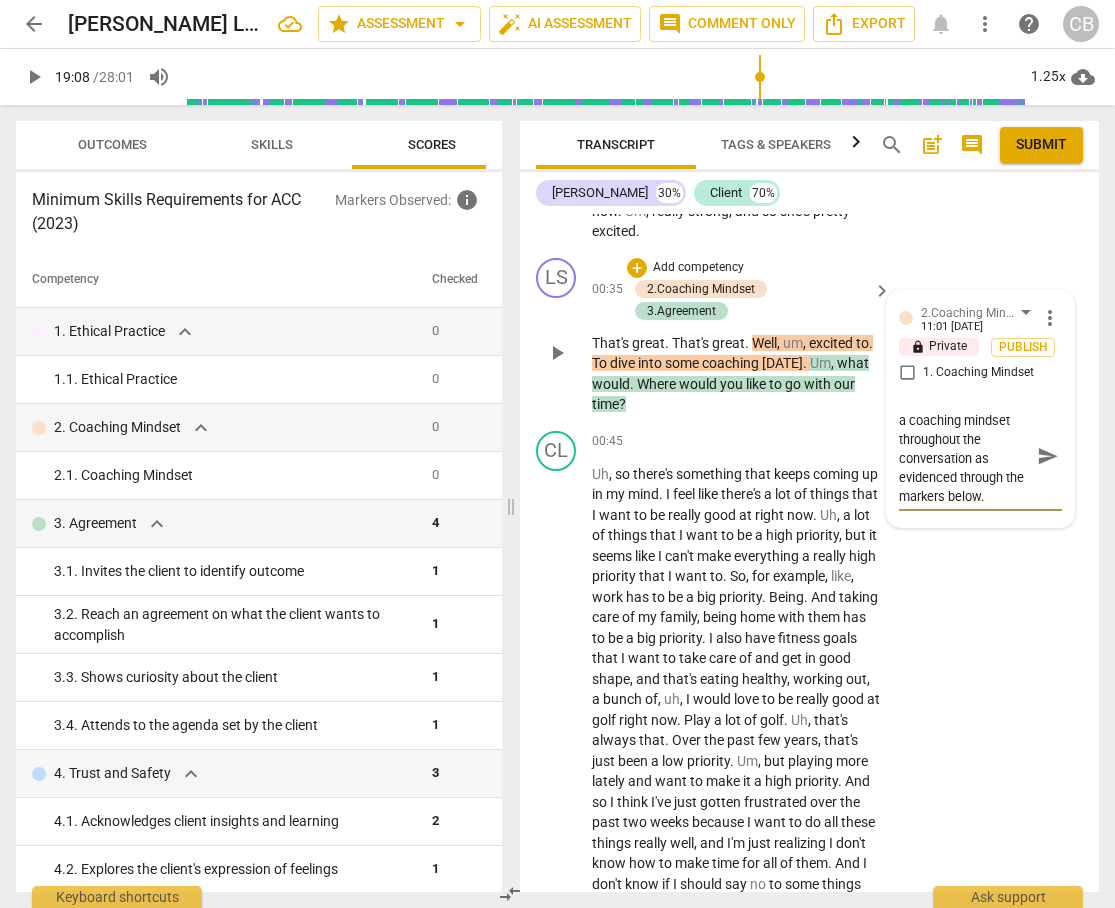 scroll, scrollTop: 0, scrollLeft: 0, axis: both 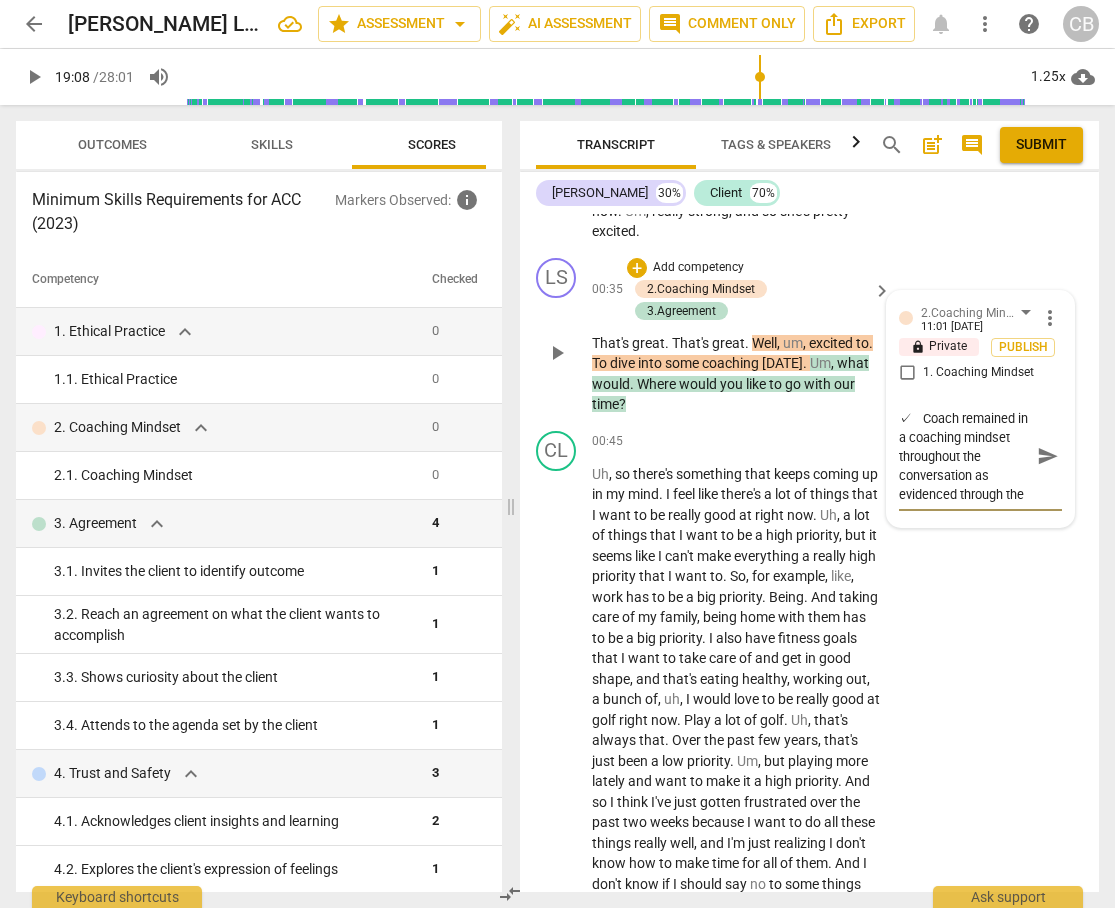 click on "✓	Coach remained in a coaching mindset throughout the conversation as evidenced through the markers below." at bounding box center [964, 456] 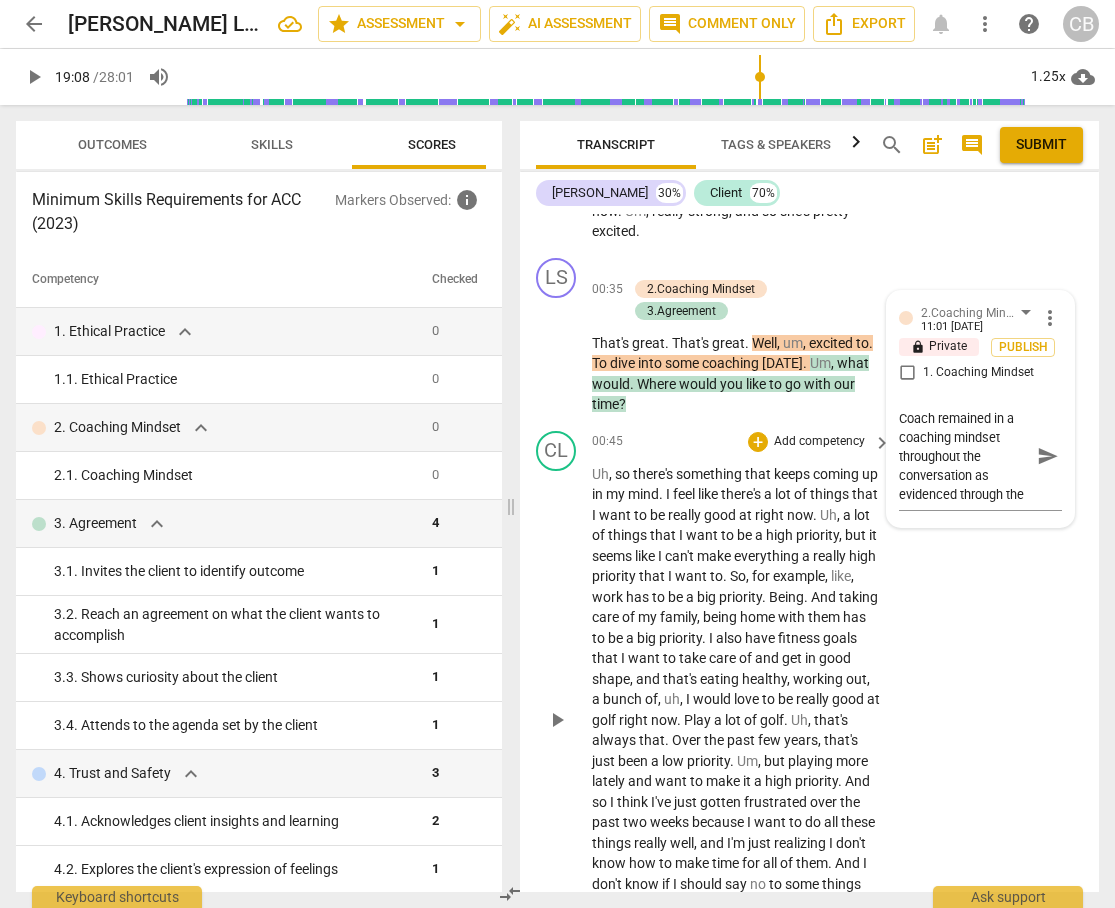 click on "CL play_arrow pause 00:45 + Add competency keyboard_arrow_right Uh ,   so   there's   something   that   keeps   coming   up   in   my   mind .   I   feel   like   there's   a   lot   of   things   that   I   want   to   be   really   good   at   right   now .   Uh ,   a   lot   of   things   that   I   want   to   be   a   high   priority ,   but   it   seems   like   I   can't   make   everything   a   really   high   priority   that   I   want   to .   So ,   for   example ,   like ,   work   has   to   be   a   big   priority .   Being .   And   taking   care   of   my   family ,   being   home   with   them   has   to   be   a   big   priority .   I   also   have   fitness   goals   that   I   want   to   take   care   of   and   get   in   good   shape ,   and   that's   eating   healthy ,   working   out ,   a   bunch   of ,   uh ,   I   would   love   to   be   really   good   at   golf   right   now .   Play   a   lot   of   golf .   Uh ,   that's   always   that .   Over   the   past   few   years ," at bounding box center (809, 704) 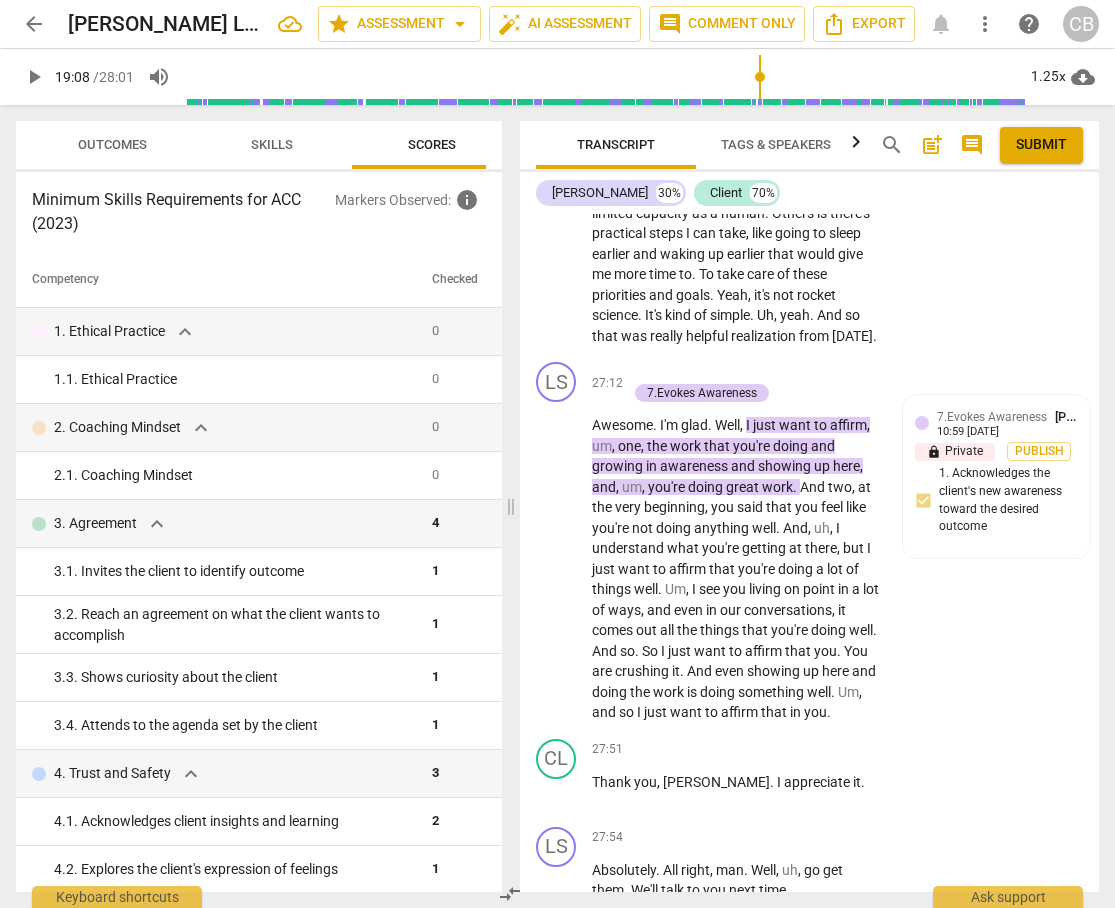 scroll, scrollTop: 17430, scrollLeft: 0, axis: vertical 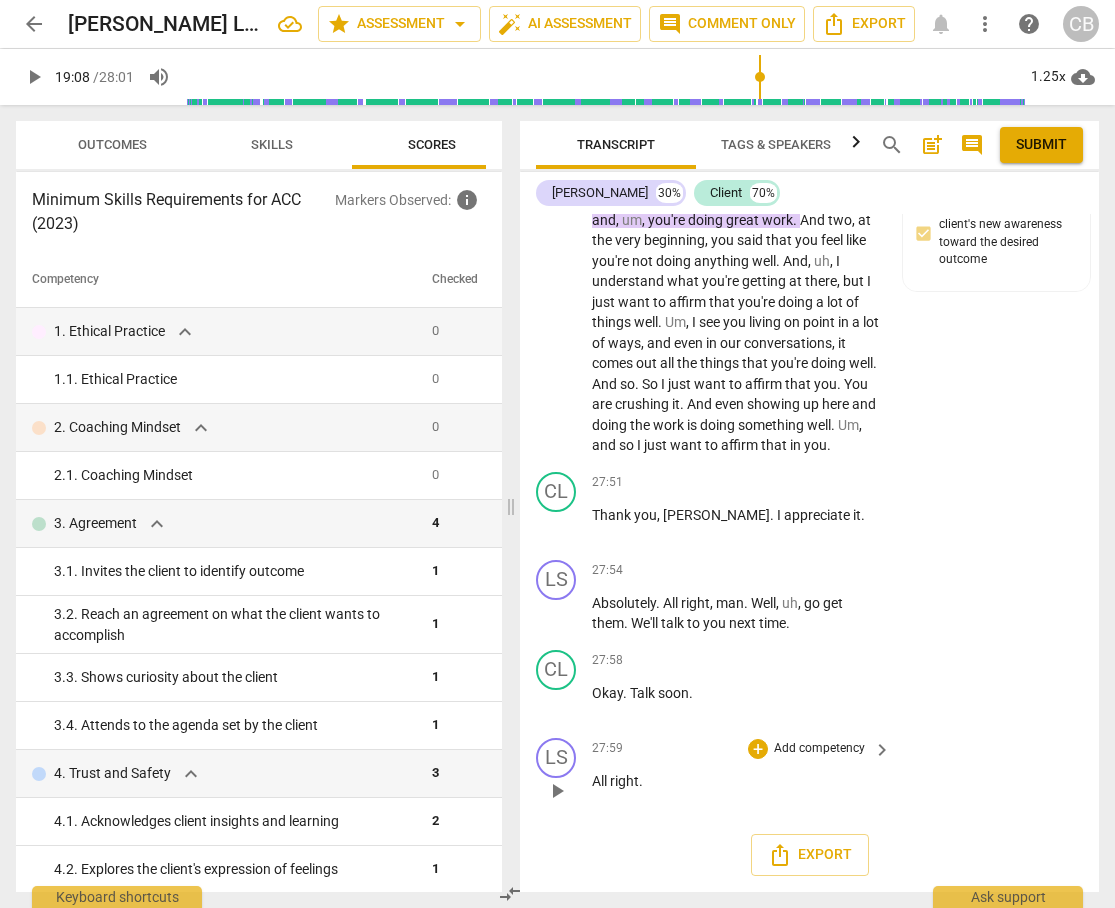 click on "All   right ." at bounding box center (736, 781) 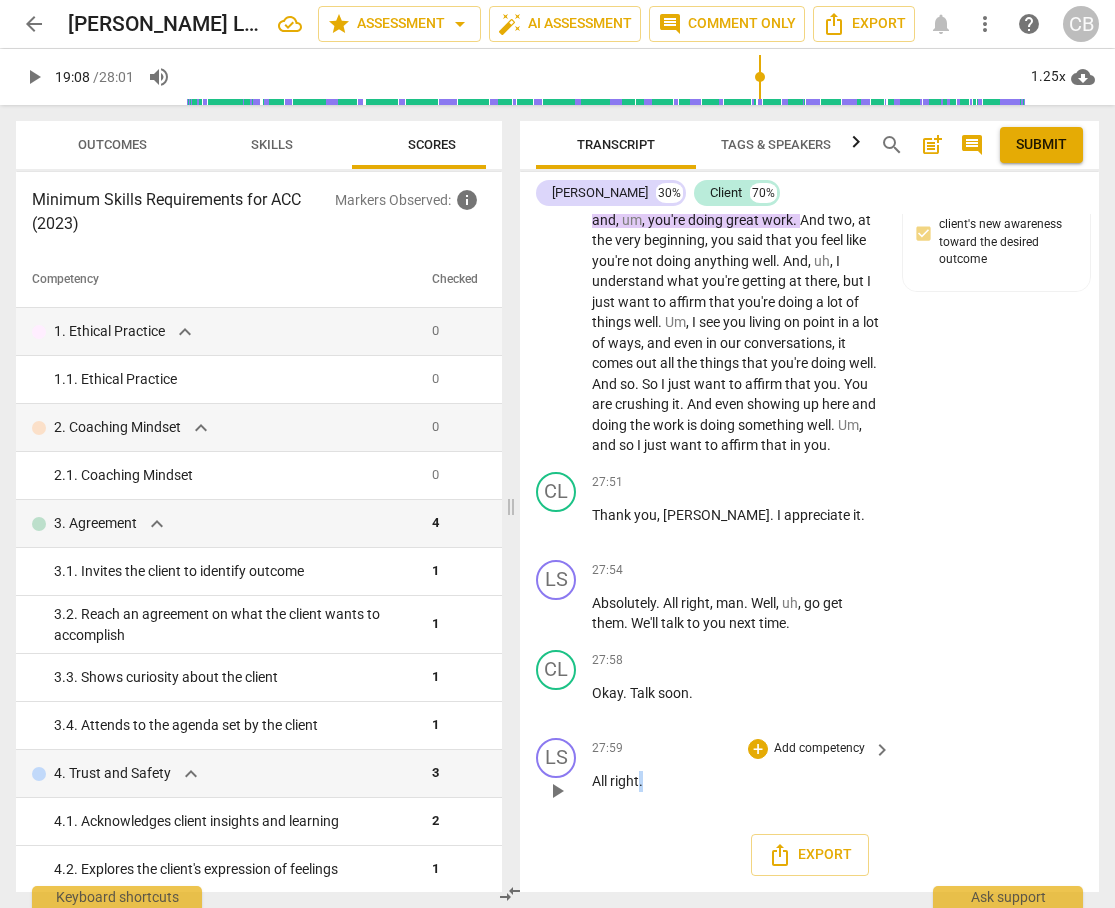 click on "All   right ." at bounding box center (736, 781) 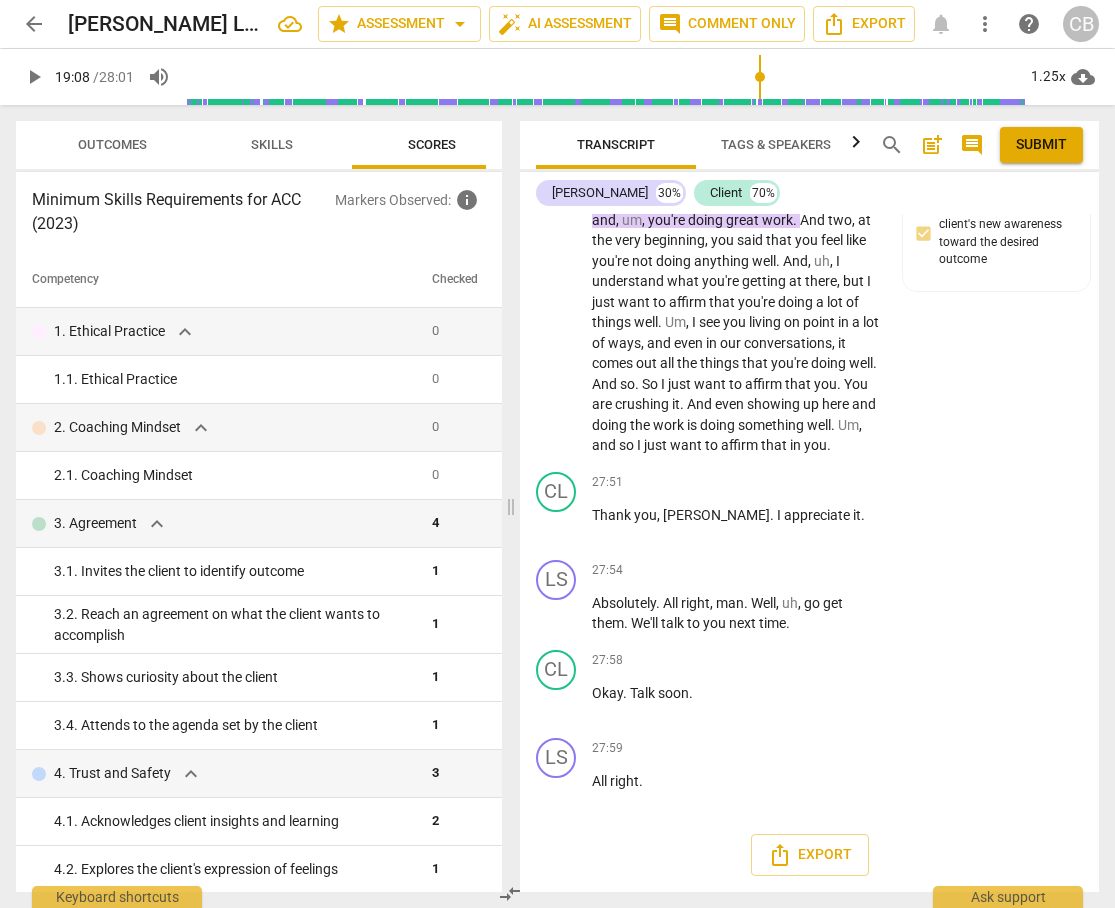 click on "Export" at bounding box center (809, 855) 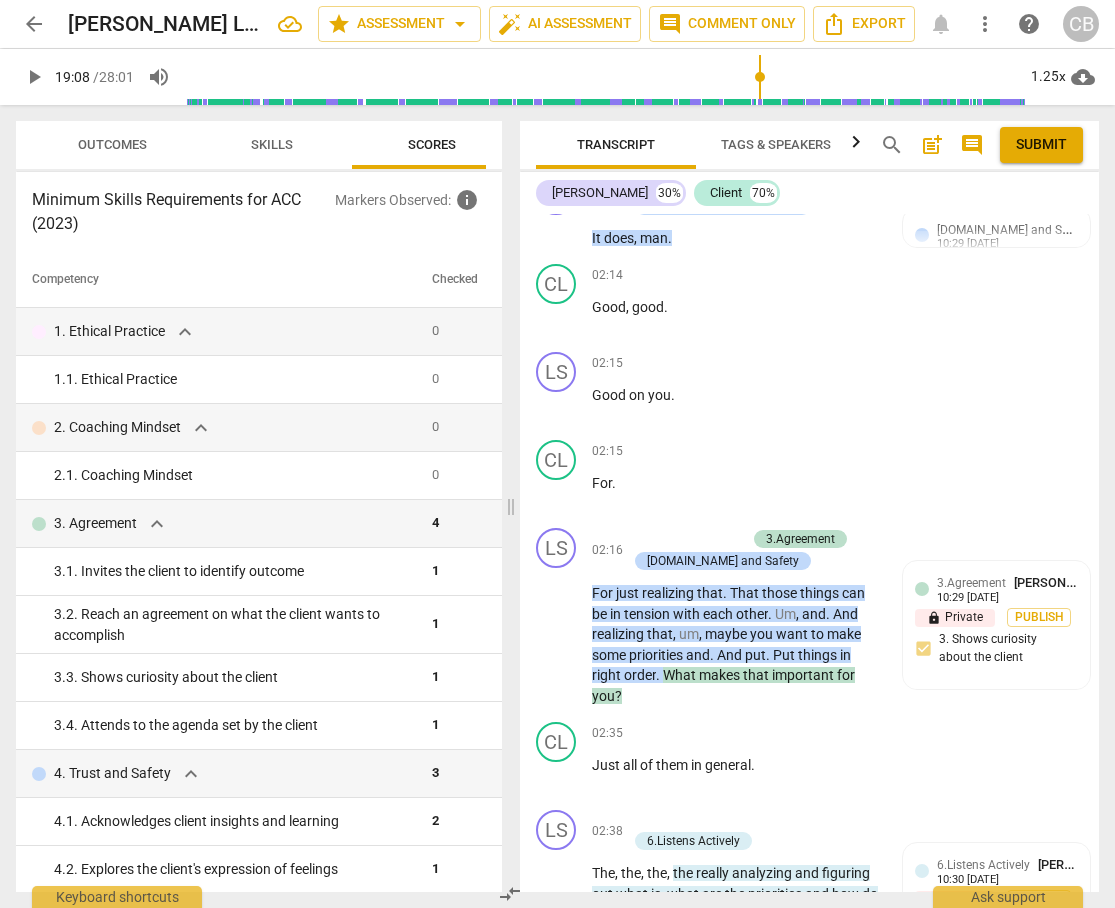 scroll, scrollTop: 780, scrollLeft: 0, axis: vertical 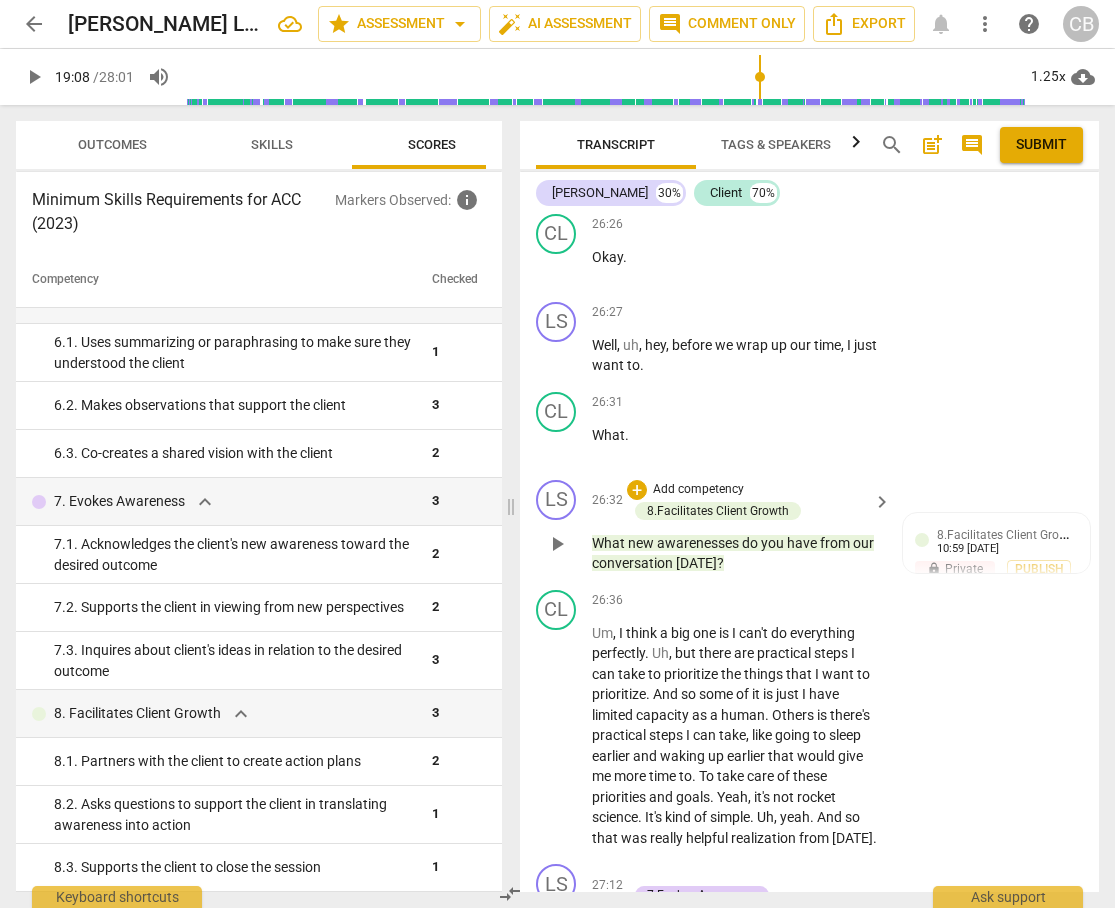 click on "you" at bounding box center (774, 543) 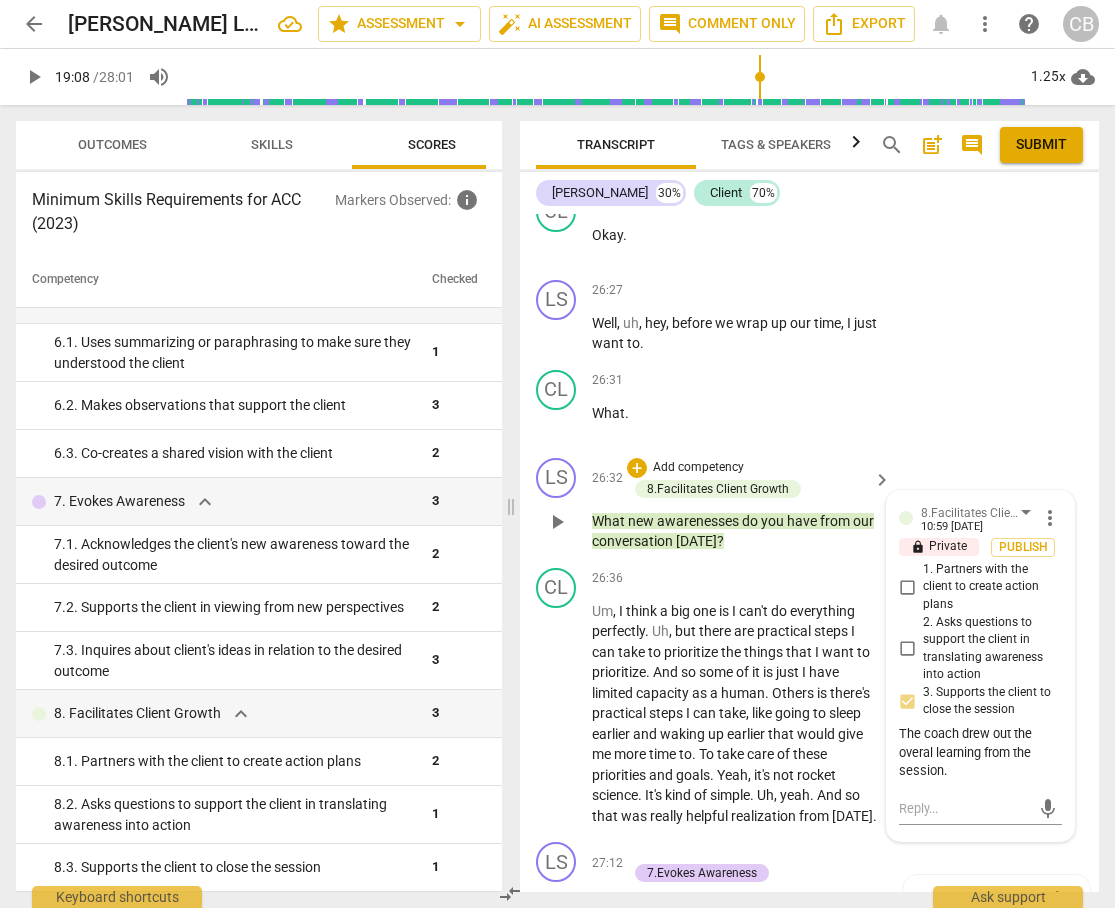 scroll, scrollTop: 16634, scrollLeft: 0, axis: vertical 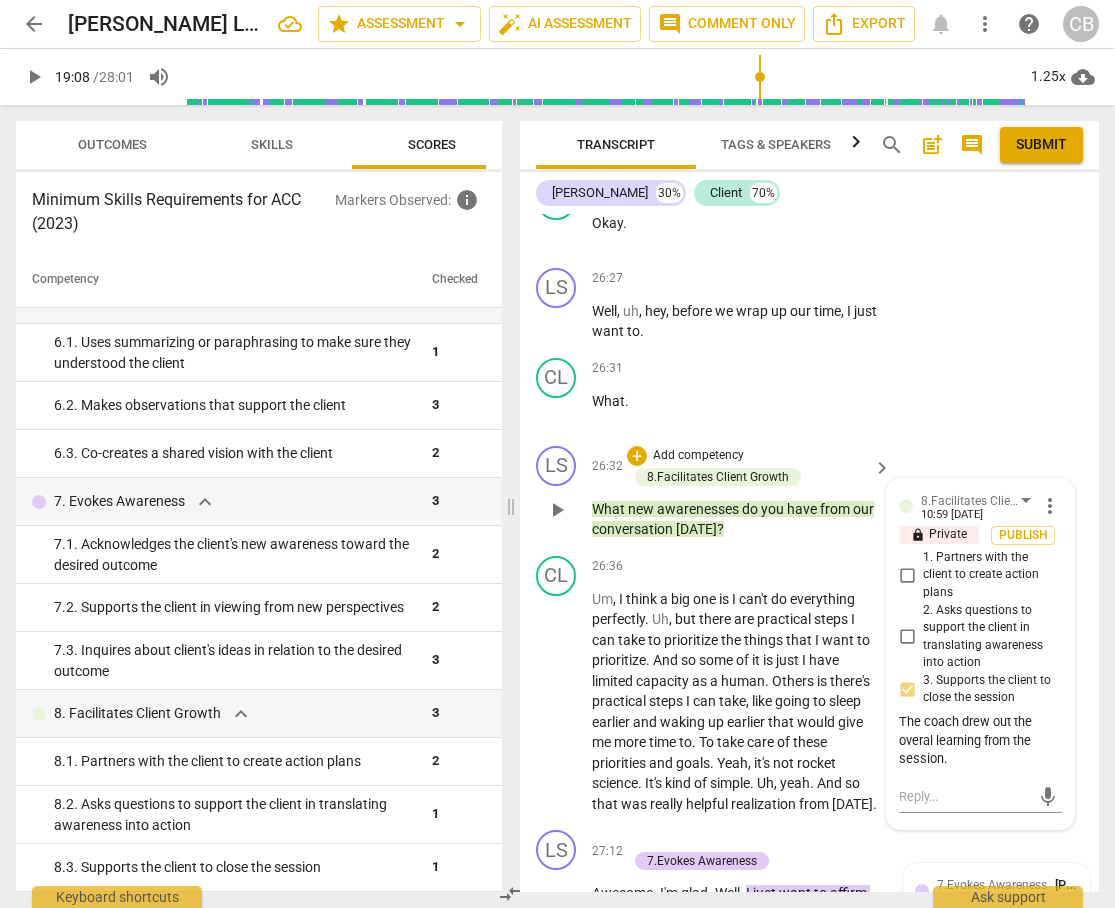 click on "3. Supports the client to close the session" at bounding box center [907, 689] 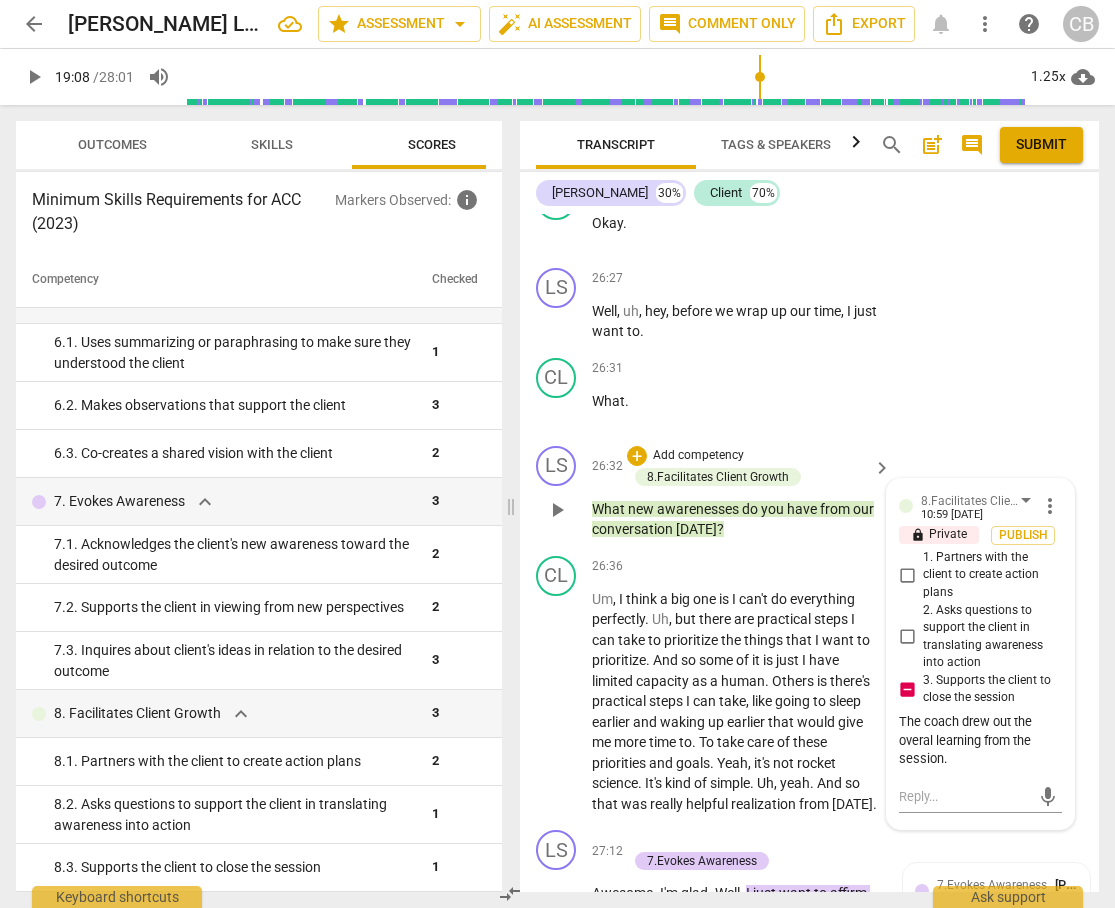click on "3. Supports the client to close the session" at bounding box center (907, 689) 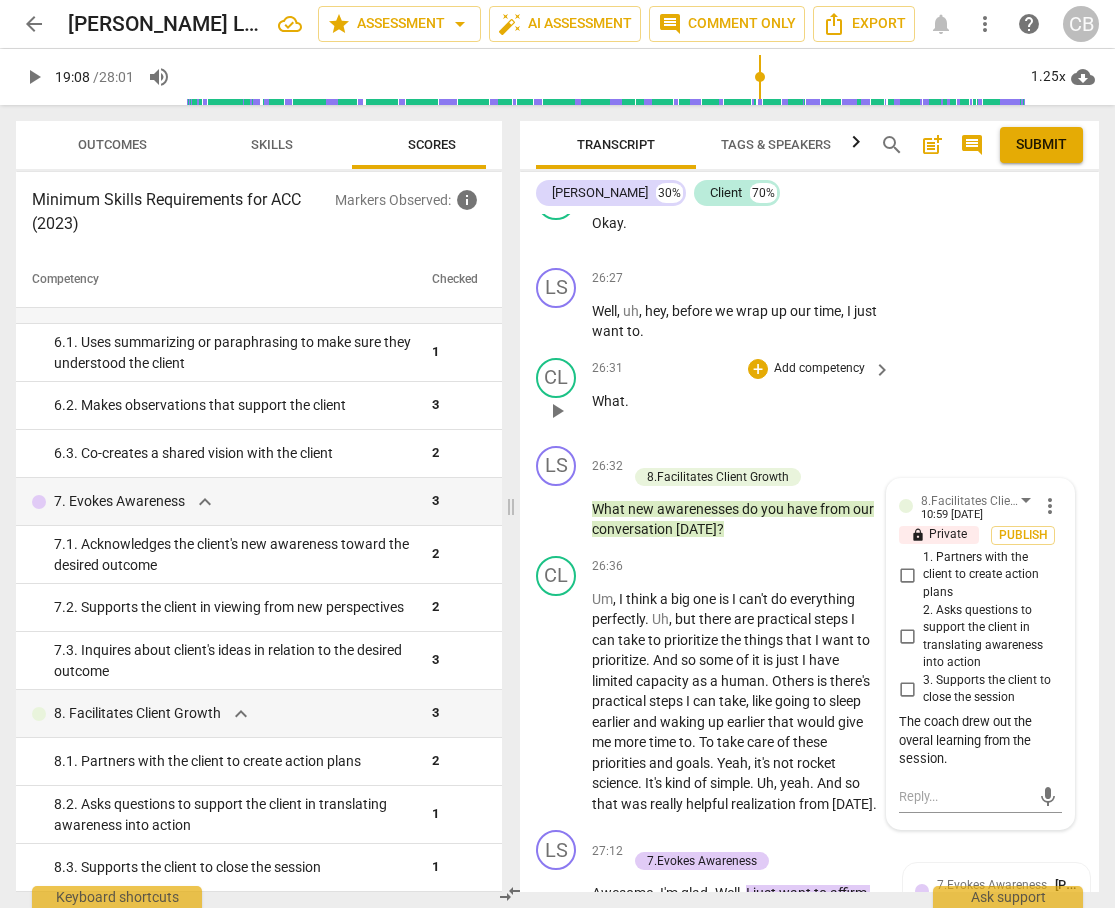 click on "CL play_arrow pause 26:31 + Add competency keyboard_arrow_right What ." at bounding box center (809, 394) 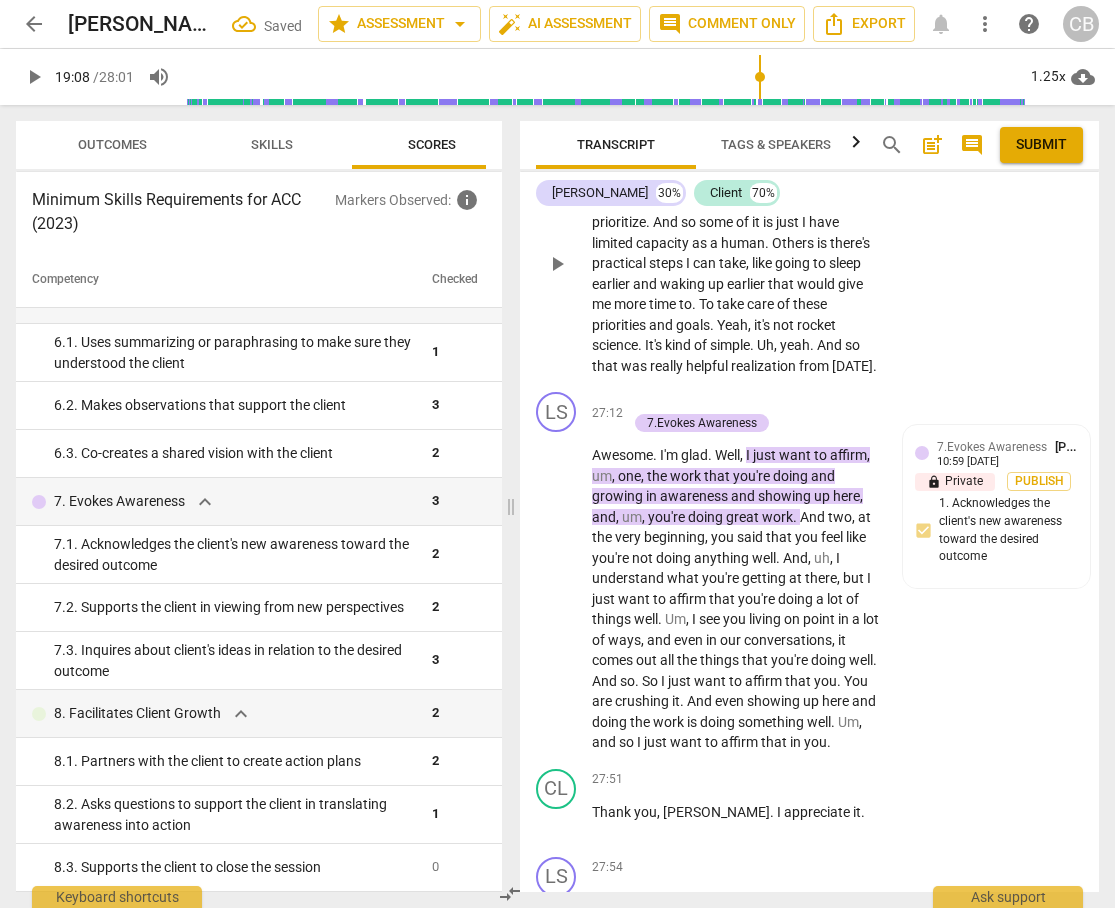 scroll, scrollTop: 17430, scrollLeft: 0, axis: vertical 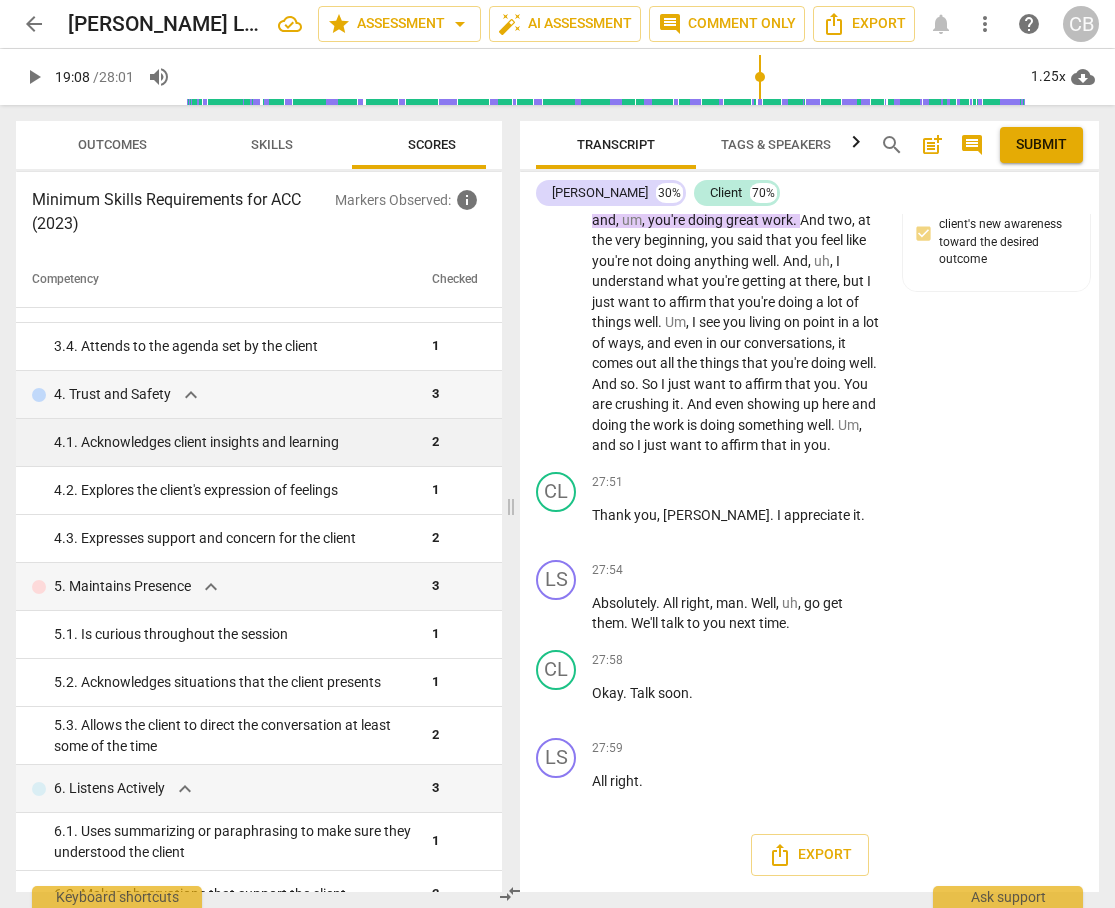 click on "4. 1. Acknowledges client insights and learning" at bounding box center [235, 442] 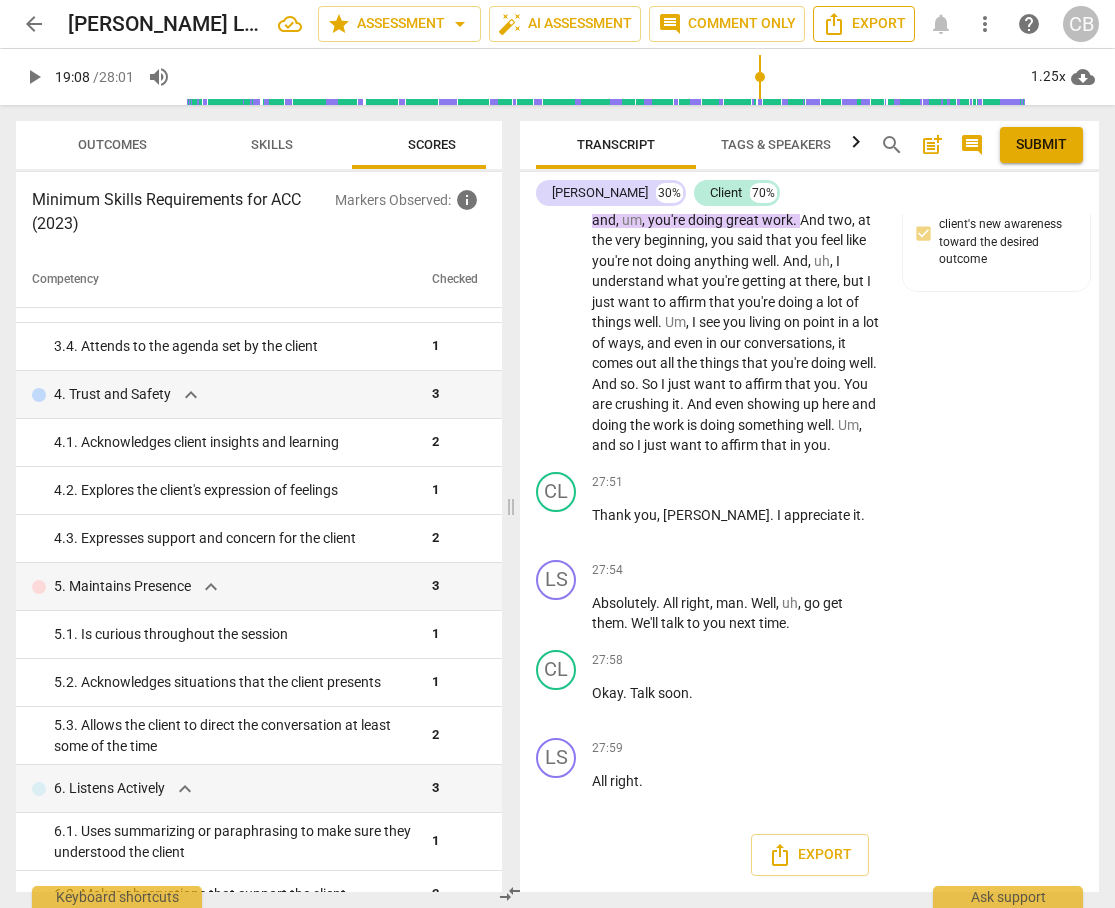 click on "Export" at bounding box center [864, 24] 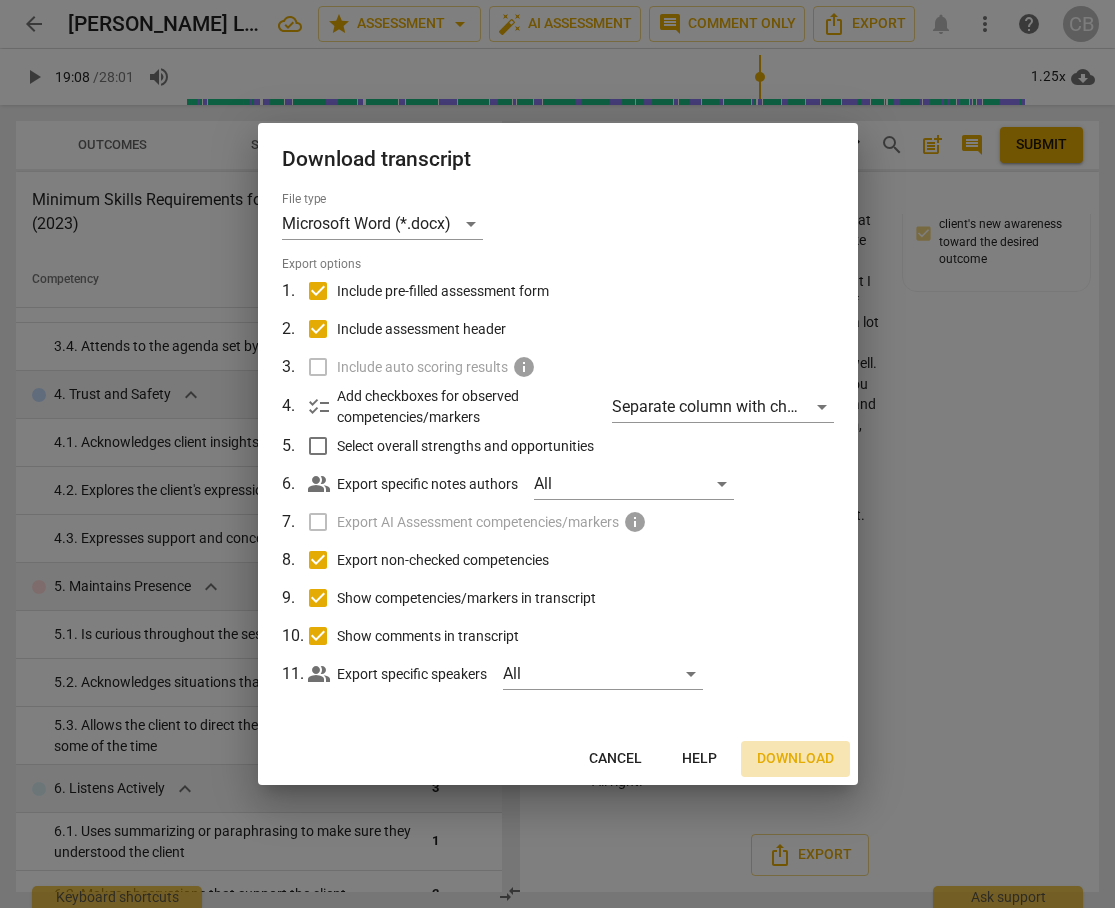 click on "Download" at bounding box center (795, 759) 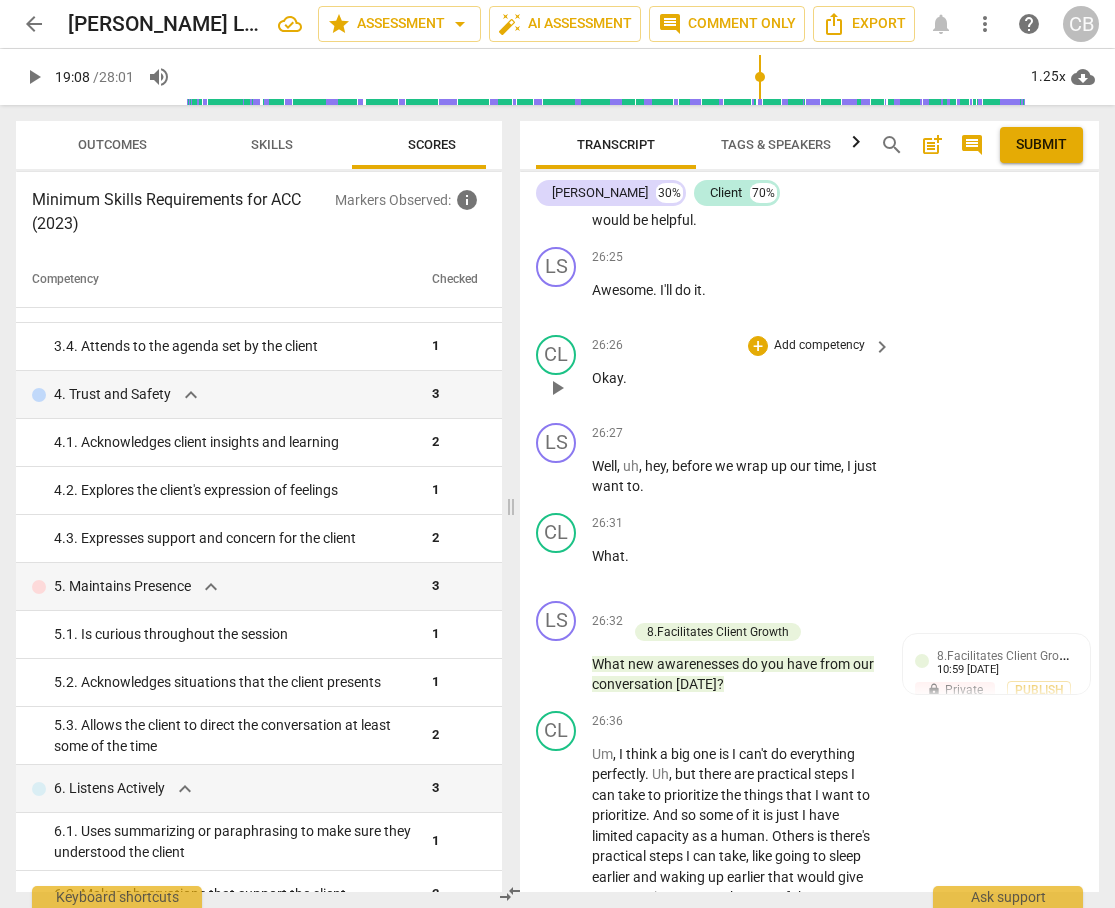 scroll, scrollTop: 16415, scrollLeft: 0, axis: vertical 